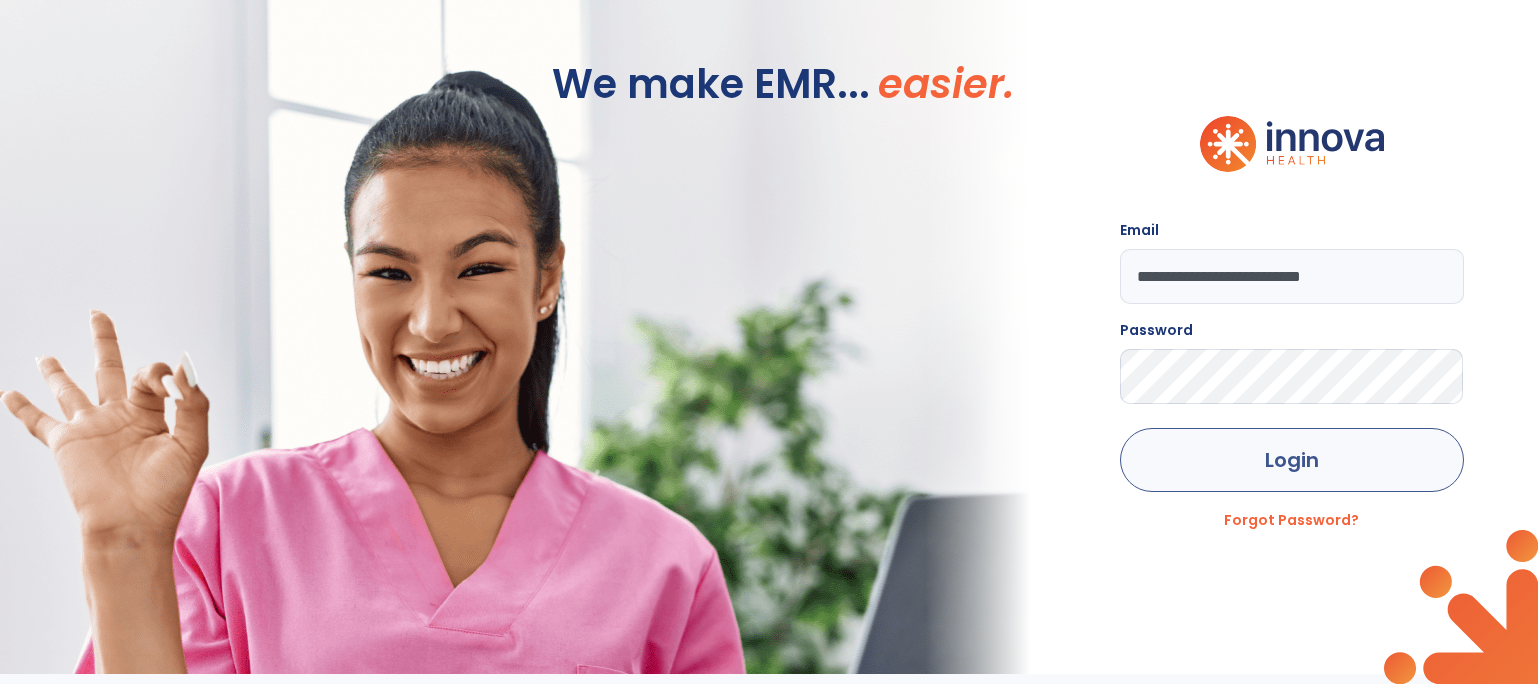 scroll, scrollTop: 0, scrollLeft: 0, axis: both 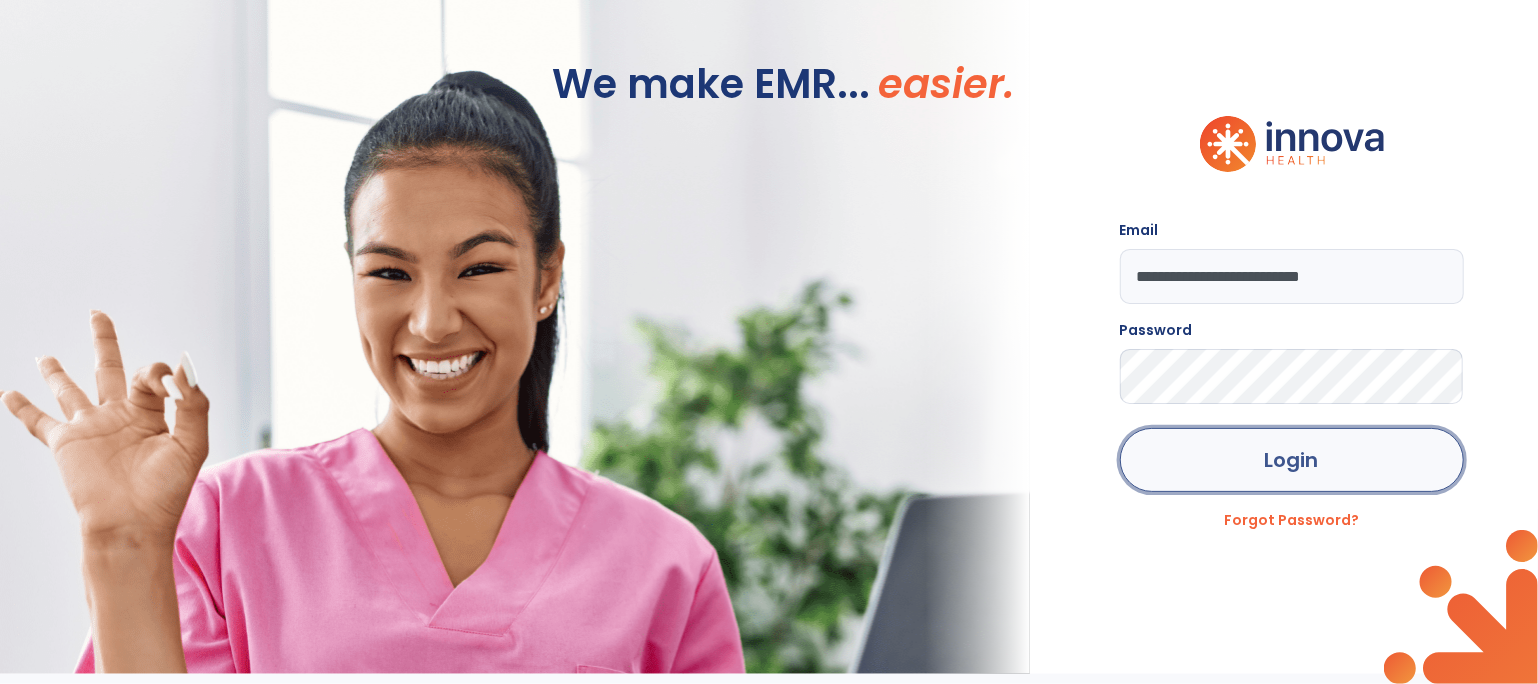 click on "Login" 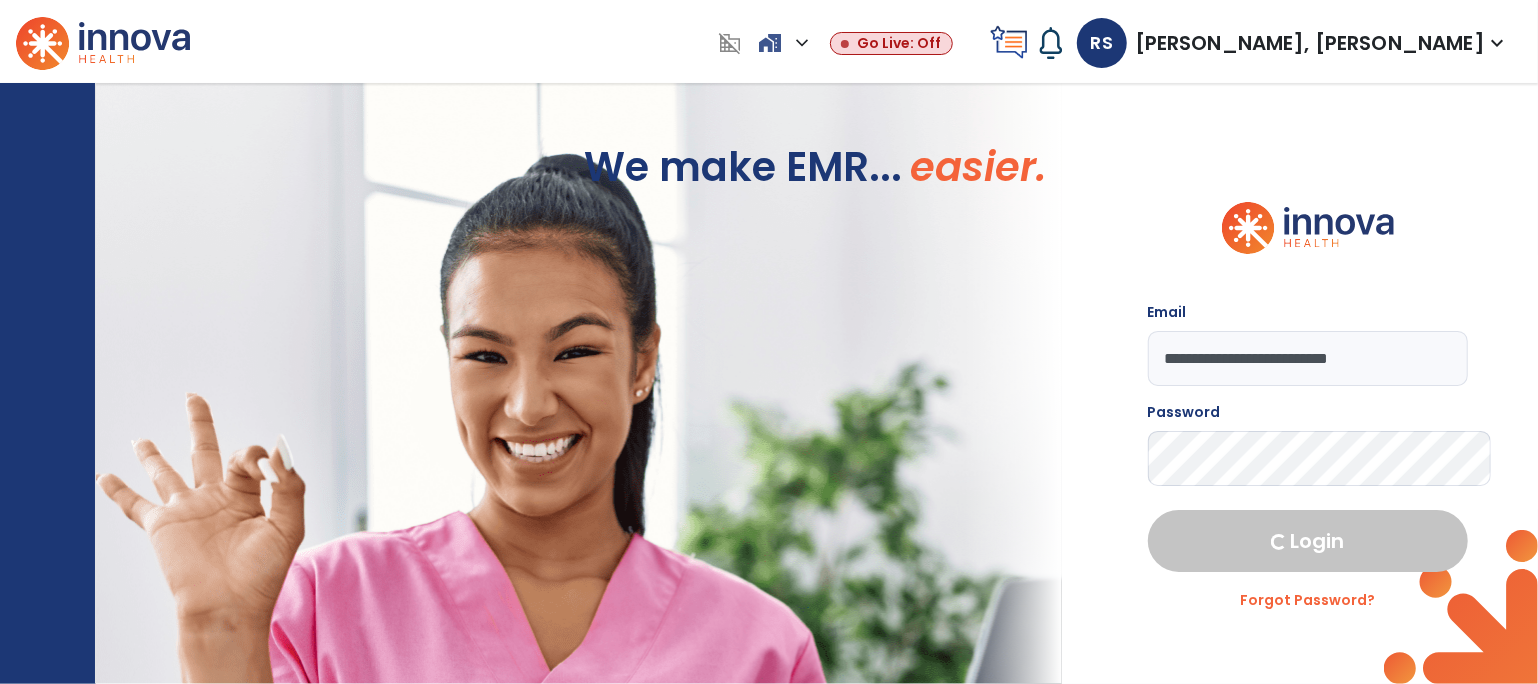 select on "****" 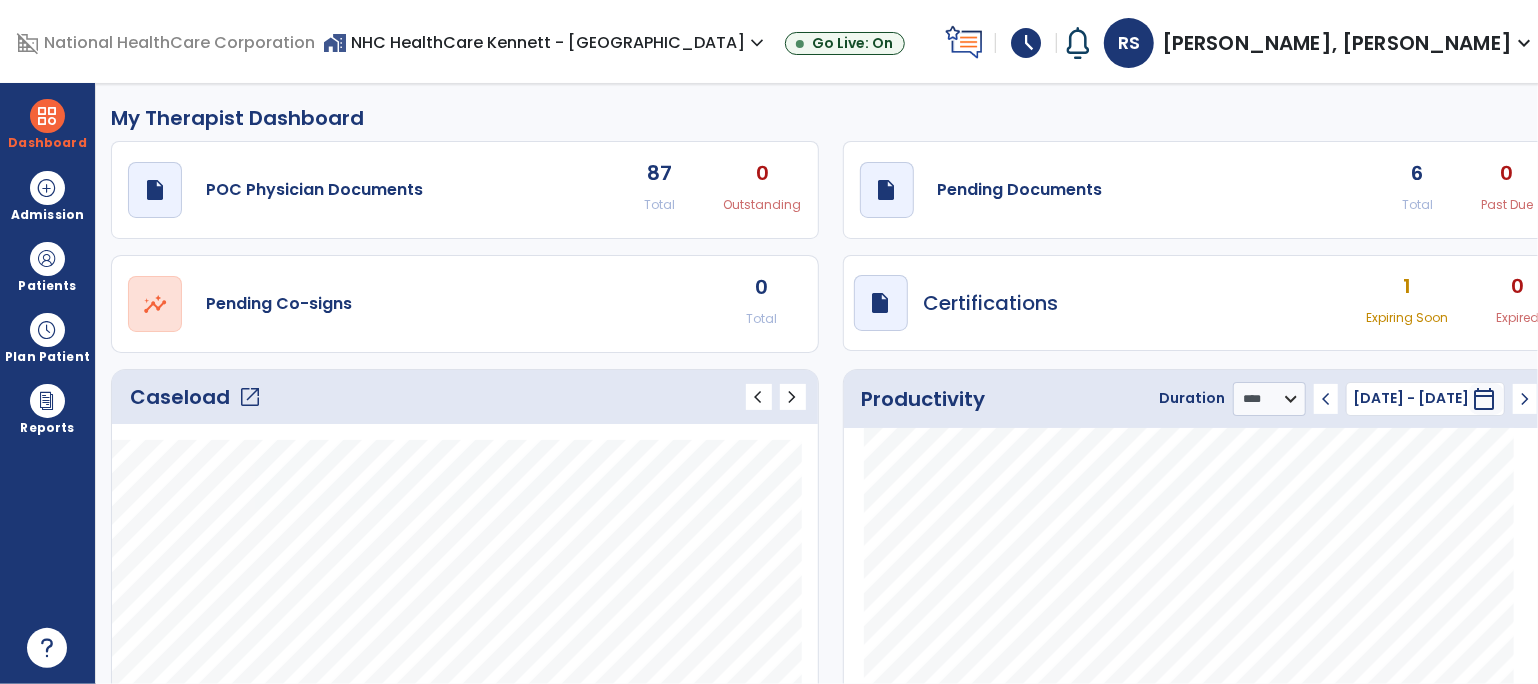 click on "Caseload   open_in_new" 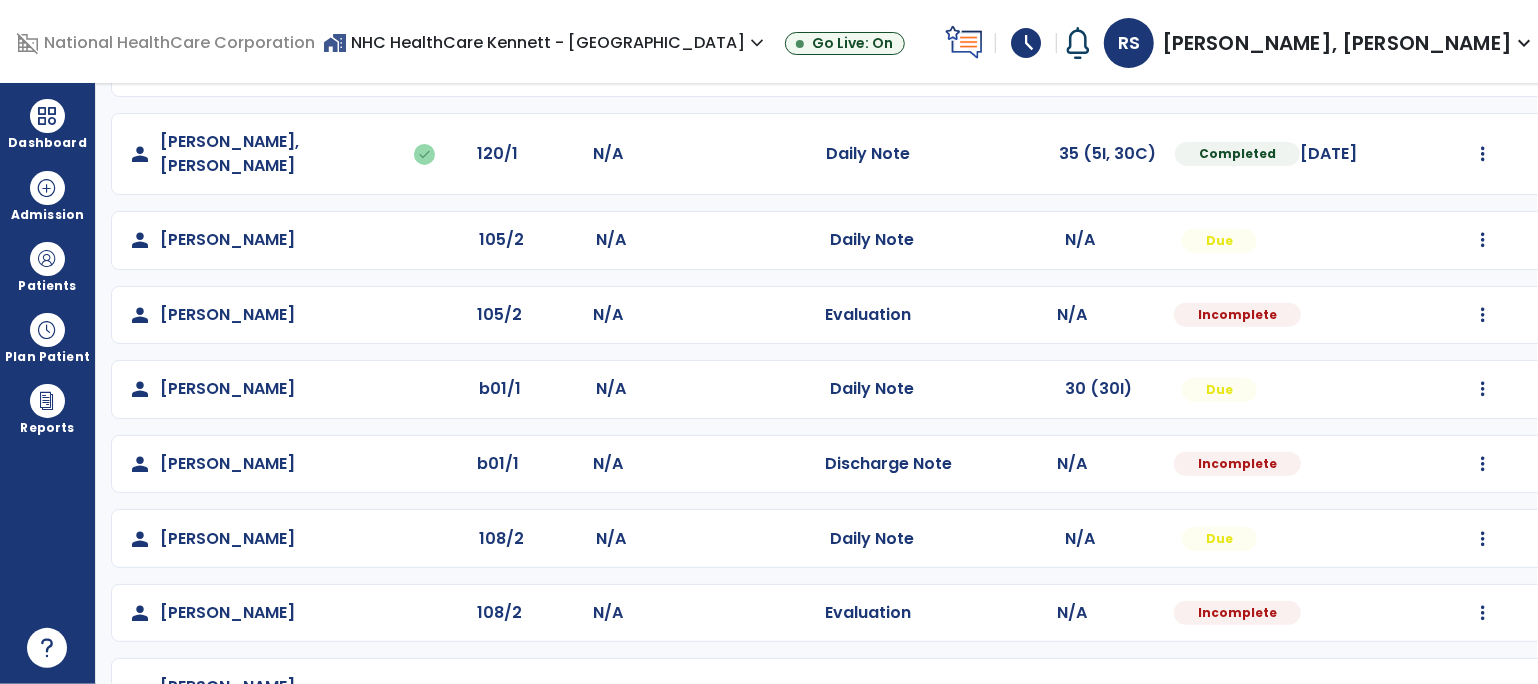scroll, scrollTop: 470, scrollLeft: 0, axis: vertical 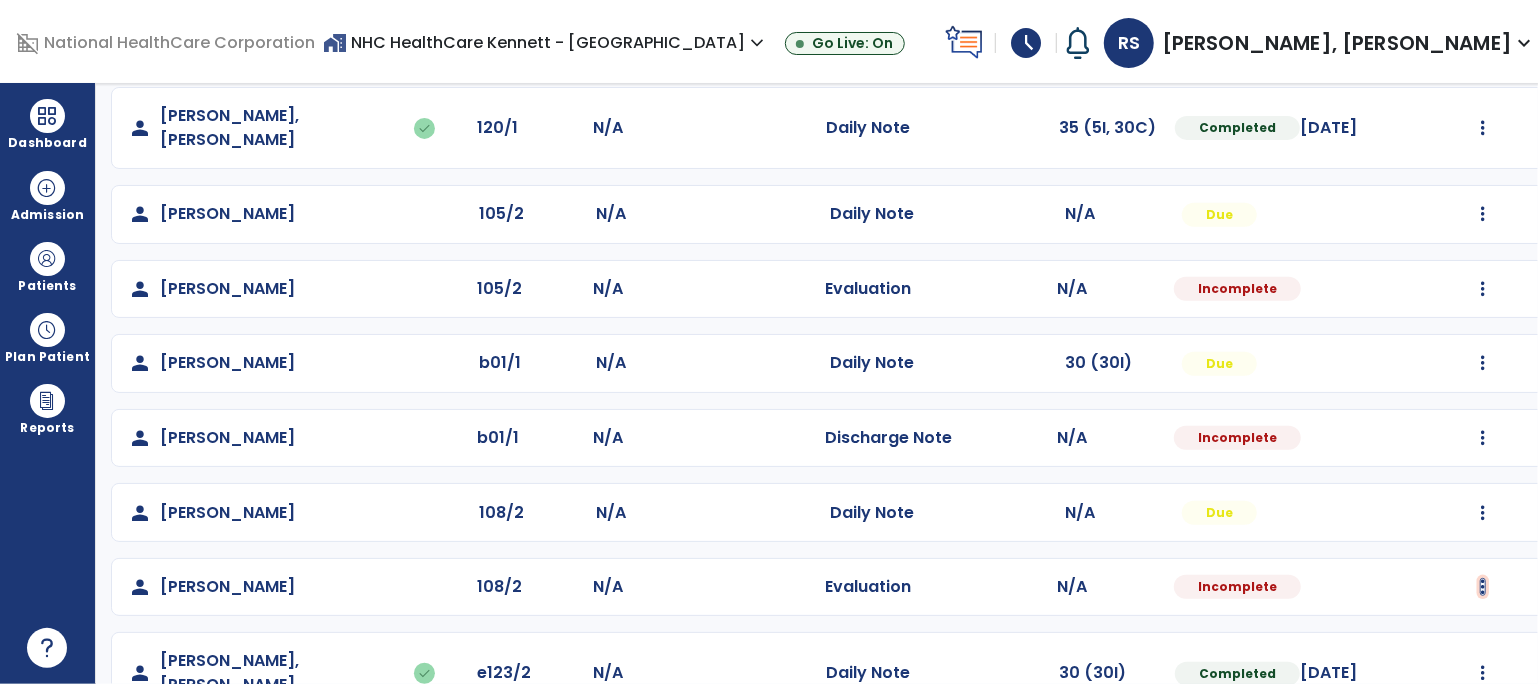 click at bounding box center (1483, -182) 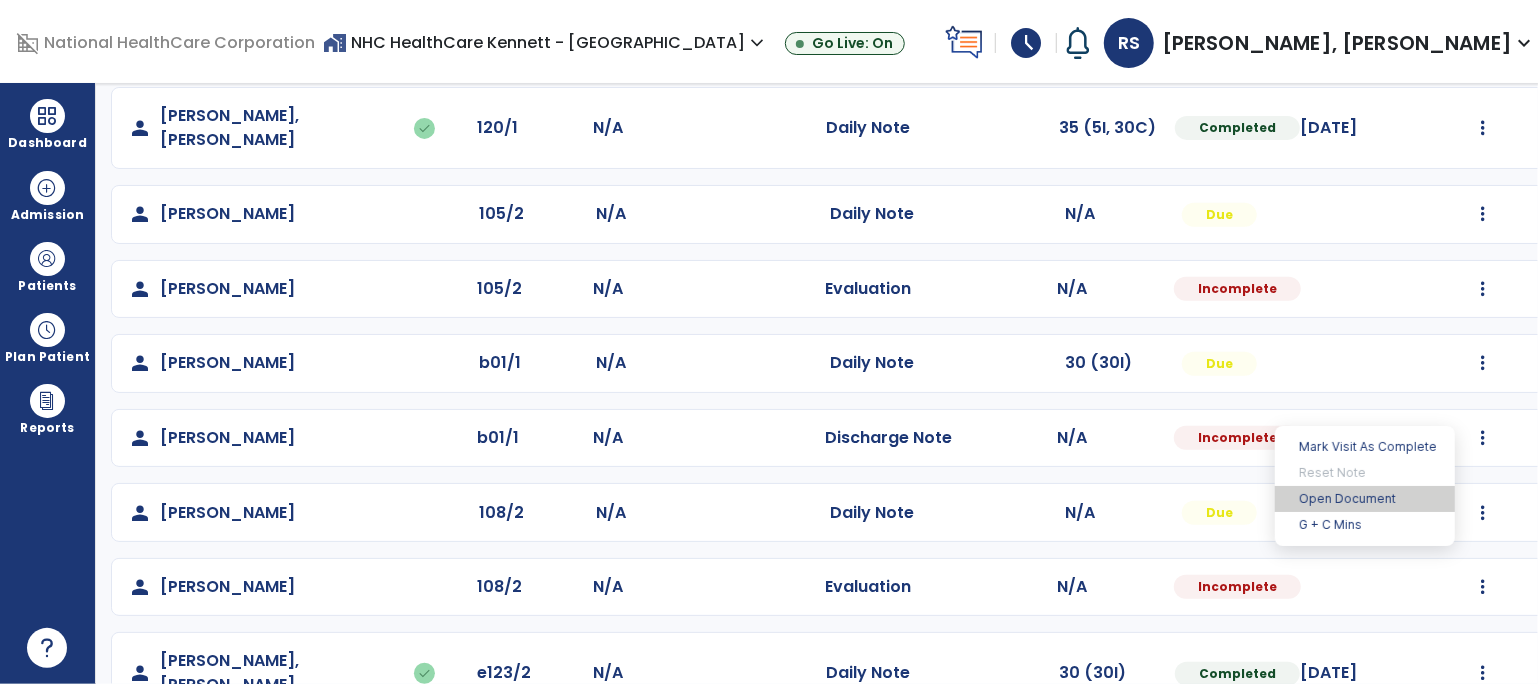 click on "Open Document" at bounding box center (1365, 499) 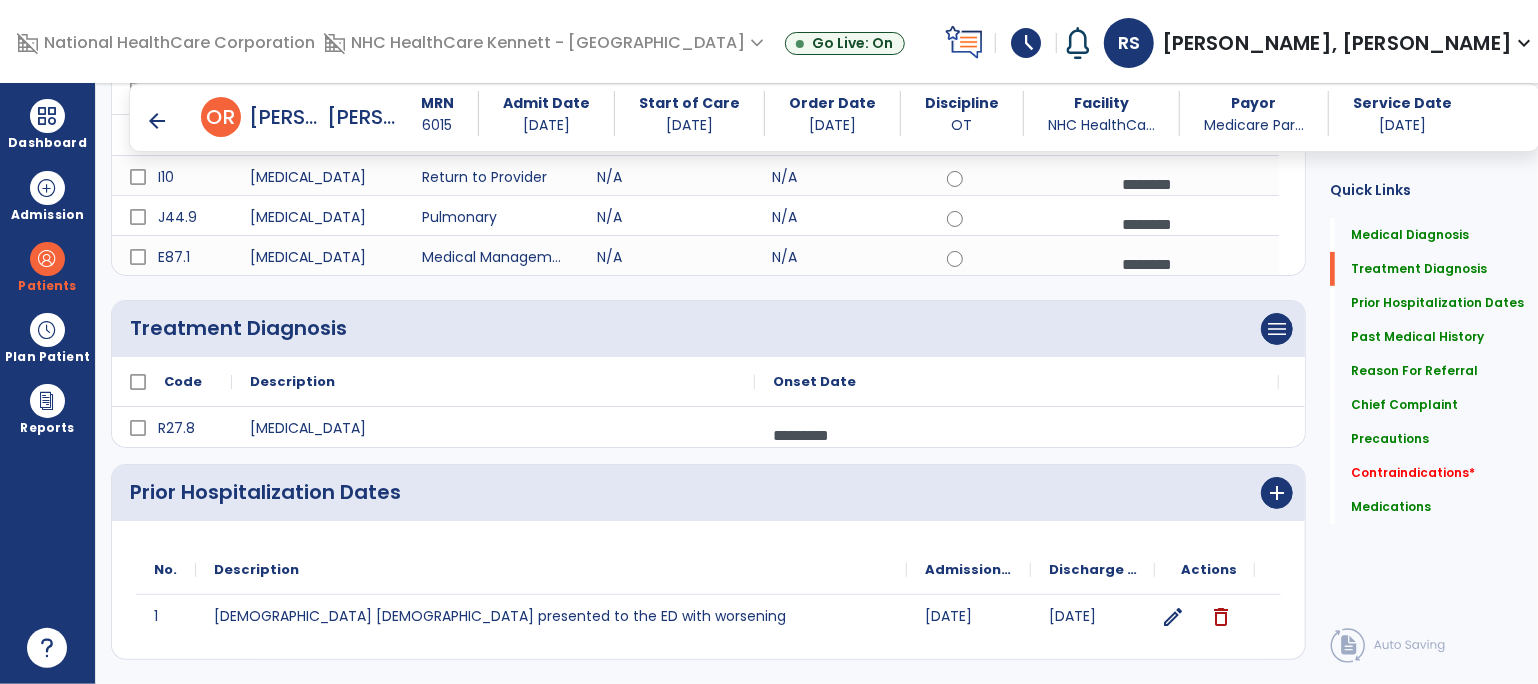 scroll, scrollTop: 0, scrollLeft: 0, axis: both 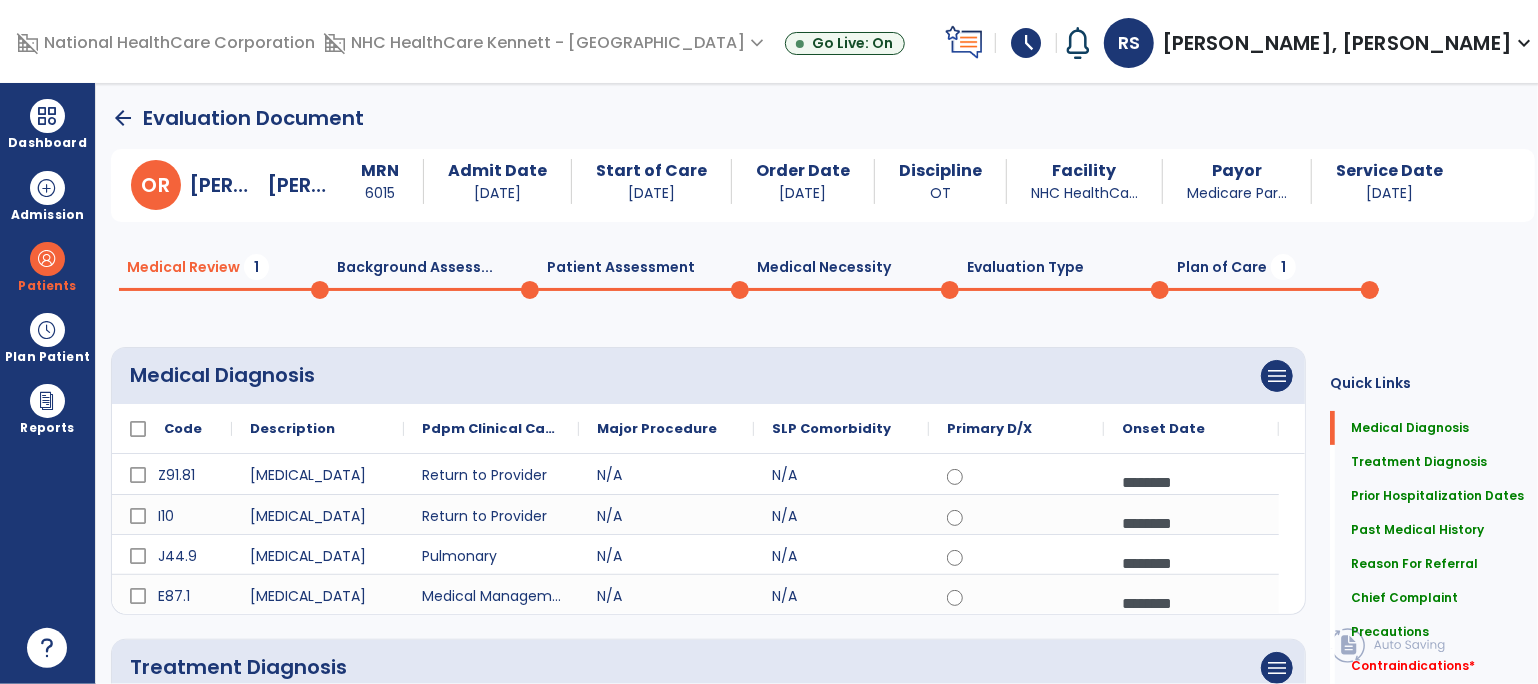 click on "Background Assess...  0" 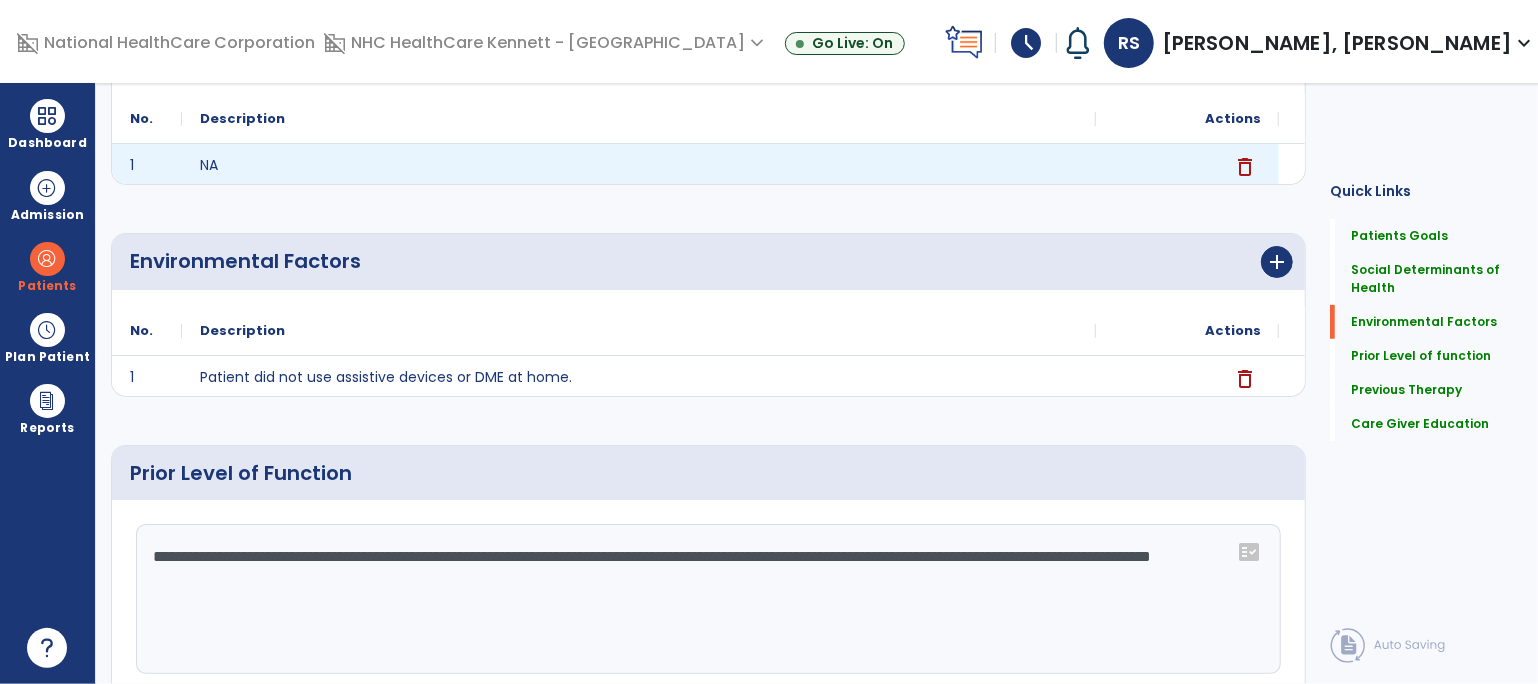 scroll, scrollTop: 0, scrollLeft: 0, axis: both 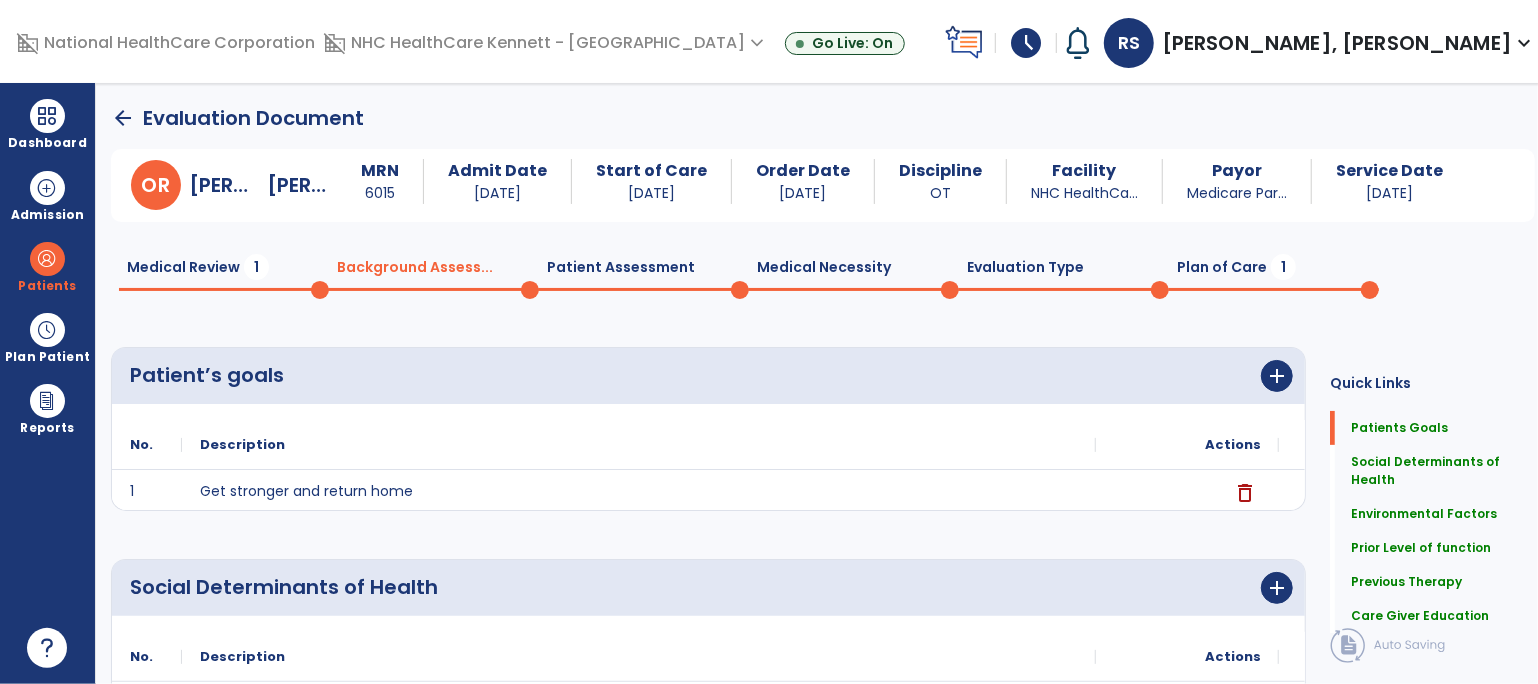 click on "Patient Assessment  0" 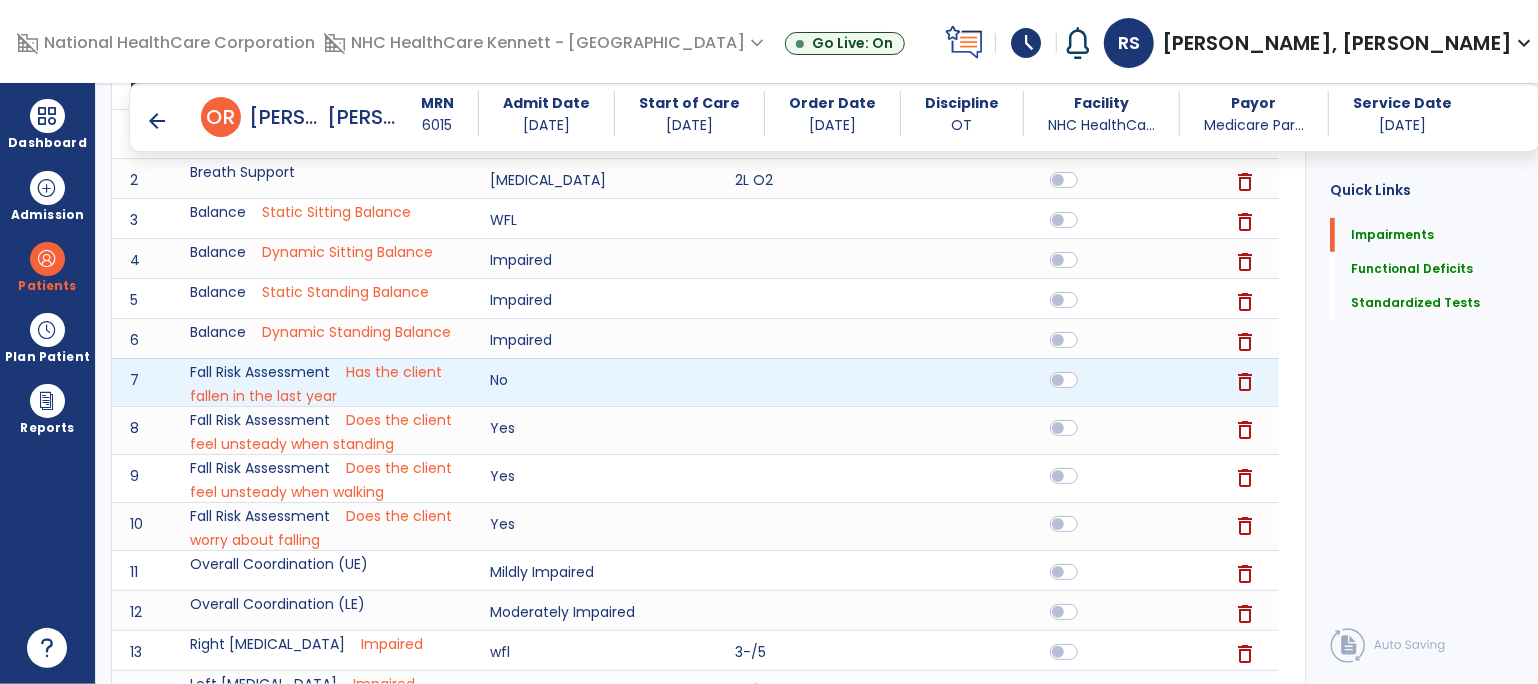 scroll, scrollTop: 444, scrollLeft: 0, axis: vertical 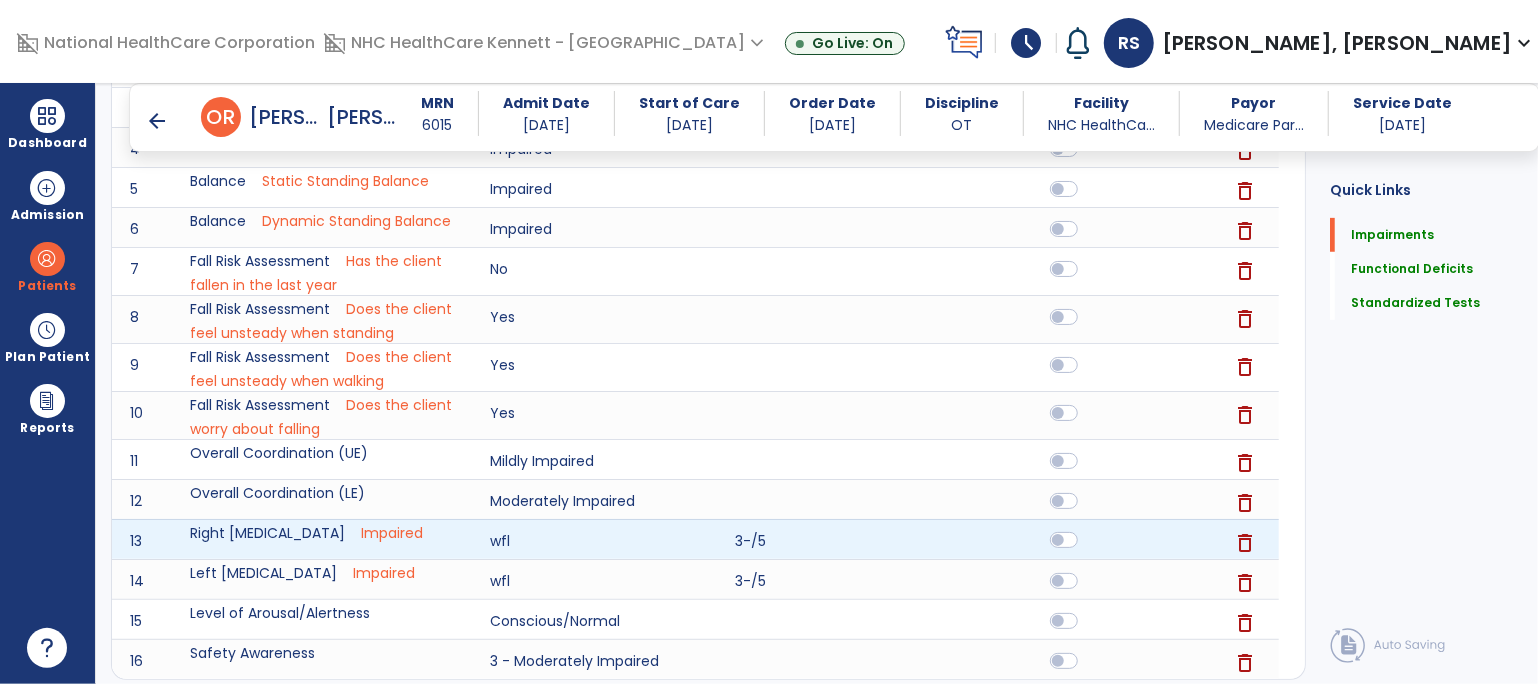 click 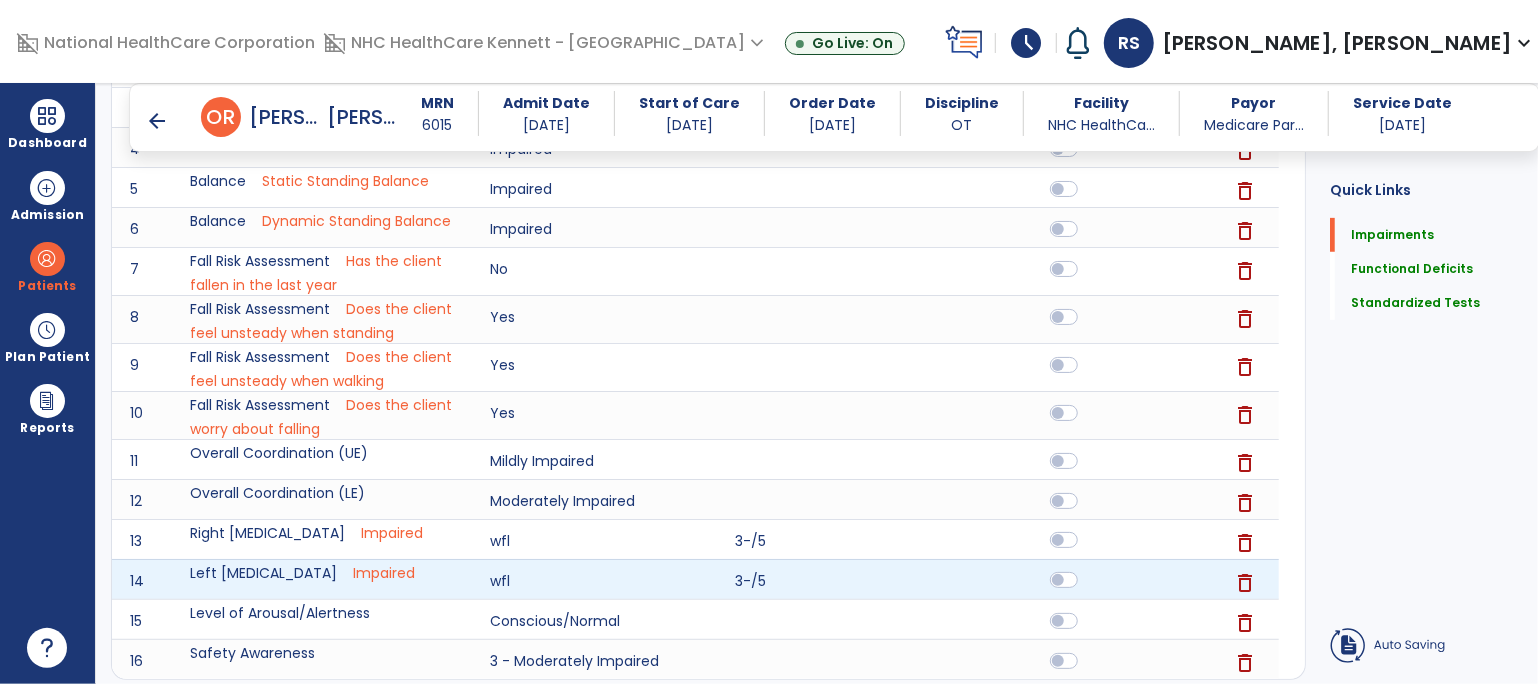 click 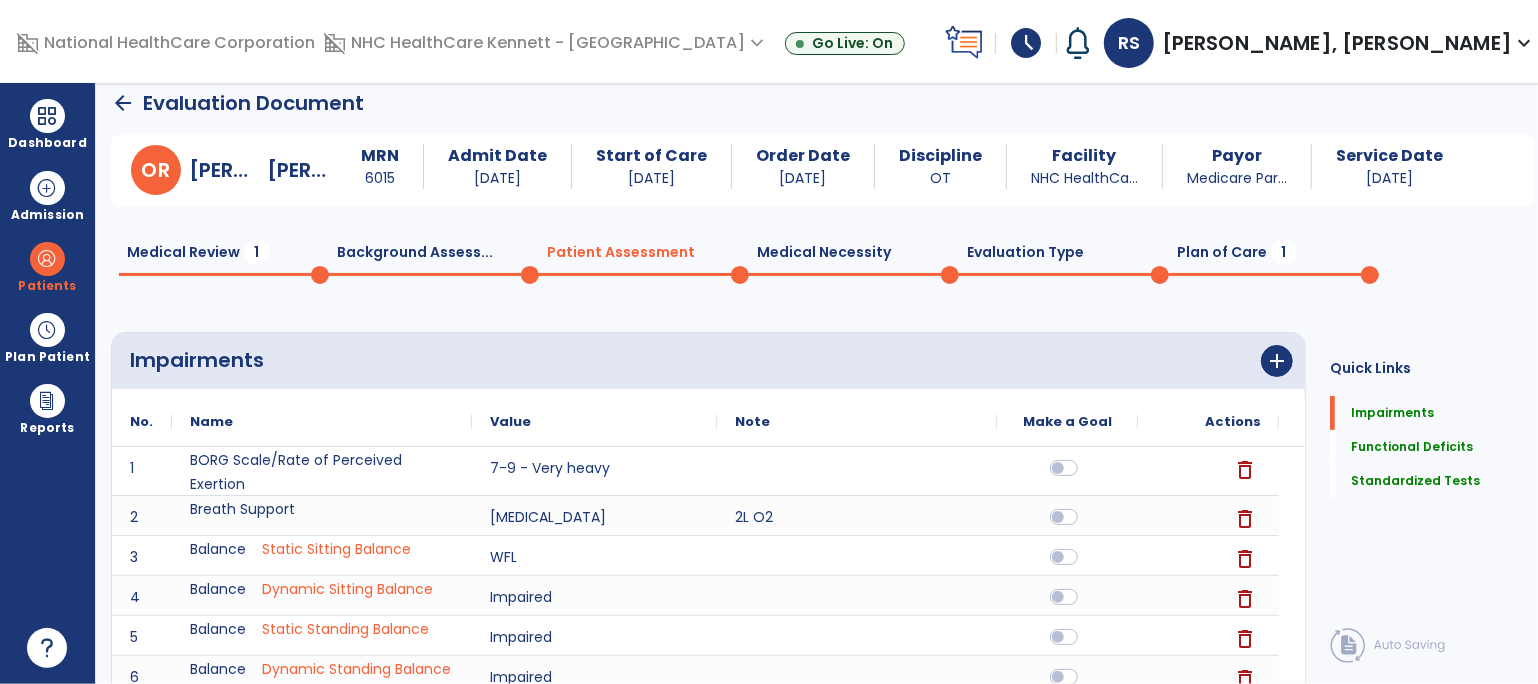 scroll, scrollTop: 0, scrollLeft: 0, axis: both 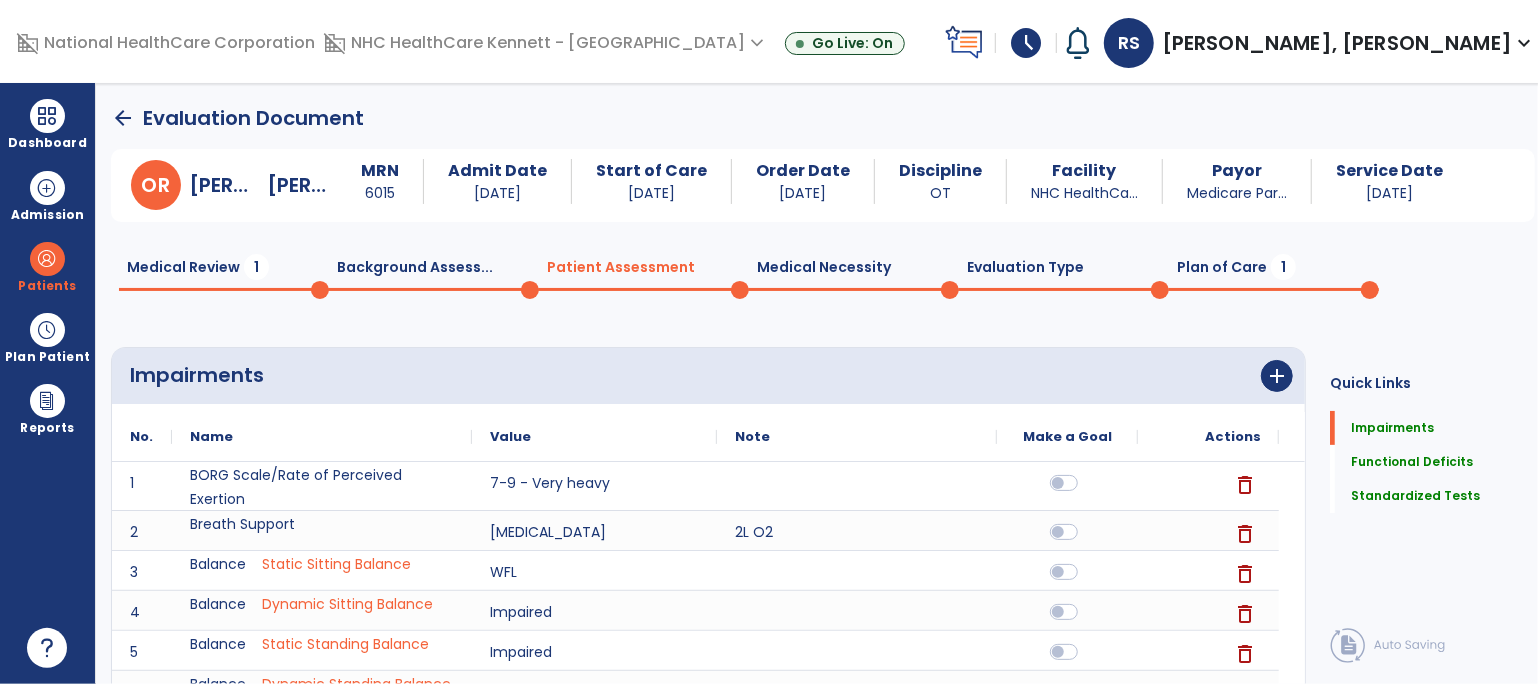 click on "Medical Necessity  0" 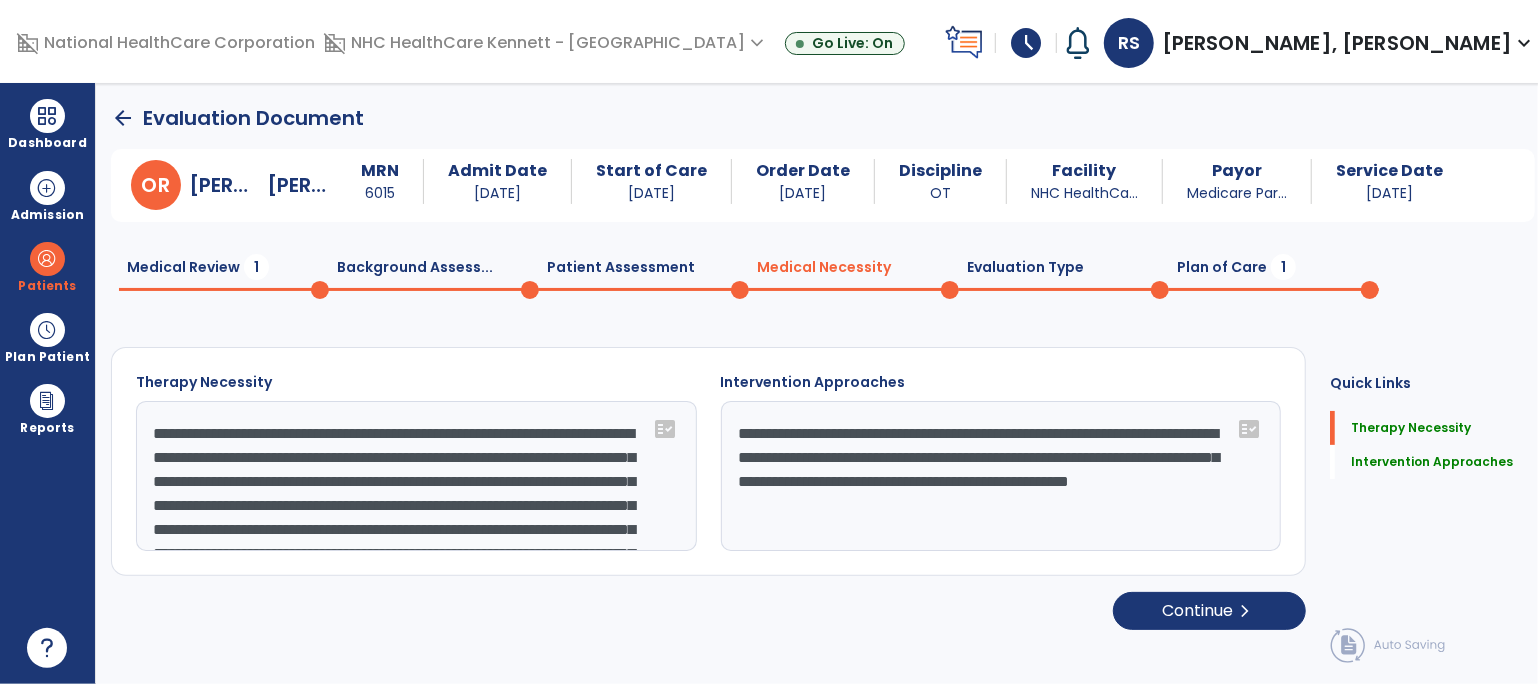click on "Evaluation Type  0" 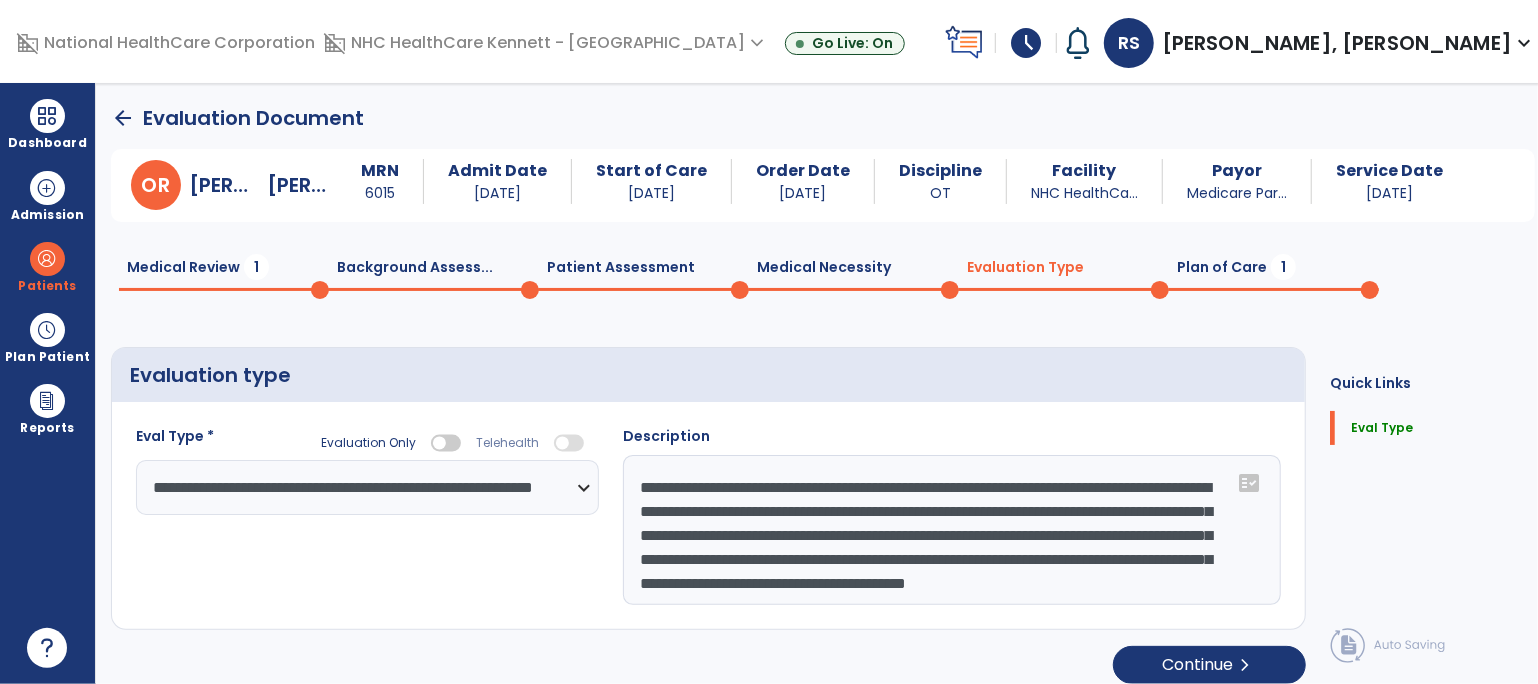 click on "Plan of Care  1" 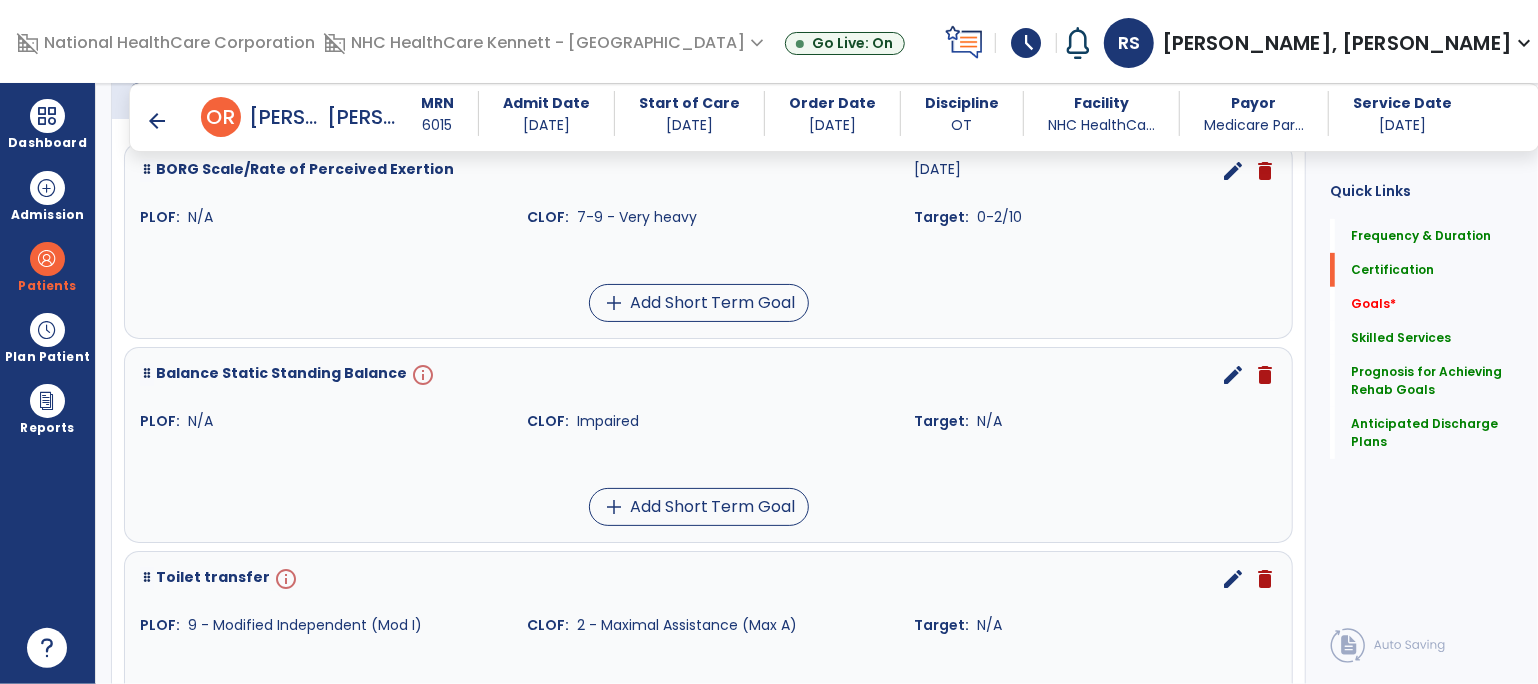 scroll, scrollTop: 555, scrollLeft: 0, axis: vertical 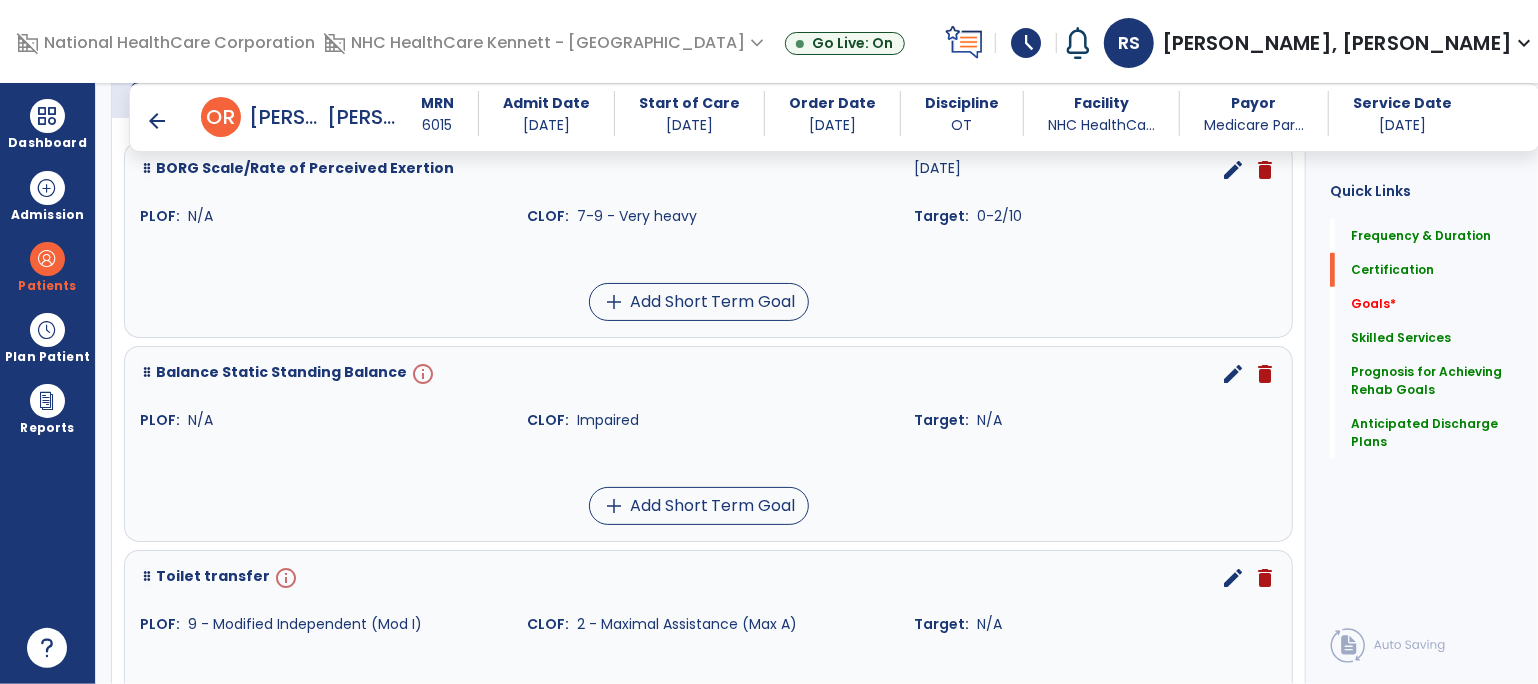 click on "edit" at bounding box center (1233, 374) 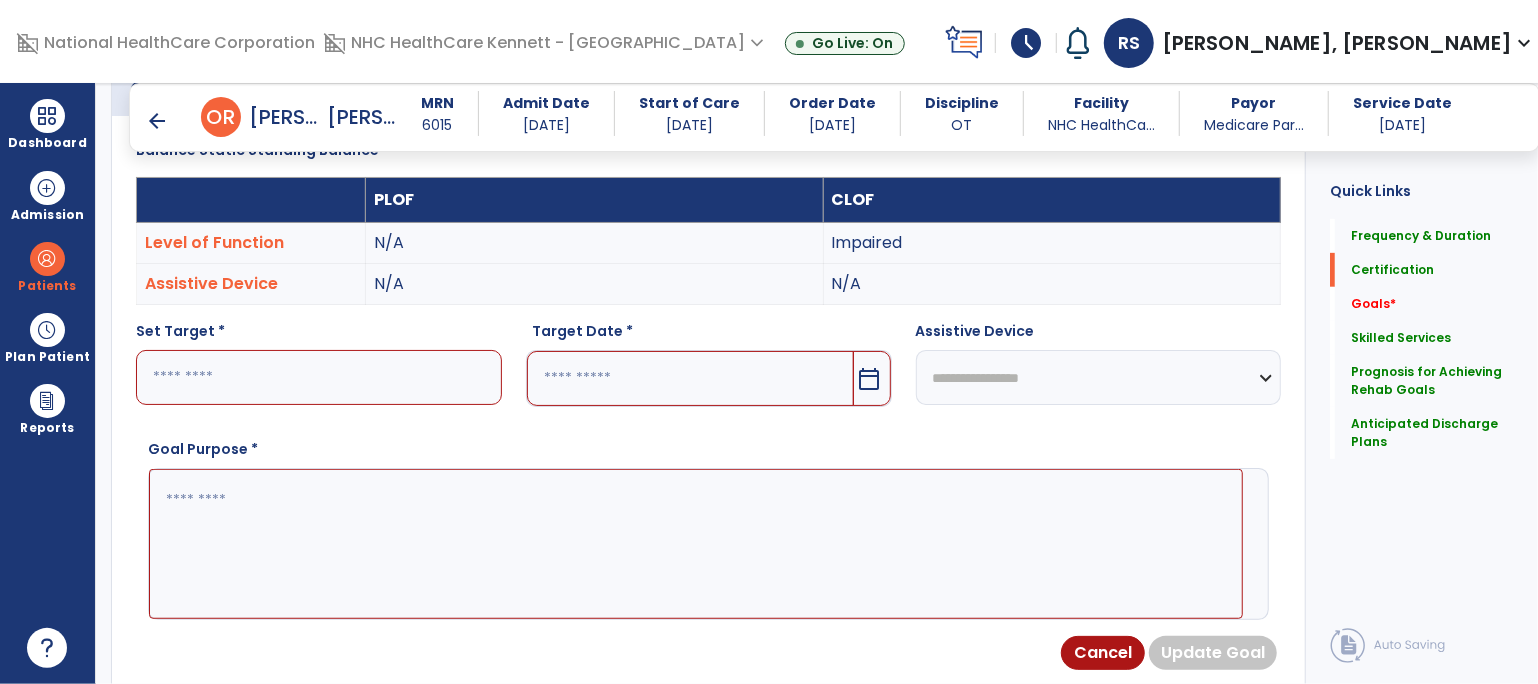 scroll, scrollTop: 534, scrollLeft: 0, axis: vertical 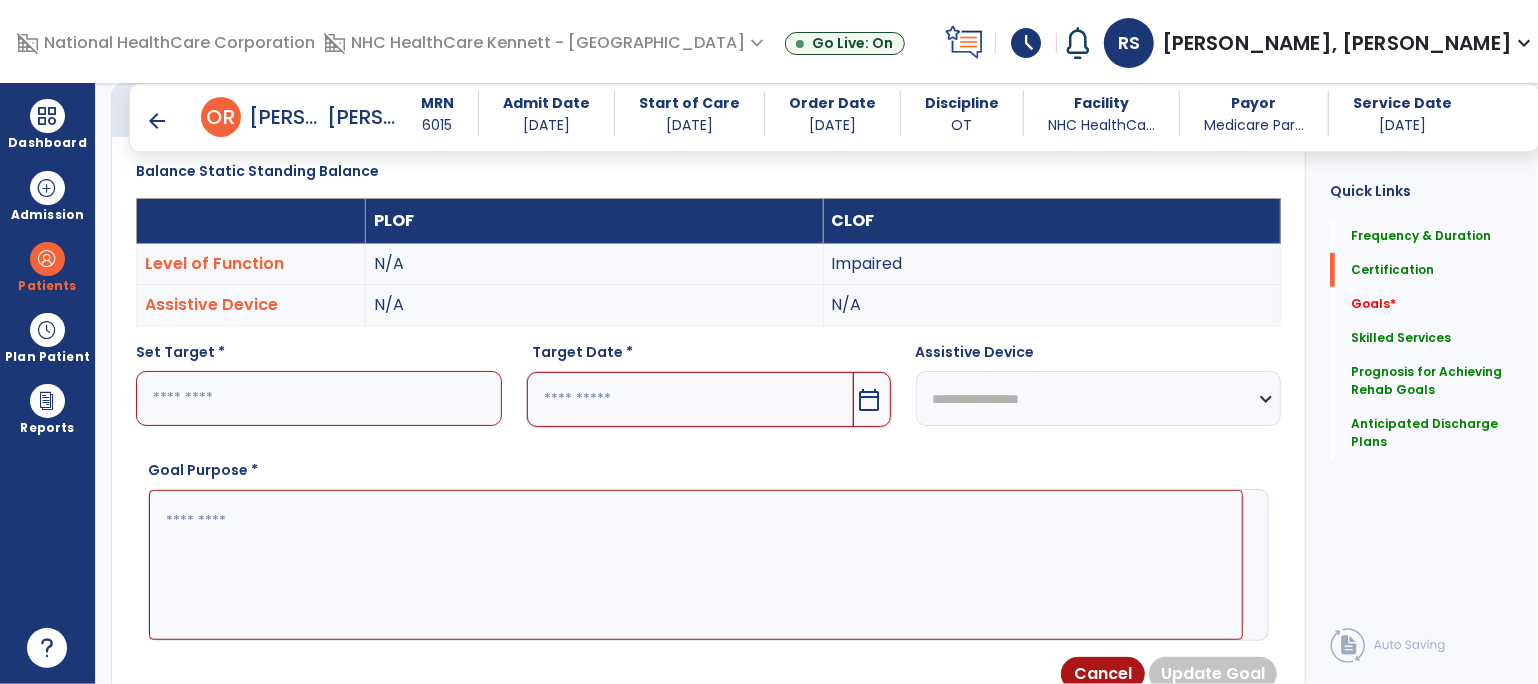 click at bounding box center (319, 398) 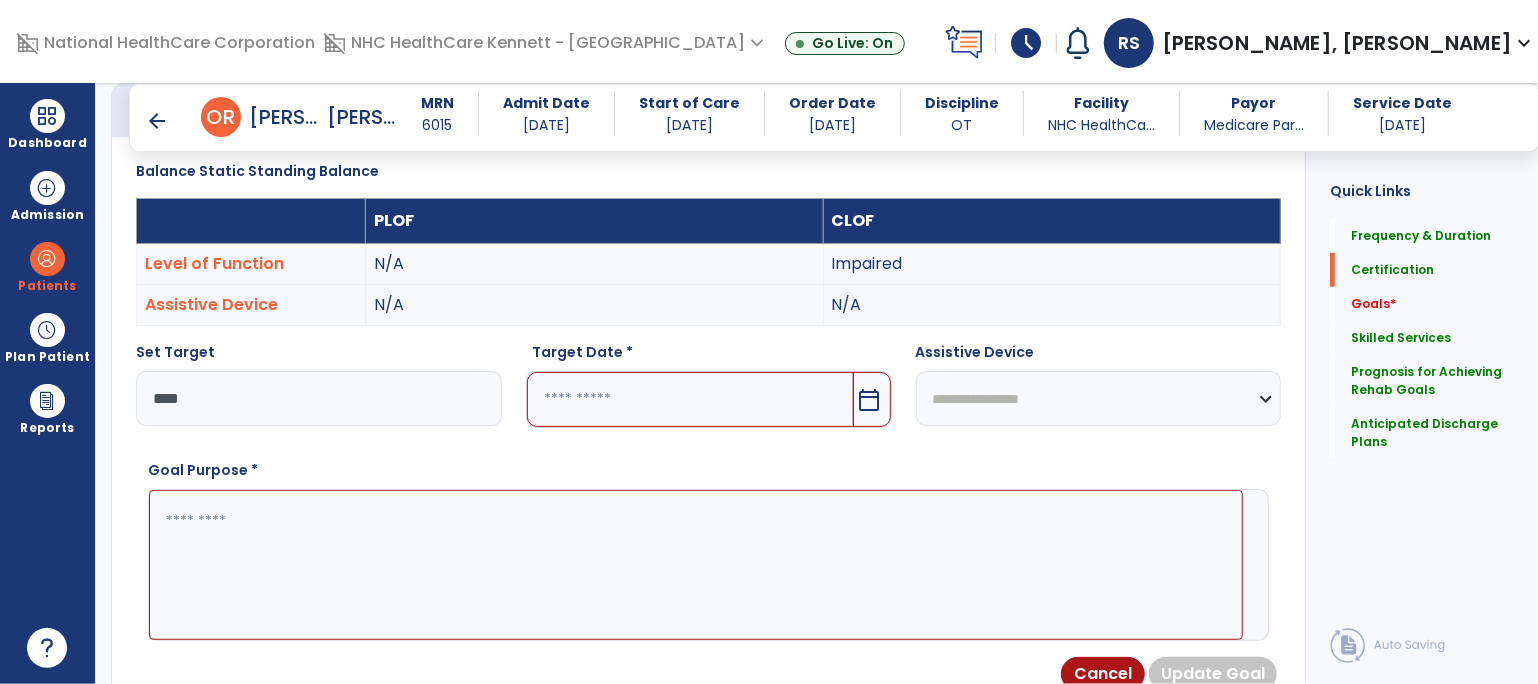 type on "****" 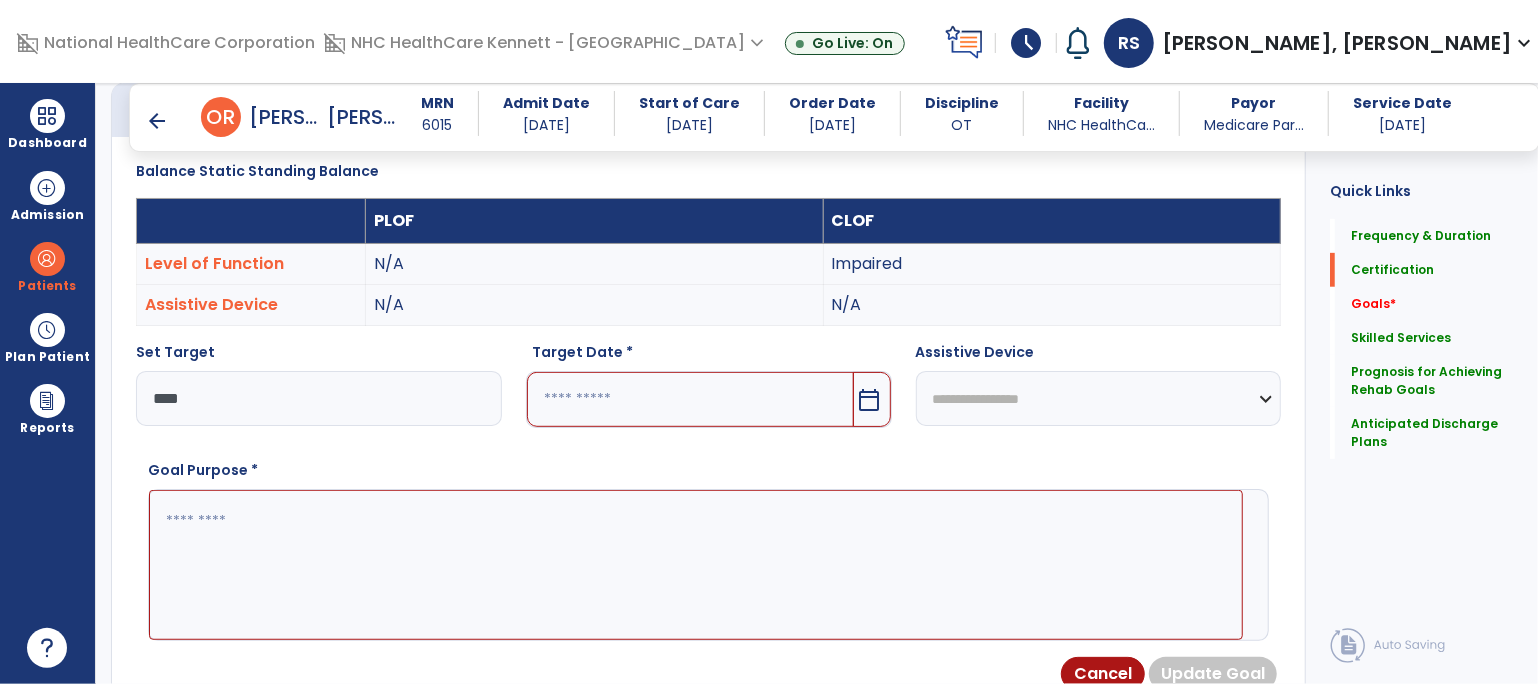 click at bounding box center (690, 399) 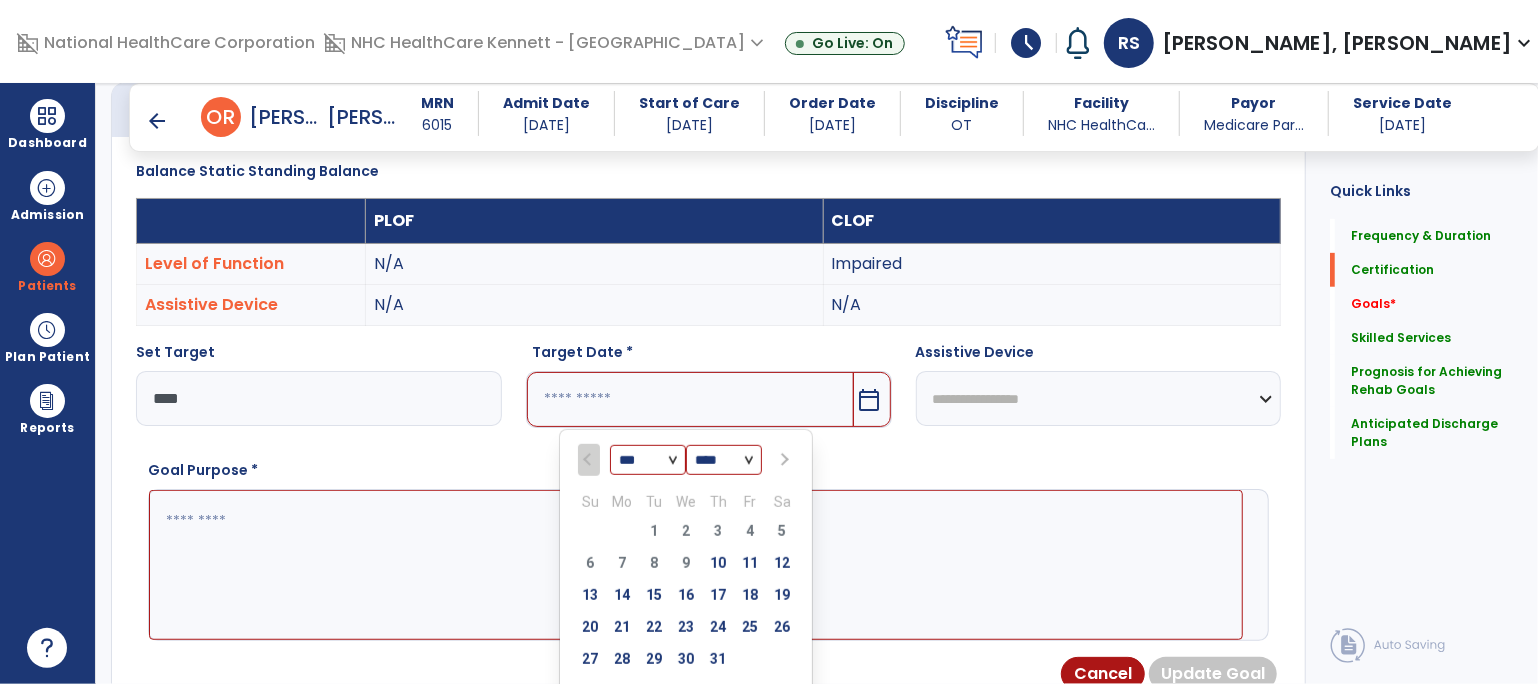 click on "*** *** *** ***" at bounding box center (648, 461) 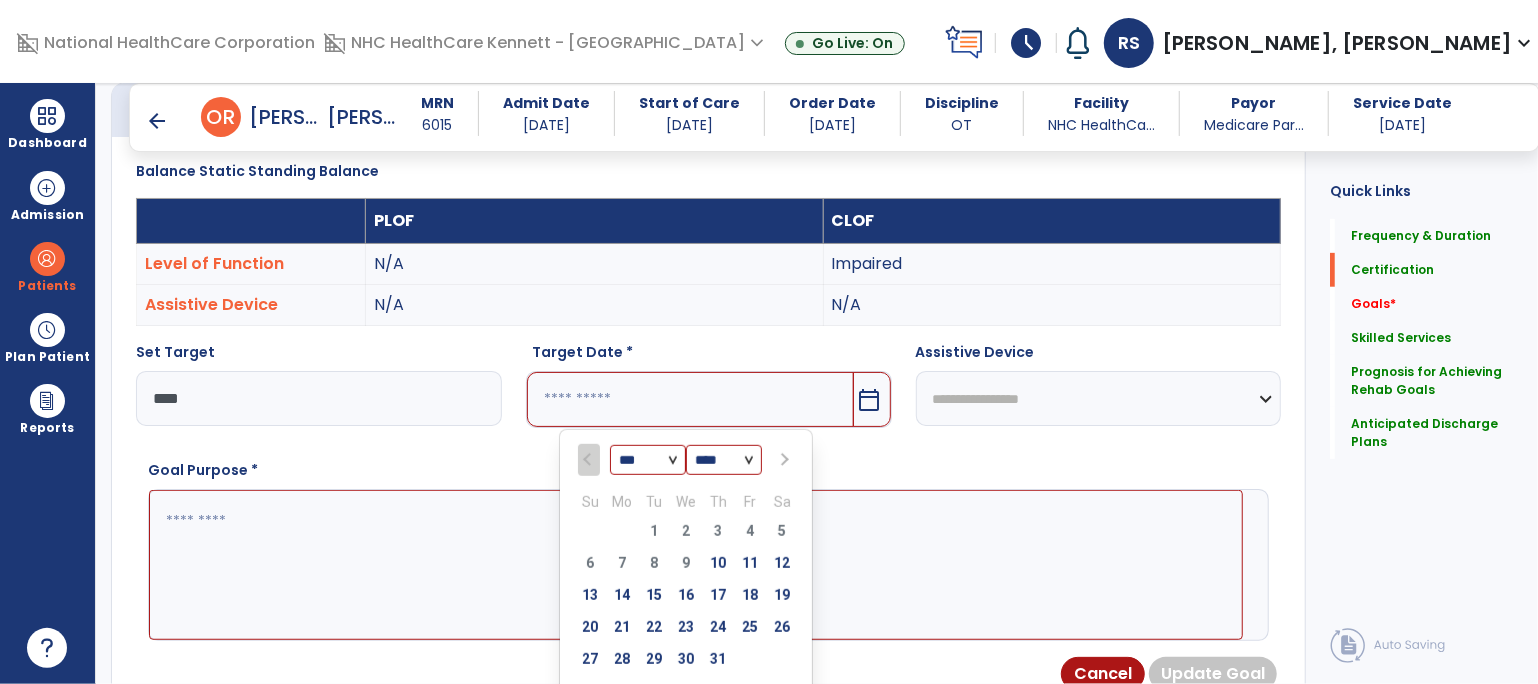 click on "*** *** *** ***" at bounding box center [648, 461] 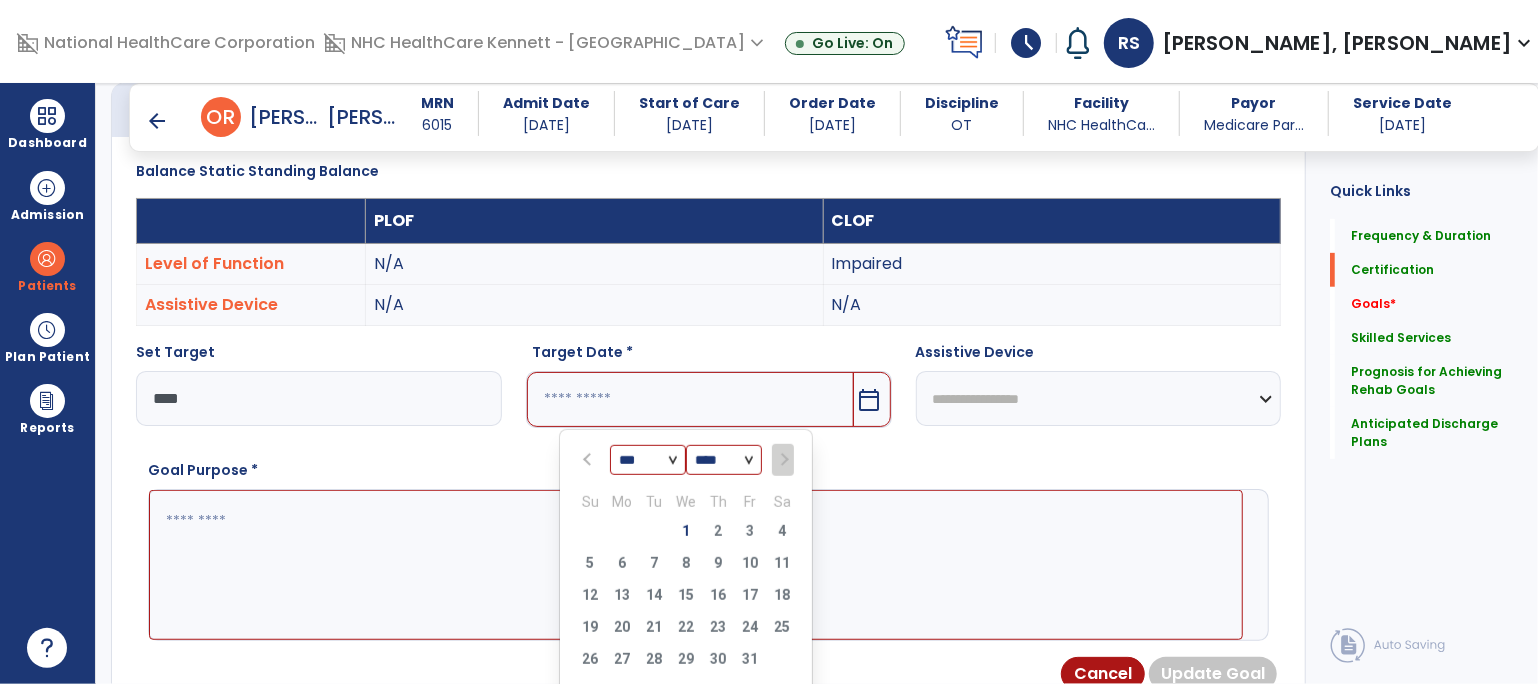 drag, startPoint x: 697, startPoint y: 534, endPoint x: 712, endPoint y: 531, distance: 15.297058 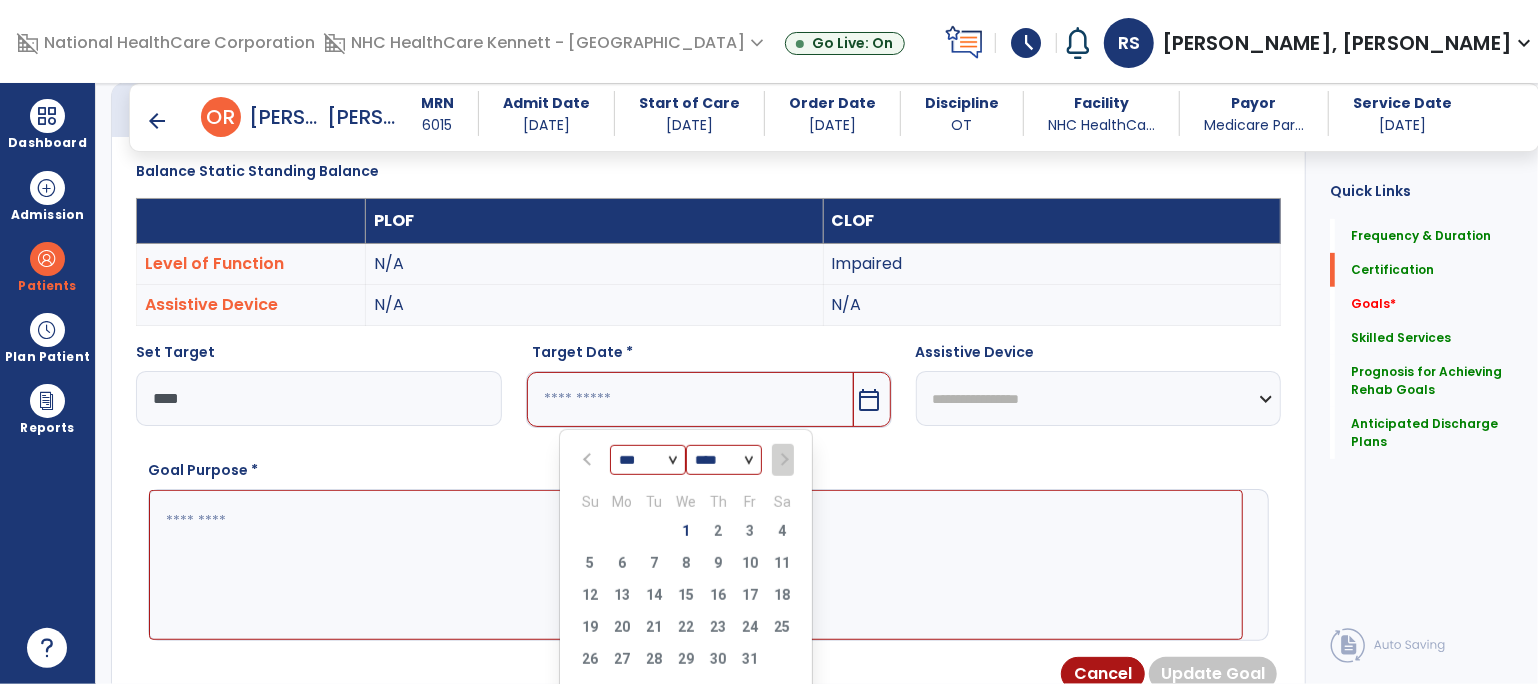click on "28   29   30   1   2   3   4" at bounding box center [686, 534] 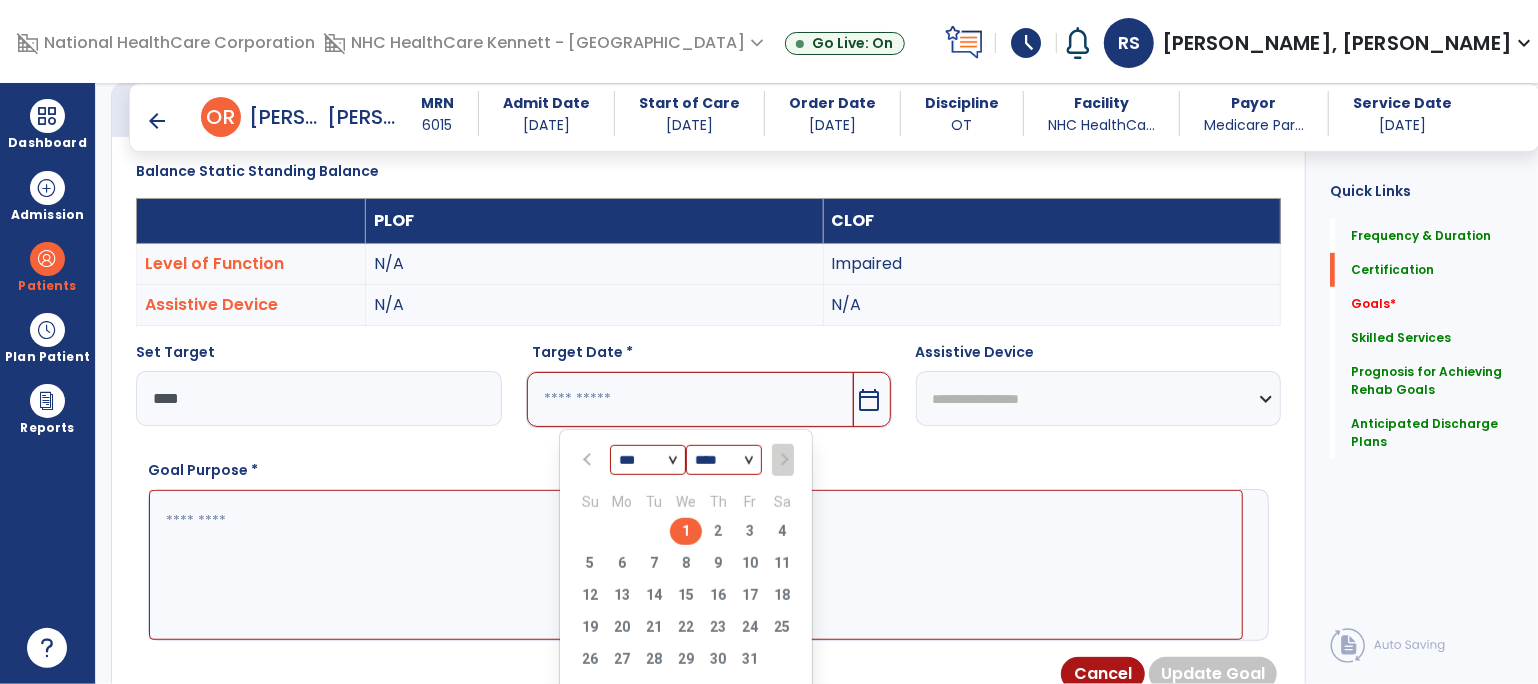 click on "1" at bounding box center [686, 531] 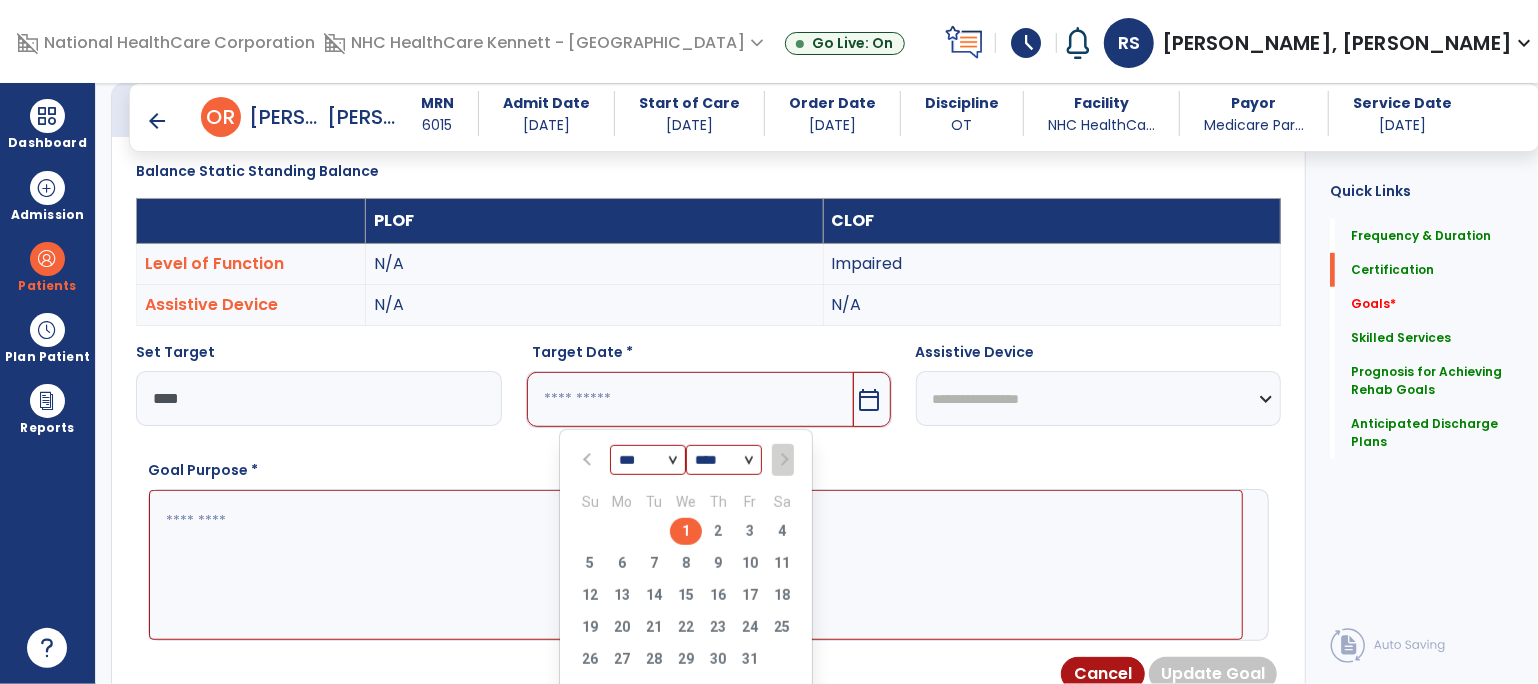 type on "*********" 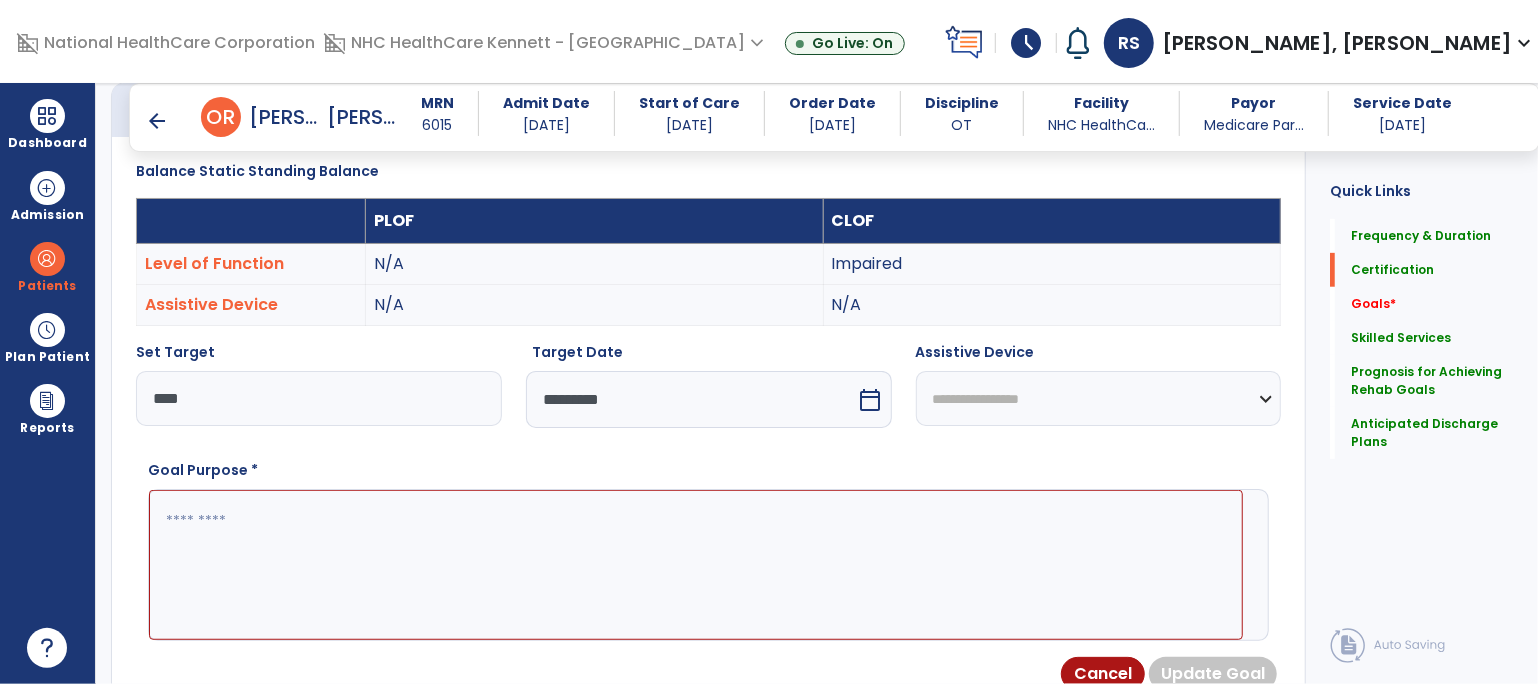click at bounding box center [696, 565] 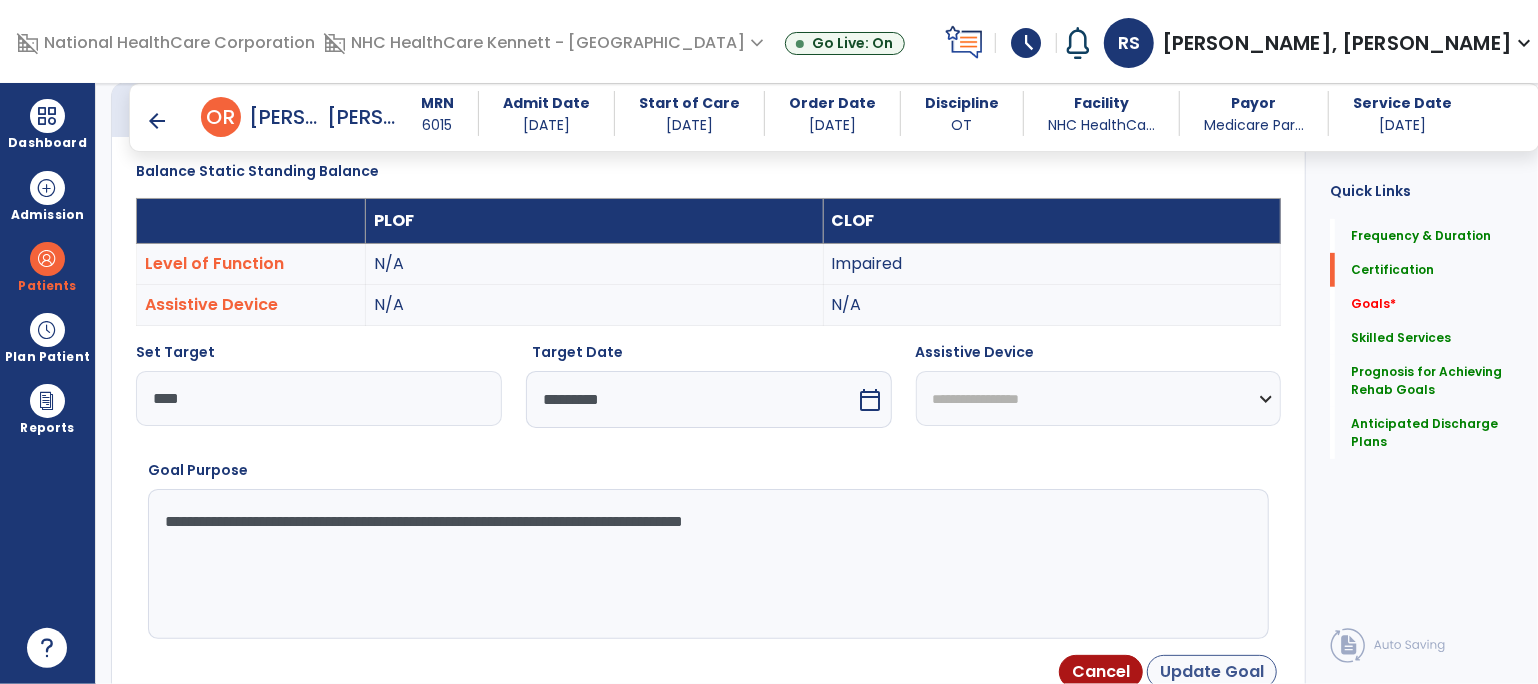 type on "**********" 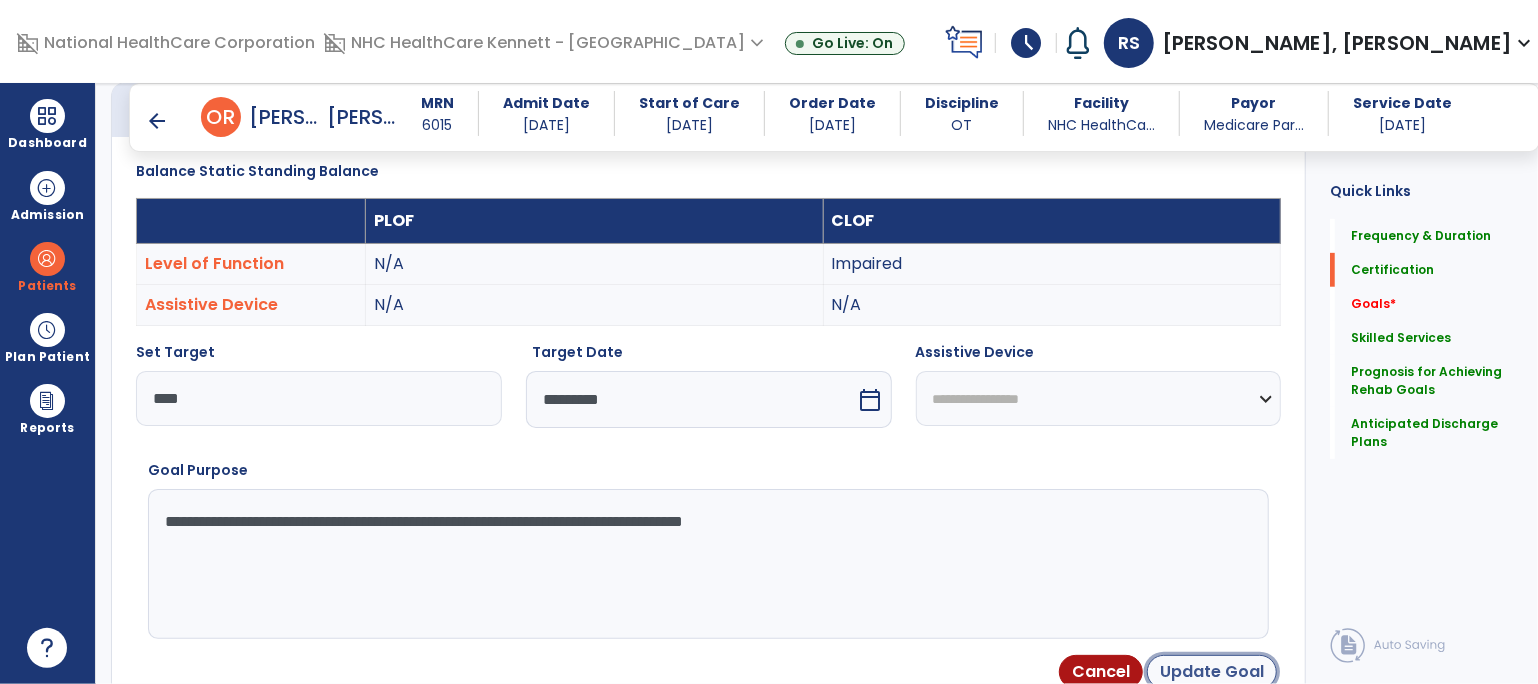 click on "Update Goal" at bounding box center [1212, 672] 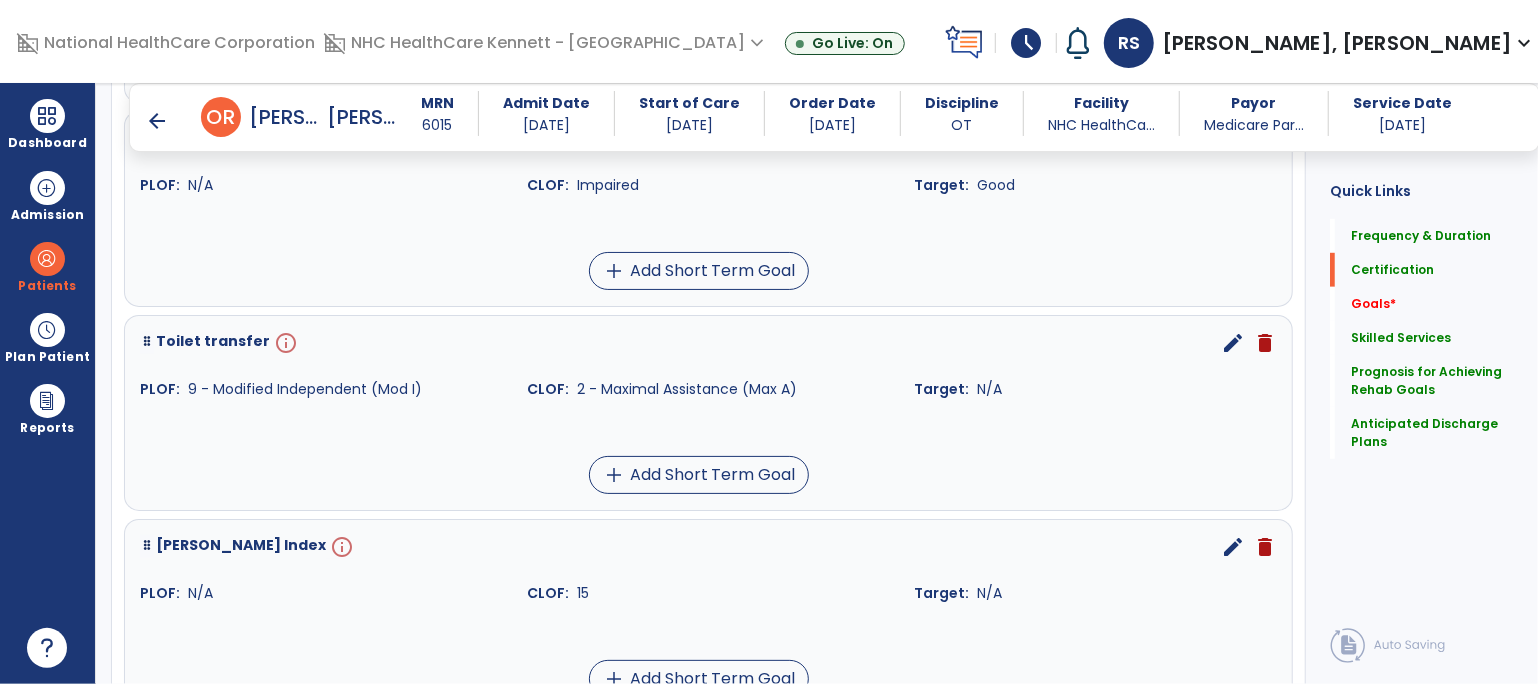 scroll, scrollTop: 867, scrollLeft: 0, axis: vertical 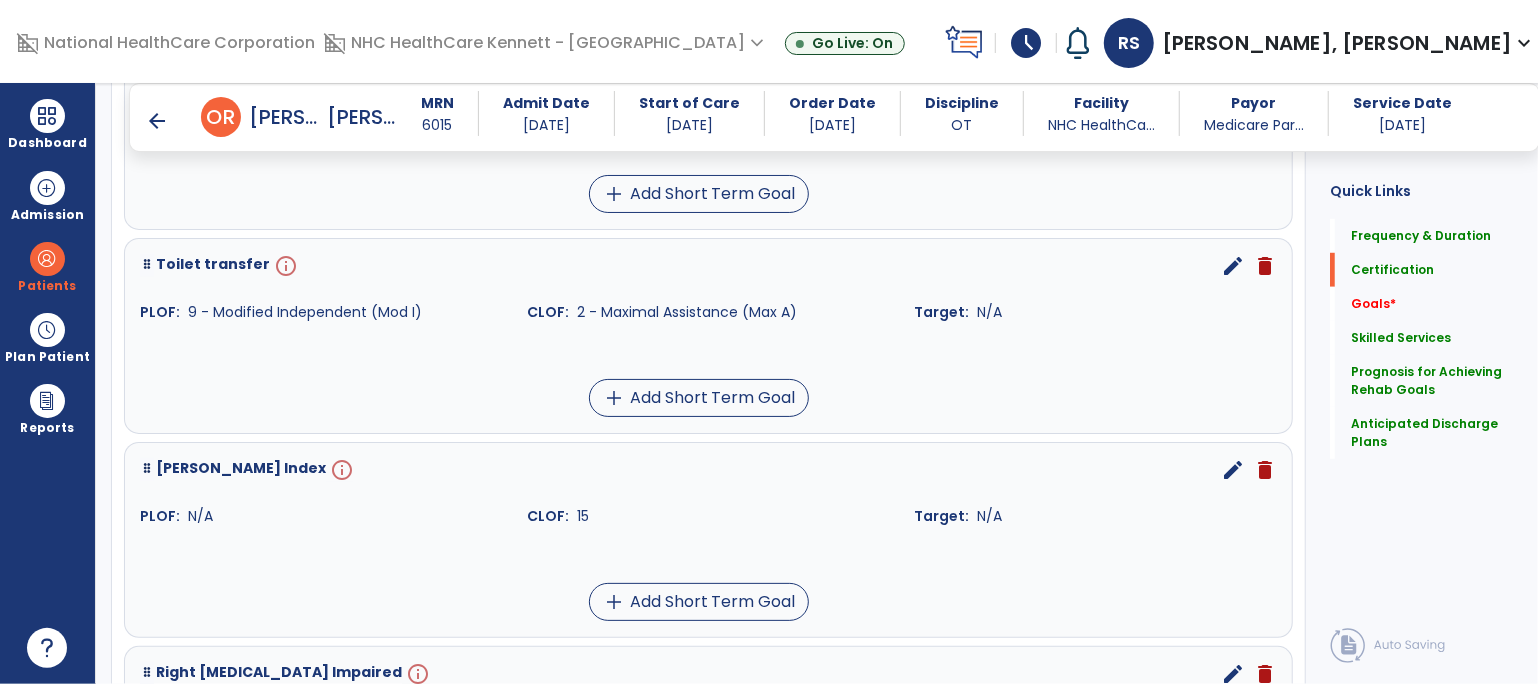 click on "edit" at bounding box center [1233, 266] 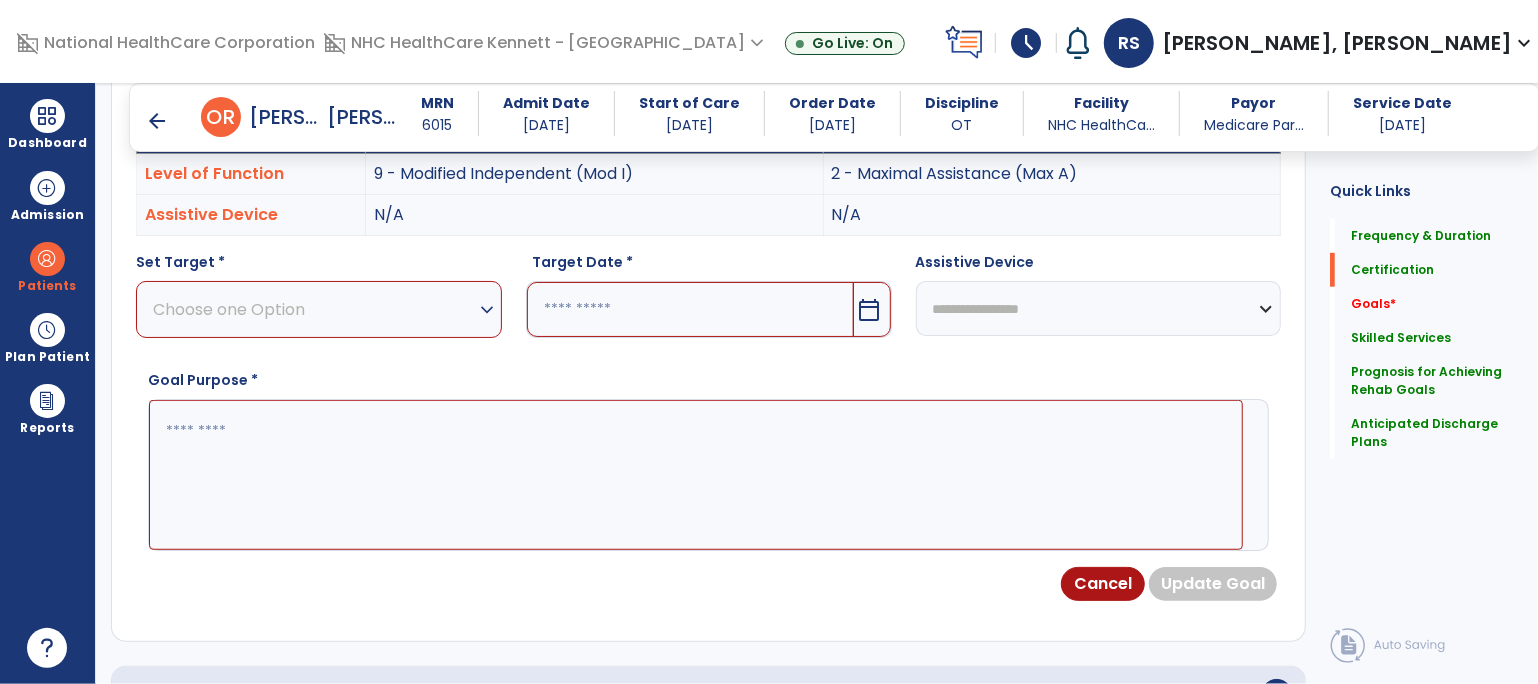 scroll, scrollTop: 534, scrollLeft: 0, axis: vertical 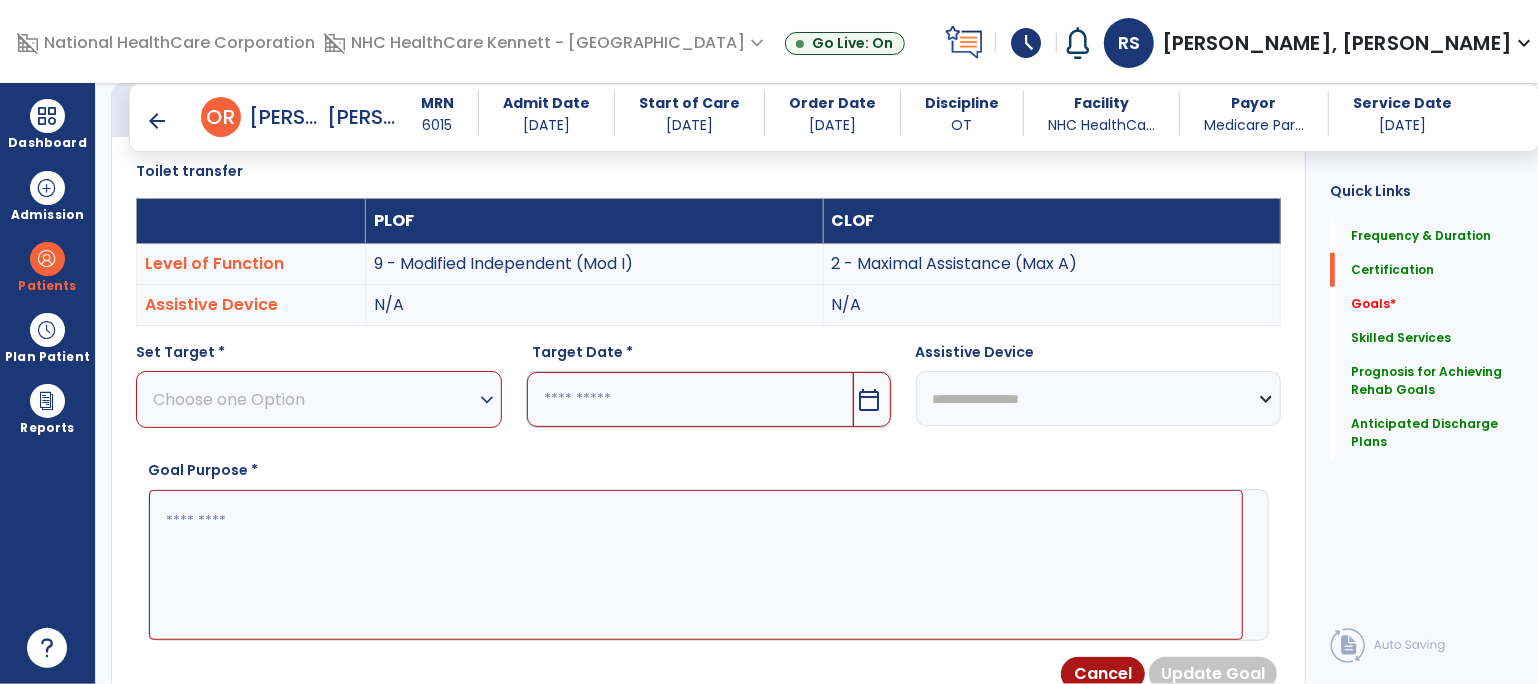 click on "expand_more" at bounding box center [487, 400] 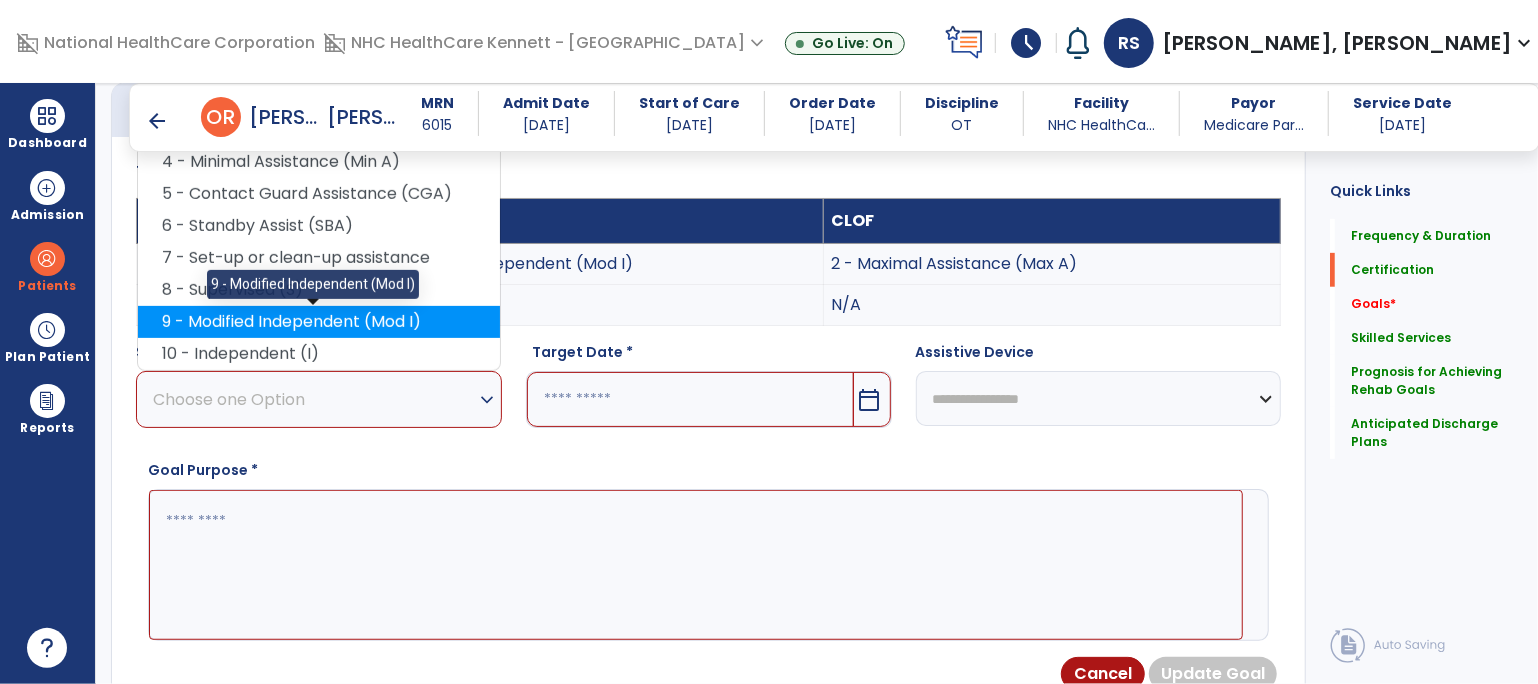click on "9 - Modified Independent (Mod I)" at bounding box center (319, 322) 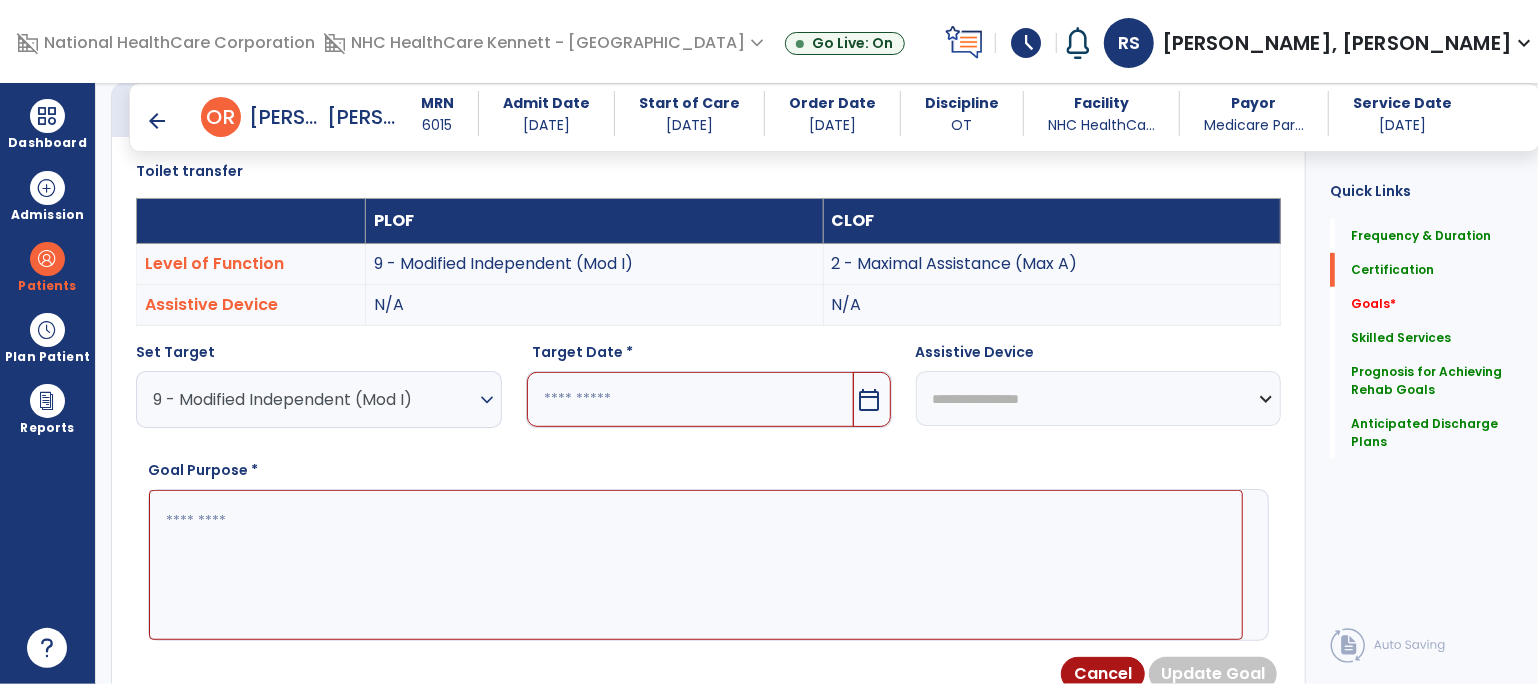 click at bounding box center (690, 399) 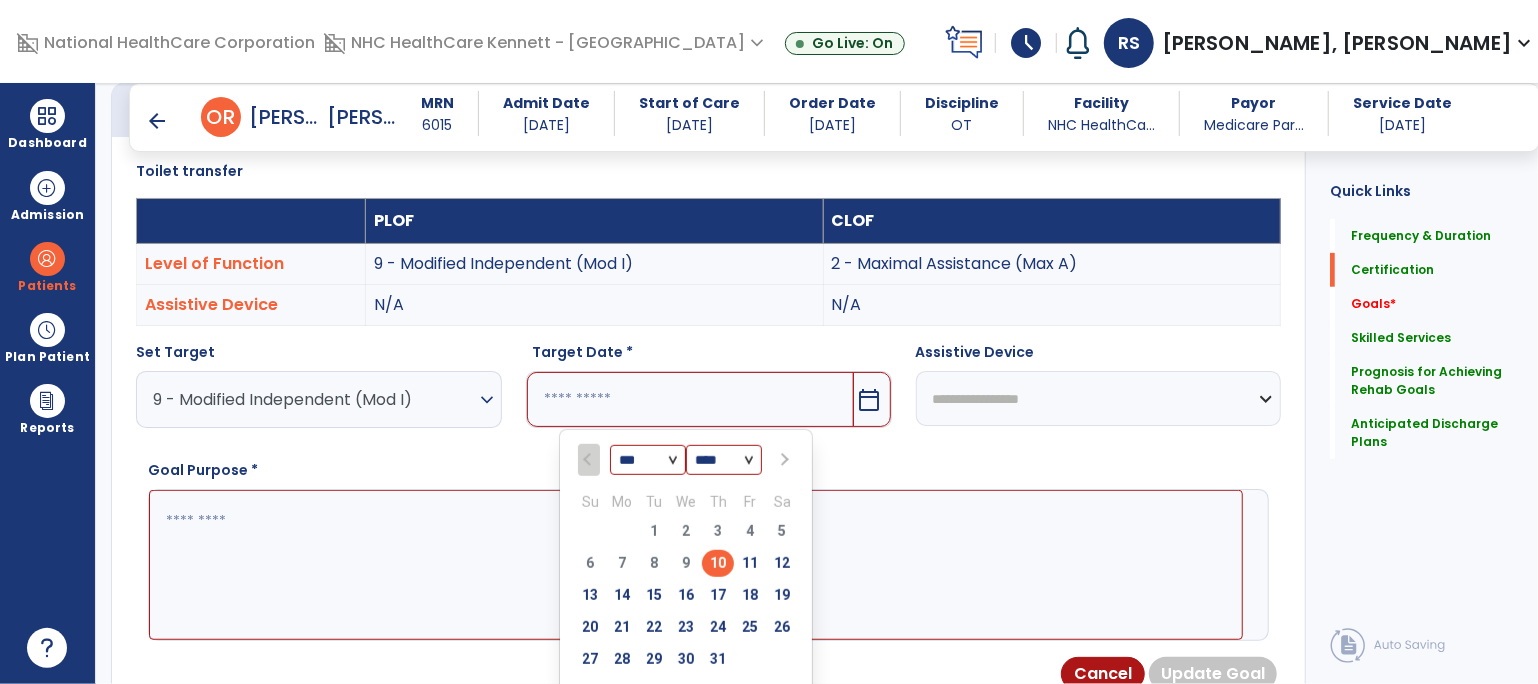 click on "*** *** *** ***" at bounding box center (648, 461) 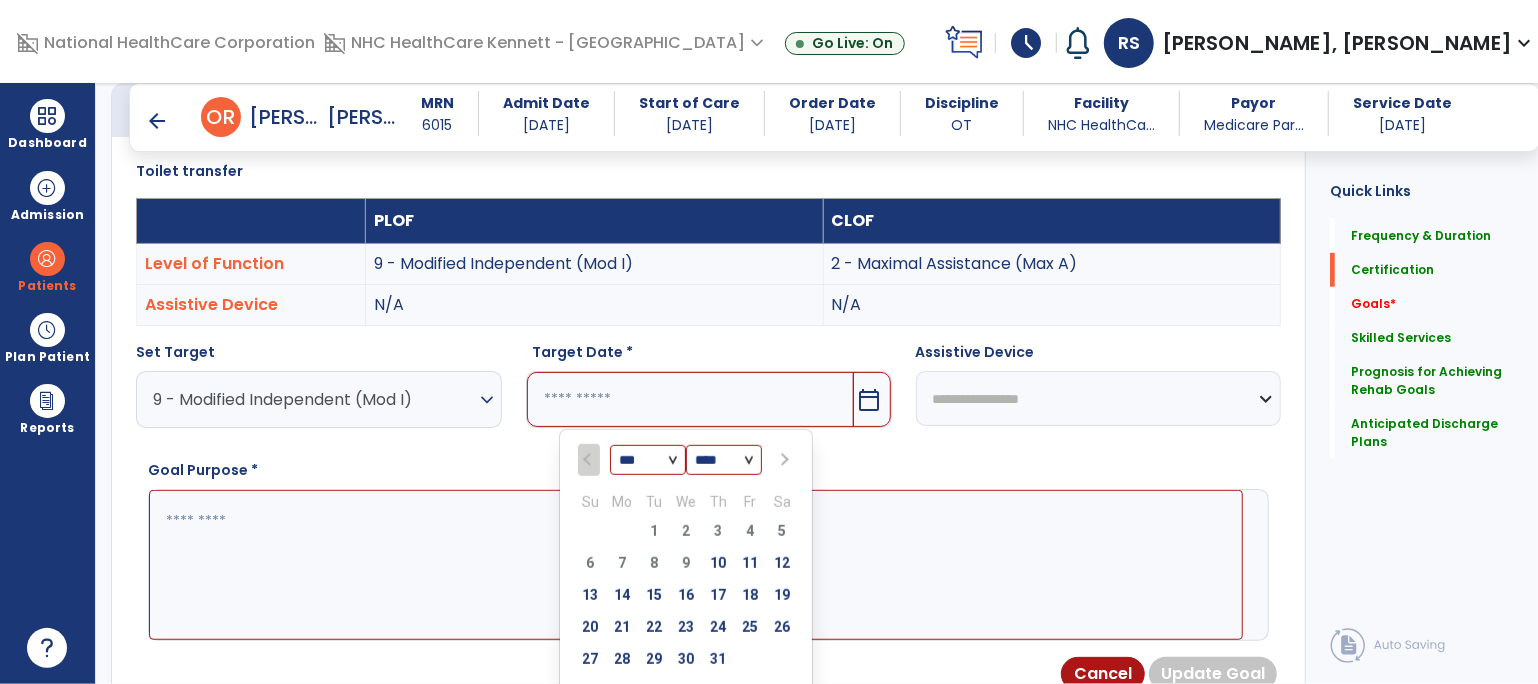 select on "**" 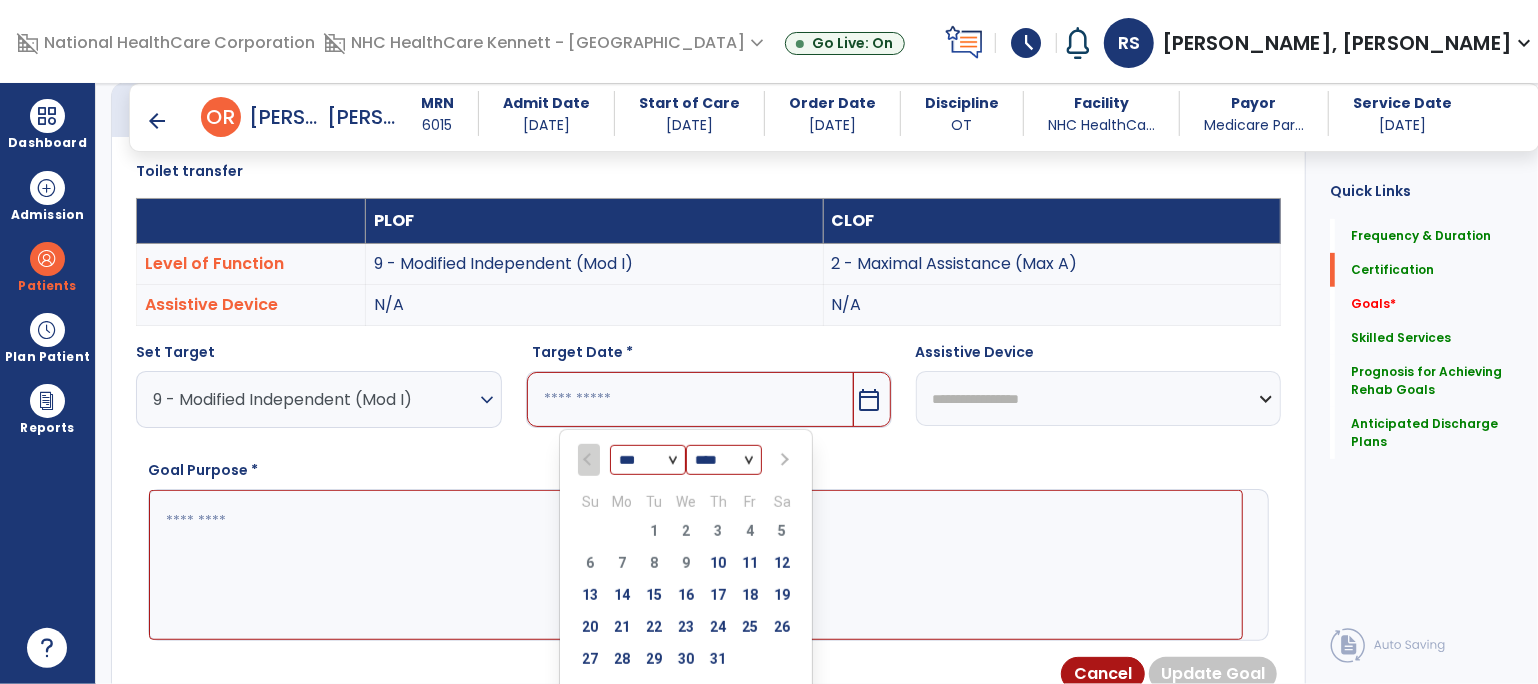 click on "*** *** *** ***" at bounding box center [648, 461] 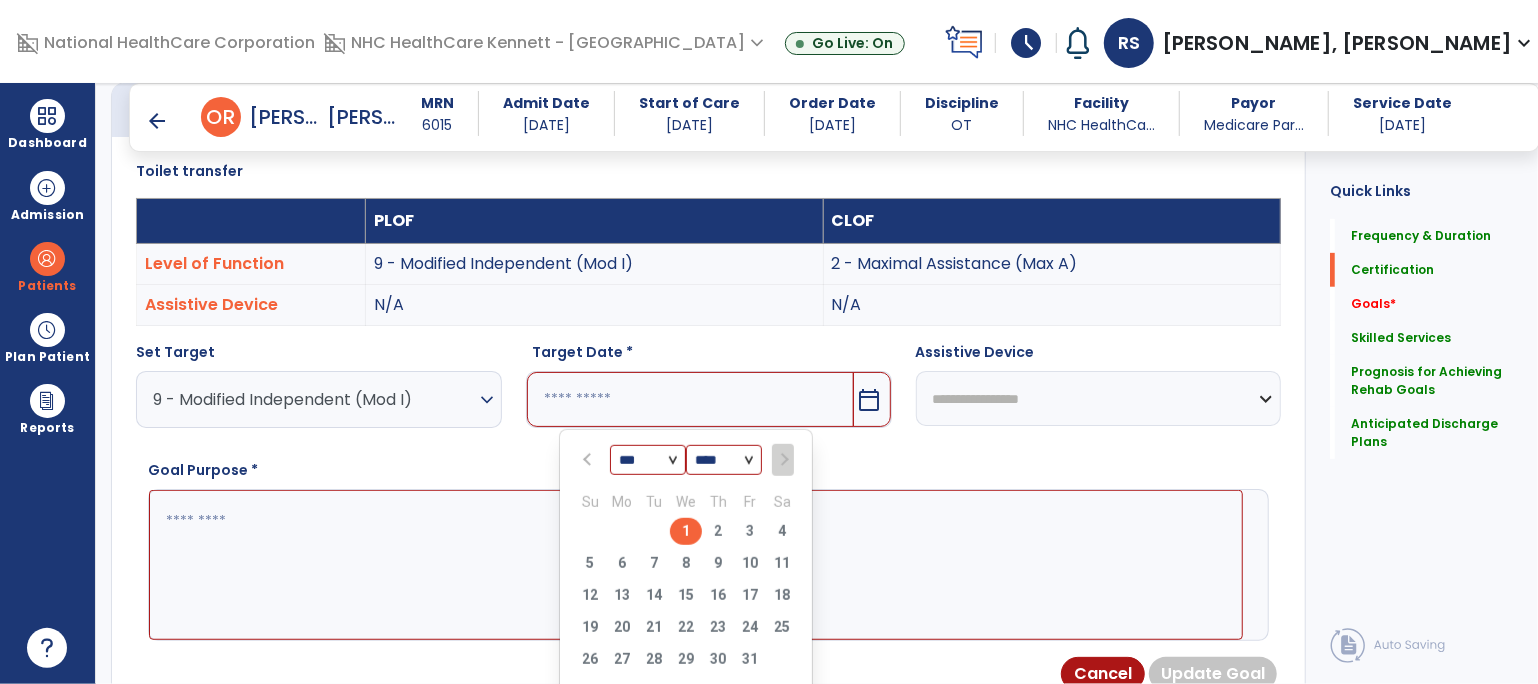 click on "1" at bounding box center [686, 531] 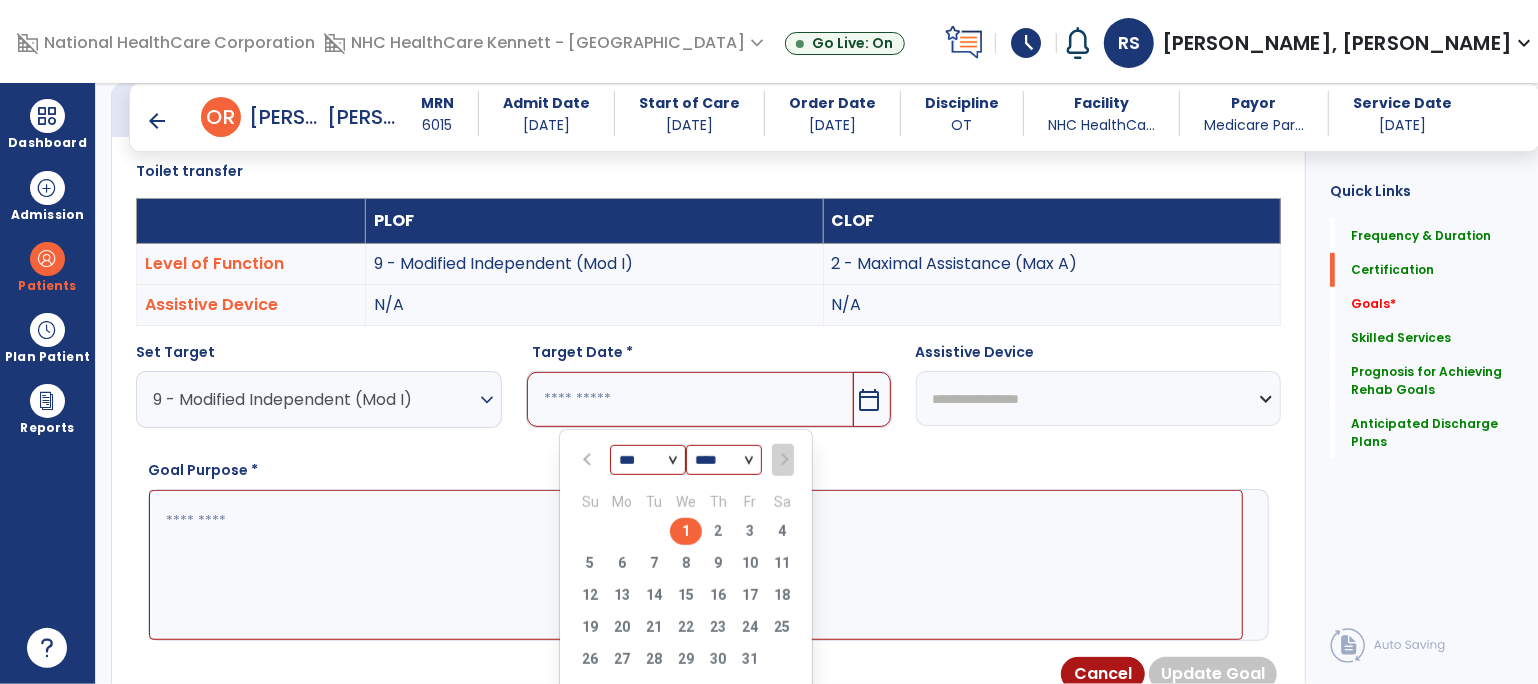 type on "*********" 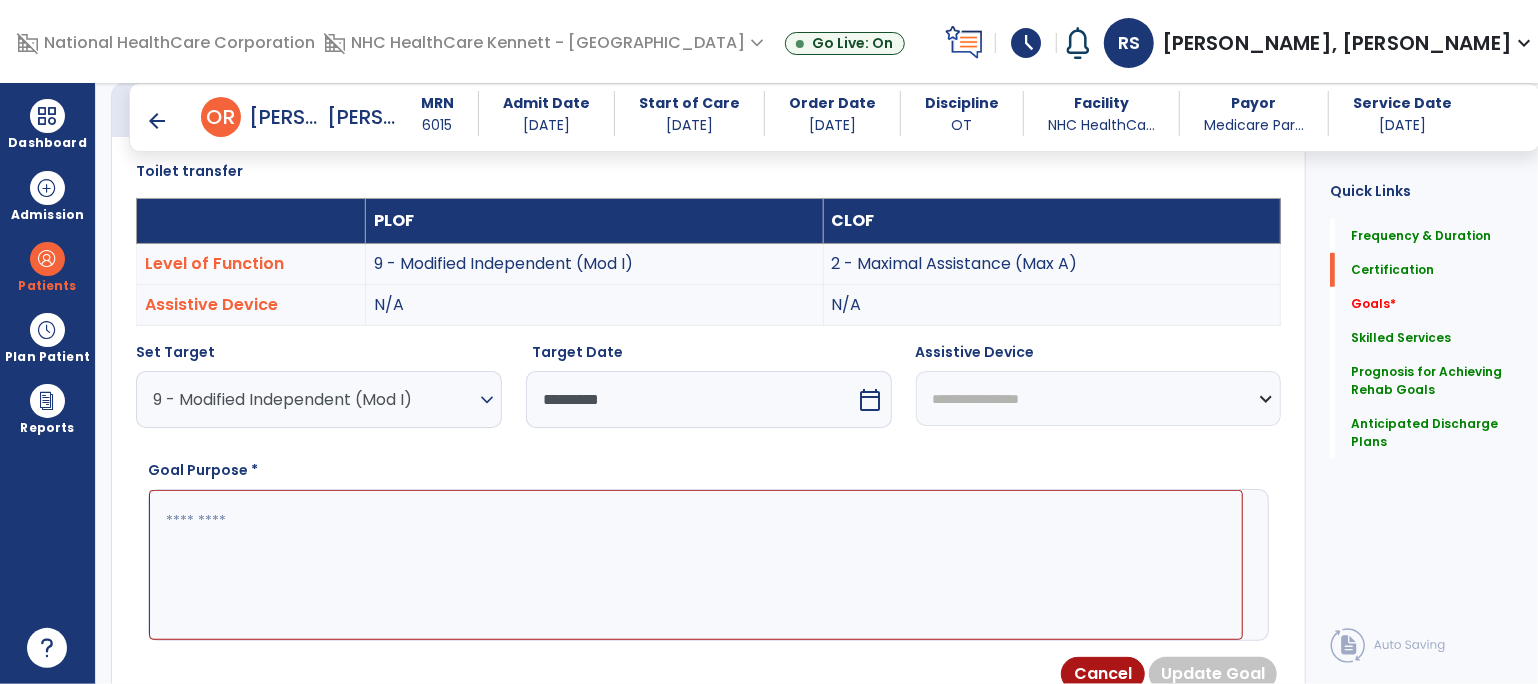 click at bounding box center [696, 565] 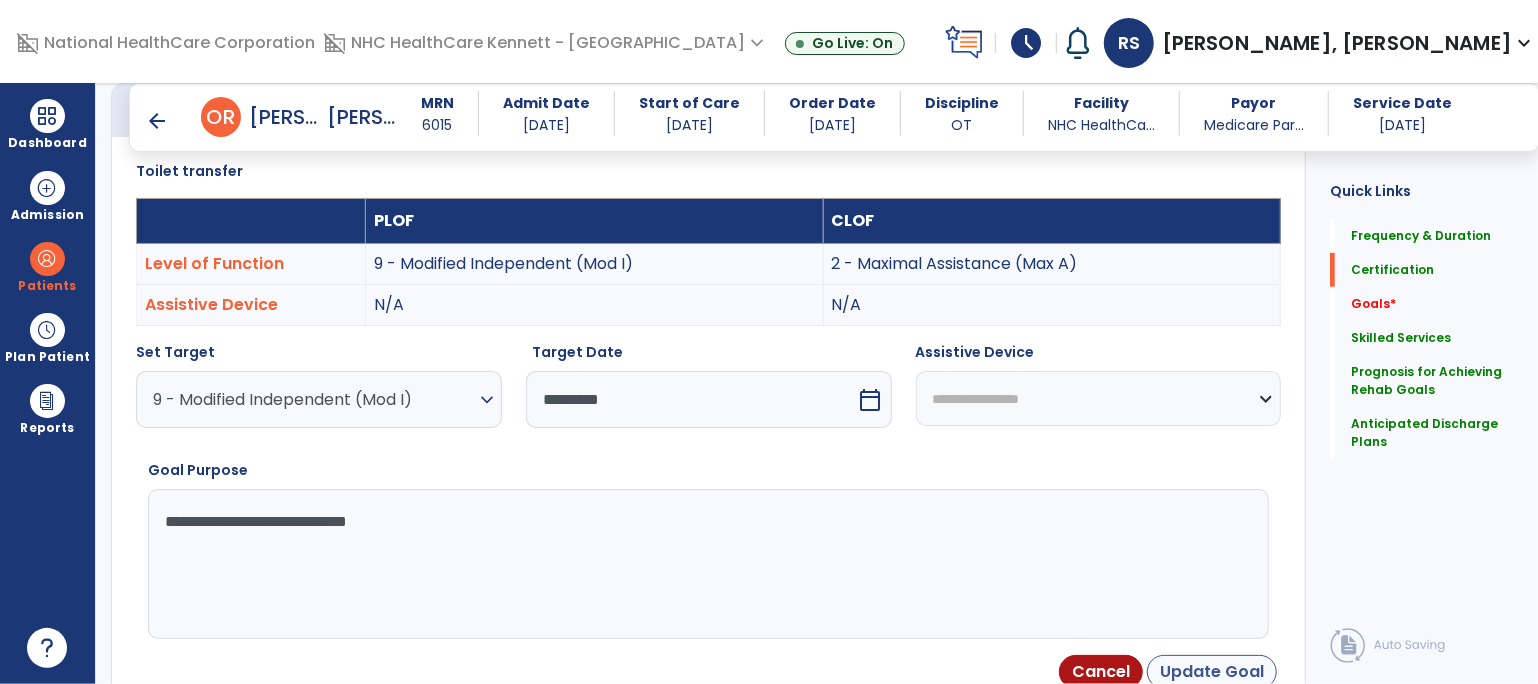 type on "**********" 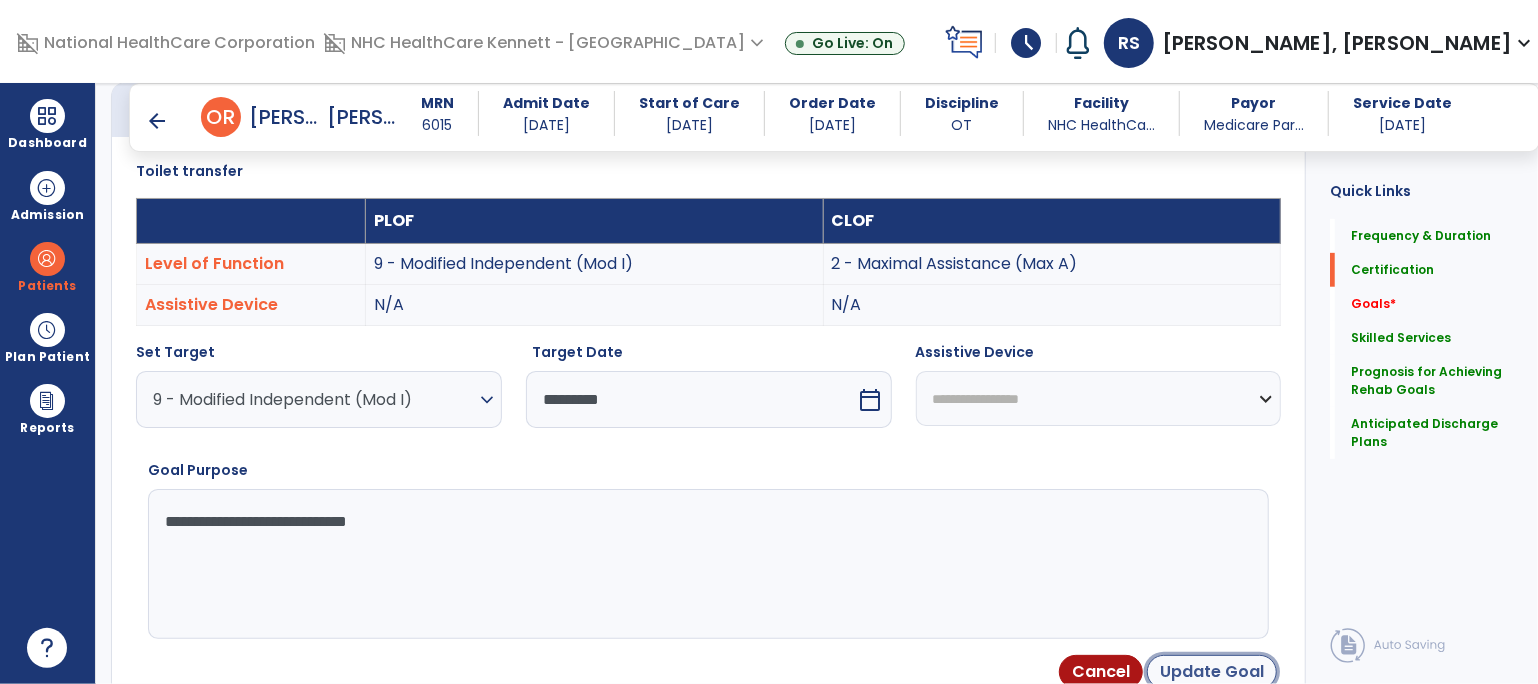 click on "Update Goal" at bounding box center [1212, 672] 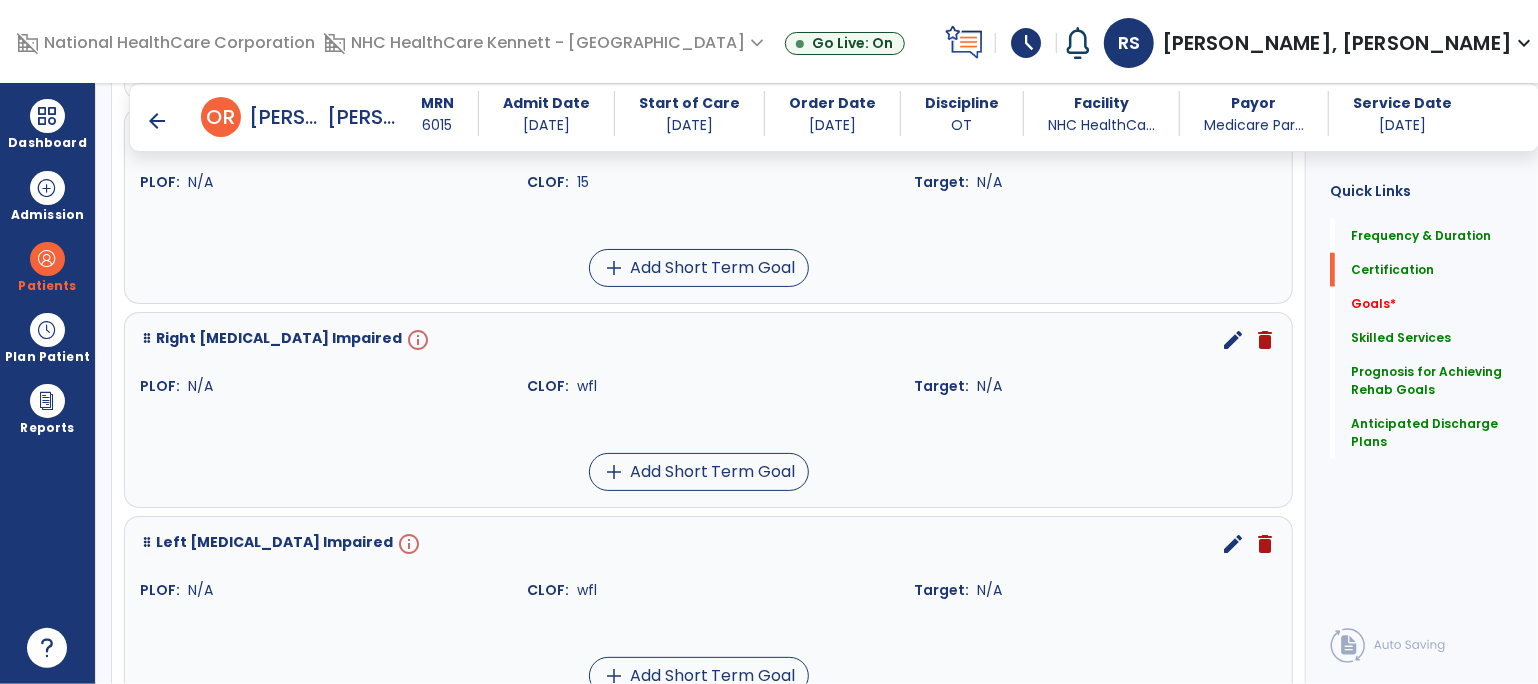 scroll, scrollTop: 1089, scrollLeft: 0, axis: vertical 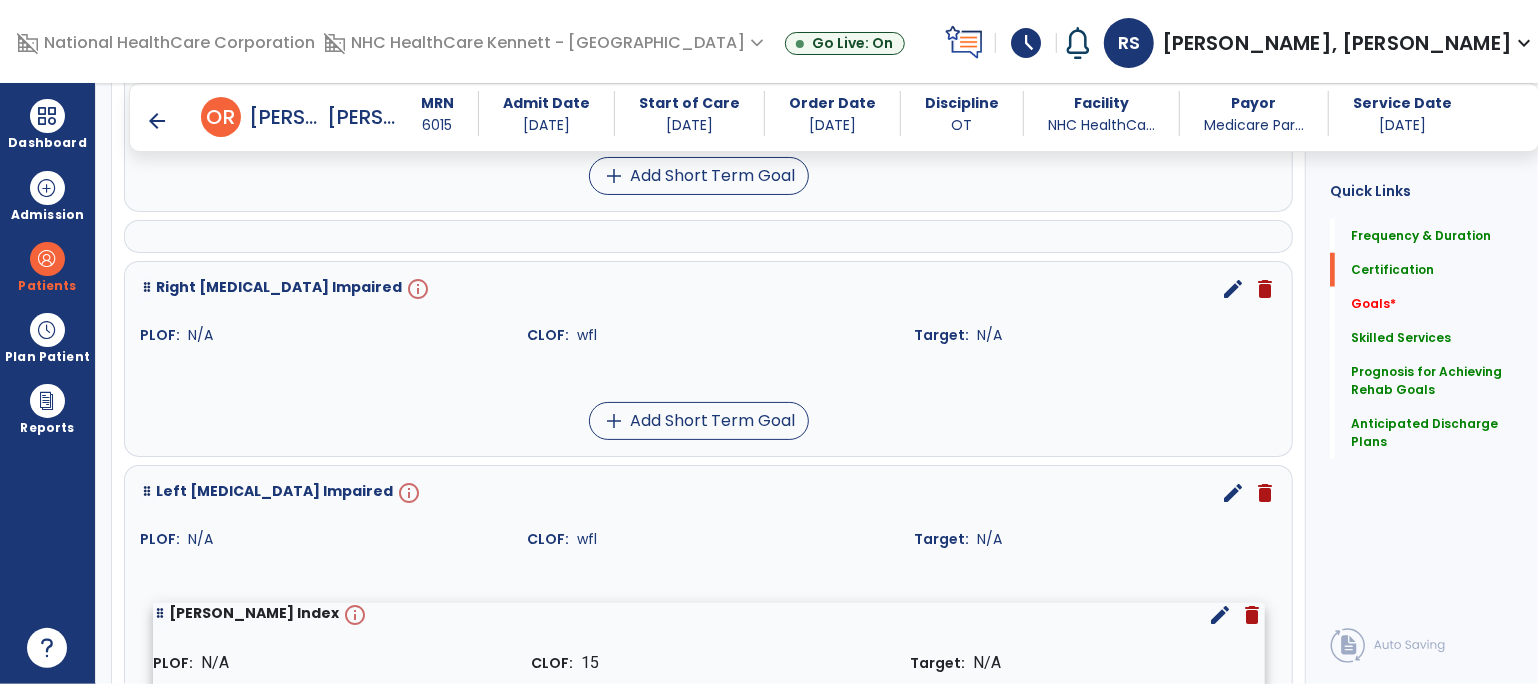 drag, startPoint x: 142, startPoint y: 237, endPoint x: 160, endPoint y: 607, distance: 370.4376 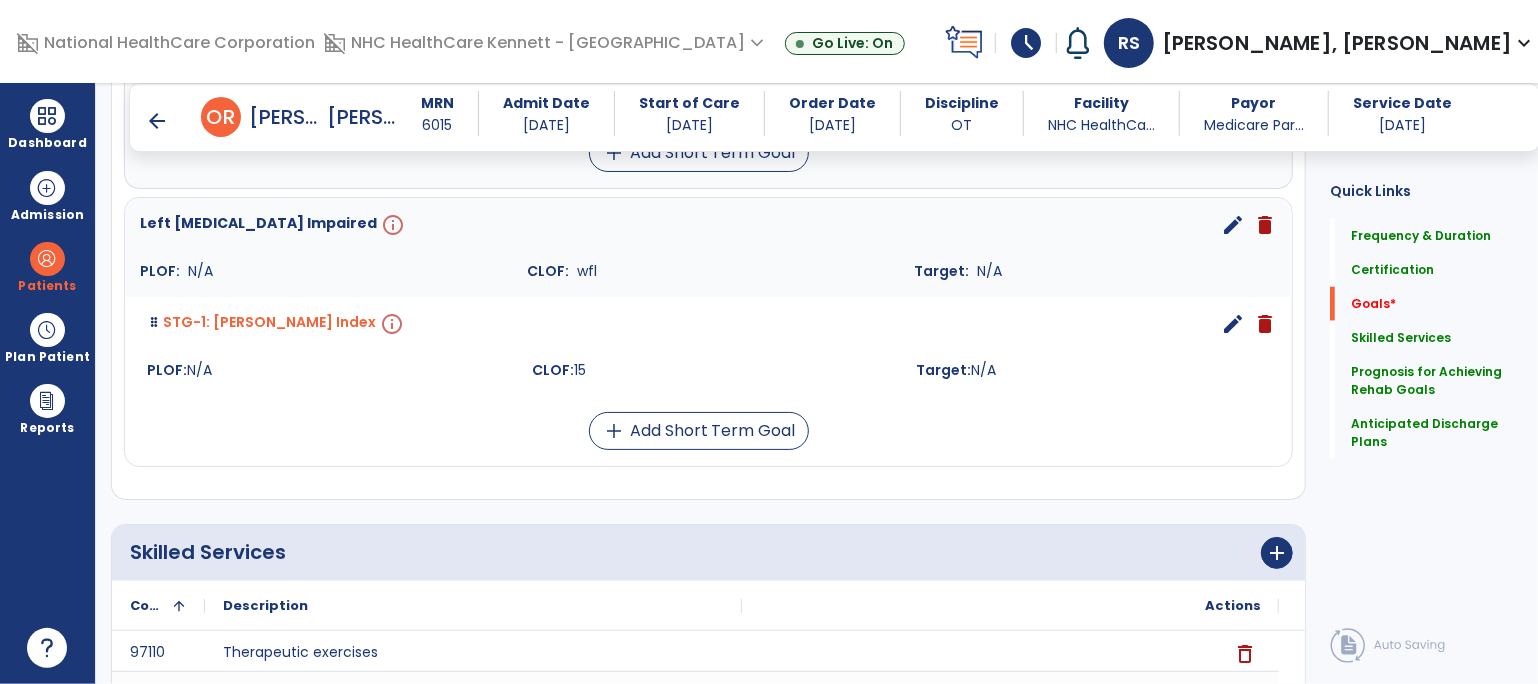 scroll, scrollTop: 1333, scrollLeft: 0, axis: vertical 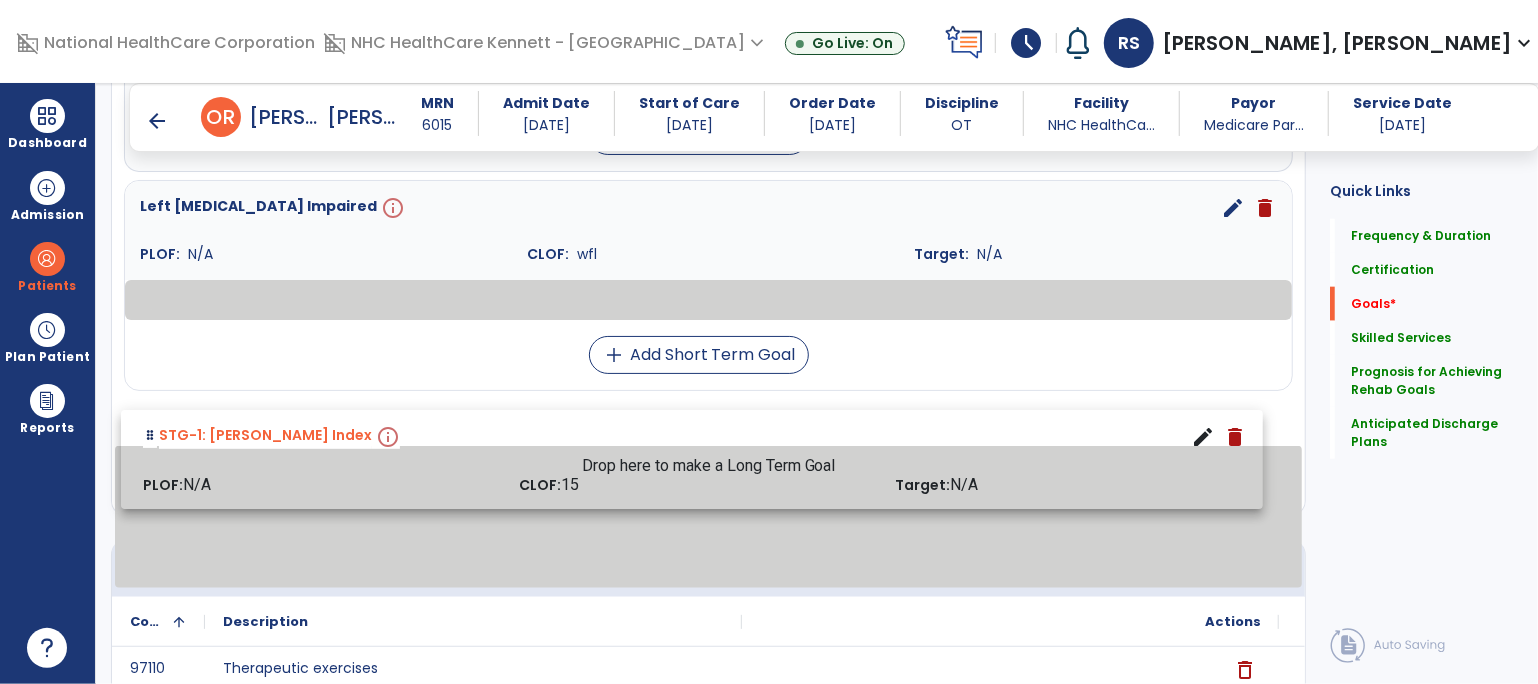 drag, startPoint x: 157, startPoint y: 305, endPoint x: 152, endPoint y: 438, distance: 133.09395 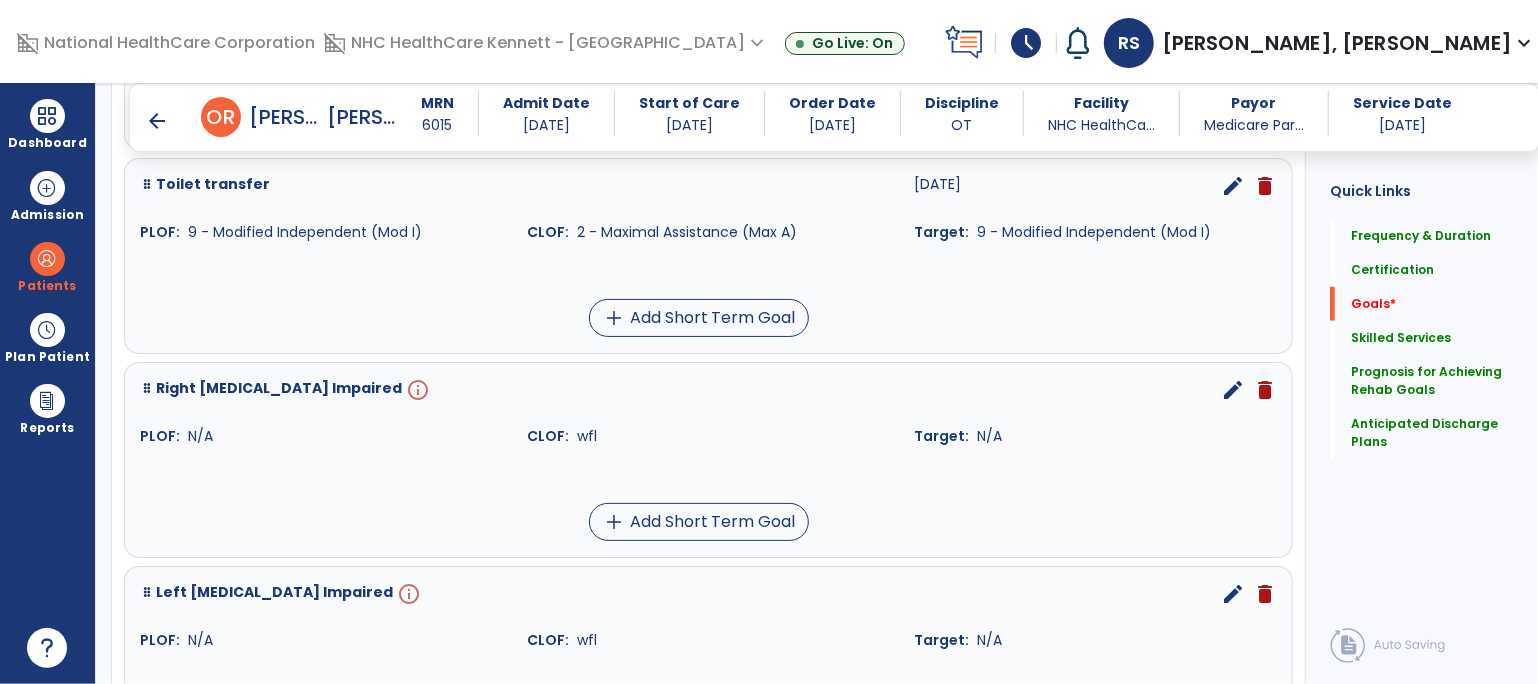 scroll, scrollTop: 1000, scrollLeft: 0, axis: vertical 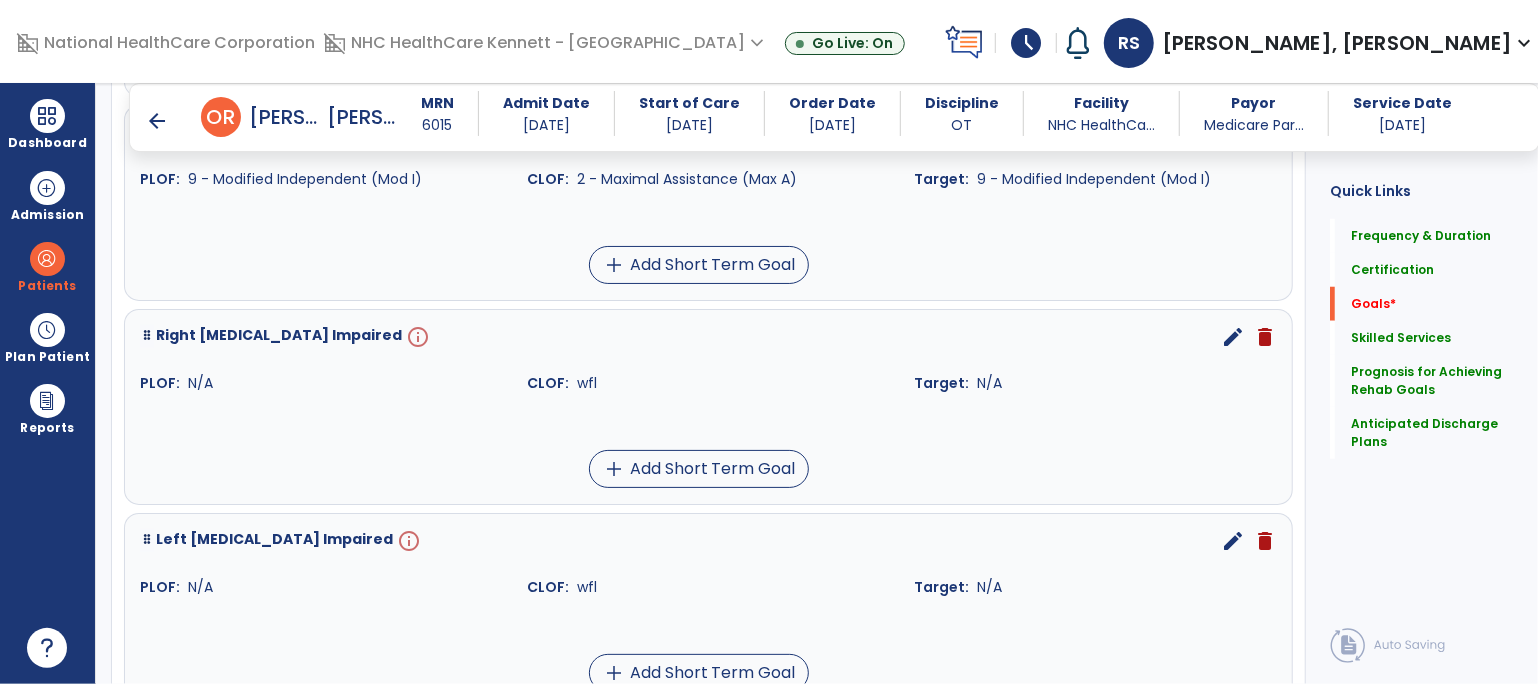 click on "edit" at bounding box center [1233, 337] 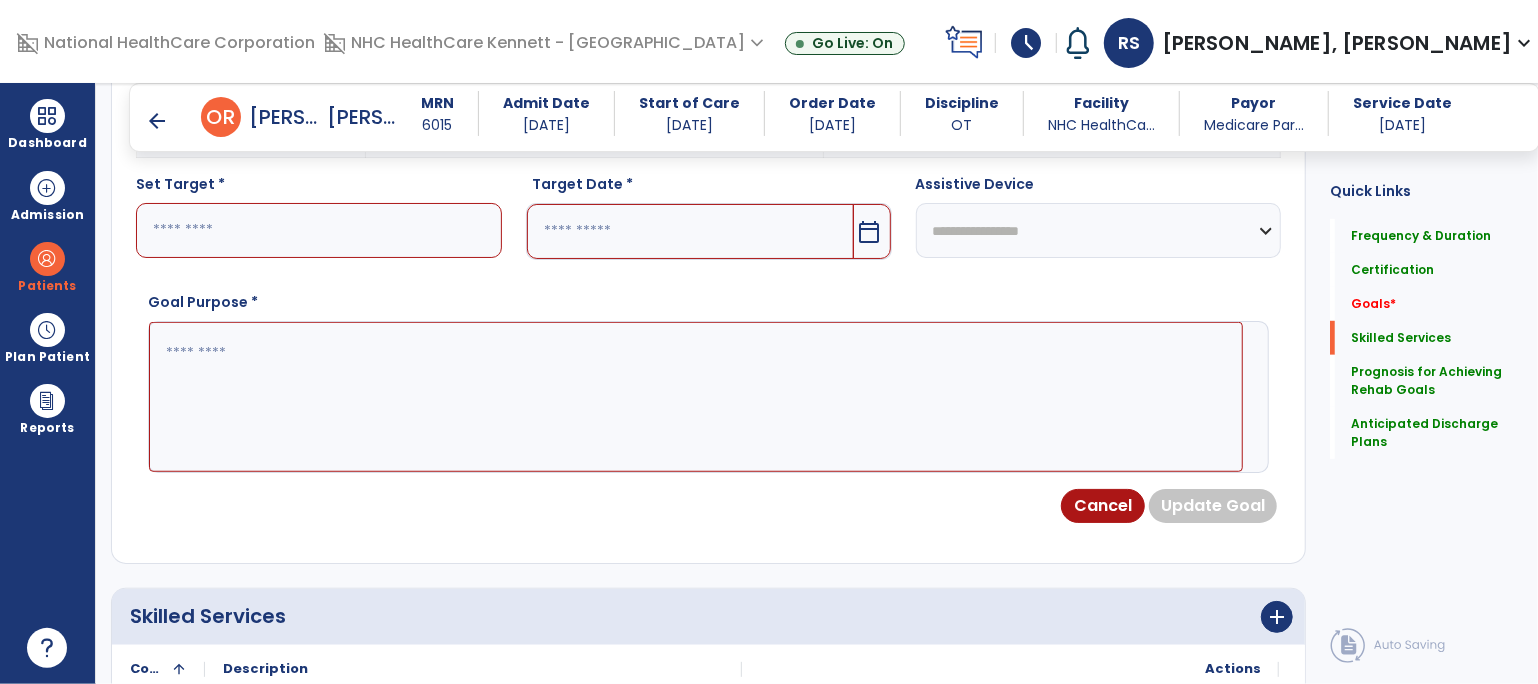 scroll, scrollTop: 534, scrollLeft: 0, axis: vertical 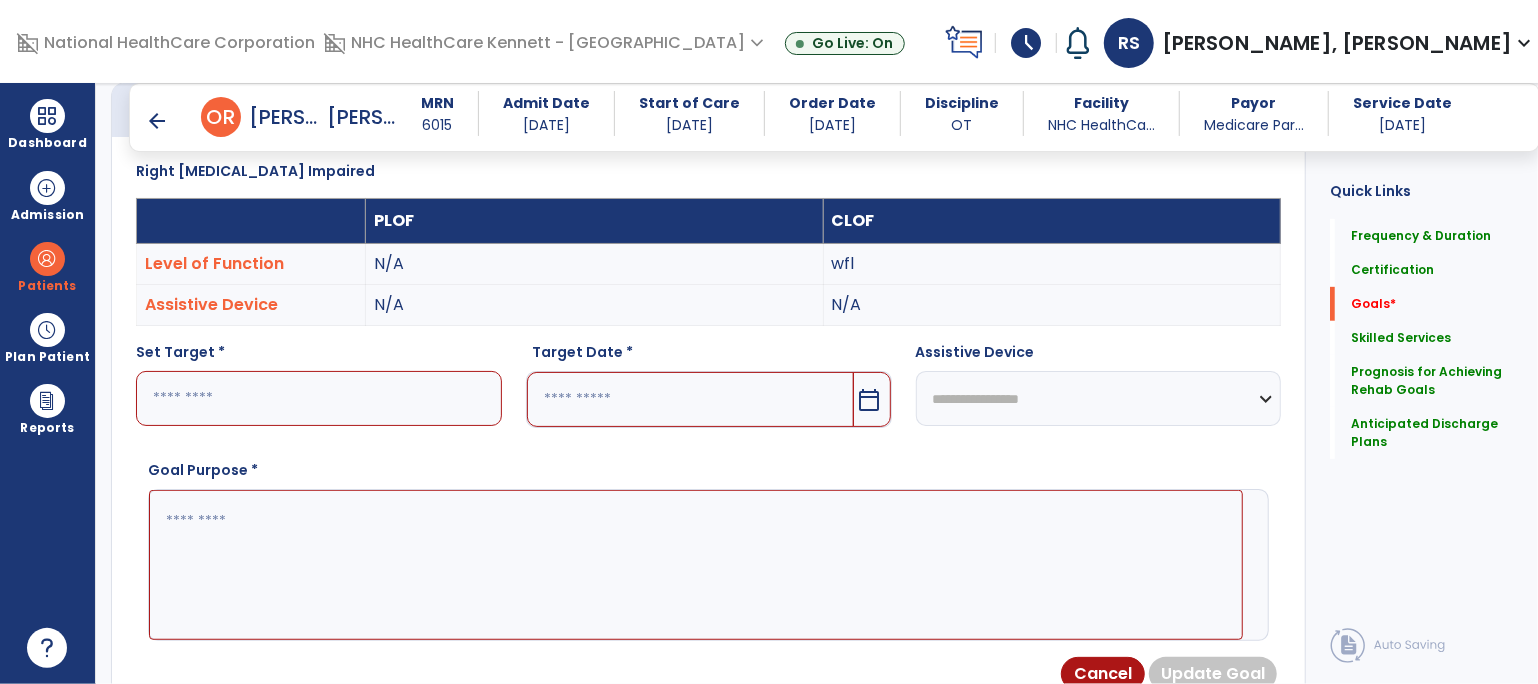 click at bounding box center [319, 398] 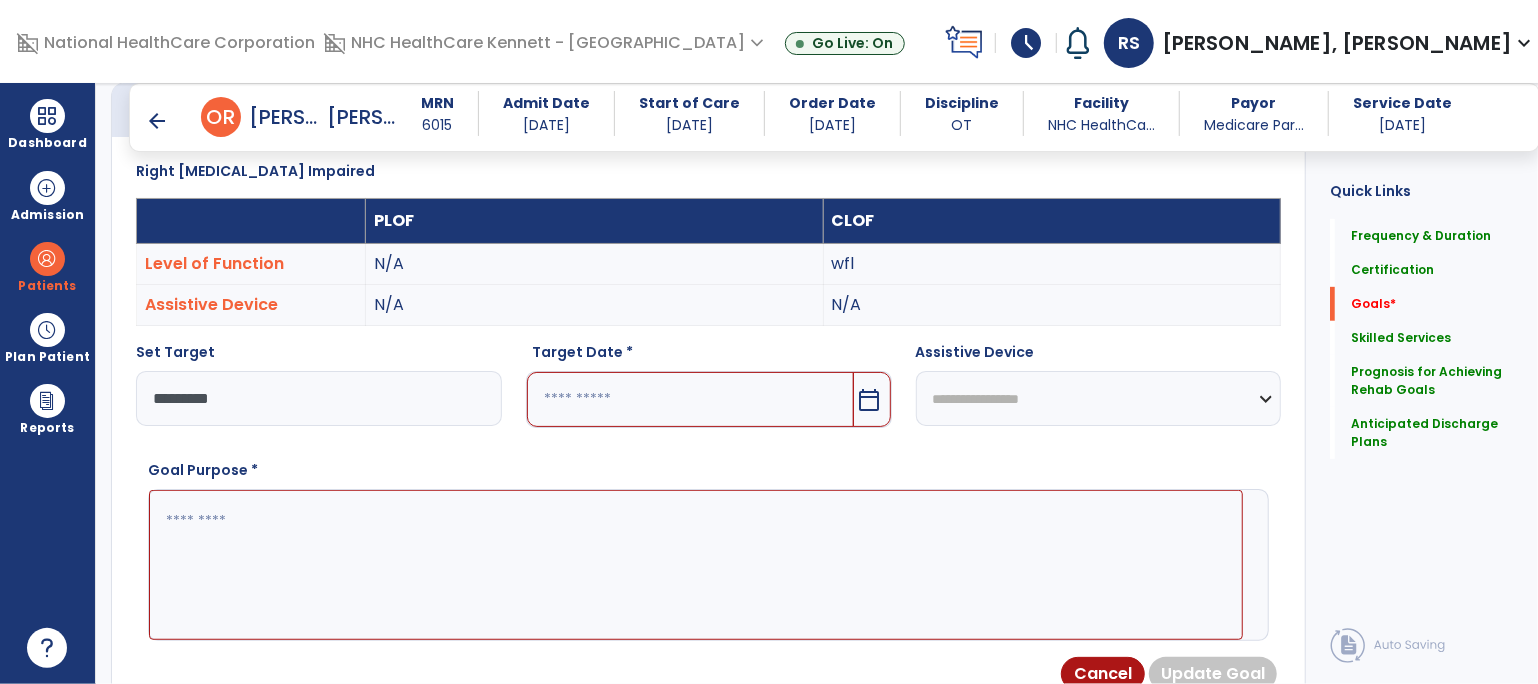 type on "*********" 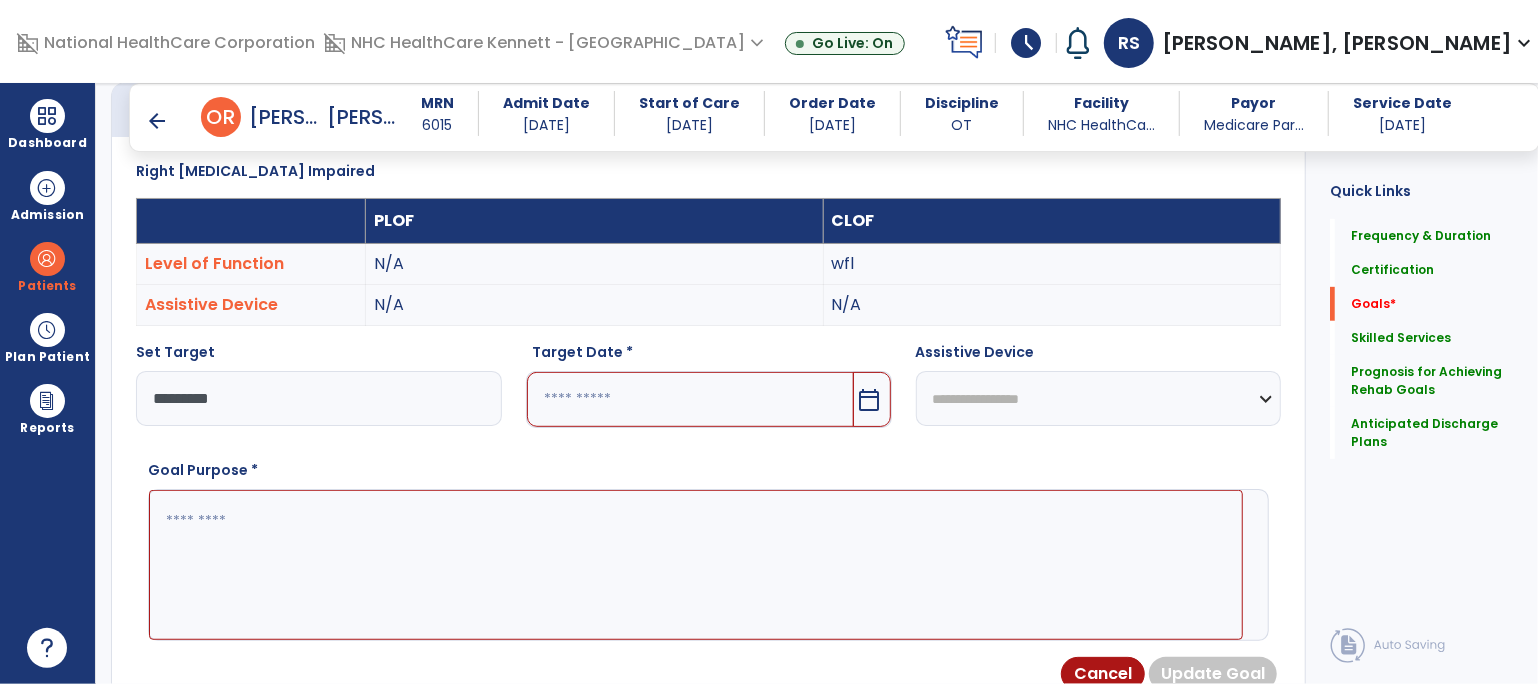 click at bounding box center [690, 399] 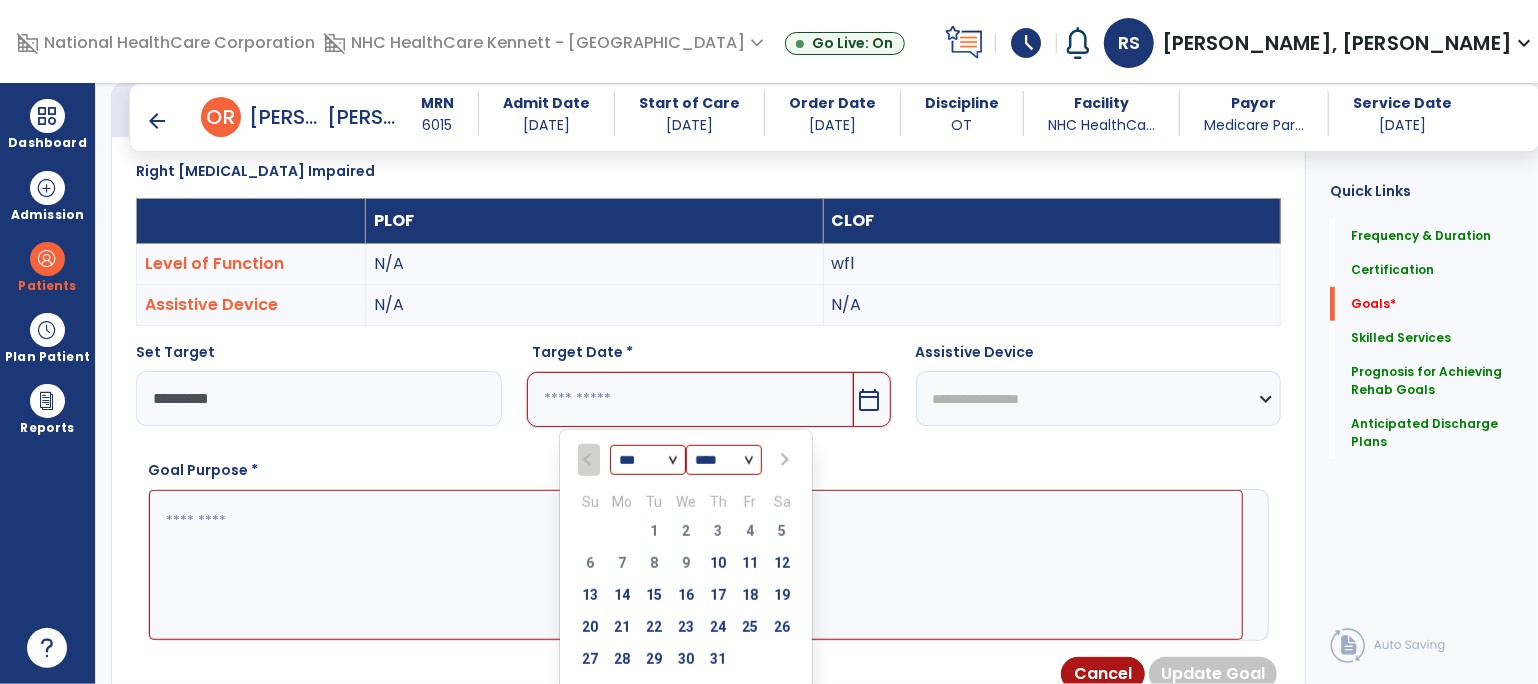 click on "*** *** *** ***" at bounding box center (648, 461) 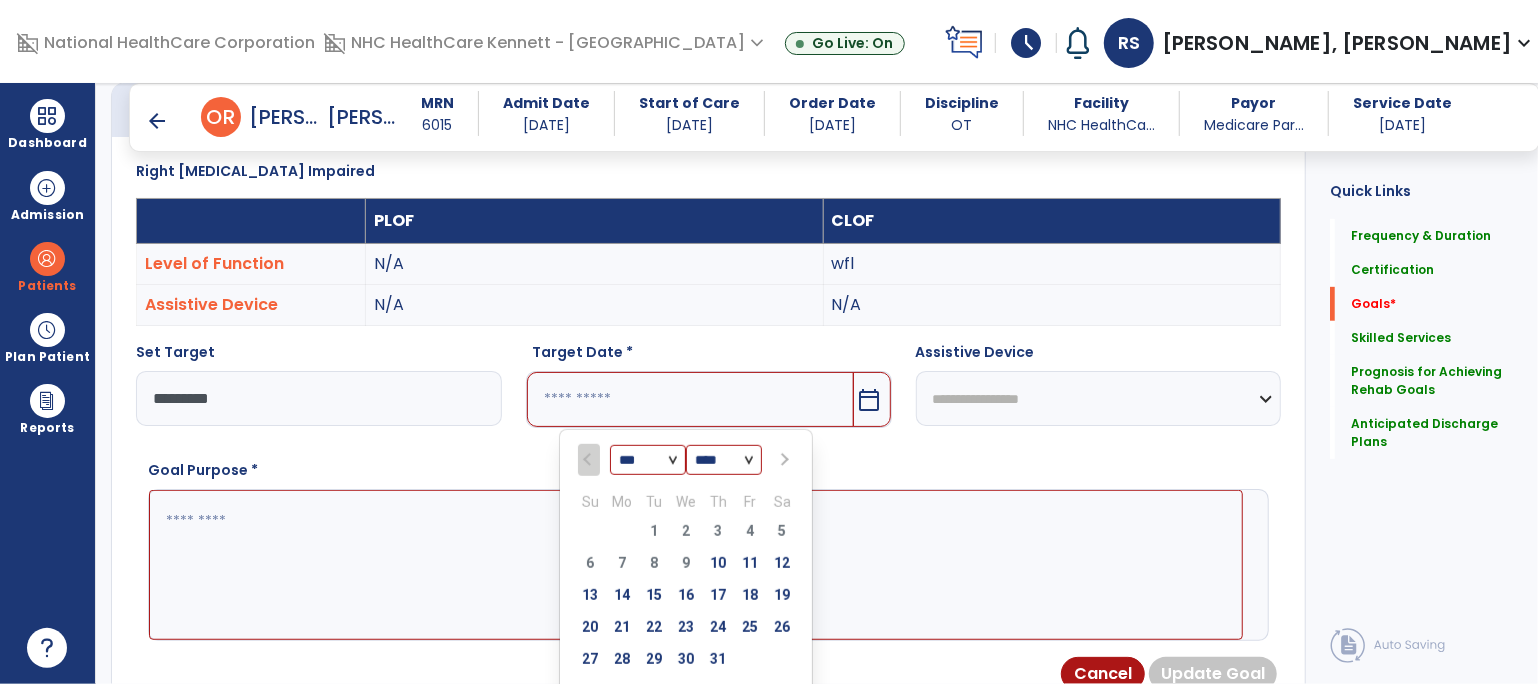 click on "*** *** *** ***" at bounding box center [648, 461] 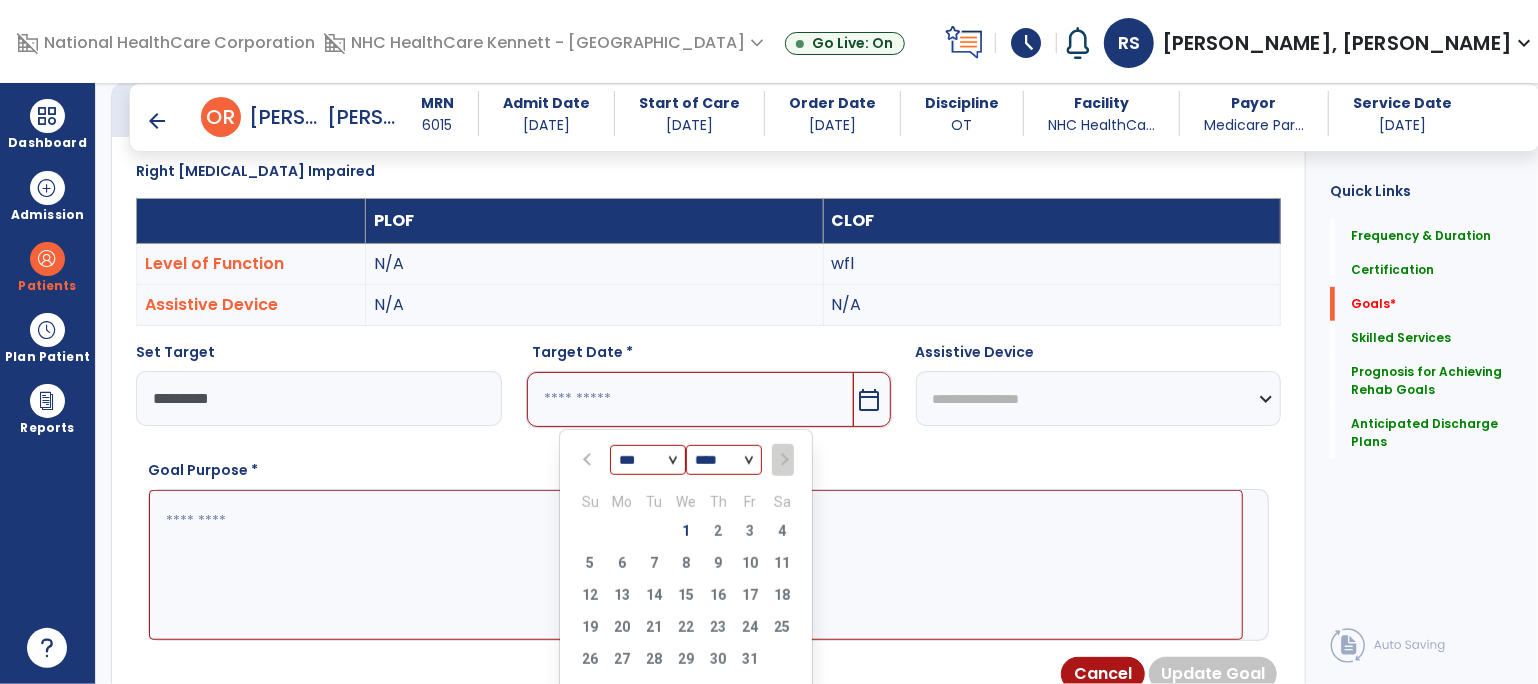 click on "1" at bounding box center (686, 531) 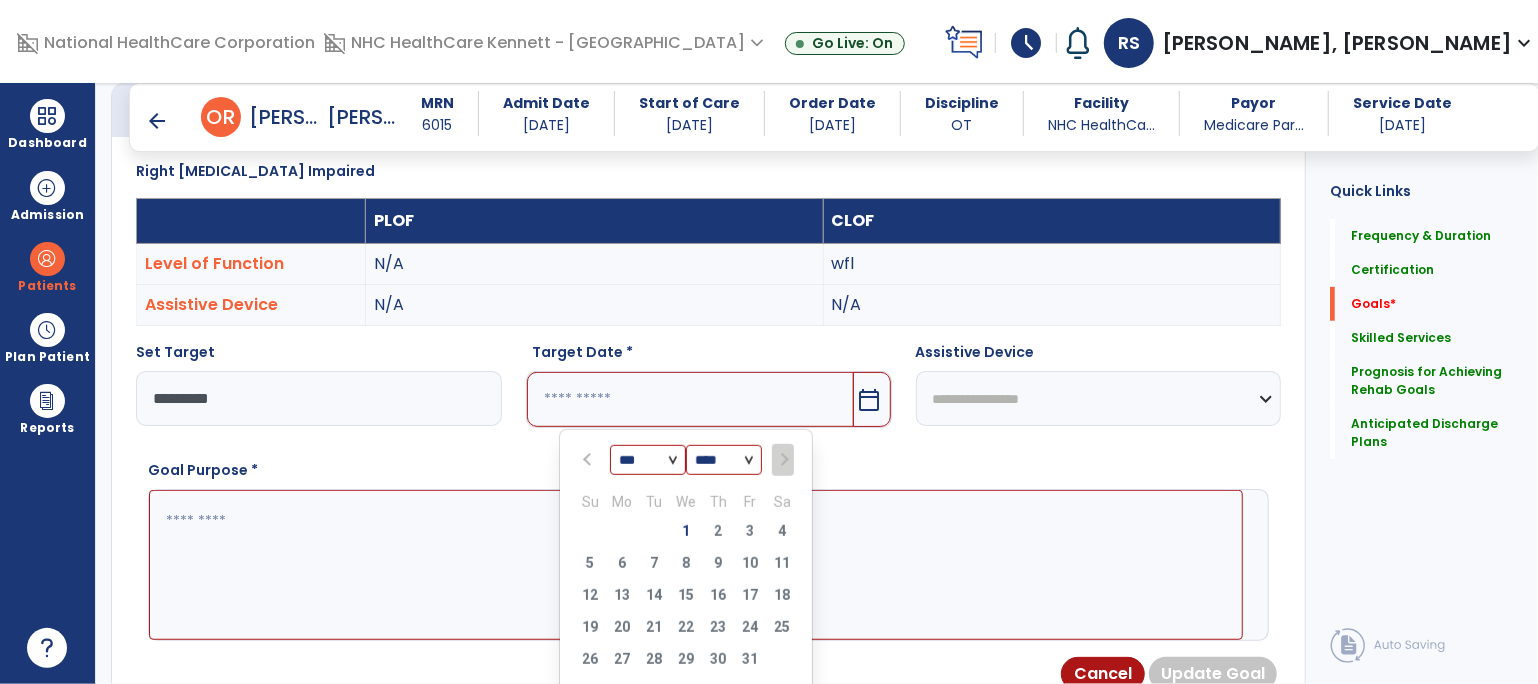 type on "*********" 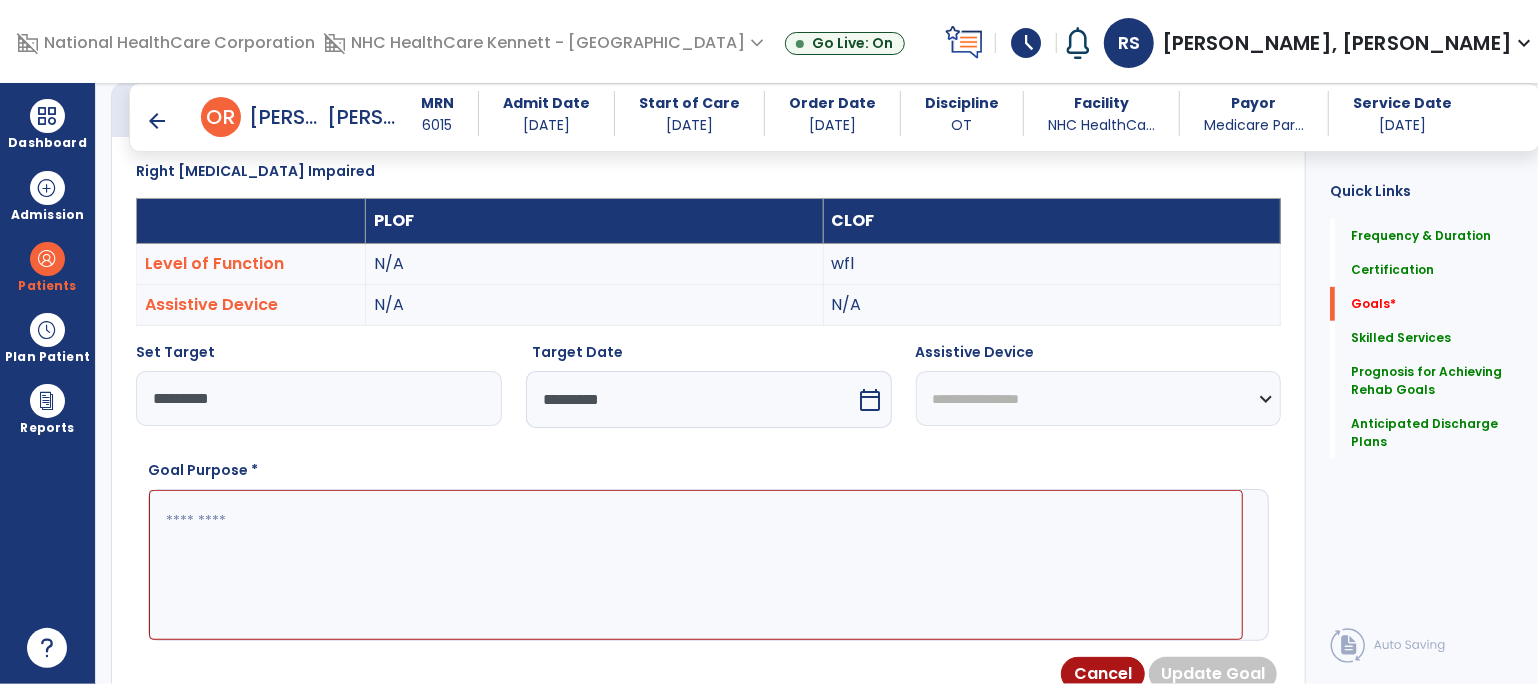 click at bounding box center [696, 565] 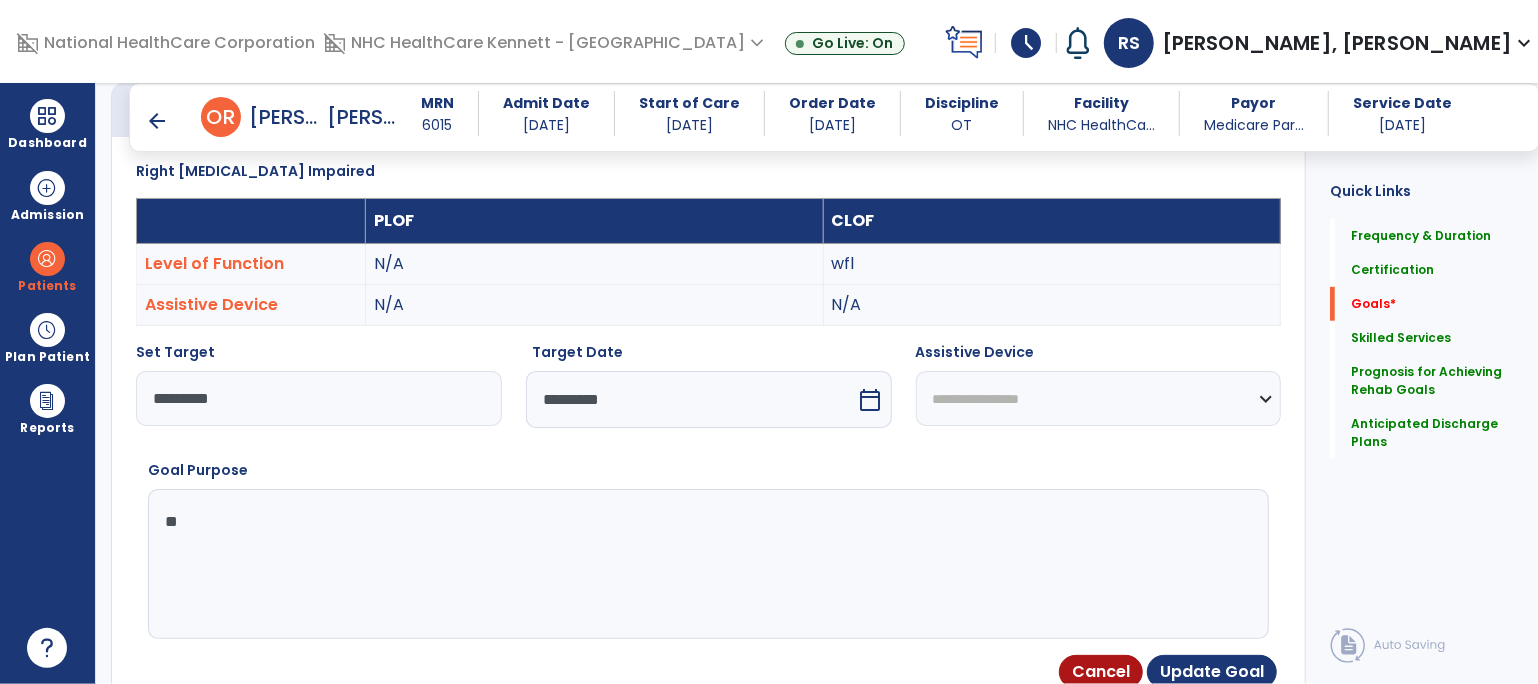 type on "*" 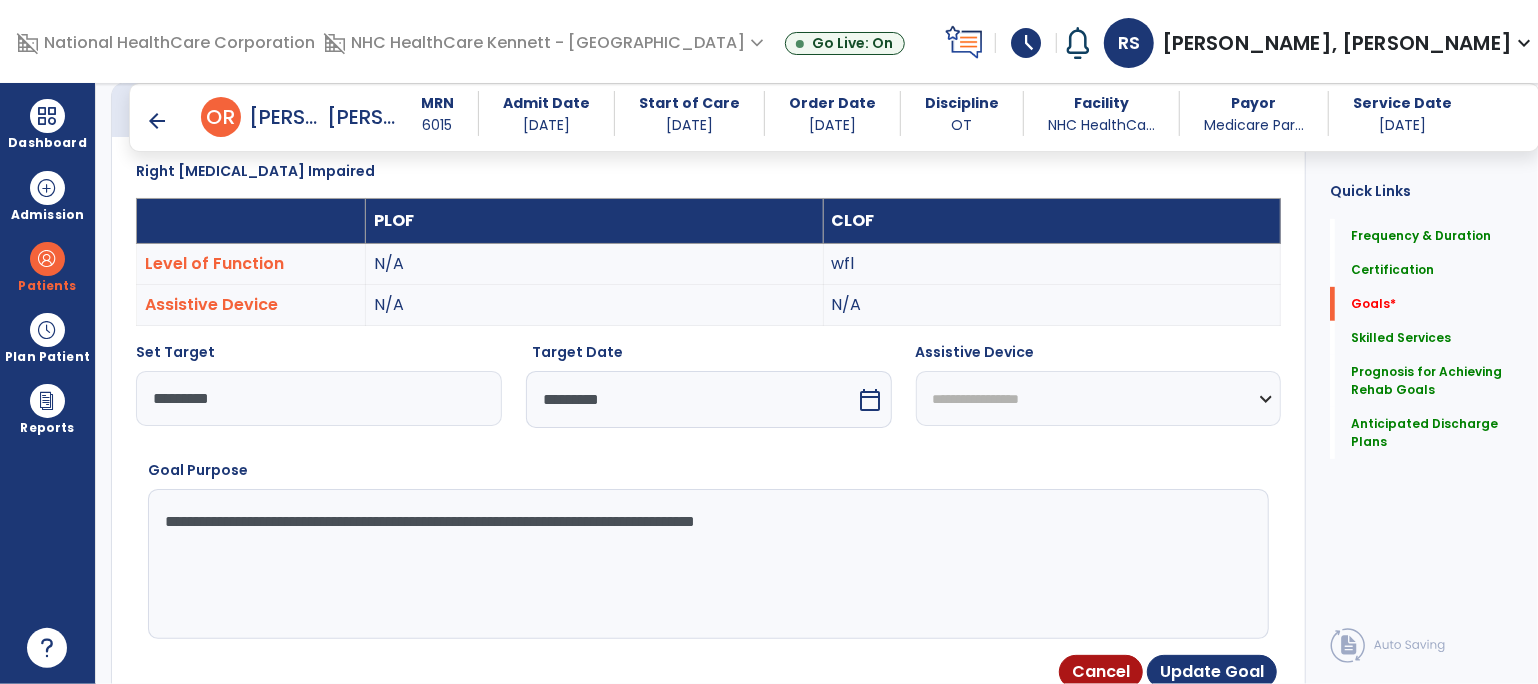 drag, startPoint x: 1091, startPoint y: 539, endPoint x: 0, endPoint y: 486, distance: 1092.2866 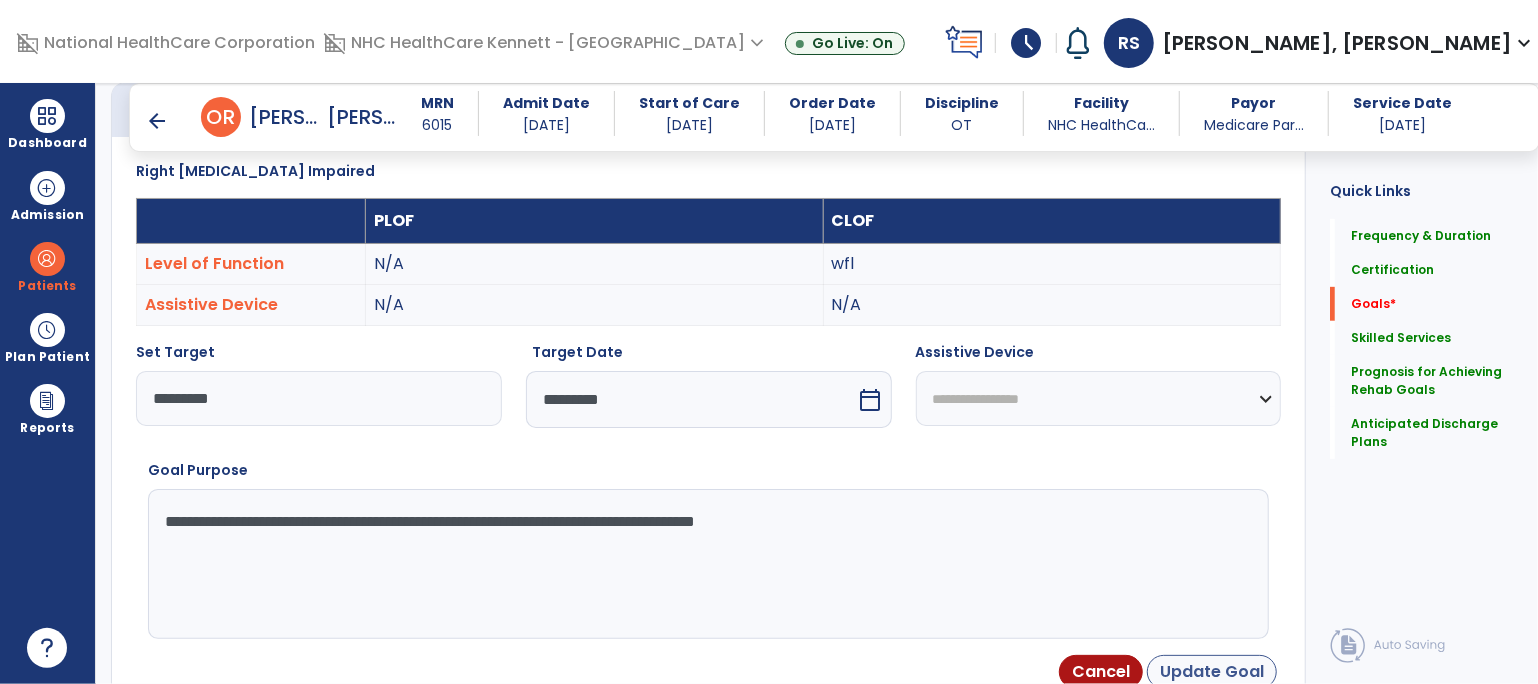 type on "**********" 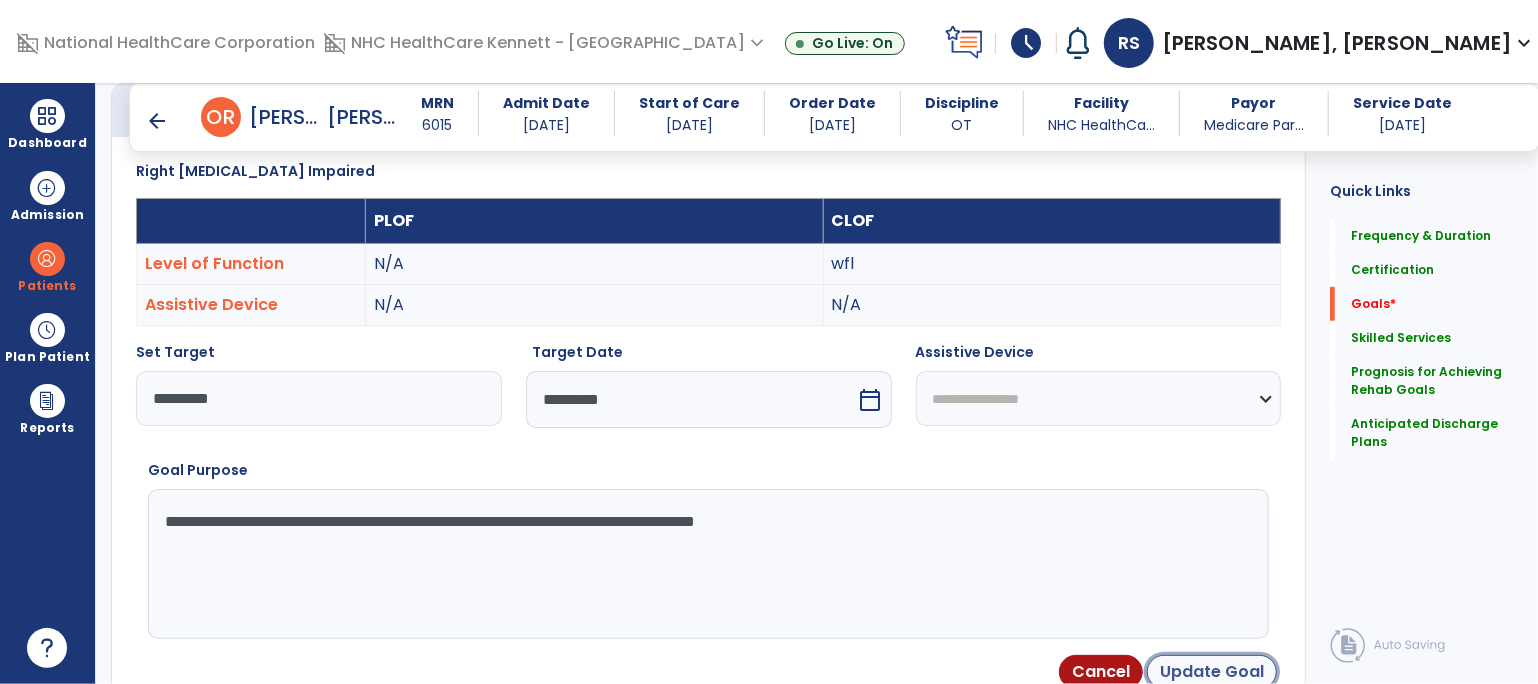 click on "Update Goal" at bounding box center (1212, 672) 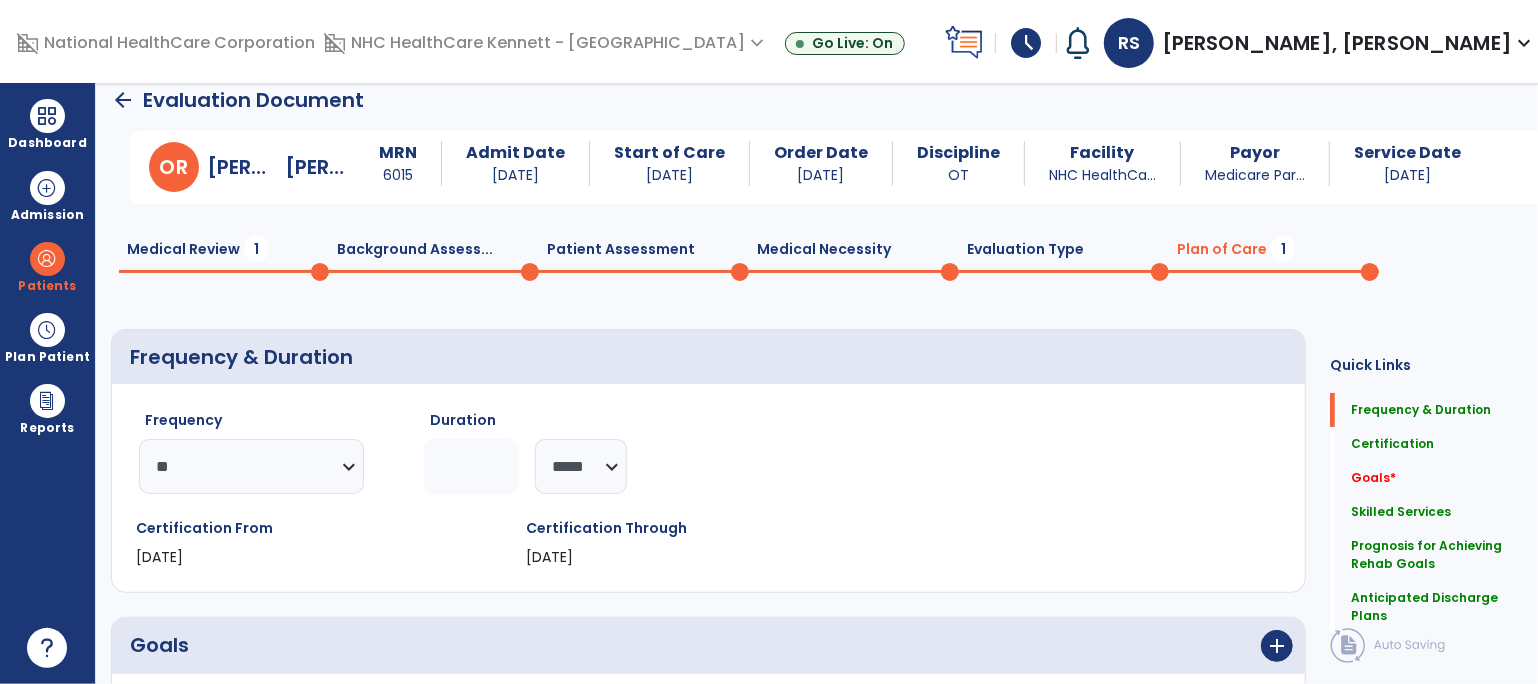 scroll, scrollTop: 0, scrollLeft: 0, axis: both 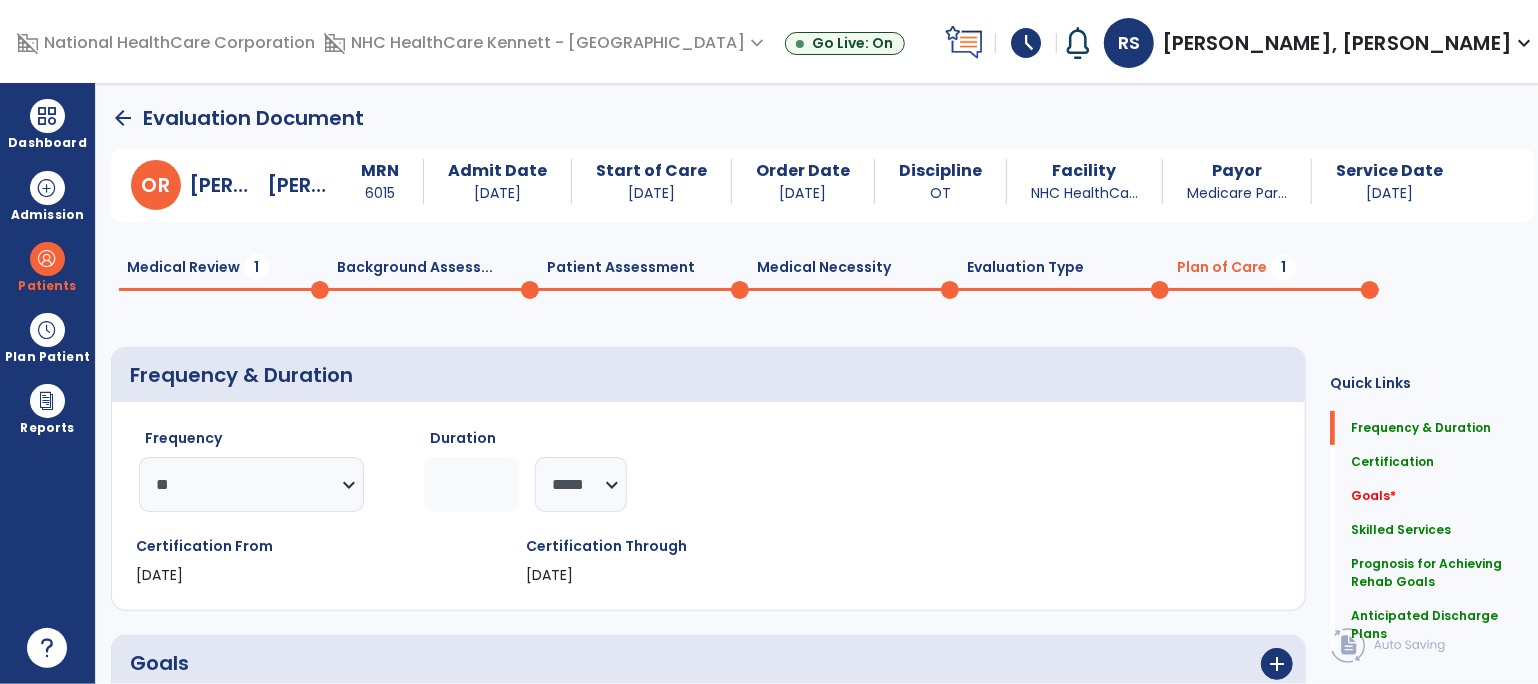 click on "Patient Assessment  0" 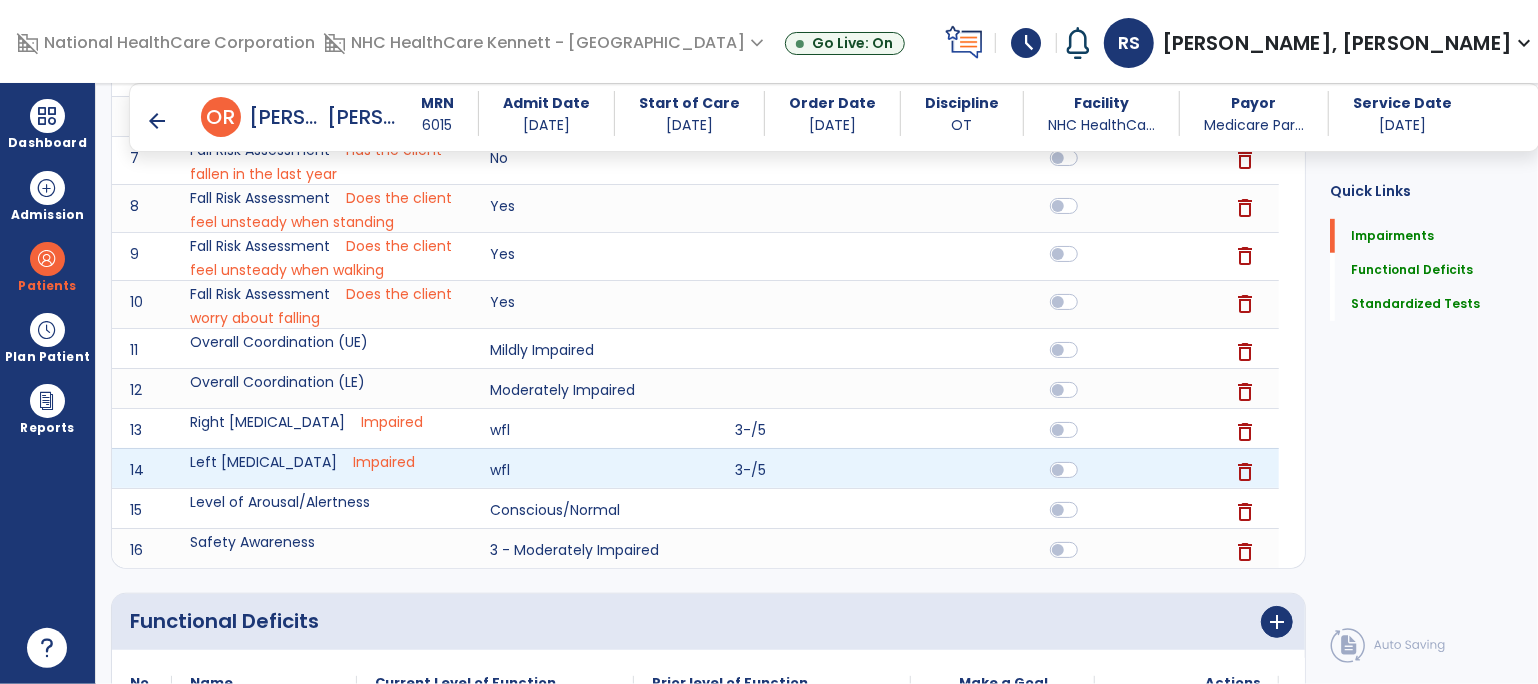 scroll, scrollTop: 0, scrollLeft: 0, axis: both 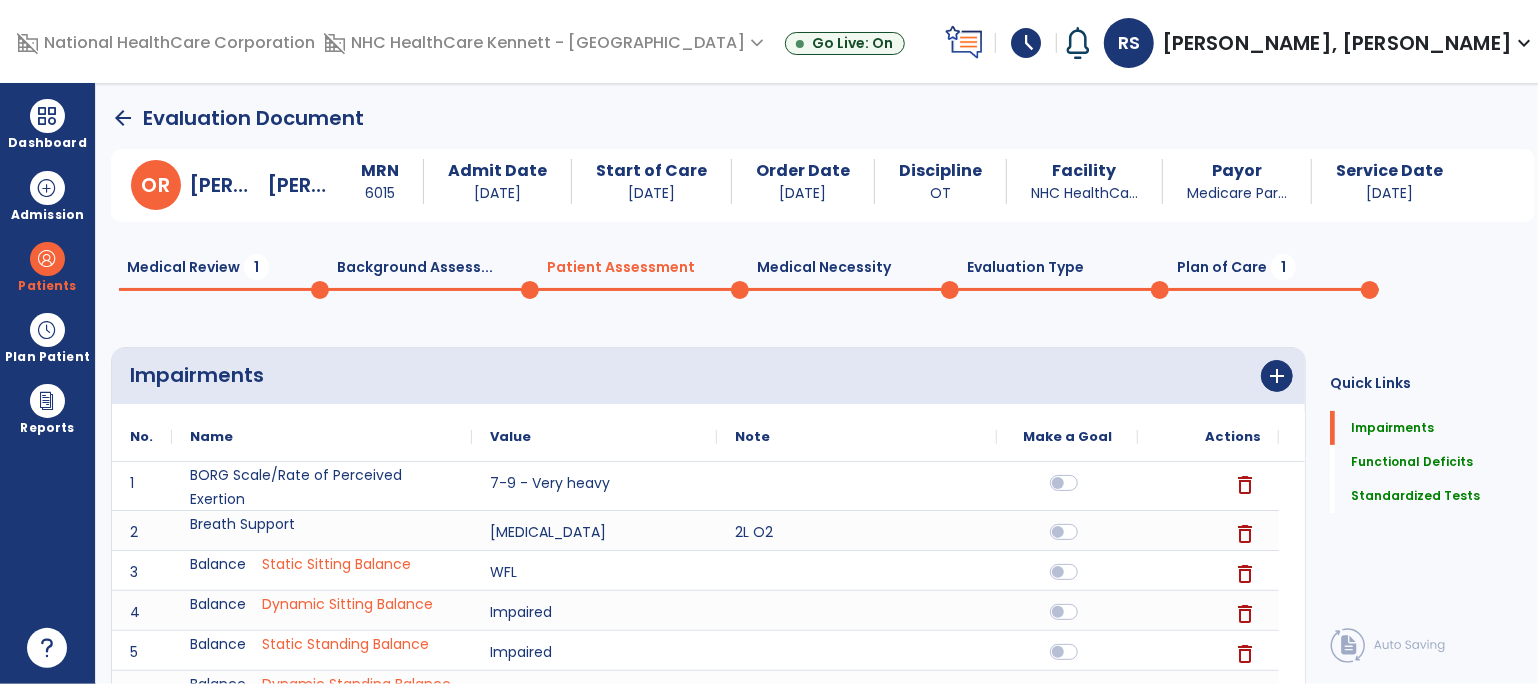 click on "Plan of Care  1" 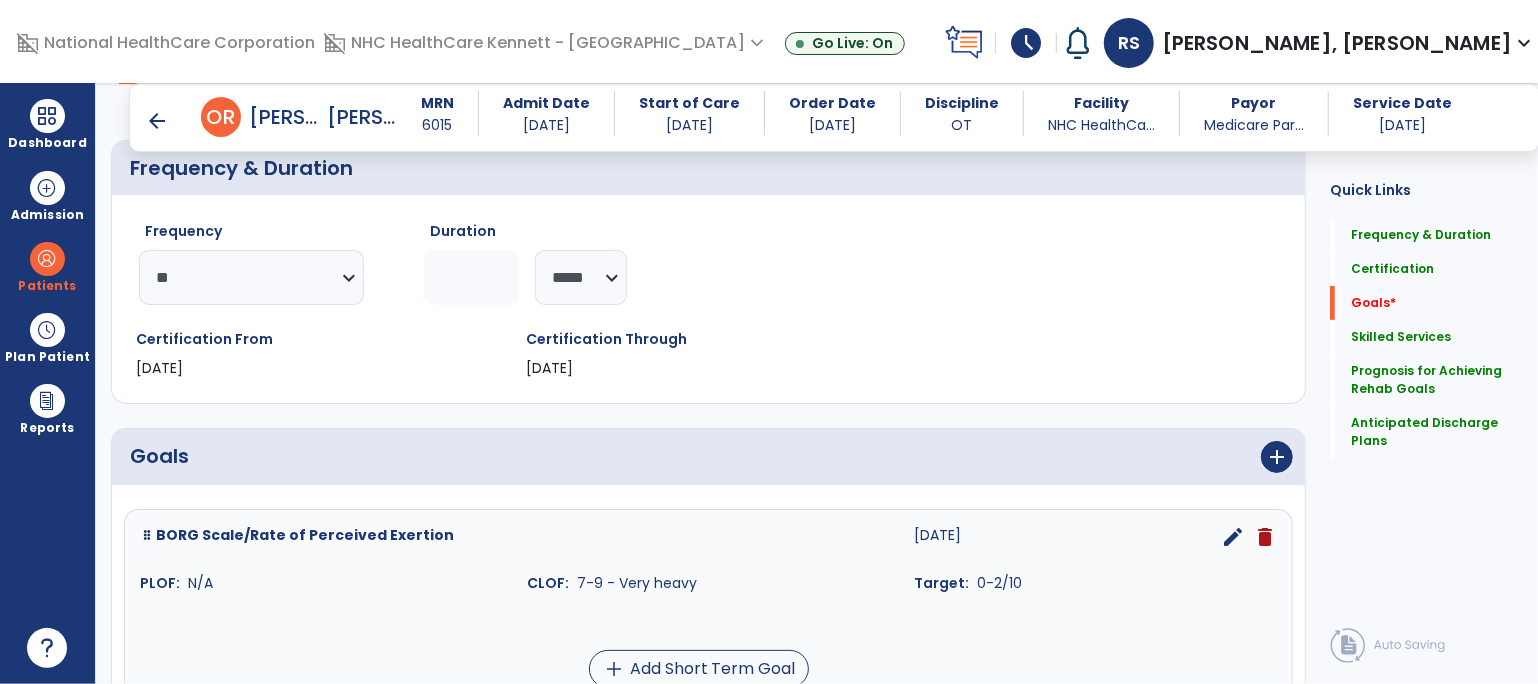 scroll, scrollTop: 0, scrollLeft: 0, axis: both 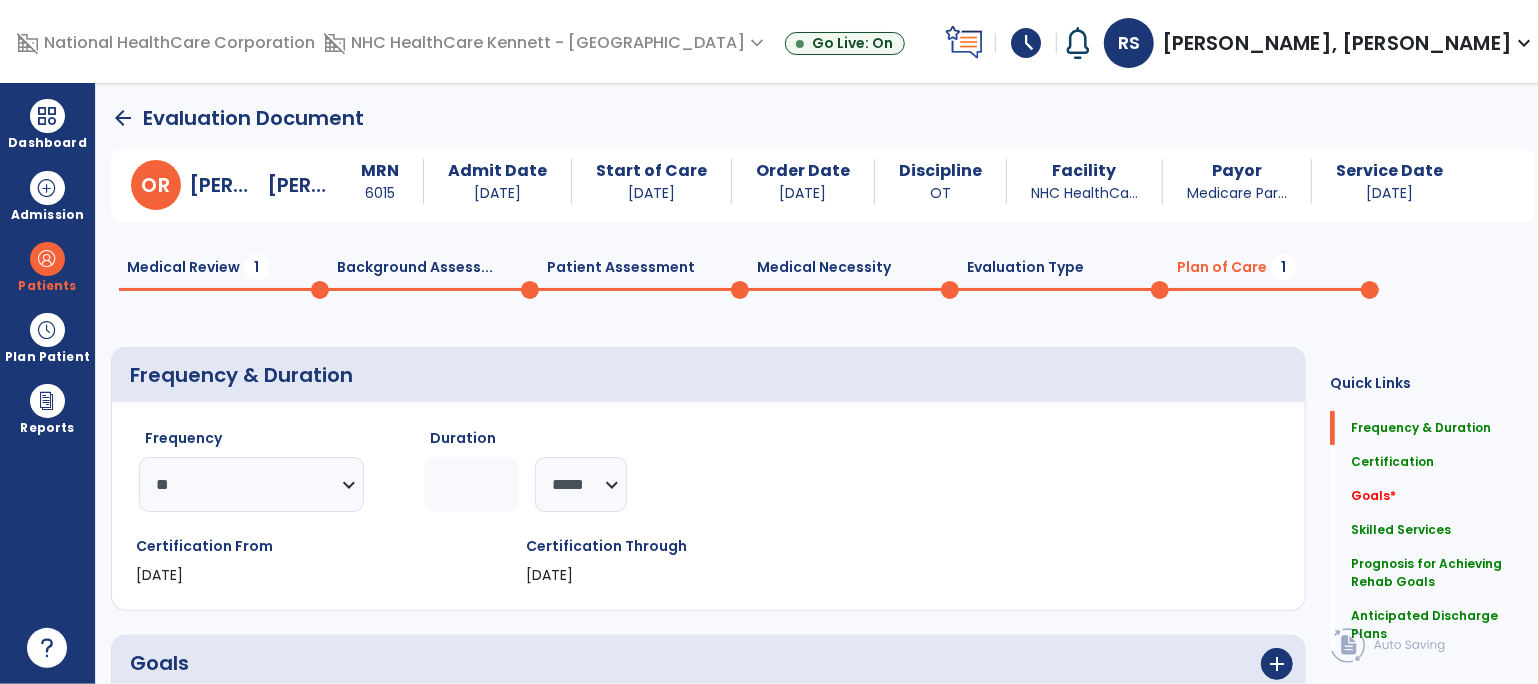 click on "Patient Assessment  0" 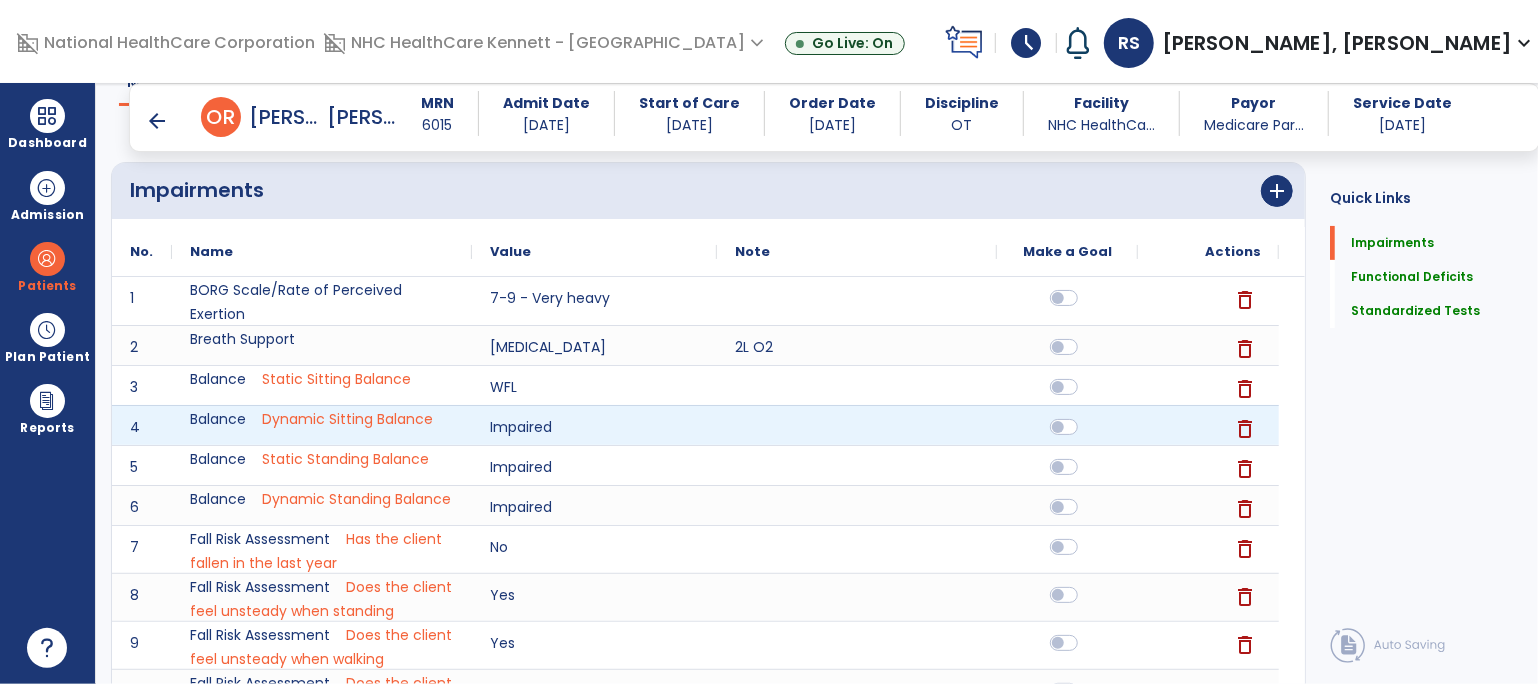scroll, scrollTop: 0, scrollLeft: 0, axis: both 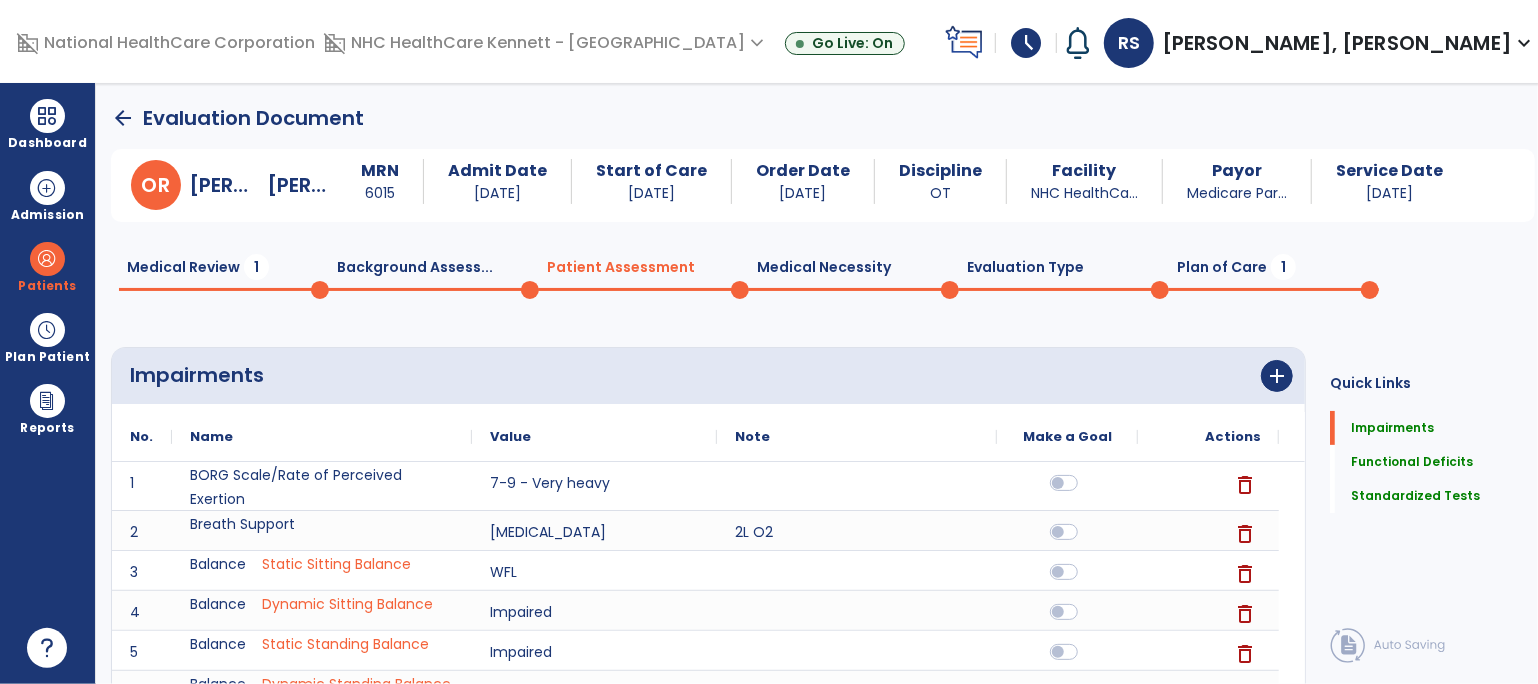 click on "Plan of Care  1" 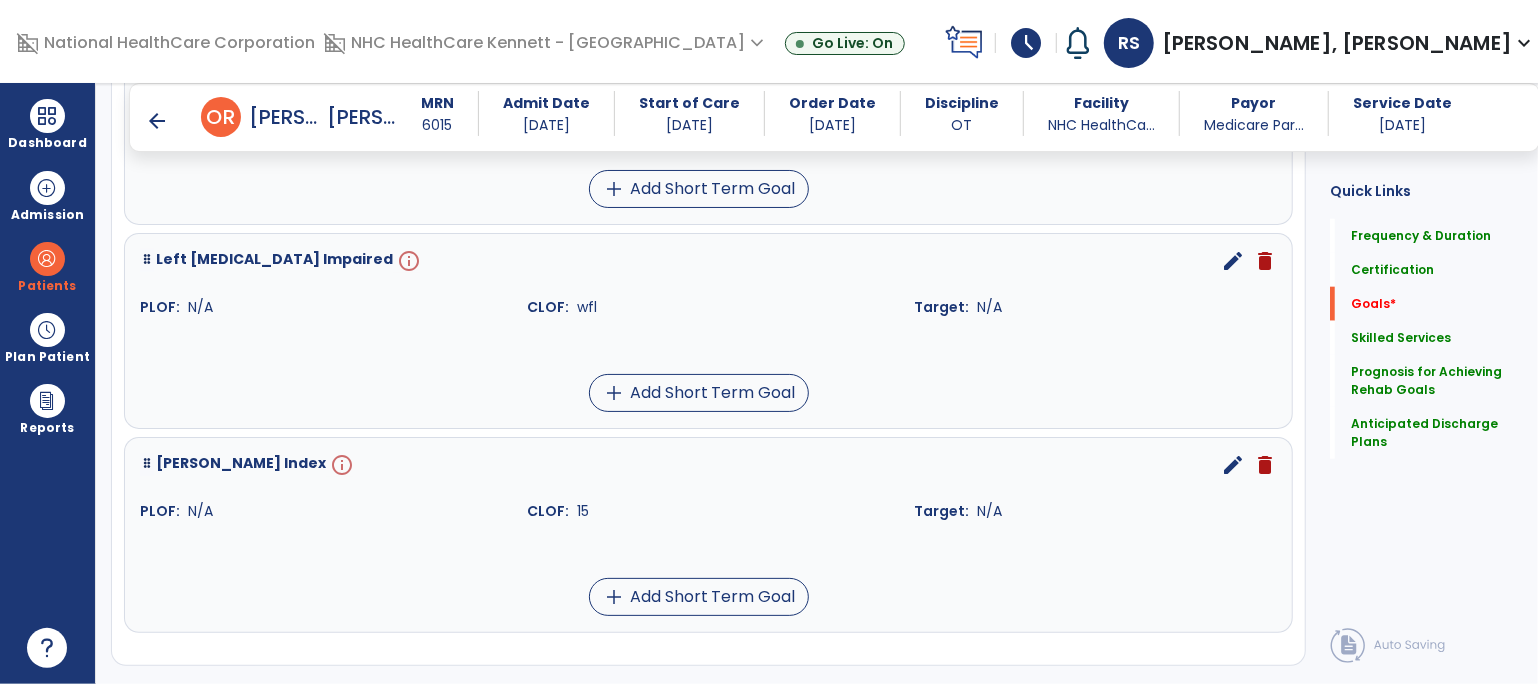 scroll, scrollTop: 1333, scrollLeft: 0, axis: vertical 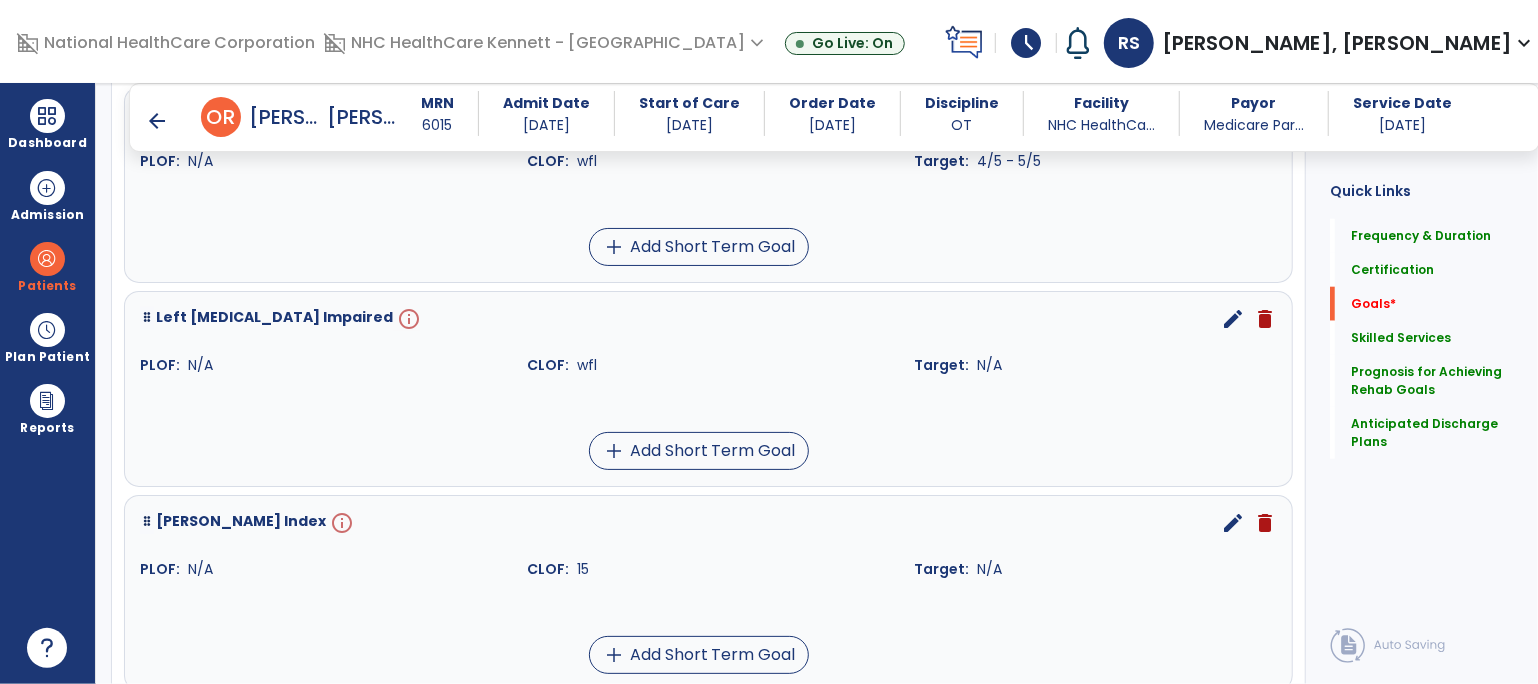 click on "edit" at bounding box center (1233, 319) 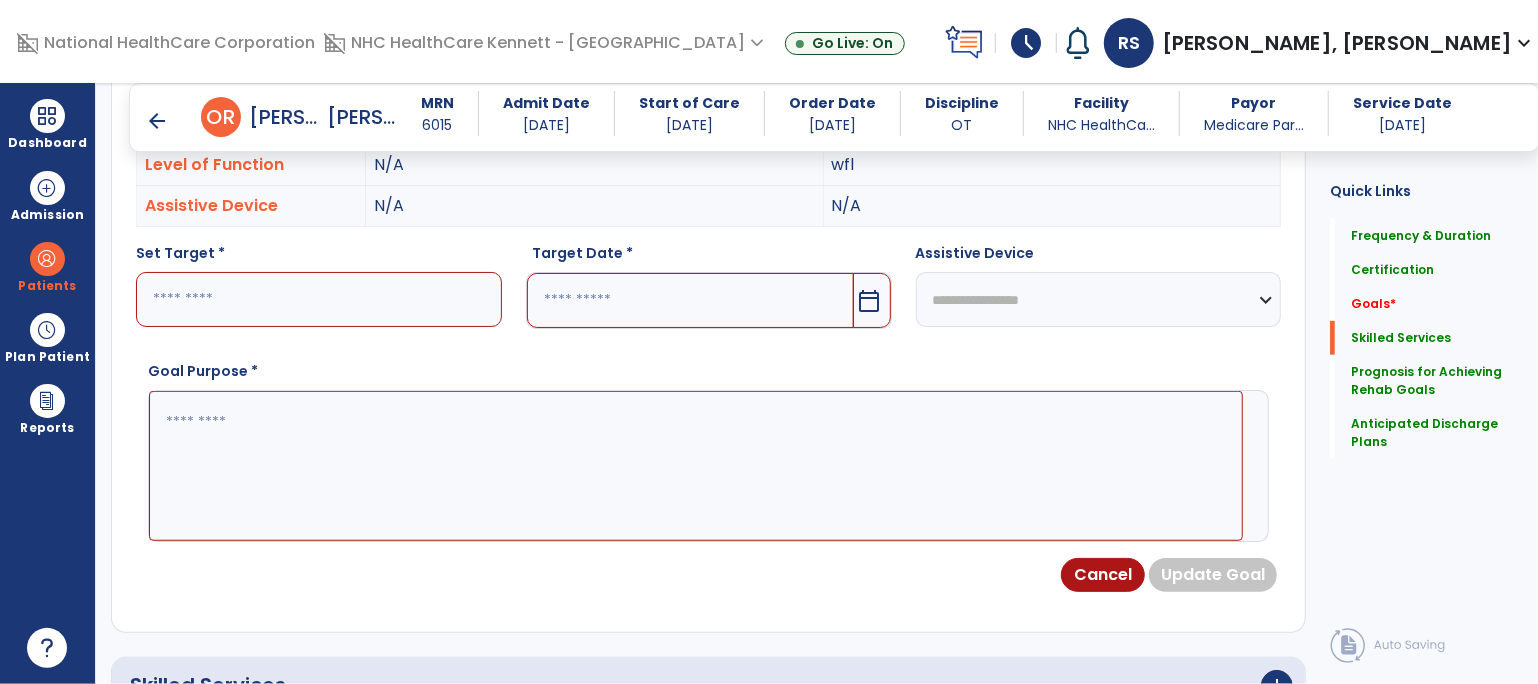scroll, scrollTop: 534, scrollLeft: 0, axis: vertical 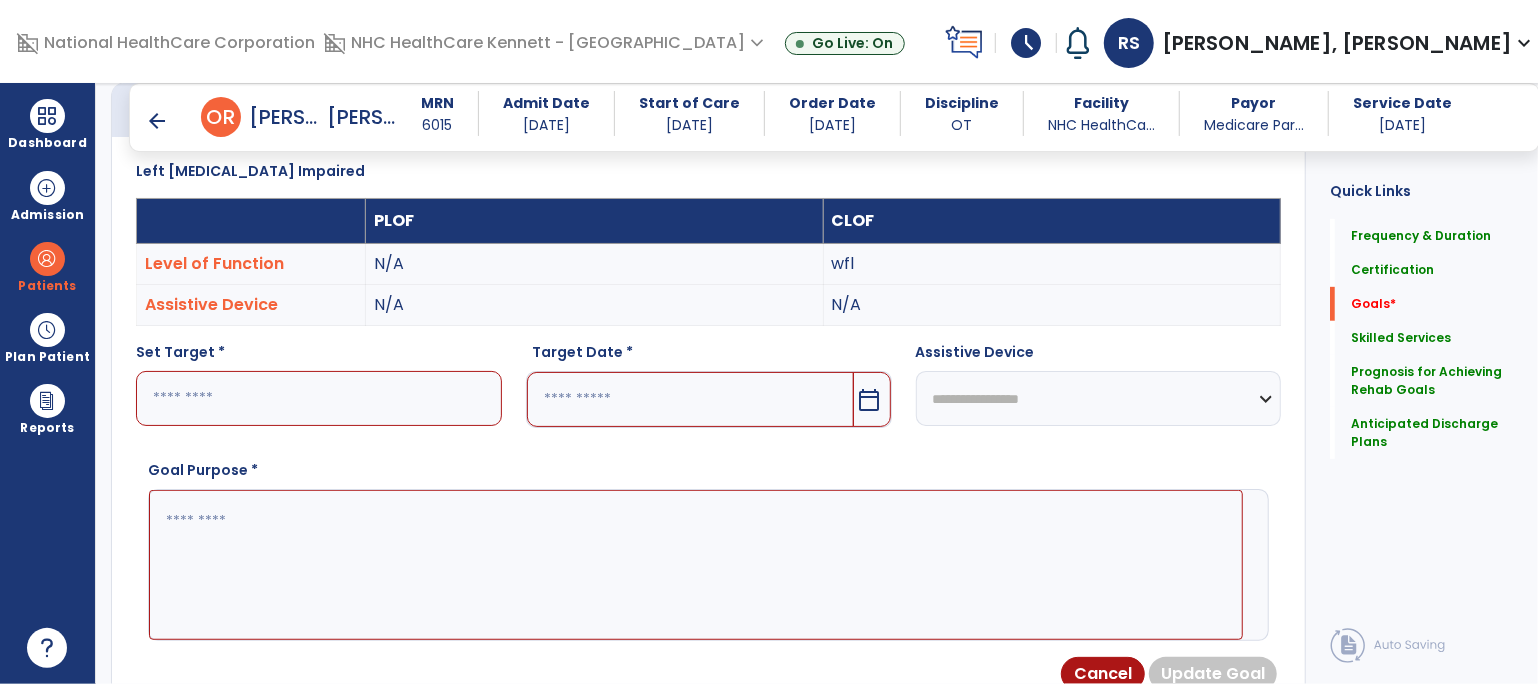 click at bounding box center [319, 398] 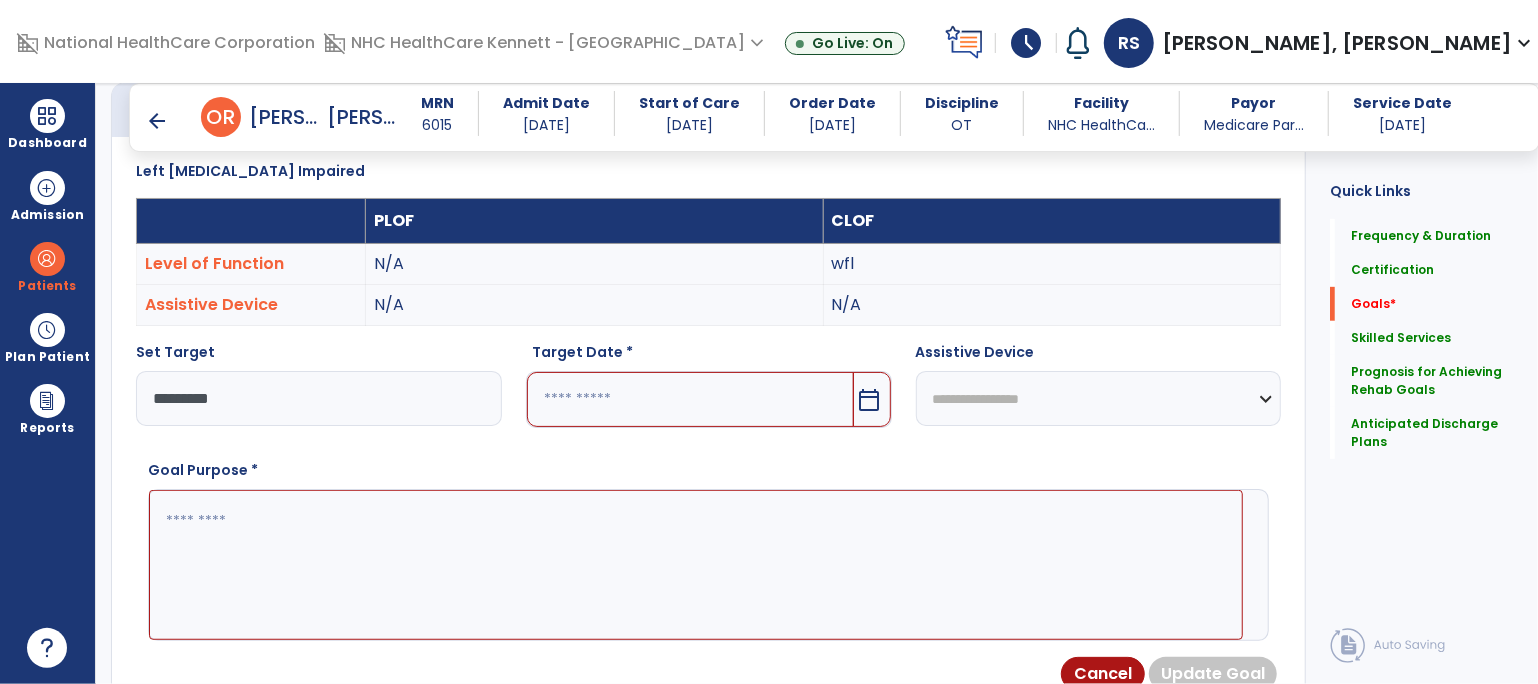 type on "*********" 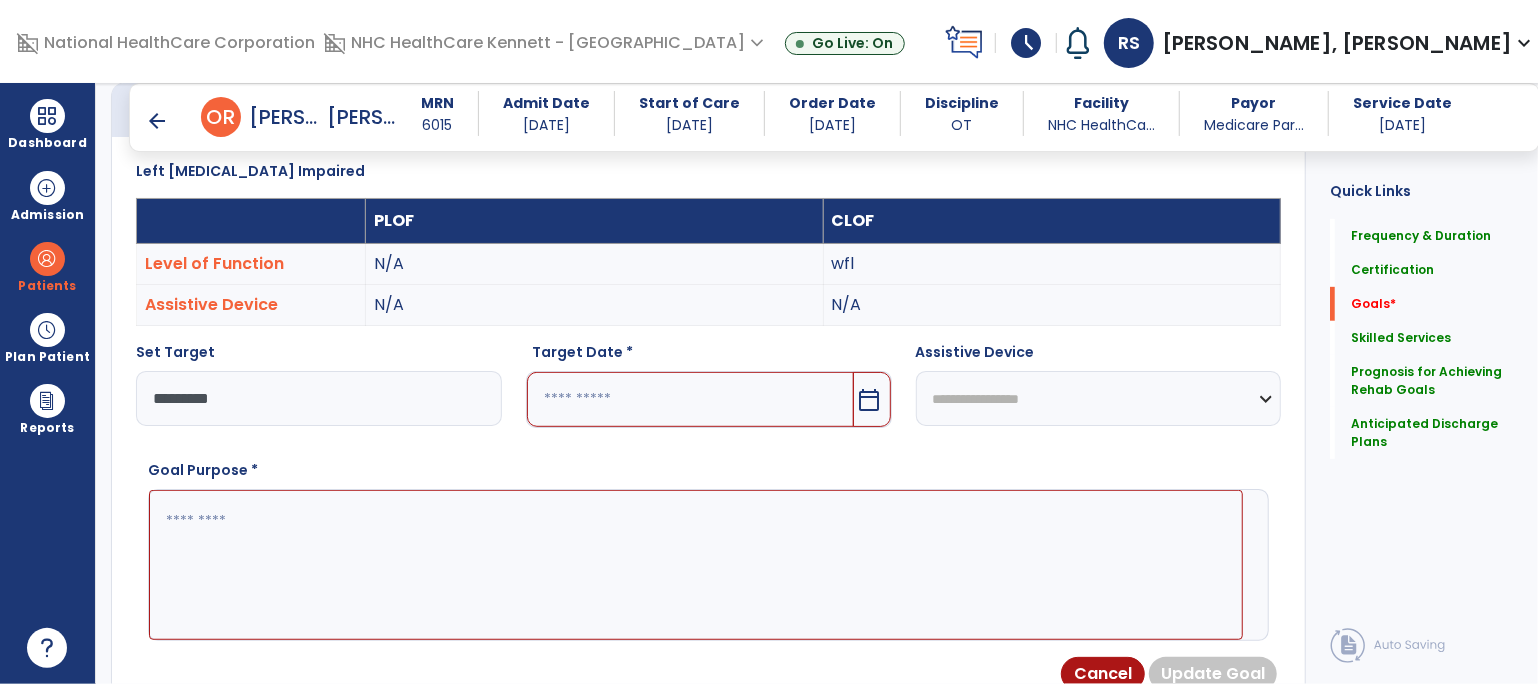 click at bounding box center (690, 399) 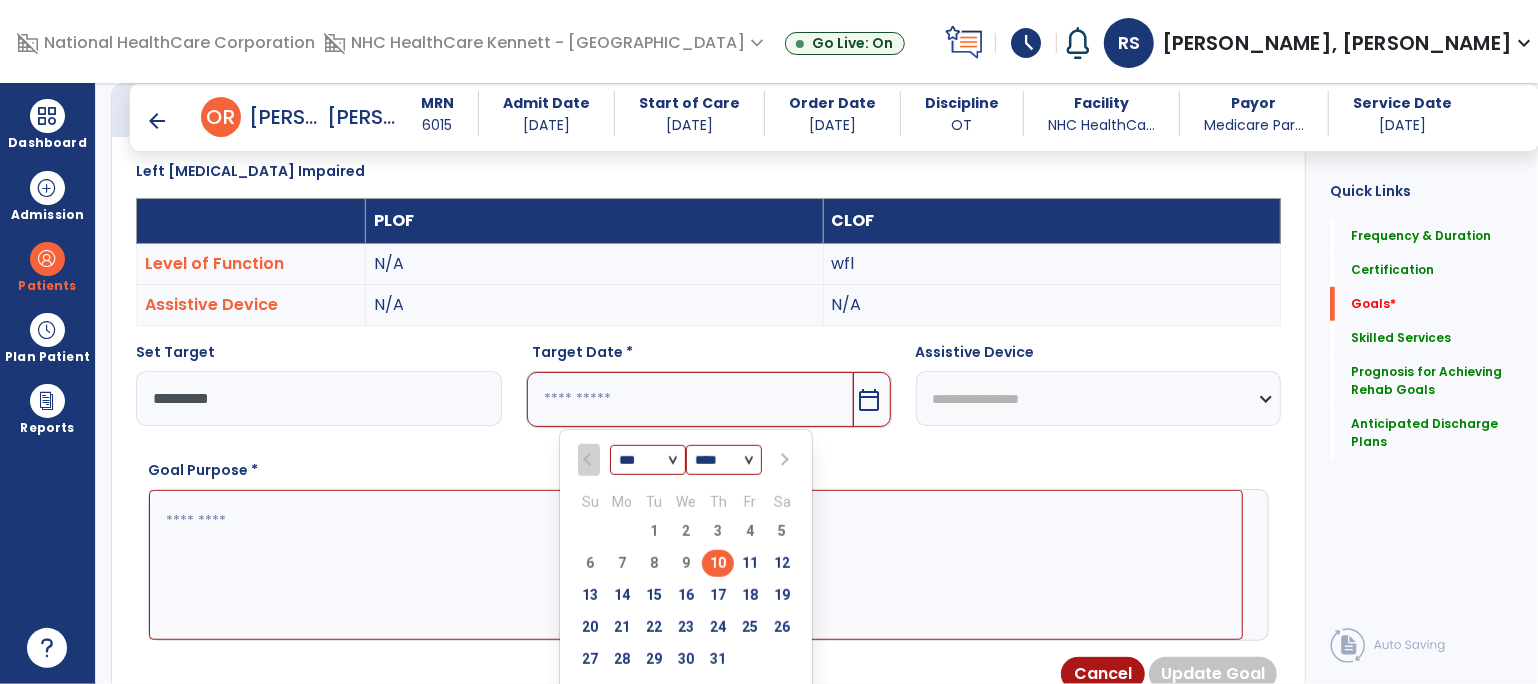 click on "*** *** *** ***" at bounding box center [648, 461] 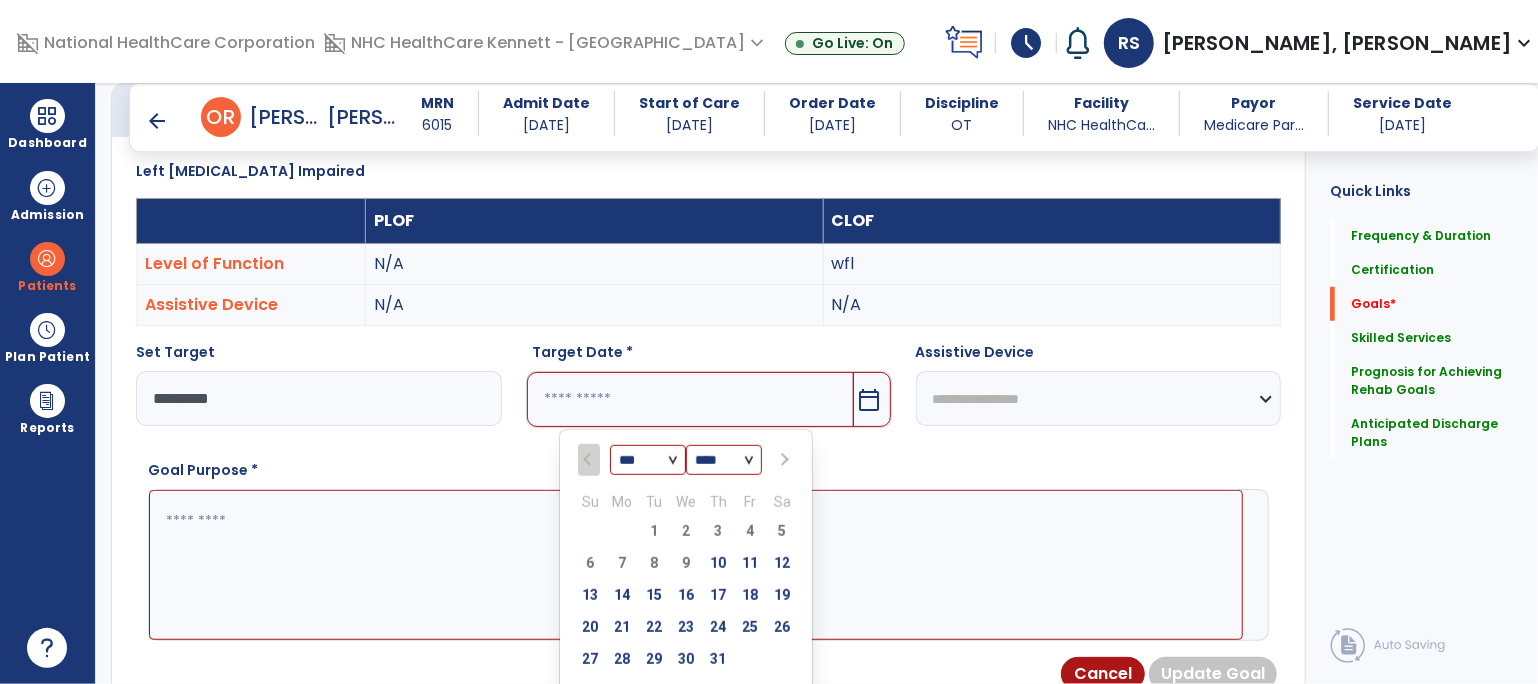 select on "**" 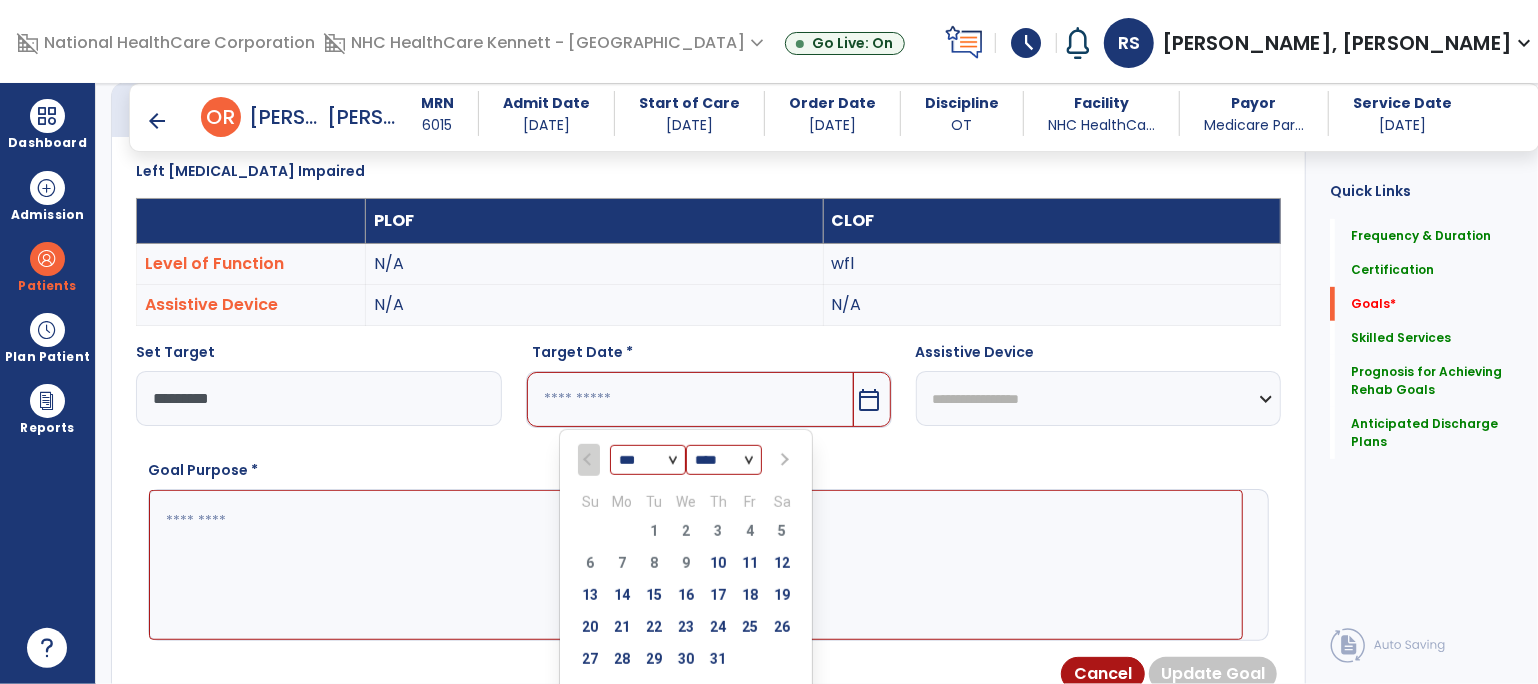 click on "*** *** *** ***" at bounding box center (648, 461) 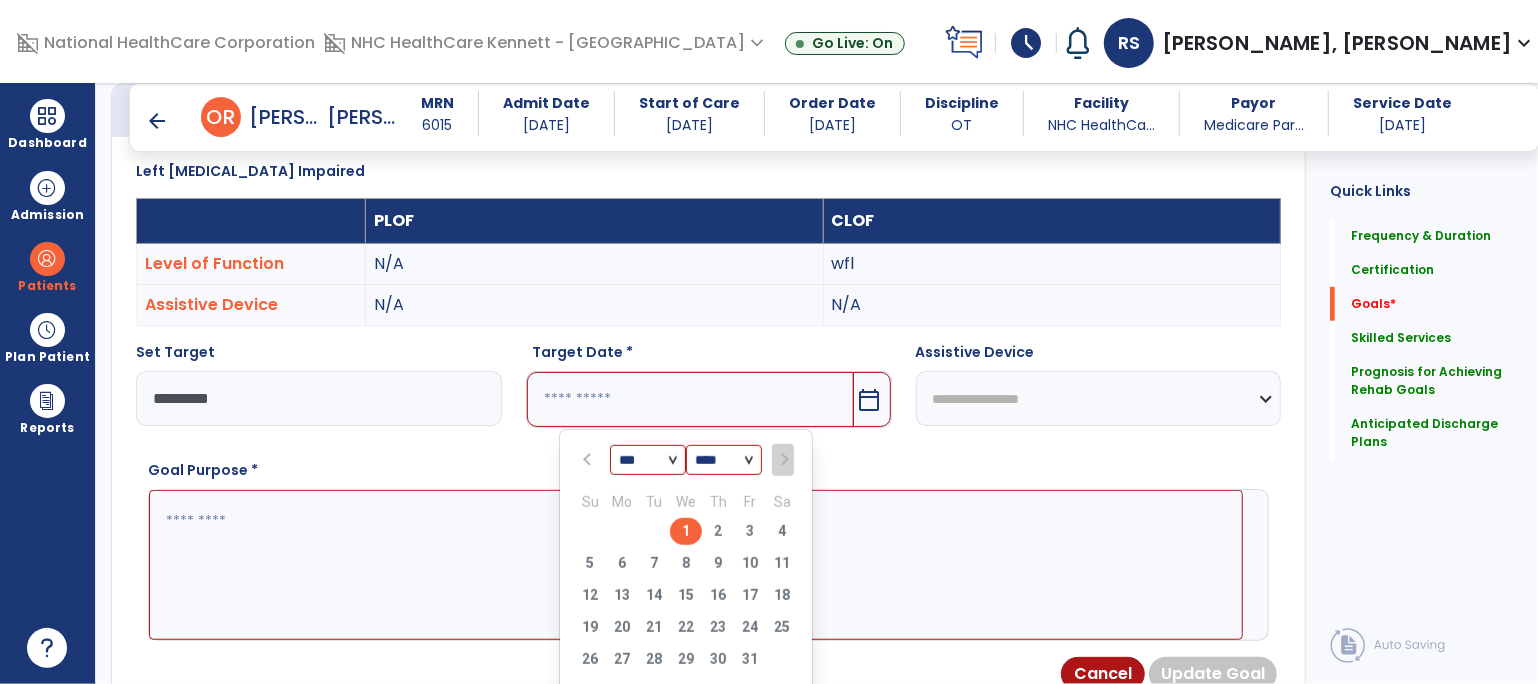 click on "1" at bounding box center [686, 531] 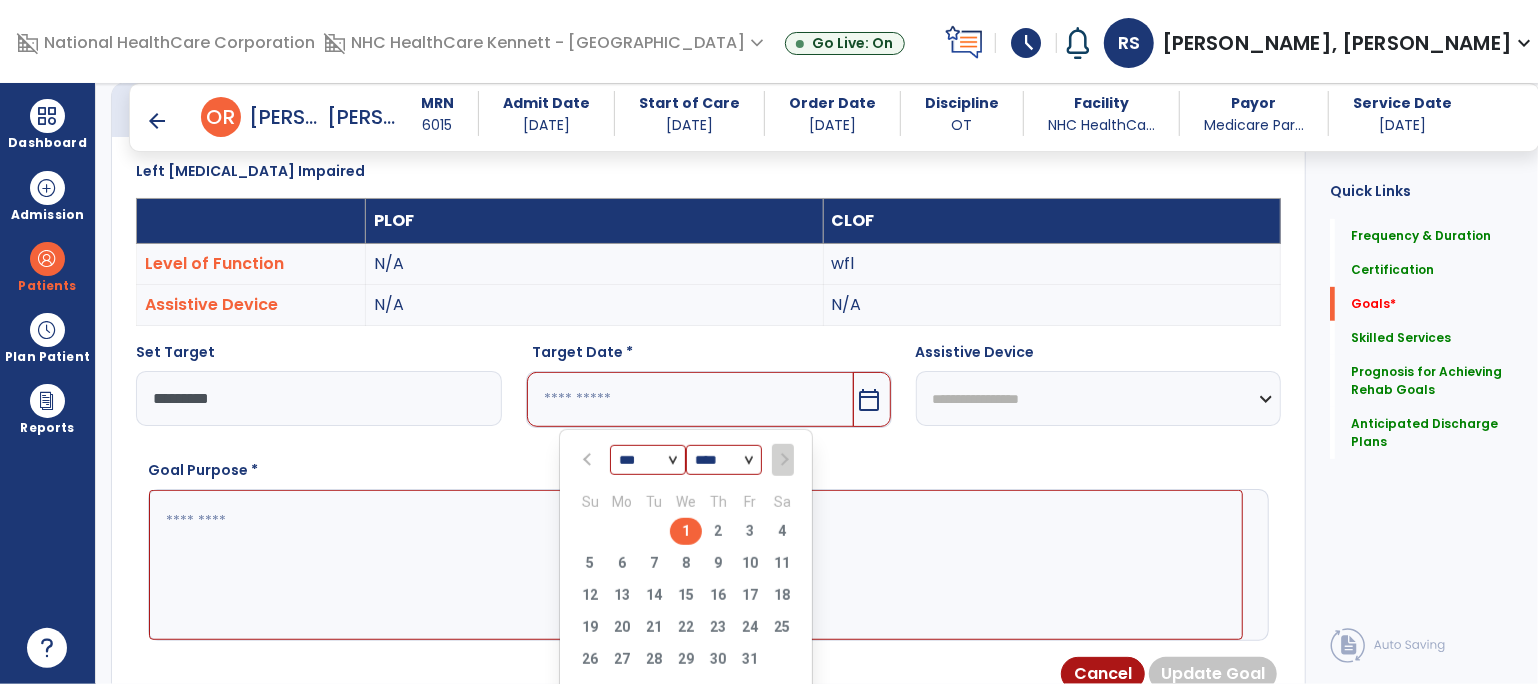 type on "*********" 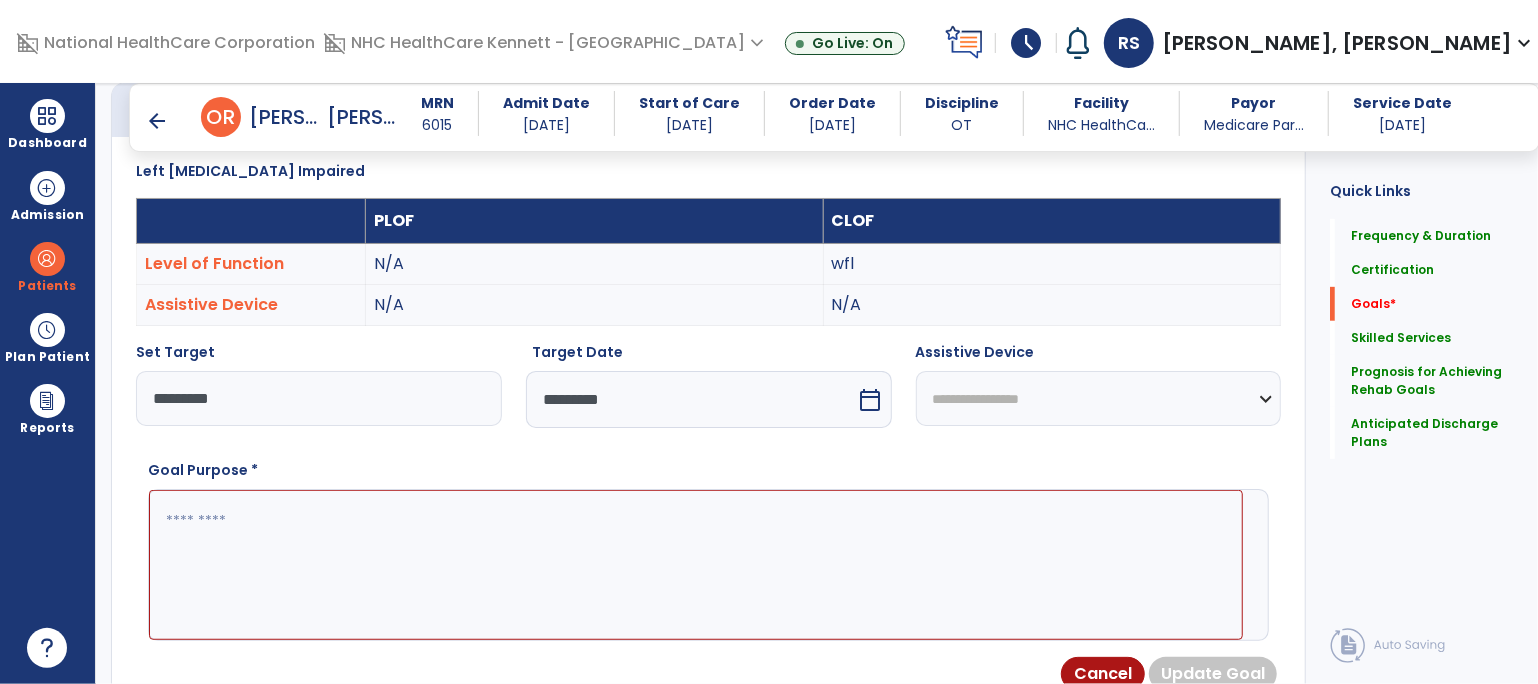 click at bounding box center [696, 565] 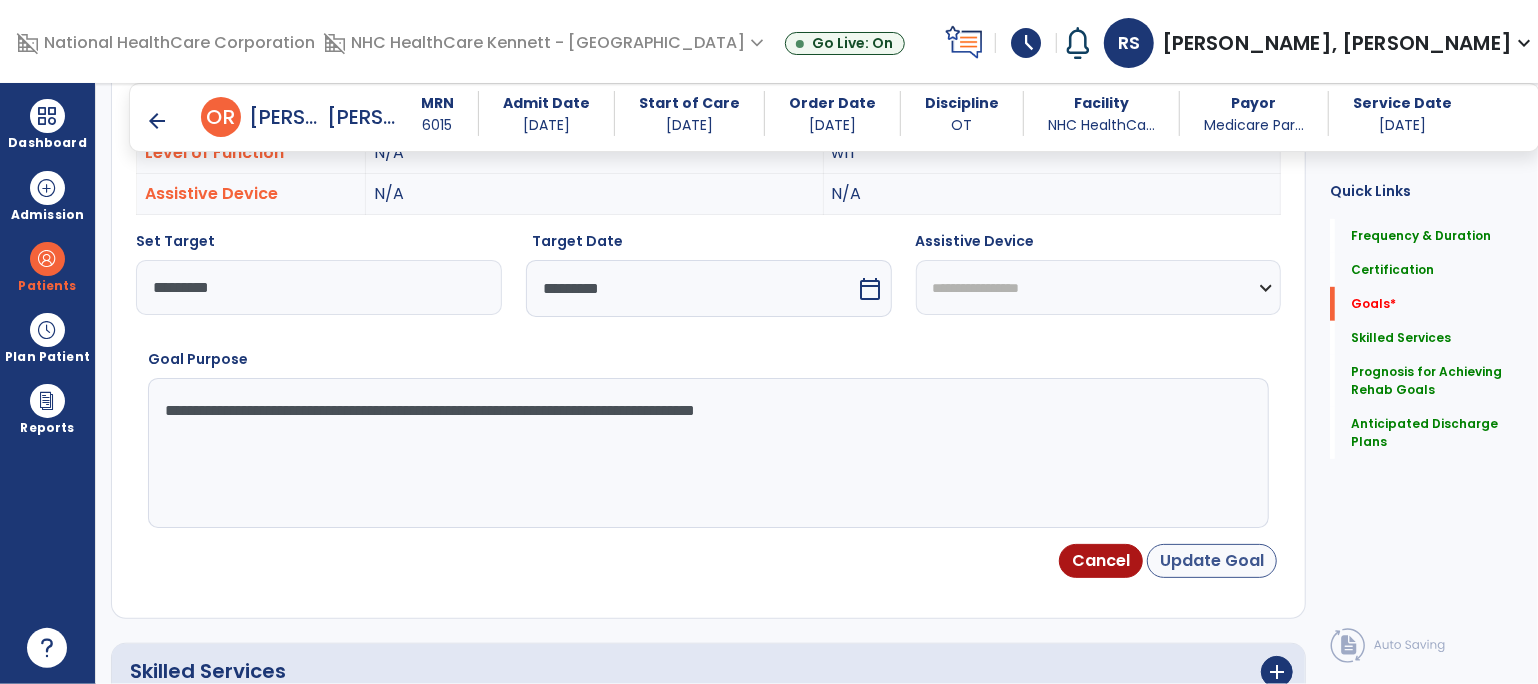type on "**********" 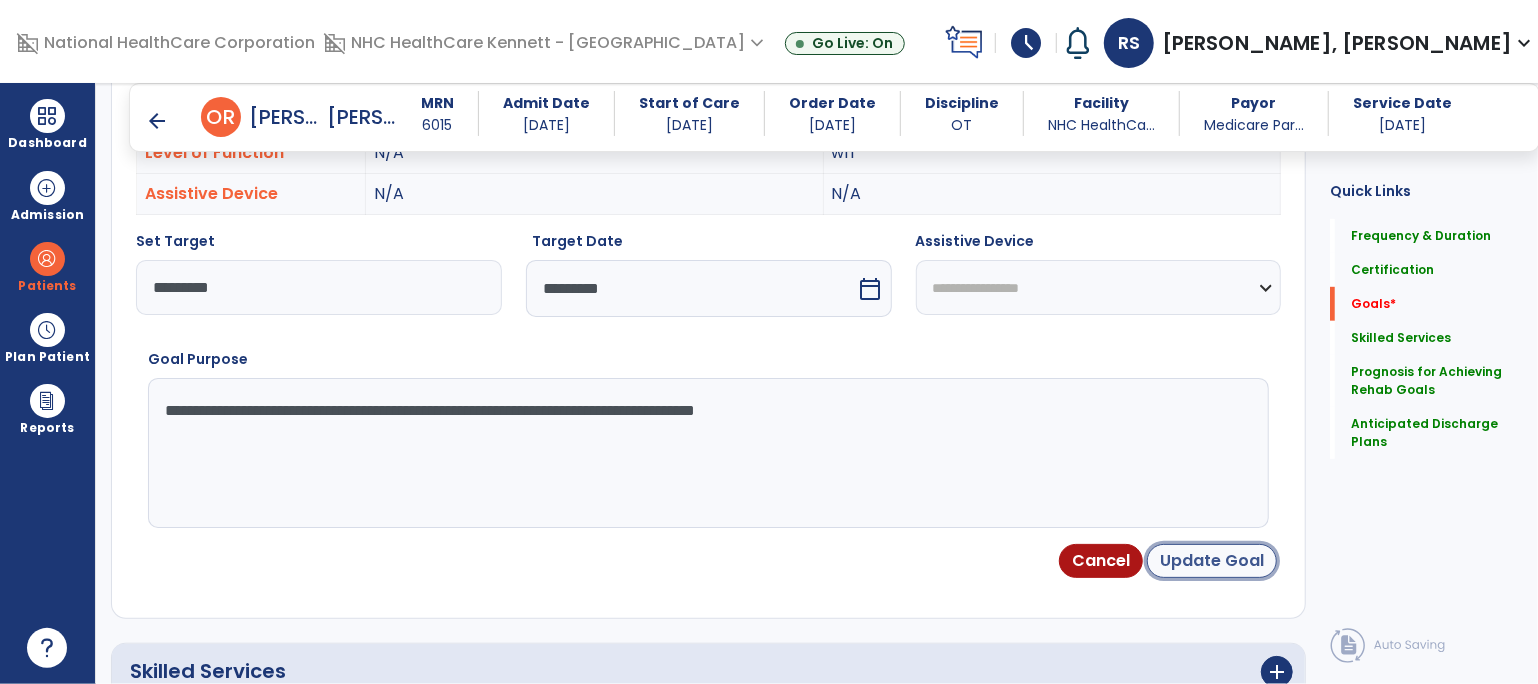 click on "Update Goal" at bounding box center [1212, 561] 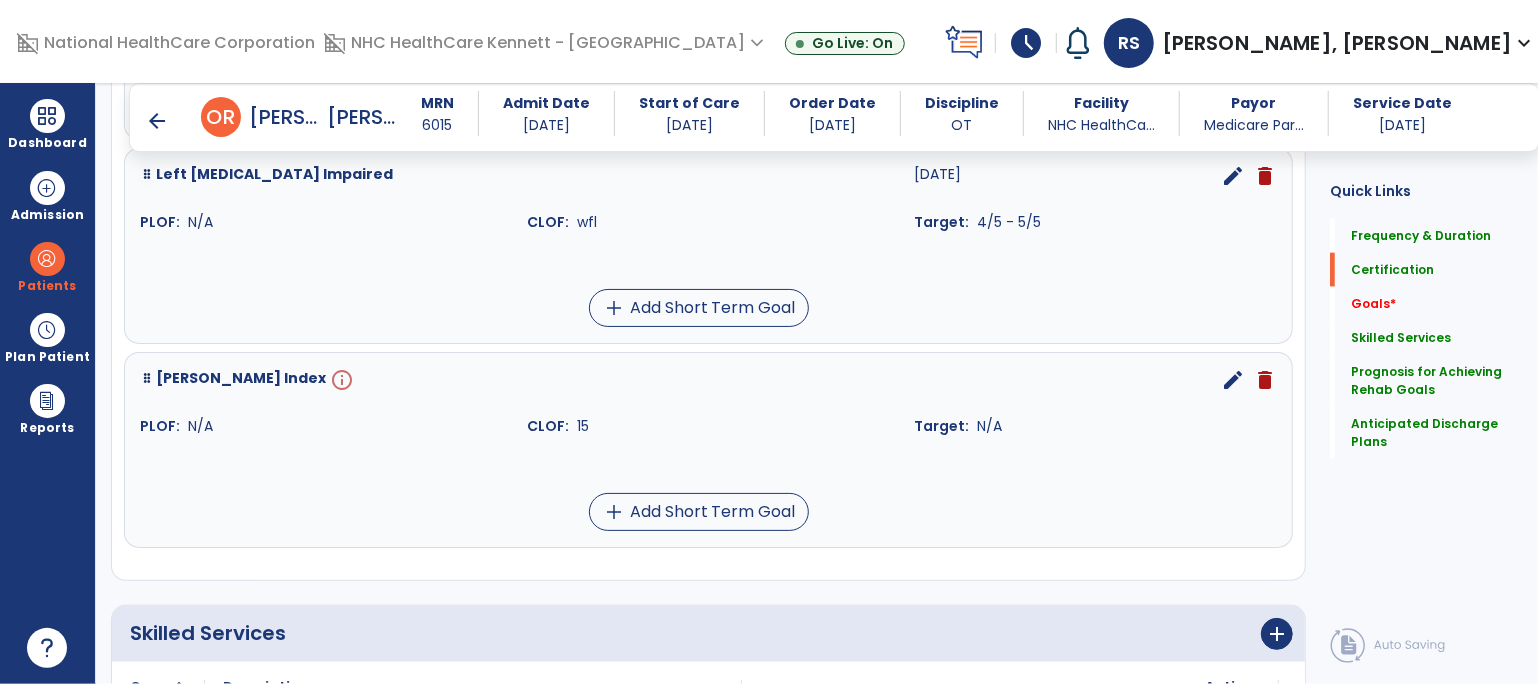 scroll, scrollTop: 1502, scrollLeft: 0, axis: vertical 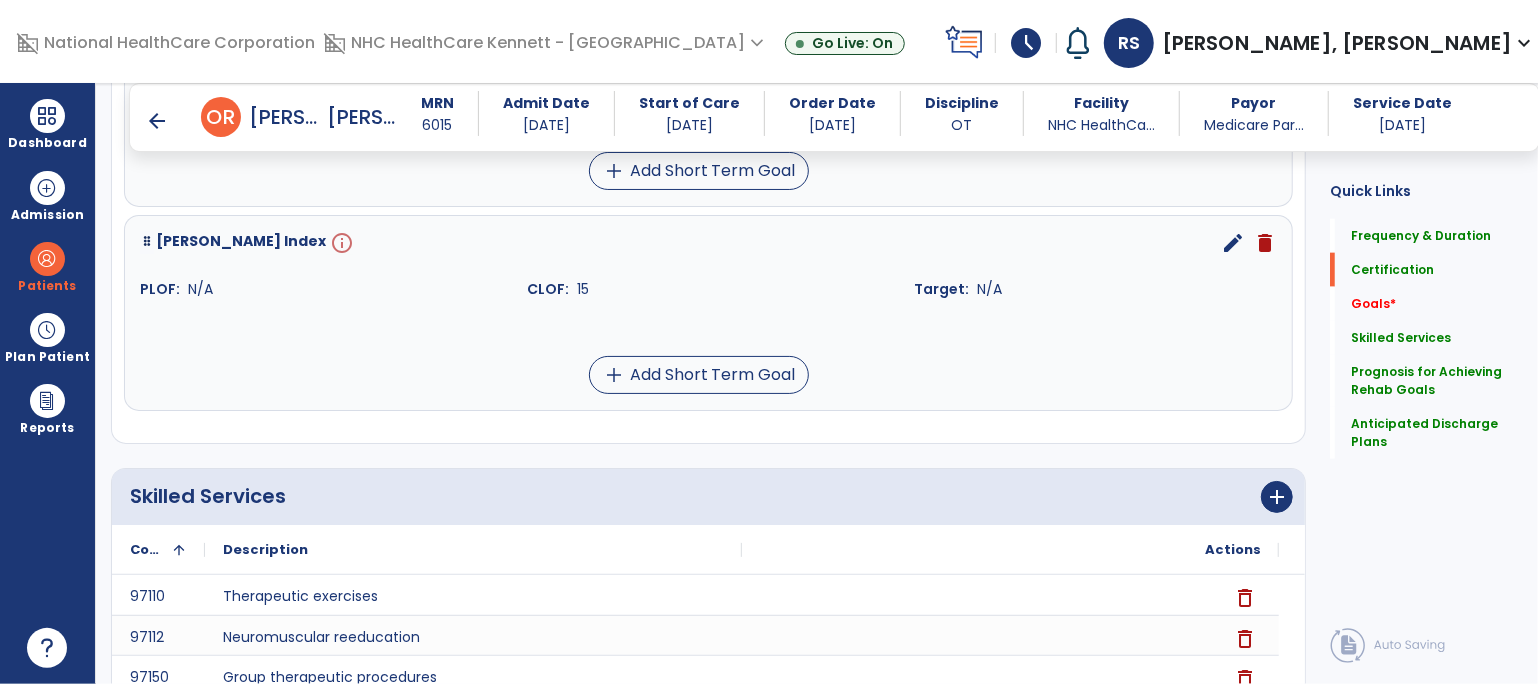click on "edit" at bounding box center [1233, 243] 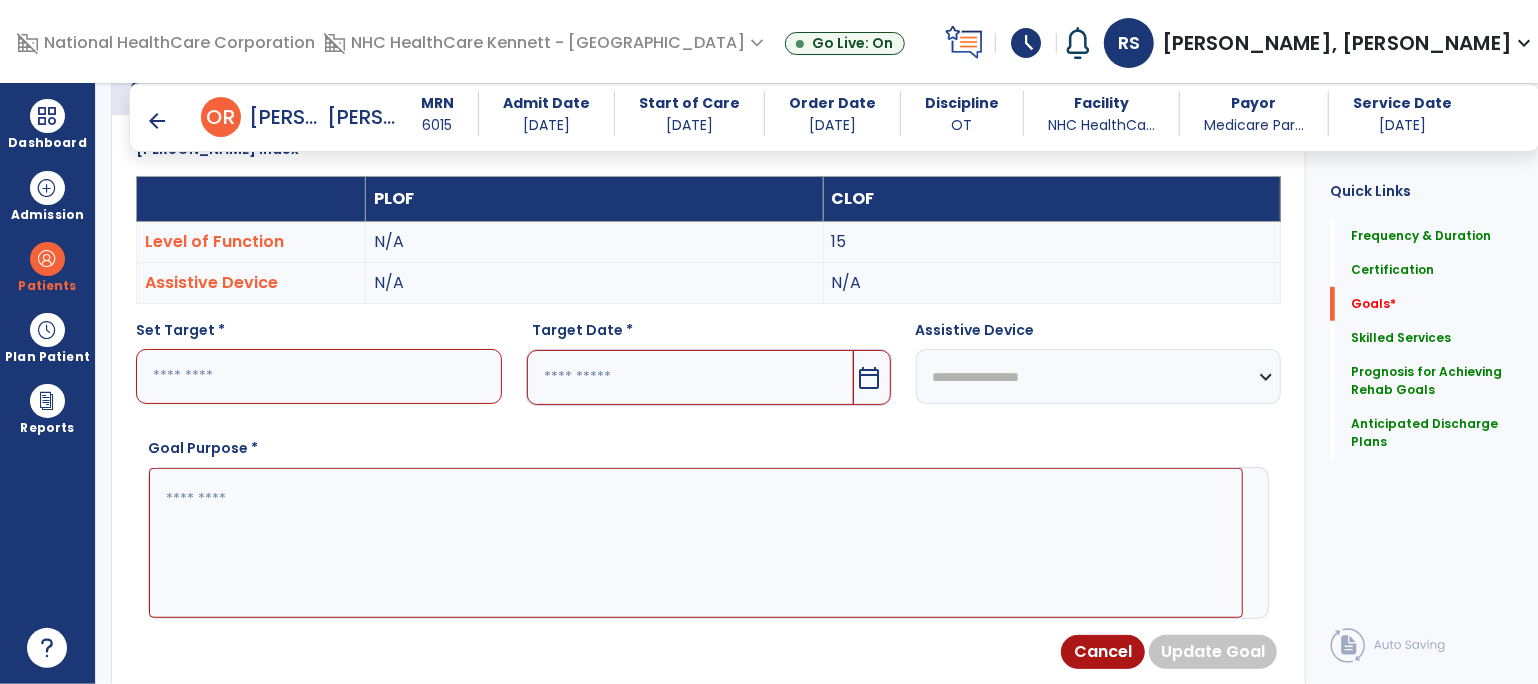 scroll, scrollTop: 534, scrollLeft: 0, axis: vertical 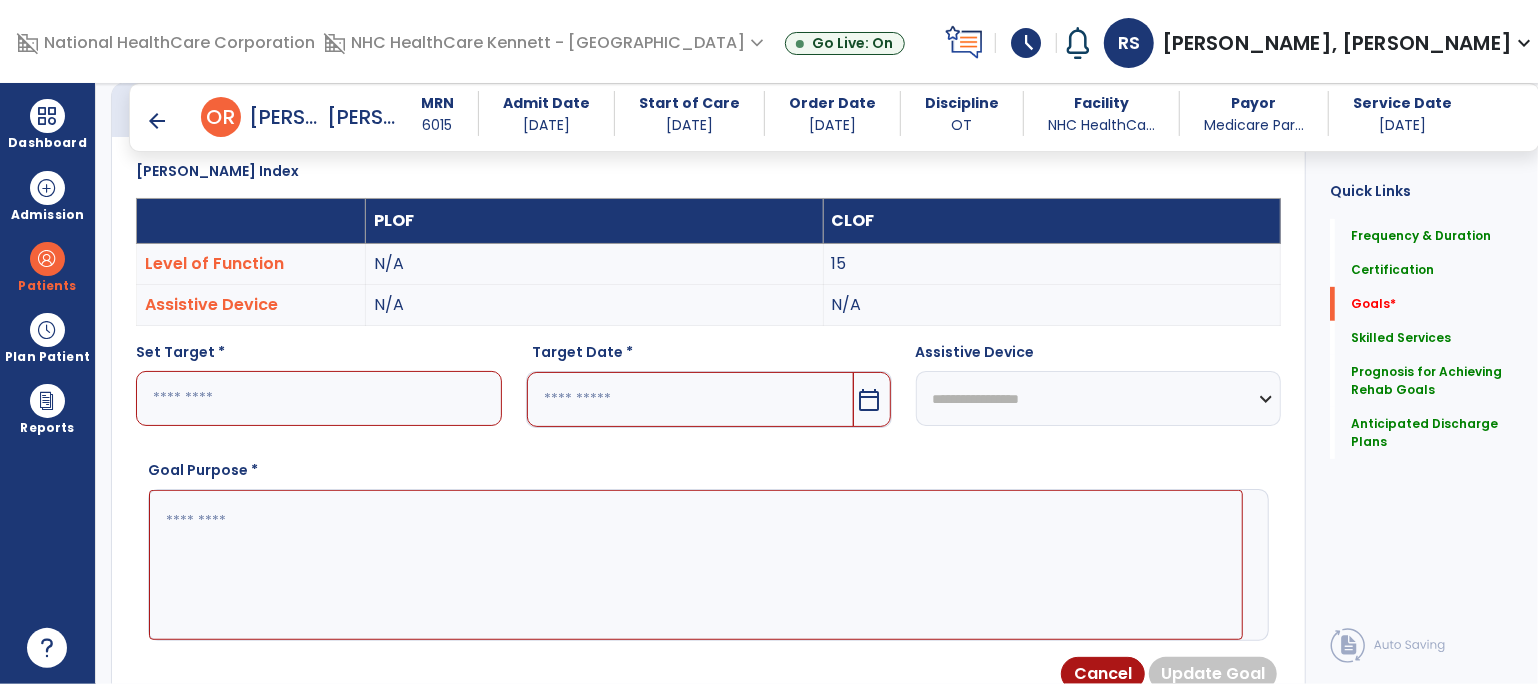 click at bounding box center (319, 398) 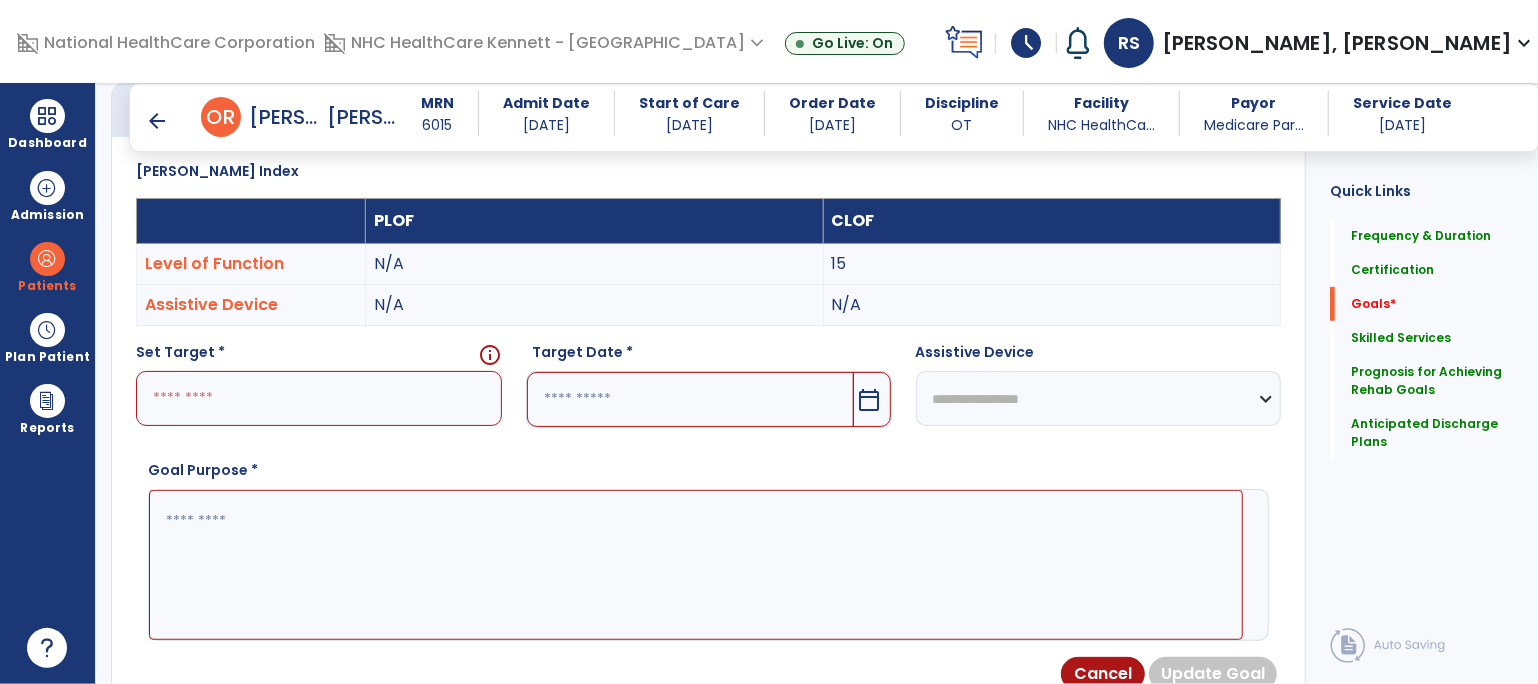 click at bounding box center (319, 398) 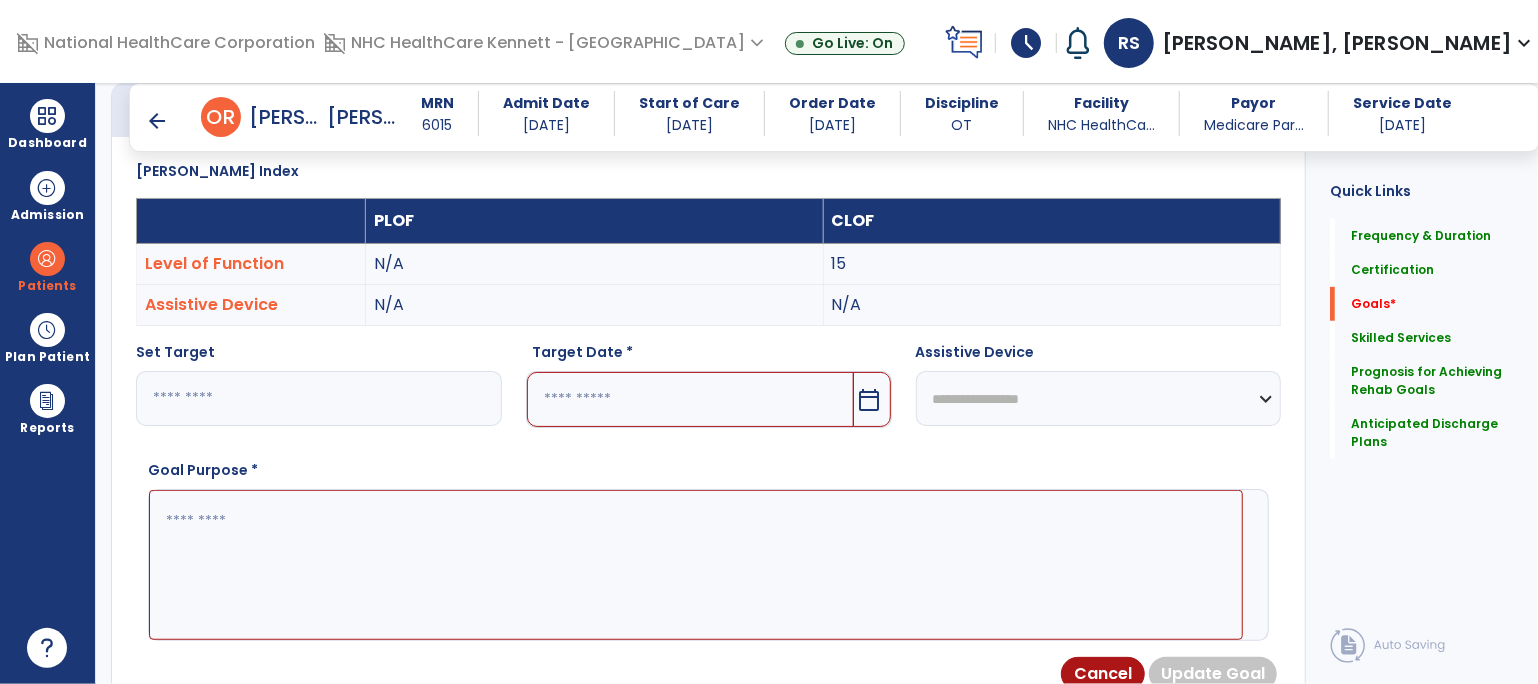 type on "**" 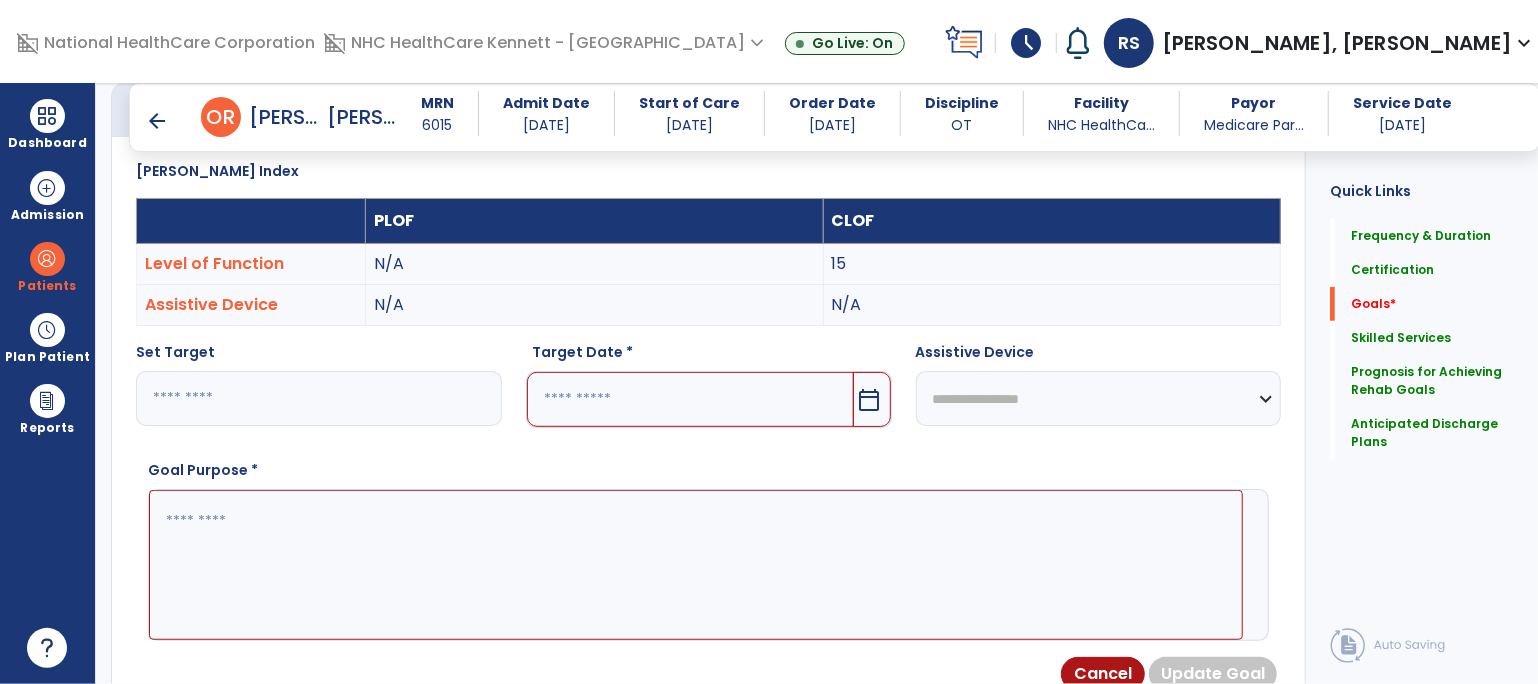 click at bounding box center [690, 399] 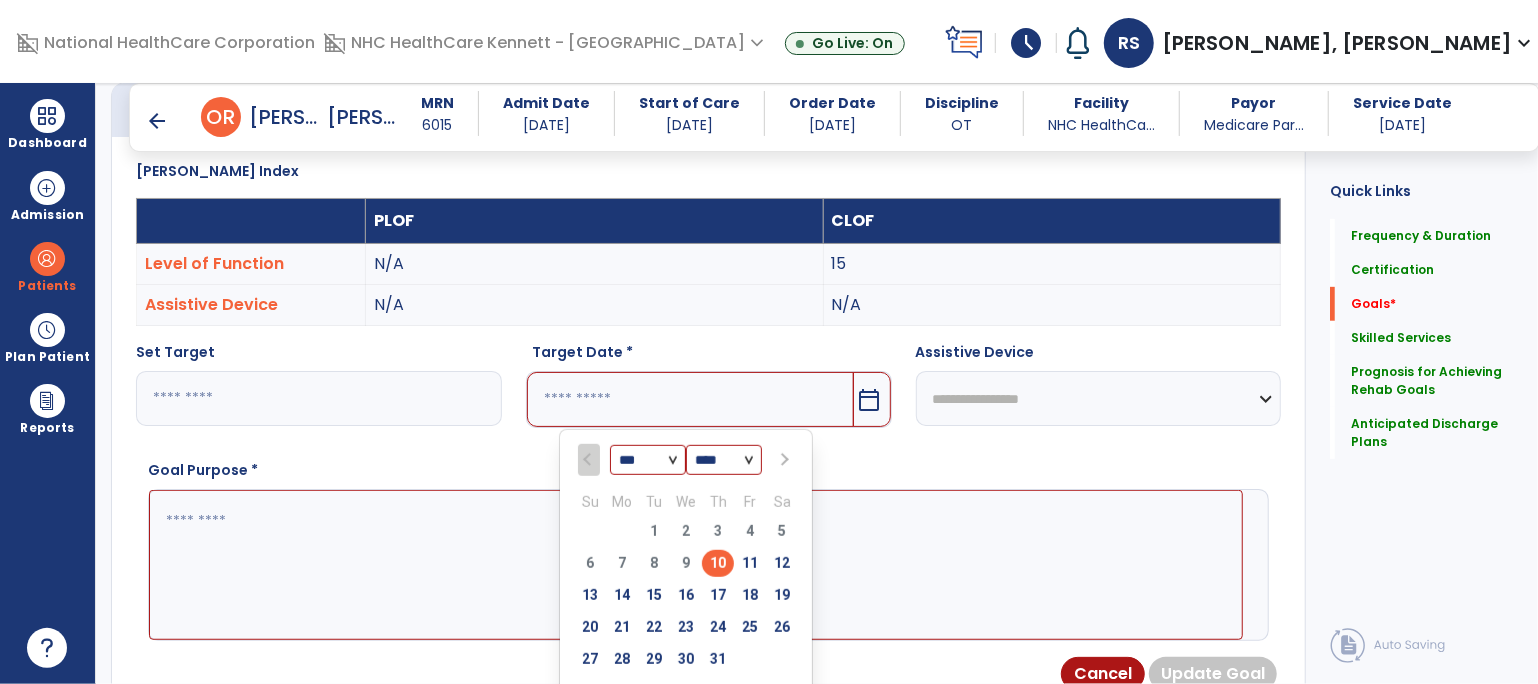 click on "*** *** *** ***" at bounding box center [648, 461] 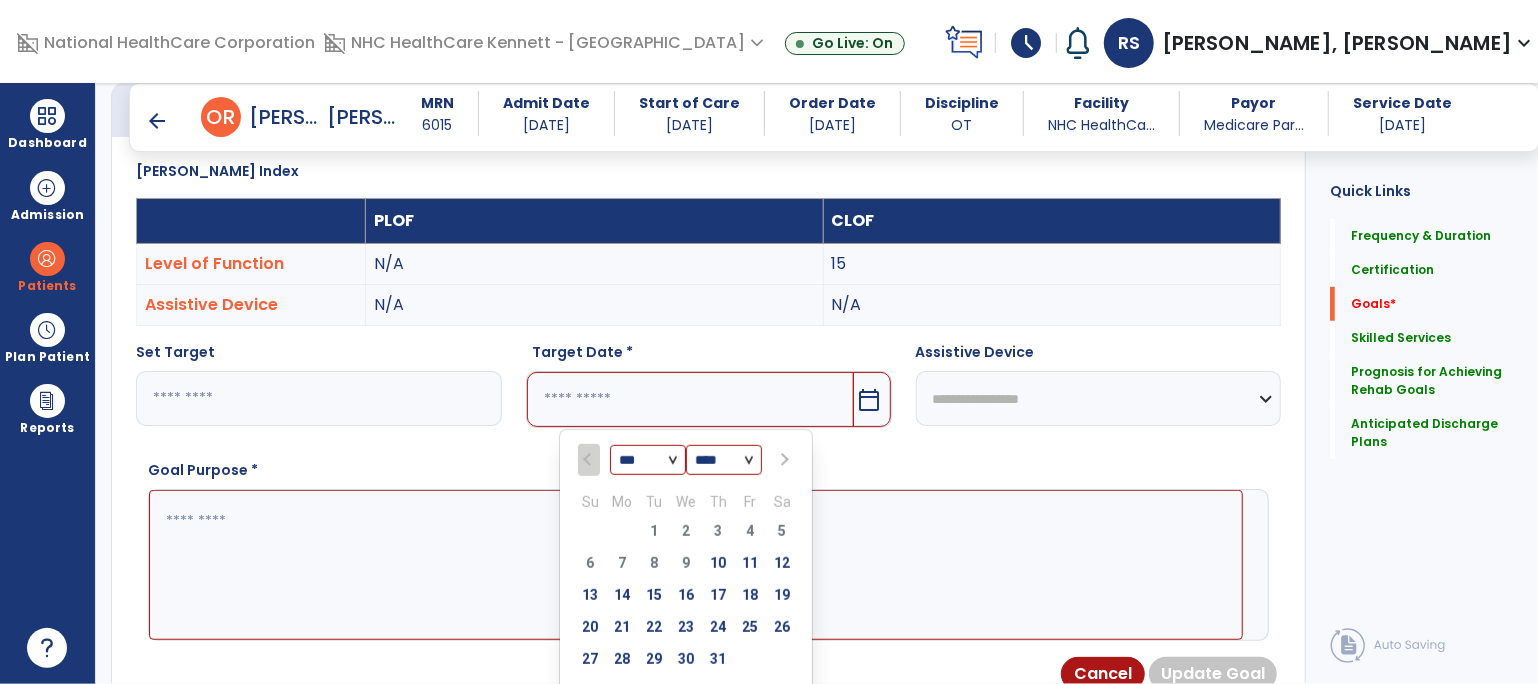 select on "**" 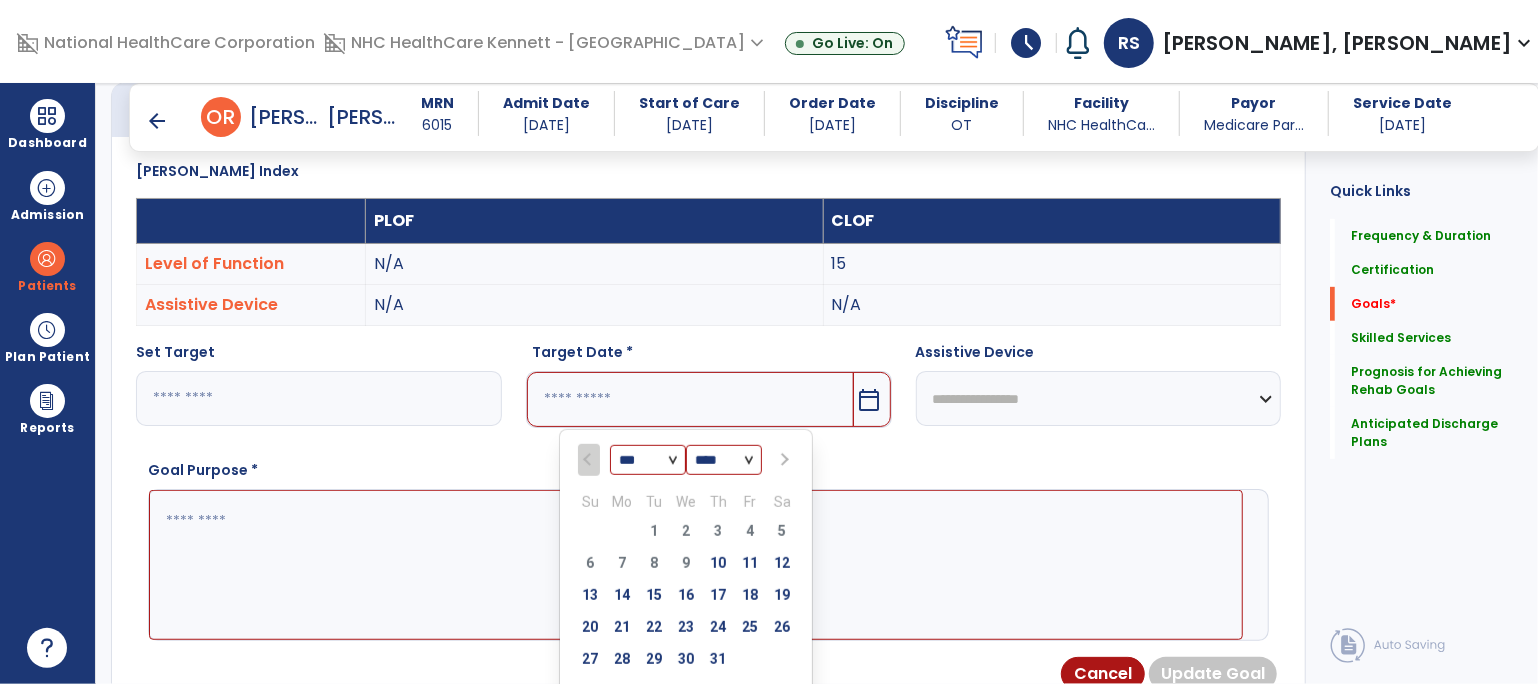 click on "*** *** *** ***" at bounding box center (648, 461) 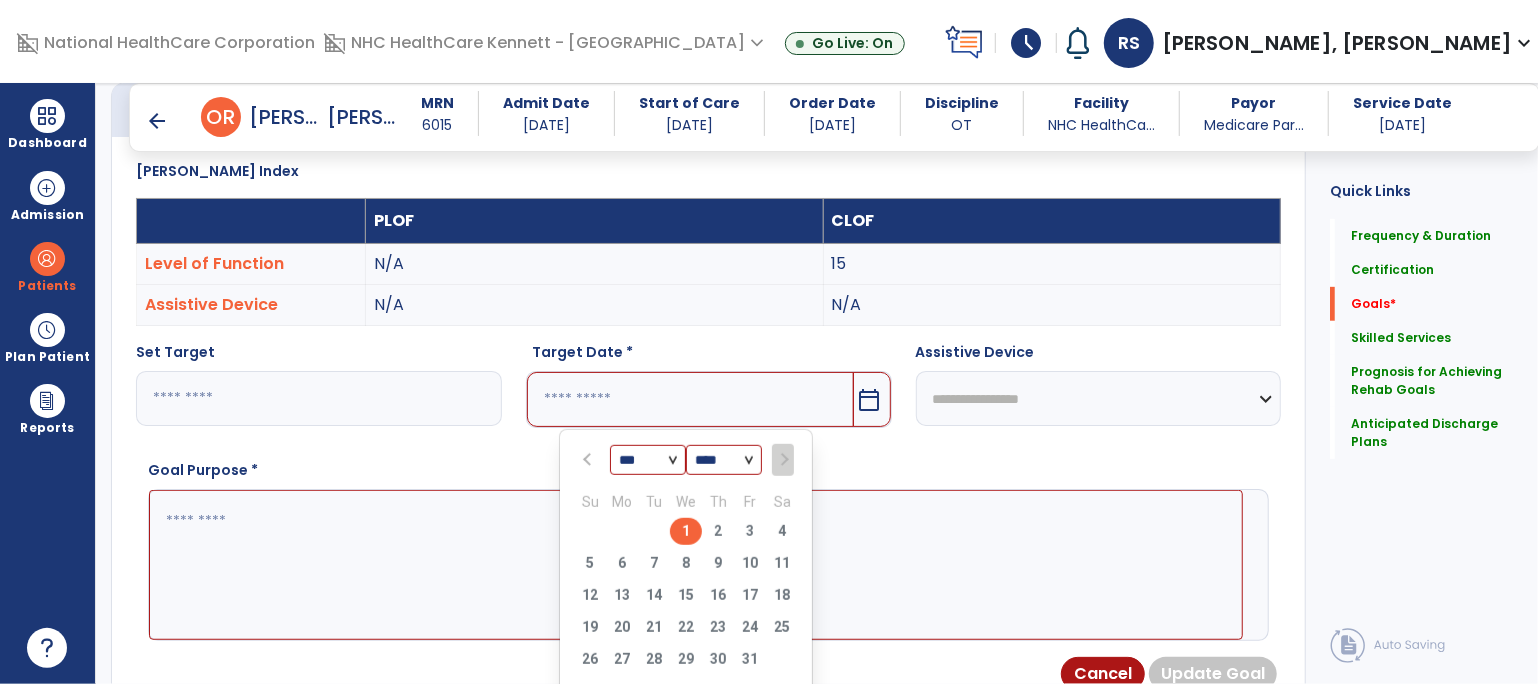 click on "1" at bounding box center (686, 531) 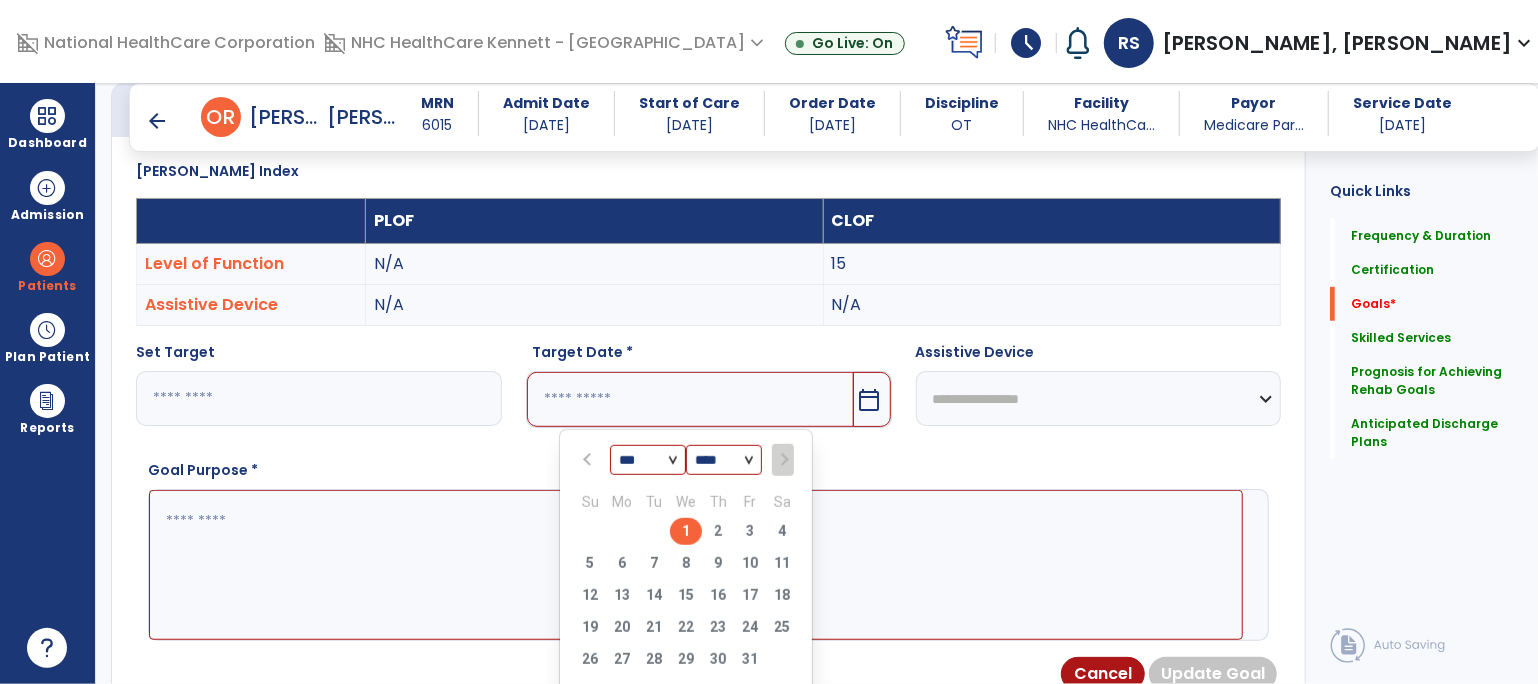 type on "*********" 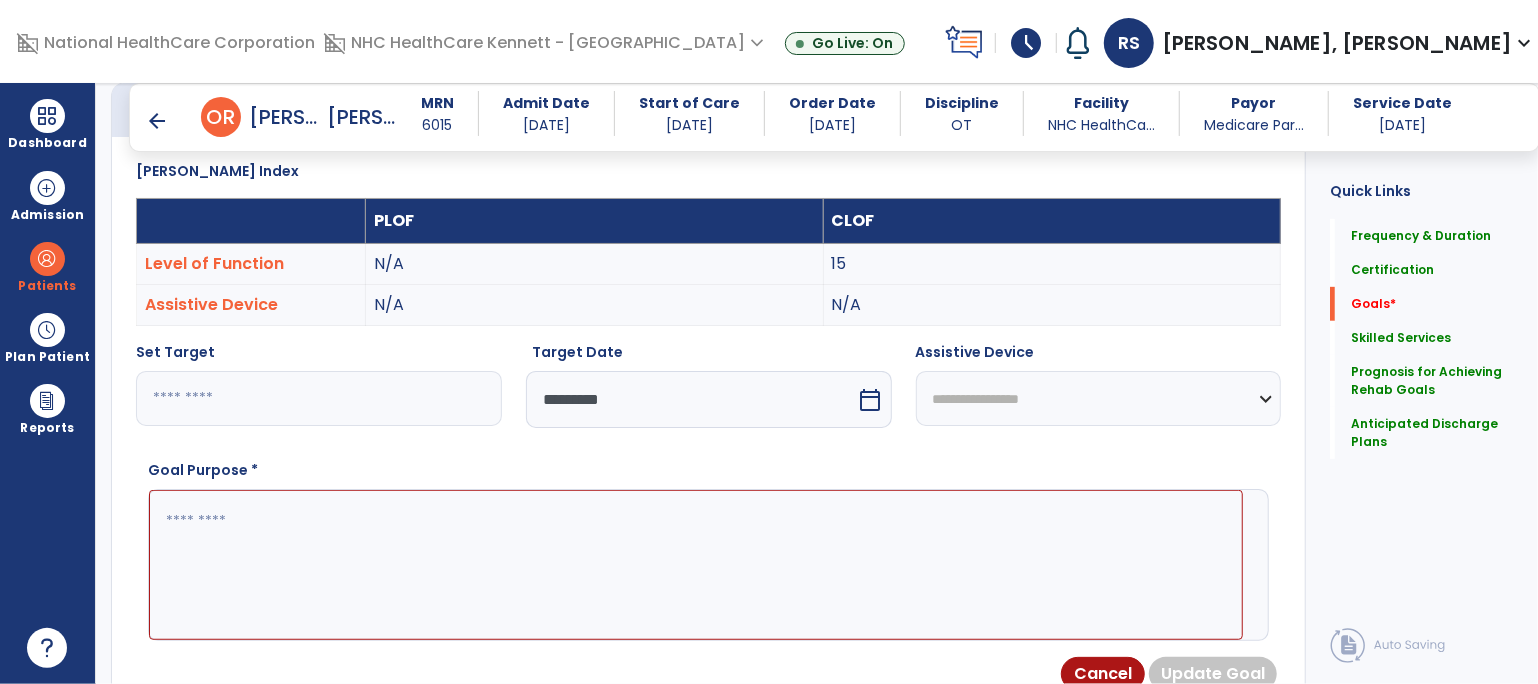 drag, startPoint x: 472, startPoint y: 535, endPoint x: 472, endPoint y: 551, distance: 16 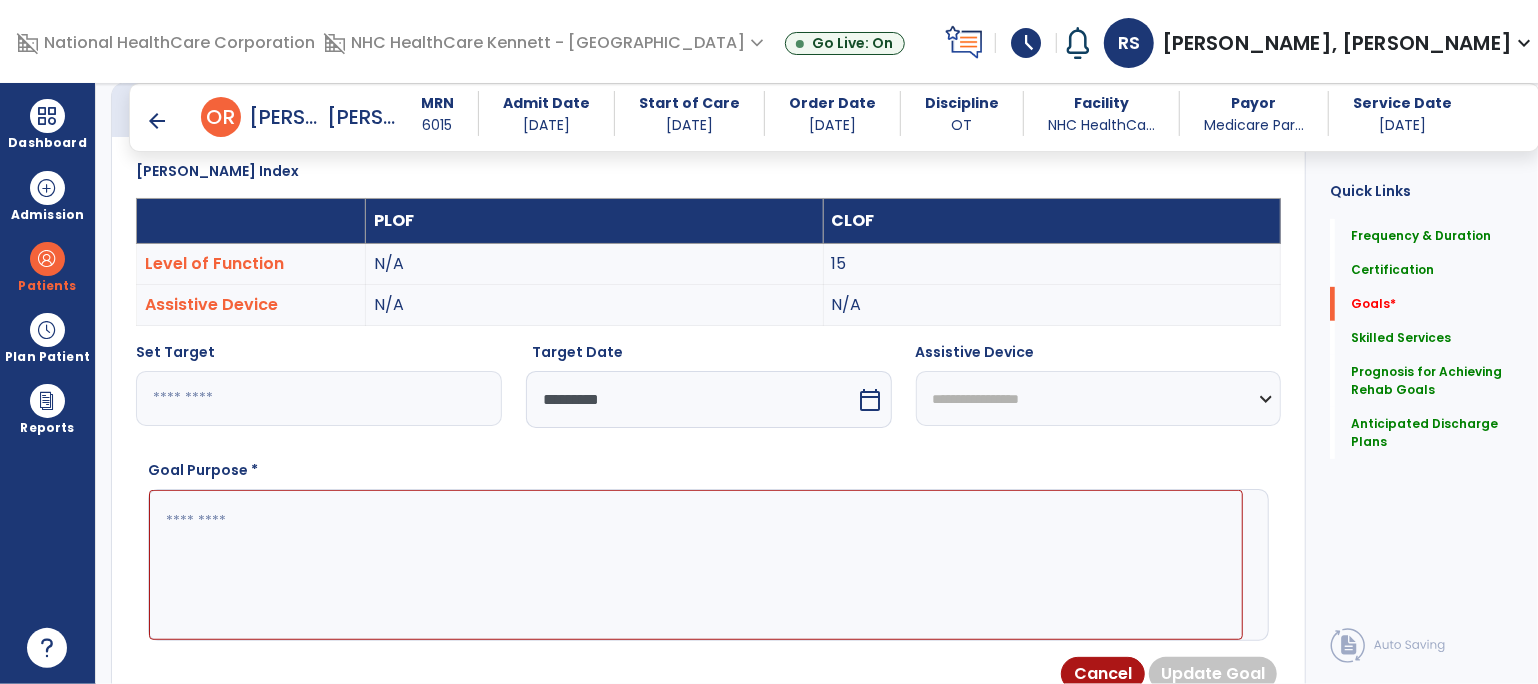 drag, startPoint x: 1056, startPoint y: 439, endPoint x: 1042, endPoint y: 442, distance: 14.3178215 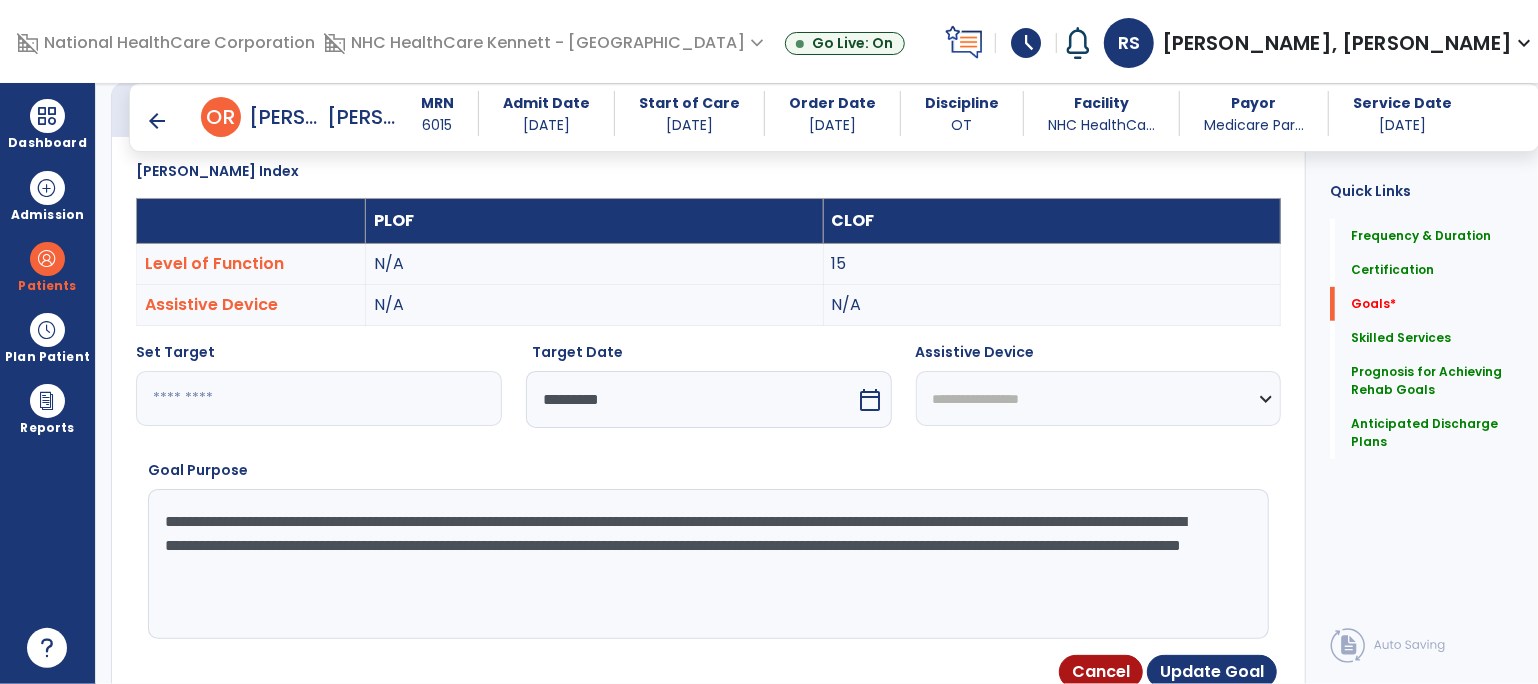 click on "**********" at bounding box center [696, 564] 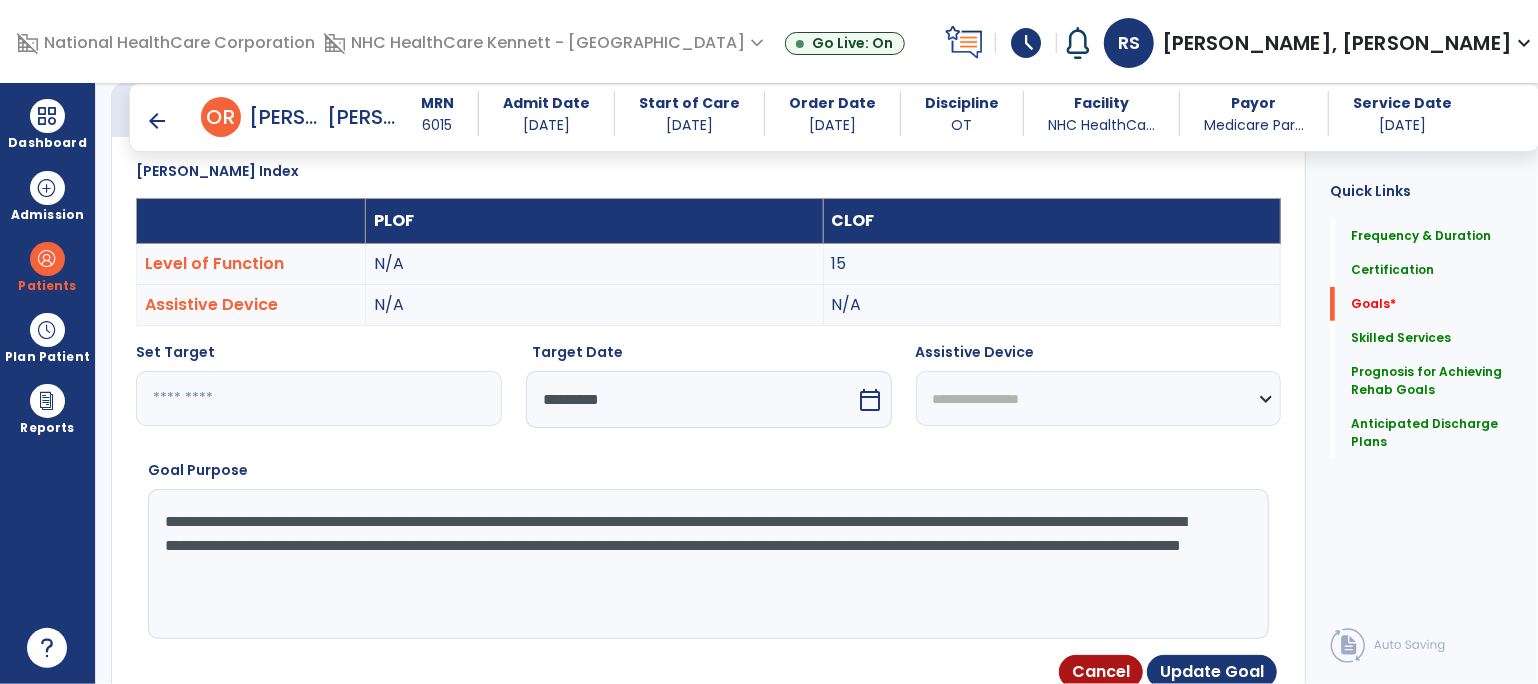 scroll, scrollTop: 645, scrollLeft: 0, axis: vertical 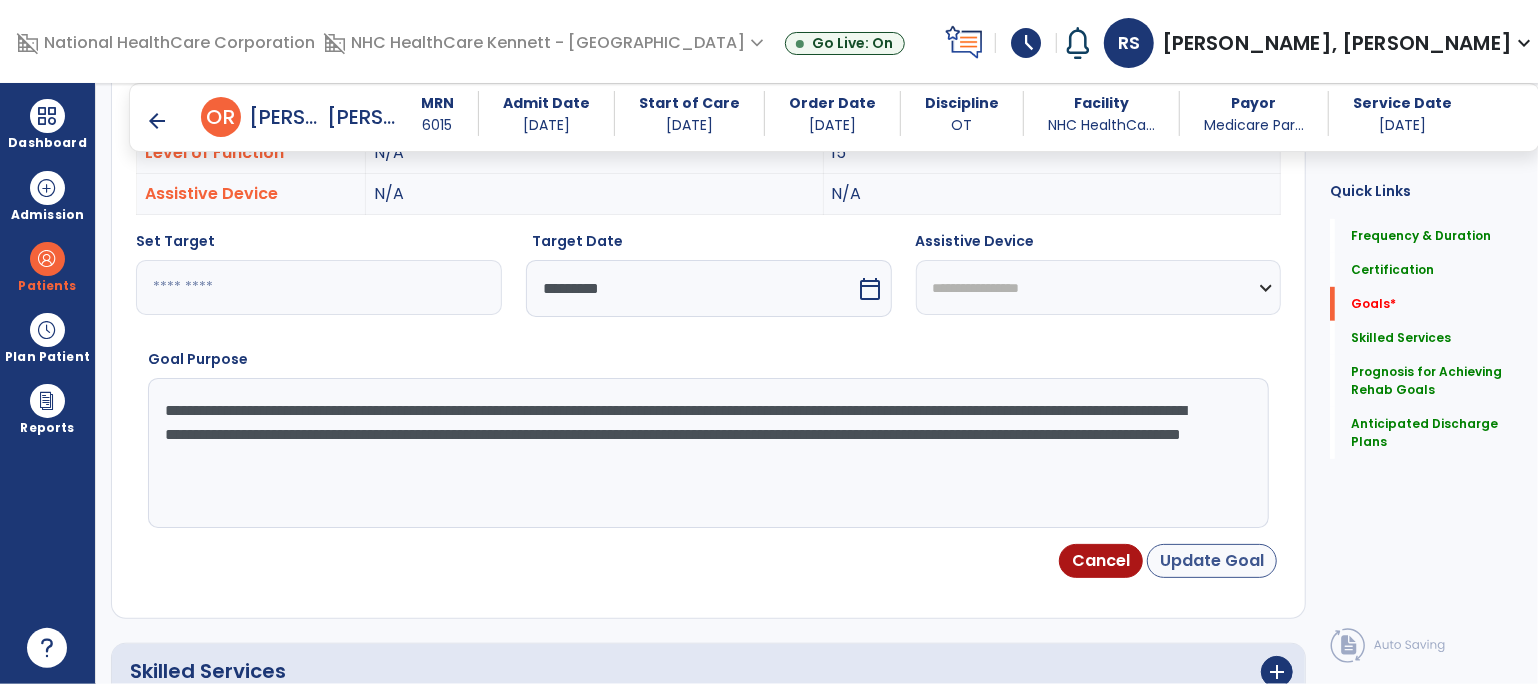 type on "**********" 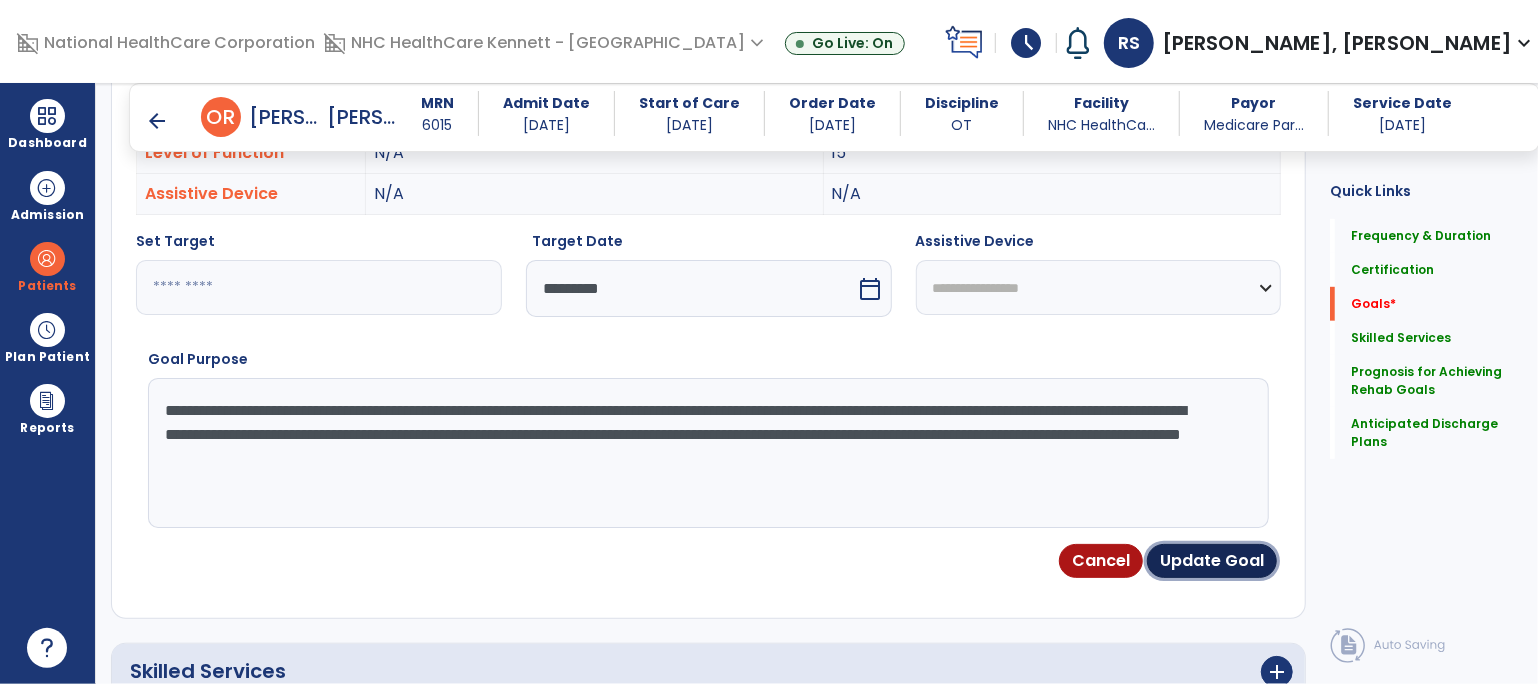 click on "Update Goal" at bounding box center [1212, 561] 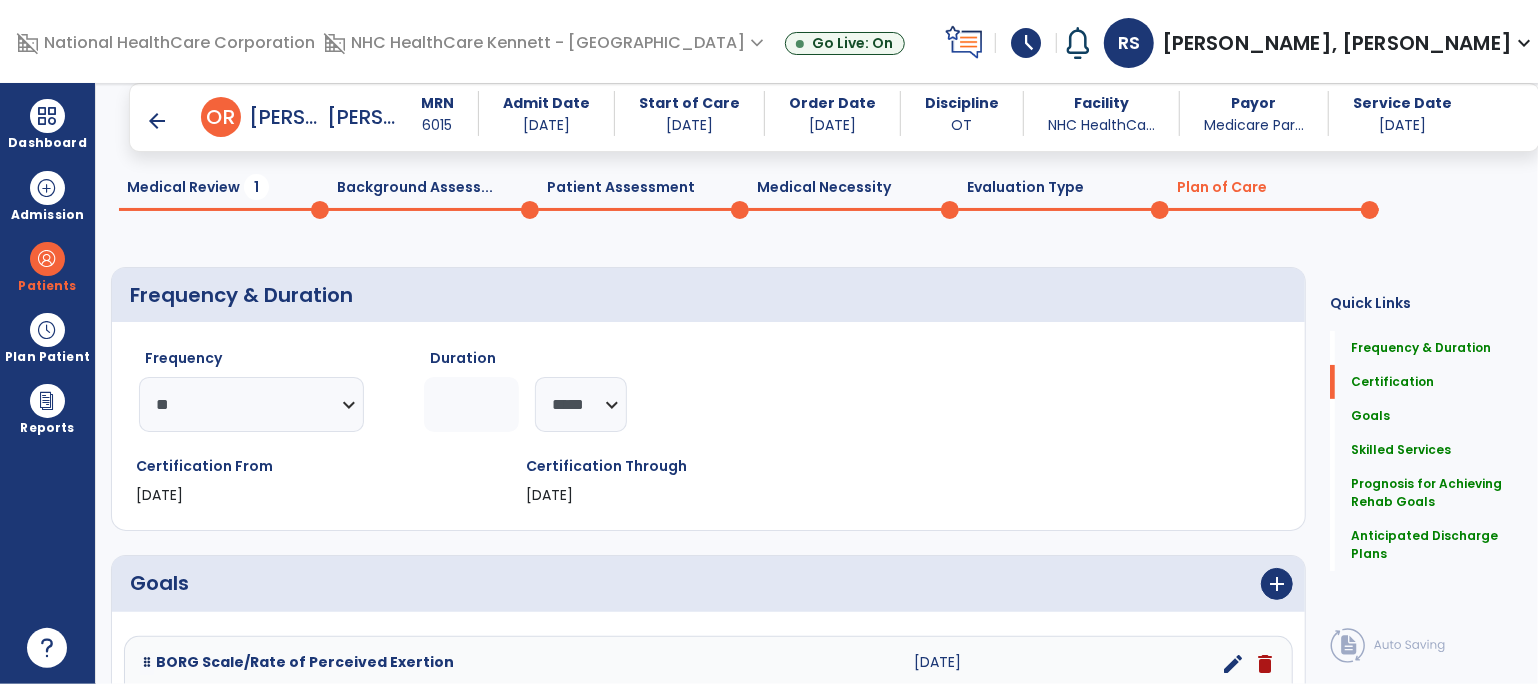 scroll, scrollTop: 0, scrollLeft: 0, axis: both 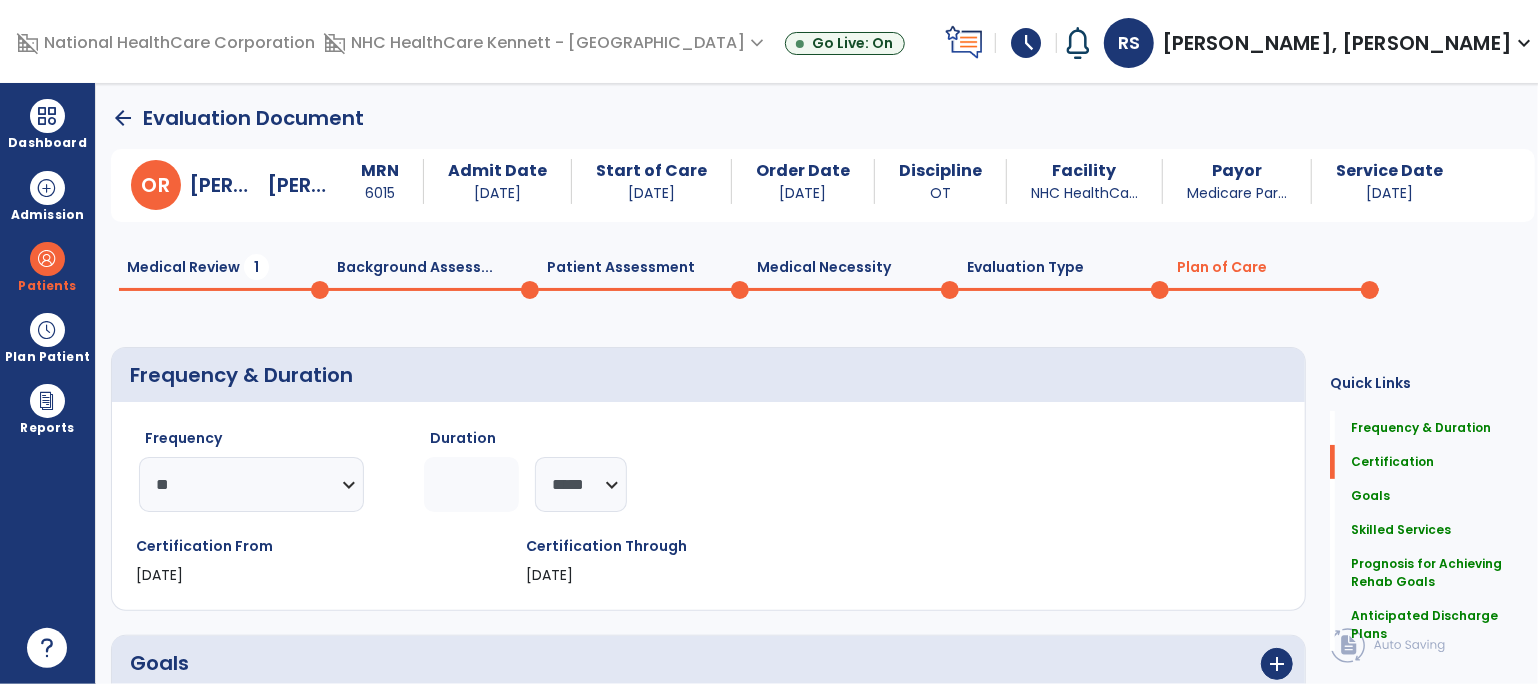 click on "O  R  [PERSON_NAME]  MRN 6015 Admit Date [DATE] Start of Care [DATE] Order Date [DATE] Discipline OT Facility NHC HealthCa... Payor Medicare Par... Service Date [DATE]  Medical Review  1  Background Assess...  0  Patient Assessment  0  Medical Necessity  0  Evaluation Type  0  Plan of Care  0 Frequency & Duration  Frequency  ********* ** ** ** ** ** ** **  Duration  ** ******** ***** Certification From [DATE] Certification Through [DATE] Goals      add  BORG Scale/Rate of Perceived Exertion  [DATE]  edit delete PLOF:    N/A CLOF:    7-9 - Very heavy Target:    0-2/10 add  Add Short Term Goal  Balance  Static Standing Balance  [DATE]  edit delete PLOF:    N/A CLOF:    Impaired Target:    Good add  Add Short Term Goal  Toilet transfer  [DATE]  edit delete PLOF:    9 - Modified Independent (Mod I) CLOF:    2 - Maximal Assistance (Max A) Target:    9 - Modified Independent (Mod I) add  Add Short Term Goal  Right [MEDICAL_DATA]  Impaired  [DATE]  N/A" 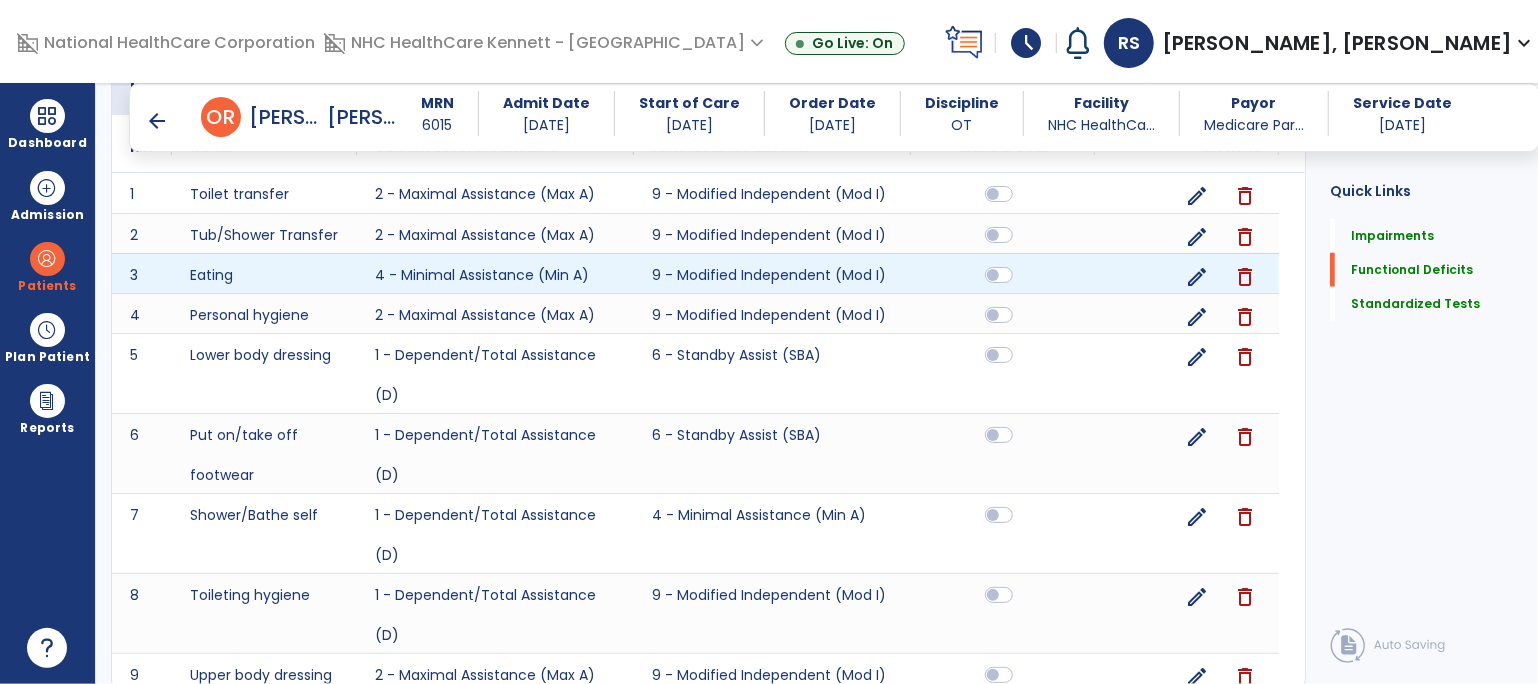 scroll, scrollTop: 1111, scrollLeft: 0, axis: vertical 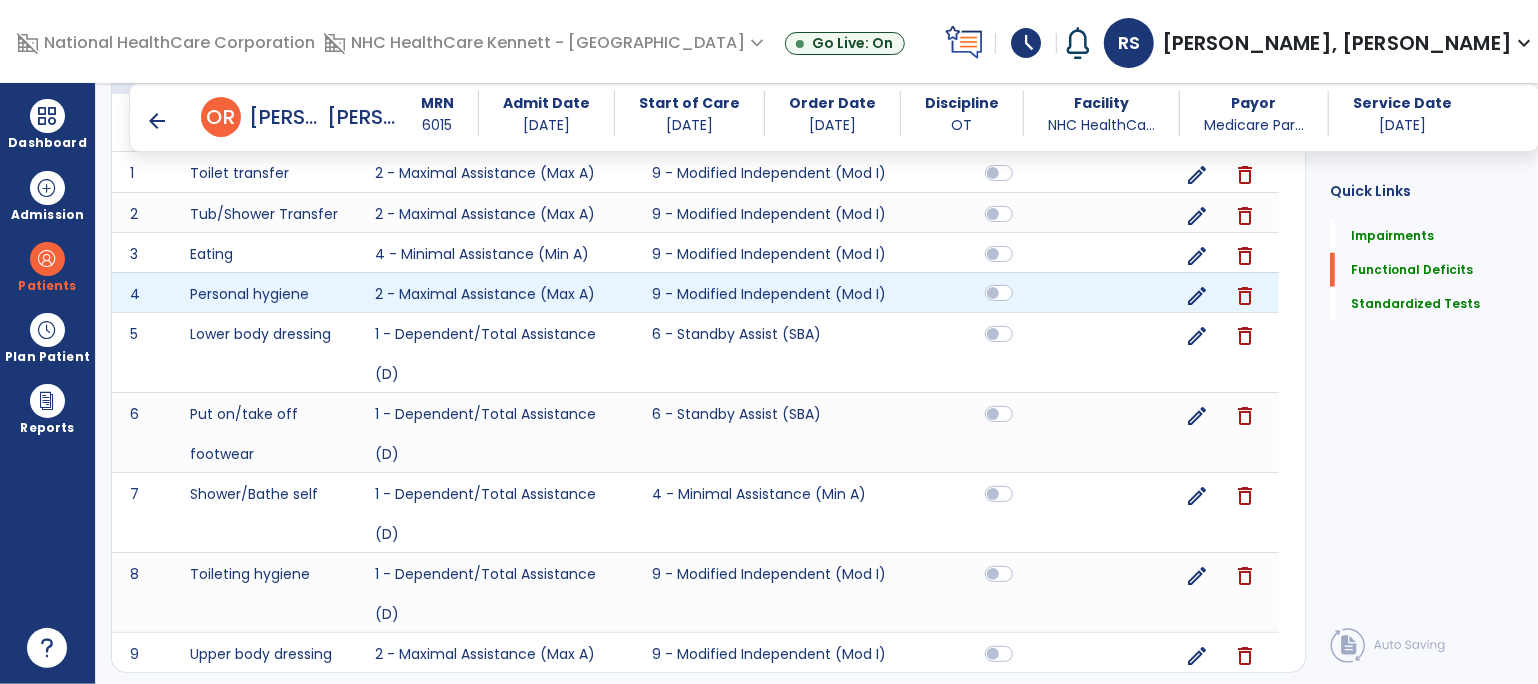 click 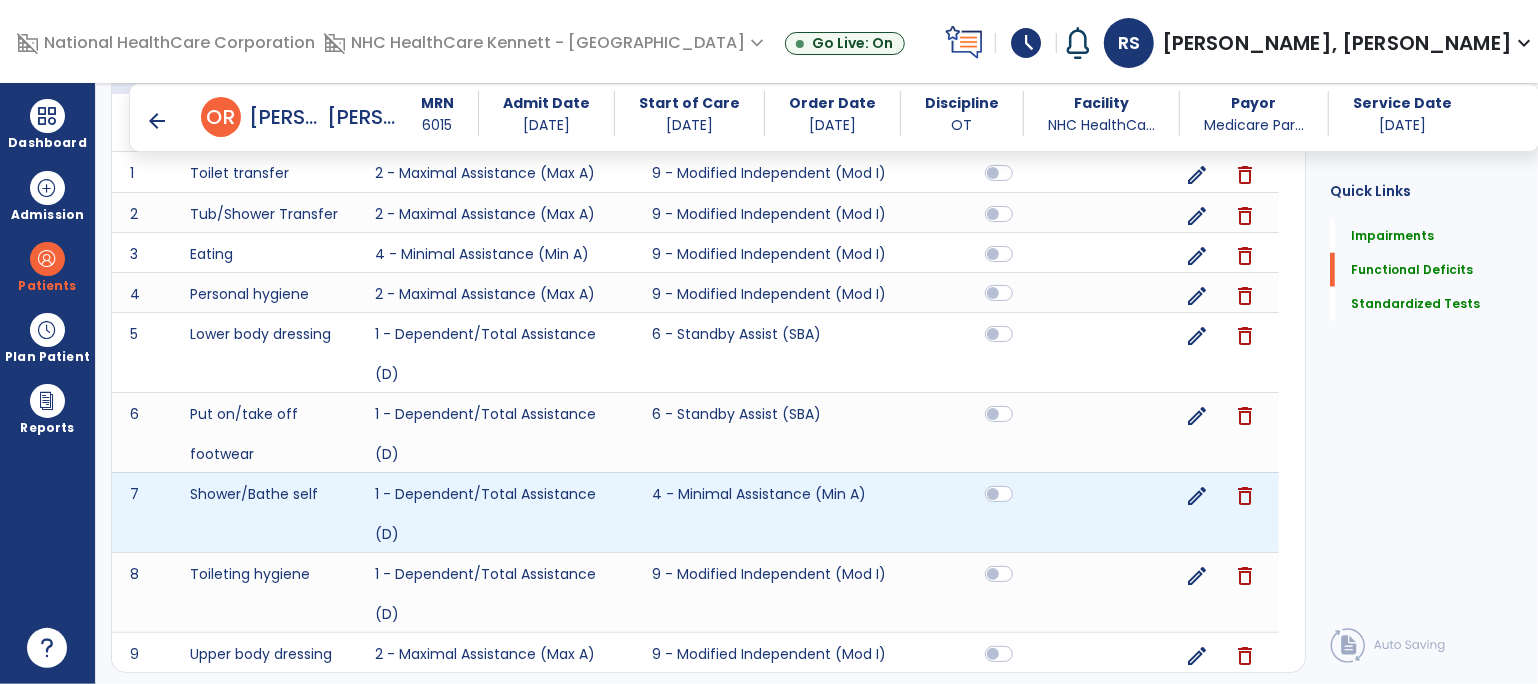 scroll, scrollTop: 1222, scrollLeft: 0, axis: vertical 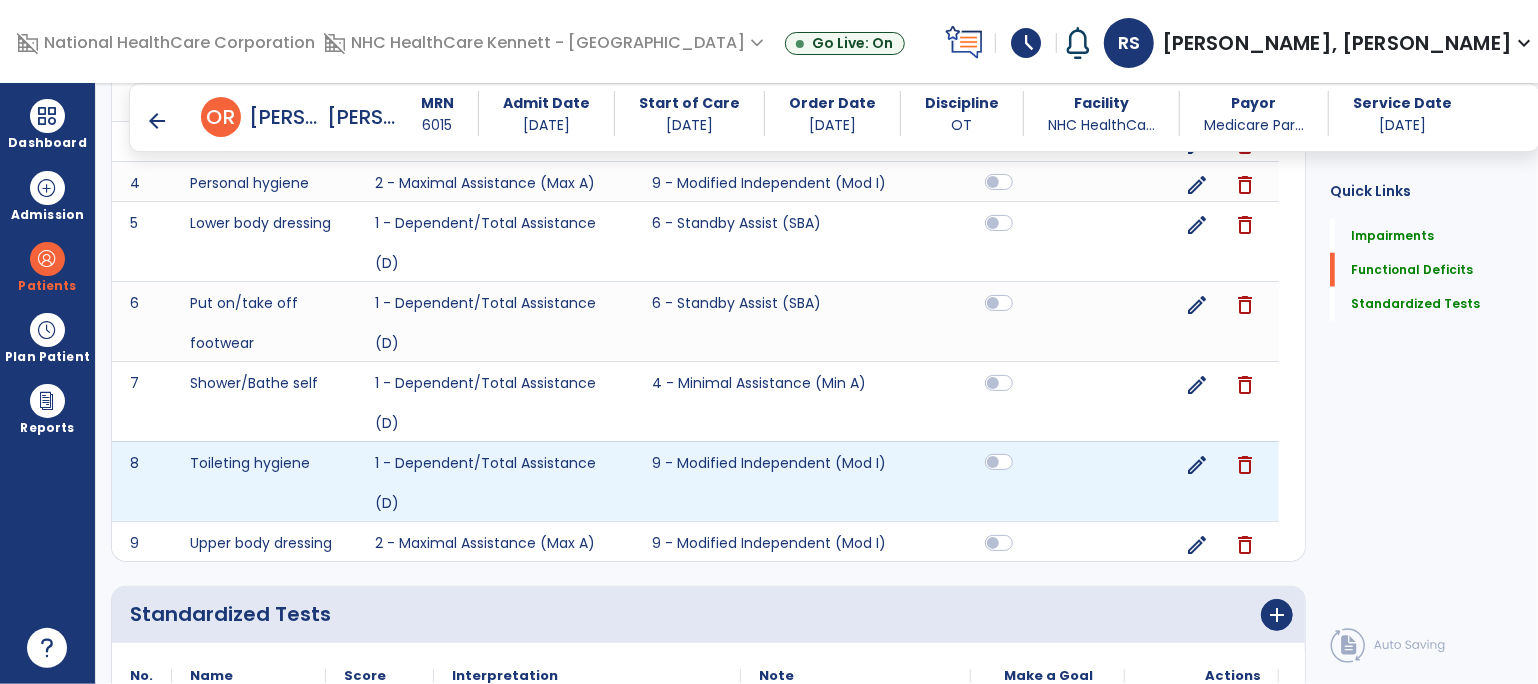 click 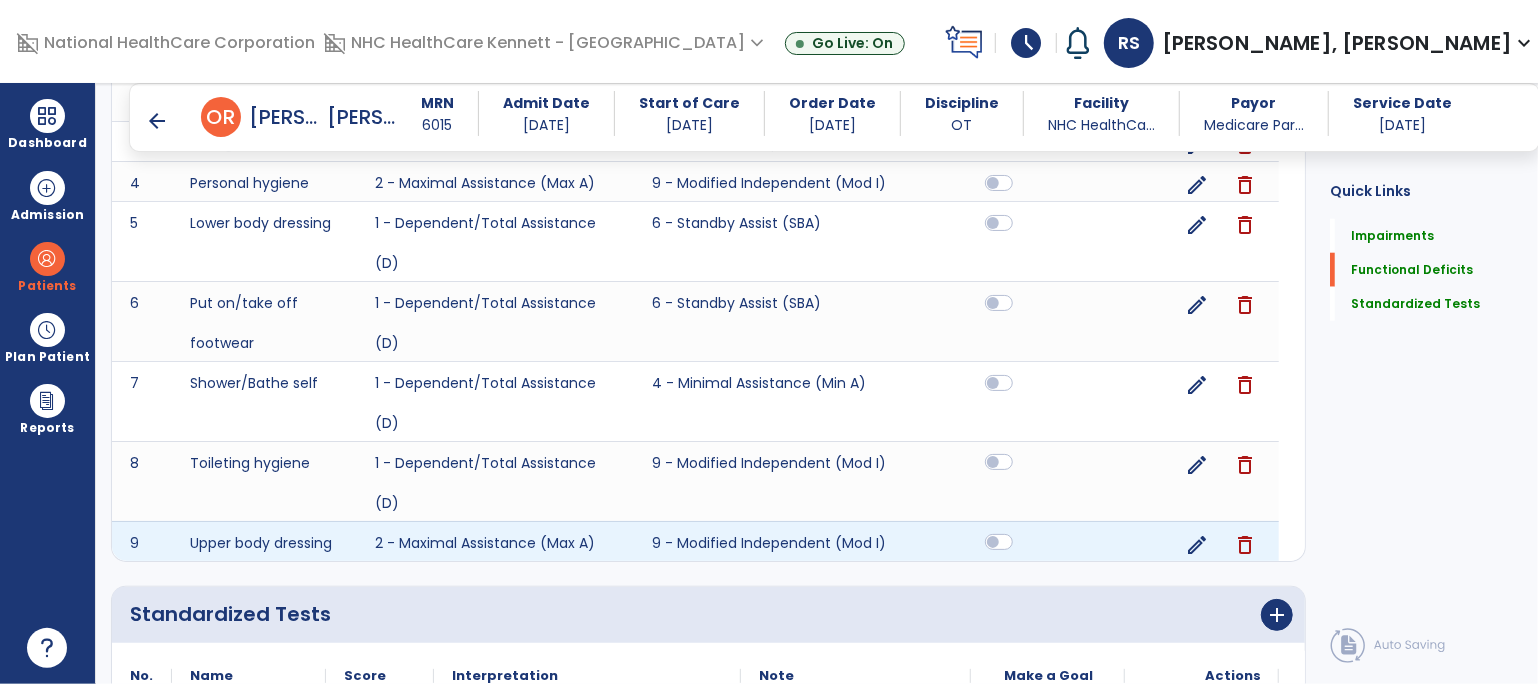 click 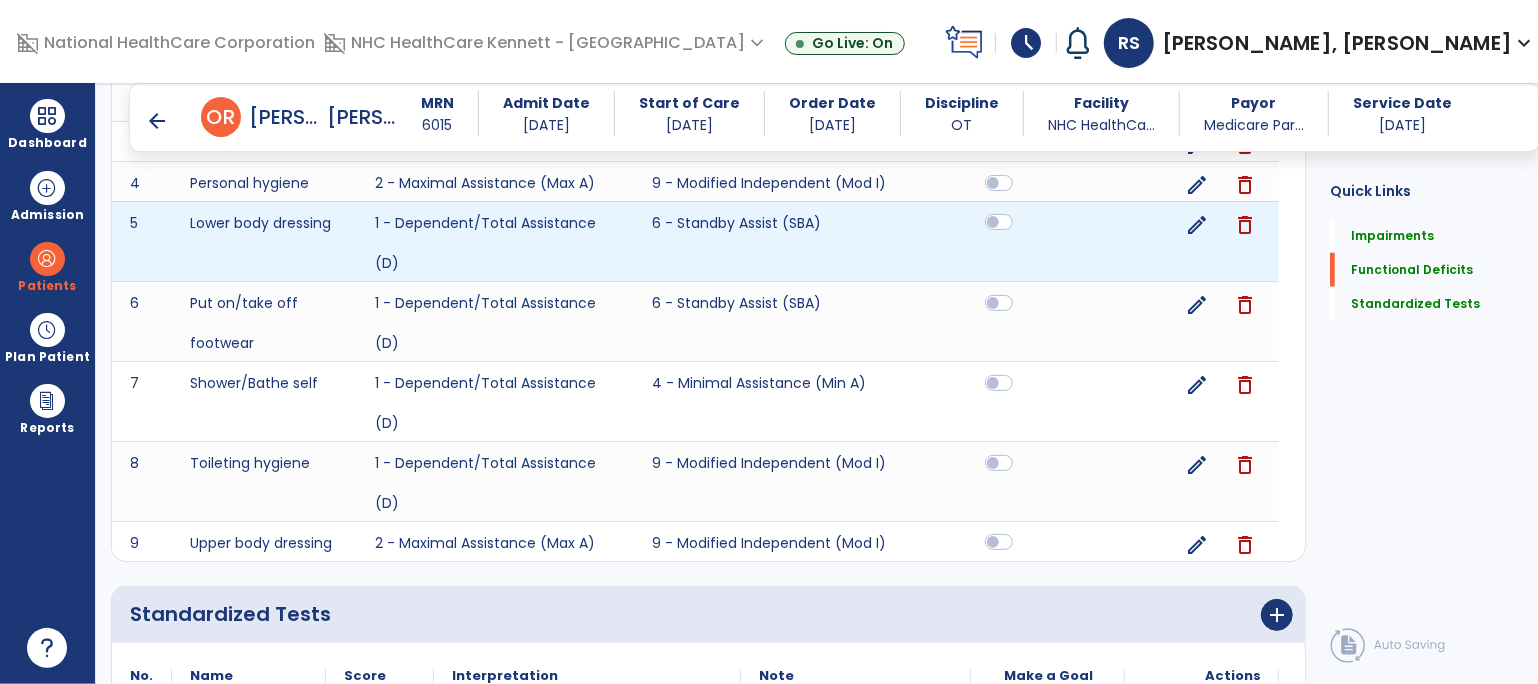 click 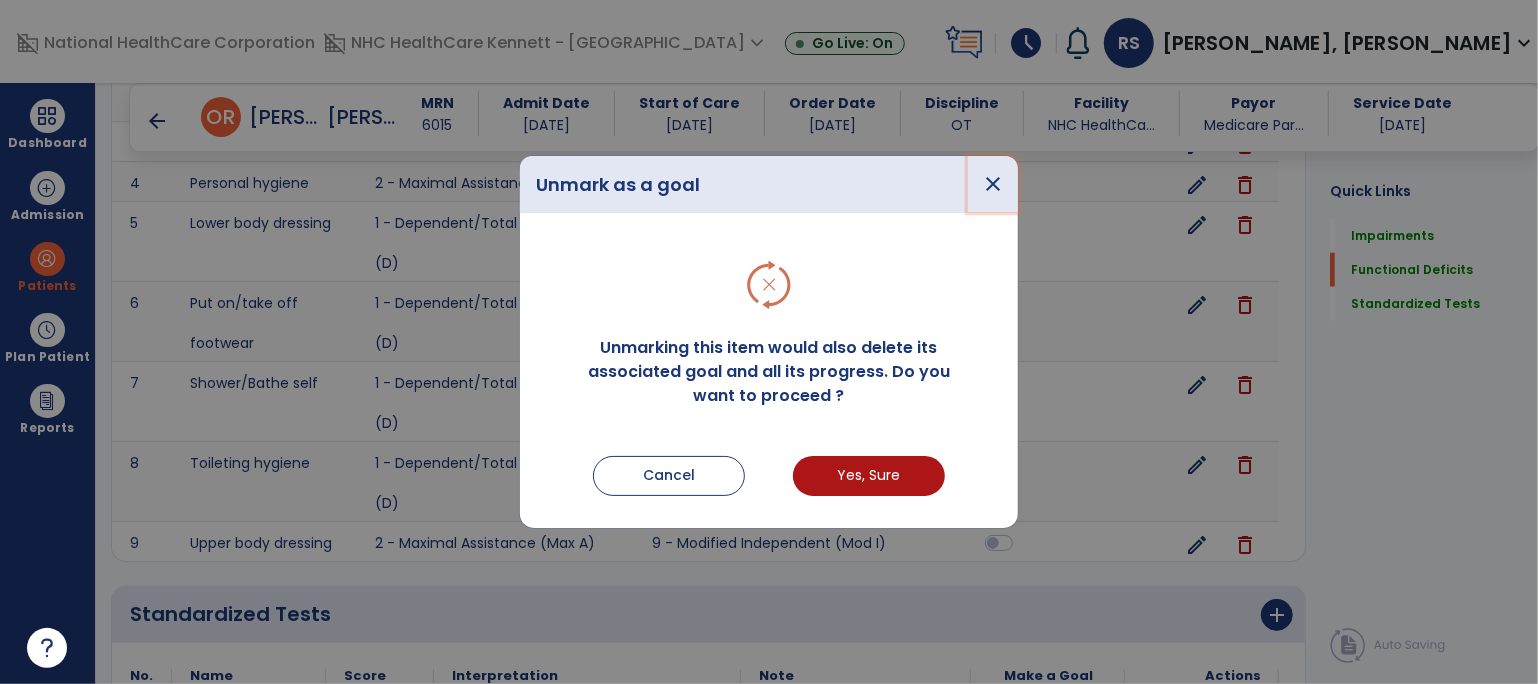 drag, startPoint x: 991, startPoint y: 166, endPoint x: 1005, endPoint y: 271, distance: 105.92922 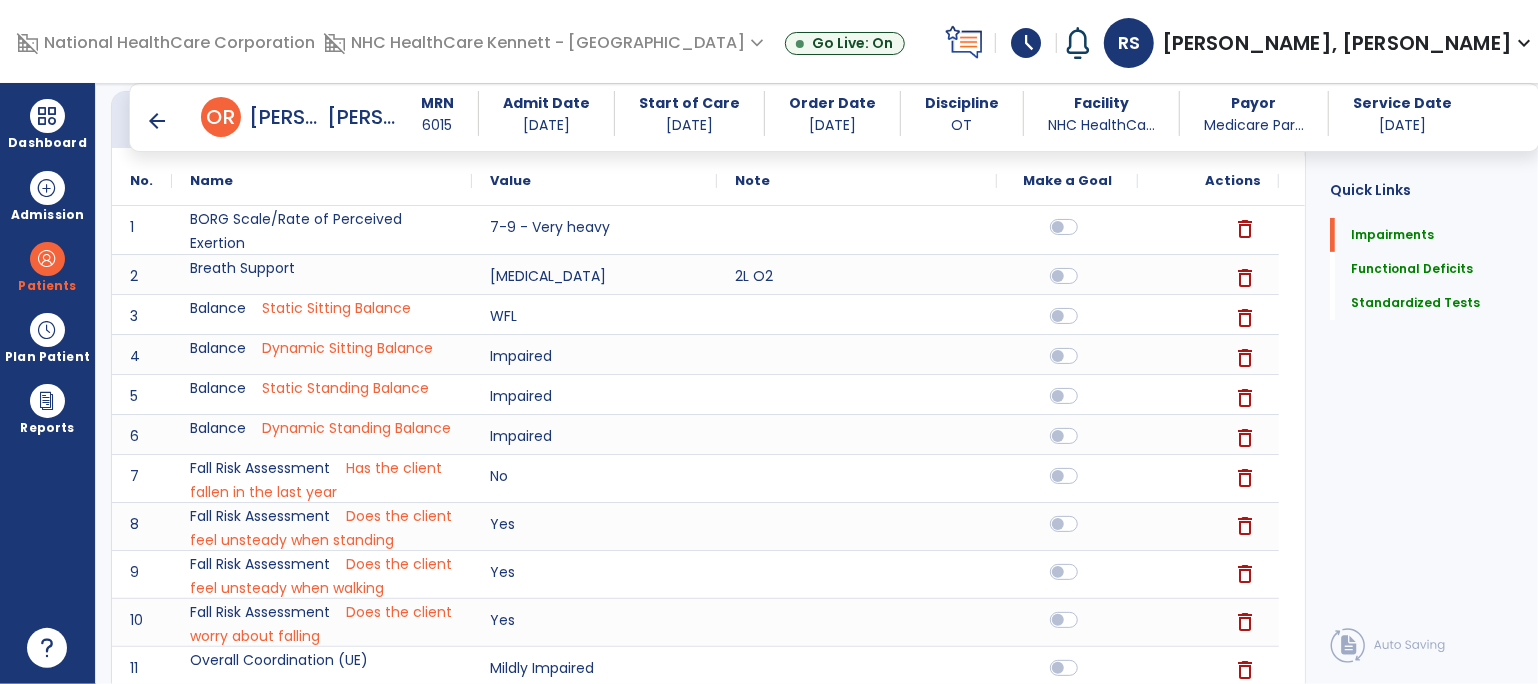 scroll, scrollTop: 0, scrollLeft: 0, axis: both 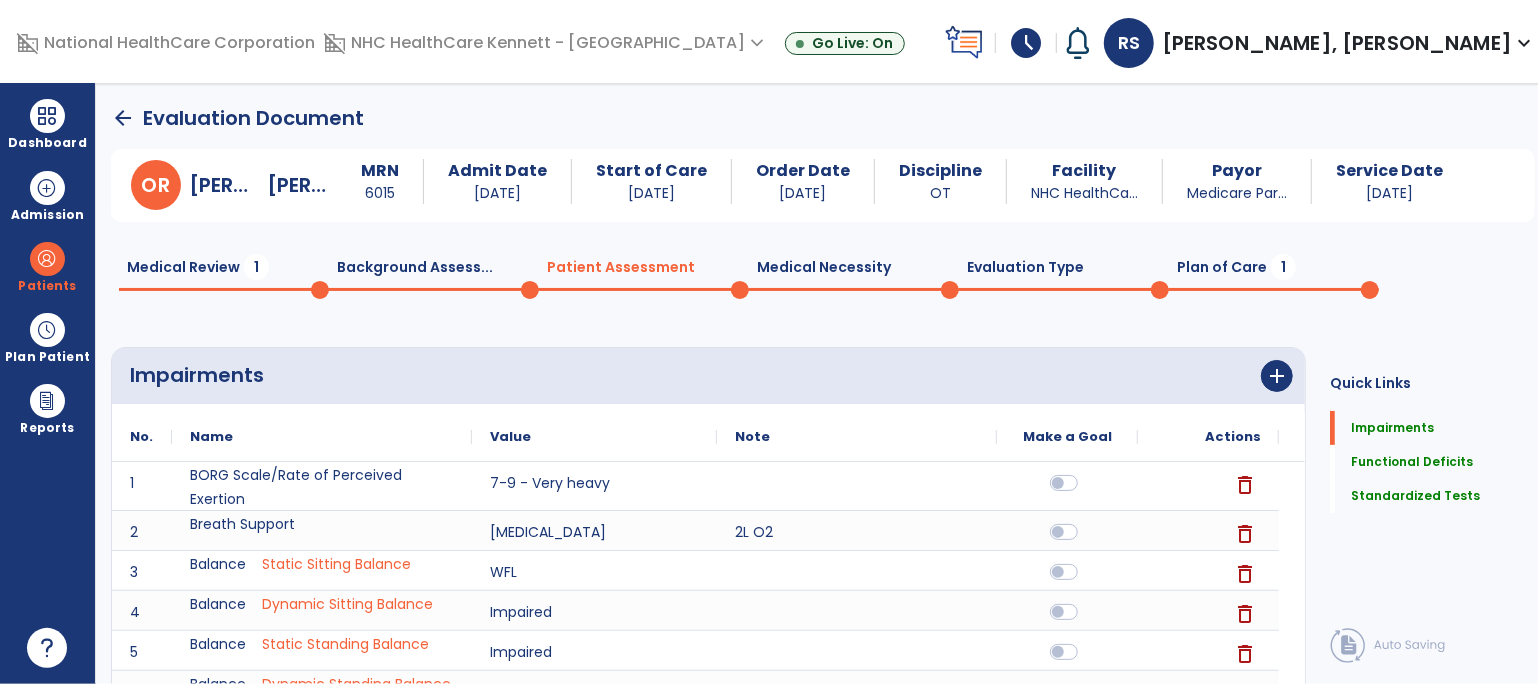 click on "Plan of Care  1" 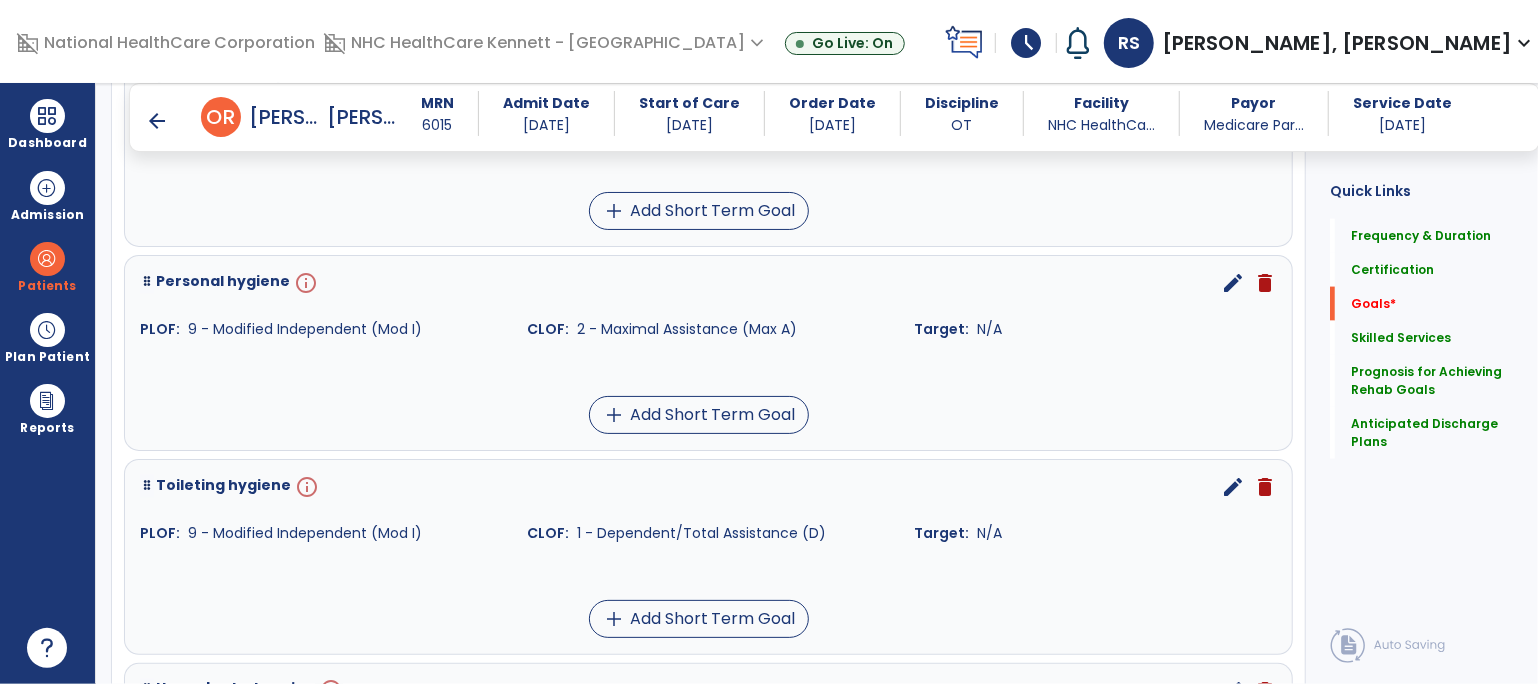 scroll, scrollTop: 1555, scrollLeft: 0, axis: vertical 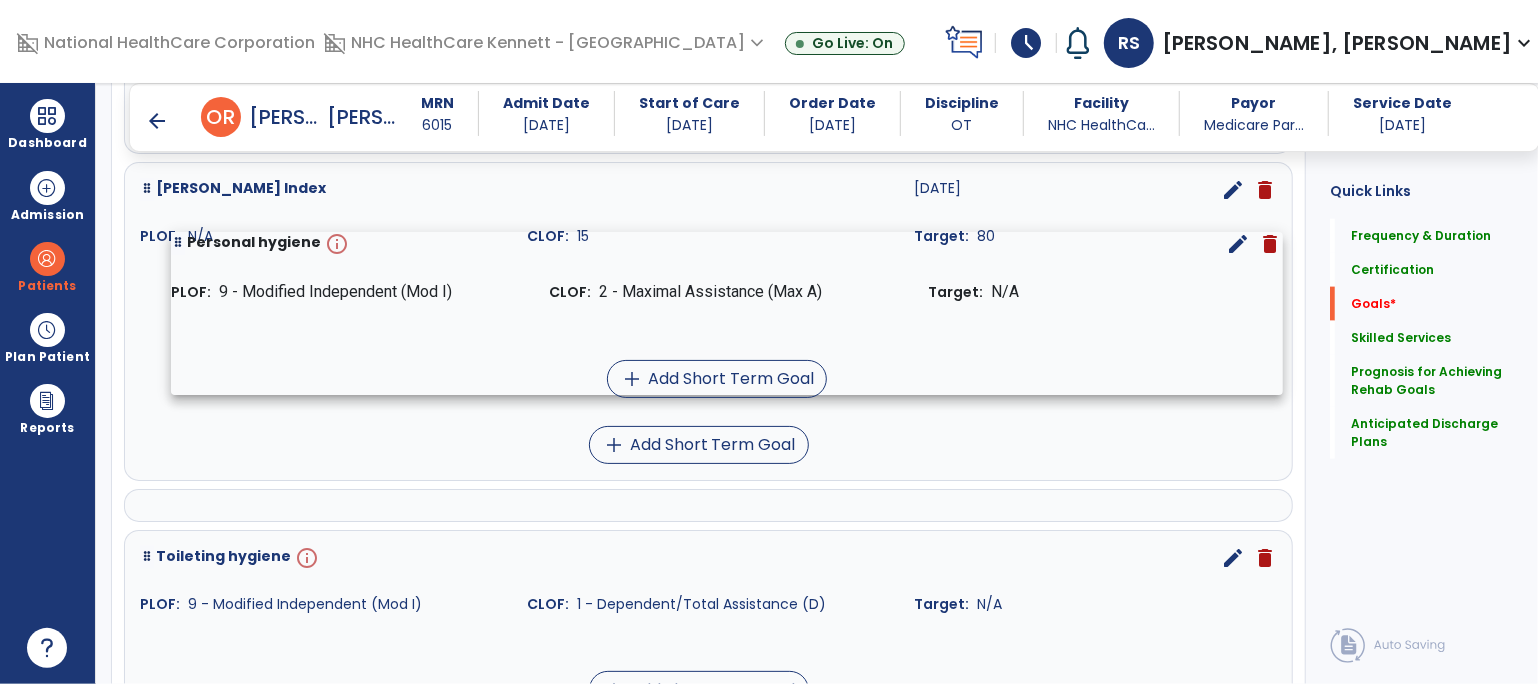 drag, startPoint x: 145, startPoint y: 385, endPoint x: 176, endPoint y: 240, distance: 148.27676 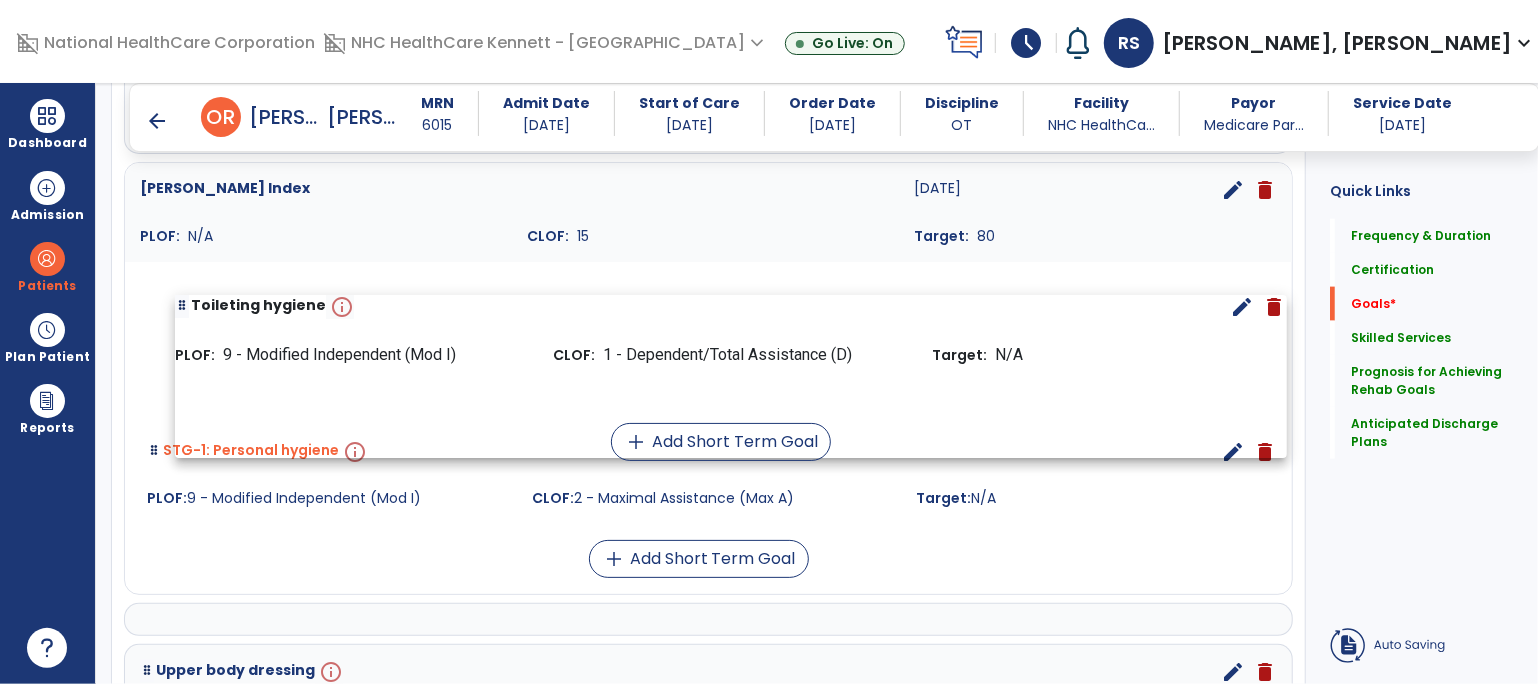 drag, startPoint x: 144, startPoint y: 467, endPoint x: 204, endPoint y: 339, distance: 141.36478 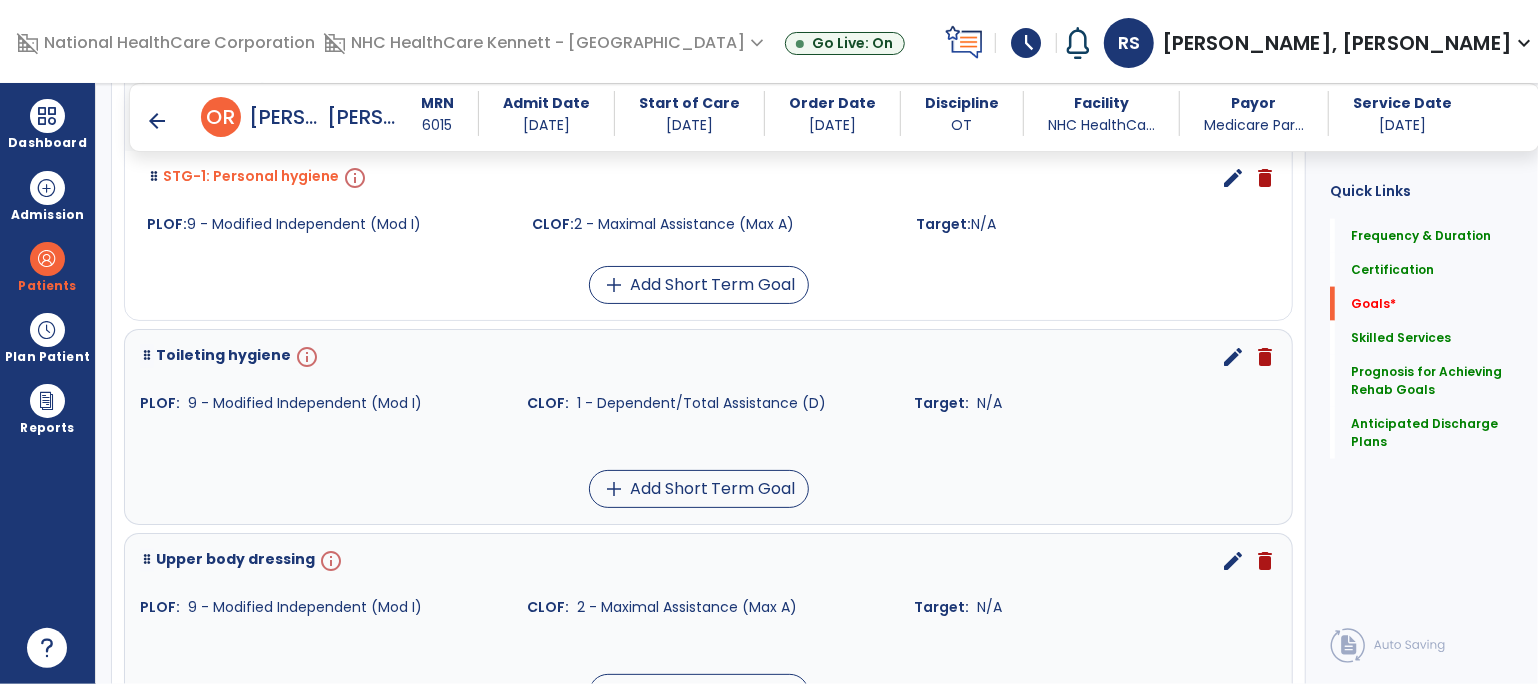 scroll, scrollTop: 1555, scrollLeft: 0, axis: vertical 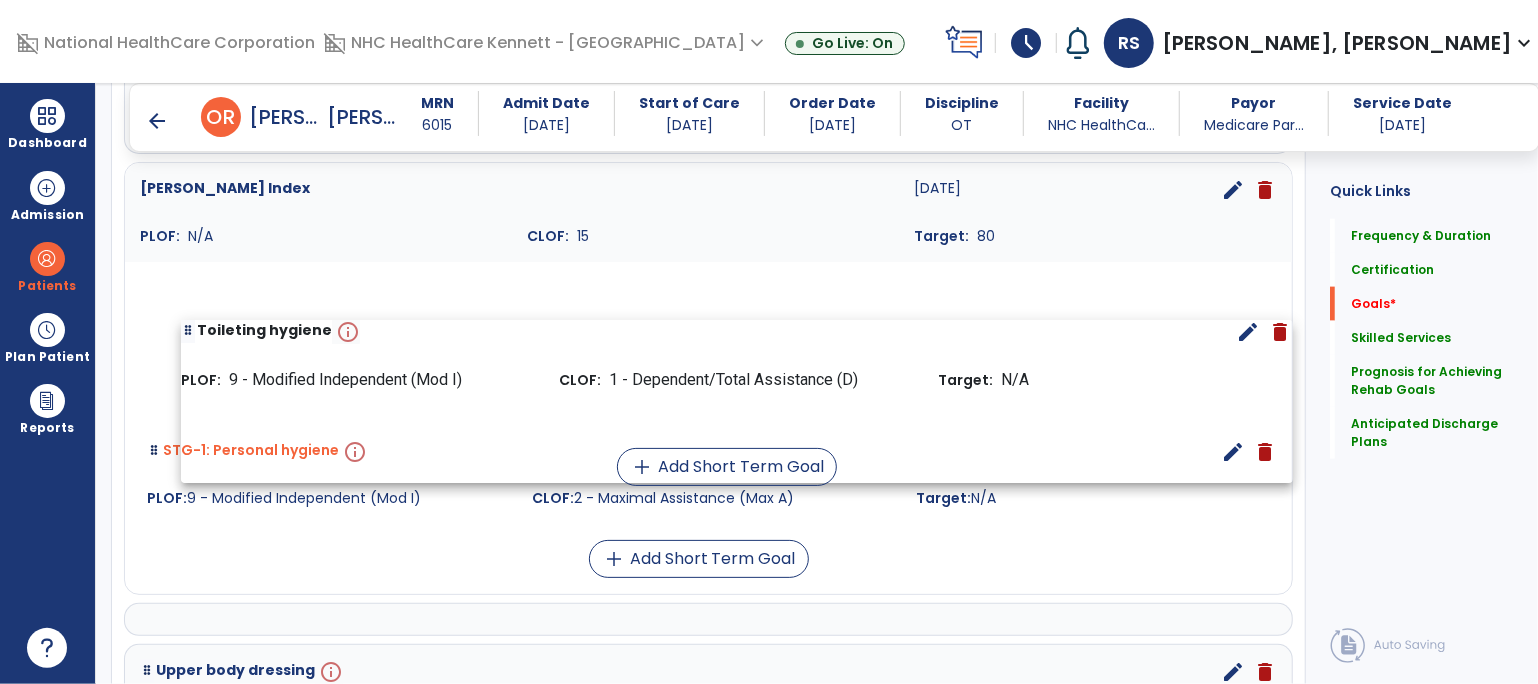 drag, startPoint x: 150, startPoint y: 455, endPoint x: 191, endPoint y: 325, distance: 136.31215 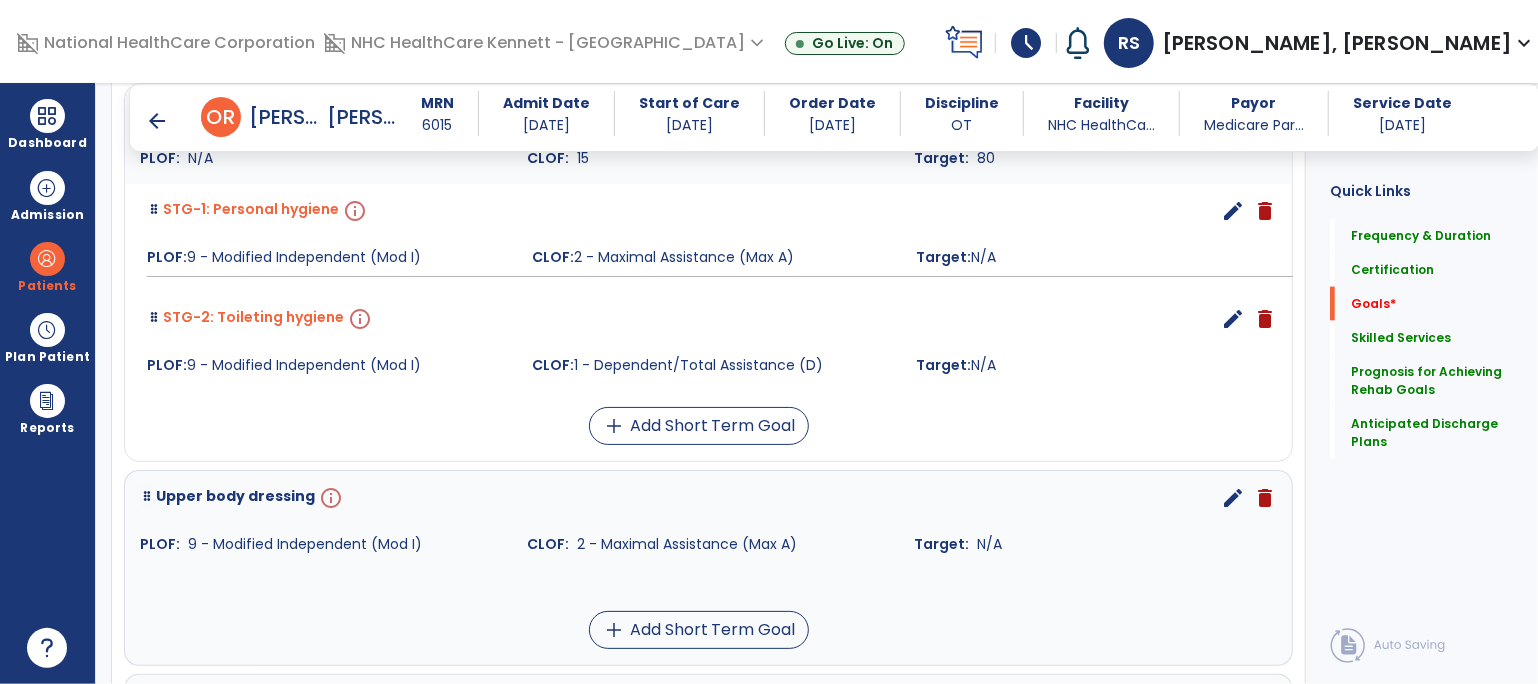 scroll, scrollTop: 1666, scrollLeft: 0, axis: vertical 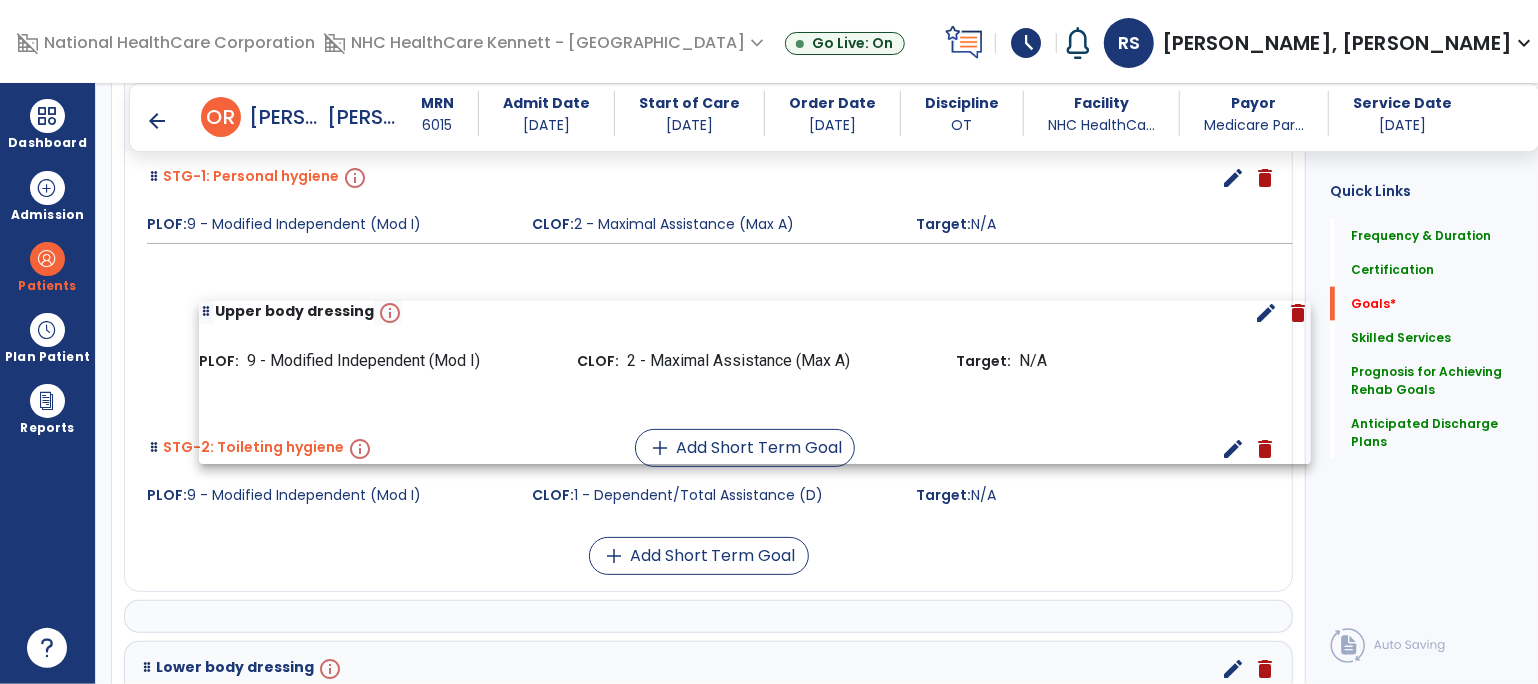 drag, startPoint x: 152, startPoint y: 449, endPoint x: 237, endPoint y: 344, distance: 135.09256 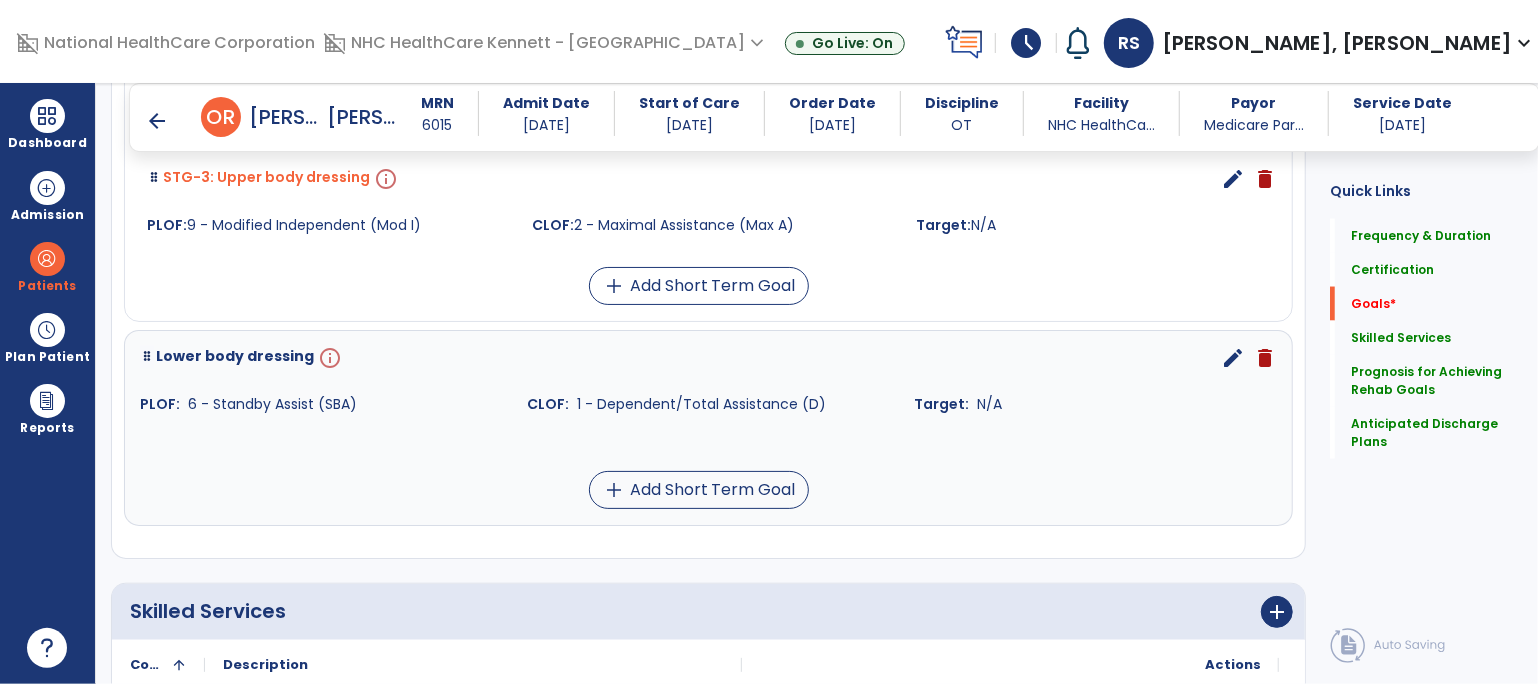 scroll, scrollTop: 1889, scrollLeft: 0, axis: vertical 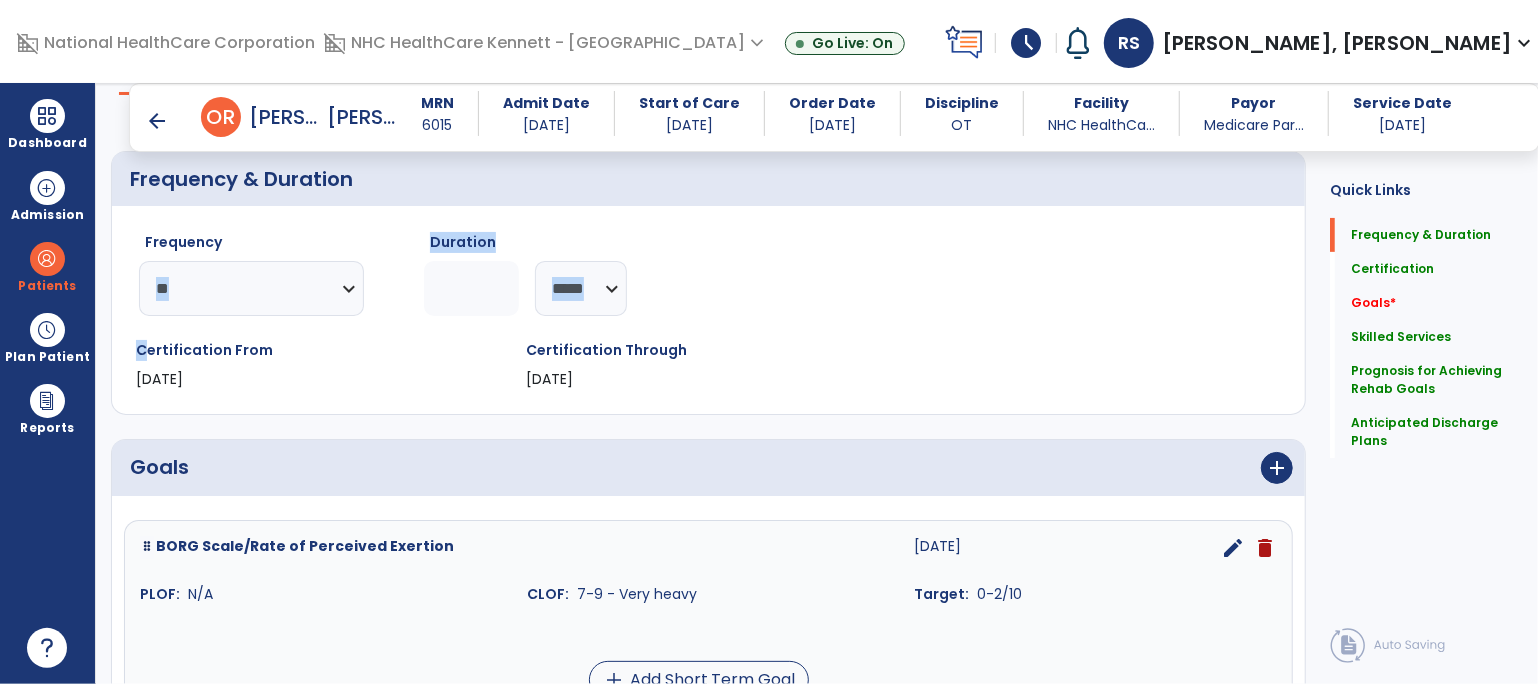 drag, startPoint x: 146, startPoint y: 342, endPoint x: 264, endPoint y: 326, distance: 119.0798 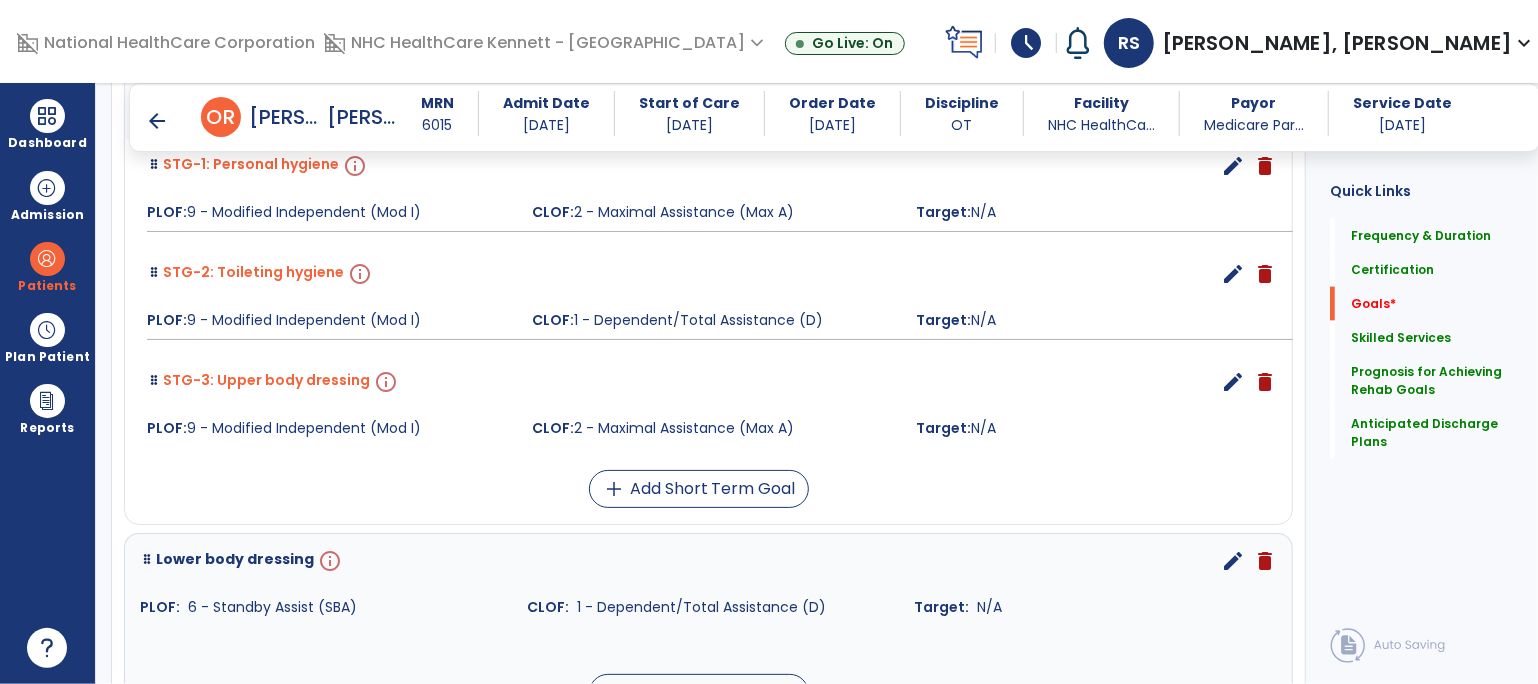 scroll, scrollTop: 1844, scrollLeft: 0, axis: vertical 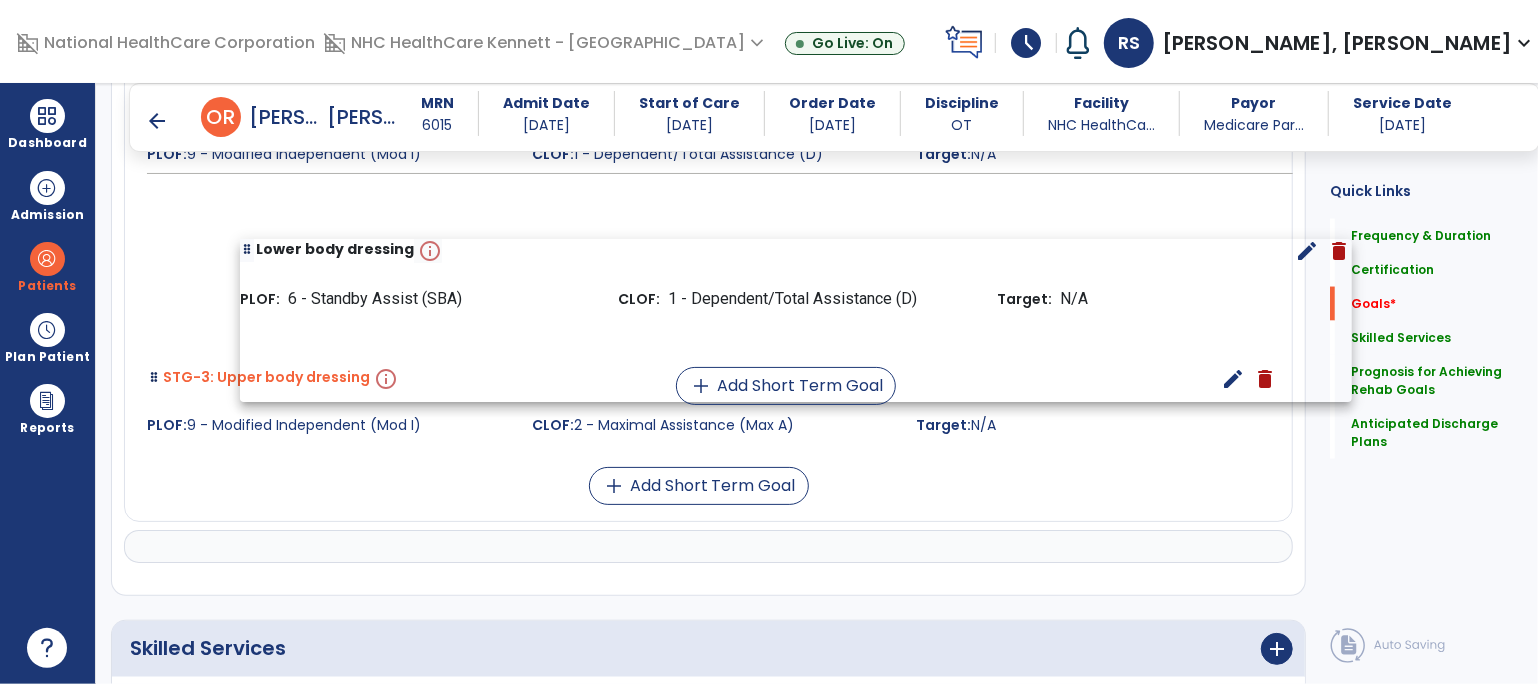 drag, startPoint x: 149, startPoint y: 386, endPoint x: 249, endPoint y: 247, distance: 171.23376 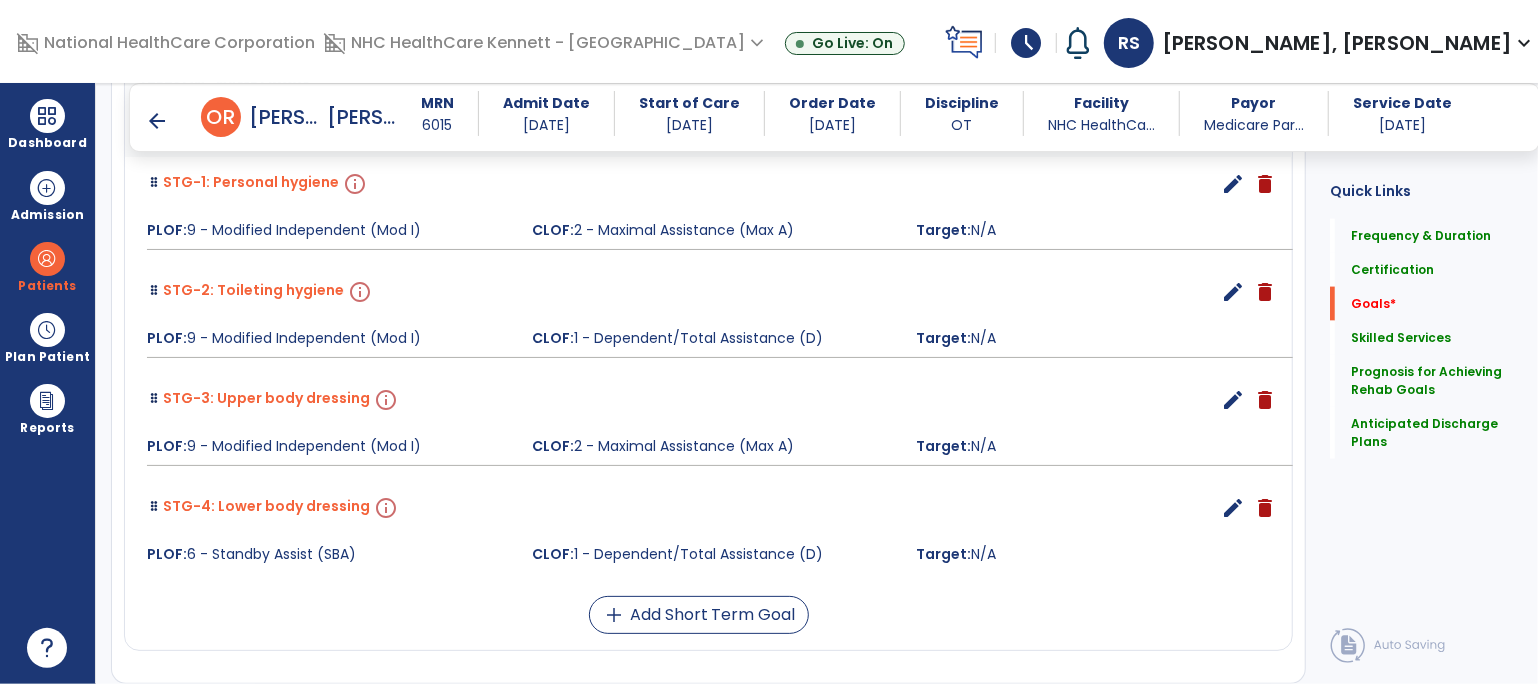 scroll, scrollTop: 1511, scrollLeft: 0, axis: vertical 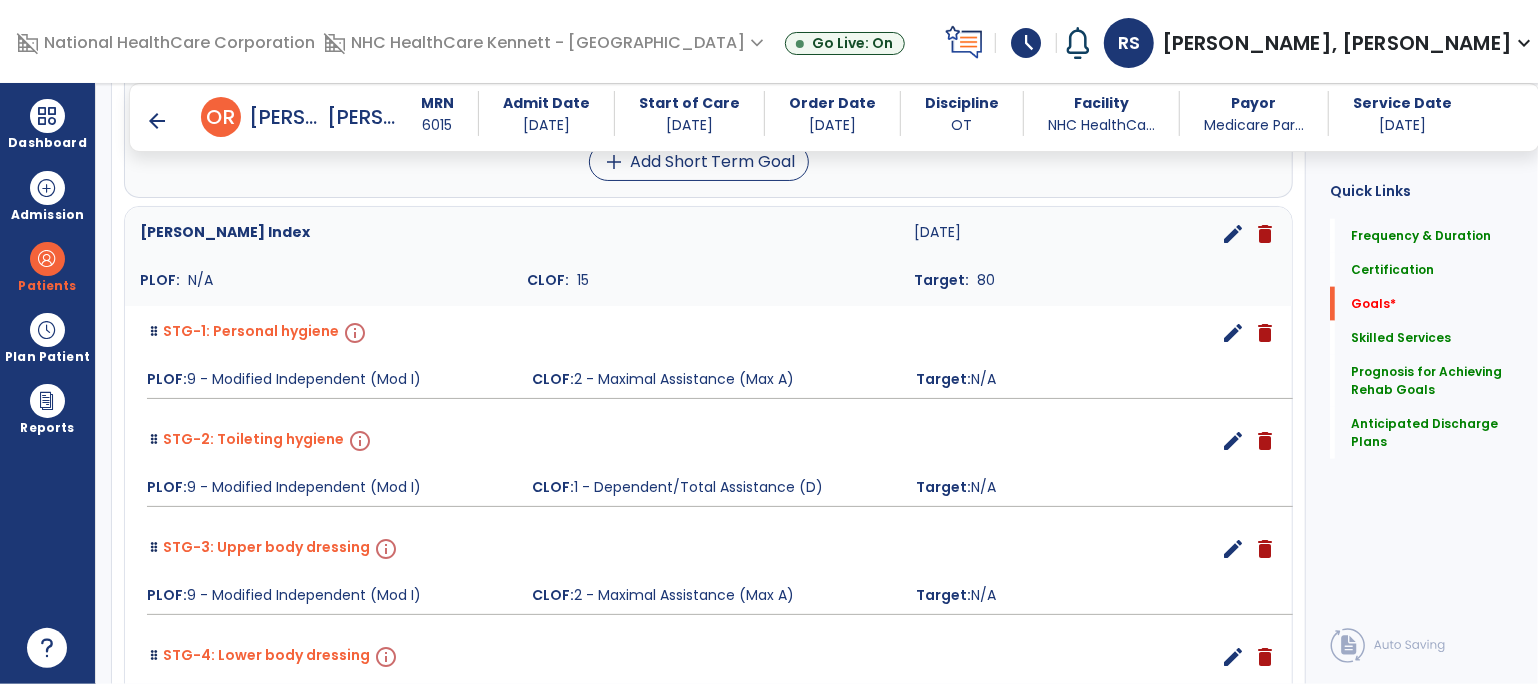 click on "edit" at bounding box center [1233, 333] 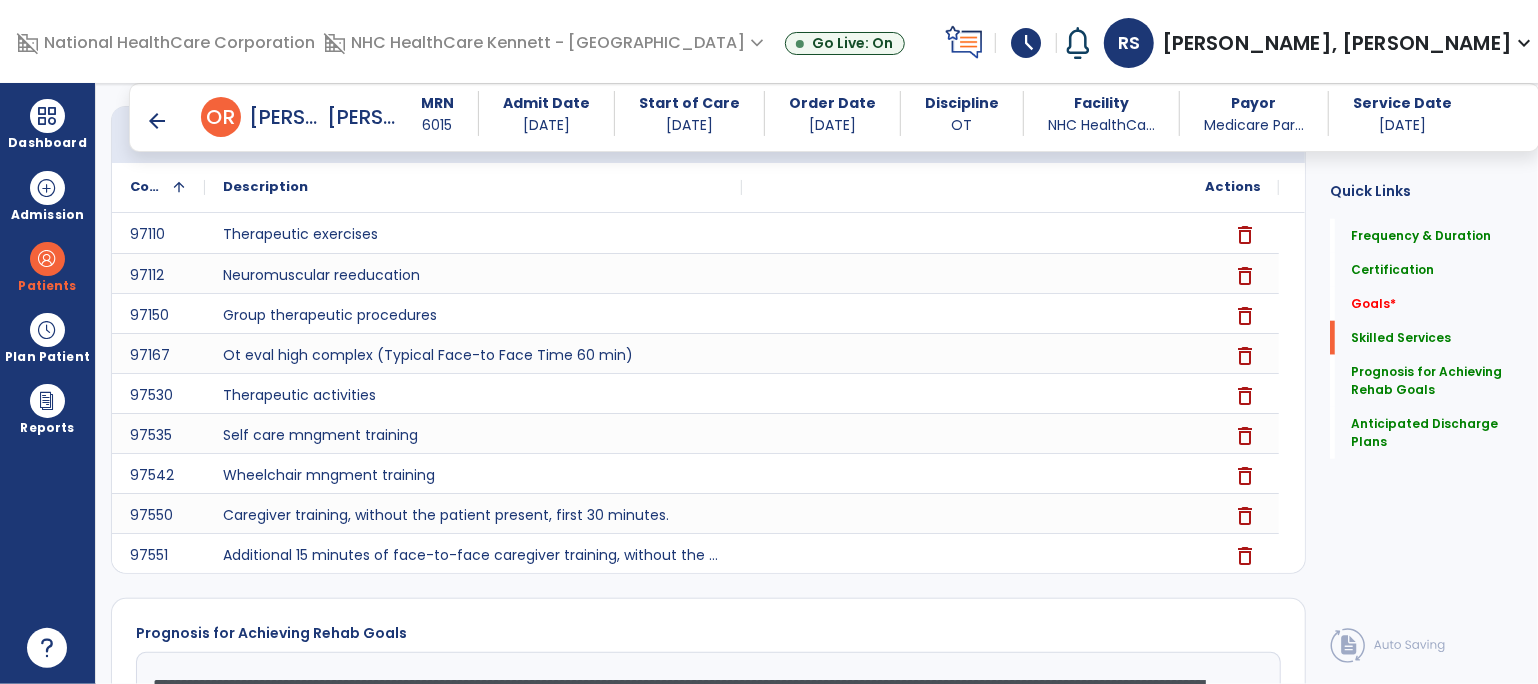 scroll, scrollTop: 534, scrollLeft: 0, axis: vertical 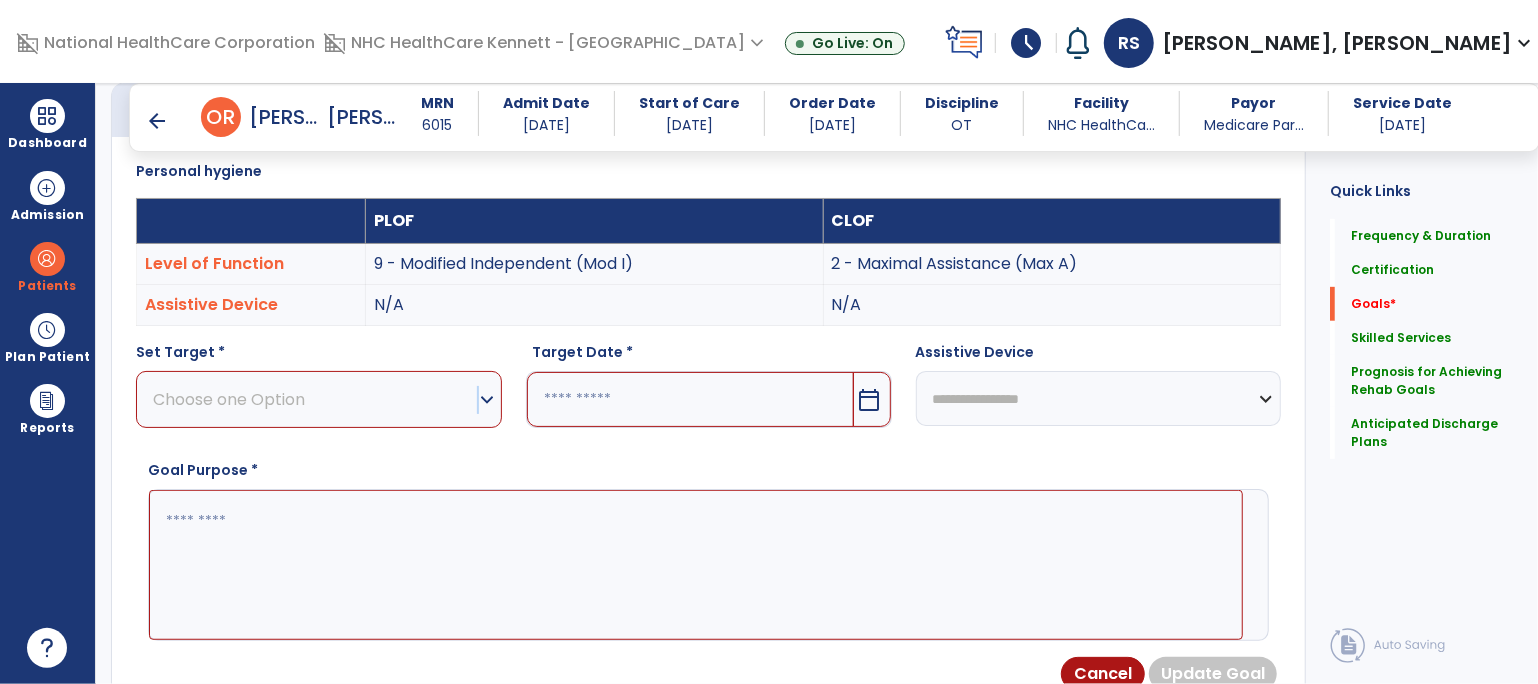 click on "expand_more" at bounding box center [487, 400] 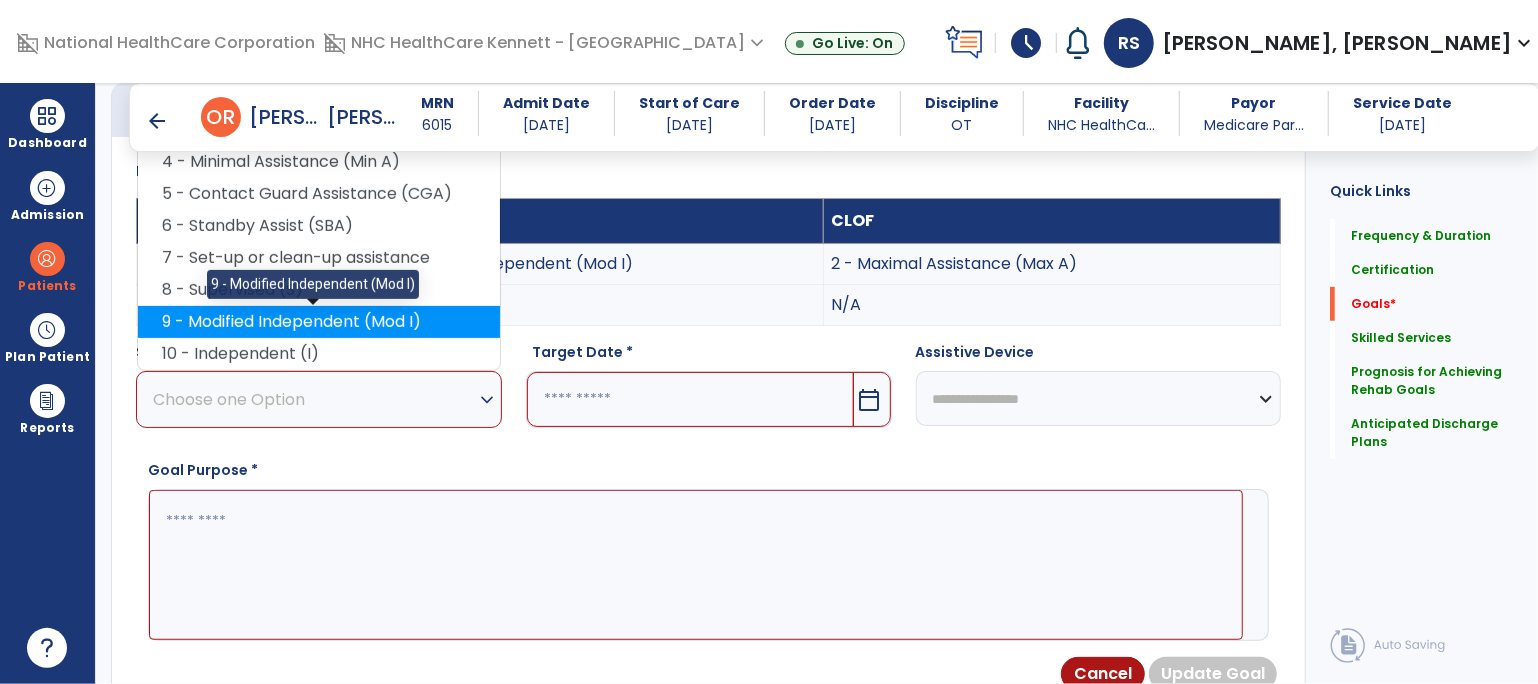 click on "9 - Modified Independent (Mod I)" at bounding box center [319, 322] 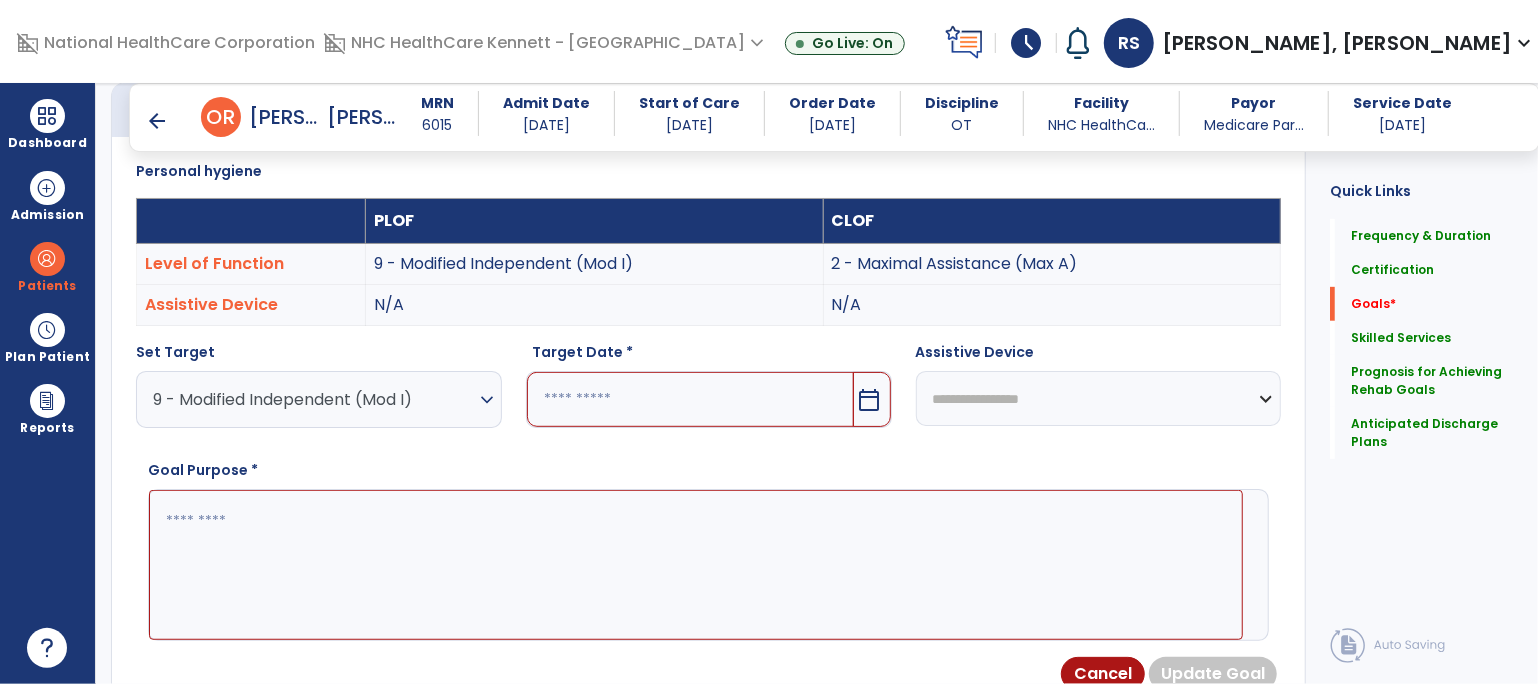 click at bounding box center [690, 399] 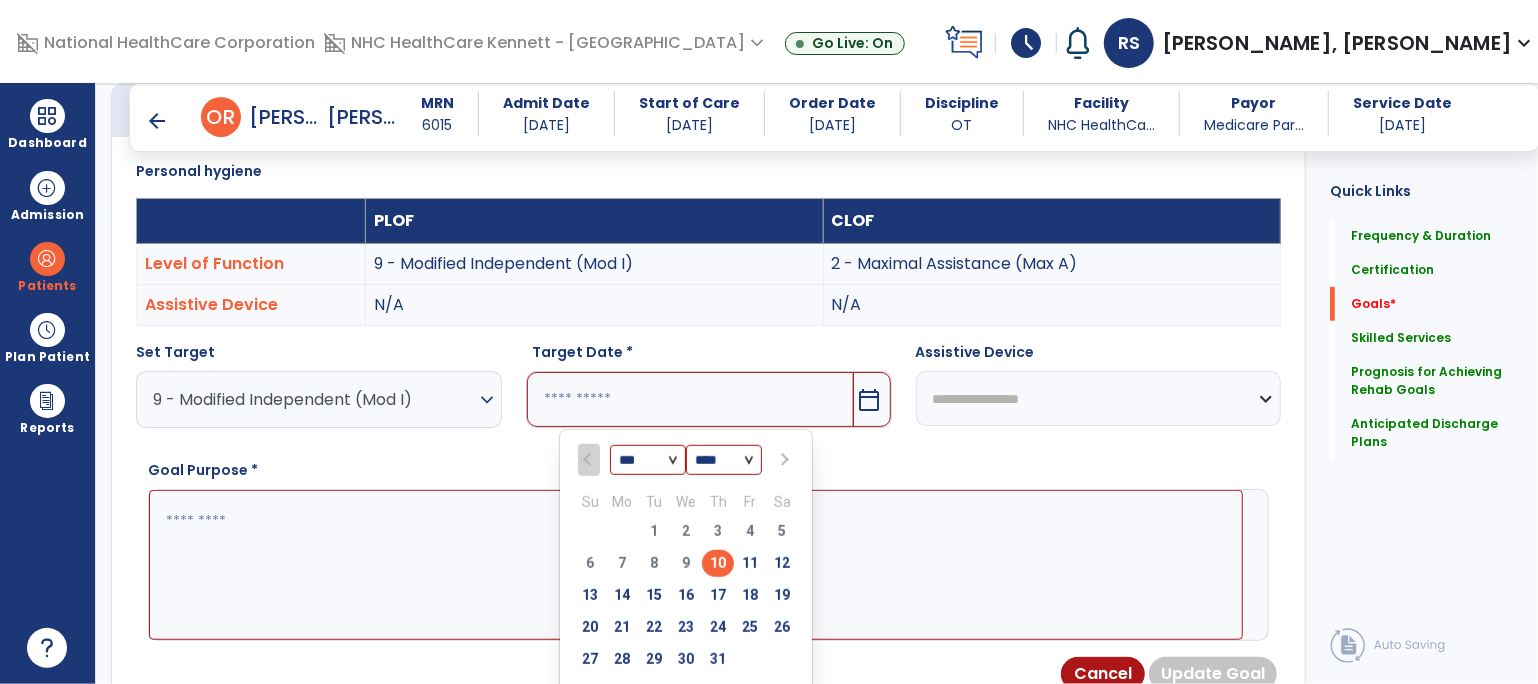 click on "*** *** *** ***" at bounding box center (648, 461) 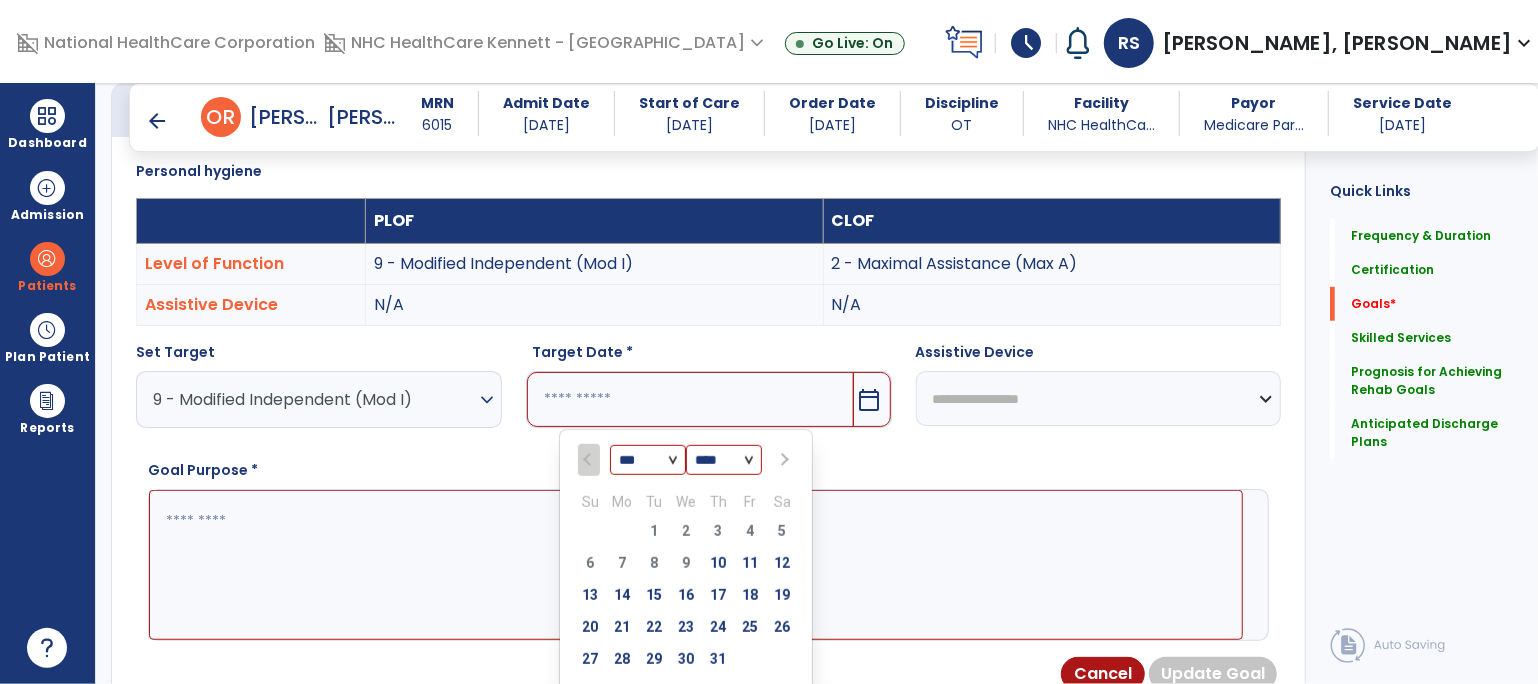select on "**" 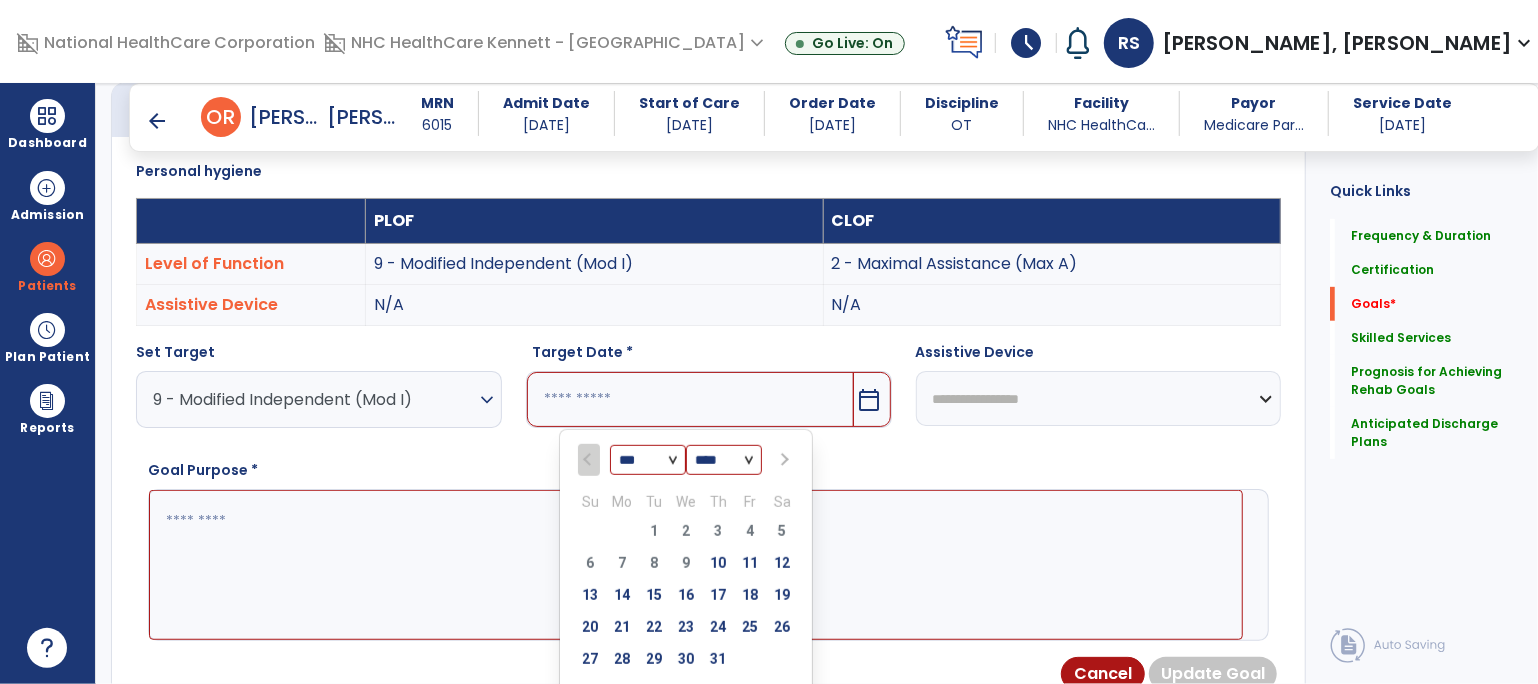 click on "*** *** *** ***" at bounding box center (648, 461) 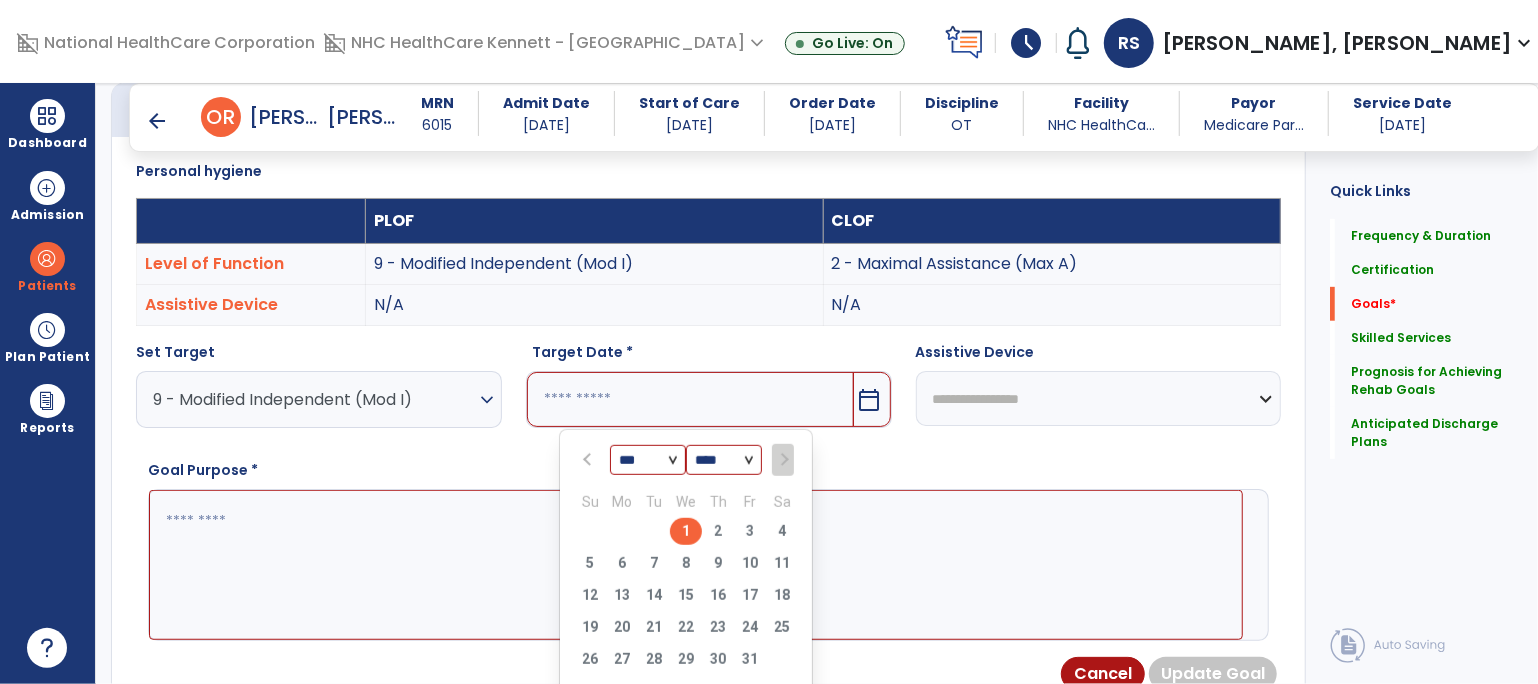 click on "1" at bounding box center (686, 531) 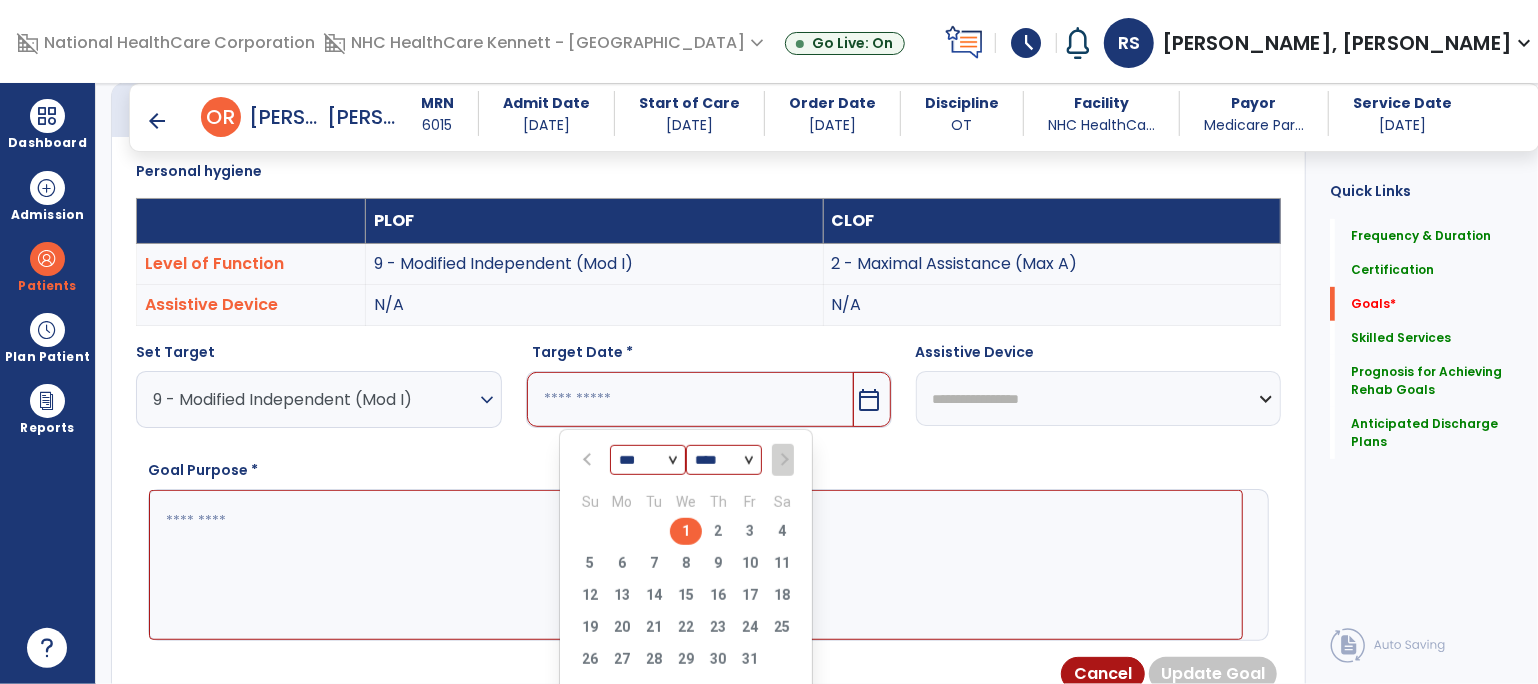 type on "*********" 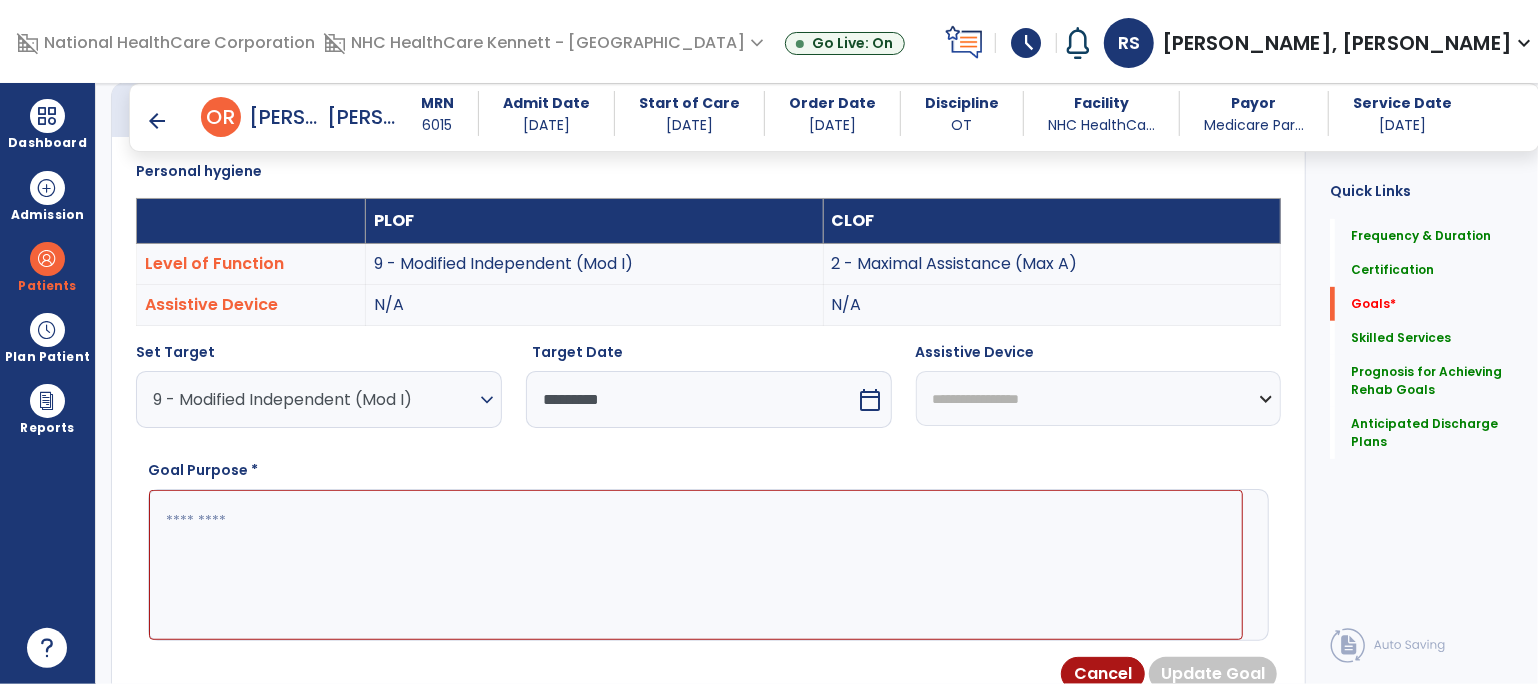click at bounding box center [696, 565] 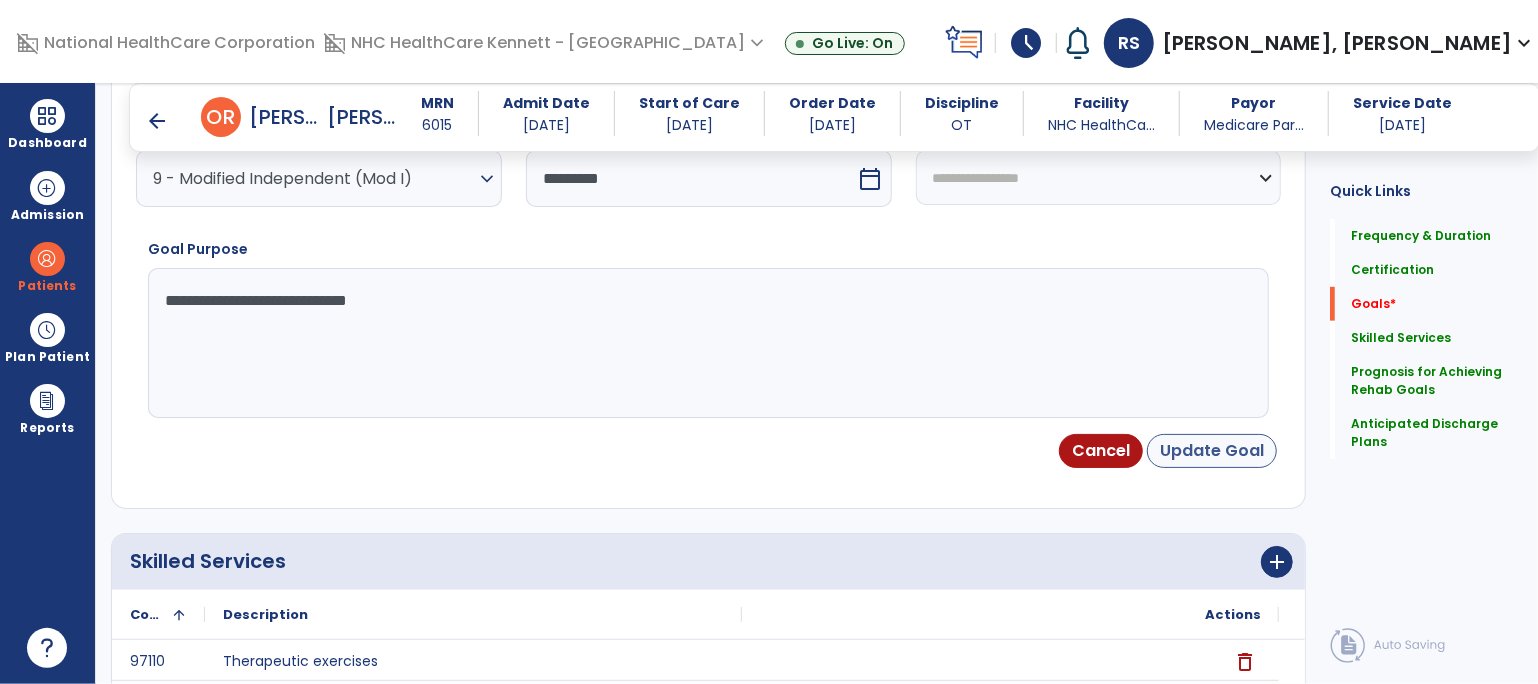 type on "**********" 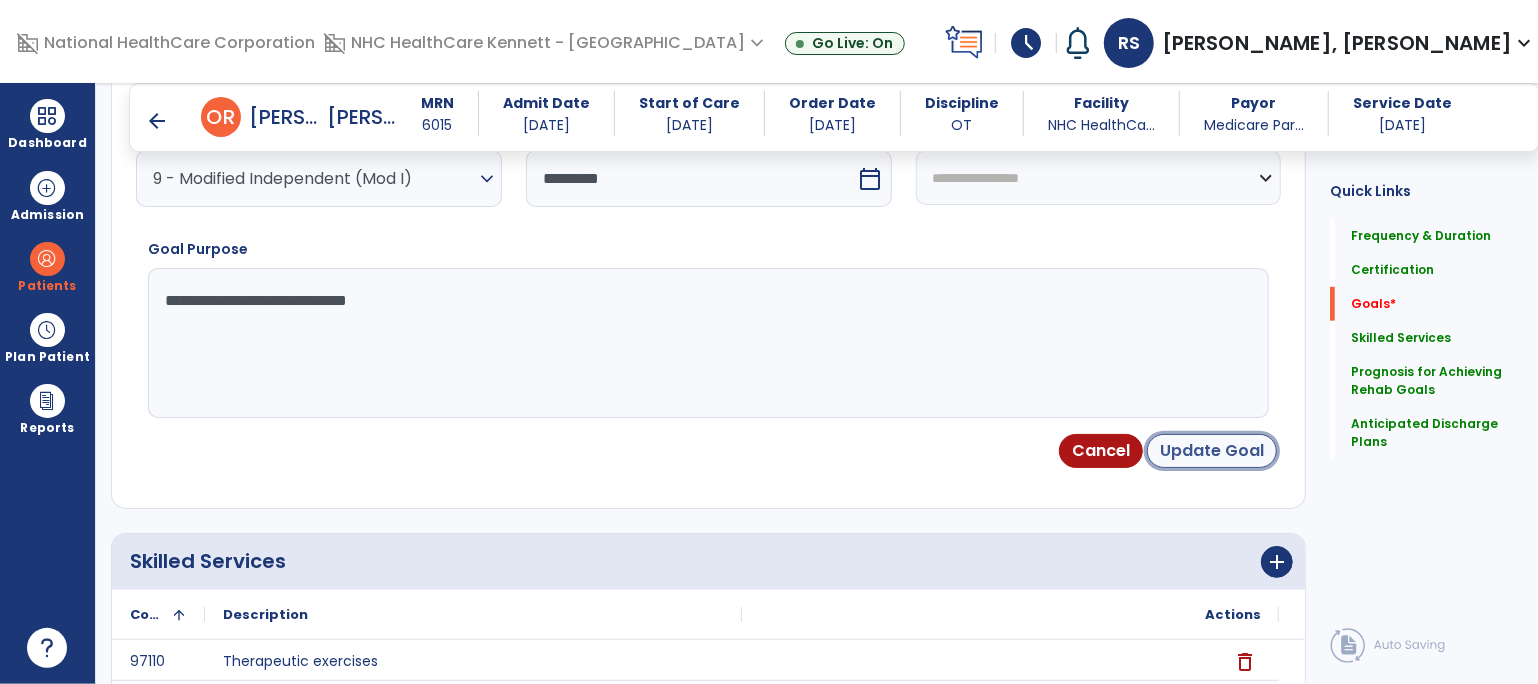 click on "Update Goal" at bounding box center (1212, 451) 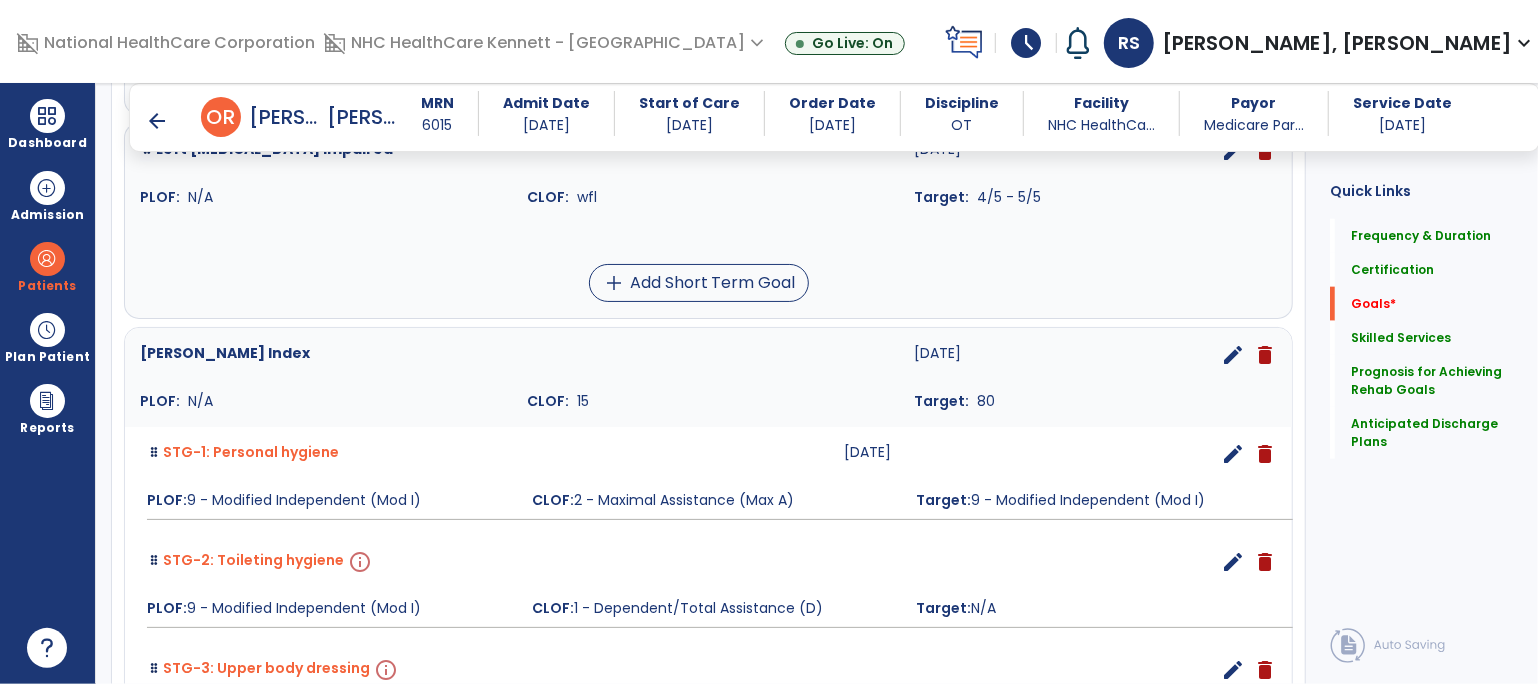 scroll, scrollTop: 1501, scrollLeft: 0, axis: vertical 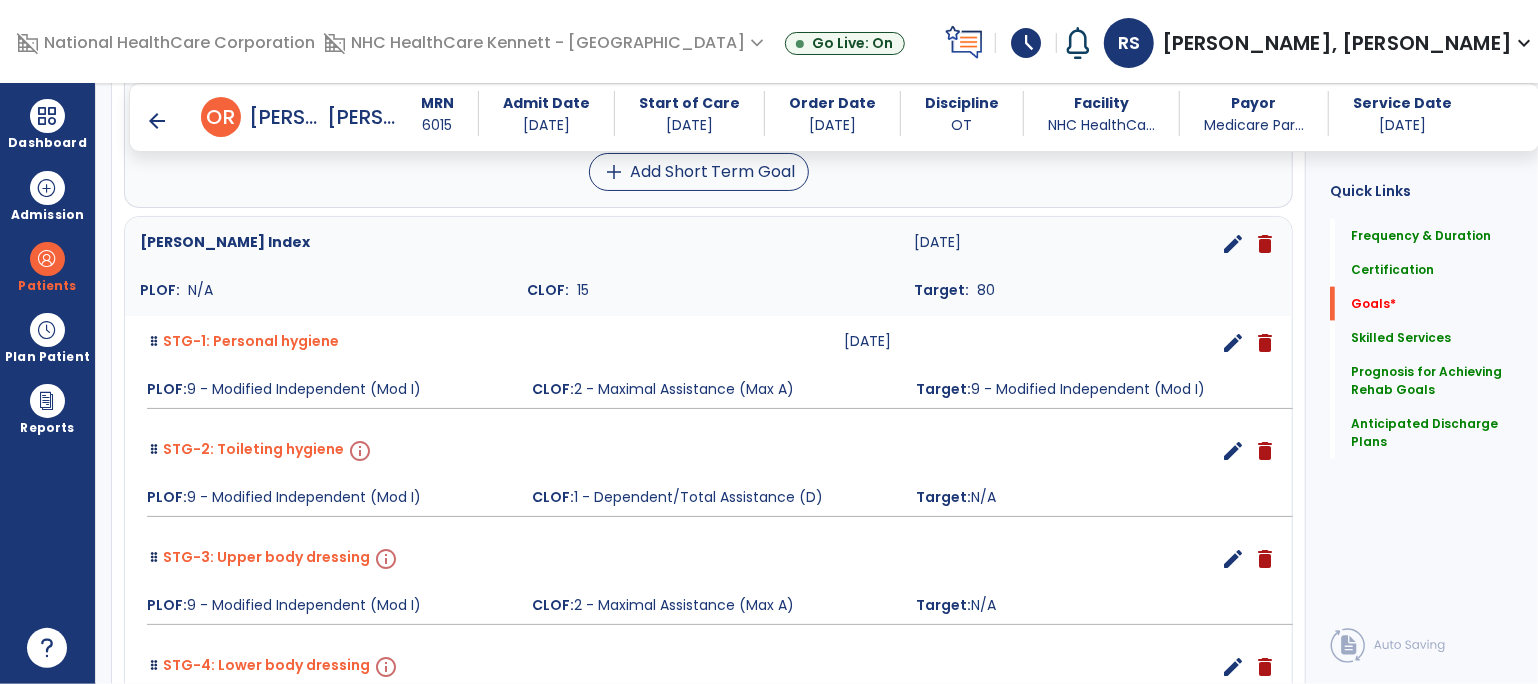 click on "edit" at bounding box center (1233, 451) 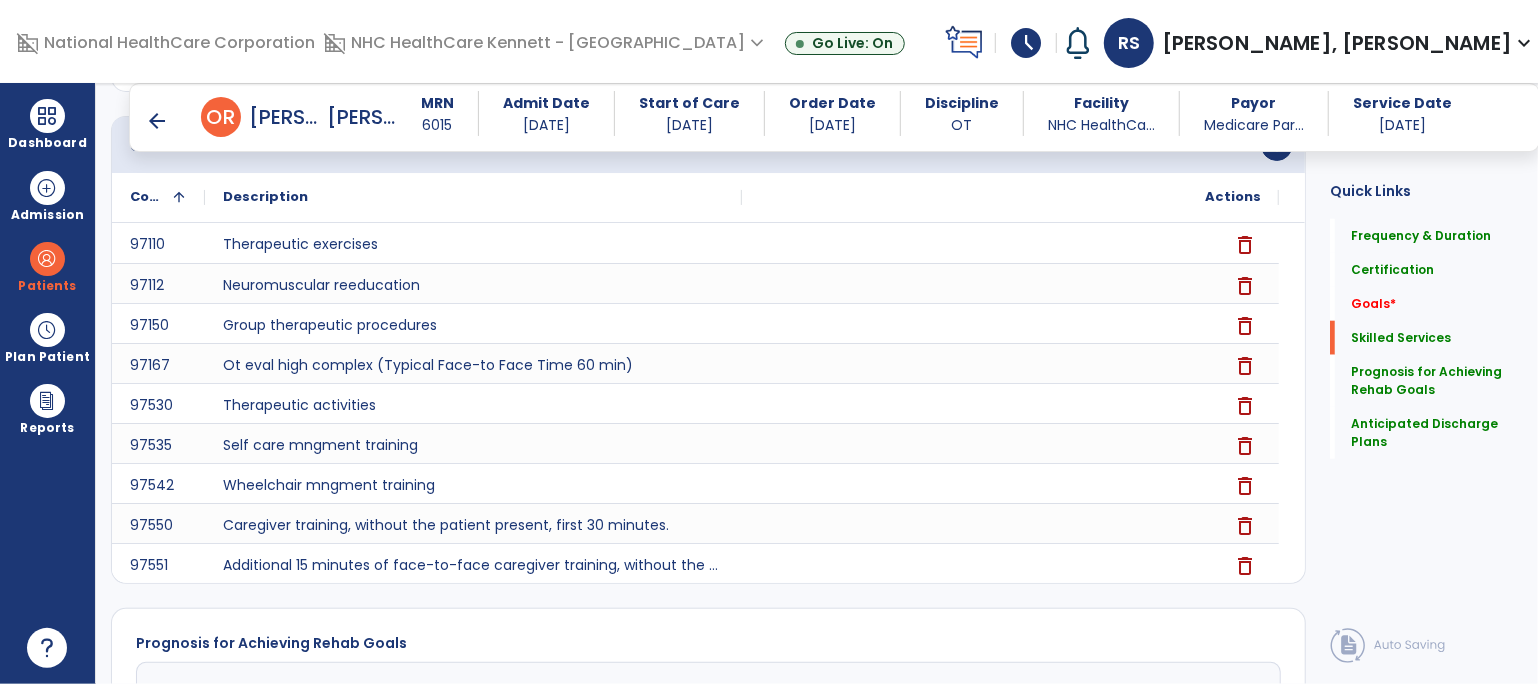 scroll, scrollTop: 534, scrollLeft: 0, axis: vertical 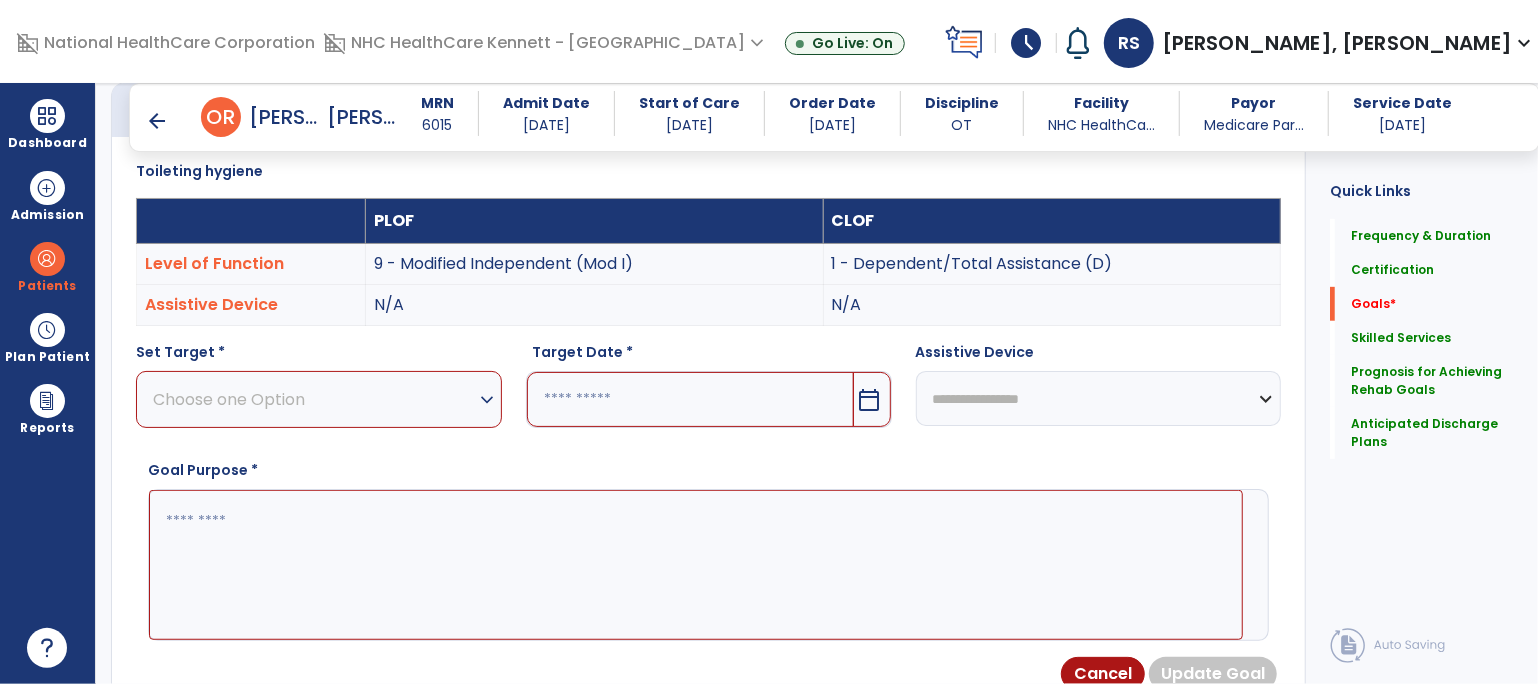 click on "Choose one Option" at bounding box center [314, 399] 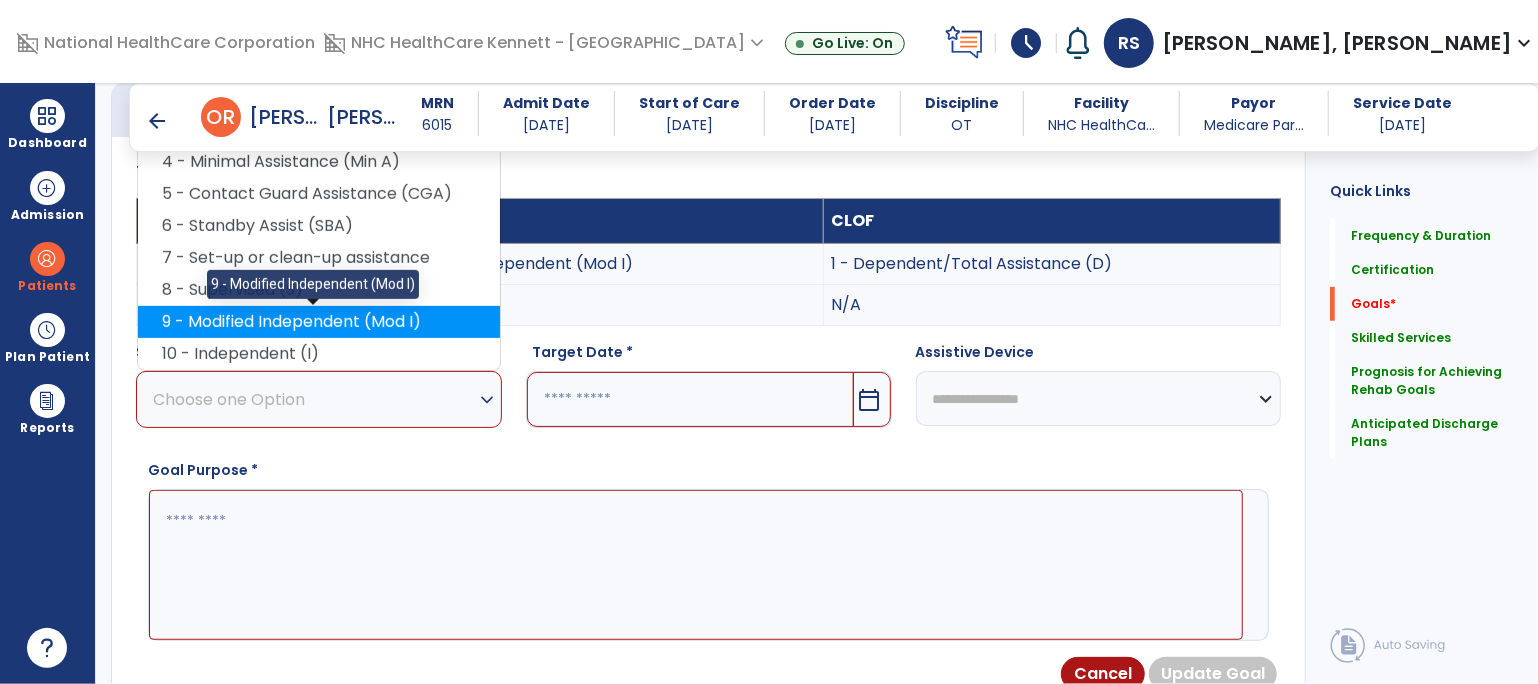 click on "9 - Modified Independent (Mod I)" at bounding box center (319, 322) 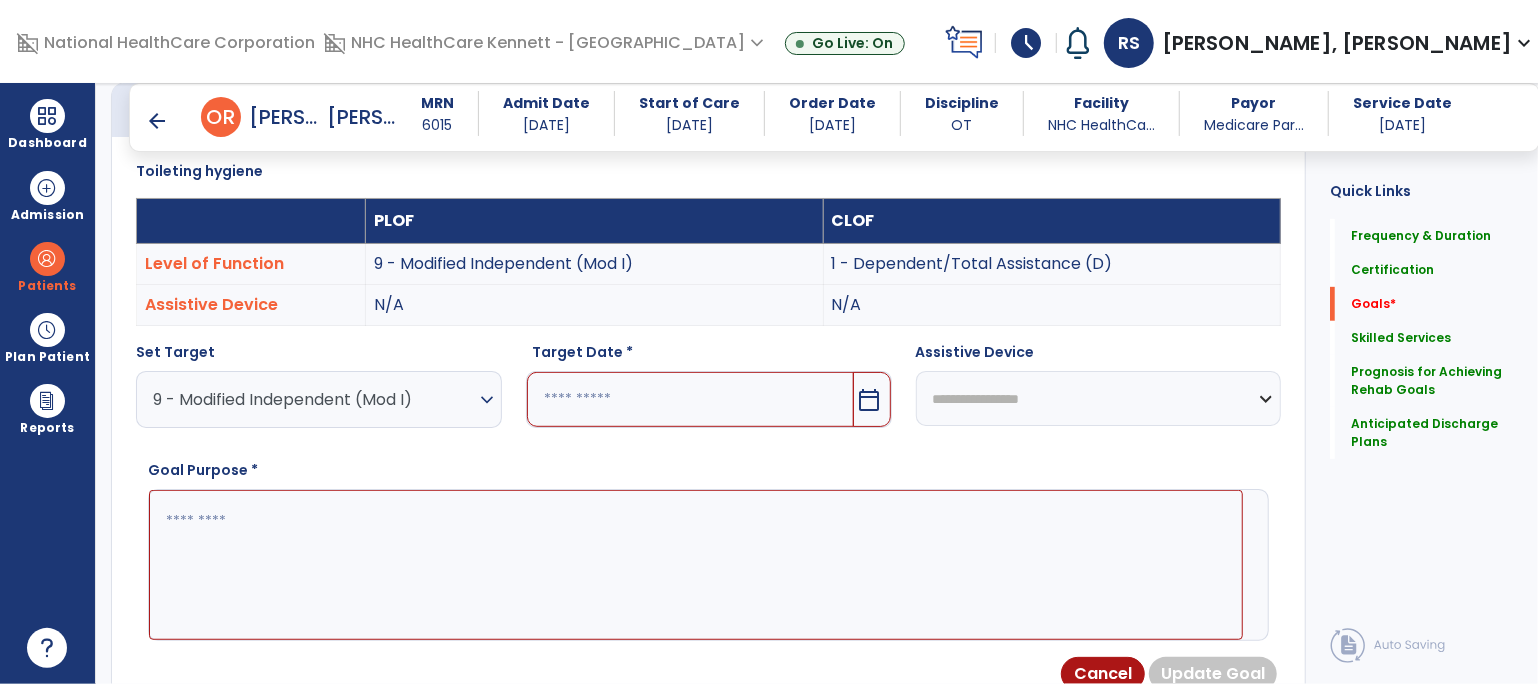 click at bounding box center [690, 399] 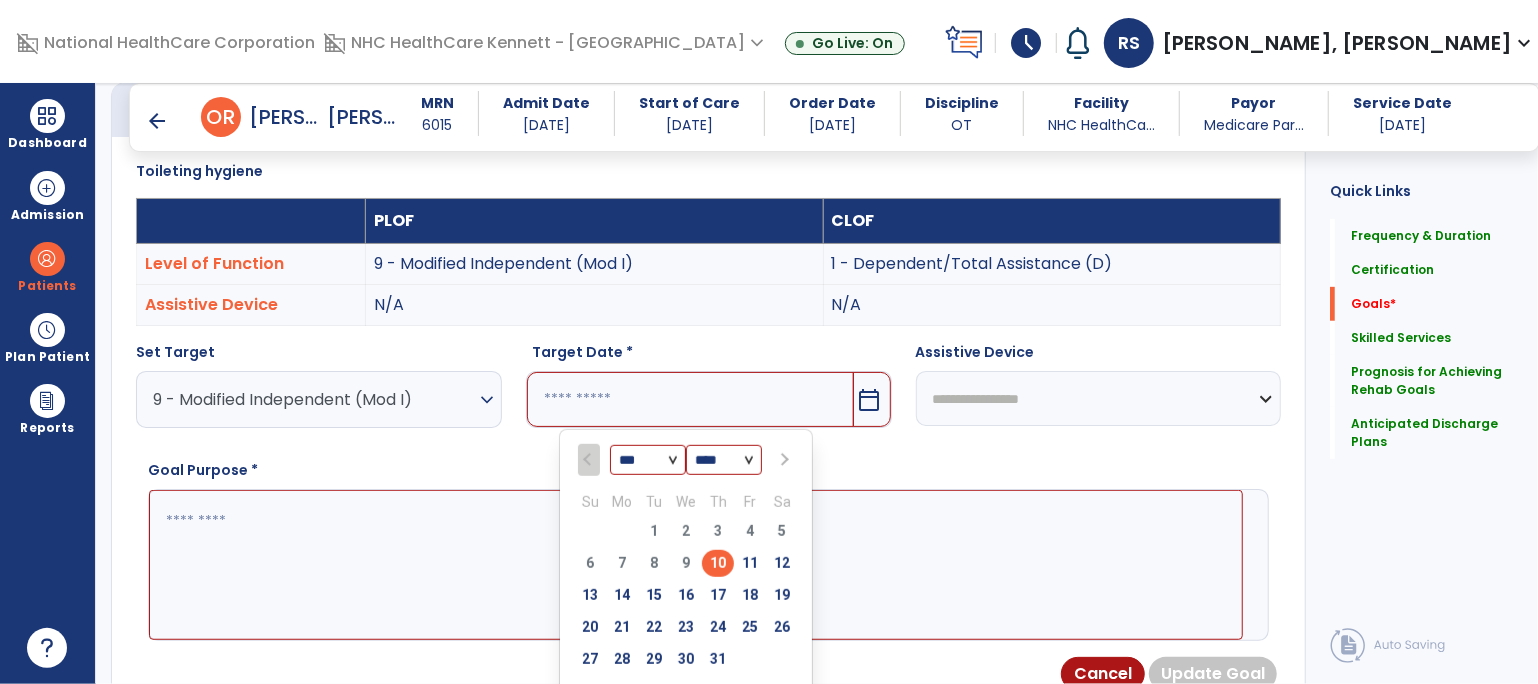 click on "*** *** *** ***" at bounding box center [648, 461] 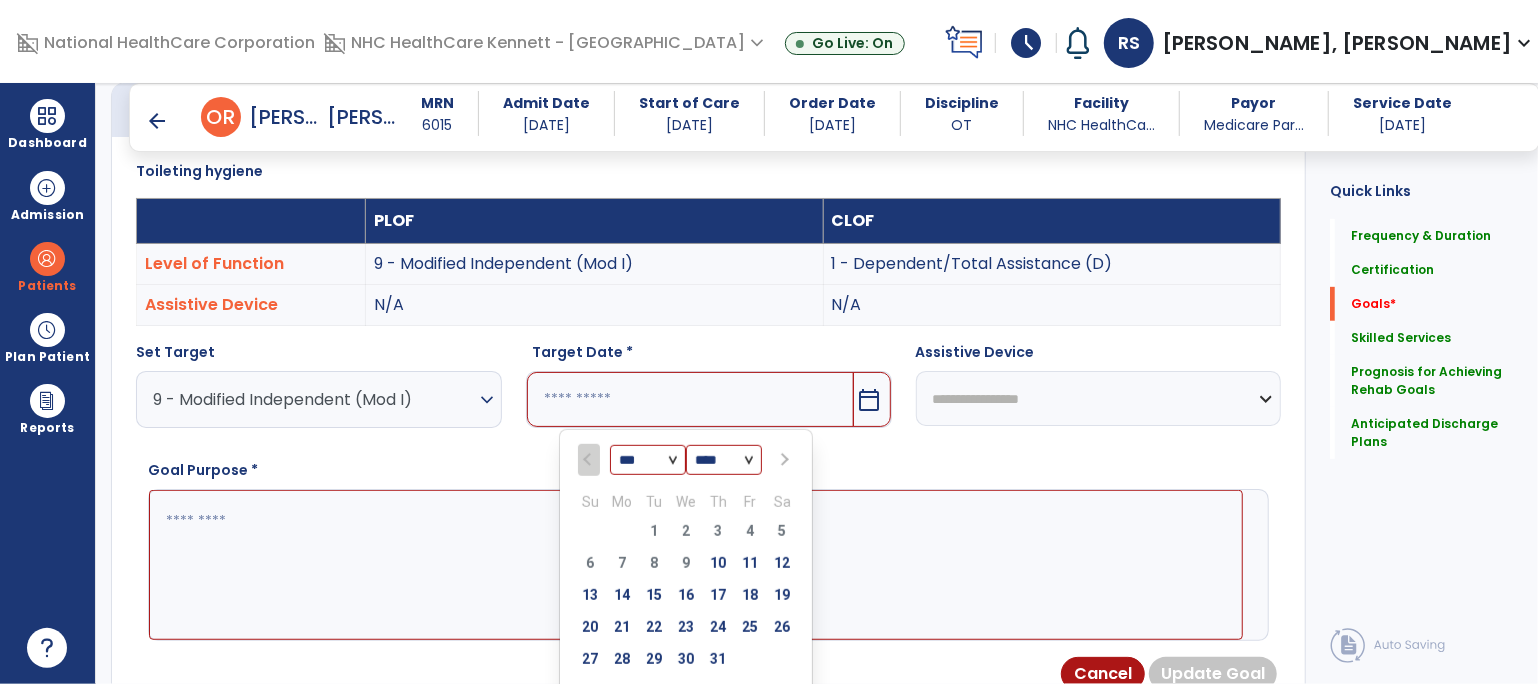 select on "**" 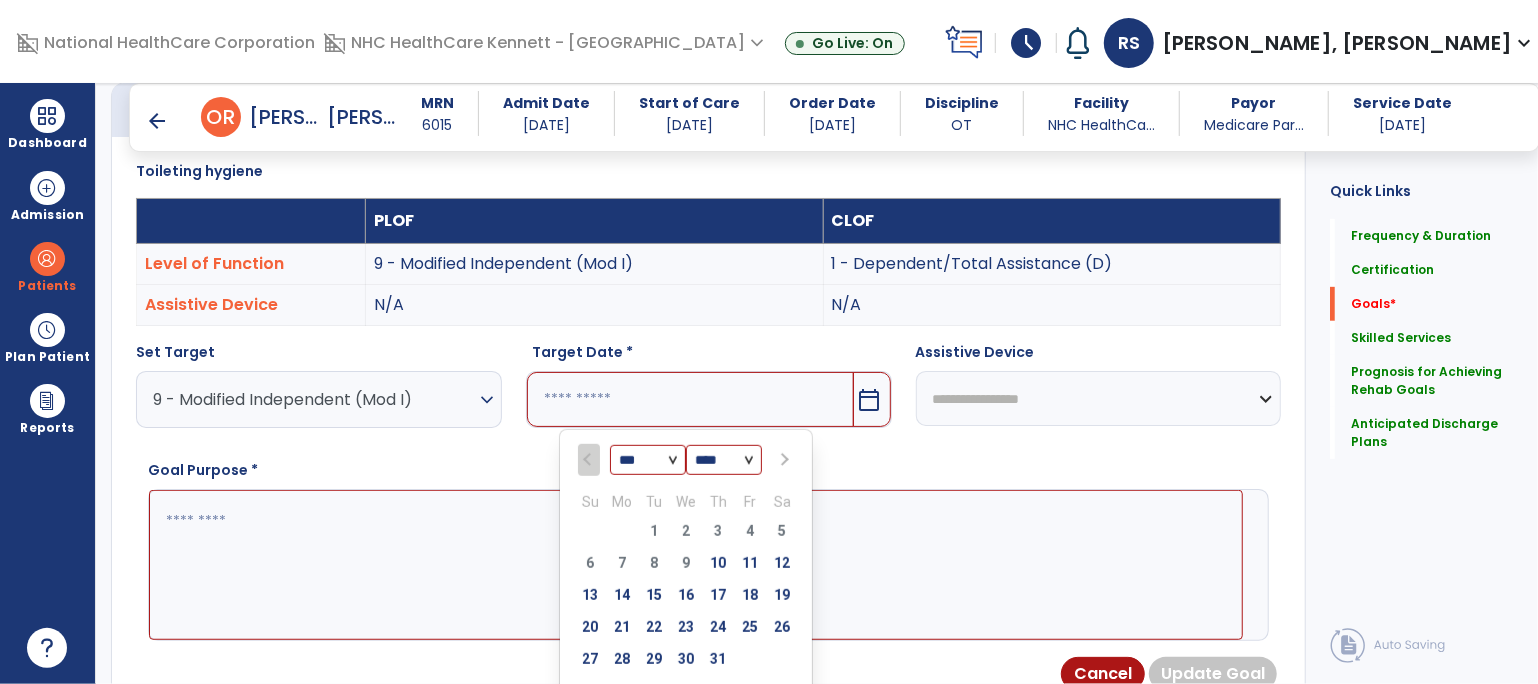 click on "*** *** *** ***" at bounding box center (648, 461) 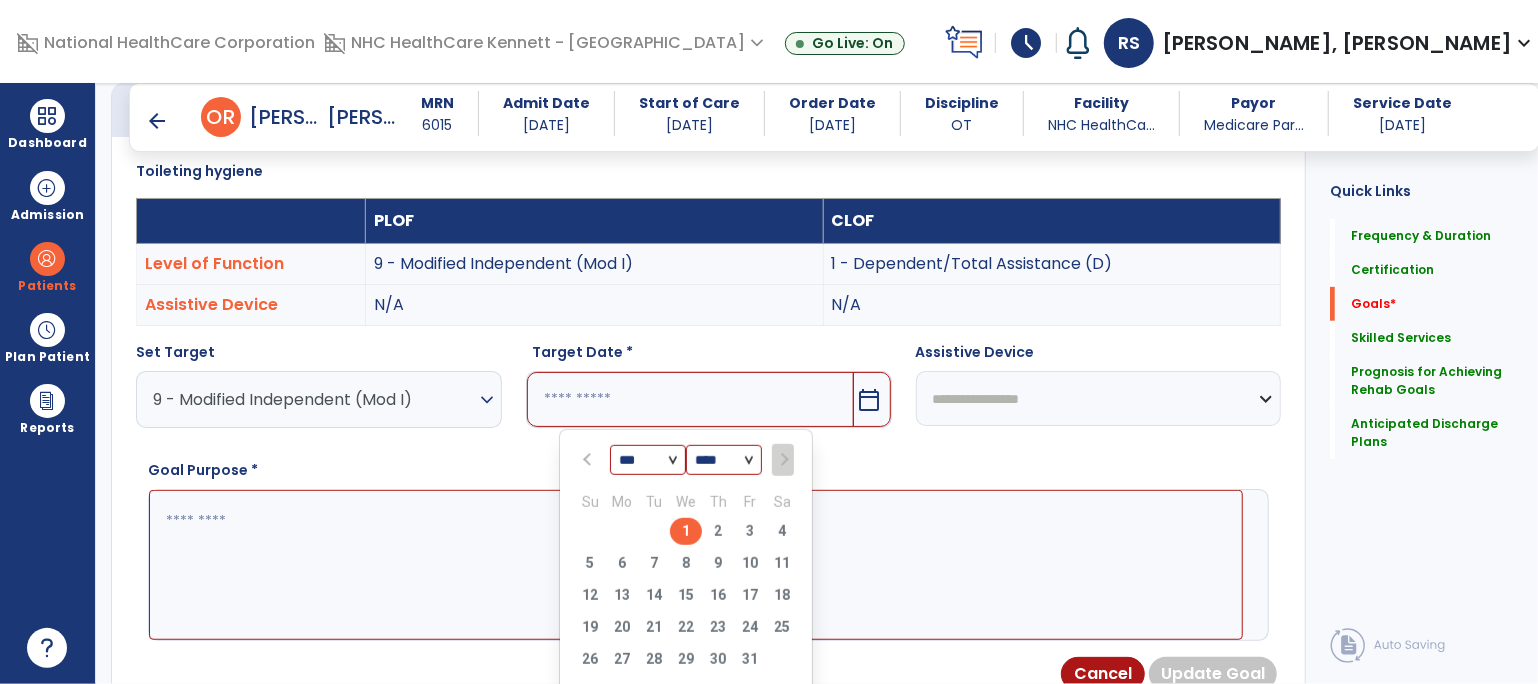 click on "1" at bounding box center (686, 531) 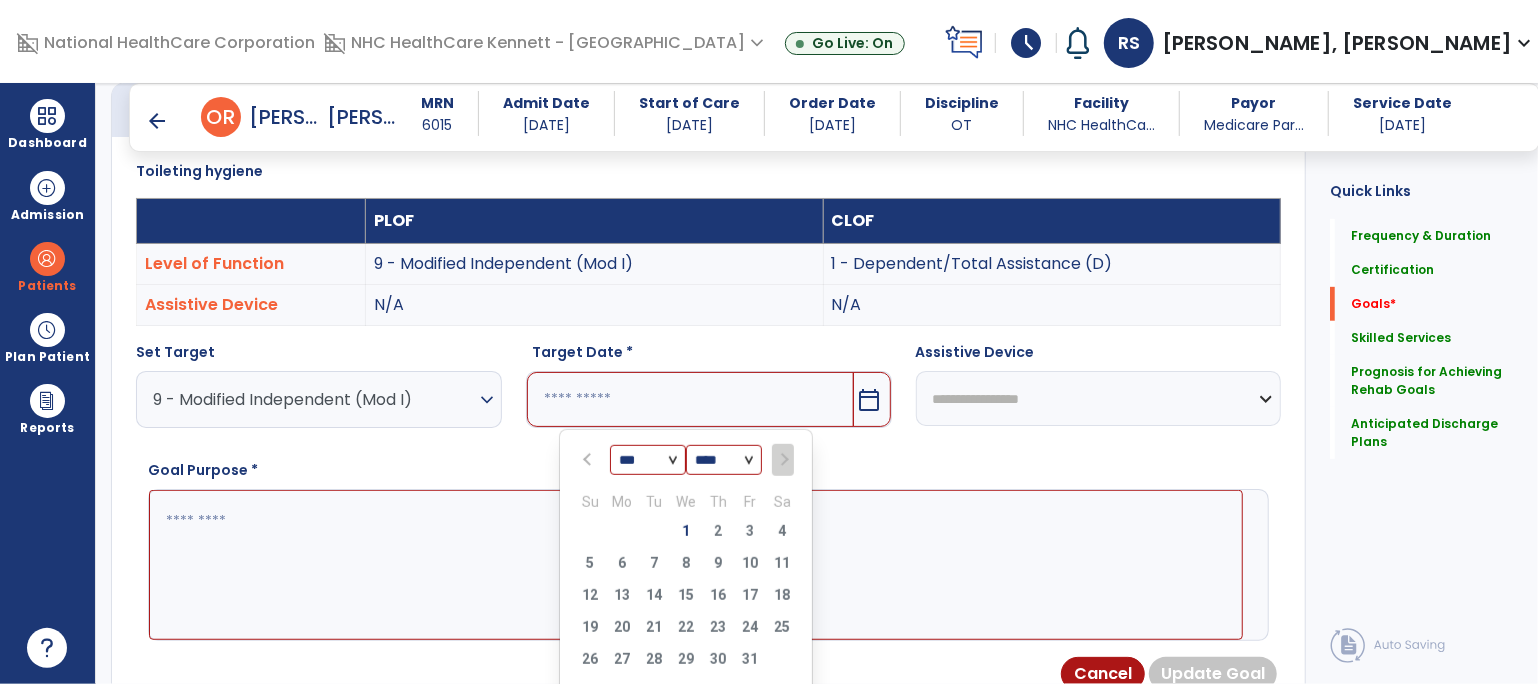 click at bounding box center [696, 565] 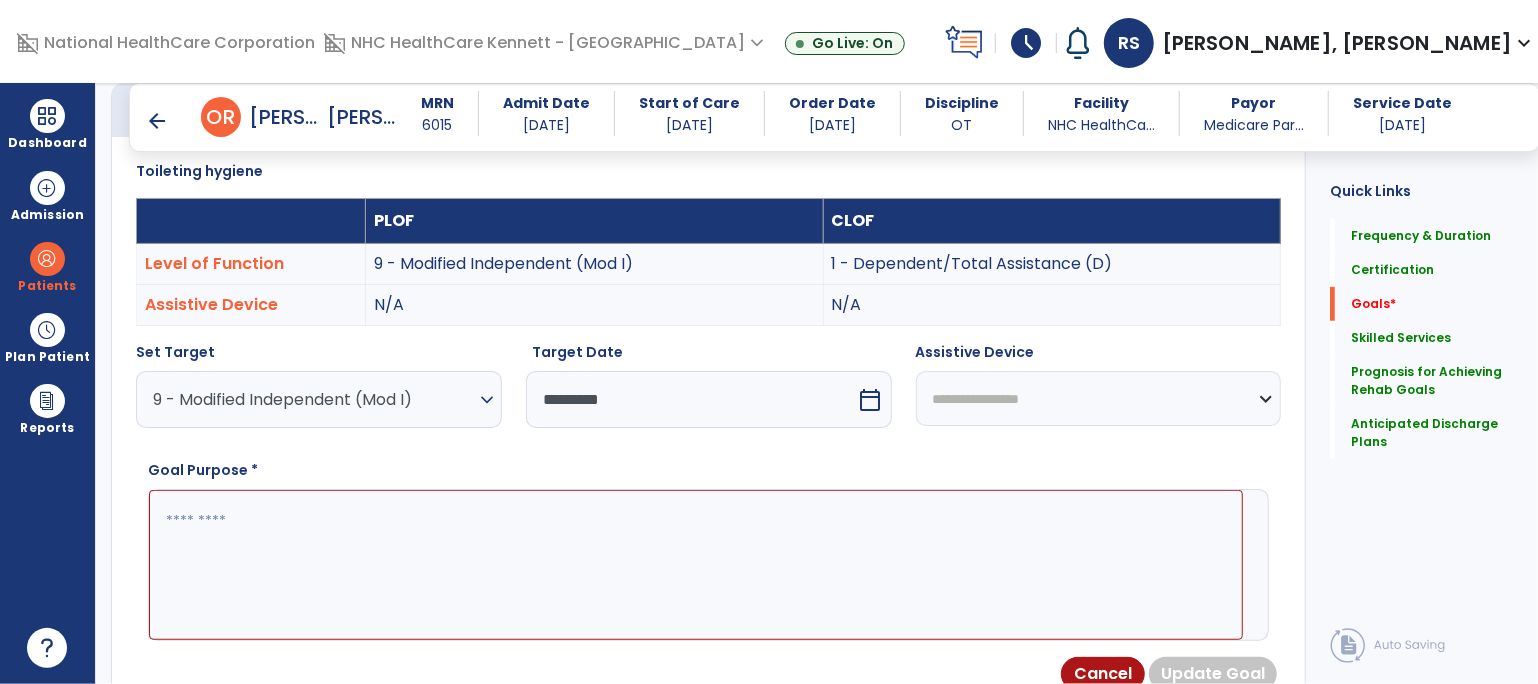 click at bounding box center [696, 565] 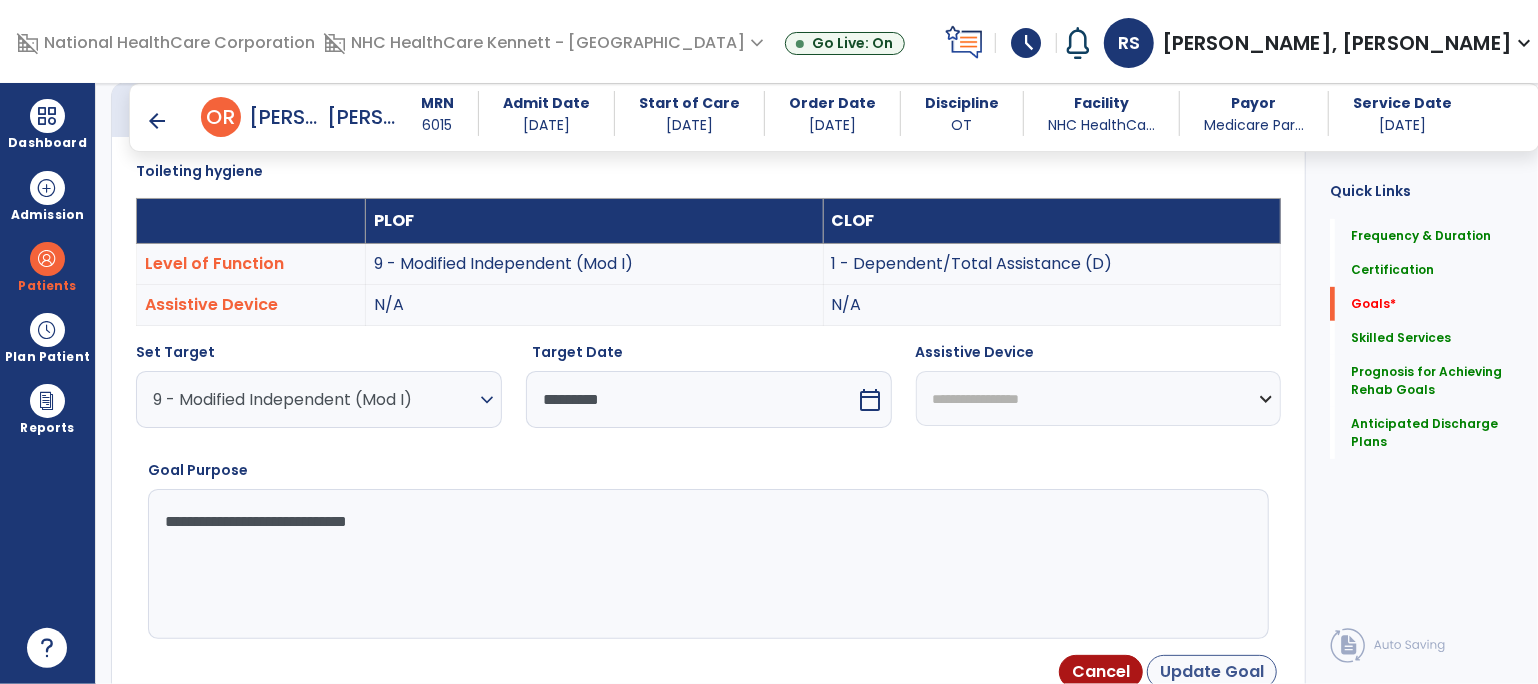 type on "**********" 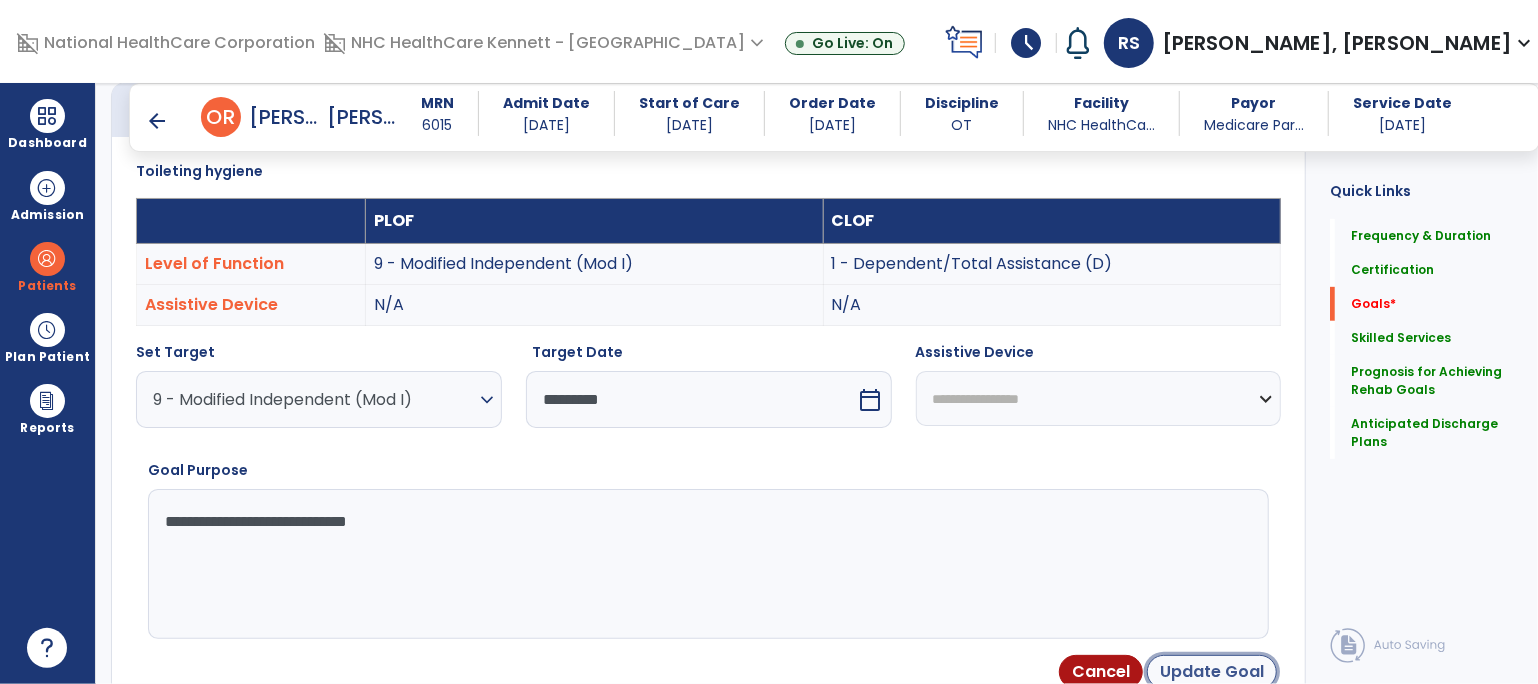 click on "Update Goal" at bounding box center (1212, 672) 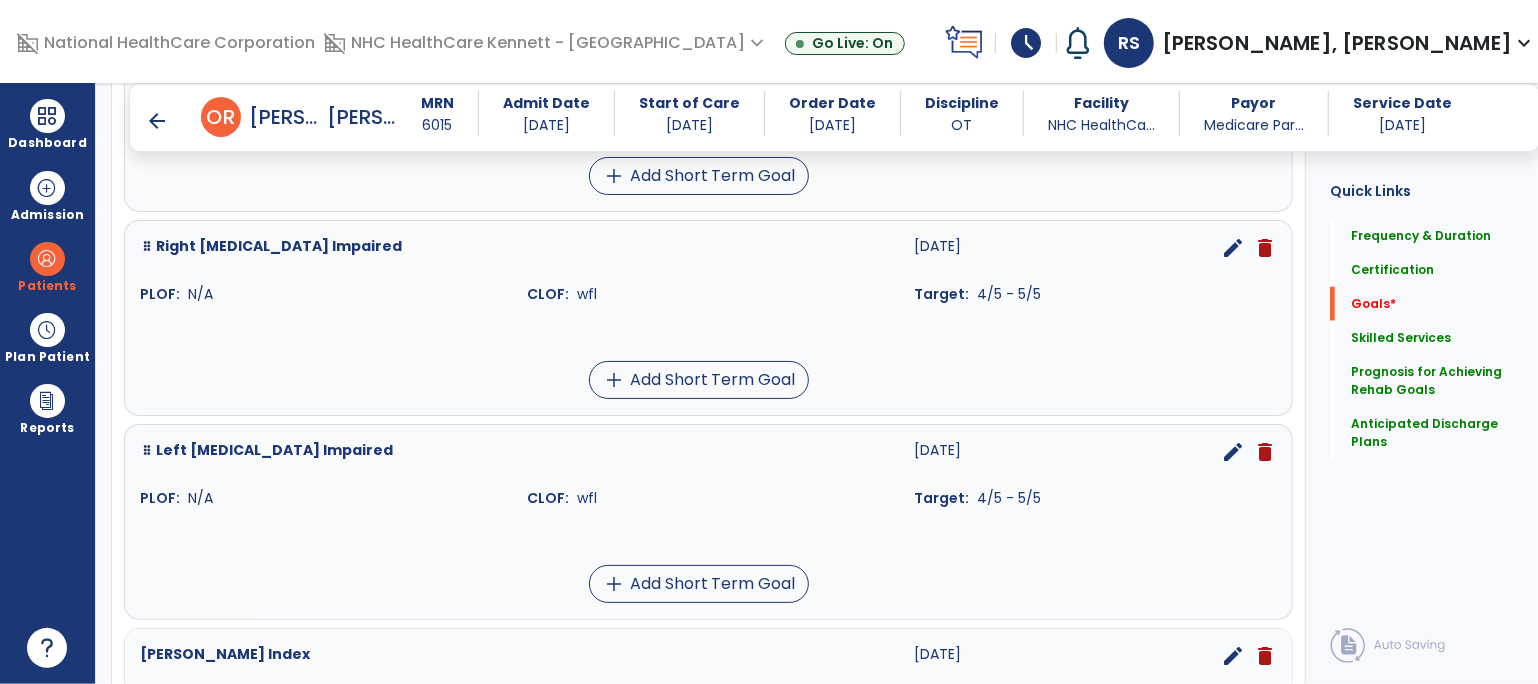 scroll, scrollTop: 1645, scrollLeft: 0, axis: vertical 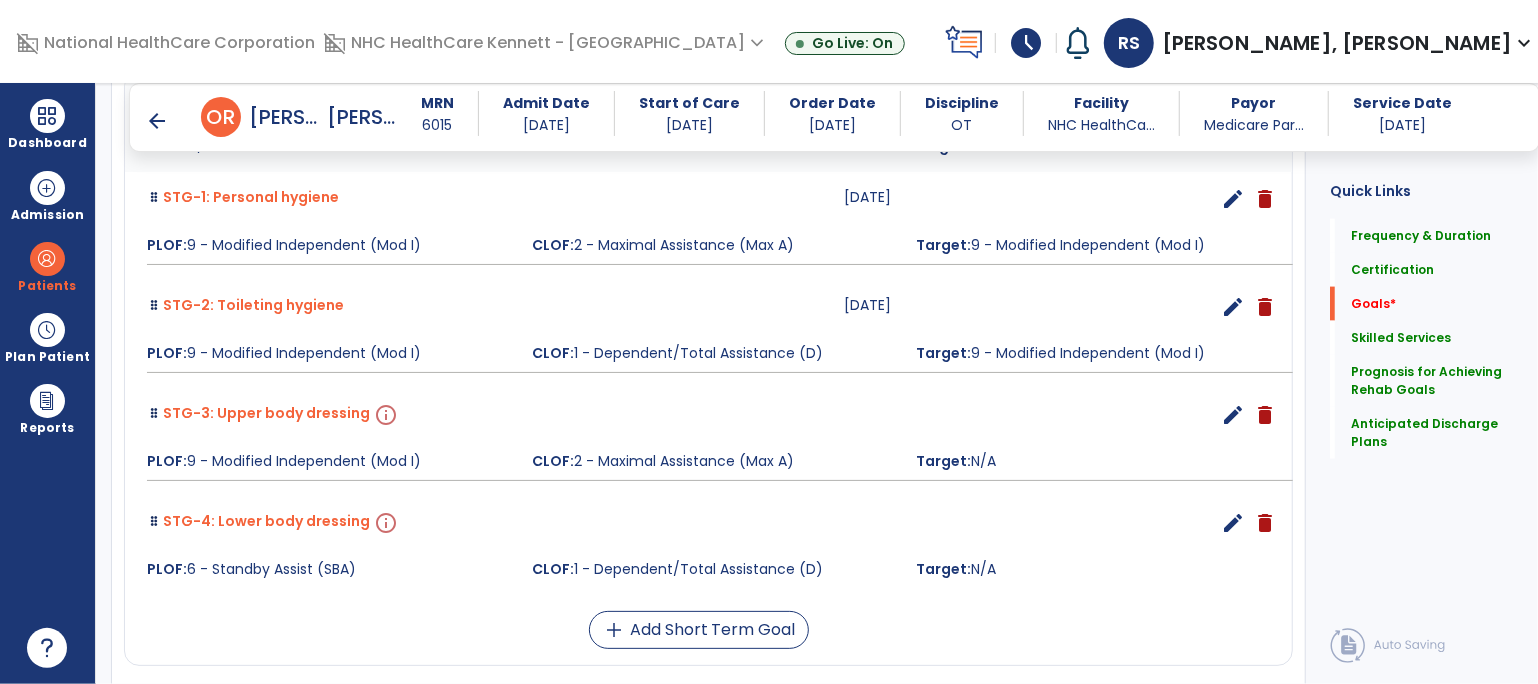 click on "edit" at bounding box center (1233, 415) 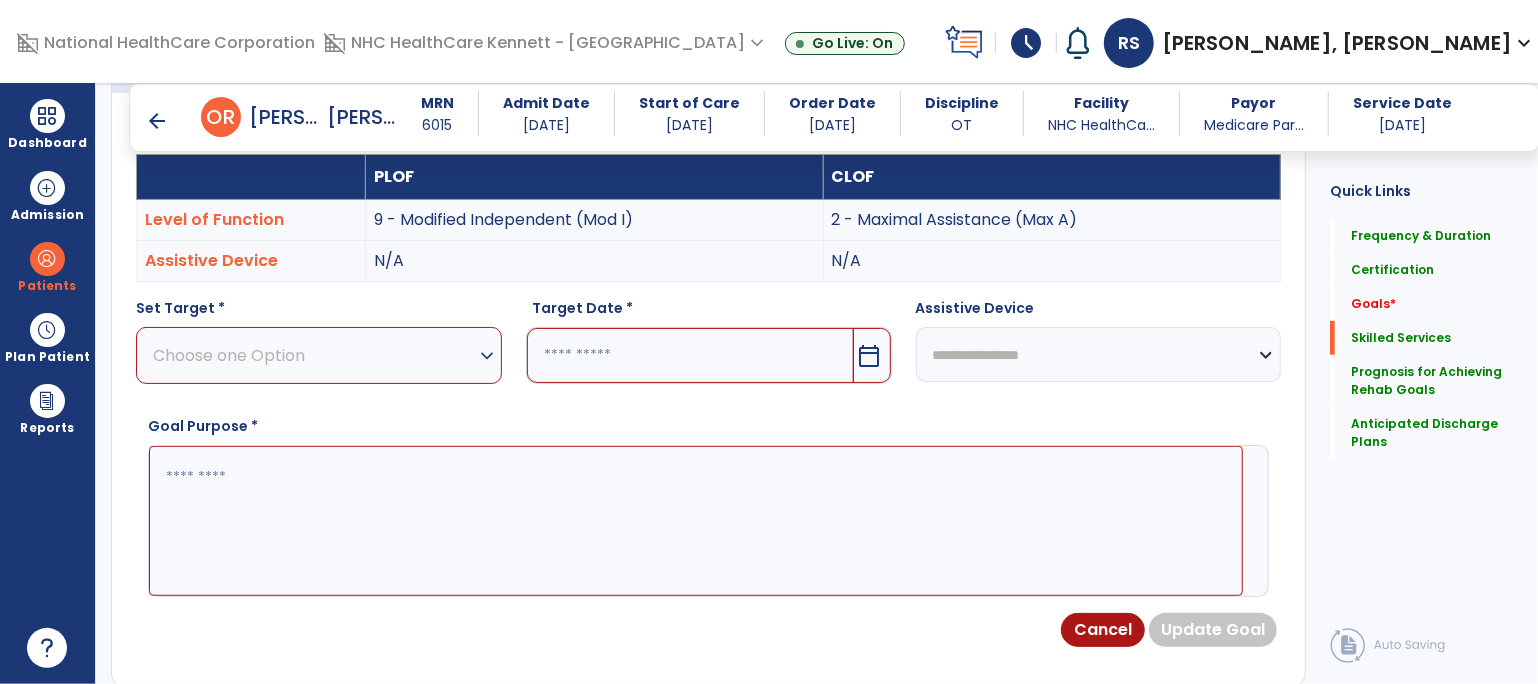 scroll, scrollTop: 534, scrollLeft: 0, axis: vertical 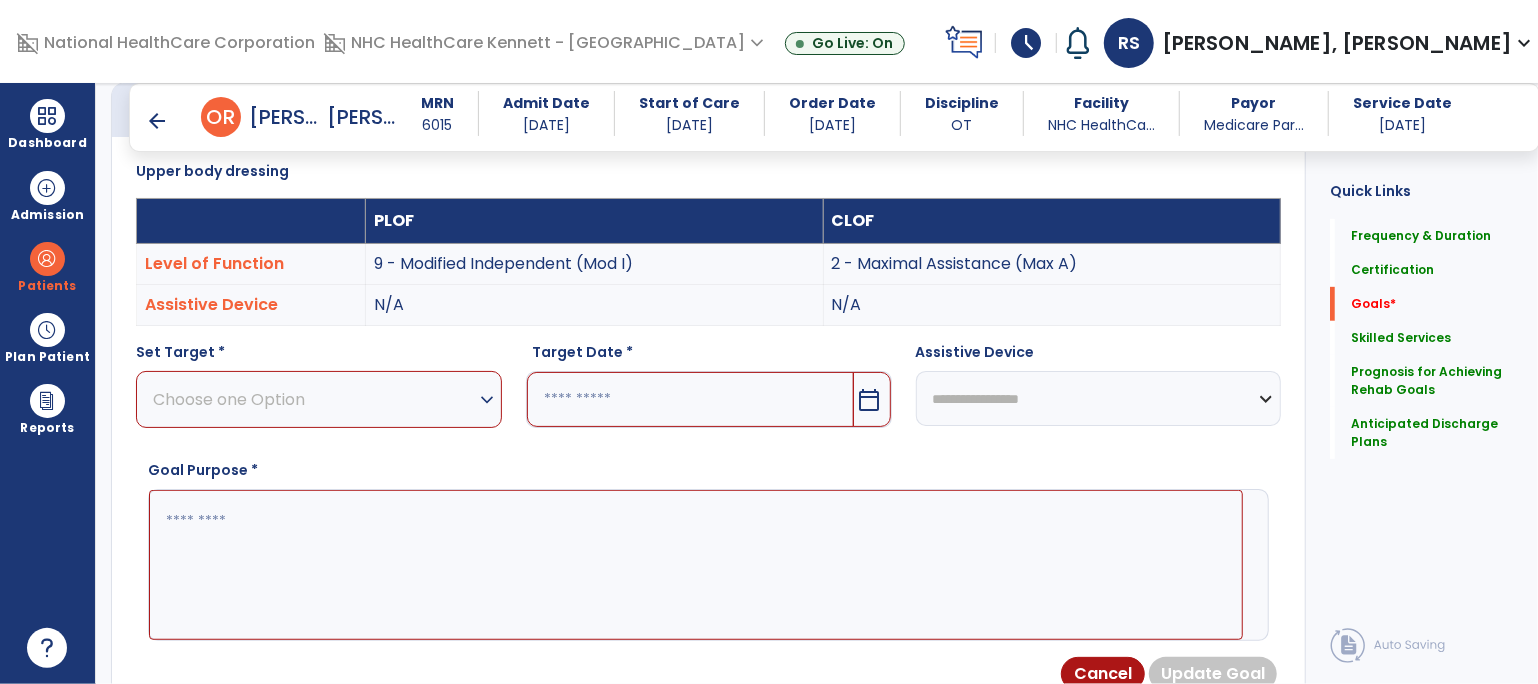 click on "expand_more" at bounding box center (487, 400) 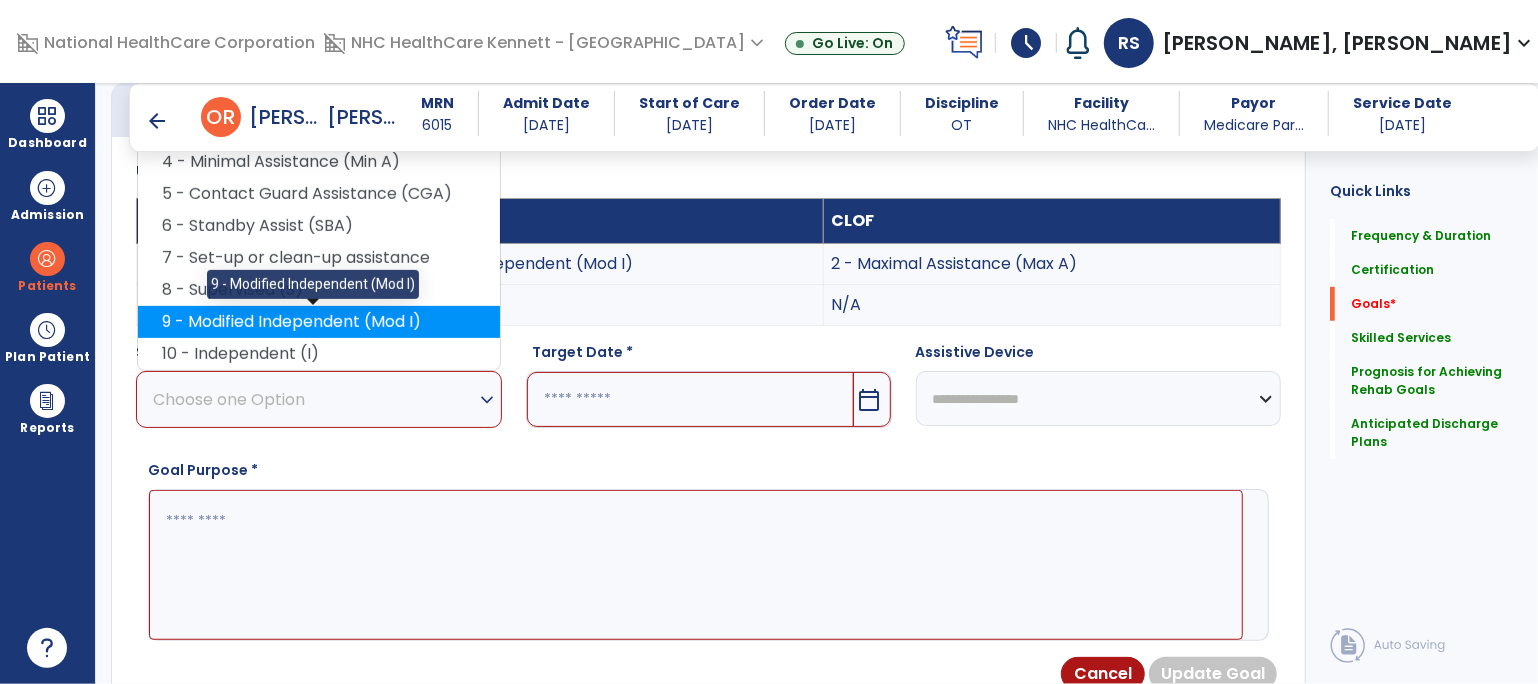 click on "9 - Modified Independent (Mod I)" at bounding box center (319, 322) 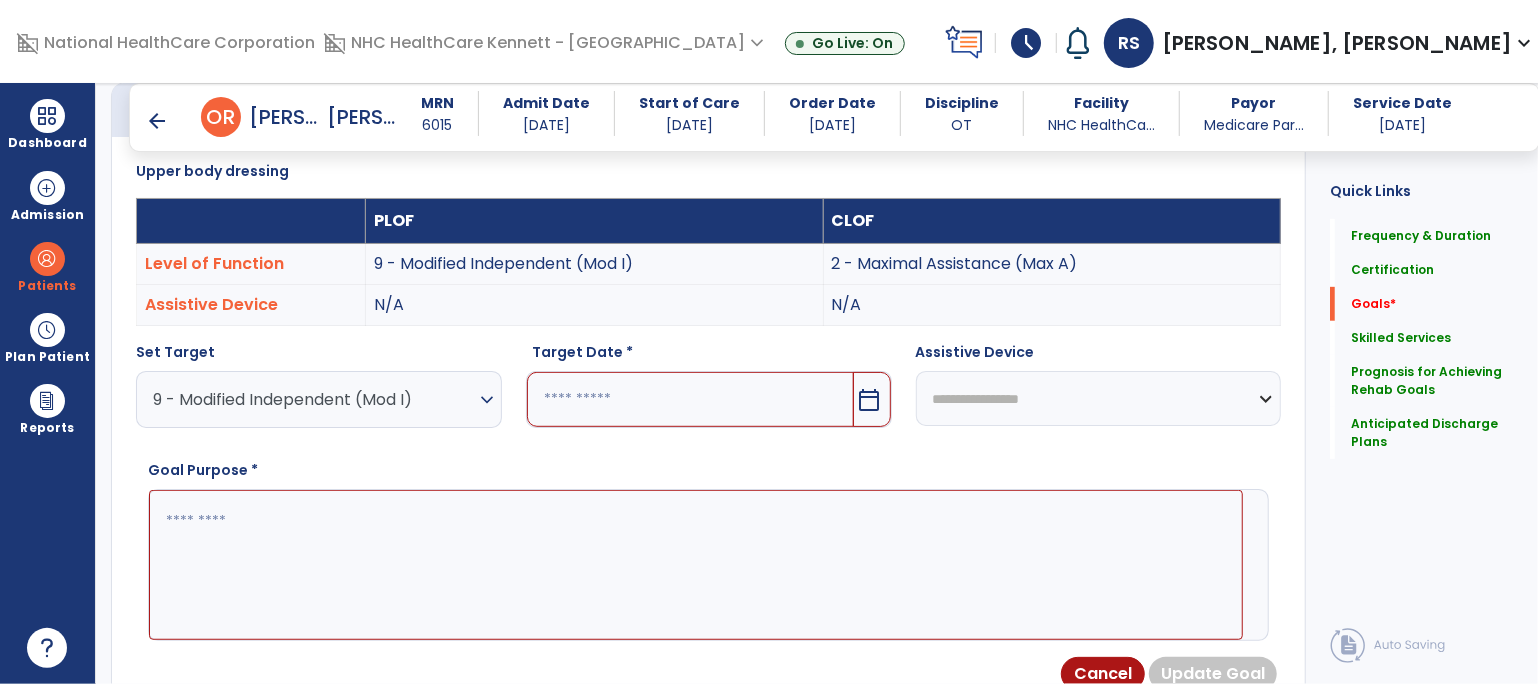 click at bounding box center [690, 399] 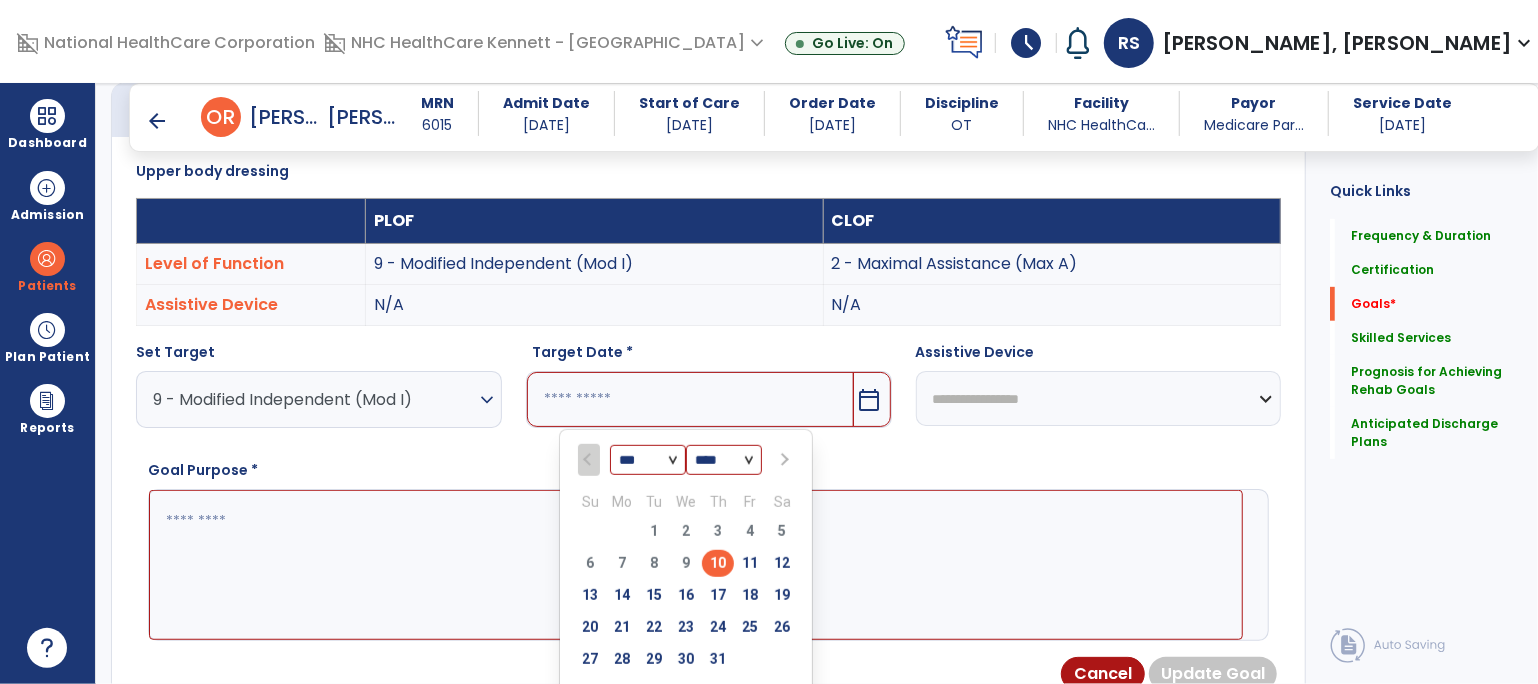 click on "*** *** *** ***" at bounding box center (648, 461) 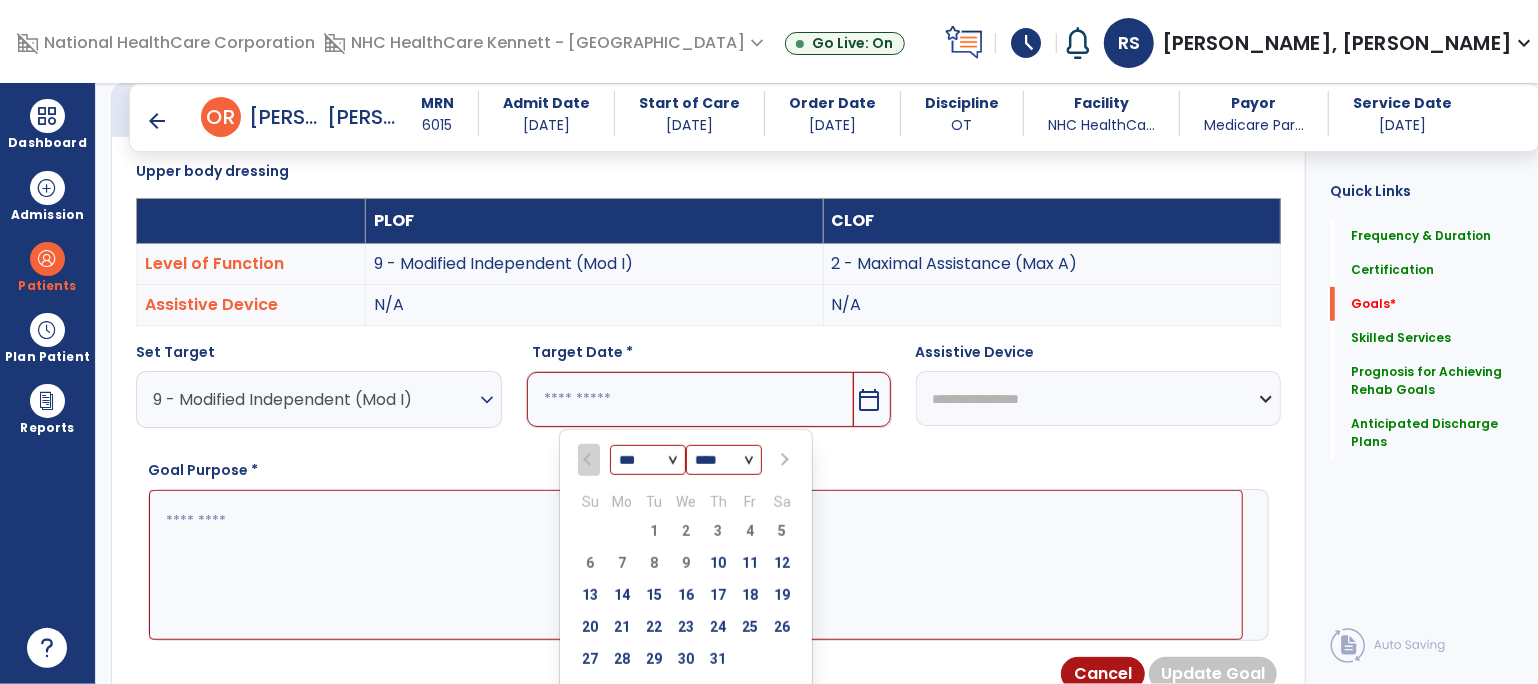 select on "**" 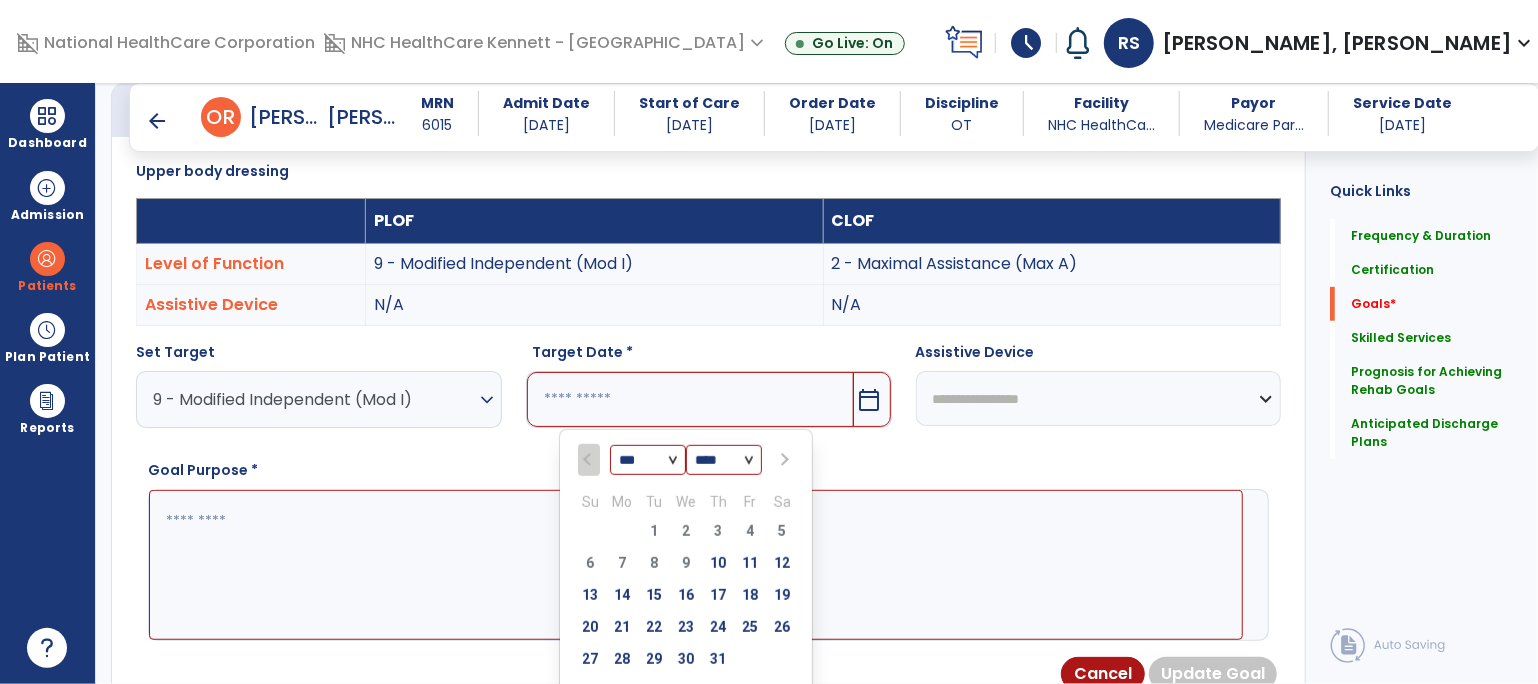 click on "*** *** *** ***" at bounding box center [648, 461] 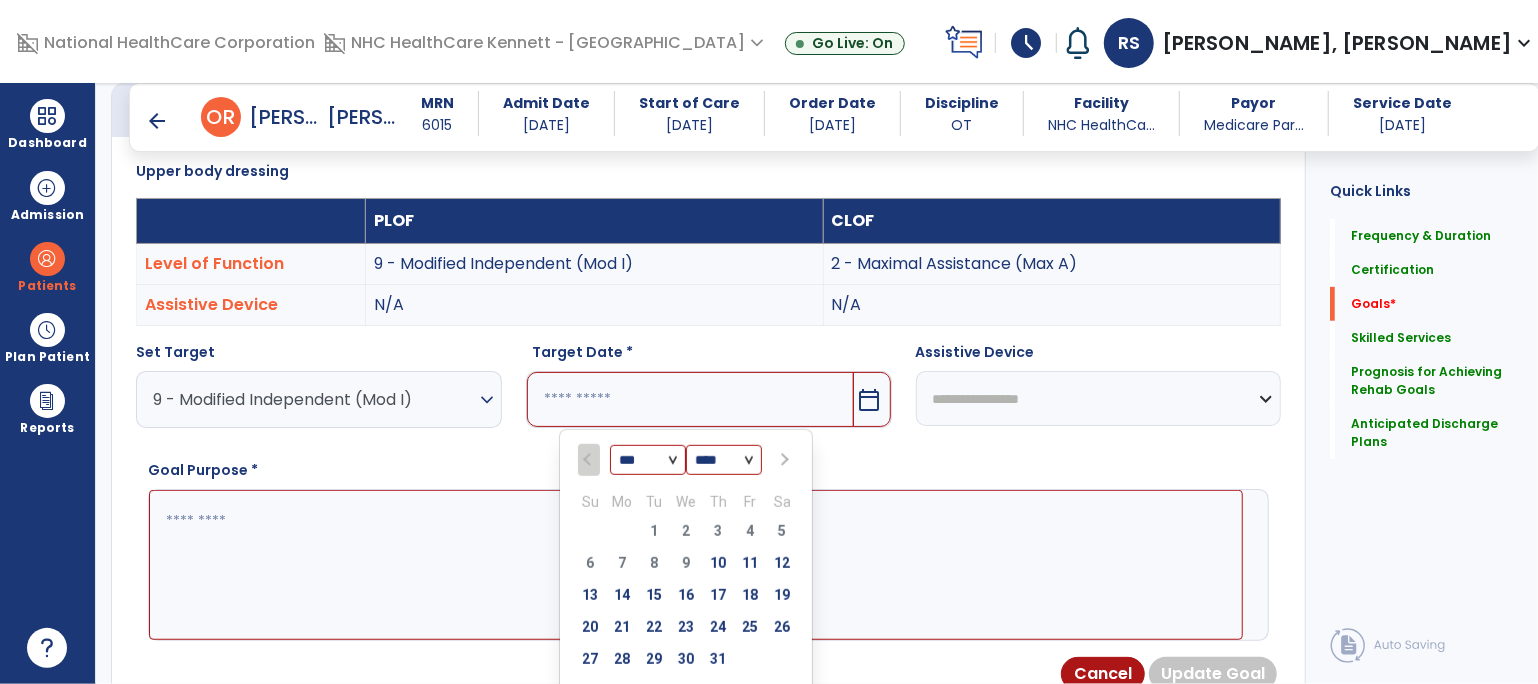 click on "6   7   8   9   10   11   12" at bounding box center [686, 566] 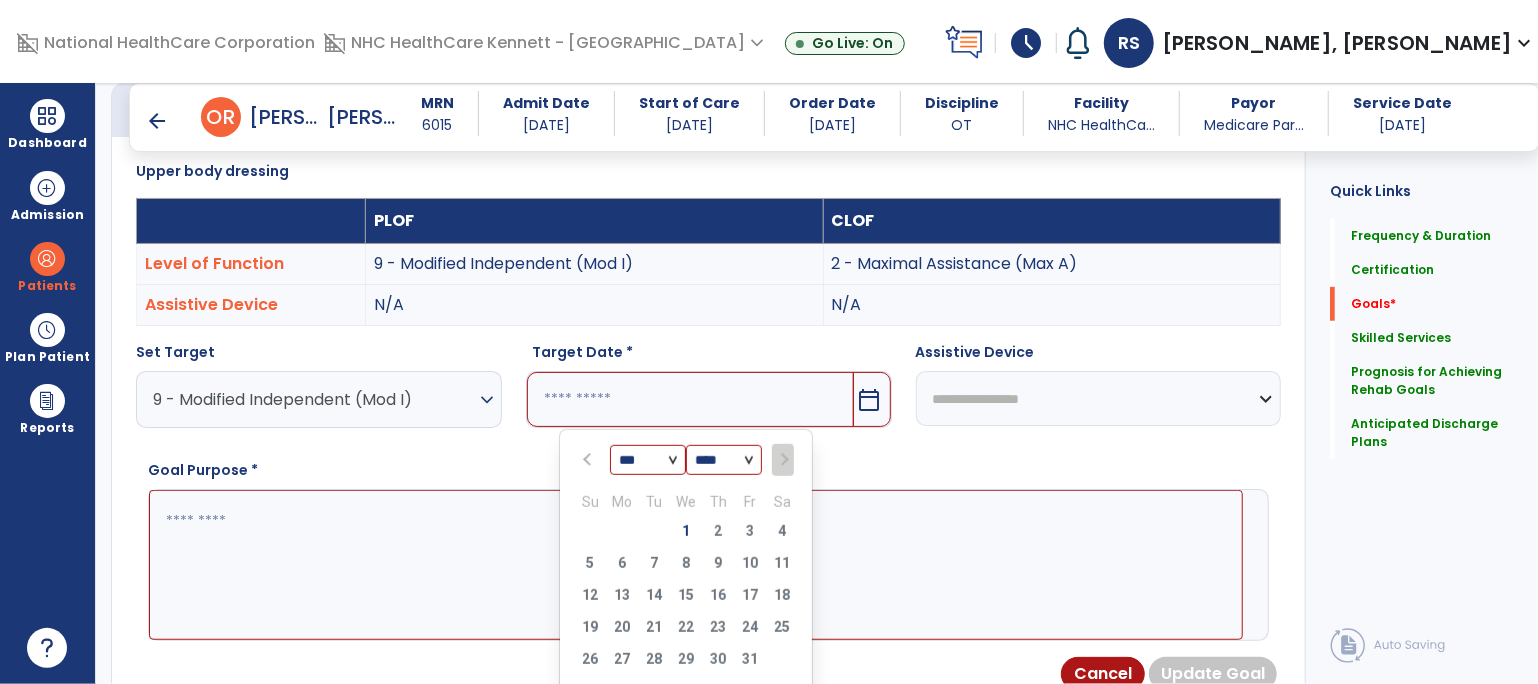 click at bounding box center [696, 565] 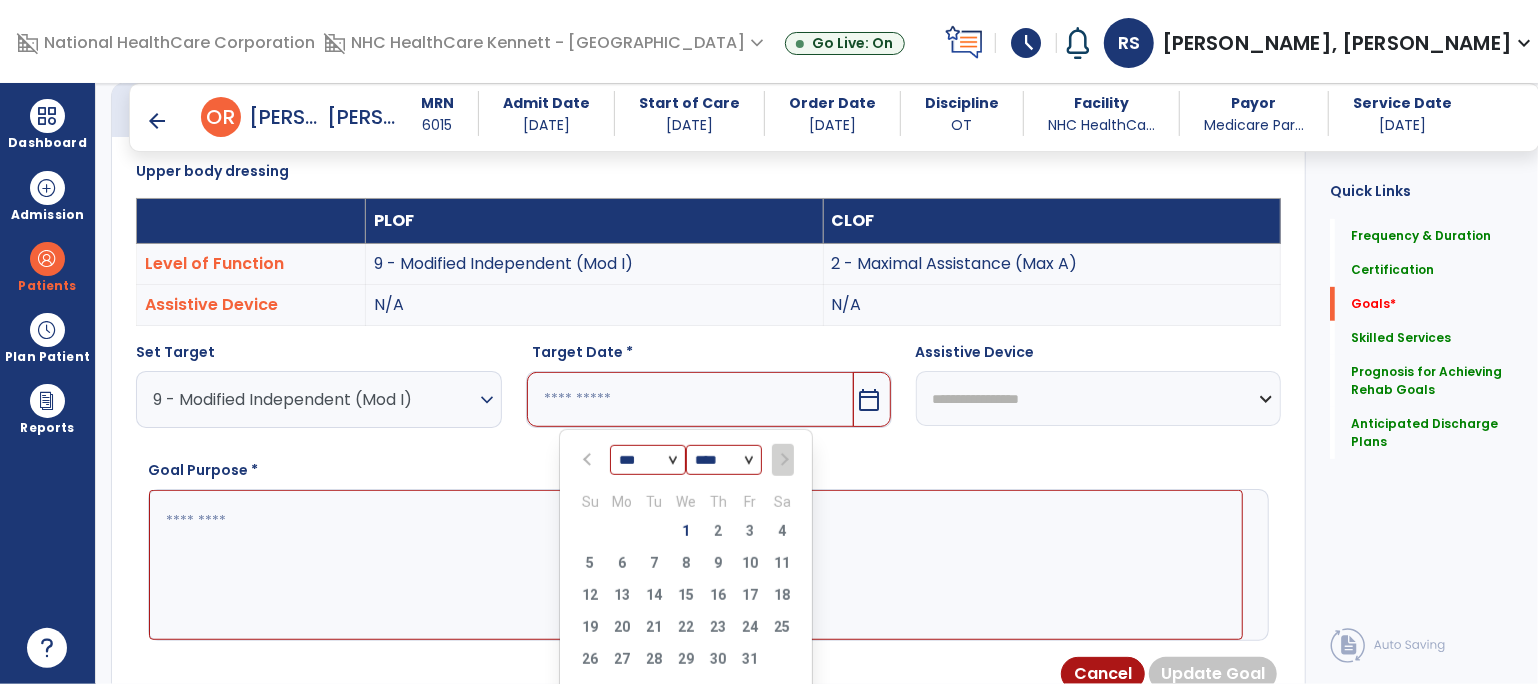 click at bounding box center (696, 565) 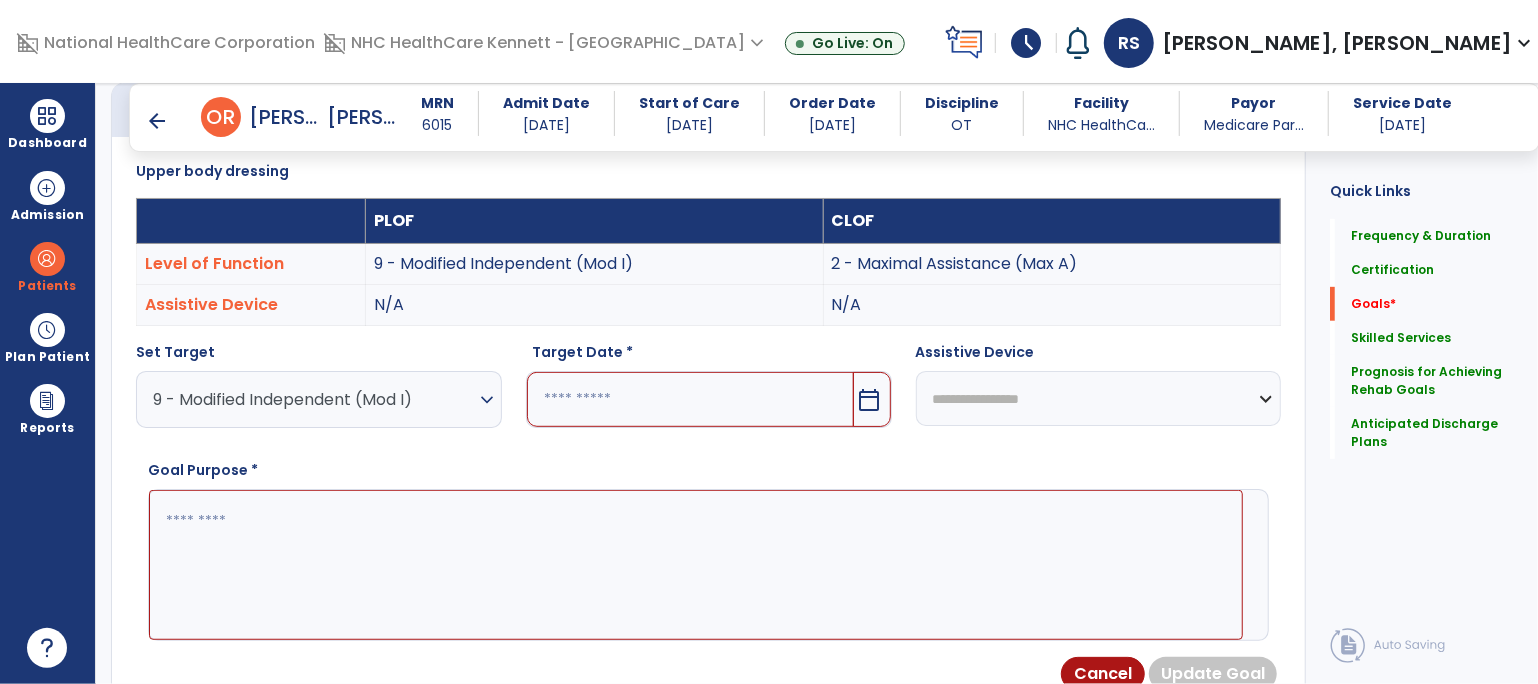 click at bounding box center (690, 399) 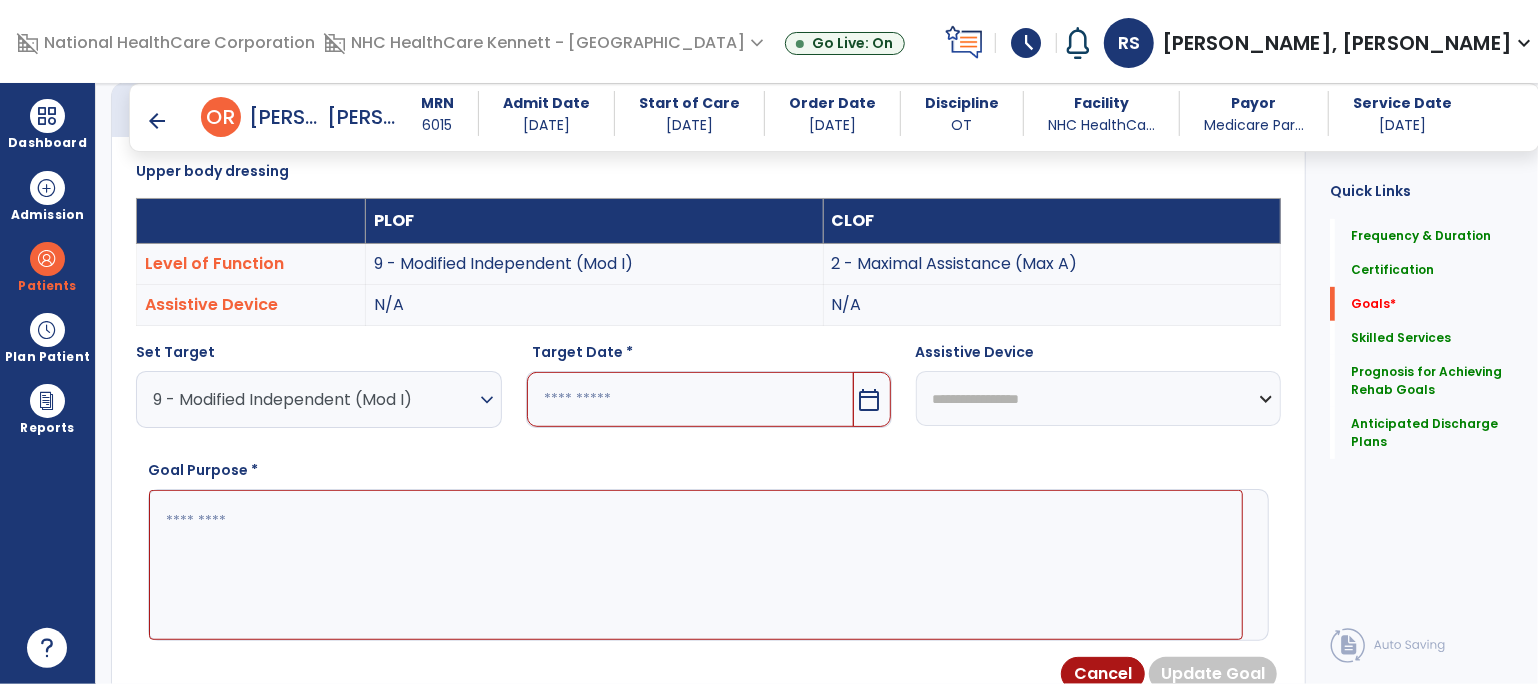 click at bounding box center [690, 399] 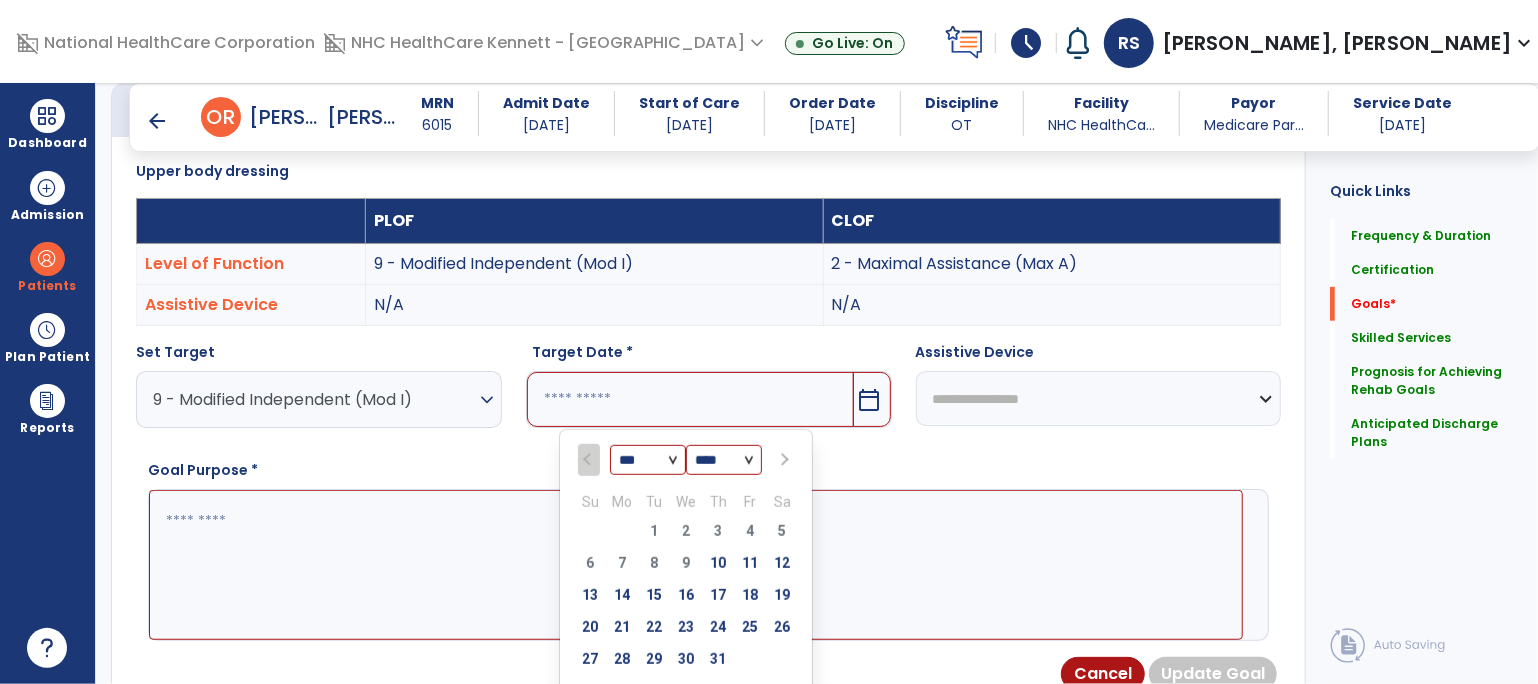 click on "*** *** *** ***" at bounding box center (648, 461) 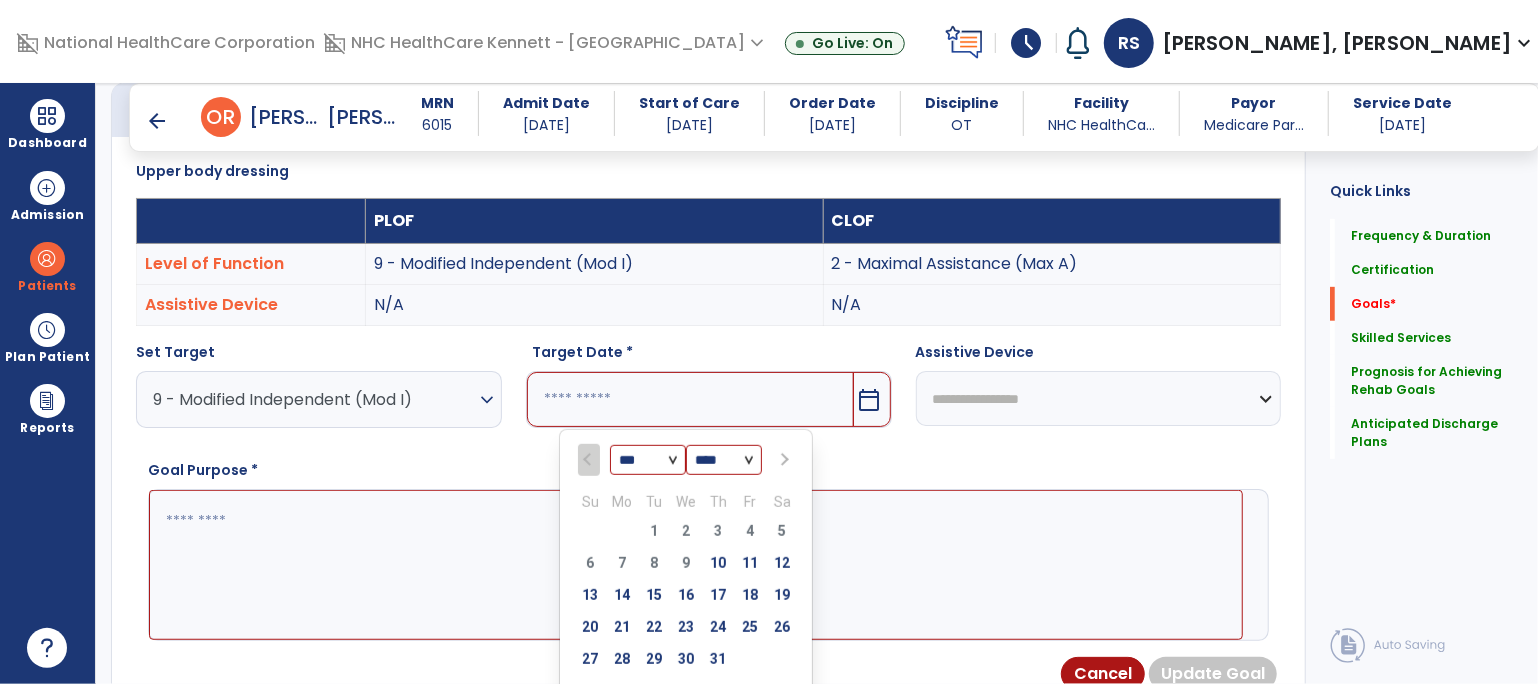 click on "*** *** *** ***" at bounding box center [648, 461] 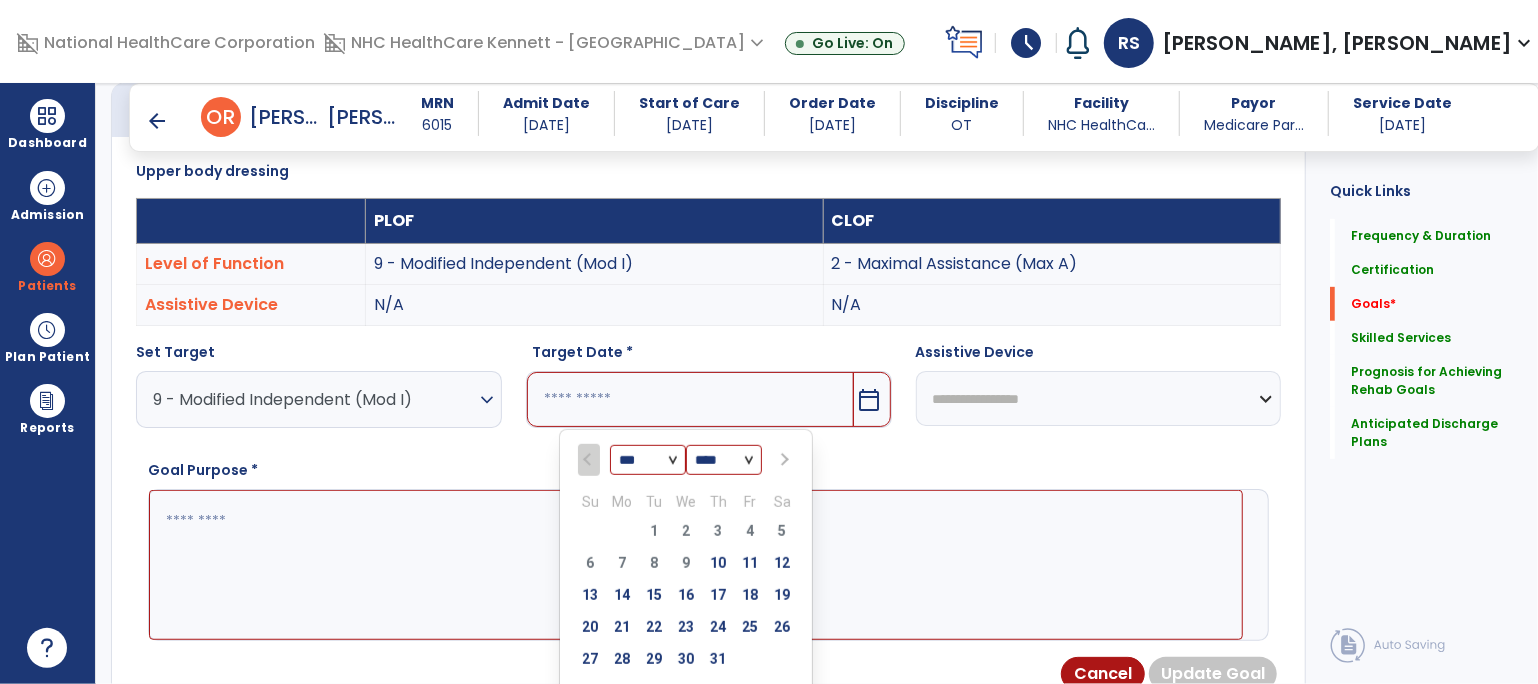 click on "13   14   15   16   17   18   19" at bounding box center [686, 598] 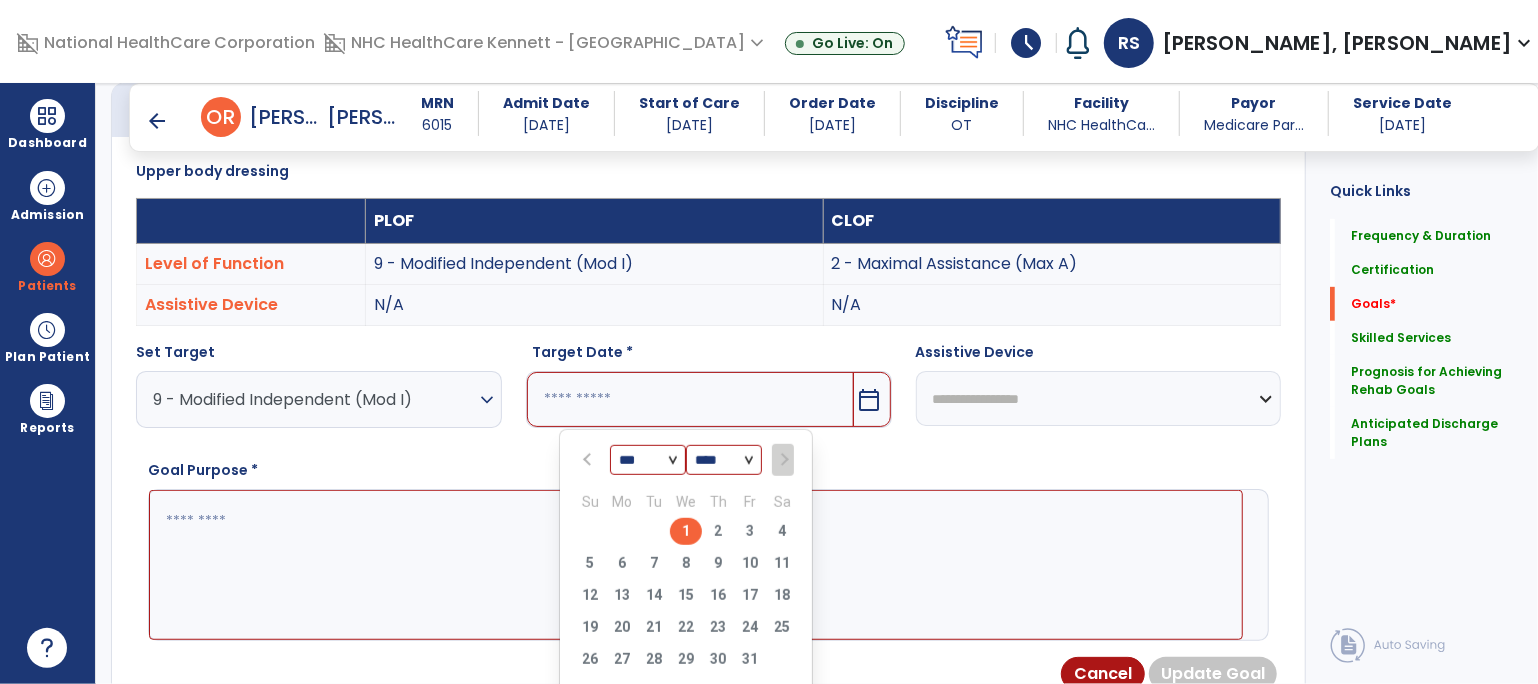 click on "1" at bounding box center [686, 531] 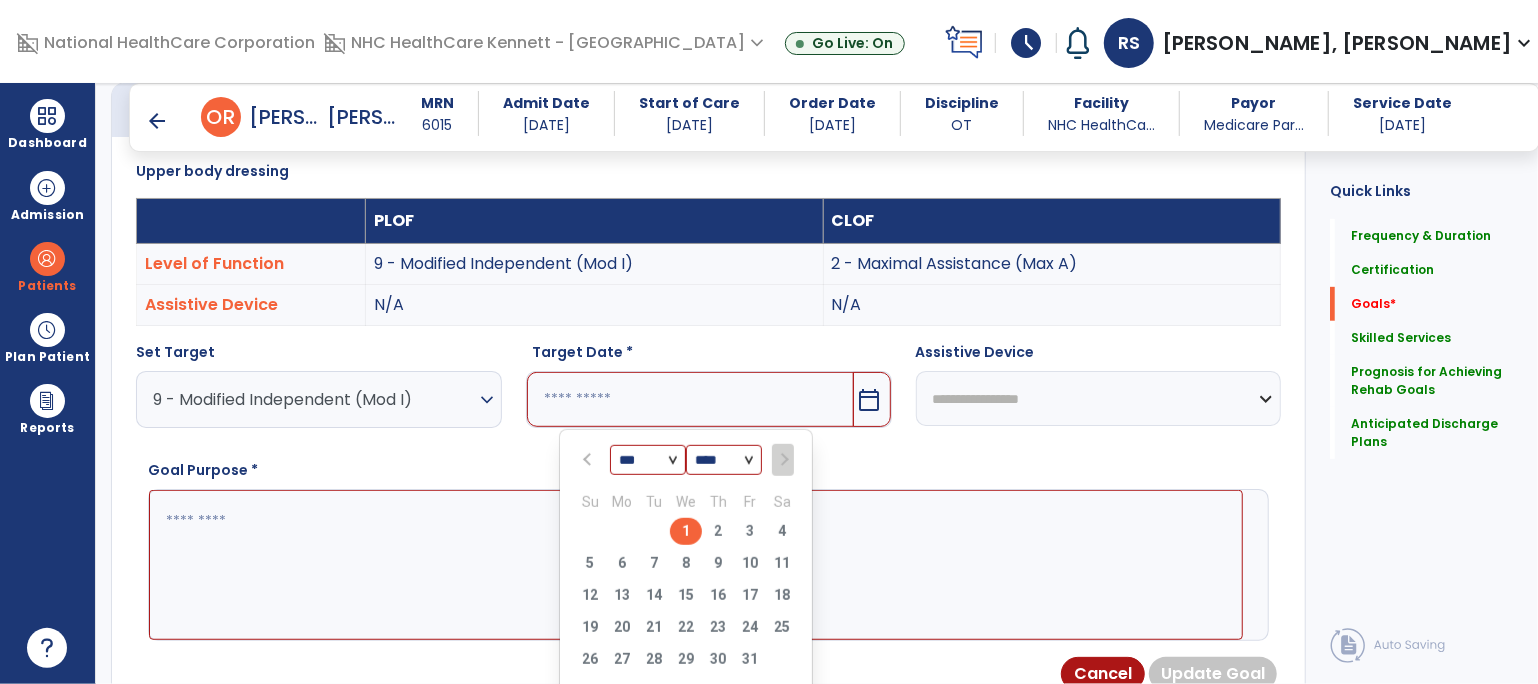 type on "*********" 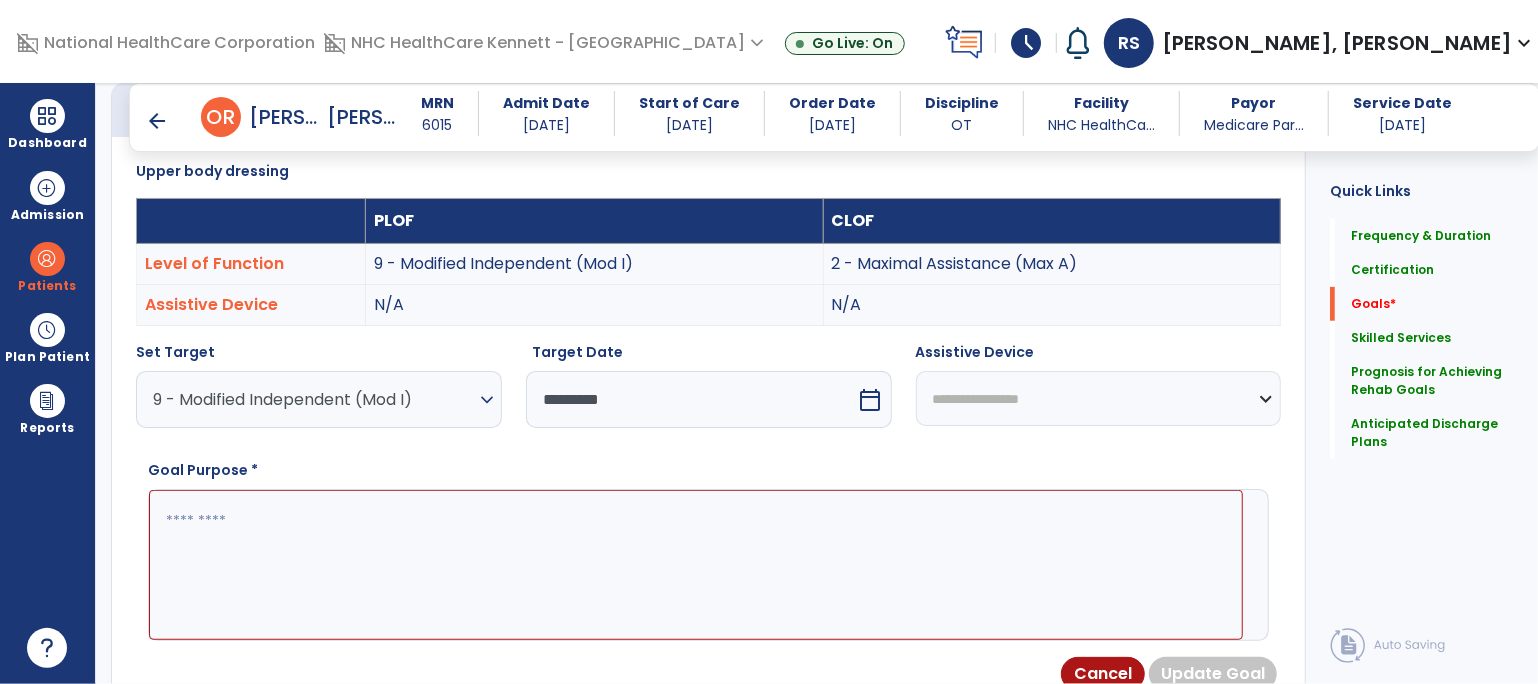 click at bounding box center (696, 565) 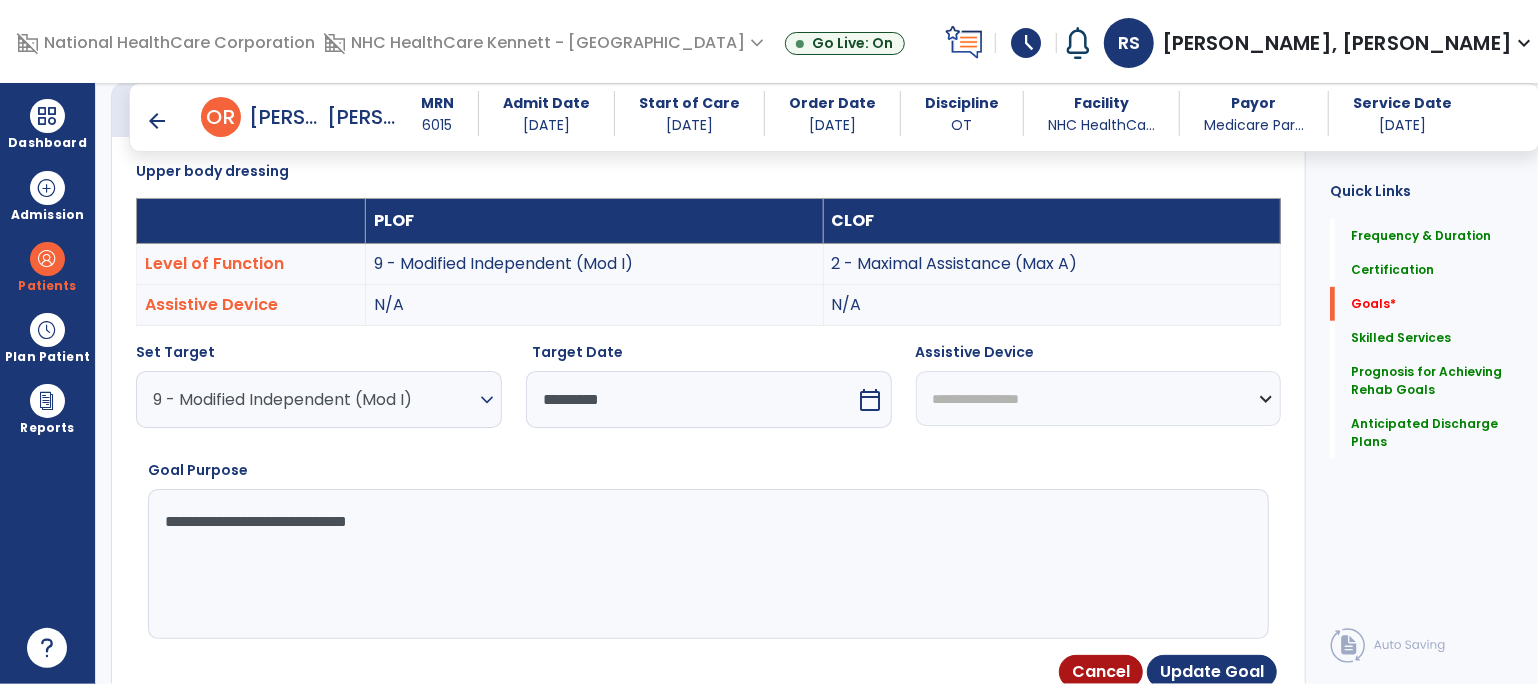 scroll, scrollTop: 755, scrollLeft: 0, axis: vertical 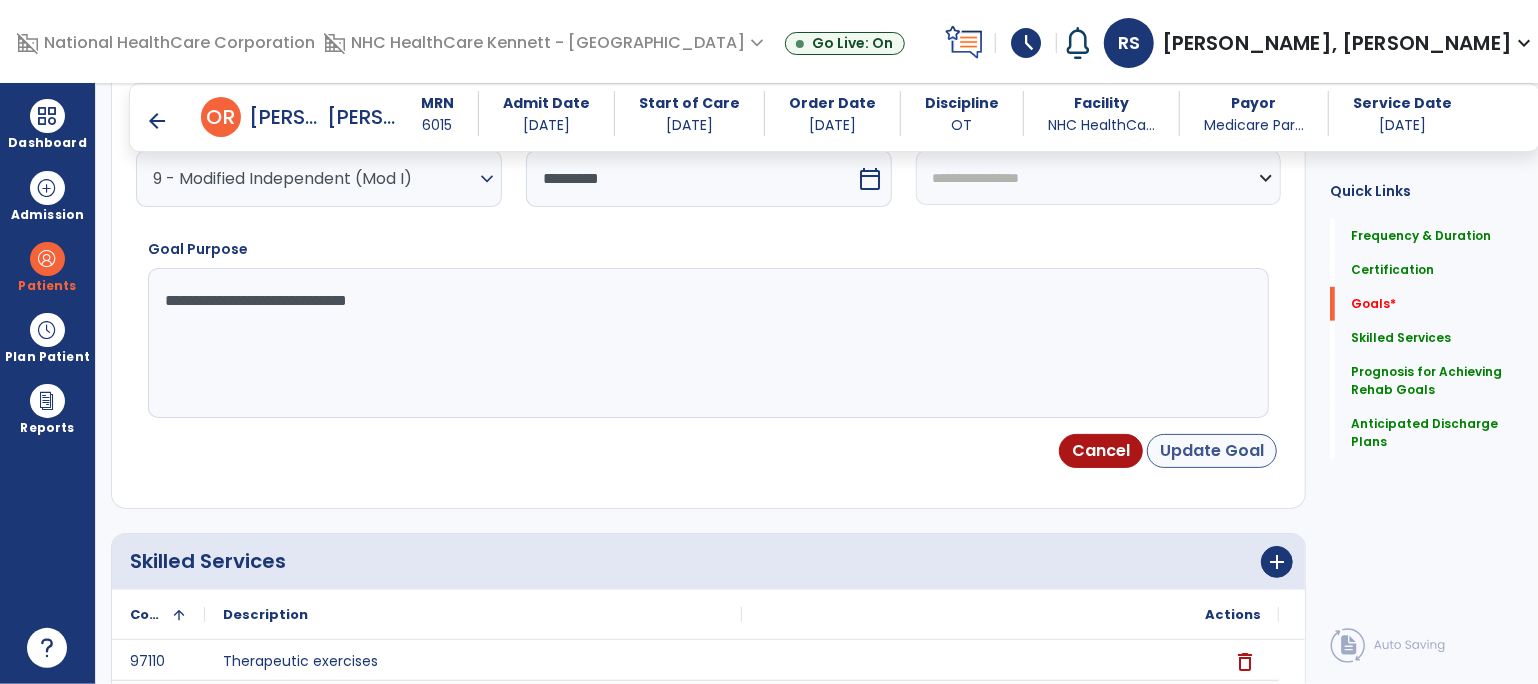 type on "**********" 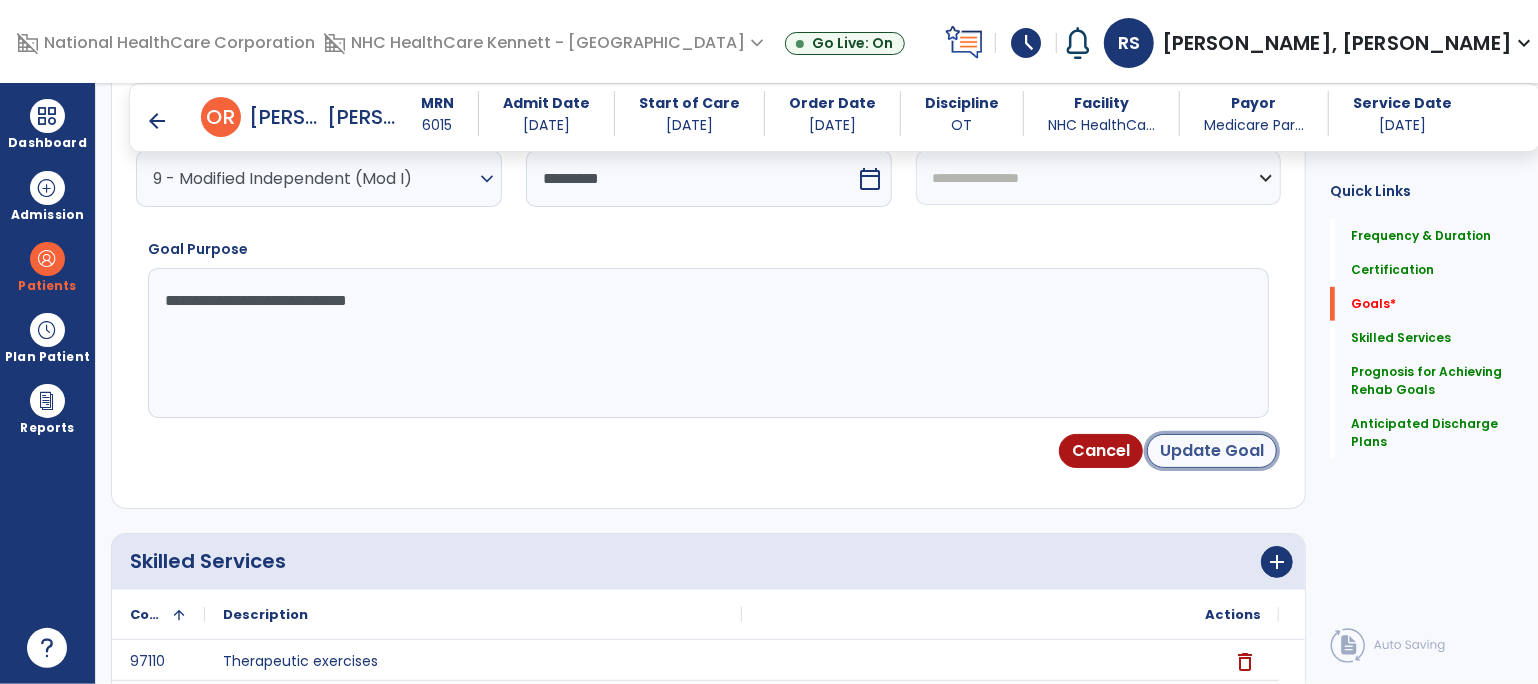 click on "Update Goal" at bounding box center [1212, 451] 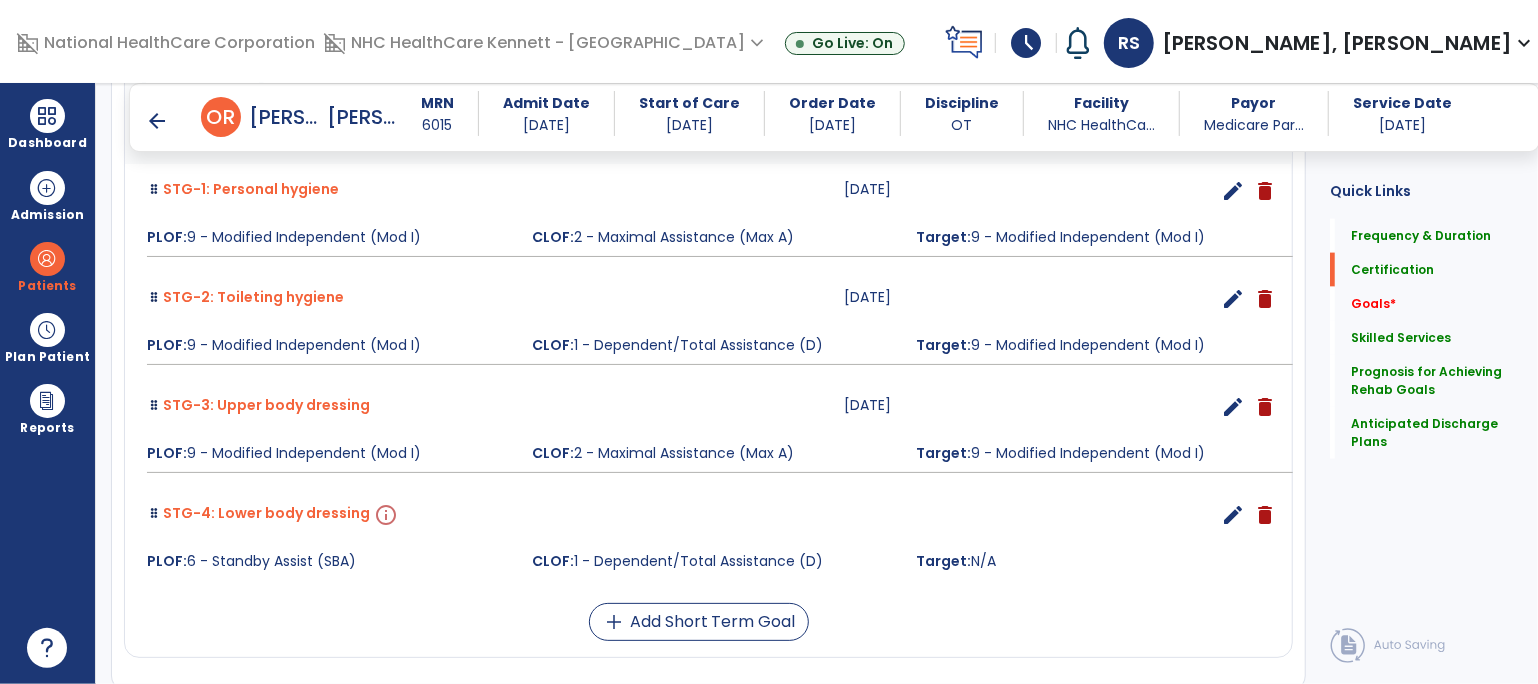 scroll, scrollTop: 1833, scrollLeft: 0, axis: vertical 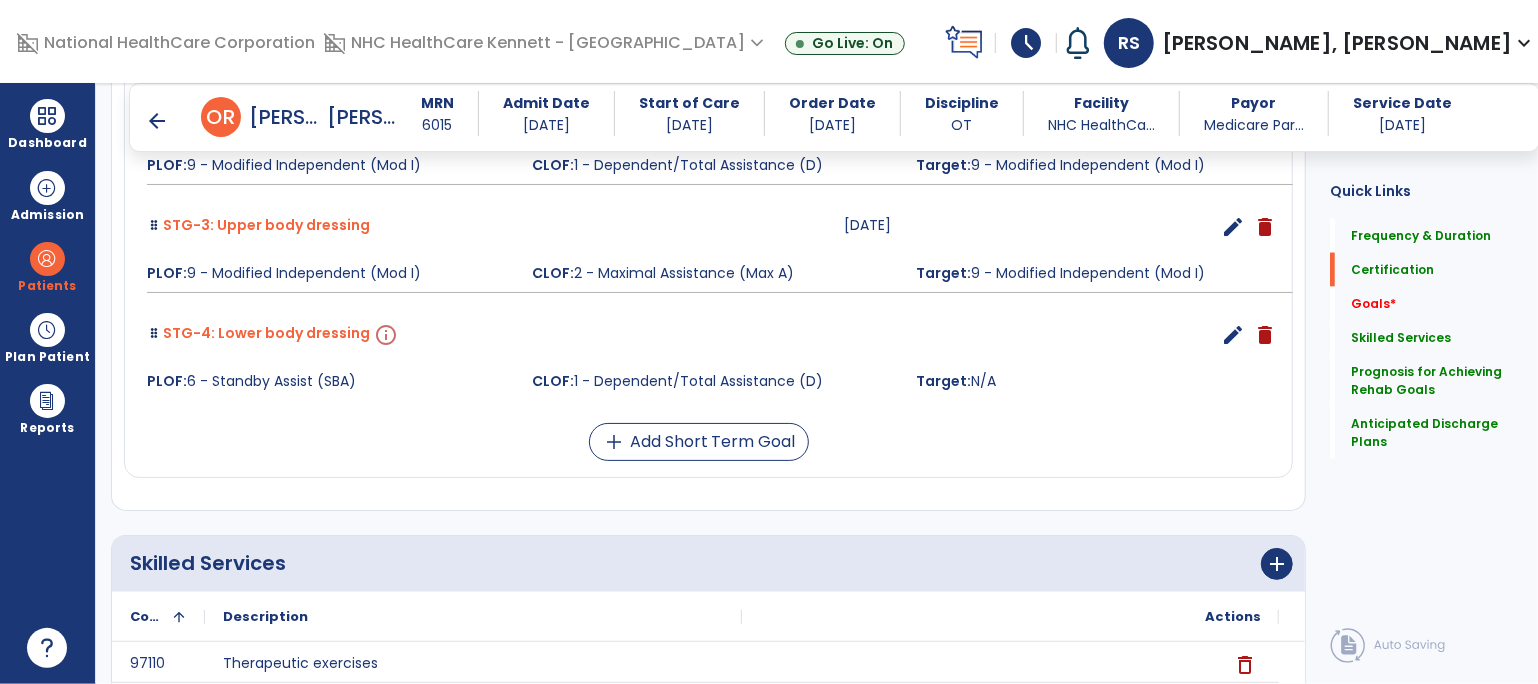 click on "edit" at bounding box center [1233, 335] 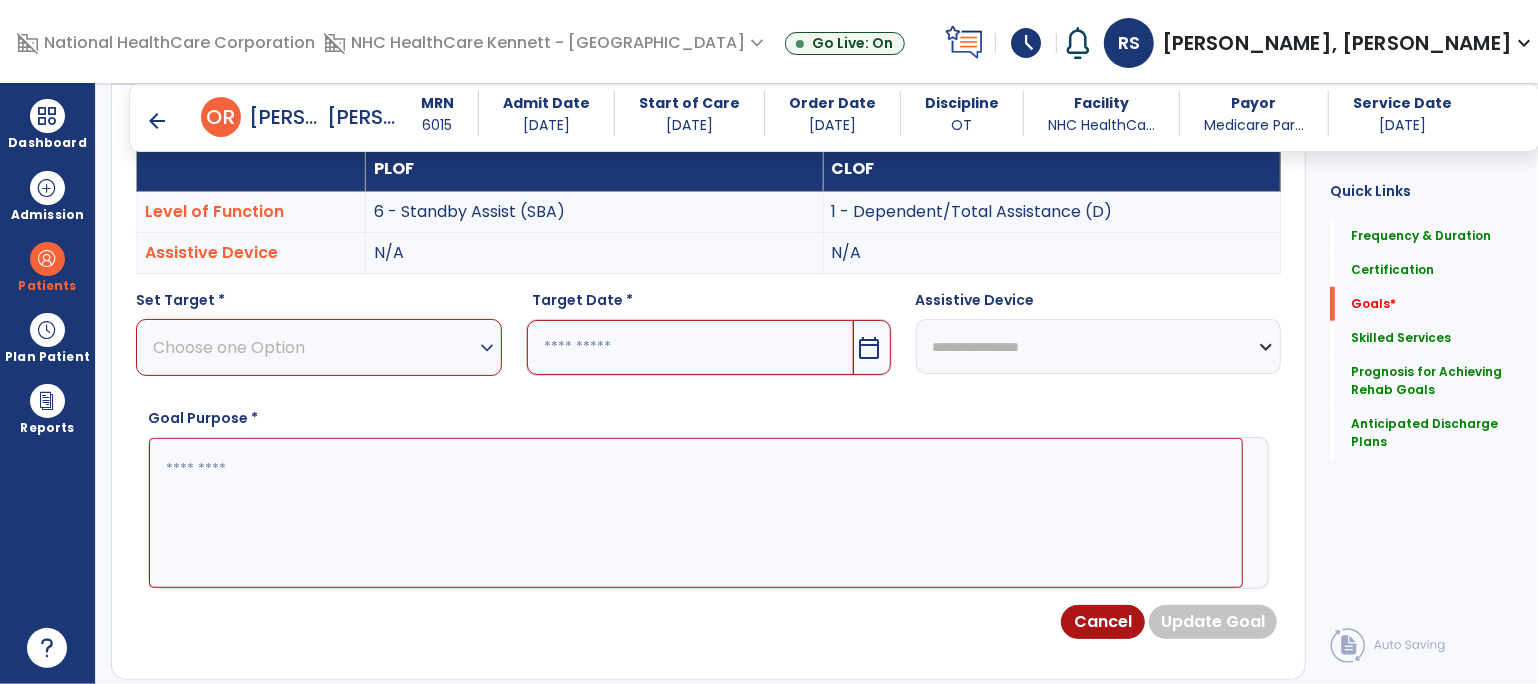 scroll, scrollTop: 534, scrollLeft: 0, axis: vertical 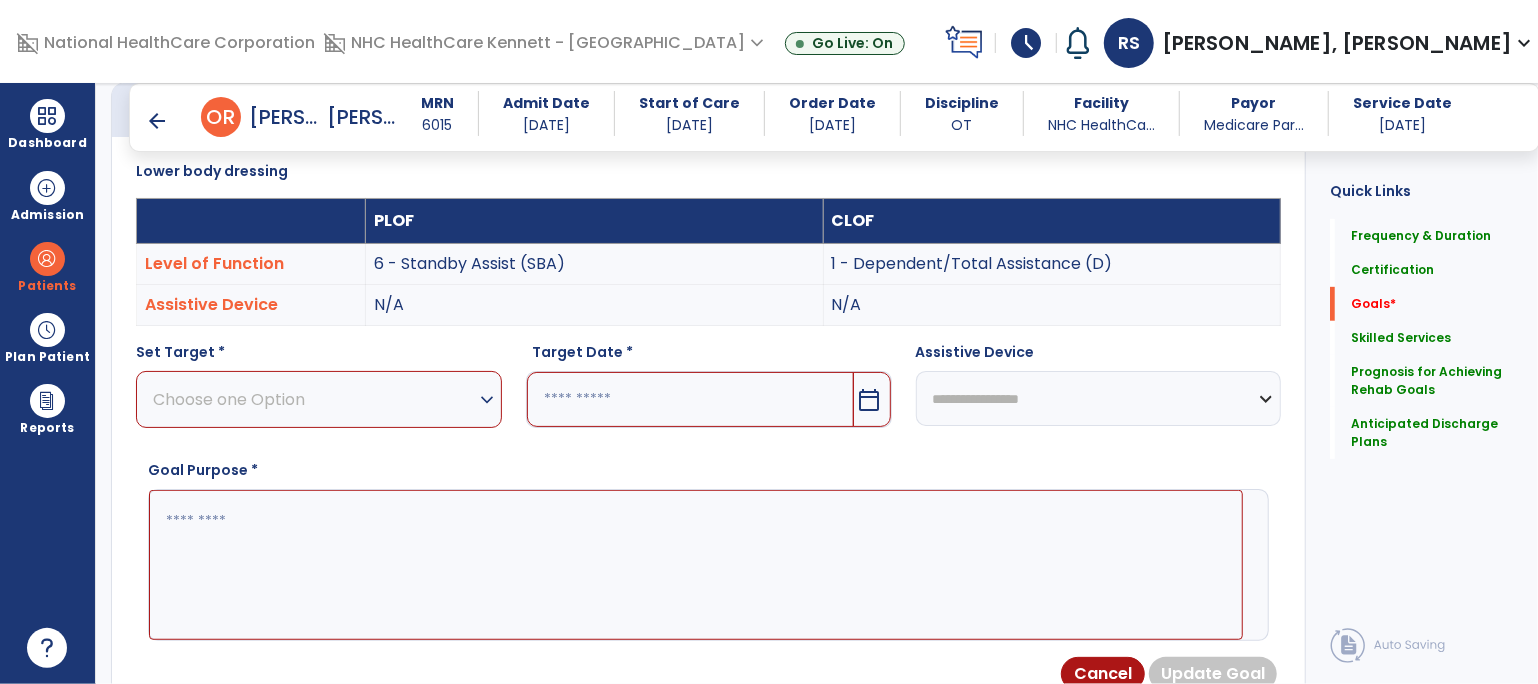 click on "Choose one Option" at bounding box center [314, 399] 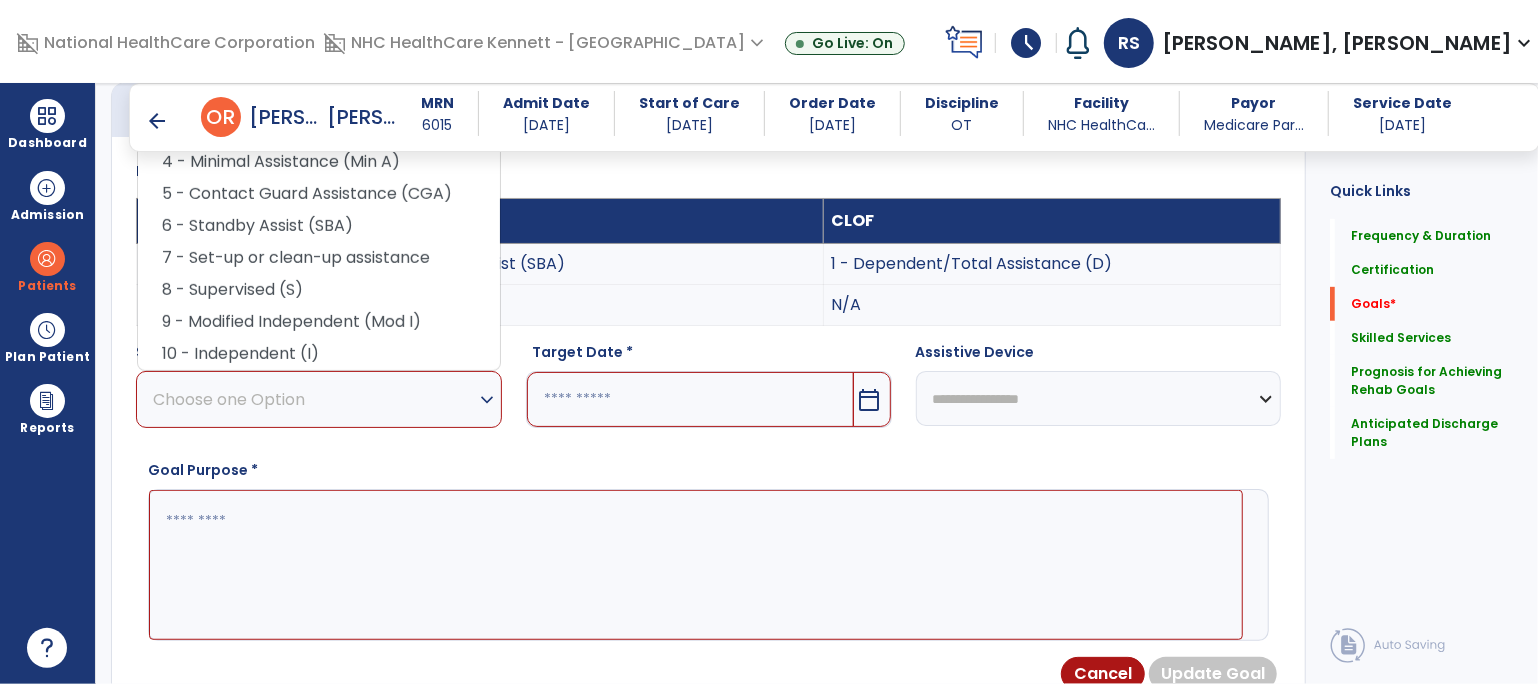 click on "6 - Standby Assist (SBA)" at bounding box center (319, 226) 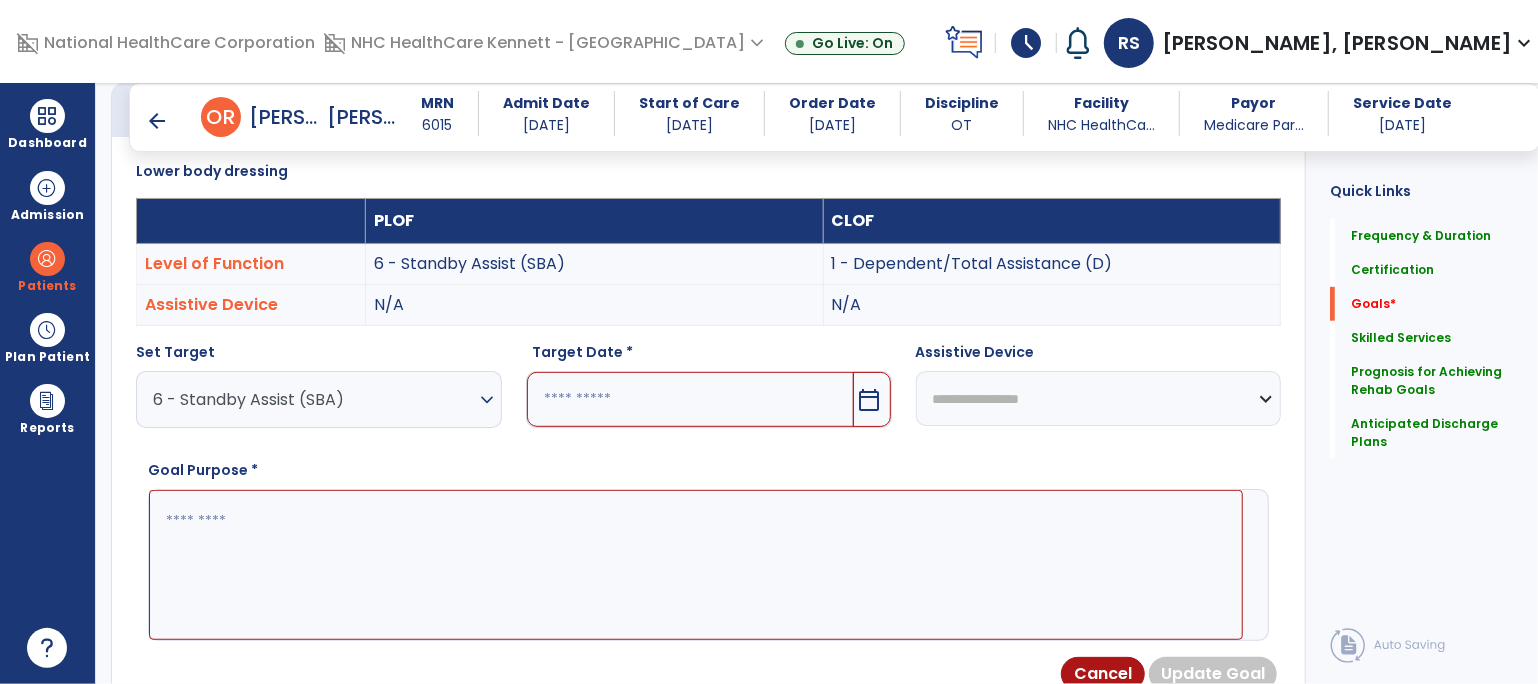 click at bounding box center (690, 399) 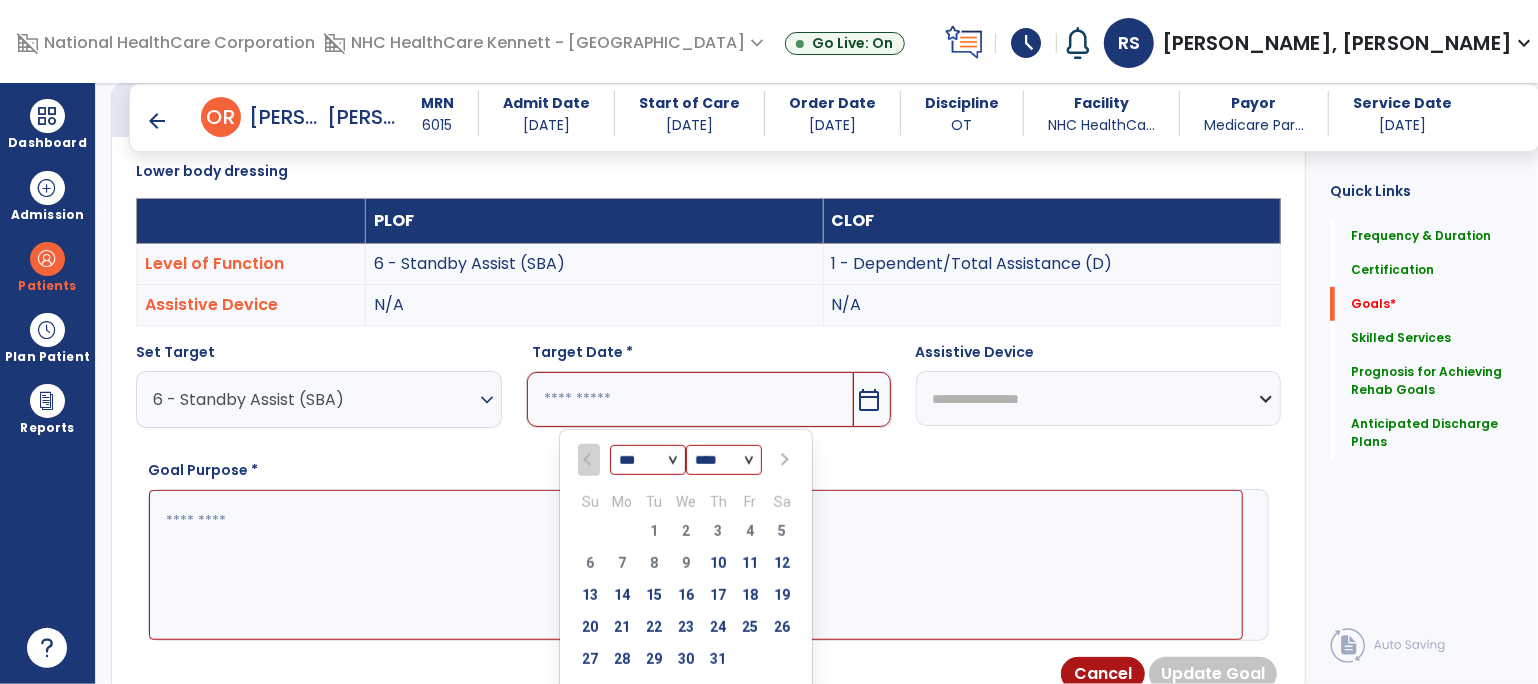 click on "*** *** *** ***" at bounding box center (648, 461) 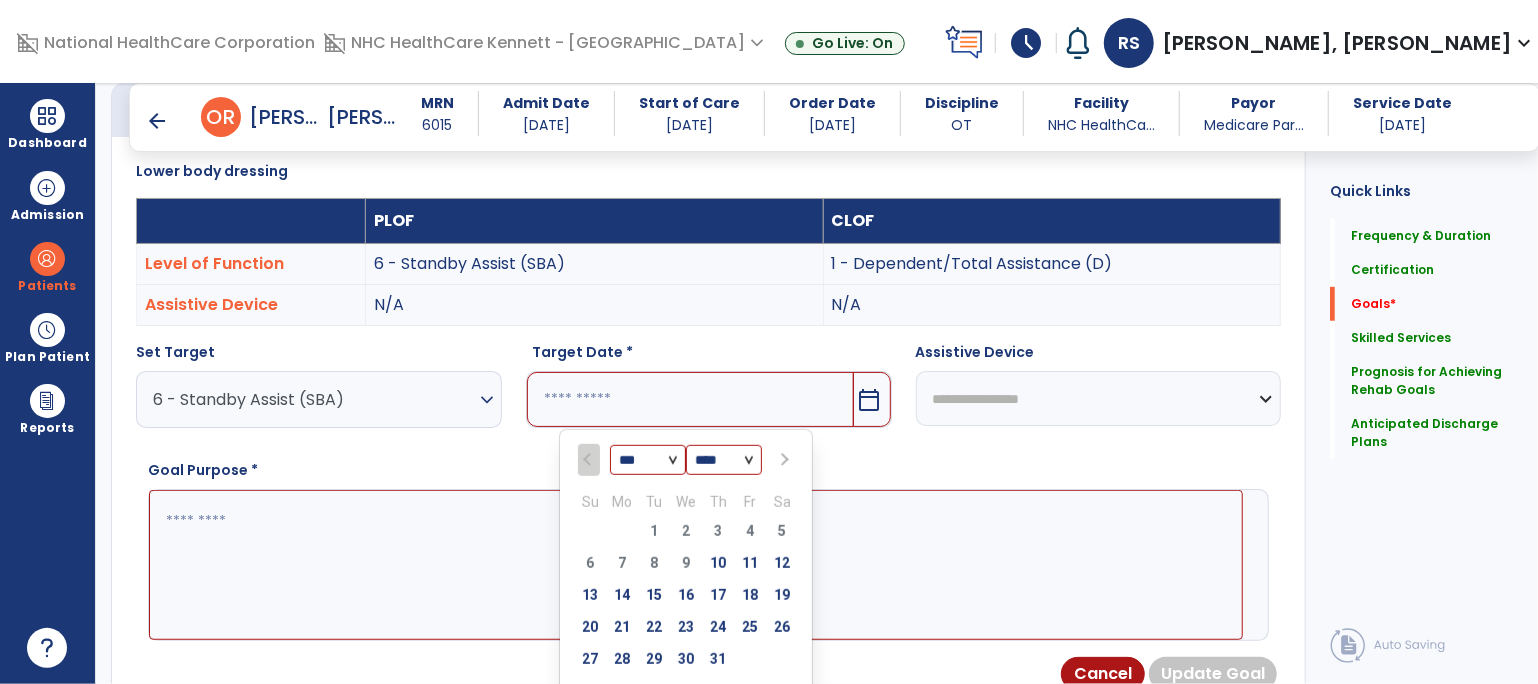select on "**" 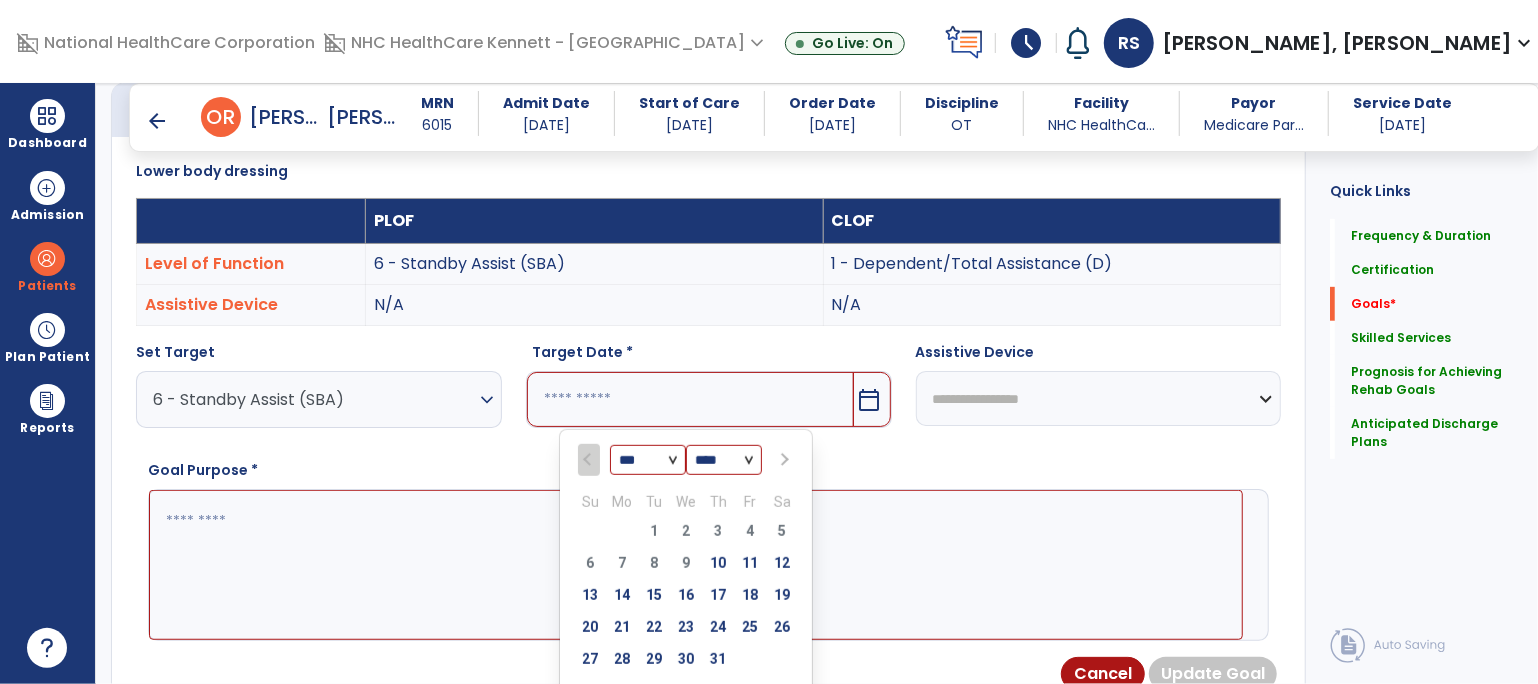 click on "*** *** *** ***" at bounding box center (648, 461) 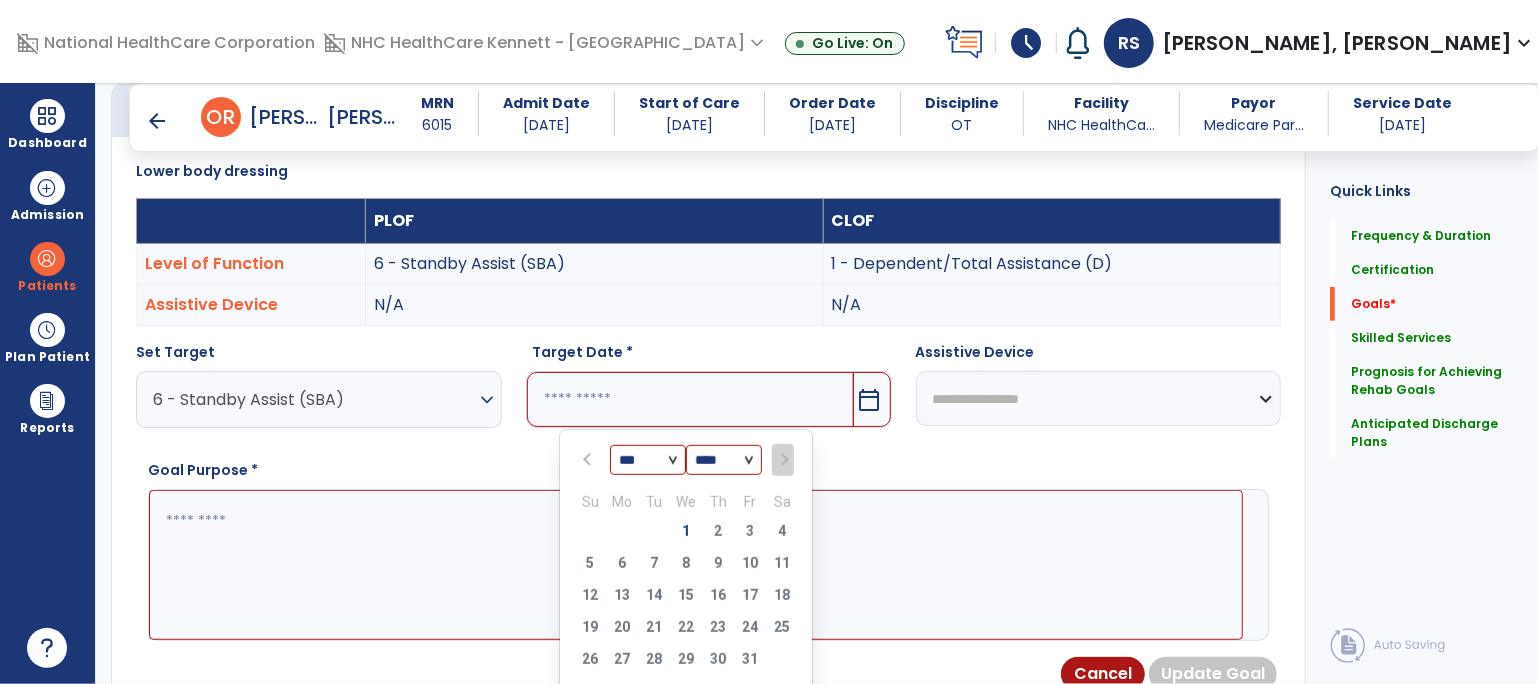 click on "1" at bounding box center [686, 531] 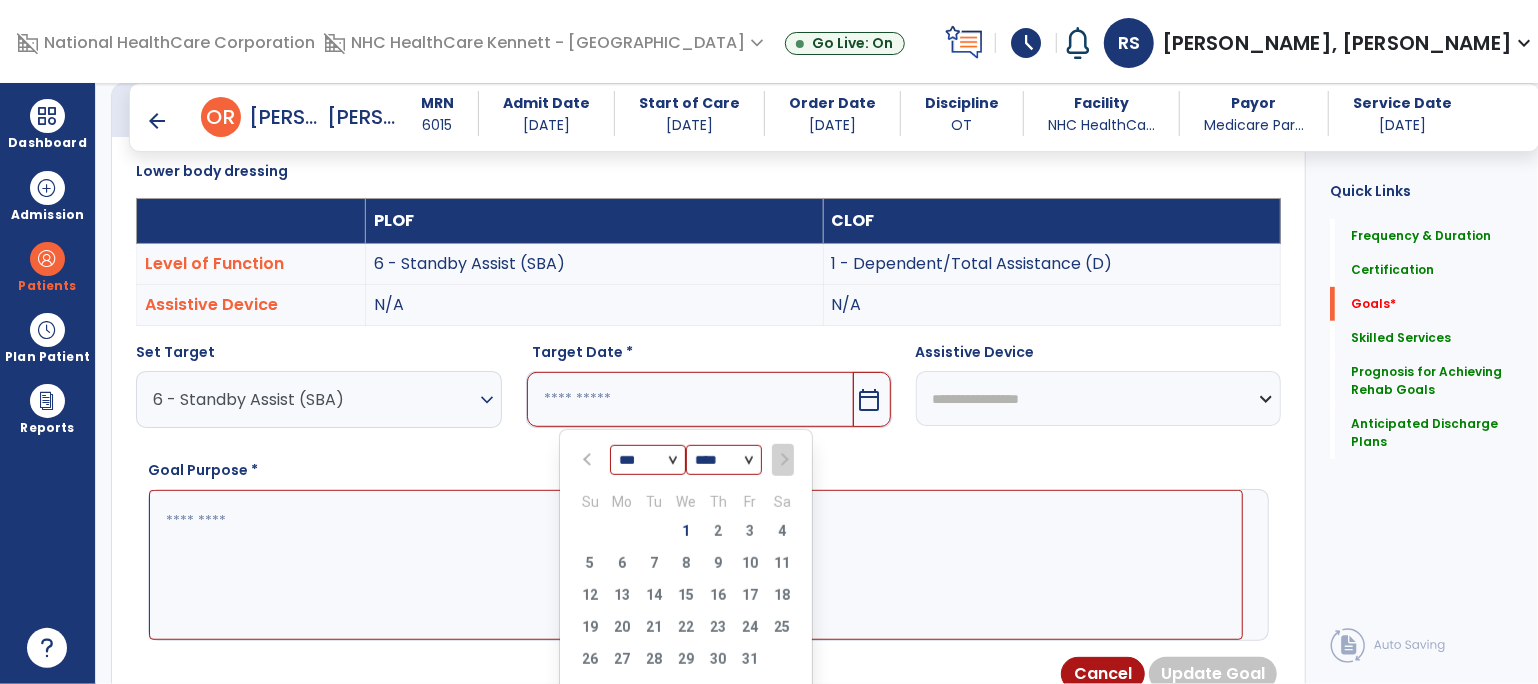 type on "*********" 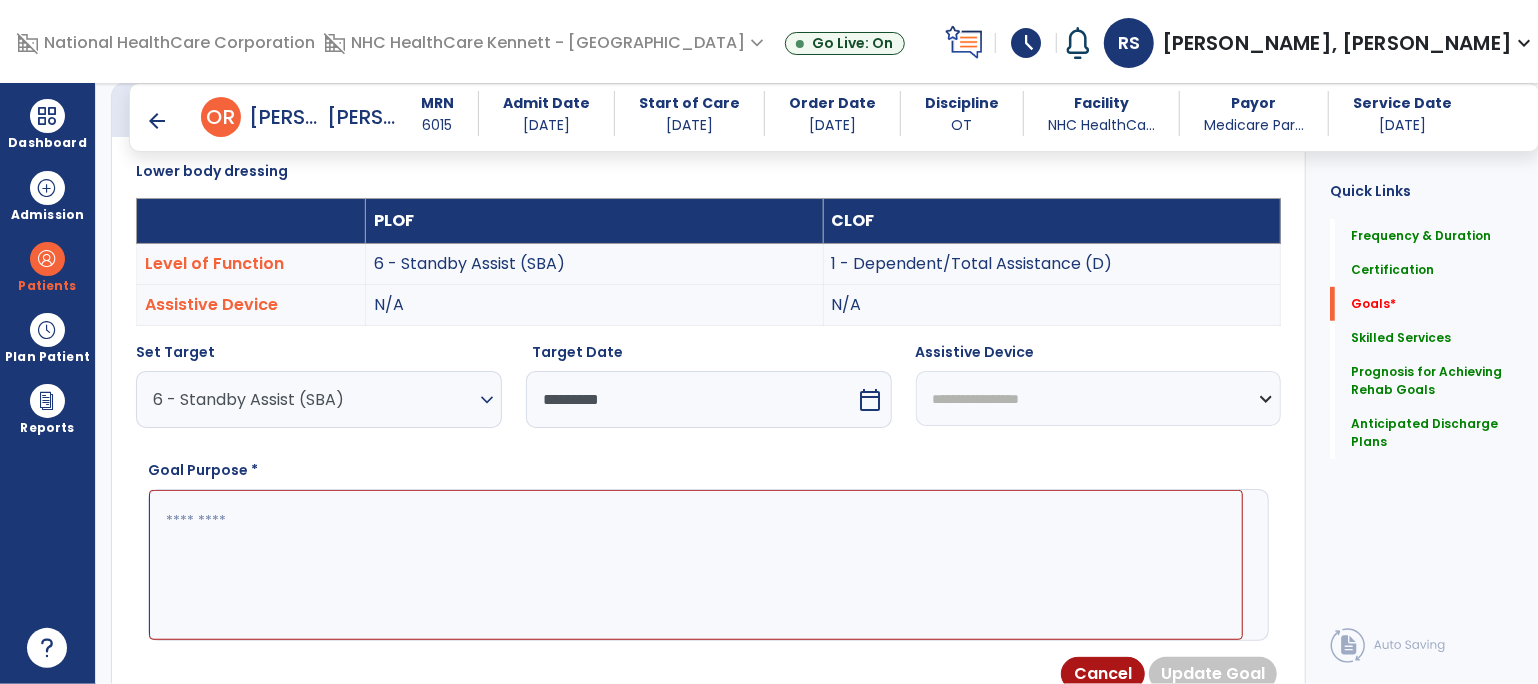 click at bounding box center (696, 565) 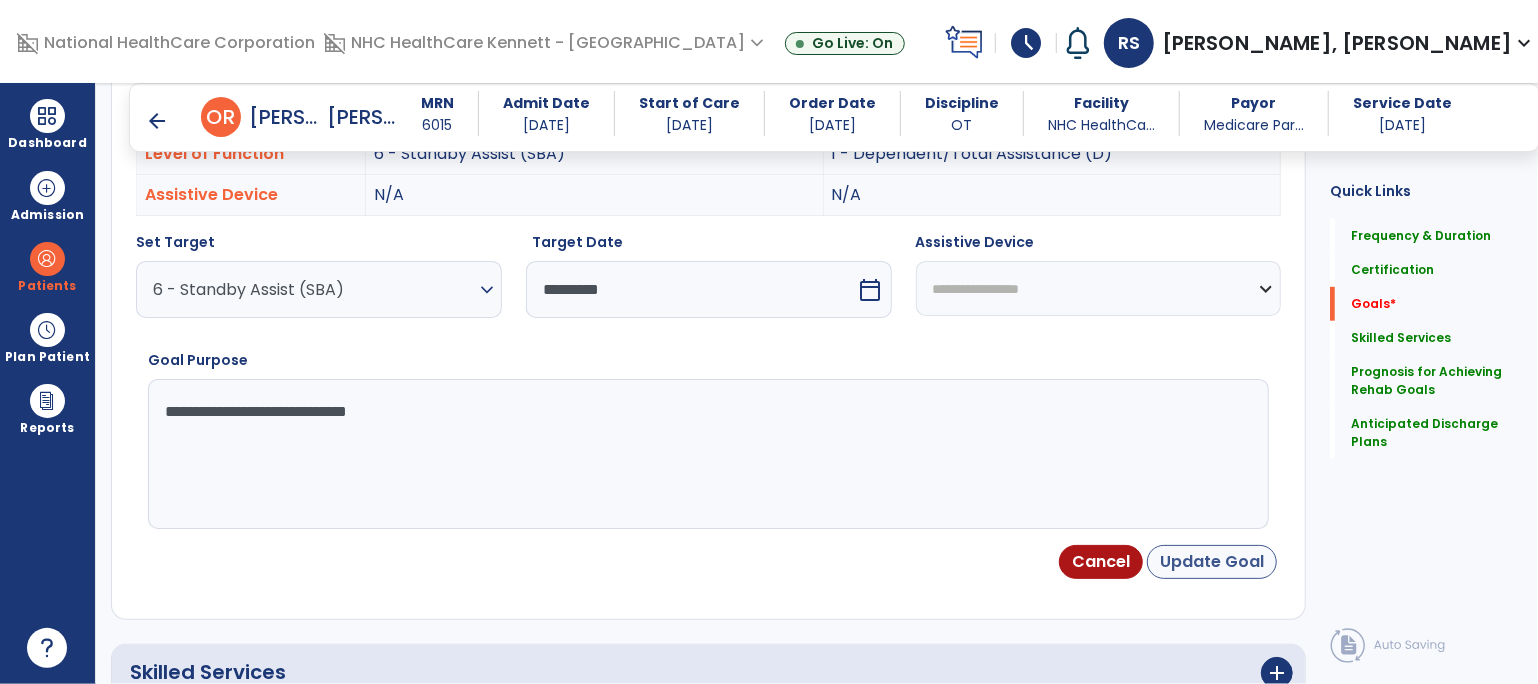 type on "**********" 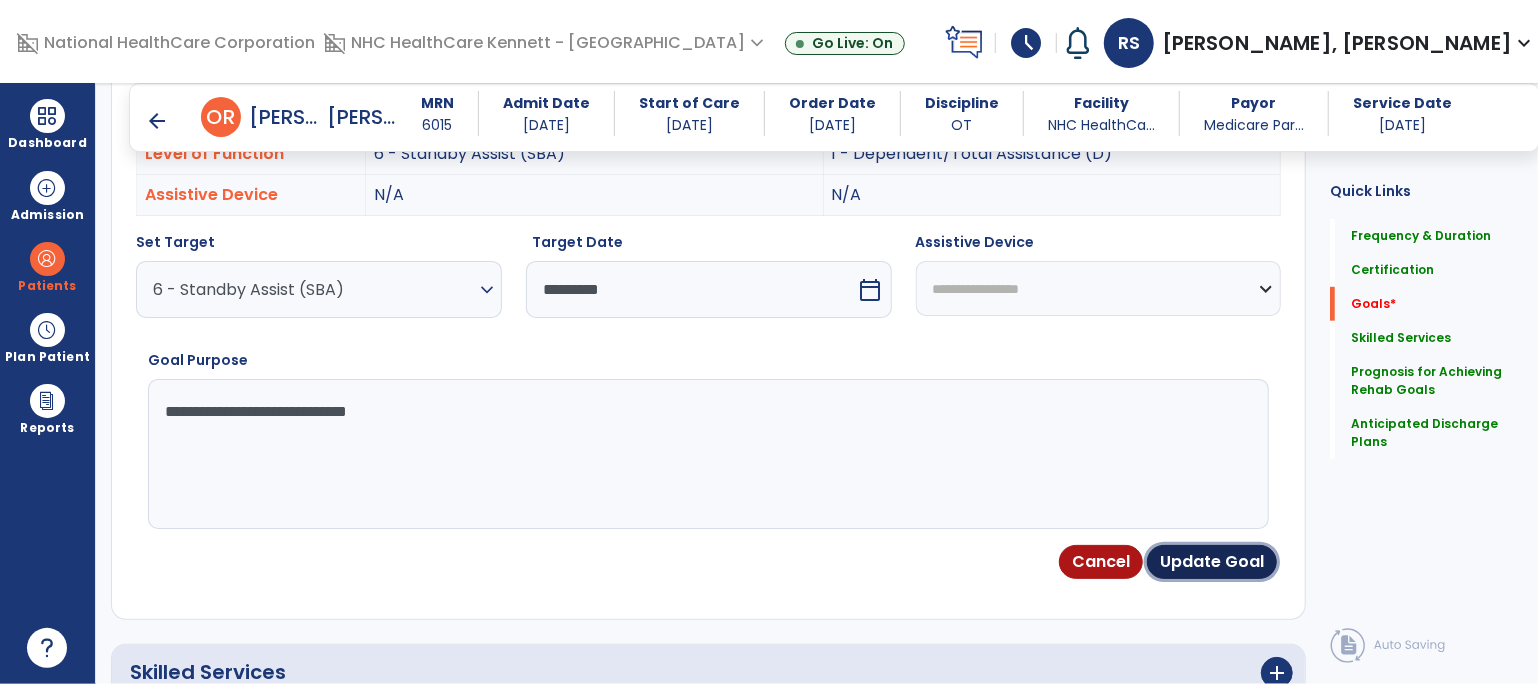 drag, startPoint x: 1181, startPoint y: 559, endPoint x: 1148, endPoint y: 557, distance: 33.06055 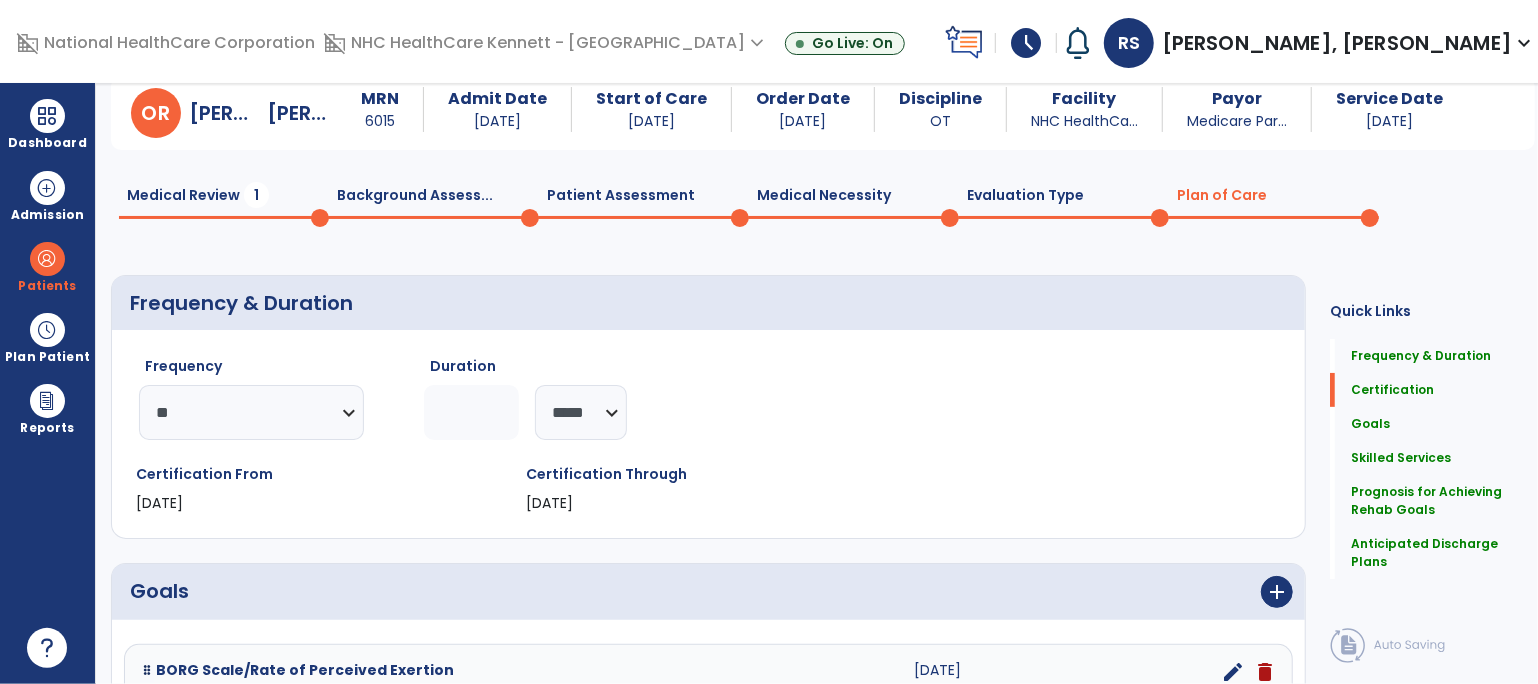 scroll, scrollTop: 0, scrollLeft: 0, axis: both 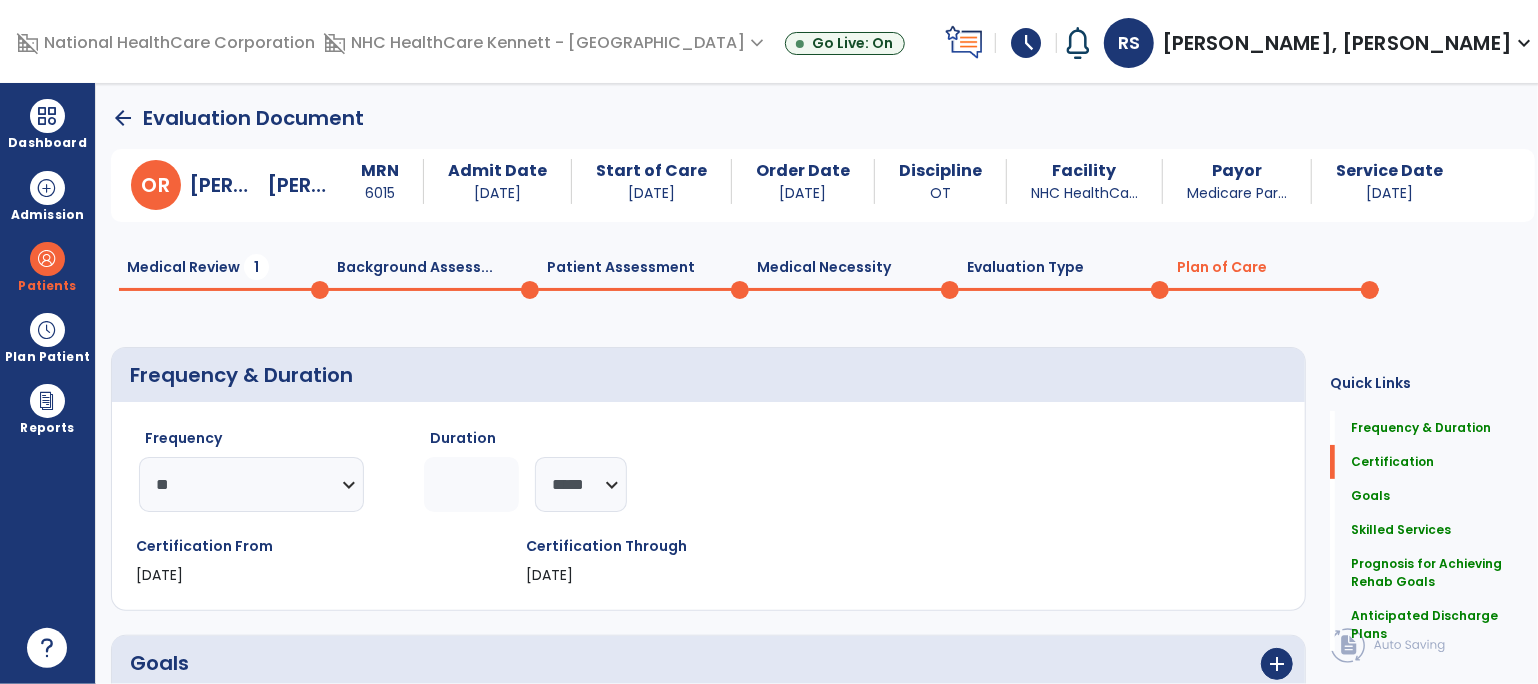 drag, startPoint x: 1049, startPoint y: 264, endPoint x: 1179, endPoint y: 275, distance: 130.46455 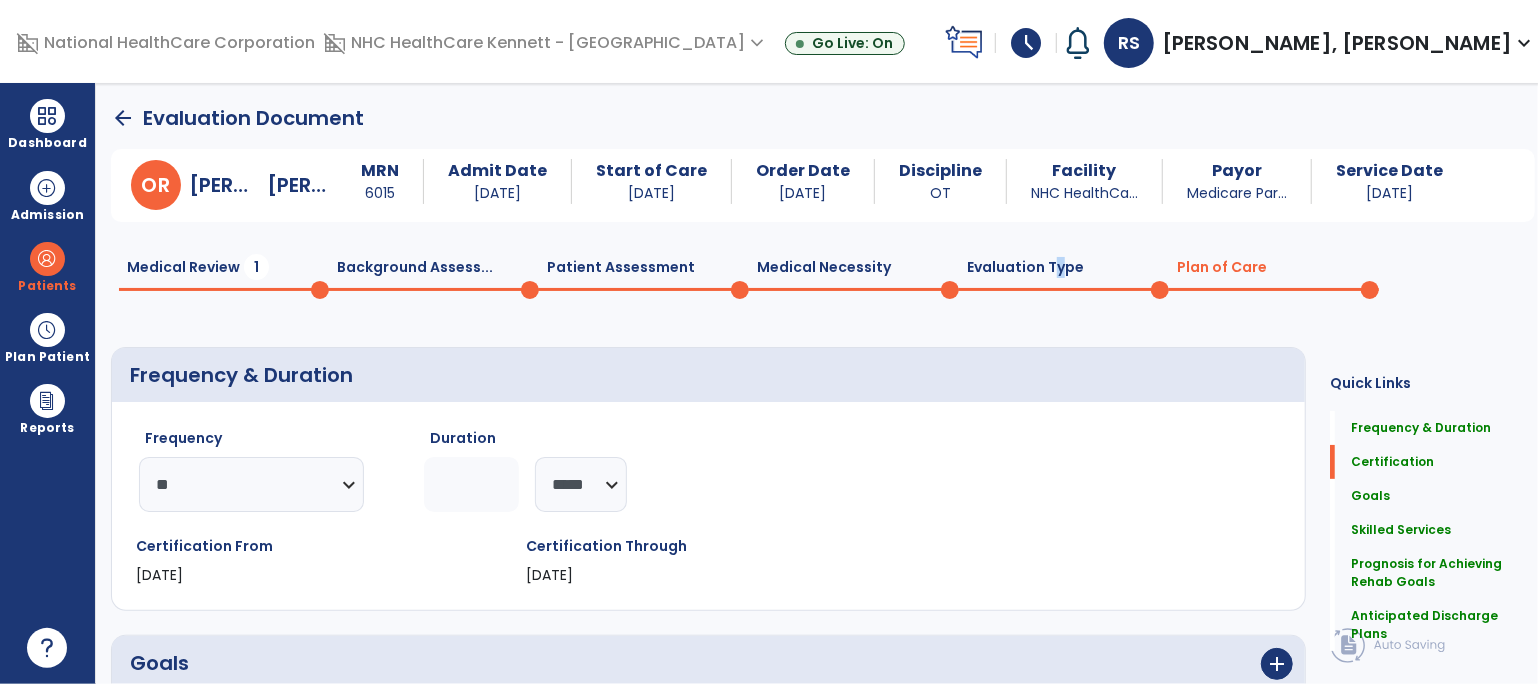 select on "**********" 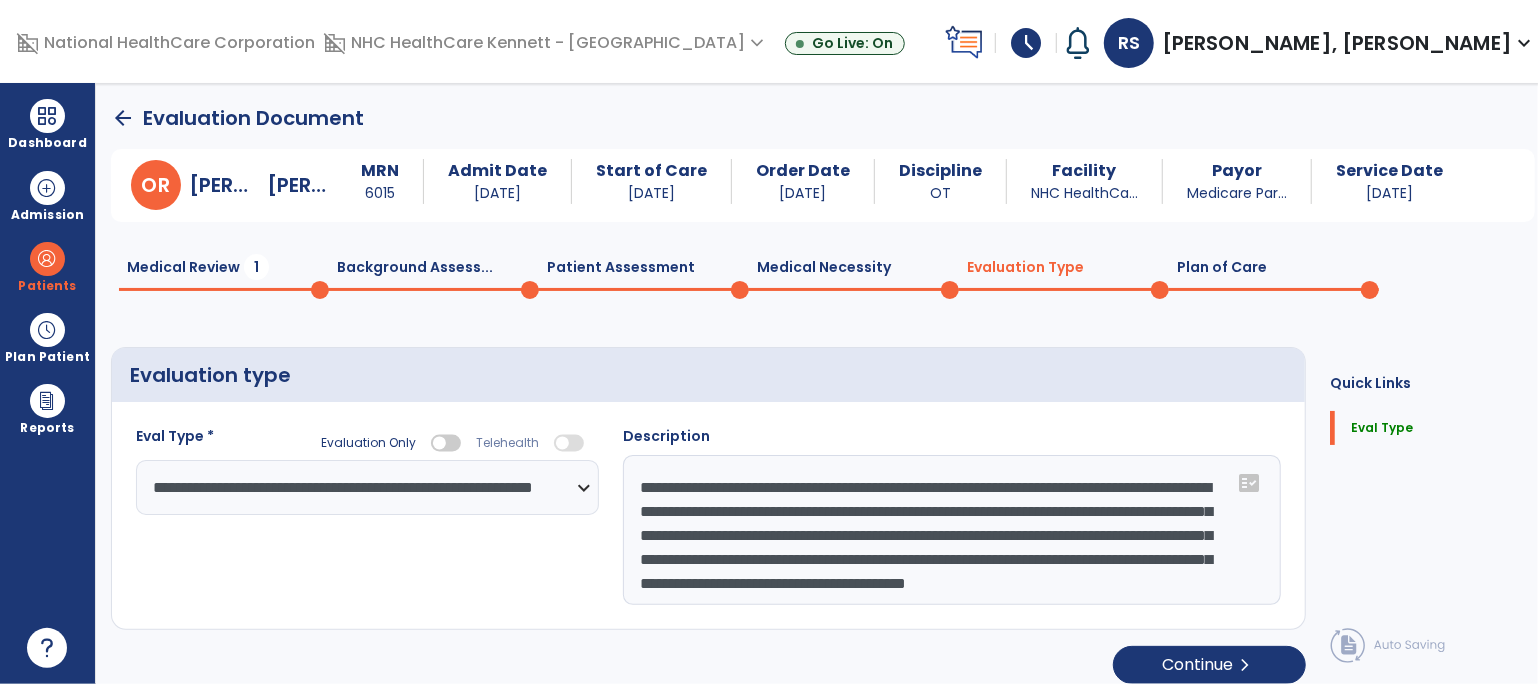 click on "Plan of Care  0" 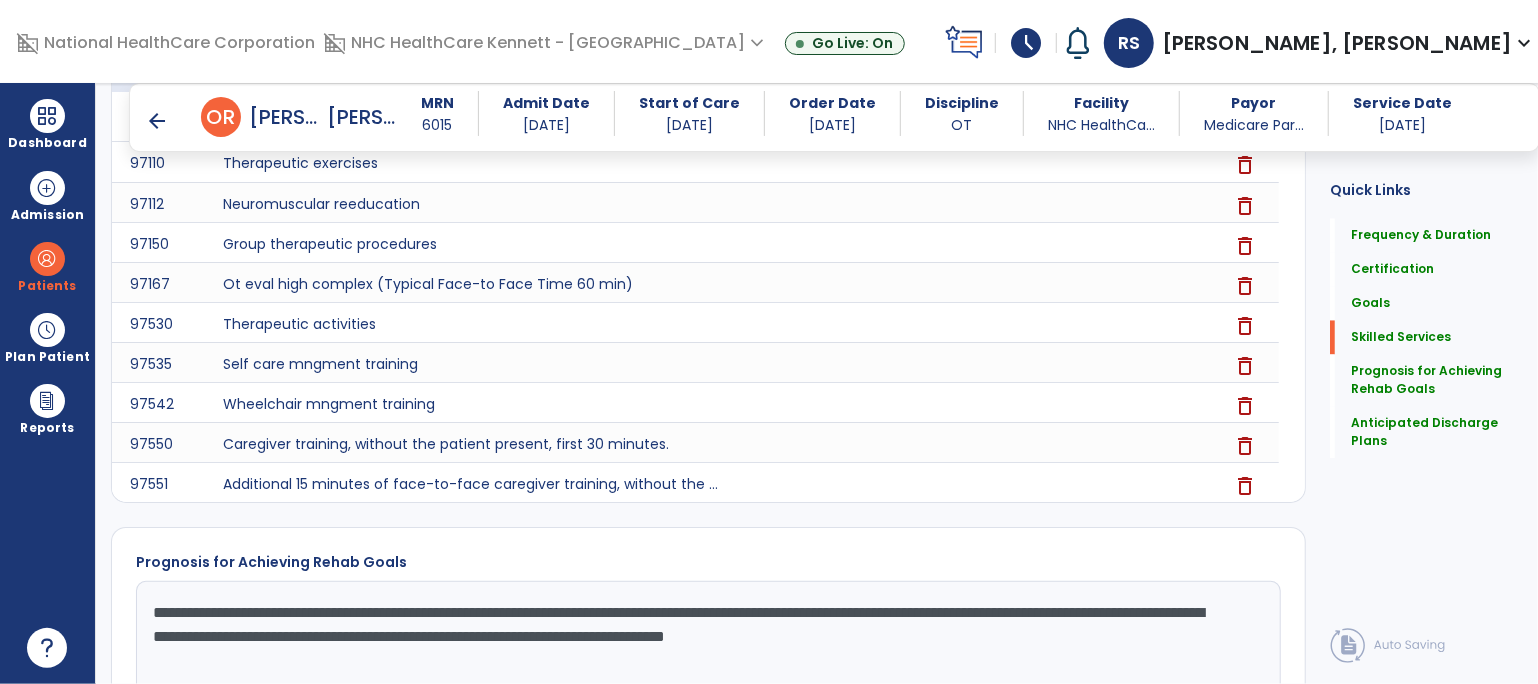 scroll, scrollTop: 2746, scrollLeft: 0, axis: vertical 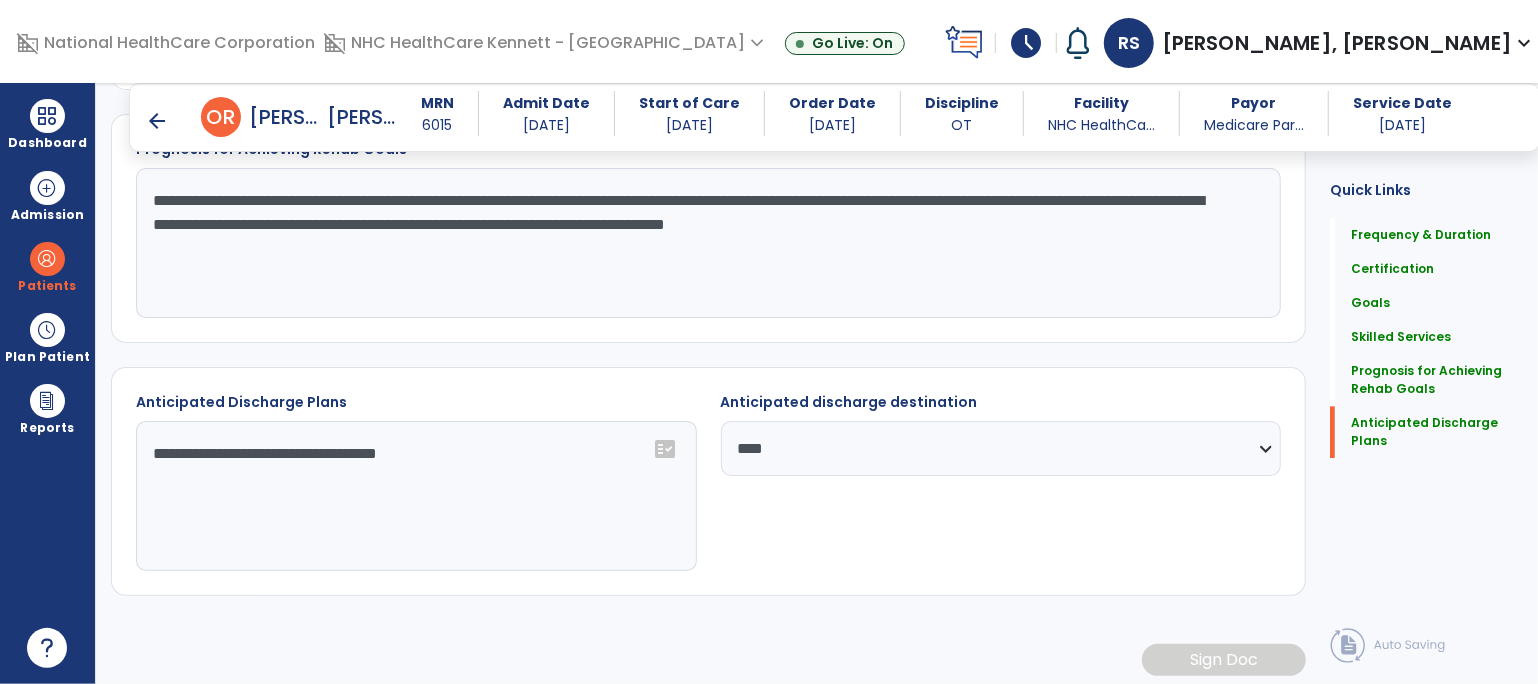 click on "Frequency & Duration  Frequency  ********* ** ** ** ** ** ** **  Duration  ** ******** ***** Certification From [DATE] Certification Through [DATE] Goals      add  BORG Scale/Rate of Perceived Exertion  [DATE]  edit delete PLOF:    N/A CLOF:    7-9 - Very heavy Target:    0-2/10 add  Add Short Term Goal  Balance  Static Standing Balance  [DATE]  edit delete PLOF:    N/A CLOF:    Impaired Target:    Good add  Add Short Term Goal  Toilet transfer  [DATE]  edit delete PLOF:    9 - Modified Independent (Mod I) CLOF:    2 - Maximal Assistance (Max A) Target:    9 - Modified Independent (Mod I) add  Add Short Term Goal  Right [MEDICAL_DATA]  Impaired  [DATE]  edit delete PLOF:    N/A CLOF:    wfl Target:    4/5 - 5/5 add  Add Short Term Goal  Left [MEDICAL_DATA]  Impaired  [DATE]  edit delete PLOF:    N/A CLOF:    wfl Target:    4/5 - 5/5 add  Add Short Term Goal  [PERSON_NAME] Index  [DATE]  edit delete PLOF:    N/A CLOF:    15 Target:    80 edit 1" 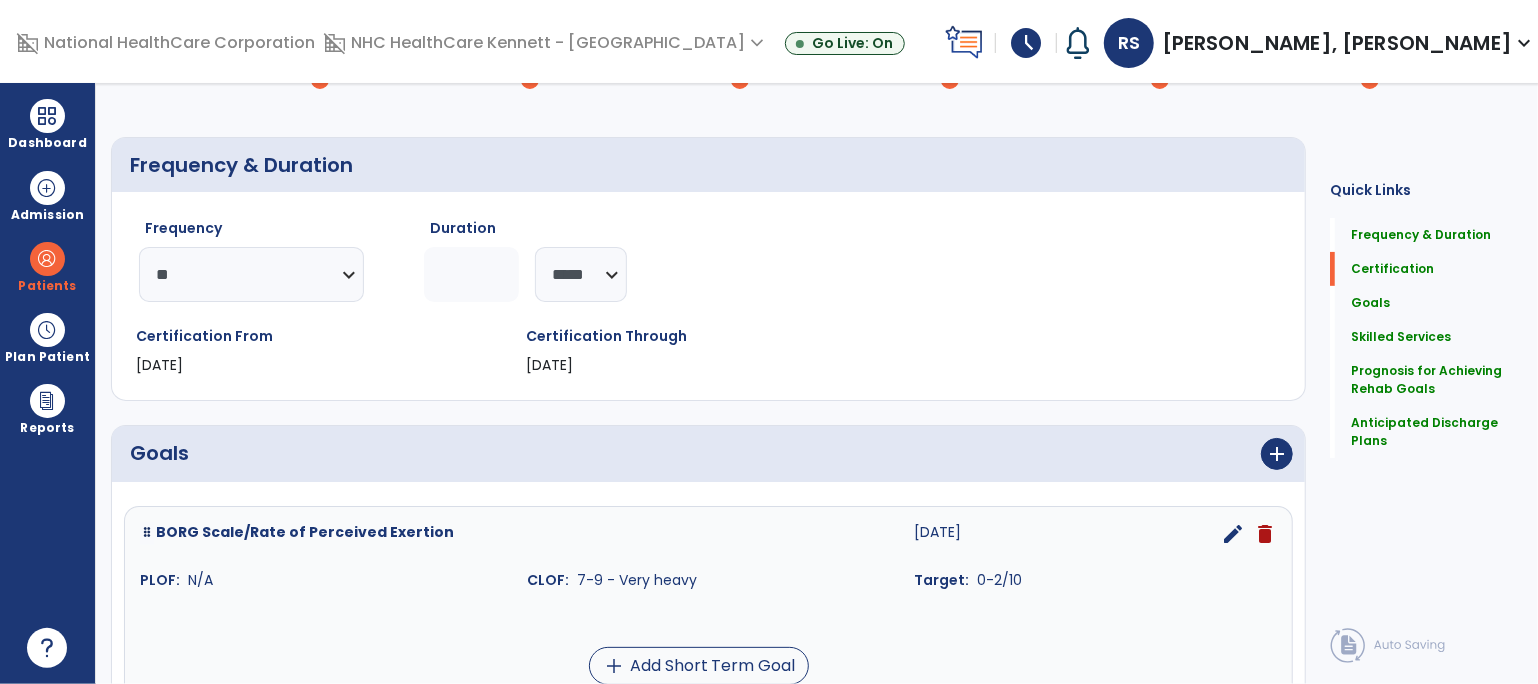 scroll, scrollTop: 0, scrollLeft: 0, axis: both 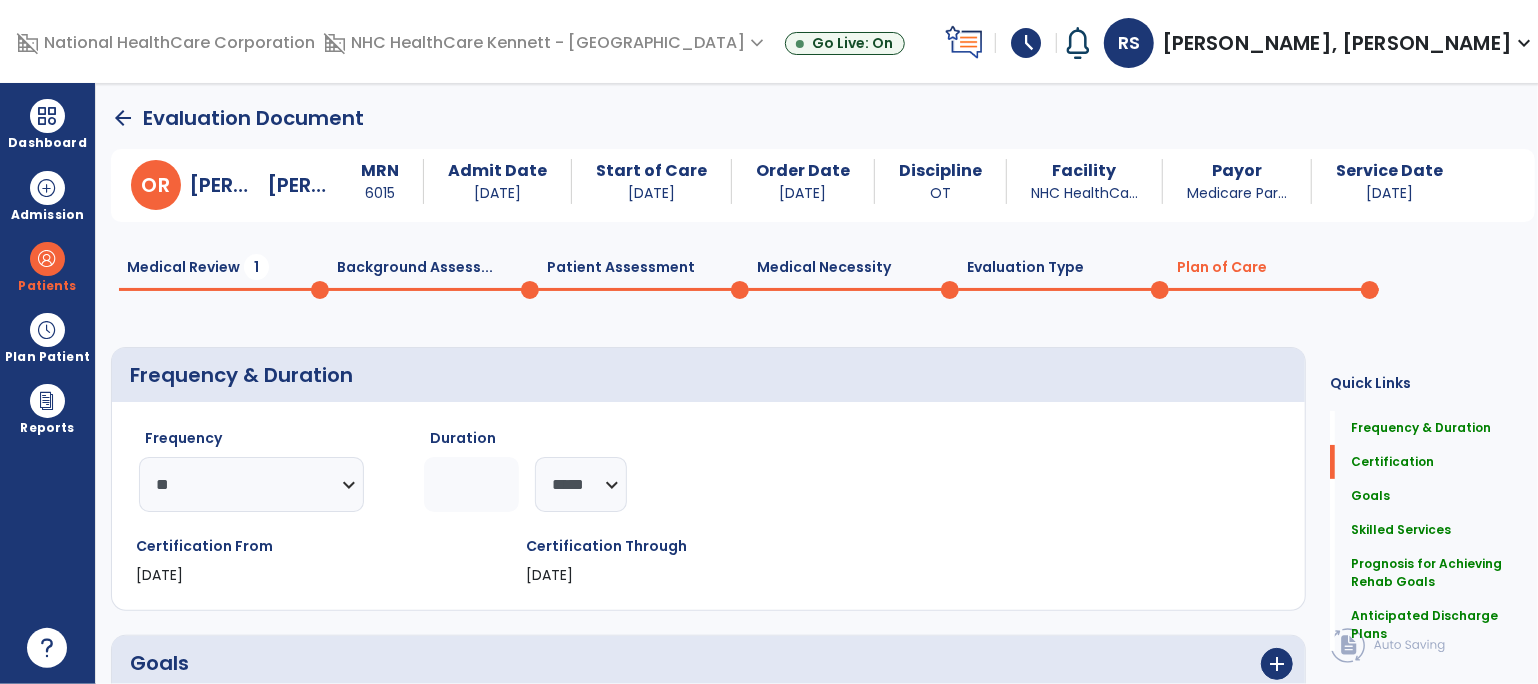 click on "Medical Review  1  Background Assess...  0  Patient Assessment  0  Medical Necessity  0  Evaluation Type  0  Plan of Care  0" 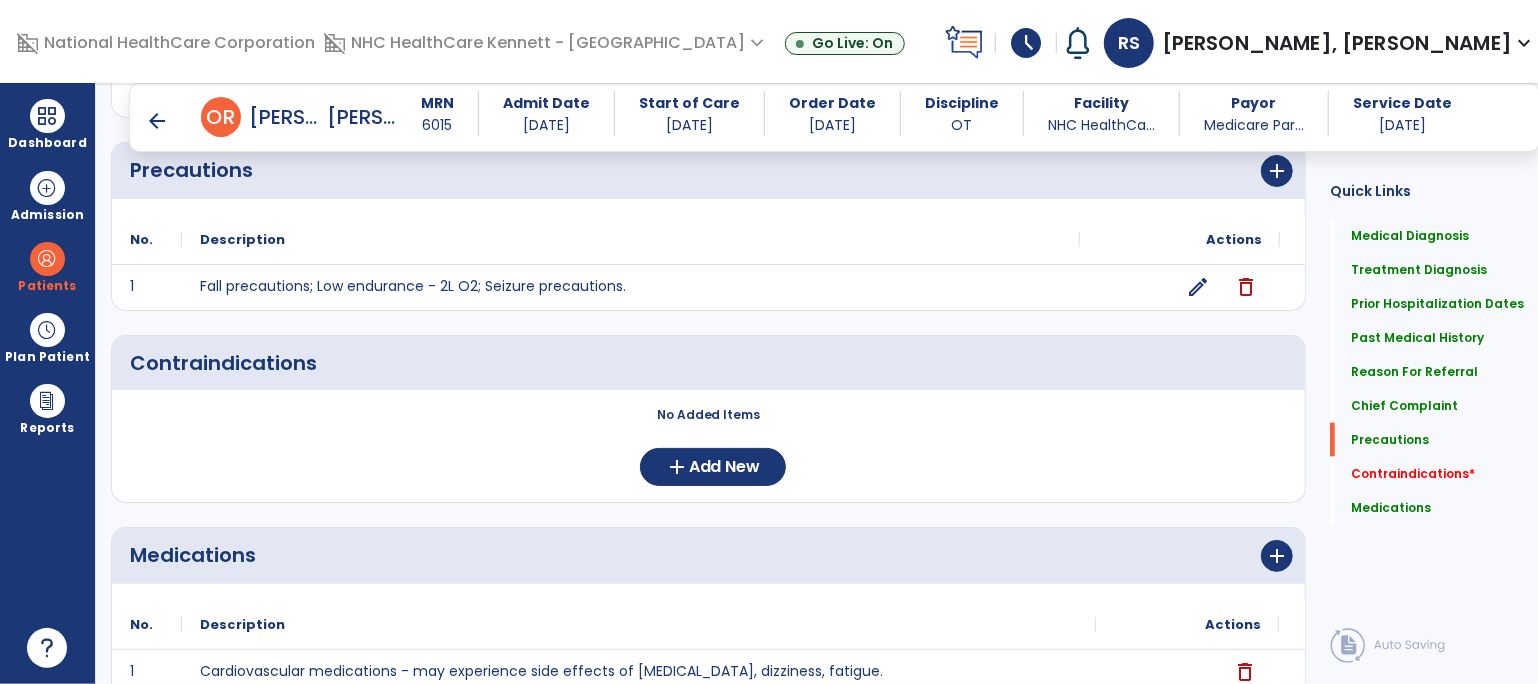 scroll, scrollTop: 1535, scrollLeft: 0, axis: vertical 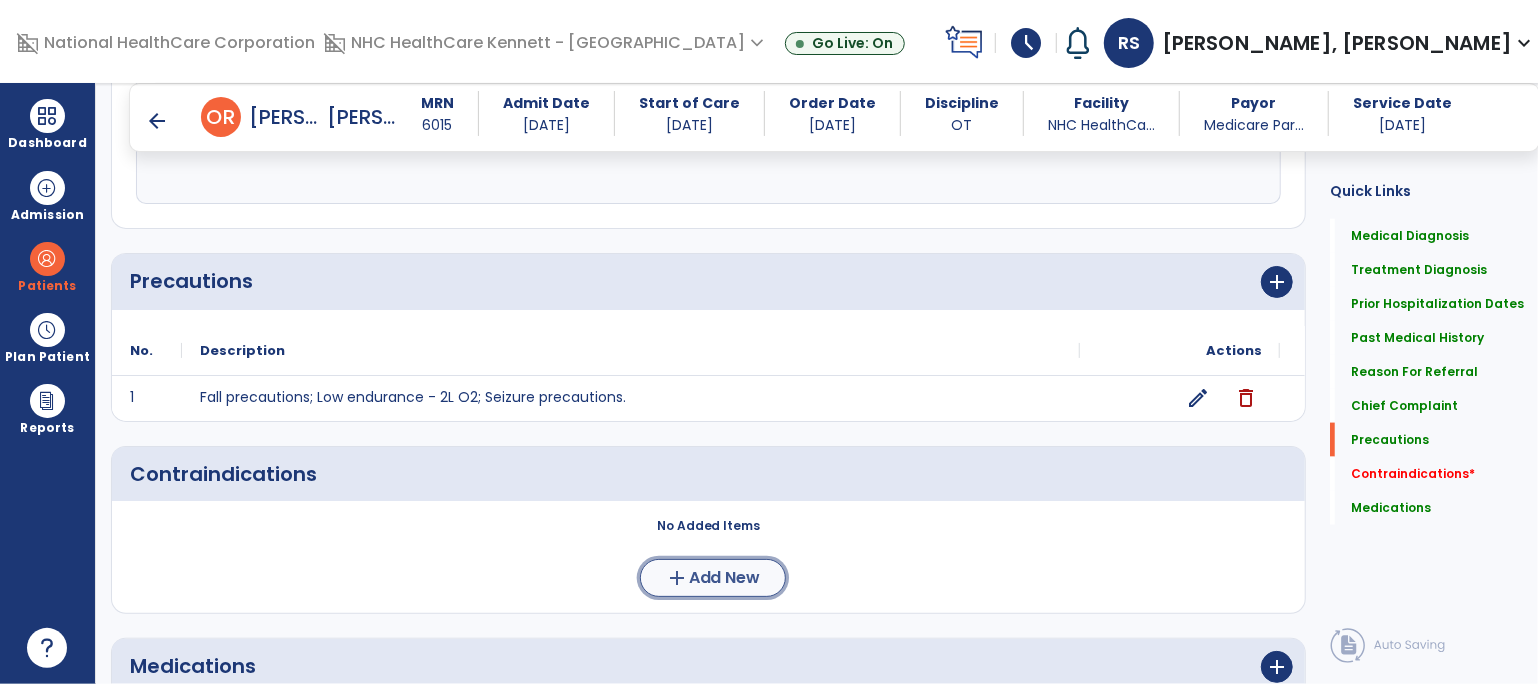 click on "Add New" 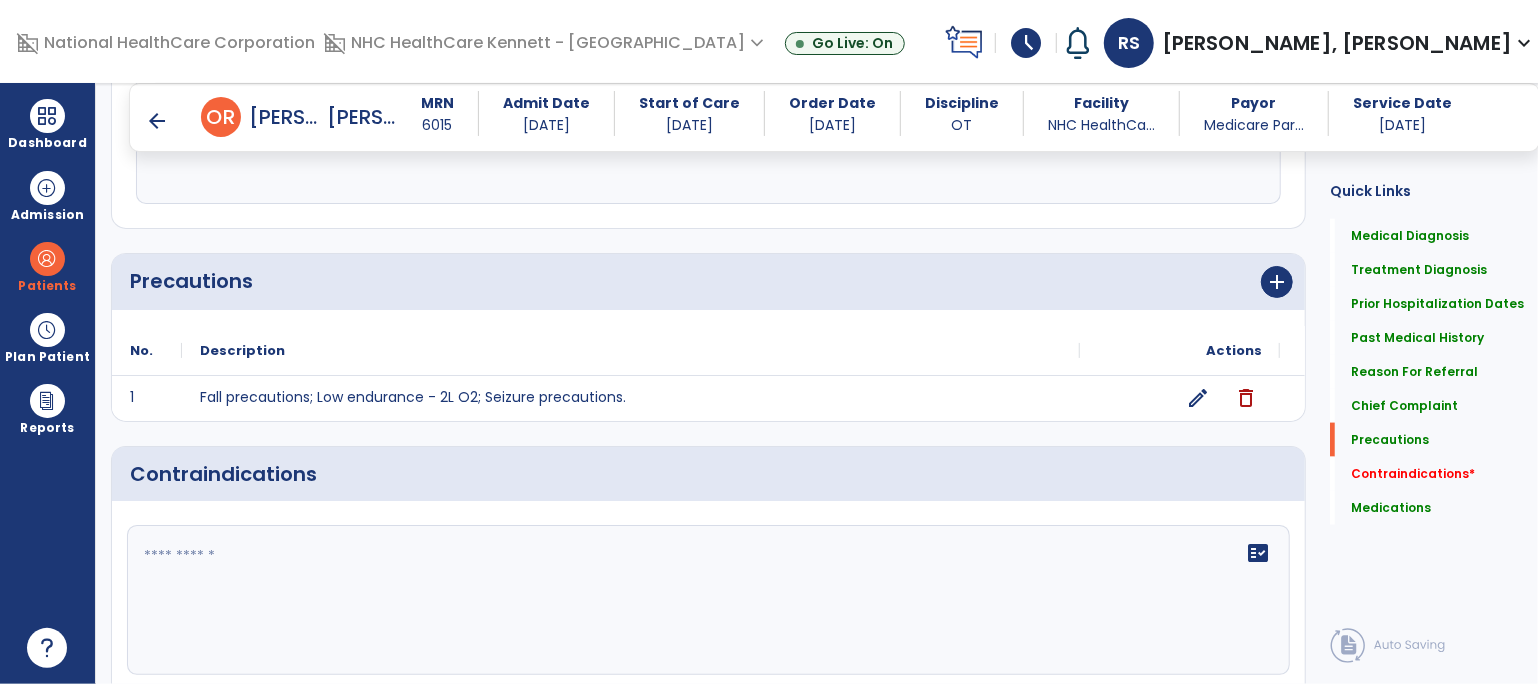 click on "fact_check" 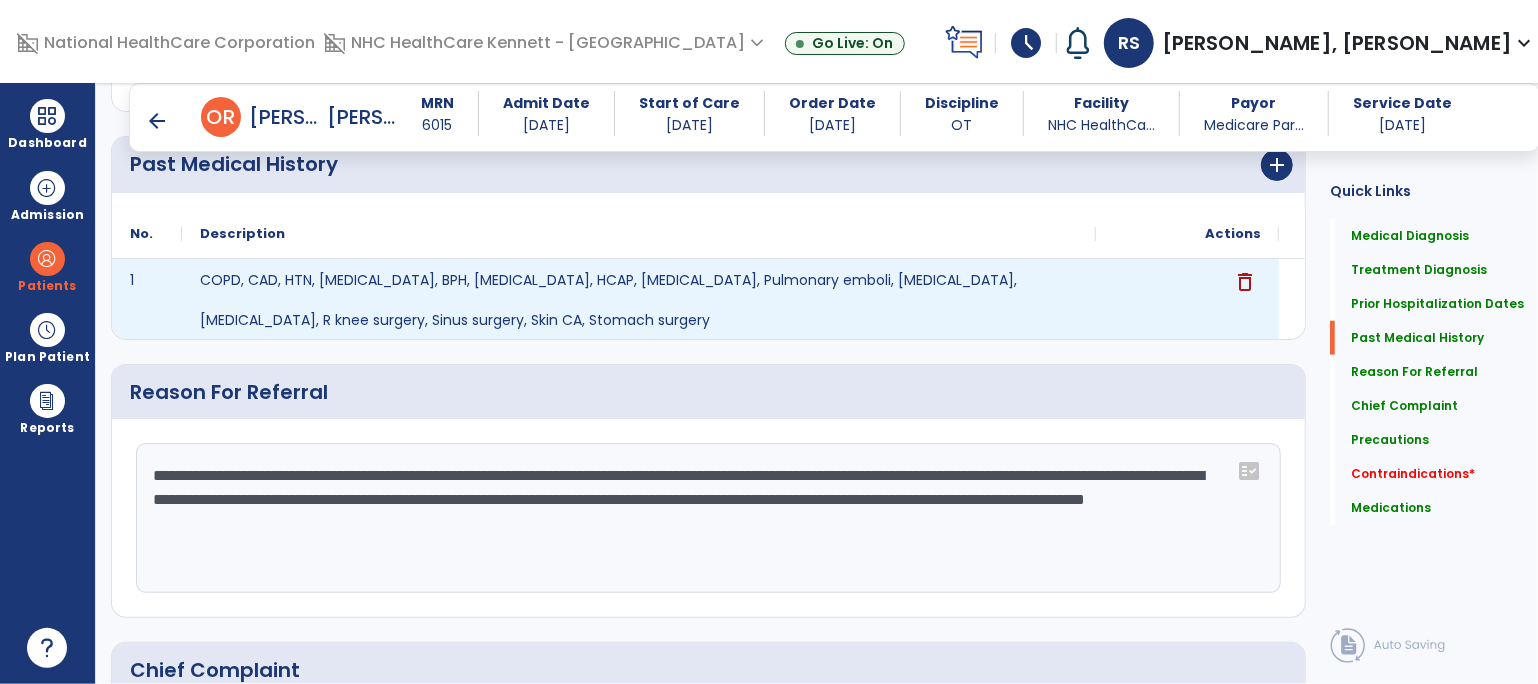 scroll, scrollTop: 1757, scrollLeft: 0, axis: vertical 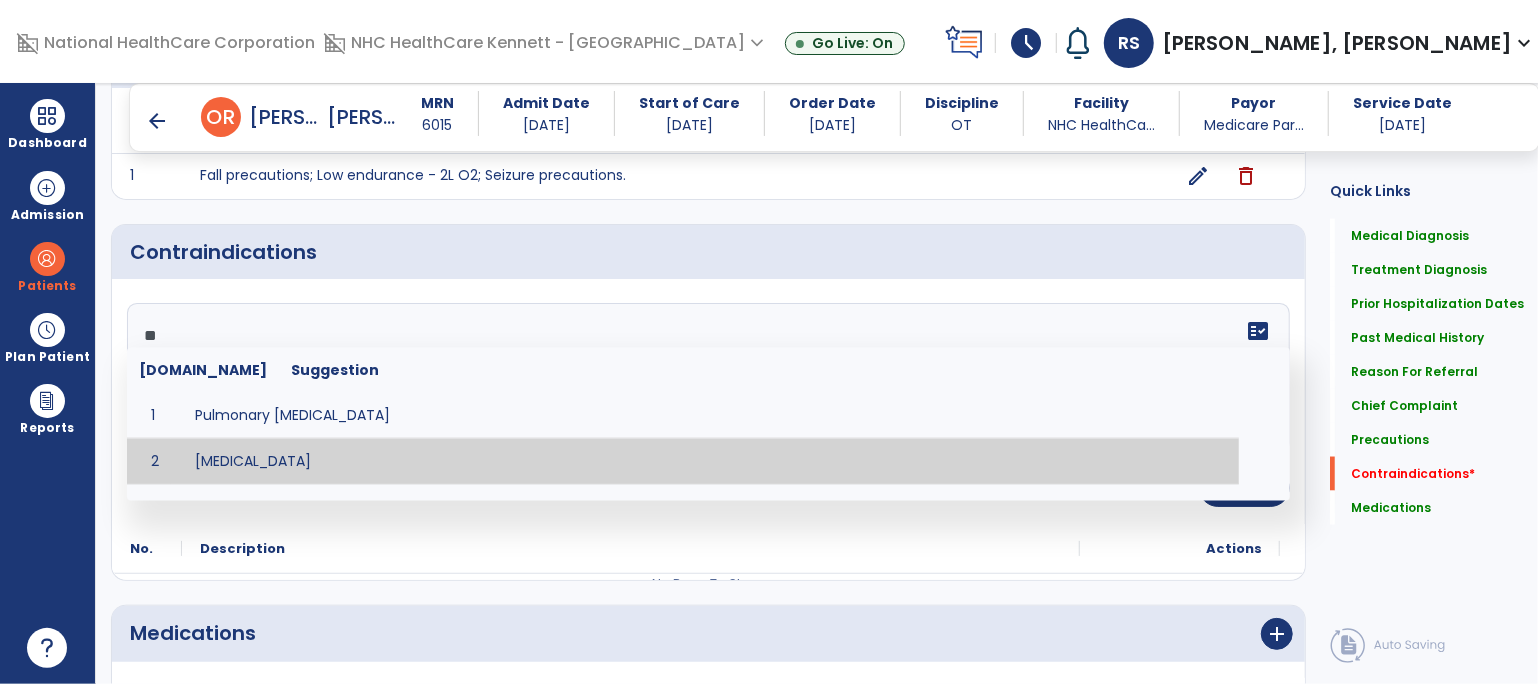 type on "**" 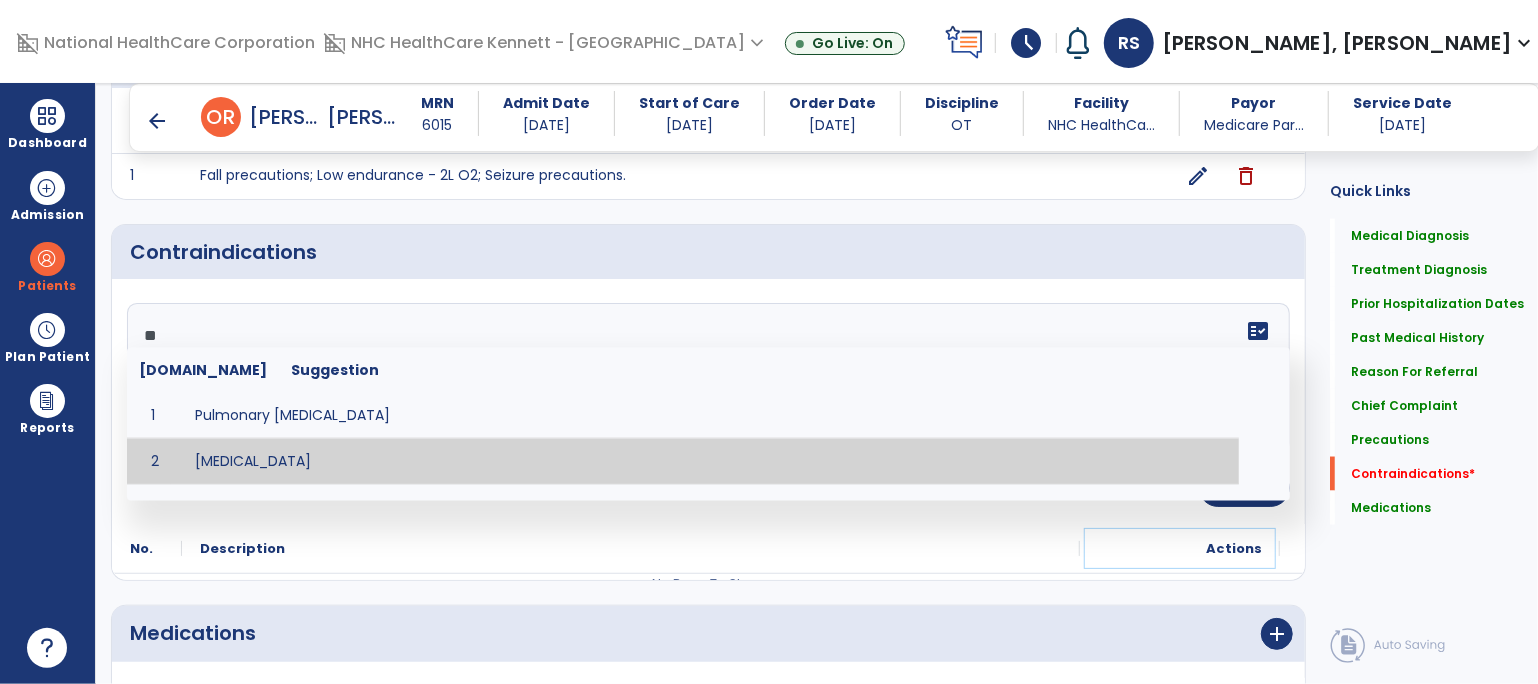 click on "Actions" 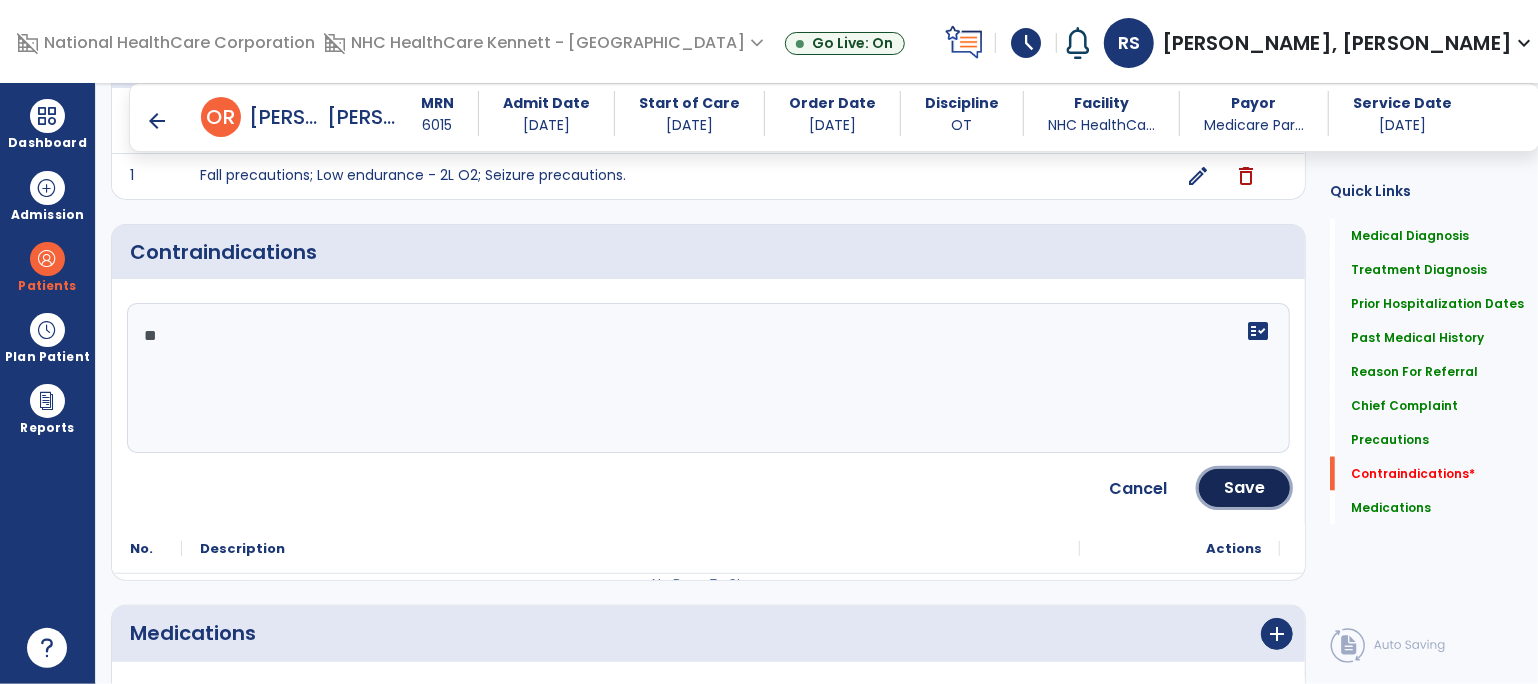 click on "Save" 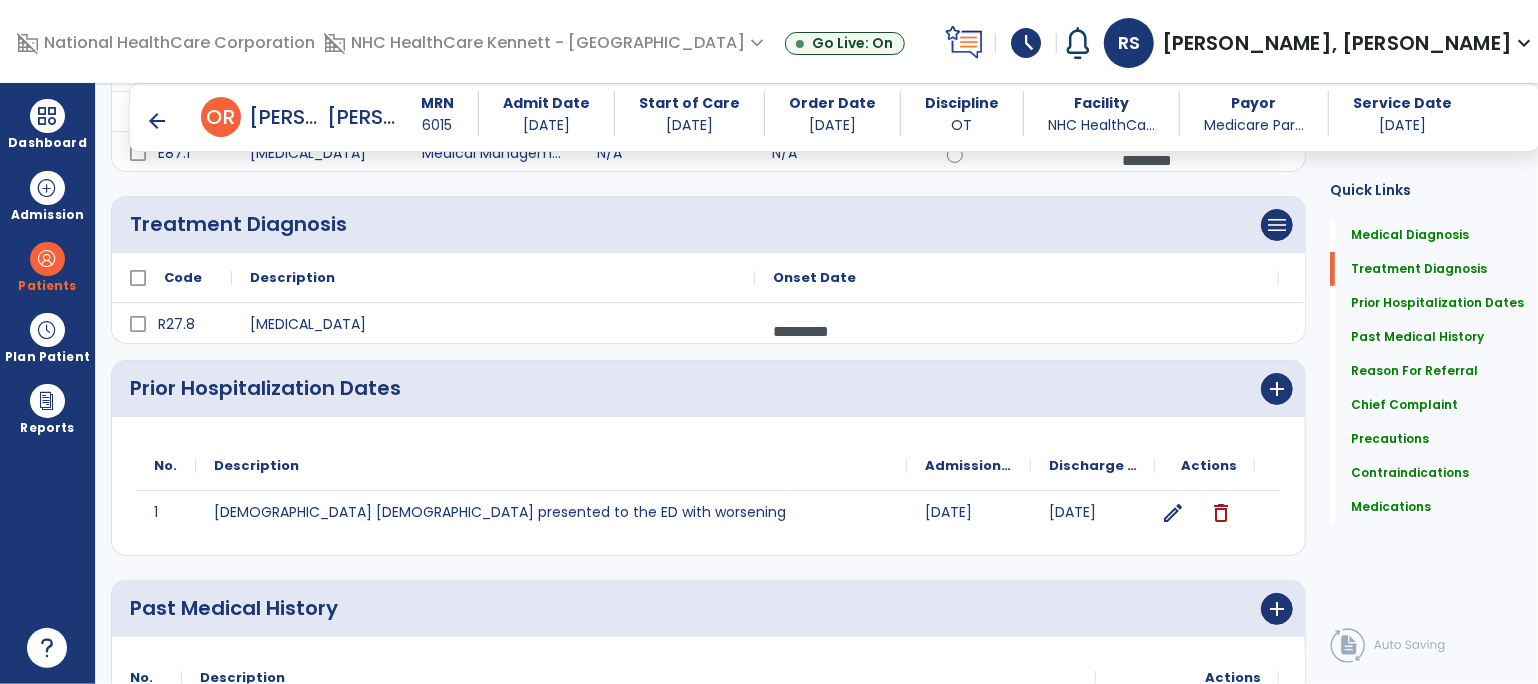 scroll, scrollTop: 0, scrollLeft: 0, axis: both 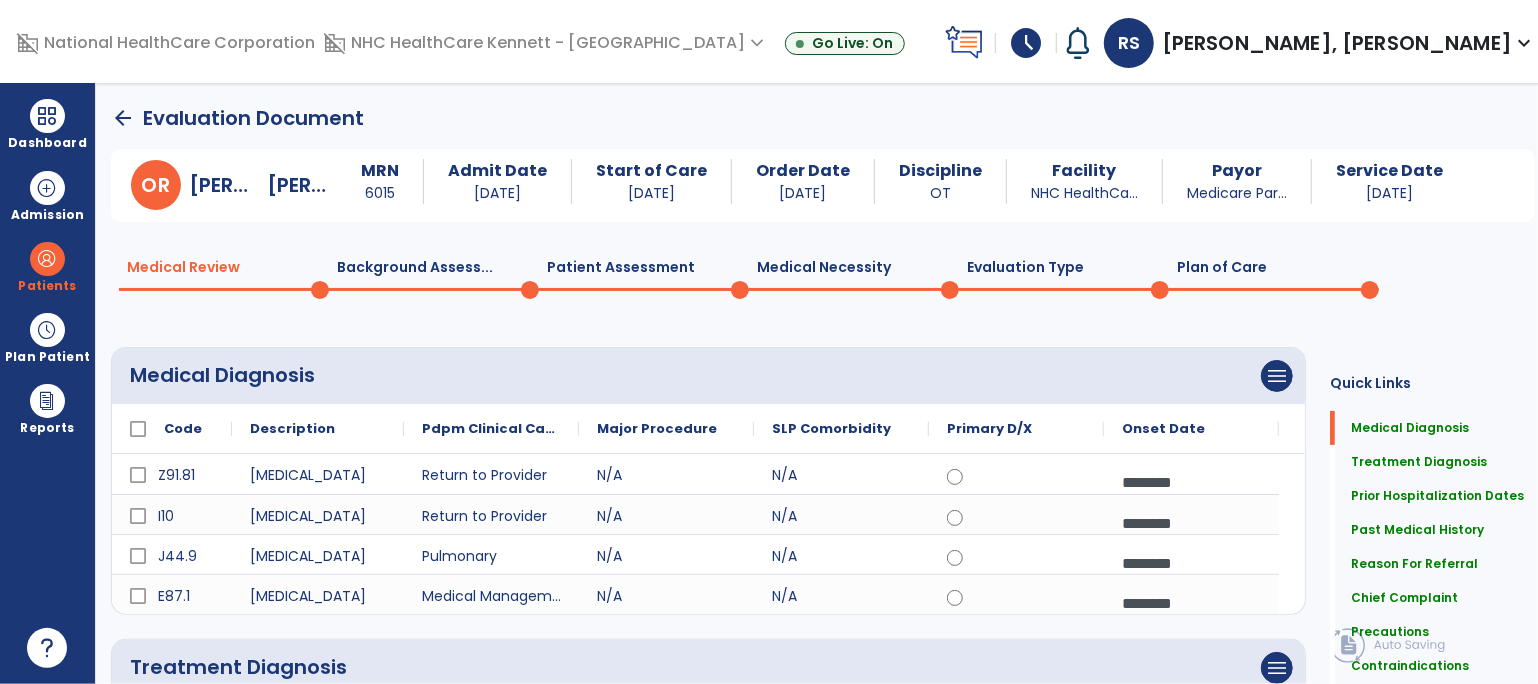 click on "Plan of Care  0" 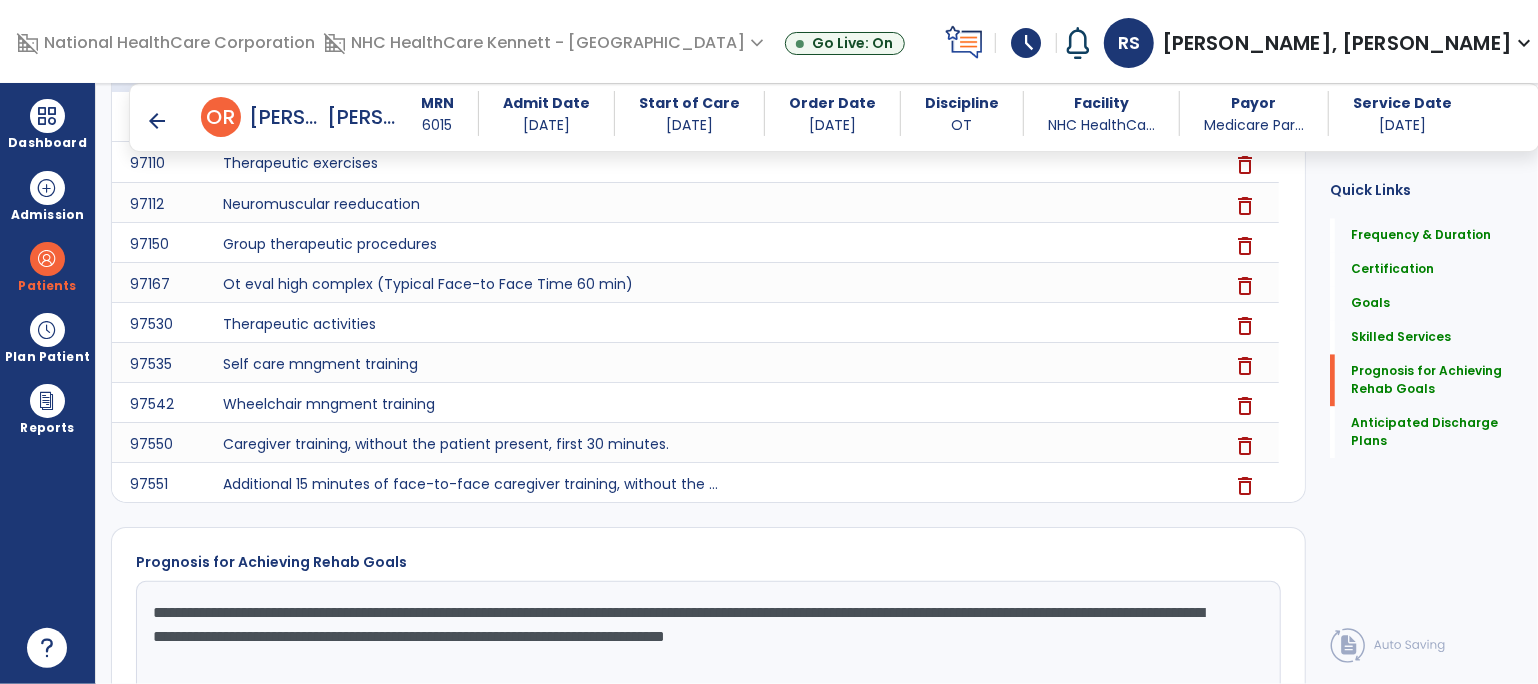 scroll, scrollTop: 2748, scrollLeft: 0, axis: vertical 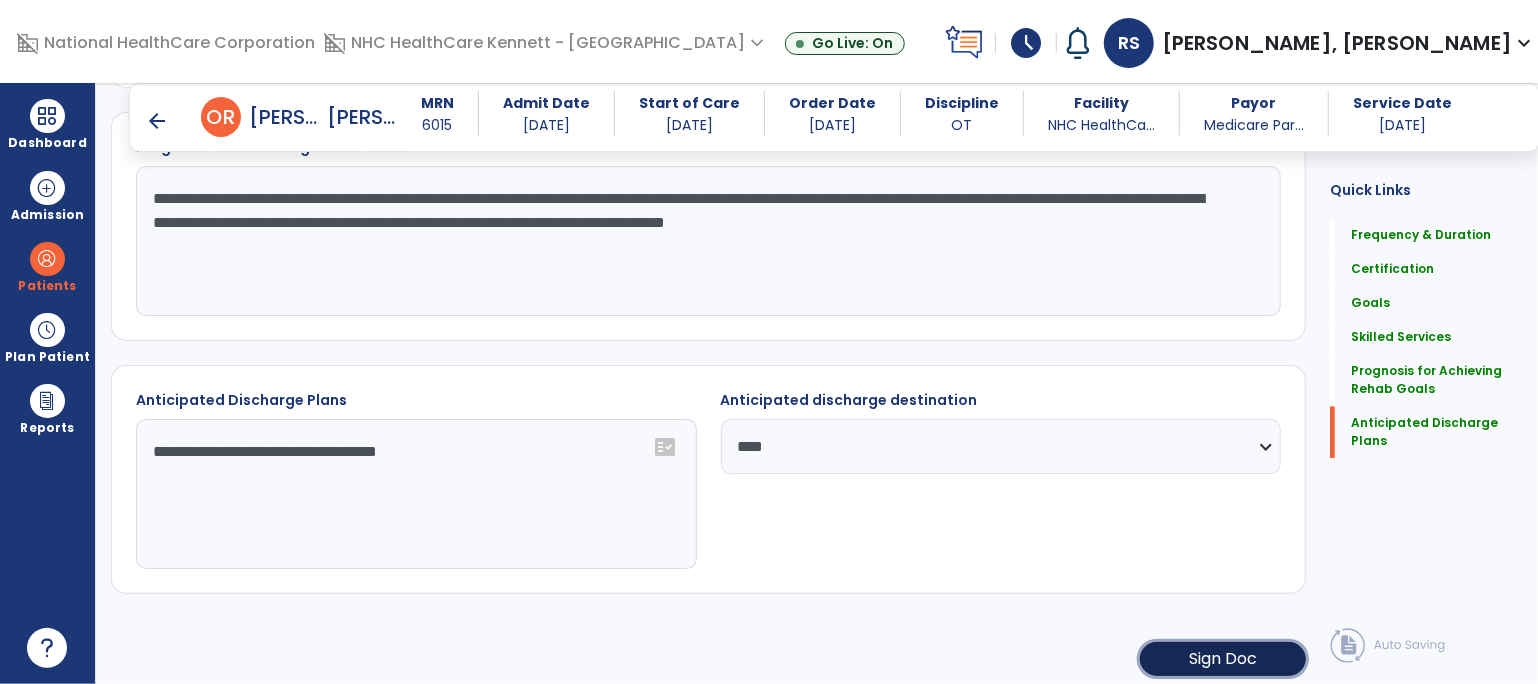 click on "Sign Doc" 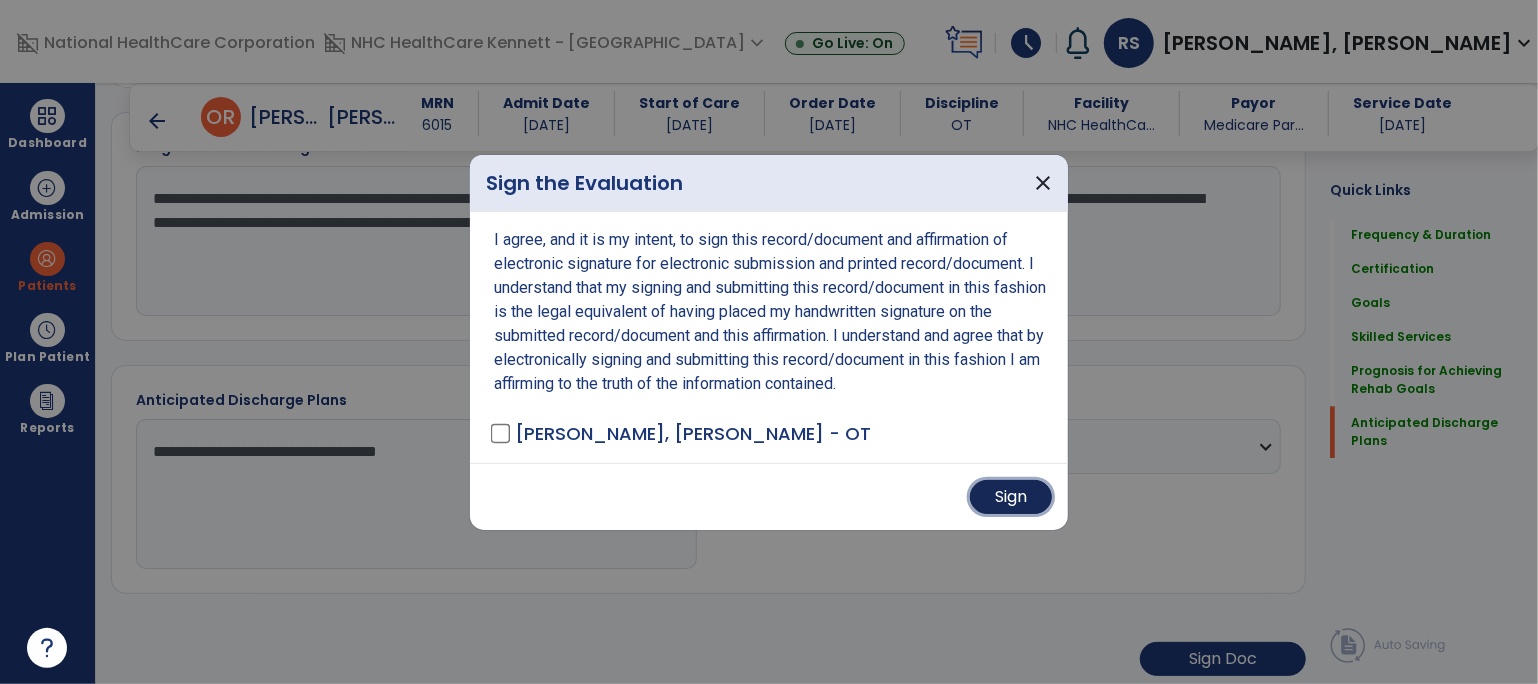 drag, startPoint x: 978, startPoint y: 501, endPoint x: 1001, endPoint y: 501, distance: 23 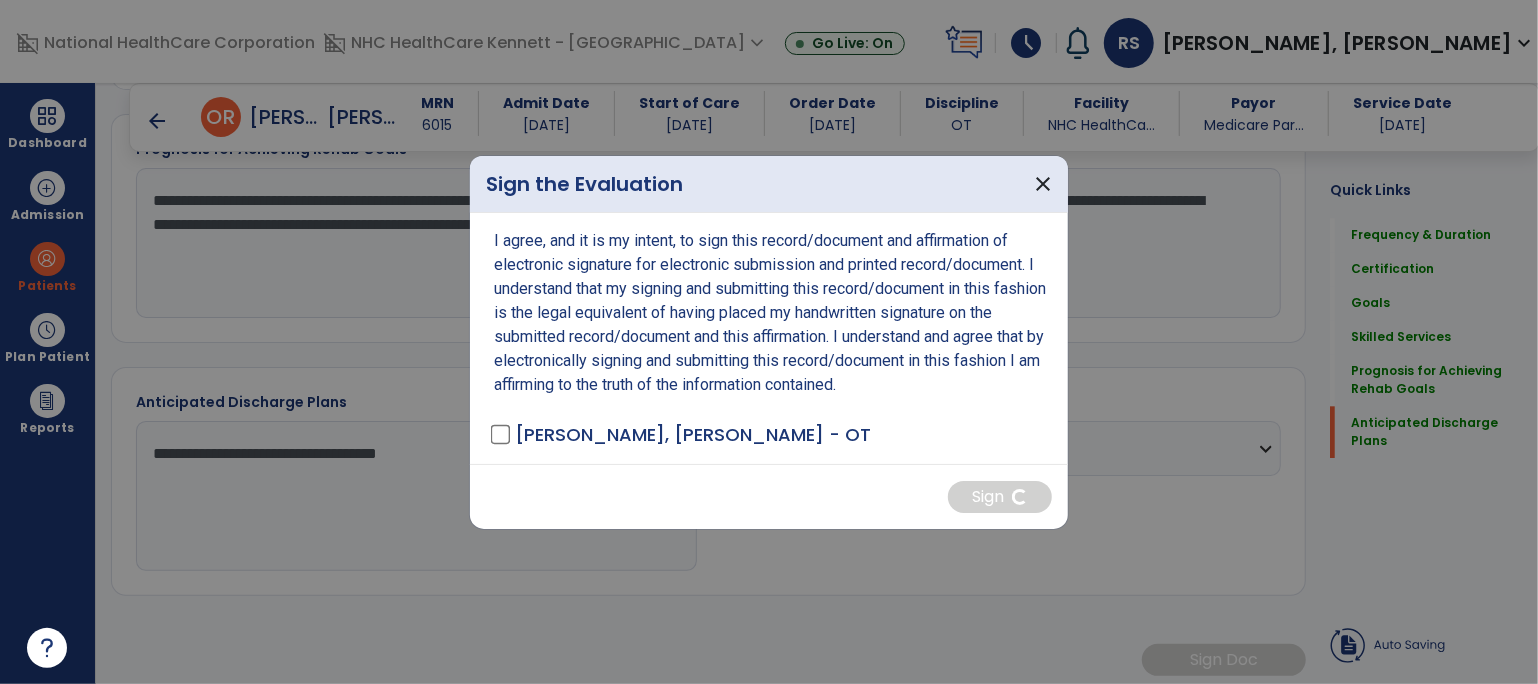 scroll, scrollTop: 2748, scrollLeft: 0, axis: vertical 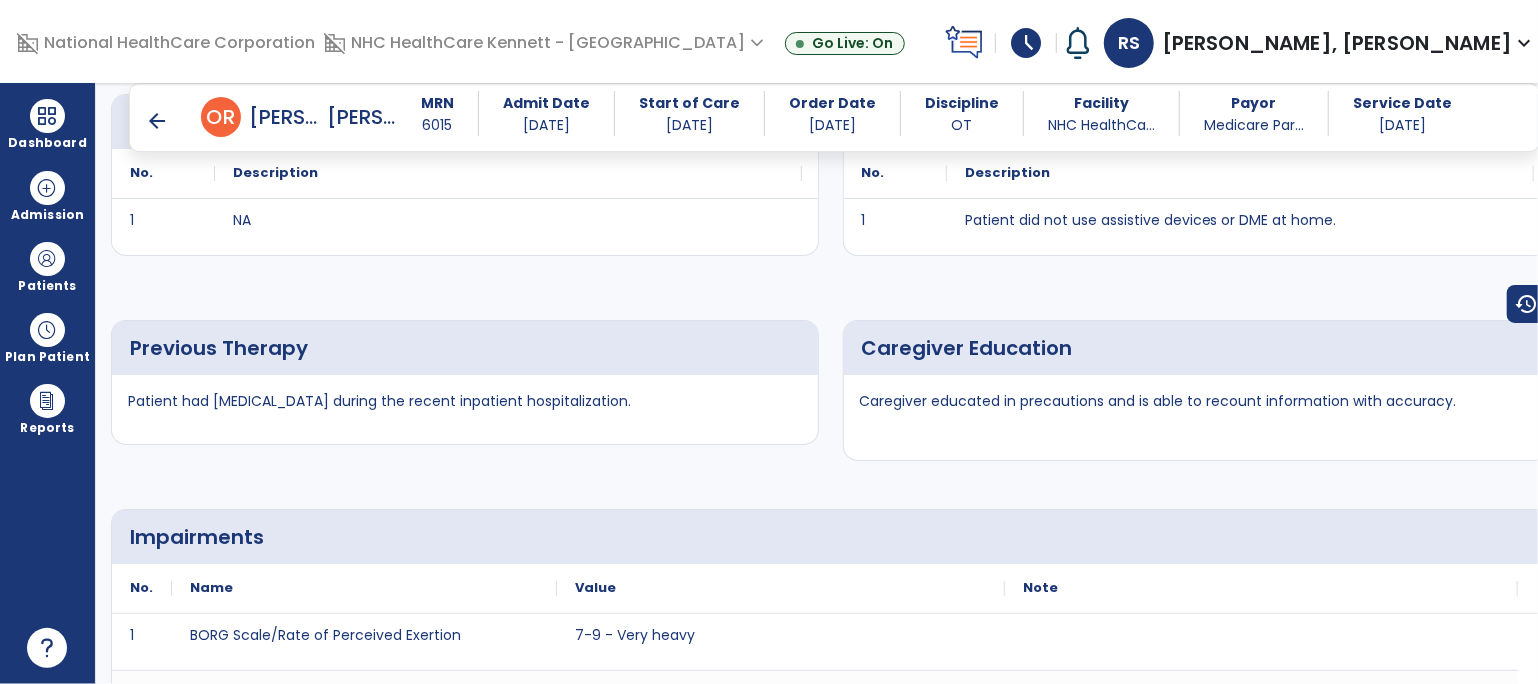 click on "arrow_back" at bounding box center (157, 121) 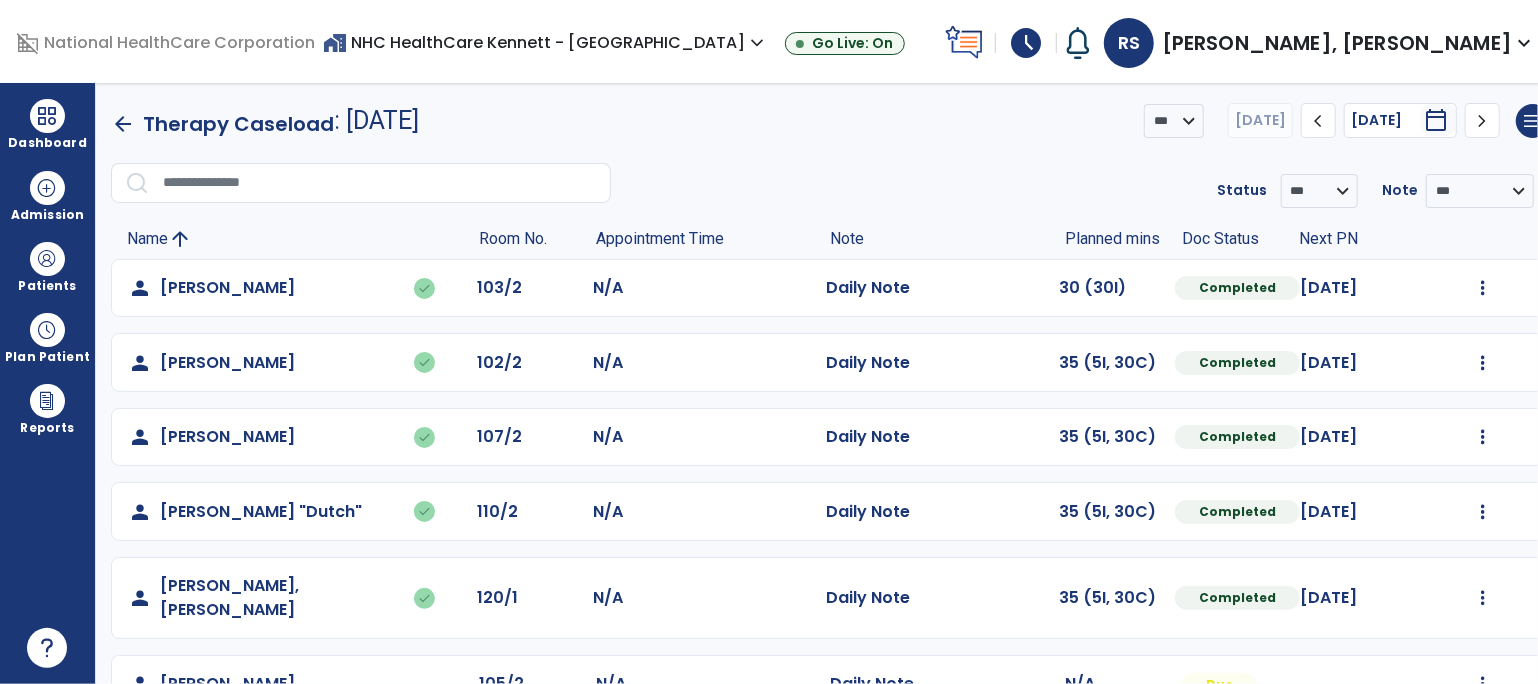 scroll, scrollTop: 470, scrollLeft: 0, axis: vertical 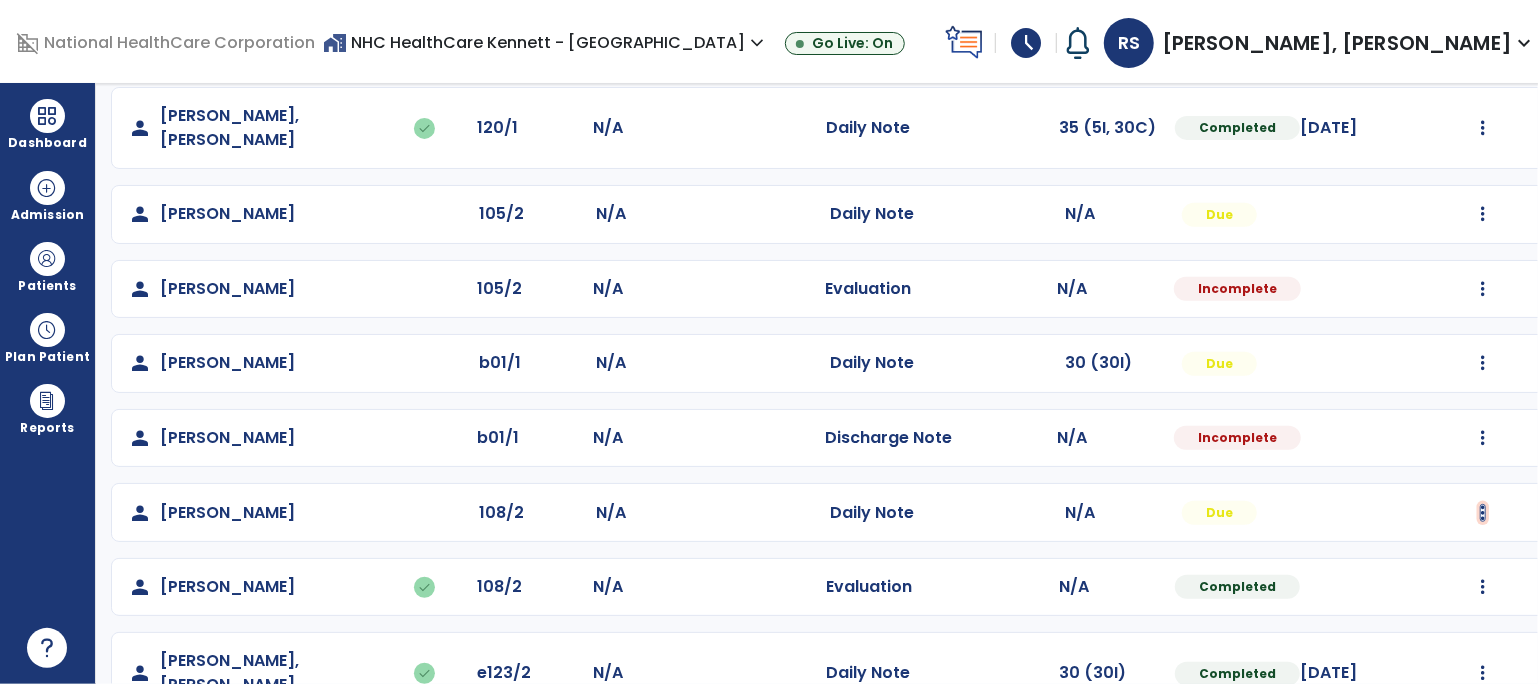 click at bounding box center [1483, -182] 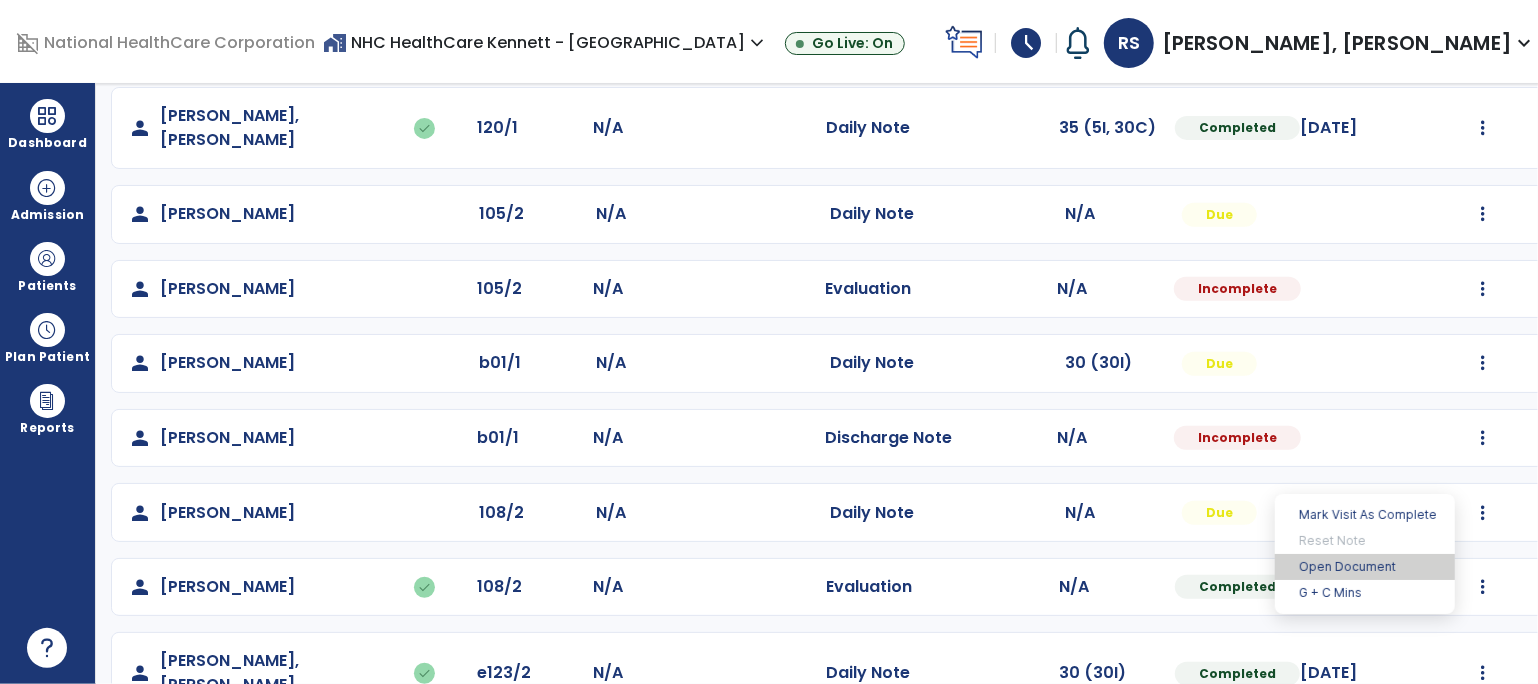 click on "Open Document" at bounding box center [1365, 567] 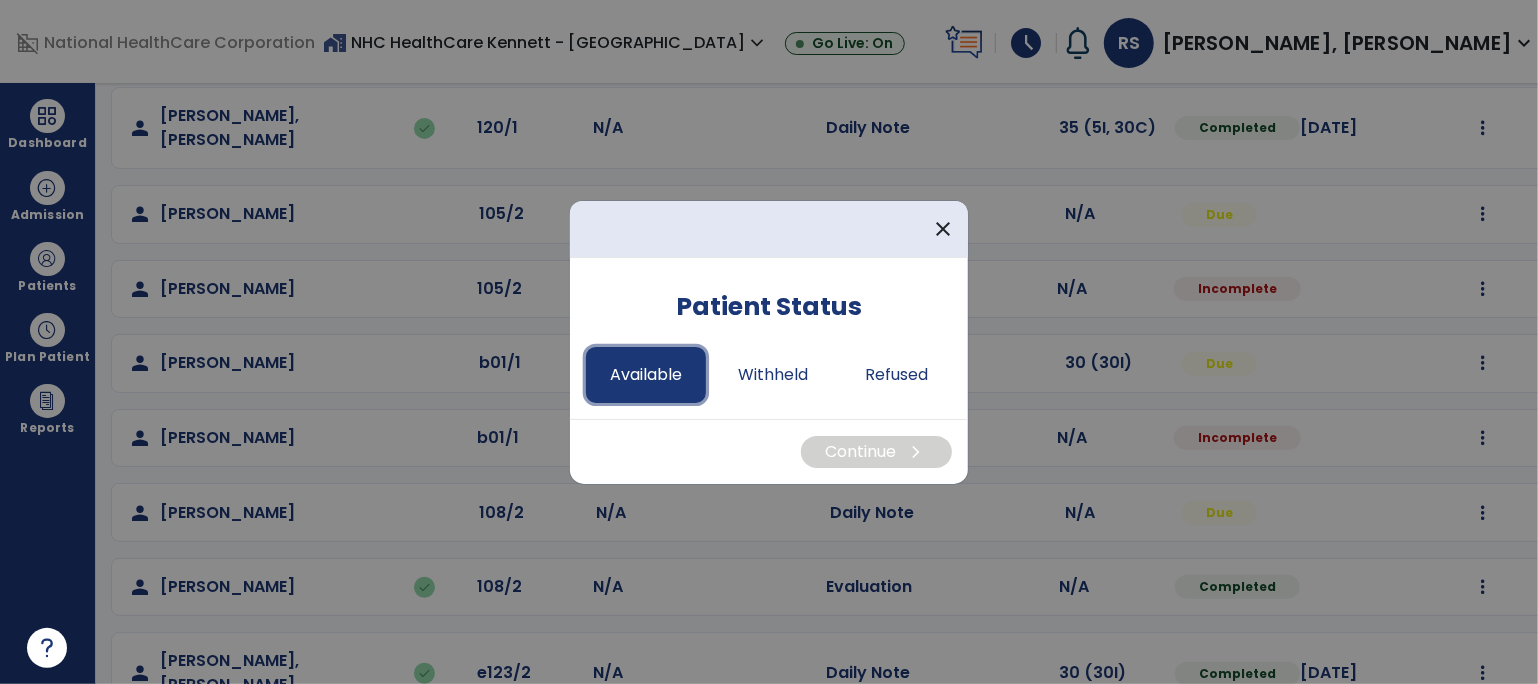 click on "Available" at bounding box center (646, 375) 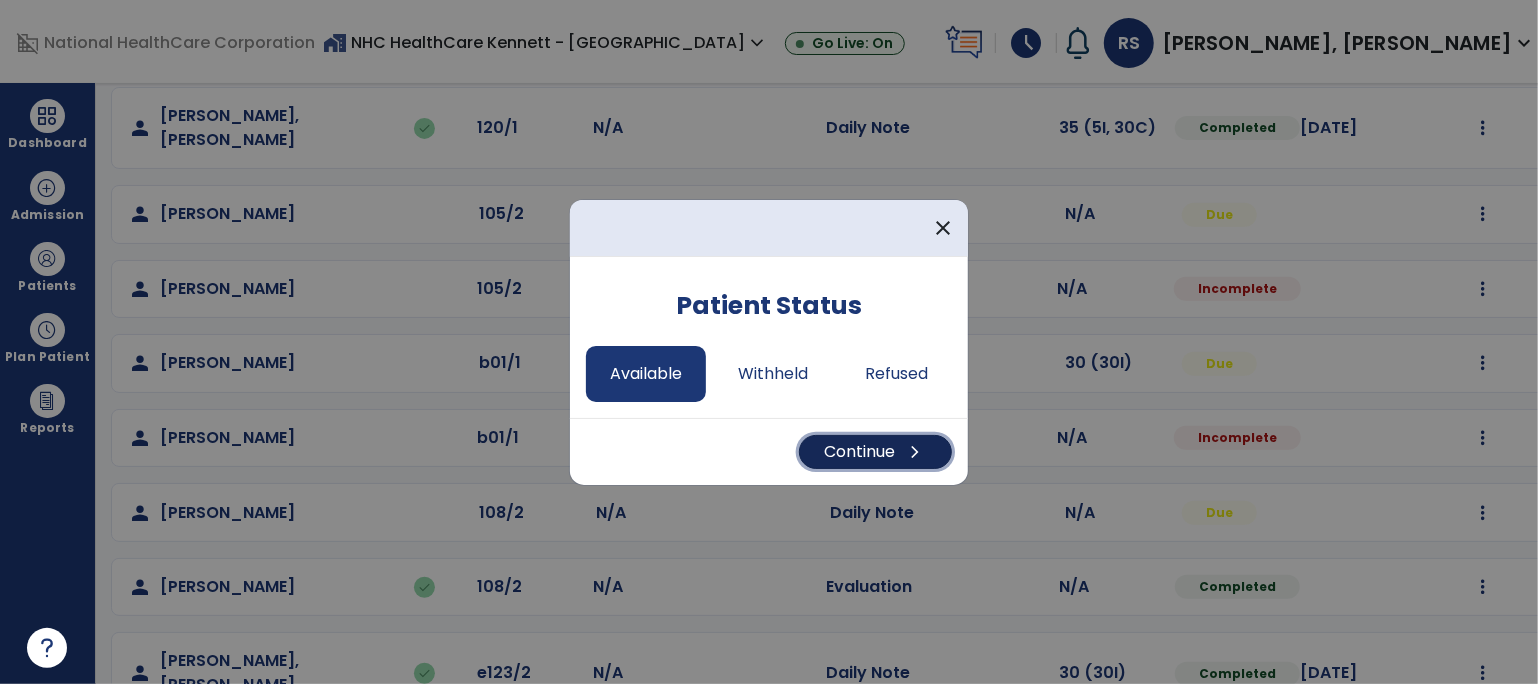 click on "Continue   chevron_right" at bounding box center (875, 452) 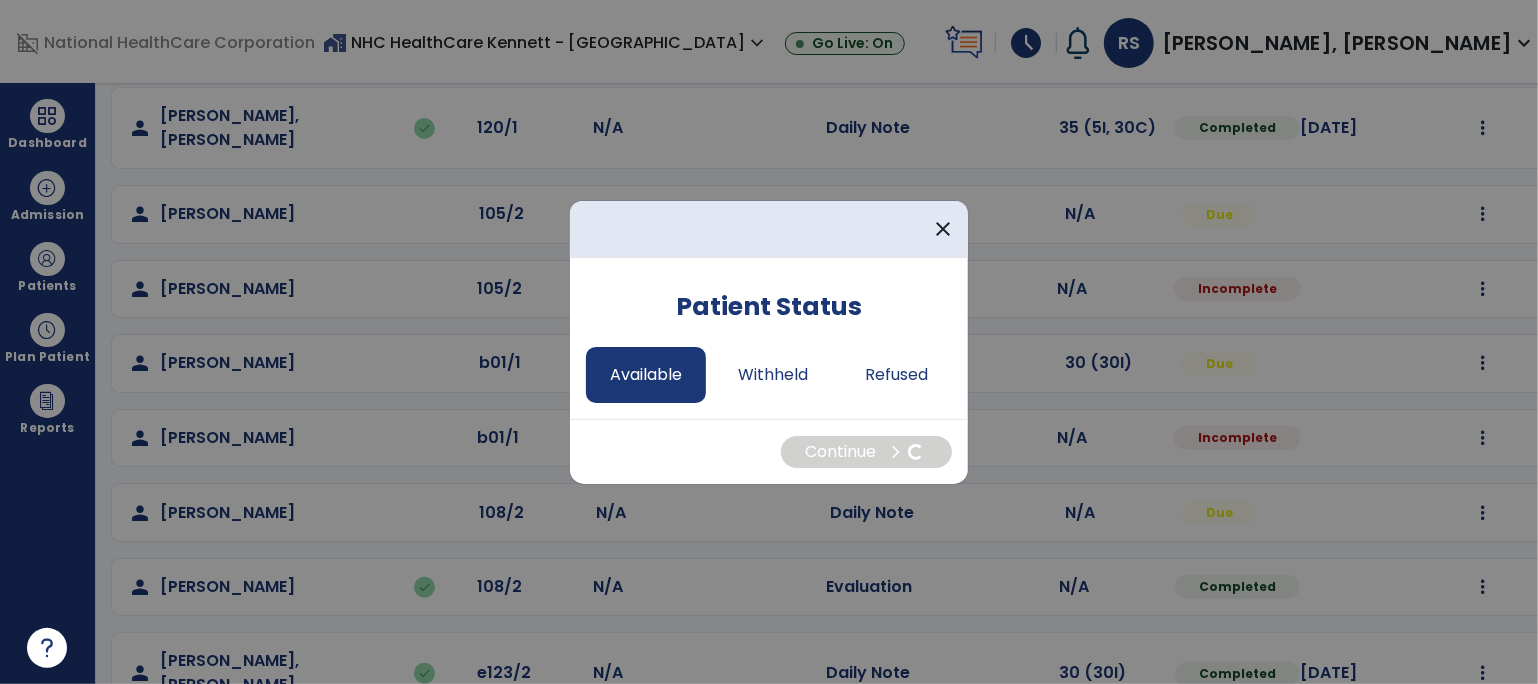 select on "*" 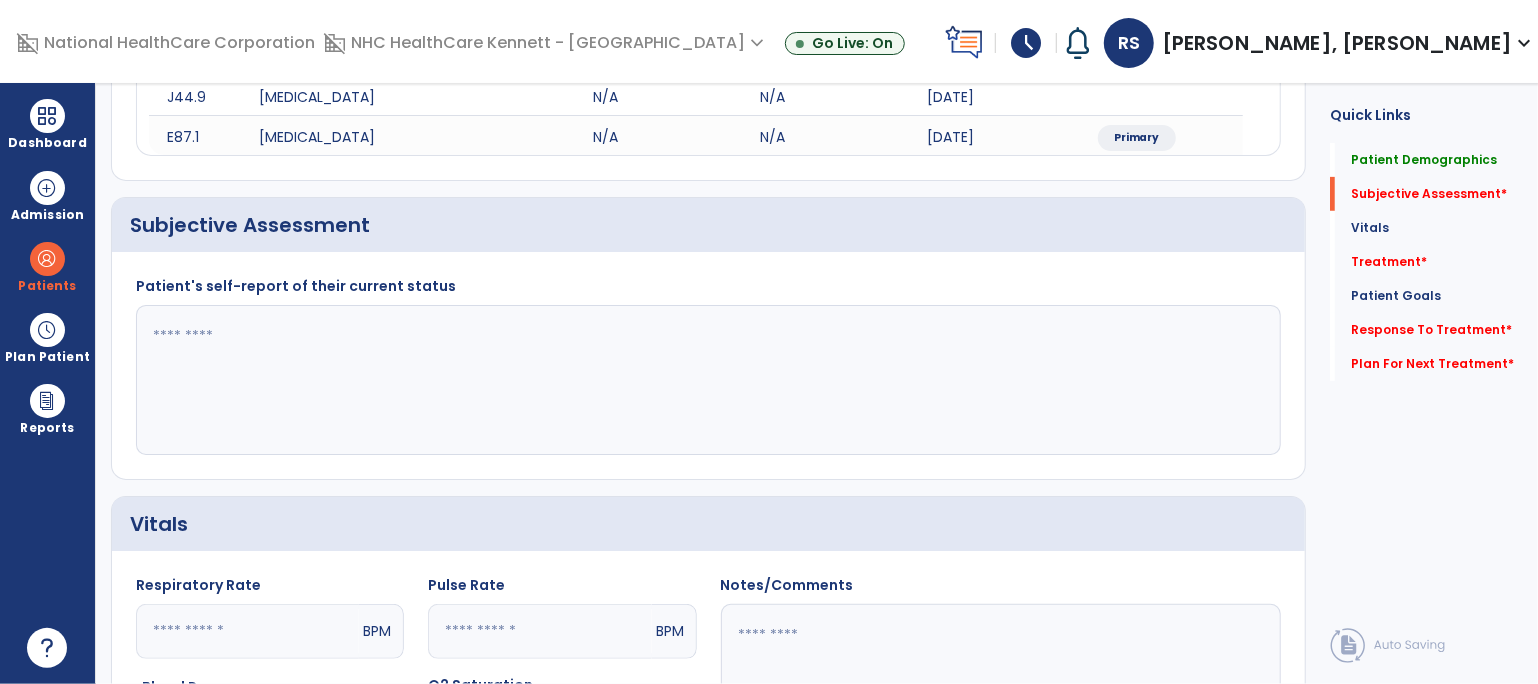 click 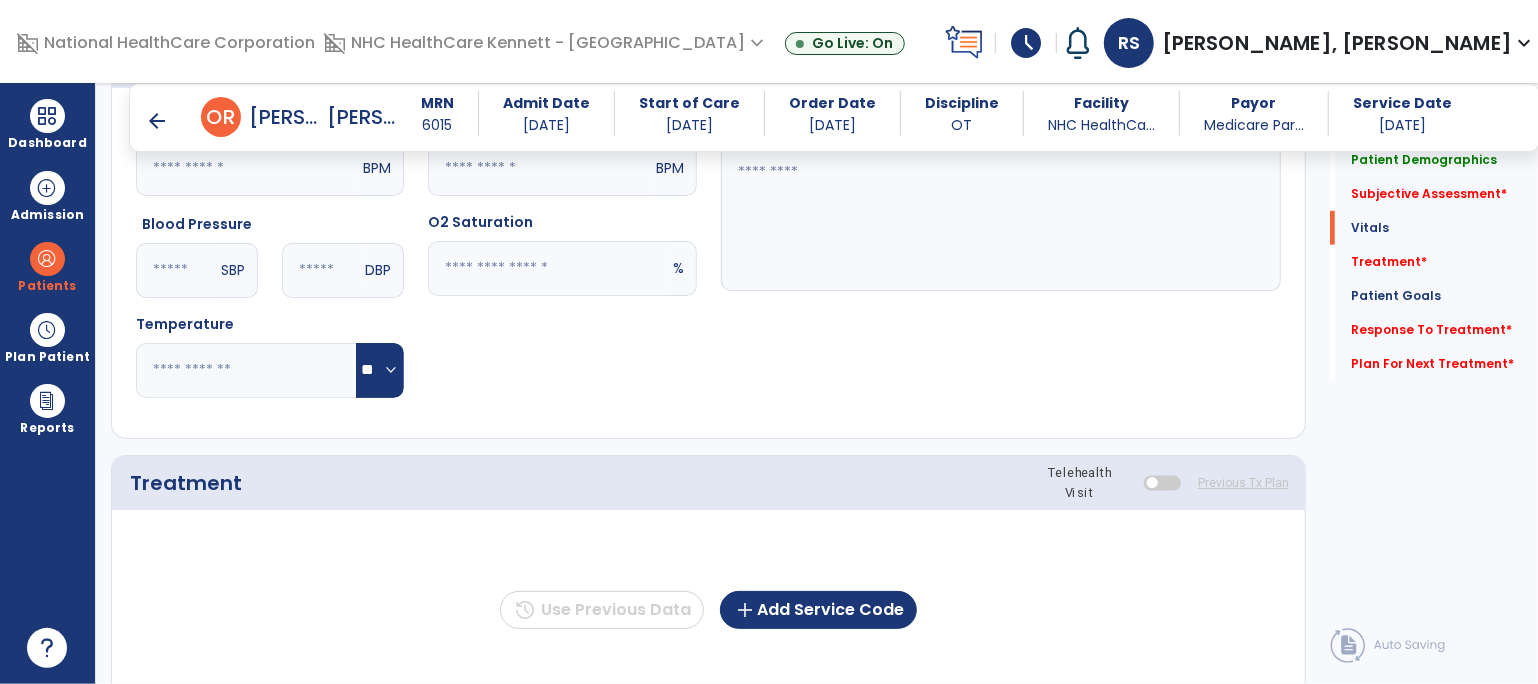 scroll, scrollTop: 1025, scrollLeft: 0, axis: vertical 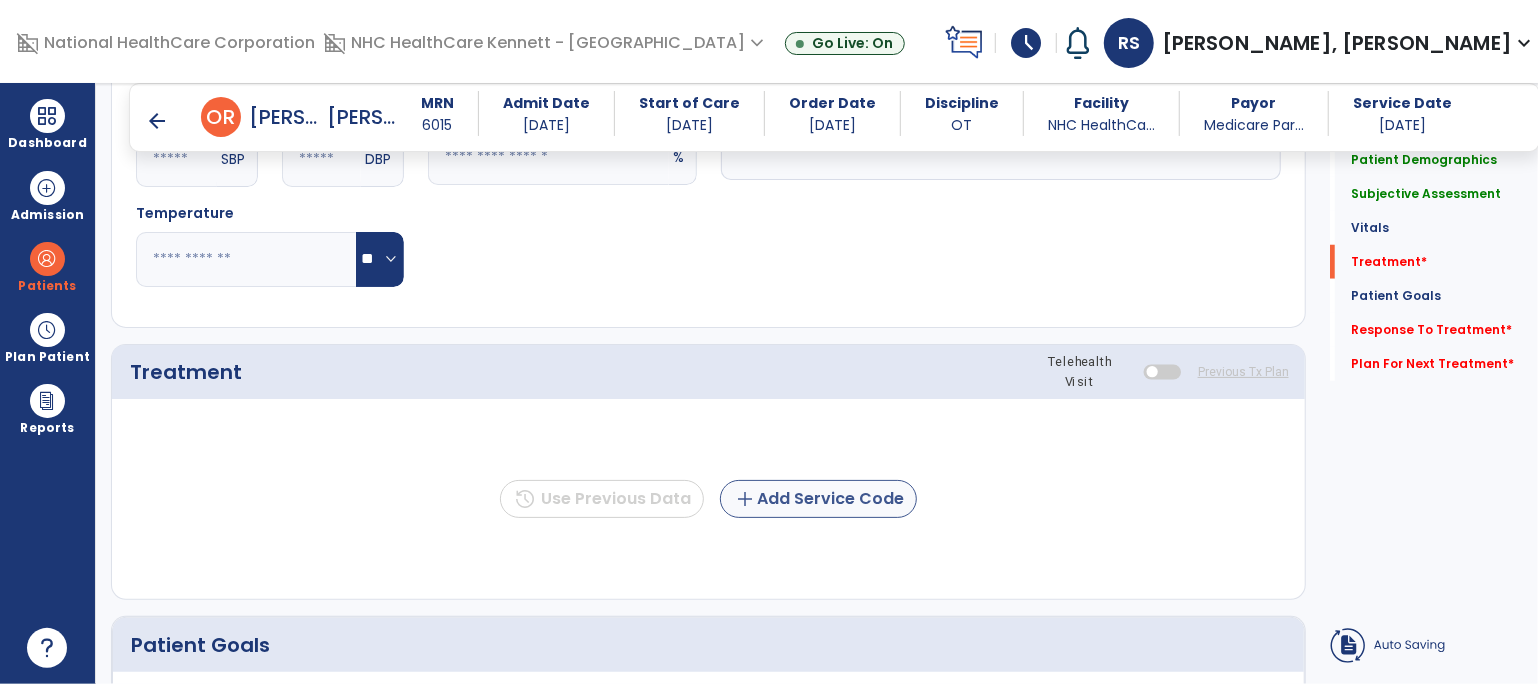 type on "**********" 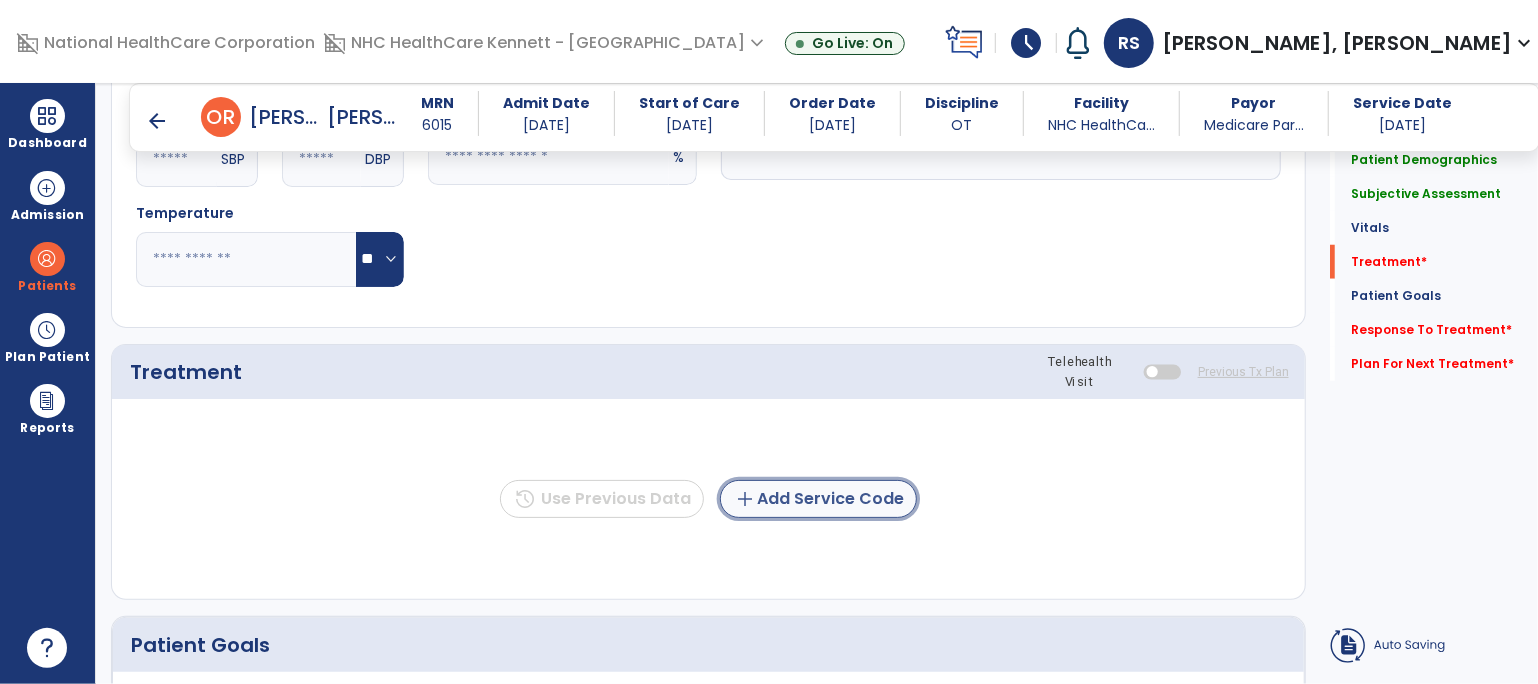 click on "add  Add Service Code" 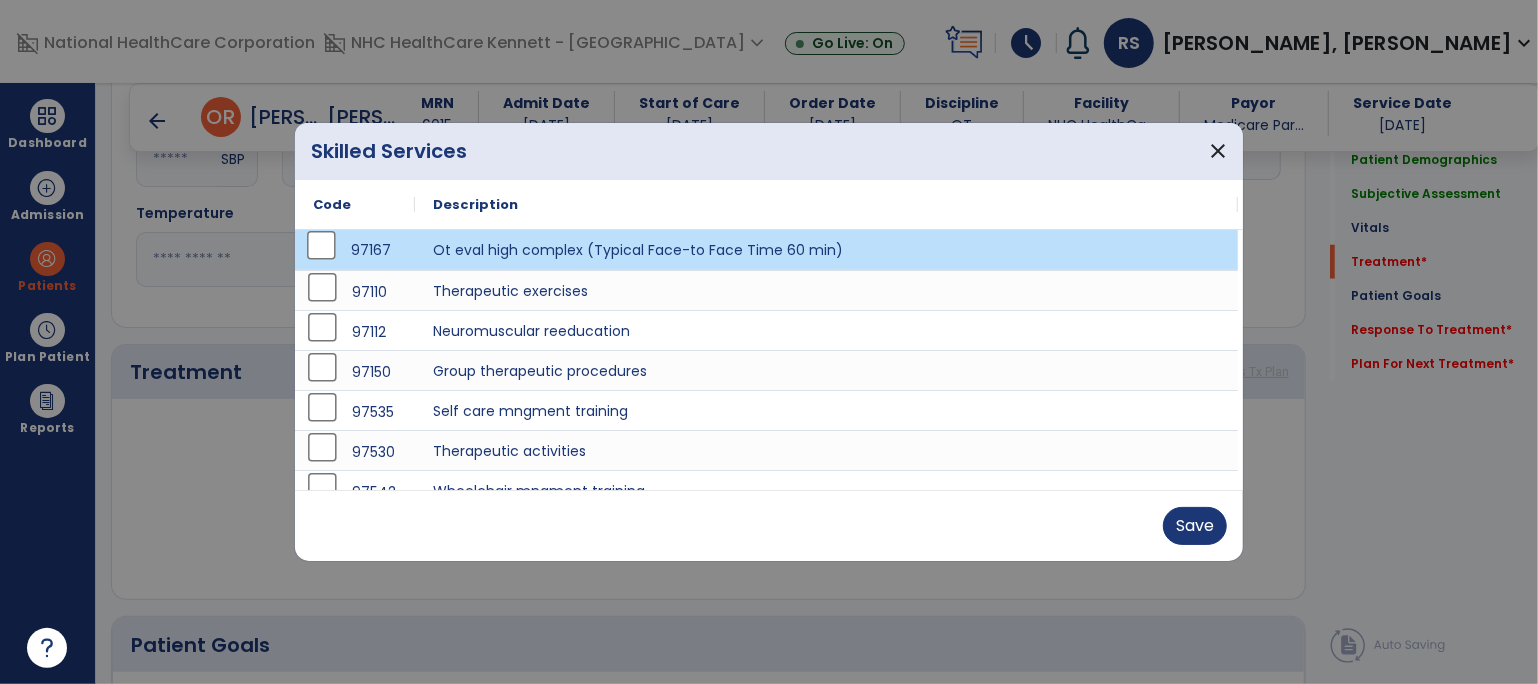 click on "Save" at bounding box center [769, 525] 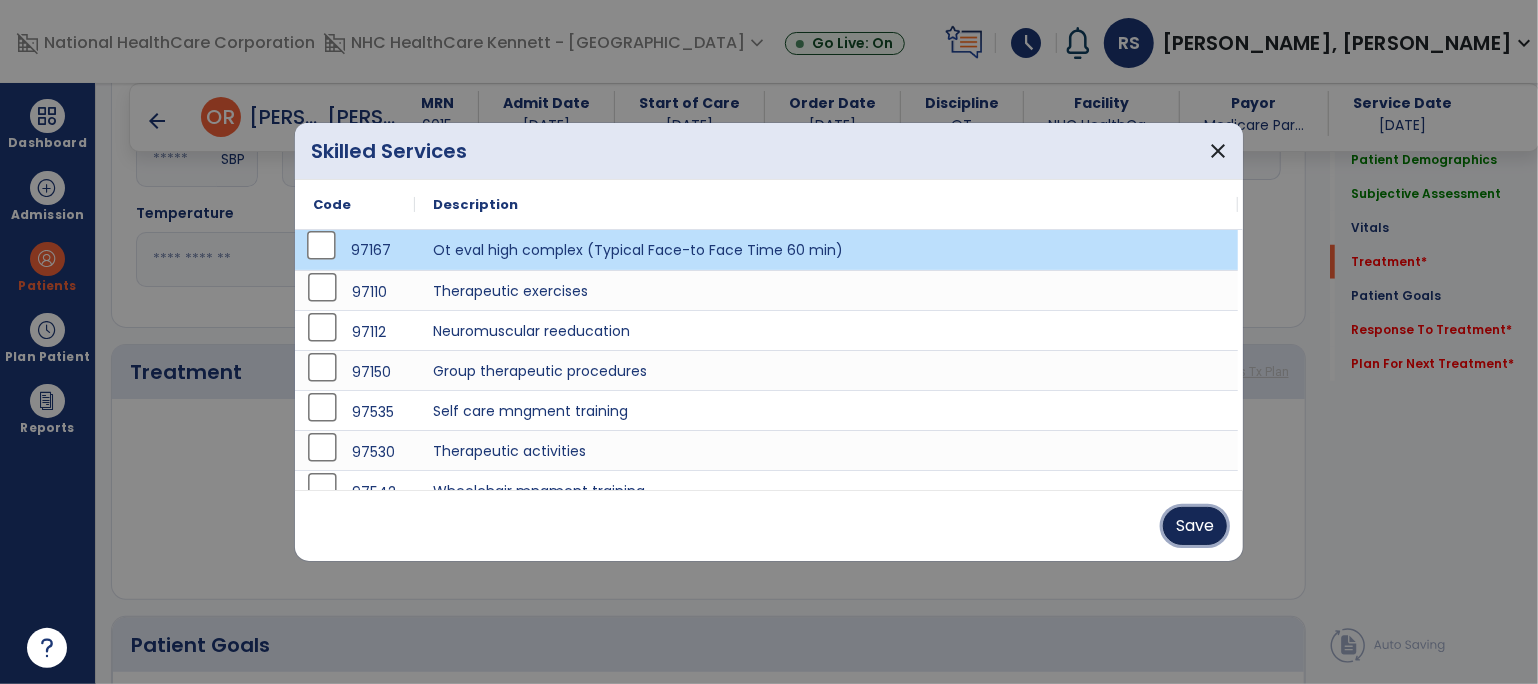 click on "Save" at bounding box center [1195, 526] 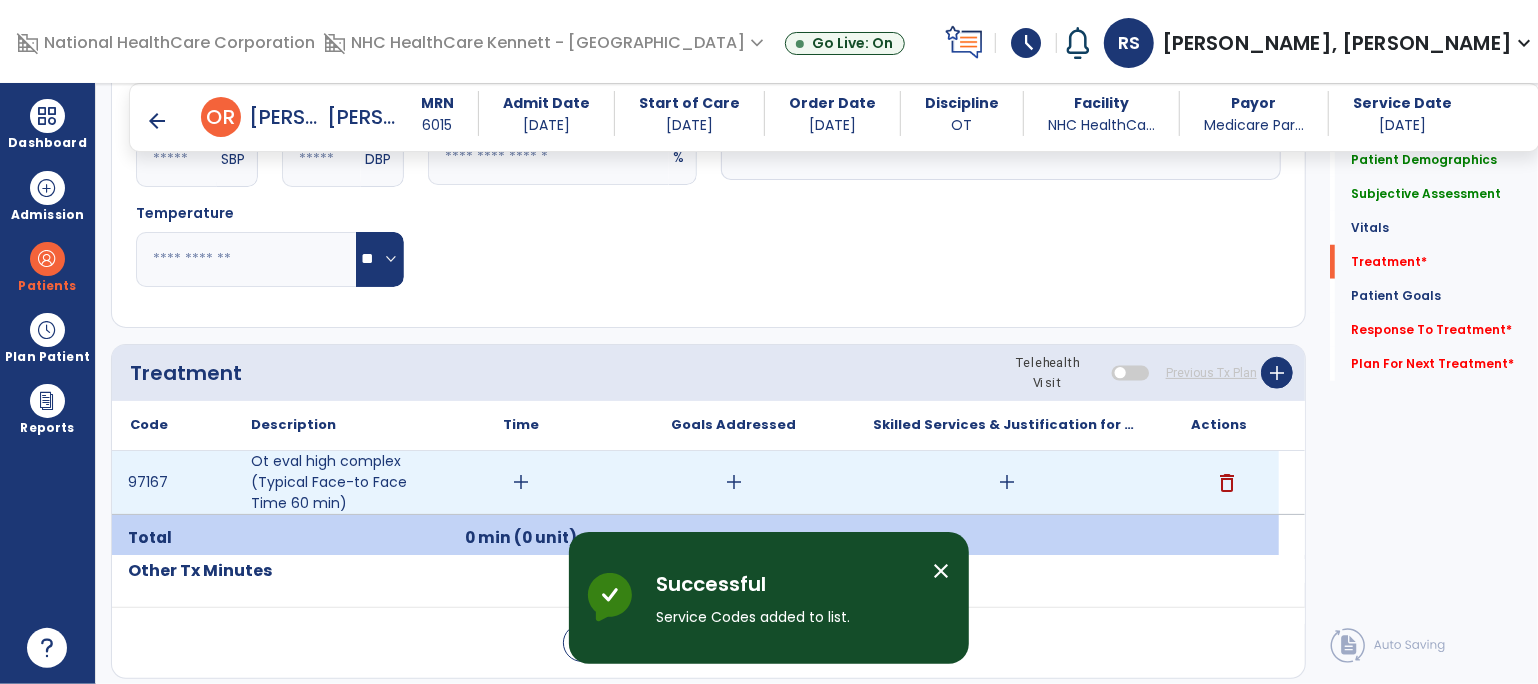 click on "add" at bounding box center (521, 482) 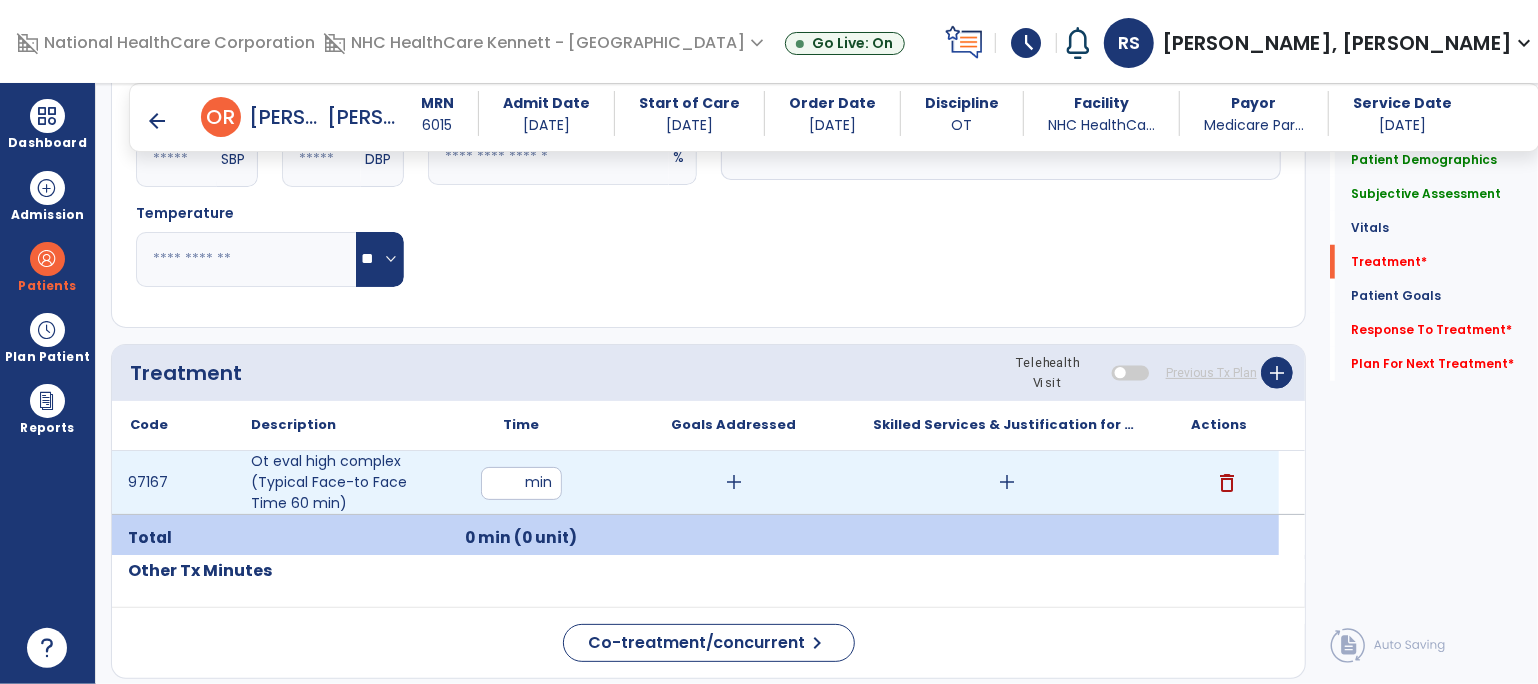 type on "**" 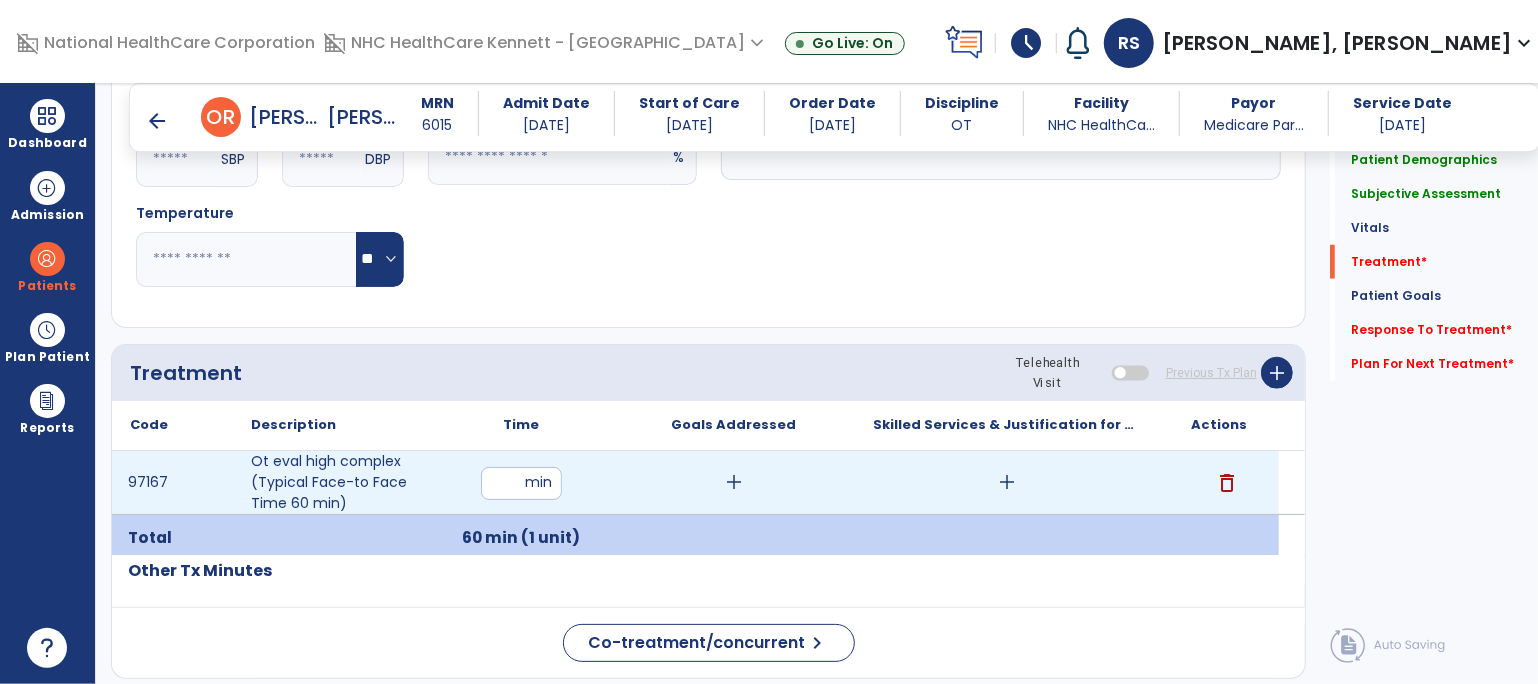 click on "add" at bounding box center (1007, 482) 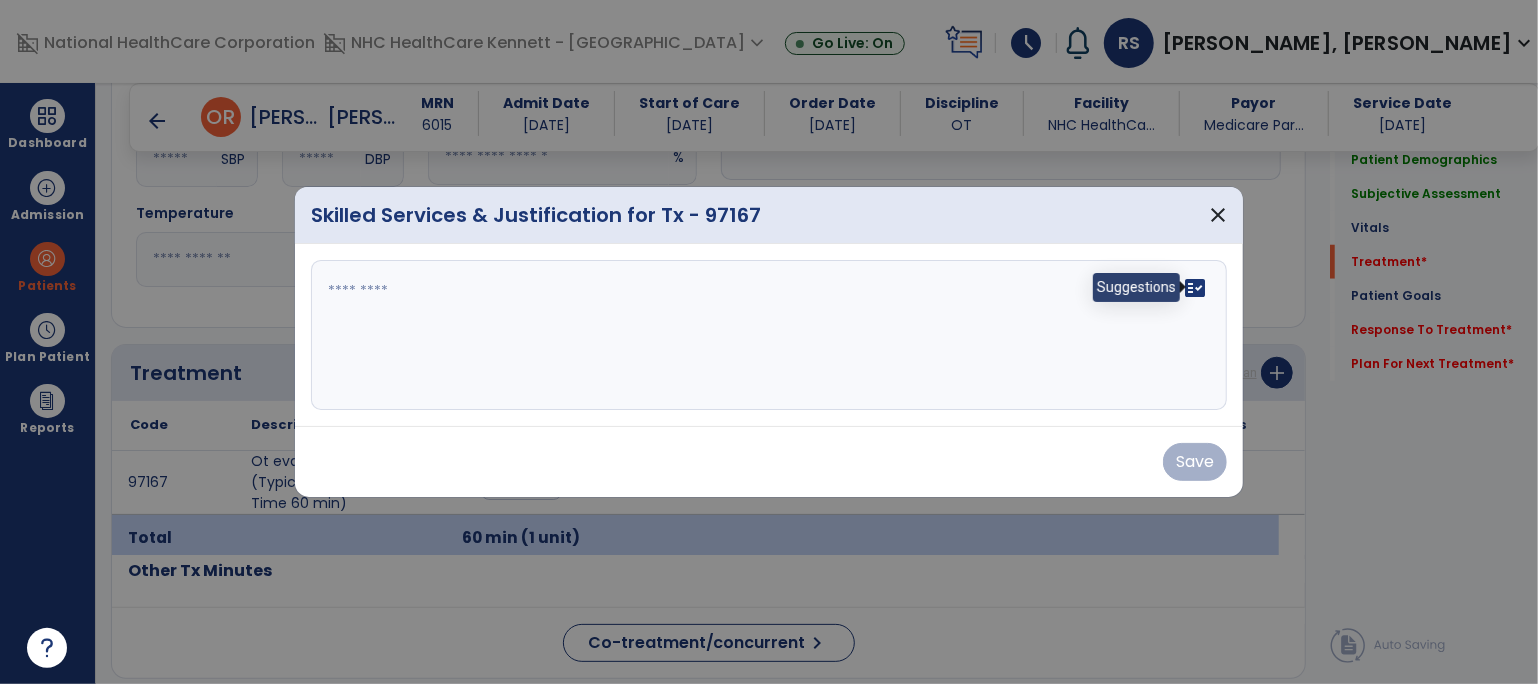 click on "fact_check" at bounding box center [1195, 288] 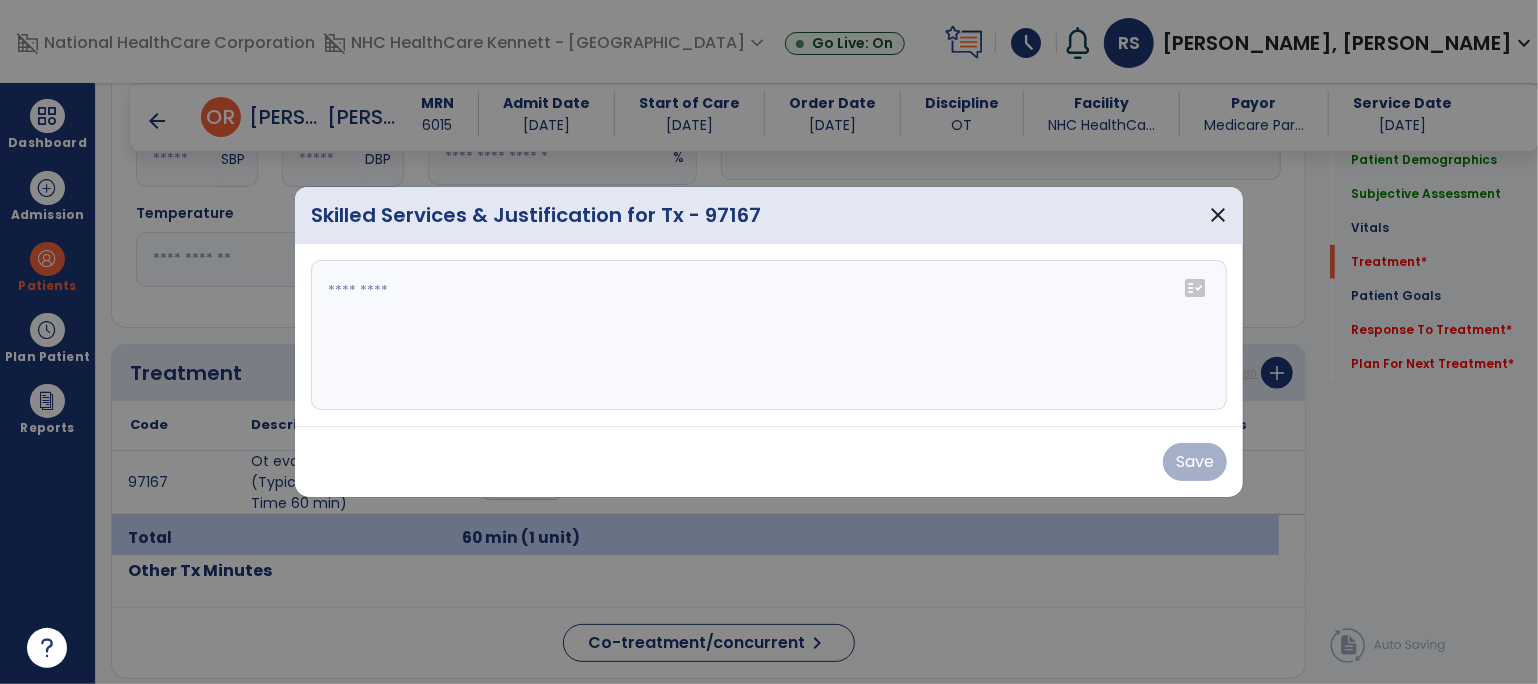 click on "fact_check" at bounding box center (1195, 288) 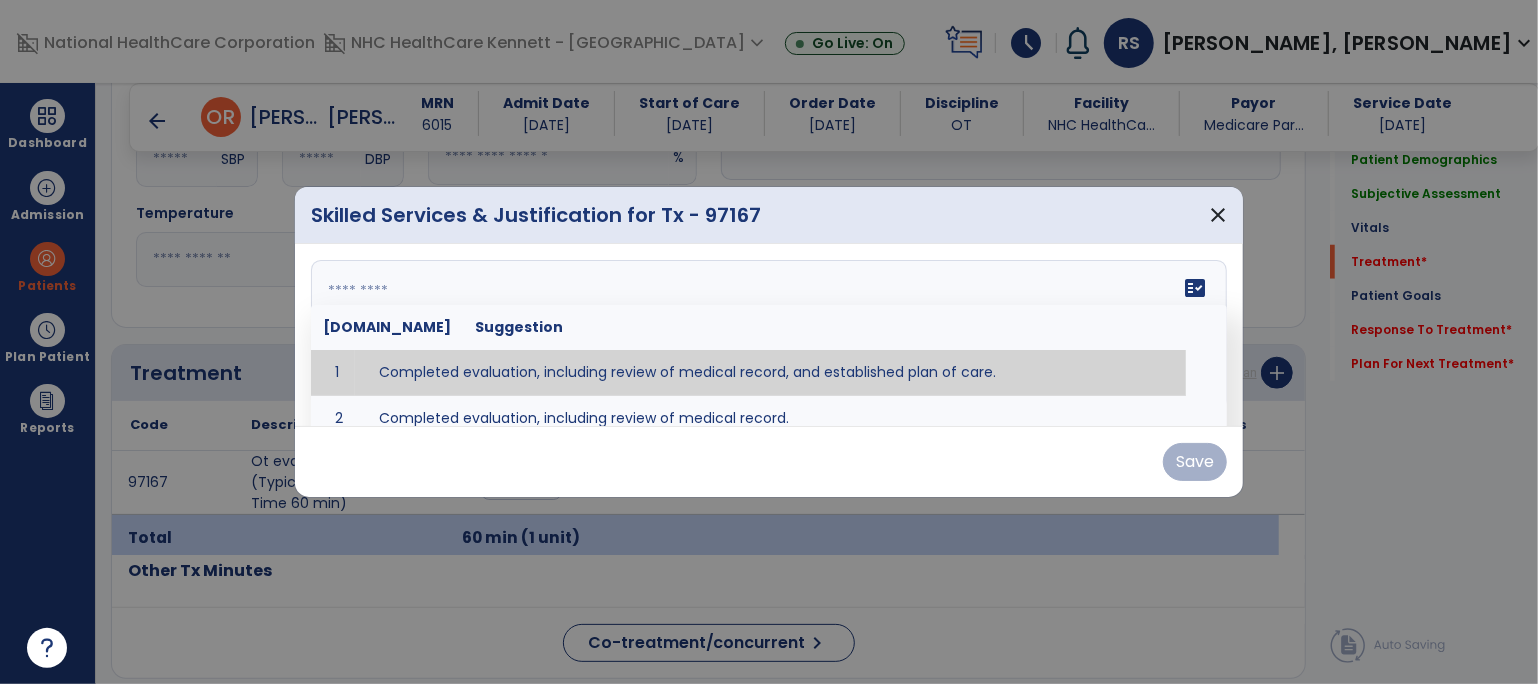 type on "**********" 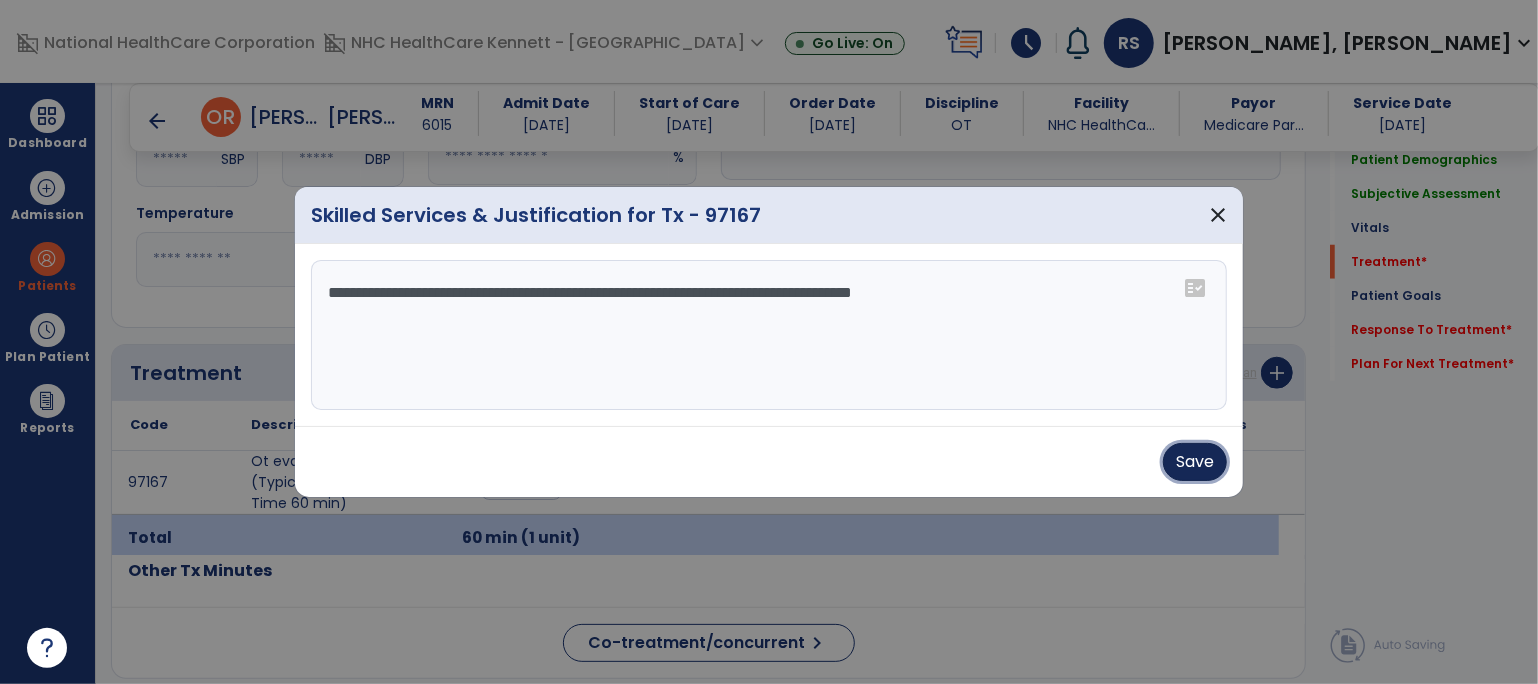 click on "Save" at bounding box center (1195, 462) 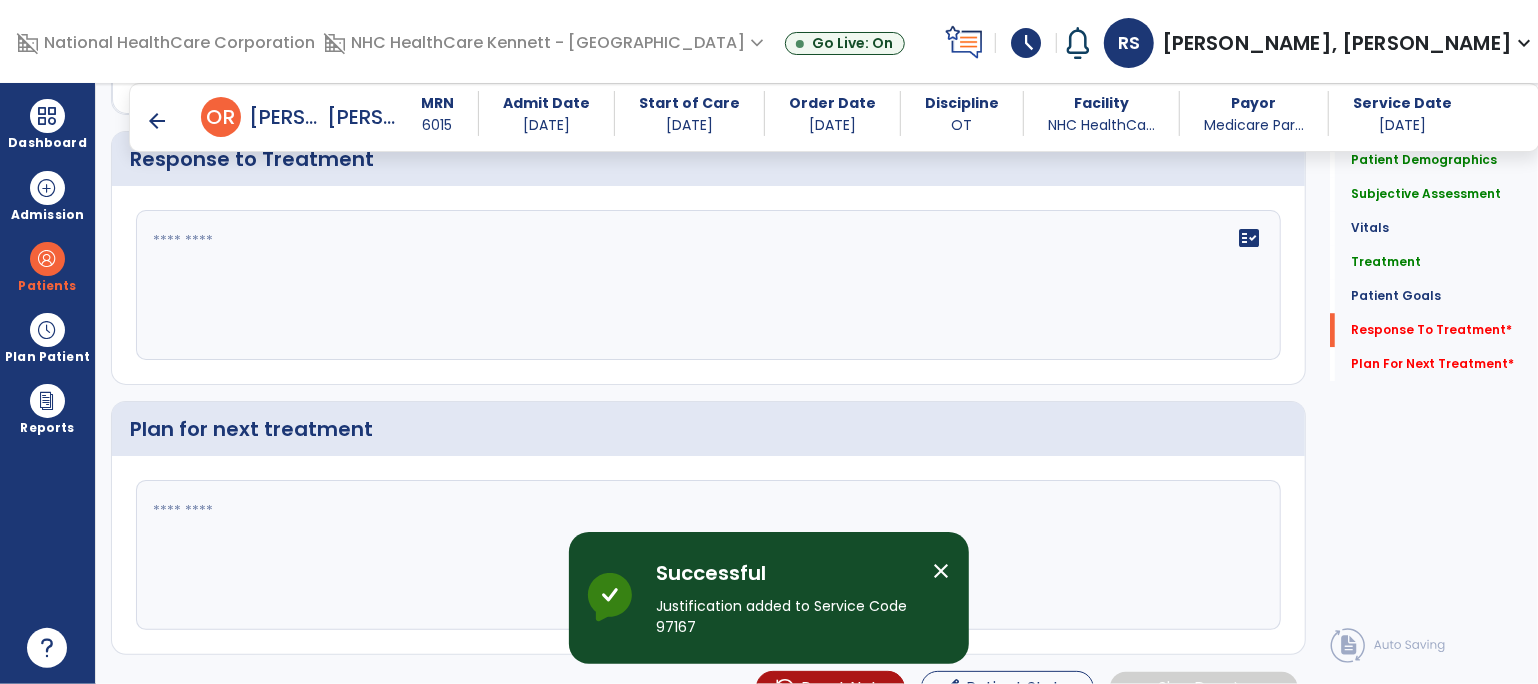 scroll, scrollTop: 3340, scrollLeft: 0, axis: vertical 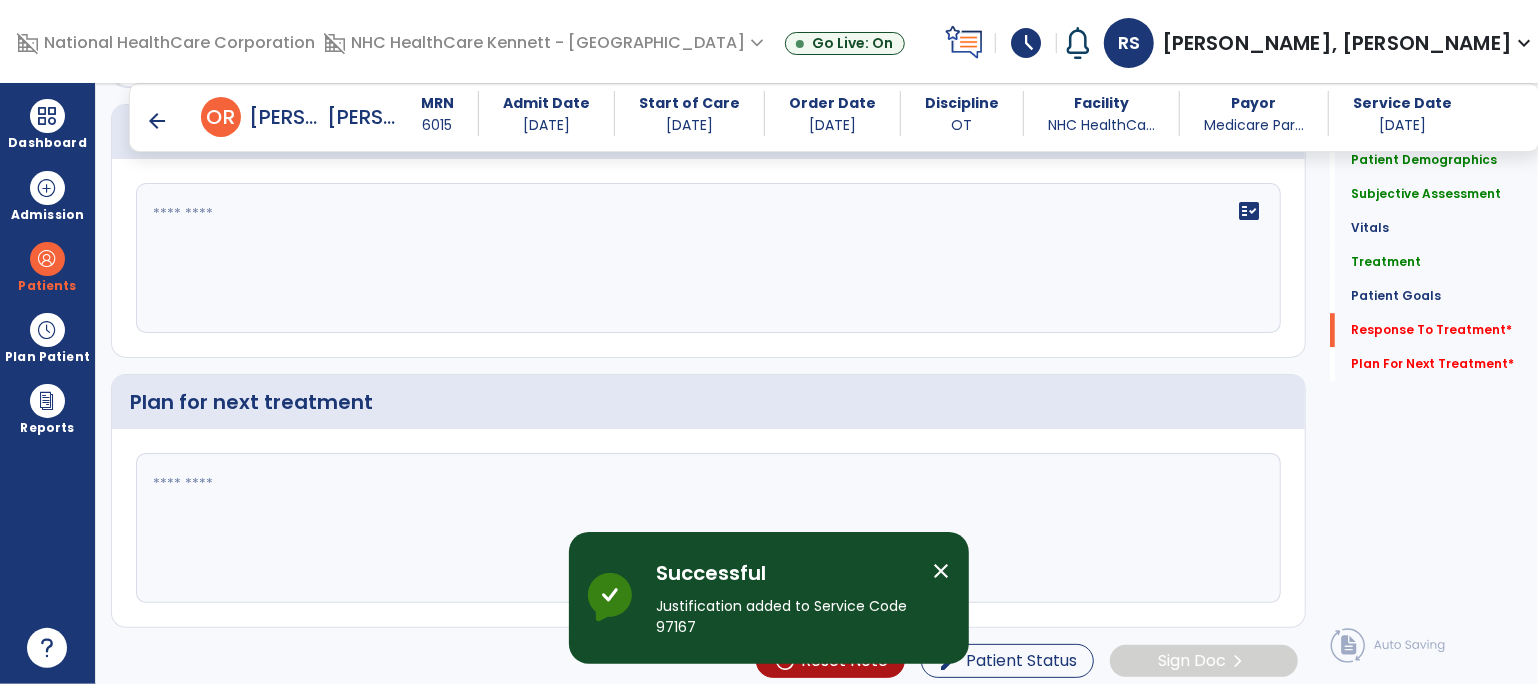 click on "fact_check" 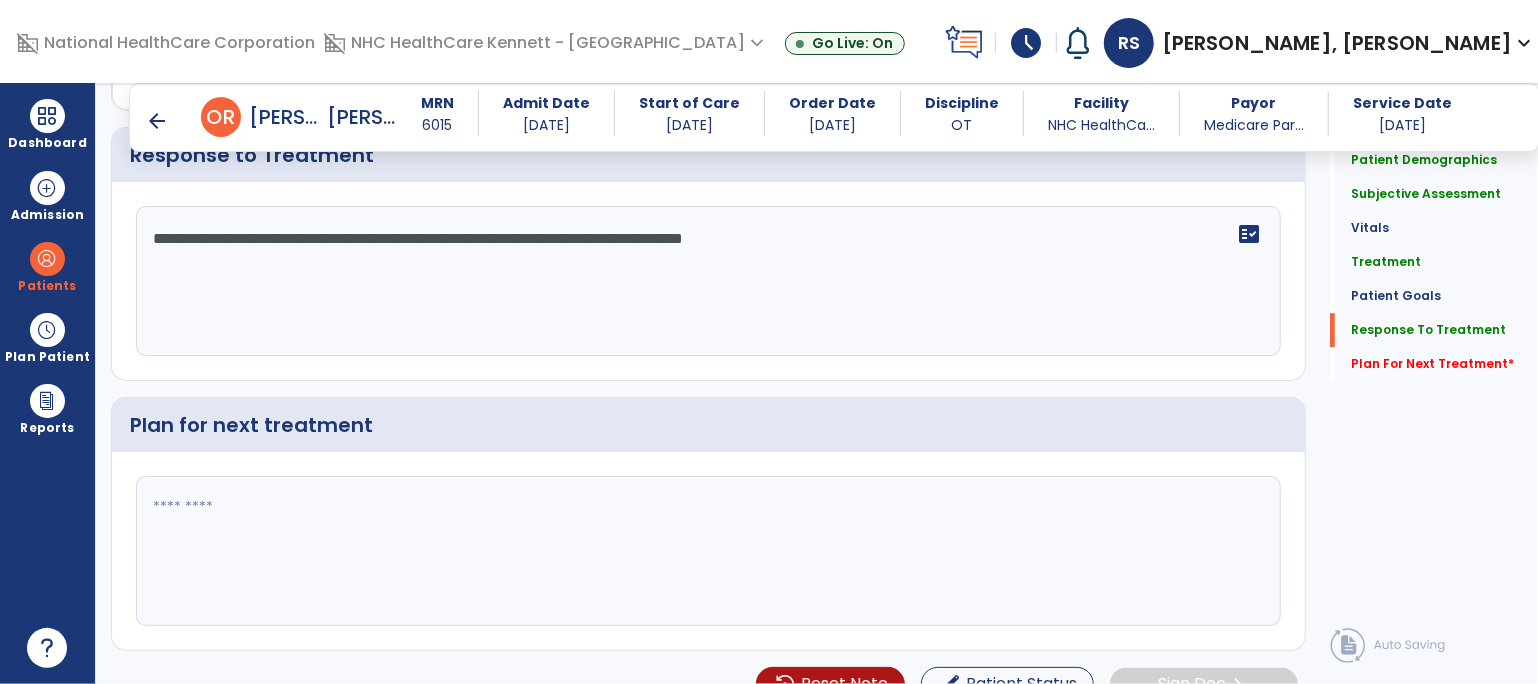 scroll, scrollTop: 3340, scrollLeft: 0, axis: vertical 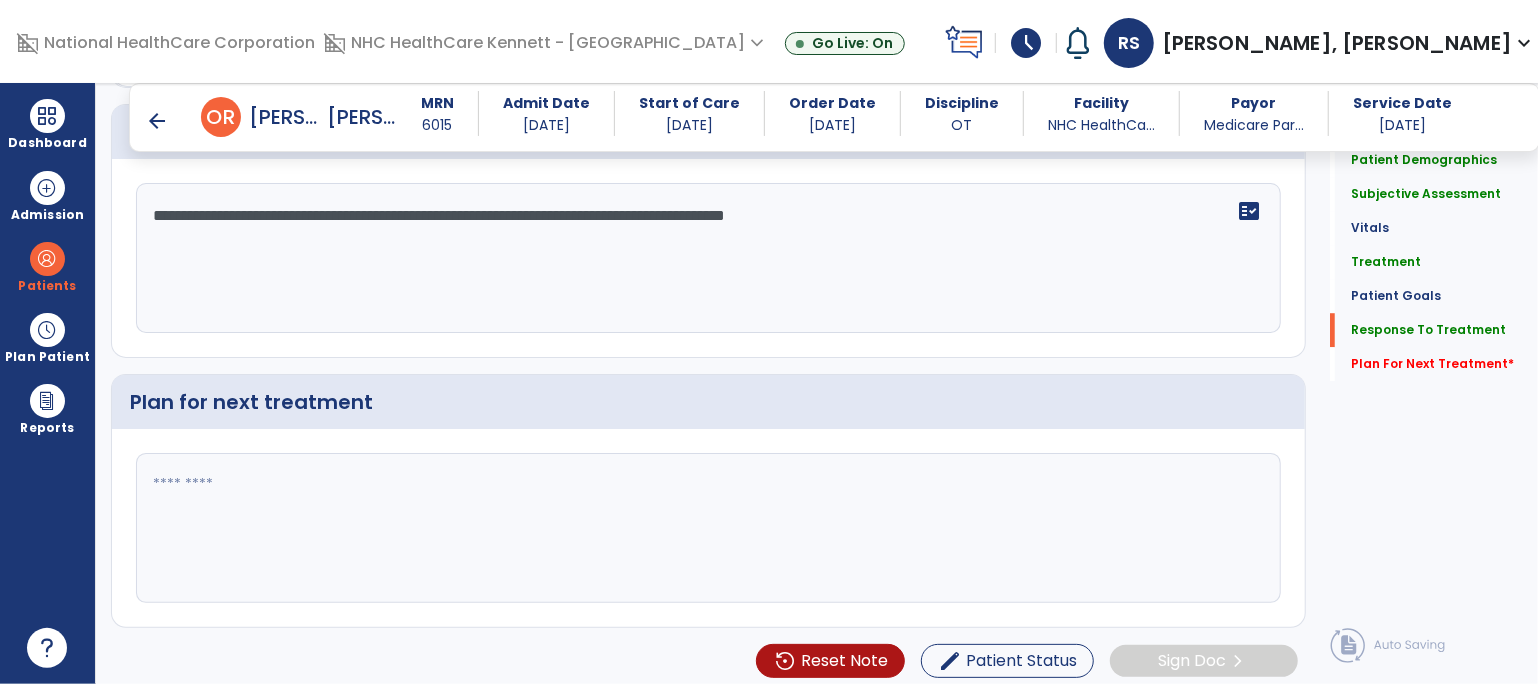 type on "**********" 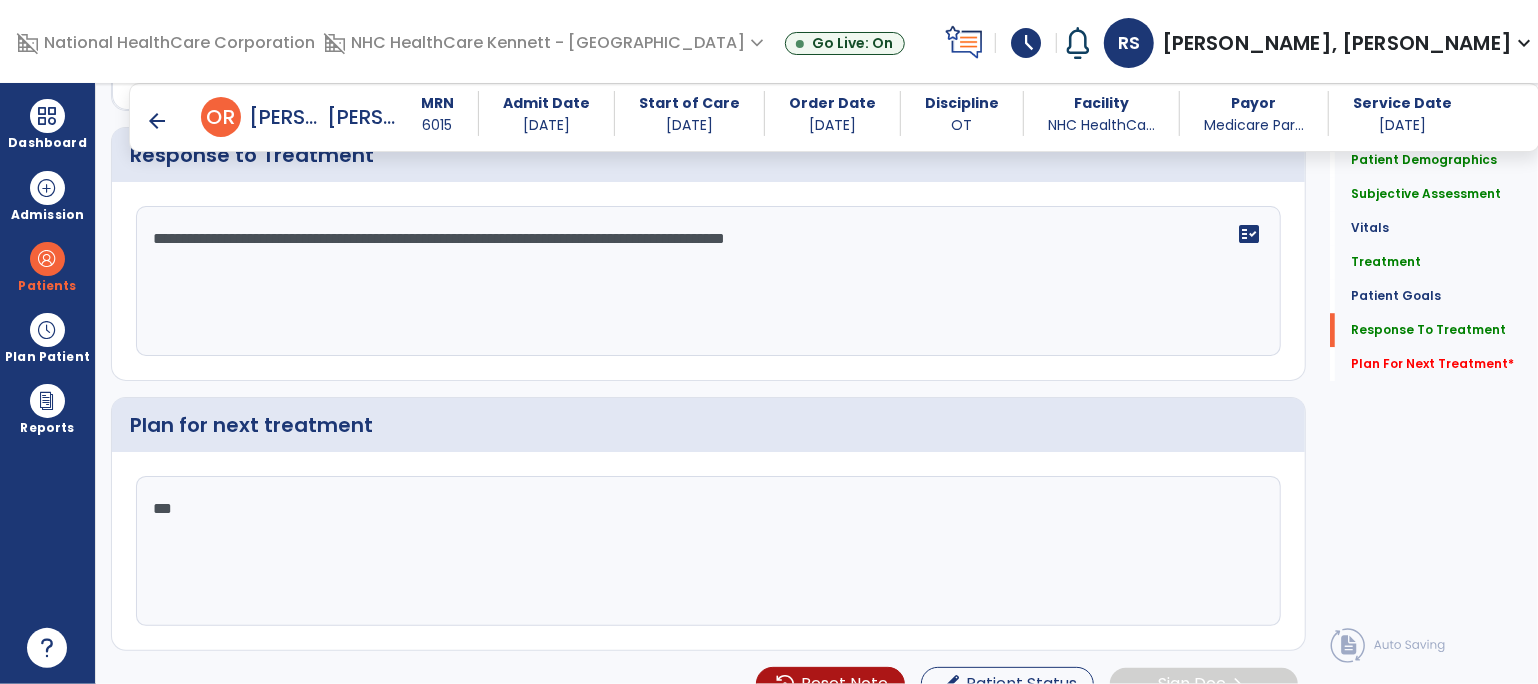 scroll, scrollTop: 3340, scrollLeft: 0, axis: vertical 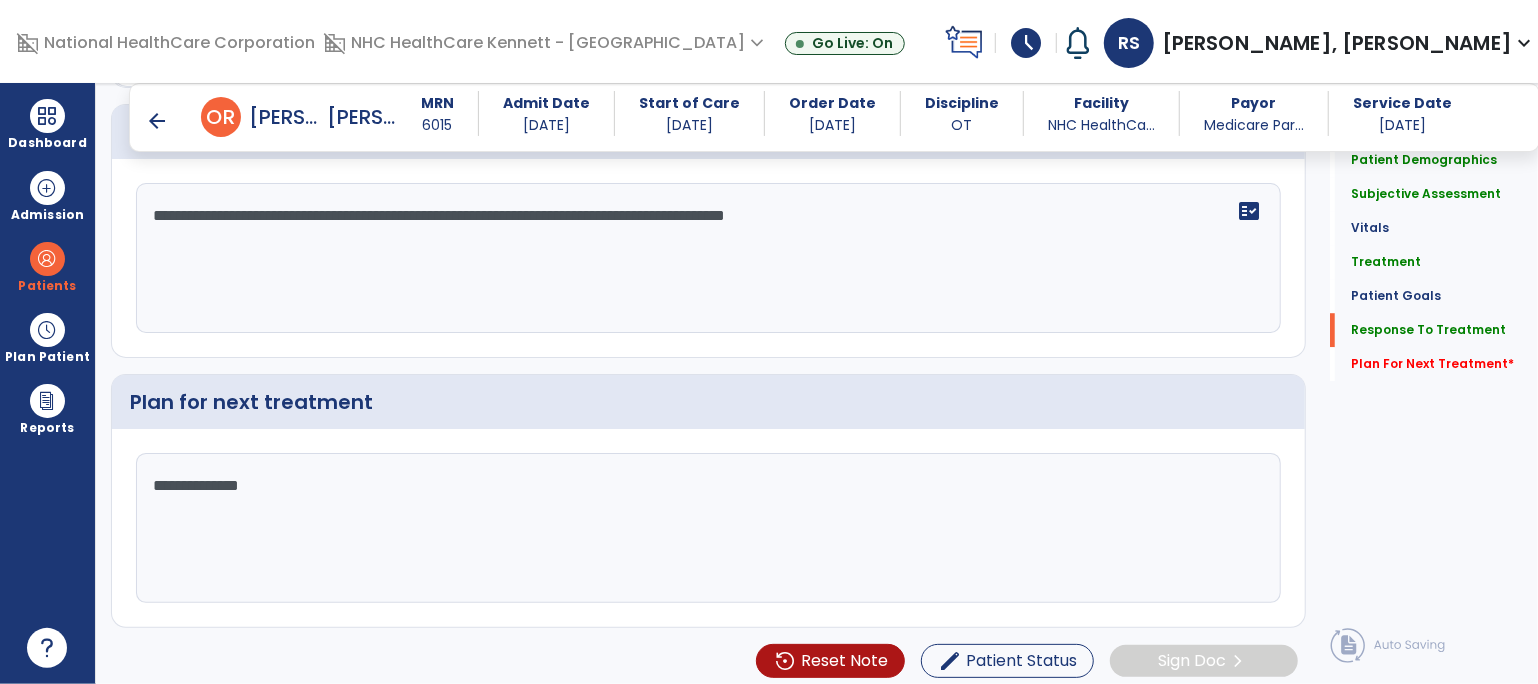 click on "**********" 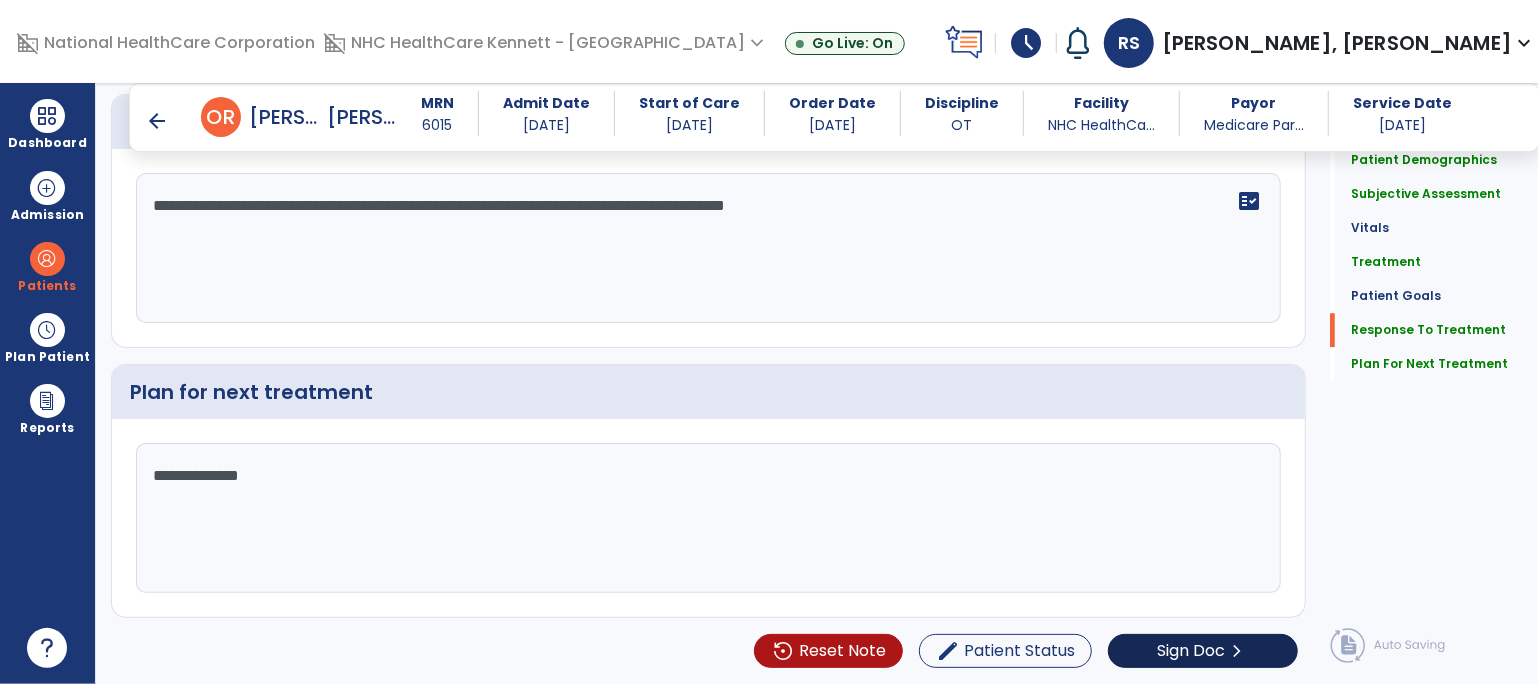 scroll, scrollTop: 3340, scrollLeft: 0, axis: vertical 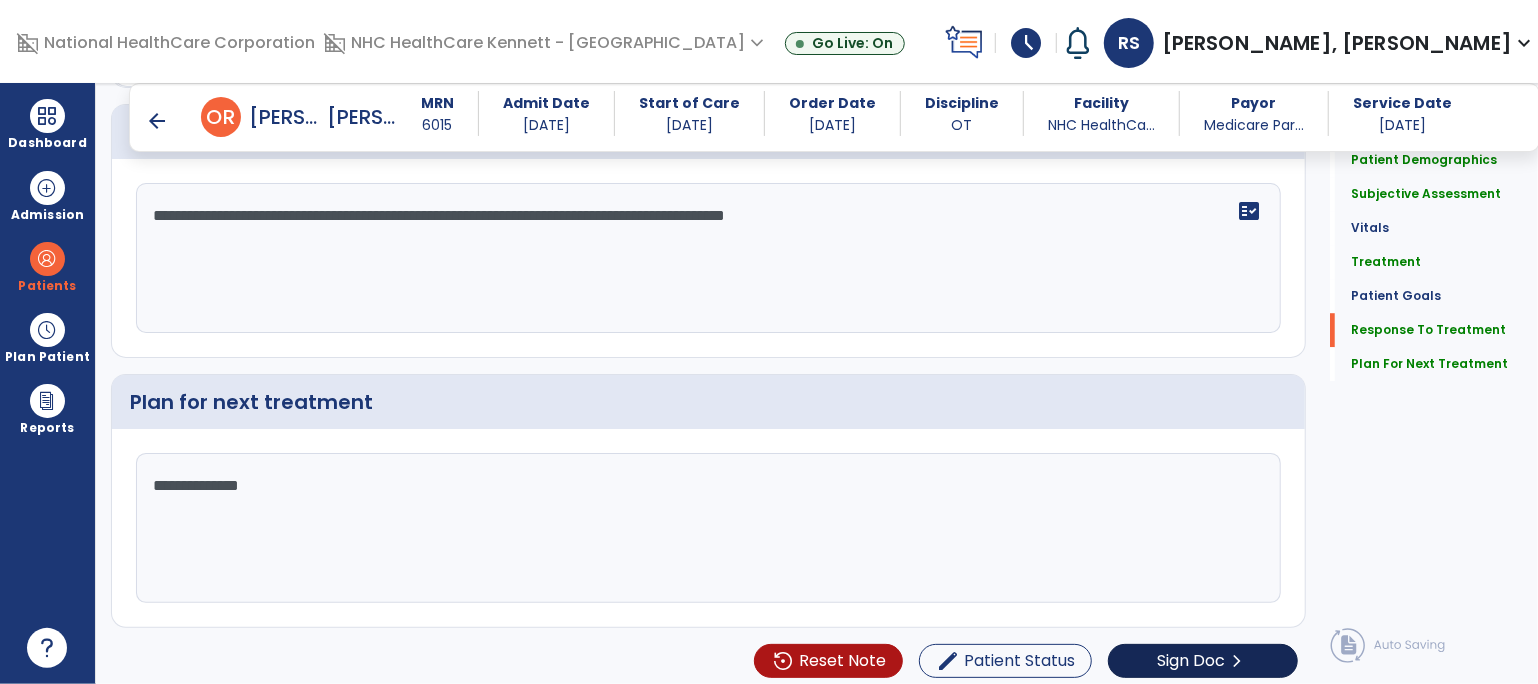 type on "**********" 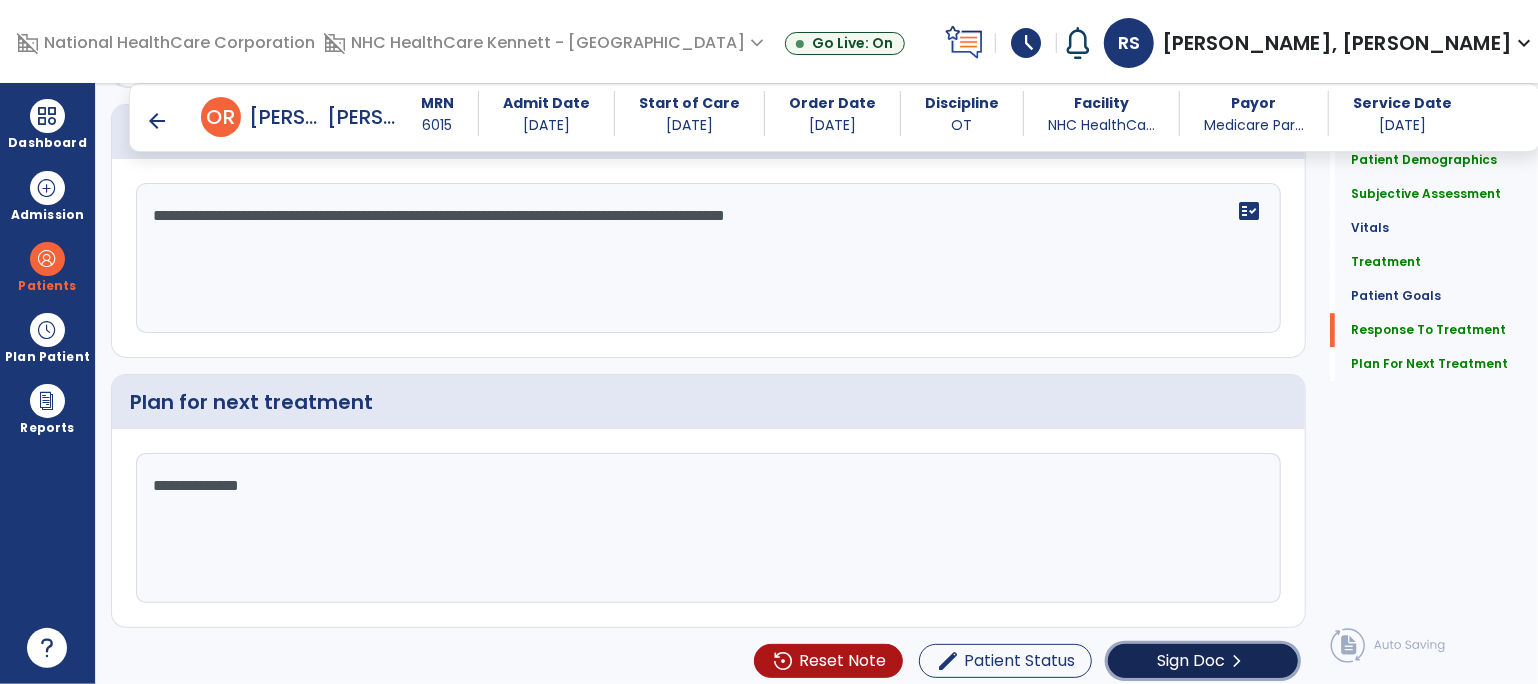 click on "Sign Doc  chevron_right" 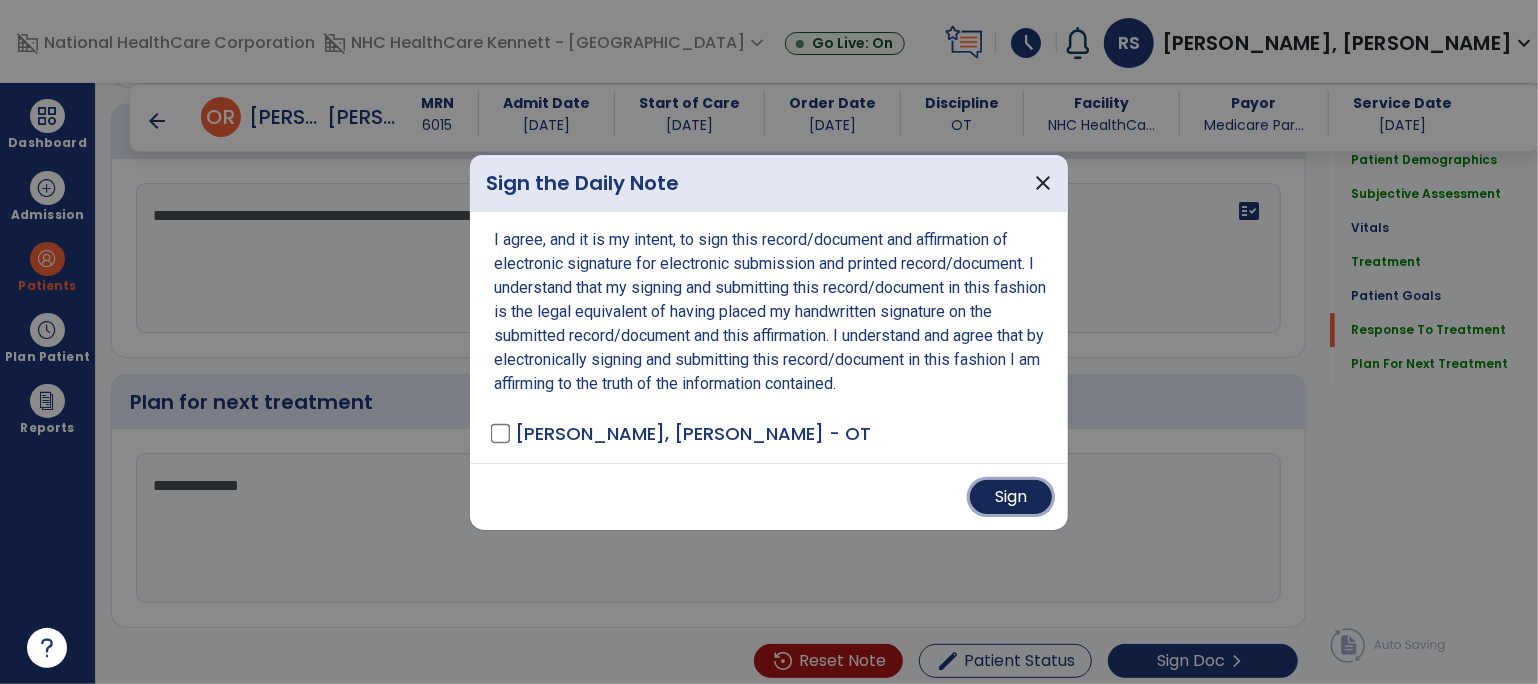 click on "Sign" at bounding box center [1011, 497] 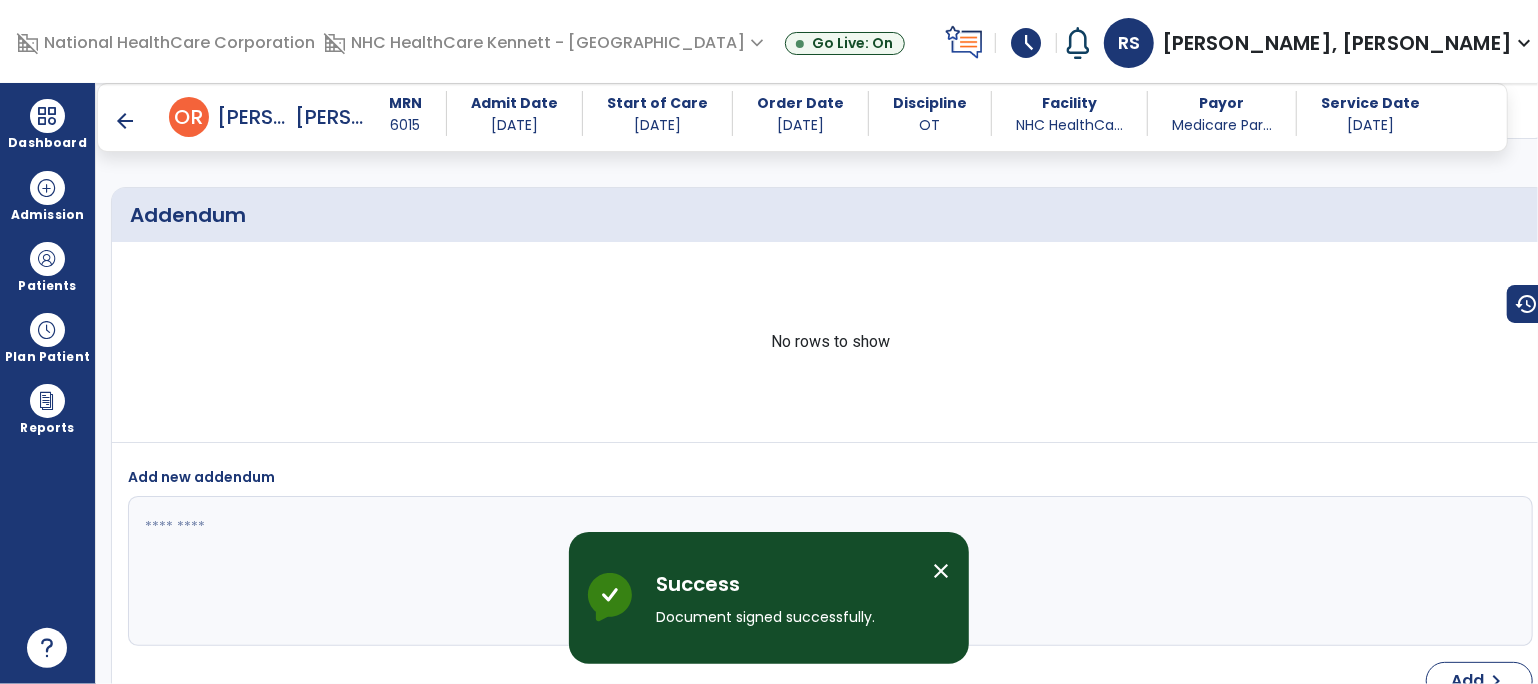 scroll, scrollTop: 4353, scrollLeft: 0, axis: vertical 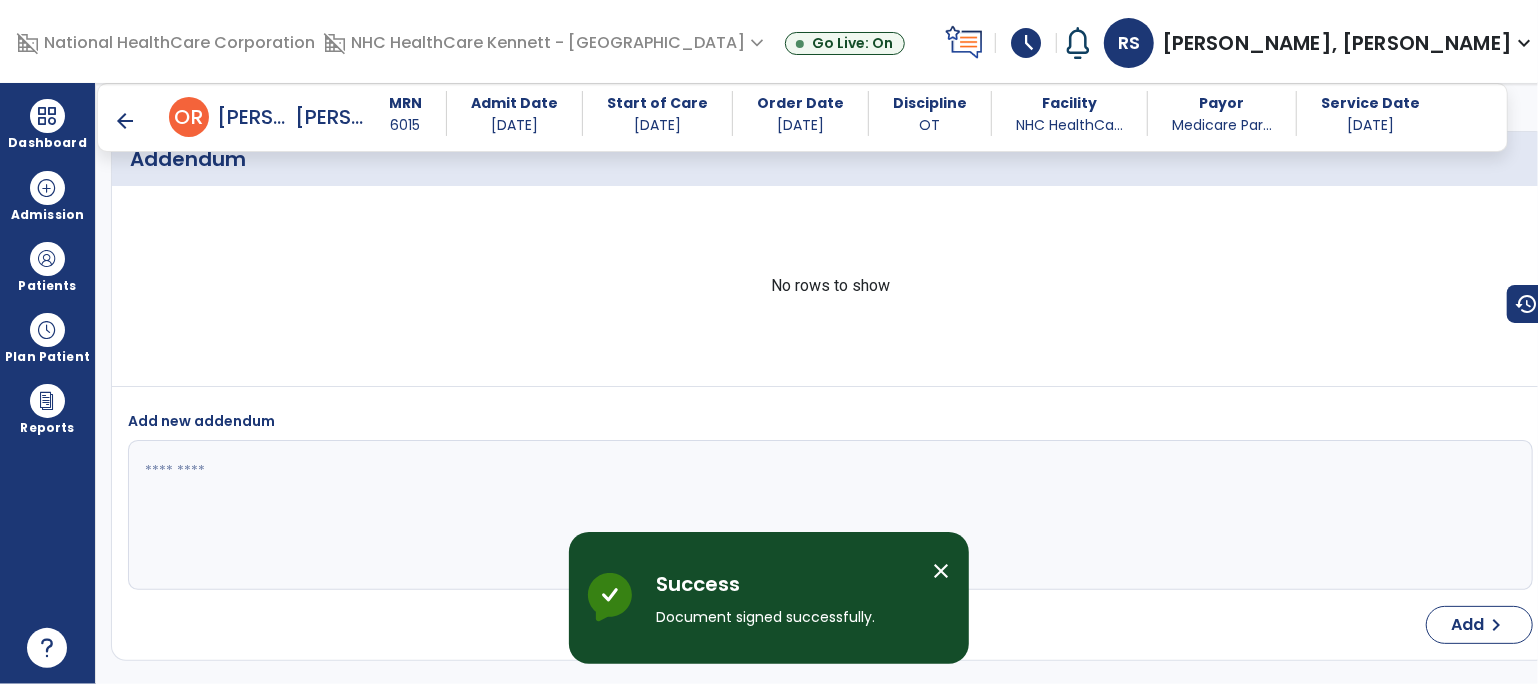 click on "arrow_back" at bounding box center [125, 121] 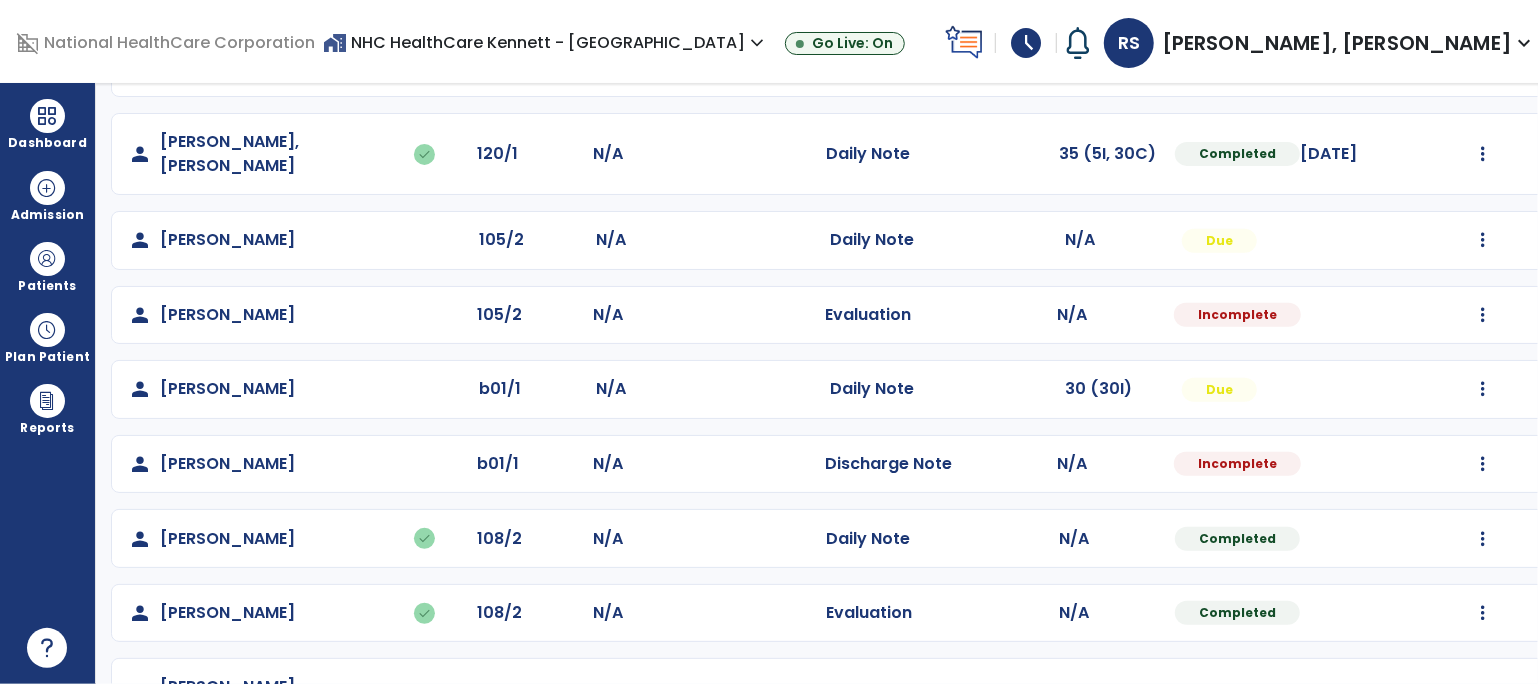 scroll, scrollTop: 470, scrollLeft: 0, axis: vertical 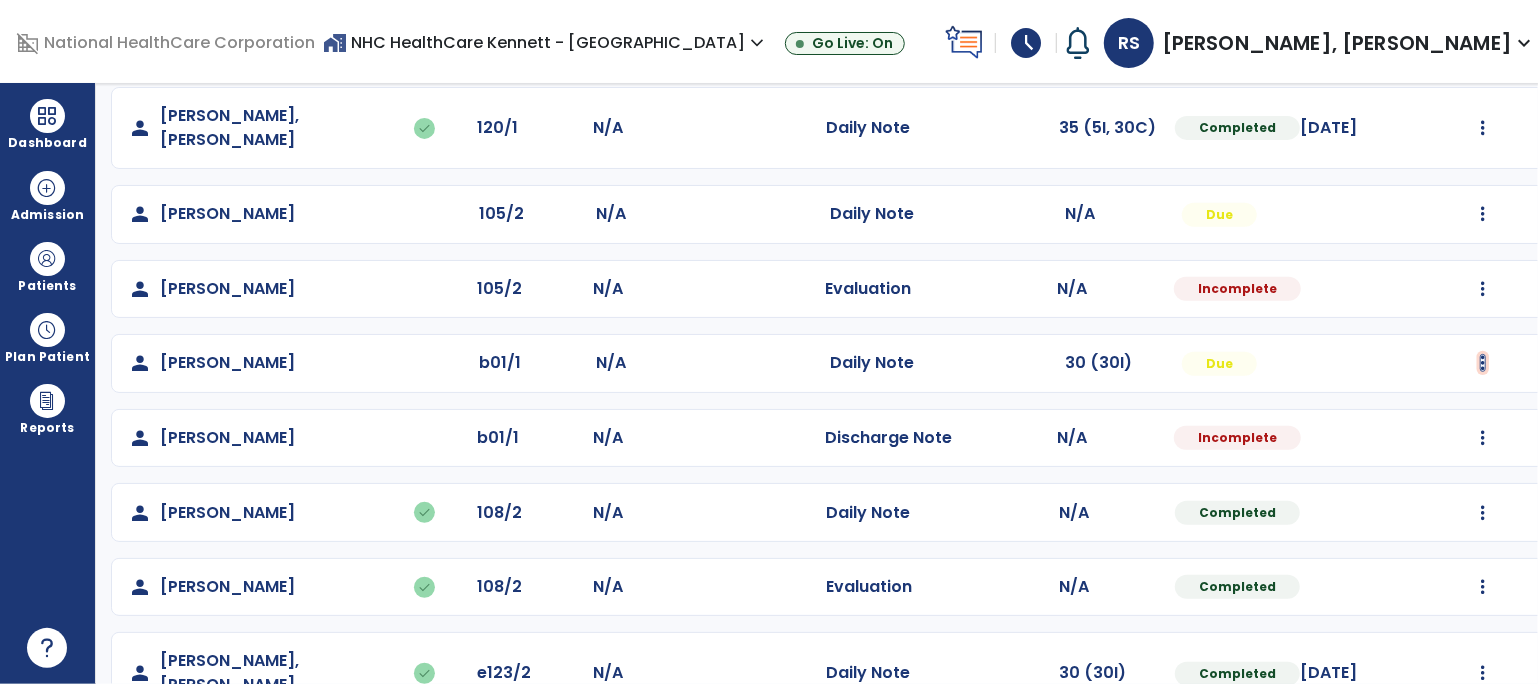 click at bounding box center (1483, -182) 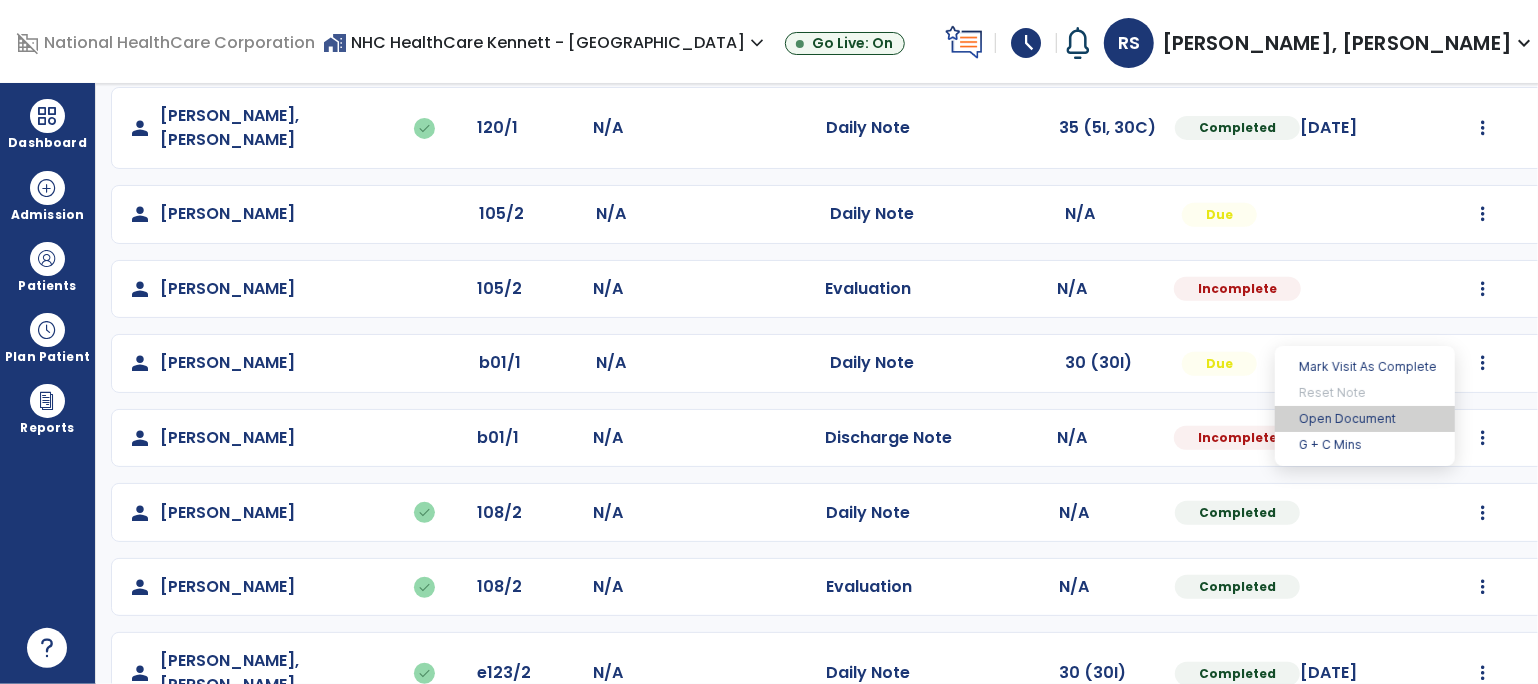 click on "Open Document" at bounding box center (1365, 419) 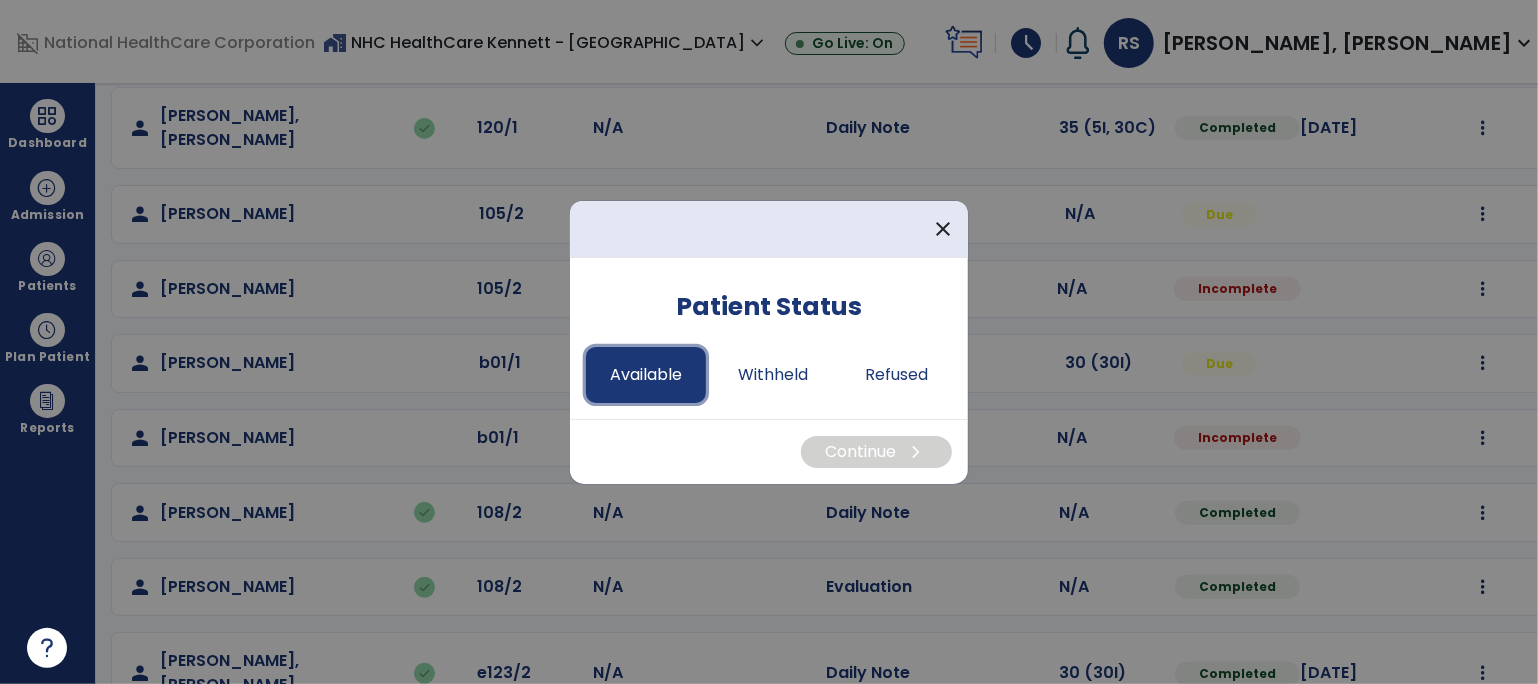click on "Available" at bounding box center [646, 375] 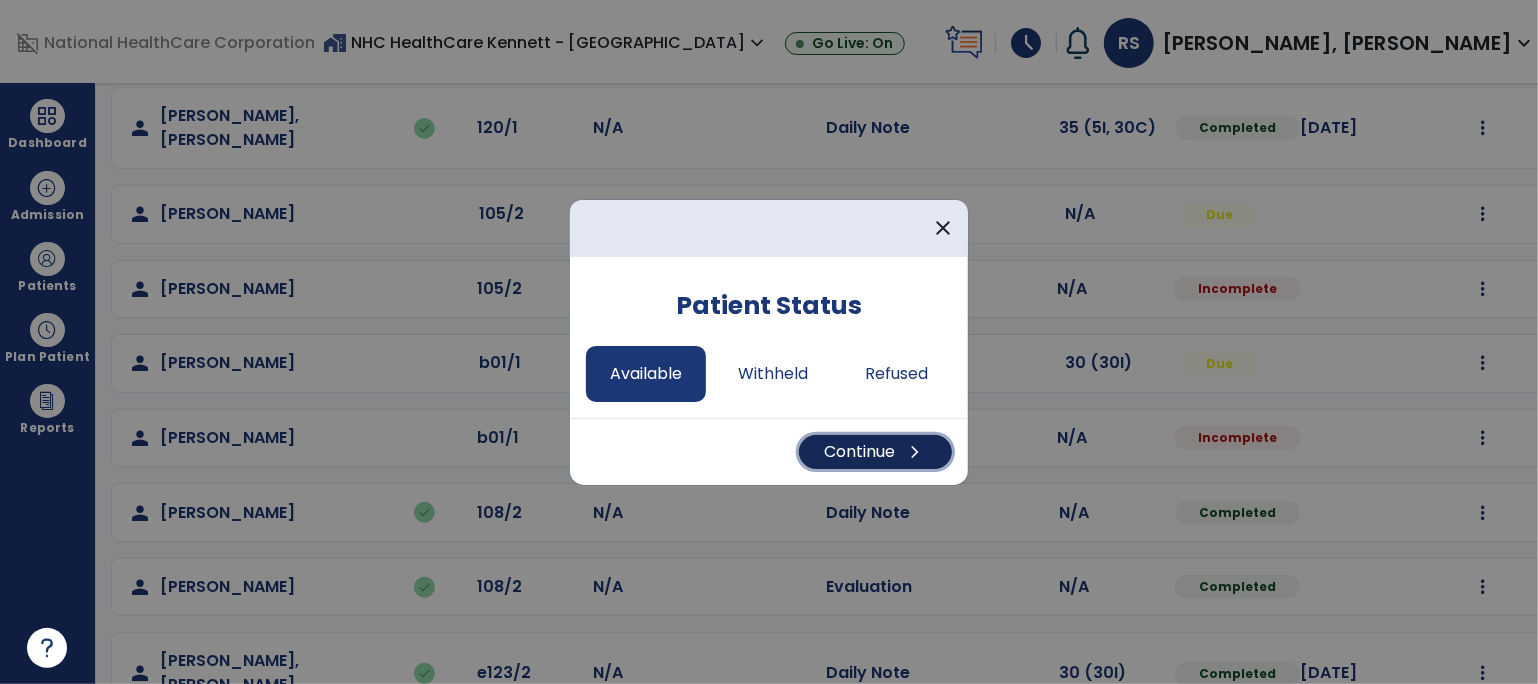 click on "Continue   chevron_right" at bounding box center [875, 452] 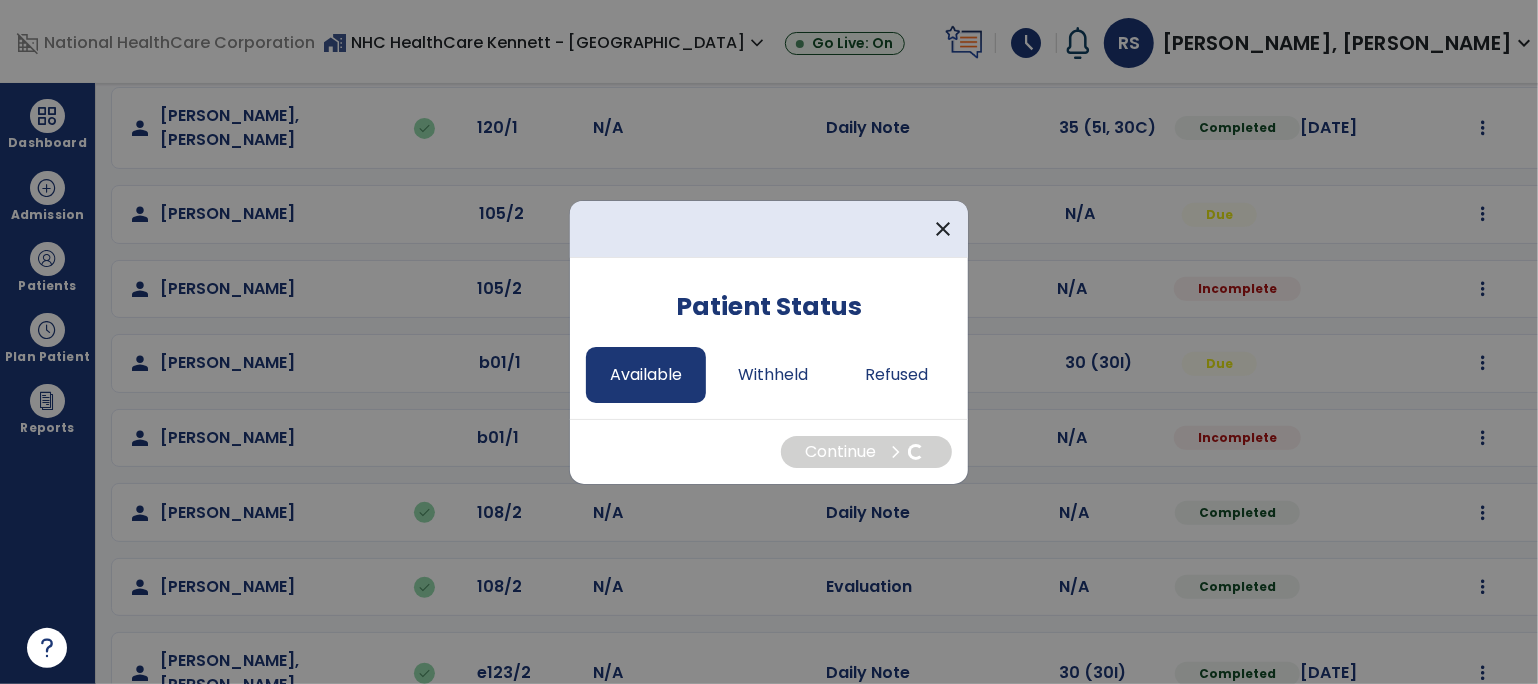 select on "*" 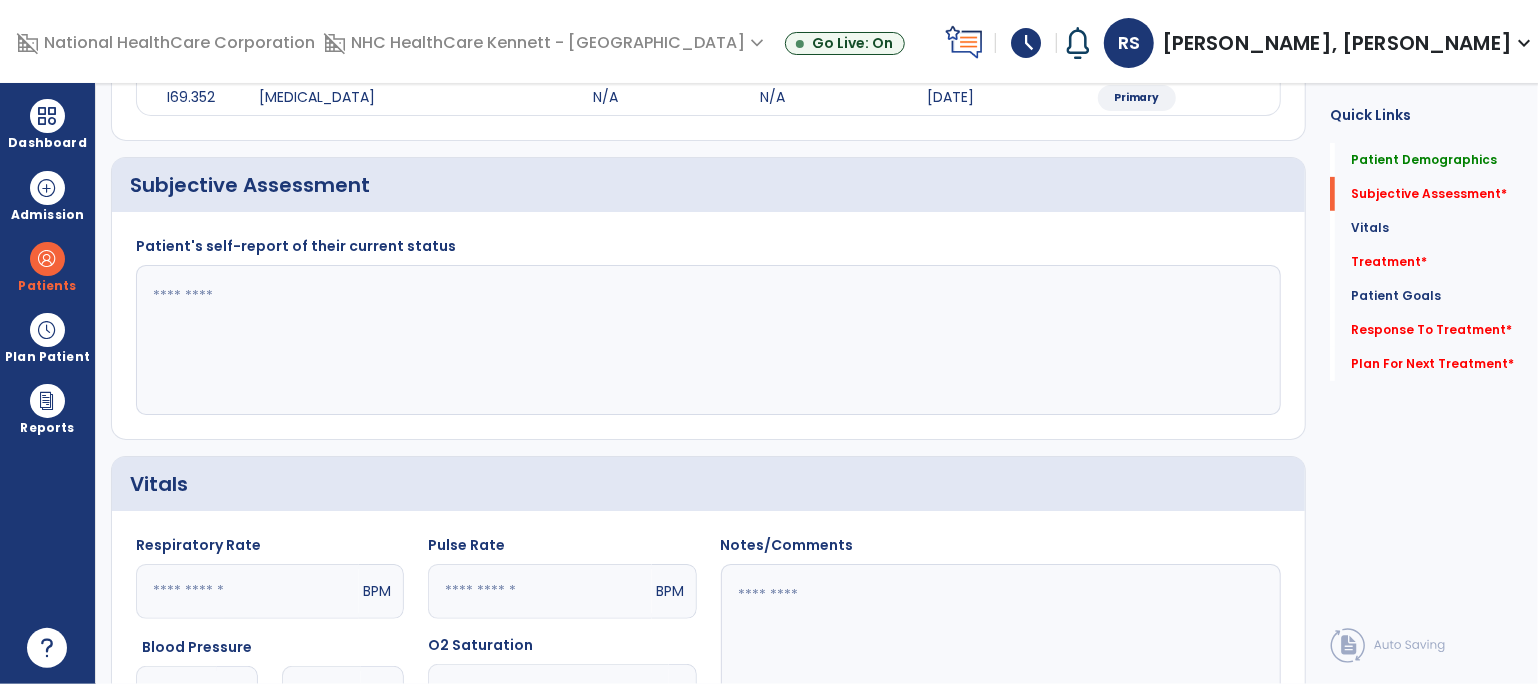 click 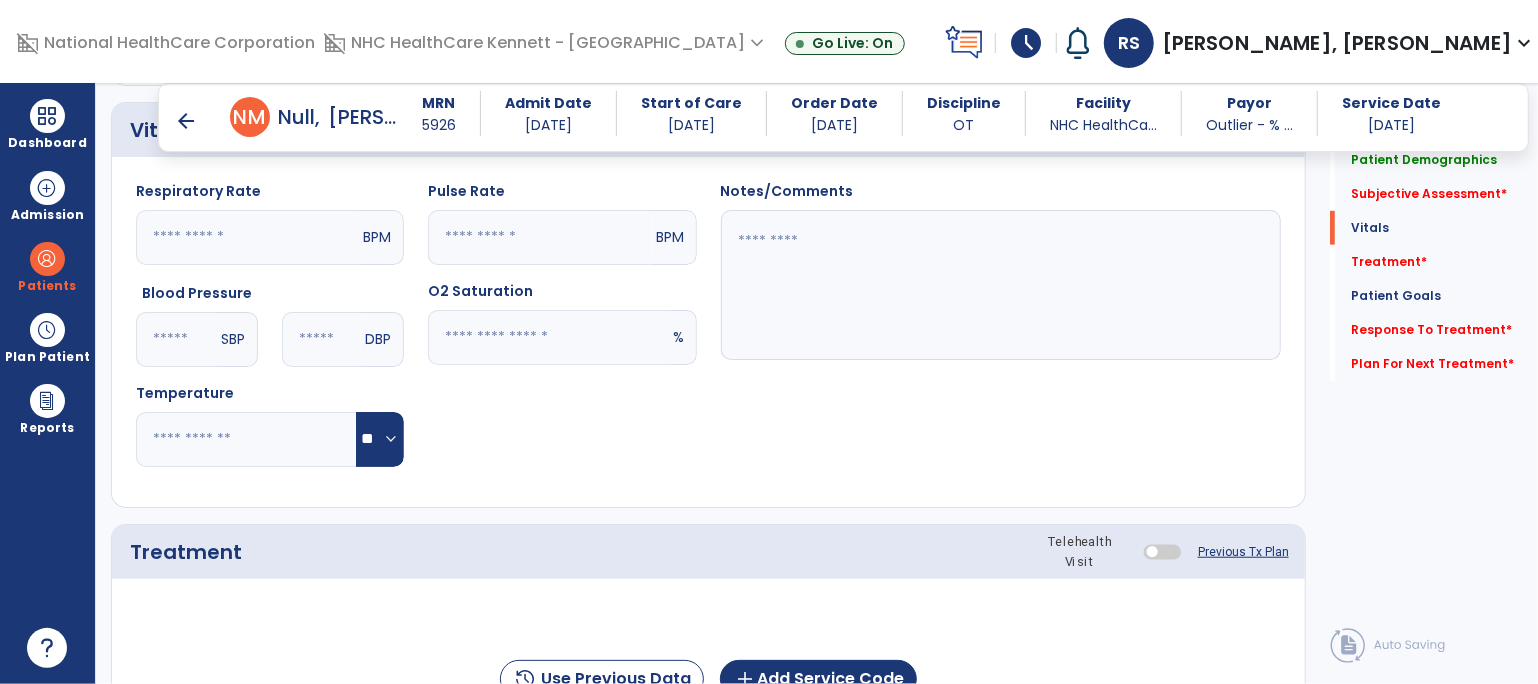 scroll, scrollTop: 914, scrollLeft: 0, axis: vertical 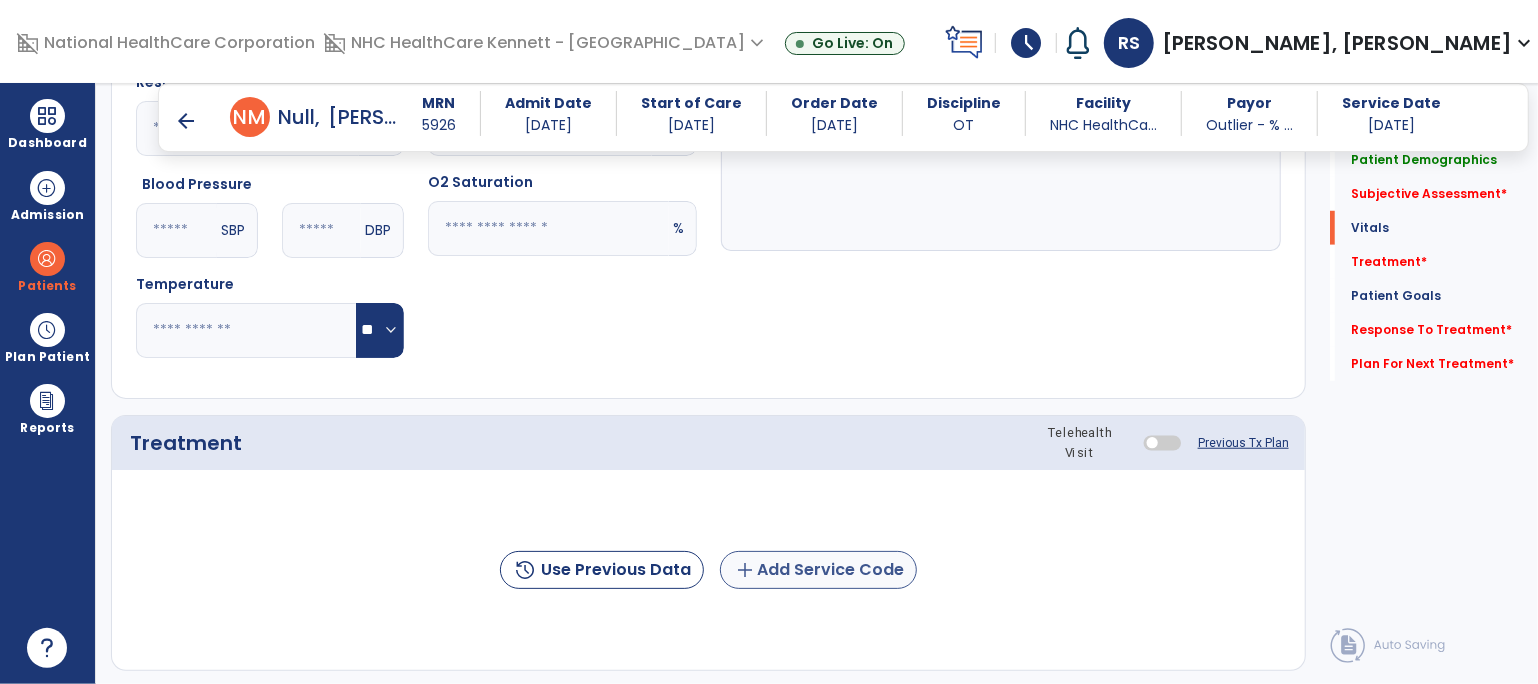 type on "**********" 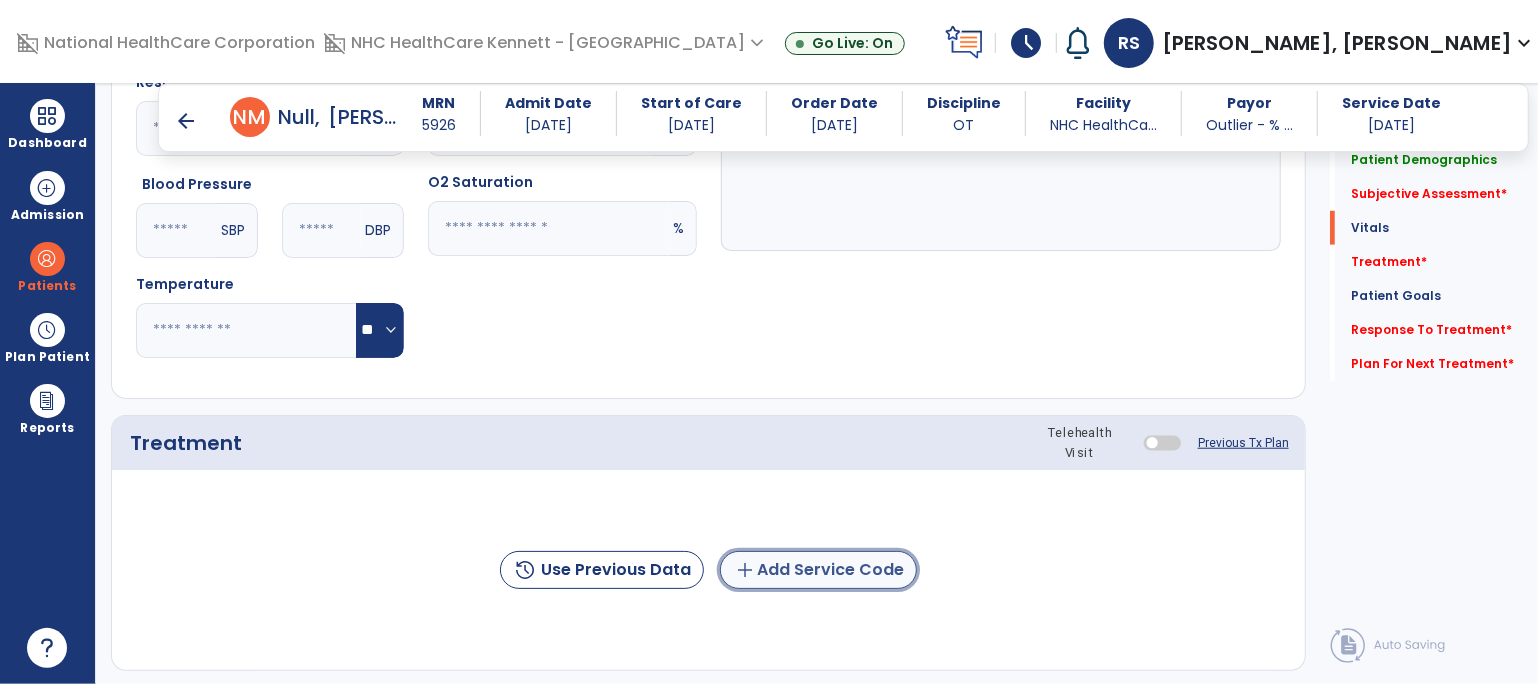 click on "add  Add Service Code" 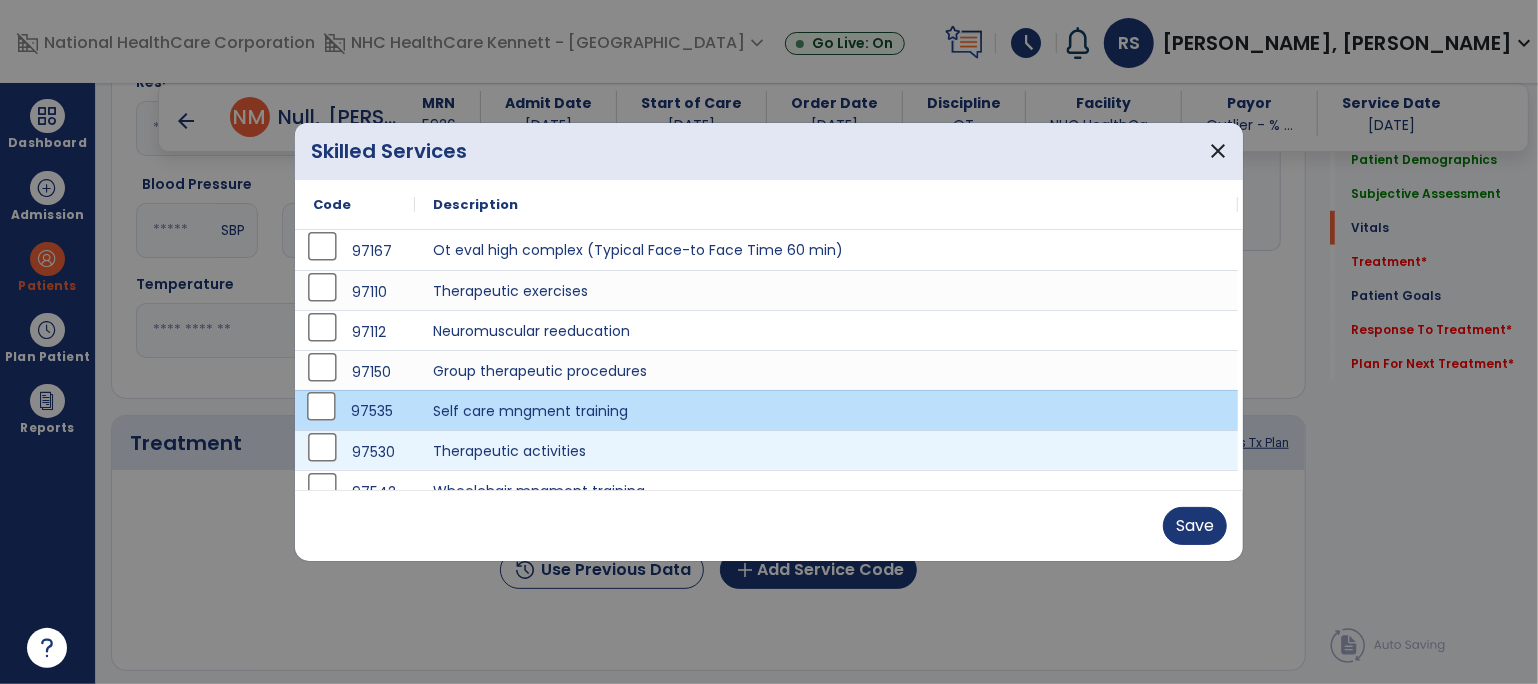 click on "97530" at bounding box center (355, 452) 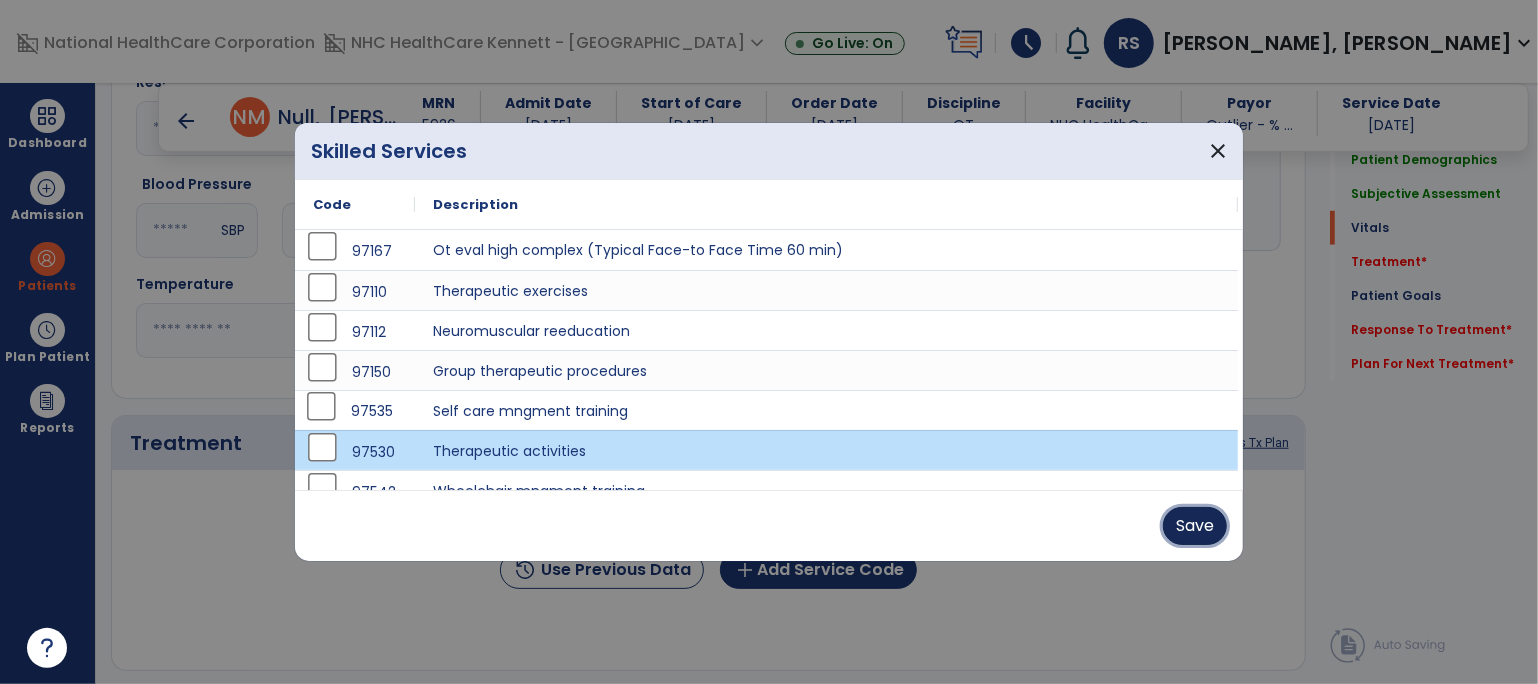 click on "Save" at bounding box center [1195, 526] 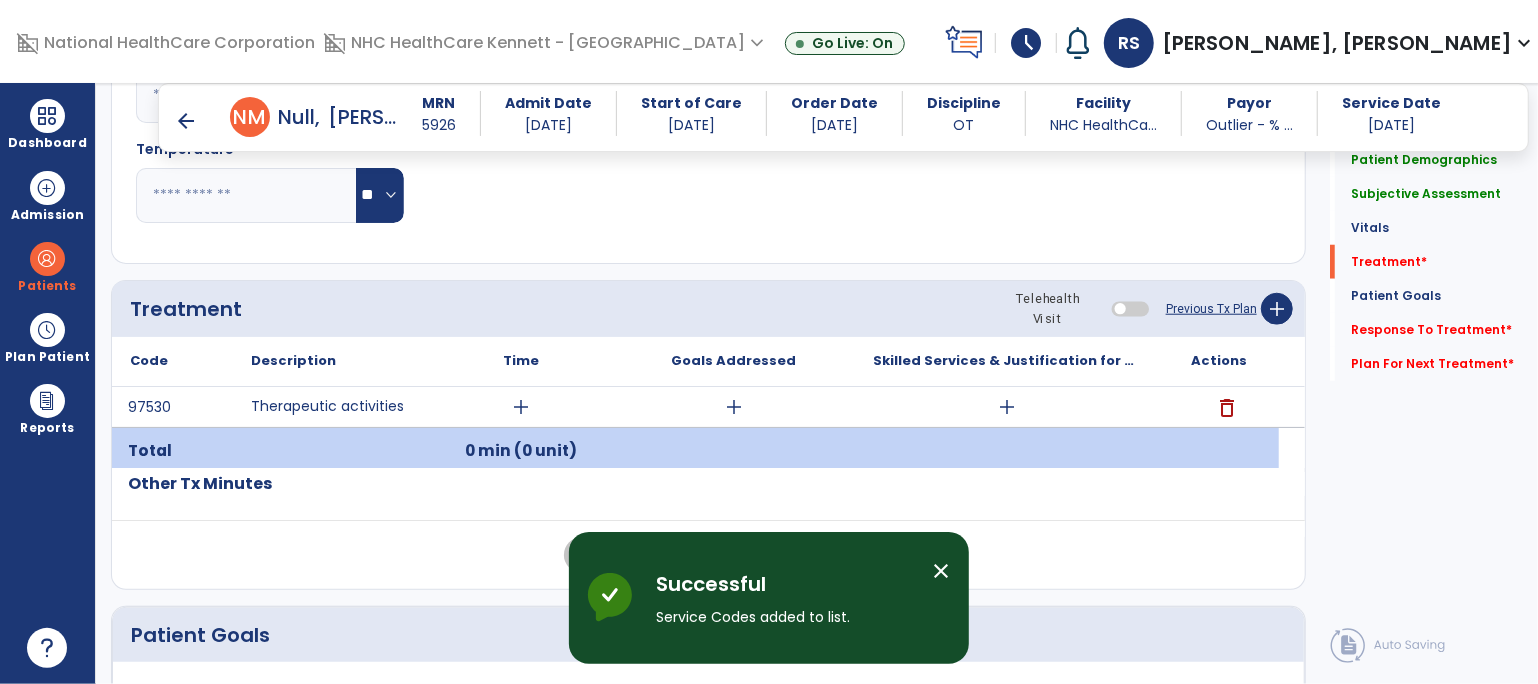 scroll, scrollTop: 1137, scrollLeft: 0, axis: vertical 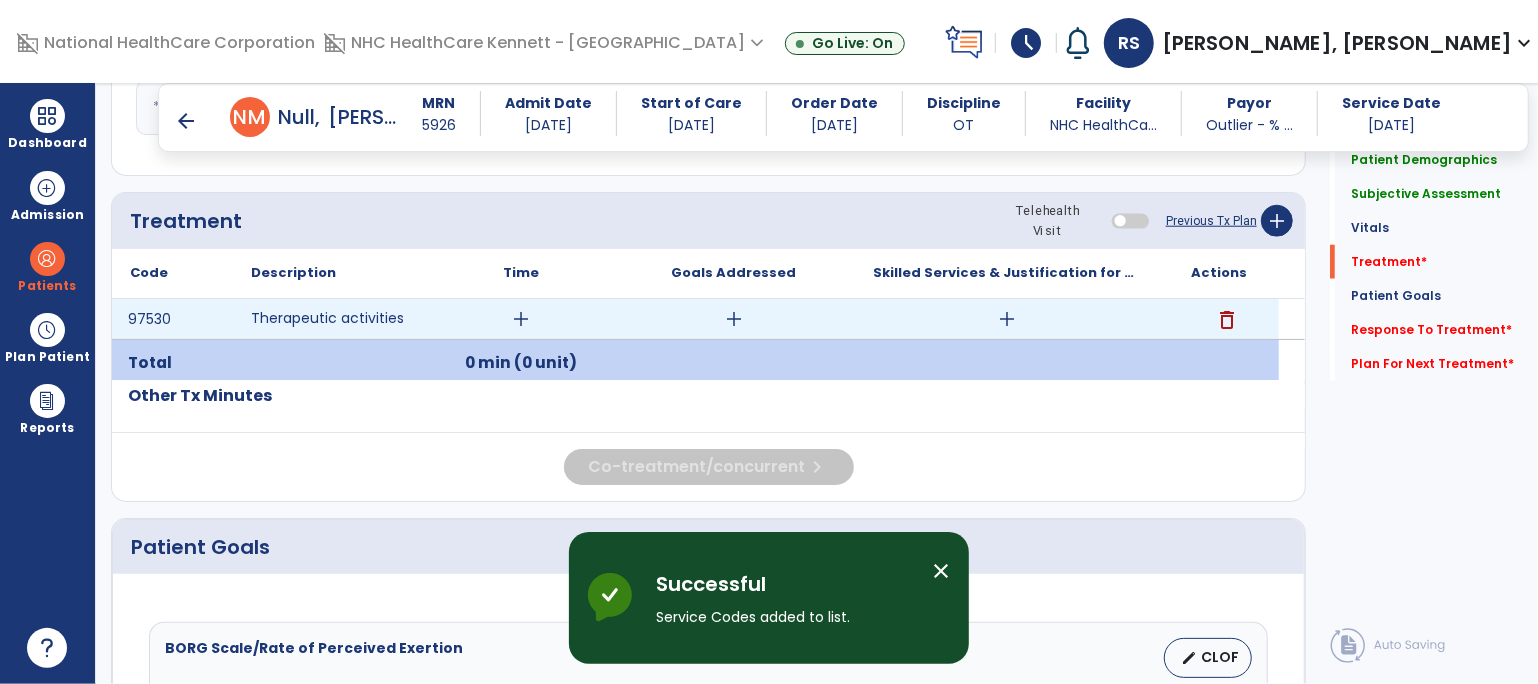 click on "add" at bounding box center [521, 319] 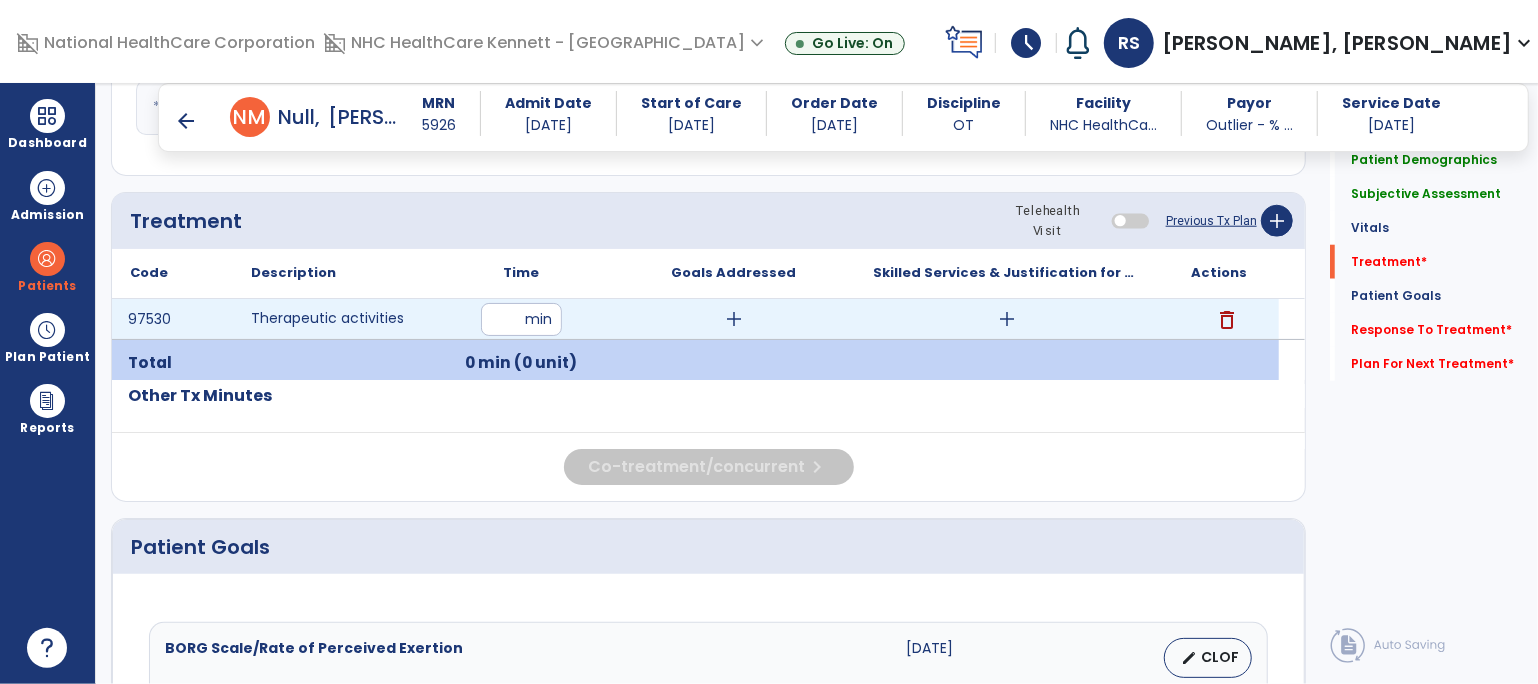type on "*" 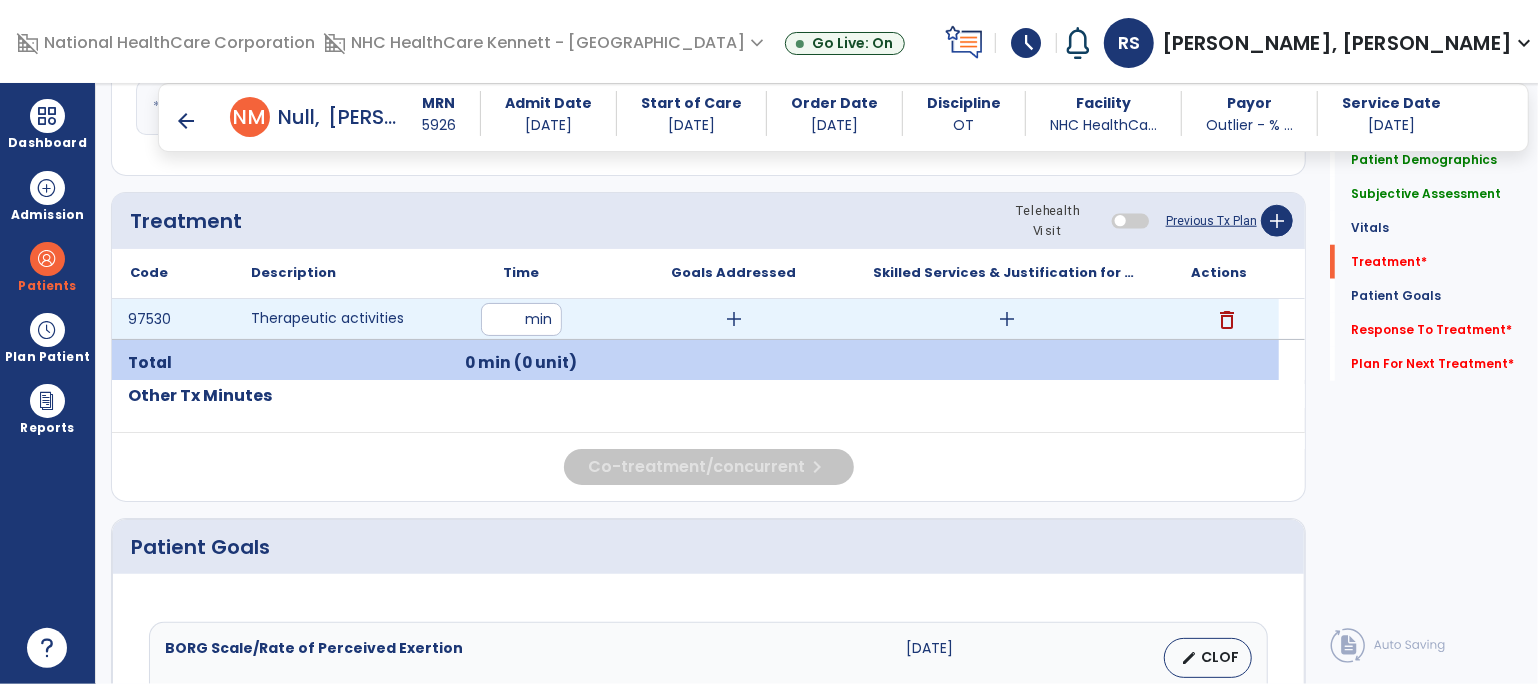 type on "**" 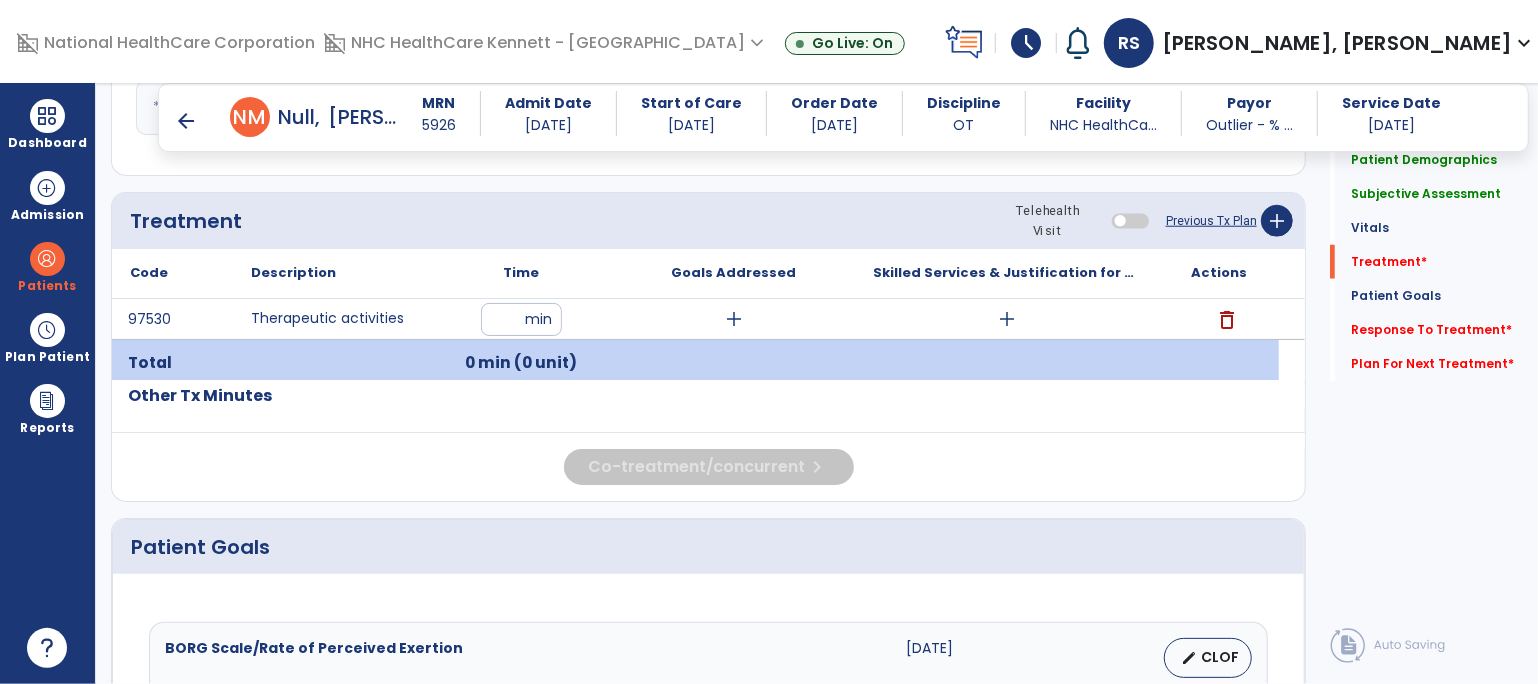 type on "**" 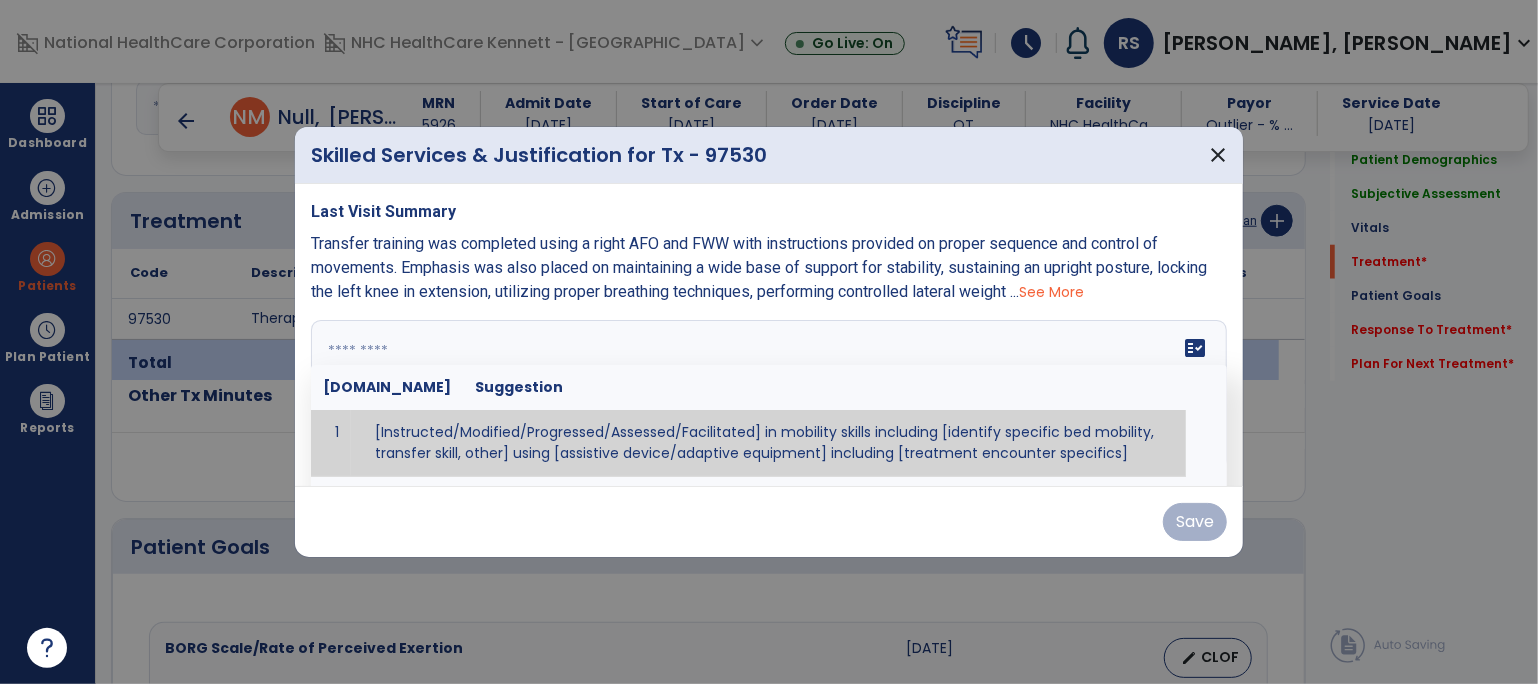 click at bounding box center (769, 395) 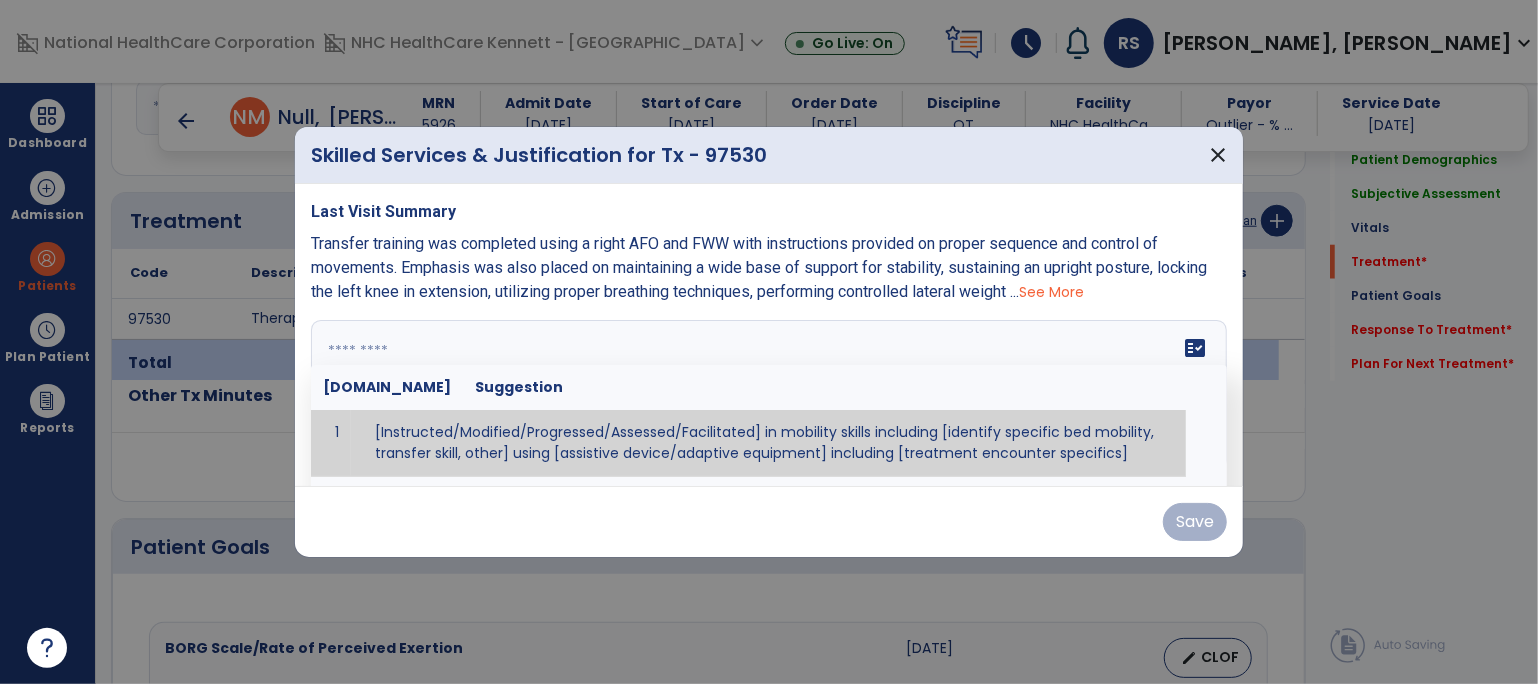 click on "See More" at bounding box center (1051, 292) 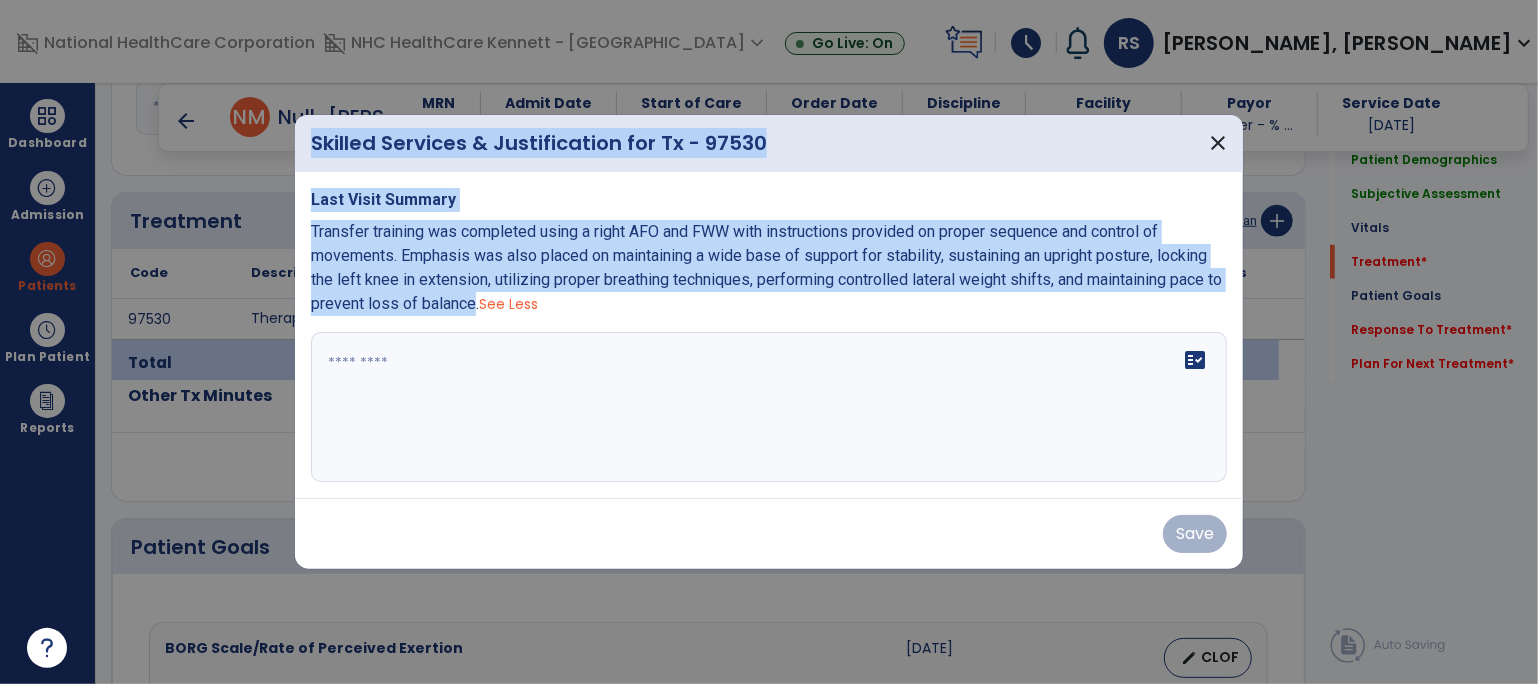 drag, startPoint x: 494, startPoint y: 303, endPoint x: 278, endPoint y: 222, distance: 230.6881 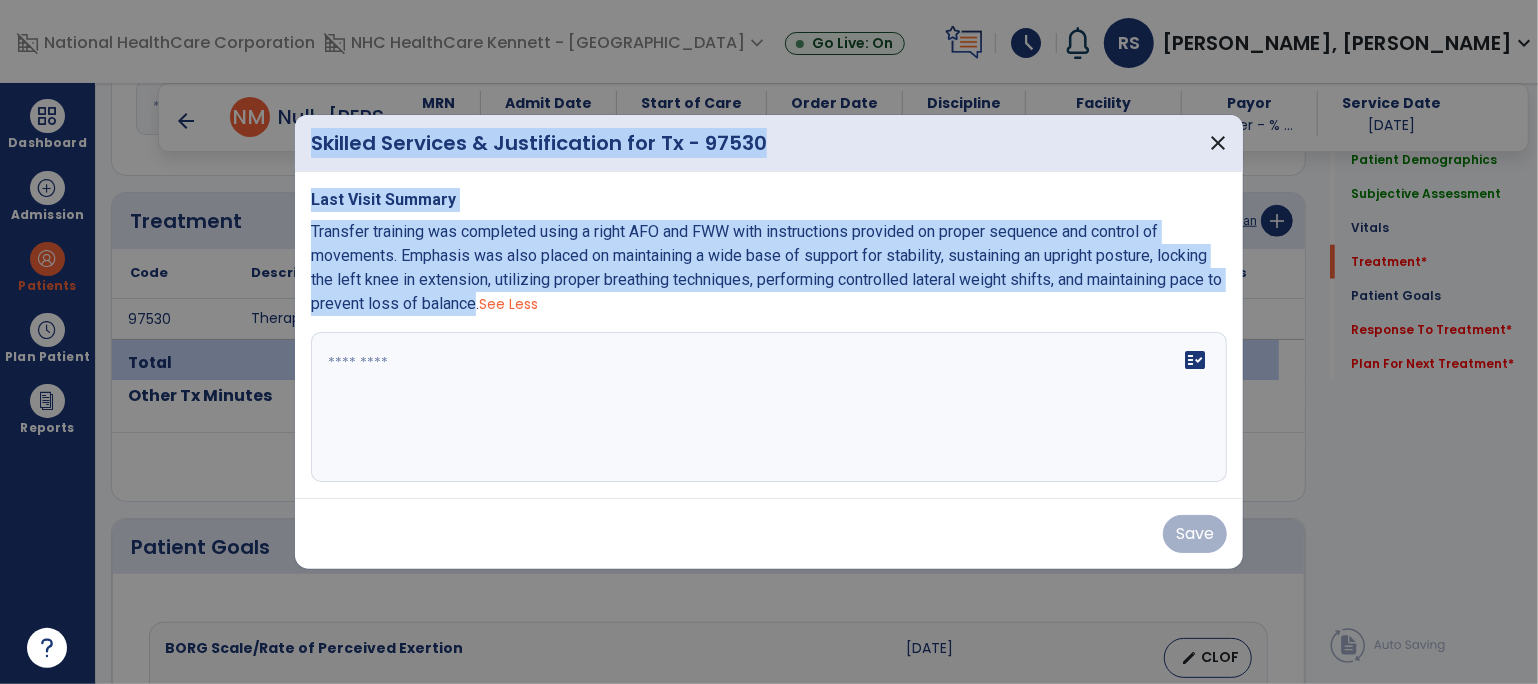 click on "Skilled Services & Justification for Tx - 97530   close   Last Visit Summary Transfer training was completed using a right AFO and FWW with instructions provided on proper sequence and control of movements. Emphasis was also placed on maintaining a wide base of support for stability, sustaining an upright posture, locking the left knee in extension, utilizing proper breathing techniques, performing controlled lateral weight shifts, and maintaining pace to prevent loss of balance.  See Less   fact_check   Save" at bounding box center (769, 342) 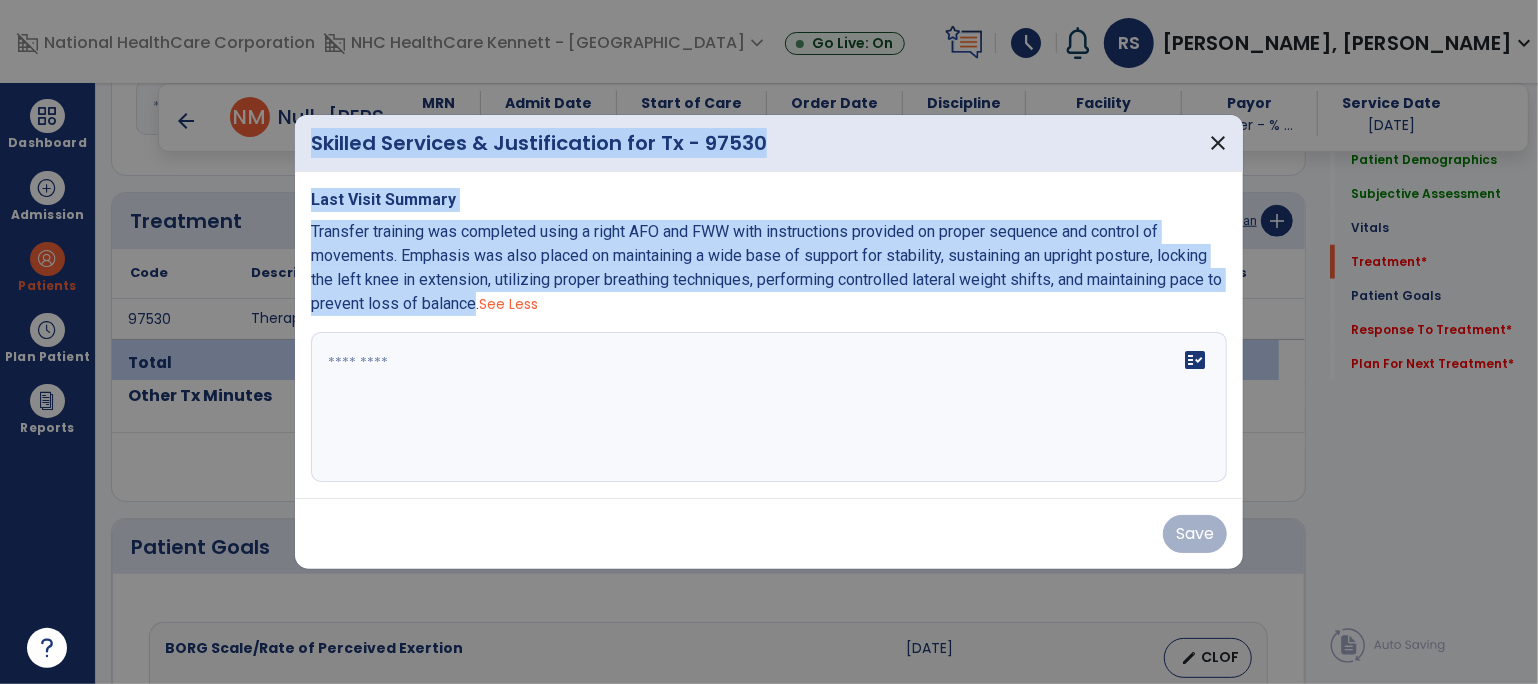 click on "Transfer training was completed using a right AFO and FWW with instructions provided on proper sequence and control of movements. Emphasis was also placed on maintaining a wide base of support for stability, sustaining an upright posture, locking the left knee in extension, utilizing proper breathing techniques, performing controlled lateral weight shifts, and maintaining pace to prevent loss of balance." at bounding box center [766, 267] 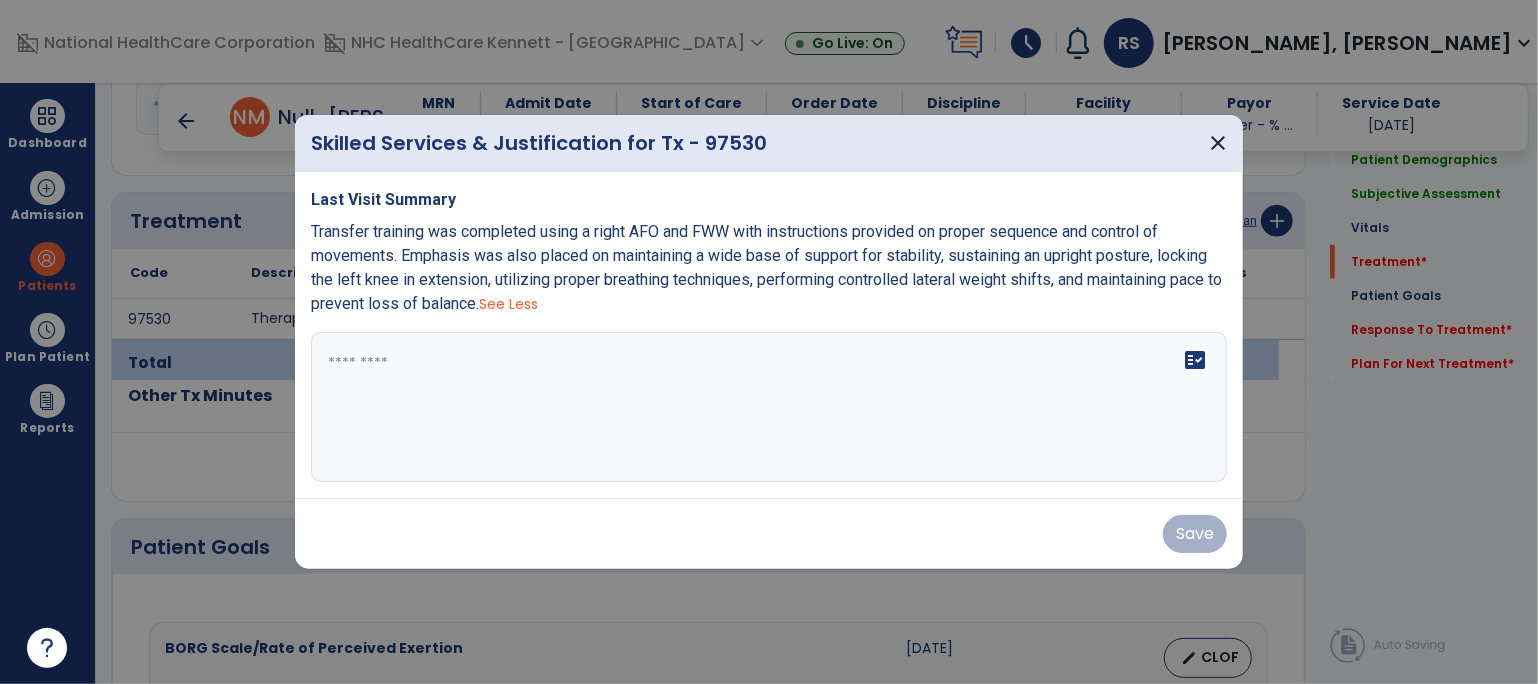 click on "See Less" at bounding box center (508, 304) 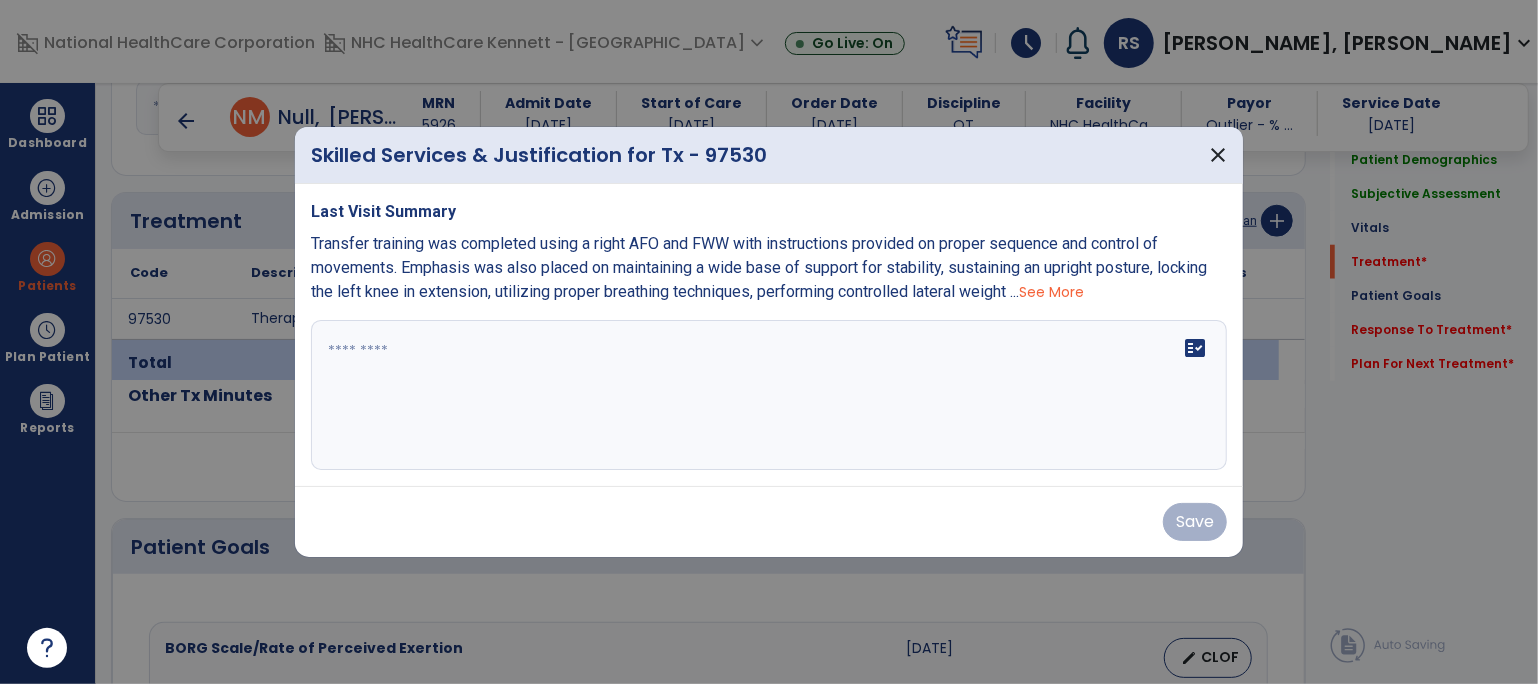 drag, startPoint x: 482, startPoint y: 305, endPoint x: 457, endPoint y: 289, distance: 29.681644 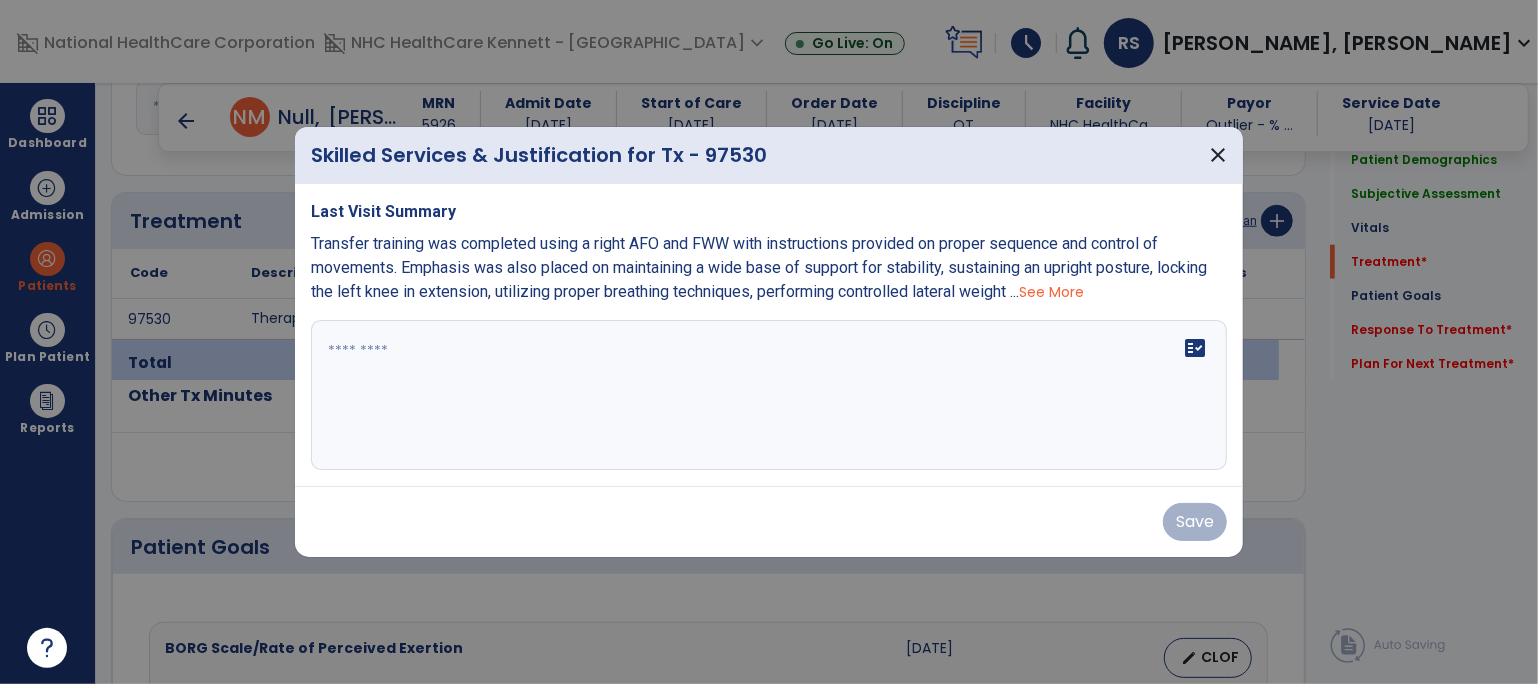 click on "Last Visit Summary Transfer training was completed using a right AFO and FWW with instructions provided on proper sequence and control of movements. Emphasis was also placed on maintaining a wide base of support for stability, sustaining an upright posture, locking the left knee in extension, utilizing proper breathing techniques, performing controlled lateral weight ...  See More   fact_check" at bounding box center (769, 335) 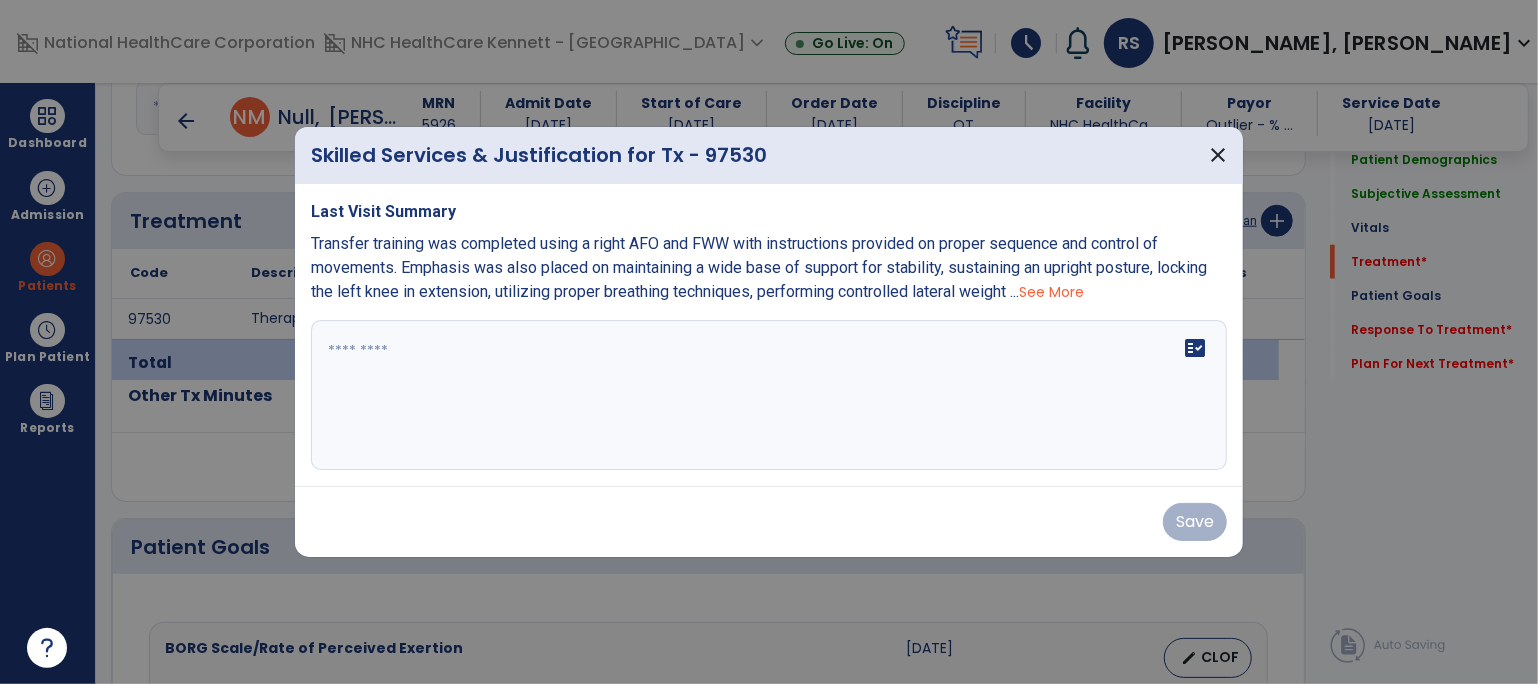 click on "See More" at bounding box center (1051, 292) 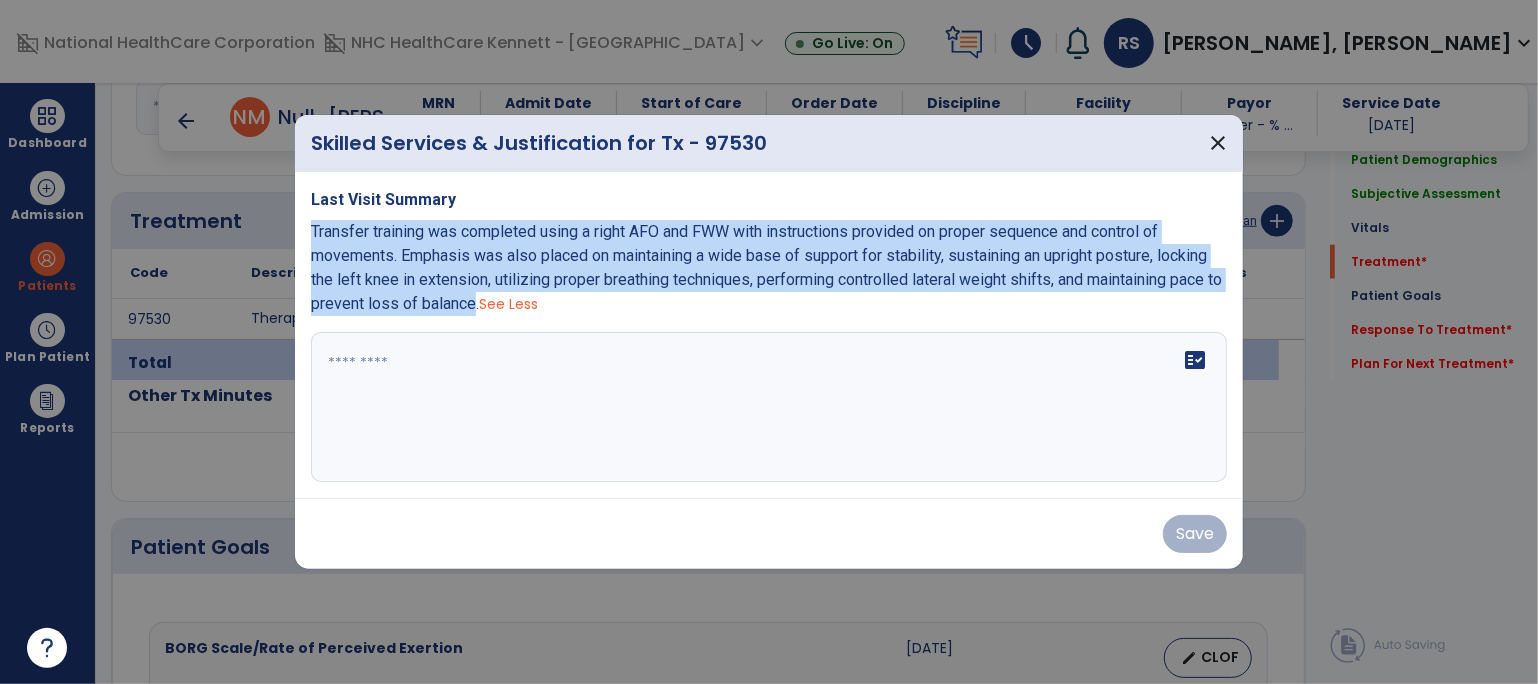 drag, startPoint x: 492, startPoint y: 307, endPoint x: 301, endPoint y: 242, distance: 201.75728 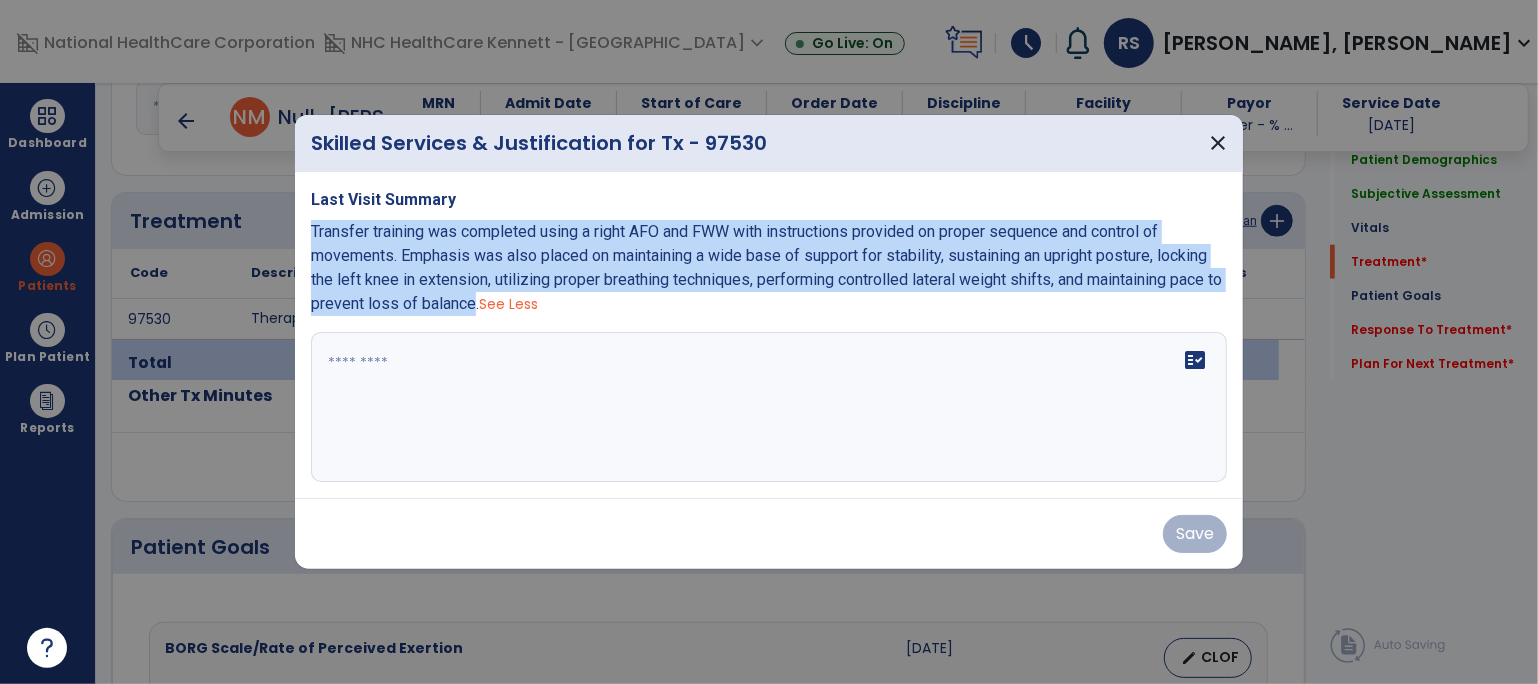 click on "Last Visit Summary Transfer training was completed using a right AFO and FWW with instructions provided on proper sequence and control of movements. Emphasis was also placed on maintaining a wide base of support for stability, sustaining an upright posture, locking the left knee in extension, utilizing proper breathing techniques, performing controlled lateral weight shifts, and maintaining pace to prevent loss of balance.  See Less   fact_check" at bounding box center [769, 335] 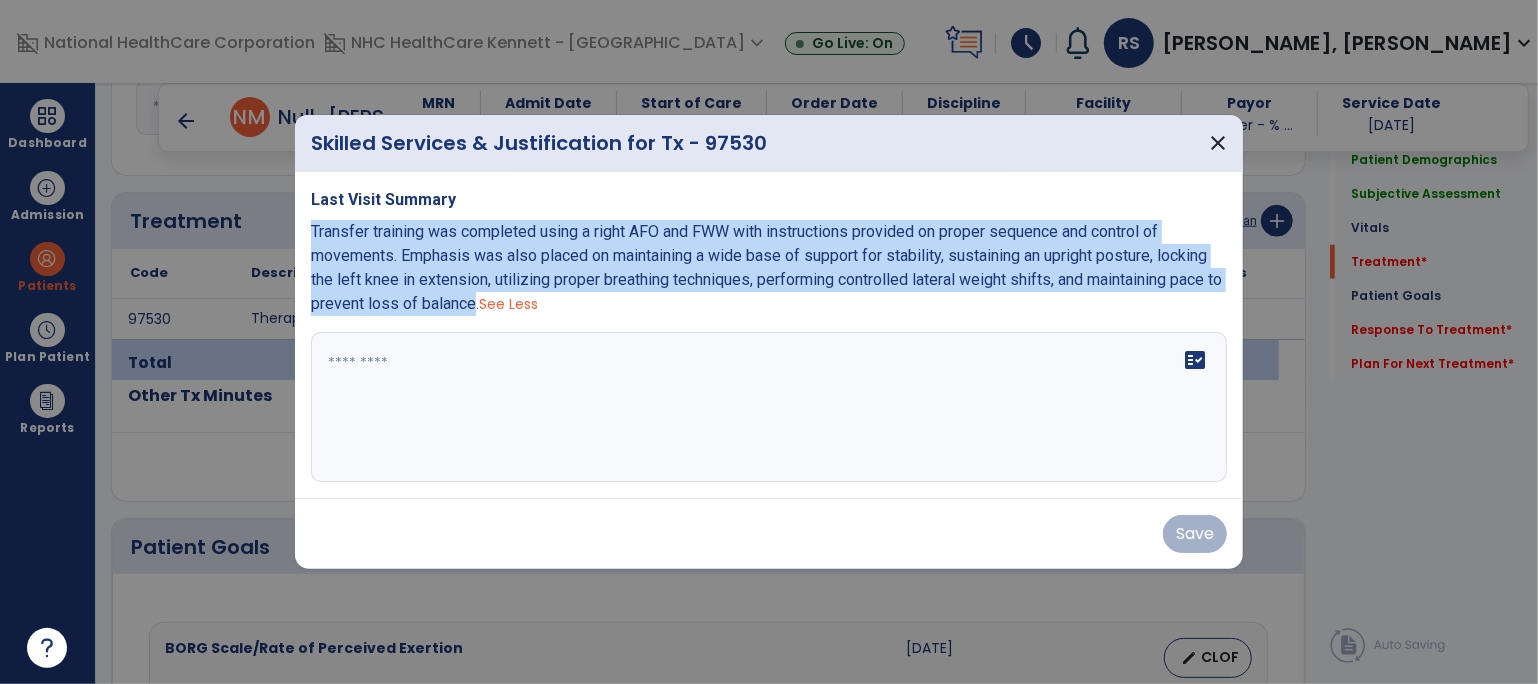 copy on "Transfer training was completed using a right AFO and FWW with instructions provided on proper sequence and control of movements. Emphasis was also placed on maintaining a wide base of support for stability, sustaining an upright posture, locking the left knee in extension, utilizing proper breathing techniques, performing controlled lateral weight shifts, and maintaining pace to prevent loss of balance" 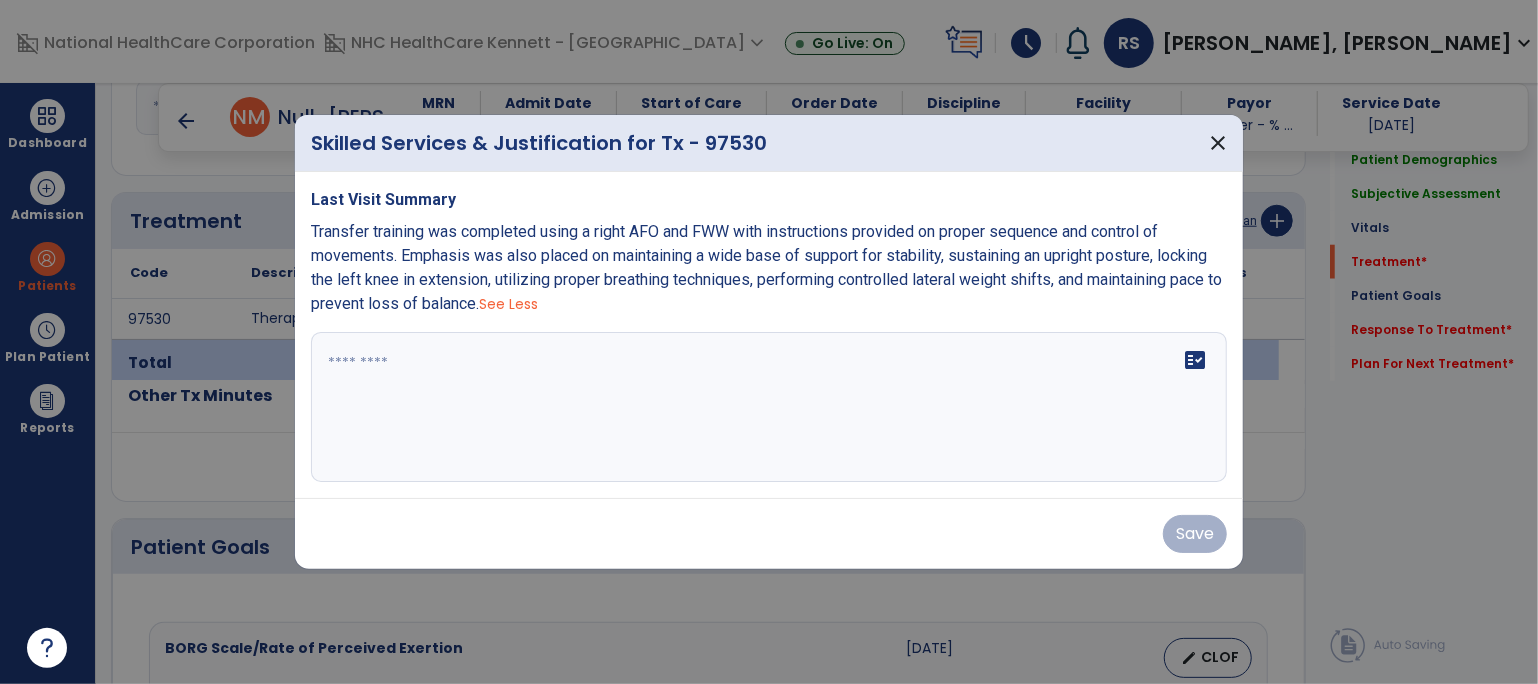 click at bounding box center (769, 407) 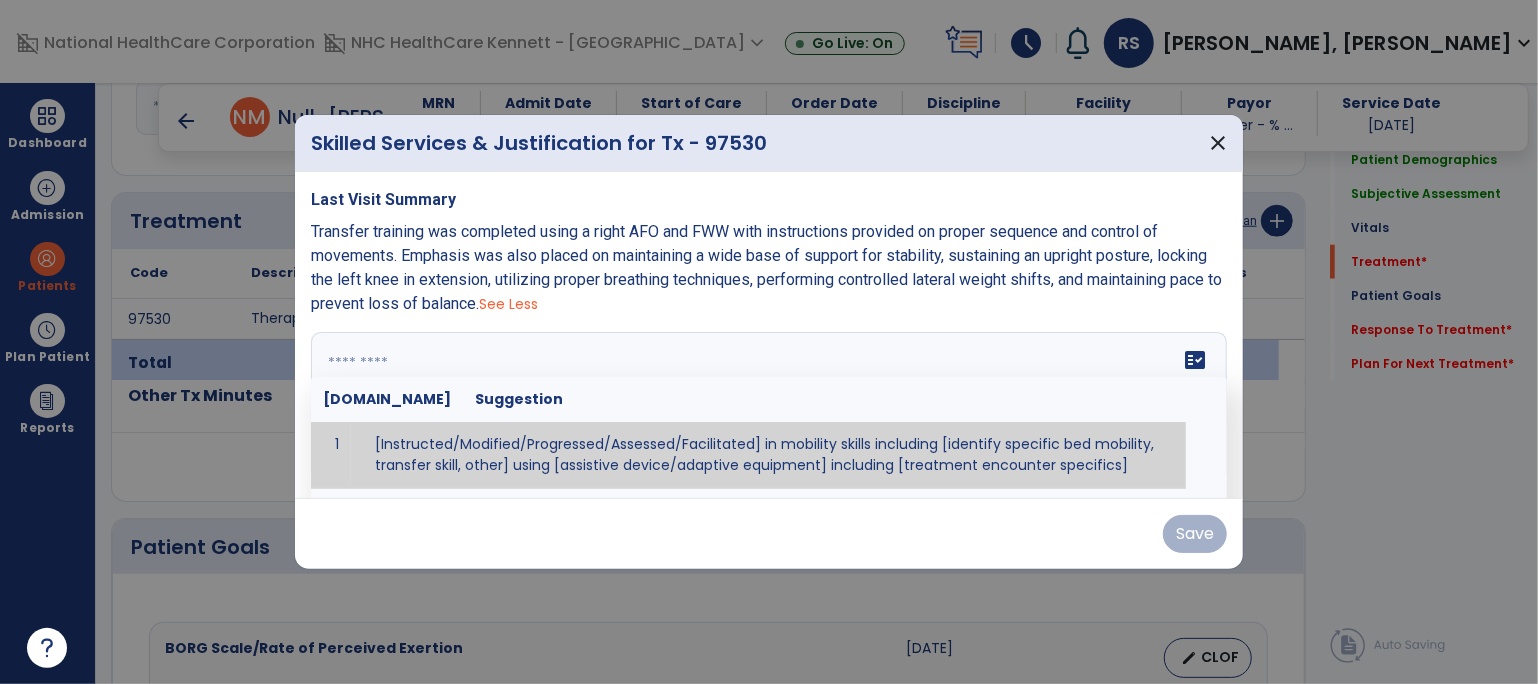 paste on "**********" 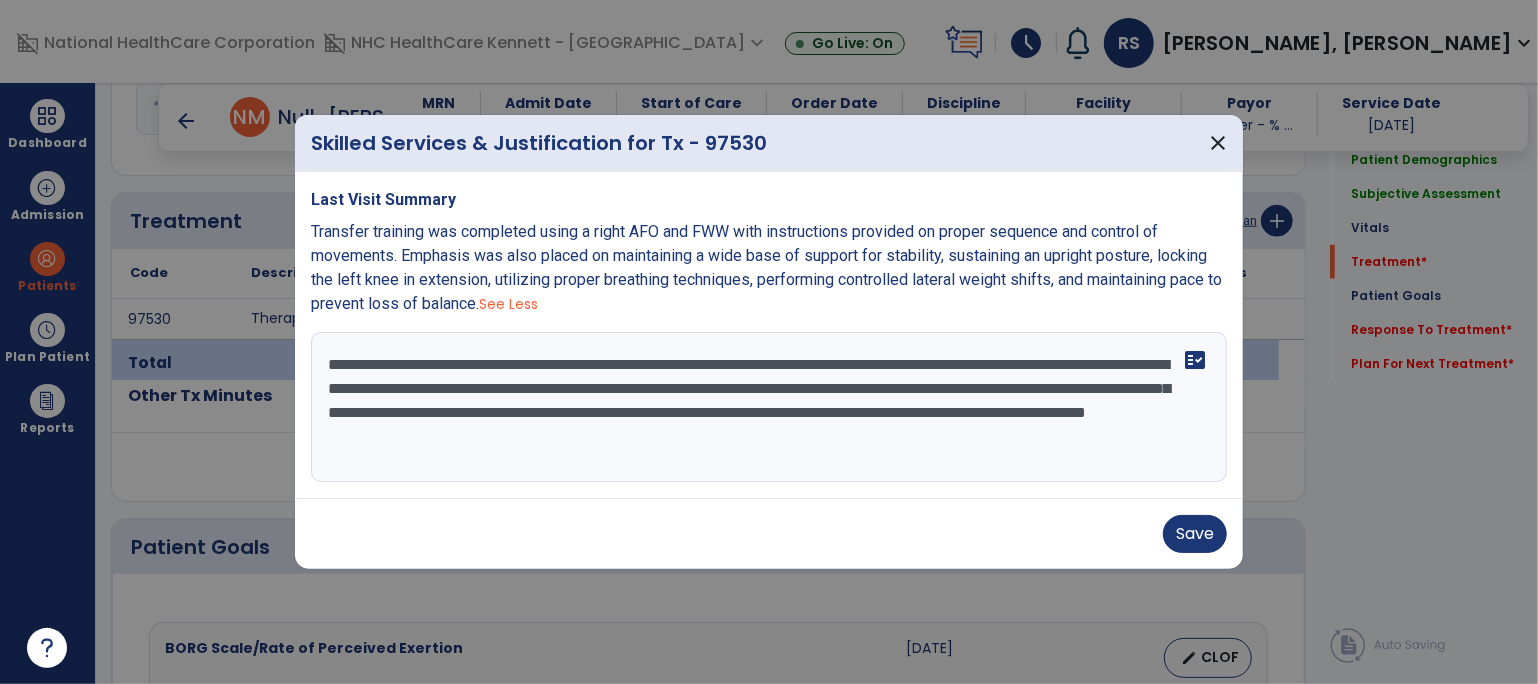 drag, startPoint x: 471, startPoint y: 359, endPoint x: 814, endPoint y: 358, distance: 343.00146 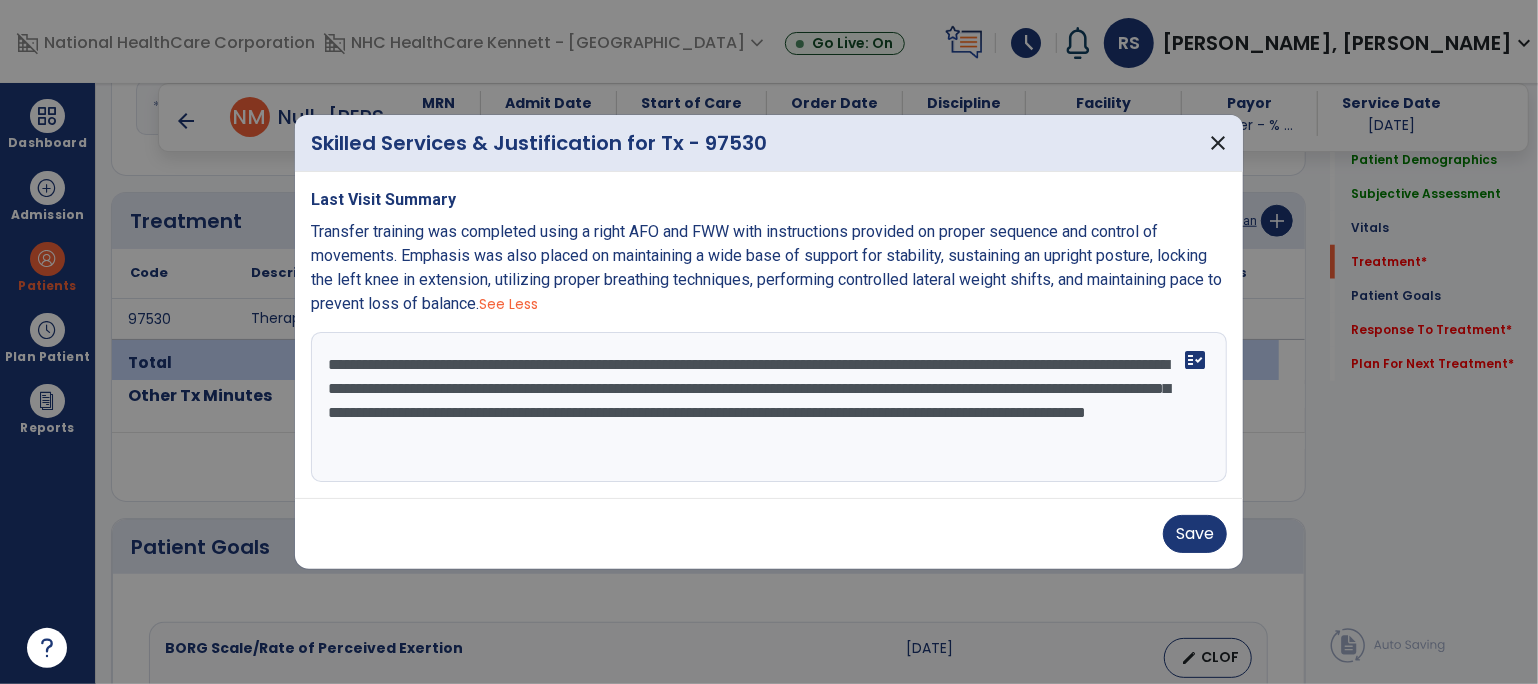 click on "**********" at bounding box center [769, 407] 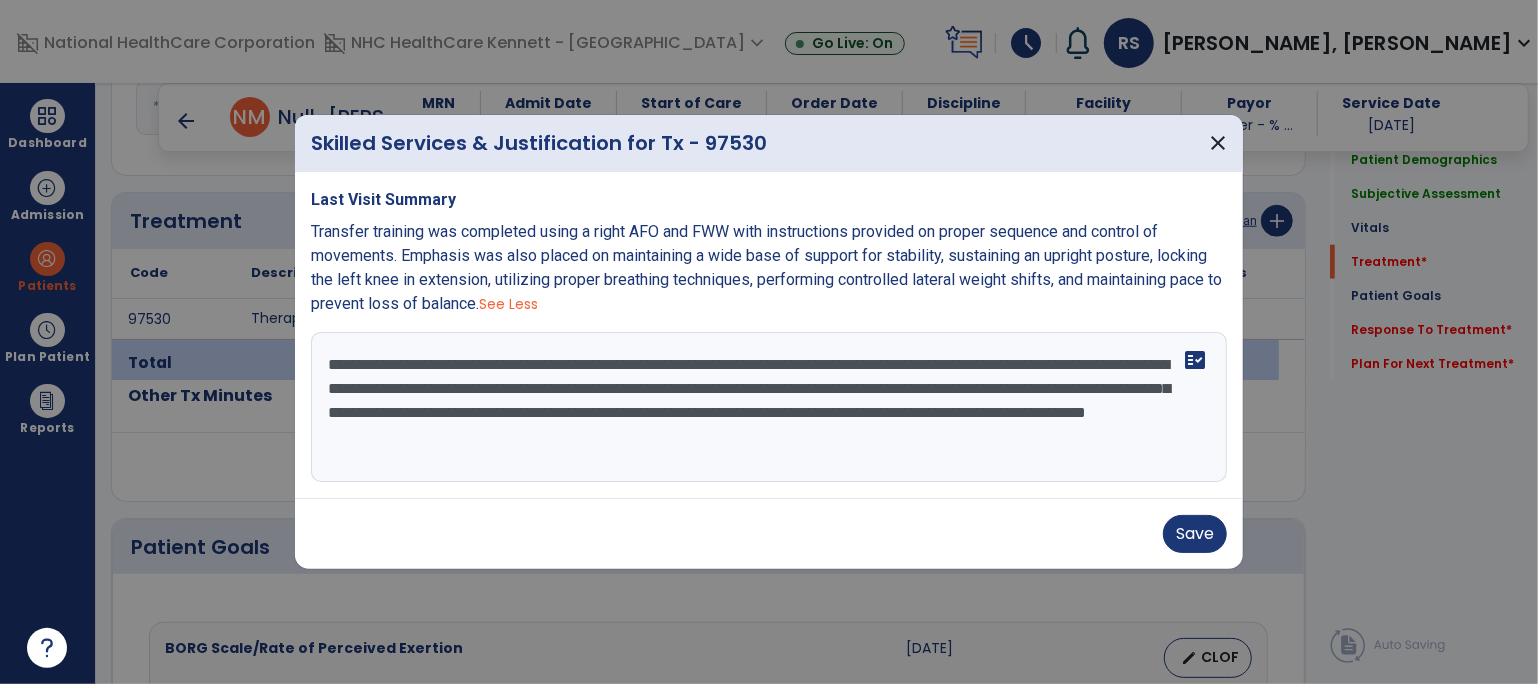 drag, startPoint x: 851, startPoint y: 361, endPoint x: 638, endPoint y: 394, distance: 215.54118 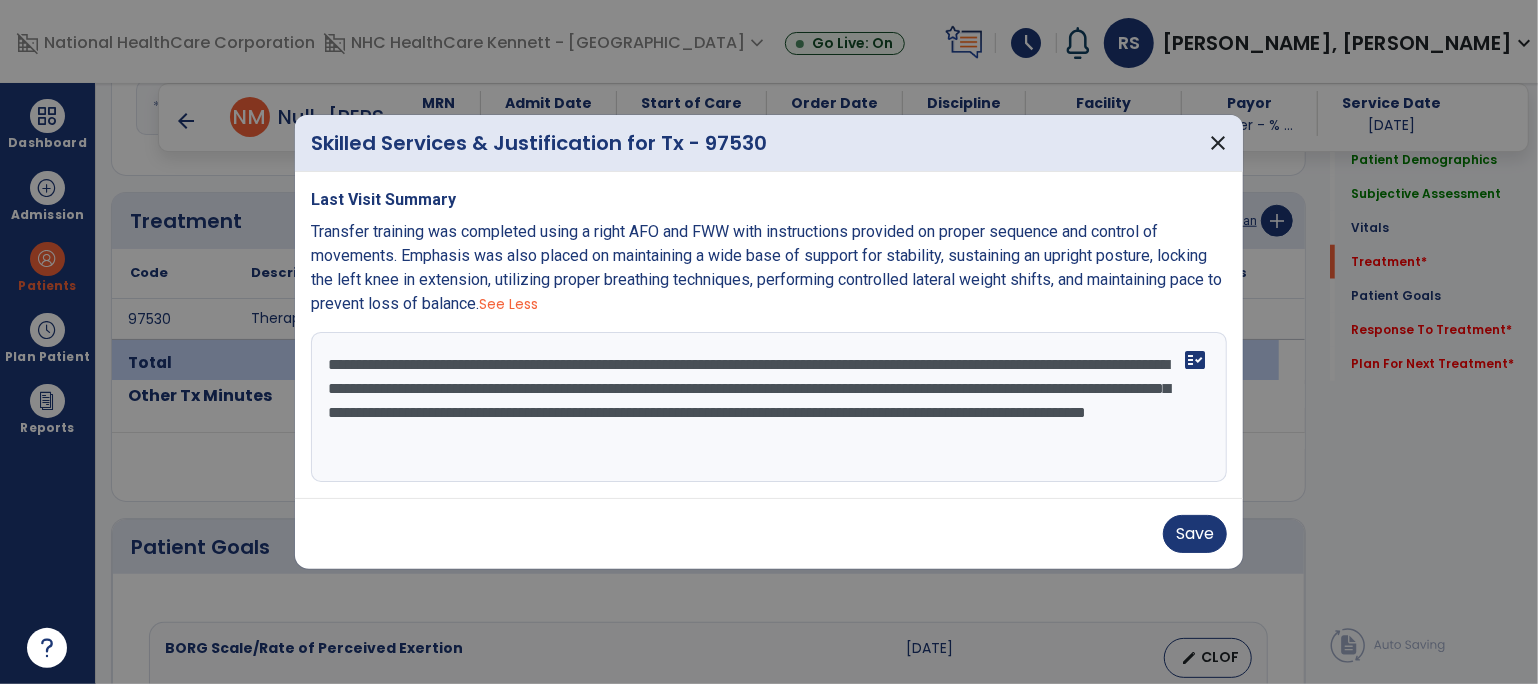click on "**********" at bounding box center (769, 407) 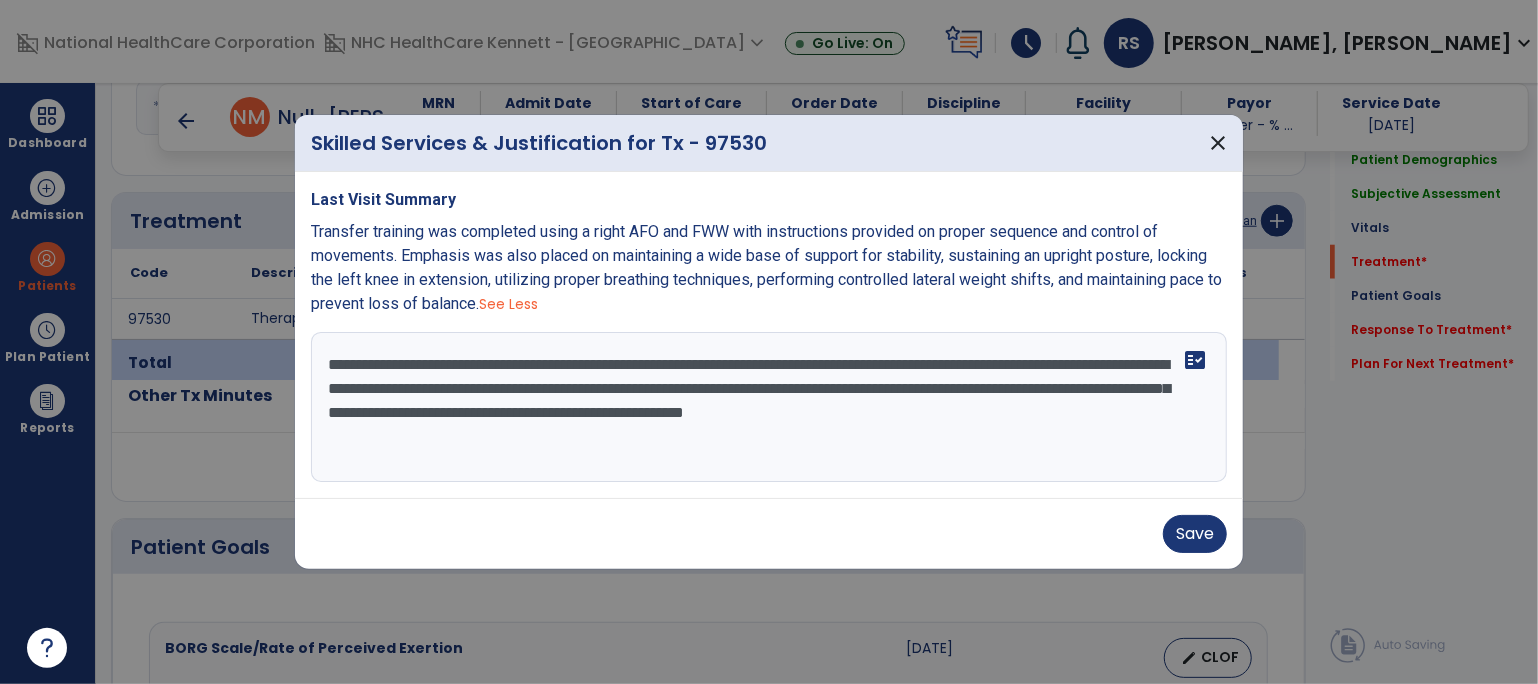 drag, startPoint x: 937, startPoint y: 367, endPoint x: 1065, endPoint y: 354, distance: 128.65846 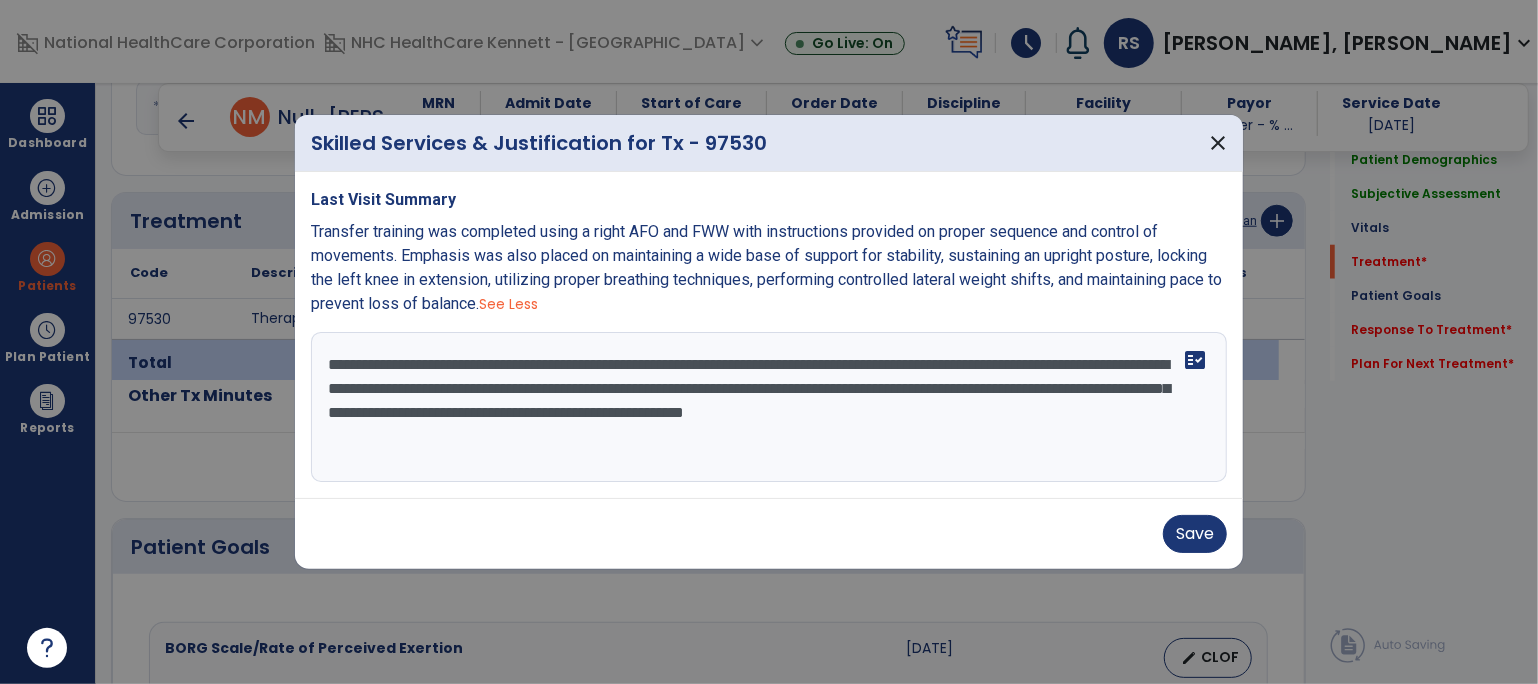click on "**********" at bounding box center [769, 407] 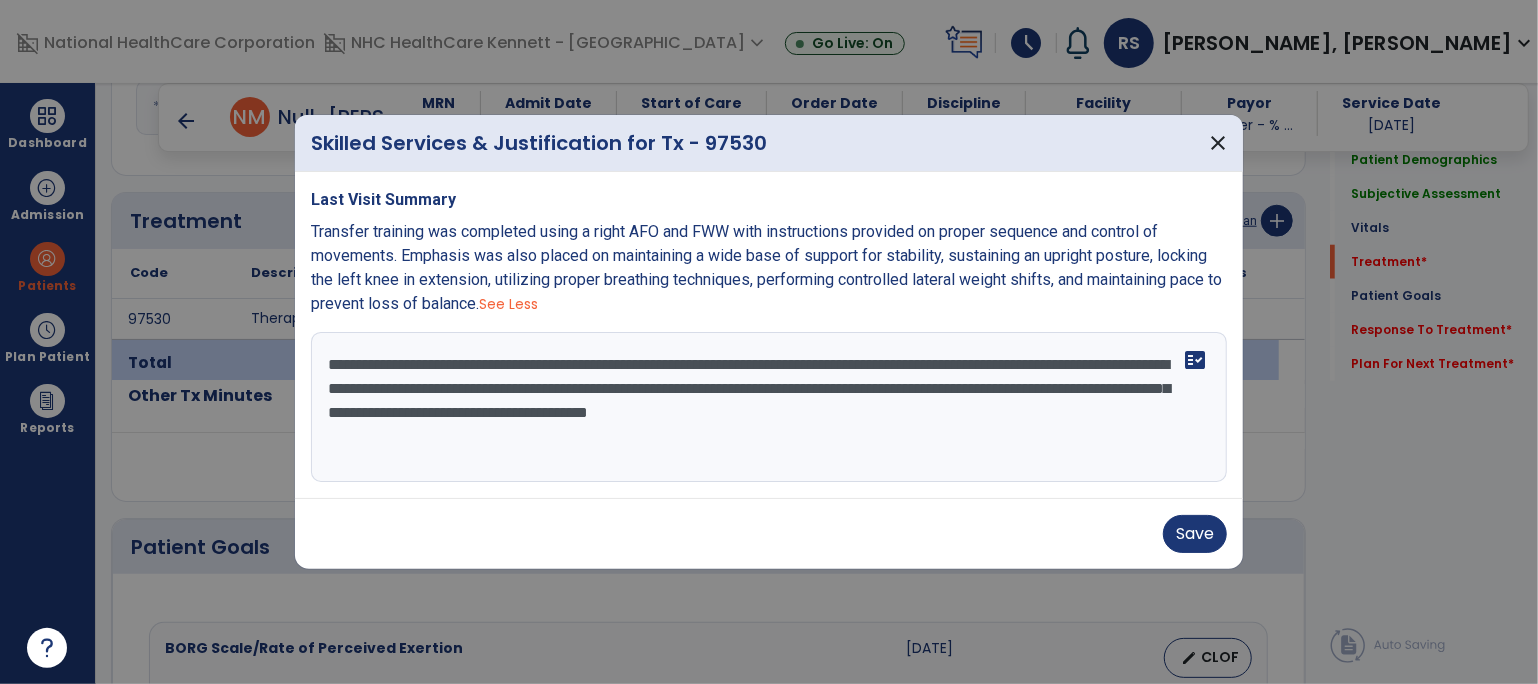 click on "**********" at bounding box center (769, 407) 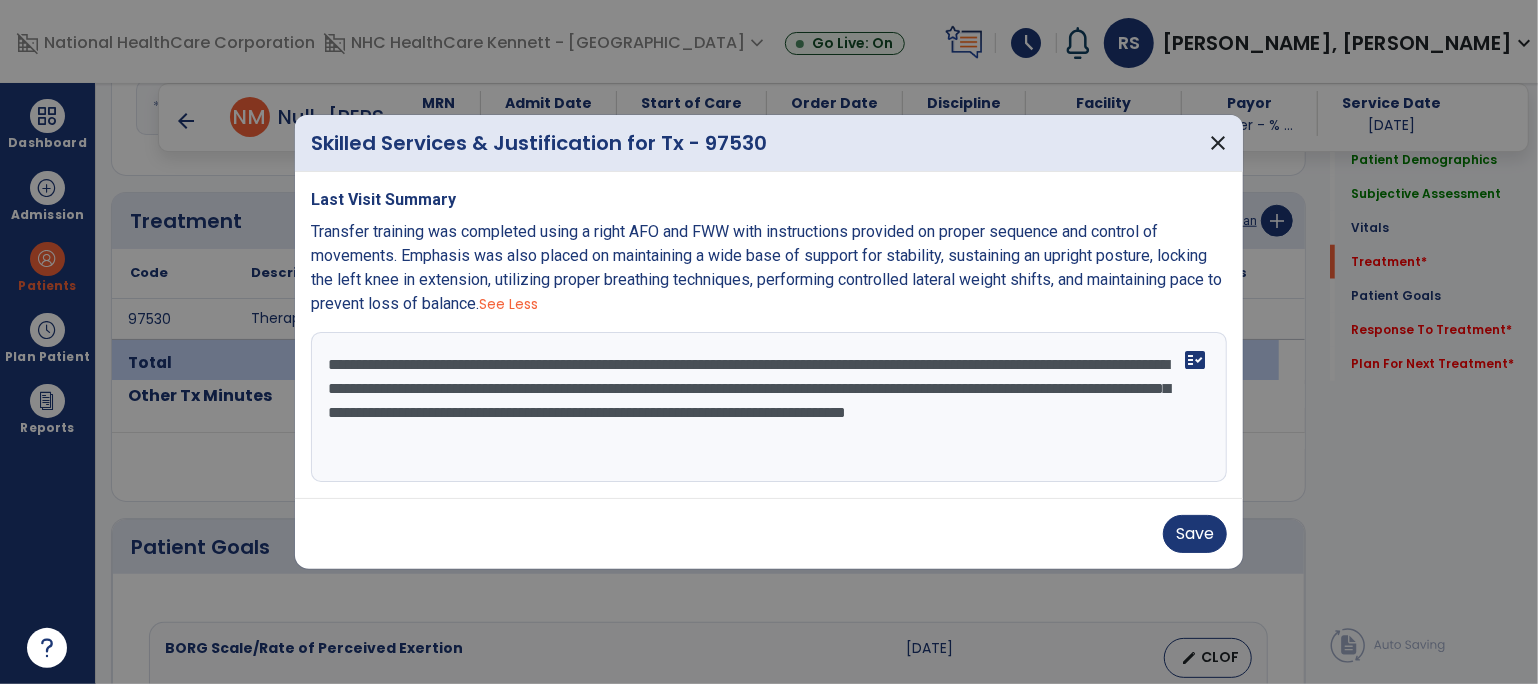 drag, startPoint x: 852, startPoint y: 413, endPoint x: 457, endPoint y: 446, distance: 396.3761 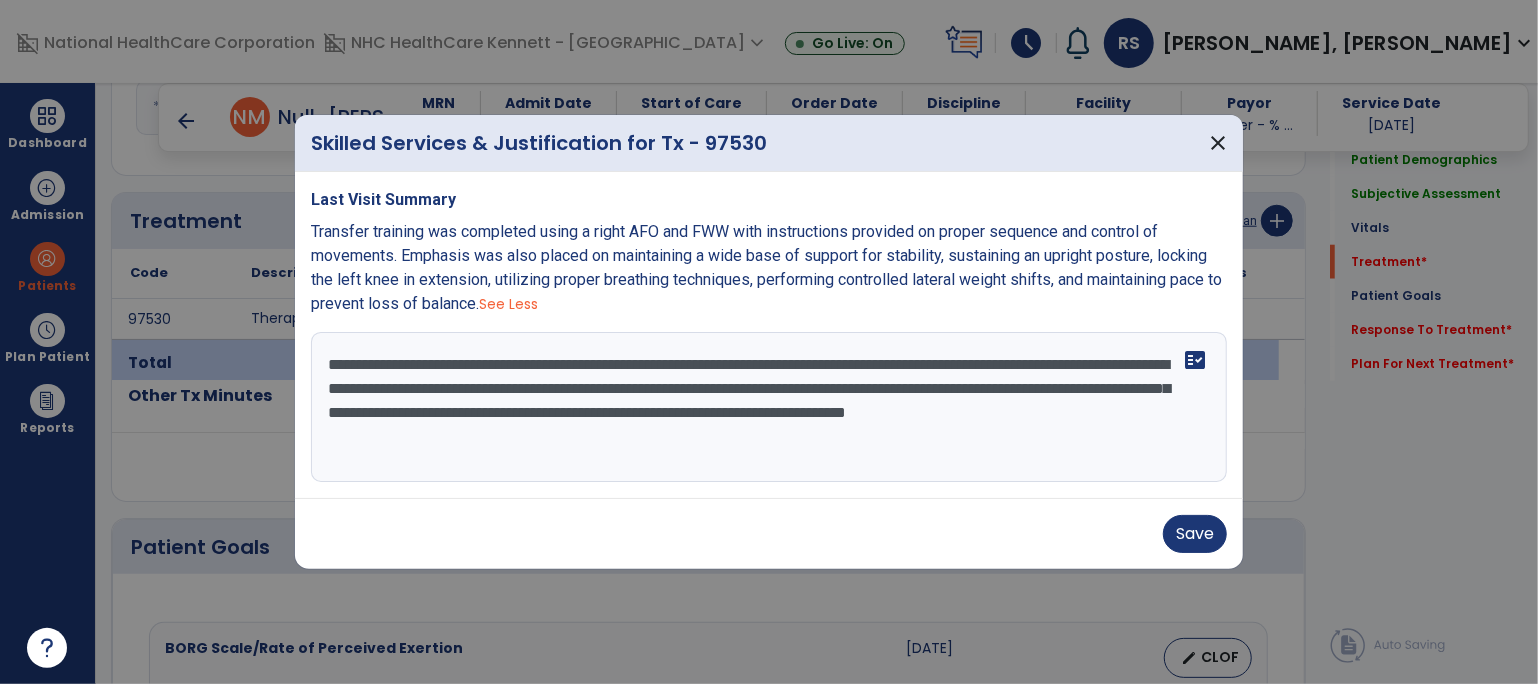 click on "**********" at bounding box center [769, 407] 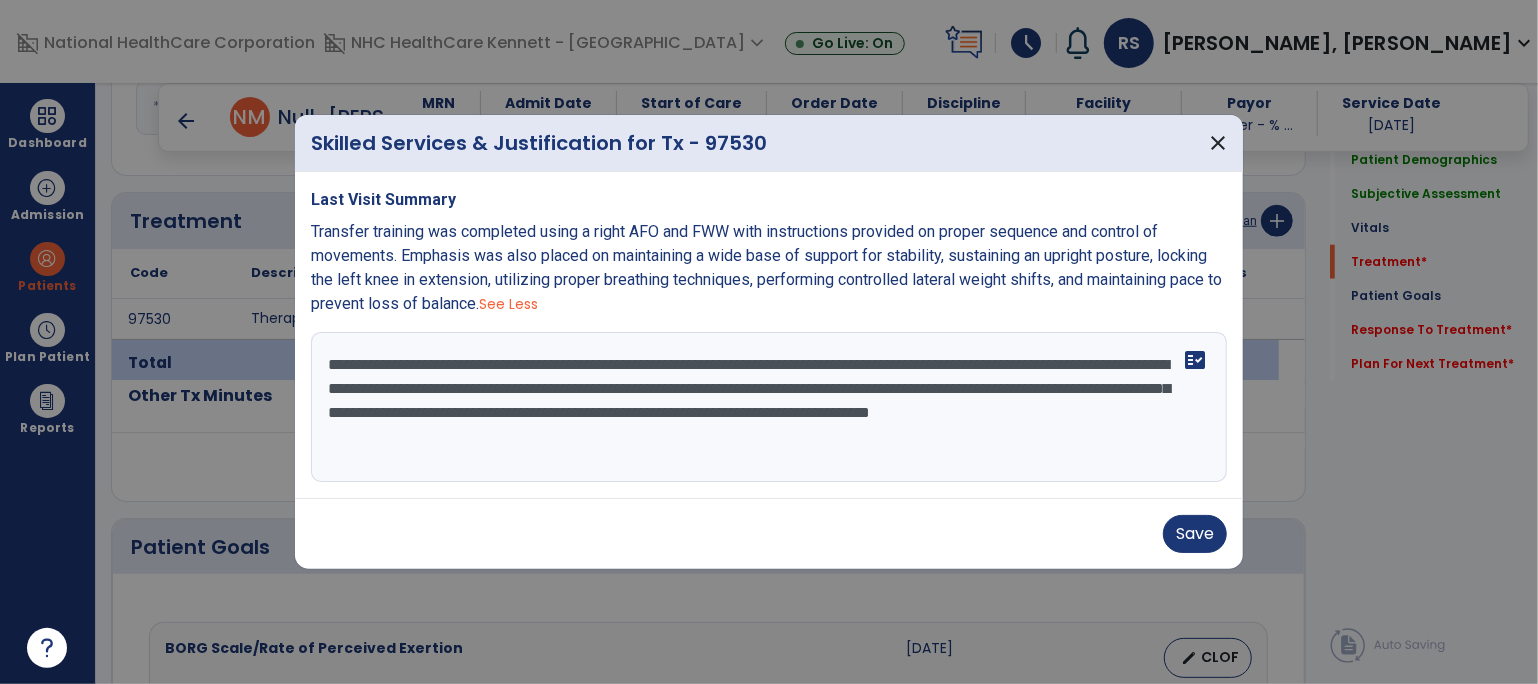 drag, startPoint x: 734, startPoint y: 396, endPoint x: 997, endPoint y: 390, distance: 263.06842 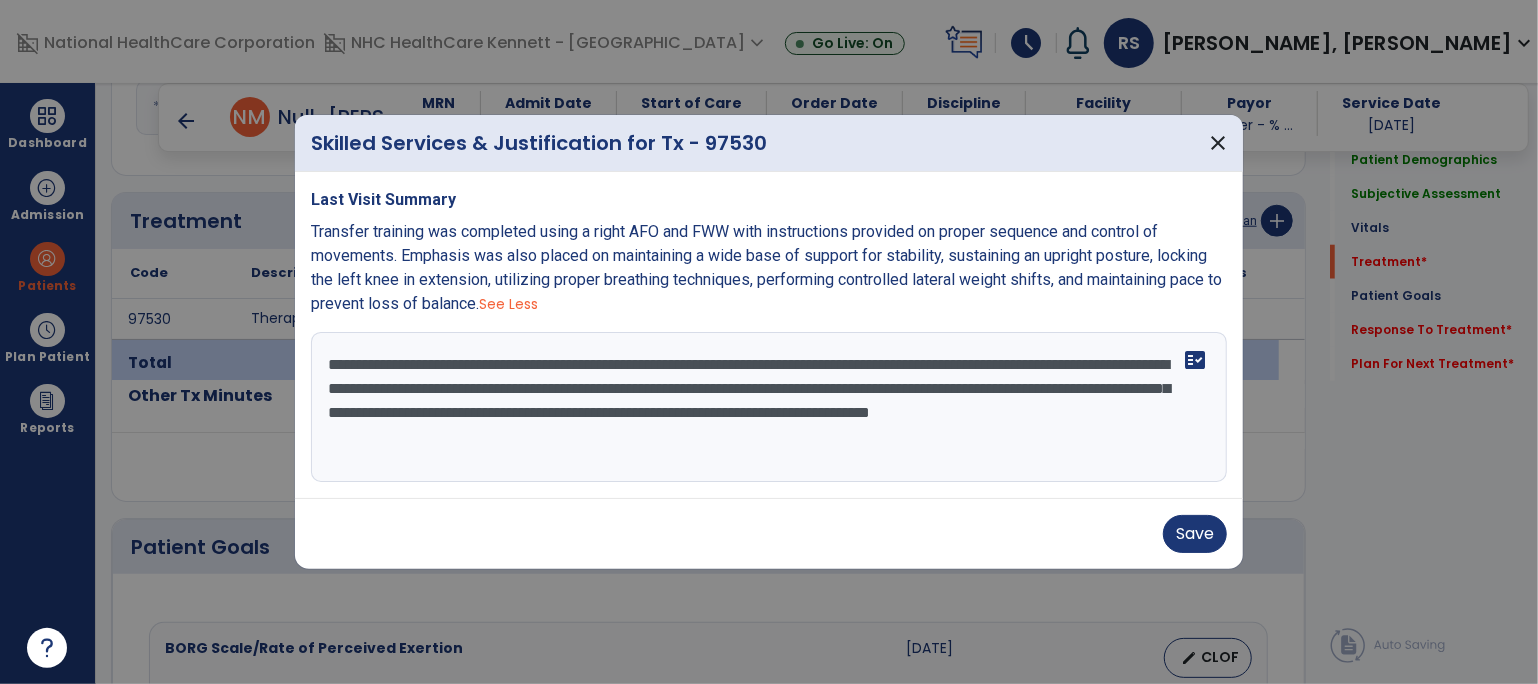 click on "**********" at bounding box center [769, 407] 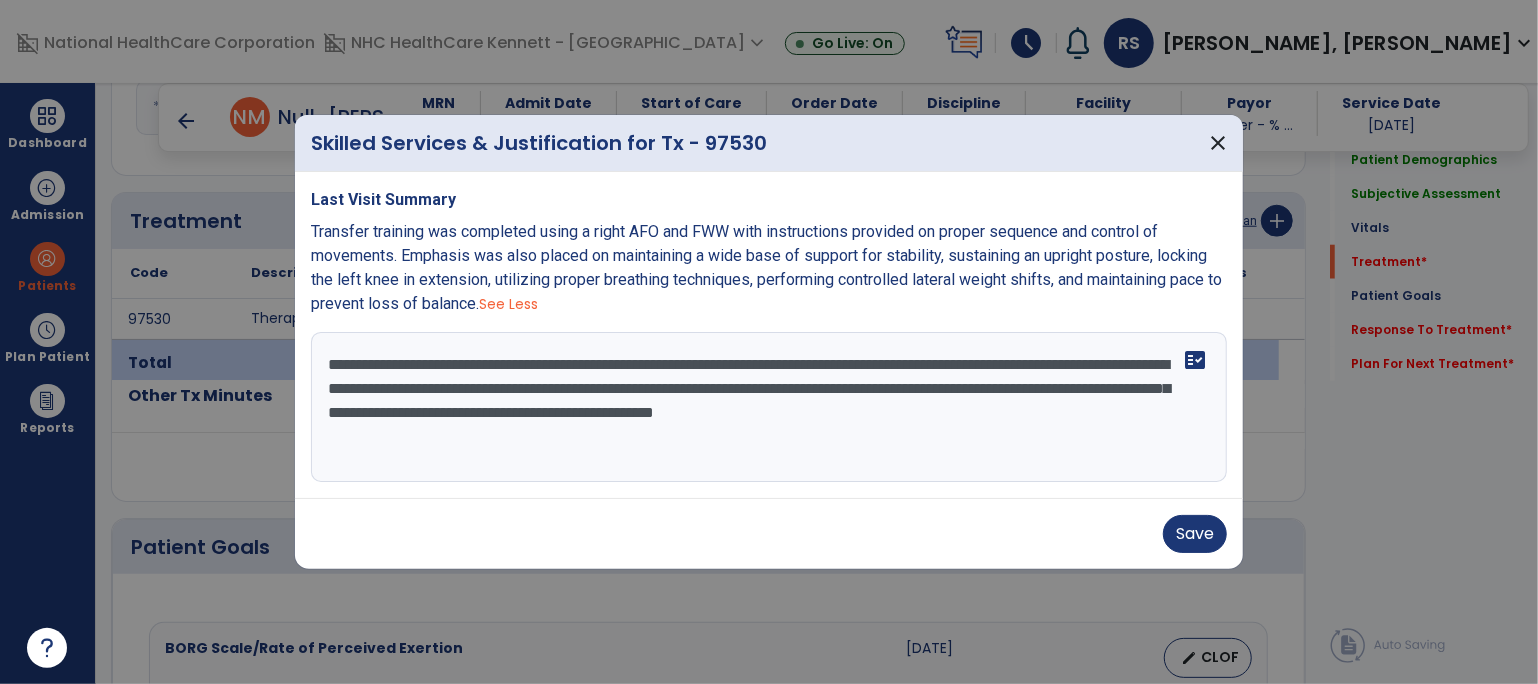 click on "**********" at bounding box center [769, 407] 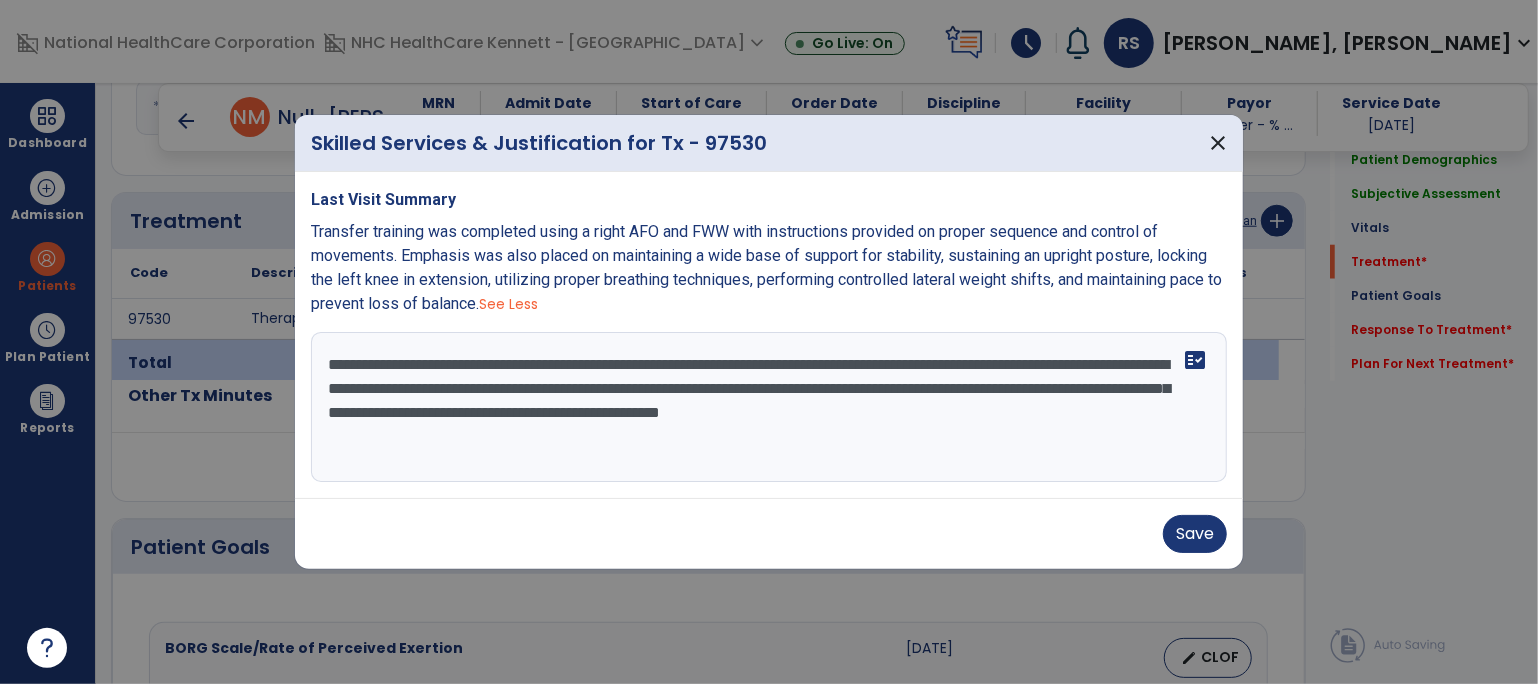 drag, startPoint x: 595, startPoint y: 444, endPoint x: 315, endPoint y: 346, distance: 296.6547 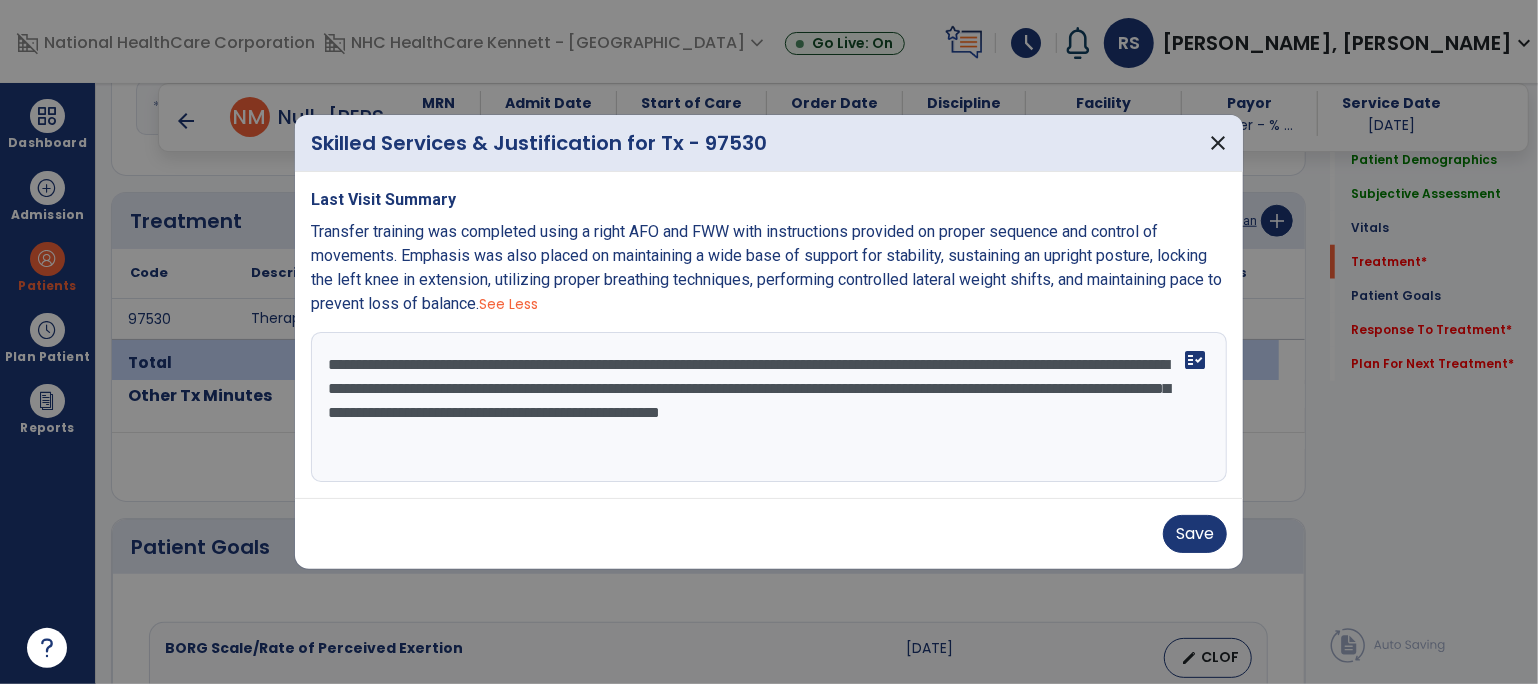 type on "**********" 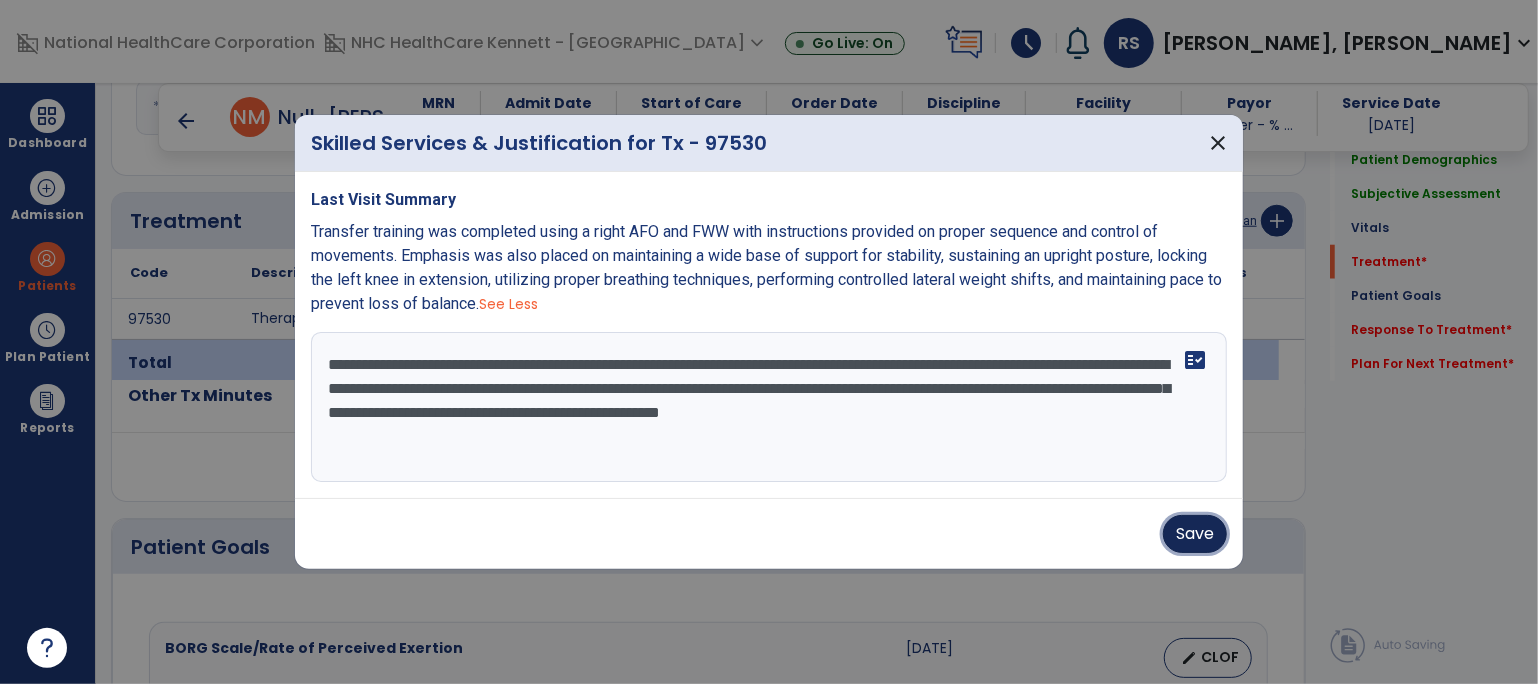 click on "Save" at bounding box center (1195, 534) 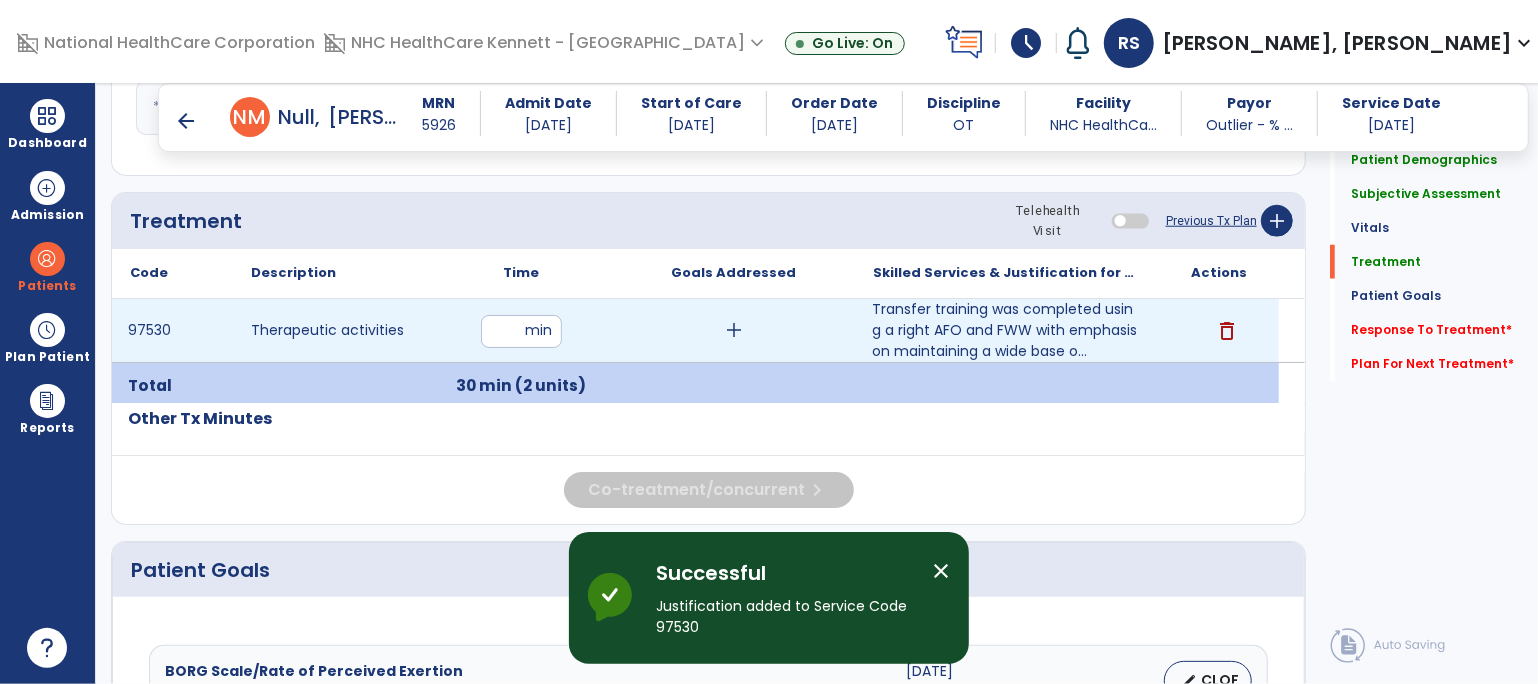click on "add" at bounding box center (734, 330) 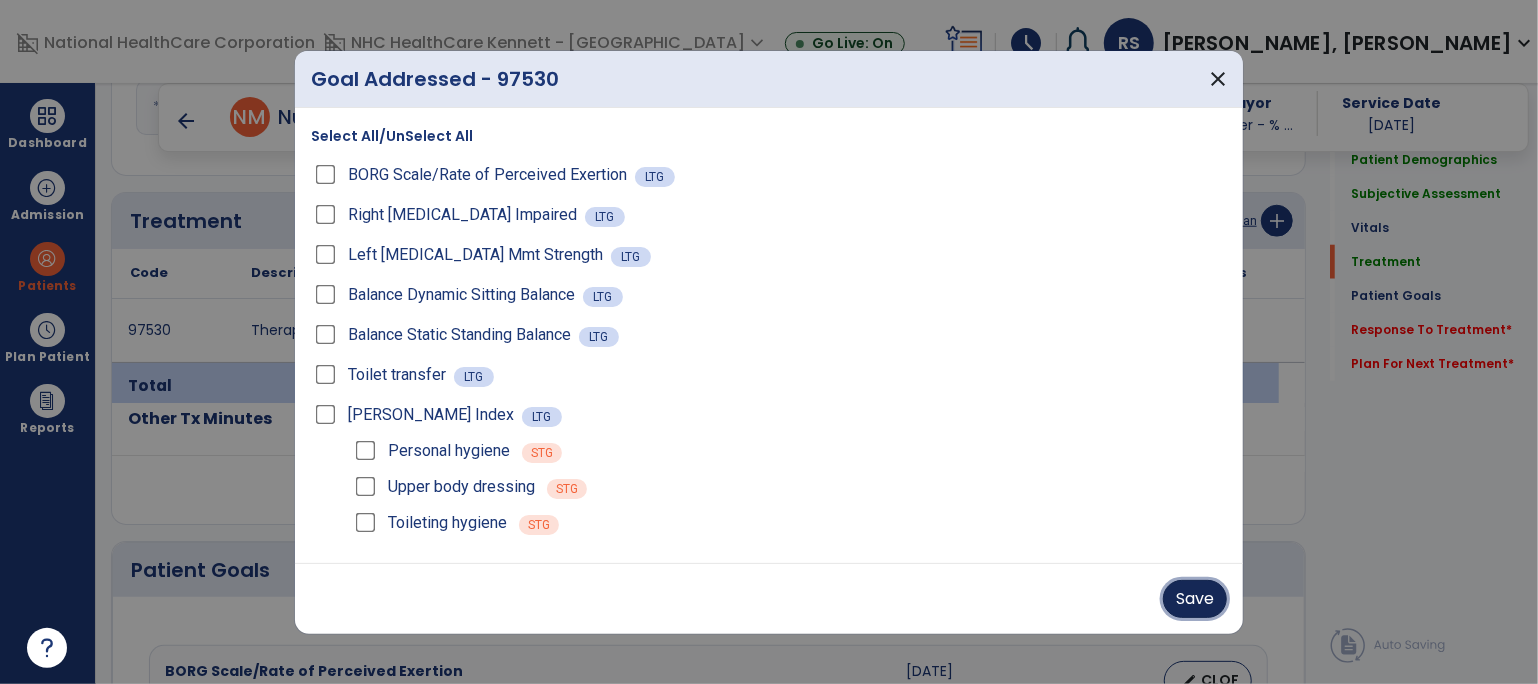 drag, startPoint x: 1175, startPoint y: 607, endPoint x: 1212, endPoint y: 564, distance: 56.727417 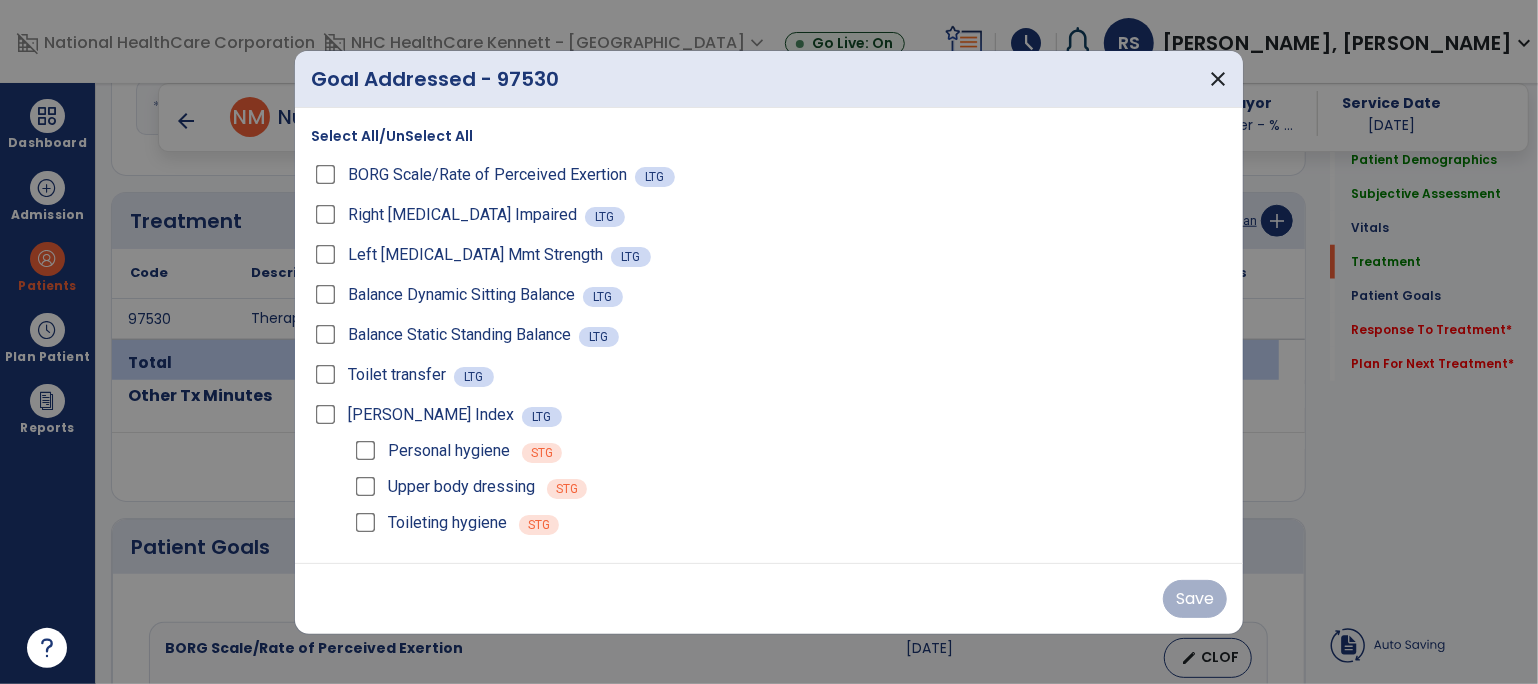click on "BORG Scale/Rate of Perceived Exertion  [DATE]   edit   CLOF PLOF:    N/A CLOF:    2/10 Target:    0/10 Right [MEDICAL_DATA]  Impaired  [DATE]   edit   CLOF PLOF:    N/A CLOF:    4+/5 Target:    4+/5 - 5/5 Left [MEDICAL_DATA] Mmt Strength  [DATE]   edit   CLOF PLOF:    N/A CLOF:    -2 Target:    +3 Balance  Dynamic Sitting Balance  [DATE]   edit   CLOF PLOF:    N/A CLOF:    Fair Target:    Good Balance  Static Standing Balance  [DATE]   edit   CLOF PLOF:    N/A CLOF:    Fair - Target:    Good Toilet transfer  [DATE]   edit   CLOF PLOF:    9 - Modified Independent (Mod I) CLOF:    3 - Moderate Assistance (Mod A) Target:    9 - Modified Independent (Mod I) [PERSON_NAME] Index  [DATE]   edit   CLOF PLOF:    N/A CLOF:    25 Target:    80 STG-1: Eating  [DATE]  Achieved  edit   CLOF PLOF:  8 - Modified Independent (Mod I)  CLOF:  8 - Modified Independent (Mod I)  Target:  8 - Modified Independent (Mod I)  STG-2: Personal hygiene  [DATE]" 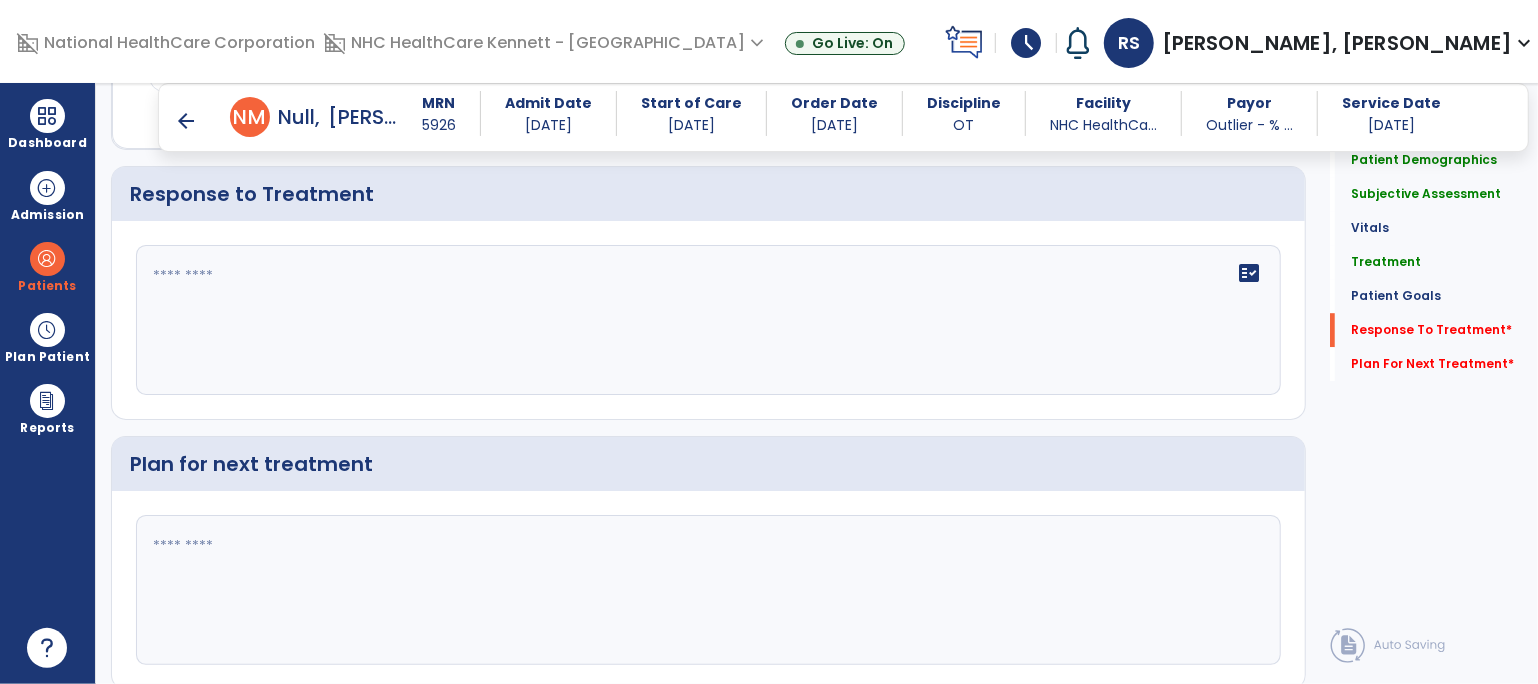 scroll, scrollTop: 3469, scrollLeft: 0, axis: vertical 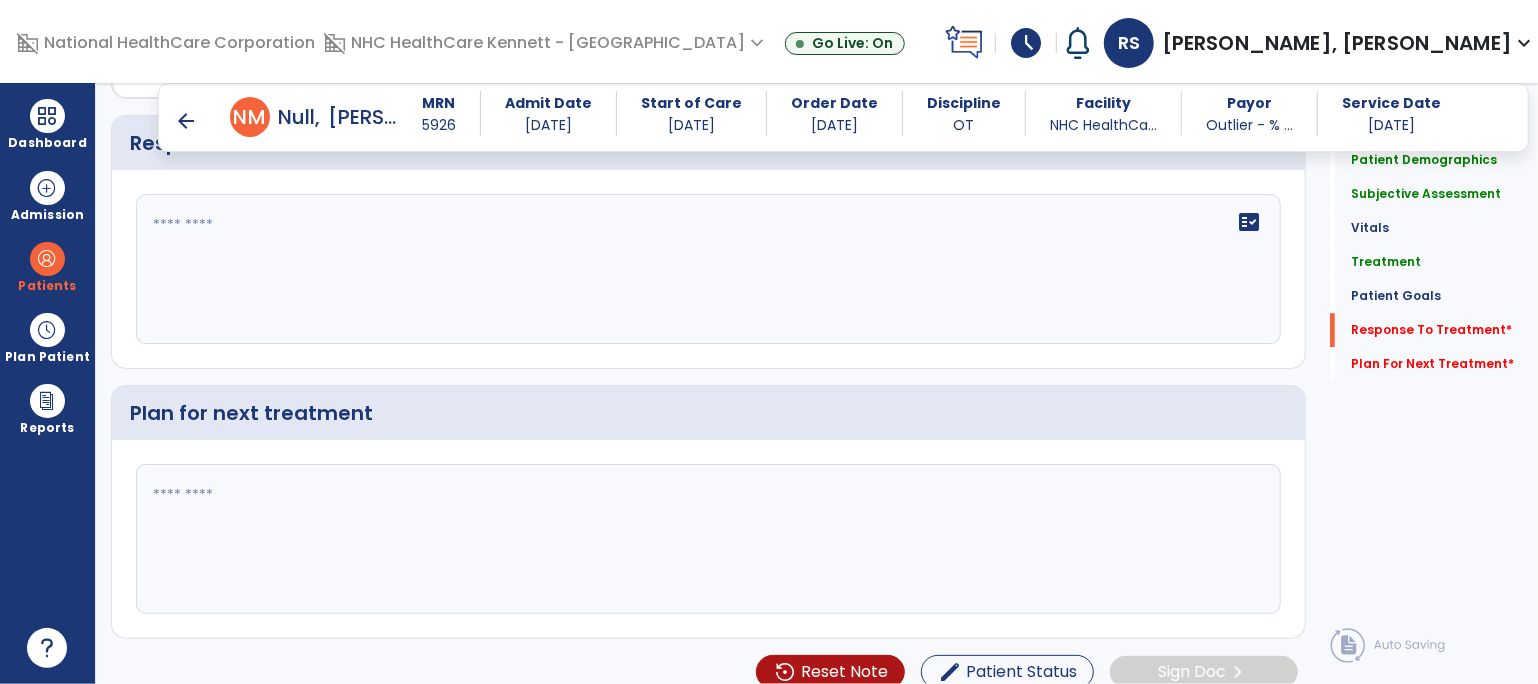 click on "fact_check" 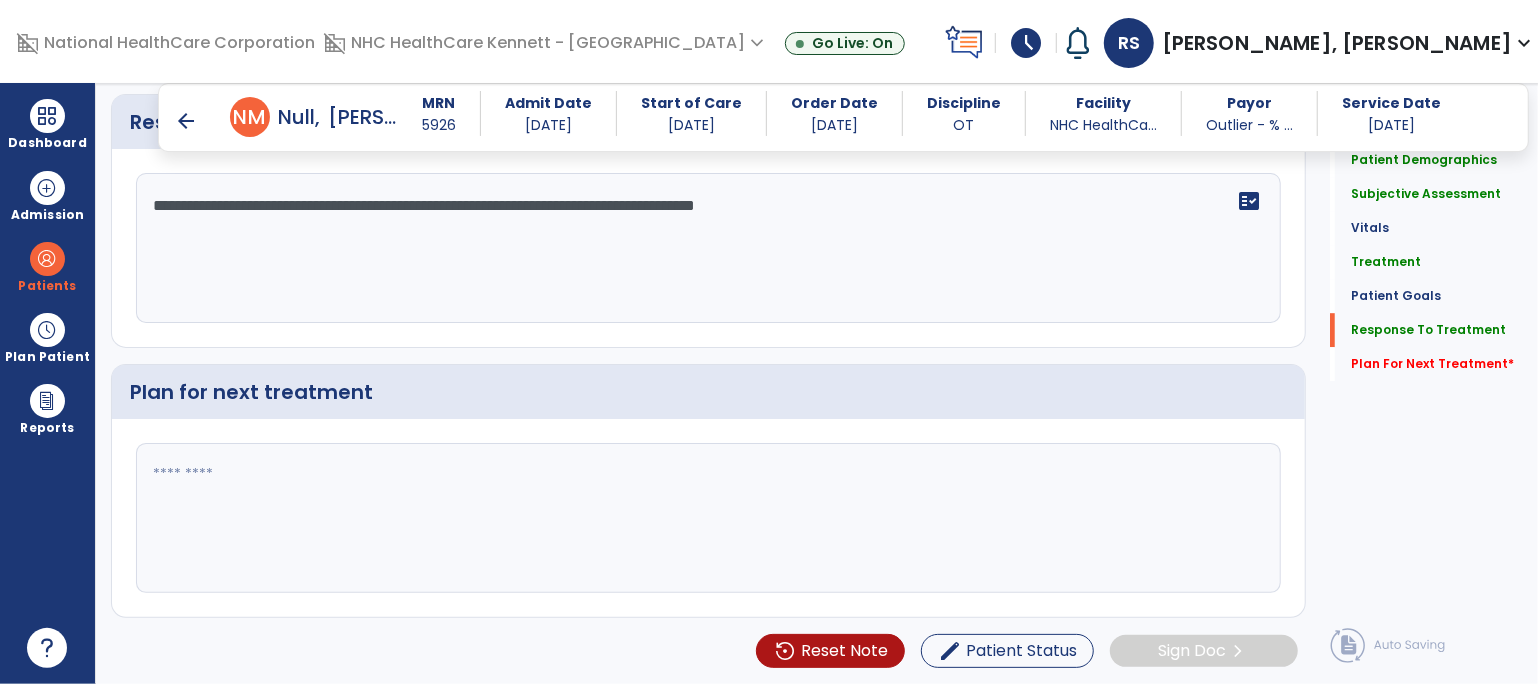 scroll, scrollTop: 3481, scrollLeft: 0, axis: vertical 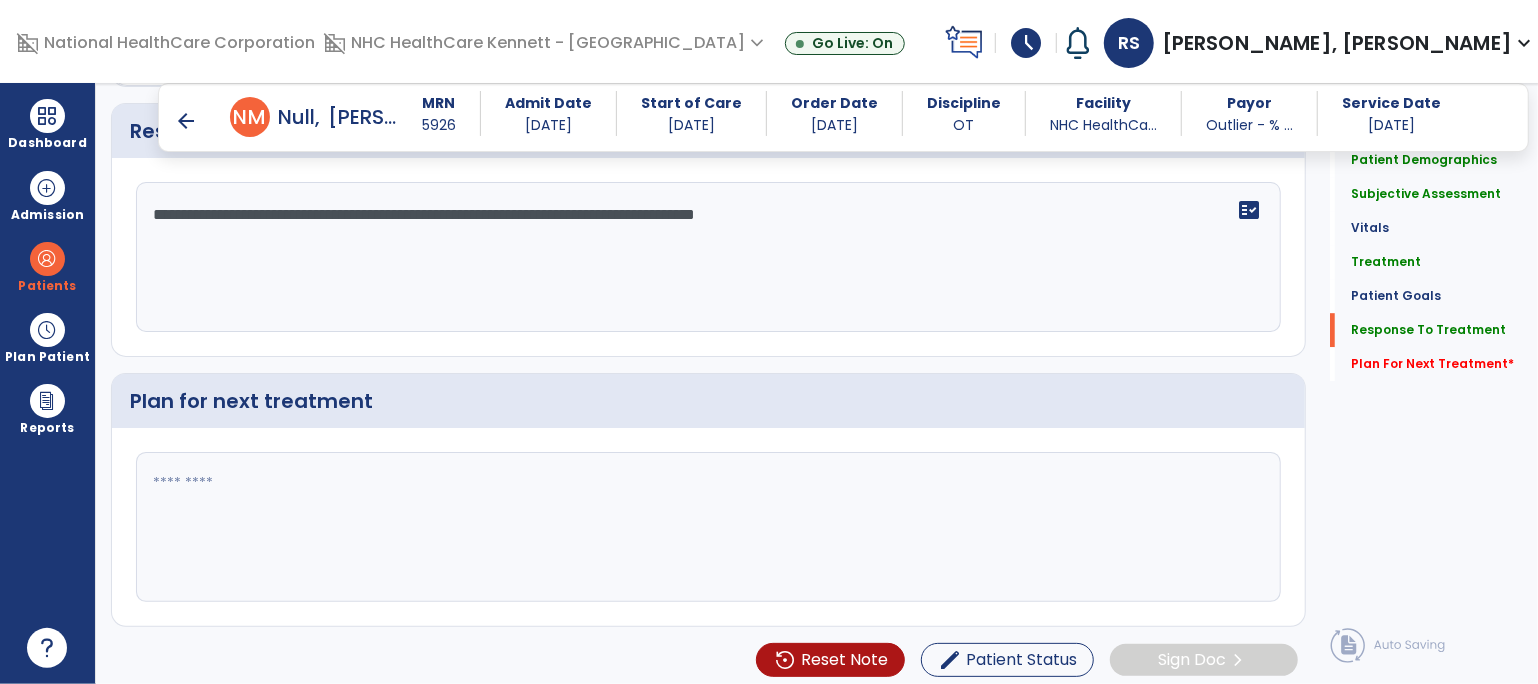 type on "**********" 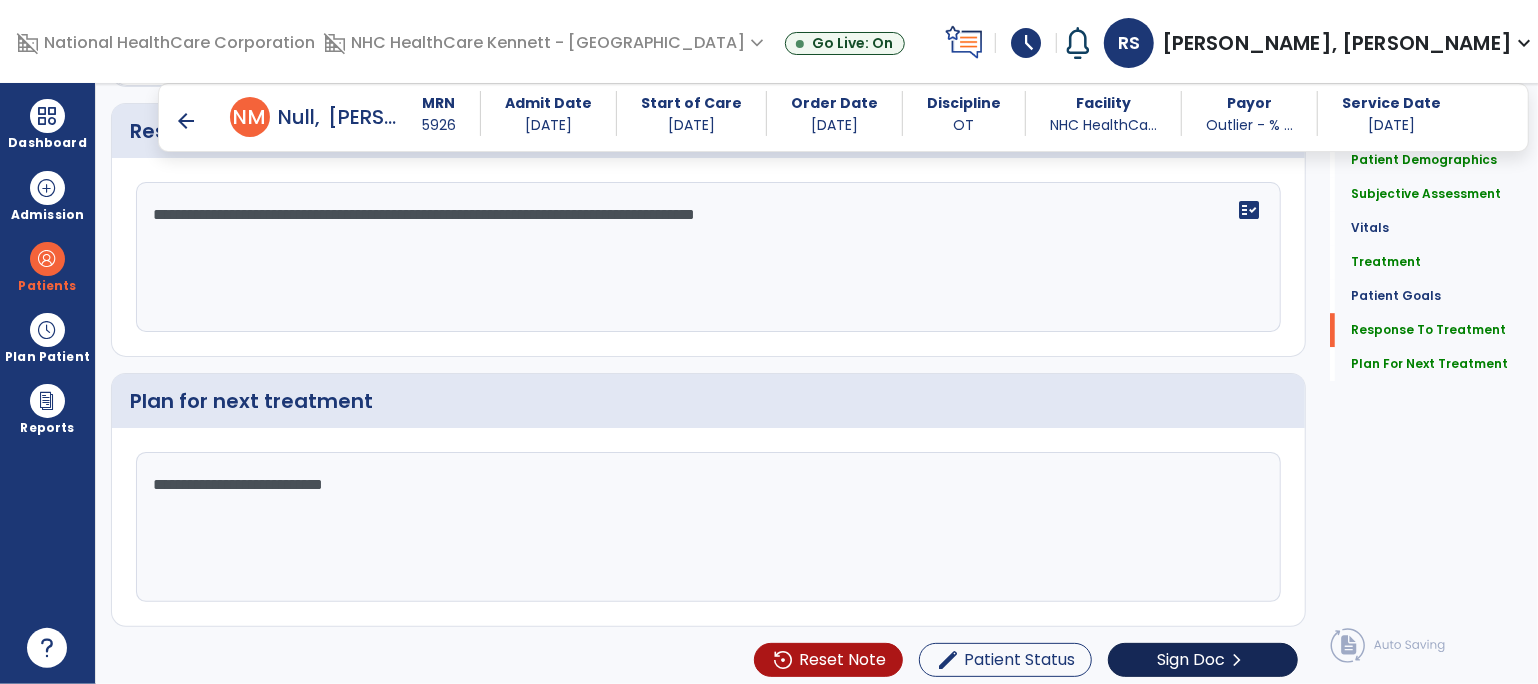 scroll, scrollTop: 3481, scrollLeft: 0, axis: vertical 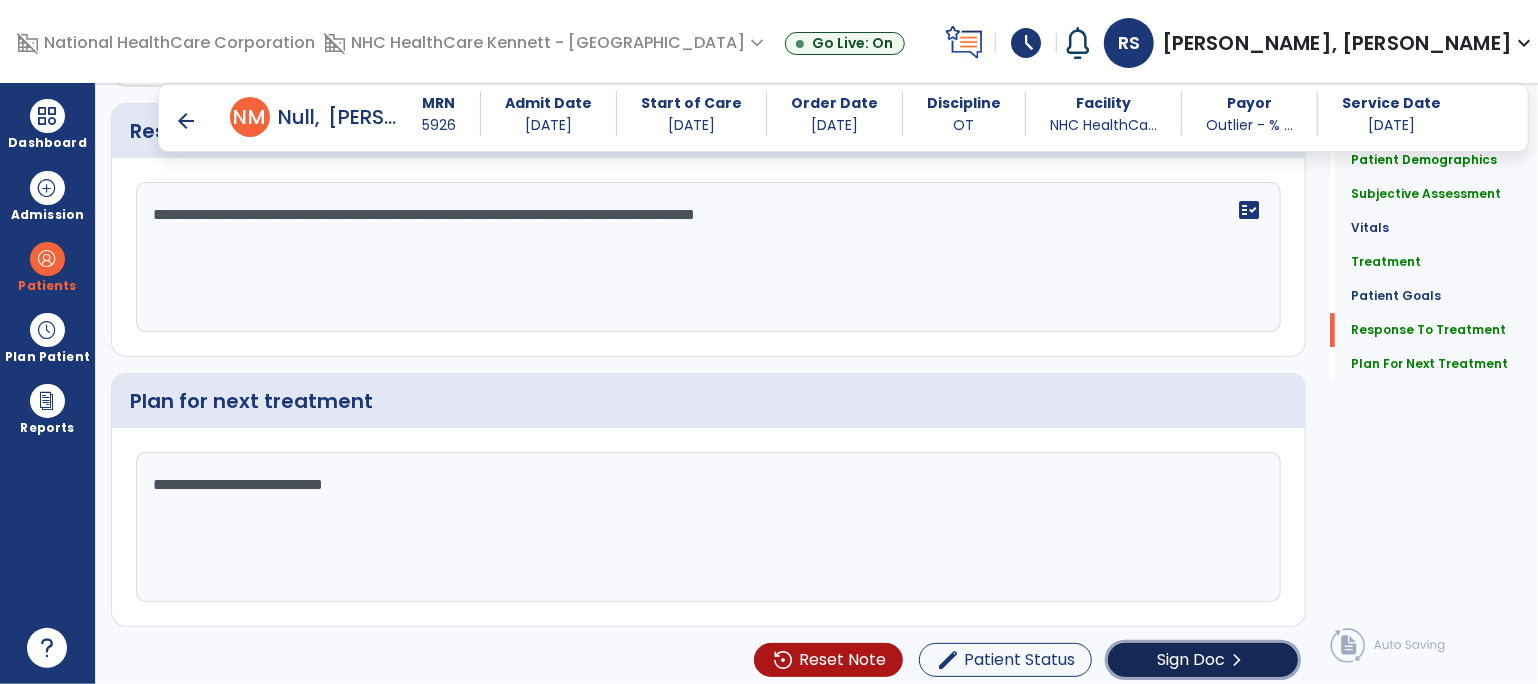 click on "Sign Doc" 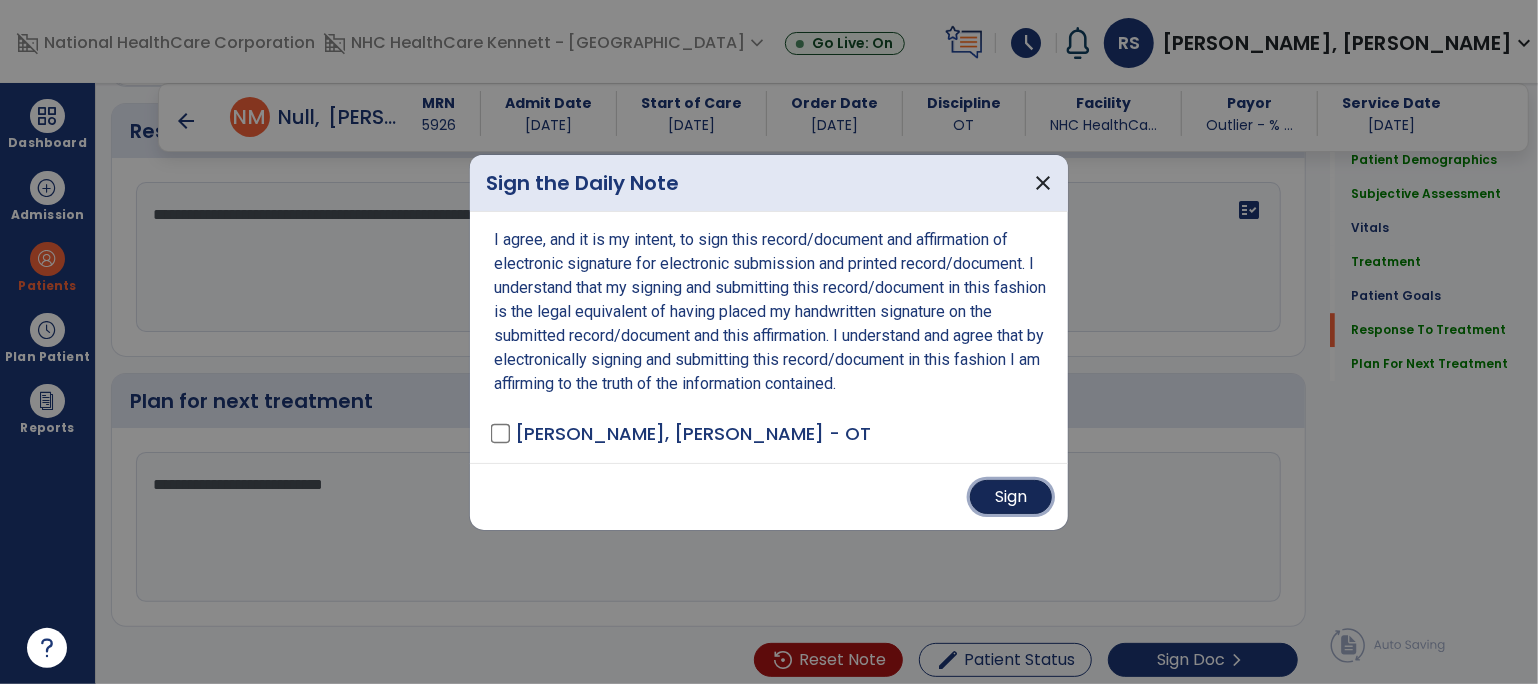 click on "Sign" at bounding box center [1011, 497] 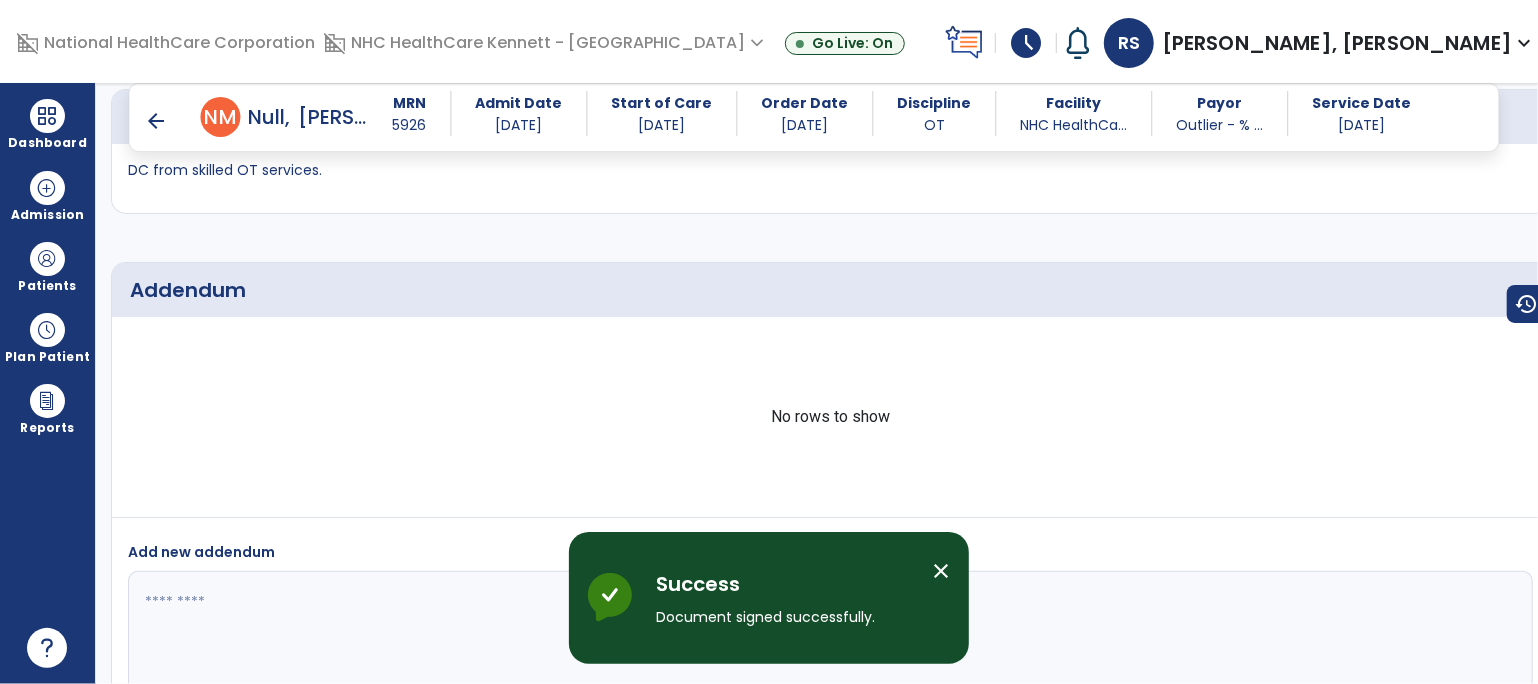 scroll, scrollTop: 4755, scrollLeft: 0, axis: vertical 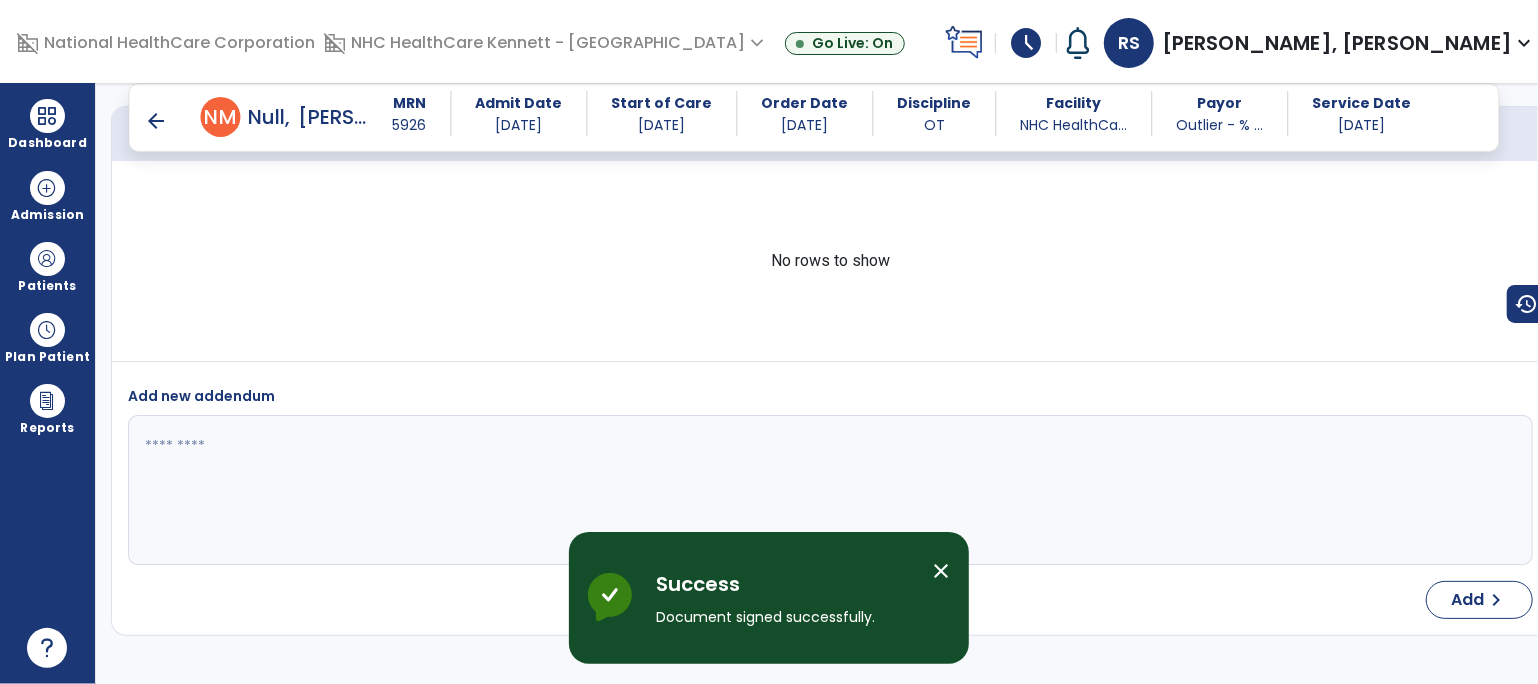 click on "arrow_back" at bounding box center (157, 121) 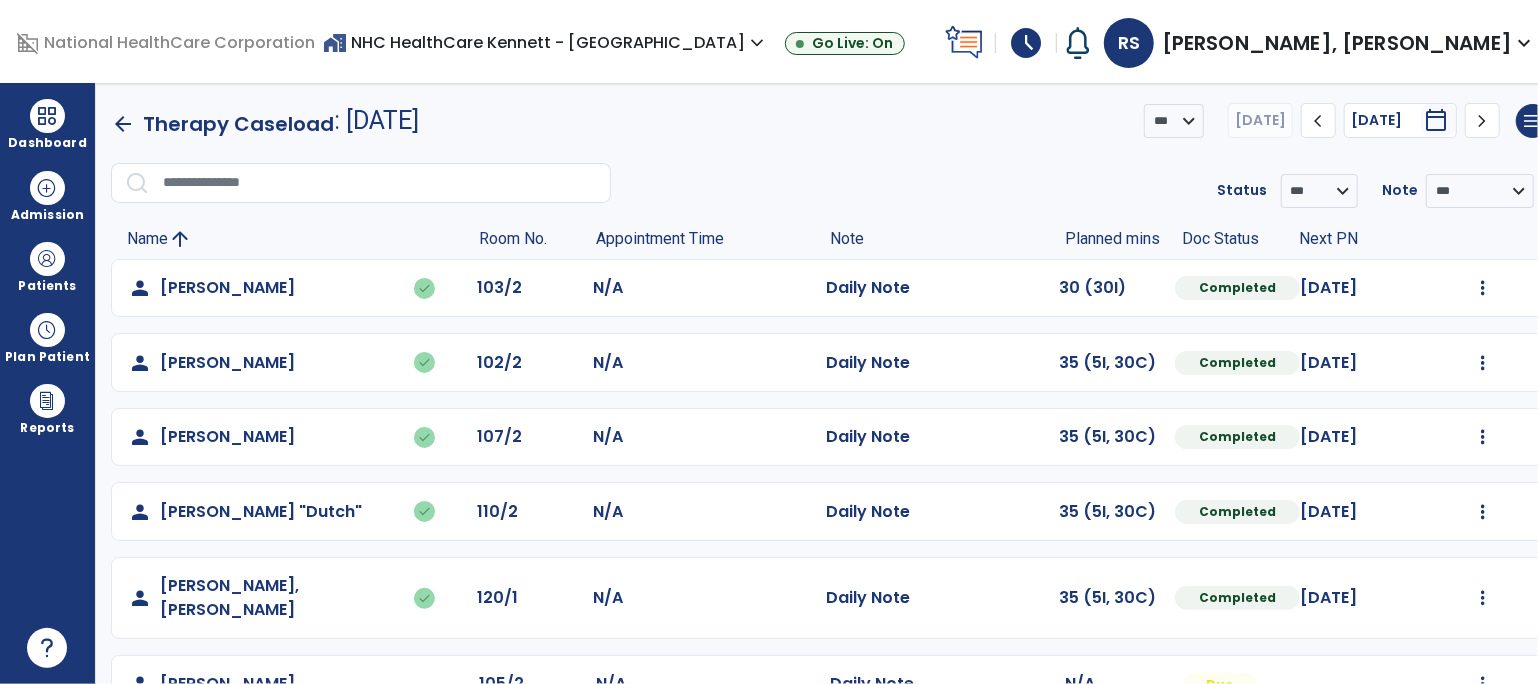 scroll, scrollTop: 470, scrollLeft: 0, axis: vertical 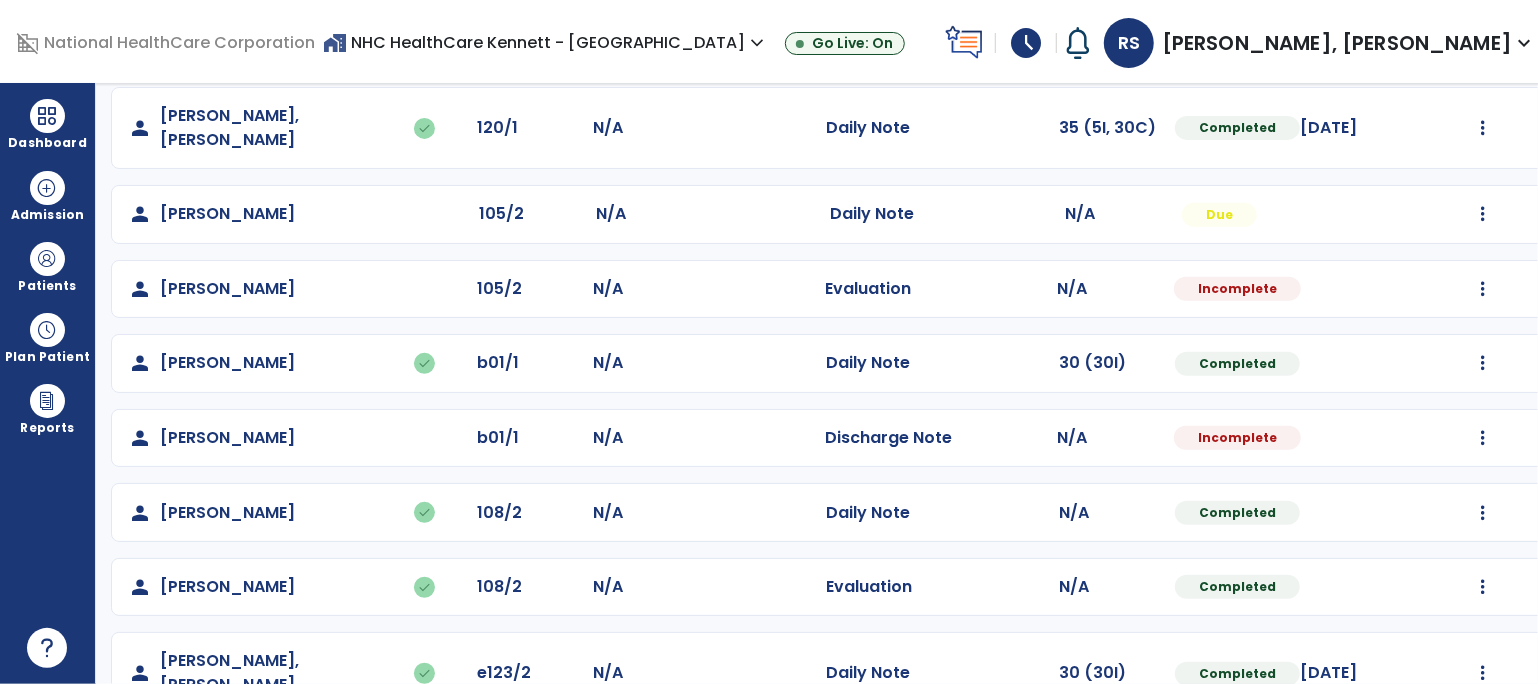 click on "Mark Visit As Complete   Reset Note   Open Document   G + C Mins" 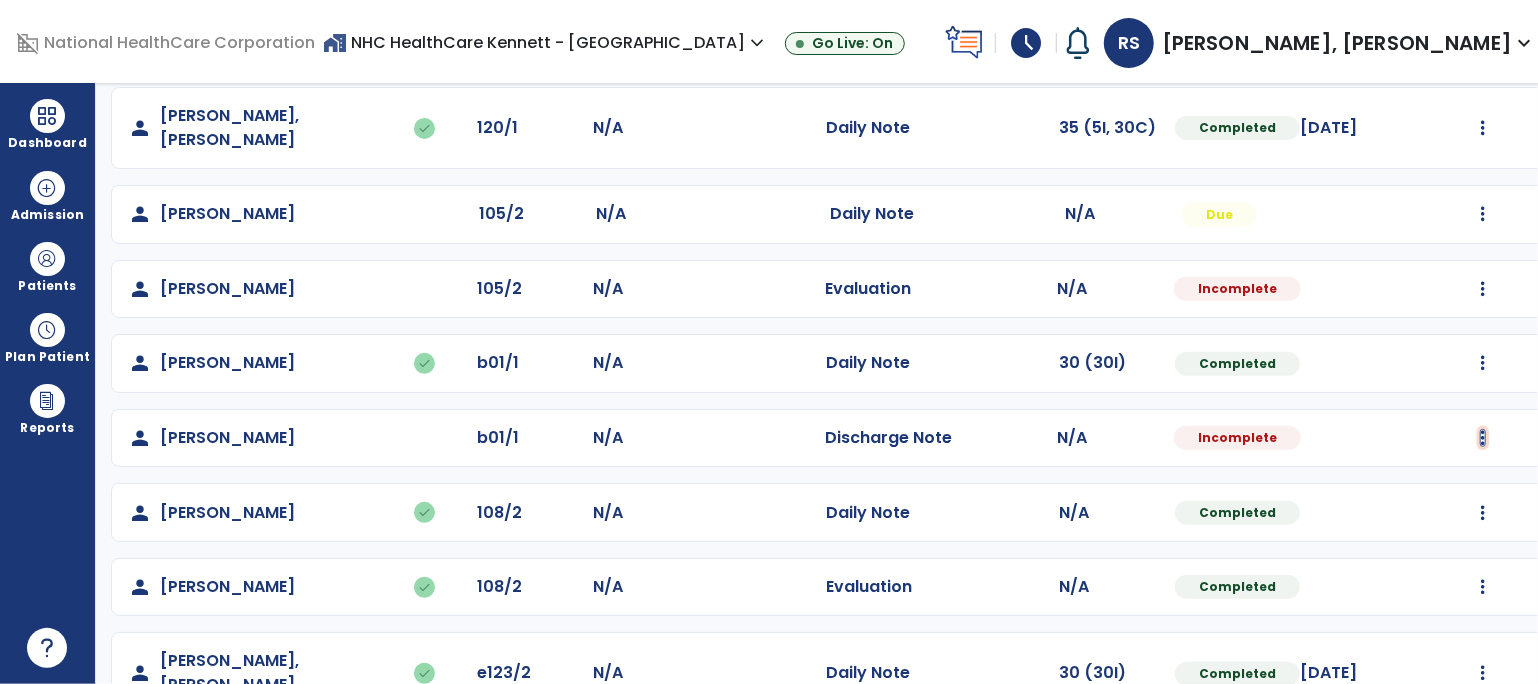 click at bounding box center (1483, -182) 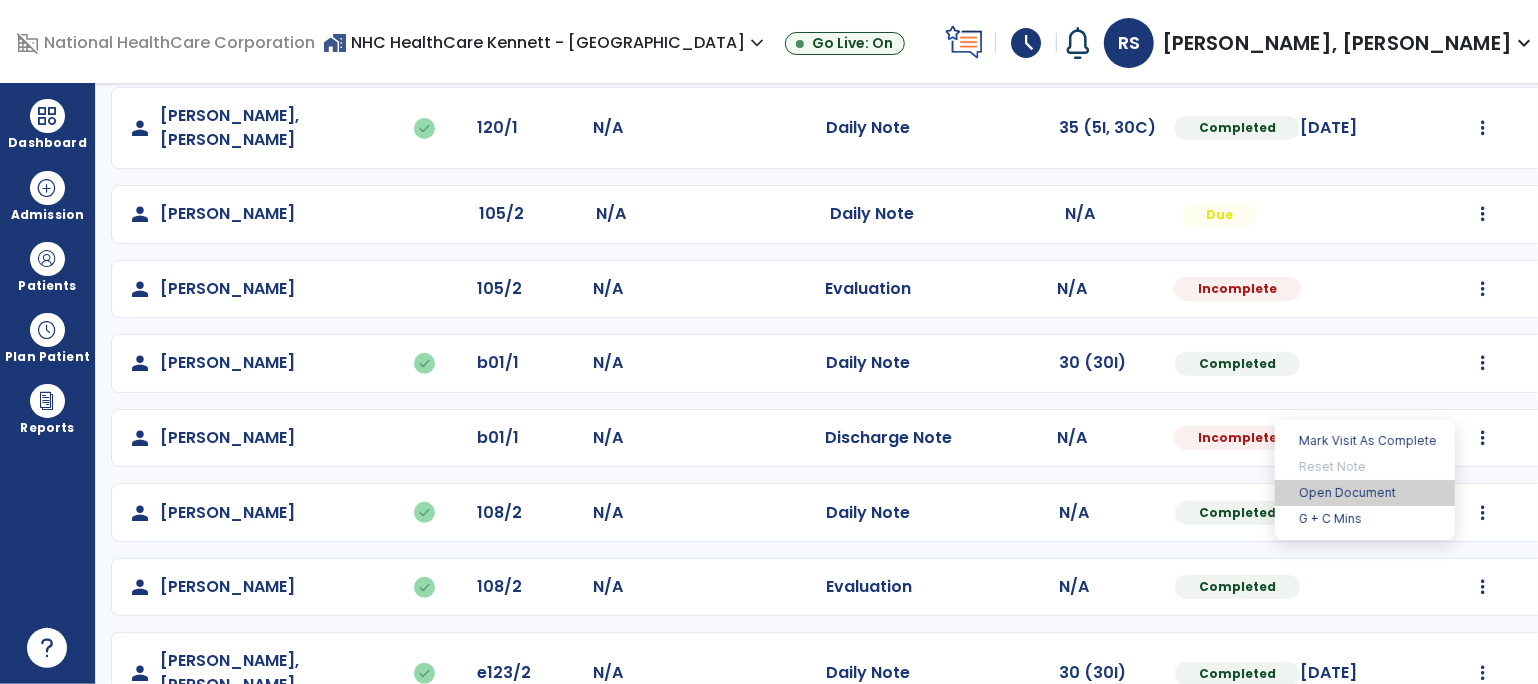 click on "Open Document" at bounding box center [1365, 493] 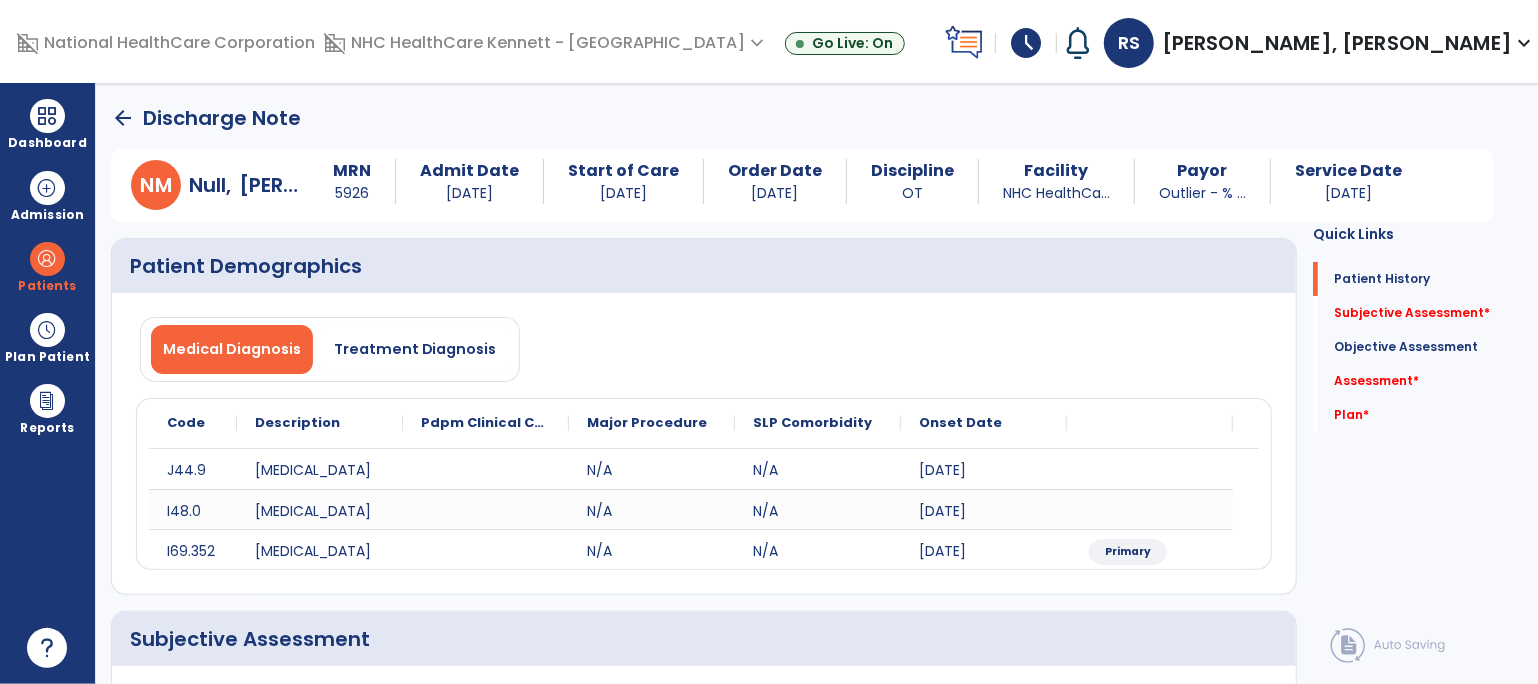 scroll, scrollTop: 555, scrollLeft: 0, axis: vertical 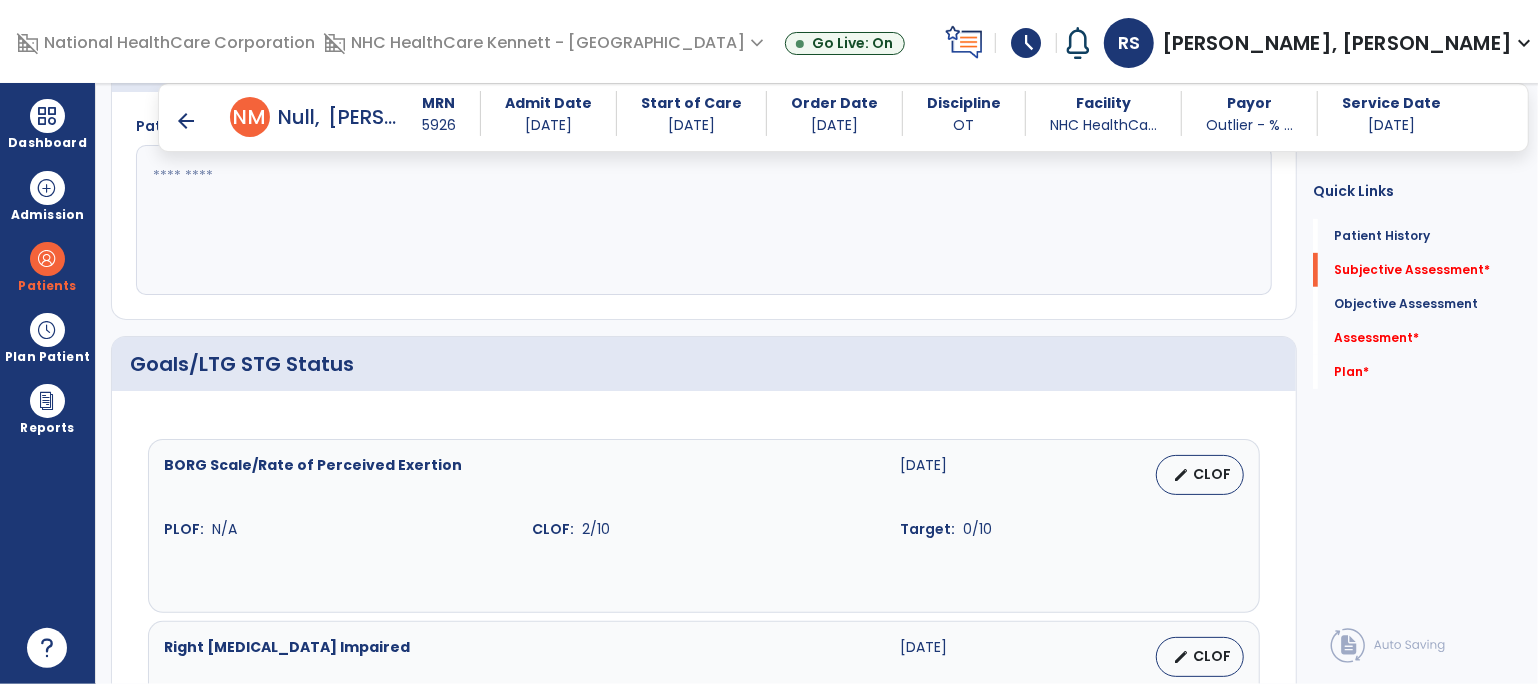 click 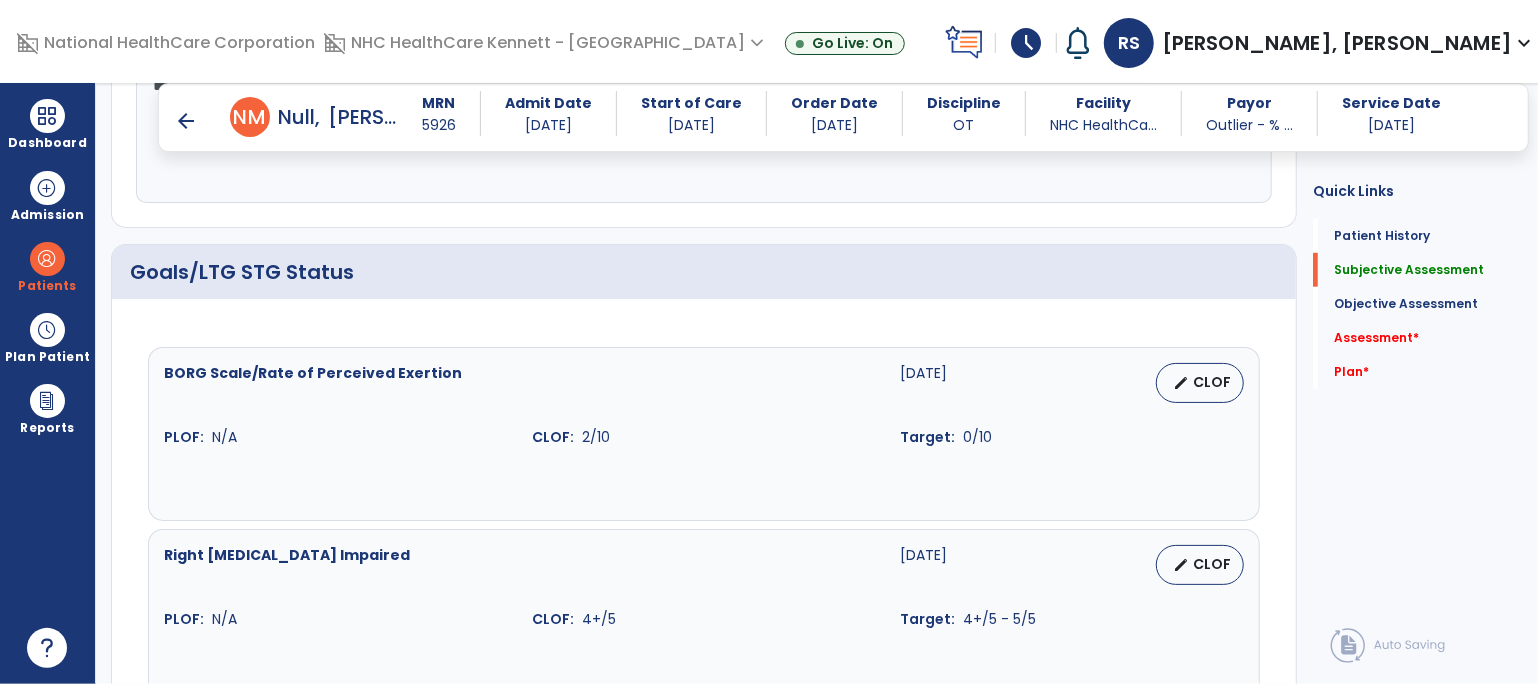 scroll, scrollTop: 667, scrollLeft: 0, axis: vertical 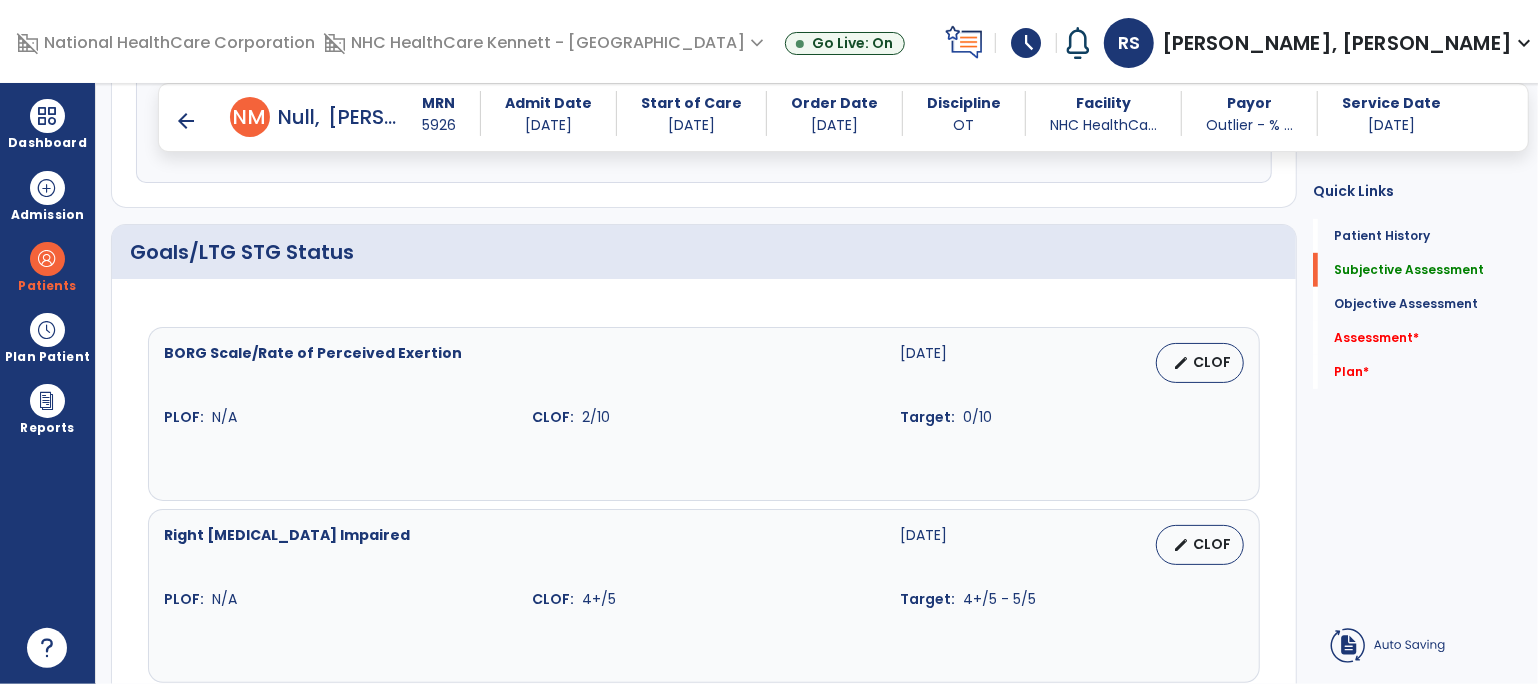 type on "**********" 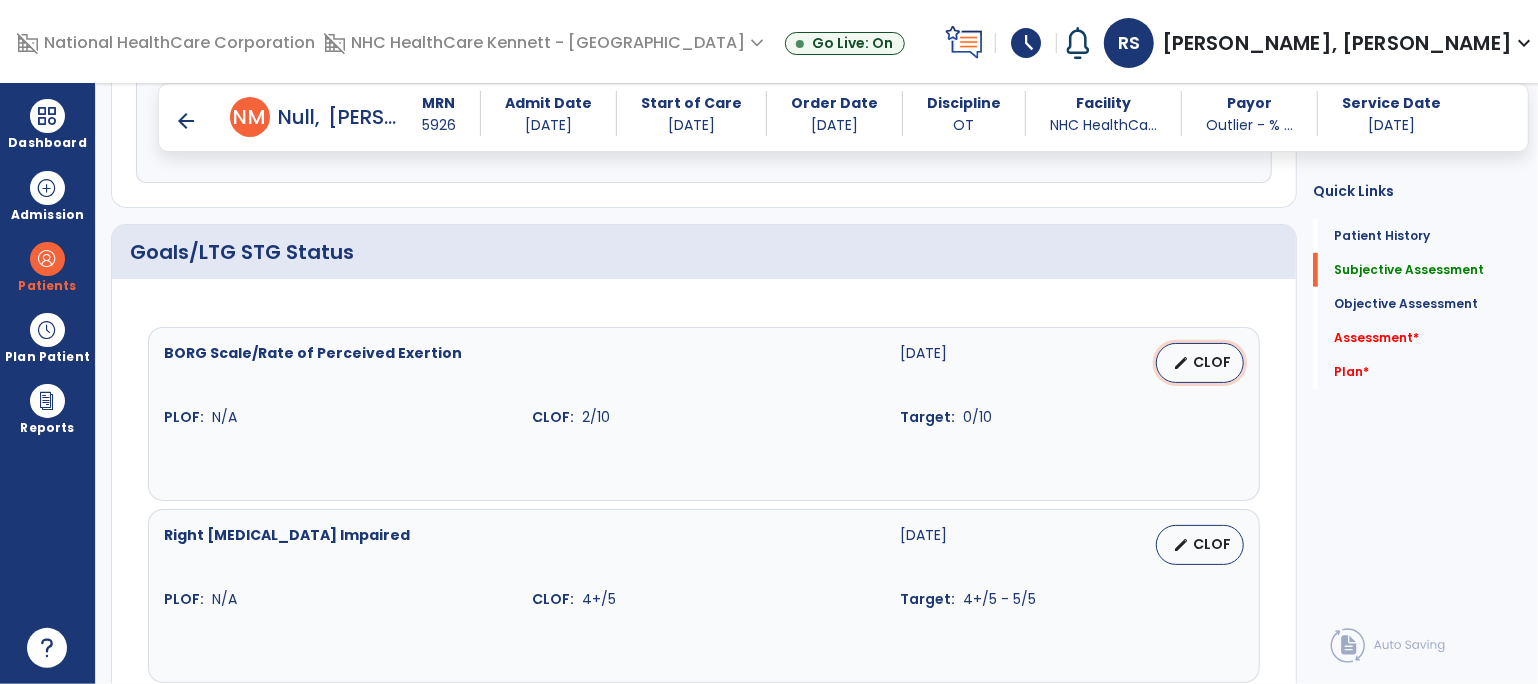 click on "CLOF" at bounding box center [1212, 362] 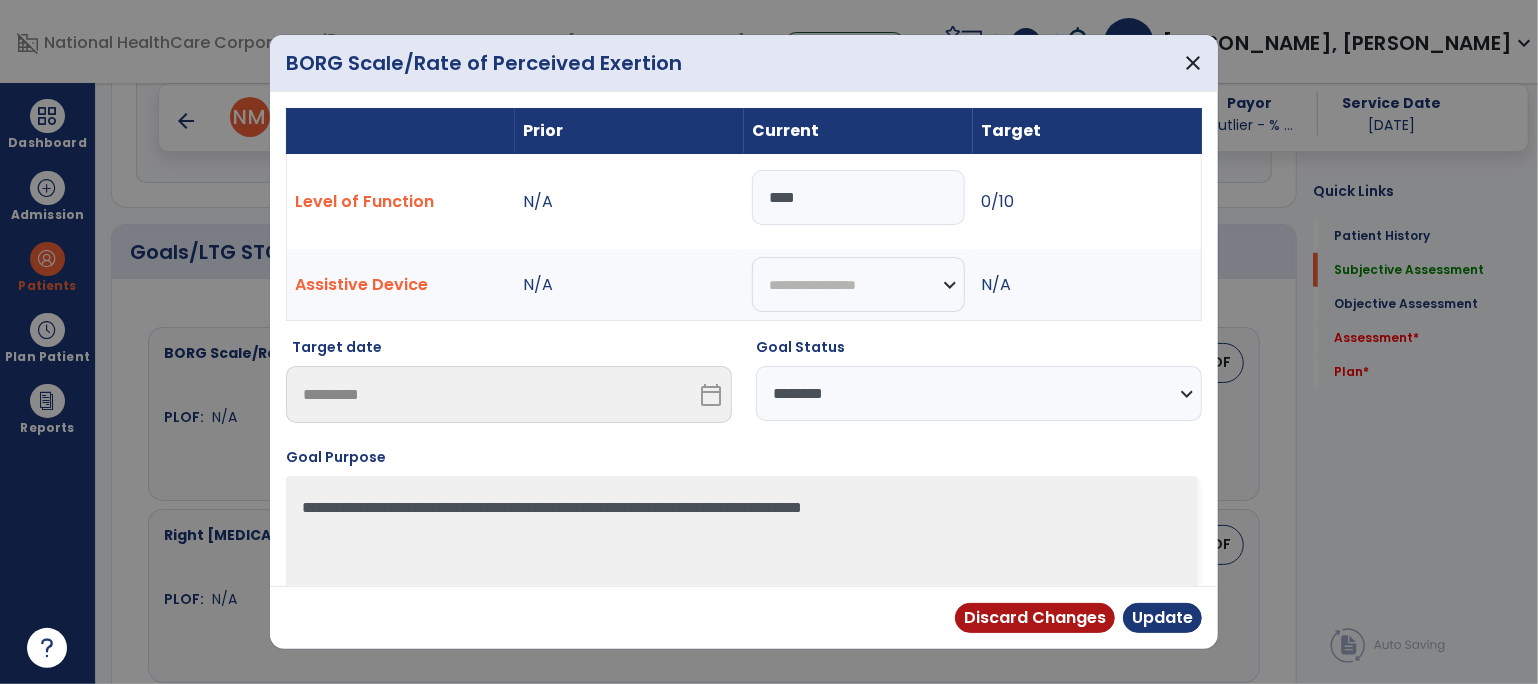 click on "****" at bounding box center (858, 197) 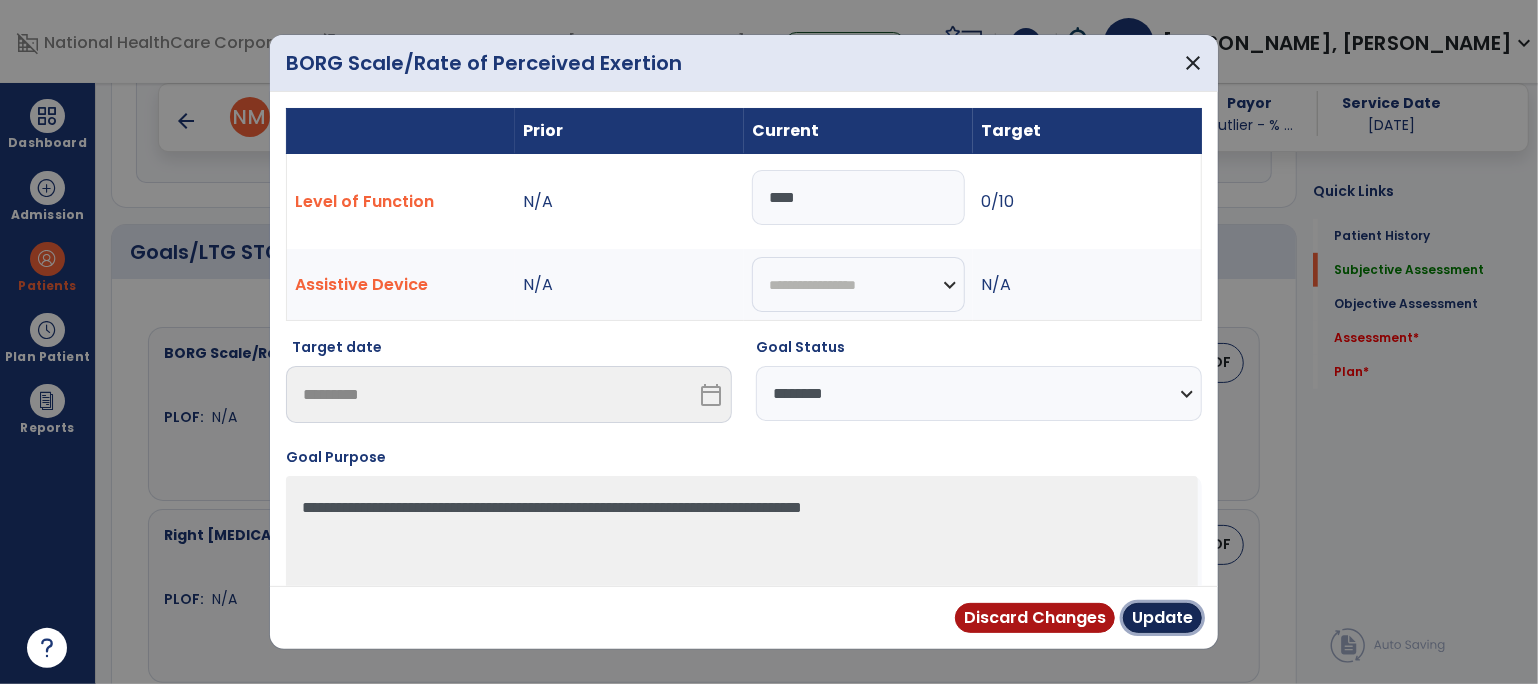 click on "Update" at bounding box center [1162, 618] 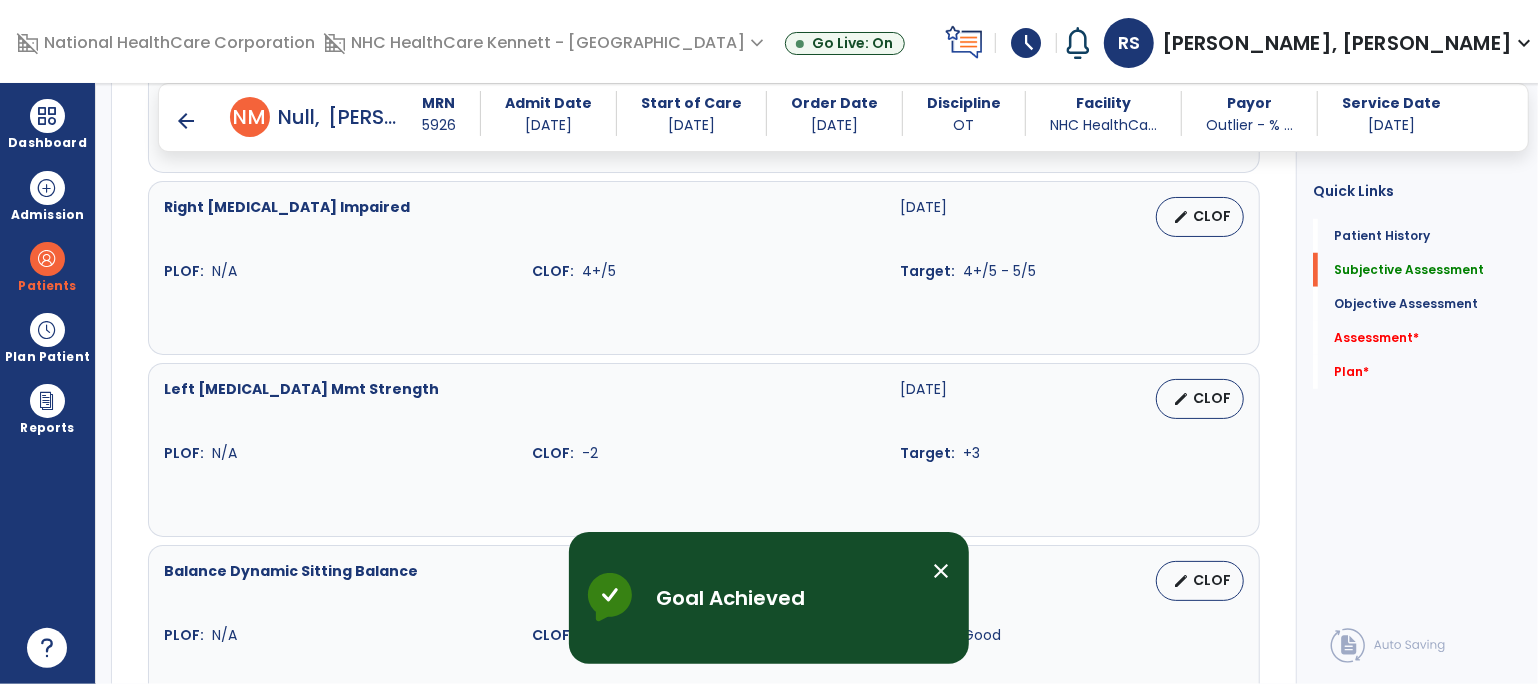 scroll, scrollTop: 1000, scrollLeft: 0, axis: vertical 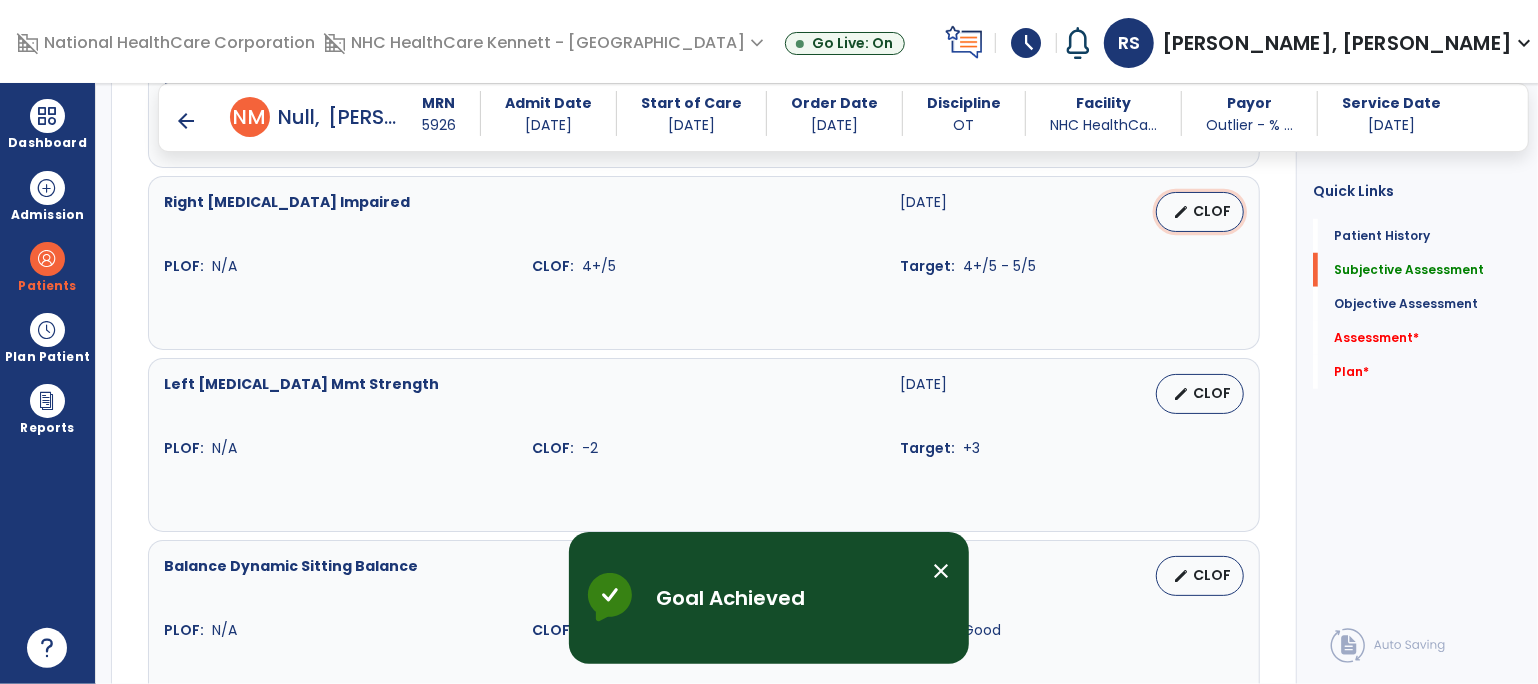click on "CLOF" at bounding box center (1212, 211) 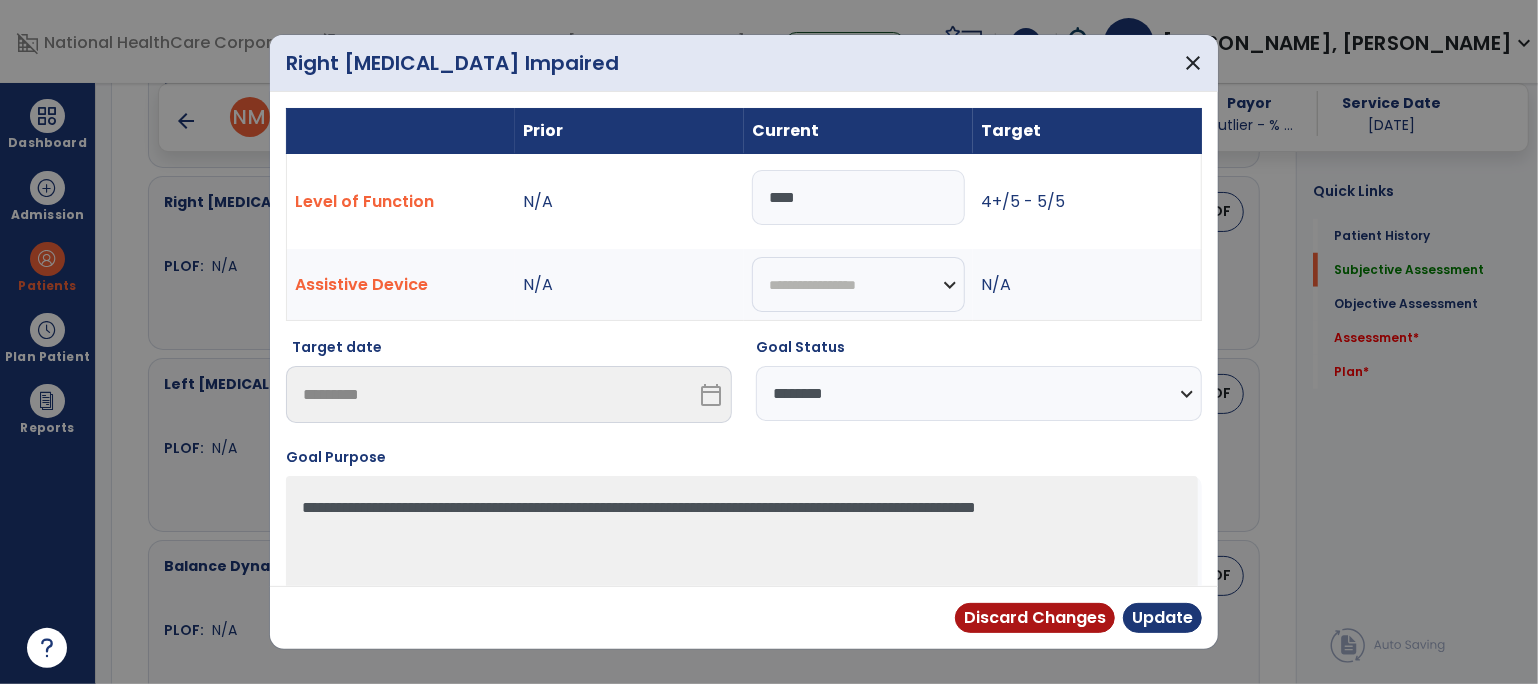 click on "**********" at bounding box center (979, 393) 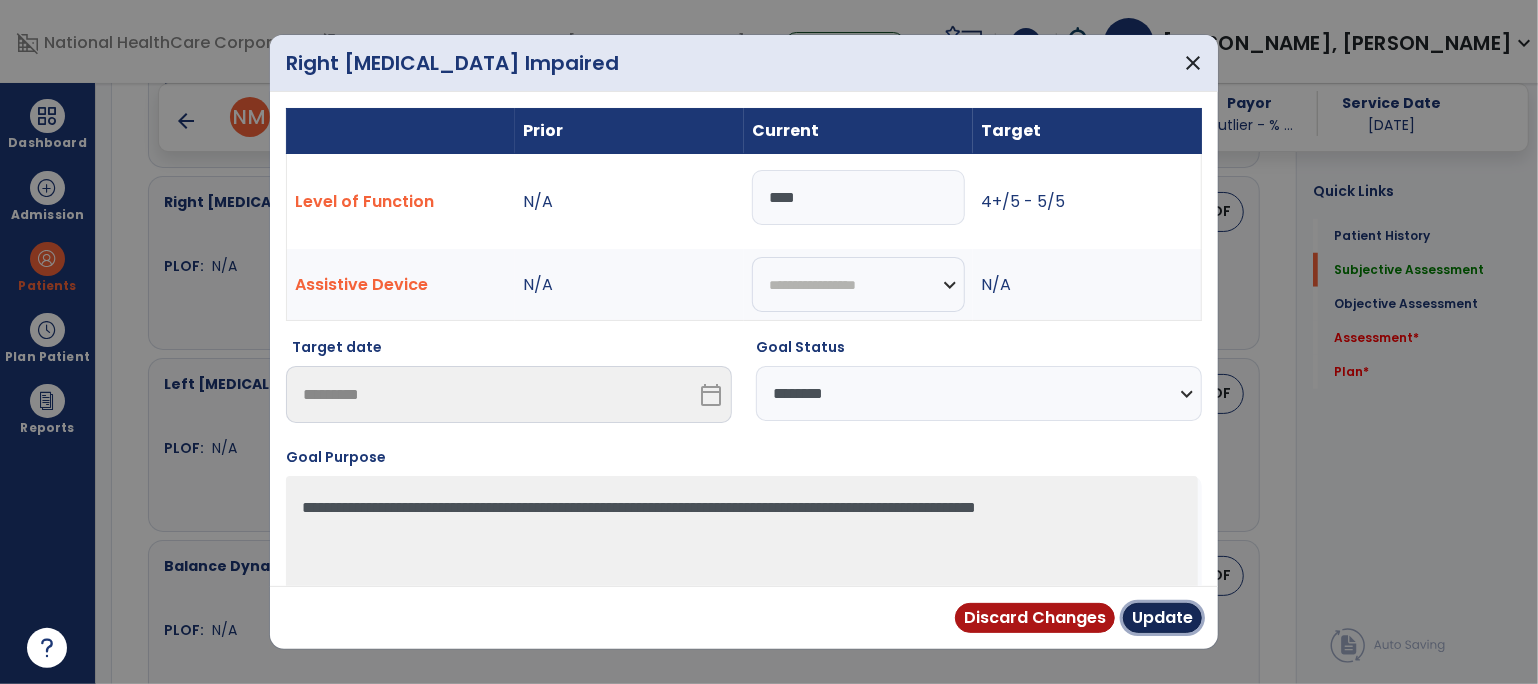 click on "Update" at bounding box center (1162, 618) 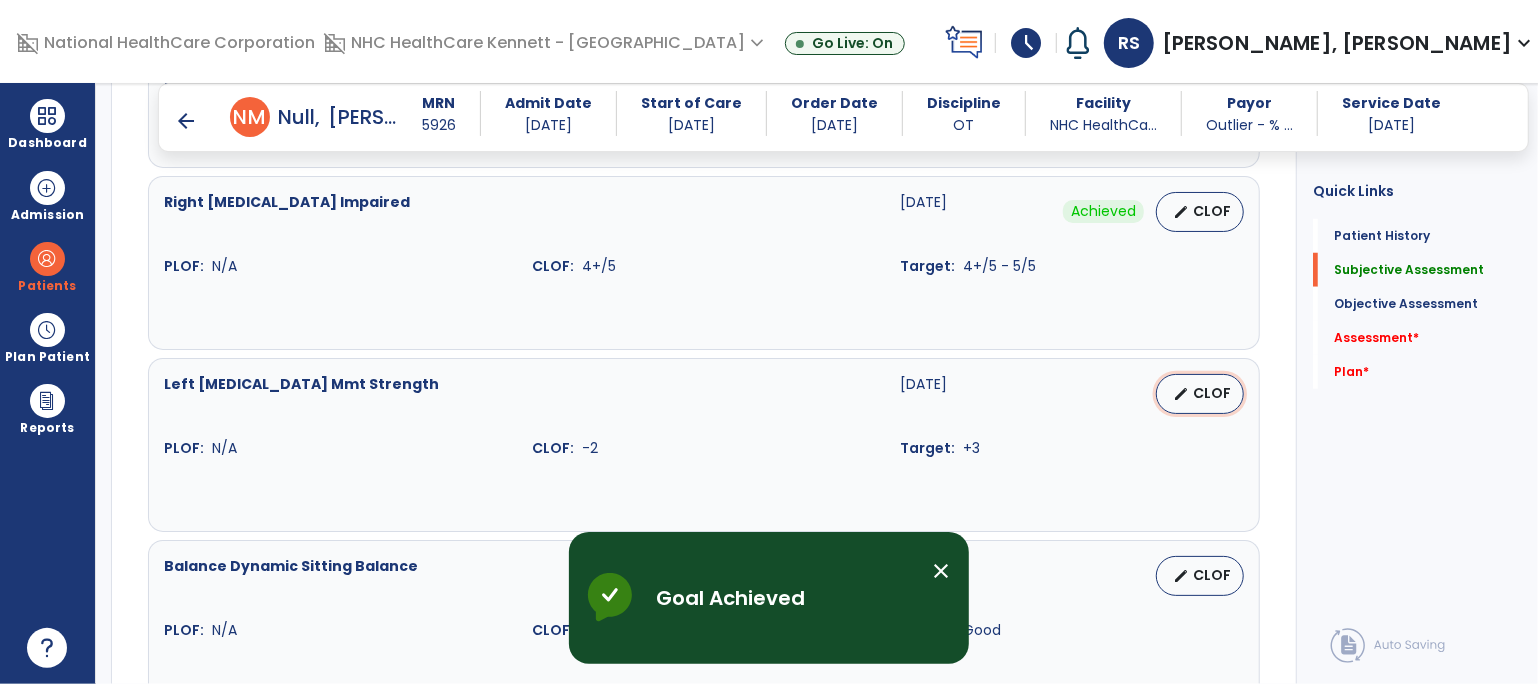 click on "CLOF" at bounding box center (1212, 393) 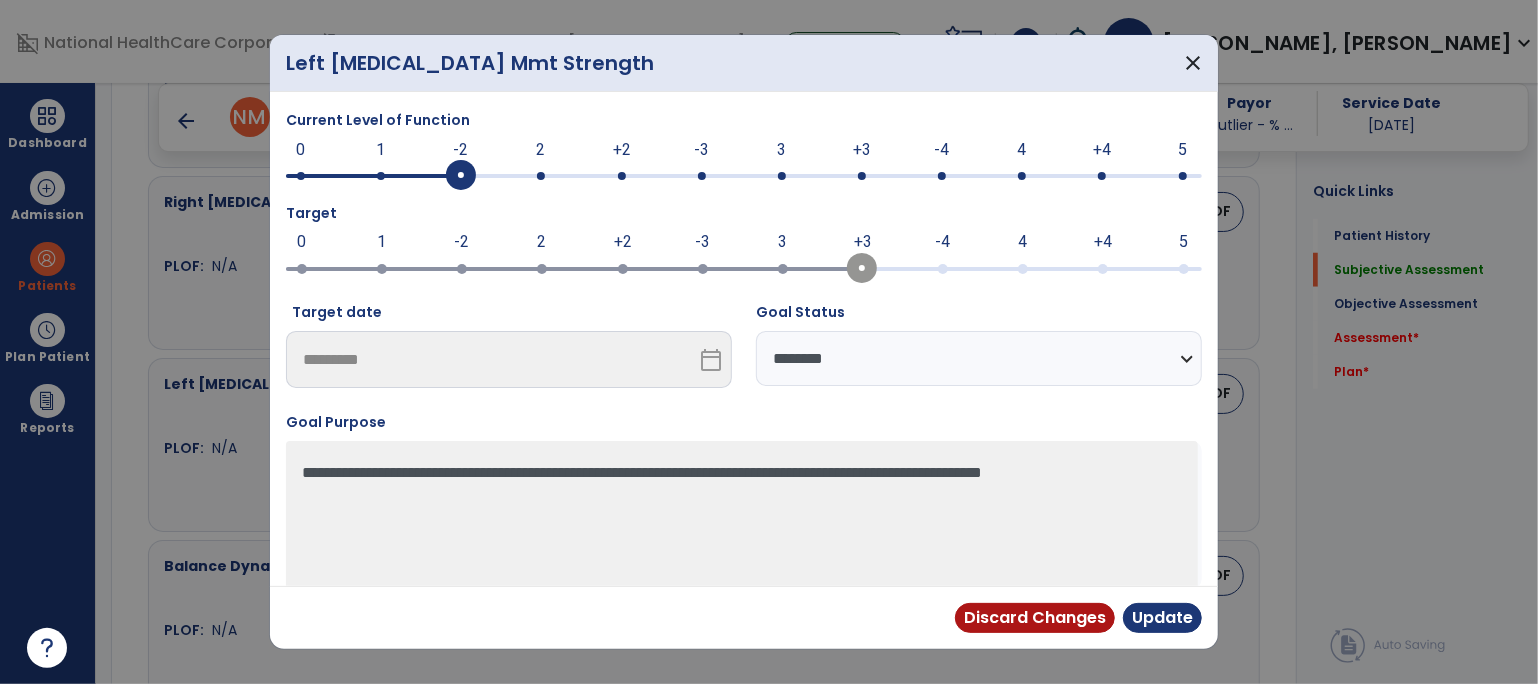 click at bounding box center (541, 176) 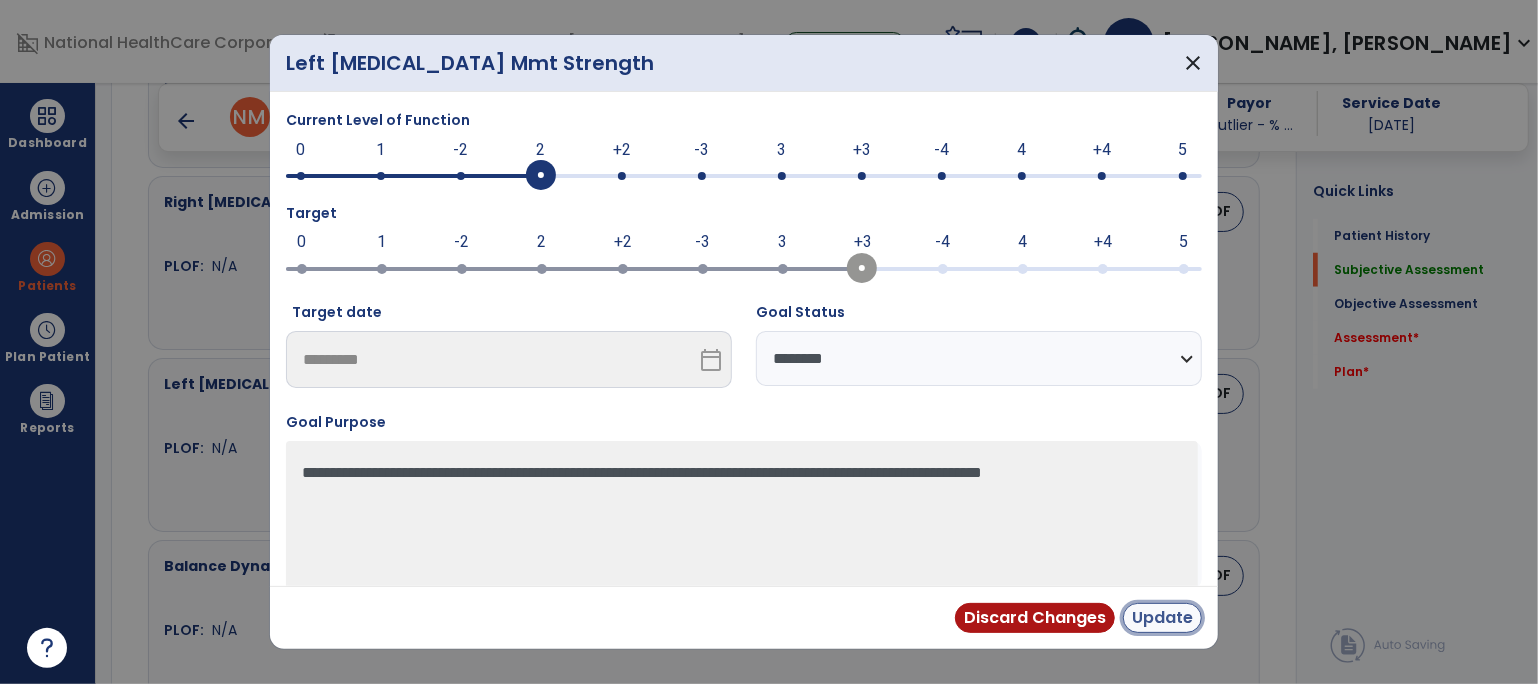 click on "Update" at bounding box center (1162, 618) 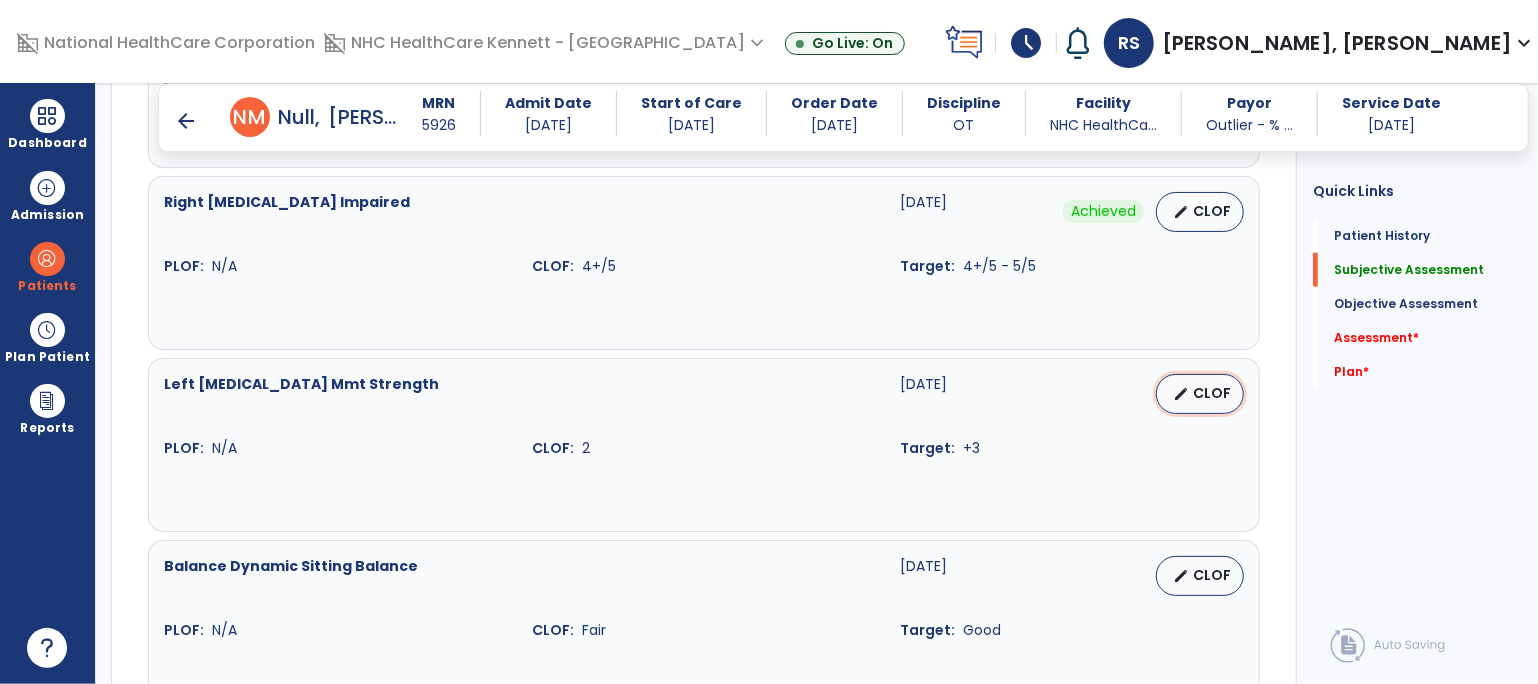 click on "edit" at bounding box center (1181, 394) 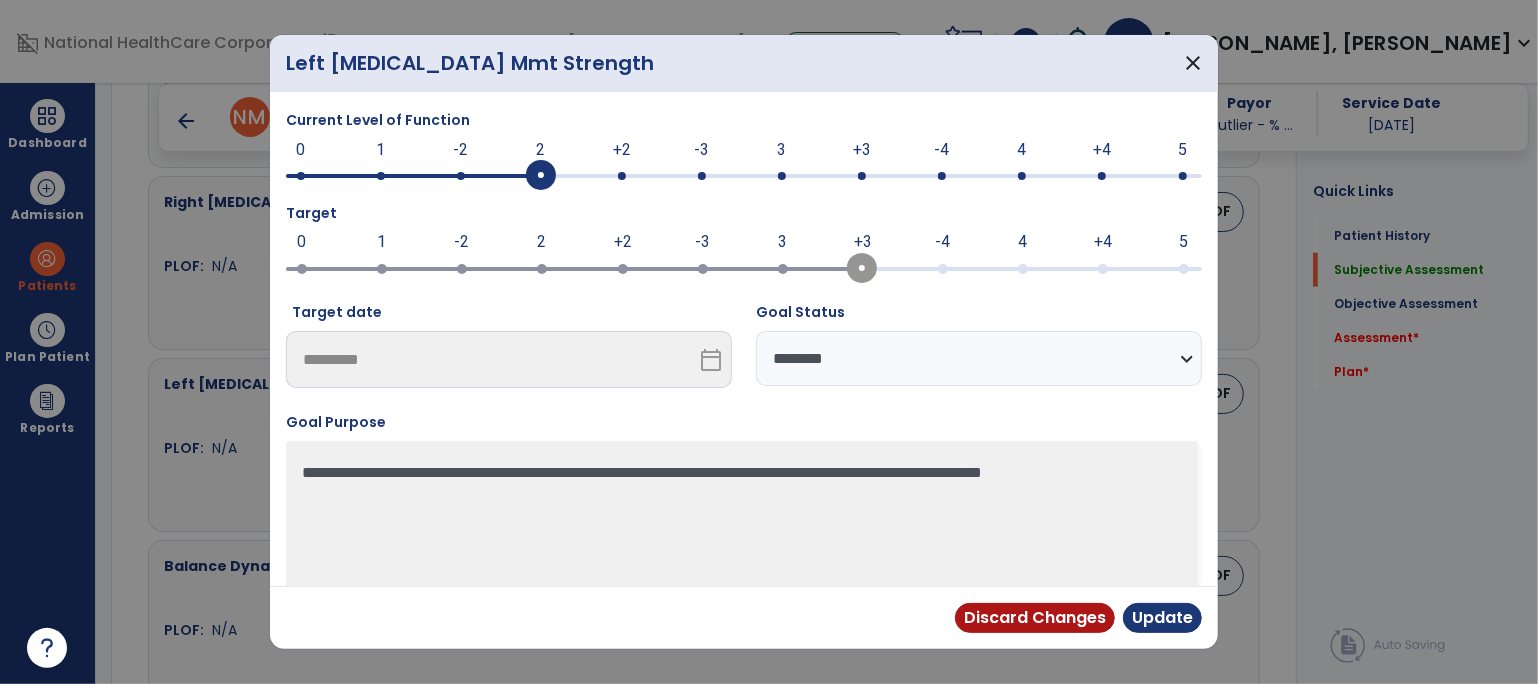 click on "**********" at bounding box center [979, 358] 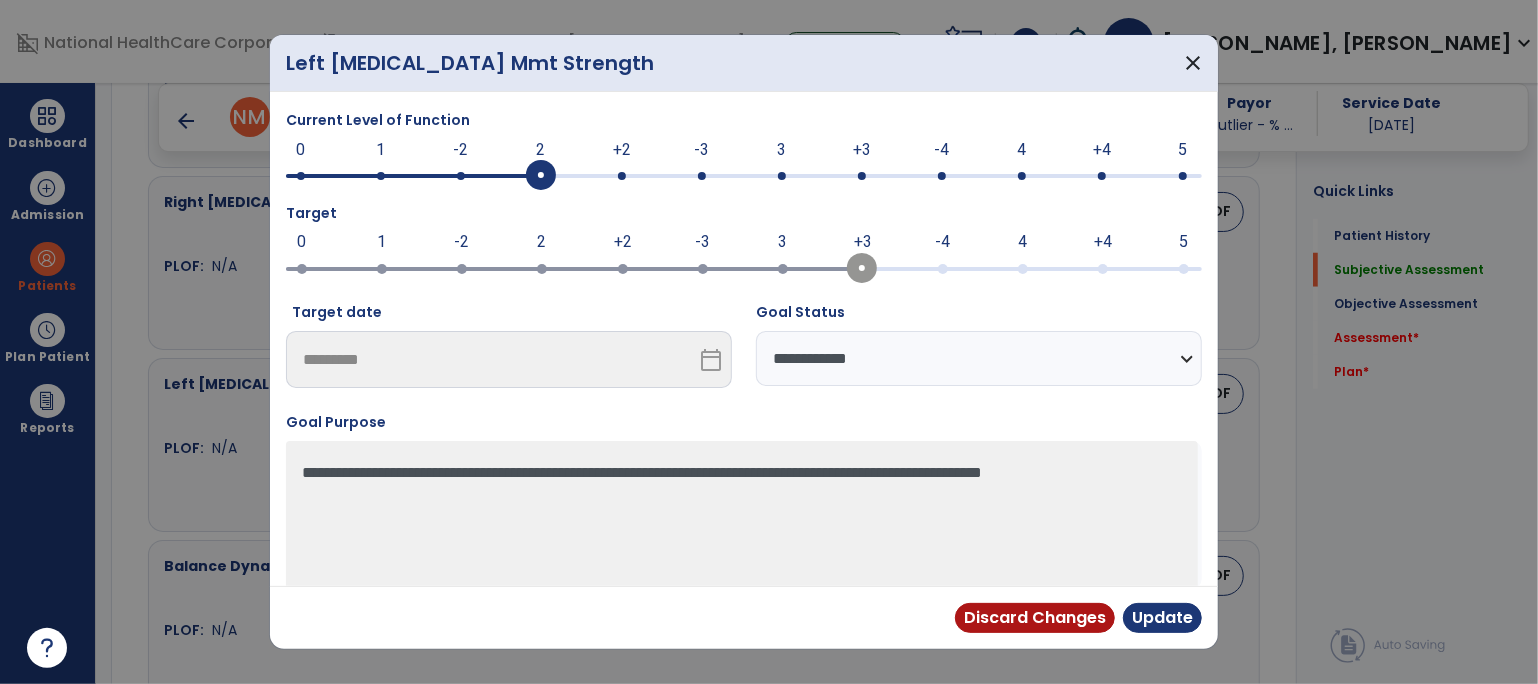 click on "**********" at bounding box center (979, 358) 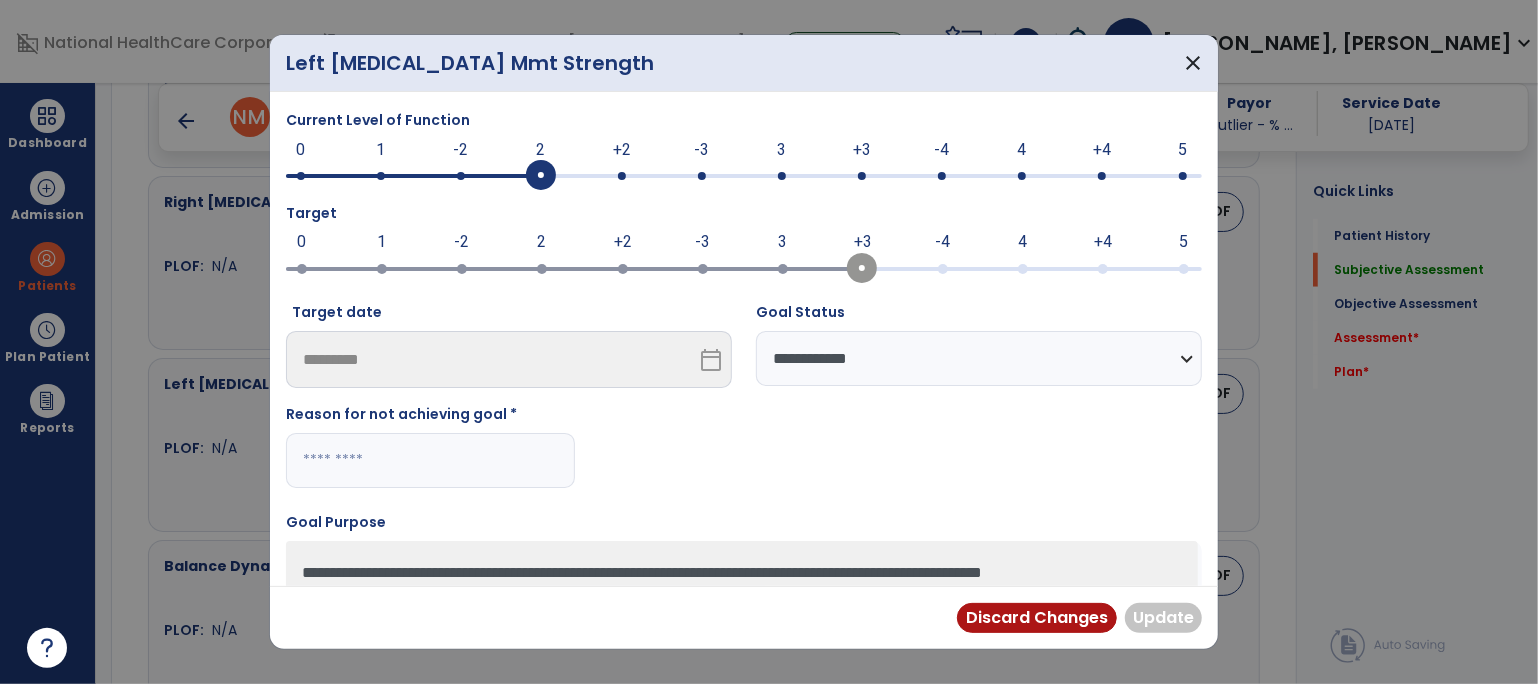 click at bounding box center (430, 460) 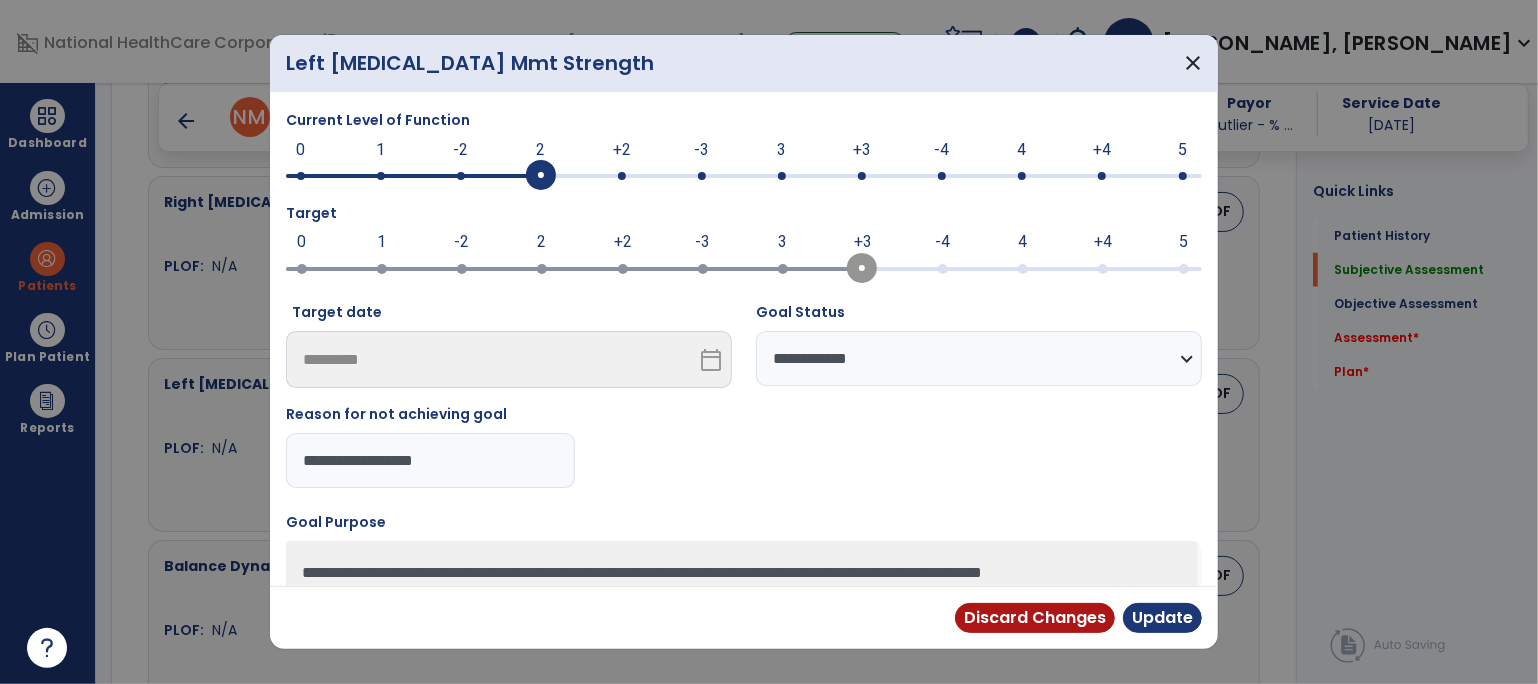drag, startPoint x: 498, startPoint y: 469, endPoint x: 52, endPoint y: 467, distance: 446.0045 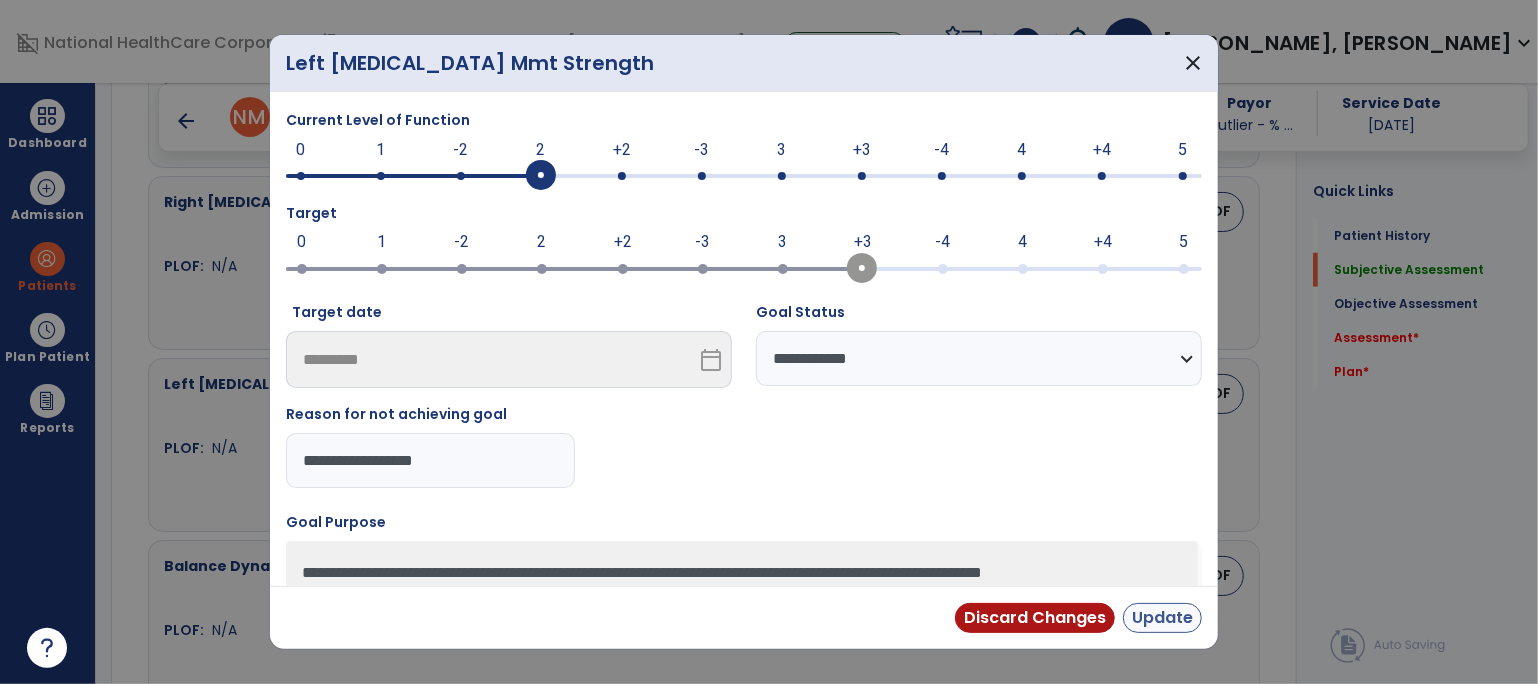 type on "**********" 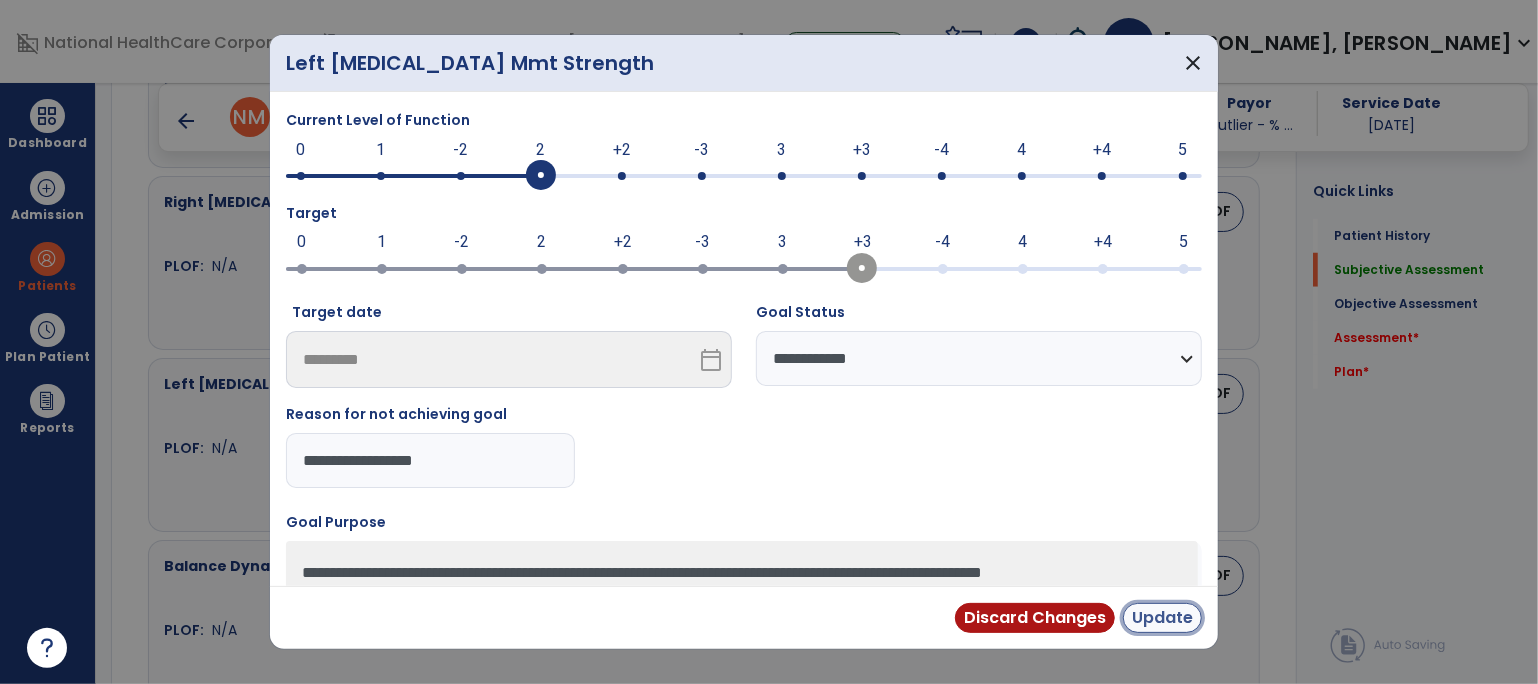 click on "Update" at bounding box center [1162, 618] 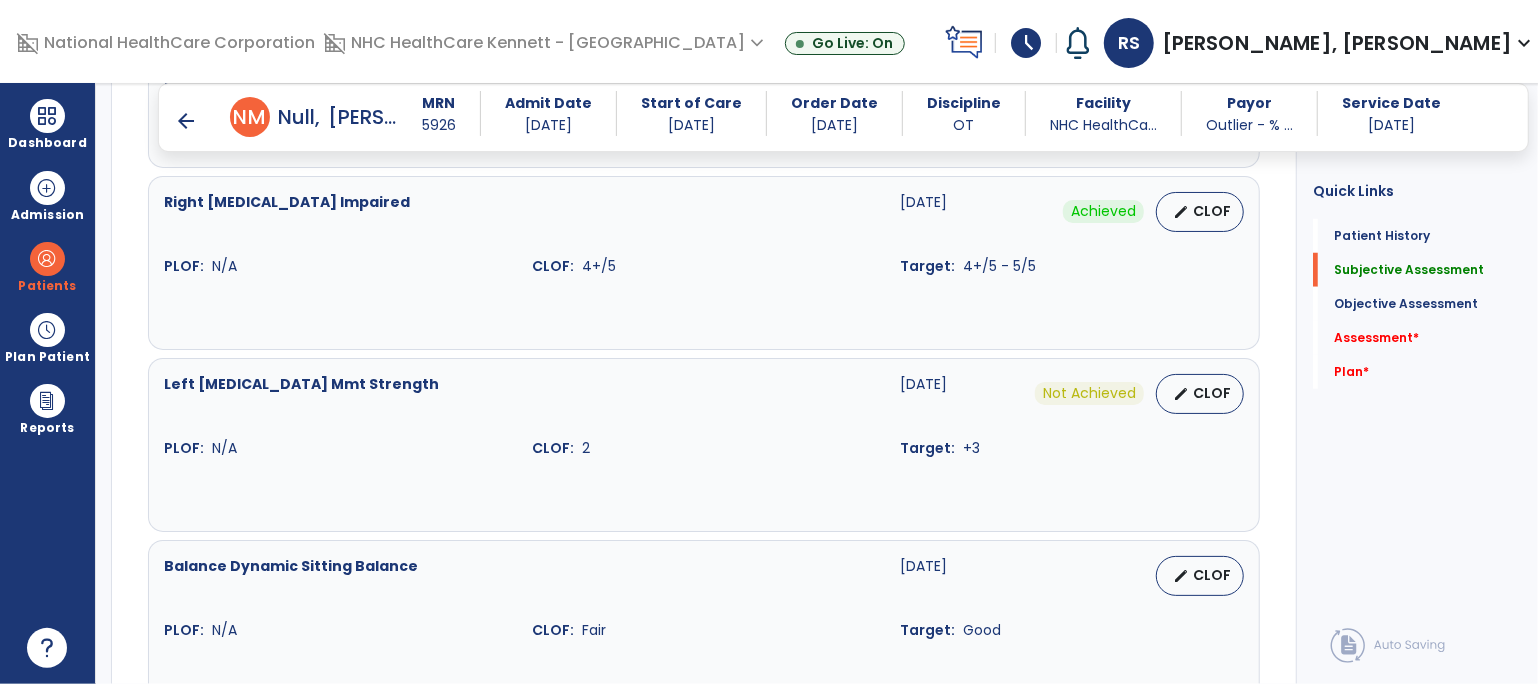 scroll, scrollTop: 1222, scrollLeft: 0, axis: vertical 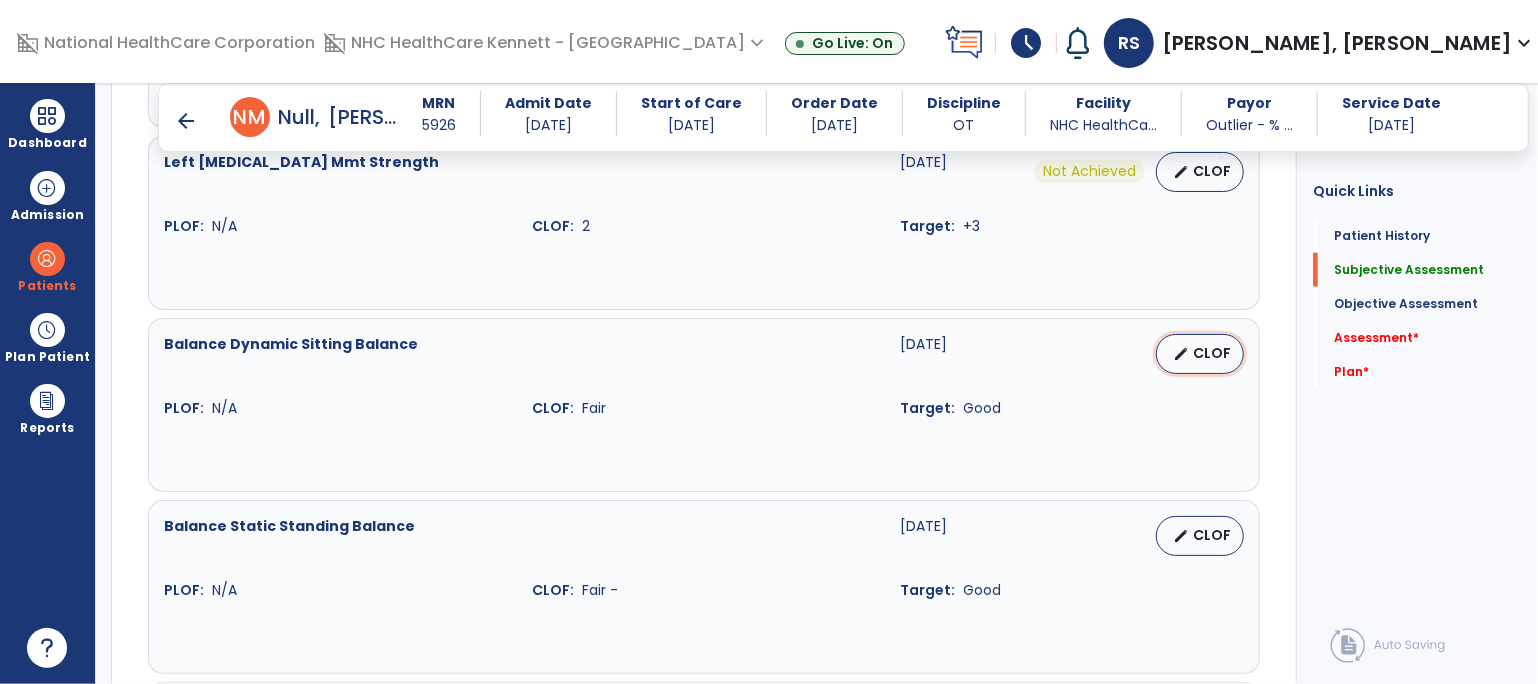 click on "edit" at bounding box center (1181, 354) 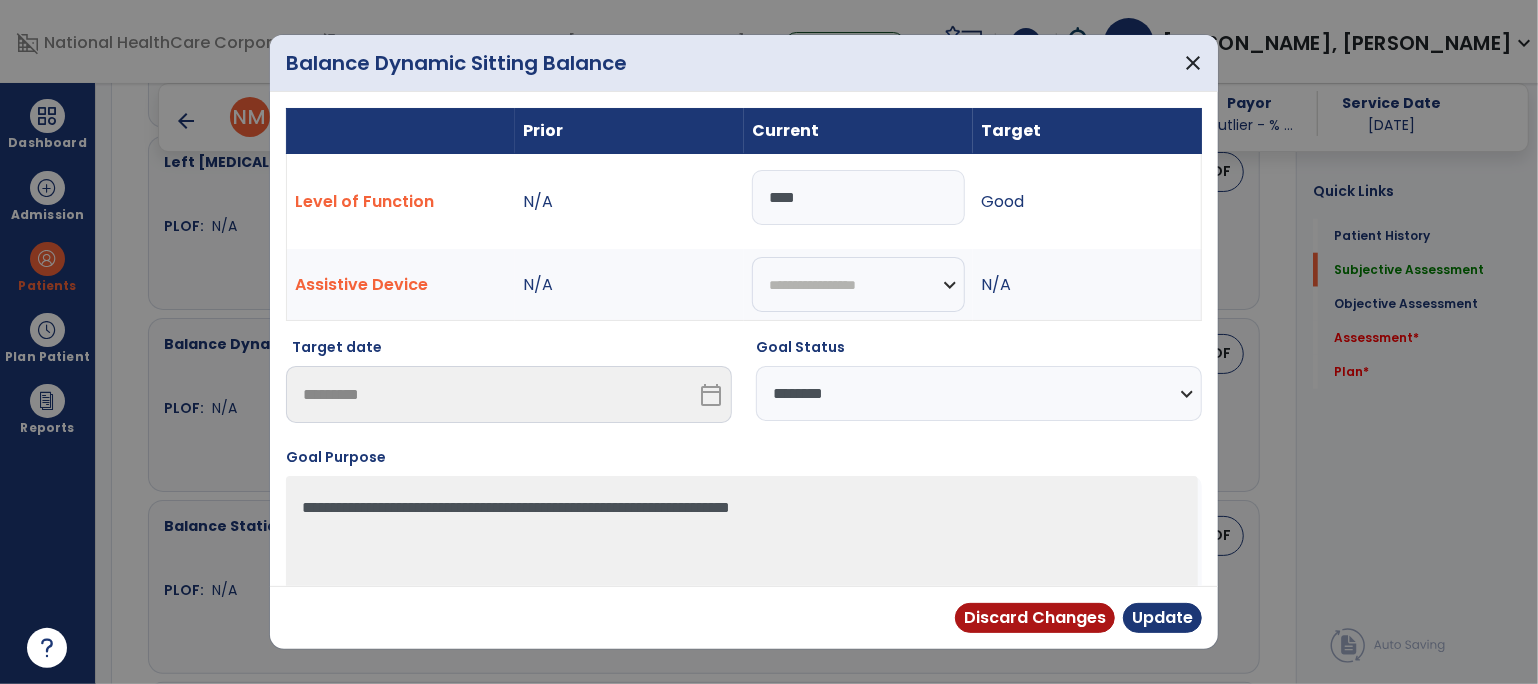 click on "****" at bounding box center (858, 197) 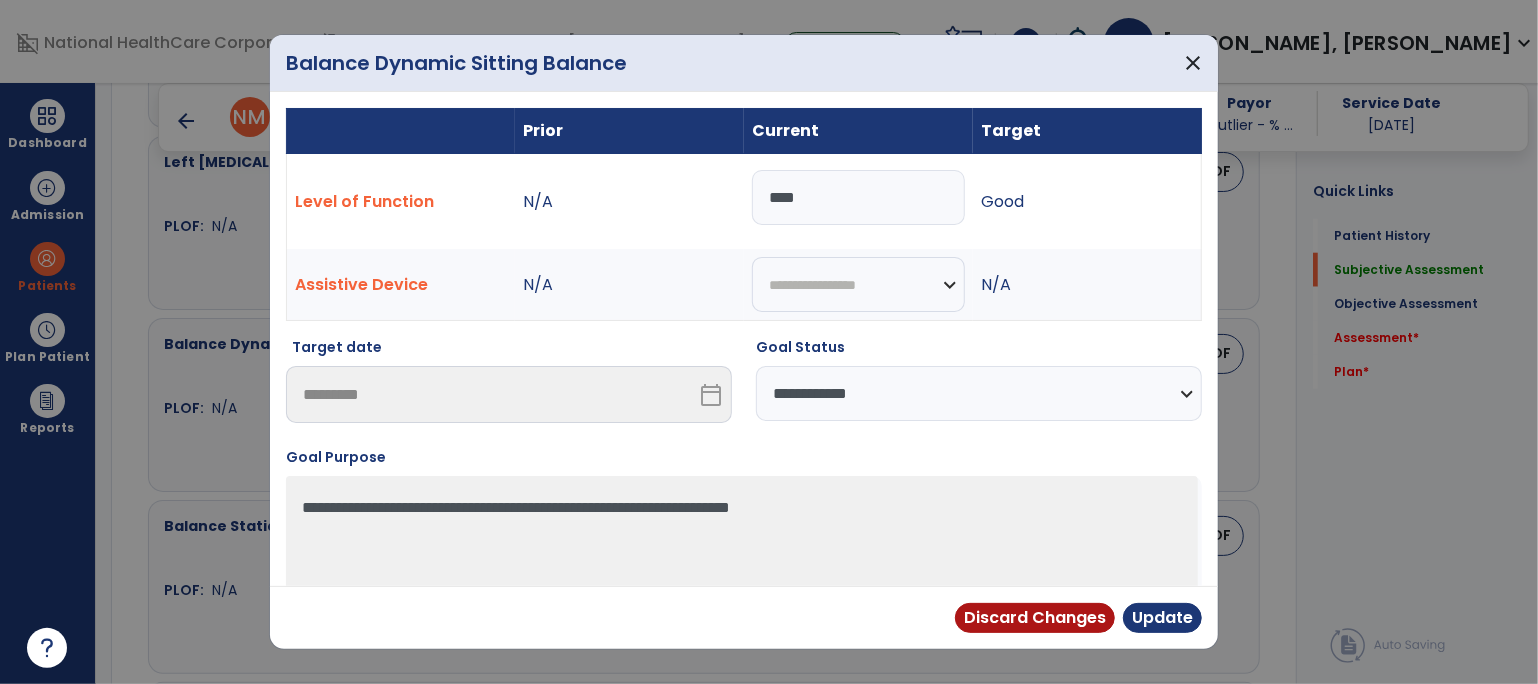 click on "**********" at bounding box center (979, 393) 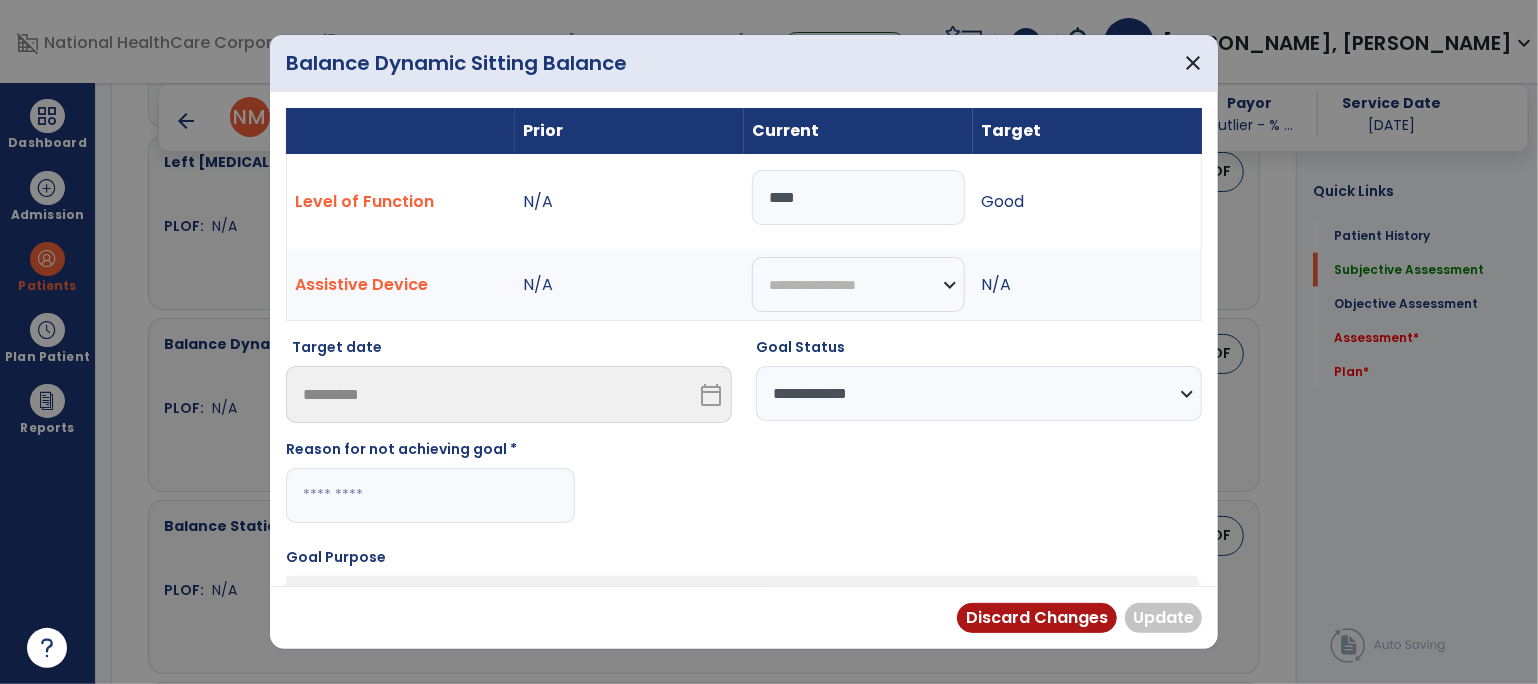 click at bounding box center [430, 495] 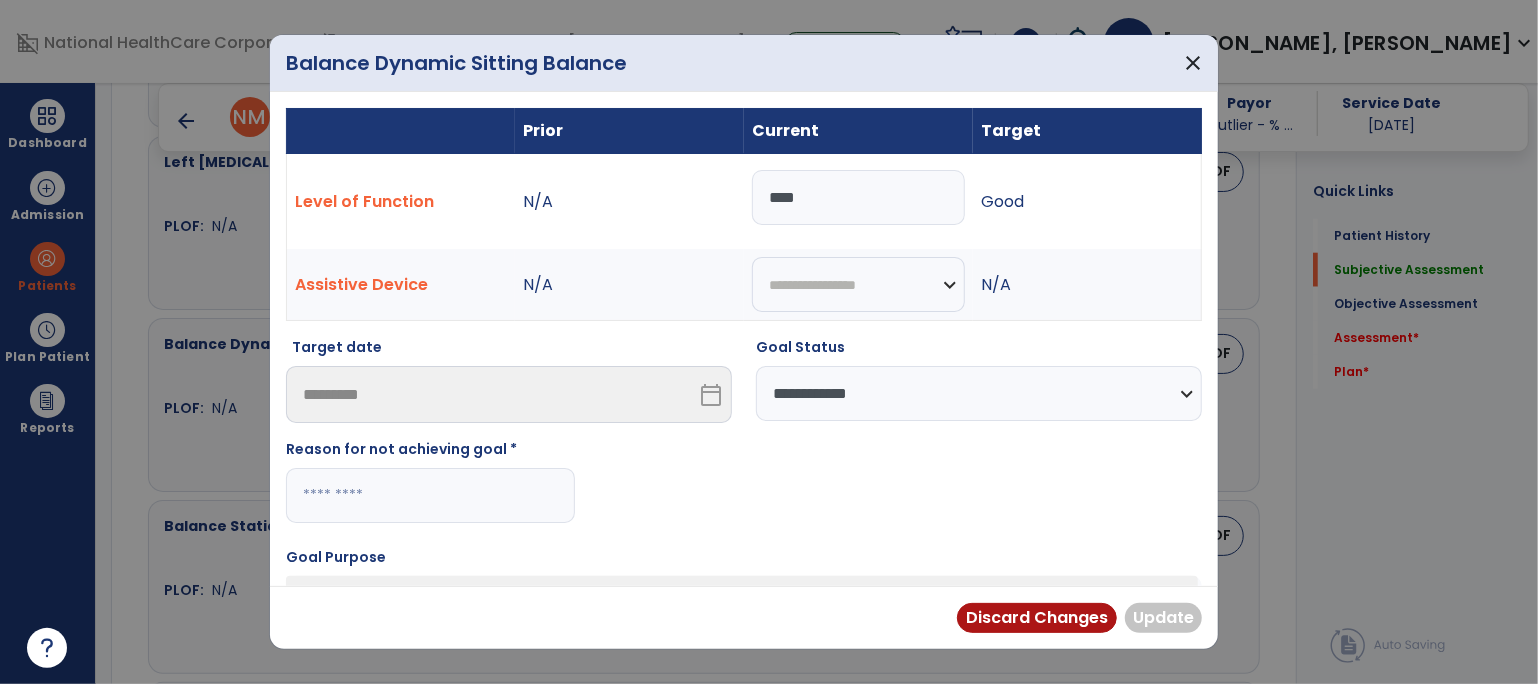 paste on "**********" 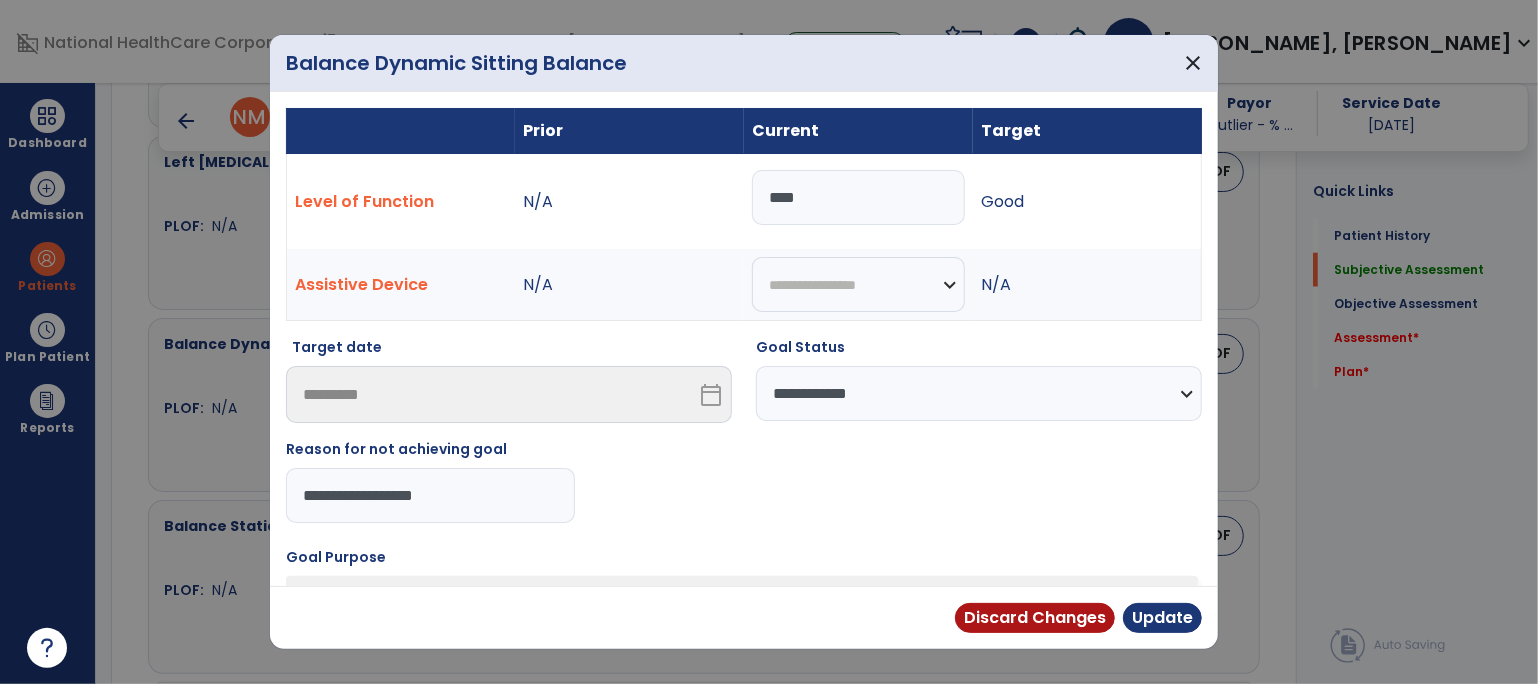 type on "**********" 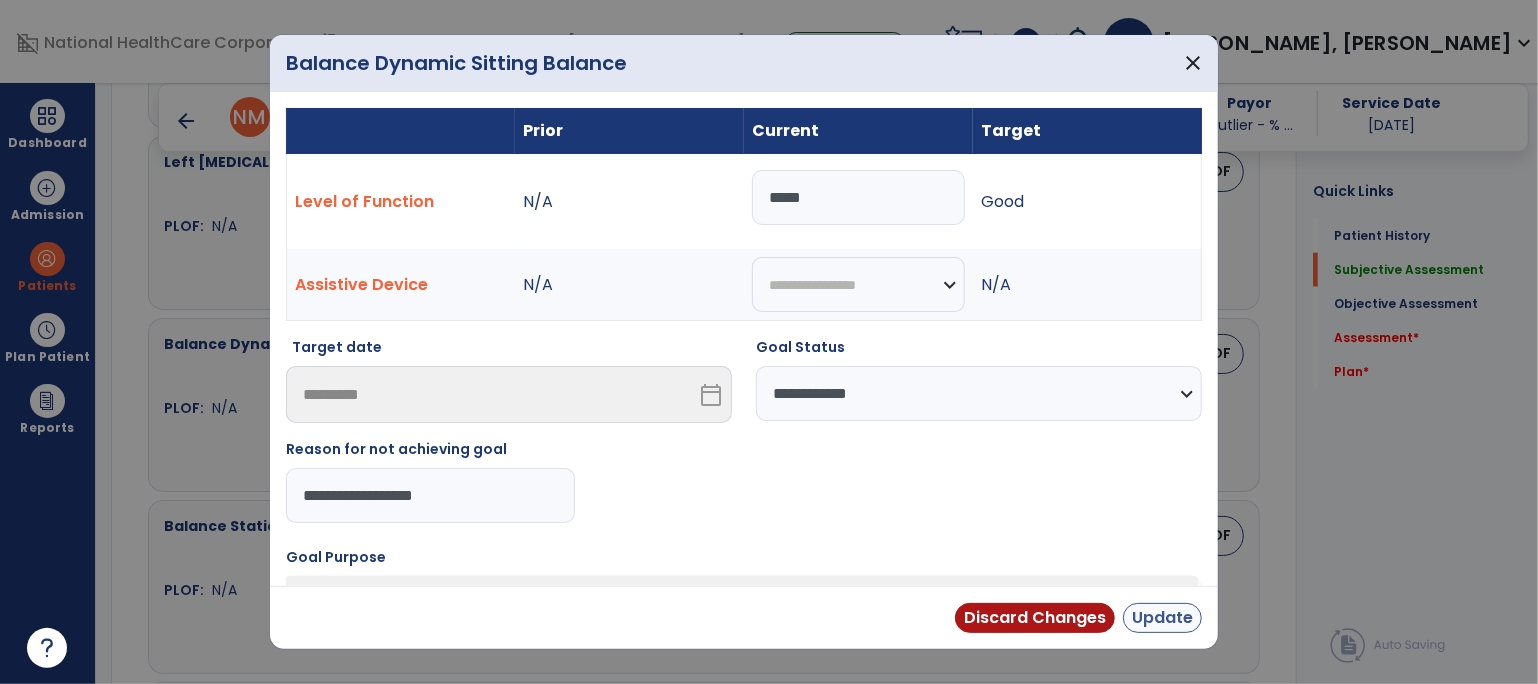type on "*****" 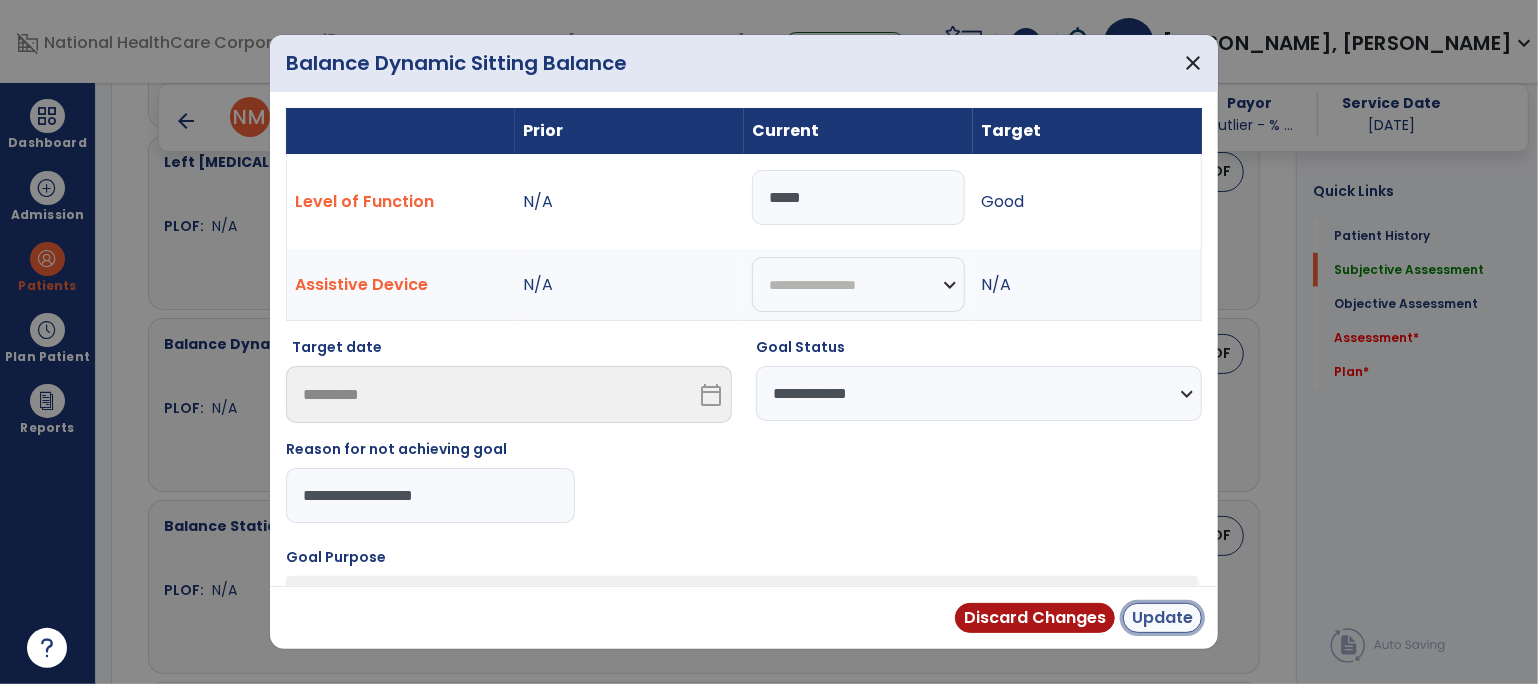 click on "Update" at bounding box center (1162, 618) 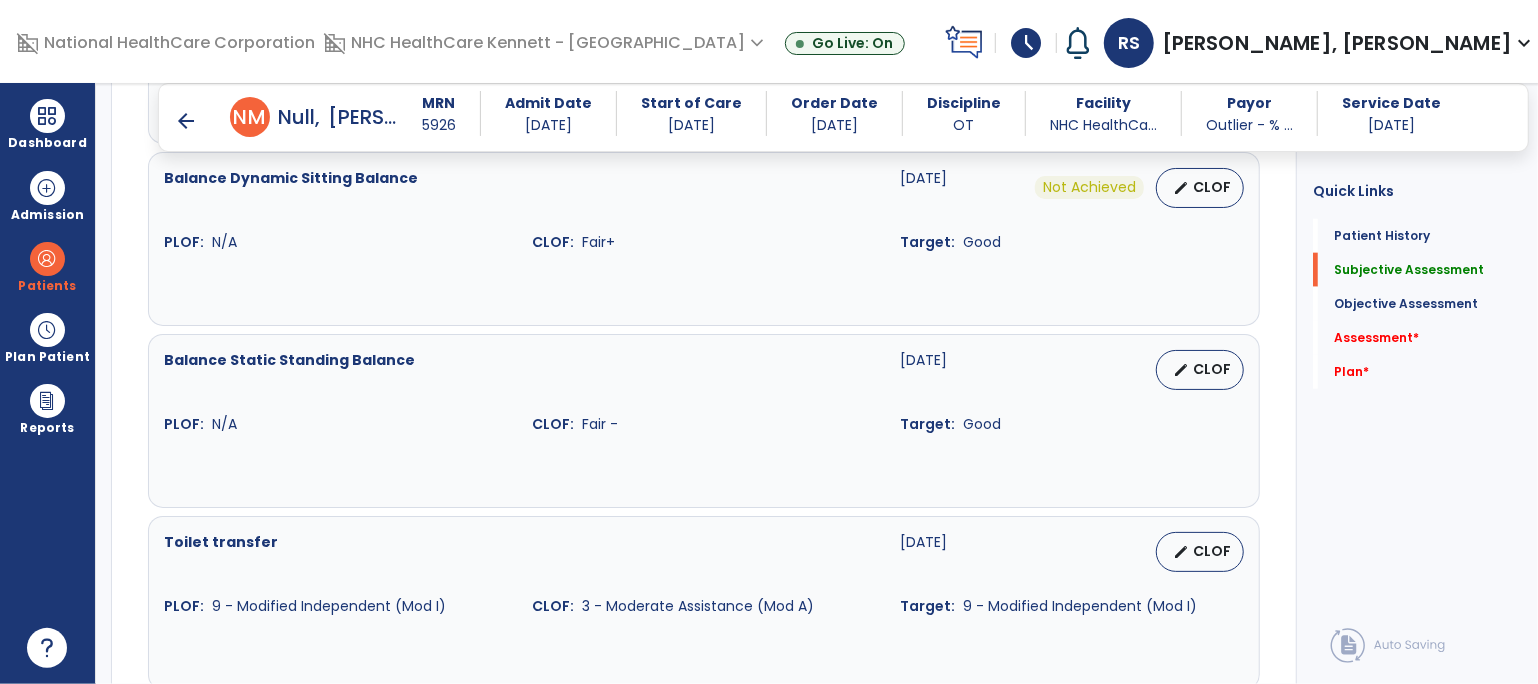 scroll, scrollTop: 1444, scrollLeft: 0, axis: vertical 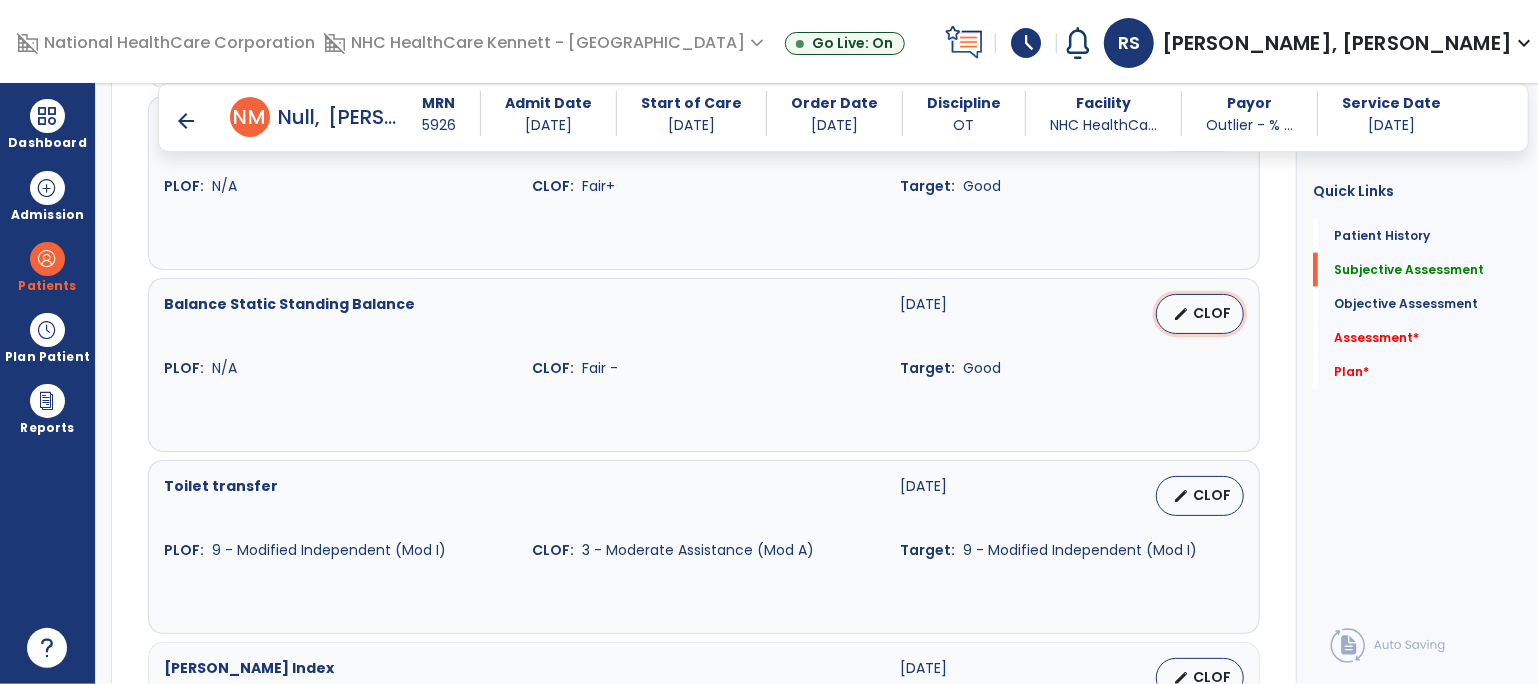 click on "CLOF" at bounding box center [1212, 313] 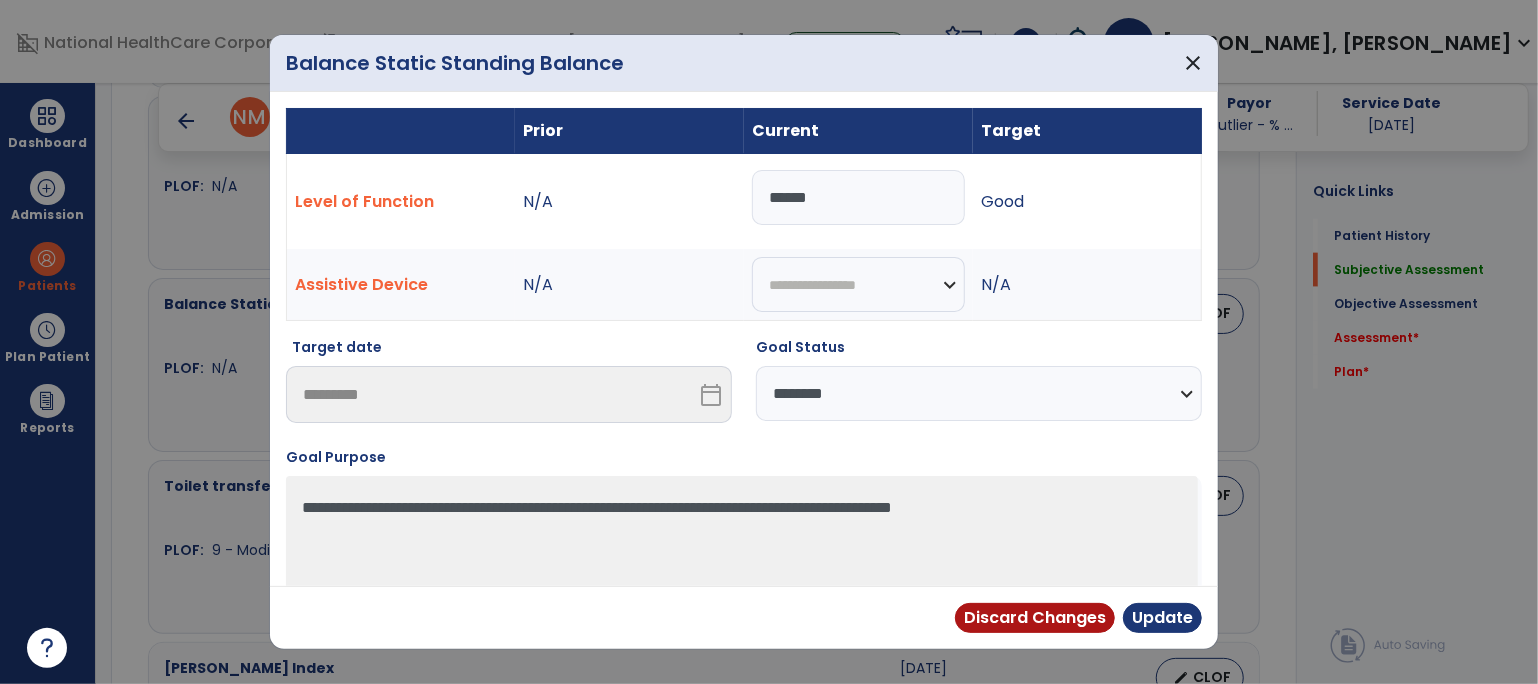drag, startPoint x: 908, startPoint y: 370, endPoint x: 904, endPoint y: 382, distance: 12.649111 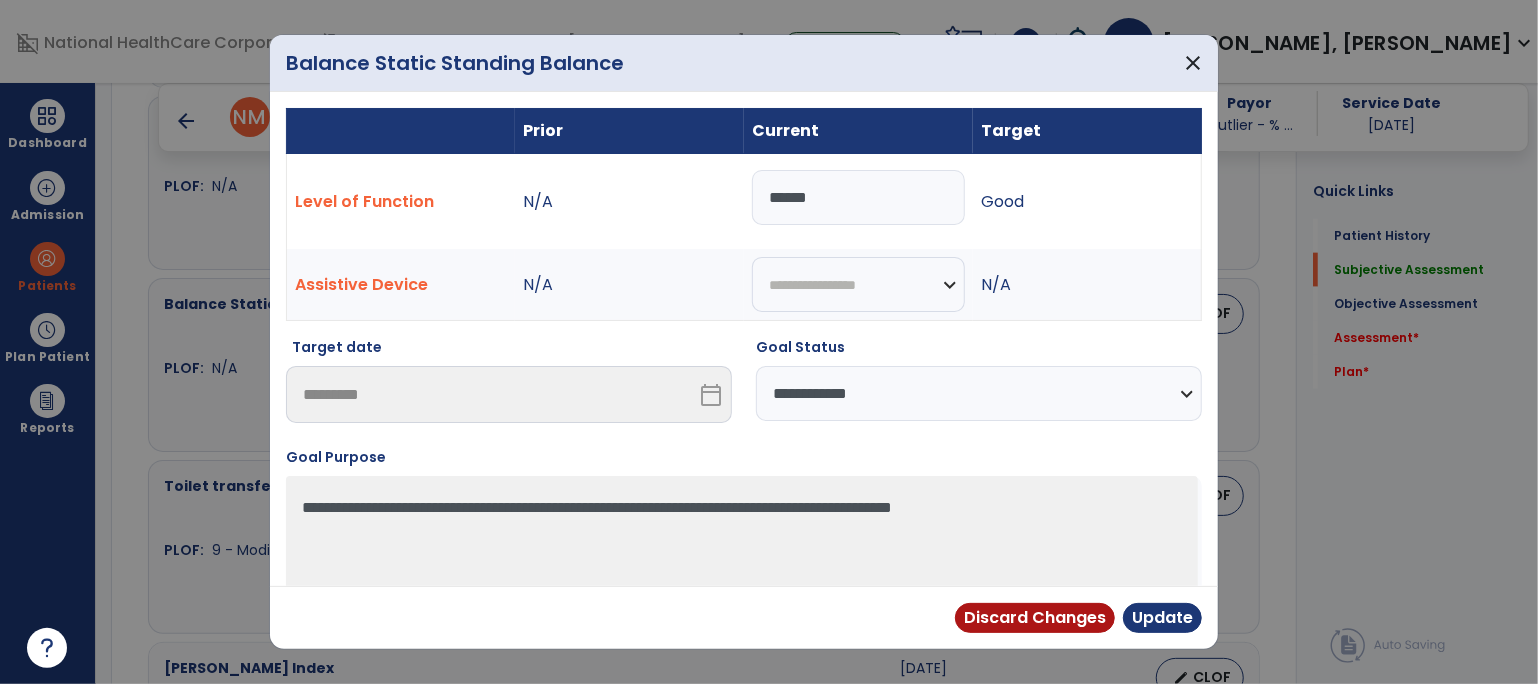 click on "**********" at bounding box center (979, 393) 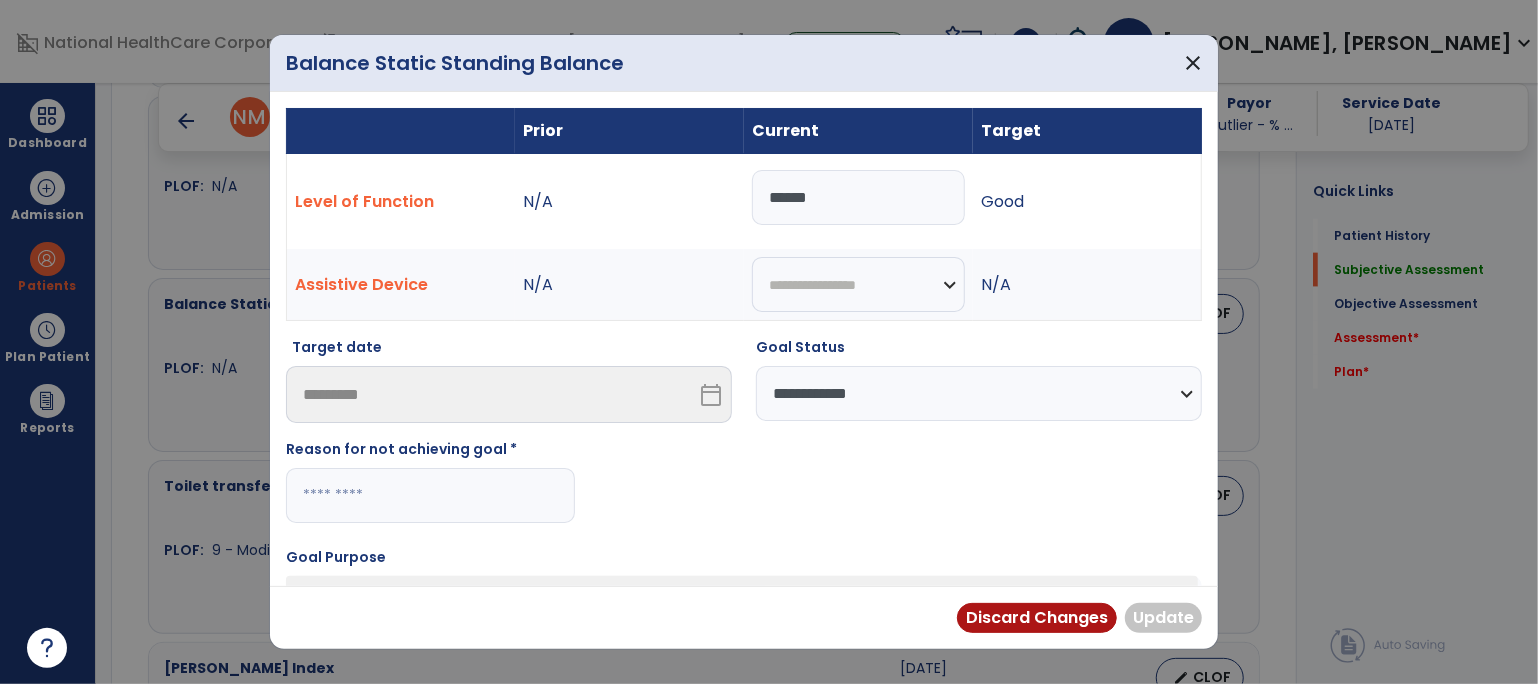 click at bounding box center (430, 495) 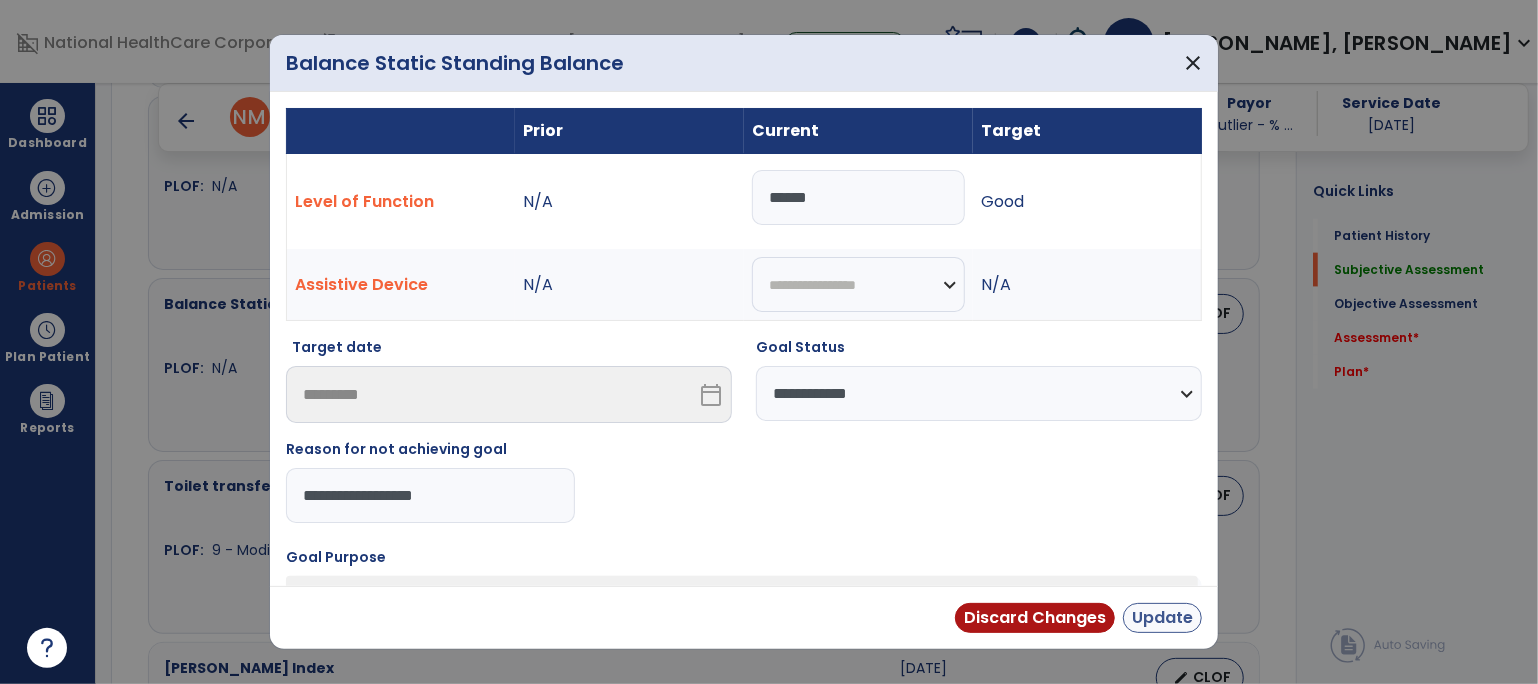 type on "**********" 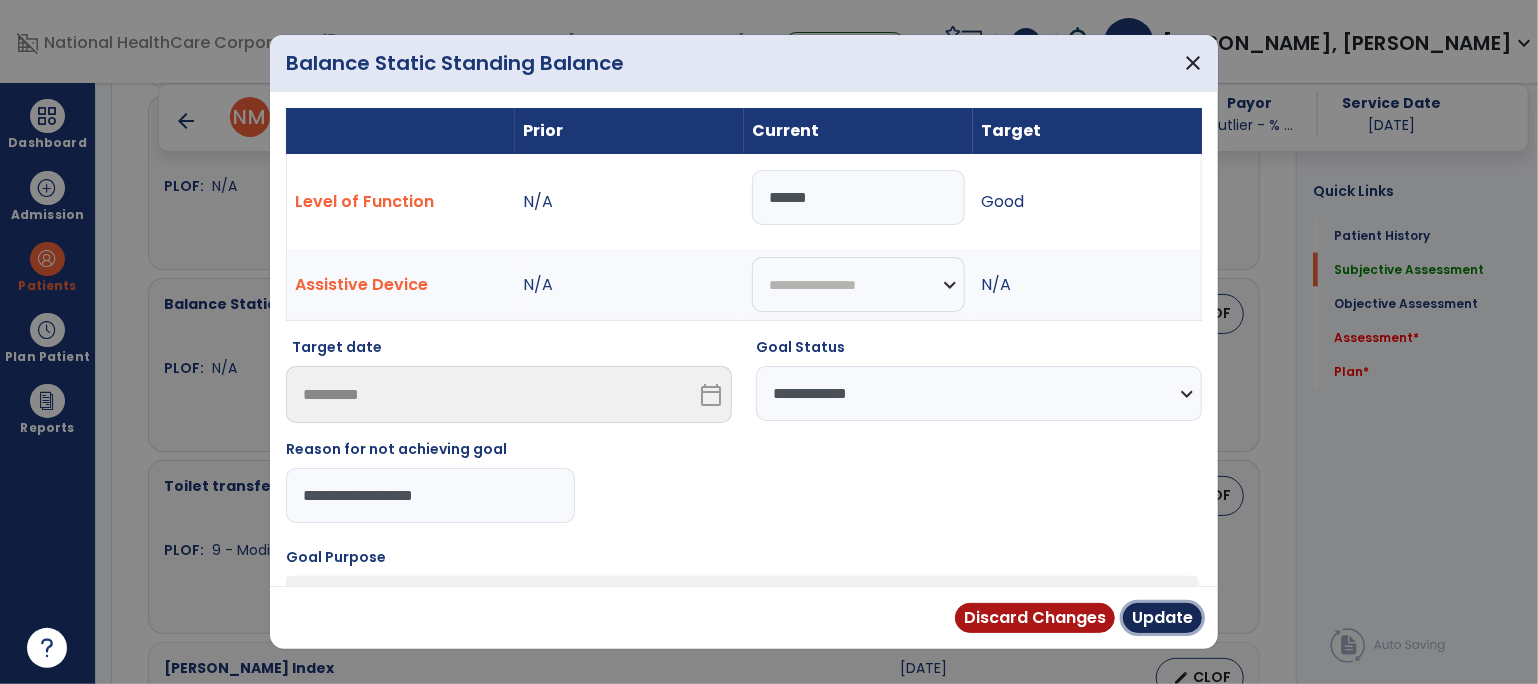drag, startPoint x: 1161, startPoint y: 622, endPoint x: 1149, endPoint y: 611, distance: 16.27882 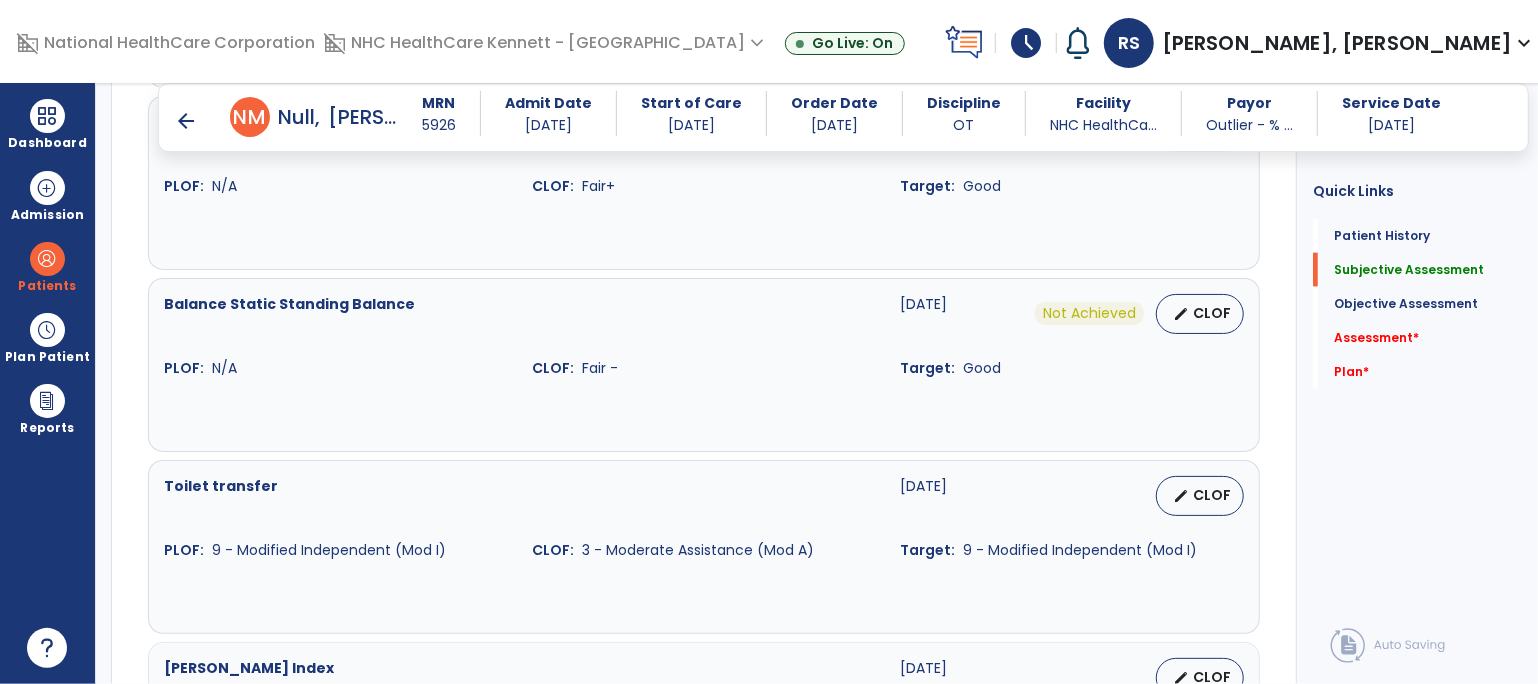 scroll, scrollTop: 1666, scrollLeft: 0, axis: vertical 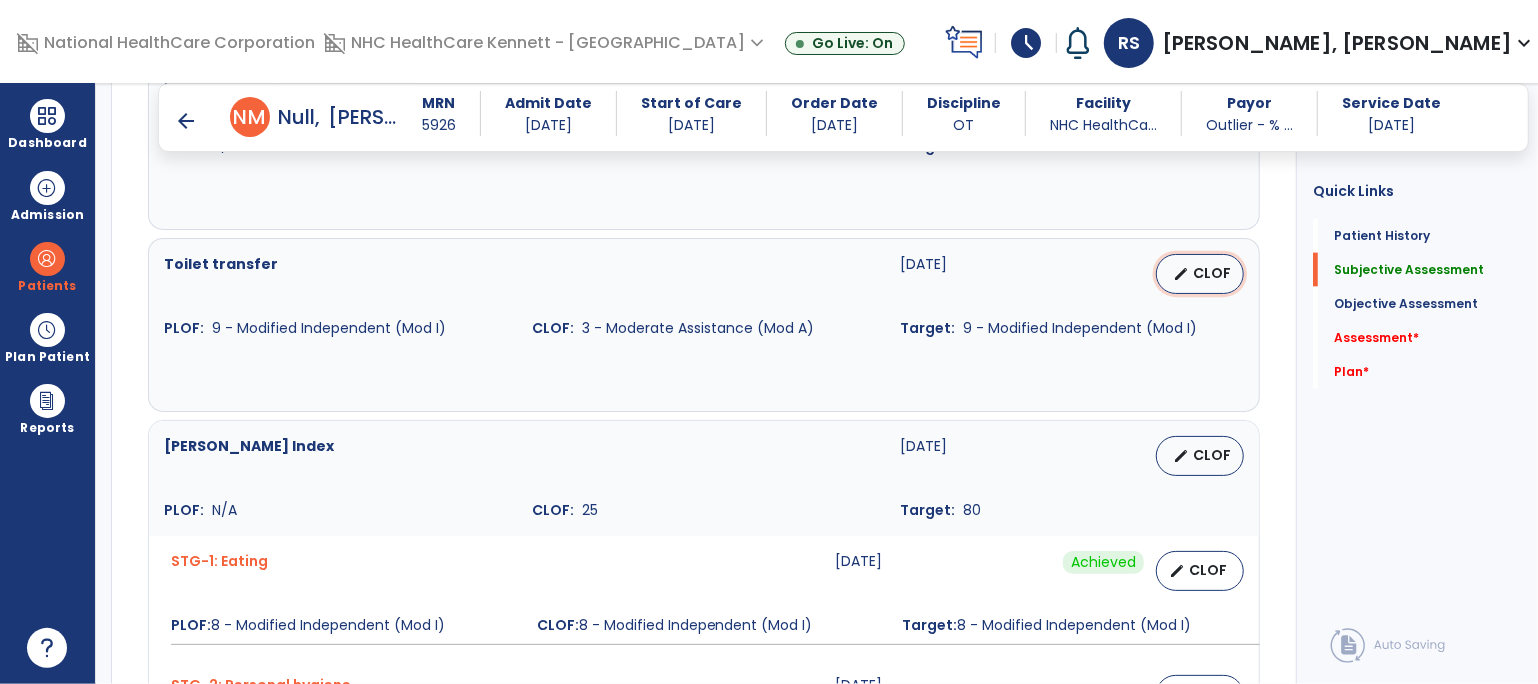 click on "edit   CLOF" at bounding box center (1200, 274) 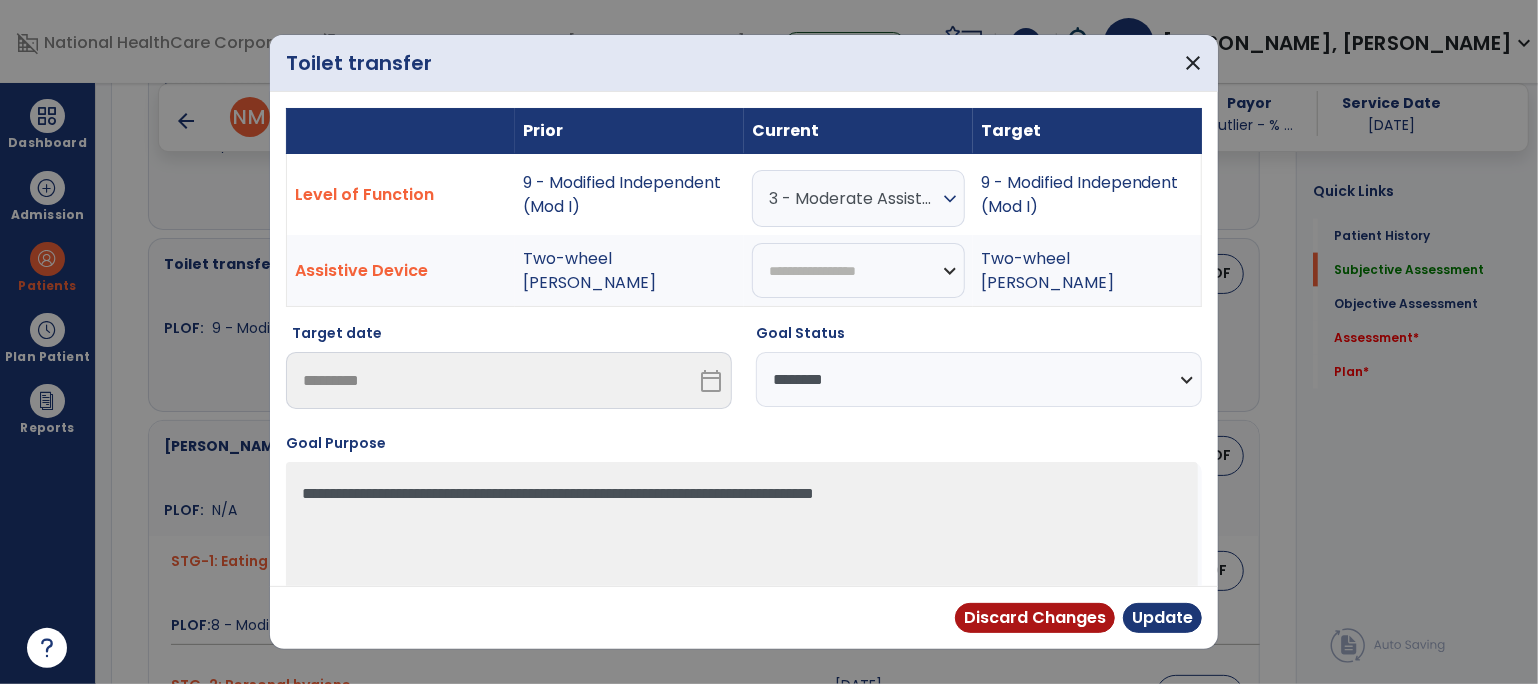 click on "**********" at bounding box center (979, 379) 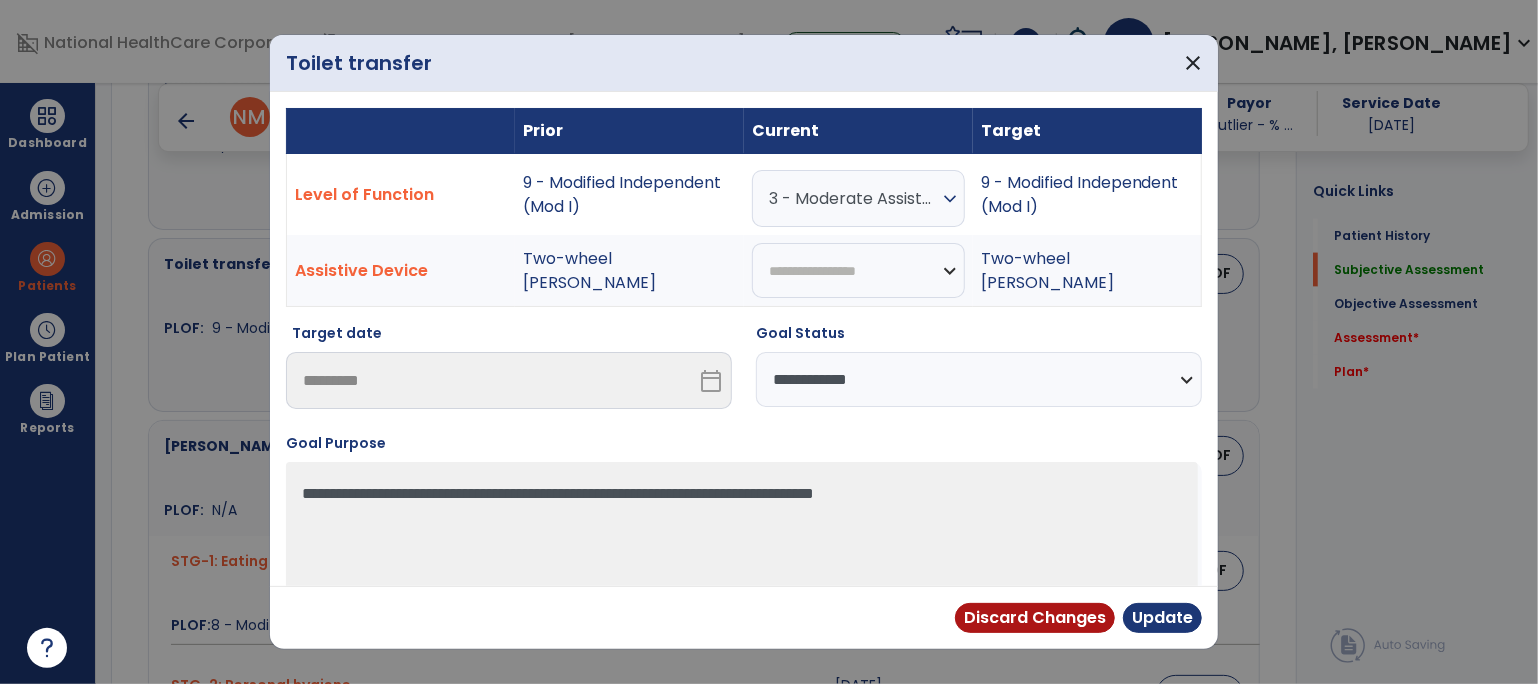 click on "**********" at bounding box center [979, 379] 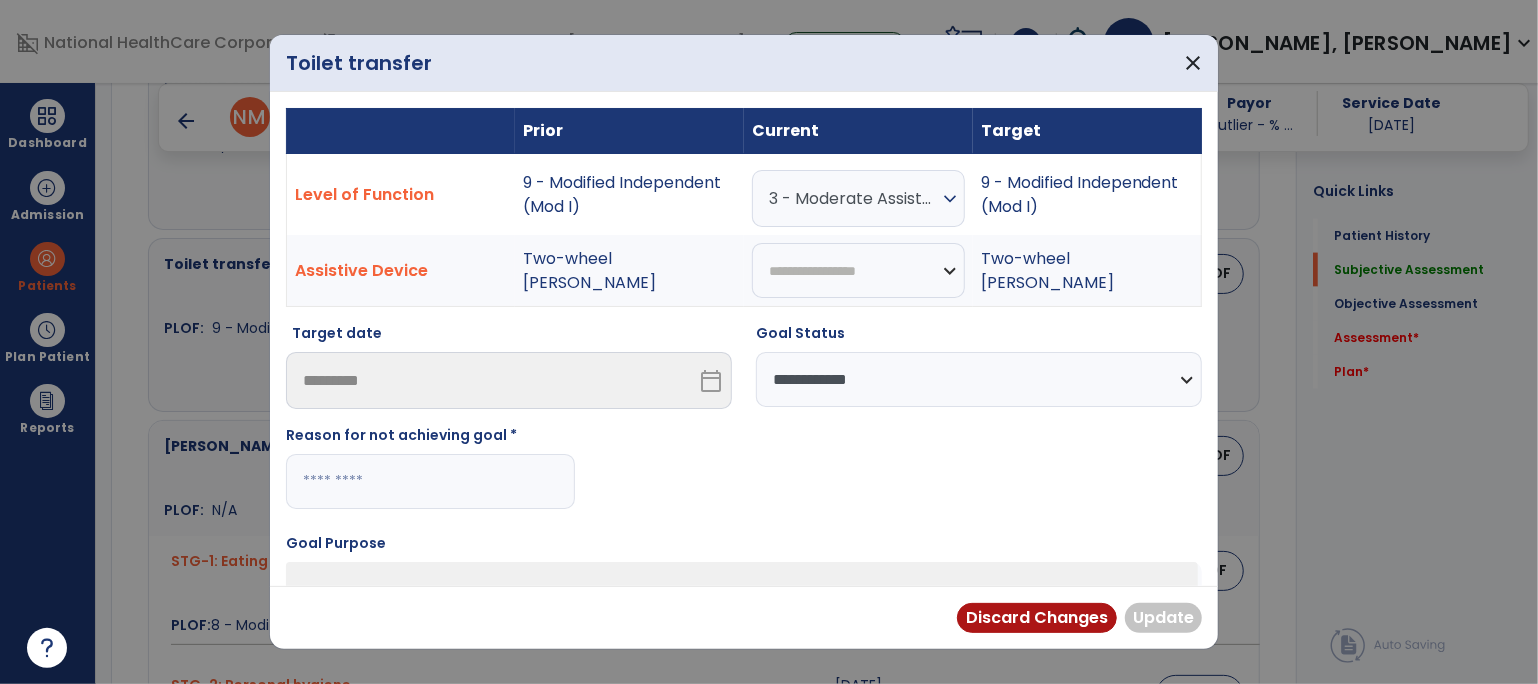 click at bounding box center [430, 481] 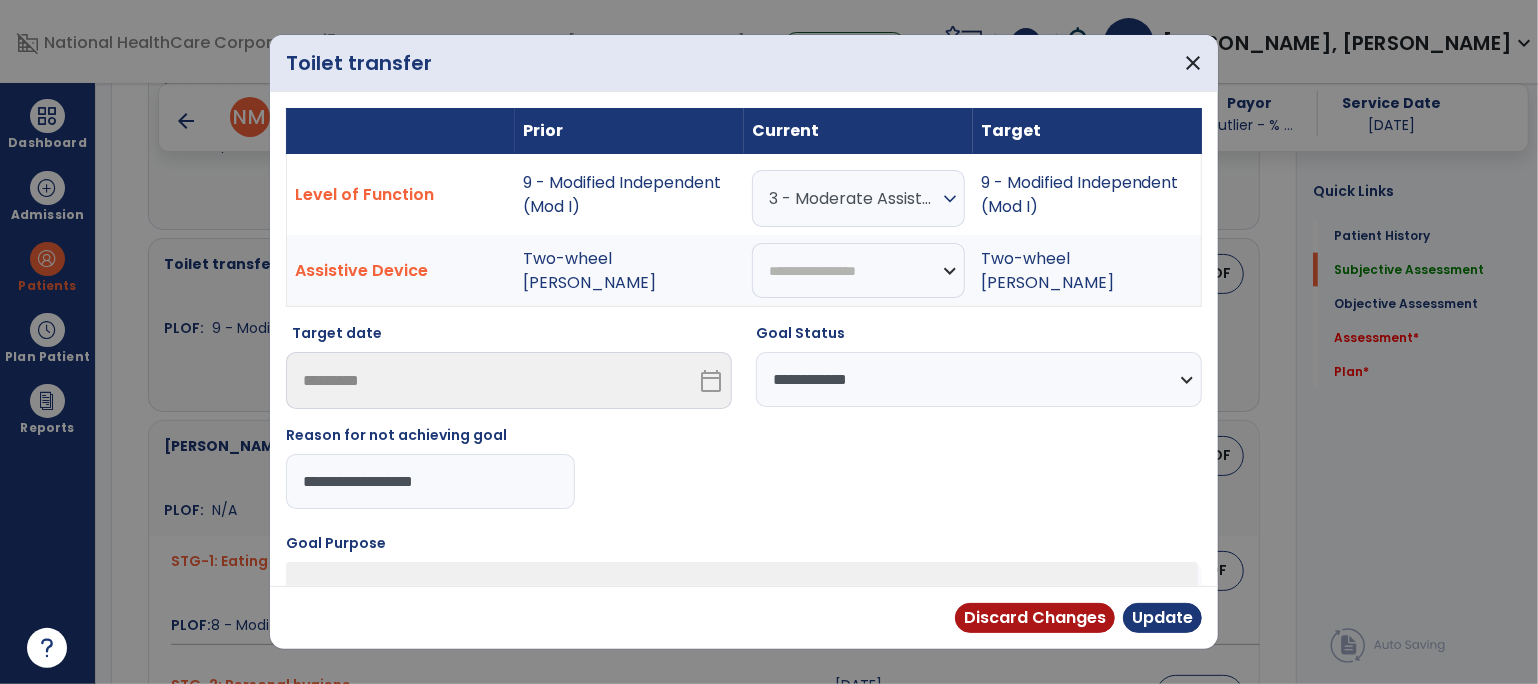 type on "**********" 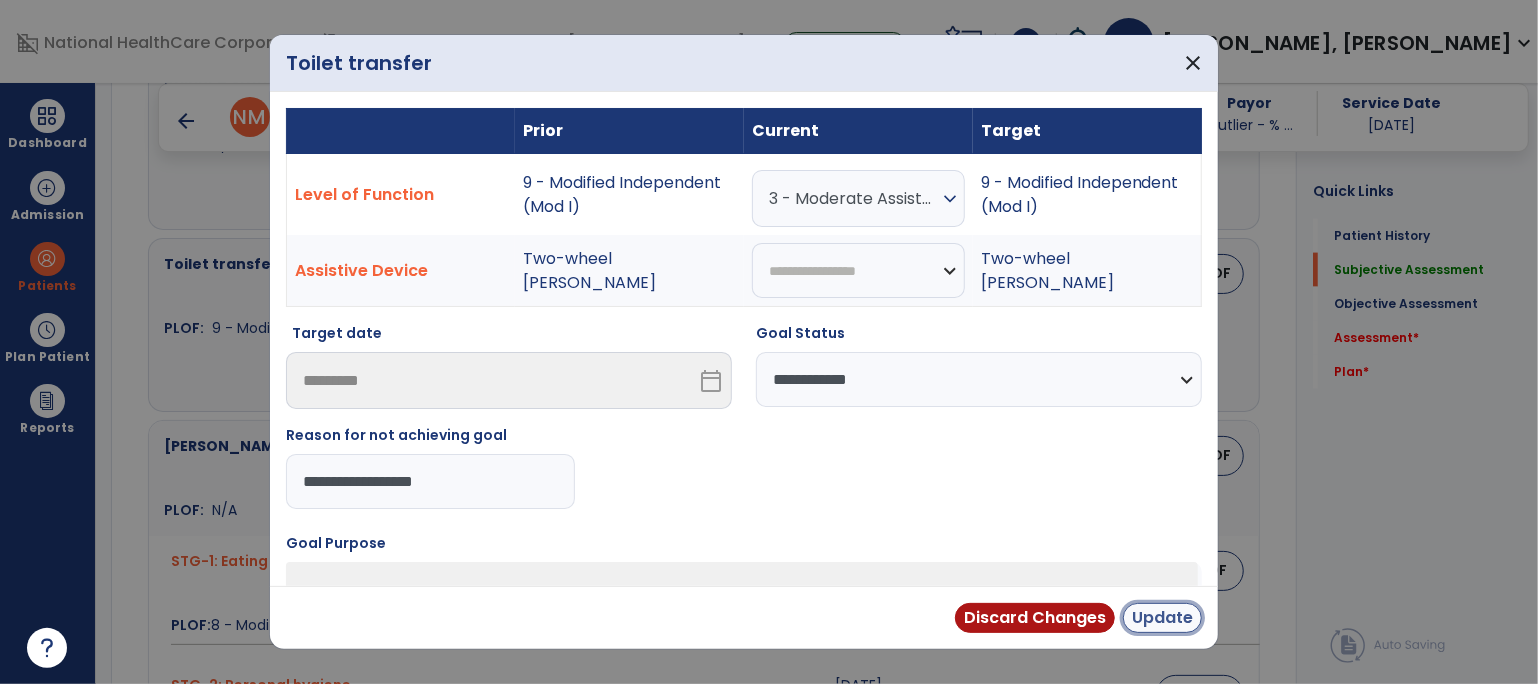 click on "Update" at bounding box center [1162, 618] 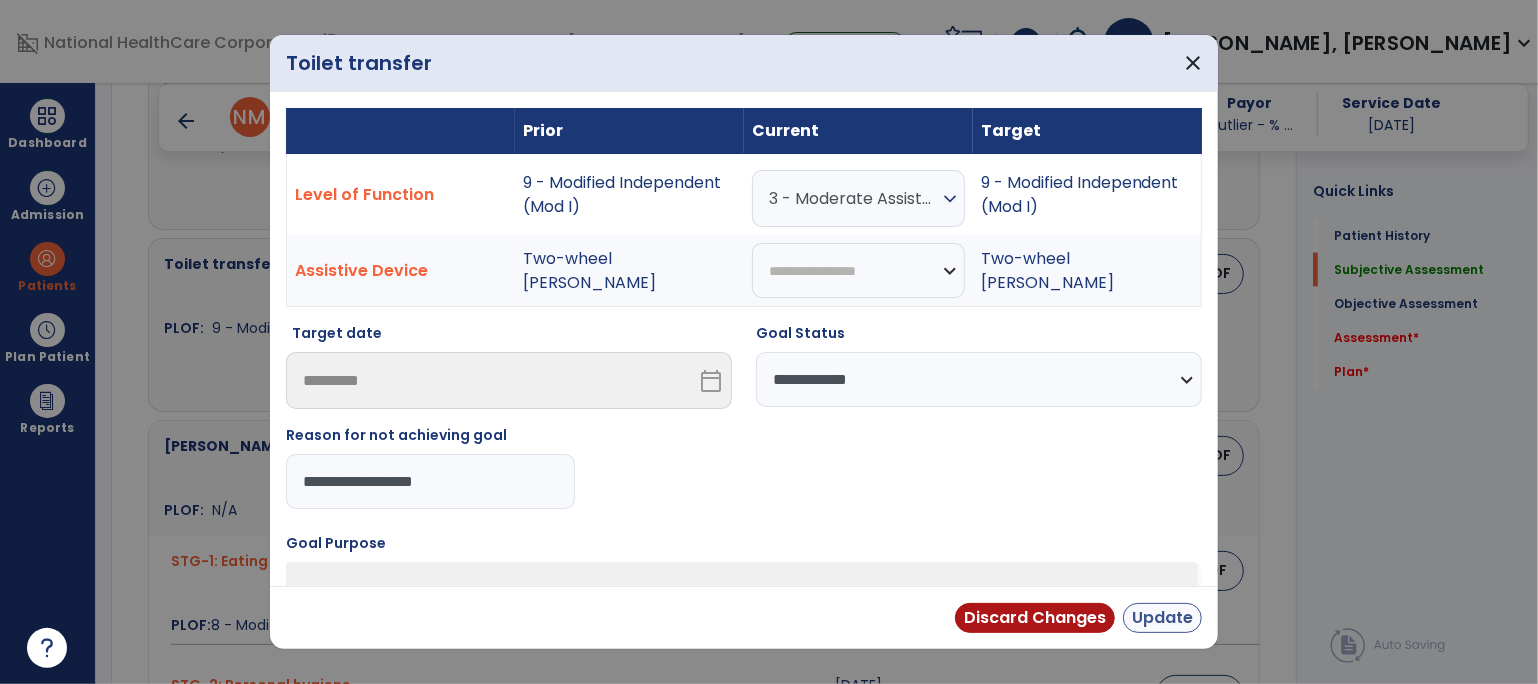 click on "STG-1: Eating  [DATE]  Achieved  edit   CLOF PLOF:  8 - Modified Independent (Mod I)  CLOF:  8 - Modified Independent (Mod I)  Target:  8 - Modified Independent (Mod I)" at bounding box center (704, 598) 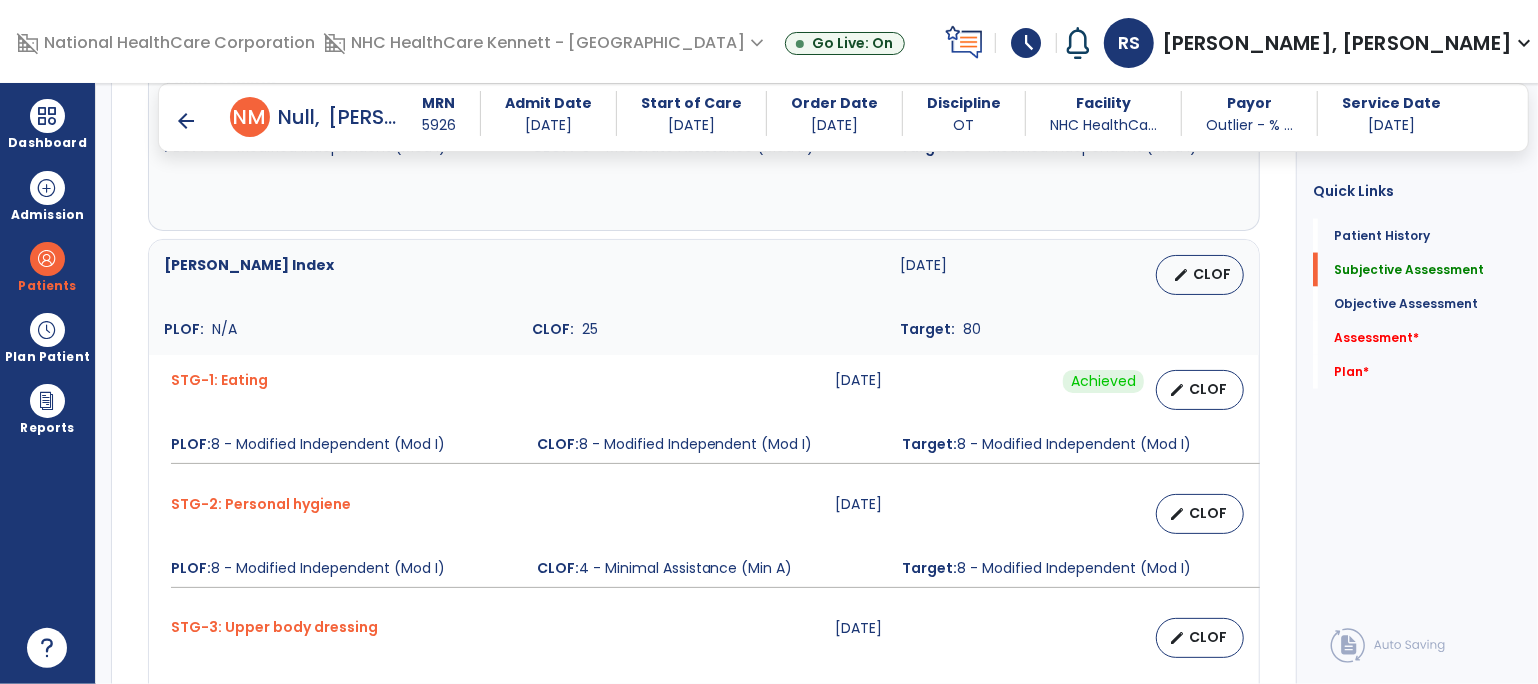 scroll, scrollTop: 1889, scrollLeft: 0, axis: vertical 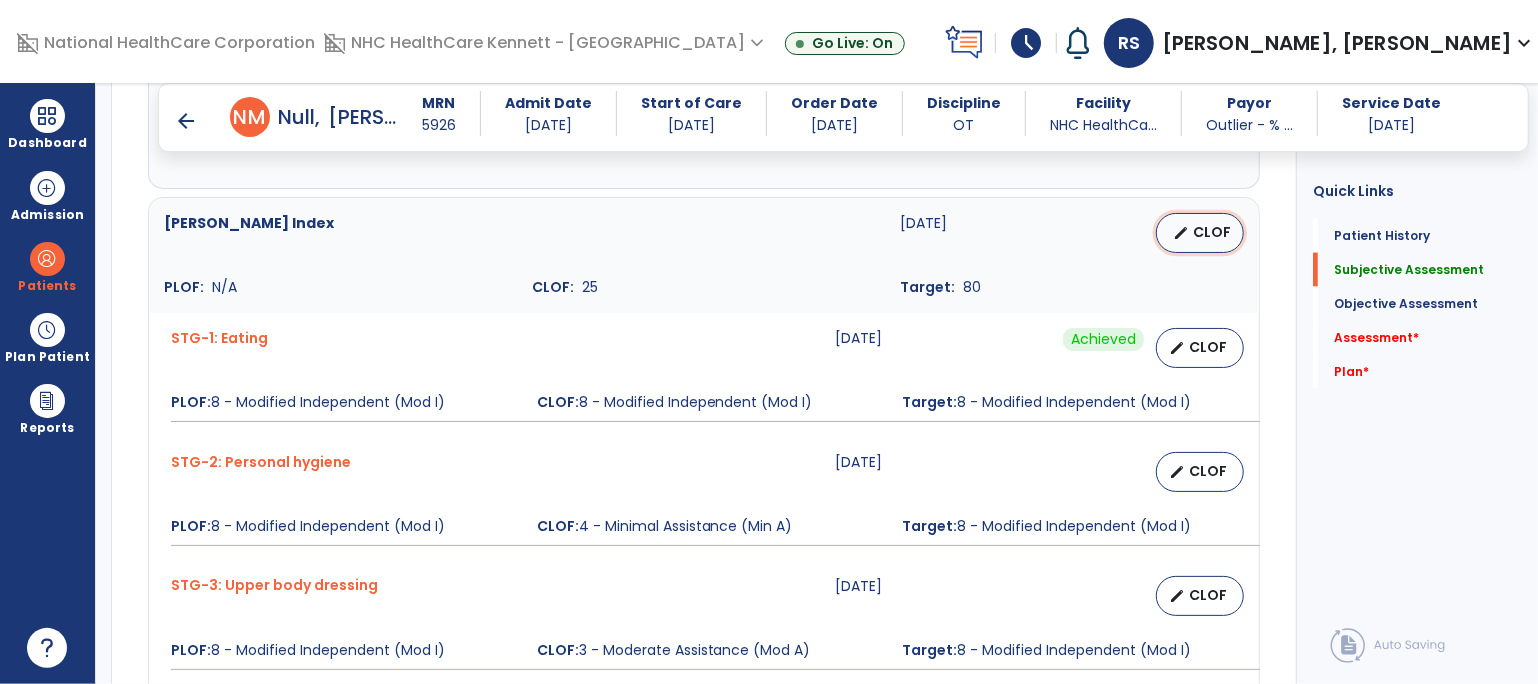 click on "edit   CLOF" at bounding box center (1200, 233) 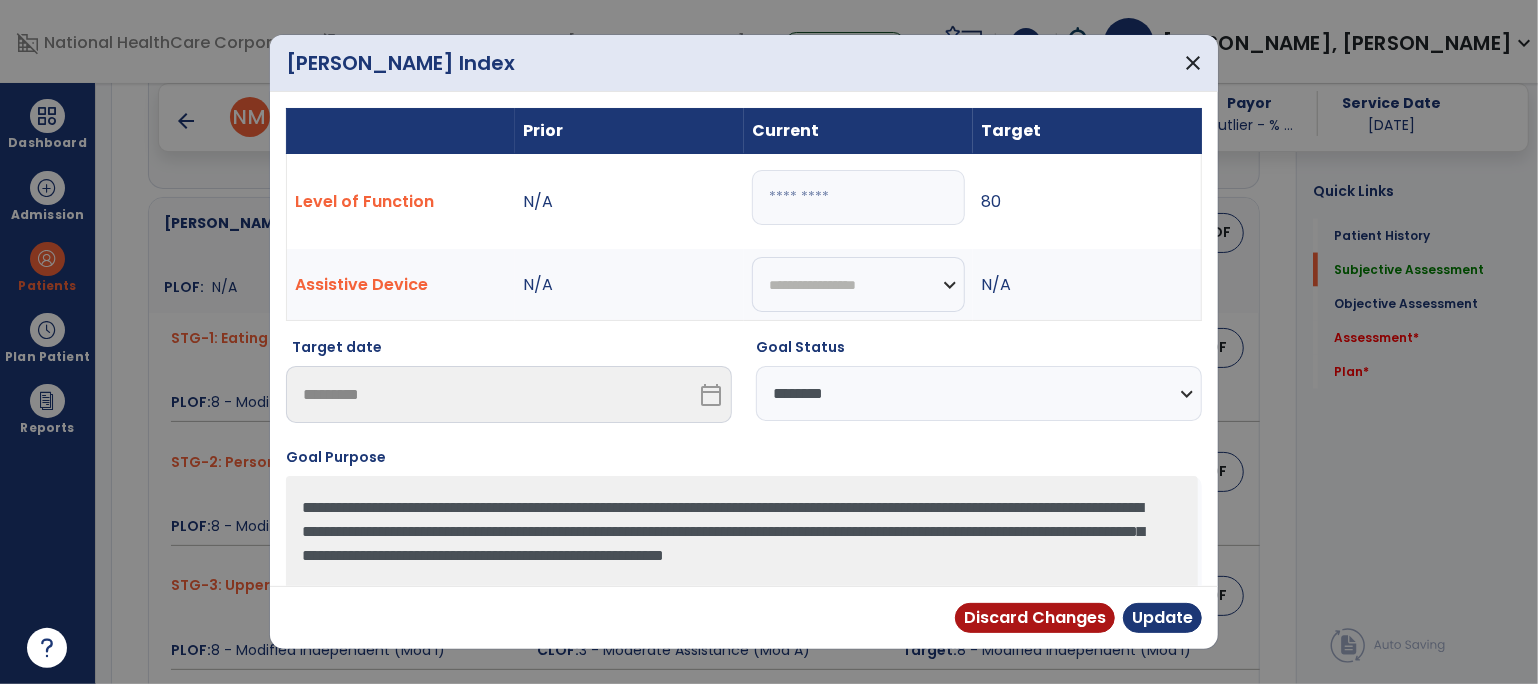 drag, startPoint x: 791, startPoint y: 195, endPoint x: 627, endPoint y: 202, distance: 164.14932 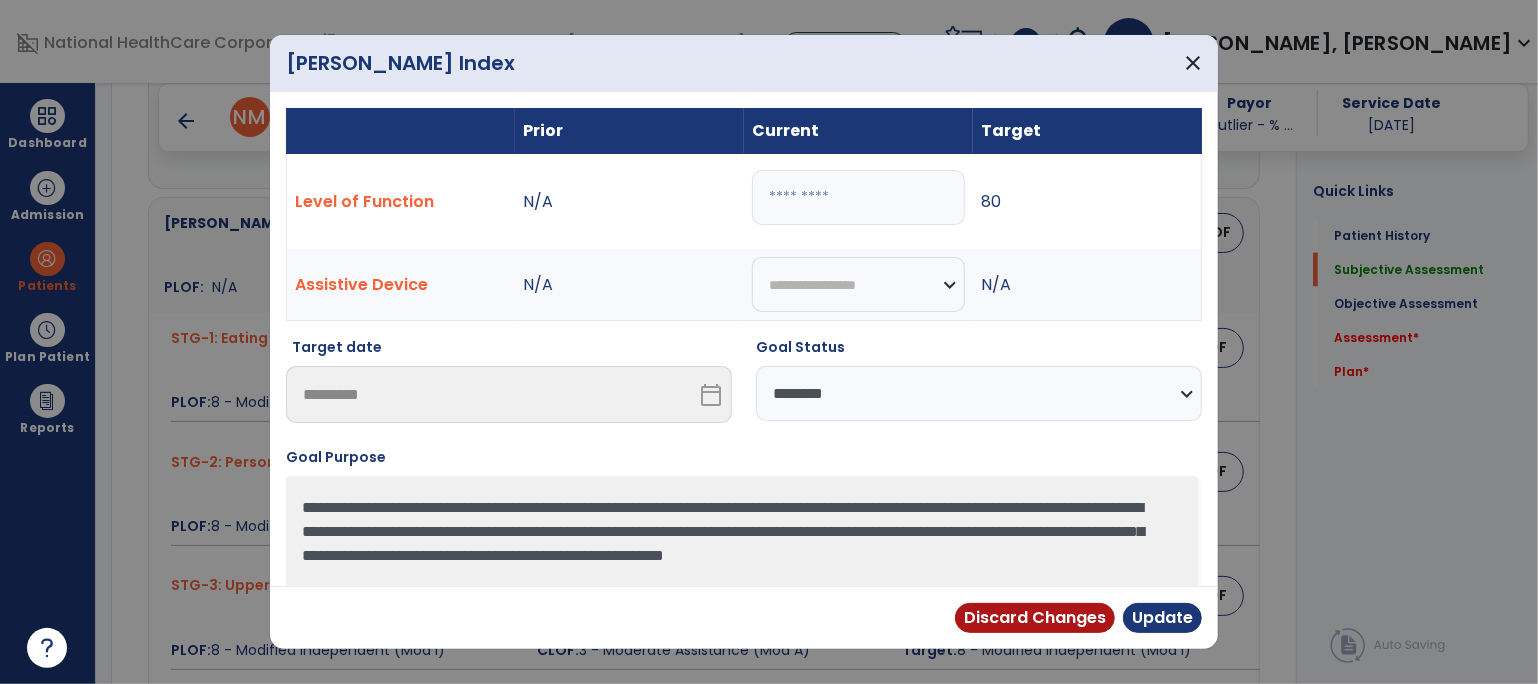 select on "**********" 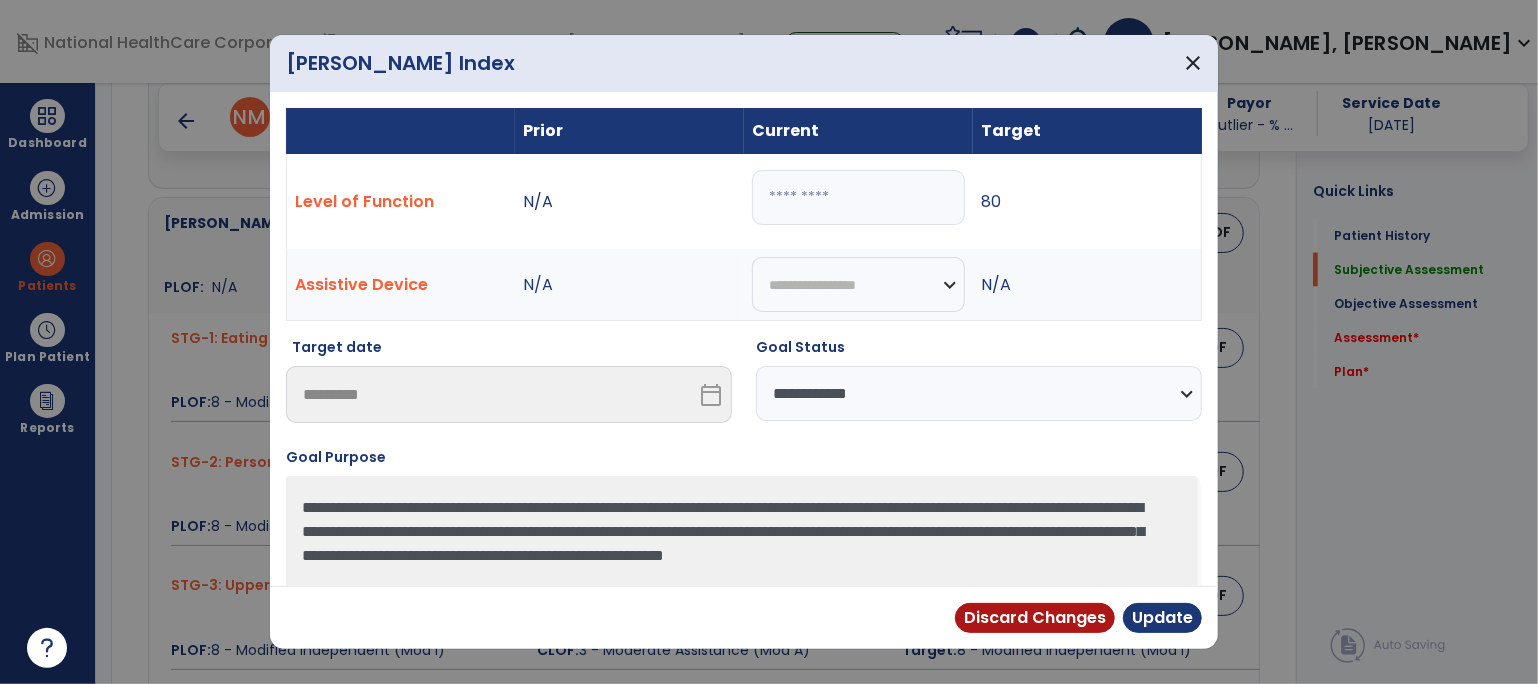 click on "**********" at bounding box center (979, 393) 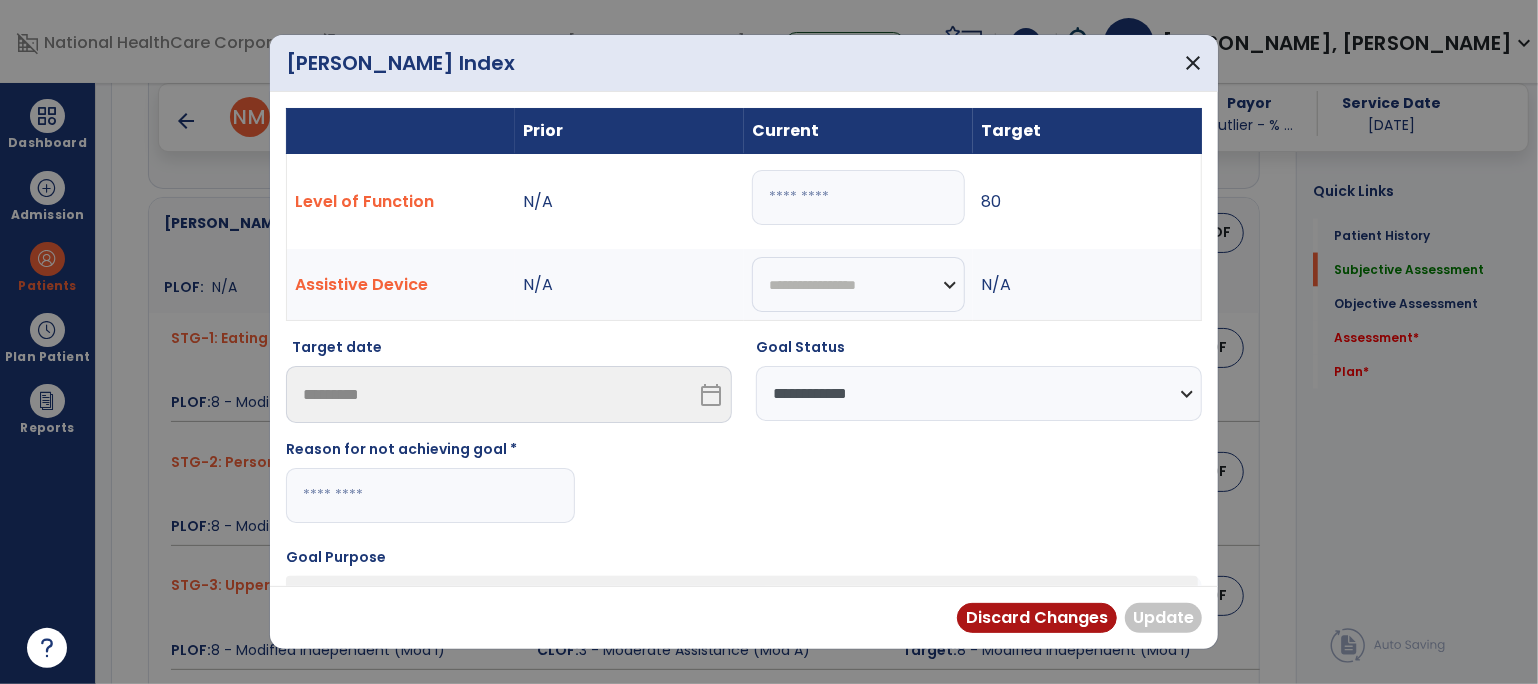 click at bounding box center (430, 495) 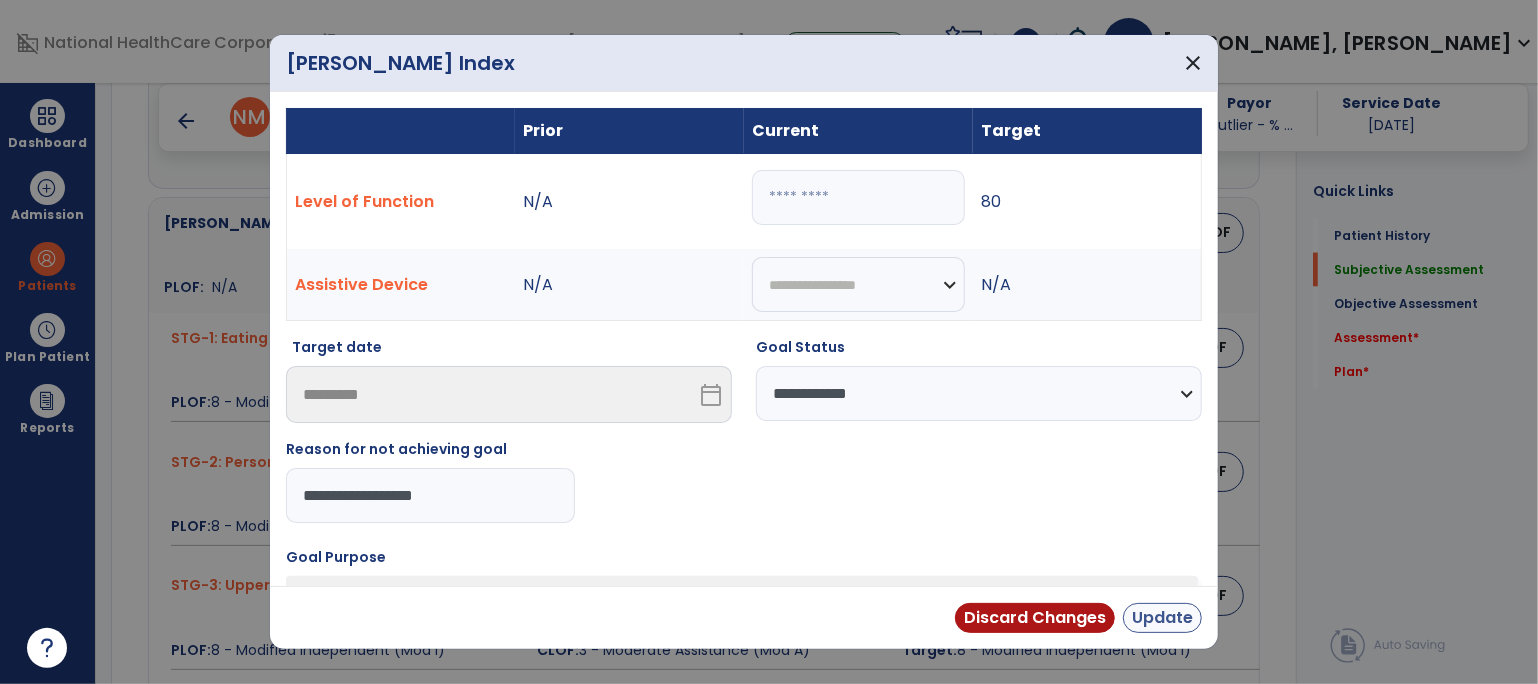 type on "**********" 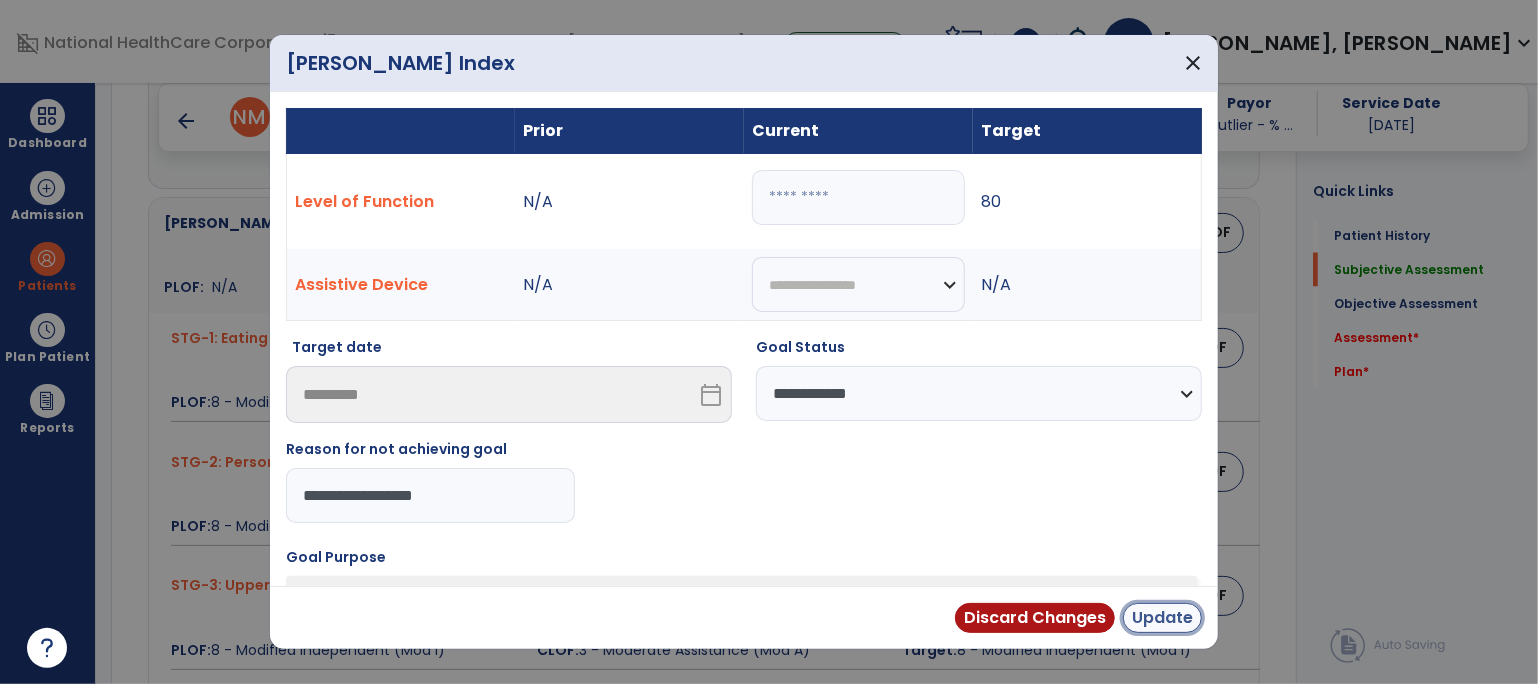 click on "Update" at bounding box center [1162, 618] 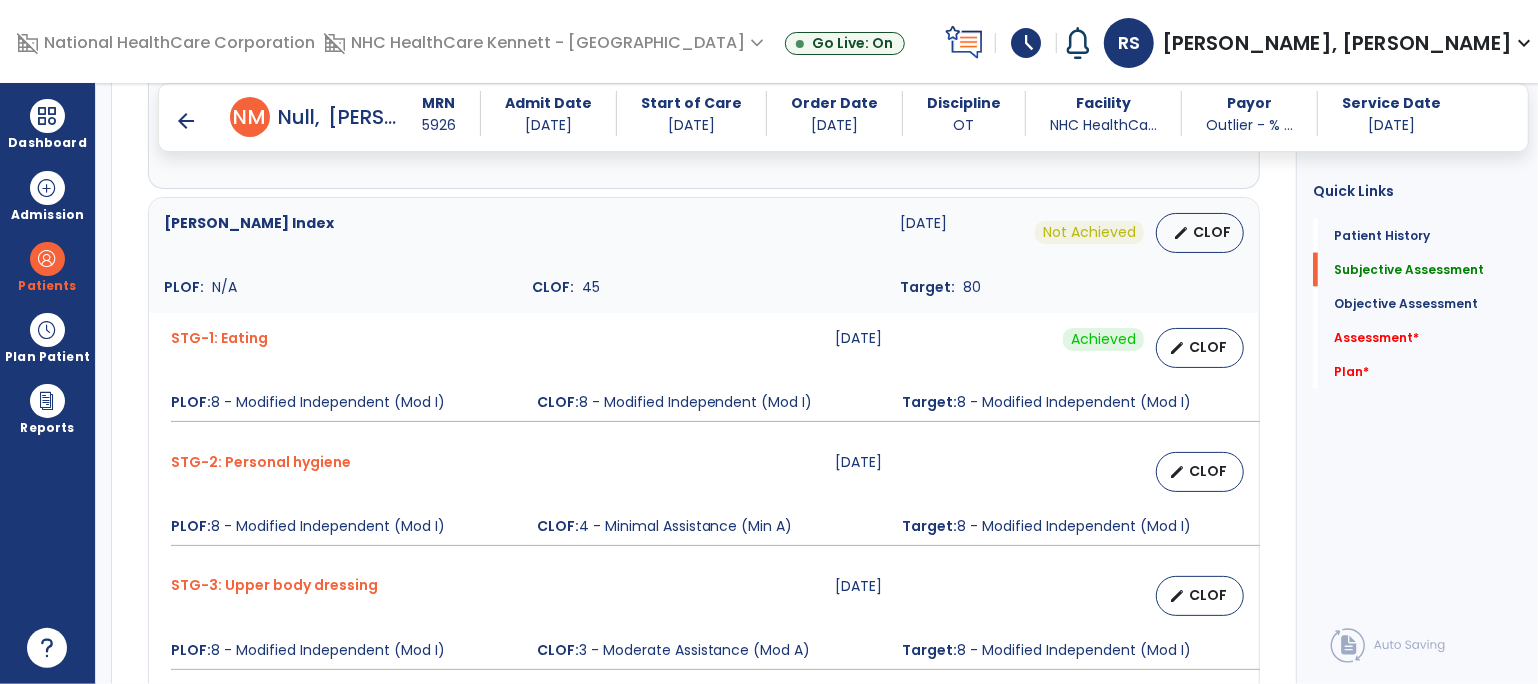 scroll, scrollTop: 2000, scrollLeft: 0, axis: vertical 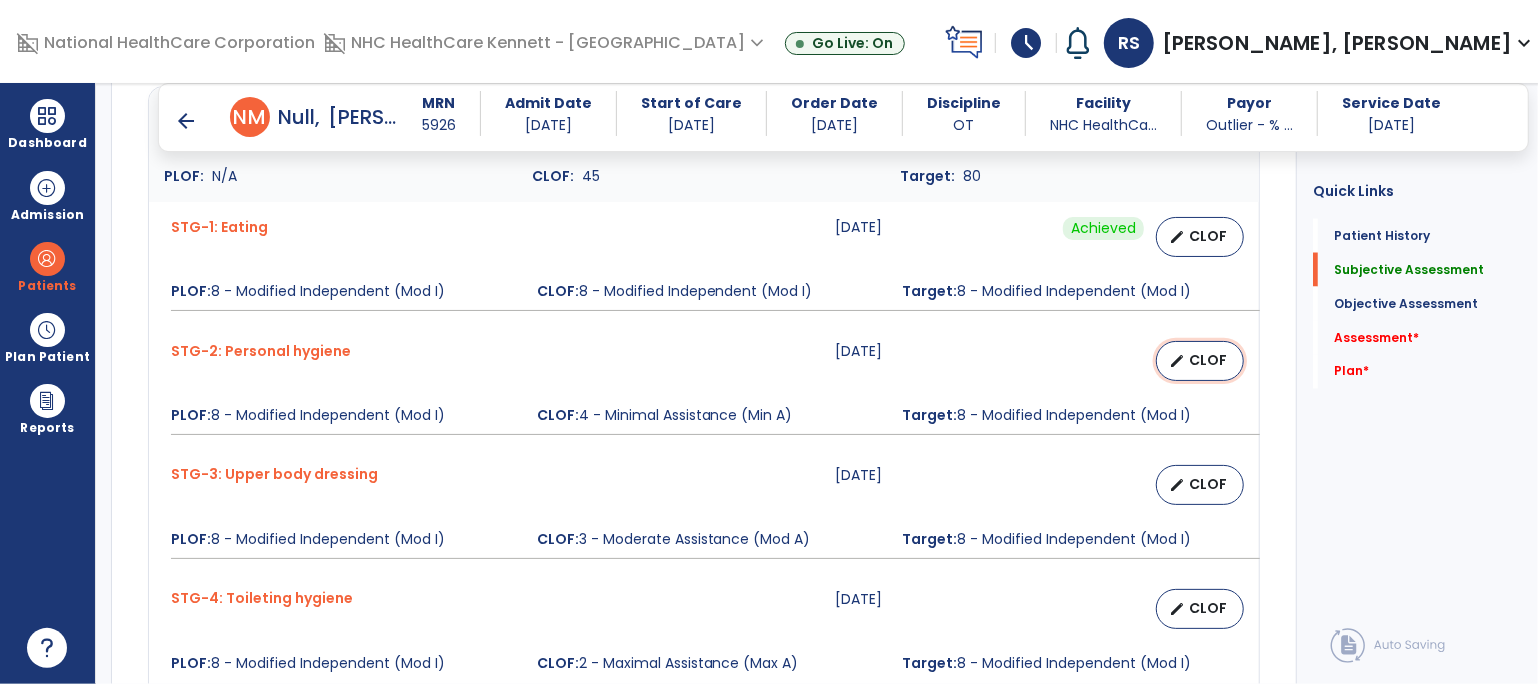 click on "edit   CLOF" at bounding box center [1200, 361] 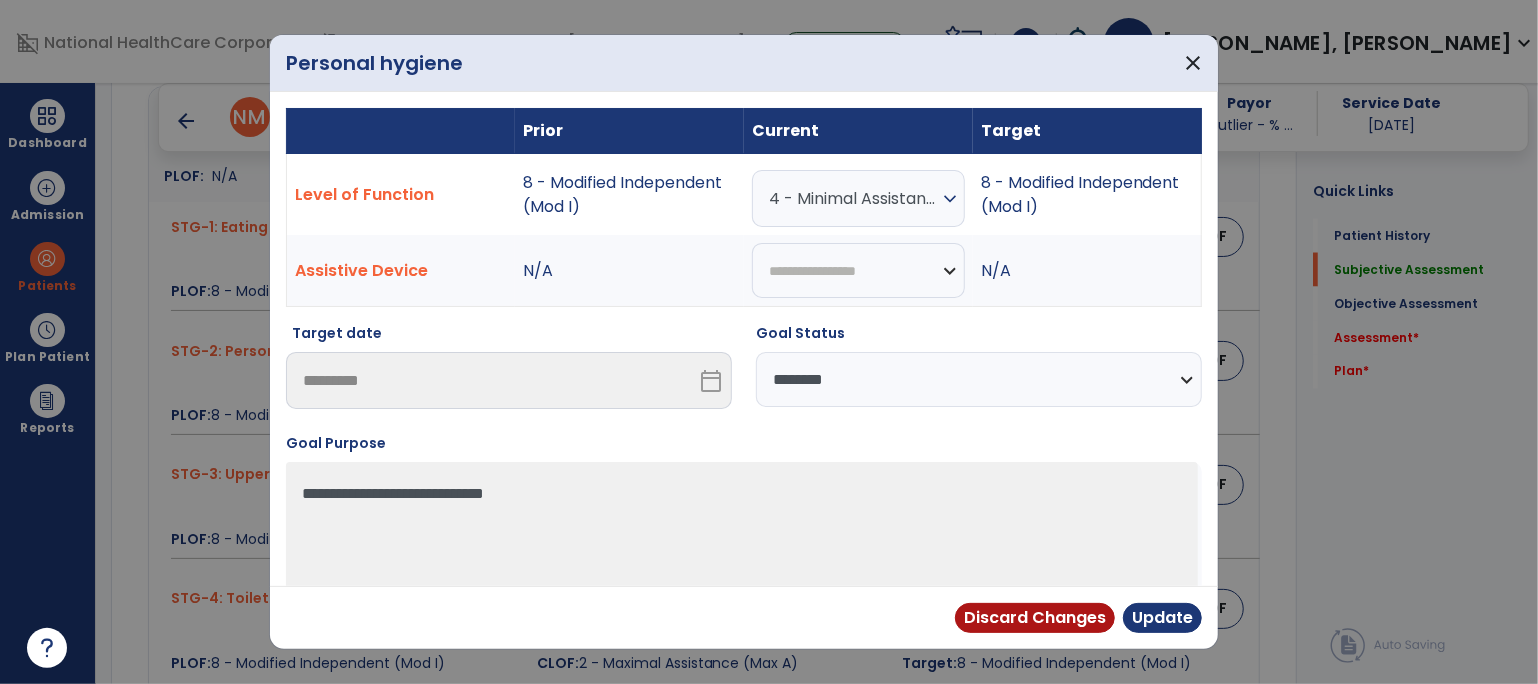click on "expand_more" at bounding box center [950, 199] 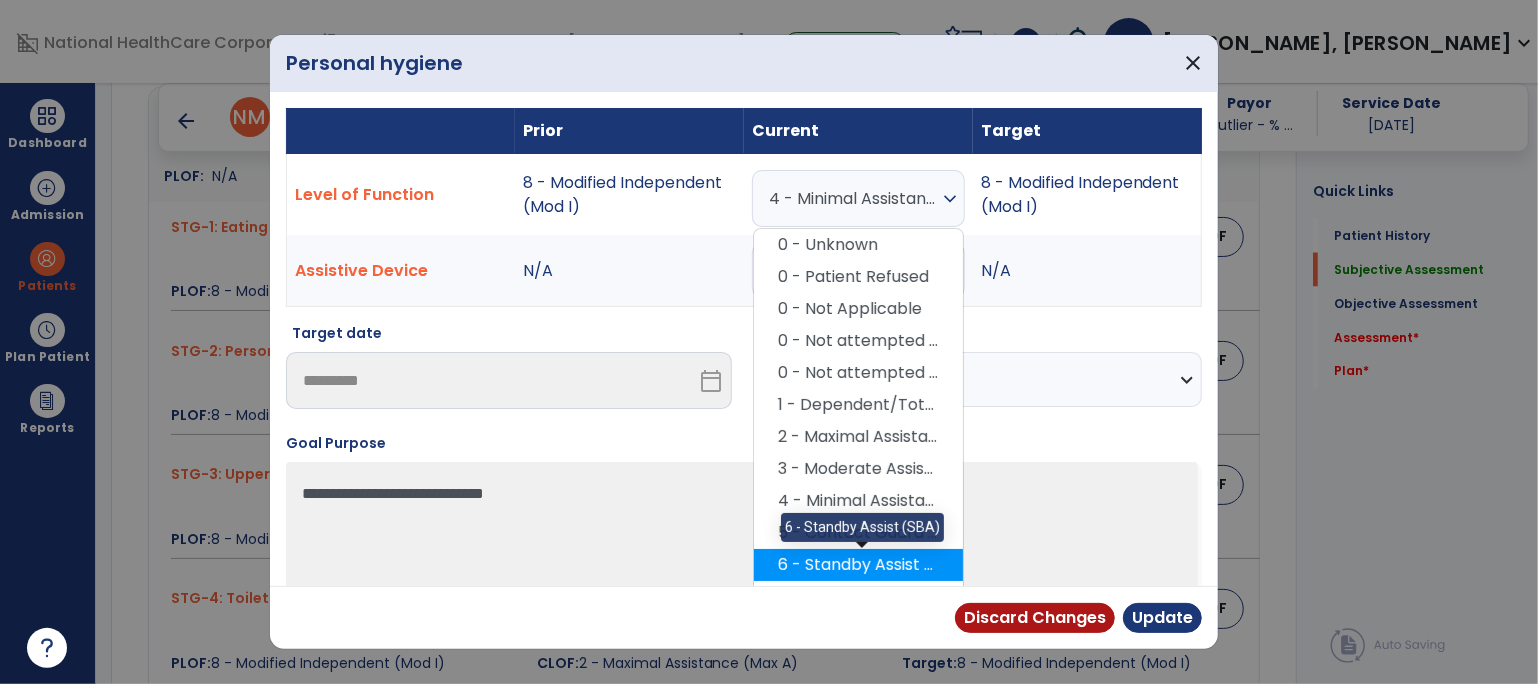 click on "6 - Standby Assist (SBA)" at bounding box center (858, 565) 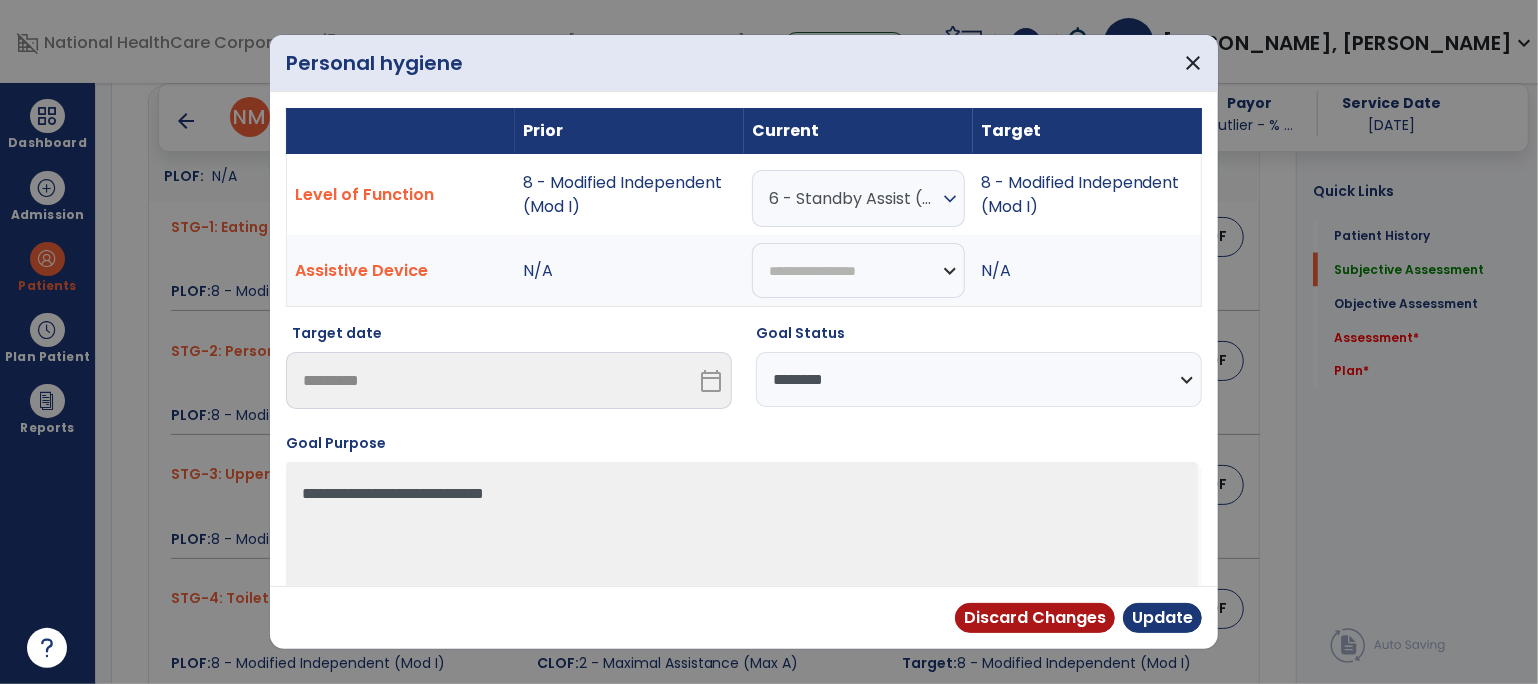 click on "**********" at bounding box center [979, 379] 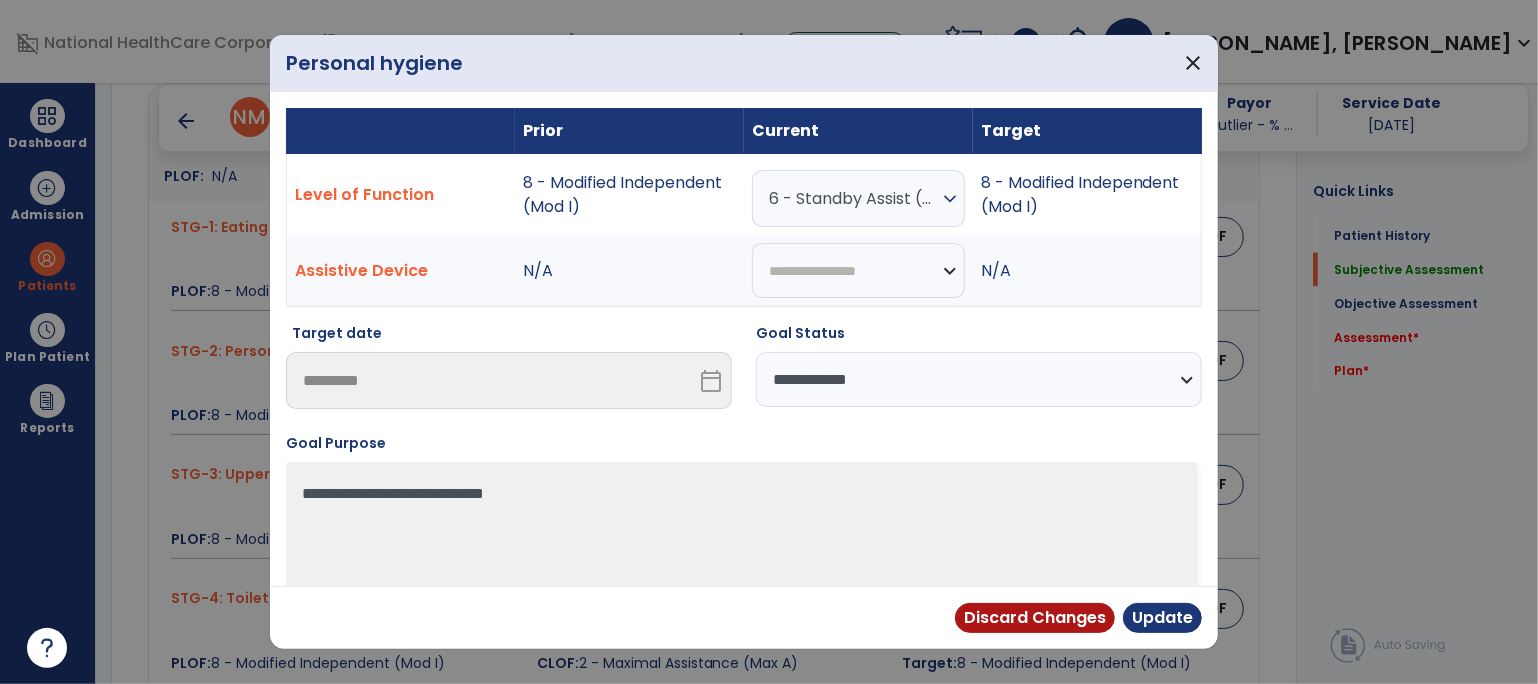 click on "**********" at bounding box center [979, 379] 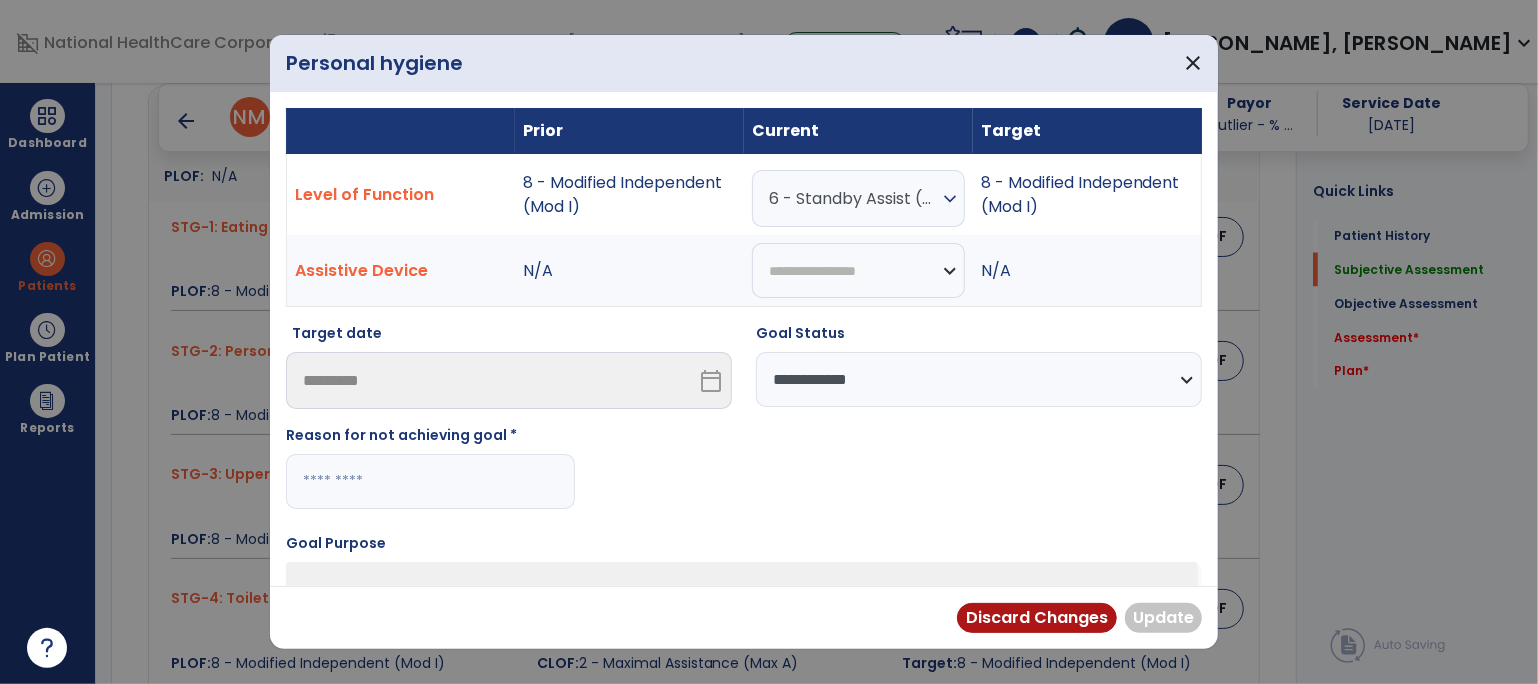 click at bounding box center (430, 481) 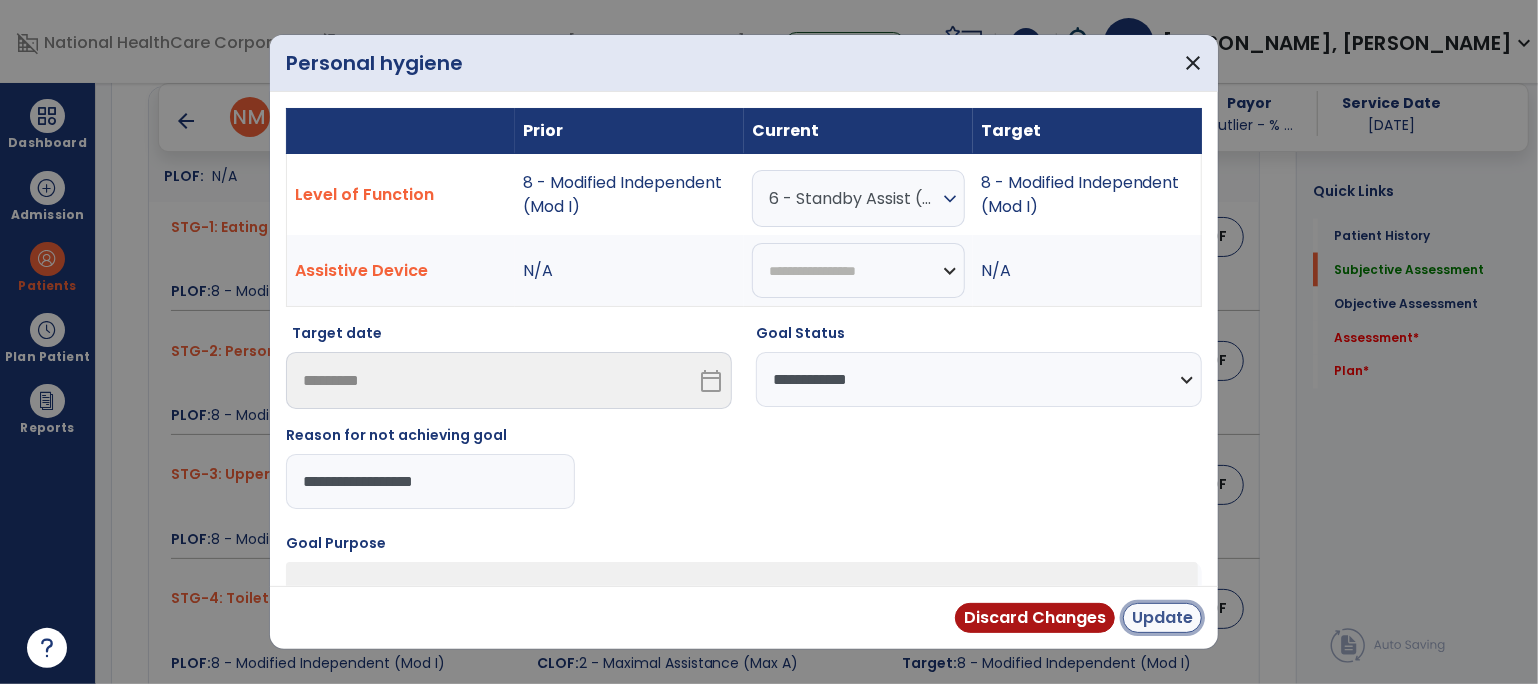 click on "Update" at bounding box center [1162, 618] 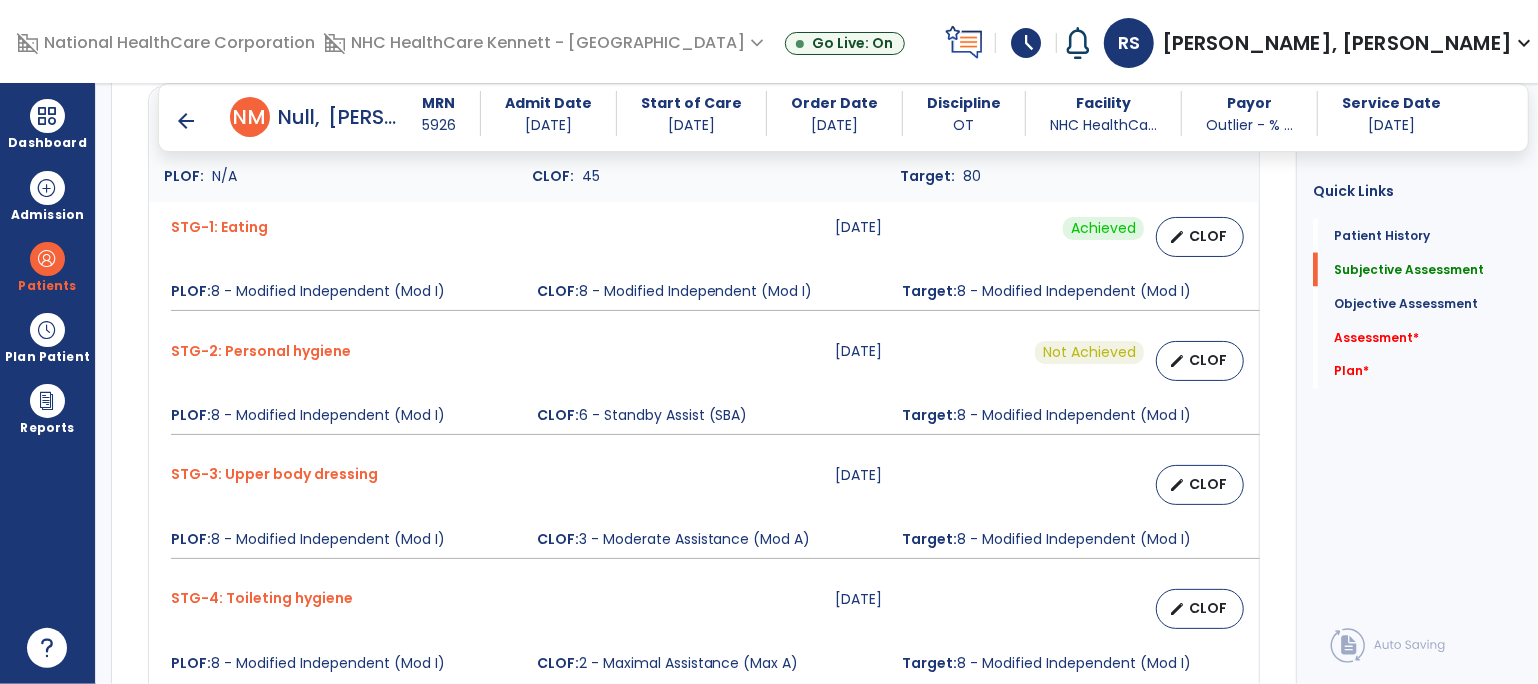 scroll, scrollTop: 2110, scrollLeft: 0, axis: vertical 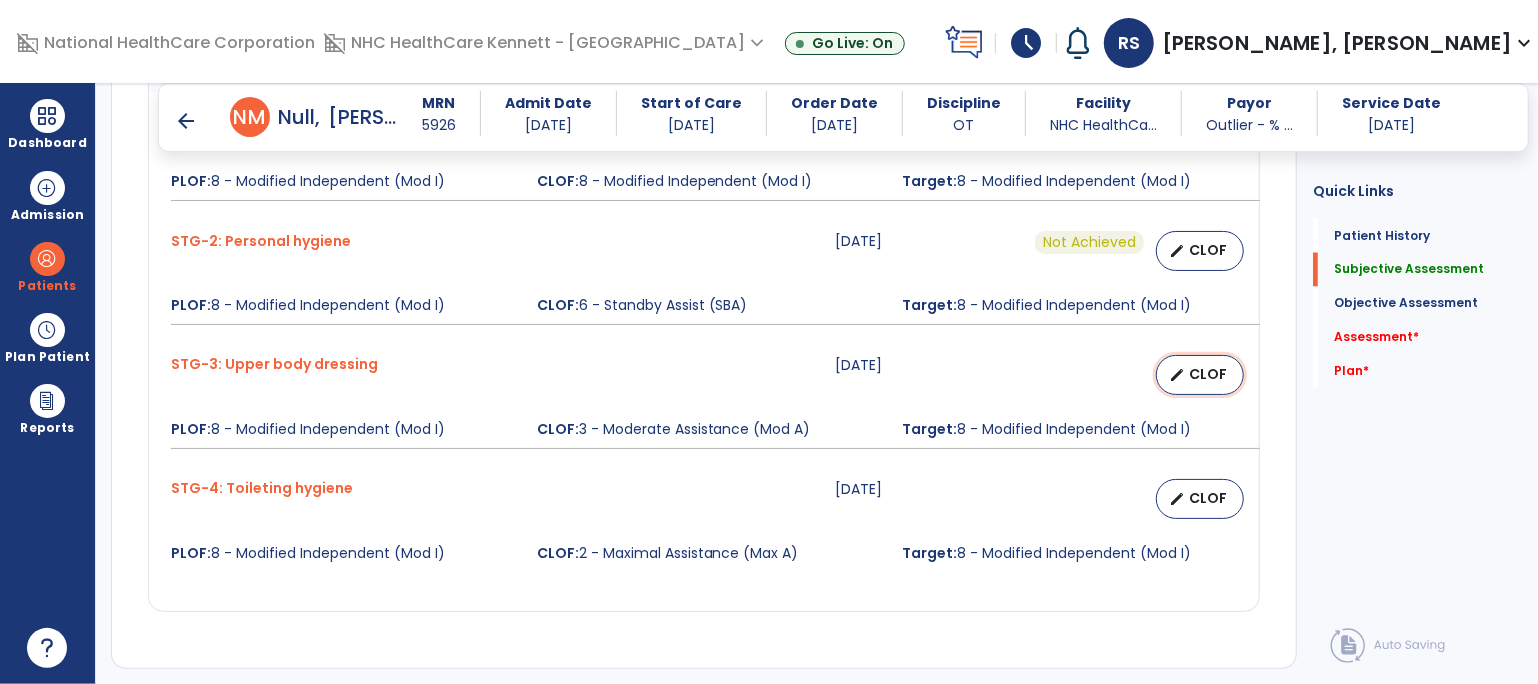 click on "edit   CLOF" at bounding box center (1200, 375) 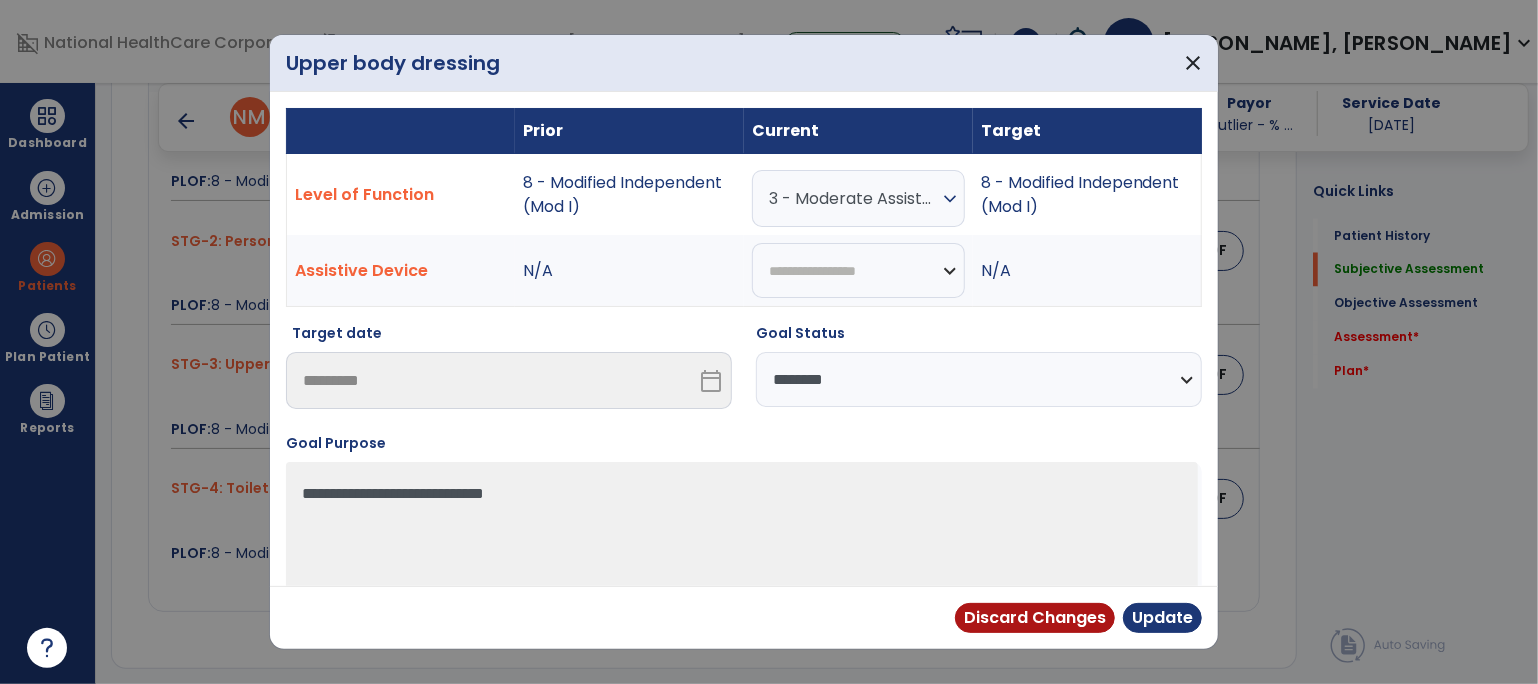 click on "**********" at bounding box center [979, 379] 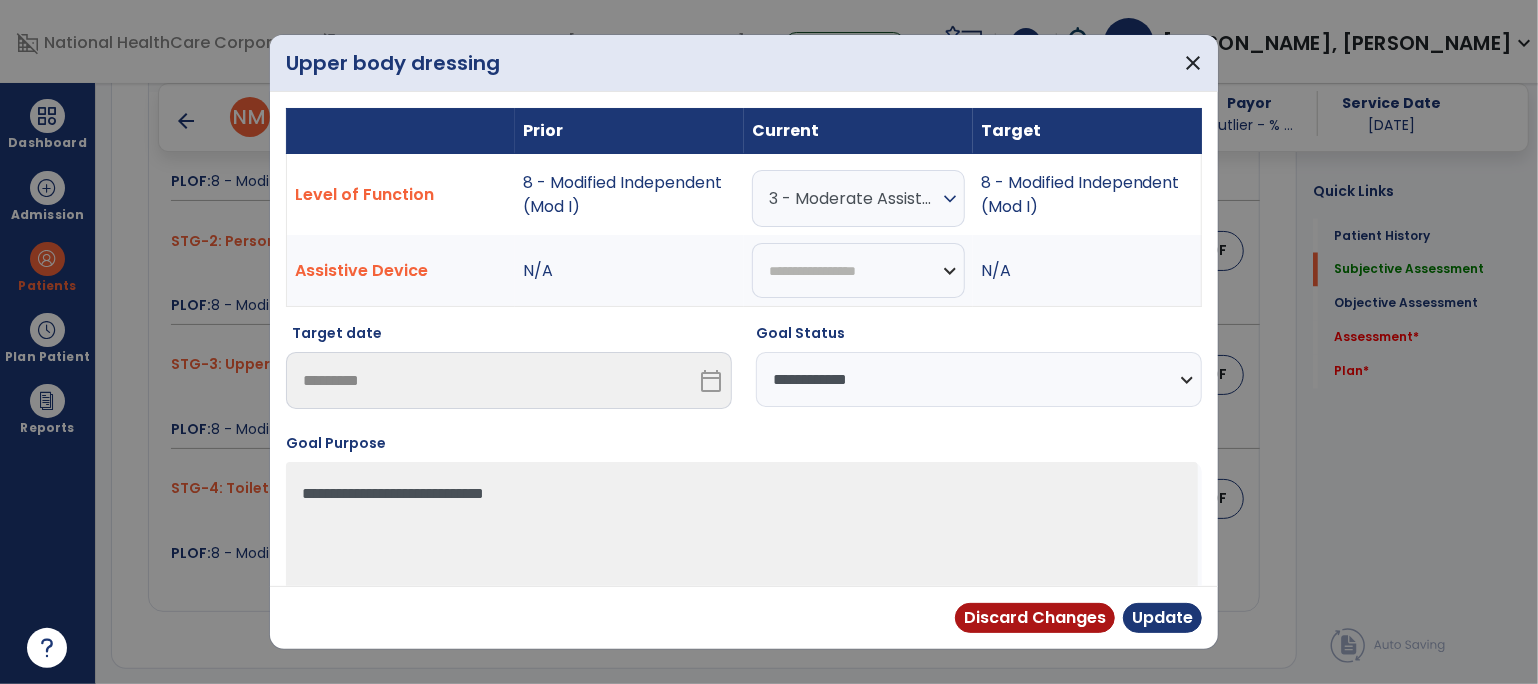 click on "**********" at bounding box center (979, 379) 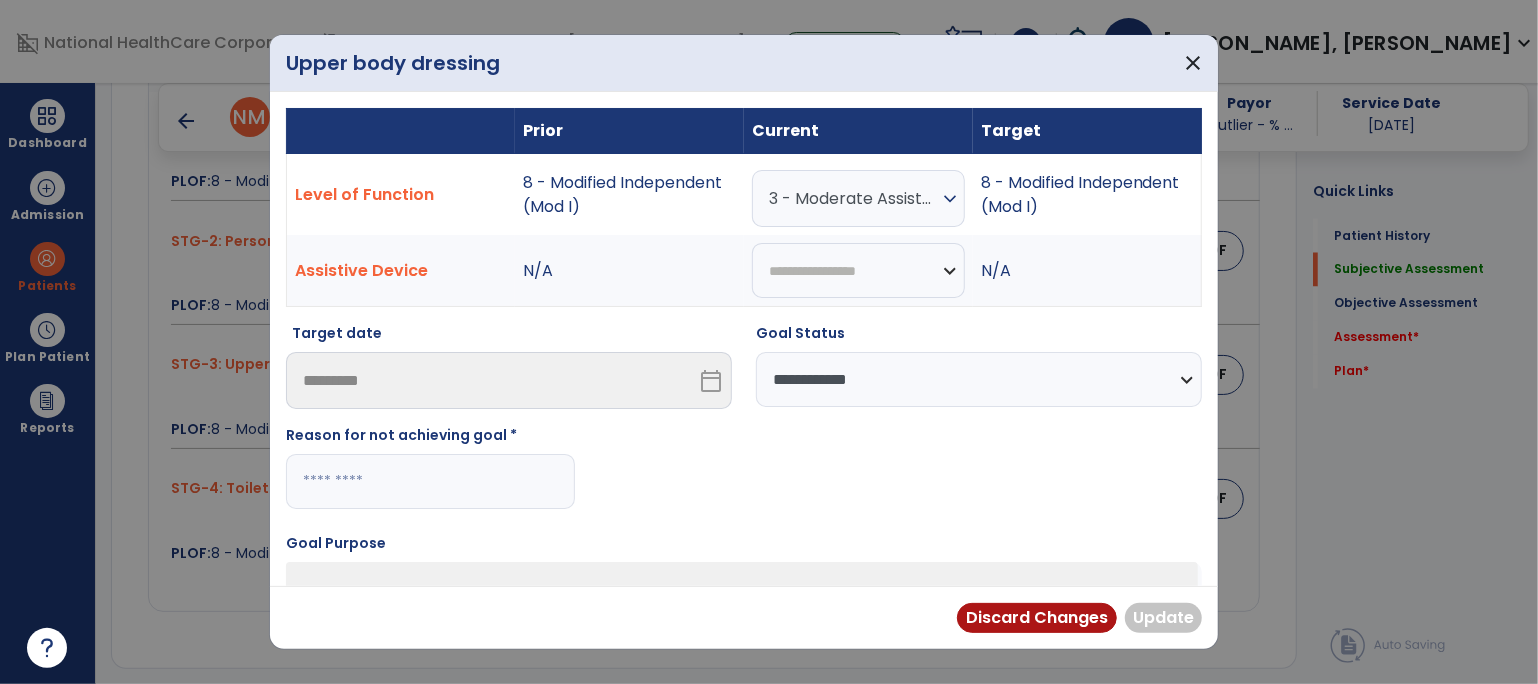 click at bounding box center [430, 481] 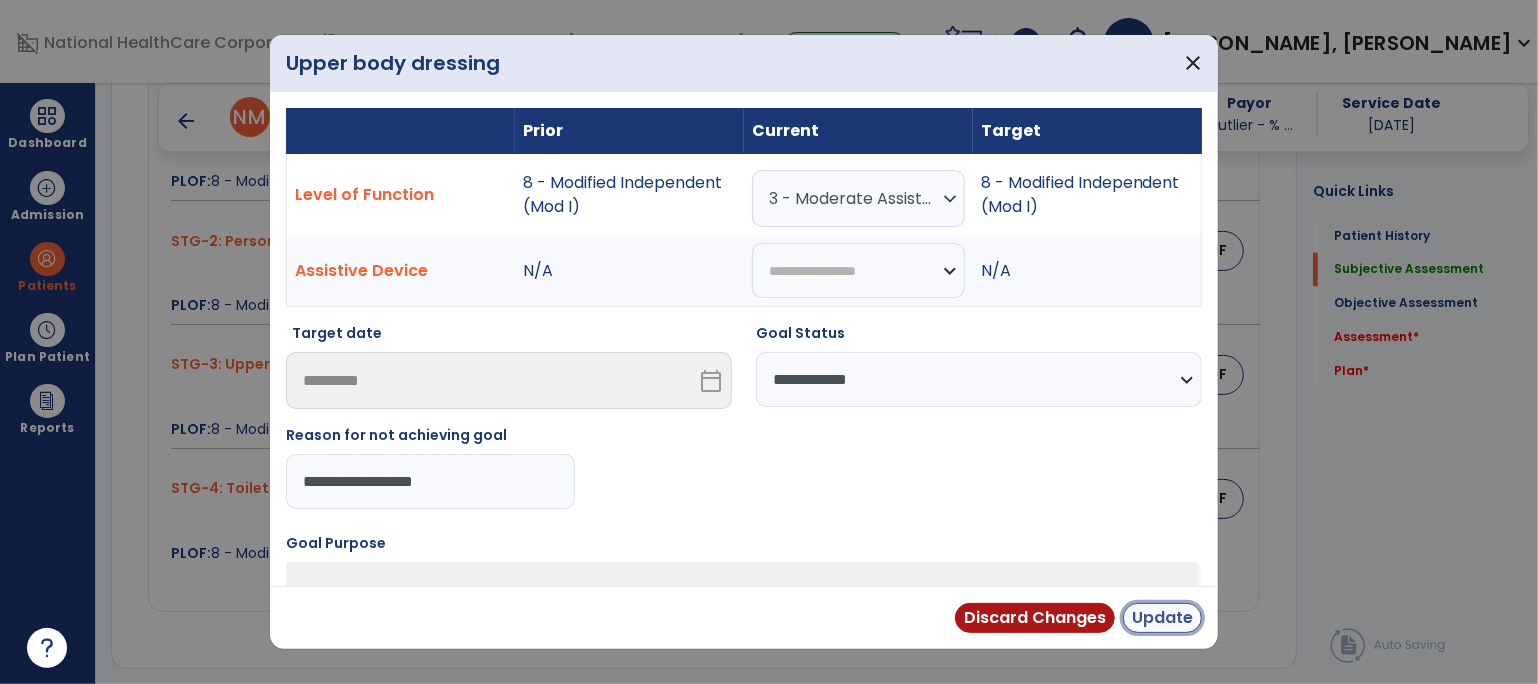 click on "Update" at bounding box center (1162, 618) 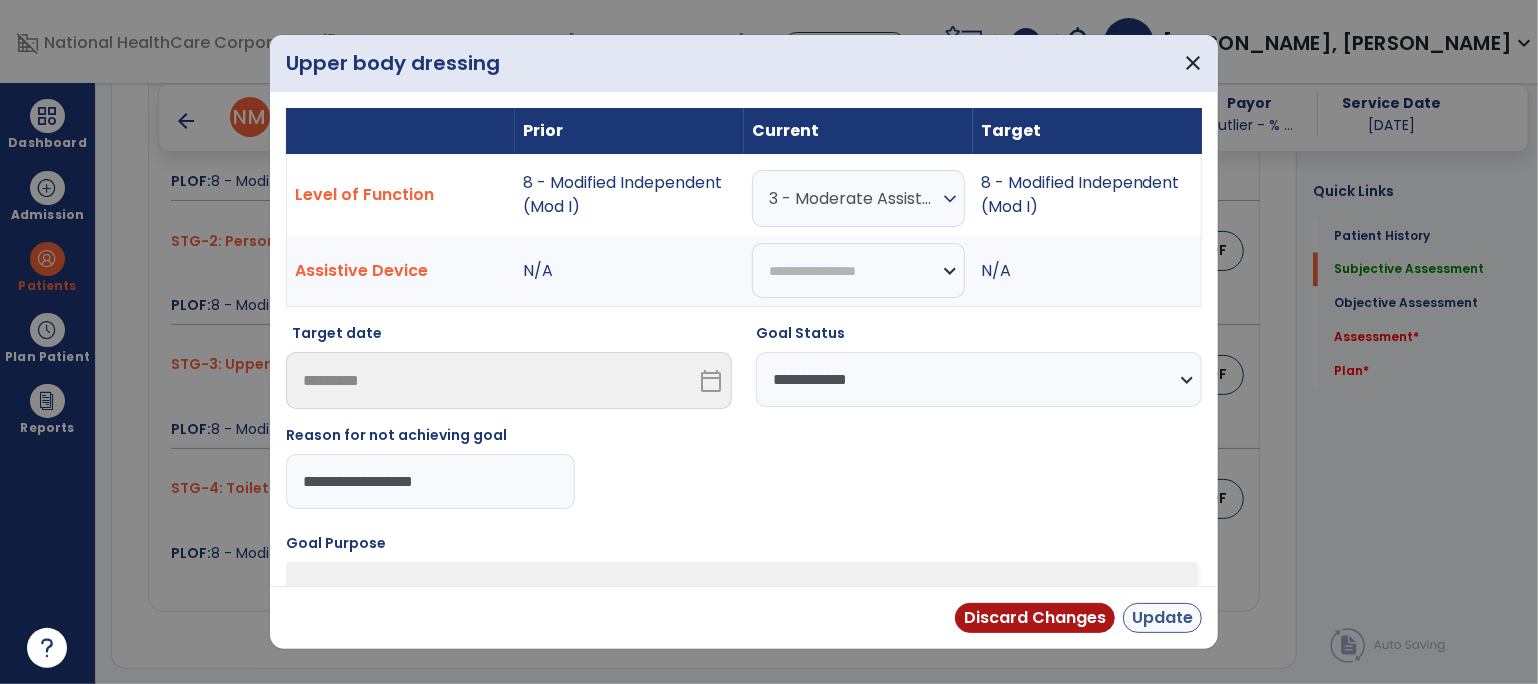 click on "BORG Scale/Rate of Perceived Exertion  [DATE]  Achieved  edit   CLOF PLOF:    N/A CLOF:    0/10 Target:    0/10 Right [MEDICAL_DATA]  Impaired  [DATE]  Achieved  edit   CLOF PLOF:    N/A CLOF:    4+/5 Target:    4+/5 - 5/5 Left [MEDICAL_DATA] Mmt Strength  [DATE]  Not Achieved  edit   CLOF PLOF:    N/A CLOF:    2 Target:    +3 Balance  Dynamic Sitting Balance  [DATE]  Not Achieved  edit   CLOF PLOF:    N/A CLOF:    Fair+ Target:    Good Balance  Static Standing Balance  [DATE]  Not Achieved  edit   CLOF PLOF:    N/A CLOF:    Fair - Target:    Good Toilet transfer  [DATE]  Not Achieved  edit   CLOF PLOF:    9 - Modified Independent (Mod I) CLOF:    3 - Moderate Assistance (Mod A) Target:    9 - Modified Independent (Mod I) [PERSON_NAME] Index  [DATE]  Not Achieved  edit   CLOF PLOF:    N/A CLOF:    45 Target:    80 STG-1: Eating  [DATE]  Achieved  edit   CLOF PLOF:  8 - Modified Independent (Mod I)  CLOF: Target: STG-2: Personal hygiene" 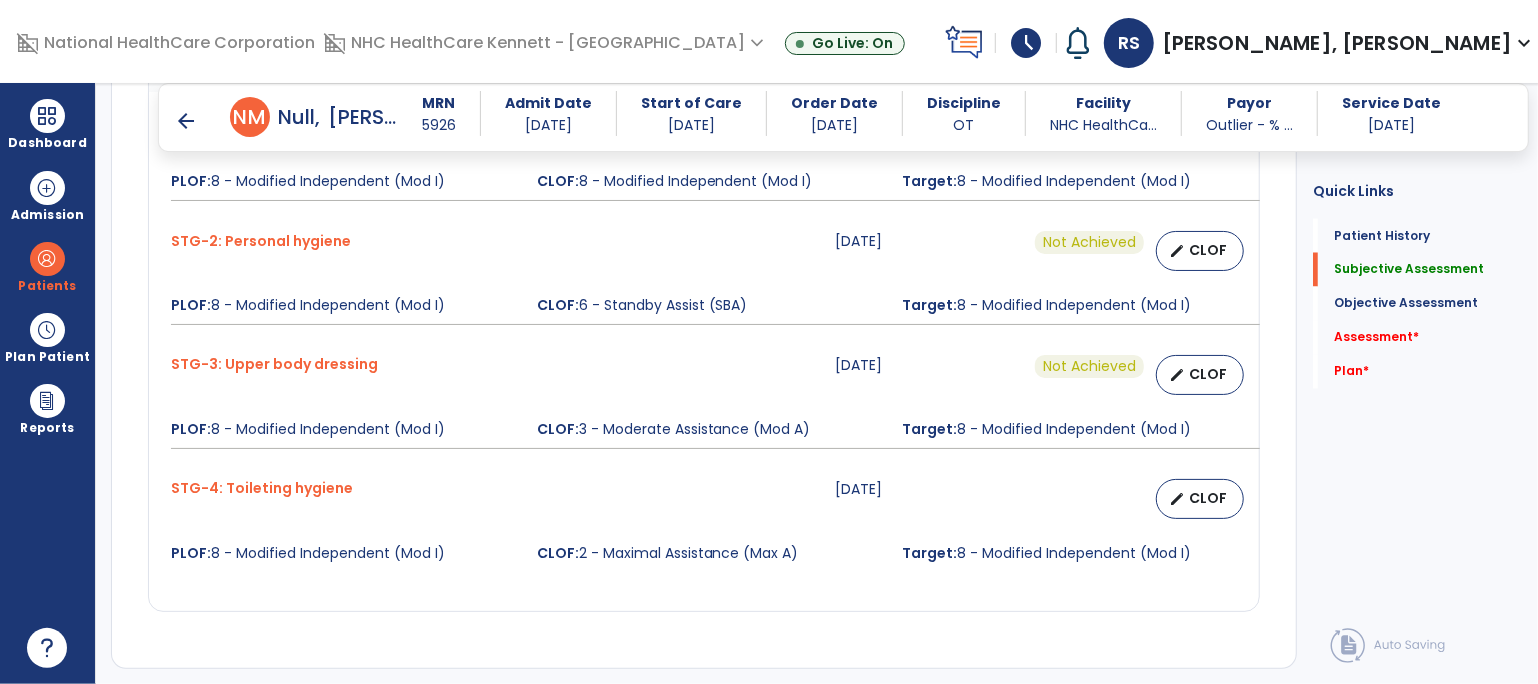 scroll, scrollTop: 2222, scrollLeft: 0, axis: vertical 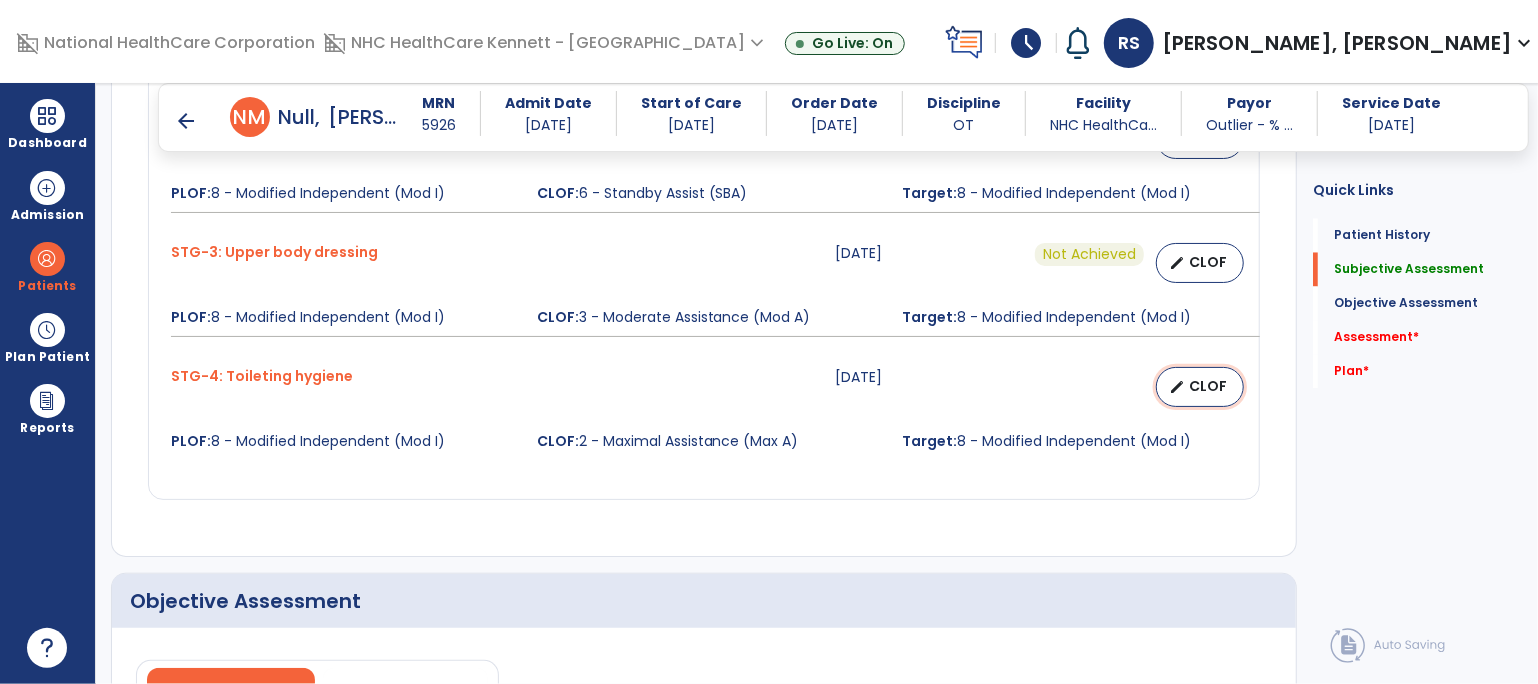 click on "CLOF" at bounding box center (1208, 386) 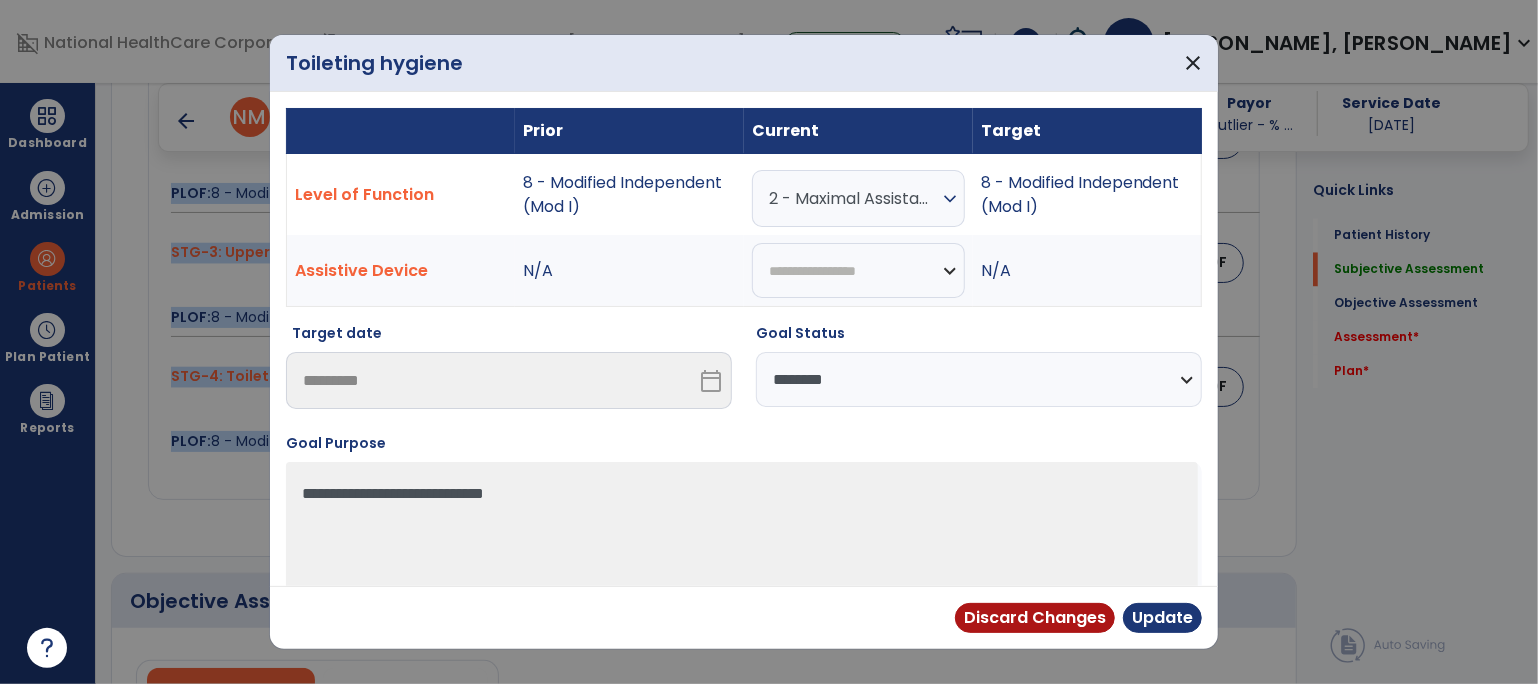 drag, startPoint x: 1018, startPoint y: 378, endPoint x: 1008, endPoint y: 389, distance: 14.866069 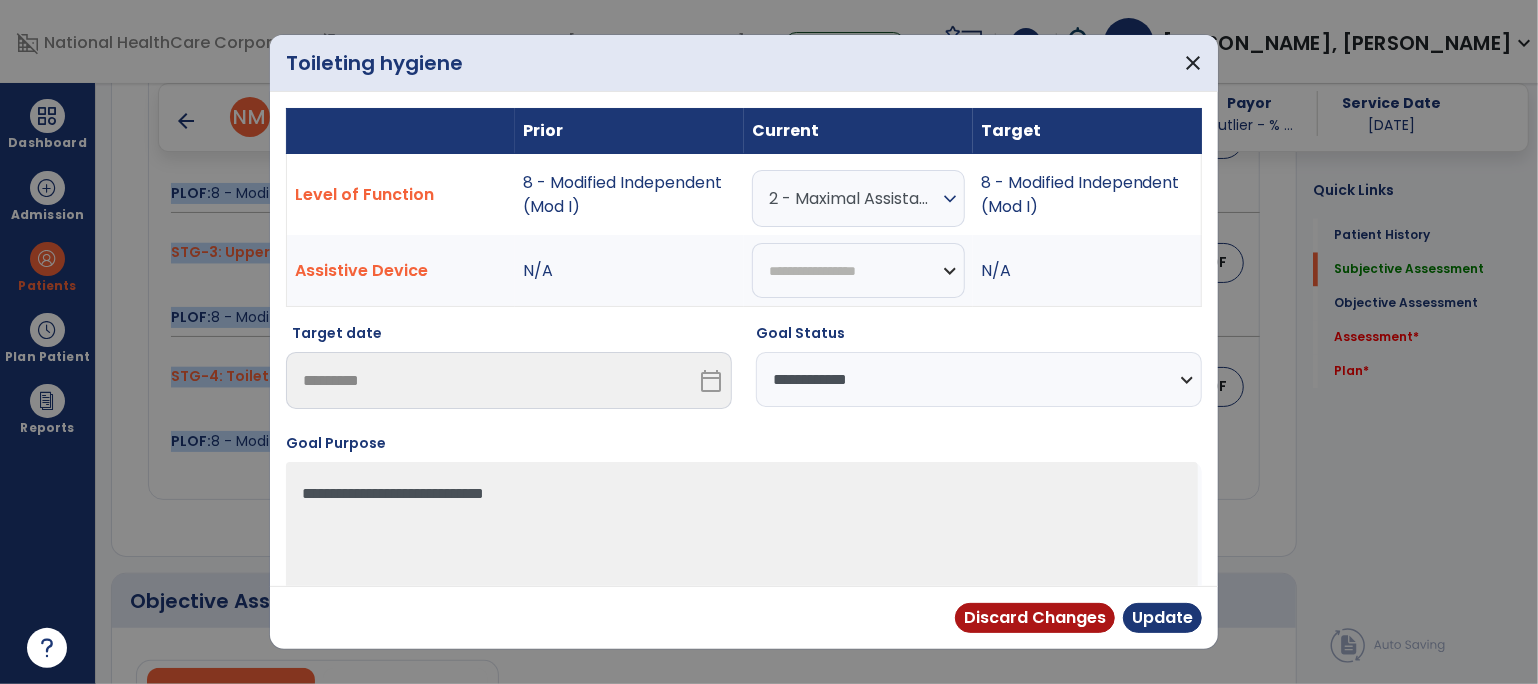 click on "**********" at bounding box center (979, 379) 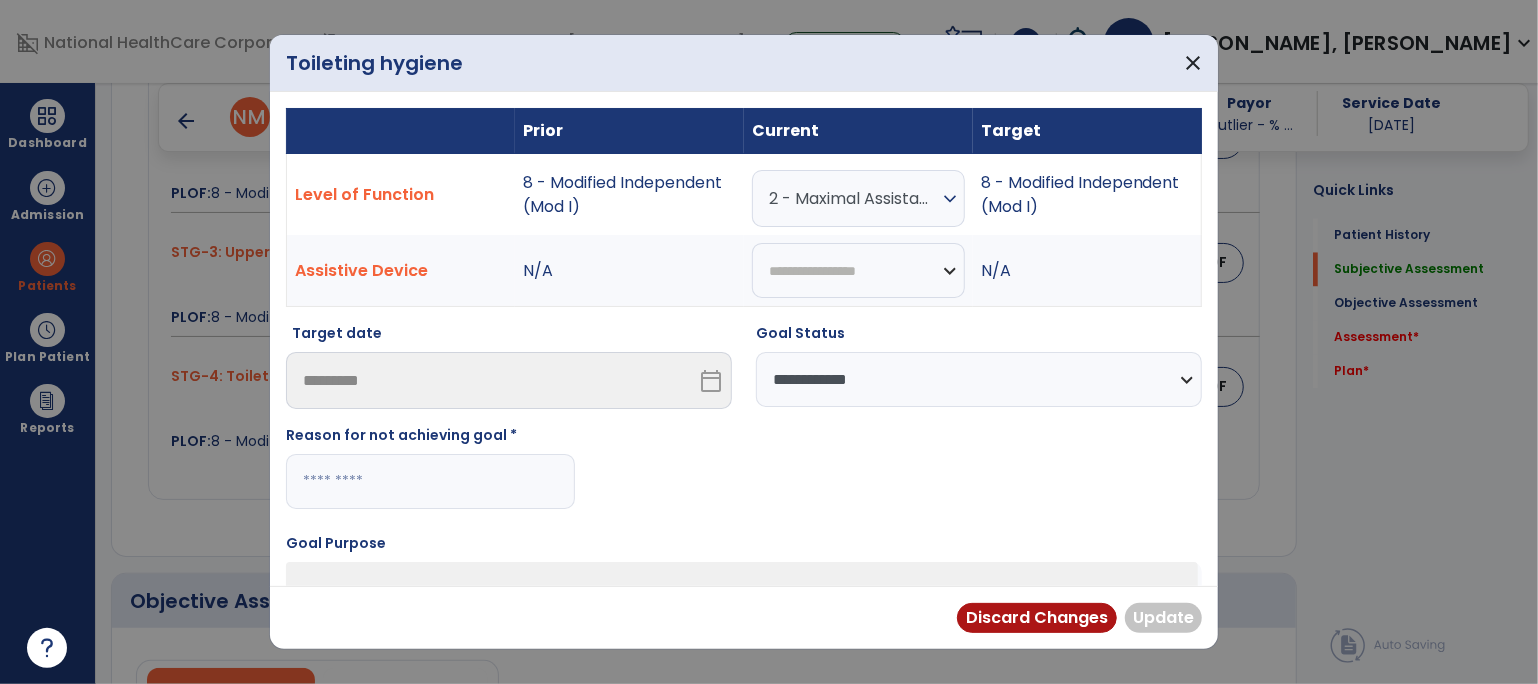 click at bounding box center (430, 481) 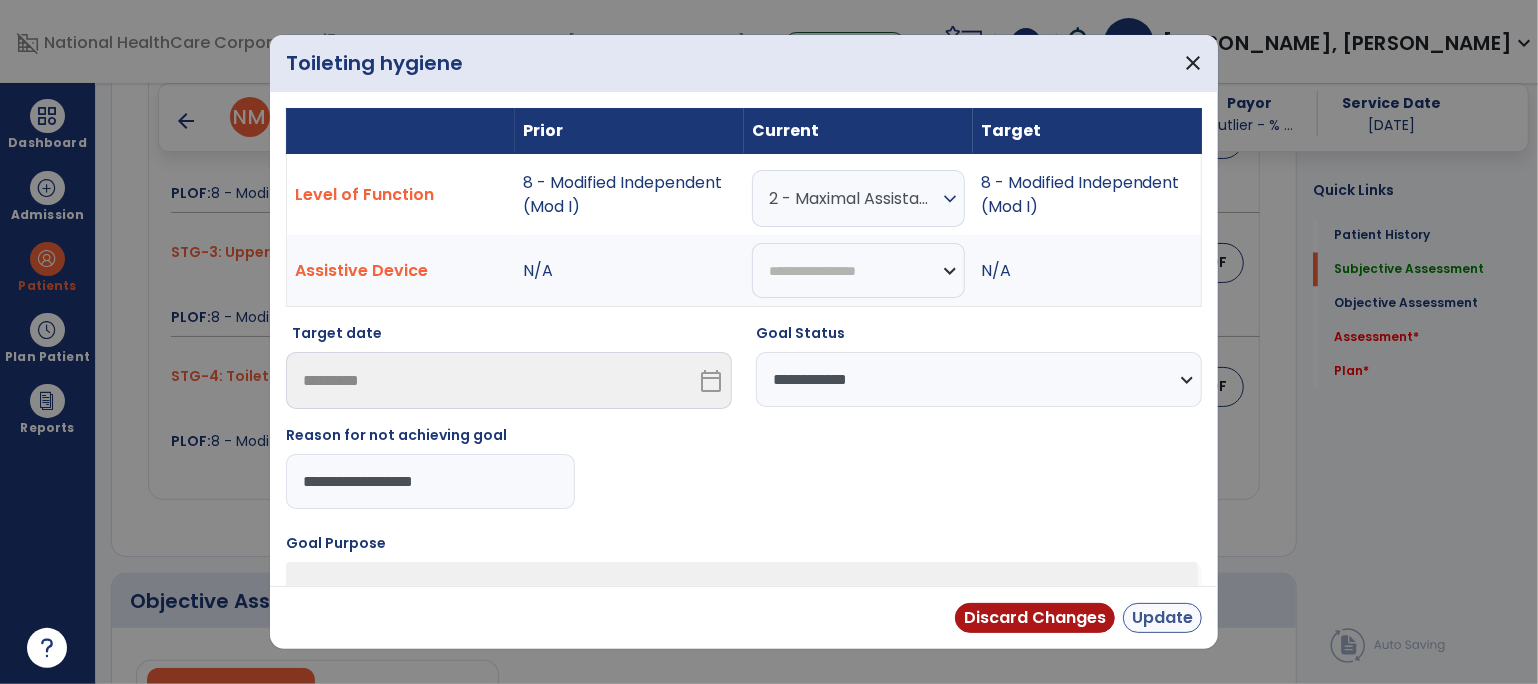 type on "**********" 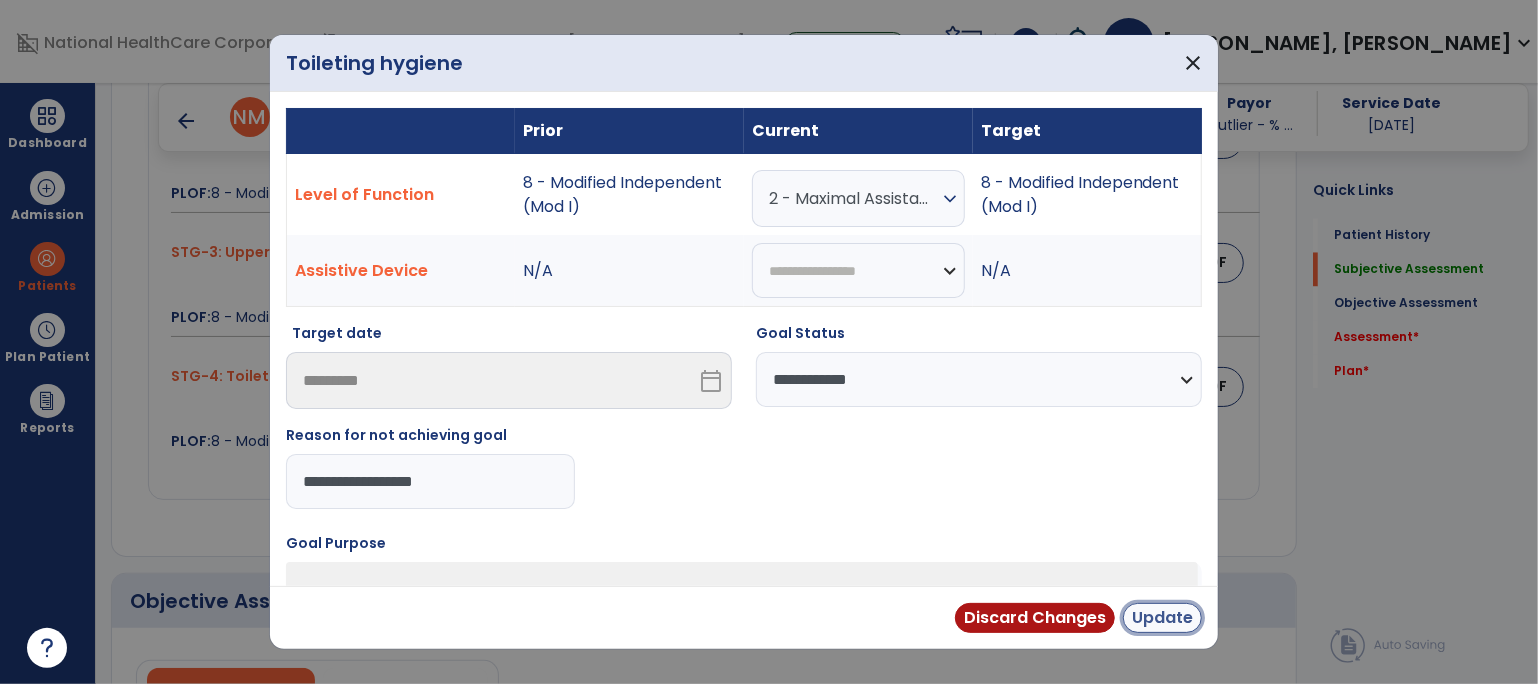 click on "Update" at bounding box center [1162, 618] 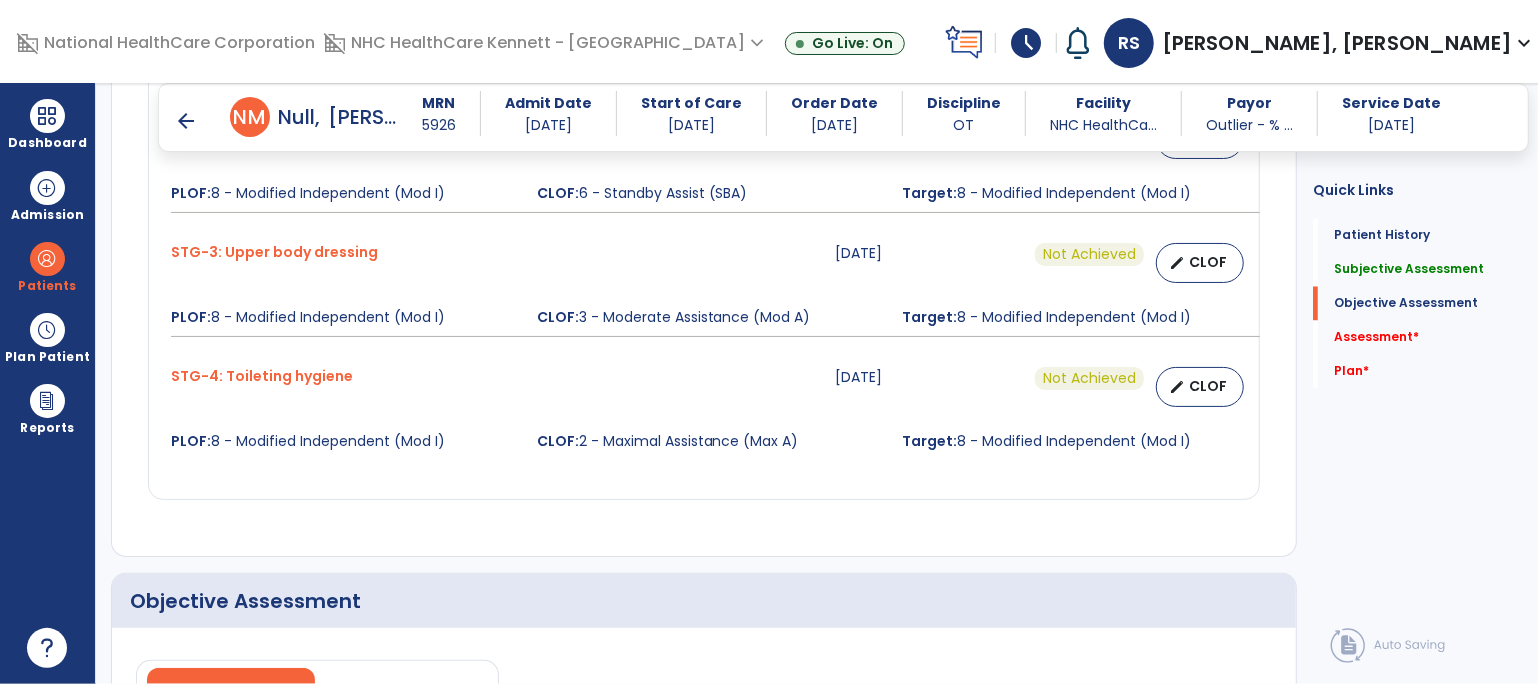 scroll, scrollTop: 2666, scrollLeft: 0, axis: vertical 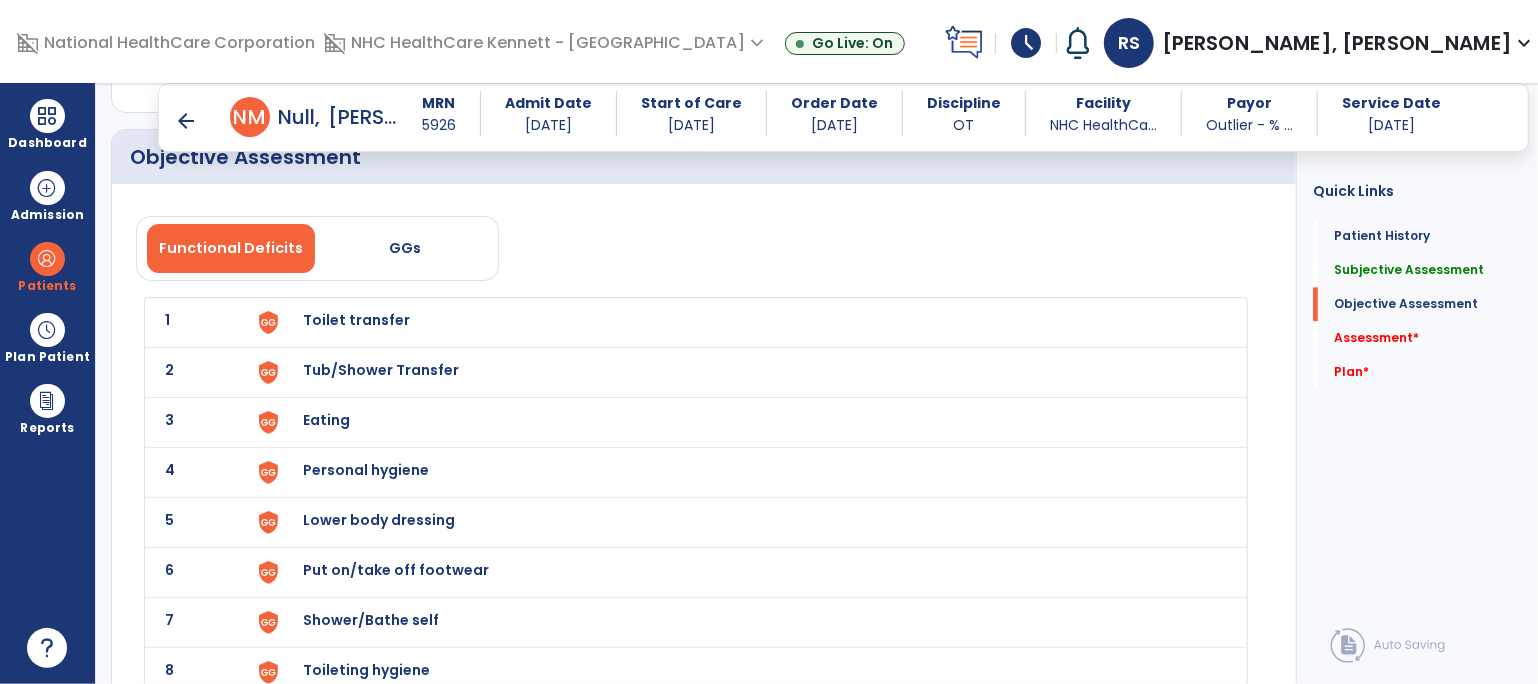click on "1 Toilet transfer" 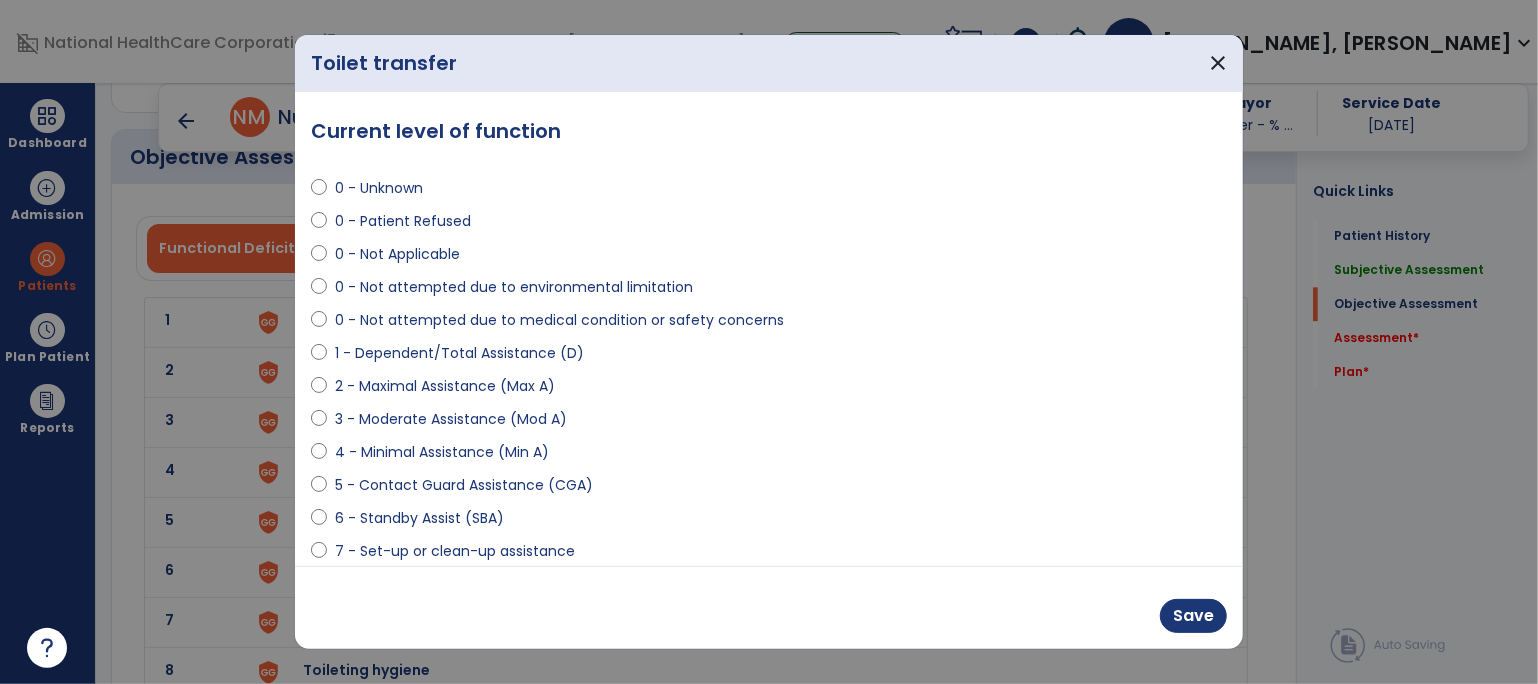 click on "3 - Moderate Assistance (Mod A)" at bounding box center (451, 419) 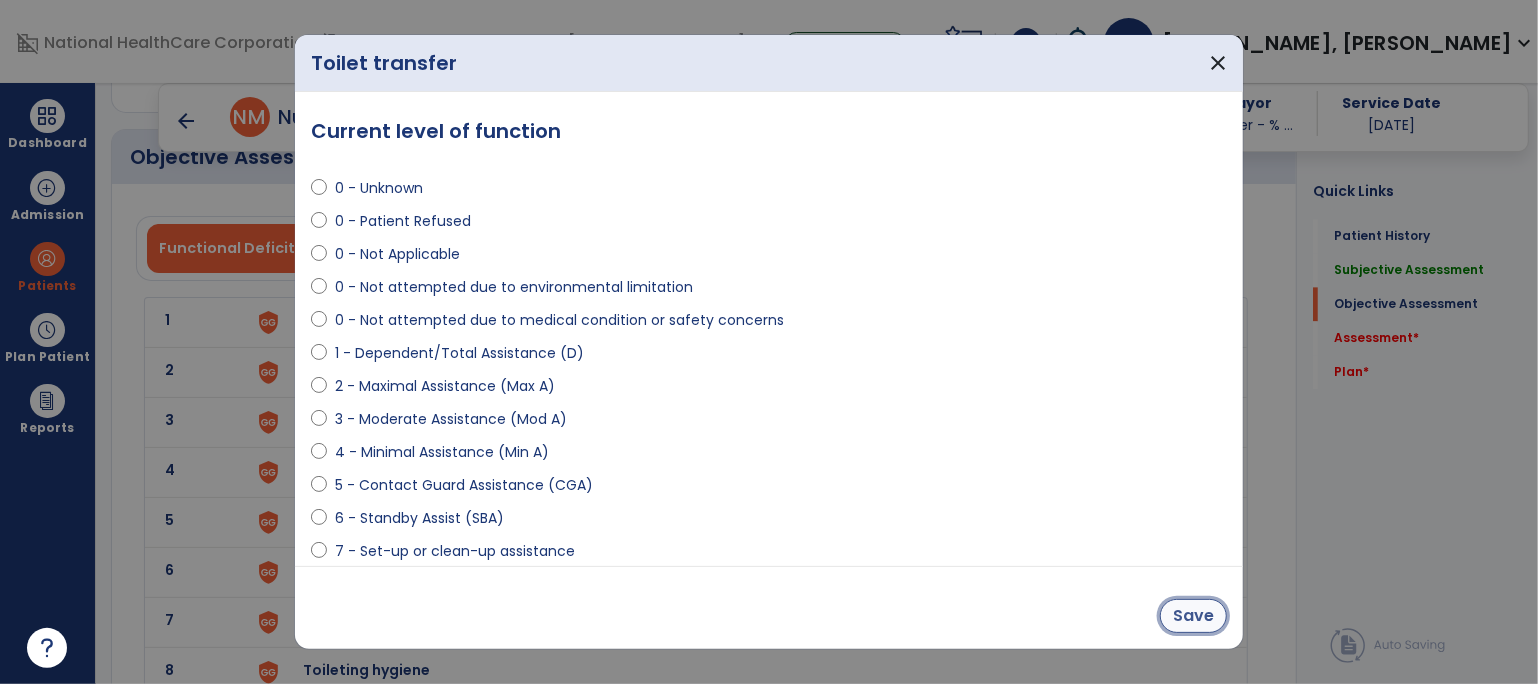 click on "Save" at bounding box center [1193, 616] 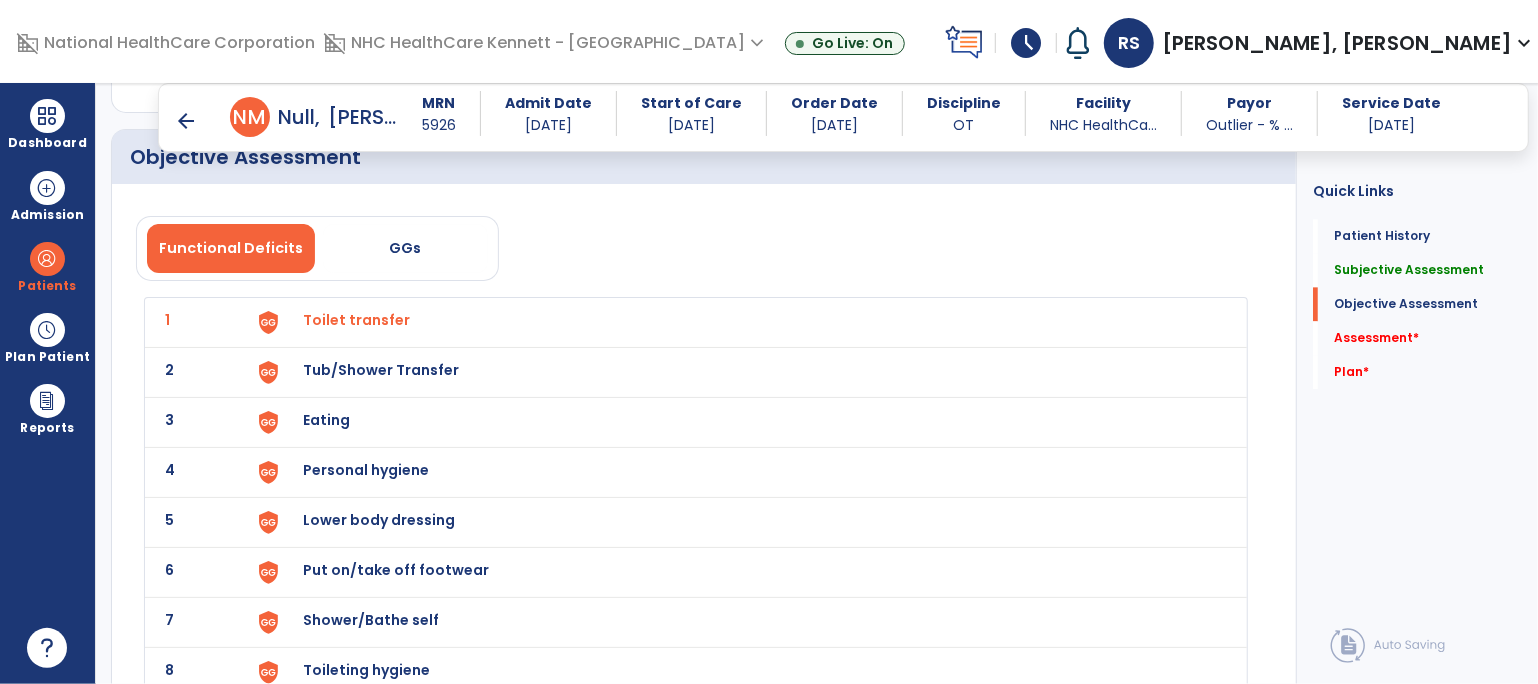click on "Tub/Shower Transfer" at bounding box center [356, 320] 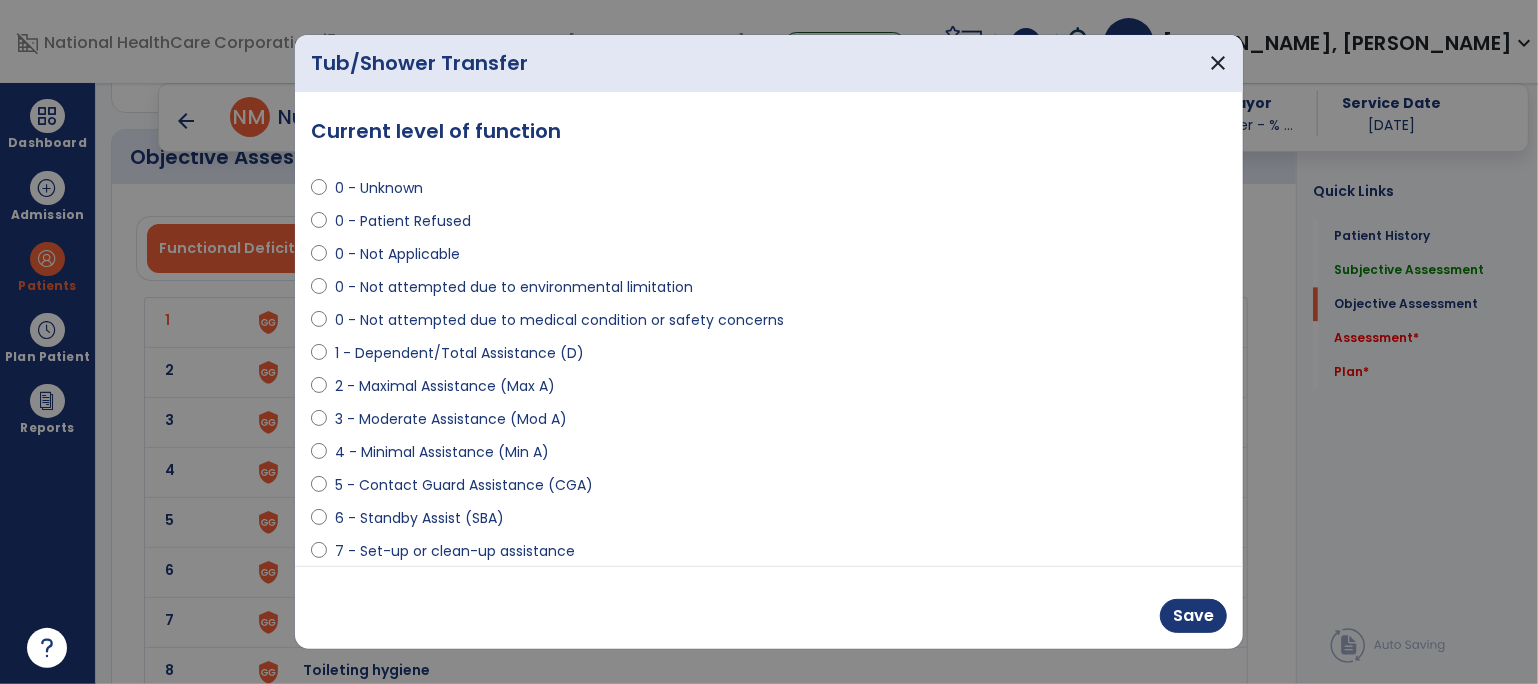click on "3 - Moderate Assistance (Mod A)" at bounding box center (451, 419) 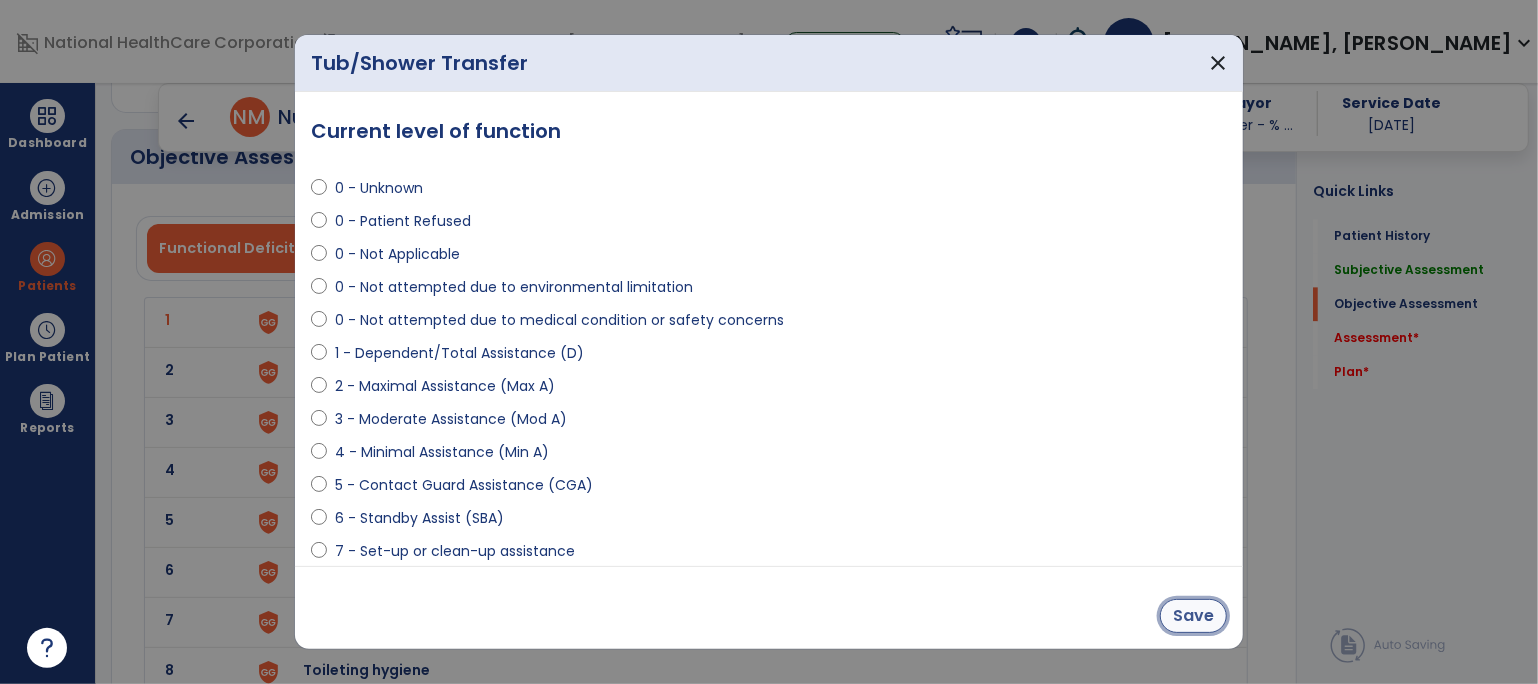 click on "Save" at bounding box center (1193, 616) 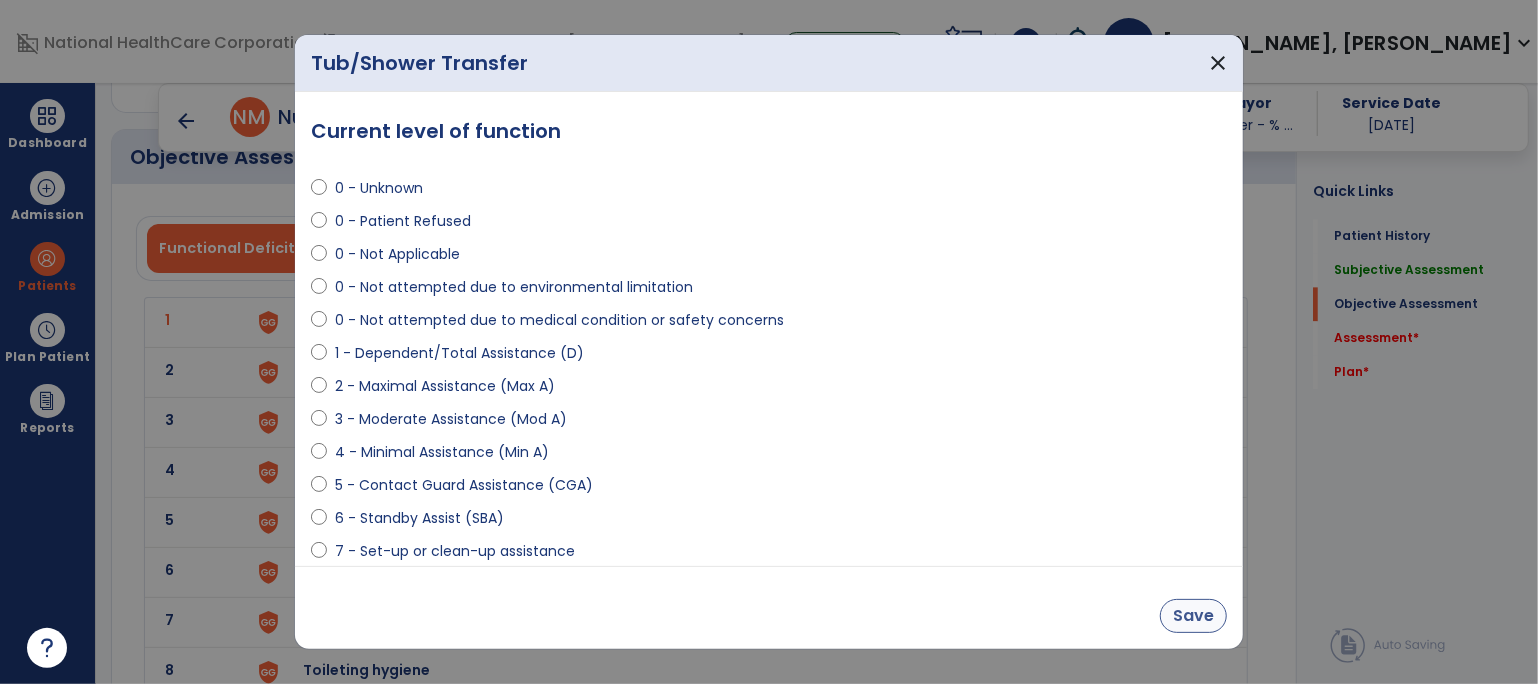 click on "7 Shower/Bathe self" 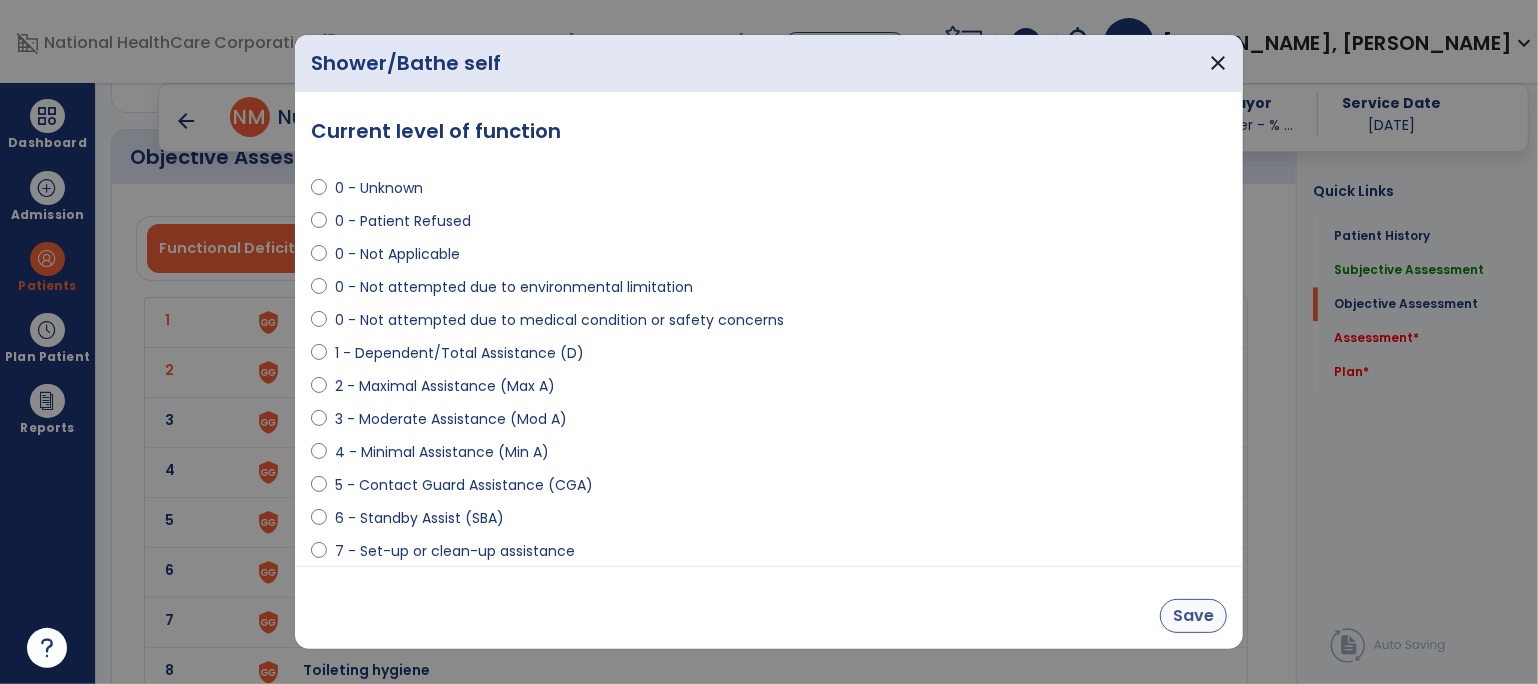 click on "Save" at bounding box center (769, 607) 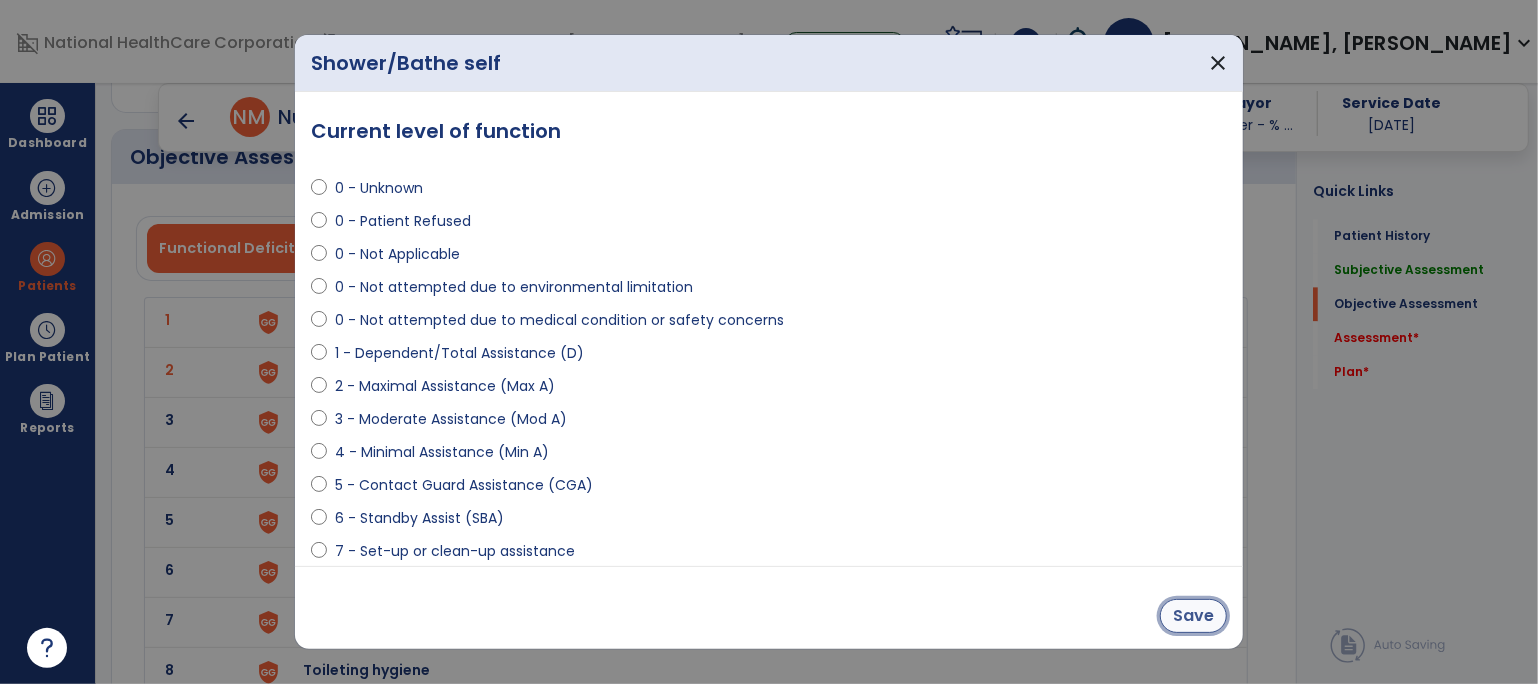 click on "Save" at bounding box center [1193, 616] 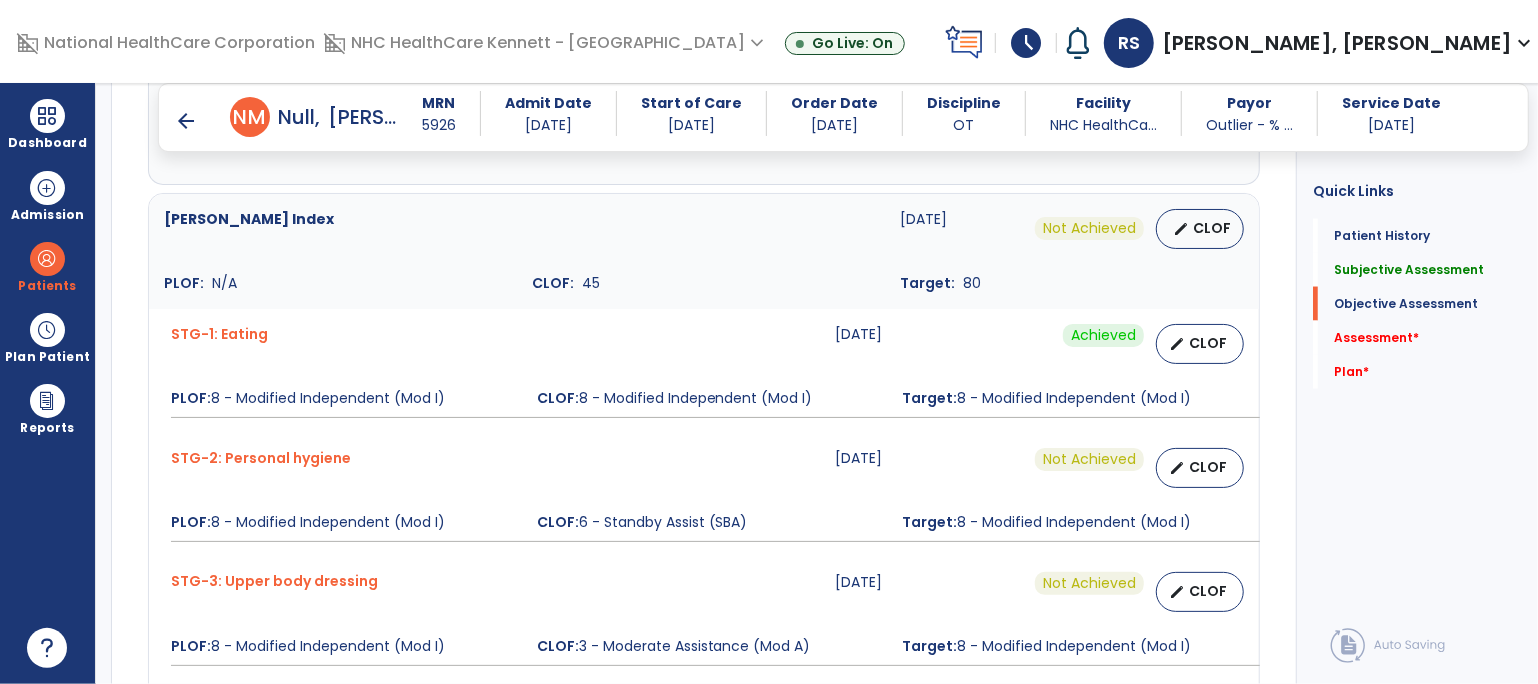 scroll, scrollTop: 1666, scrollLeft: 0, axis: vertical 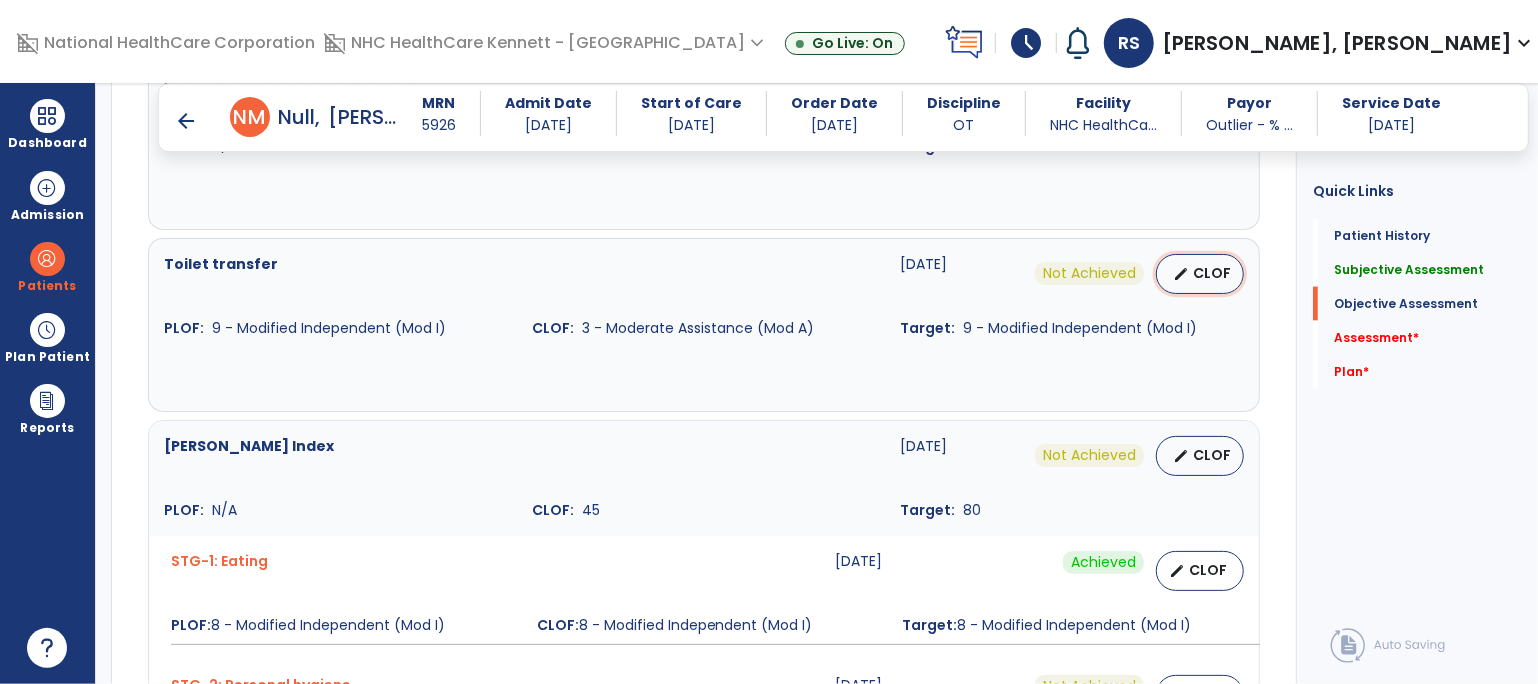 click on "edit" at bounding box center [1181, 274] 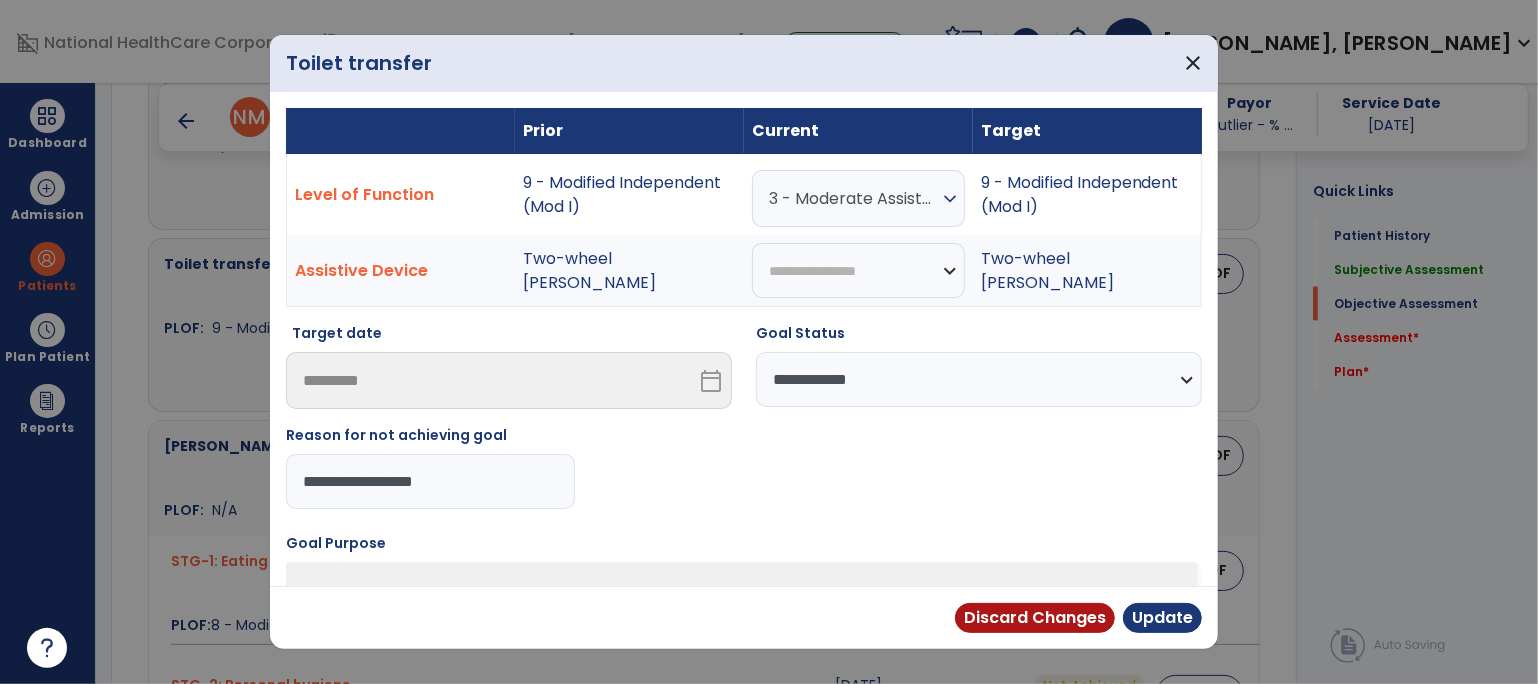 click on "expand_more" at bounding box center [950, 199] 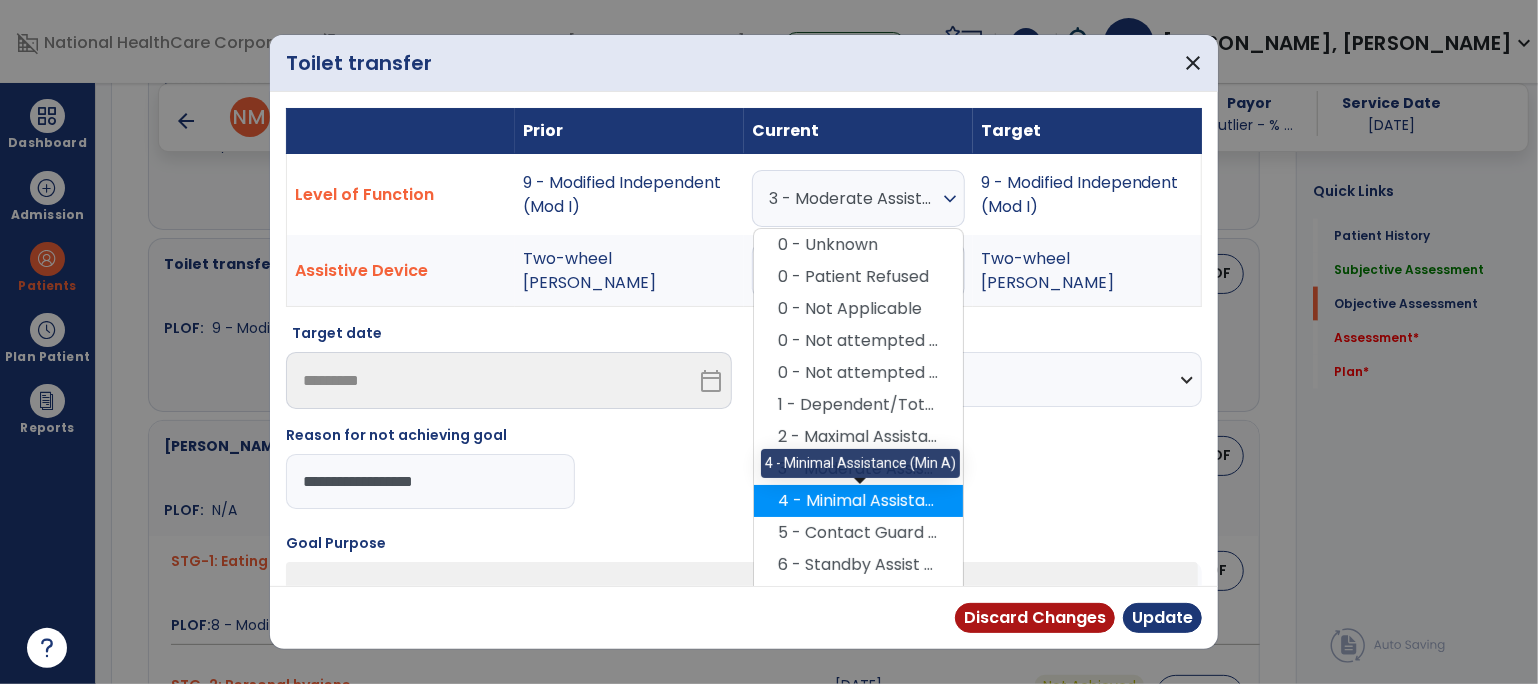 click on "4 - Minimal Assistance (Min A)" at bounding box center [858, 501] 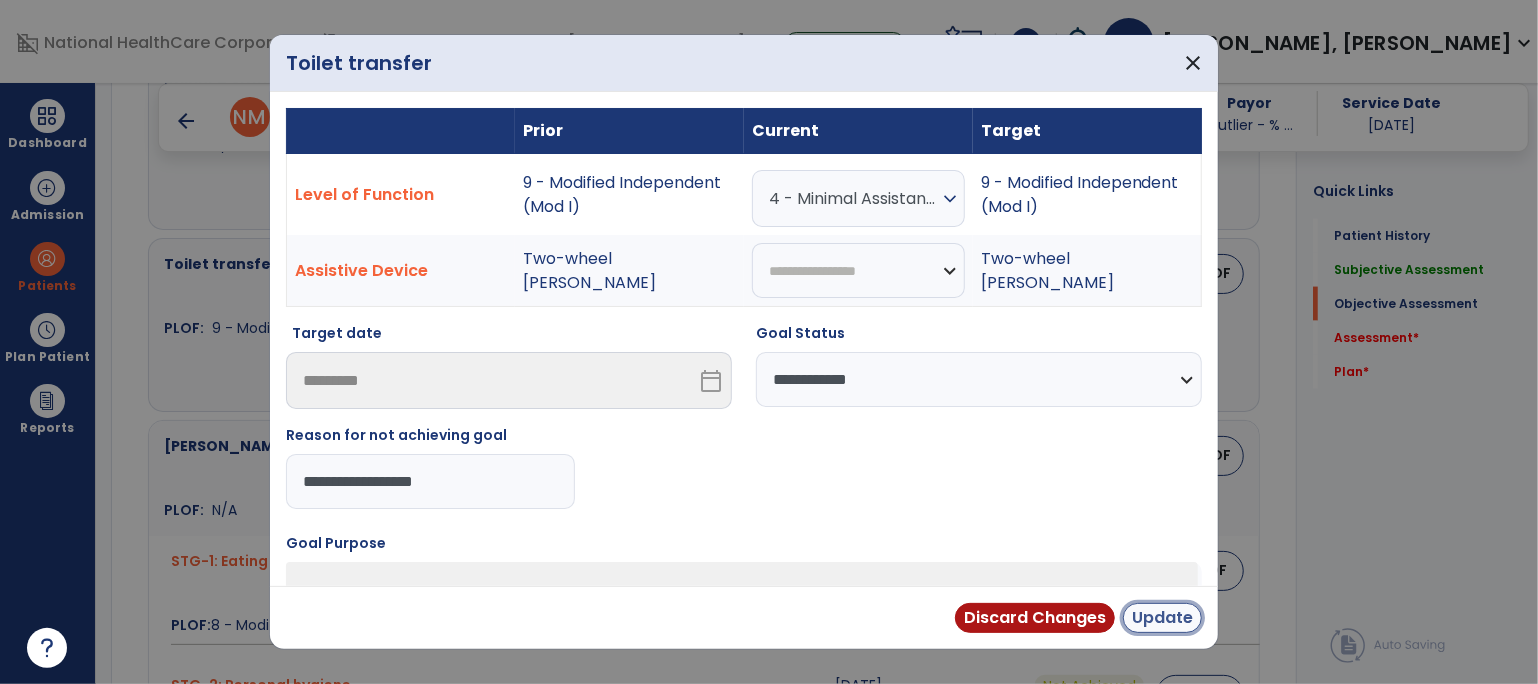 click on "Update" at bounding box center [1162, 618] 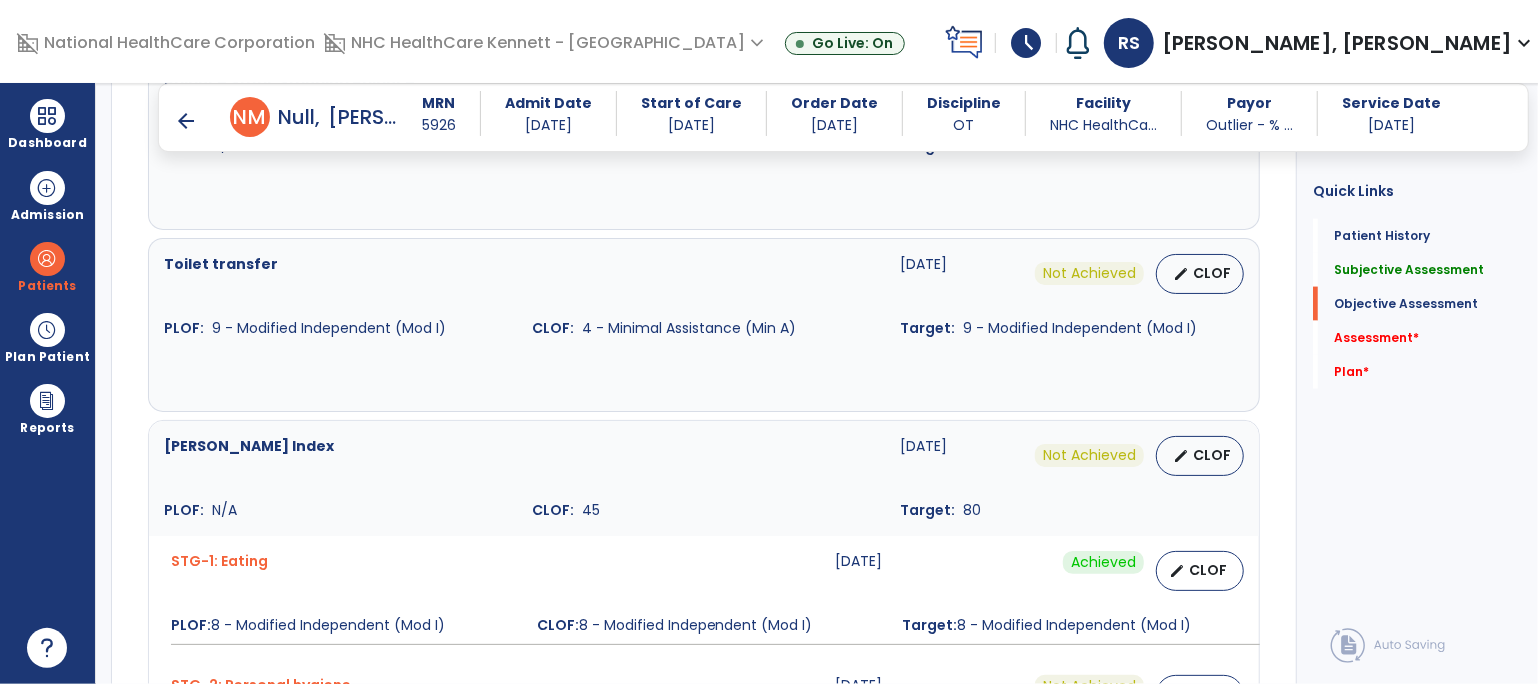 scroll, scrollTop: 2777, scrollLeft: 0, axis: vertical 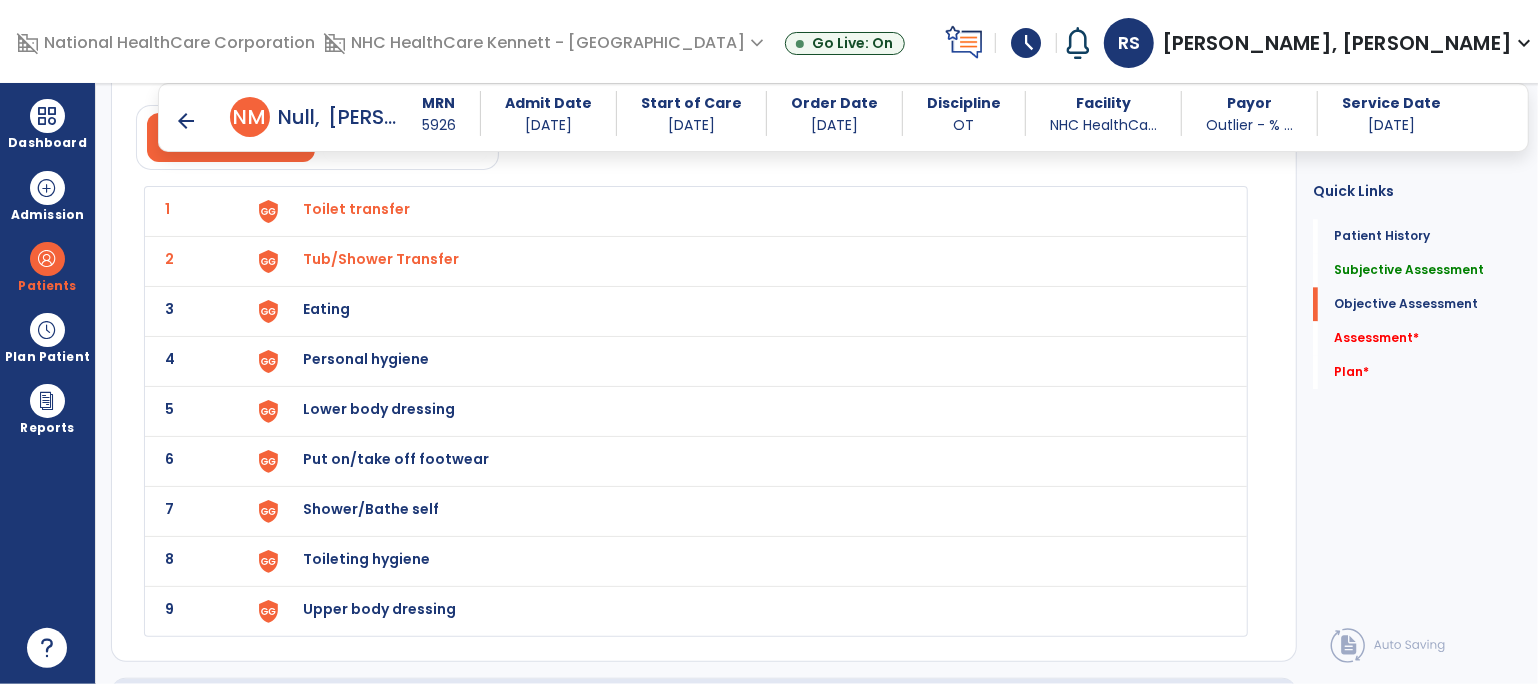 click on "Toilet transfer" at bounding box center [356, 209] 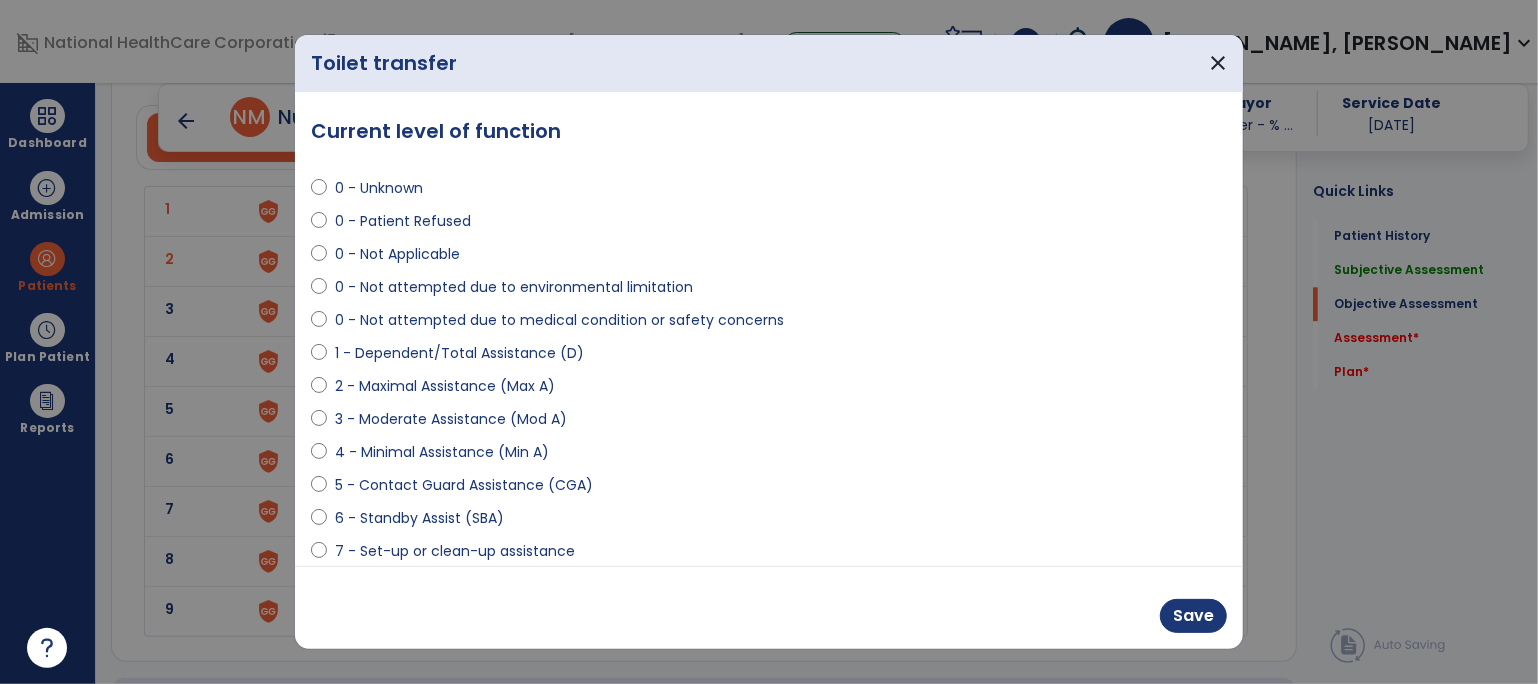click on "4 - Minimal Assistance (Min A)" at bounding box center (442, 452) 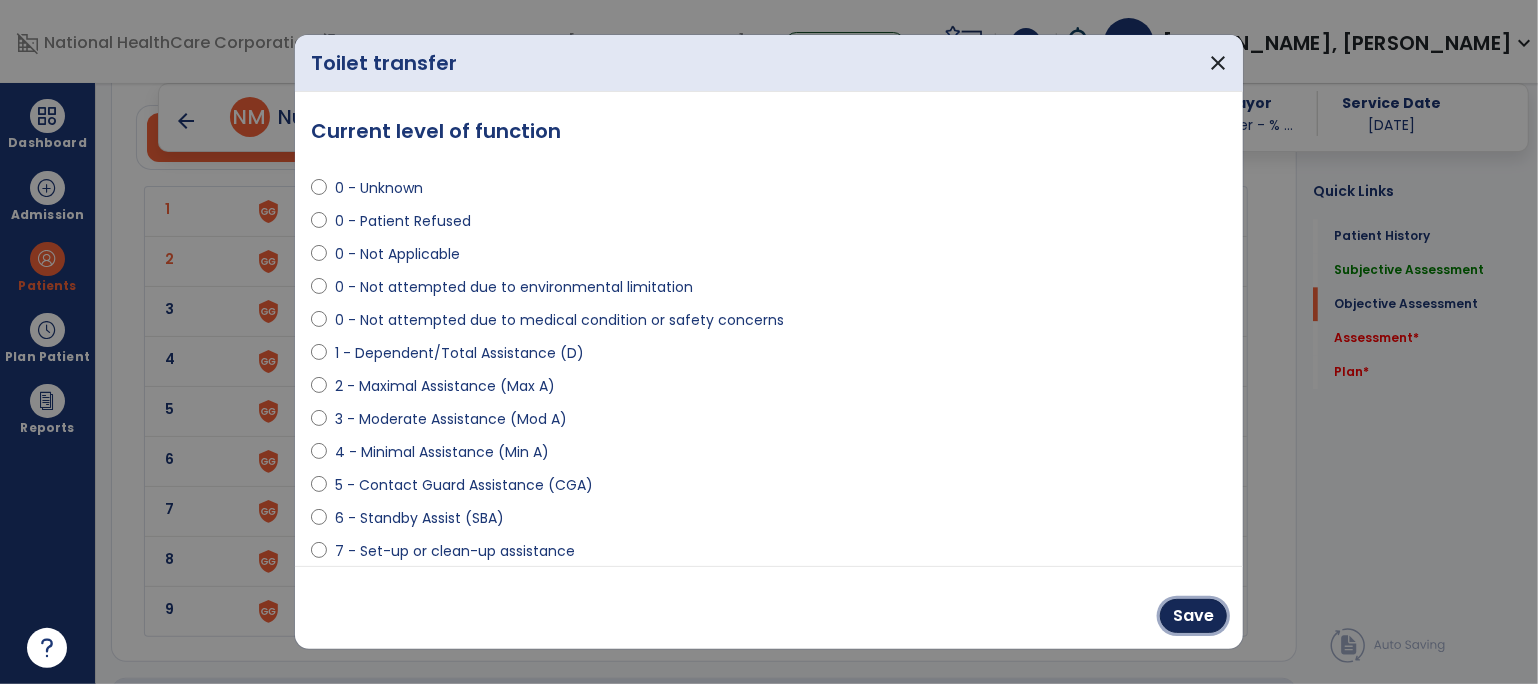 drag, startPoint x: 1209, startPoint y: 614, endPoint x: 1137, endPoint y: 575, distance: 81.88406 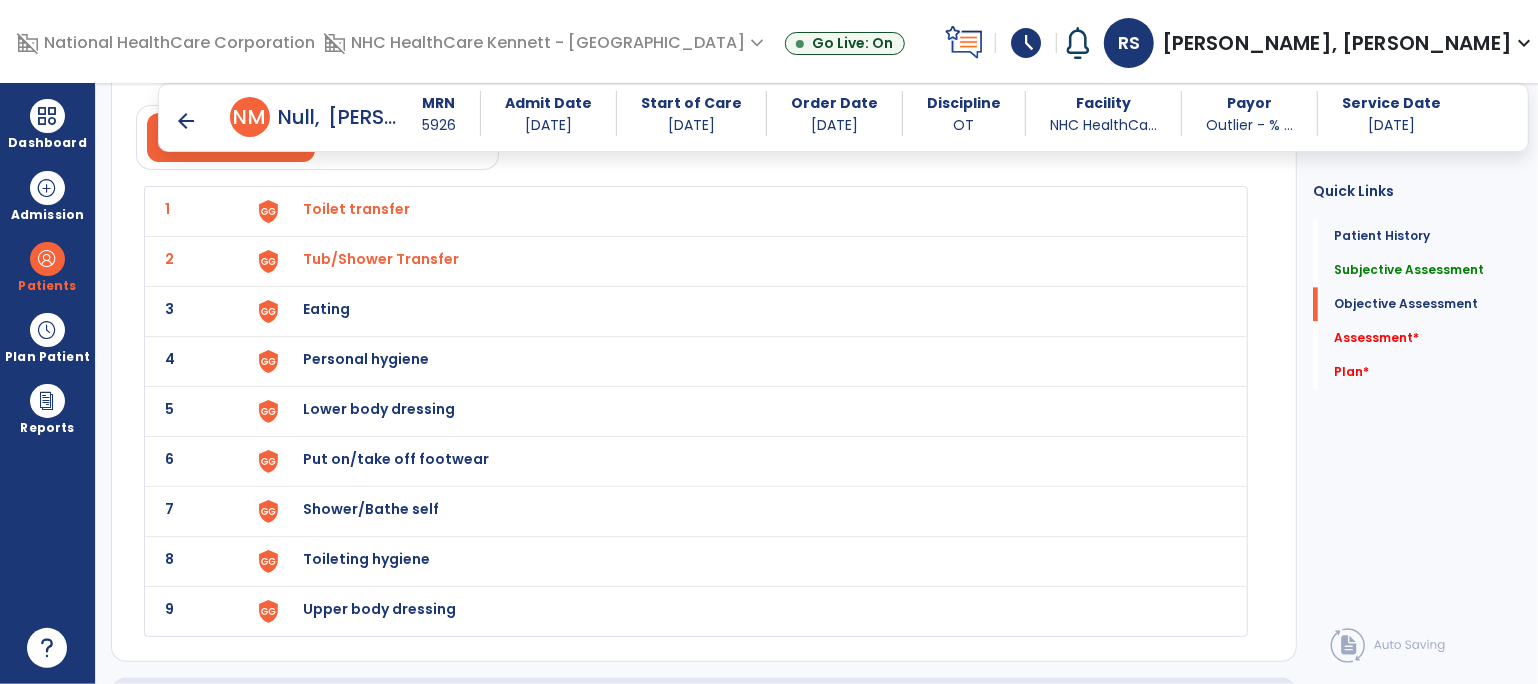 click on "2 Tub/Shower Transfer" 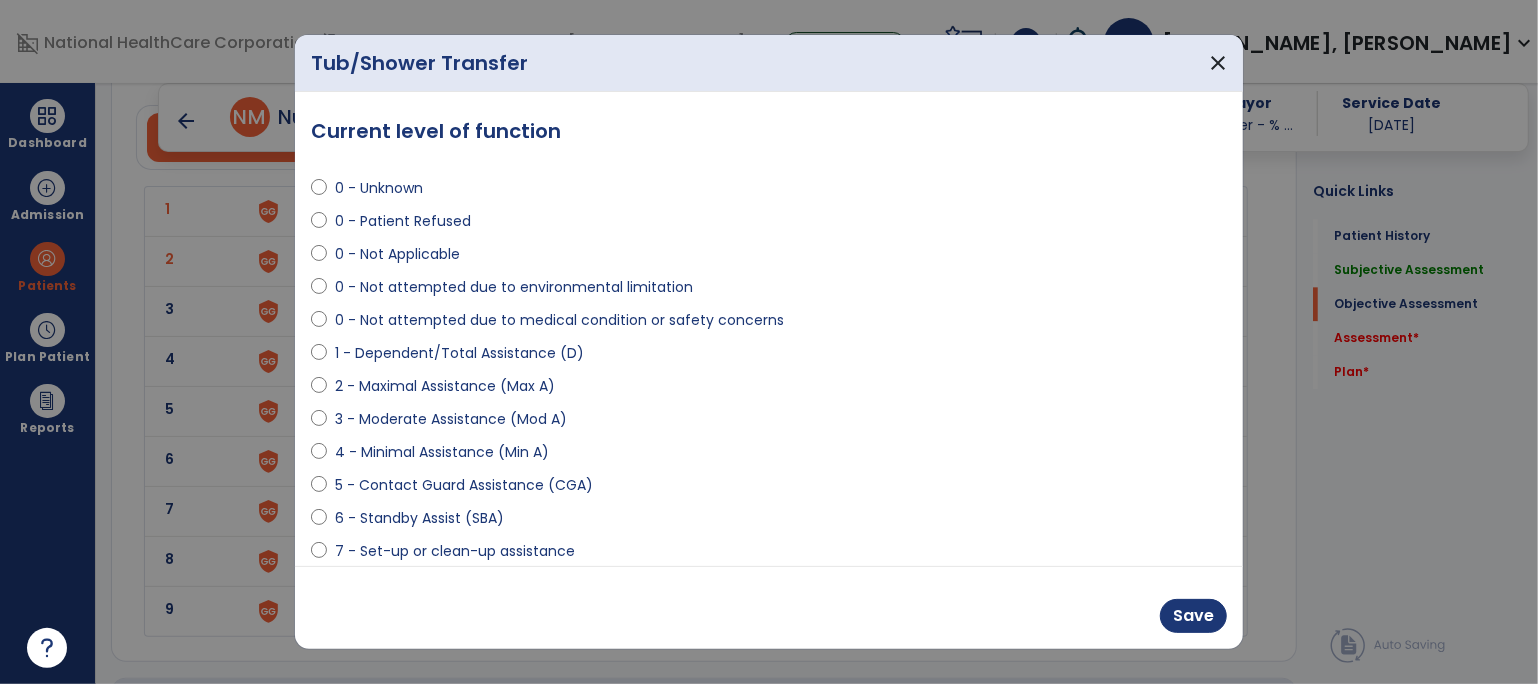 click on "4 - Minimal Assistance (Min A)" at bounding box center (442, 452) 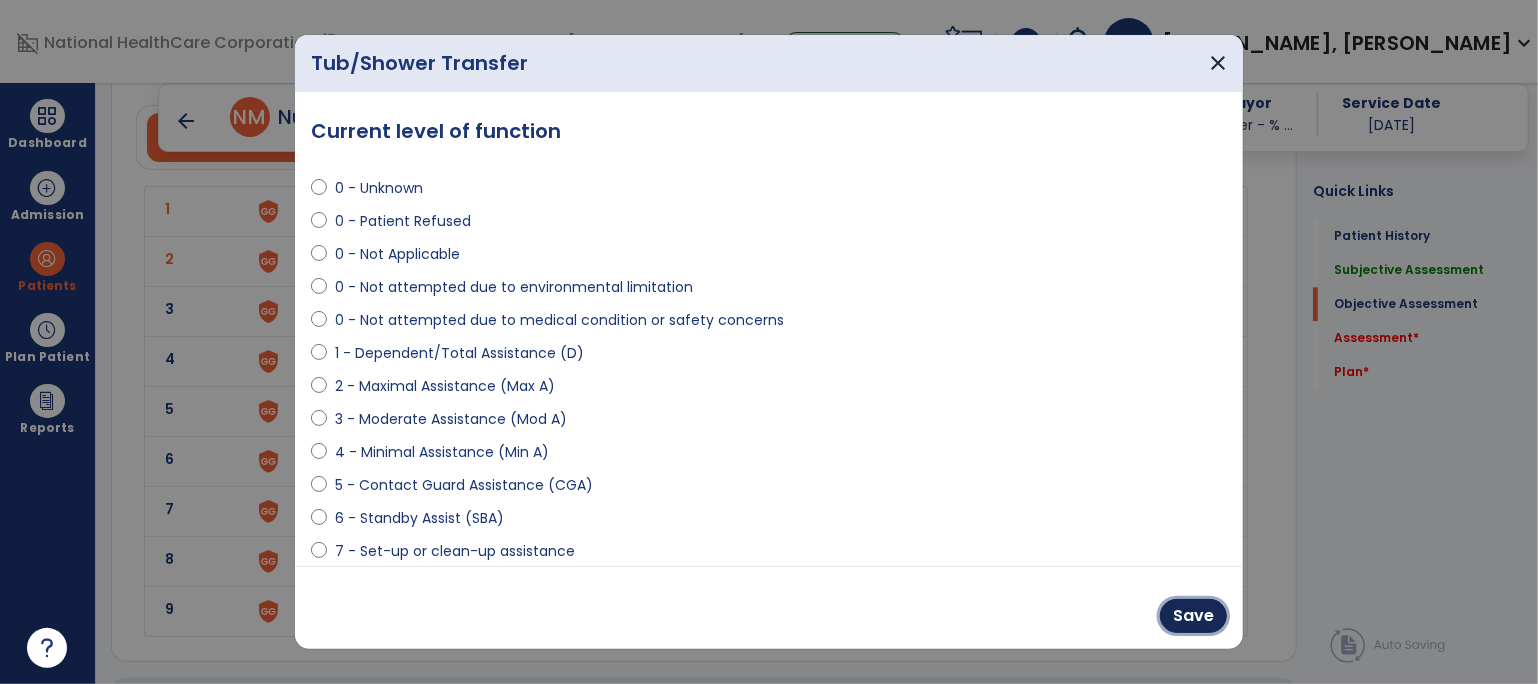 drag, startPoint x: 1186, startPoint y: 613, endPoint x: 1073, endPoint y: 544, distance: 132.40091 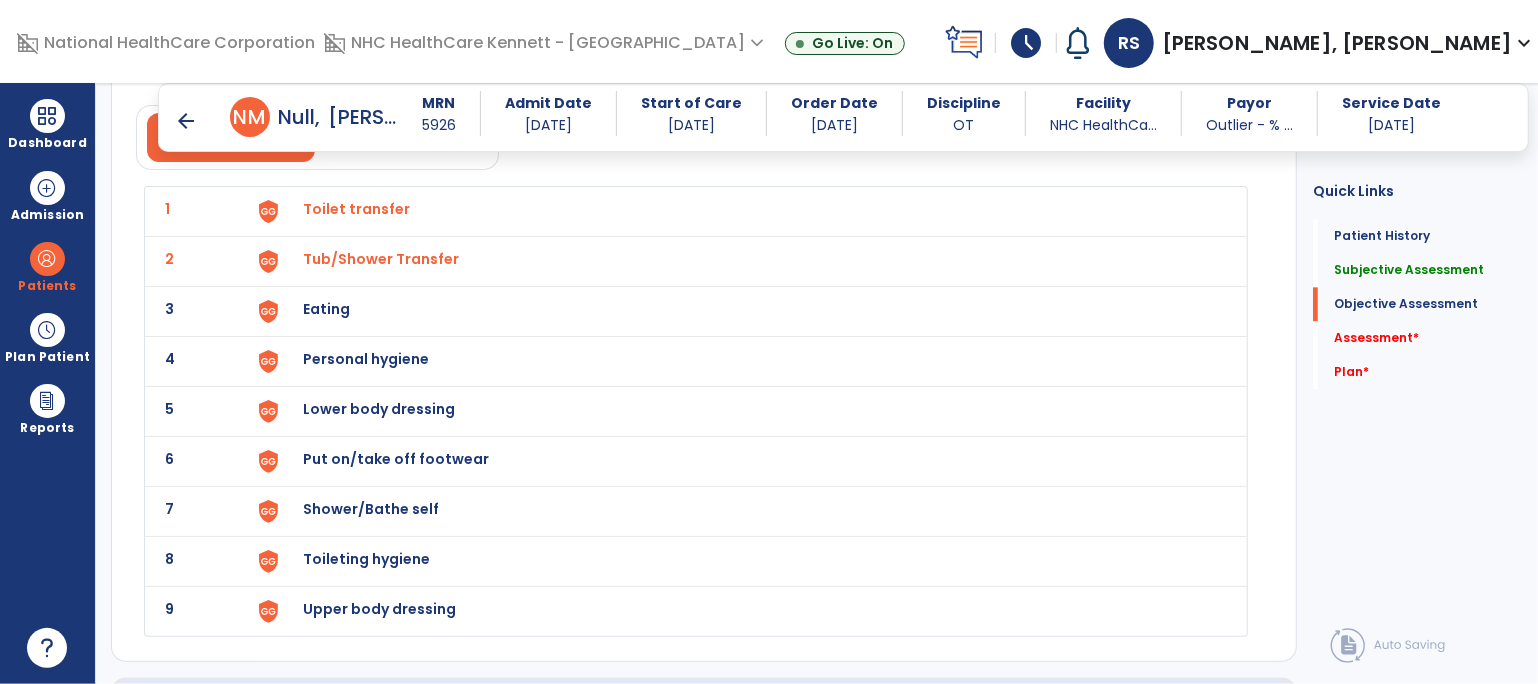 click on "3 Eating" 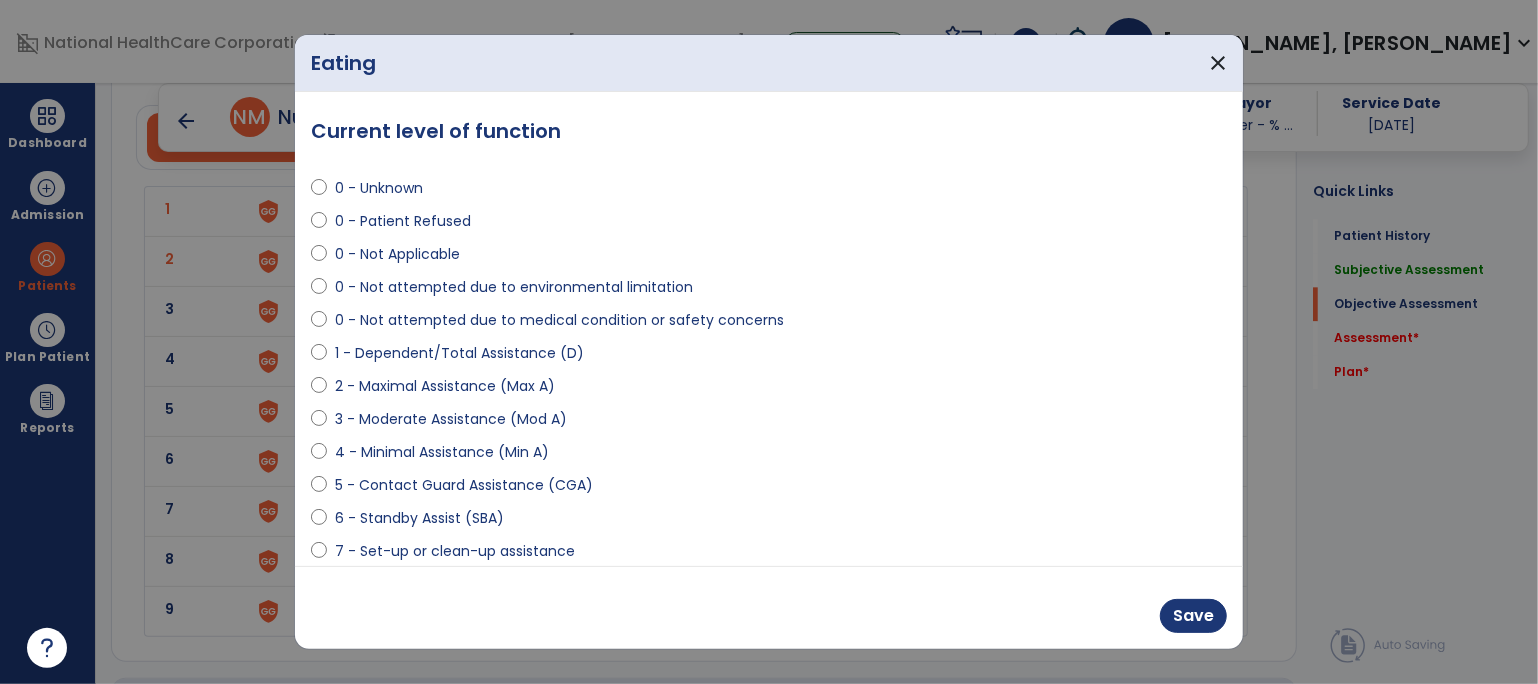 scroll, scrollTop: 111, scrollLeft: 0, axis: vertical 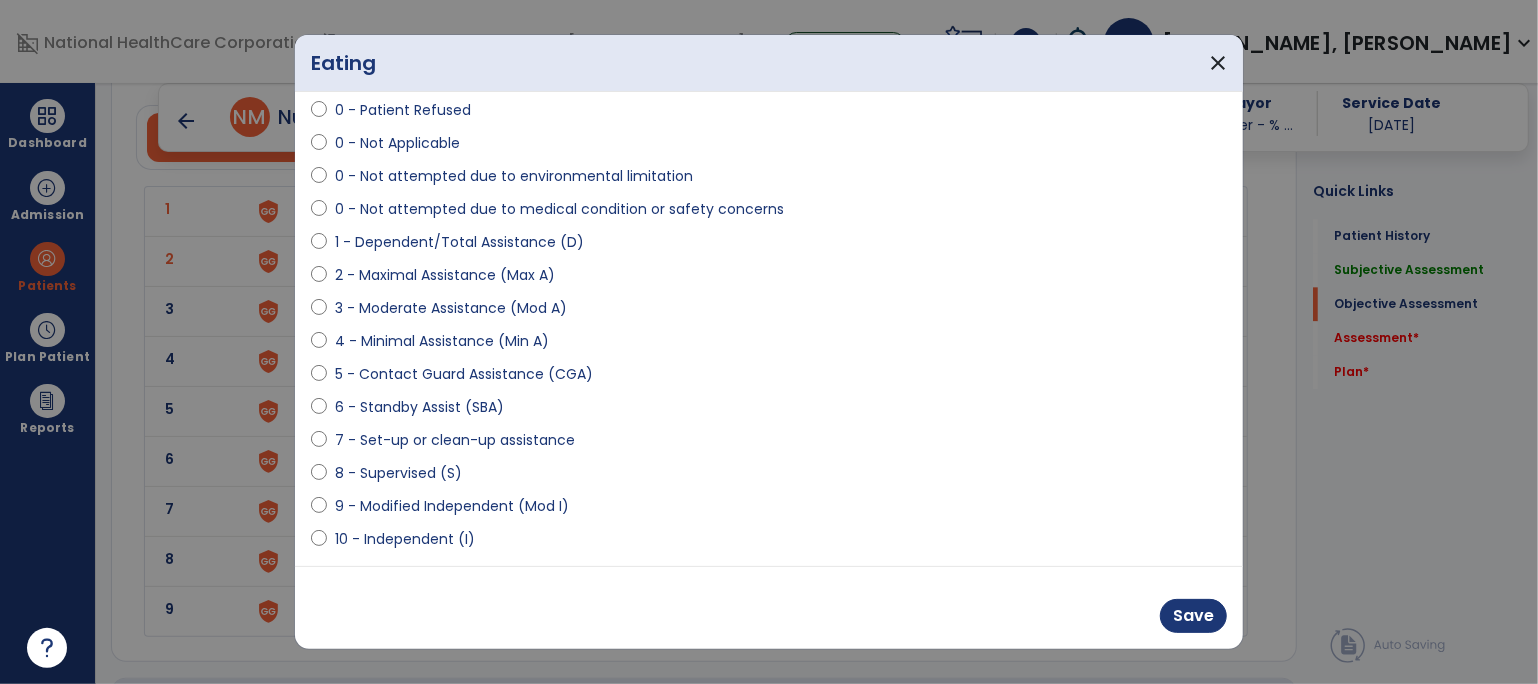 drag, startPoint x: 470, startPoint y: 499, endPoint x: 676, endPoint y: 526, distance: 207.76189 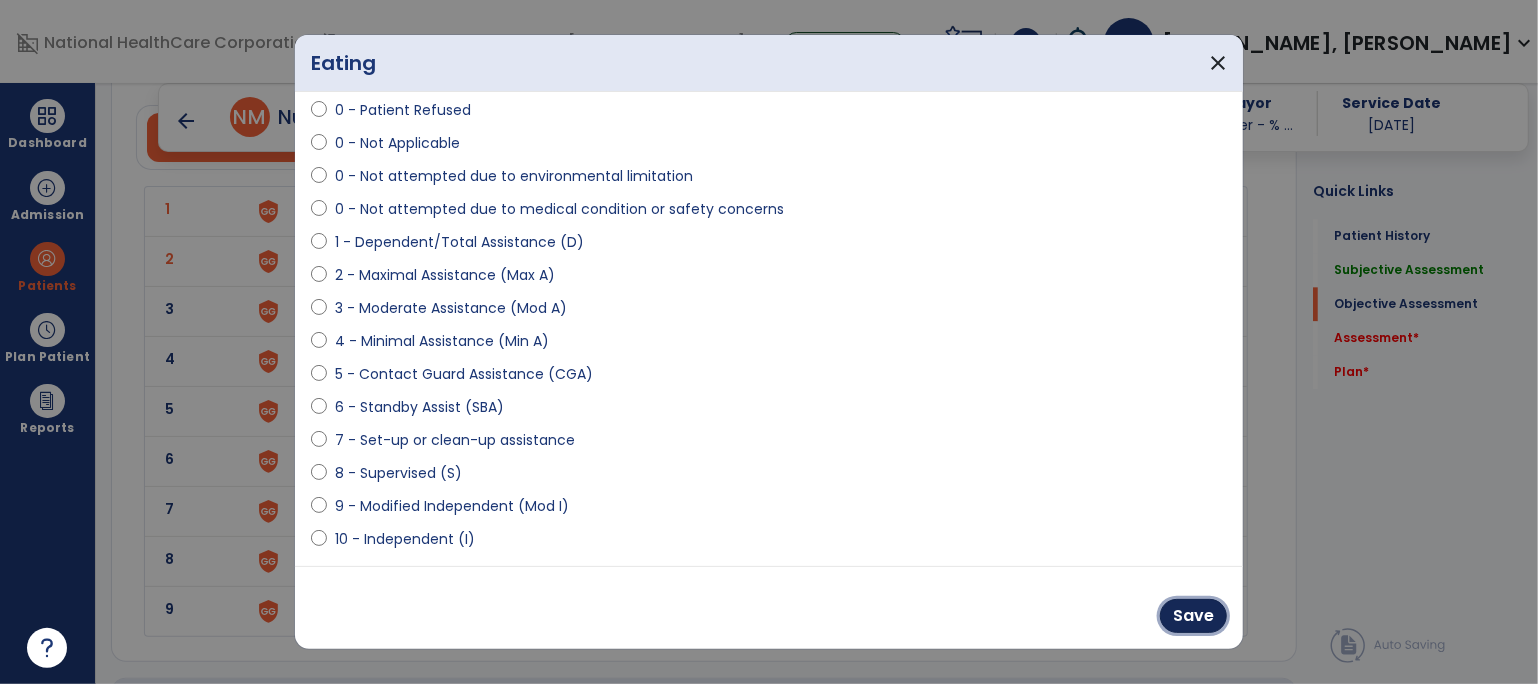 drag, startPoint x: 1196, startPoint y: 618, endPoint x: 1121, endPoint y: 610, distance: 75.42546 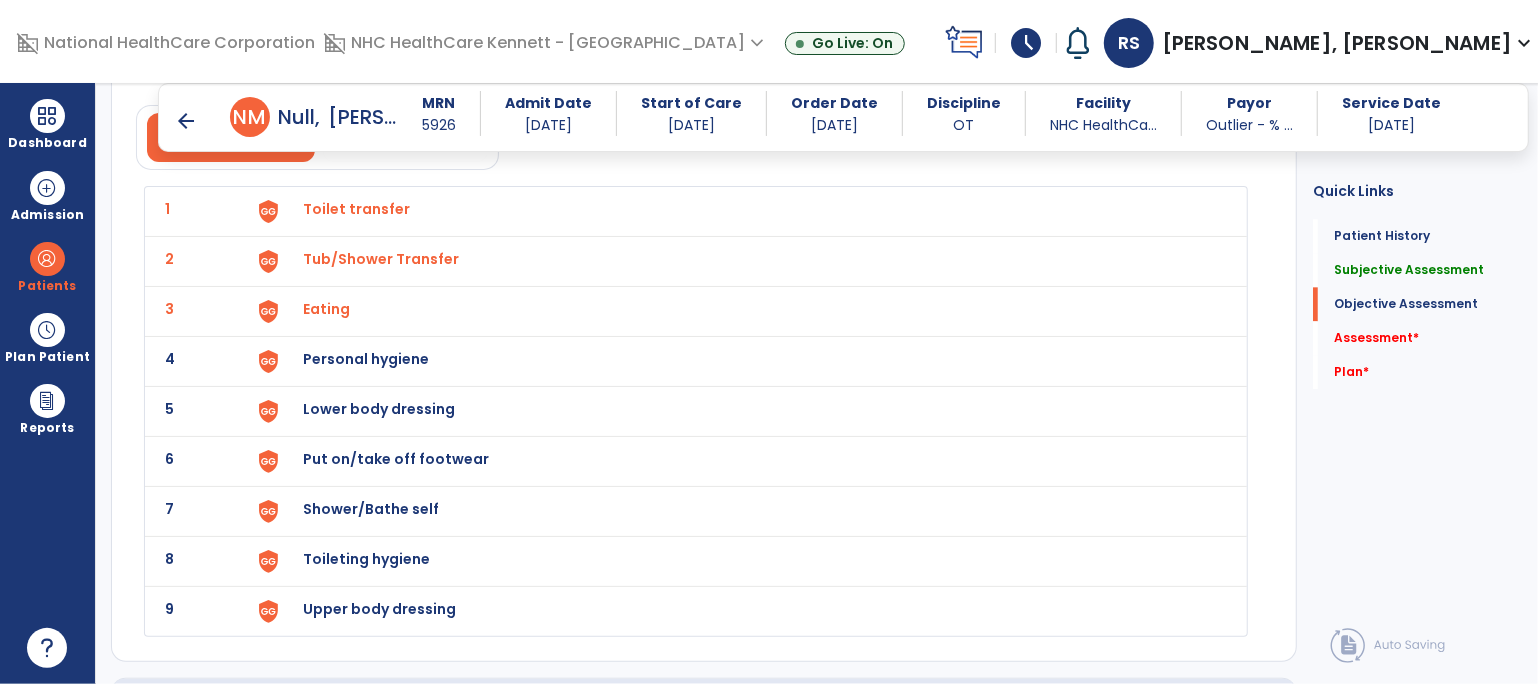 click on "Personal hygiene" at bounding box center (356, 209) 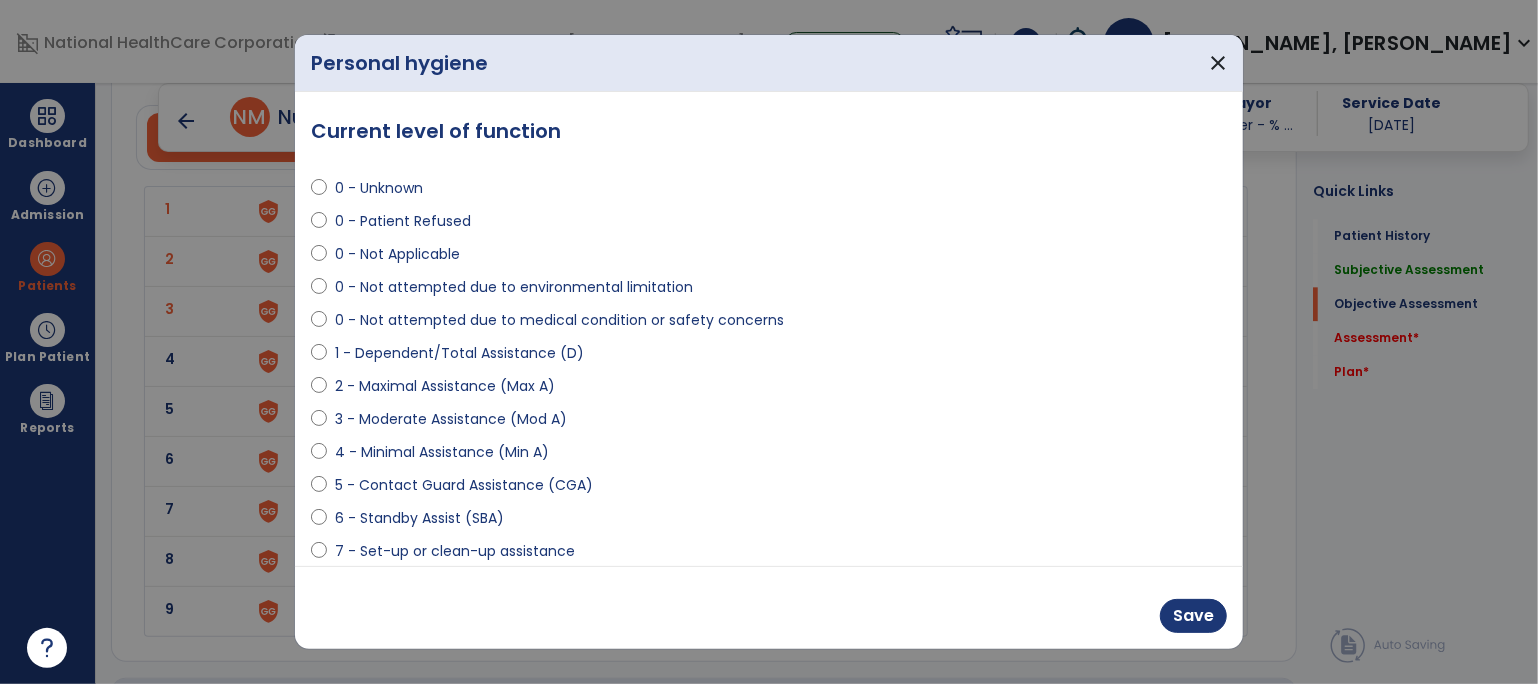 click on "6 - Standby Assist (SBA)" at bounding box center (419, 518) 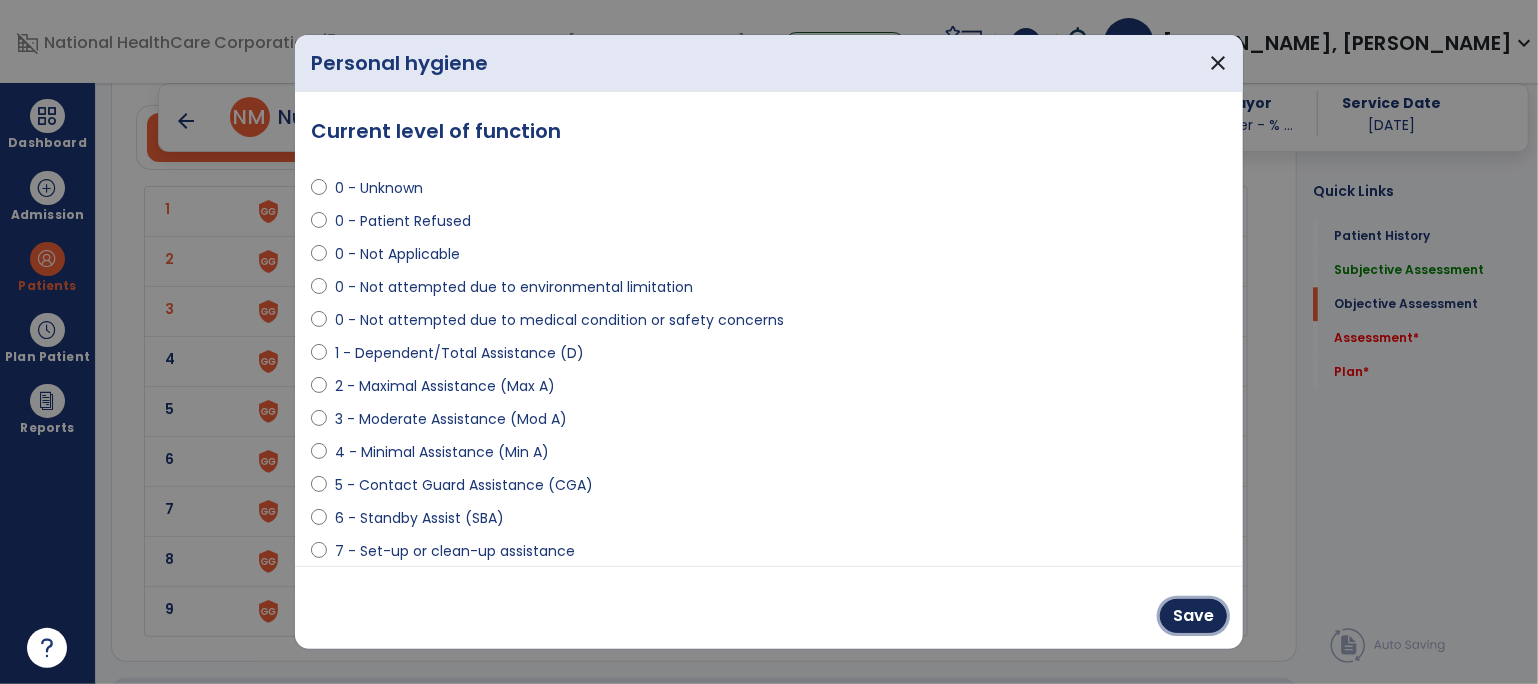 drag, startPoint x: 1182, startPoint y: 615, endPoint x: 1084, endPoint y: 580, distance: 104.062485 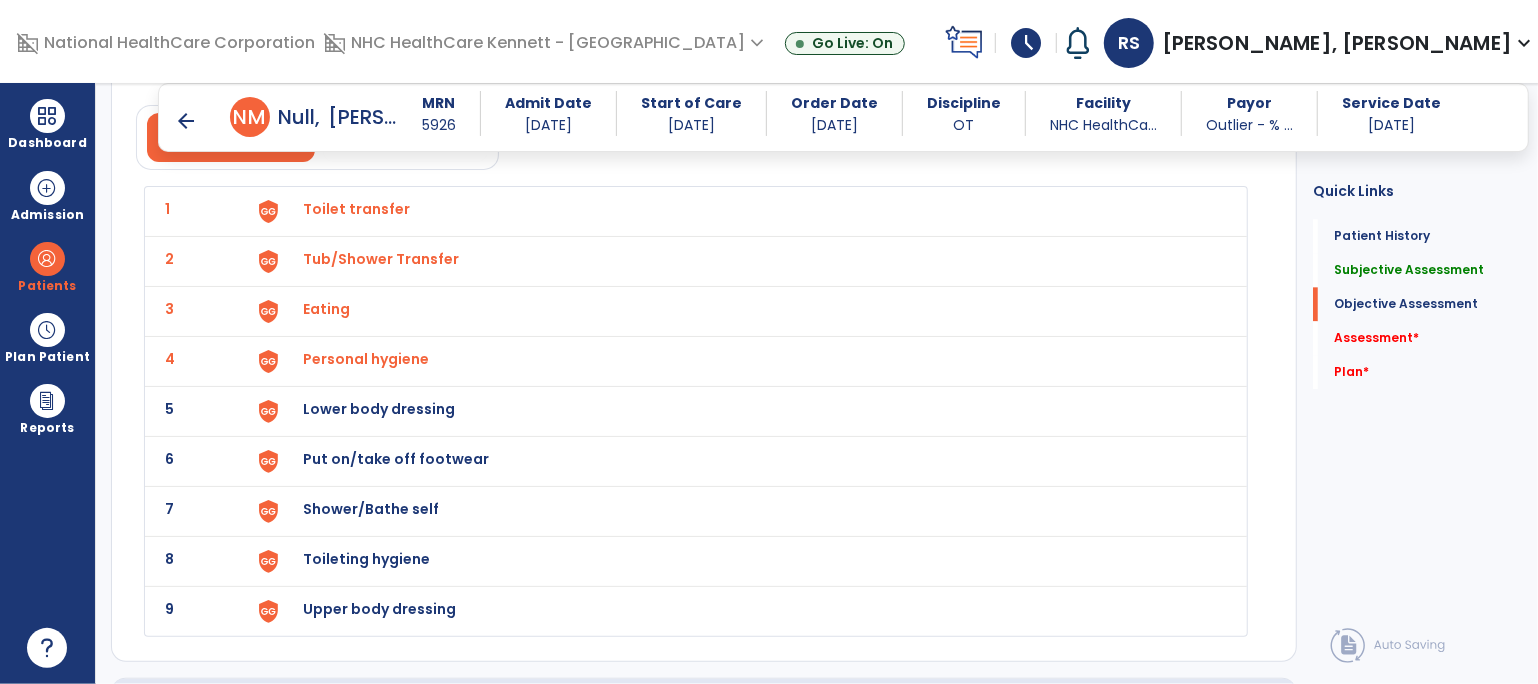 click on "Lower body dressing" at bounding box center [356, 209] 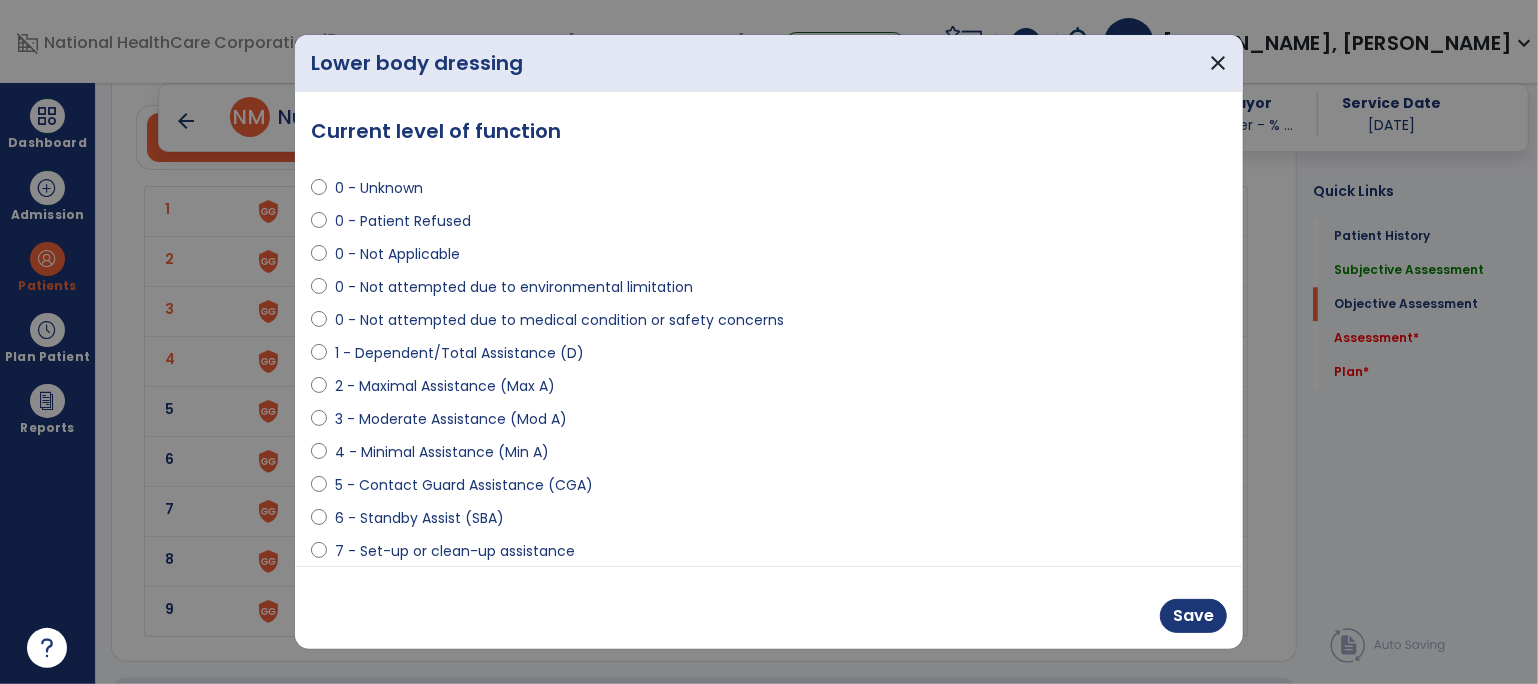 click on "1 - Dependent/Total Assistance (D)" at bounding box center (769, 357) 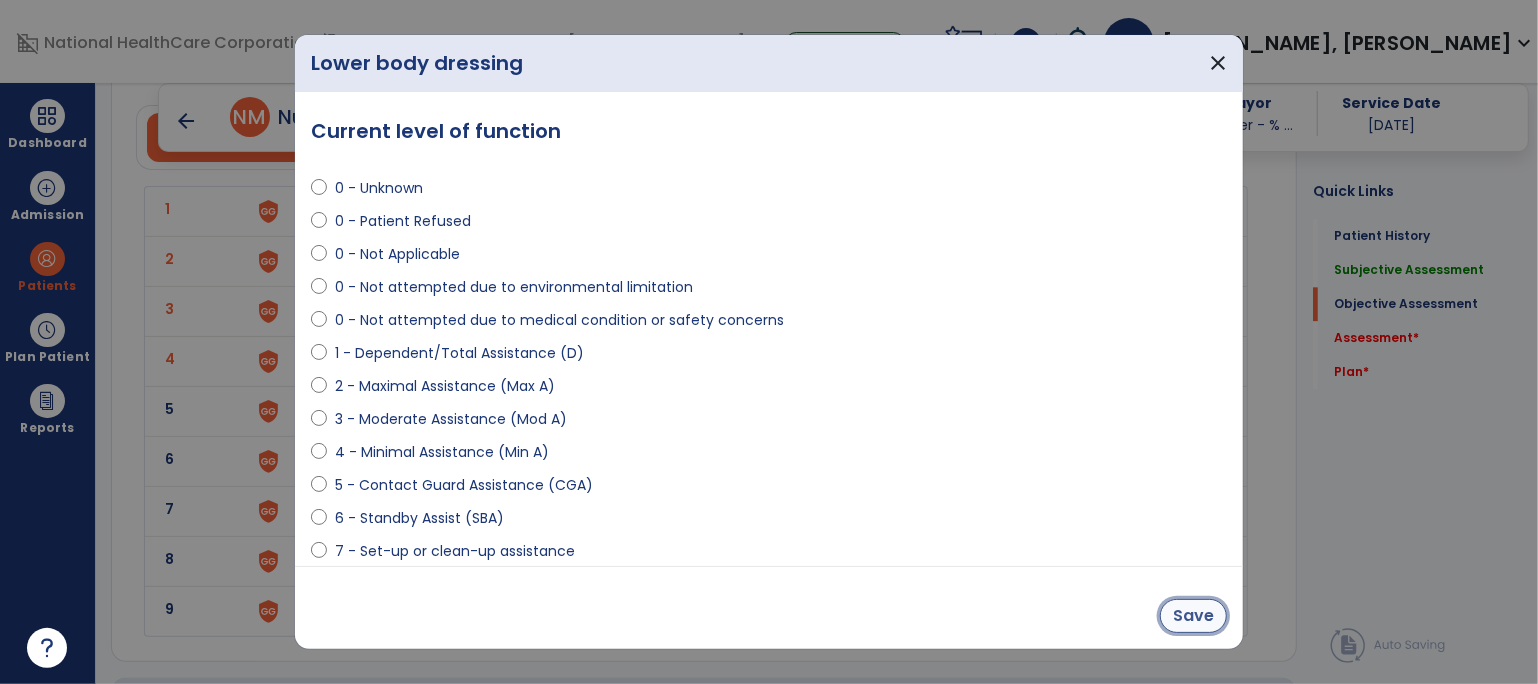click on "Save" at bounding box center (1193, 616) 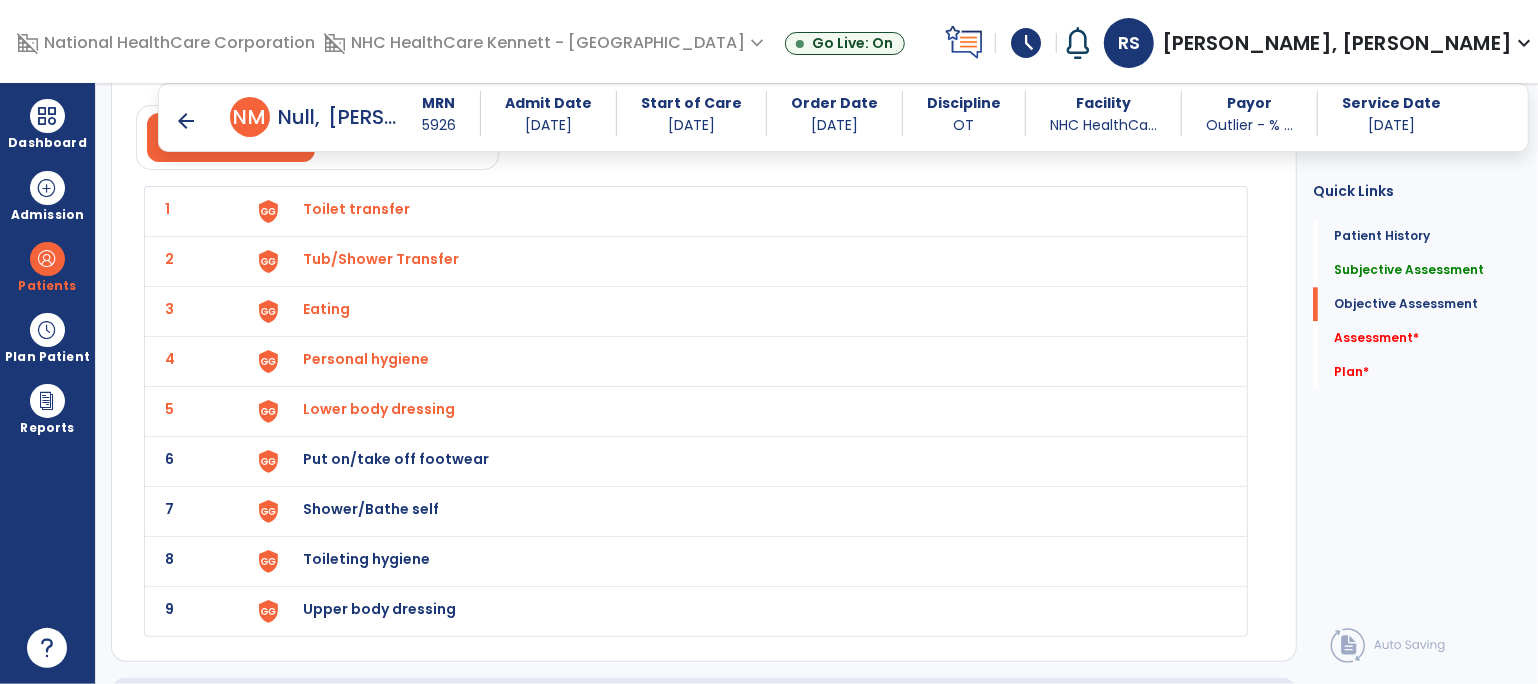 click on "Put on/take off footwear" at bounding box center (356, 209) 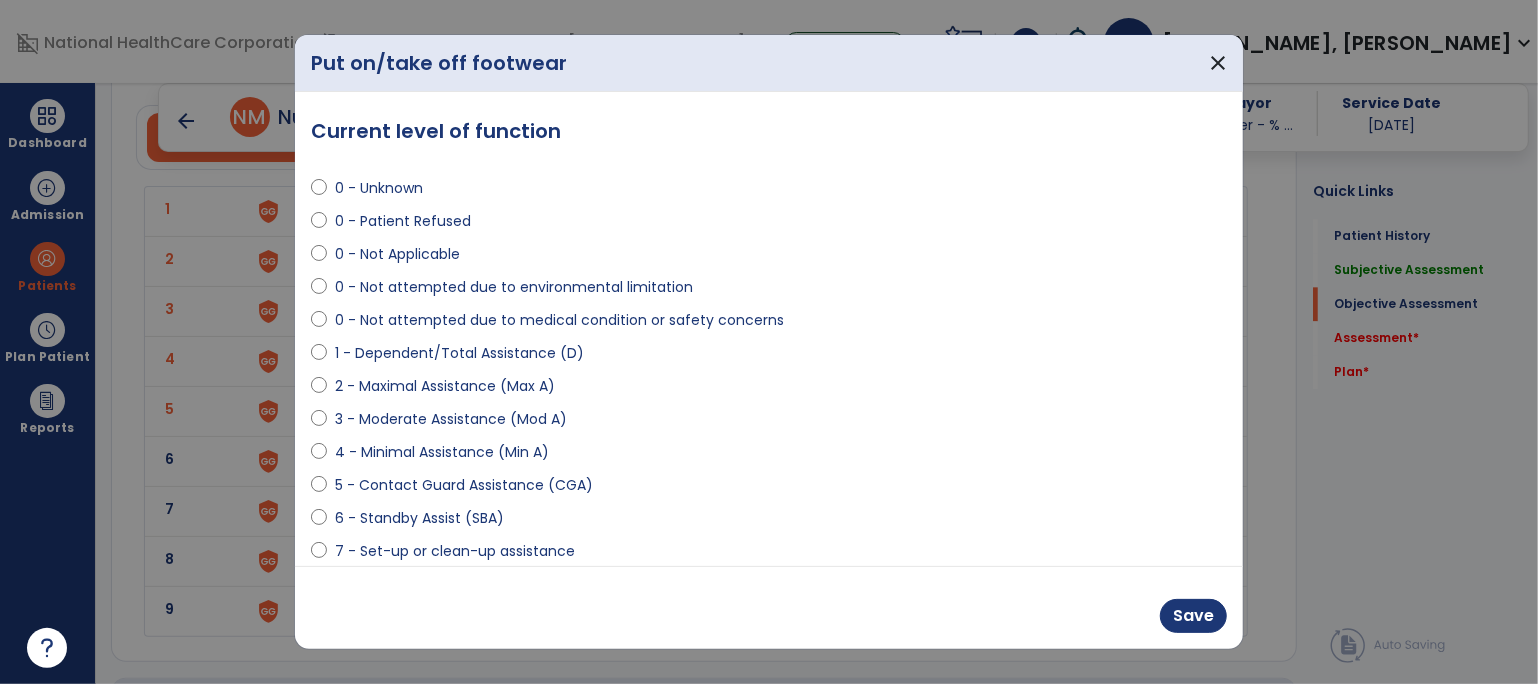 click on "2 - Maximal Assistance (Max A)" at bounding box center (445, 386) 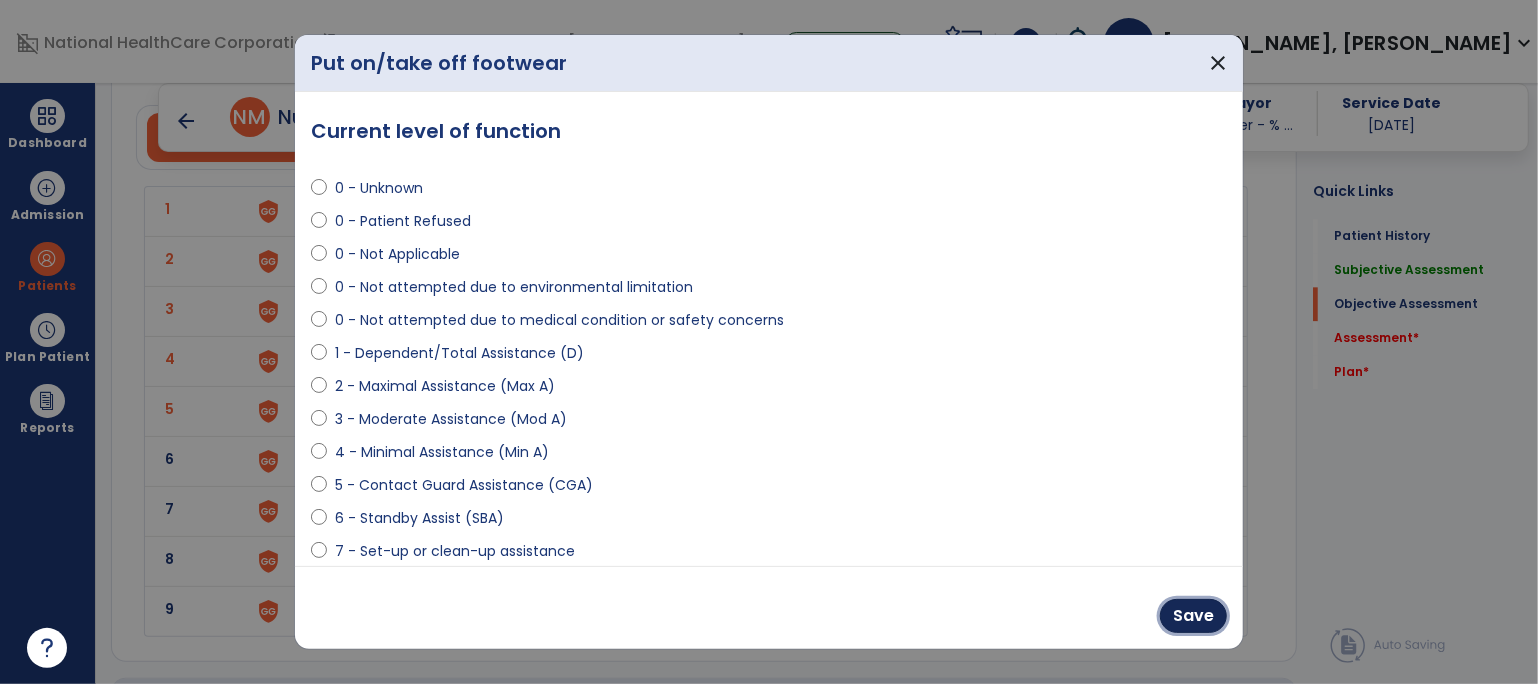 click on "Save" at bounding box center [1193, 616] 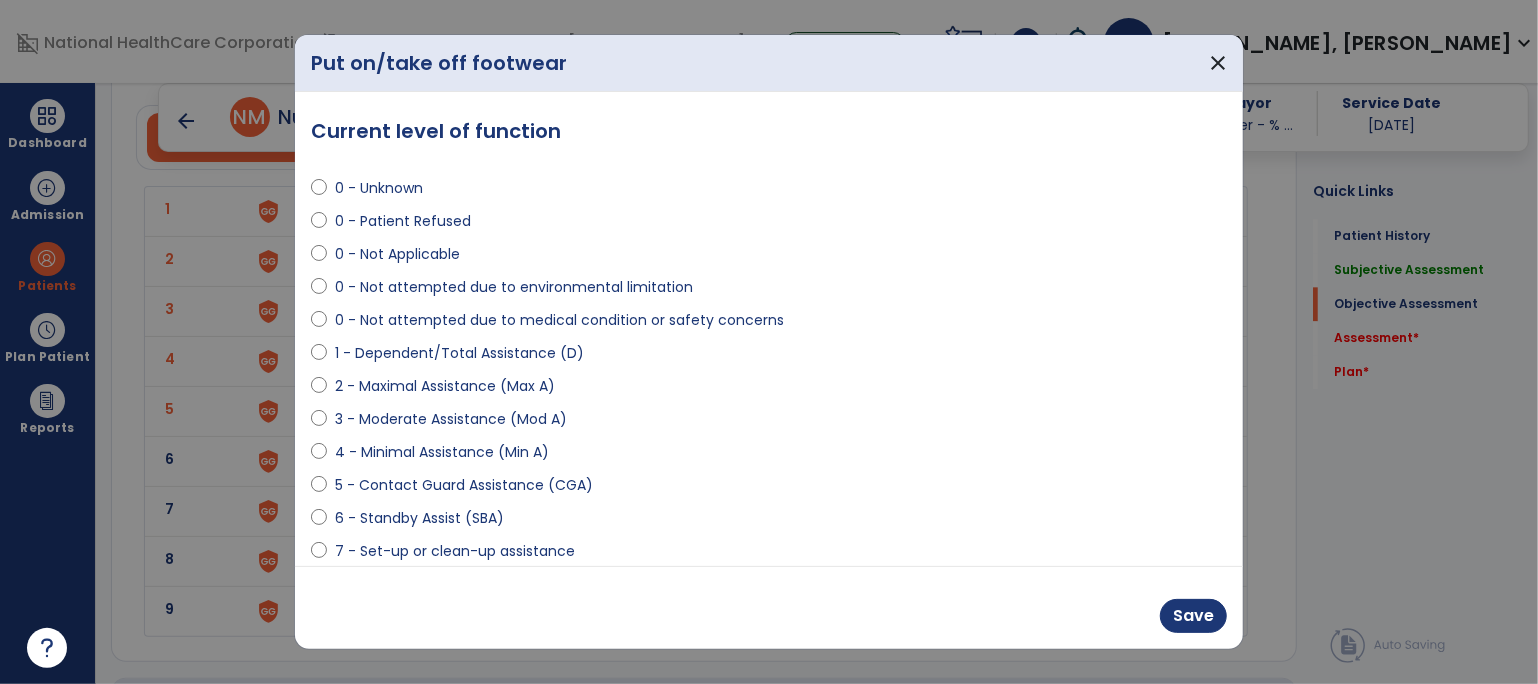 click on "9 Upper body dressing" 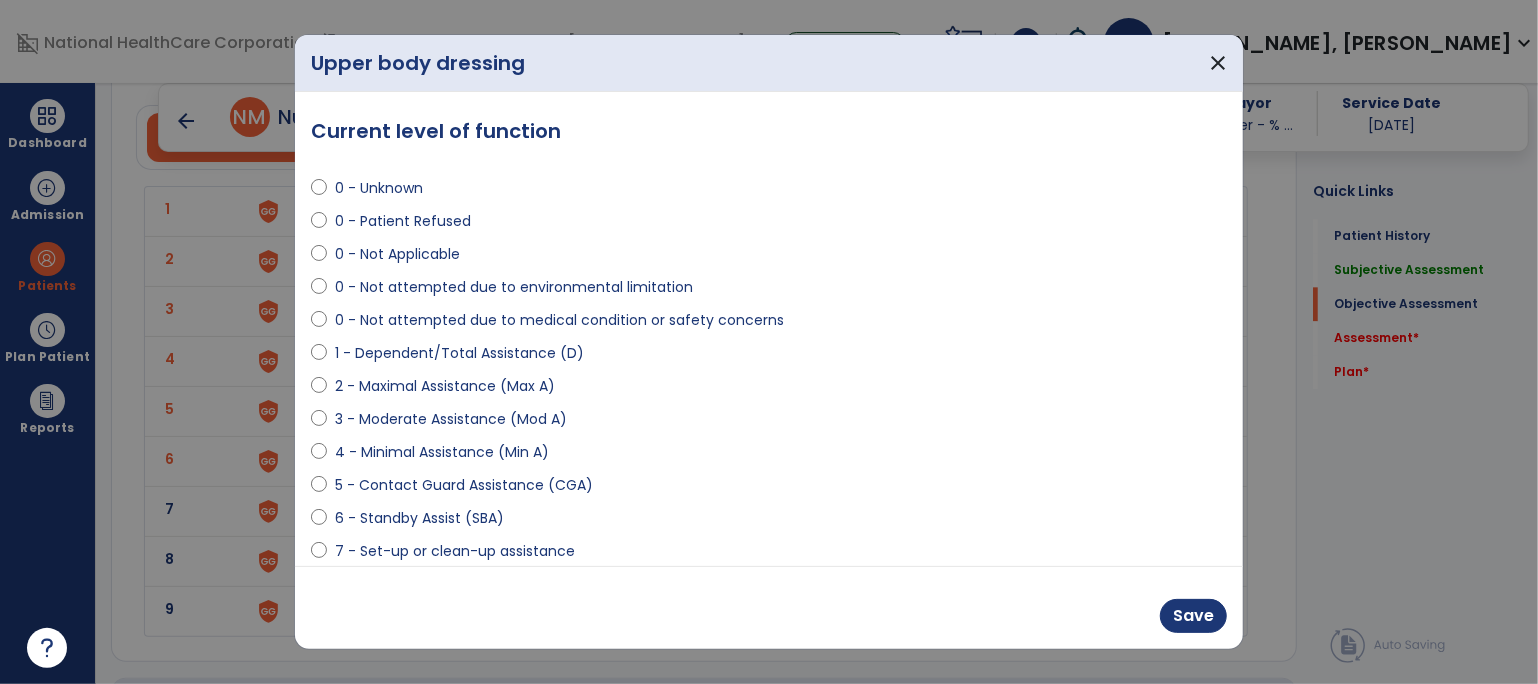 click on "4 - Minimal Assistance (Min A)" at bounding box center (442, 452) 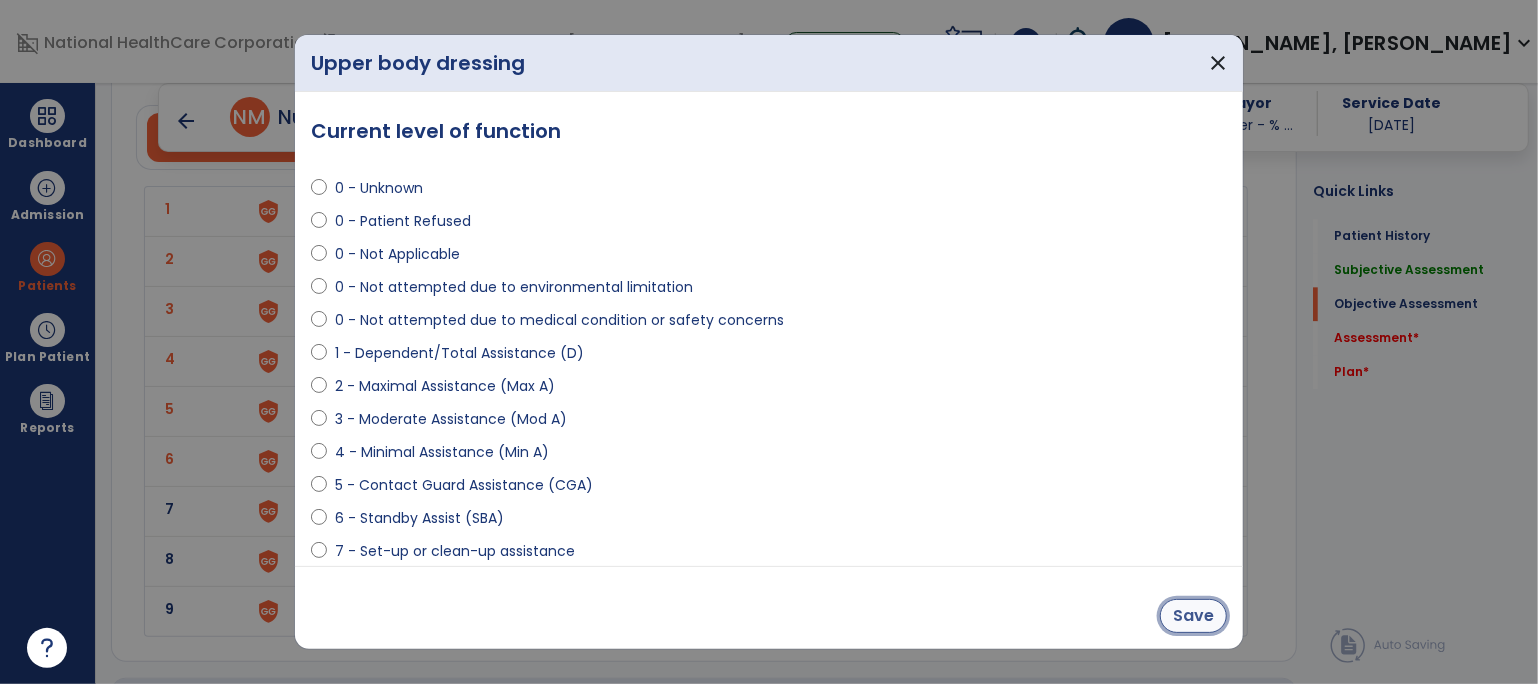 click on "Save" at bounding box center (1193, 616) 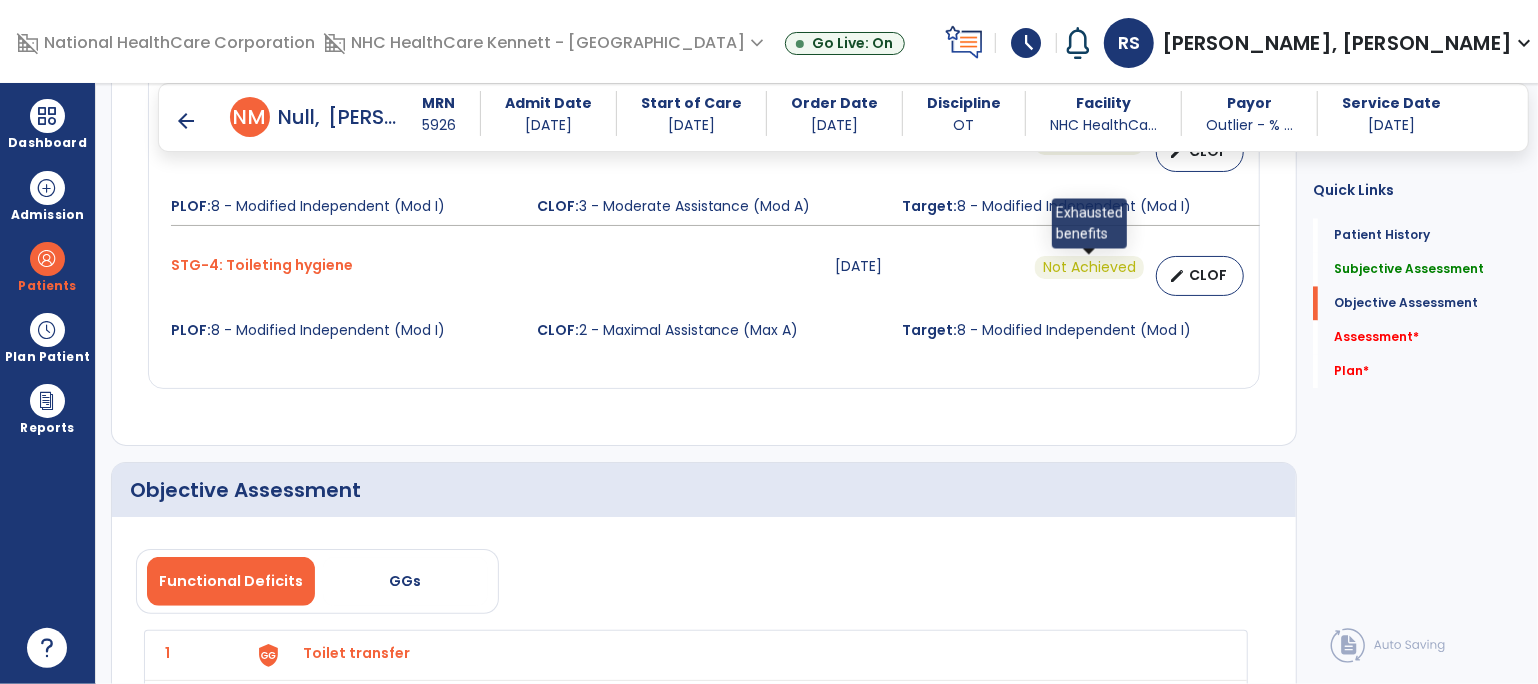 scroll, scrollTop: 2222, scrollLeft: 0, axis: vertical 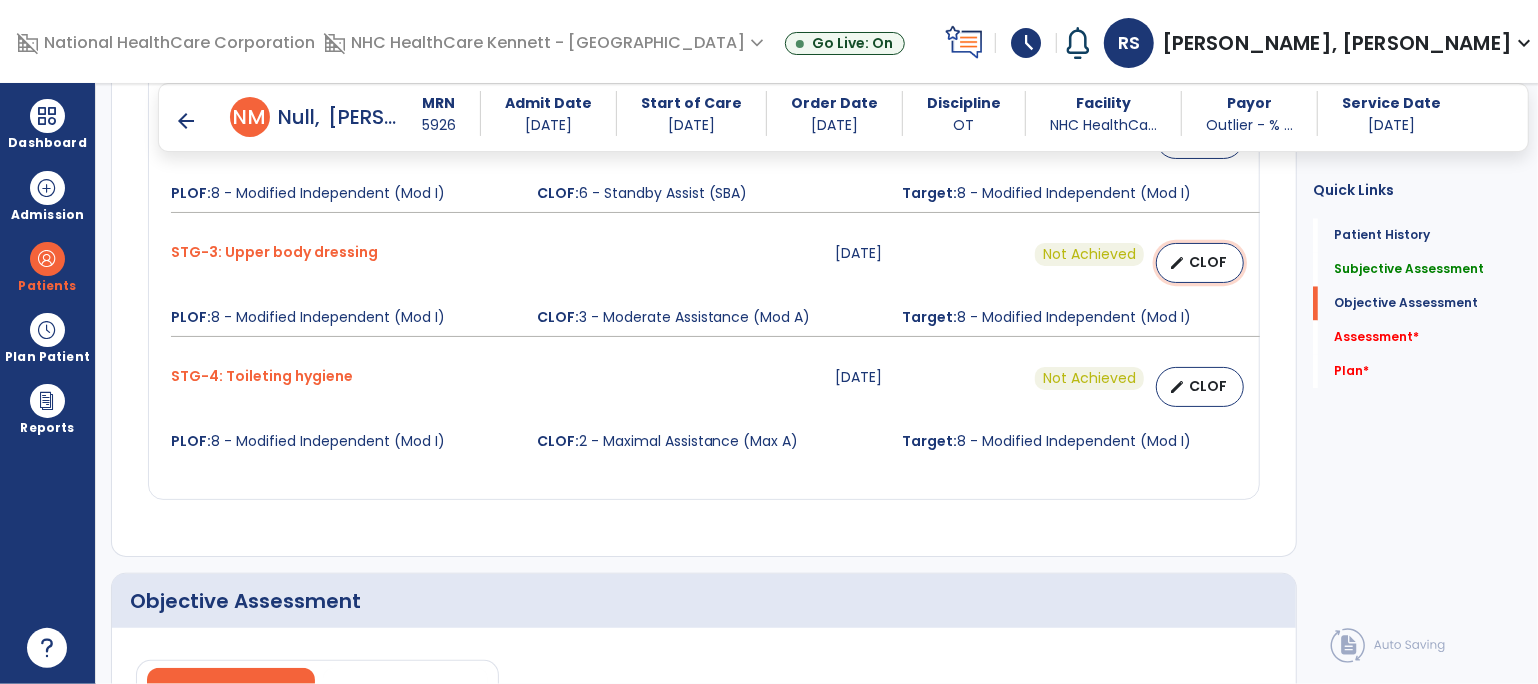 click on "edit   CLOF" at bounding box center (1200, 263) 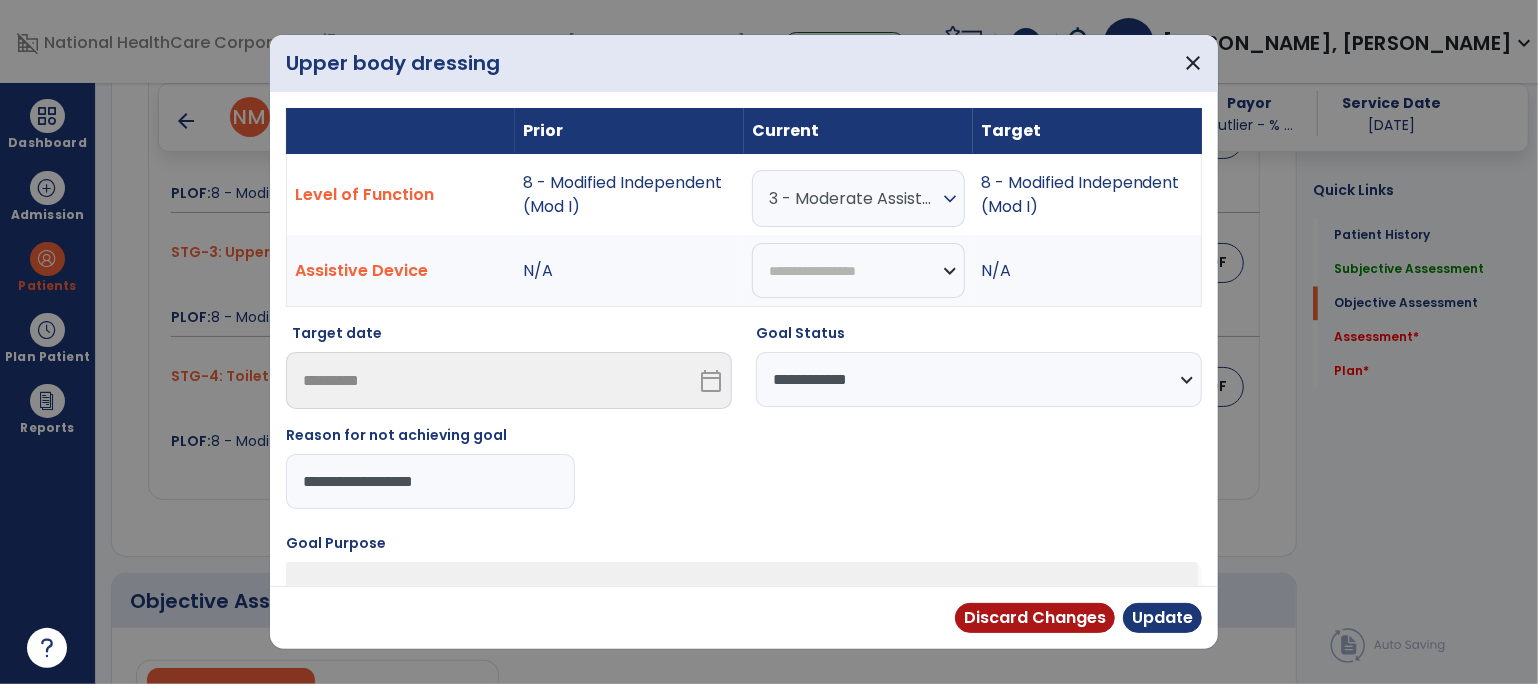 click on "expand_more" at bounding box center [950, 199] 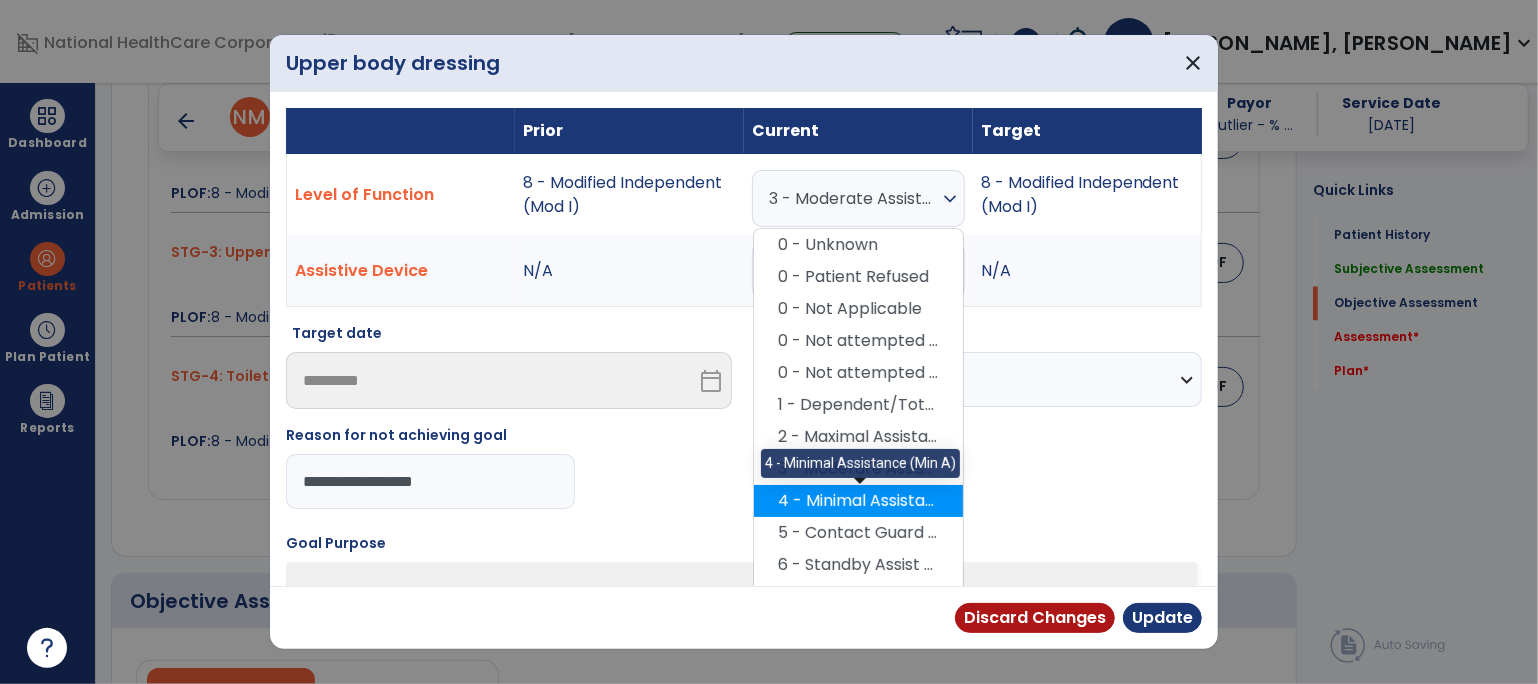 click on "4 - Minimal Assistance (Min A)" at bounding box center [858, 501] 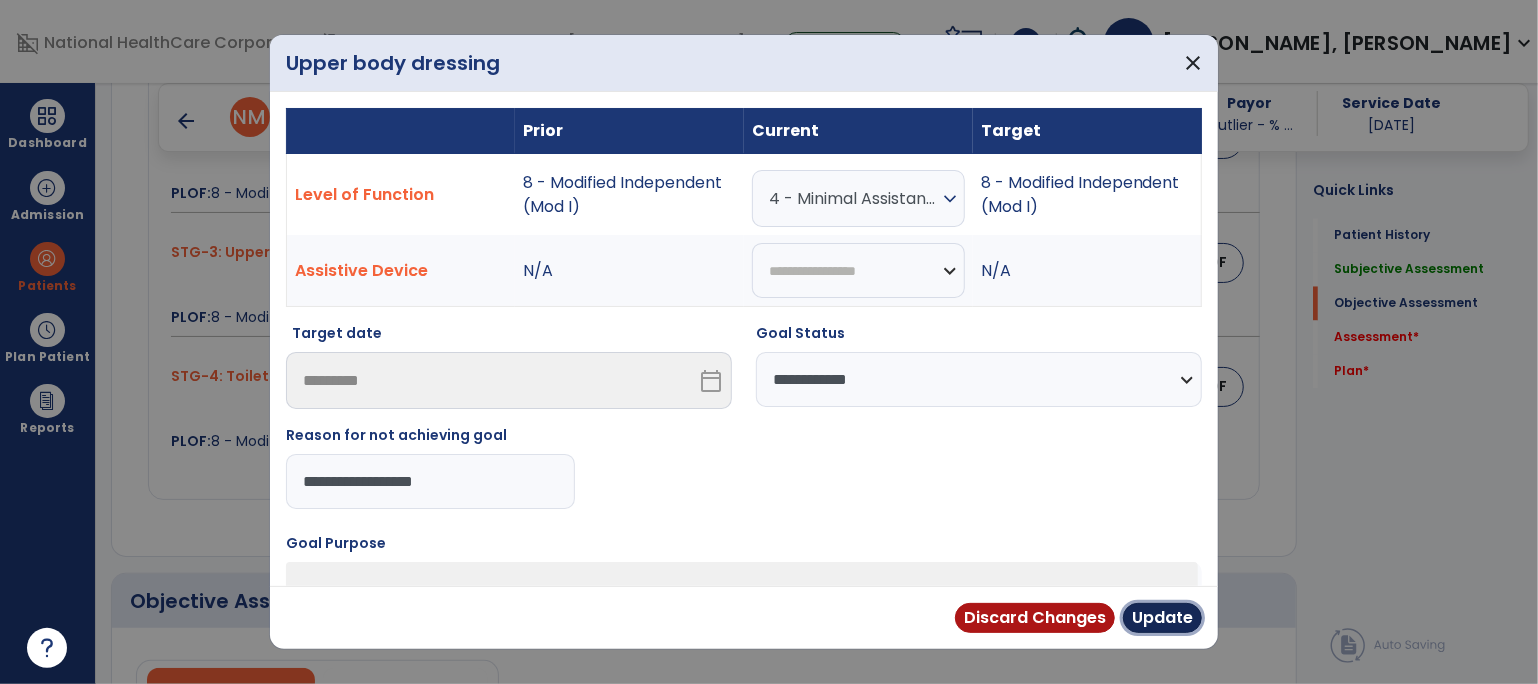 drag, startPoint x: 1174, startPoint y: 618, endPoint x: 1160, endPoint y: 619, distance: 14.035668 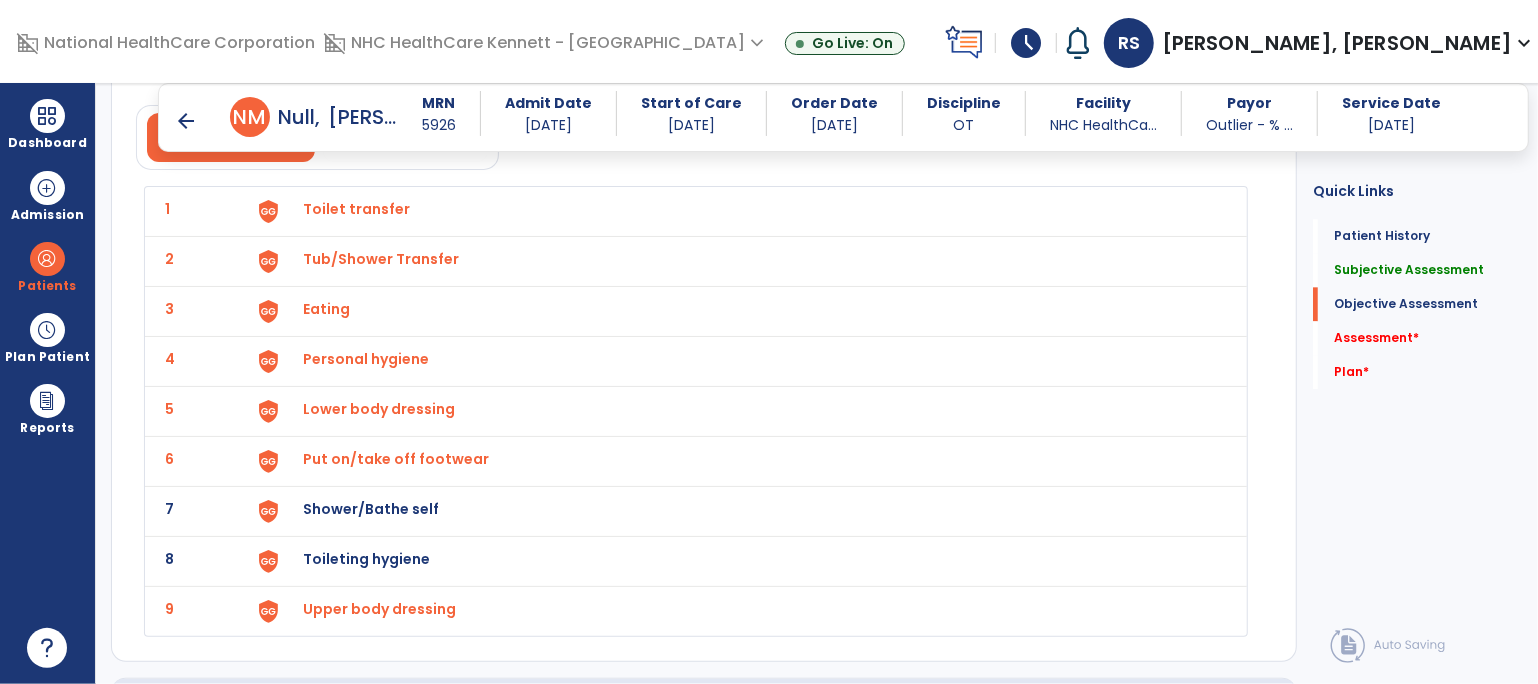 scroll, scrollTop: 2999, scrollLeft: 0, axis: vertical 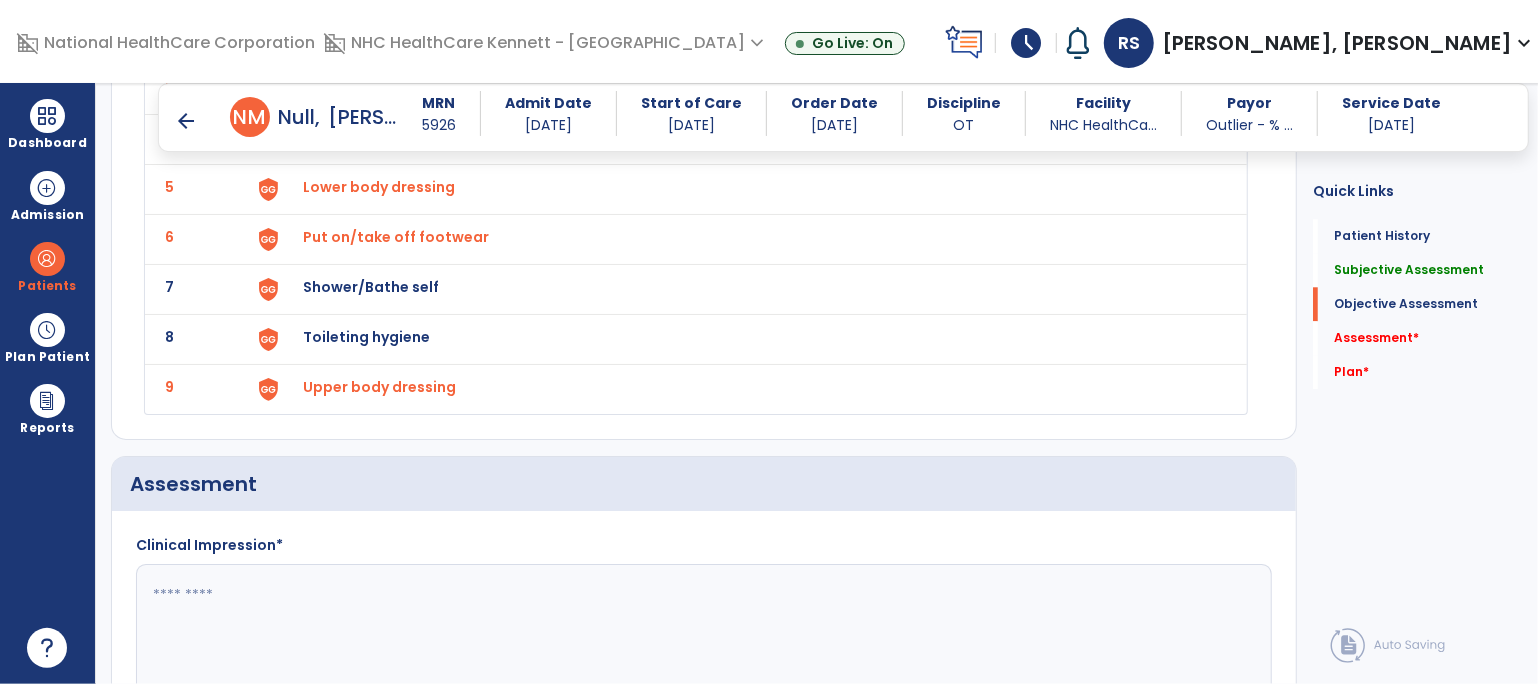 click on "Shower/Bathe self" at bounding box center [356, -13] 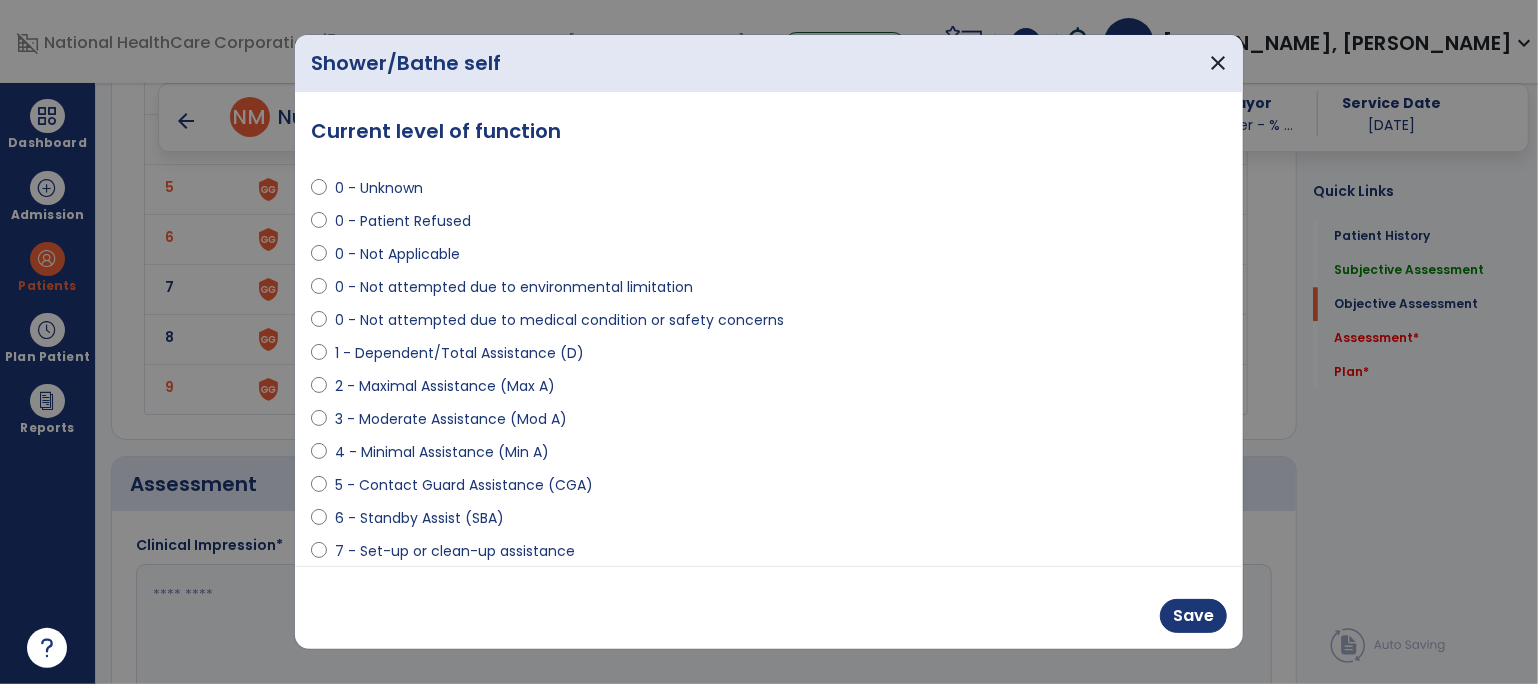 click on "3 - Moderate Assistance (Mod A)" at bounding box center (451, 419) 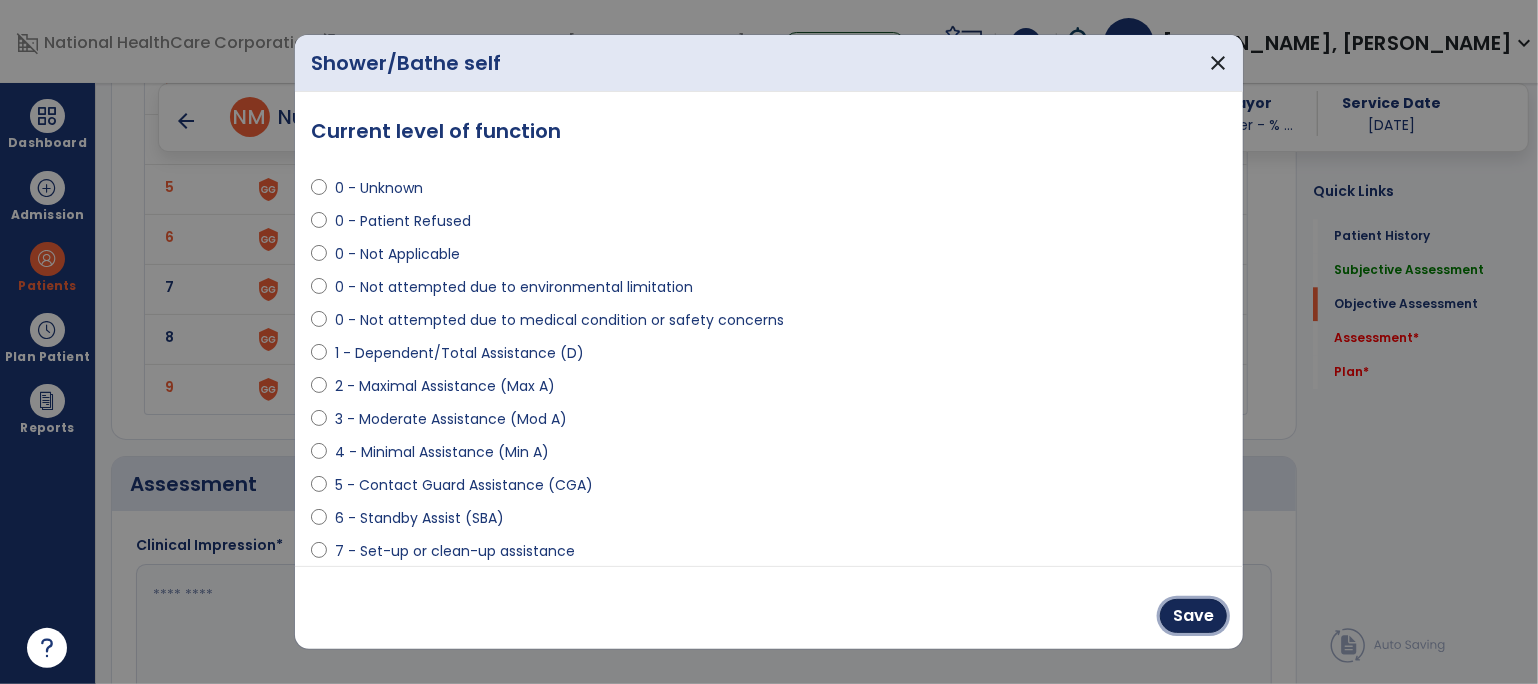 drag, startPoint x: 1203, startPoint y: 610, endPoint x: 1141, endPoint y: 598, distance: 63.15061 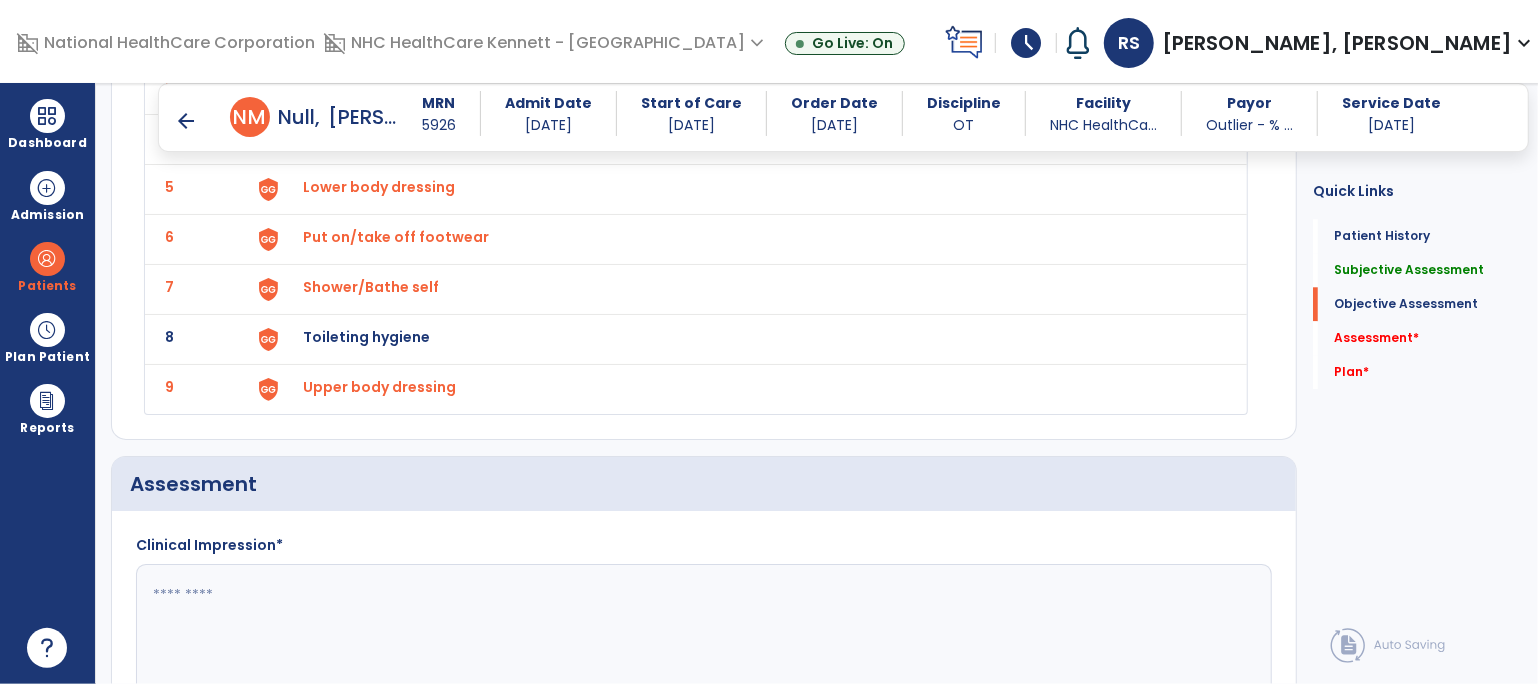 click on "Toileting hygiene" at bounding box center [356, -13] 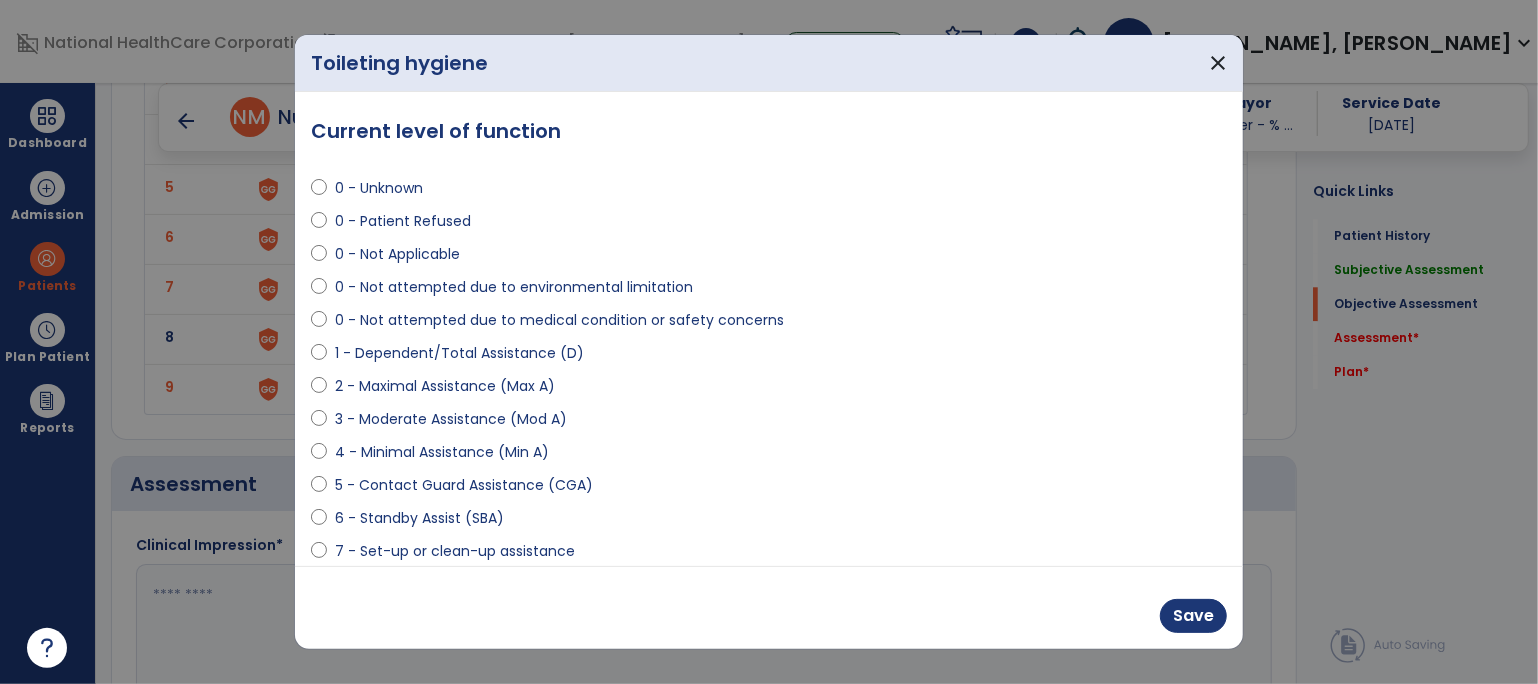 click on "3 - Moderate Assistance (Mod A)" at bounding box center (451, 419) 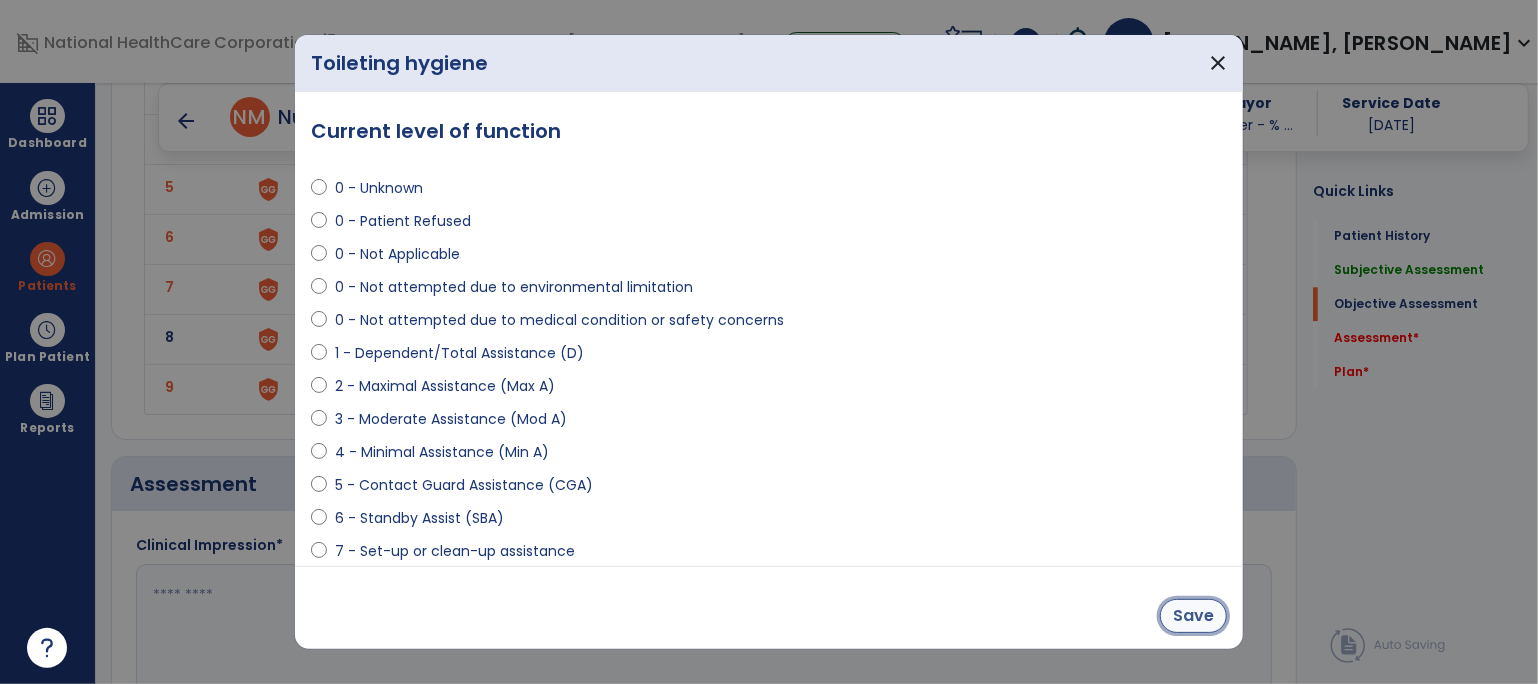 click on "Save" at bounding box center (1193, 616) 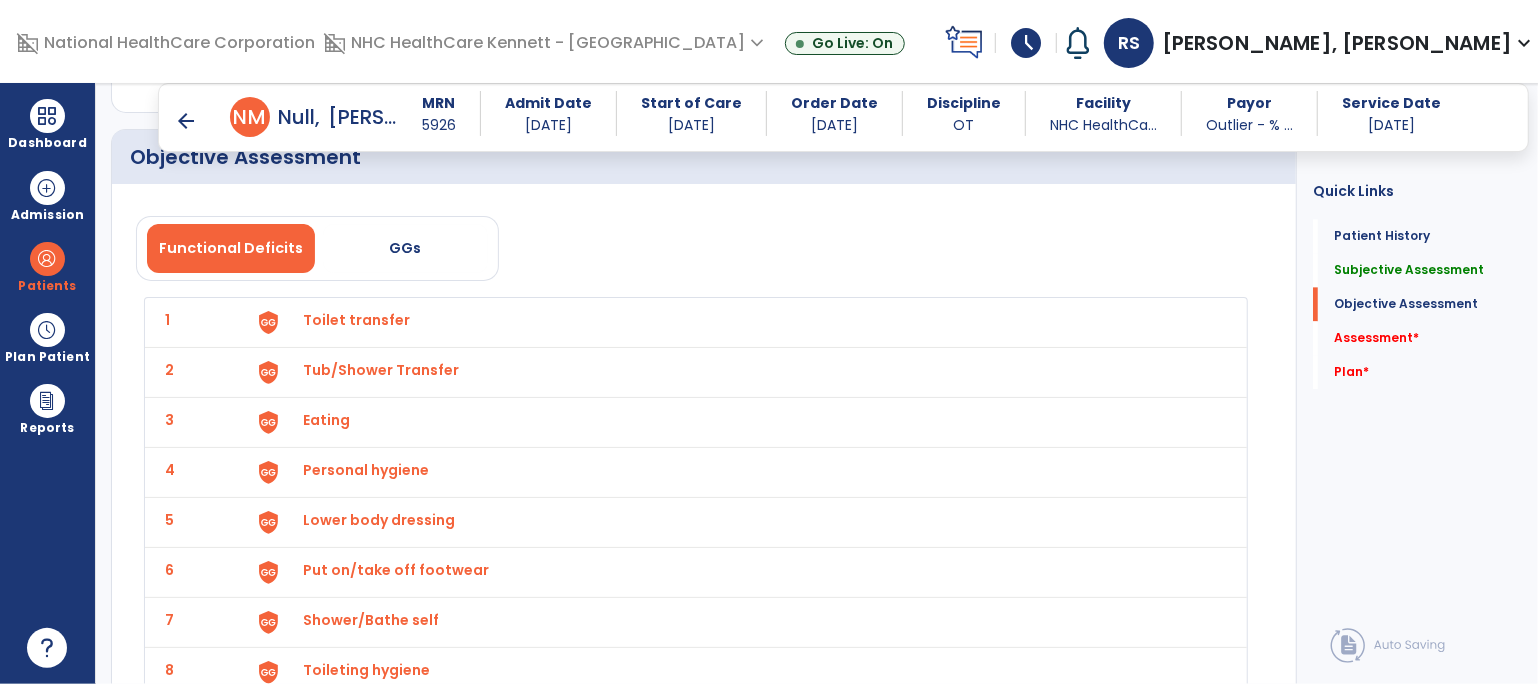 scroll, scrollTop: 2999, scrollLeft: 0, axis: vertical 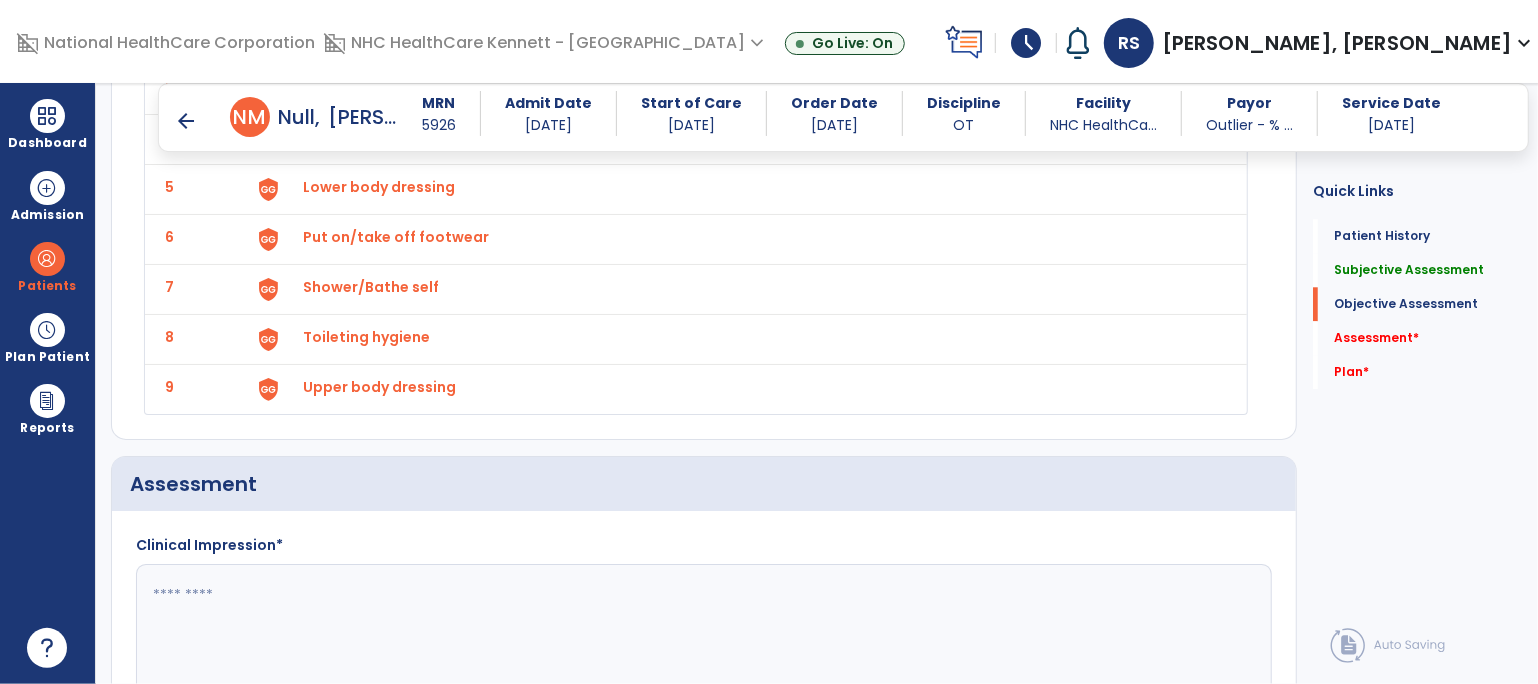 click on "Toileting hygiene" at bounding box center [356, -13] 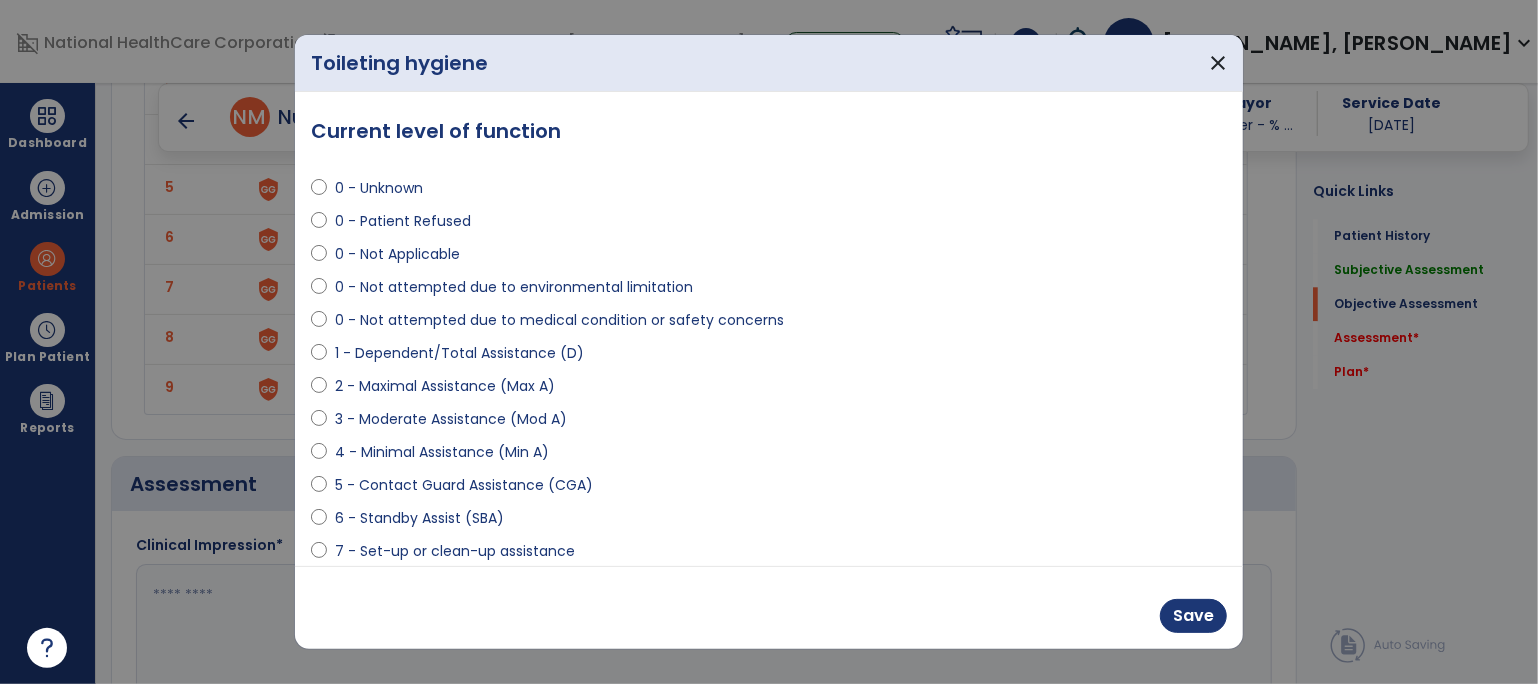 click on "2 - Maximal Assistance (Max A)" at bounding box center [445, 386] 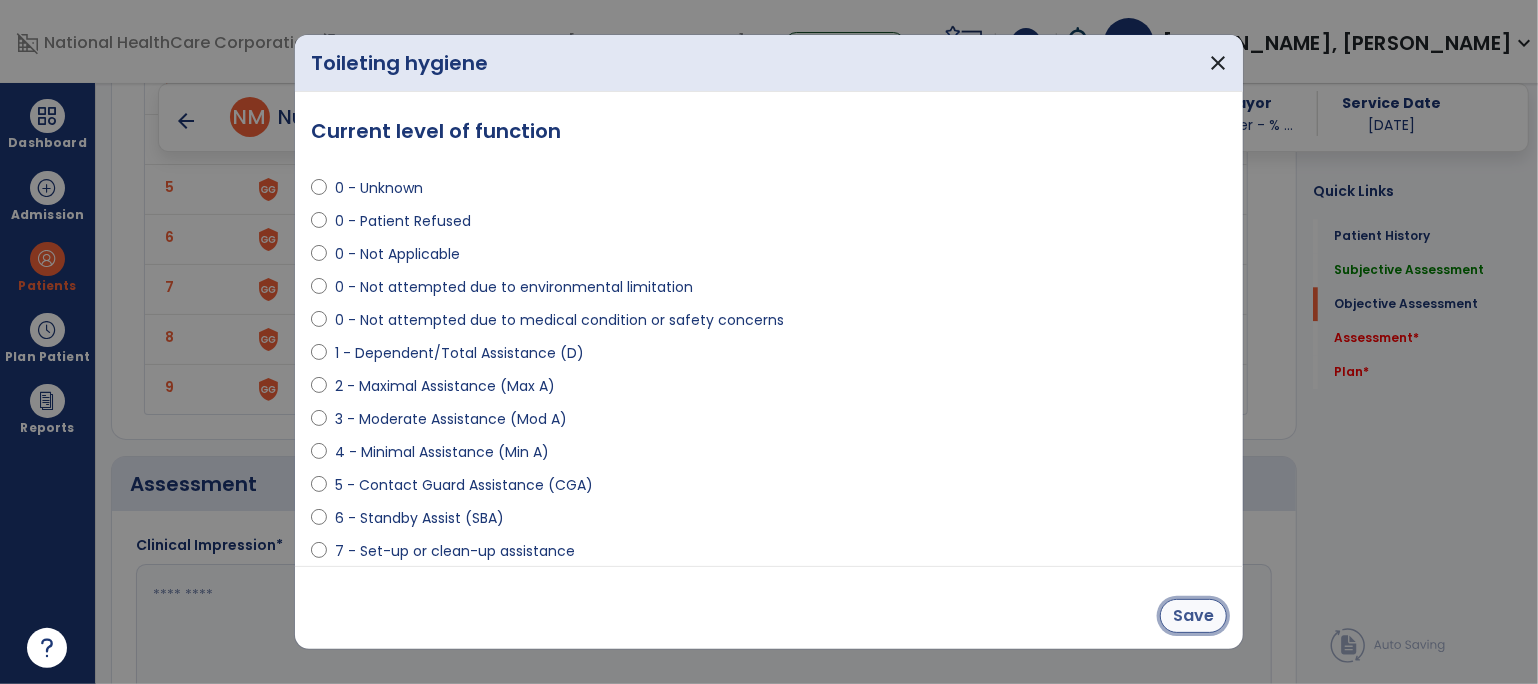 click on "Save" at bounding box center (1193, 616) 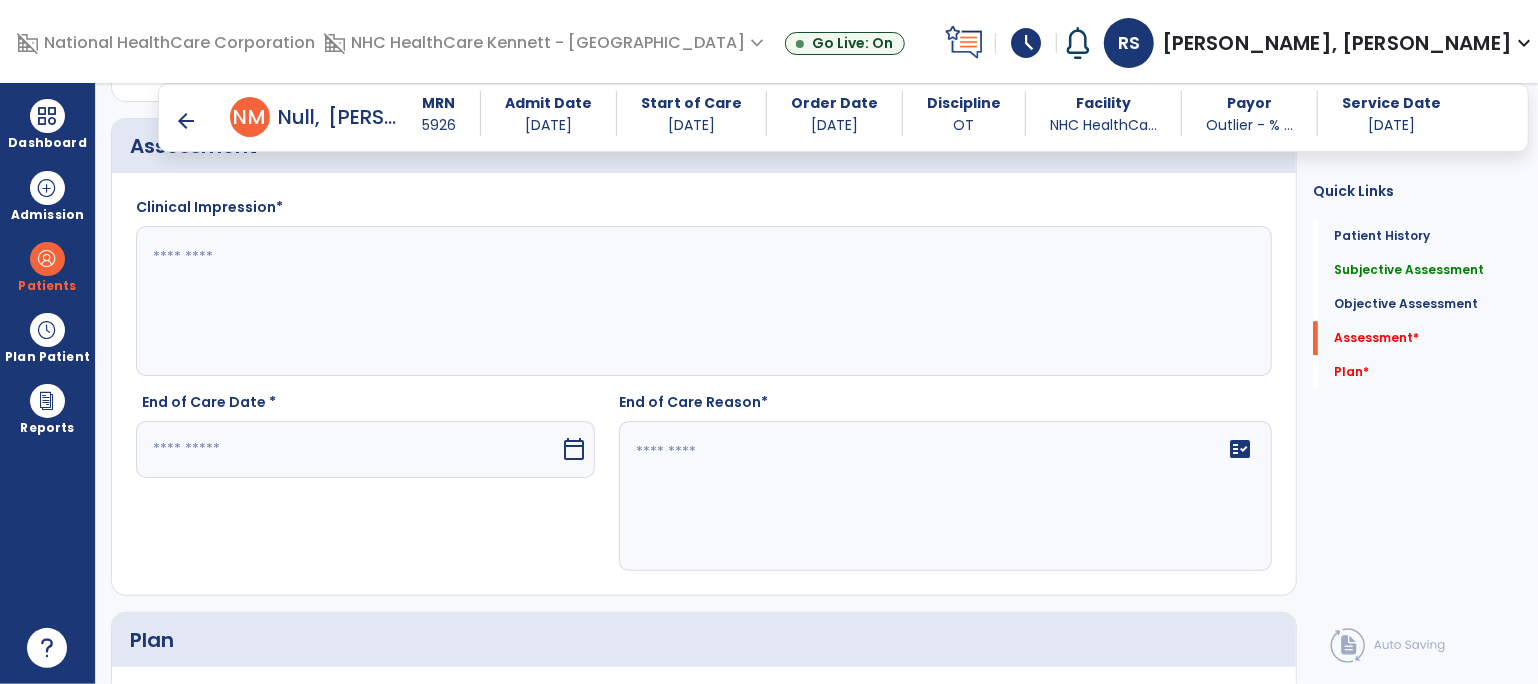 scroll, scrollTop: 3333, scrollLeft: 0, axis: vertical 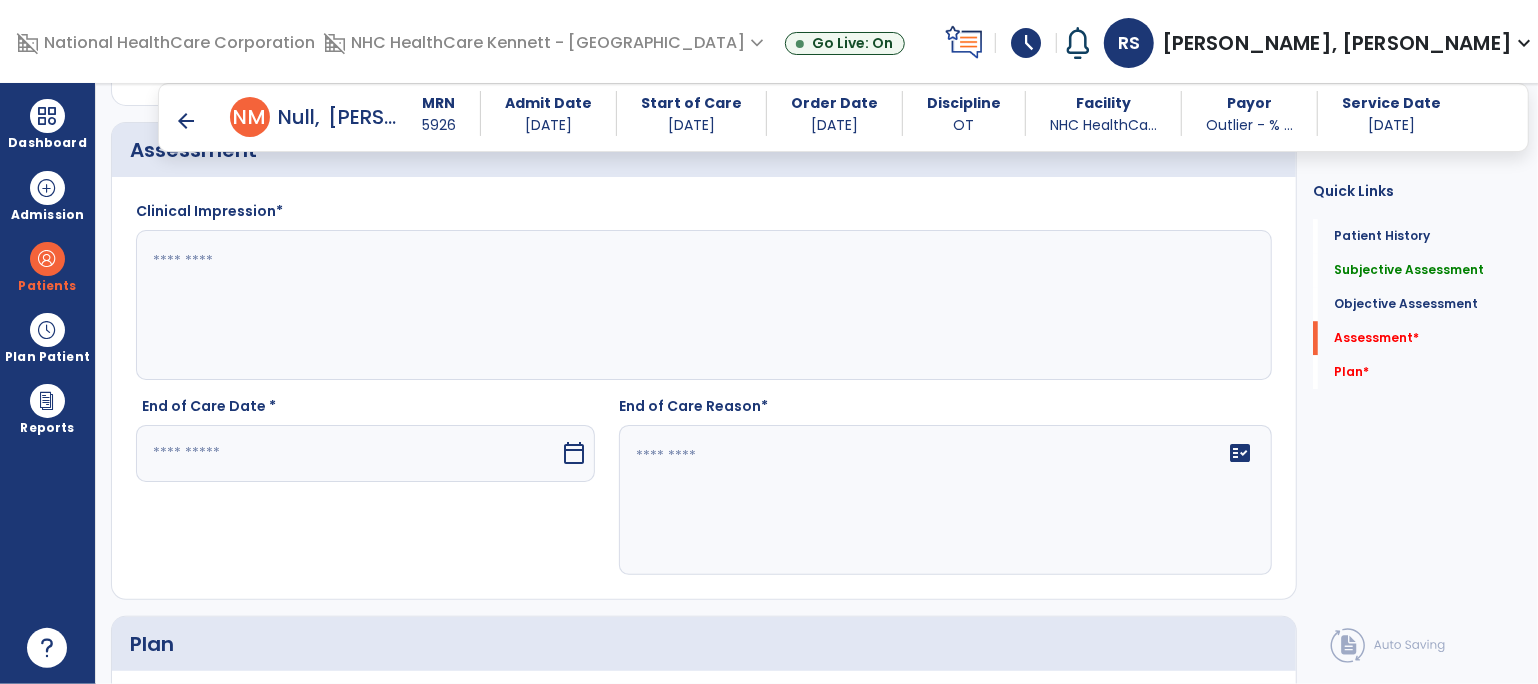 click 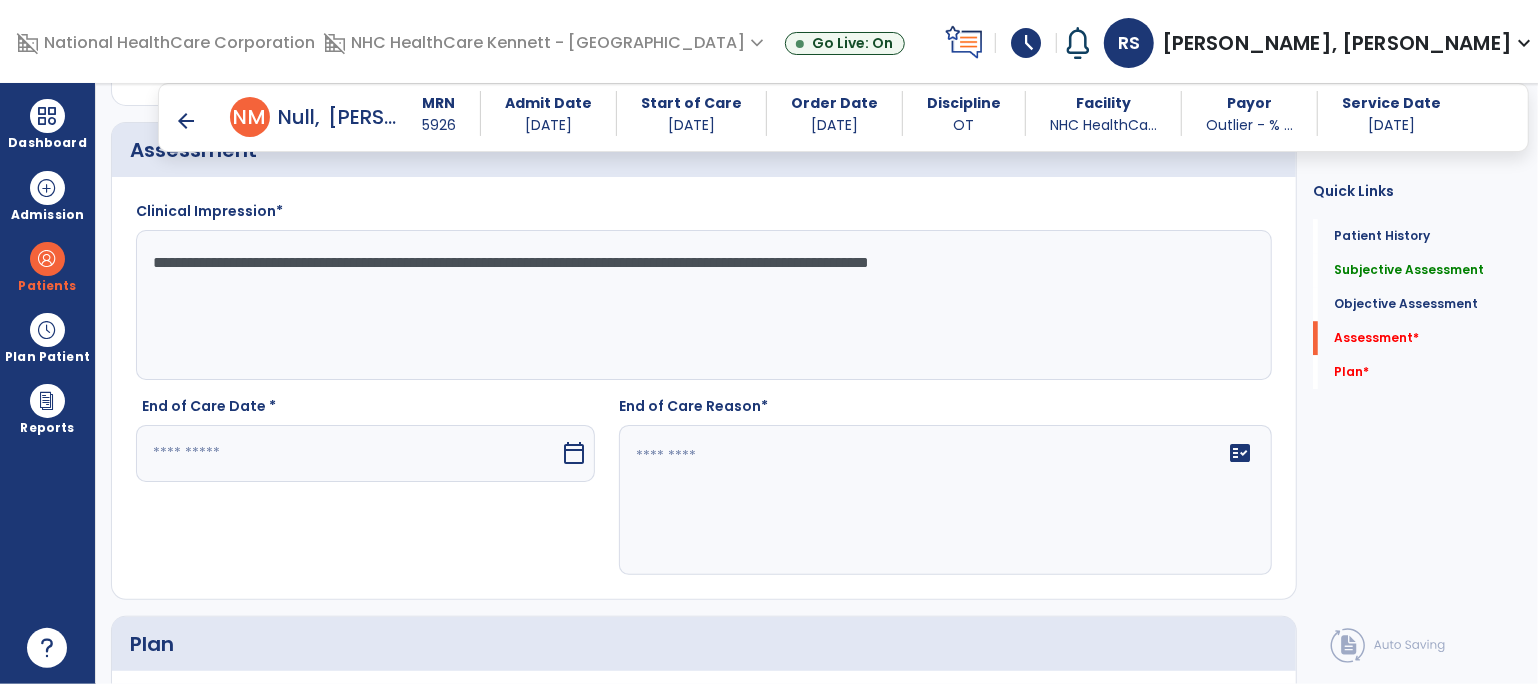 click at bounding box center [348, 453] 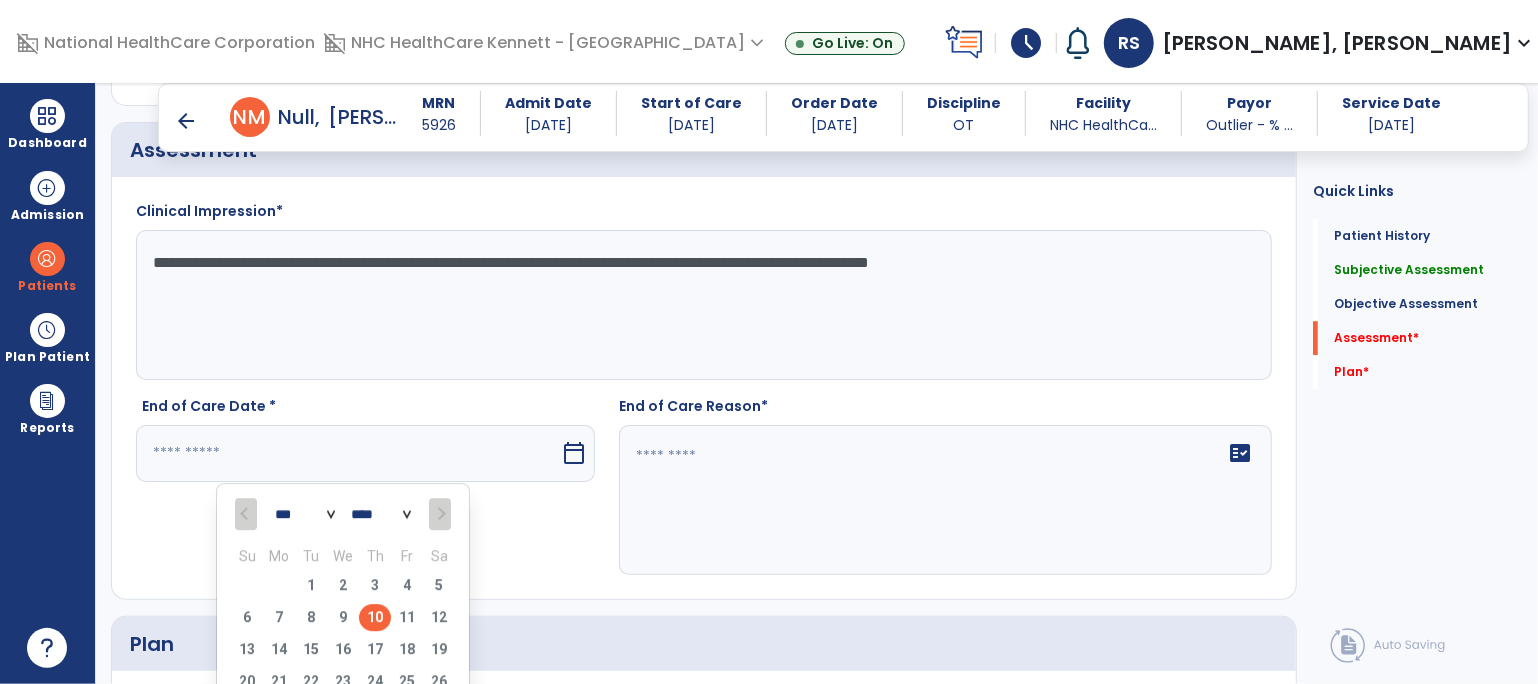 click on "**********" 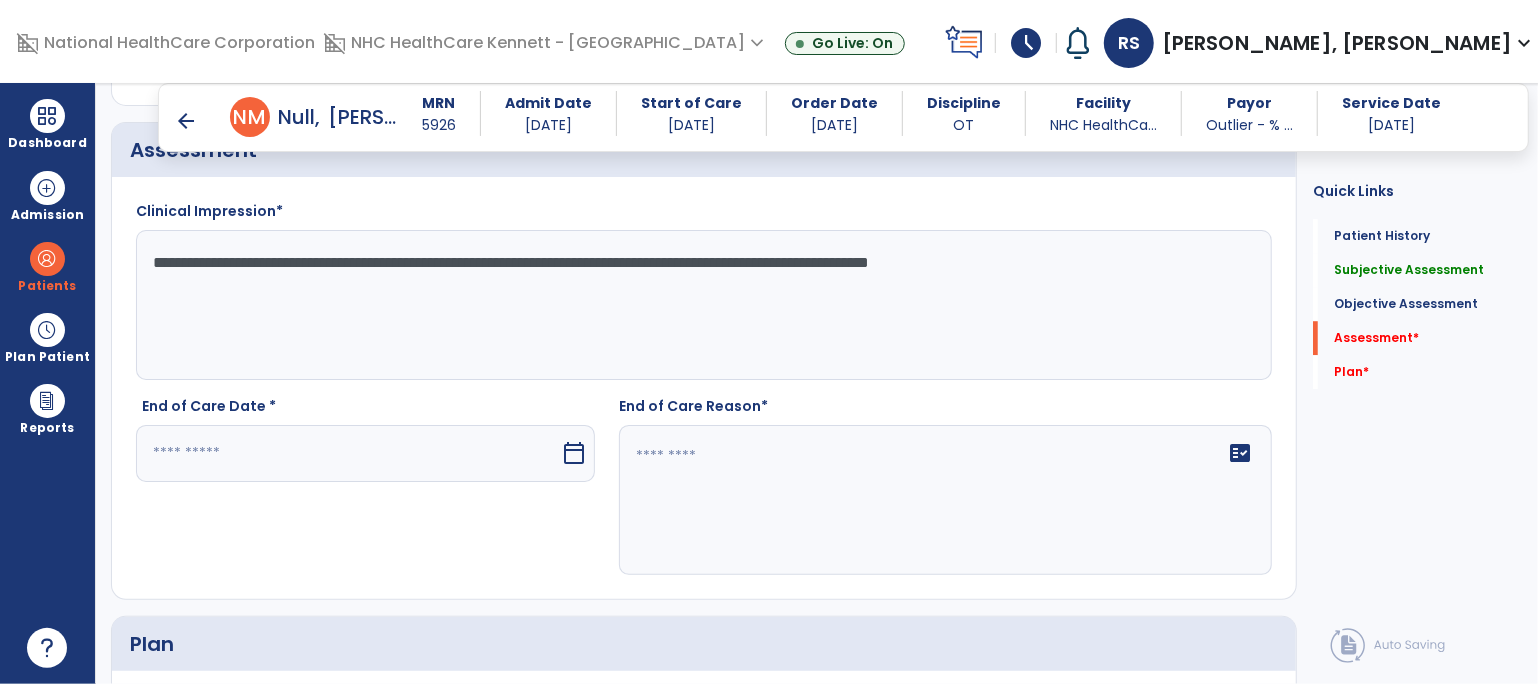 click on "**********" 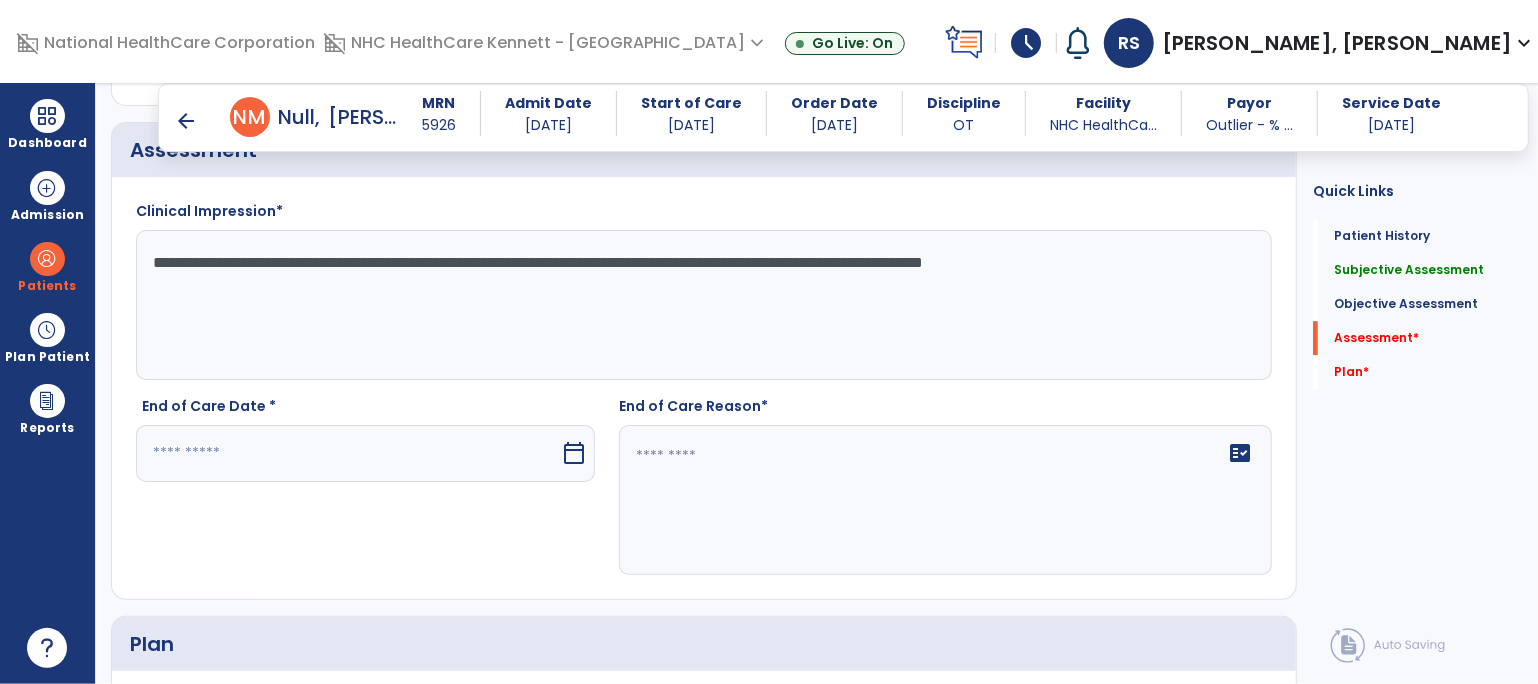 type on "**********" 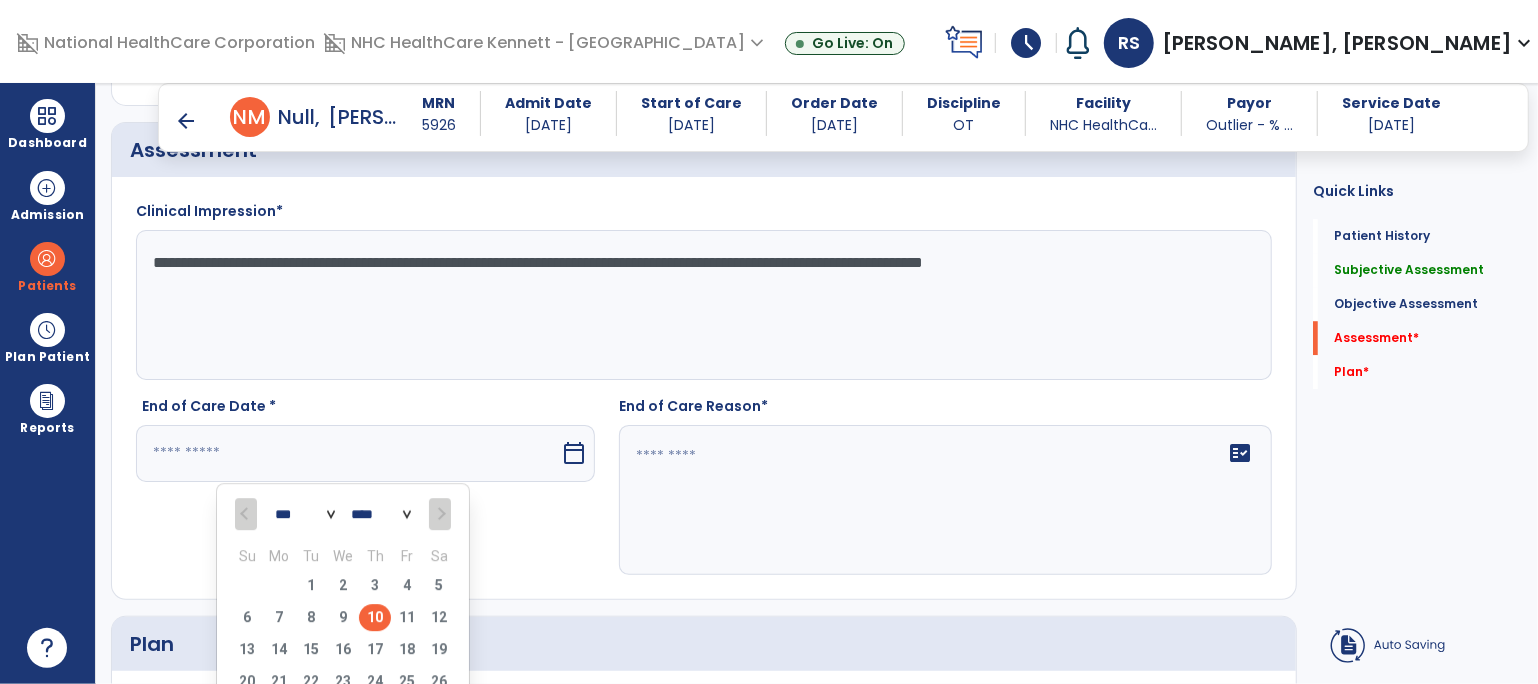 click on "10" at bounding box center (375, 617) 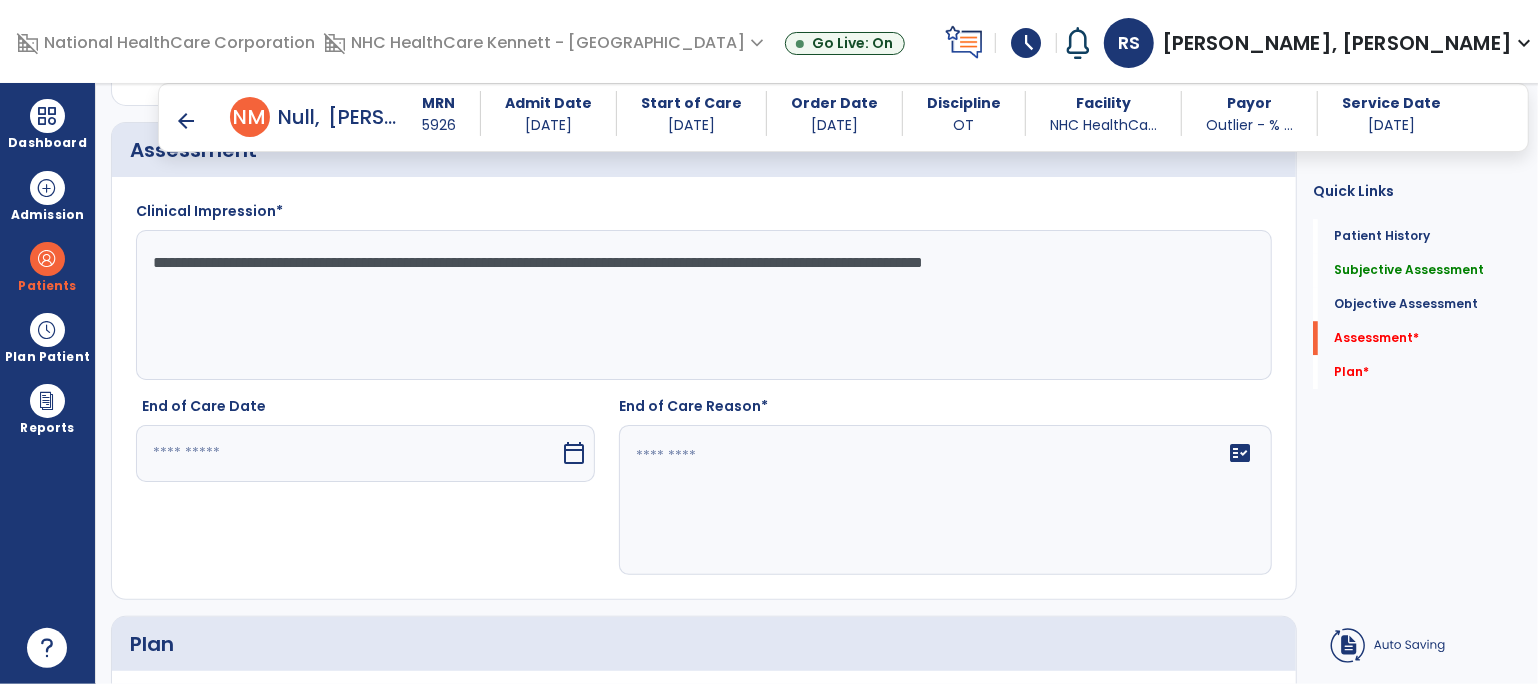type on "*********" 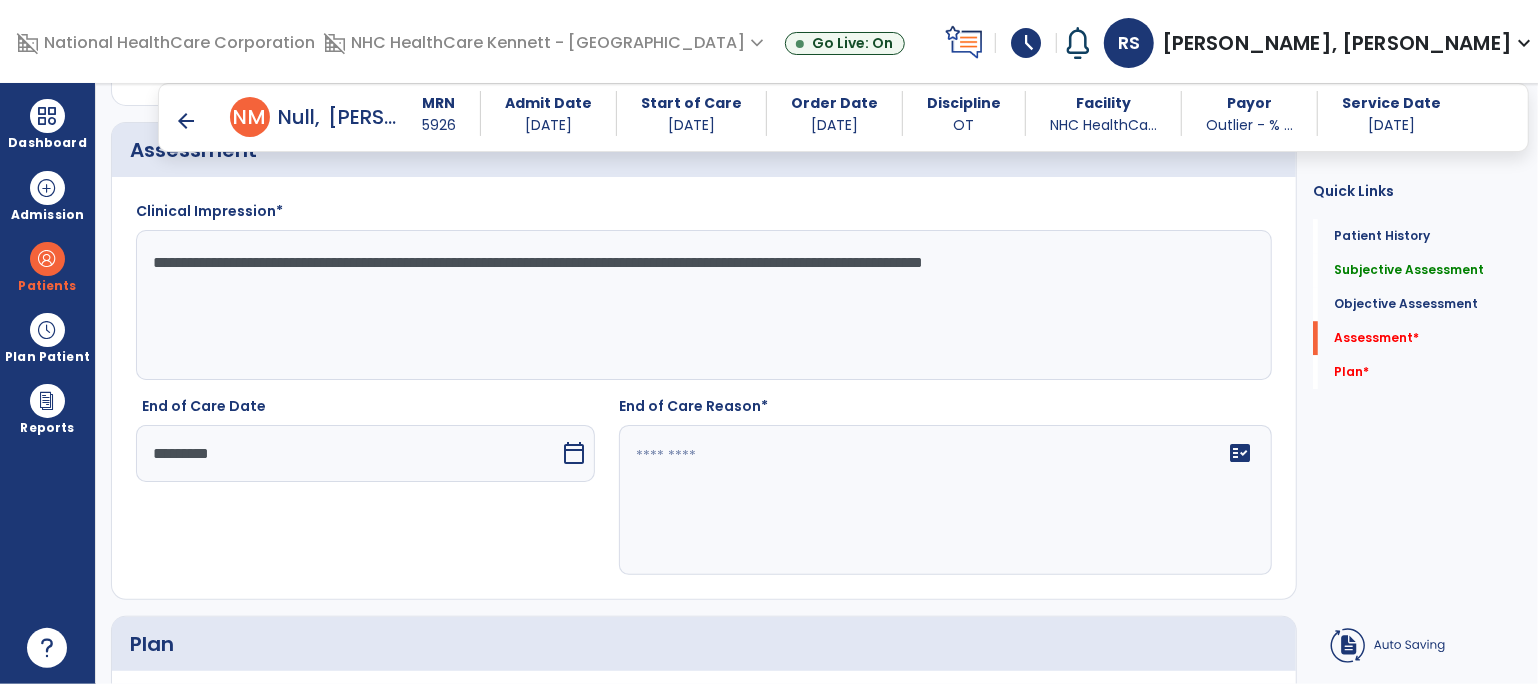click on "Patient Demographics  Medical Diagnosis   Treatment Diagnosis
Code
Description
Pdpm Clinical Category
N/A" 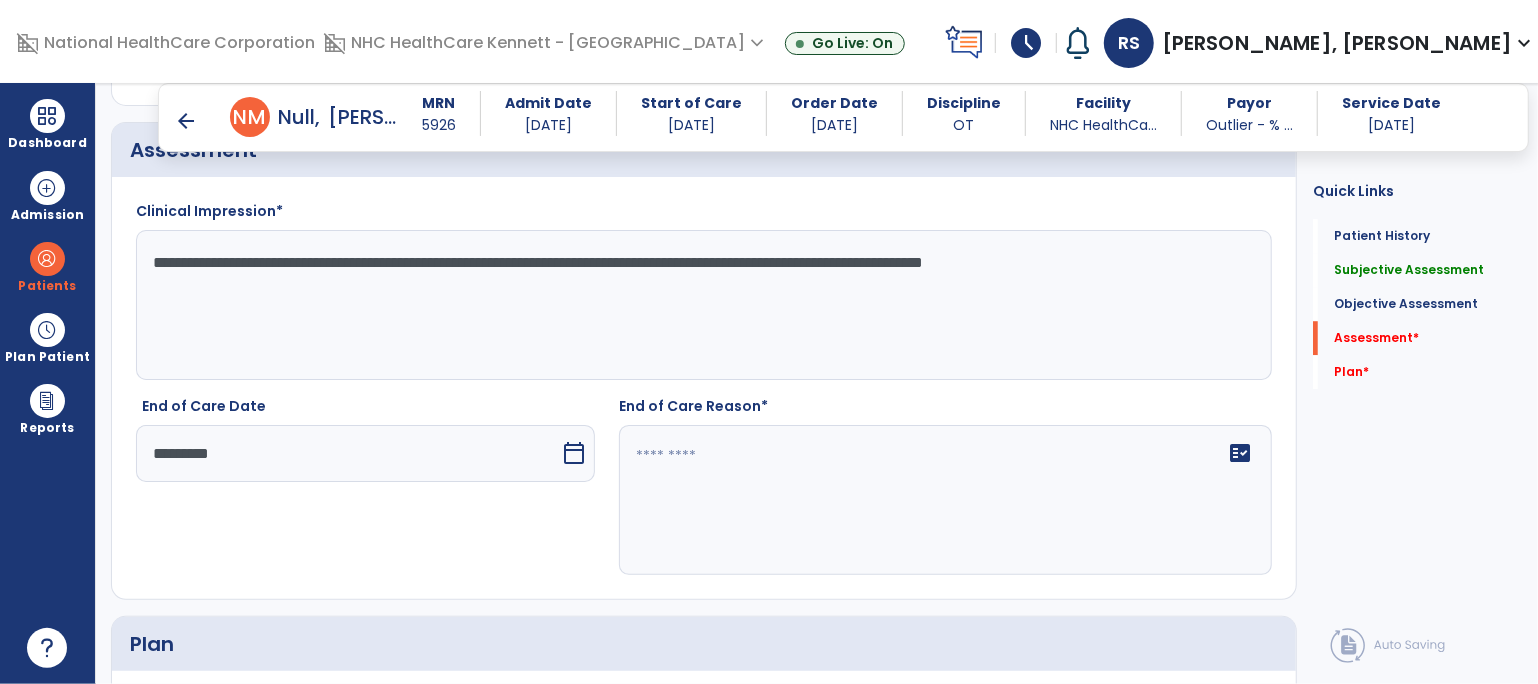 click on "fact_check" 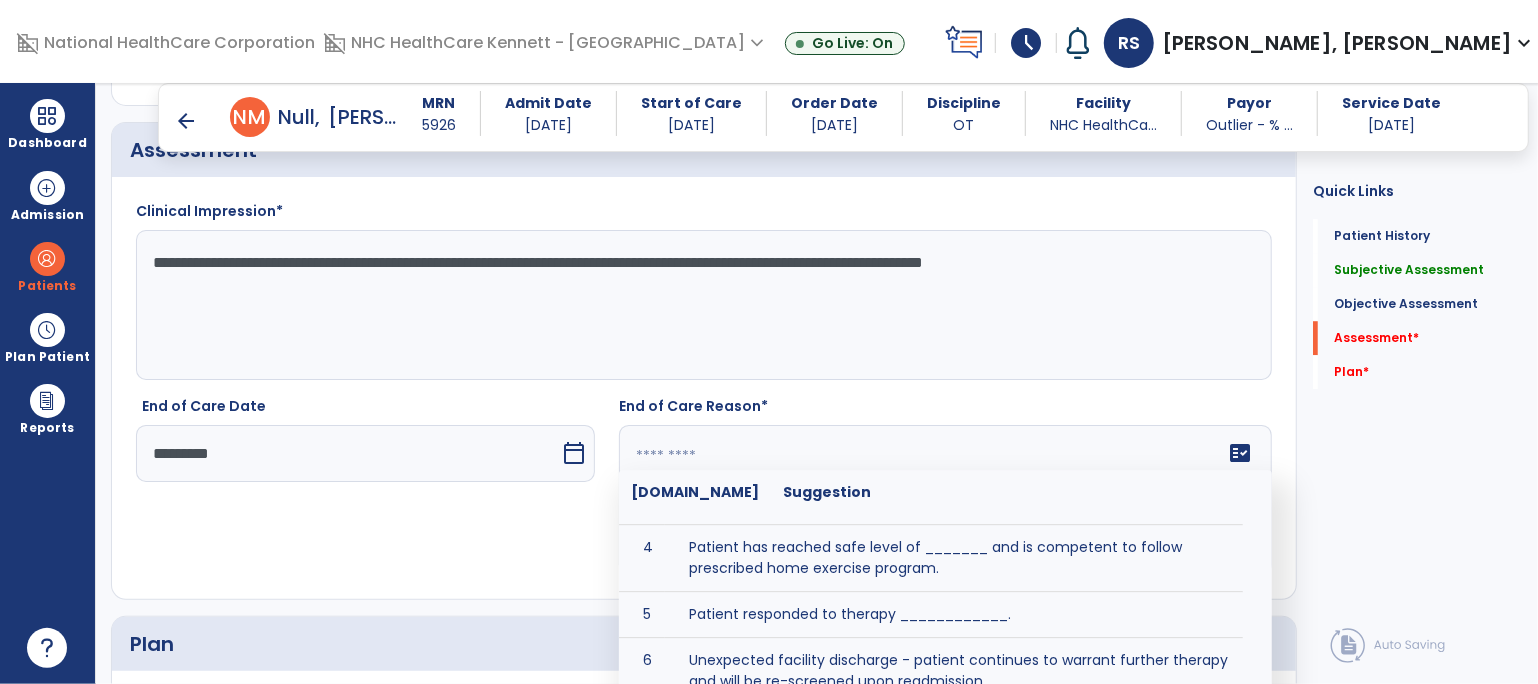 scroll, scrollTop: 154, scrollLeft: 0, axis: vertical 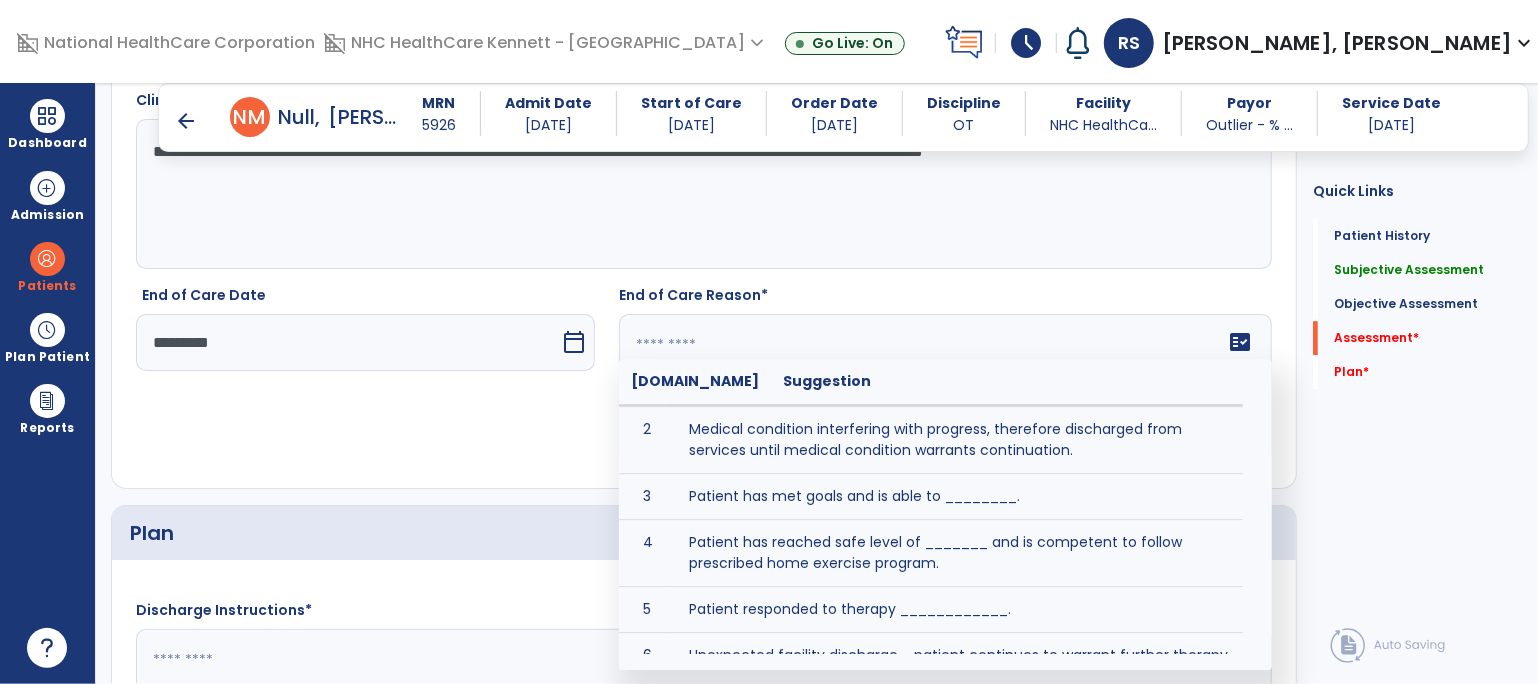 click 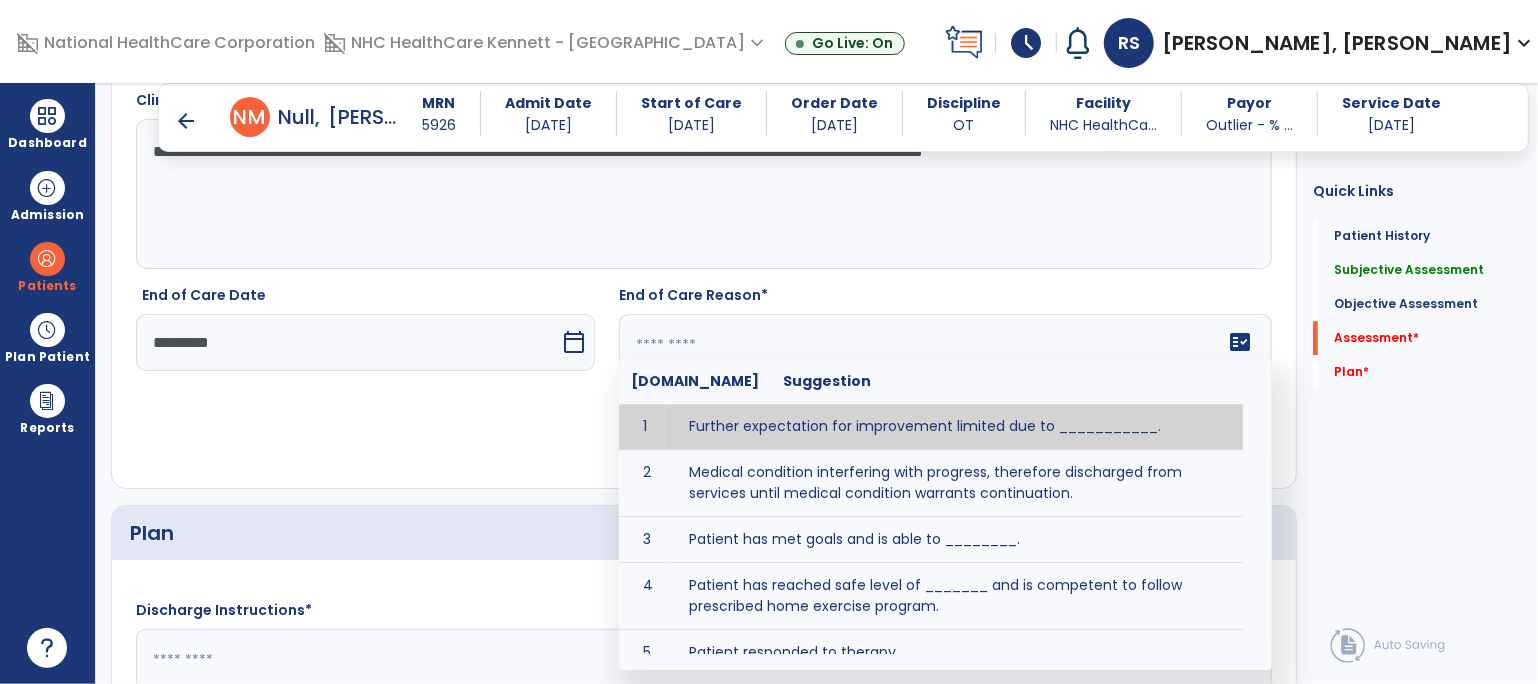 paste on "**********" 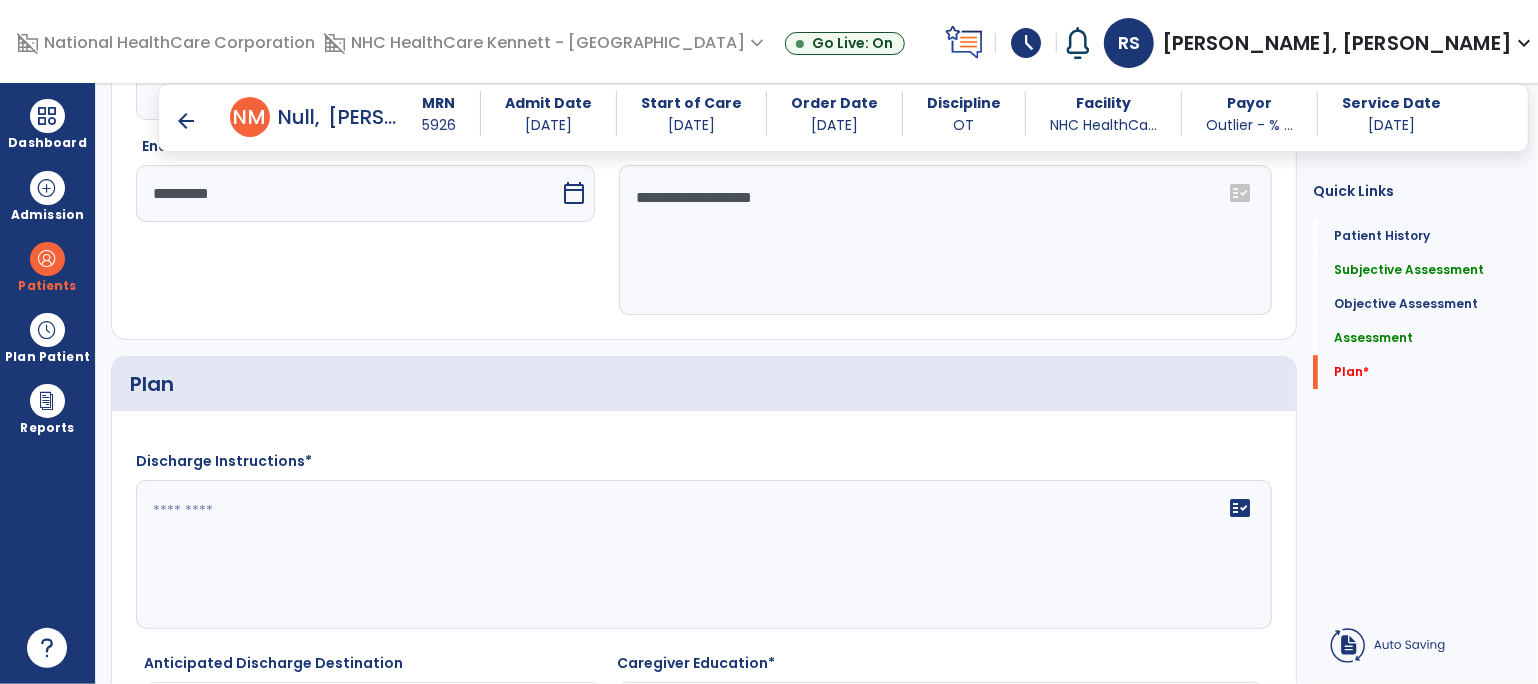 scroll, scrollTop: 3778, scrollLeft: 0, axis: vertical 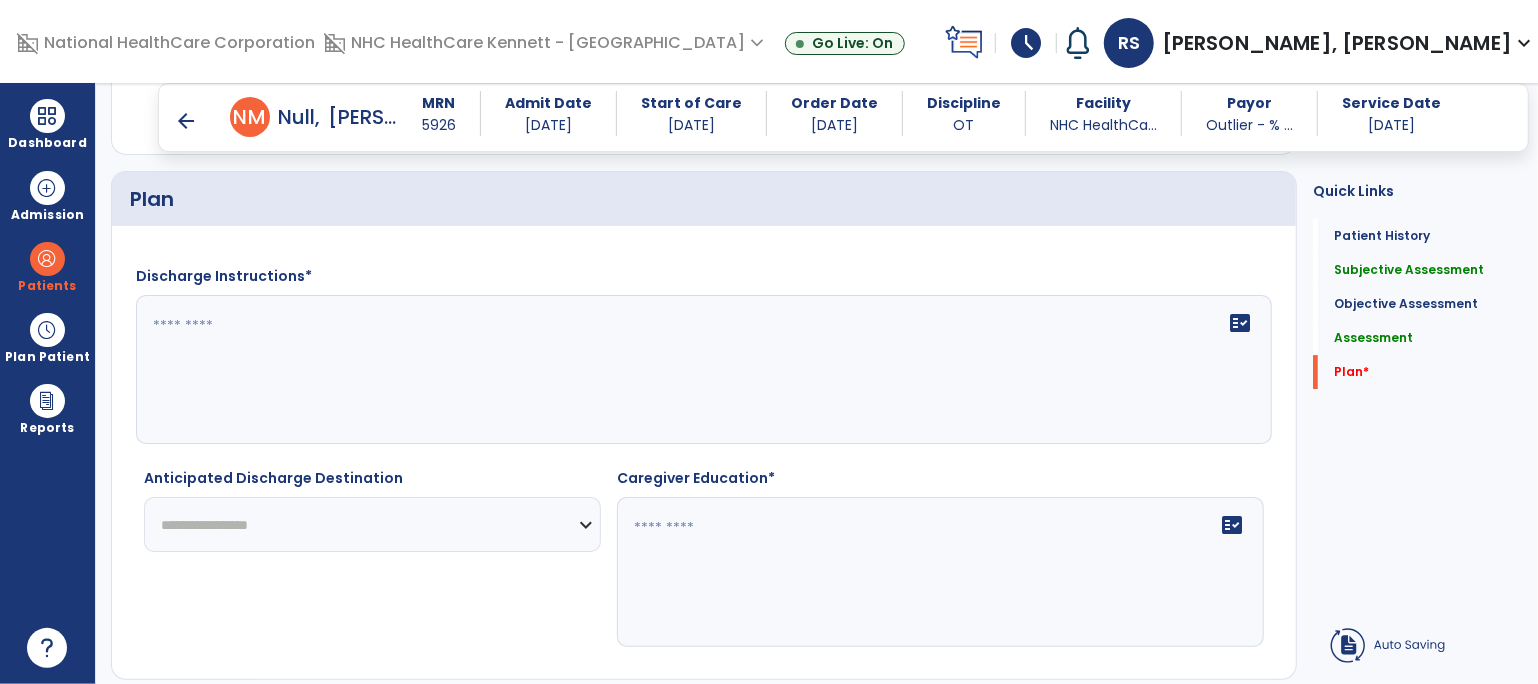 type on "**********" 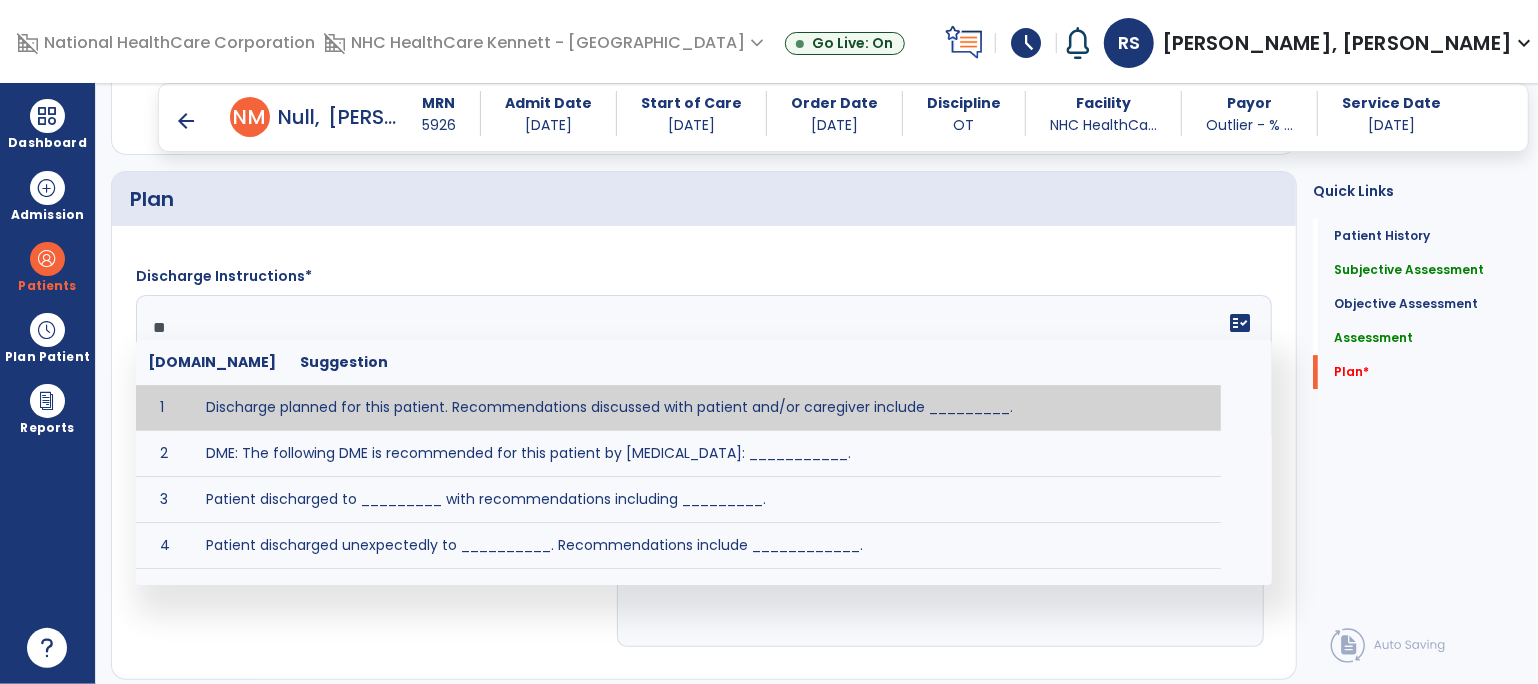 type on "*" 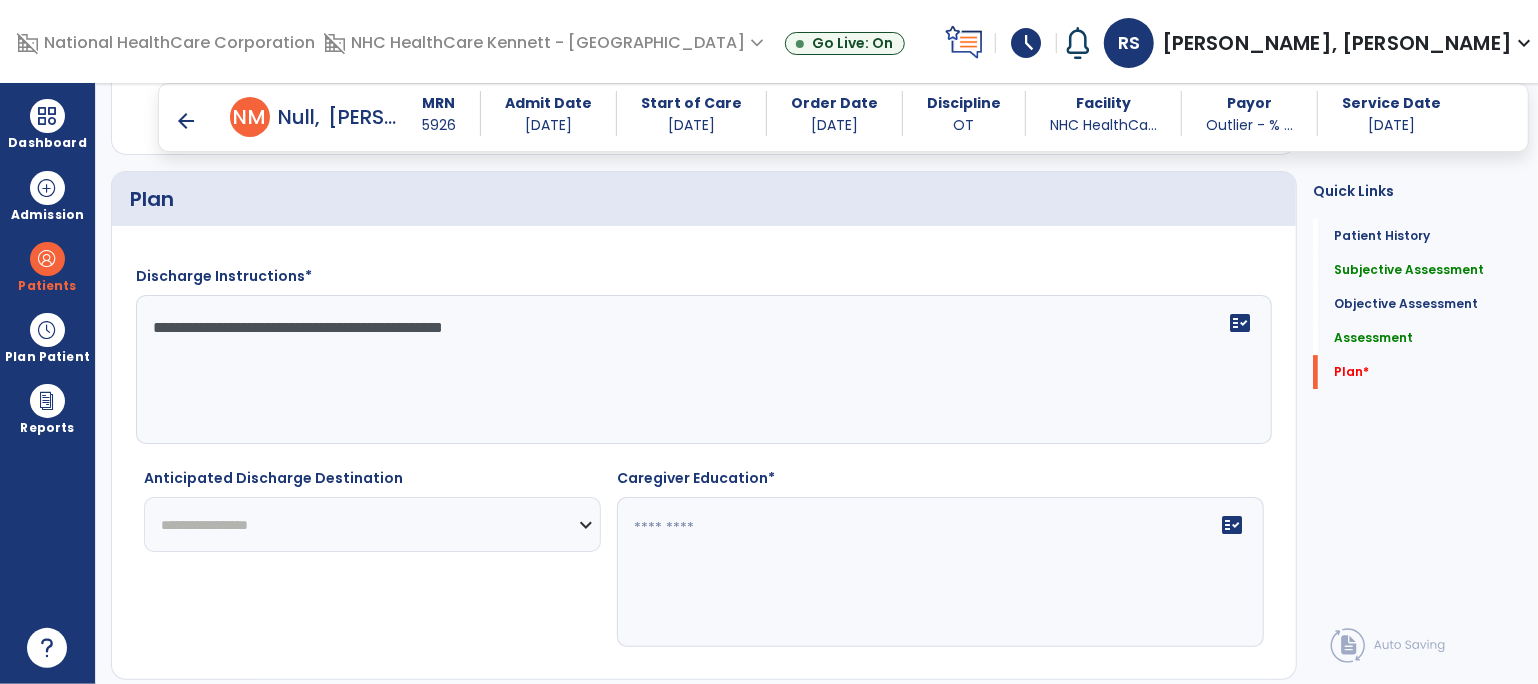 click on "**********" 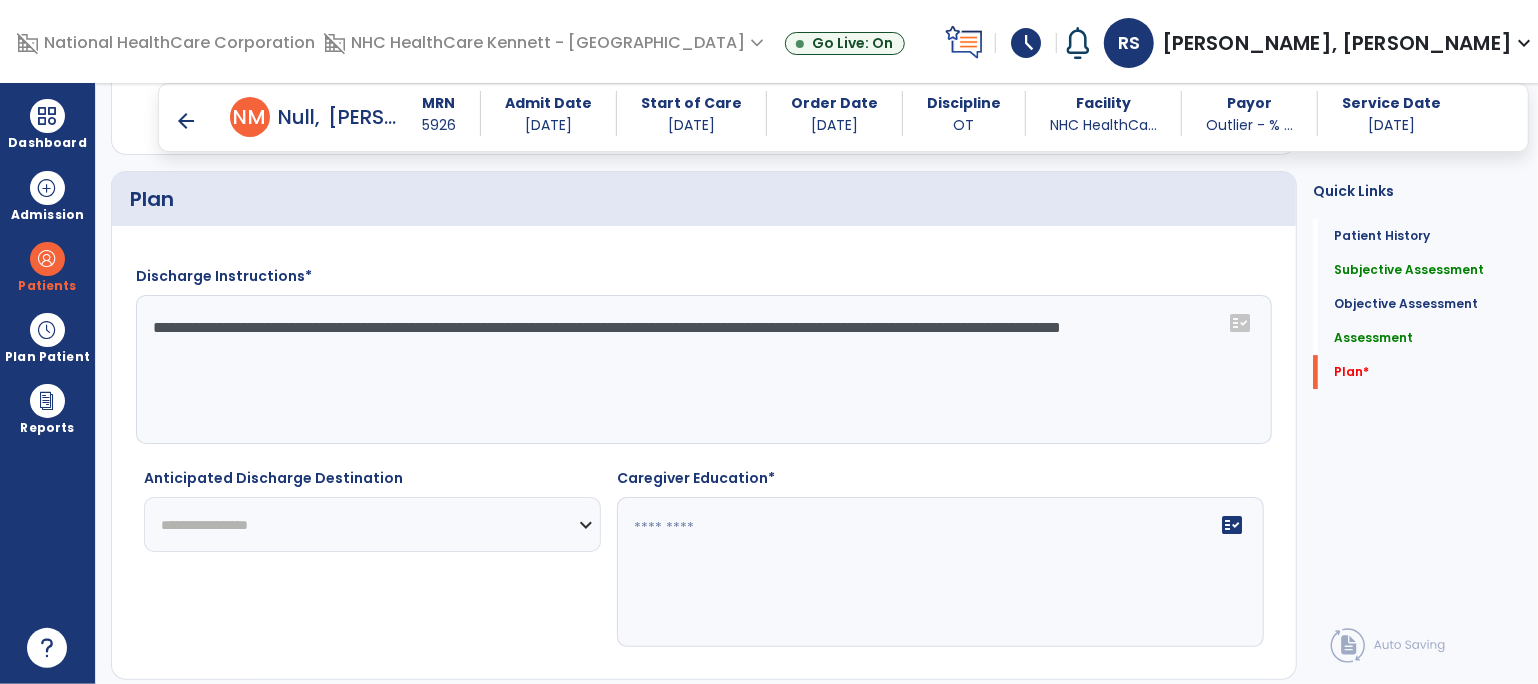 drag, startPoint x: 349, startPoint y: 386, endPoint x: 455, endPoint y: 365, distance: 108.060165 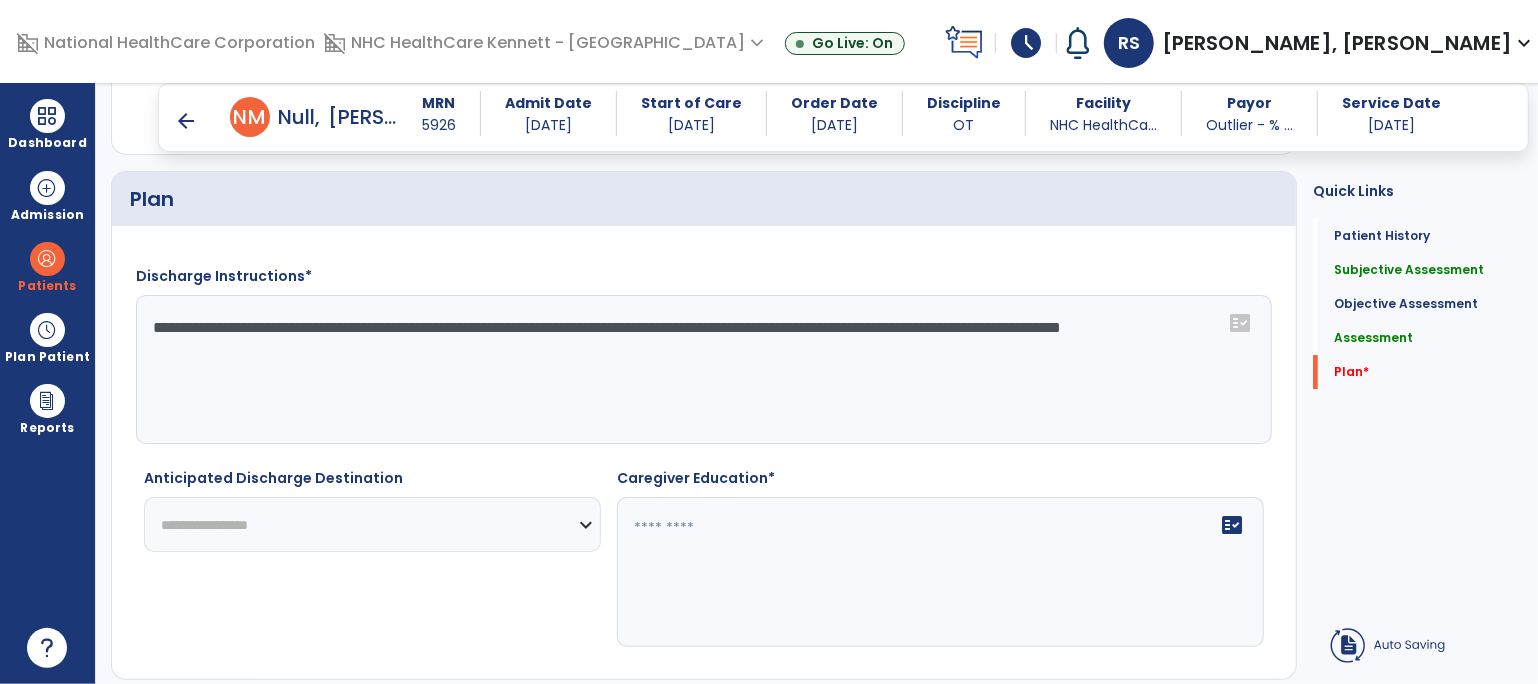 click on "**********" 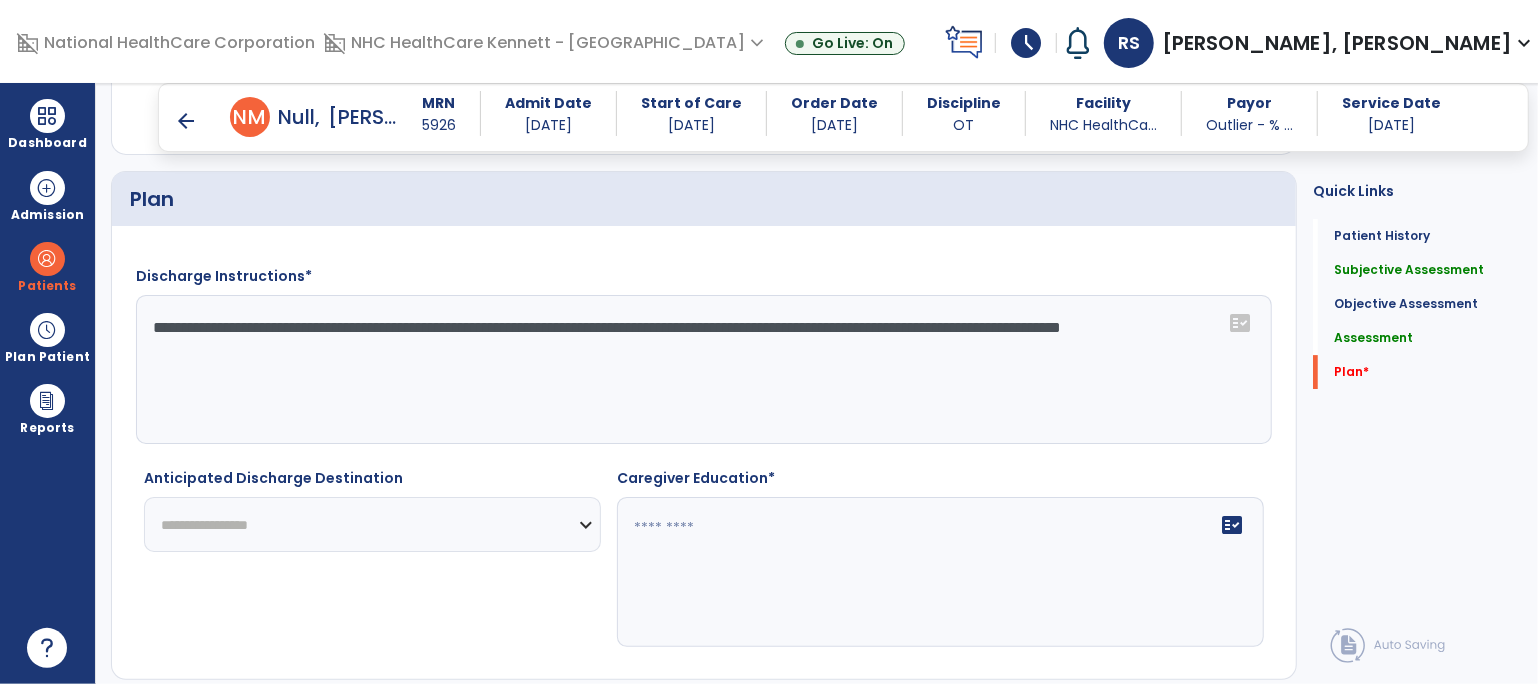 click on "**********" 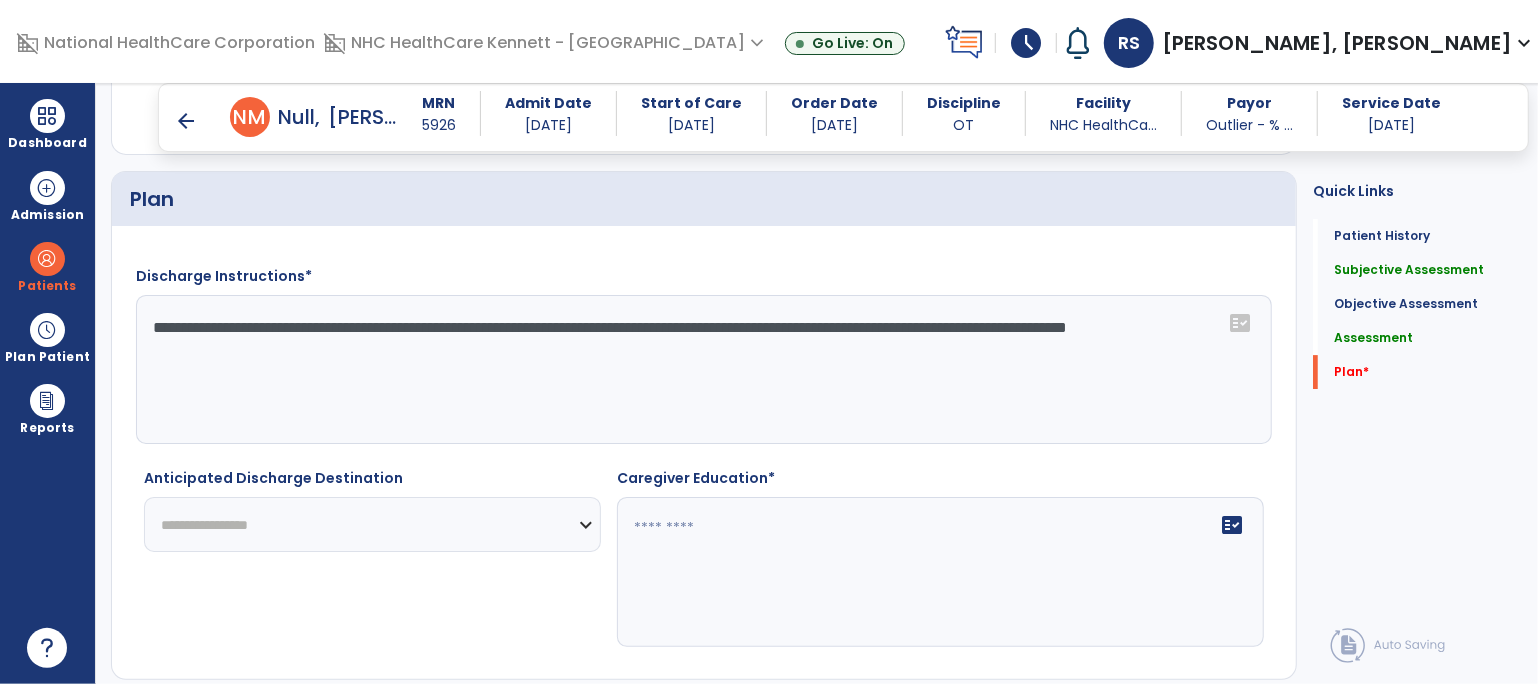 type on "**********" 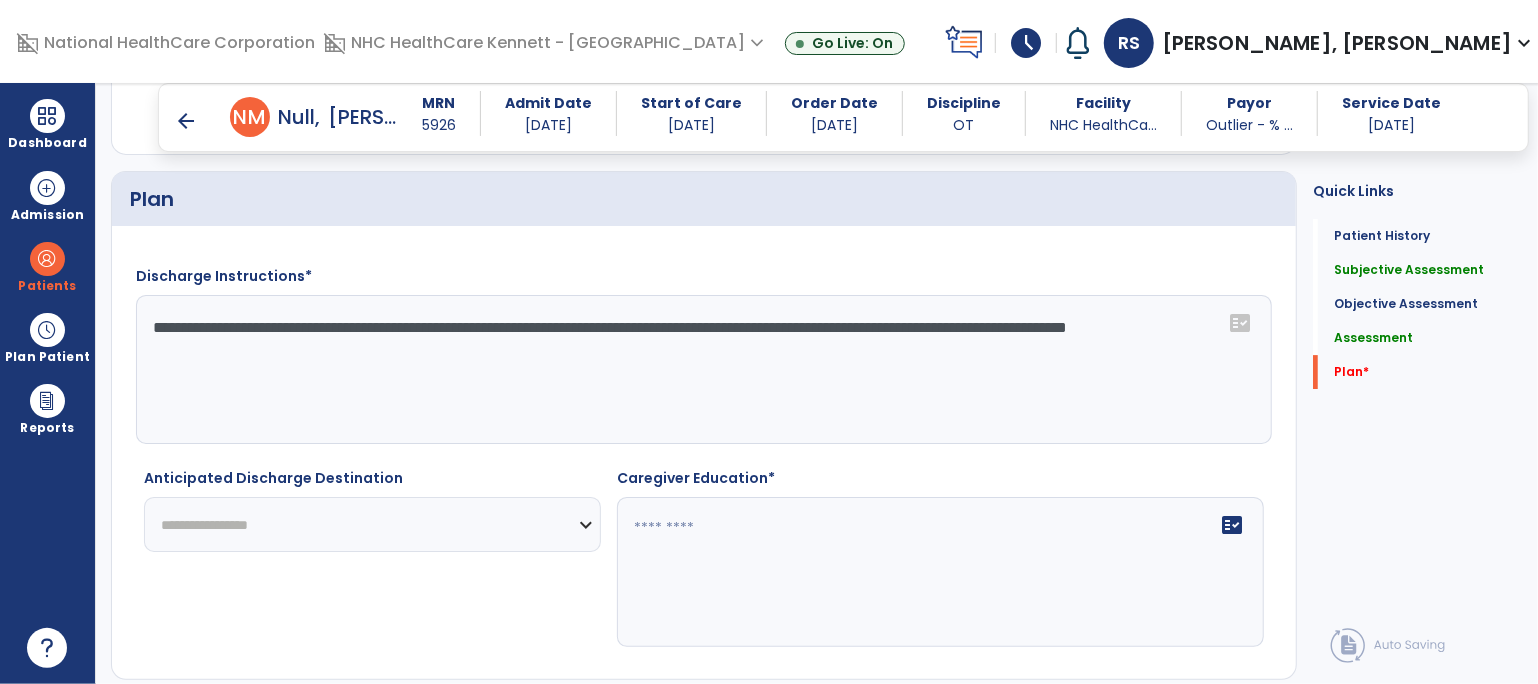 click on "**********" 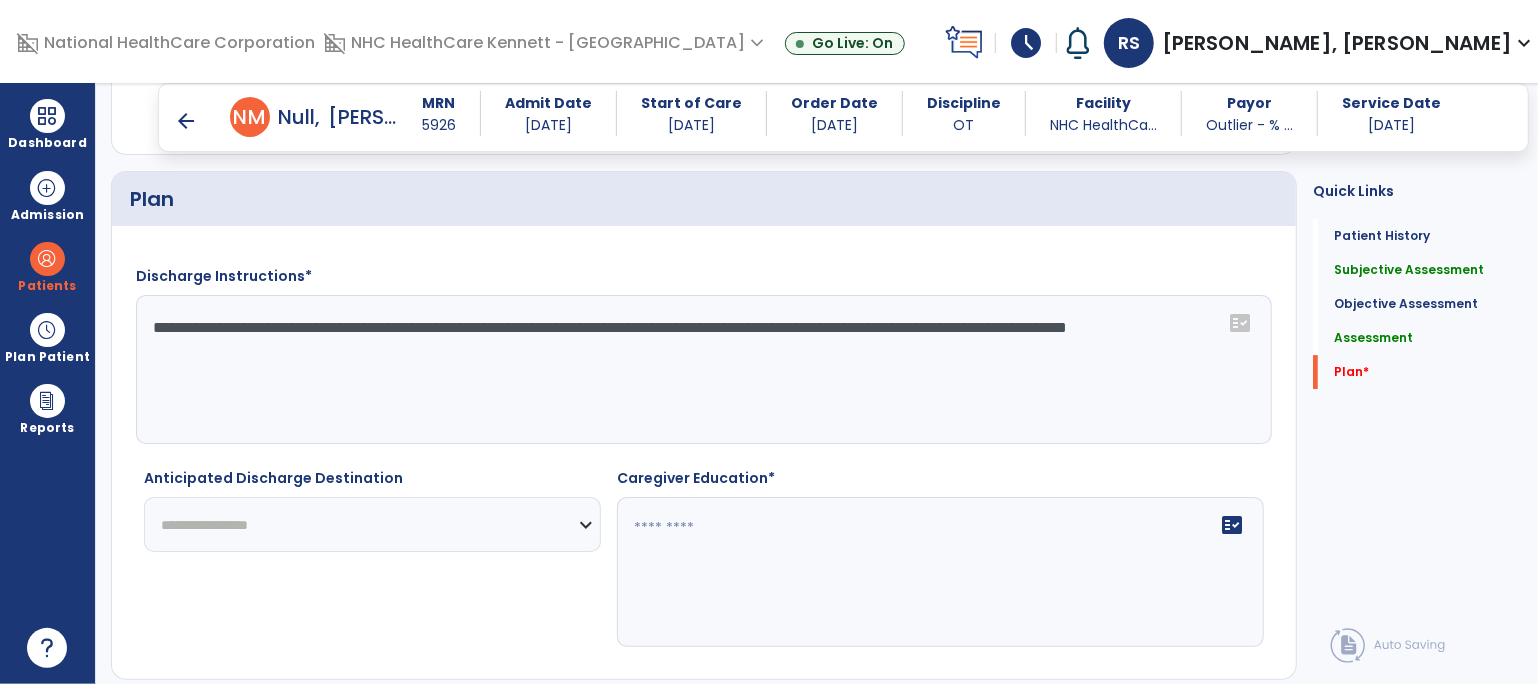 select on "****" 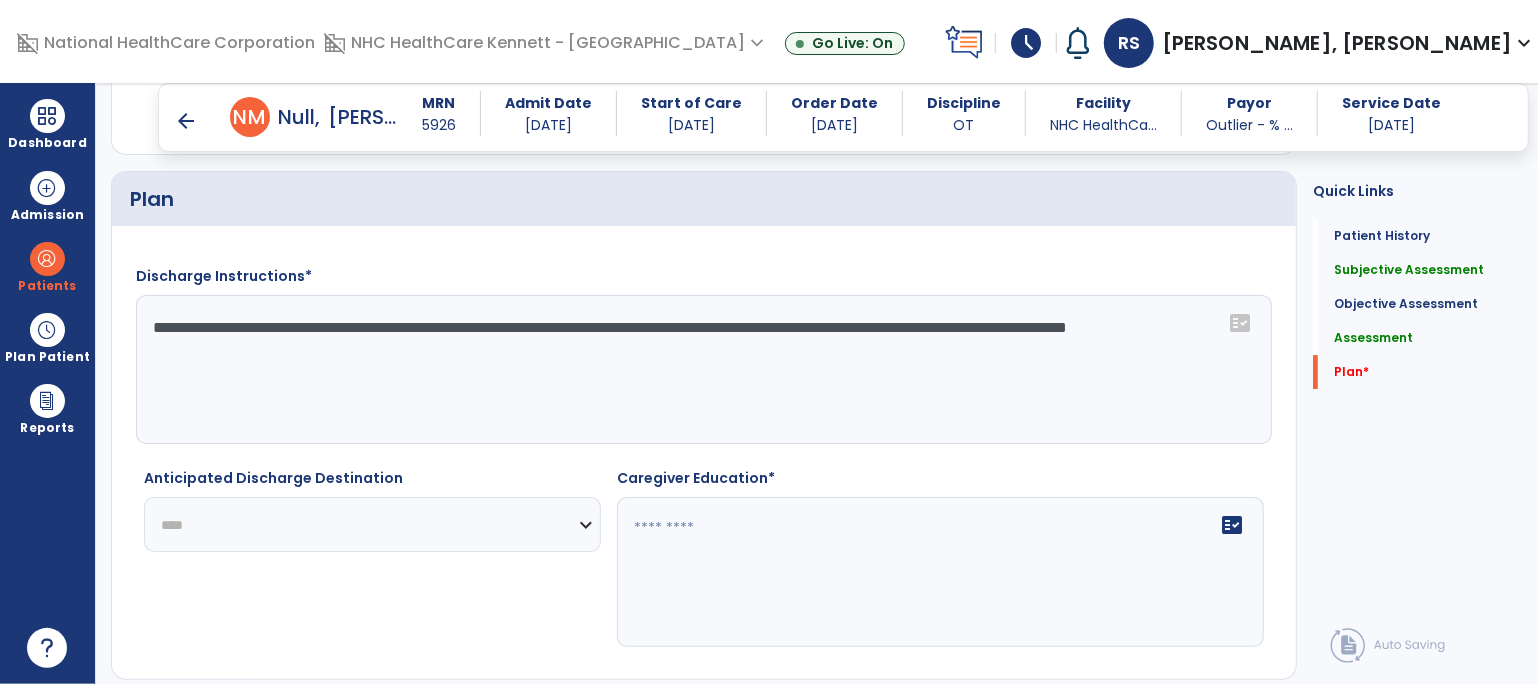 click on "**********" 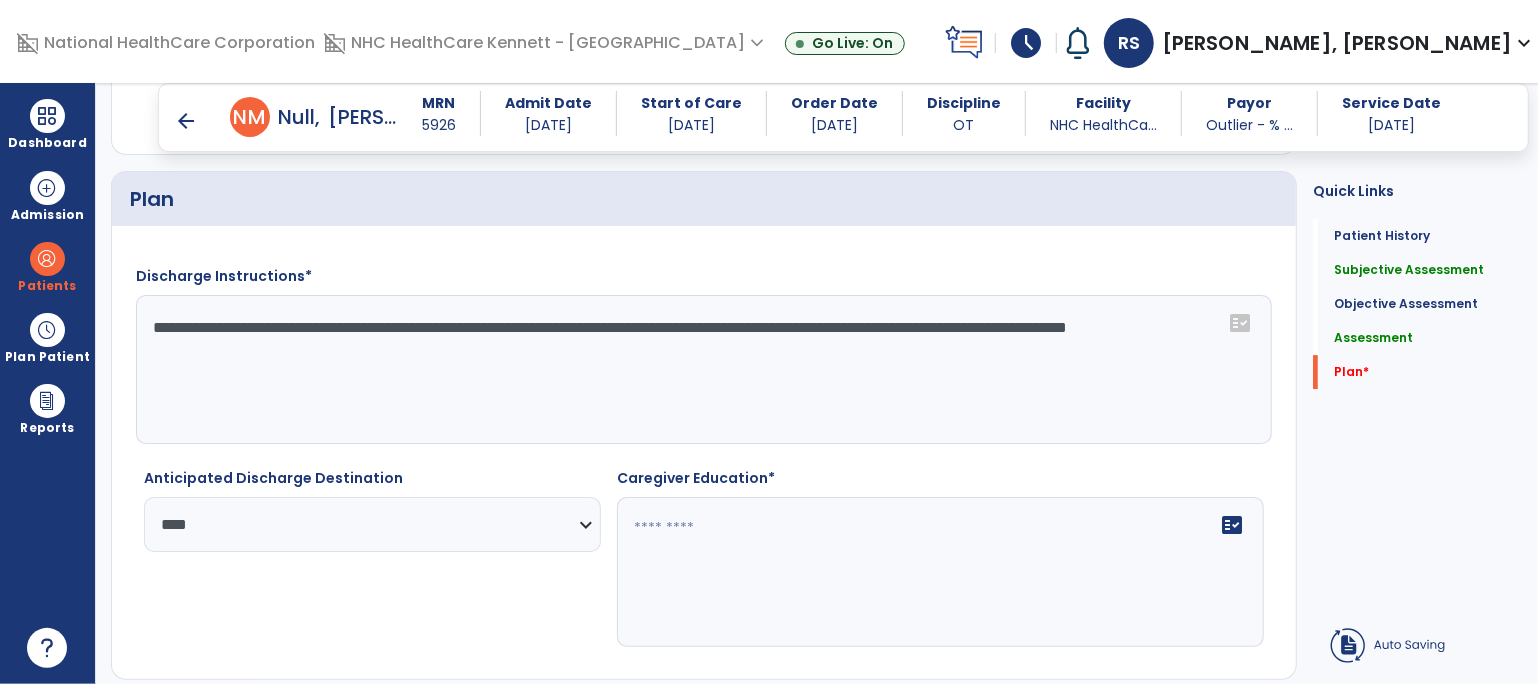 click on "fact_check" 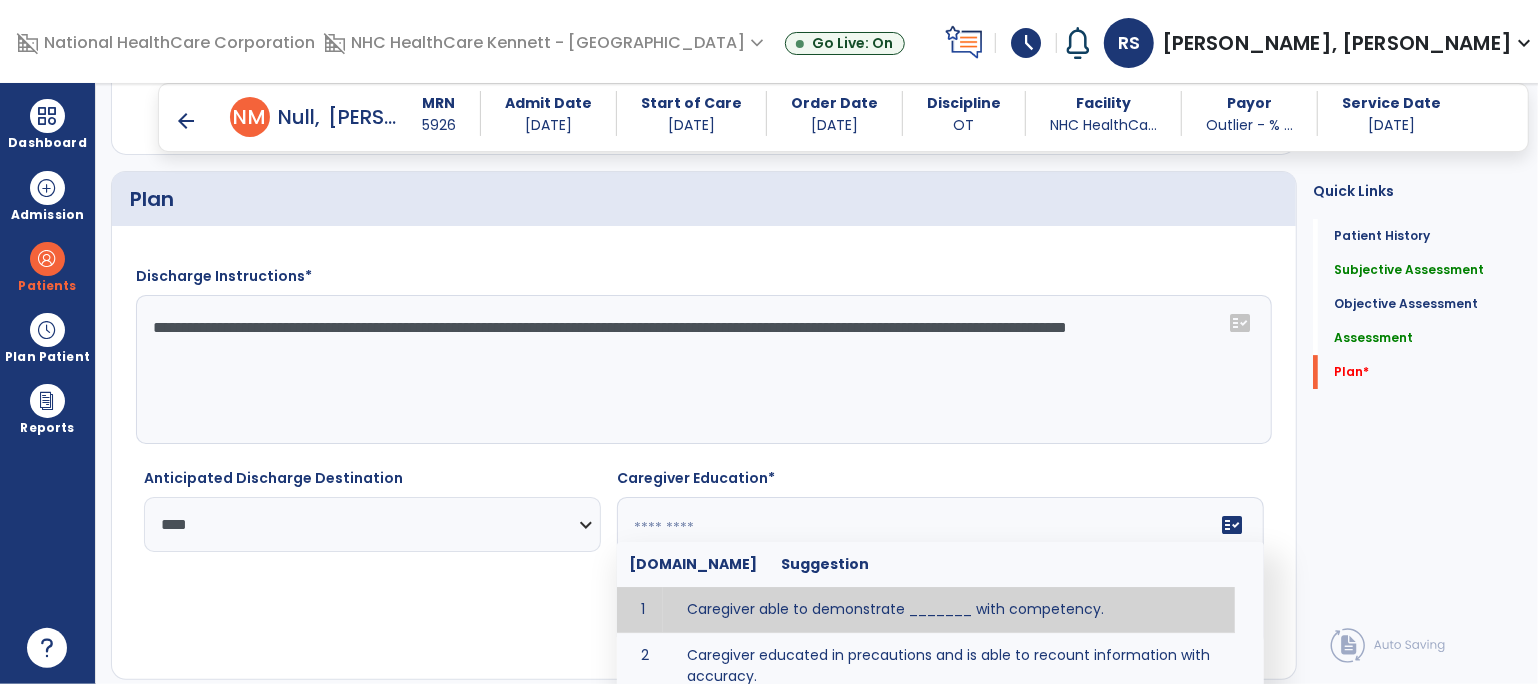 scroll, scrollTop: 3888, scrollLeft: 0, axis: vertical 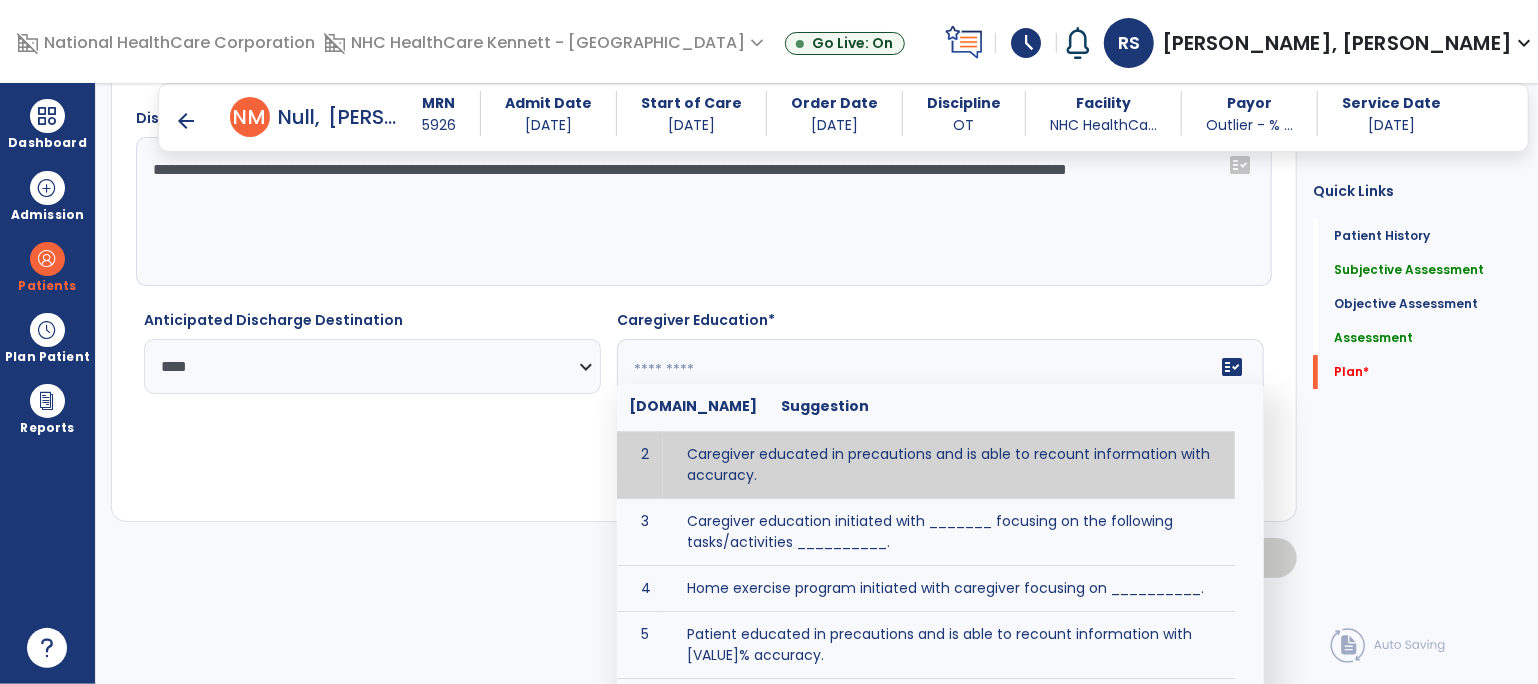 click 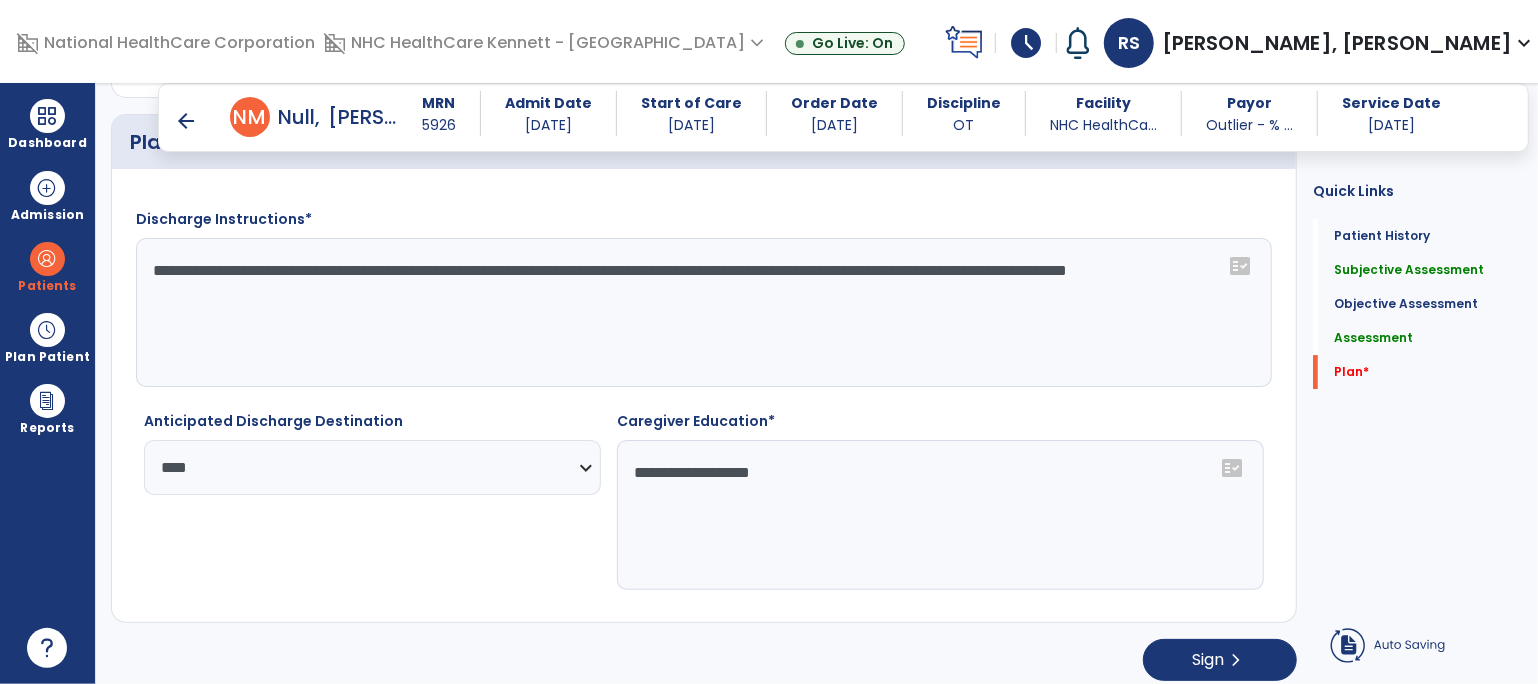 scroll, scrollTop: 3836, scrollLeft: 0, axis: vertical 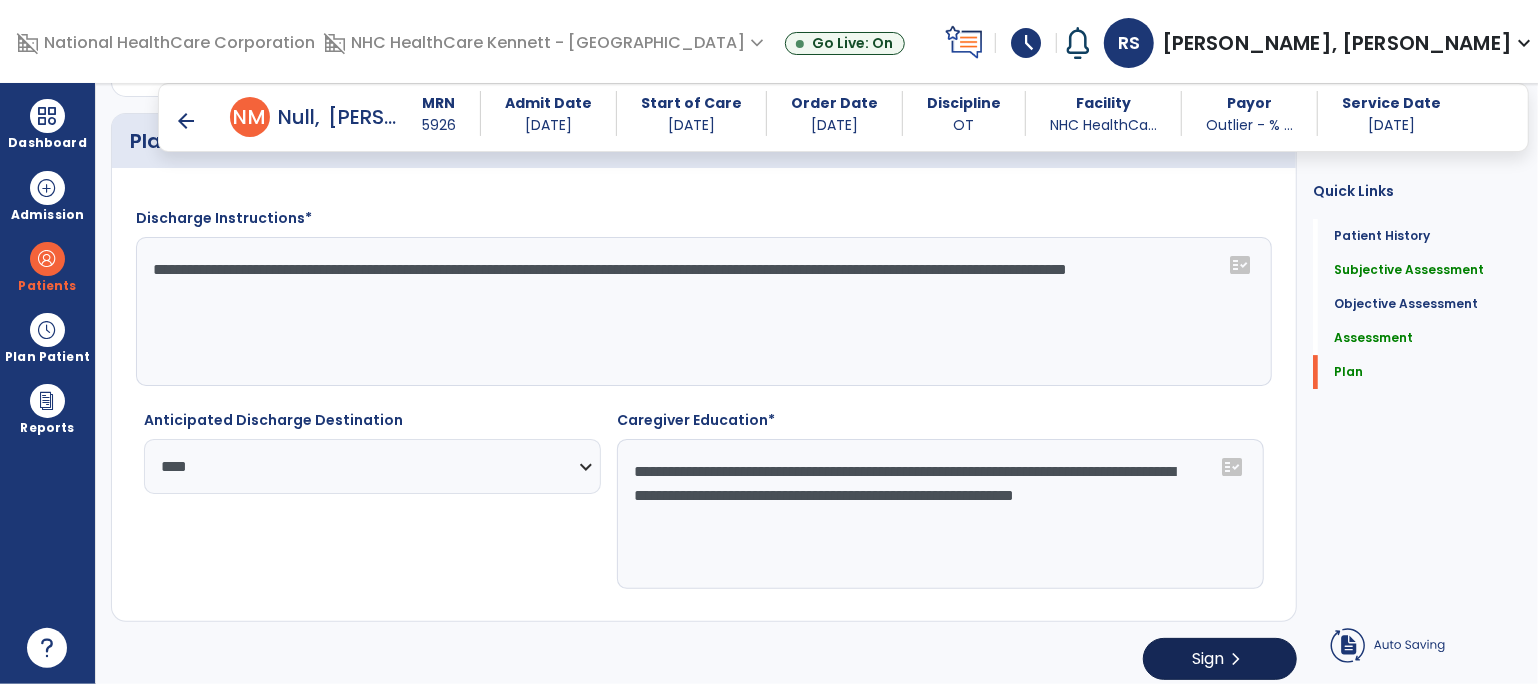 type on "**********" 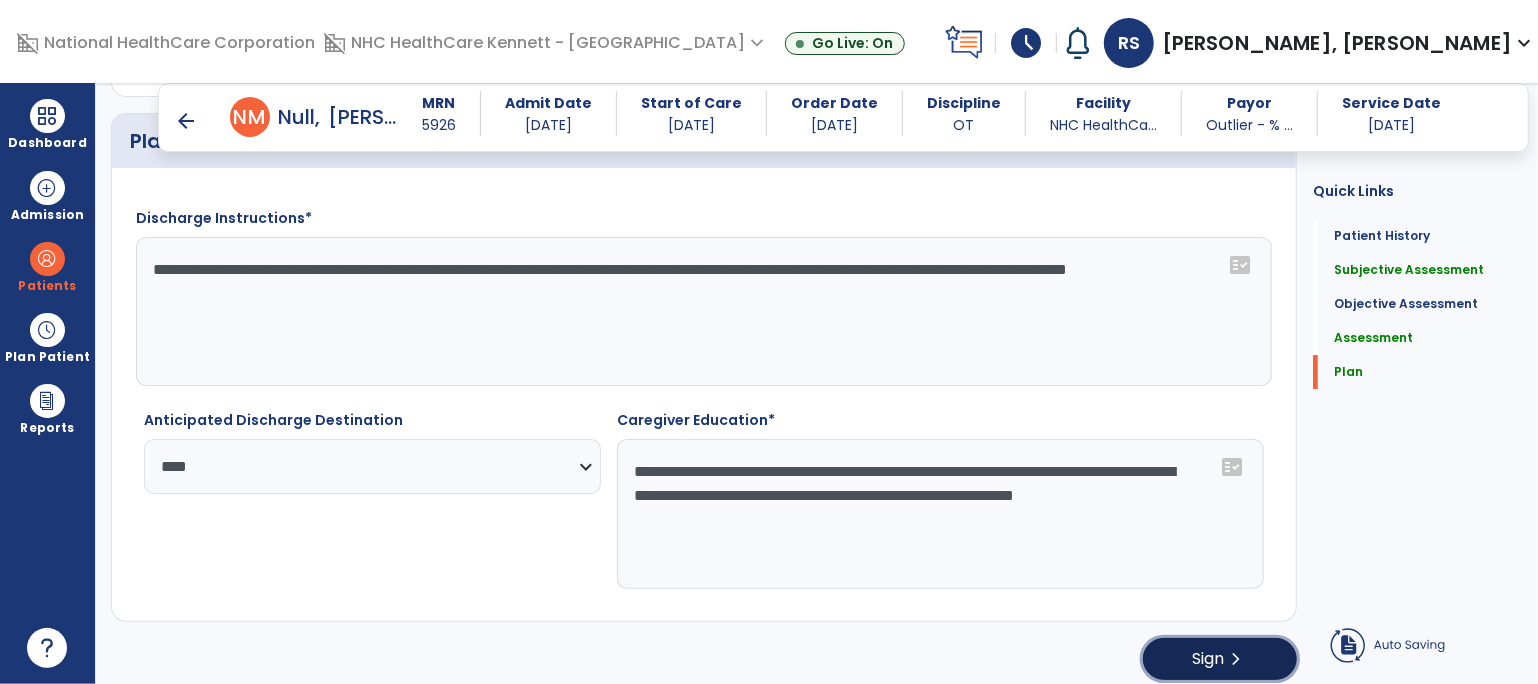 click on "chevron_right" 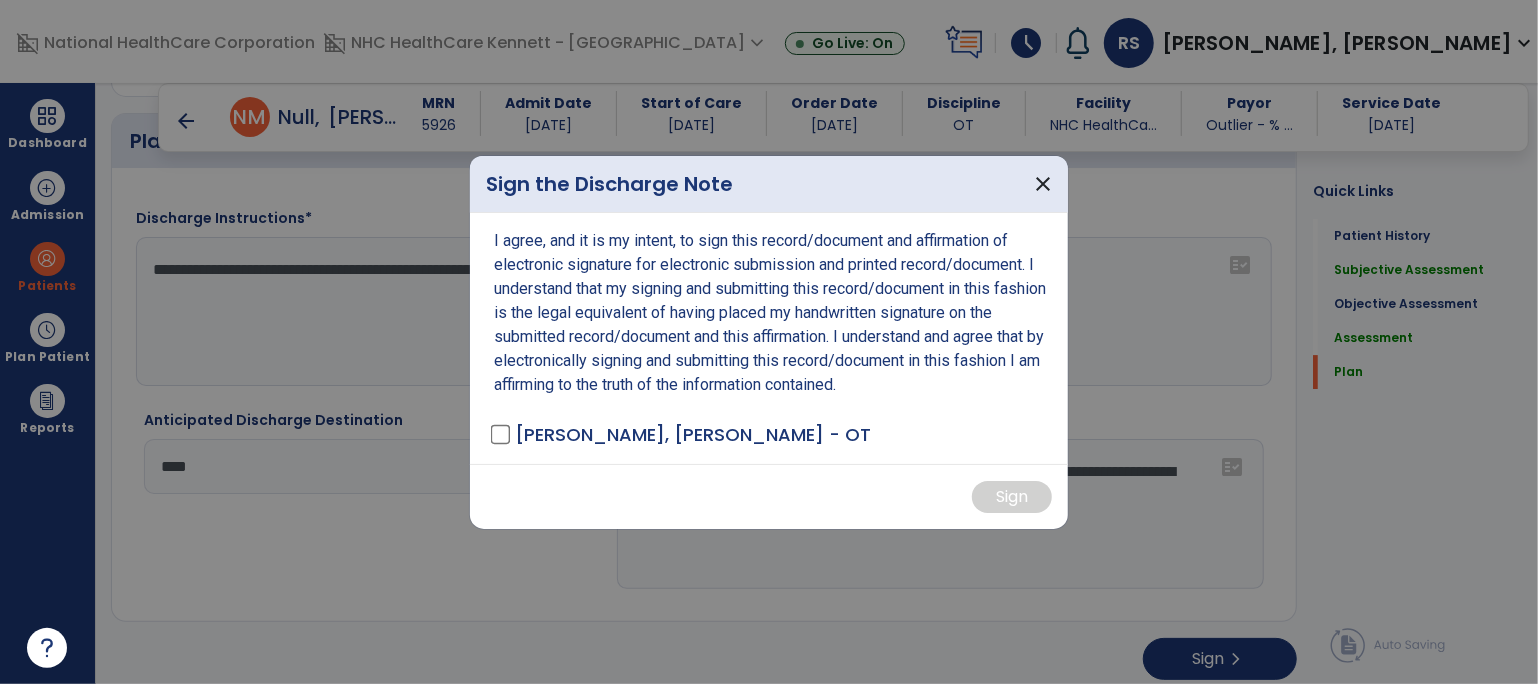 click on "[PERSON_NAME], [PERSON_NAME]  - OT" at bounding box center [693, 434] 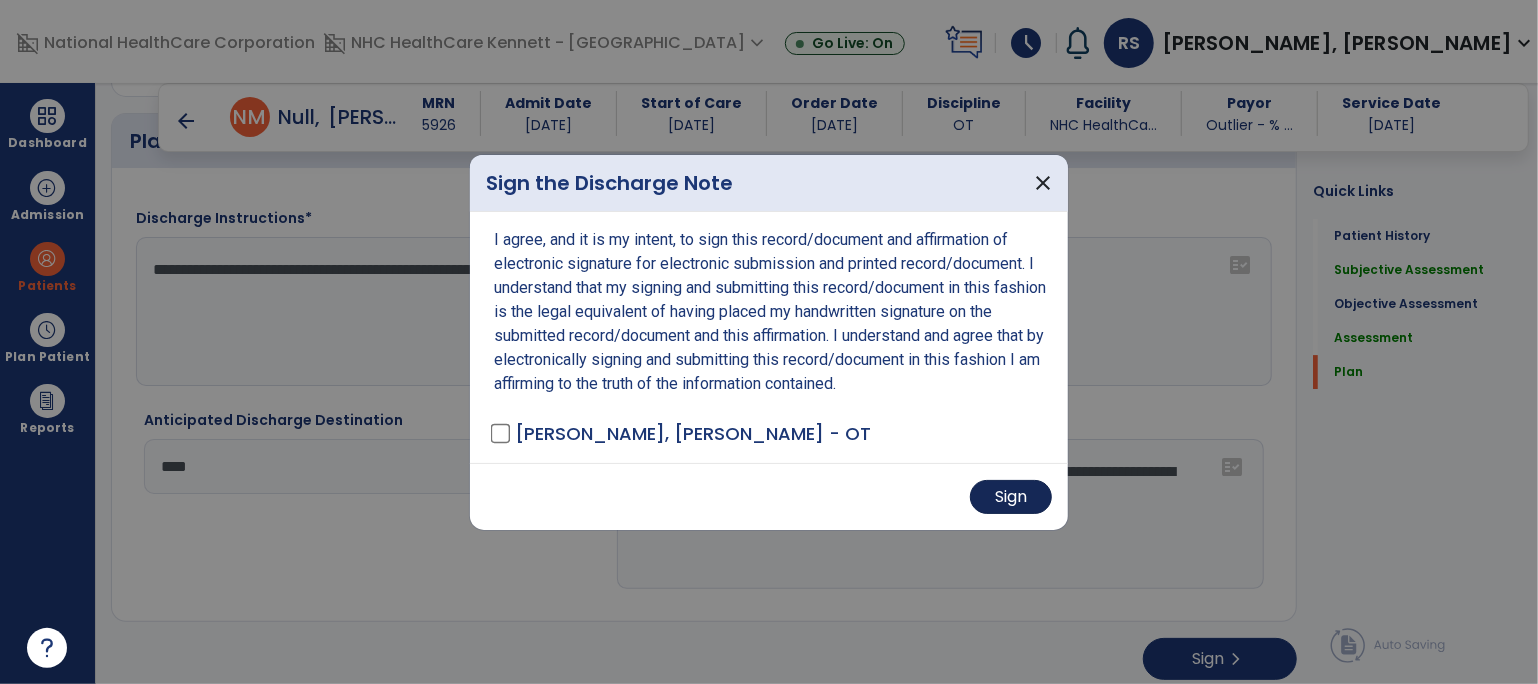drag, startPoint x: 956, startPoint y: 503, endPoint x: 1006, endPoint y: 498, distance: 50.24938 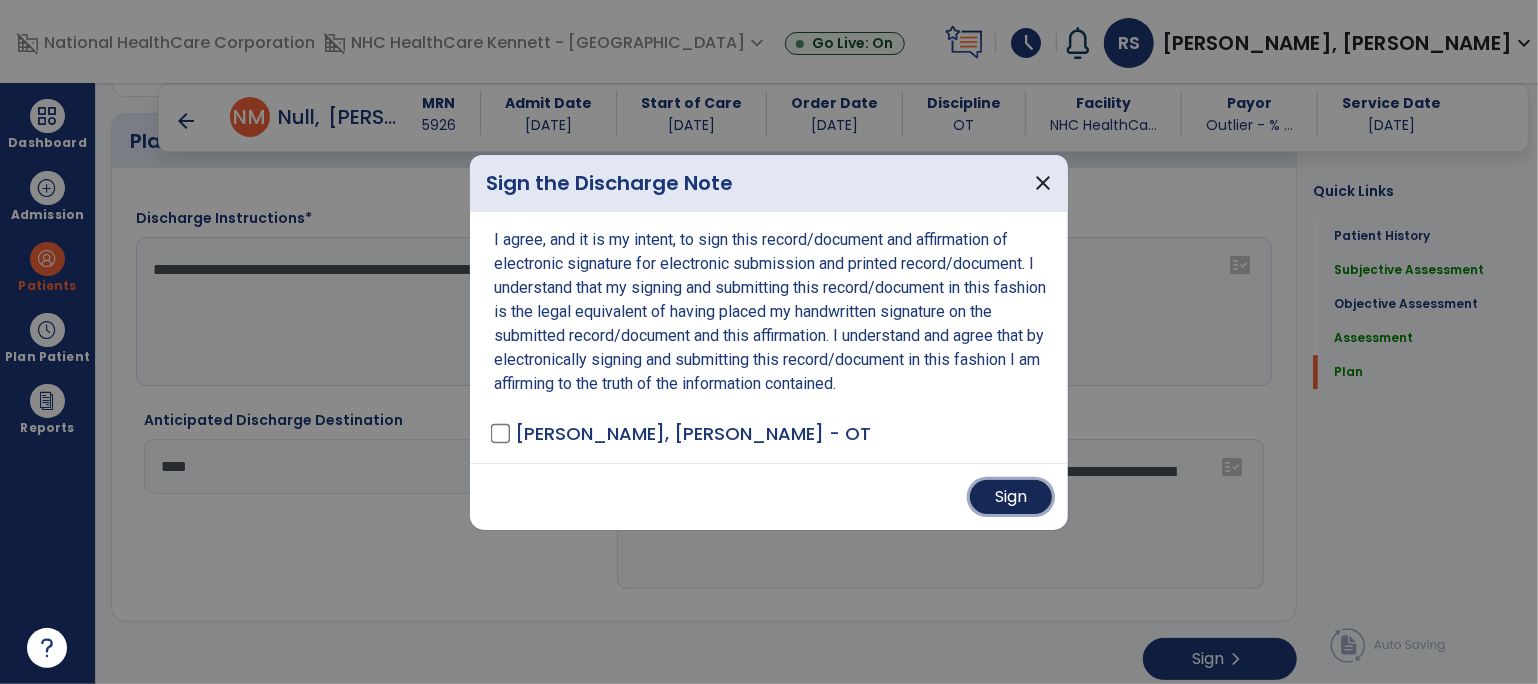 click on "Sign" at bounding box center [1011, 497] 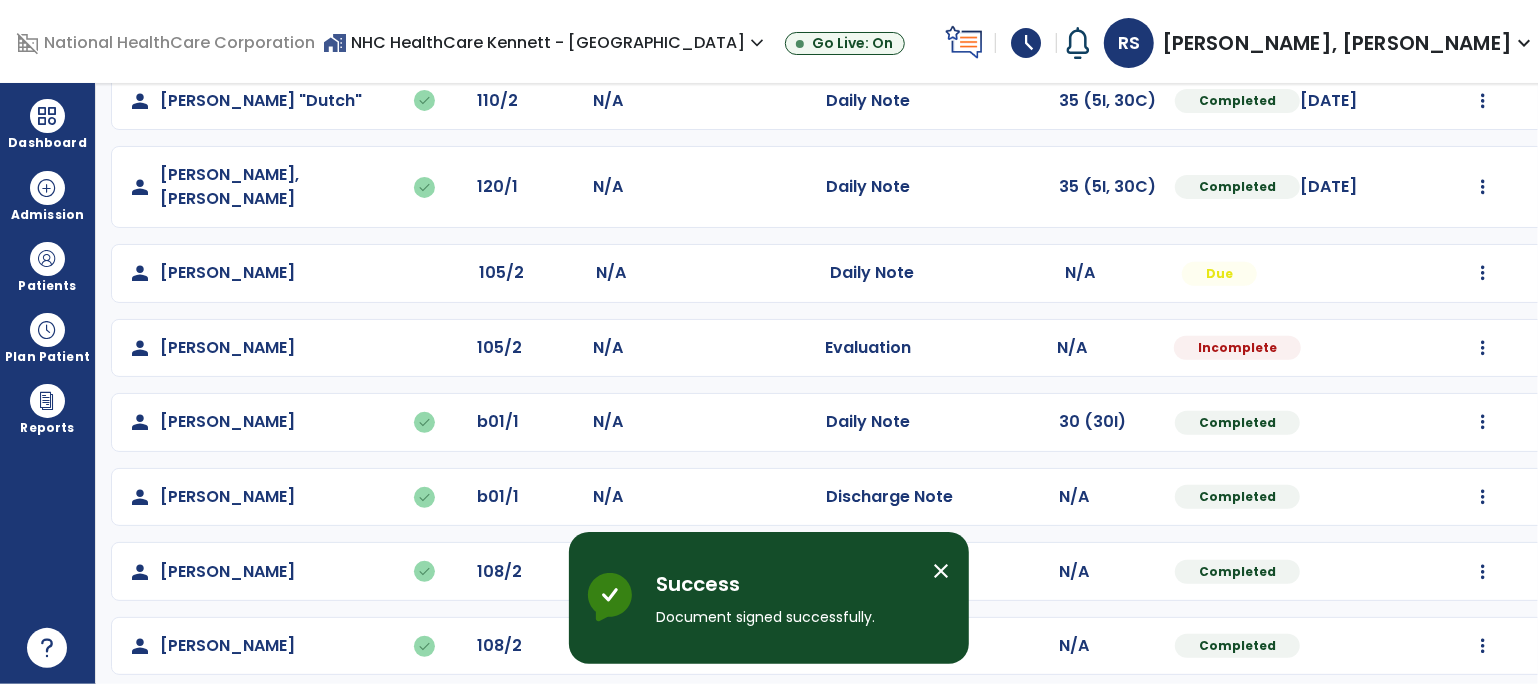 scroll, scrollTop: 470, scrollLeft: 0, axis: vertical 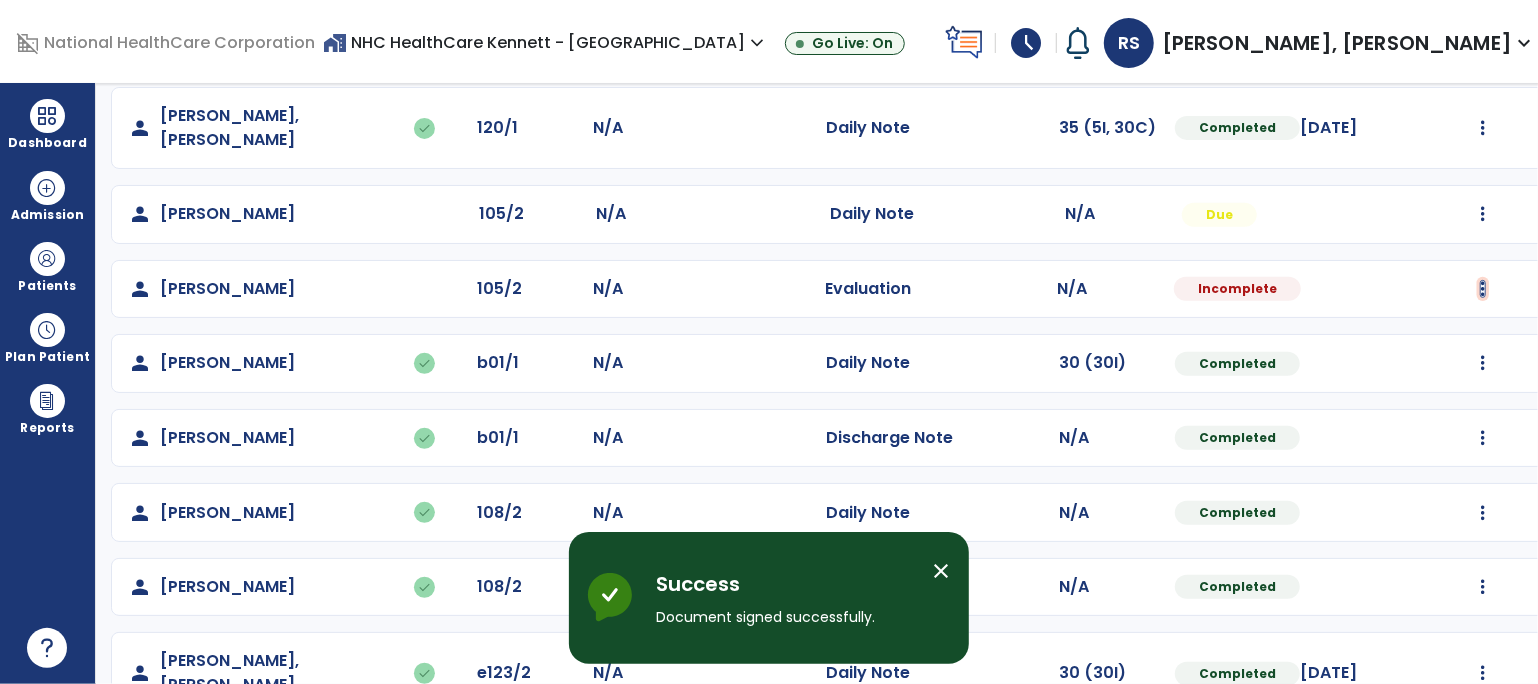 click at bounding box center (1483, -182) 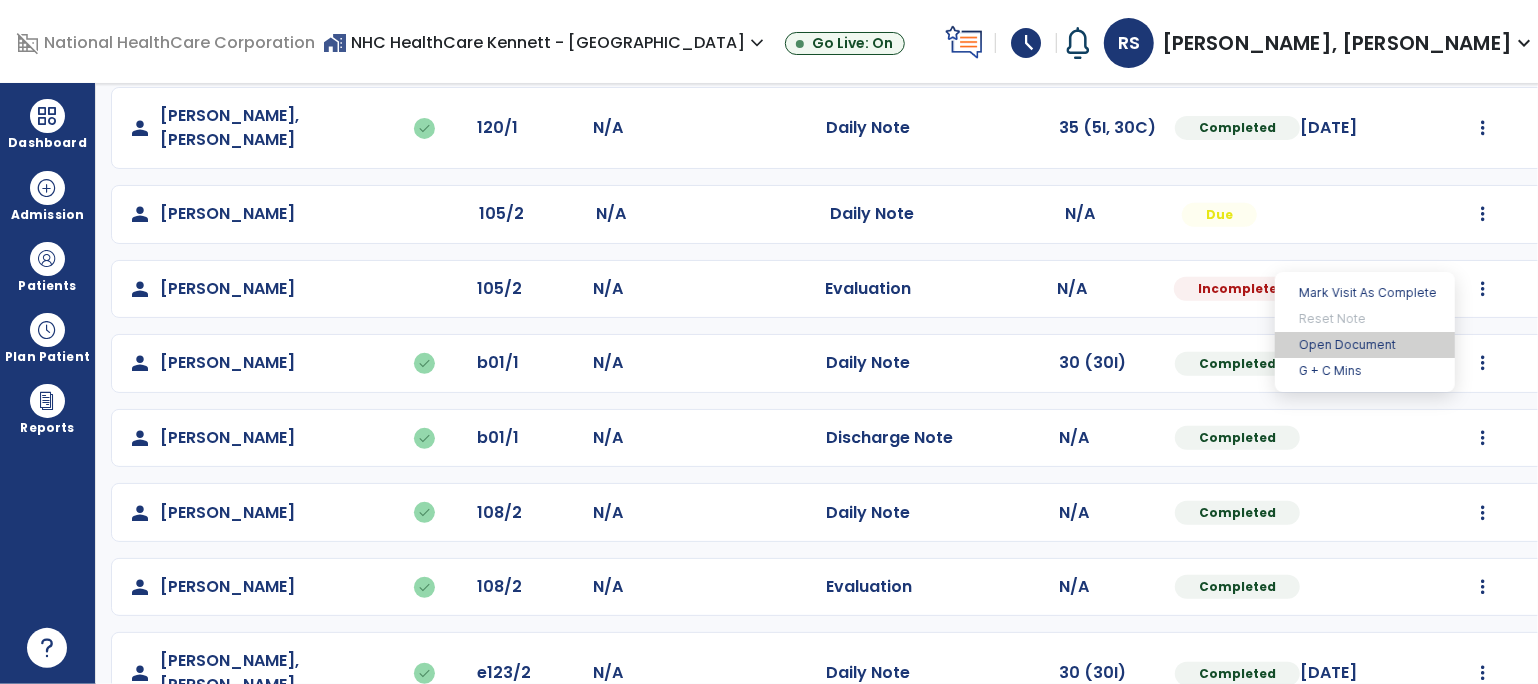 click on "Open Document" at bounding box center [1365, 345] 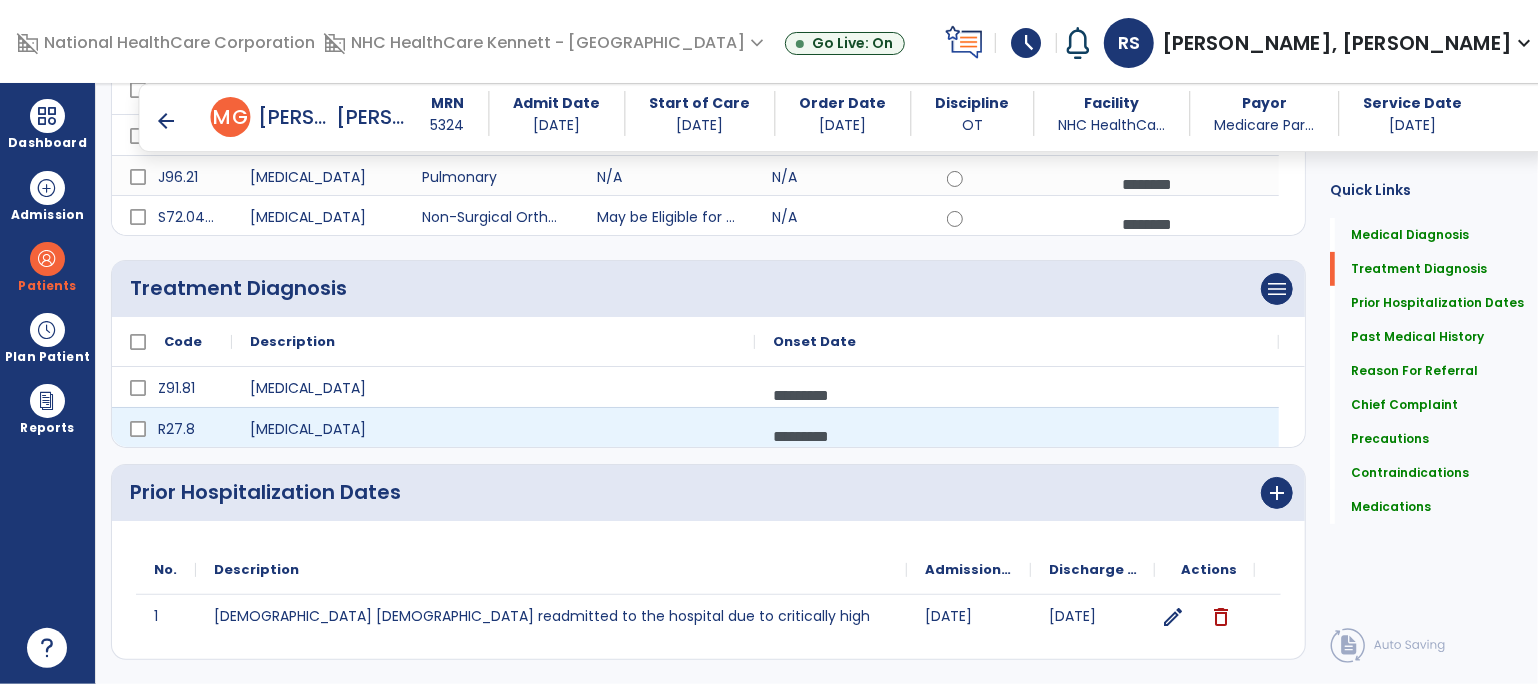 scroll, scrollTop: 98, scrollLeft: 0, axis: vertical 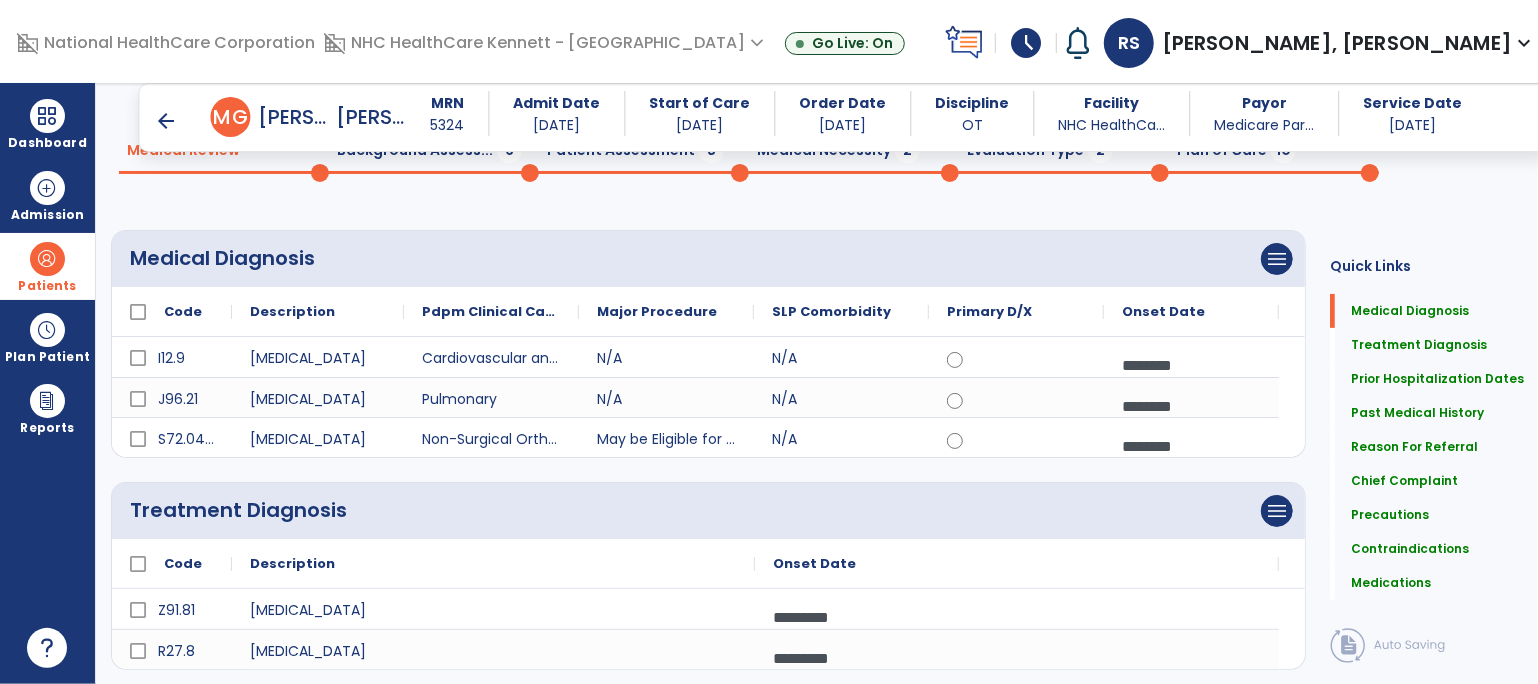 click at bounding box center [47, 259] 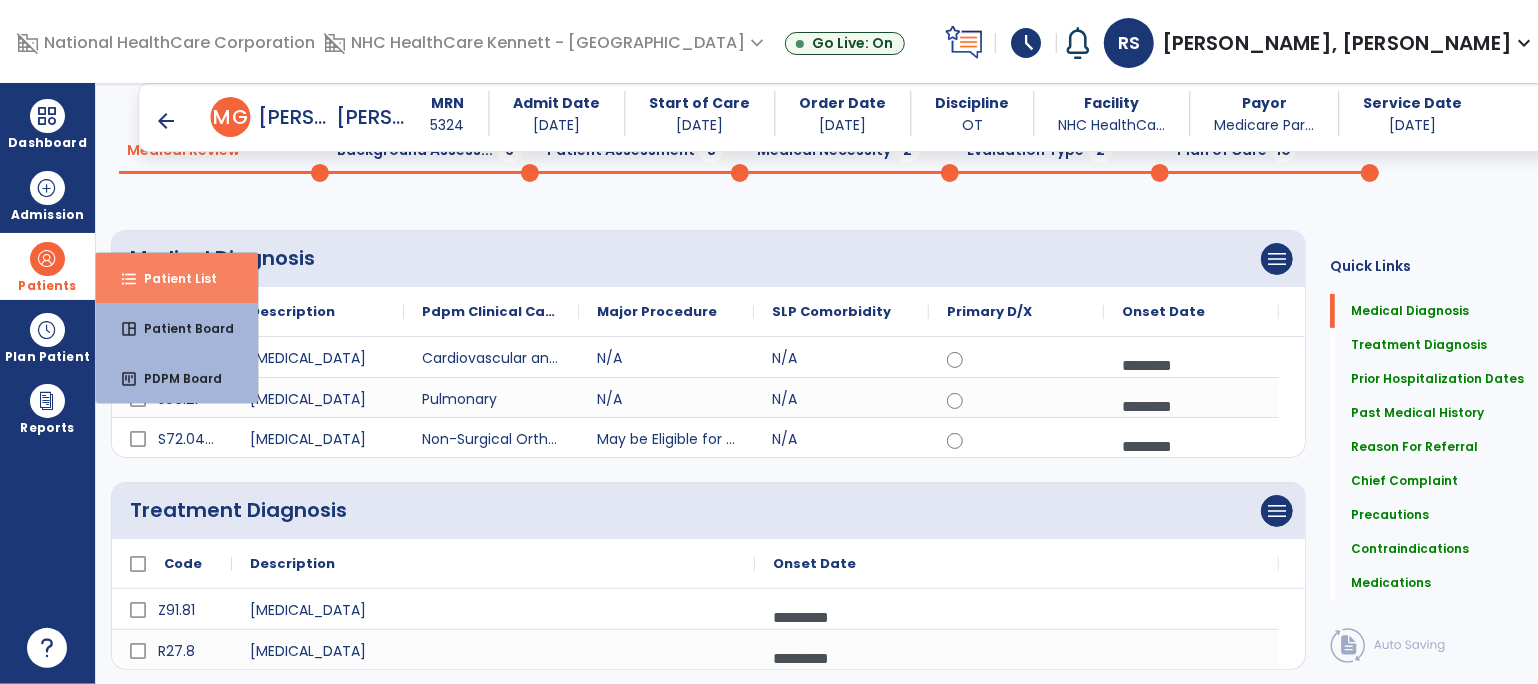 click on "format_list_bulleted  Patient List" at bounding box center [177, 278] 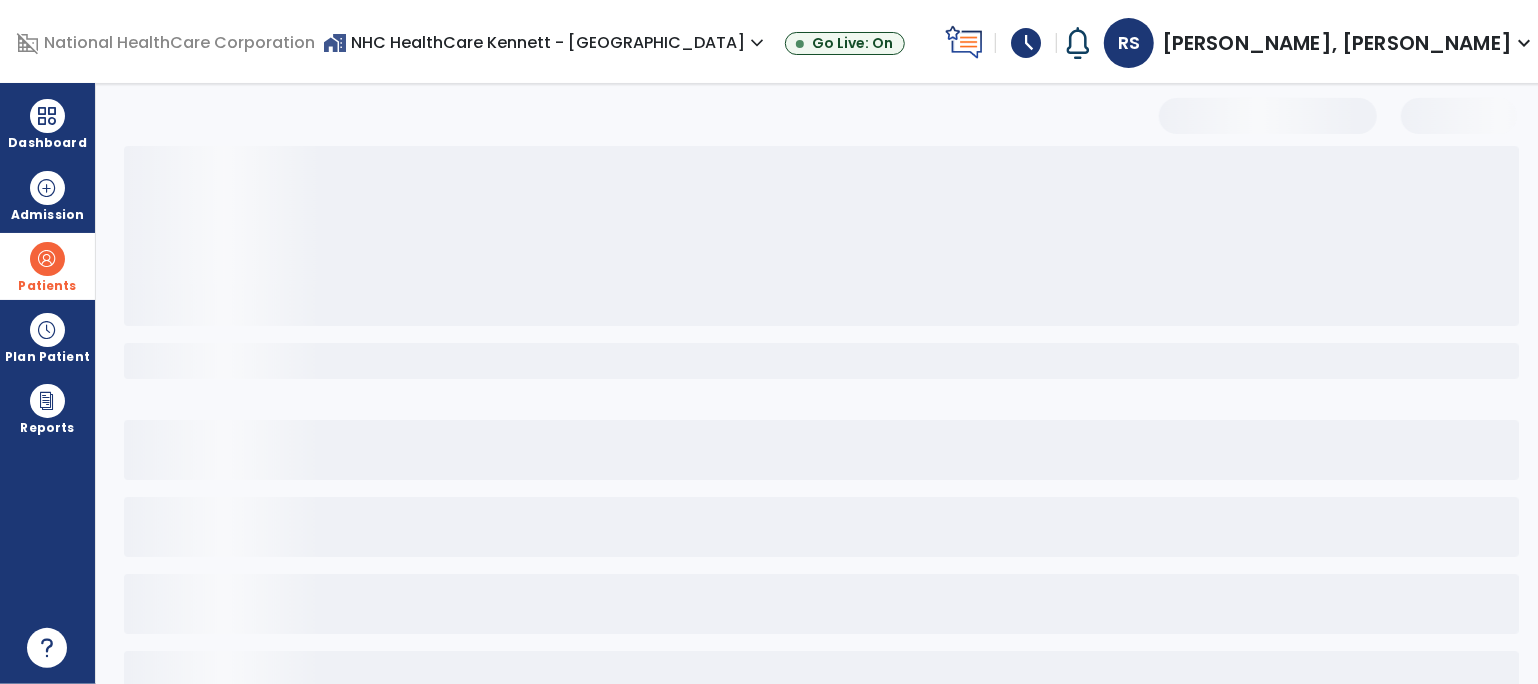 scroll, scrollTop: 57, scrollLeft: 0, axis: vertical 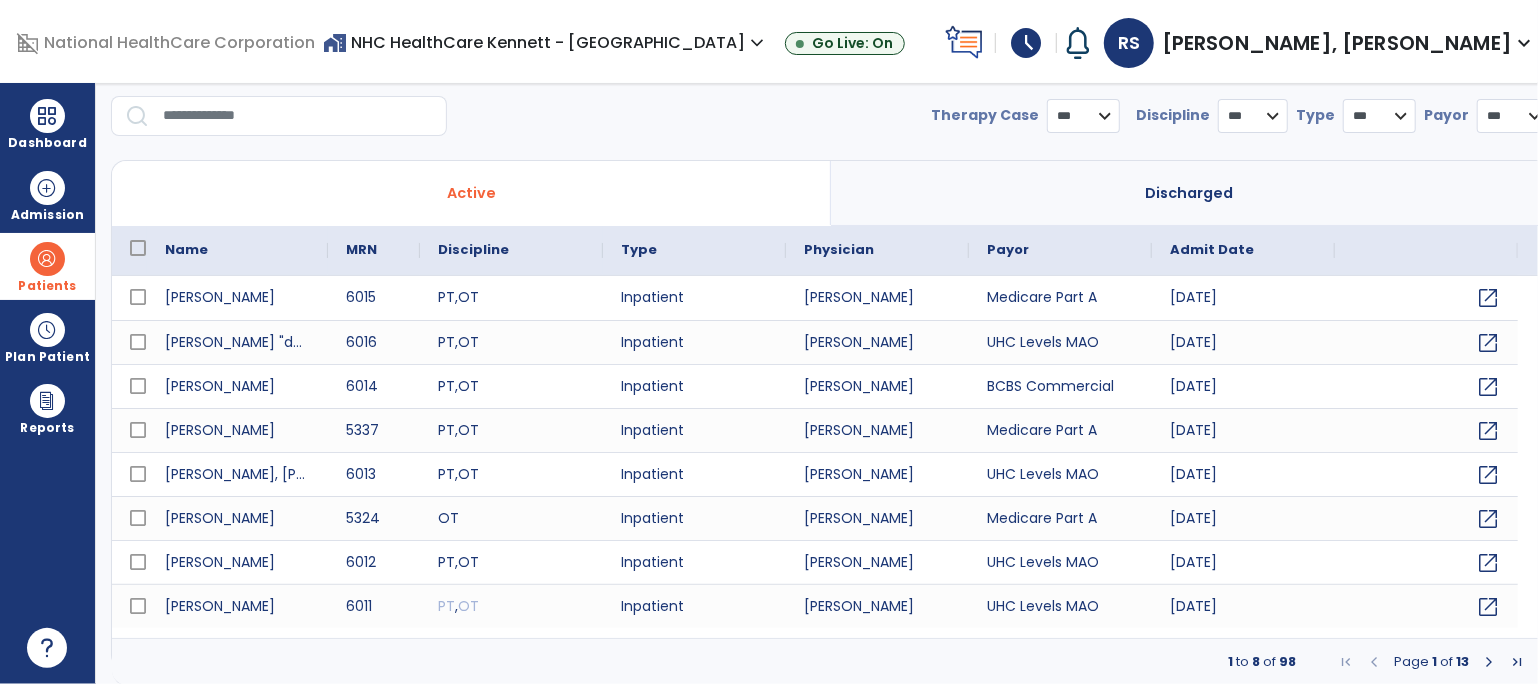 select on "***" 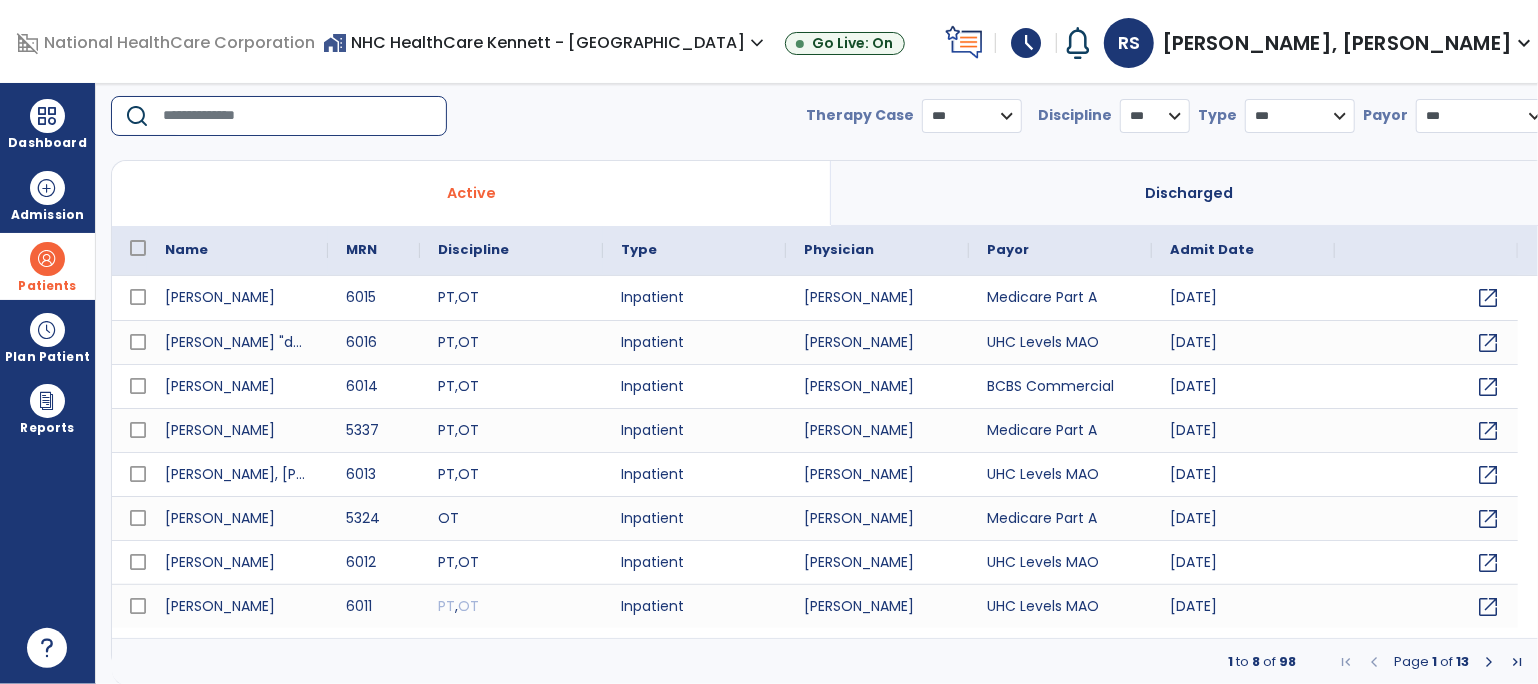 click at bounding box center (298, 116) 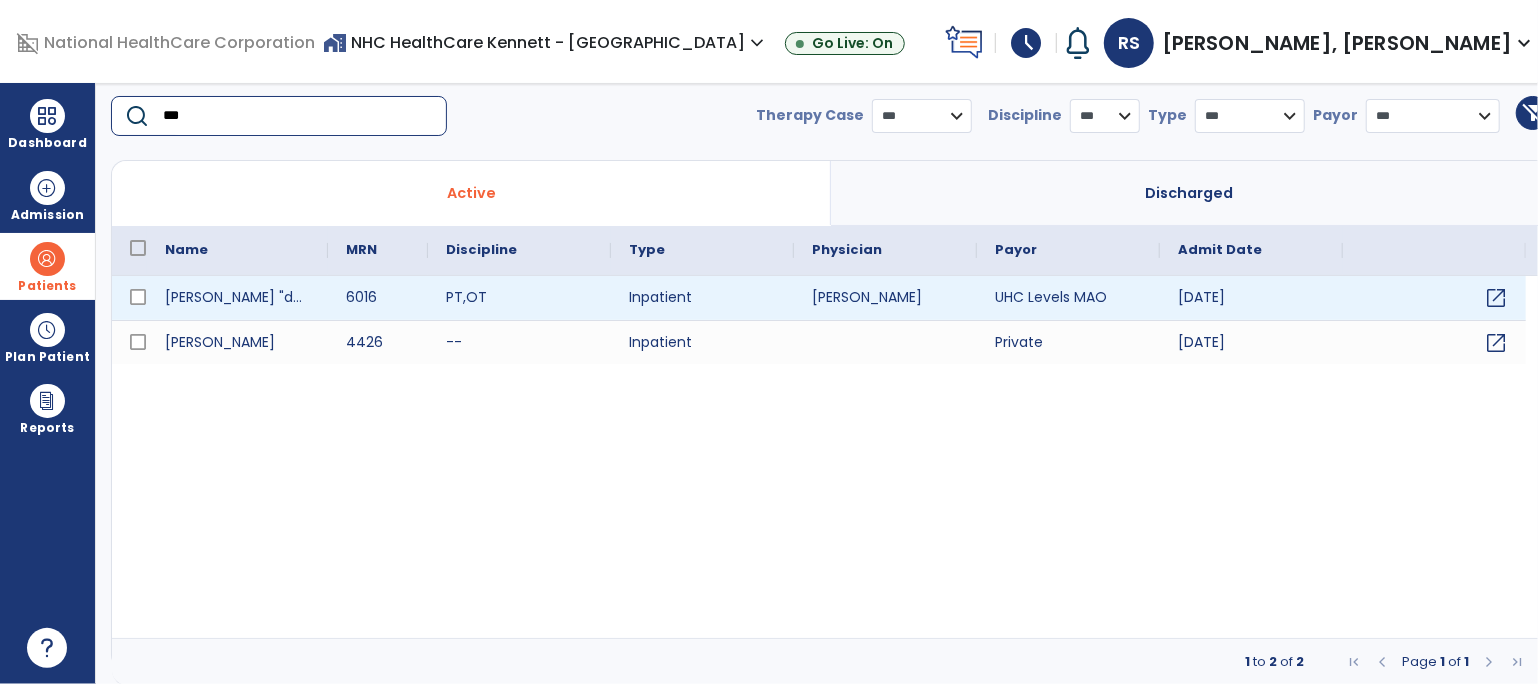 type on "***" 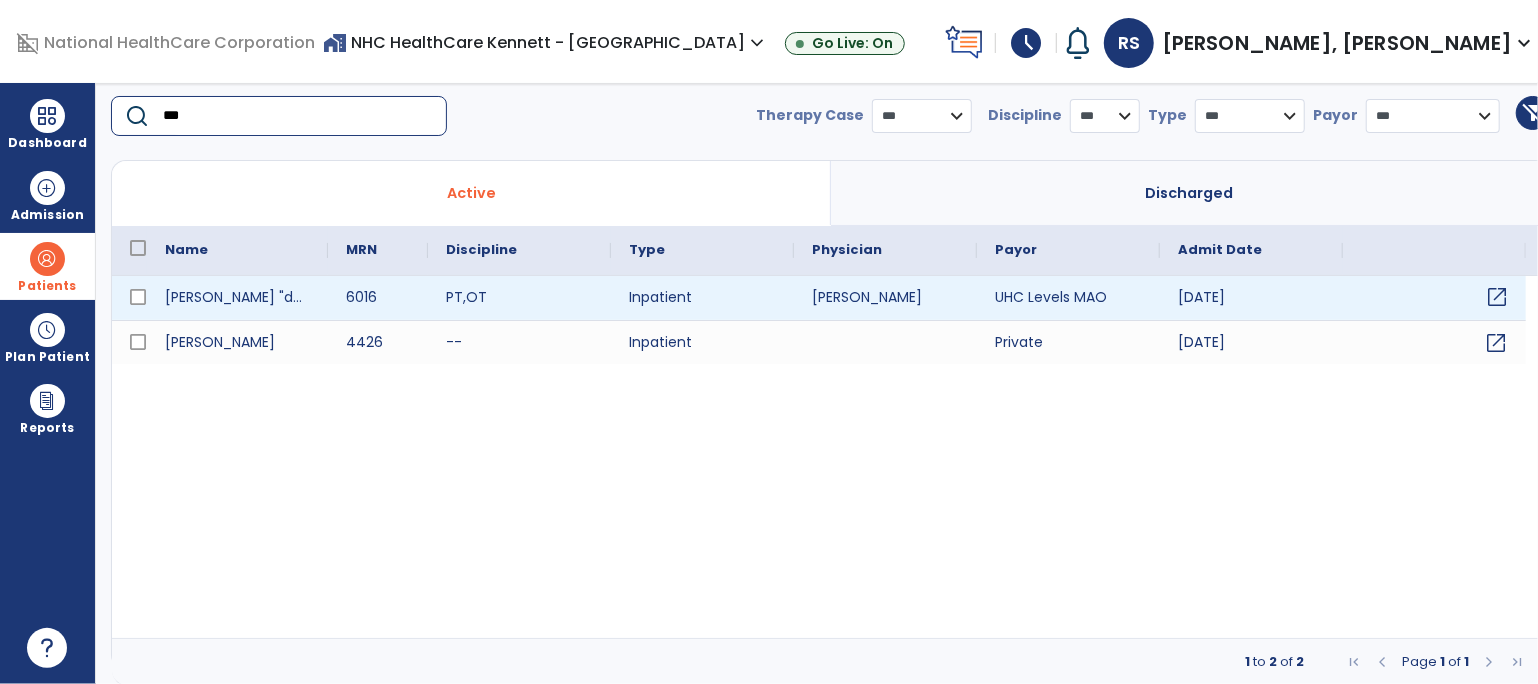 click on "open_in_new" at bounding box center [1434, 298] 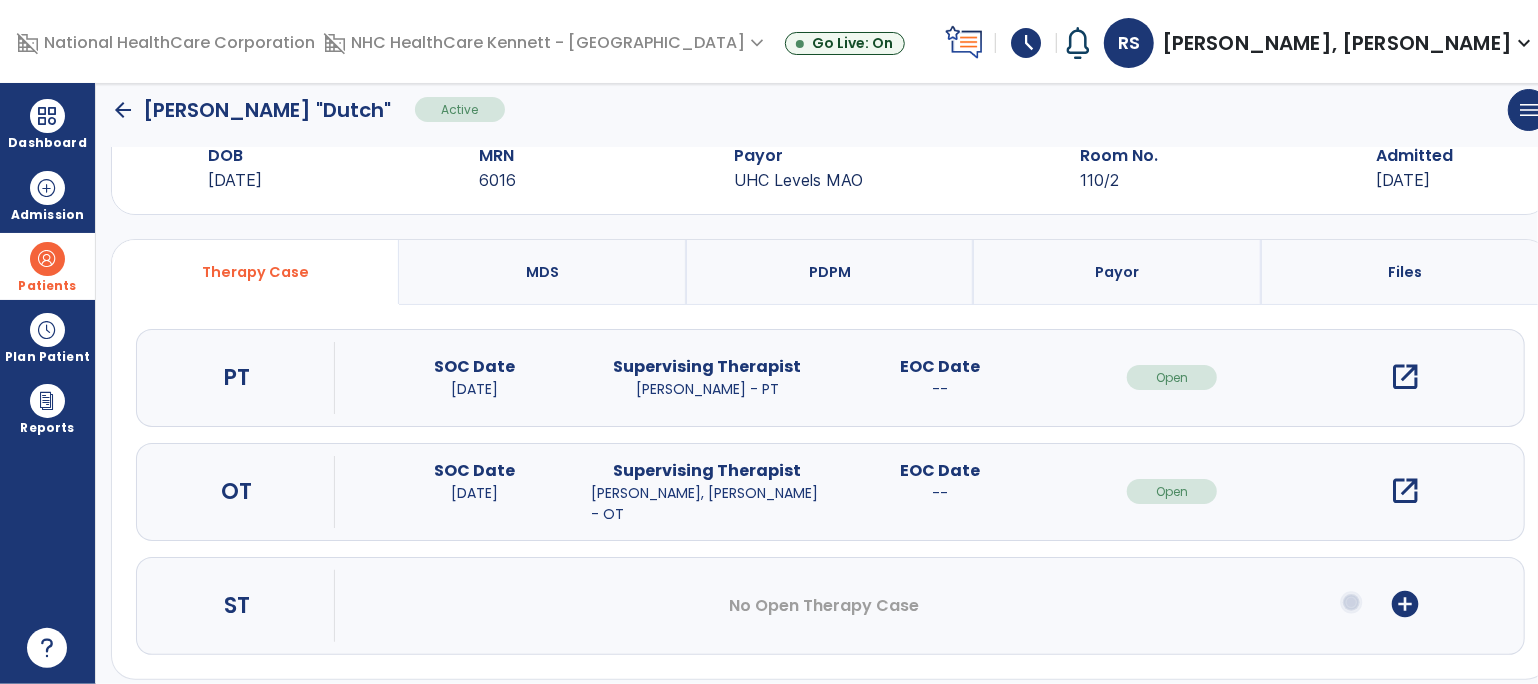 click on "open_in_new" at bounding box center (1405, 377) 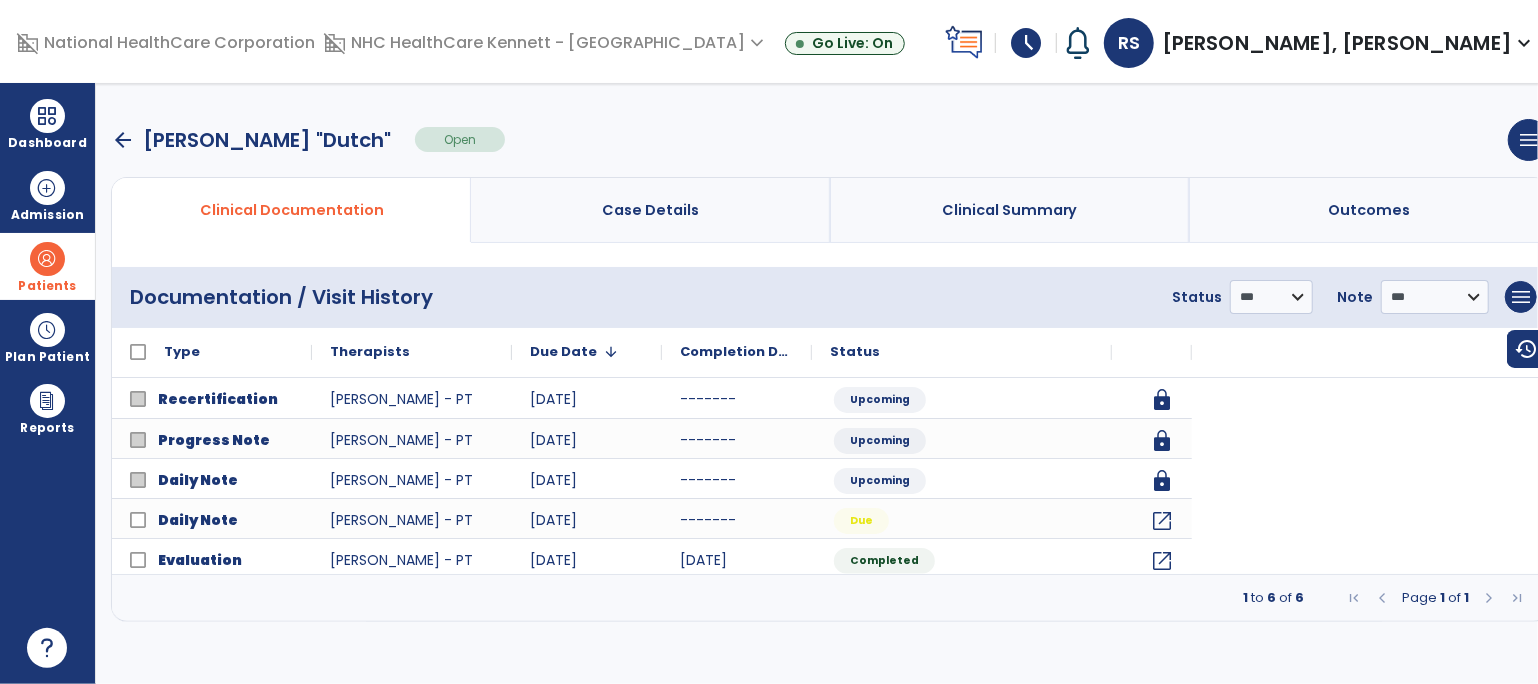 scroll, scrollTop: 0, scrollLeft: 0, axis: both 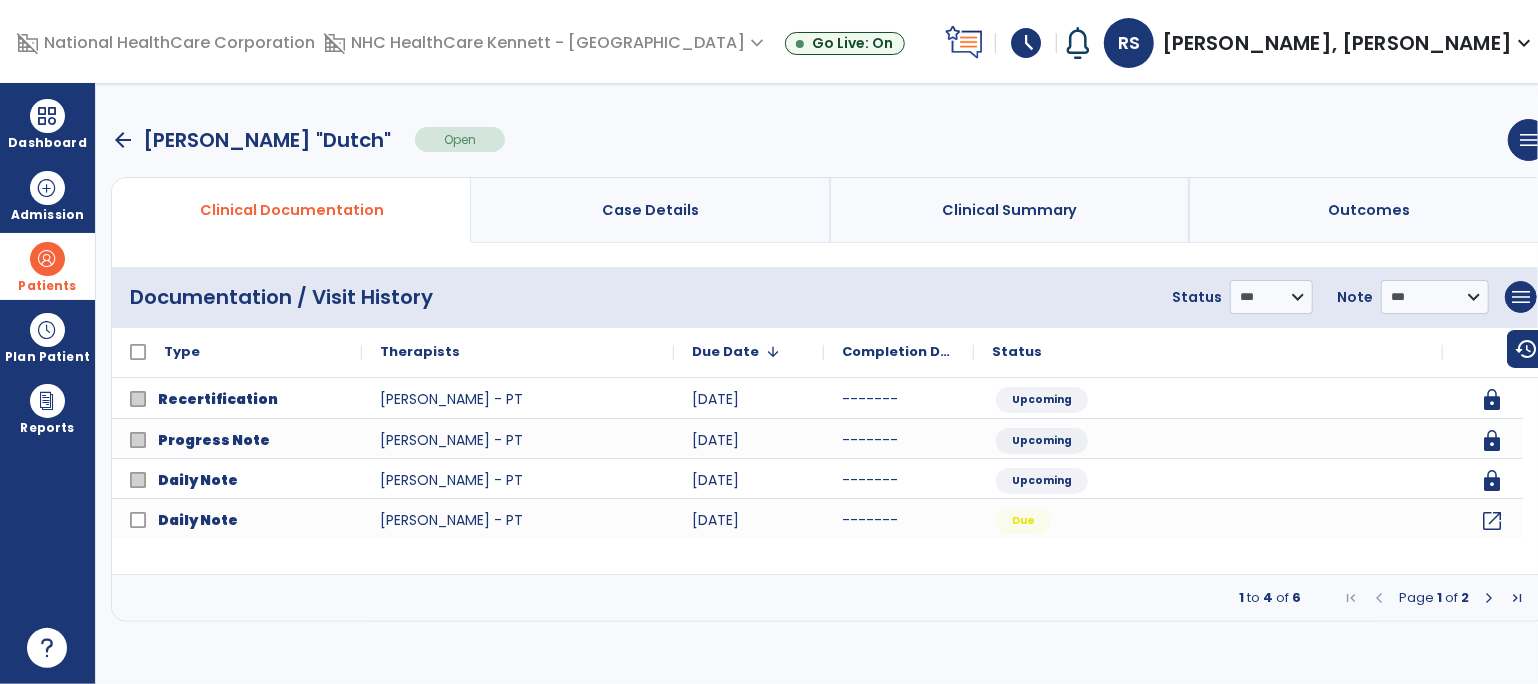 click at bounding box center (1489, 598) 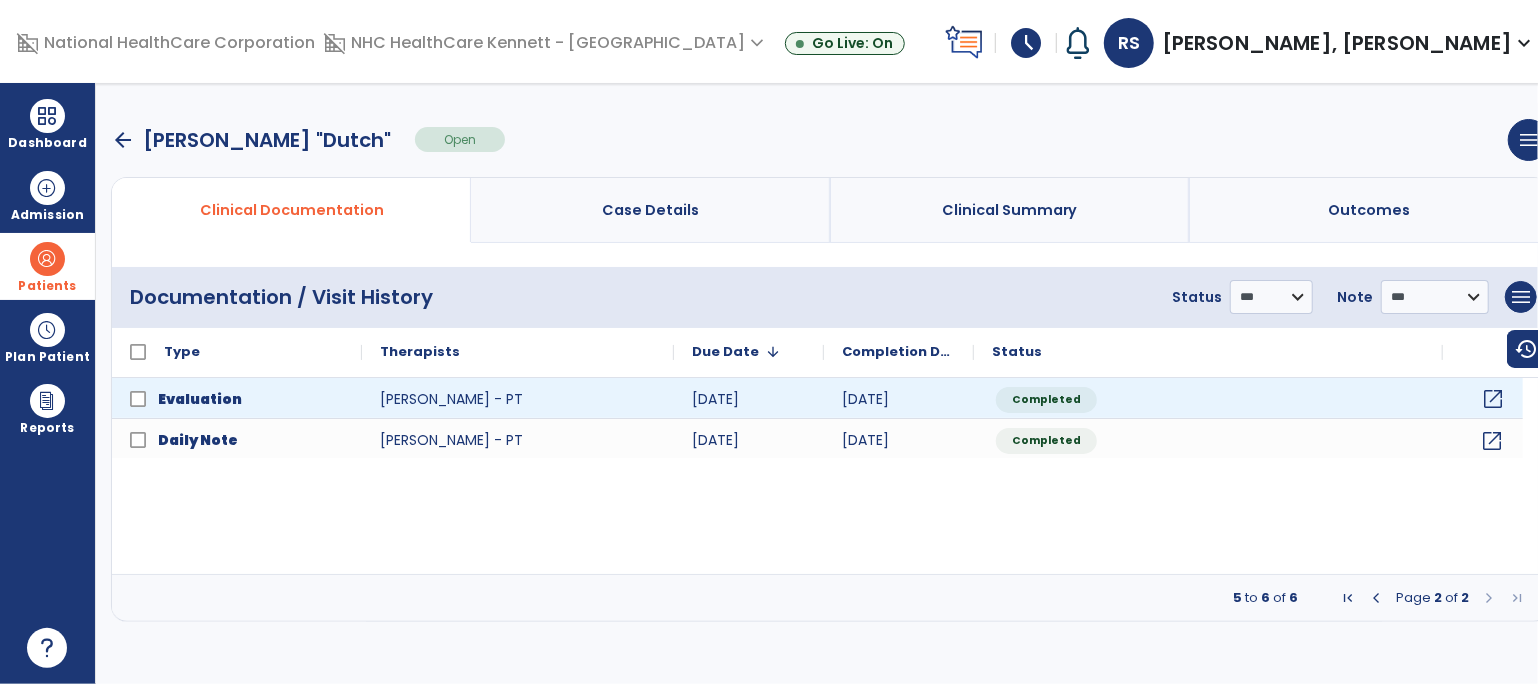 click on "open_in_new" 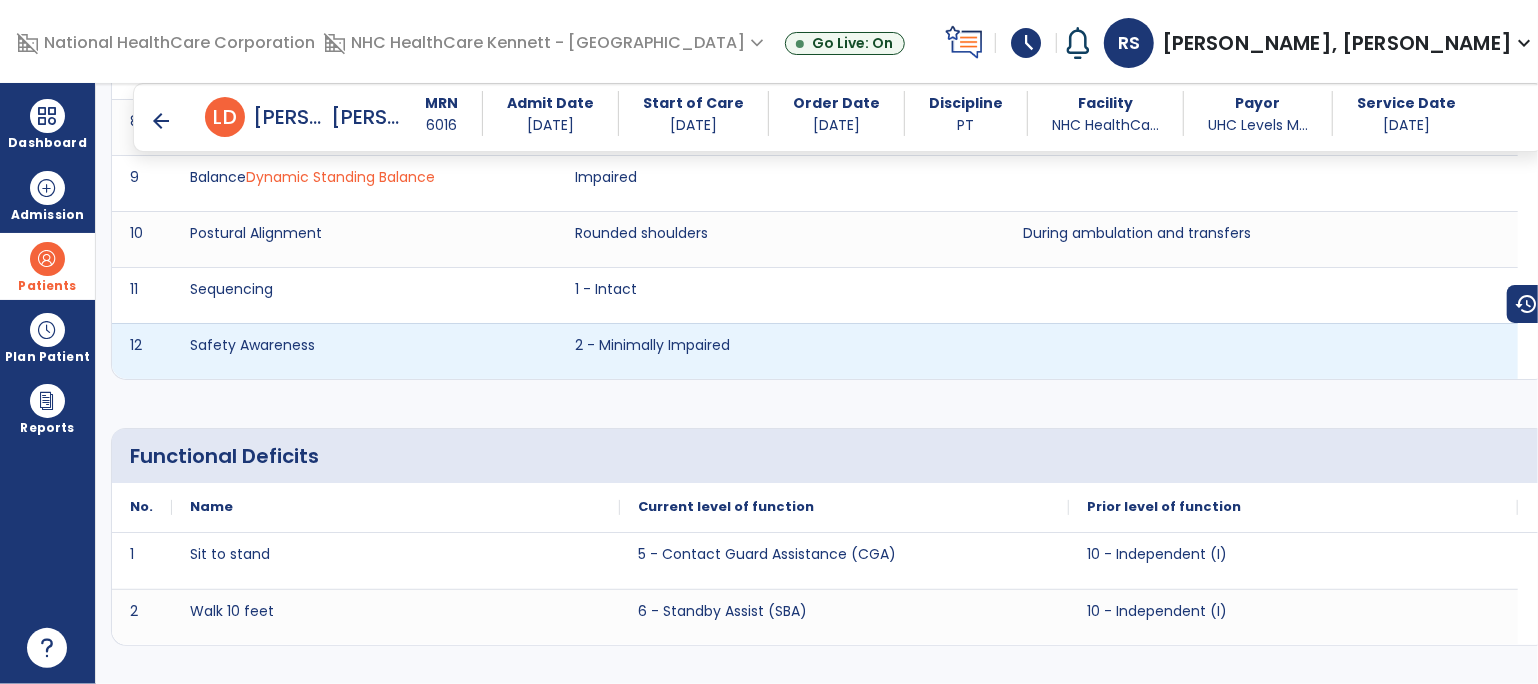 scroll, scrollTop: 2698, scrollLeft: 0, axis: vertical 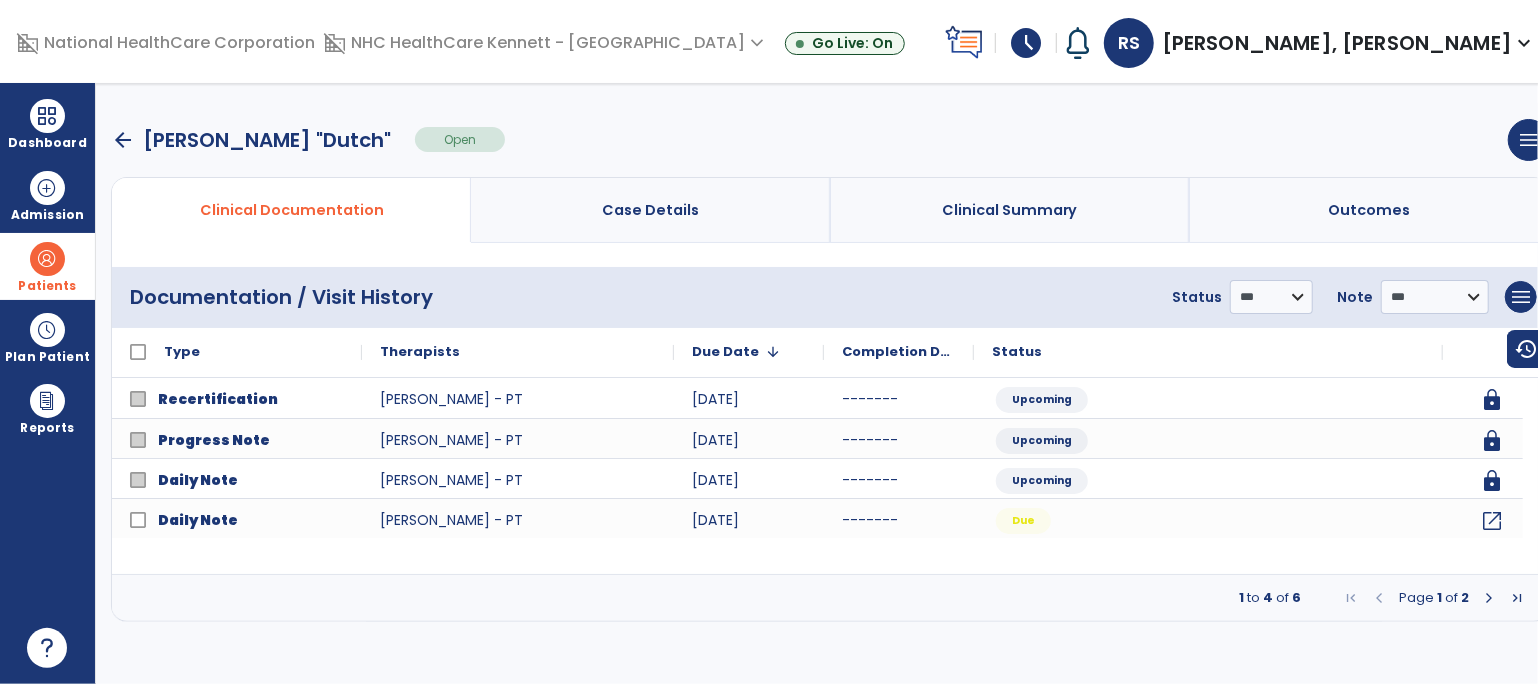 click on "arrow_back" at bounding box center (123, 140) 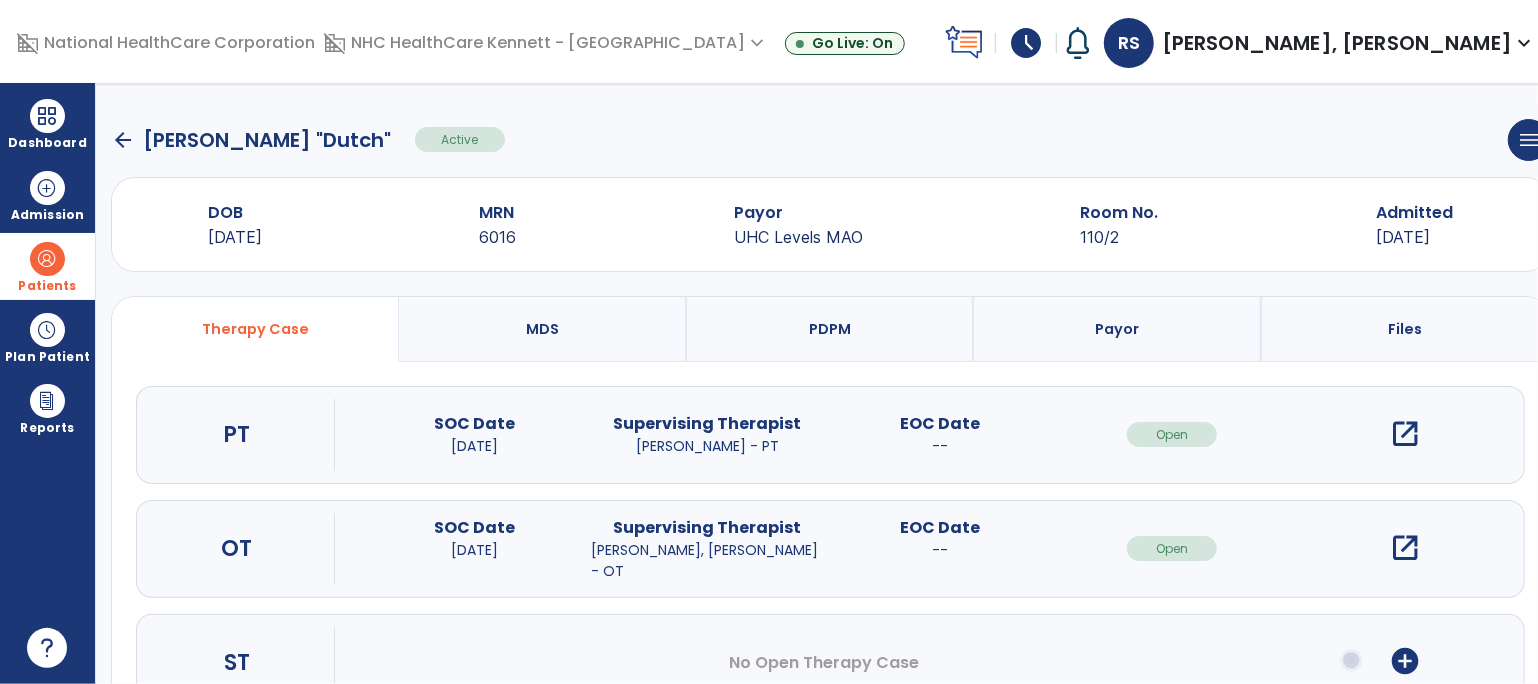 click on "arrow_back" 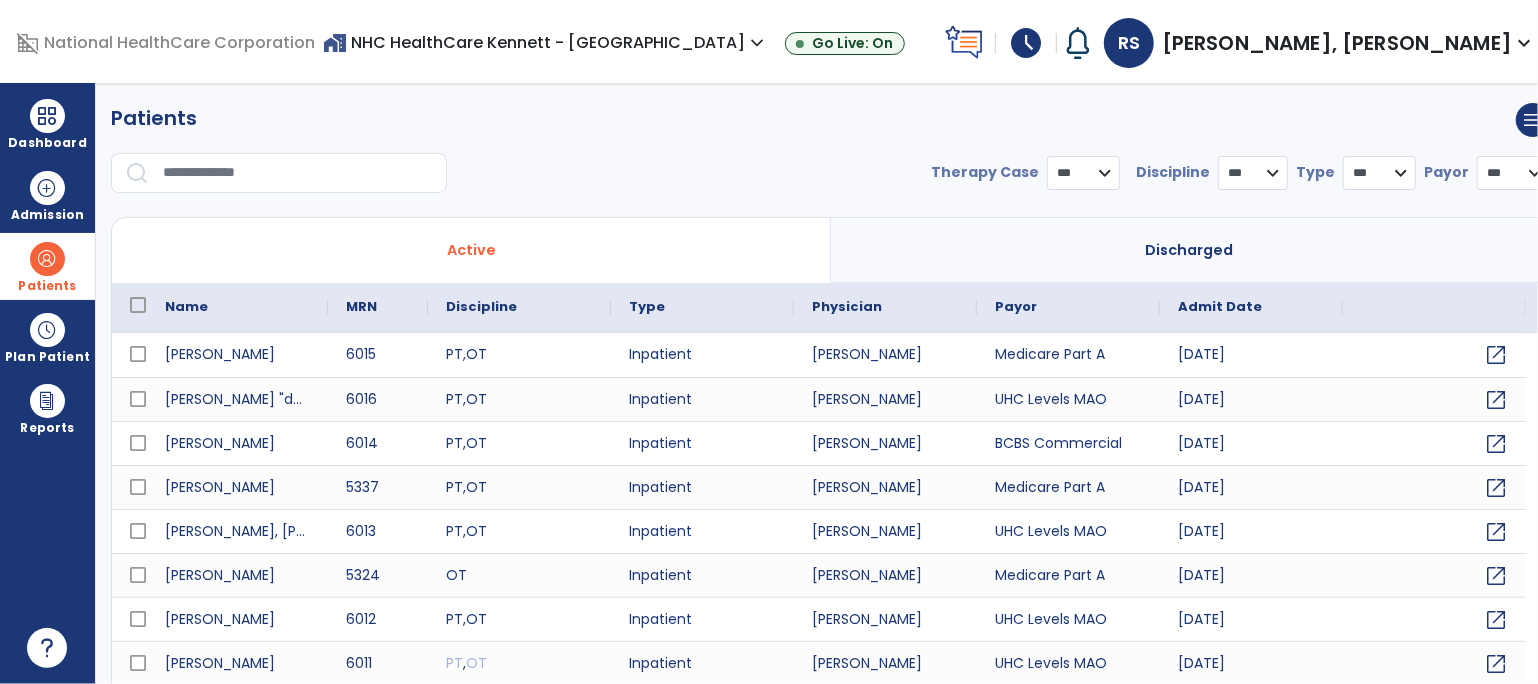 select on "***" 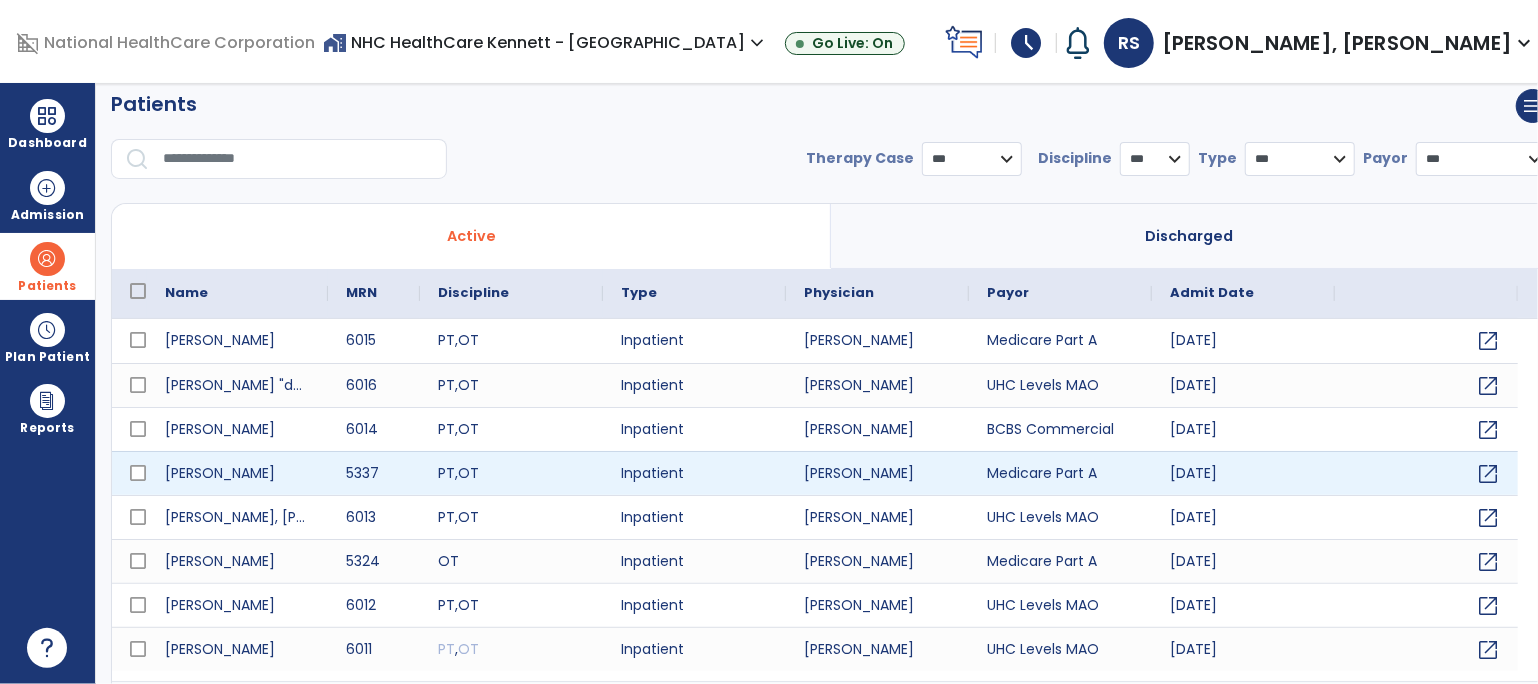 scroll, scrollTop: 0, scrollLeft: 0, axis: both 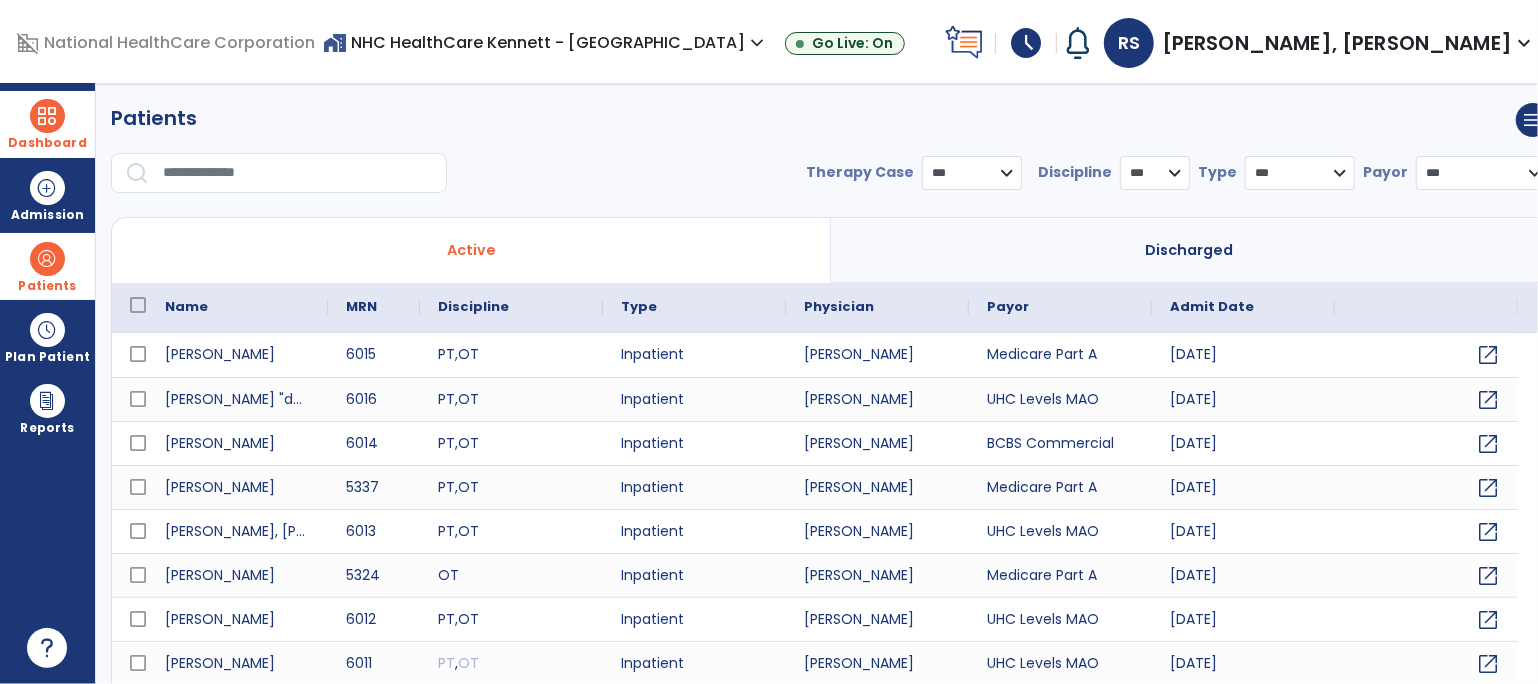 click at bounding box center [47, 116] 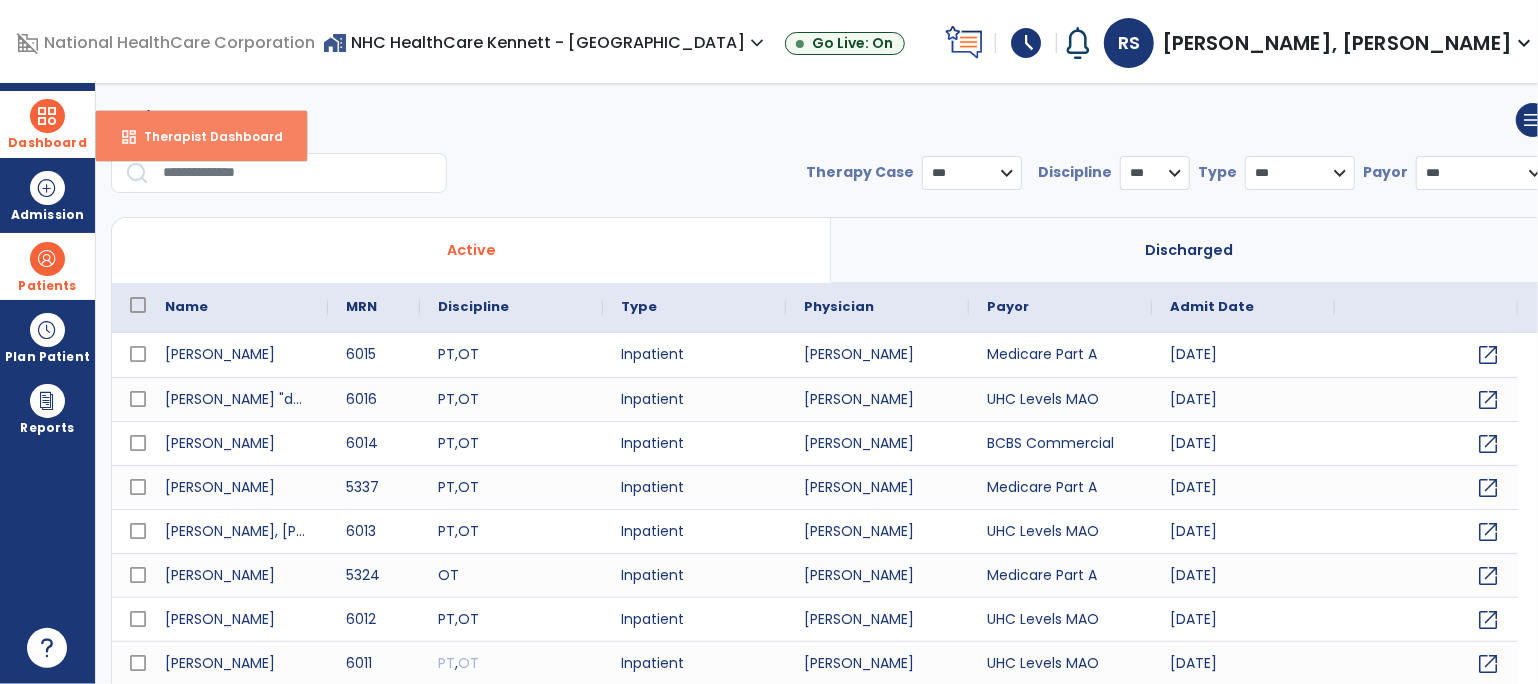 click on "Therapist Dashboard" at bounding box center [205, 136] 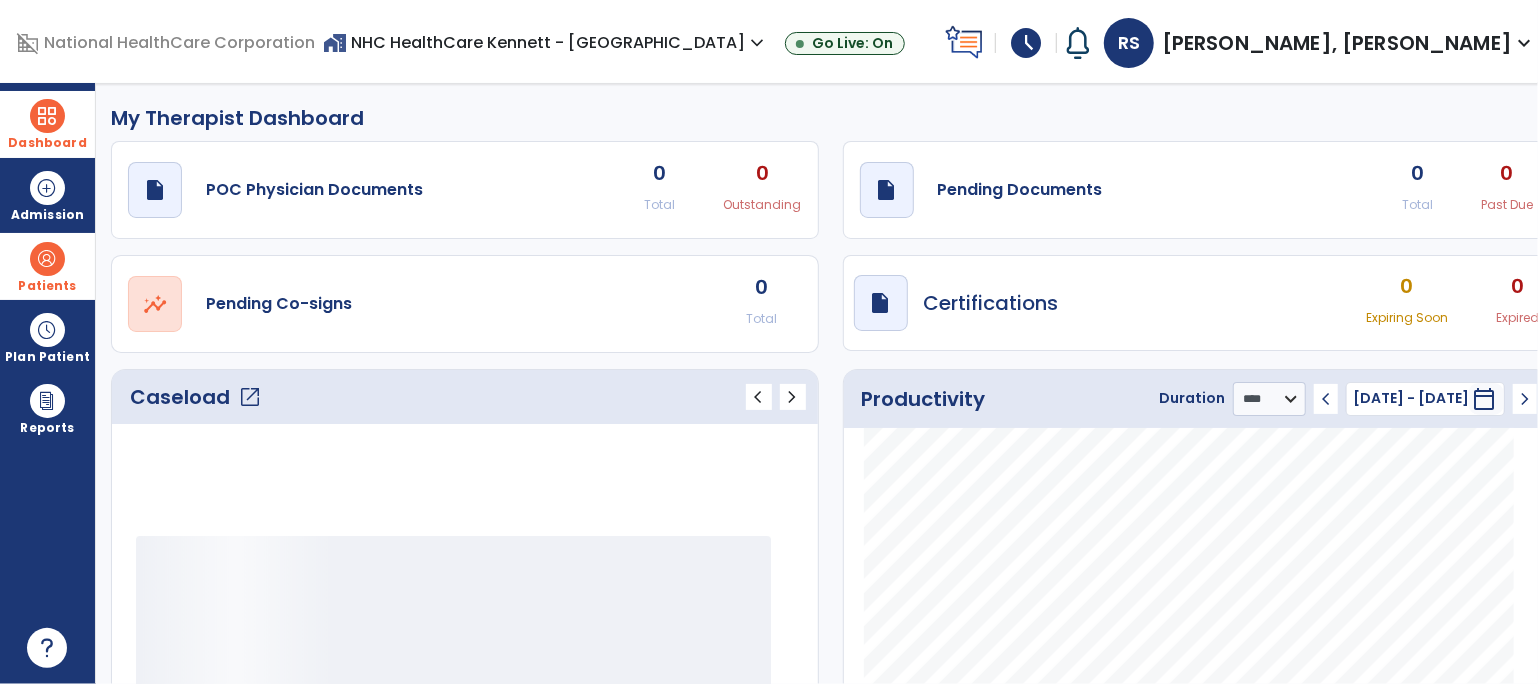 click on "Caseload   open_in_new" 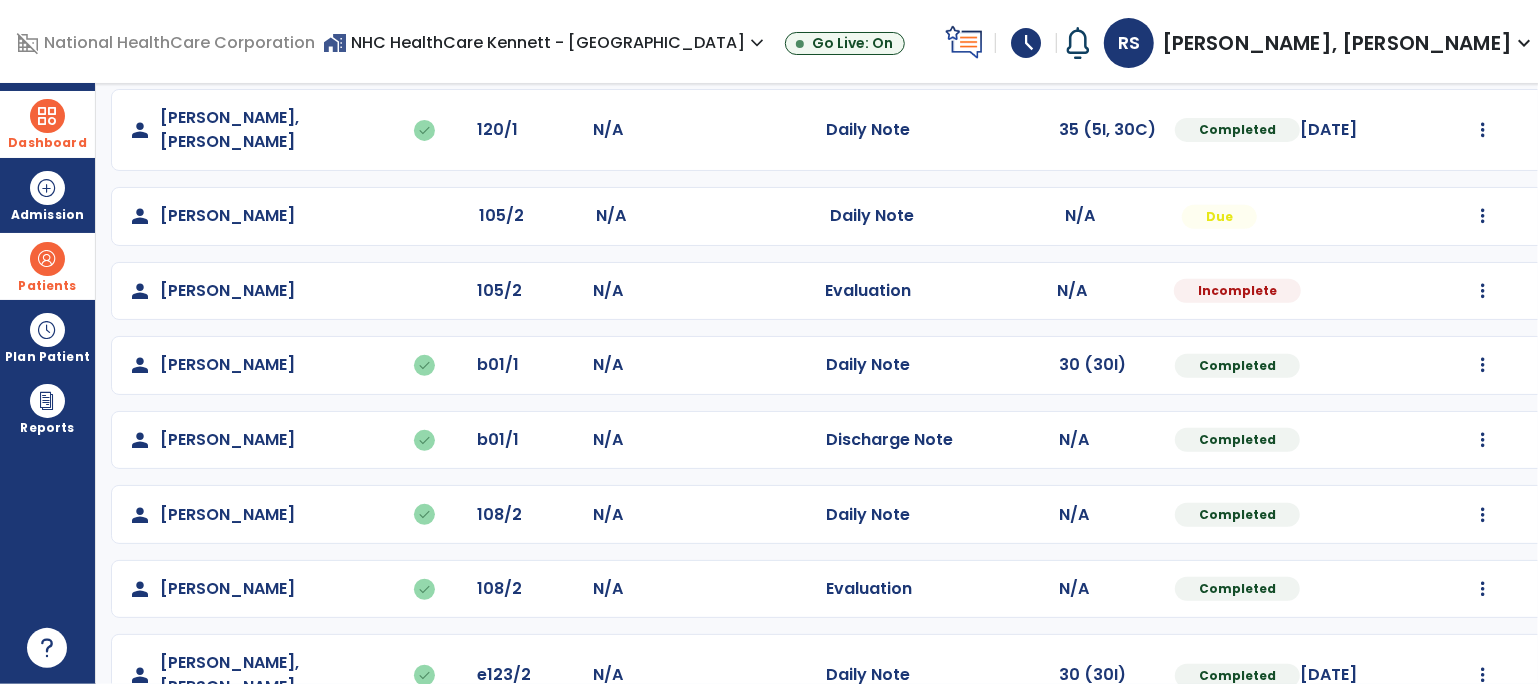 scroll, scrollTop: 470, scrollLeft: 0, axis: vertical 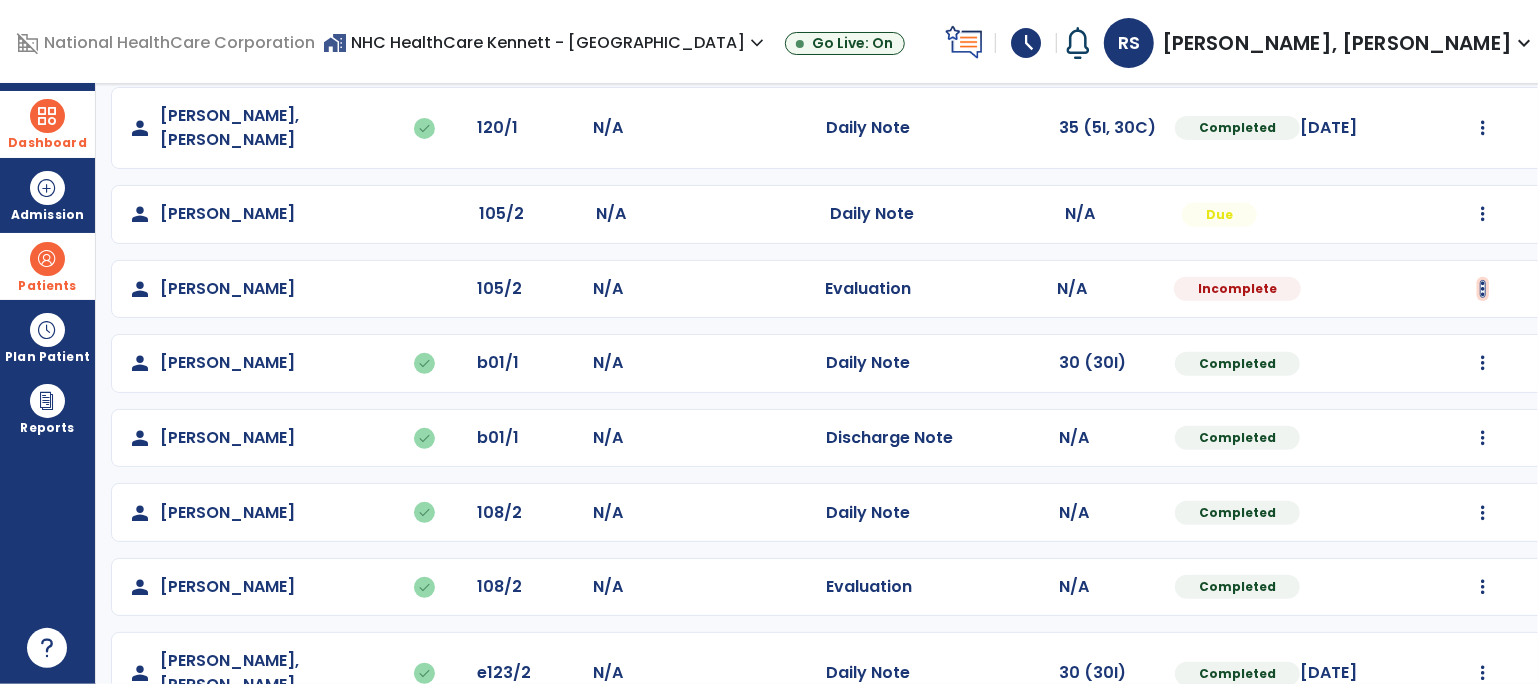 click at bounding box center (1483, -182) 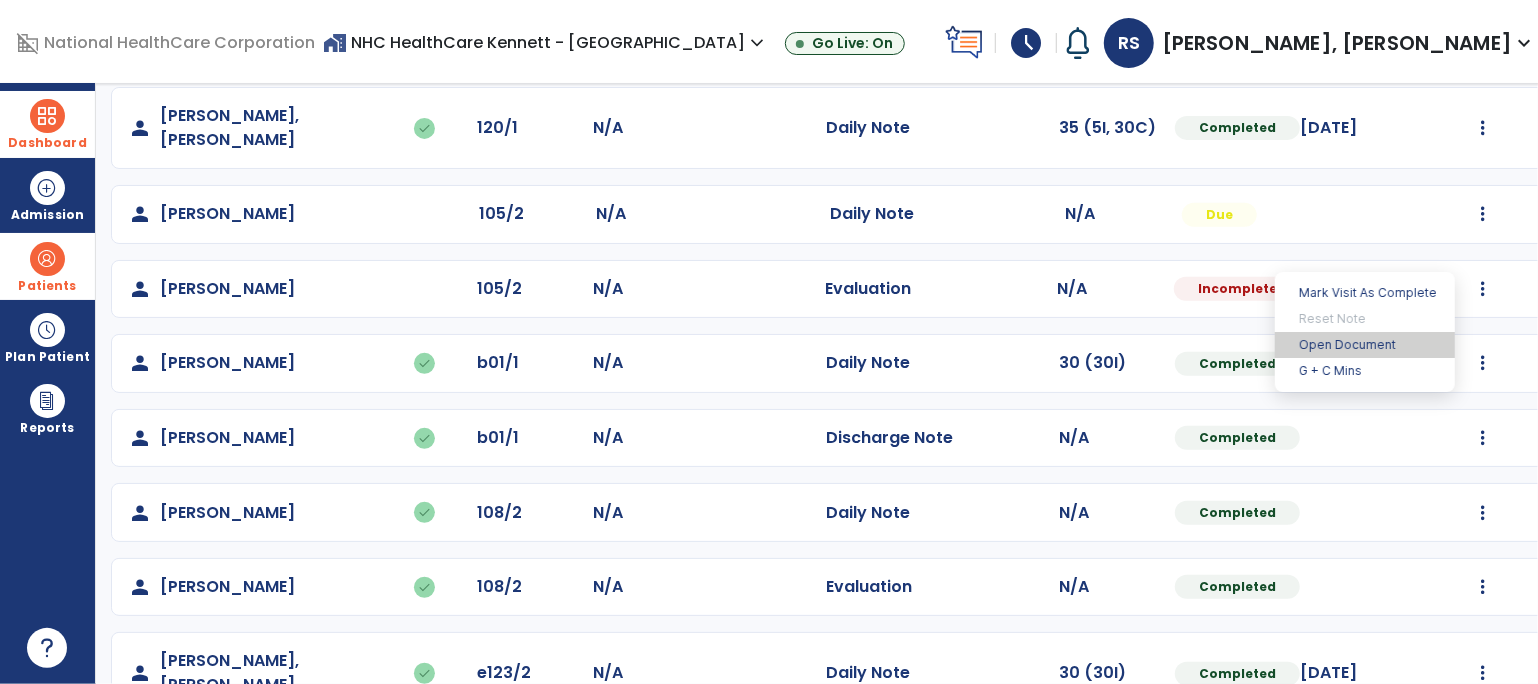 click on "Open Document" at bounding box center (1365, 345) 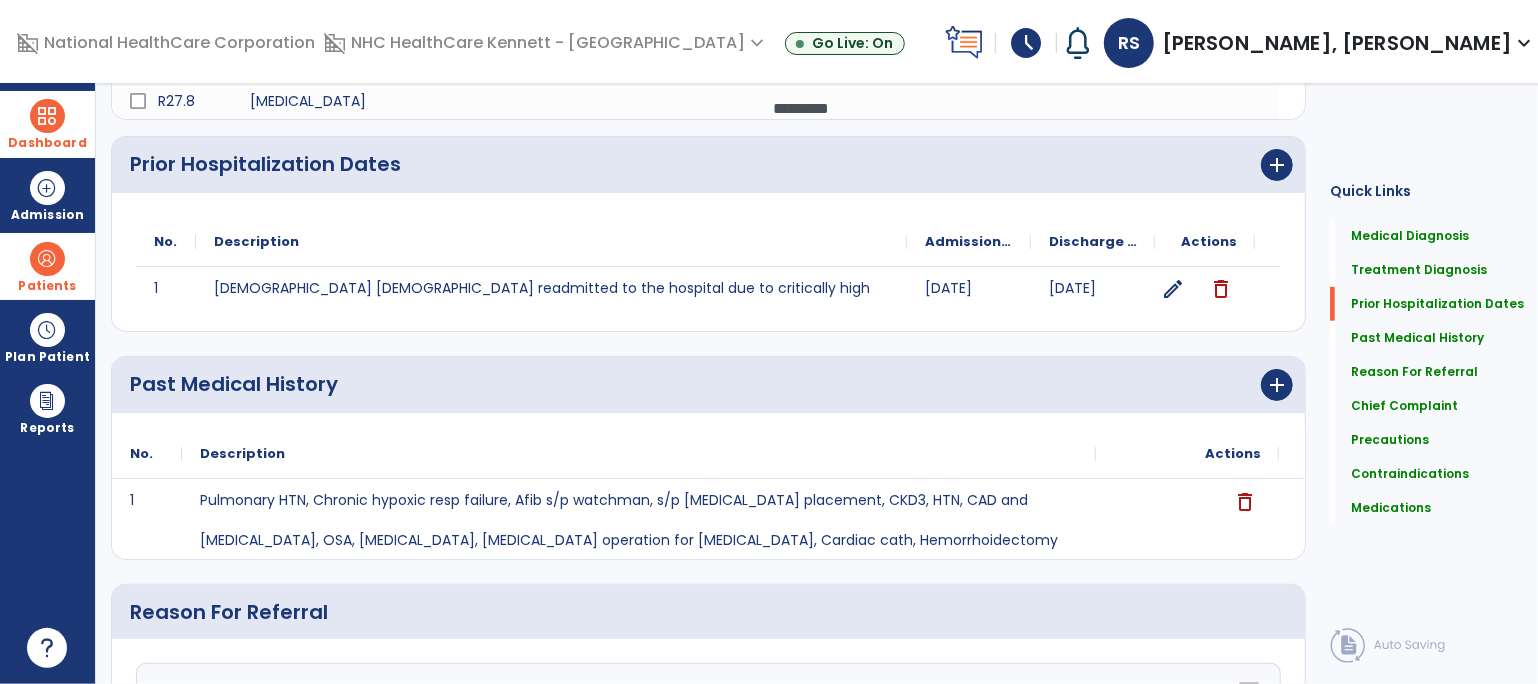 scroll, scrollTop: 0, scrollLeft: 0, axis: both 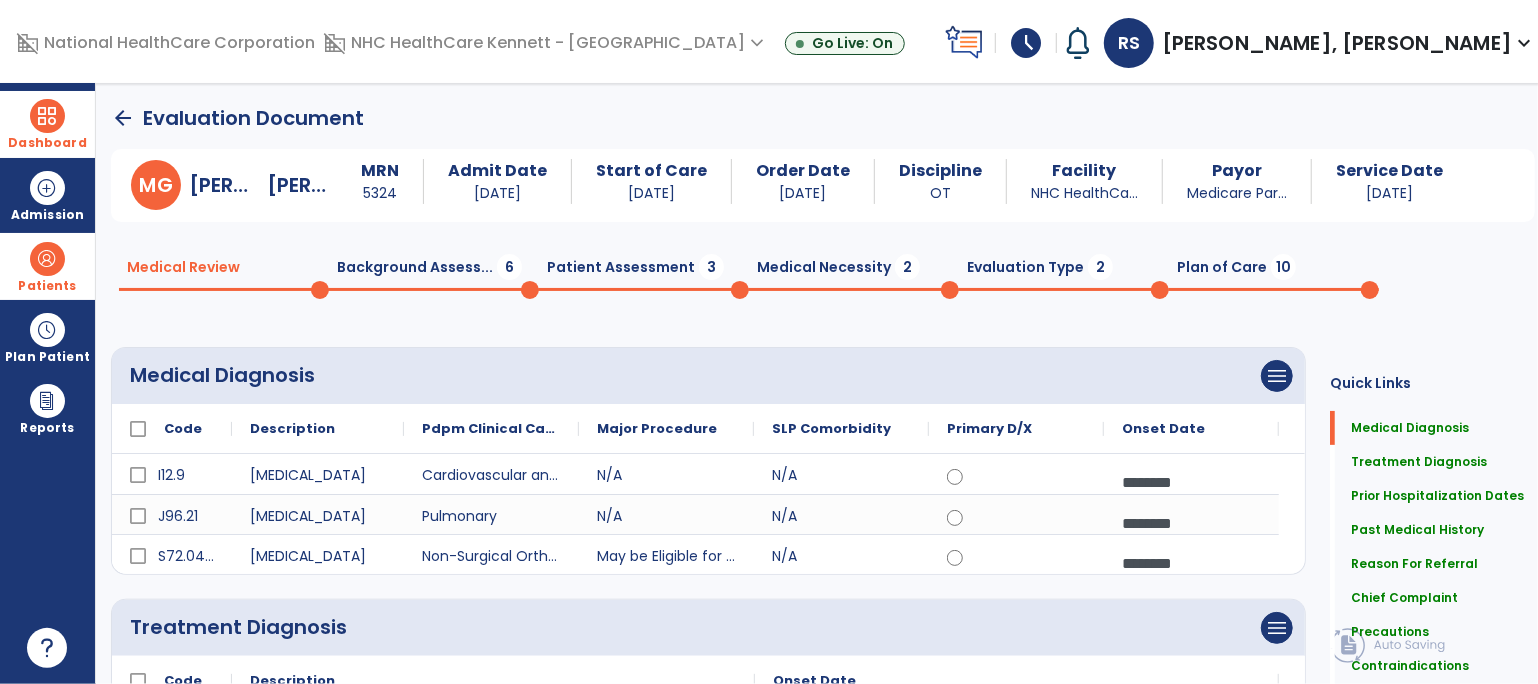 click on "Background Assess...  6" 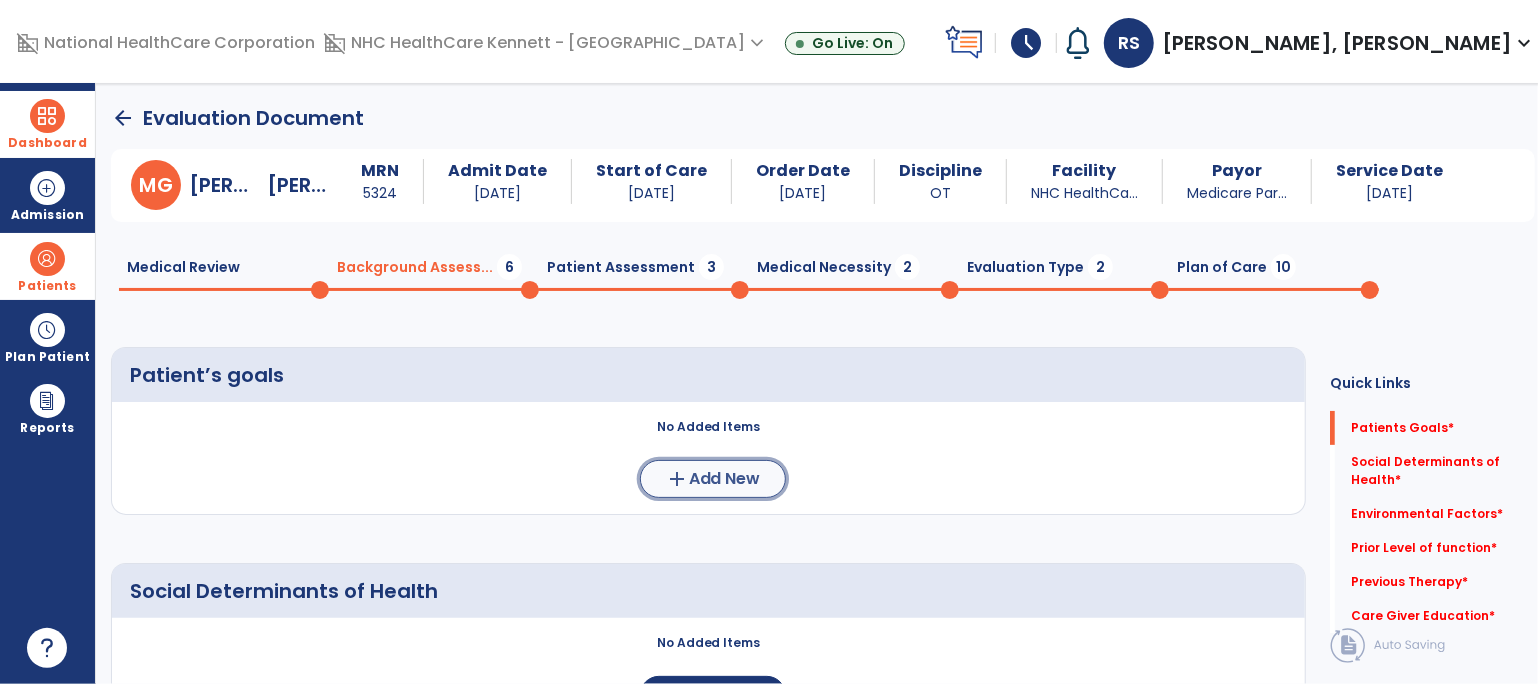 click on "Add New" 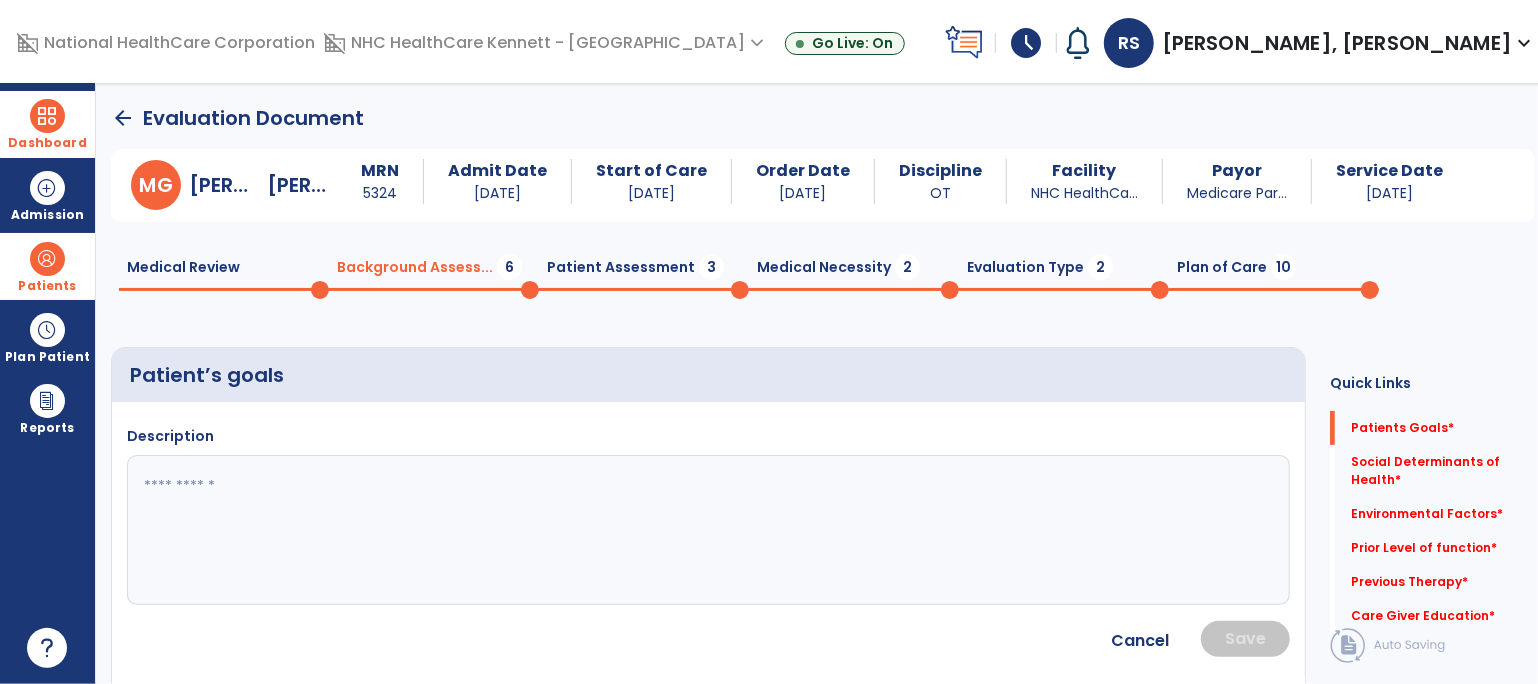 click 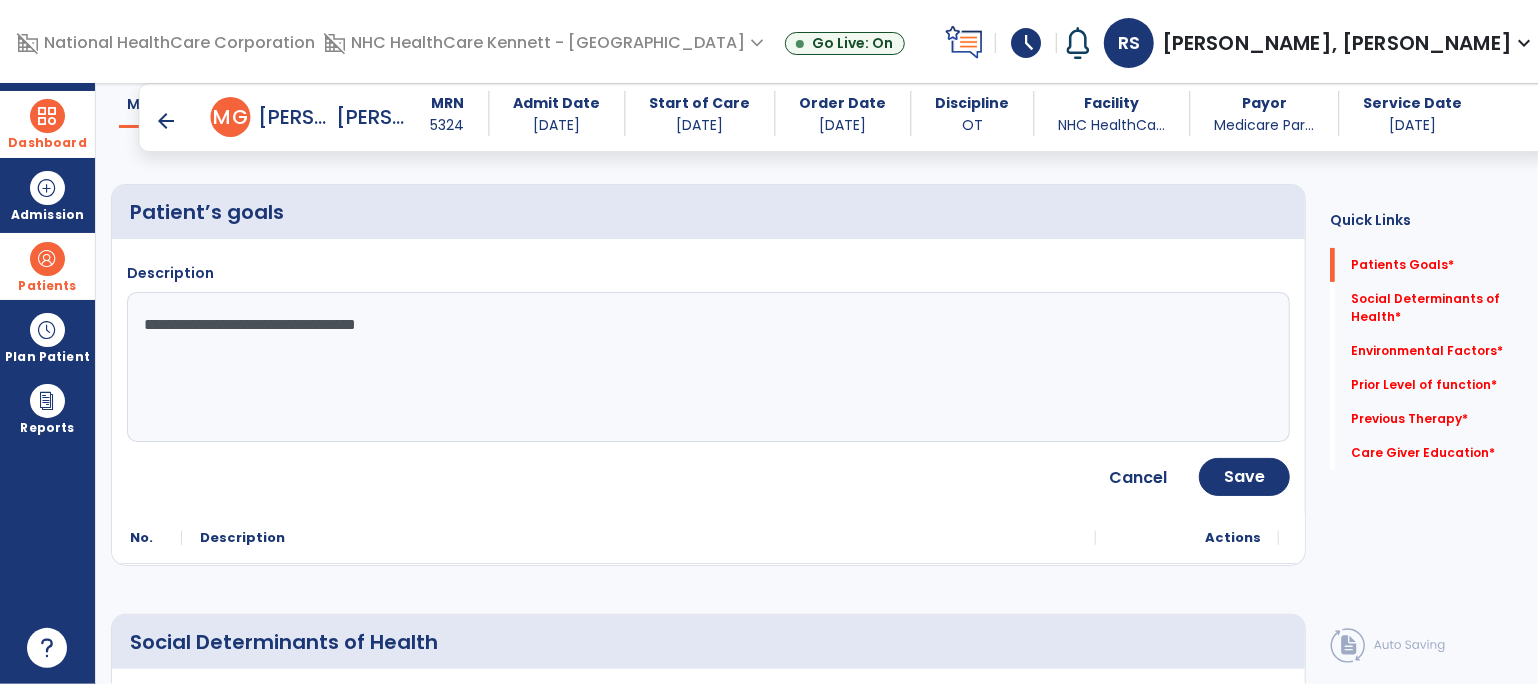 scroll, scrollTop: 222, scrollLeft: 0, axis: vertical 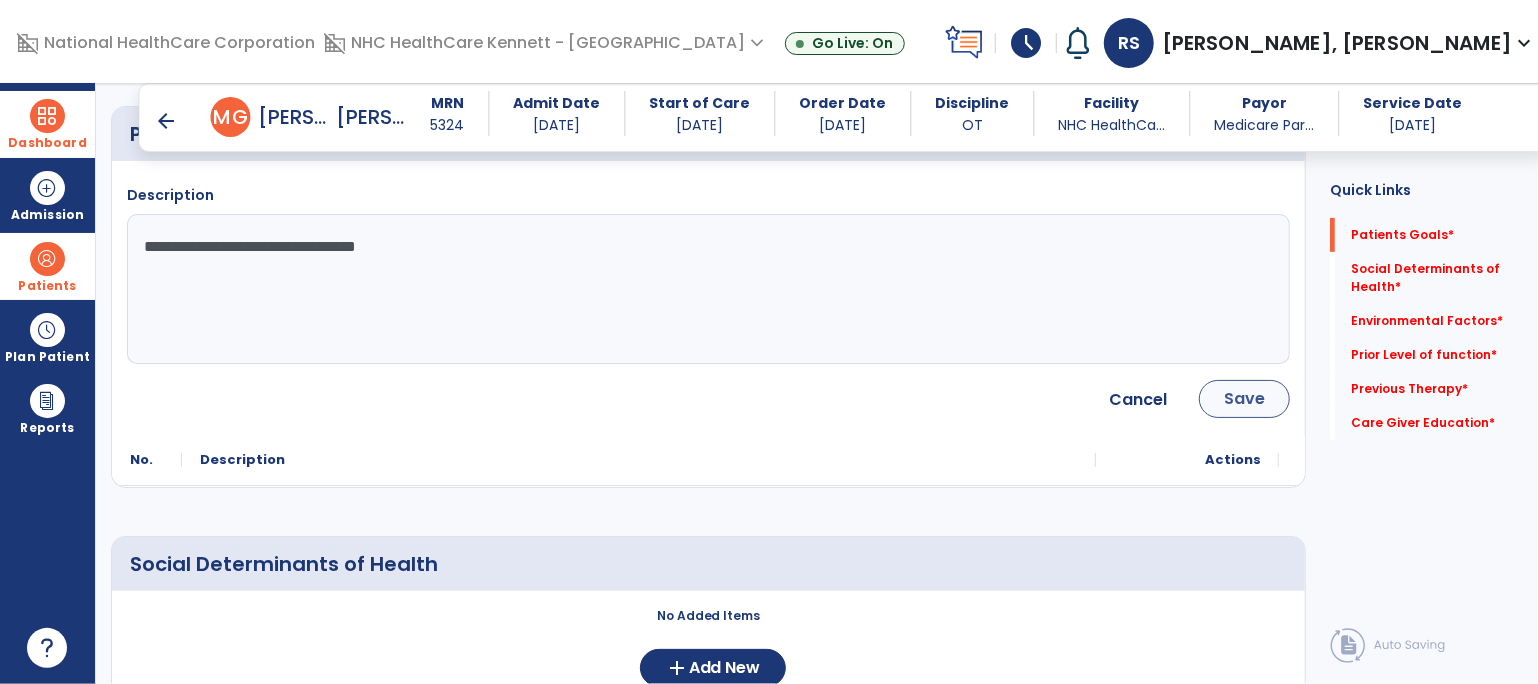 type on "**********" 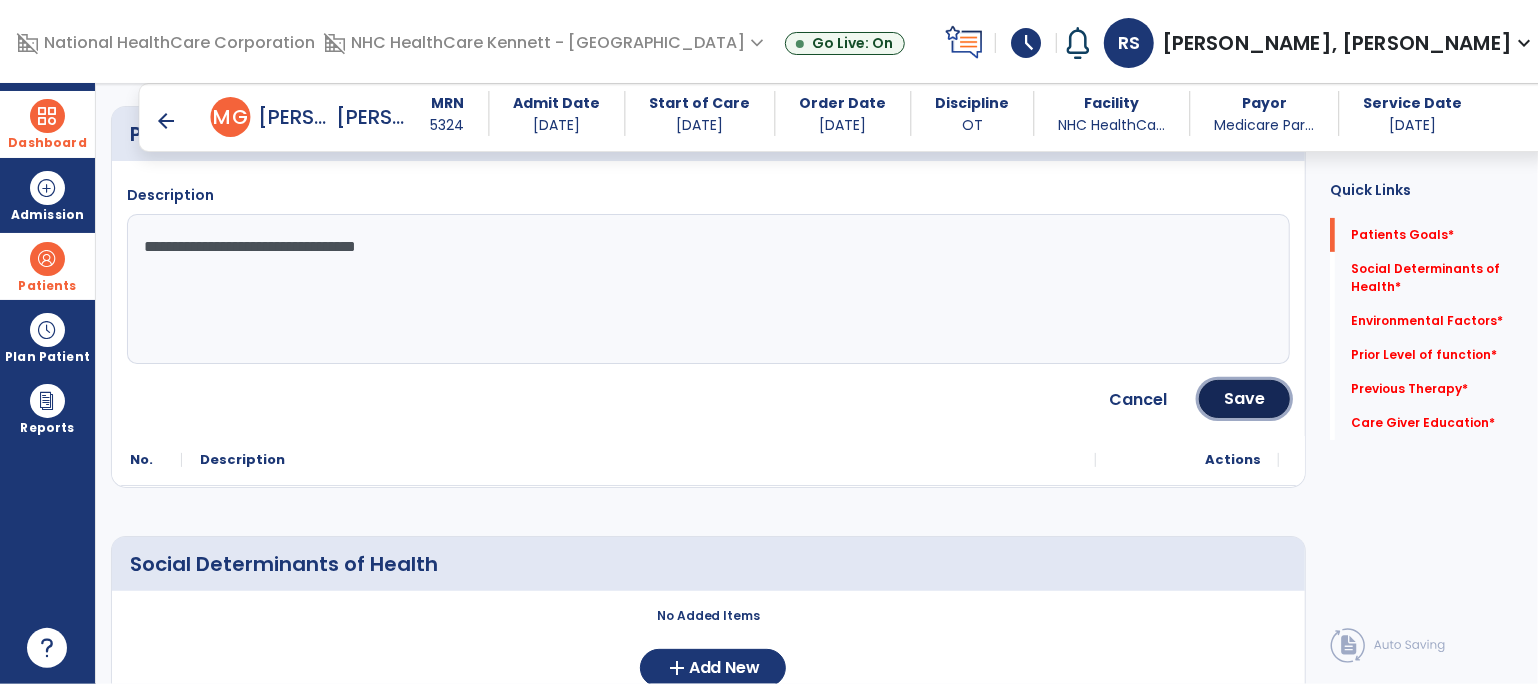 click on "Save" 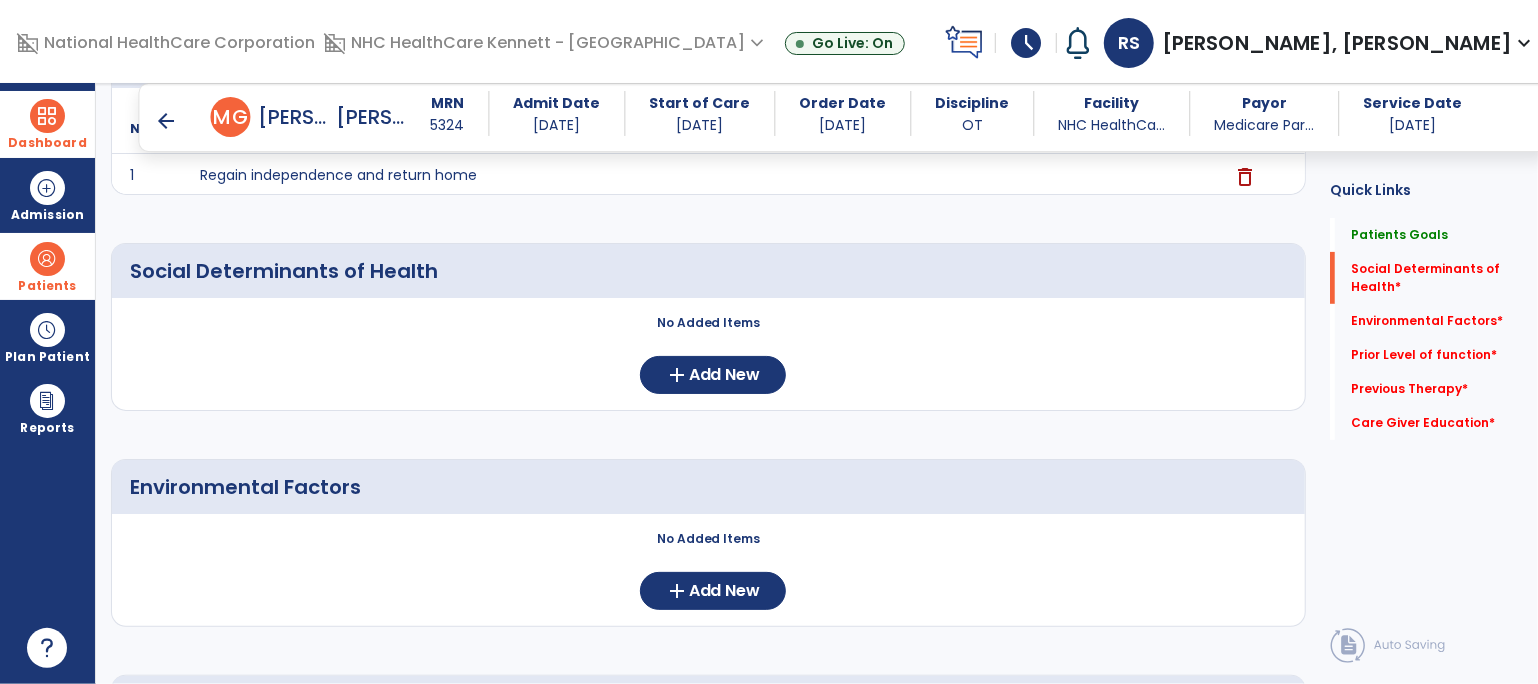 scroll, scrollTop: 333, scrollLeft: 0, axis: vertical 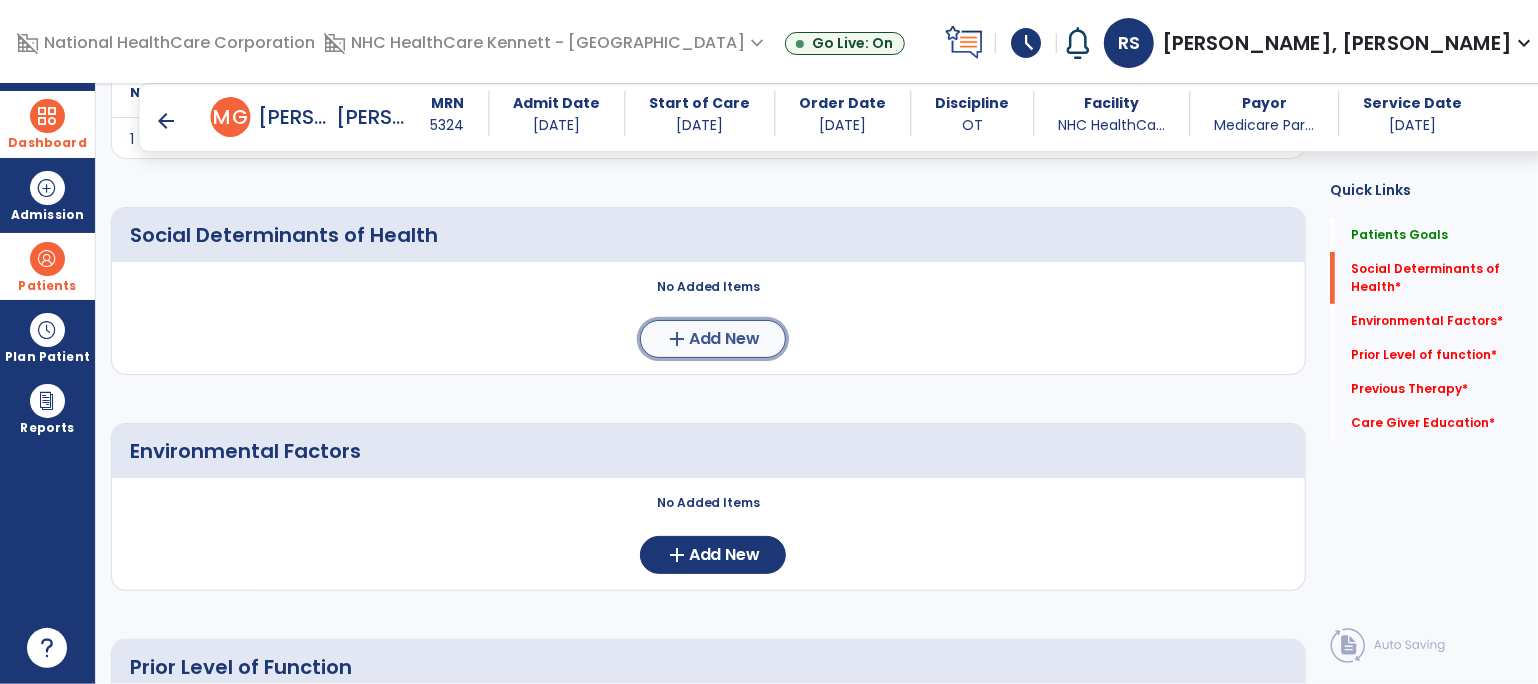click on "add  Add New" 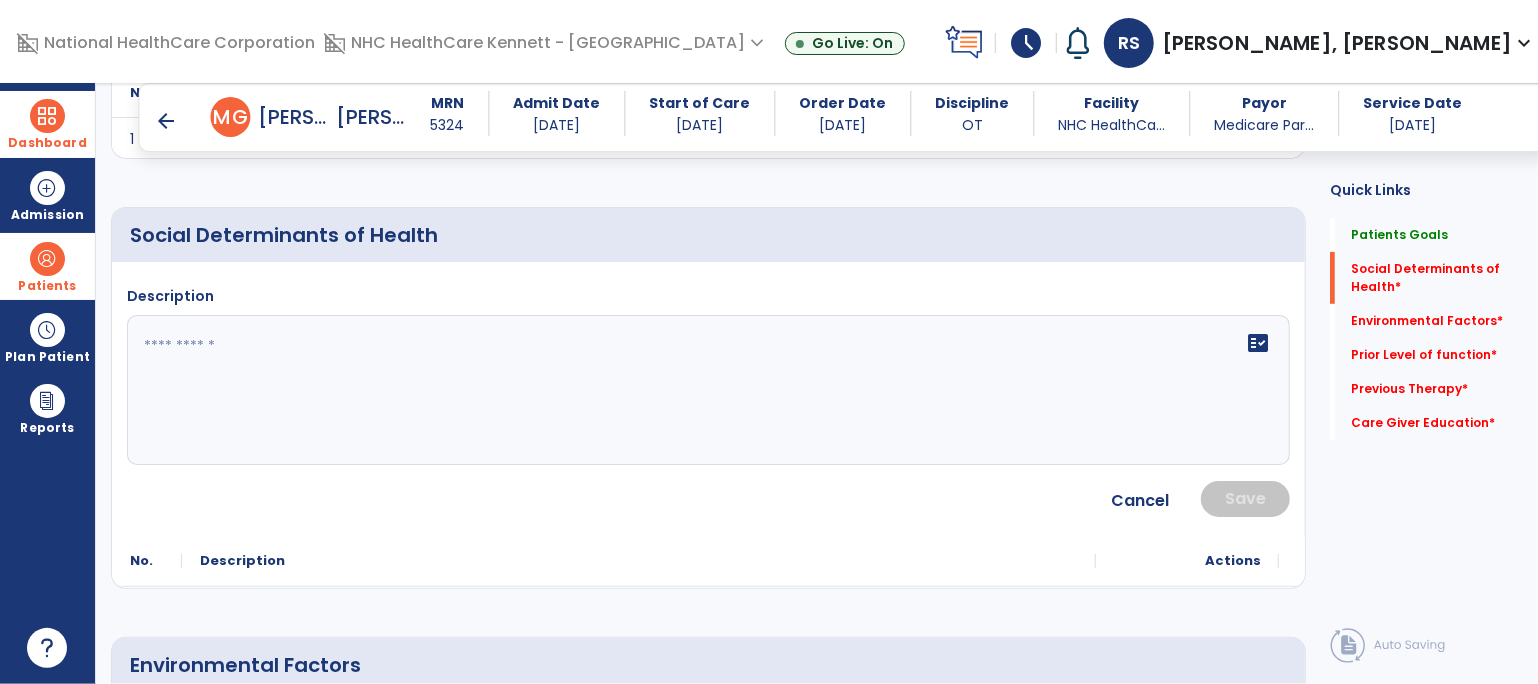 click on "fact_check" 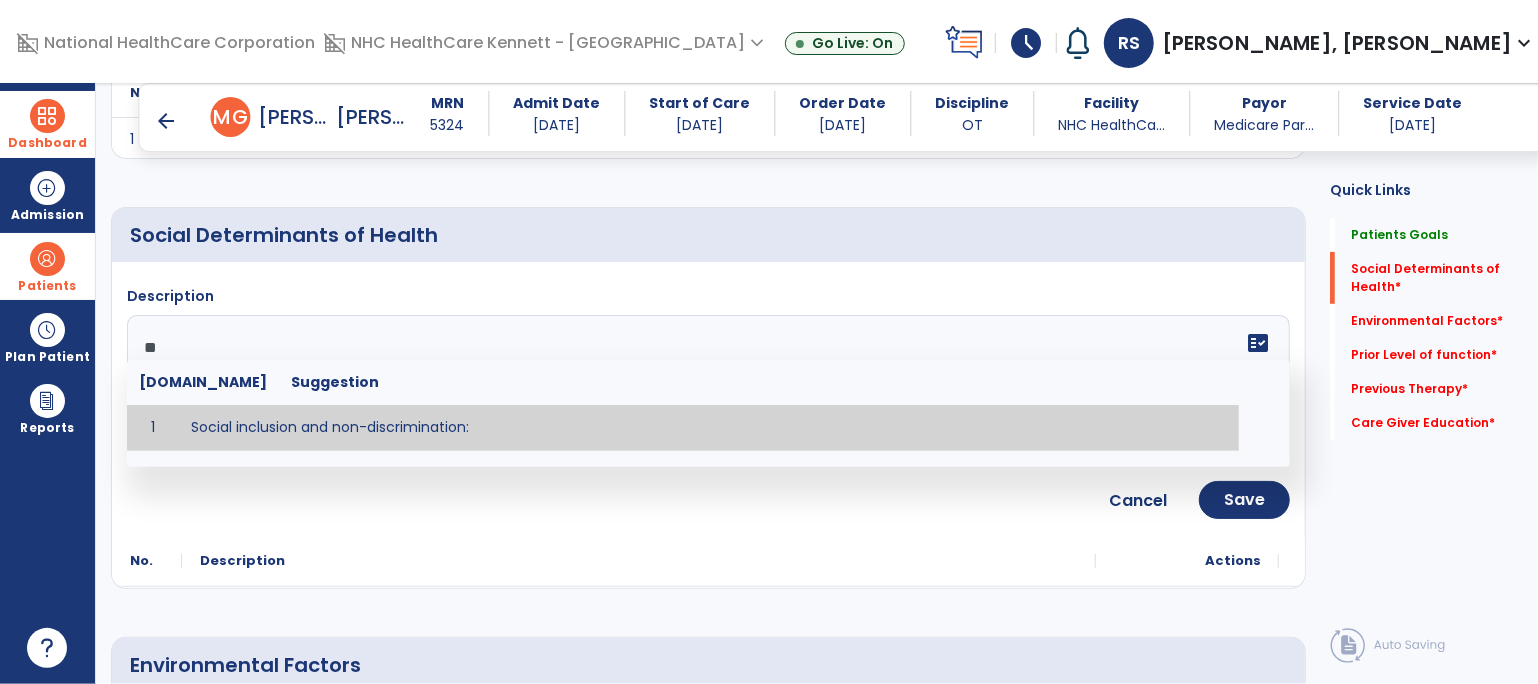 type on "**" 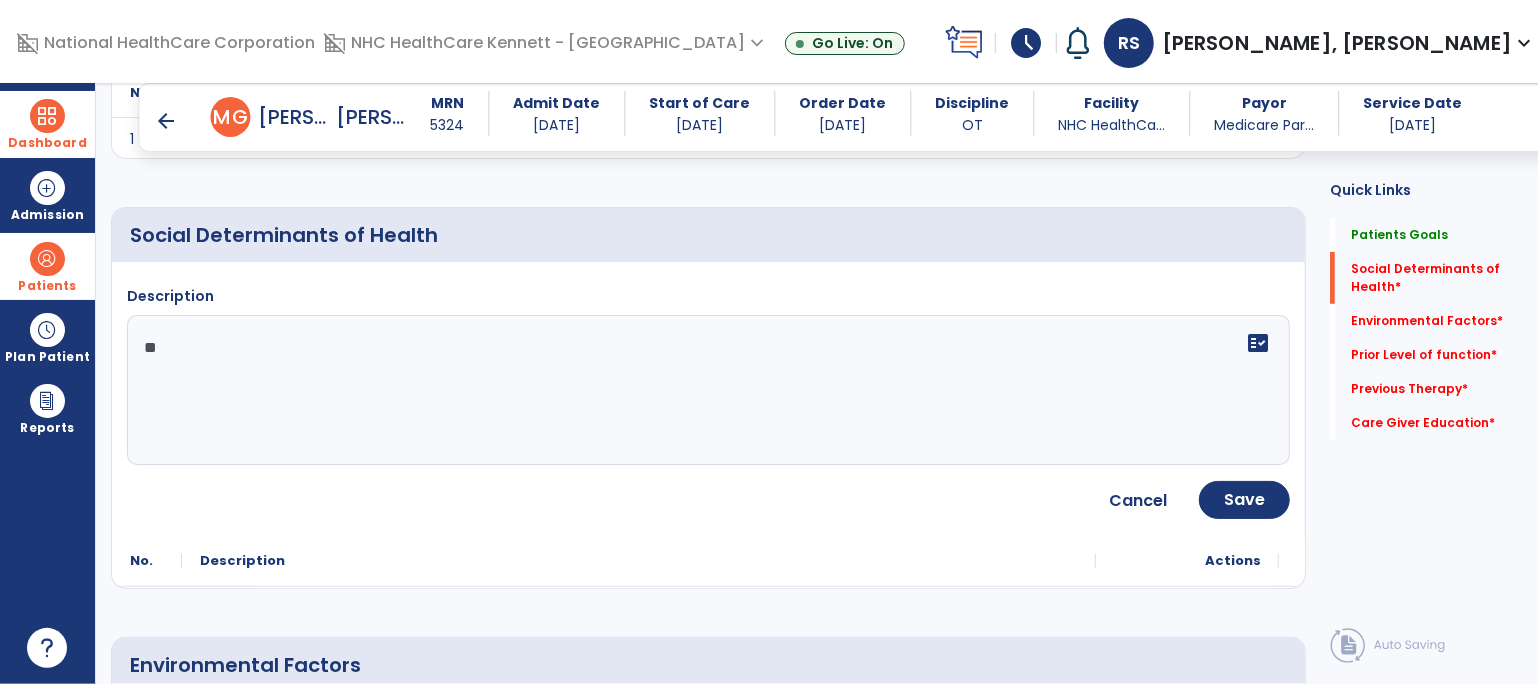 click on "Social Determinants of Health     Description  NA **  fact_check  Cancel Save
No.
Description
Actions" 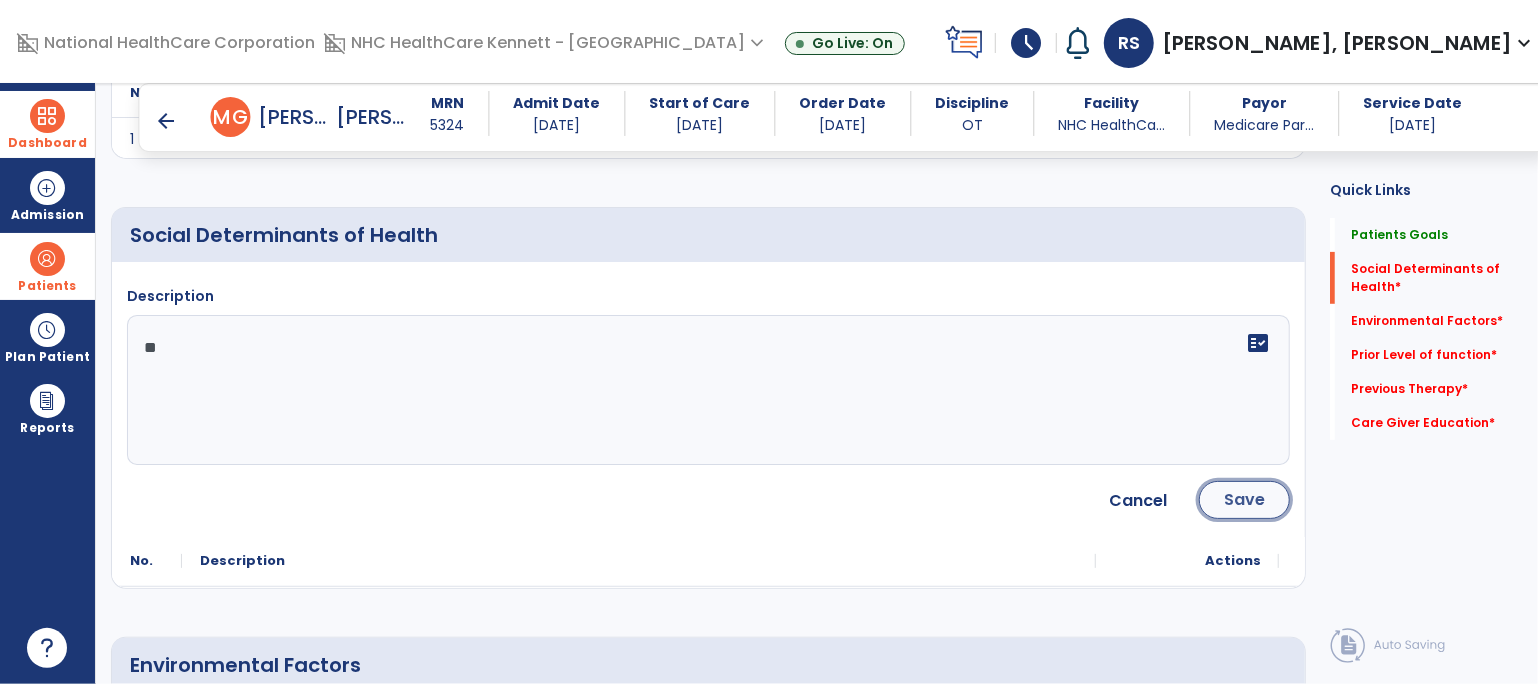click on "Save" 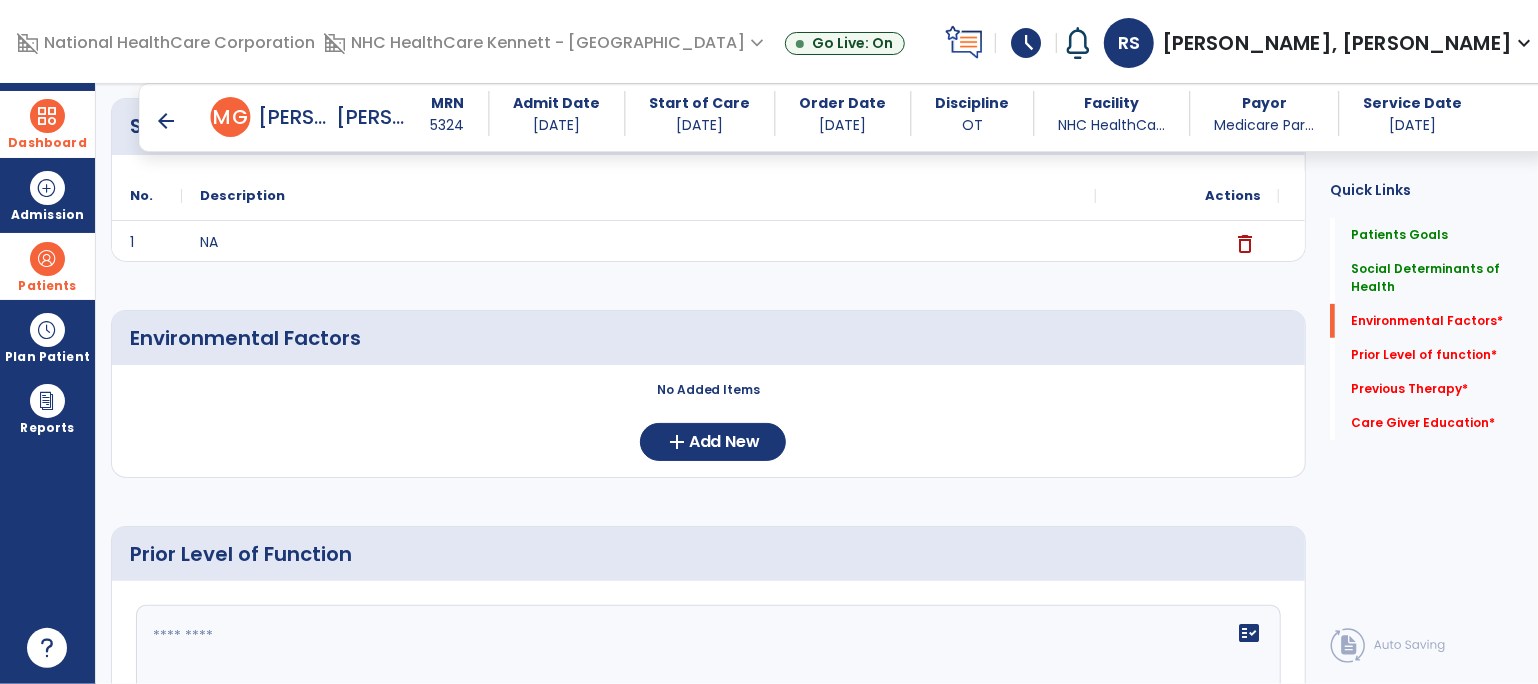 scroll, scrollTop: 555, scrollLeft: 0, axis: vertical 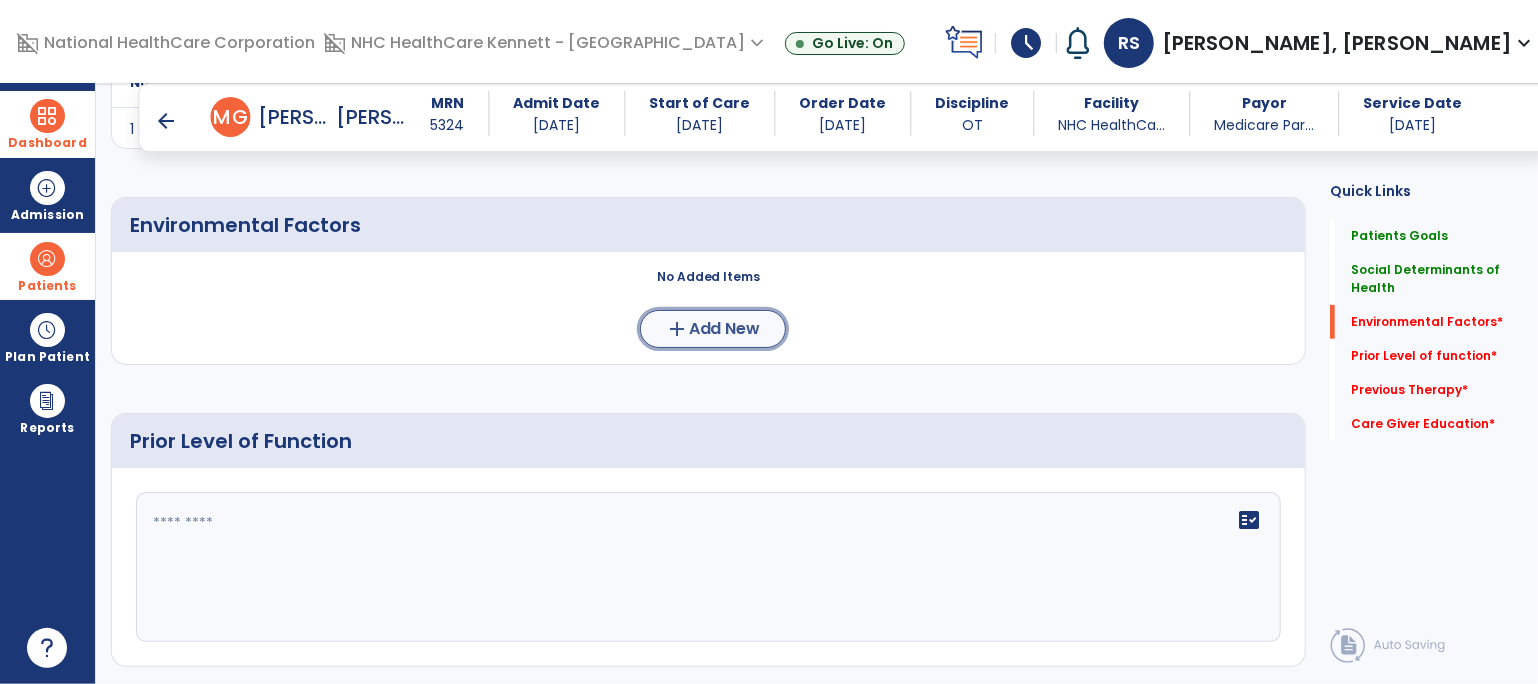 click on "Add New" 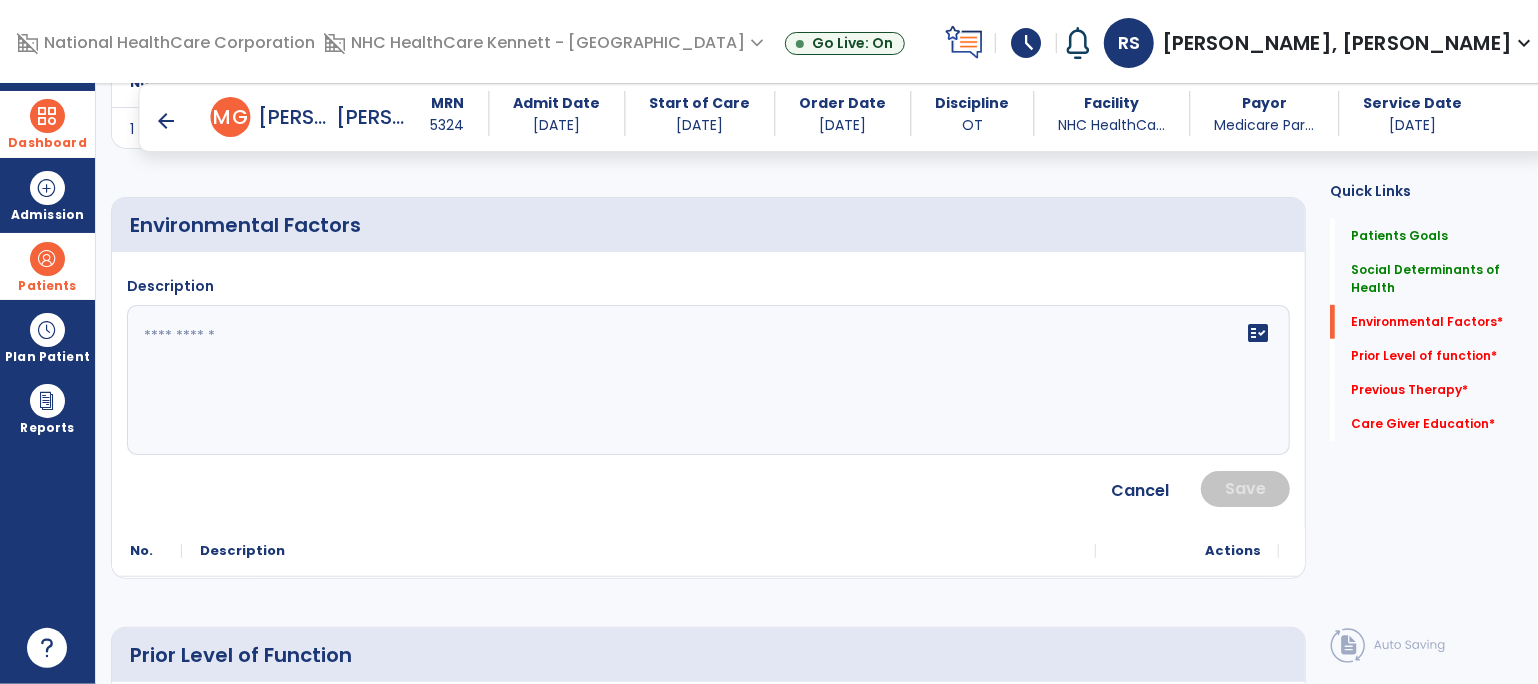 click 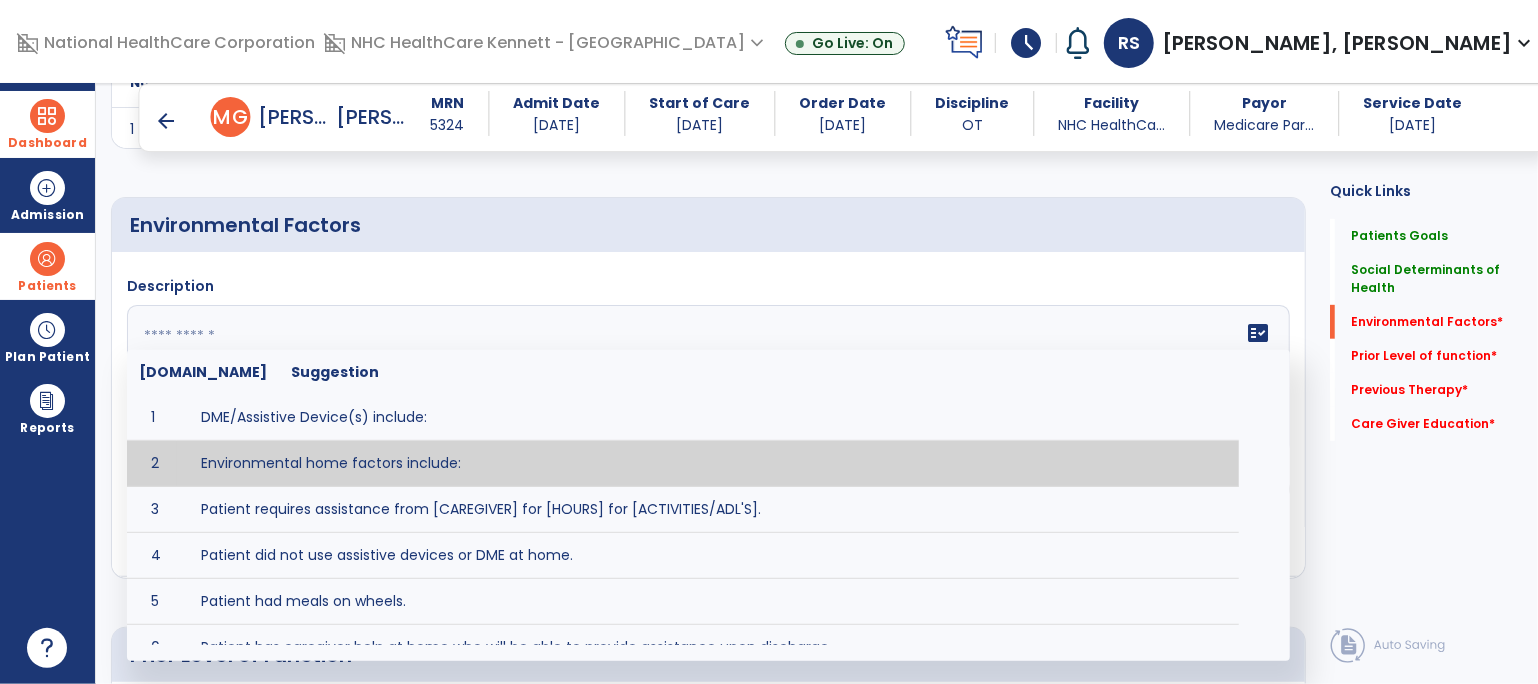 paste on "**********" 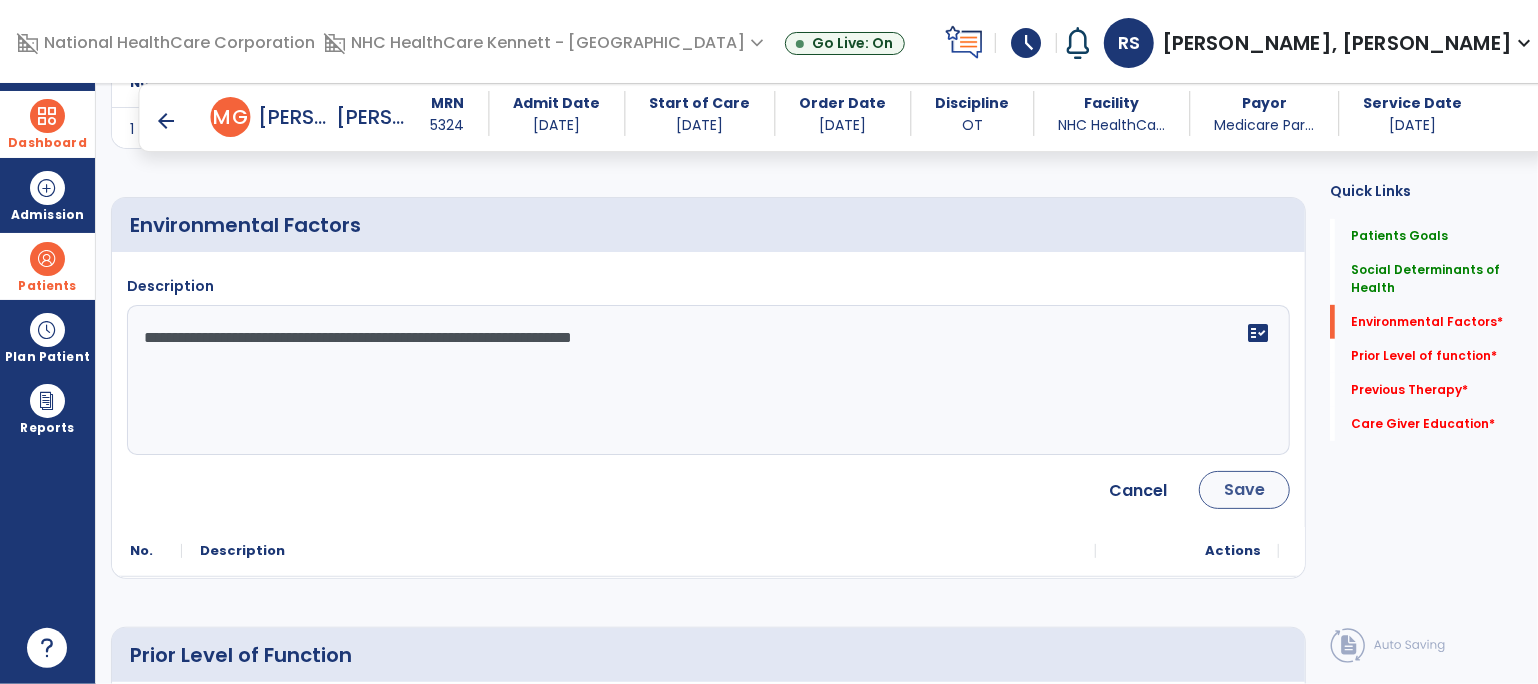 type on "**********" 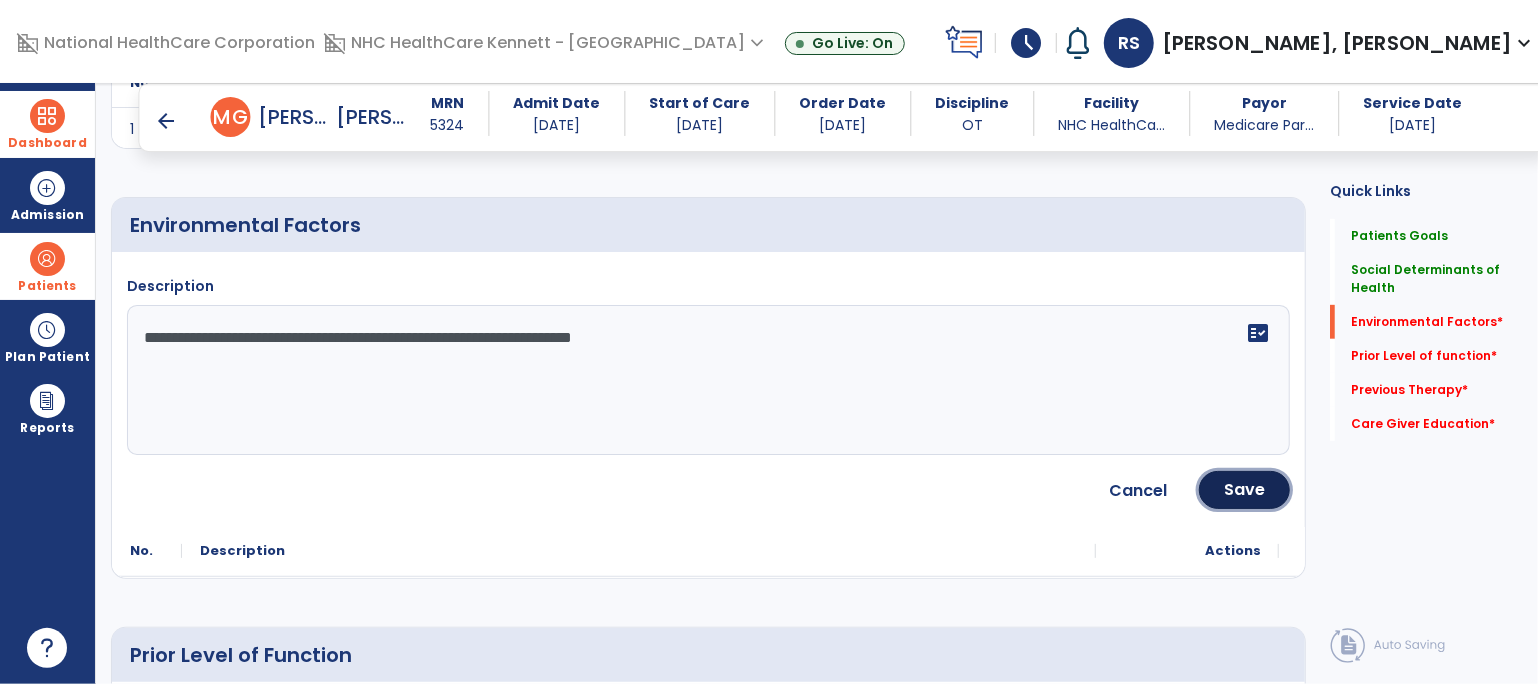 drag, startPoint x: 1183, startPoint y: 502, endPoint x: 1197, endPoint y: 494, distance: 16.124516 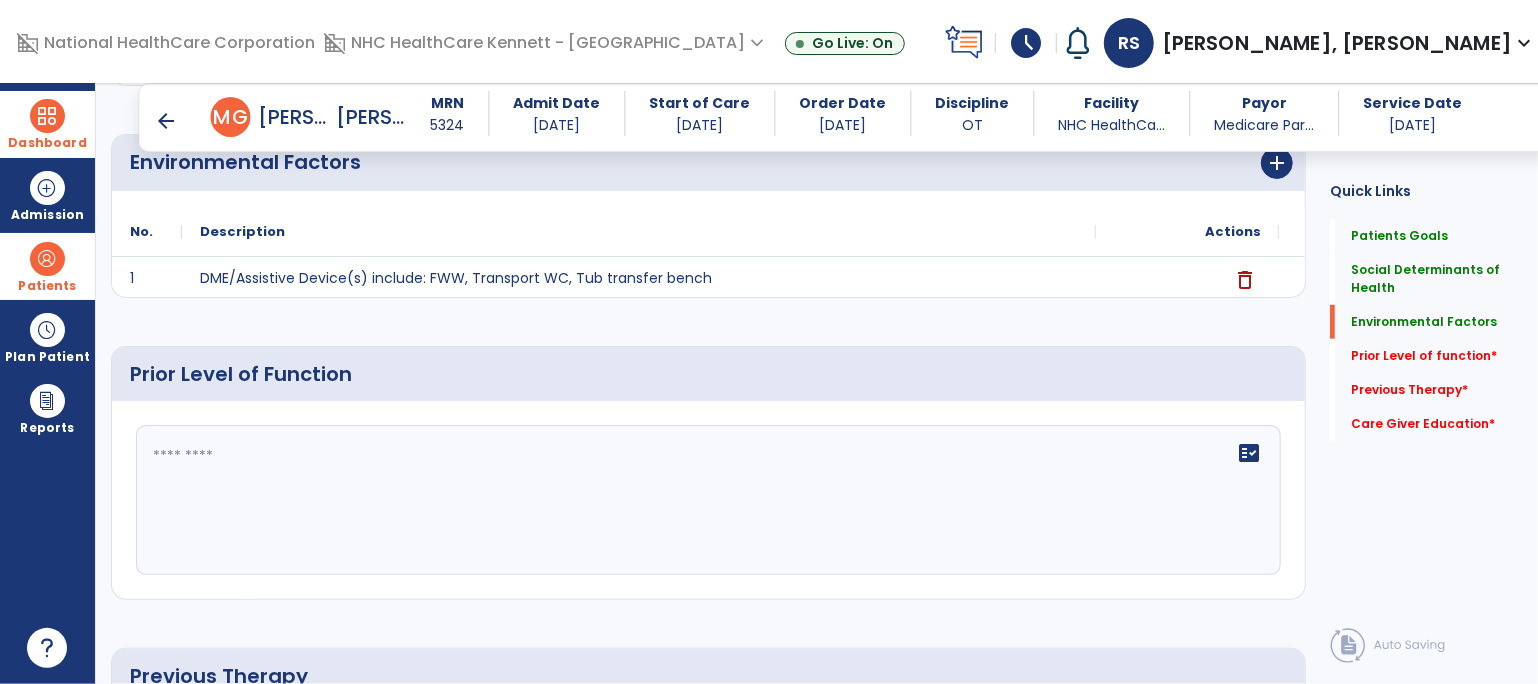 scroll, scrollTop: 667, scrollLeft: 0, axis: vertical 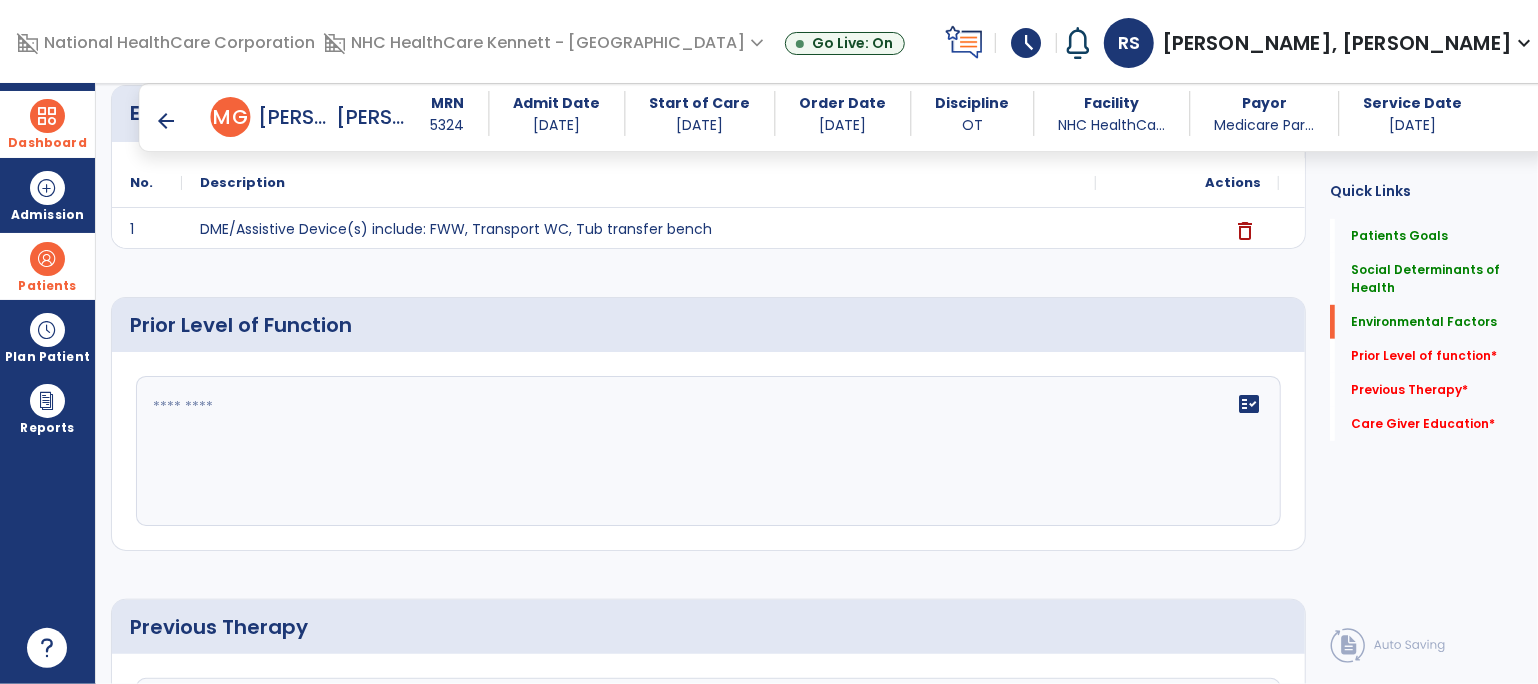 click 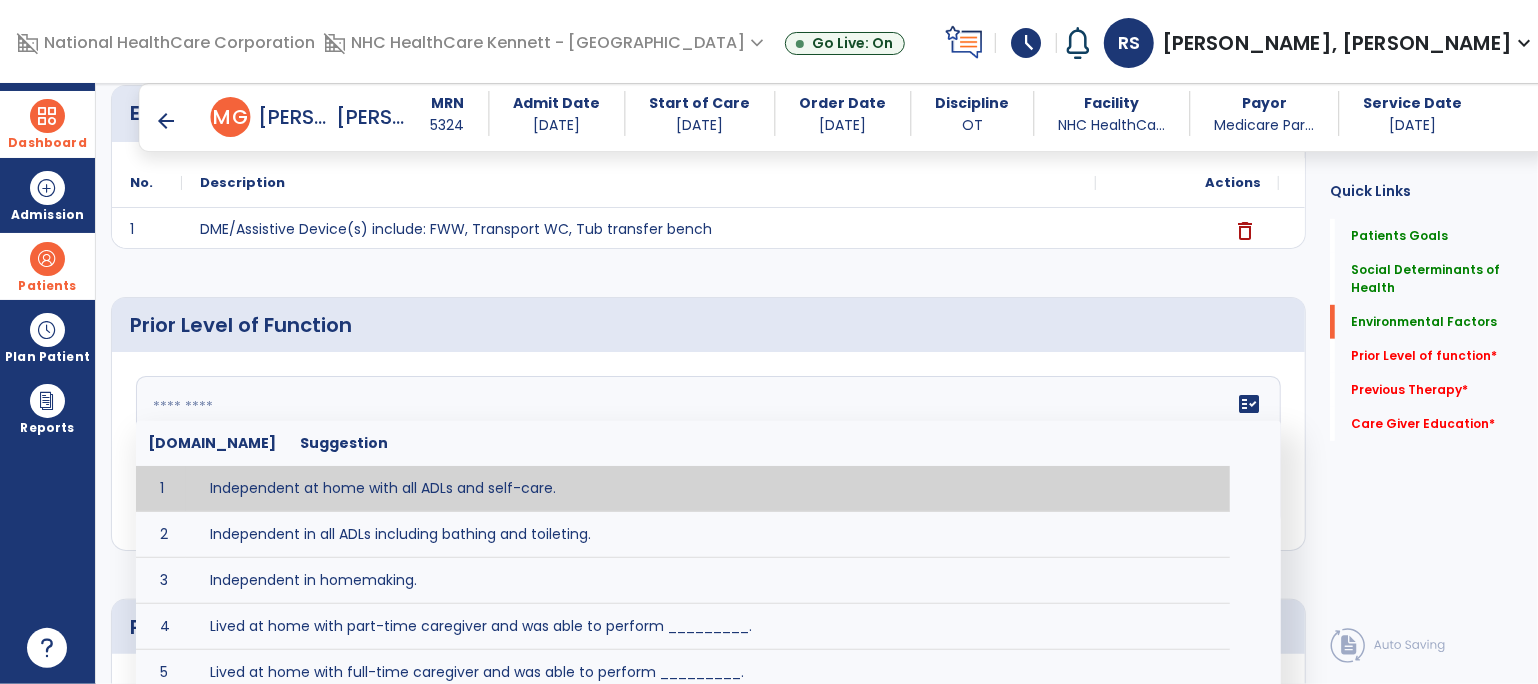 click 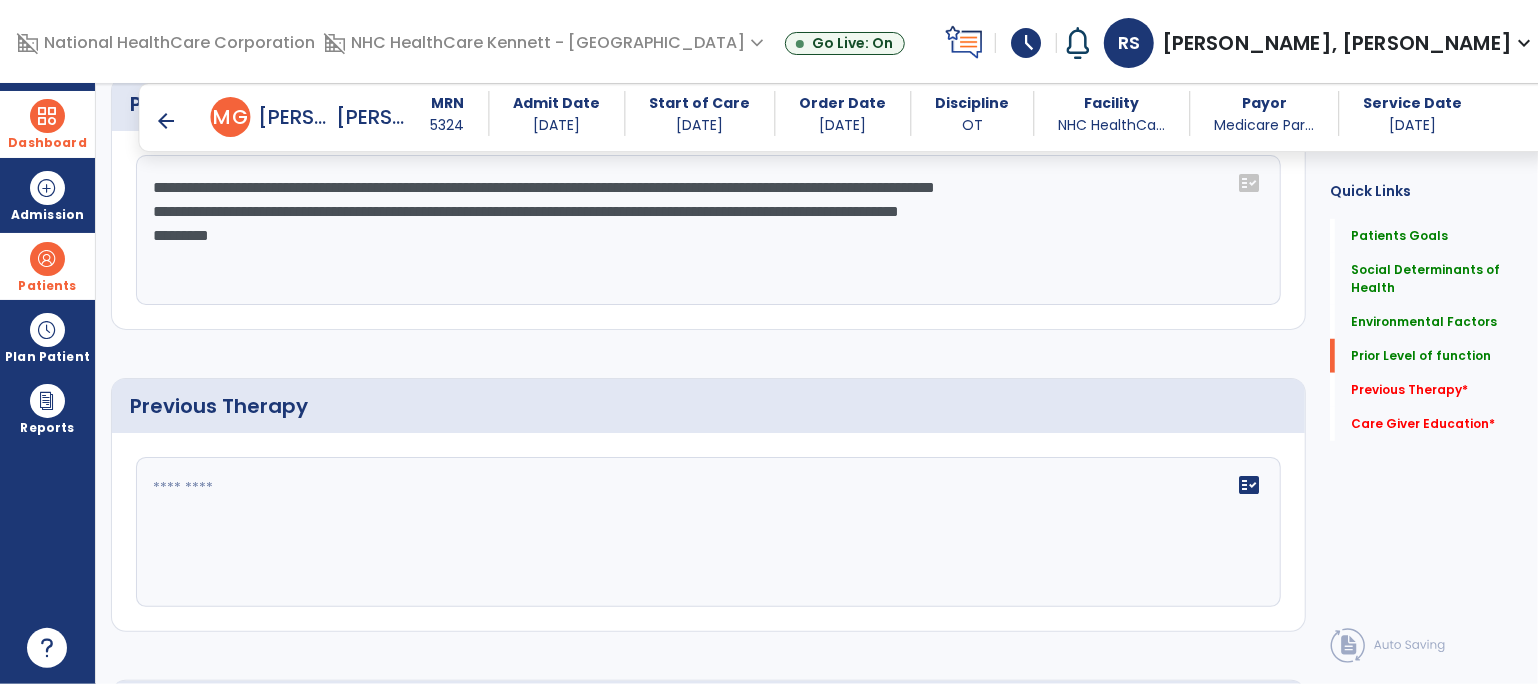 scroll, scrollTop: 1000, scrollLeft: 0, axis: vertical 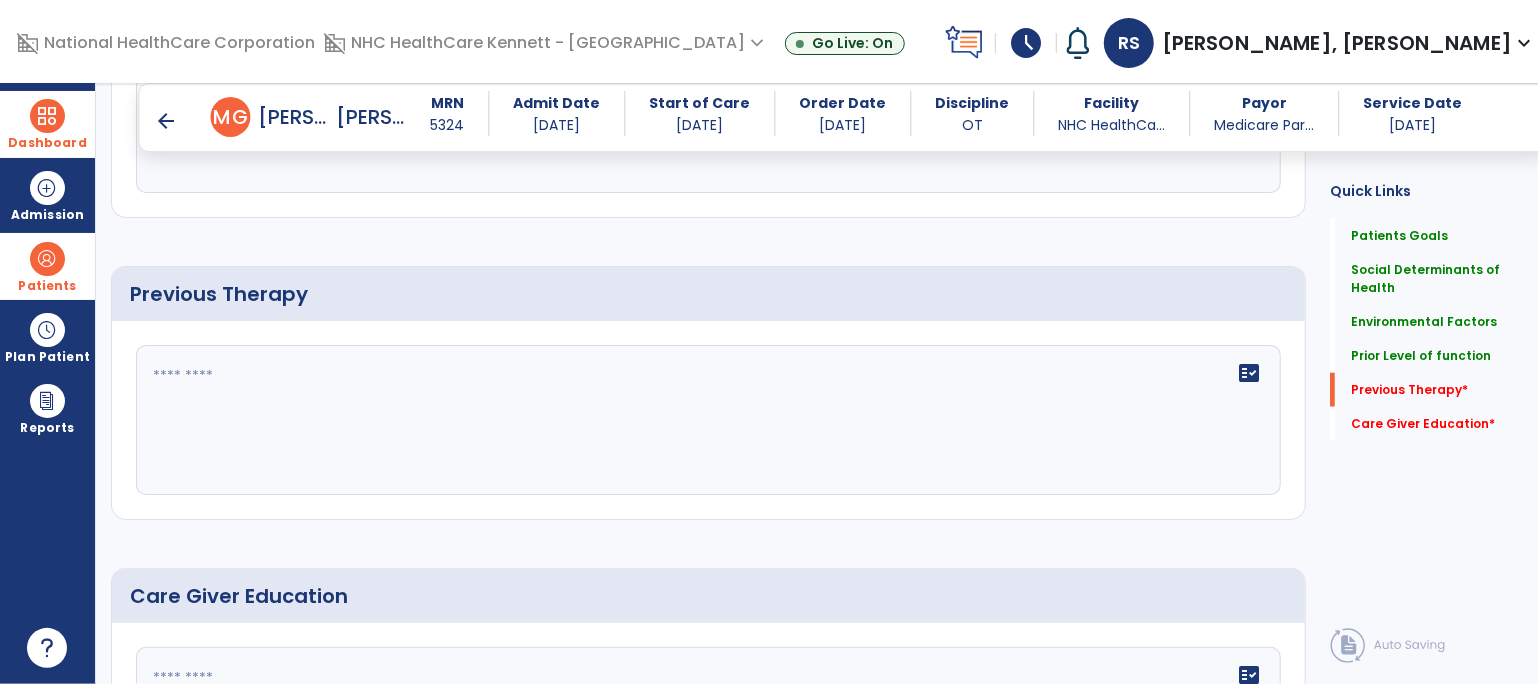type on "**********" 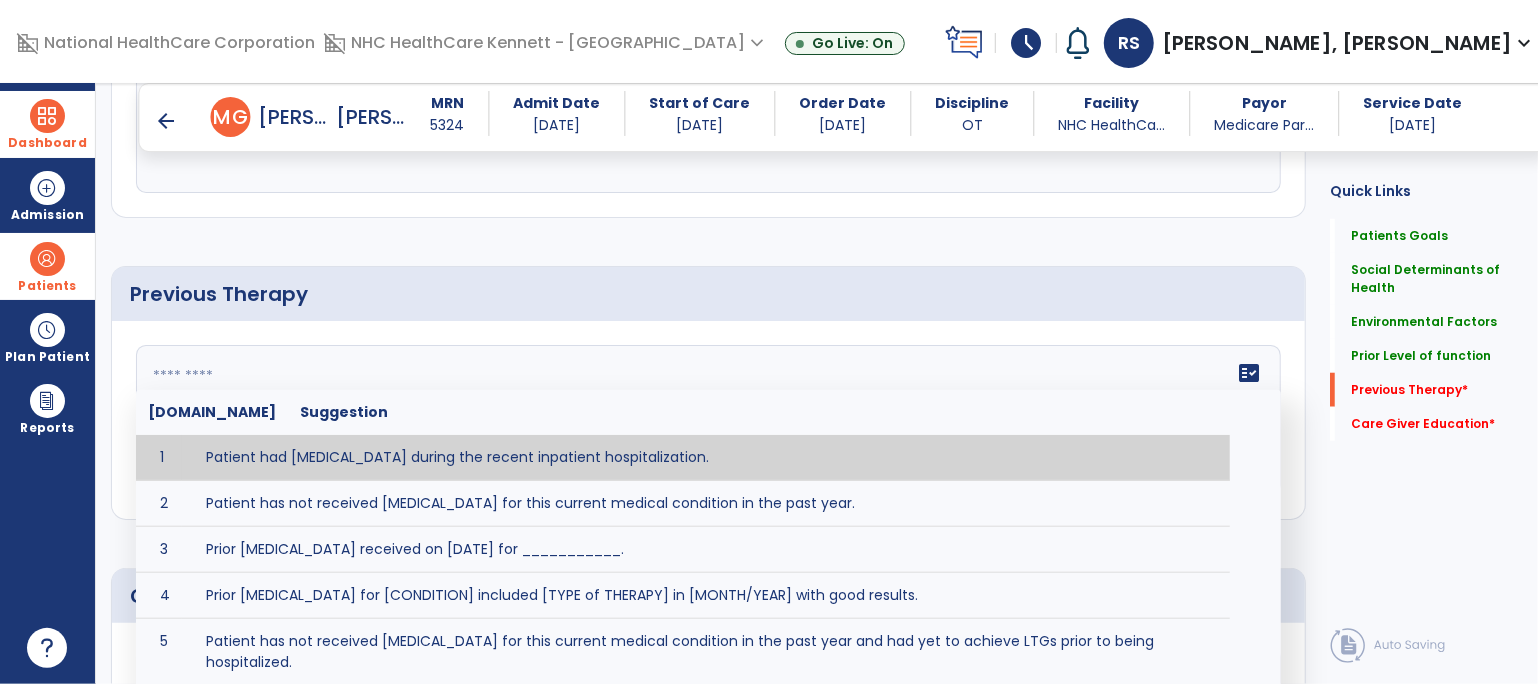 click 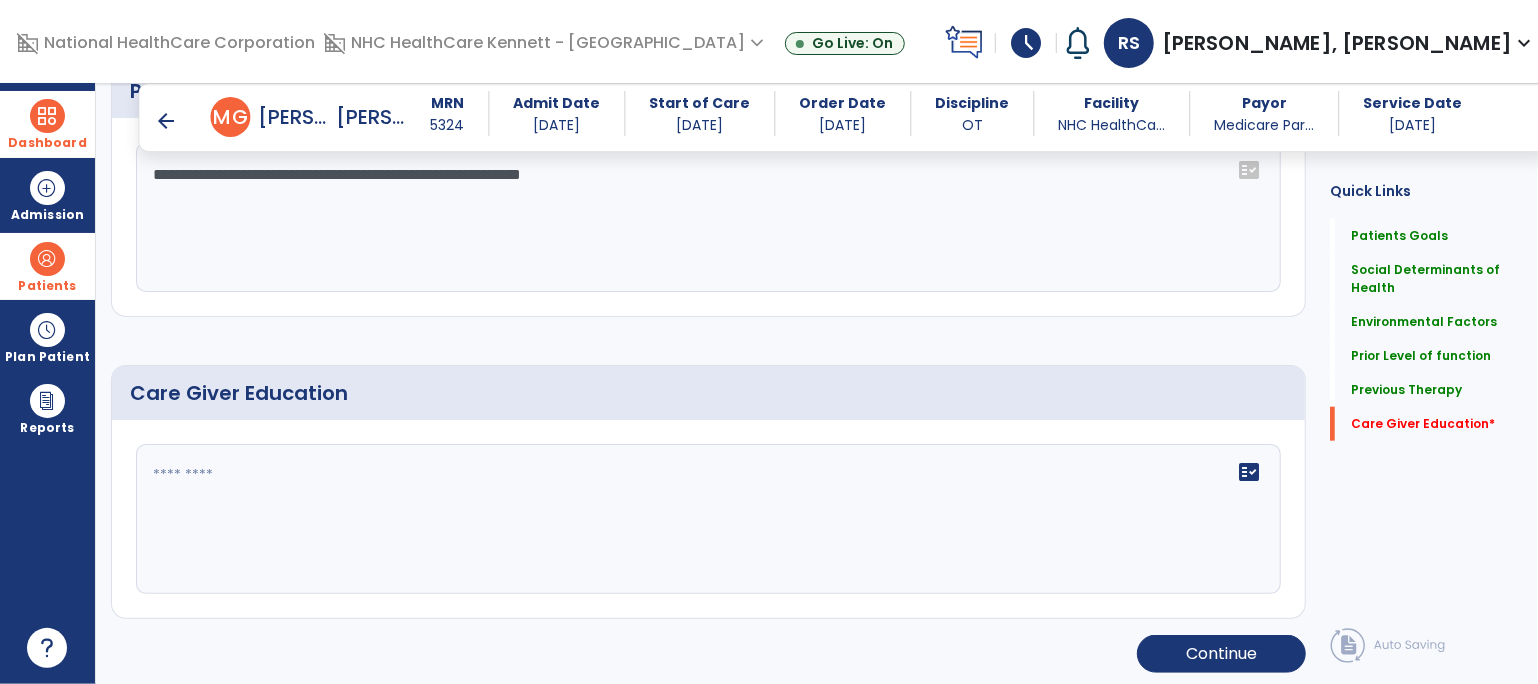 type on "**********" 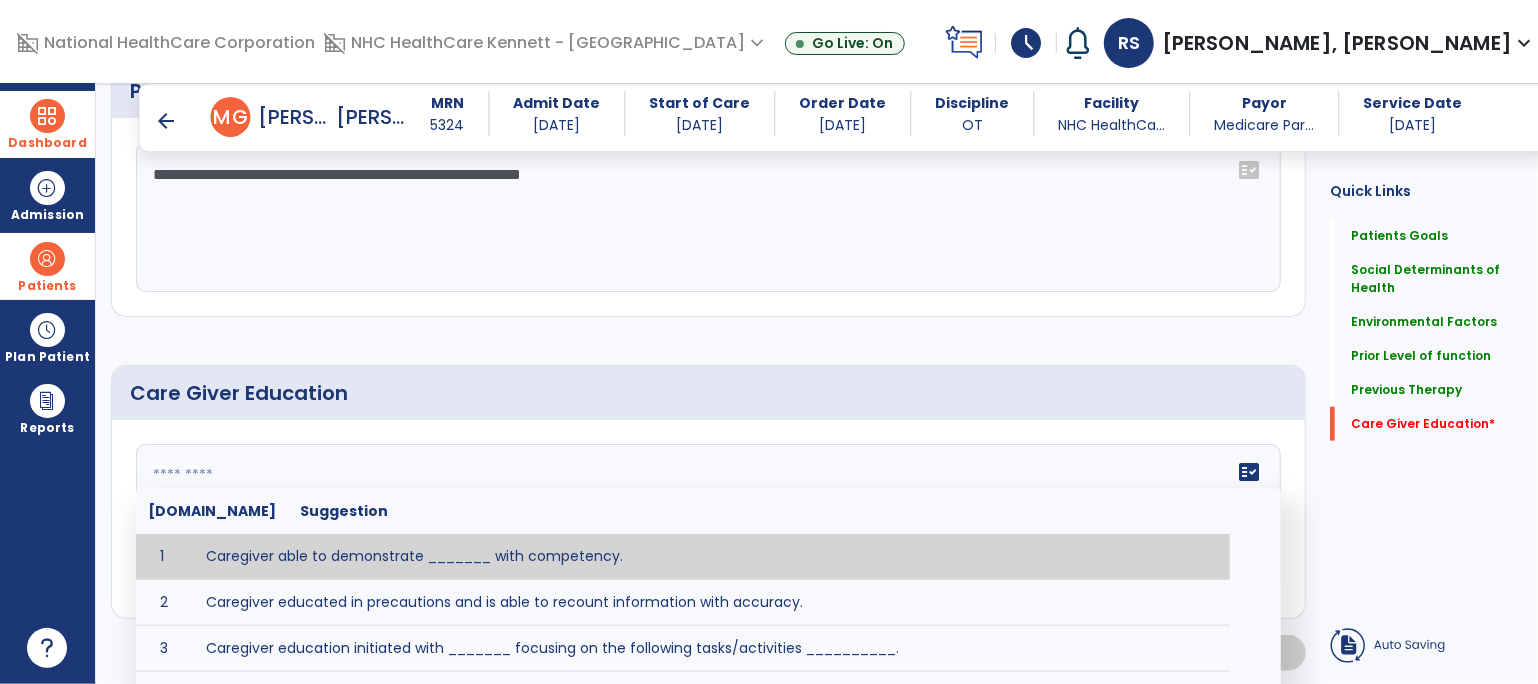 click 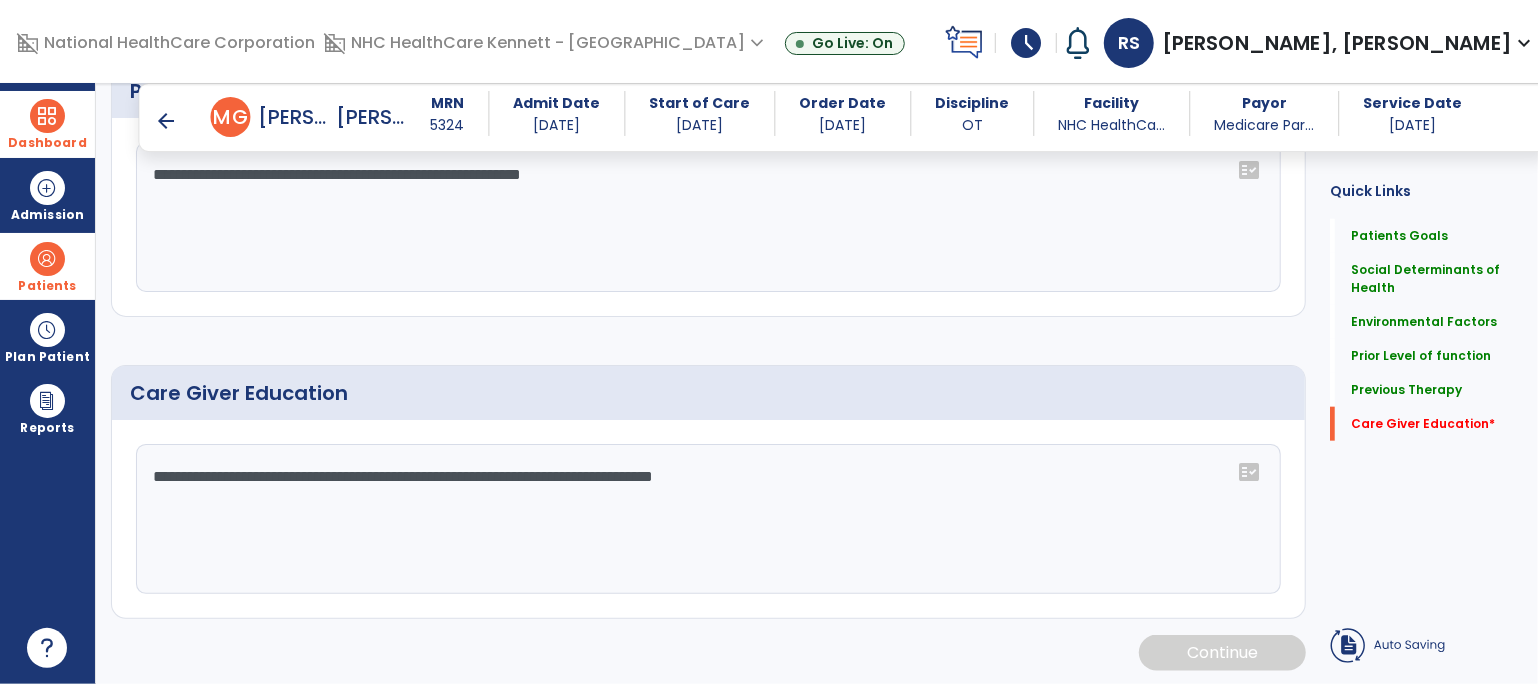 drag, startPoint x: 450, startPoint y: 584, endPoint x: 639, endPoint y: 581, distance: 189.0238 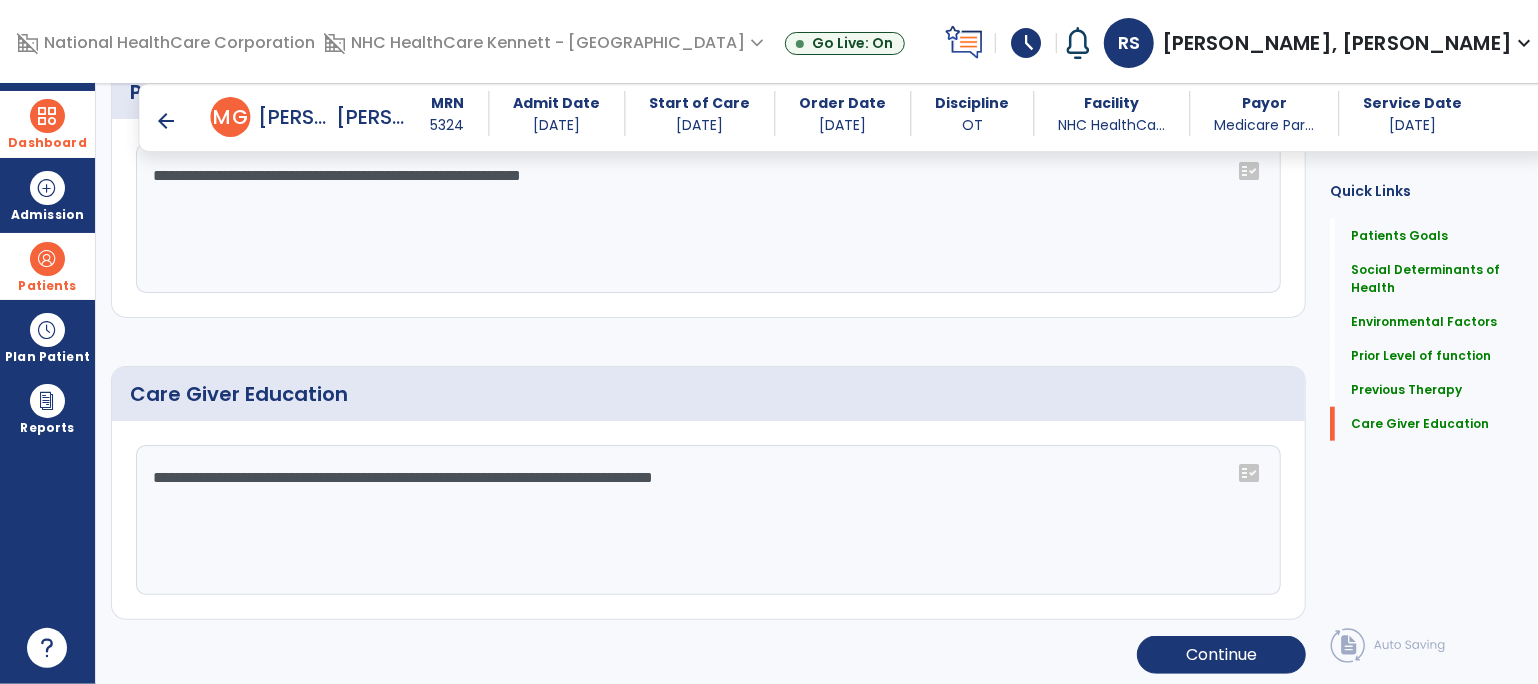 scroll, scrollTop: 1203, scrollLeft: 0, axis: vertical 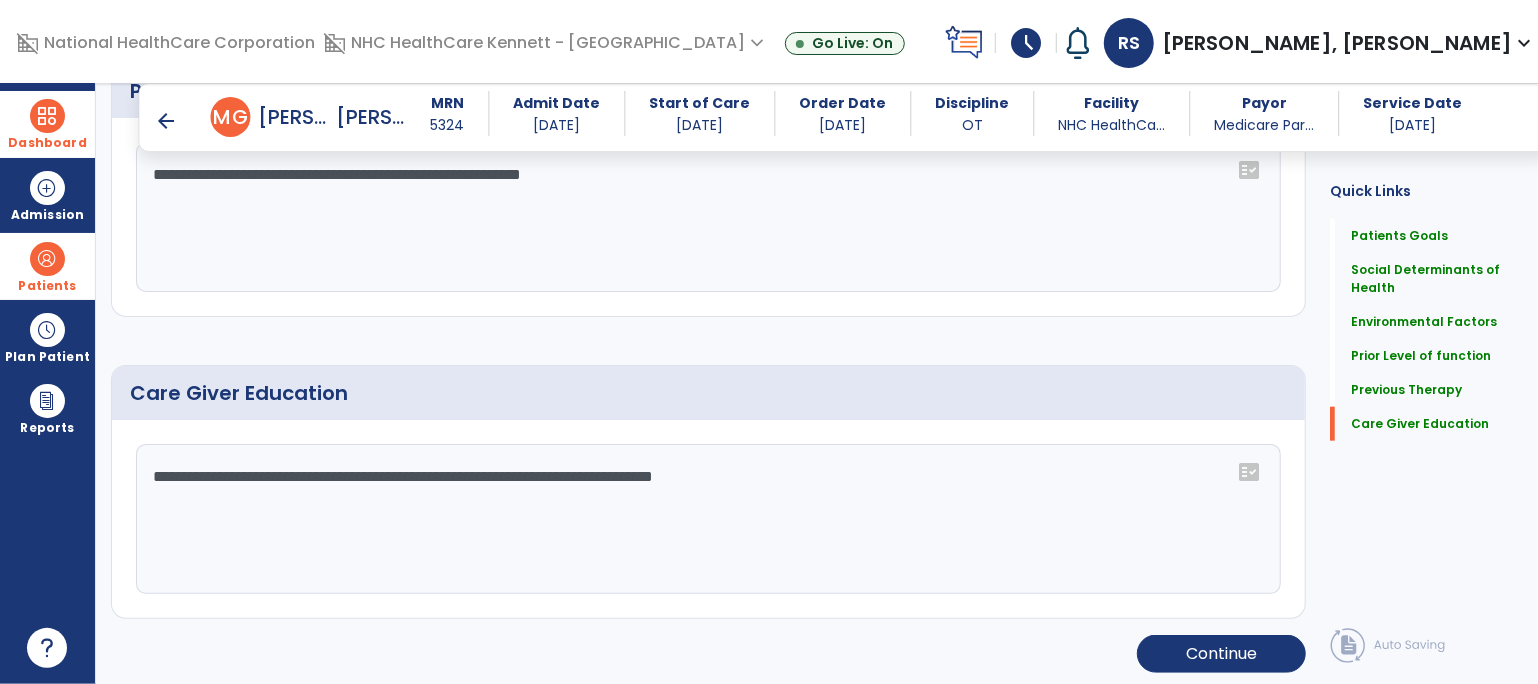 drag, startPoint x: 235, startPoint y: 474, endPoint x: 9, endPoint y: 446, distance: 227.7279 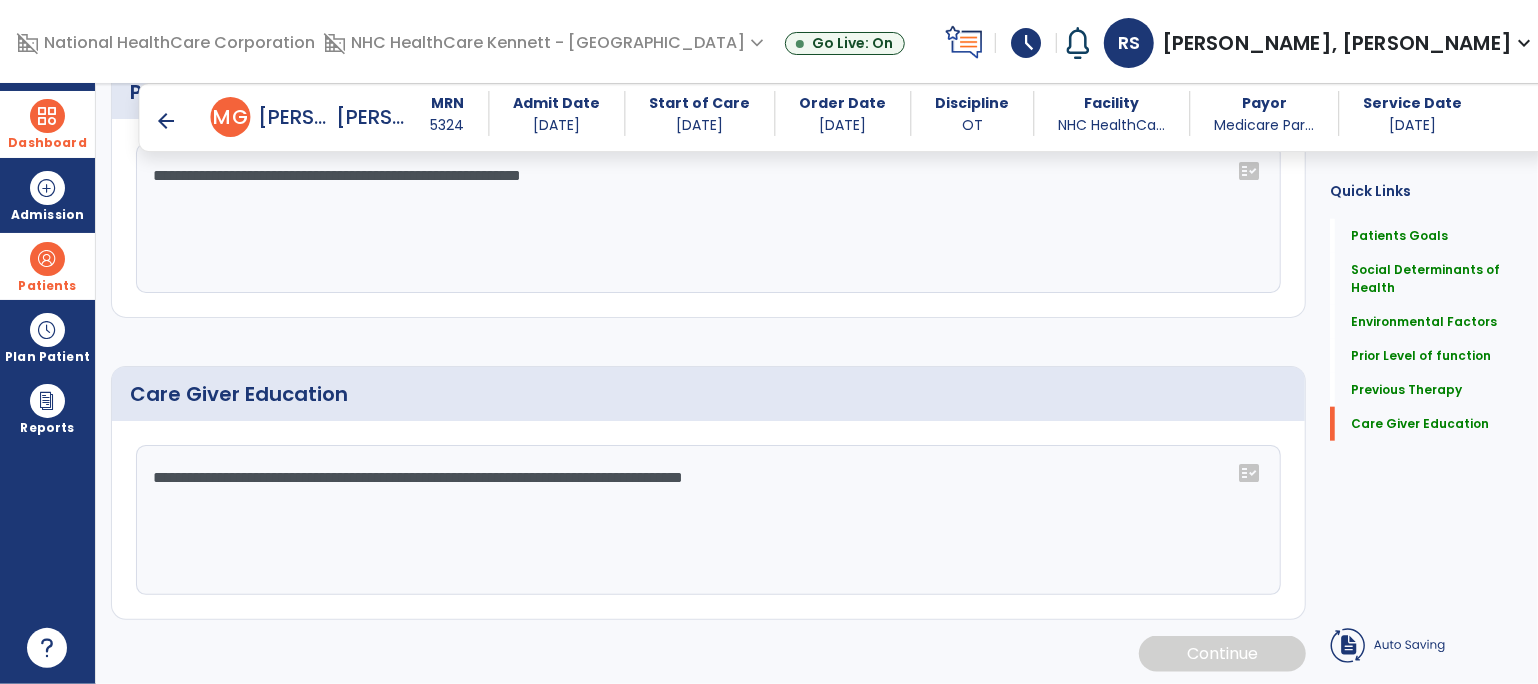 click on "**********" 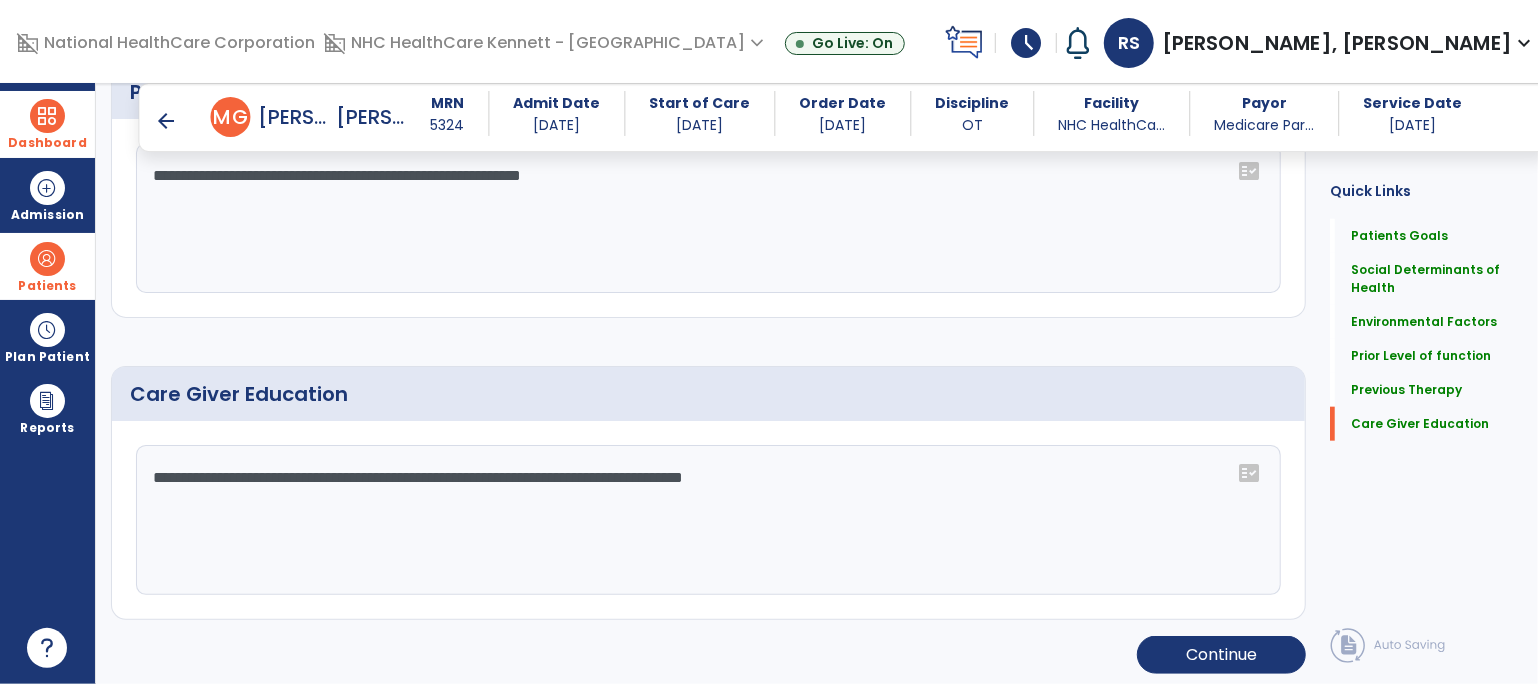 scroll, scrollTop: 1203, scrollLeft: 0, axis: vertical 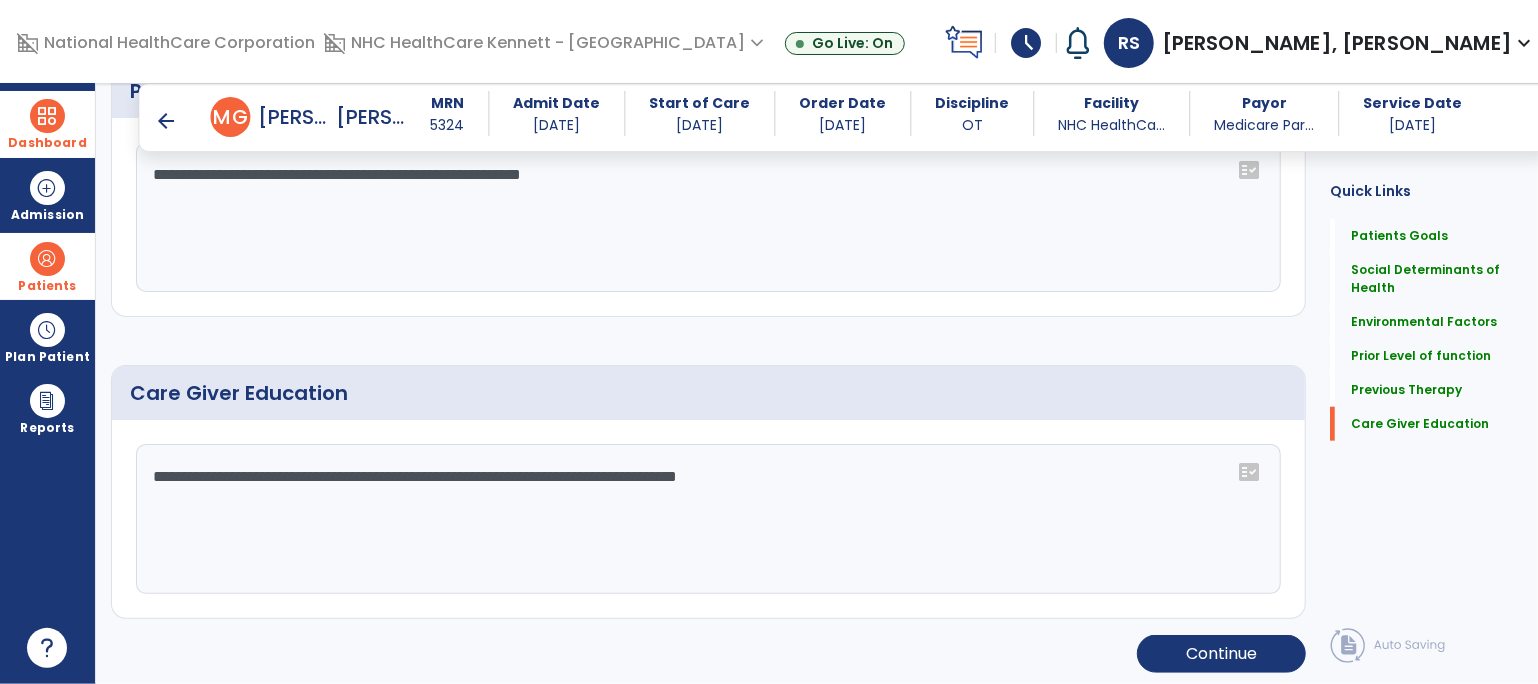 type on "**********" 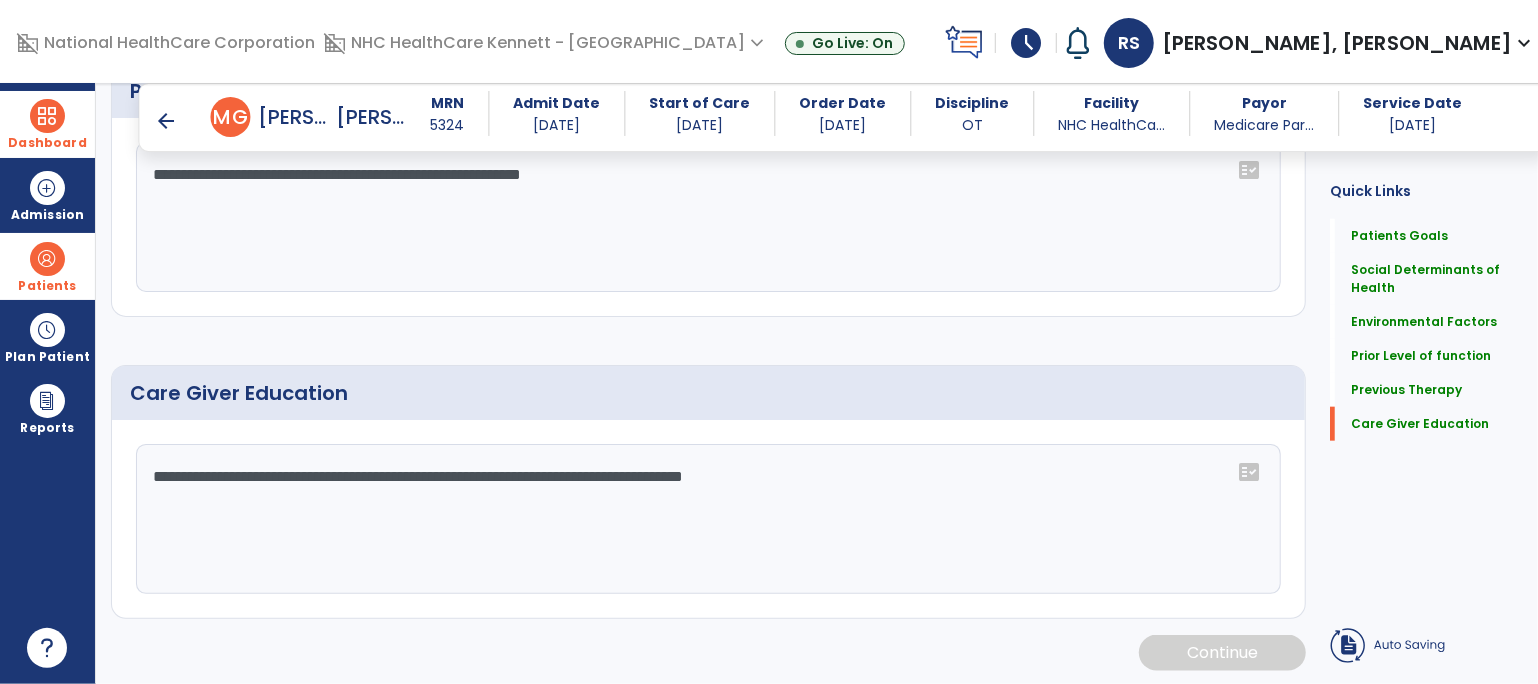click on "**********" 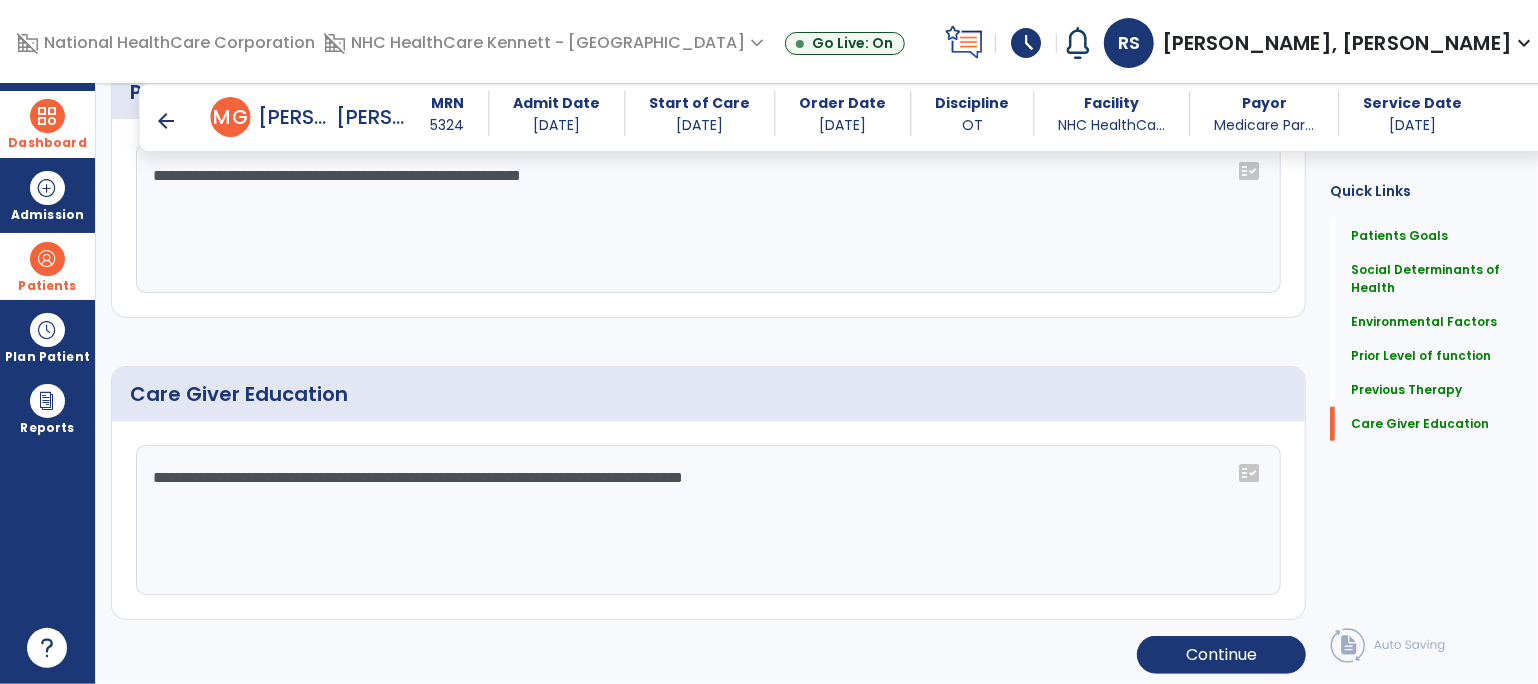scroll, scrollTop: 1203, scrollLeft: 0, axis: vertical 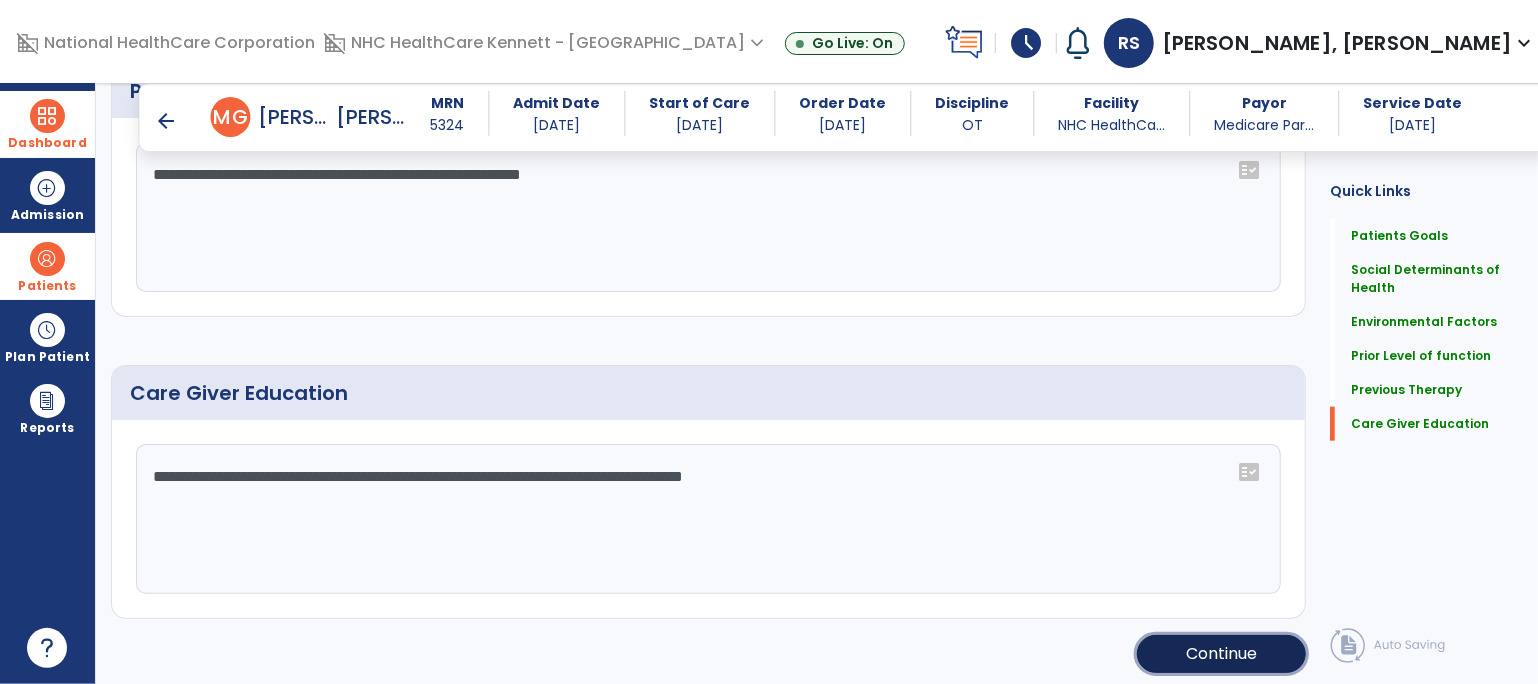 click on "Continue" 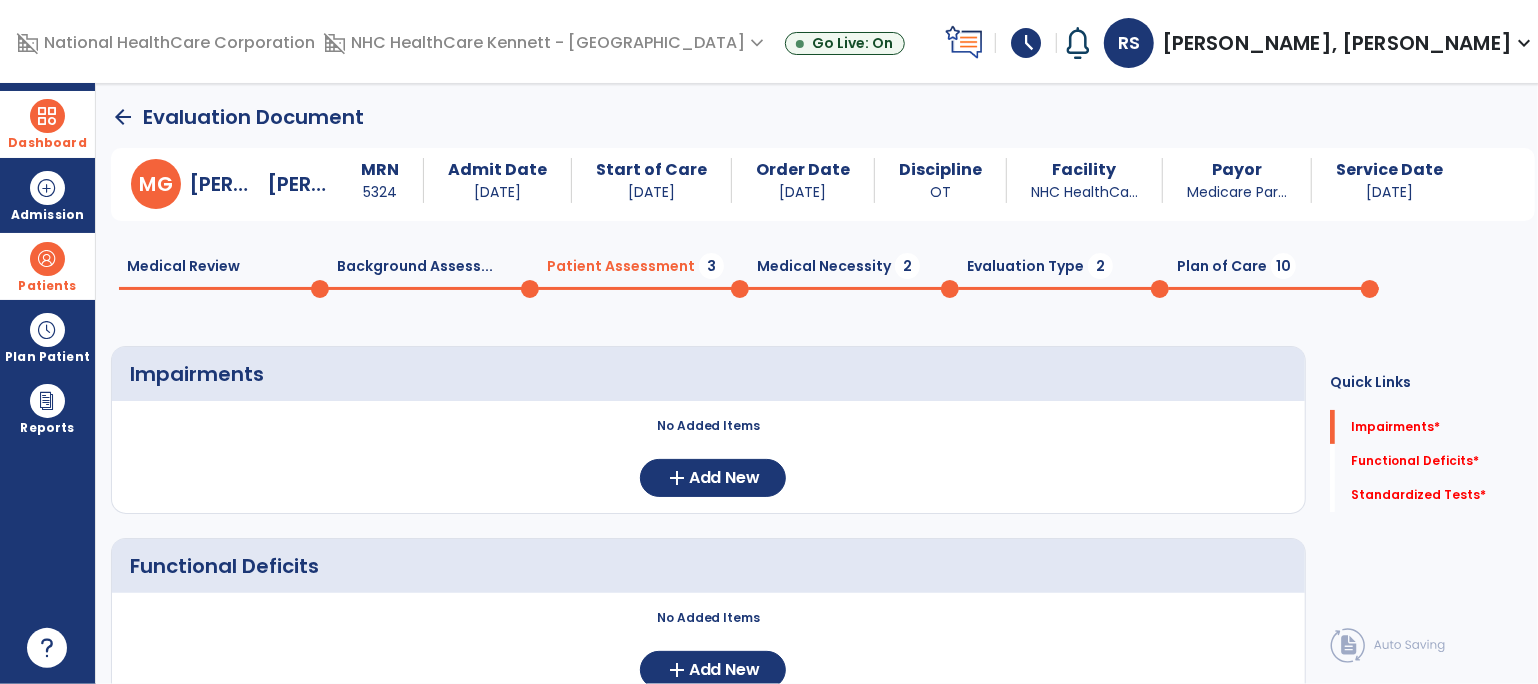 scroll, scrollTop: 0, scrollLeft: 0, axis: both 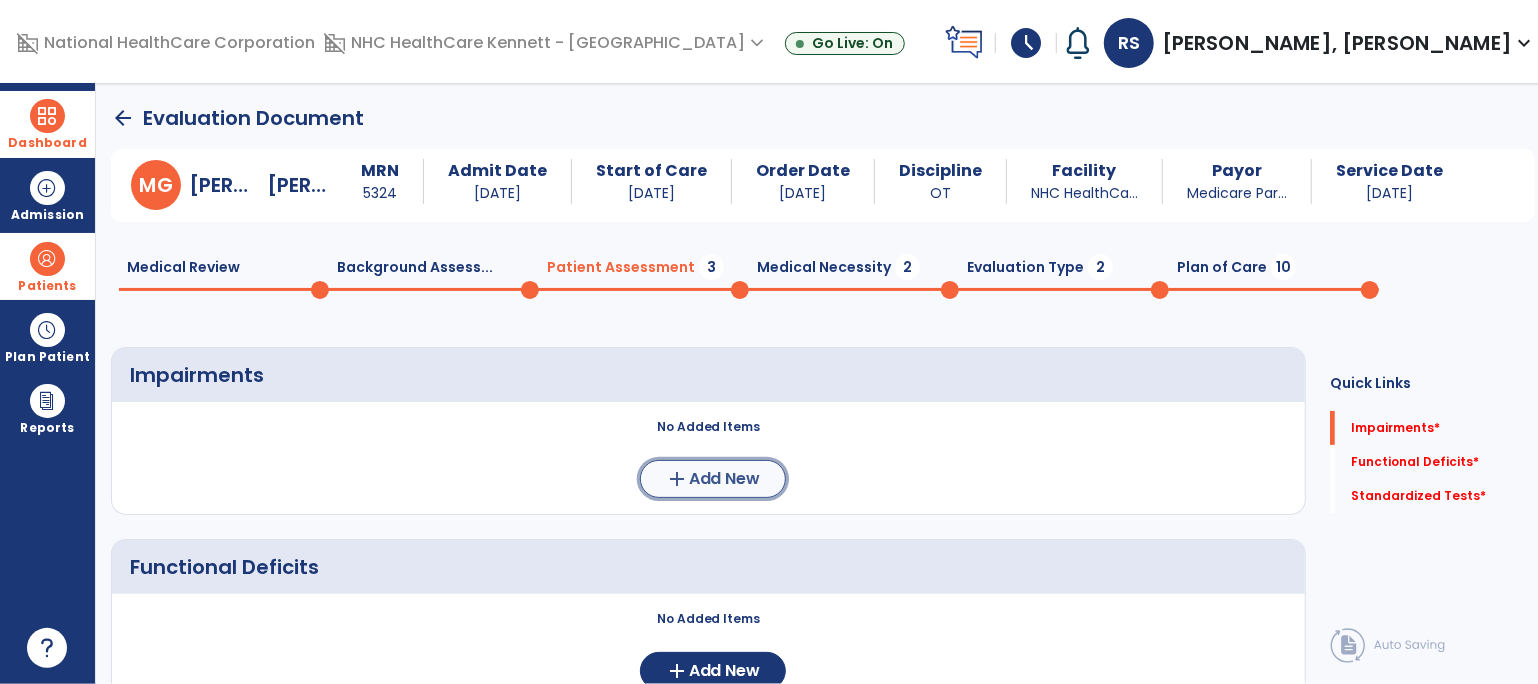 click on "Add New" 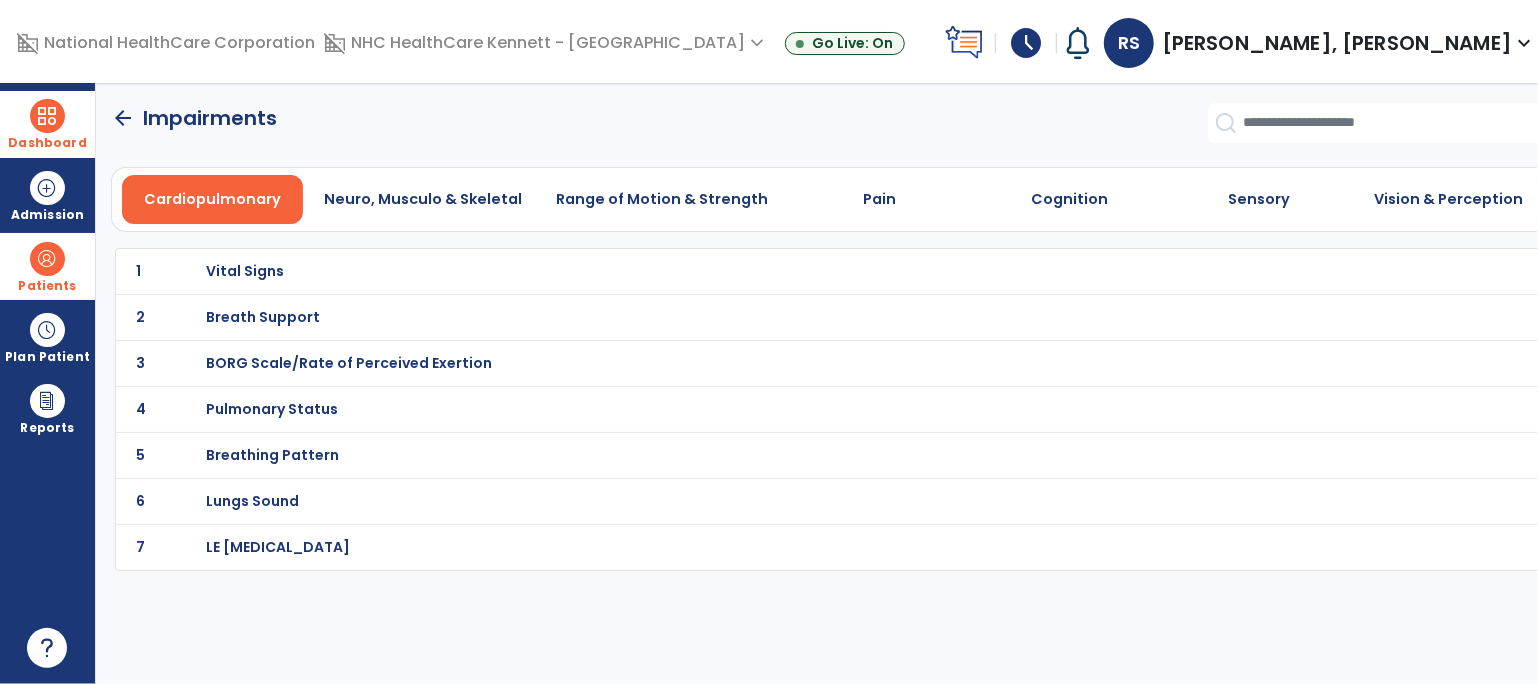 click on "Breath Support" at bounding box center [245, 271] 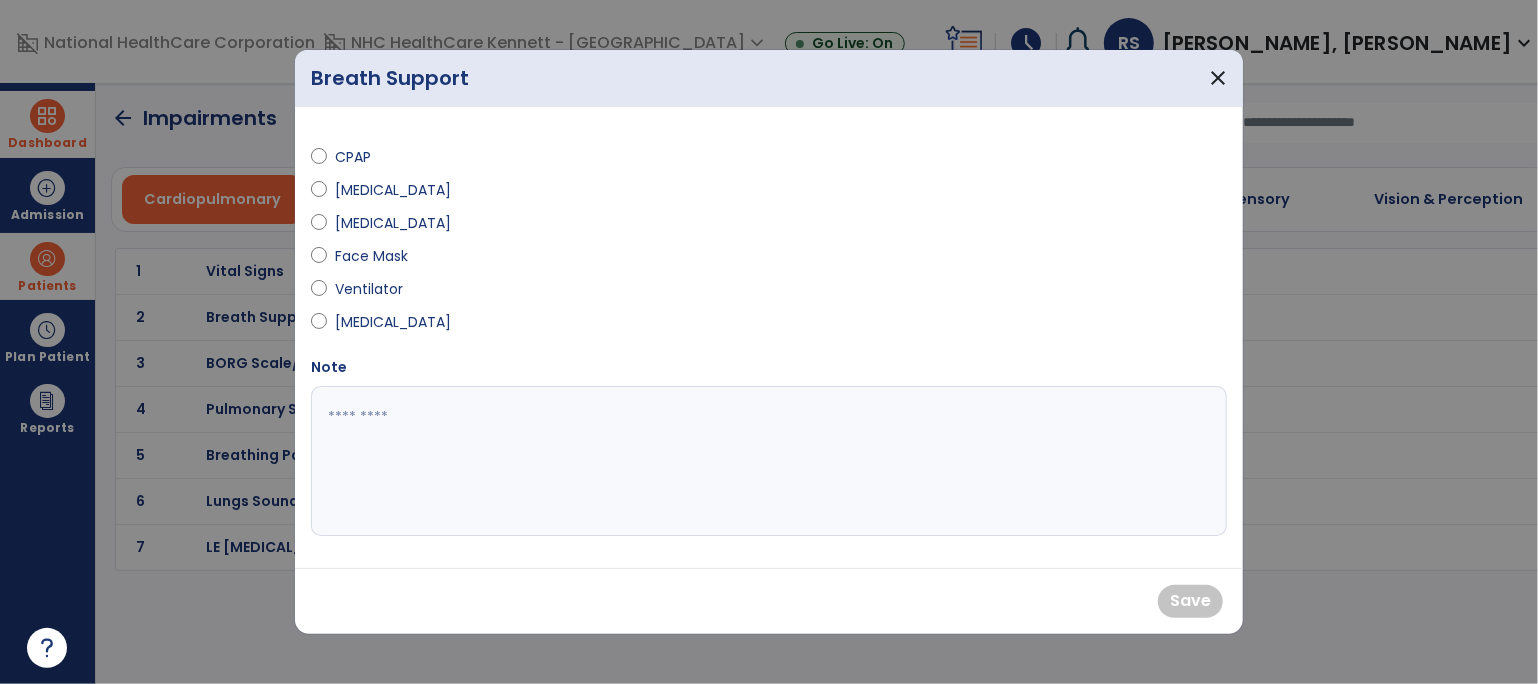 click on "[MEDICAL_DATA]" at bounding box center (393, 223) 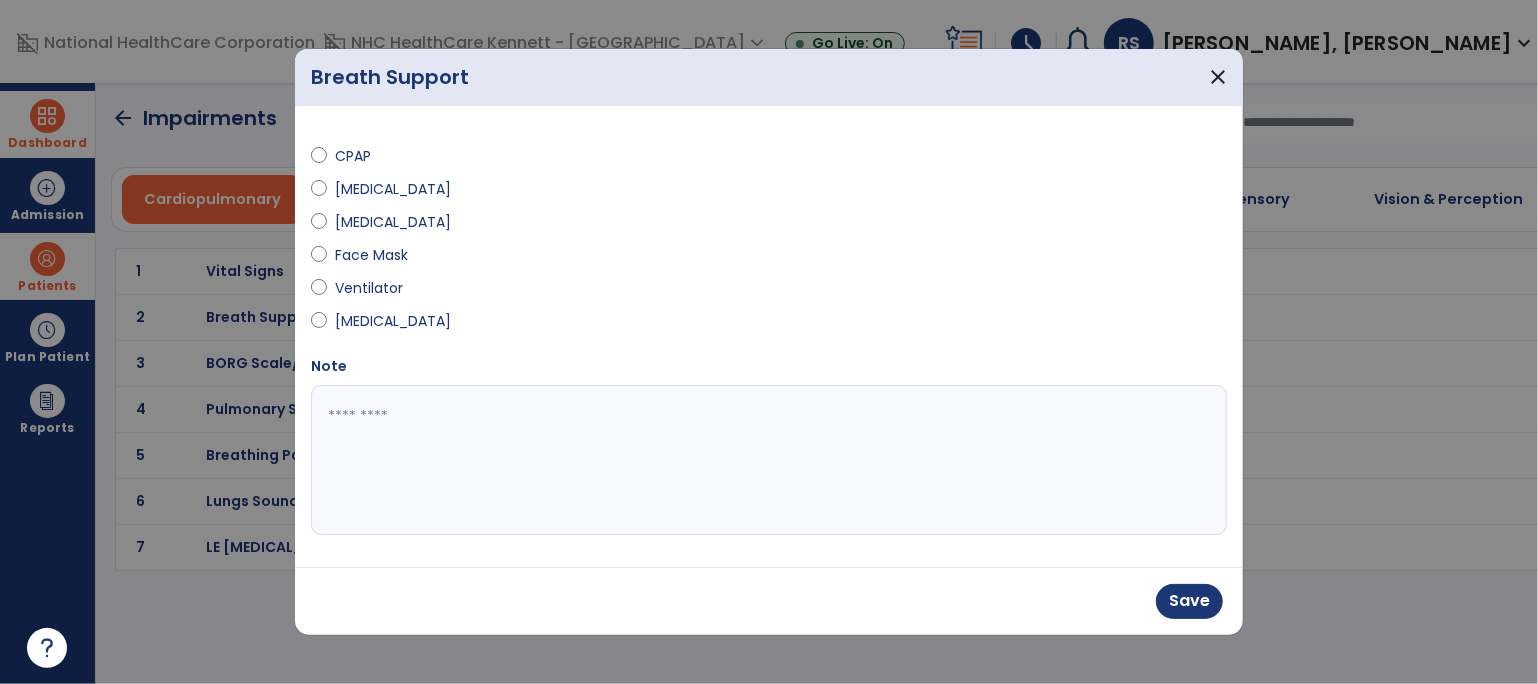 click at bounding box center [769, 460] 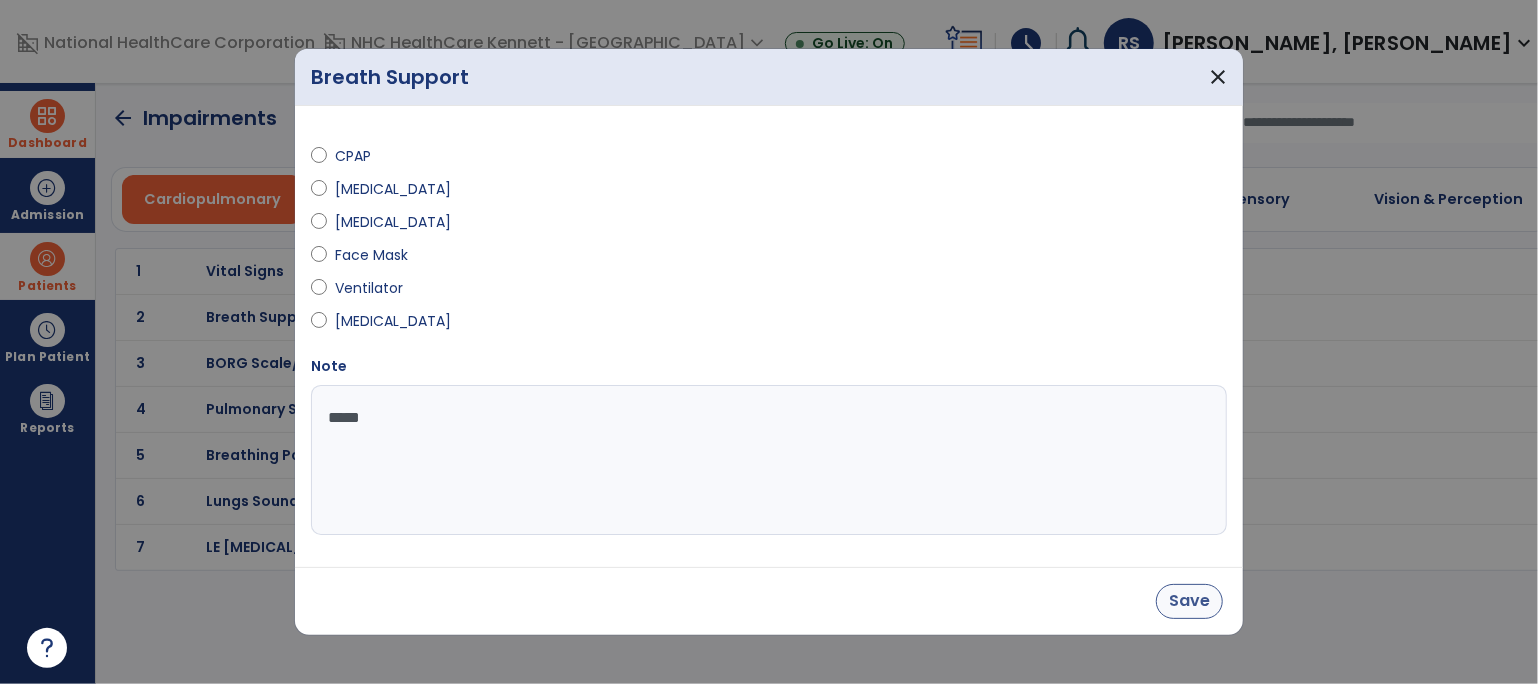 type on "*****" 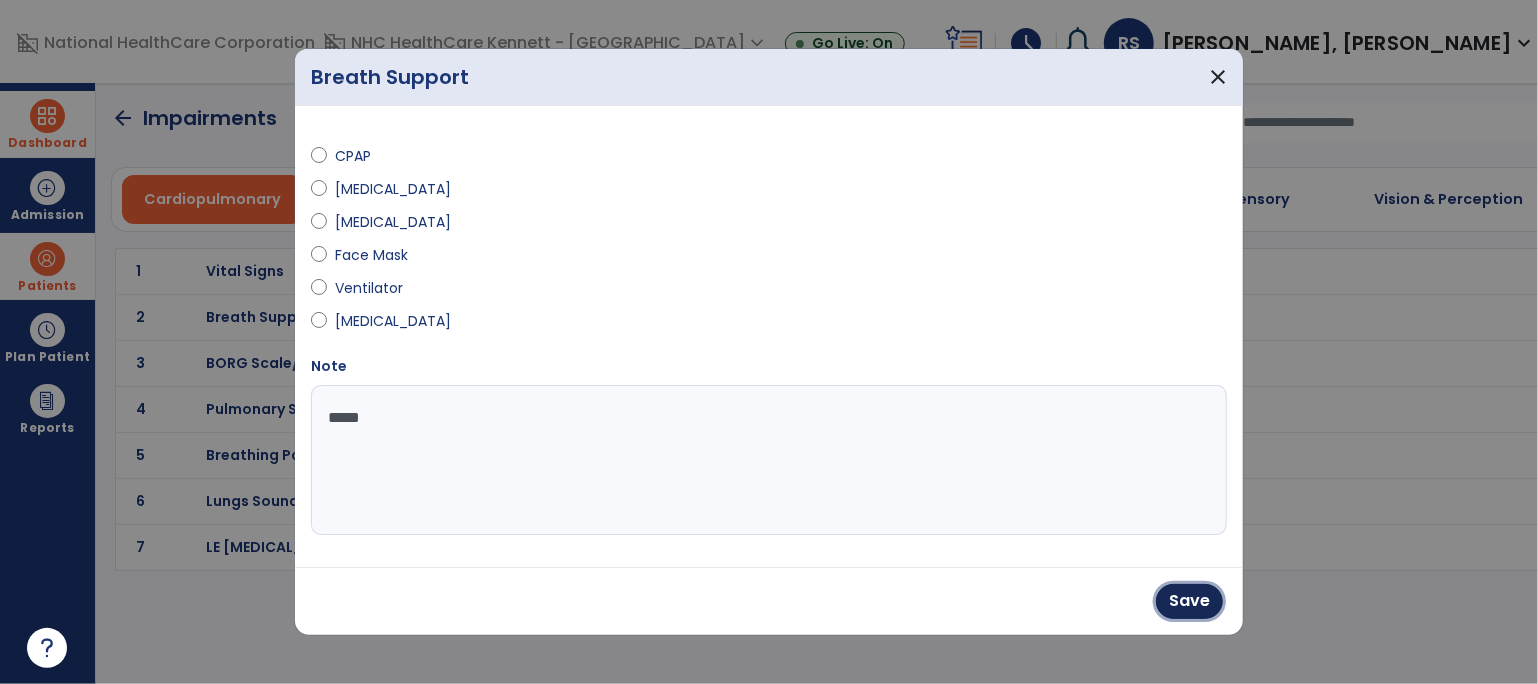 drag, startPoint x: 1189, startPoint y: 603, endPoint x: 947, endPoint y: 599, distance: 242.03305 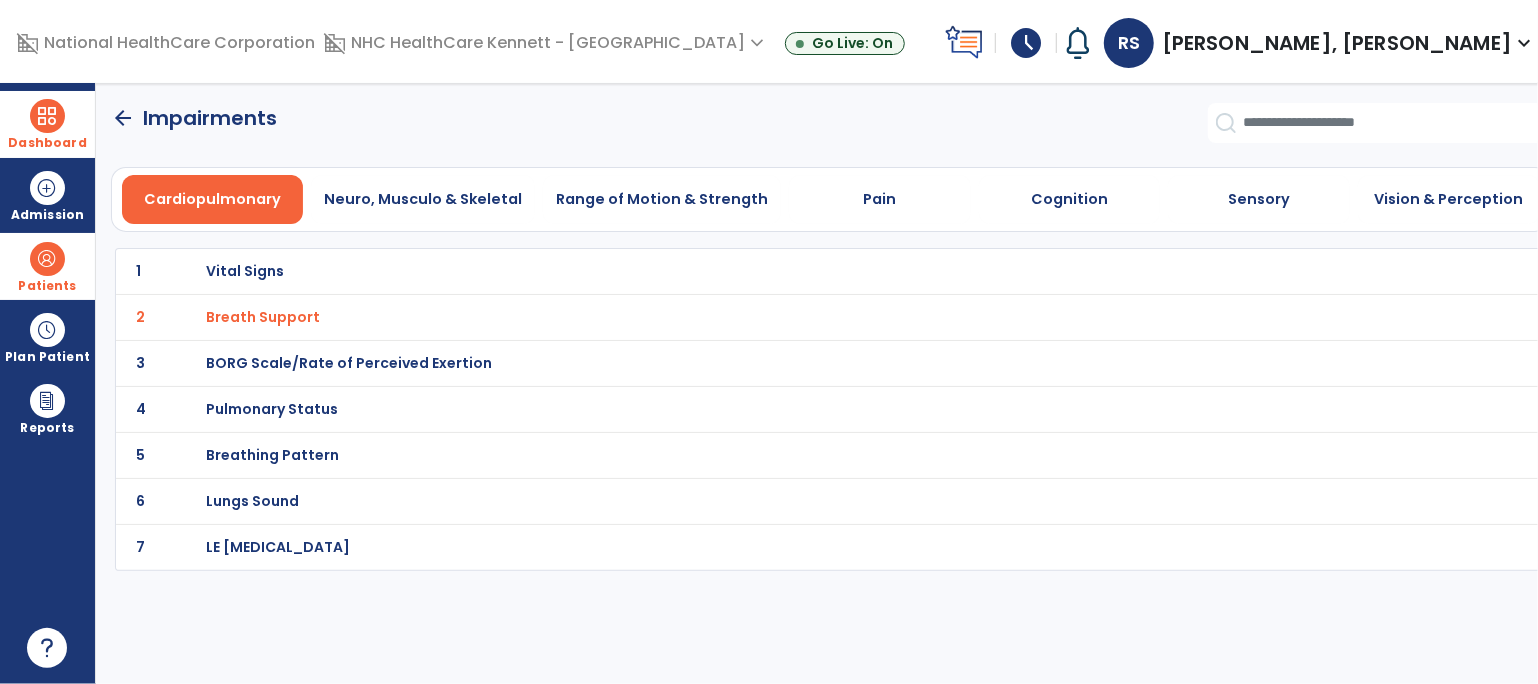 click on "BORG Scale/Rate of Perceived Exertion" at bounding box center [245, 271] 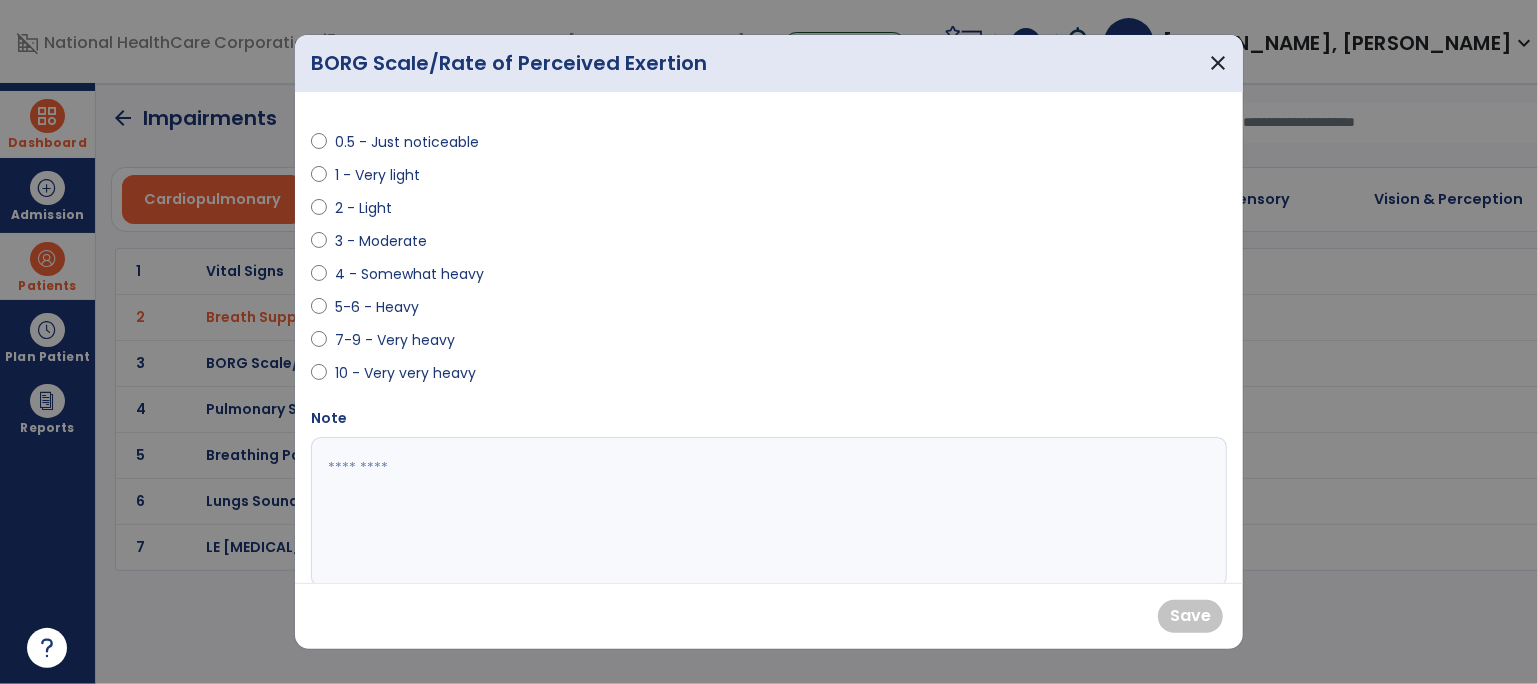 click on "7-9 - Very heavy" at bounding box center [395, 340] 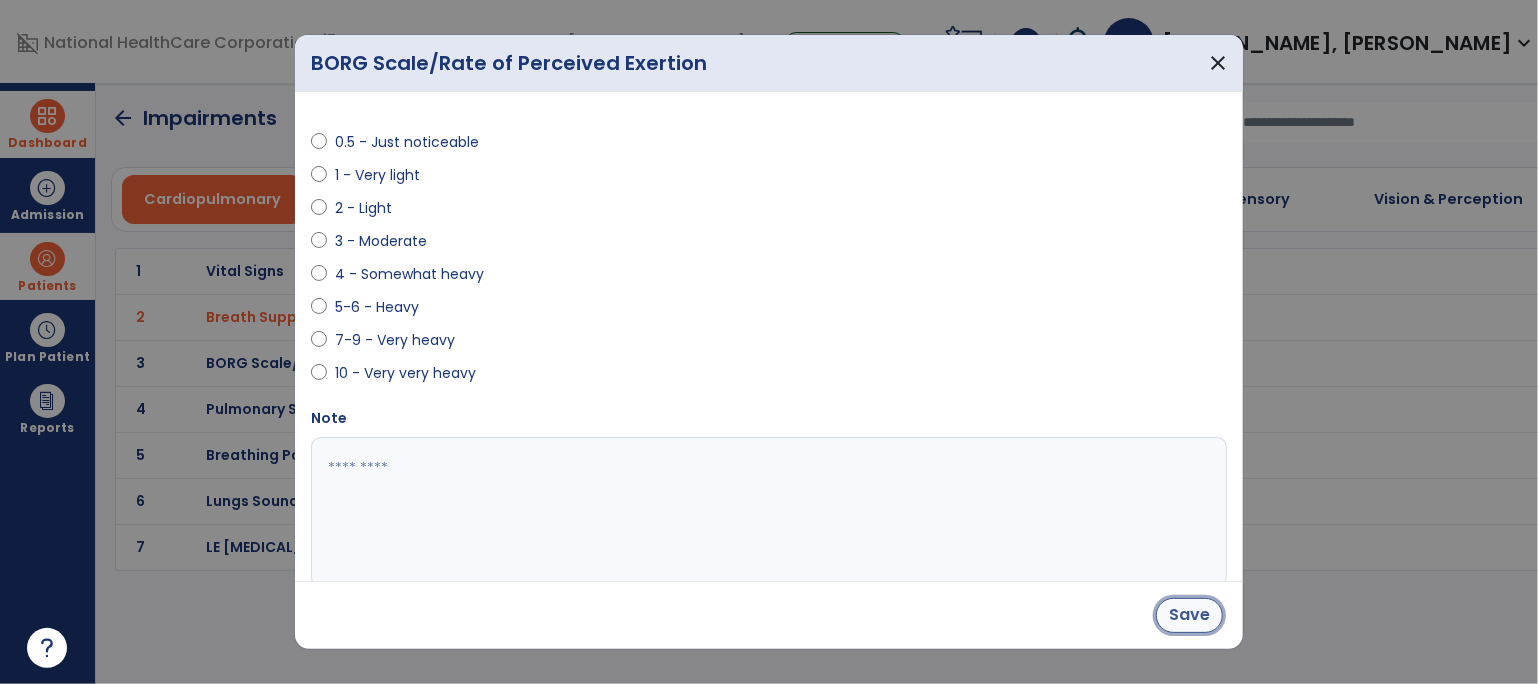 click on "Save" at bounding box center (1189, 615) 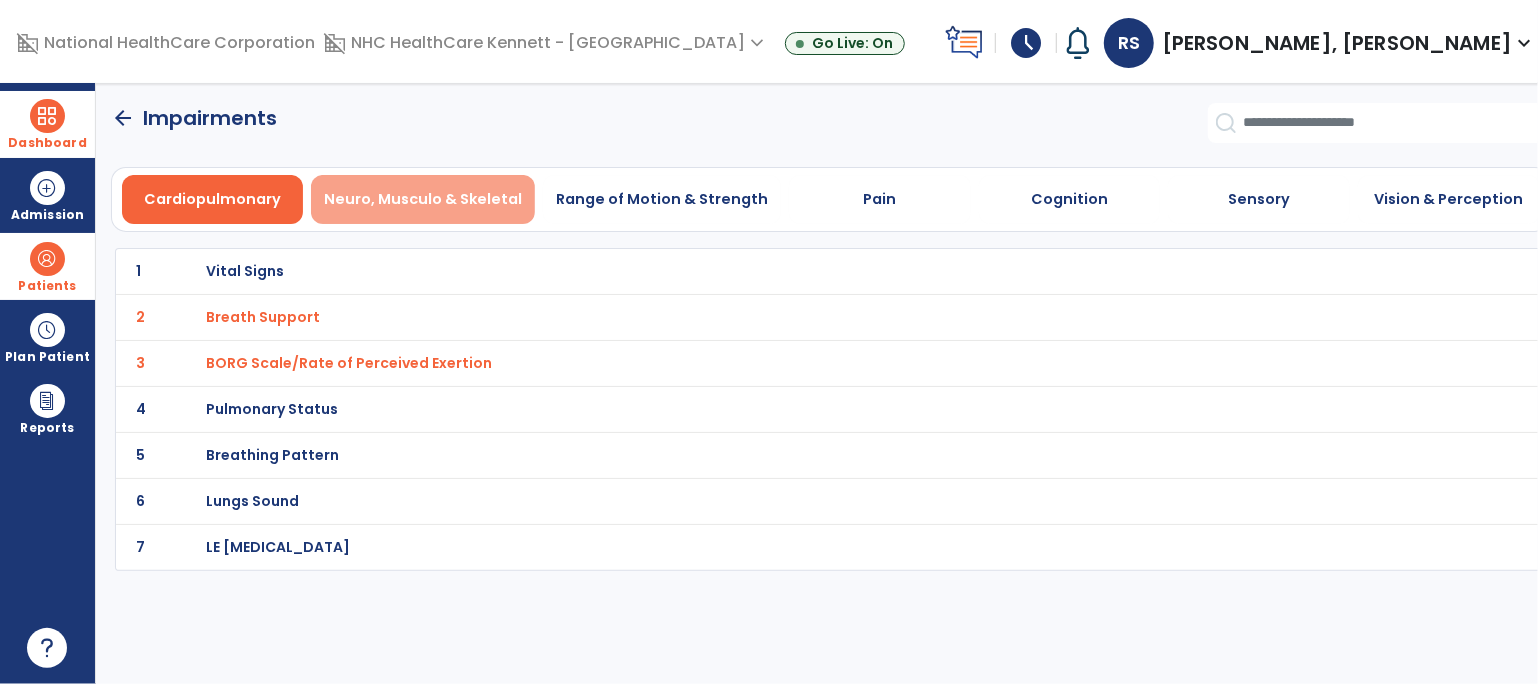 click on "Neuro, Musculo & Skeletal" at bounding box center [423, 199] 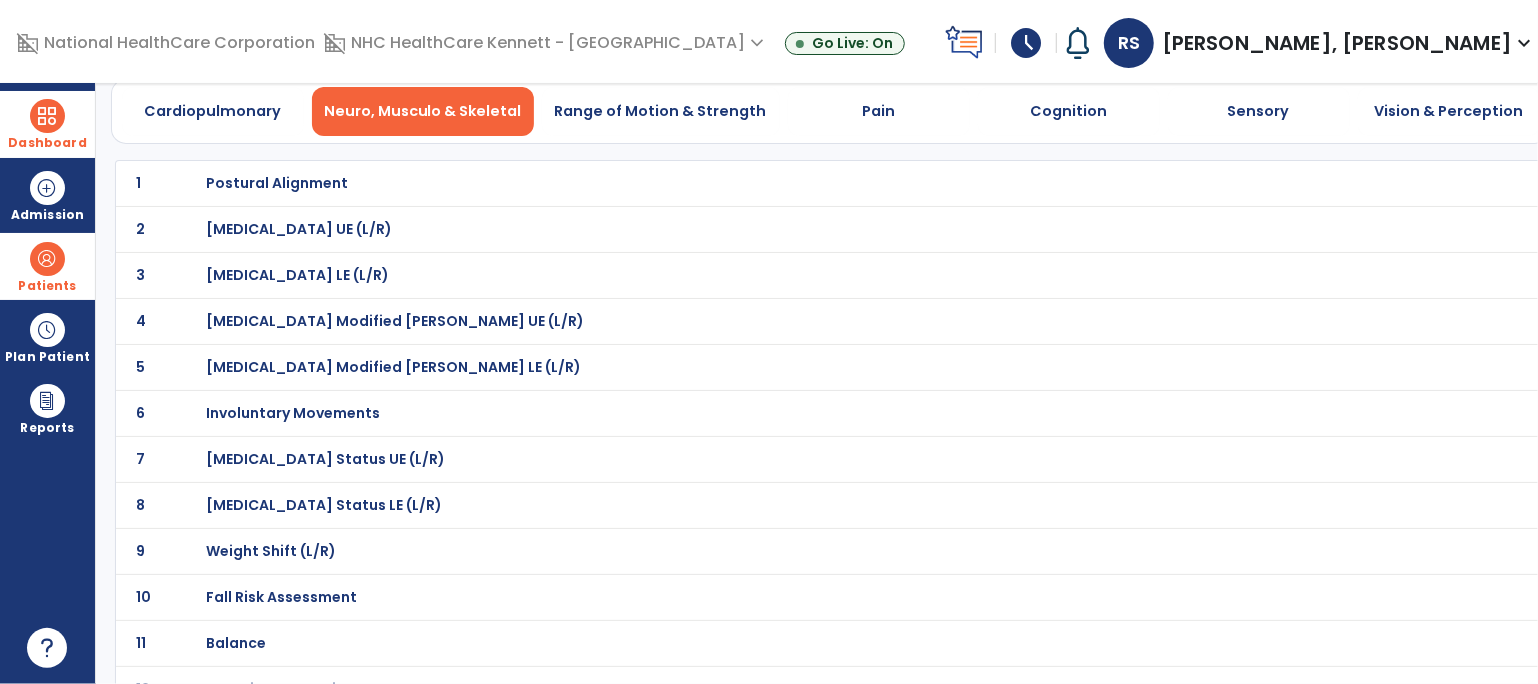 scroll, scrollTop: 111, scrollLeft: 0, axis: vertical 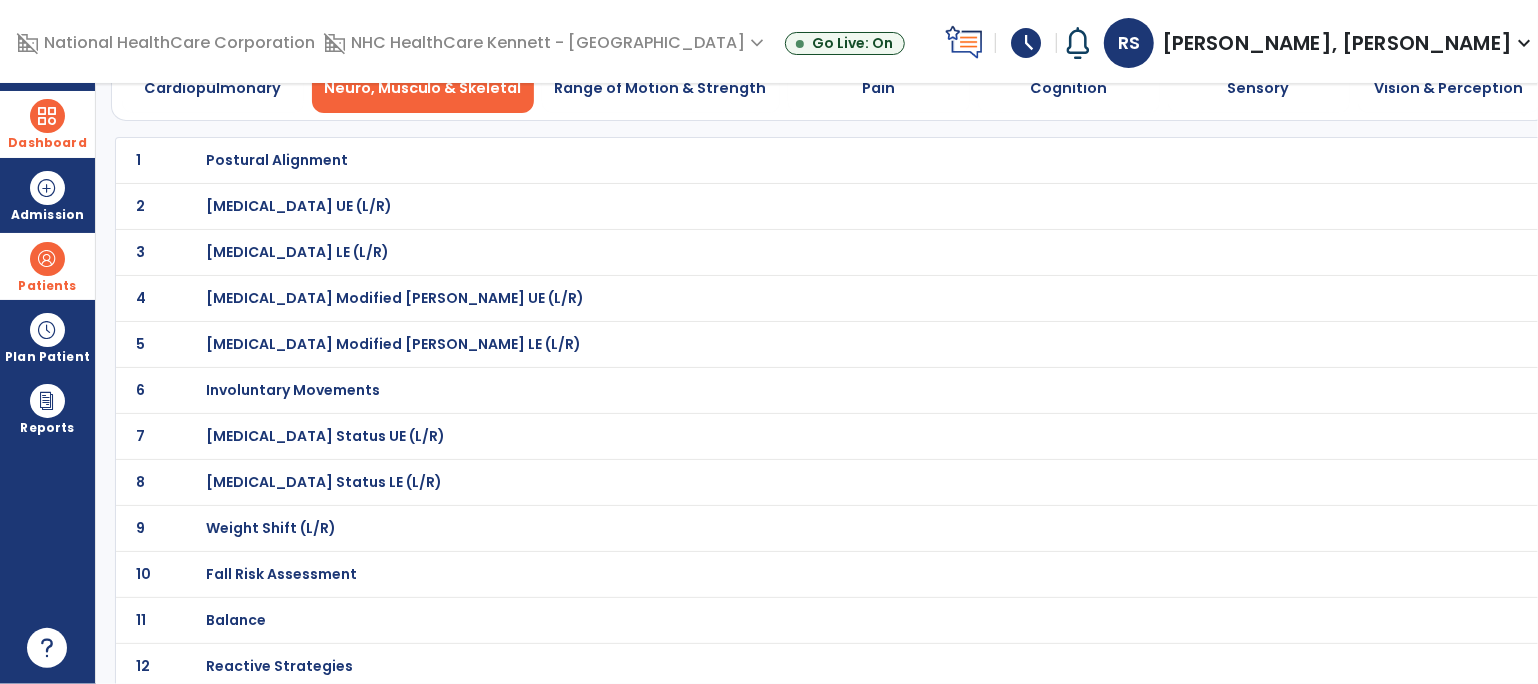 click on "8 [MEDICAL_DATA] Status LE (L/R)" 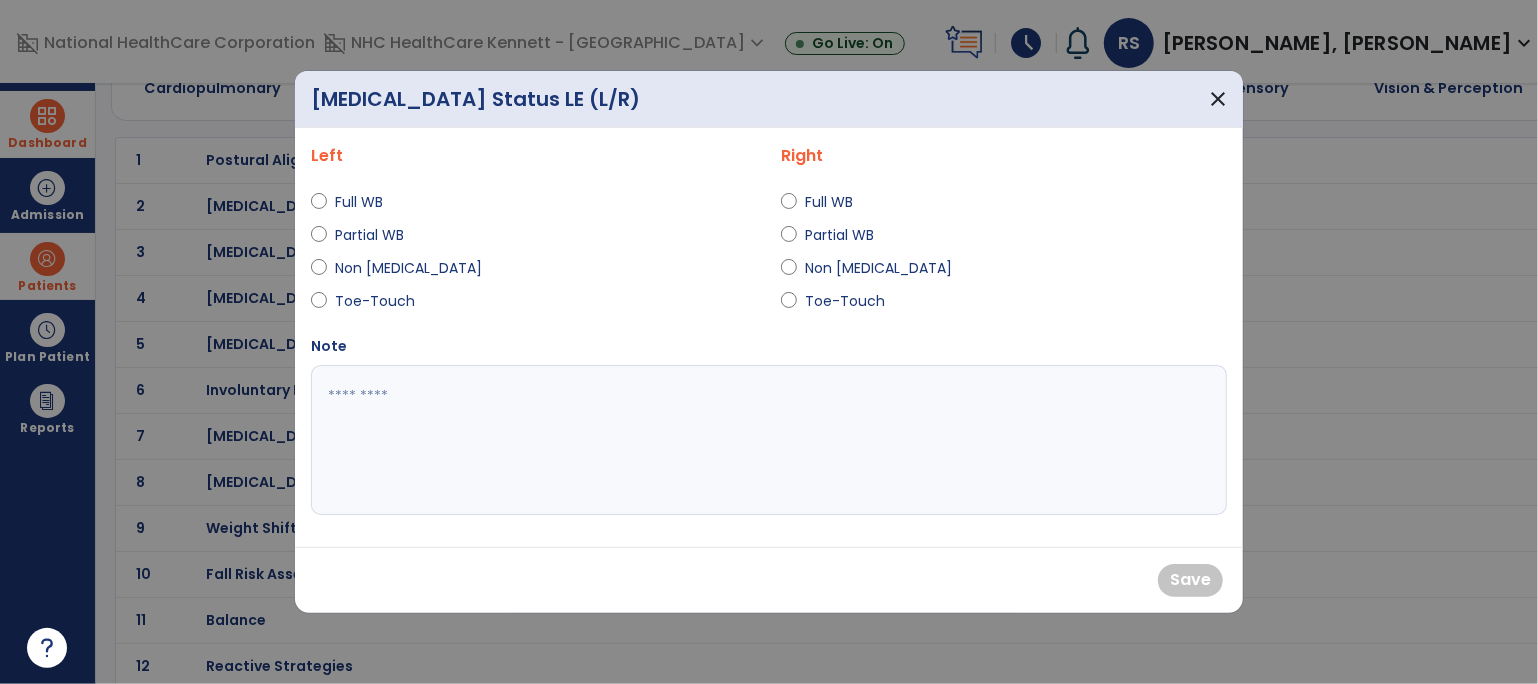 click on "Partial WB" at bounding box center [840, 235] 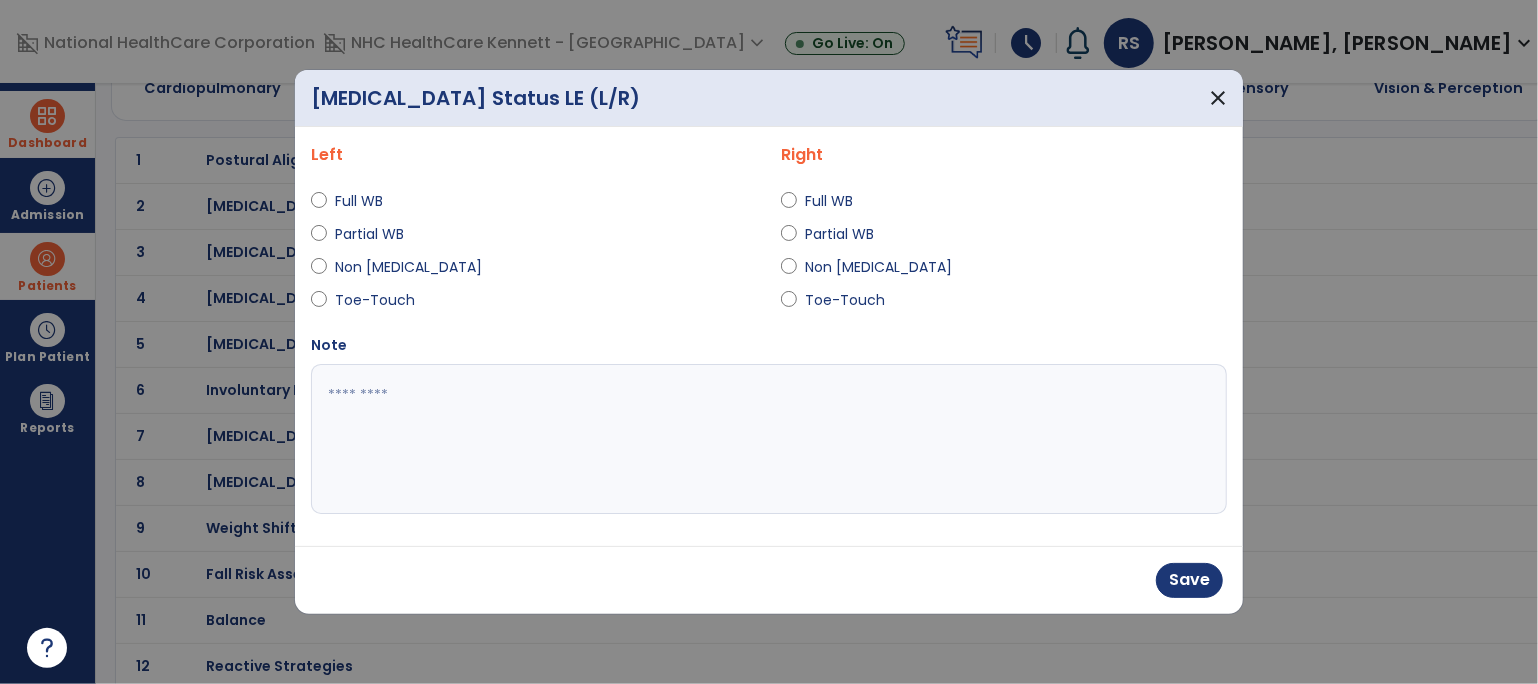 click at bounding box center (769, 439) 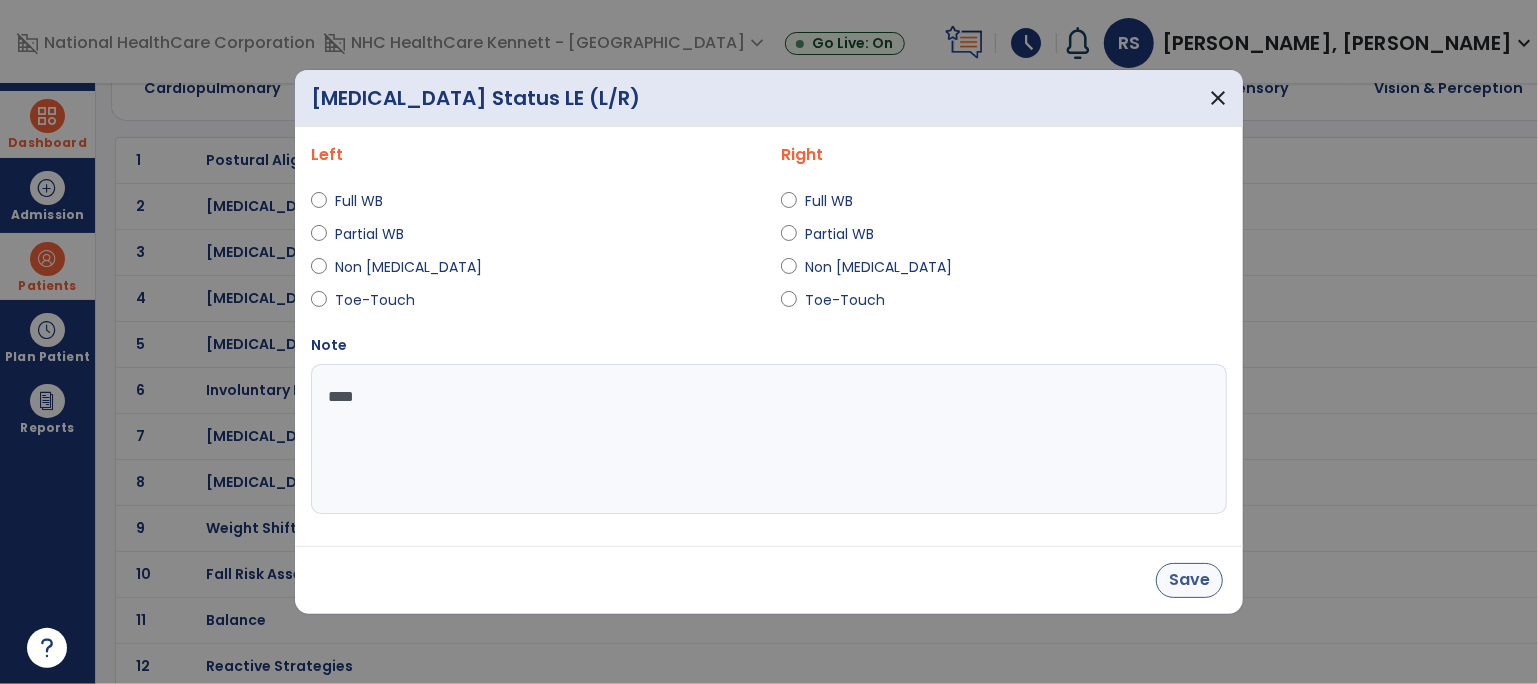 type on "****" 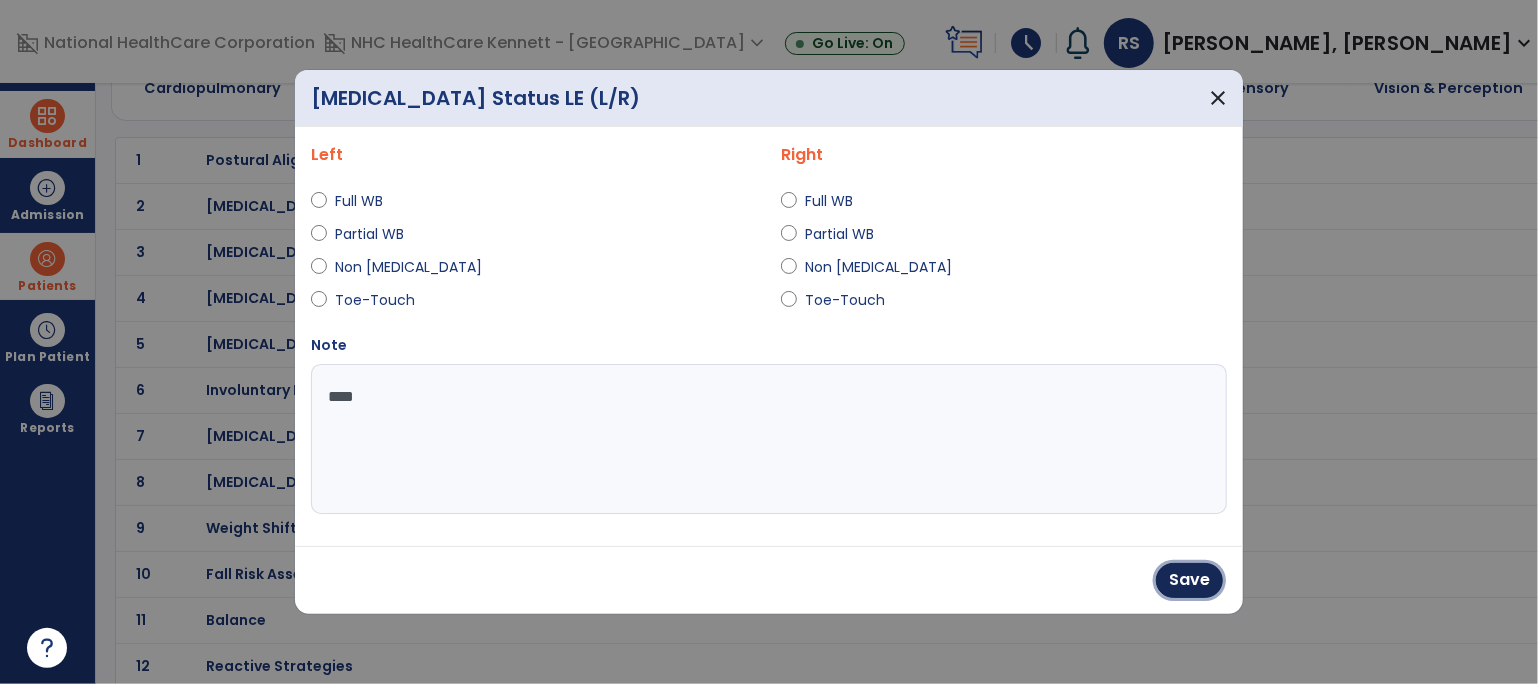 drag, startPoint x: 1197, startPoint y: 569, endPoint x: 1174, endPoint y: 572, distance: 23.194826 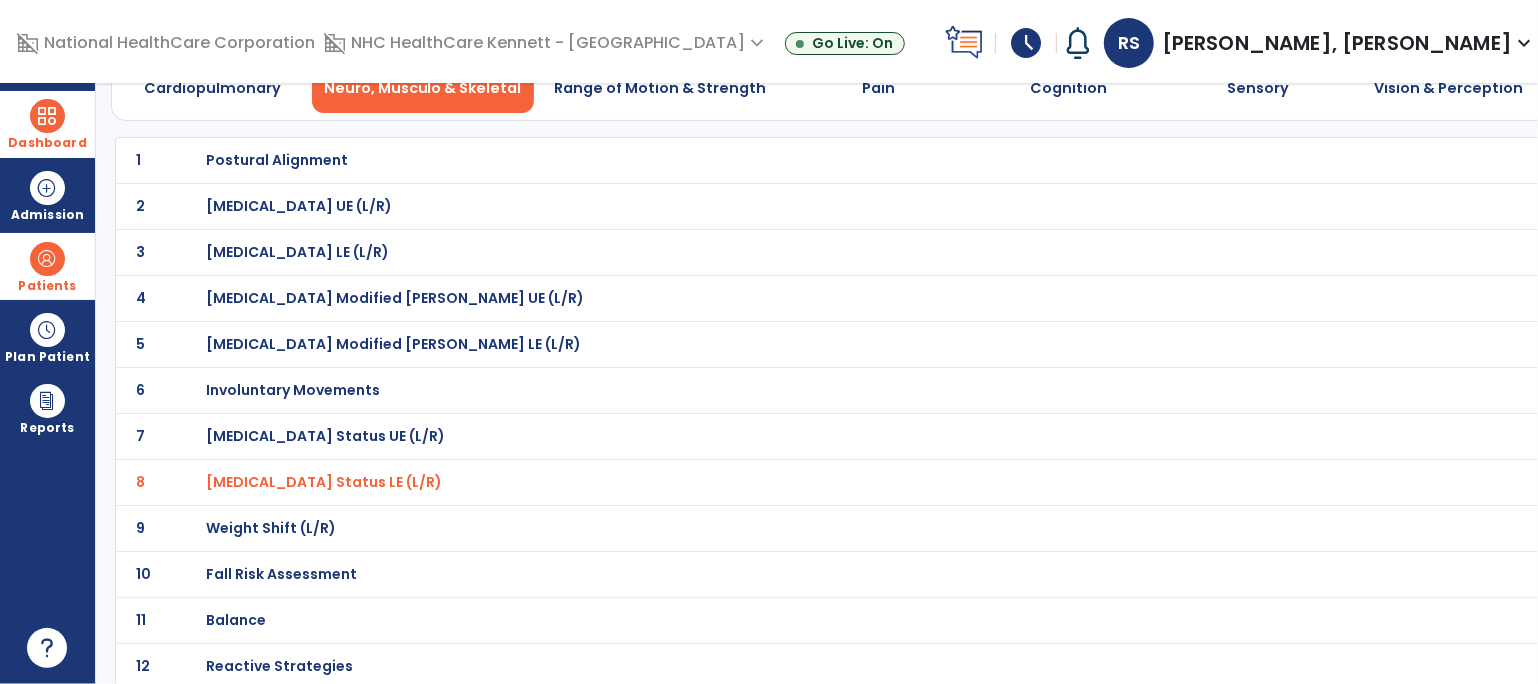 click on "Fall Risk Assessment" at bounding box center (277, 160) 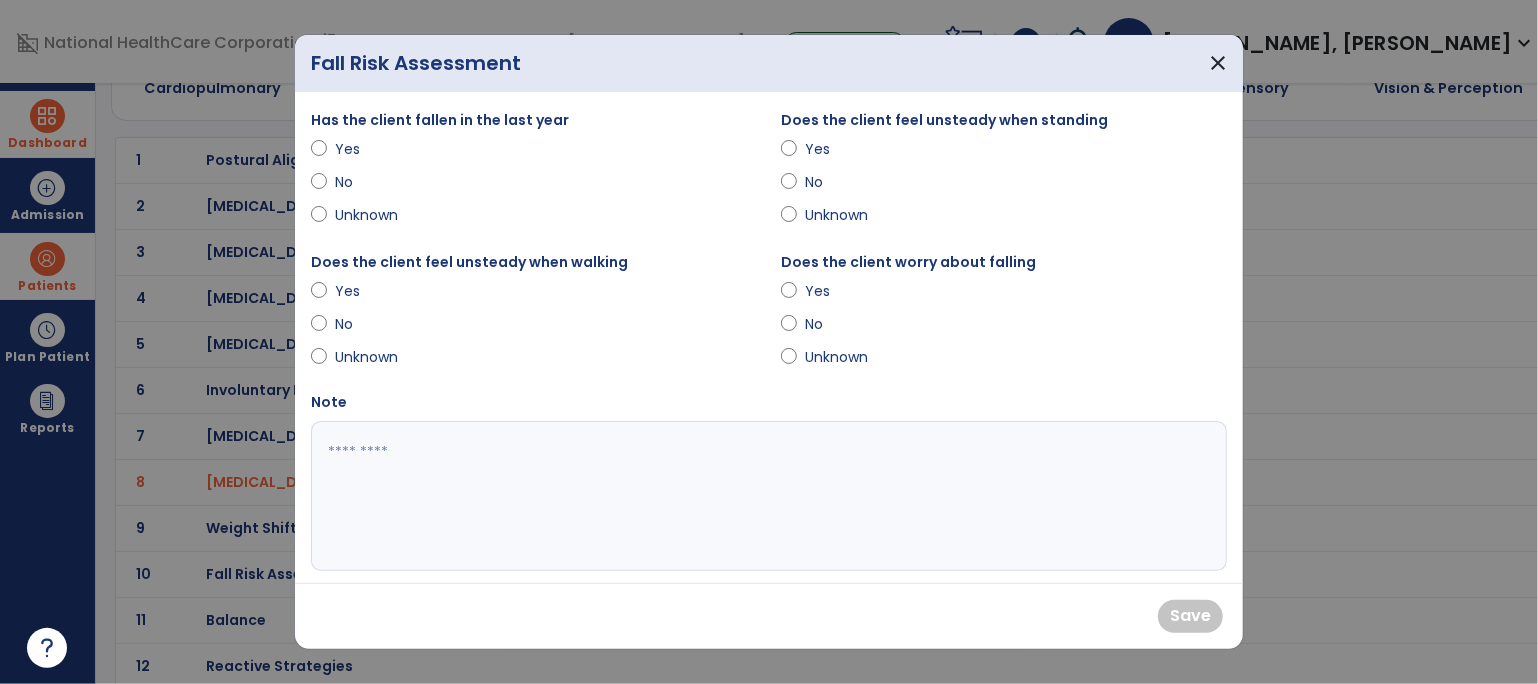 drag, startPoint x: 349, startPoint y: 137, endPoint x: 350, endPoint y: 147, distance: 10.049875 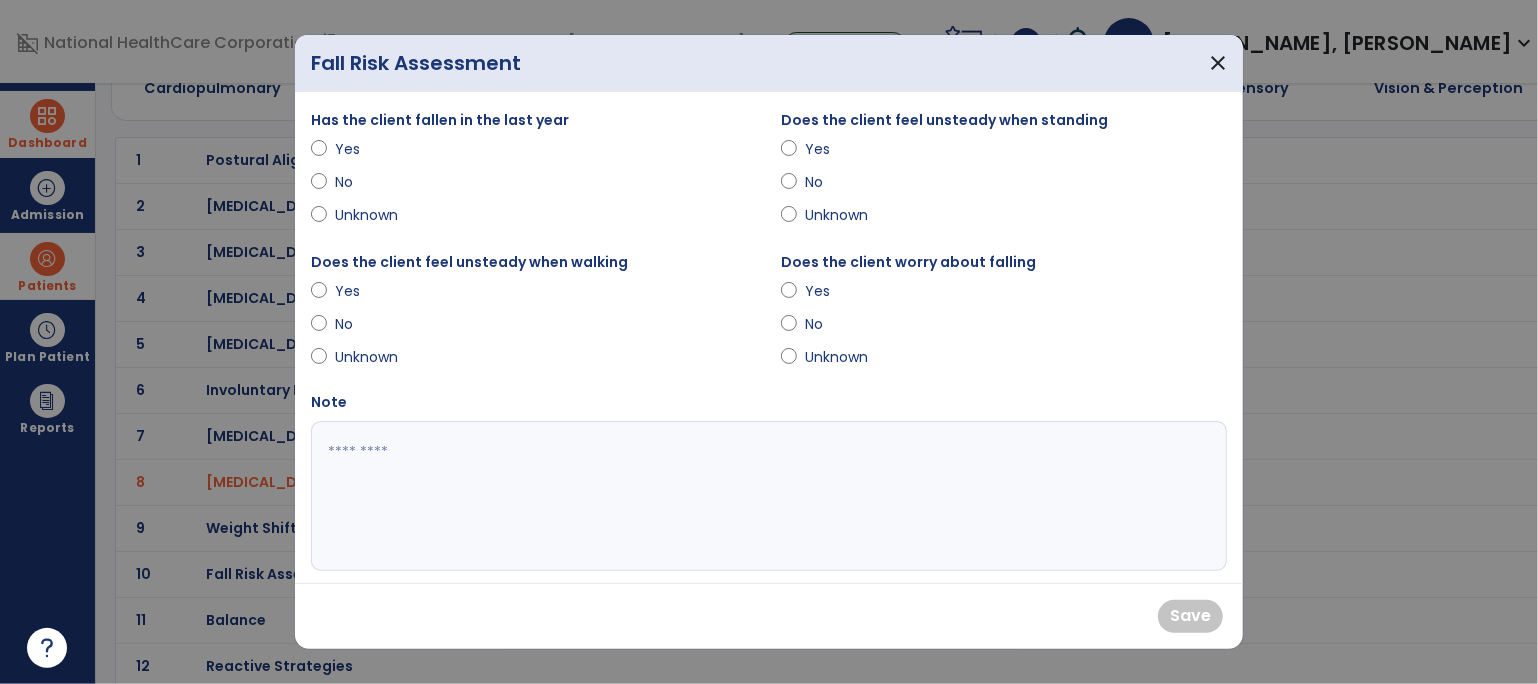 click on "Has the client fallen in the last year Yes No Unknown" at bounding box center [534, 171] 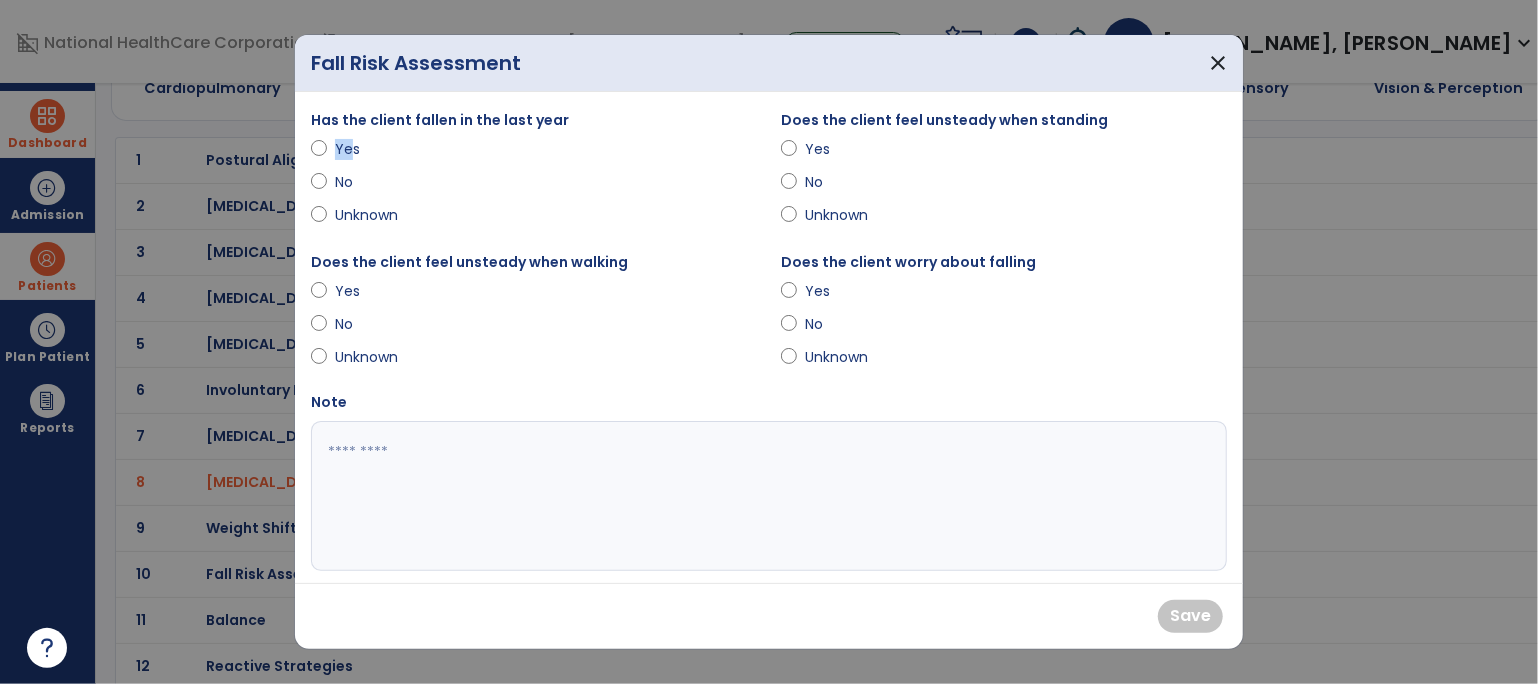 click on "Yes" at bounding box center [370, 149] 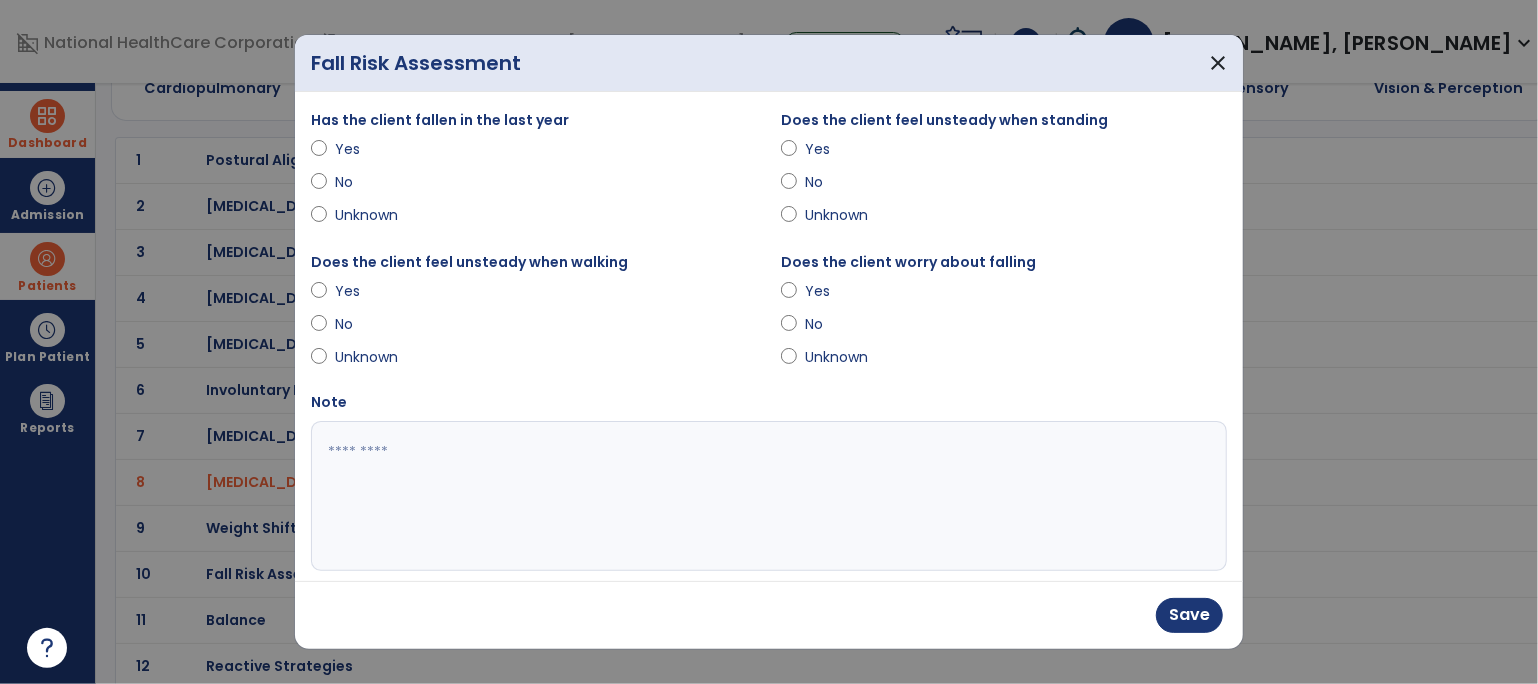 click on "Yes" at bounding box center (370, 291) 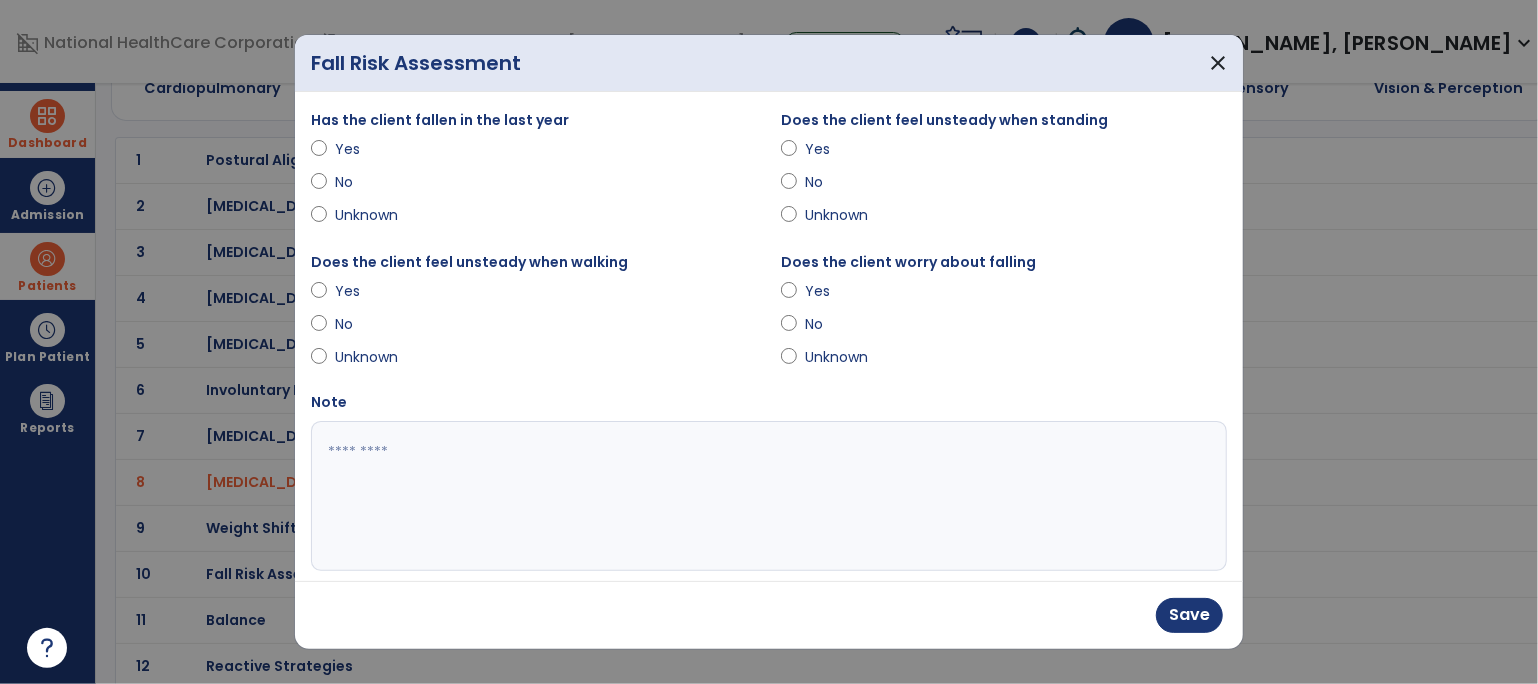 click on "Yes" at bounding box center (840, 291) 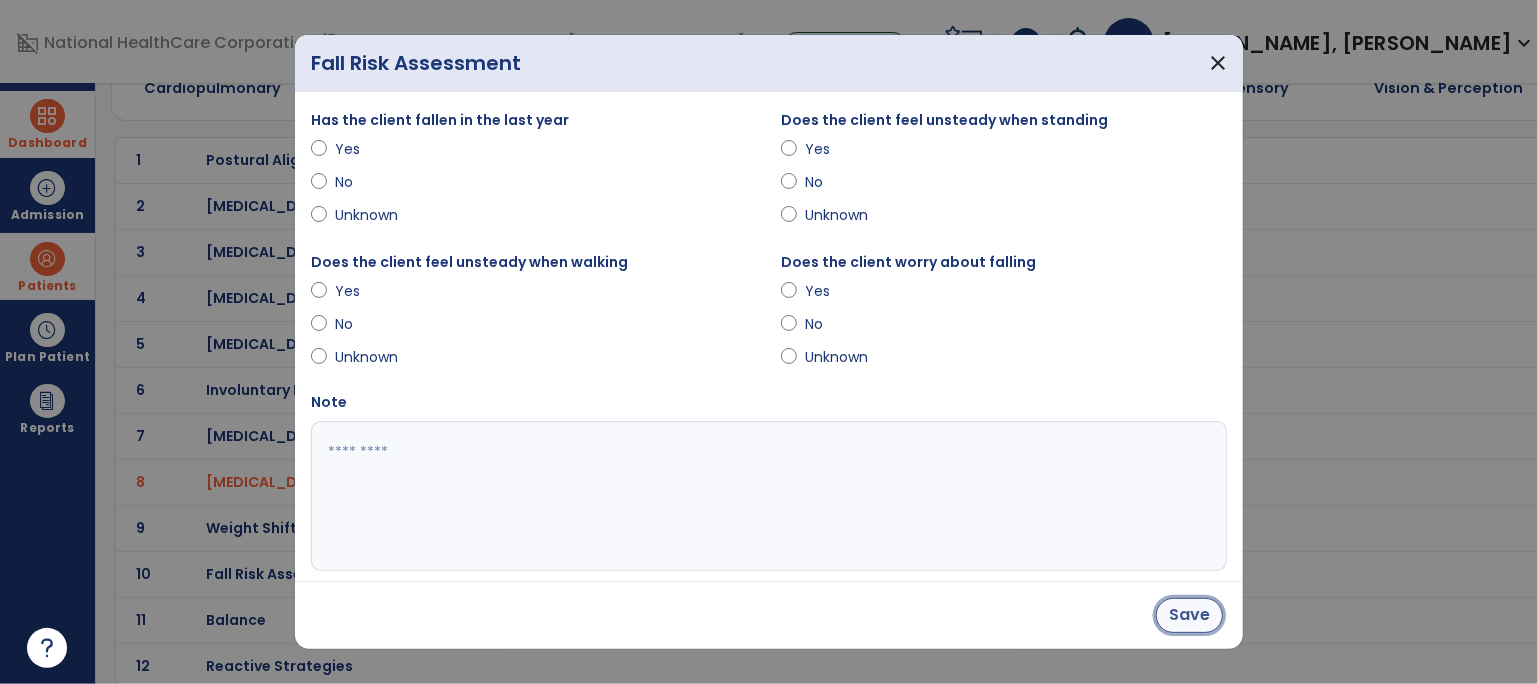 click on "Save" at bounding box center [1189, 615] 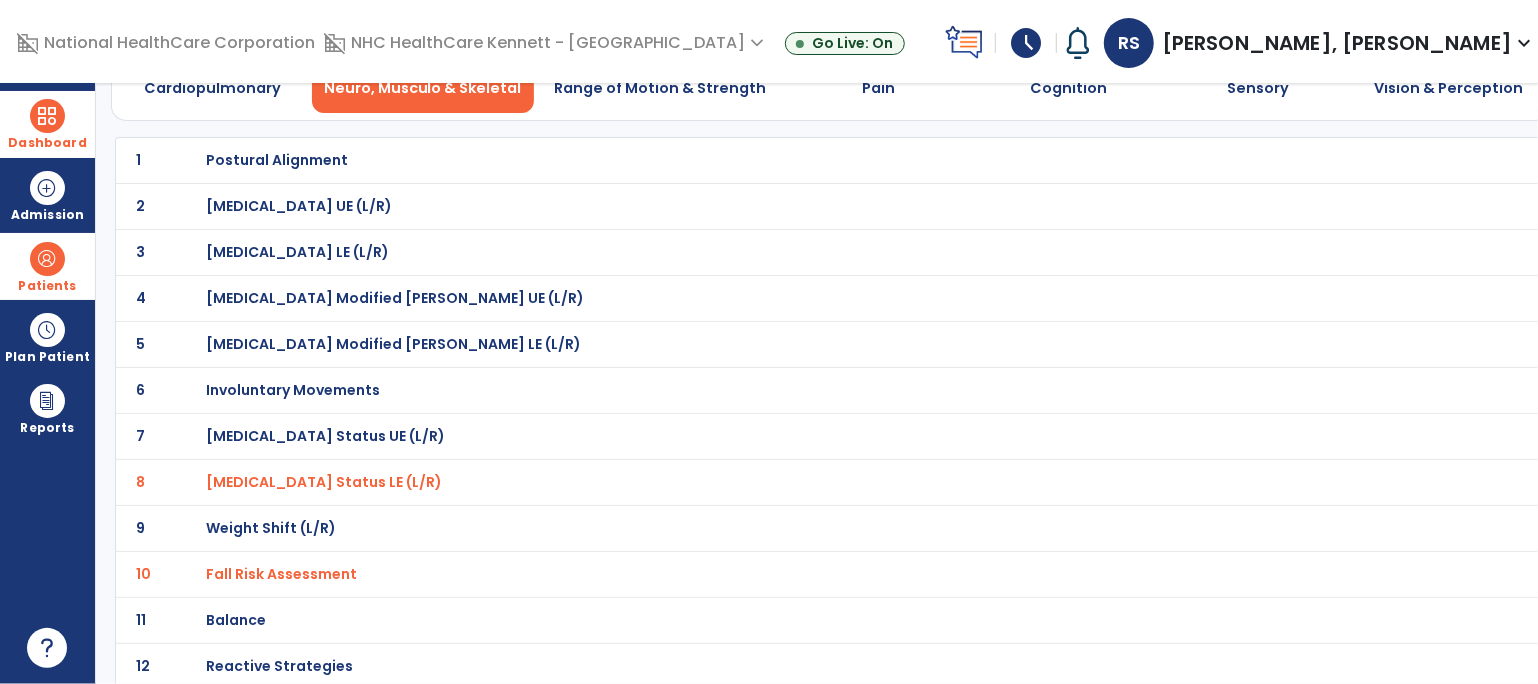 click on "Balance" at bounding box center (277, 160) 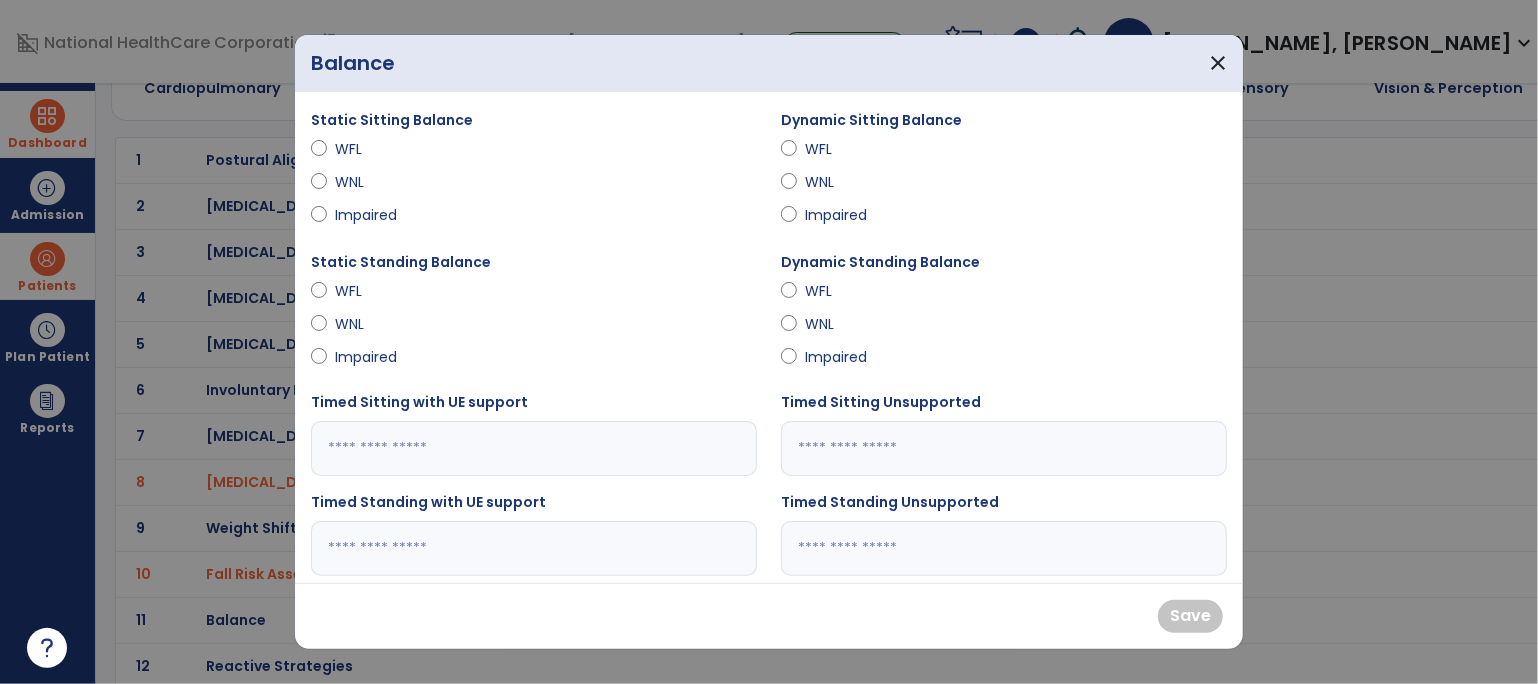 click on "WFL" at bounding box center [370, 149] 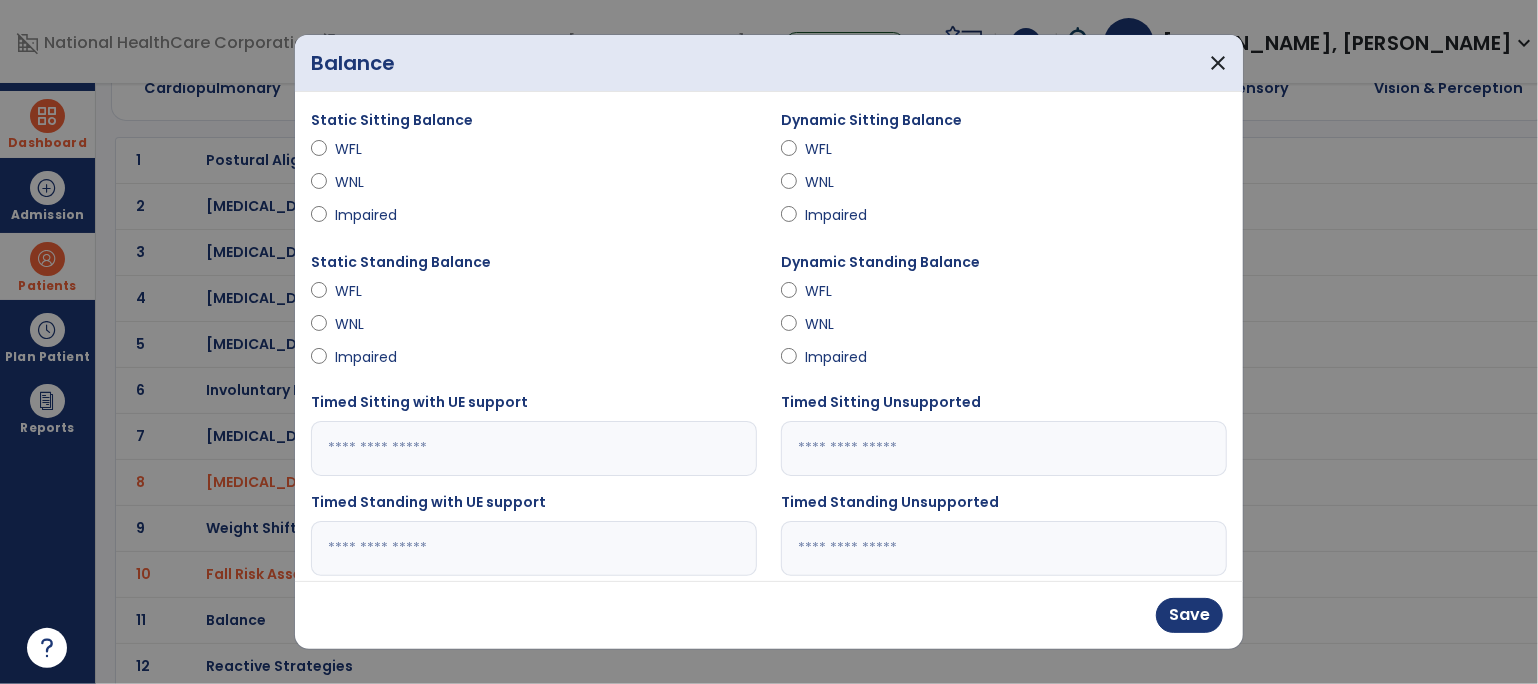 click on "Impaired" at bounding box center [840, 215] 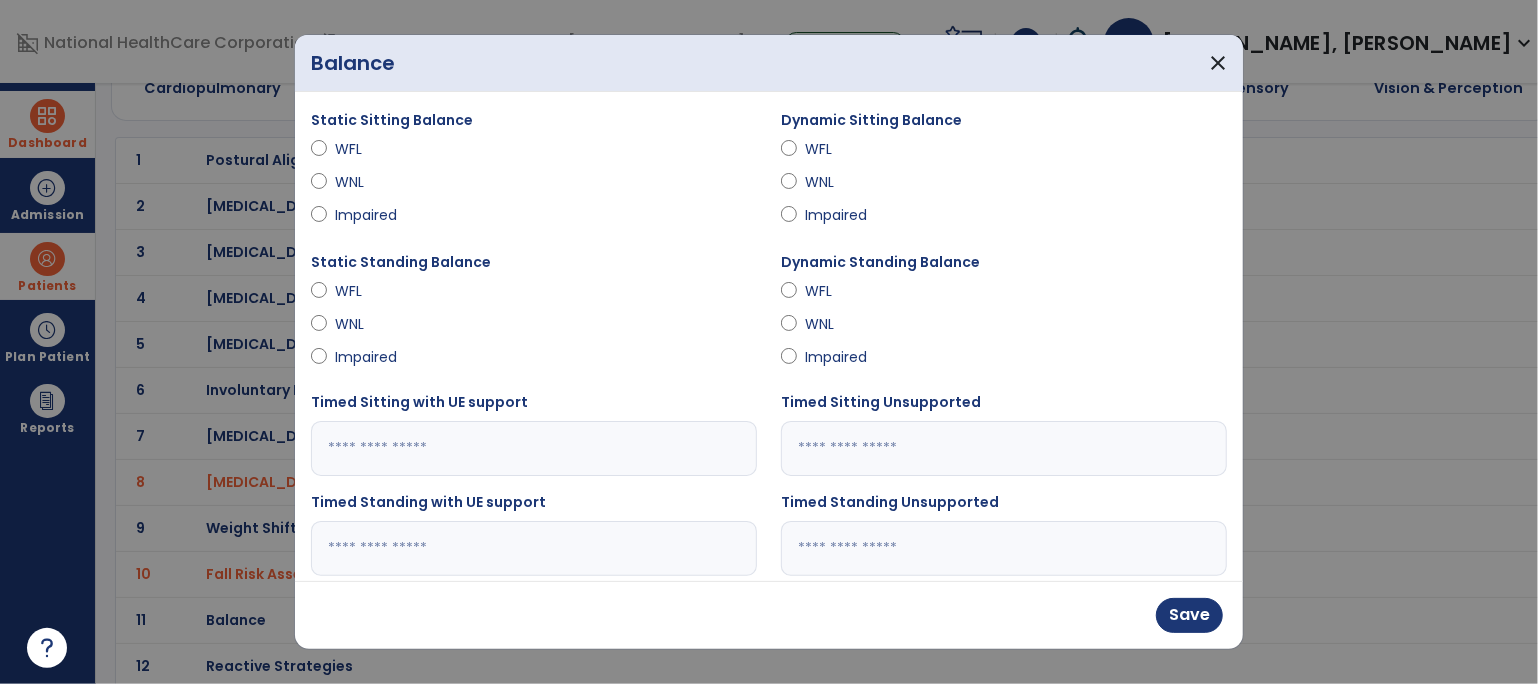 click on "Impaired" at bounding box center [370, 357] 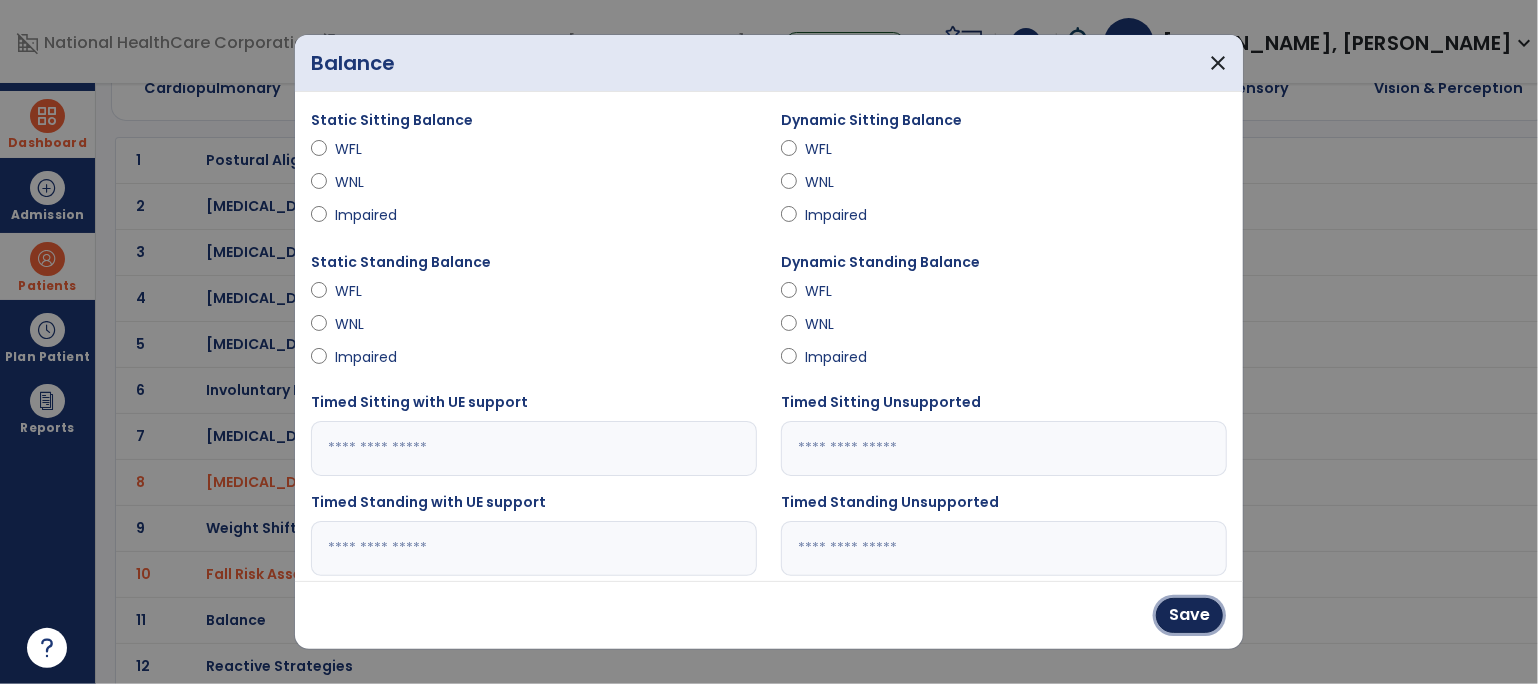 click on "Save" at bounding box center (1189, 615) 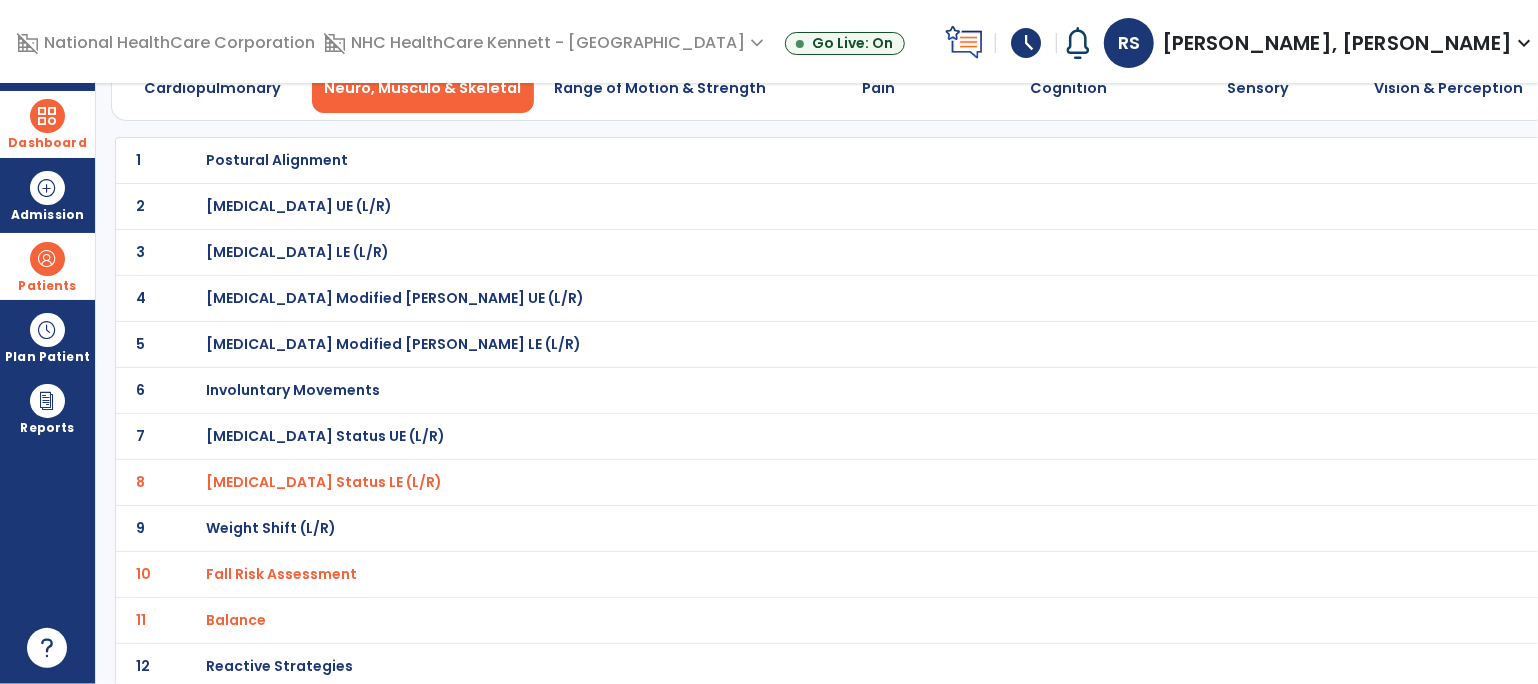 scroll, scrollTop: 333, scrollLeft: 0, axis: vertical 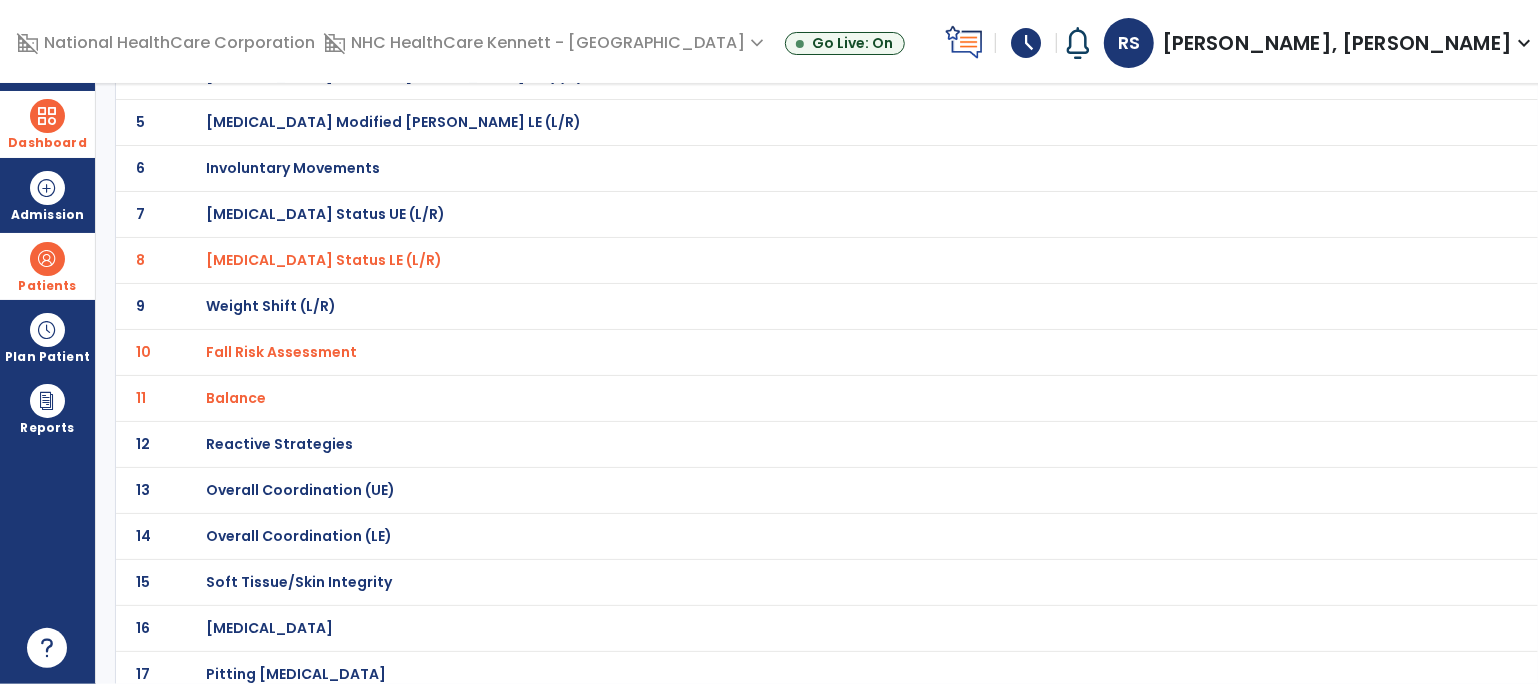 click on "Overall Coordination (UE)" at bounding box center (277, -62) 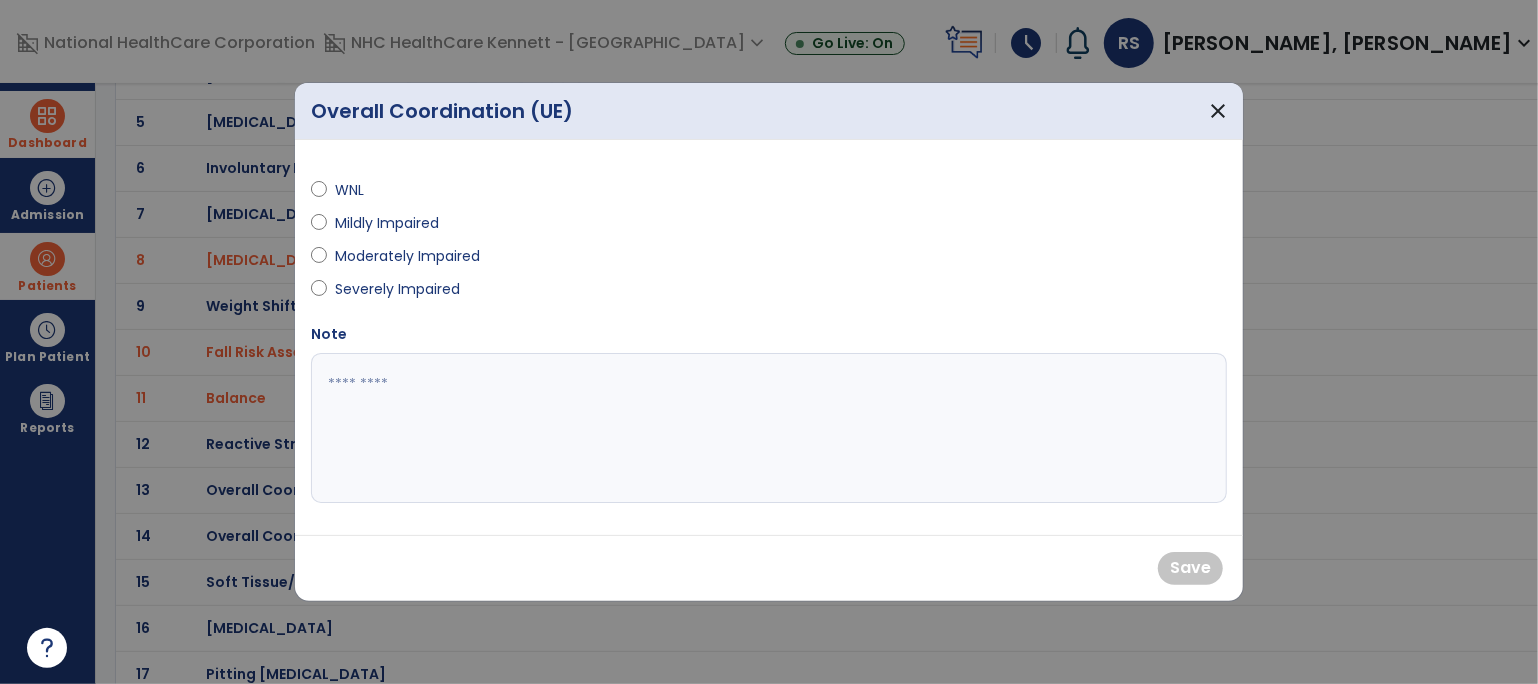 drag, startPoint x: 389, startPoint y: 224, endPoint x: 550, endPoint y: 288, distance: 173.25415 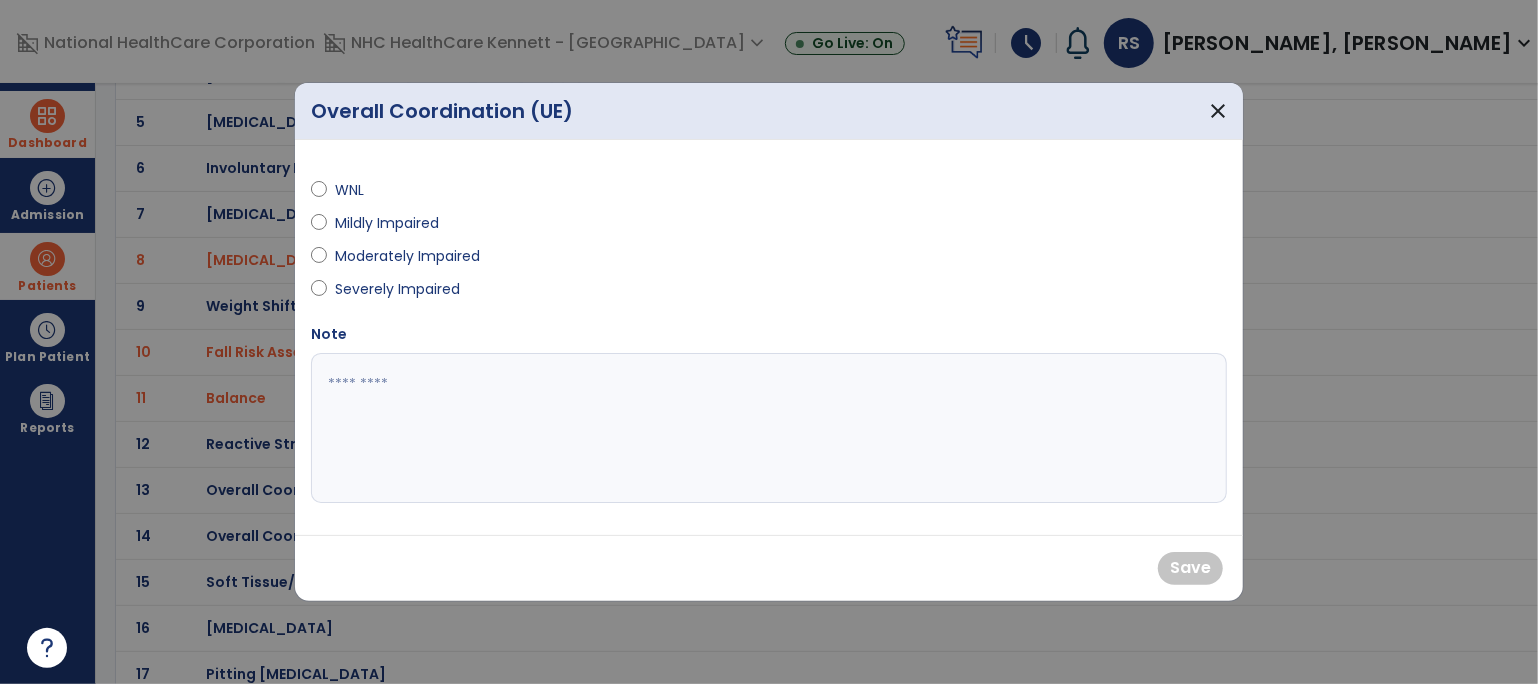 click on "Mildly Impaired" at bounding box center [387, 223] 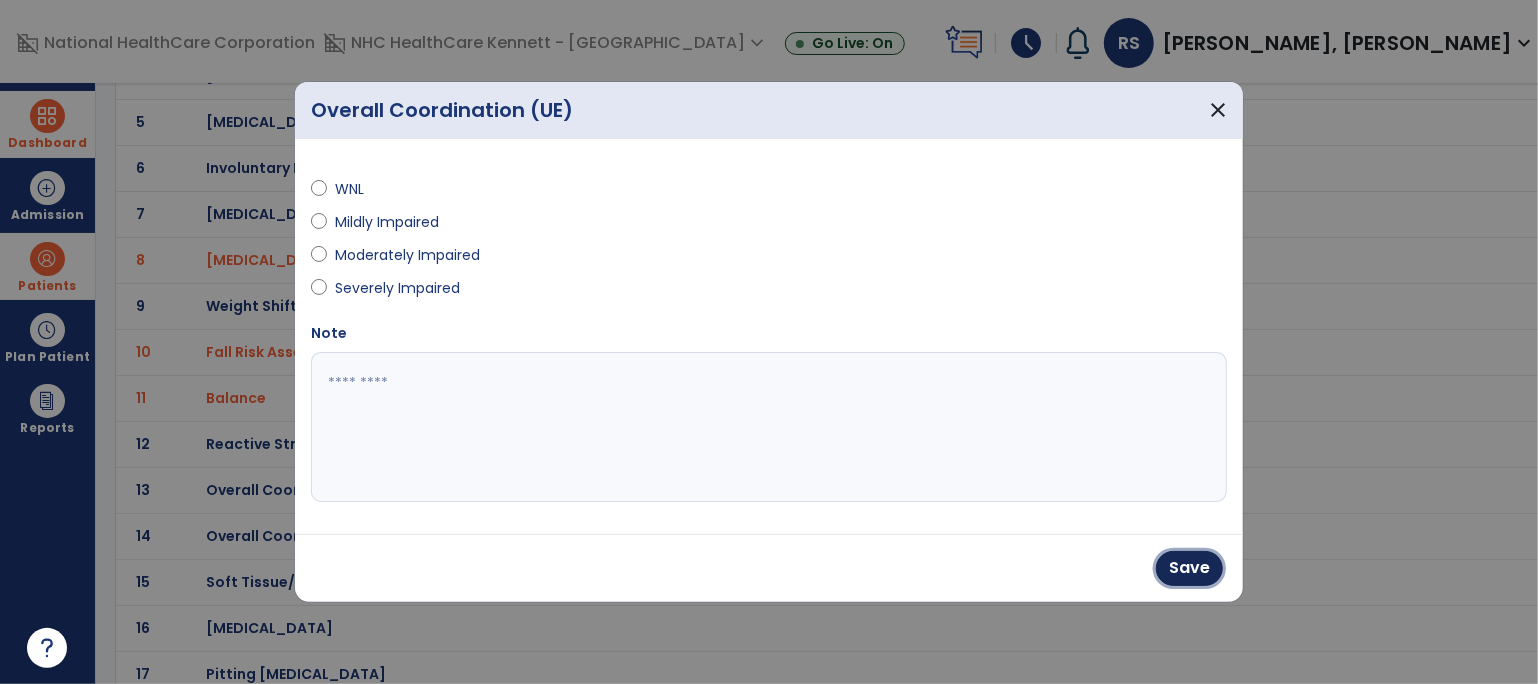 drag, startPoint x: 1186, startPoint y: 564, endPoint x: 1075, endPoint y: 560, distance: 111.07205 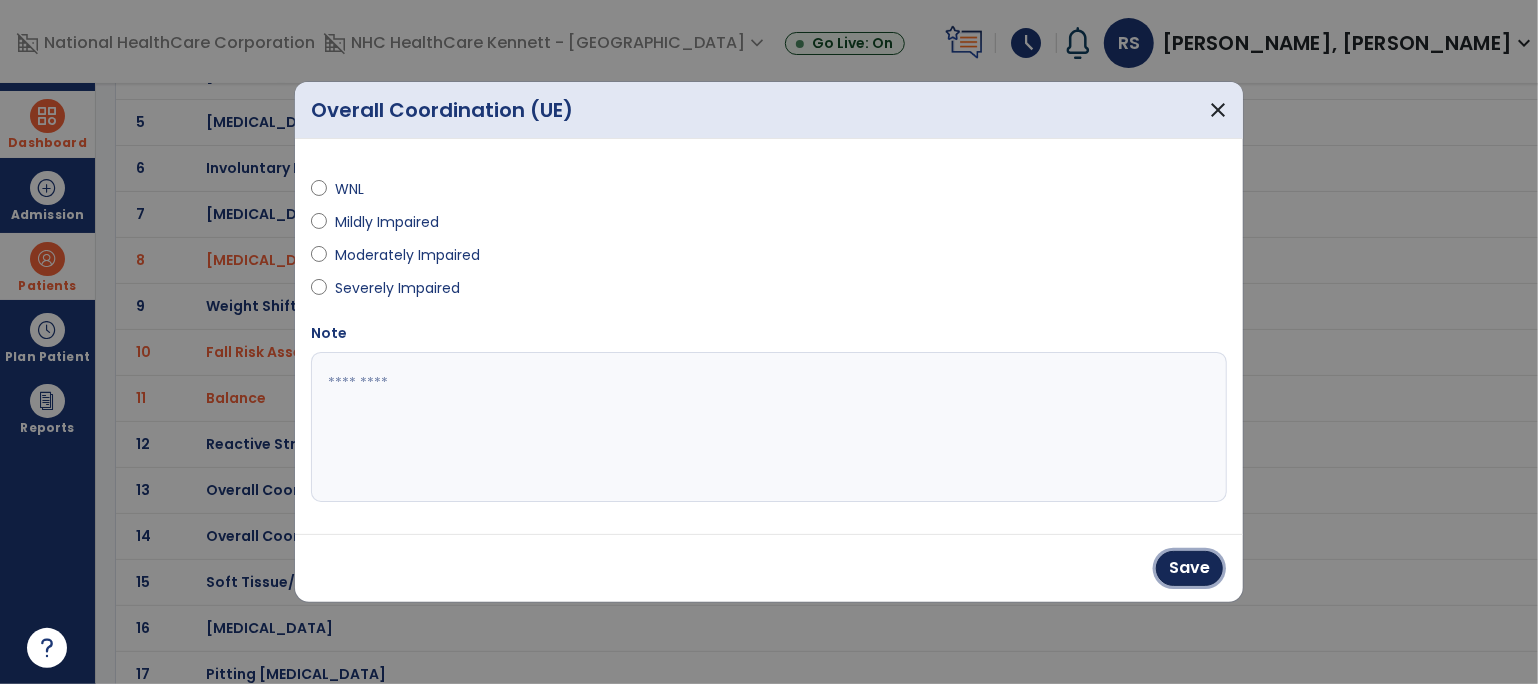 click on "Save" at bounding box center (1189, 568) 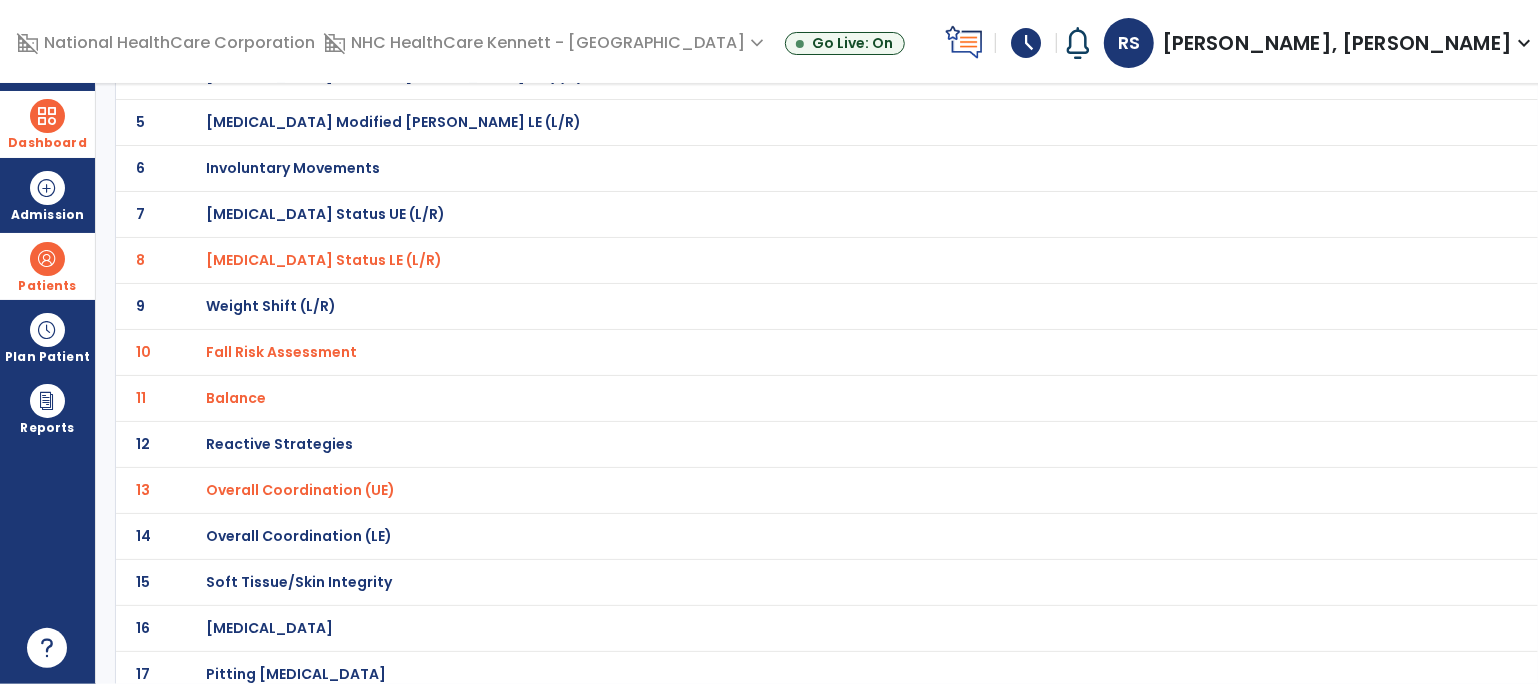 click on "Overall Coordination (LE)" at bounding box center (786, -62) 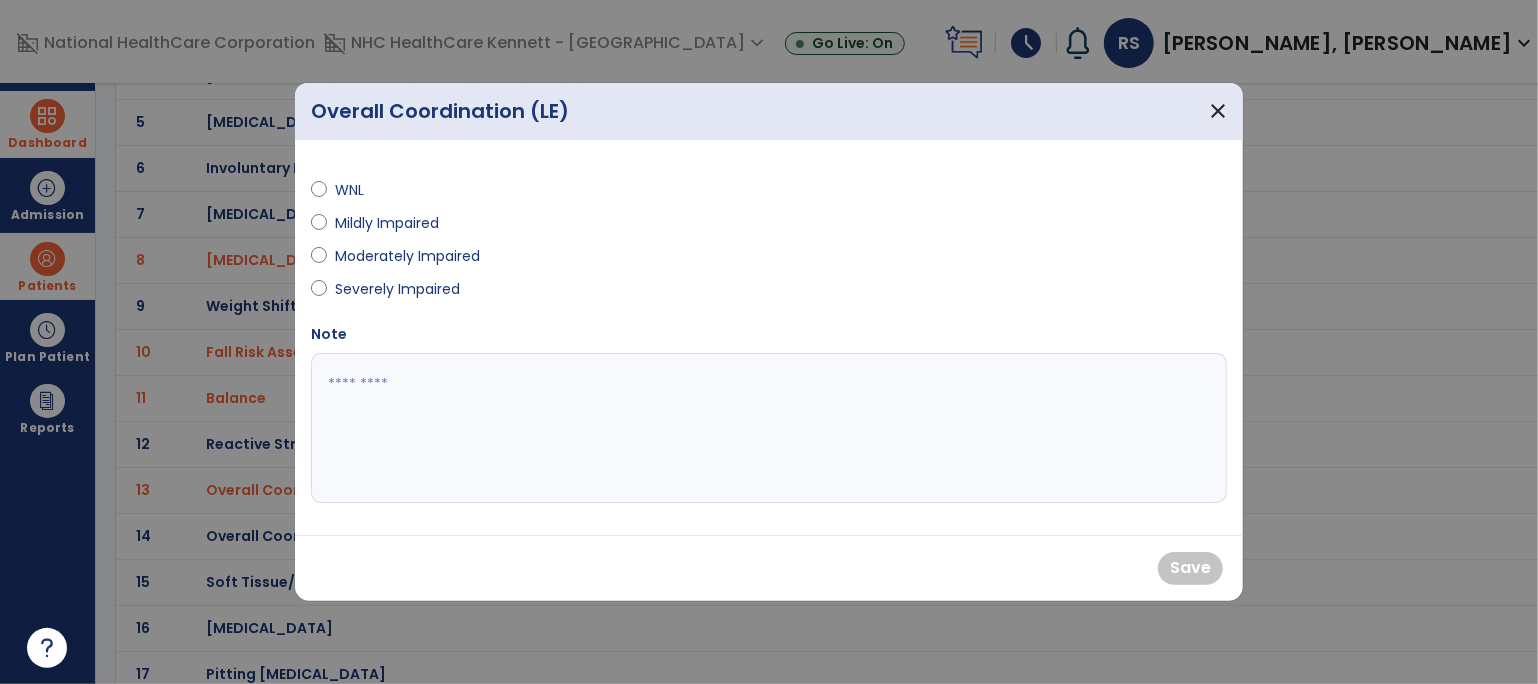 click on "Moderately Impaired" at bounding box center [407, 256] 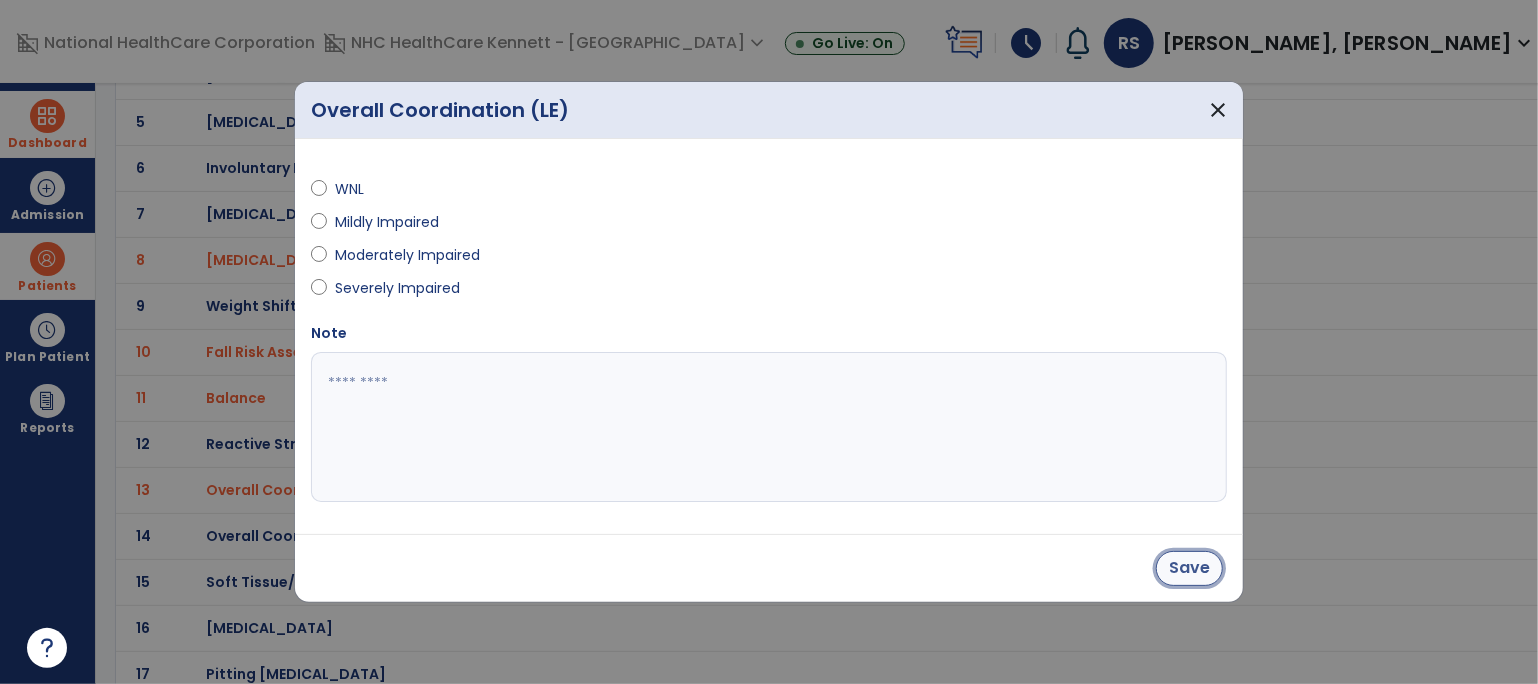 click on "Save" at bounding box center [1189, 568] 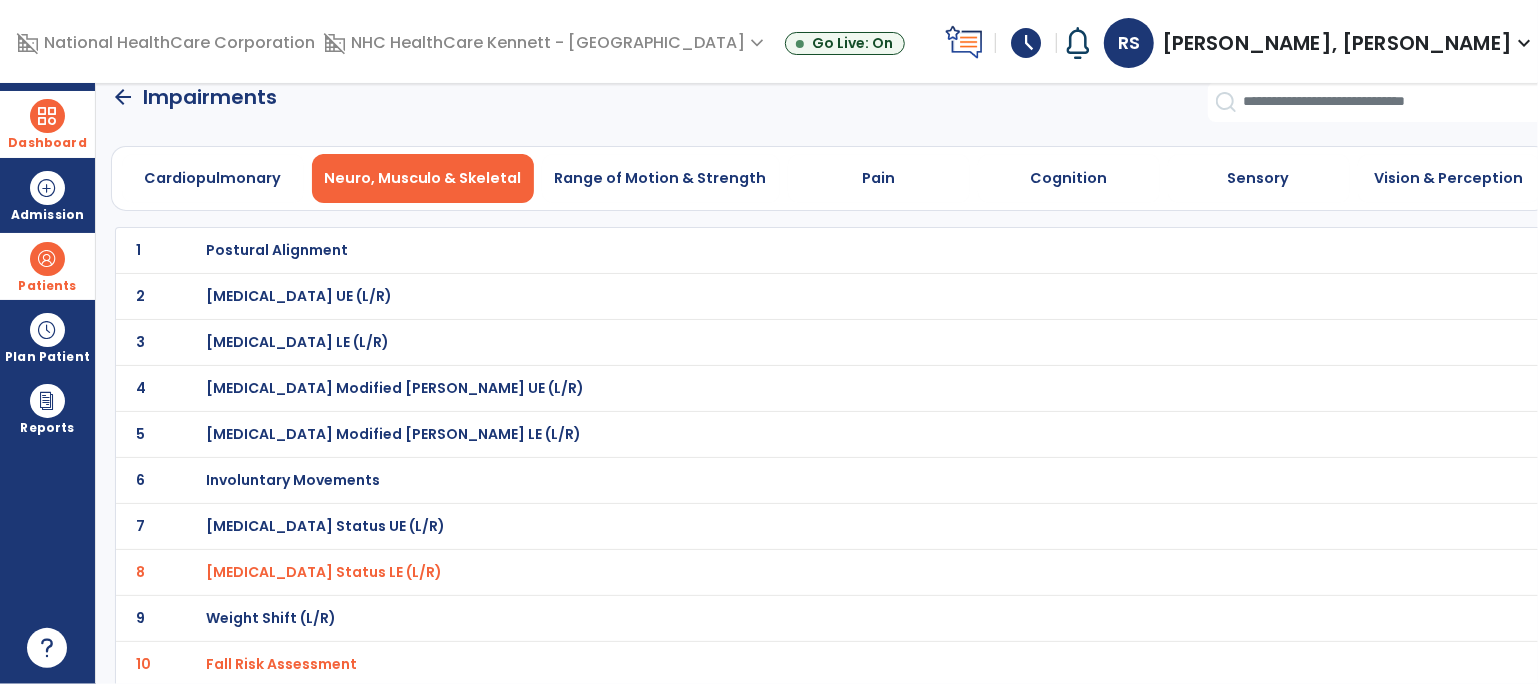 scroll, scrollTop: 0, scrollLeft: 0, axis: both 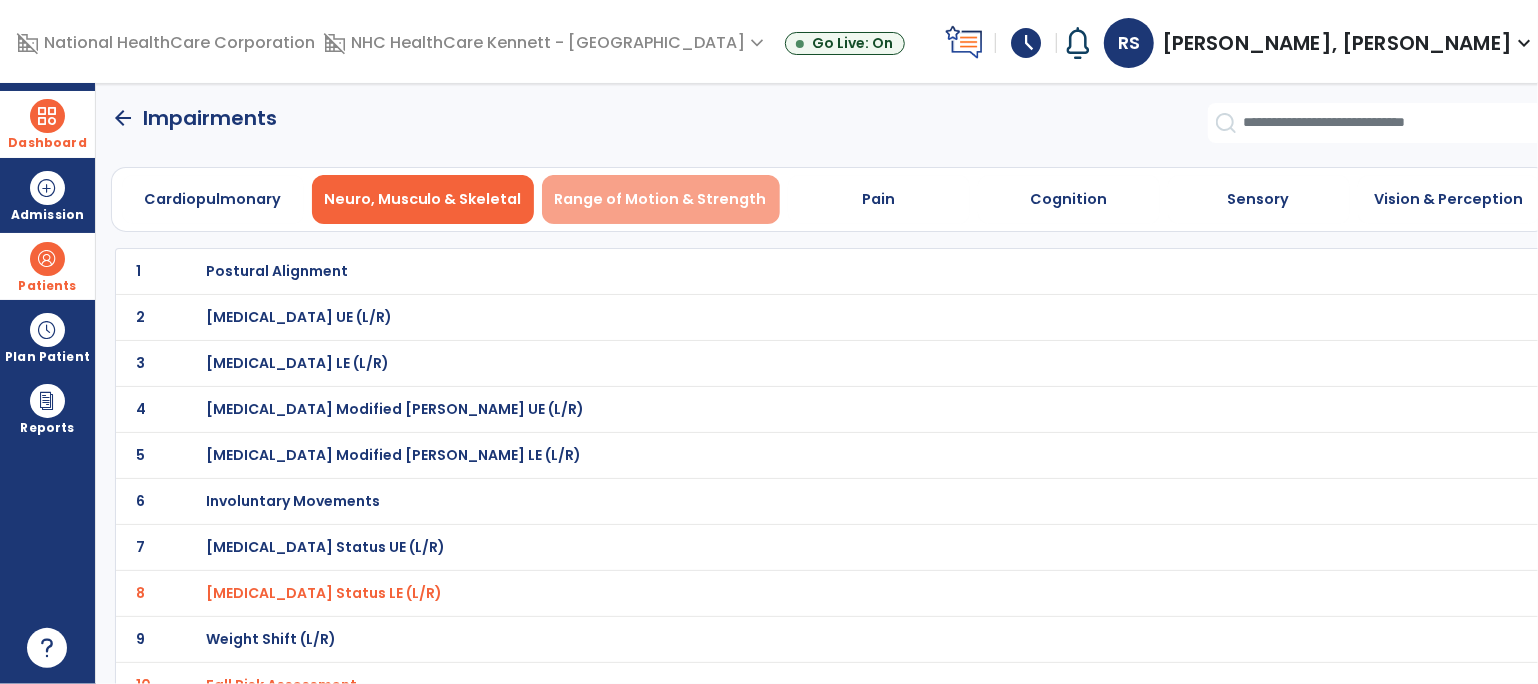 click on "Range of Motion & Strength" at bounding box center (661, 199) 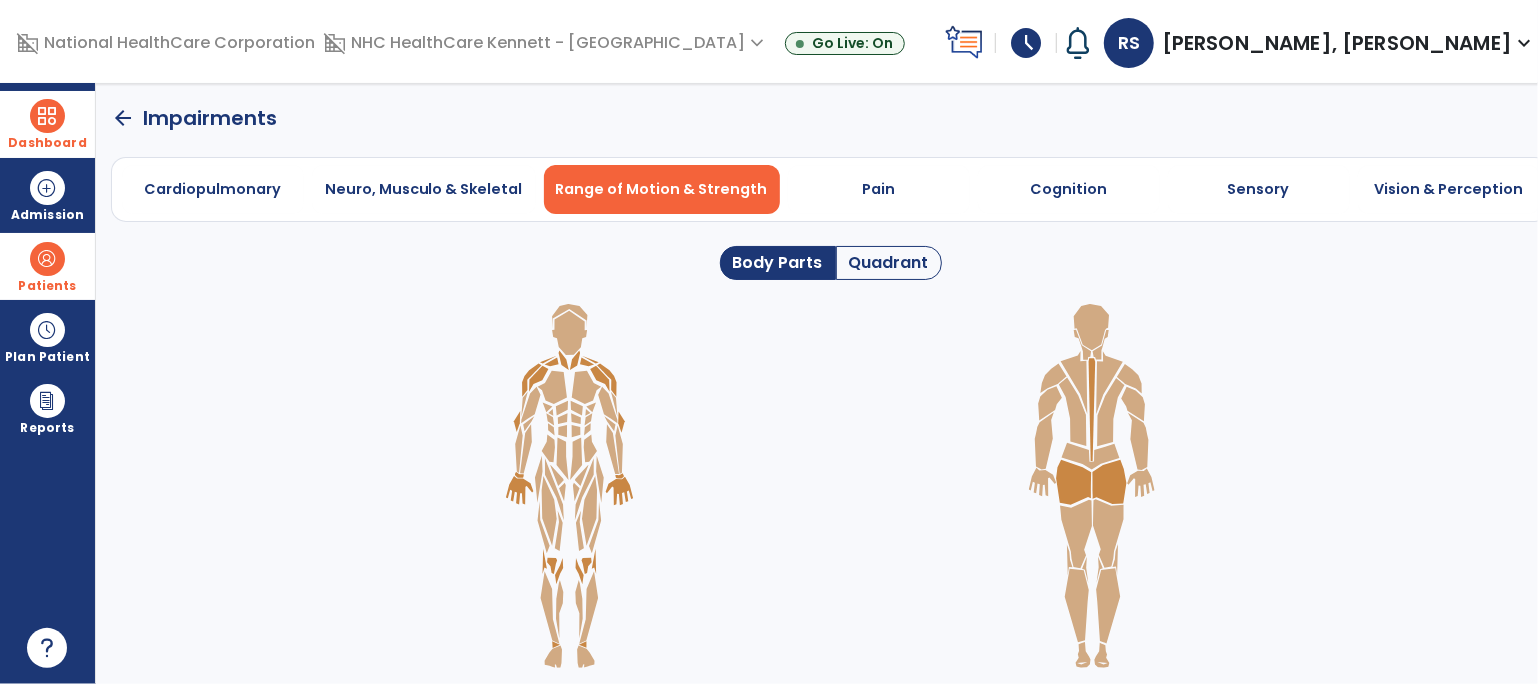 click on "arrow_back   Impairments   Cardiopulmonary   Neuro, Musculo & Skeletal   Range of Motion & Strength   Pain   Cognition   Sensory   Vision & Perception   Body Parts   Quadrant" at bounding box center [830, 383] 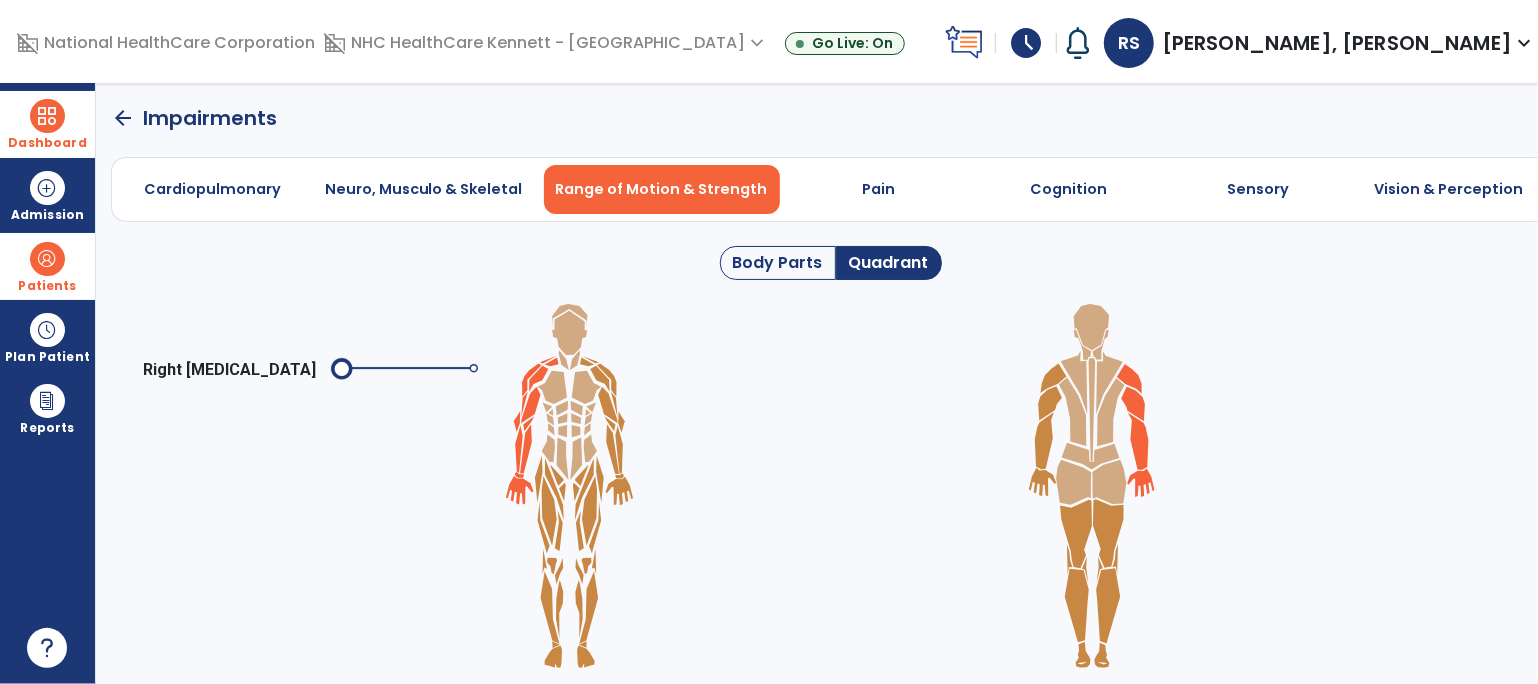 click 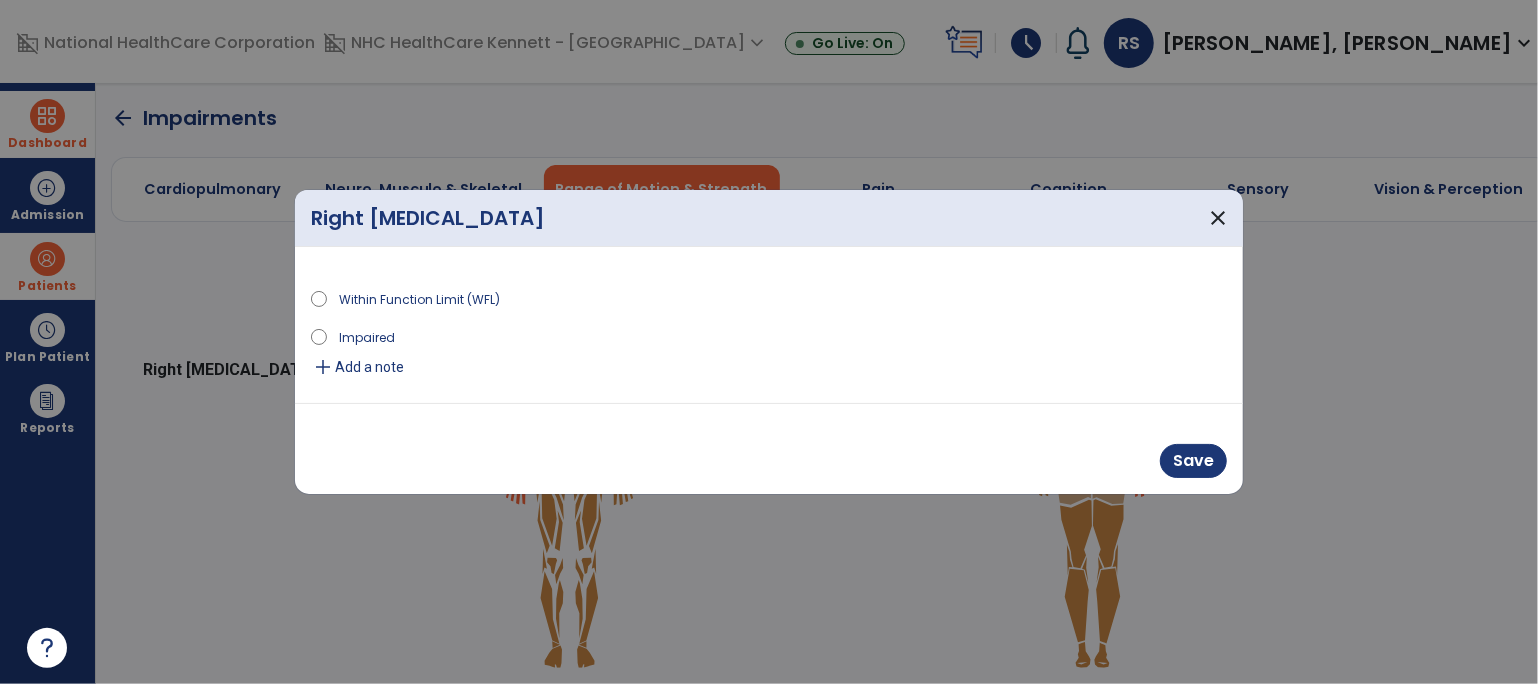 click on "Add a note" at bounding box center (369, 367) 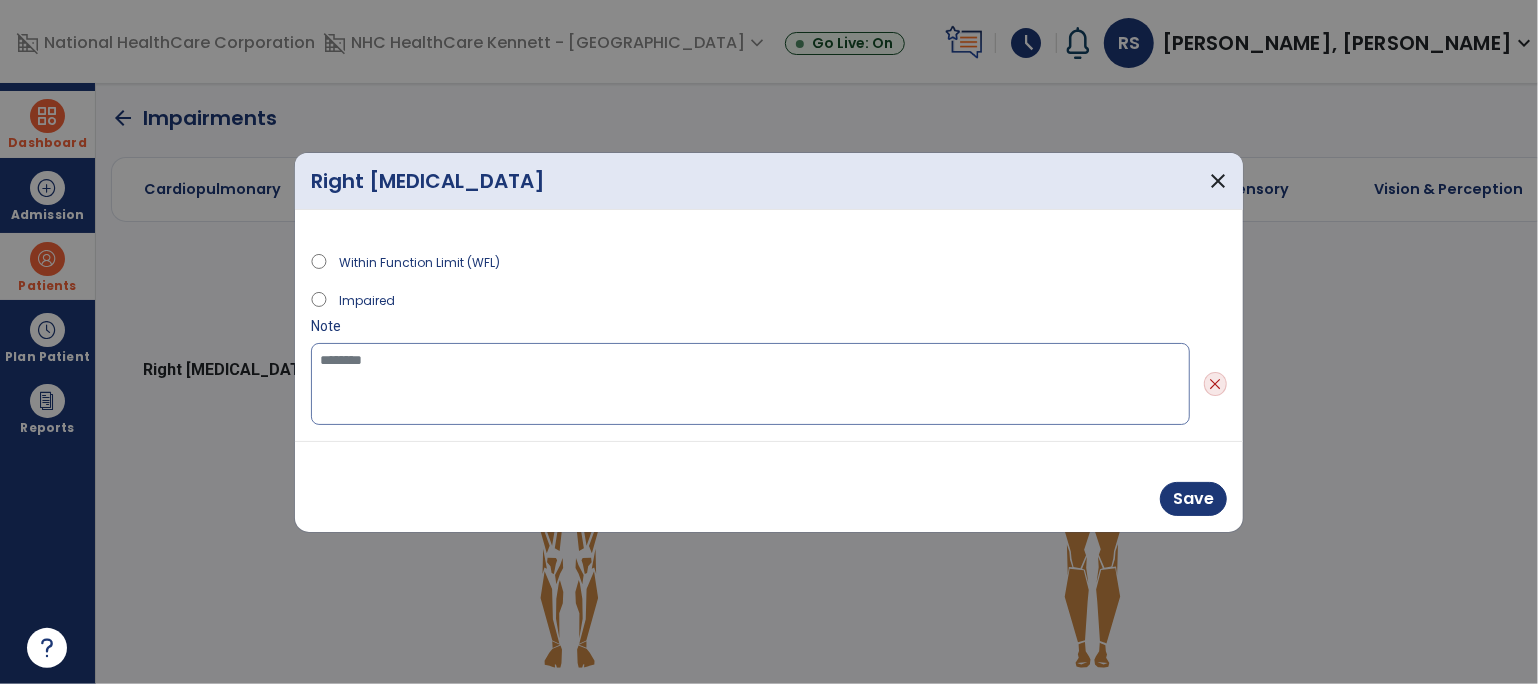 click at bounding box center (750, 384) 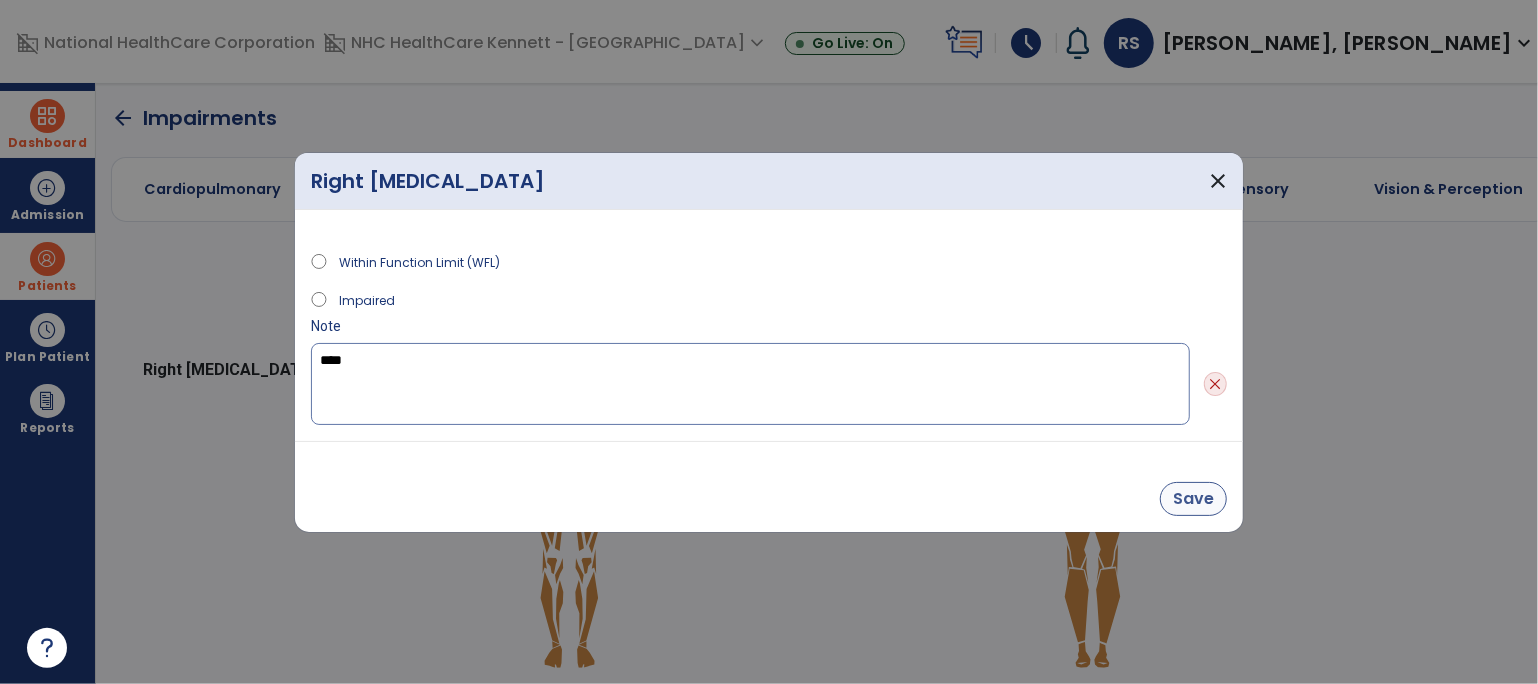 type on "****" 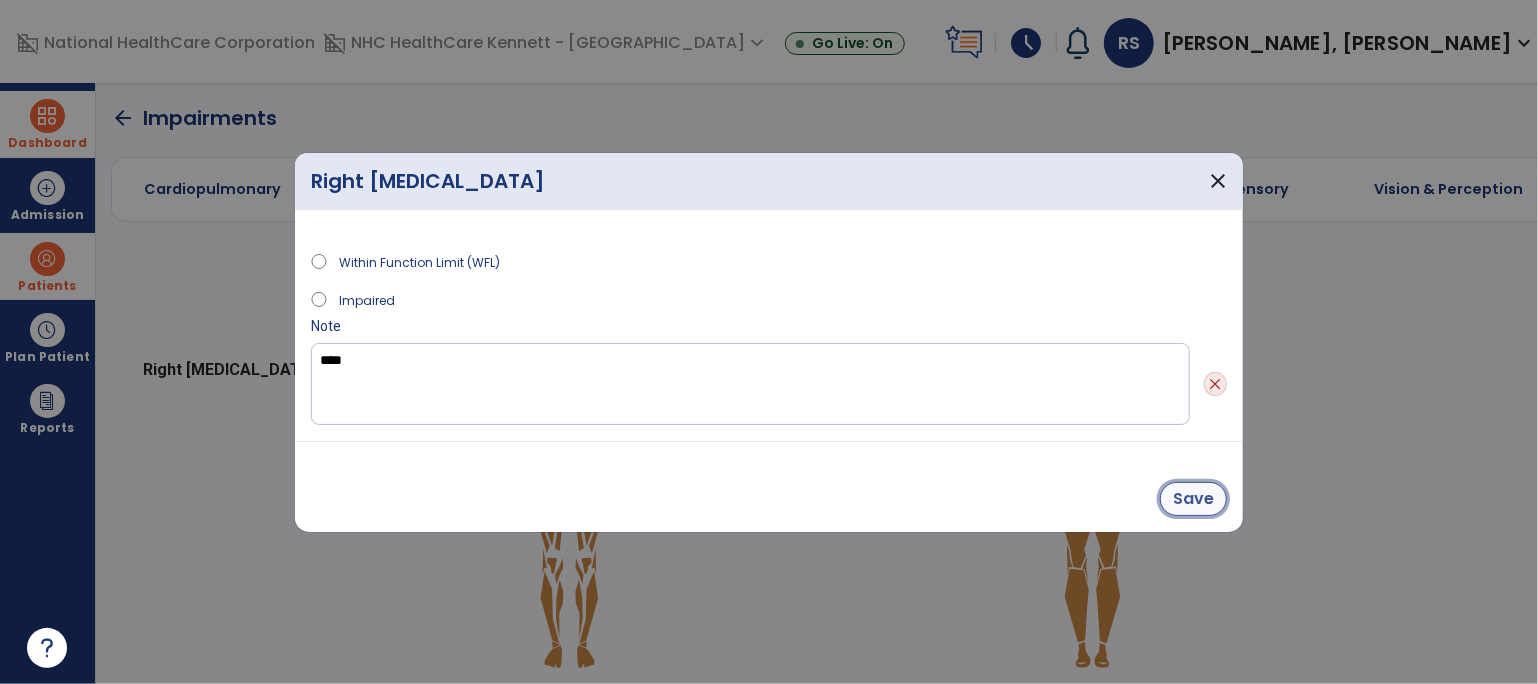 click on "Save" at bounding box center (1193, 499) 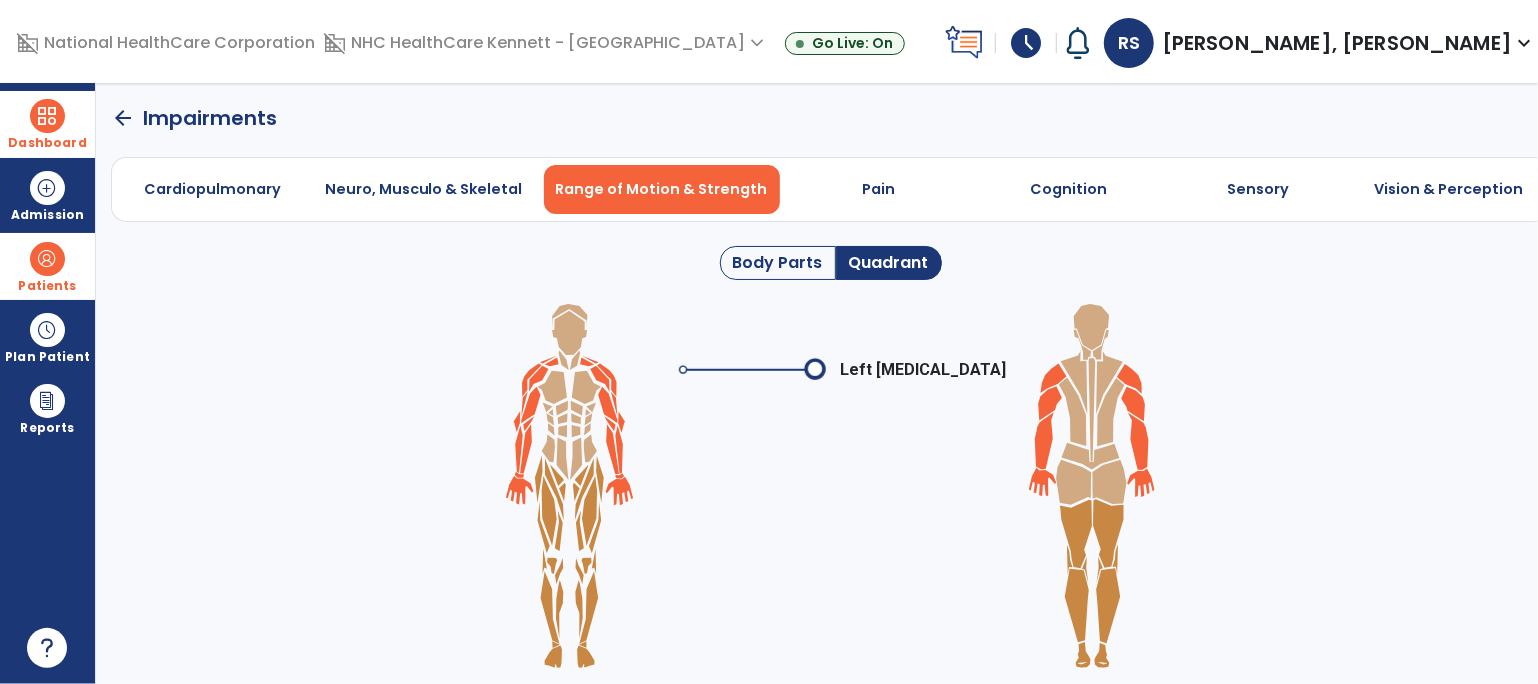 click 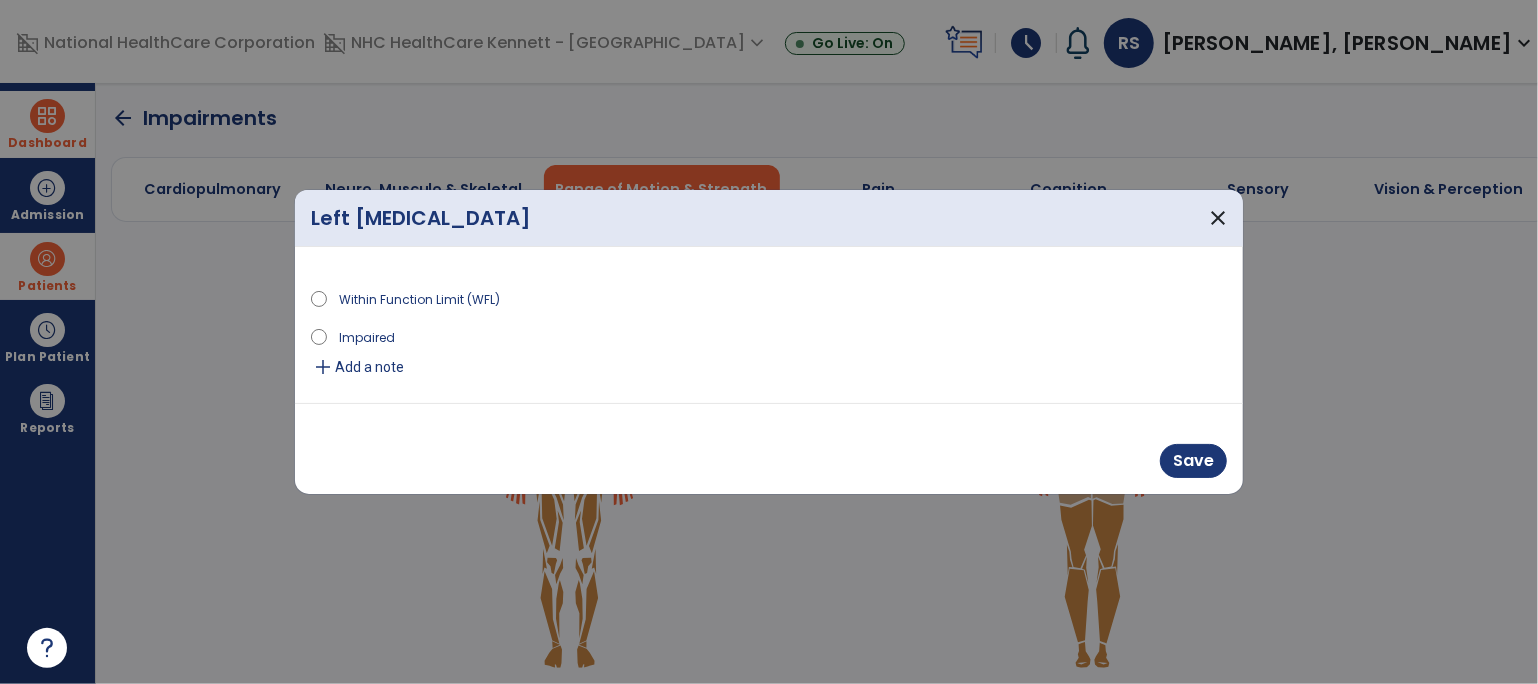 click on "Add a note" at bounding box center [369, 367] 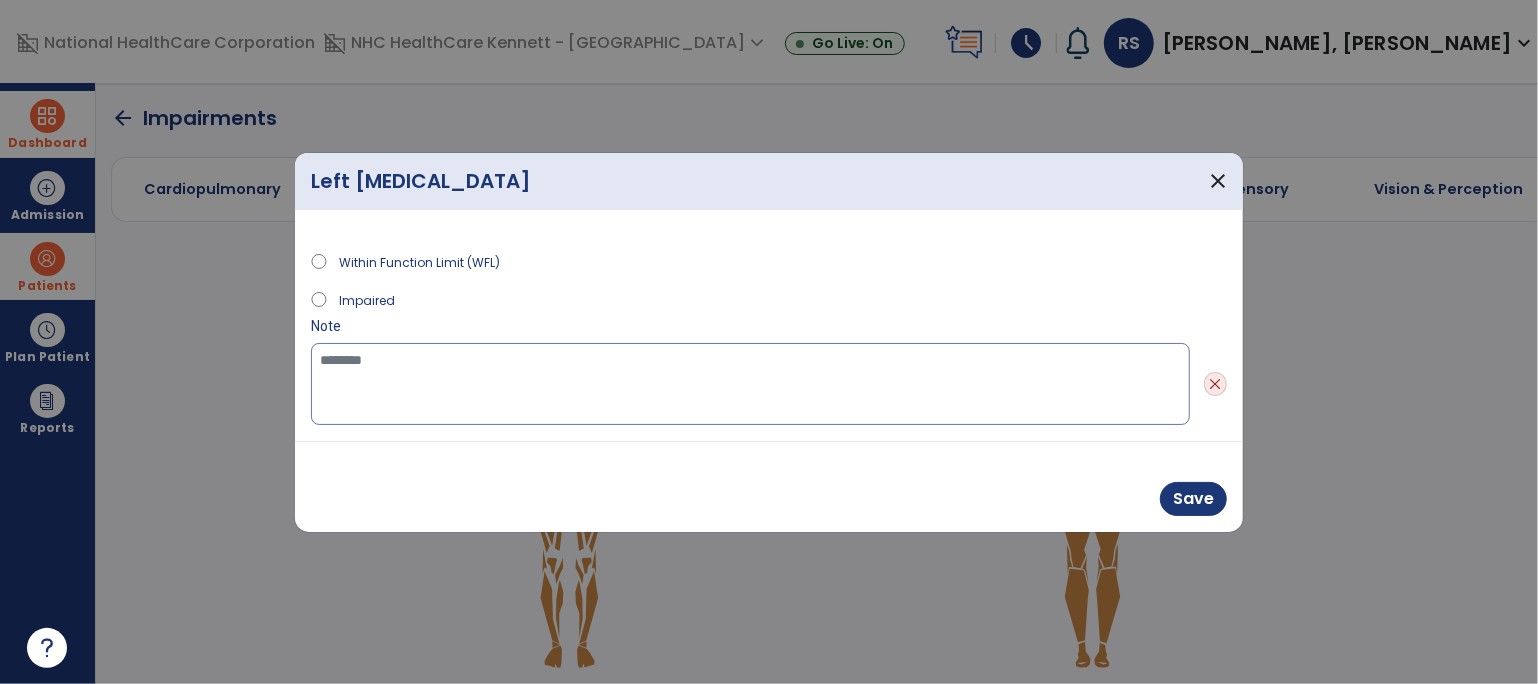 click at bounding box center (750, 384) 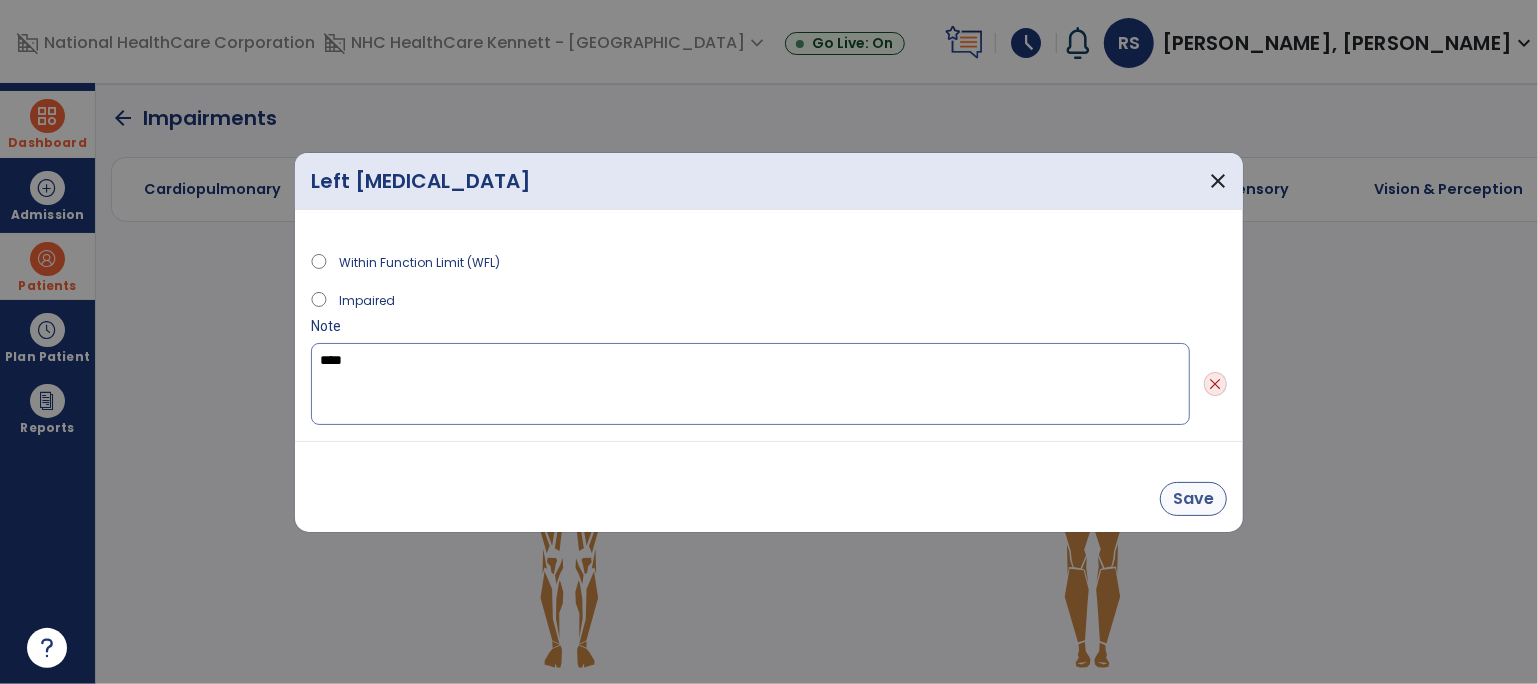 type on "****" 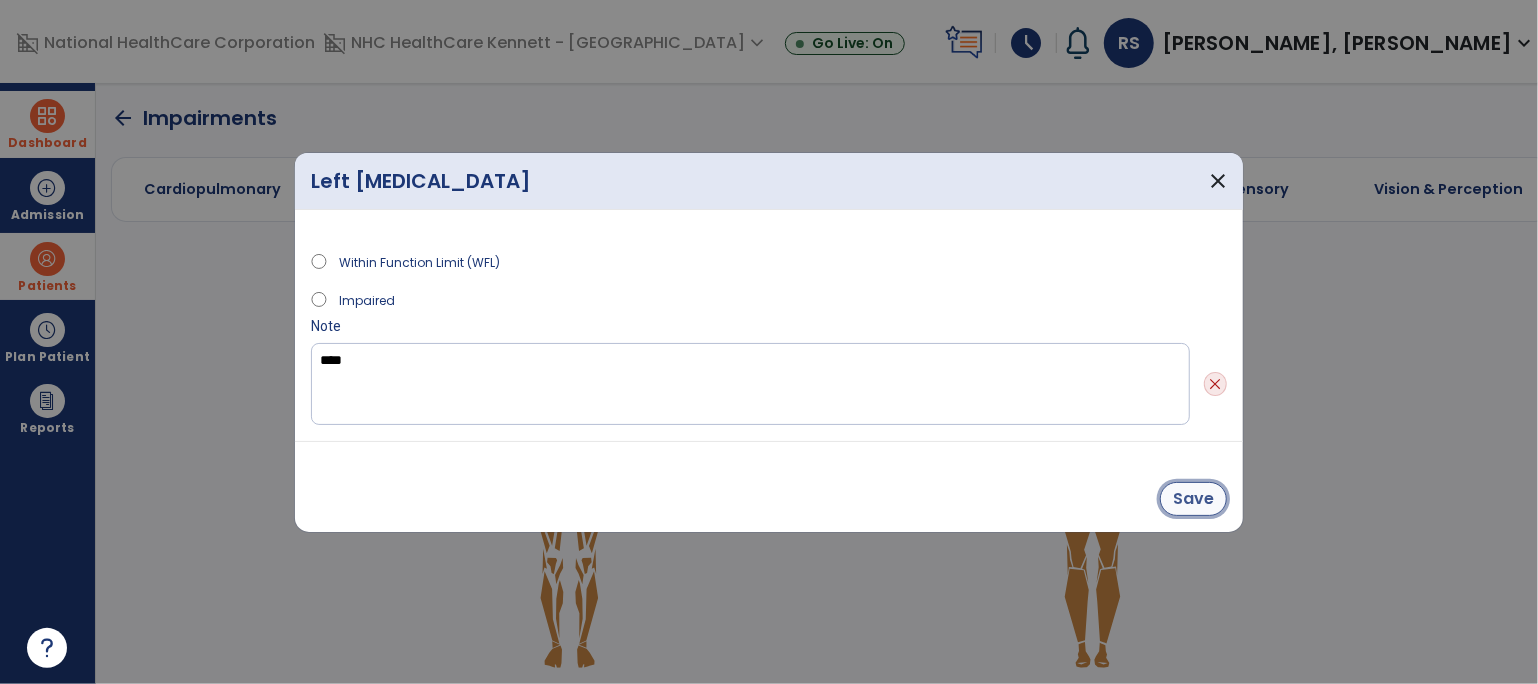 click on "Save" at bounding box center [1193, 499] 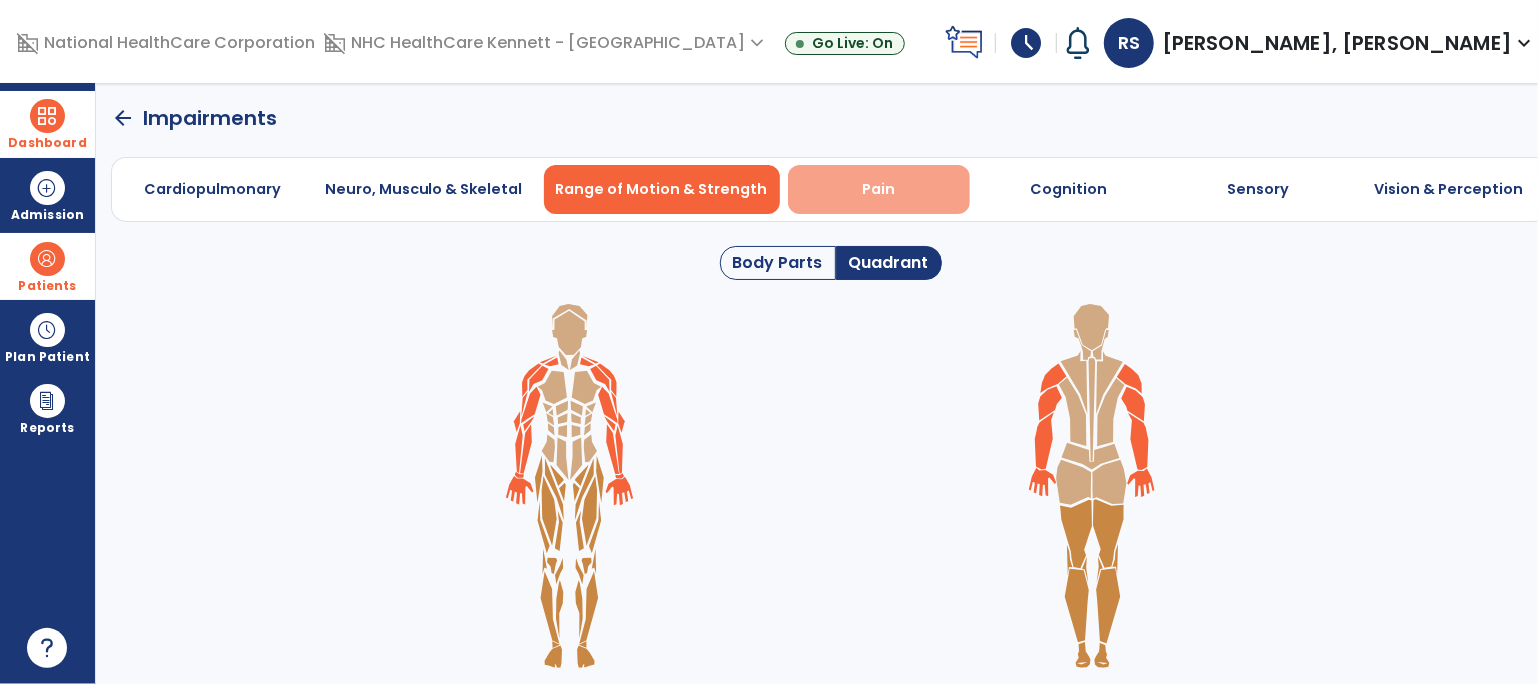 click on "Pain" at bounding box center [879, 189] 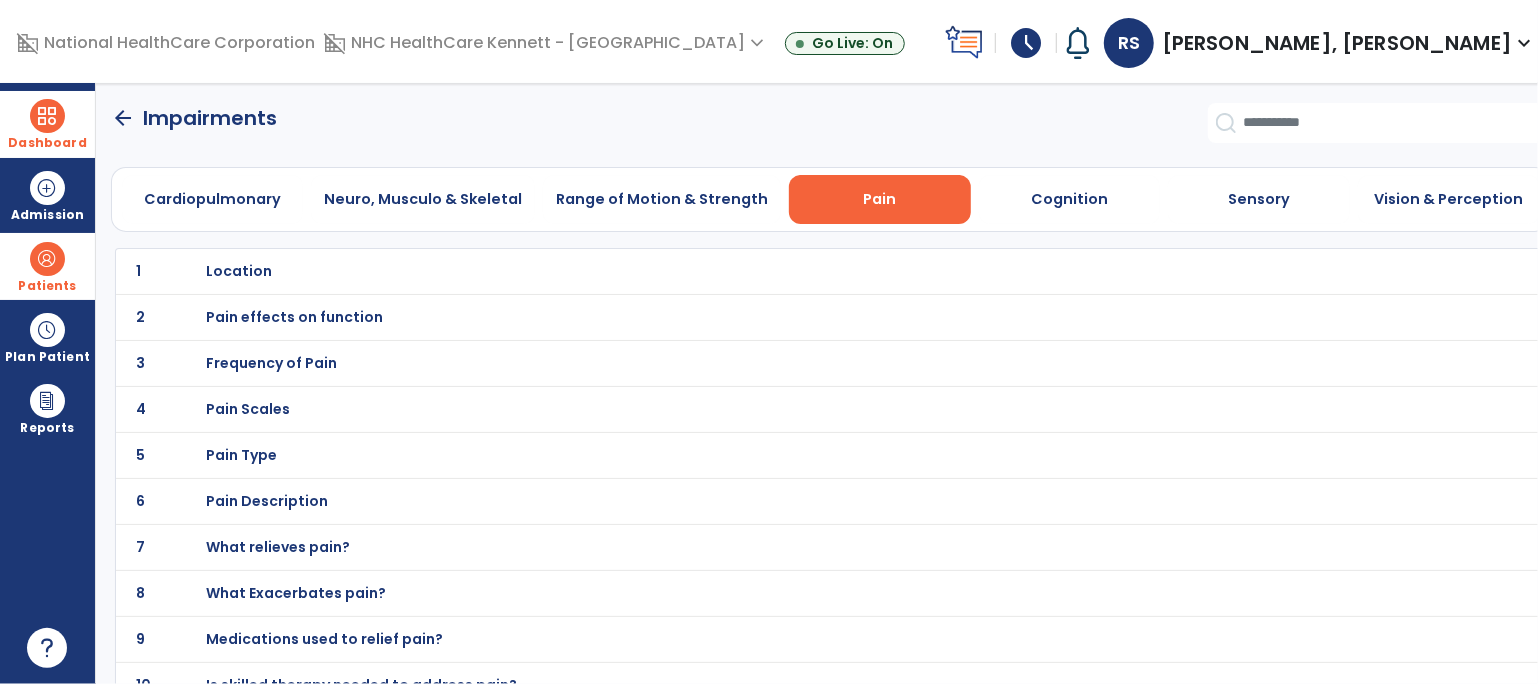 click on "Location" at bounding box center (239, 271) 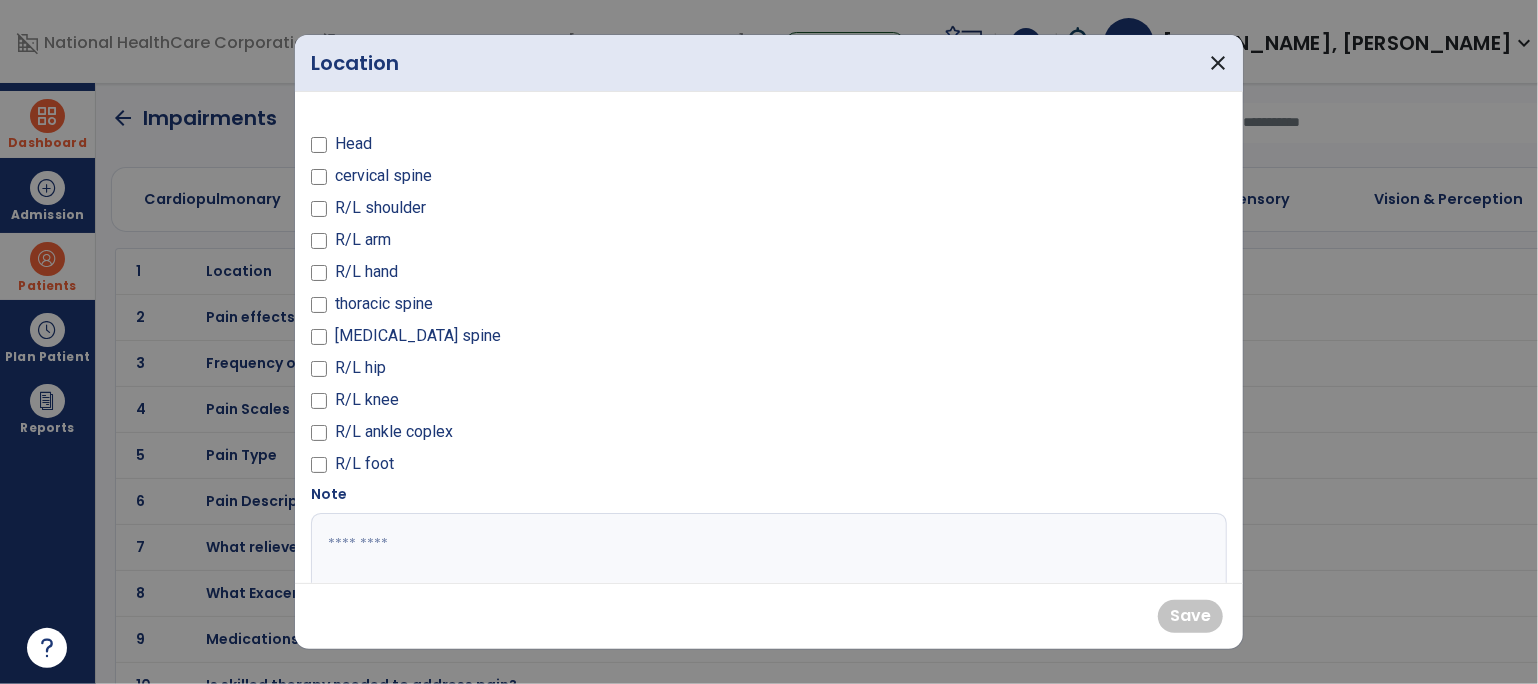 click on "R/L hip" at bounding box center [360, 368] 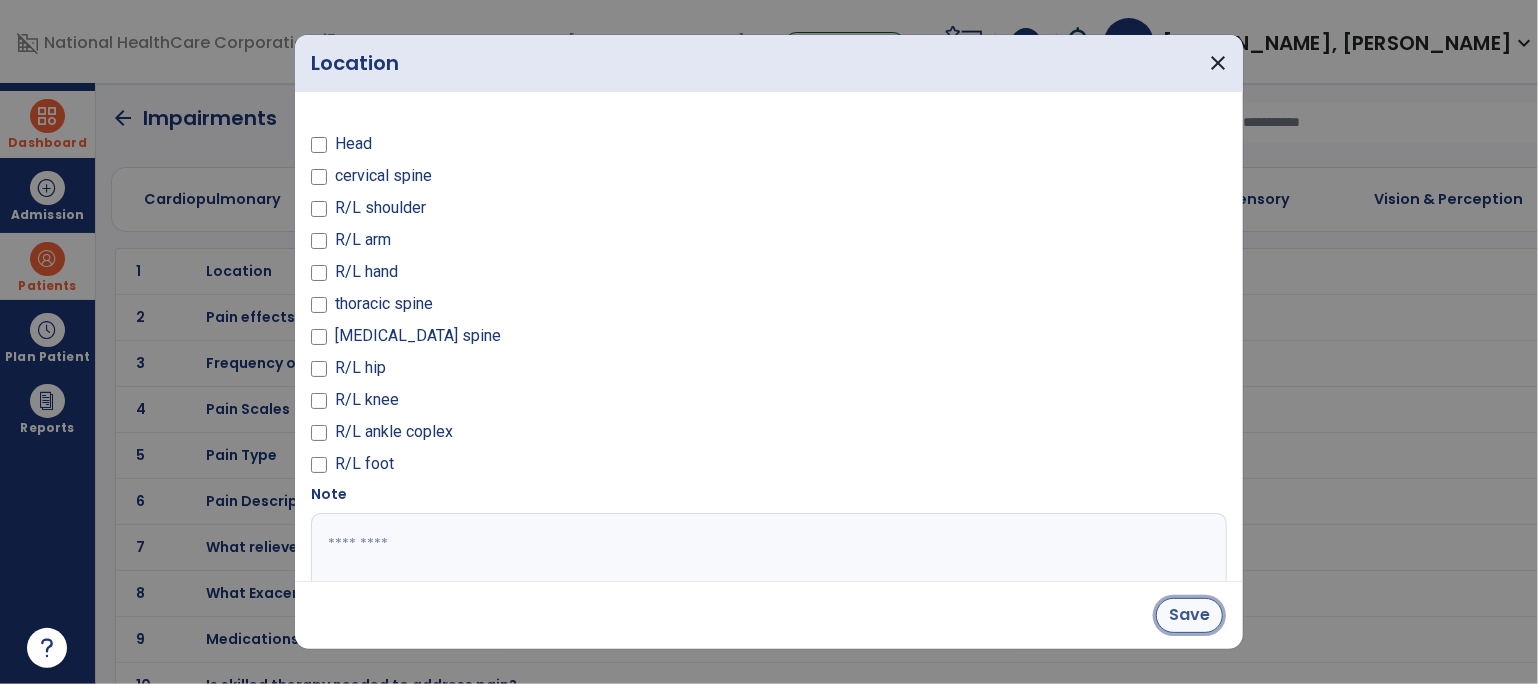 click on "Save" at bounding box center (1189, 615) 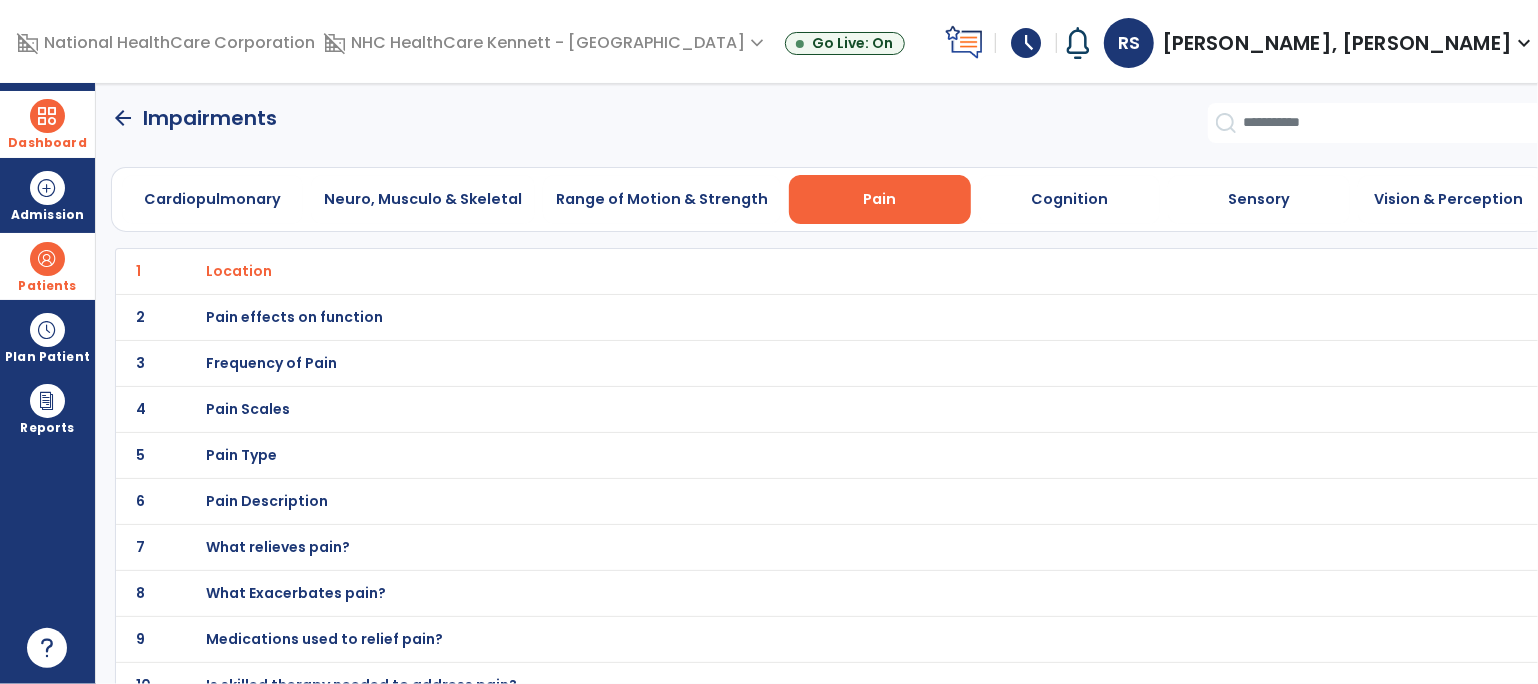 click on "Pain effects on function" at bounding box center [239, 271] 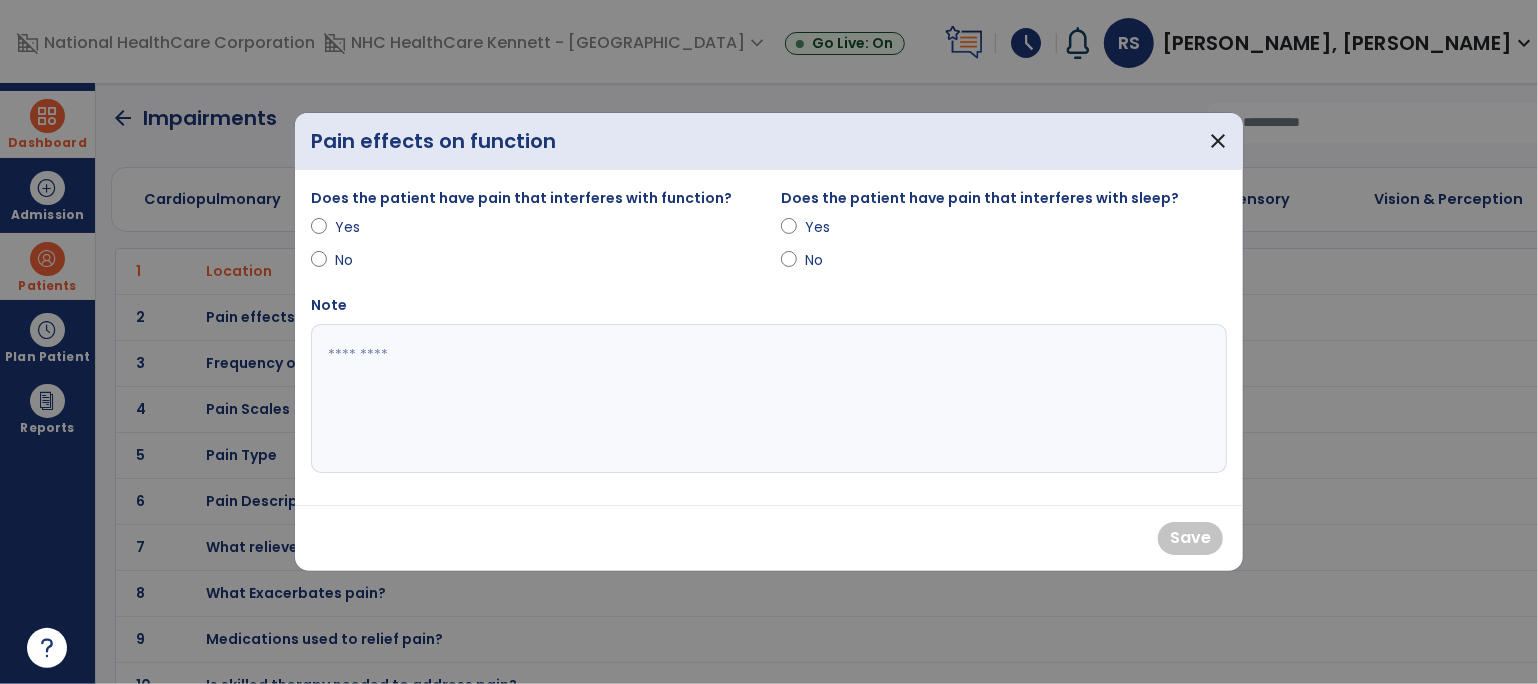 click on "Yes" at bounding box center [370, 227] 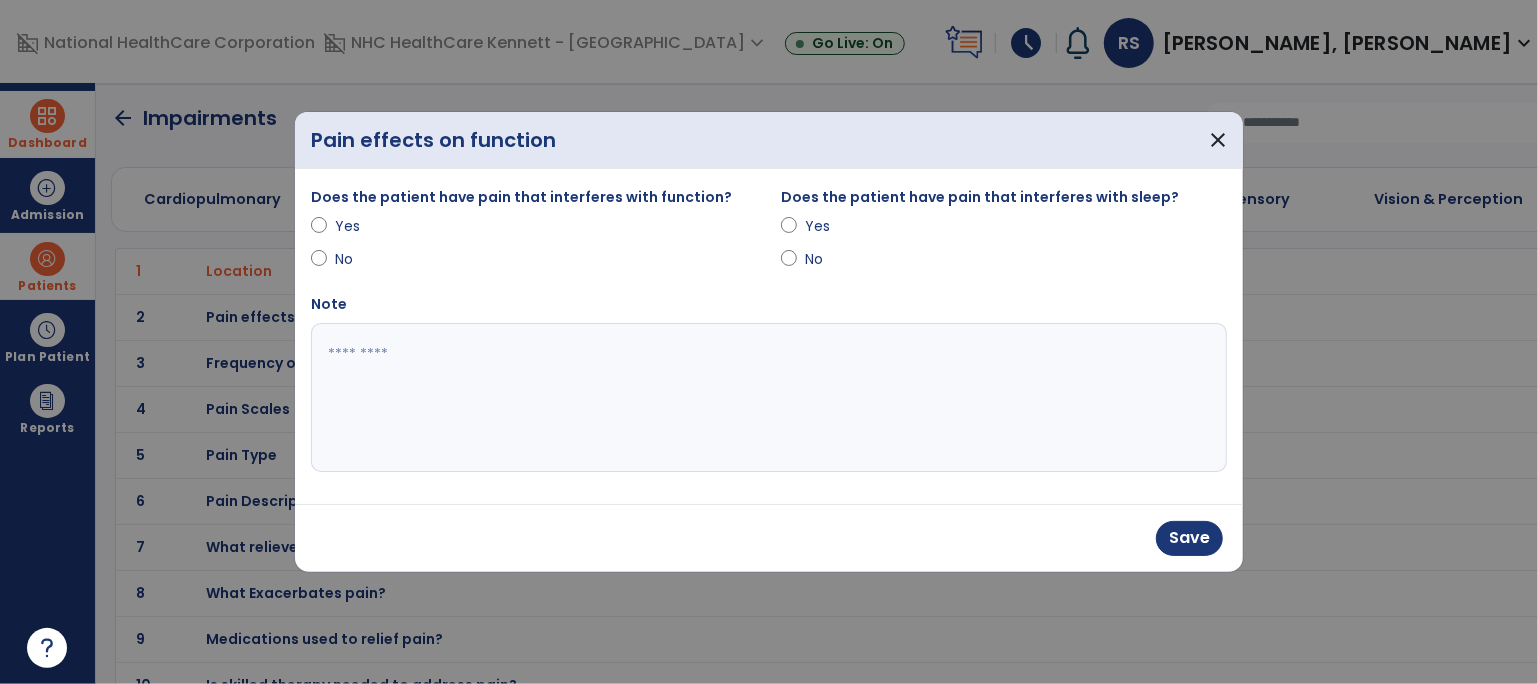 click on "Yes" at bounding box center [840, 226] 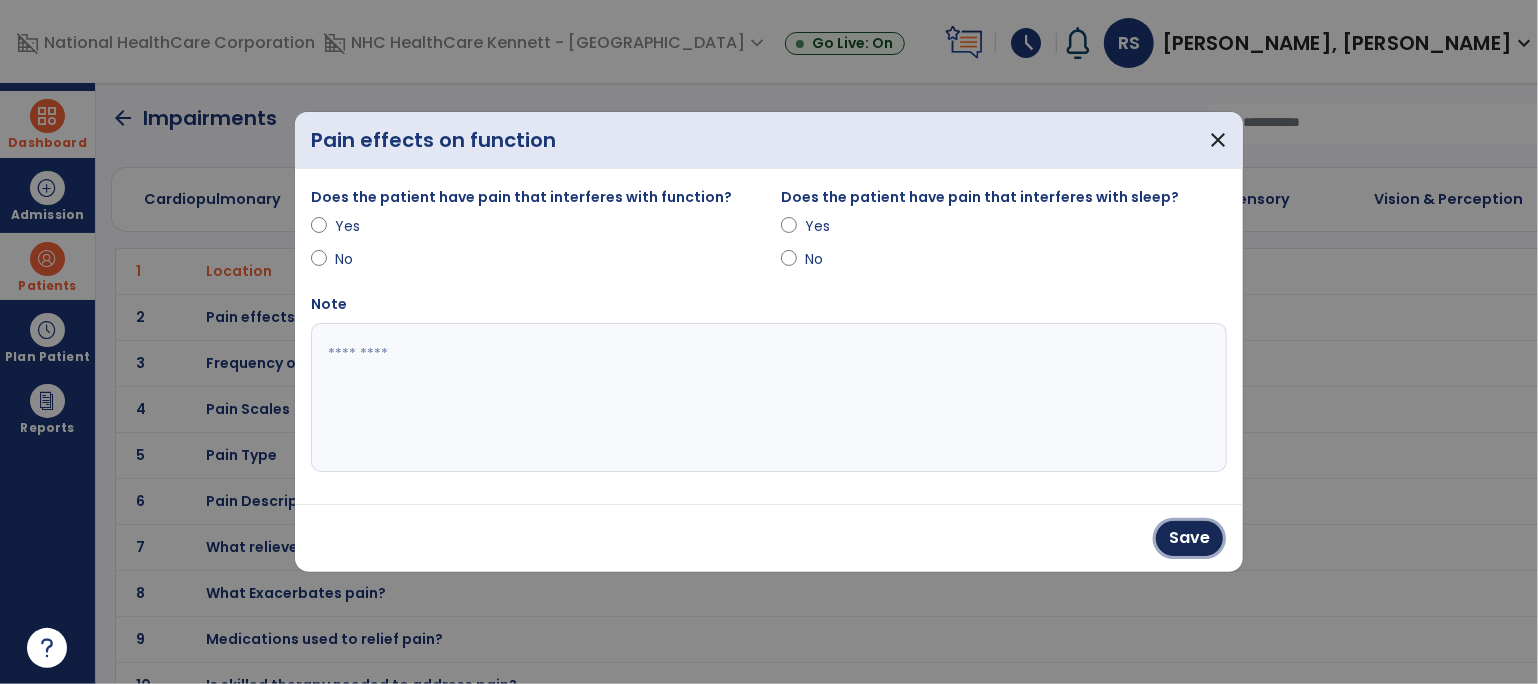 click on "Save" at bounding box center (1189, 538) 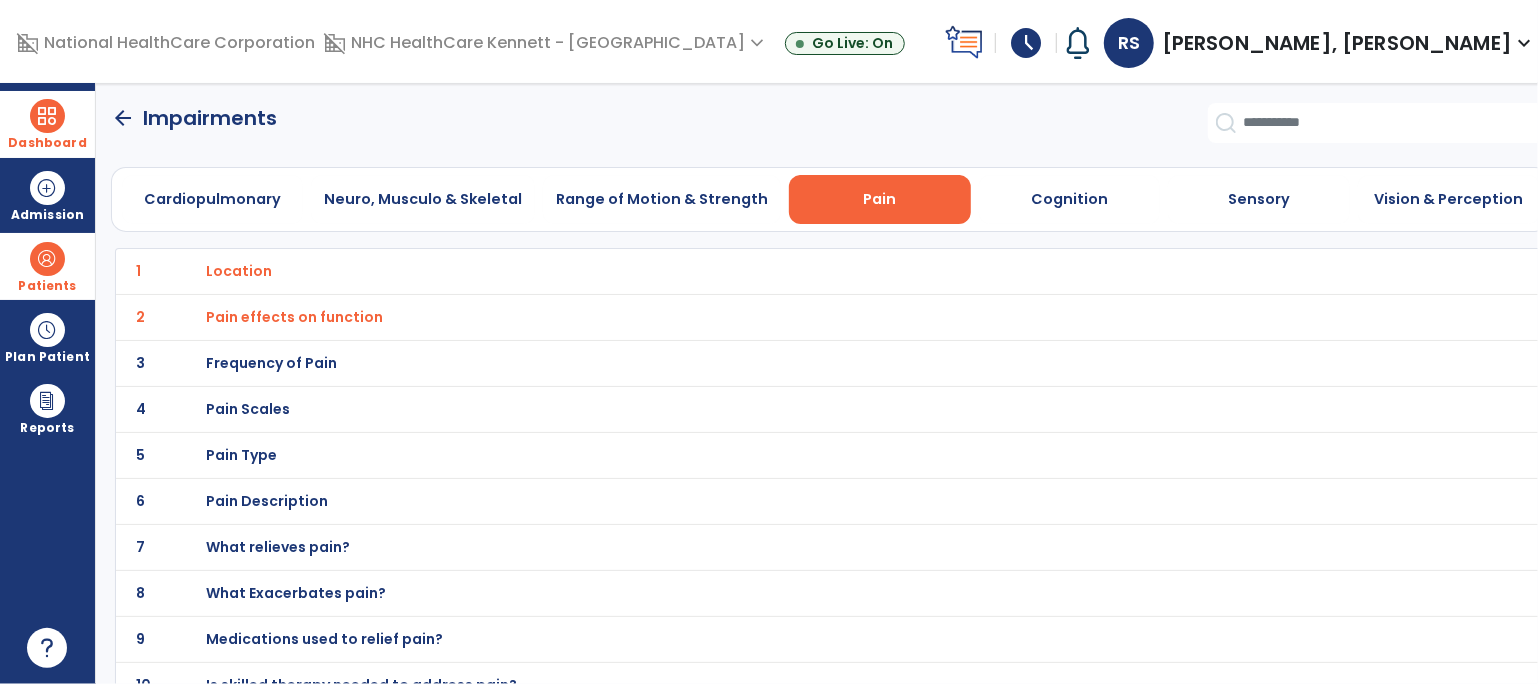 click on "Frequency of Pain" at bounding box center [239, 271] 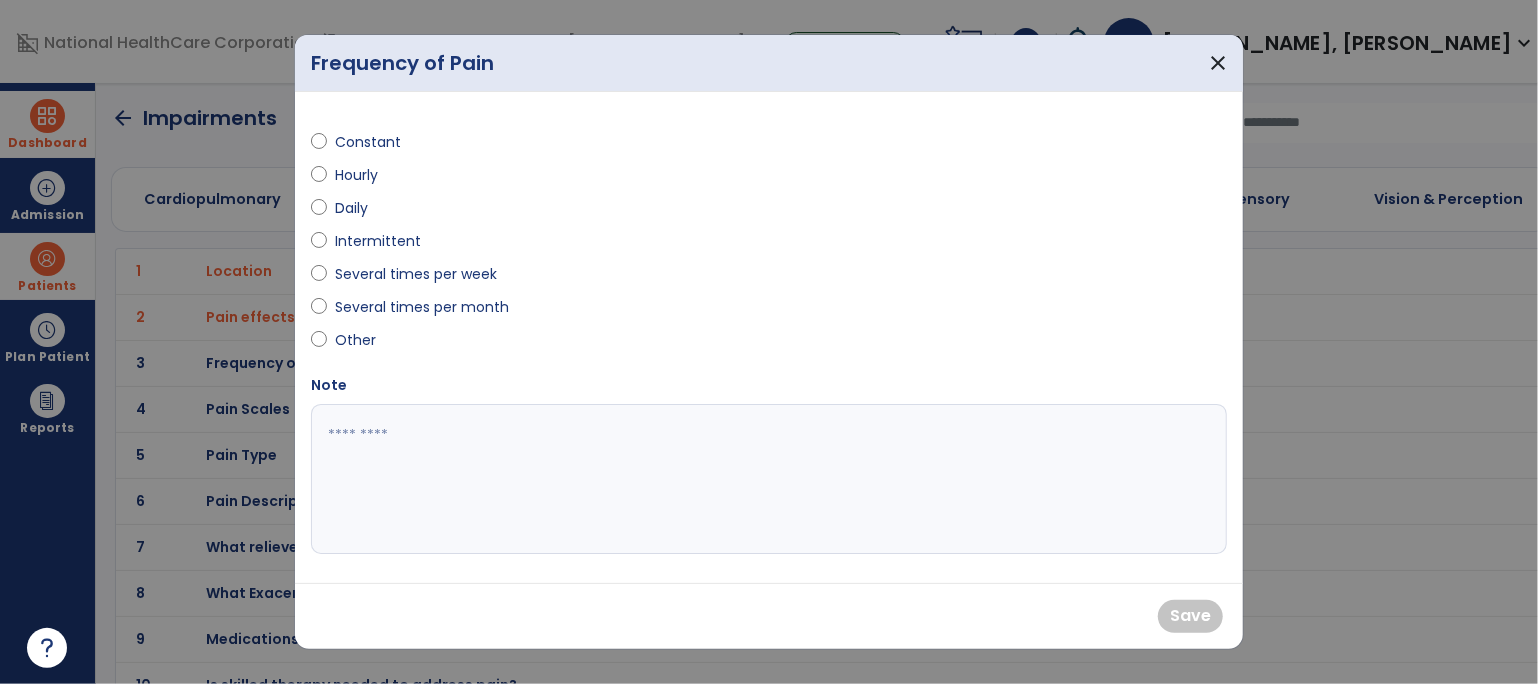 click on "Constant" at bounding box center [370, 142] 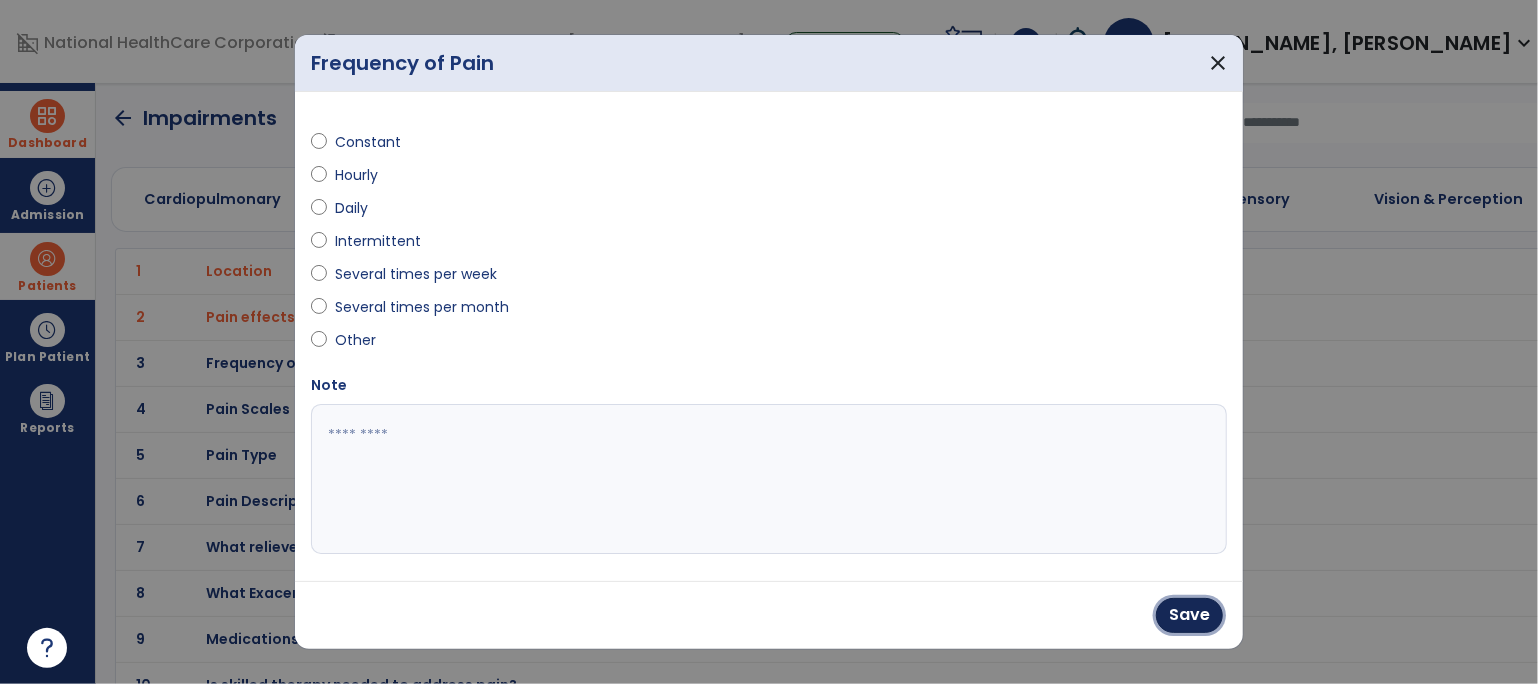 drag, startPoint x: 1193, startPoint y: 613, endPoint x: 1157, endPoint y: 607, distance: 36.496574 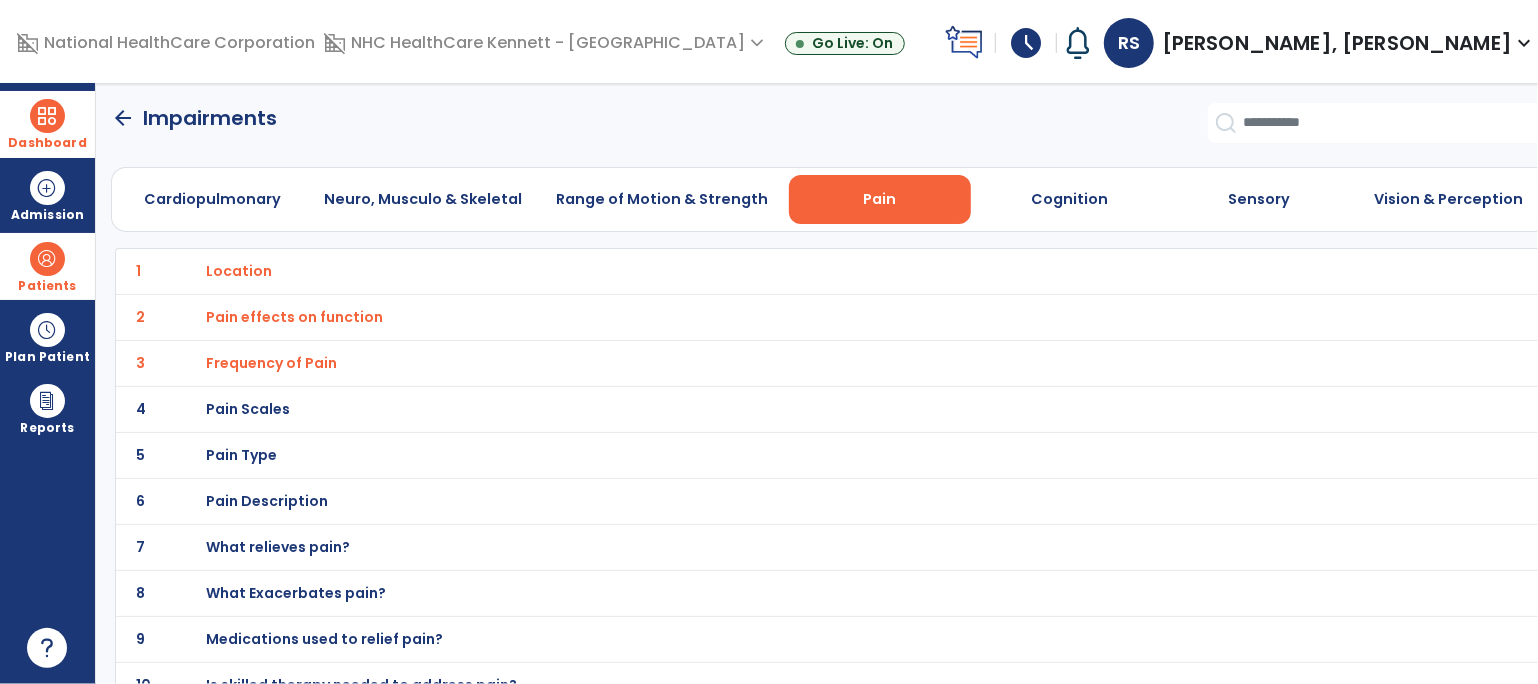 click on "Pain Scales" at bounding box center (239, 271) 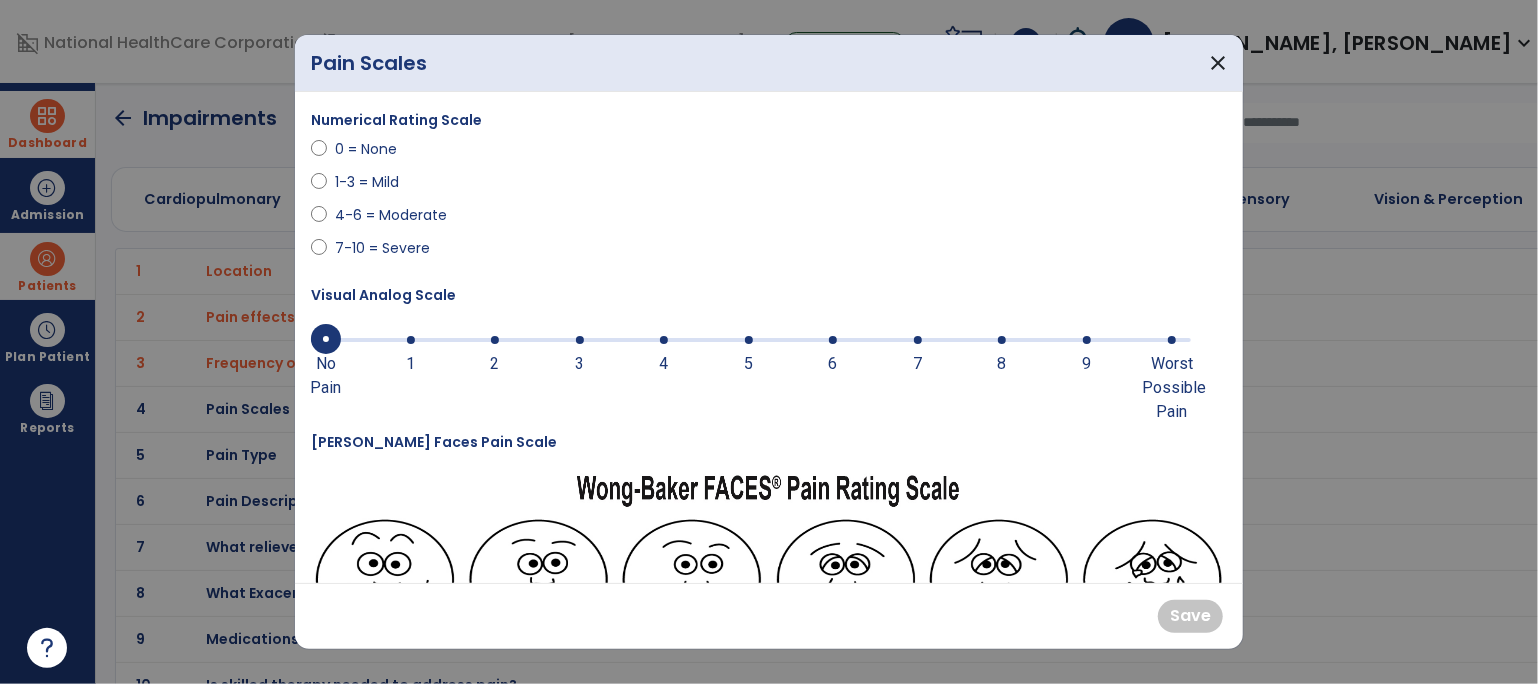 click on "4-6 = Moderate" at bounding box center [391, 215] 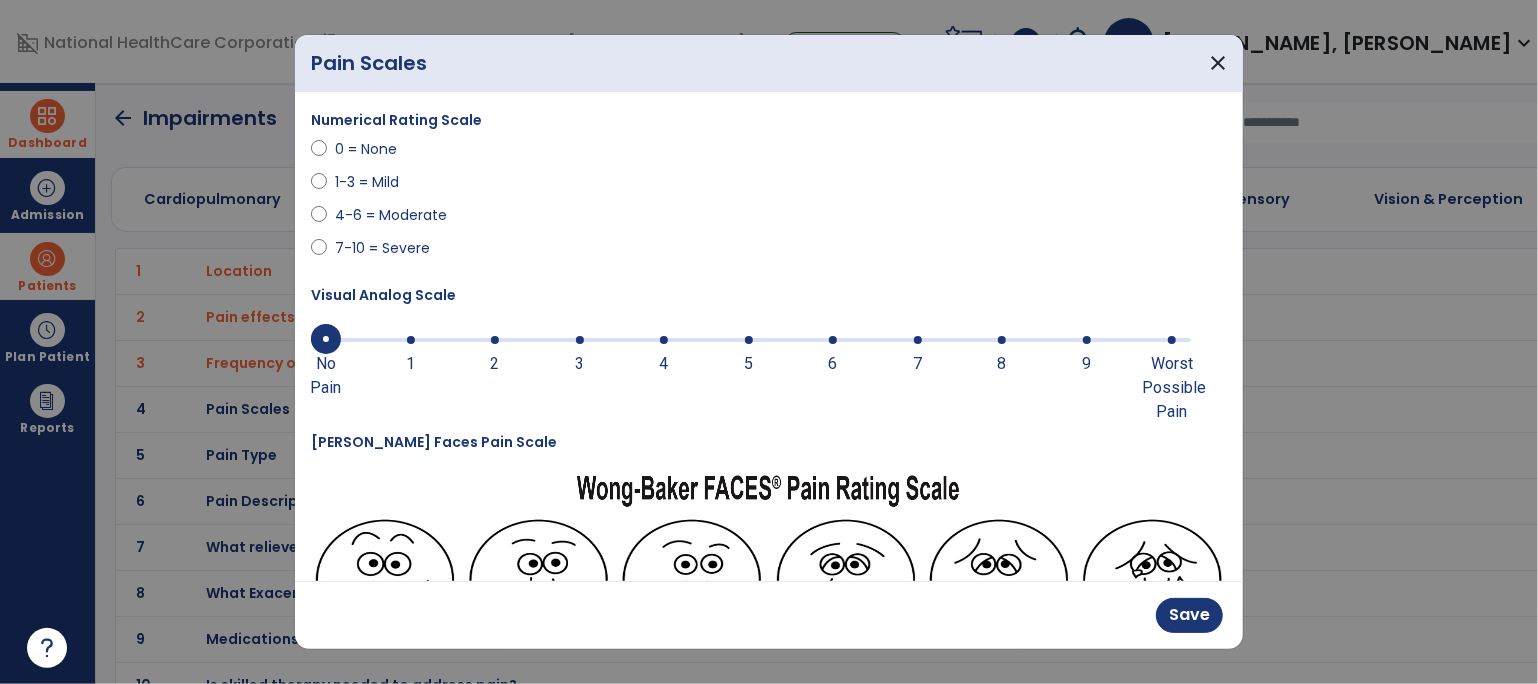 click on "7-10 = Severe" at bounding box center [382, 248] 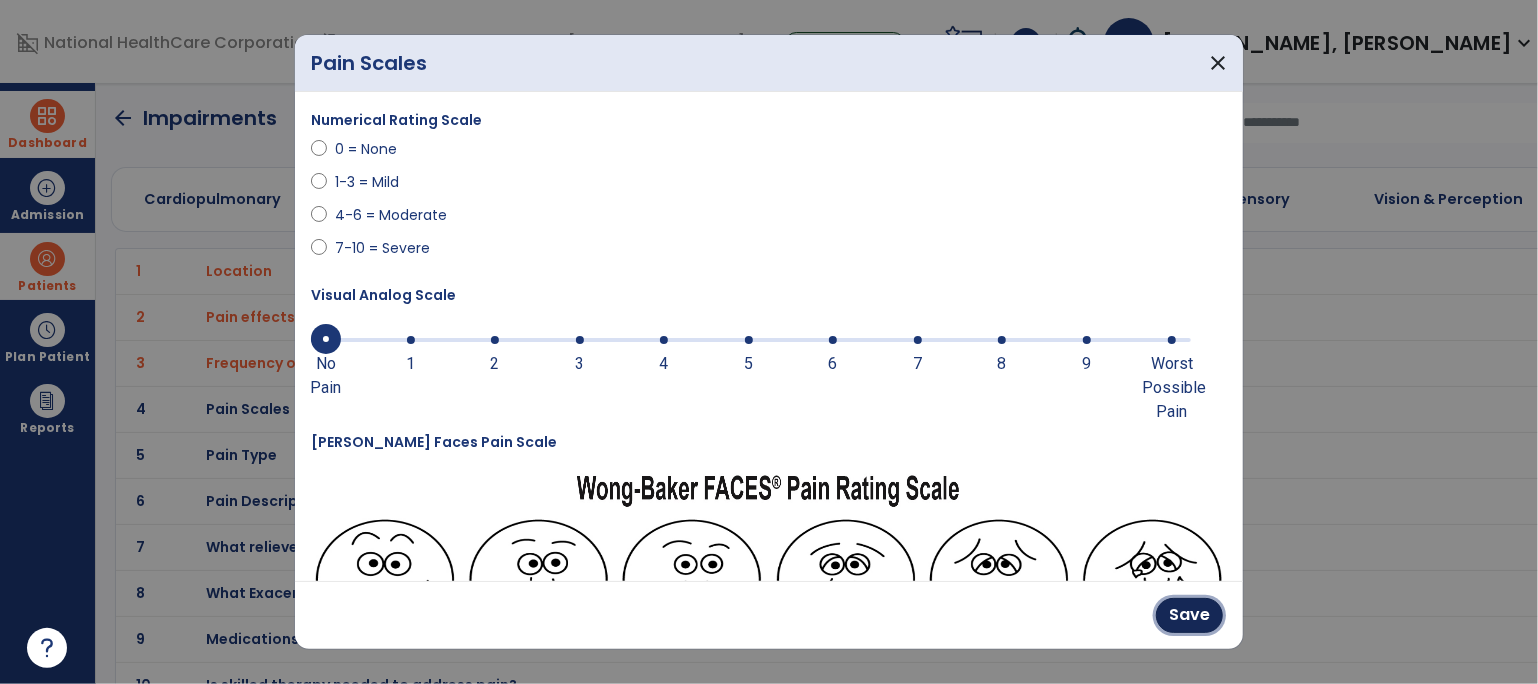 click on "Save" at bounding box center [1189, 615] 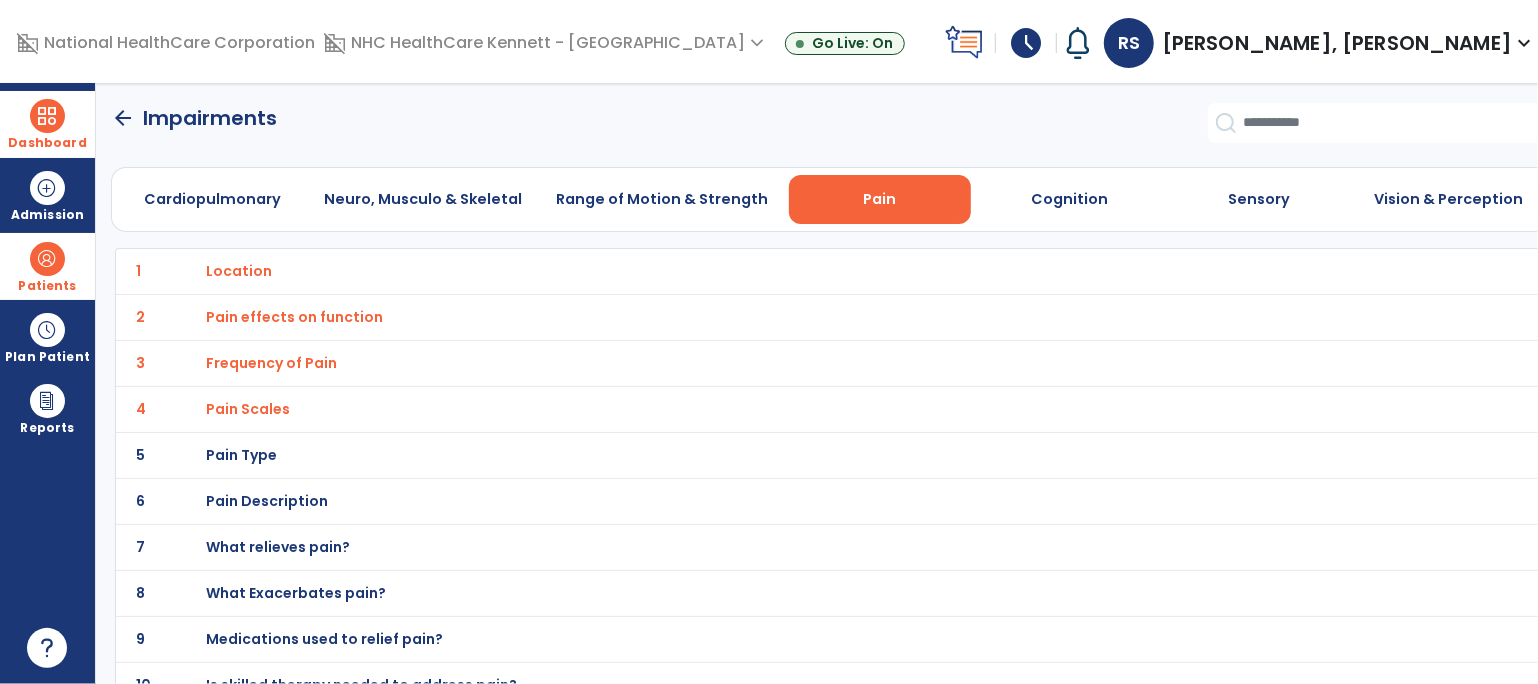 click on "Pain Type" at bounding box center [239, 271] 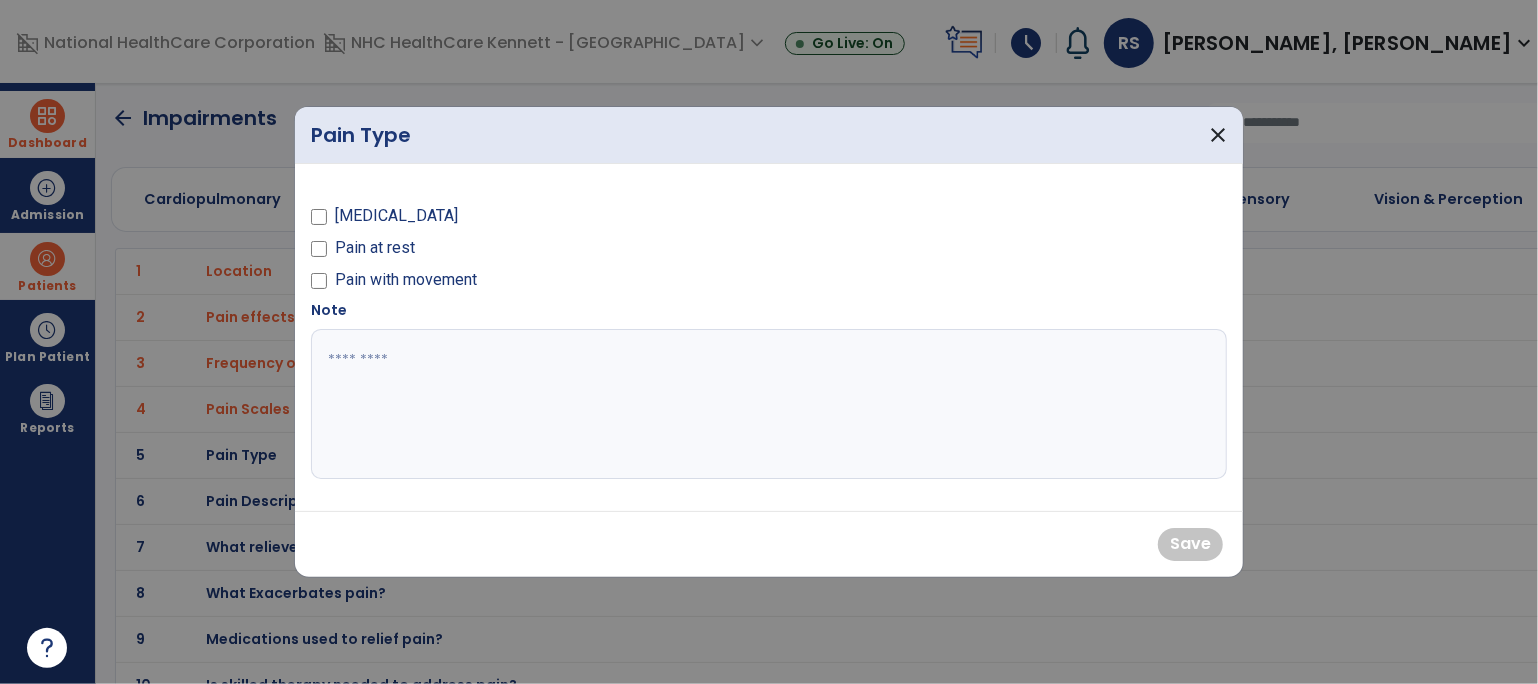 click on "[MEDICAL_DATA]" at bounding box center (396, 216) 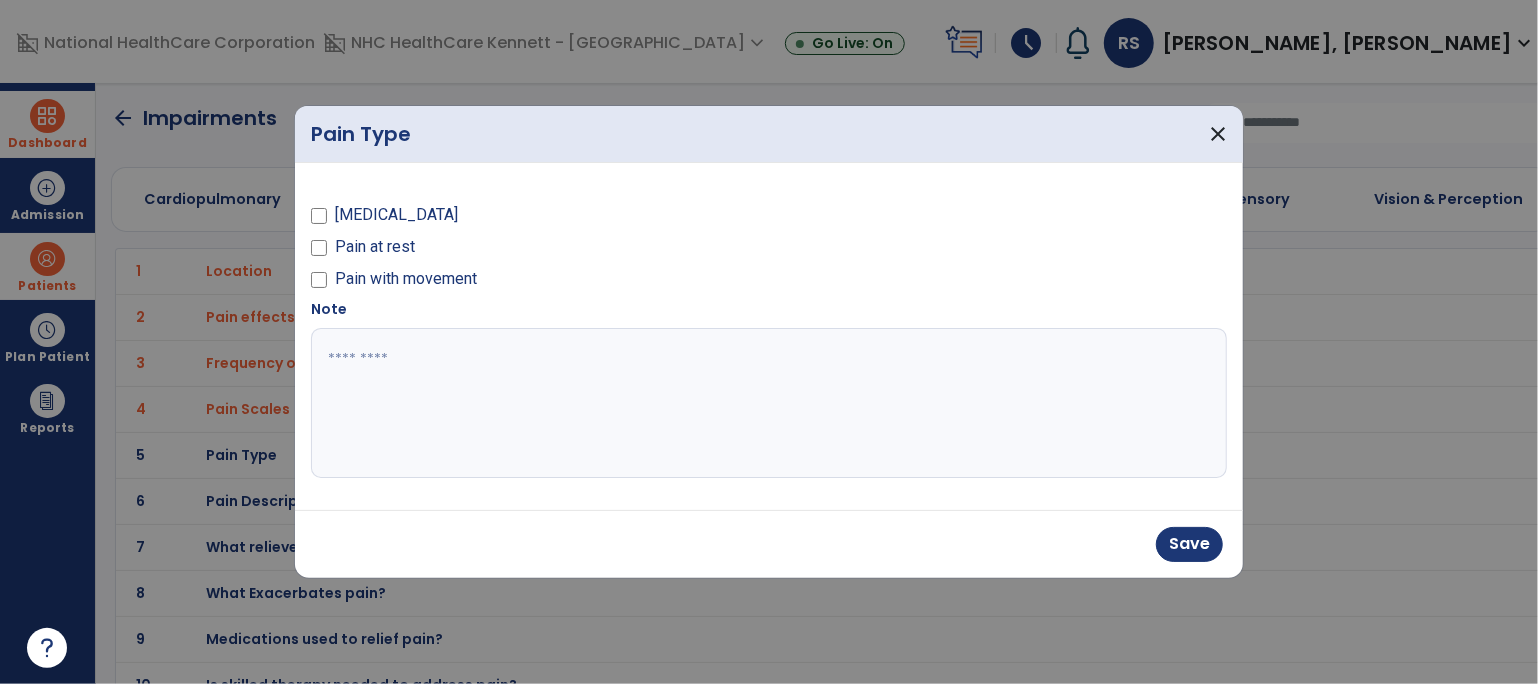 click on "Pain at rest" at bounding box center [375, 247] 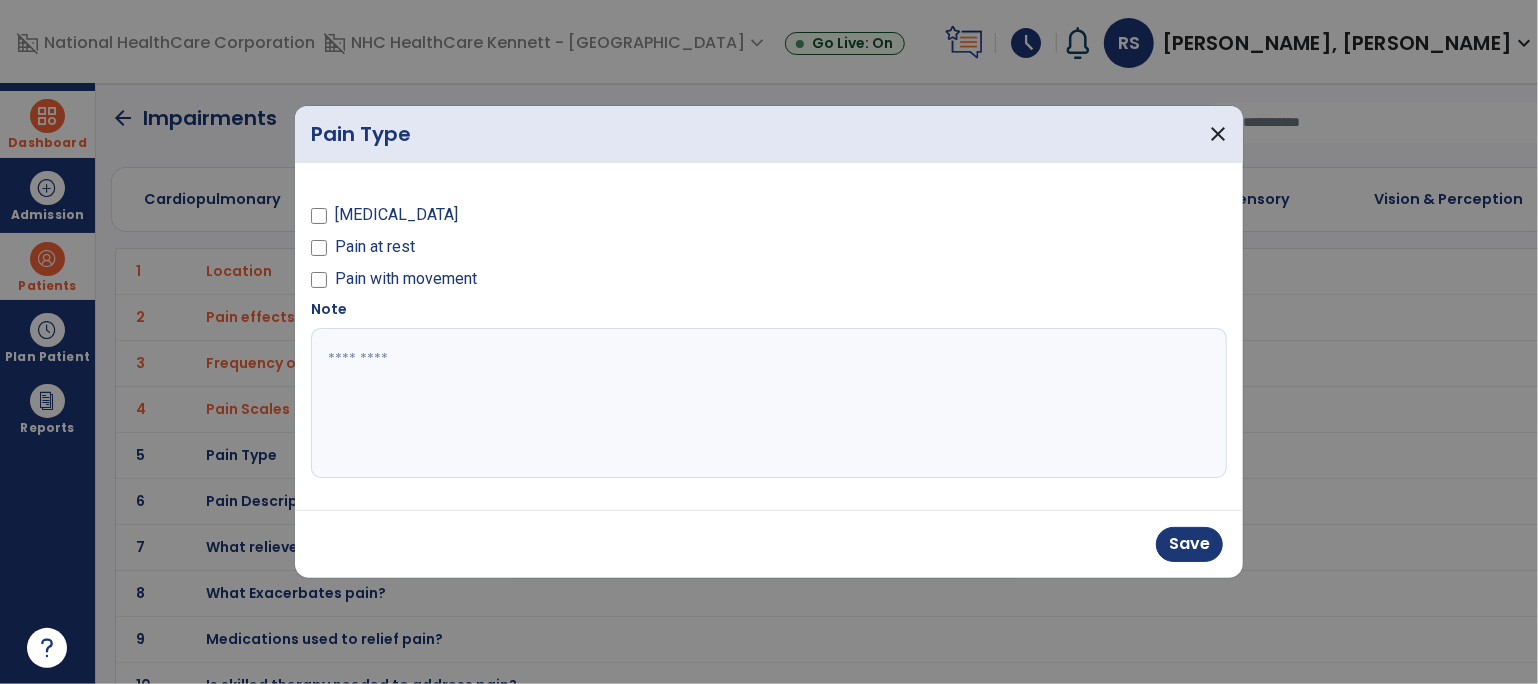 click on "Pain at rest" at bounding box center (375, 247) 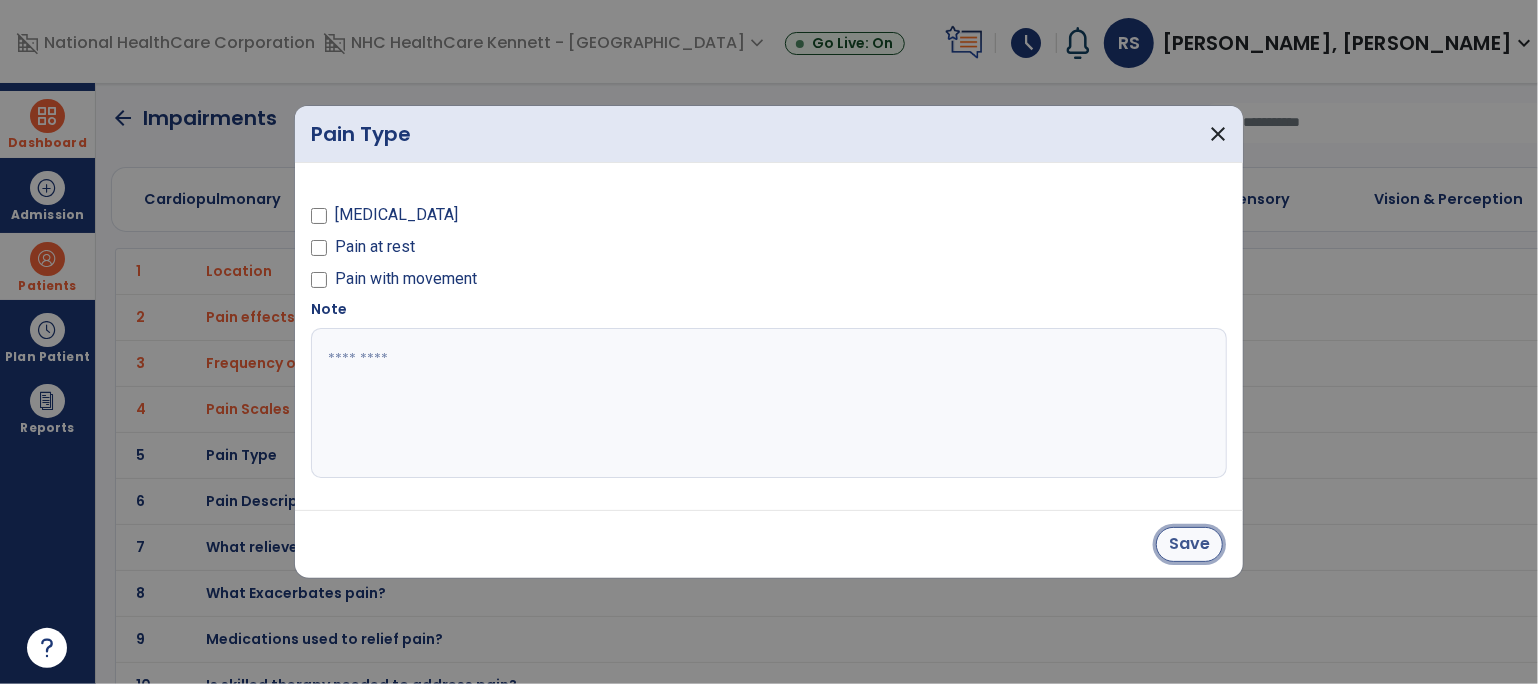 click on "Save" at bounding box center [1189, 544] 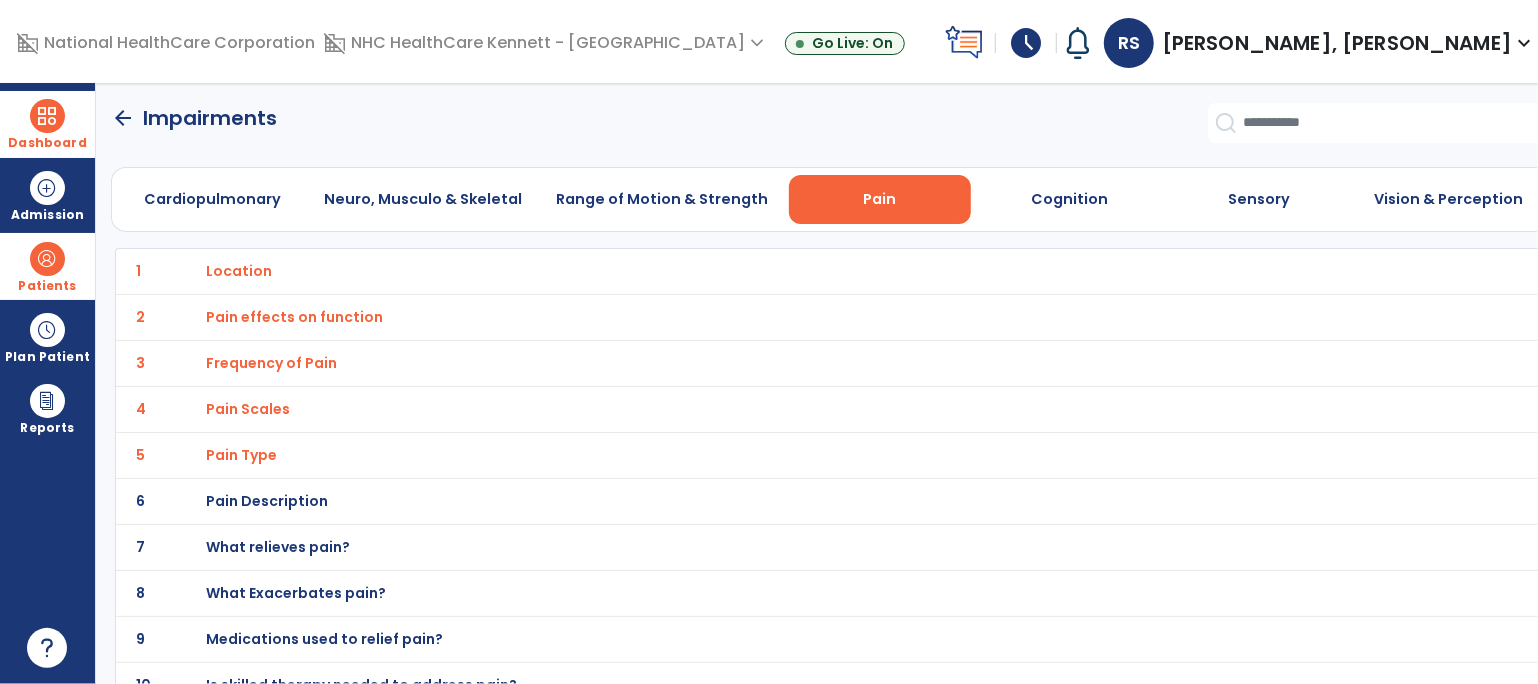 click on "Pain Description" at bounding box center [239, 271] 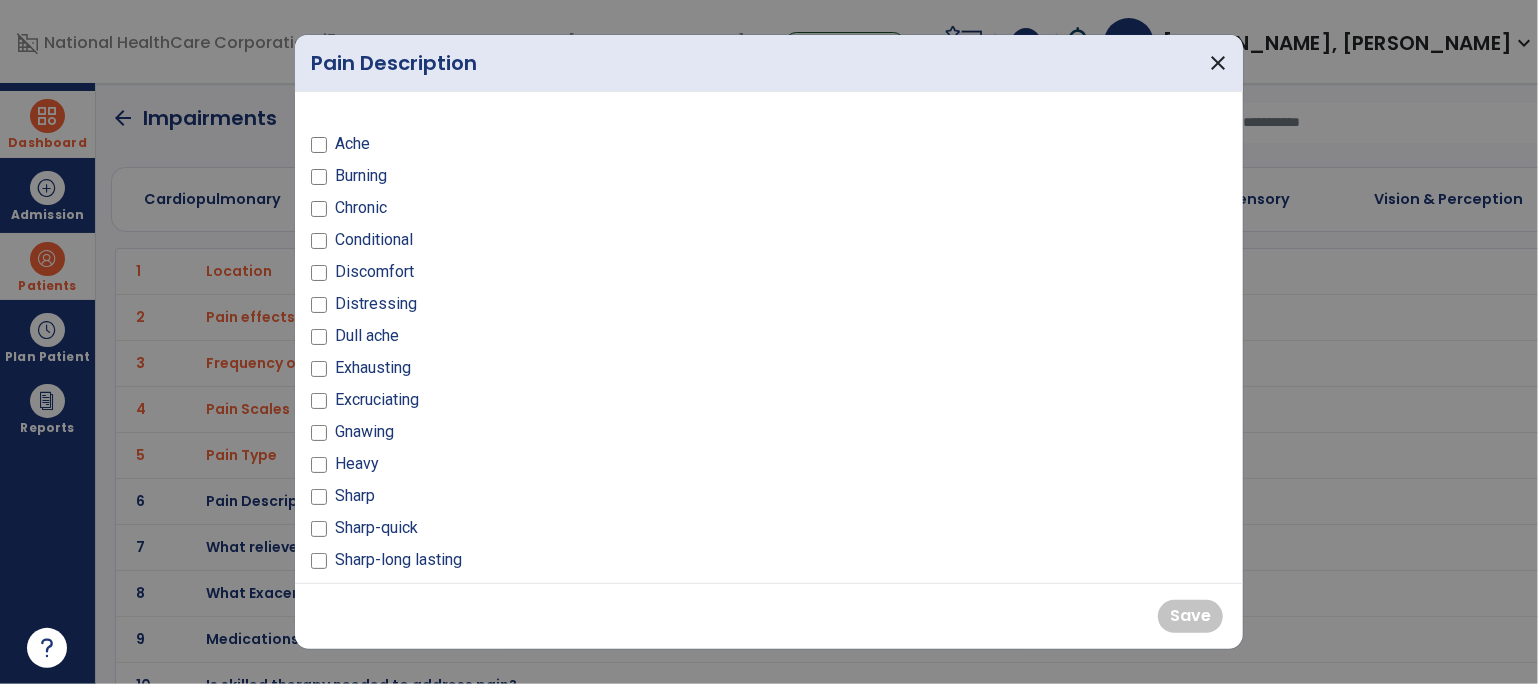click on "Ache" at bounding box center (352, 144) 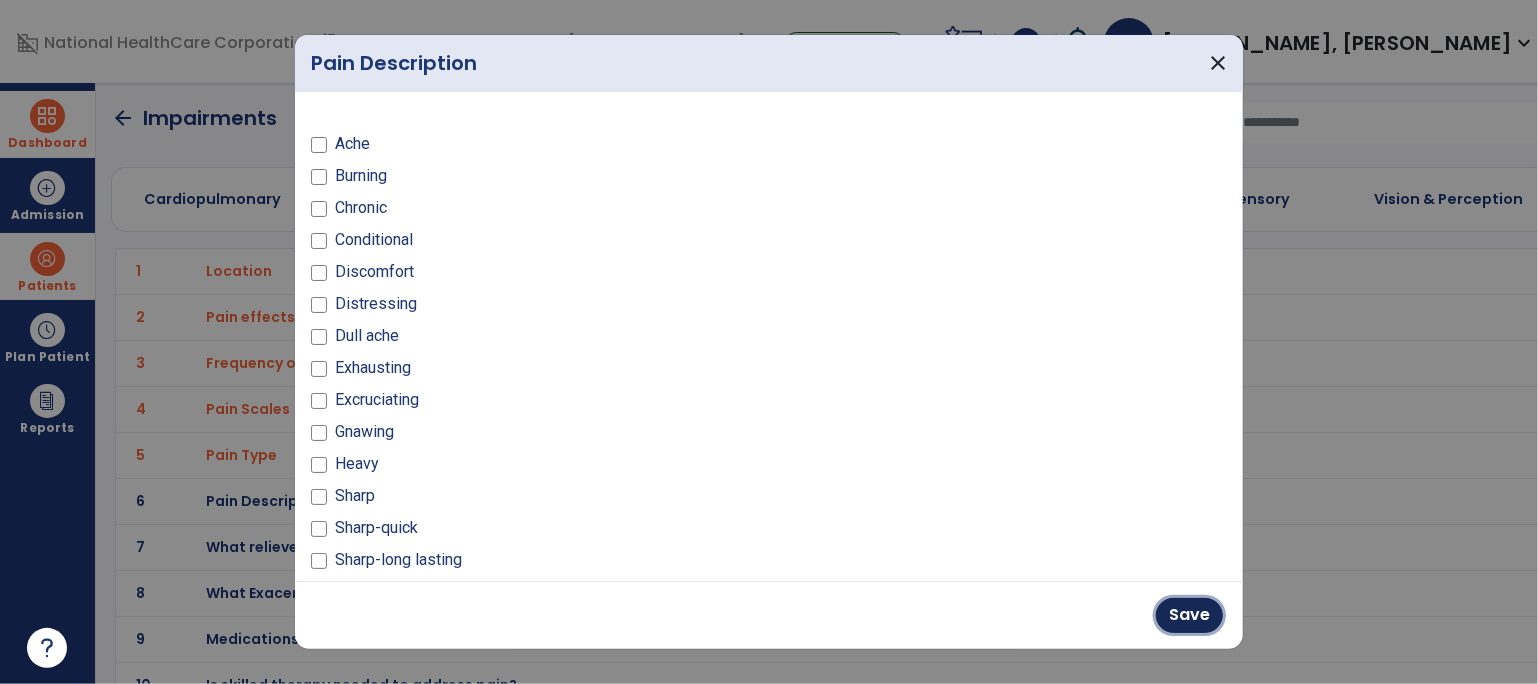drag, startPoint x: 1177, startPoint y: 621, endPoint x: 1122, endPoint y: 616, distance: 55.226807 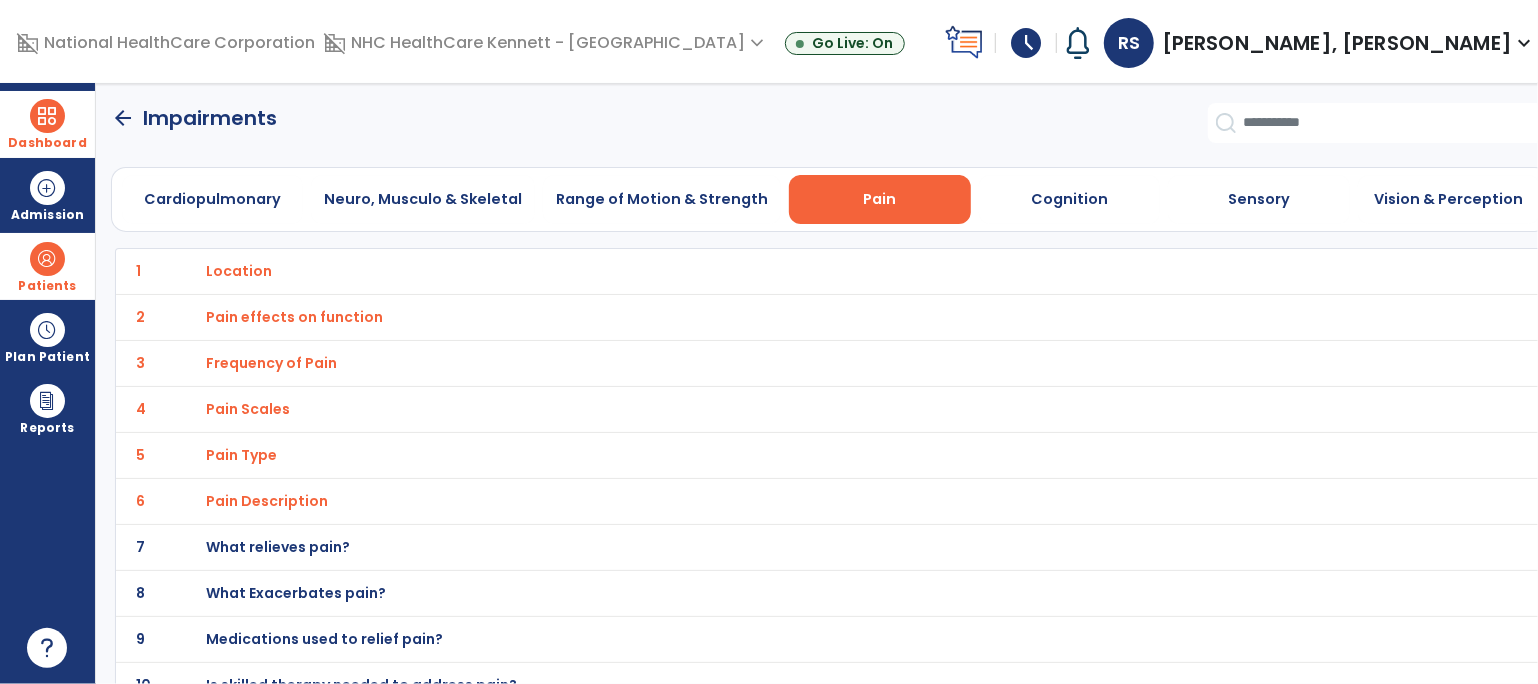 click on "What relieves pain?" at bounding box center (239, 271) 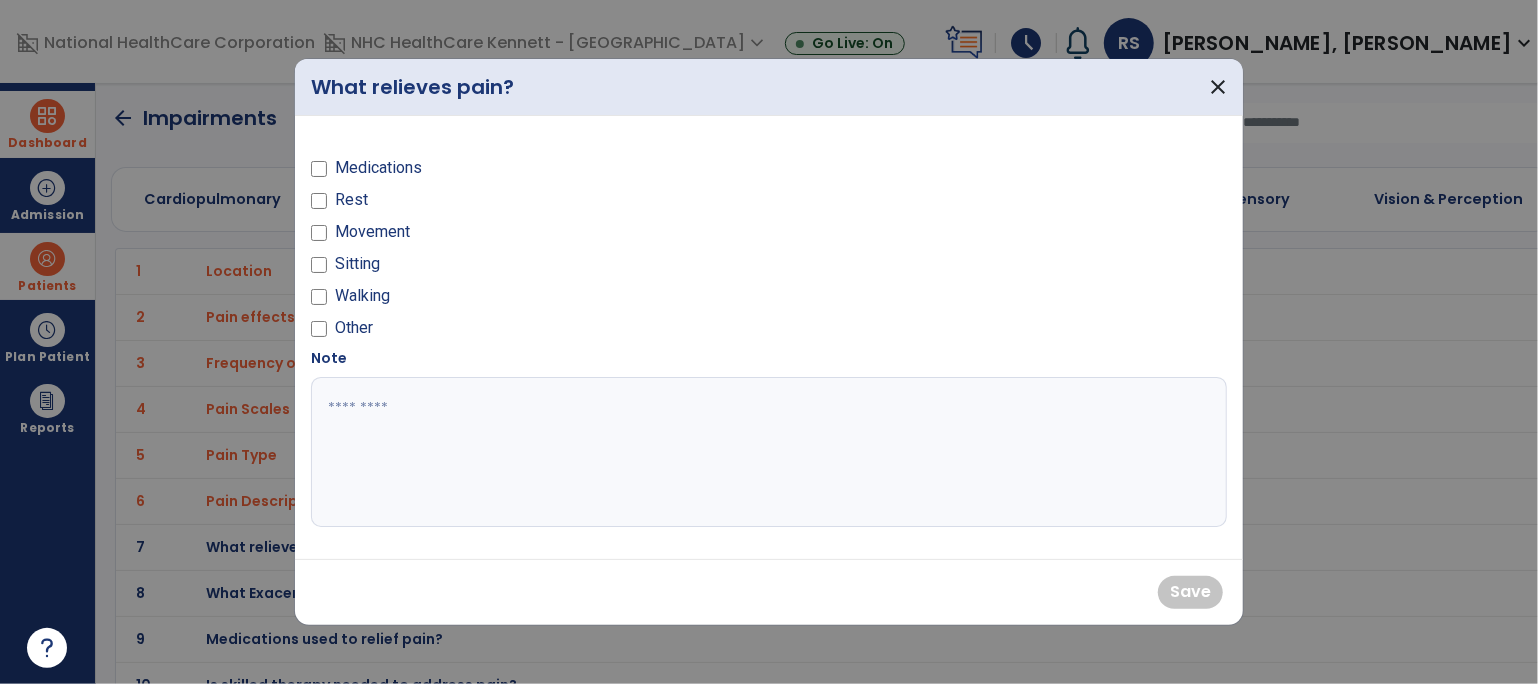click on "Medications" at bounding box center [378, 168] 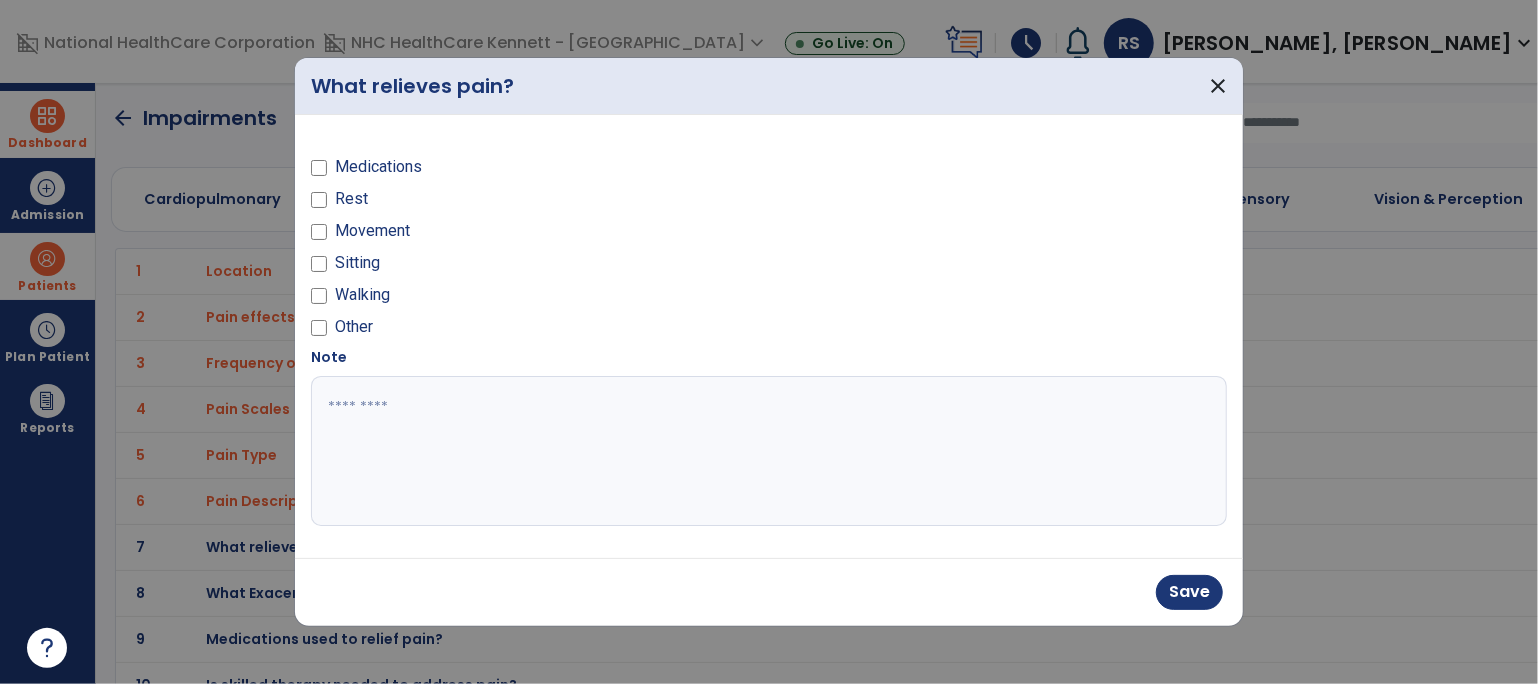 click on "Rest" at bounding box center (351, 199) 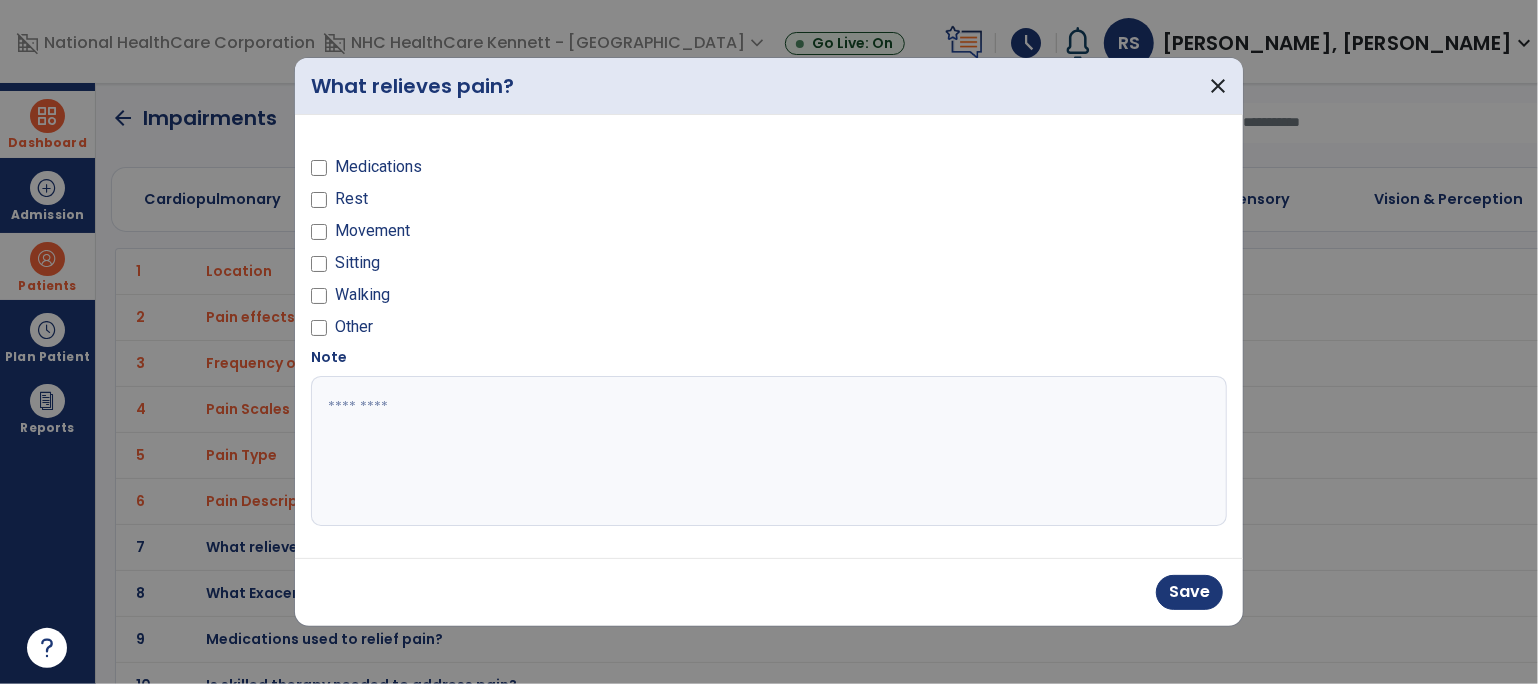 click on "Sitting" at bounding box center [357, 263] 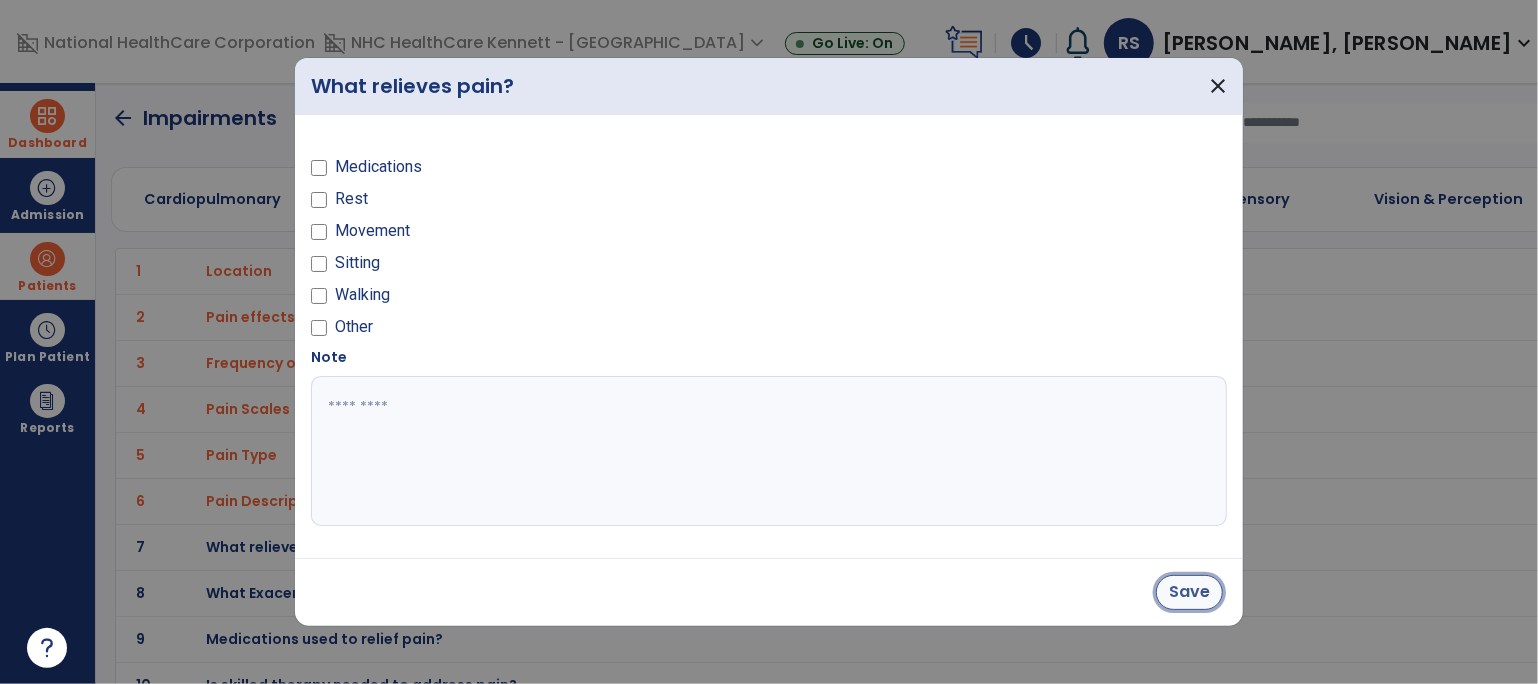 click on "Save" at bounding box center [1189, 592] 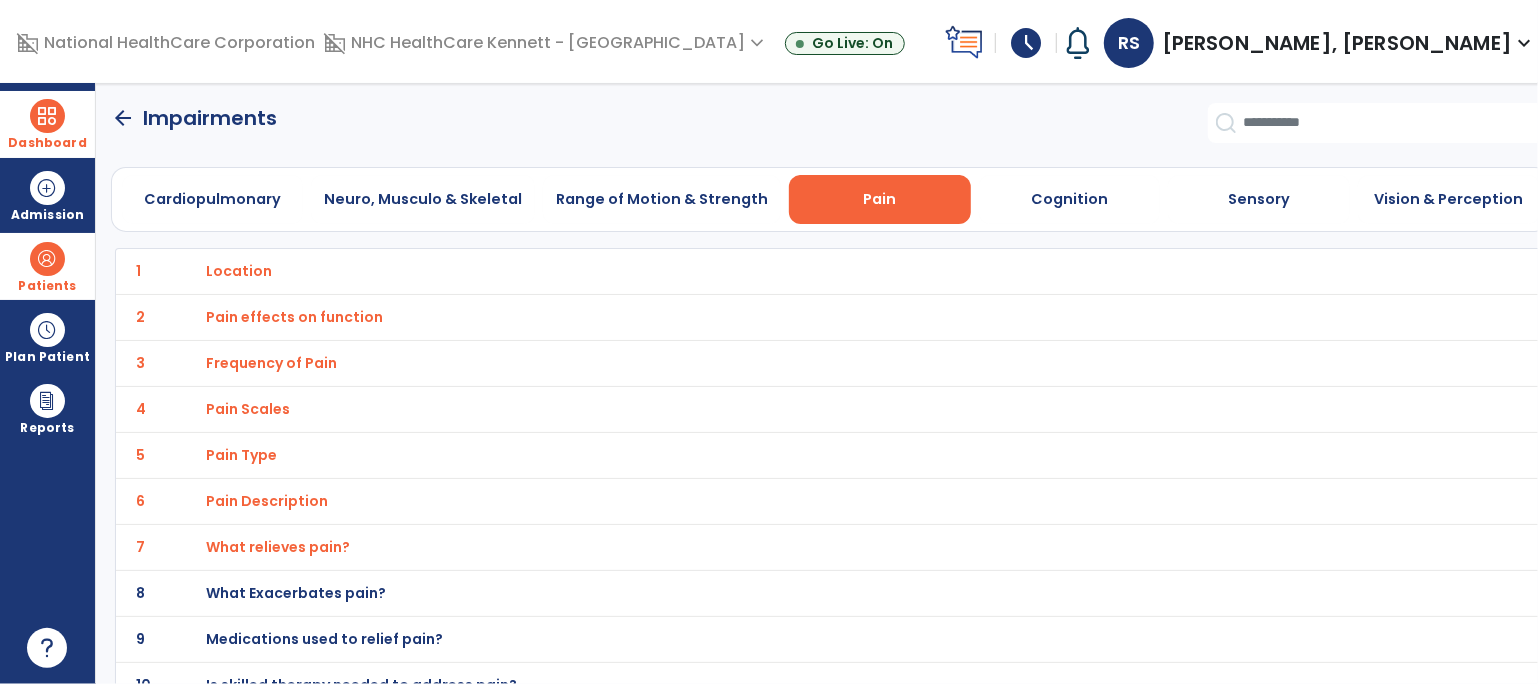 click on "What Exacerbates pain?" at bounding box center (239, 271) 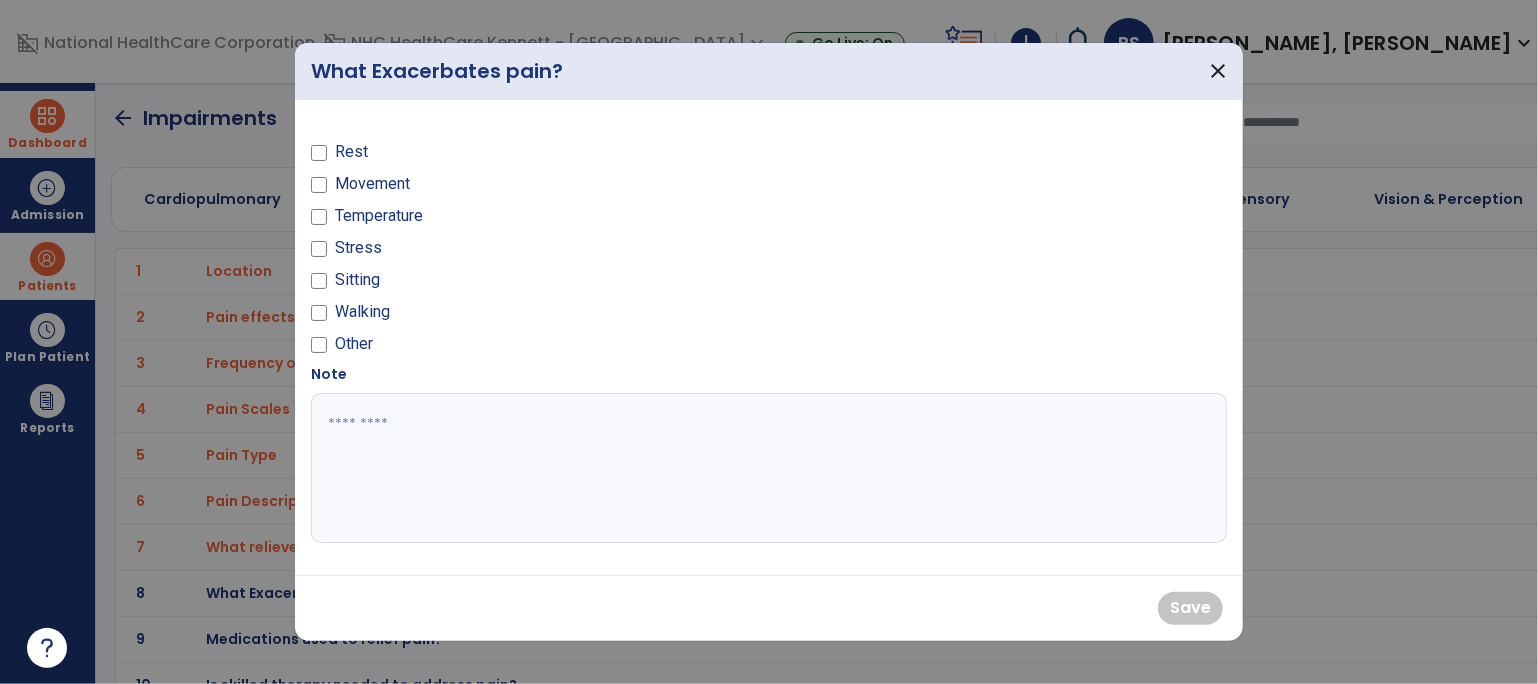 click on "Movement" at bounding box center (372, 184) 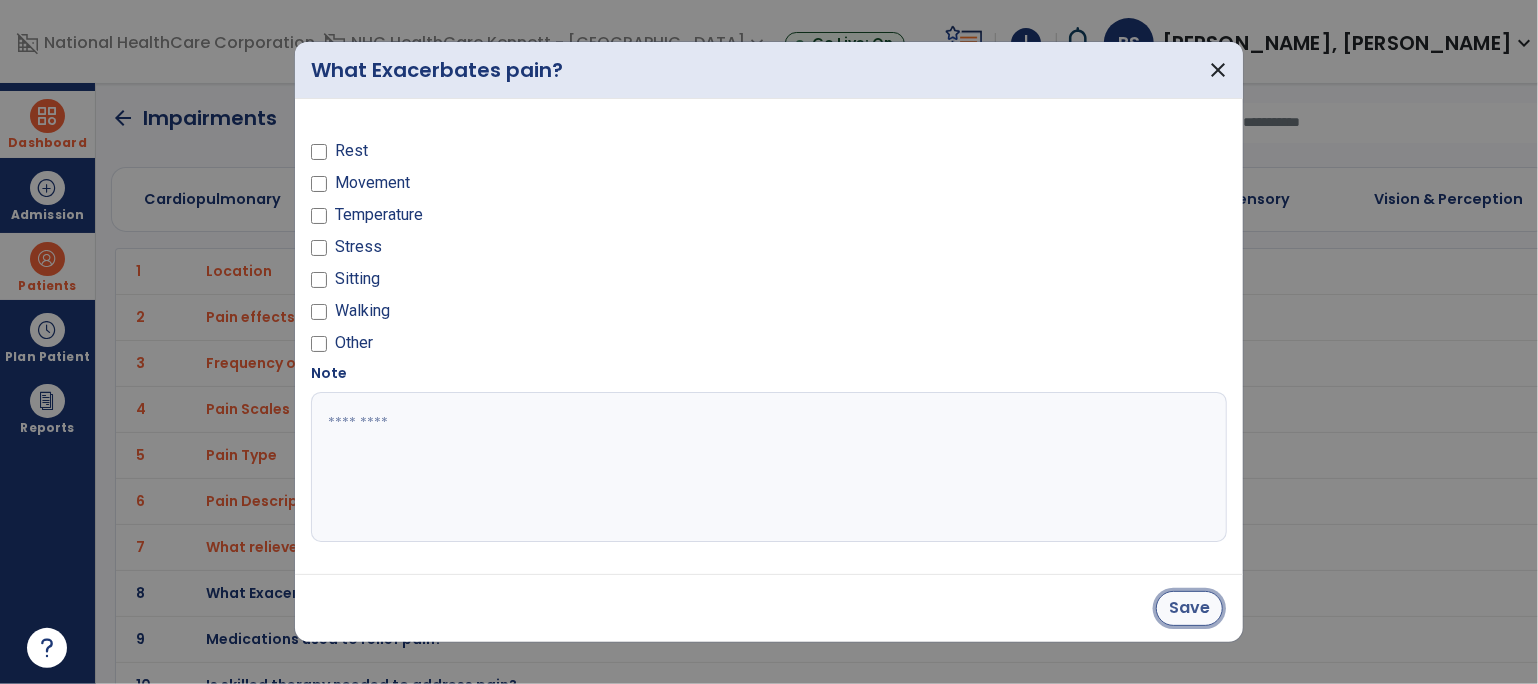 click on "Save" at bounding box center (1189, 608) 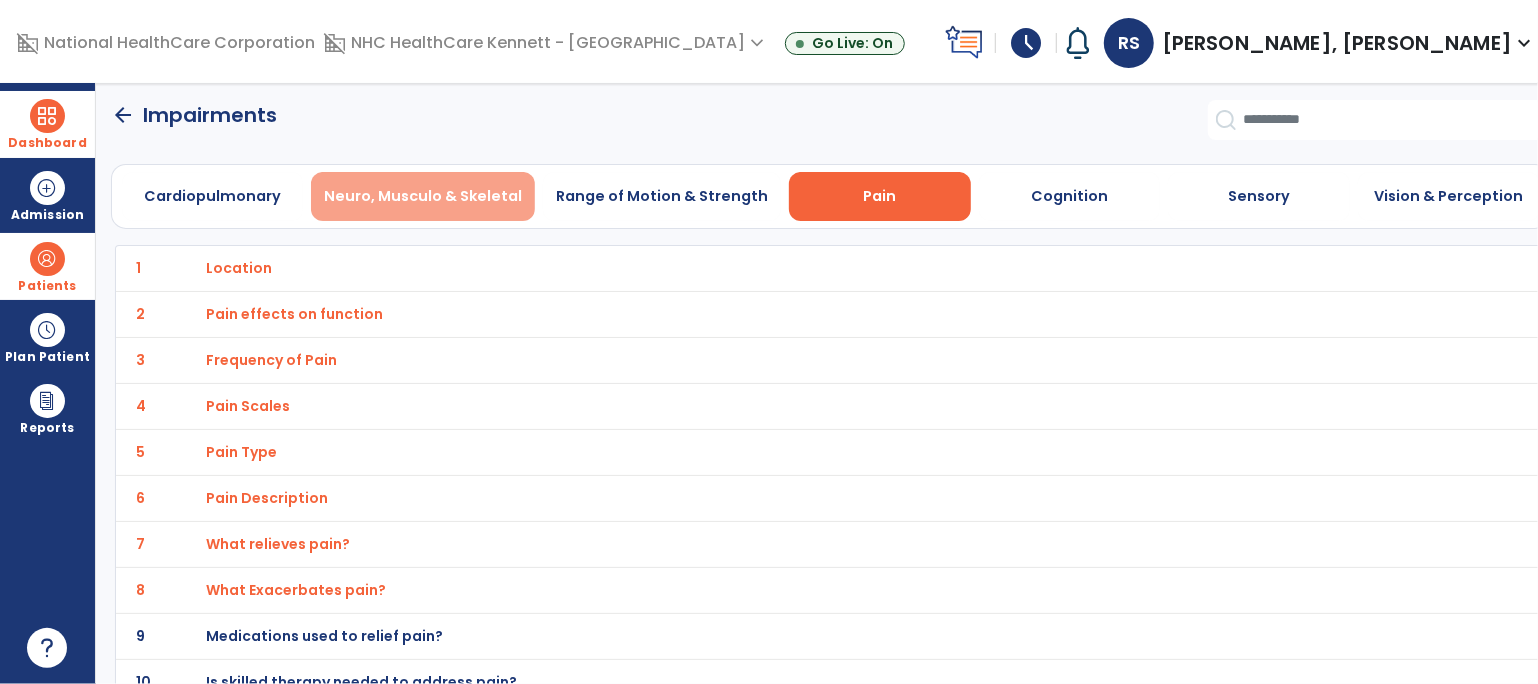 scroll, scrollTop: 0, scrollLeft: 0, axis: both 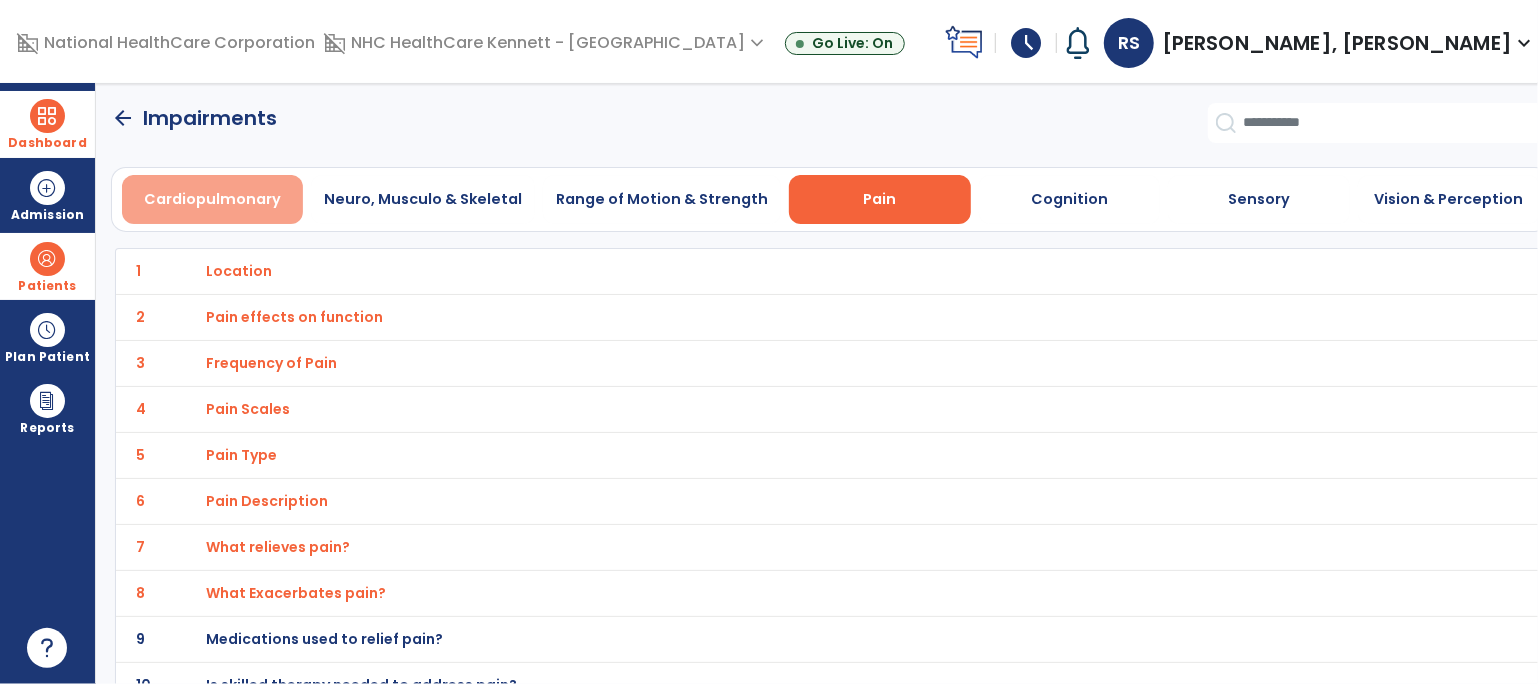 click on "Cardiopulmonary" at bounding box center [212, 199] 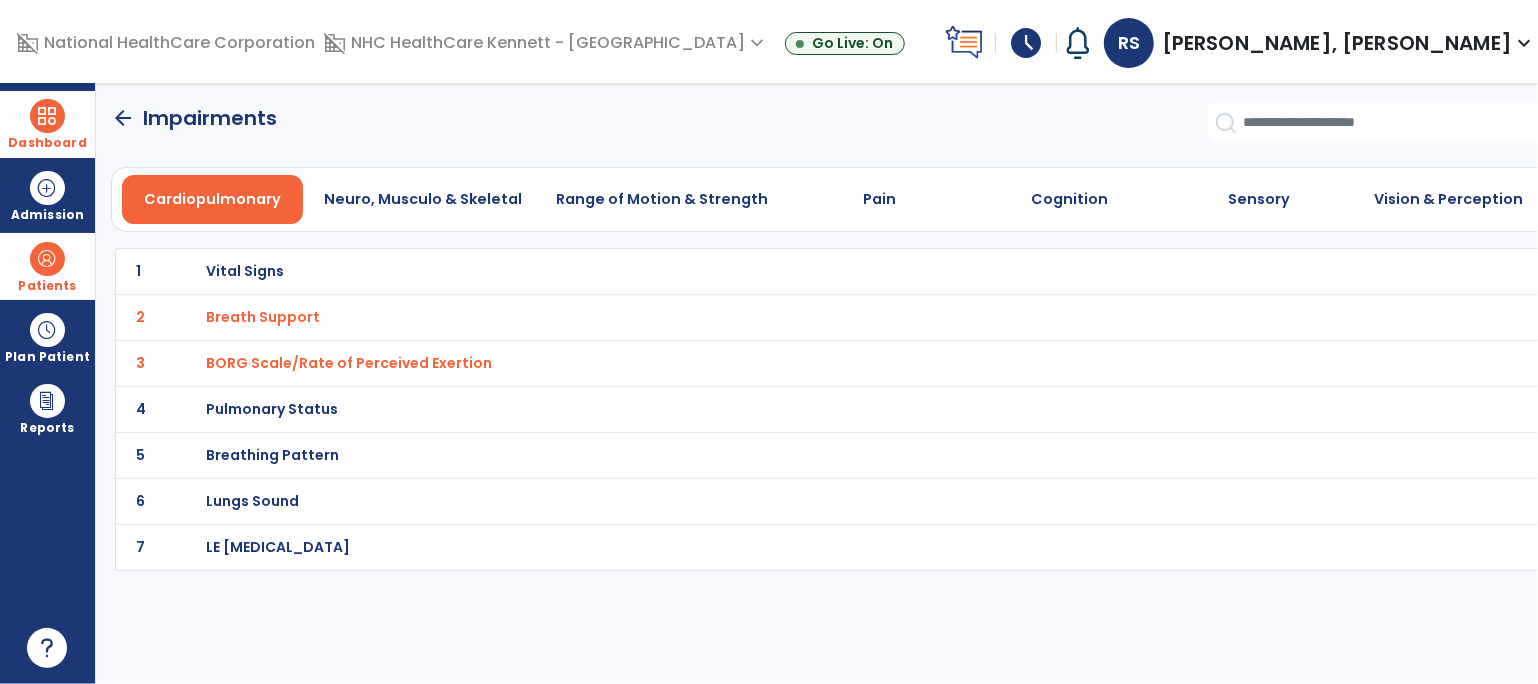 click on "arrow_back" 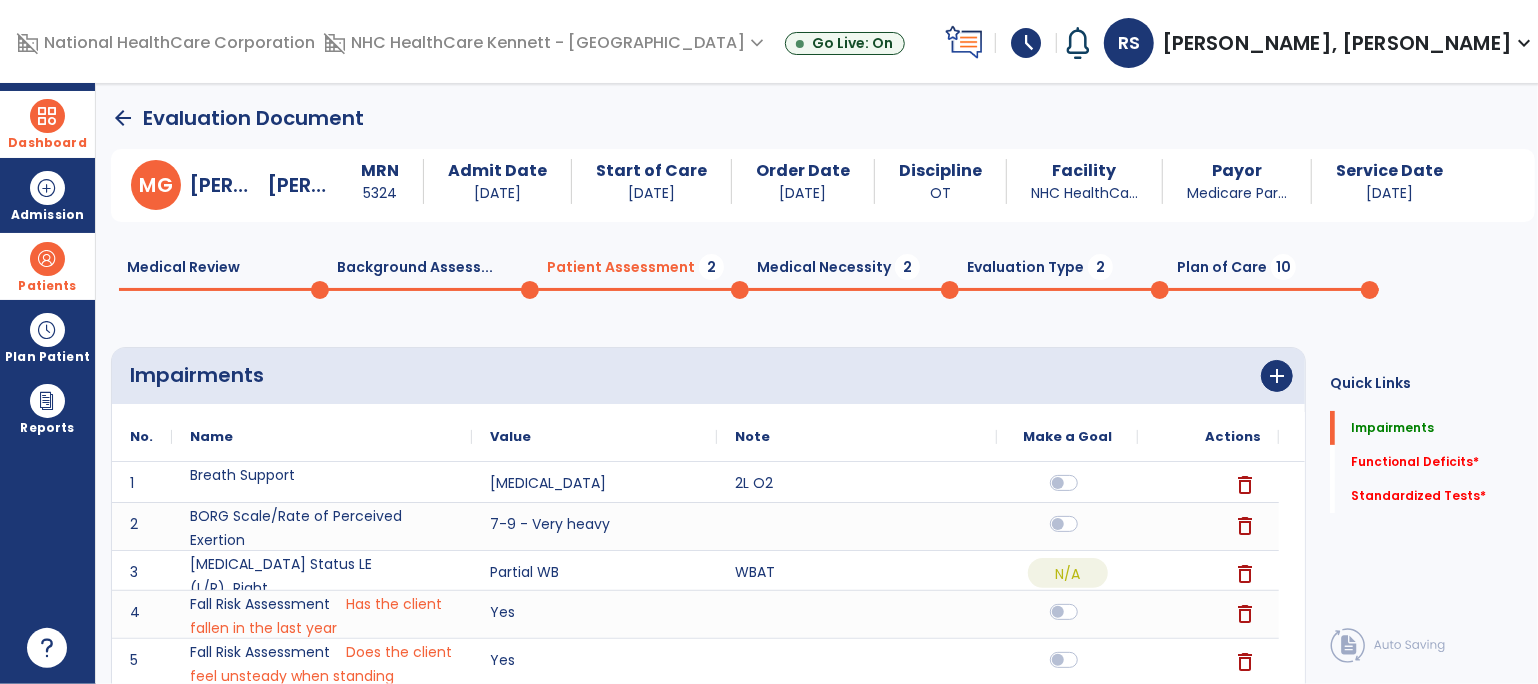 click on "Medical Review  0" 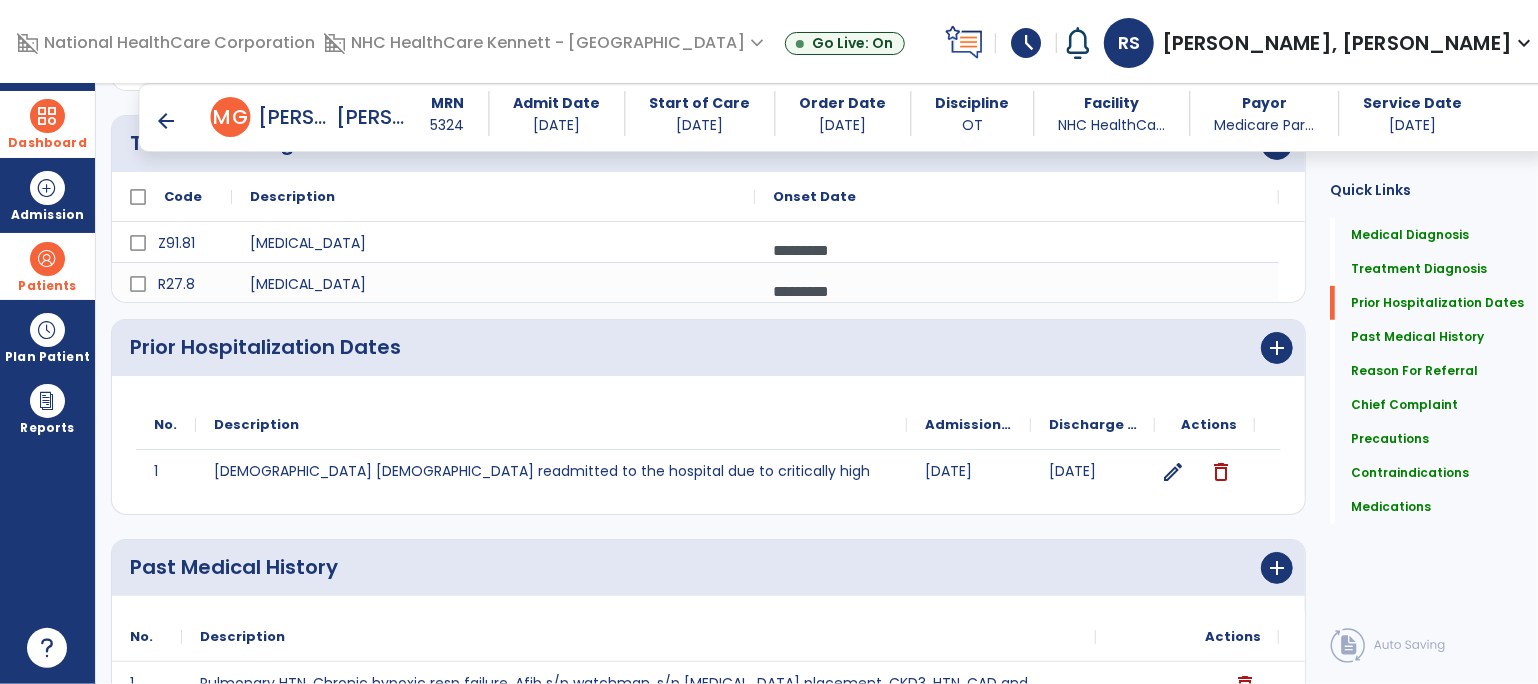 scroll, scrollTop: 0, scrollLeft: 0, axis: both 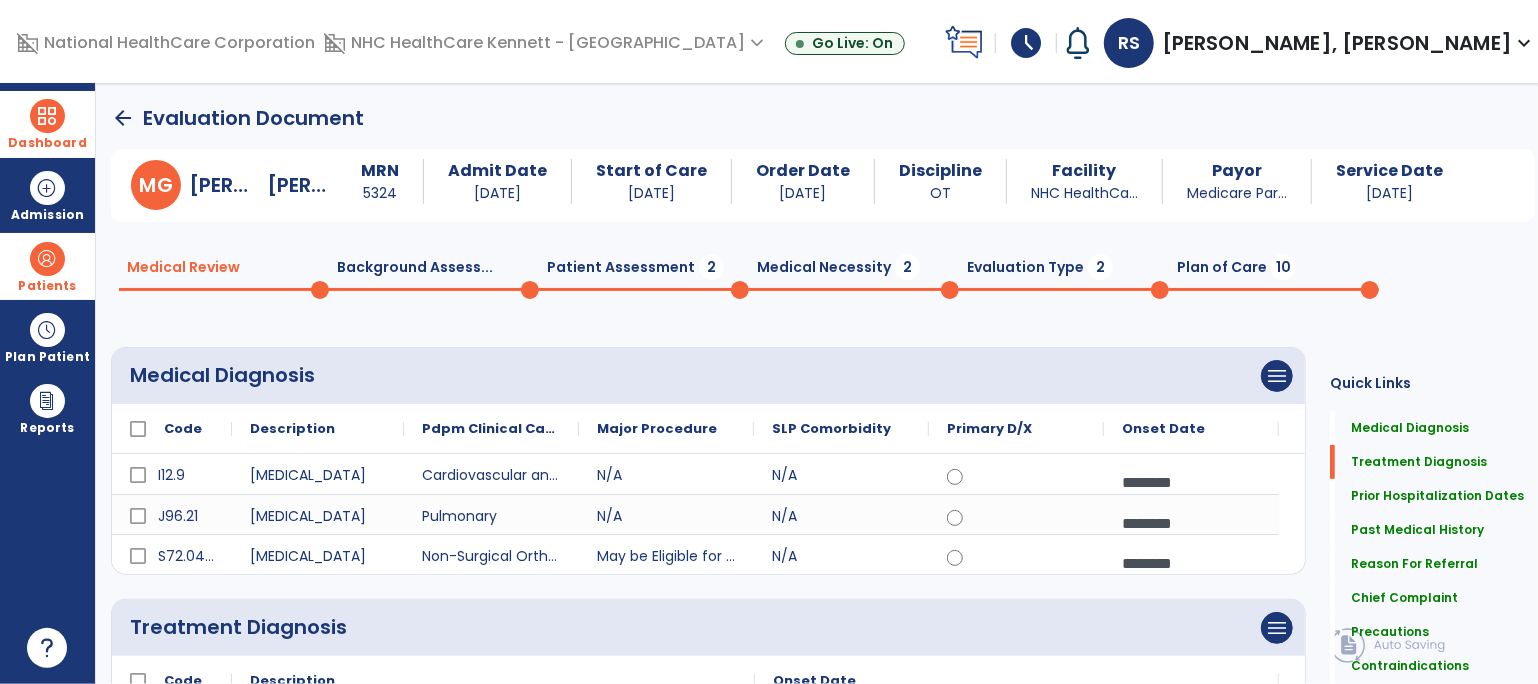 click on "Patient Assessment  2" 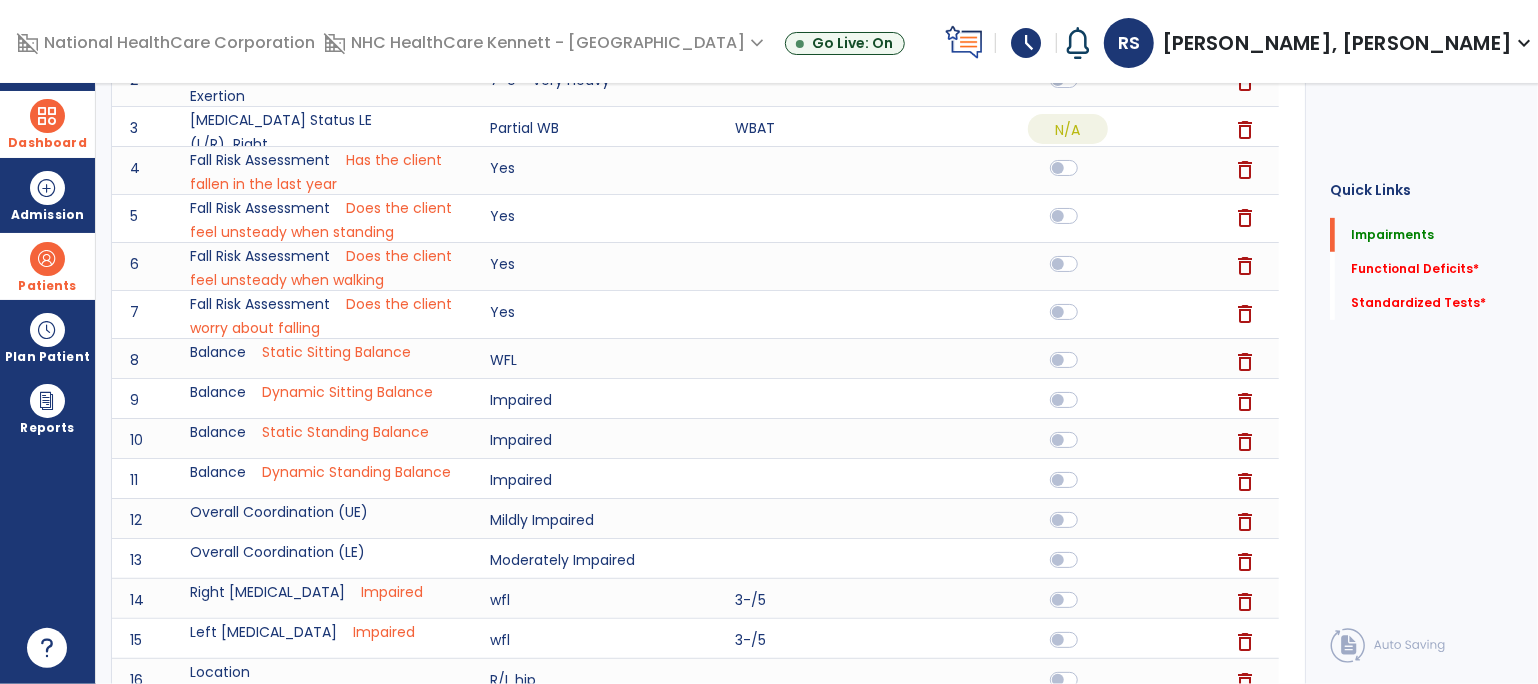 scroll, scrollTop: 0, scrollLeft: 0, axis: both 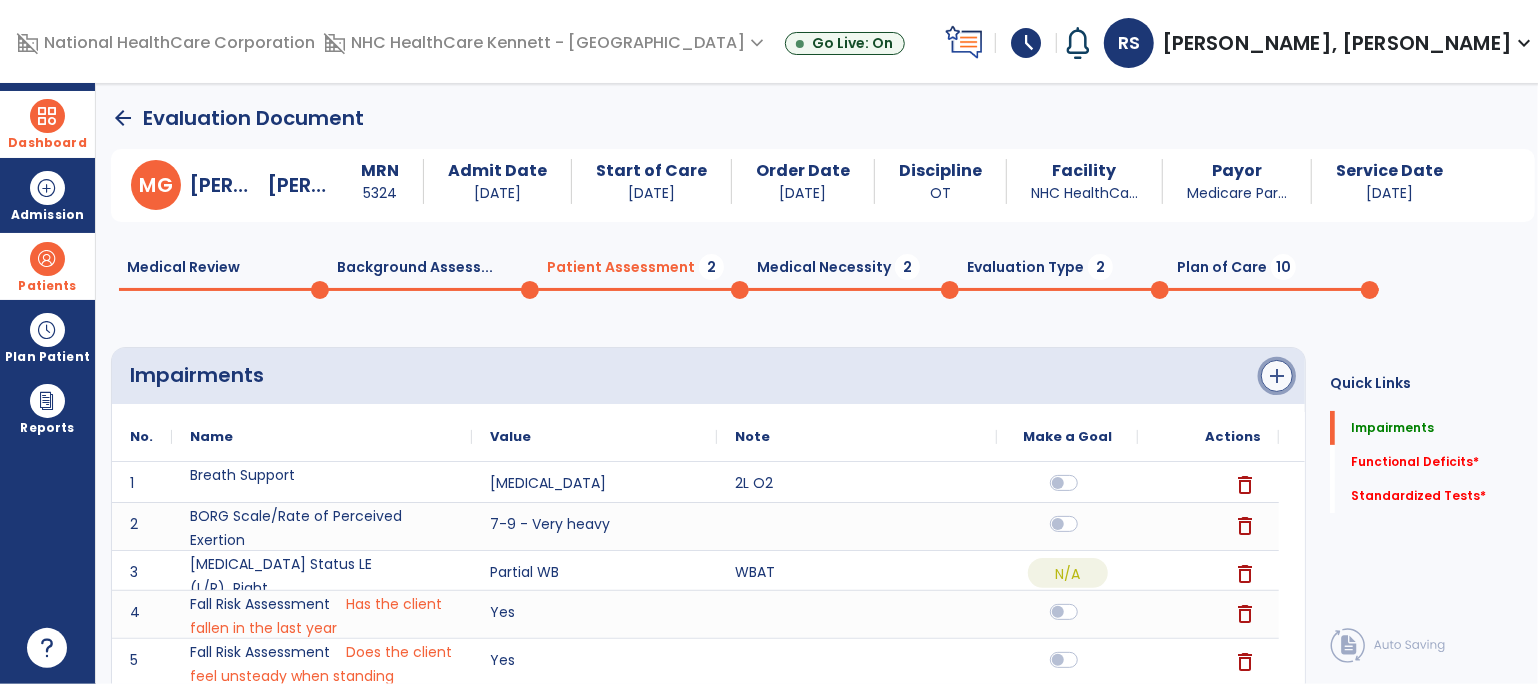 click on "add" 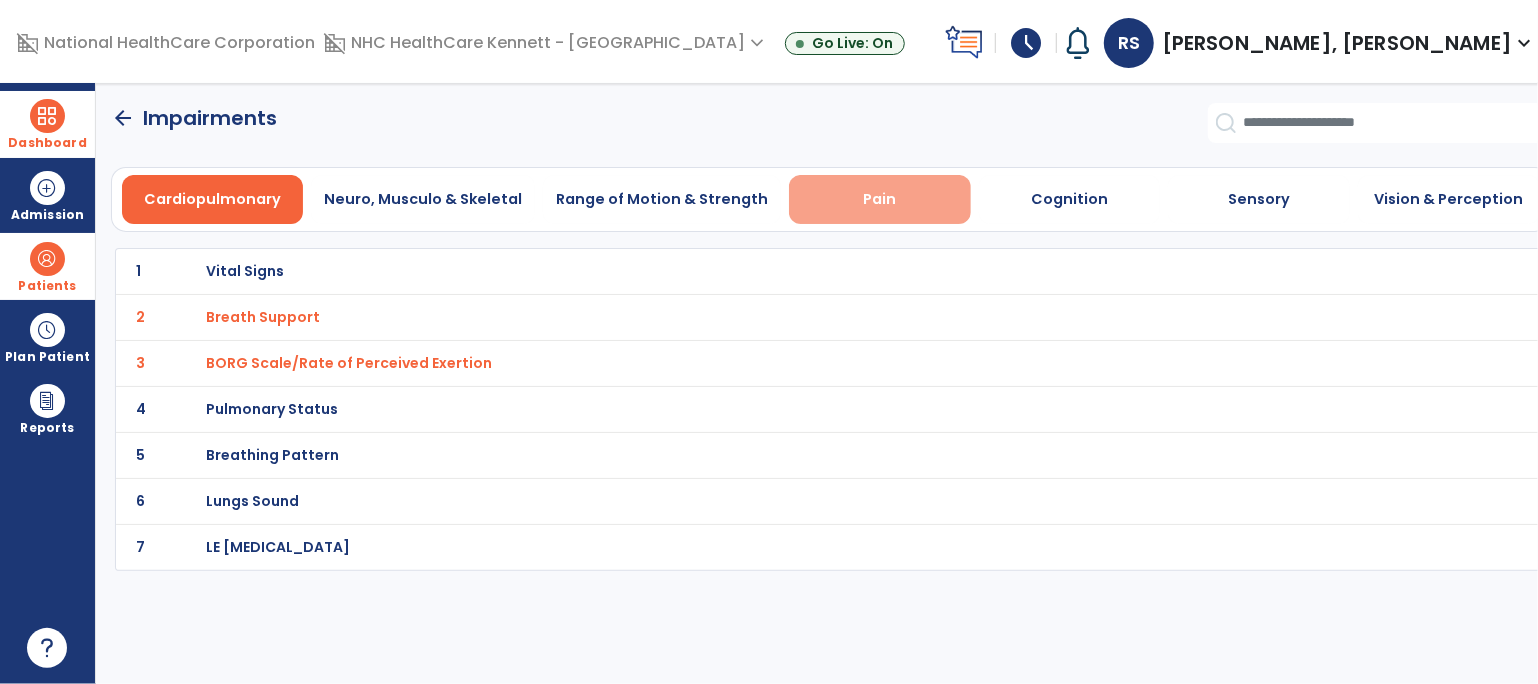 click on "Pain" at bounding box center [880, 199] 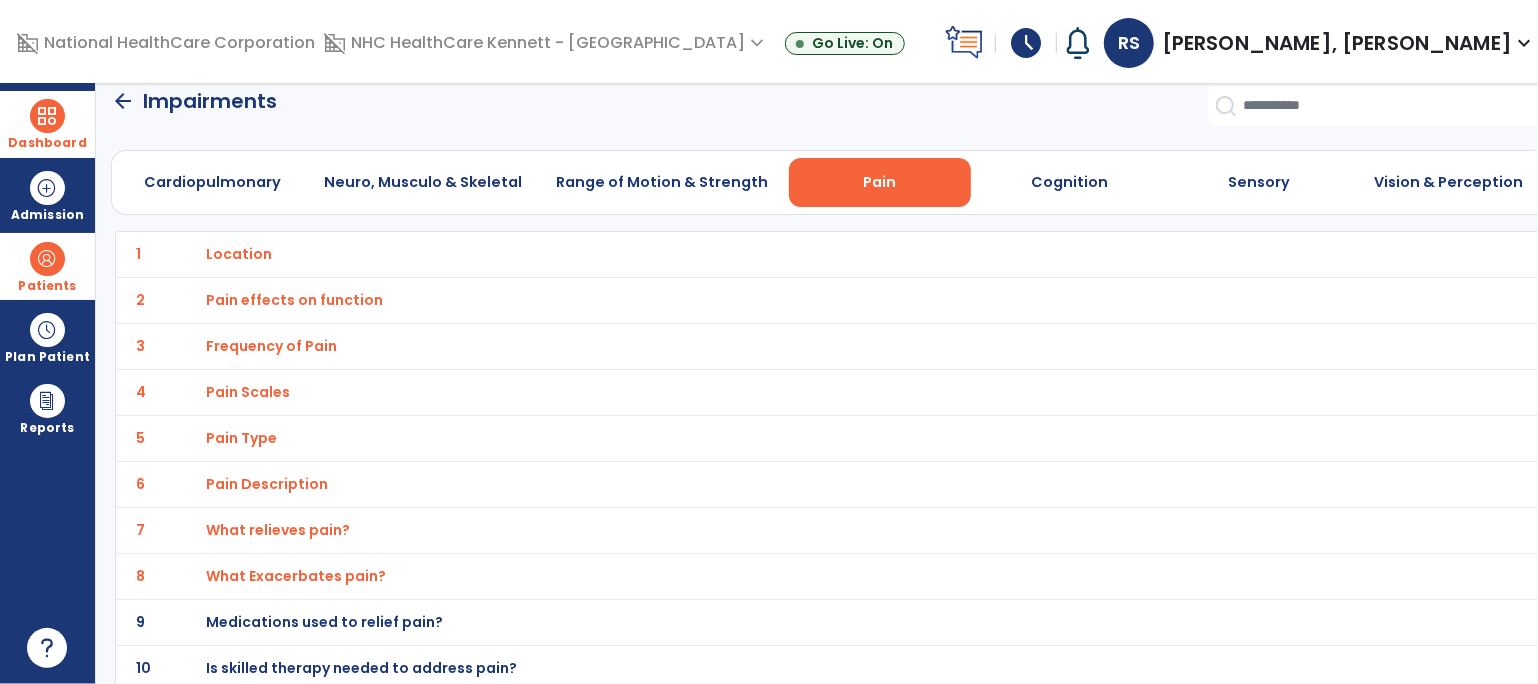 scroll, scrollTop: 22, scrollLeft: 0, axis: vertical 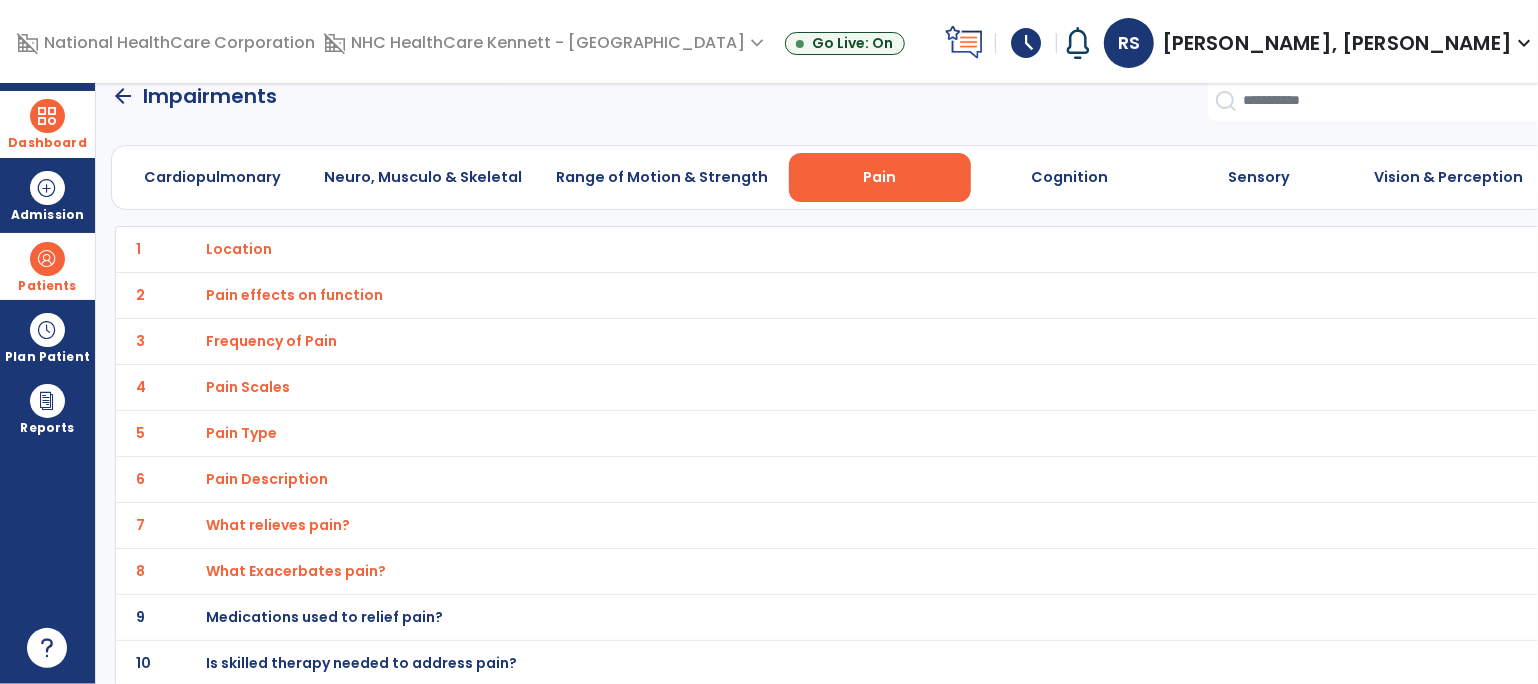click on "Medications used to relief pain?" at bounding box center (239, 249) 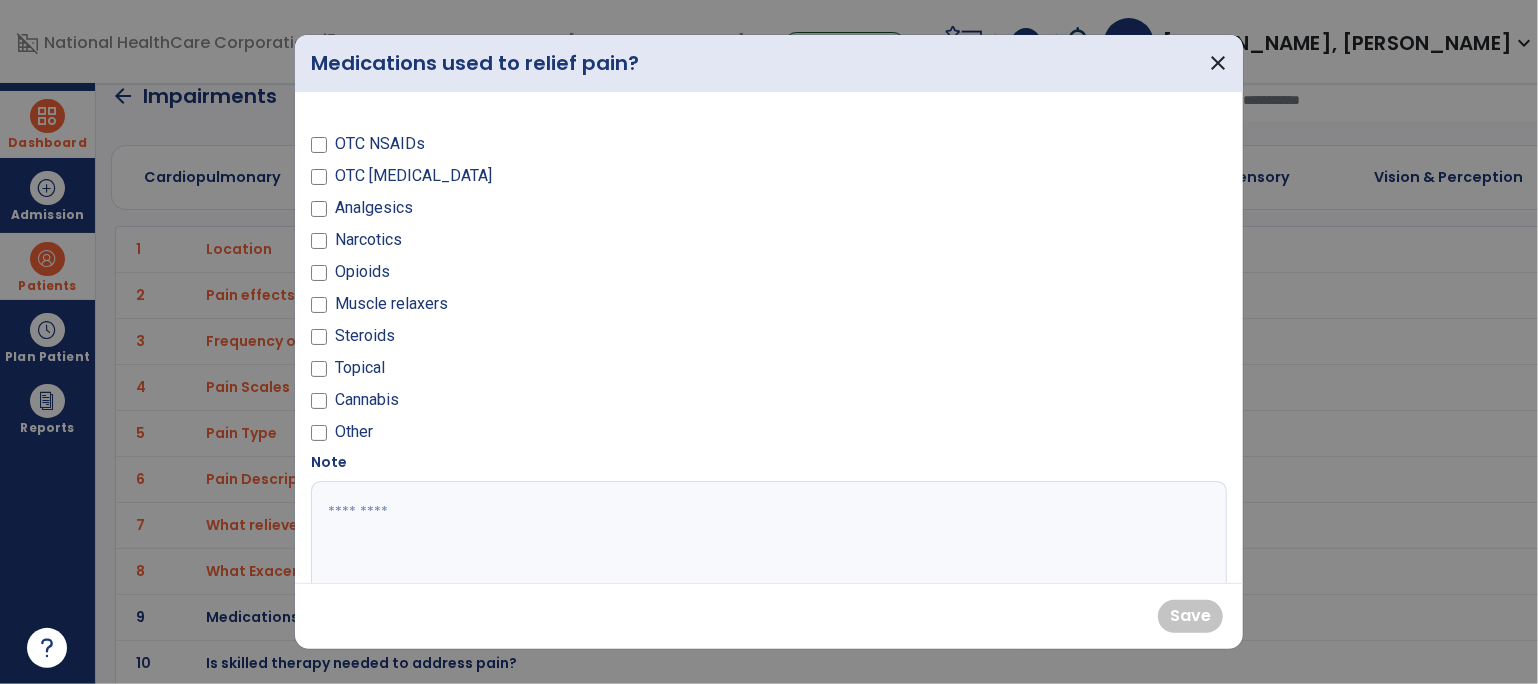 click on "Narcotics" at bounding box center (368, 240) 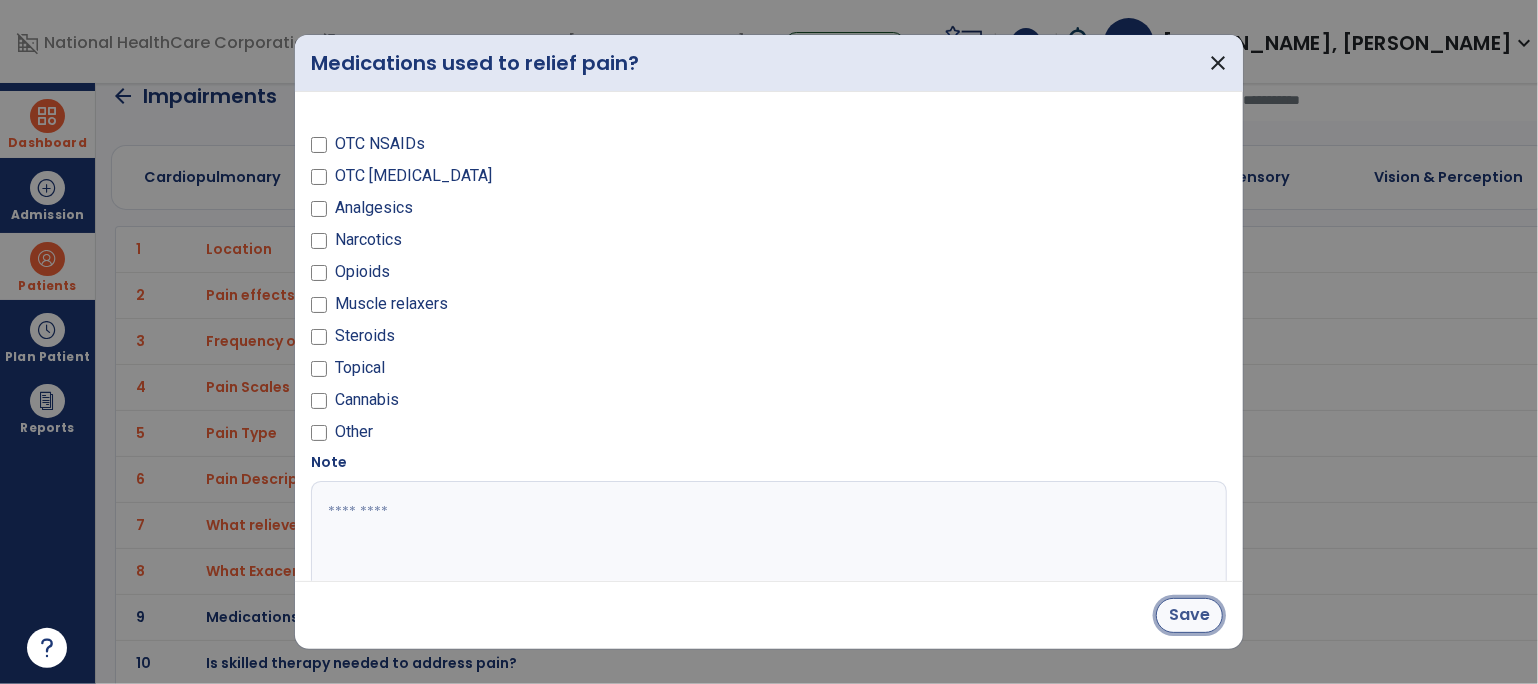 click on "Save" at bounding box center (1189, 615) 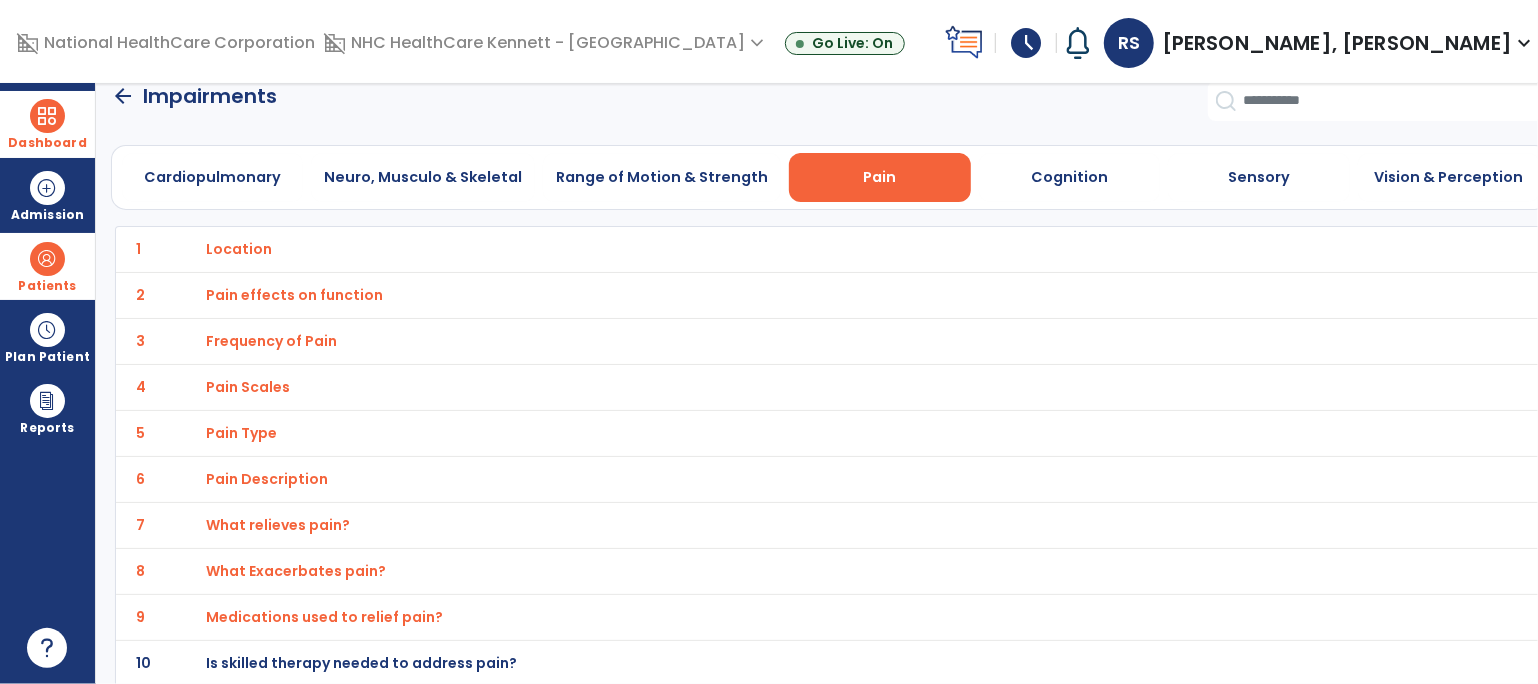 click on "Is skilled therapy needed to address pain?" at bounding box center [239, 249] 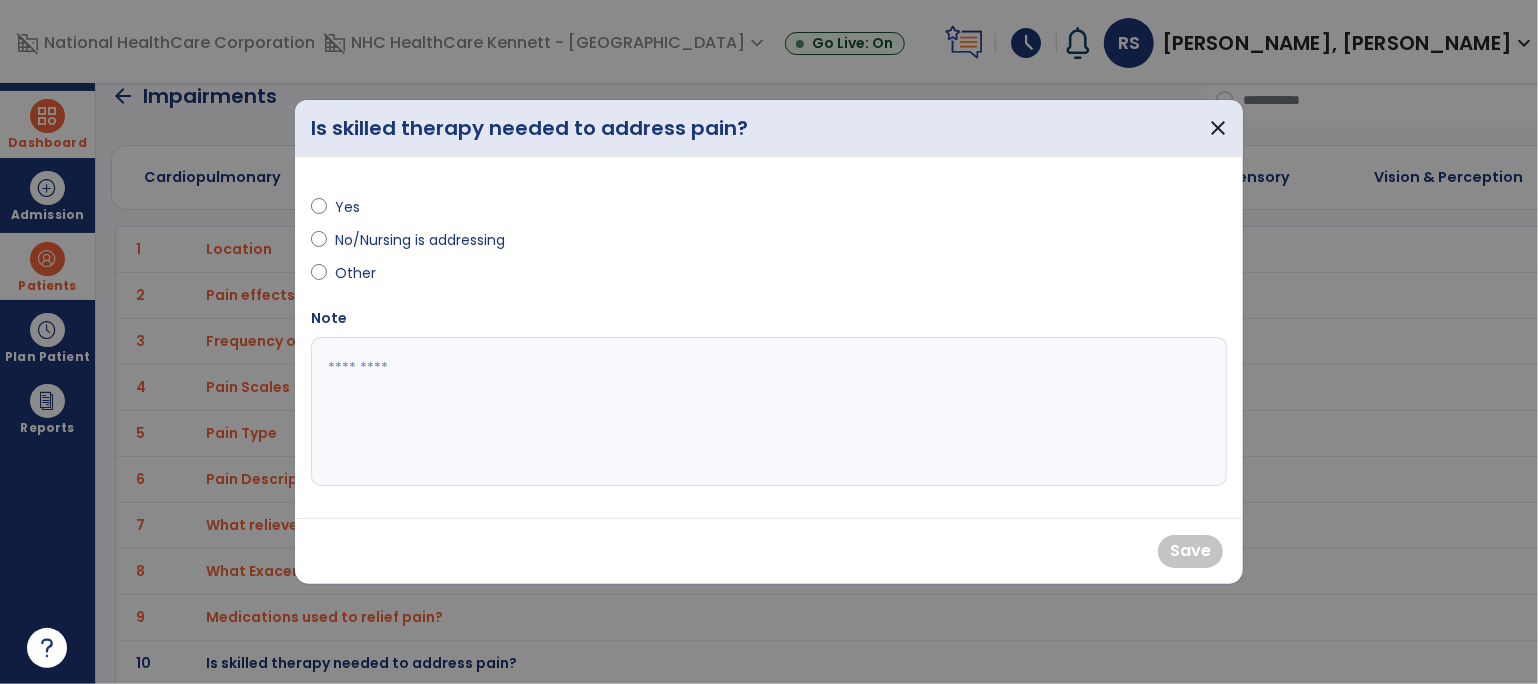 click on "Yes" at bounding box center [370, 207] 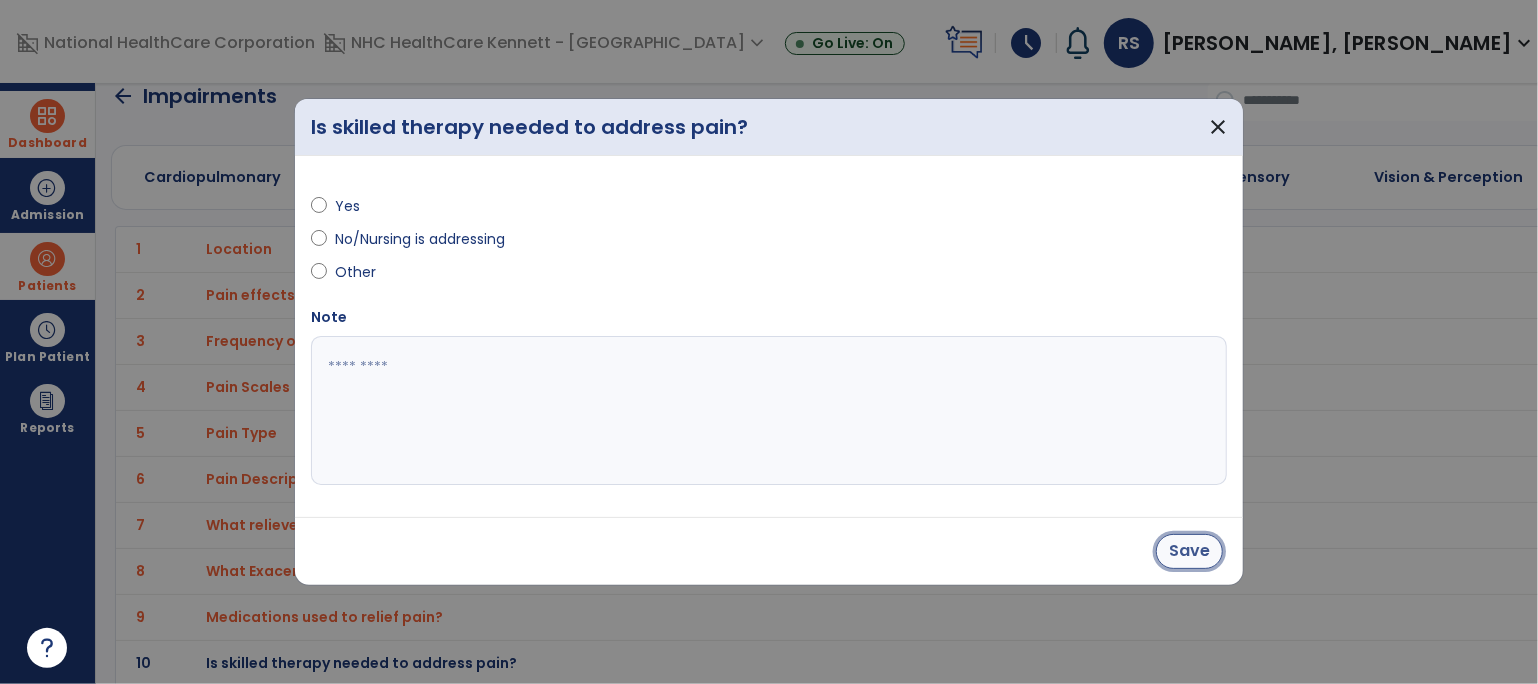 click on "Save" at bounding box center [1189, 551] 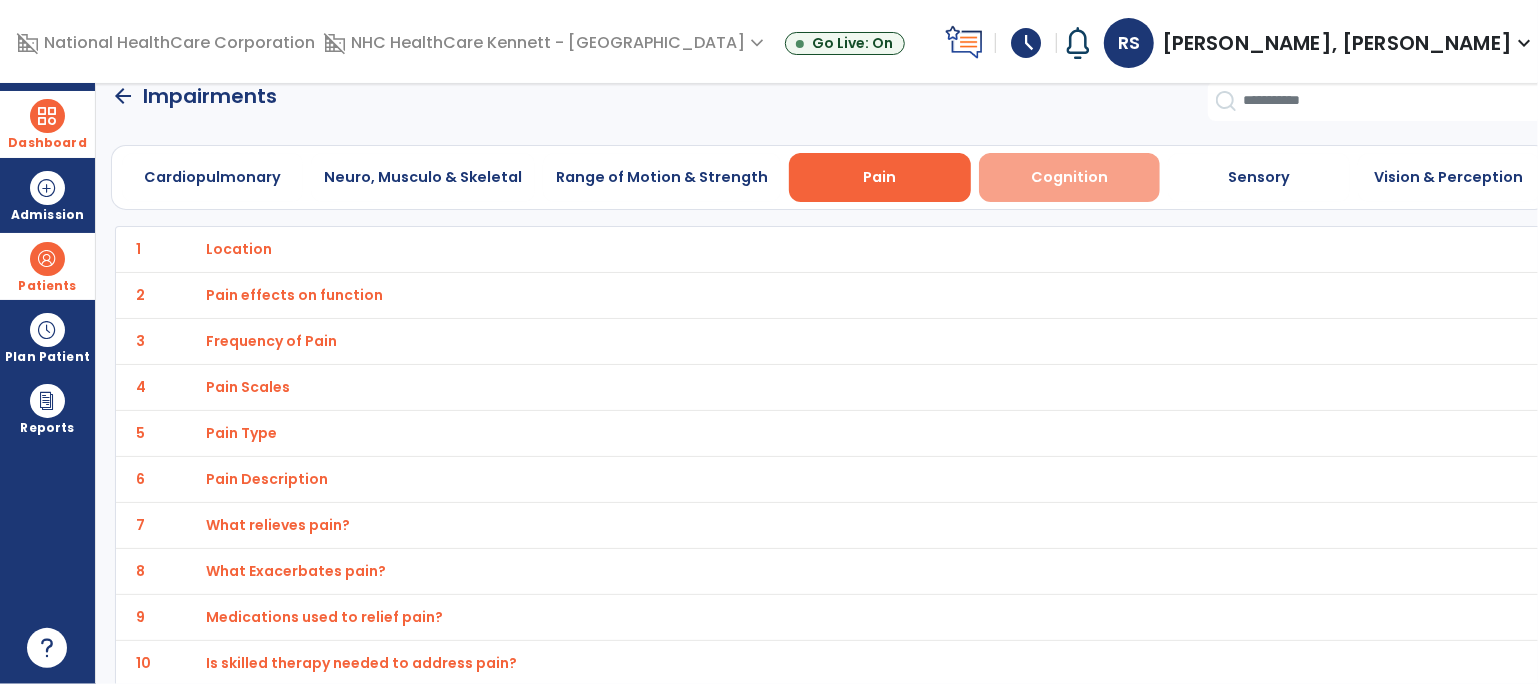 drag, startPoint x: 1073, startPoint y: 164, endPoint x: 1049, endPoint y: 178, distance: 27.784887 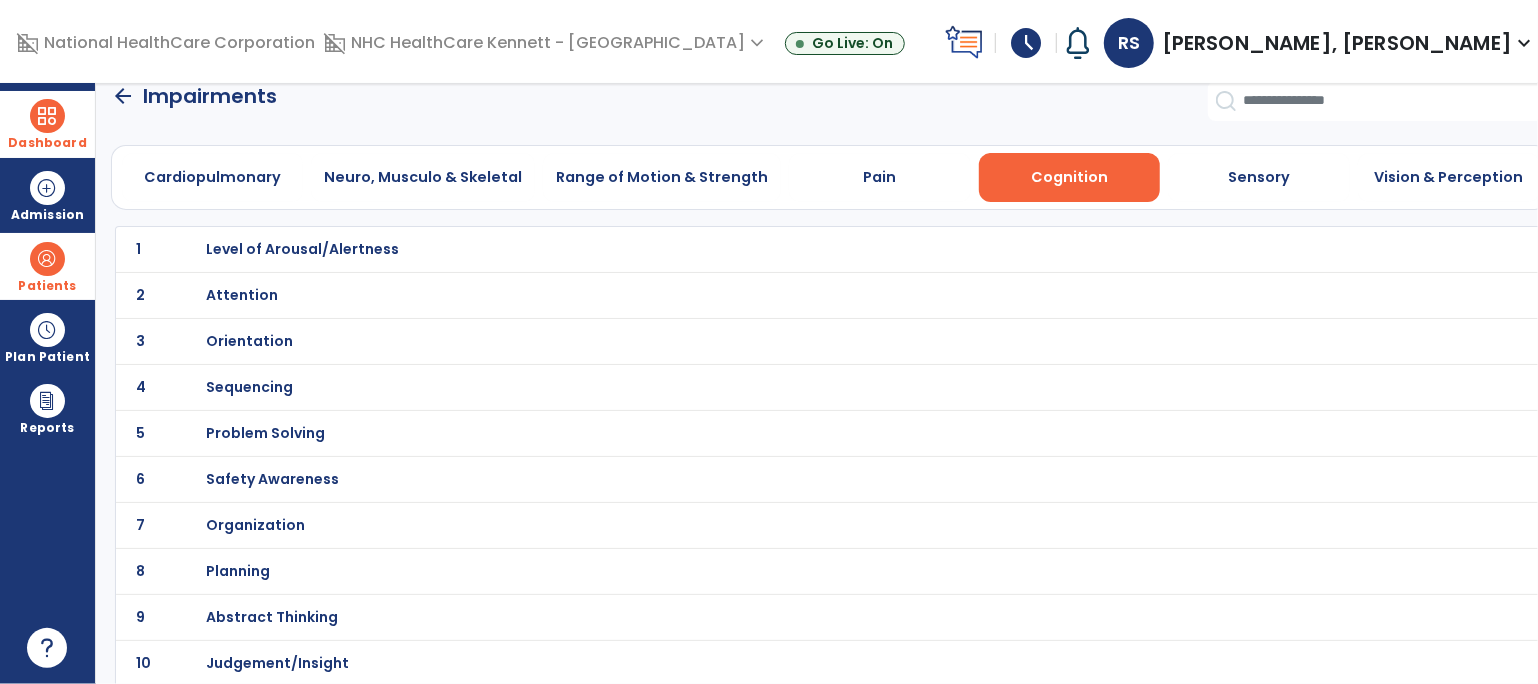 click on "Level of Arousal/Alertness" at bounding box center (302, 249) 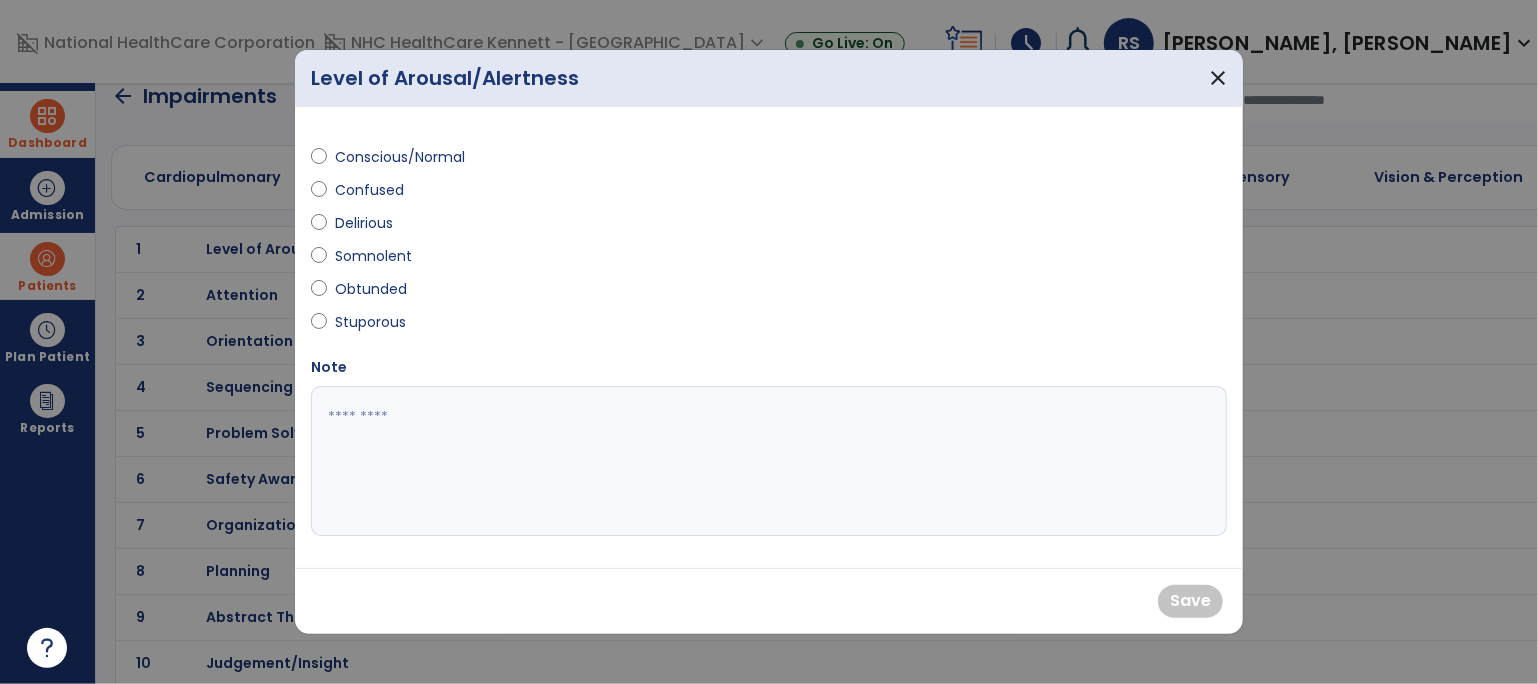 click on "Confused" at bounding box center [370, 190] 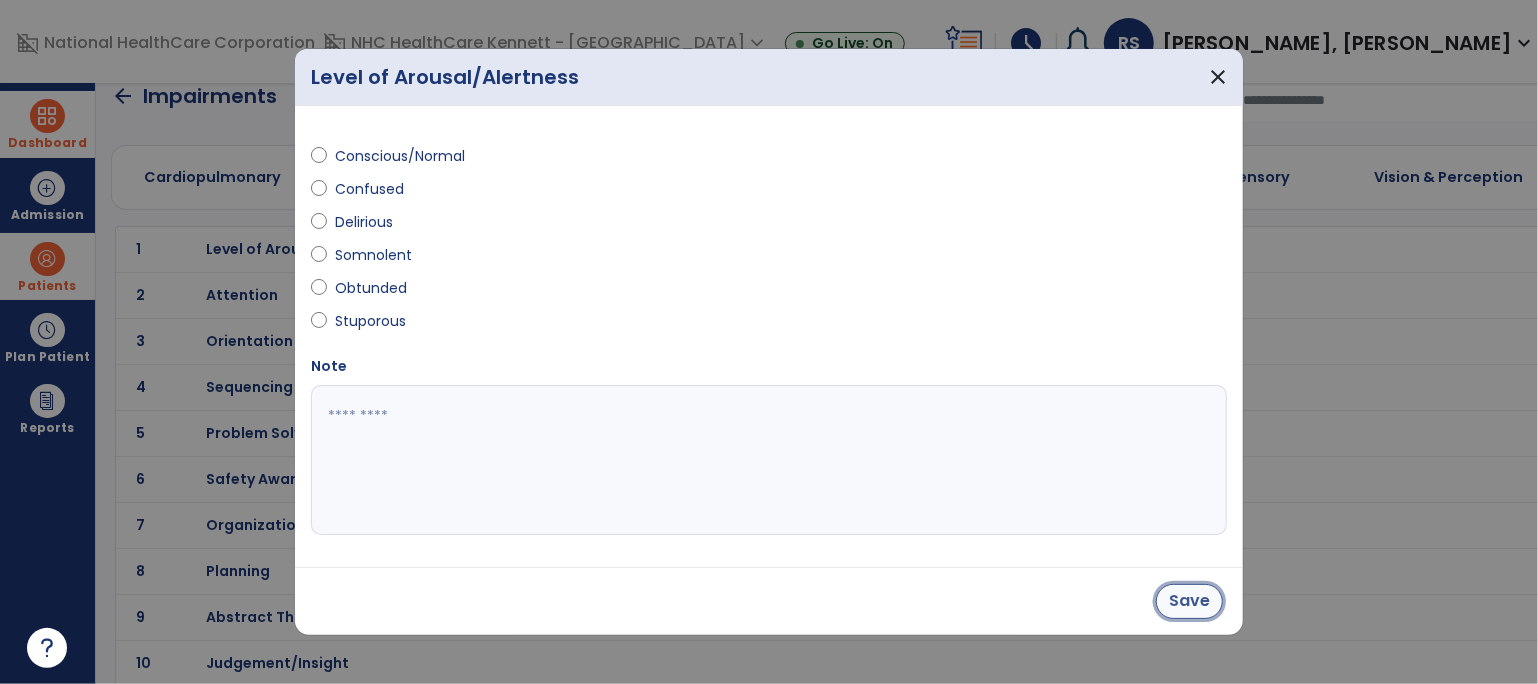 click on "Save" at bounding box center (1189, 601) 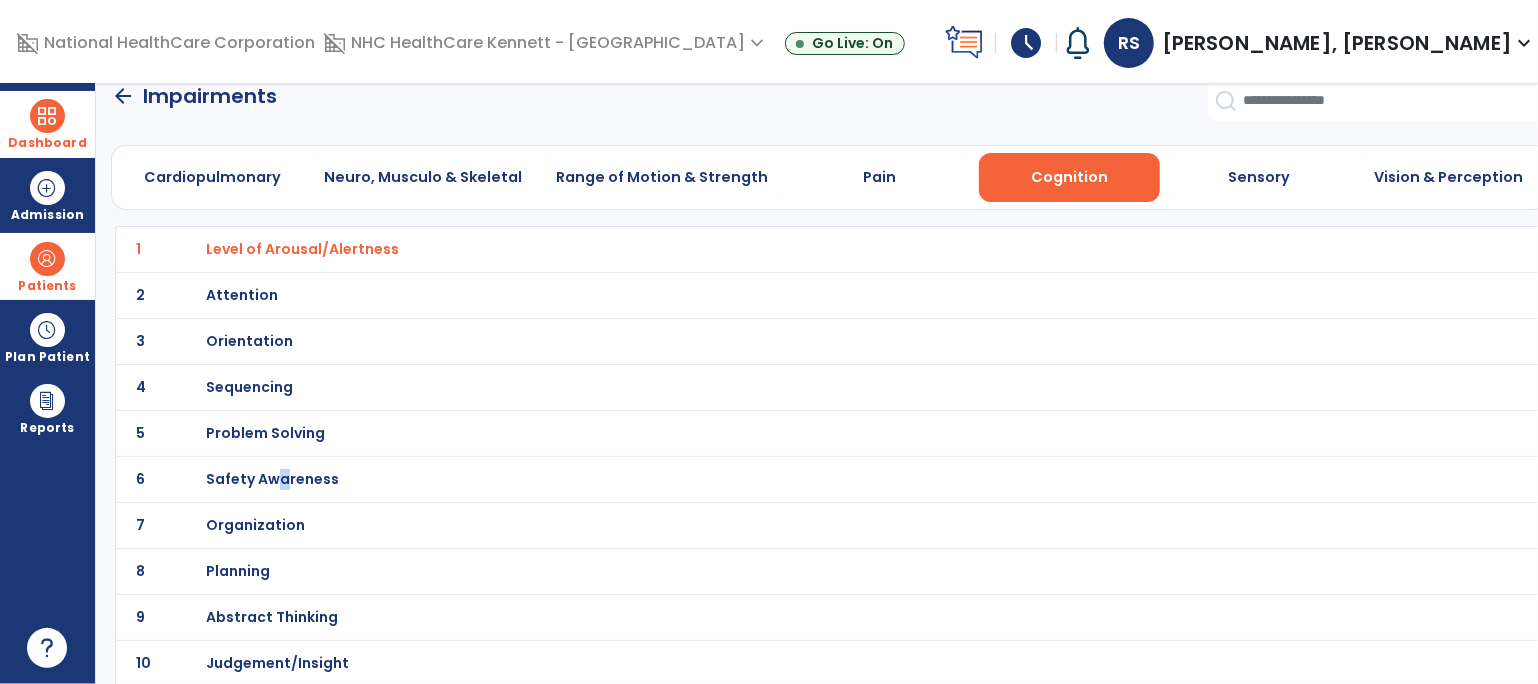 click on "Safety Awareness" at bounding box center [302, 249] 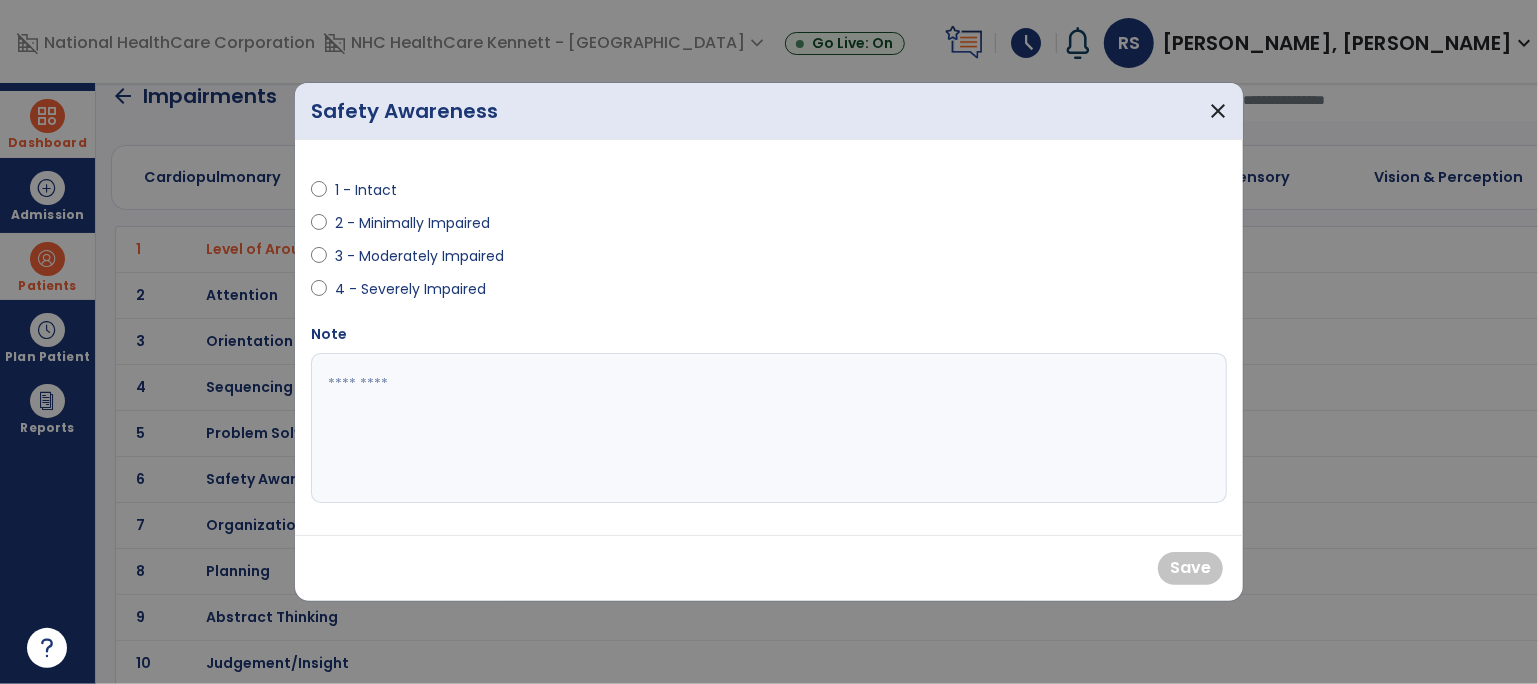 click on "3 - Moderately Impaired" at bounding box center (419, 256) 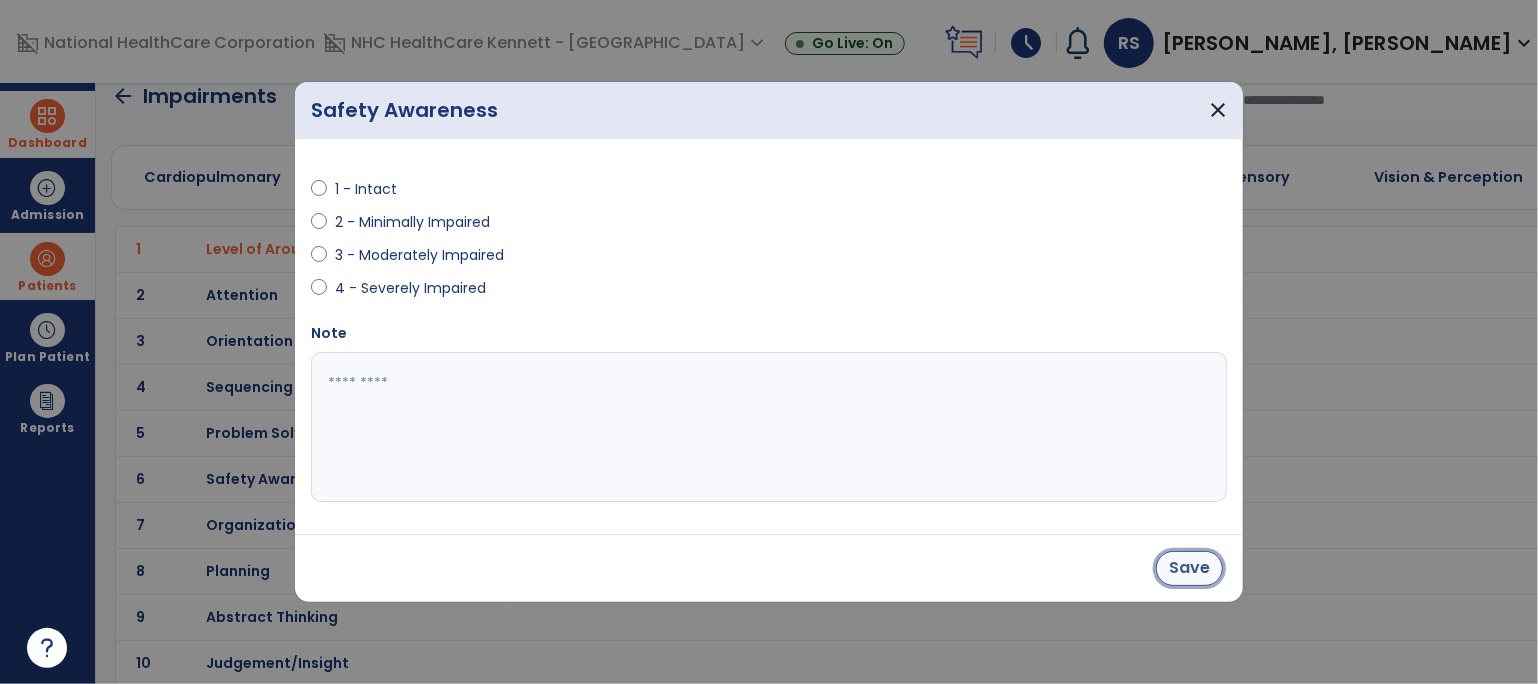 click on "Save" at bounding box center [1189, 568] 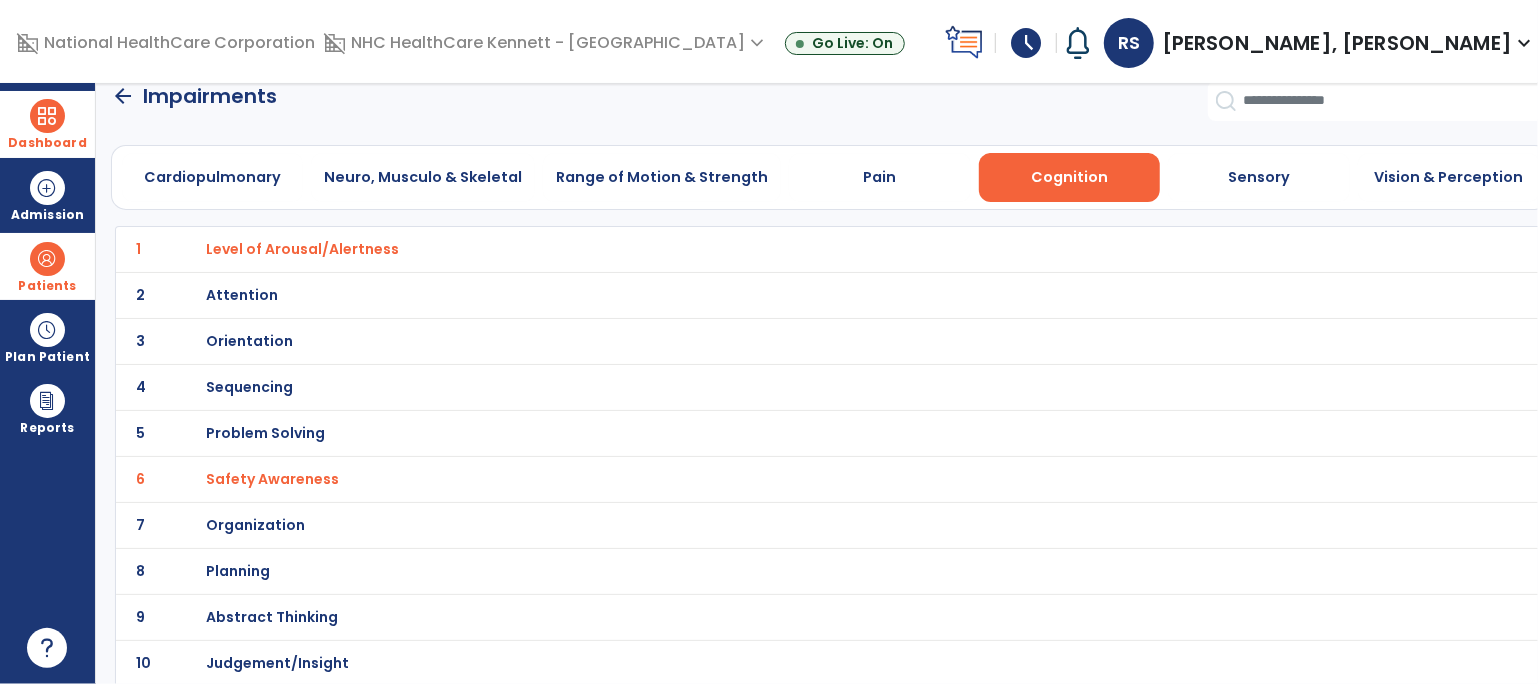 click on "arrow_back" 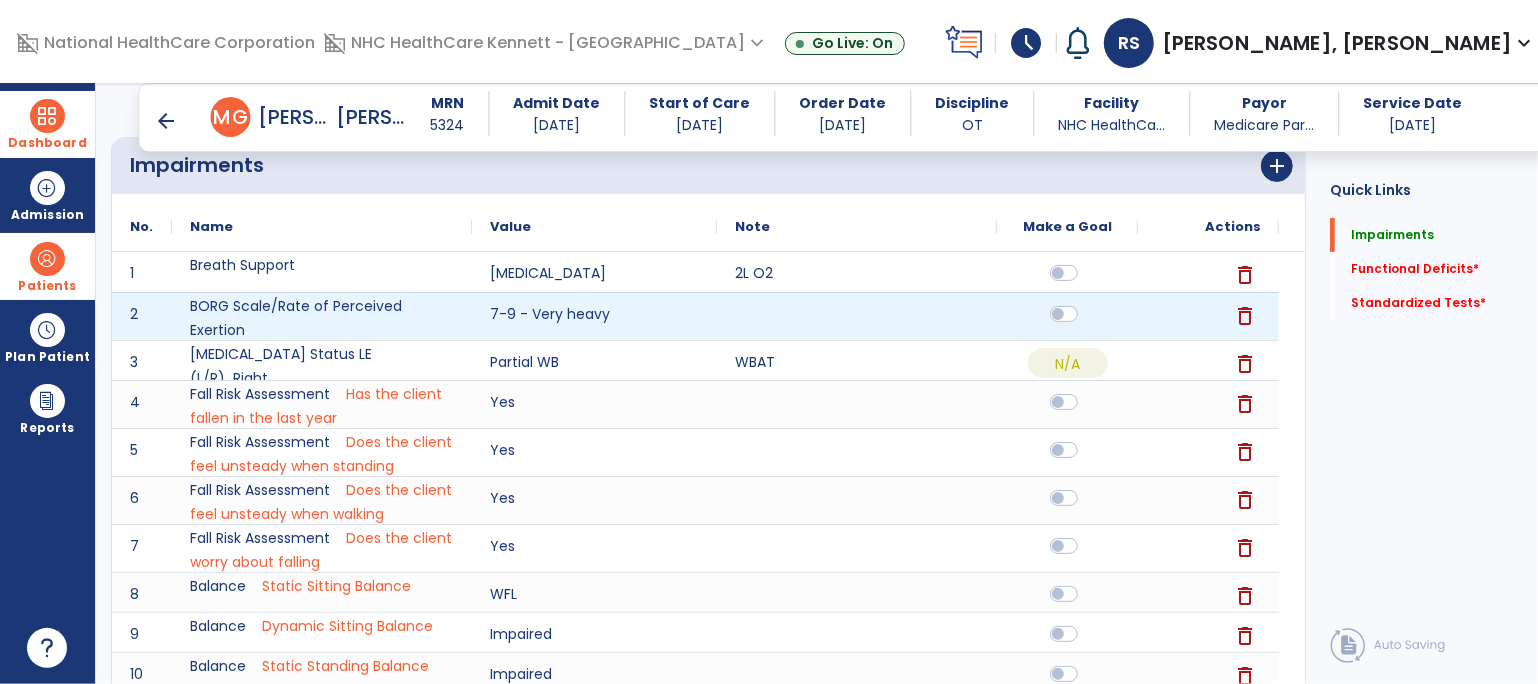 scroll, scrollTop: 133, scrollLeft: 0, axis: vertical 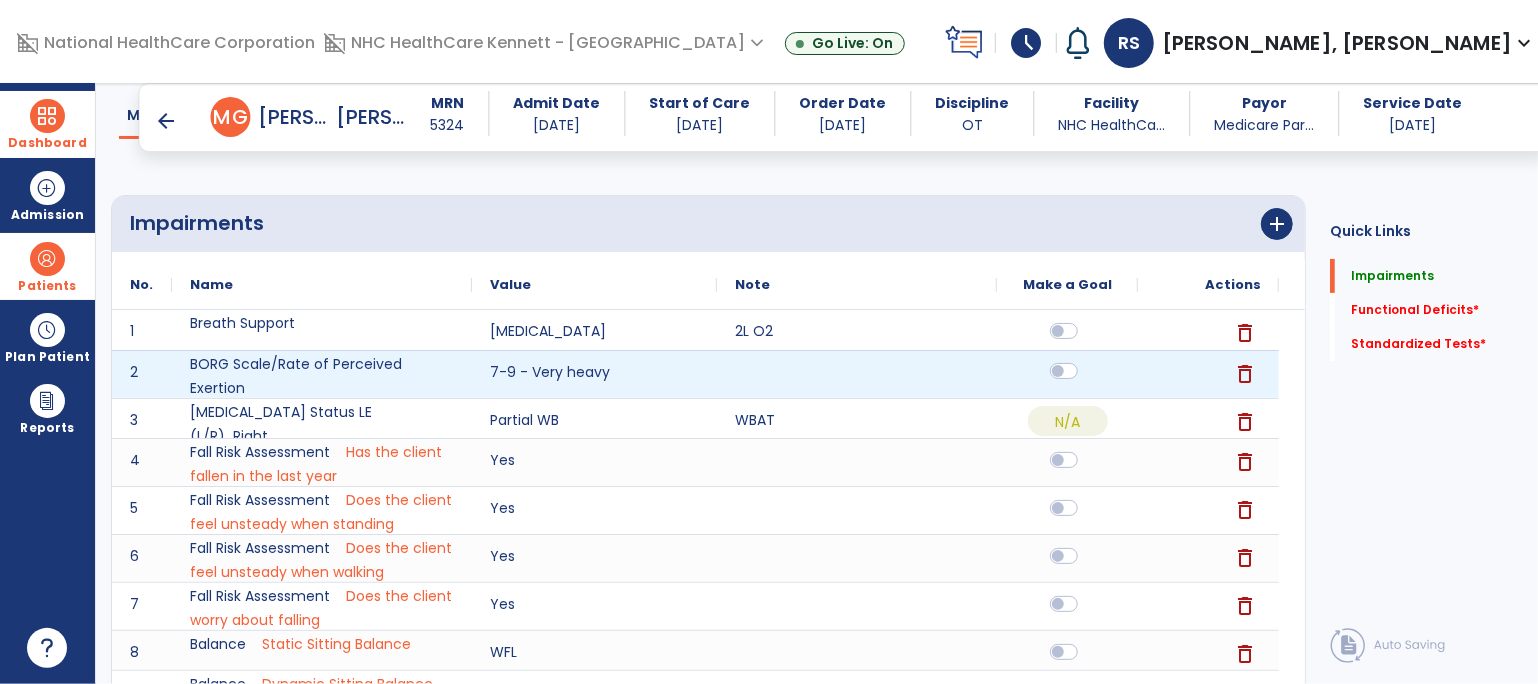 click 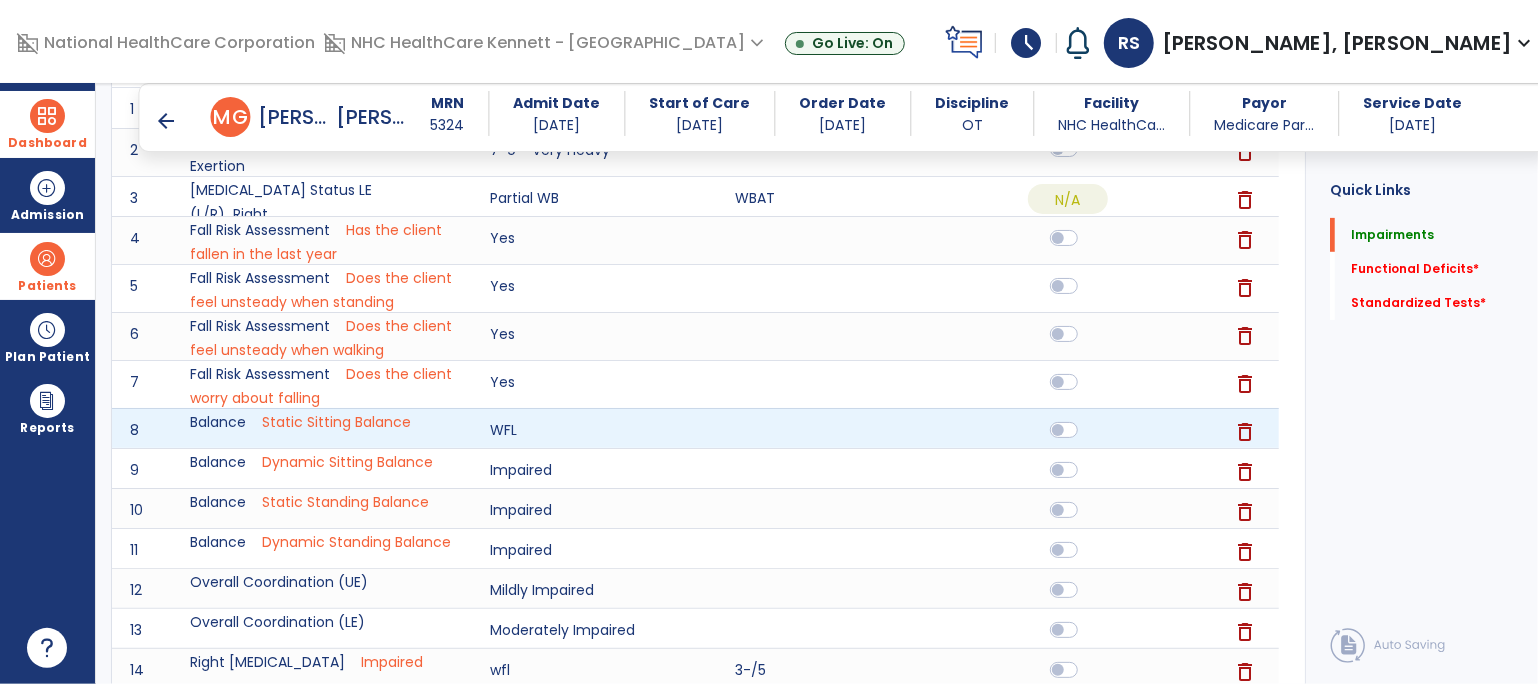 scroll, scrollTop: 466, scrollLeft: 0, axis: vertical 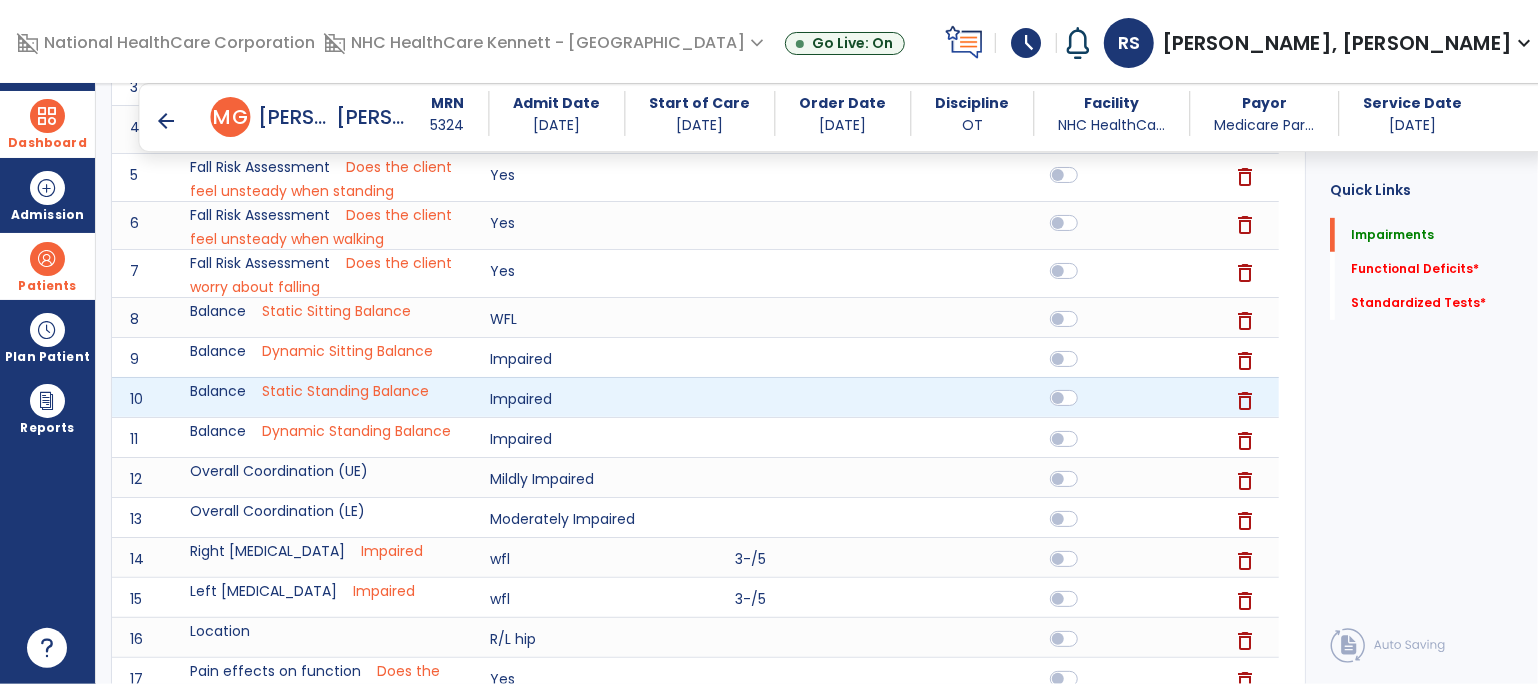 click 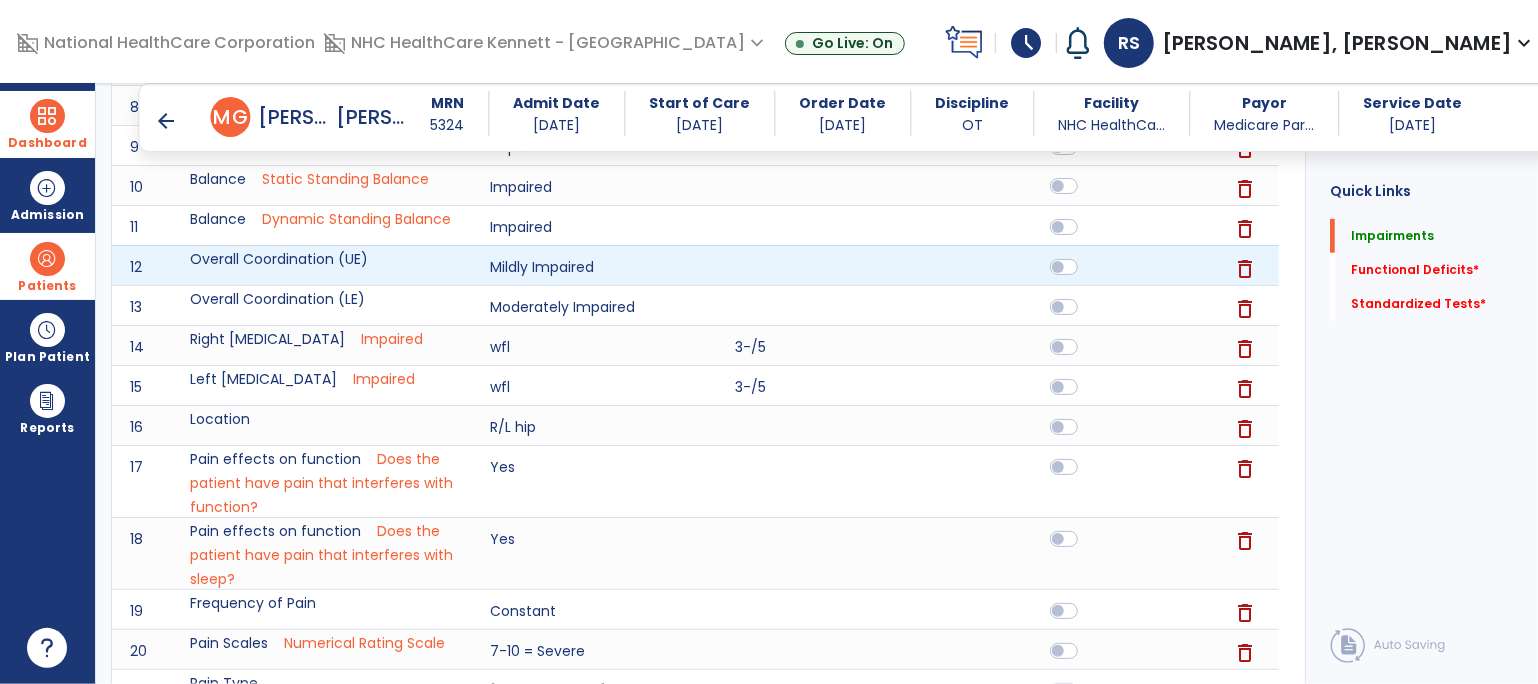scroll, scrollTop: 689, scrollLeft: 0, axis: vertical 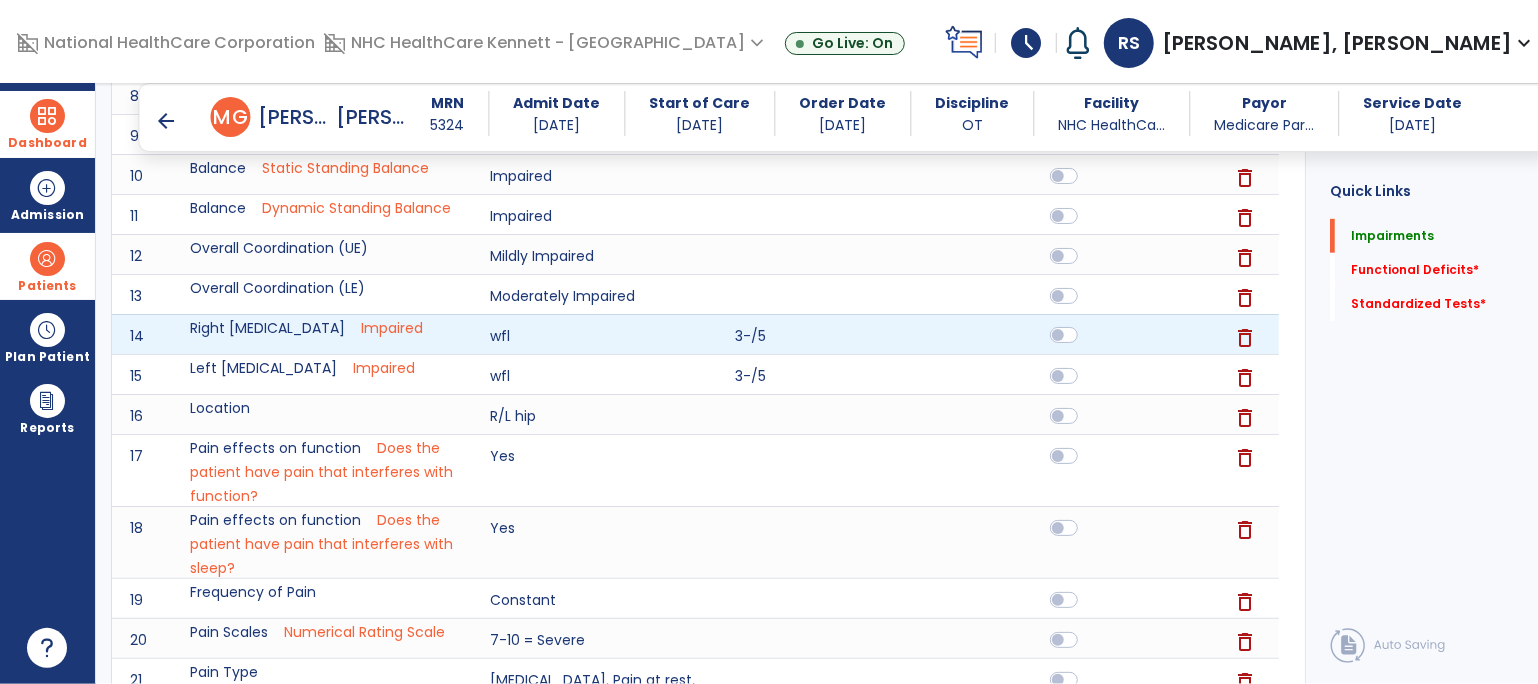 drag, startPoint x: 1071, startPoint y: 342, endPoint x: 1069, endPoint y: 354, distance: 12.165525 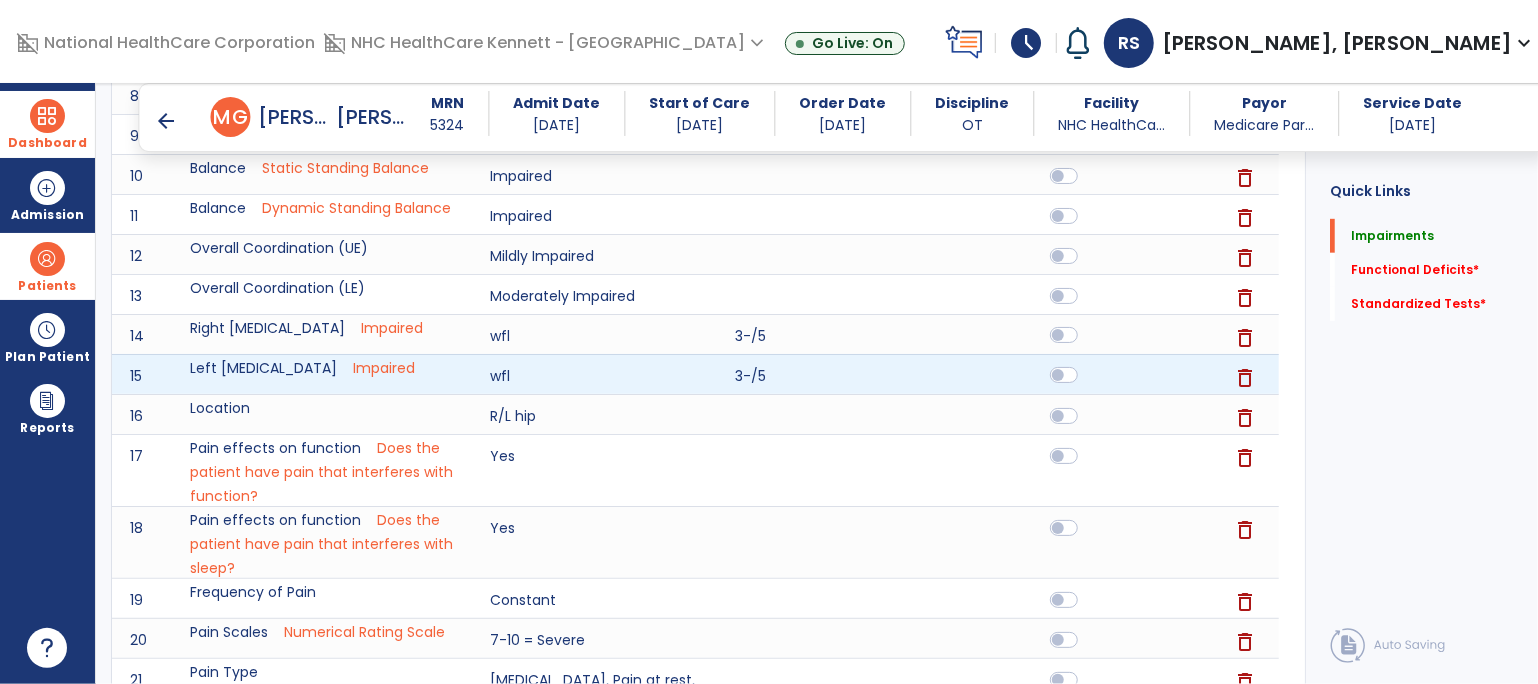 click 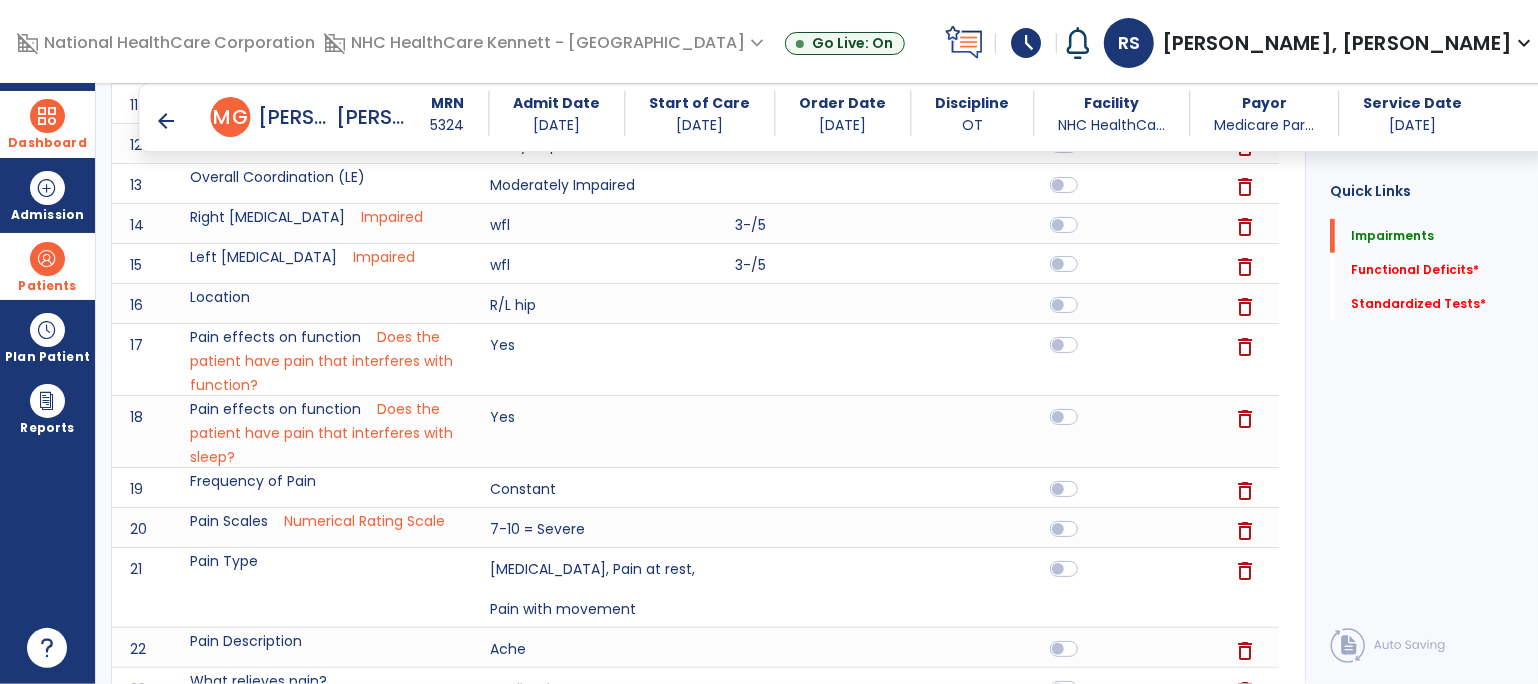 scroll, scrollTop: 1355, scrollLeft: 0, axis: vertical 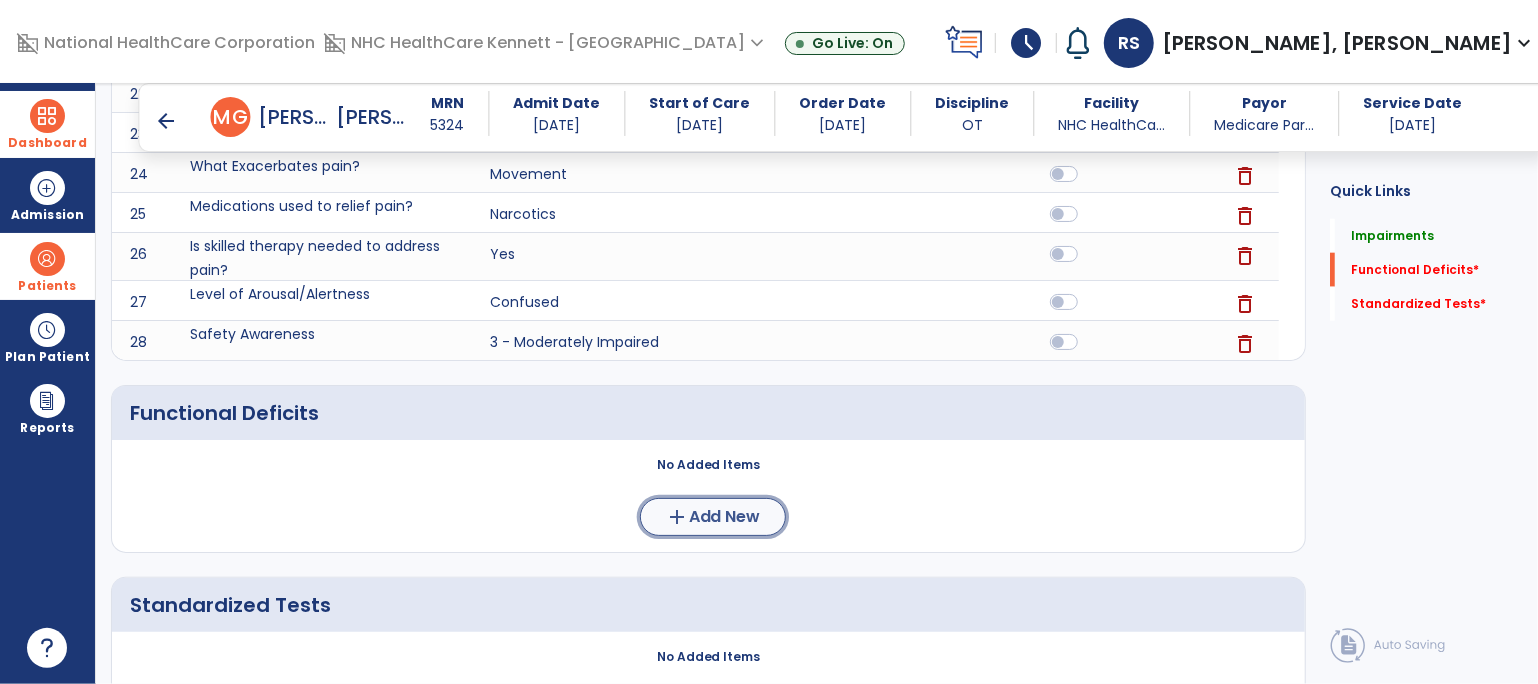 click on "Add New" 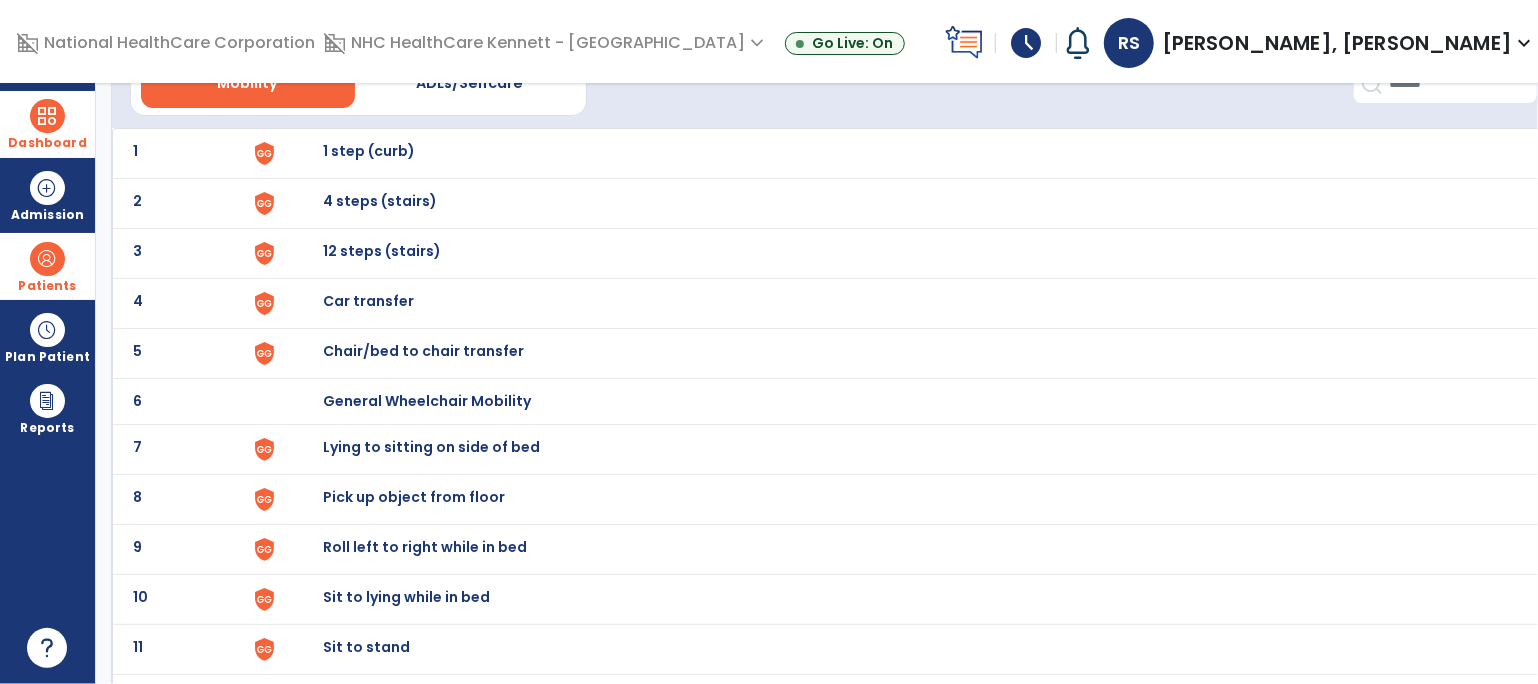 scroll, scrollTop: 222, scrollLeft: 0, axis: vertical 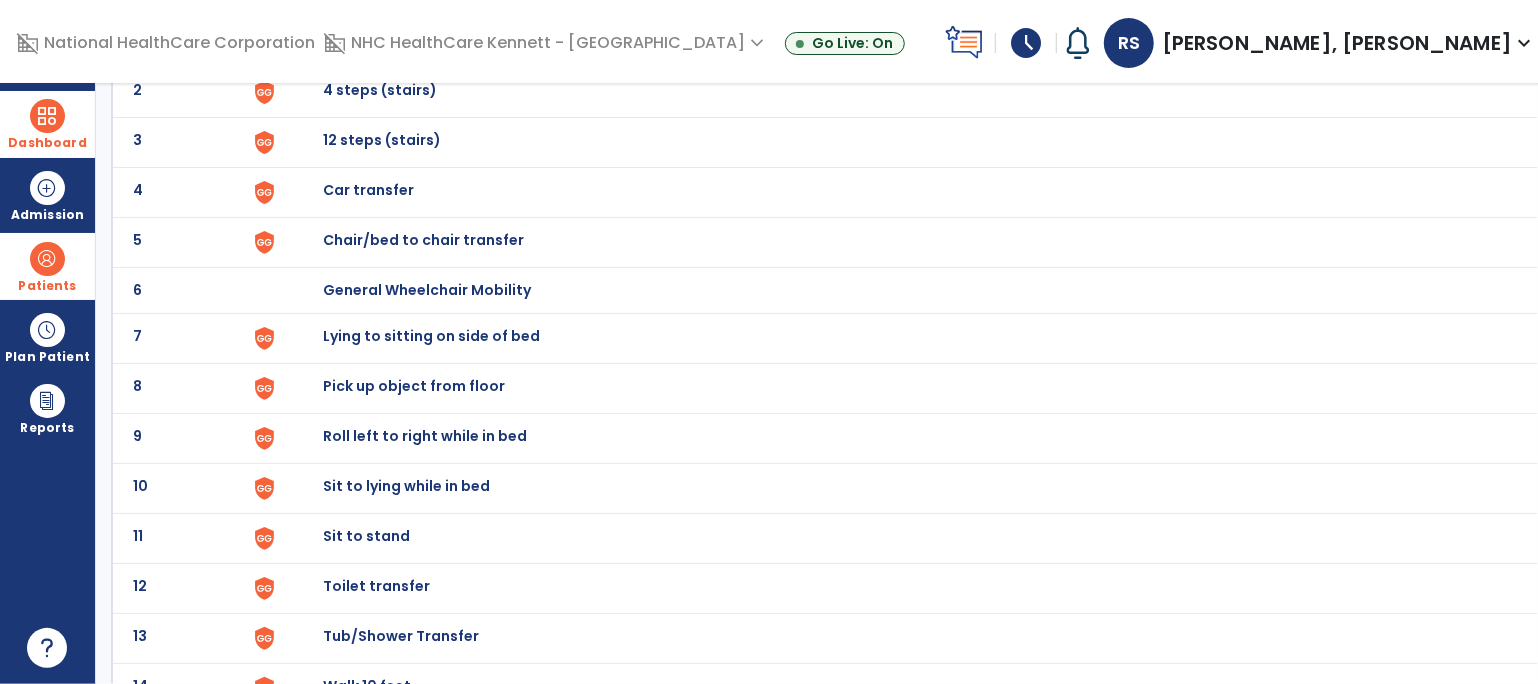 click on "Toilet transfer" at bounding box center [369, 40] 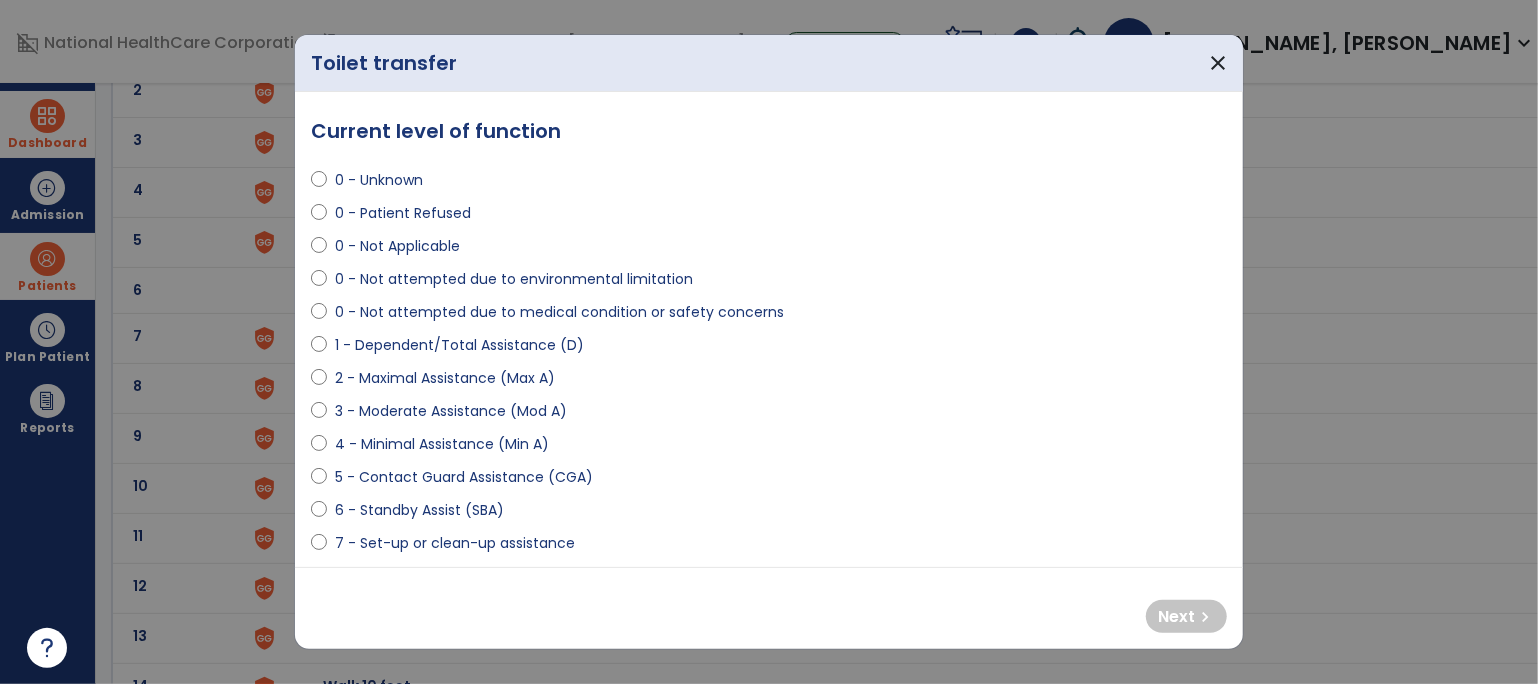 click on "2 - Maximal Assistance (Max A)" at bounding box center (445, 378) 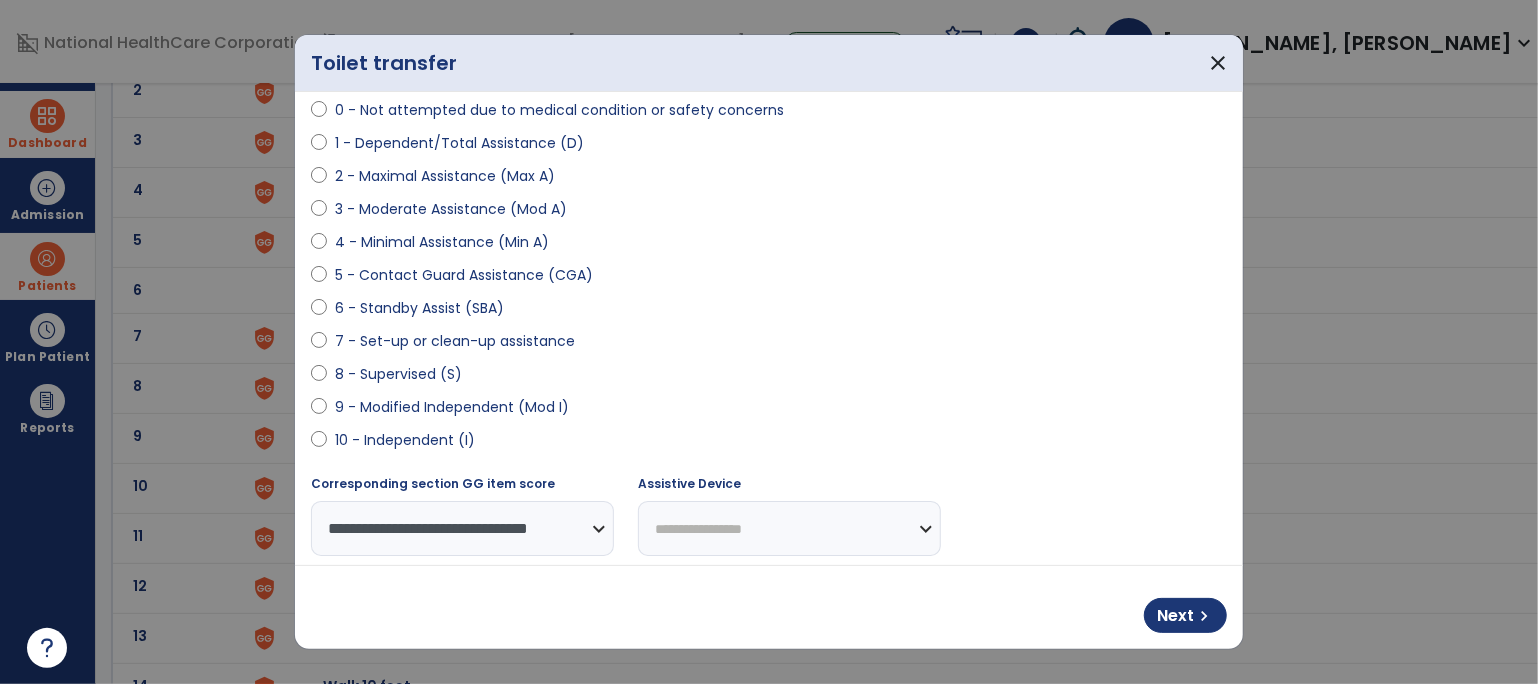 scroll, scrollTop: 222, scrollLeft: 0, axis: vertical 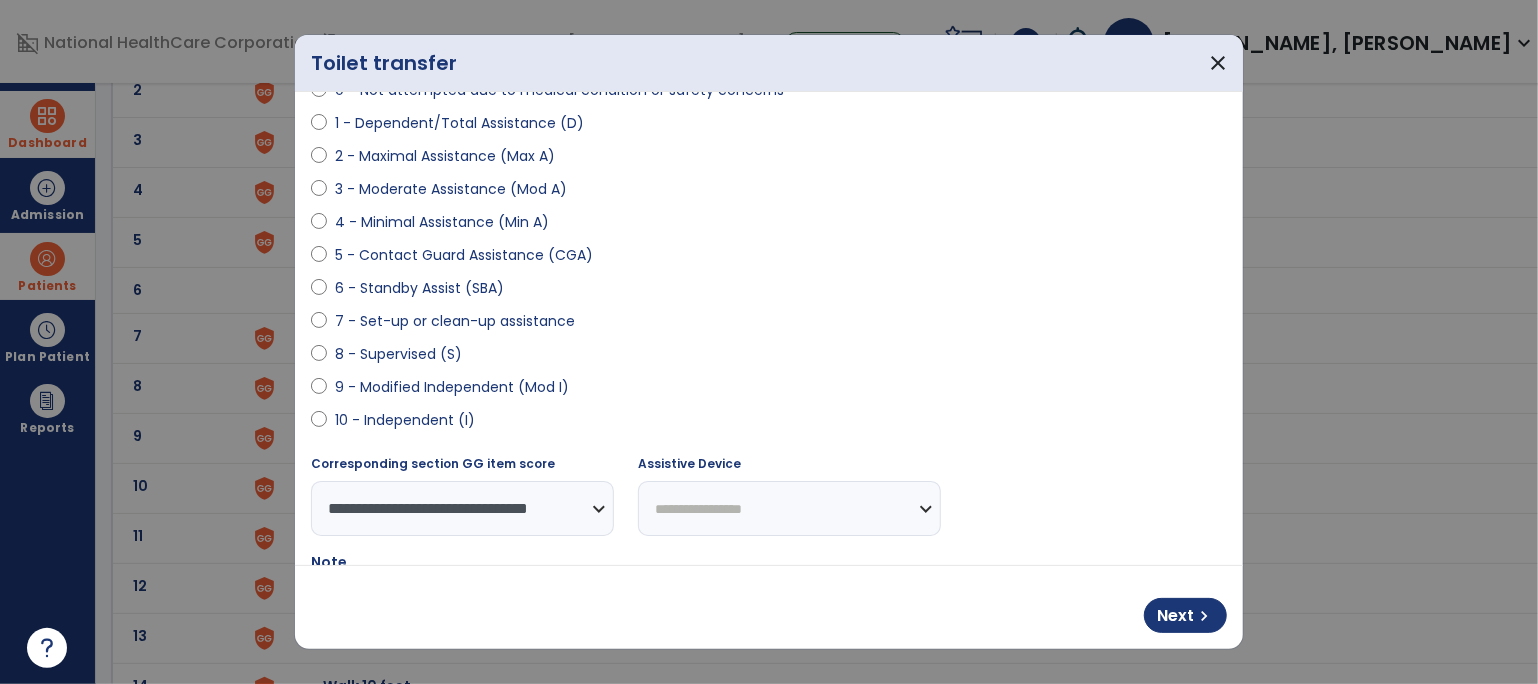 click on "**********" at bounding box center (462, 508) 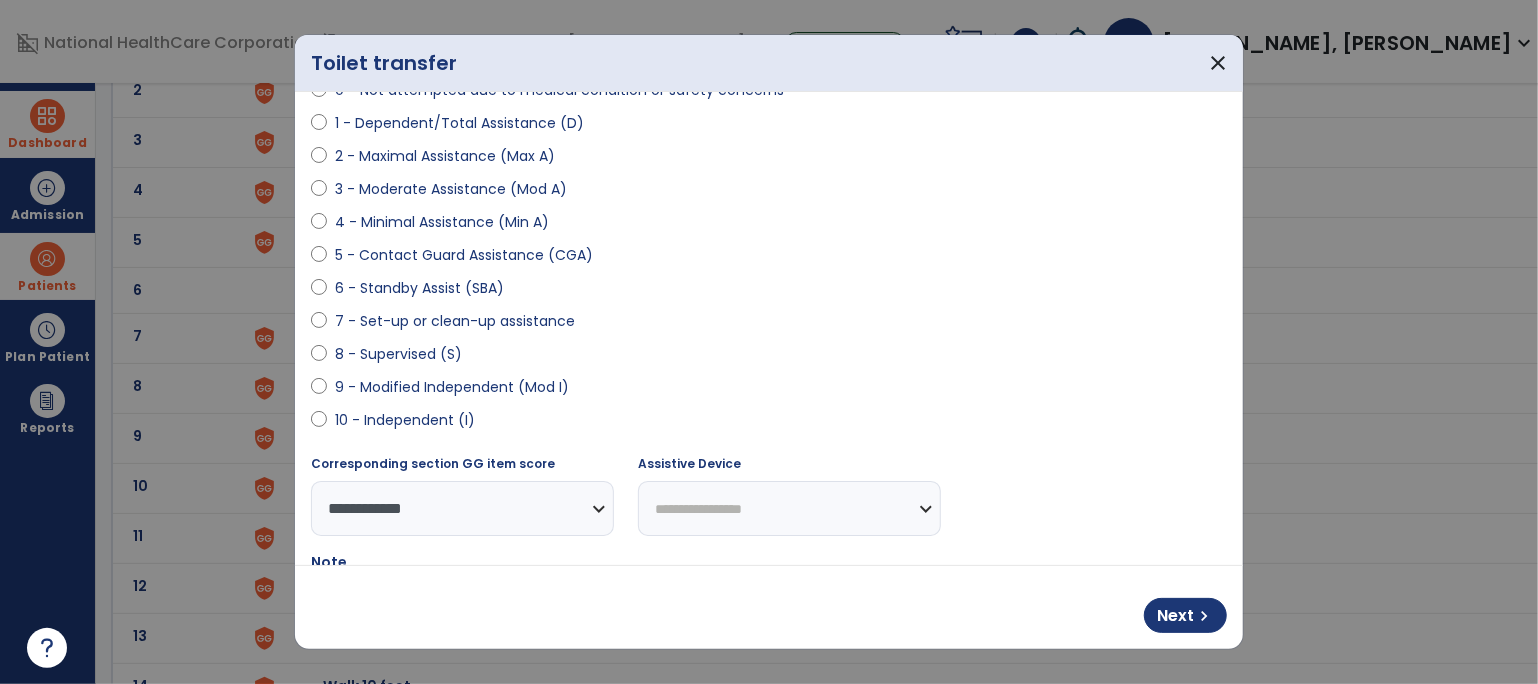 click on "**********" at bounding box center [462, 508] 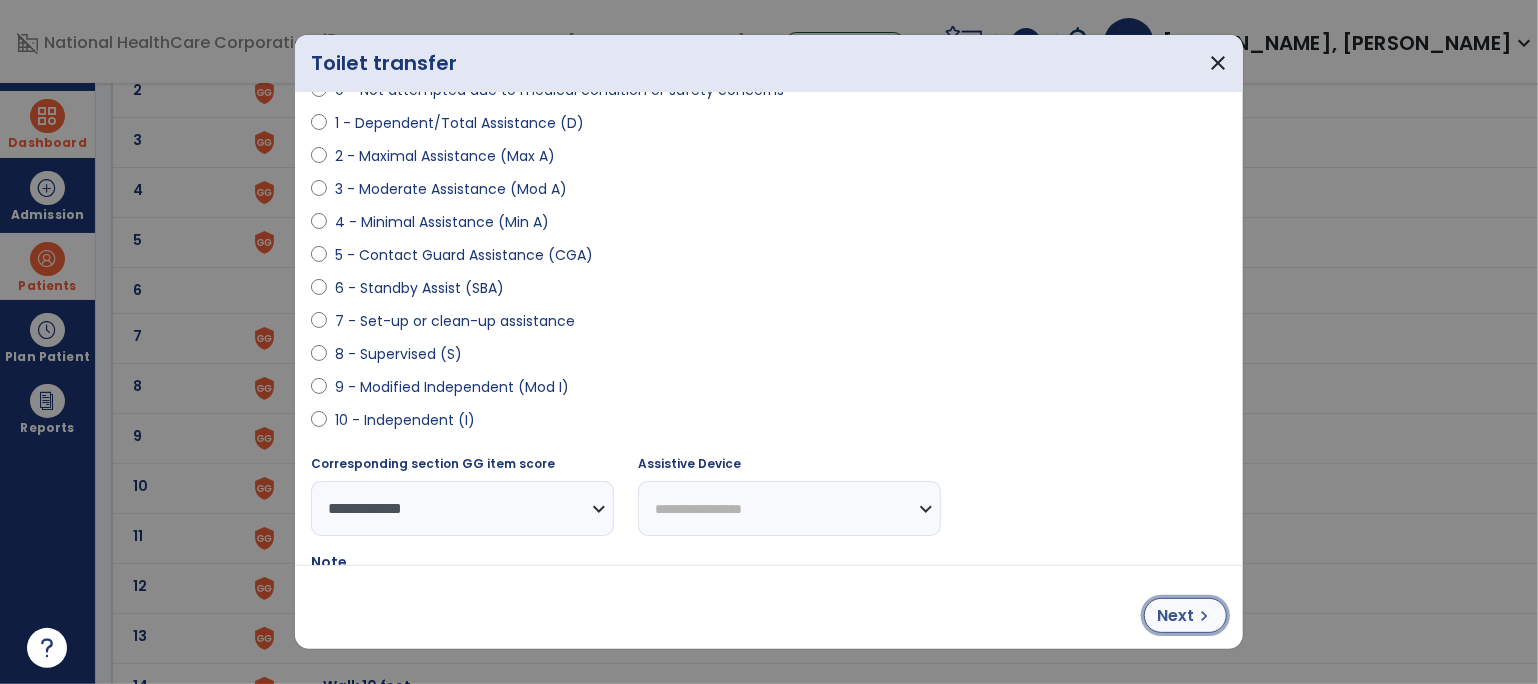 click on "Next" at bounding box center (1175, 616) 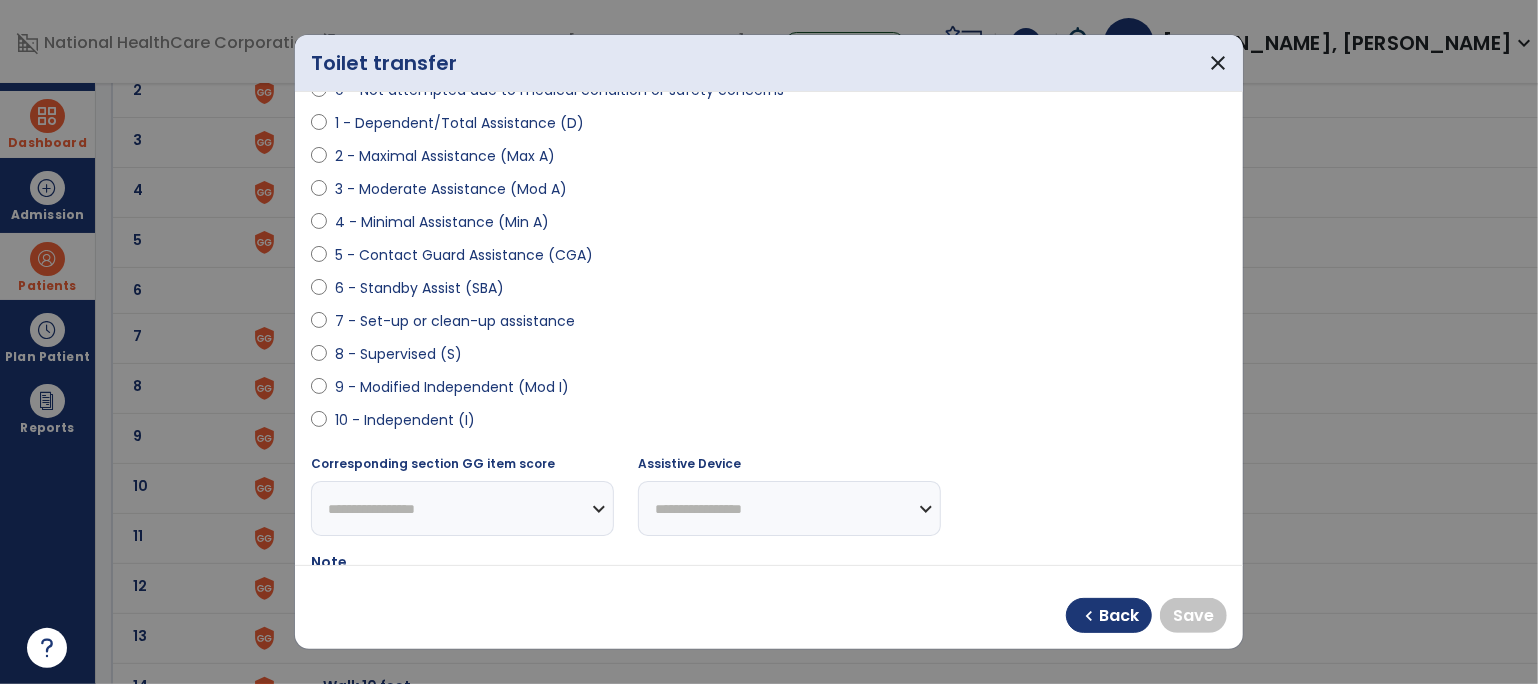 click on "9 - Modified Independent (Mod I)" at bounding box center (452, 387) 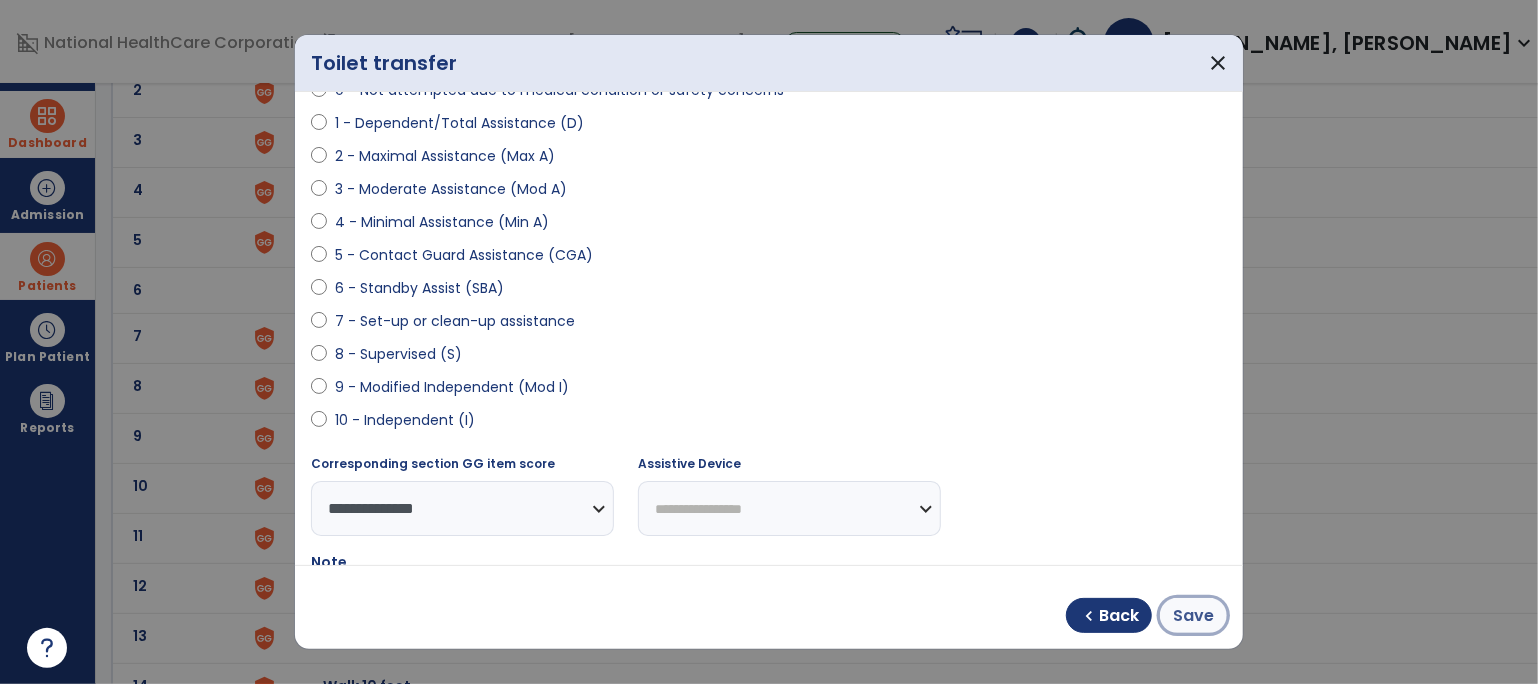 click on "Save" at bounding box center [1193, 616] 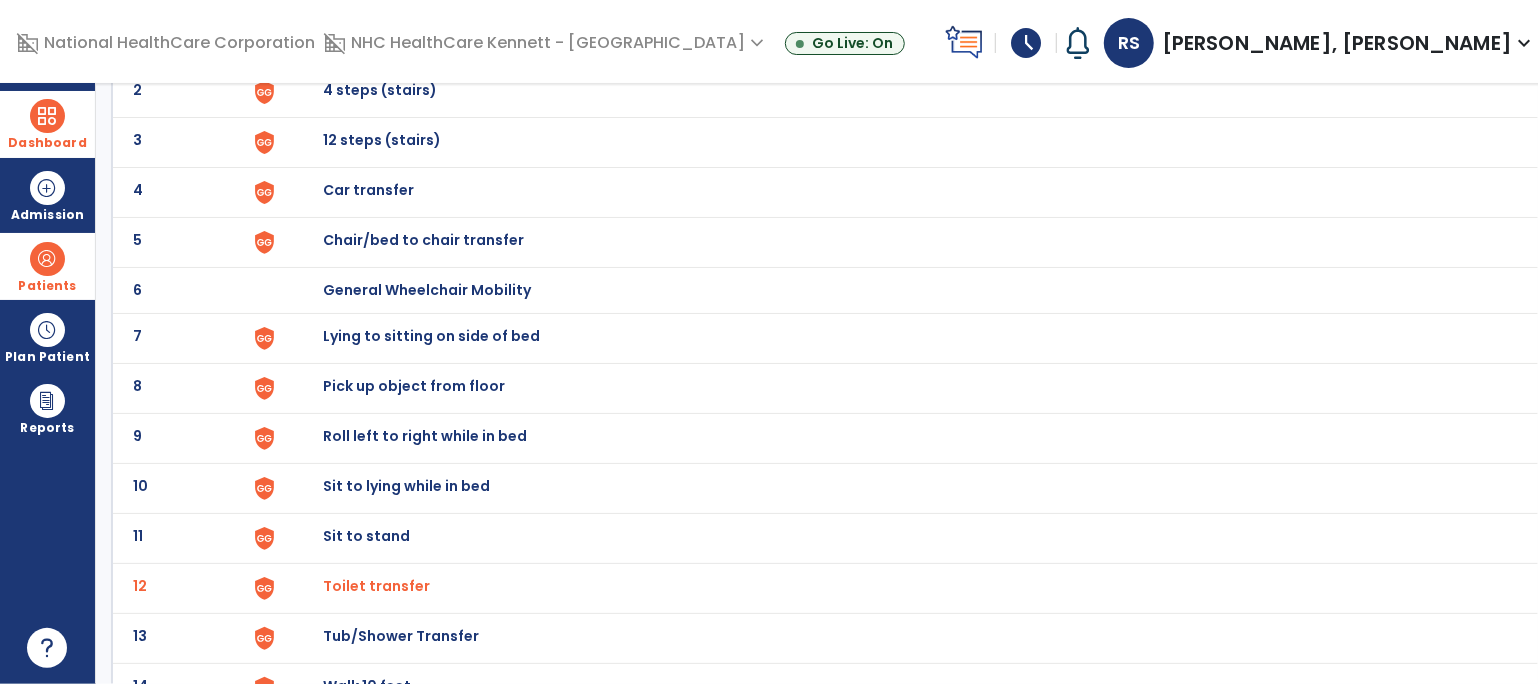 click on "Tub/Shower Transfer" at bounding box center (369, 40) 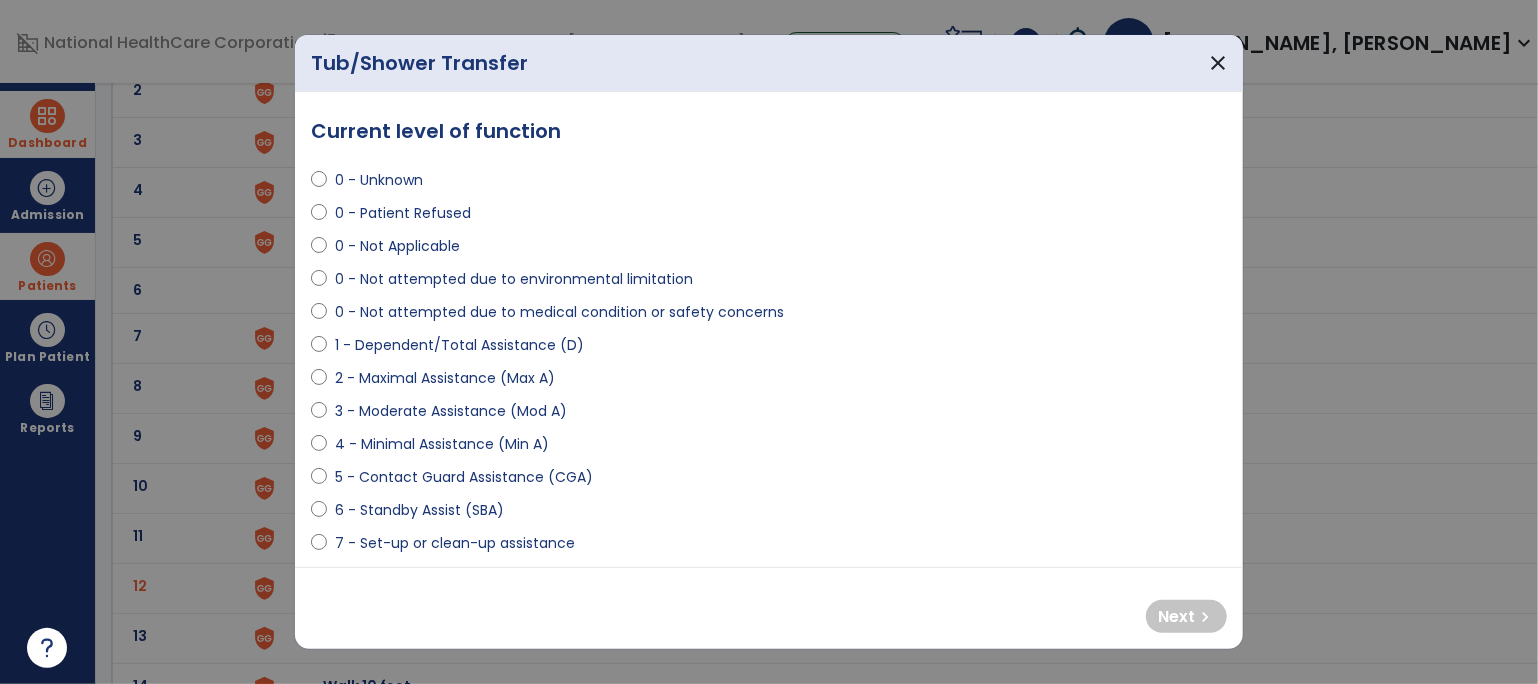 click on "1 - Dependent/Total Assistance (D)" at bounding box center (459, 345) 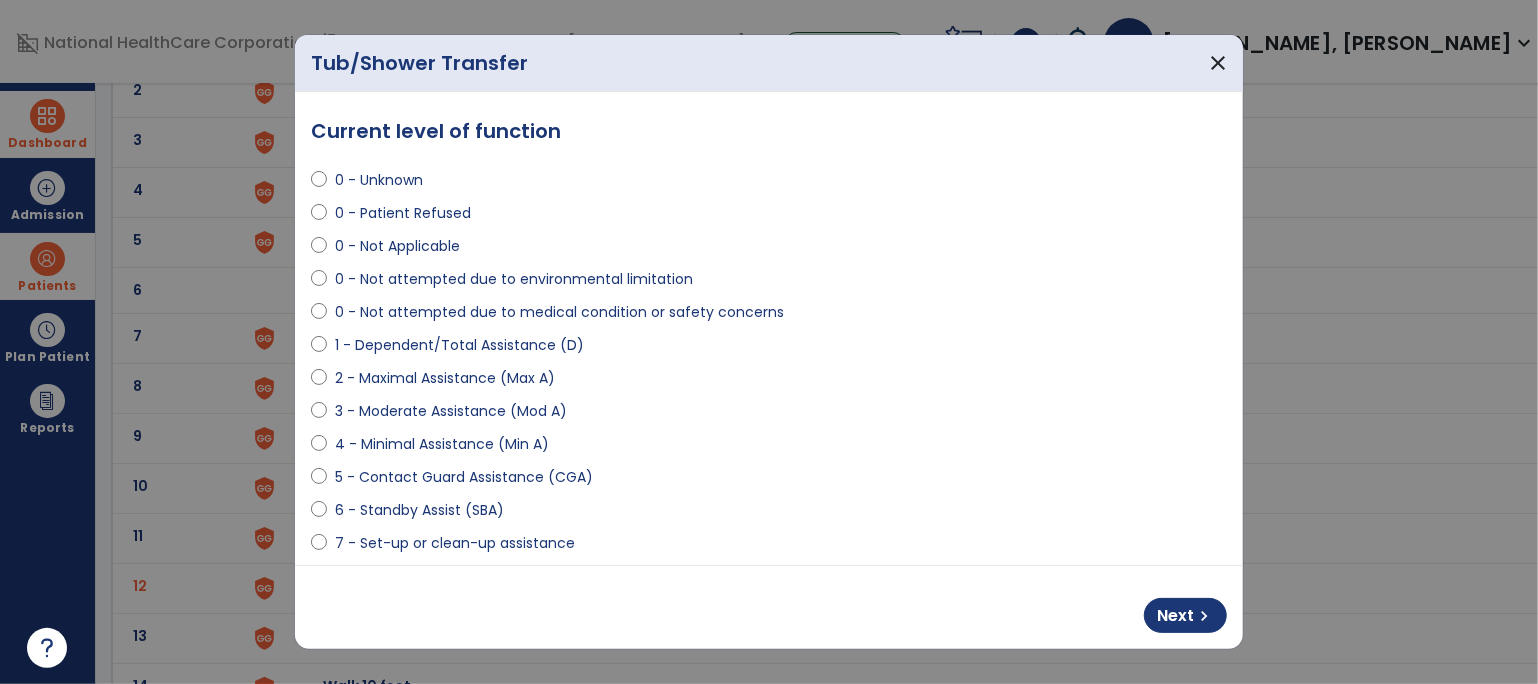 click on "2 - Maximal Assistance (Max A)" at bounding box center [445, 378] 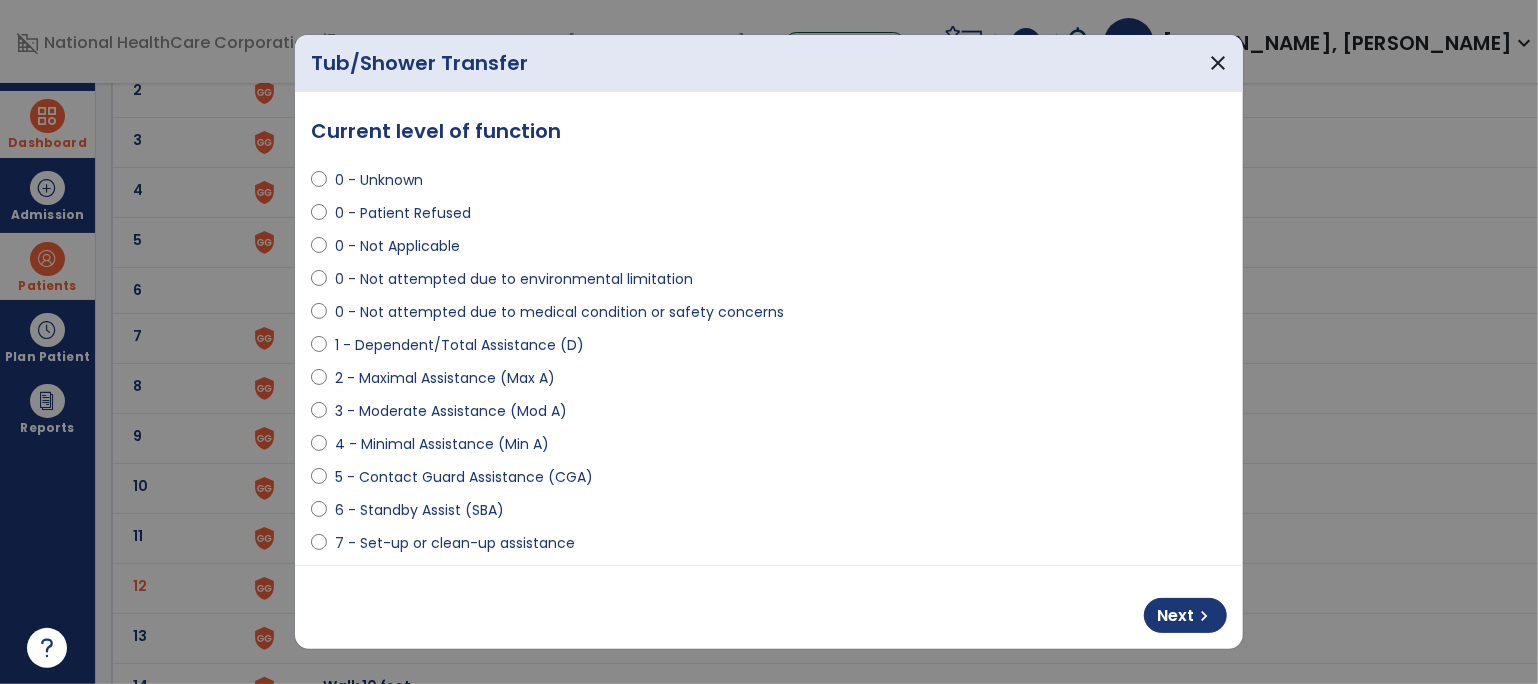 scroll, scrollTop: 333, scrollLeft: 0, axis: vertical 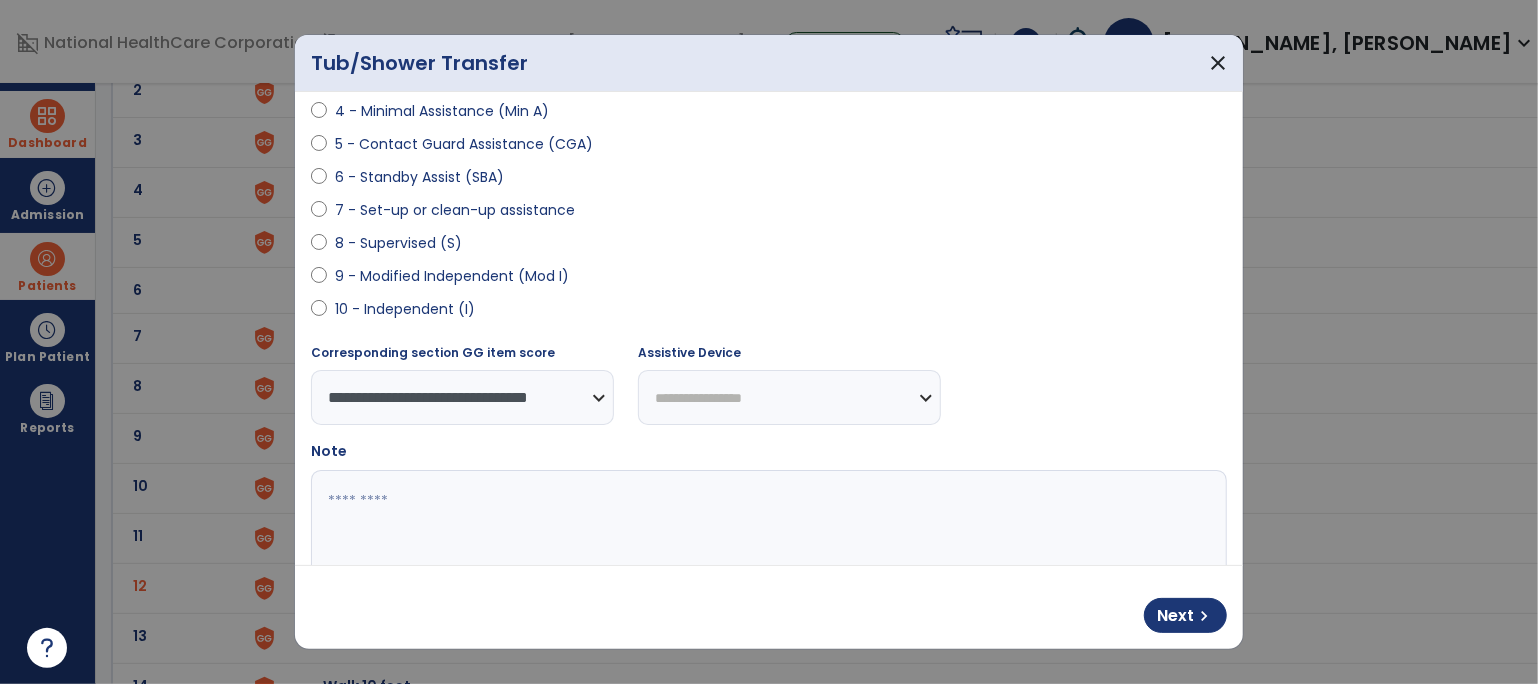 click on "**********" at bounding box center [462, 397] 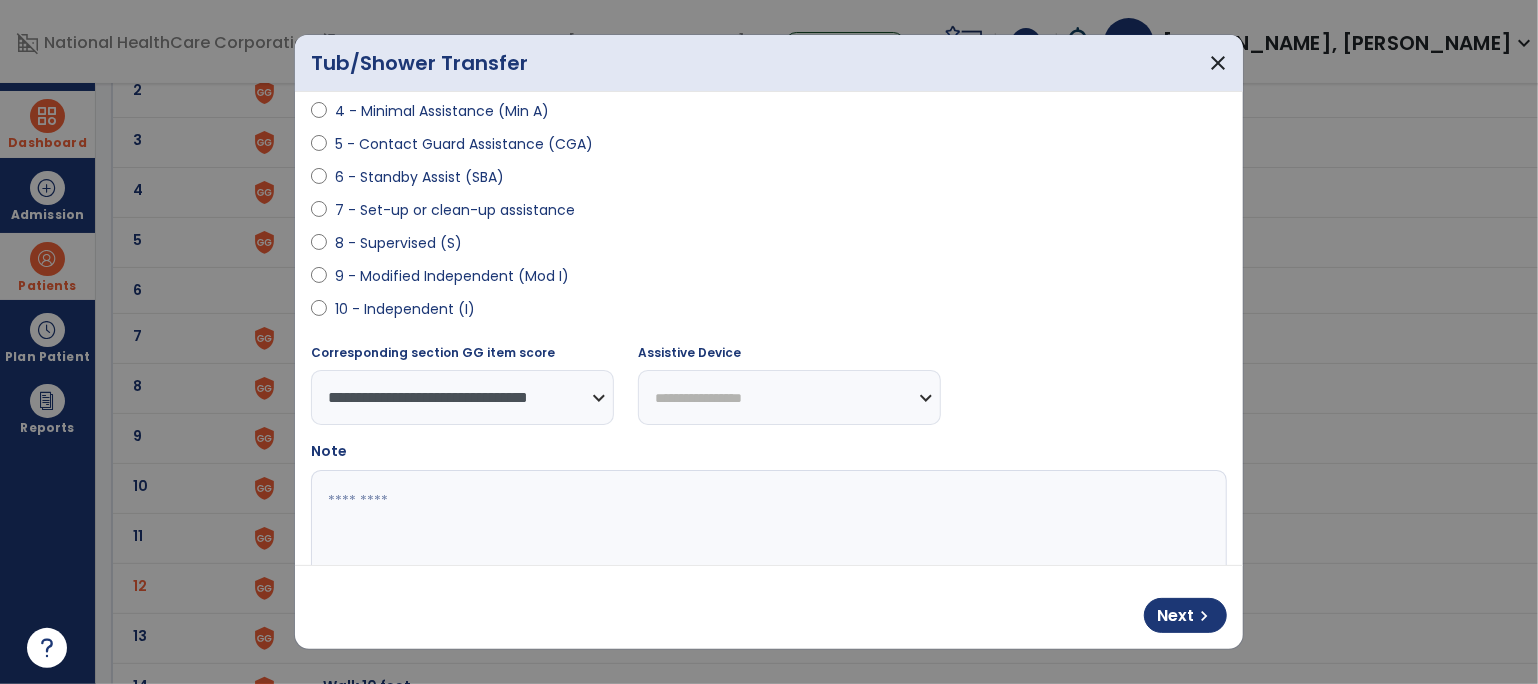 select on "**********" 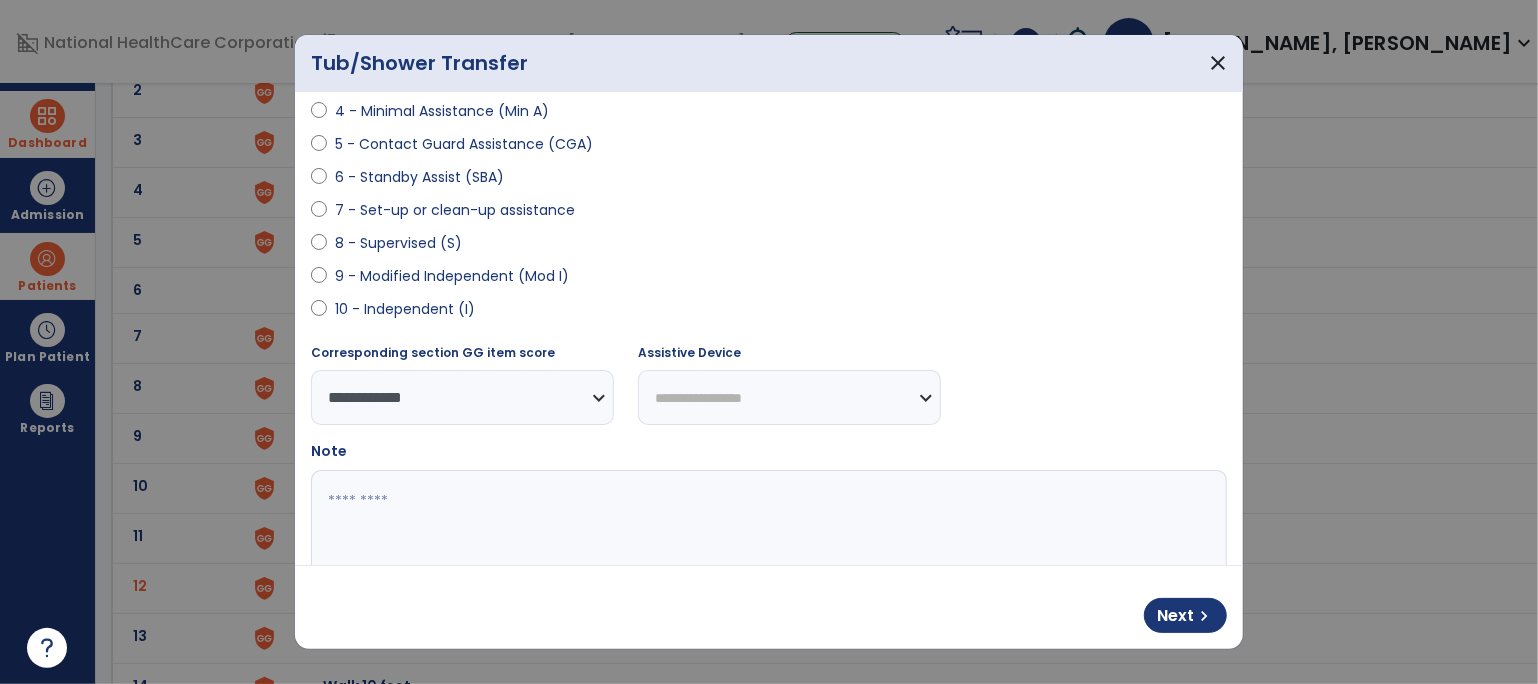 click on "**********" at bounding box center (462, 397) 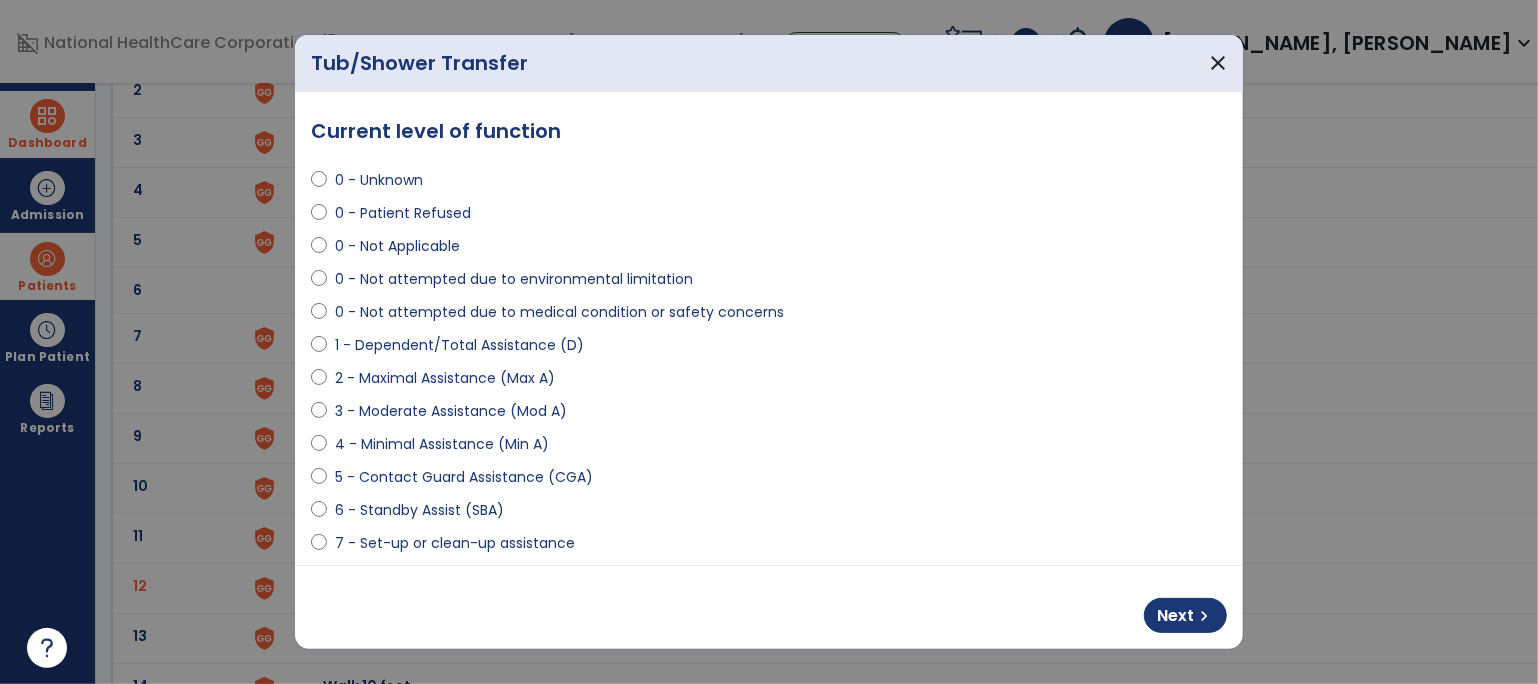 scroll, scrollTop: 418, scrollLeft: 0, axis: vertical 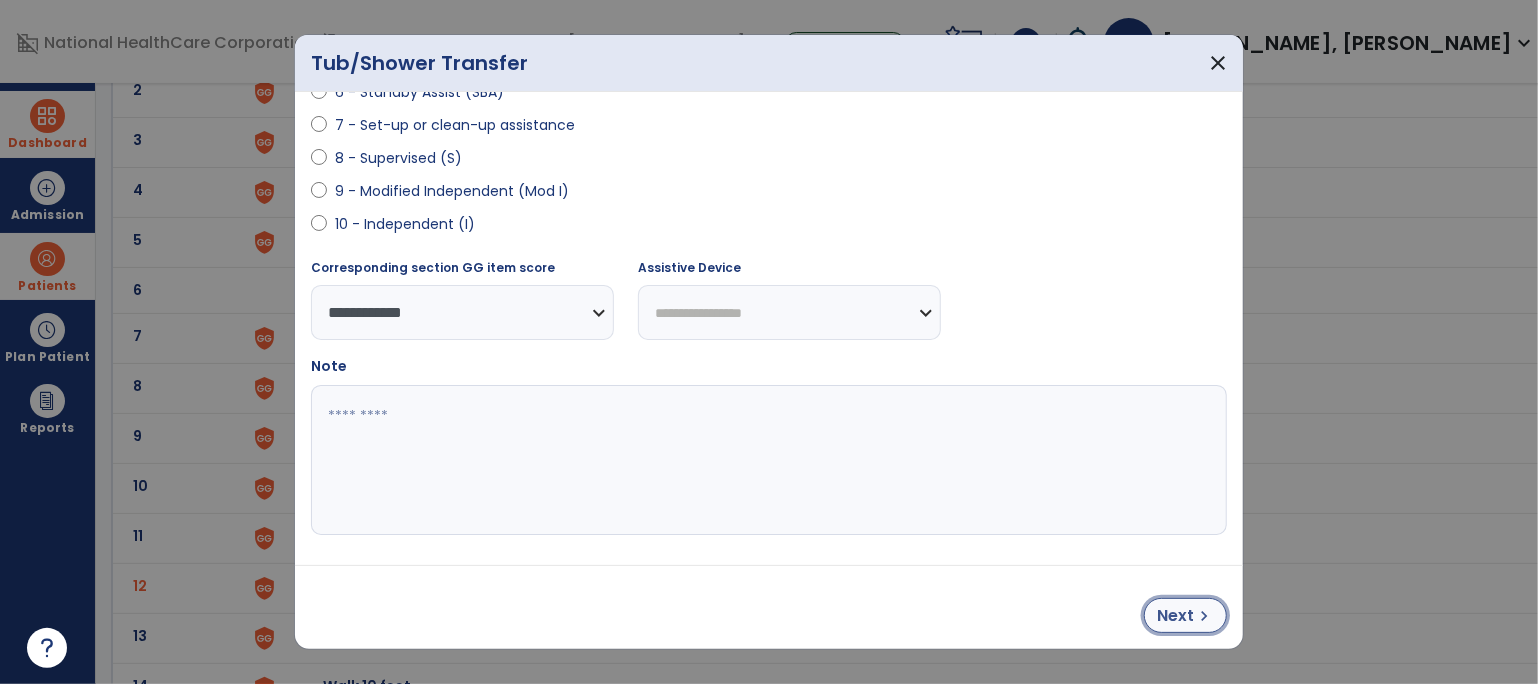 click on "chevron_right" at bounding box center (1204, 616) 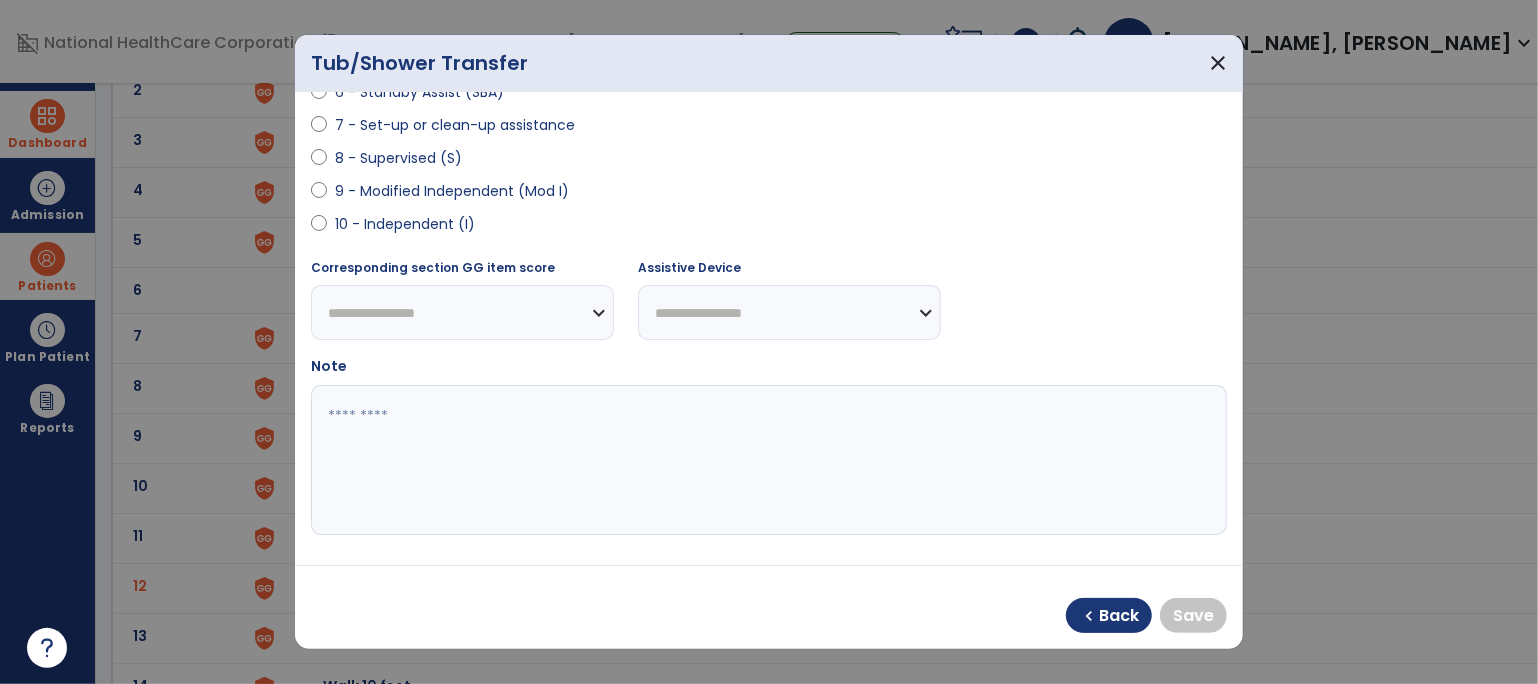 click on "9 - Modified Independent (Mod I)" at bounding box center (452, 191) 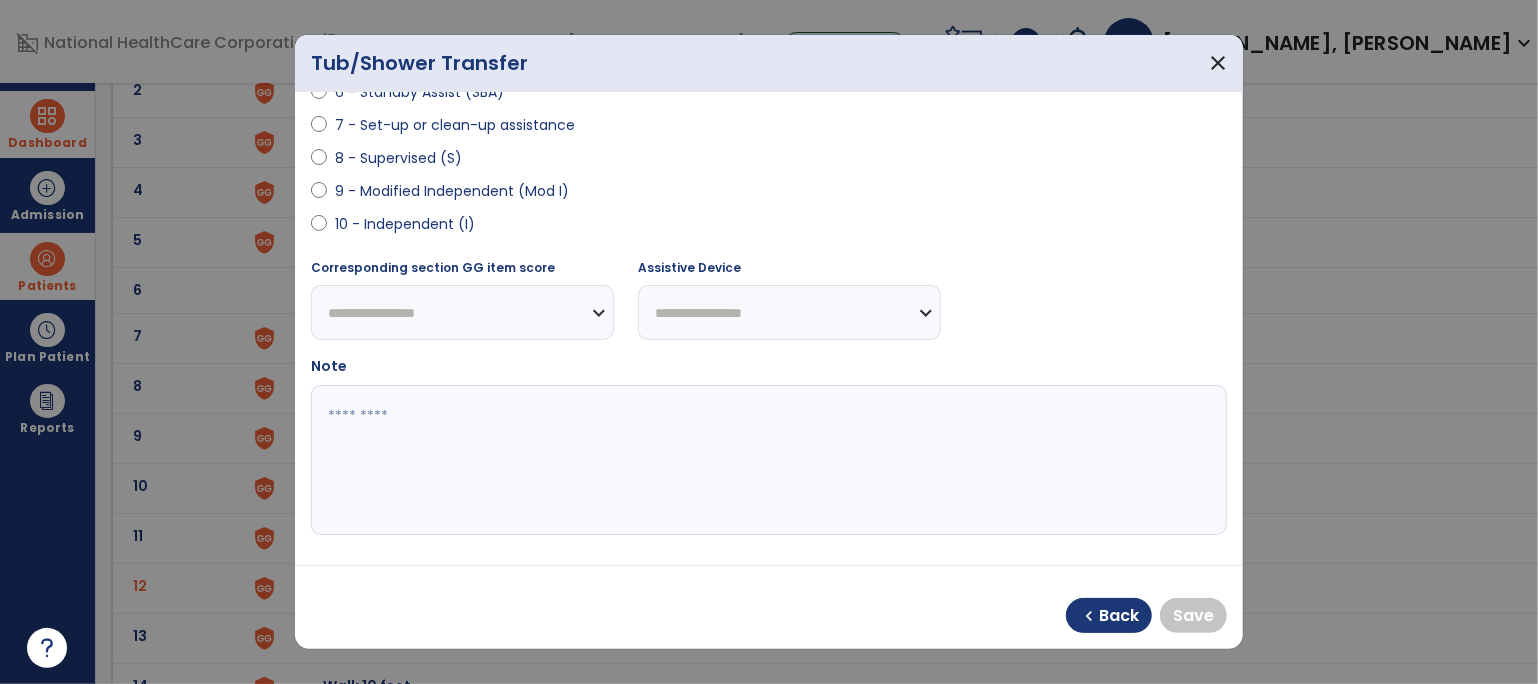 select on "**********" 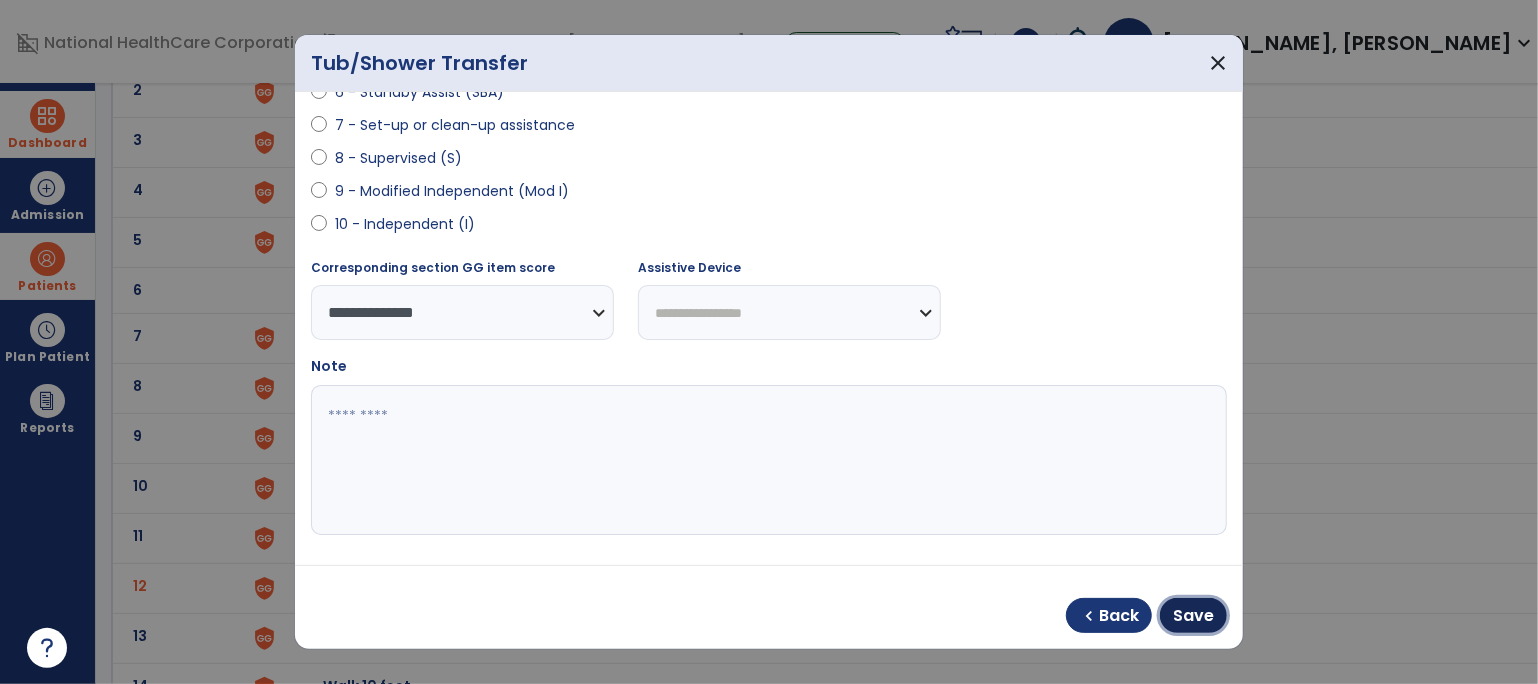 click on "Save" at bounding box center [1193, 615] 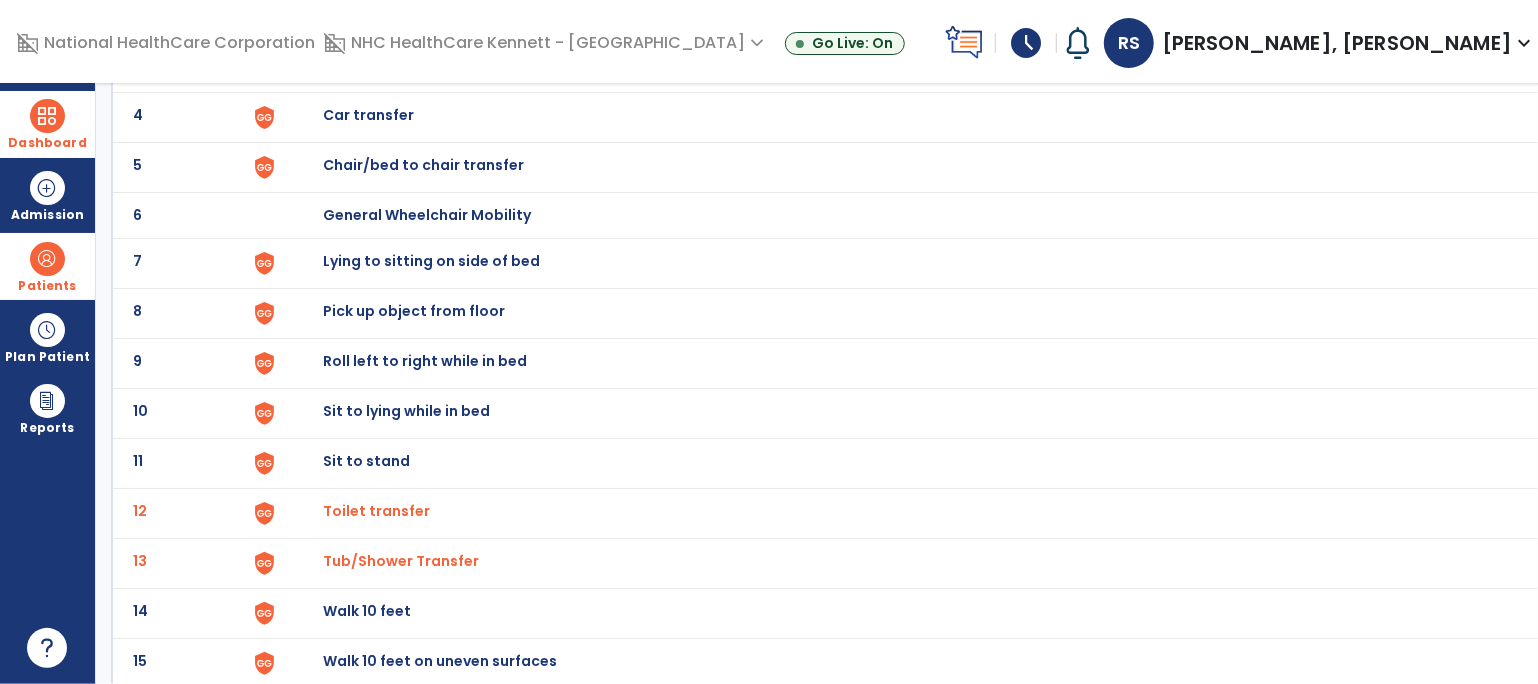 scroll, scrollTop: 333, scrollLeft: 0, axis: vertical 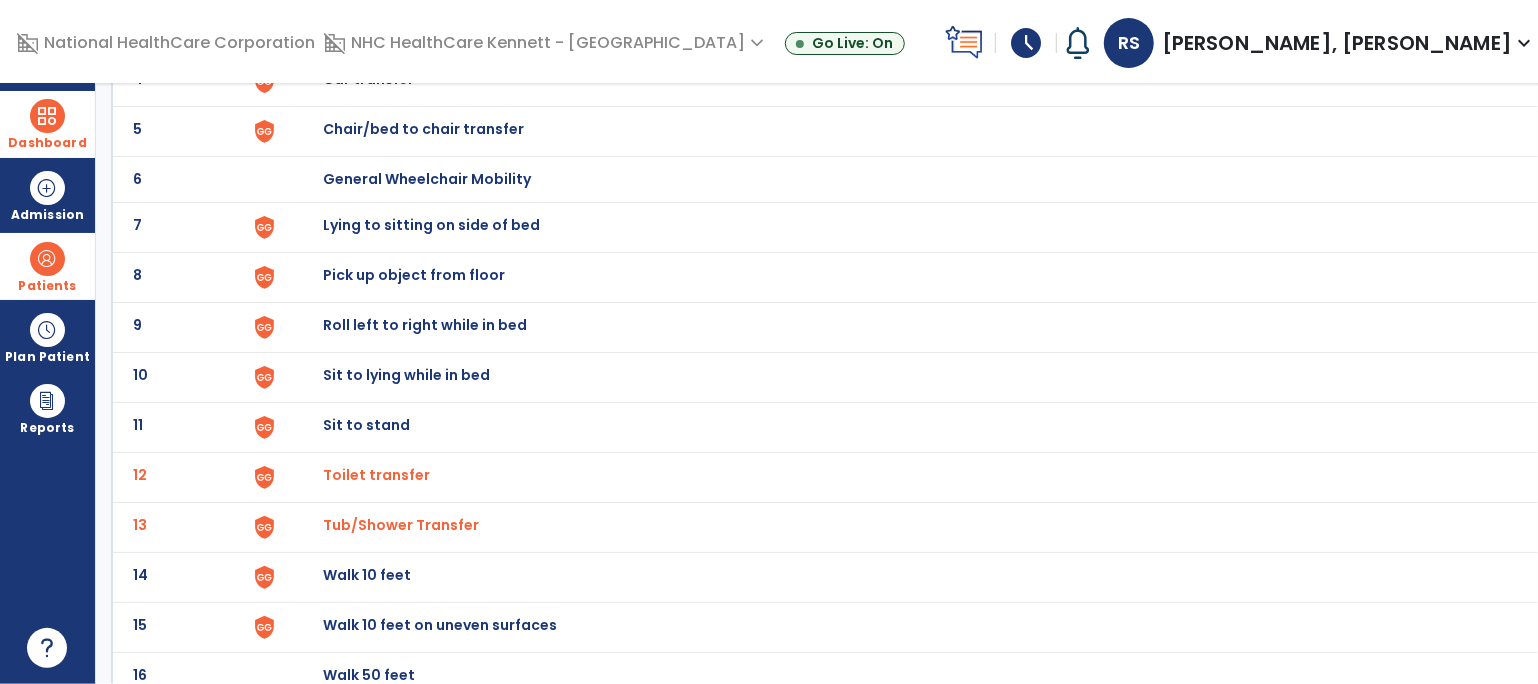 click on "Lying to sitting on side of bed" at bounding box center [369, -71] 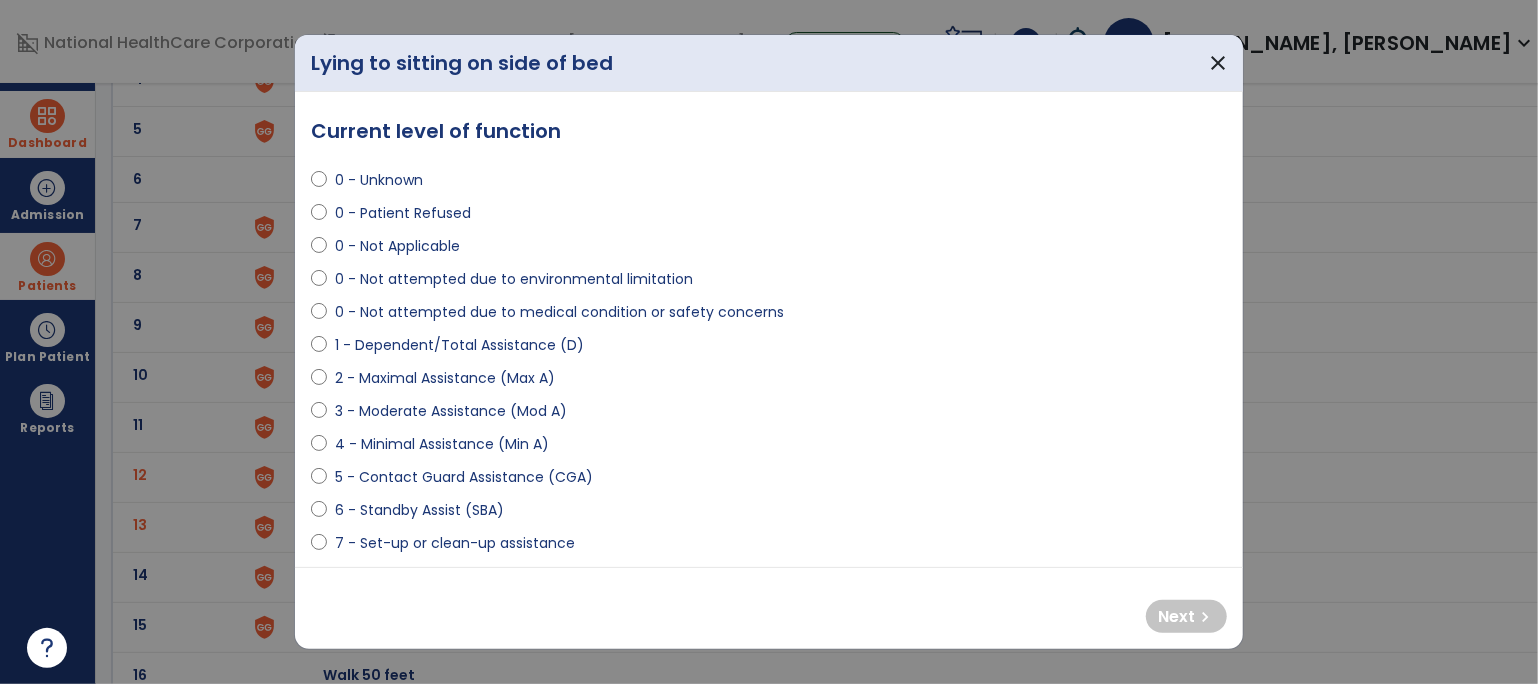 click on "2 - Maximal Assistance (Max A)" at bounding box center [445, 378] 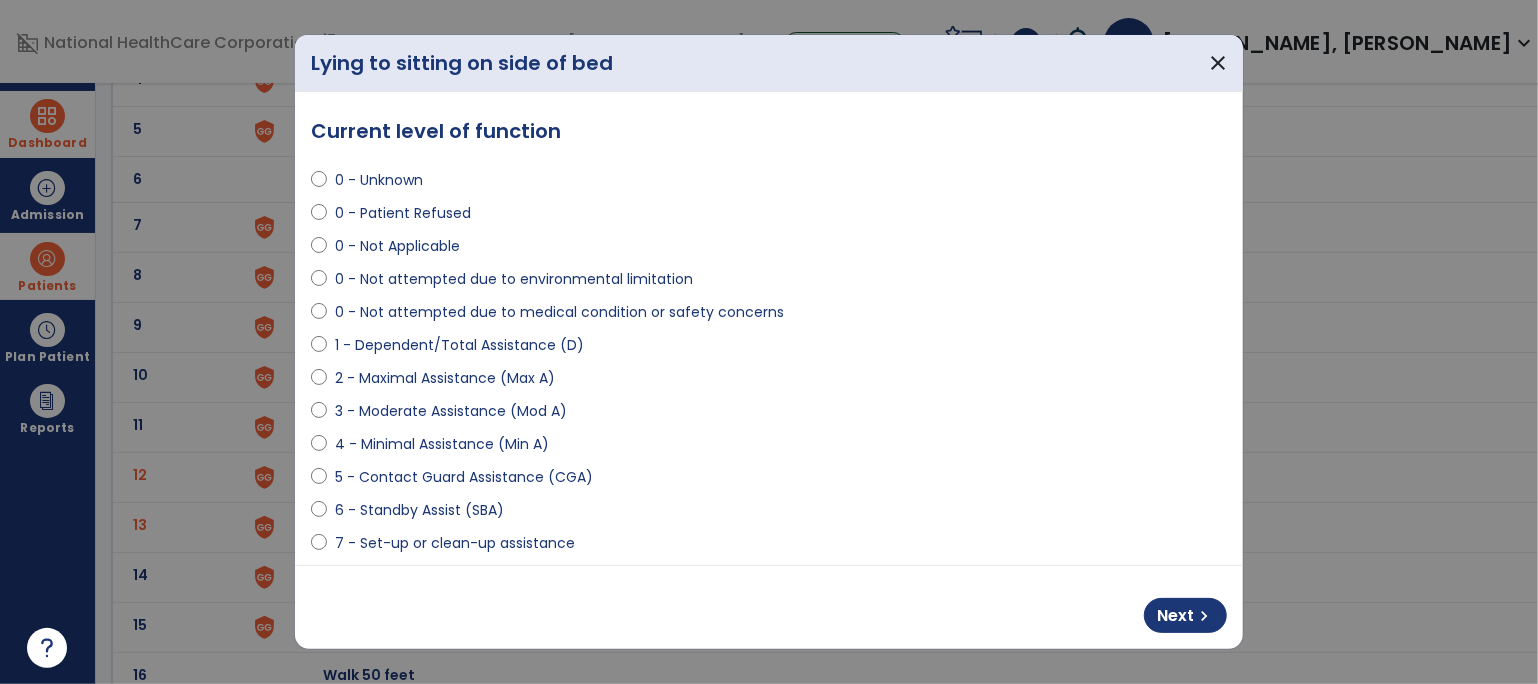 scroll, scrollTop: 333, scrollLeft: 0, axis: vertical 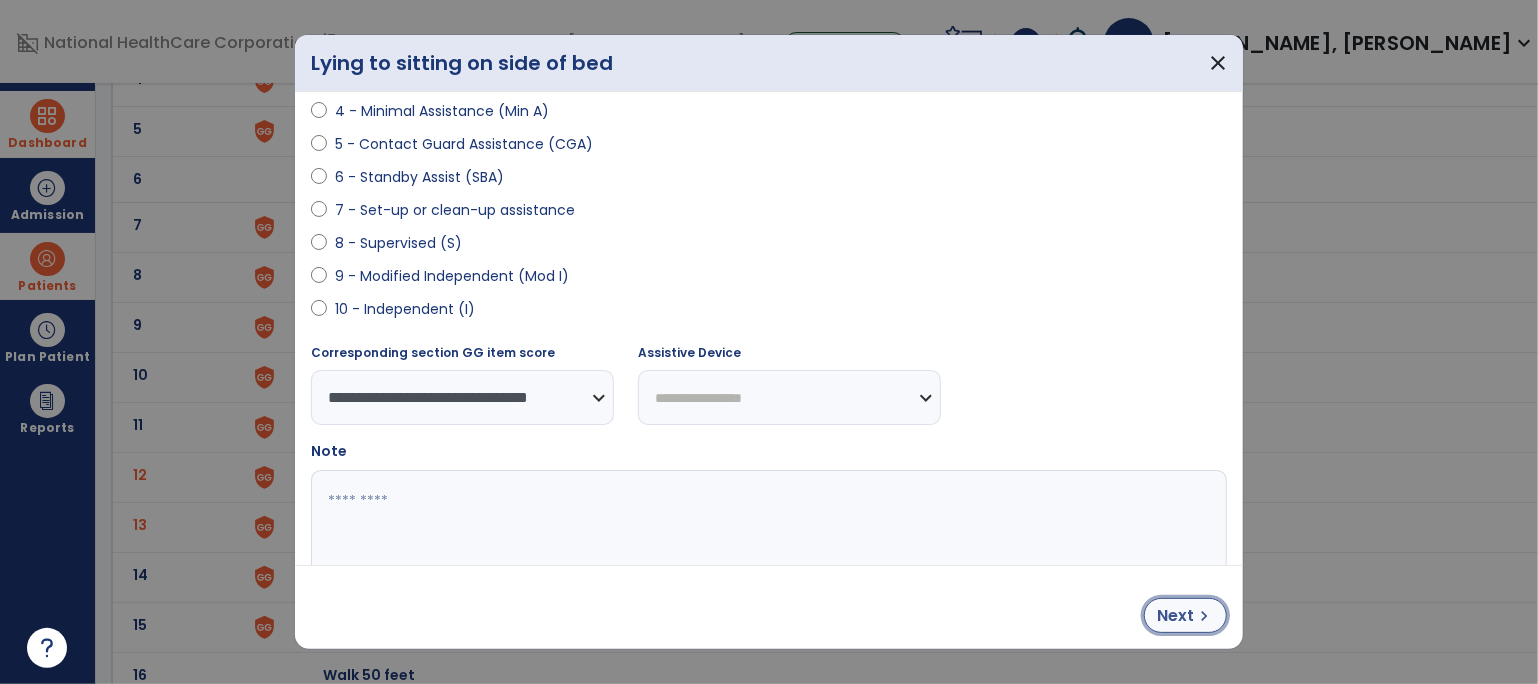 click on "Next" at bounding box center (1175, 616) 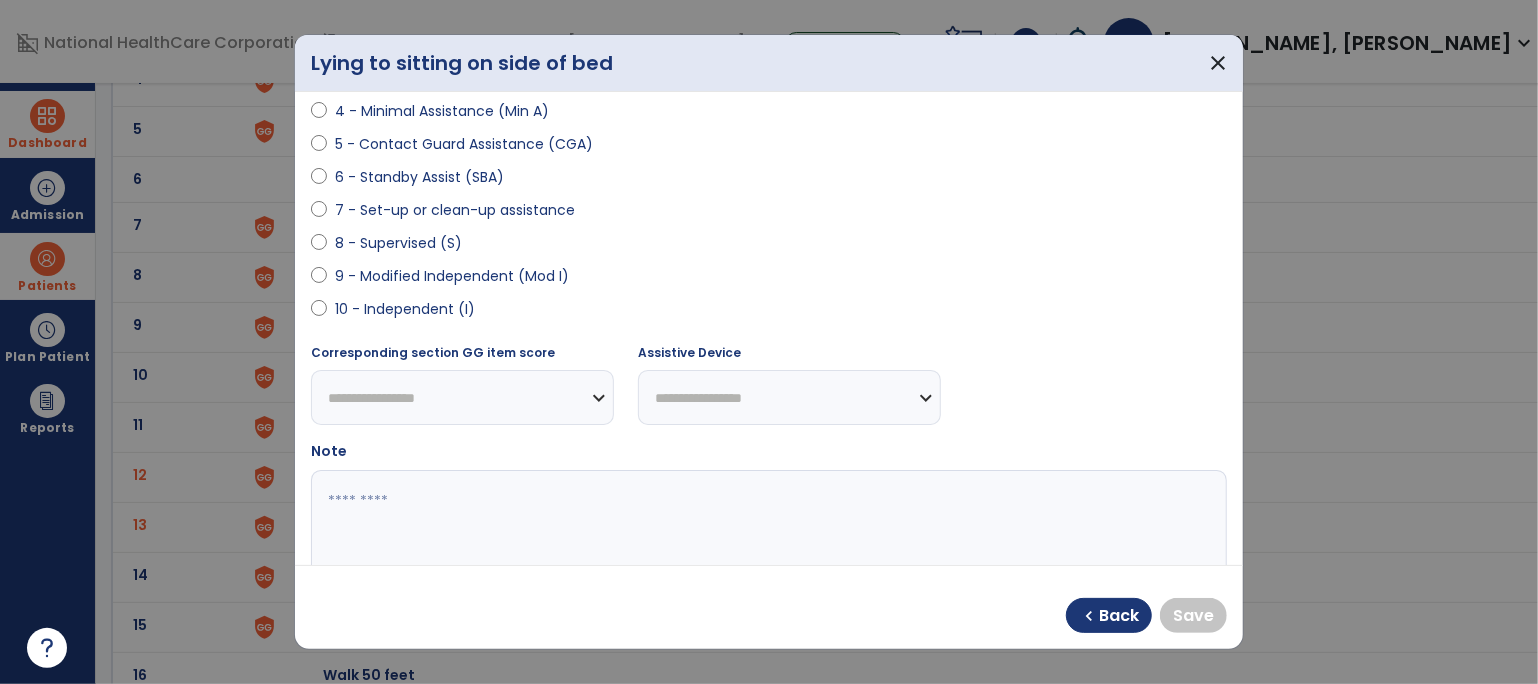 click on "9 - Modified Independent (Mod I)" at bounding box center [452, 276] 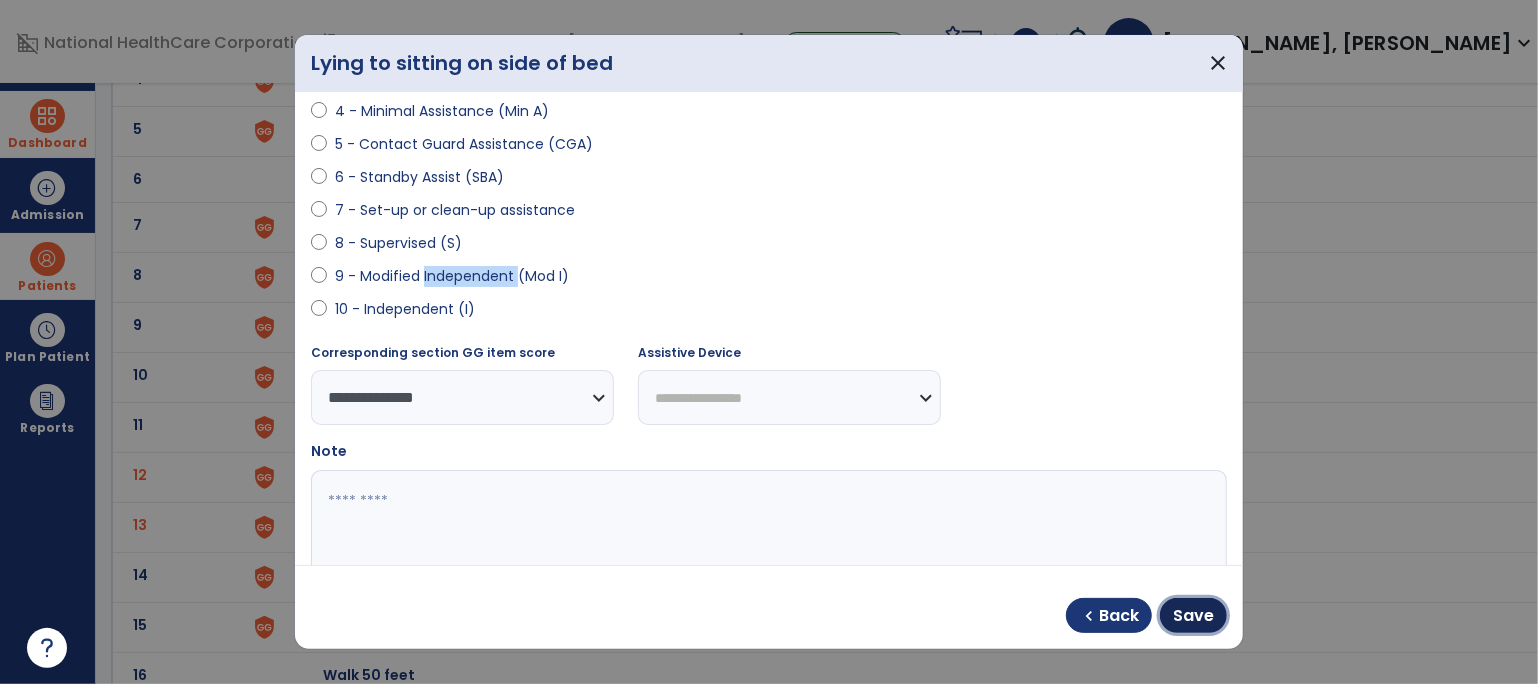 click on "Save" at bounding box center (1193, 615) 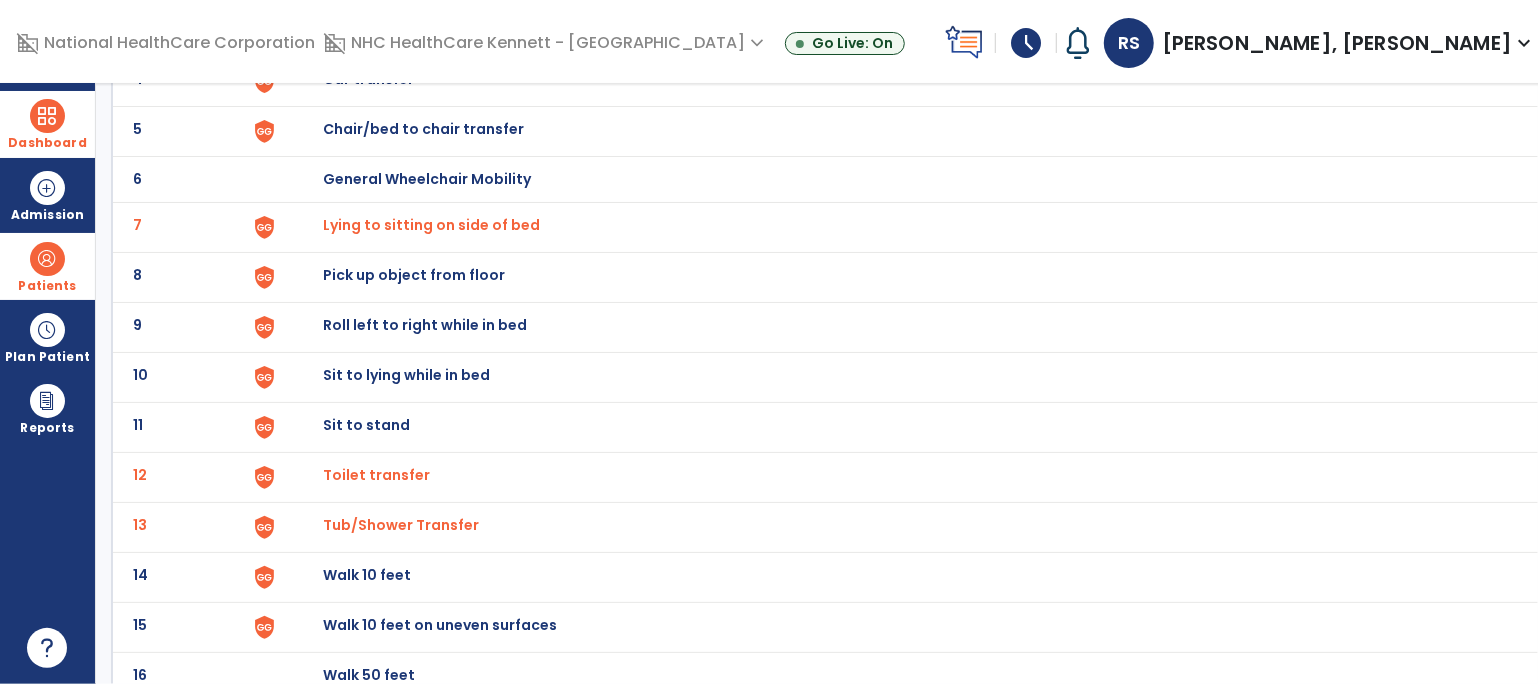 click on "Sit to lying while in bed" at bounding box center [369, -71] 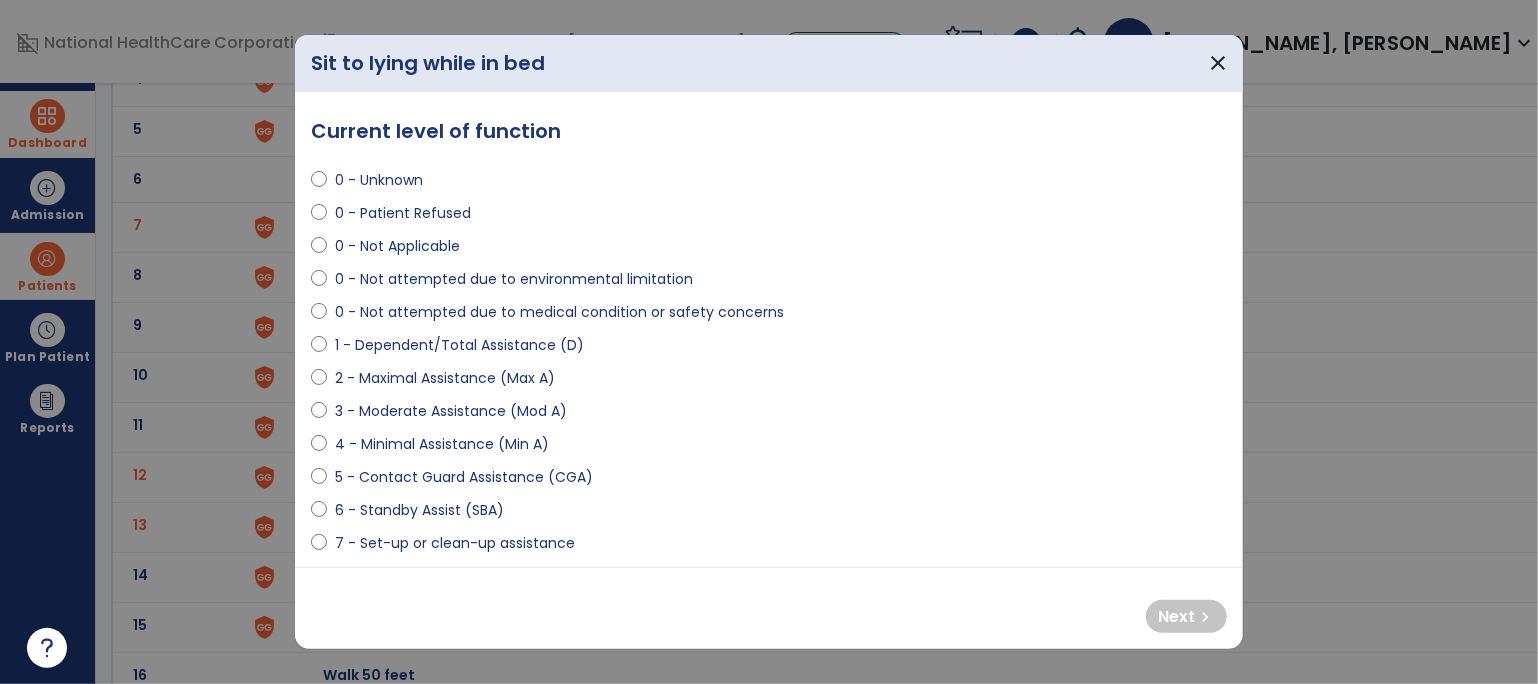 click on "2 - Maximal Assistance (Max A)" at bounding box center [445, 378] 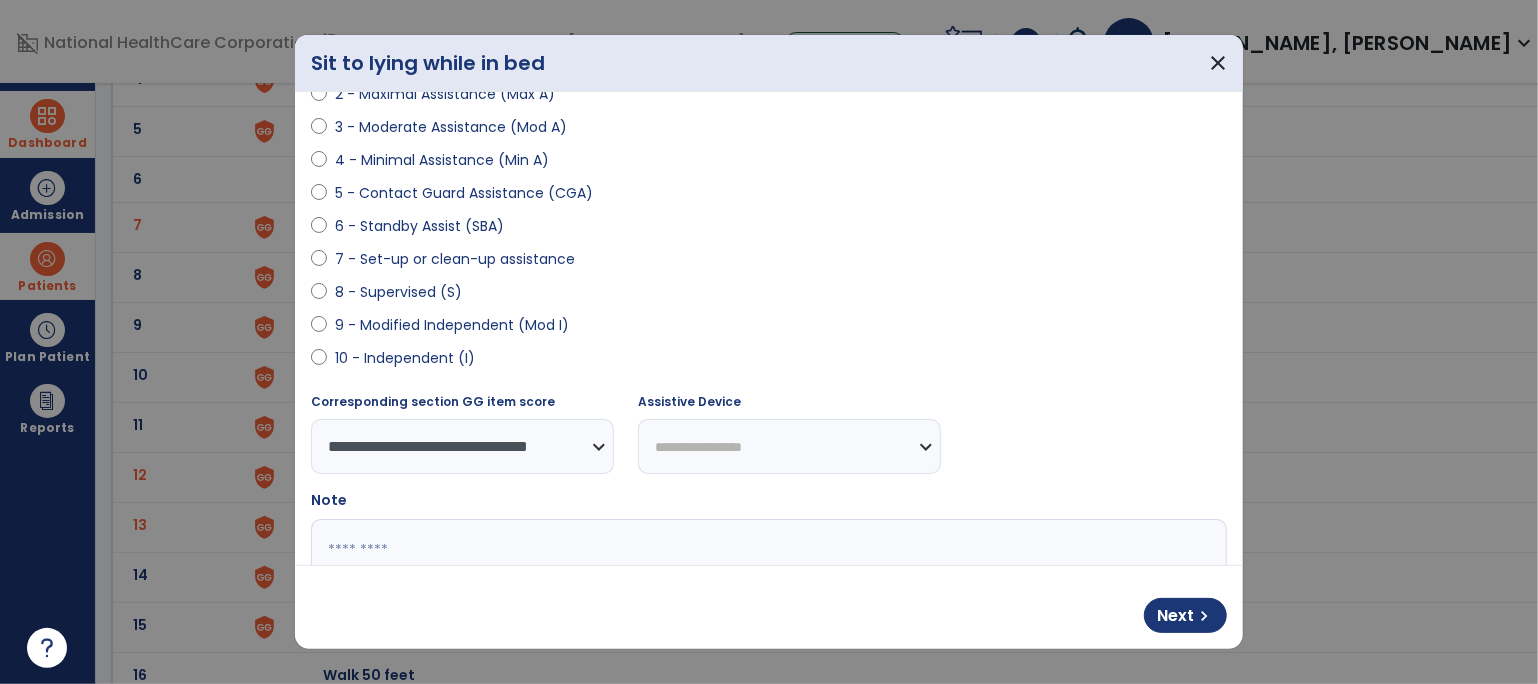 scroll, scrollTop: 418, scrollLeft: 0, axis: vertical 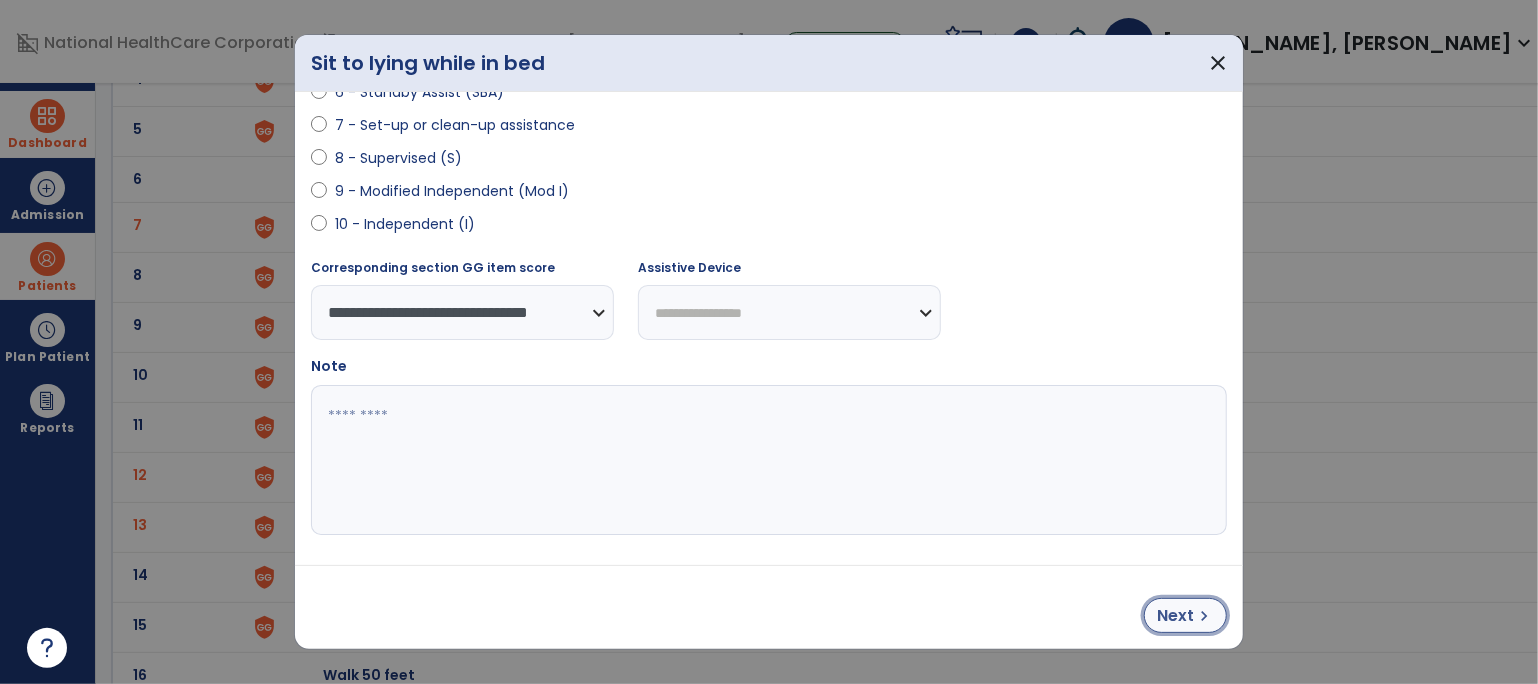 click on "Next" at bounding box center (1175, 616) 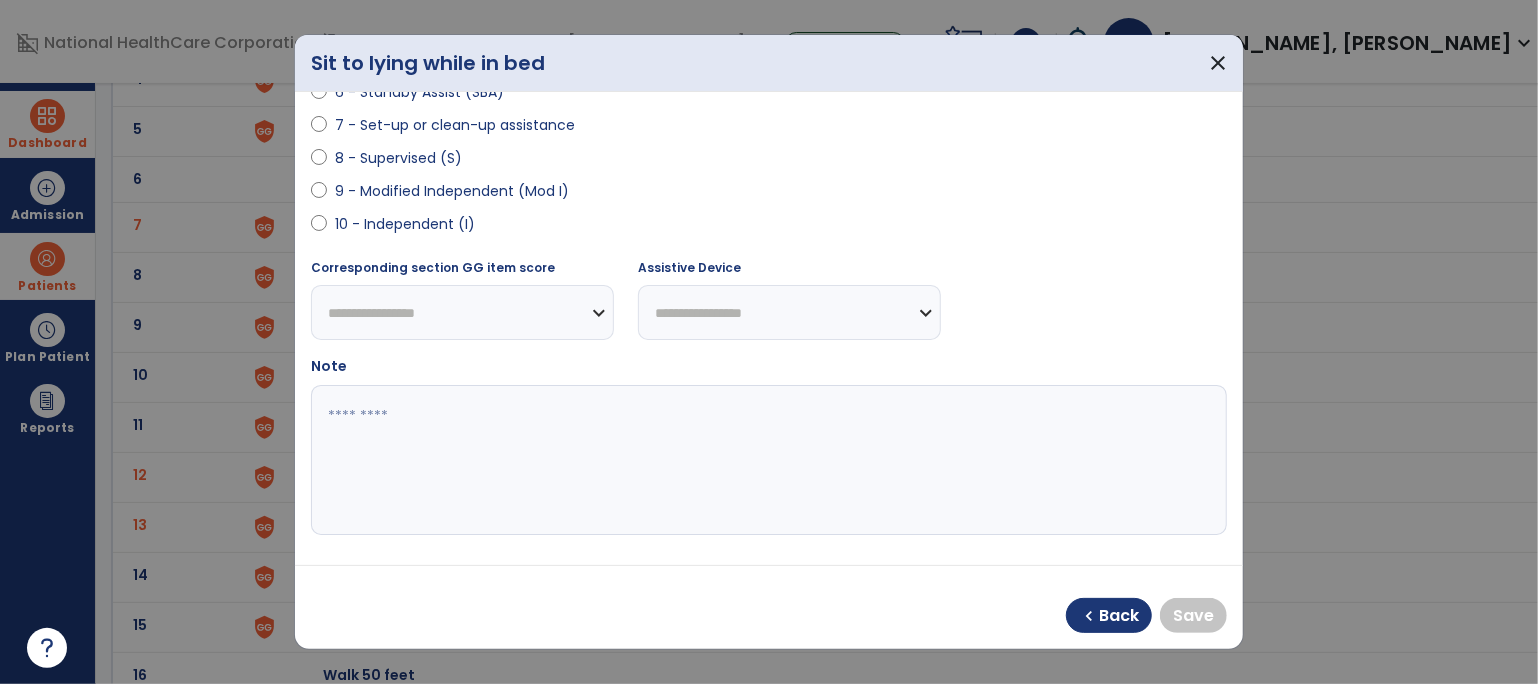 click on "**********" at bounding box center [462, 312] 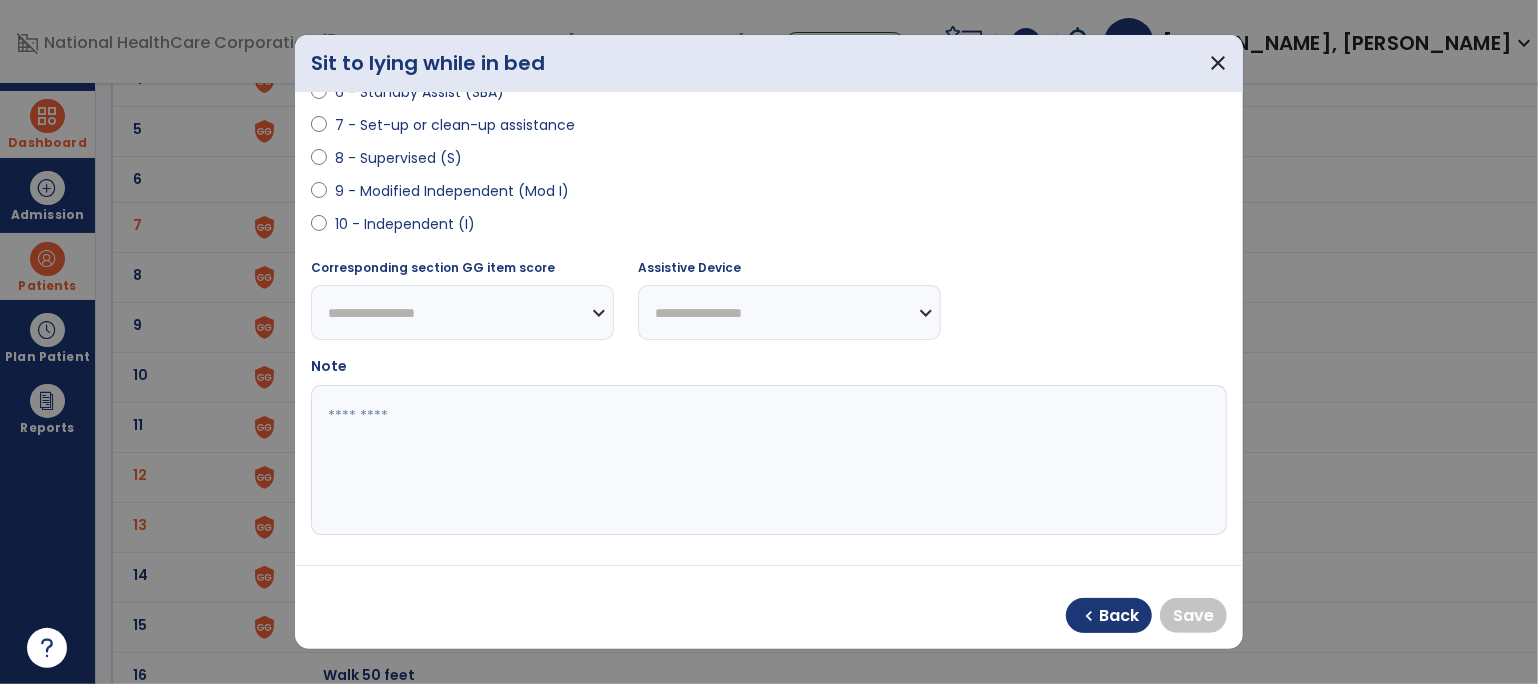 click on "9 - Modified Independent (Mod I)" at bounding box center [769, 195] 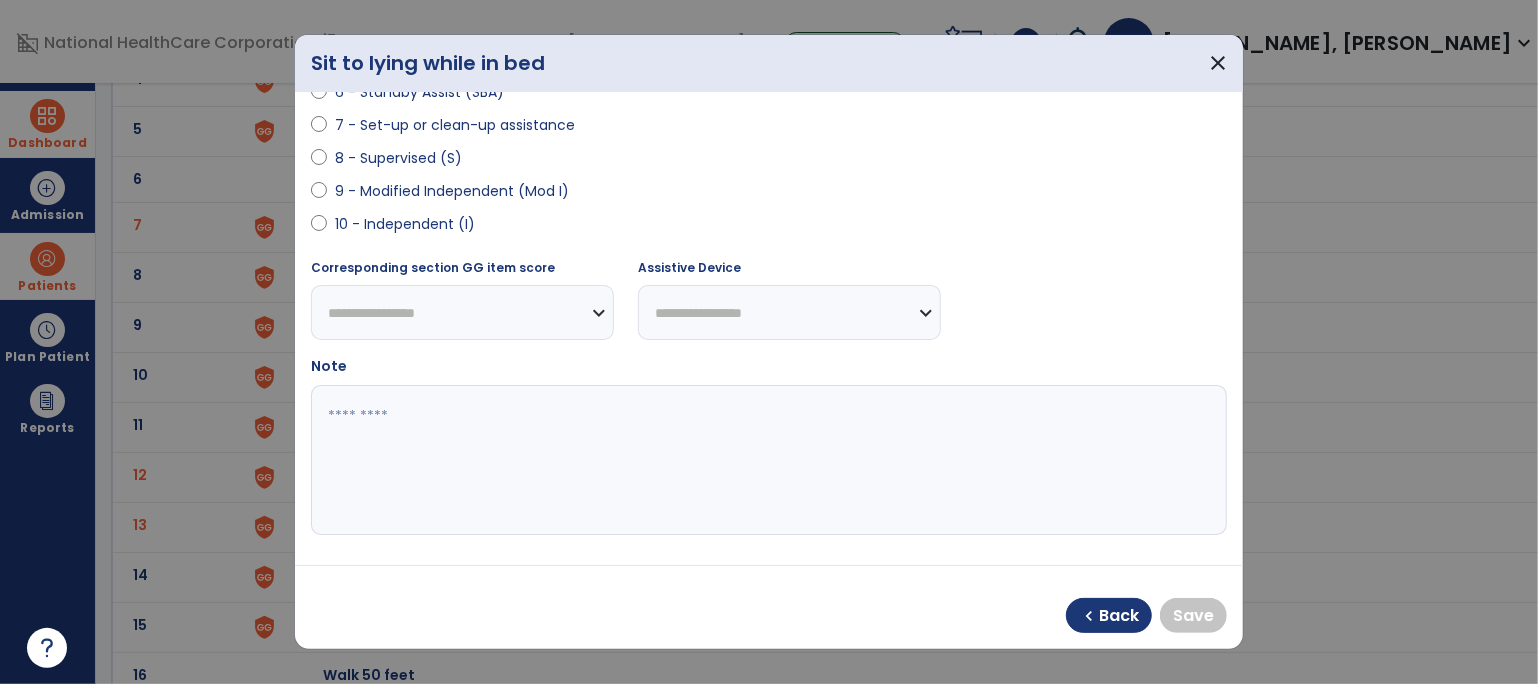 click on "9 - Modified Independent (Mod I)" at bounding box center [452, 191] 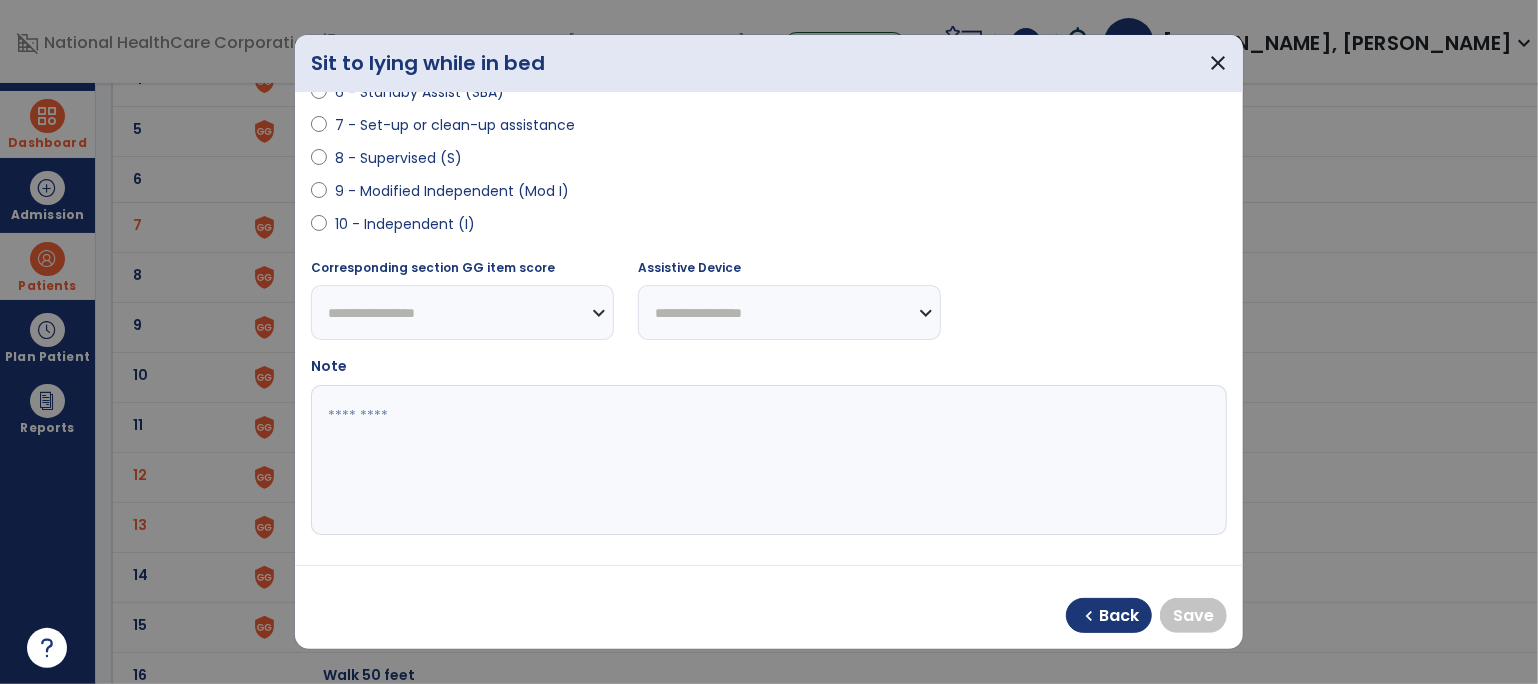 select on "**********" 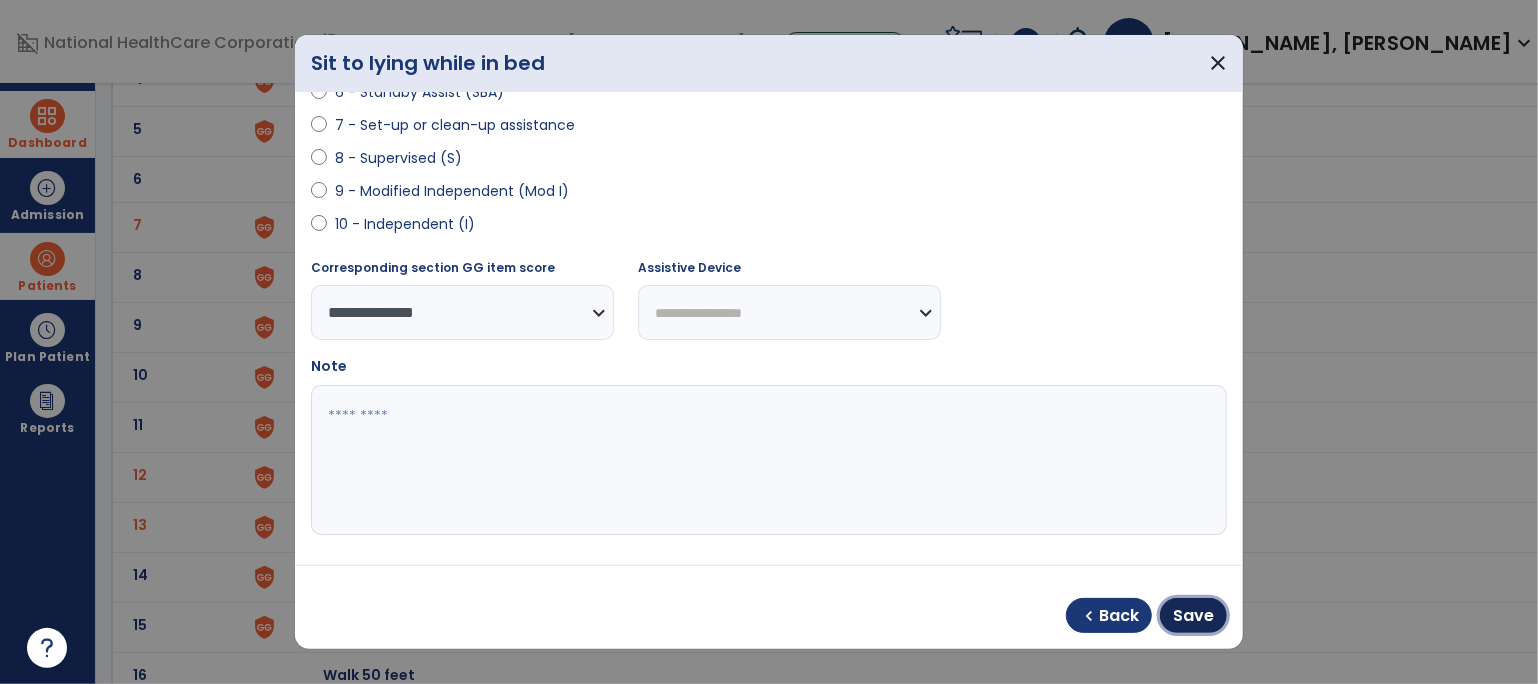 click on "Save" at bounding box center [1193, 616] 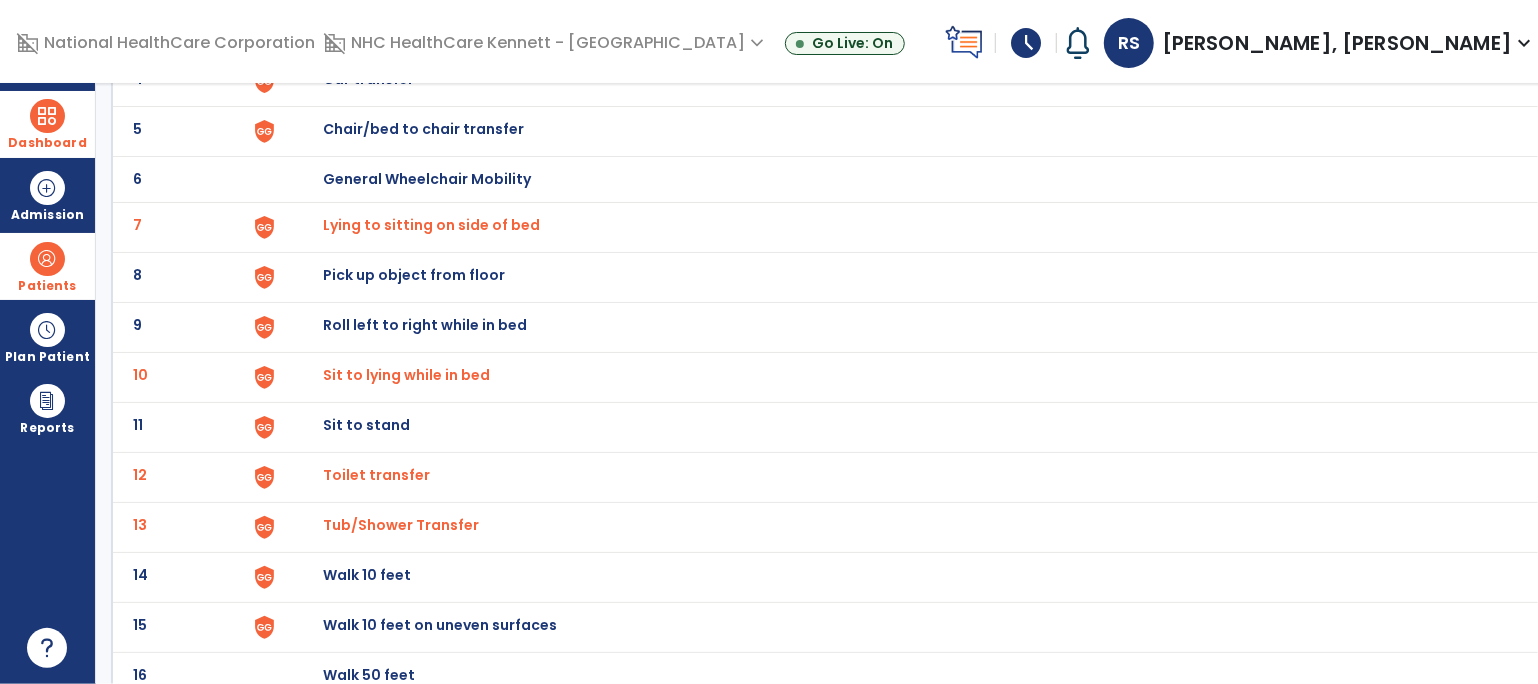 click on "Sit to lying while in bed" at bounding box center [431, 225] 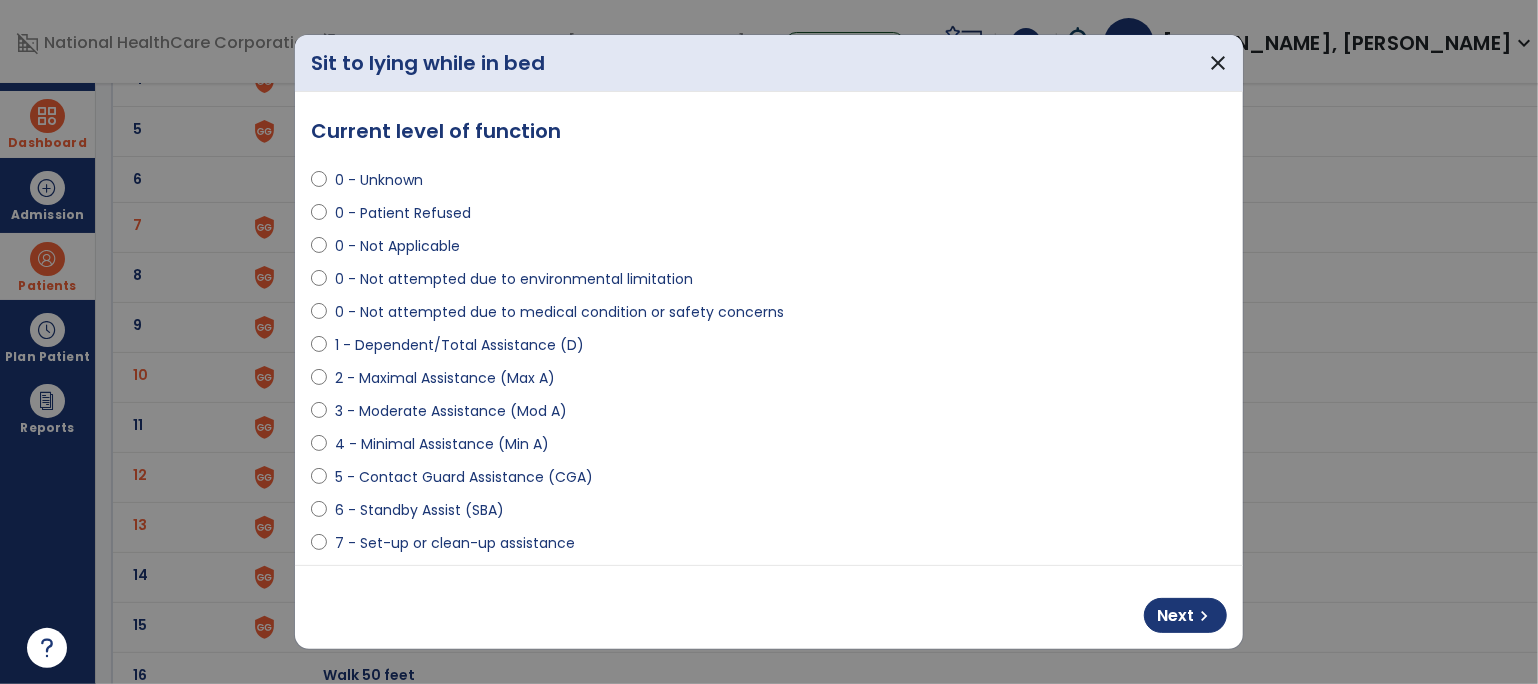scroll, scrollTop: 418, scrollLeft: 0, axis: vertical 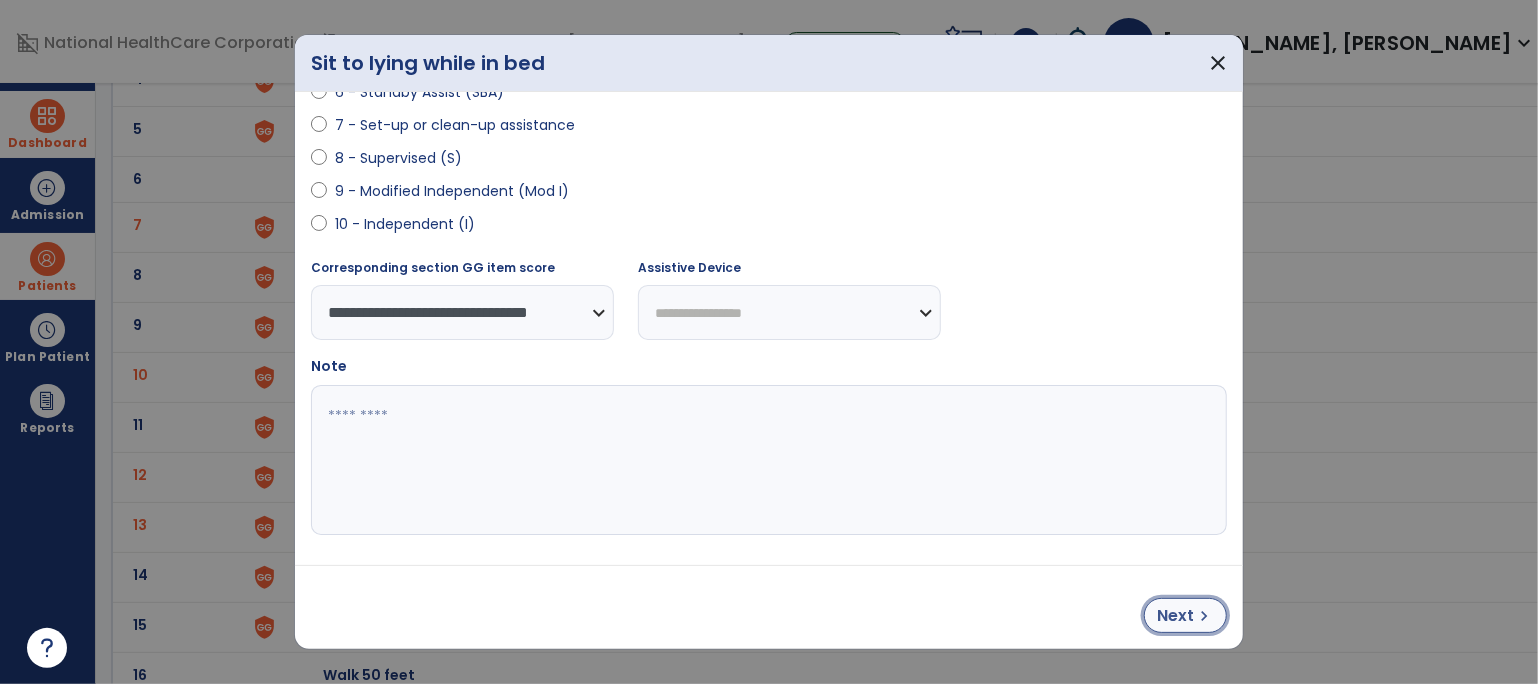click on "chevron_right" at bounding box center (1204, 616) 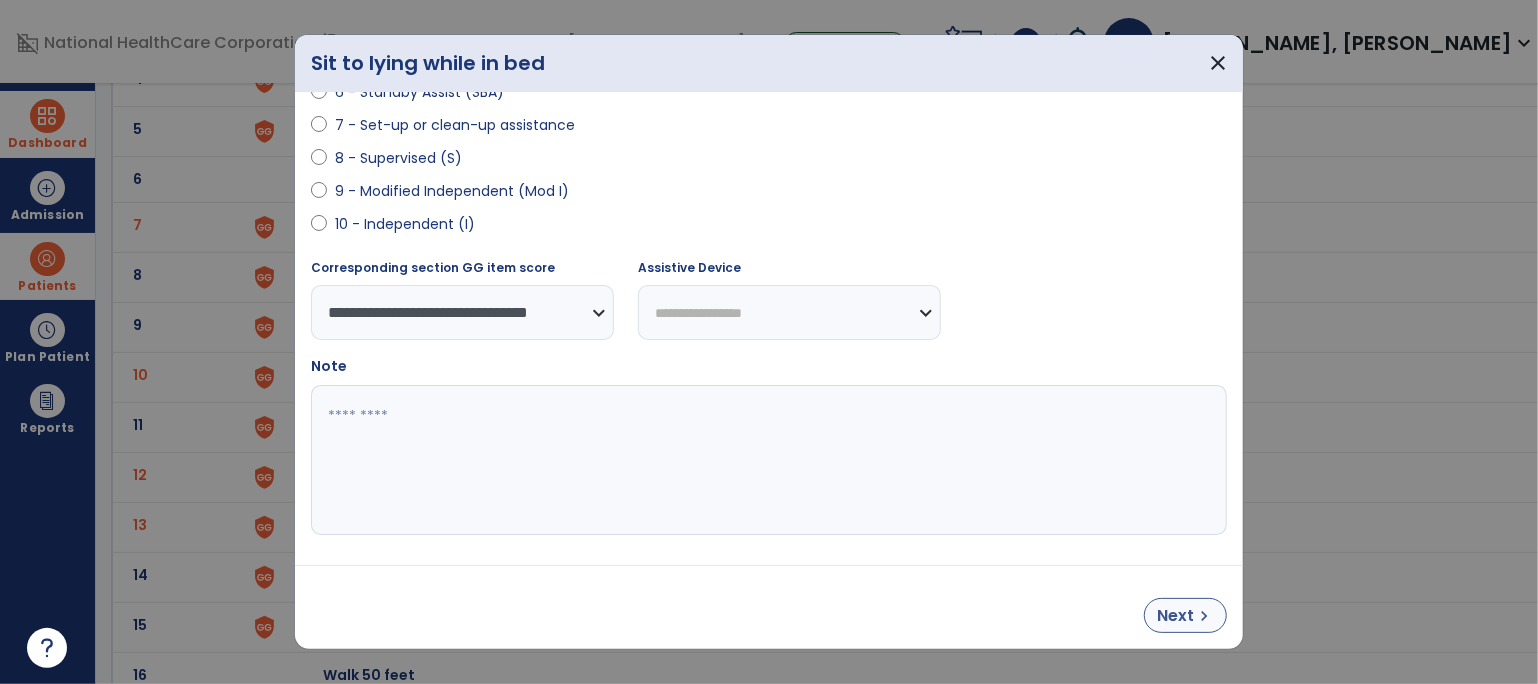 select on "**********" 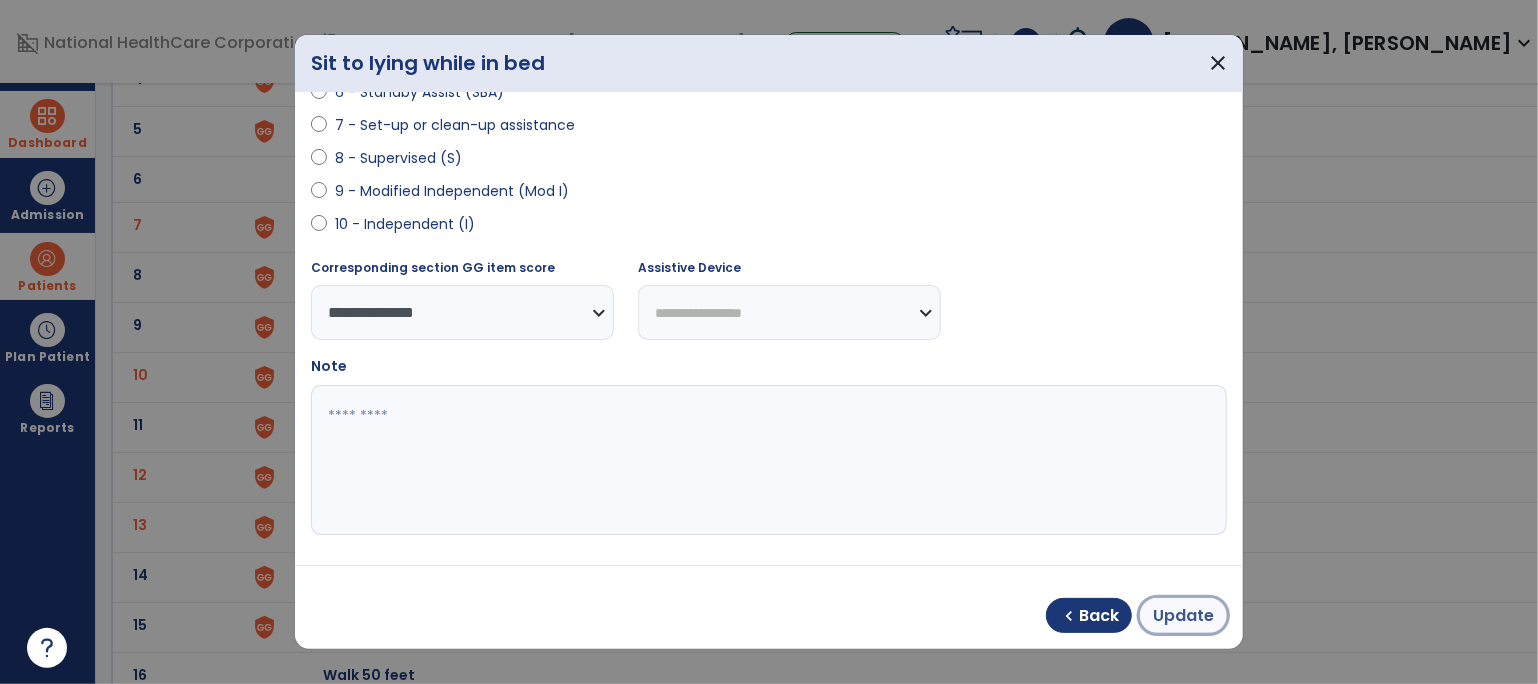 click on "Update" at bounding box center [1183, 616] 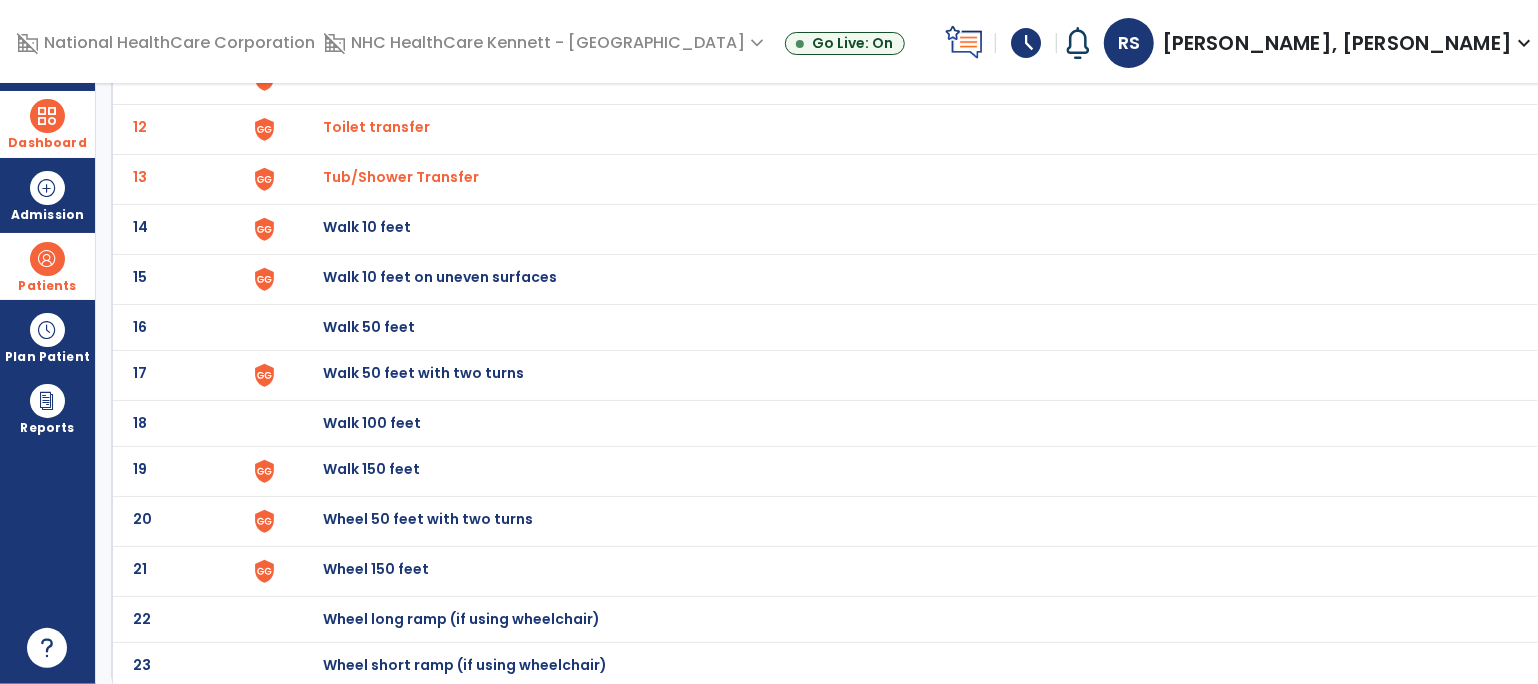 scroll, scrollTop: 15, scrollLeft: 0, axis: vertical 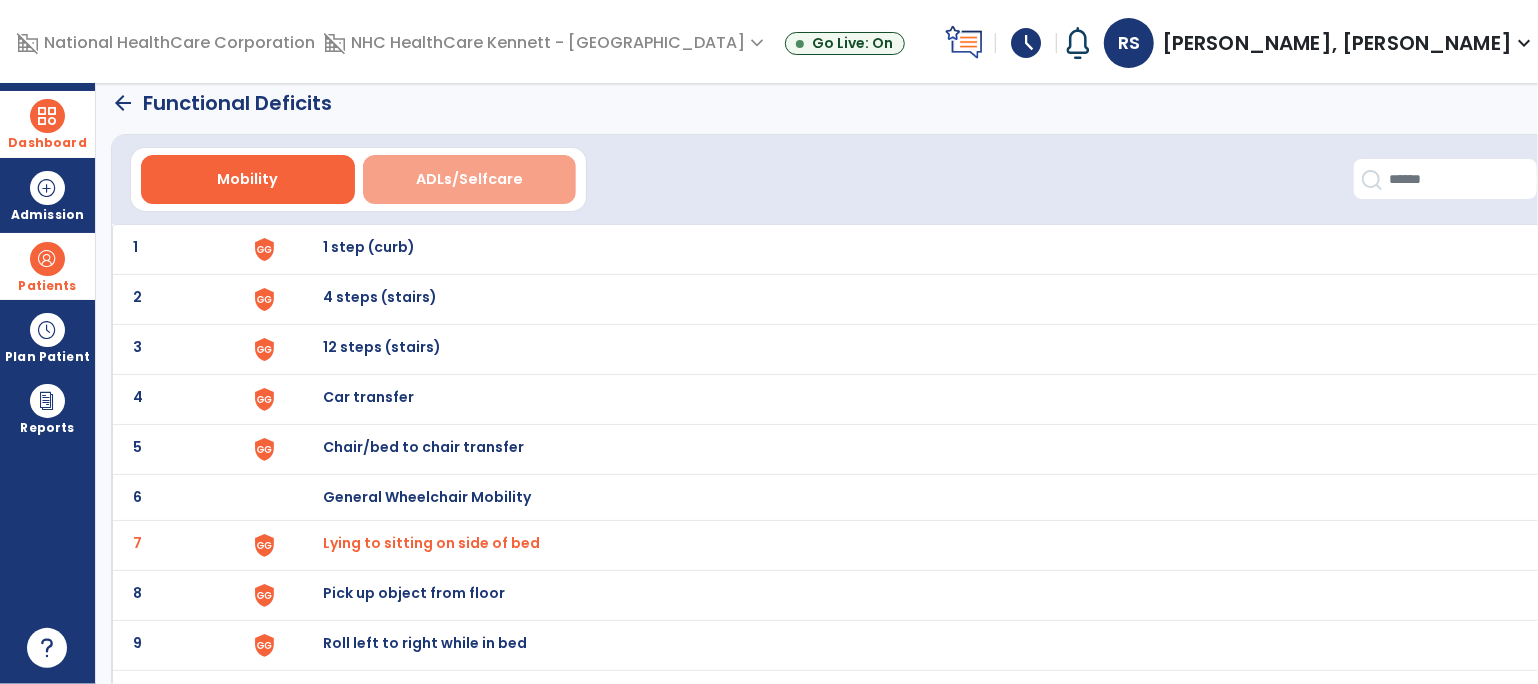click on "ADLs/Selfcare" at bounding box center [469, 179] 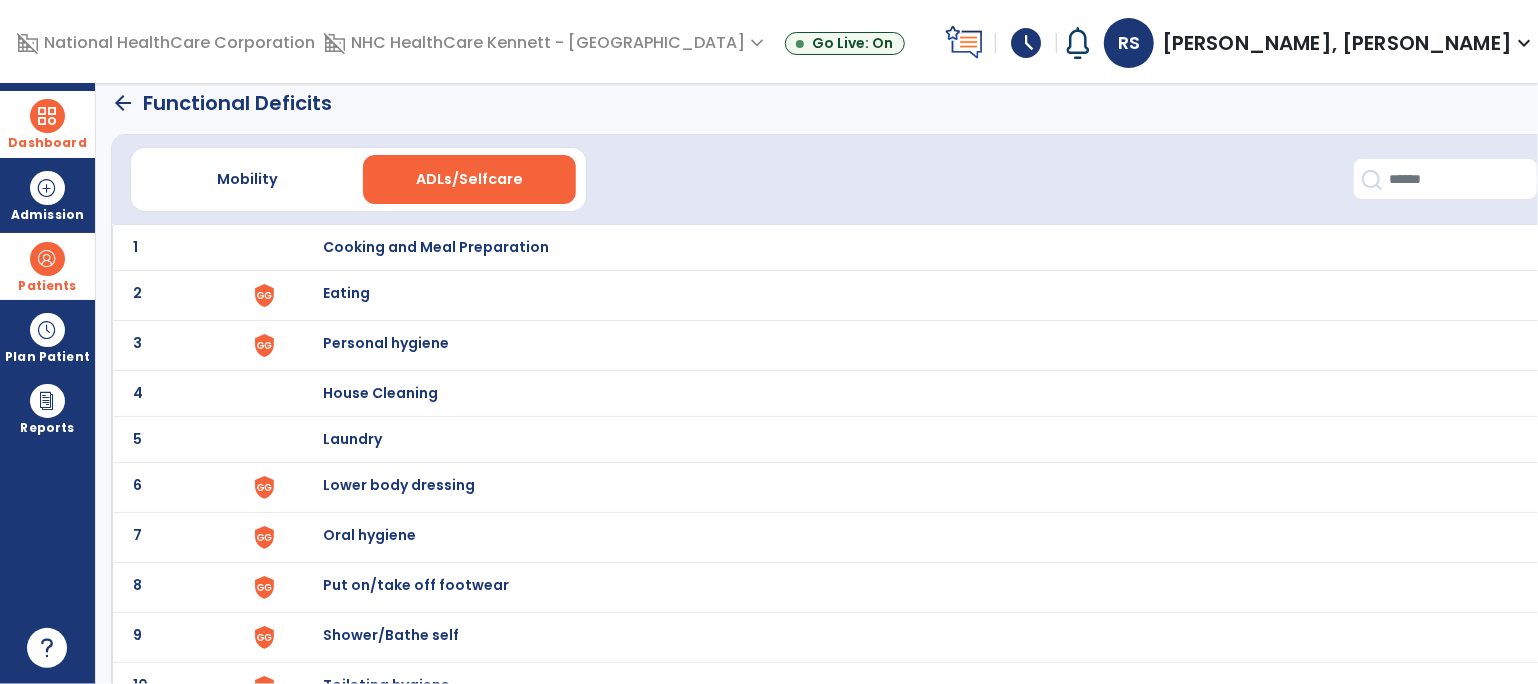 click on "Eating" at bounding box center (436, 247) 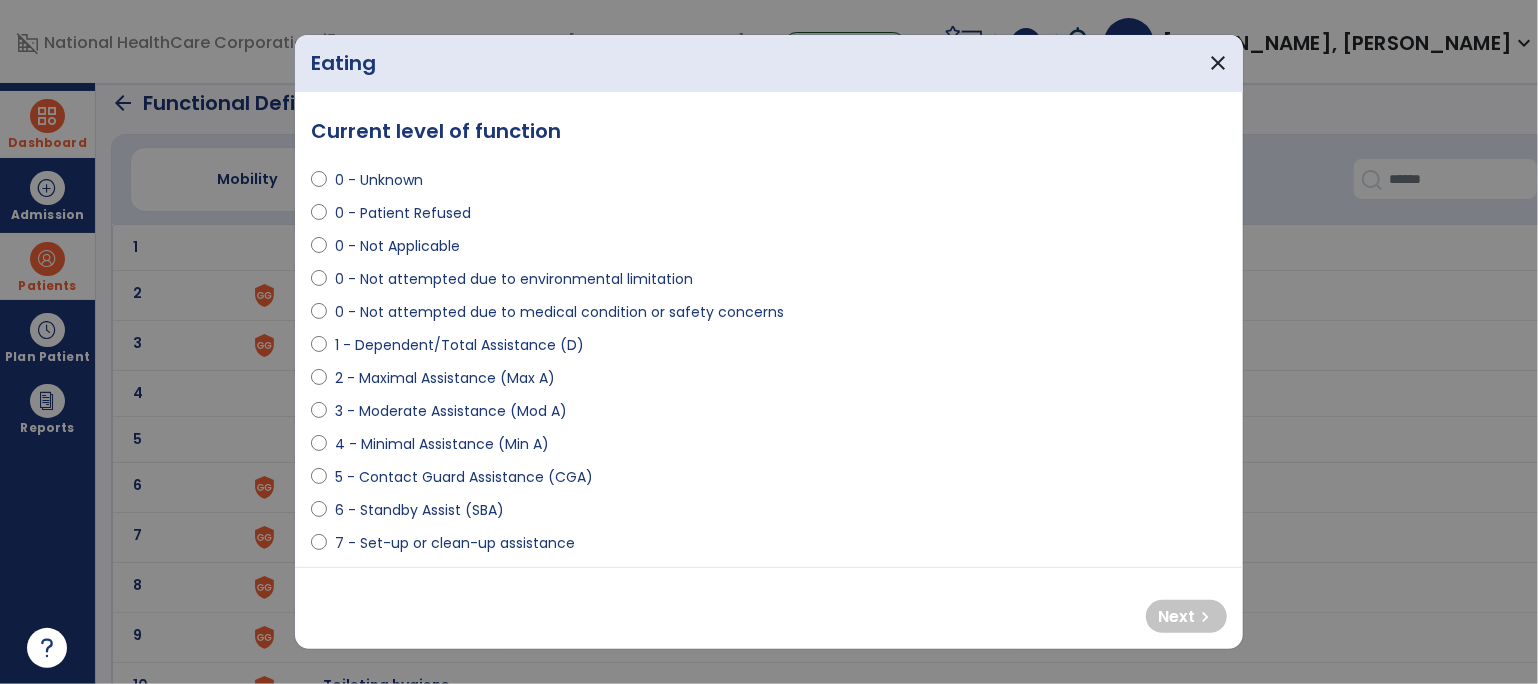 drag, startPoint x: 426, startPoint y: 378, endPoint x: 576, endPoint y: 440, distance: 162.30835 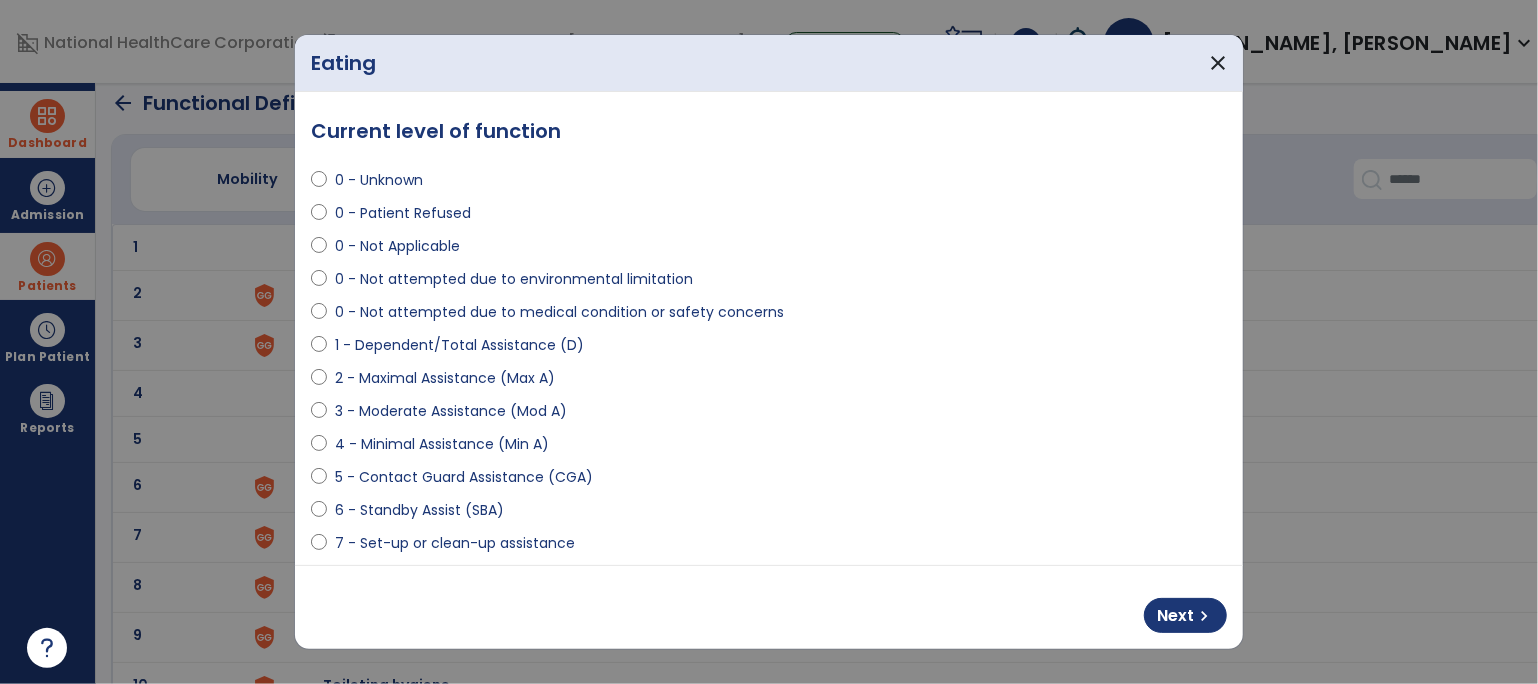 scroll, scrollTop: 111, scrollLeft: 0, axis: vertical 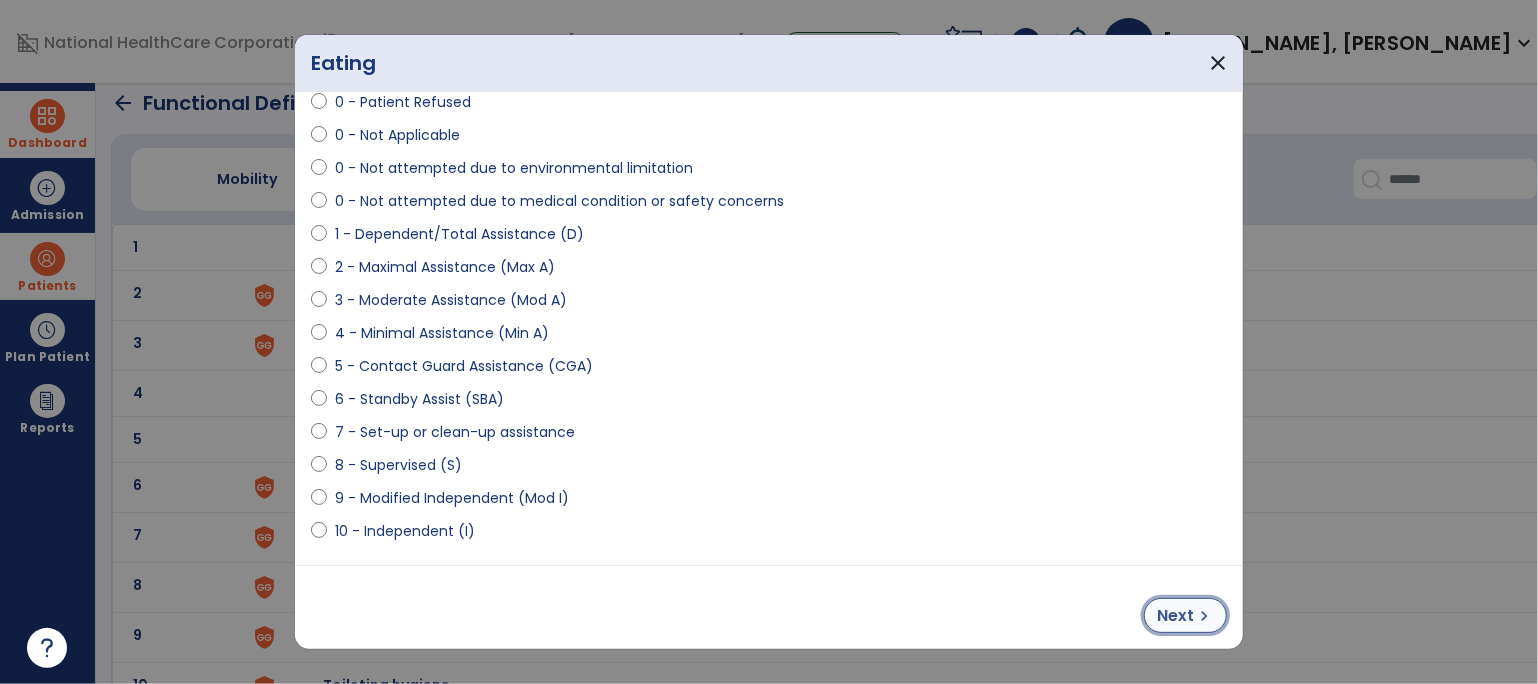 click on "chevron_right" at bounding box center [1204, 616] 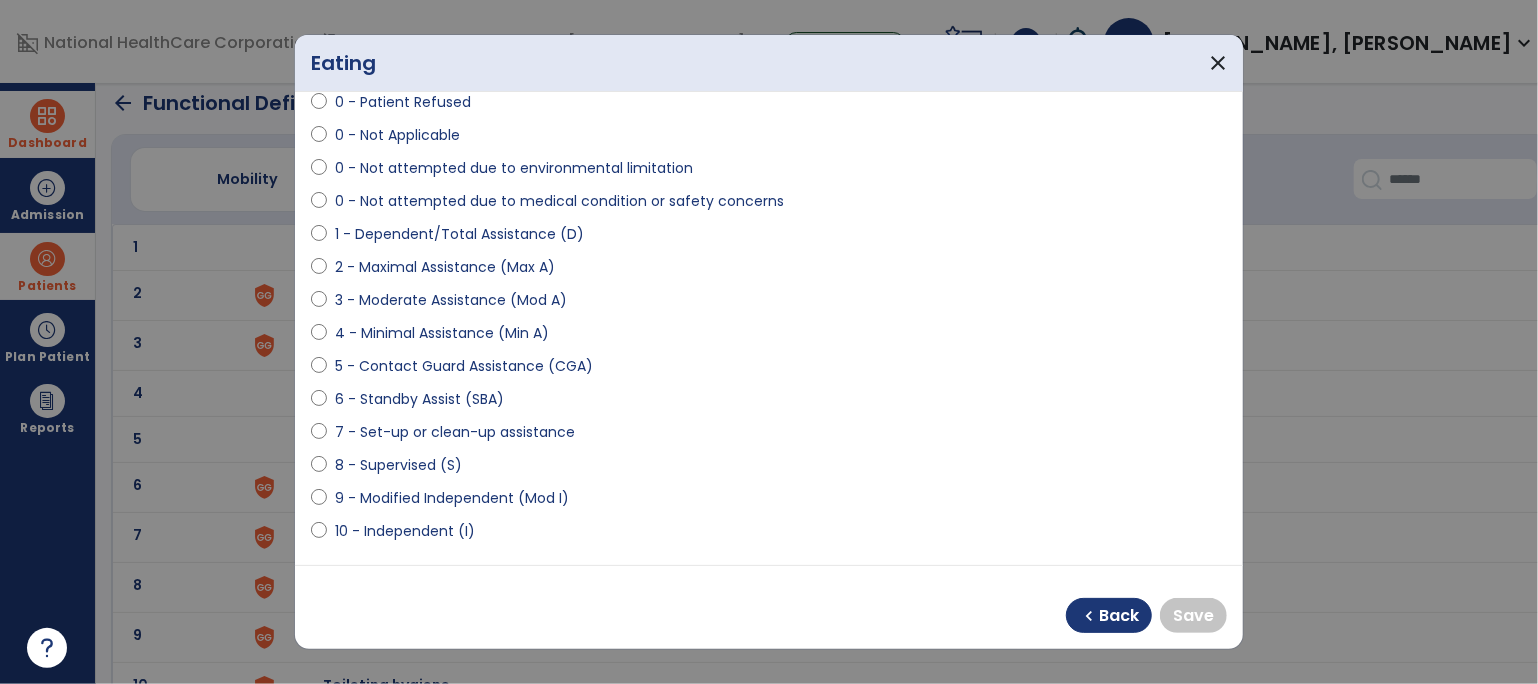 drag, startPoint x: 472, startPoint y: 483, endPoint x: 480, endPoint y: 498, distance: 17 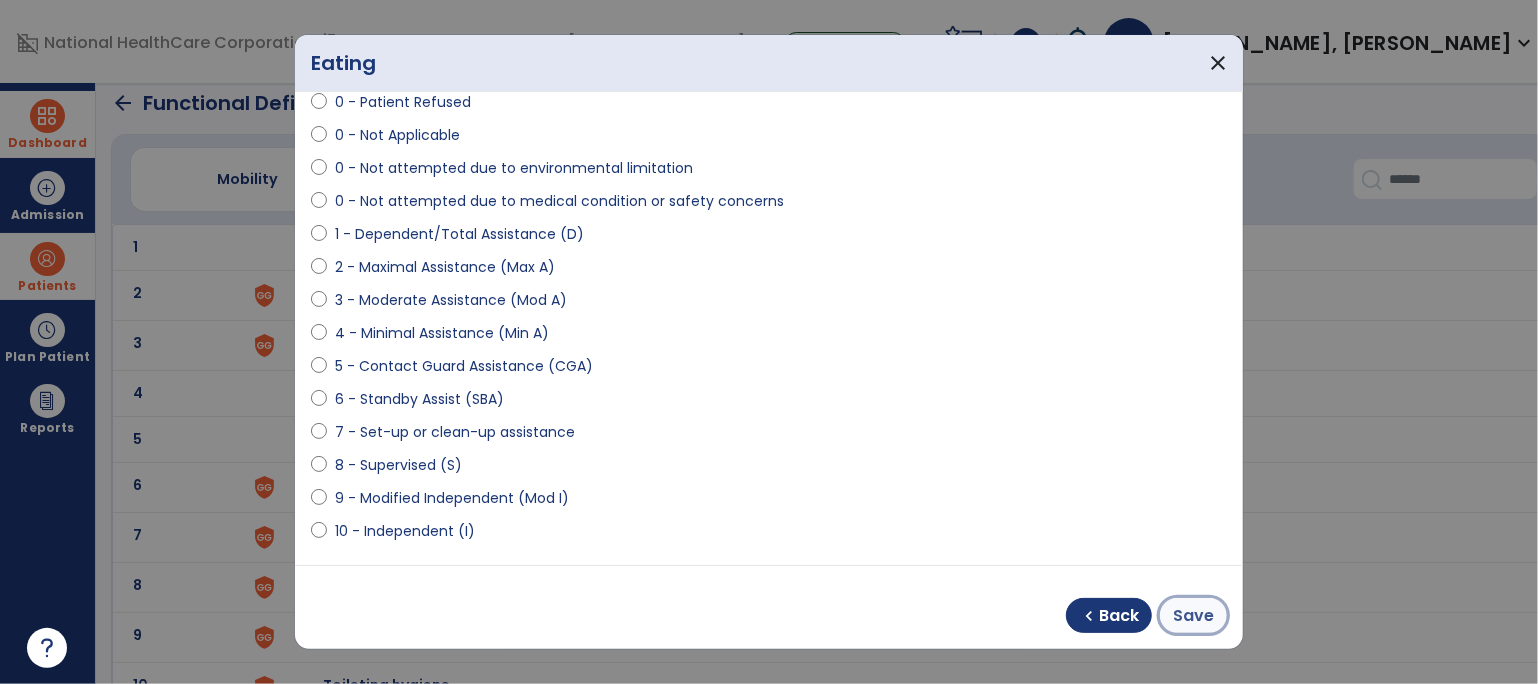 click on "Save" at bounding box center (1193, 616) 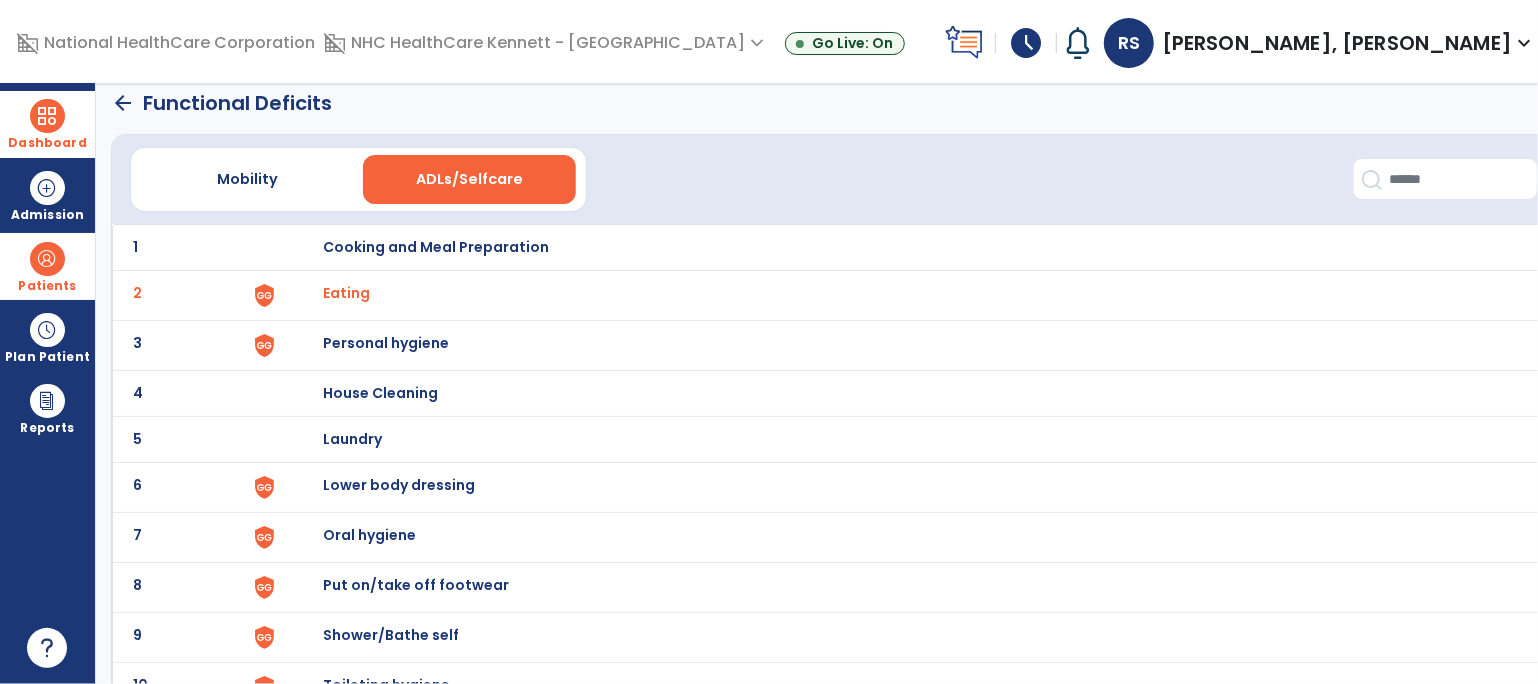 click on "Personal hygiene" at bounding box center (436, 247) 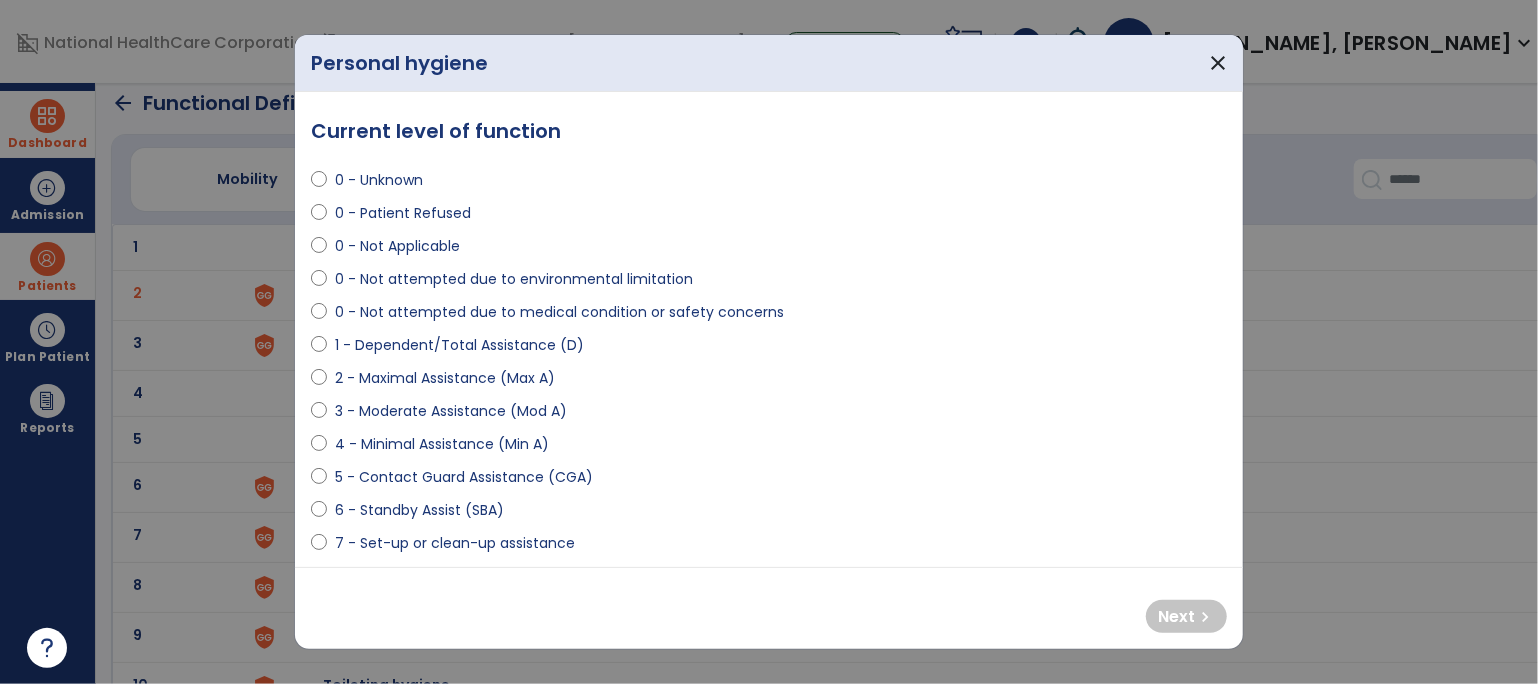 click on "2 - Maximal Assistance (Max A)" at bounding box center (445, 378) 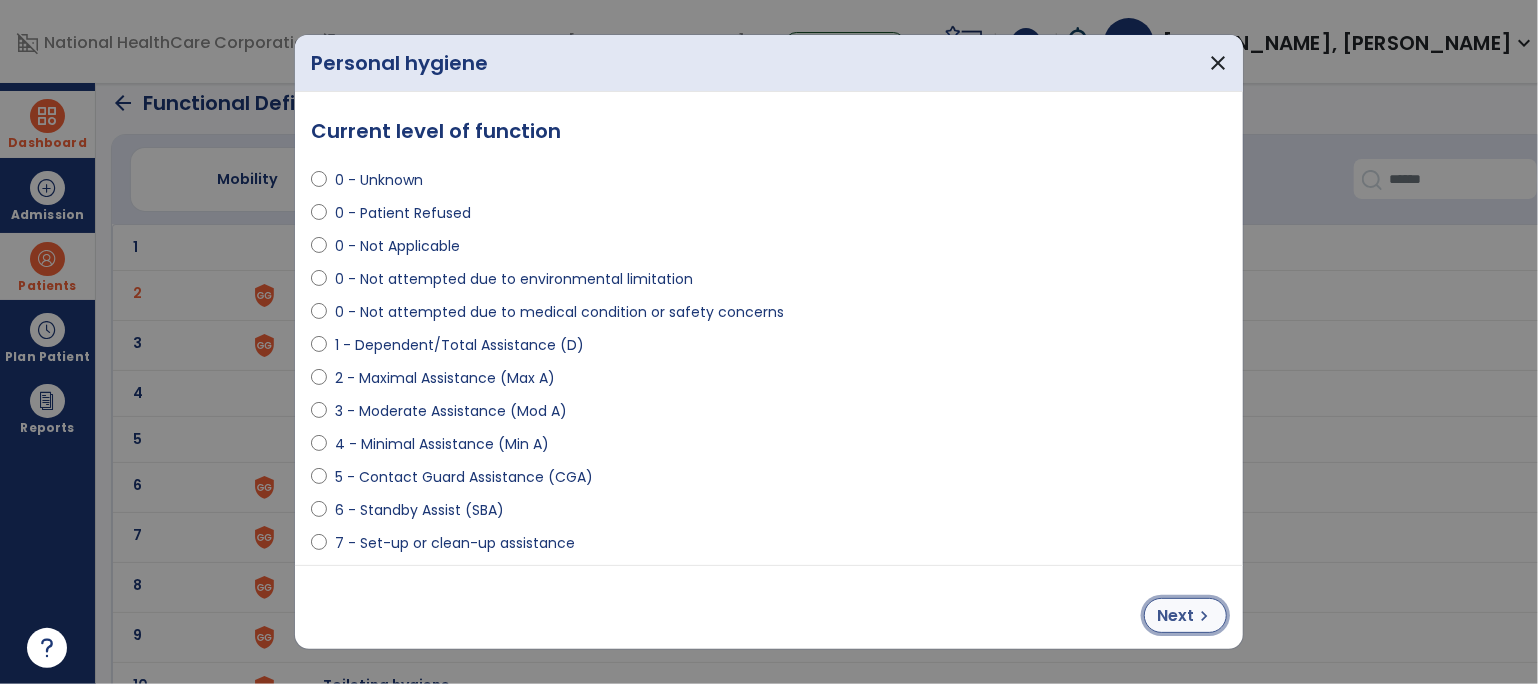click on "Next" at bounding box center [1175, 616] 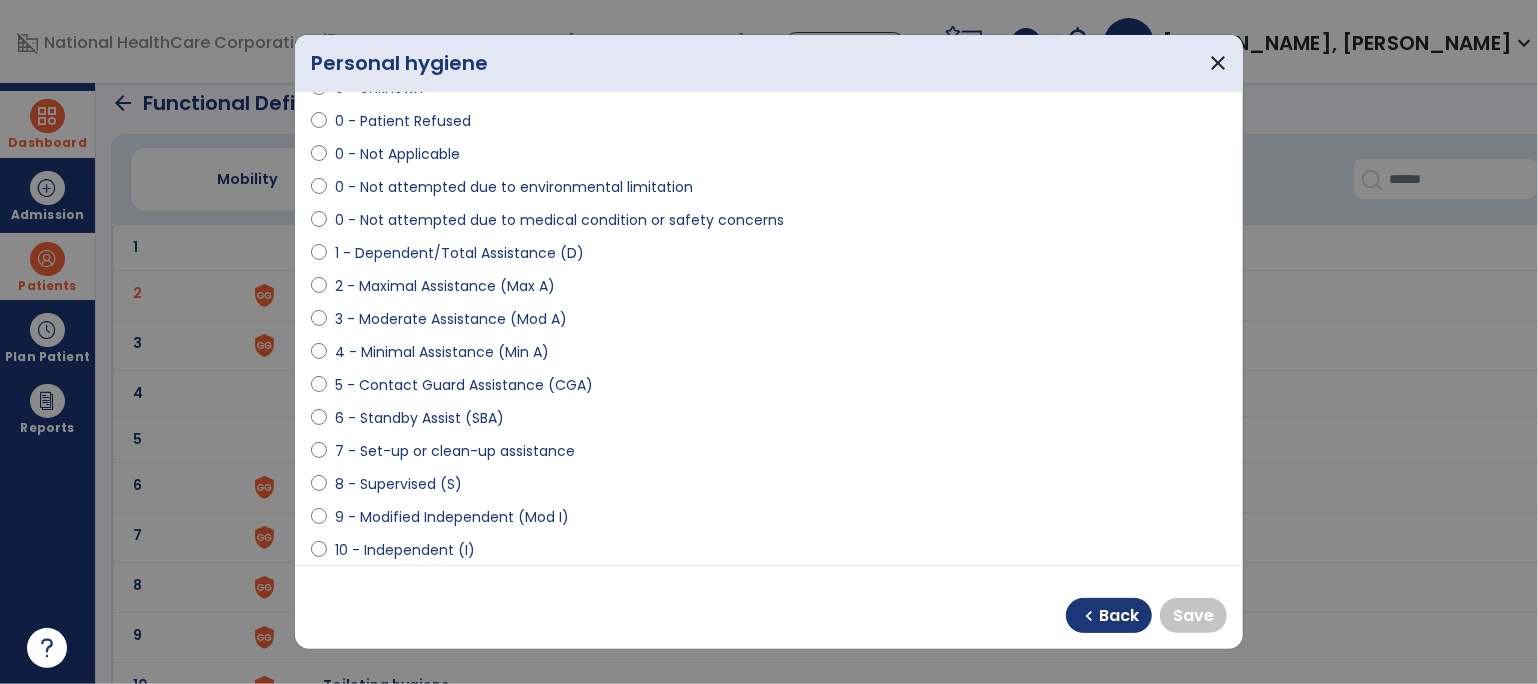 scroll, scrollTop: 111, scrollLeft: 0, axis: vertical 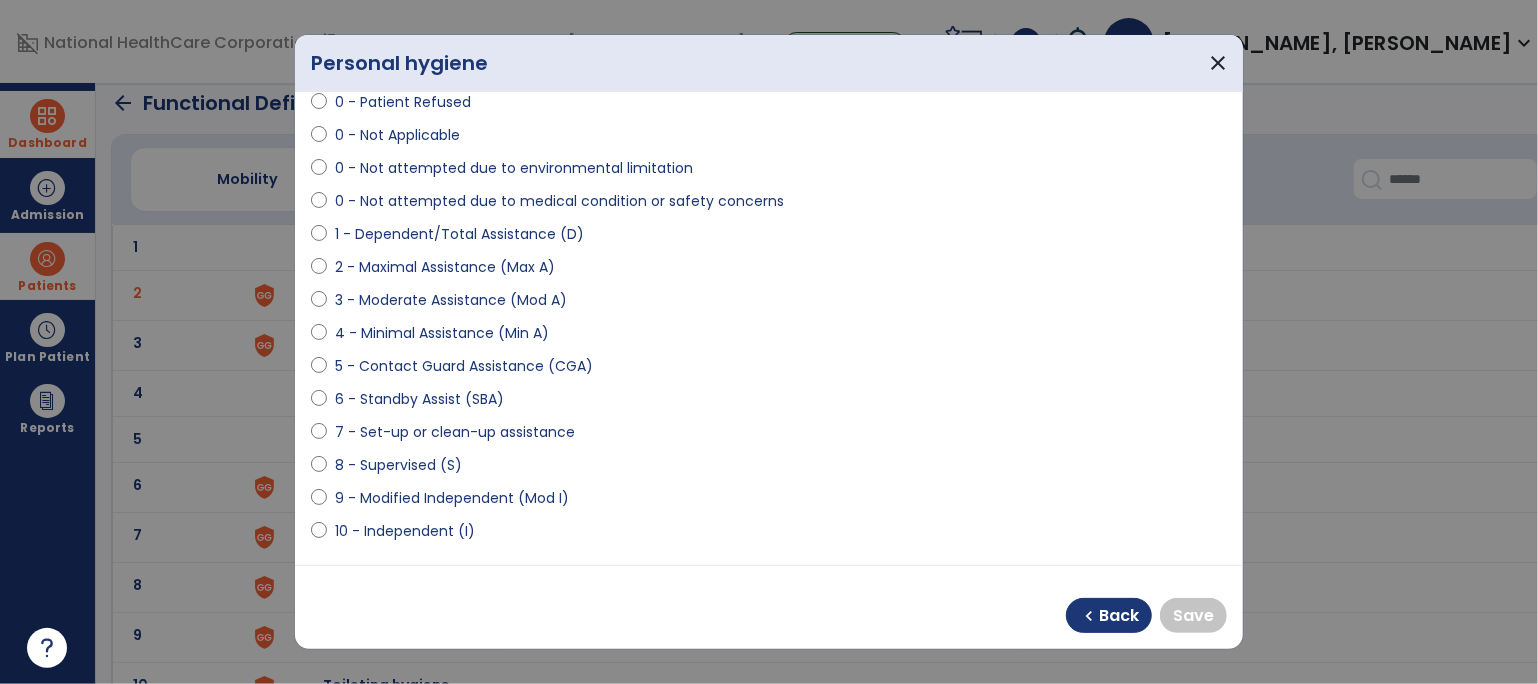 click on "9 - Modified Independent (Mod I)" at bounding box center [452, 498] 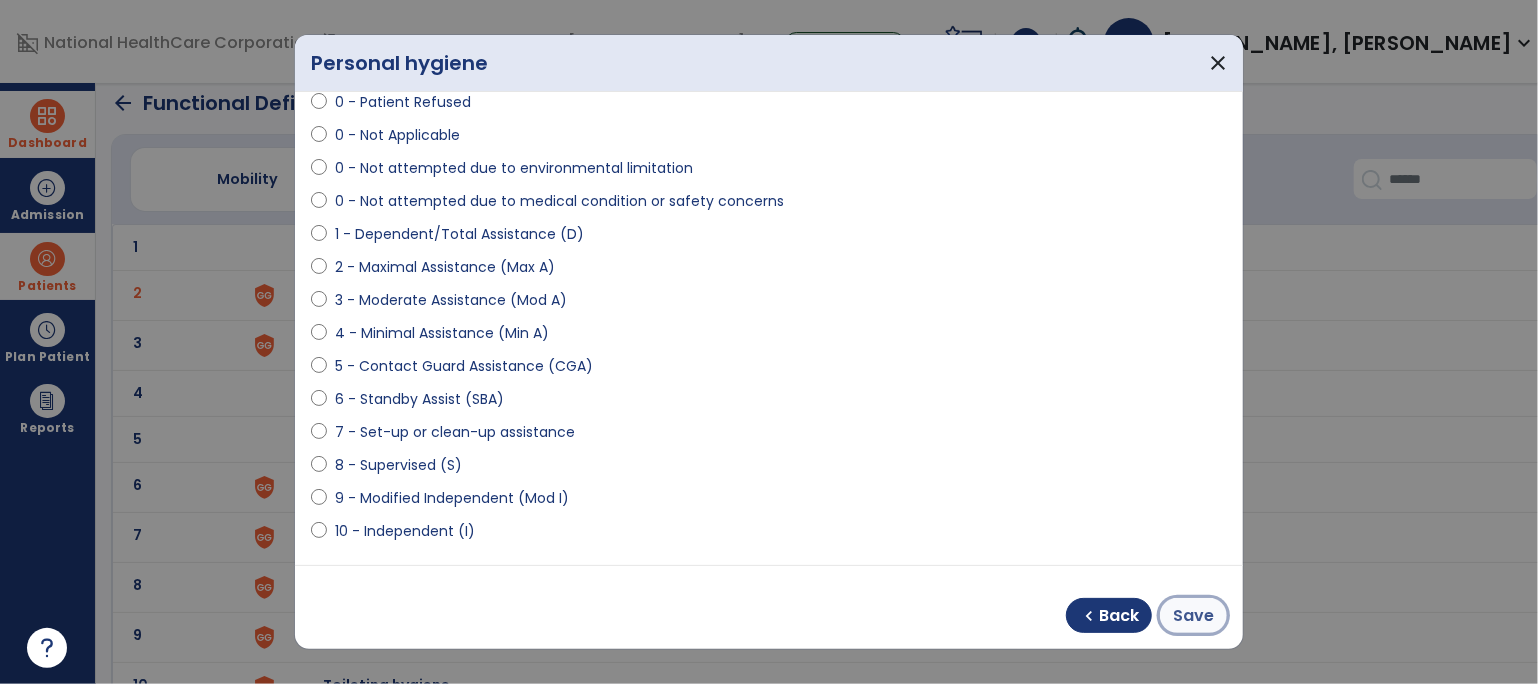 click on "Save" at bounding box center (1193, 616) 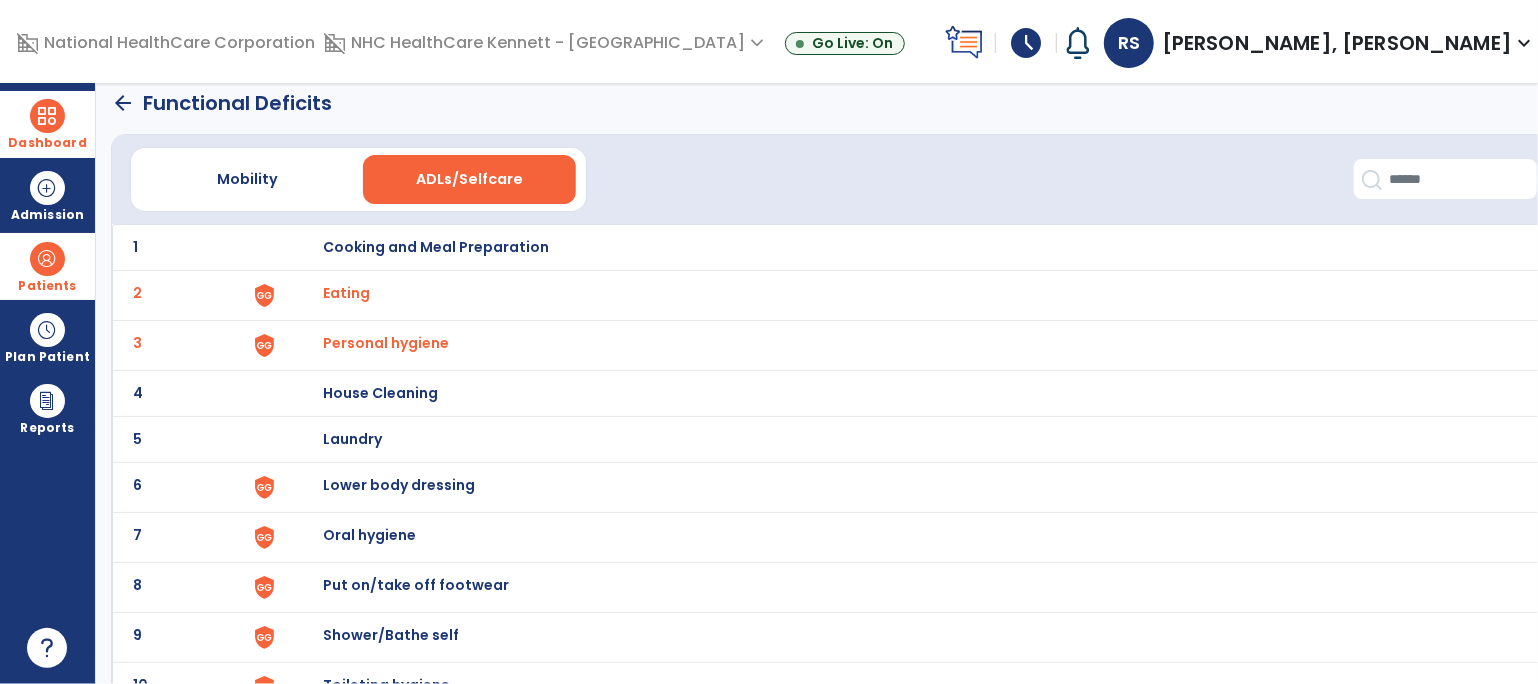 click on "Lower body dressing" at bounding box center (436, 247) 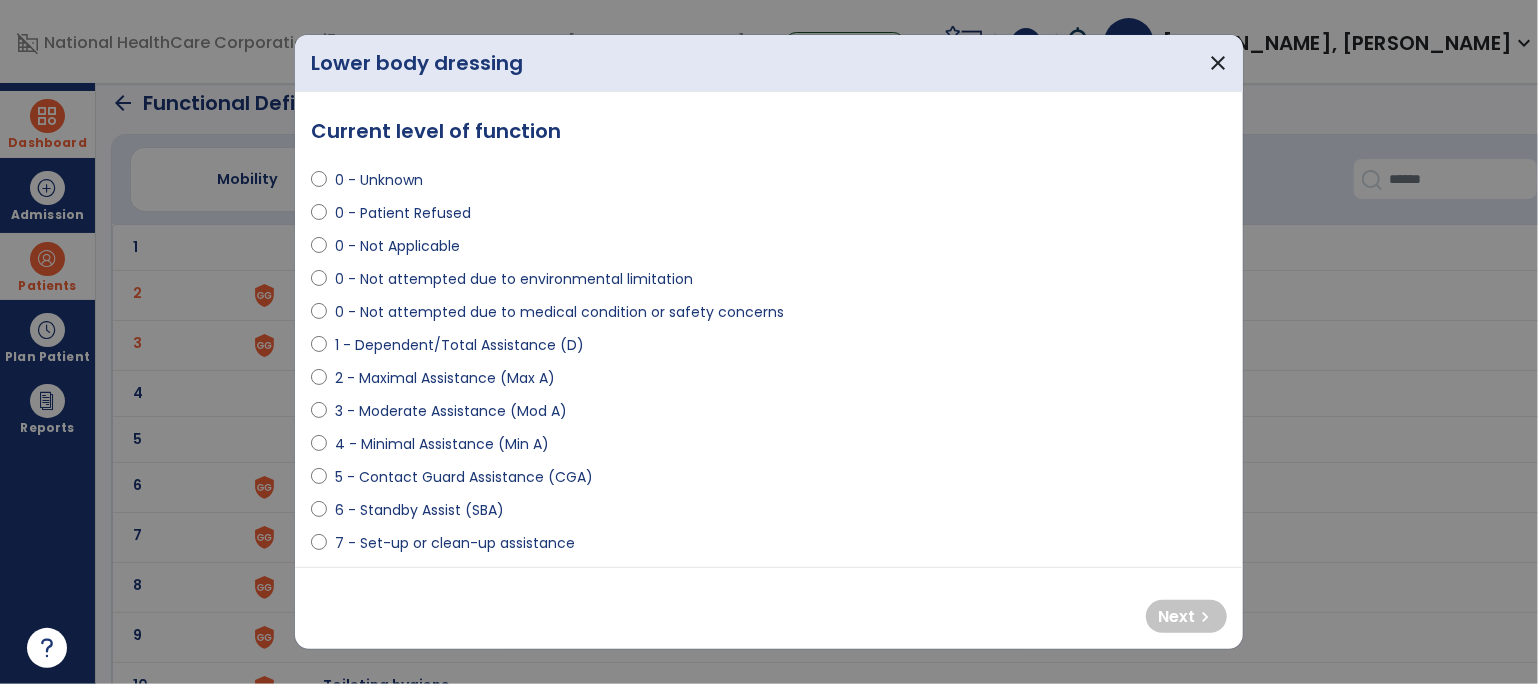 click on "0 - Unknown 0 - Patient Refused 0 - Not Applicable 0 - Not attempted due to environmental limitation 0 - Not attempted due to medical condition or safety concerns 1 - Dependent/Total Assistance (D) 2 - Maximal Assistance (Max A) 3 - Moderate Assistance (Mod A) 4 - Minimal Assistance (Min A) 5 - Contact Guard Assistance (CGA) 6 - Standby Assist (SBA) 7 - Set-up or clean-up assistance 8 - Supervised (S) 9 - Modified Independent (Mod I) 10 - Independent (I)" at bounding box center (769, 403) 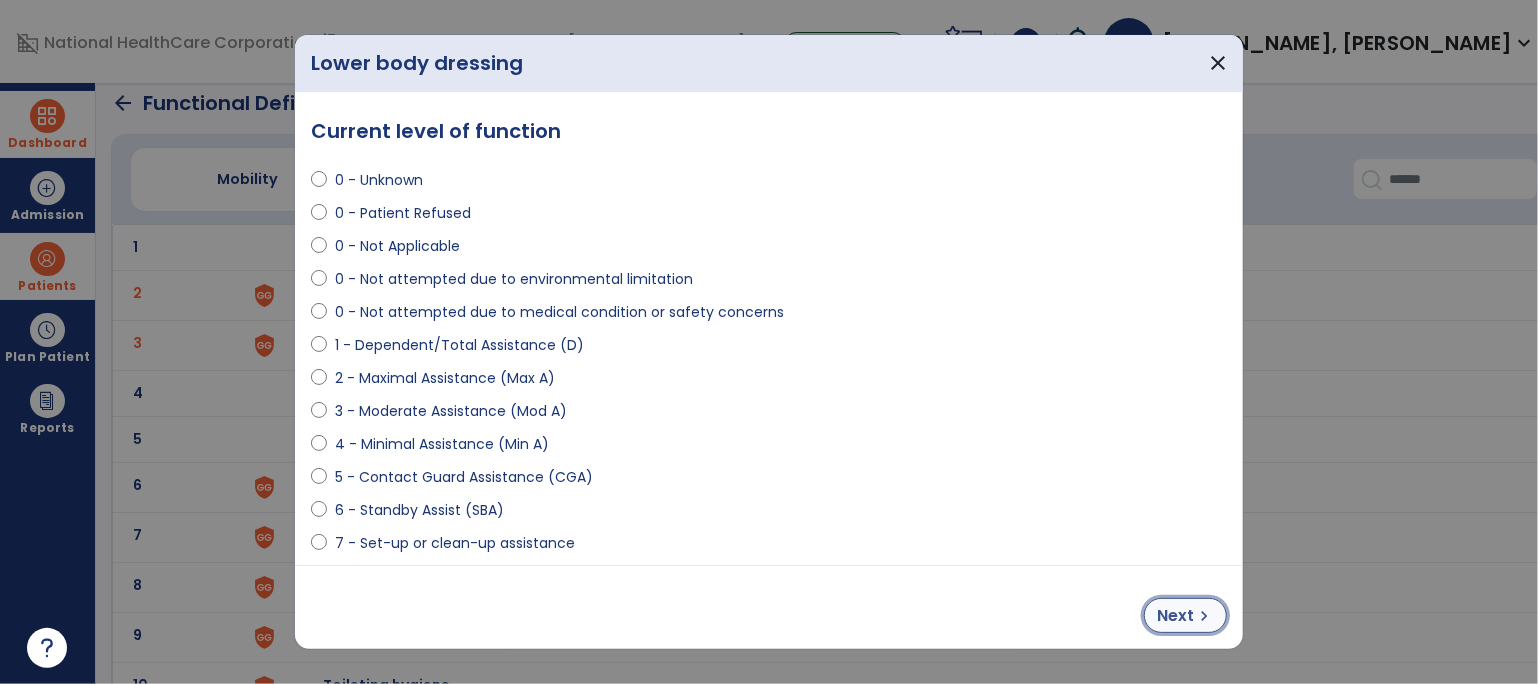 click on "chevron_right" at bounding box center (1204, 616) 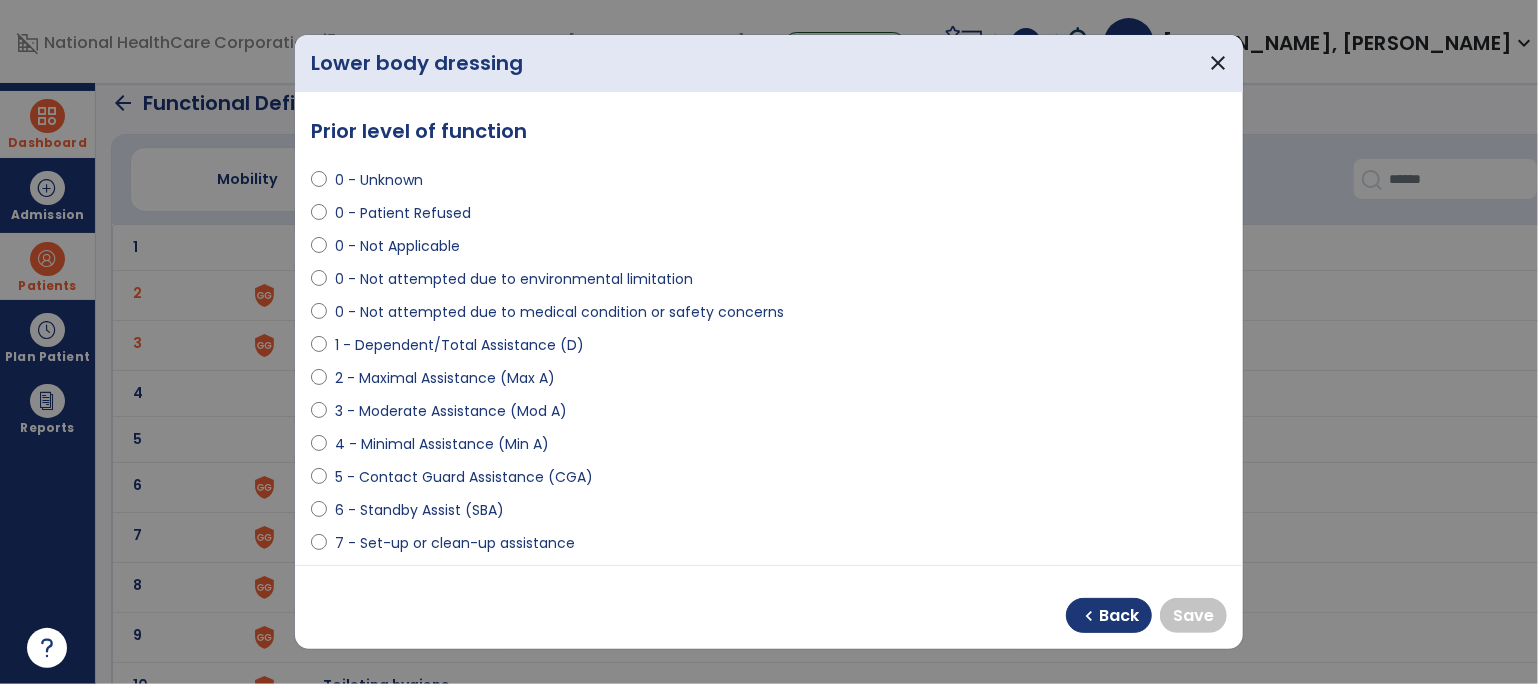 scroll, scrollTop: 111, scrollLeft: 0, axis: vertical 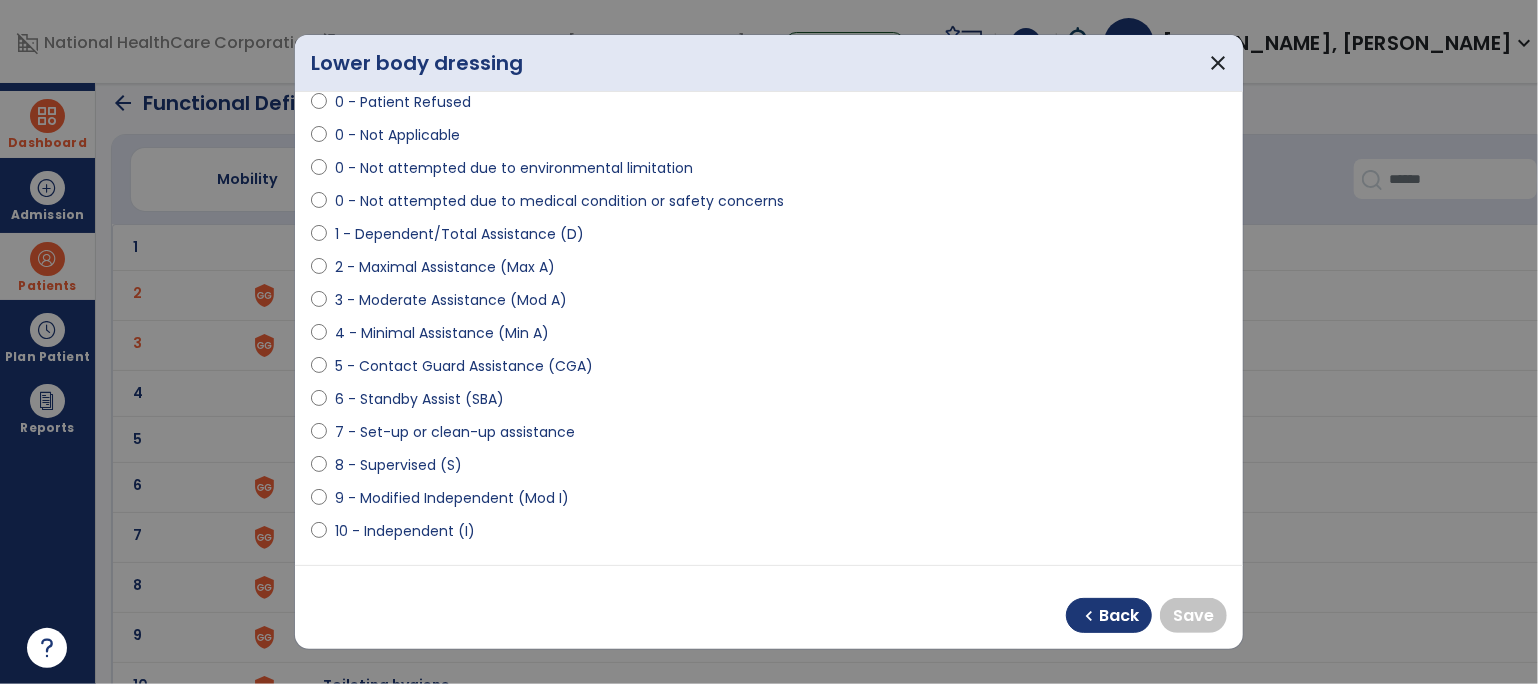 click on "9 - Modified Independent (Mod I)" at bounding box center (452, 498) 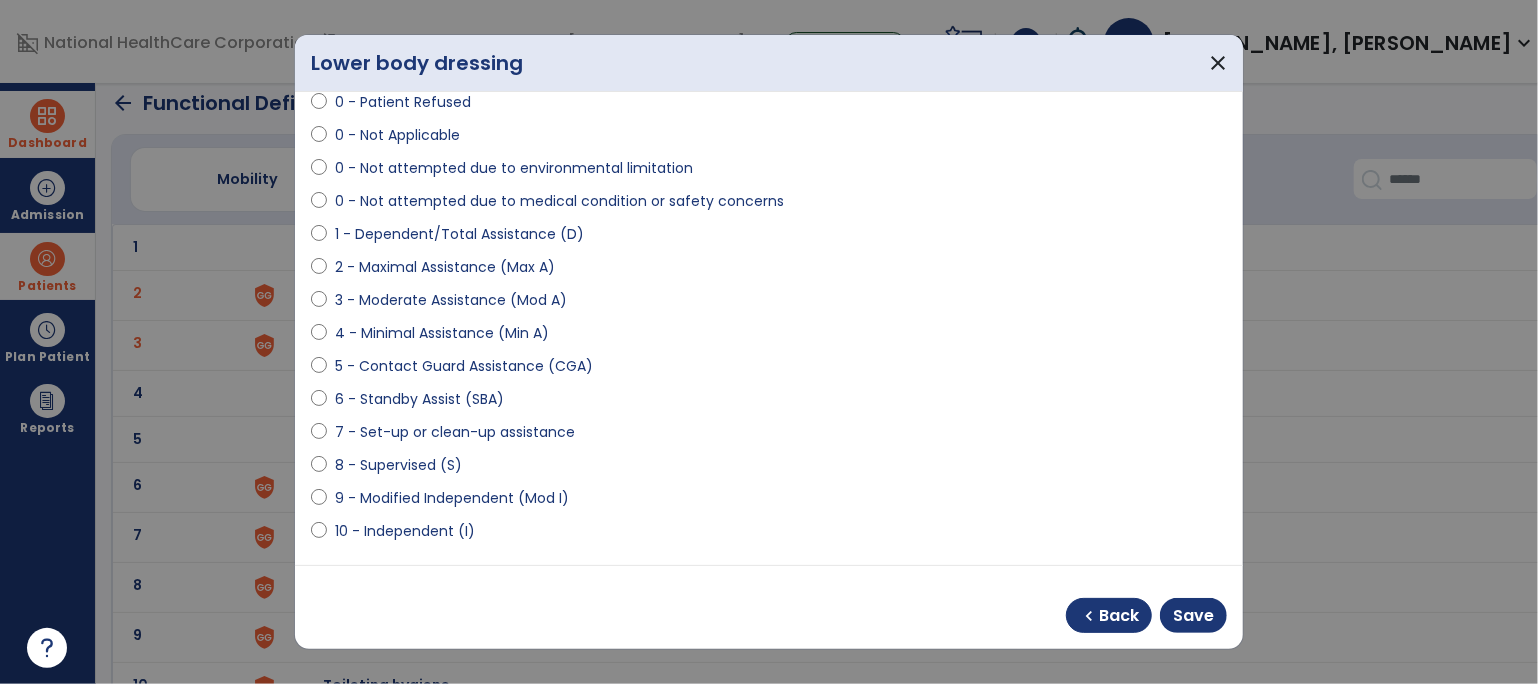click on "6 - Standby Assist (SBA)" at bounding box center [419, 399] 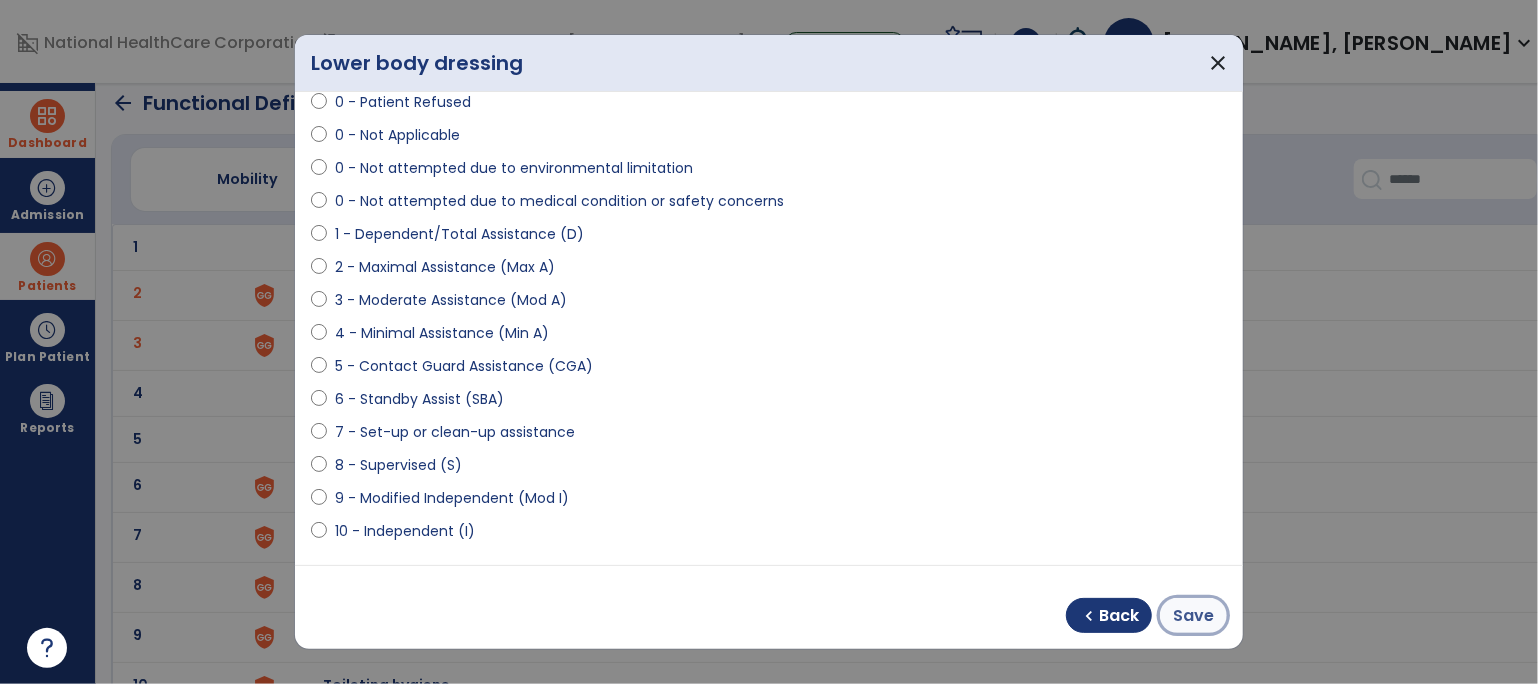 click on "Save" at bounding box center [1193, 616] 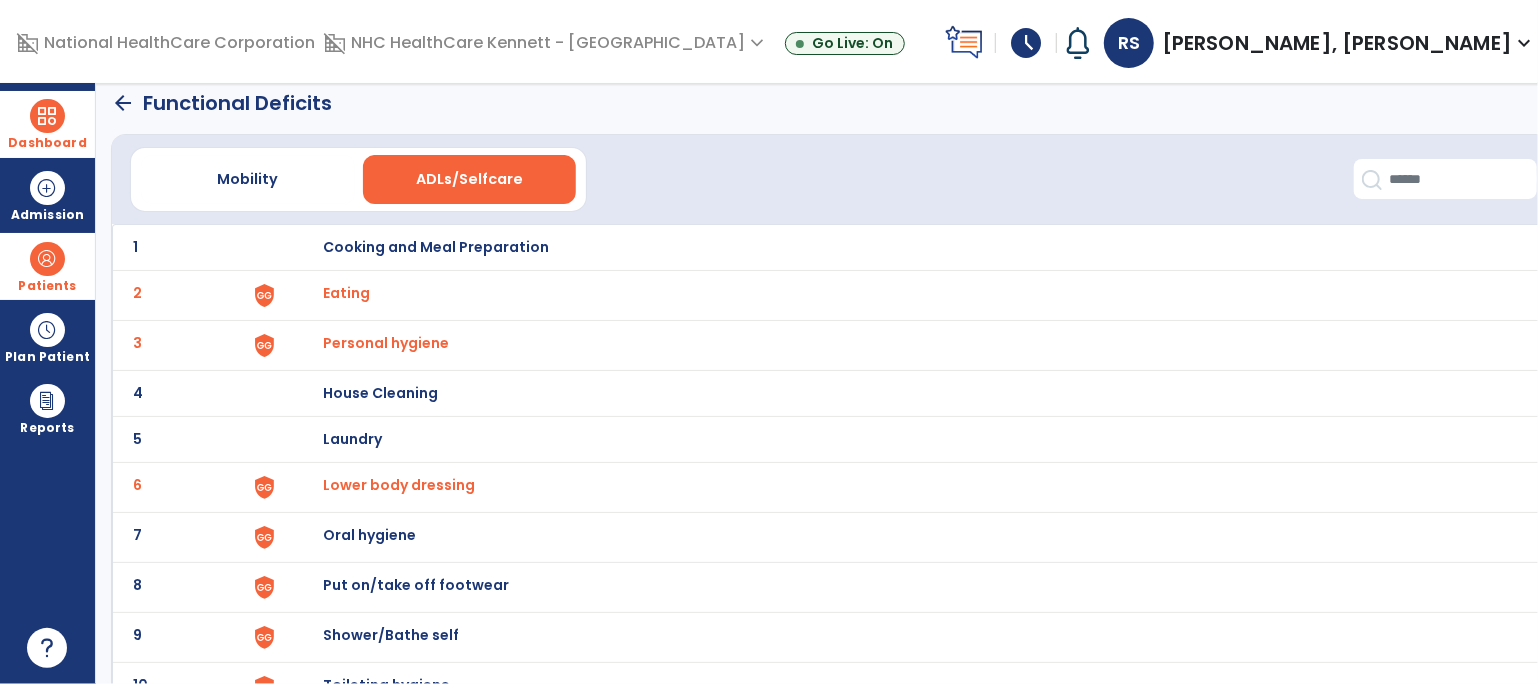 click on "Put on/take off footwear" at bounding box center (436, 247) 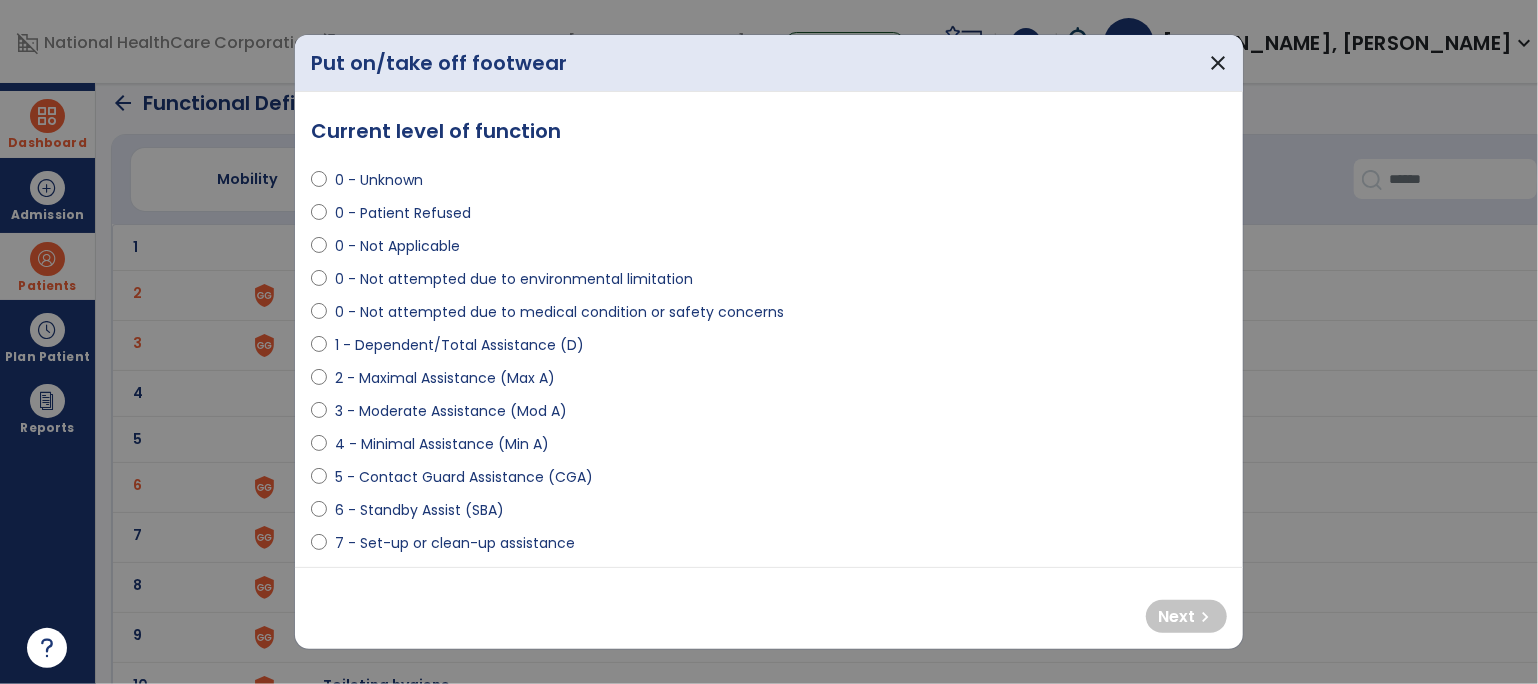 click on "1 - Dependent/Total Assistance (D)" at bounding box center [459, 345] 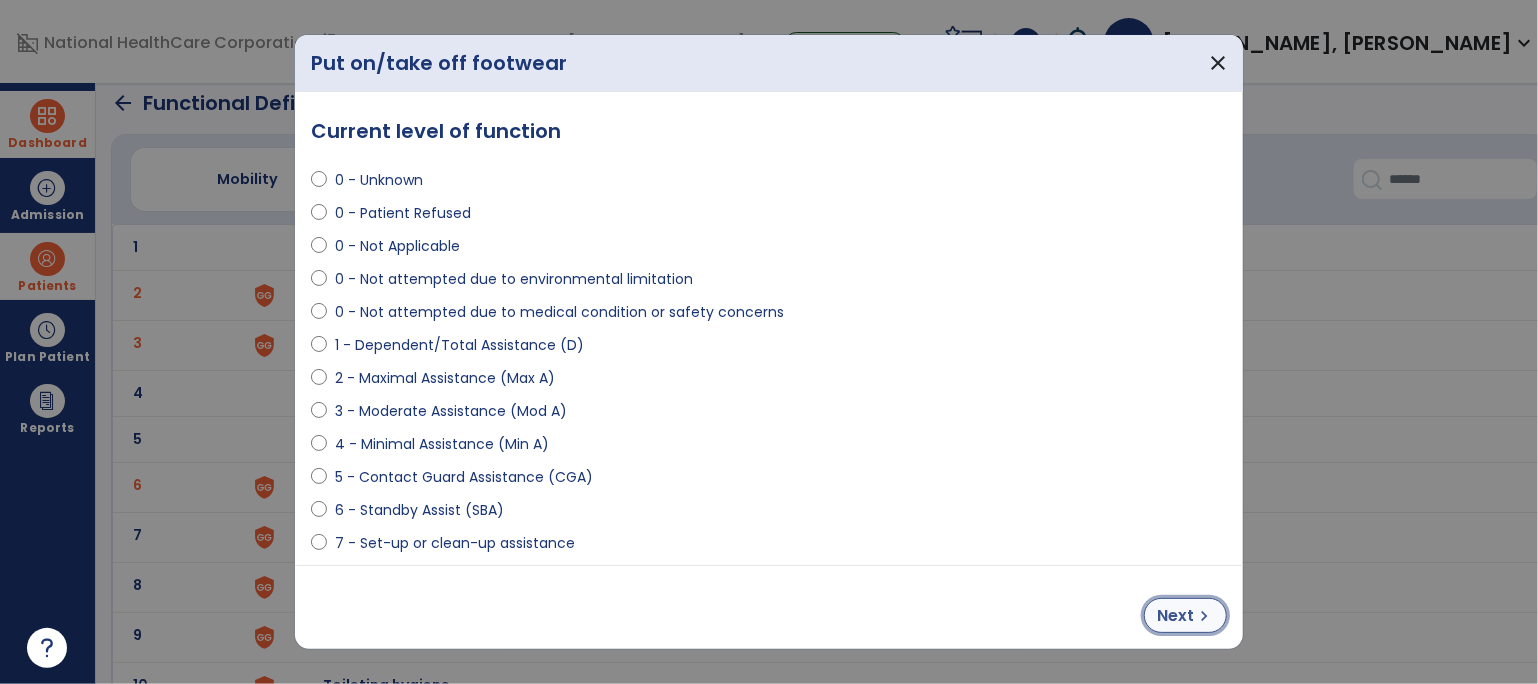 click on "Next" at bounding box center [1175, 616] 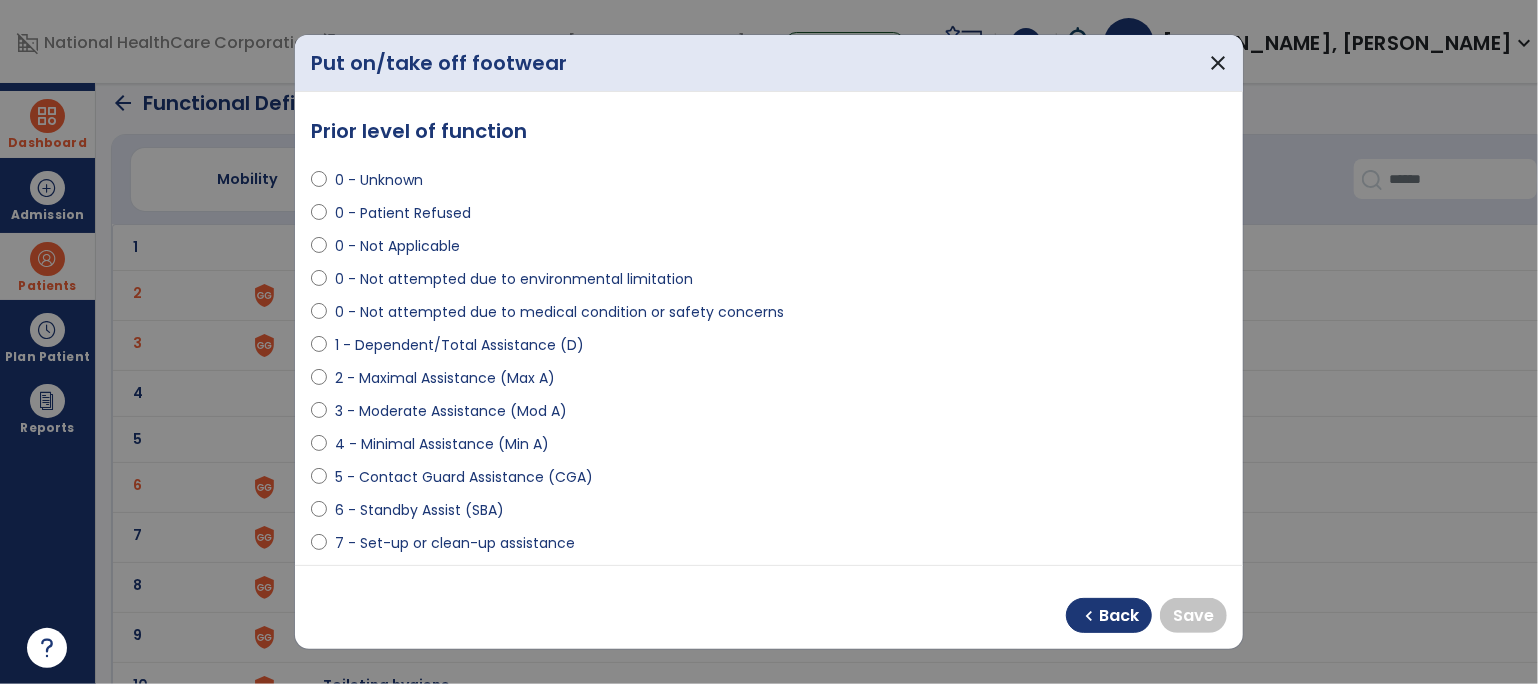click on "4 - Minimal Assistance (Min A)" at bounding box center (442, 444) 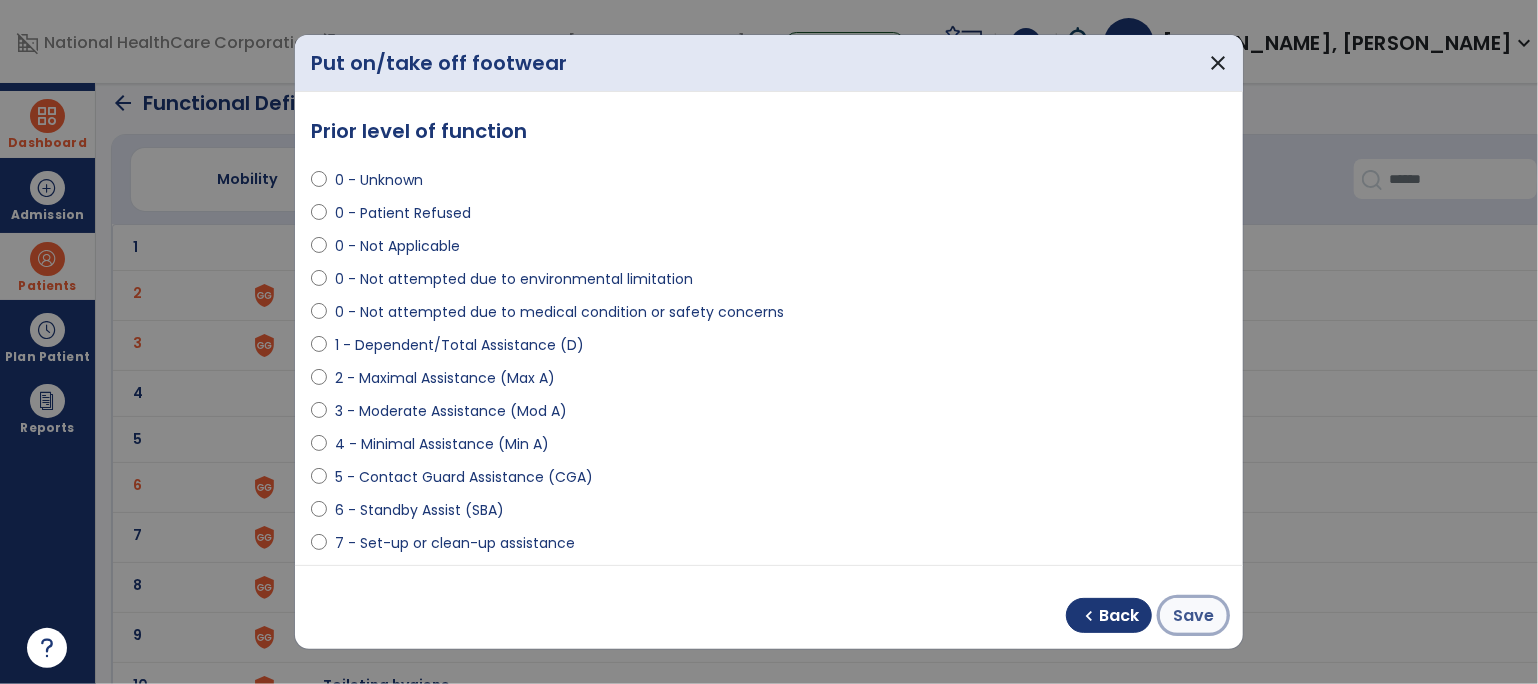 click on "Save" at bounding box center [1193, 616] 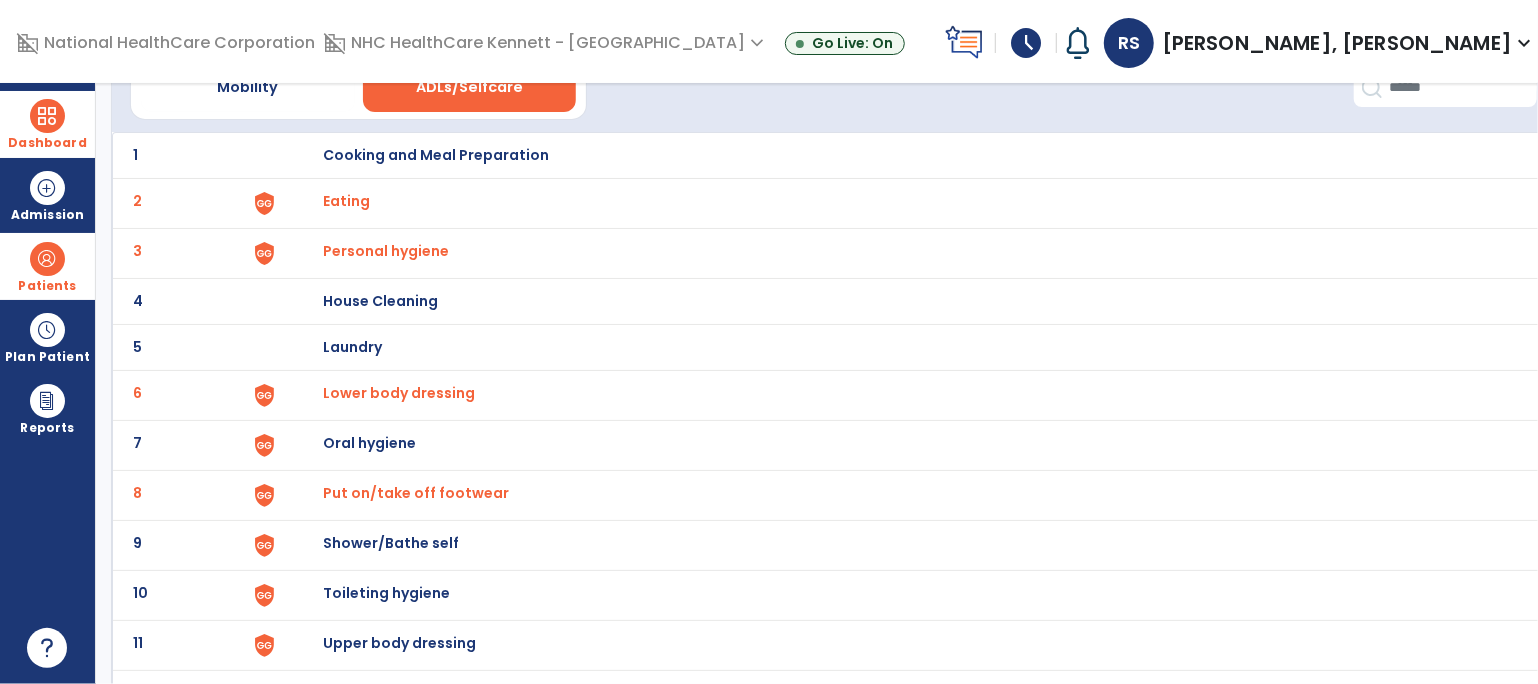 scroll, scrollTop: 183, scrollLeft: 0, axis: vertical 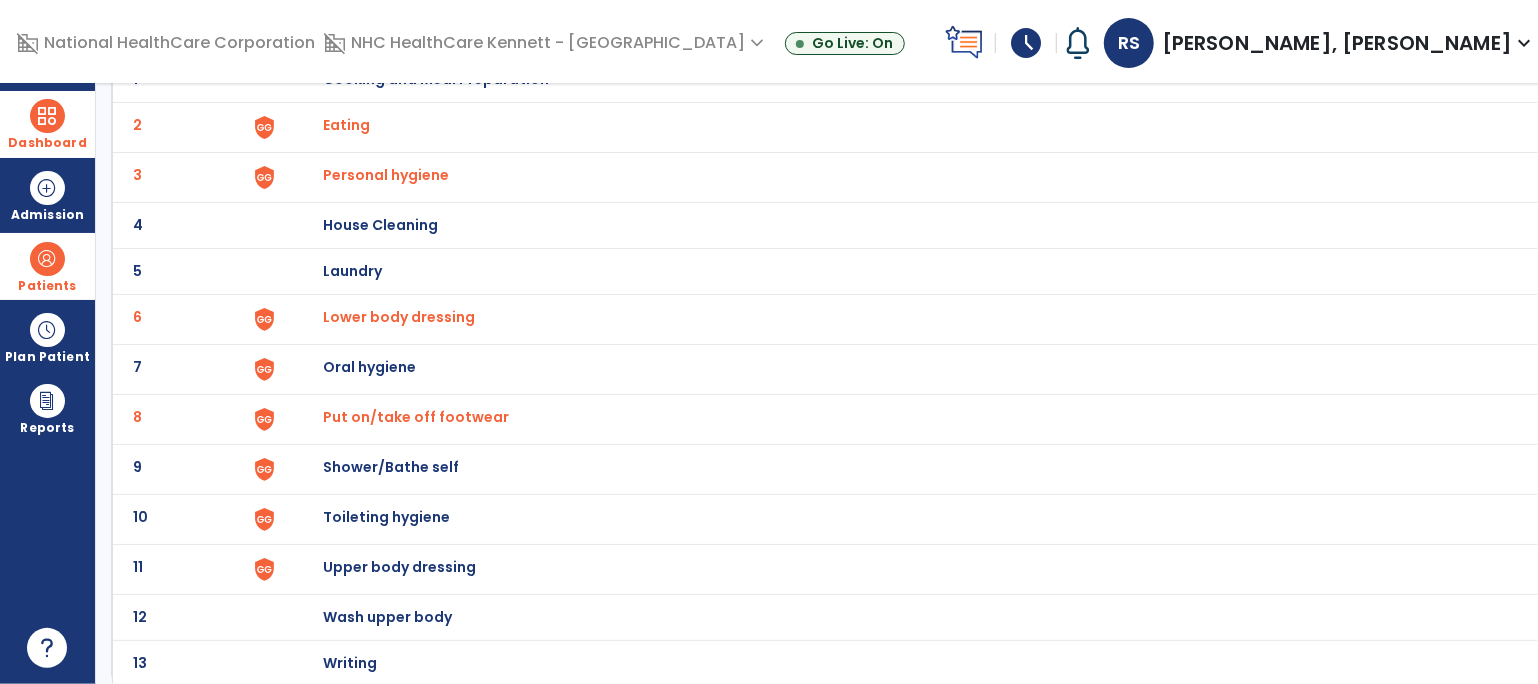 click on "Shower/Bathe self" at bounding box center (436, 79) 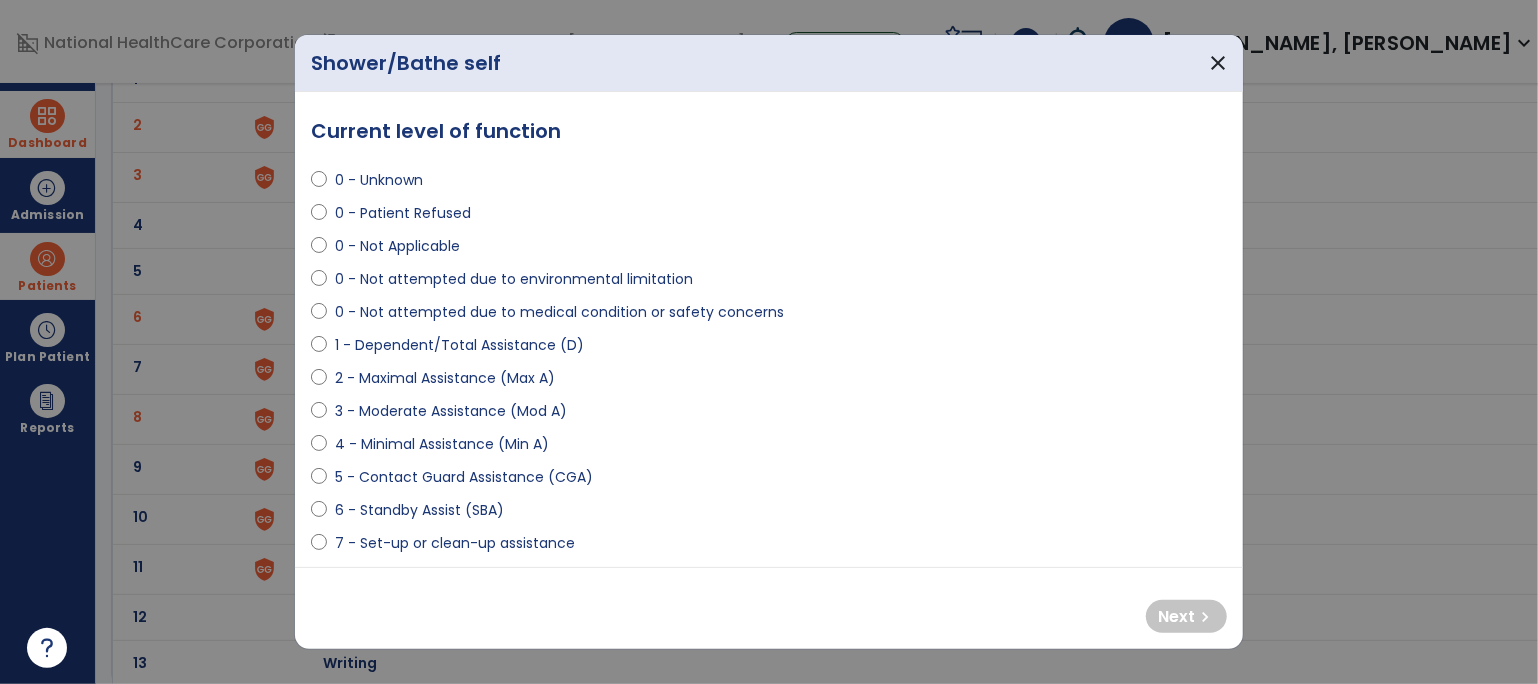 click on "4 - Minimal Assistance (Min A)" at bounding box center (442, 444) 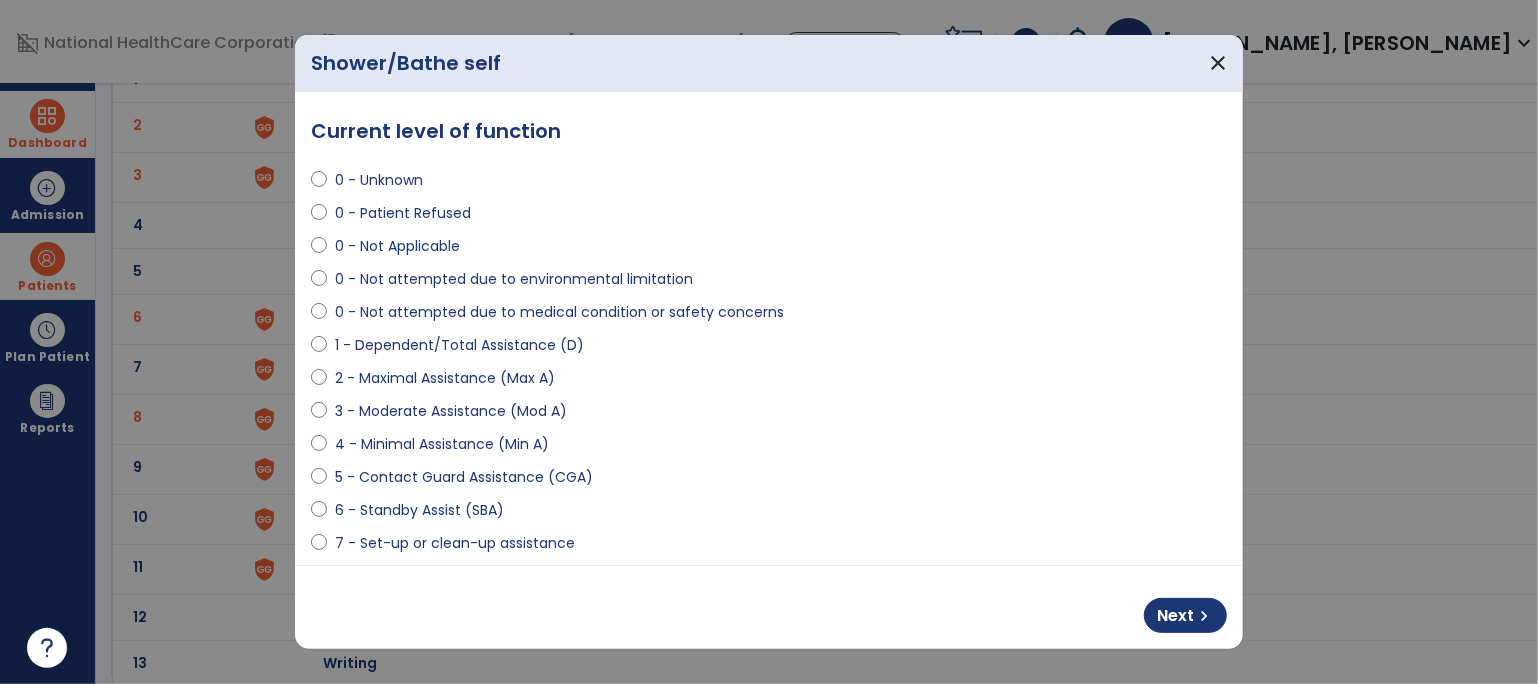 click on "1 - Dependent/Total Assistance (D)" at bounding box center [459, 345] 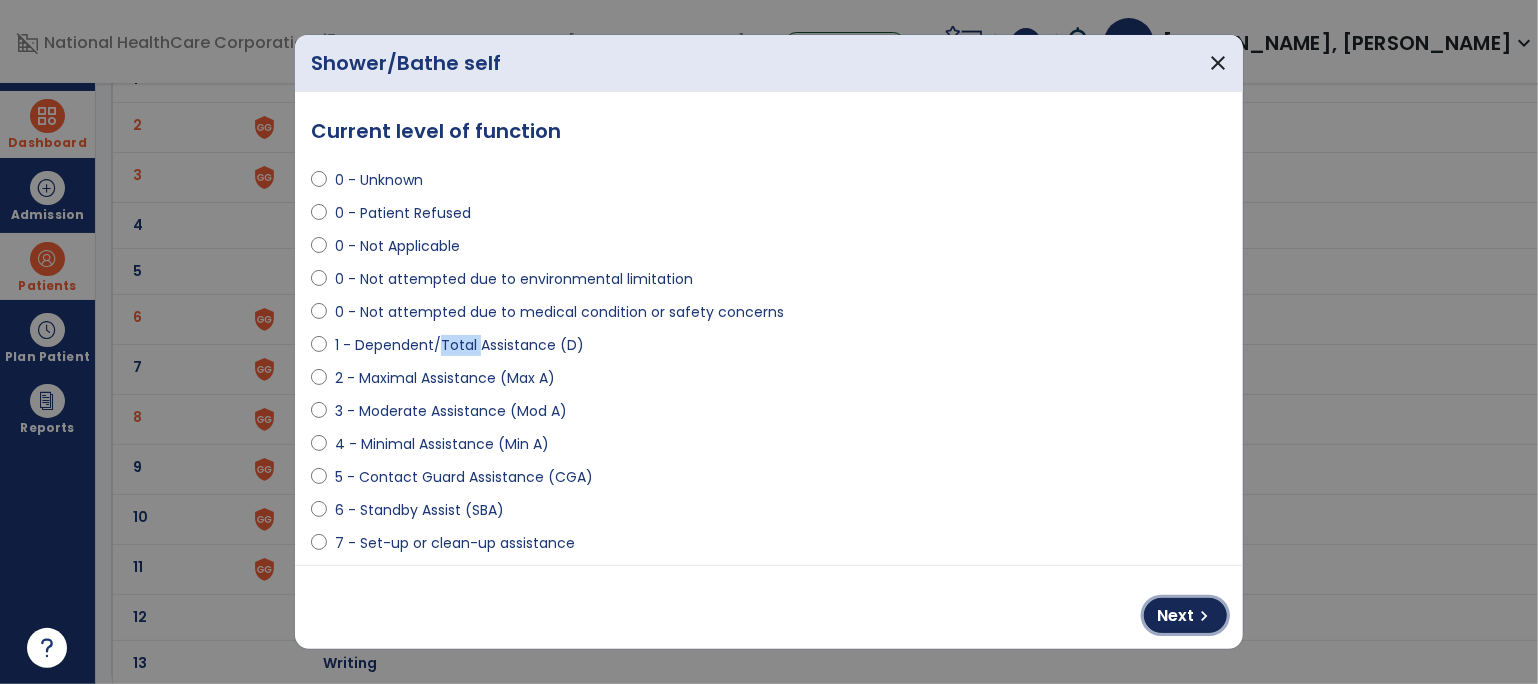 drag, startPoint x: 1189, startPoint y: 610, endPoint x: 1025, endPoint y: 607, distance: 164.02744 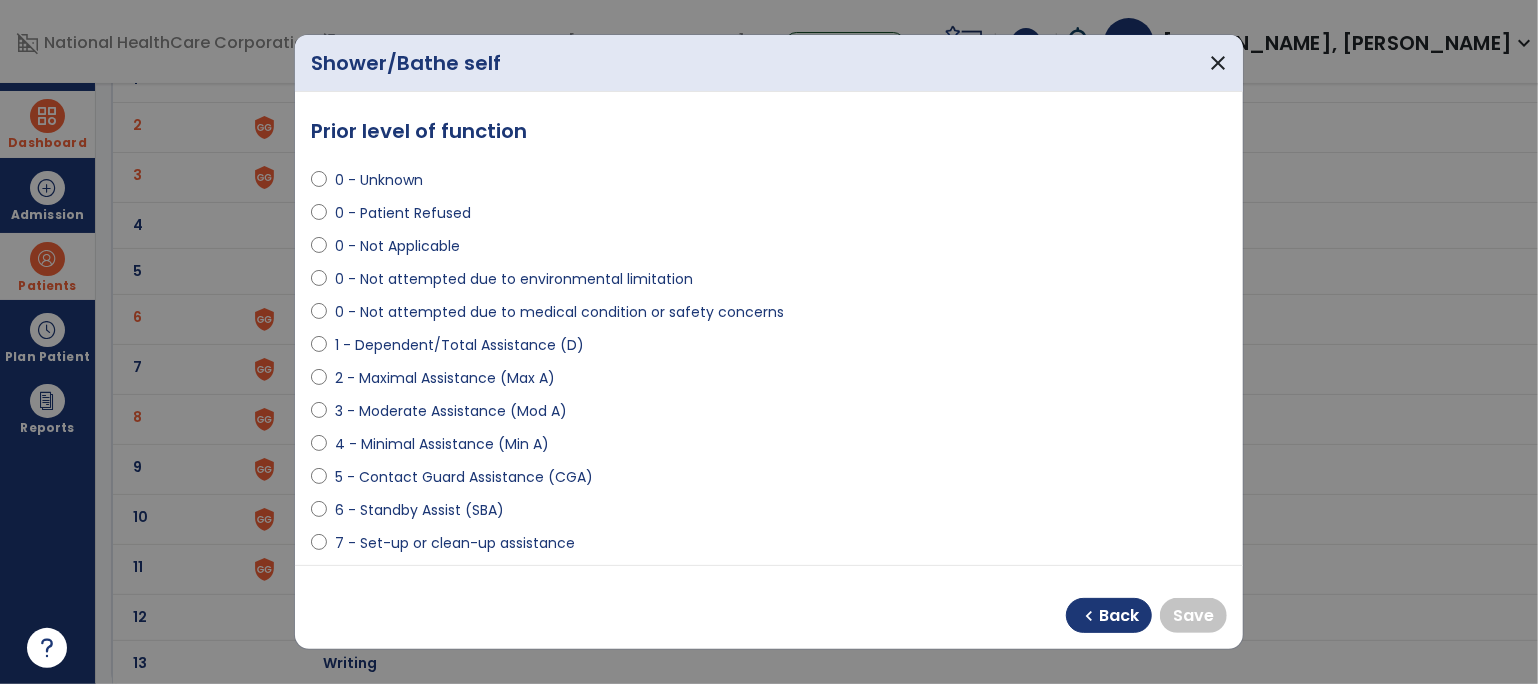 click on "4 - Minimal Assistance (Min A)" at bounding box center [442, 444] 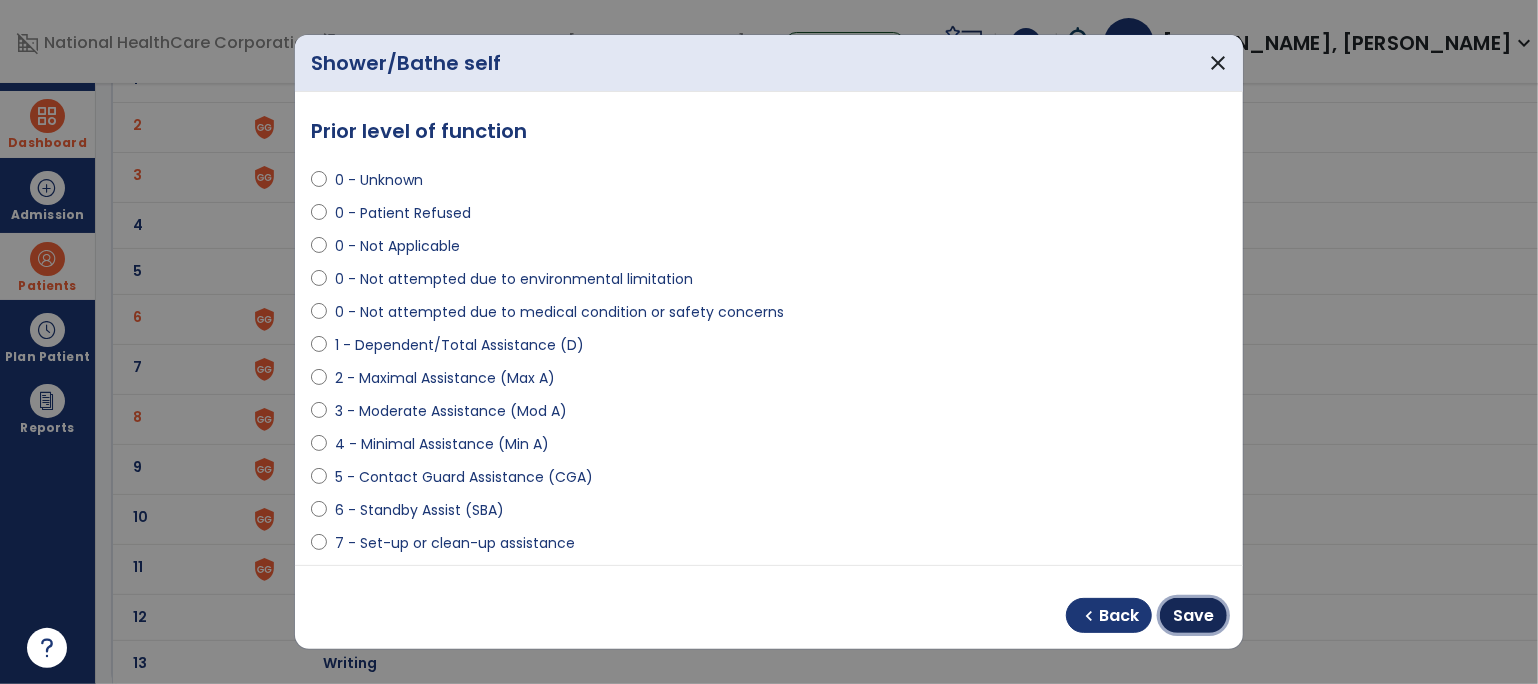 click on "Save" at bounding box center [1193, 615] 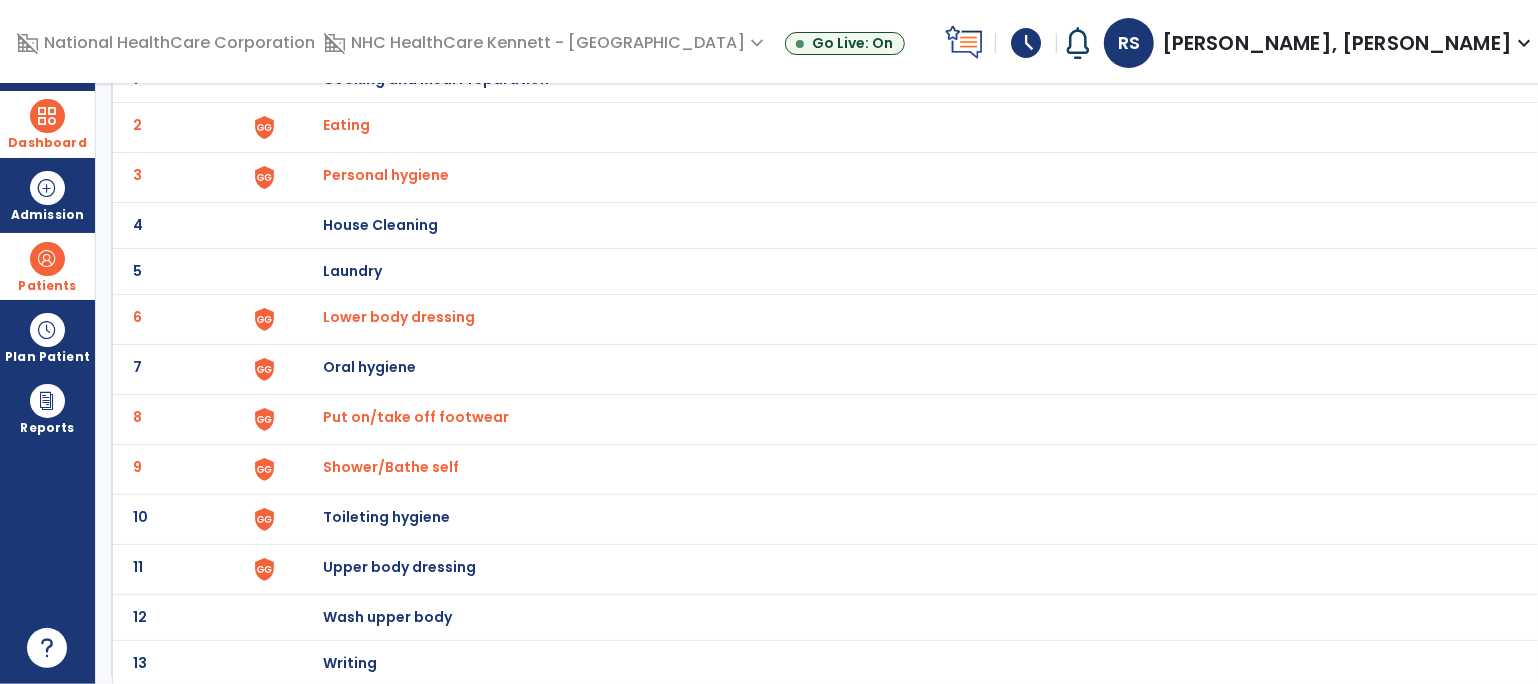 click on "Toileting hygiene" at bounding box center (436, 79) 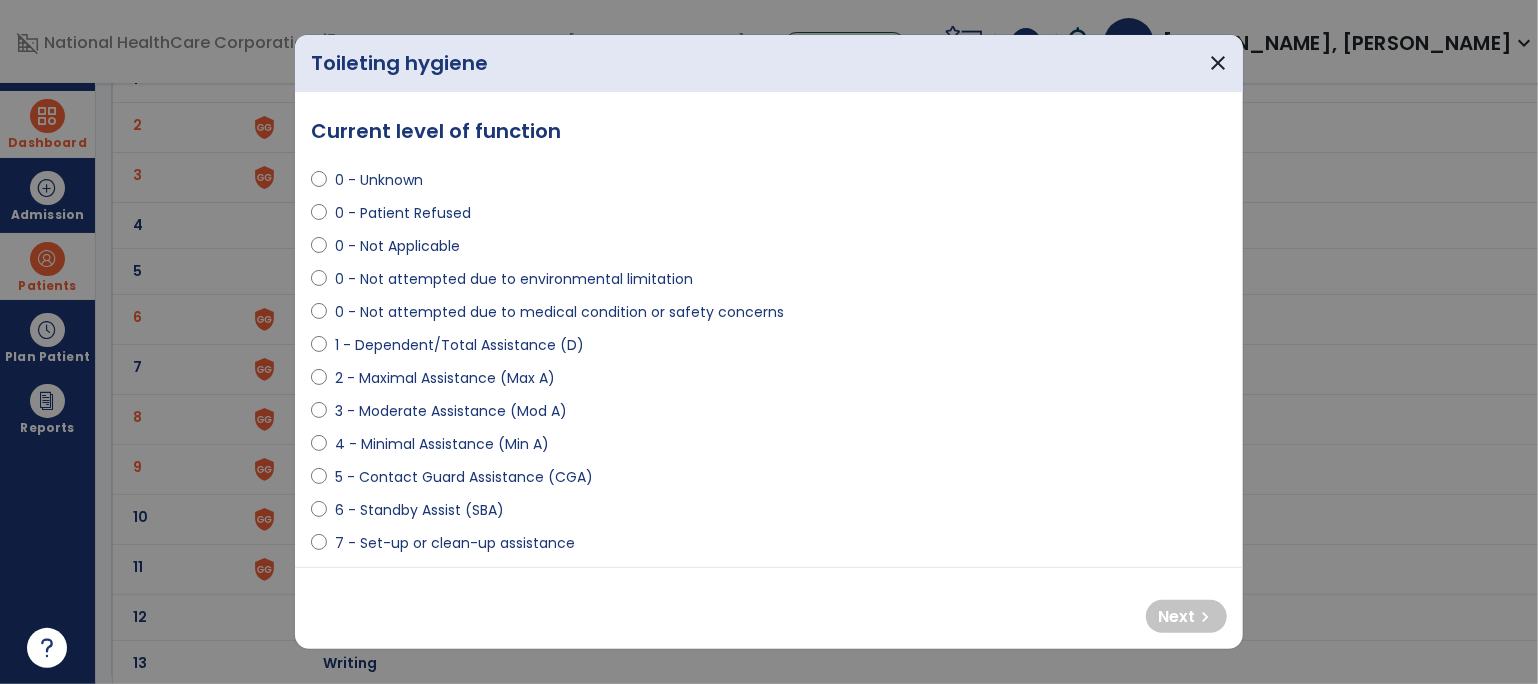click on "1 - Dependent/Total Assistance (D)" at bounding box center [459, 345] 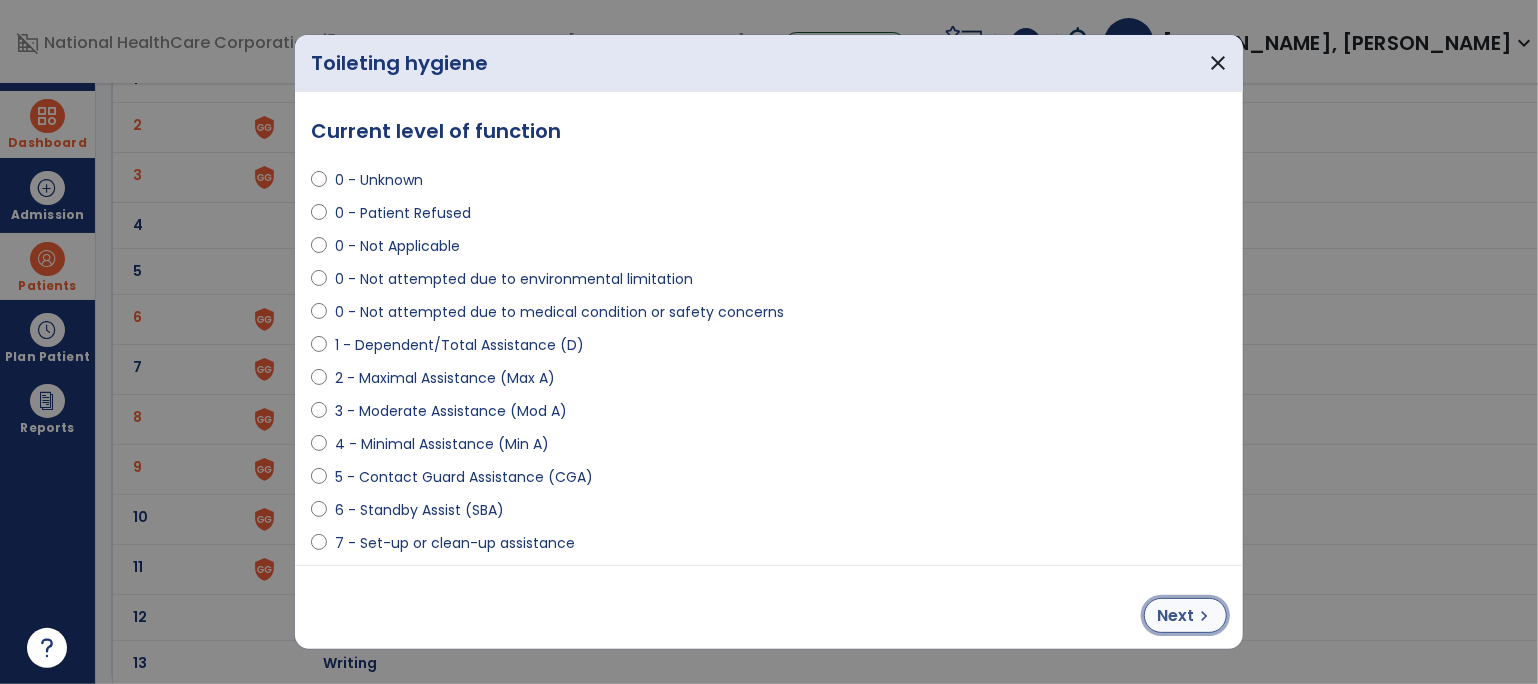 click on "Next" at bounding box center (1175, 616) 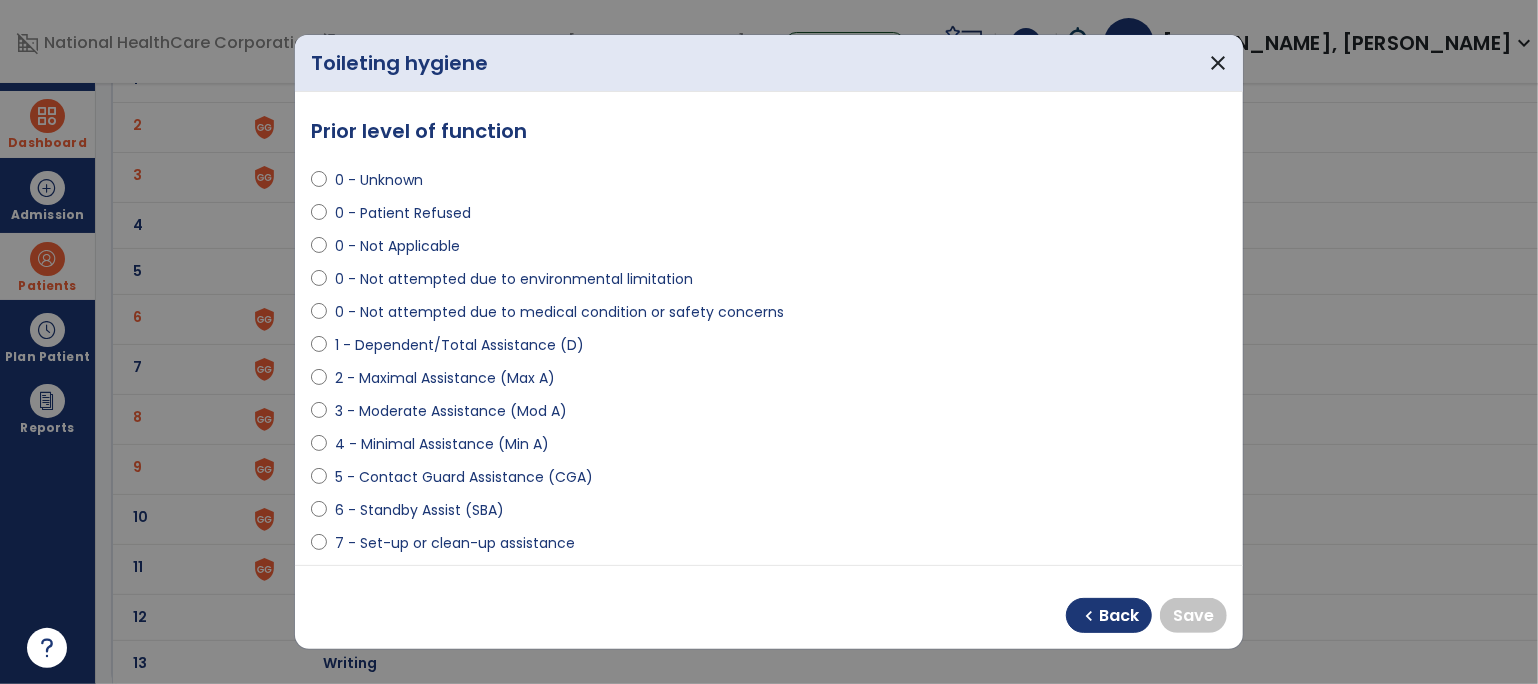 scroll, scrollTop: 111, scrollLeft: 0, axis: vertical 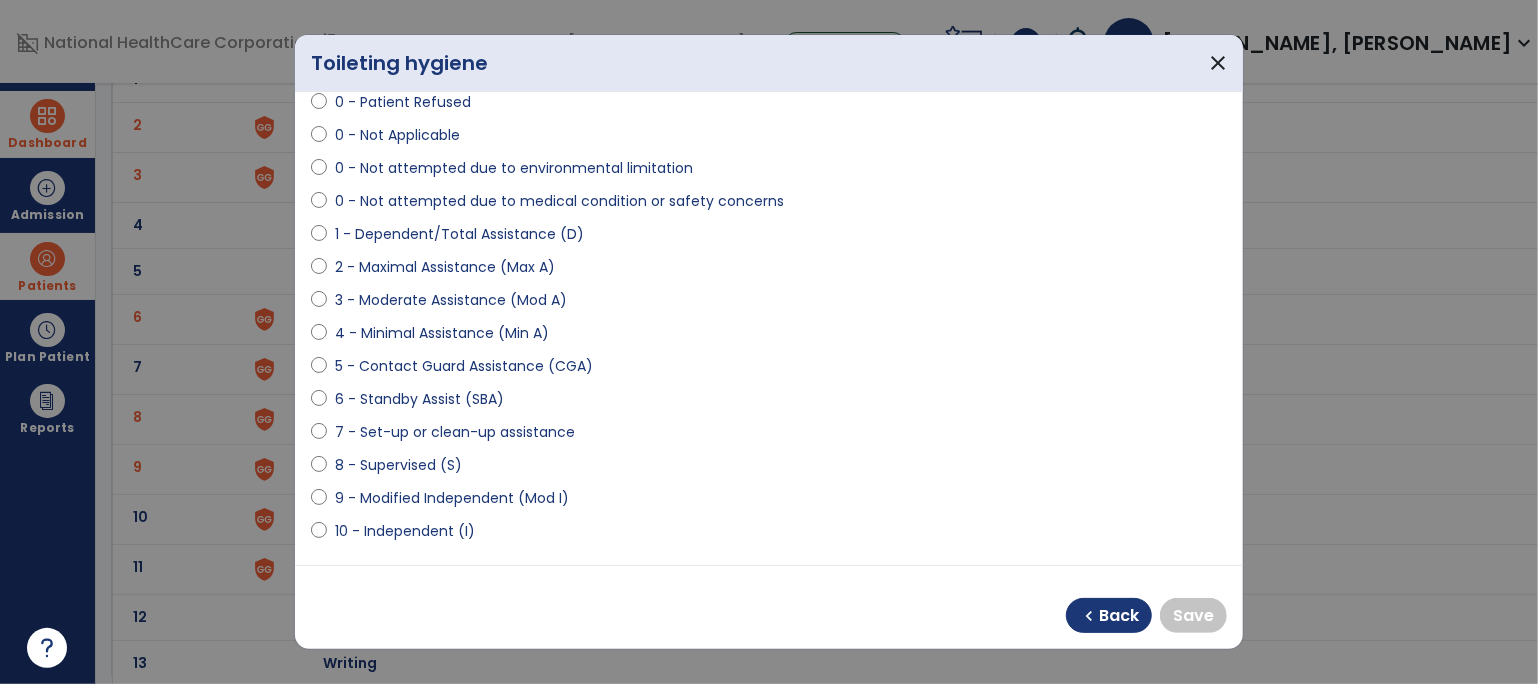 click on "8 - Supervised (S)" at bounding box center [769, 469] 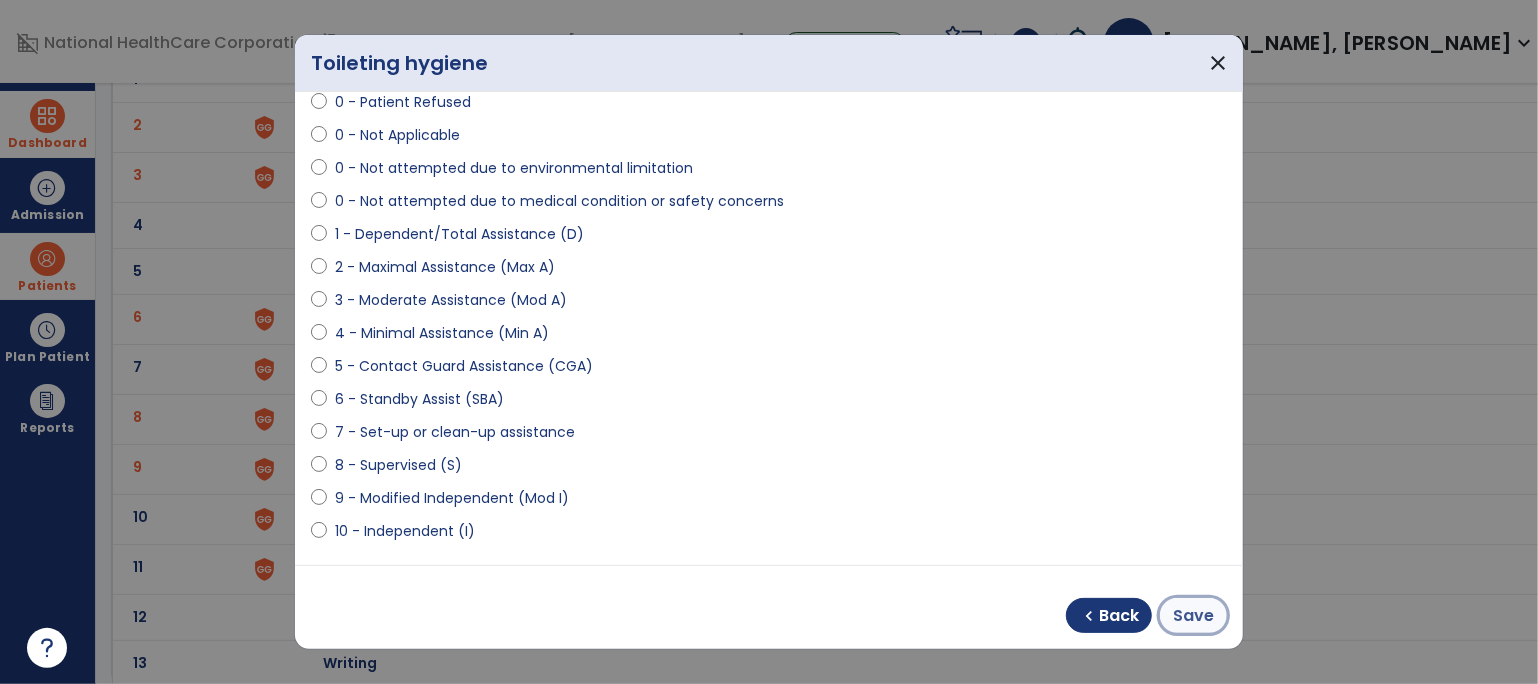 click on "Save" at bounding box center (1193, 616) 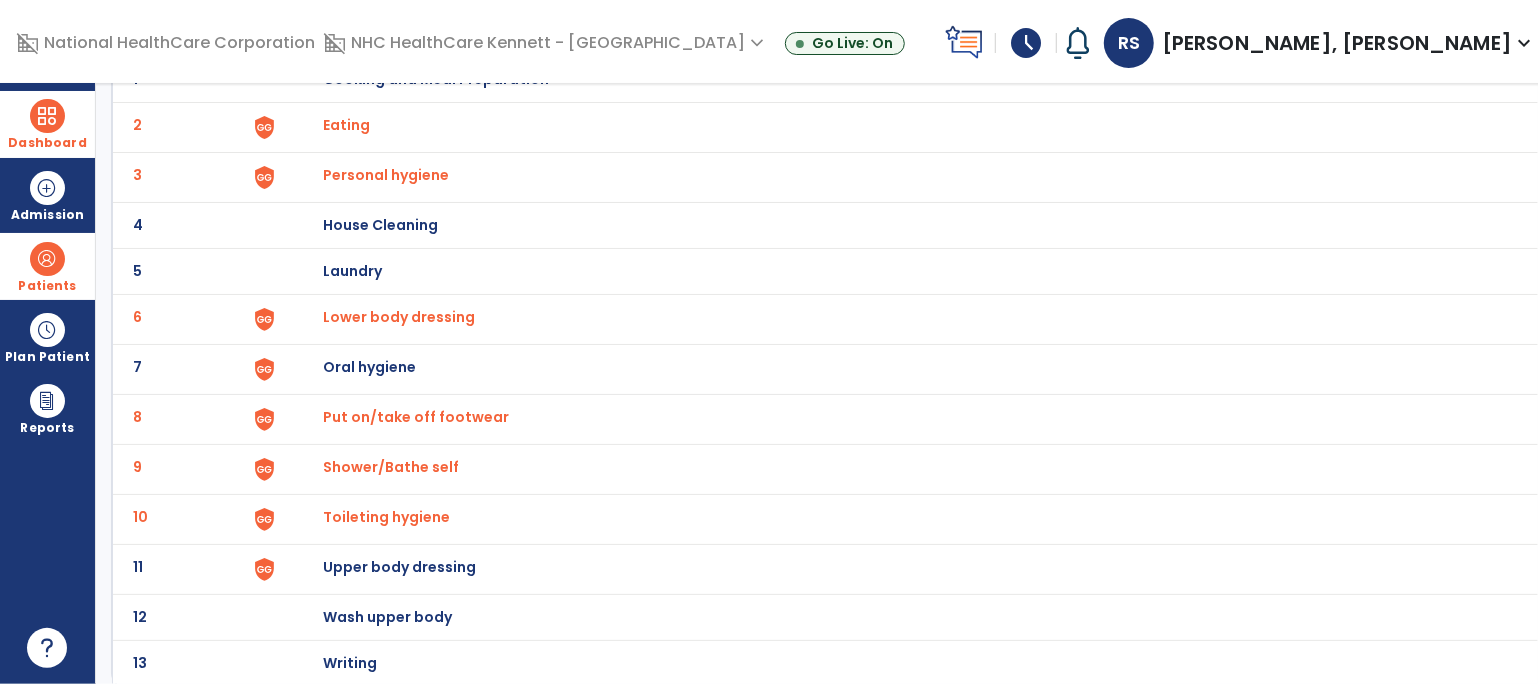 click on "Upper body dressing" at bounding box center (905, 79) 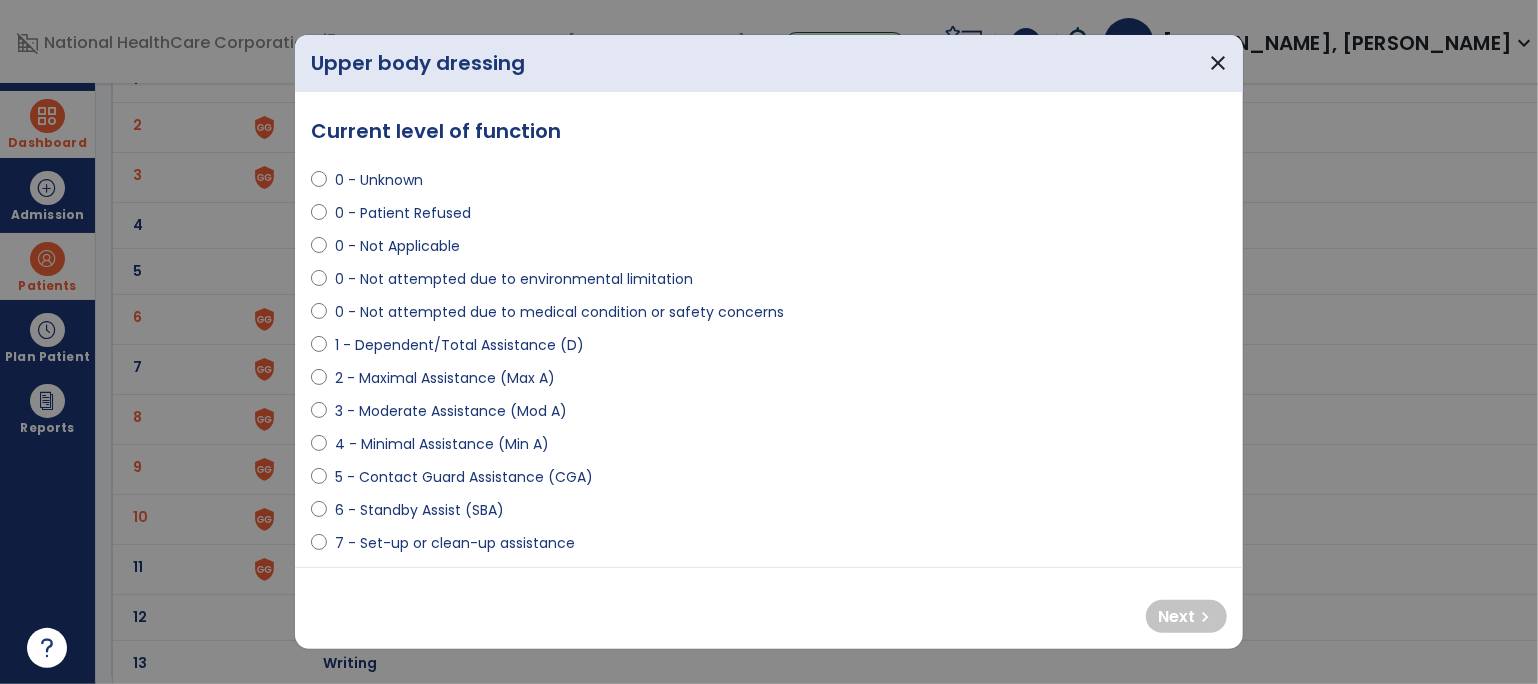 click on "2 - Maximal Assistance (Max A)" at bounding box center (445, 378) 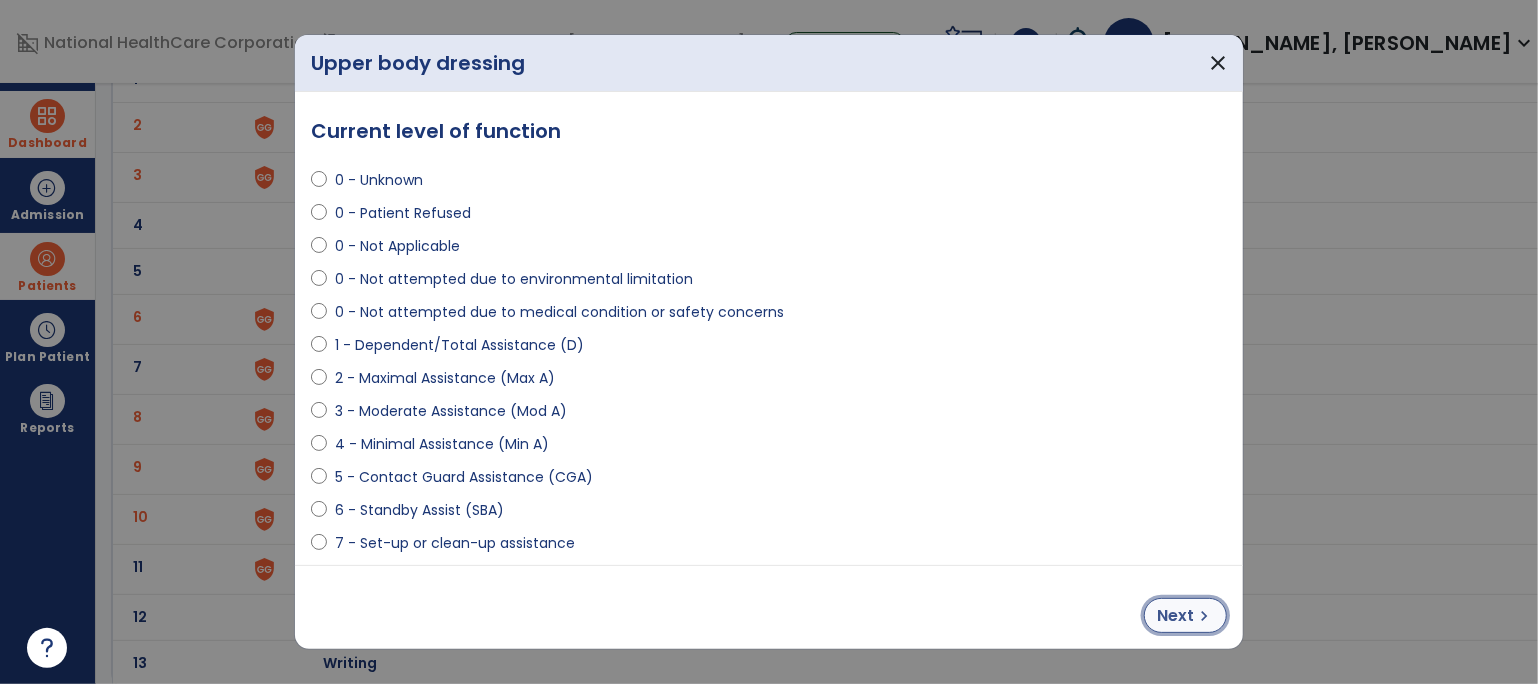 click on "Next" at bounding box center (1175, 616) 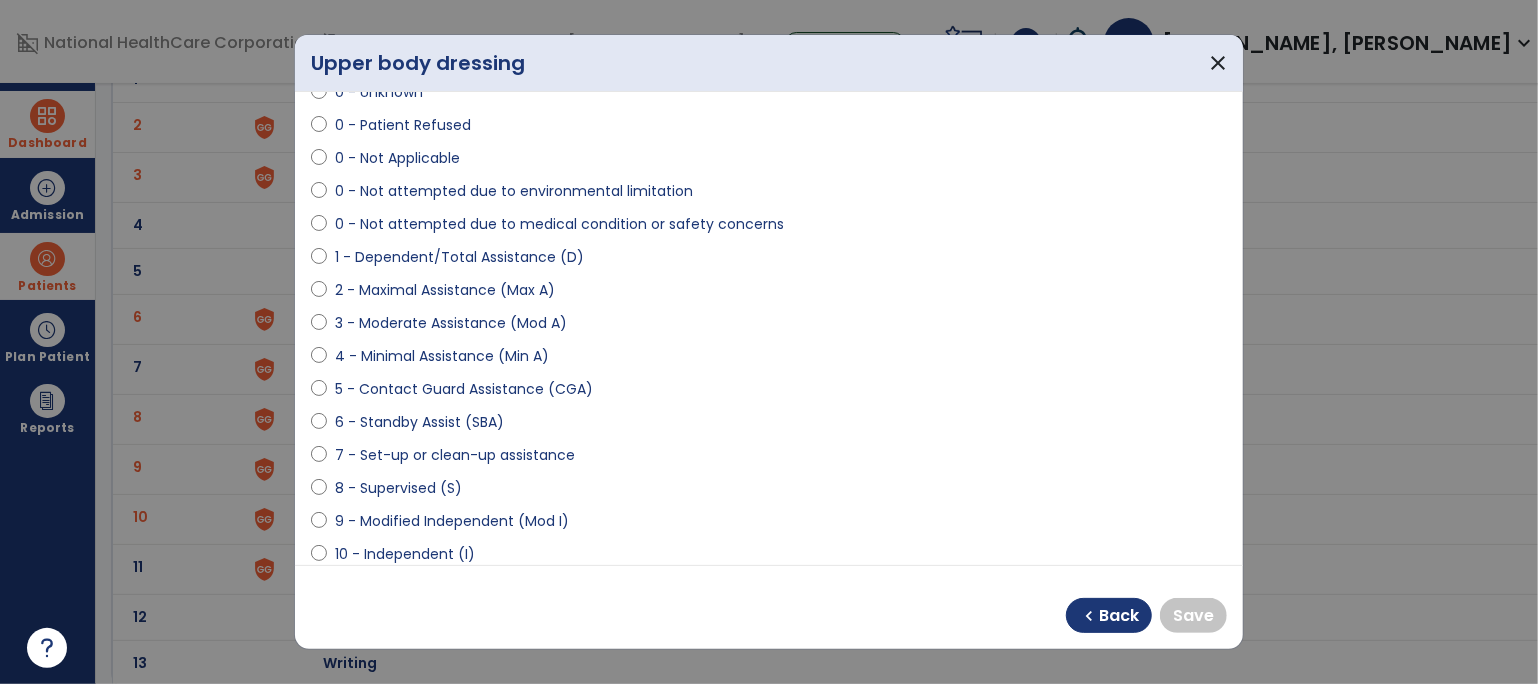 scroll, scrollTop: 111, scrollLeft: 0, axis: vertical 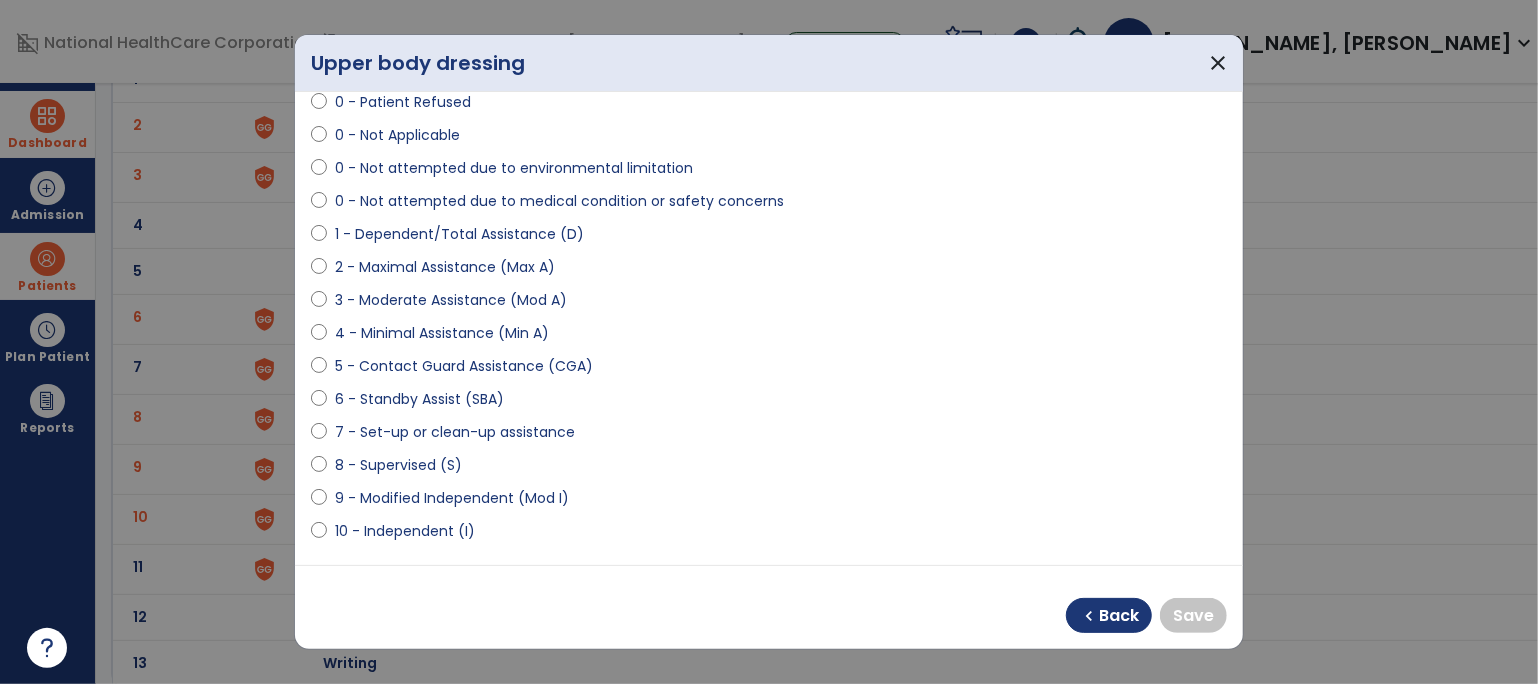 click on "9 - Modified Independent (Mod I)" at bounding box center [452, 498] 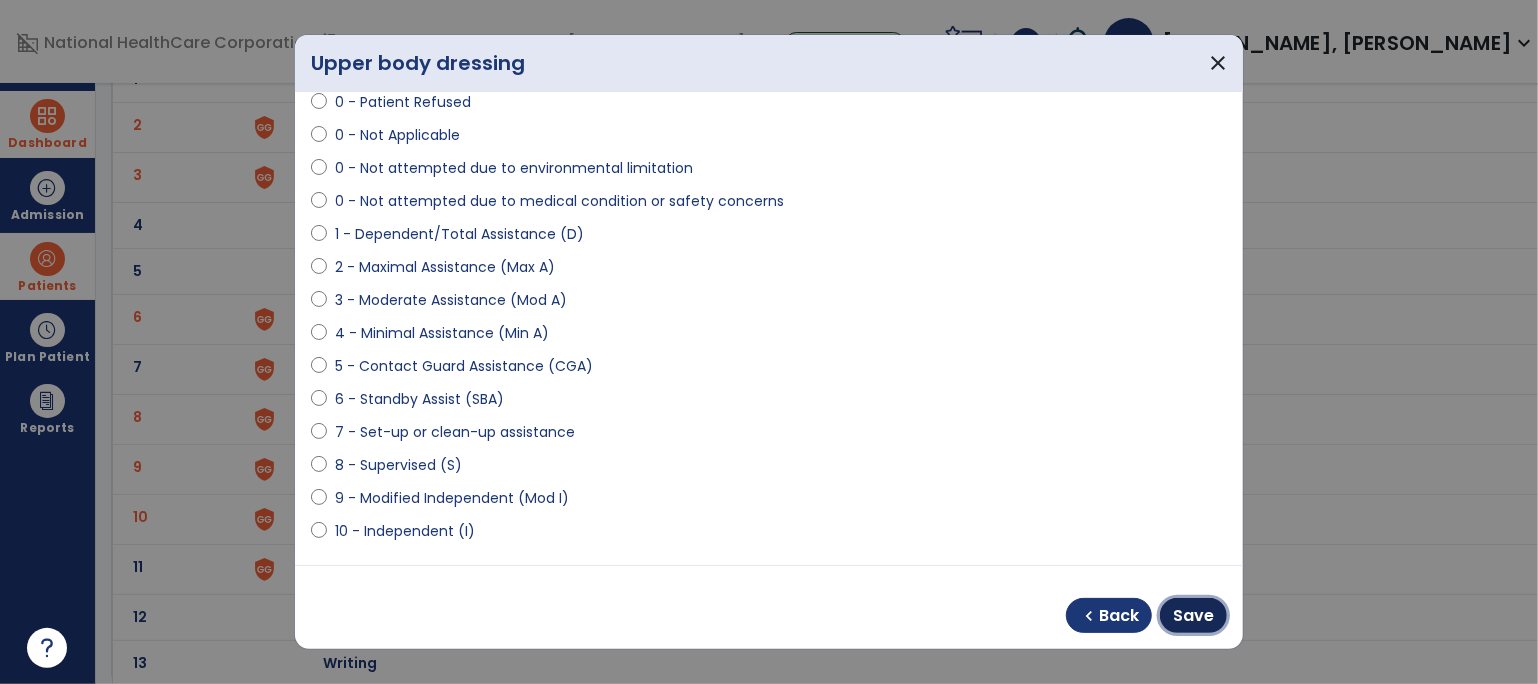 click on "Save" at bounding box center [1193, 616] 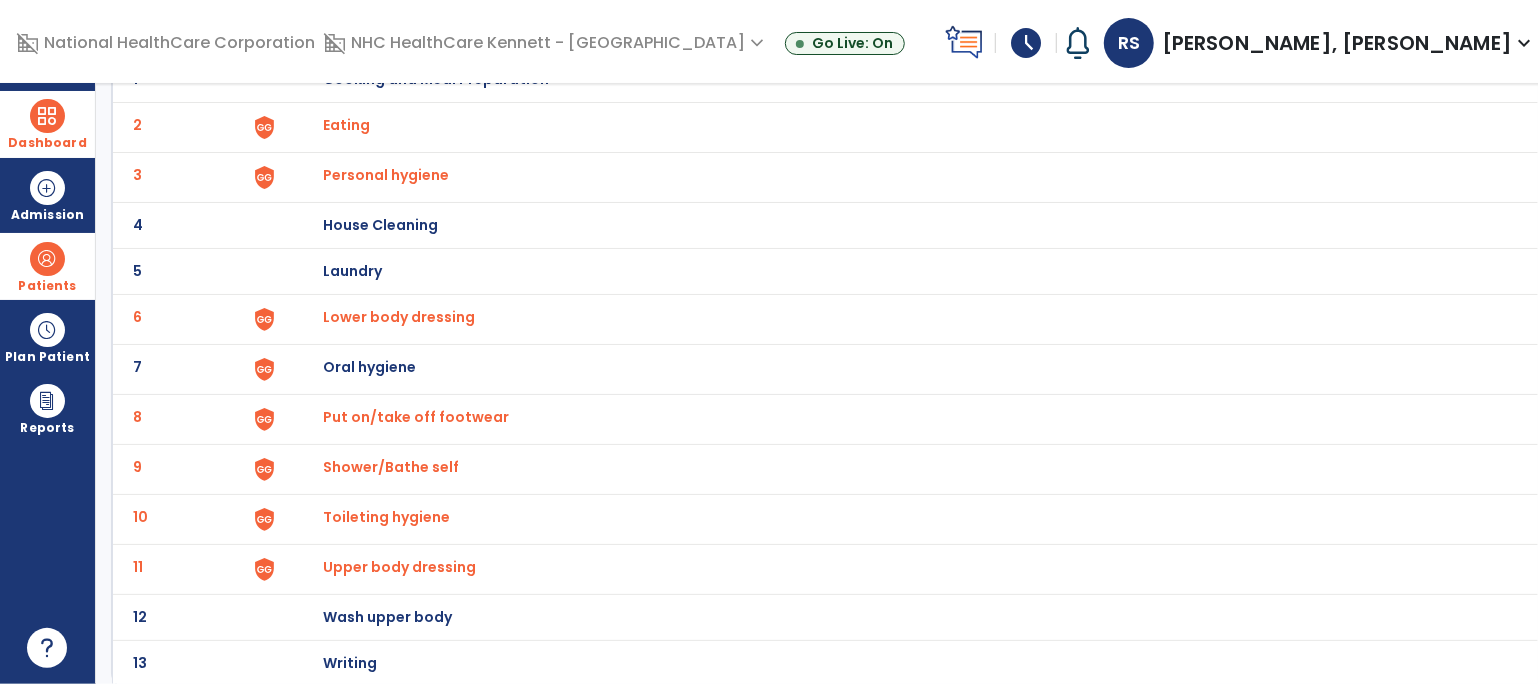 click on "Upper body dressing" at bounding box center [346, 125] 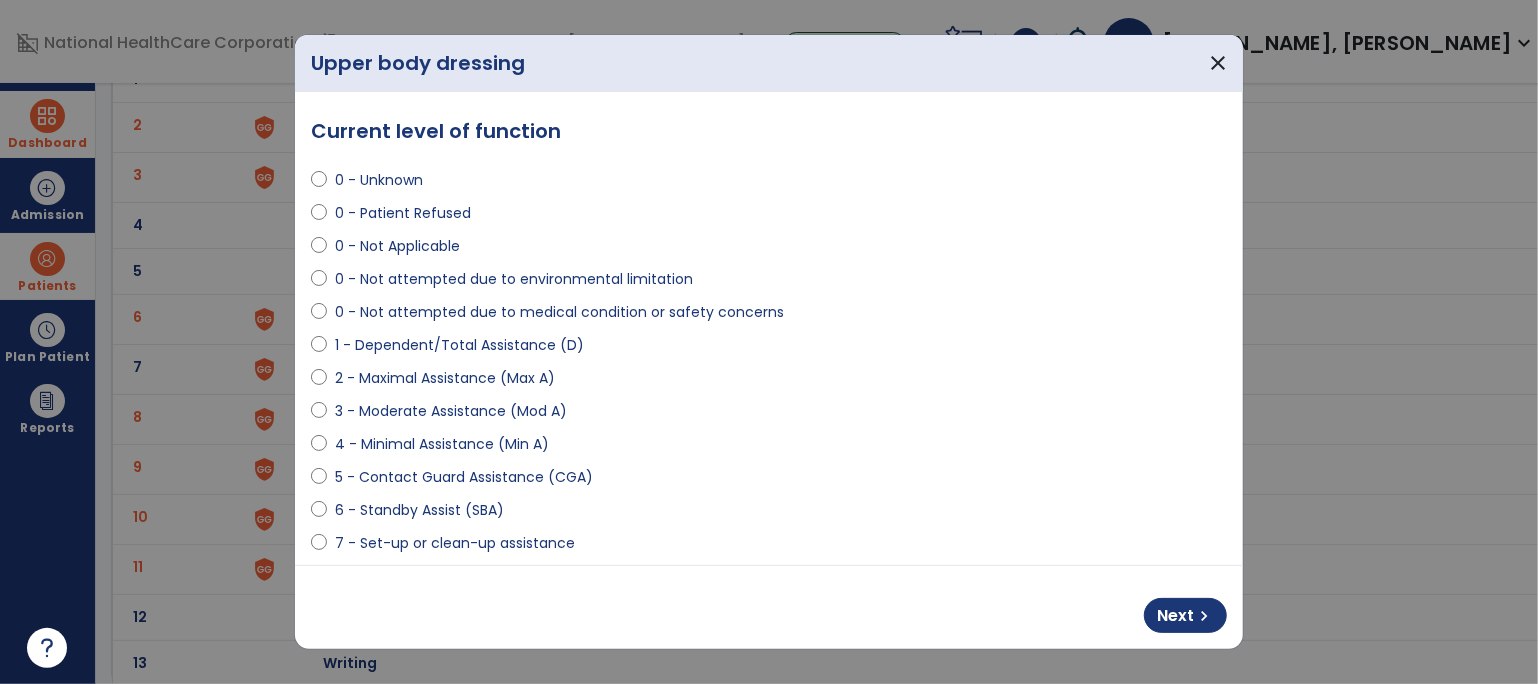 click on "6 - Standby Assist (SBA)" at bounding box center [419, 510] 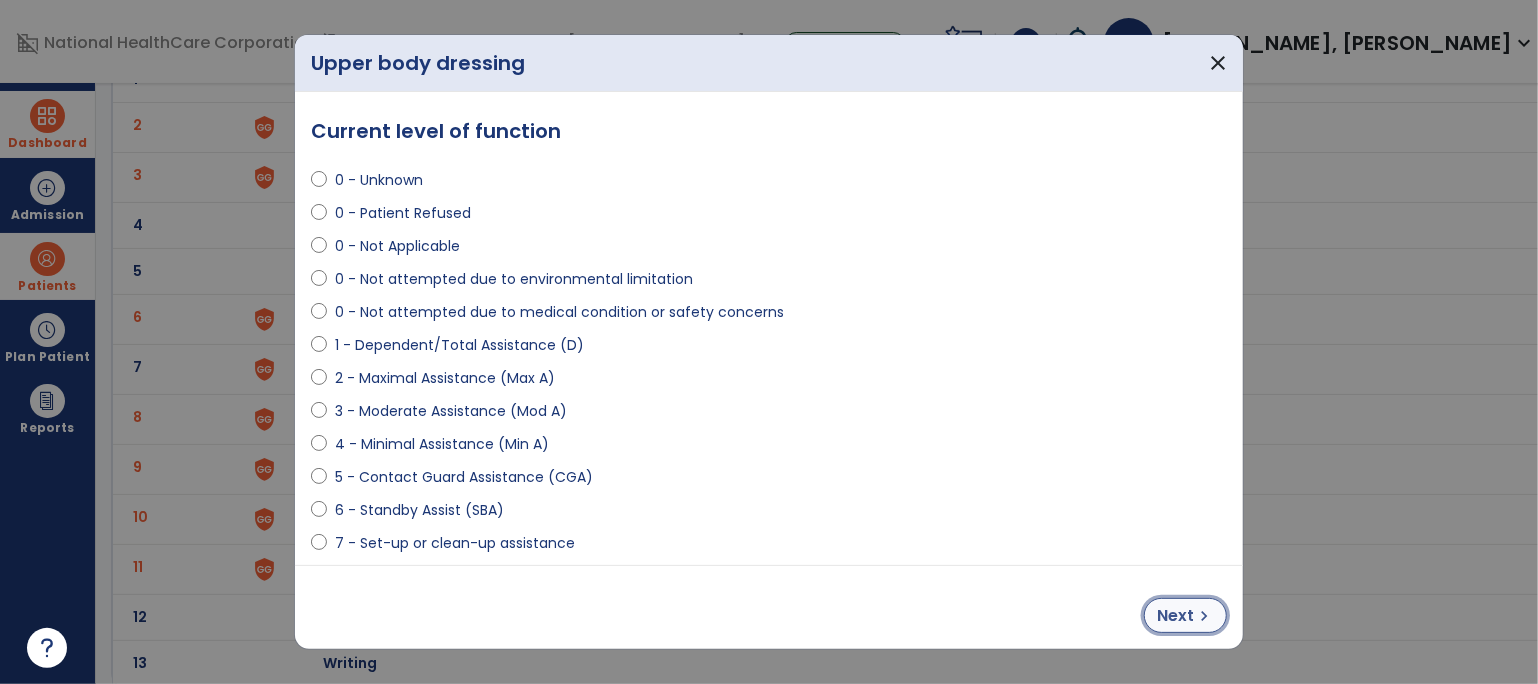 click on "chevron_right" at bounding box center [1204, 616] 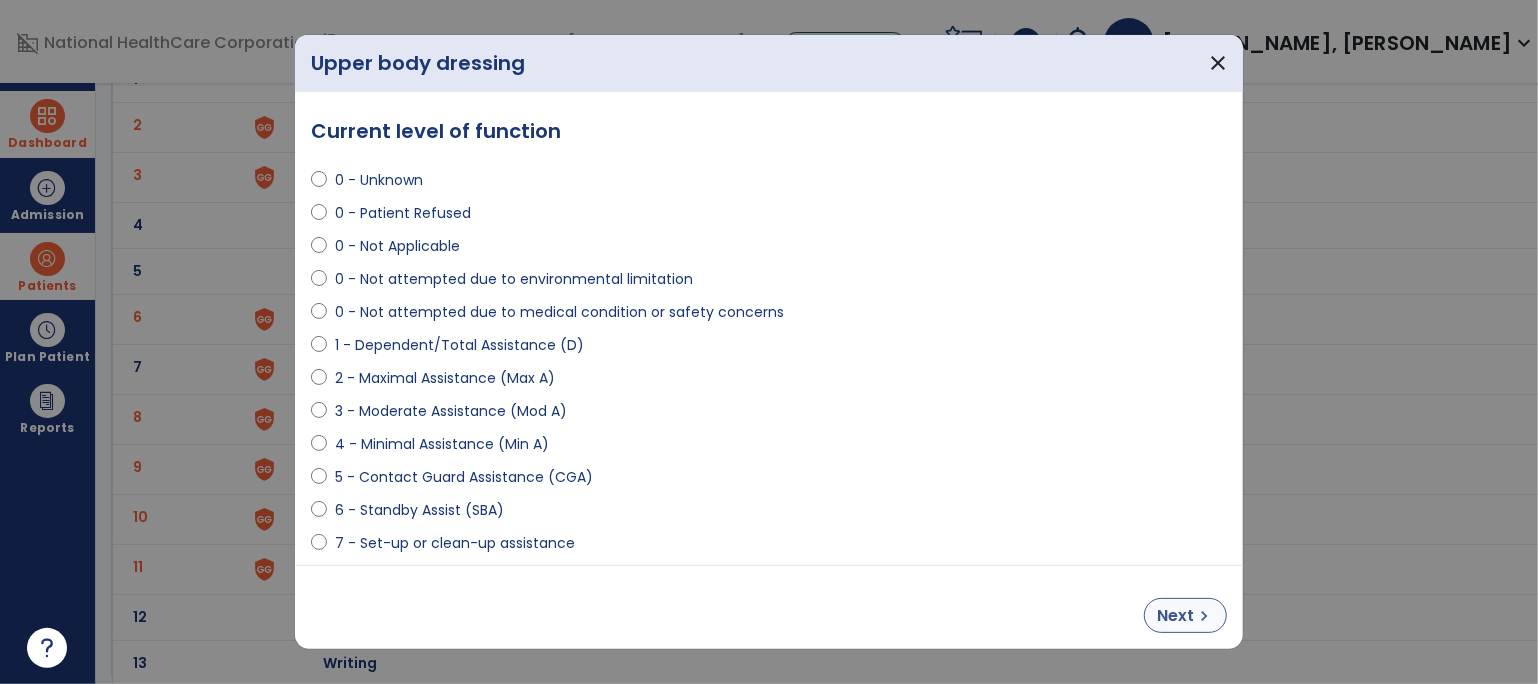 select on "**********" 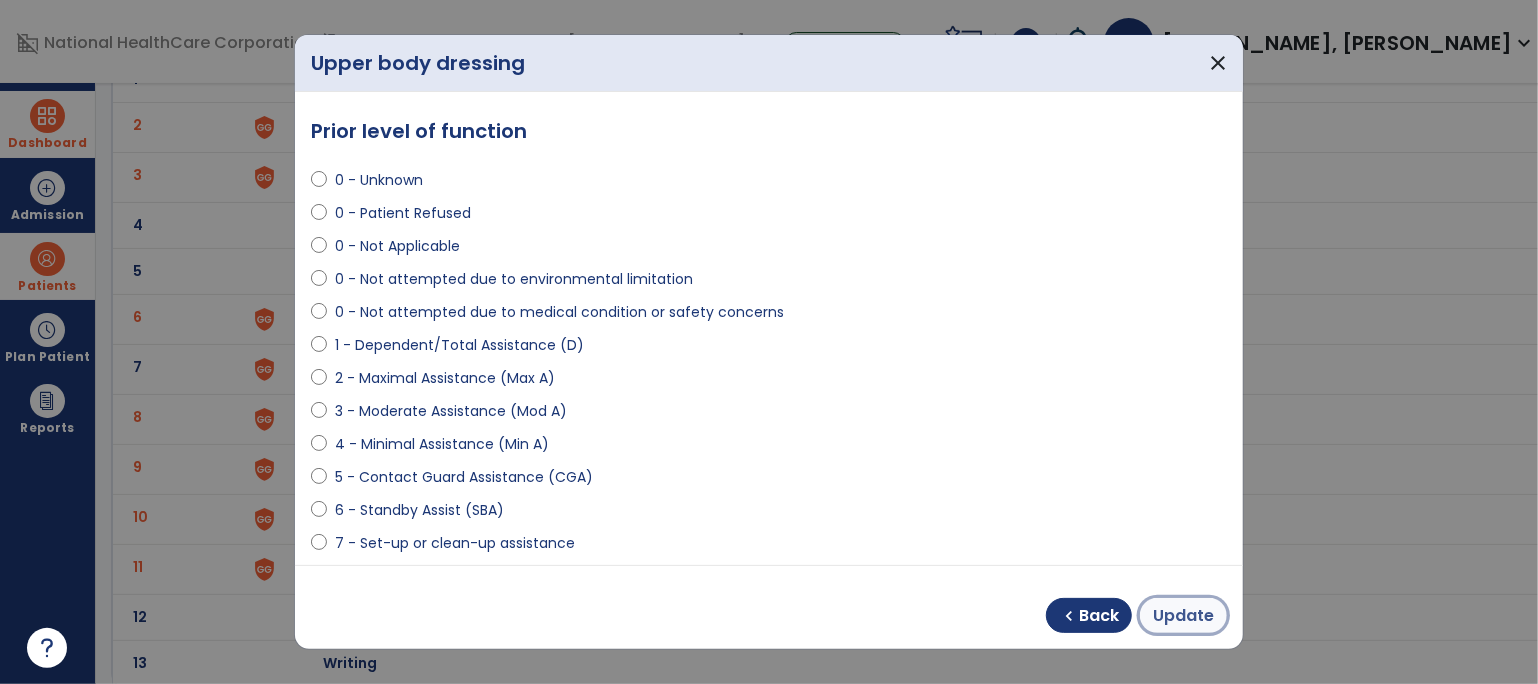 click on "Update" at bounding box center (1183, 615) 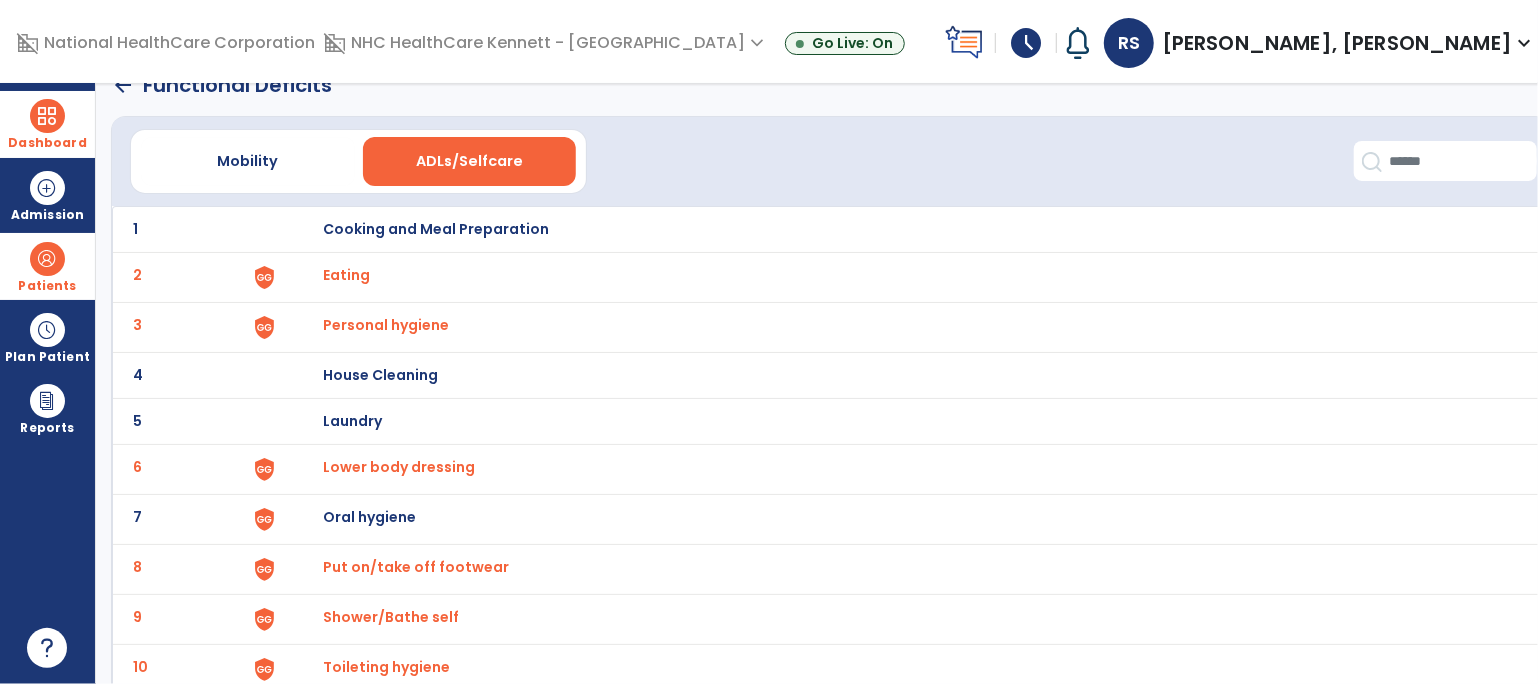 scroll, scrollTop: 0, scrollLeft: 0, axis: both 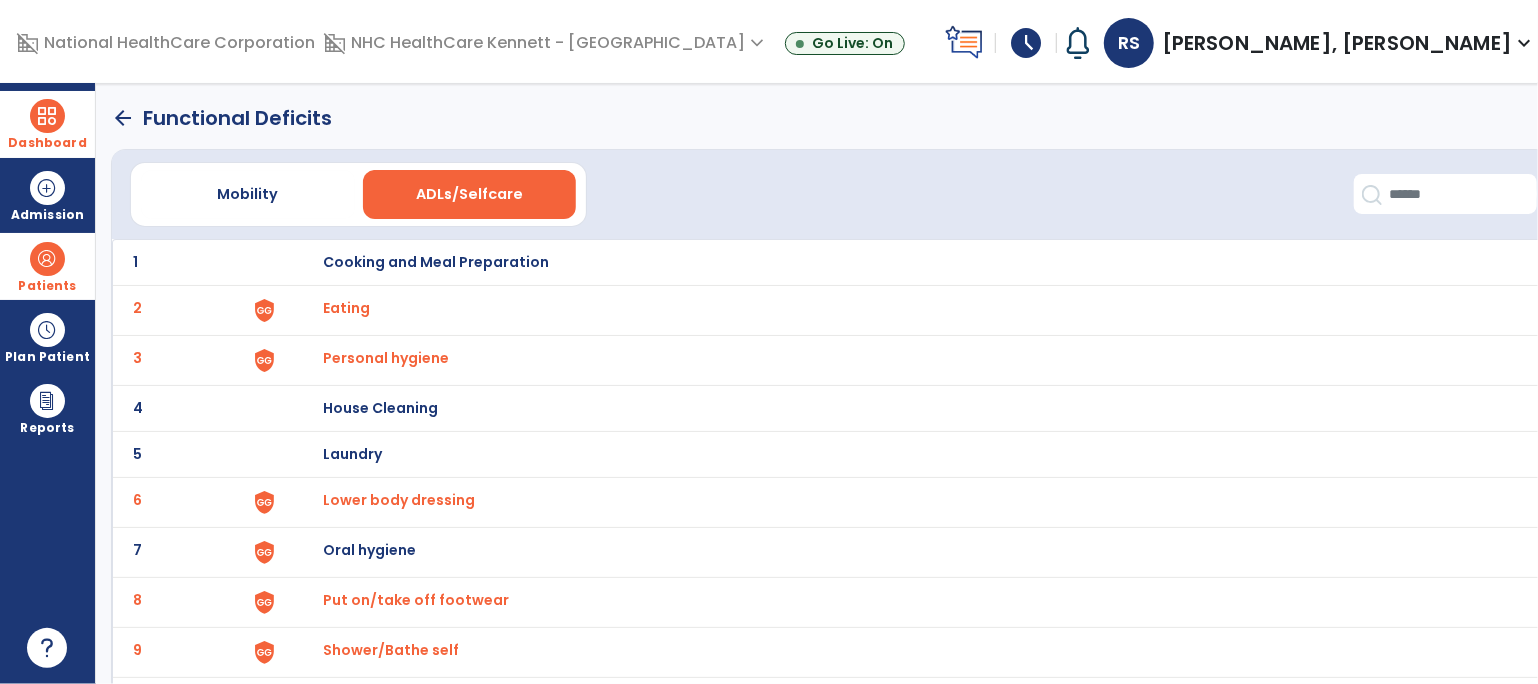 click on "arrow_back" 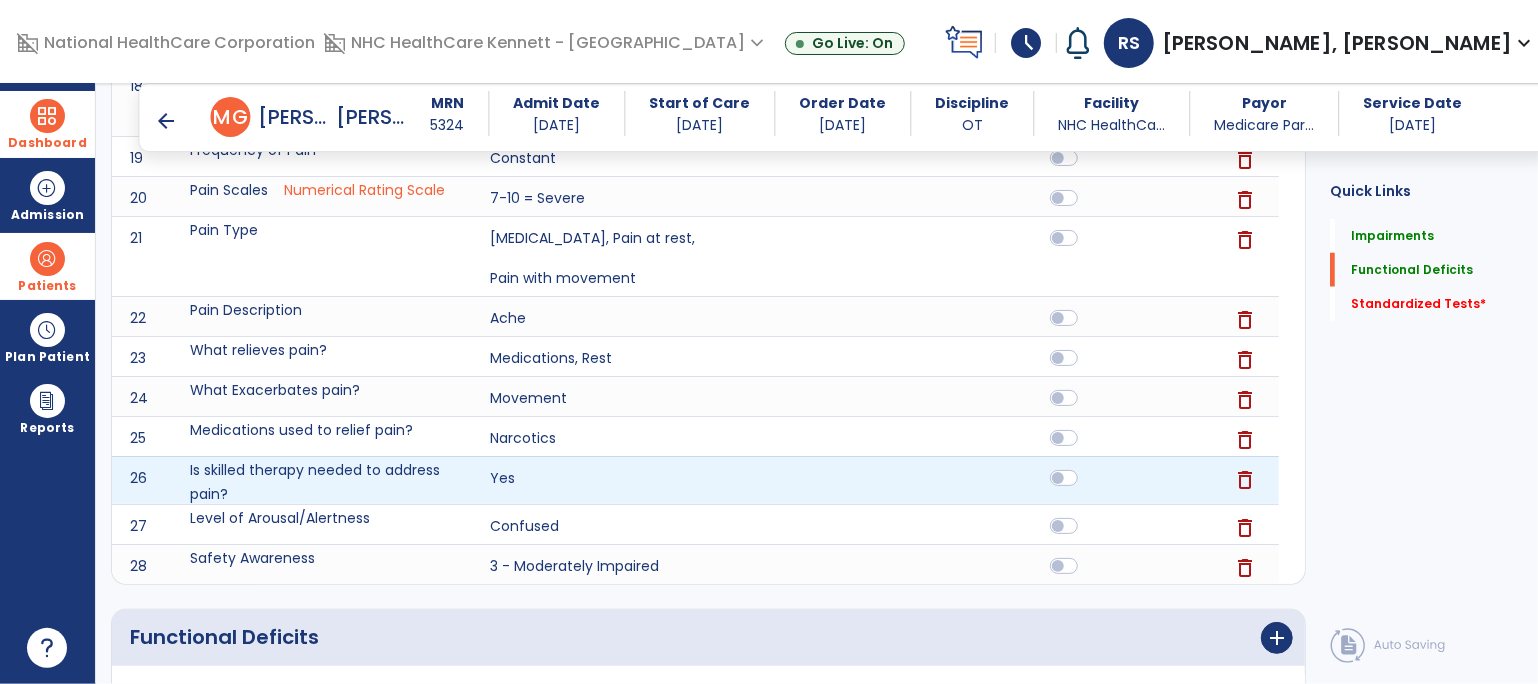 scroll, scrollTop: 1575, scrollLeft: 0, axis: vertical 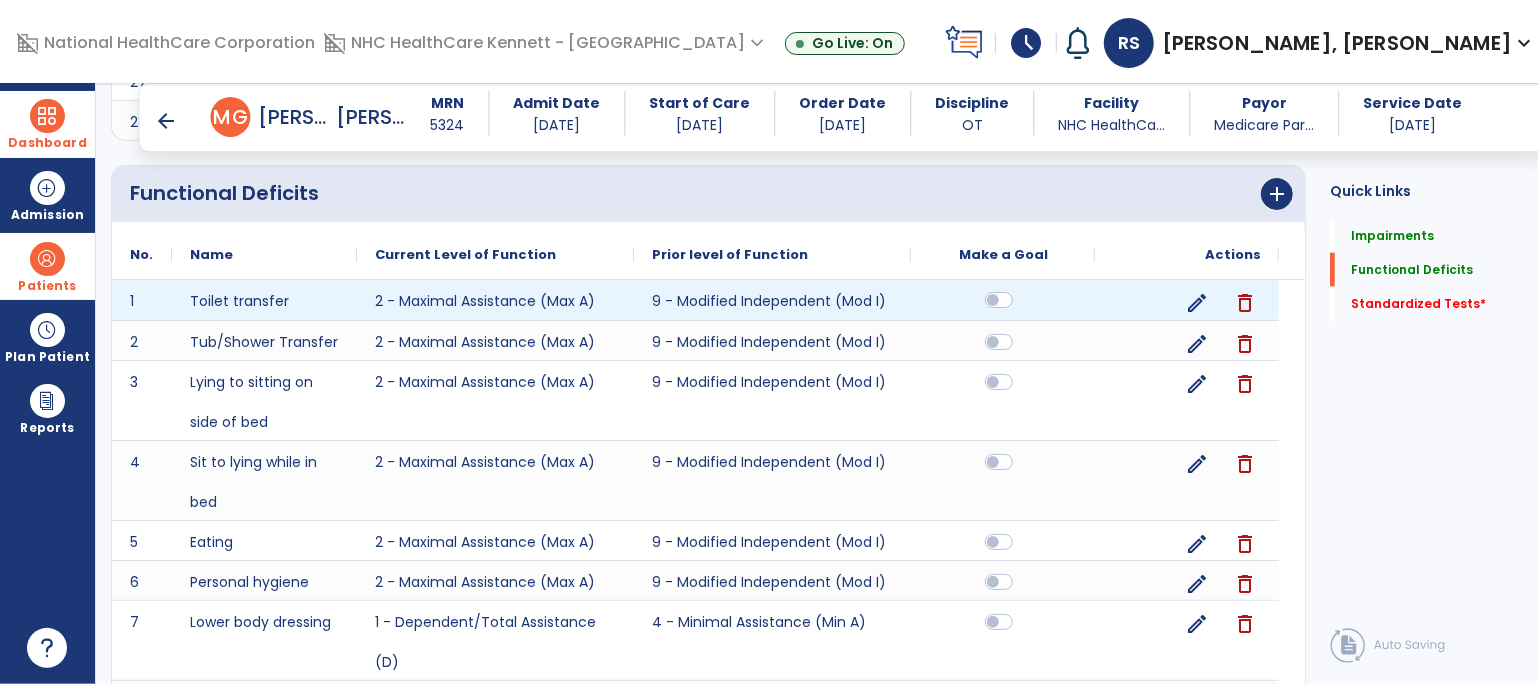 click 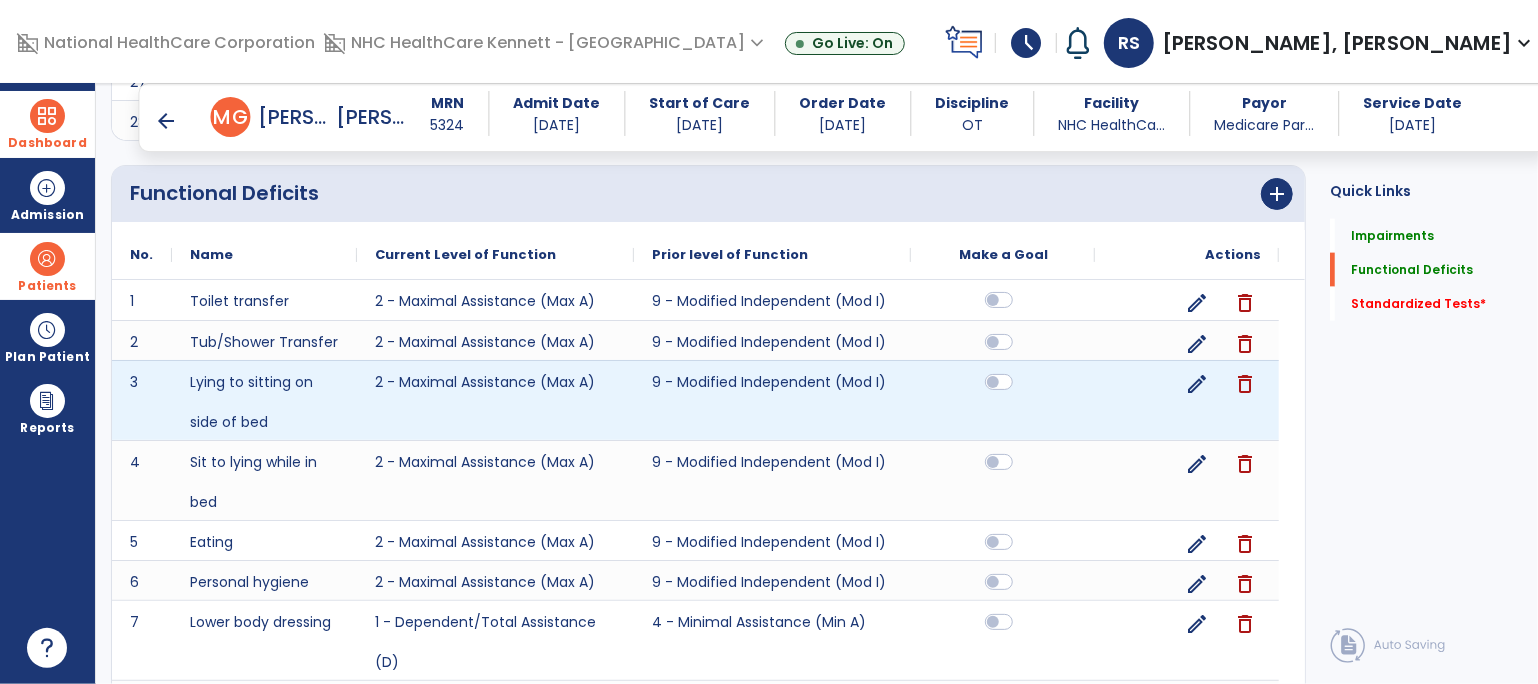 scroll, scrollTop: 2111, scrollLeft: 0, axis: vertical 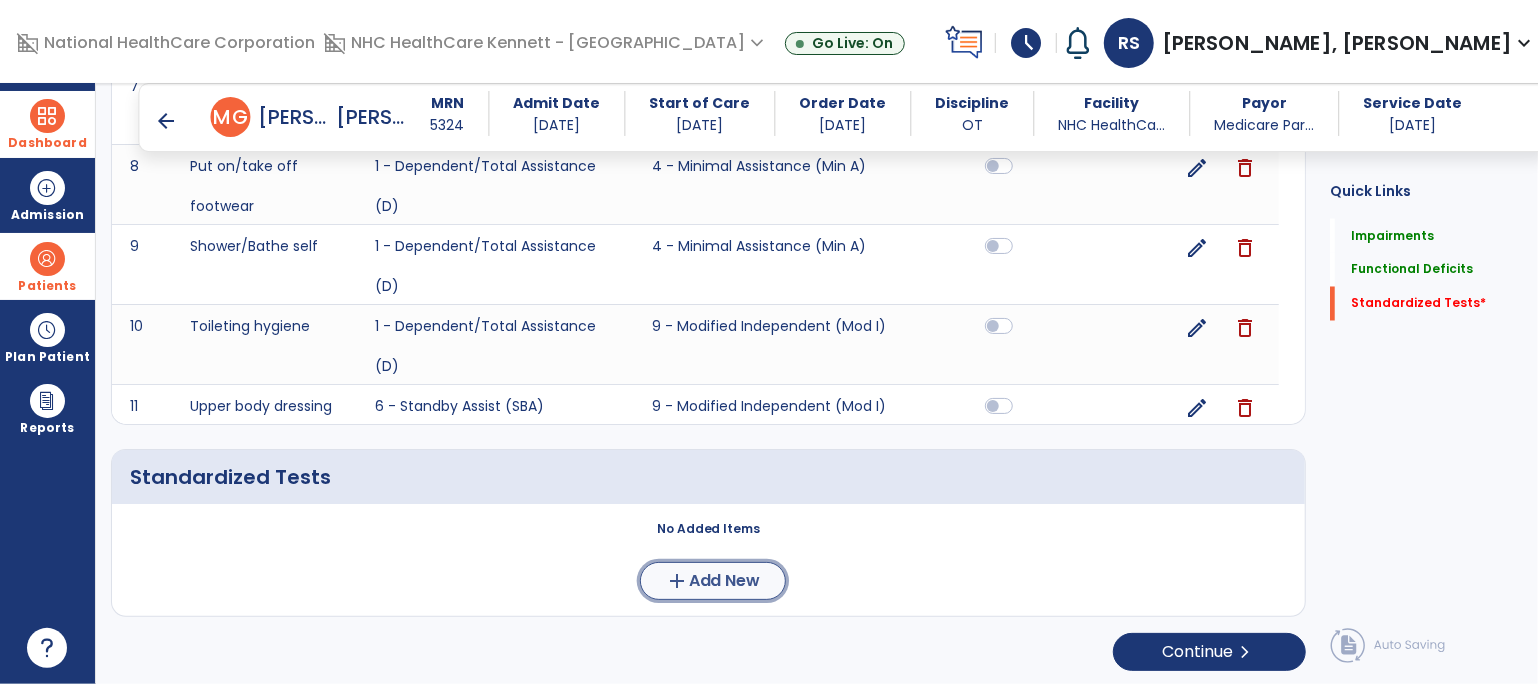 click on "Add New" 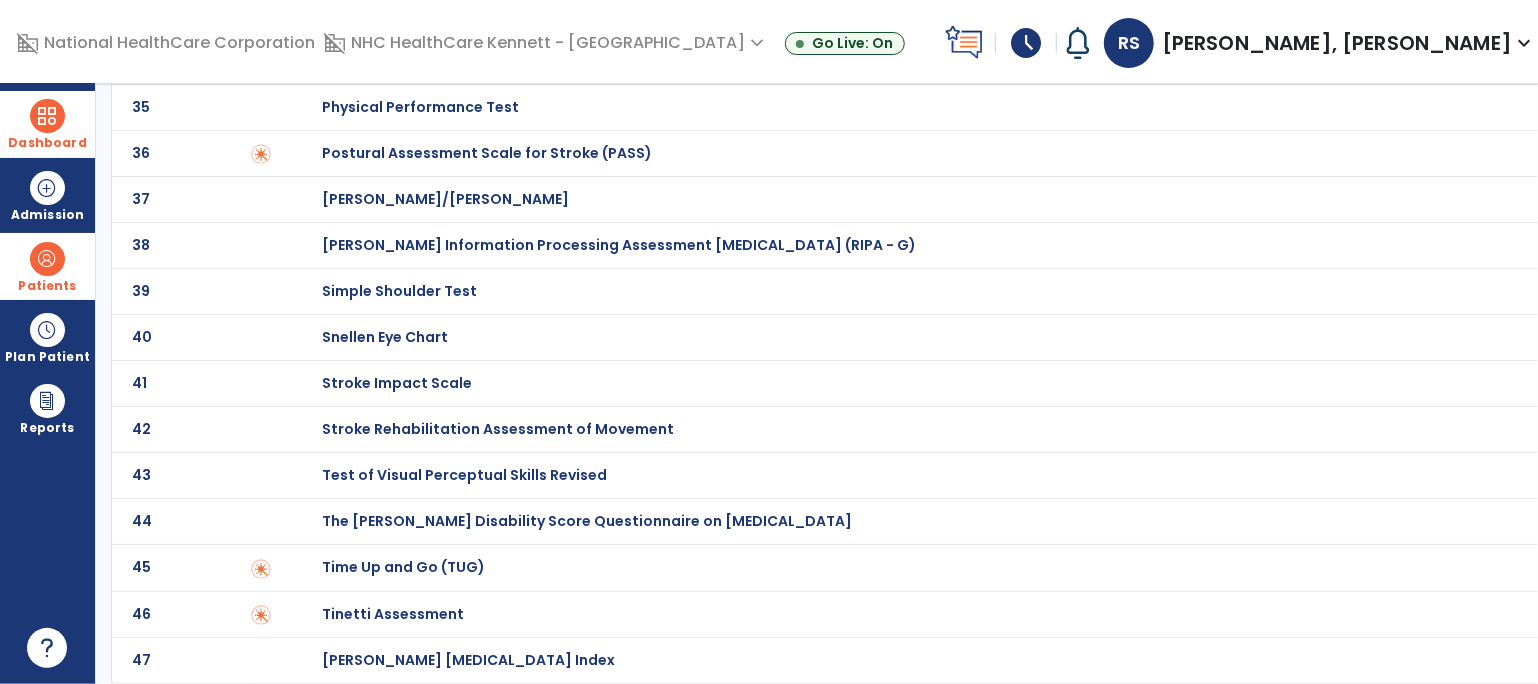 scroll, scrollTop: 0, scrollLeft: 0, axis: both 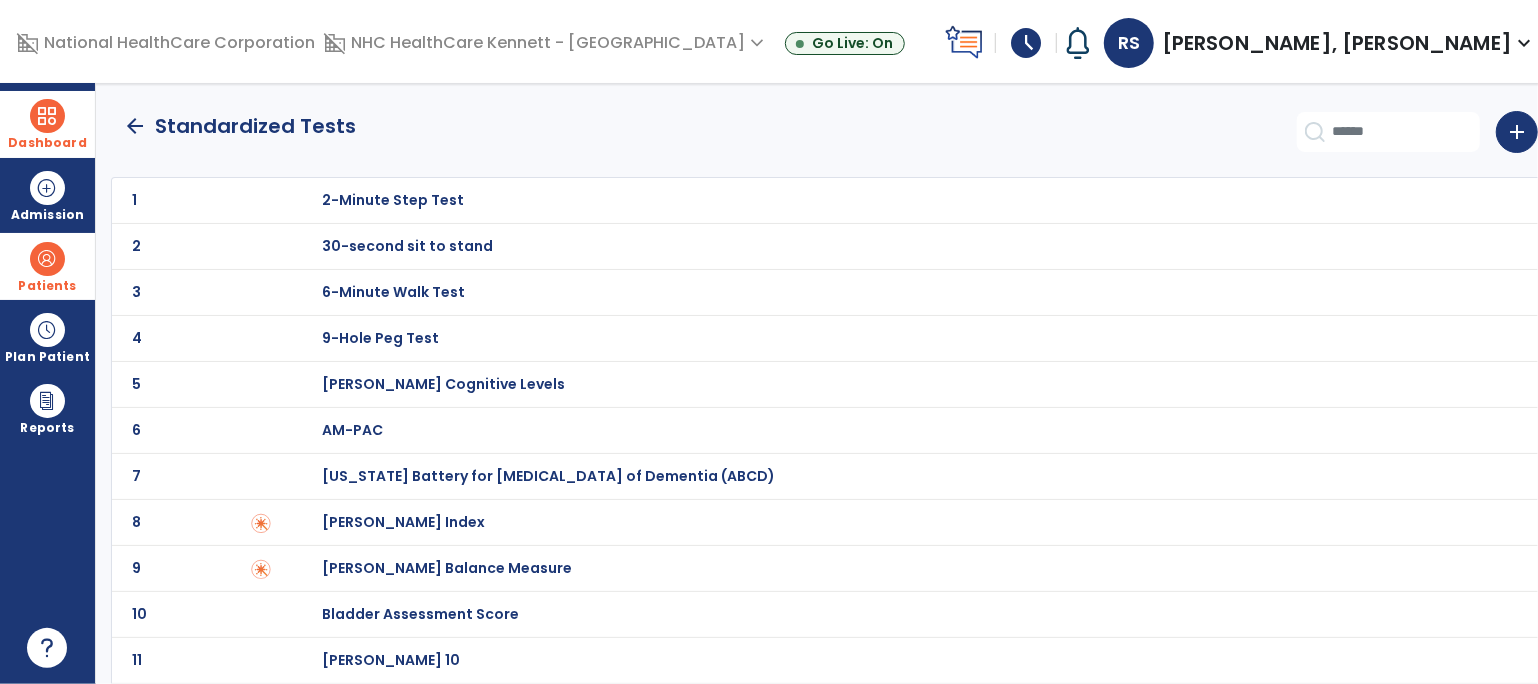 click on "[PERSON_NAME] Index" at bounding box center [393, 200] 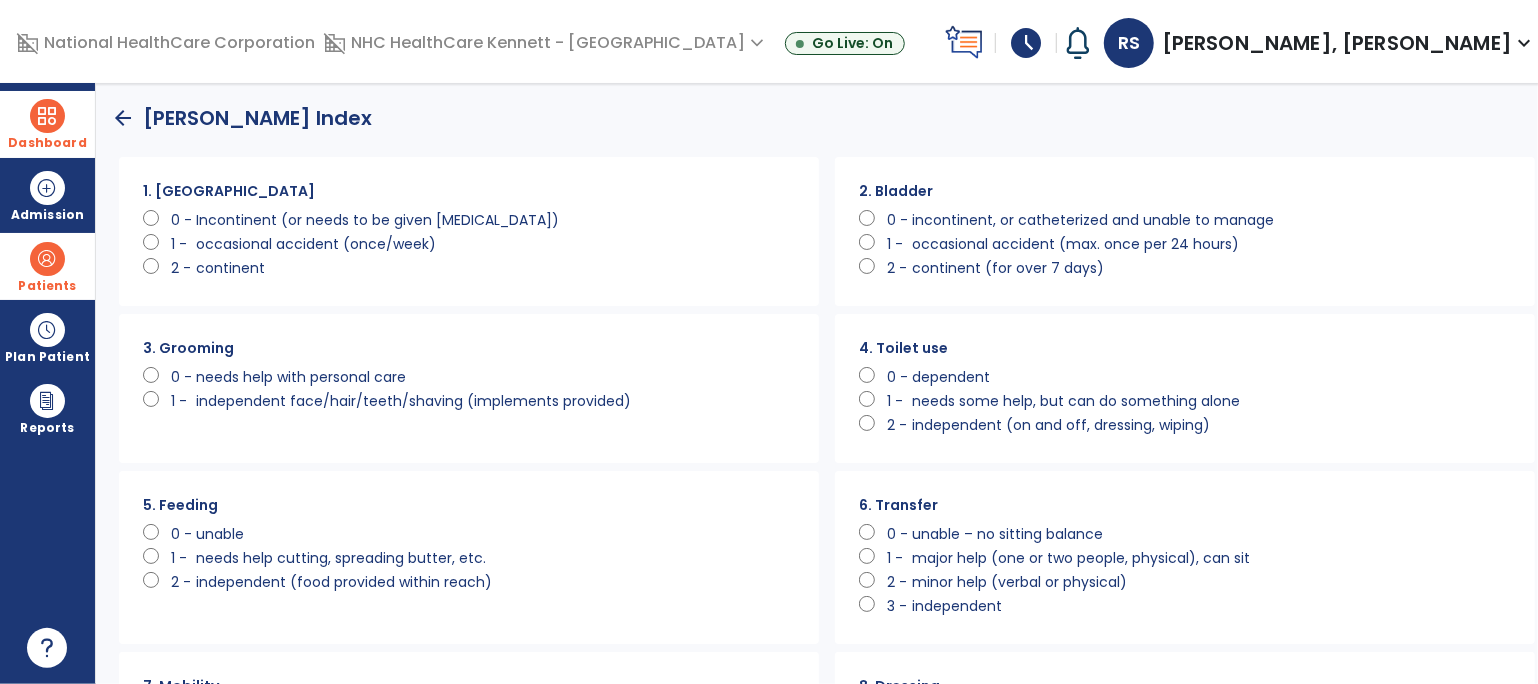 scroll, scrollTop: 0, scrollLeft: 0, axis: both 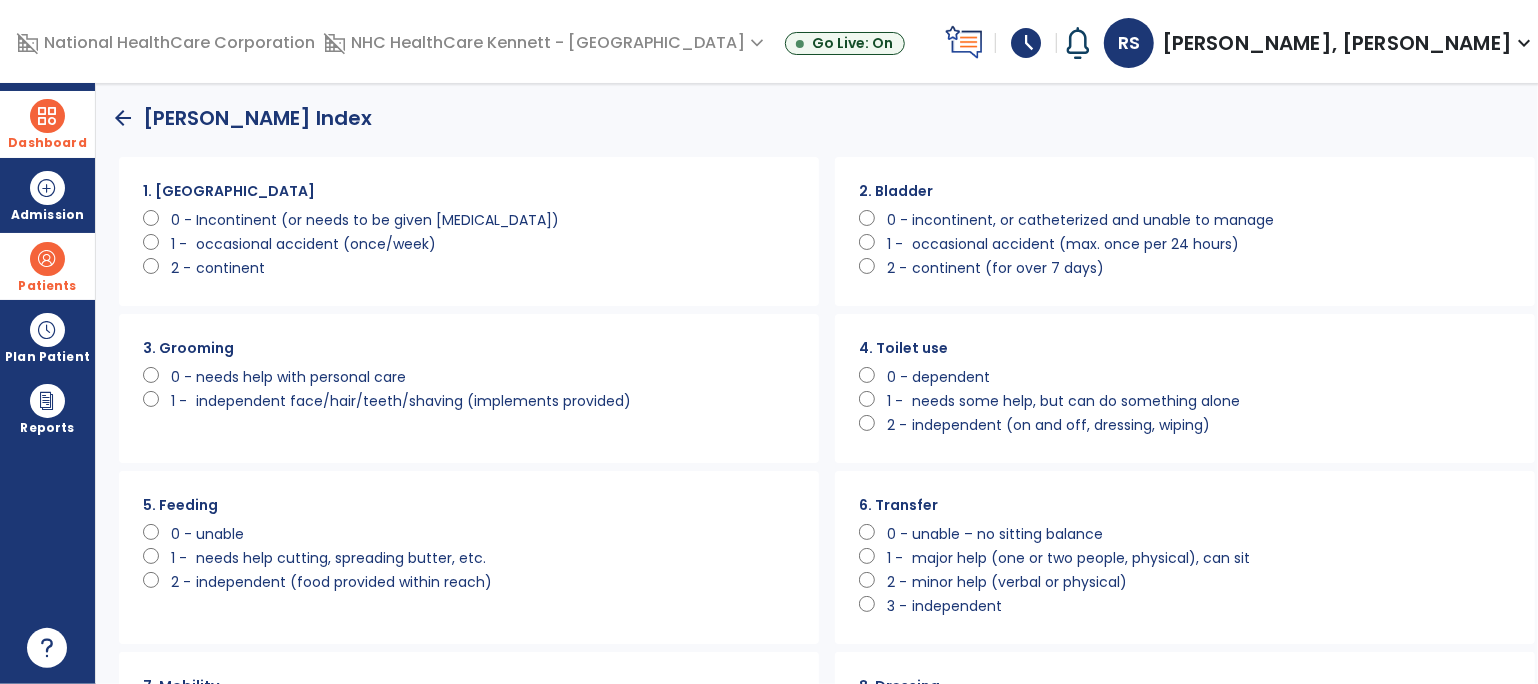 click on "occasional accident (once/week)" 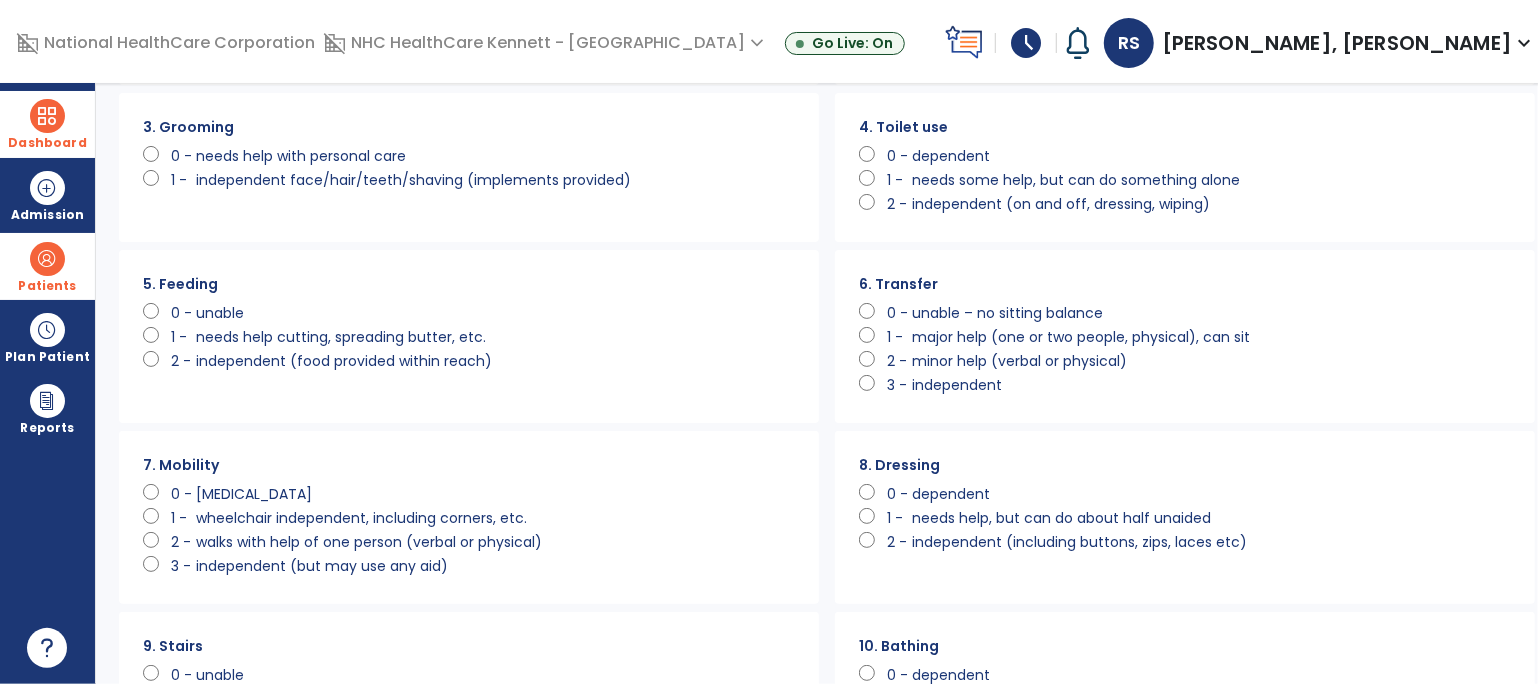 scroll, scrollTop: 222, scrollLeft: 0, axis: vertical 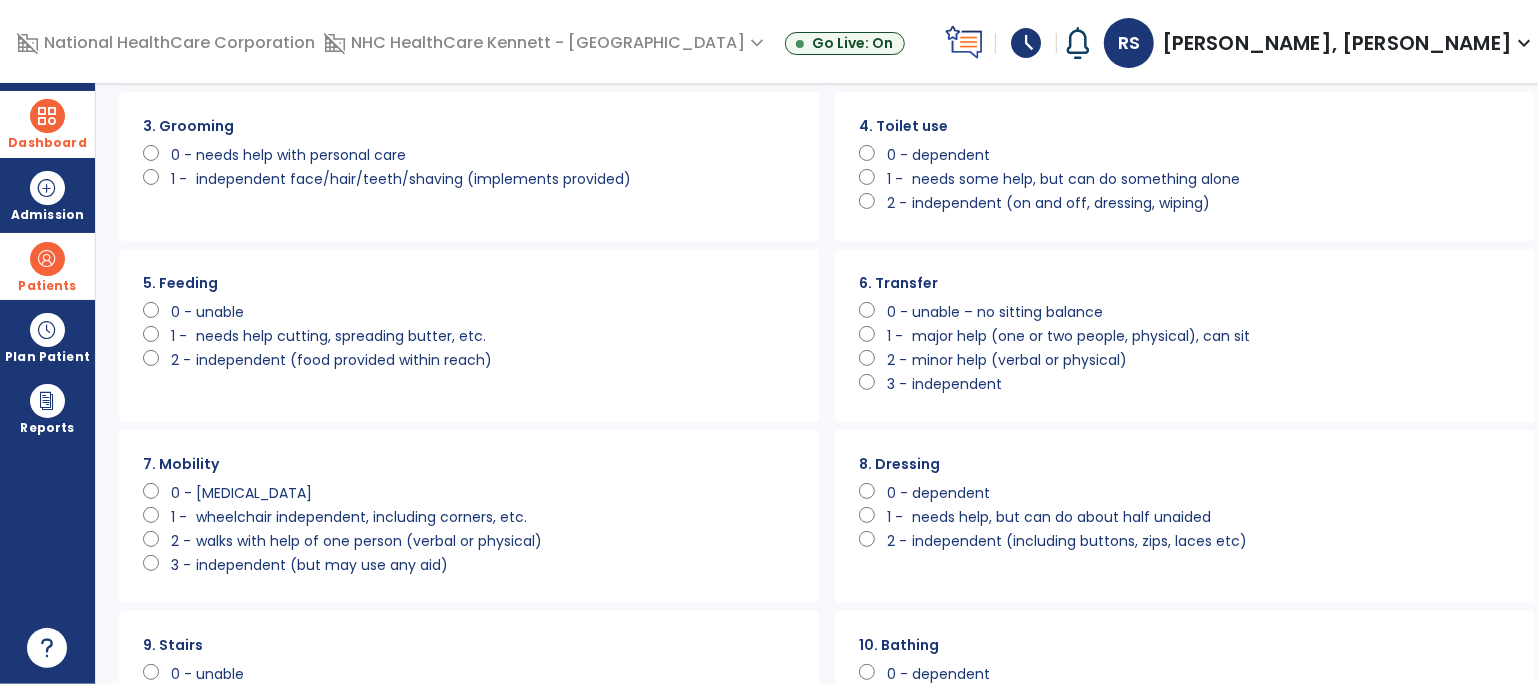 click on "unable" 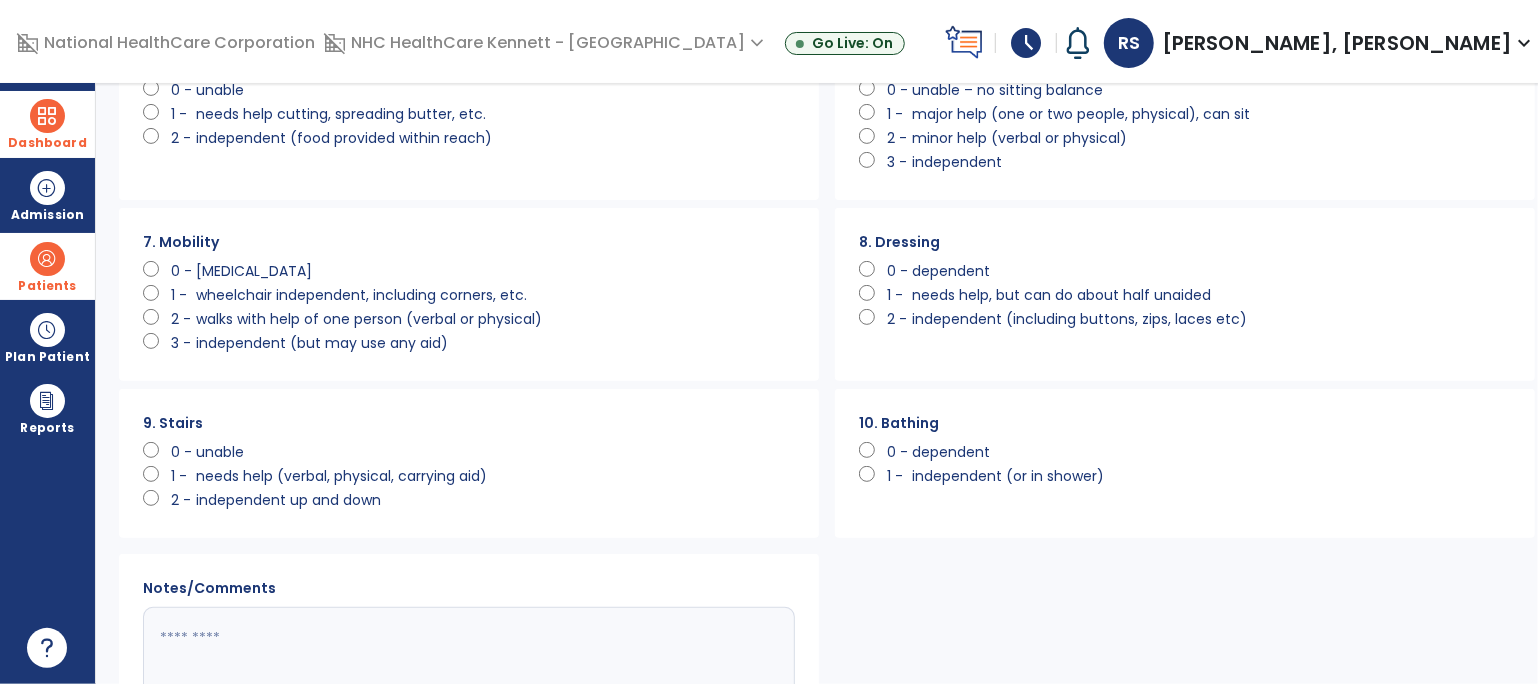 click on "[MEDICAL_DATA]" 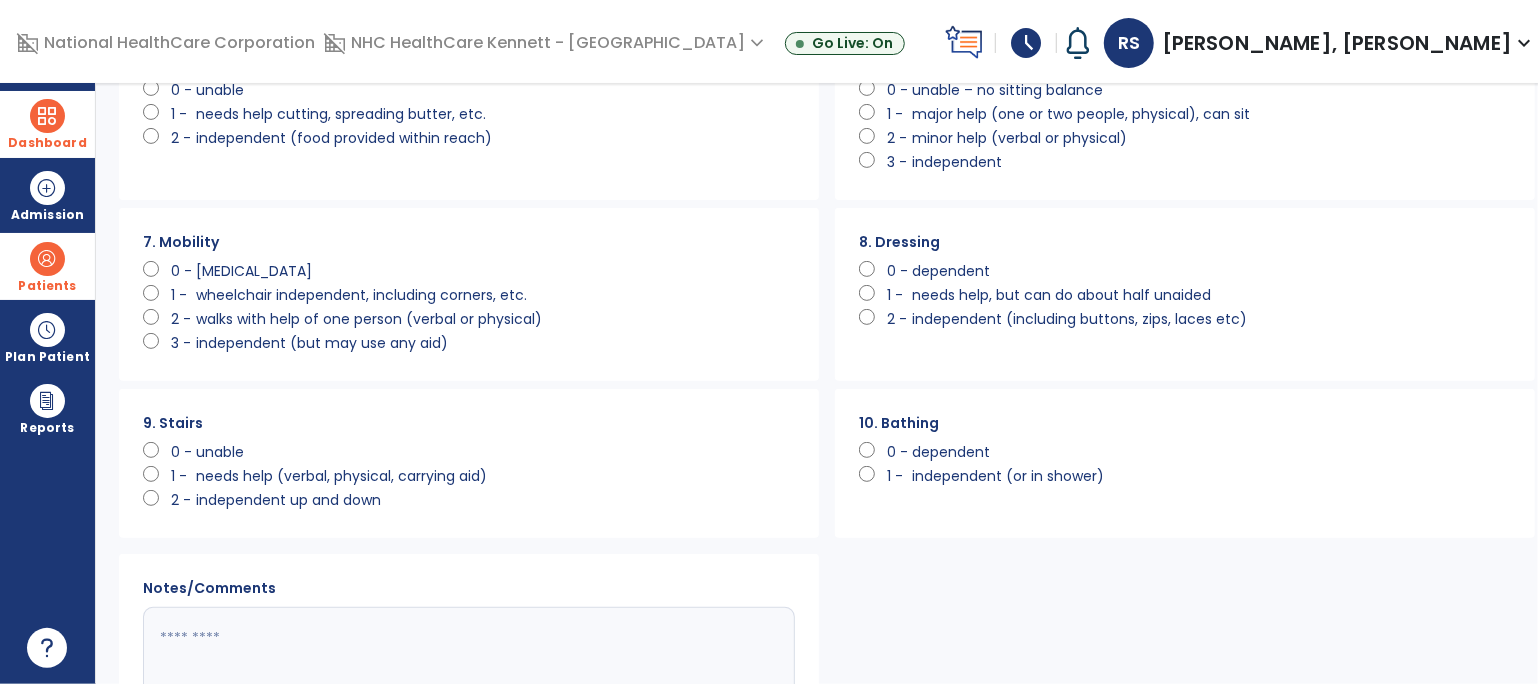 click on "dependent" 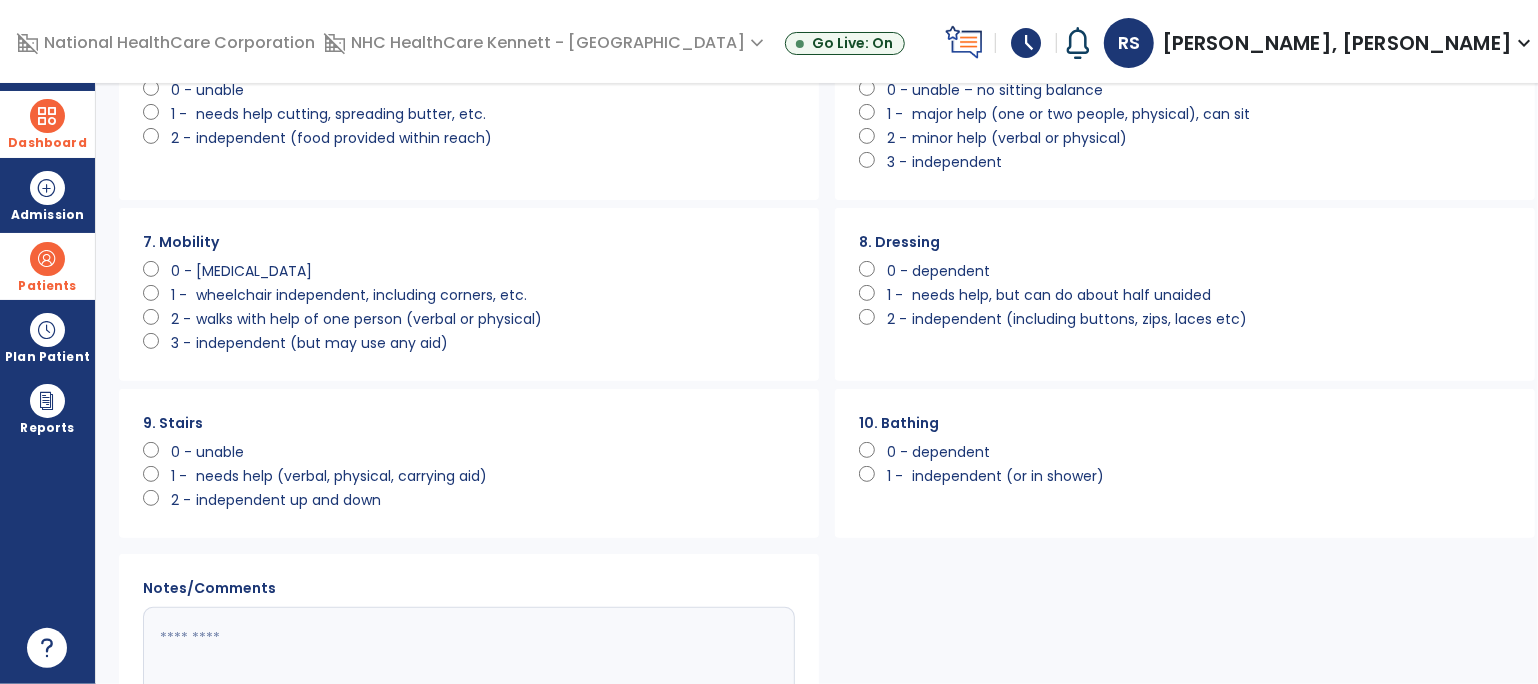 click on "unable" 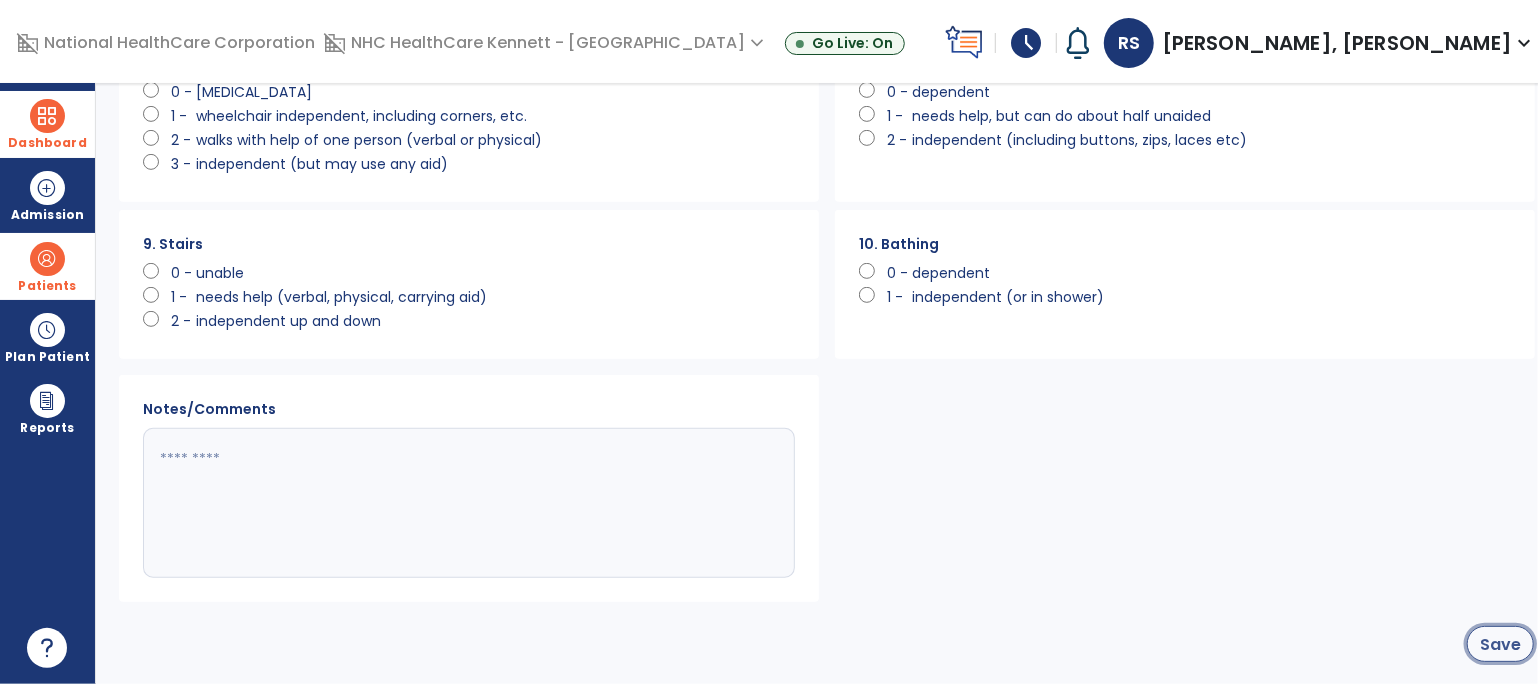 click on "Save" 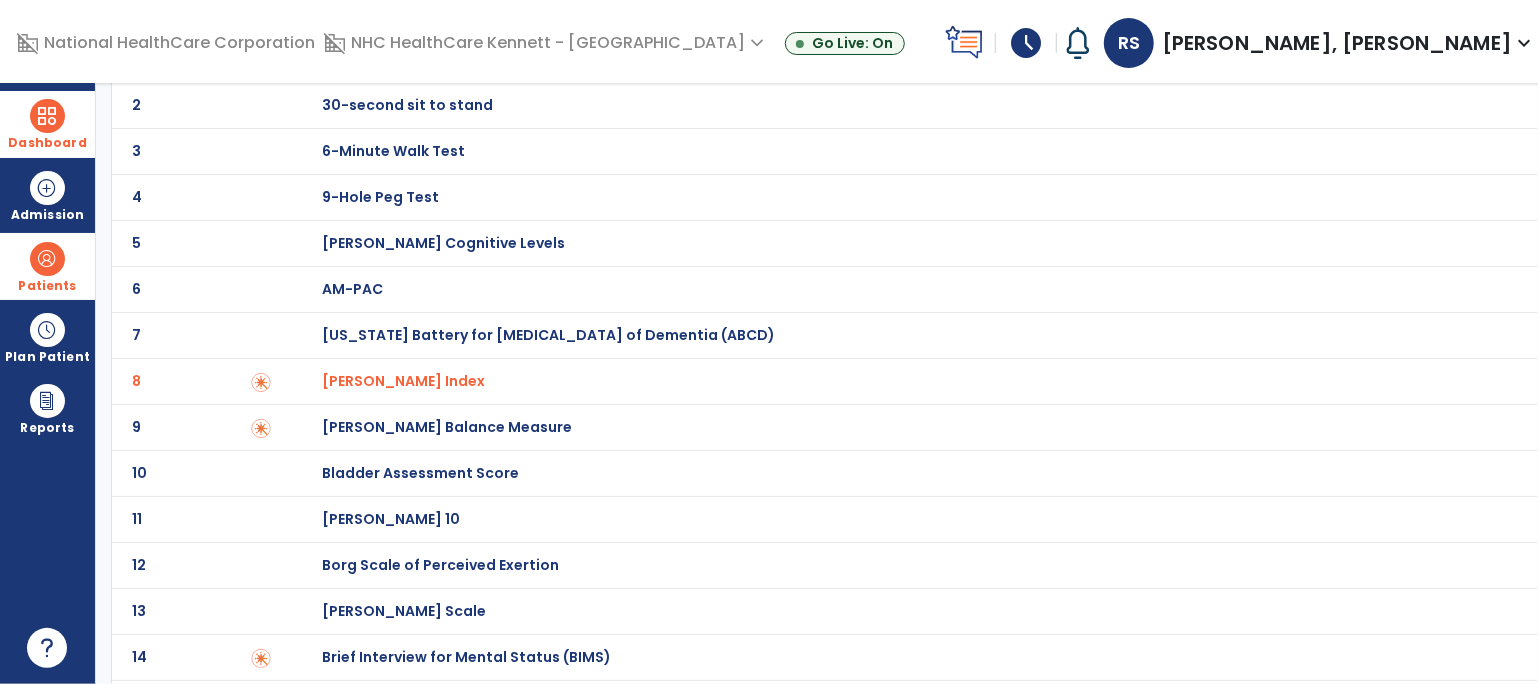 scroll, scrollTop: 0, scrollLeft: 0, axis: both 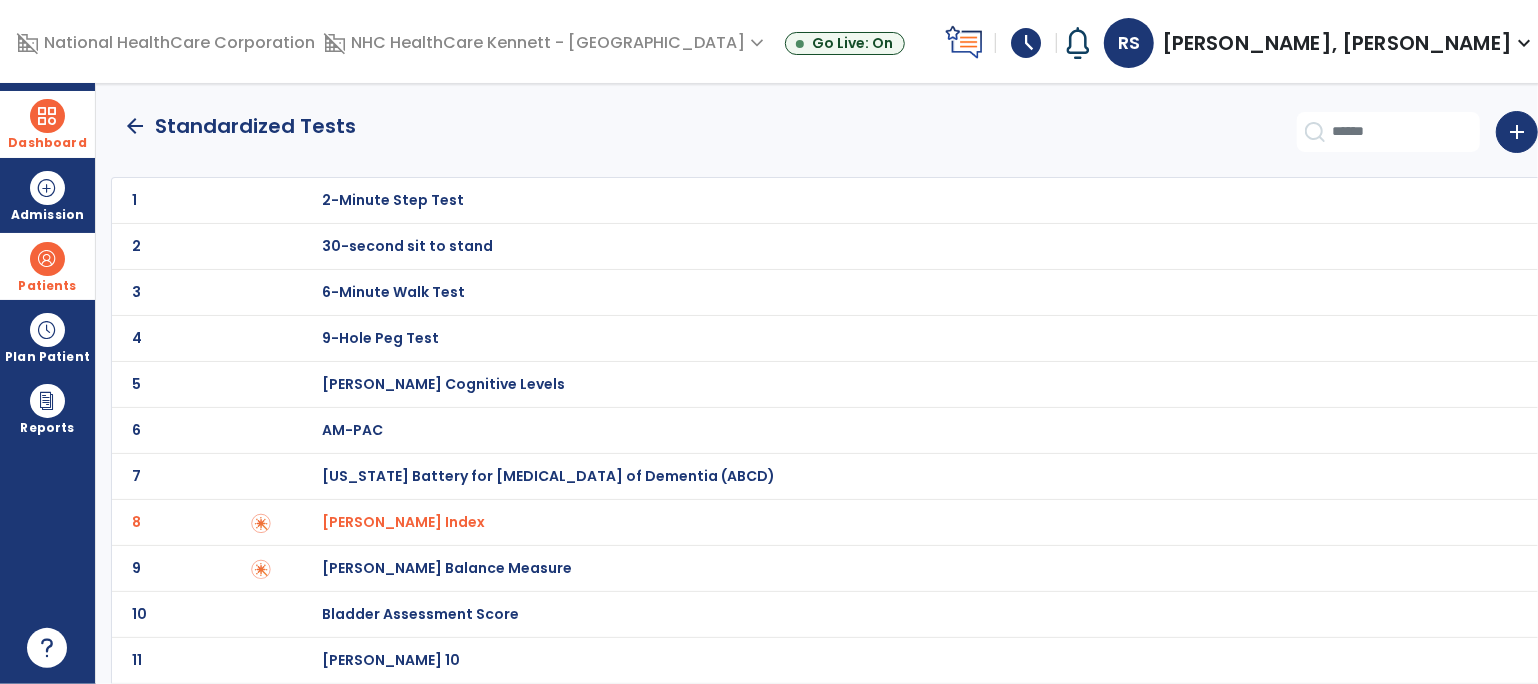 click on "arrow_back" 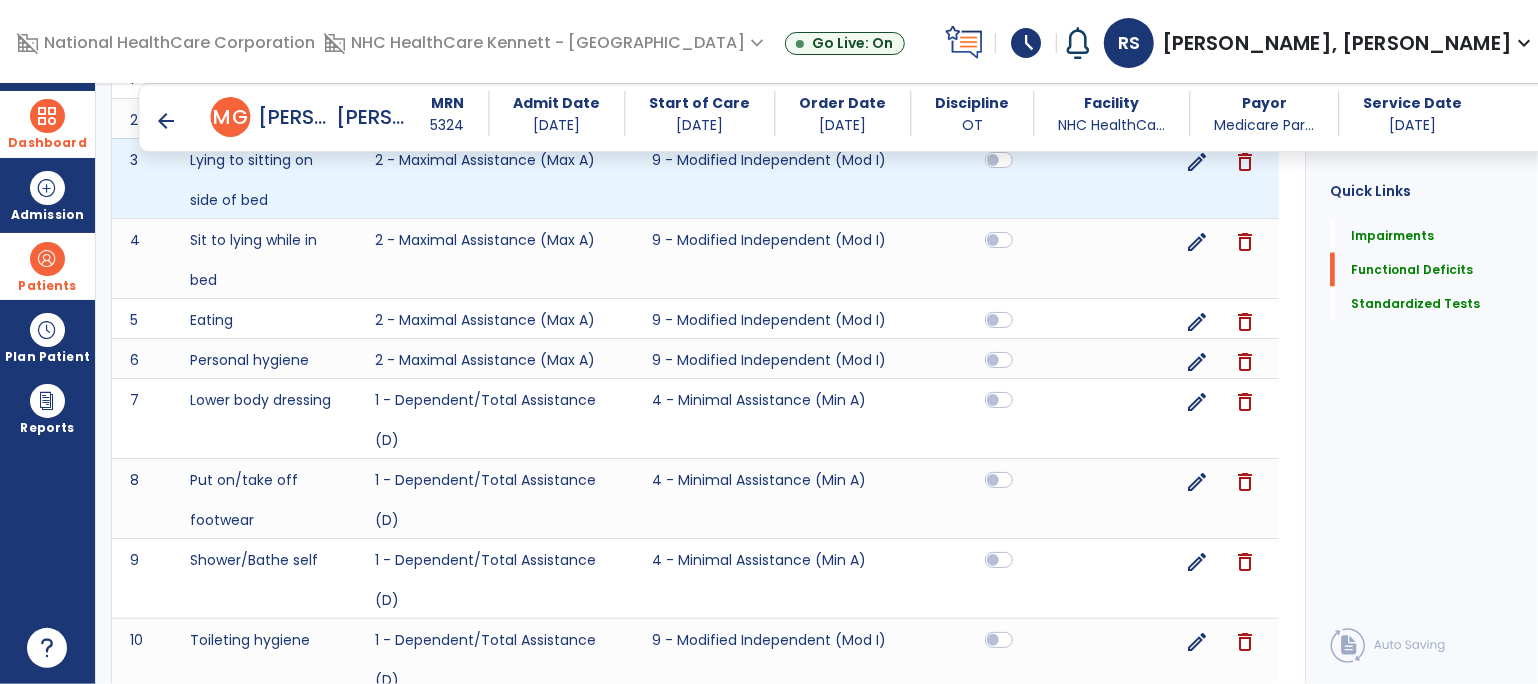 scroll, scrollTop: 2100, scrollLeft: 0, axis: vertical 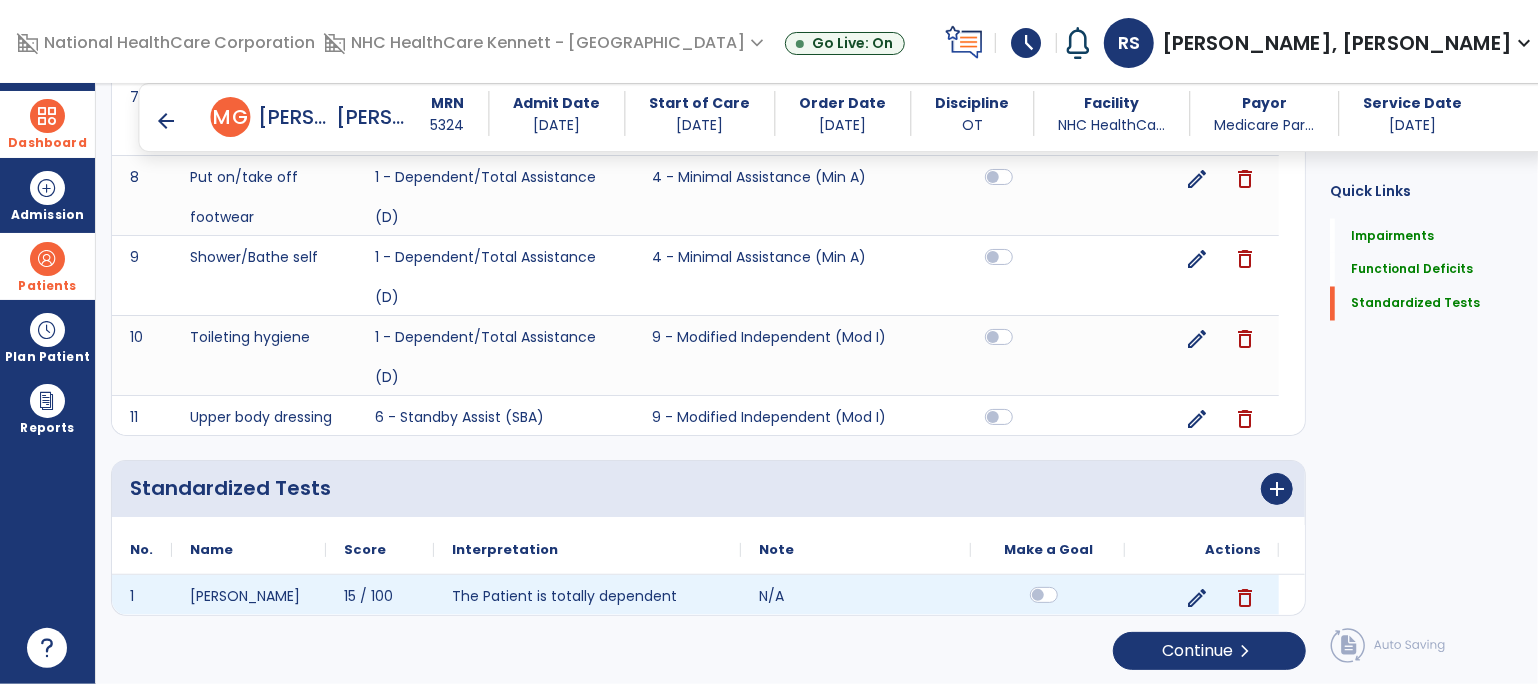 click 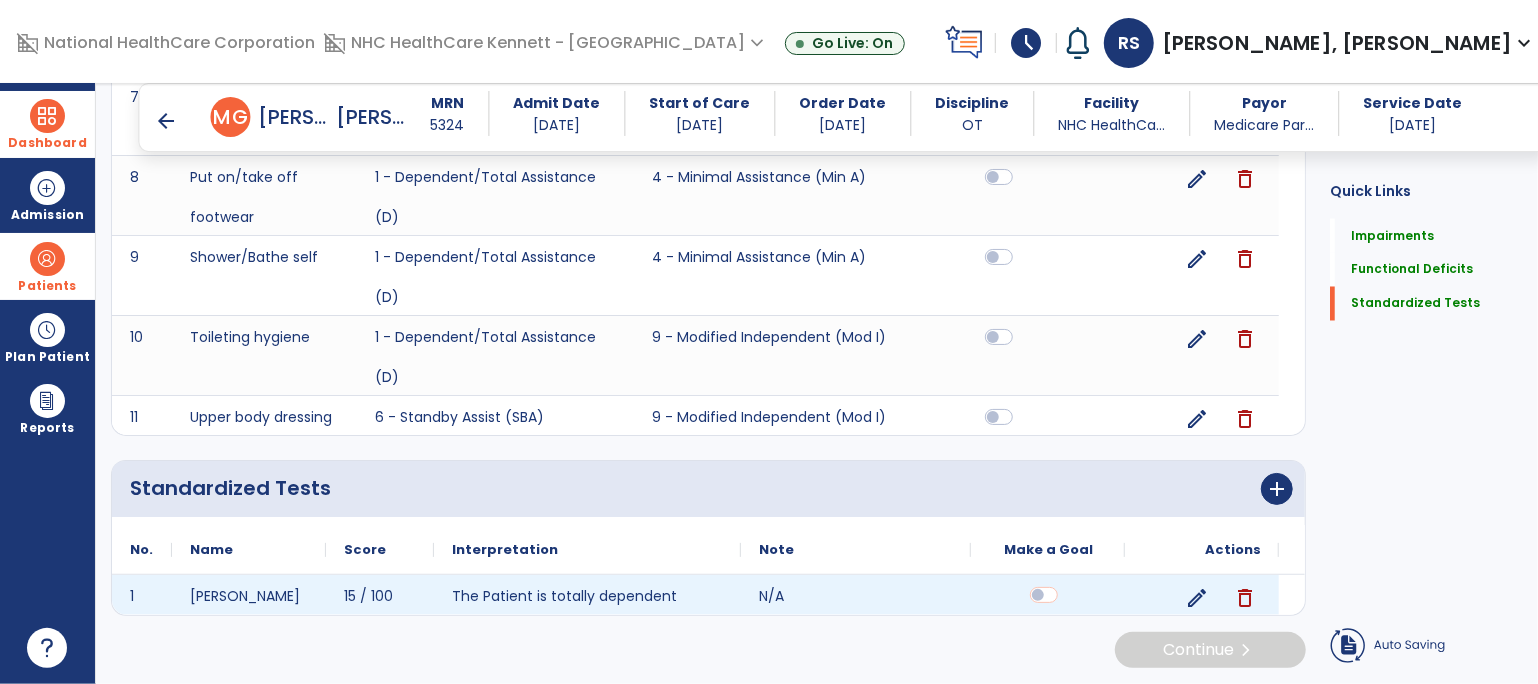scroll, scrollTop: 2098, scrollLeft: 0, axis: vertical 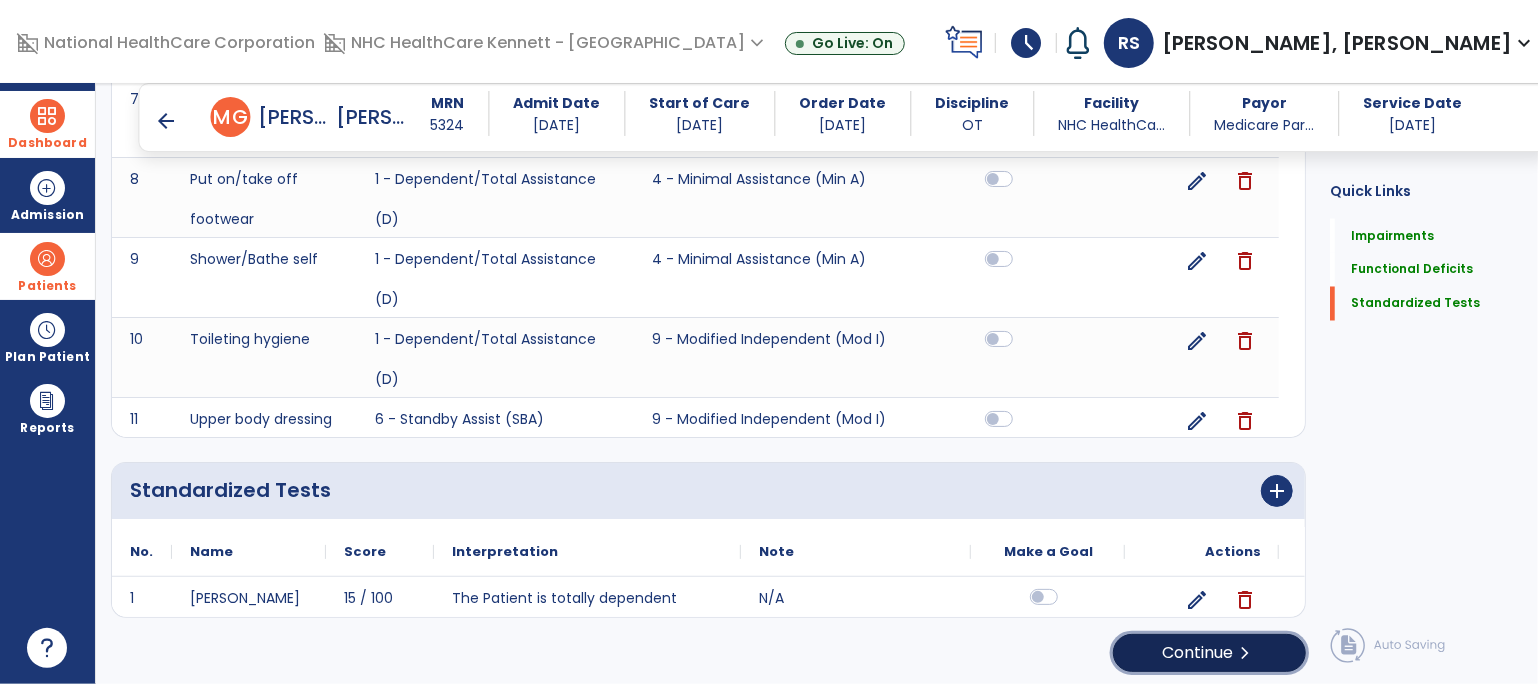 drag, startPoint x: 1189, startPoint y: 656, endPoint x: 1120, endPoint y: 651, distance: 69.18092 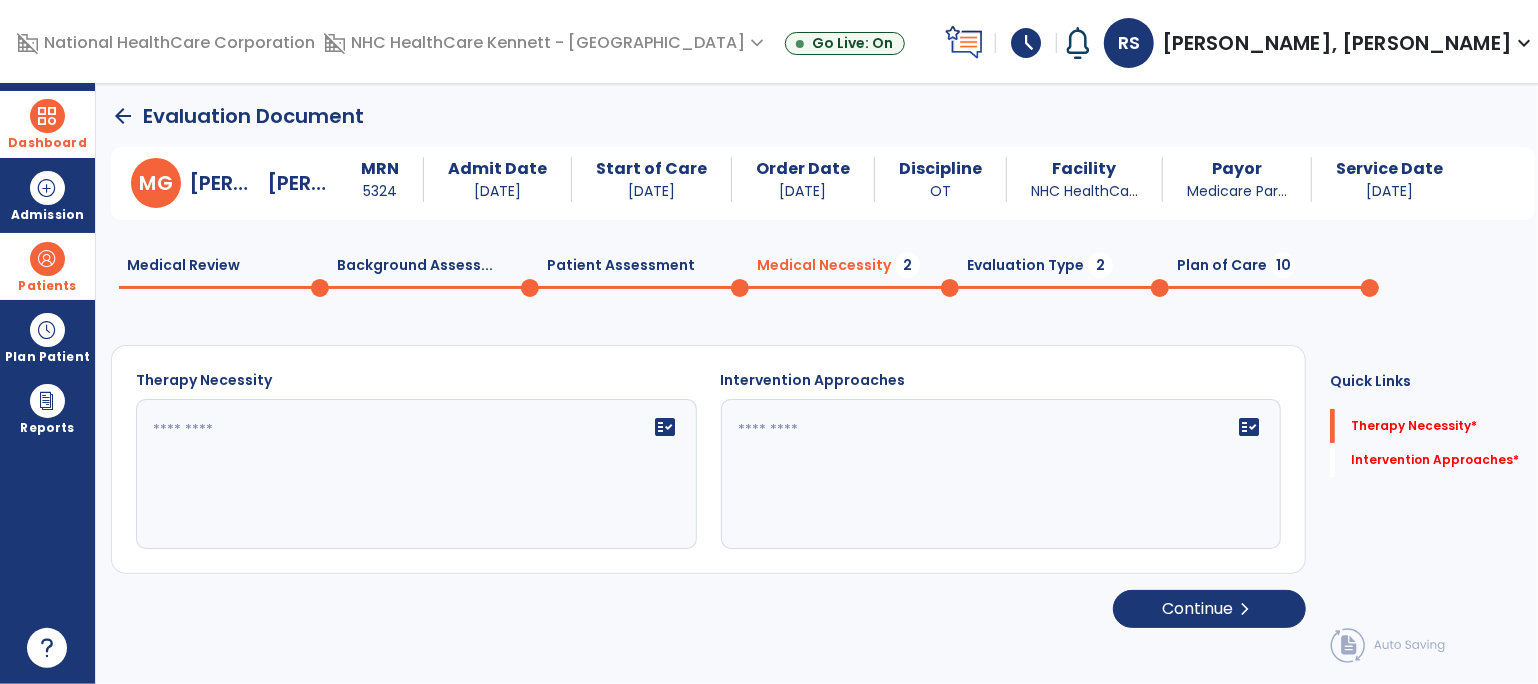 scroll, scrollTop: 0, scrollLeft: 0, axis: both 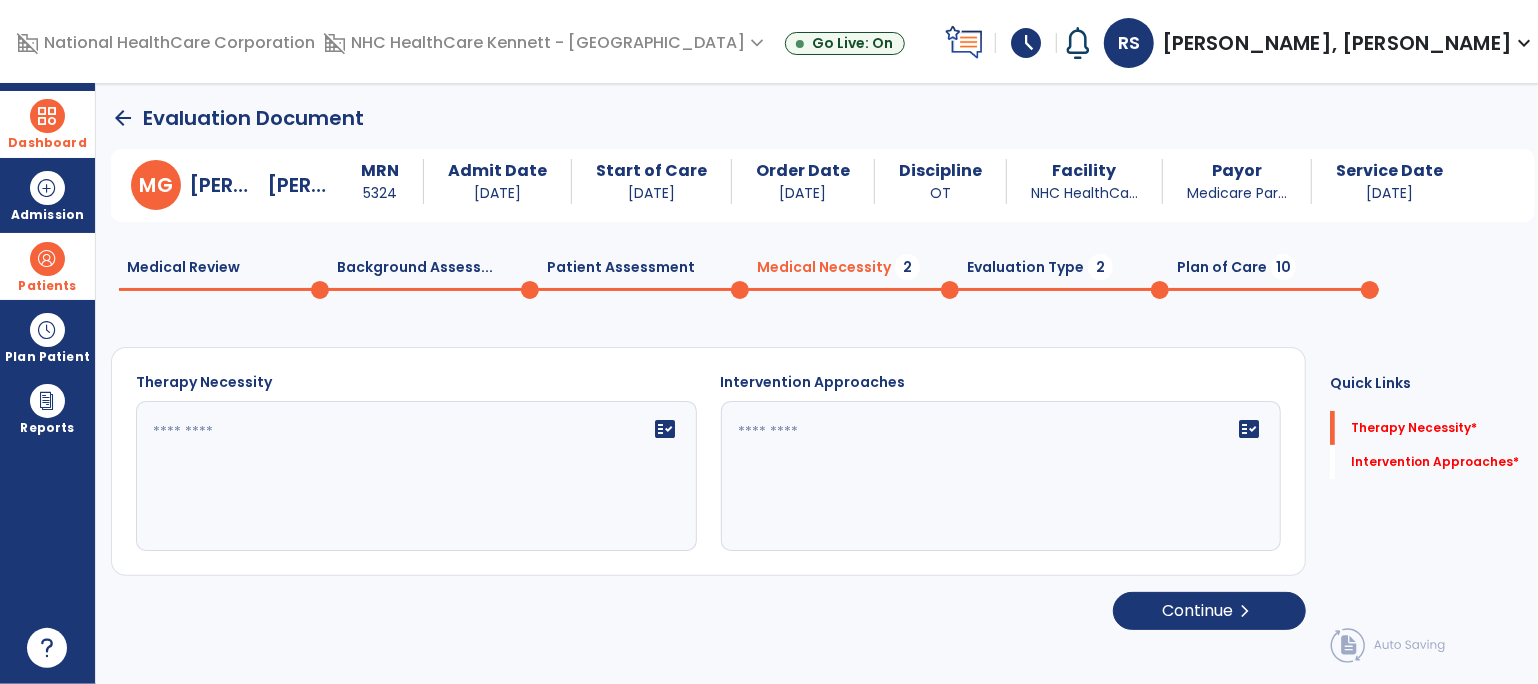 click 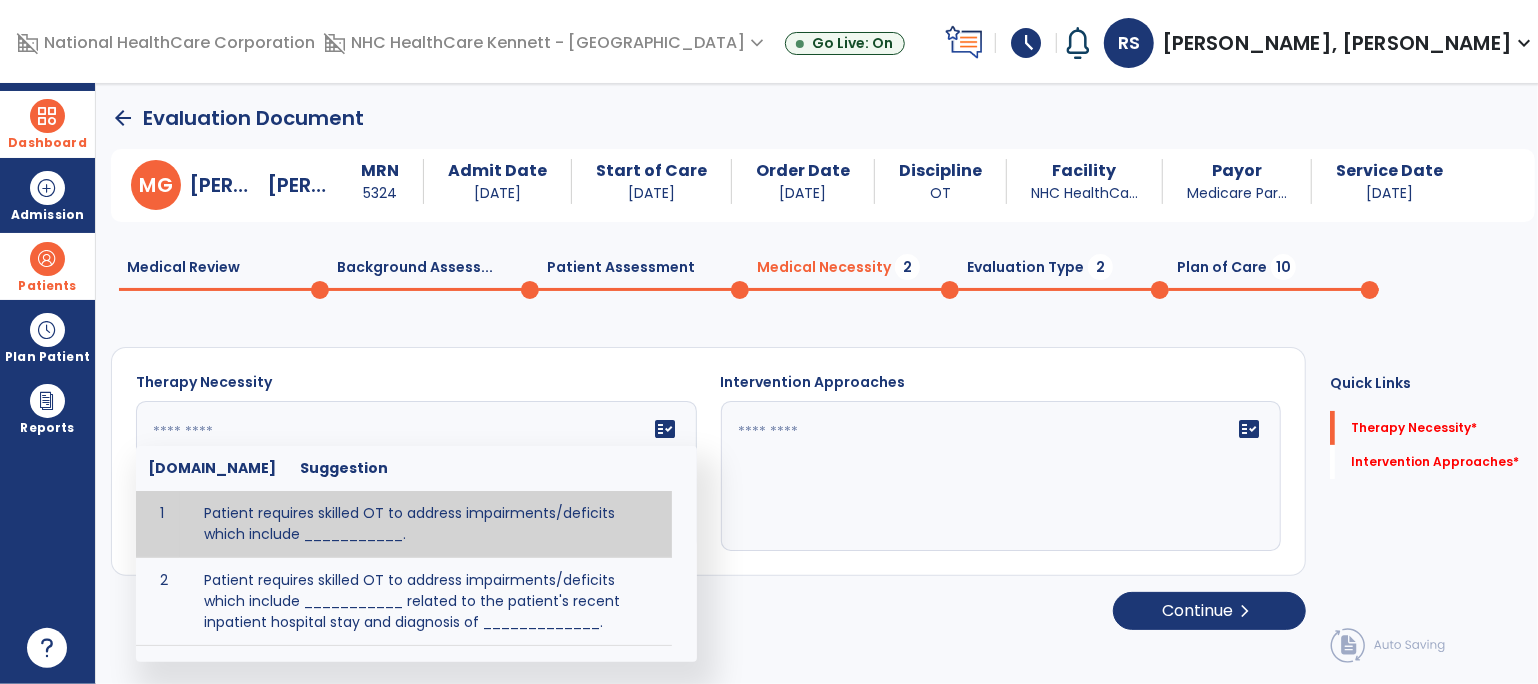 paste on "**********" 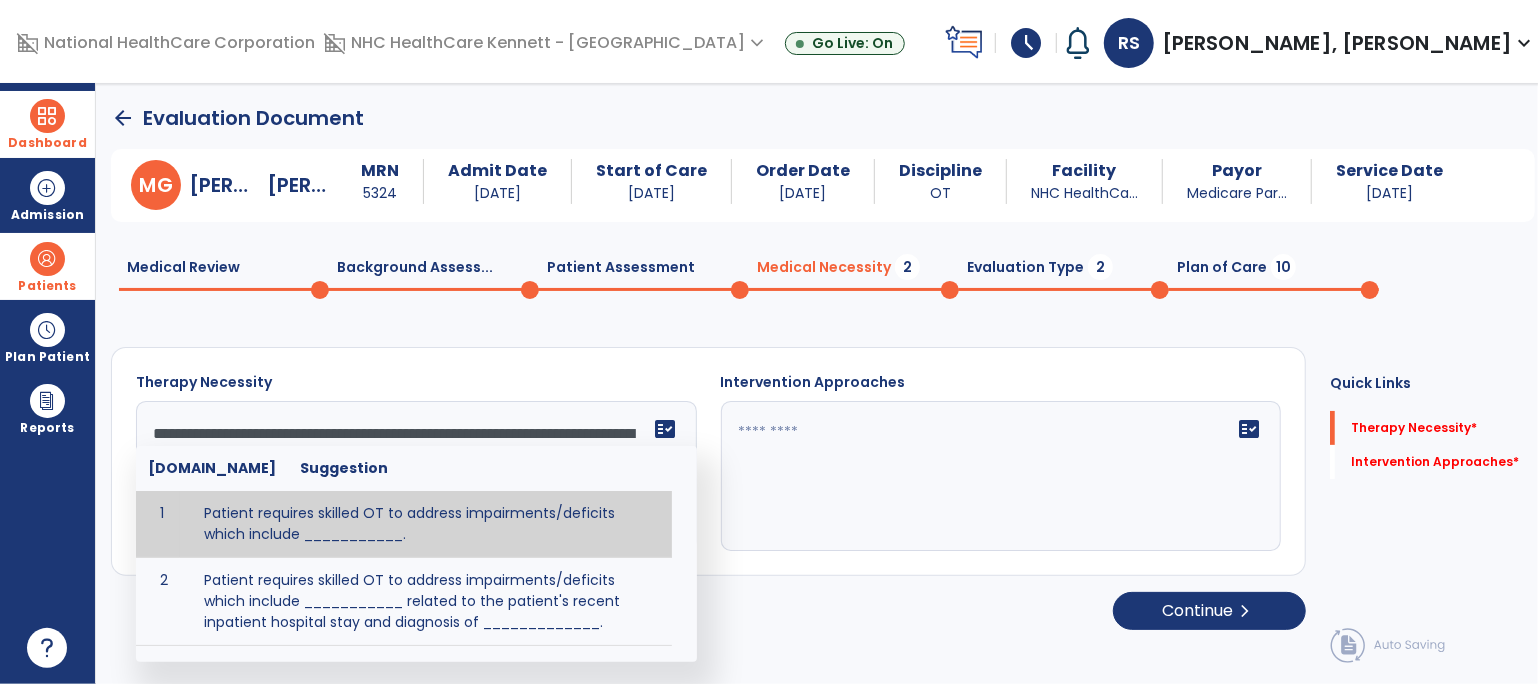scroll, scrollTop: 182, scrollLeft: 0, axis: vertical 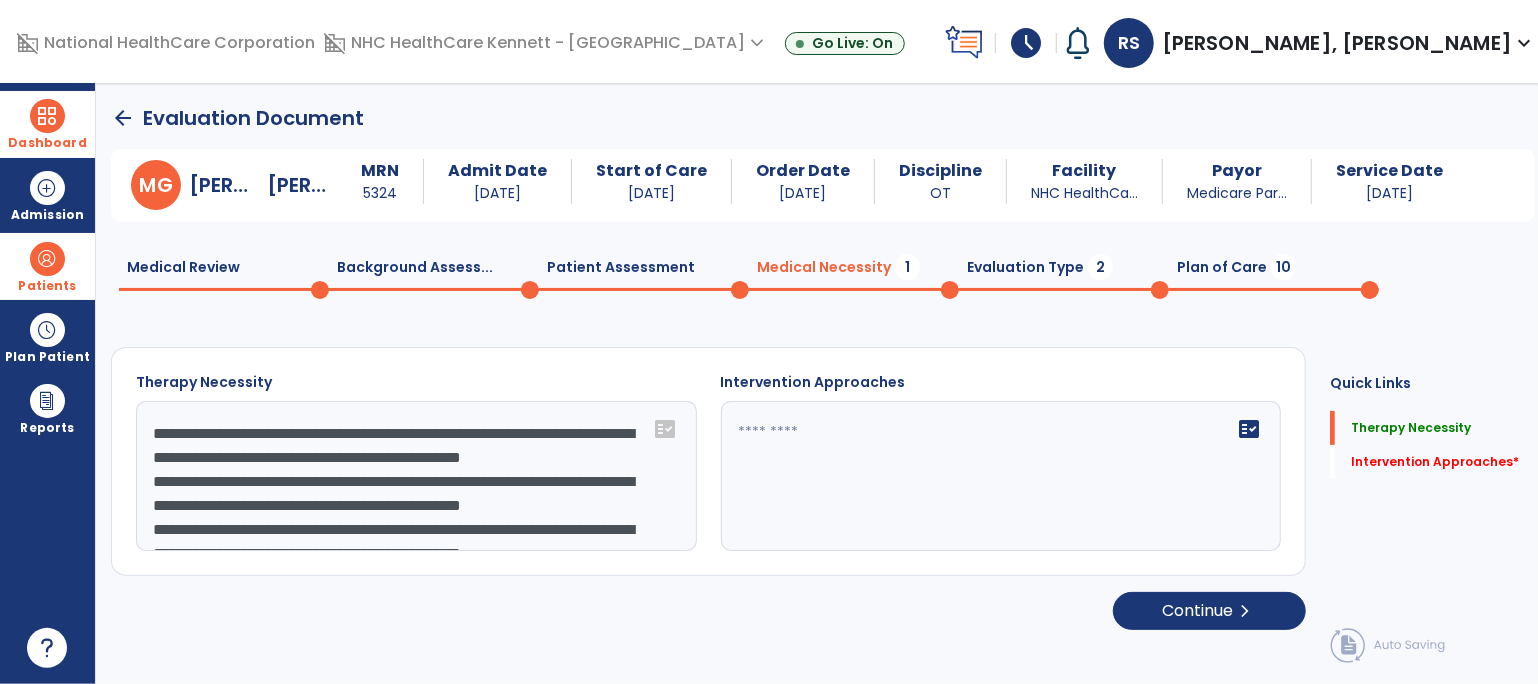 click on "**********" 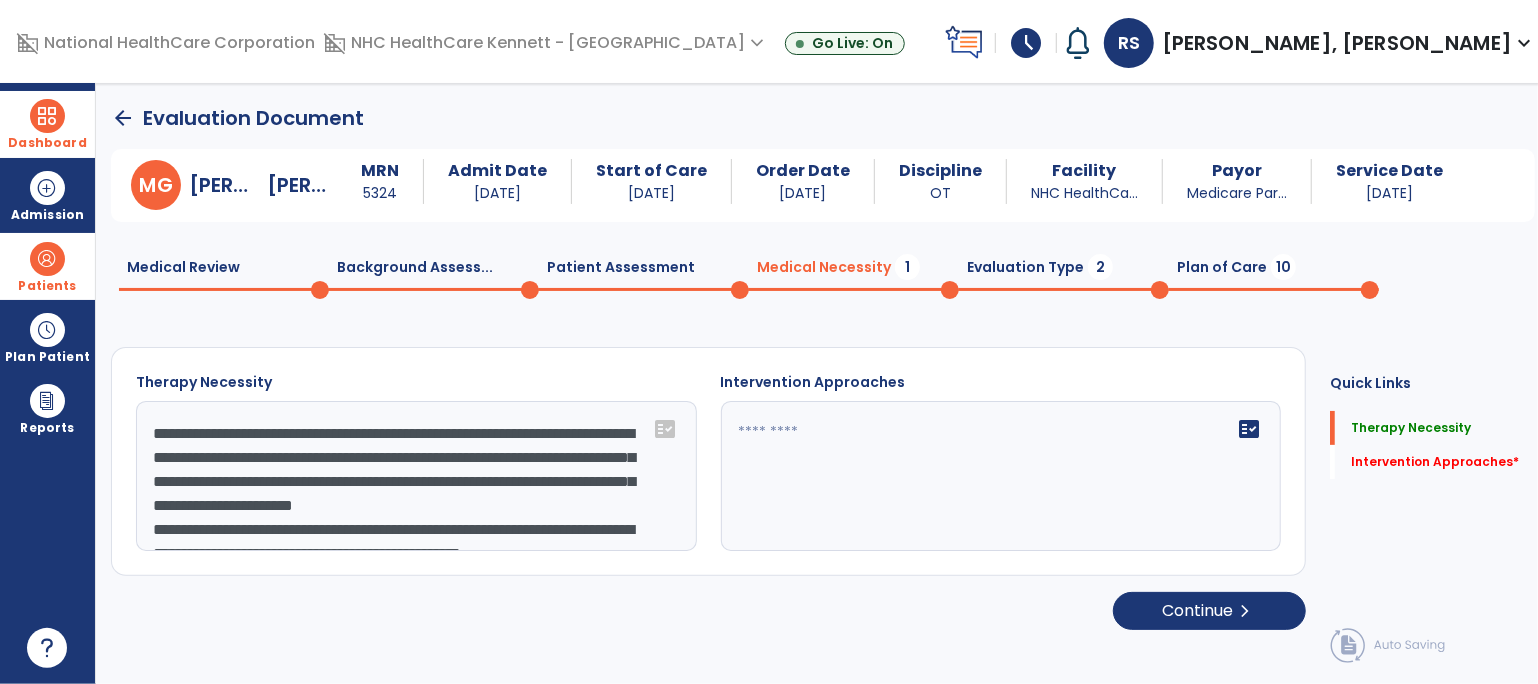 scroll, scrollTop: 100, scrollLeft: 0, axis: vertical 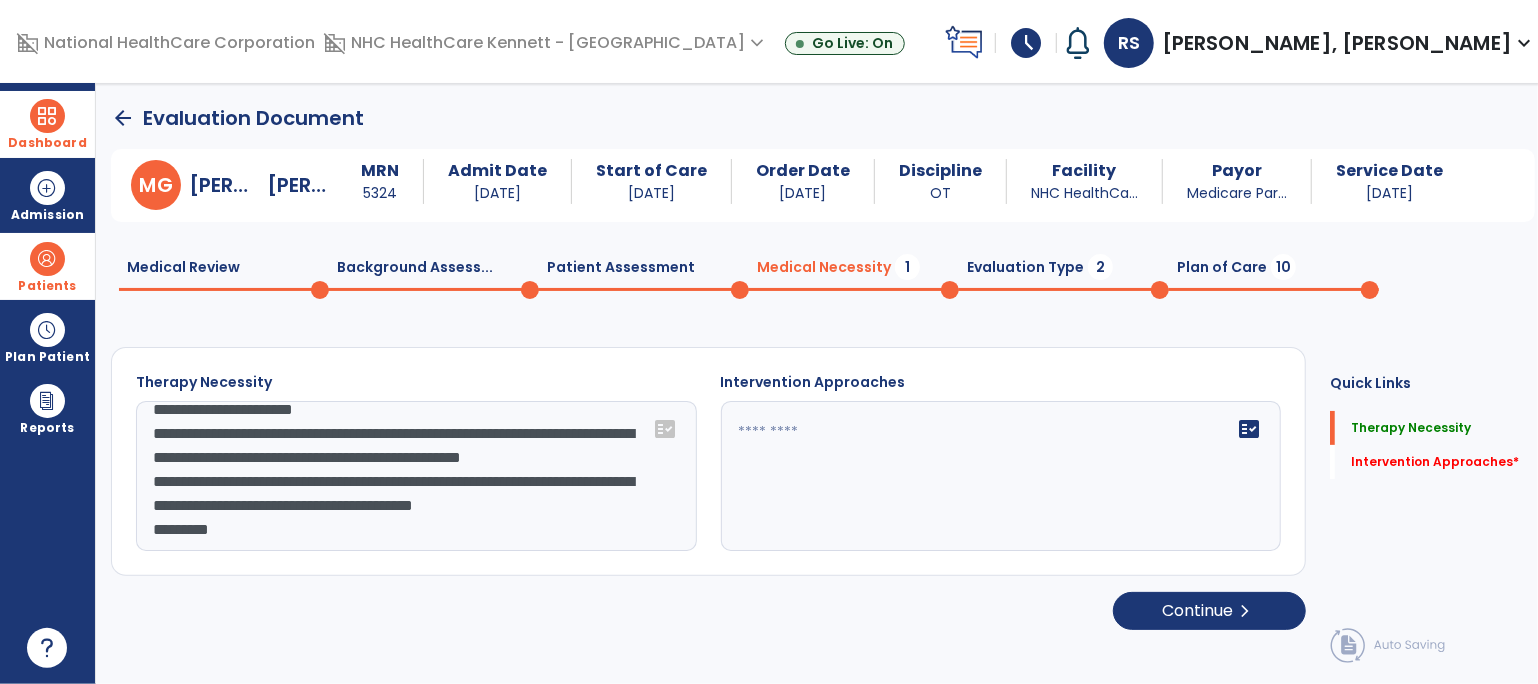 click on "**********" 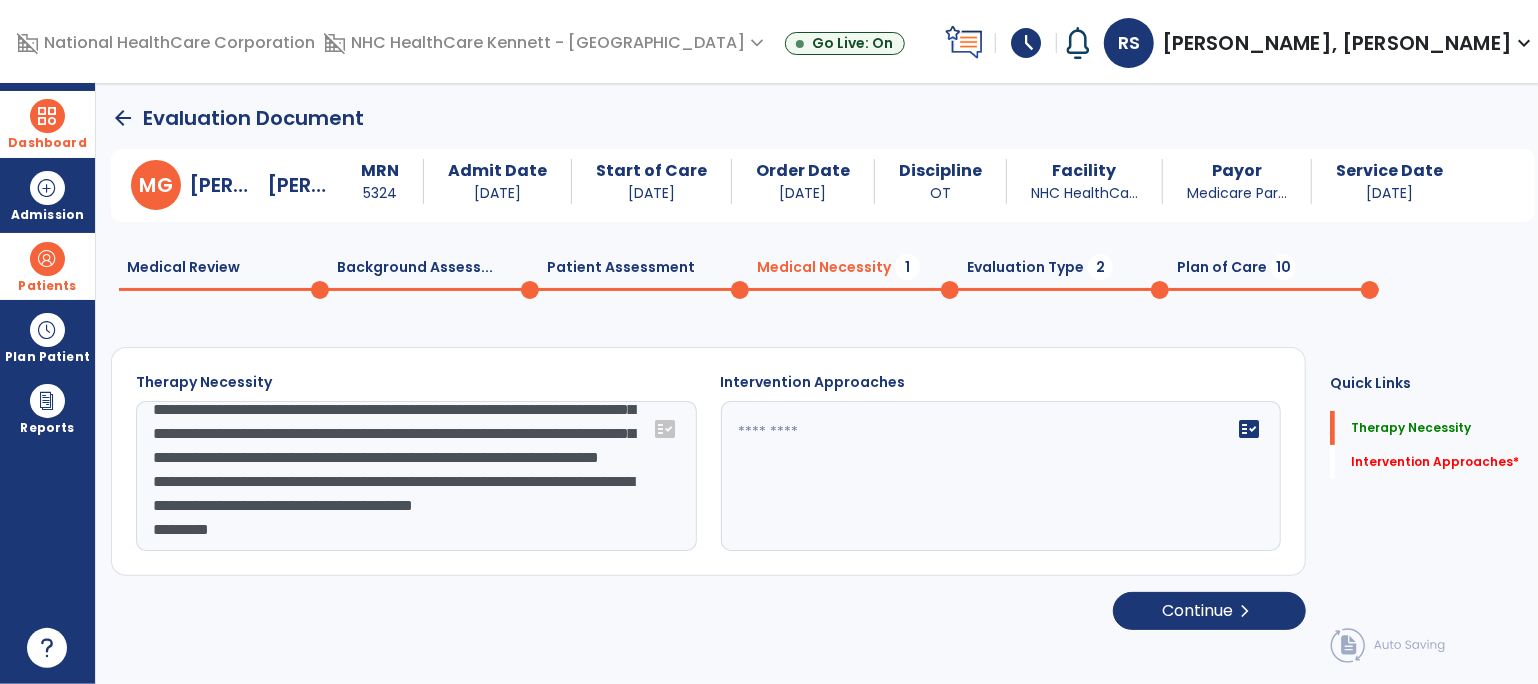scroll, scrollTop: 87, scrollLeft: 0, axis: vertical 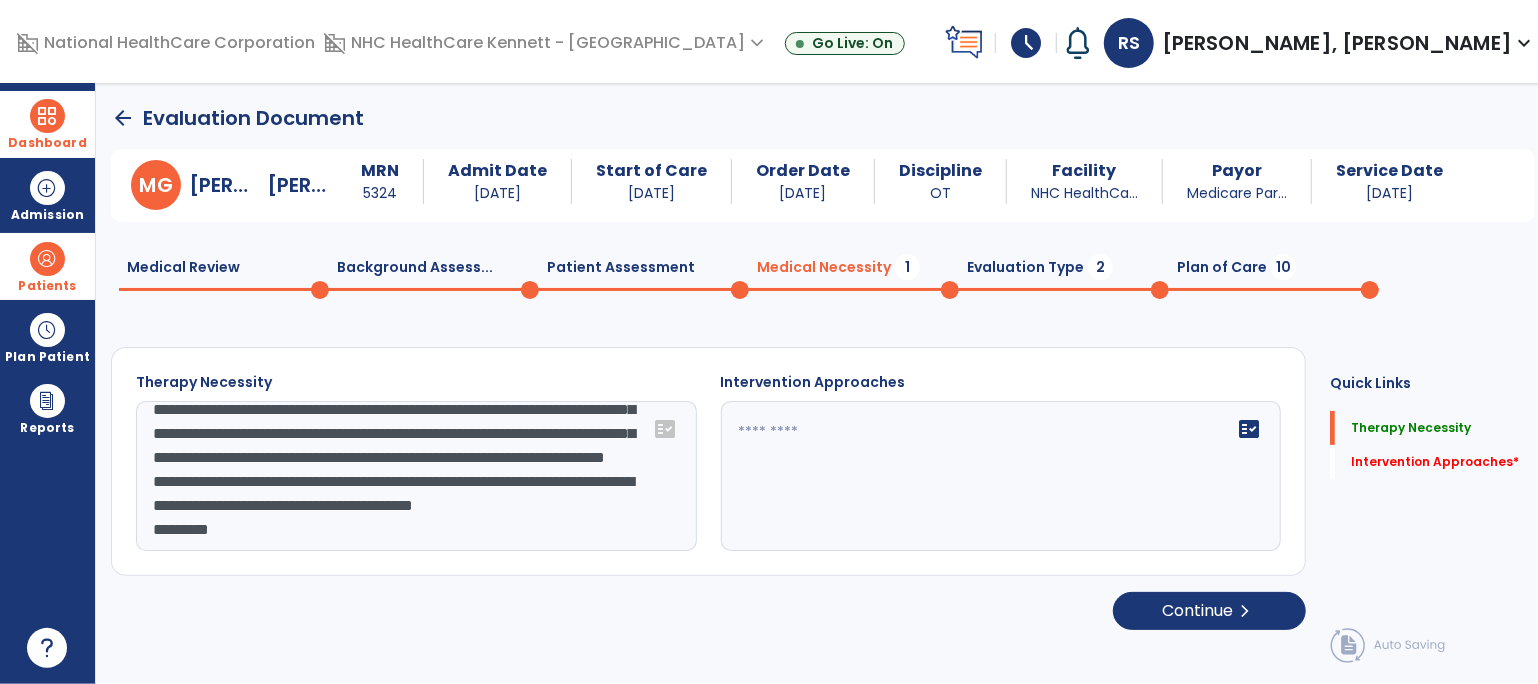 click on "**********" 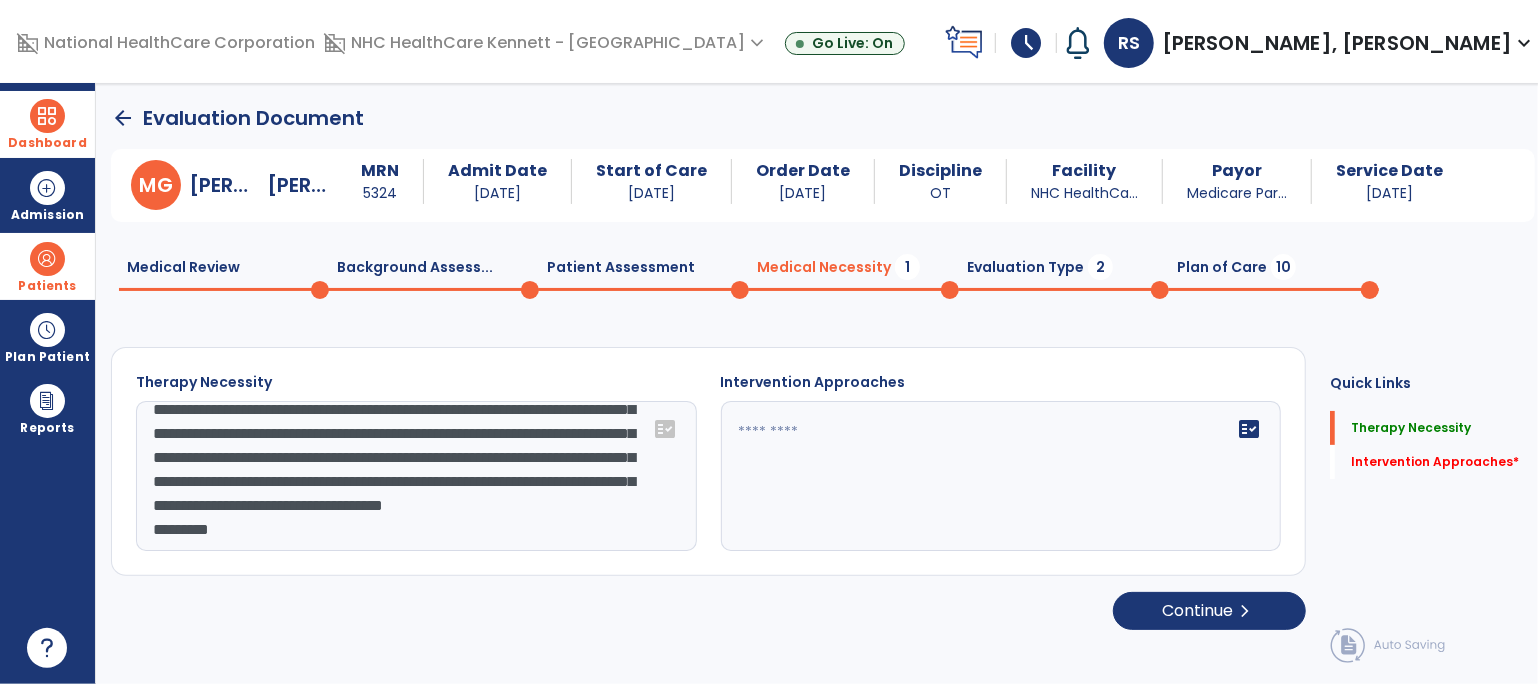 scroll, scrollTop: 63, scrollLeft: 0, axis: vertical 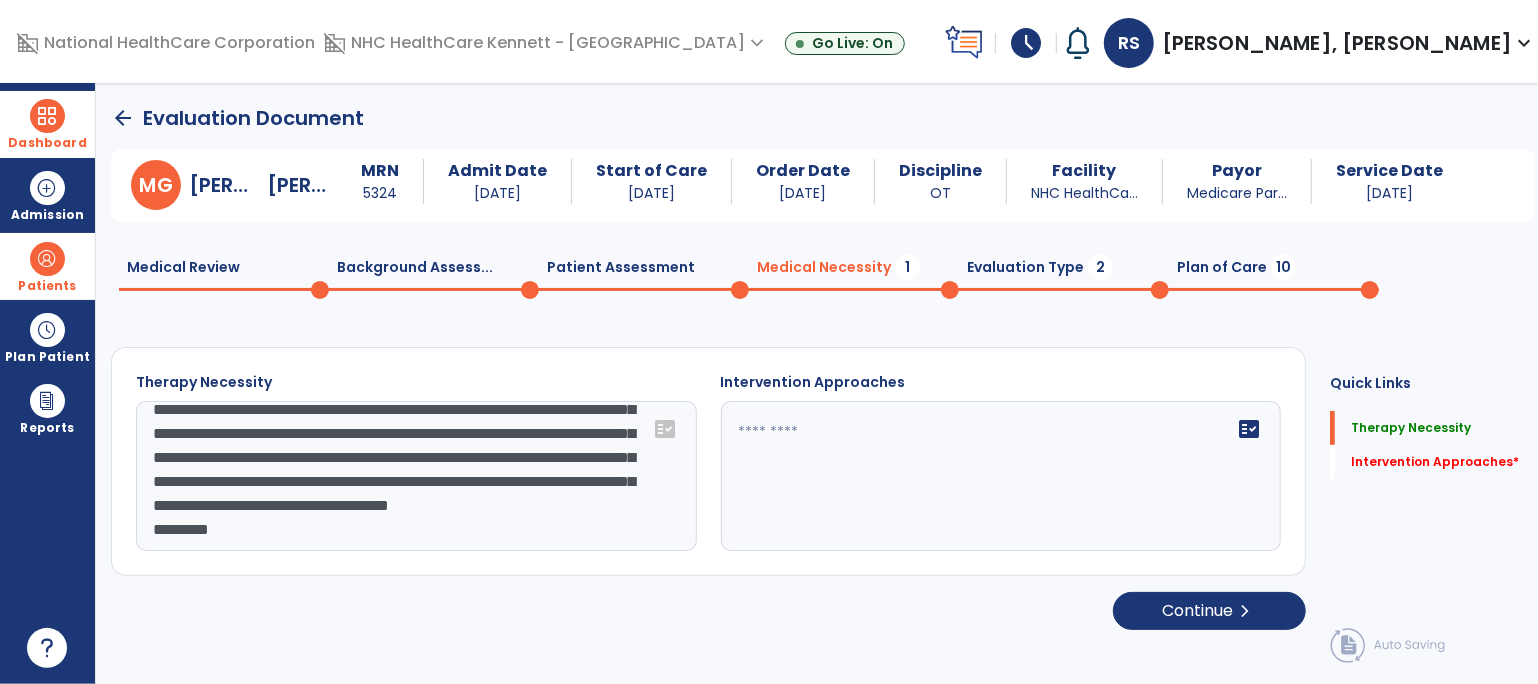 click on "**********" 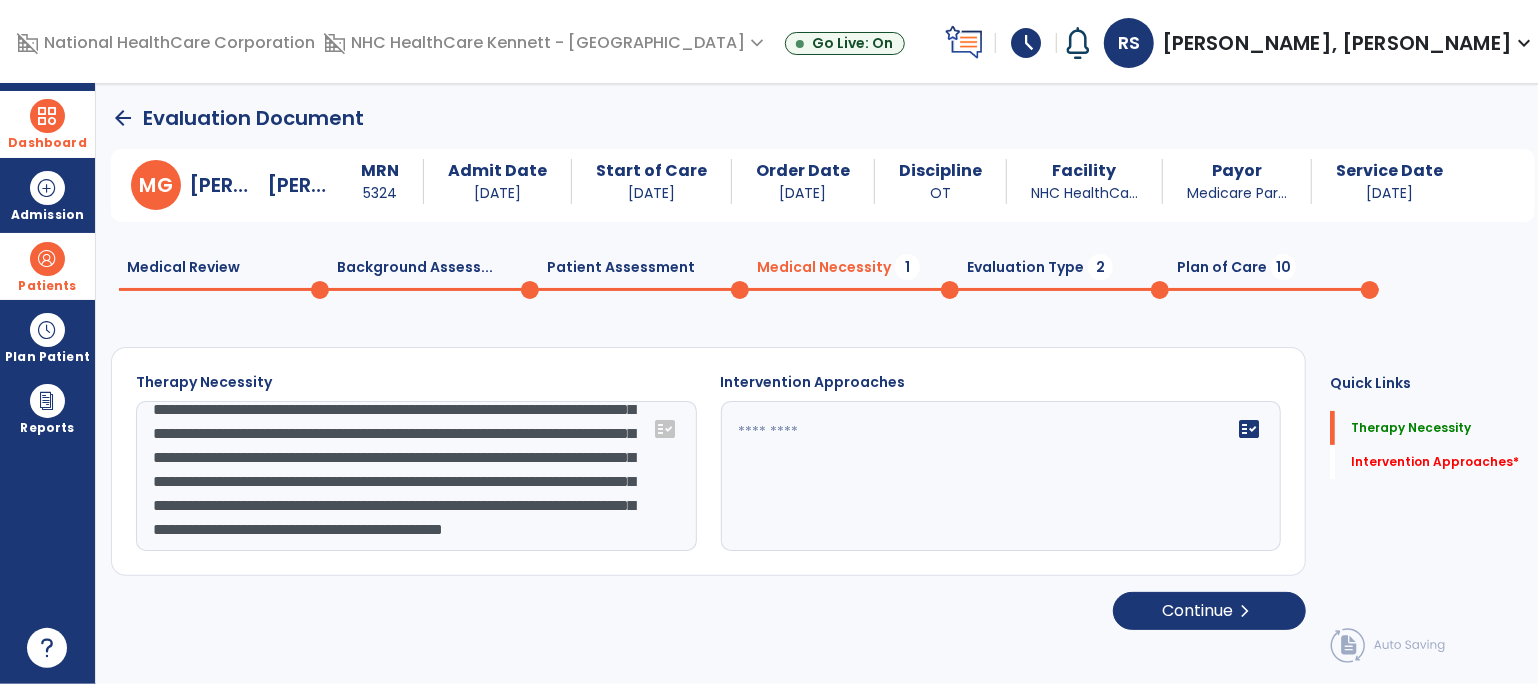 scroll, scrollTop: 120, scrollLeft: 0, axis: vertical 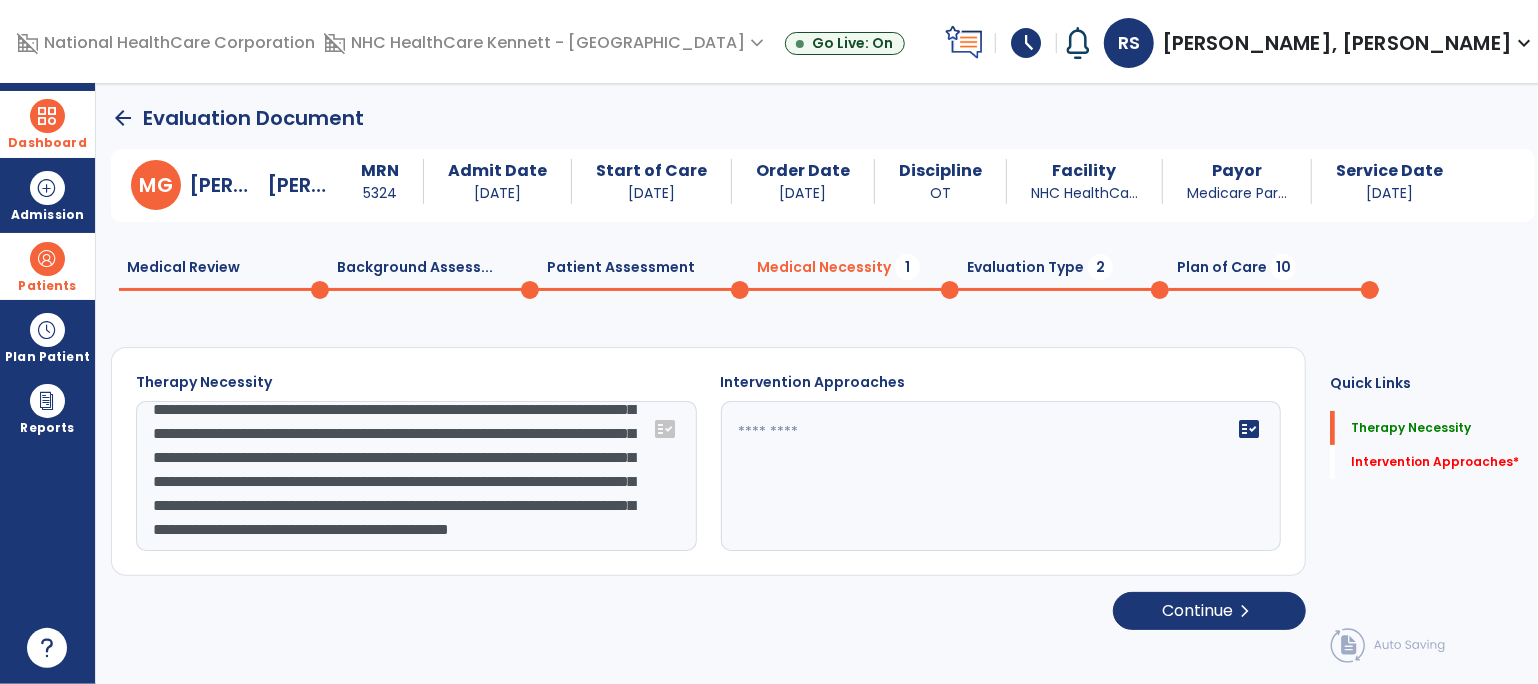 click on "**********" 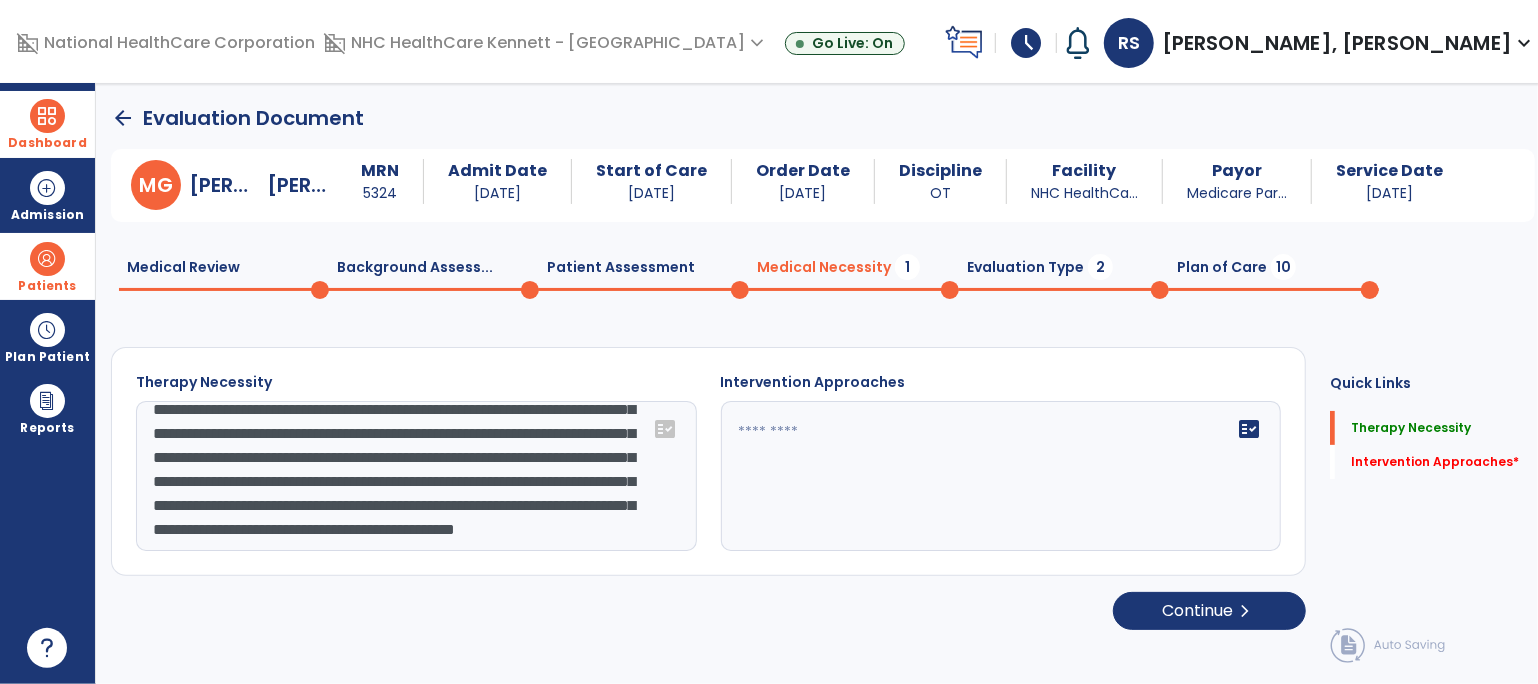 type on "**********" 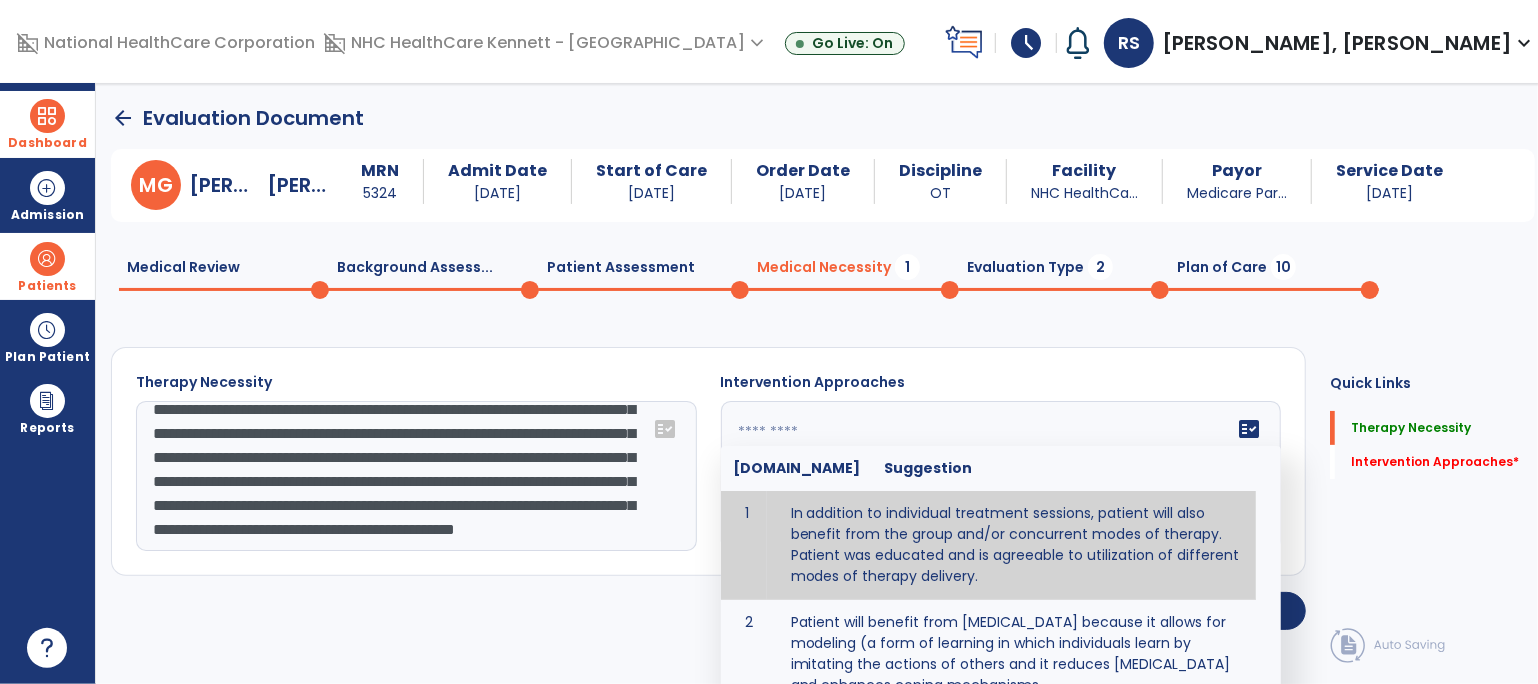 click on "fact_check  [DOMAIN_NAME] Suggestion 1 In addition to individual treatment sessions, patient will also benefit from the group and/or concurrent modes of therapy. Patient was educated and is agreeable to utilization of different modes of therapy delivery. 2 Patient will benefit from [MEDICAL_DATA] because it allows for modeling (a form of learning in which individuals learn by imitating the actions of others and it reduces [MEDICAL_DATA] and enhances coping mechanisms. 3 Patient will benefit from [MEDICAL_DATA] to: Create a network that promotes growth and learning by enabling patients to receive and give support and to share experiences from different points of view. 4 Patient will benefit from group/concurrent therapy because it is supported by evidence to promote increased patient engagement and sustainable outcomes. 5 Patient will benefit from group/concurrent therapy to: Promote independence and minimize dependence." 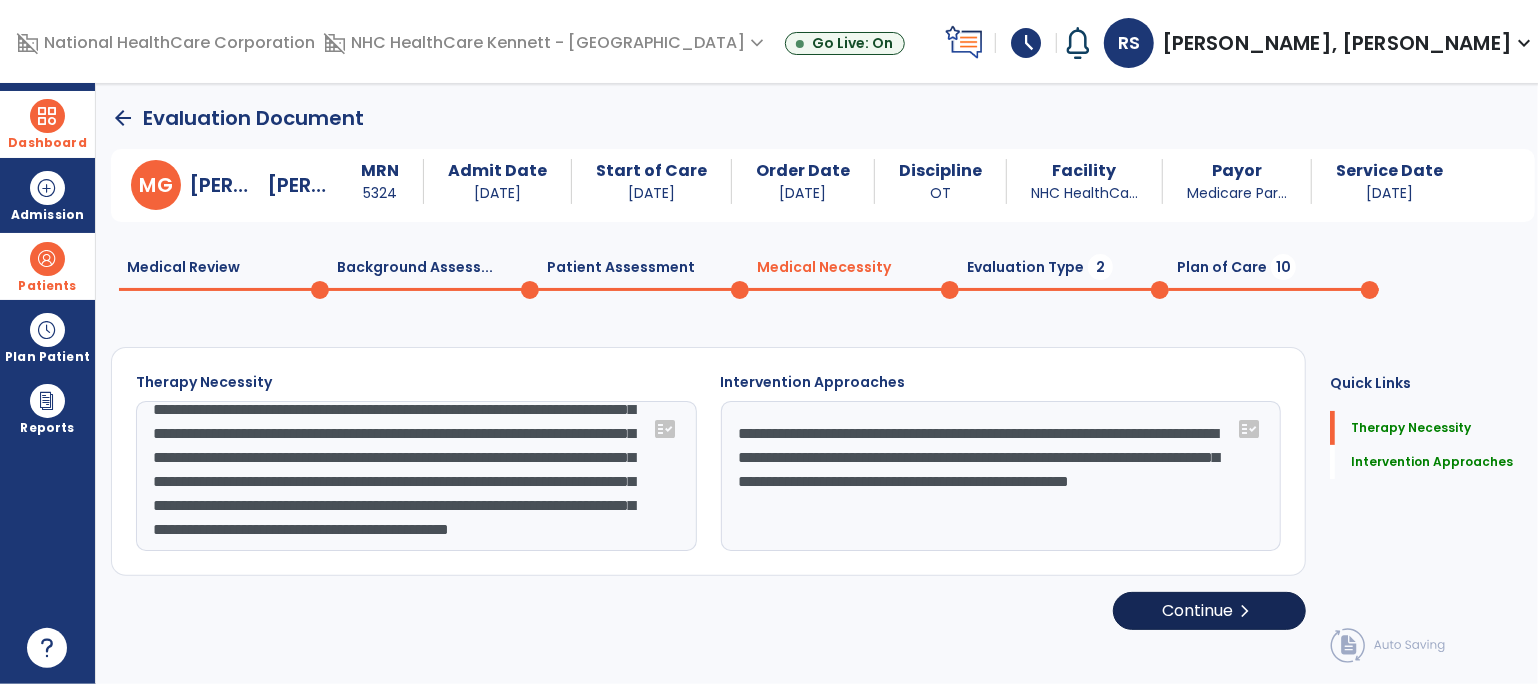 type on "**********" 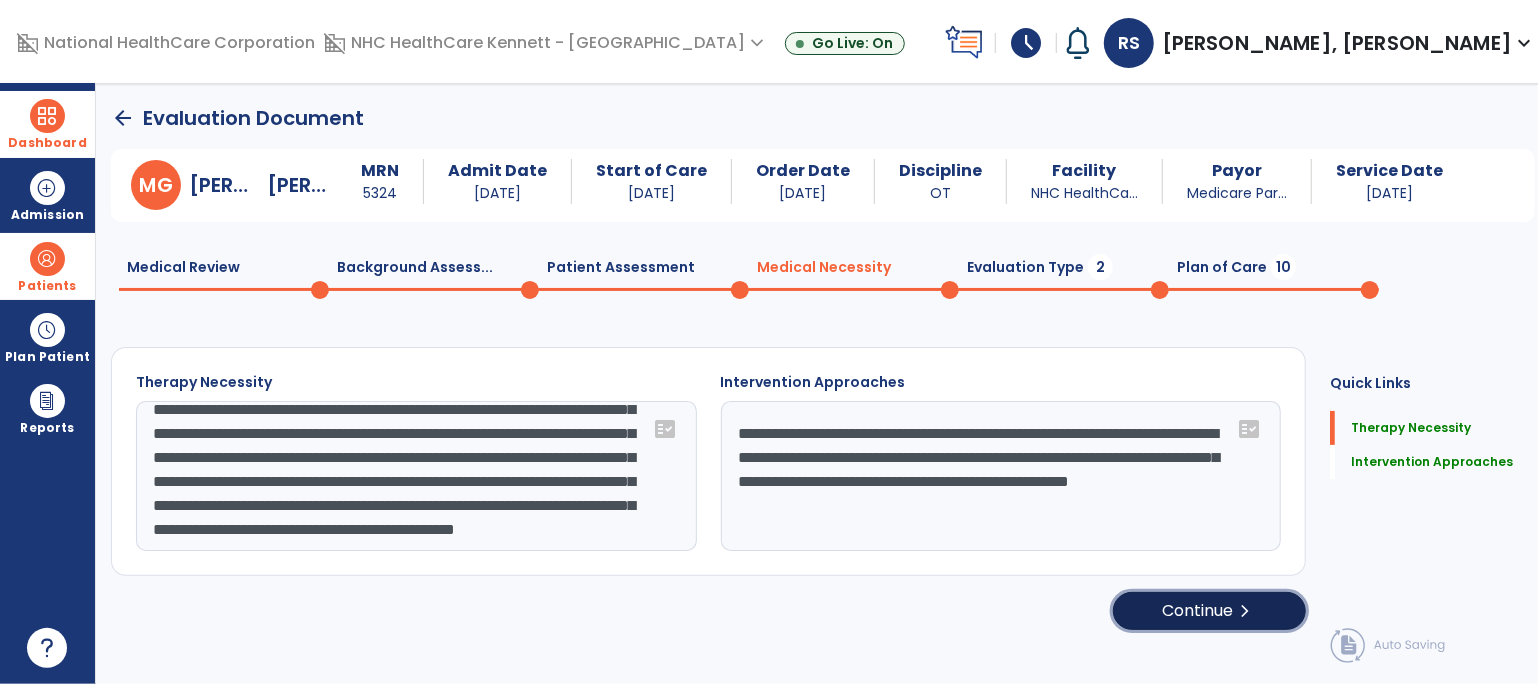 click on "Continue  chevron_right" 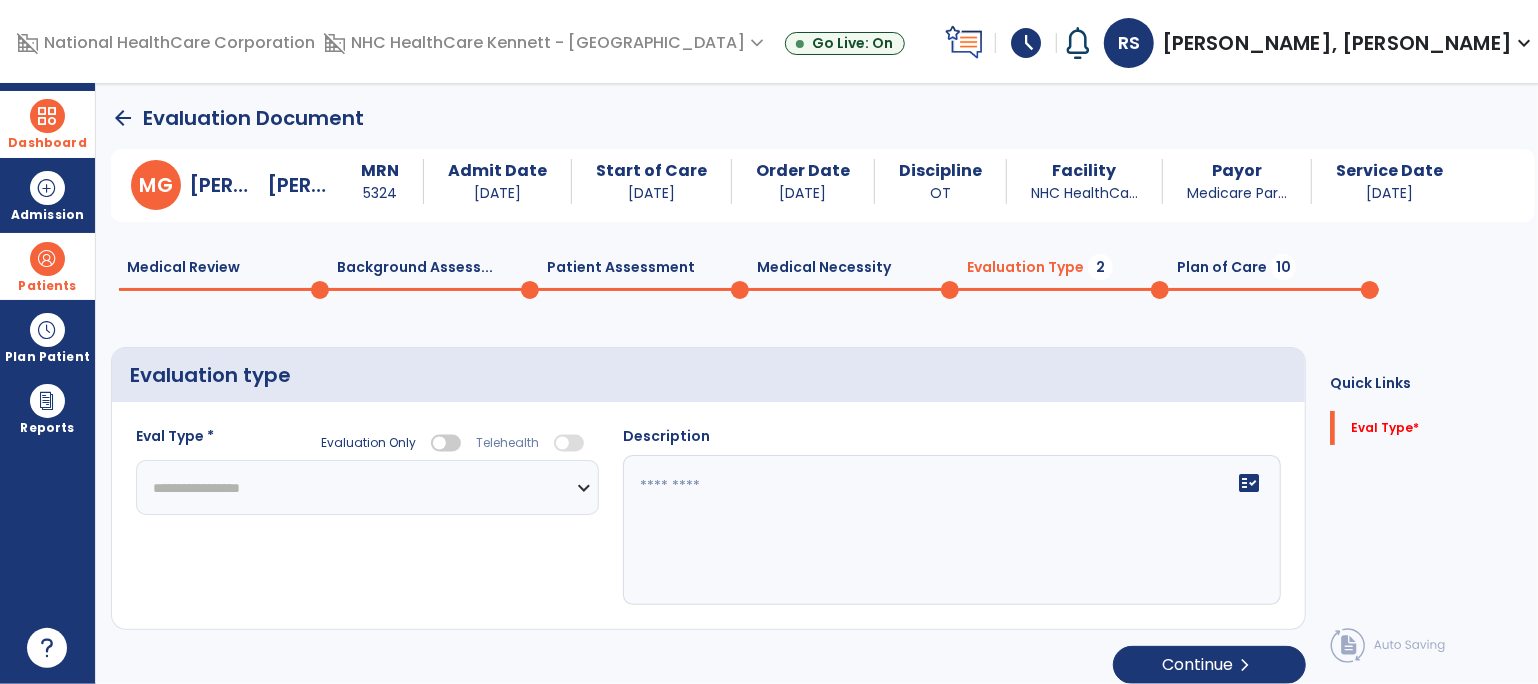 click on "**********" 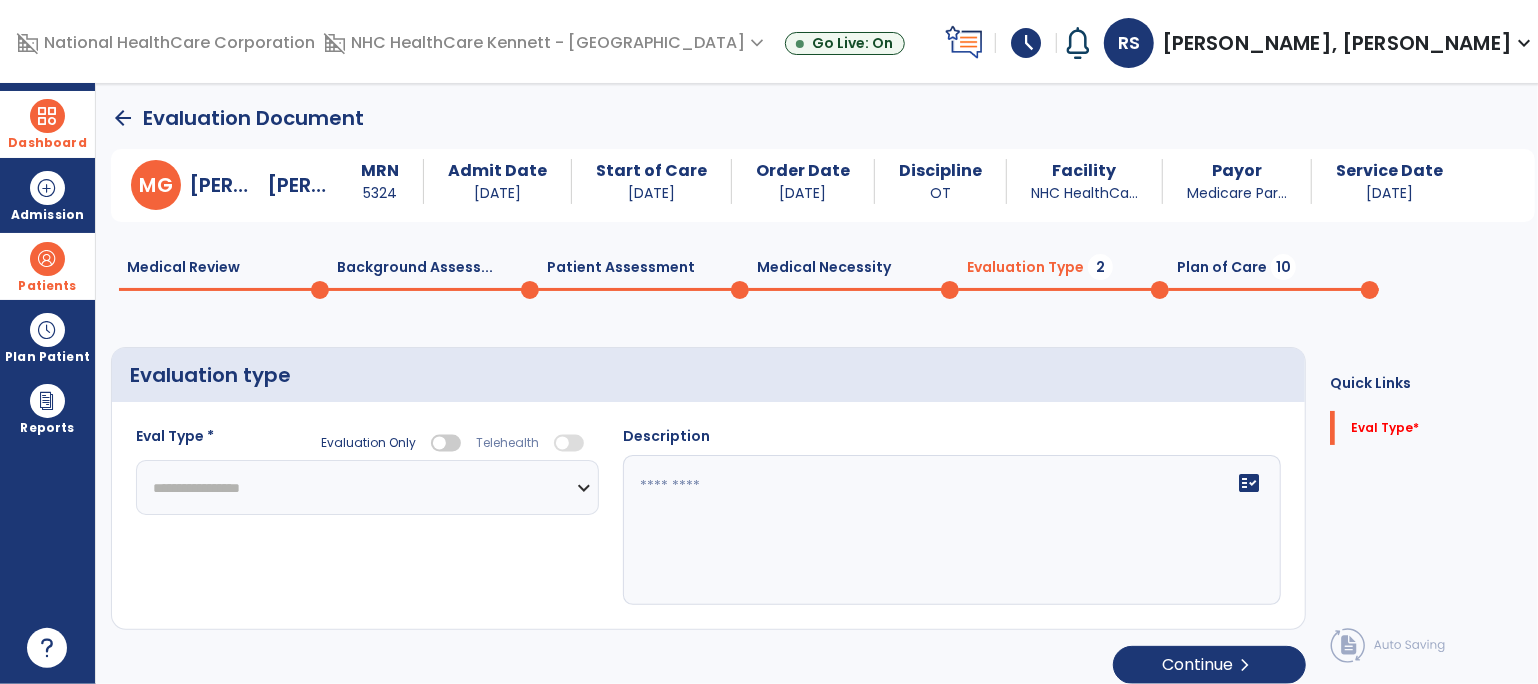 select on "**********" 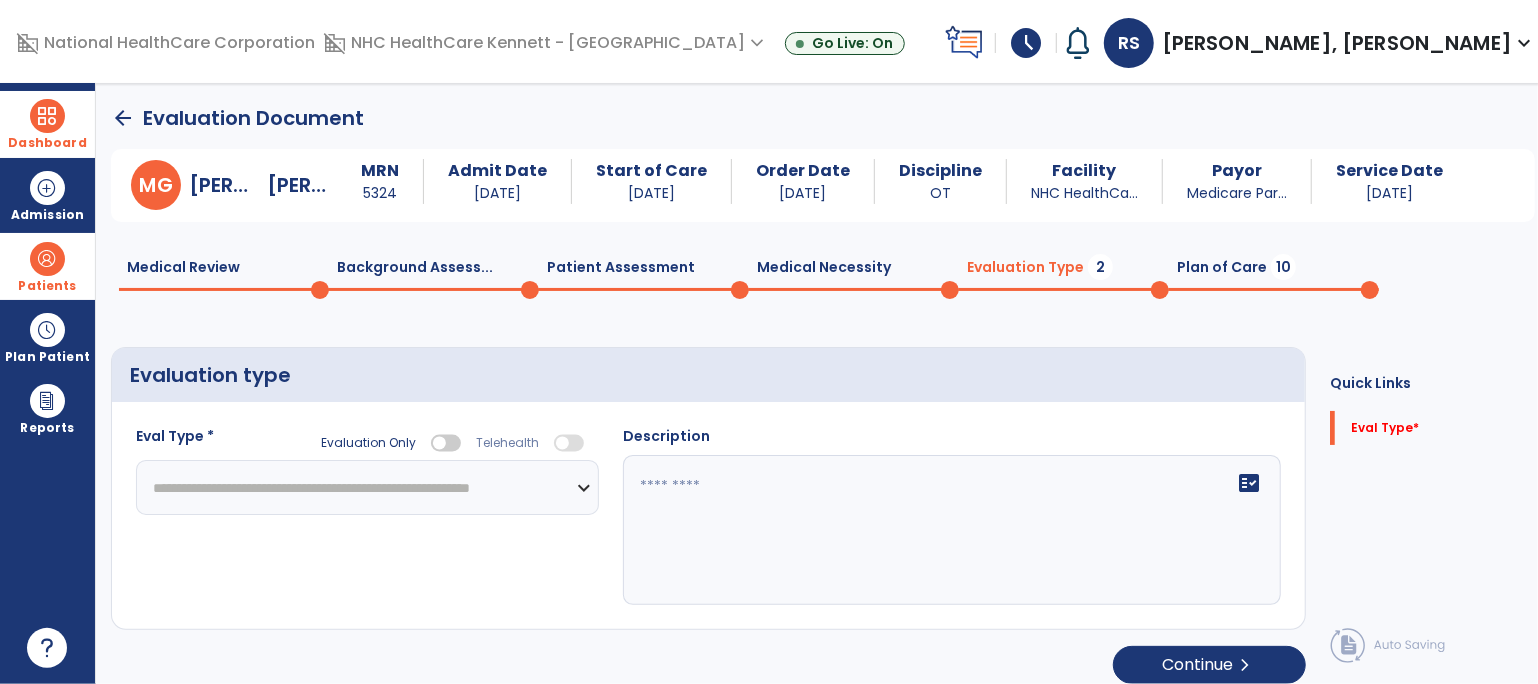 click on "**********" 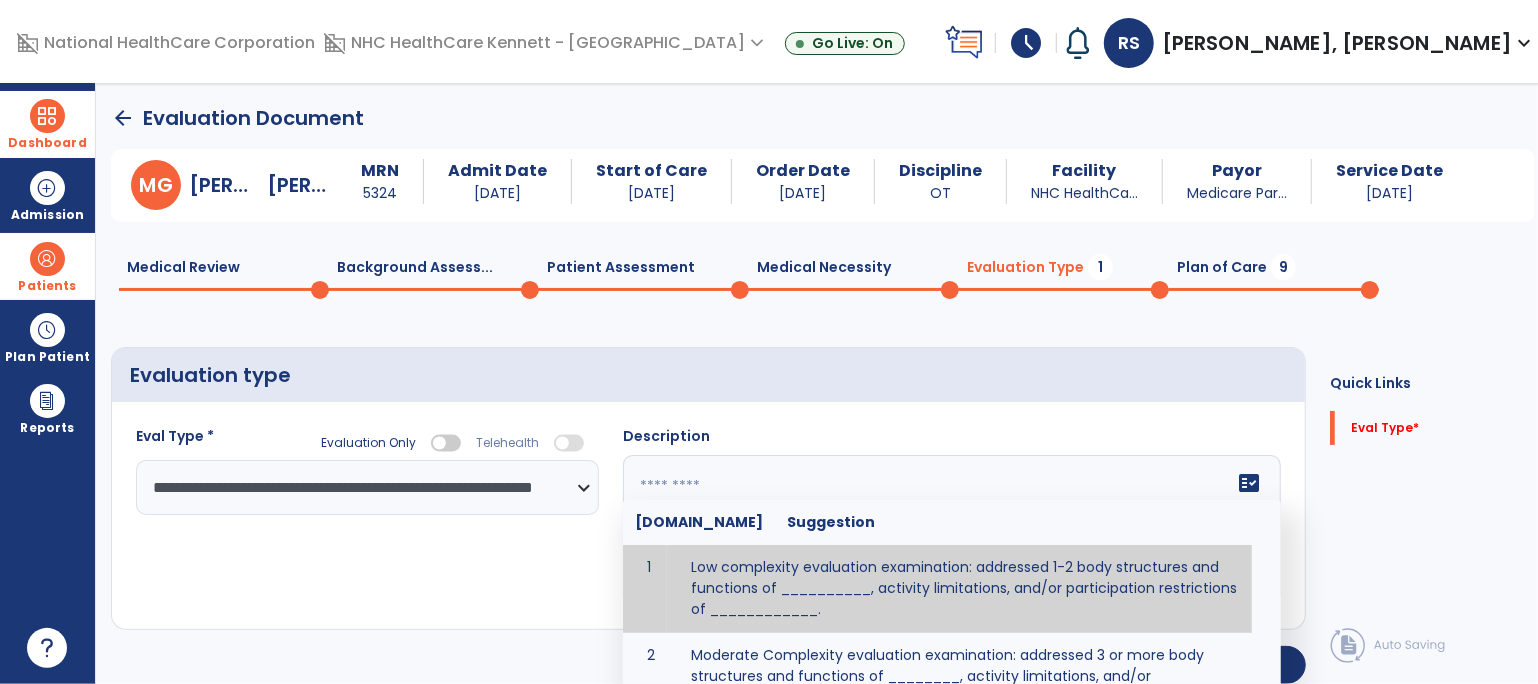 click on "fact_check  [DOMAIN_NAME] Suggestion 1 Low complexity evaluation examination: addressed 1-2 body structures and functions of __________, activity limitations, and/or participation restrictions of ____________. 2 Moderate Complexity evaluation examination: addressed 3 or more body structures and functions of ________, activity limitations, and/or participation restrictions of _______. 3 High Complexity evaluation examination: addressed 4 or more body structures and functions of _______, activity limitations, and/or participation restrictions of _________" 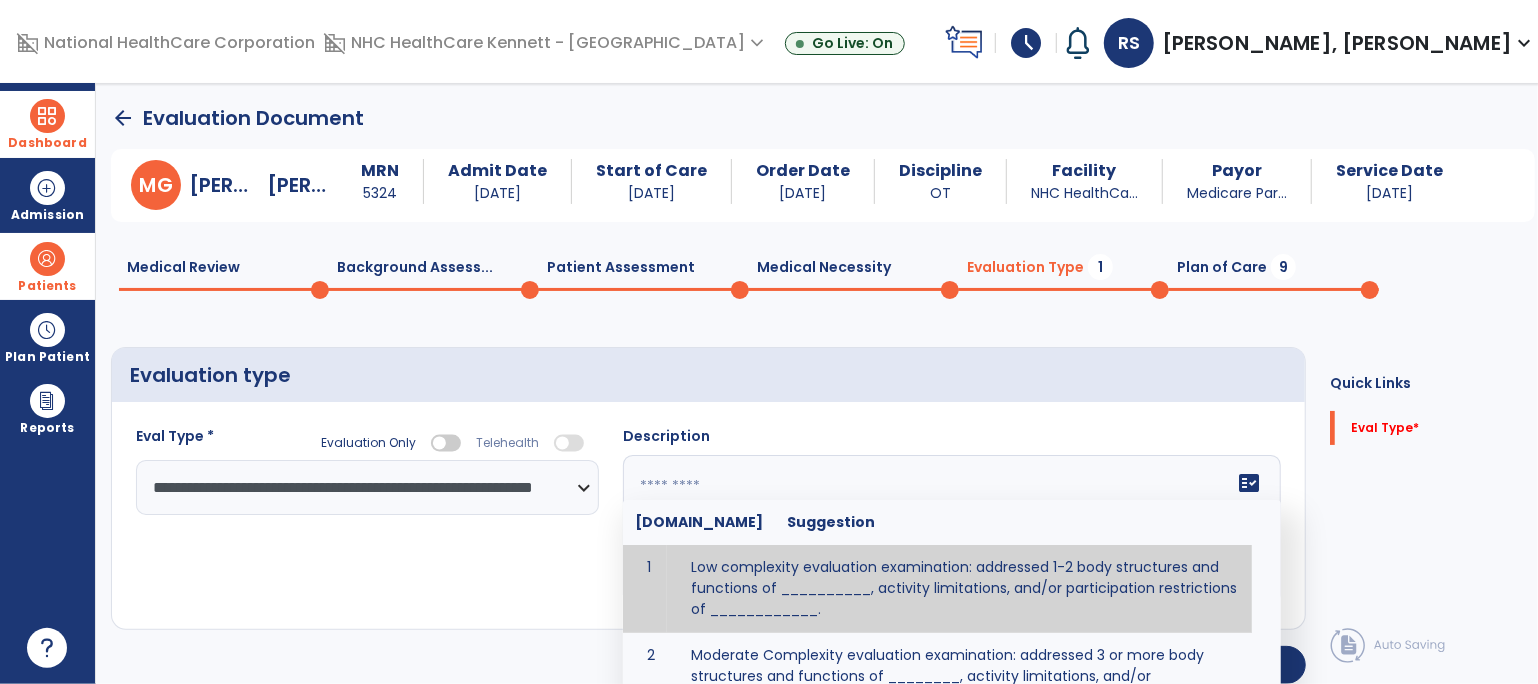 paste on "**********" 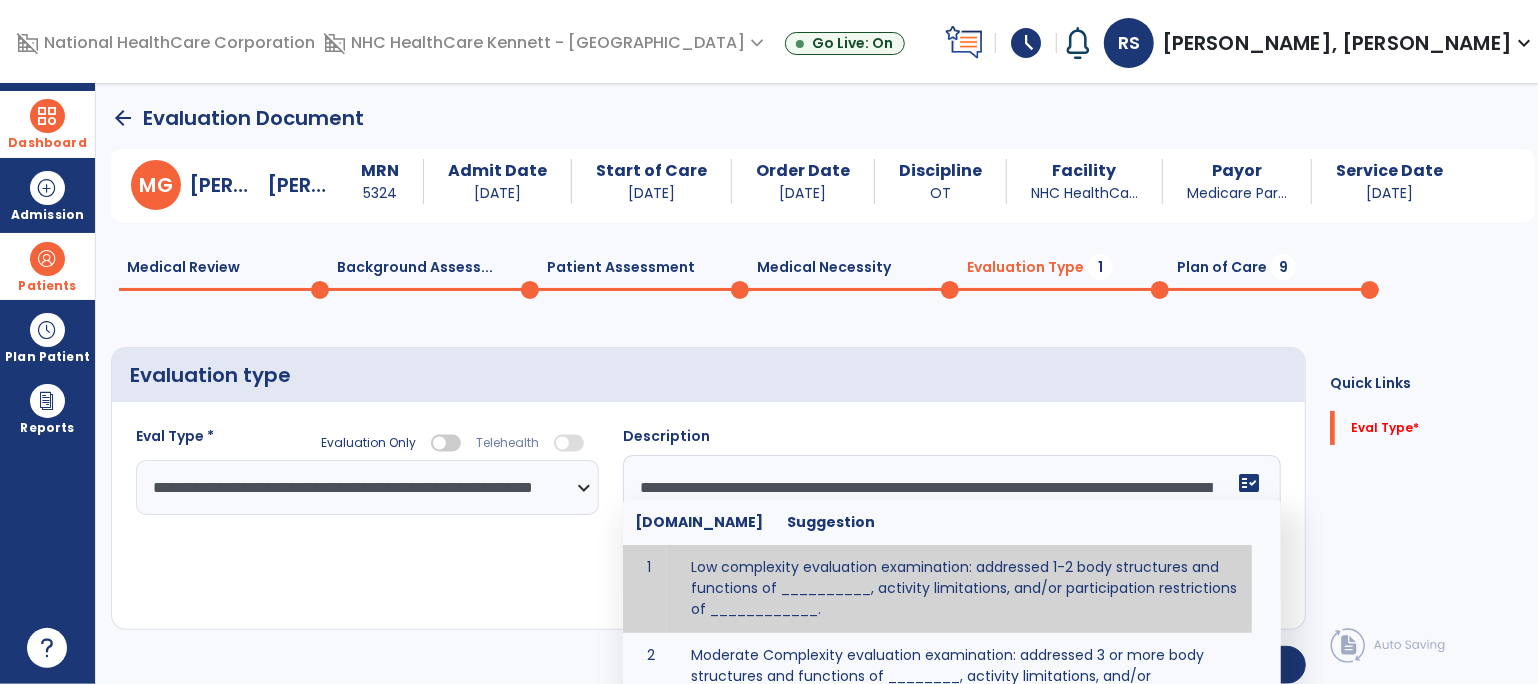 scroll, scrollTop: 63, scrollLeft: 0, axis: vertical 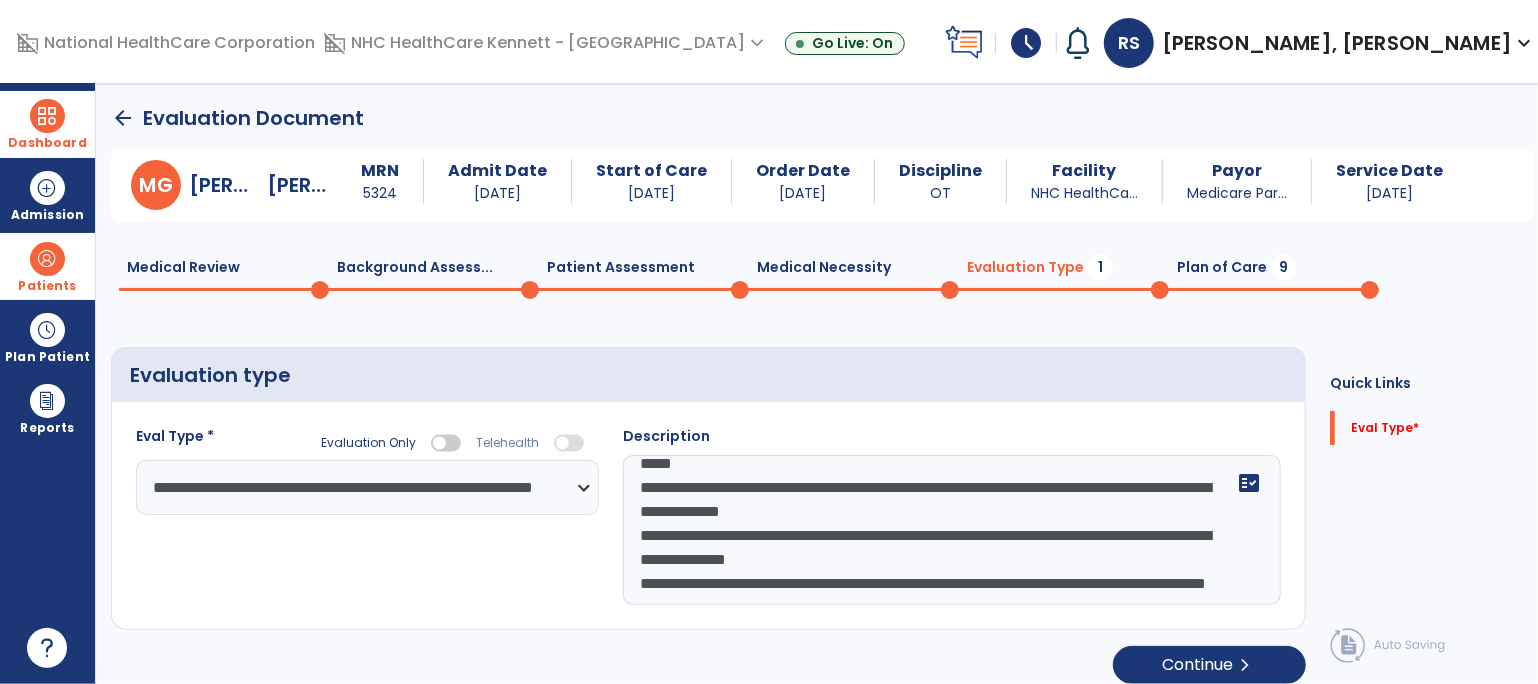click on "**********" 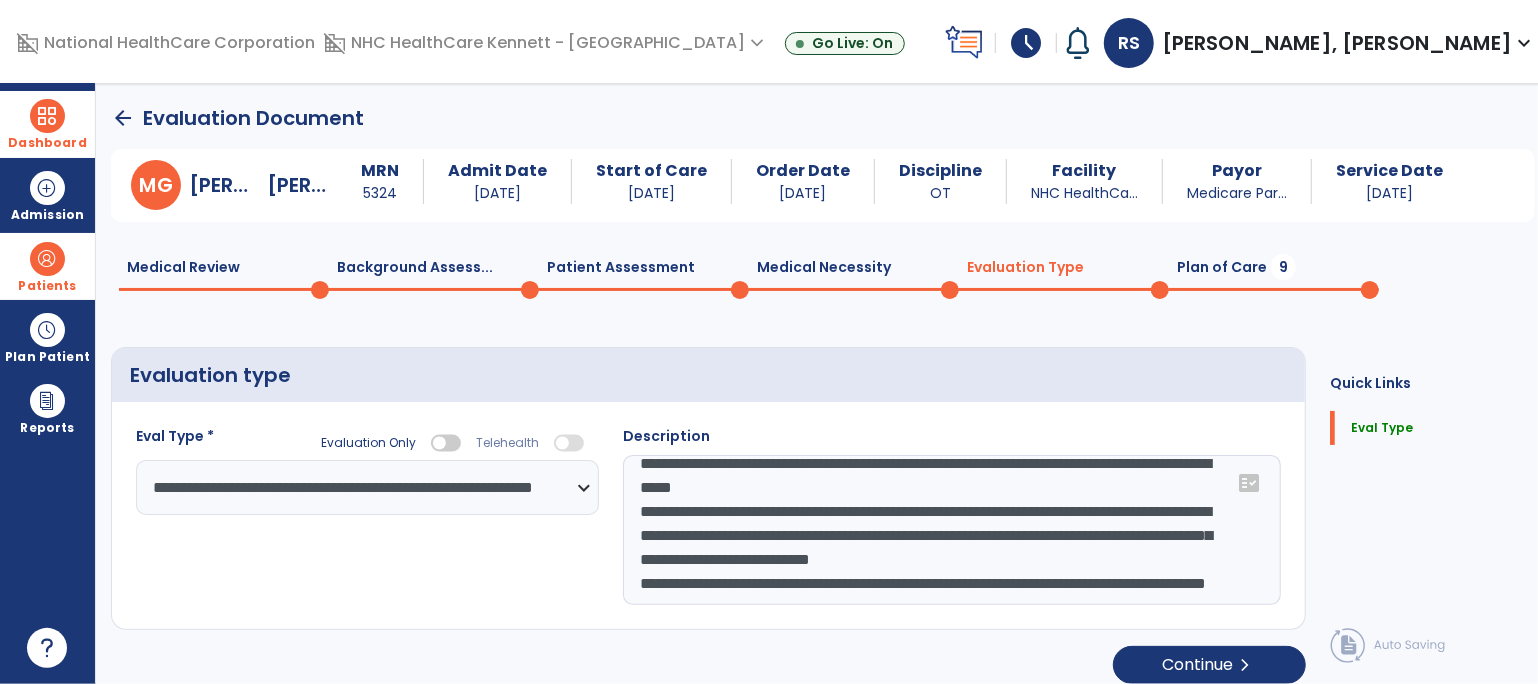 click on "**********" 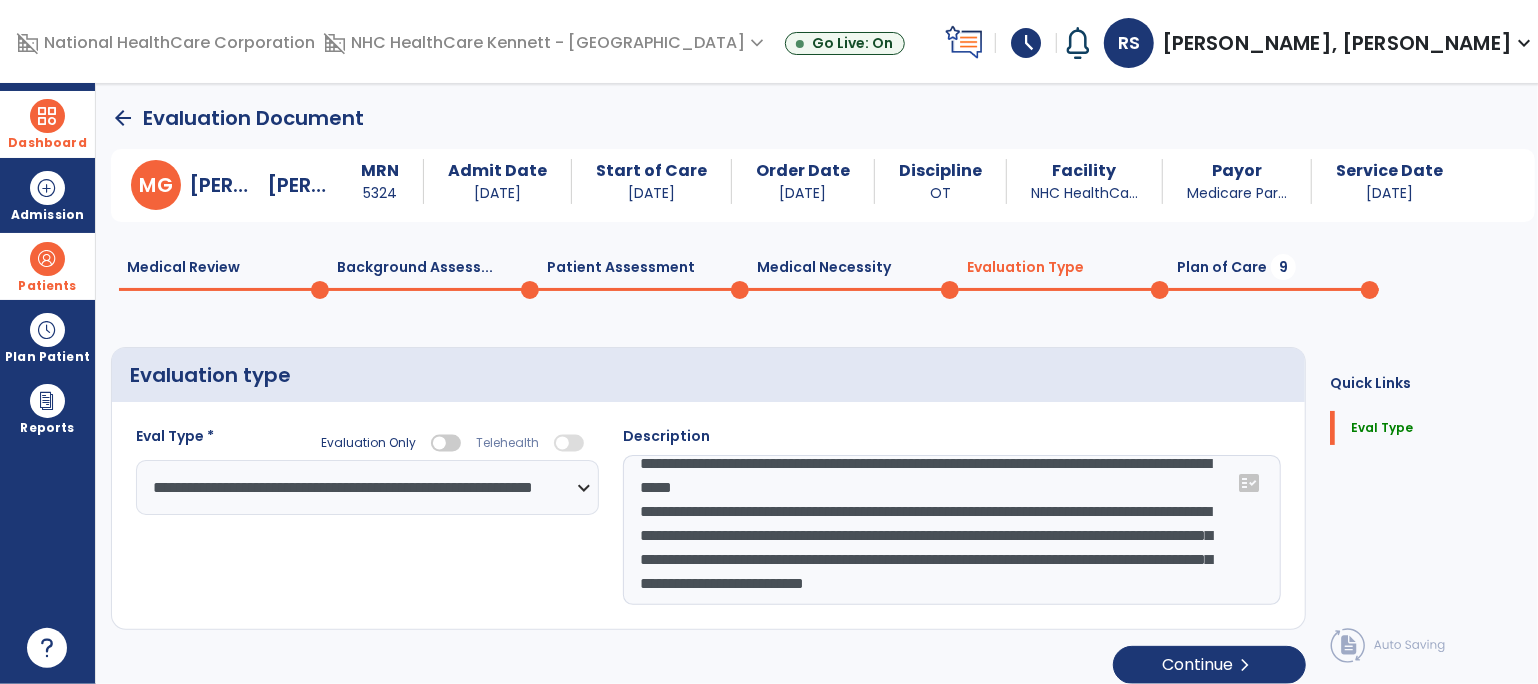 scroll, scrollTop: 48, scrollLeft: 0, axis: vertical 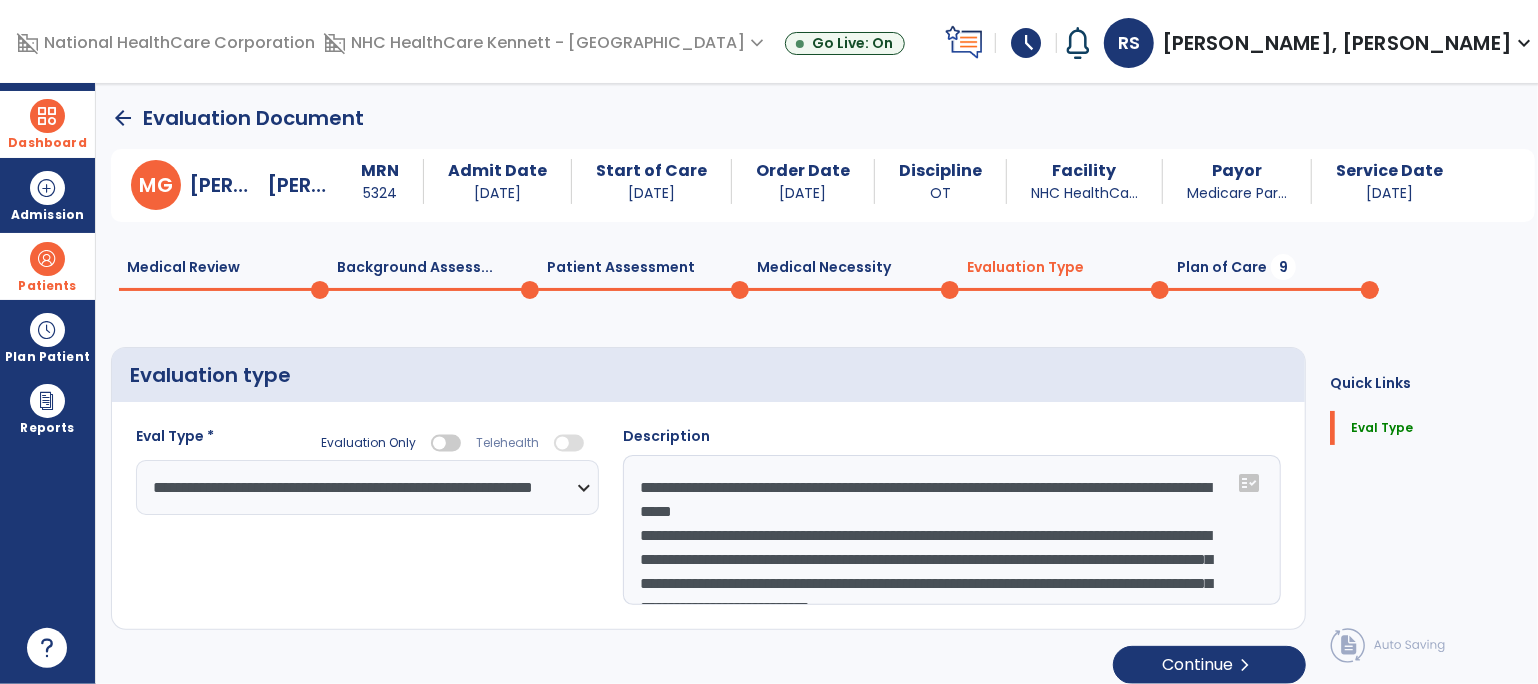 click on "**********" 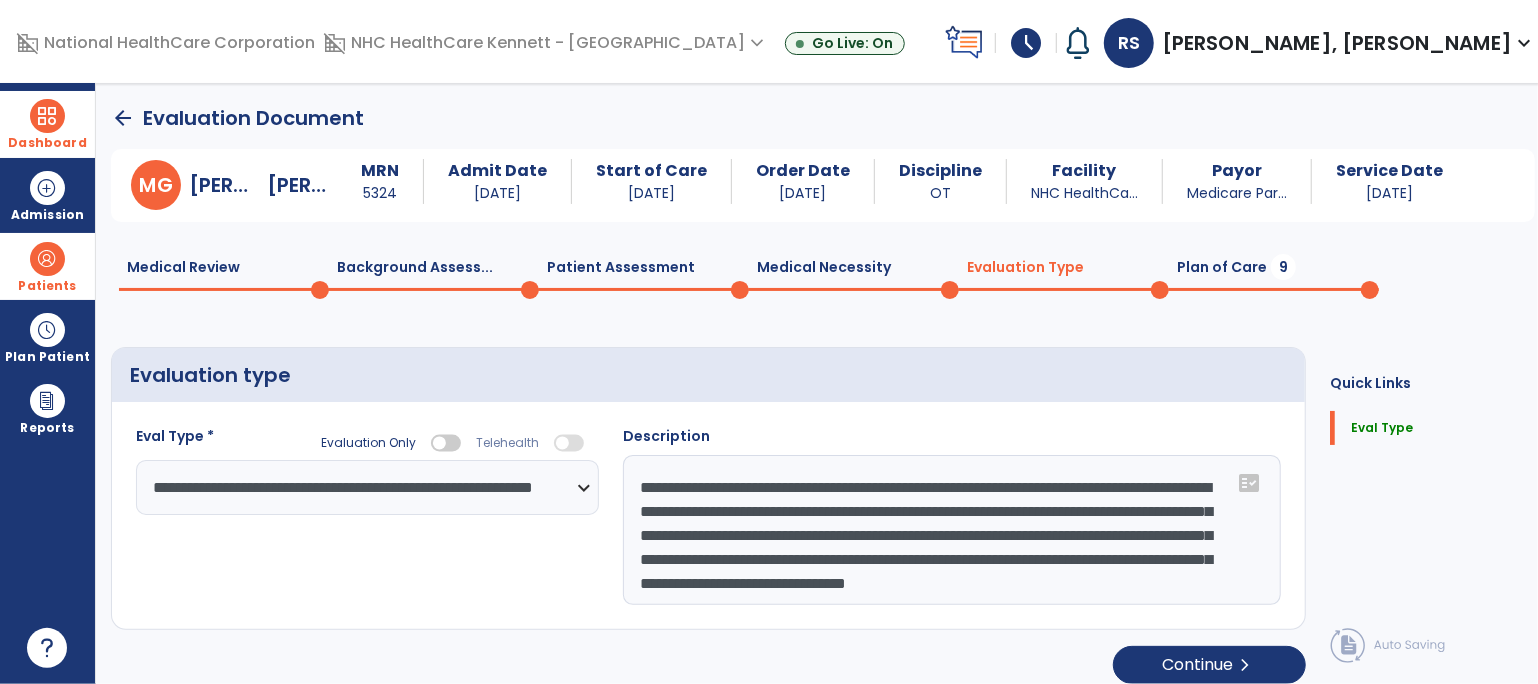 click on "**********" 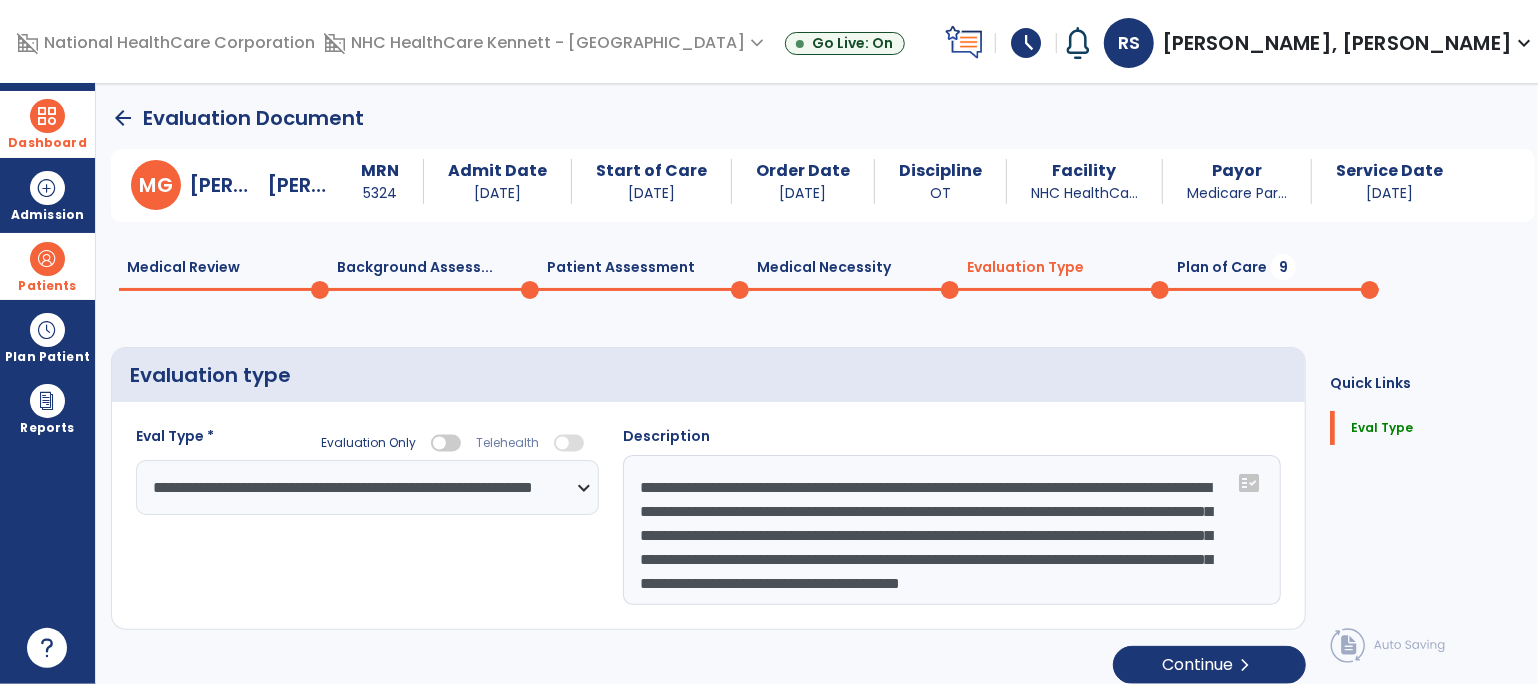 click on "**********" 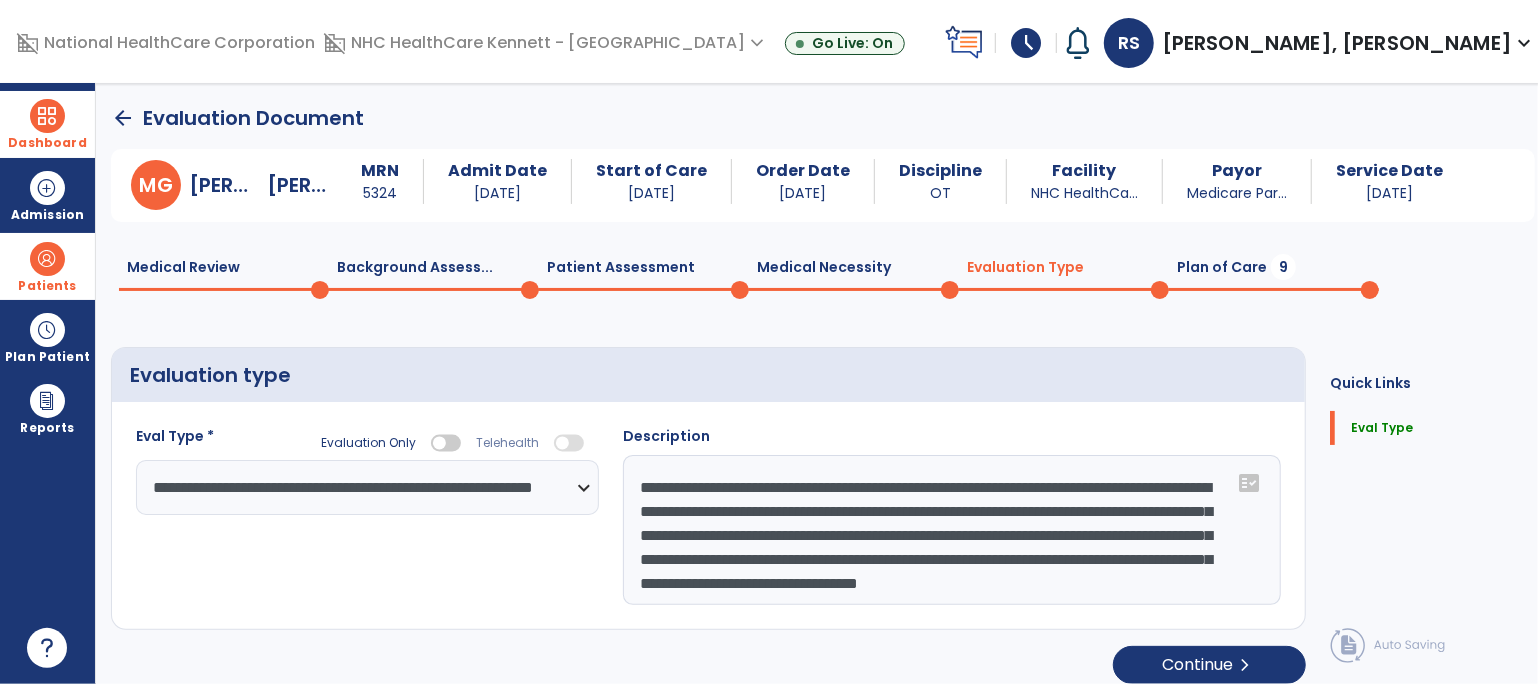 click on "**********" 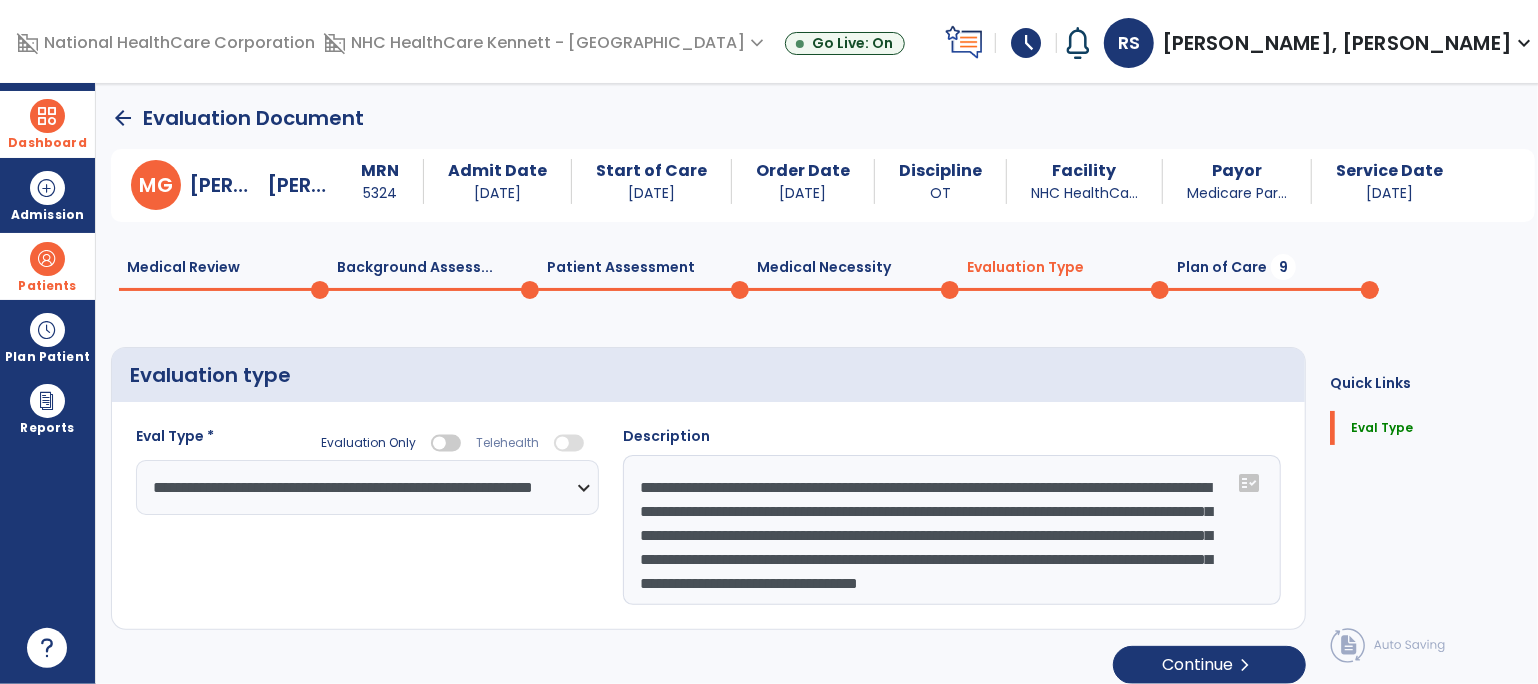 type on "**********" 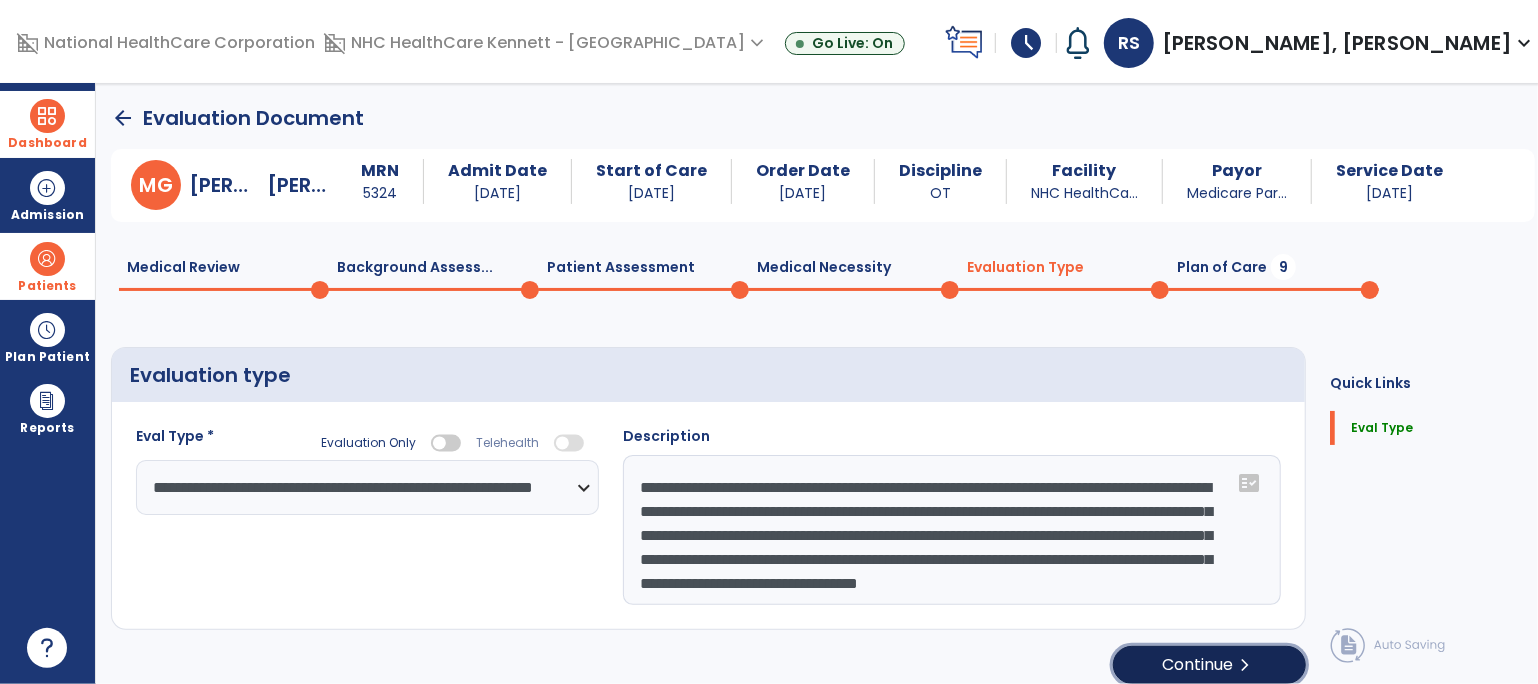 click on "Continue  chevron_right" 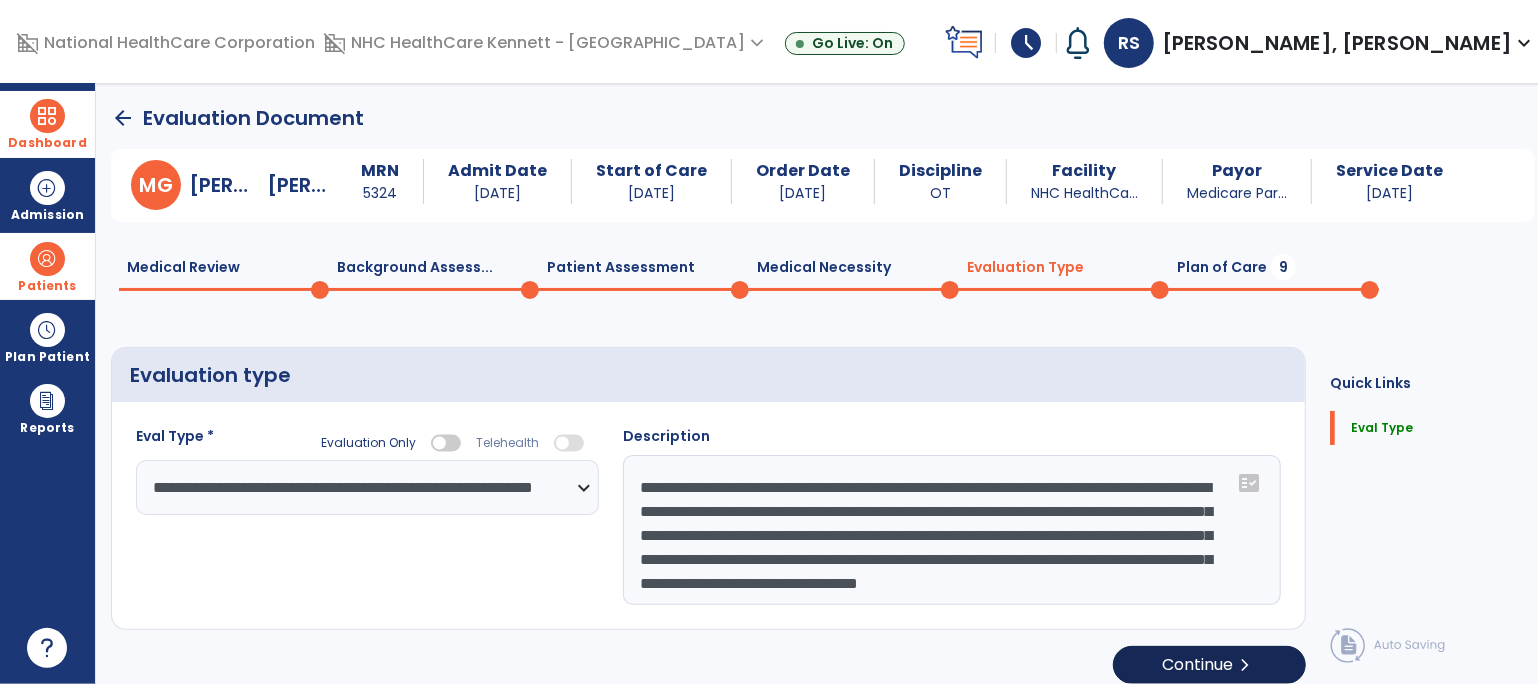 select on "*****" 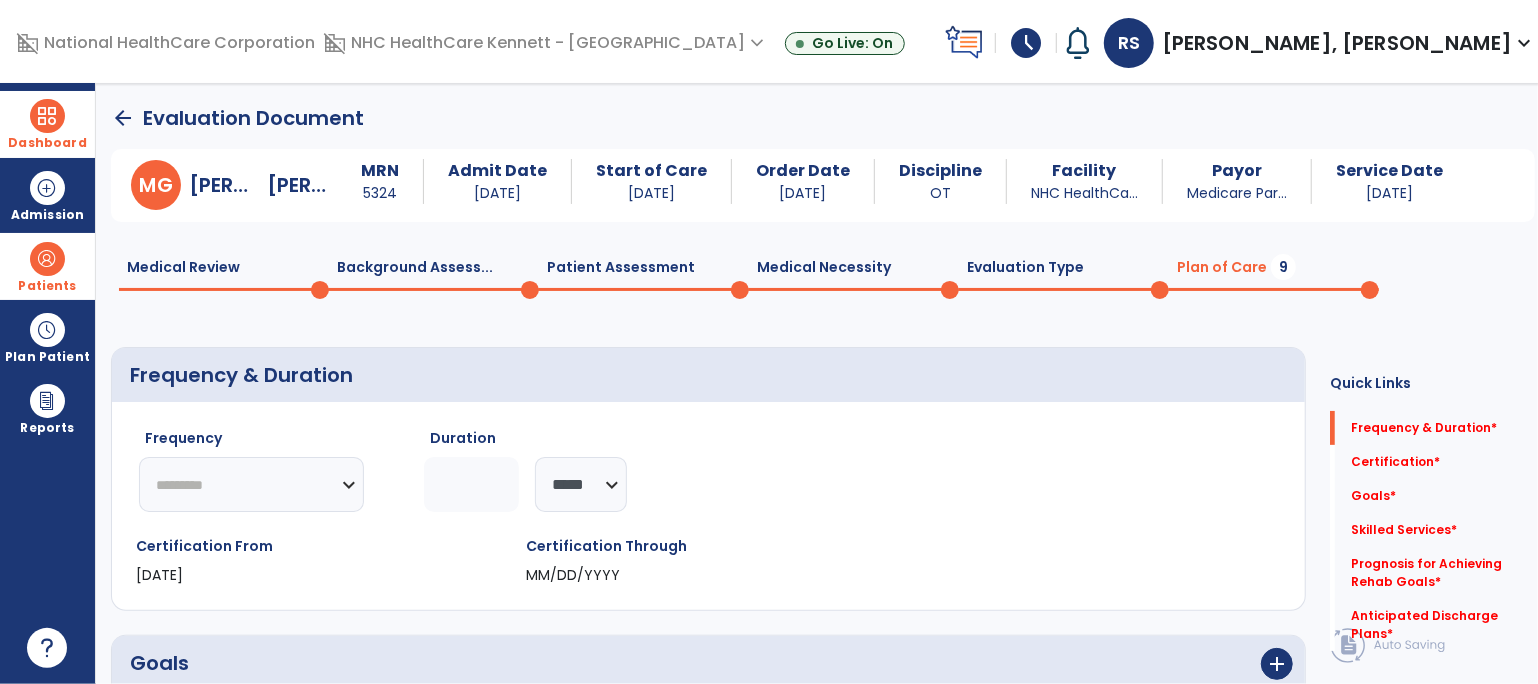 click on "********* ** ** ** ** ** ** **" 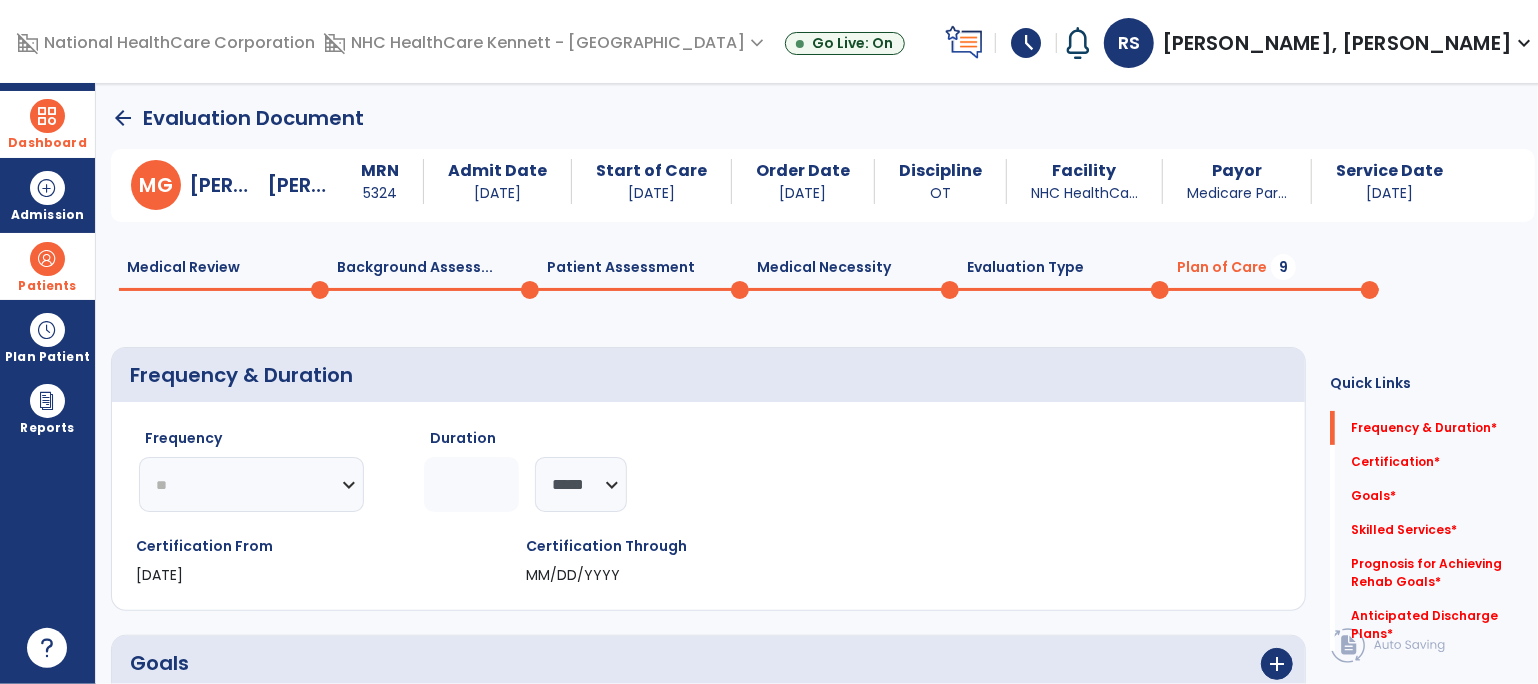 click on "********* ** ** ** ** ** ** **" 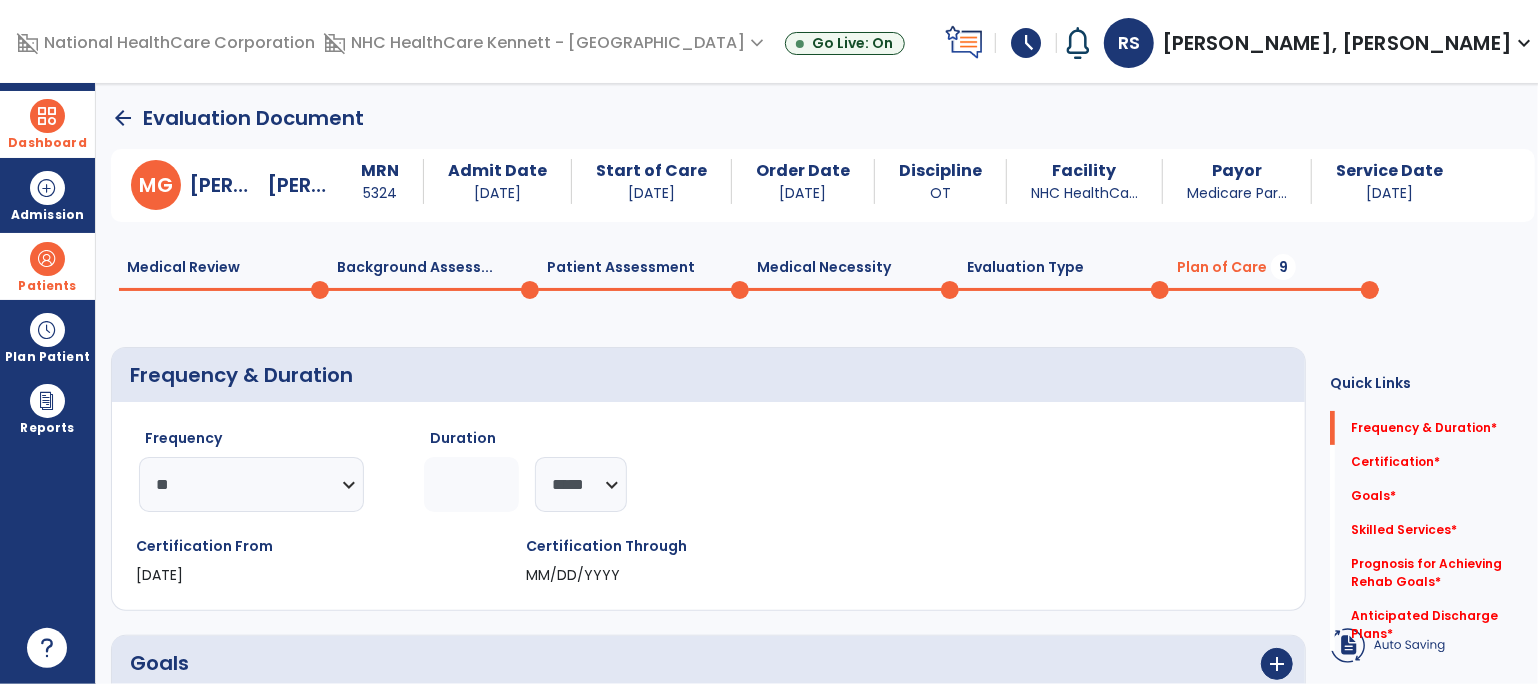 click 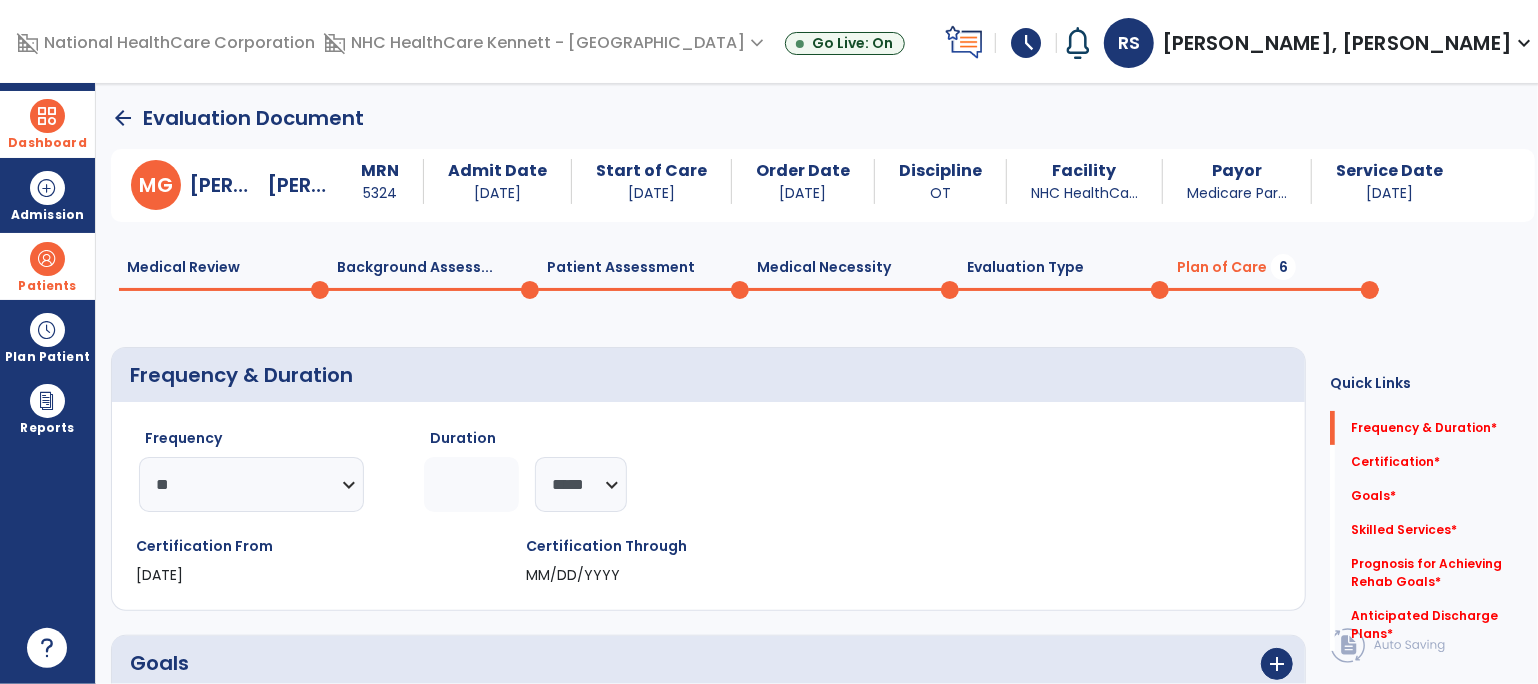 type on "**" 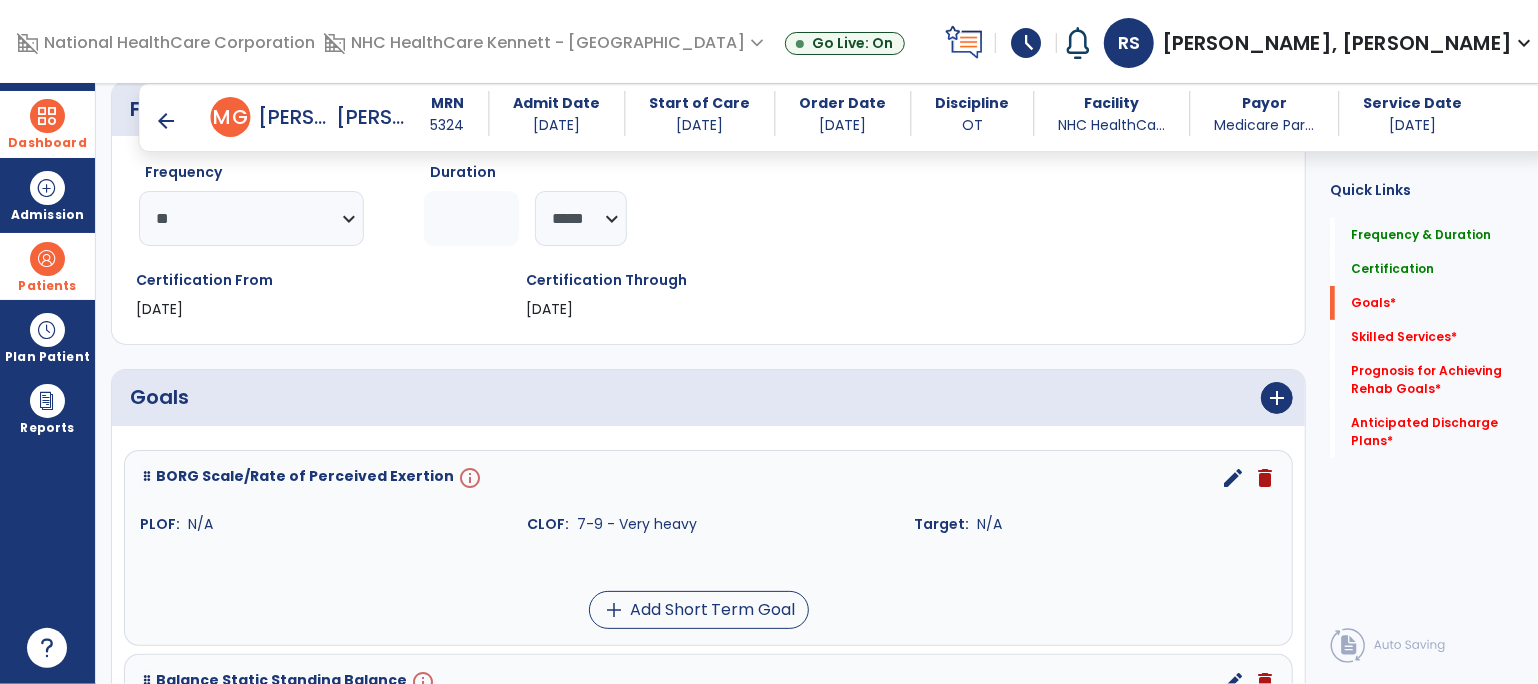 scroll, scrollTop: 0, scrollLeft: 0, axis: both 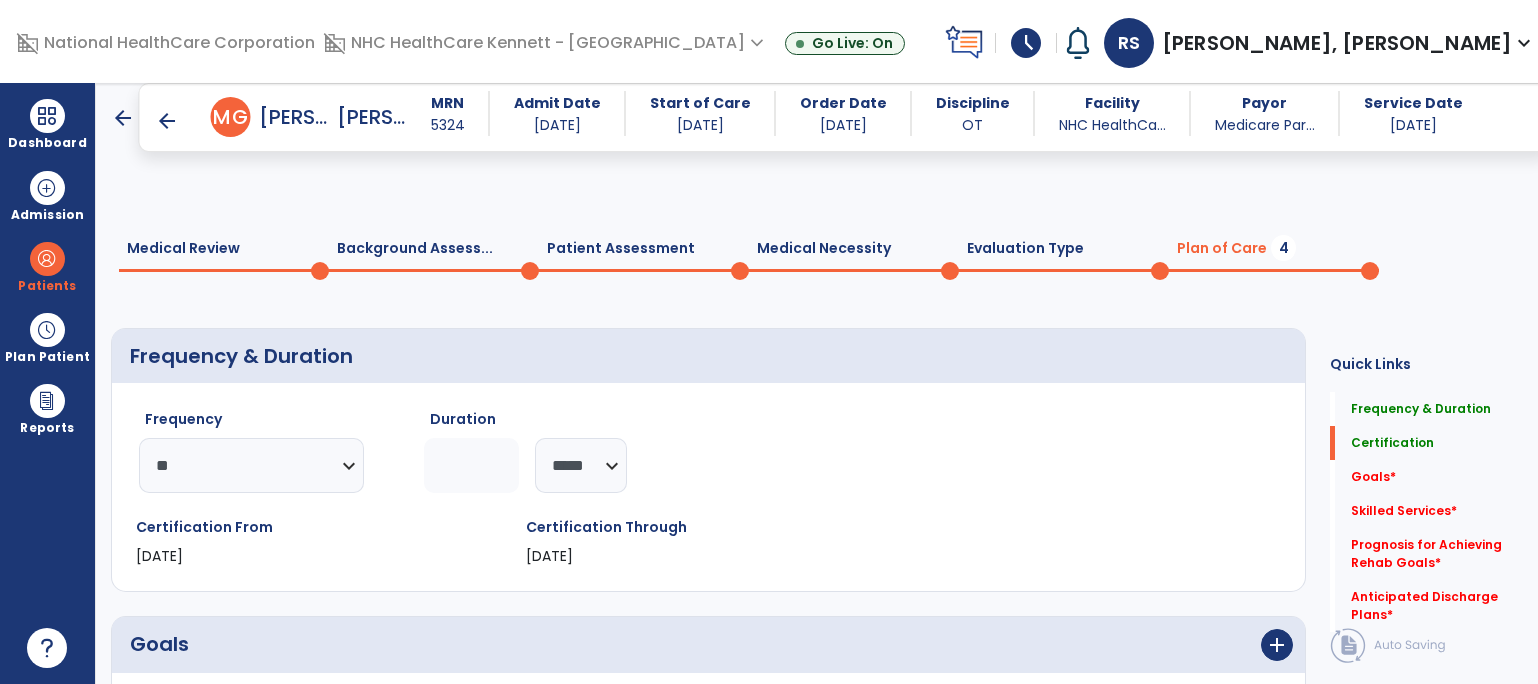 select on "**" 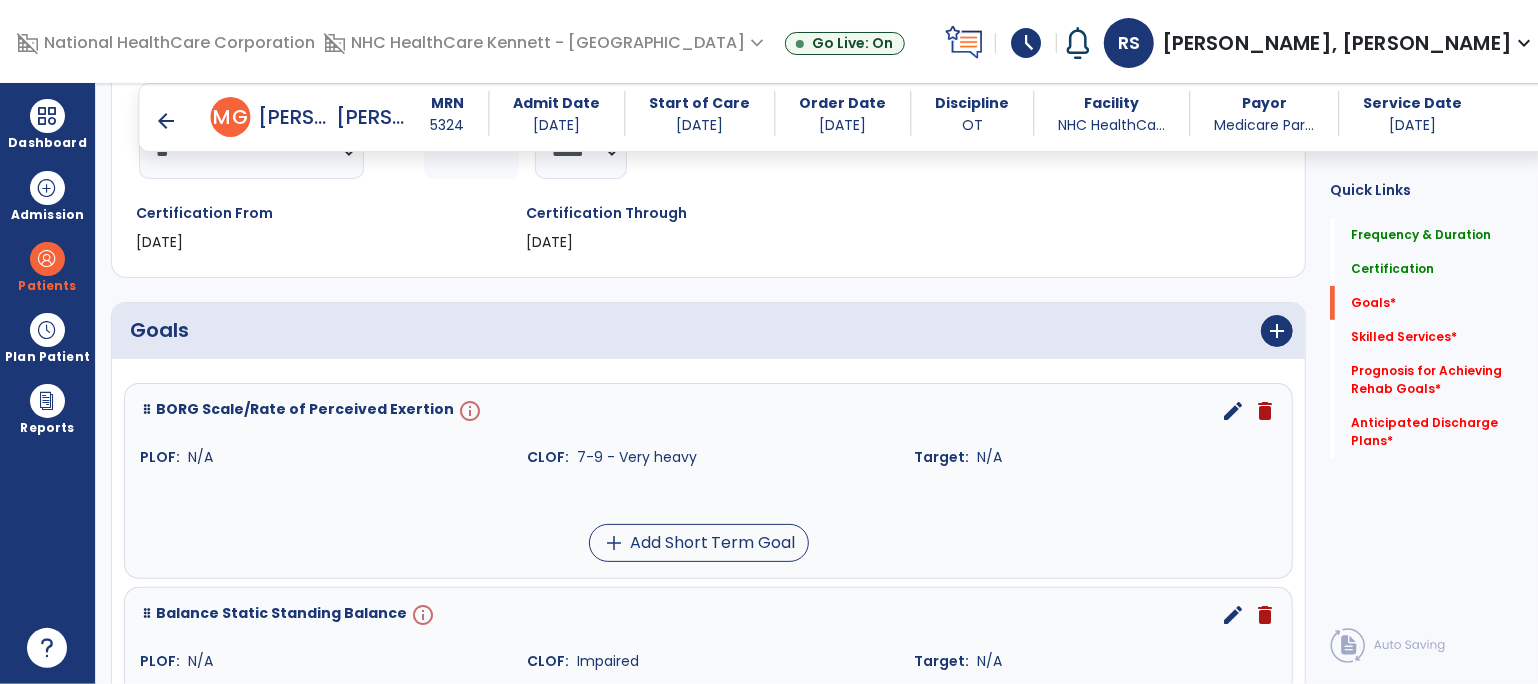 scroll, scrollTop: 333, scrollLeft: 0, axis: vertical 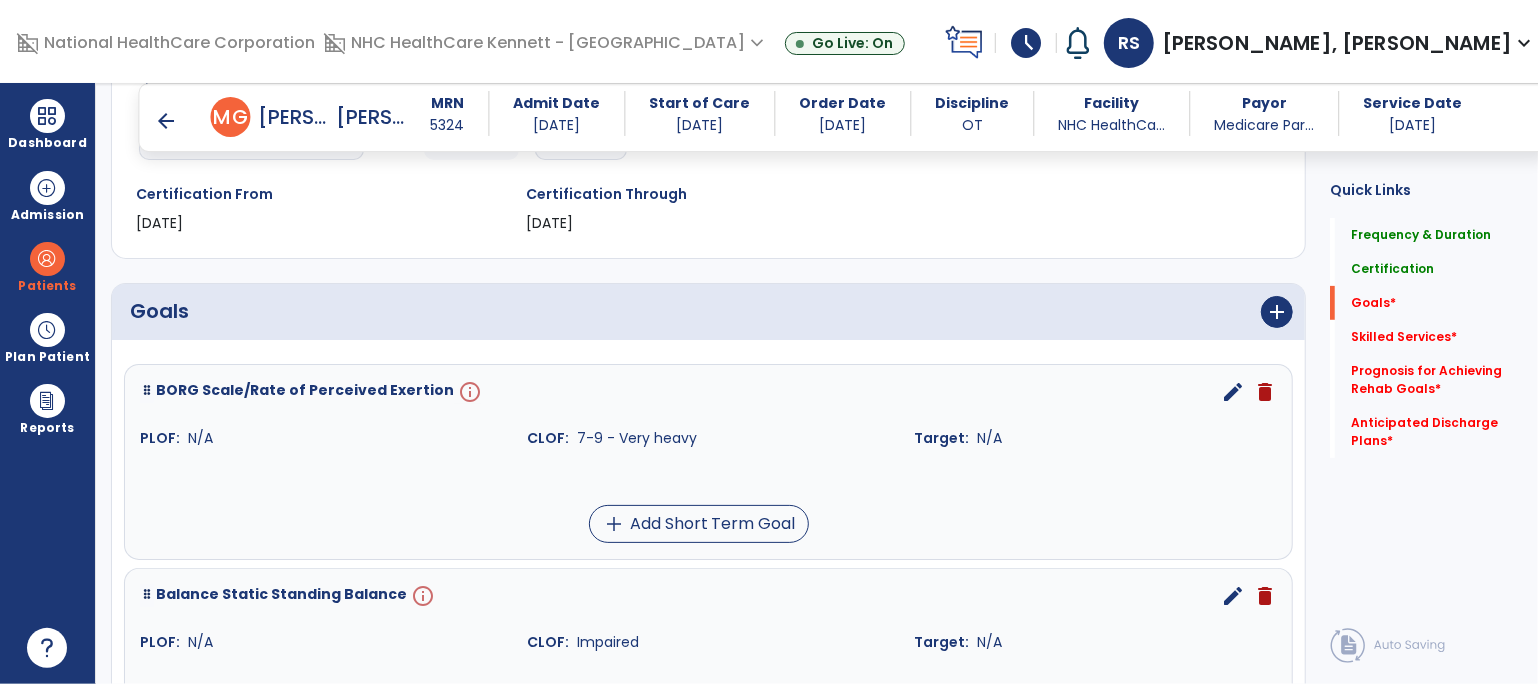 type on "**" 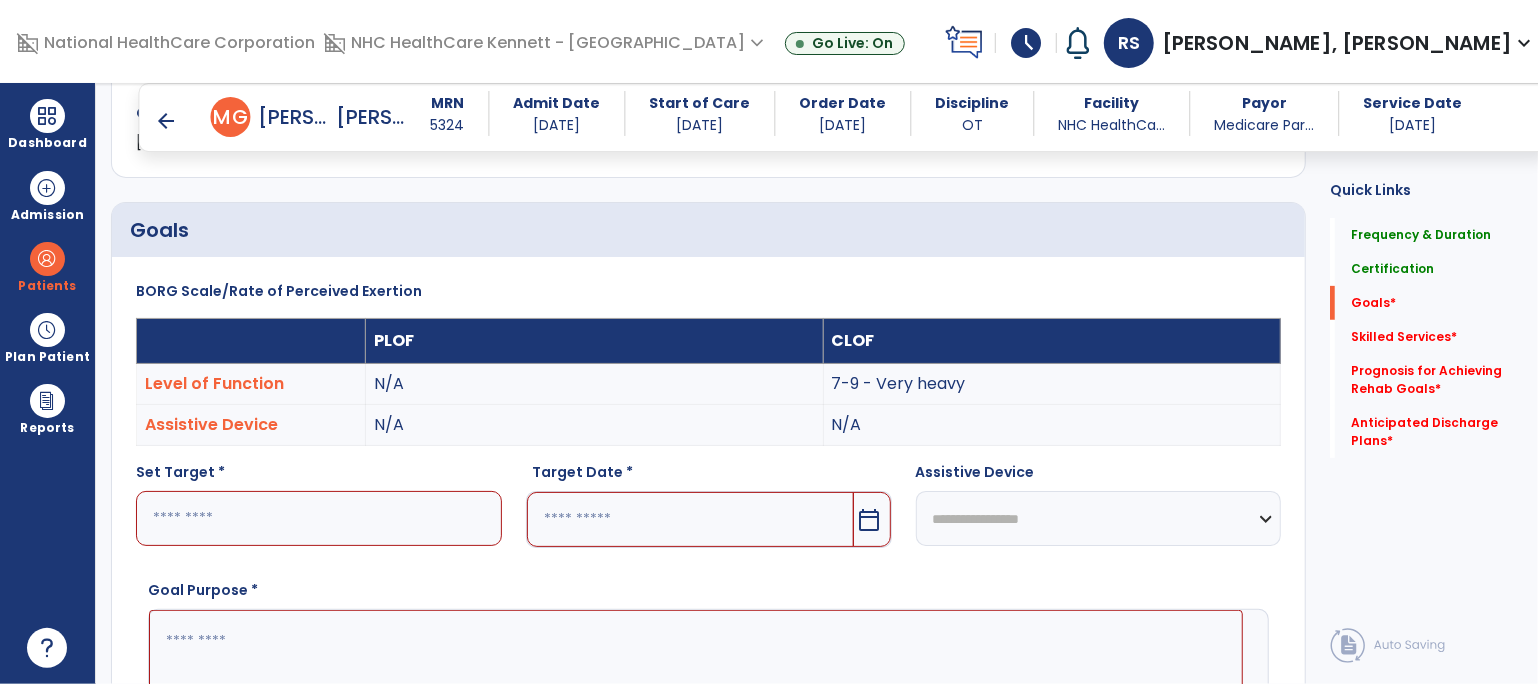 scroll, scrollTop: 534, scrollLeft: 0, axis: vertical 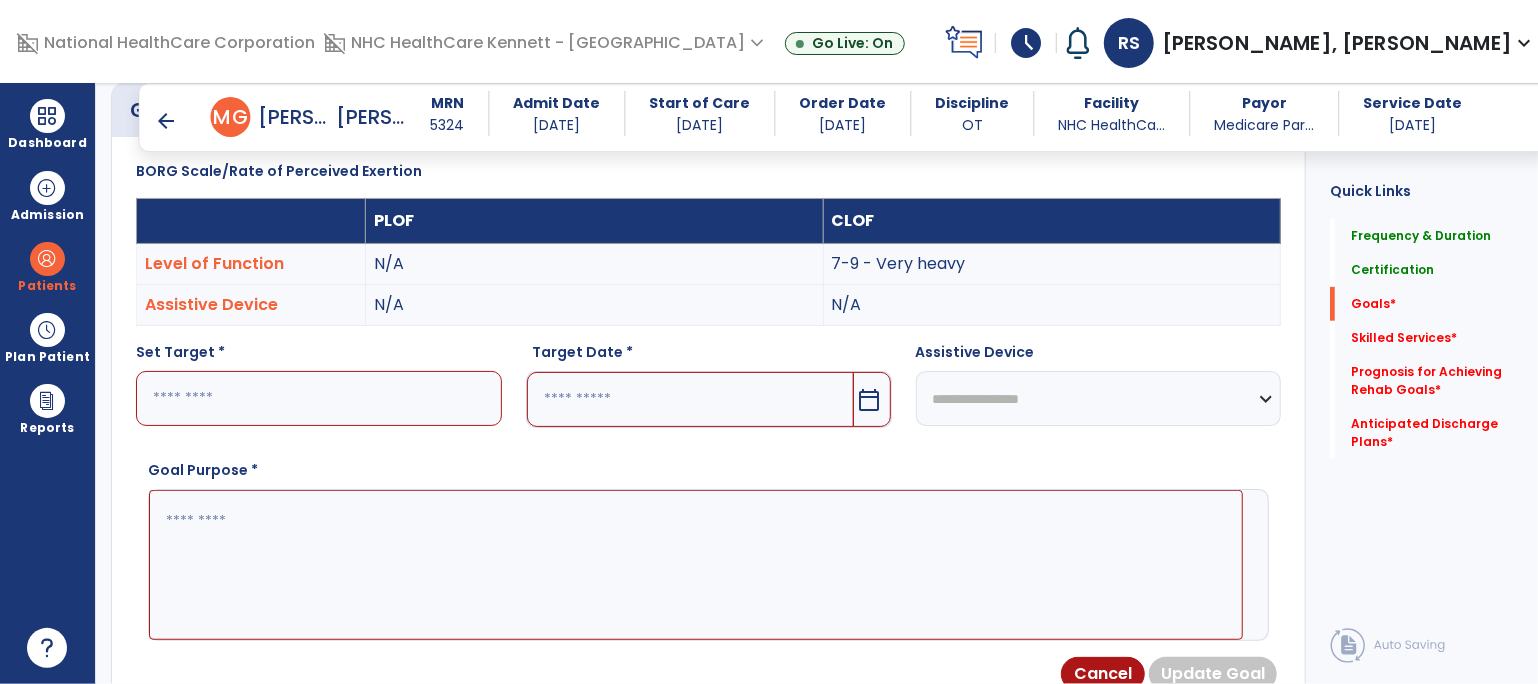 click at bounding box center (319, 398) 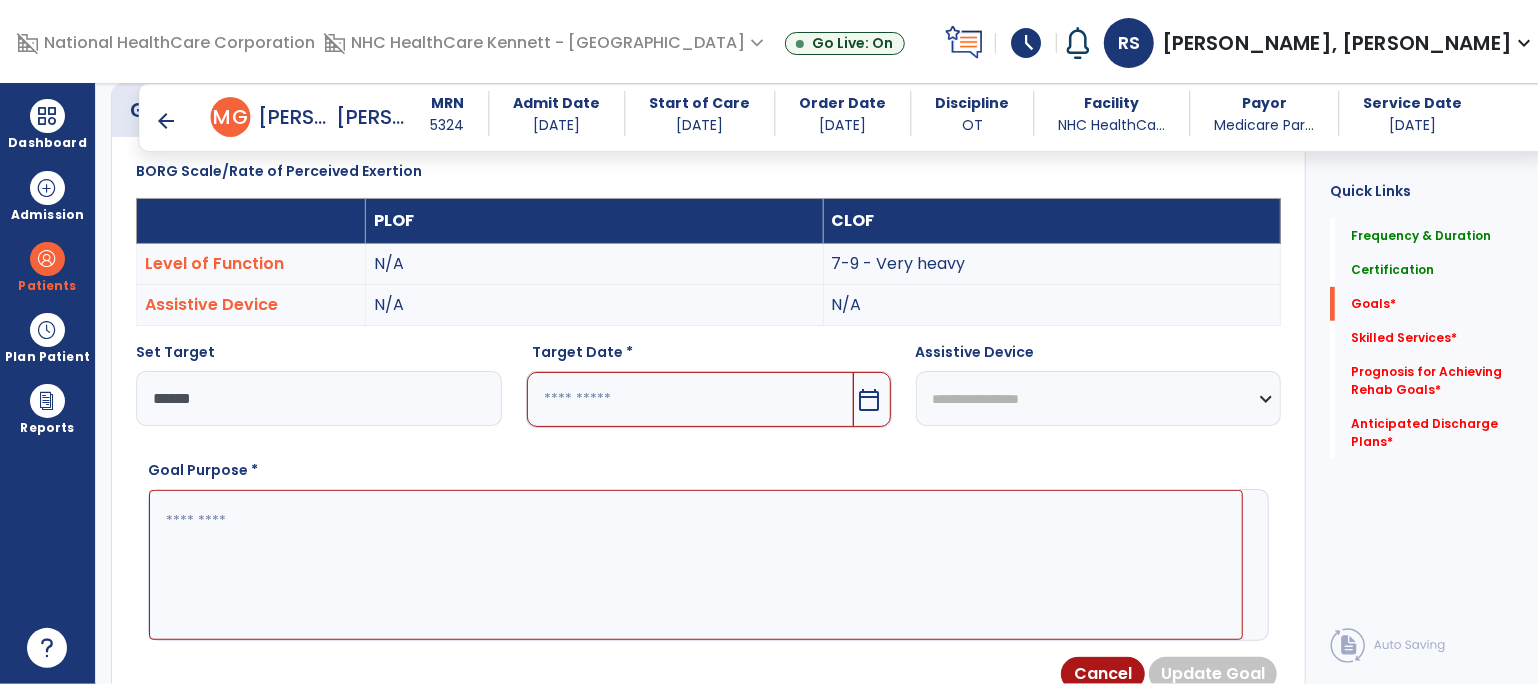 type on "******" 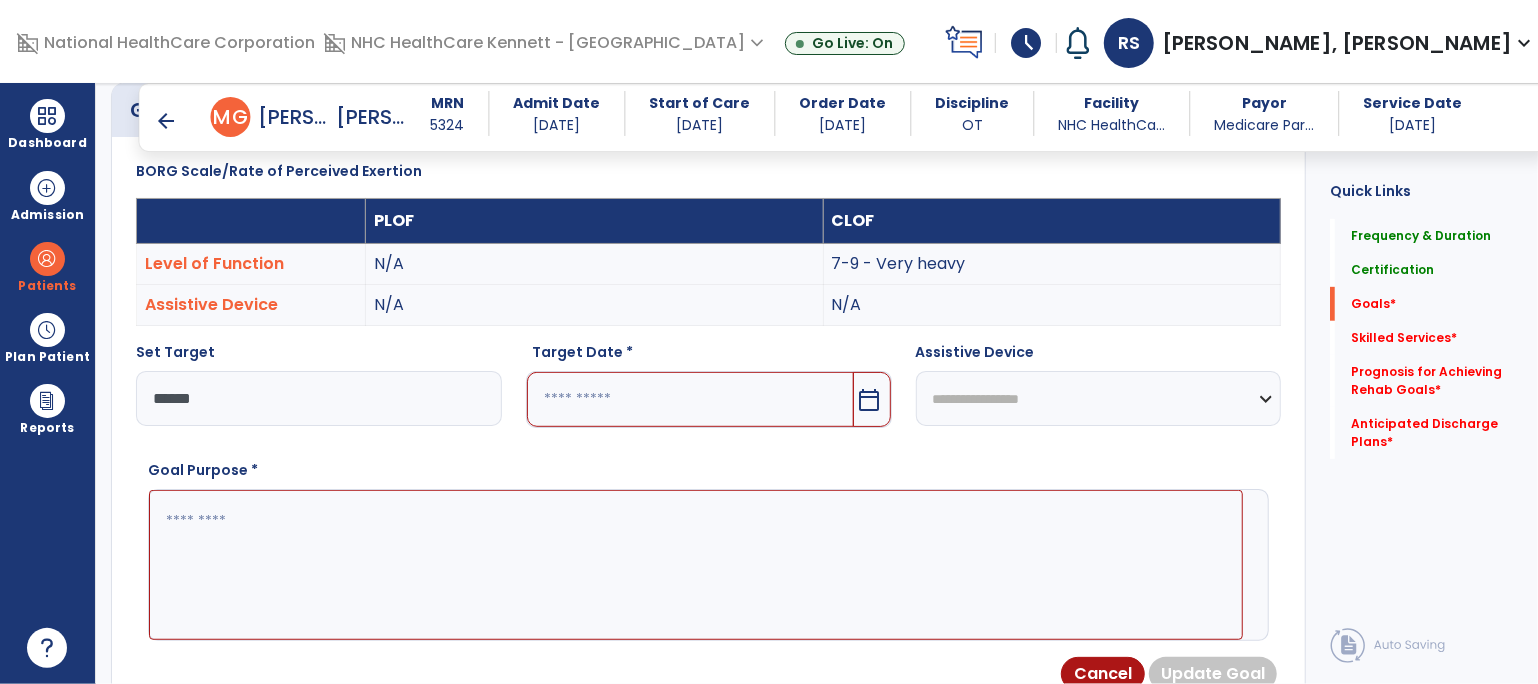 click at bounding box center [690, 399] 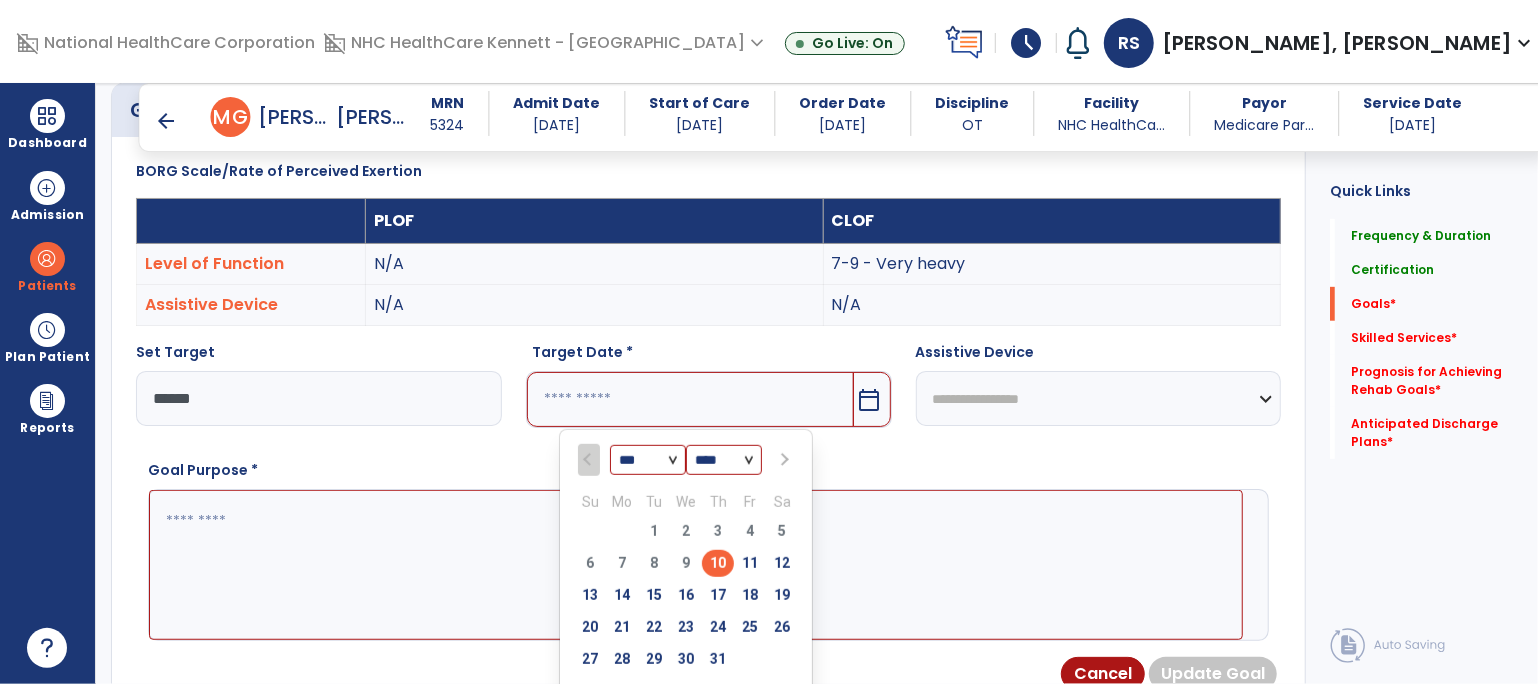 click on "*** *** *** ***" at bounding box center (648, 461) 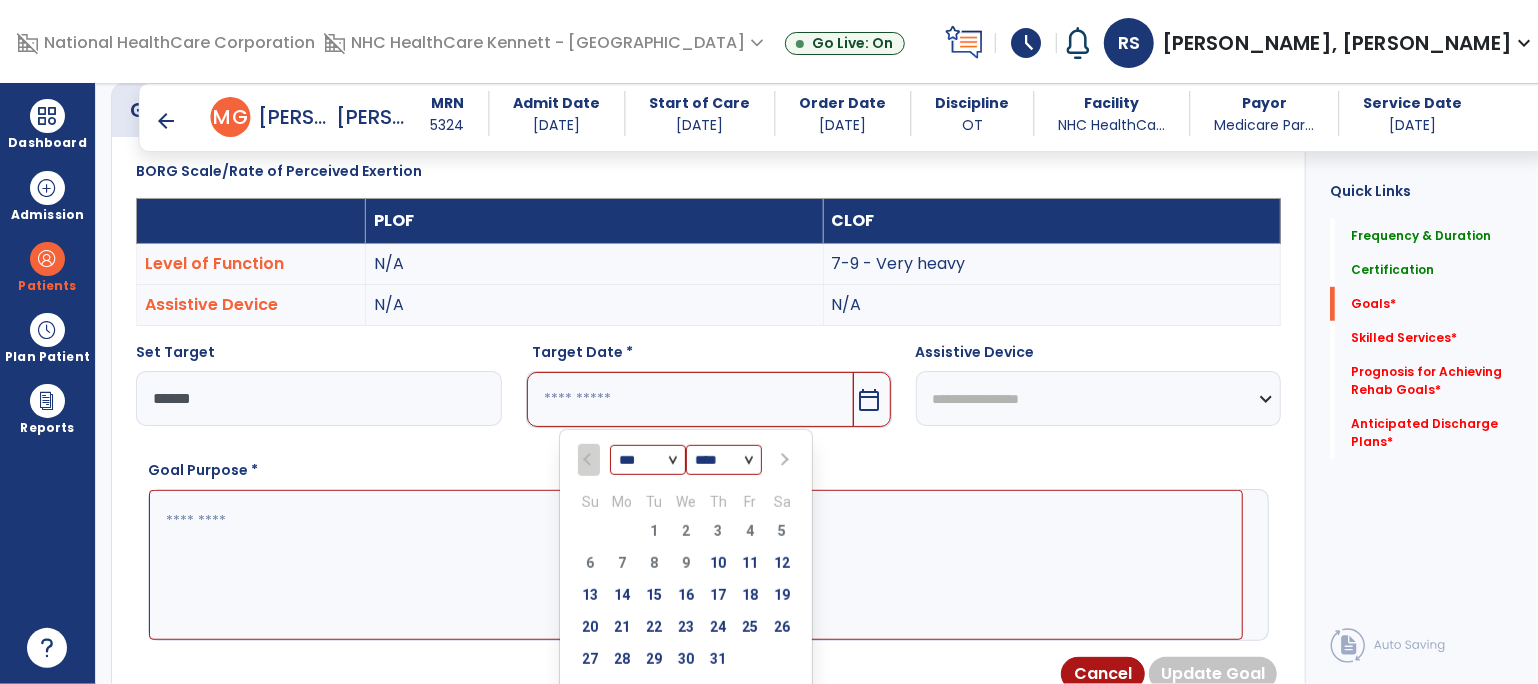 select on "**" 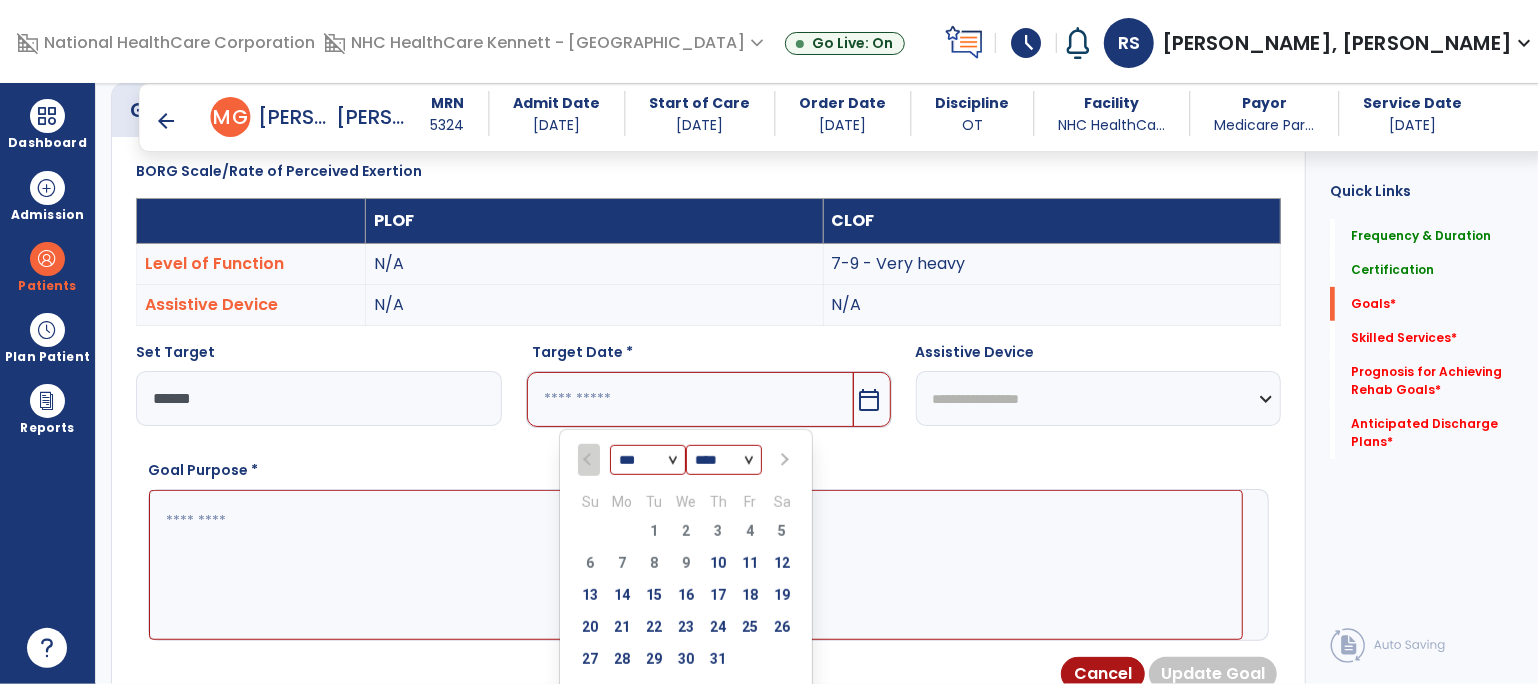 click on "*** *** *** ***" at bounding box center [648, 461] 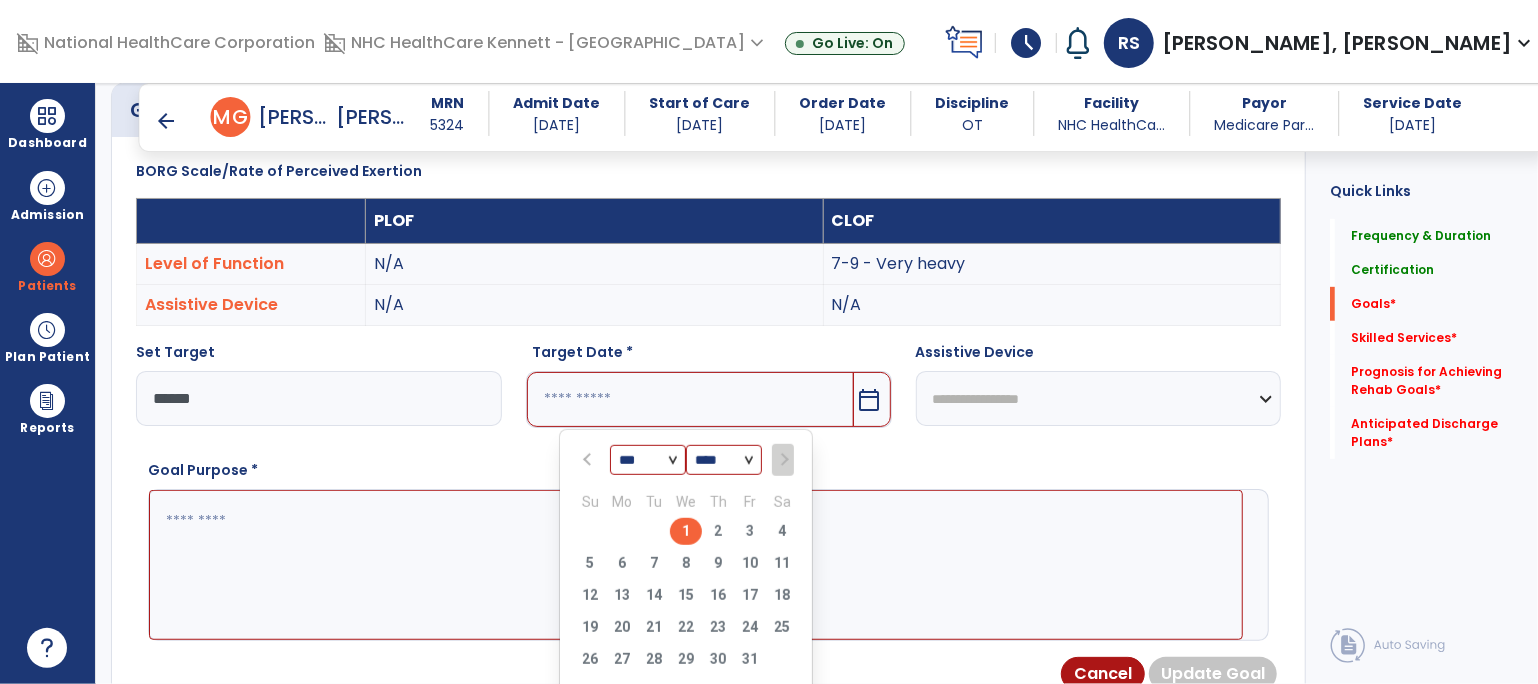 click on "1" at bounding box center [686, 531] 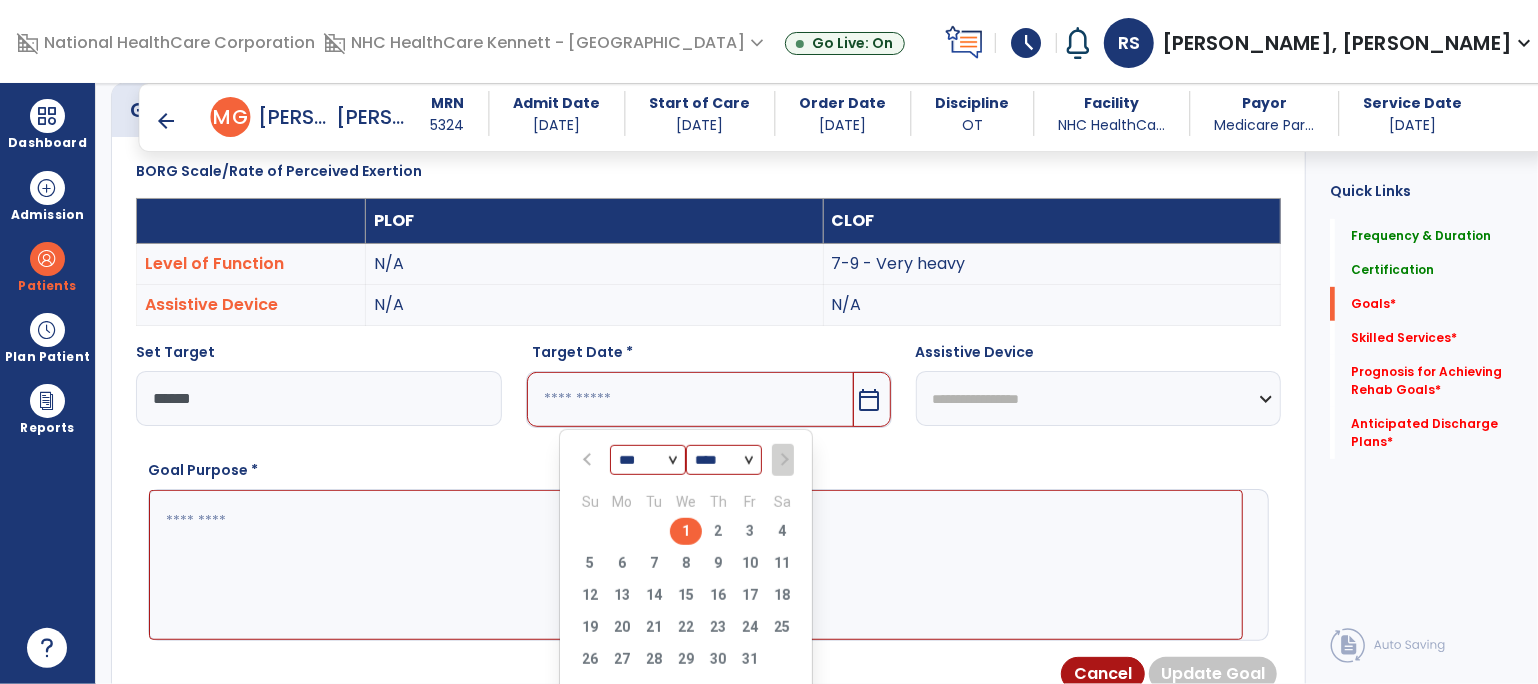 type on "*********" 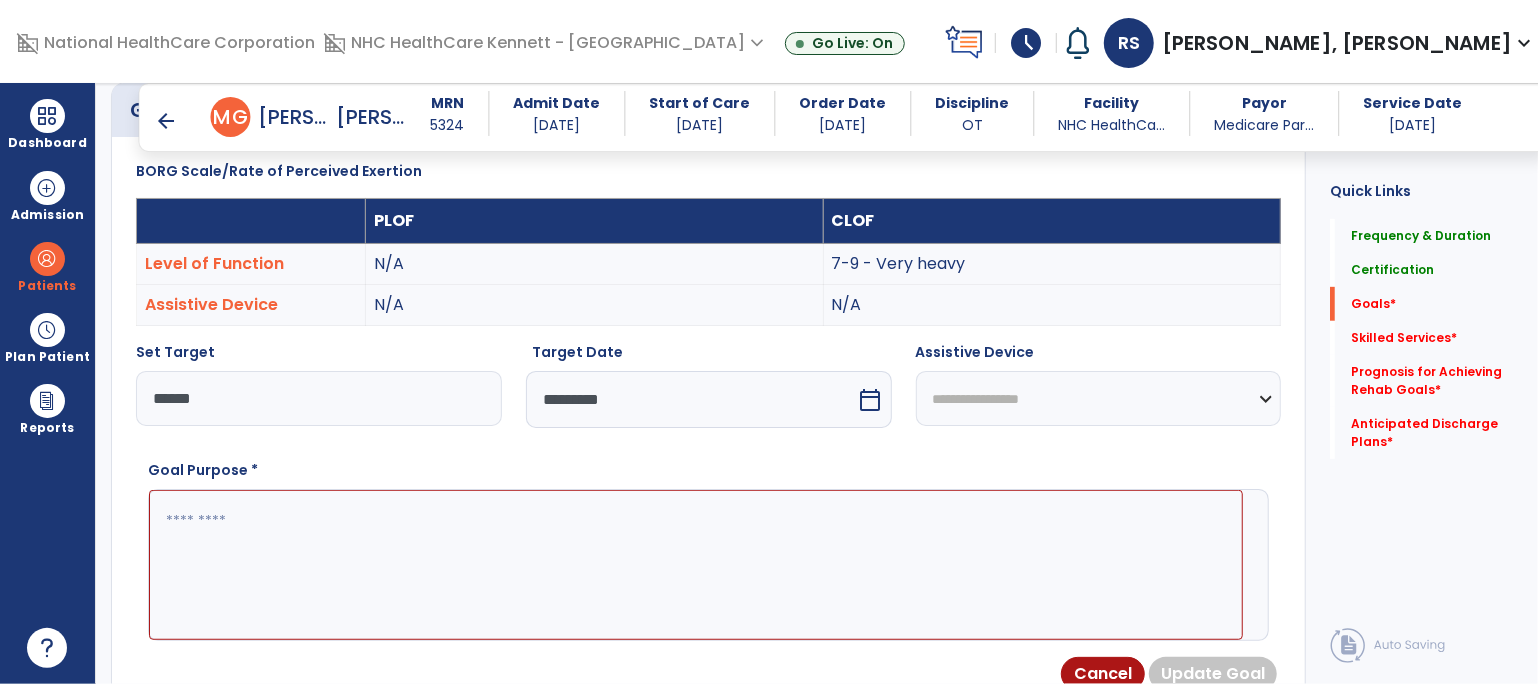 click at bounding box center (696, 565) 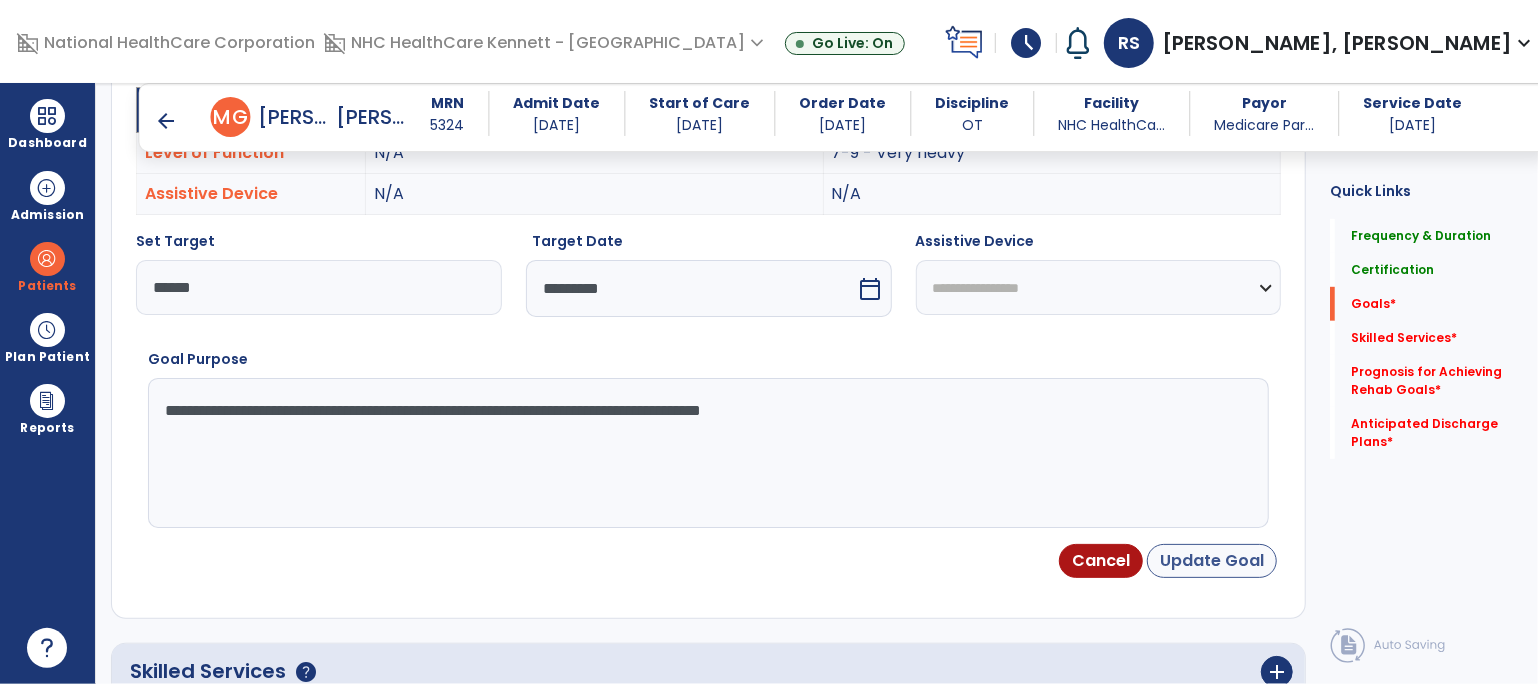 type on "**********" 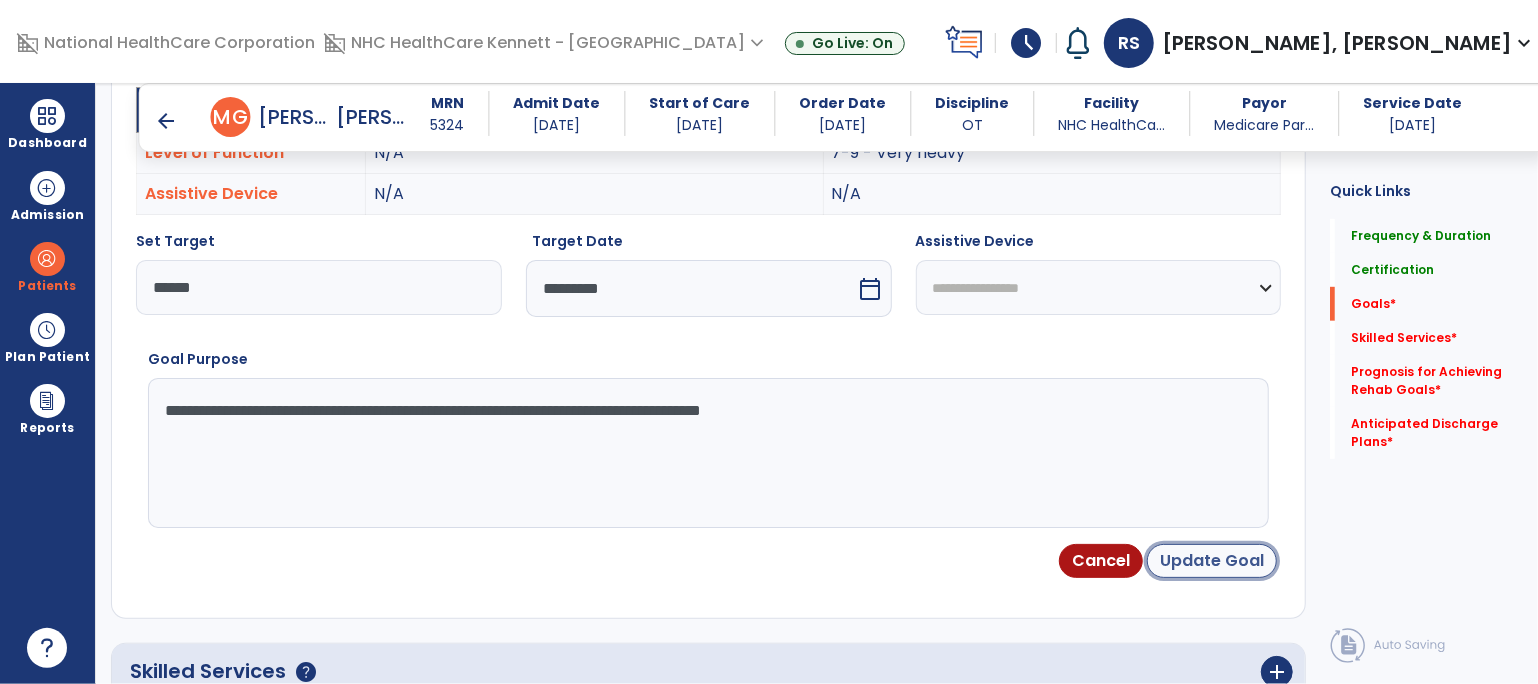 click on "Update Goal" at bounding box center (1212, 561) 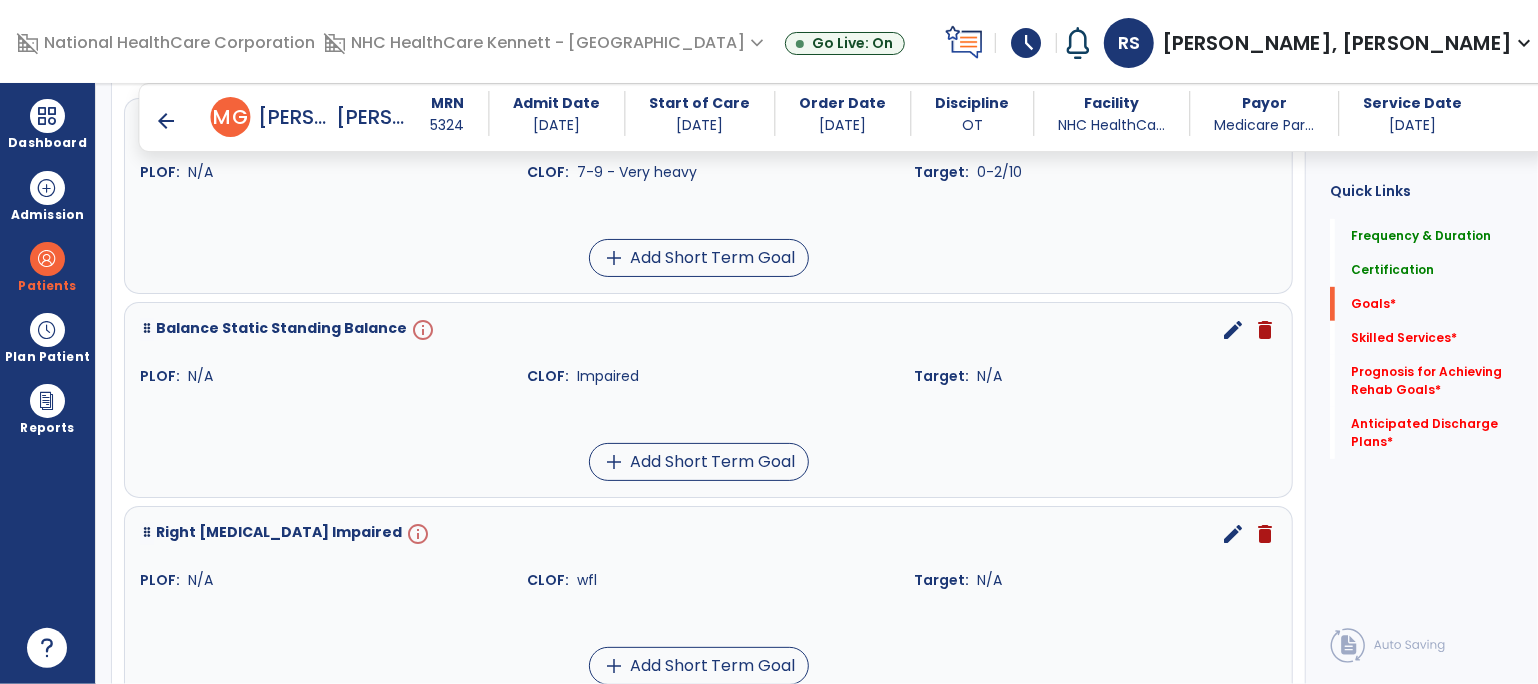 scroll, scrollTop: 611, scrollLeft: 0, axis: vertical 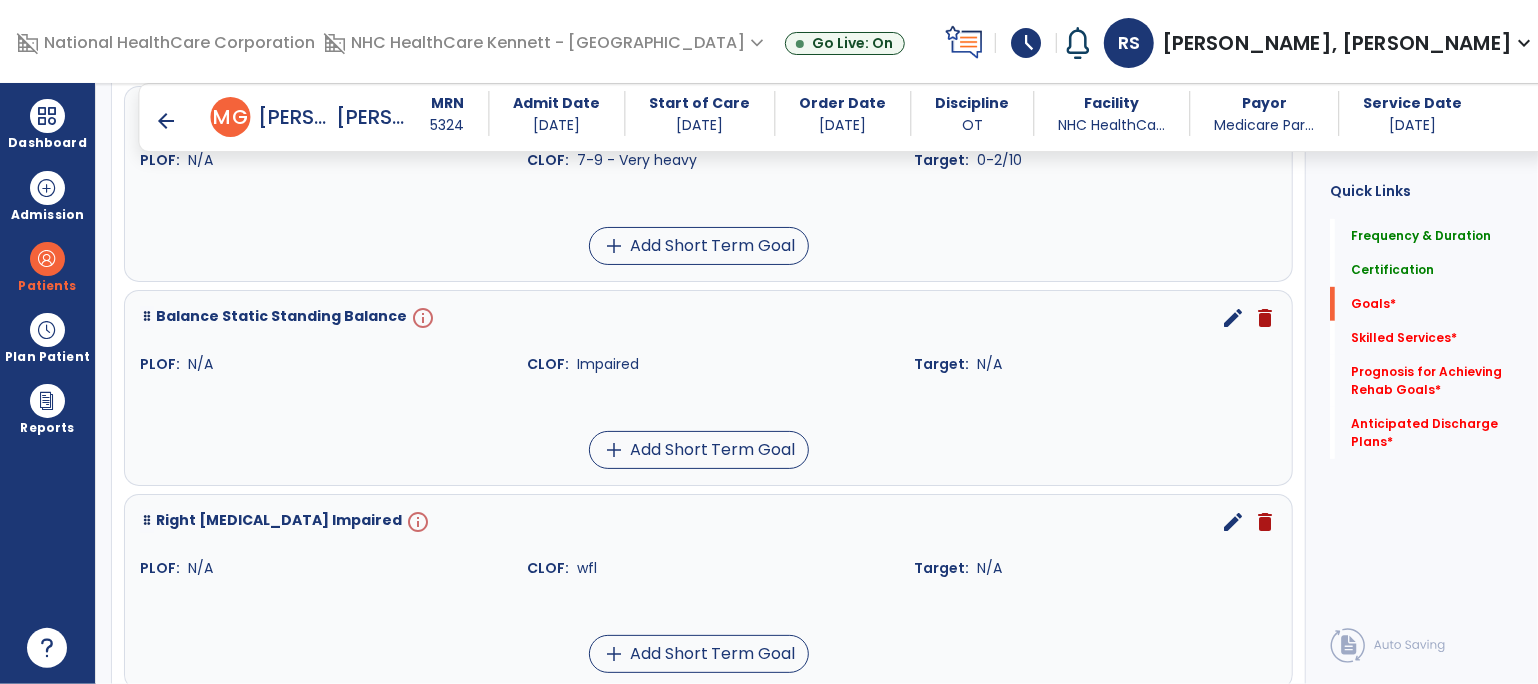 click on "edit" at bounding box center (1233, 318) 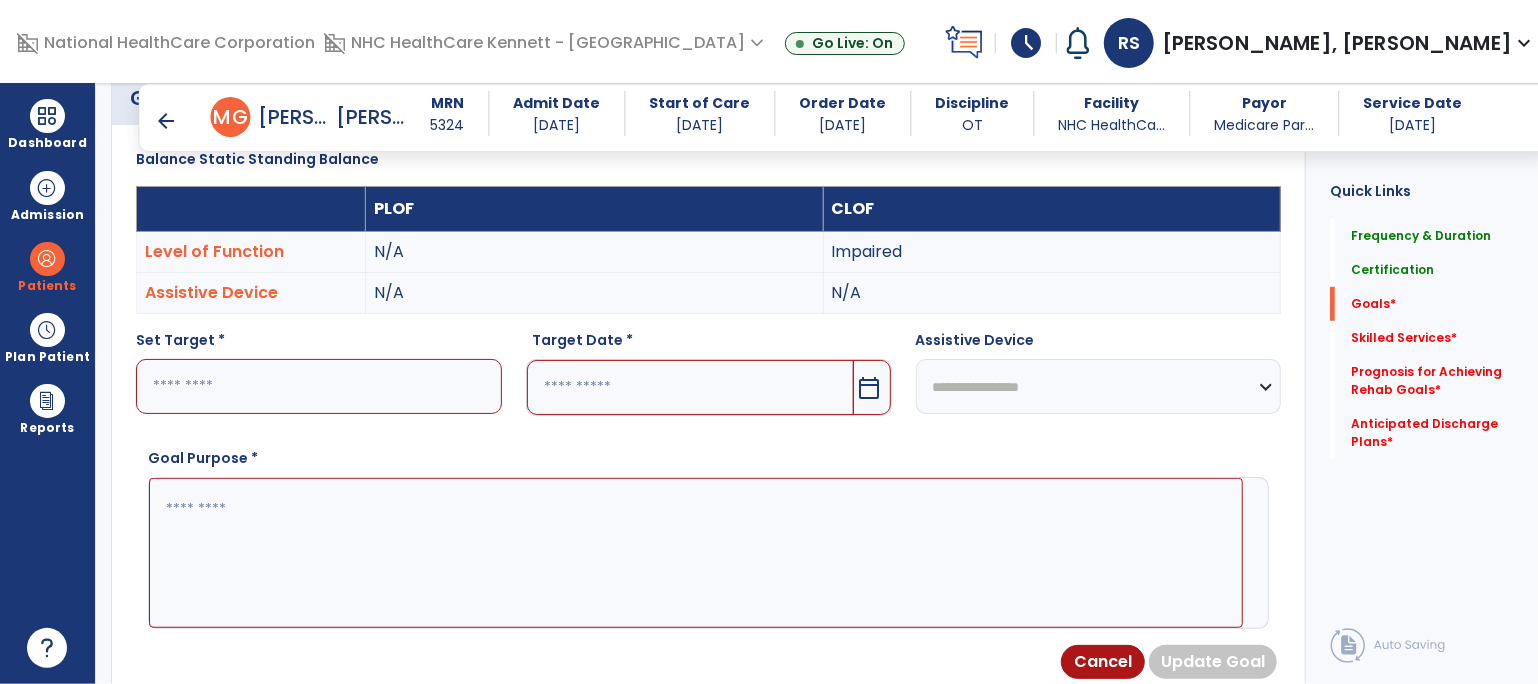 scroll, scrollTop: 534, scrollLeft: 0, axis: vertical 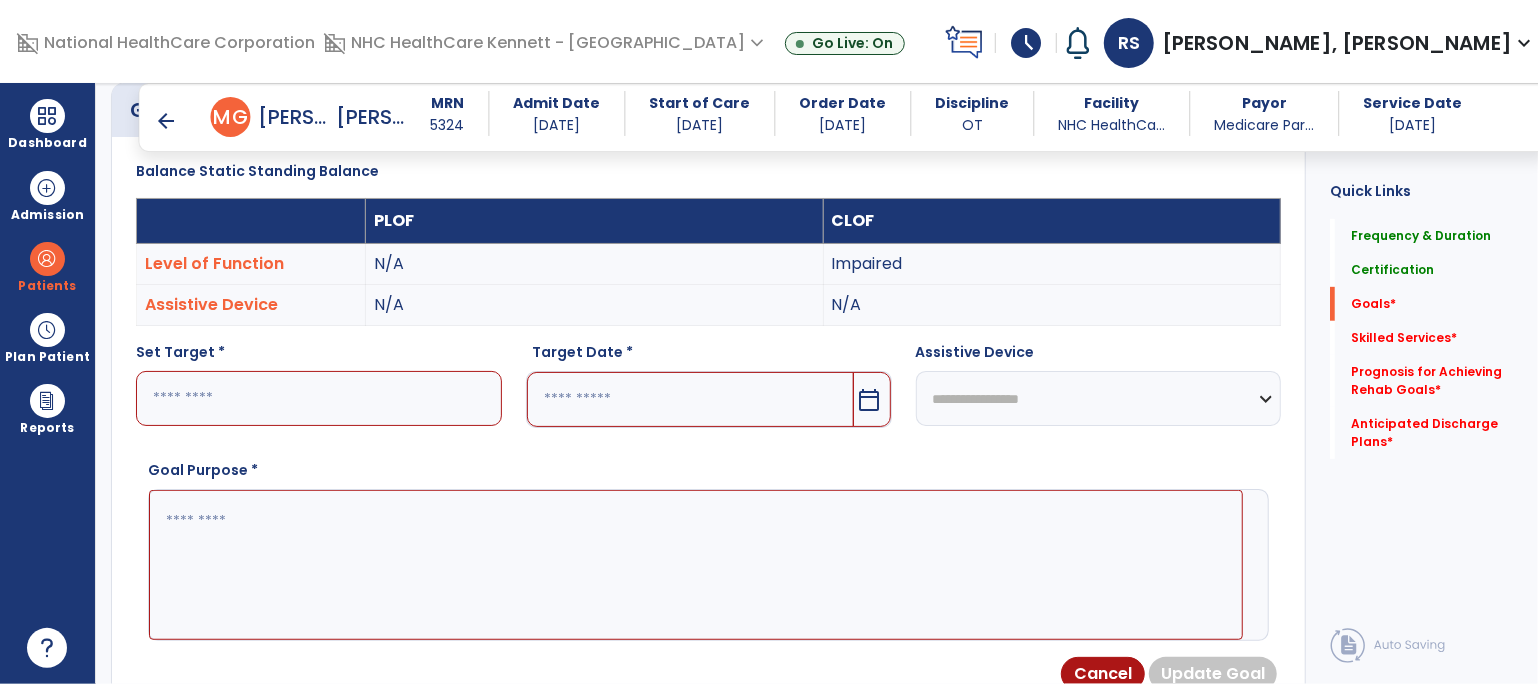 click at bounding box center [319, 398] 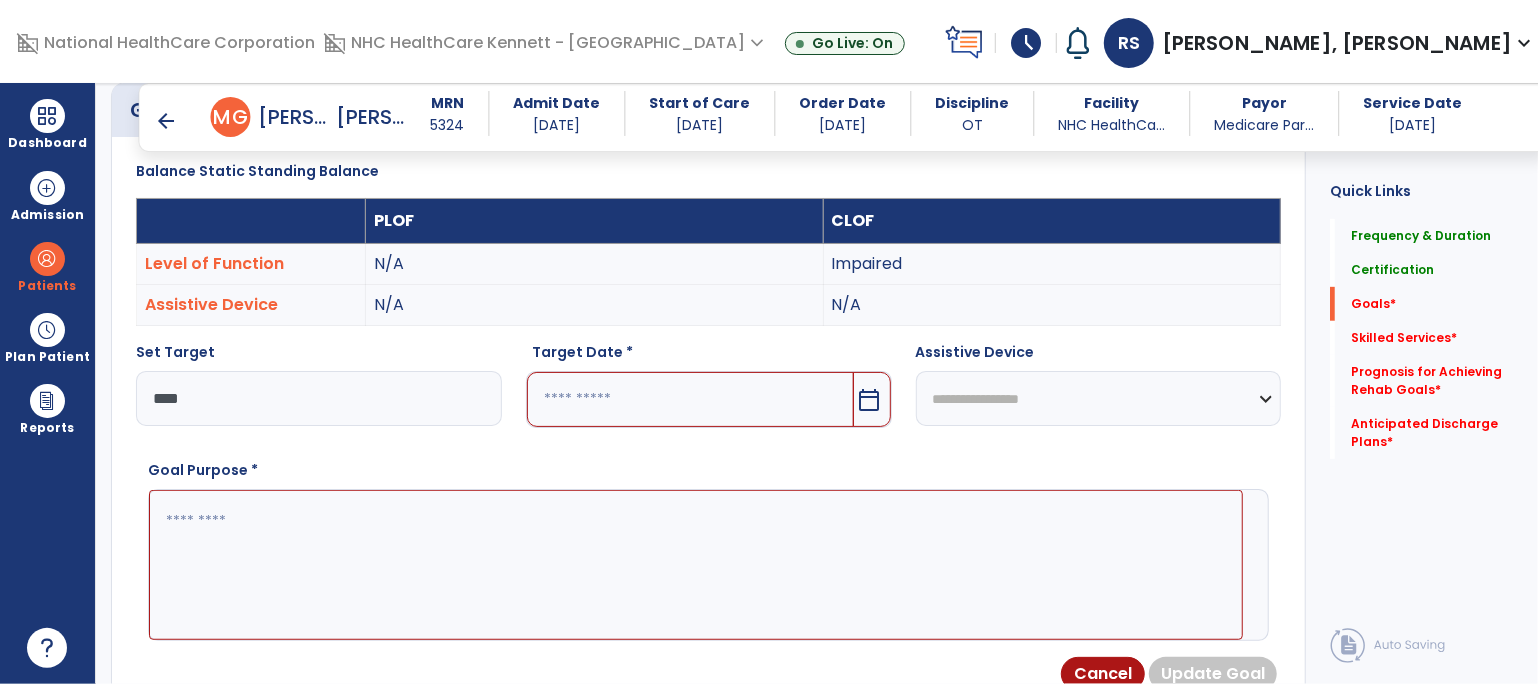 type on "****" 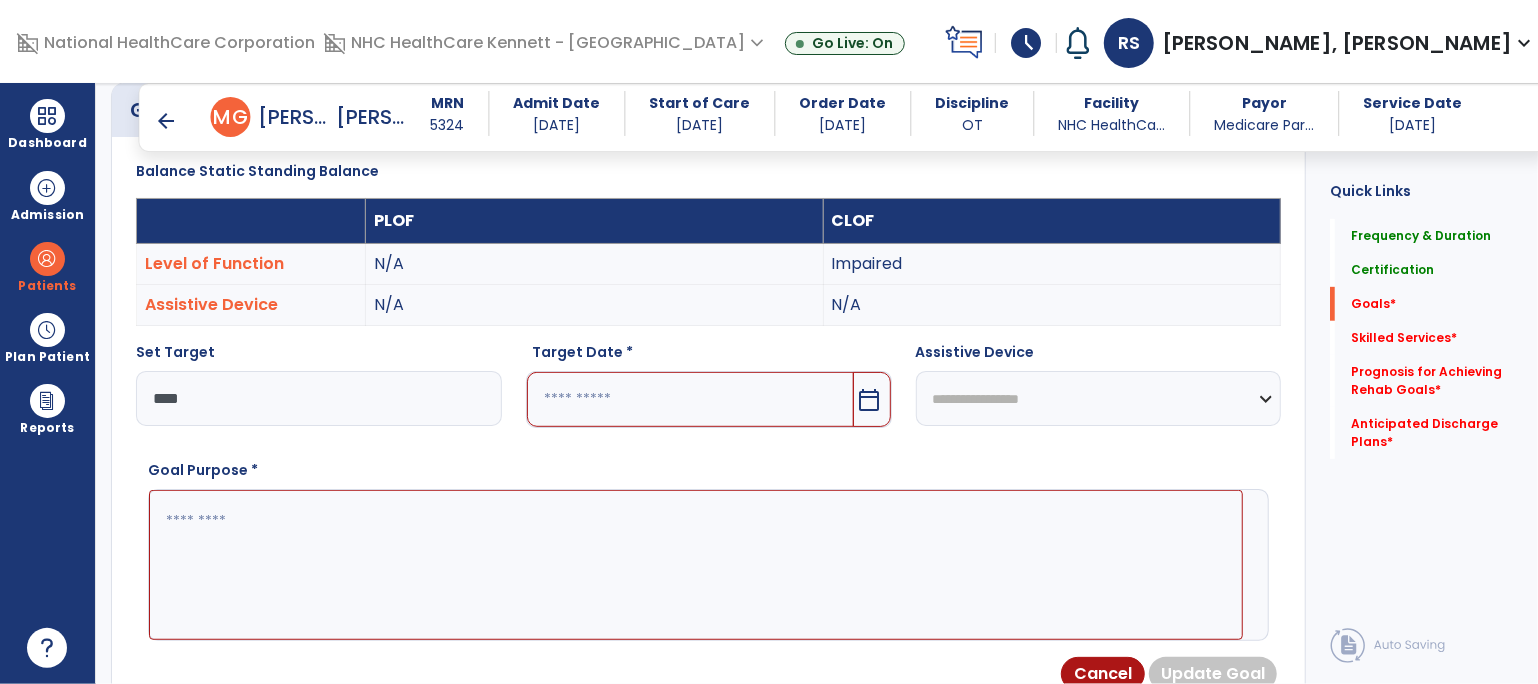 click at bounding box center [690, 399] 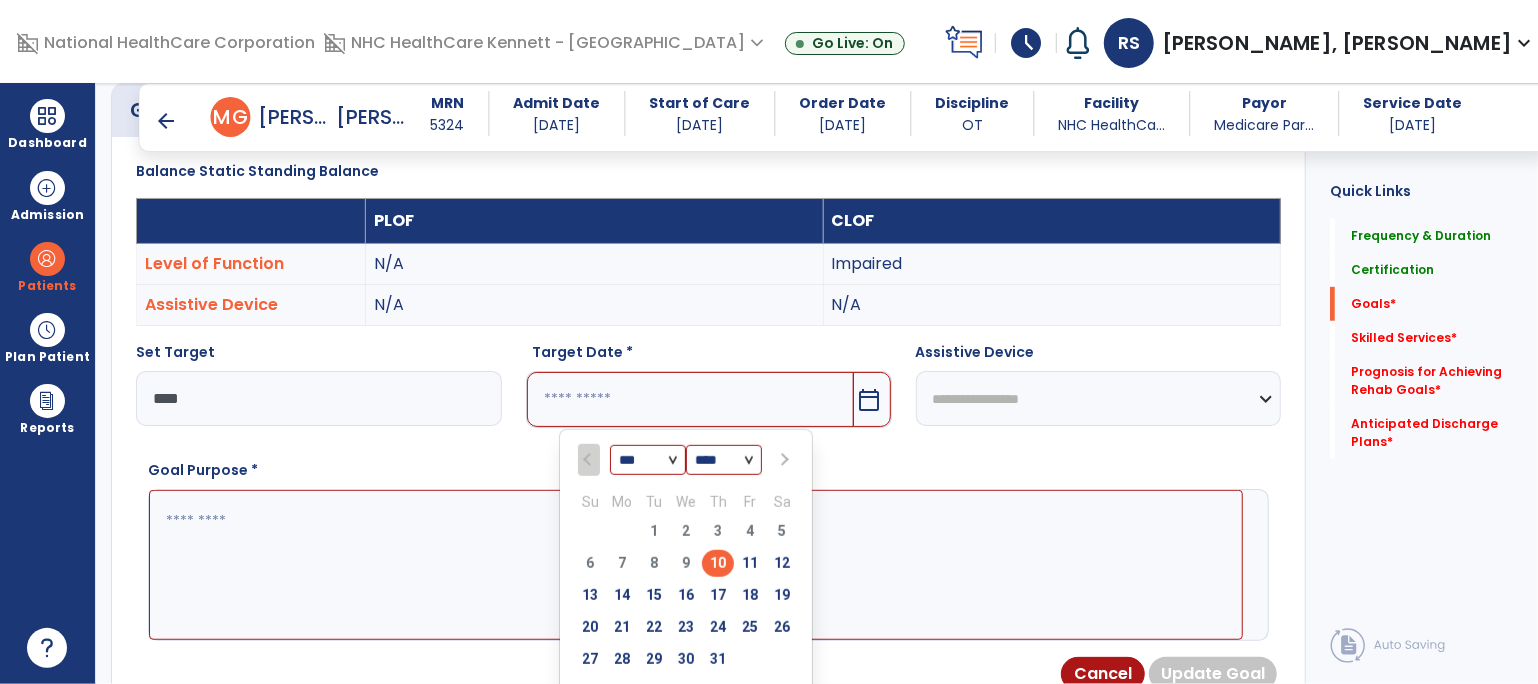 click on "*** *** *** ***" at bounding box center [648, 461] 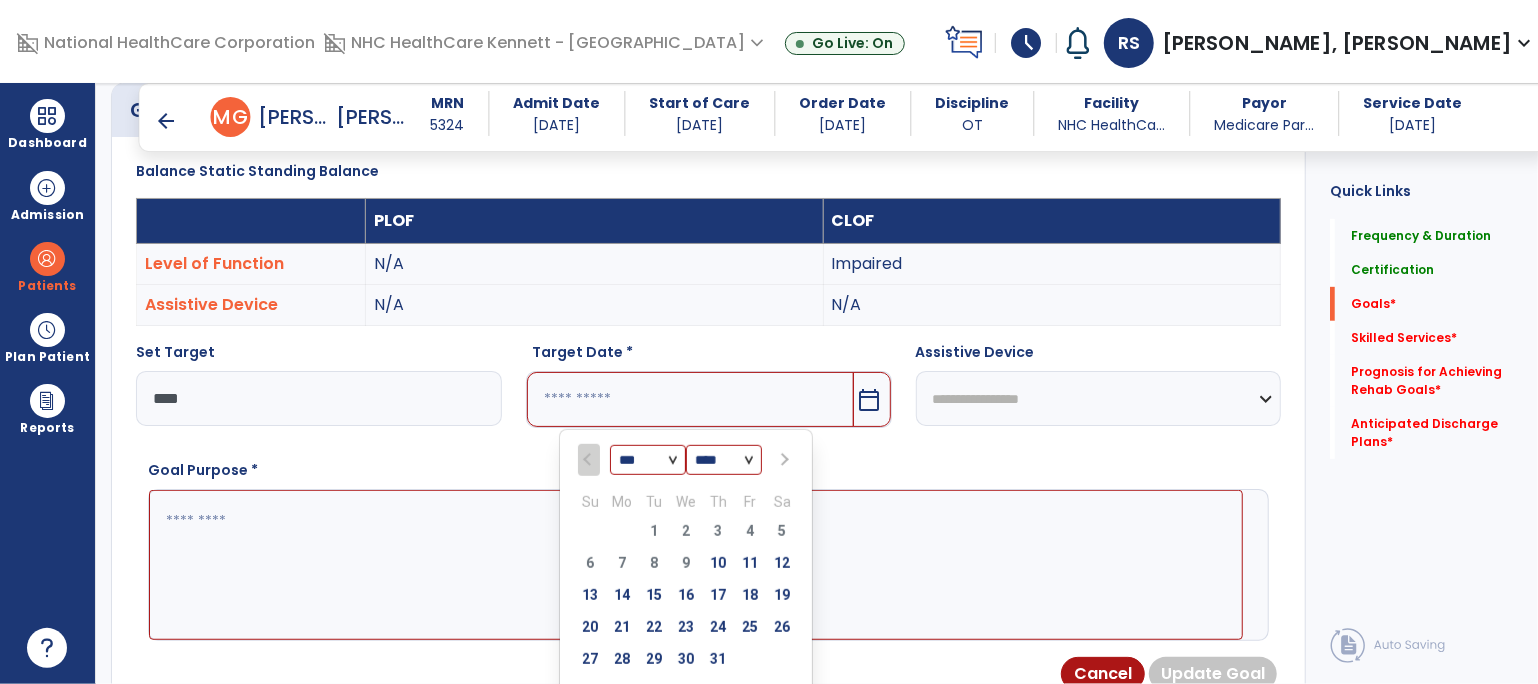 select on "**" 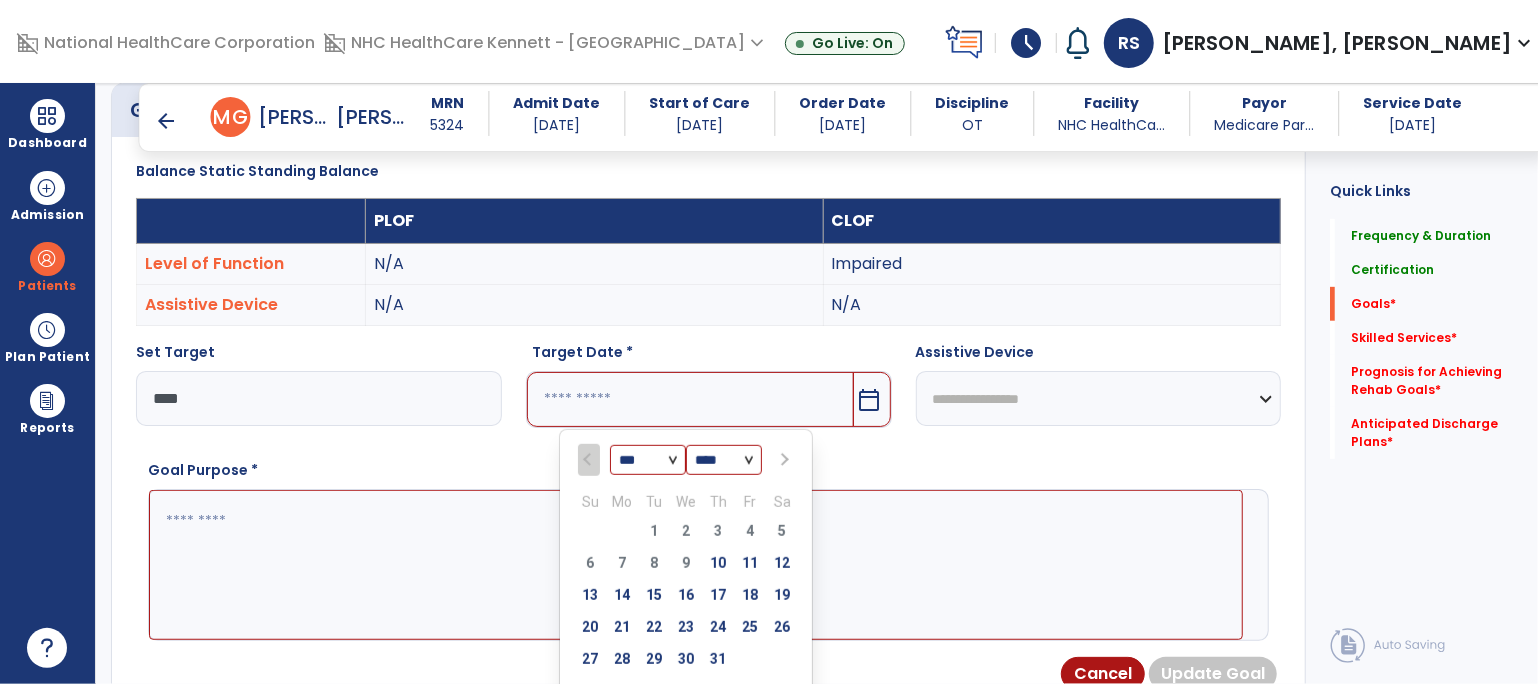 click on "*** *** *** ***" at bounding box center [648, 461] 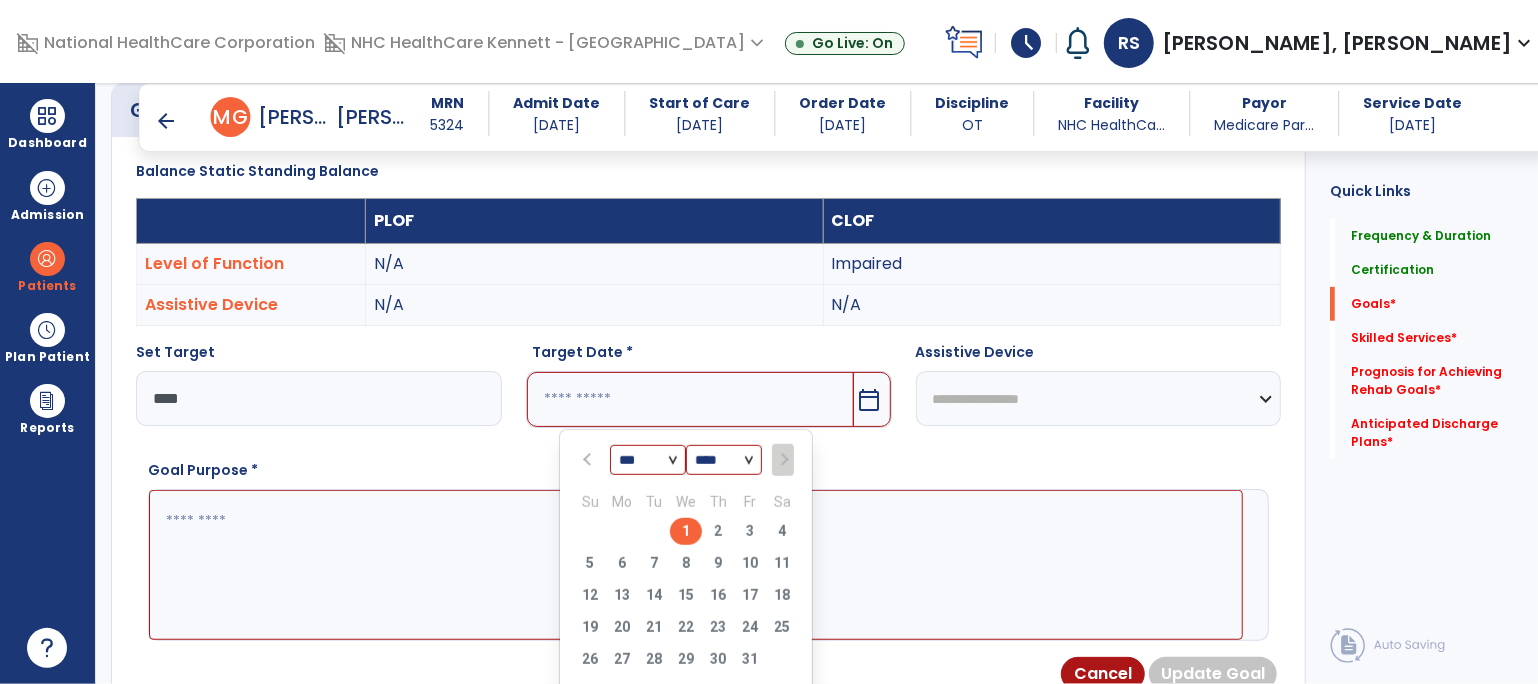 click on "1" at bounding box center [686, 531] 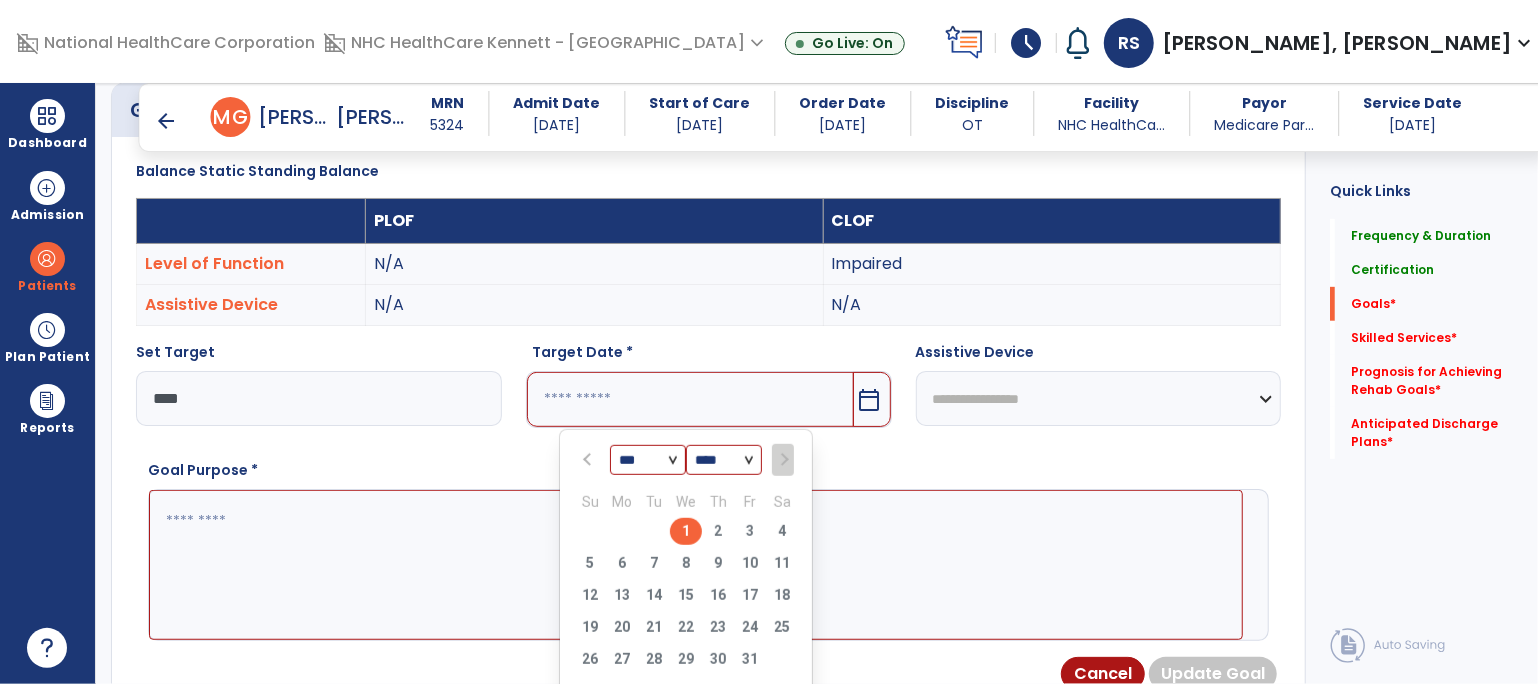 type on "*********" 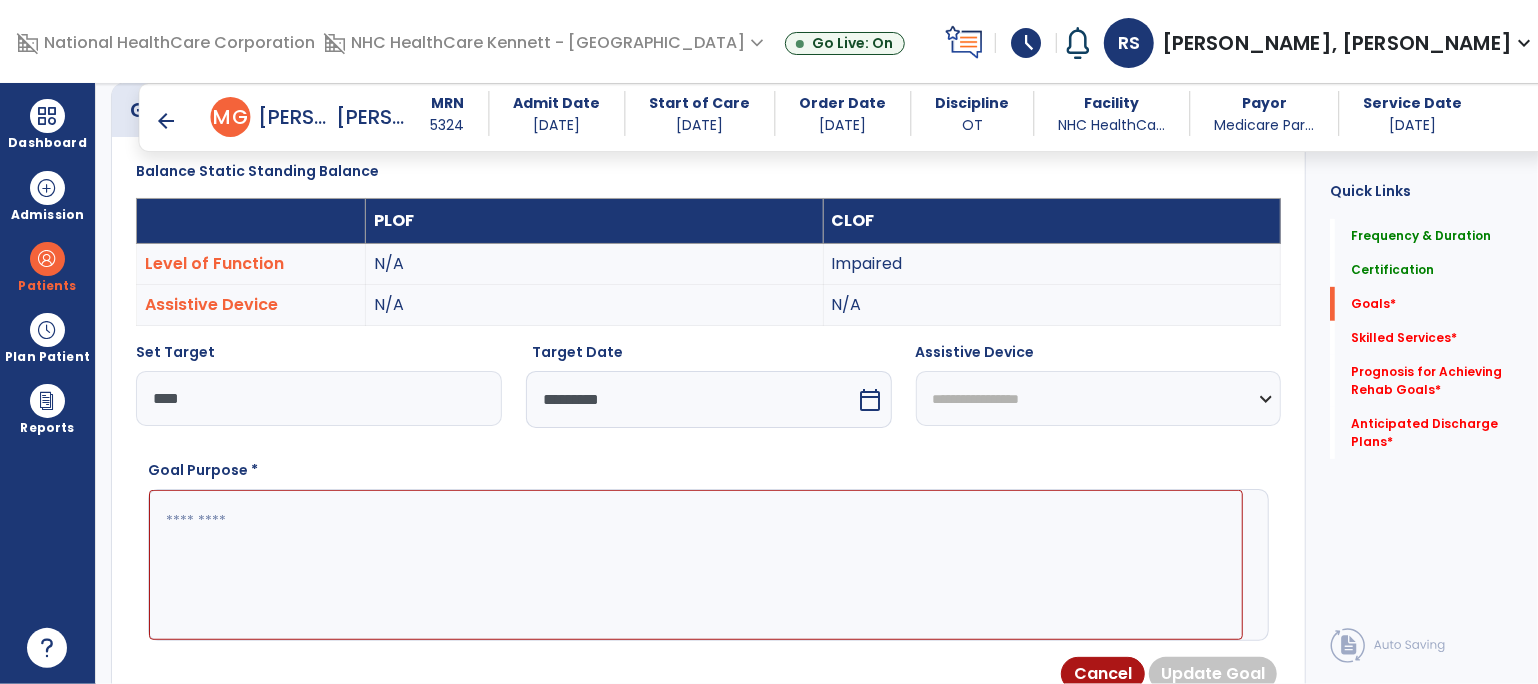 click at bounding box center [696, 565] 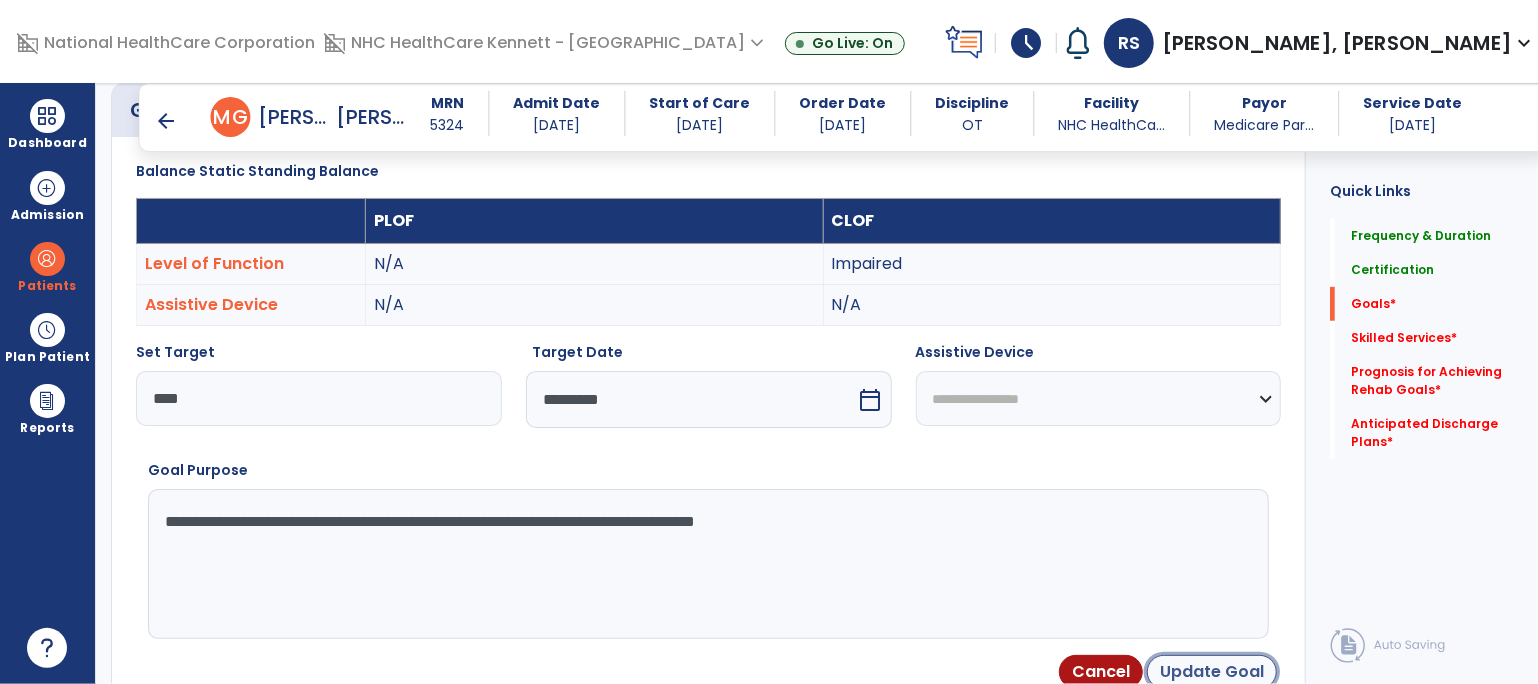 click on "Update Goal" at bounding box center [1212, 672] 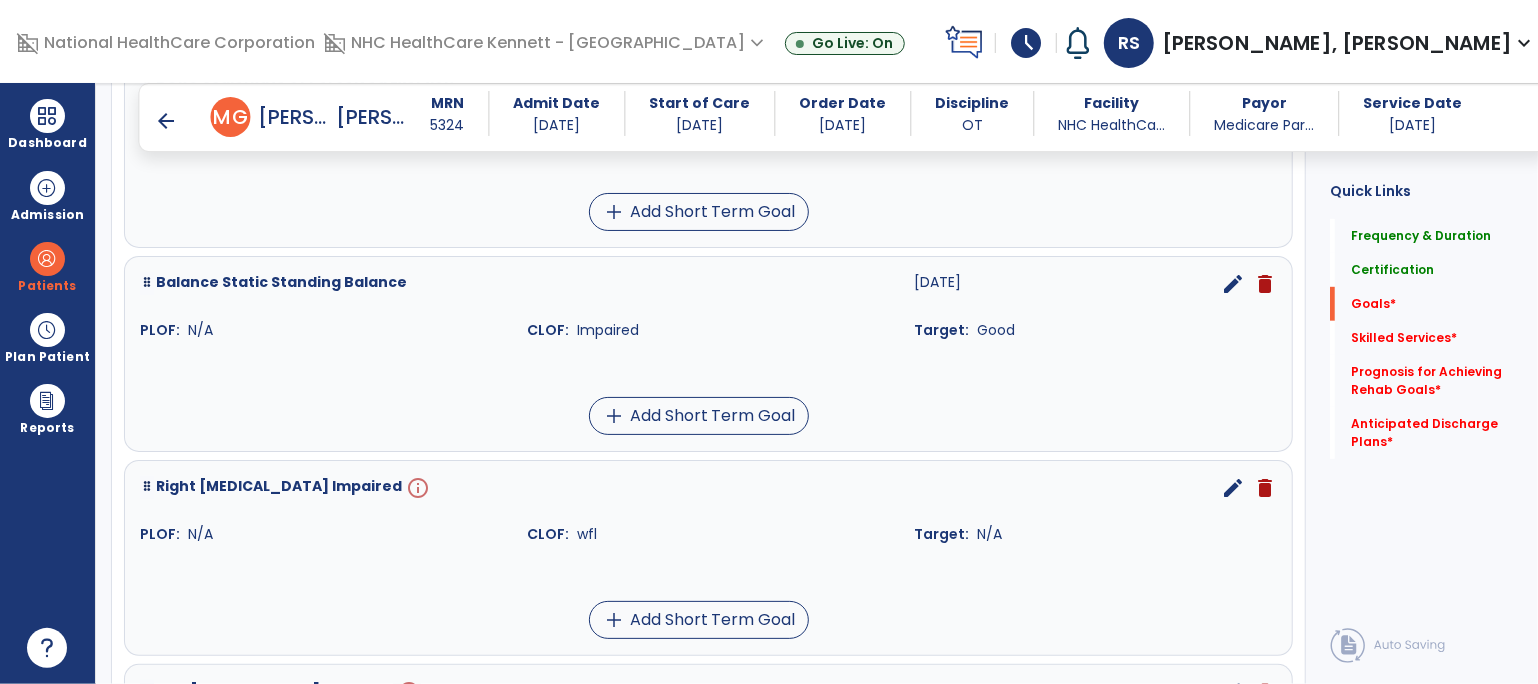 scroll, scrollTop: 755, scrollLeft: 0, axis: vertical 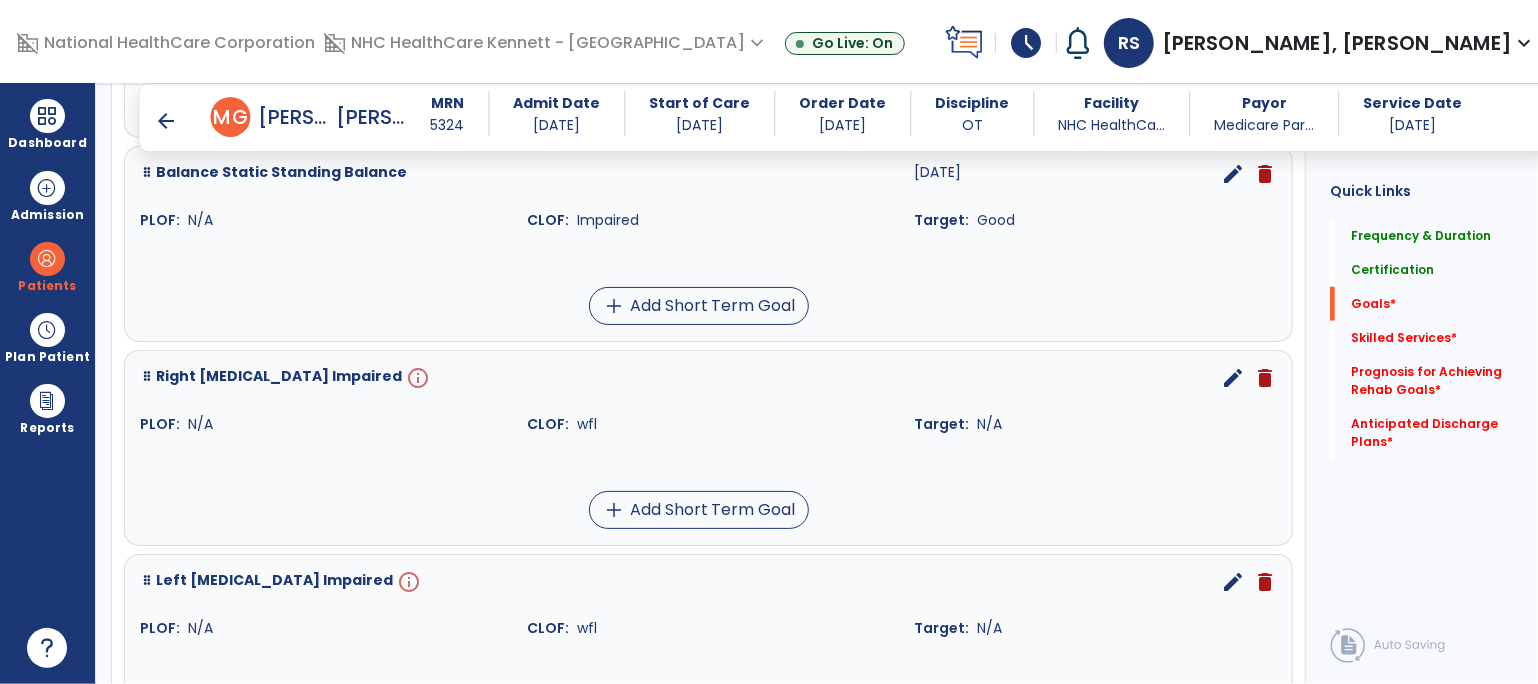 click on "edit" at bounding box center (1233, 378) 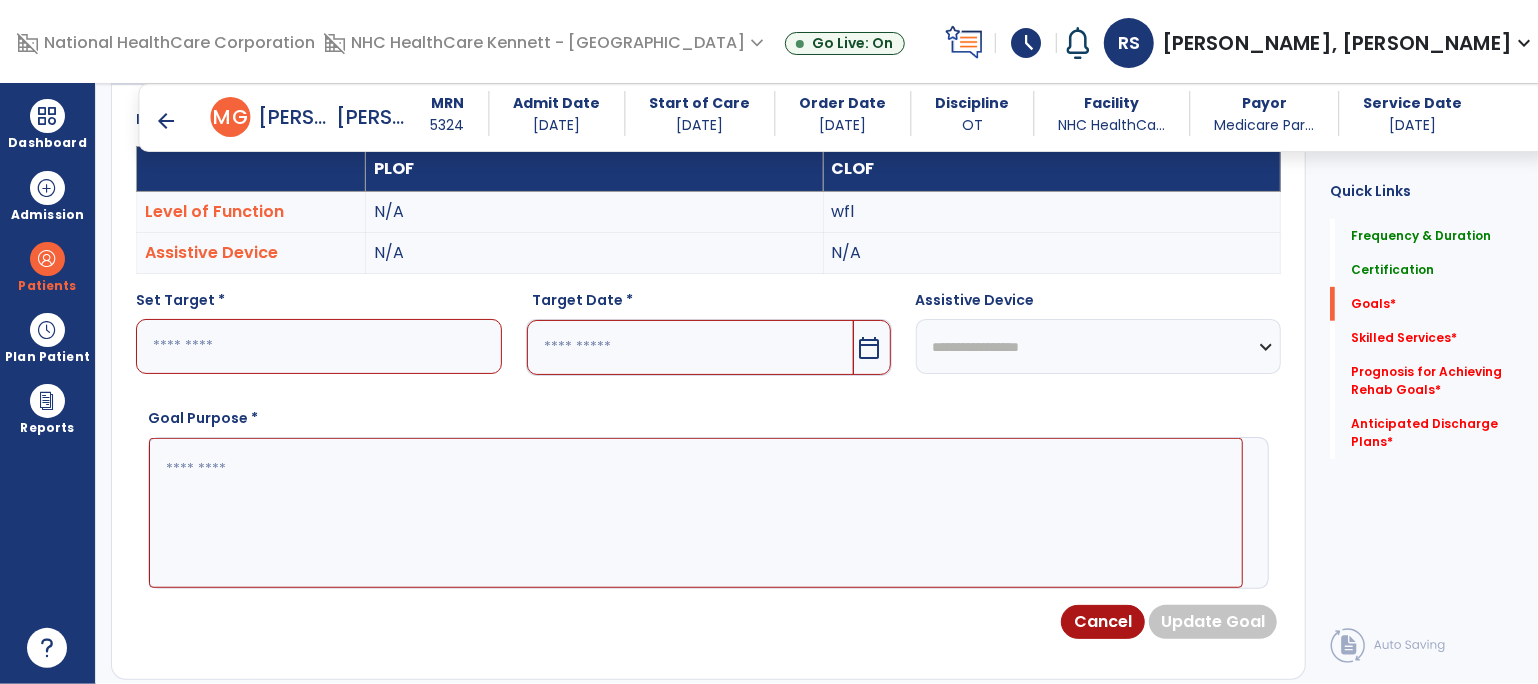scroll, scrollTop: 534, scrollLeft: 0, axis: vertical 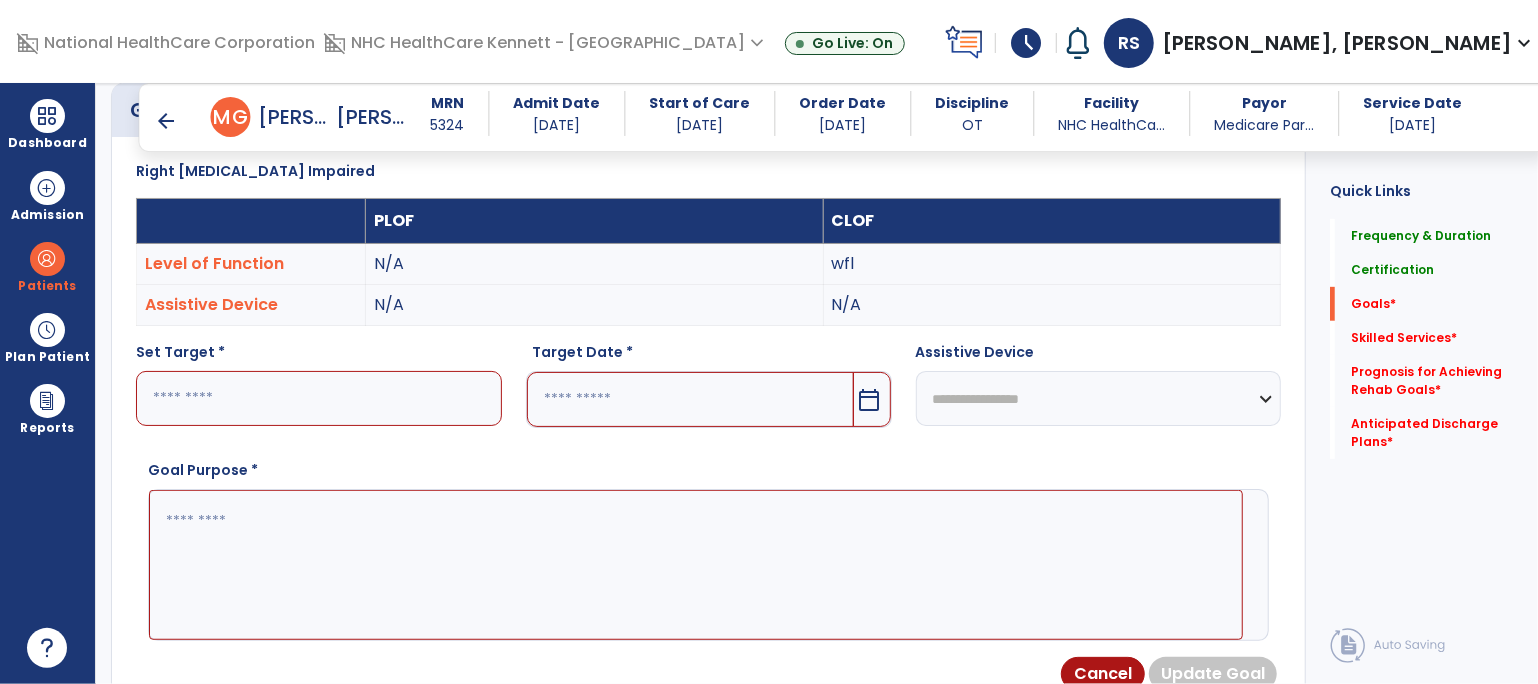 click at bounding box center [319, 398] 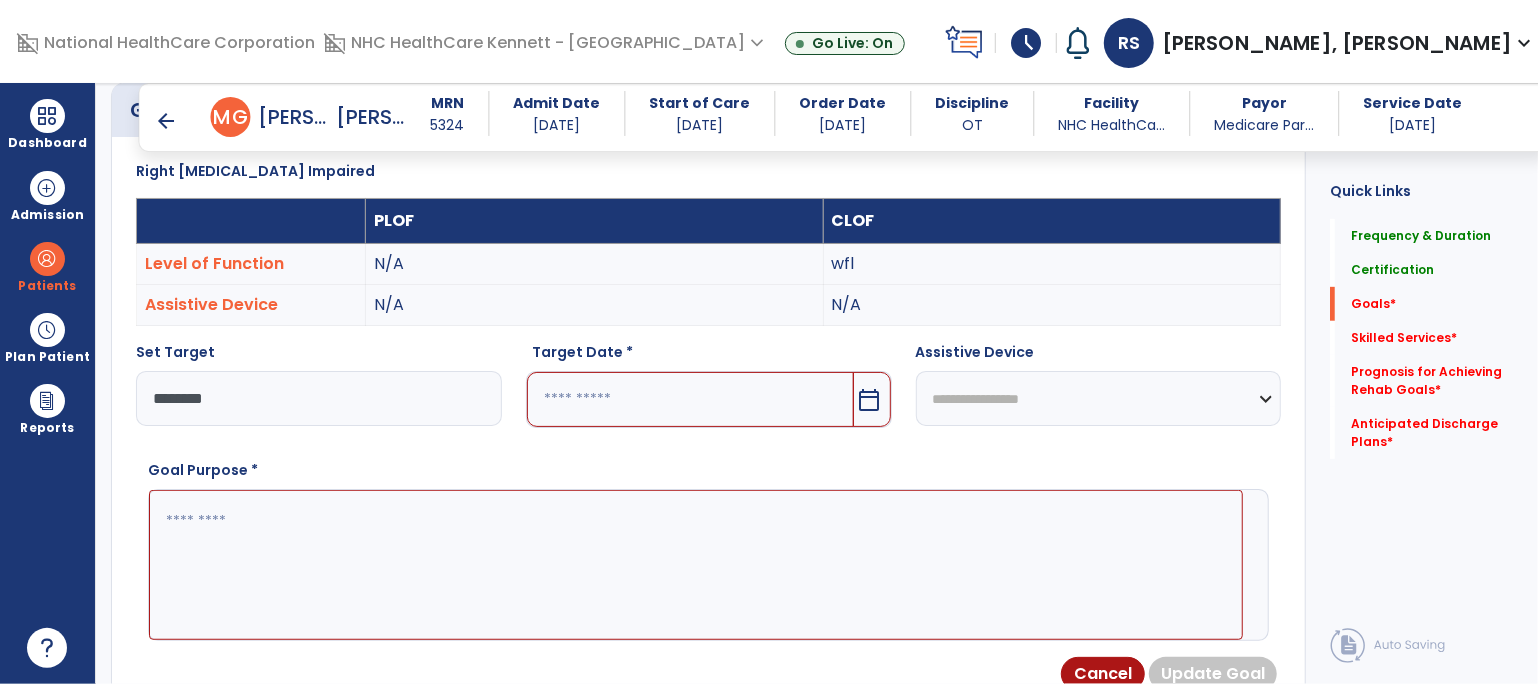 type on "********" 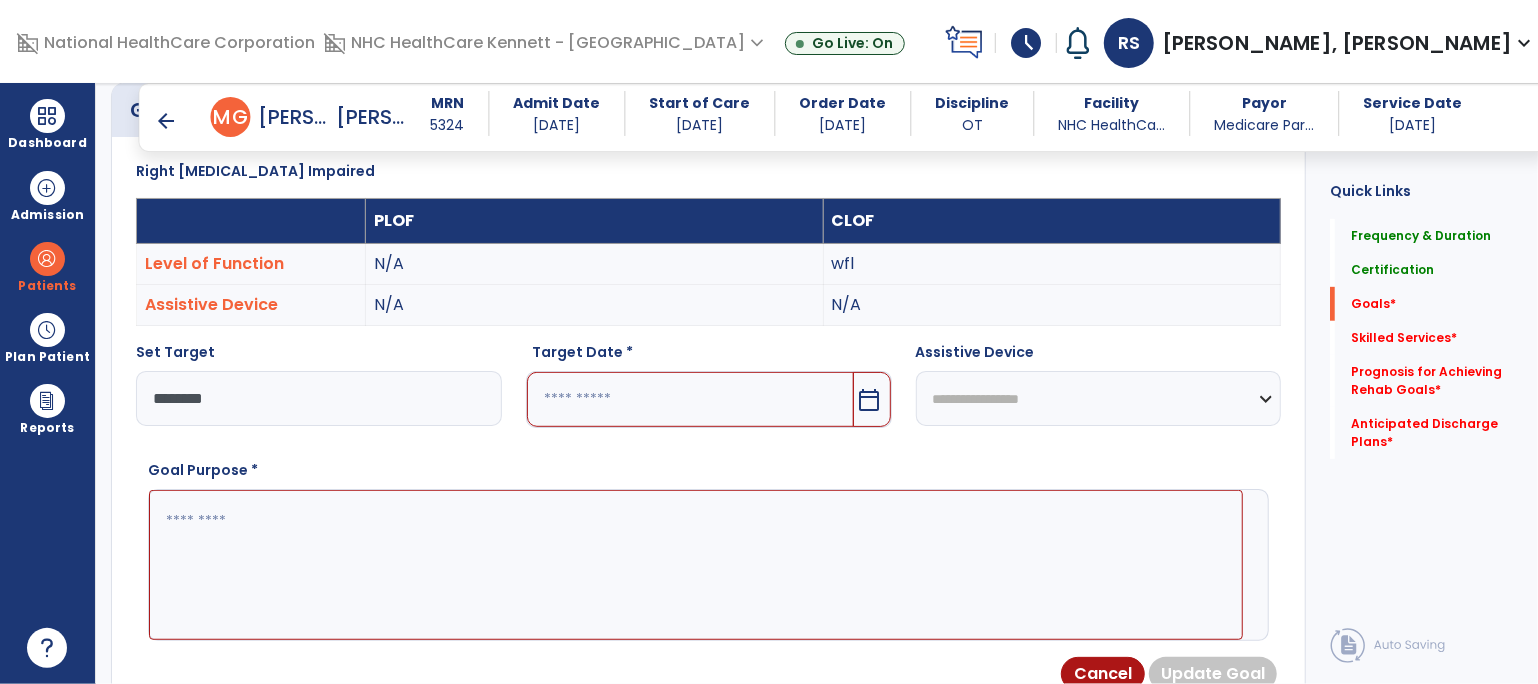 click at bounding box center [690, 399] 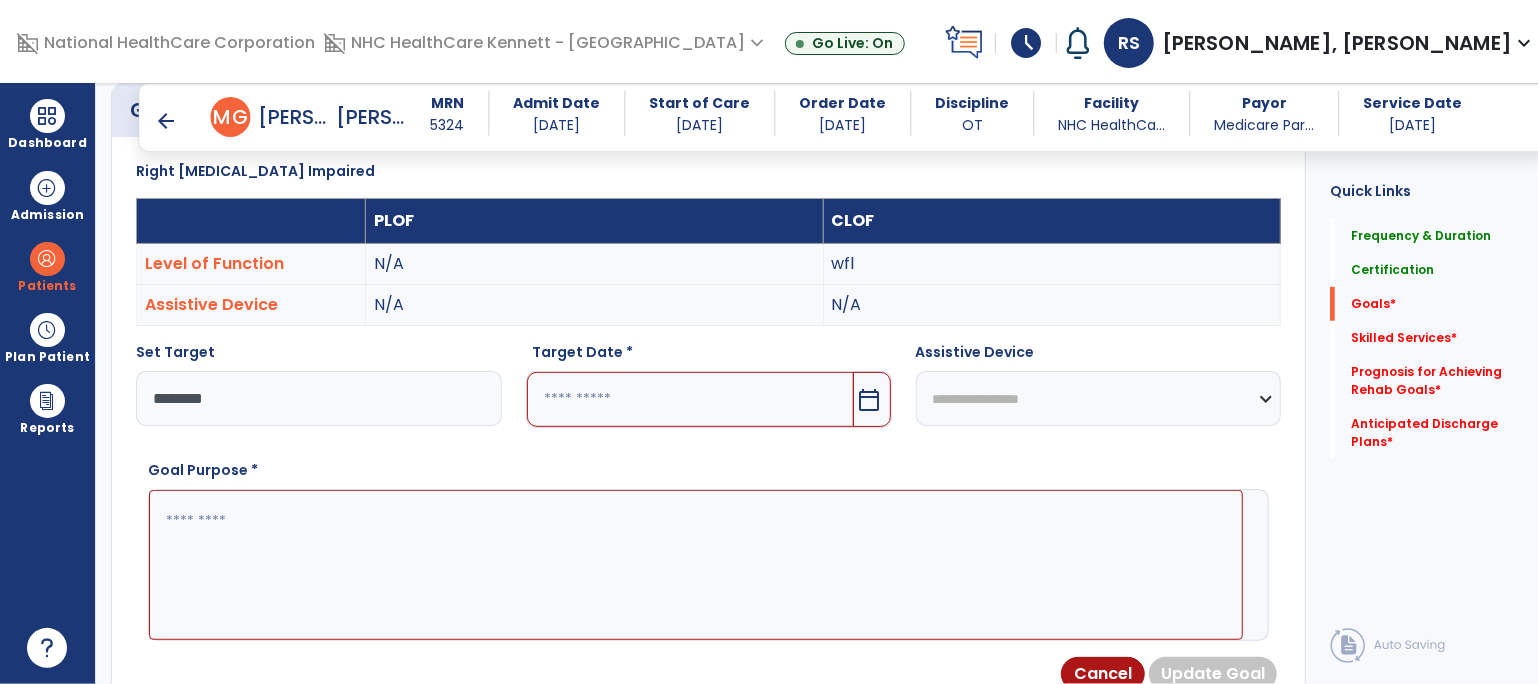 click at bounding box center [690, 399] 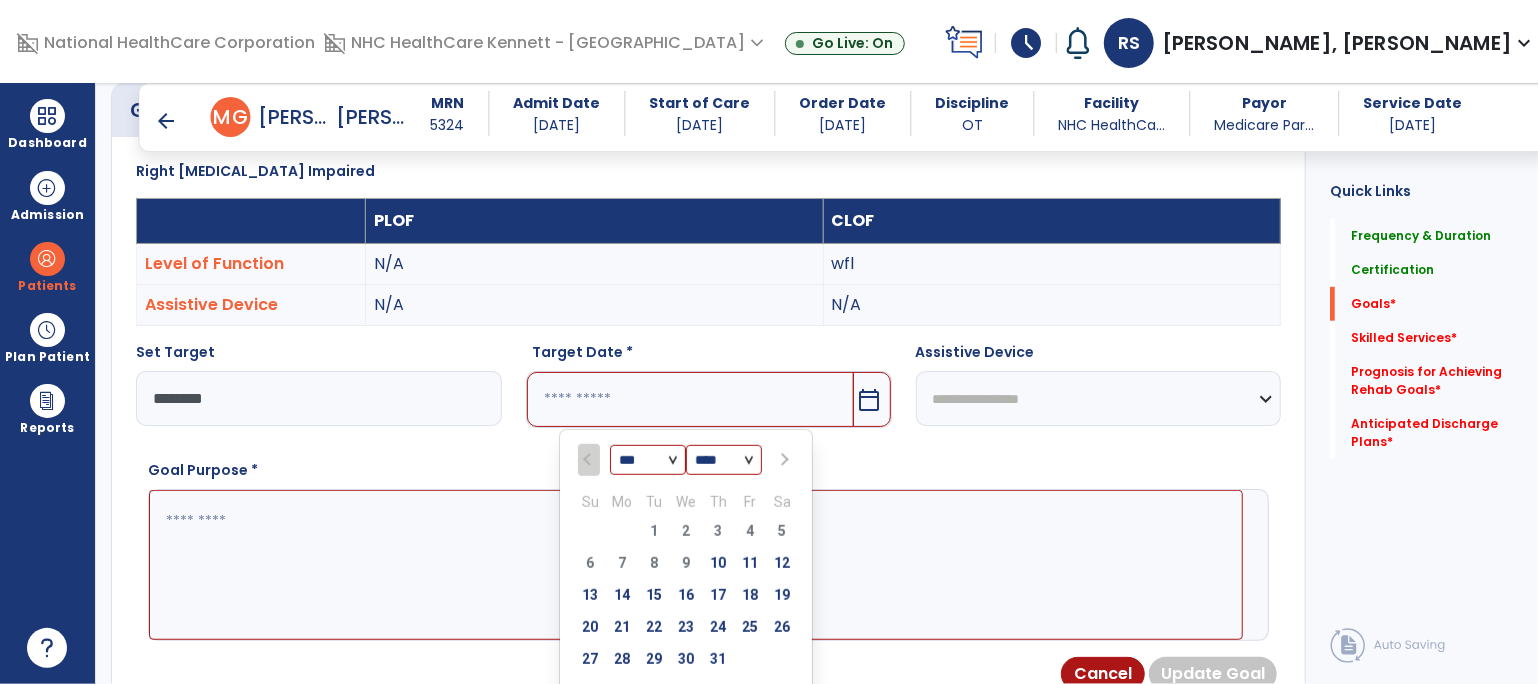 click on "*** *** *** ***" at bounding box center [648, 461] 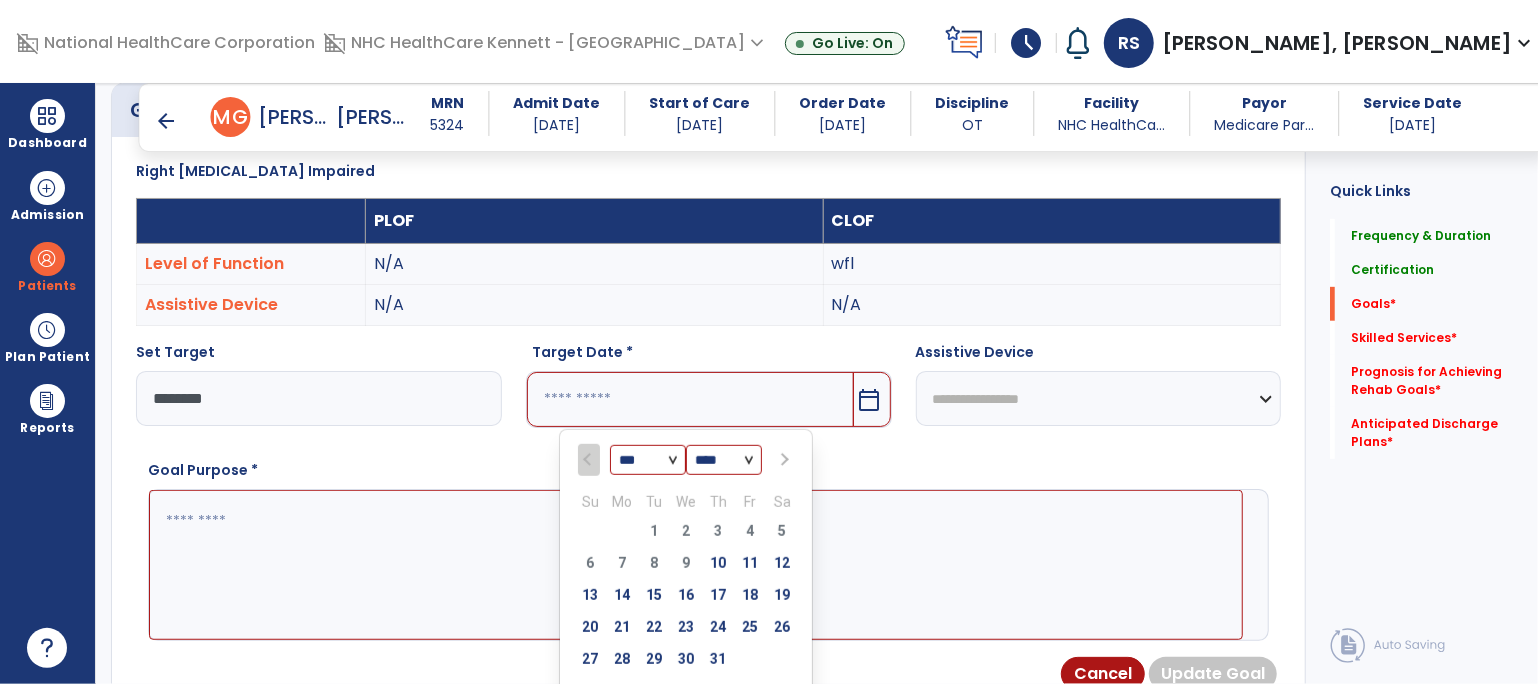 click on "*** *** *** ***" at bounding box center (648, 461) 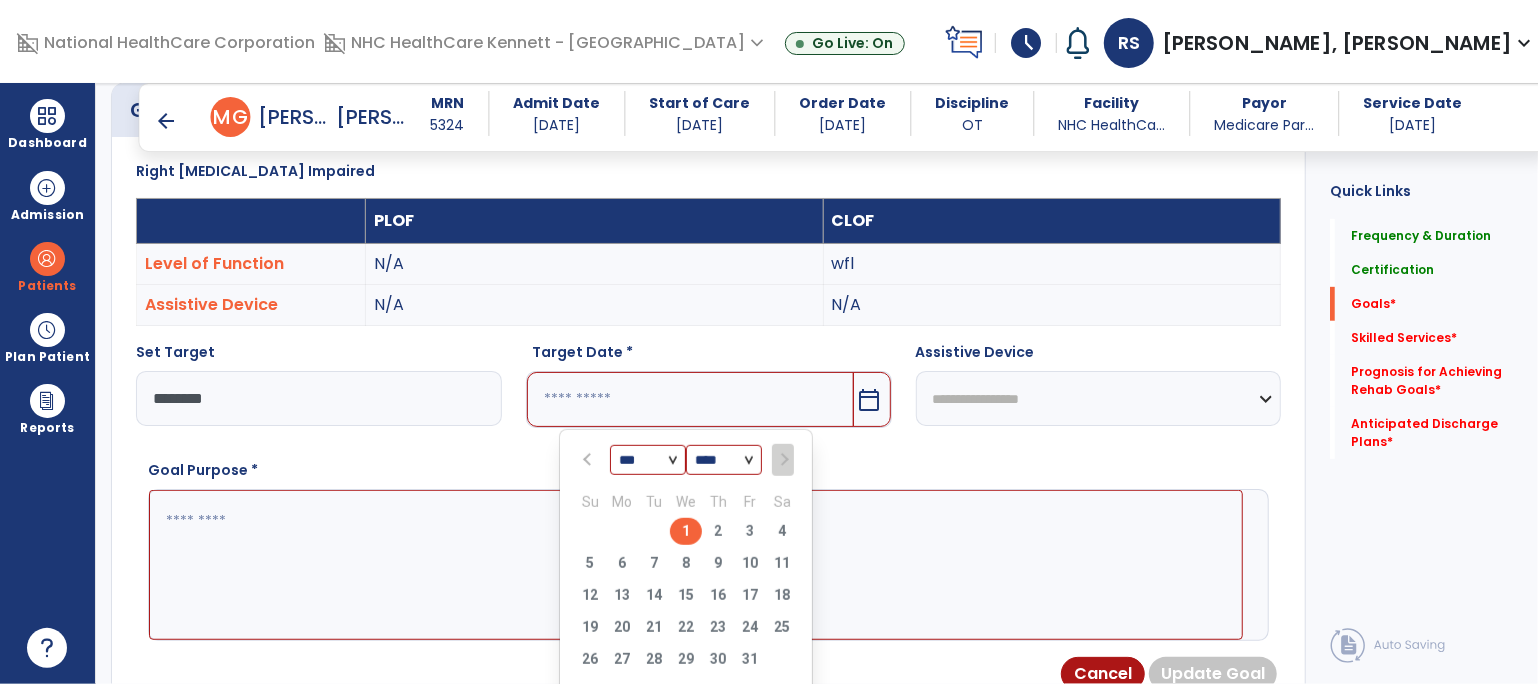 click on "1" at bounding box center [686, 531] 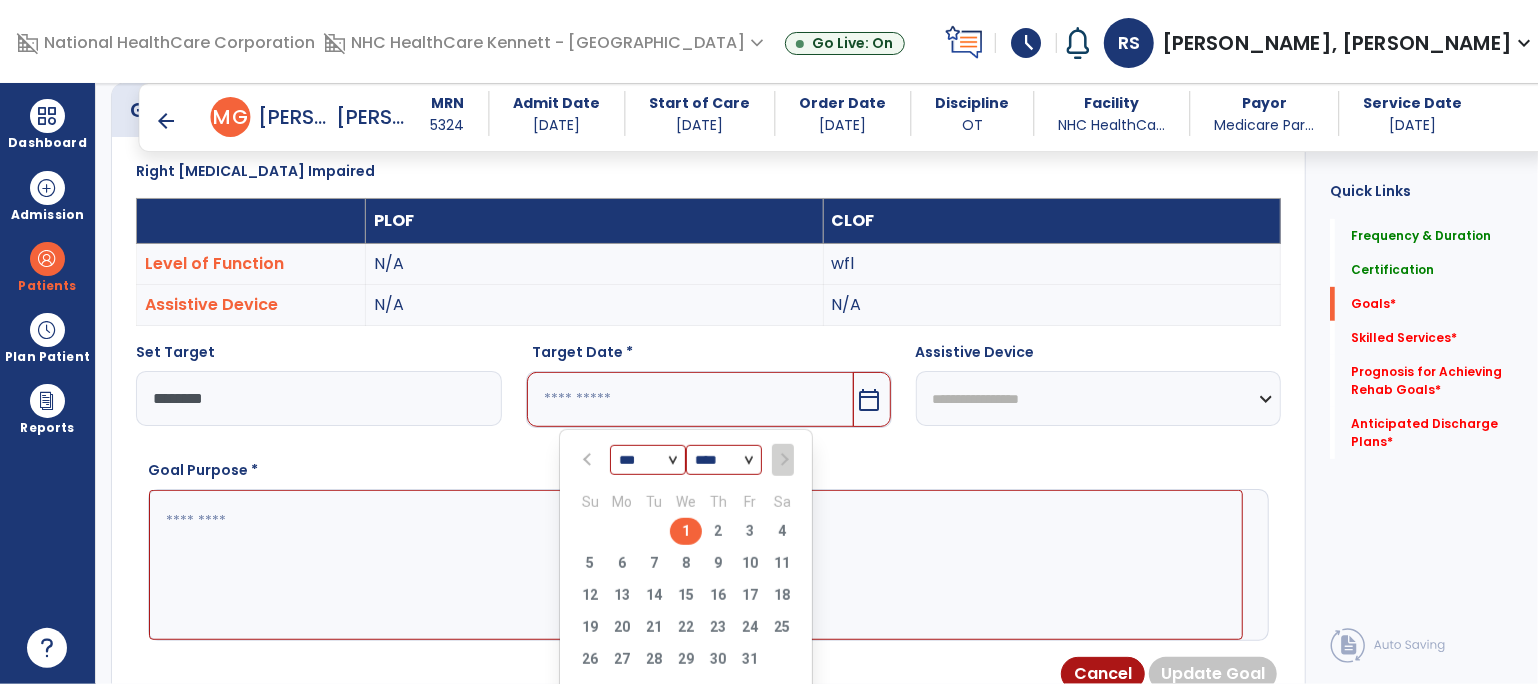 type on "*********" 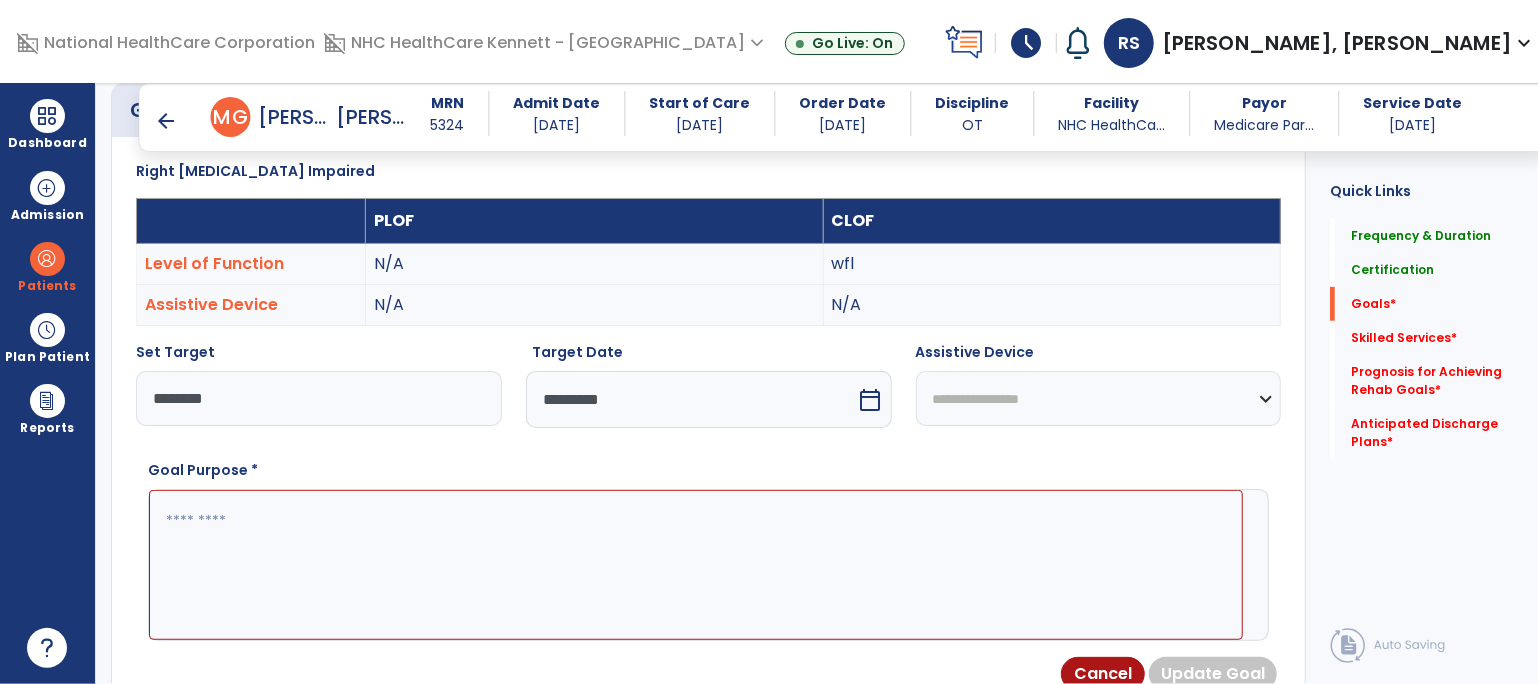 click at bounding box center (696, 565) 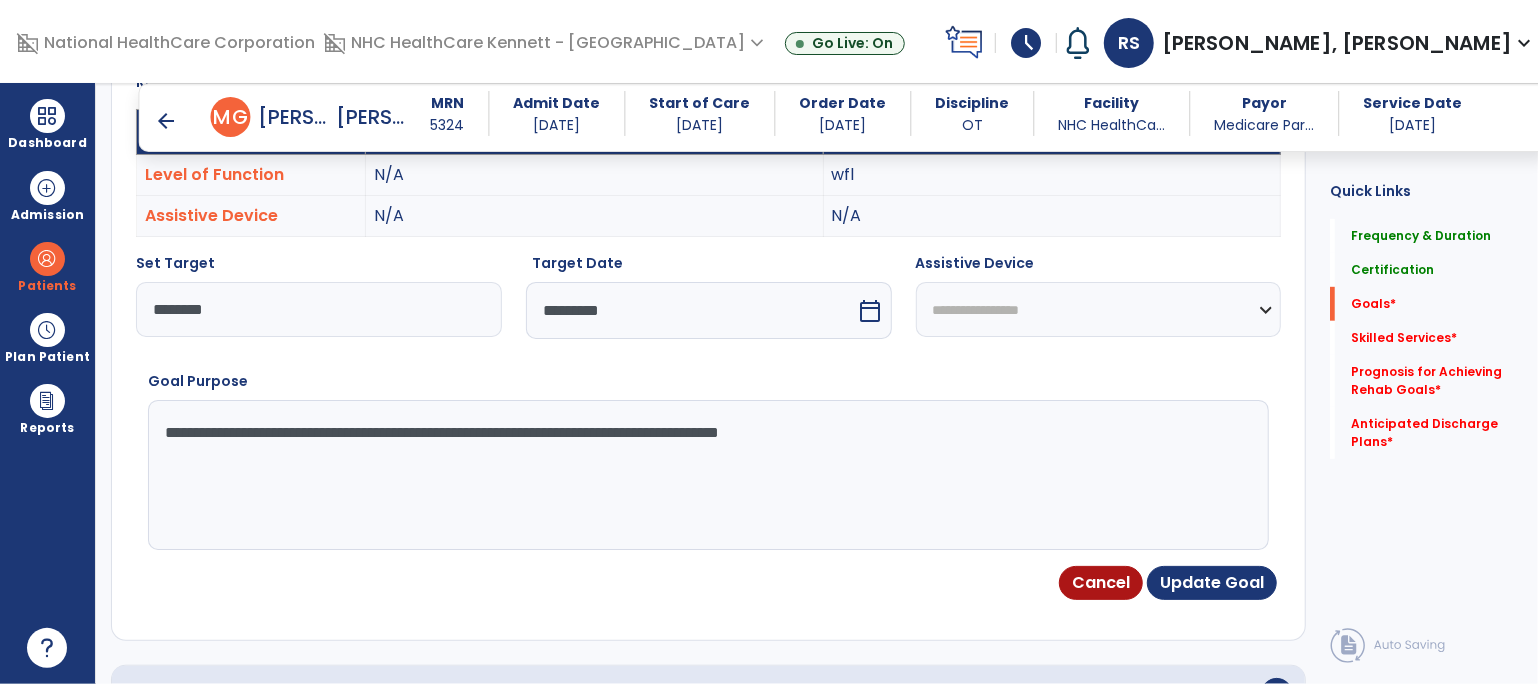 scroll, scrollTop: 645, scrollLeft: 0, axis: vertical 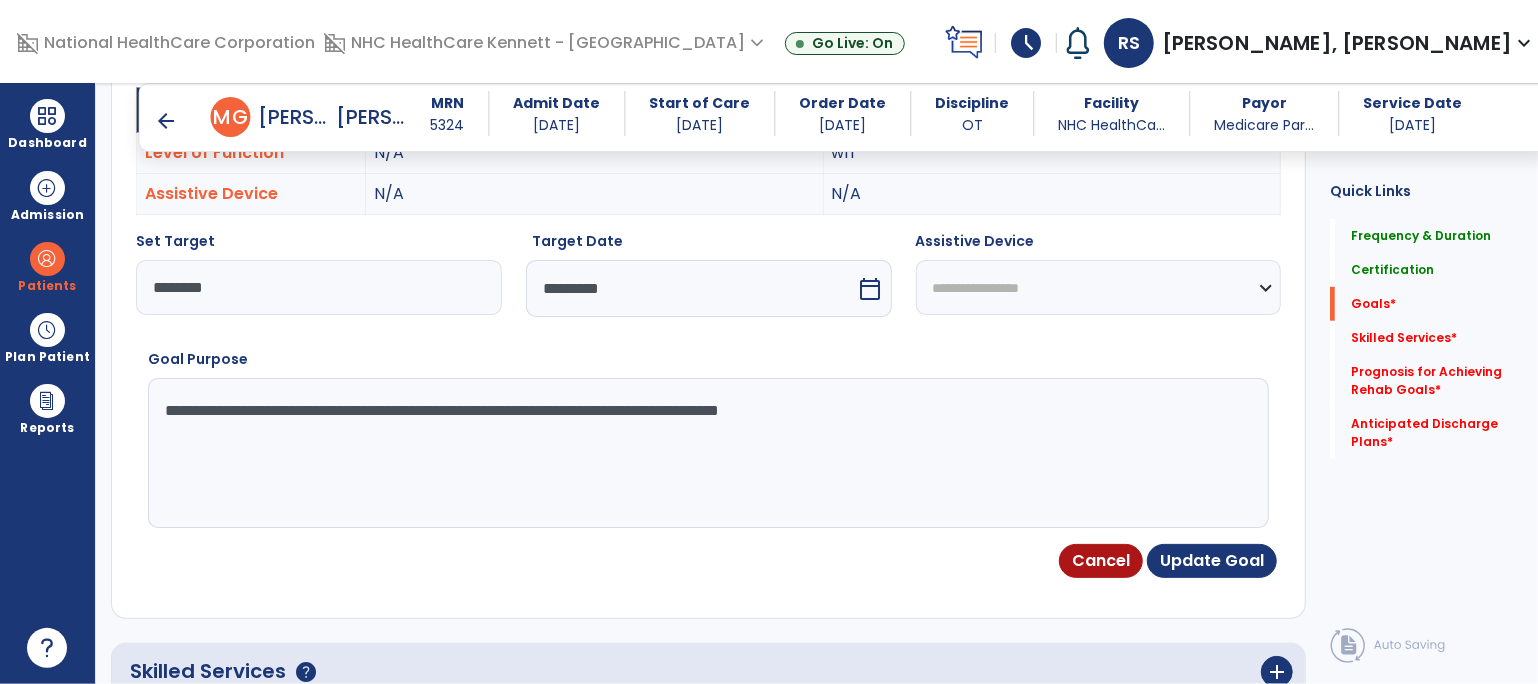 type on "**********" 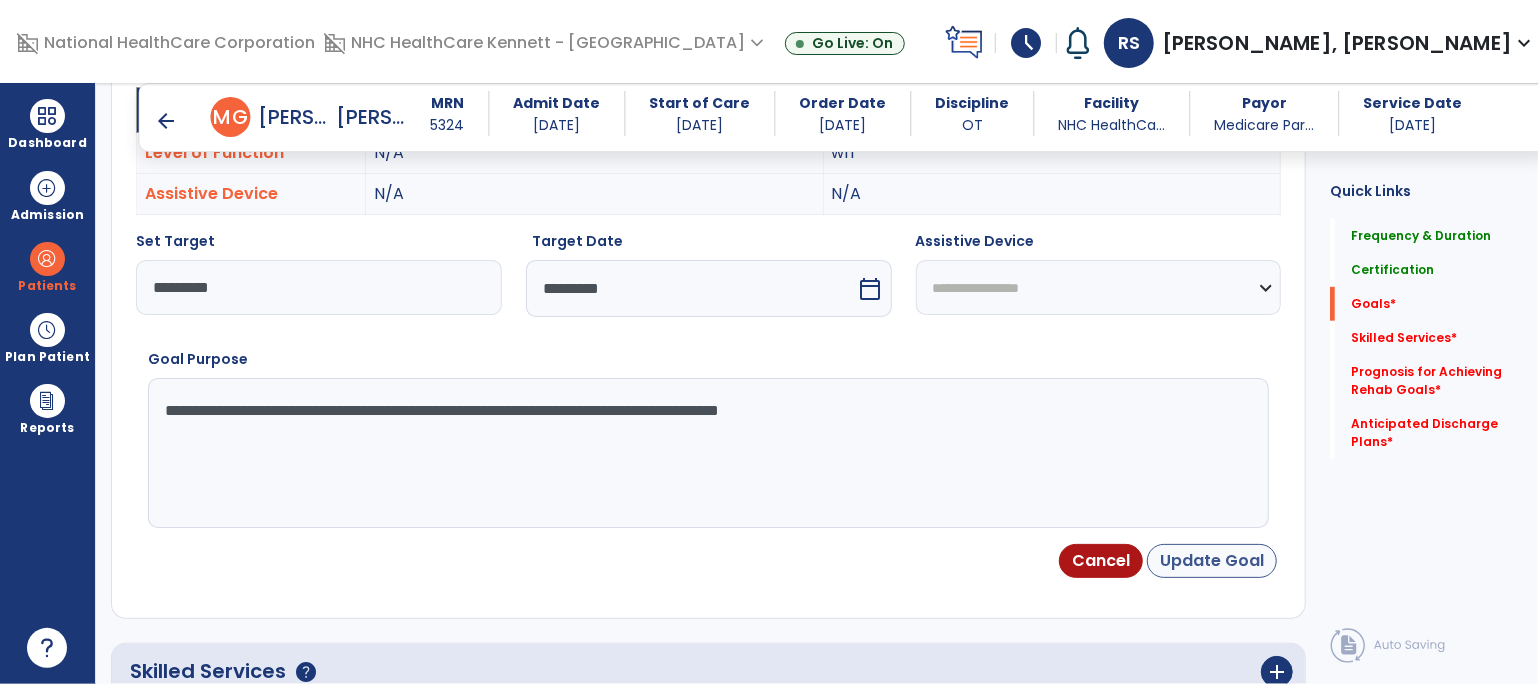 type on "*********" 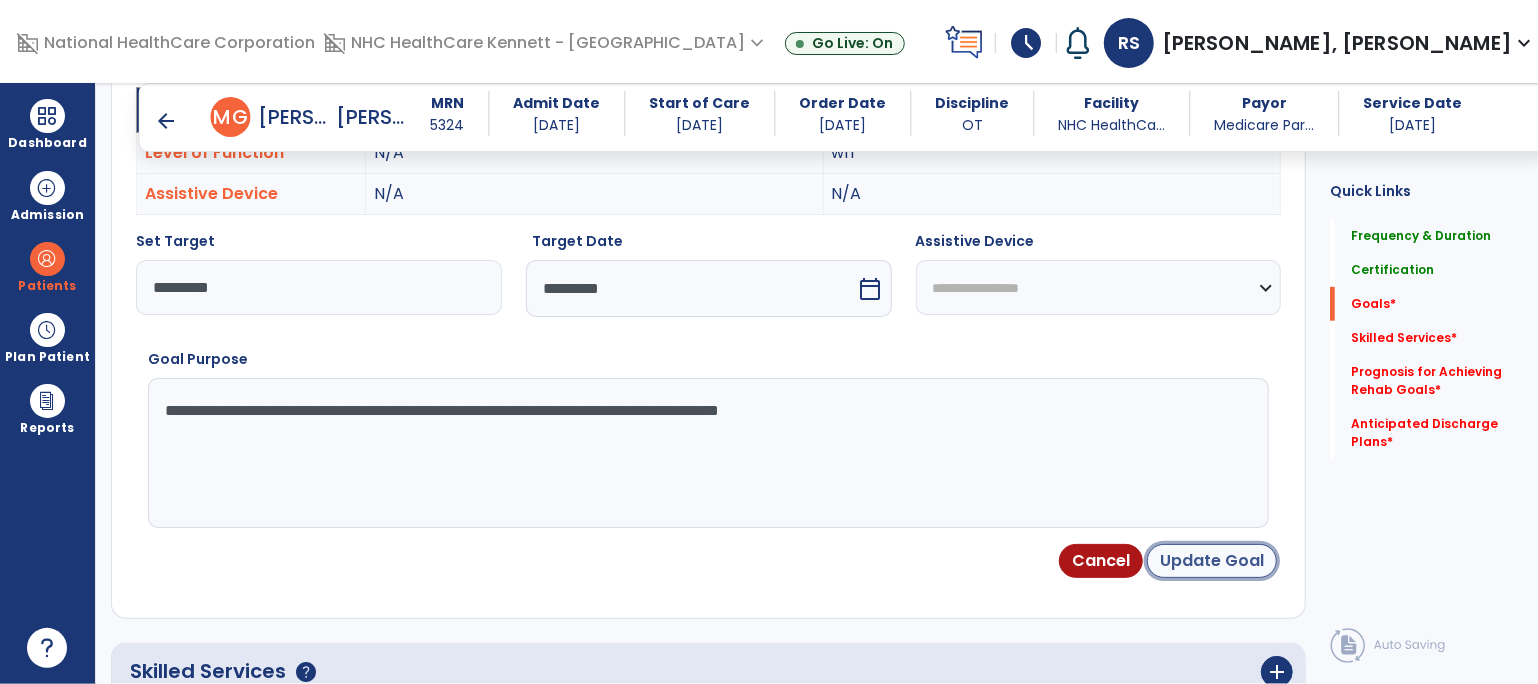 click on "Update Goal" at bounding box center [1212, 561] 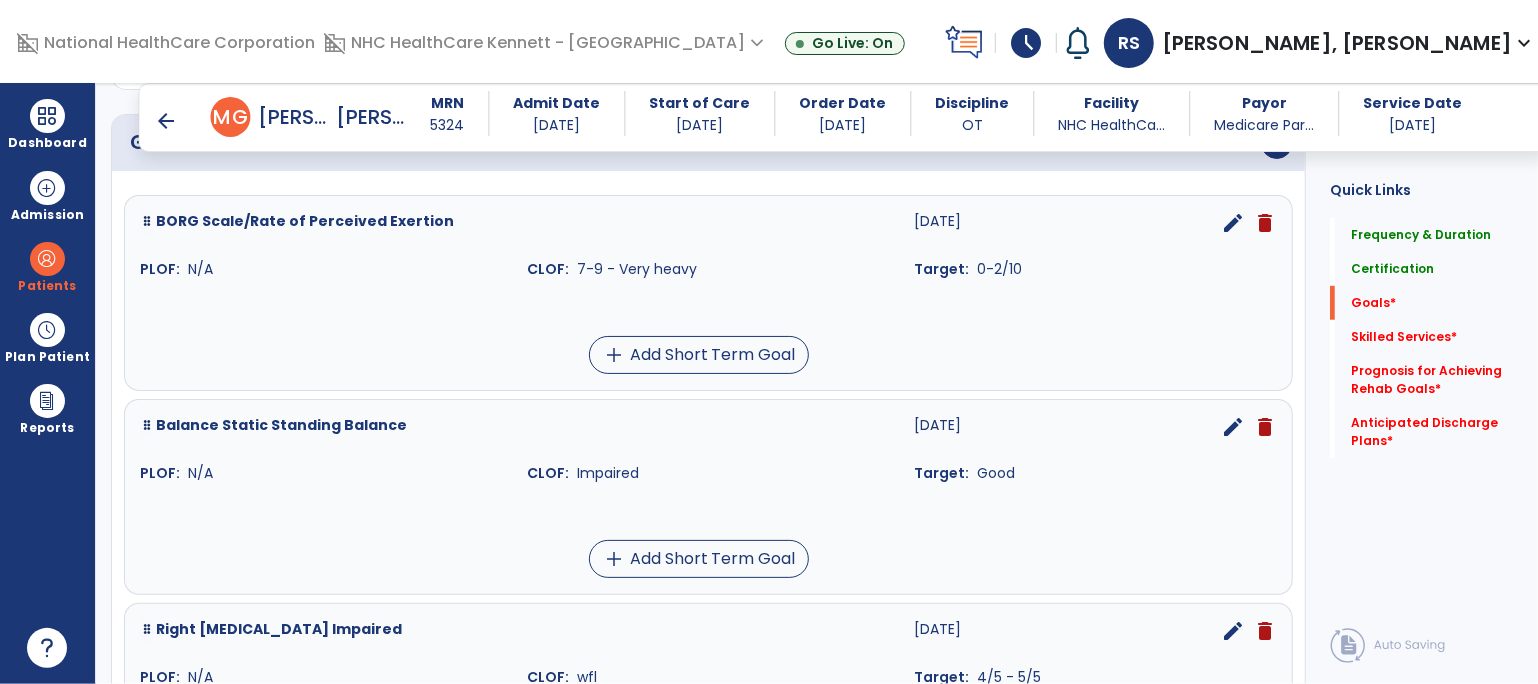 scroll, scrollTop: 946, scrollLeft: 0, axis: vertical 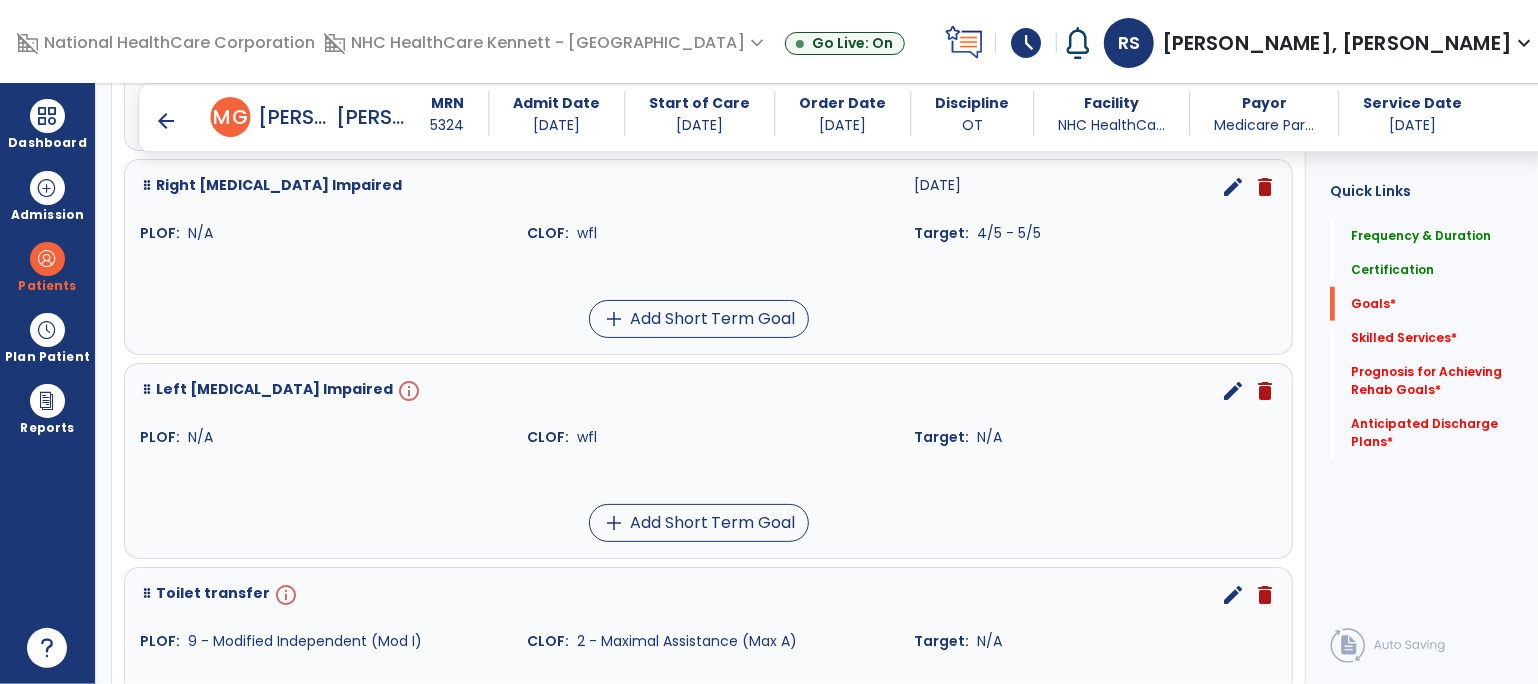 click on "edit" at bounding box center [1233, 391] 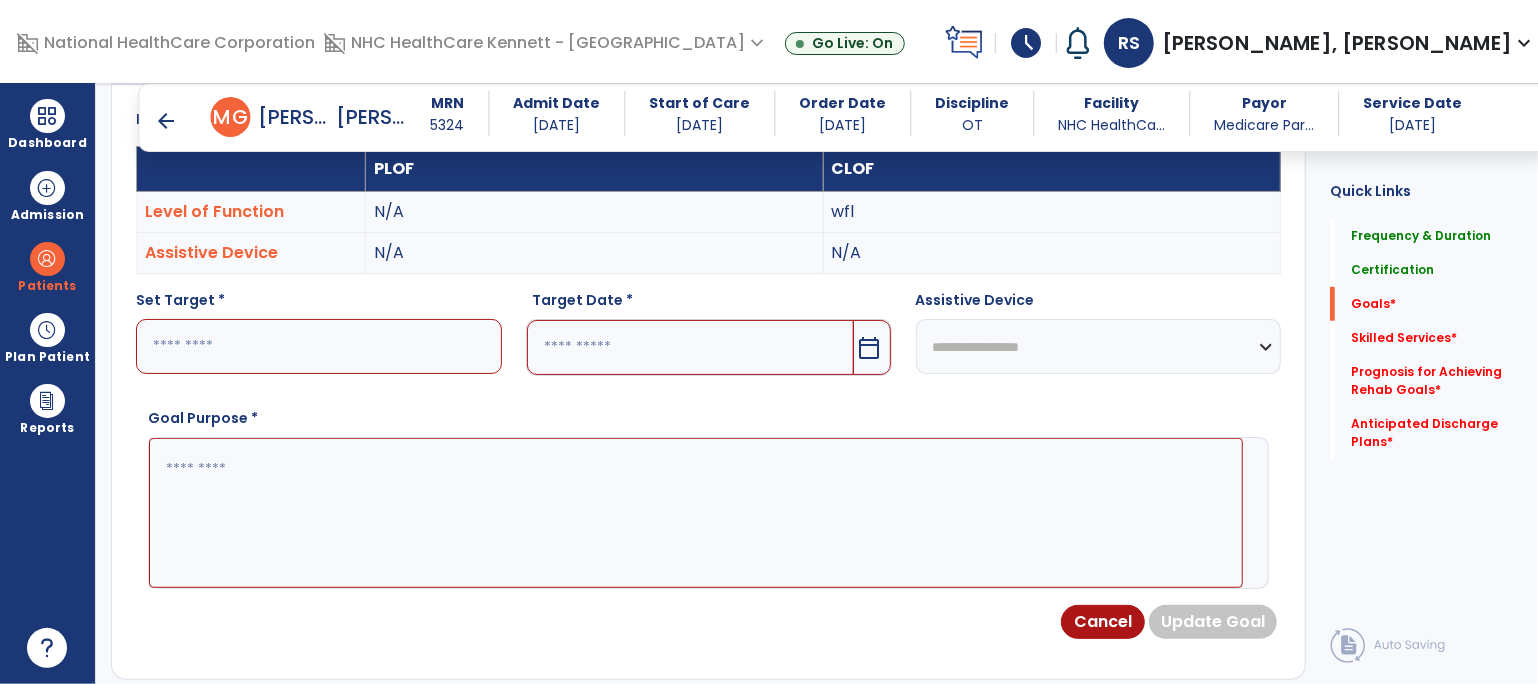 scroll, scrollTop: 534, scrollLeft: 0, axis: vertical 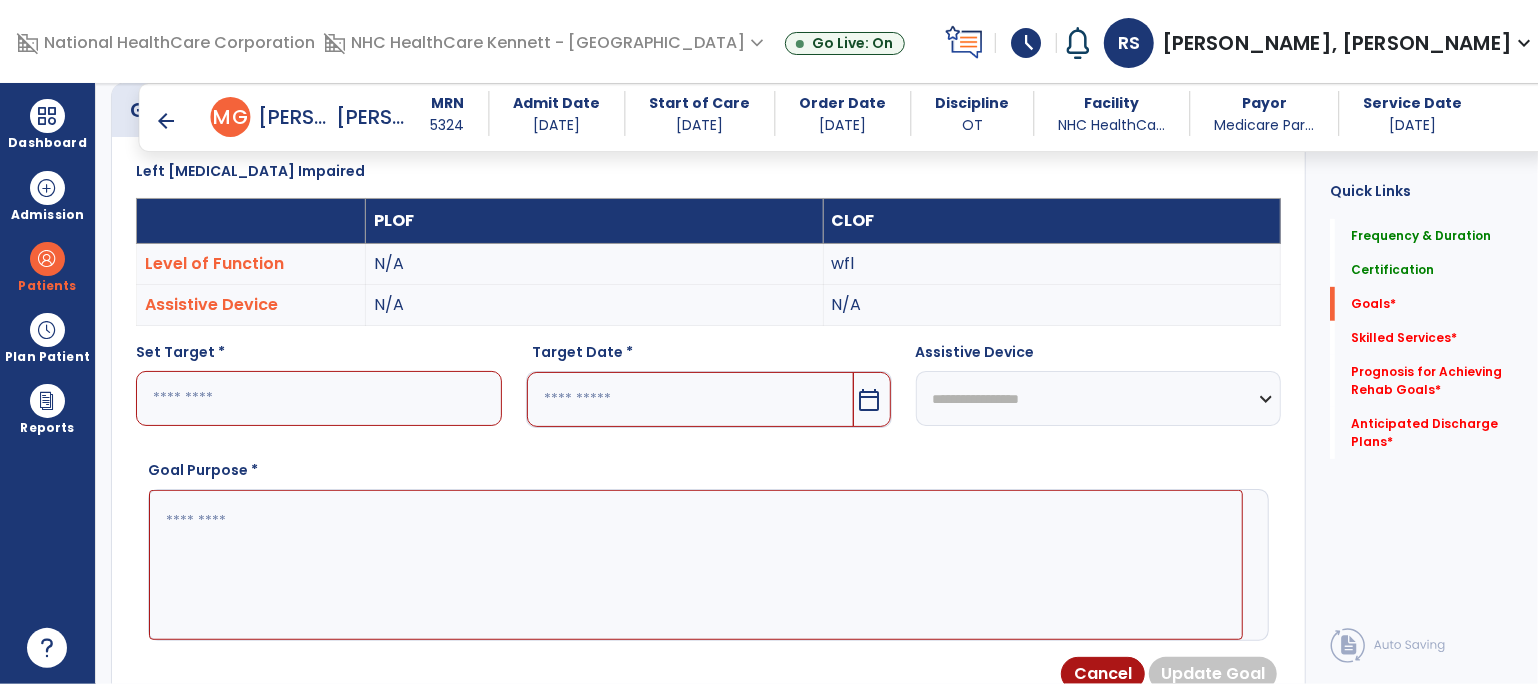 click at bounding box center [319, 398] 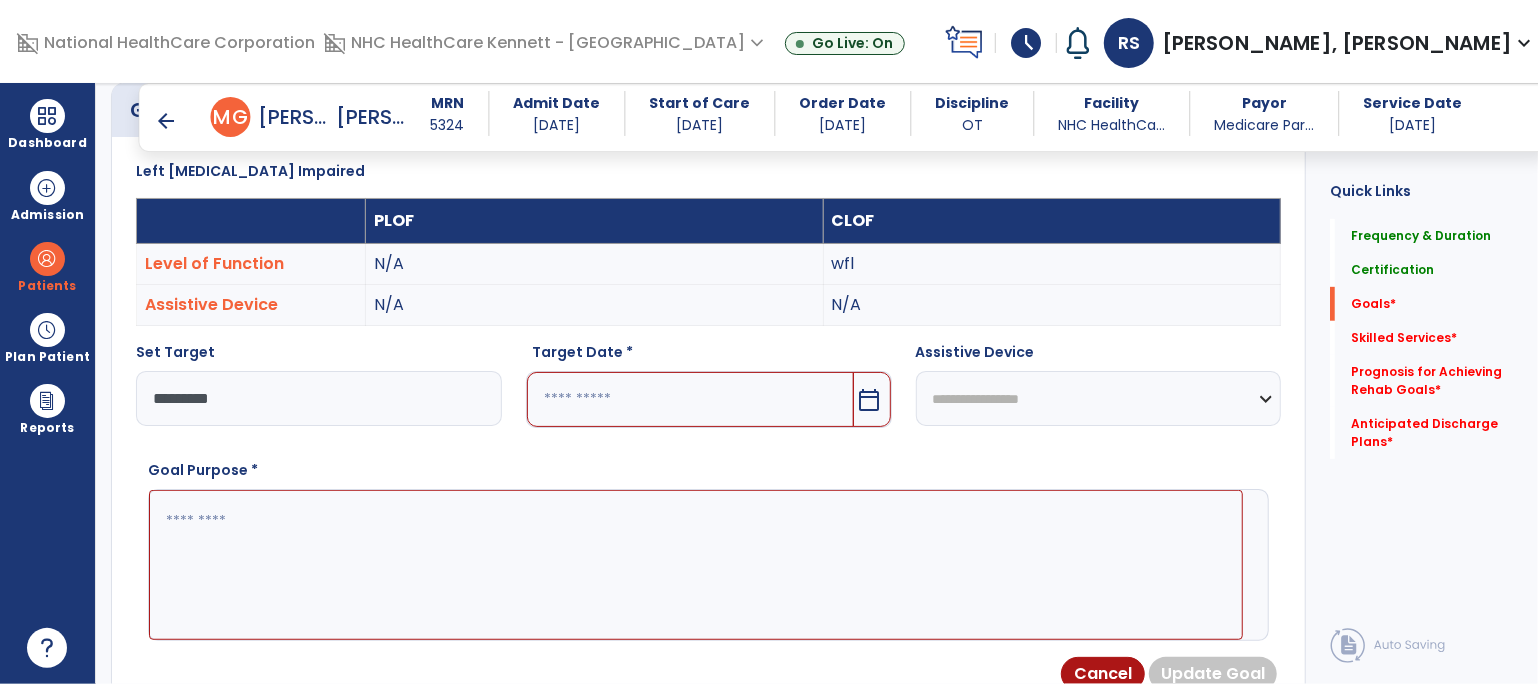 type on "*********" 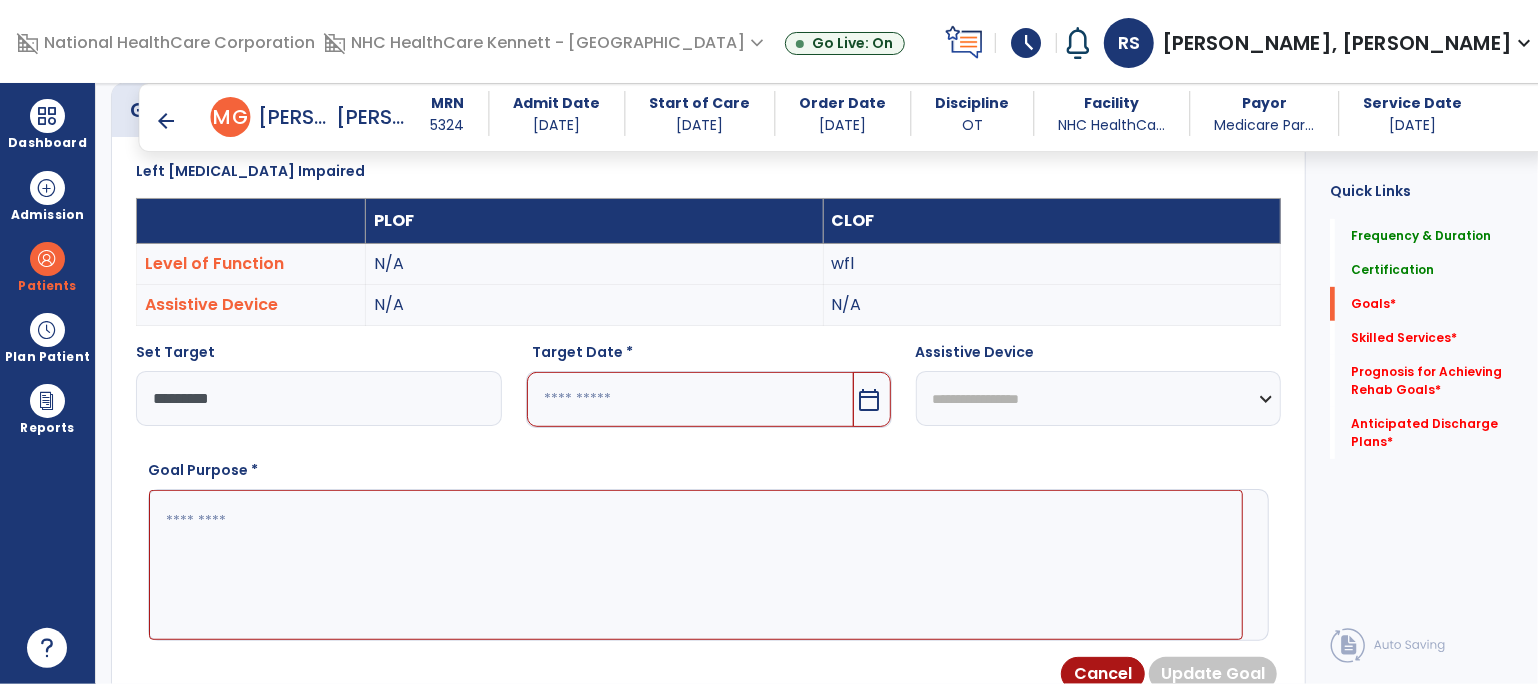 click at bounding box center [690, 399] 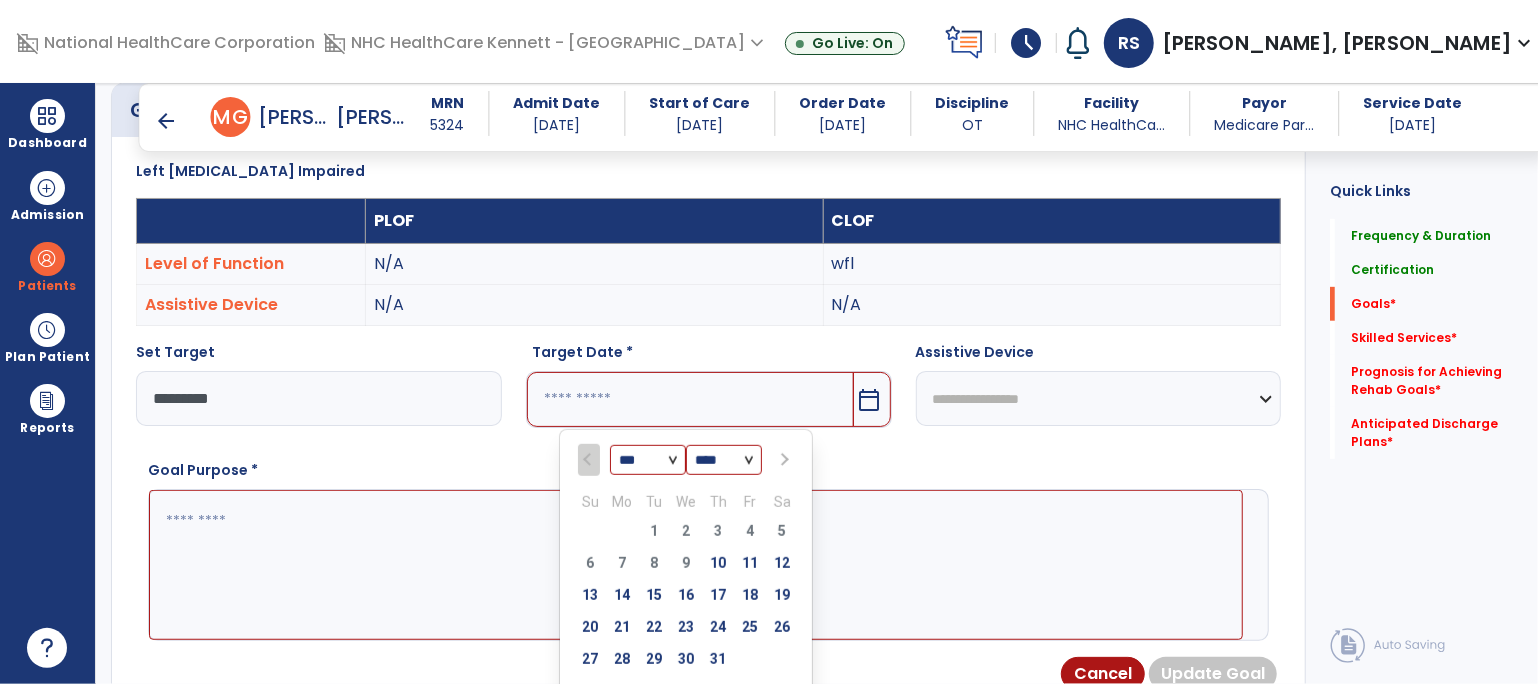 click on "*** *** *** ***" at bounding box center [648, 461] 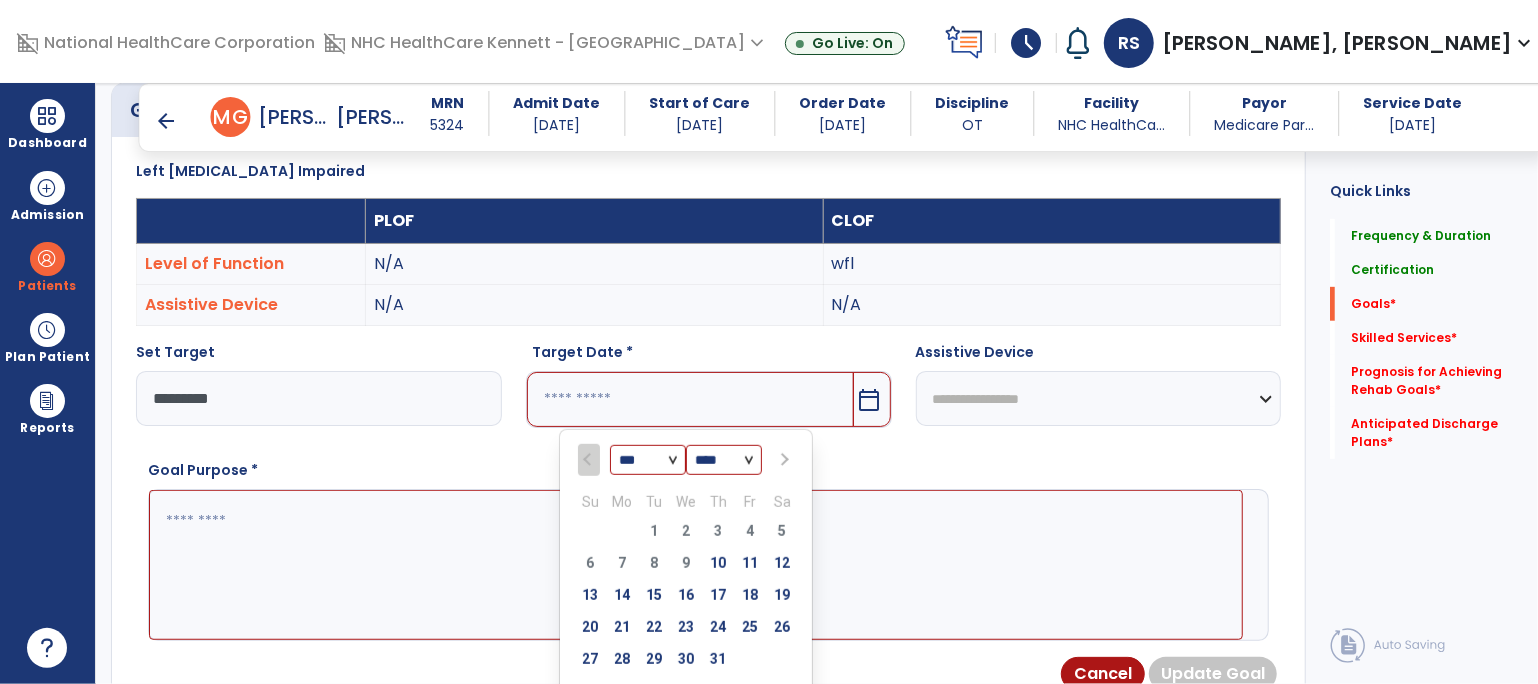 click on "*** *** *** ***" at bounding box center (648, 461) 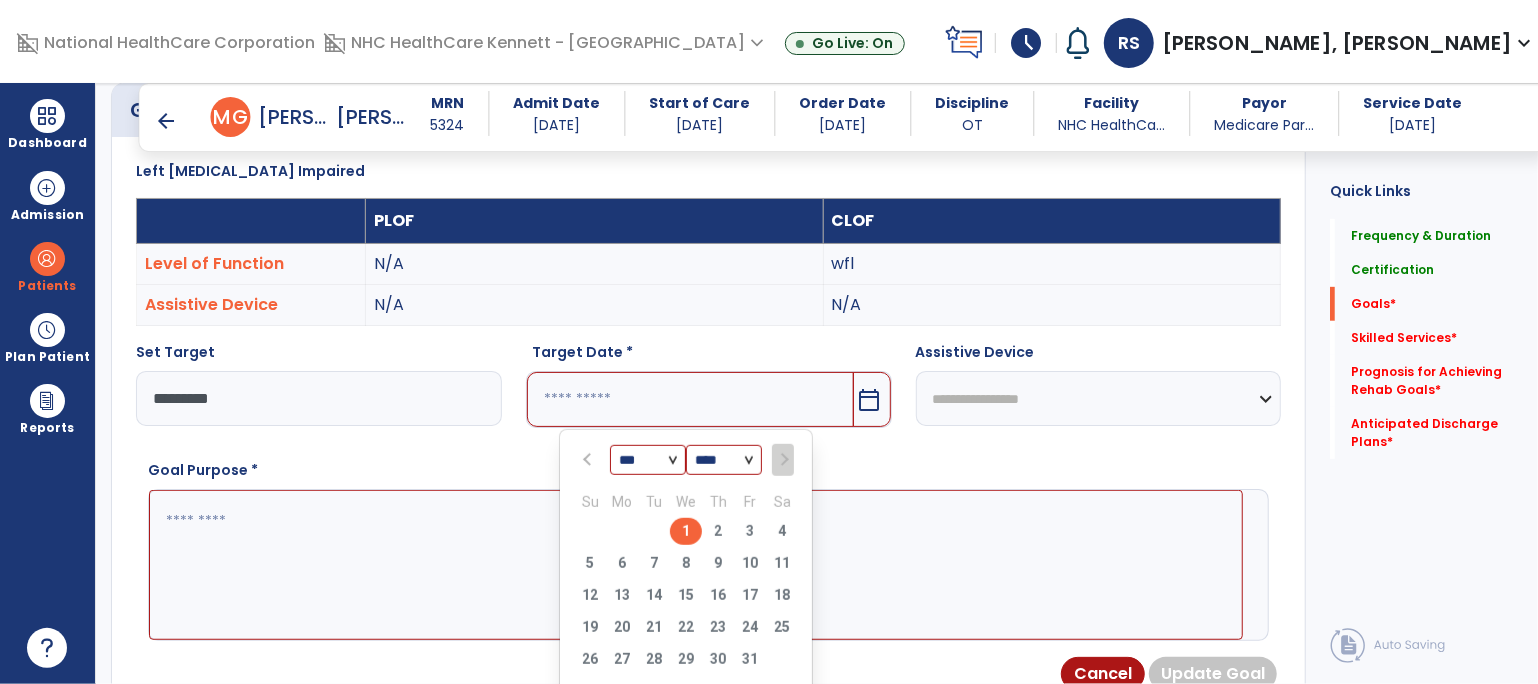 click on "1" at bounding box center (686, 531) 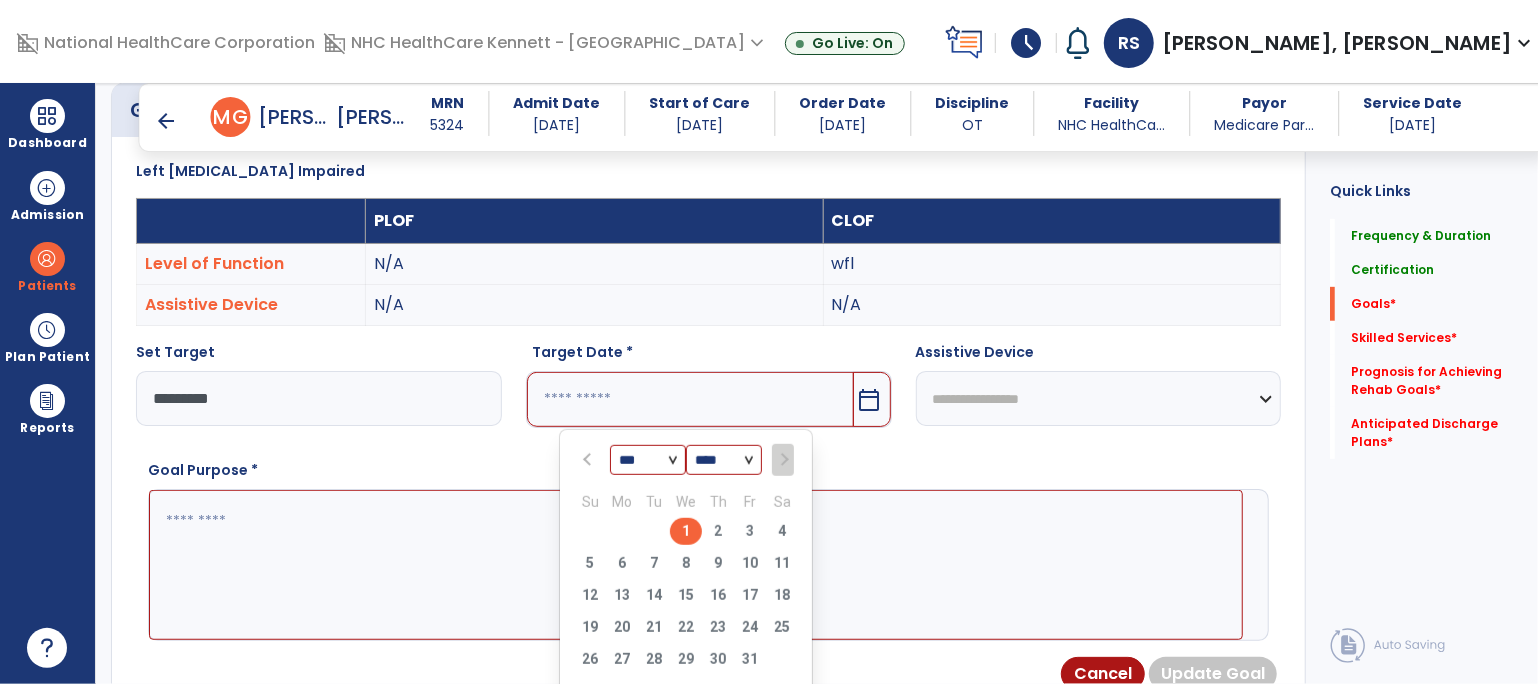 type on "*********" 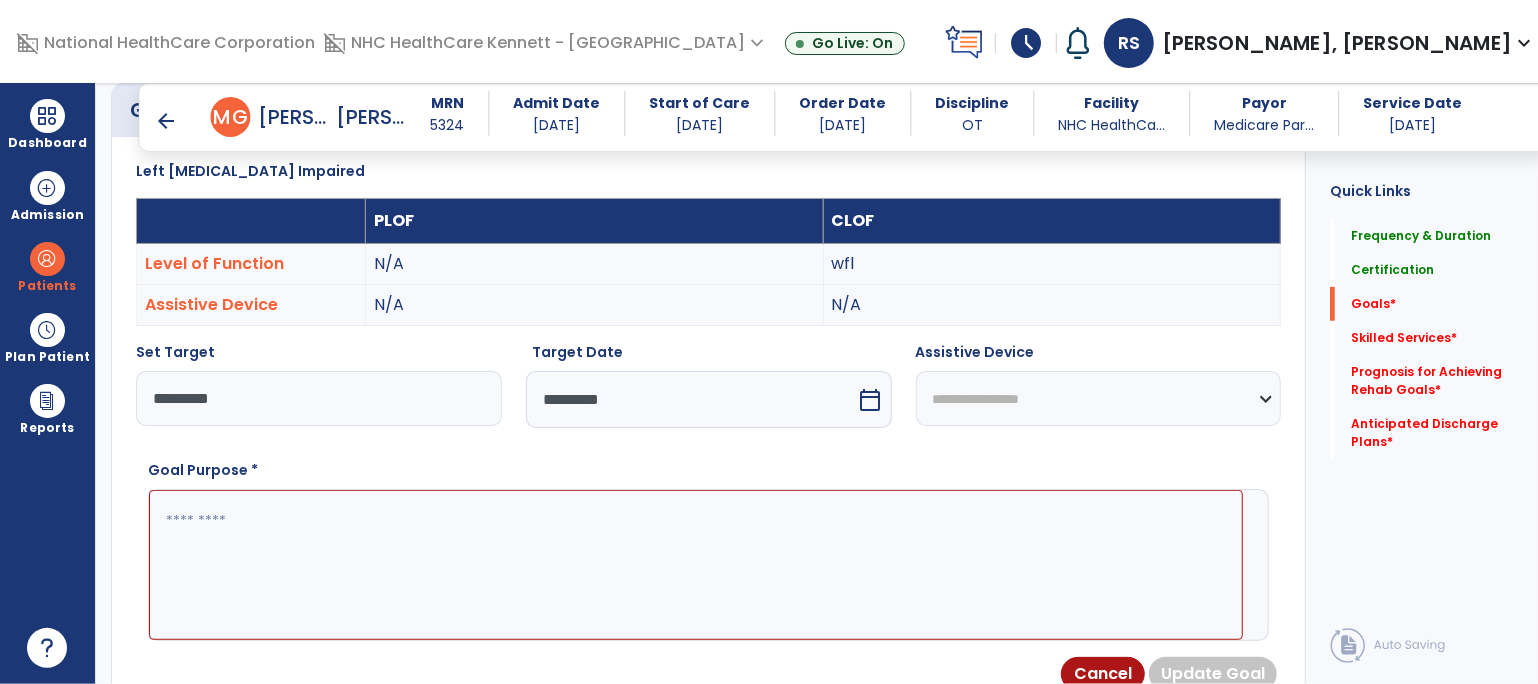 click at bounding box center [696, 565] 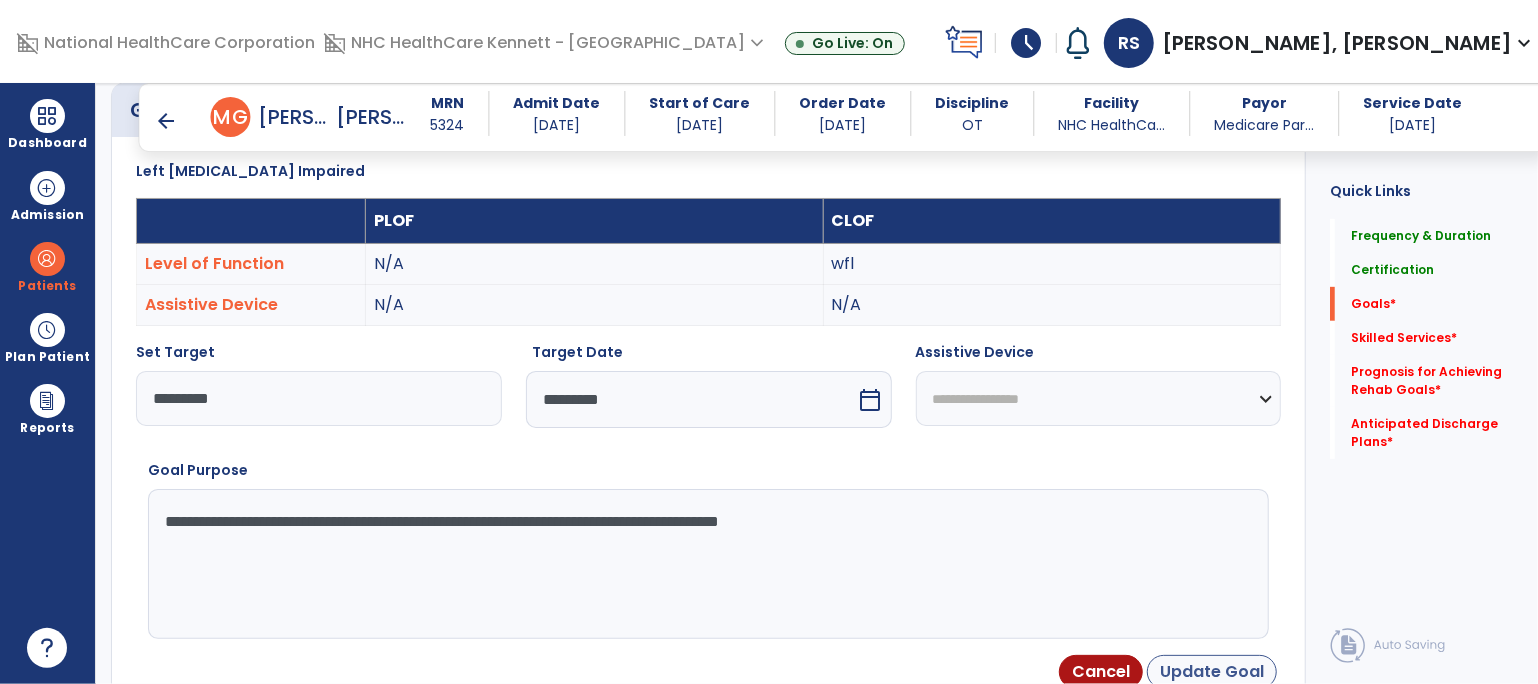 type on "**********" 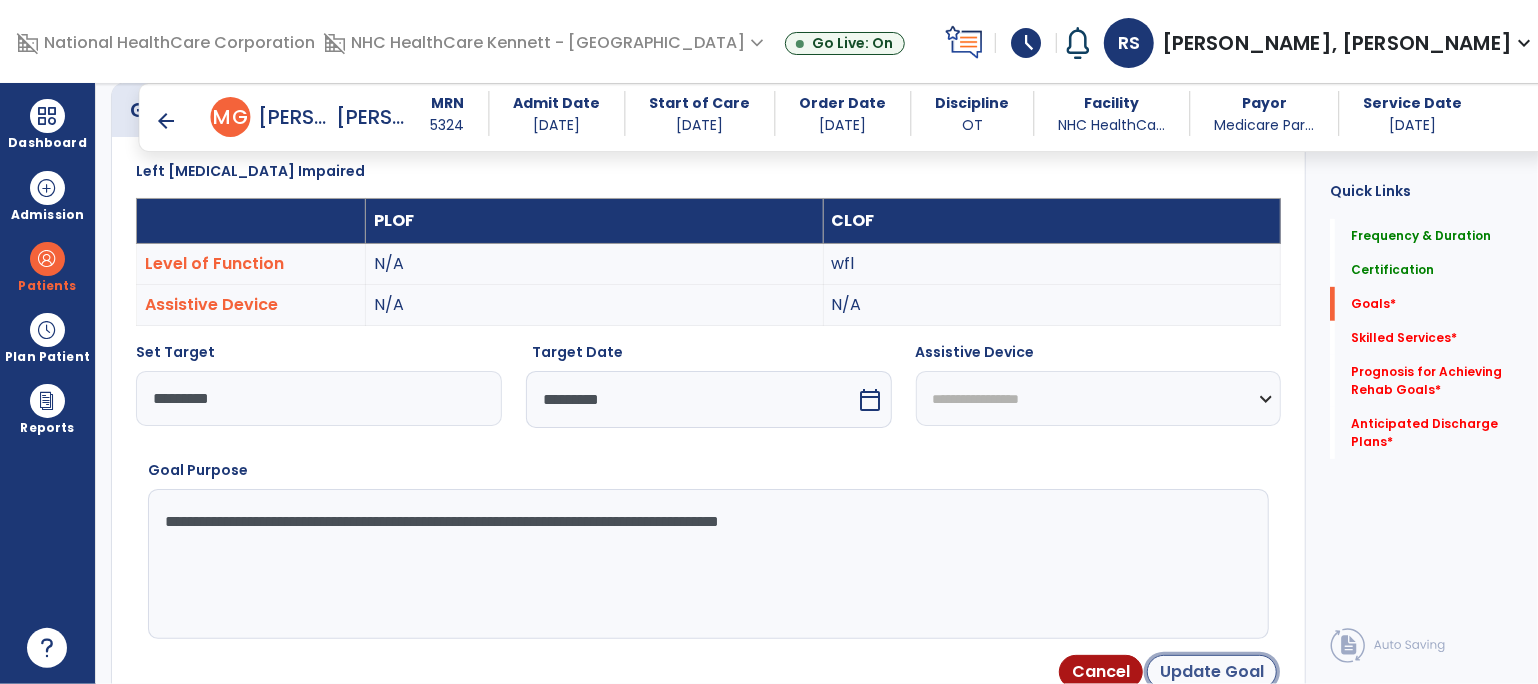 click on "Update Goal" at bounding box center [1212, 672] 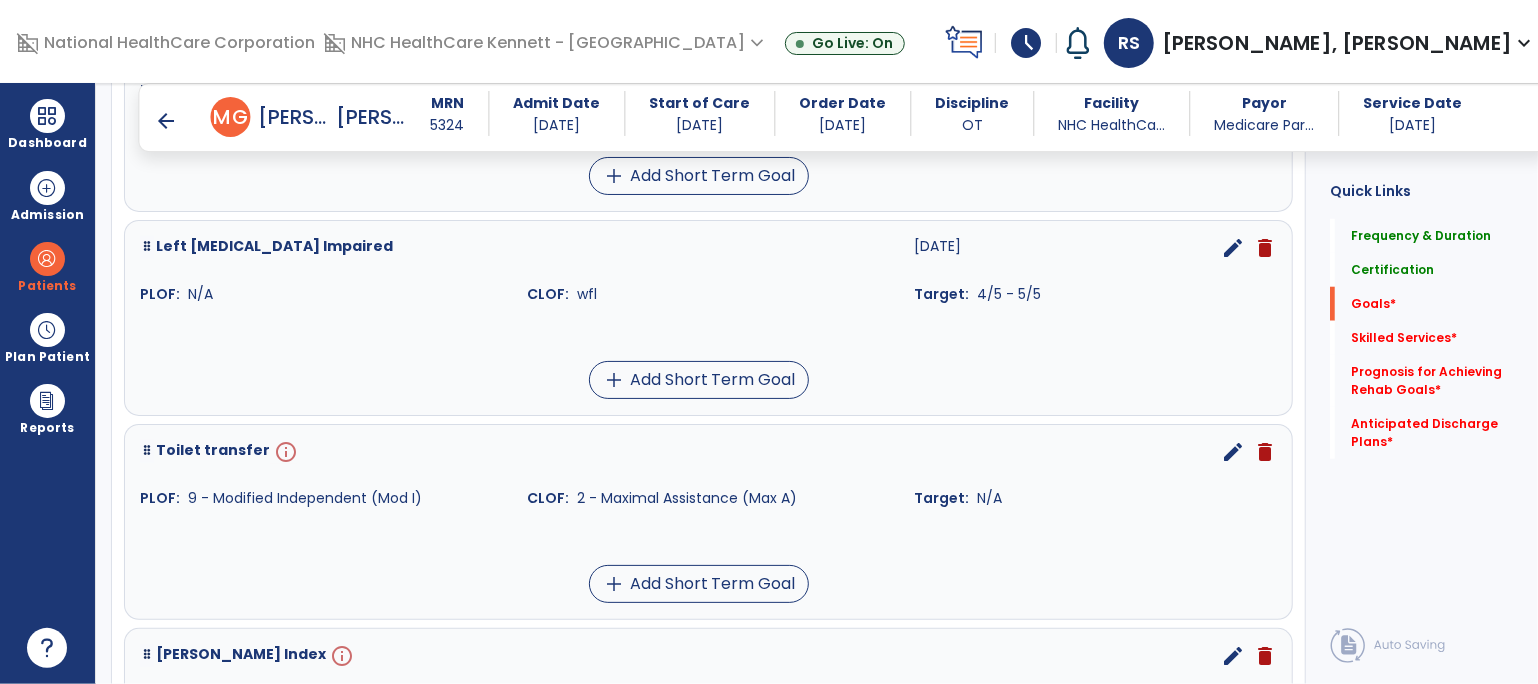 scroll, scrollTop: 1201, scrollLeft: 0, axis: vertical 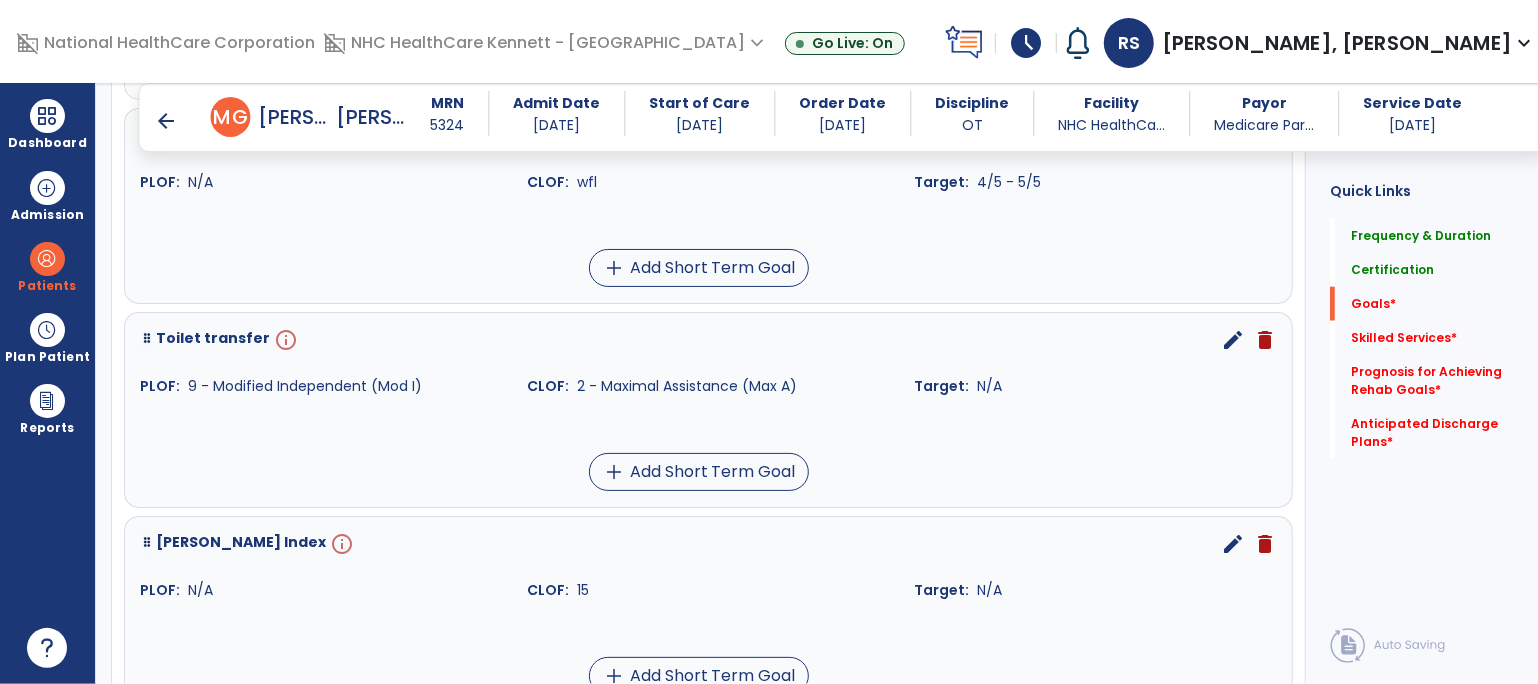 click on "edit" at bounding box center (1233, 340) 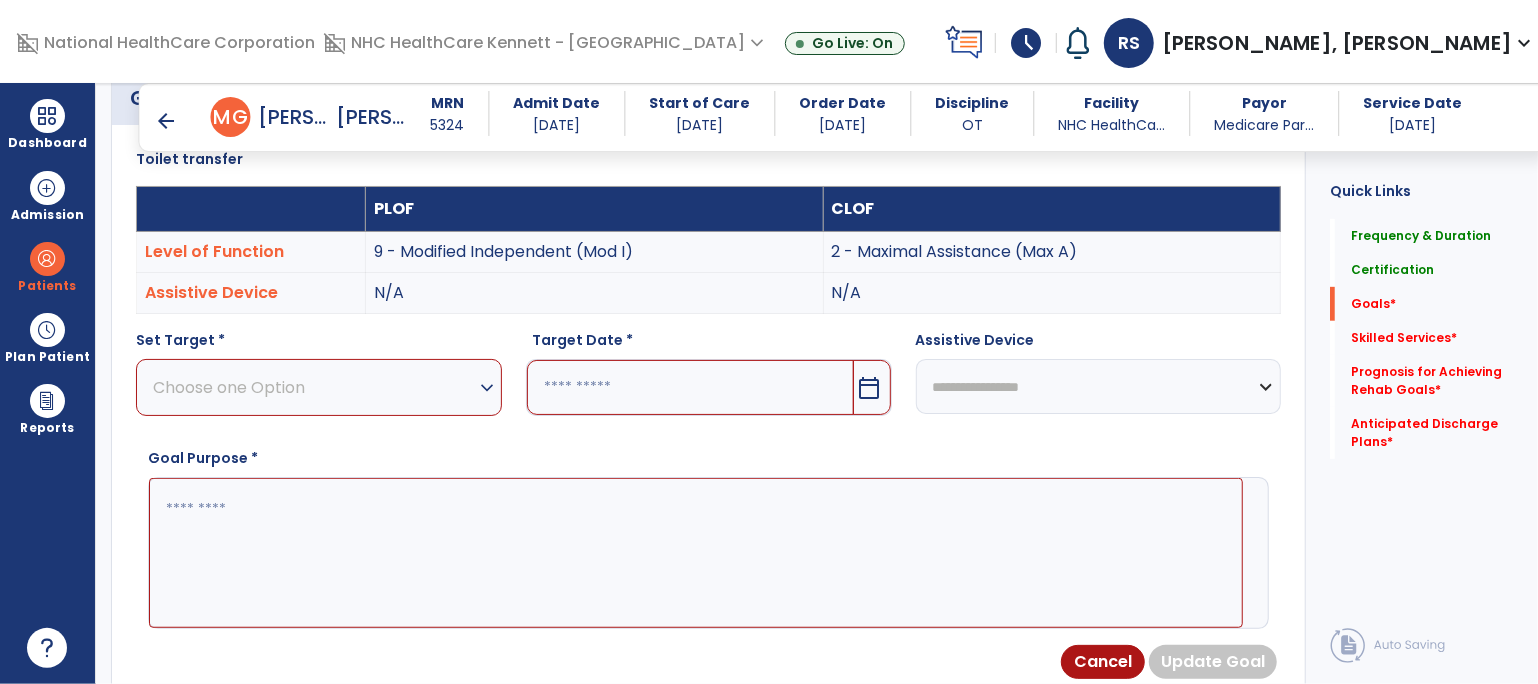 scroll, scrollTop: 534, scrollLeft: 0, axis: vertical 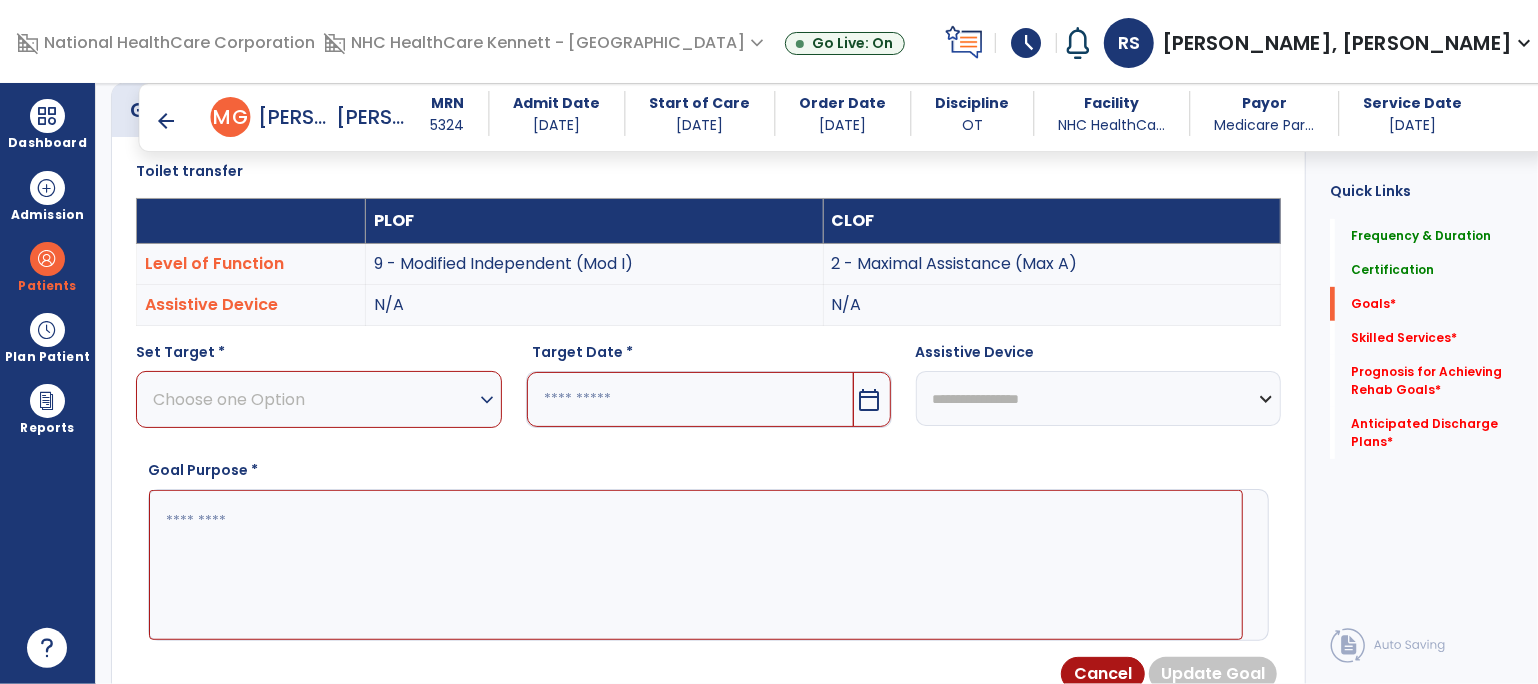 click on "Choose one Option" at bounding box center [314, 399] 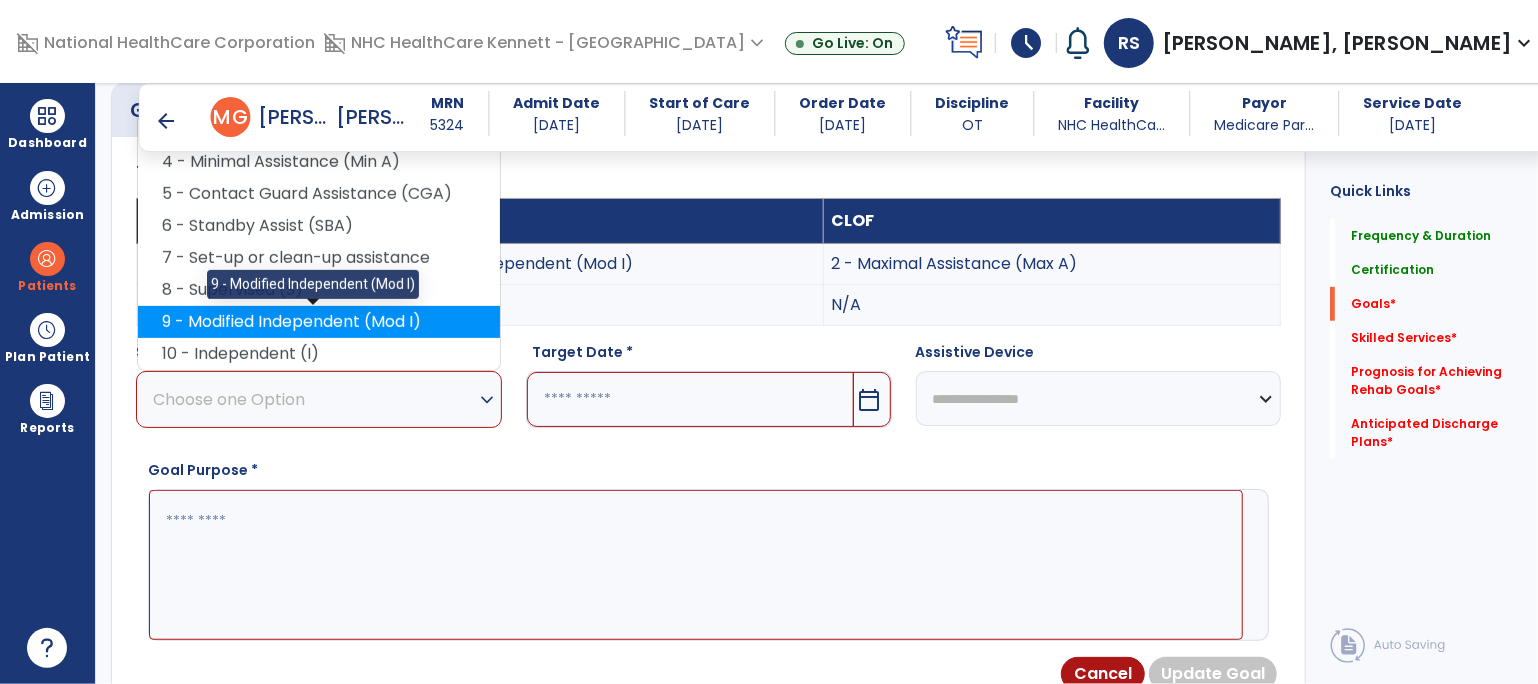 click on "9 - Modified Independent (Mod I)" at bounding box center [319, 322] 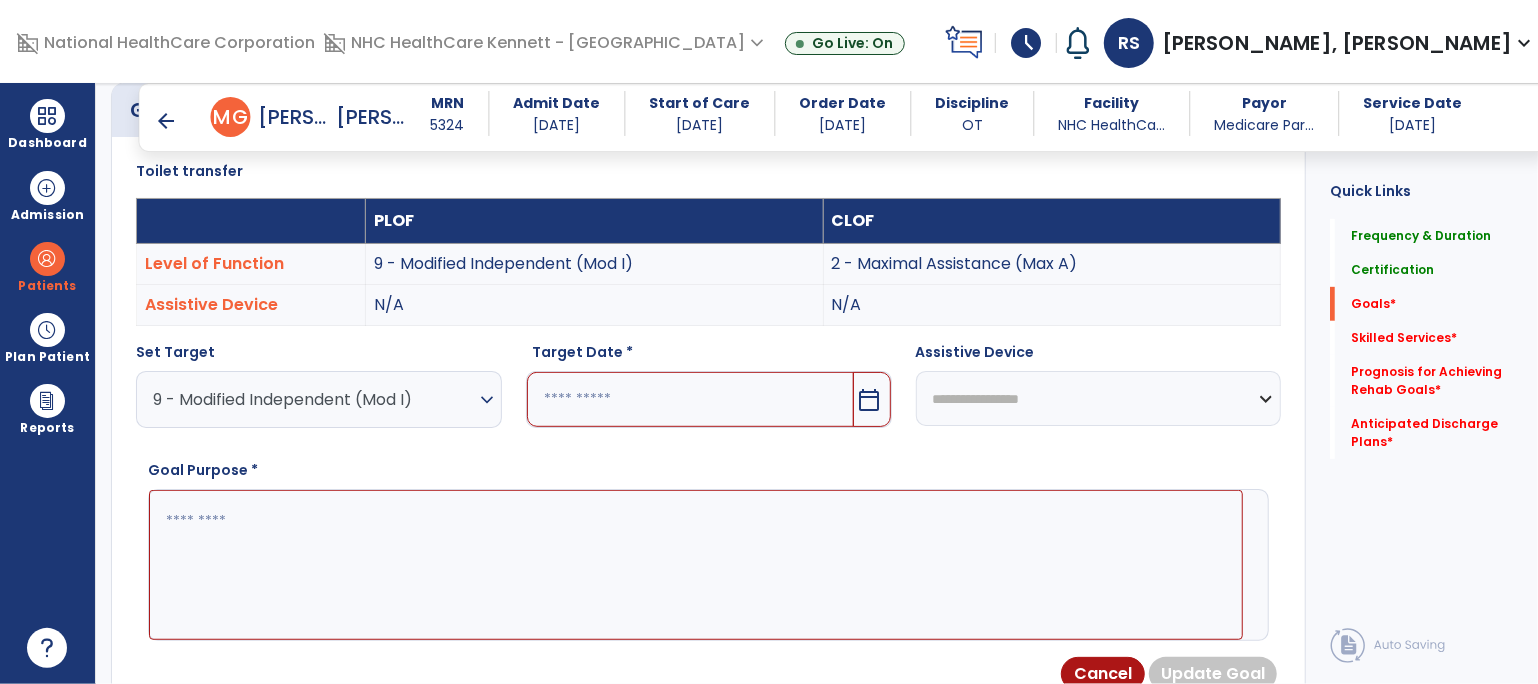 click at bounding box center [690, 399] 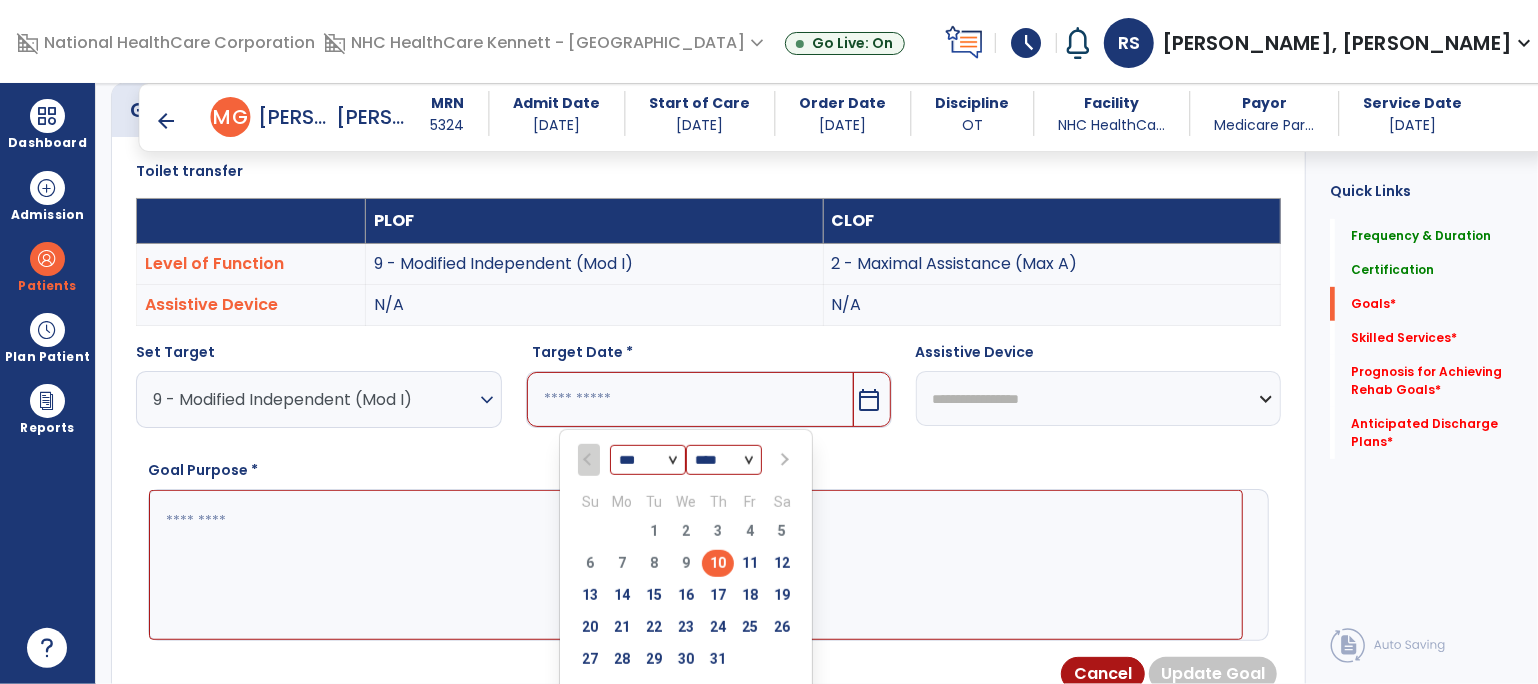 click on "*** *** *** ***" at bounding box center [648, 461] 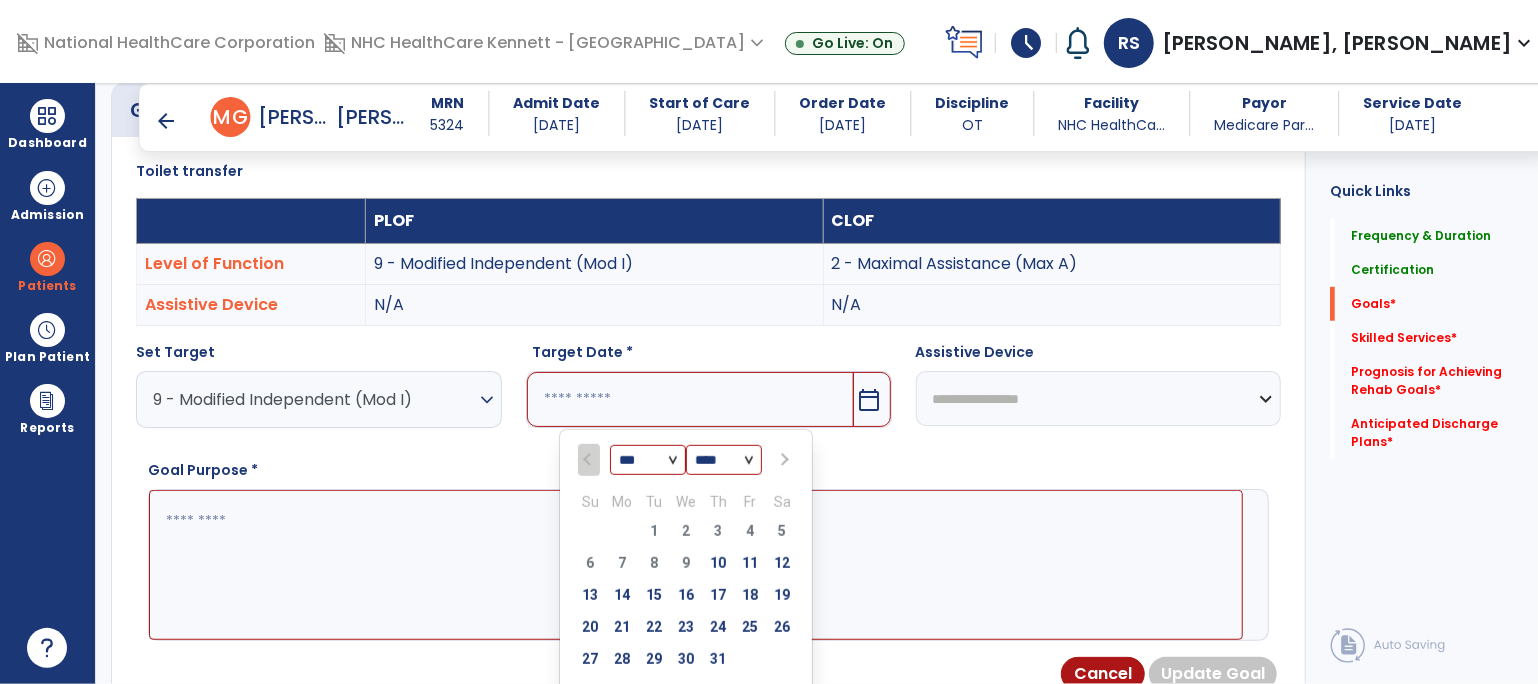 select on "**" 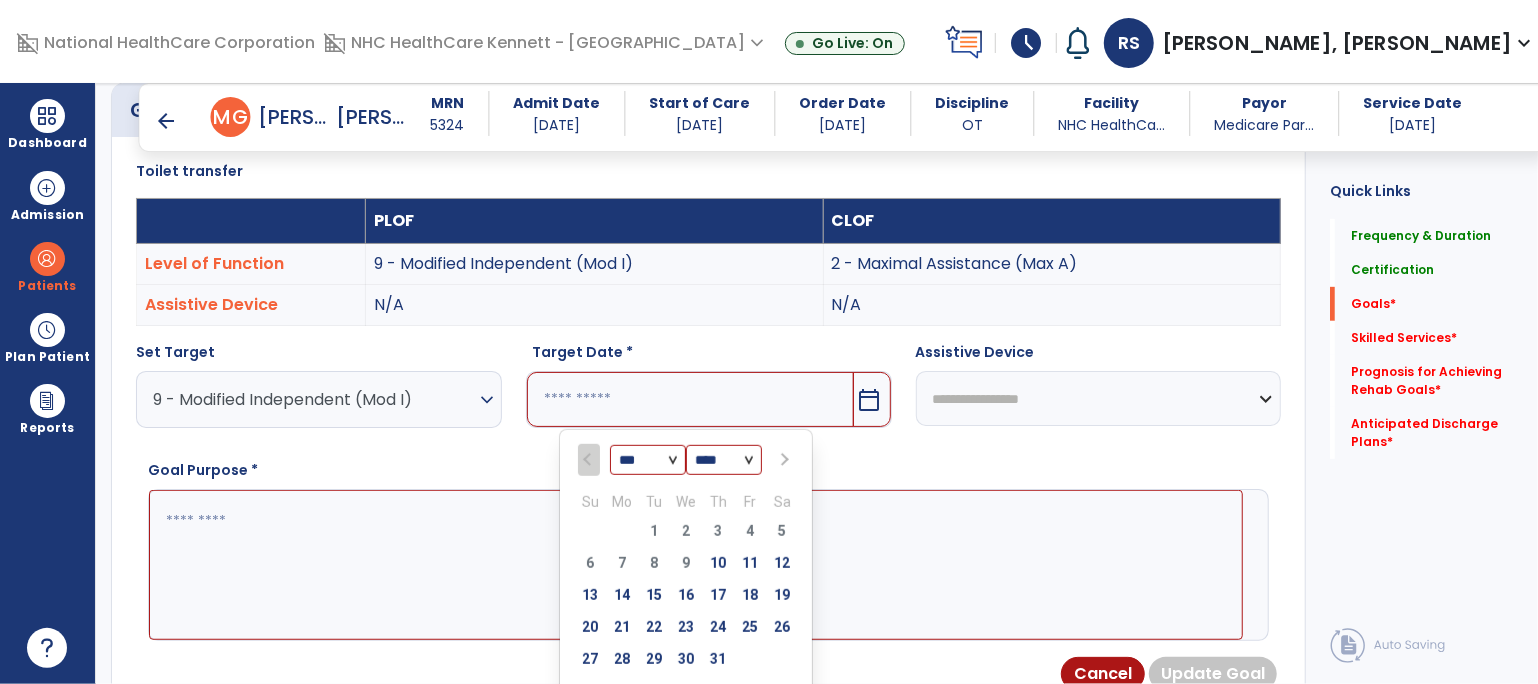 click on "*** *** *** ***" at bounding box center (648, 461) 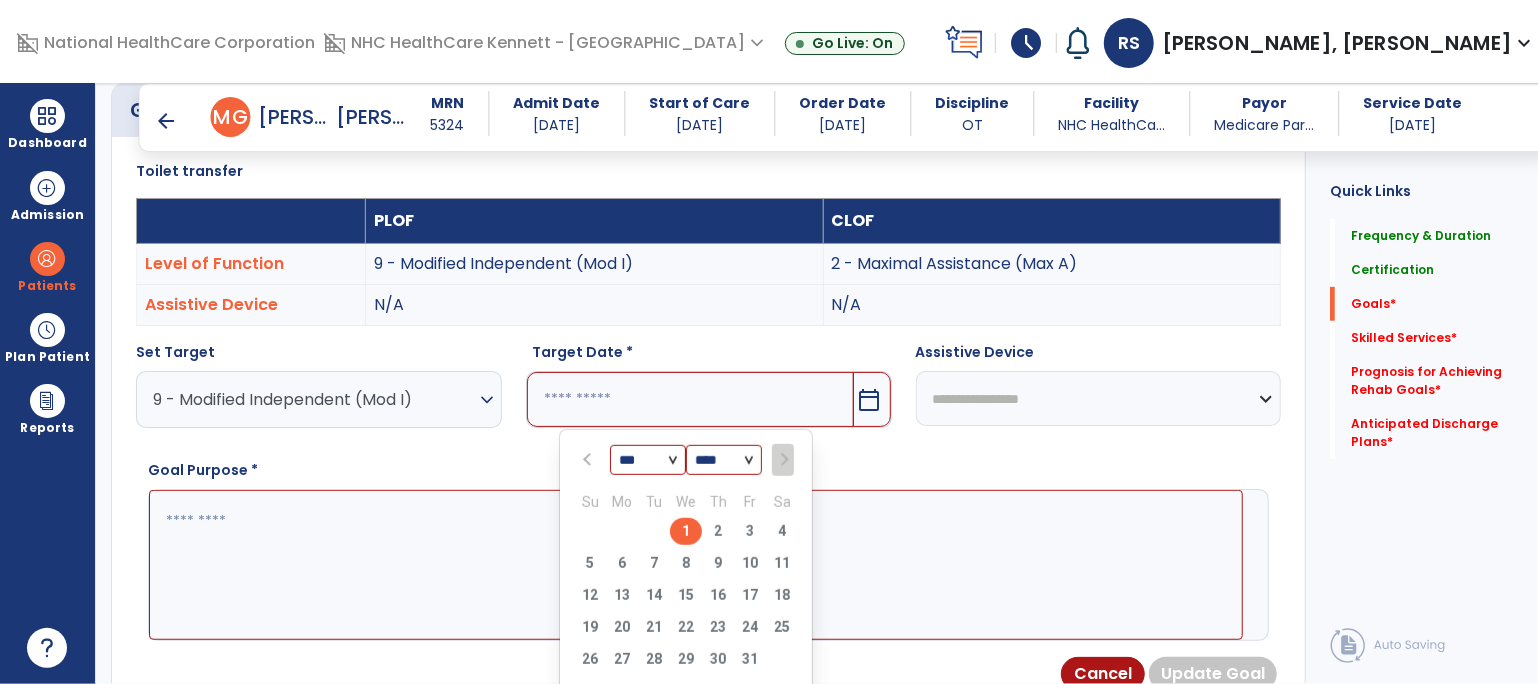 click on "1" at bounding box center (686, 531) 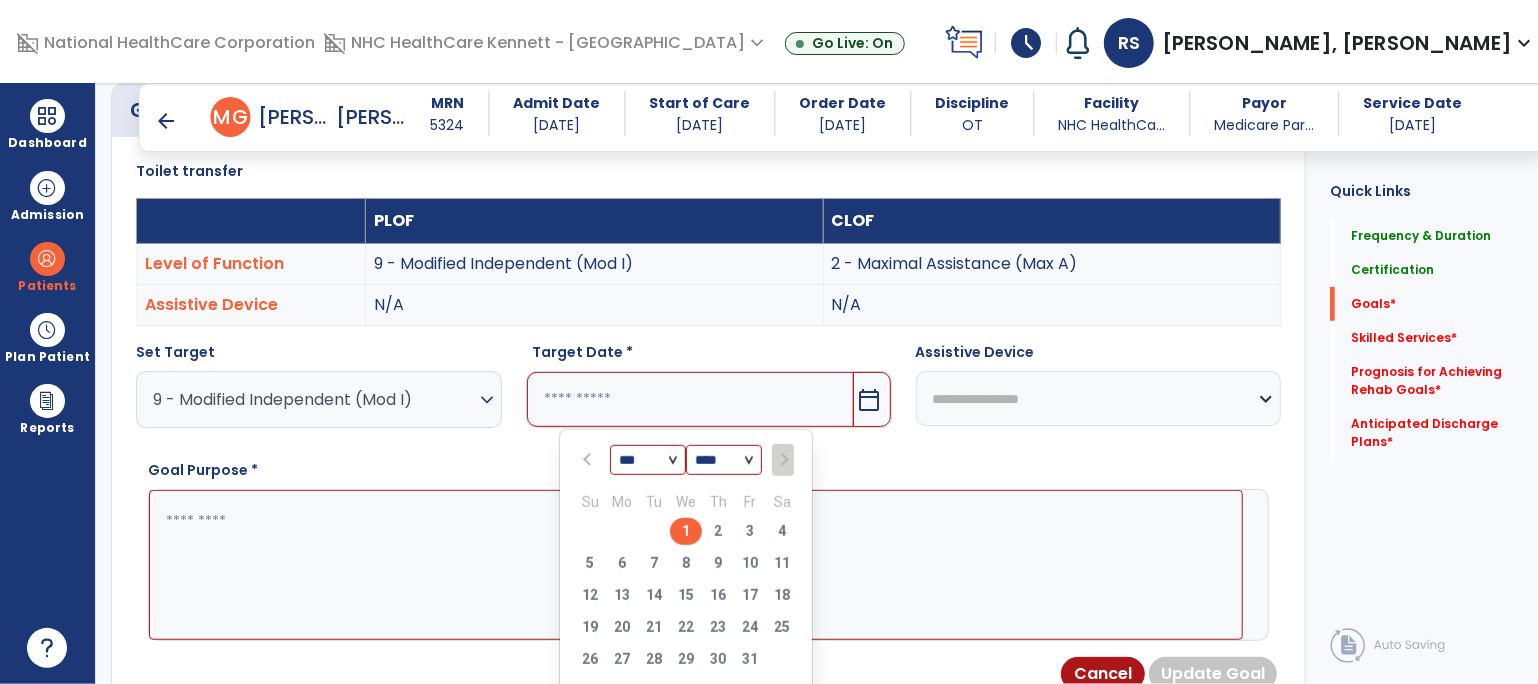 type on "*********" 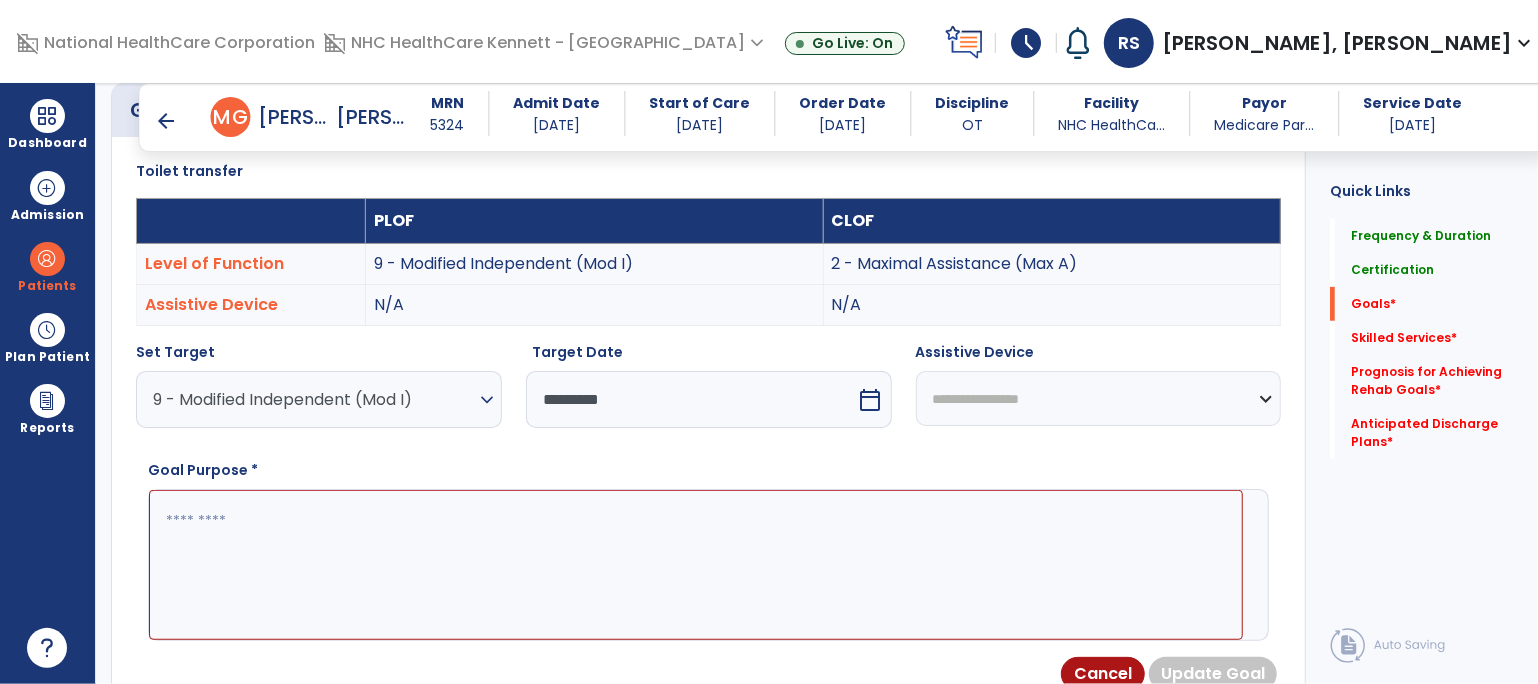 click at bounding box center (696, 565) 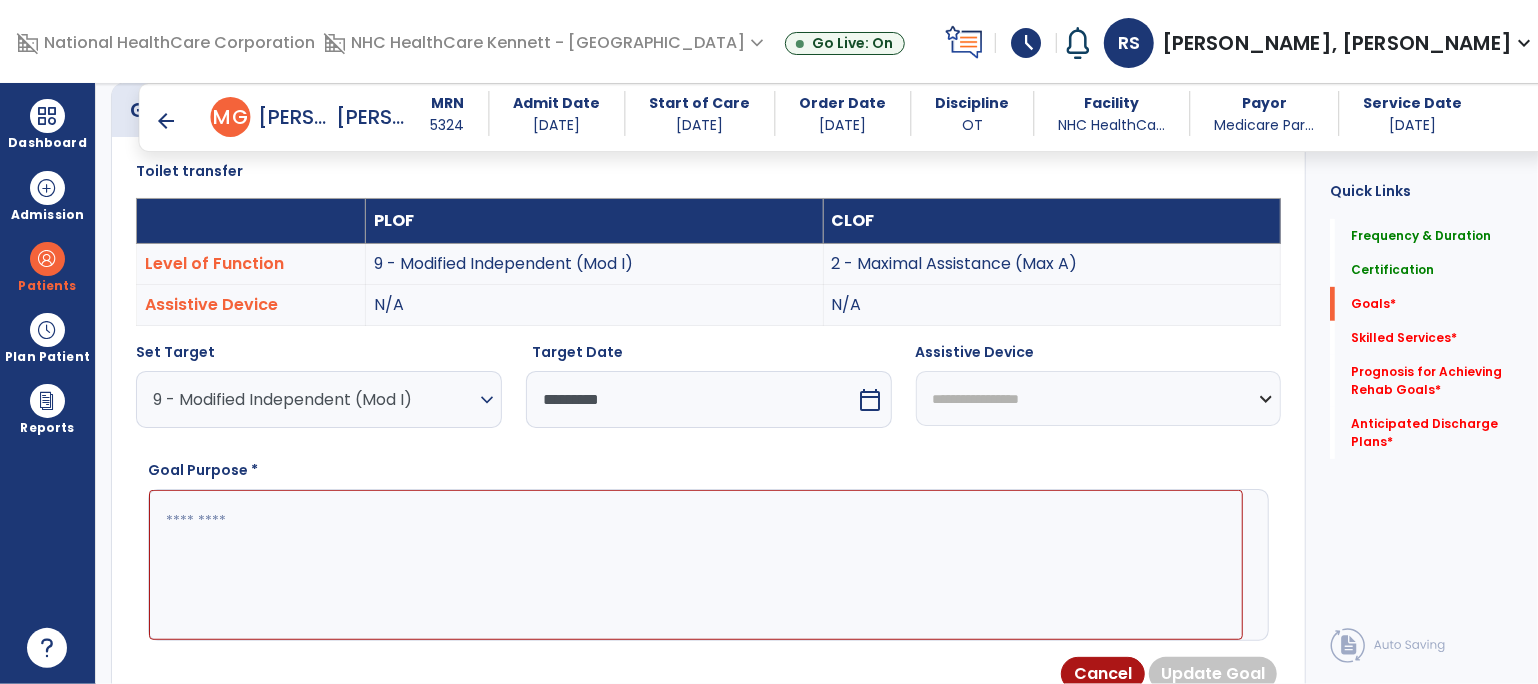 click at bounding box center [696, 565] 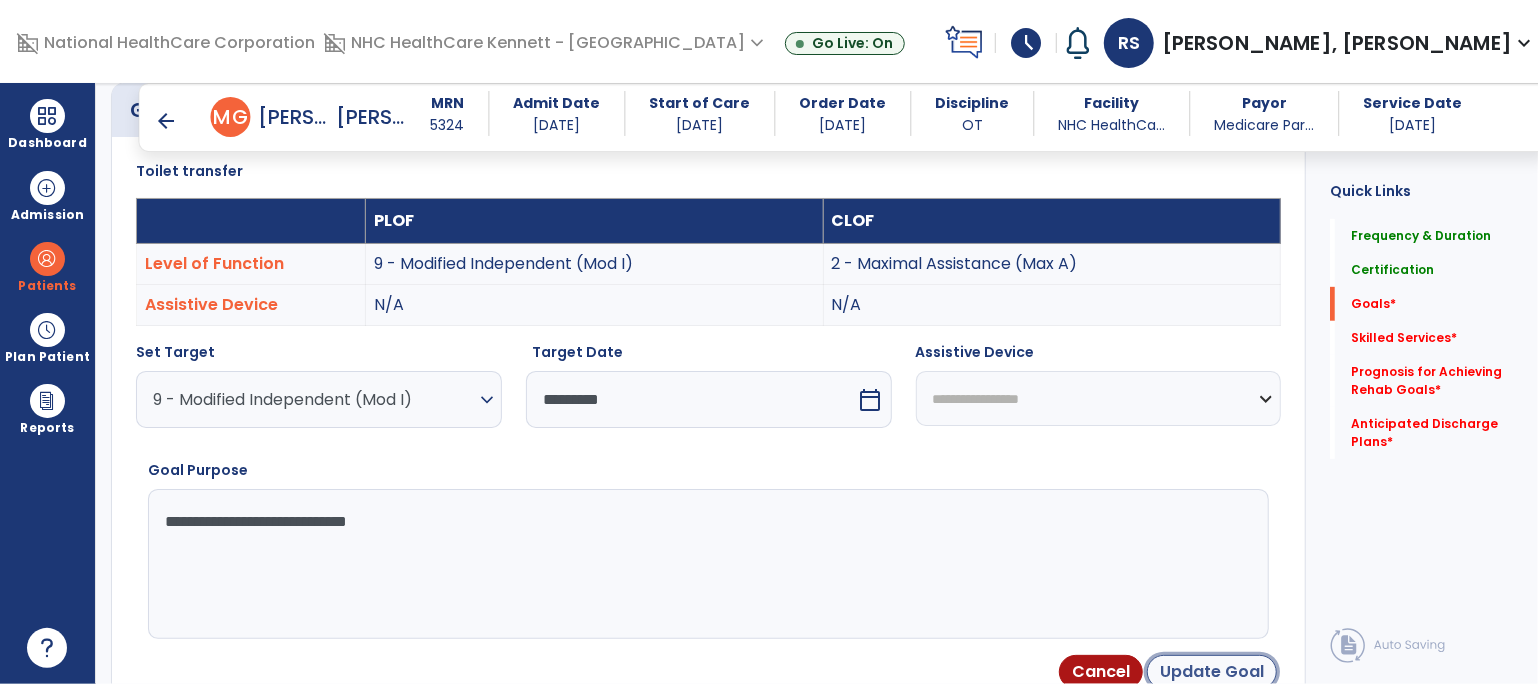 click on "Update Goal" at bounding box center [1212, 672] 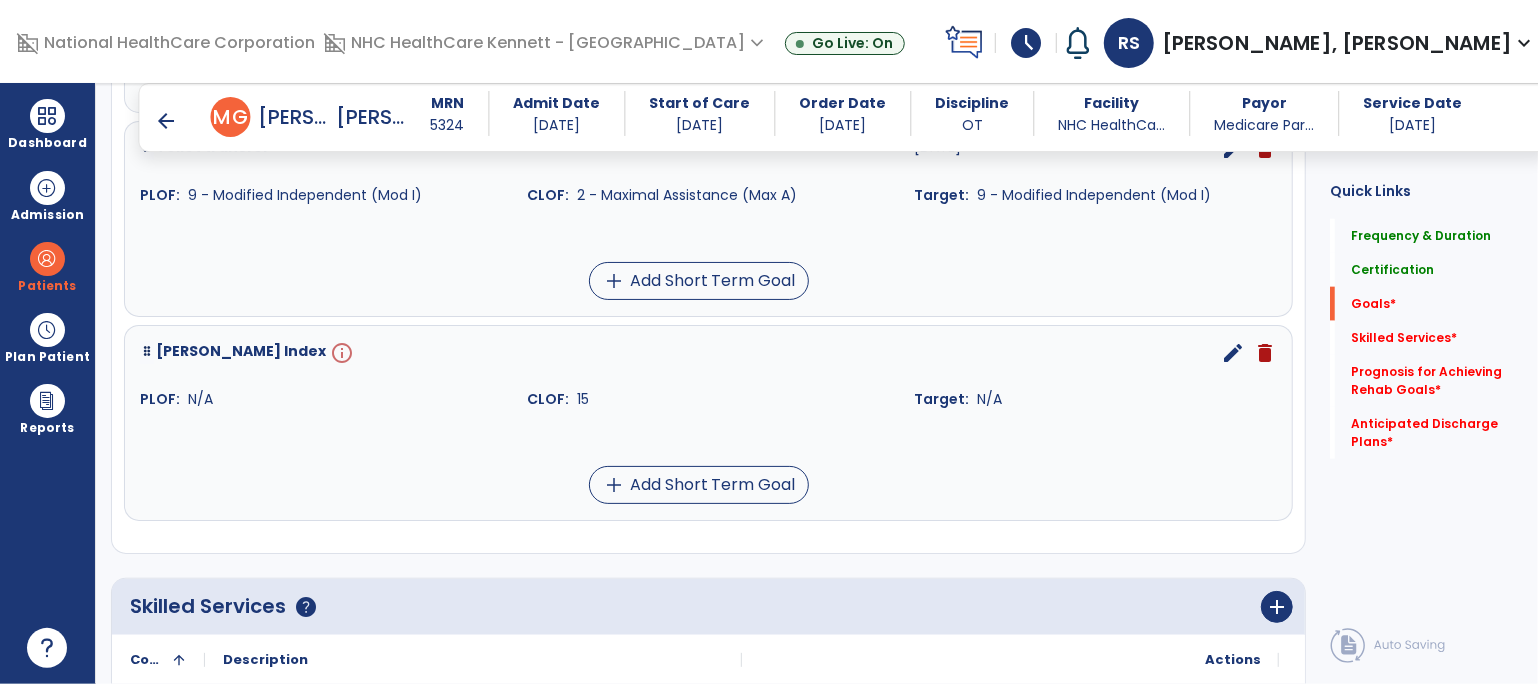 scroll, scrollTop: 1423, scrollLeft: 0, axis: vertical 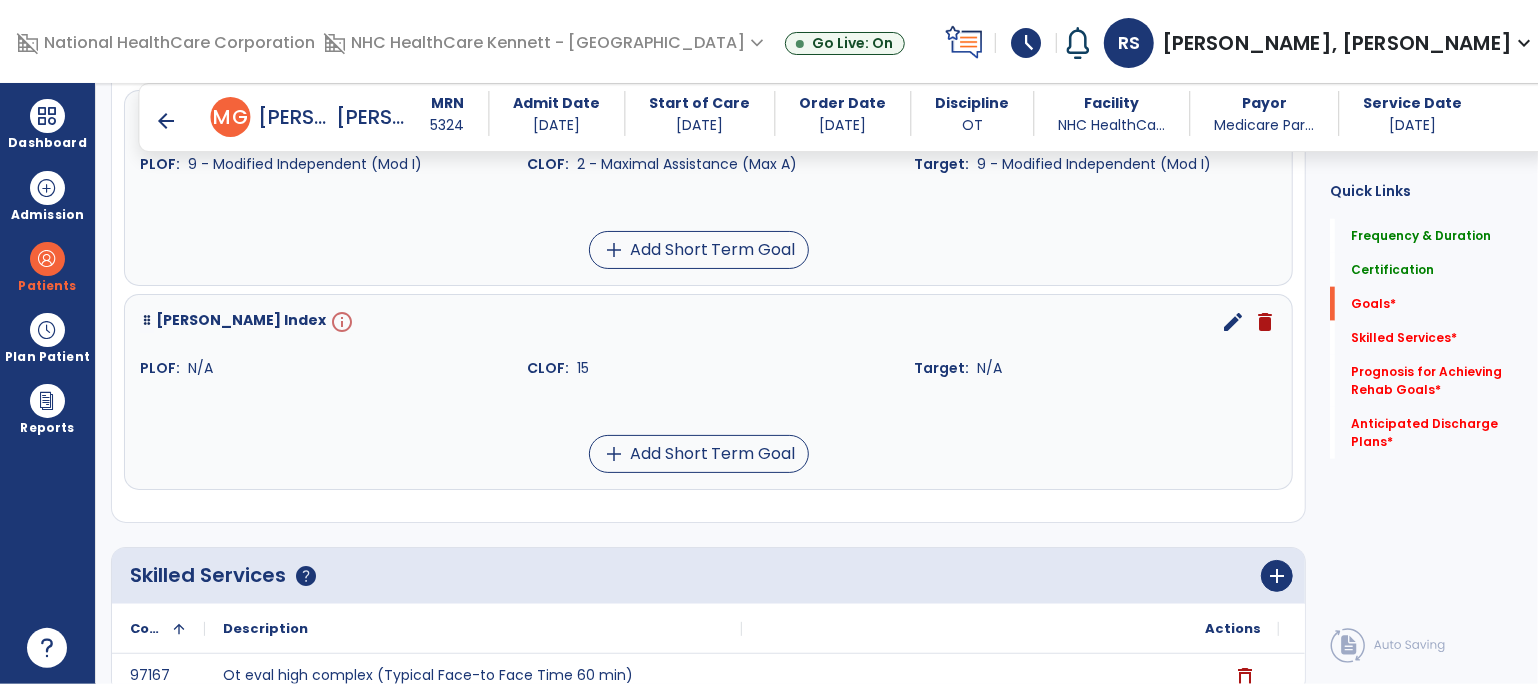 click on "edit" at bounding box center [1233, 322] 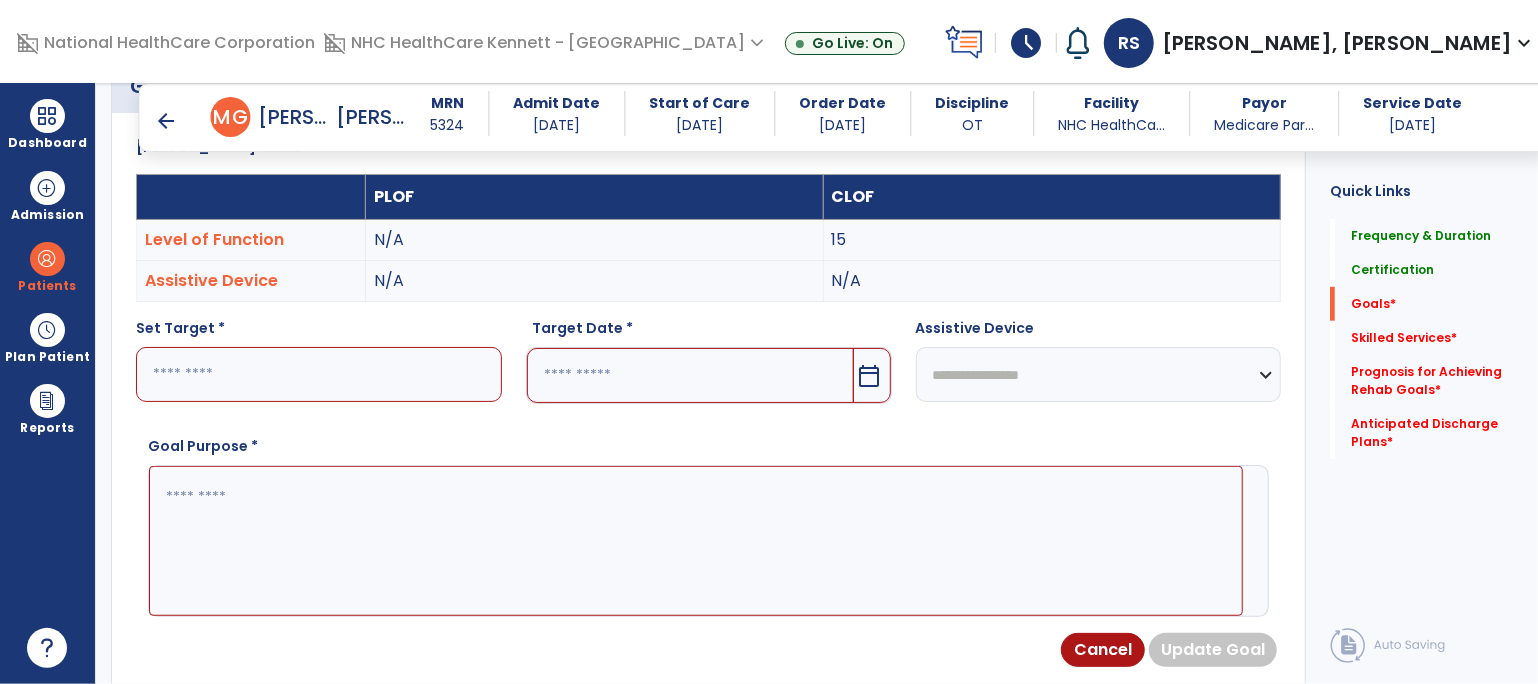 scroll, scrollTop: 534, scrollLeft: 0, axis: vertical 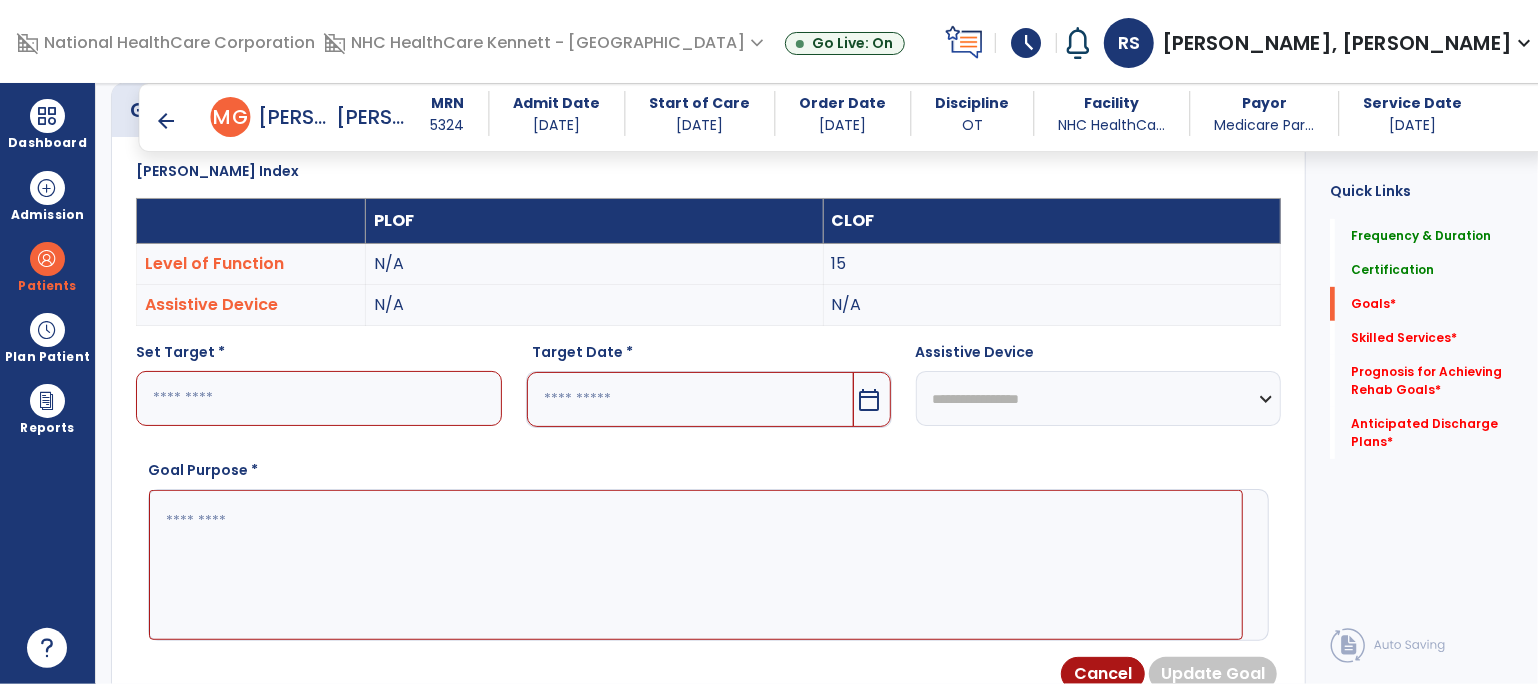 click at bounding box center [696, 565] 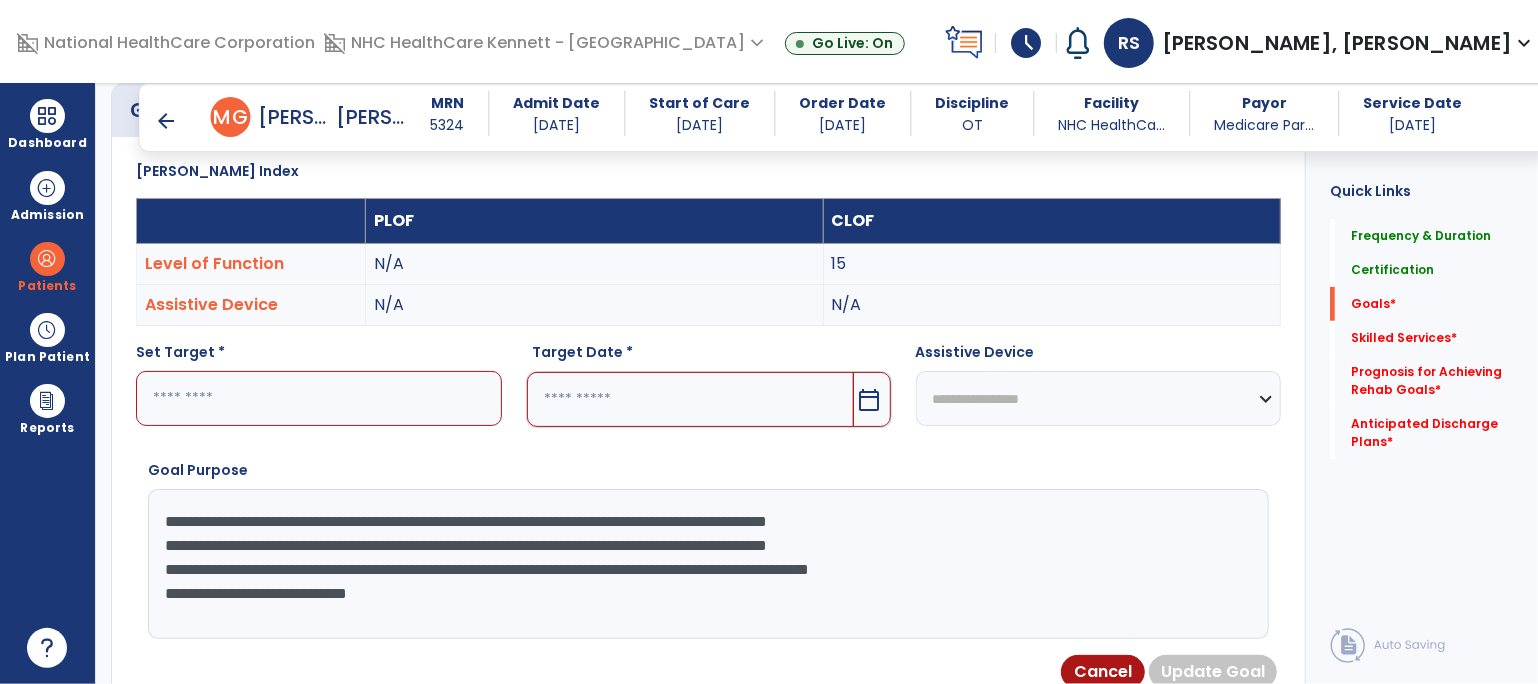 click on "**********" at bounding box center (696, 564) 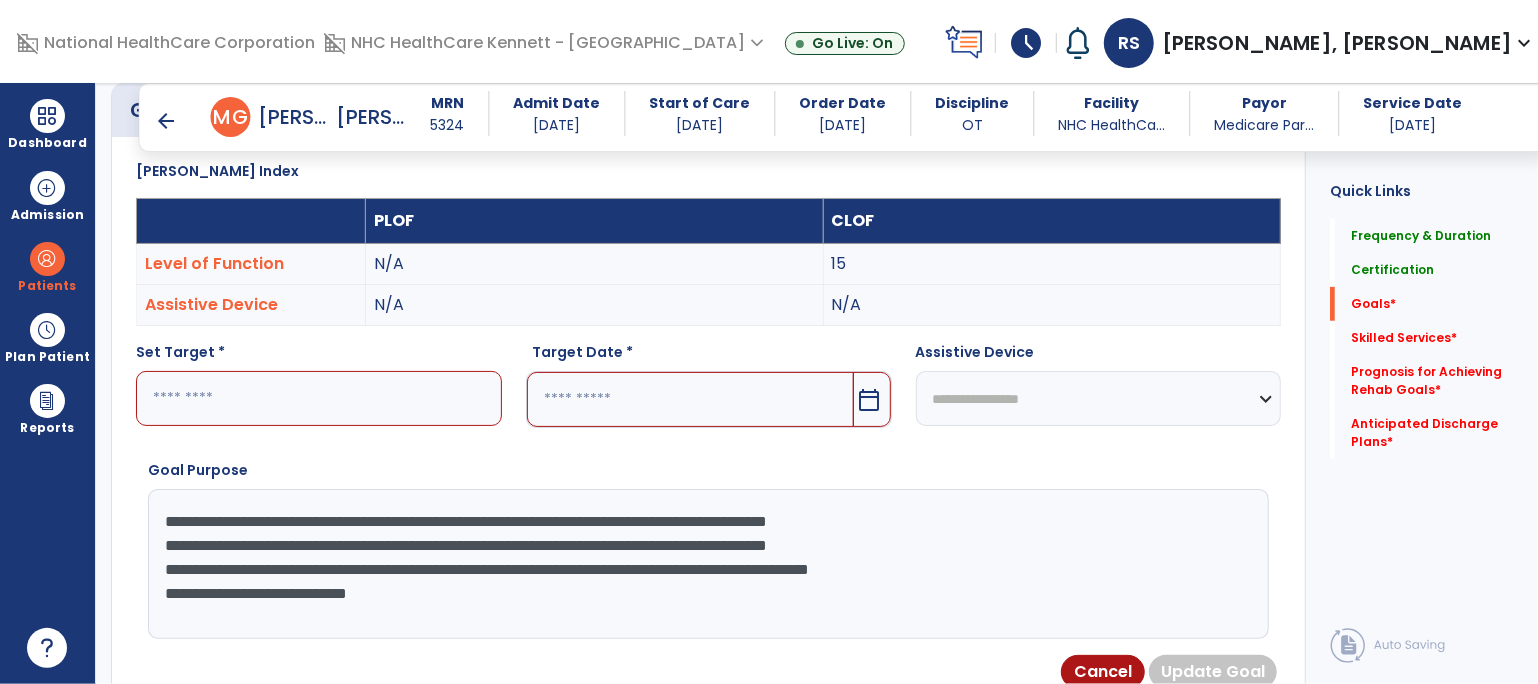 click on "**********" at bounding box center [696, 564] 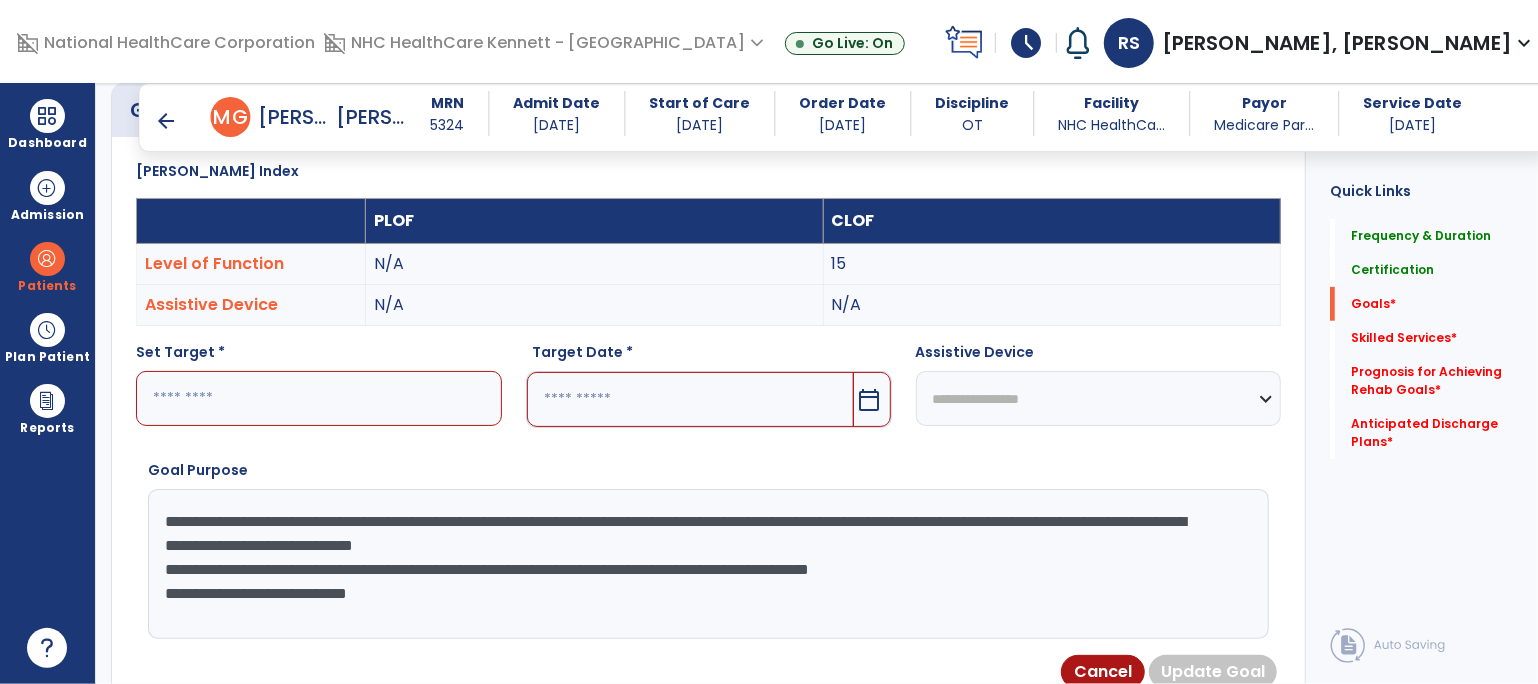 click on "**********" at bounding box center [696, 564] 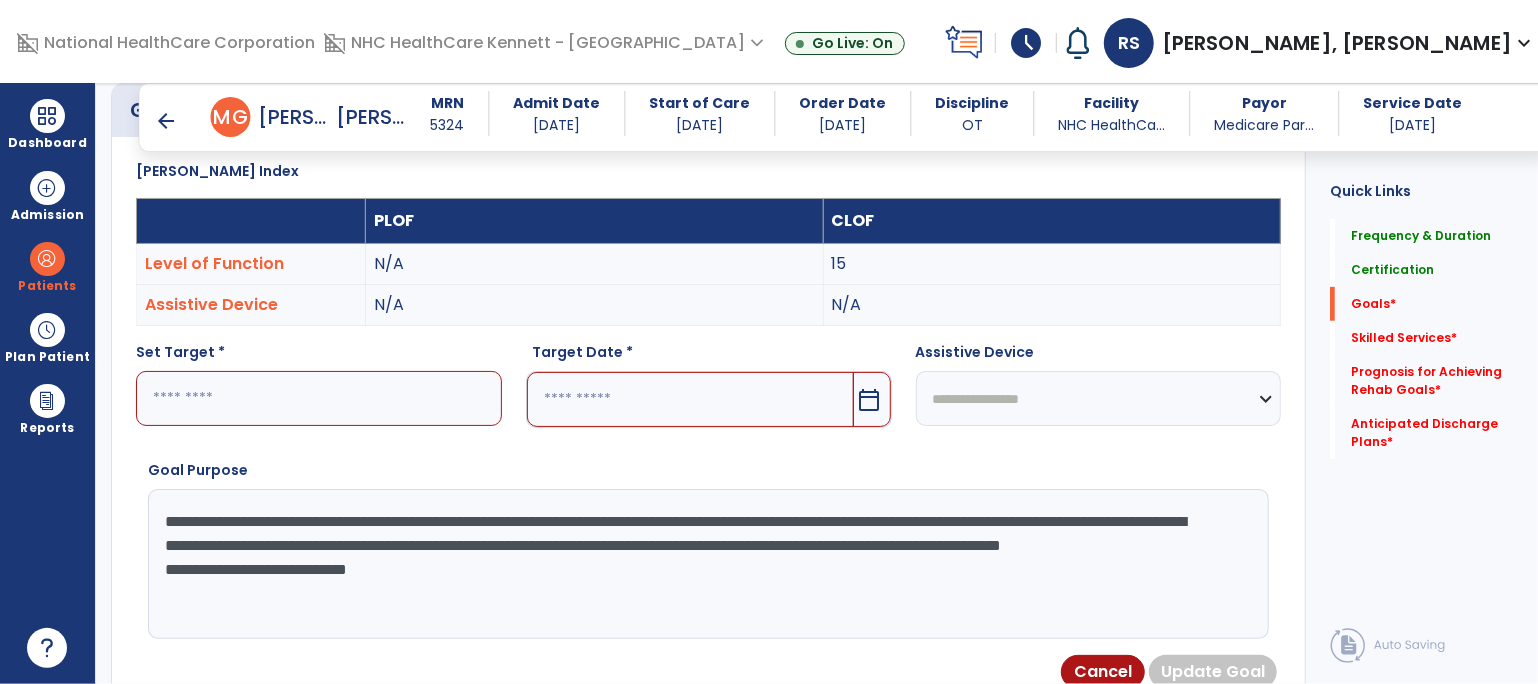 click on "**********" at bounding box center (696, 564) 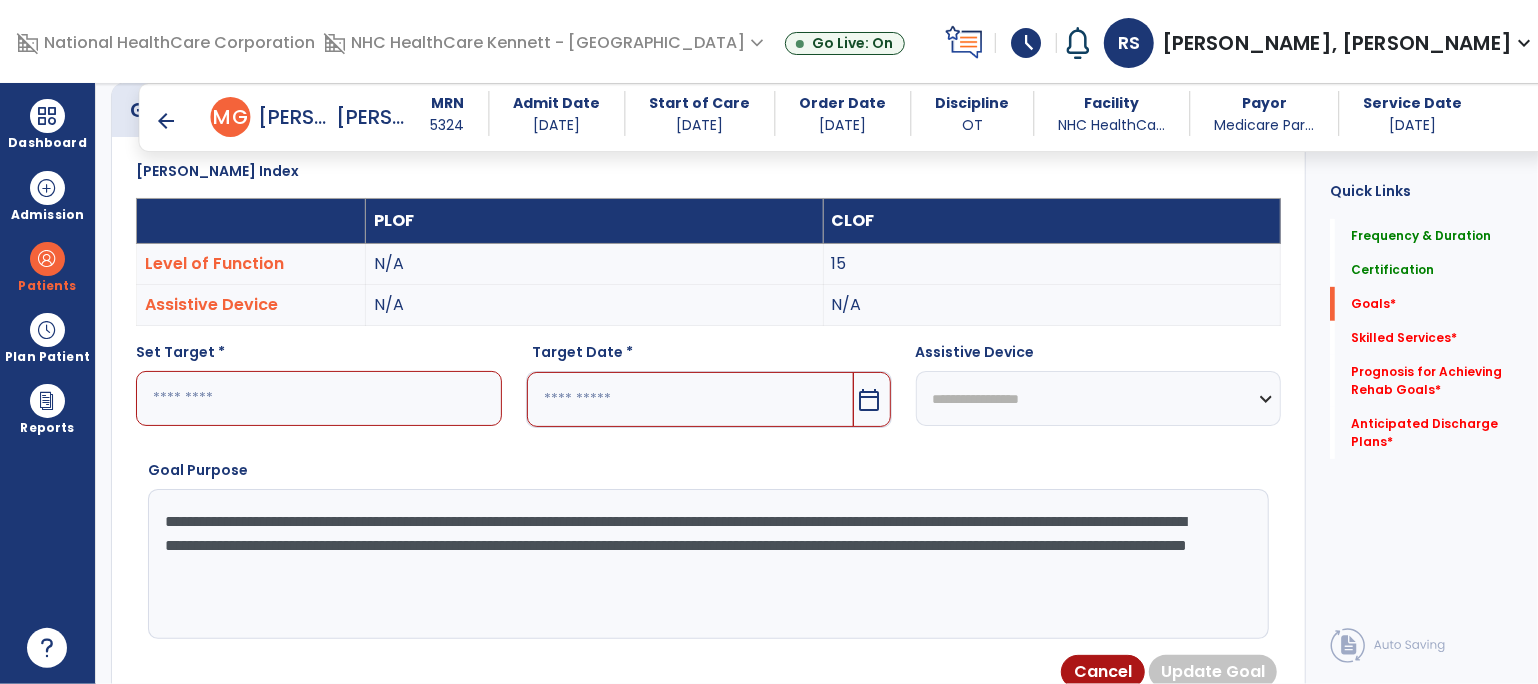 type on "**********" 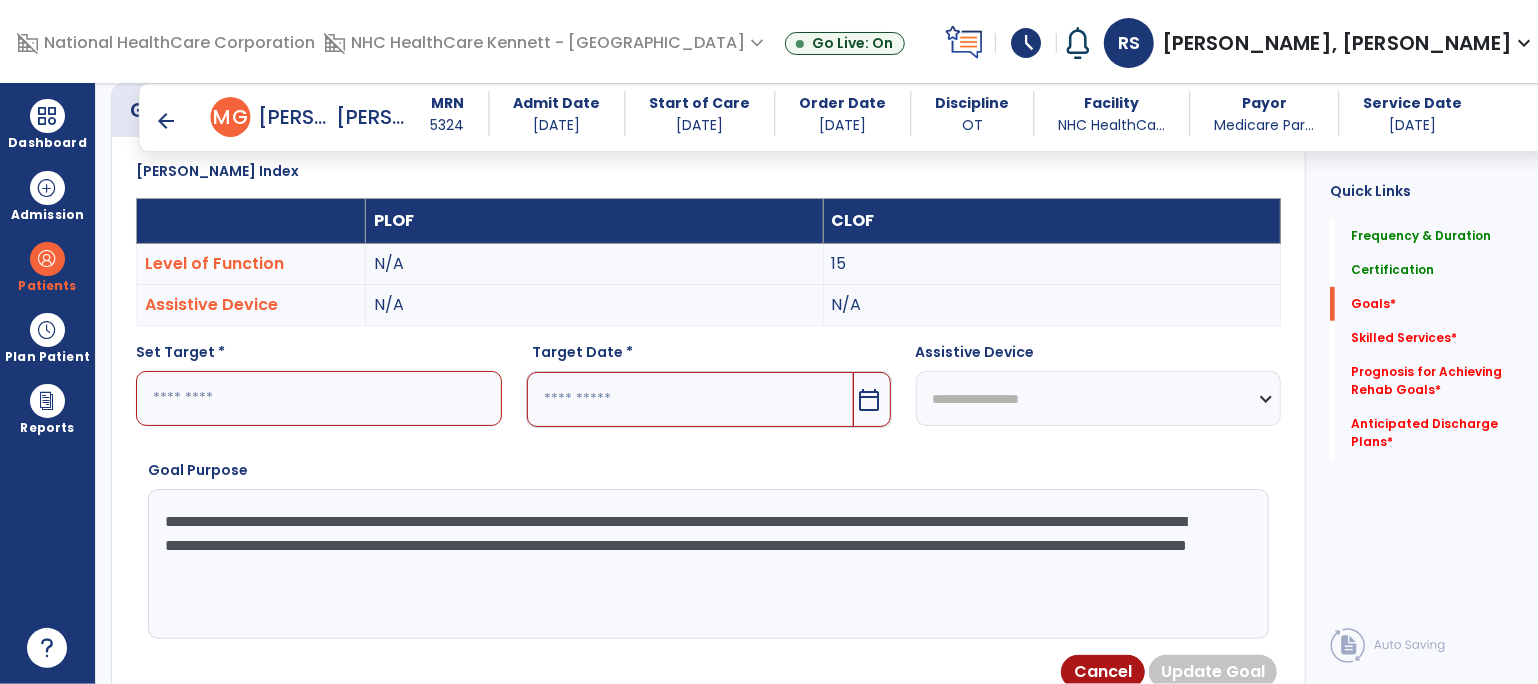 click at bounding box center (319, 398) 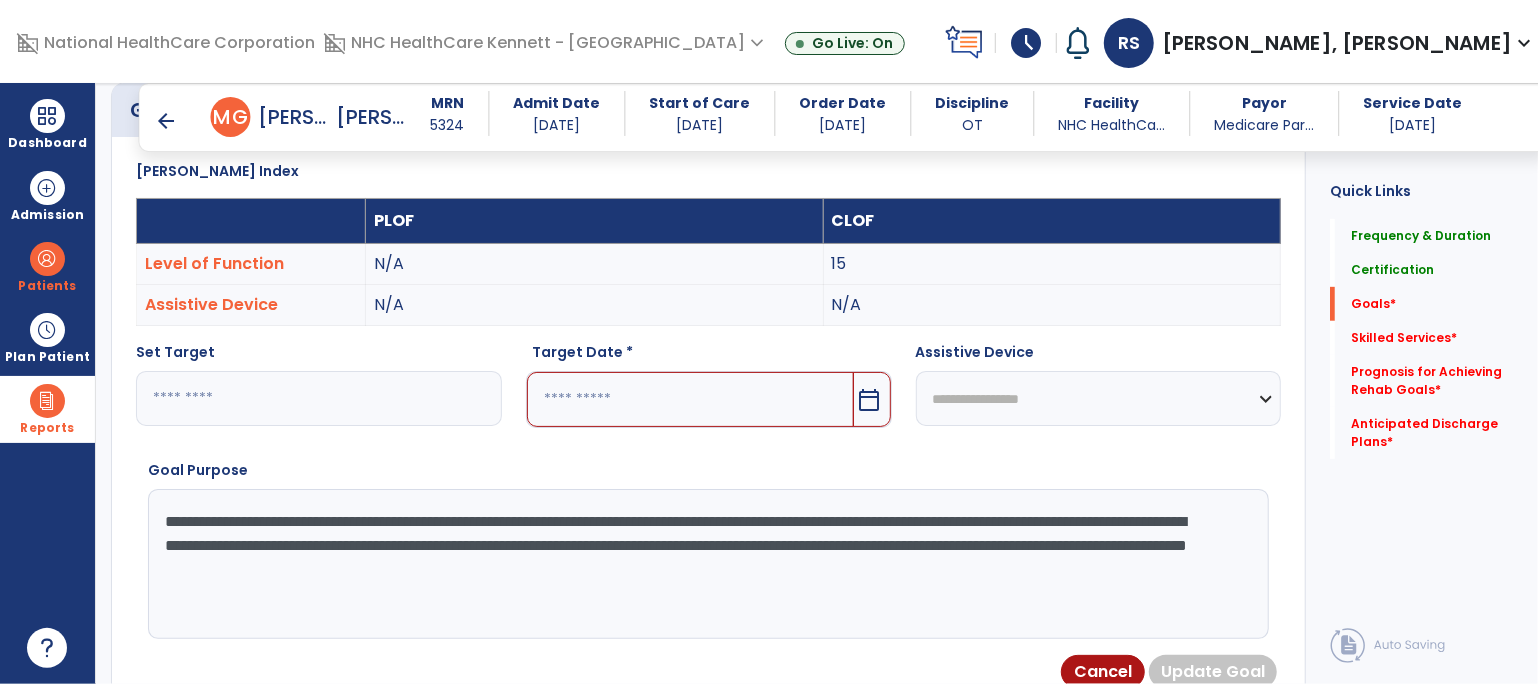 drag, startPoint x: 277, startPoint y: 392, endPoint x: 0, endPoint y: 394, distance: 277.00723 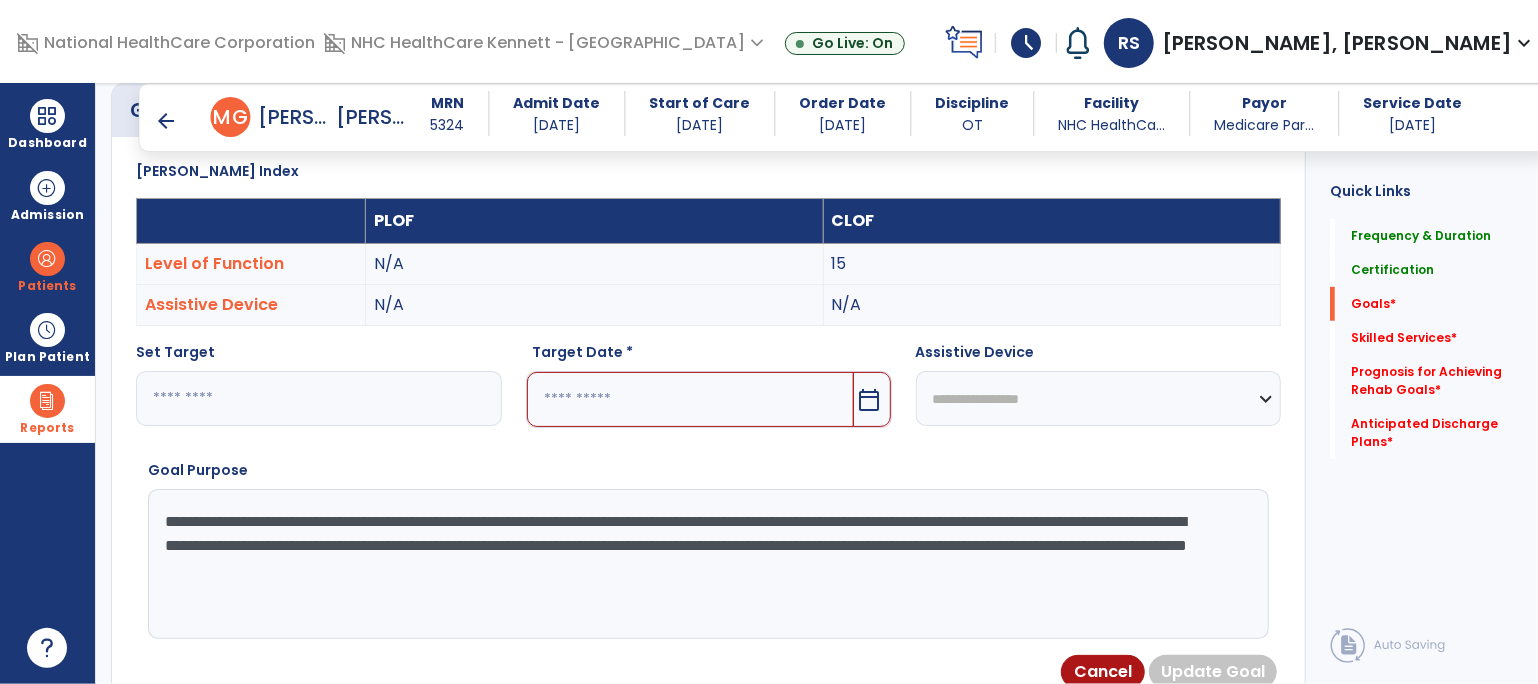 click on "Dashboard  dashboard  Therapist Dashboard Admission Patients  format_list_bulleted  Patient List  space_dashboard  Patient Board  insert_chart  PDPM Board Plan Patient  event_note  Planner  content_paste_go  Scheduler  content_paste_go  Whiteboard Reports  export_notes  Billing Exports  note_alt  EOM Report  event_note  Minutes By Payor  inbox_customize  Service Log  playlist_add_check  Triple Check Report  arrow_back   Evaluation Document   arrow_back      M  G  Mayes,   Gary  MRN 5324 Admit Date 07/01/2025 Start of Care 07/10/2025 Order Date 07/10/2025 Discipline OT Facility NHC HealthCa... Payor Medicare Par... Service Date 07/10/2025  Medical Review  0  Background Assess...  0  Patient Assessment  0  Medical Necessity  0  Evaluation Type  0  Plan of Care  4 Frequency & Duration  Frequency  ********* ** ** ** ** ** ** **  Duration  ** ******** ***** Certification From 07/10/2025 Certification Through 10/01/2025 Goals     Barthel Index PLOF CLOF Level of Function  N/A   15  Assistive Device  N/A   N/A  *" at bounding box center (782, 342) 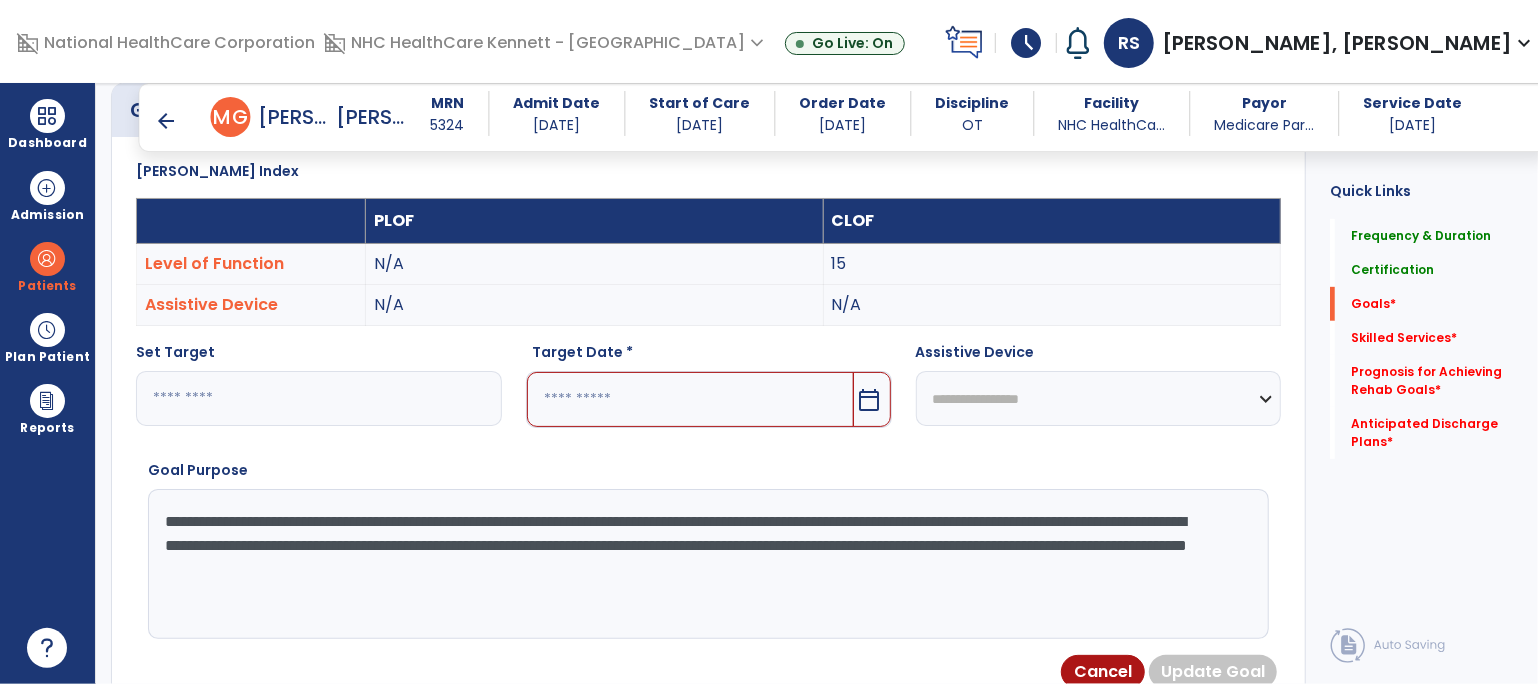 type on "**" 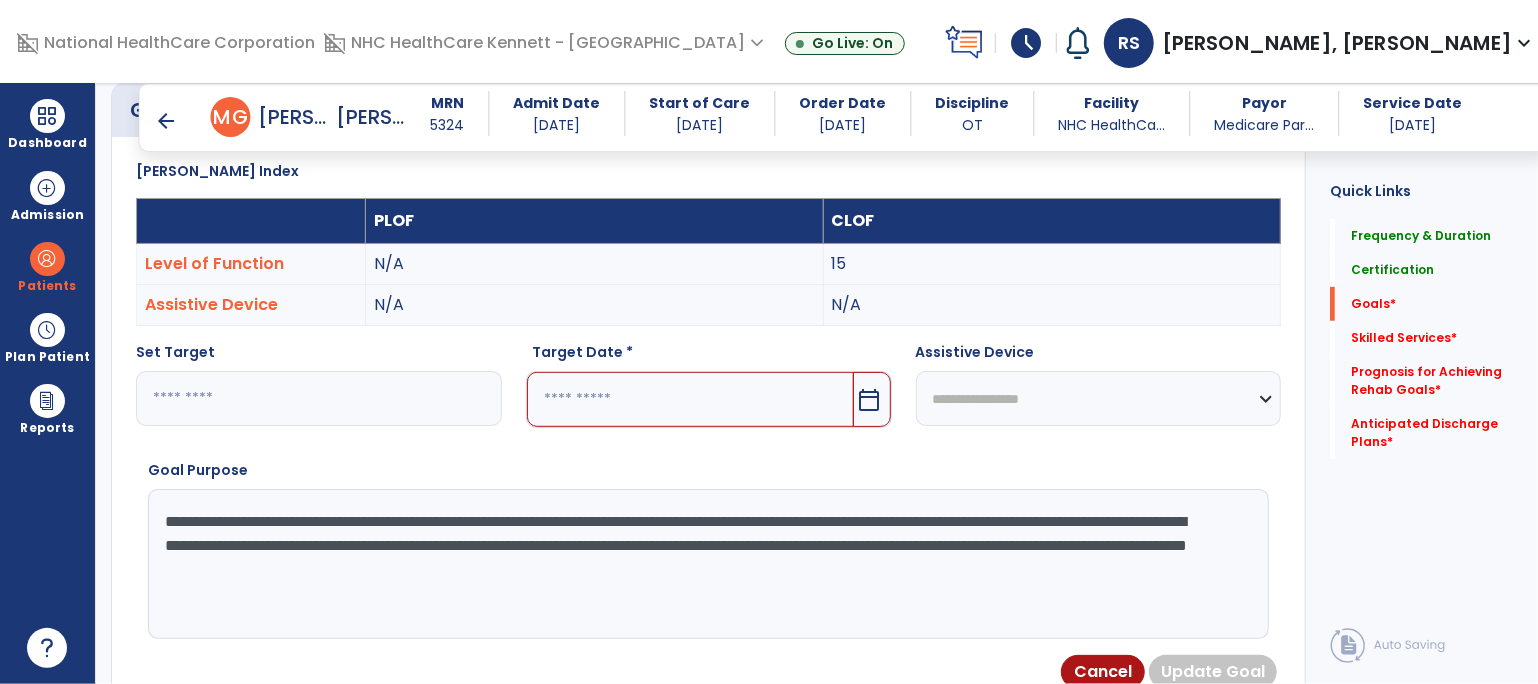 click at bounding box center [690, 399] 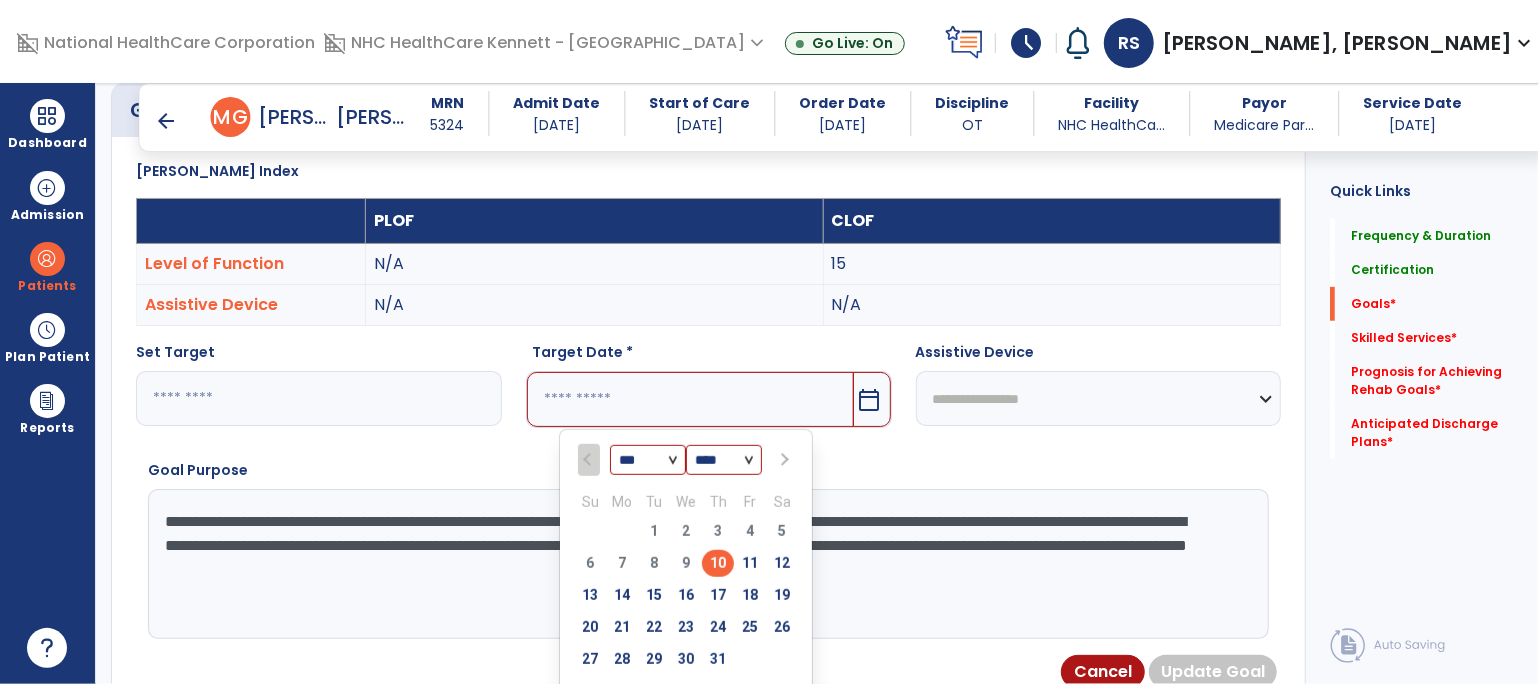 click on "*** *** *** ***" at bounding box center [648, 461] 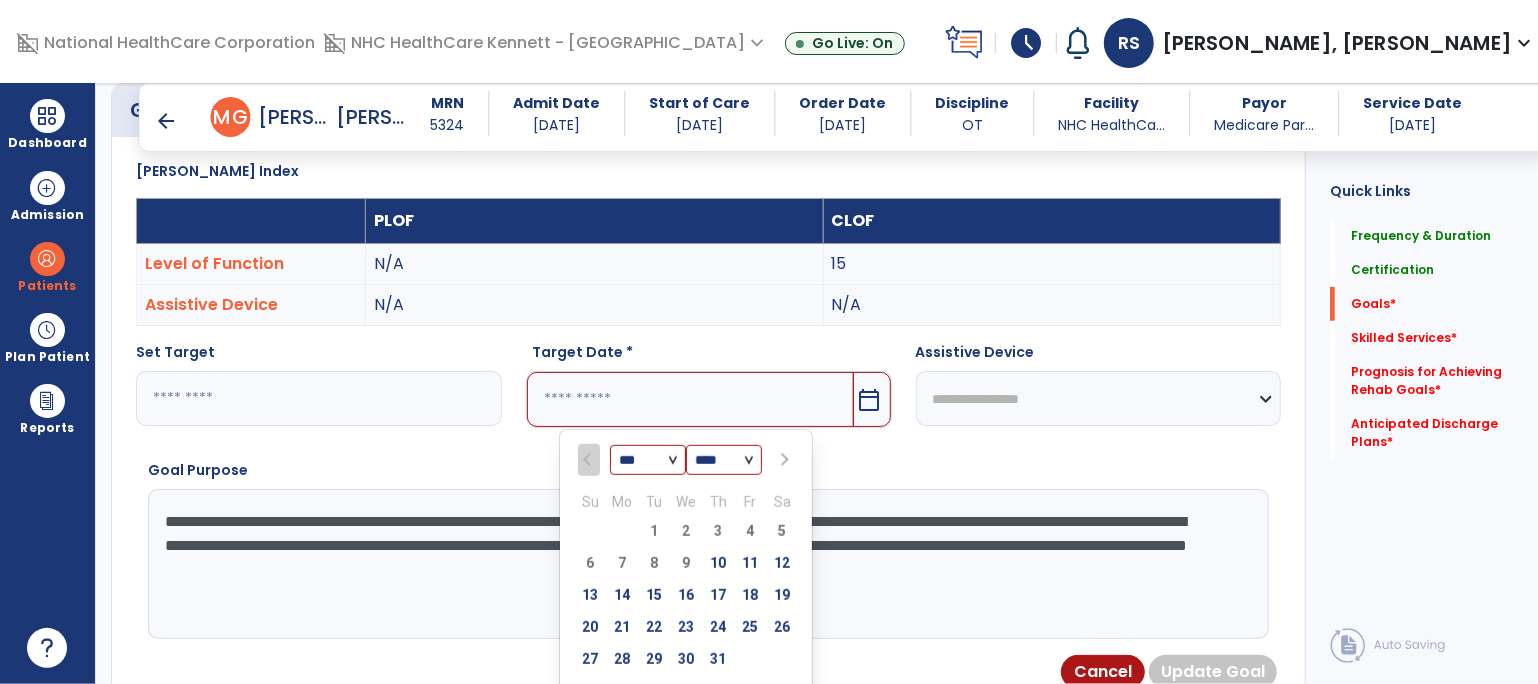 select on "**" 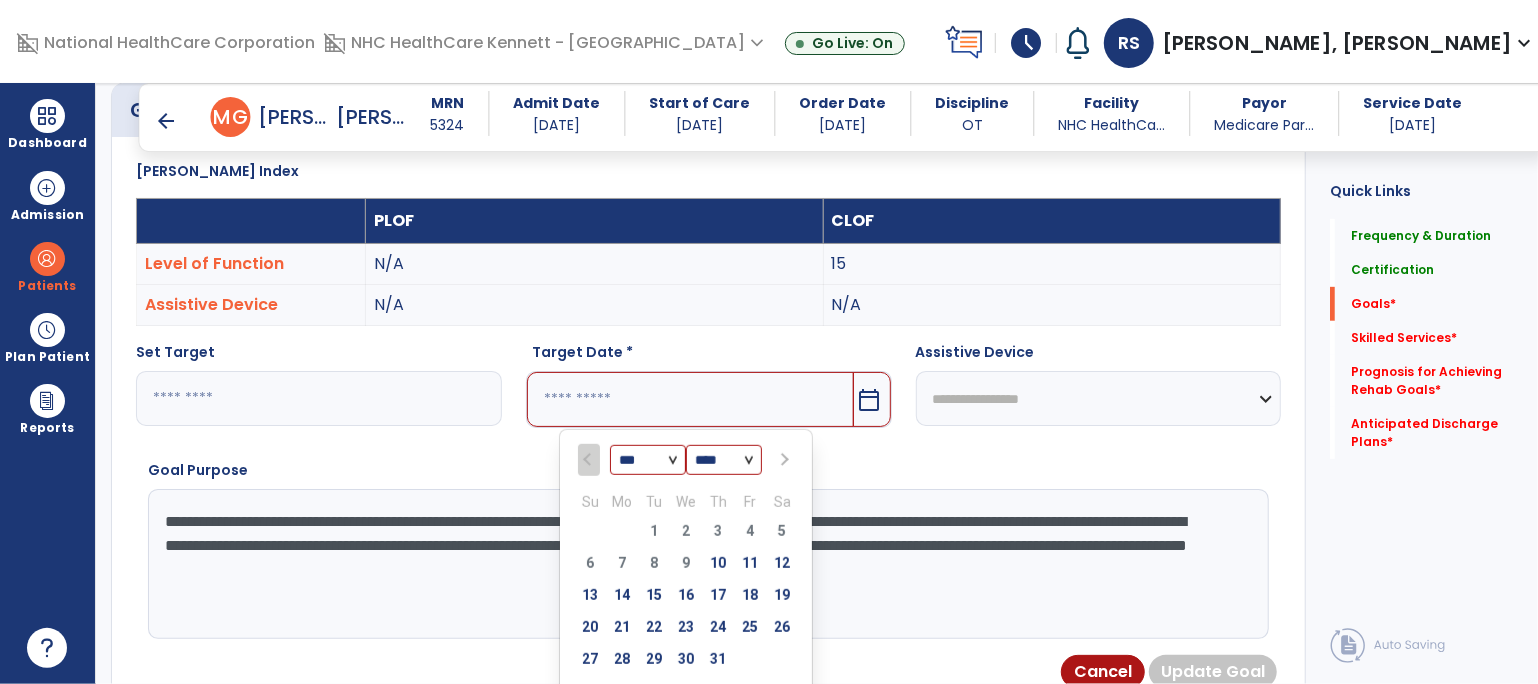 click on "*** *** *** ***" at bounding box center (648, 461) 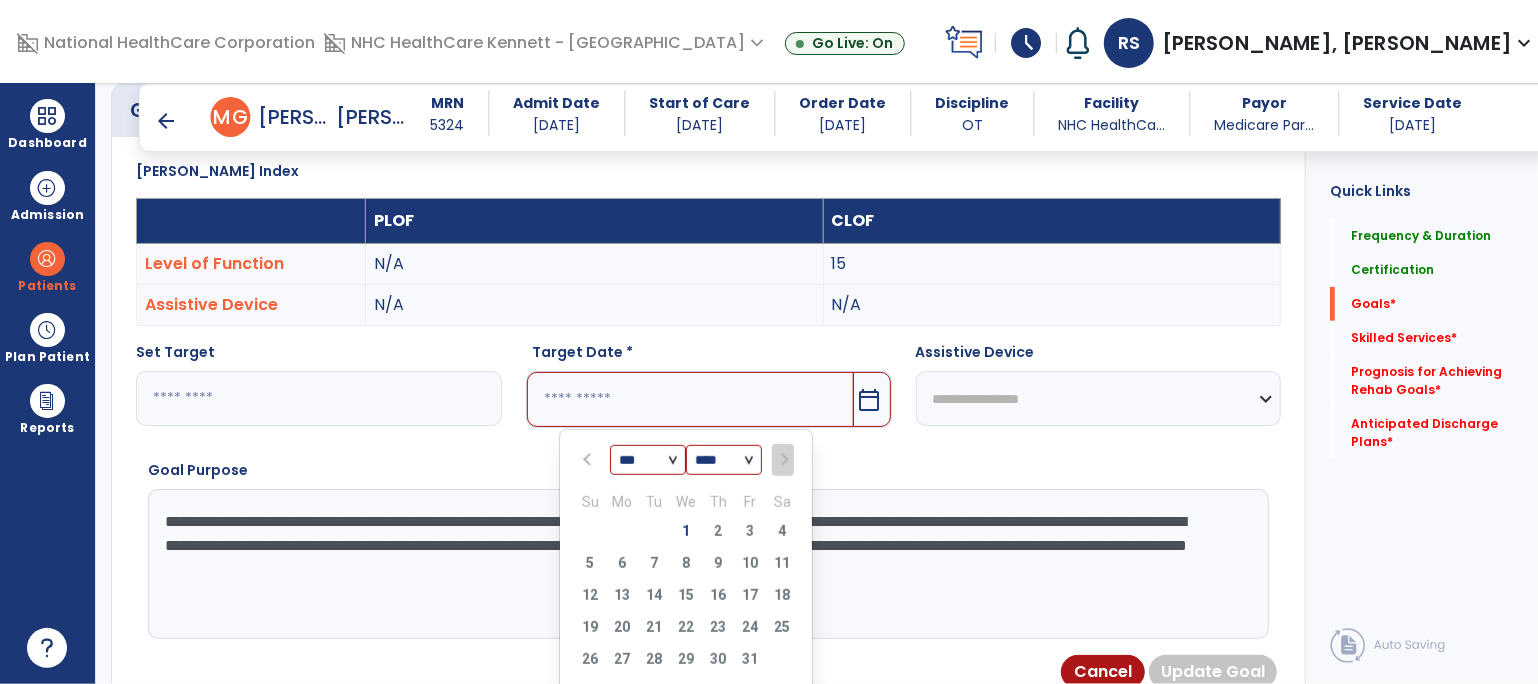 click on "1" at bounding box center [686, 531] 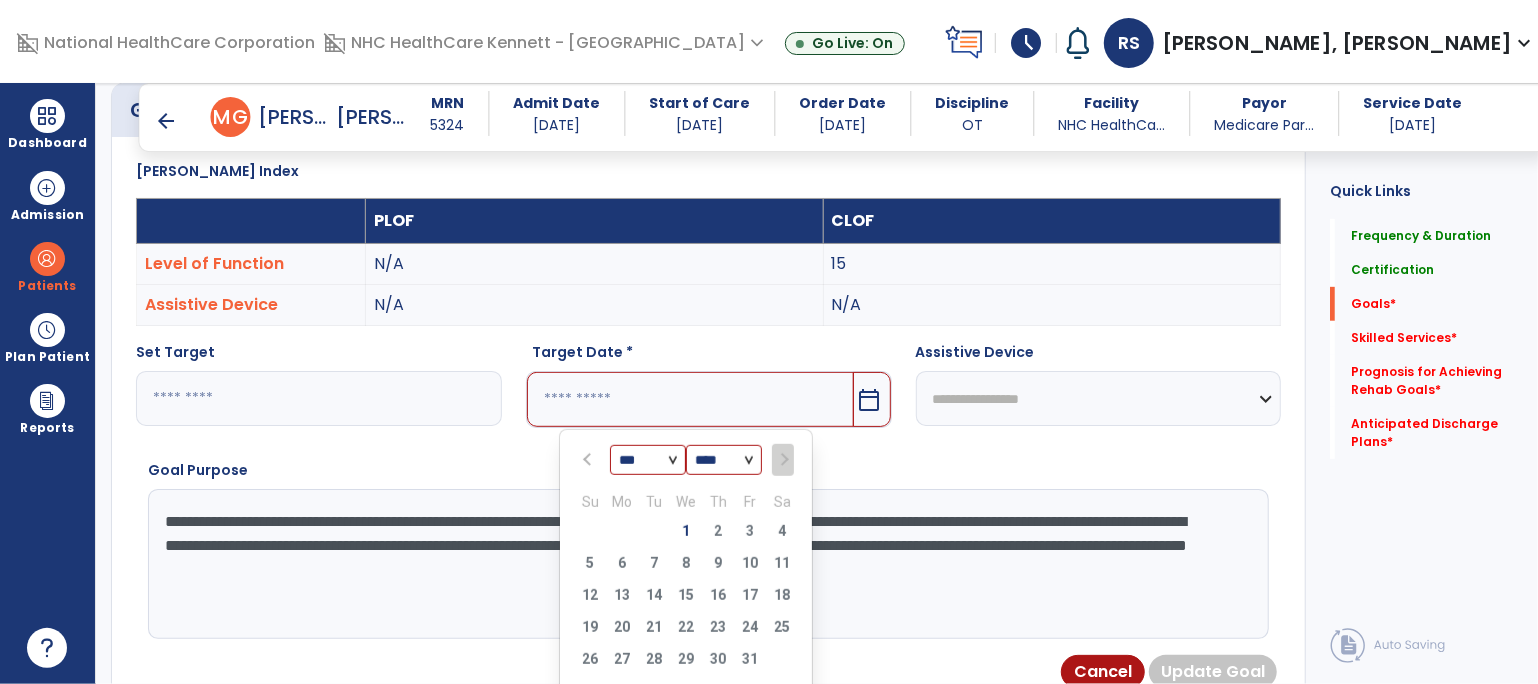 type on "*********" 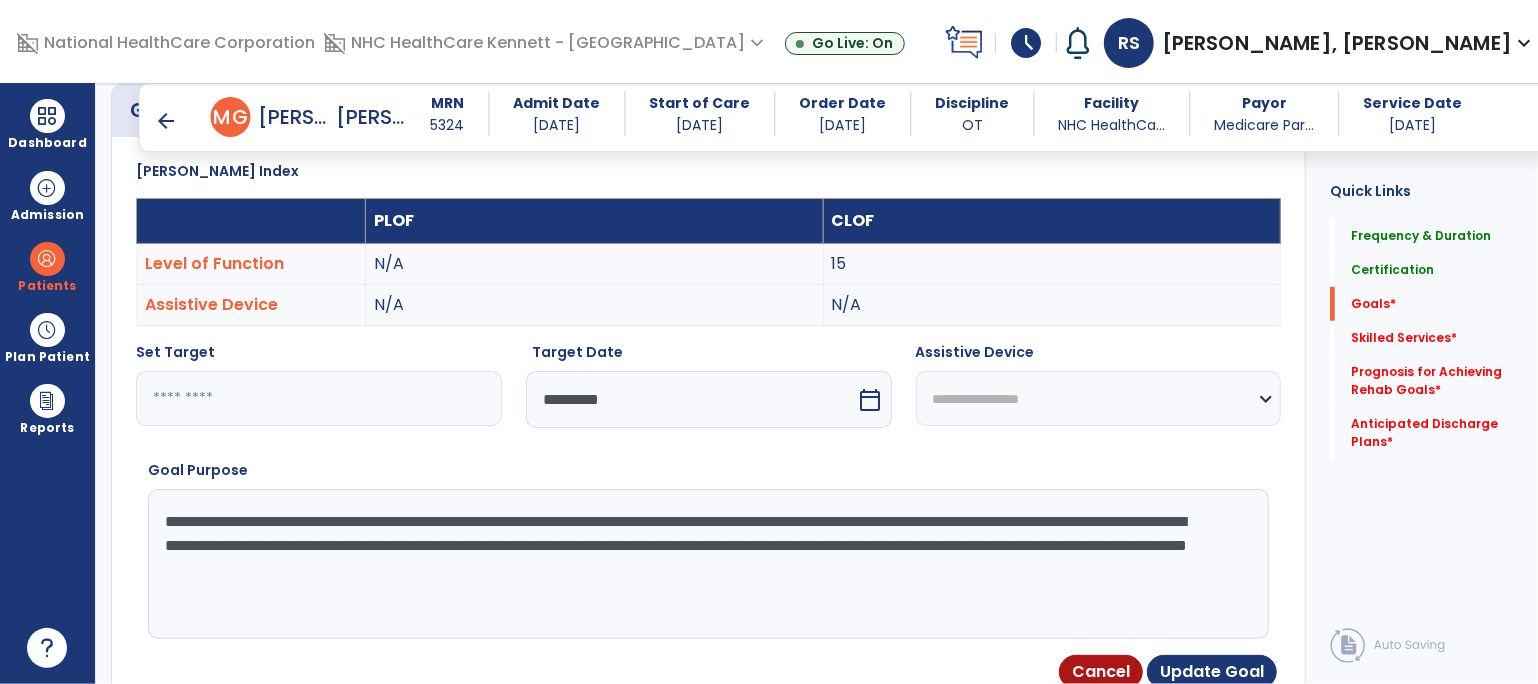 click on "**********" at bounding box center (696, 564) 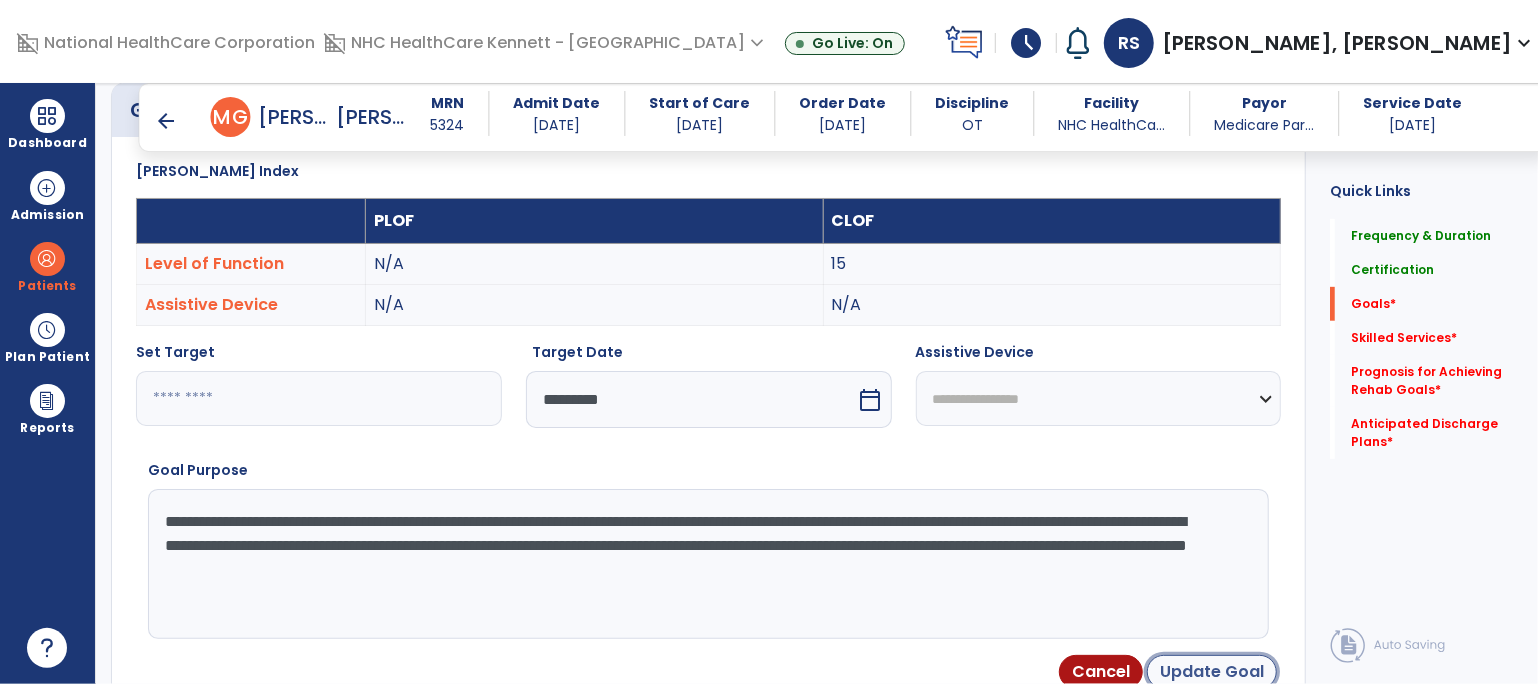 click on "Update Goal" at bounding box center [1212, 672] 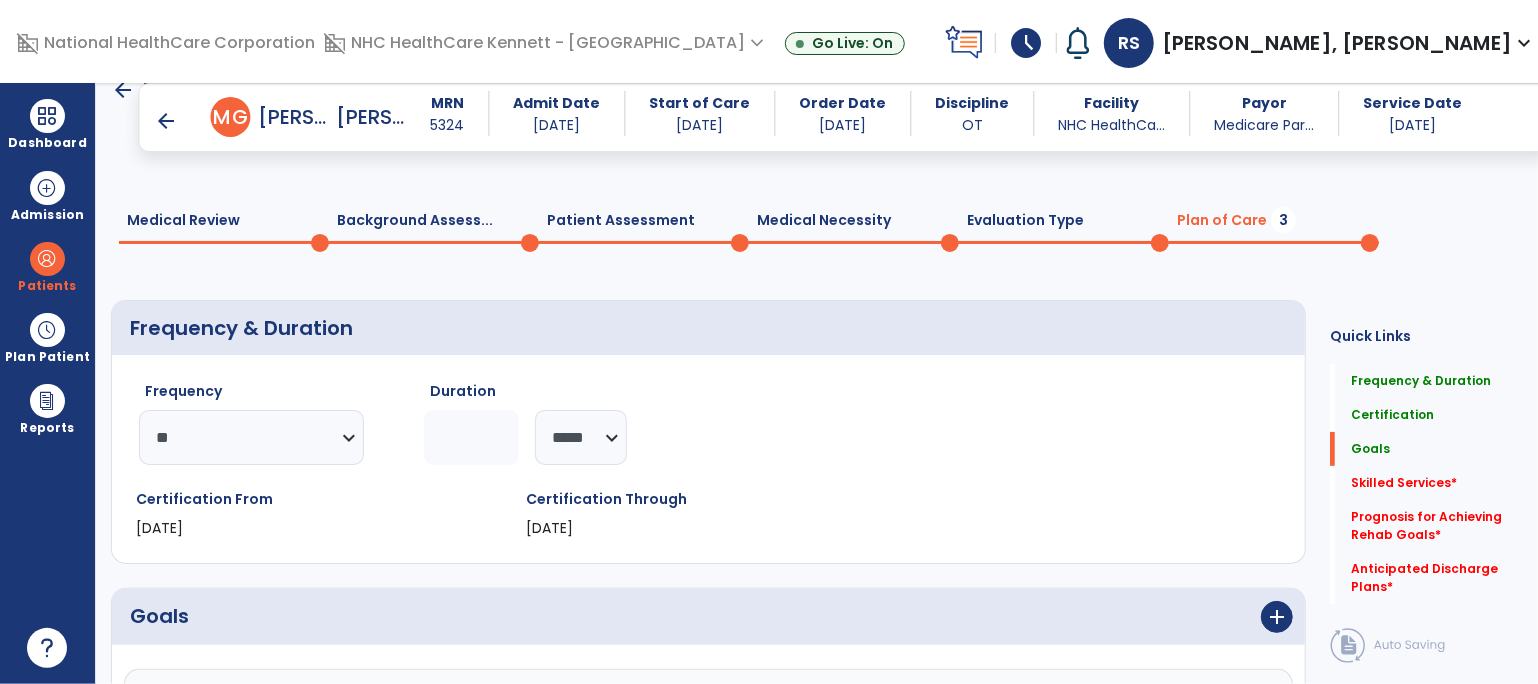 scroll, scrollTop: 0, scrollLeft: 0, axis: both 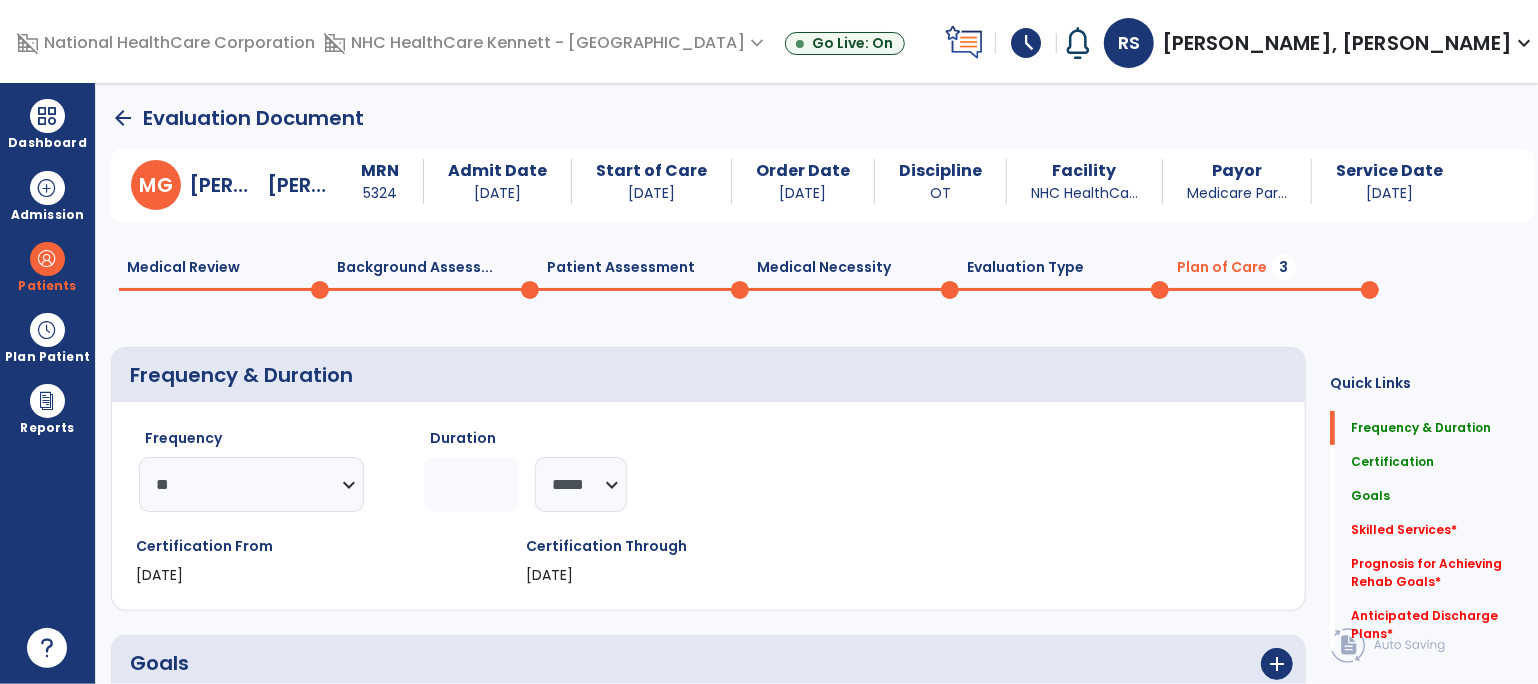 click on "Patient Assessment  0" 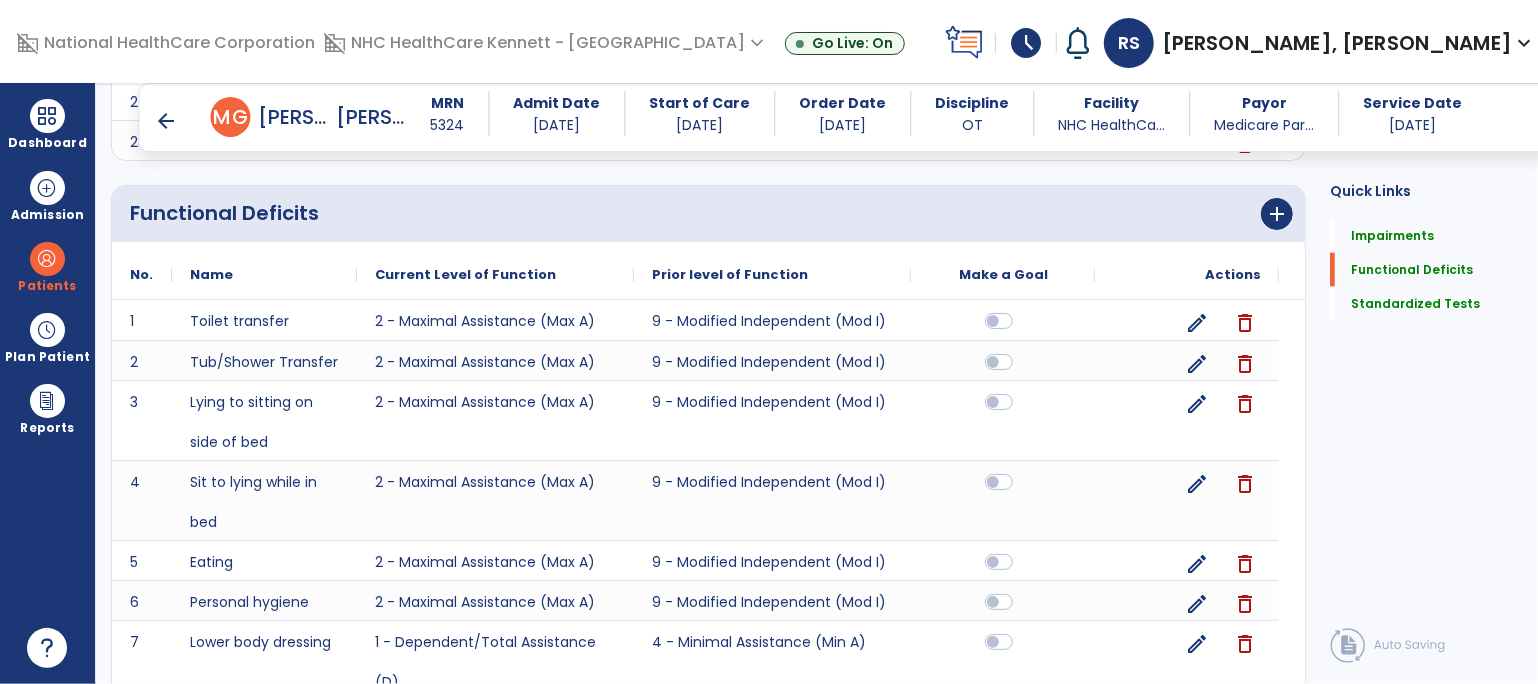 scroll, scrollTop: 1555, scrollLeft: 0, axis: vertical 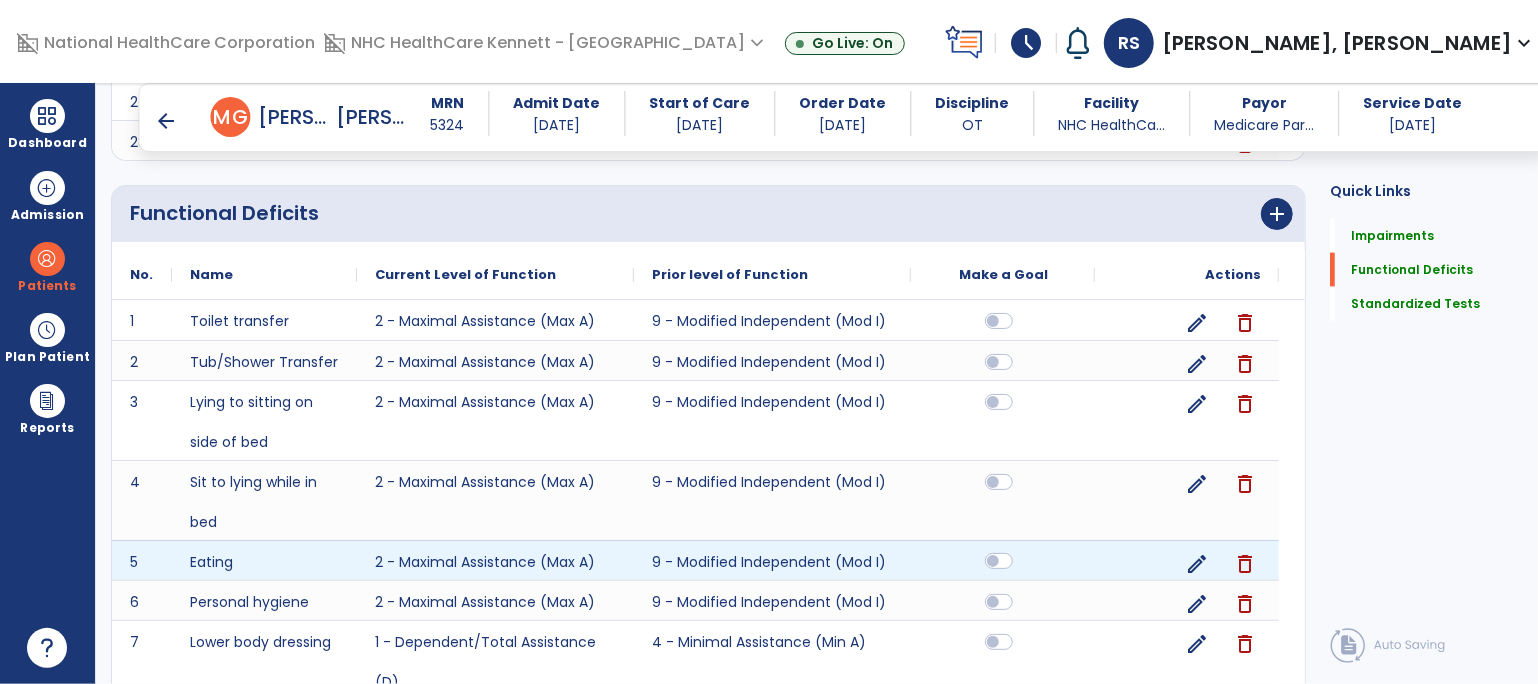 click 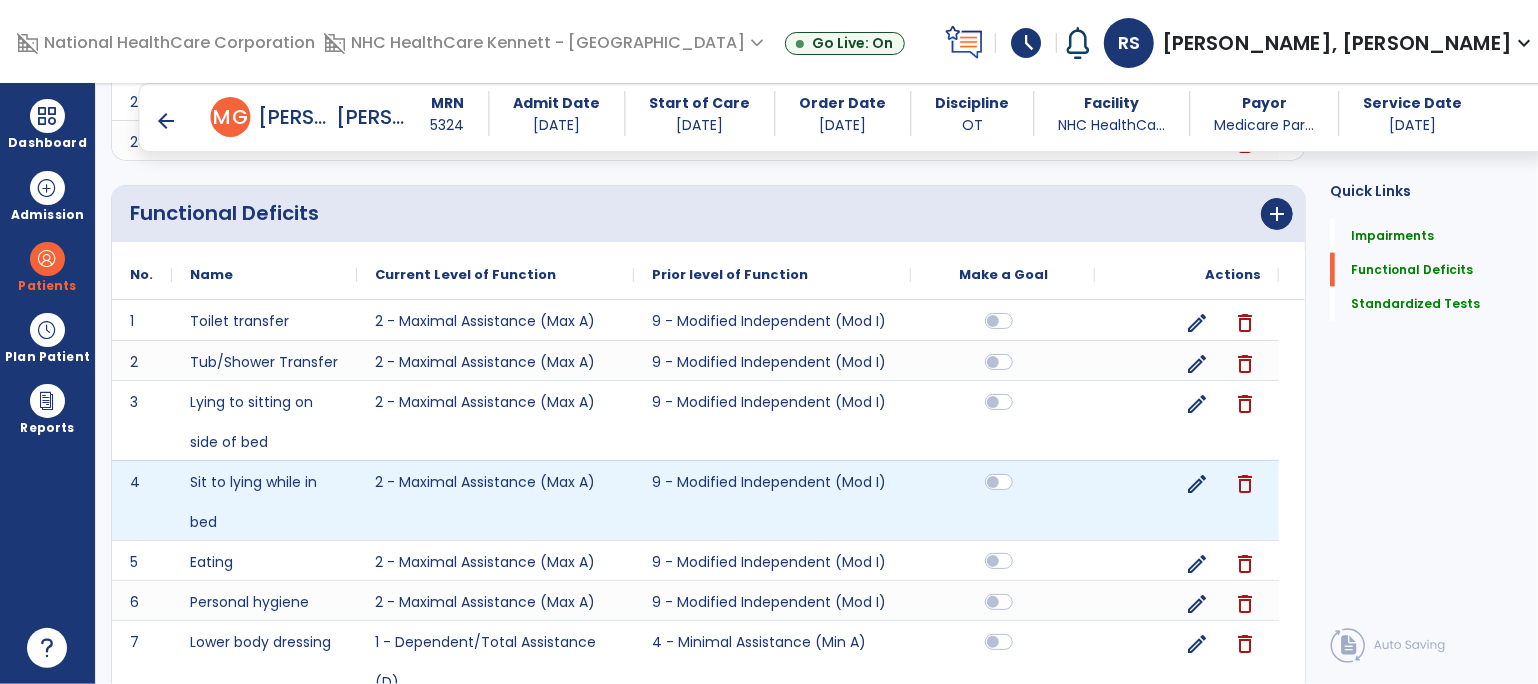 scroll, scrollTop: 1666, scrollLeft: 0, axis: vertical 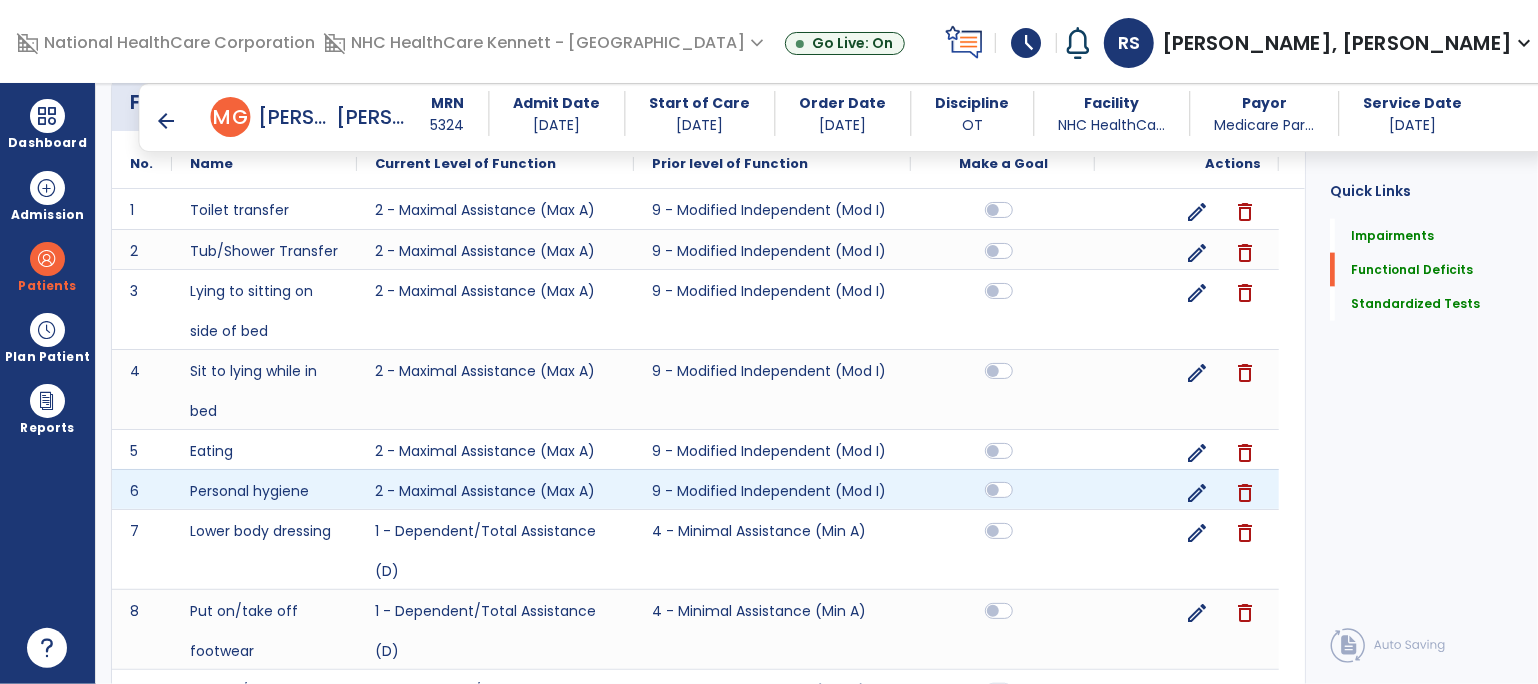 click 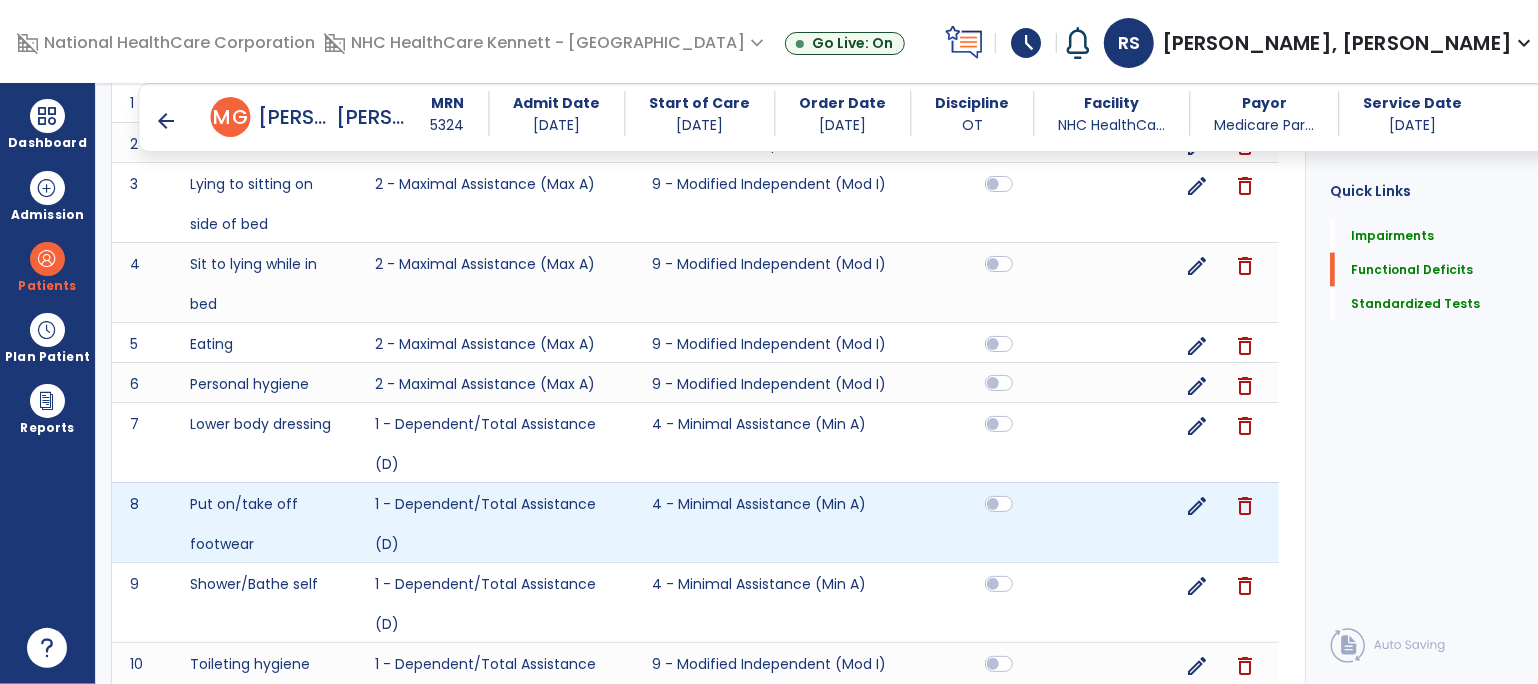 scroll, scrollTop: 1889, scrollLeft: 0, axis: vertical 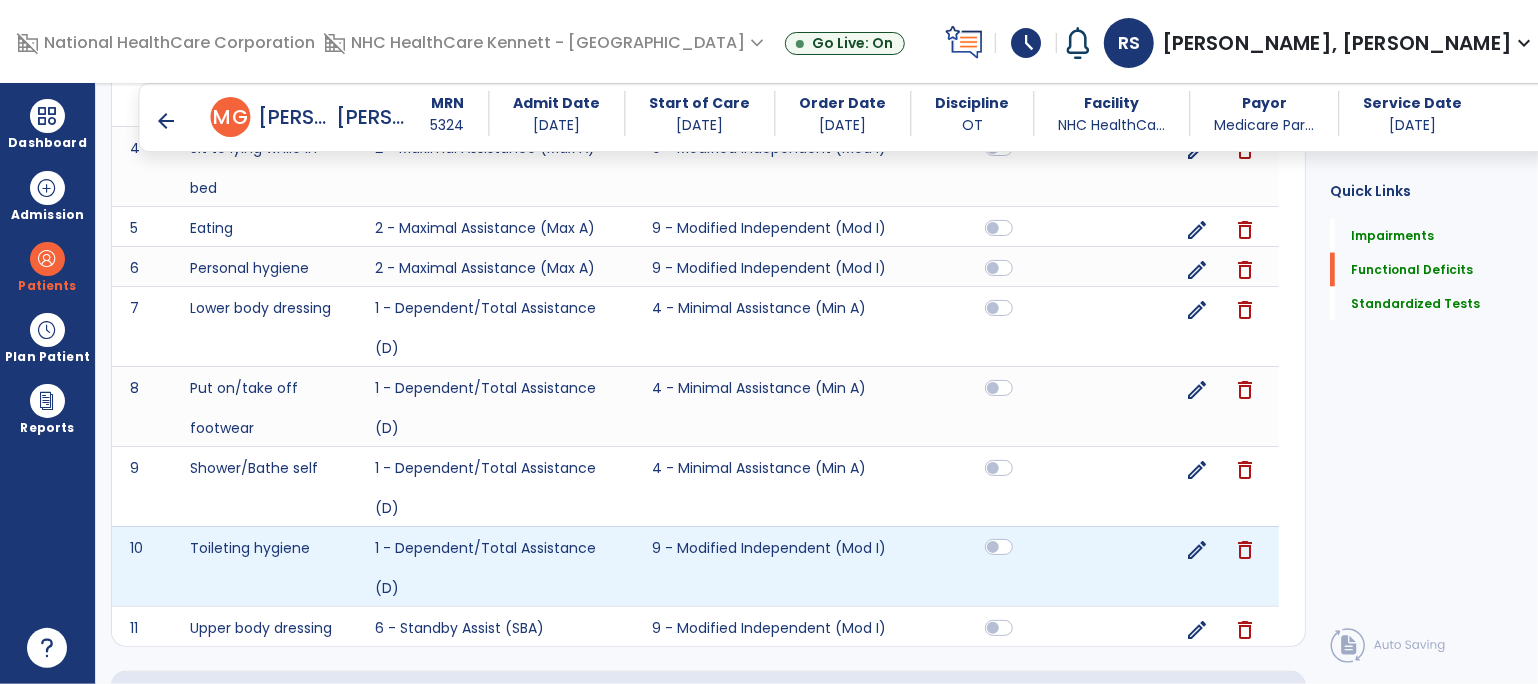 click 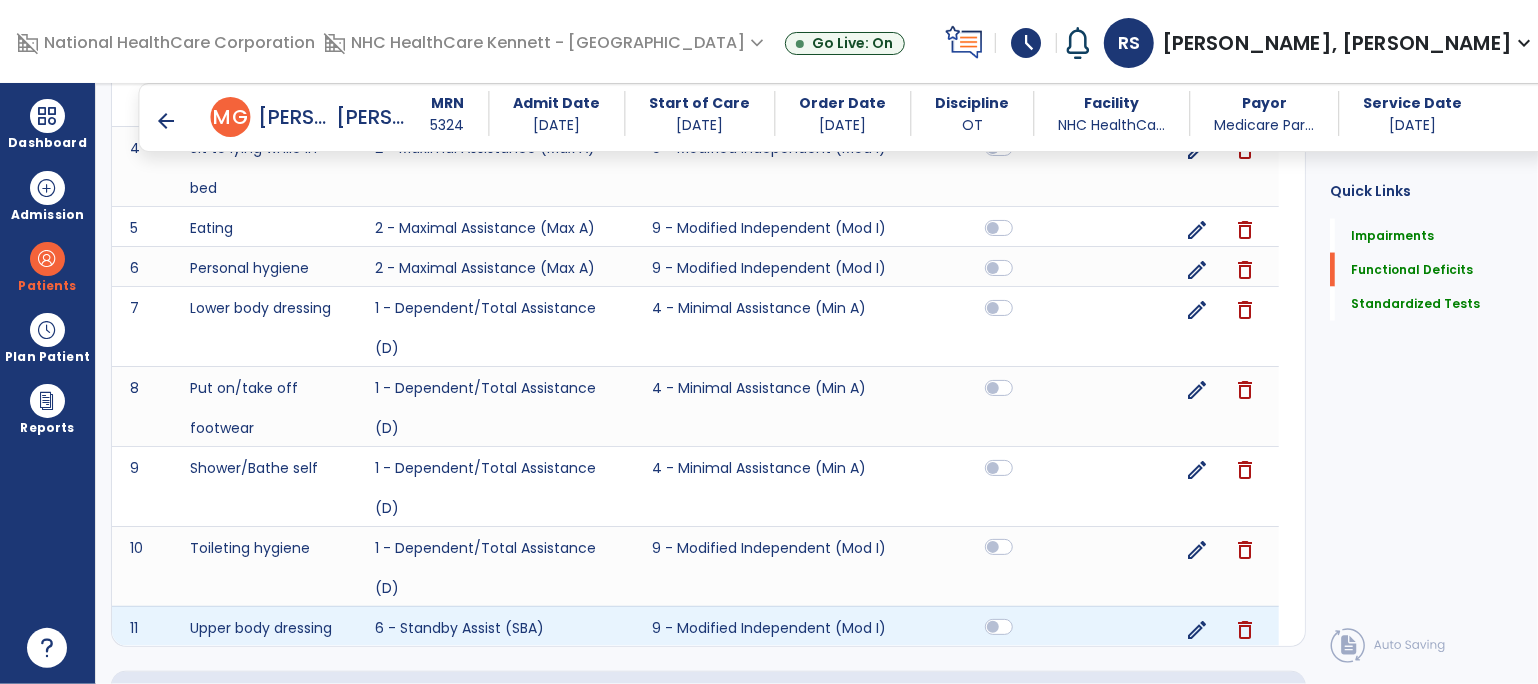 click 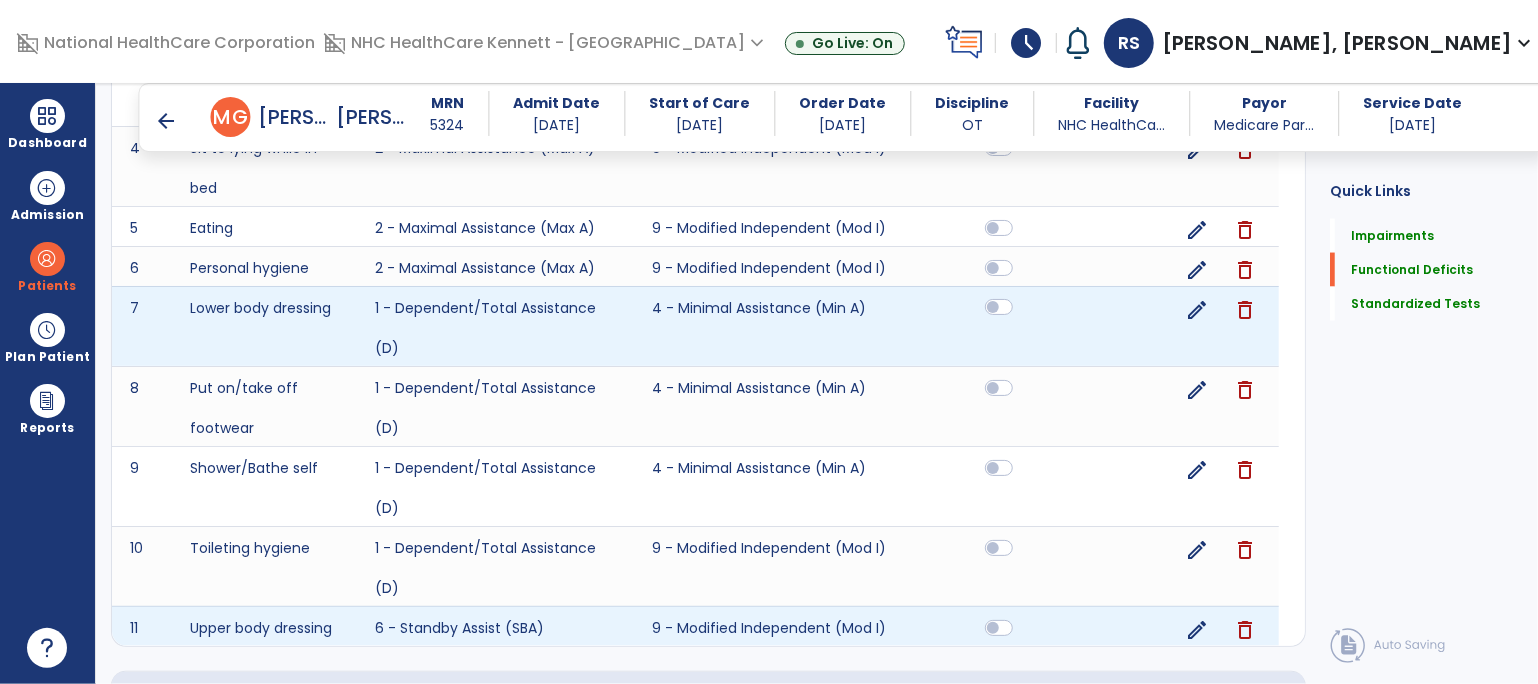 click 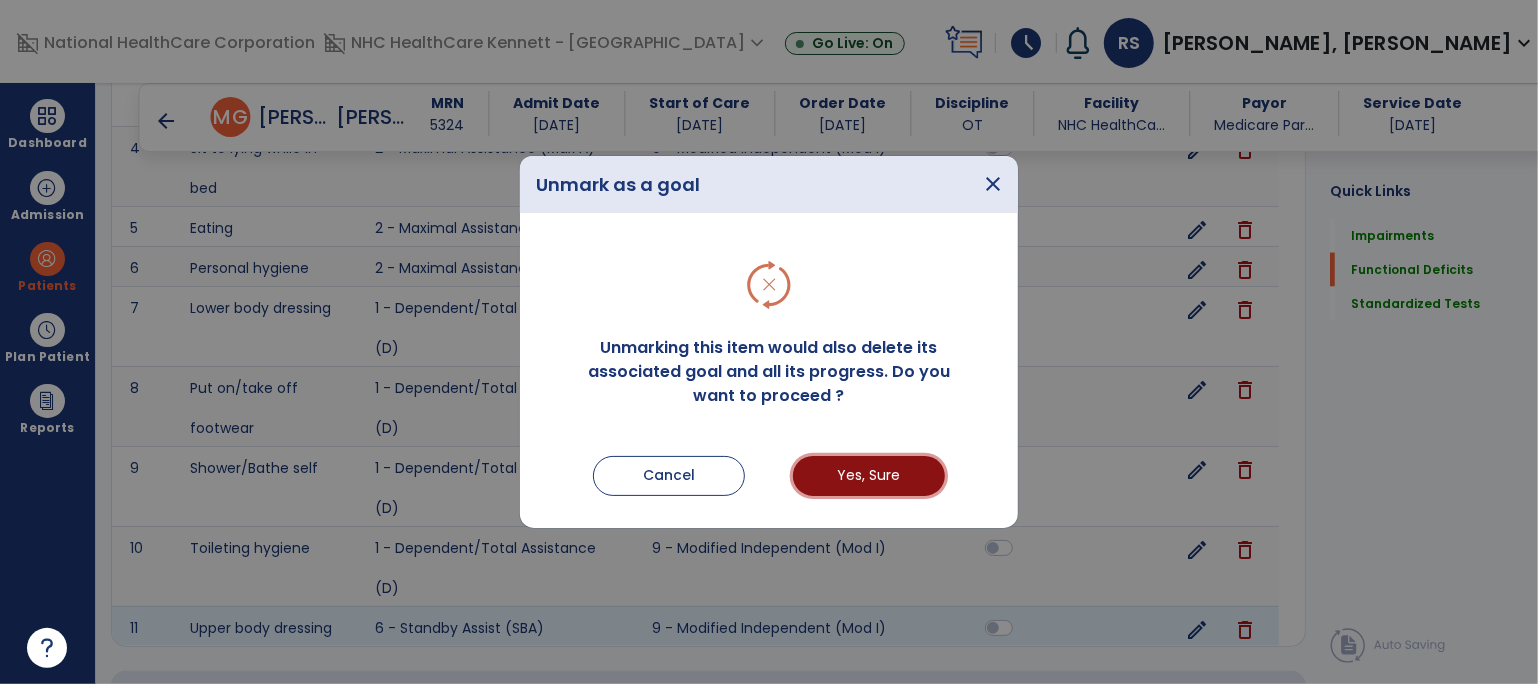 click on "Yes, Sure" at bounding box center (869, 476) 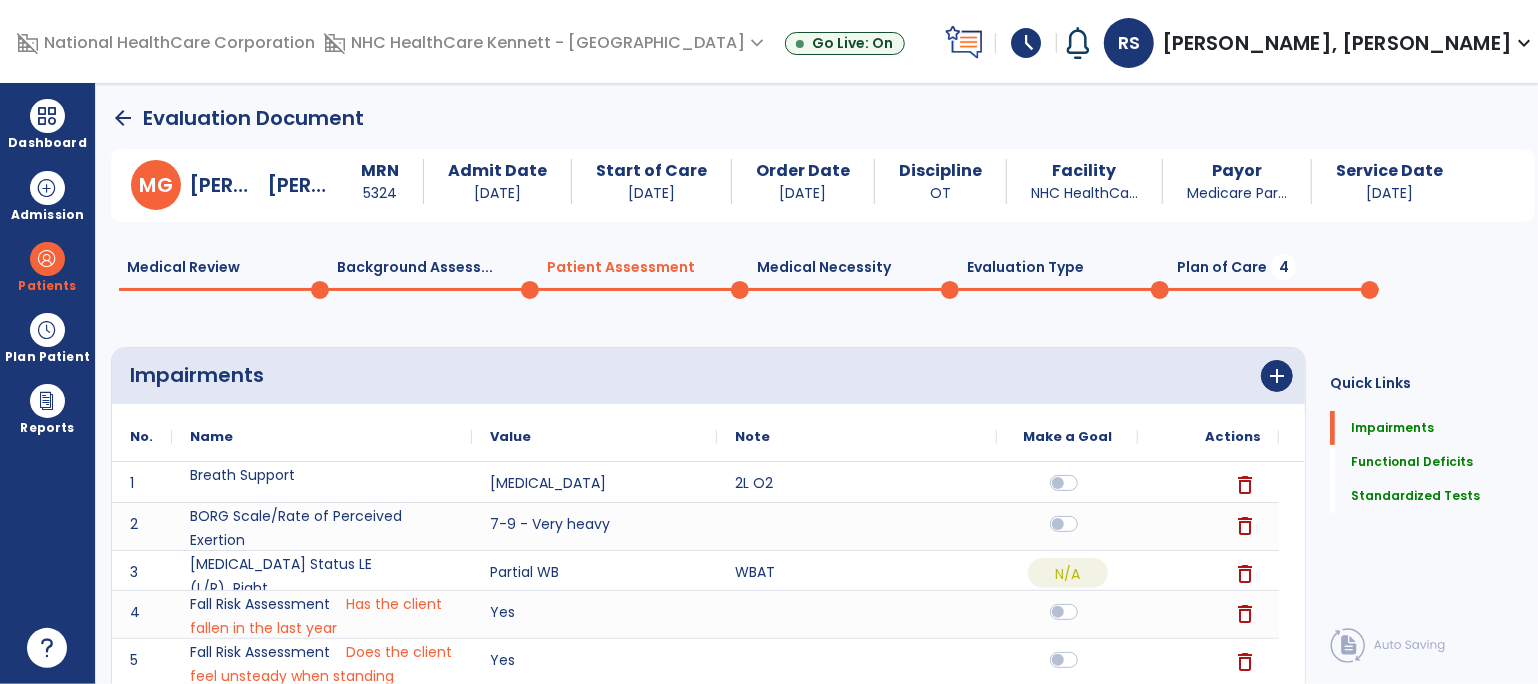 scroll, scrollTop: 0, scrollLeft: 0, axis: both 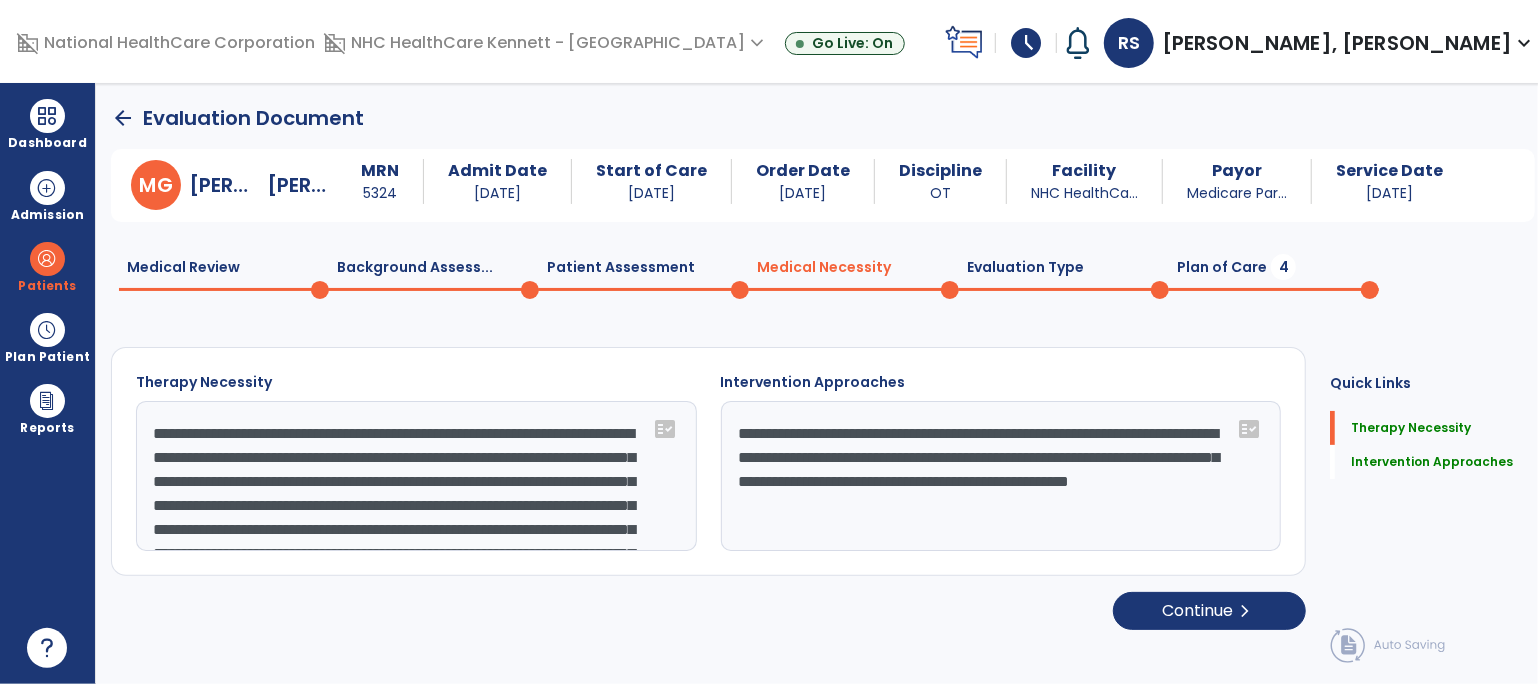 click on "Evaluation Type  0" 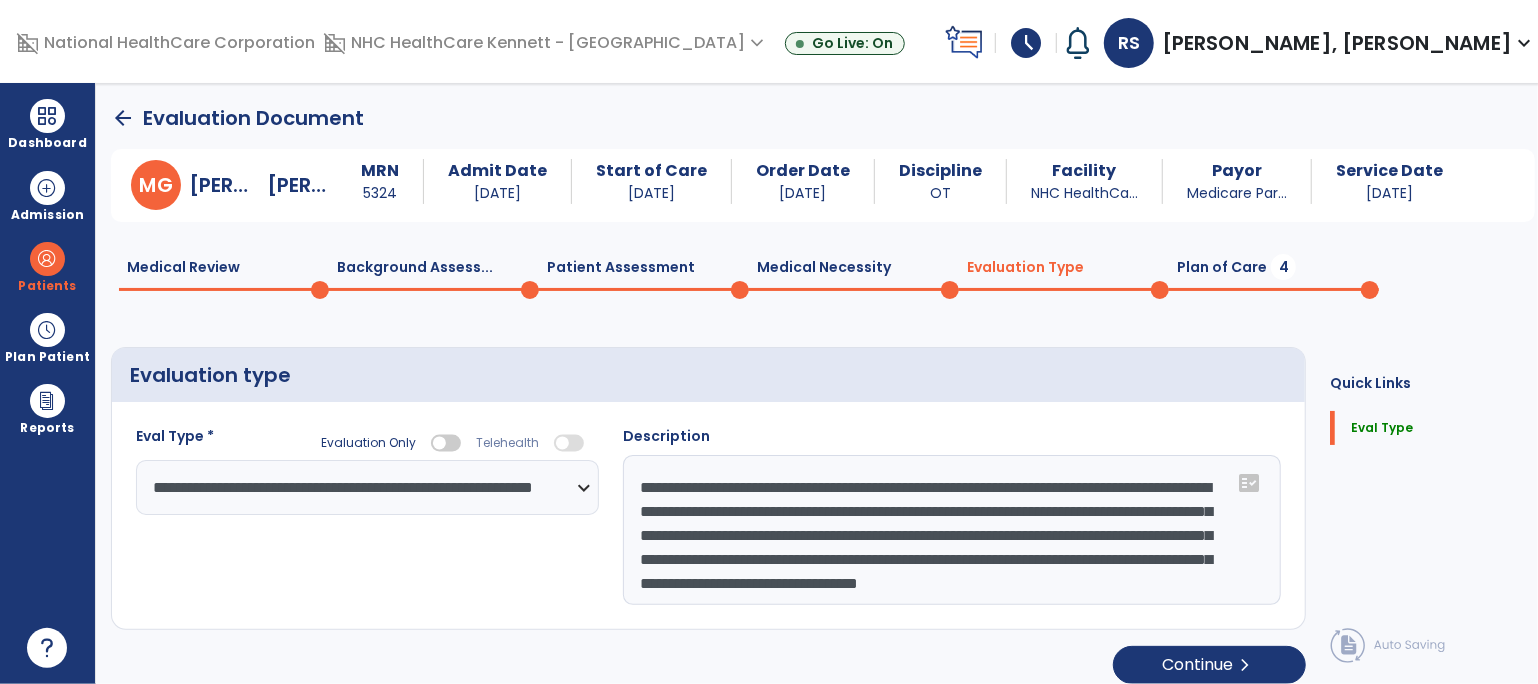 drag, startPoint x: 1258, startPoint y: 262, endPoint x: 1234, endPoint y: 285, distance: 33.24154 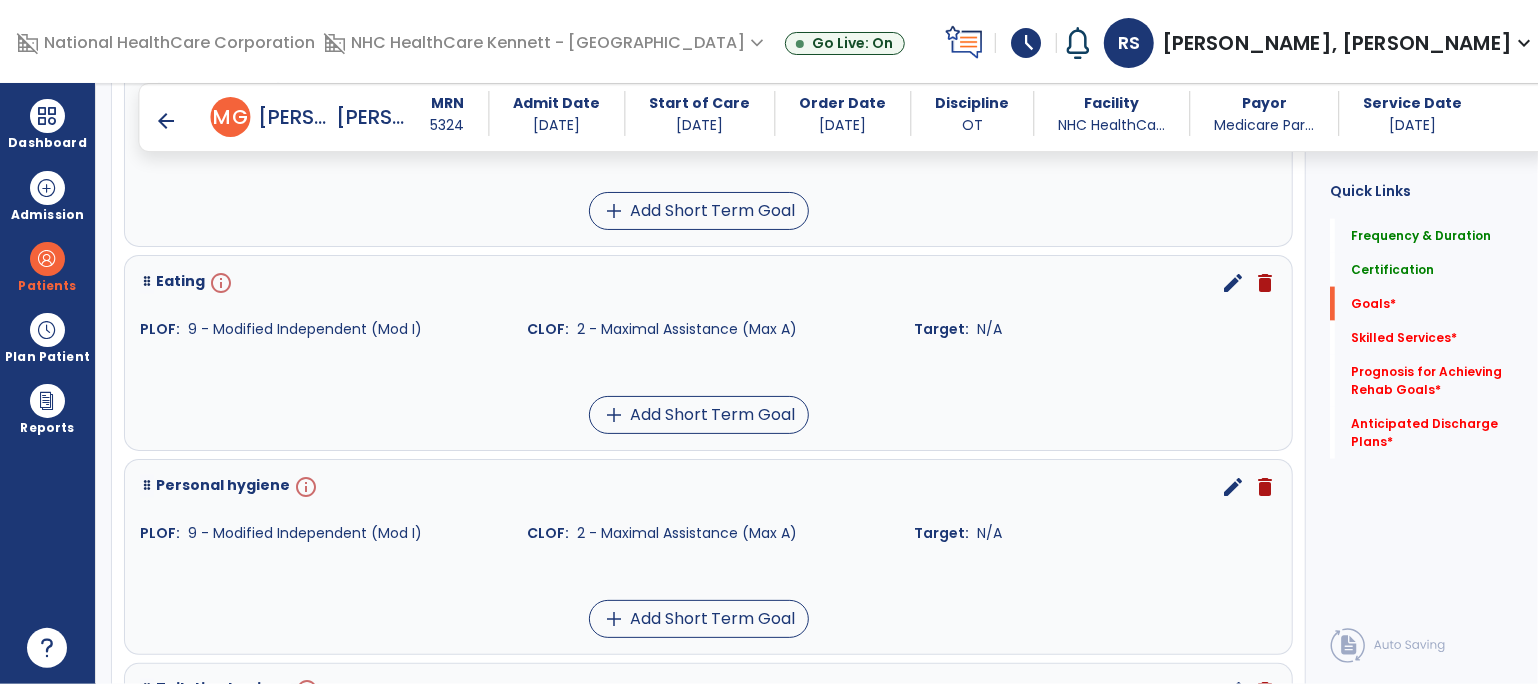 scroll, scrollTop: 1555, scrollLeft: 0, axis: vertical 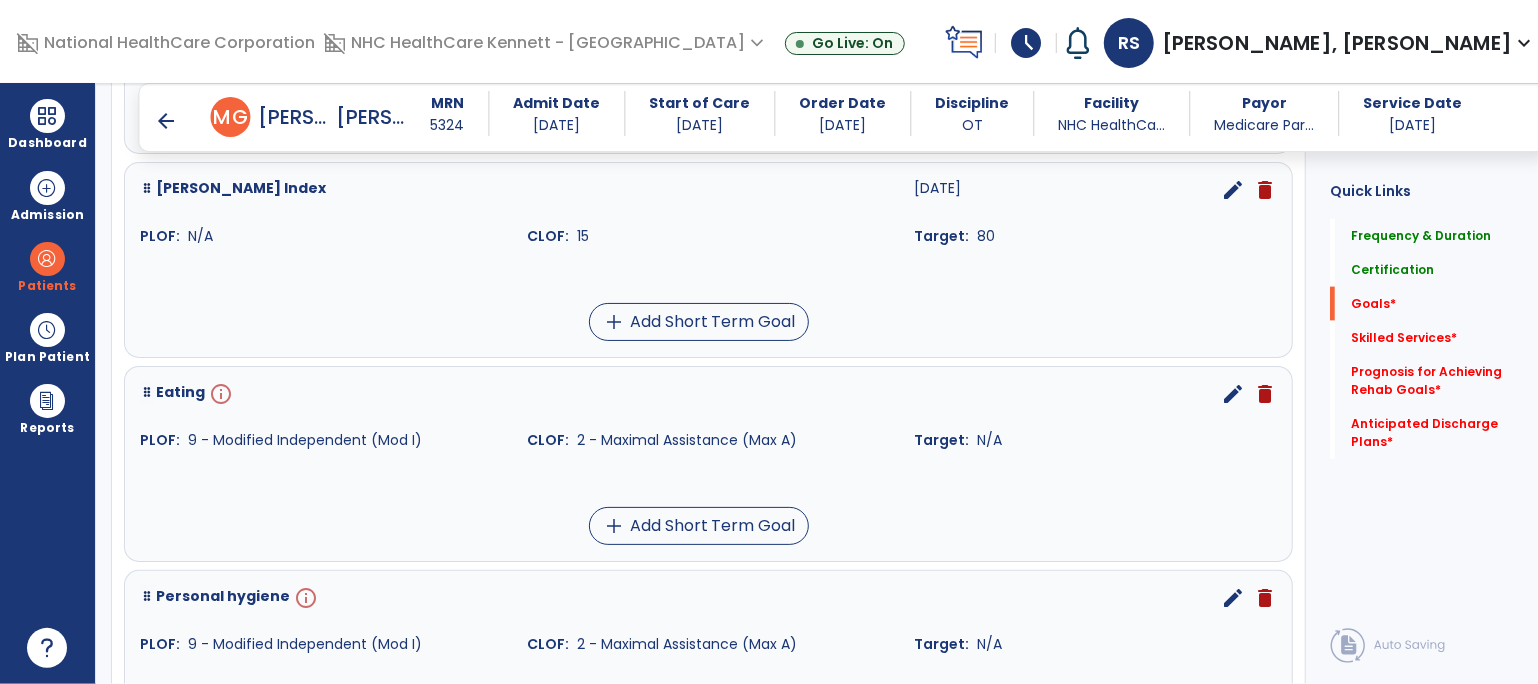 click on "edit" at bounding box center [1233, 394] 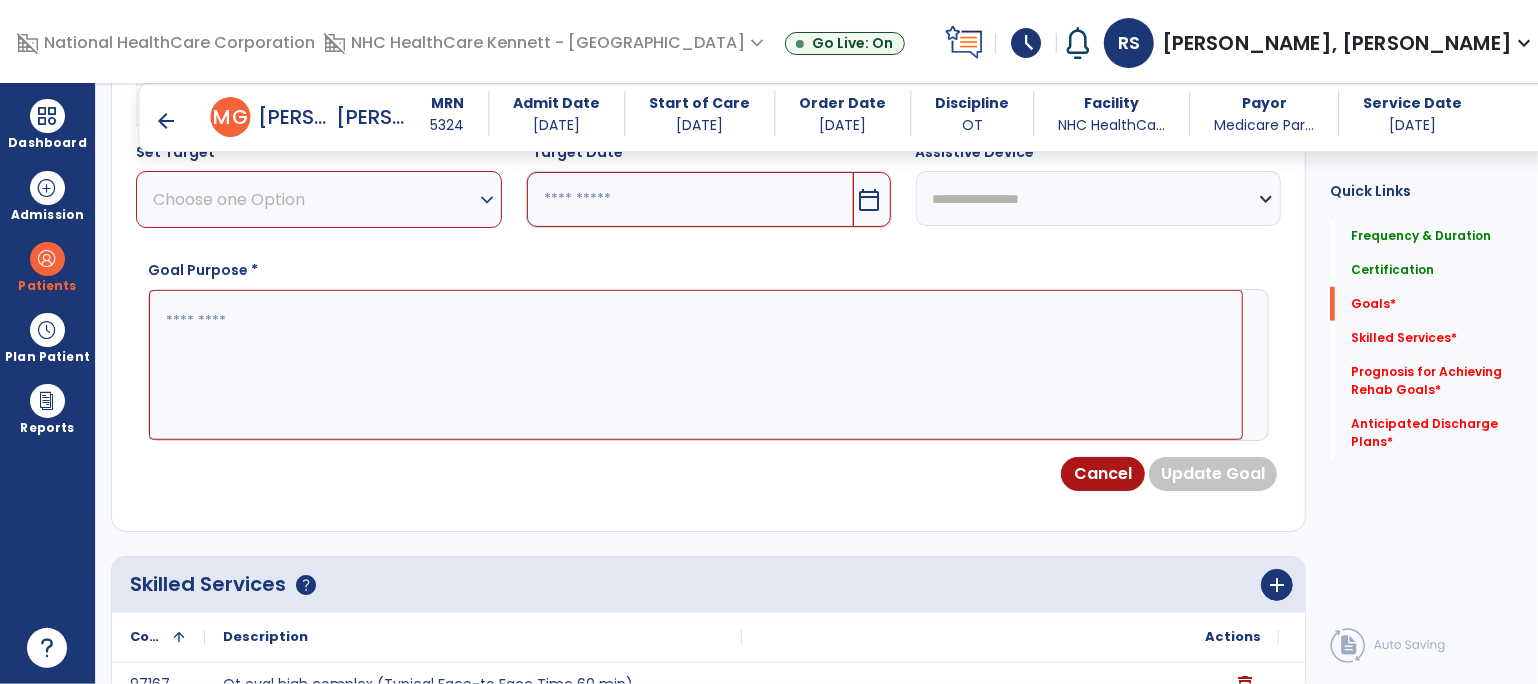 scroll, scrollTop: 534, scrollLeft: 0, axis: vertical 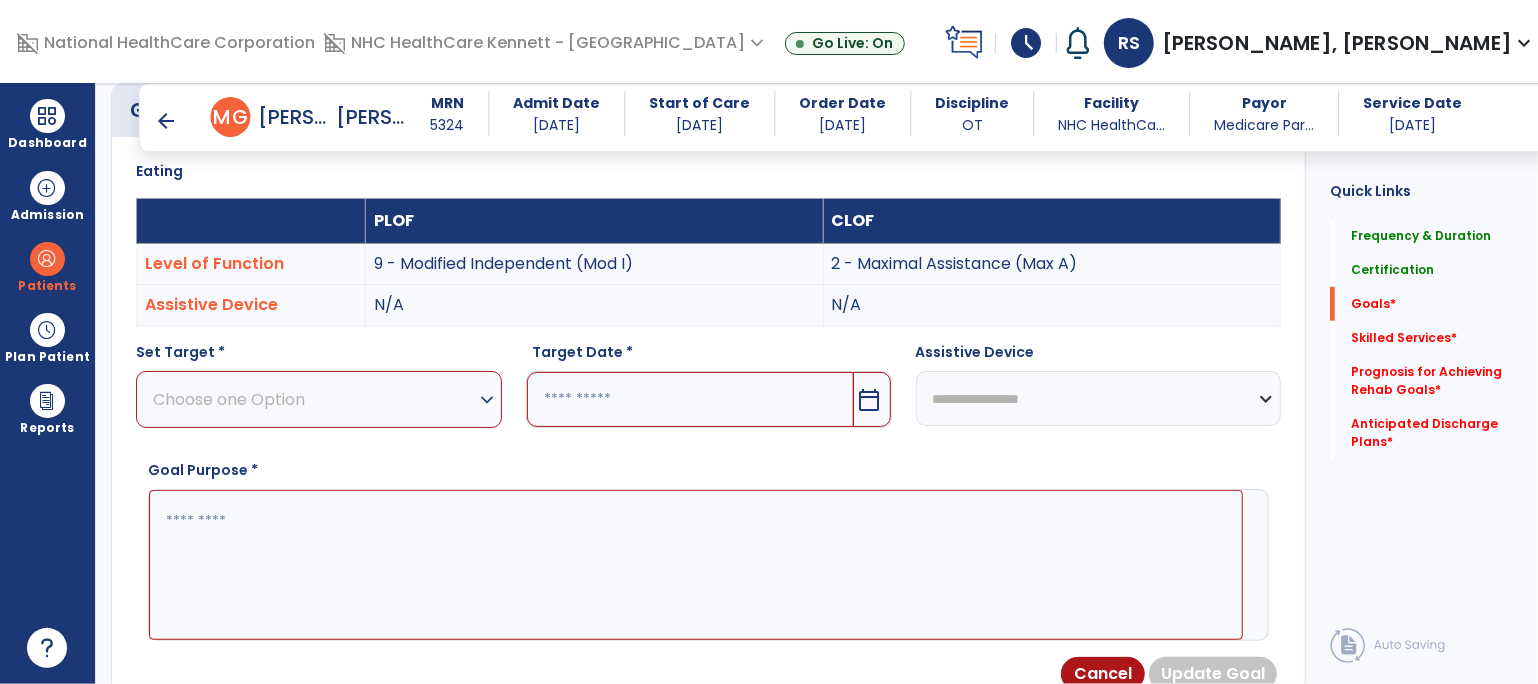 click on "Choose one Option" at bounding box center [314, 399] 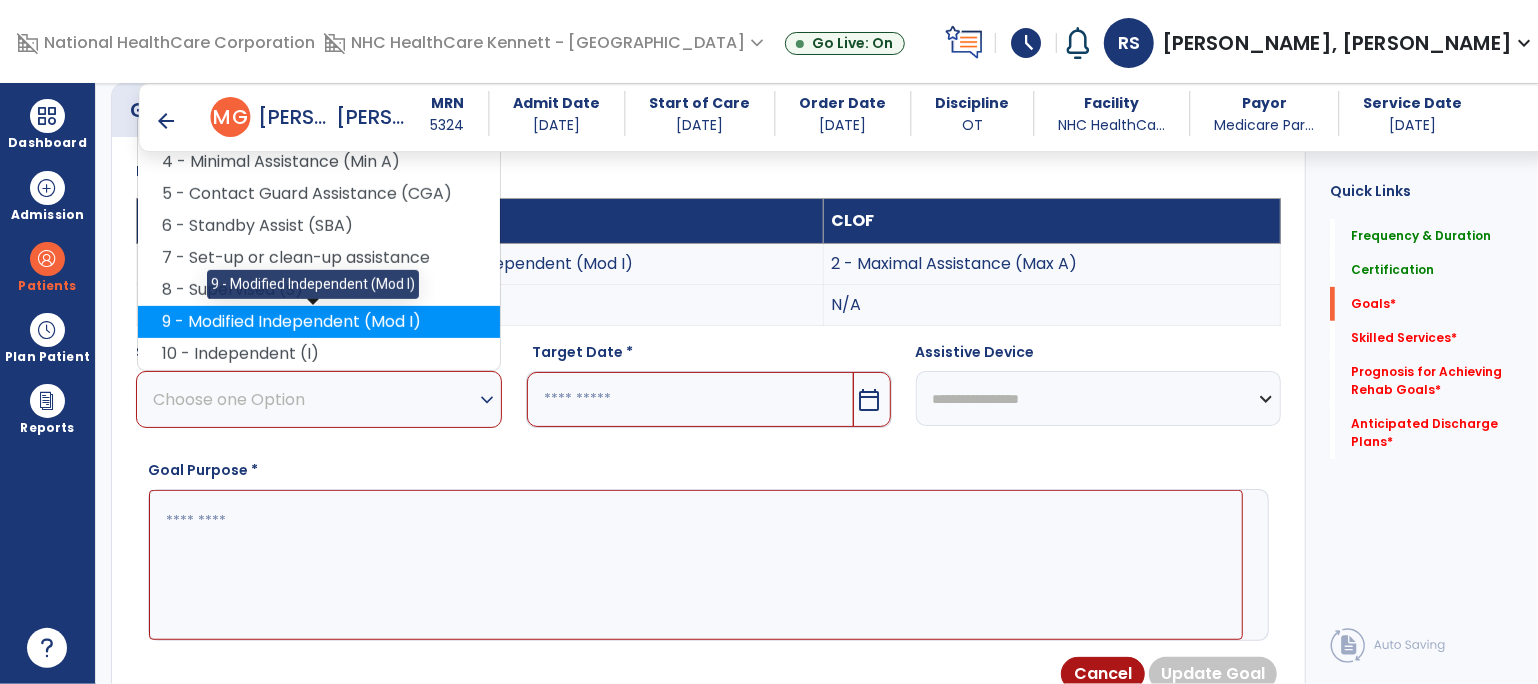 click on "9 - Modified Independent (Mod I)" at bounding box center [319, 322] 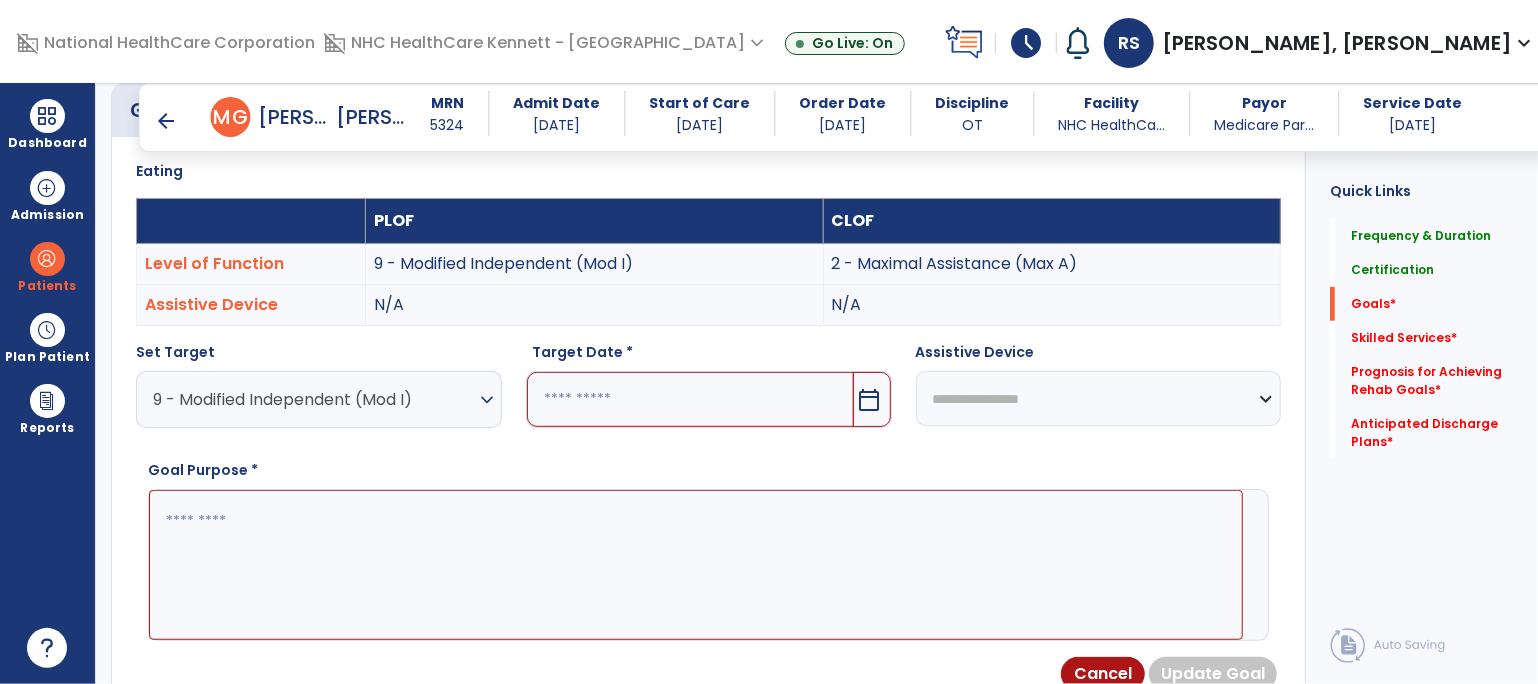 click at bounding box center [690, 399] 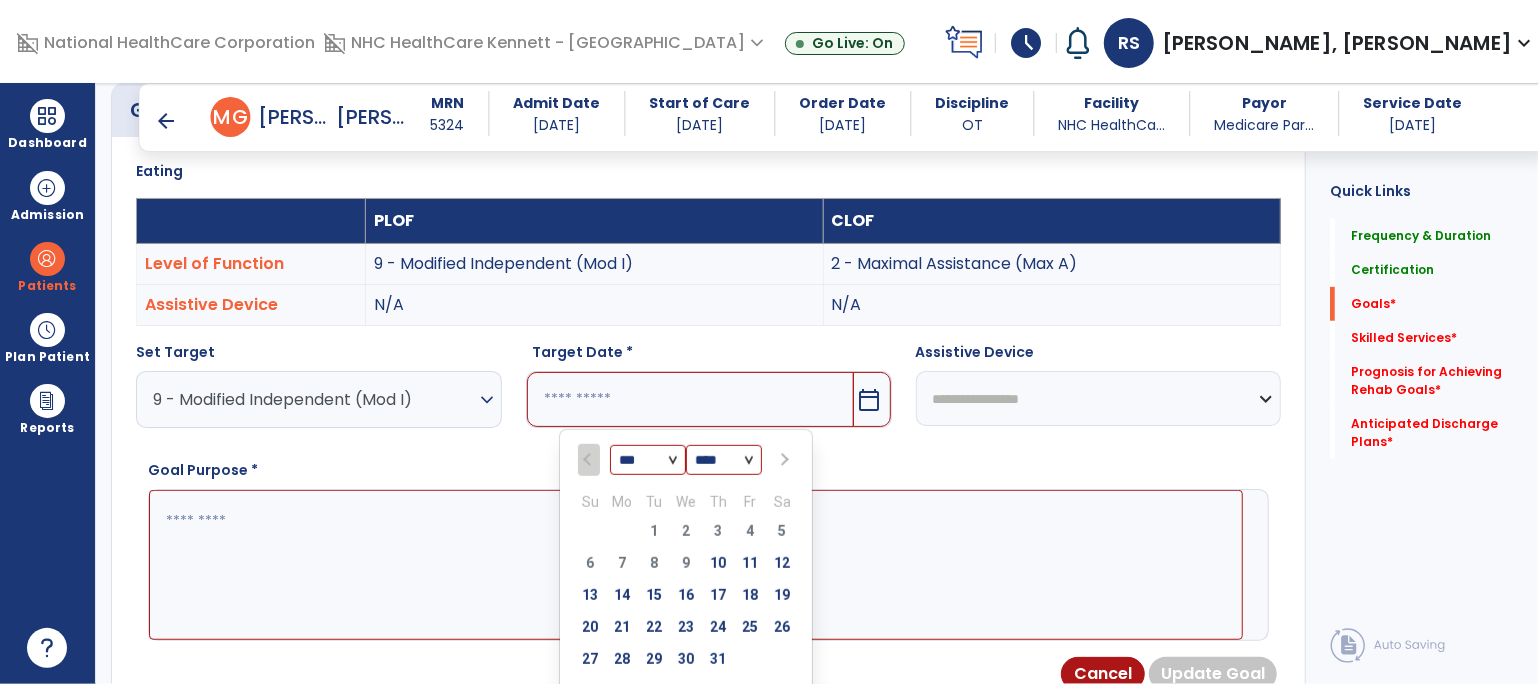 click on "*** *** *** ***" at bounding box center [648, 461] 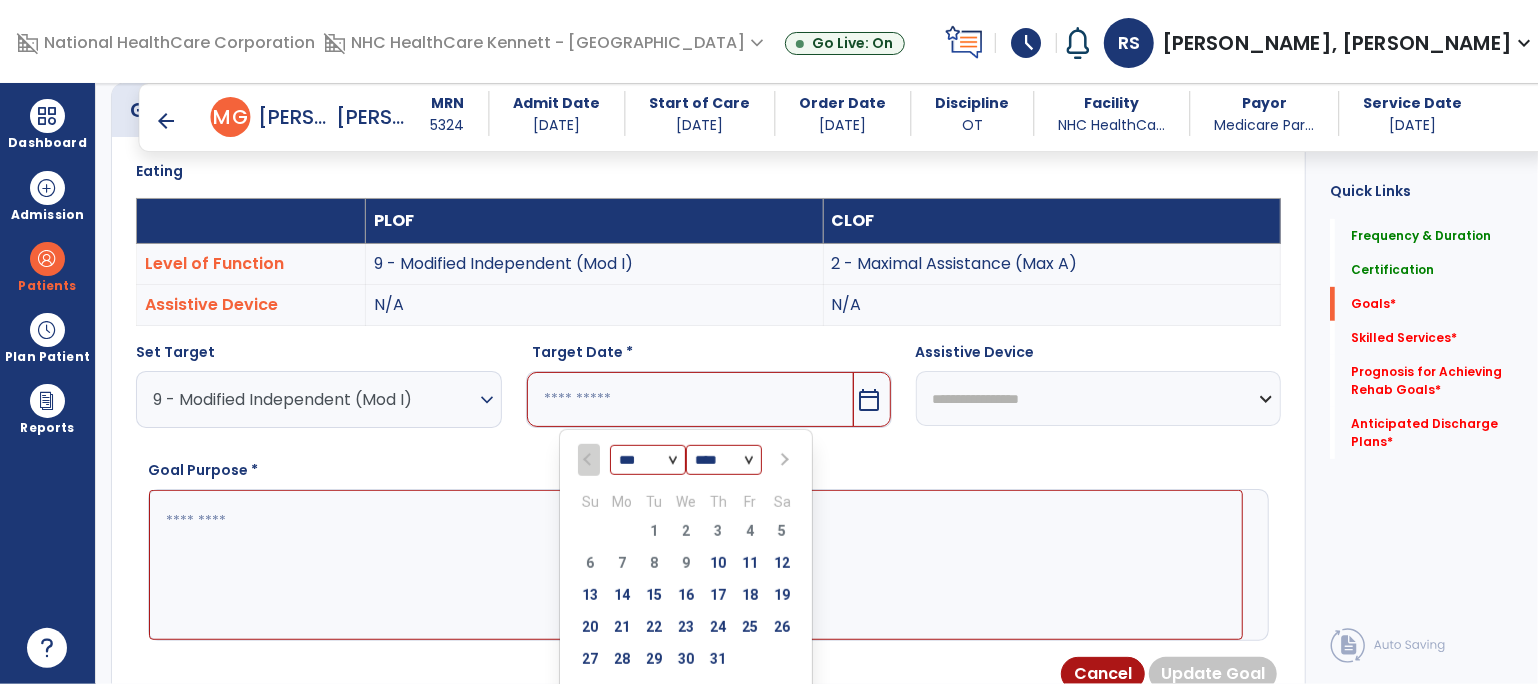 click on "*** *** *** ***" at bounding box center (648, 461) 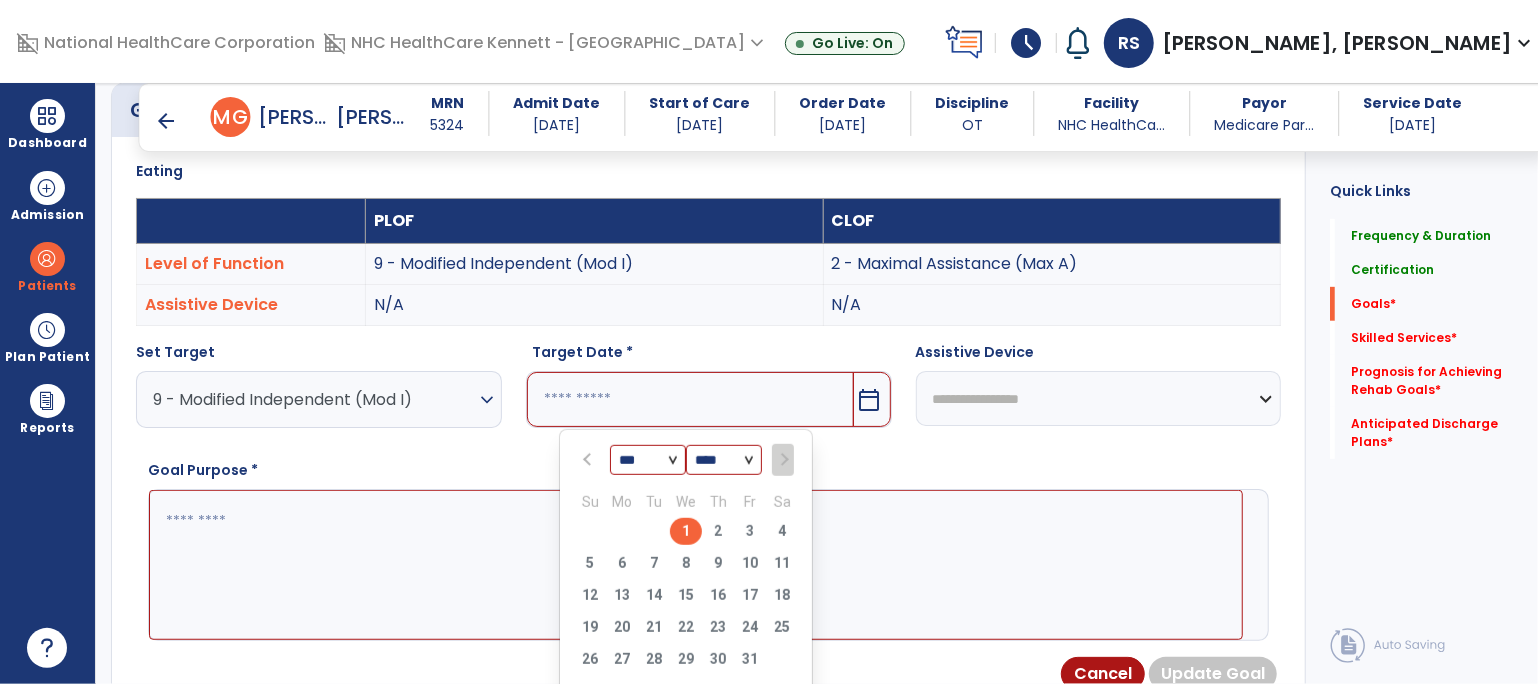 click on "1" at bounding box center [686, 531] 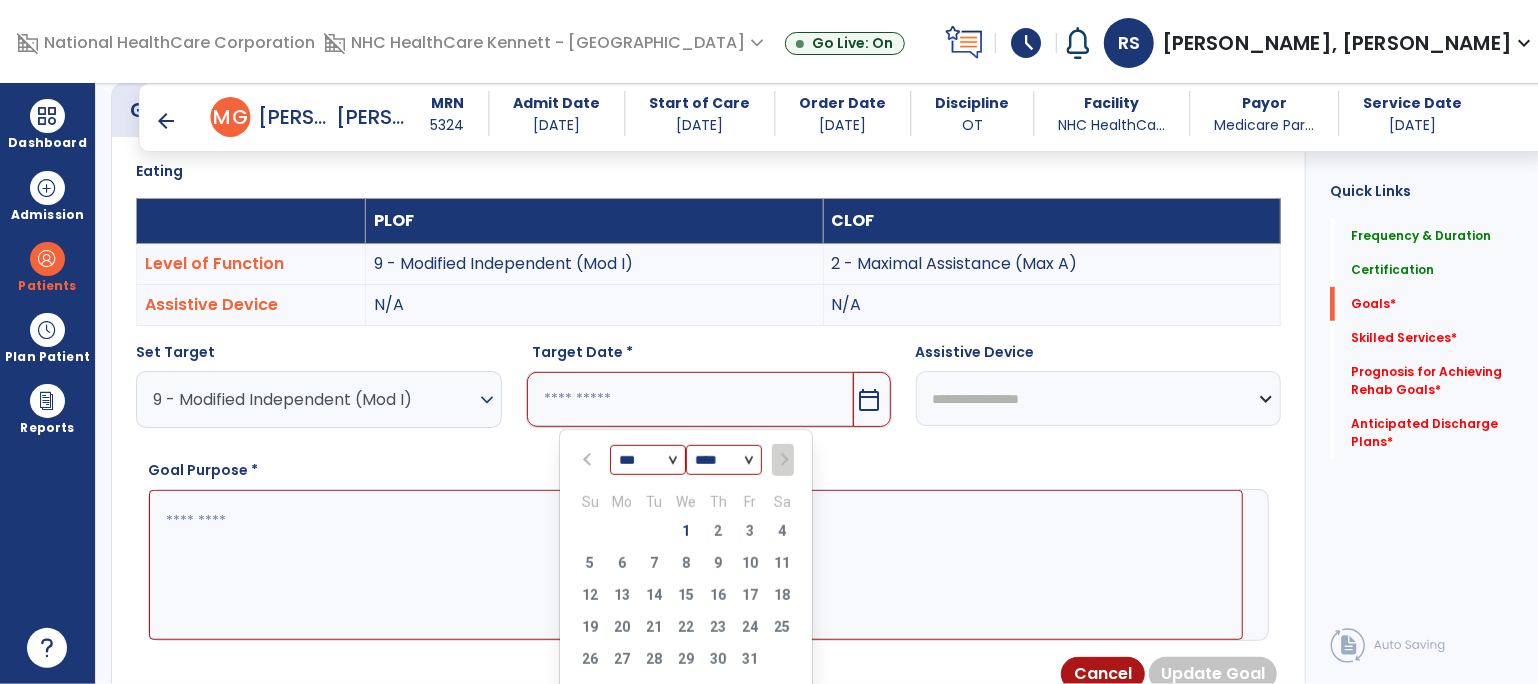 type on "*********" 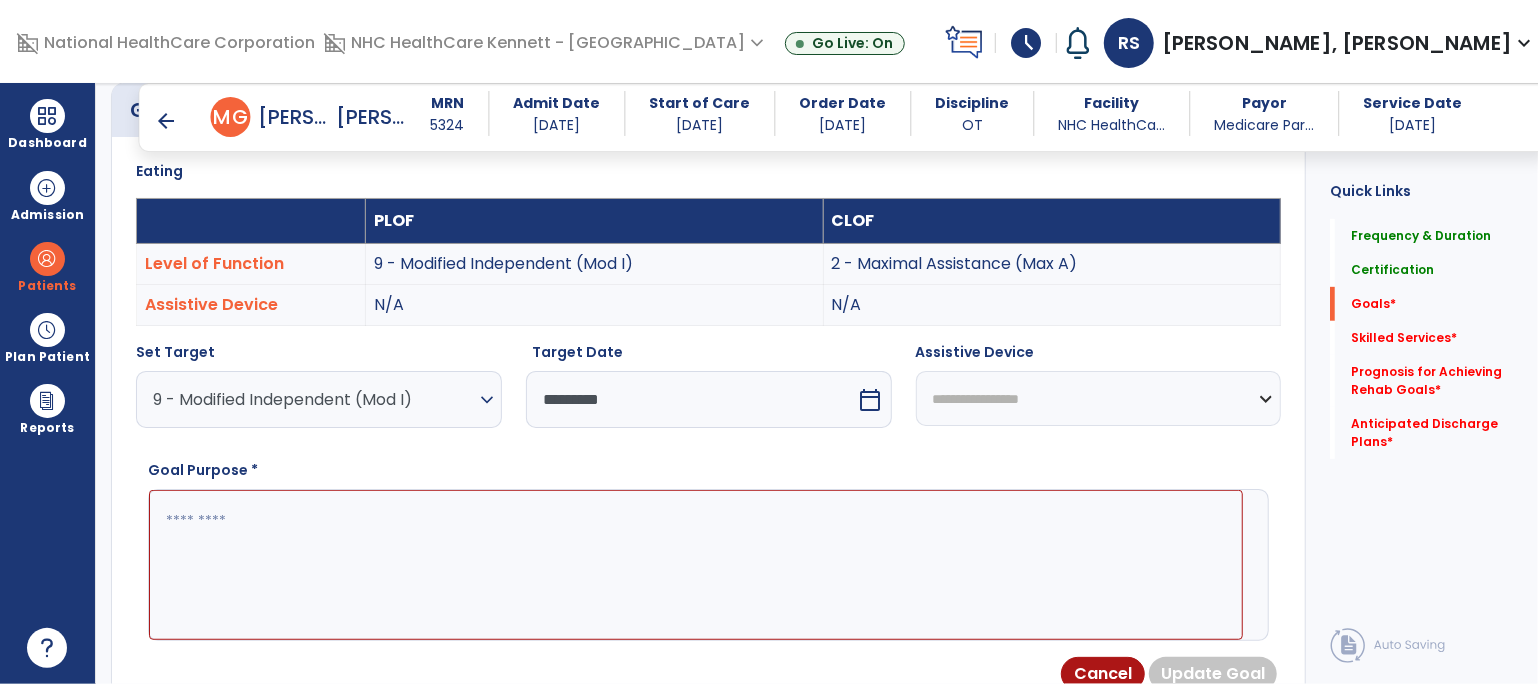 click at bounding box center (696, 565) 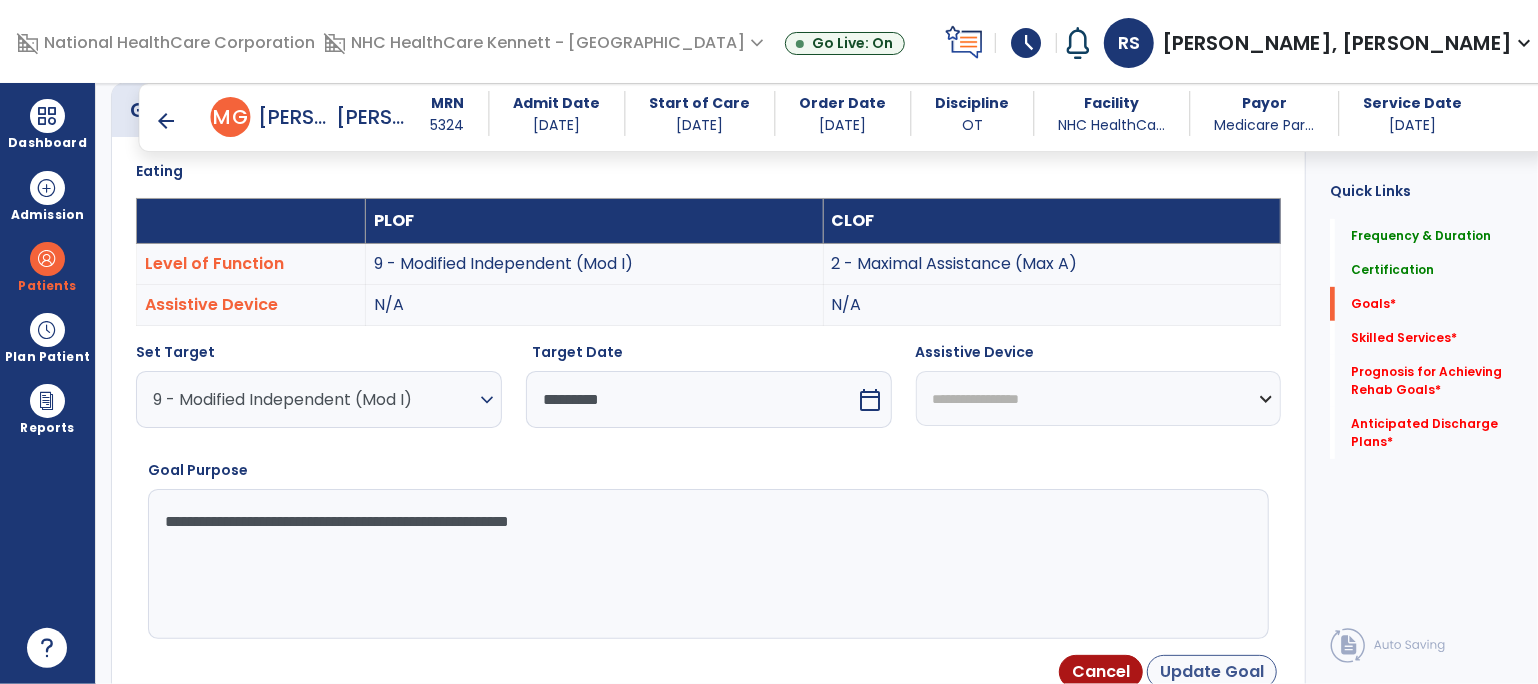 type on "**********" 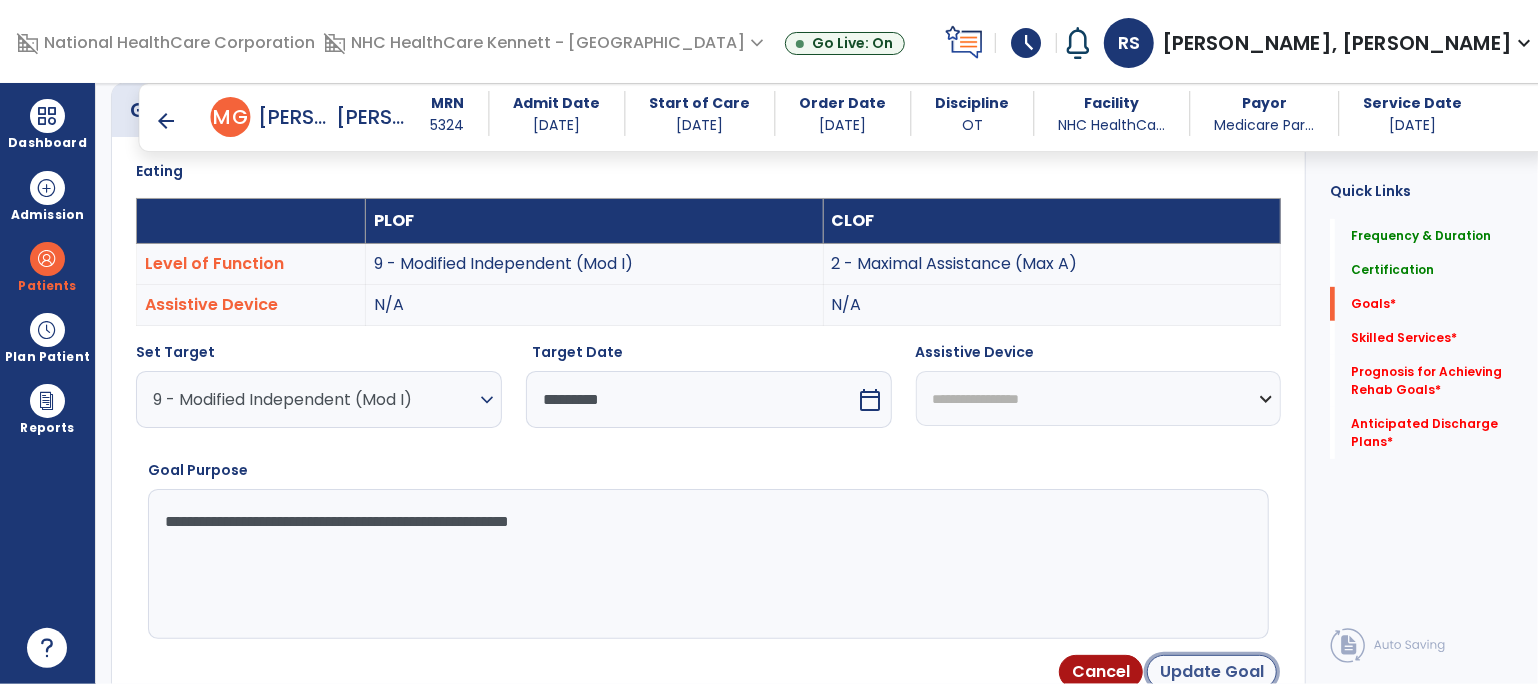 click on "Update Goal" at bounding box center (1212, 672) 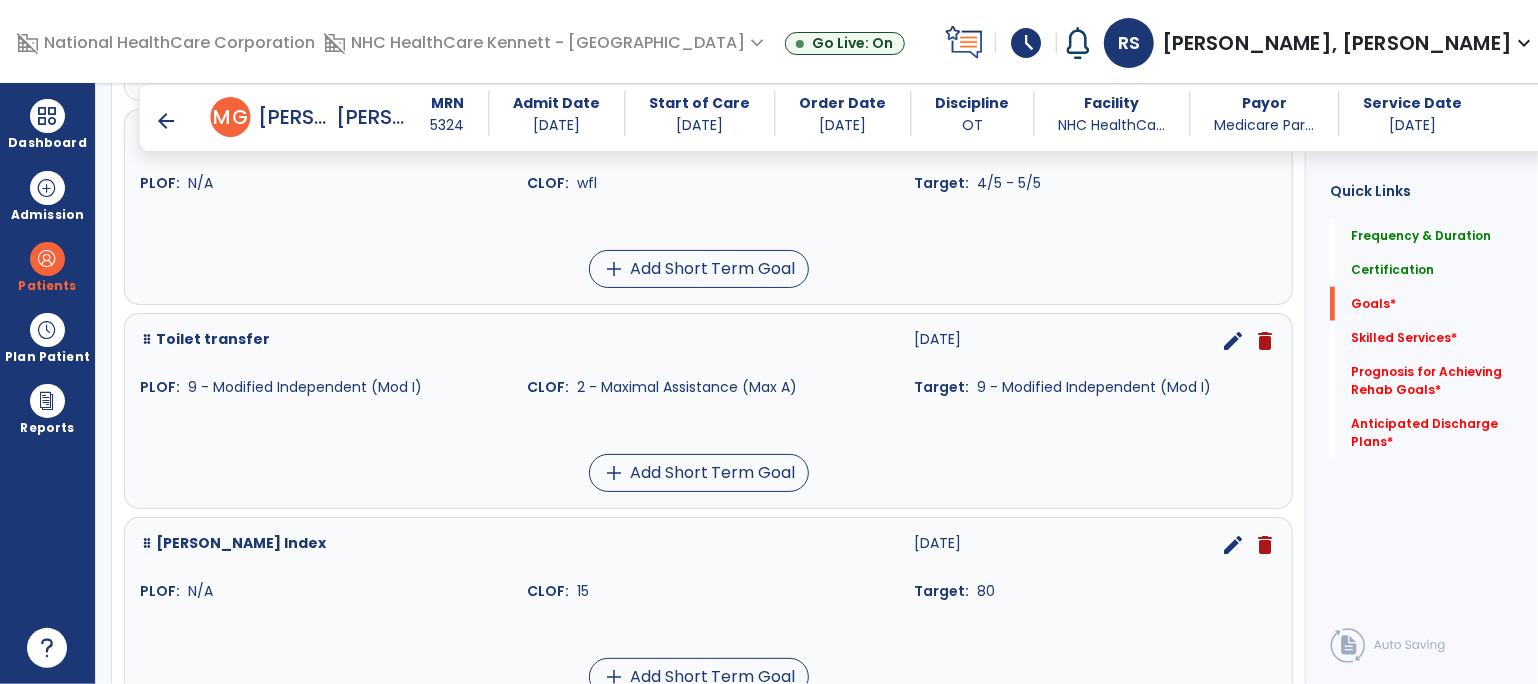 scroll, scrollTop: 1423, scrollLeft: 0, axis: vertical 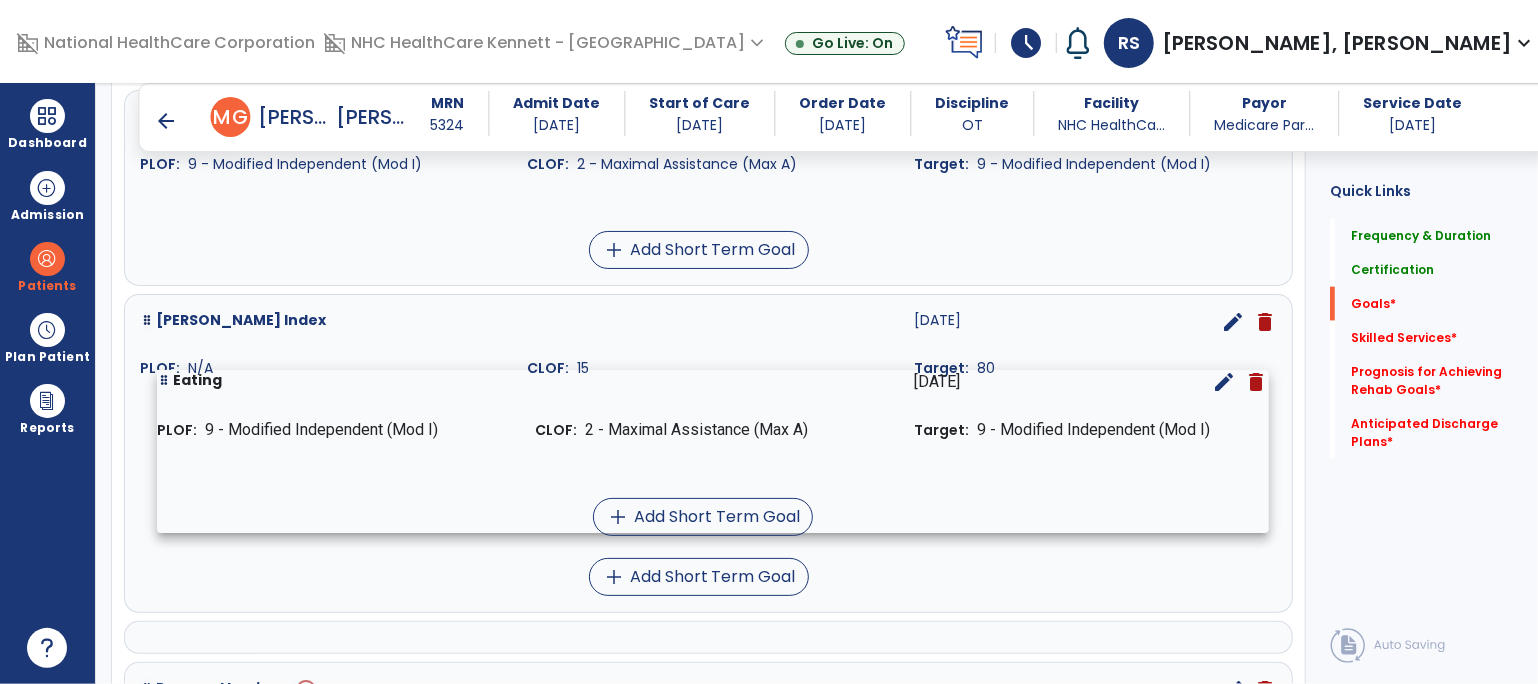 drag, startPoint x: 149, startPoint y: 528, endPoint x: 166, endPoint y: 389, distance: 140.0357 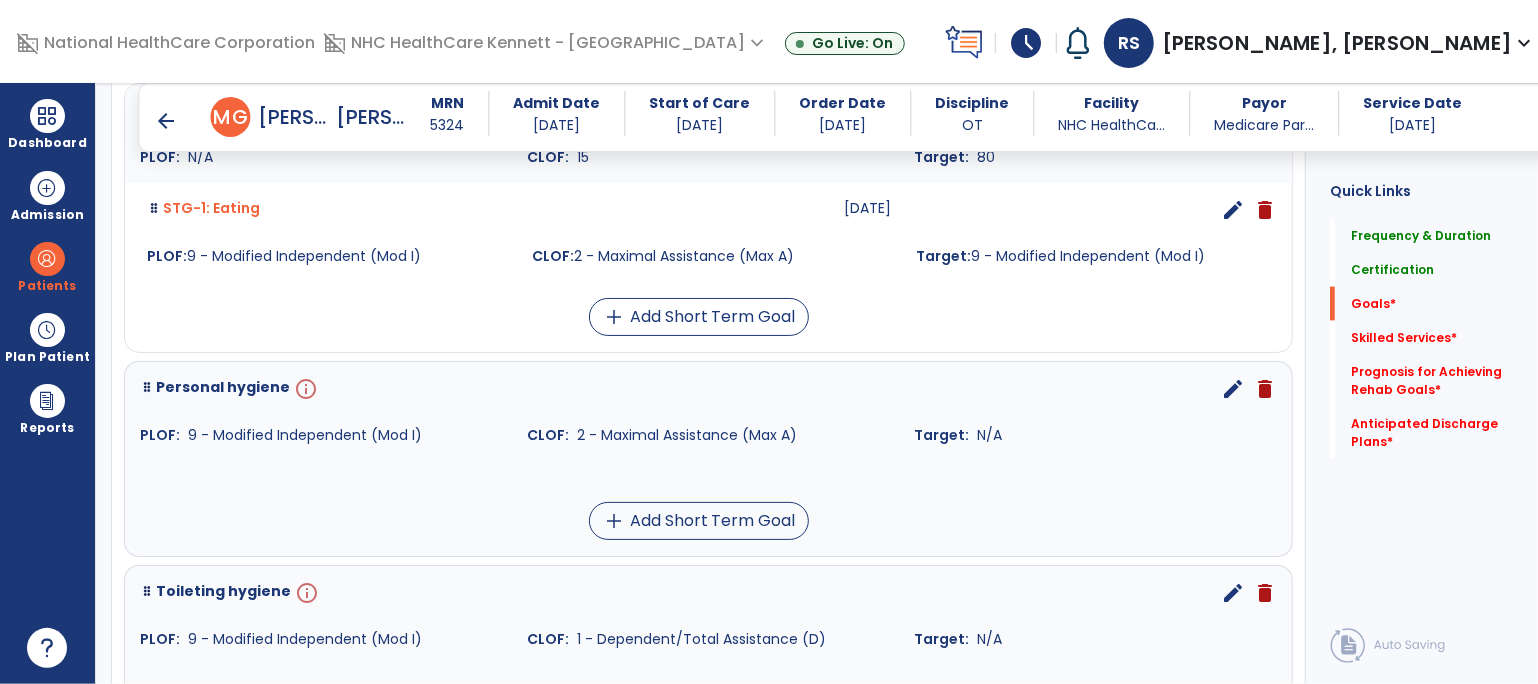 scroll, scrollTop: 1644, scrollLeft: 0, axis: vertical 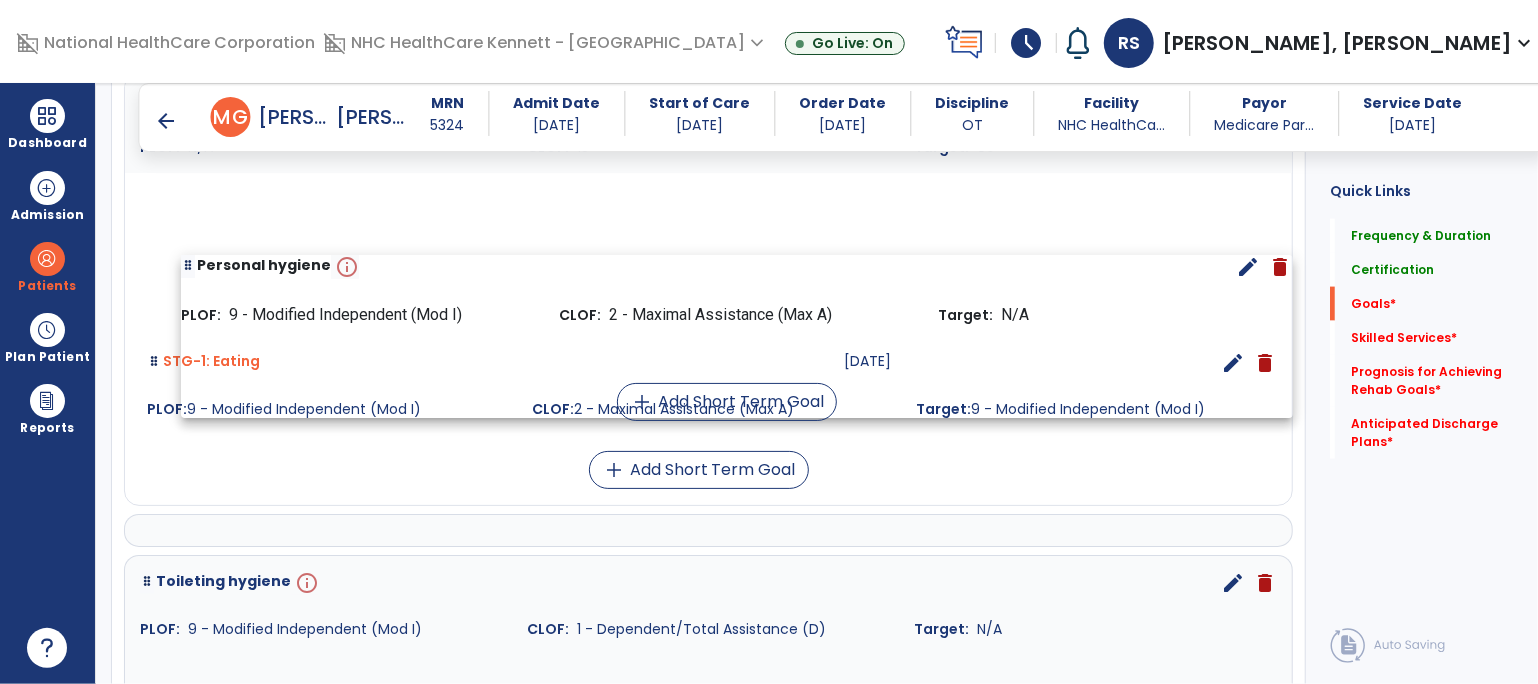drag, startPoint x: 147, startPoint y: 366, endPoint x: 183, endPoint y: 253, distance: 118.595955 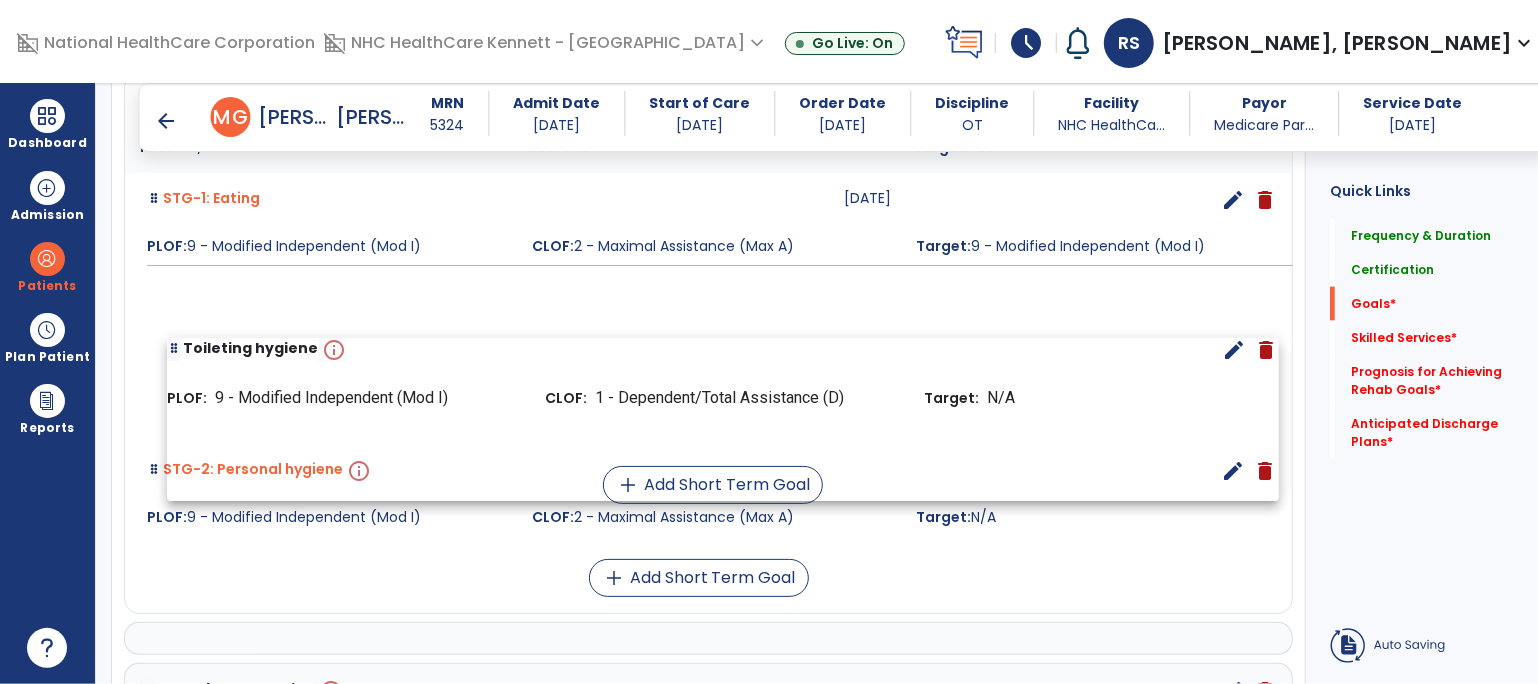 drag, startPoint x: 145, startPoint y: 479, endPoint x: 170, endPoint y: 346, distance: 135.32922 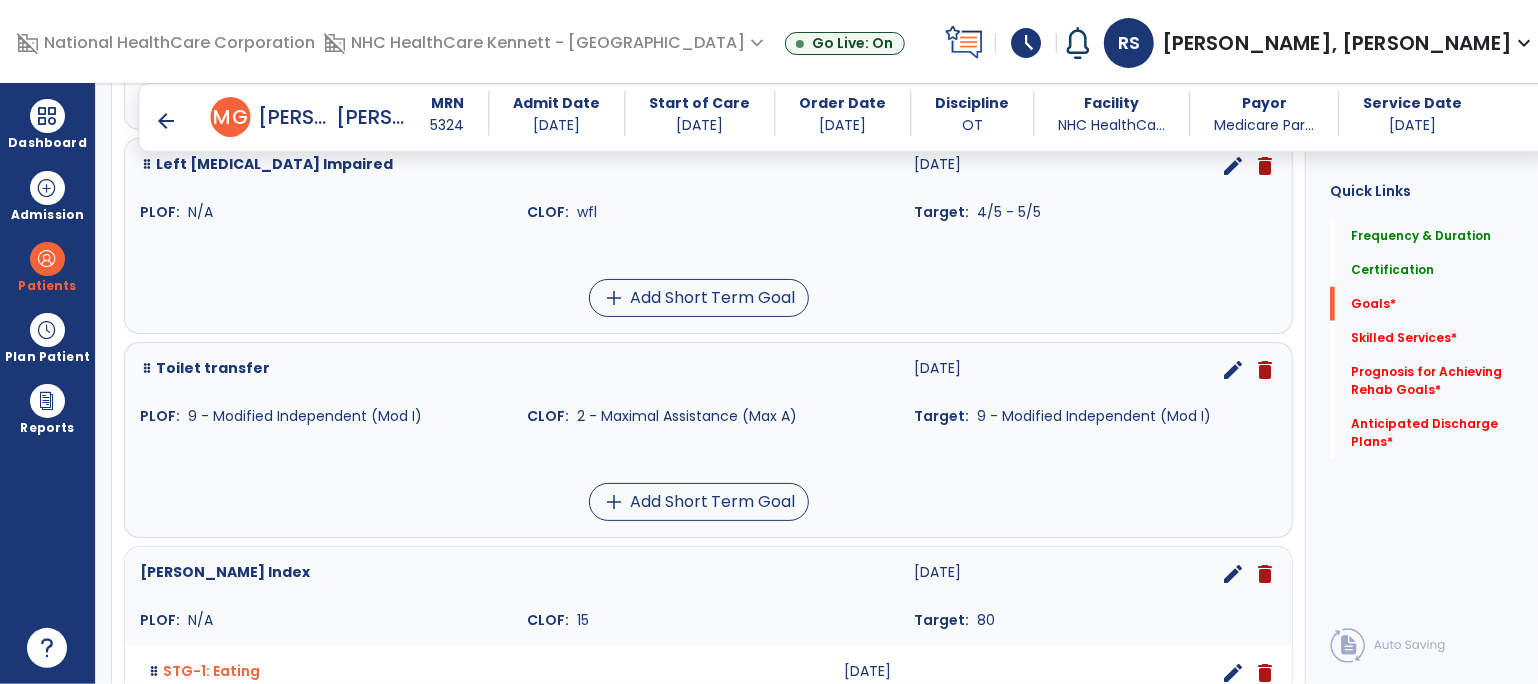scroll, scrollTop: 1616, scrollLeft: 0, axis: vertical 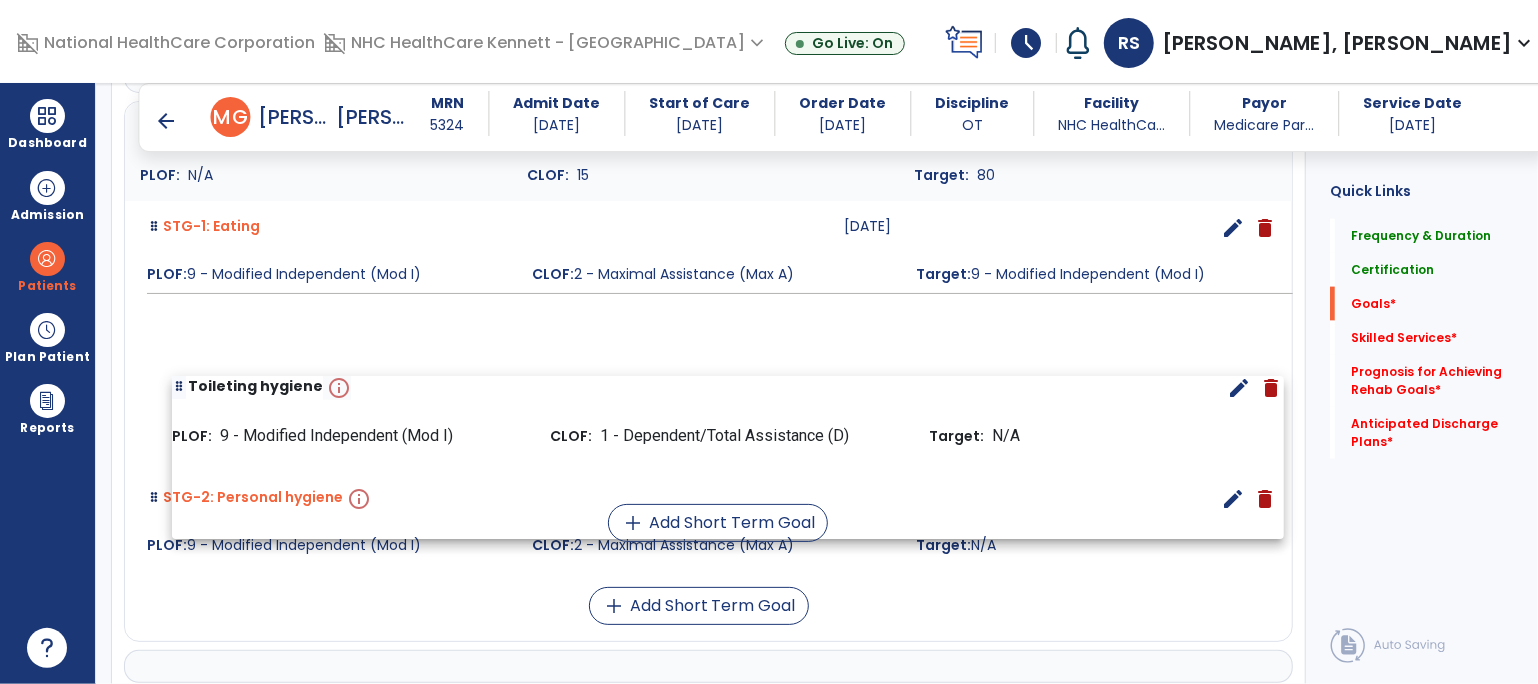 drag, startPoint x: 152, startPoint y: 504, endPoint x: 183, endPoint y: 383, distance: 124.90797 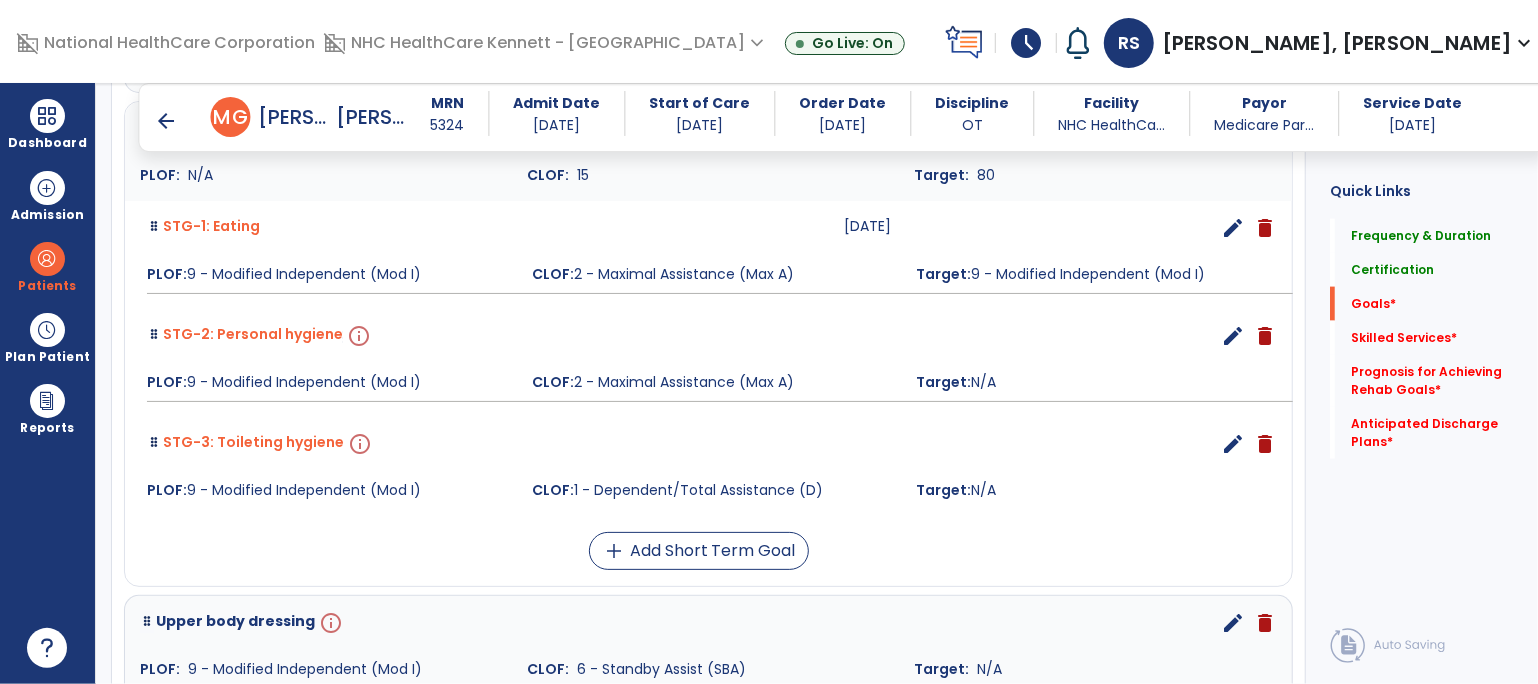 scroll, scrollTop: 1838, scrollLeft: 0, axis: vertical 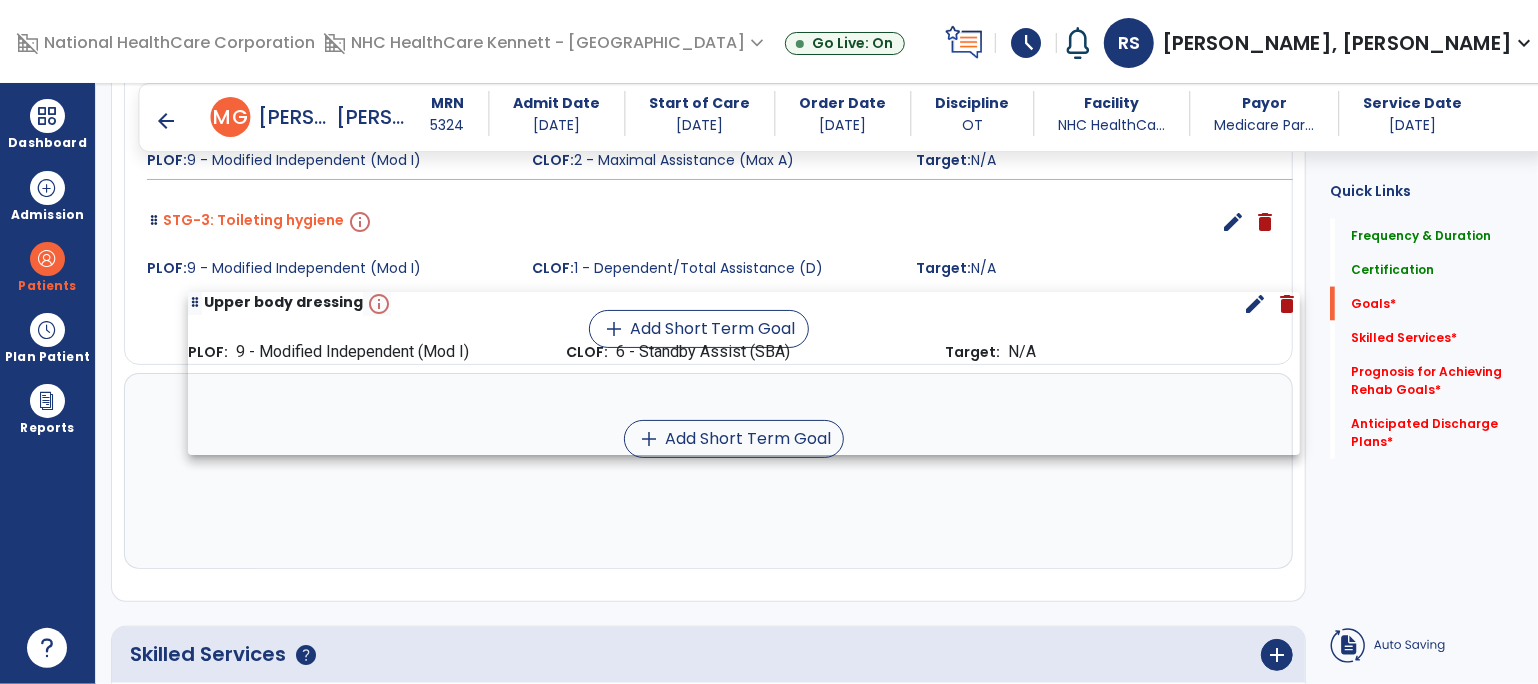 drag, startPoint x: 148, startPoint y: 395, endPoint x: 190, endPoint y: 290, distance: 113.08846 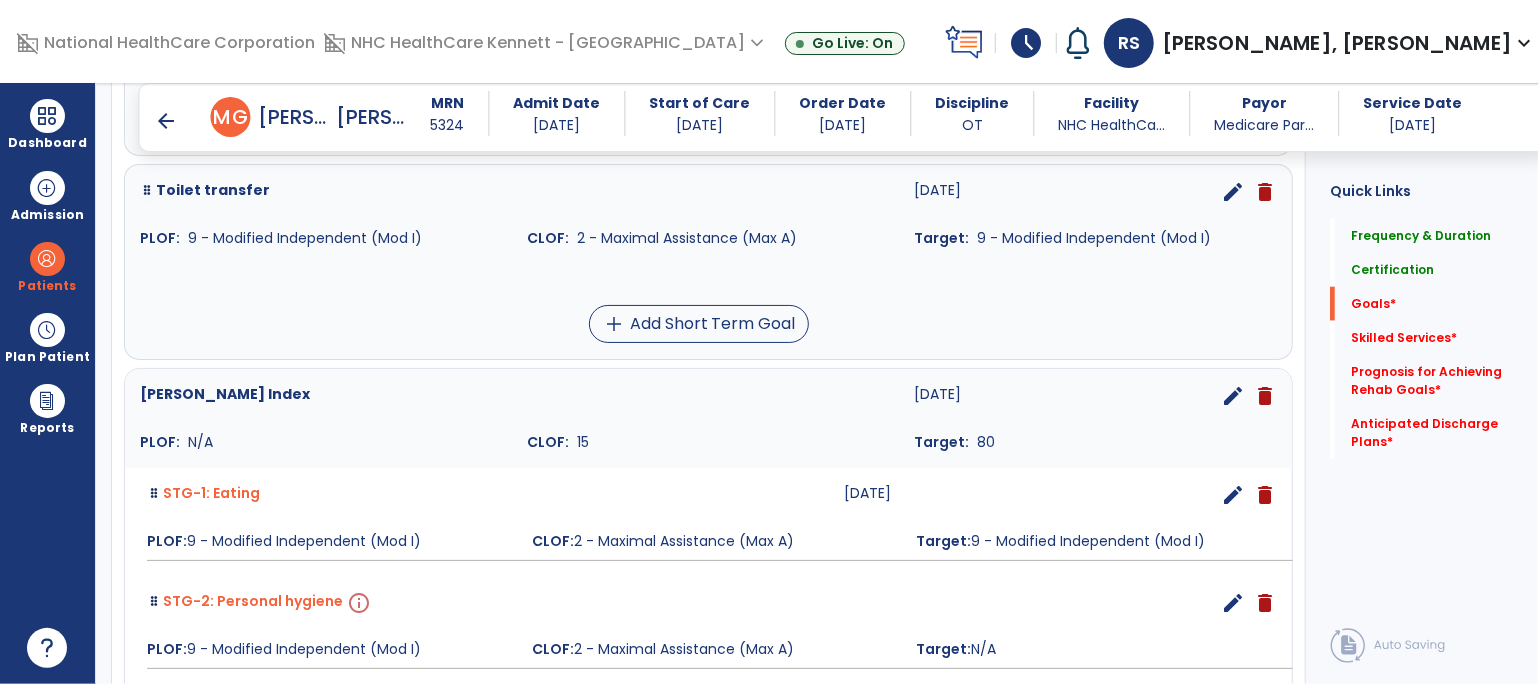 scroll, scrollTop: 1682, scrollLeft: 0, axis: vertical 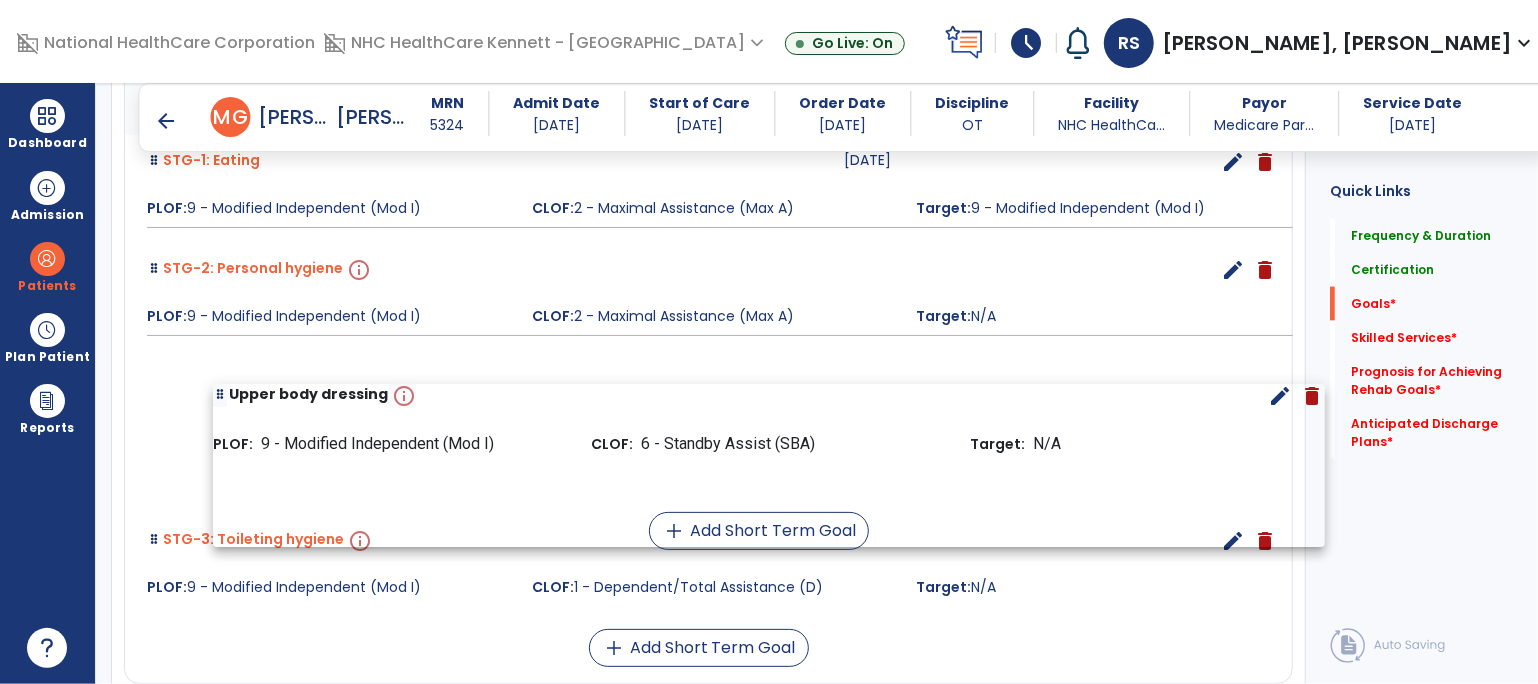 drag, startPoint x: 148, startPoint y: 550, endPoint x: 209, endPoint y: 394, distance: 167.50224 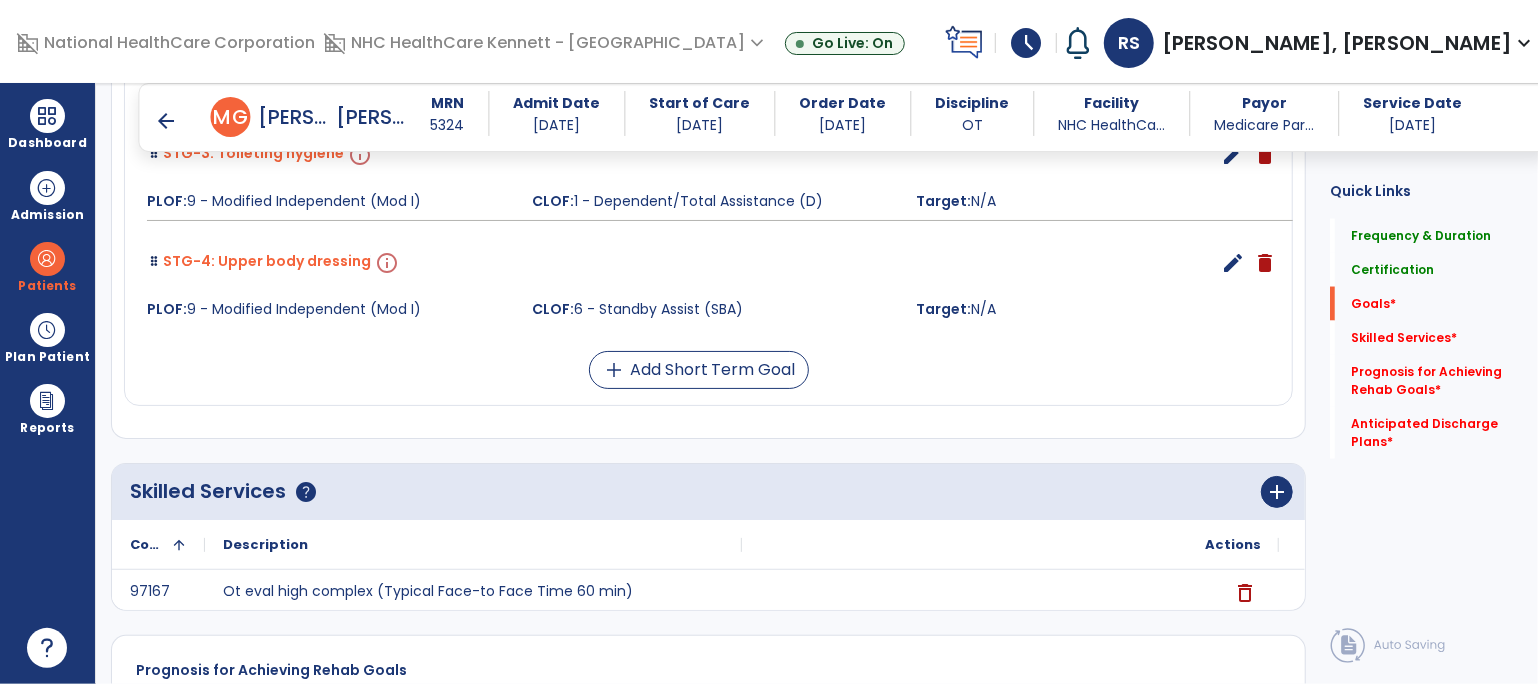scroll, scrollTop: 1460, scrollLeft: 0, axis: vertical 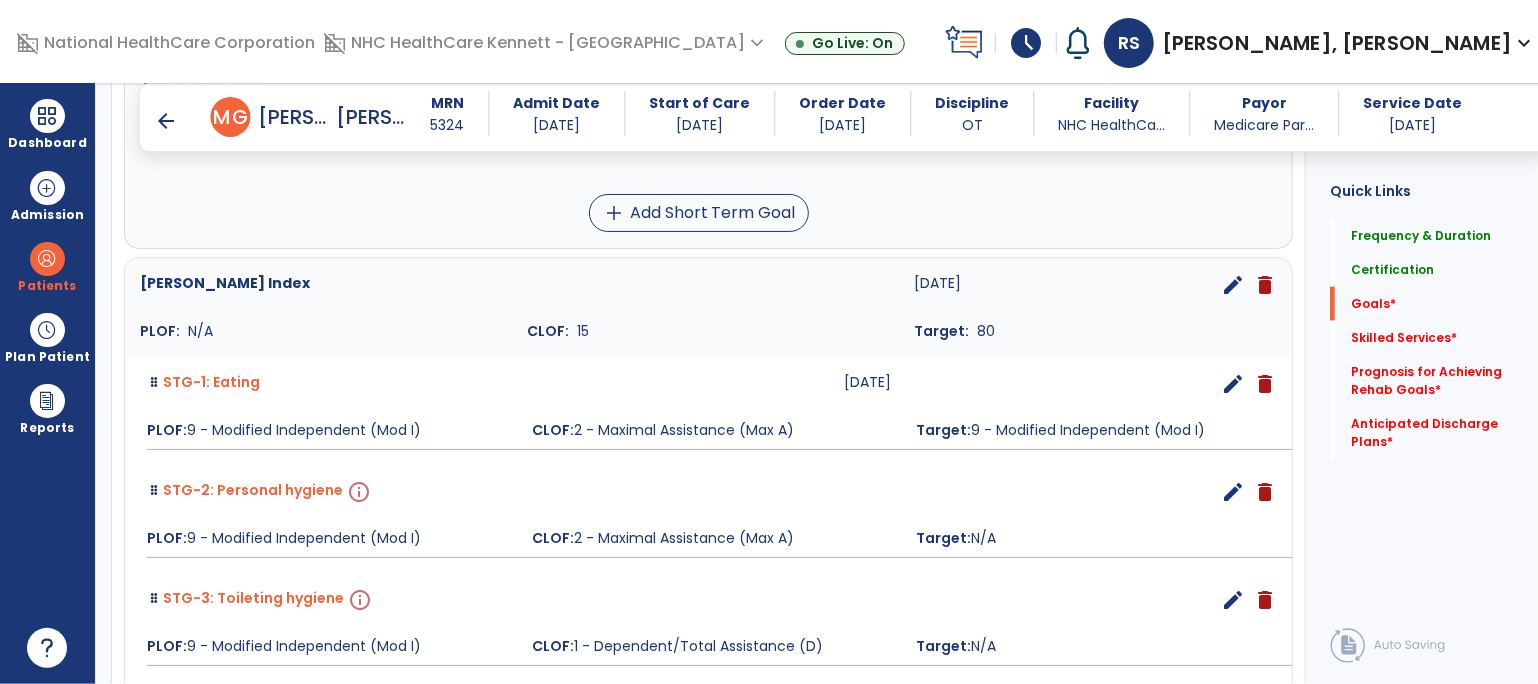 click on "edit" at bounding box center (1233, 492) 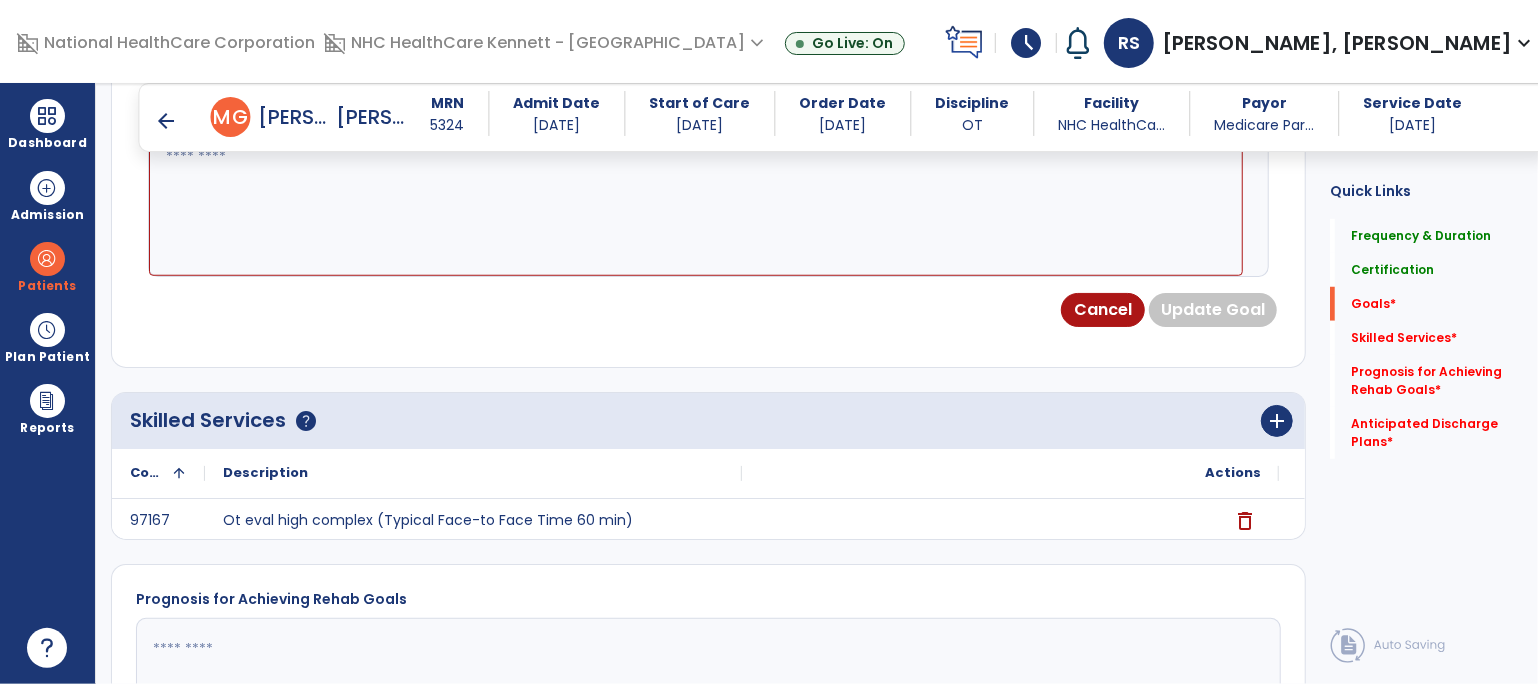 scroll, scrollTop: 534, scrollLeft: 0, axis: vertical 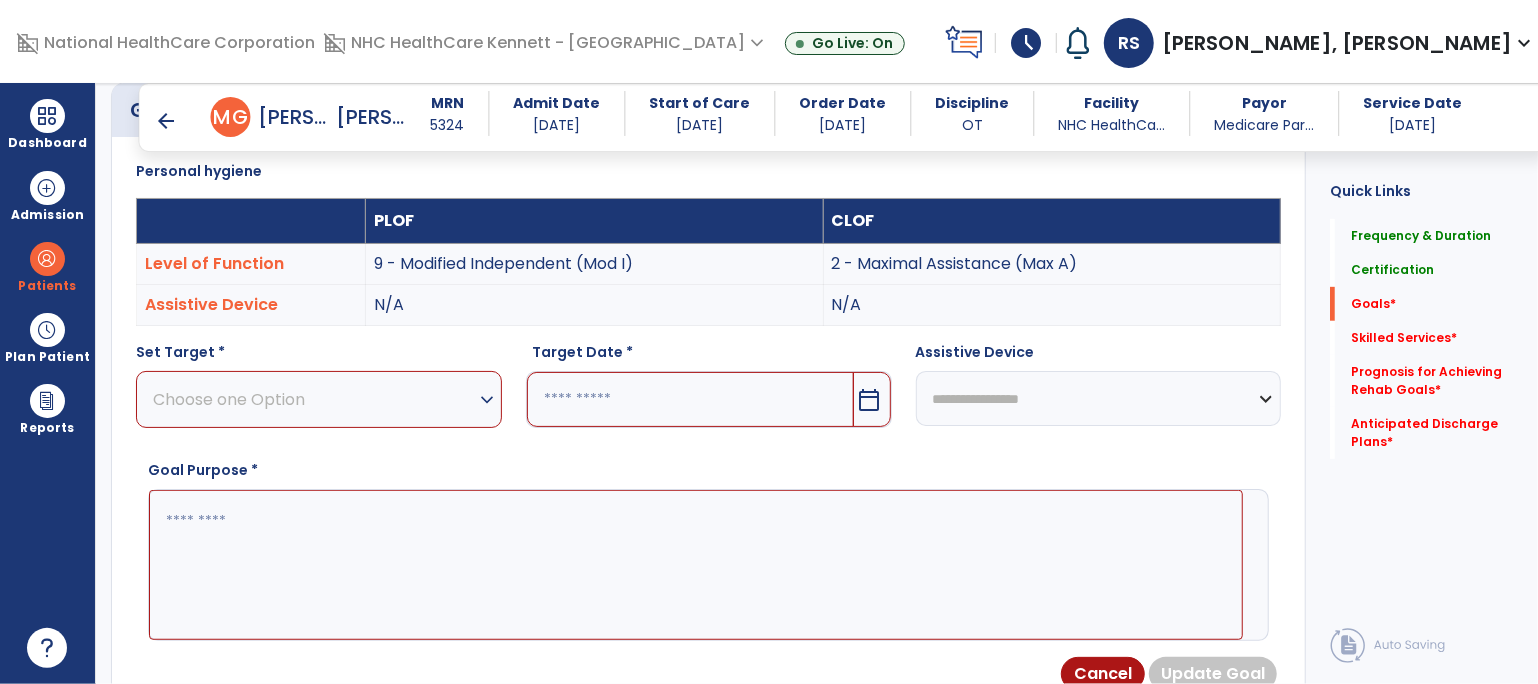 click on "expand_more" at bounding box center (487, 400) 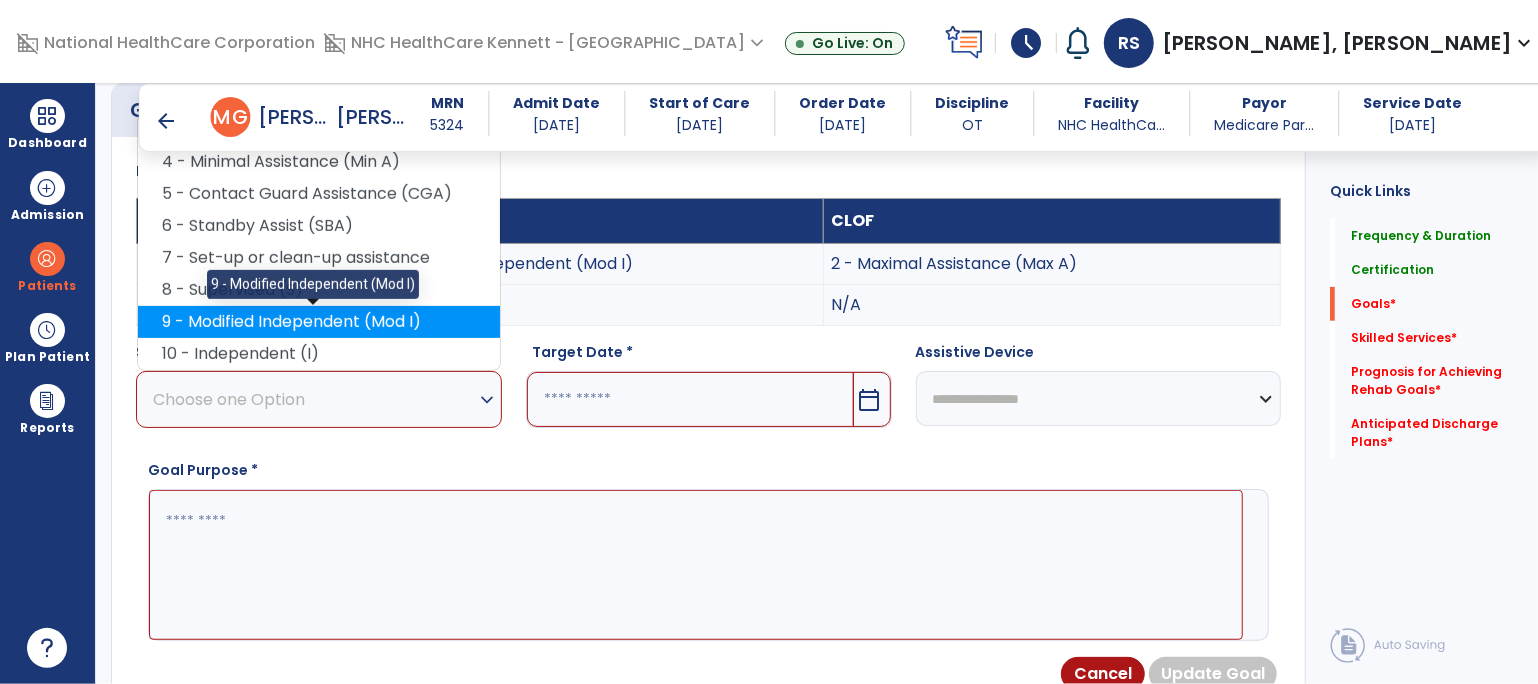 click on "9 - Modified Independent (Mod I)" at bounding box center [319, 322] 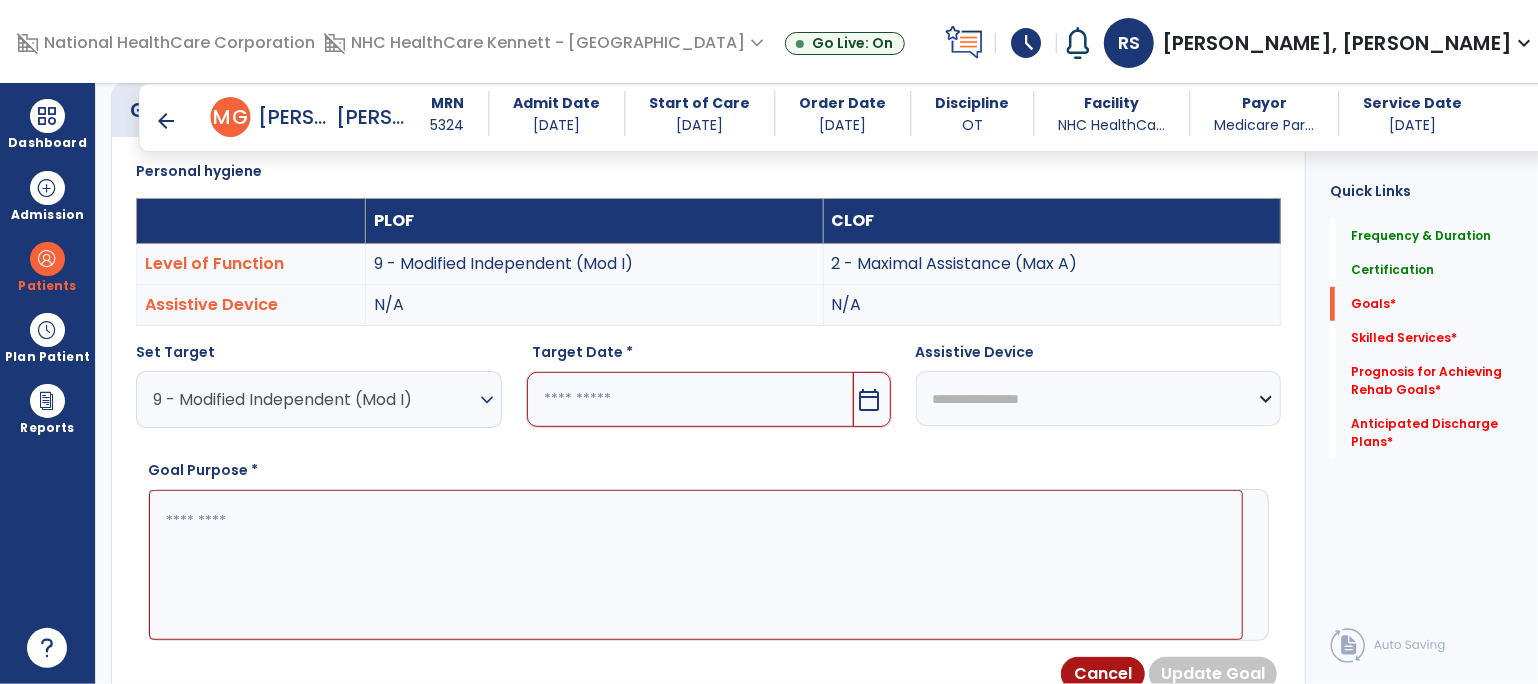 click at bounding box center (690, 399) 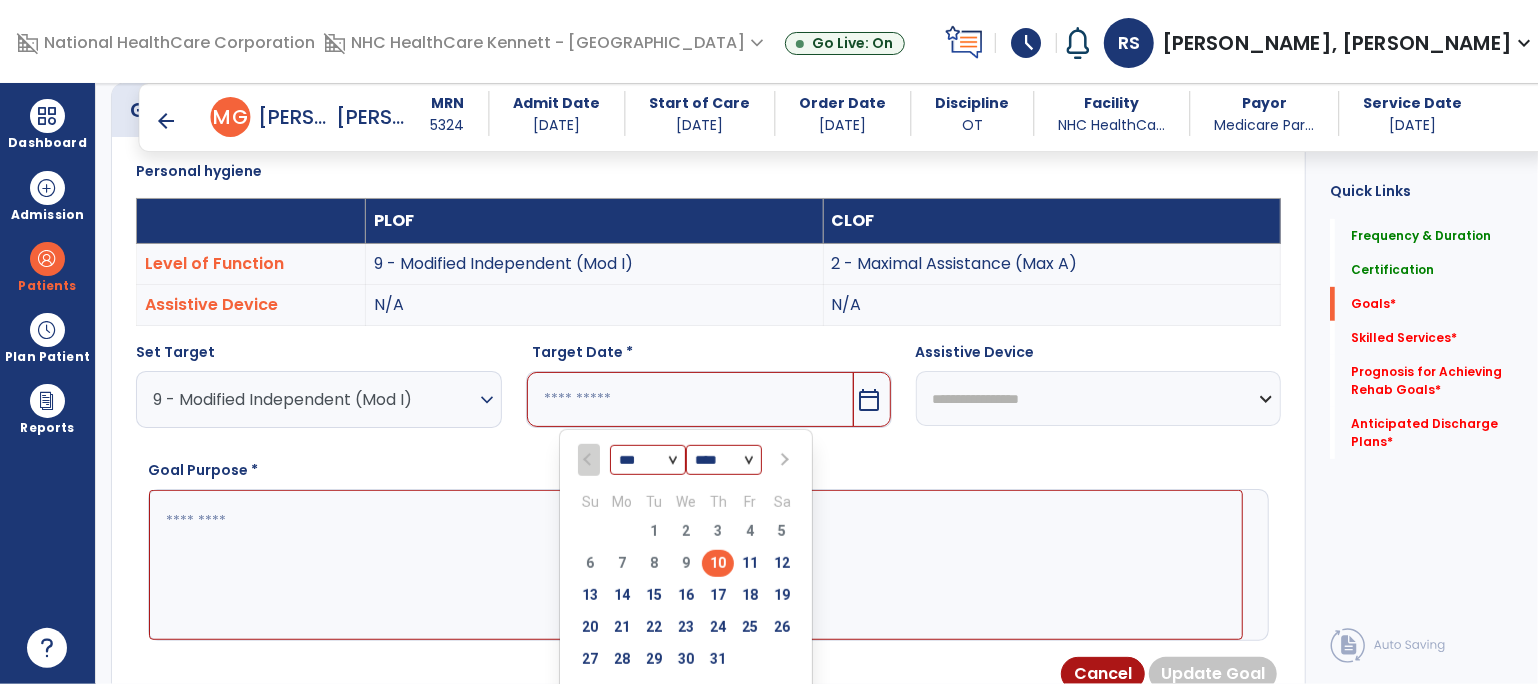 click on "*** *** *** ***" at bounding box center (648, 461) 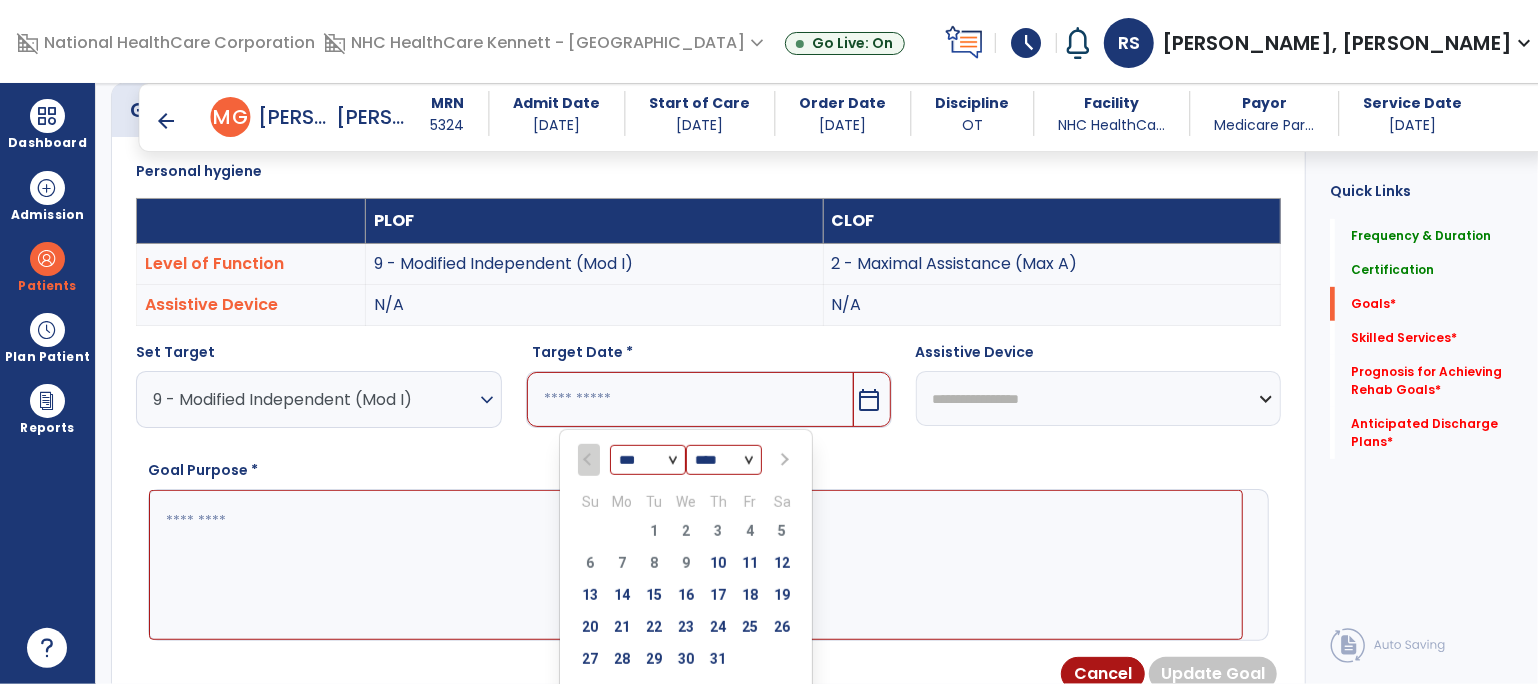 select on "**" 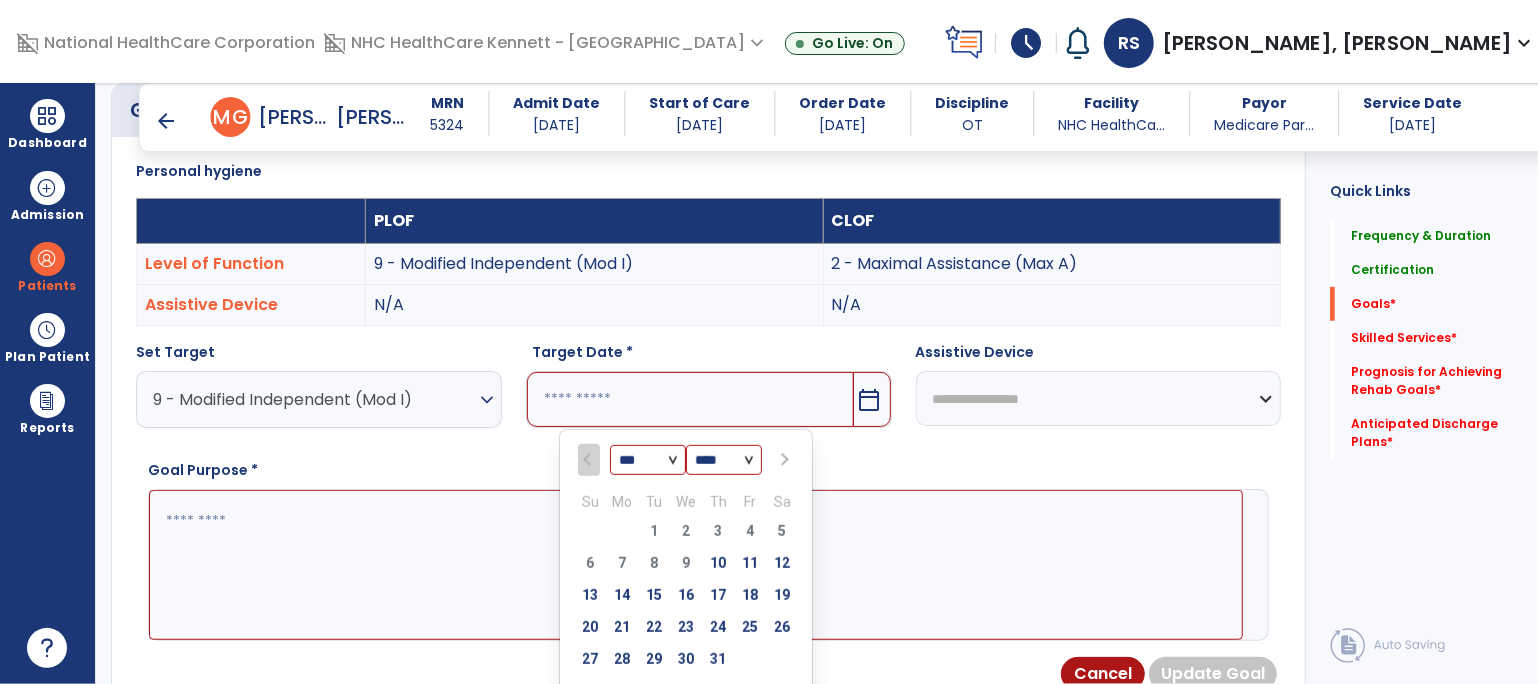 click on "*** *** *** ***" at bounding box center (648, 461) 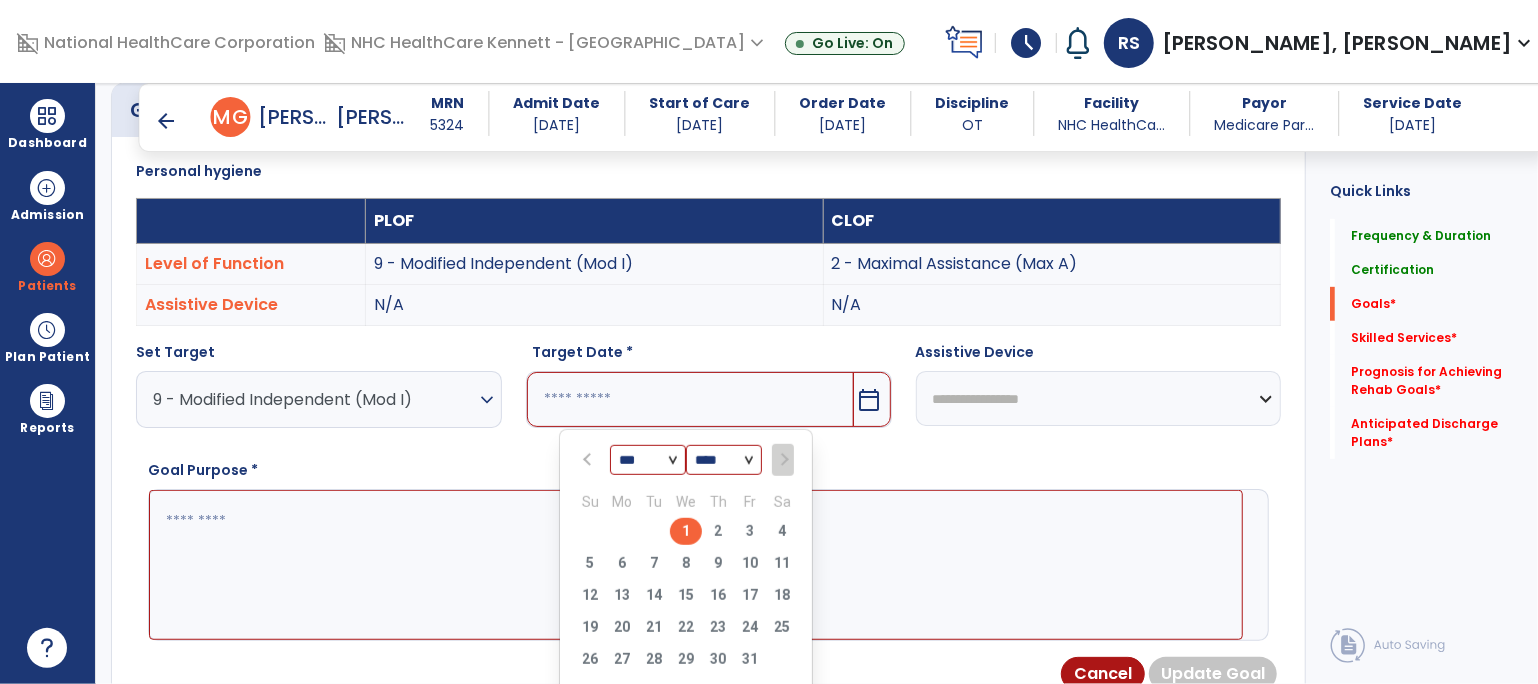 click on "1" at bounding box center [686, 531] 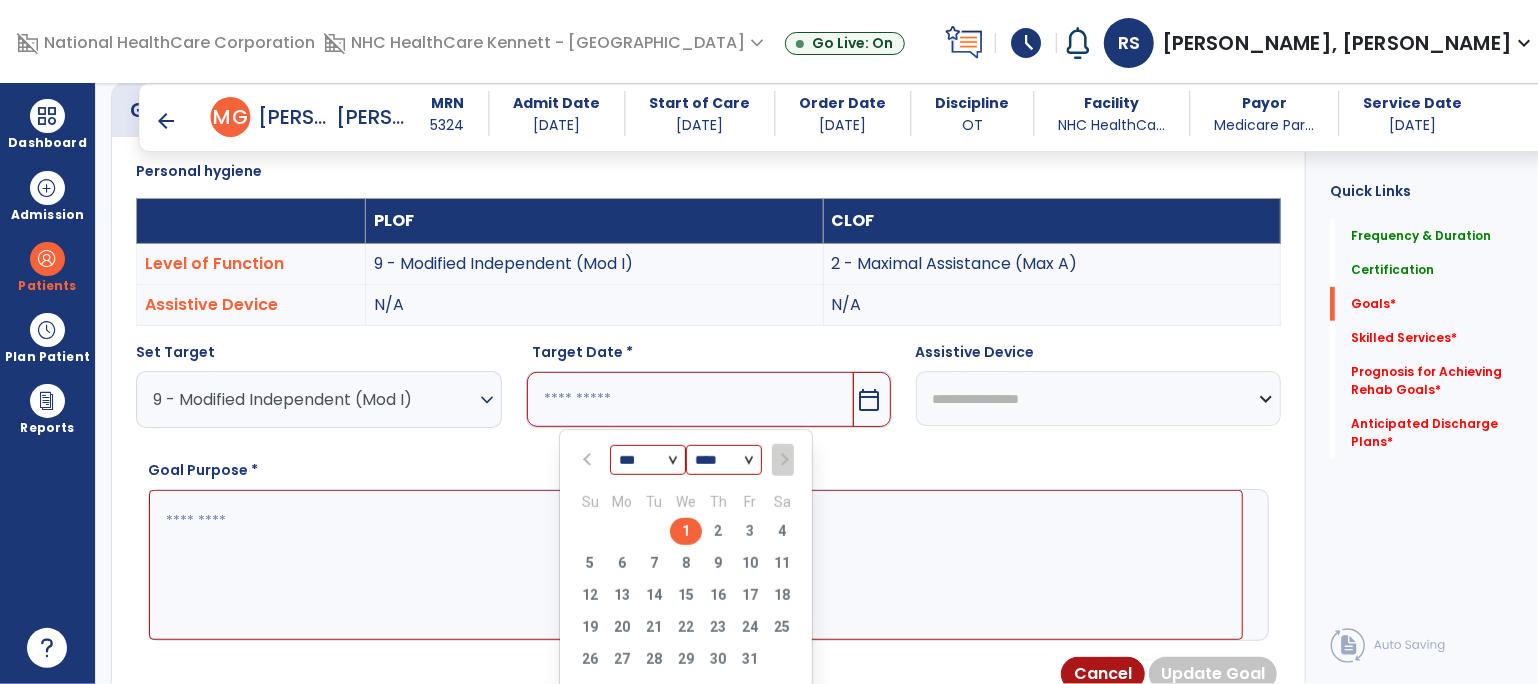 type on "*********" 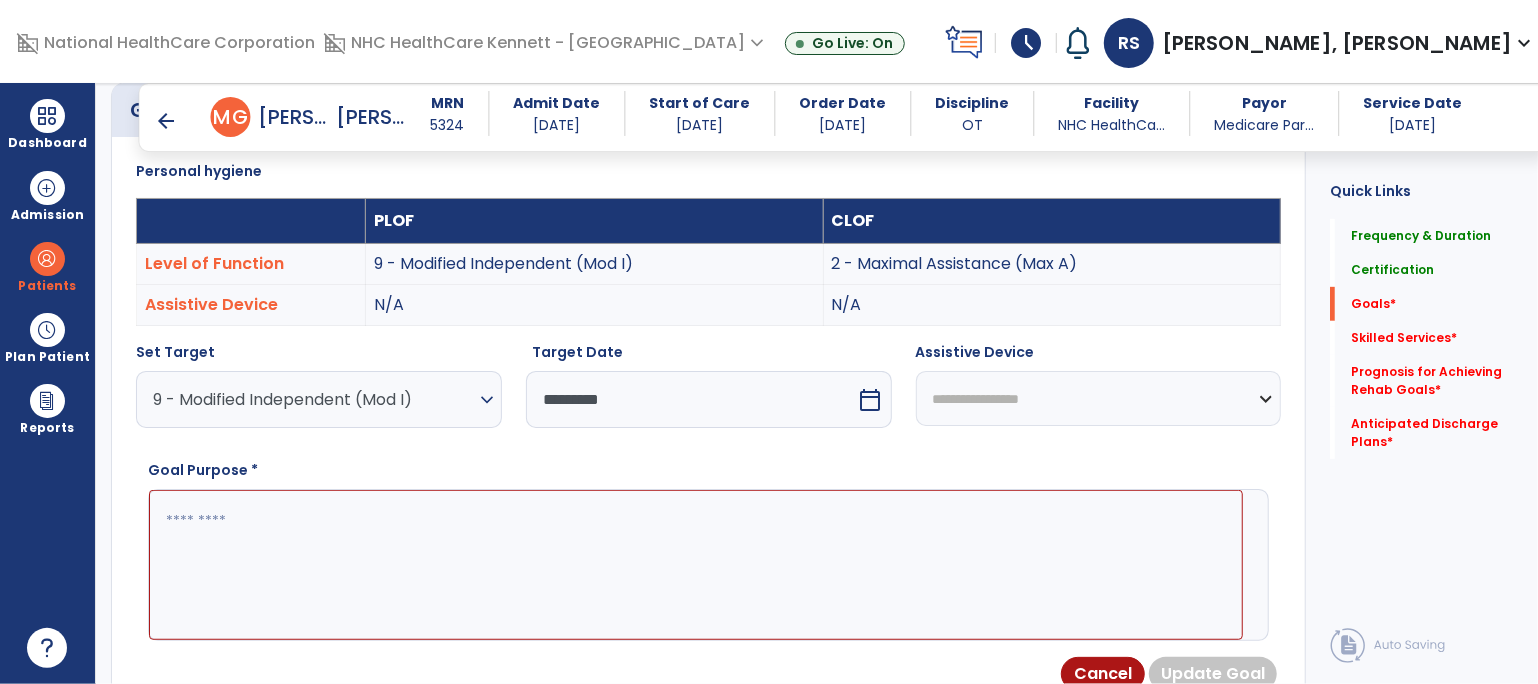 click at bounding box center [696, 565] 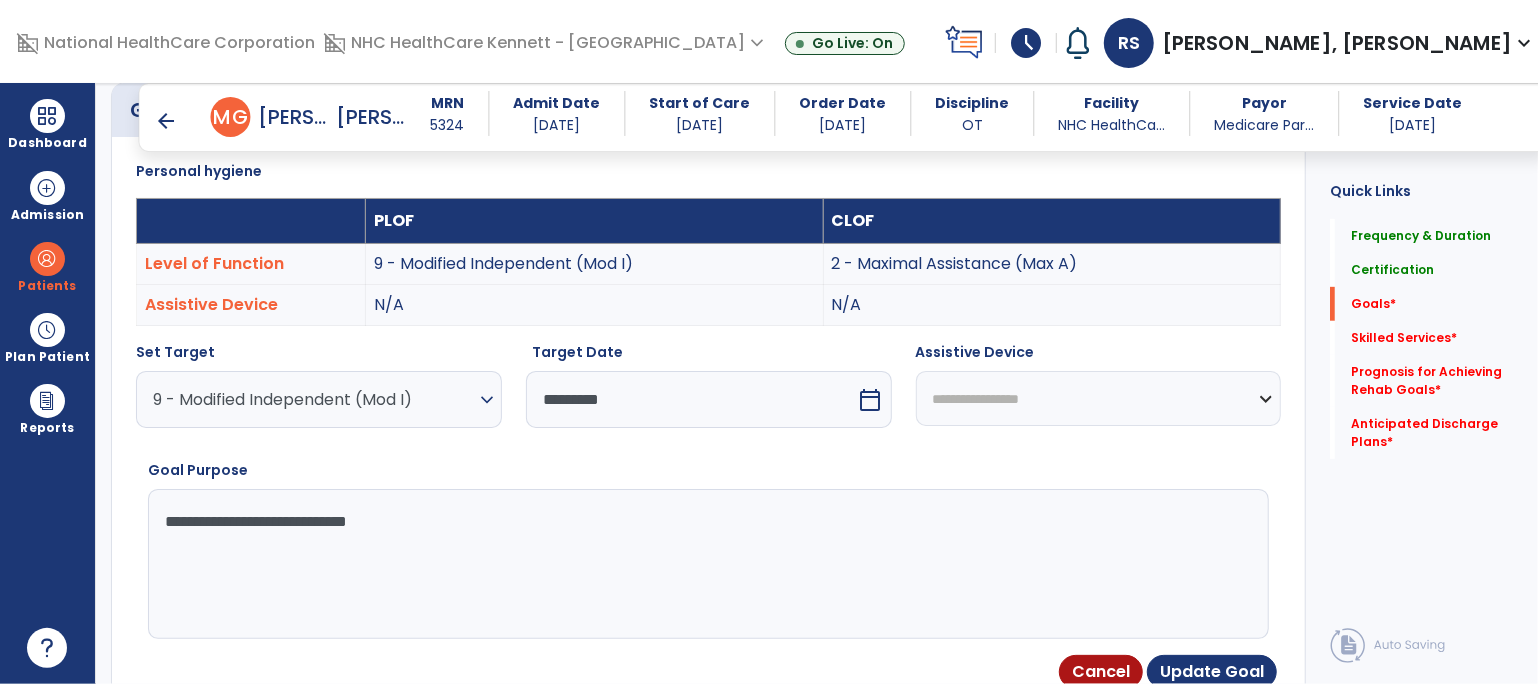 drag, startPoint x: 735, startPoint y: 570, endPoint x: 0, endPoint y: 555, distance: 735.153 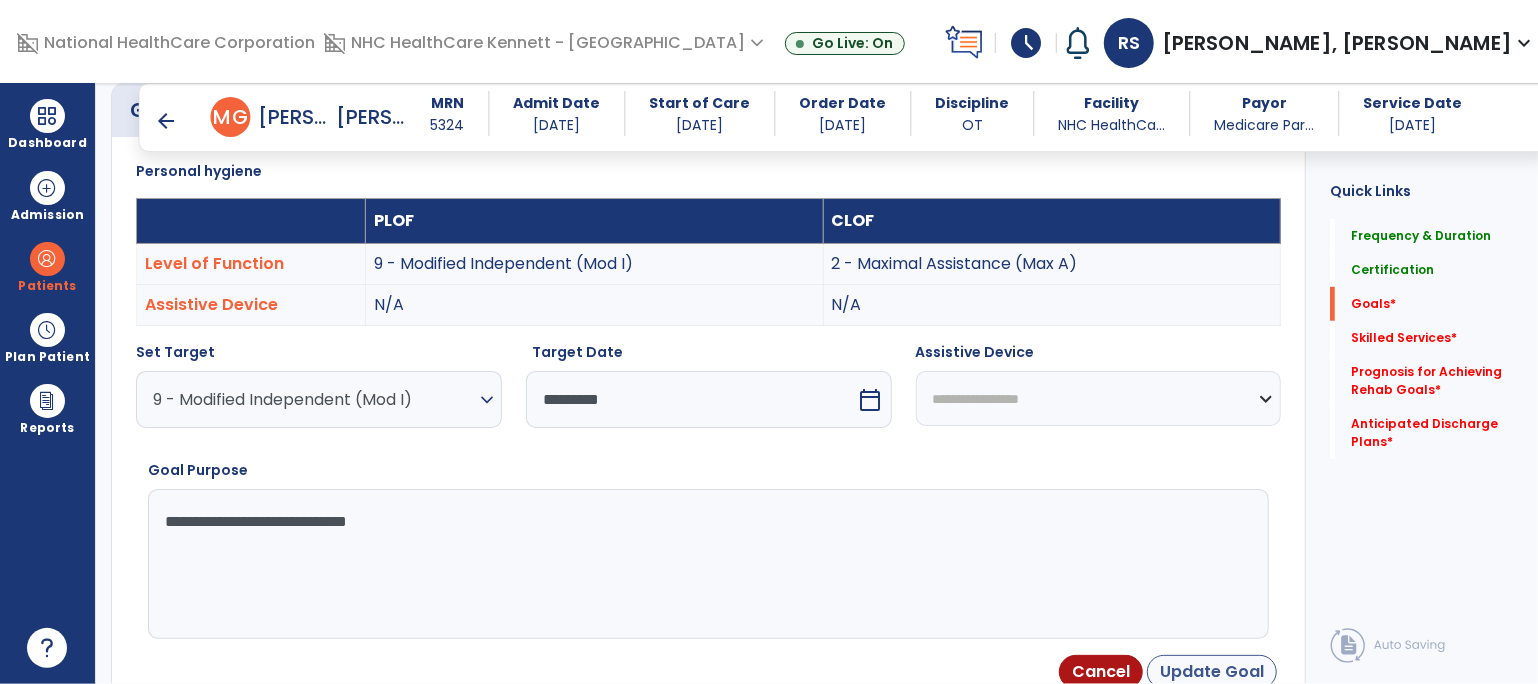 type on "**********" 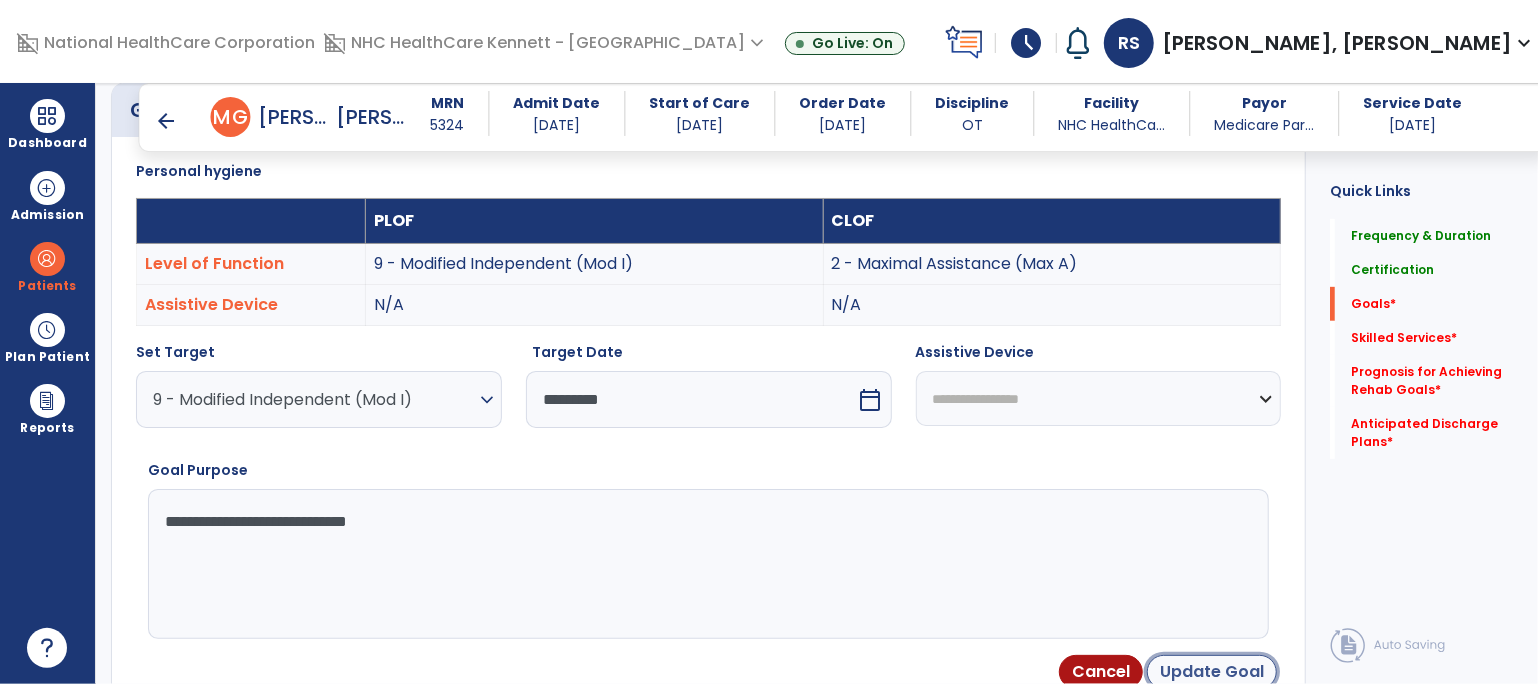 click on "Update Goal" at bounding box center [1212, 672] 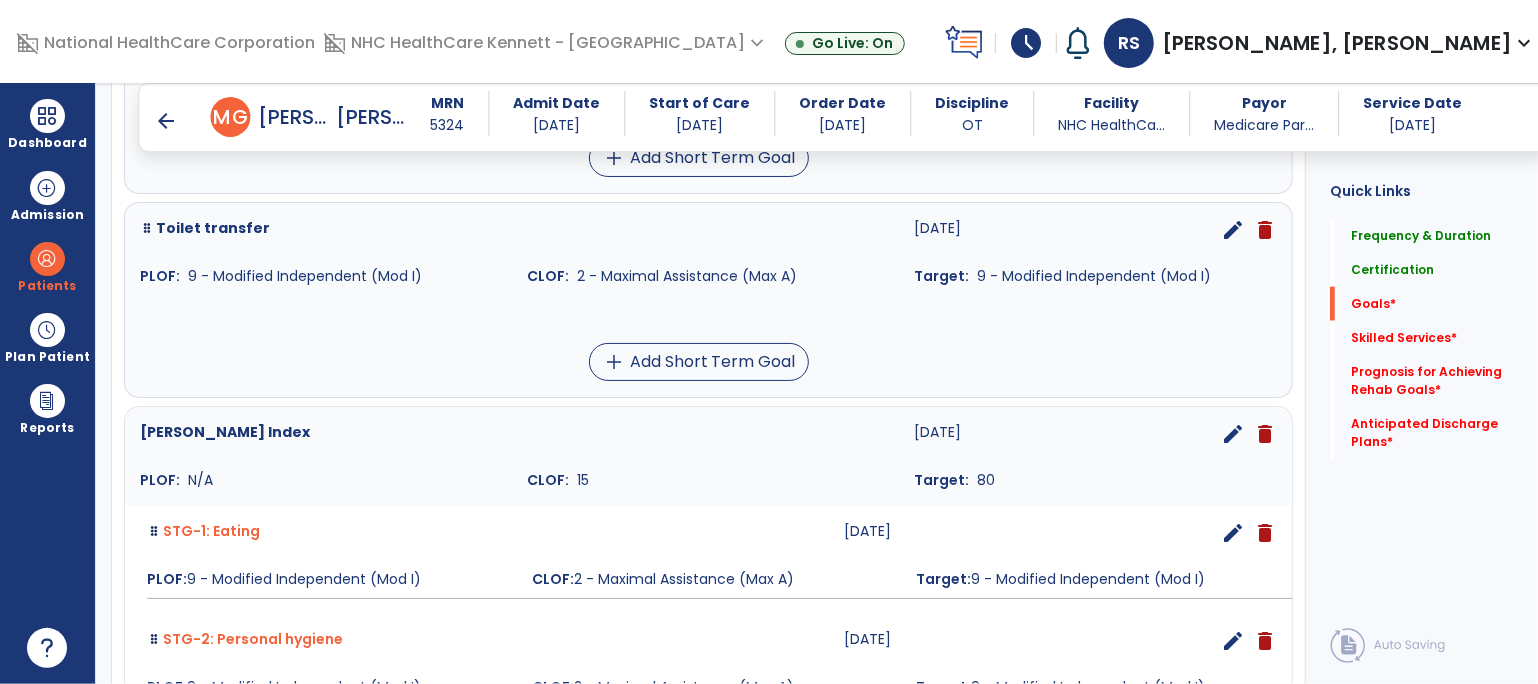 scroll, scrollTop: 1533, scrollLeft: 0, axis: vertical 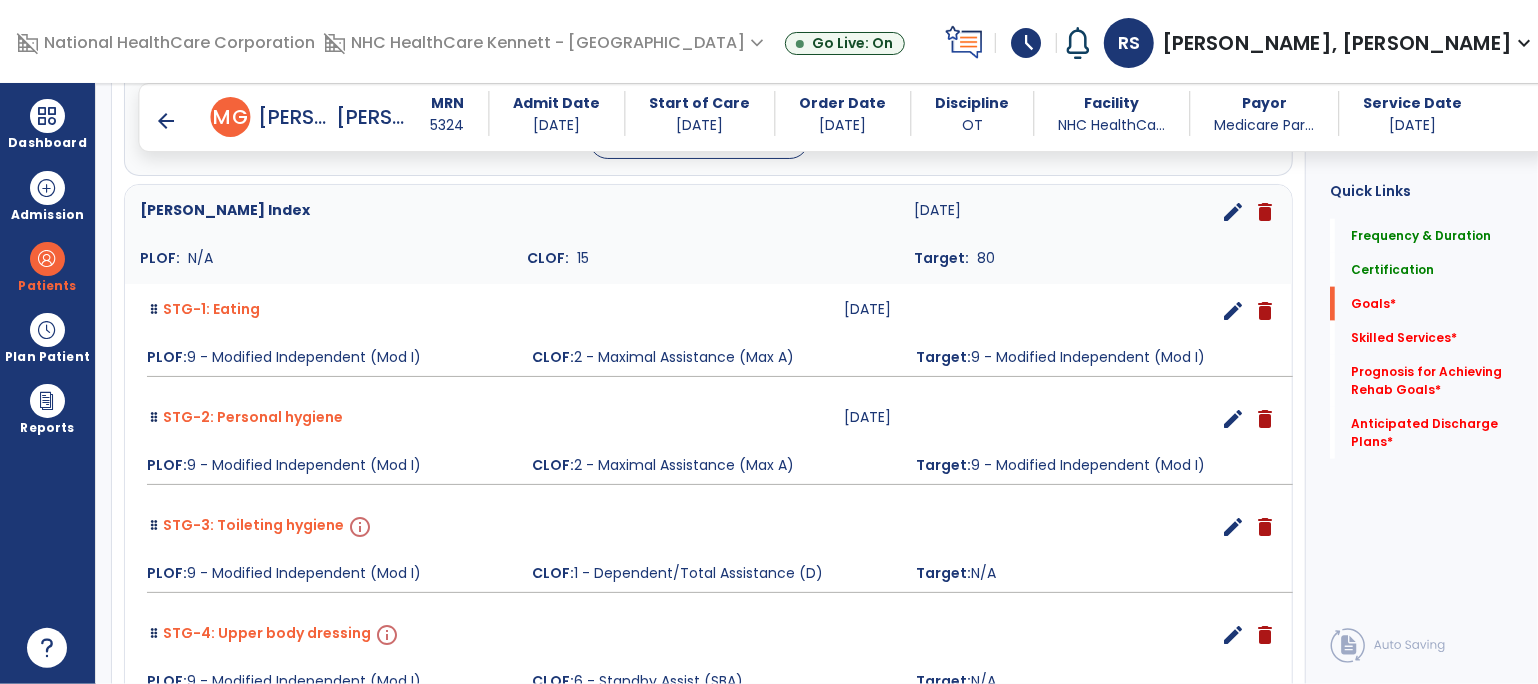 click on "edit" at bounding box center [1233, 527] 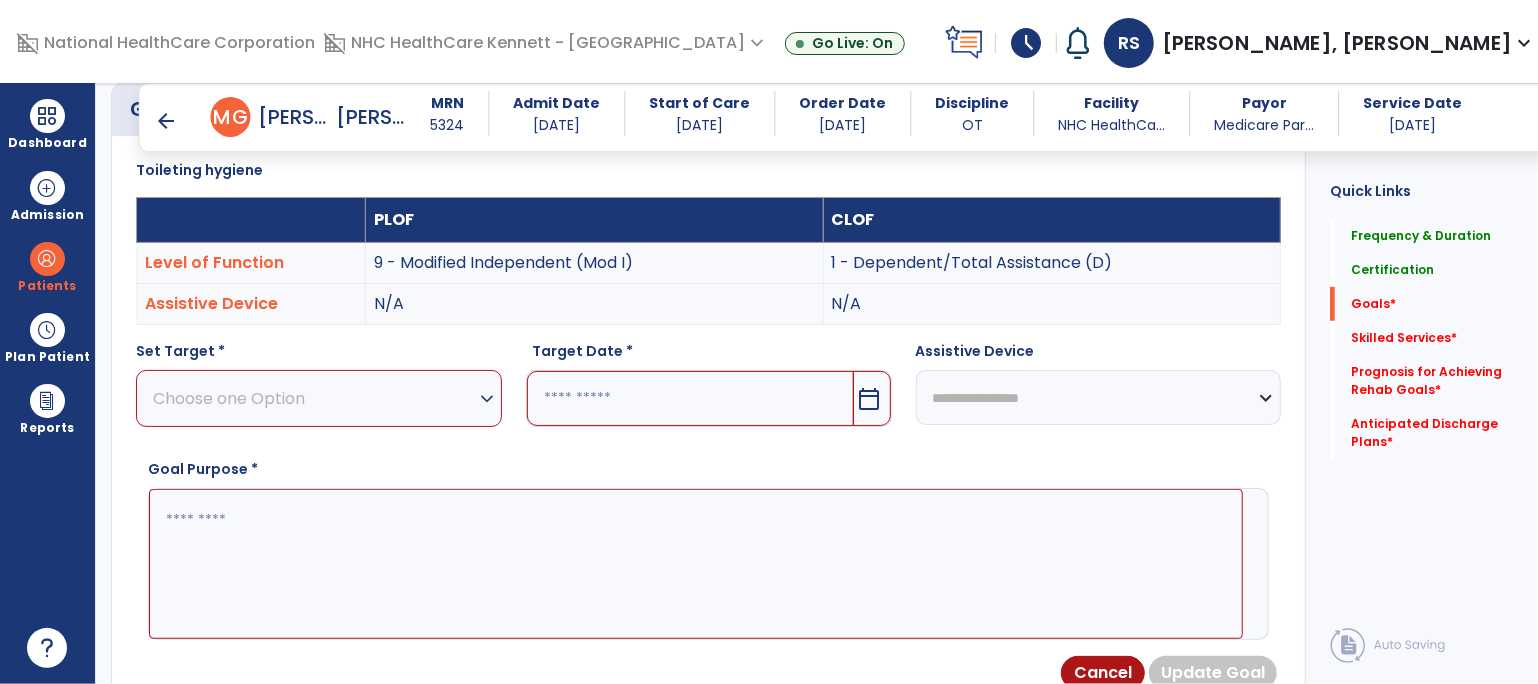 scroll, scrollTop: 534, scrollLeft: 0, axis: vertical 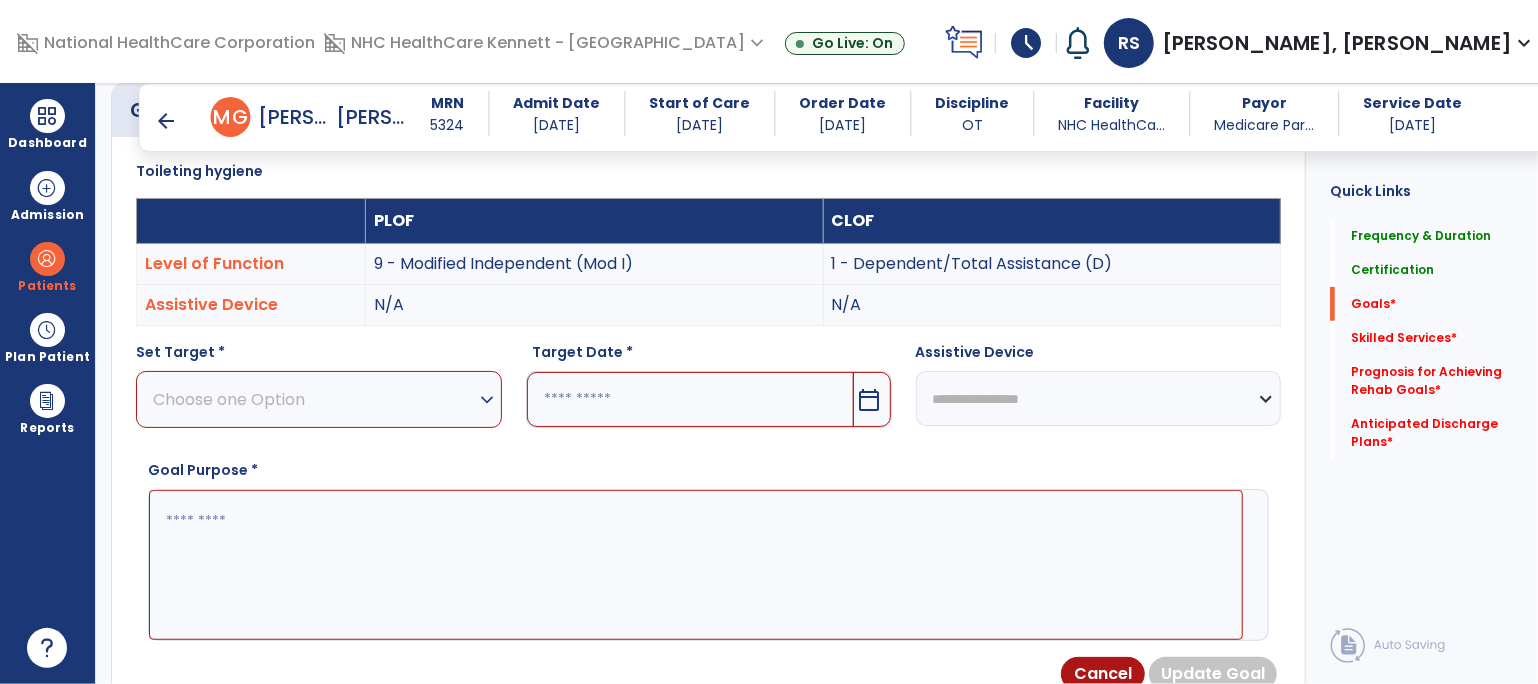 click on "expand_more" at bounding box center [487, 400] 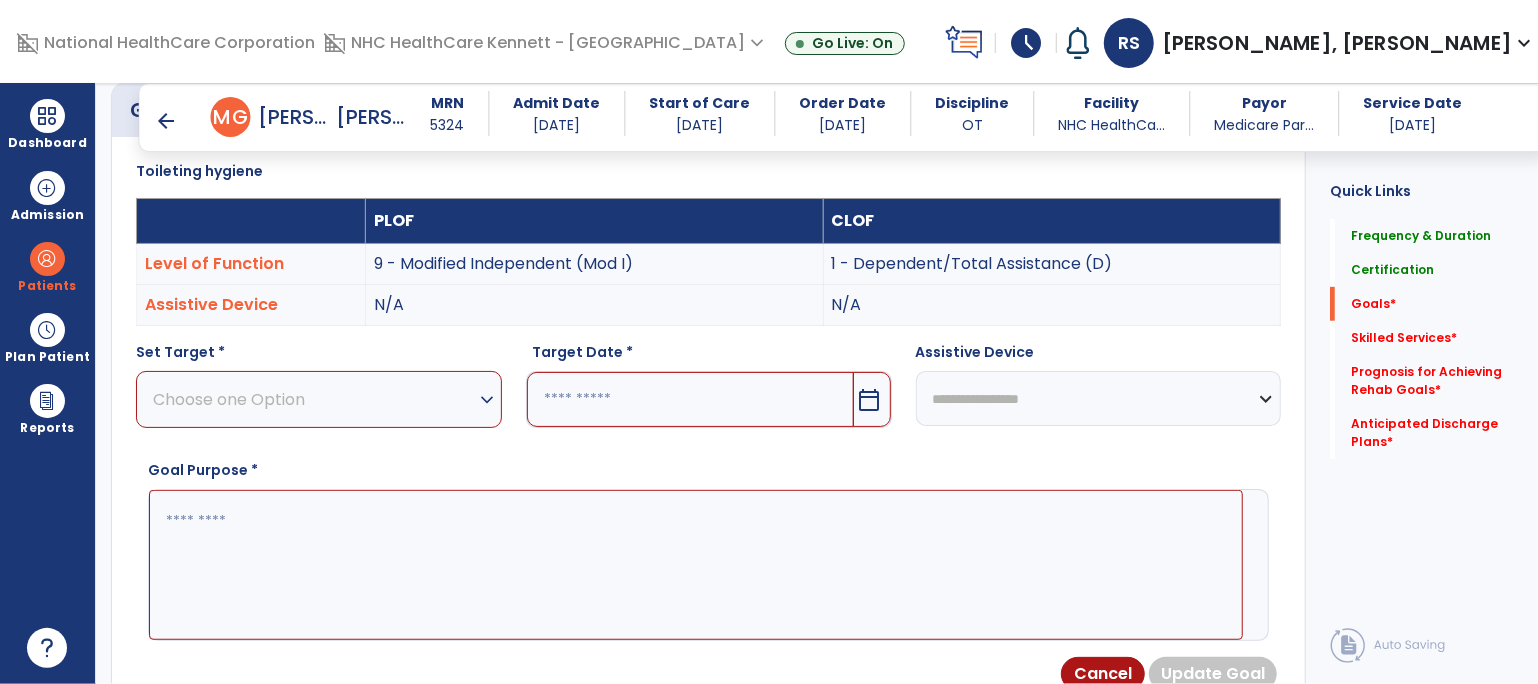 click on "expand_more" at bounding box center (487, 400) 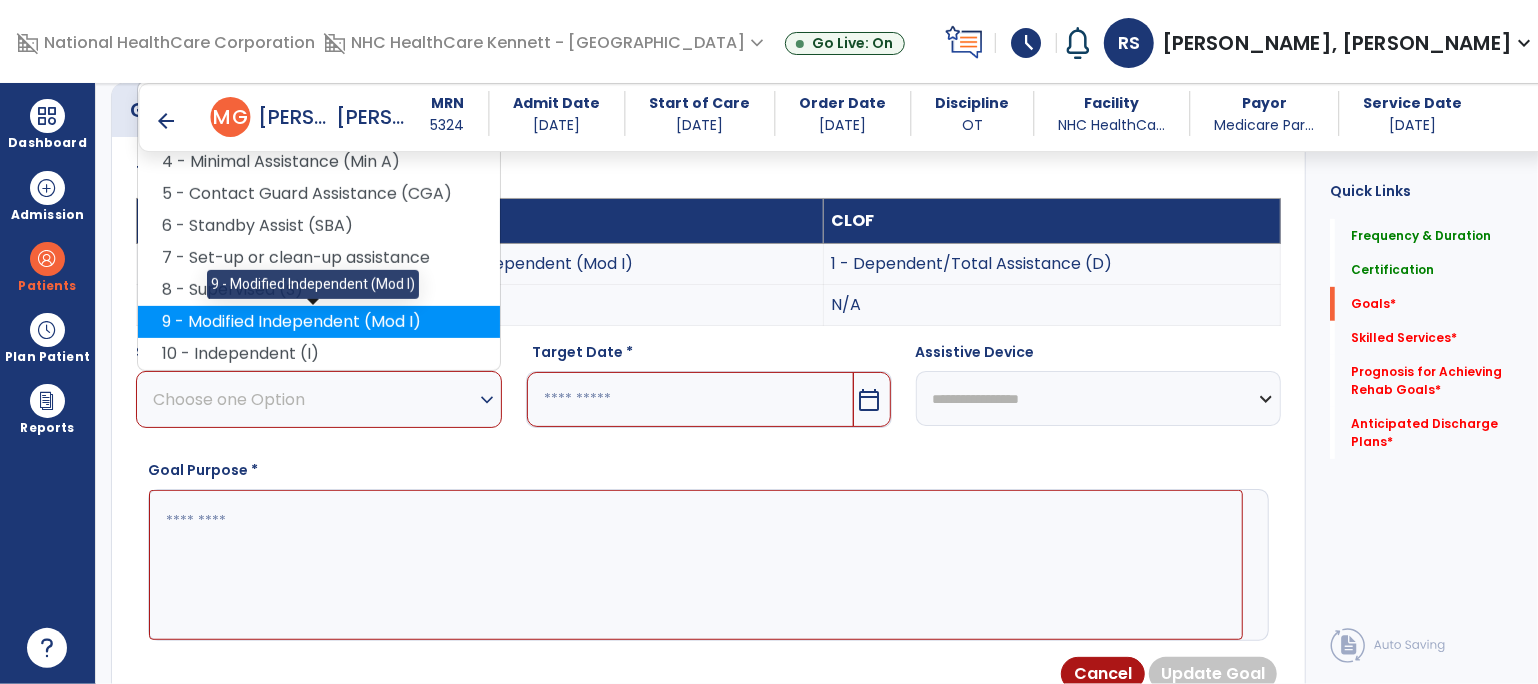 click on "9 - Modified Independent (Mod I)" at bounding box center (319, 322) 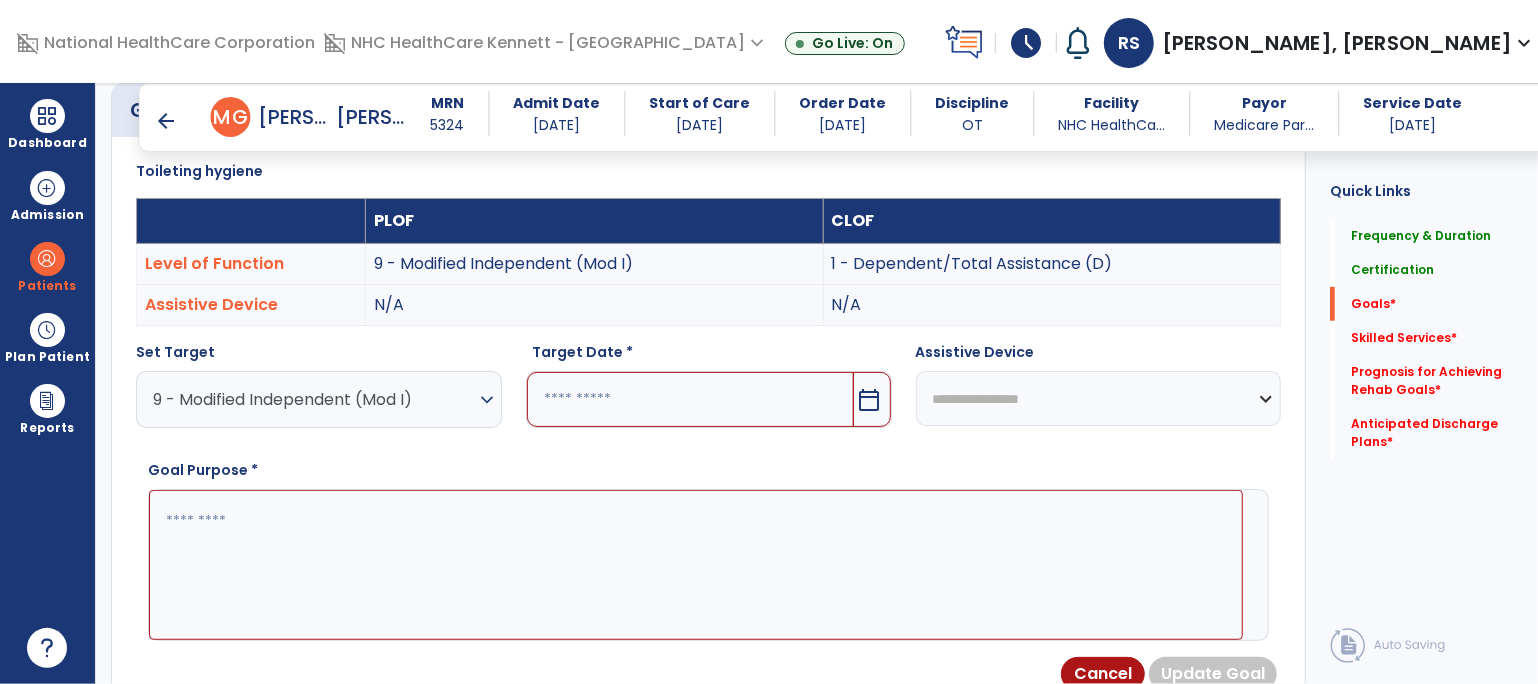 click at bounding box center (696, 565) 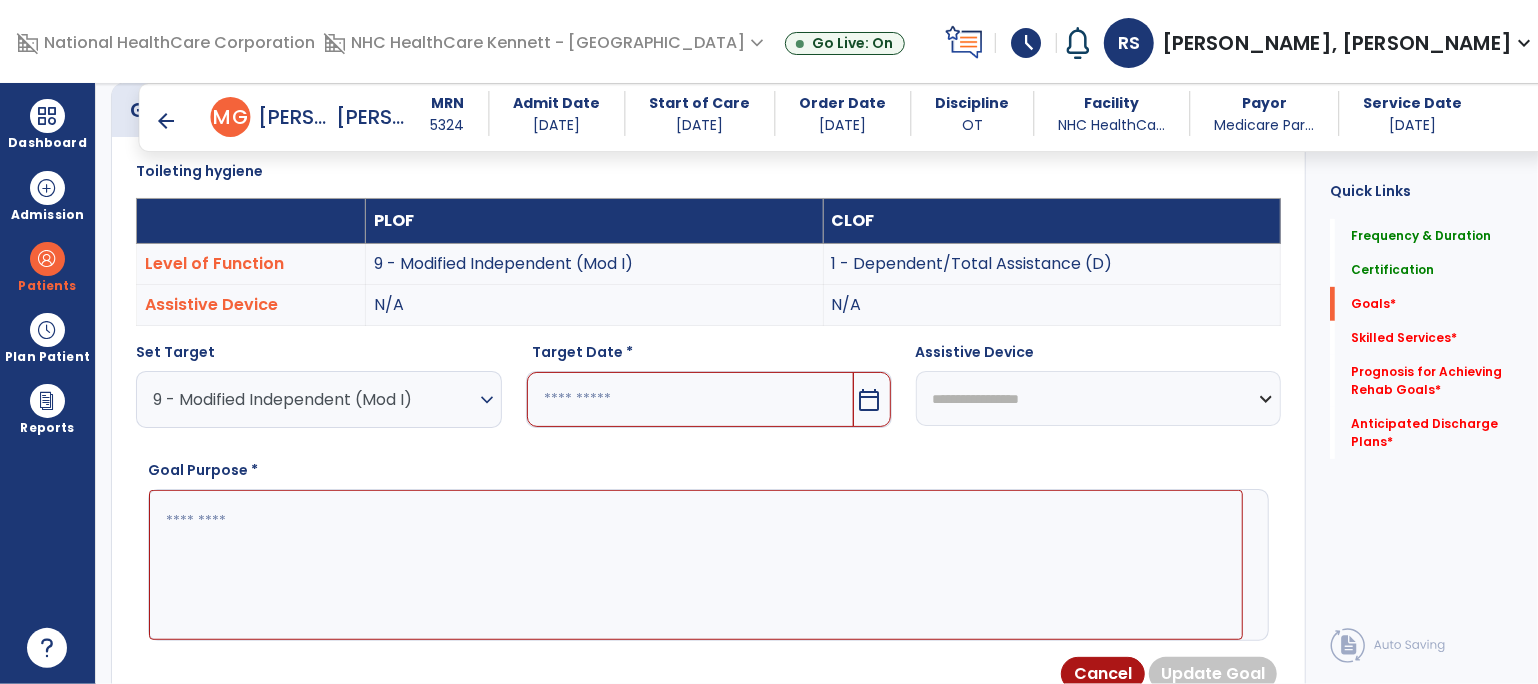 paste on "**********" 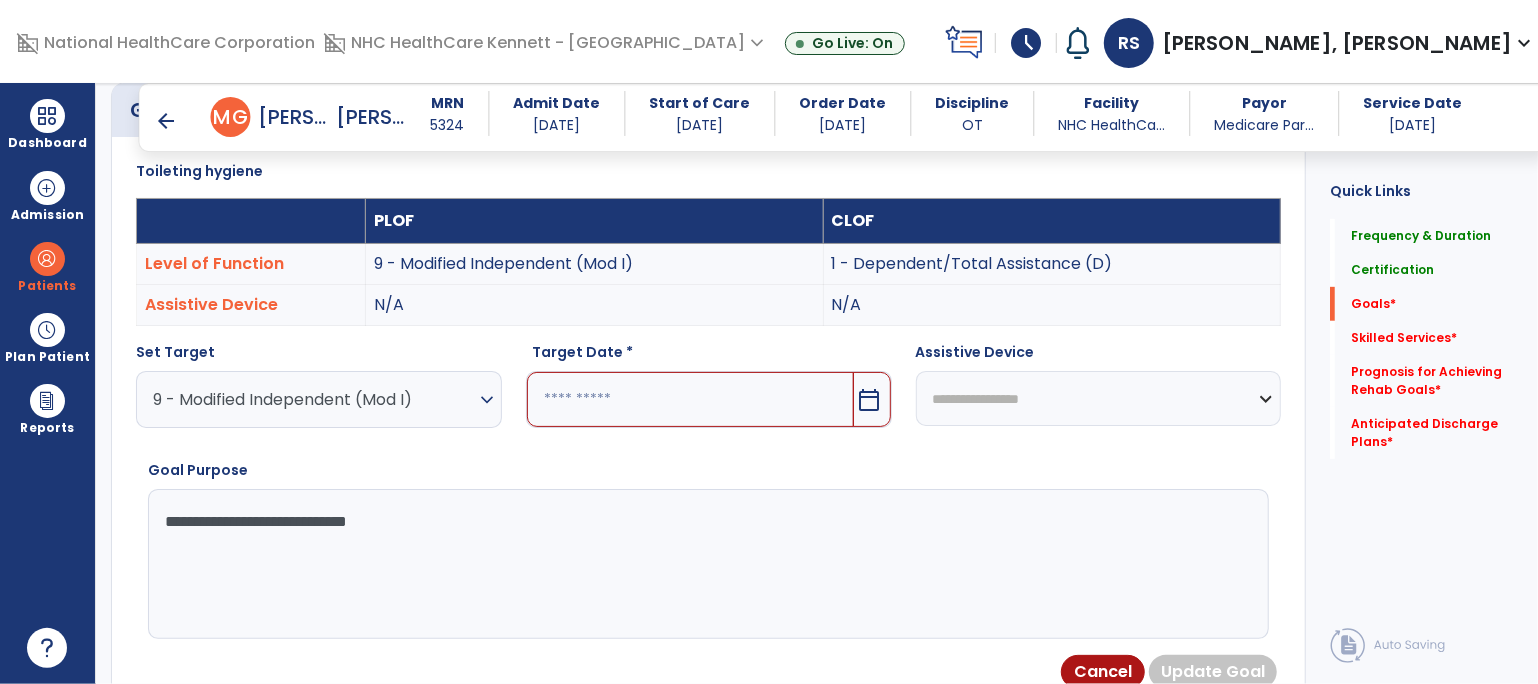 type on "**********" 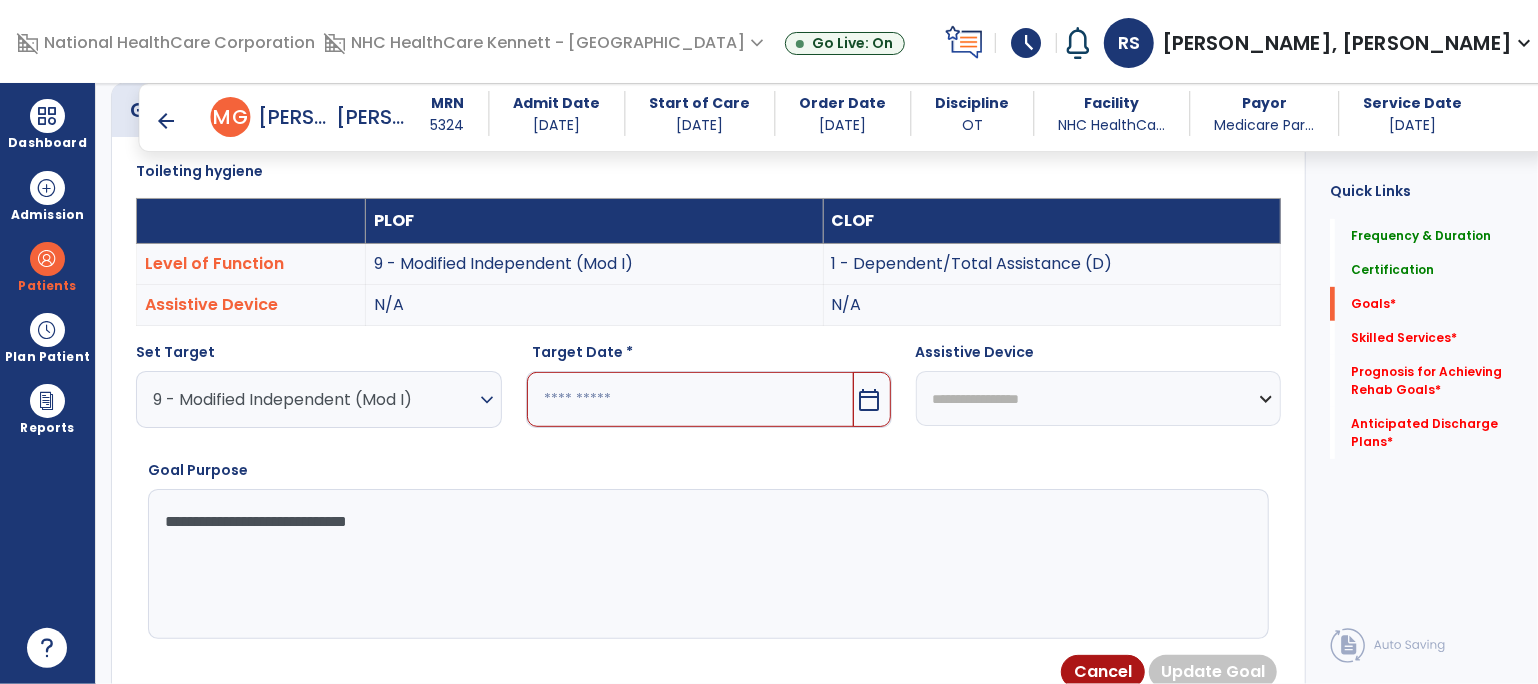 click at bounding box center [690, 399] 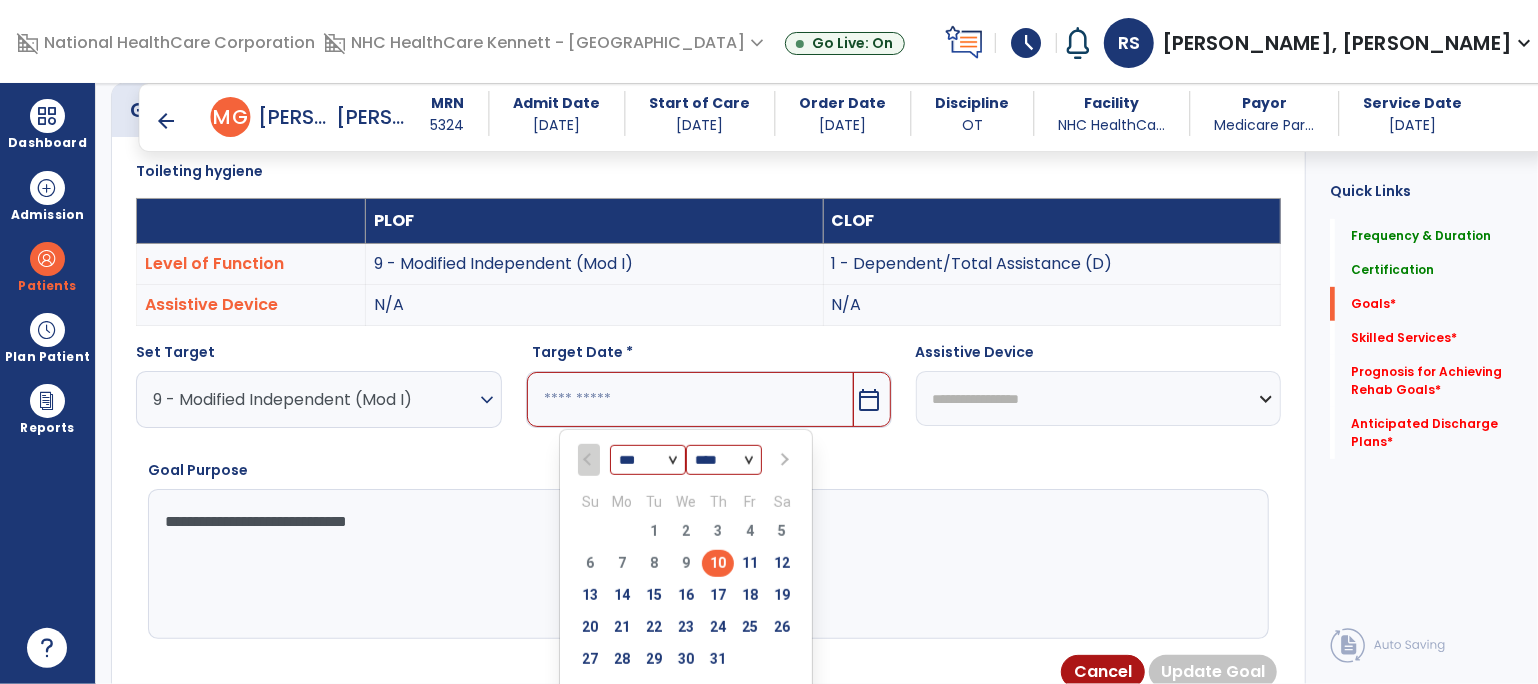 click on "*** *** *** ***" at bounding box center [648, 461] 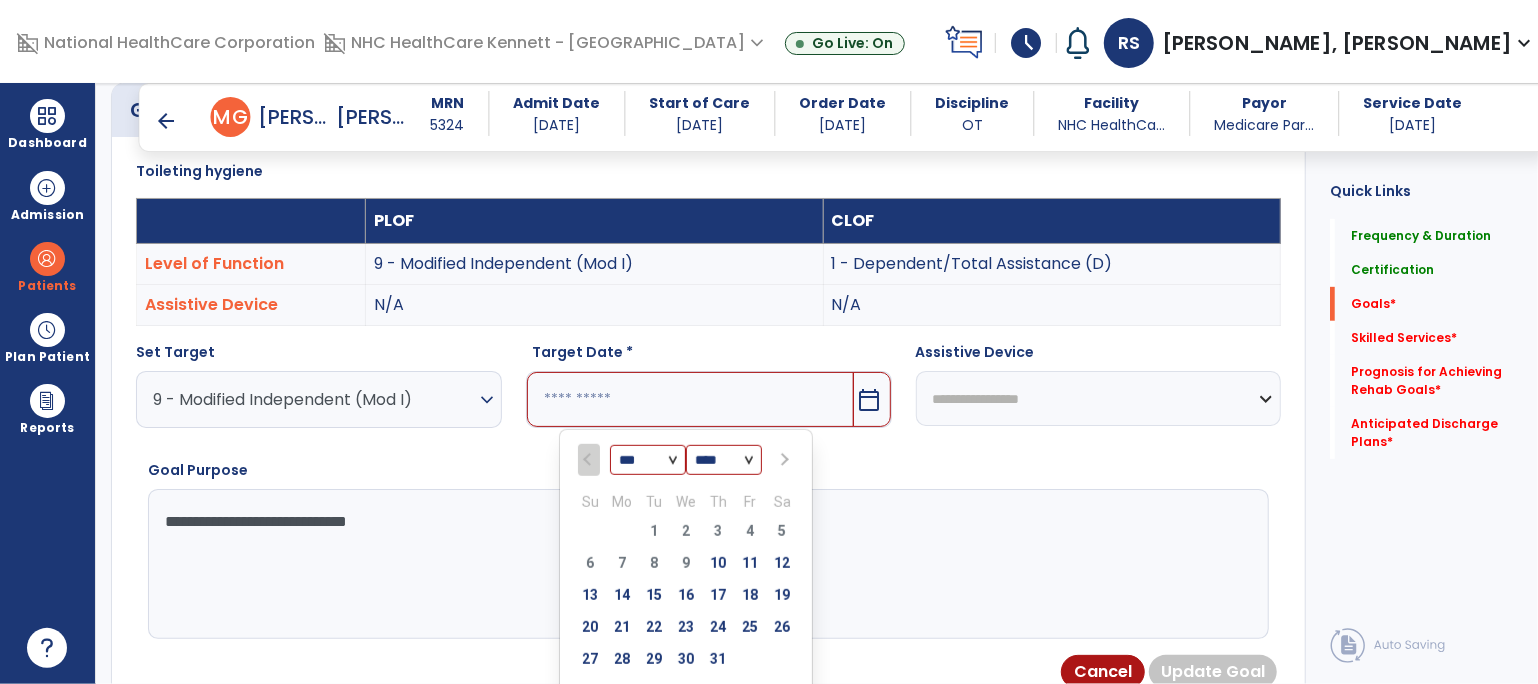 select on "**" 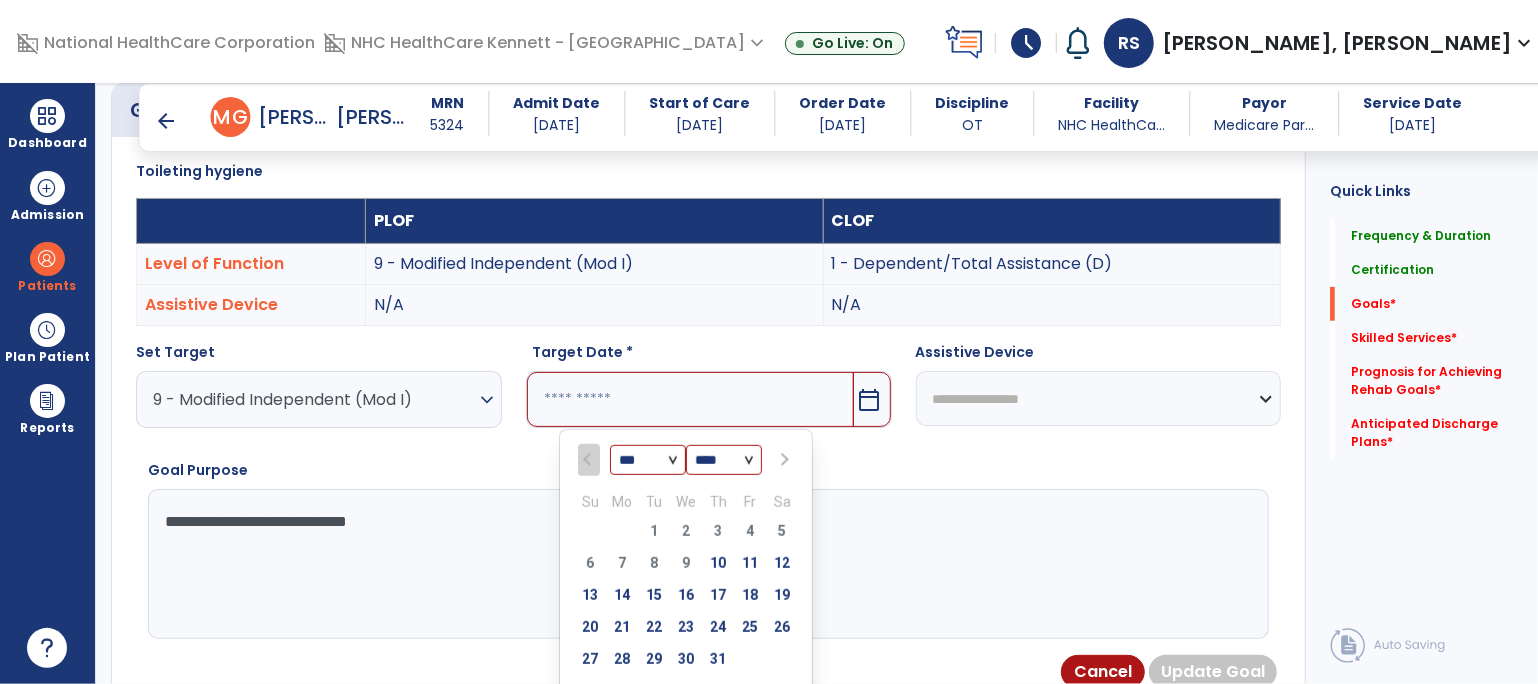 click on "*** *** *** ***" at bounding box center [648, 461] 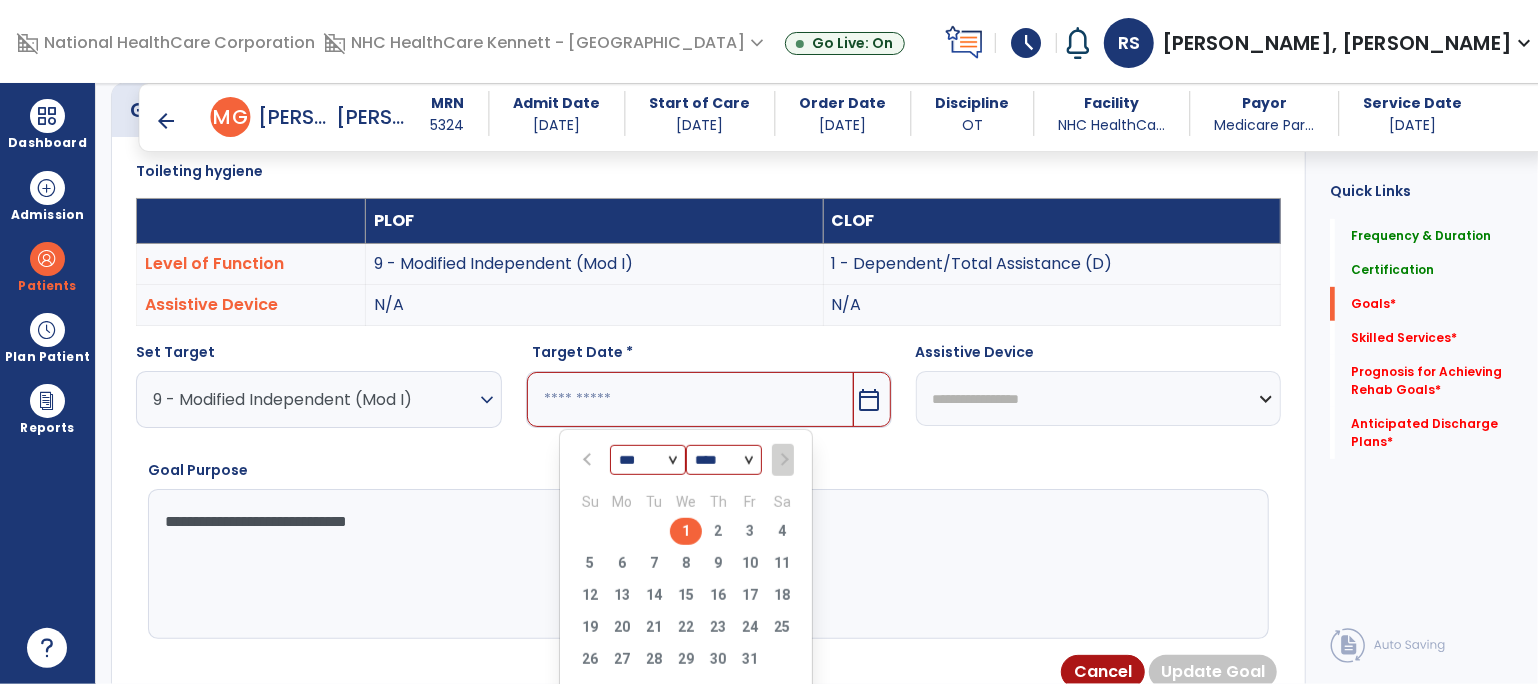 click on "1" at bounding box center [686, 531] 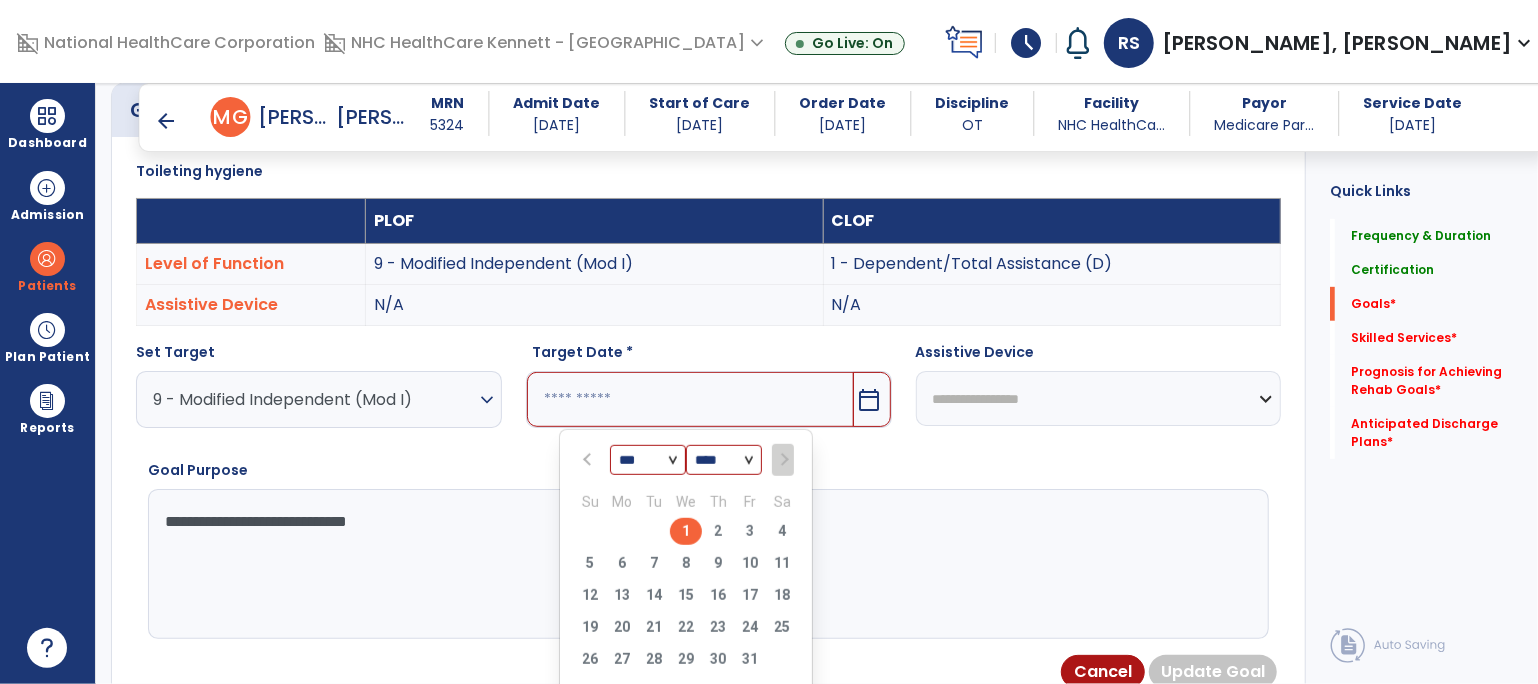 type on "*********" 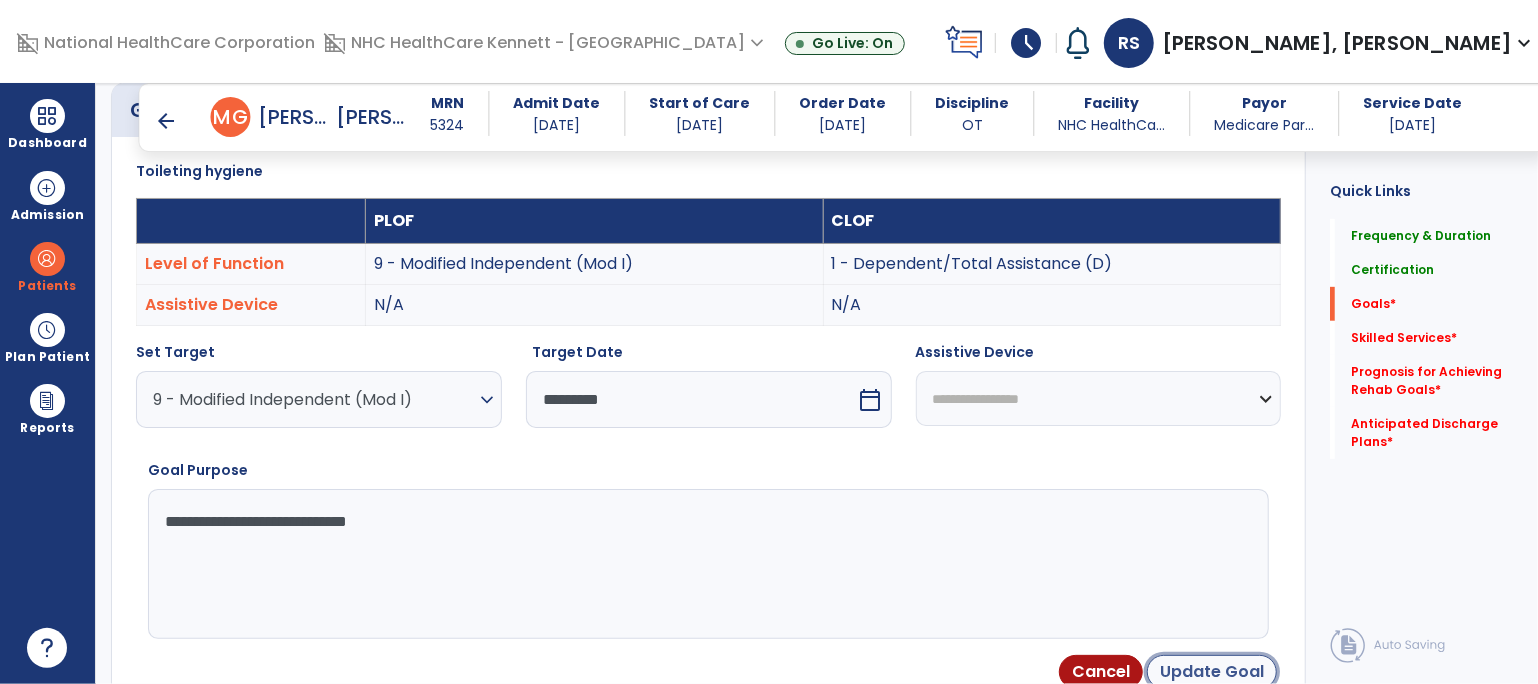 click on "Update Goal" at bounding box center [1212, 672] 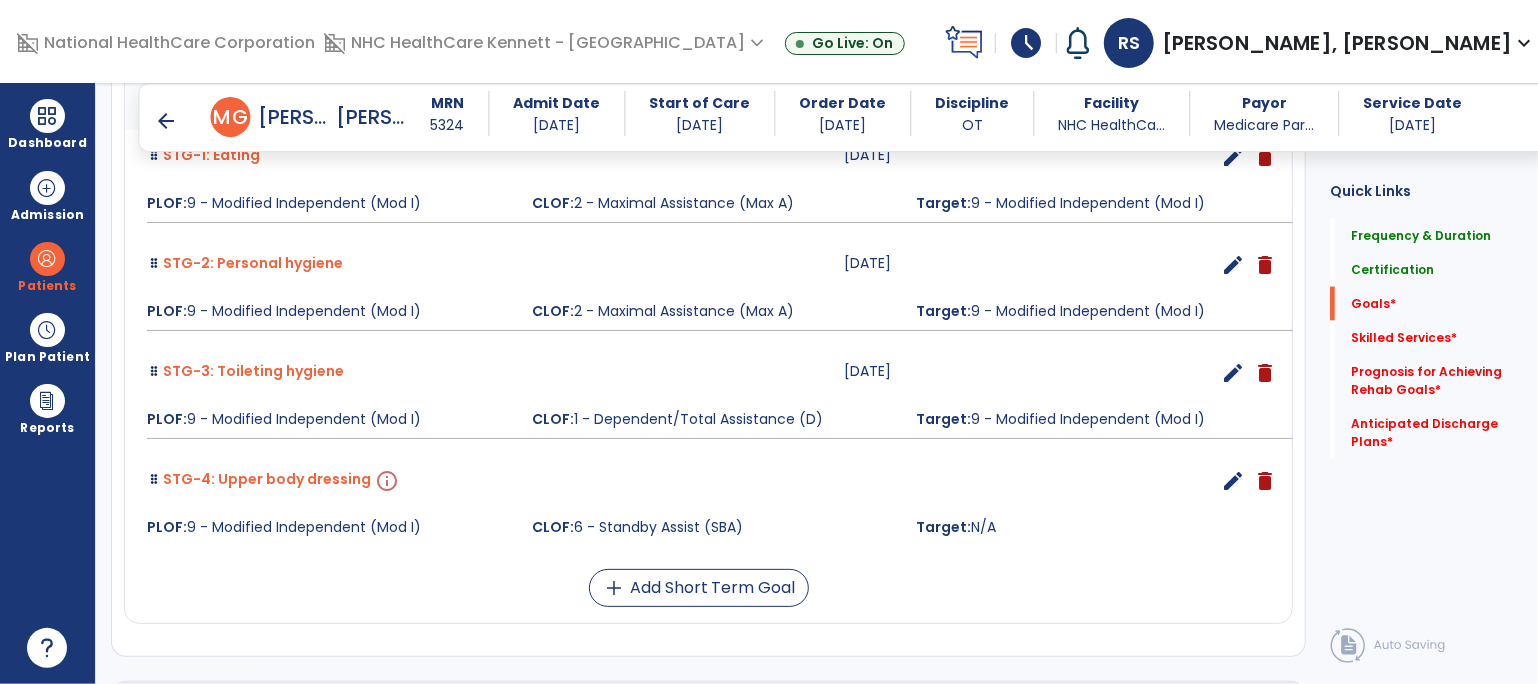 scroll, scrollTop: 1759, scrollLeft: 0, axis: vertical 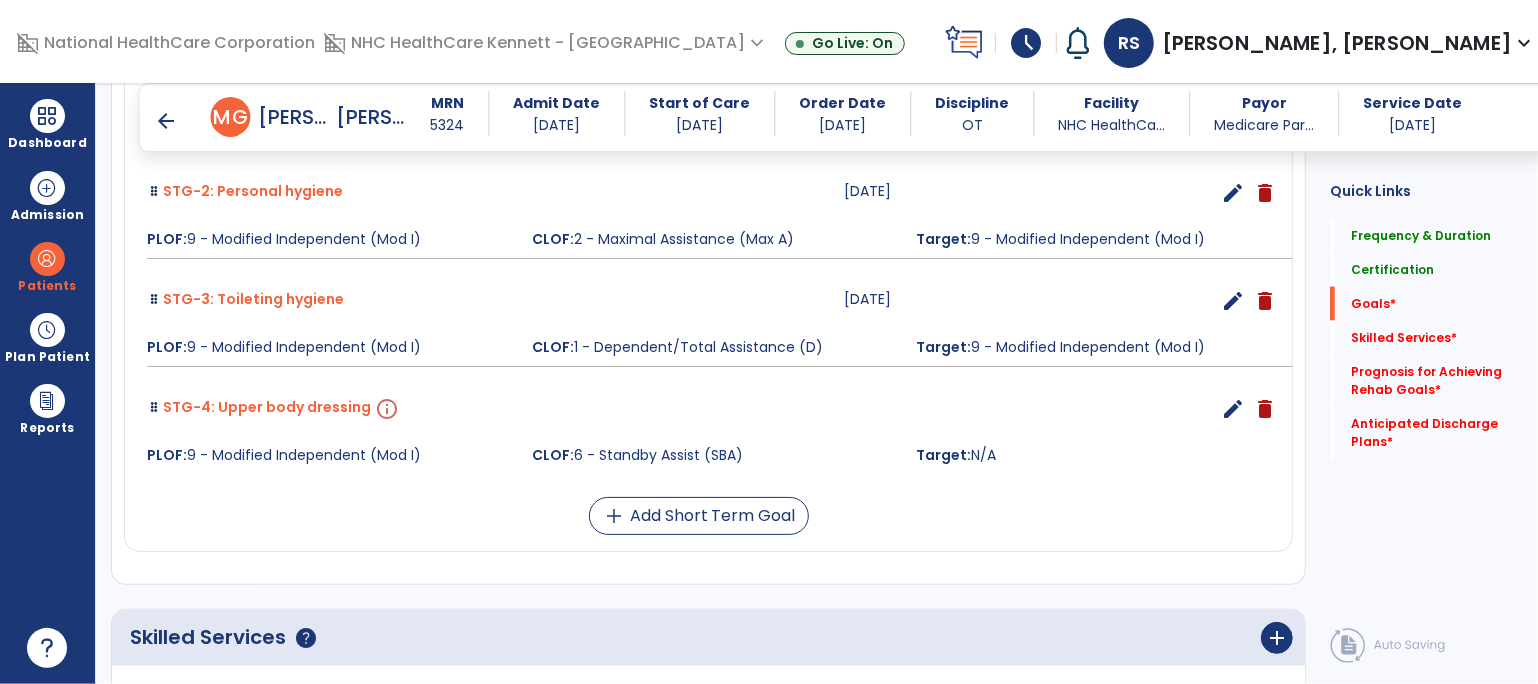 click on "edit" at bounding box center (1233, 409) 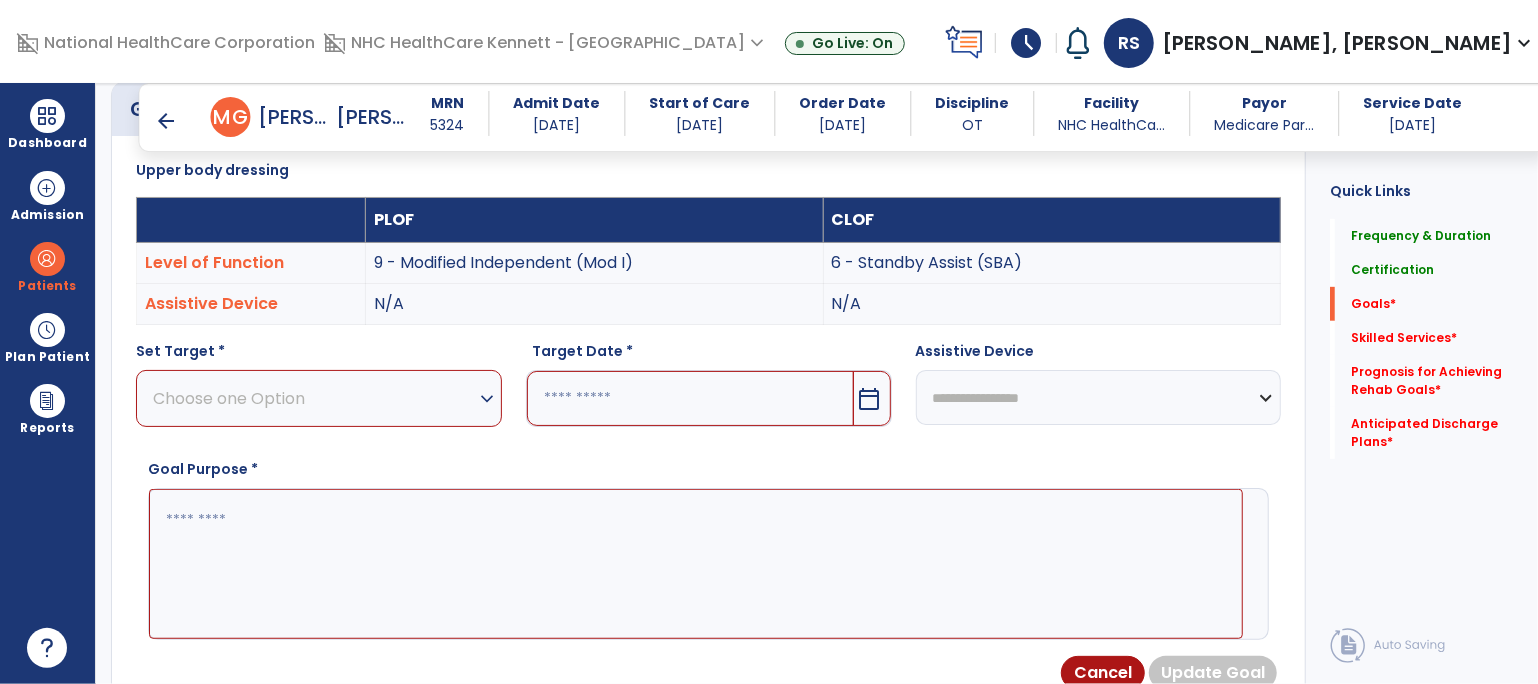 scroll, scrollTop: 534, scrollLeft: 0, axis: vertical 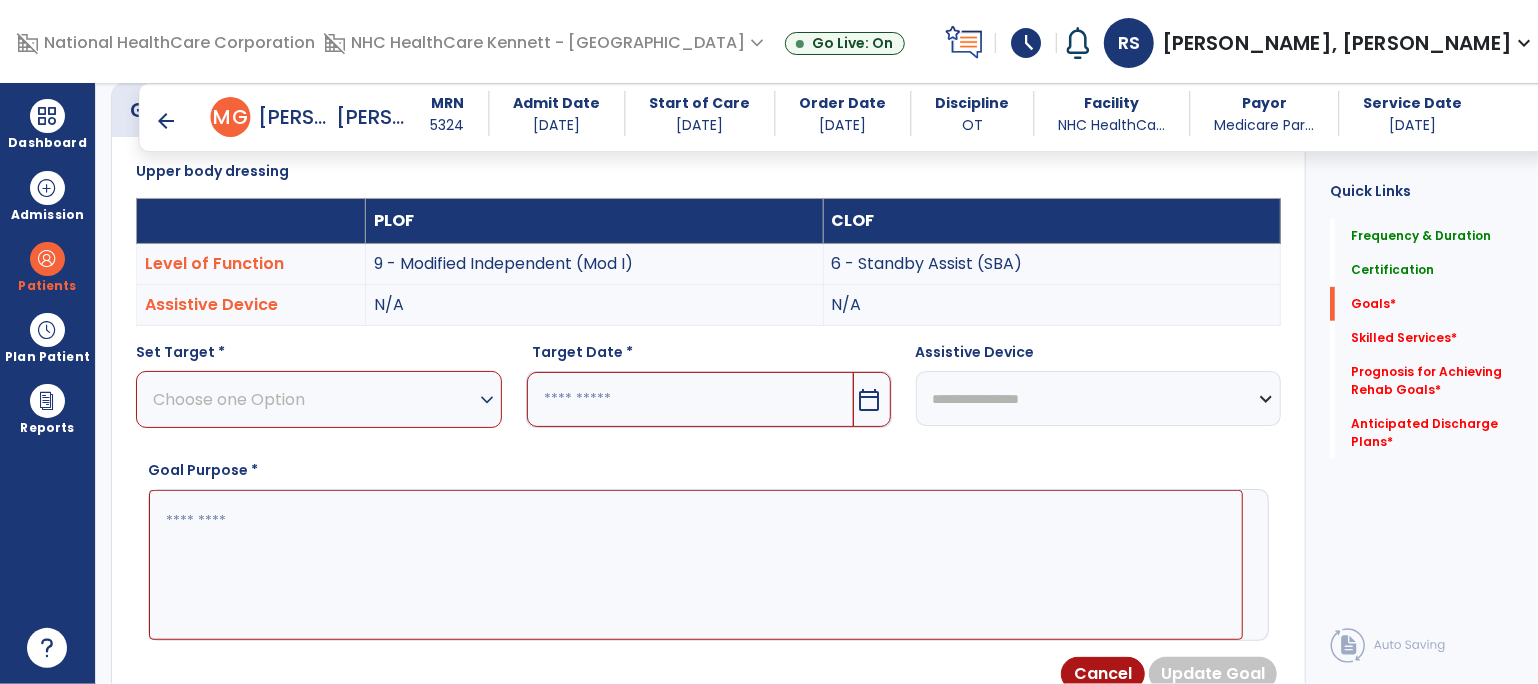click on "Choose one Option   expand_more" at bounding box center [319, 399] 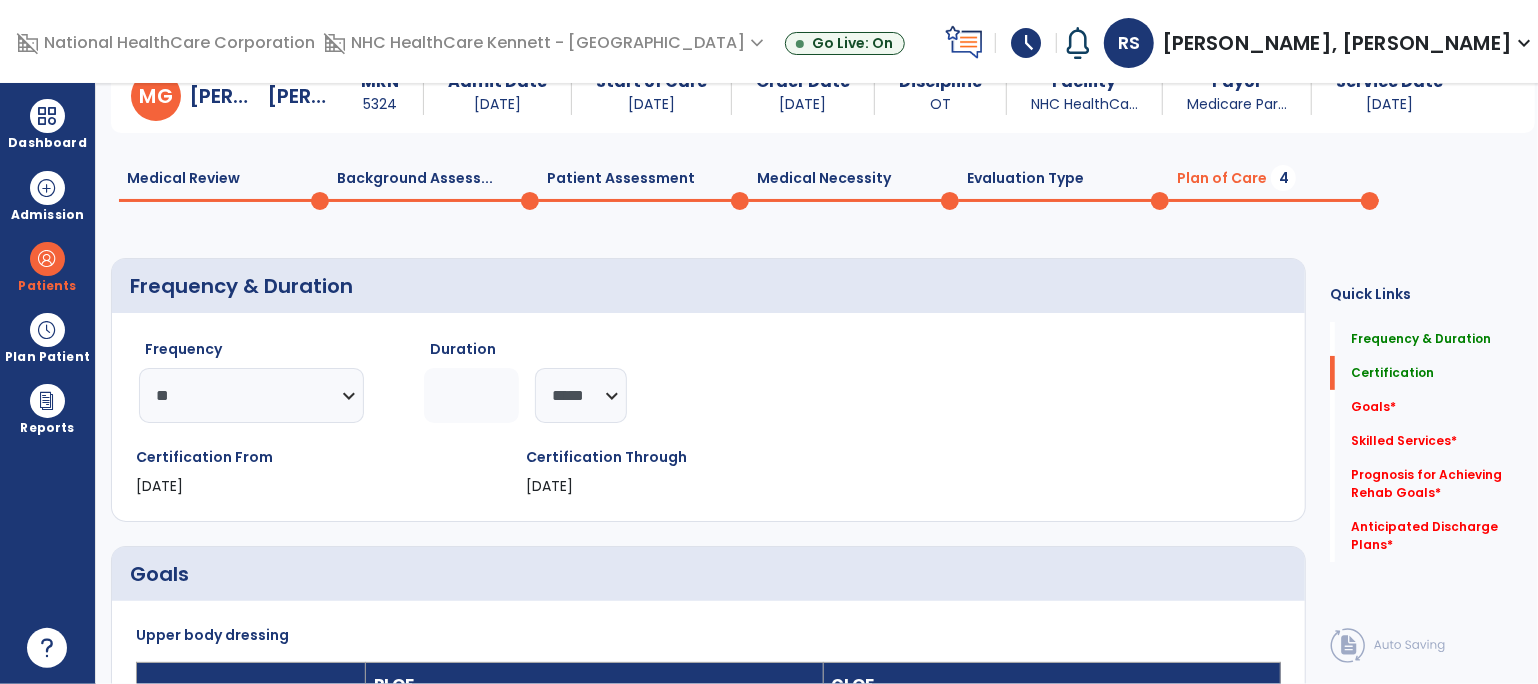 scroll, scrollTop: 0, scrollLeft: 0, axis: both 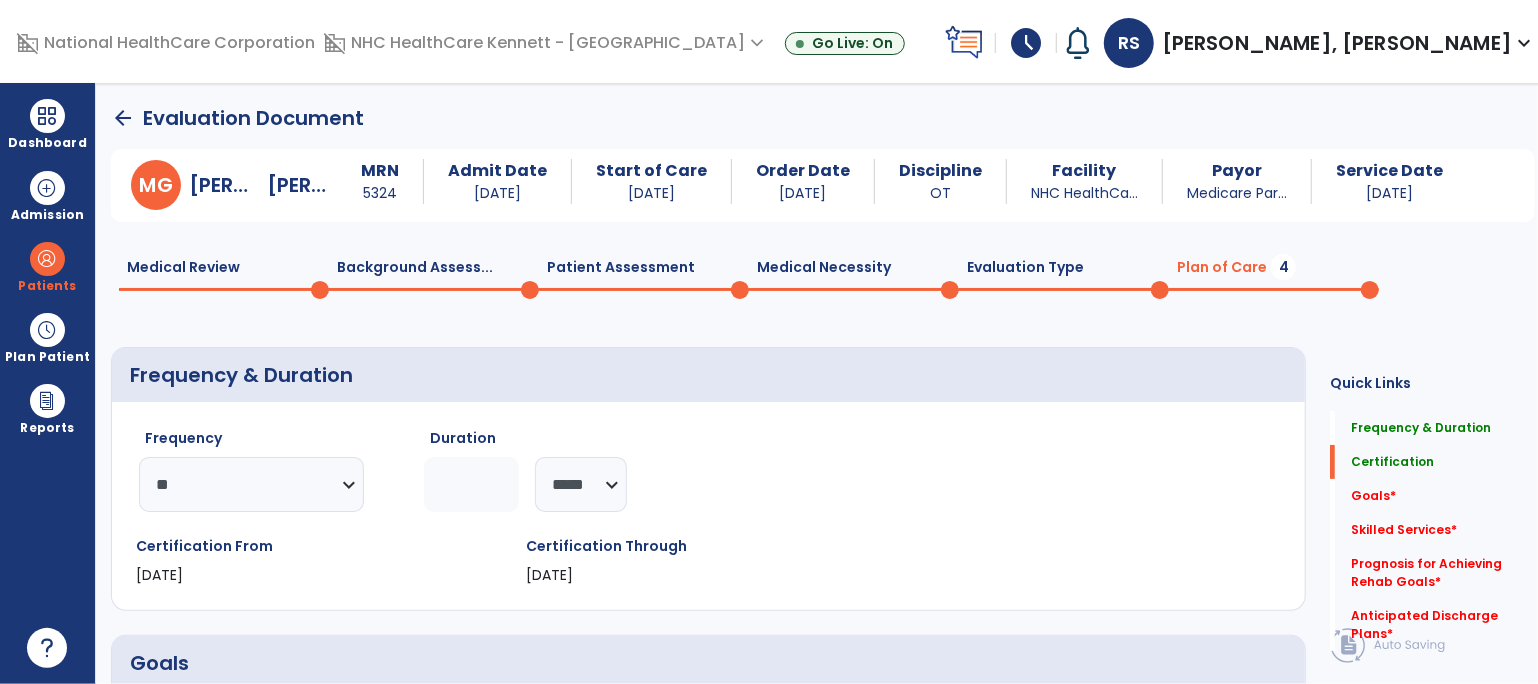 click on "Patient Assessment  0" 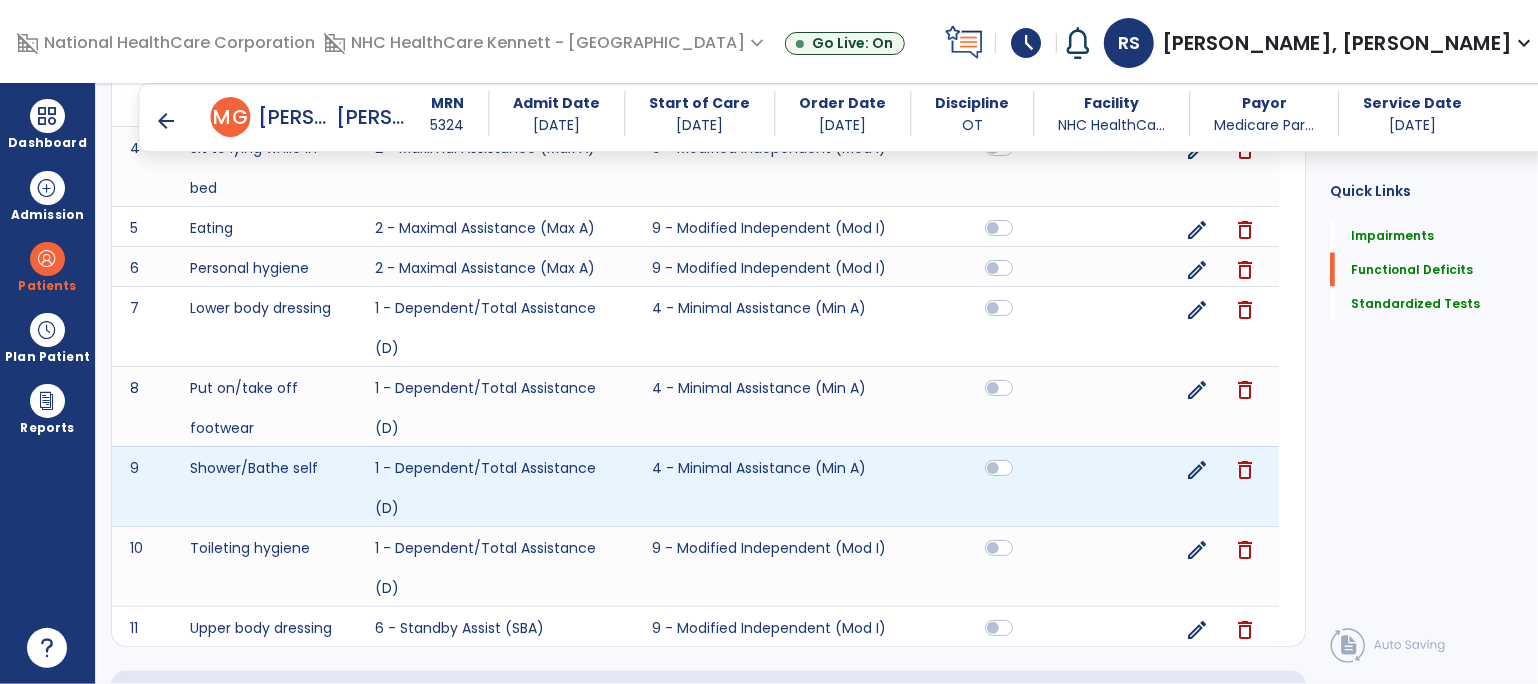 scroll, scrollTop: 2000, scrollLeft: 0, axis: vertical 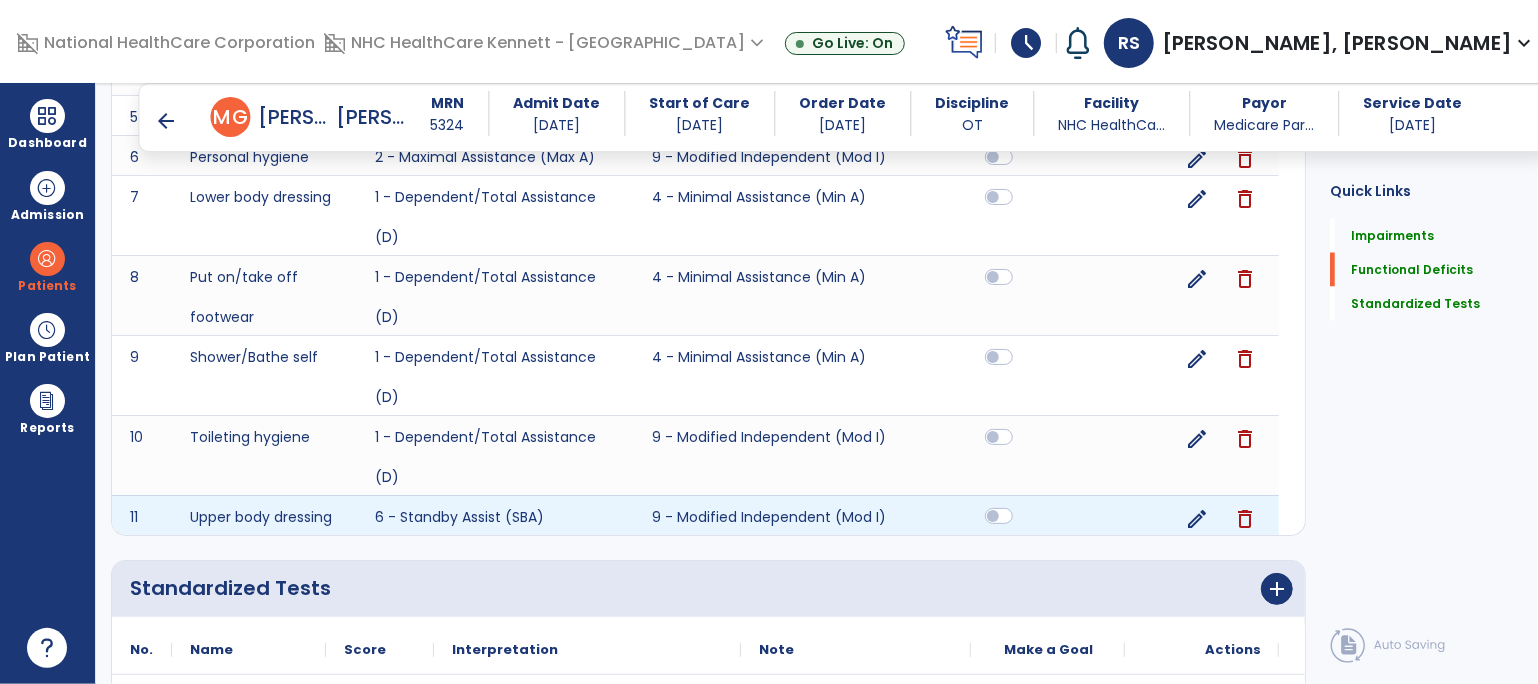 click 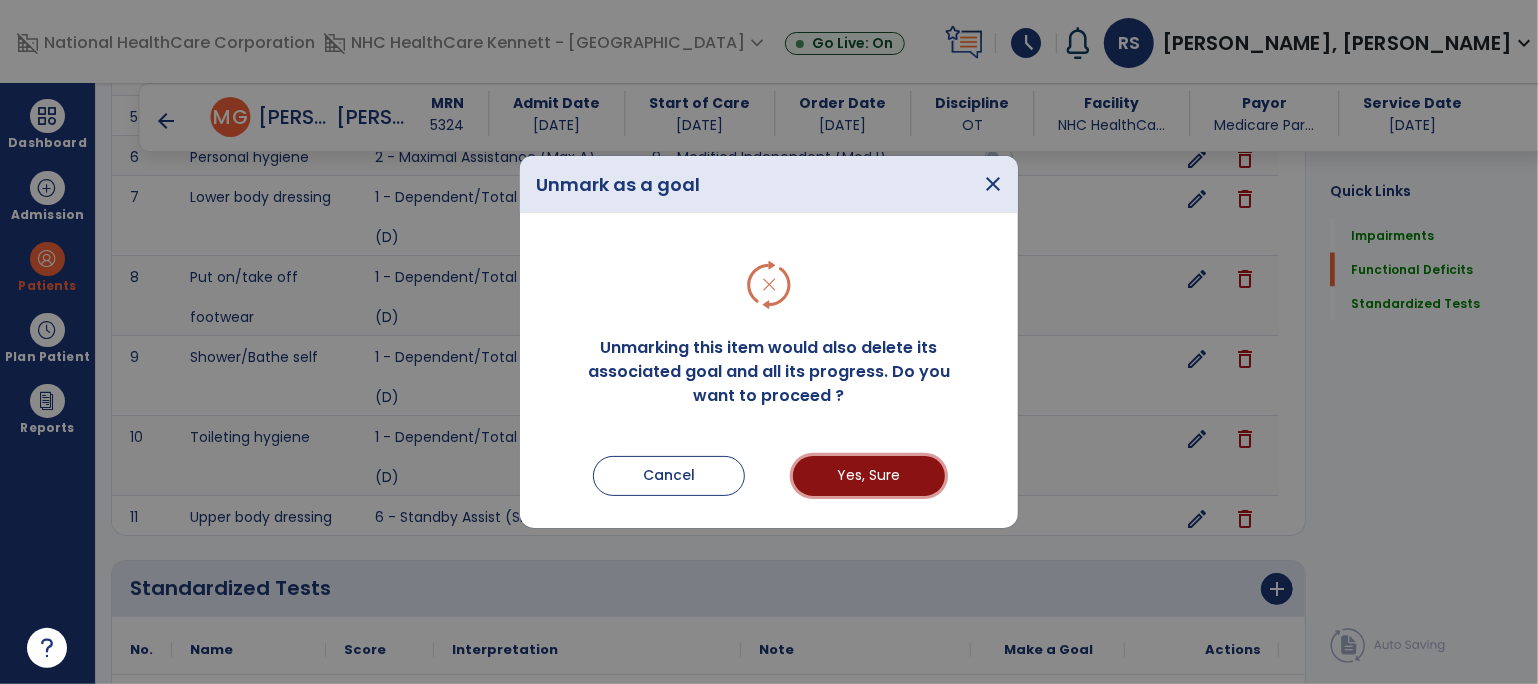 click on "Yes, Sure" at bounding box center (869, 476) 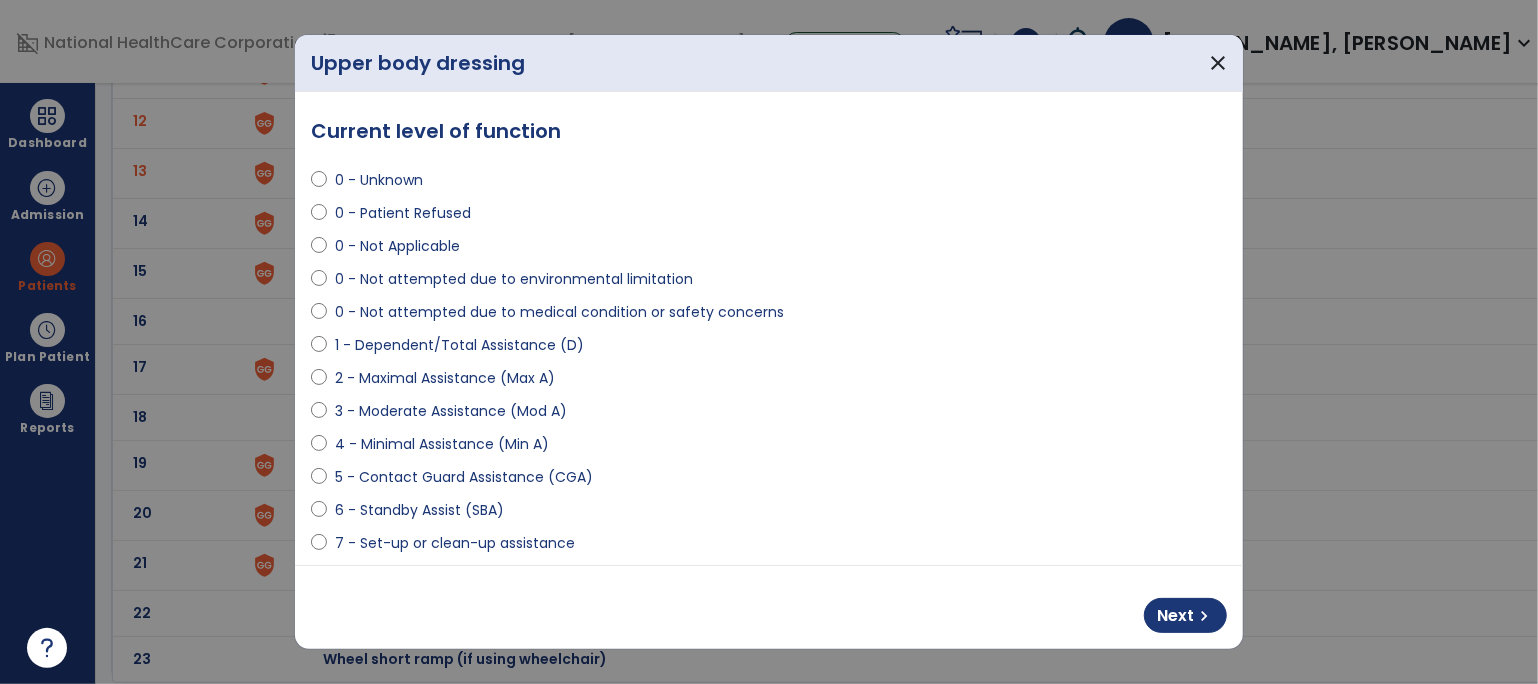 scroll, scrollTop: 0, scrollLeft: 0, axis: both 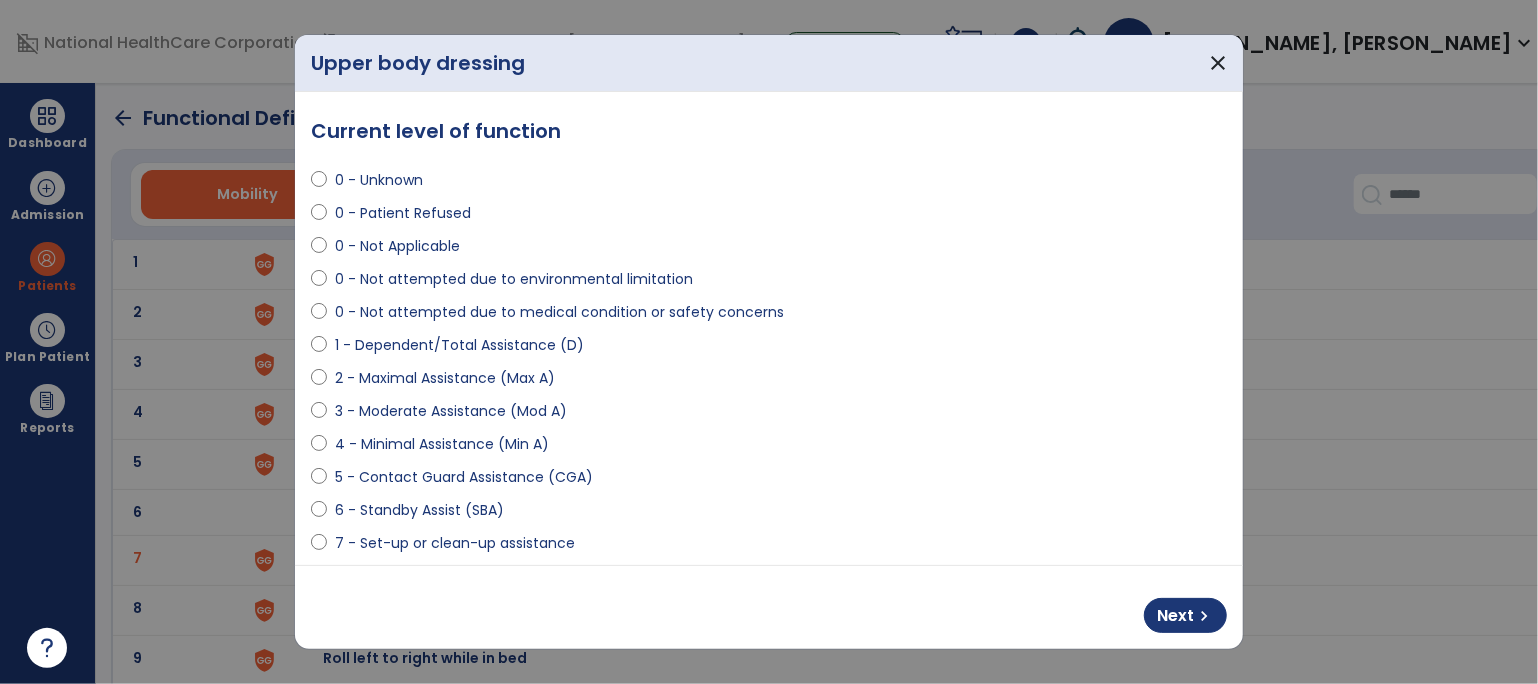 click on "2 - Maximal Assistance (Max A)" at bounding box center (445, 378) 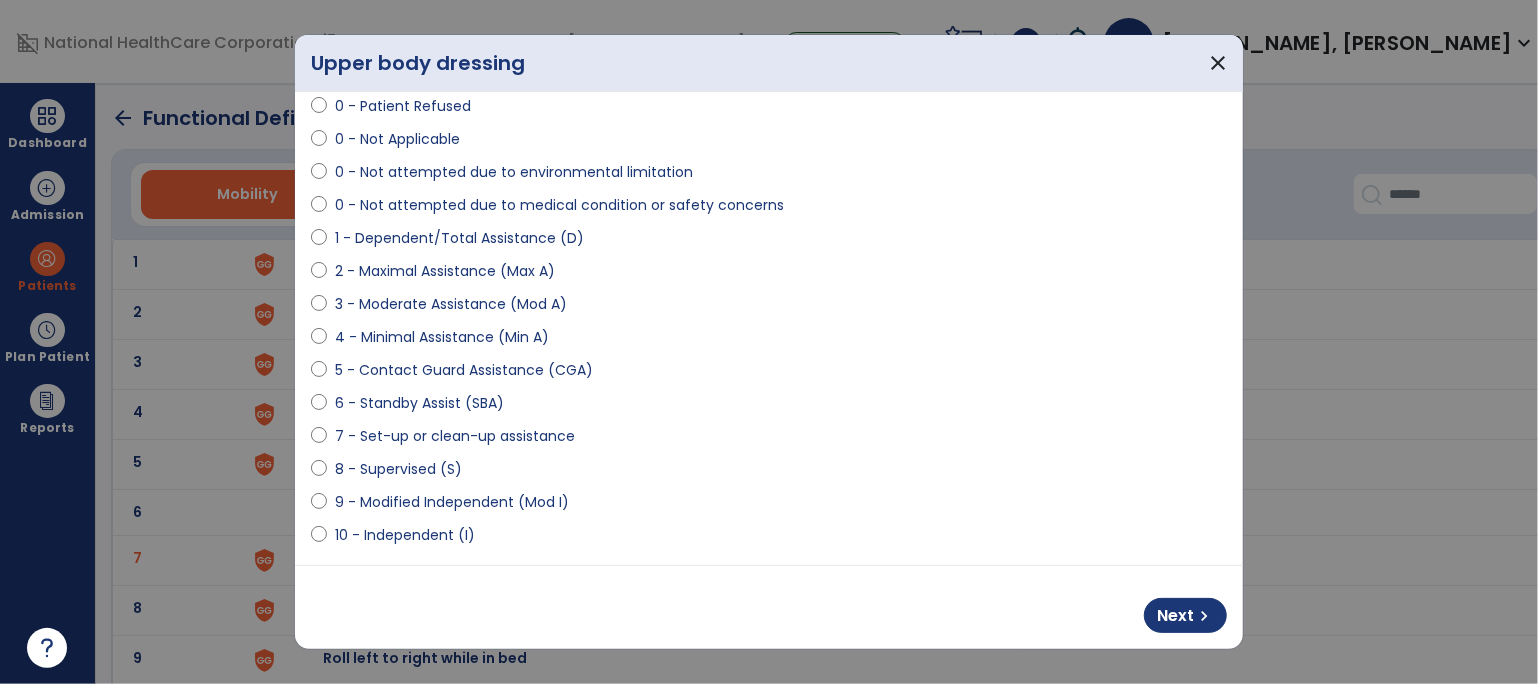 scroll, scrollTop: 222, scrollLeft: 0, axis: vertical 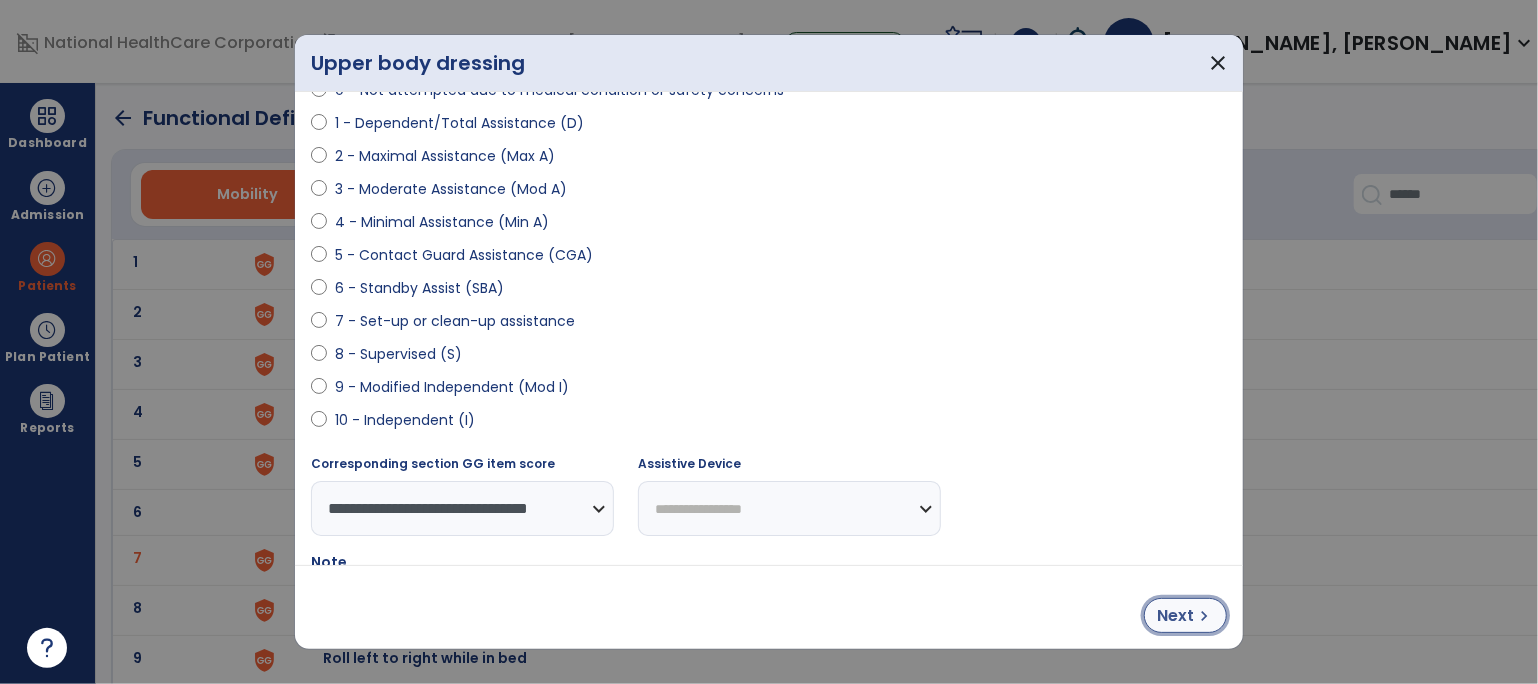 click on "chevron_right" at bounding box center (1204, 616) 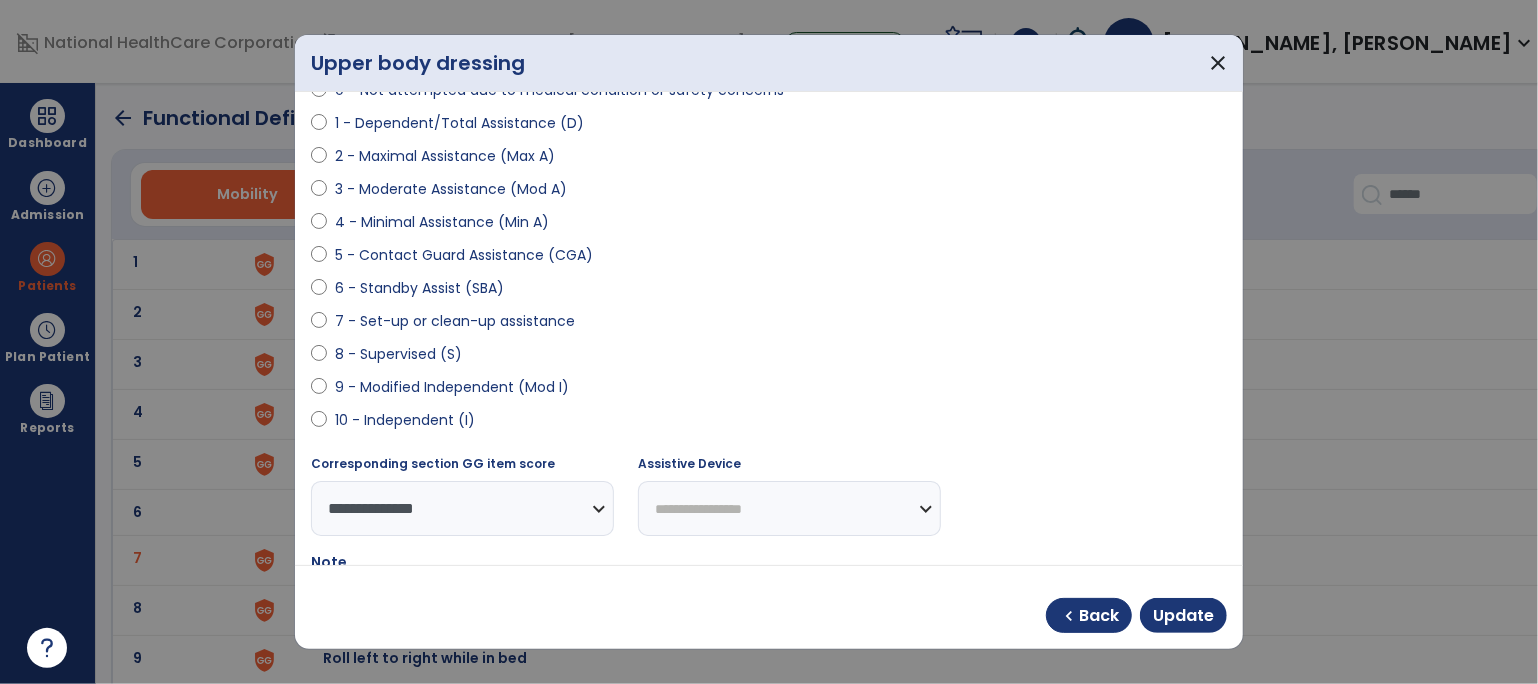 click on "6 - Standby Assist (SBA)" at bounding box center (419, 288) 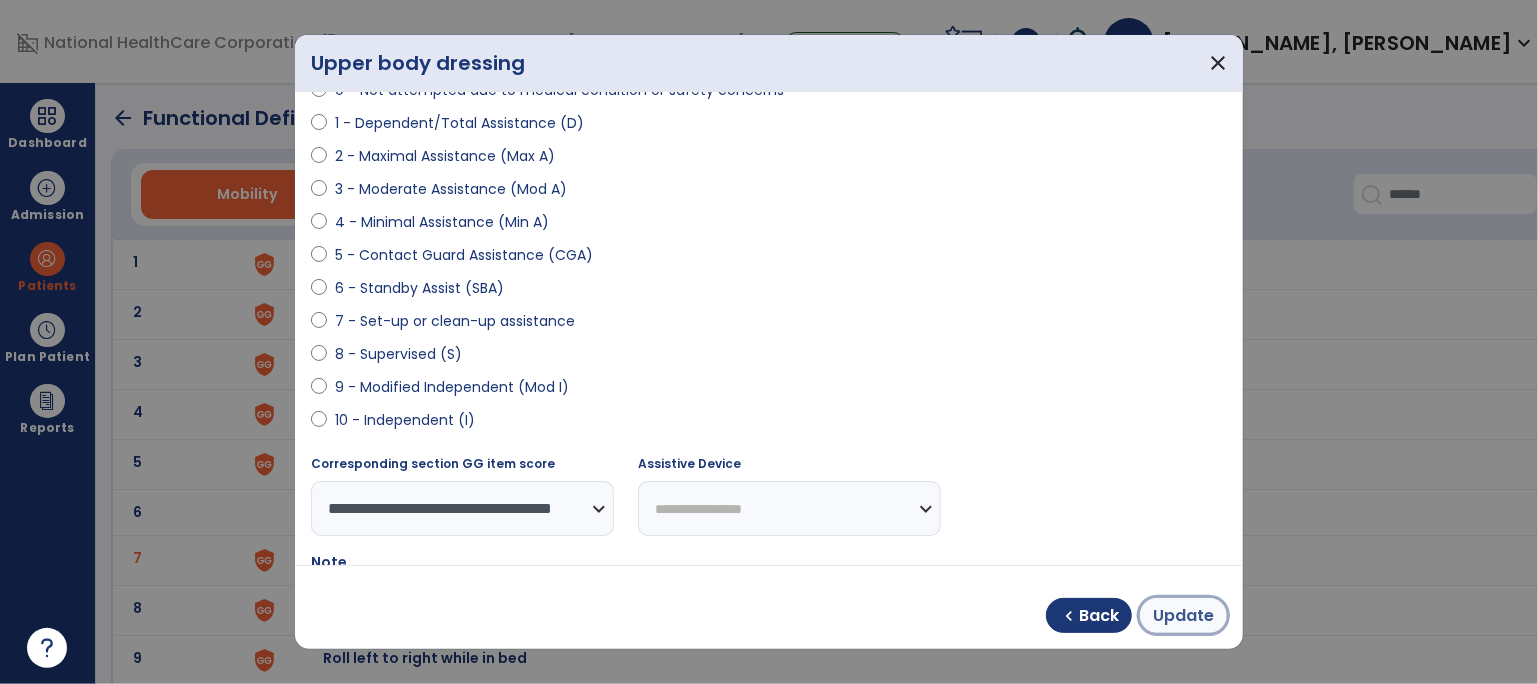 click on "Update" at bounding box center [1183, 616] 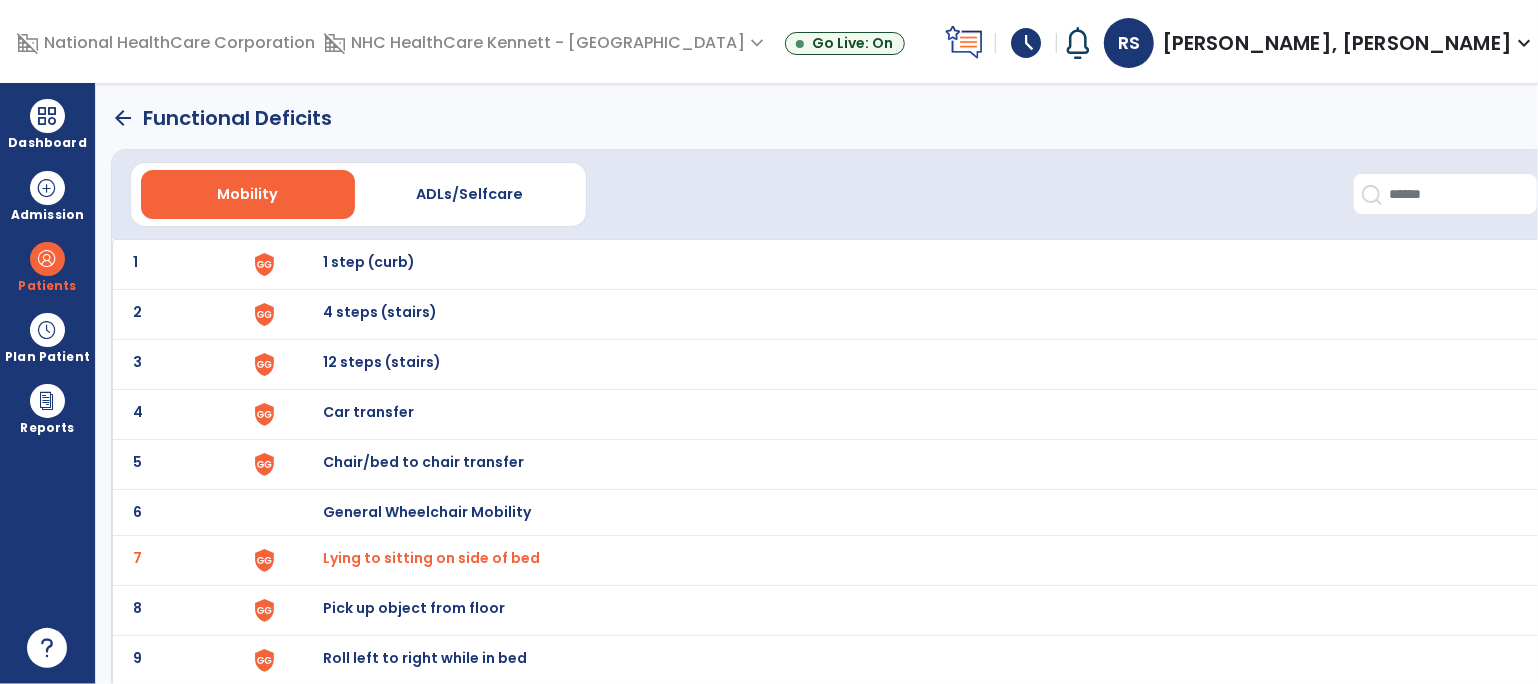 click on "arrow_back" 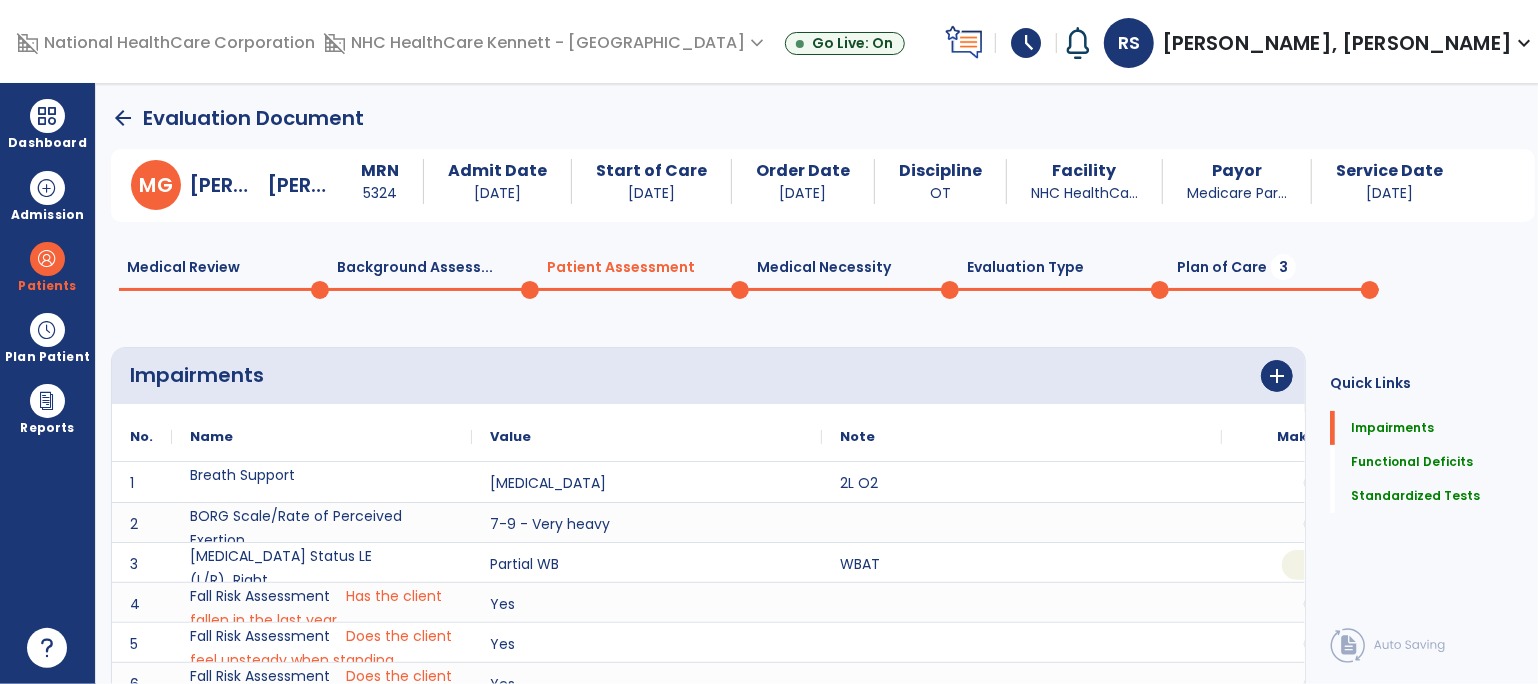 scroll, scrollTop: 20, scrollLeft: 0, axis: vertical 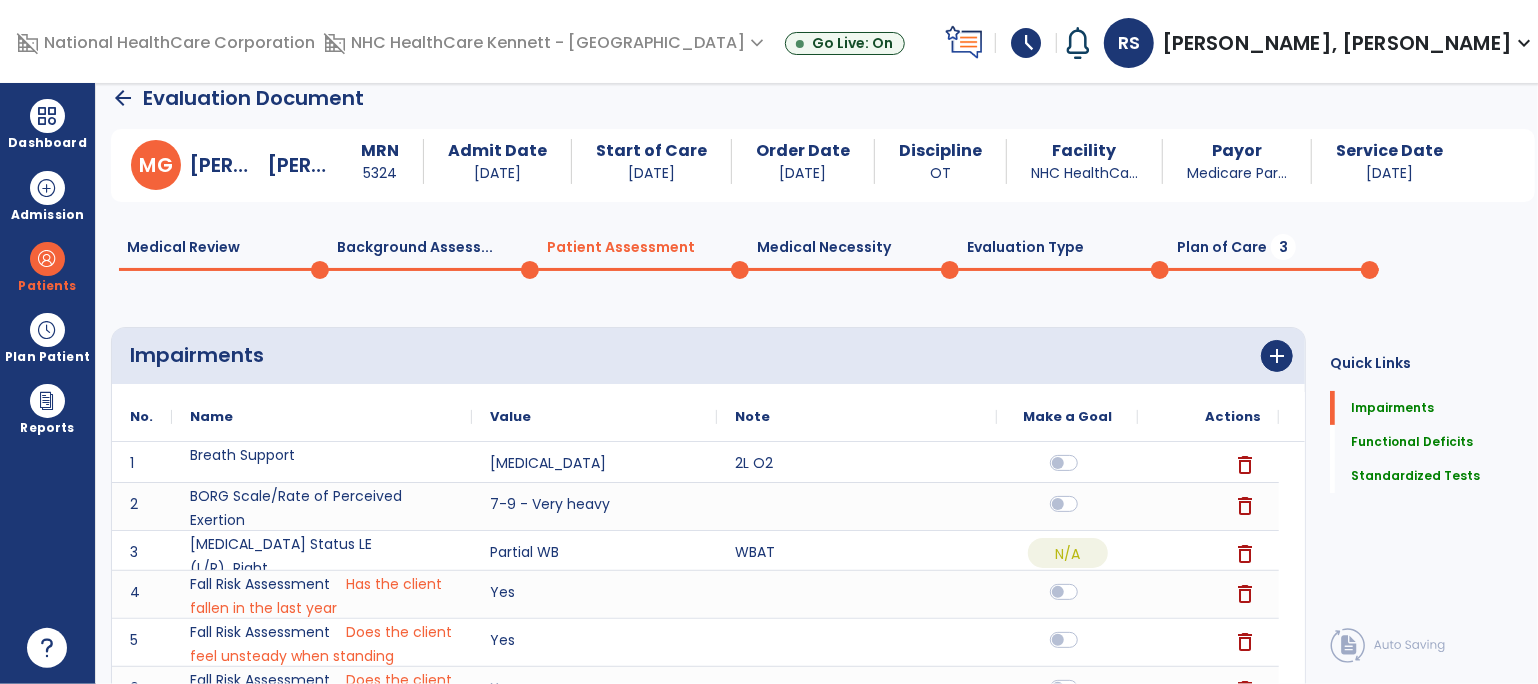 click on "Plan of Care  3" 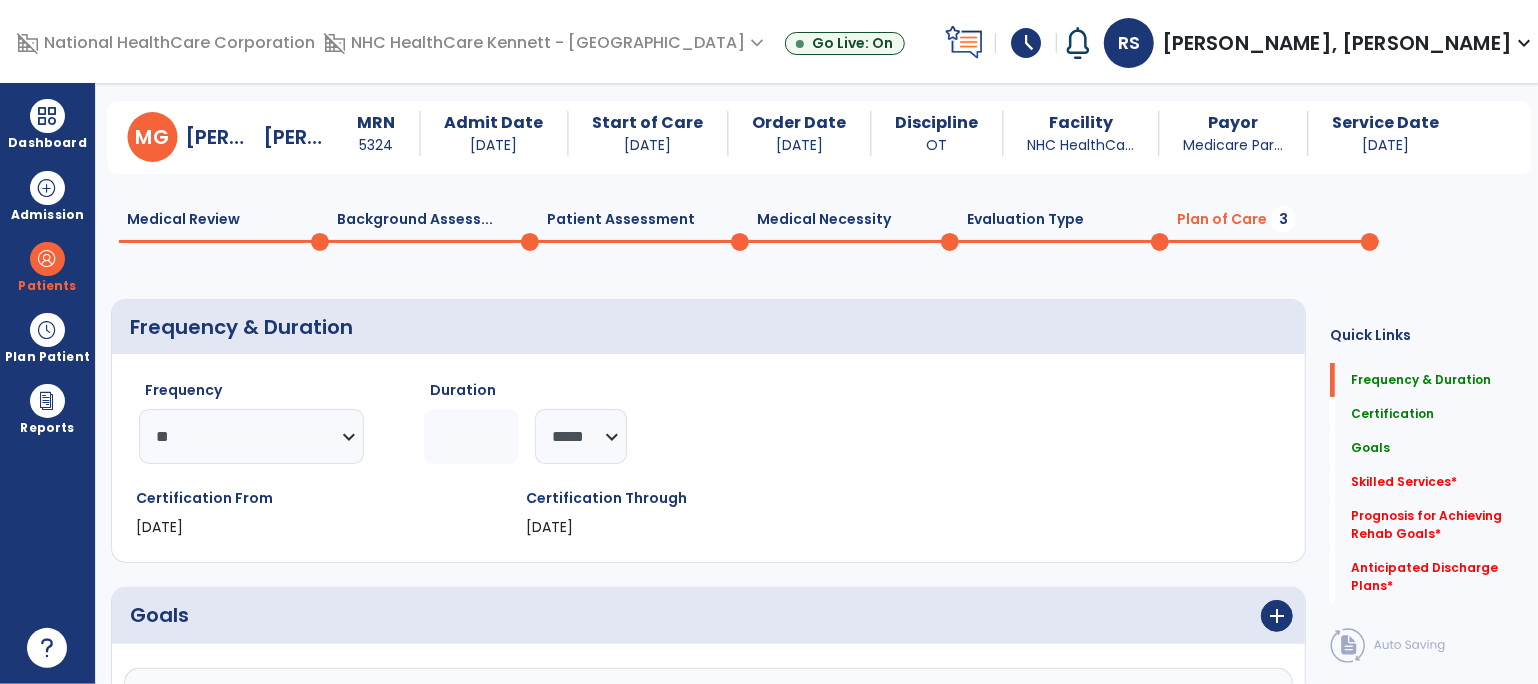 scroll, scrollTop: 0, scrollLeft: 0, axis: both 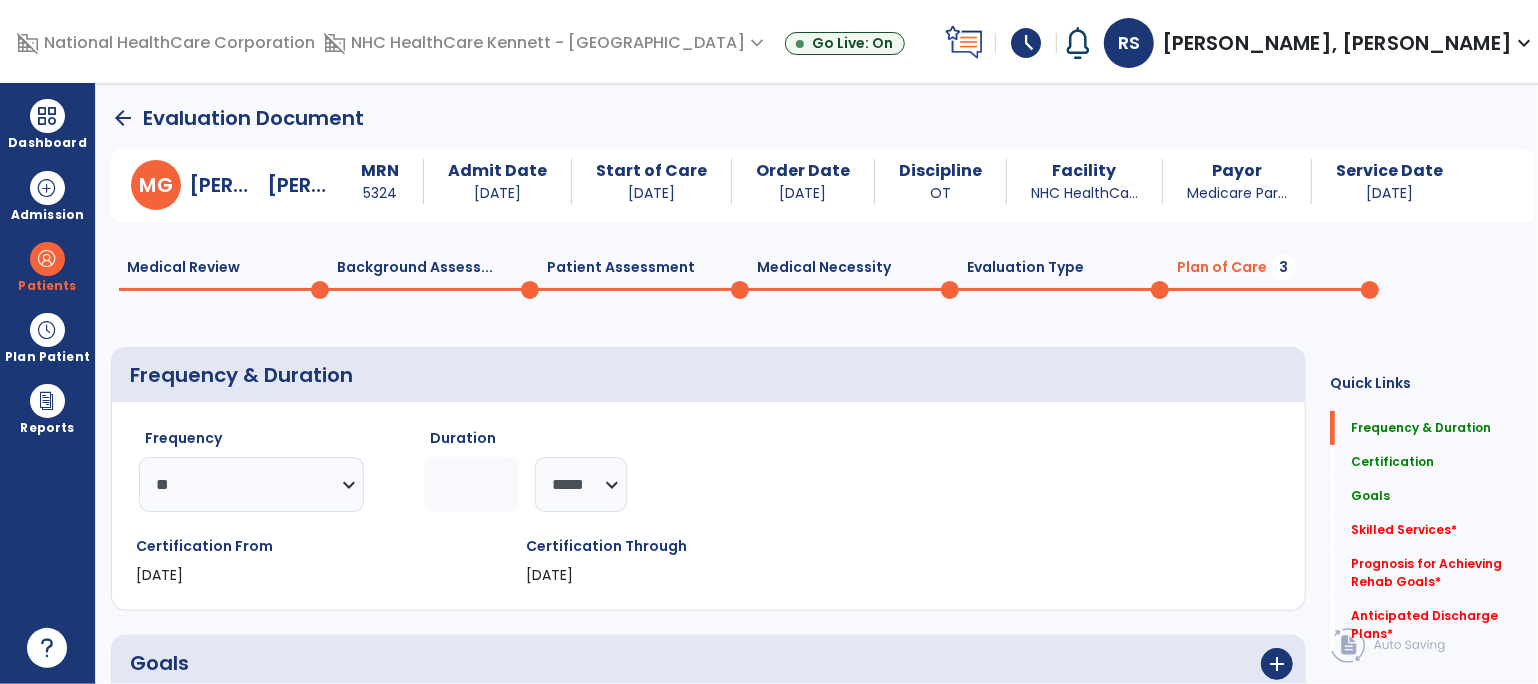click on "Patient Assessment  0" 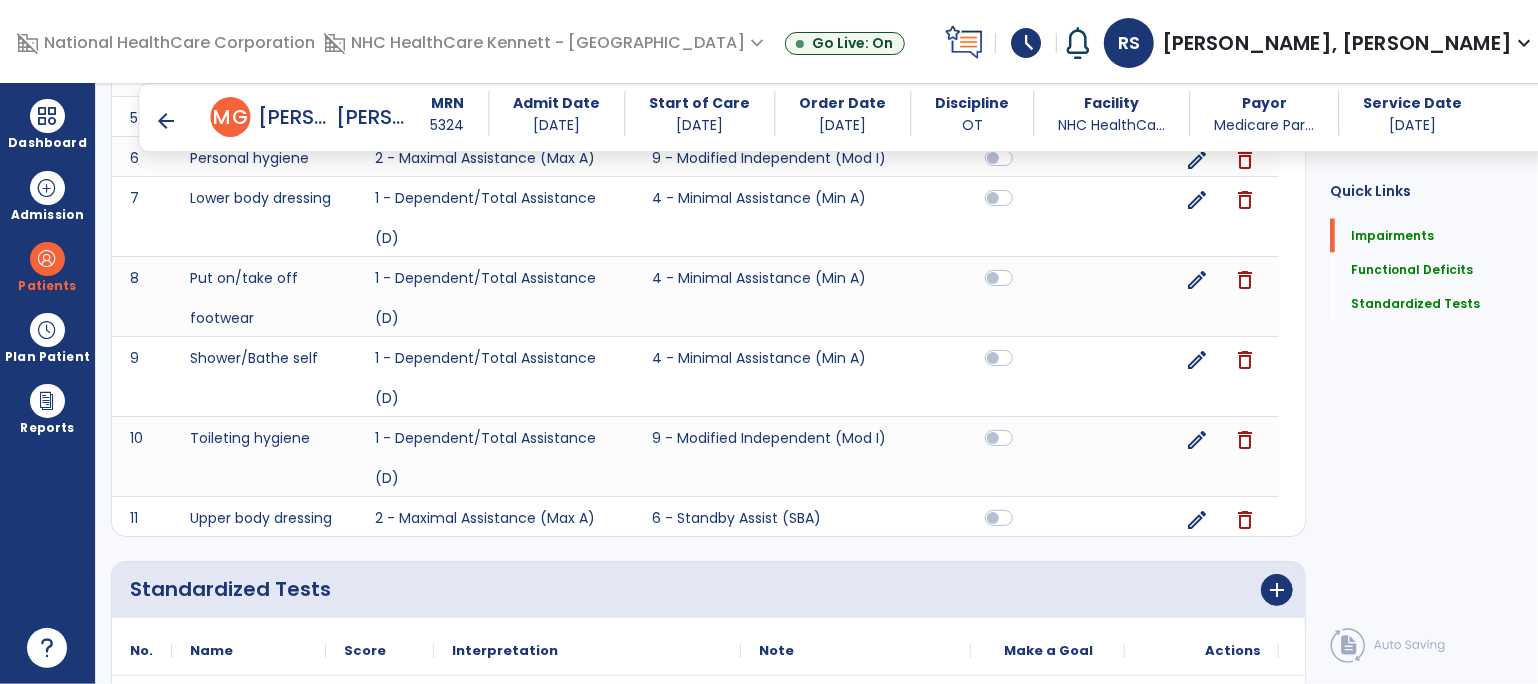scroll, scrollTop: 2000, scrollLeft: 0, axis: vertical 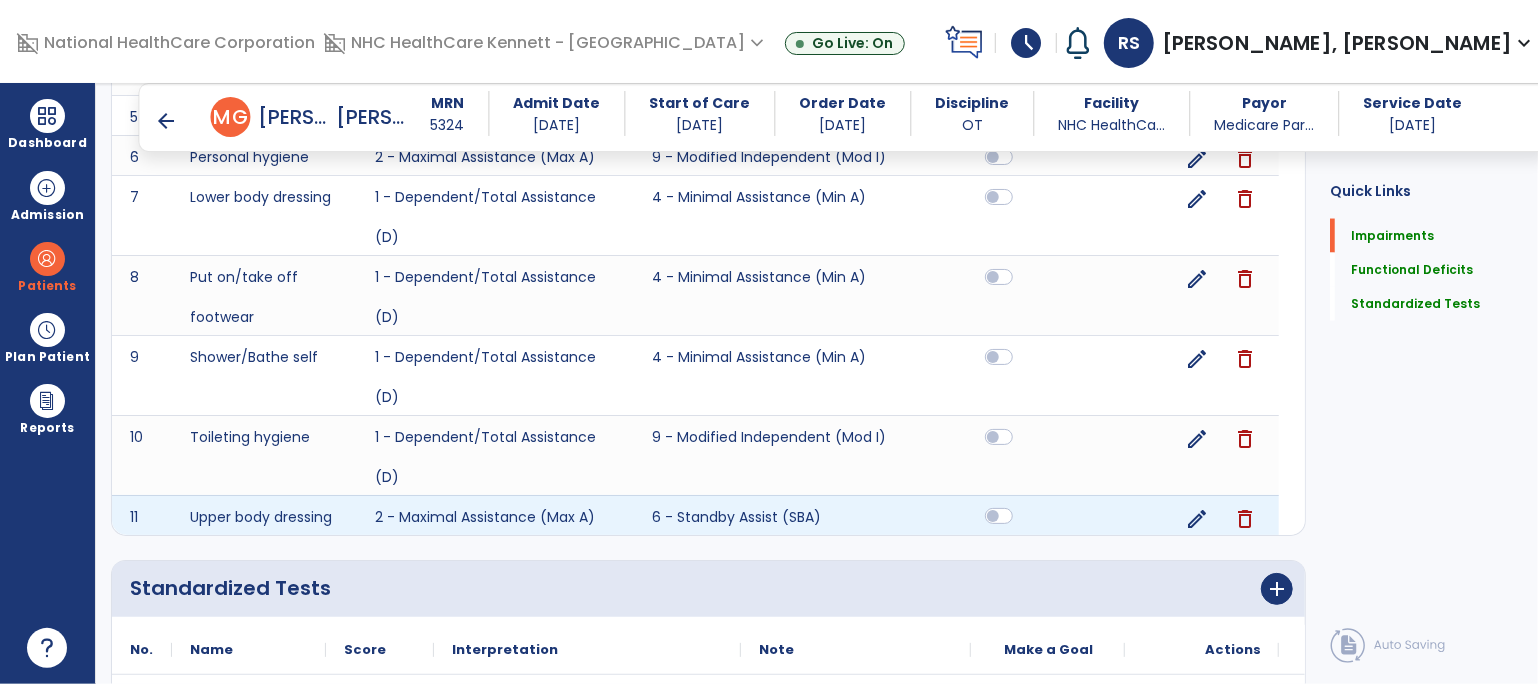 click 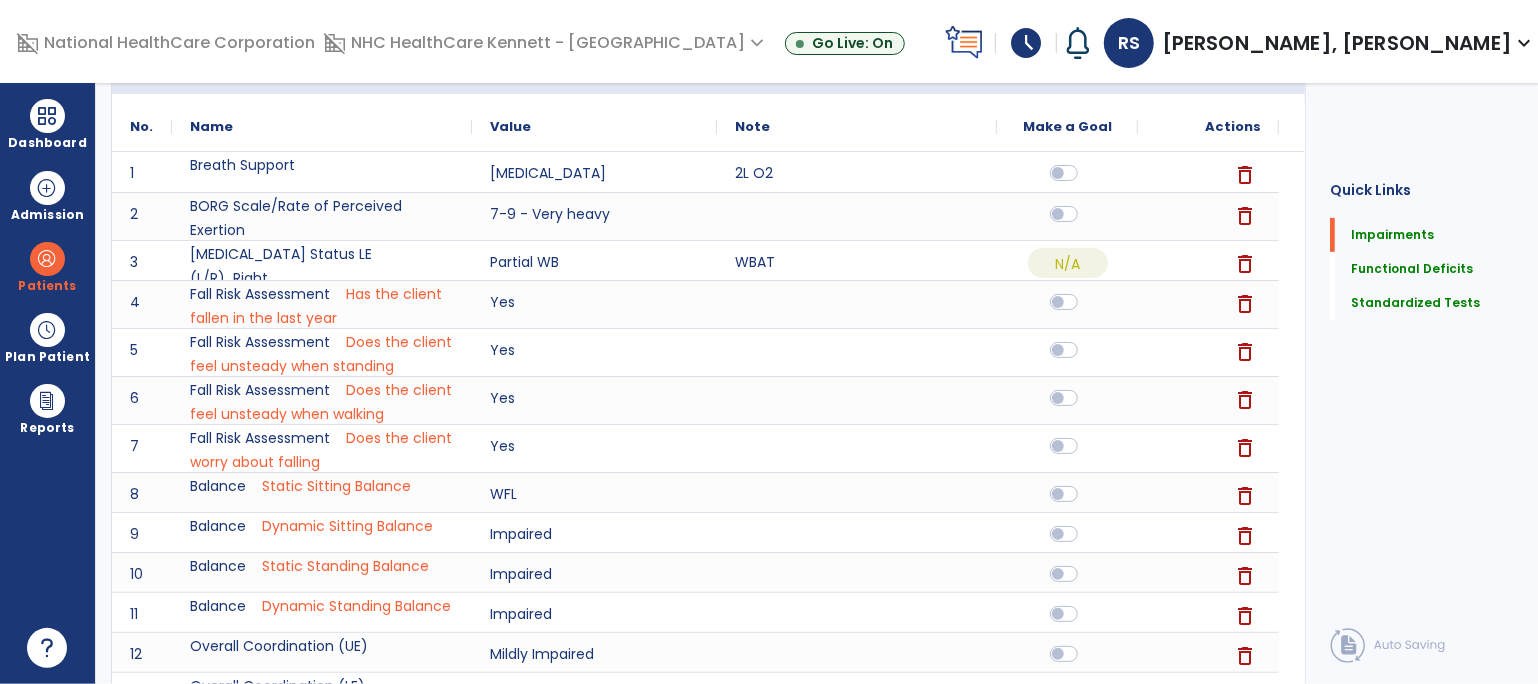 scroll, scrollTop: 0, scrollLeft: 0, axis: both 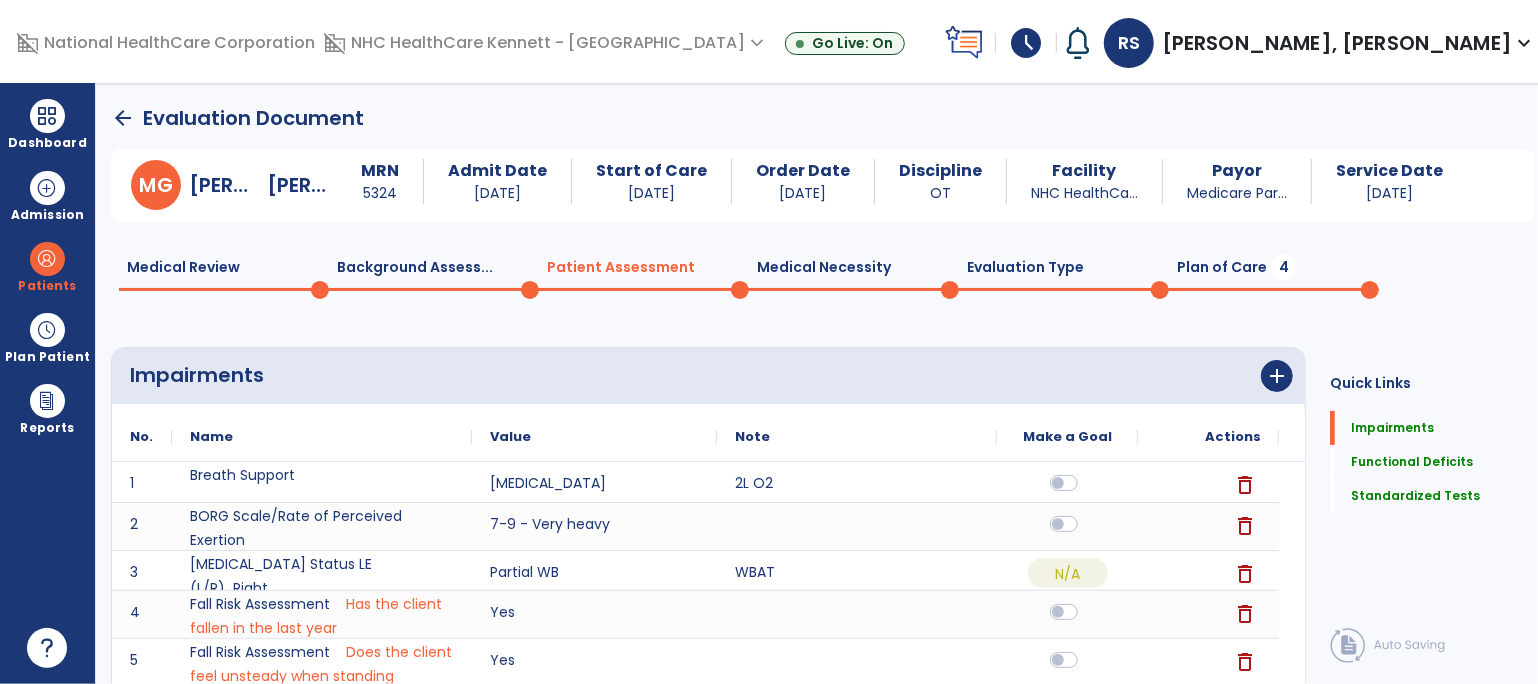 click on "Plan of Care  4" 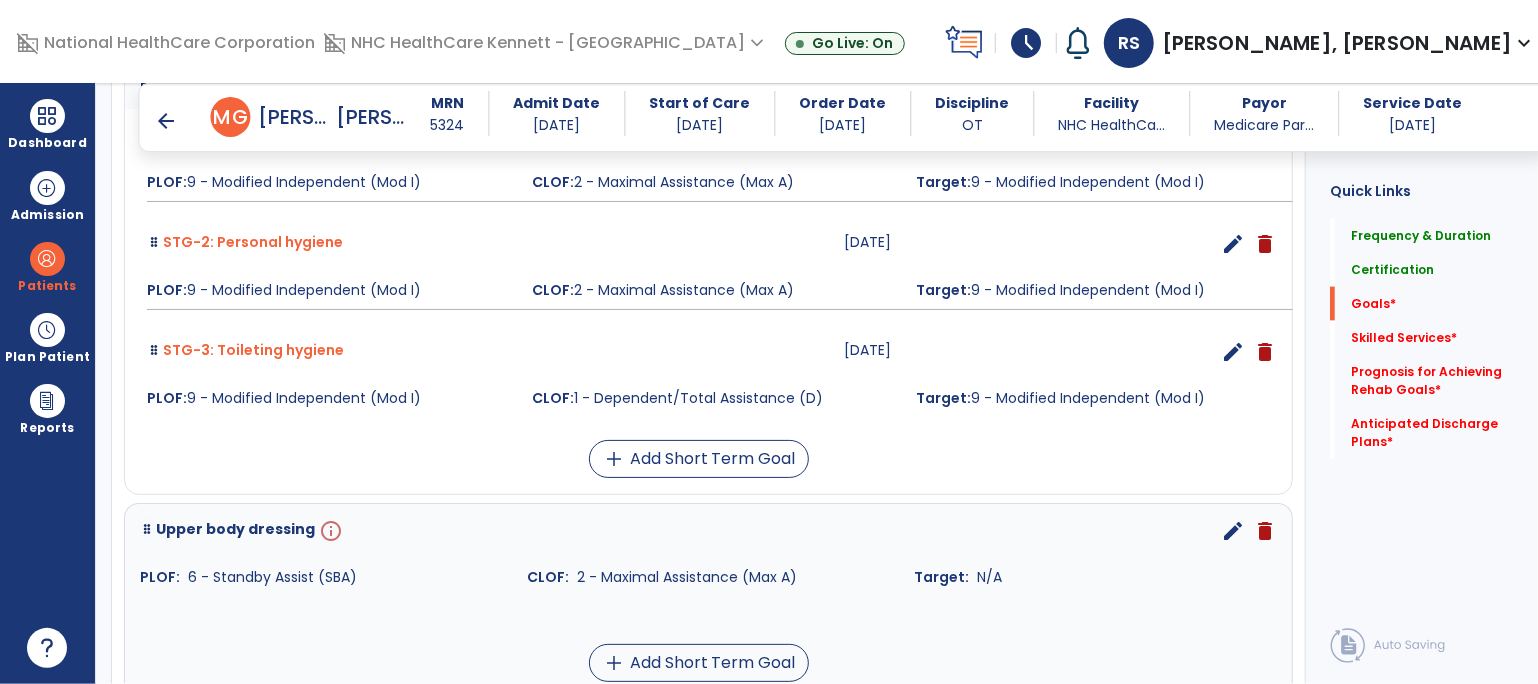 scroll, scrollTop: 1889, scrollLeft: 0, axis: vertical 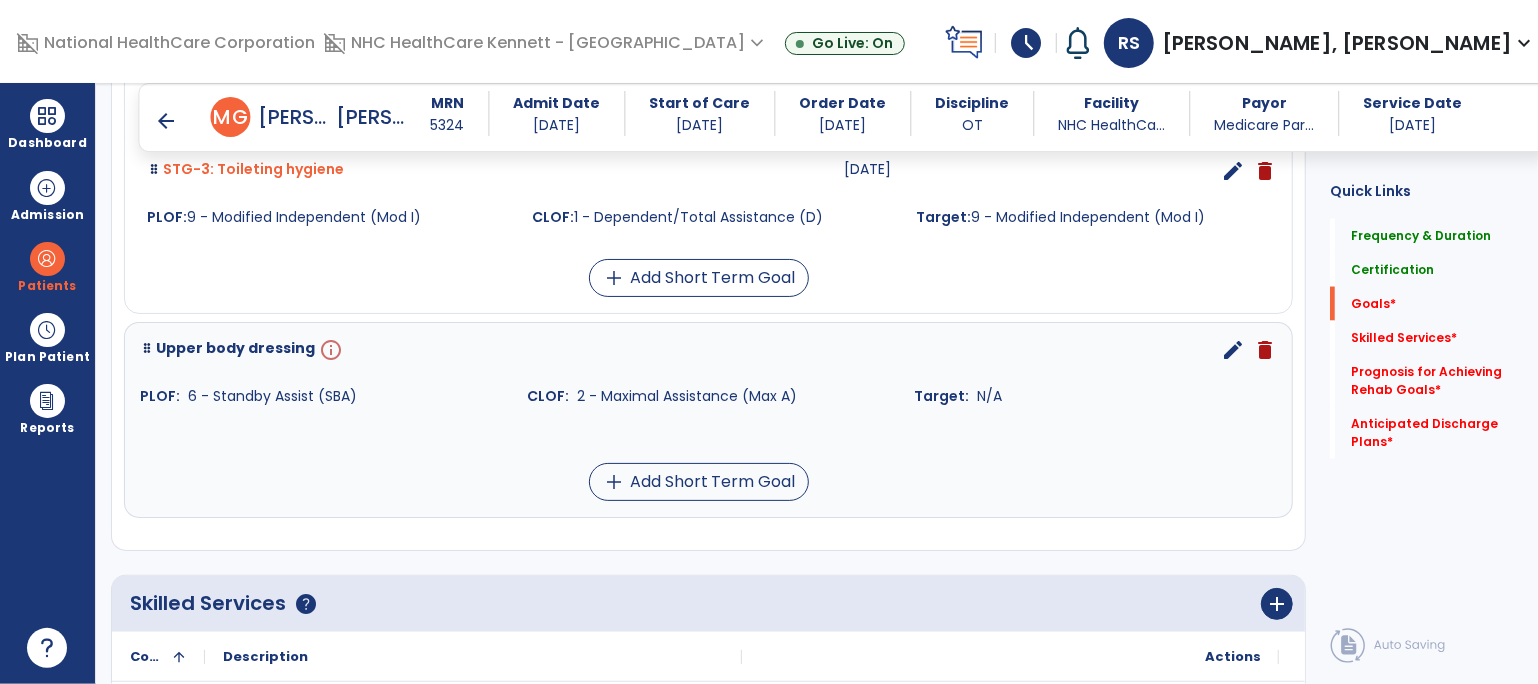 click on "edit" at bounding box center (1233, 350) 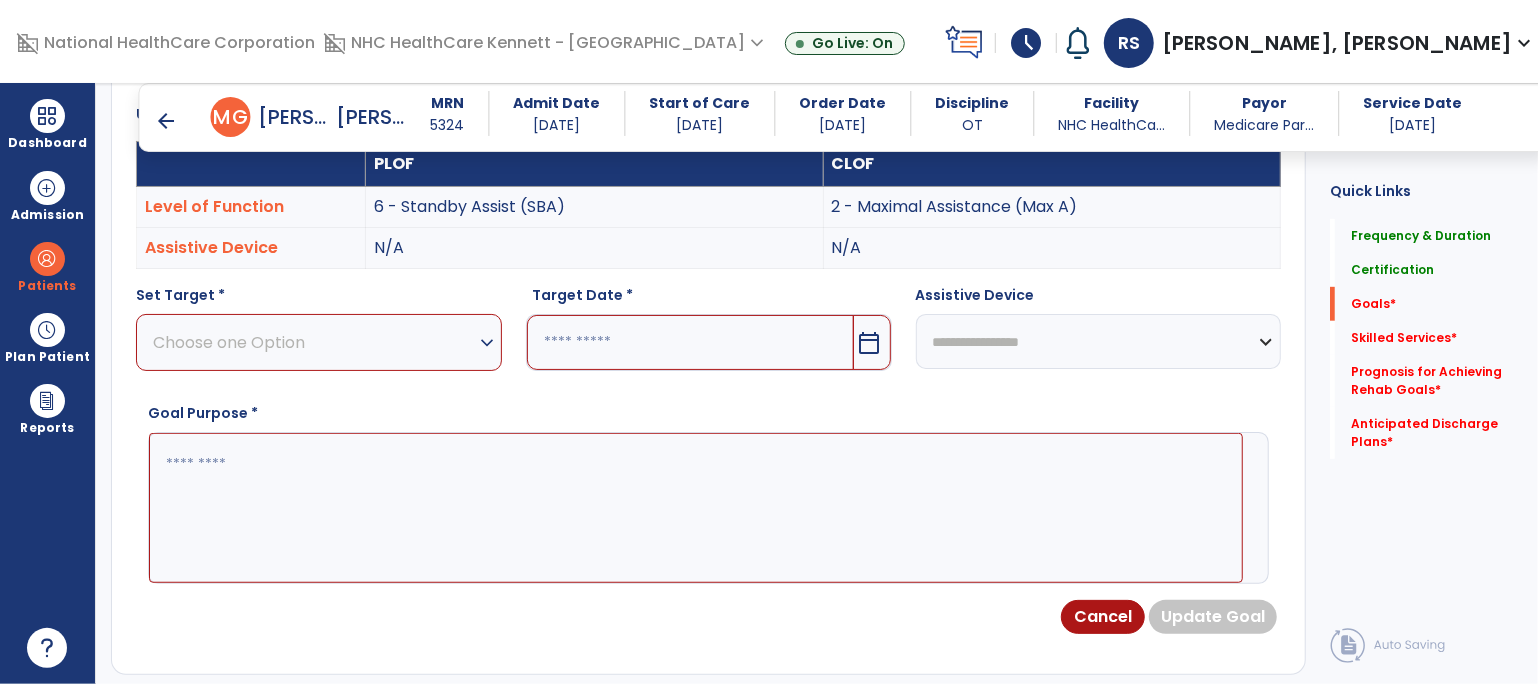 scroll, scrollTop: 534, scrollLeft: 0, axis: vertical 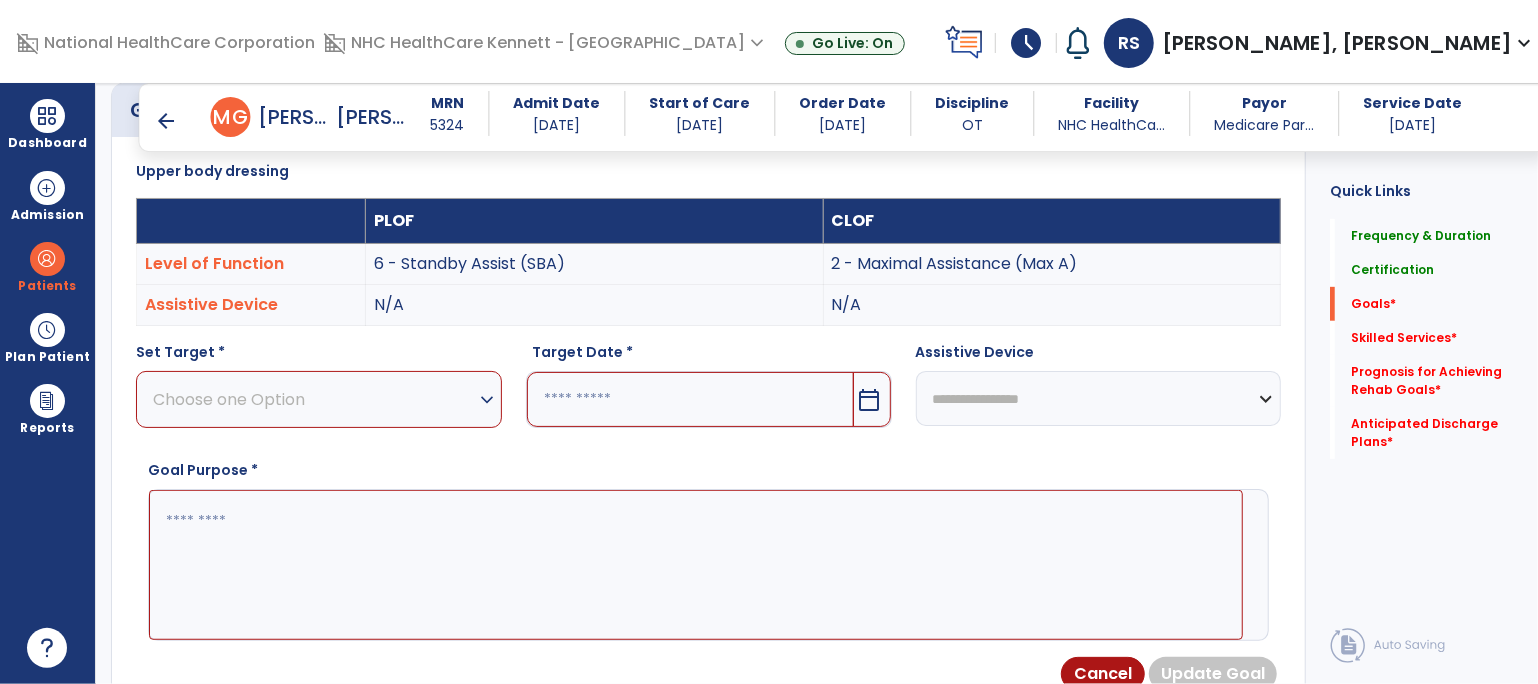 click on "expand_more" at bounding box center (487, 400) 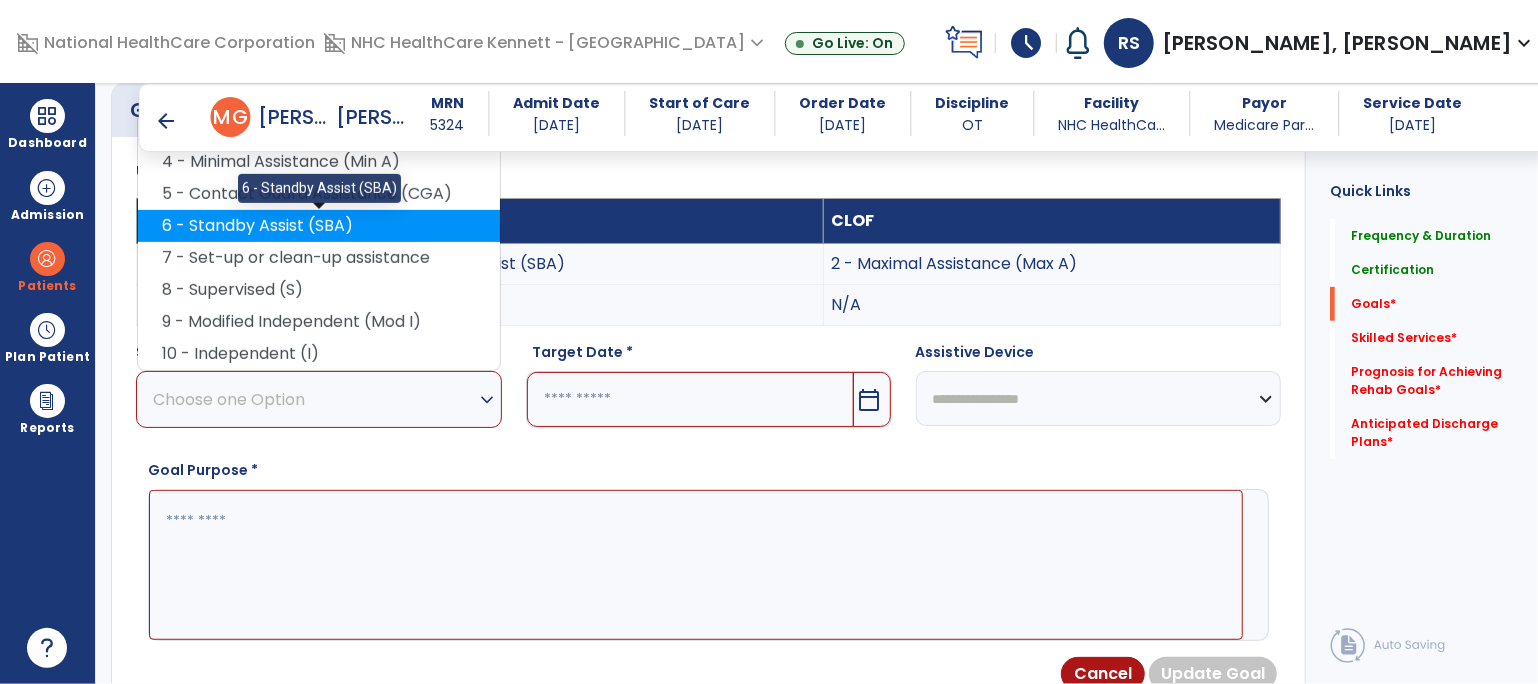 click on "6 - Standby Assist (SBA)" at bounding box center (319, 226) 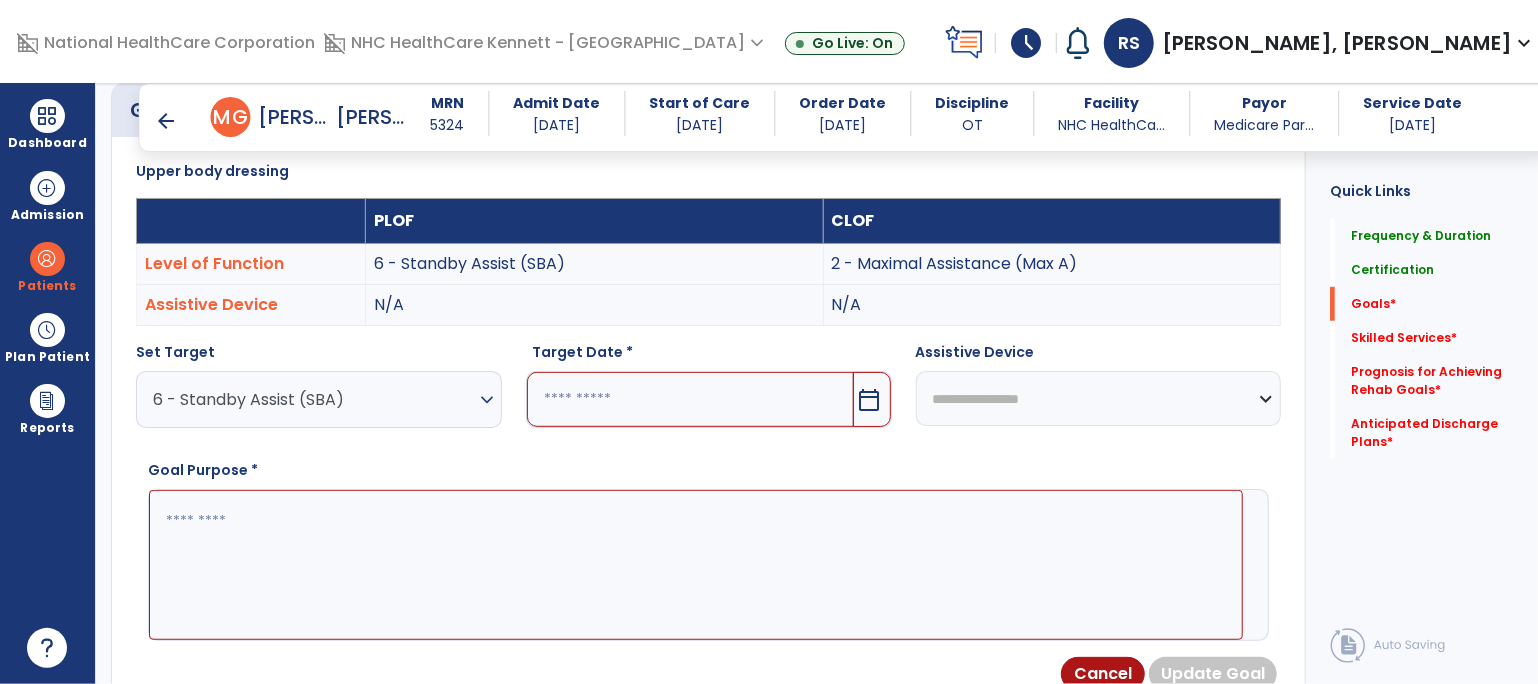 click at bounding box center [690, 399] 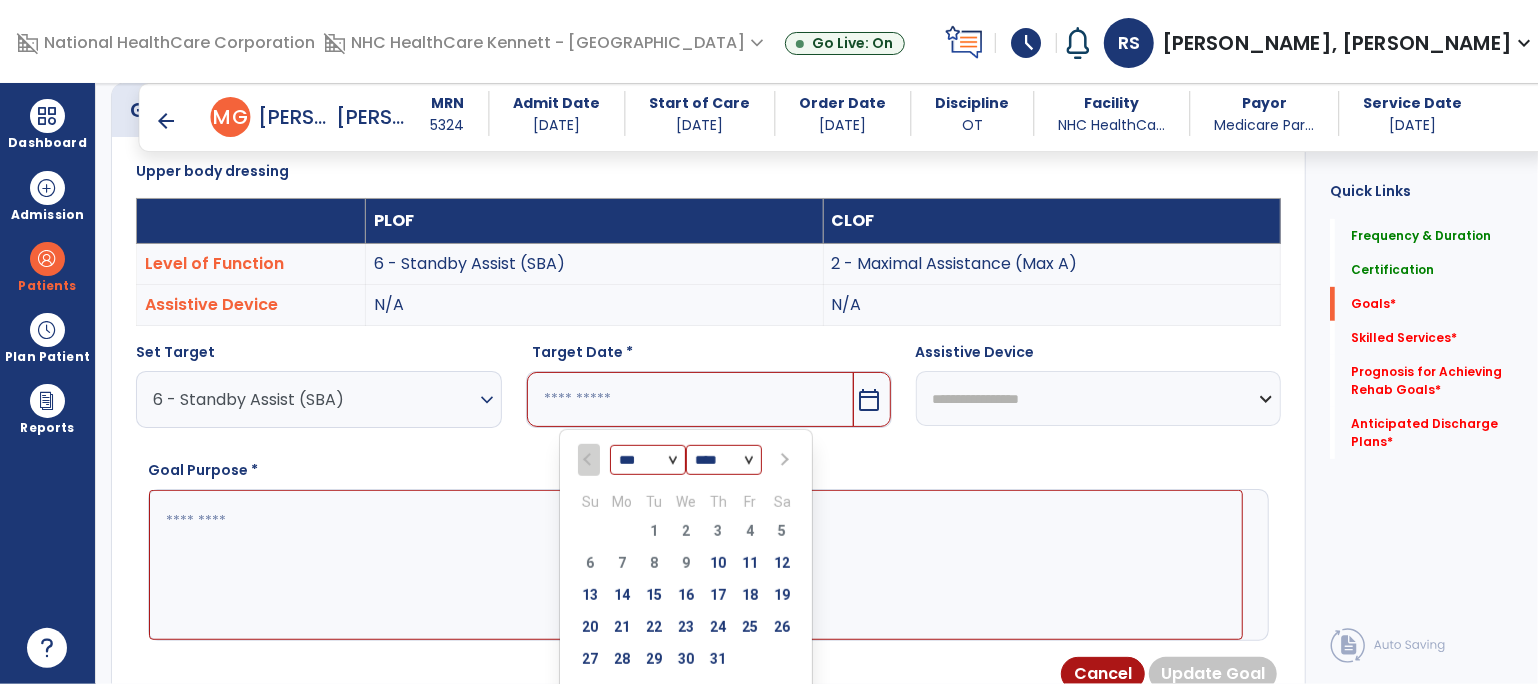 click on "*** *** *** ***" at bounding box center [648, 461] 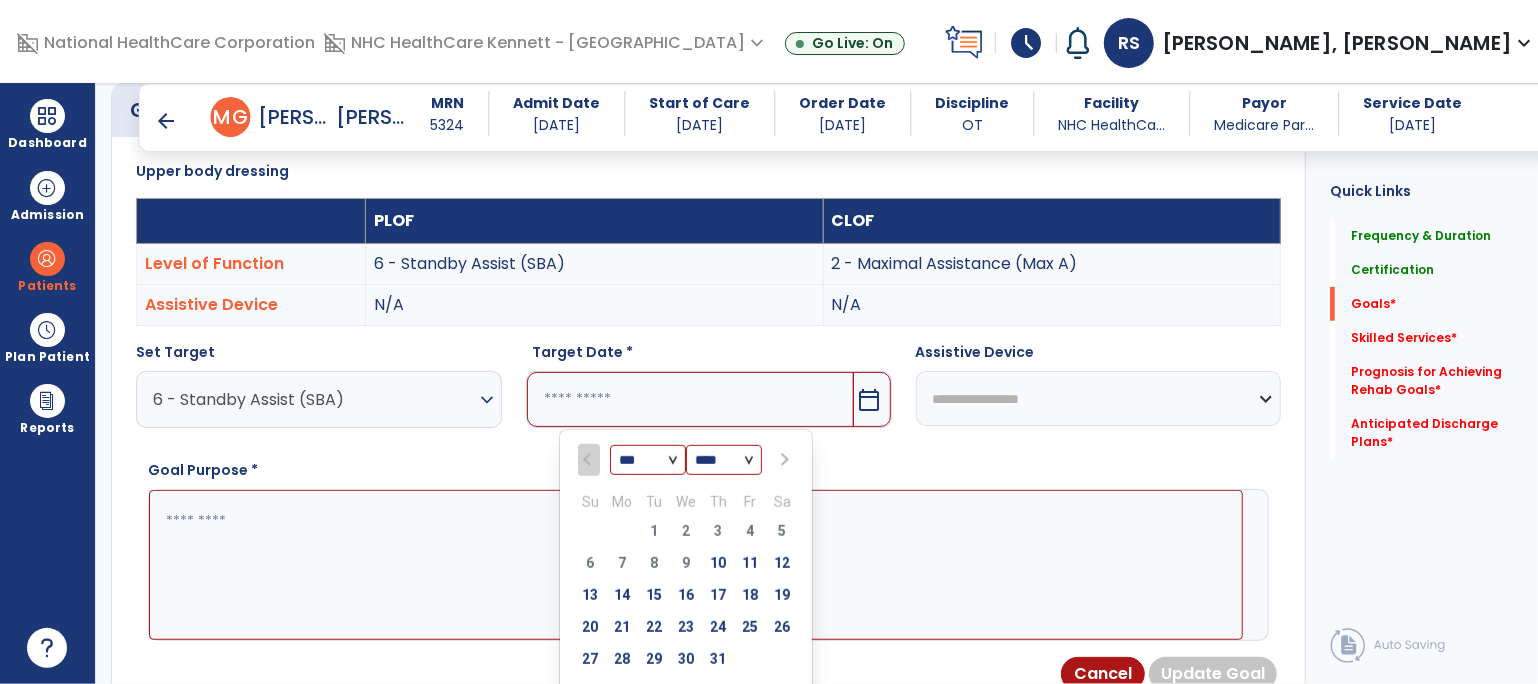 click on "*** *** *** ***" at bounding box center [648, 461] 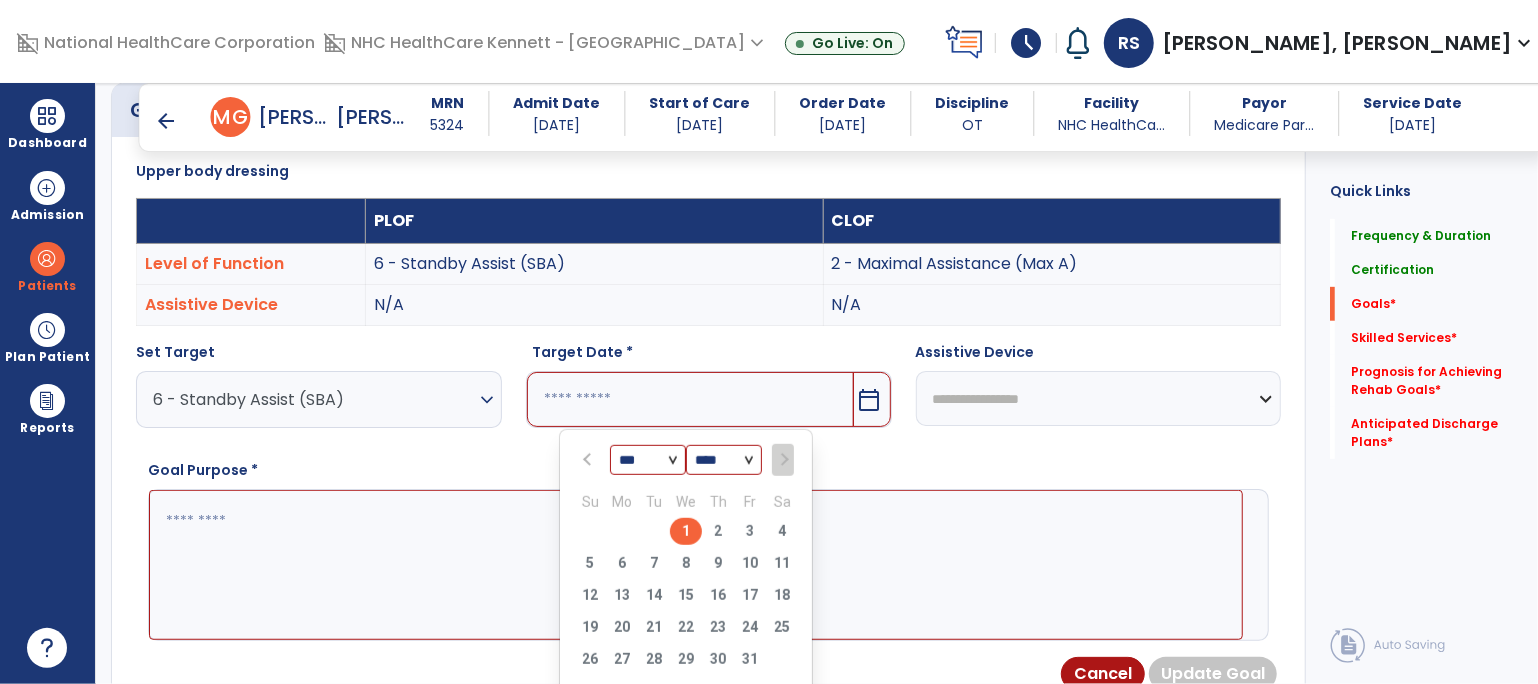 click on "1" at bounding box center (686, 531) 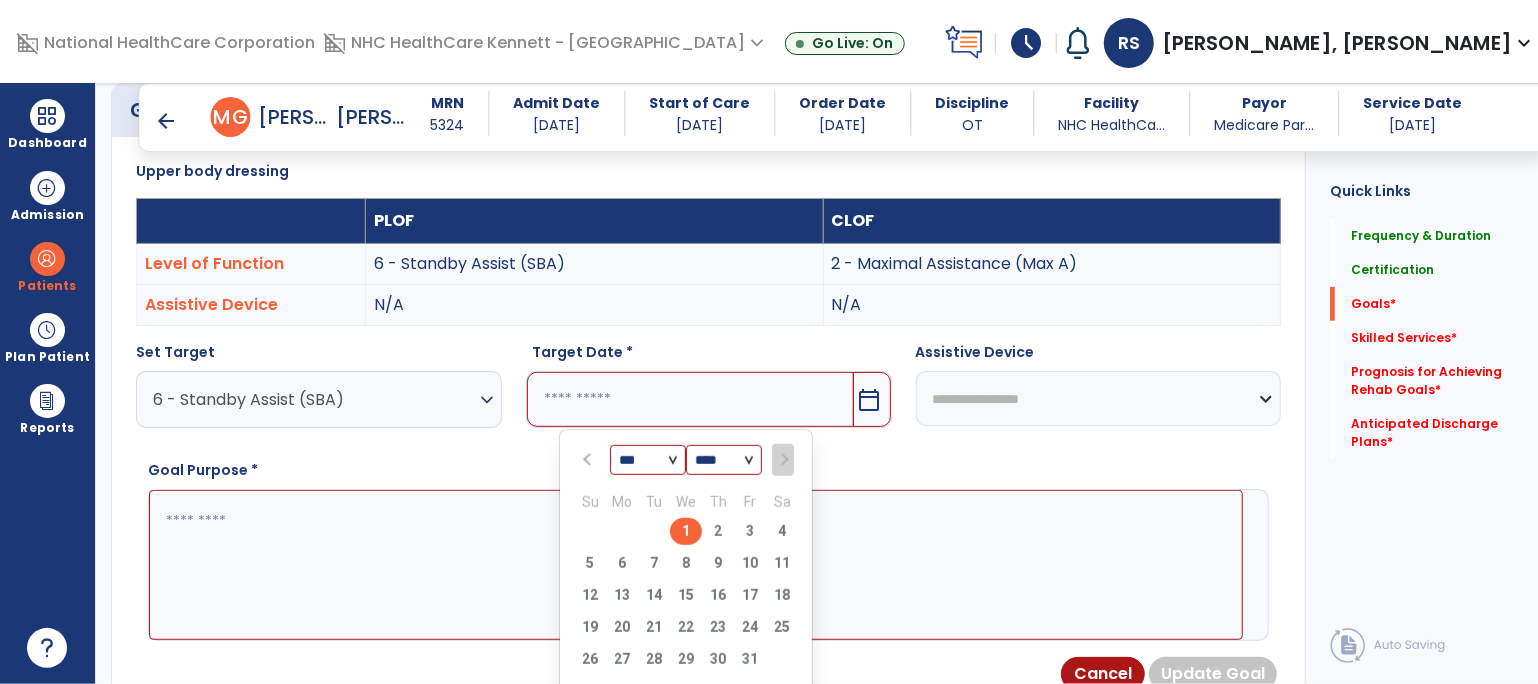 type on "*********" 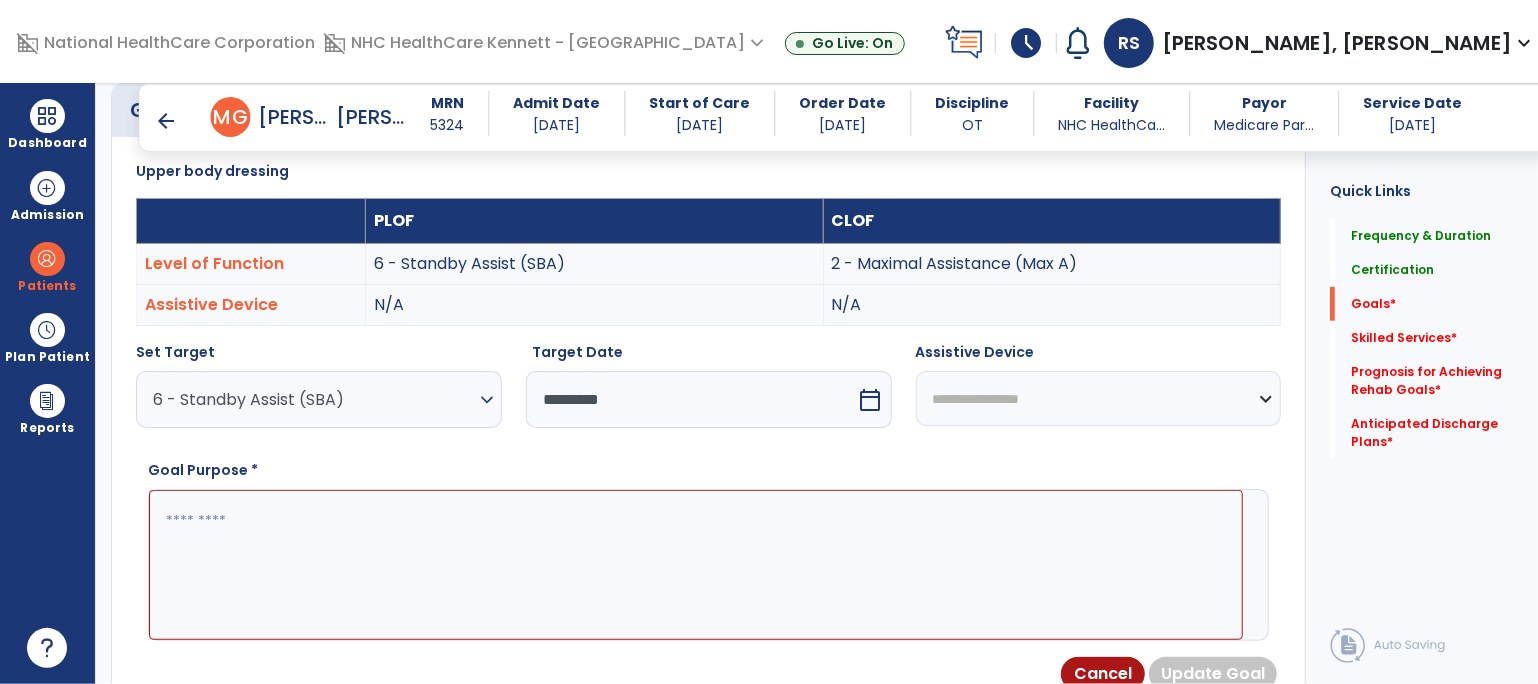 click at bounding box center (696, 565) 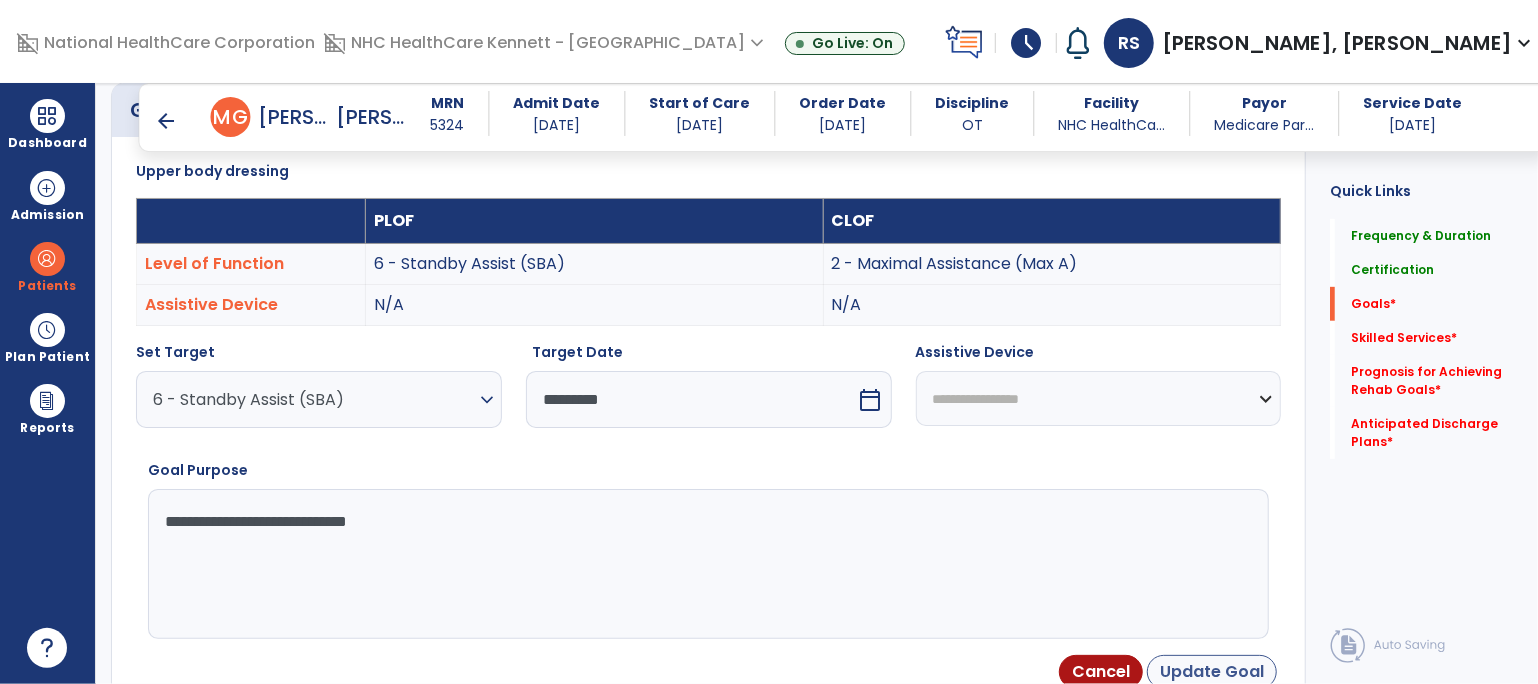 type on "**********" 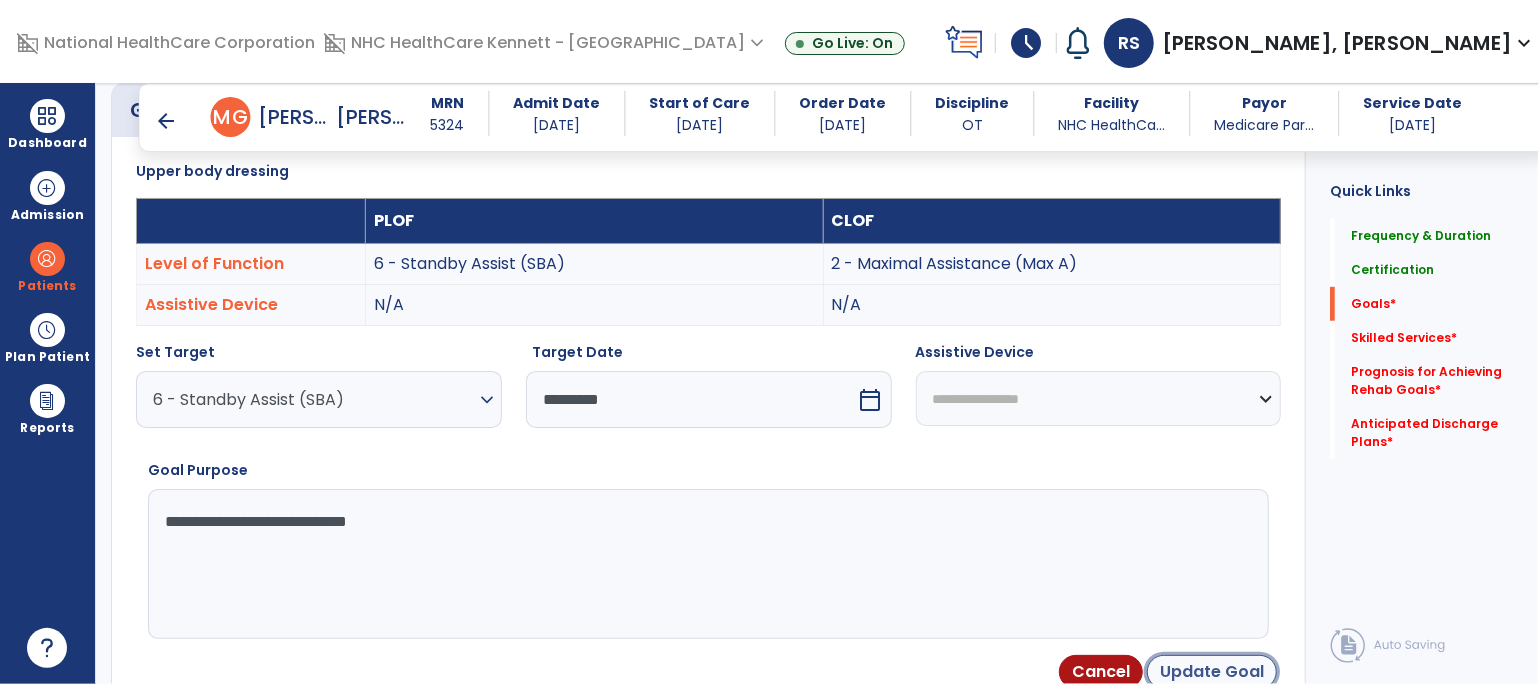 click on "Update Goal" at bounding box center [1212, 672] 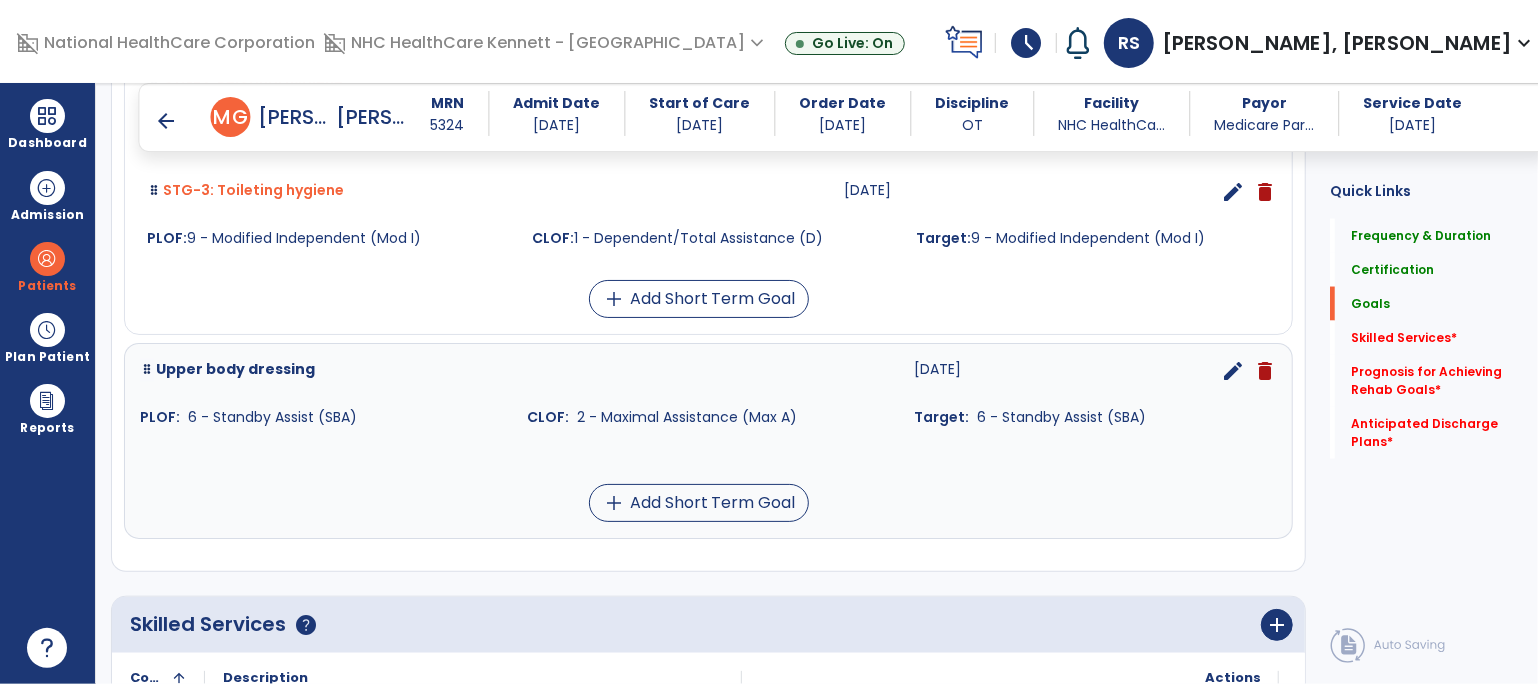 scroll, scrollTop: 1756, scrollLeft: 0, axis: vertical 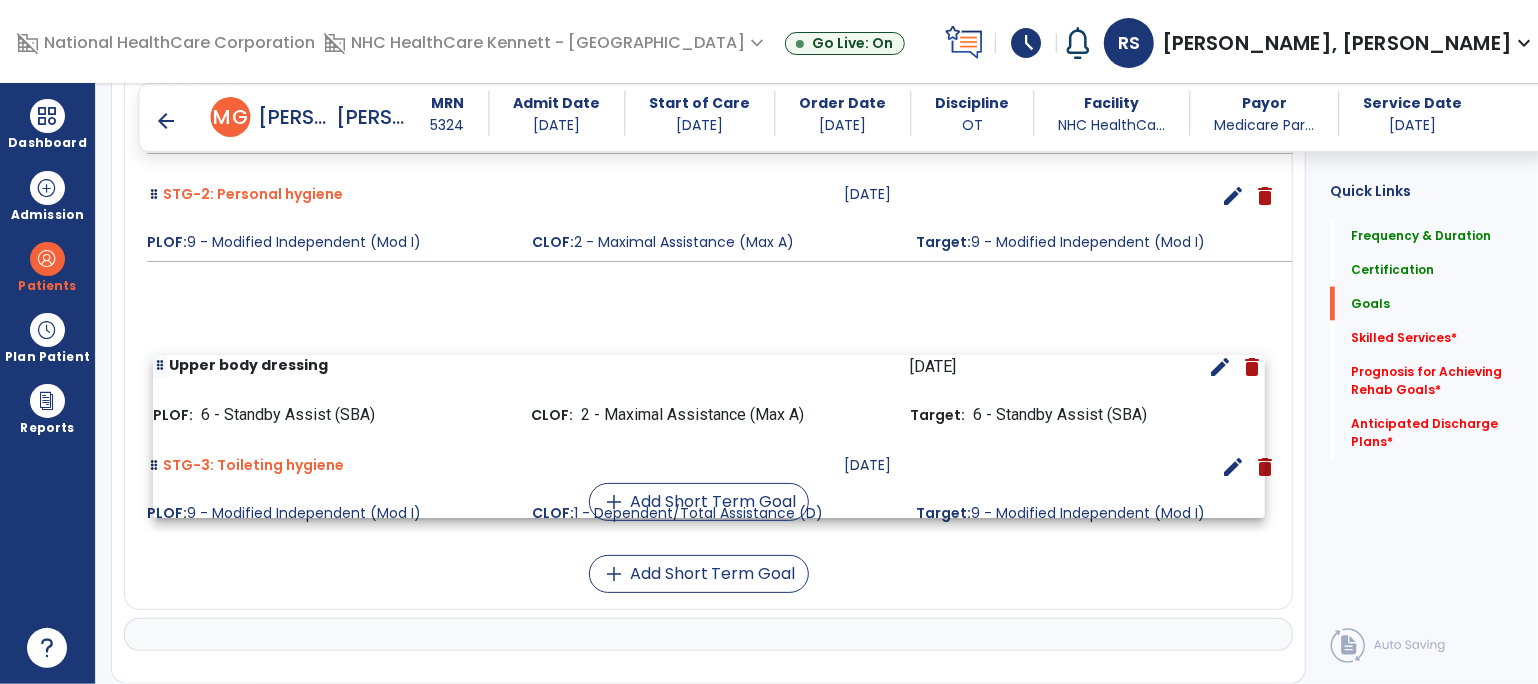 drag, startPoint x: 149, startPoint y: 474, endPoint x: 162, endPoint y: 359, distance: 115.73245 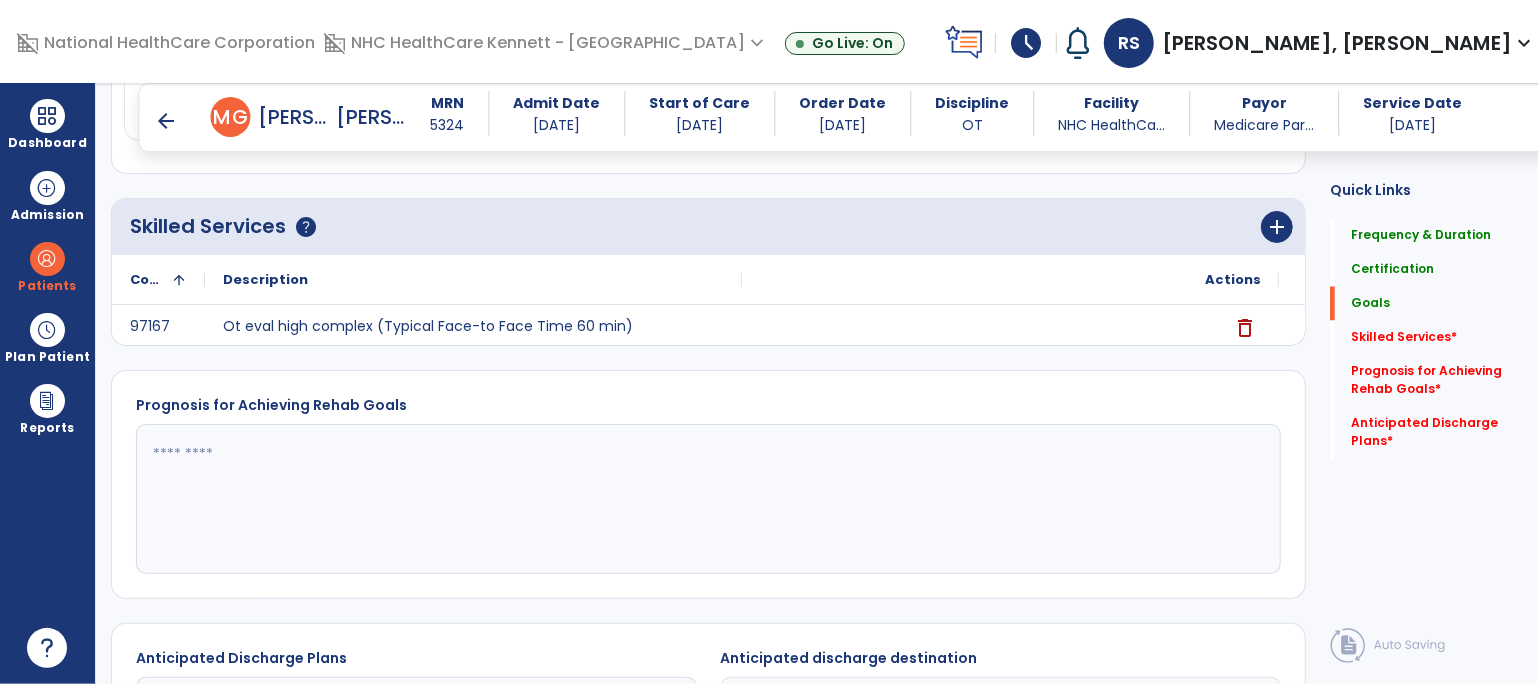 scroll, scrollTop: 1981, scrollLeft: 0, axis: vertical 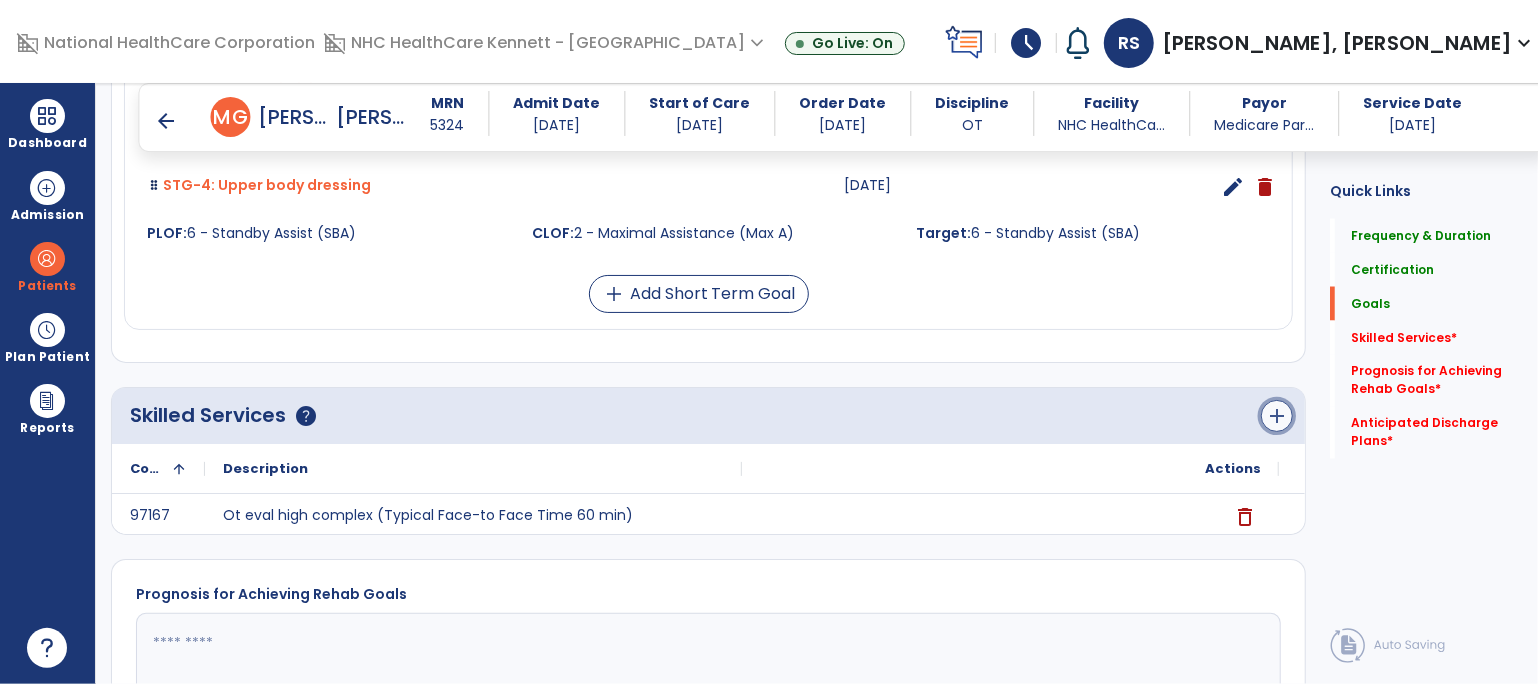 click on "add" 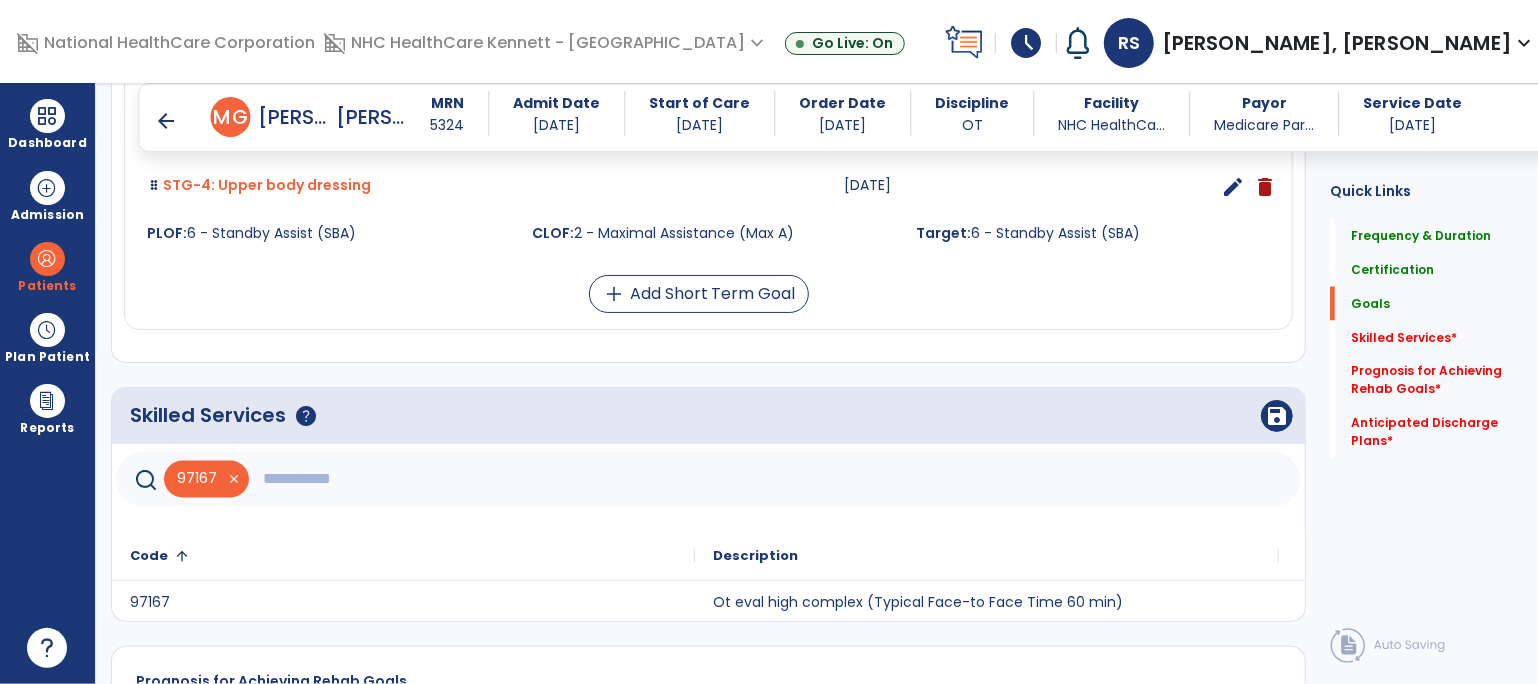 click 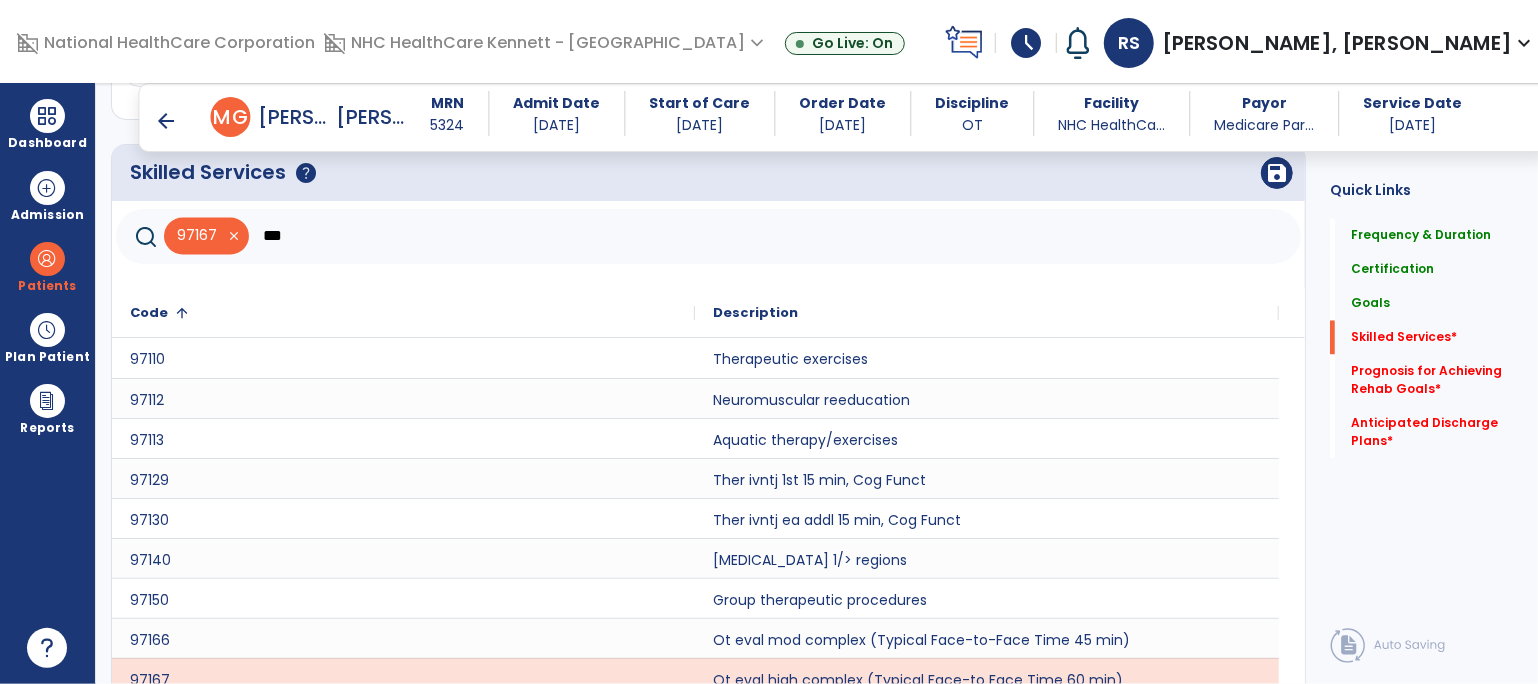 scroll, scrollTop: 2318, scrollLeft: 0, axis: vertical 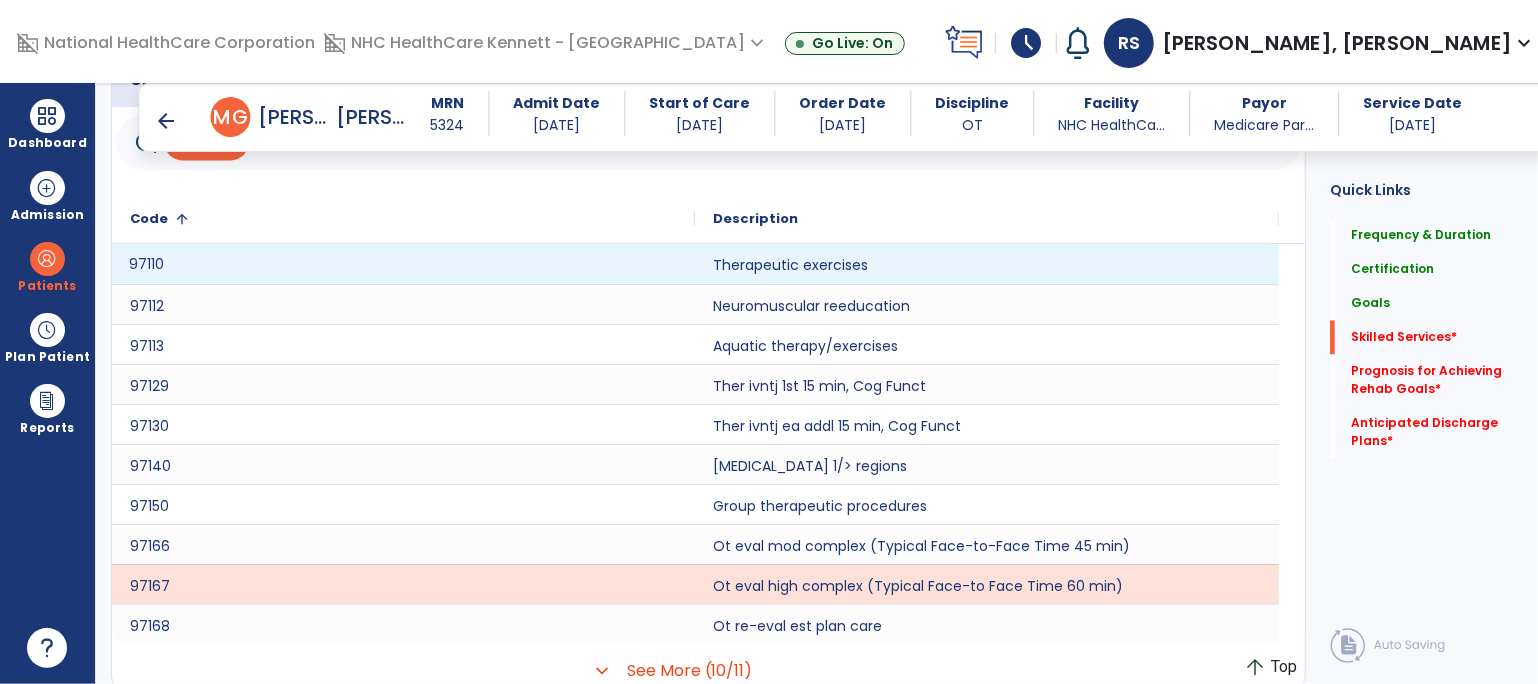 click on "97110" 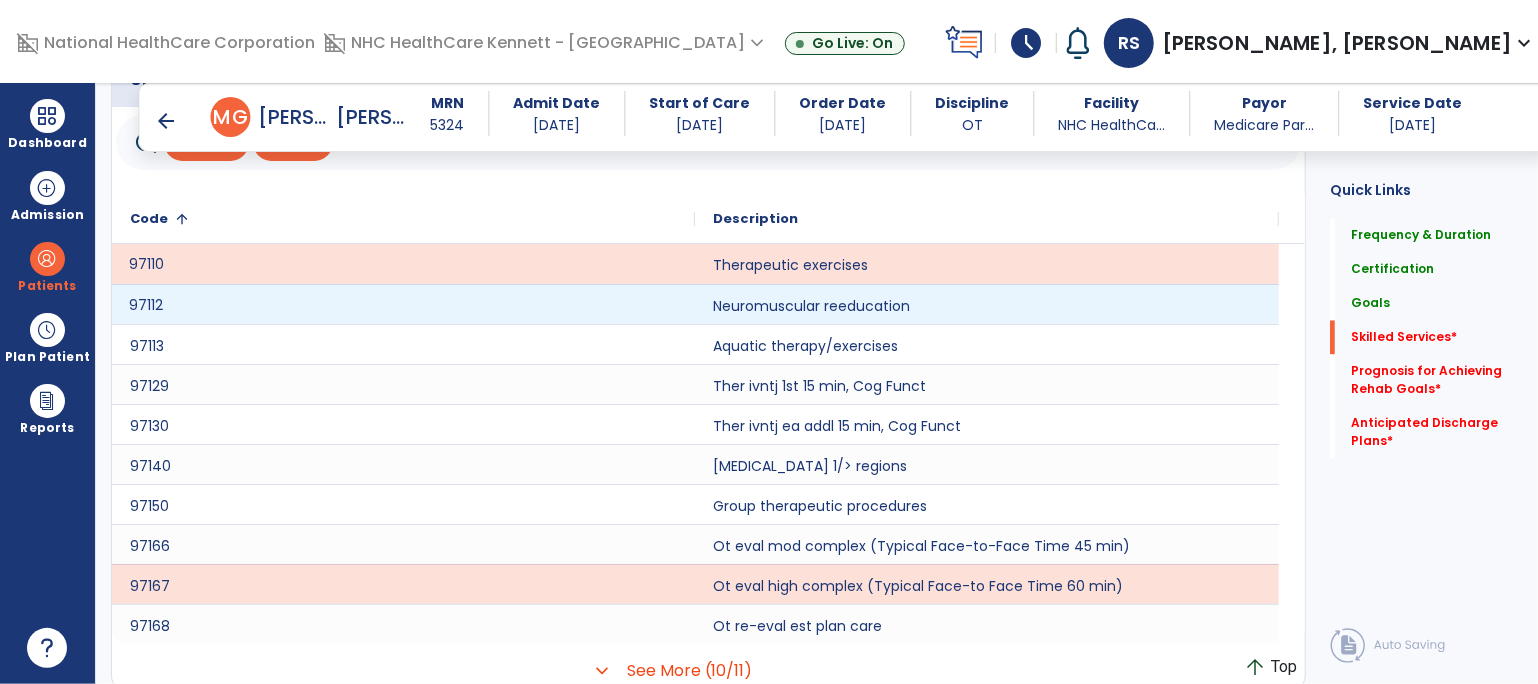 click on "97112" 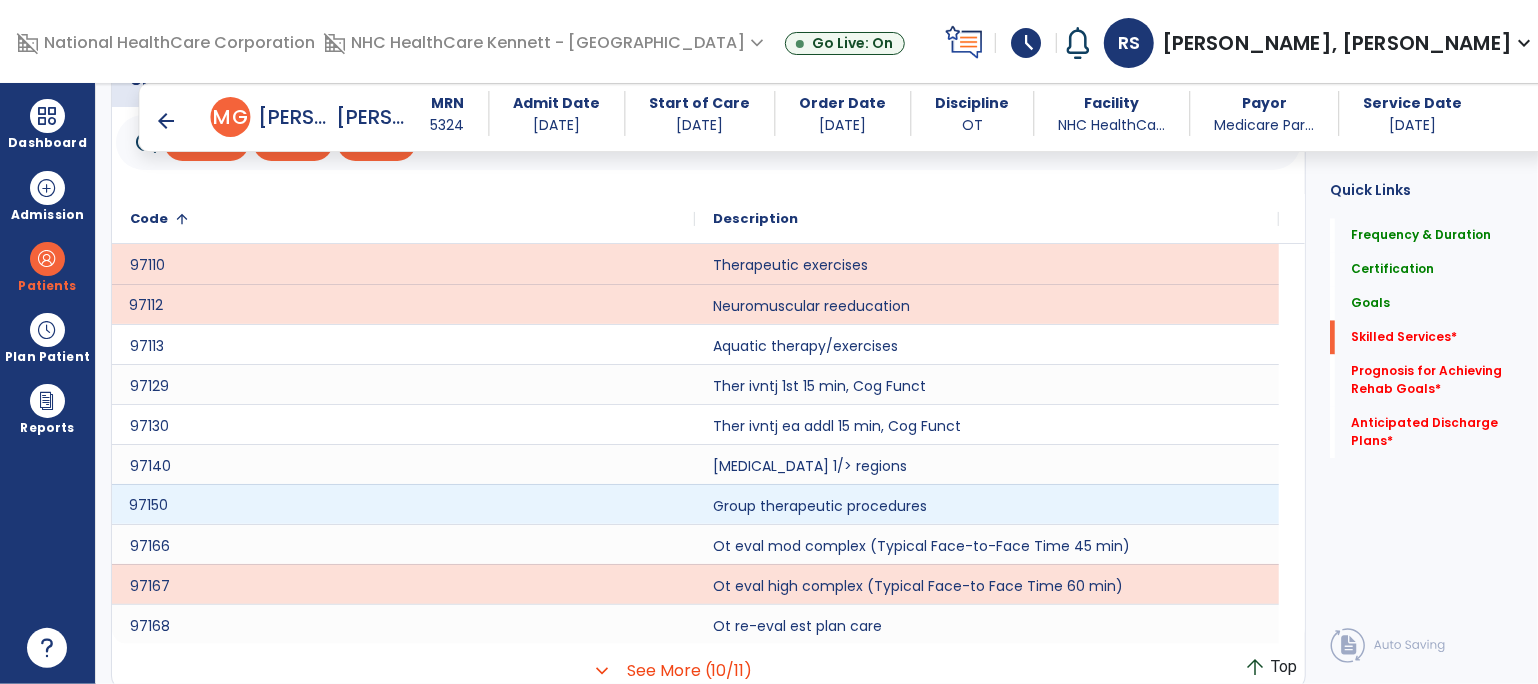 click on "97150" 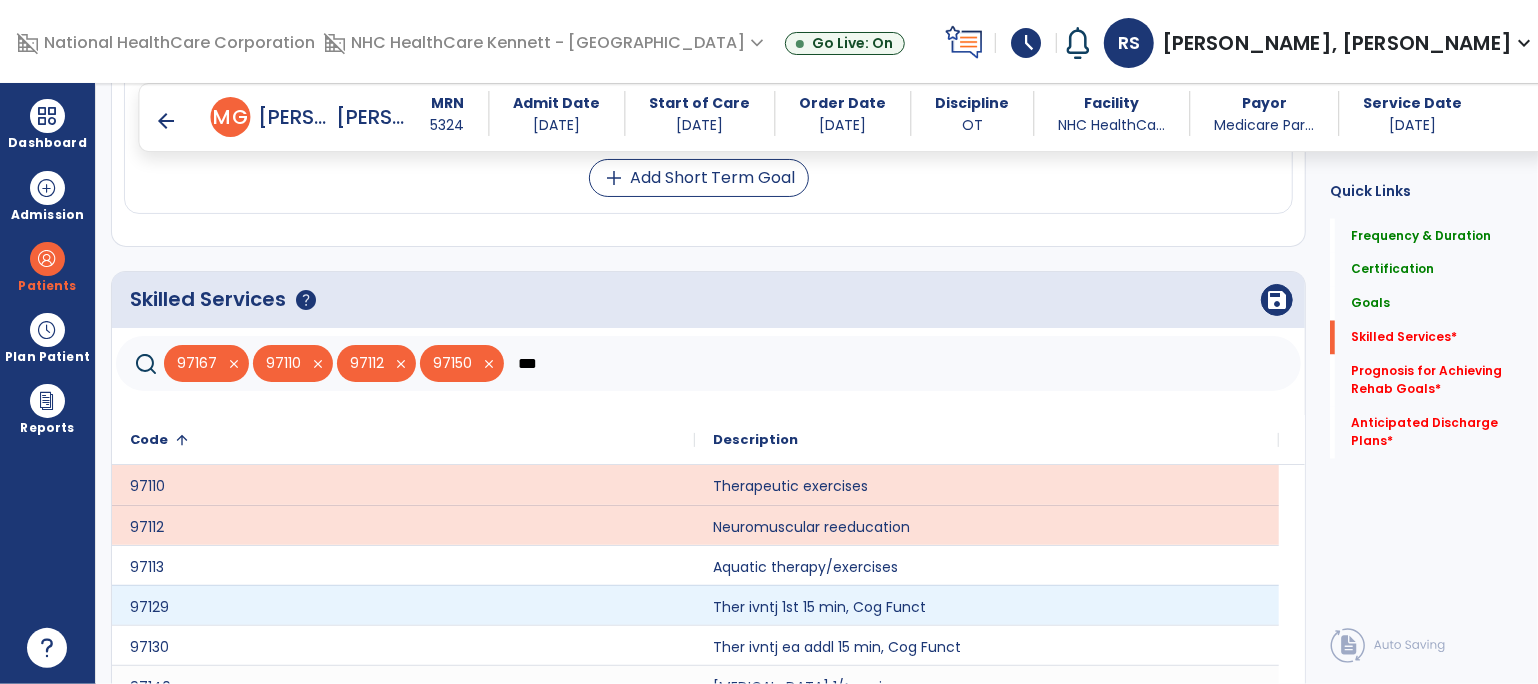 scroll, scrollTop: 2096, scrollLeft: 0, axis: vertical 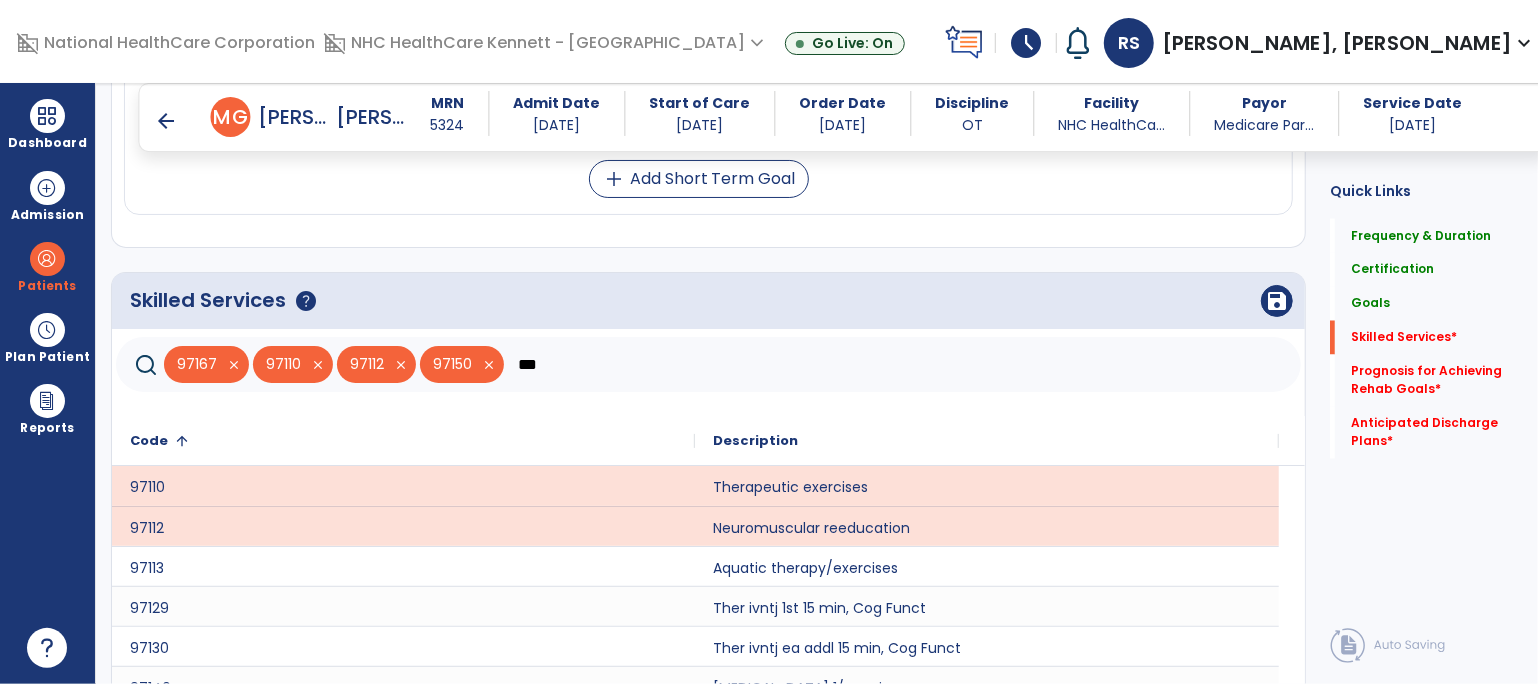 click on "***" 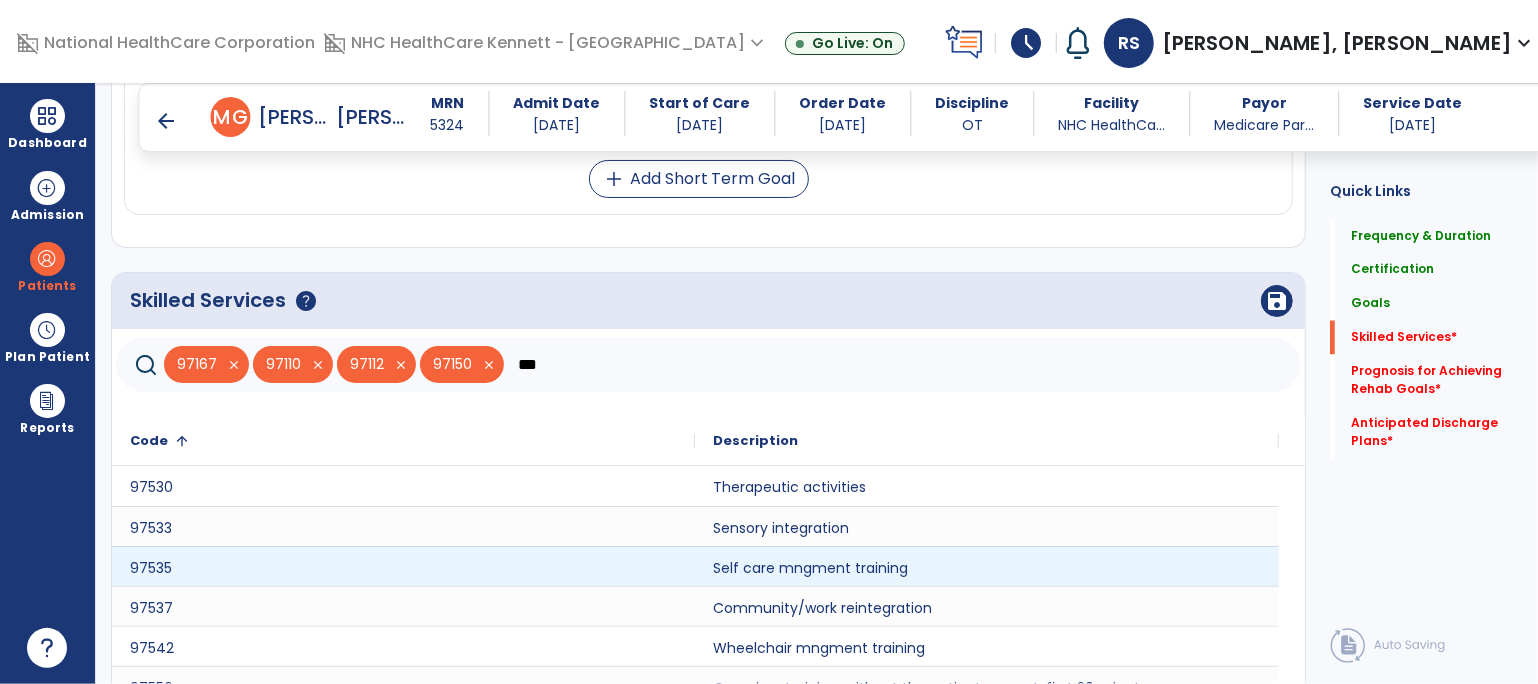 type on "***" 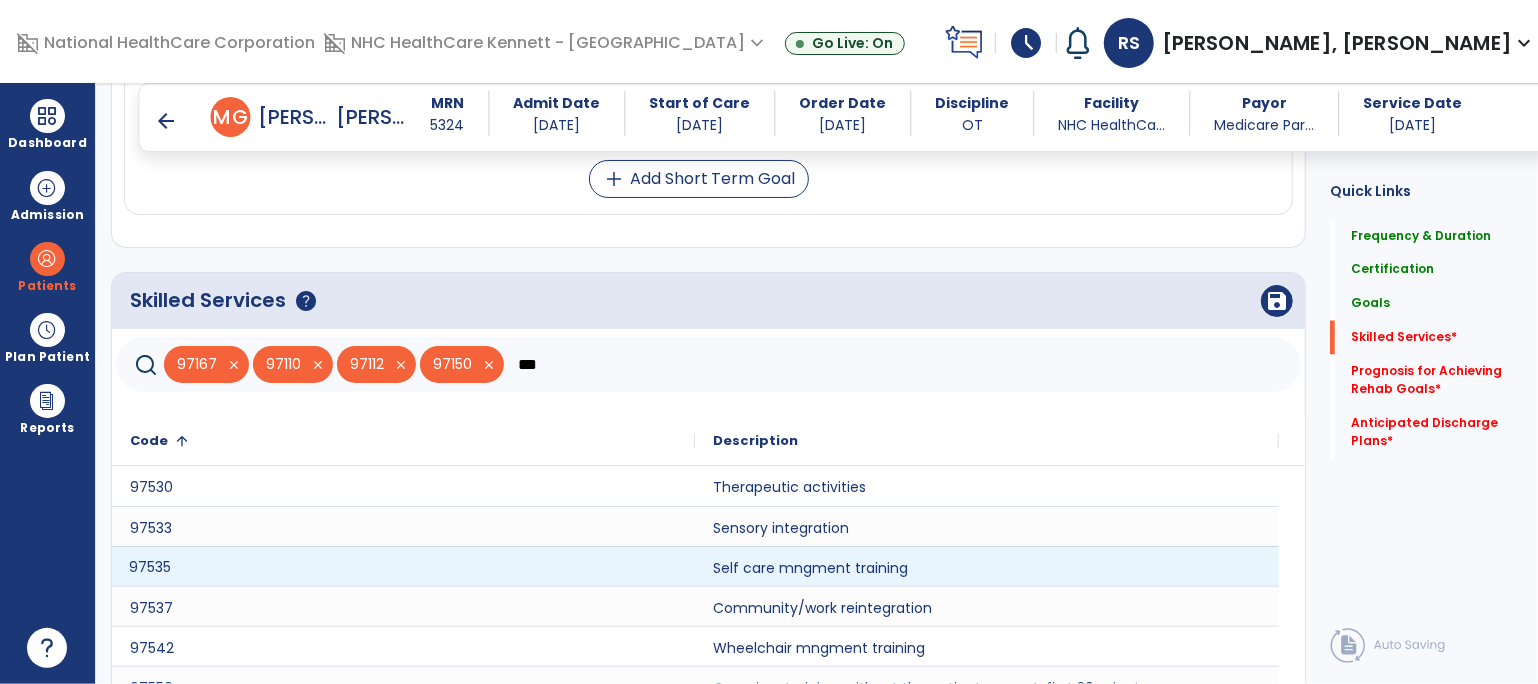 click on "97535" 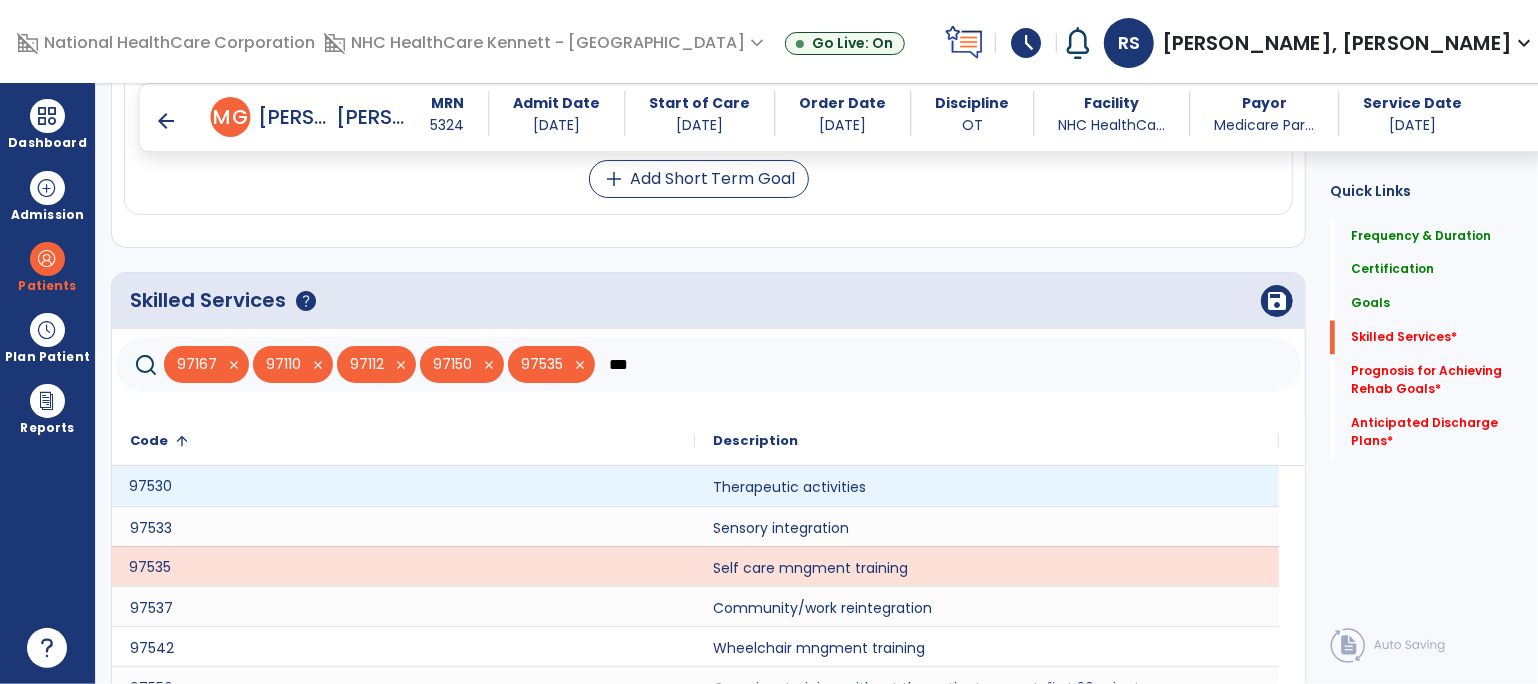 click on "97530" 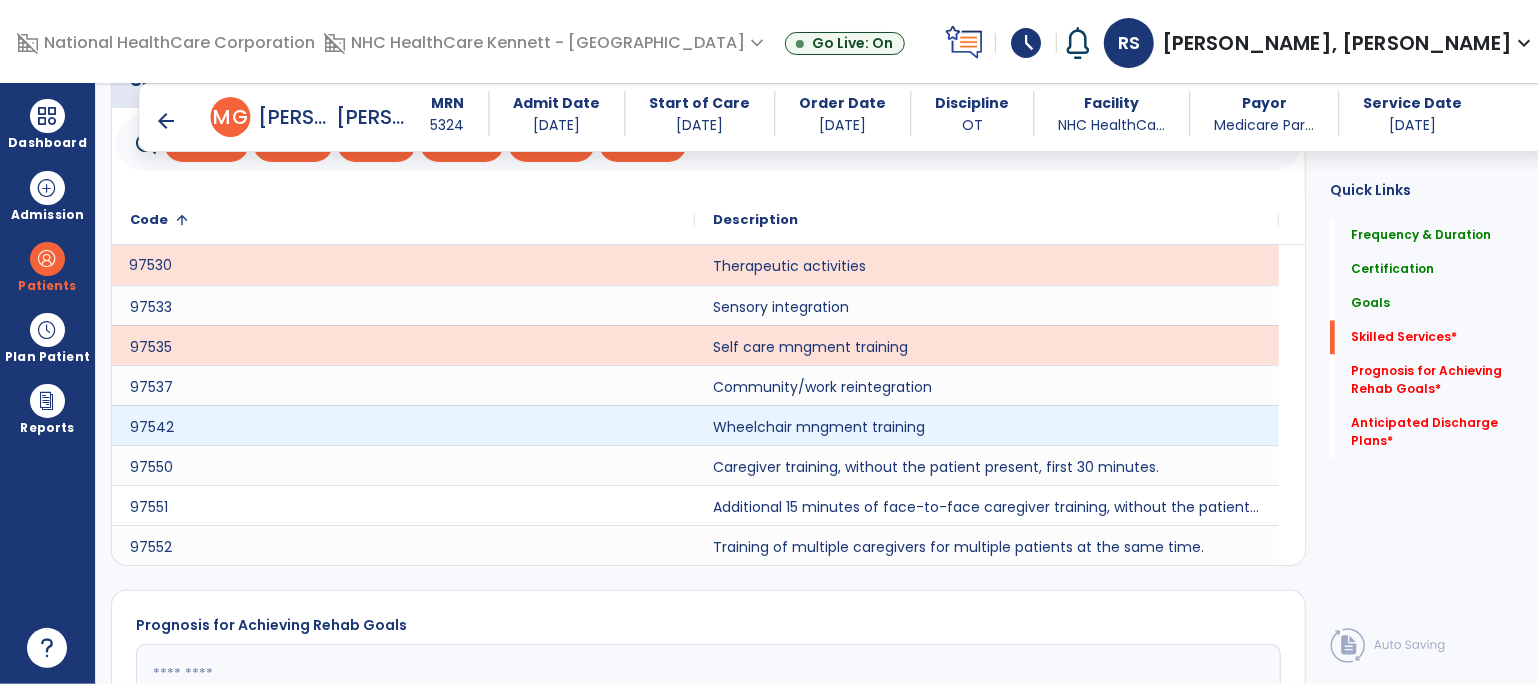 scroll, scrollTop: 2318, scrollLeft: 0, axis: vertical 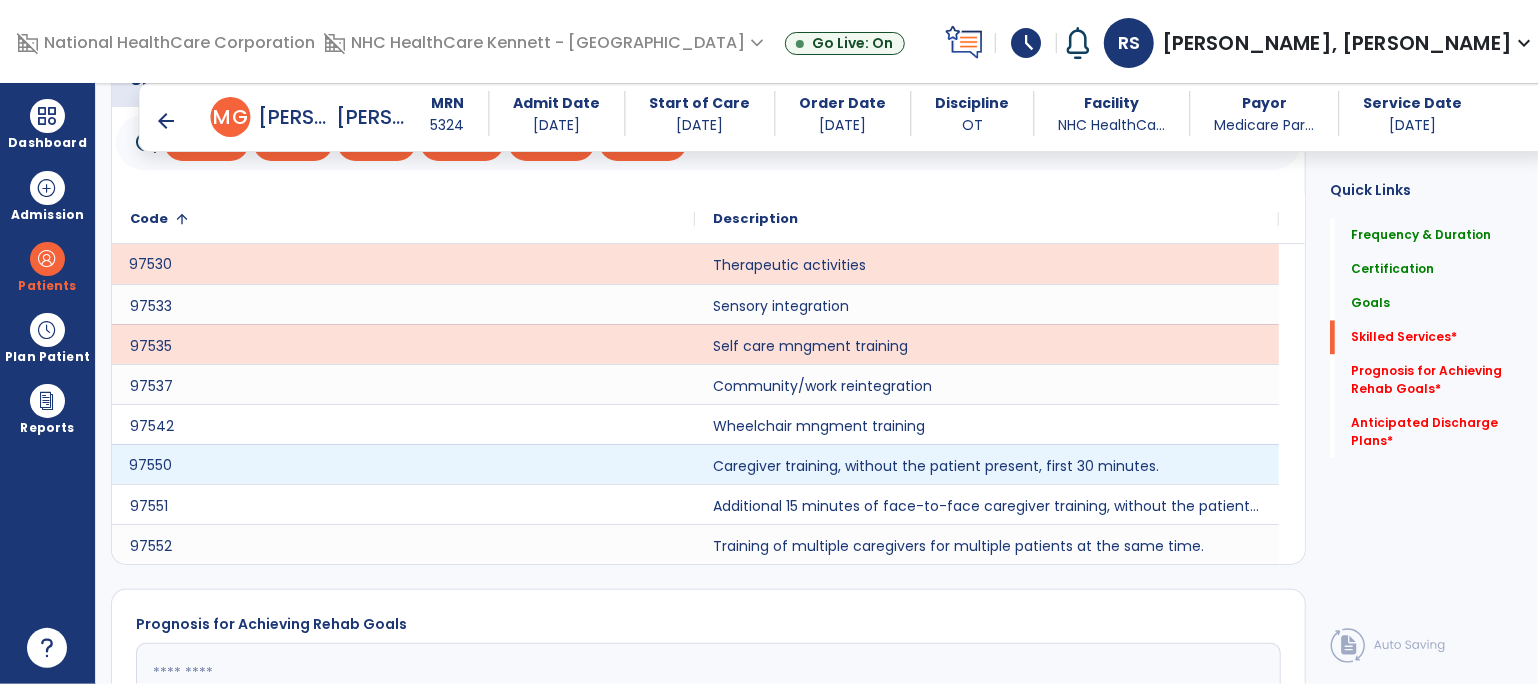 click on "97550" 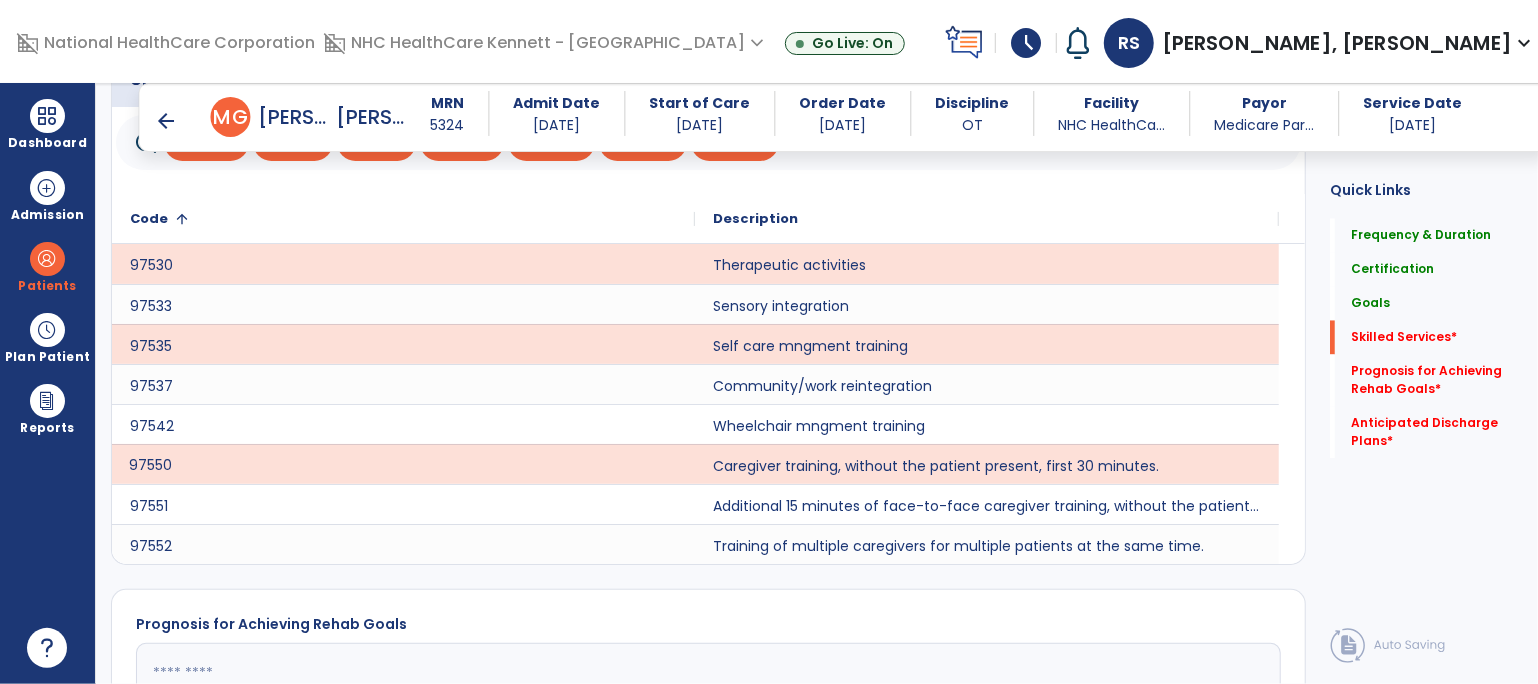 click on "97550" 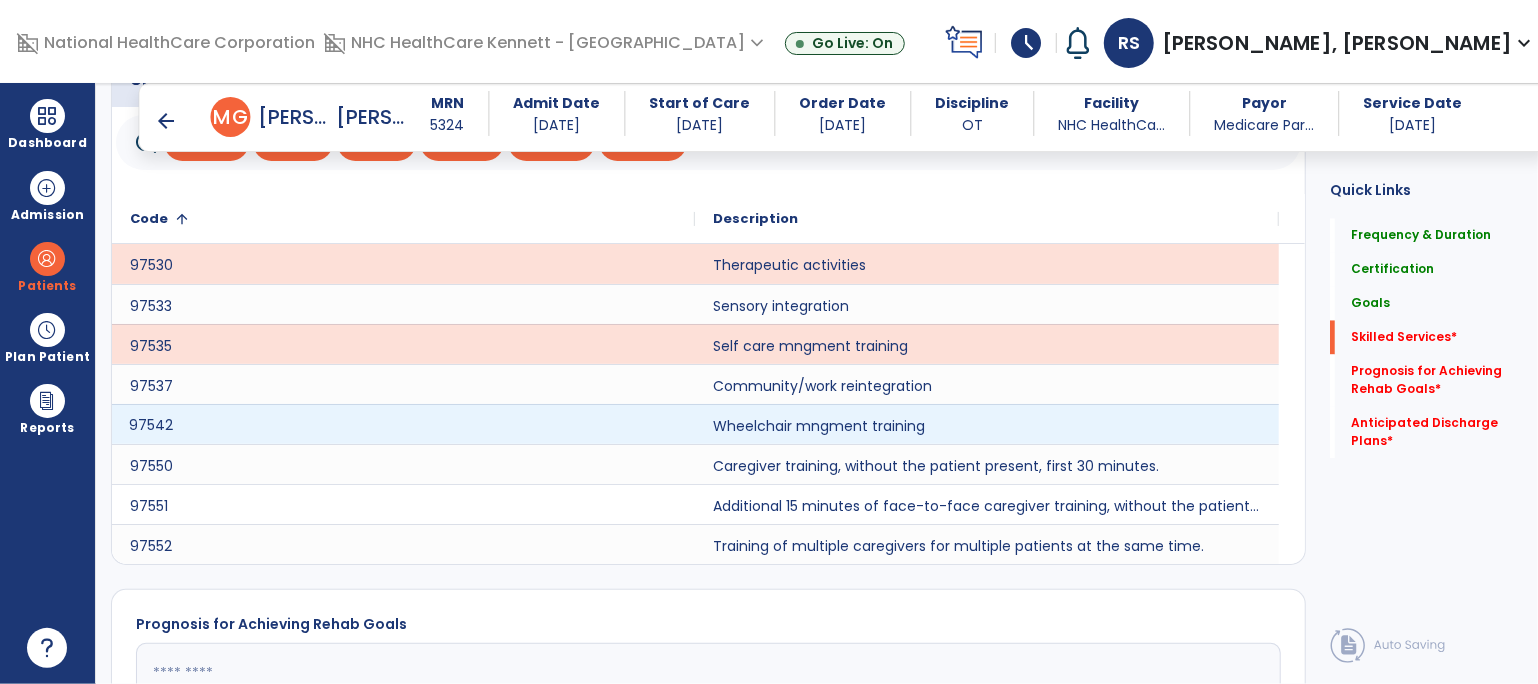 click on "97542" 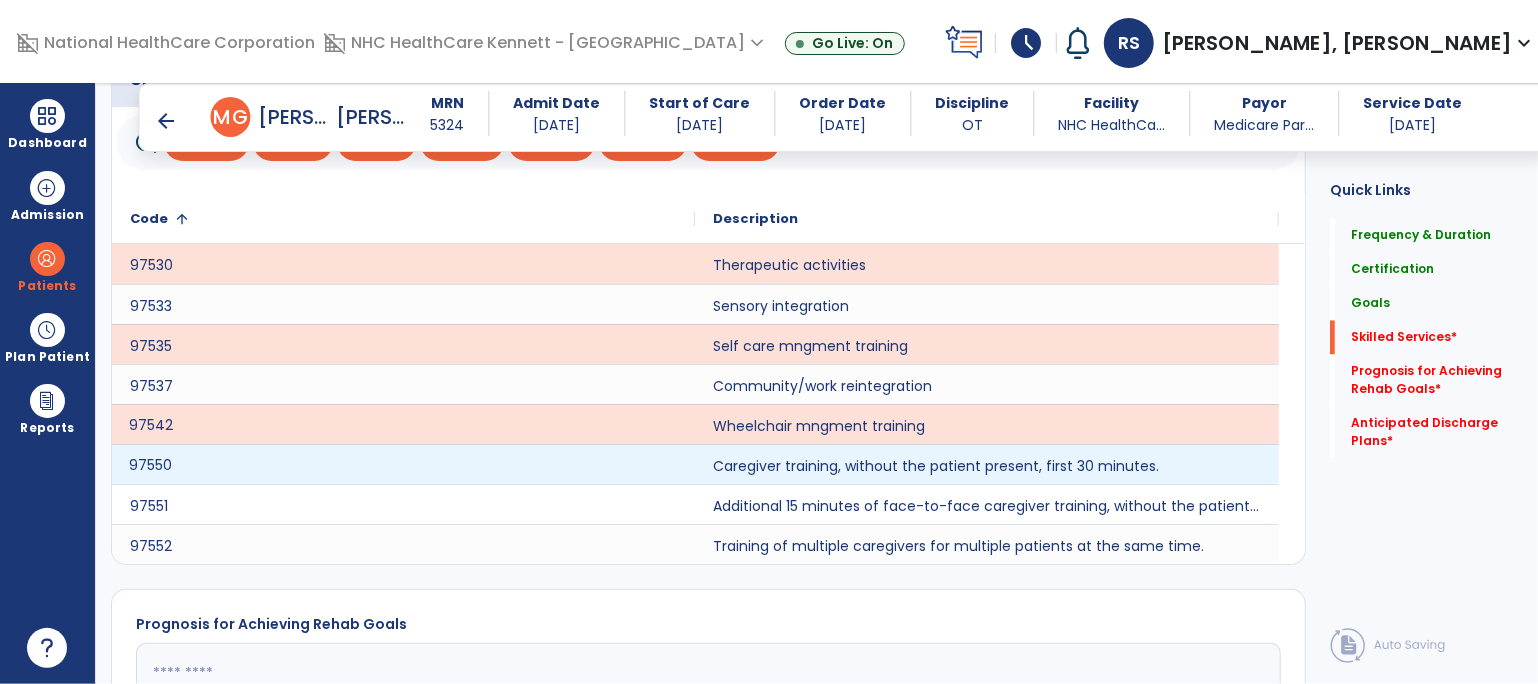 click on "97550" 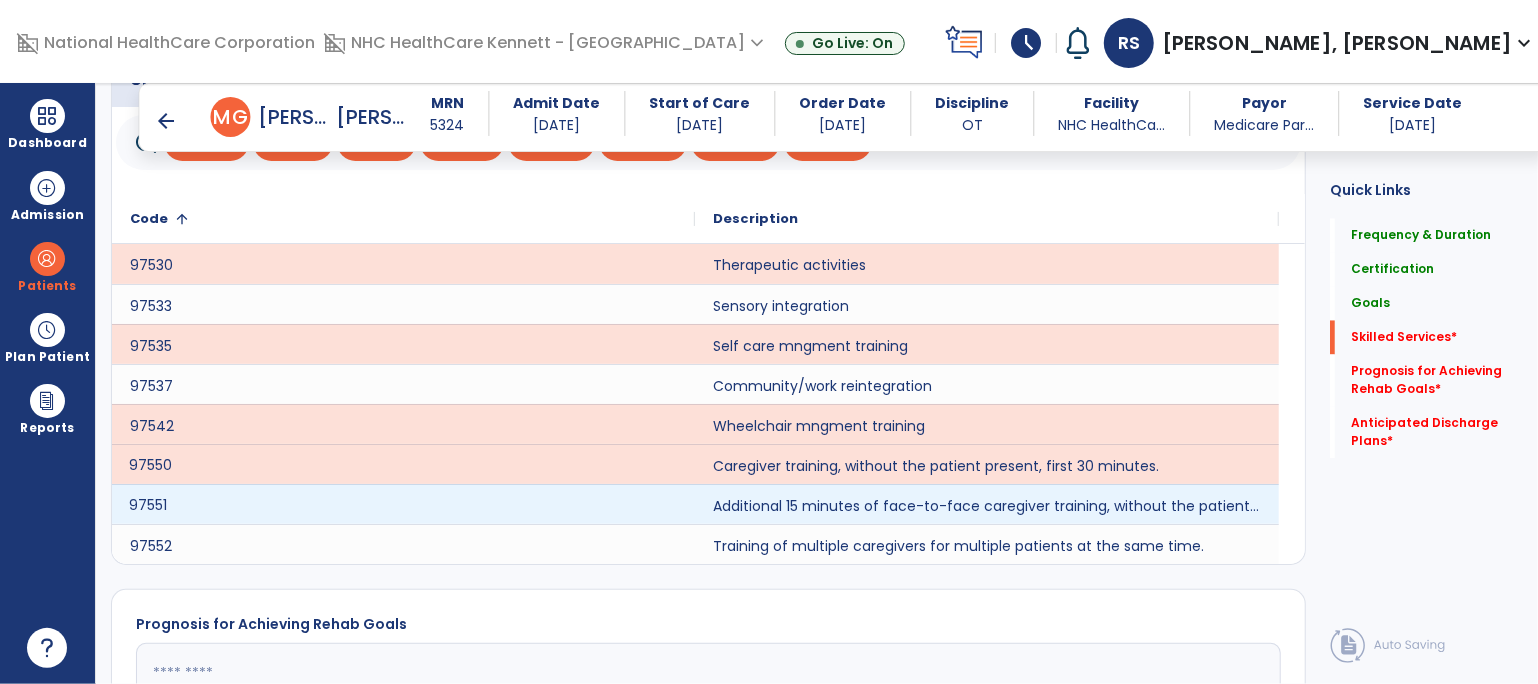 click on "97551" 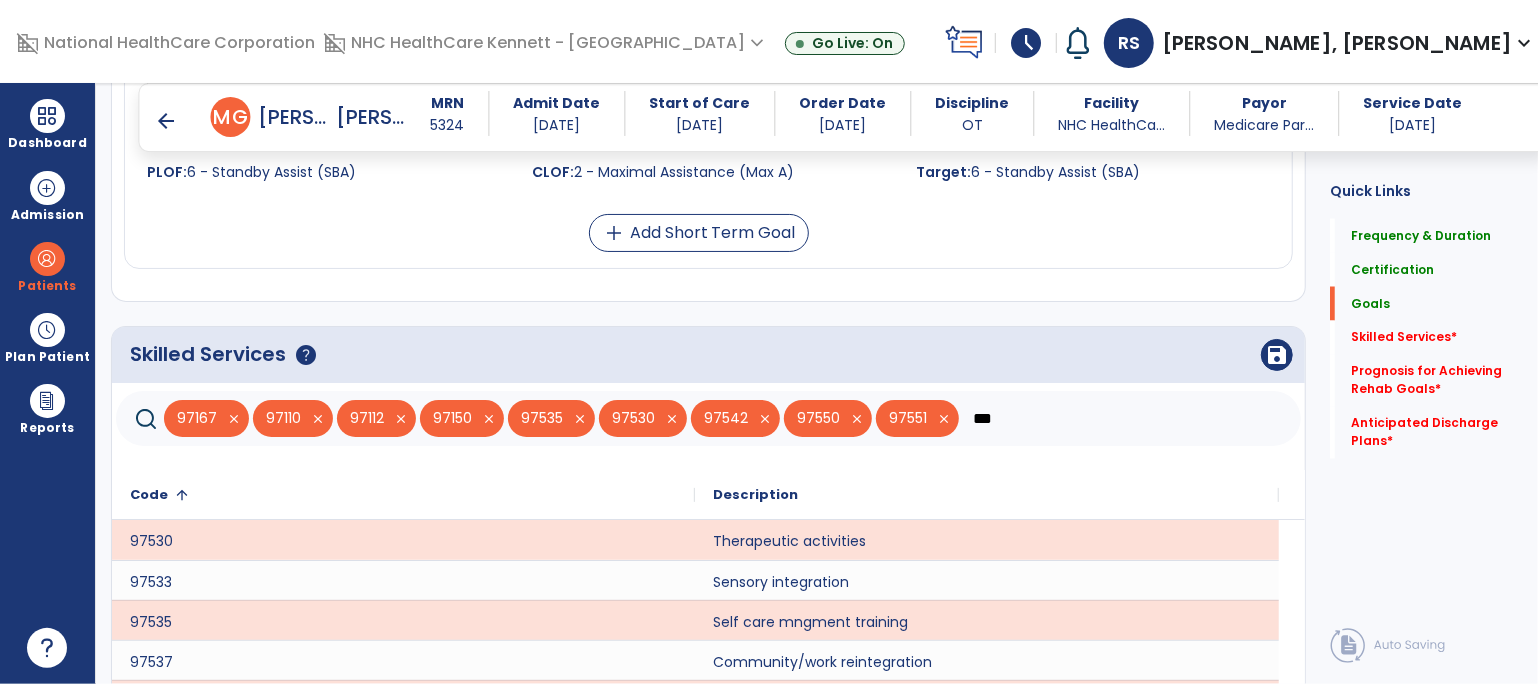 scroll, scrollTop: 1985, scrollLeft: 0, axis: vertical 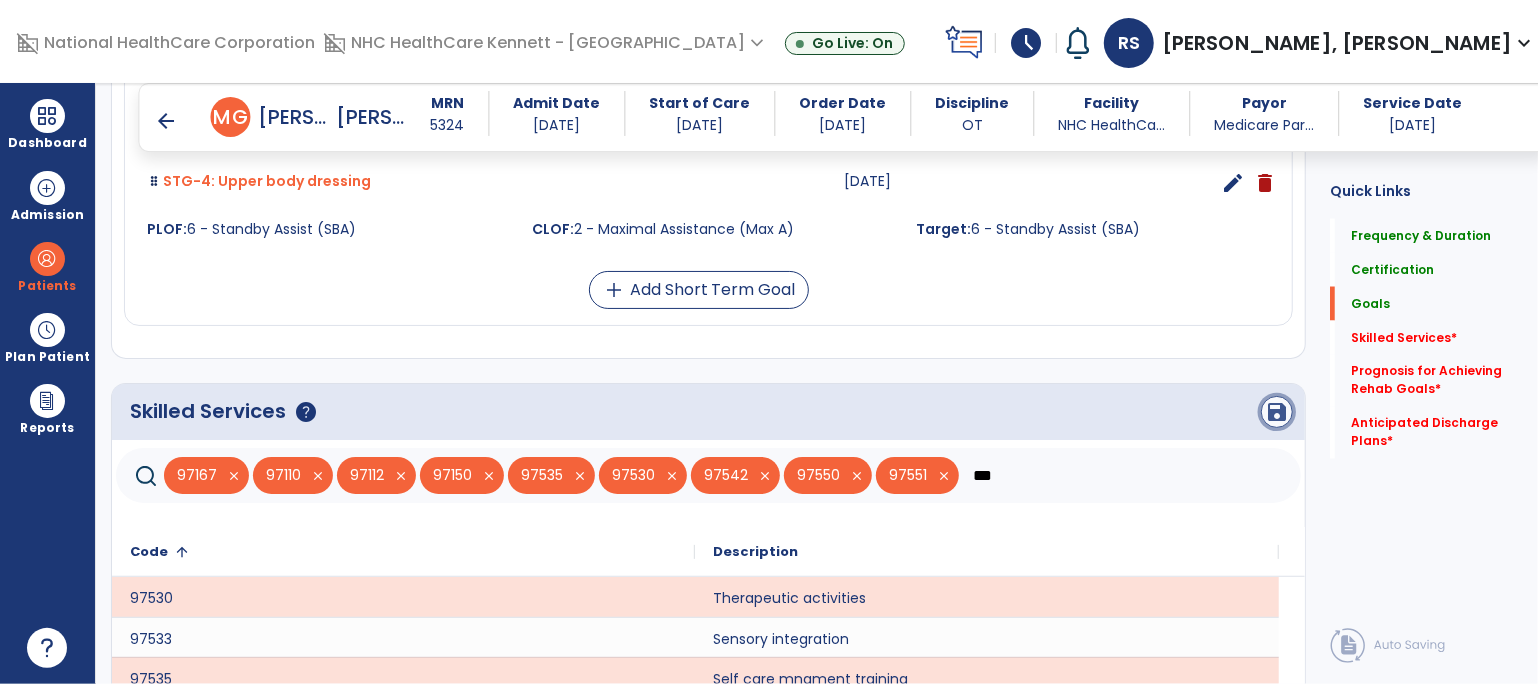 click on "save" 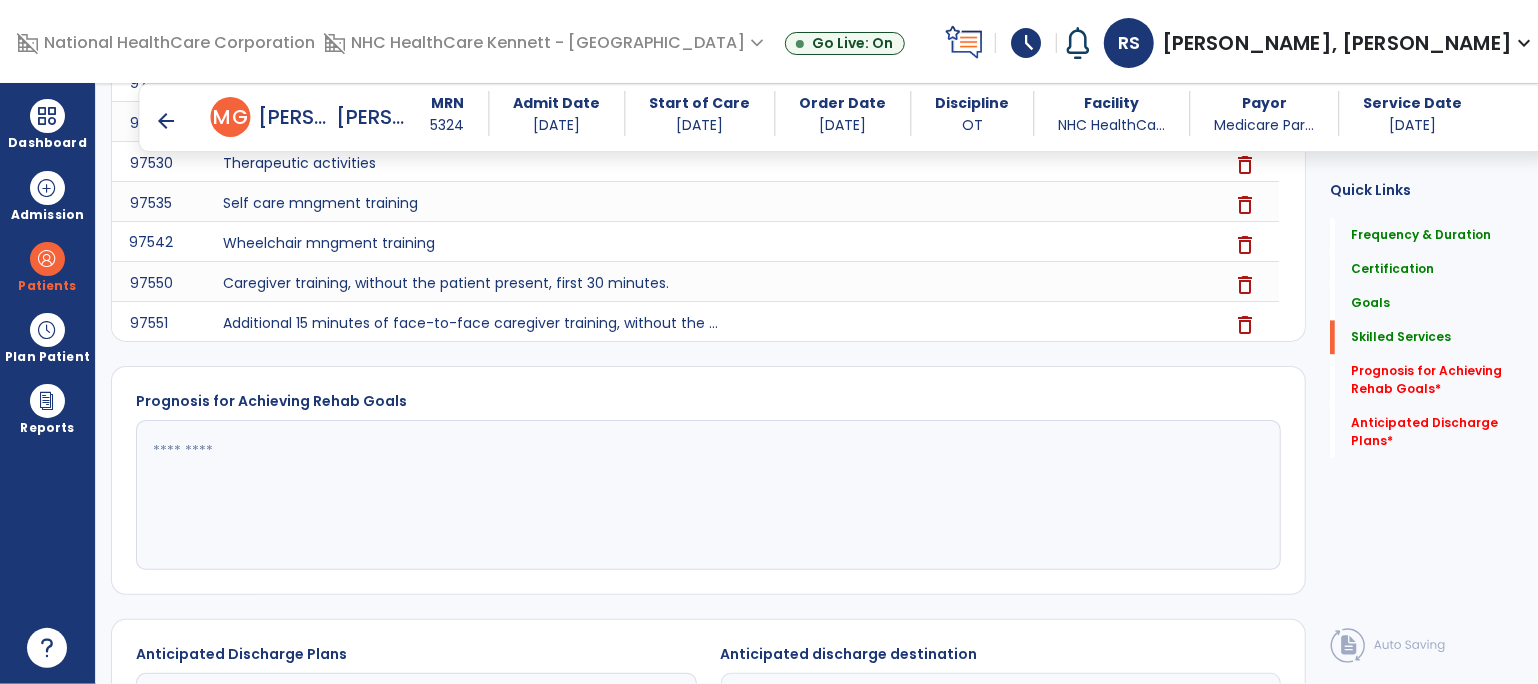 scroll, scrollTop: 2485, scrollLeft: 0, axis: vertical 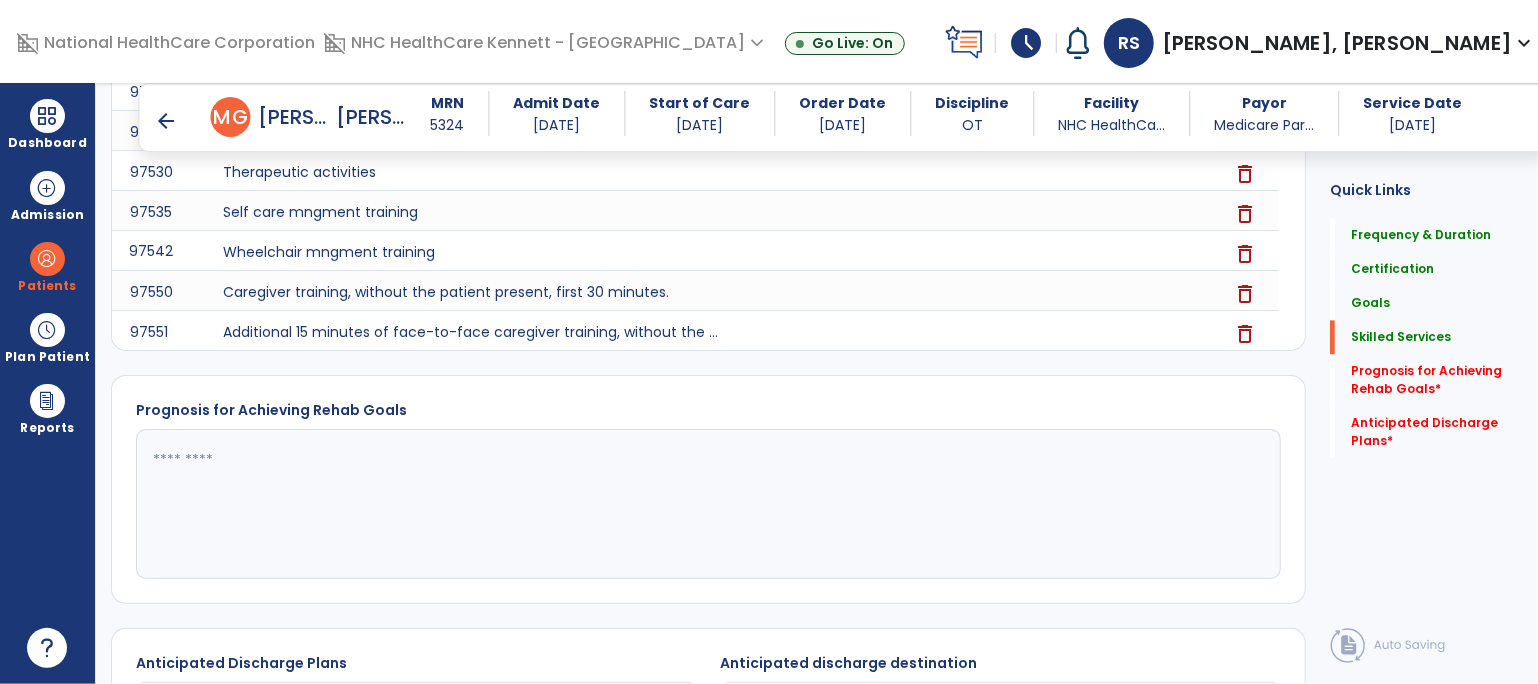 click 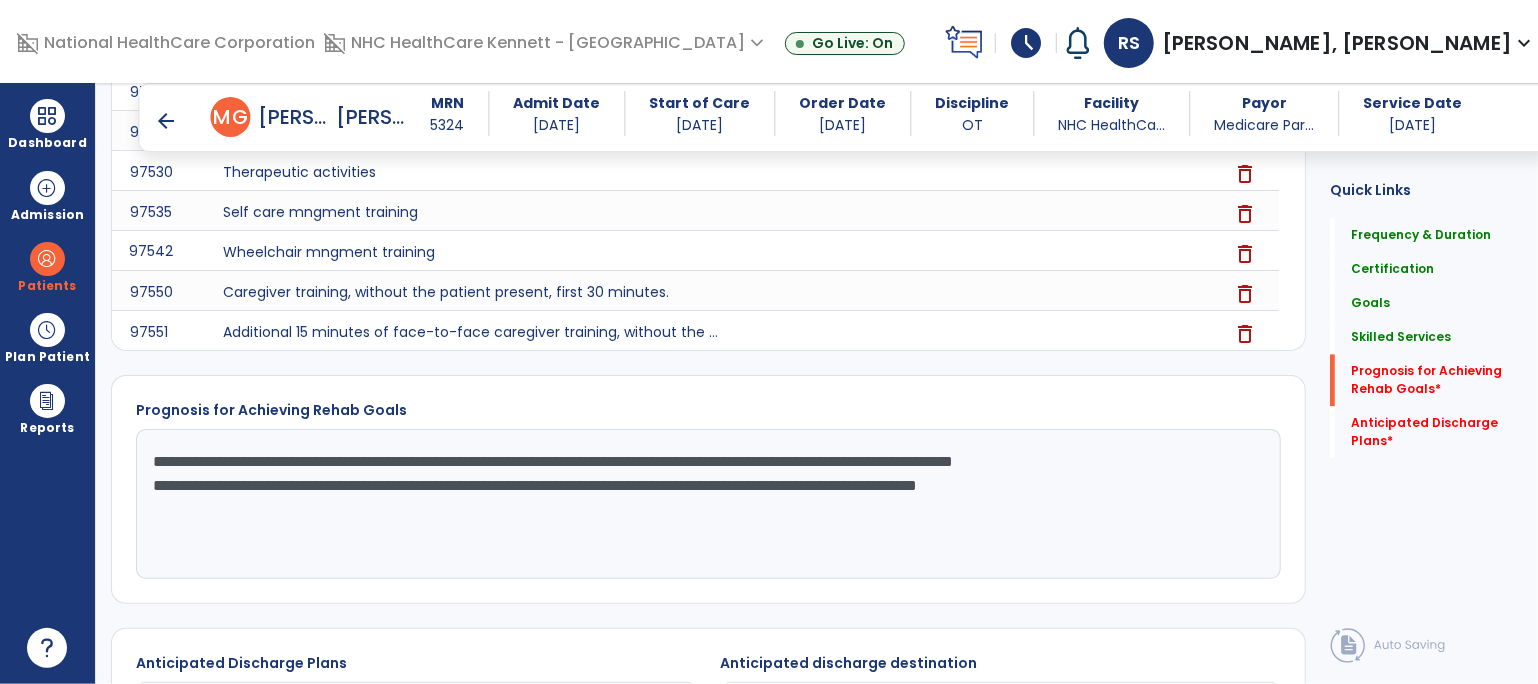 scroll, scrollTop: 2596, scrollLeft: 0, axis: vertical 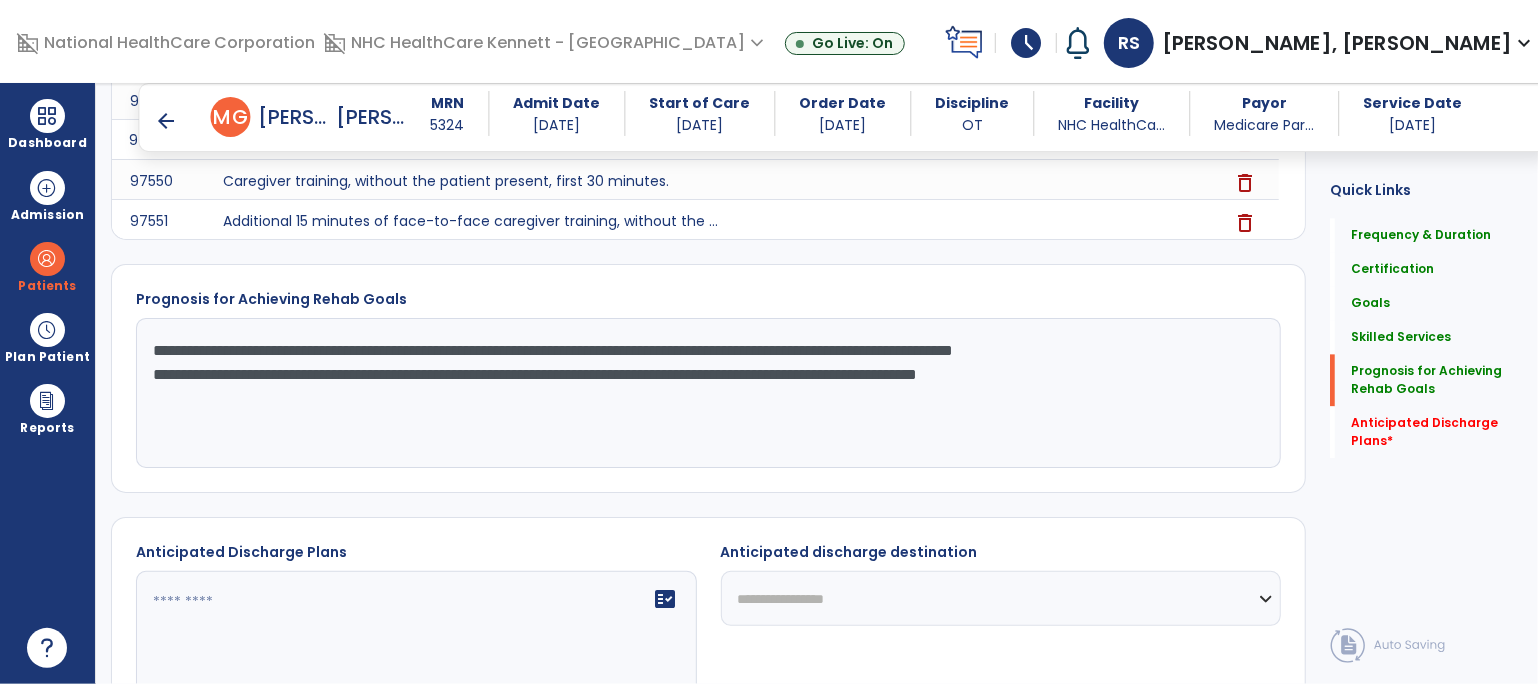 type on "**********" 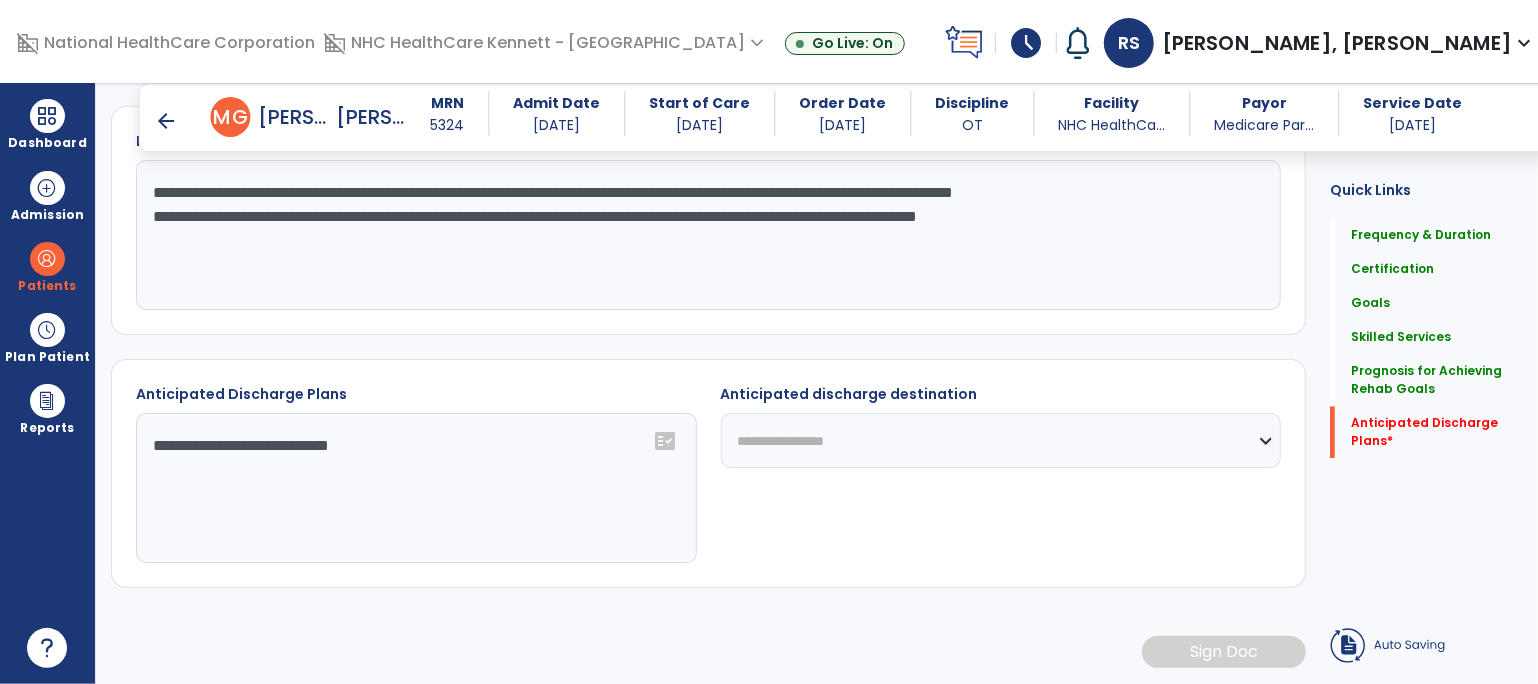 scroll, scrollTop: 2746, scrollLeft: 0, axis: vertical 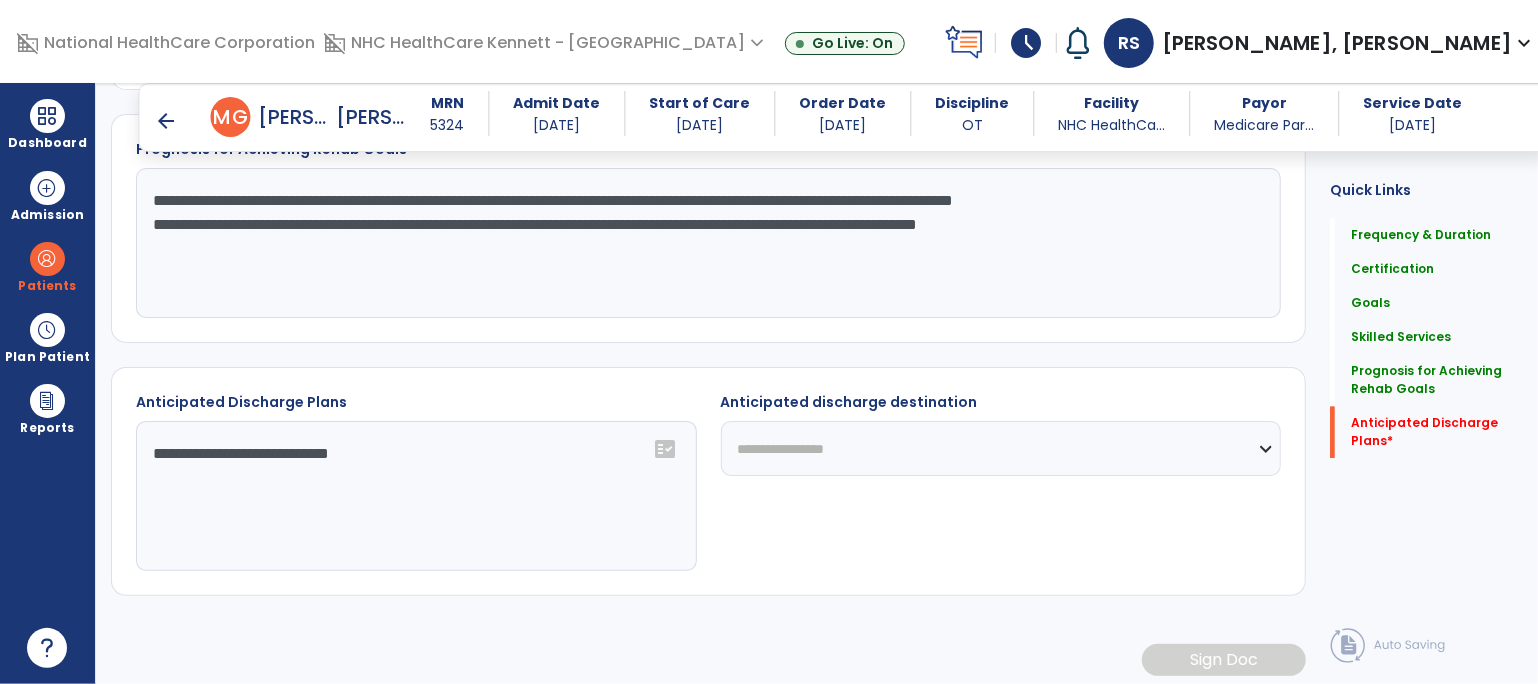 click on "**********" 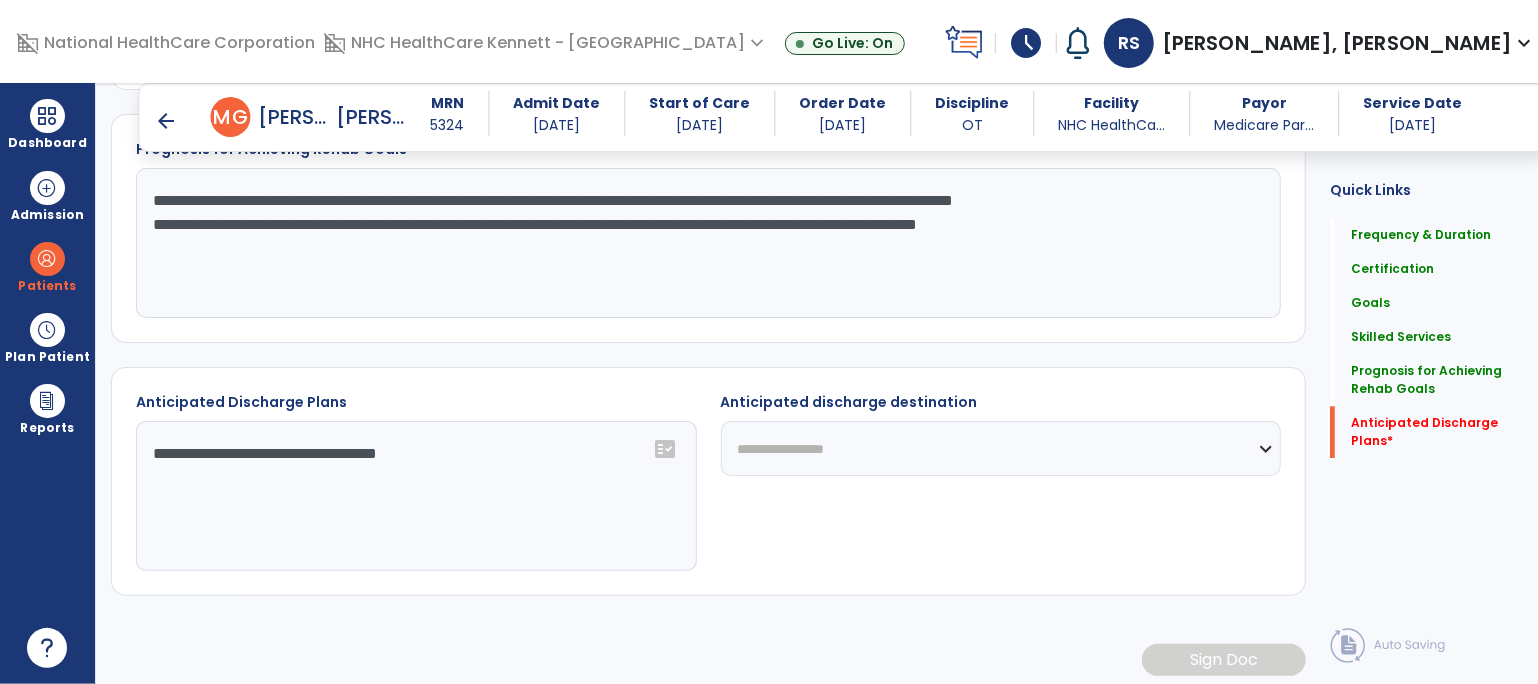 type on "**********" 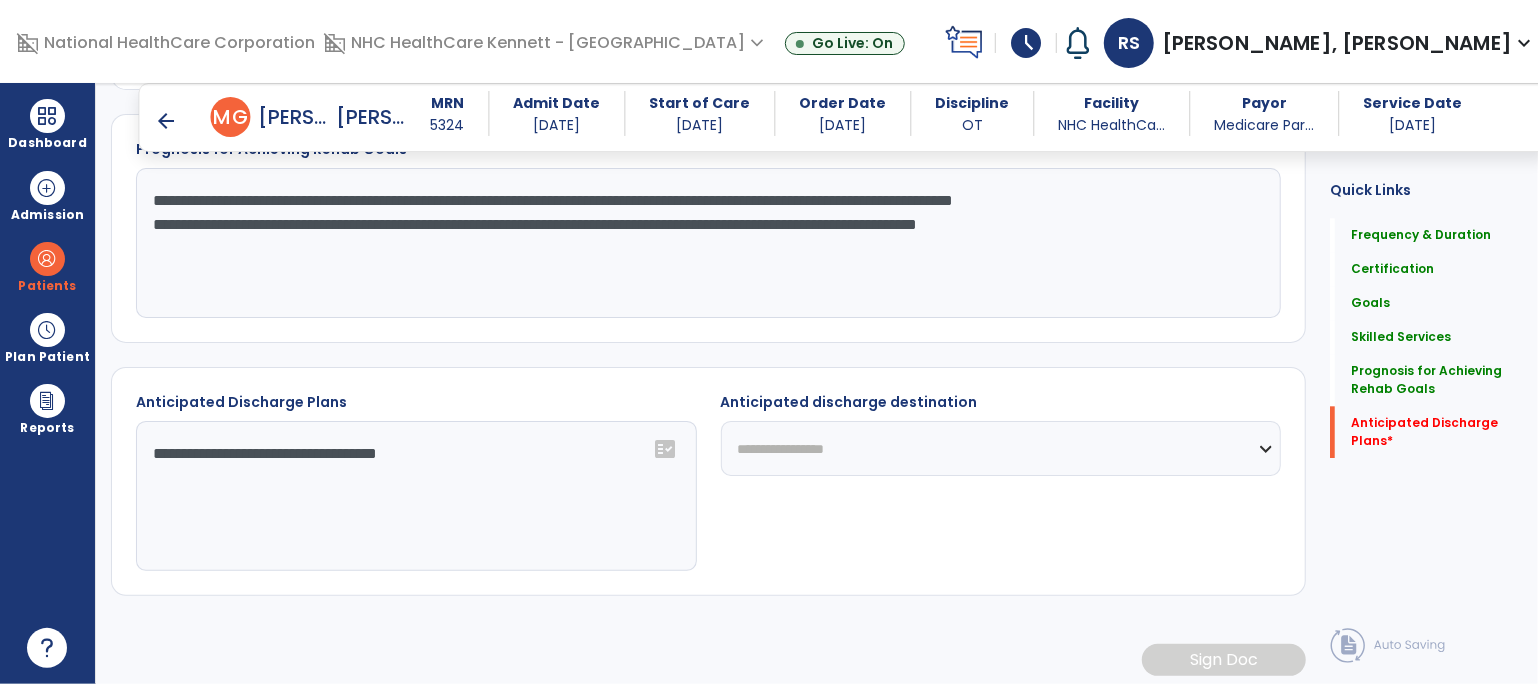 select on "****" 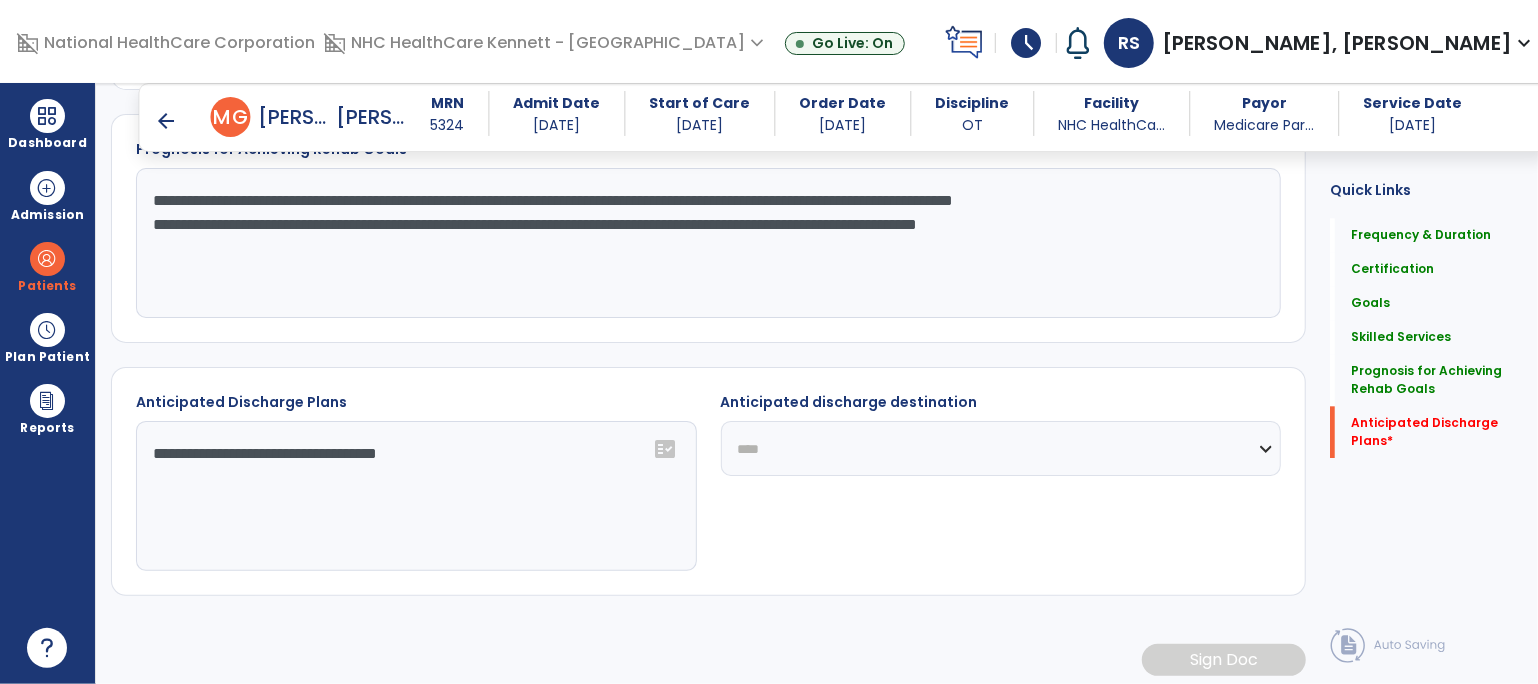 click on "**********" 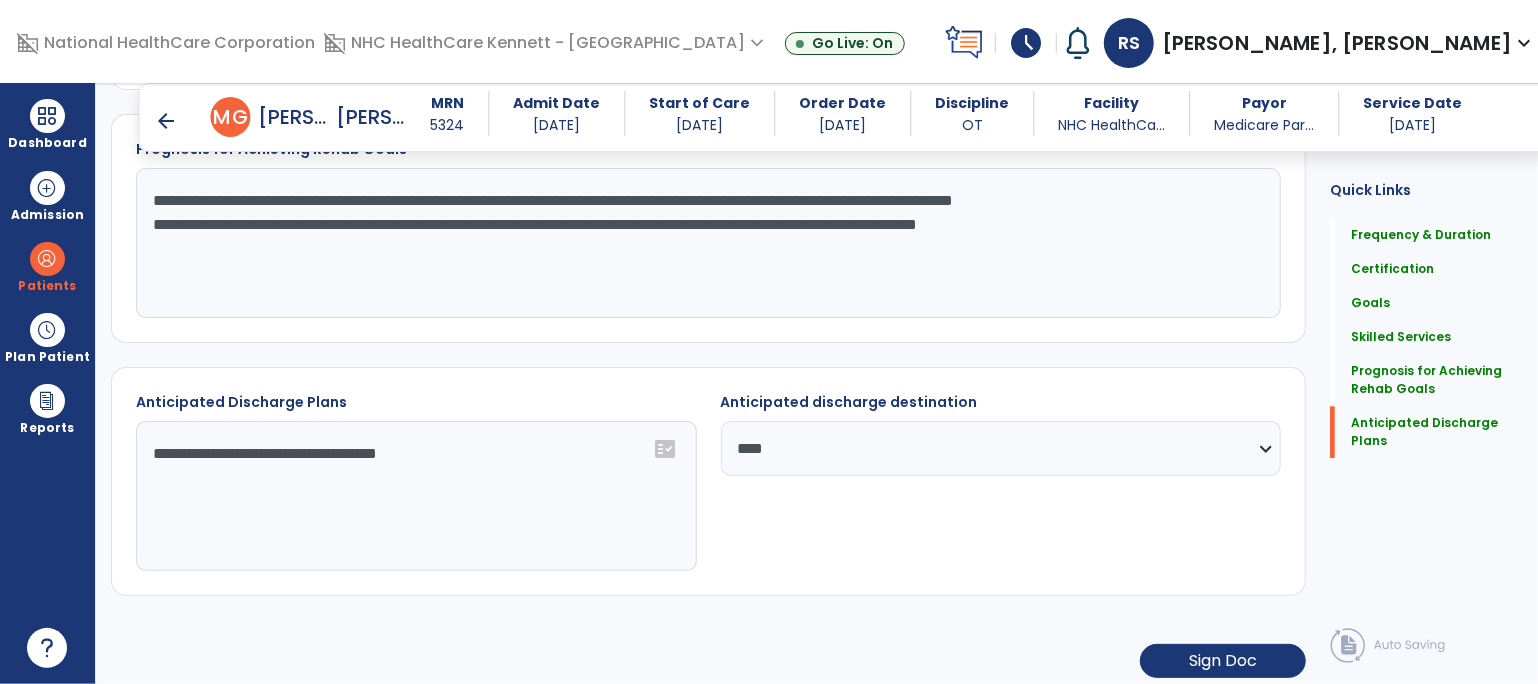 click on "arrow_back" at bounding box center (167, 121) 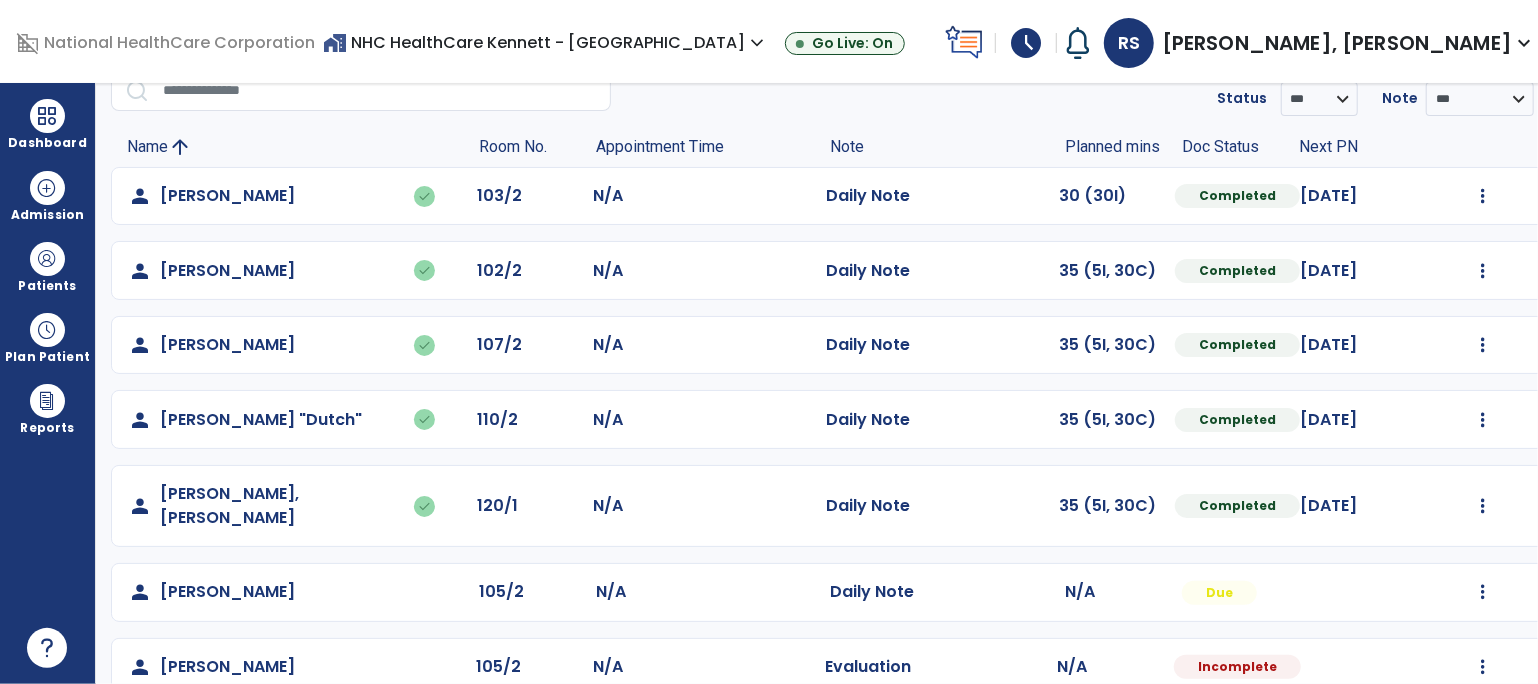 scroll, scrollTop: 25, scrollLeft: 0, axis: vertical 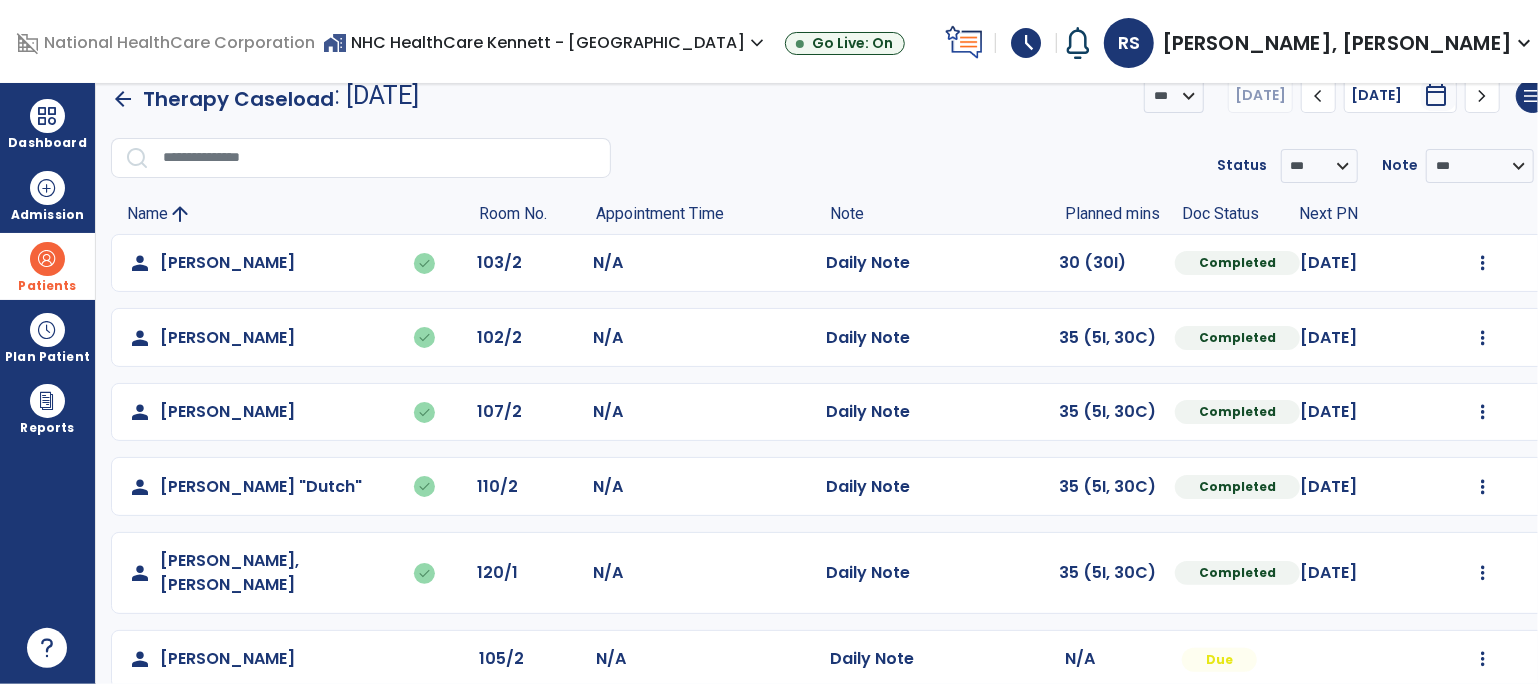 click at bounding box center [47, 259] 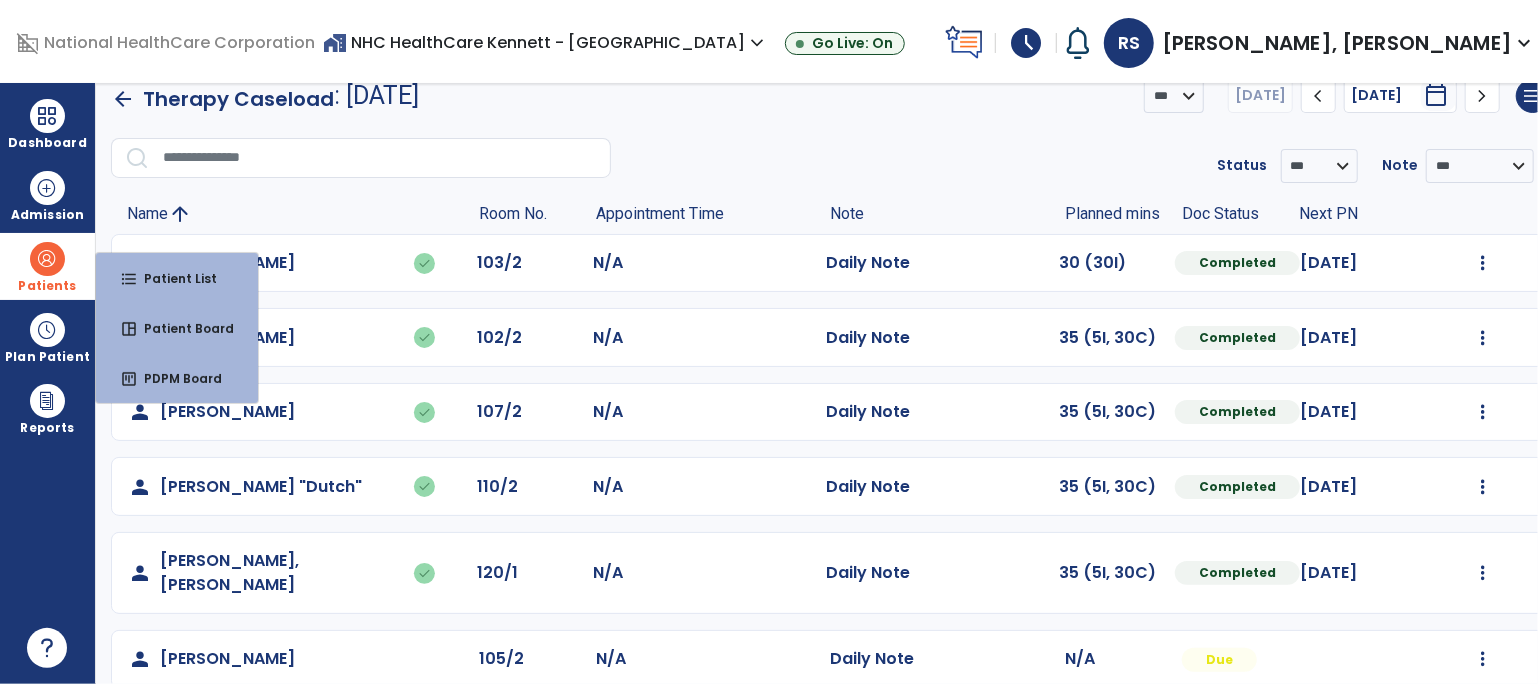 click at bounding box center [47, 259] 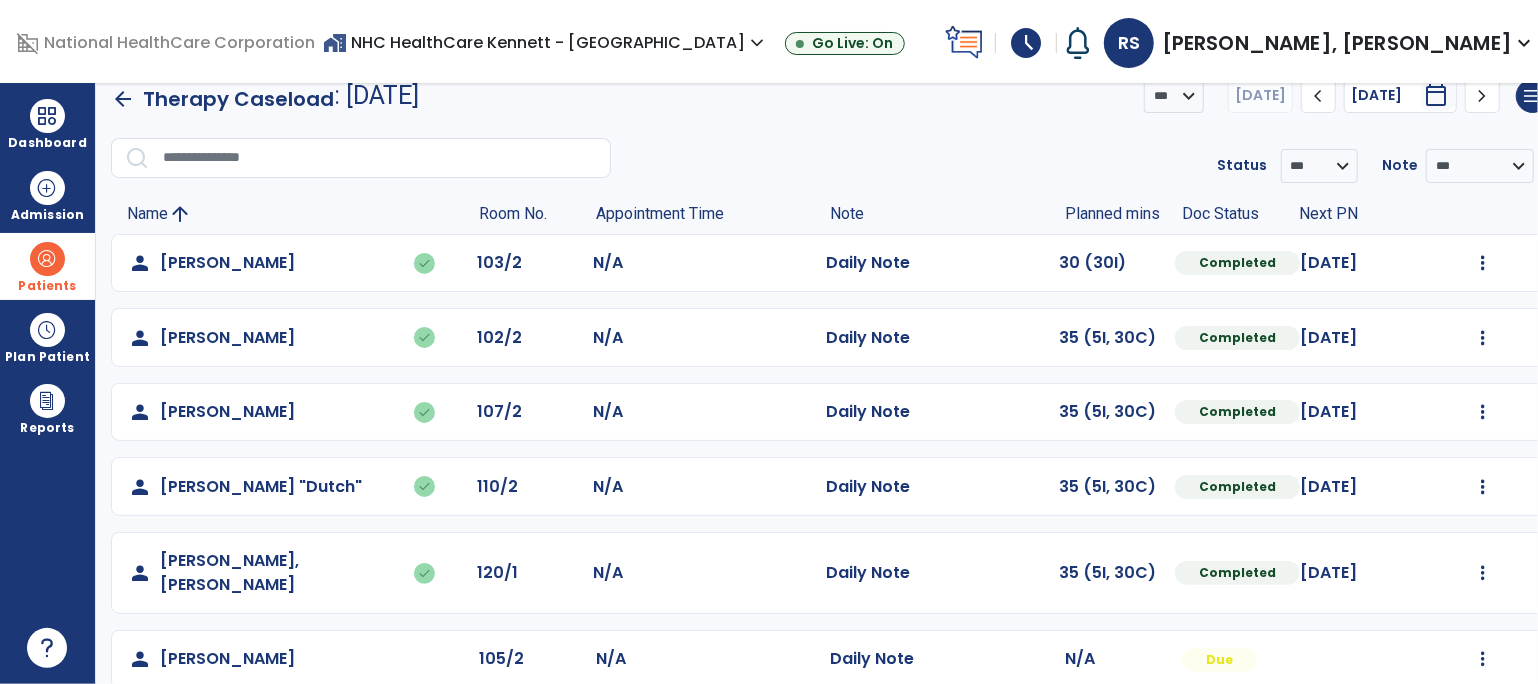 click on "Patients" at bounding box center [47, 266] 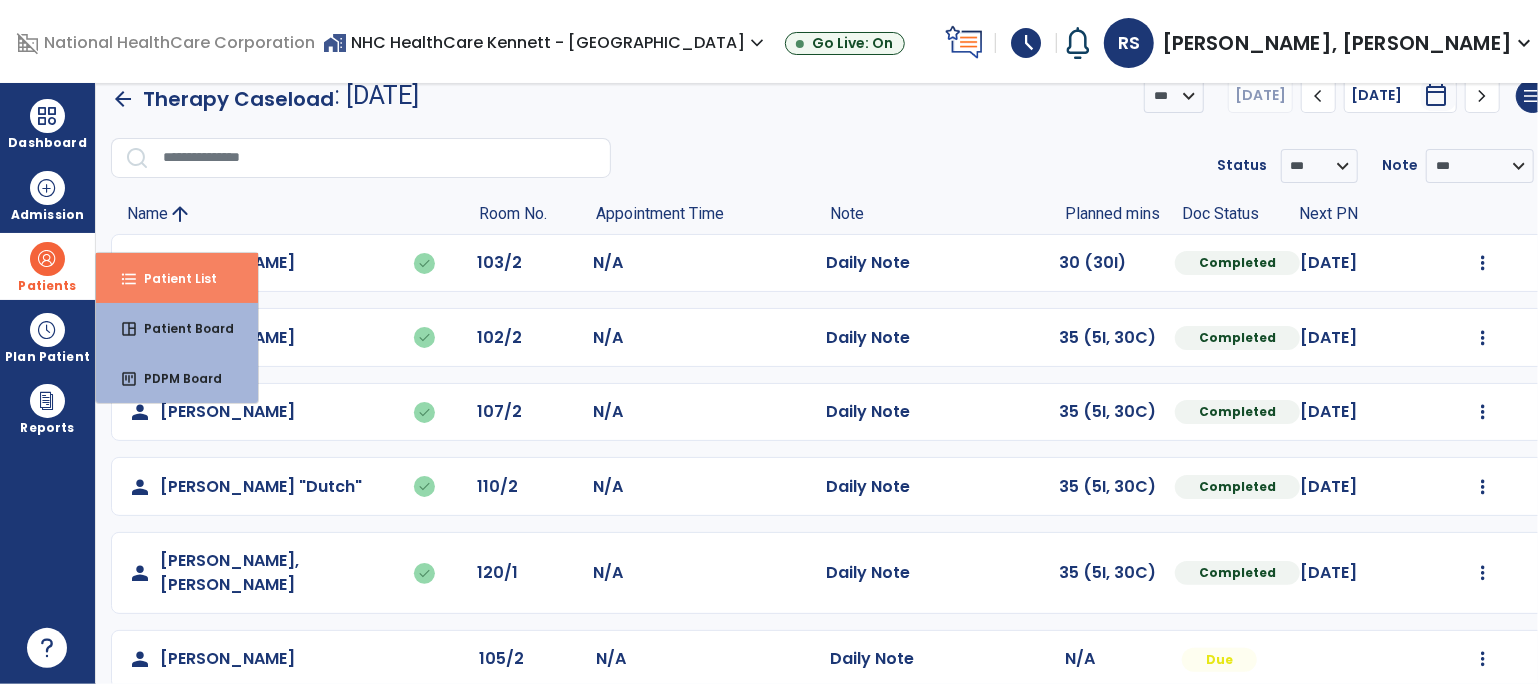 click on "format_list_bulleted" at bounding box center (129, 279) 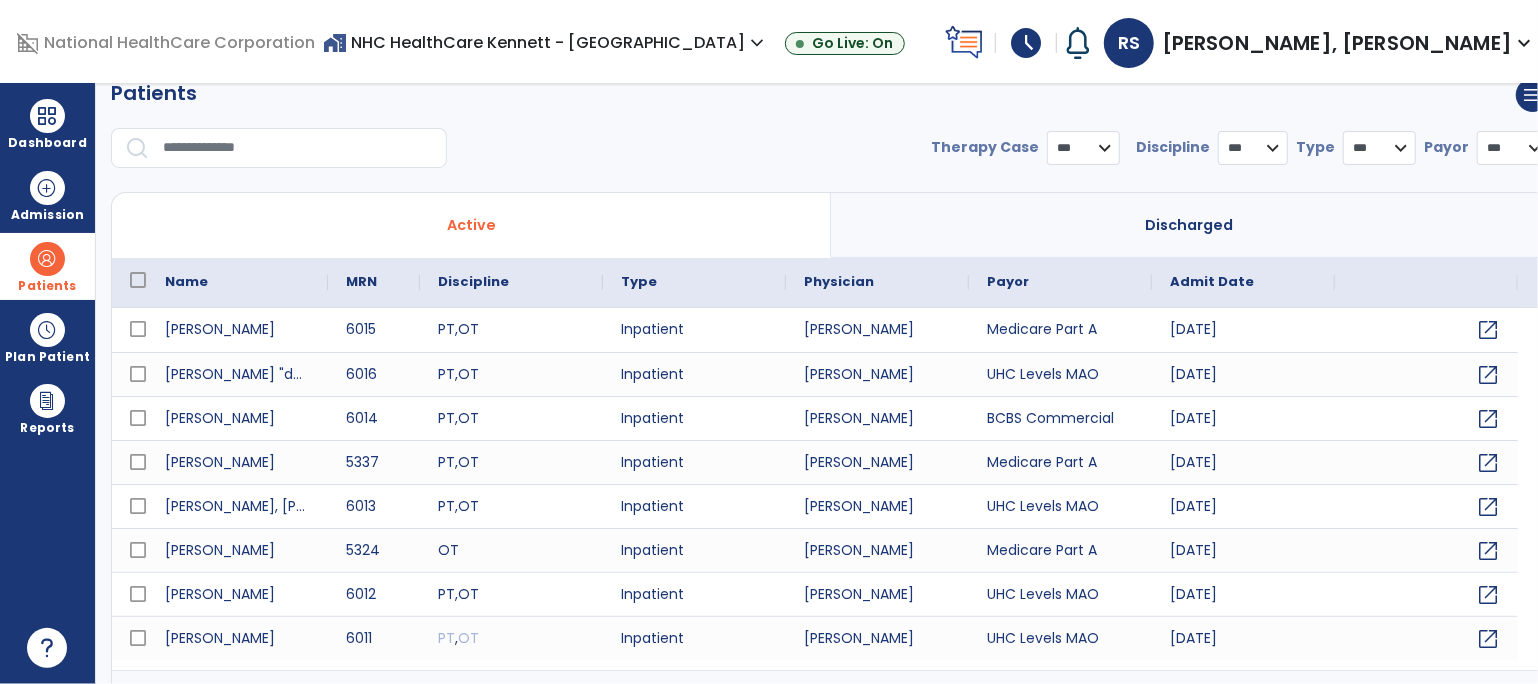 select on "***" 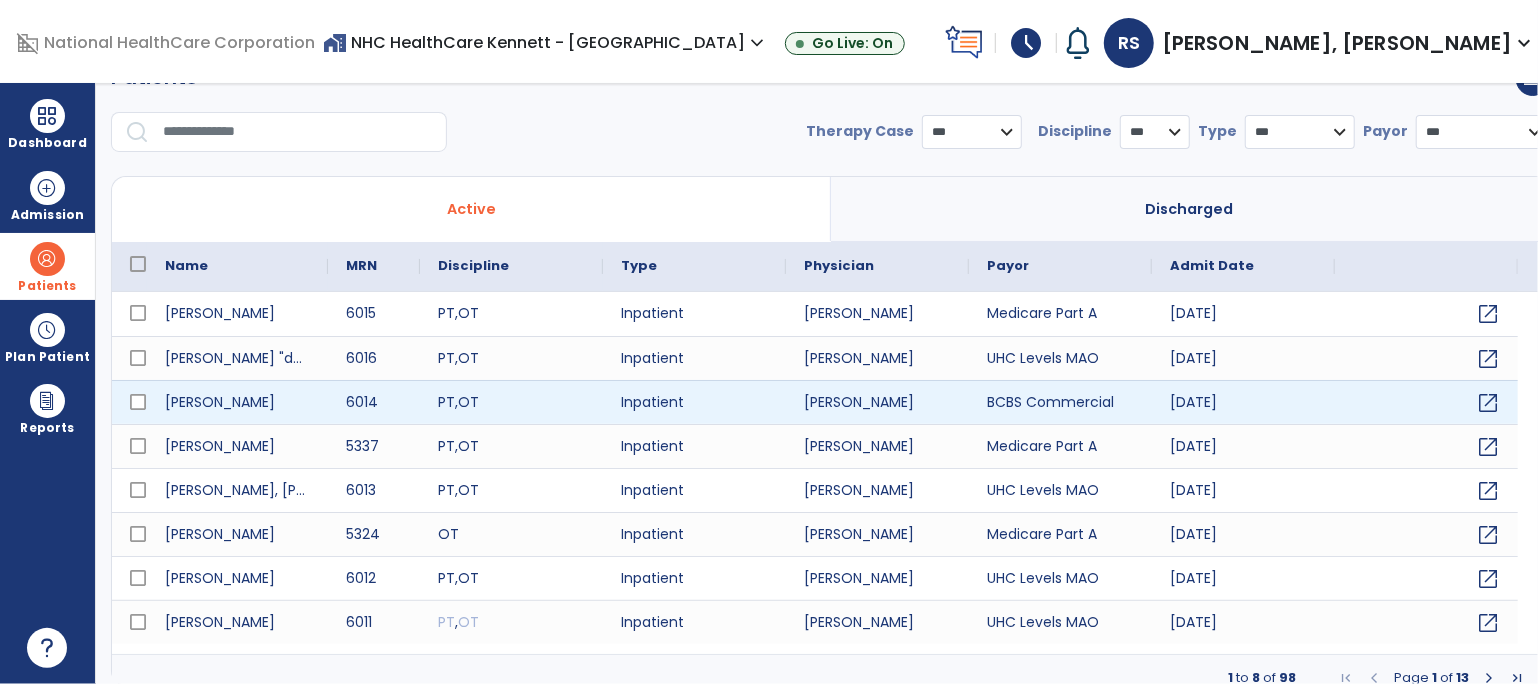 scroll, scrollTop: 0, scrollLeft: 0, axis: both 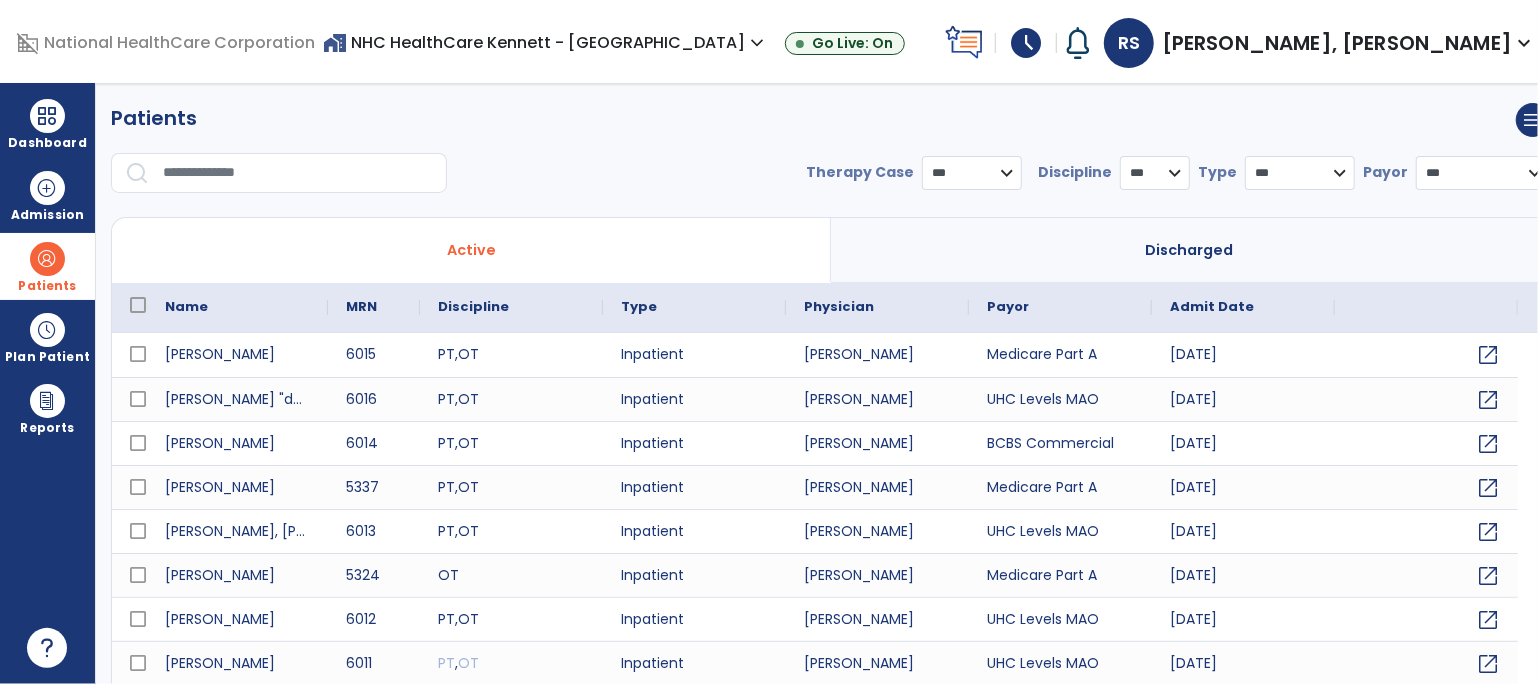 click at bounding box center (298, 173) 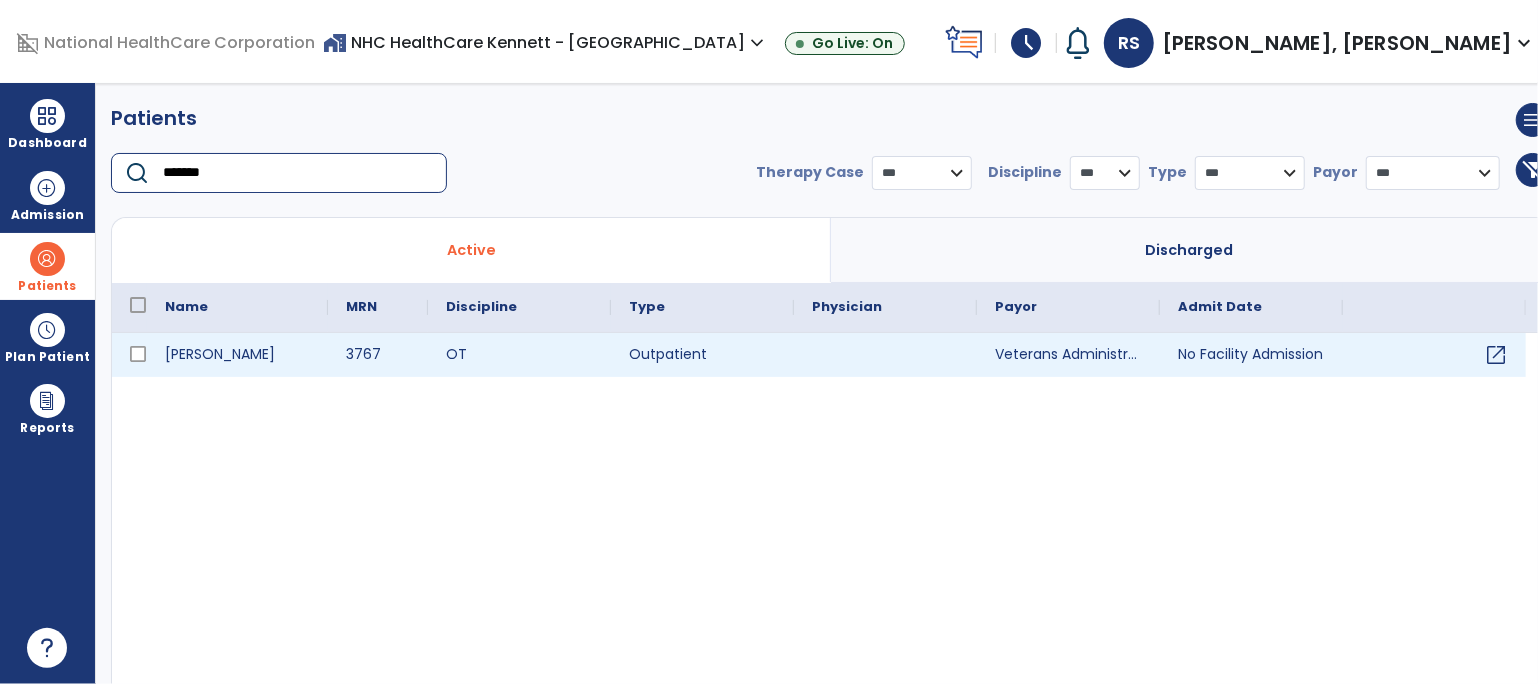 type on "*******" 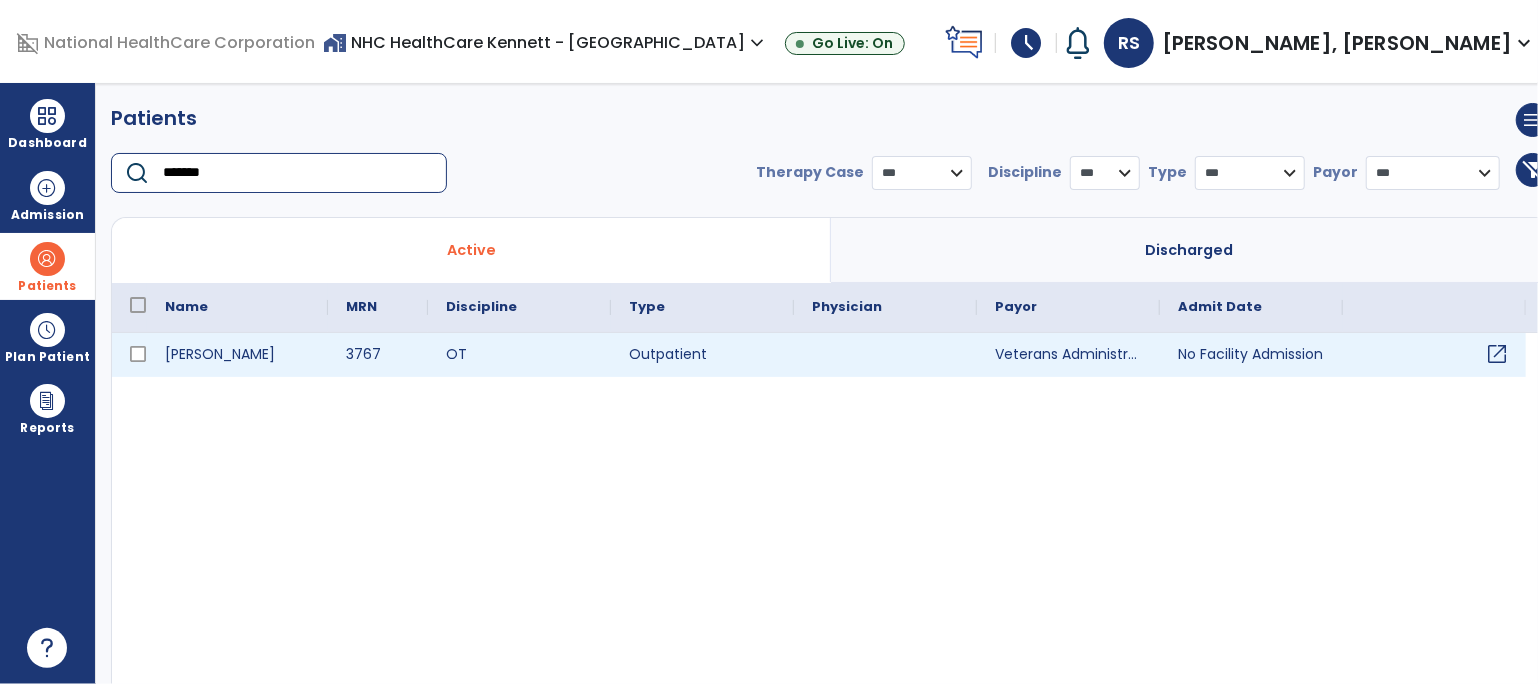 click on "open_in_new" at bounding box center (1497, 354) 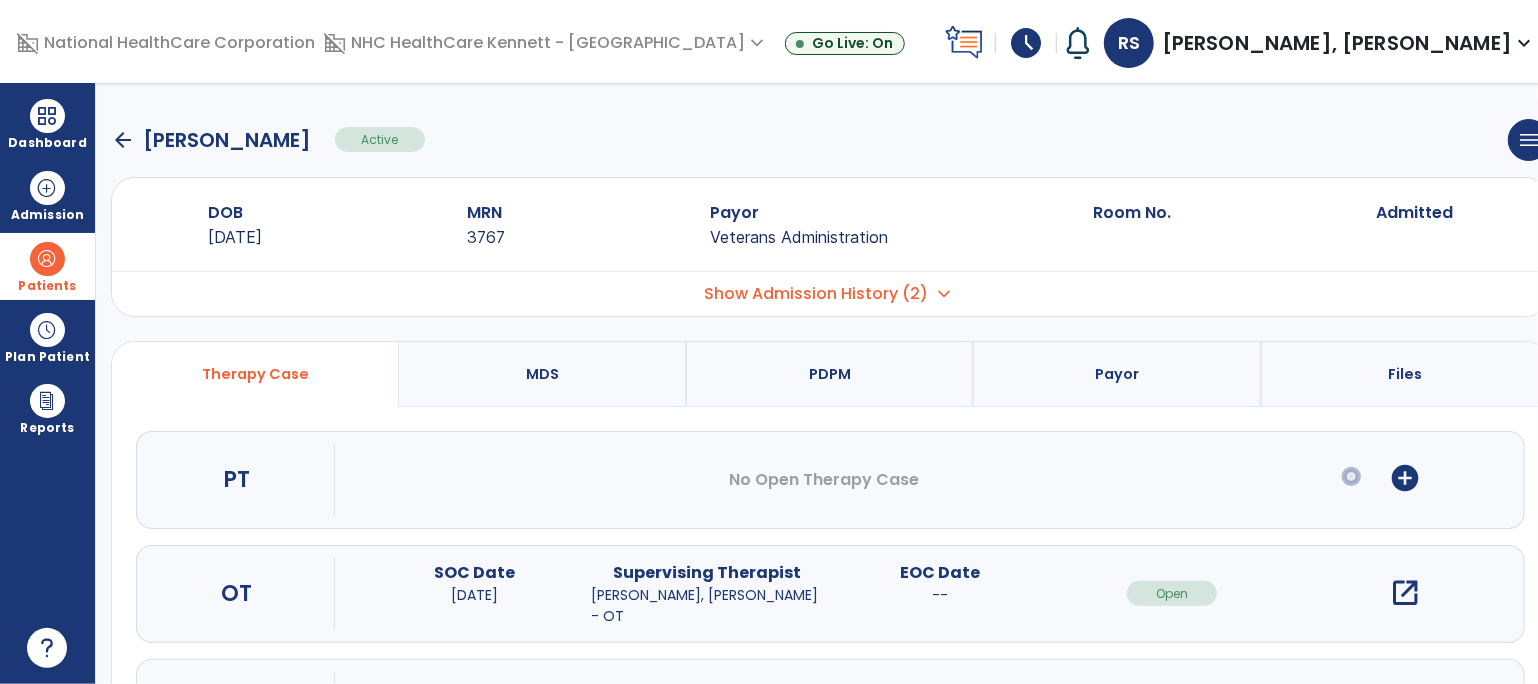 scroll, scrollTop: 118, scrollLeft: 0, axis: vertical 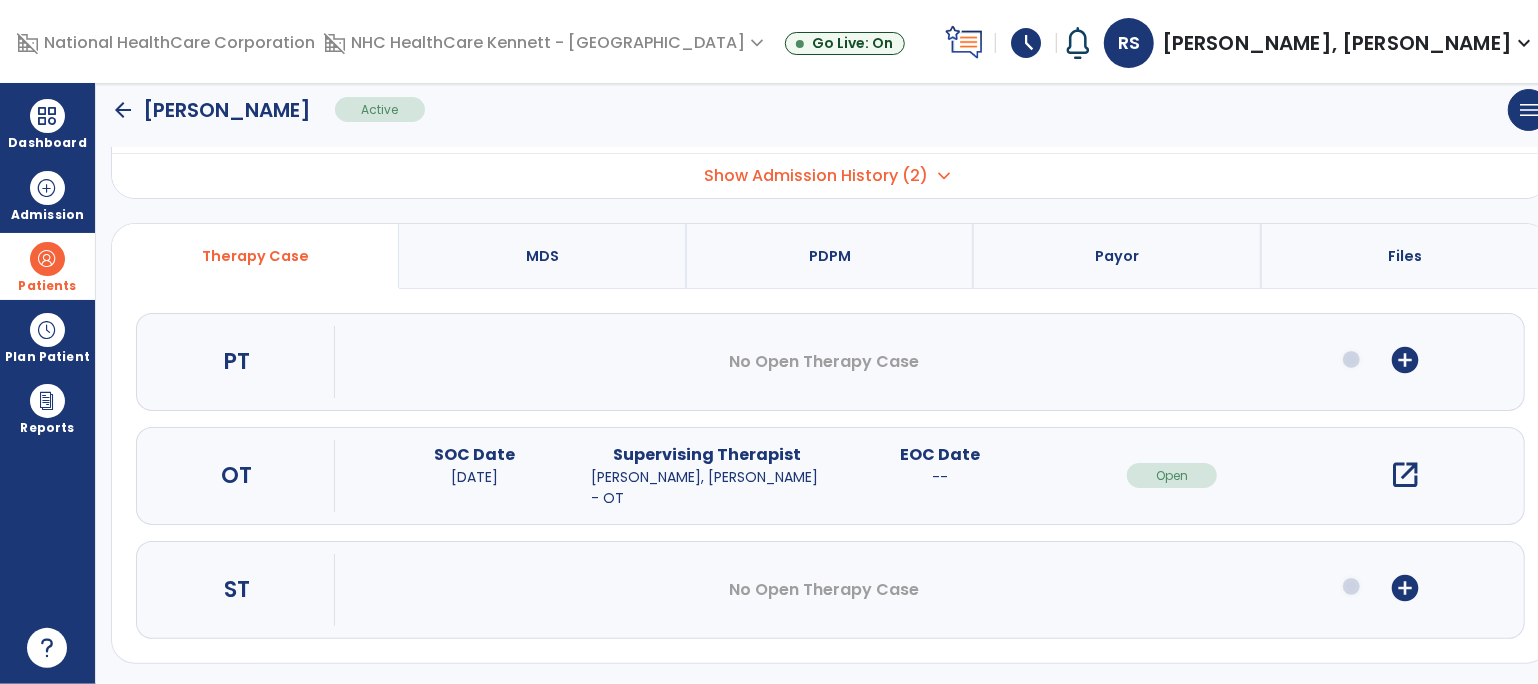 click on "open_in_new" at bounding box center (1405, 475) 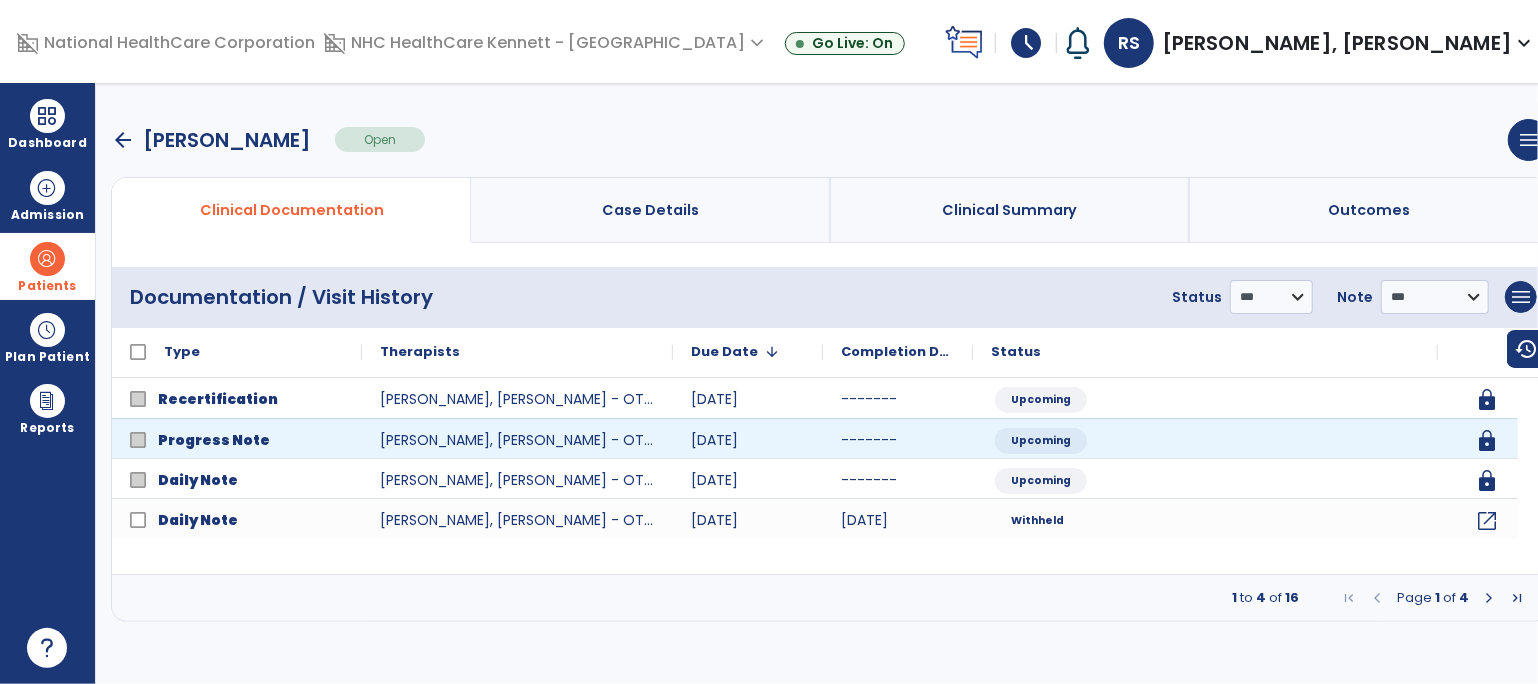 scroll, scrollTop: 0, scrollLeft: 0, axis: both 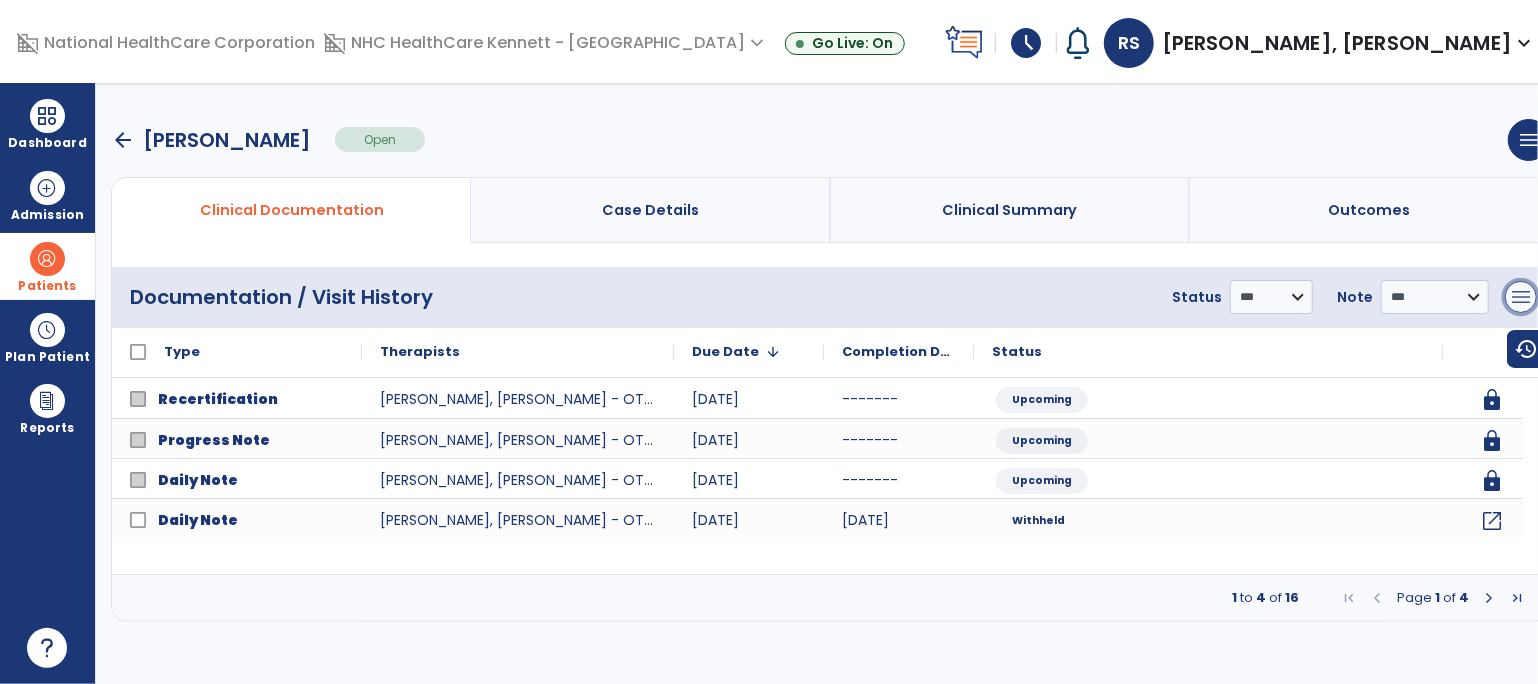 click on "menu" at bounding box center [1521, 297] 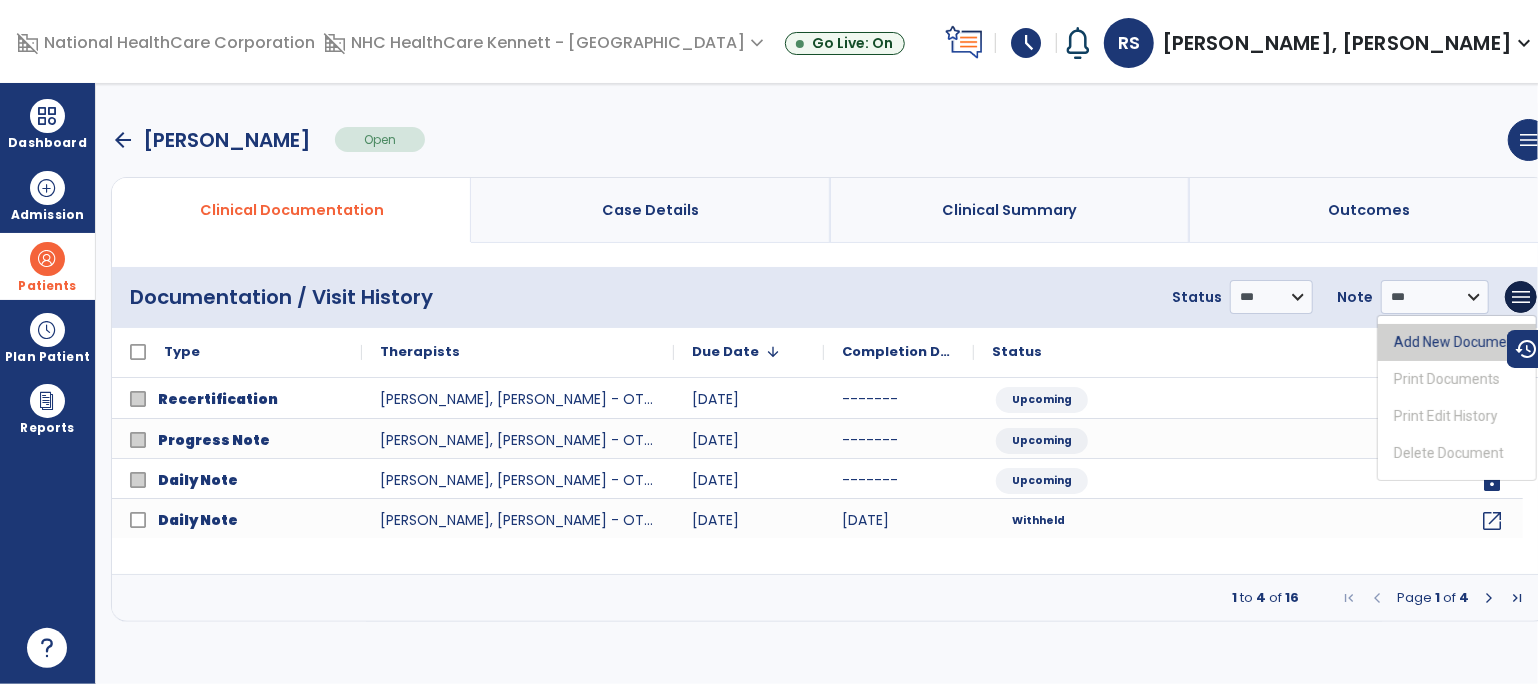 click on "Add New Document" at bounding box center [1457, 342] 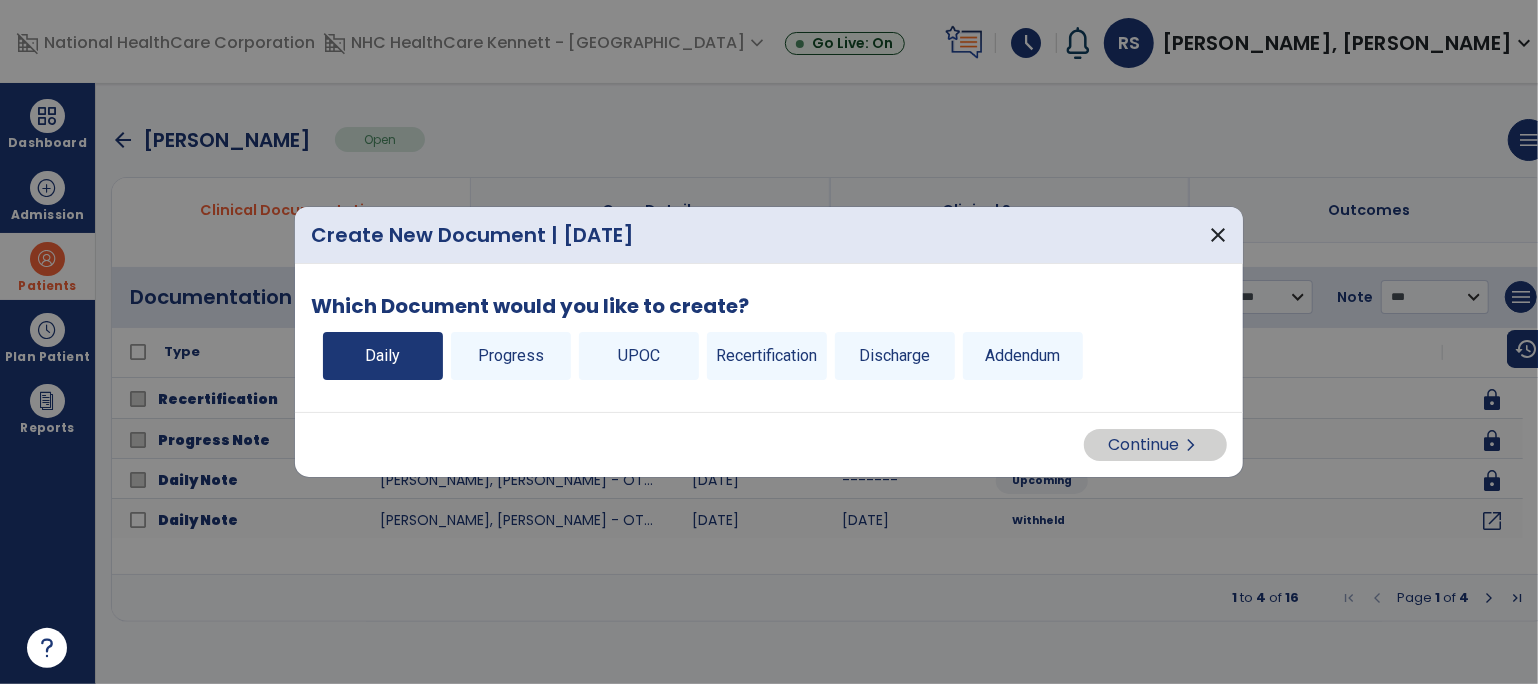 click on "Daily" at bounding box center [383, 356] 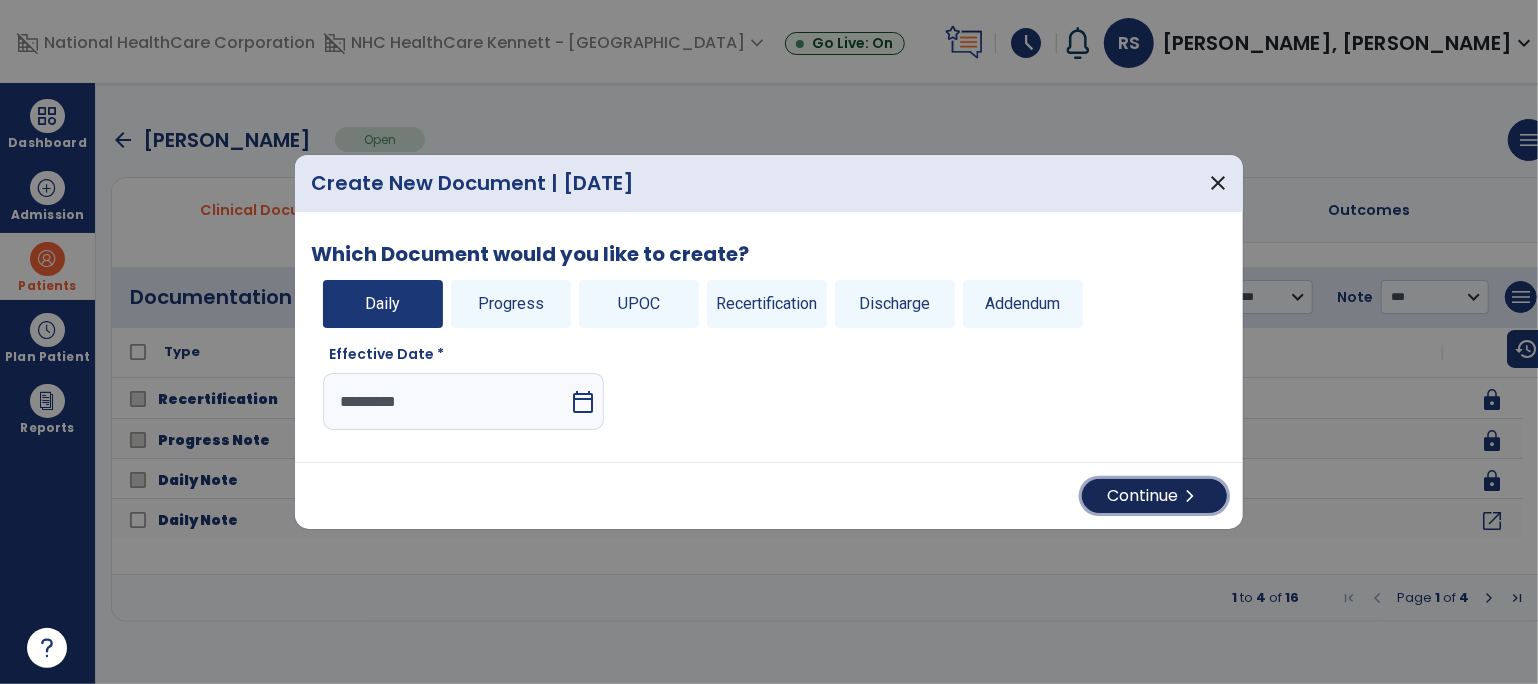 click on "Continue   chevron_right" at bounding box center (1154, 496) 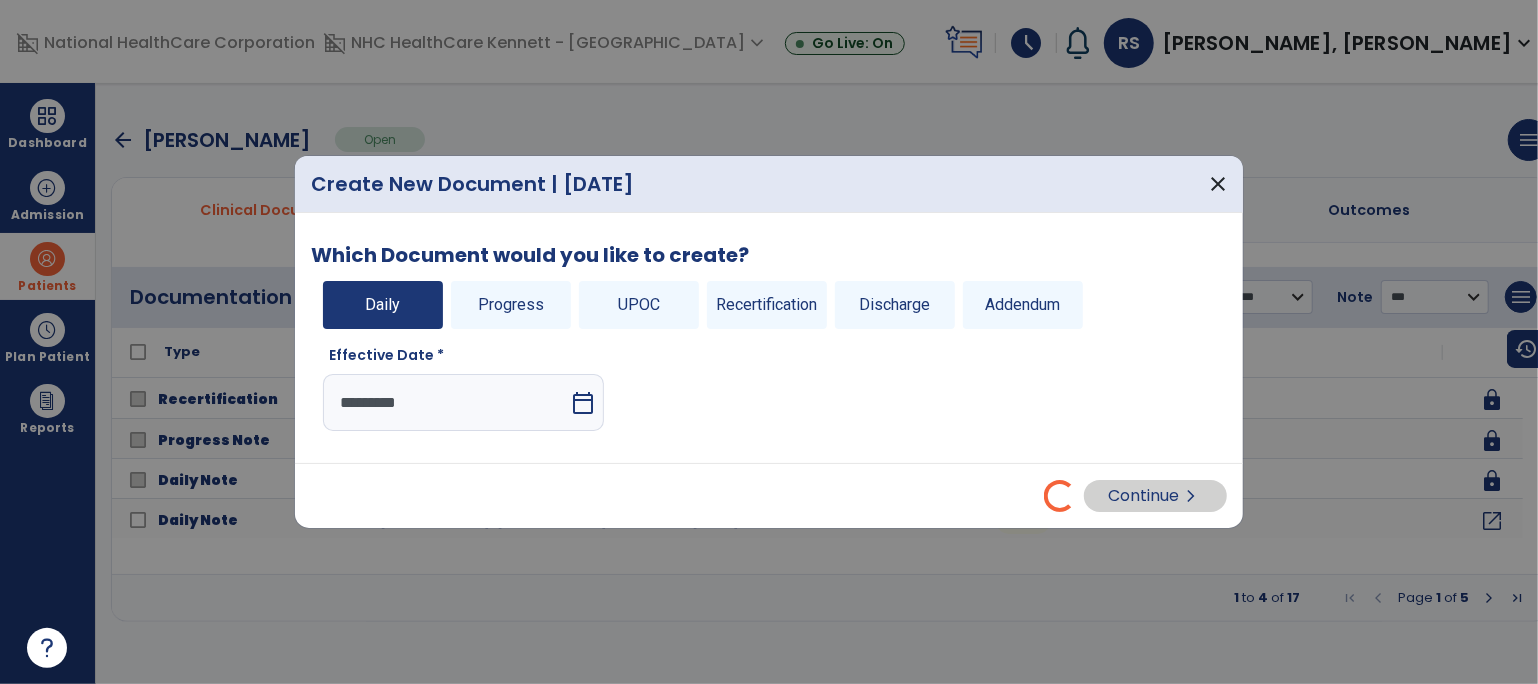 select on "*" 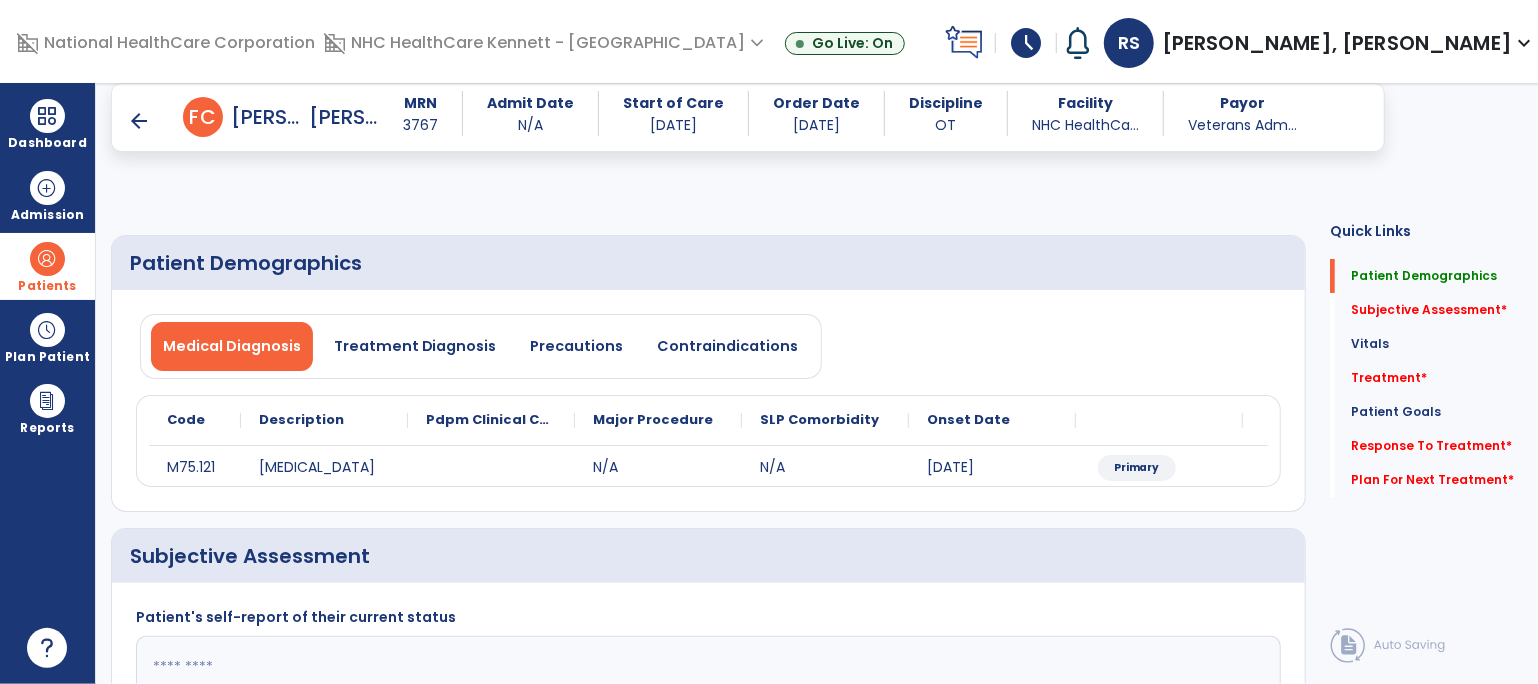 scroll, scrollTop: 333, scrollLeft: 0, axis: vertical 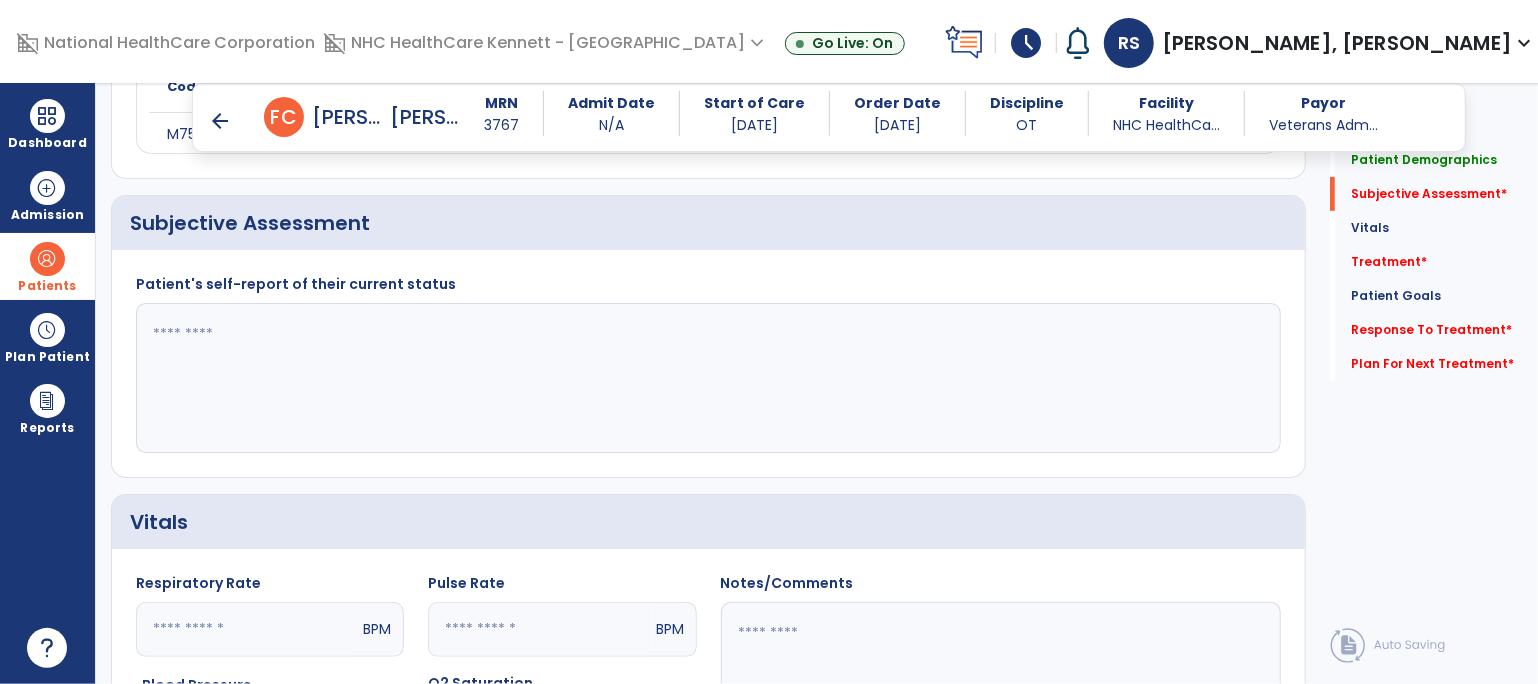 click 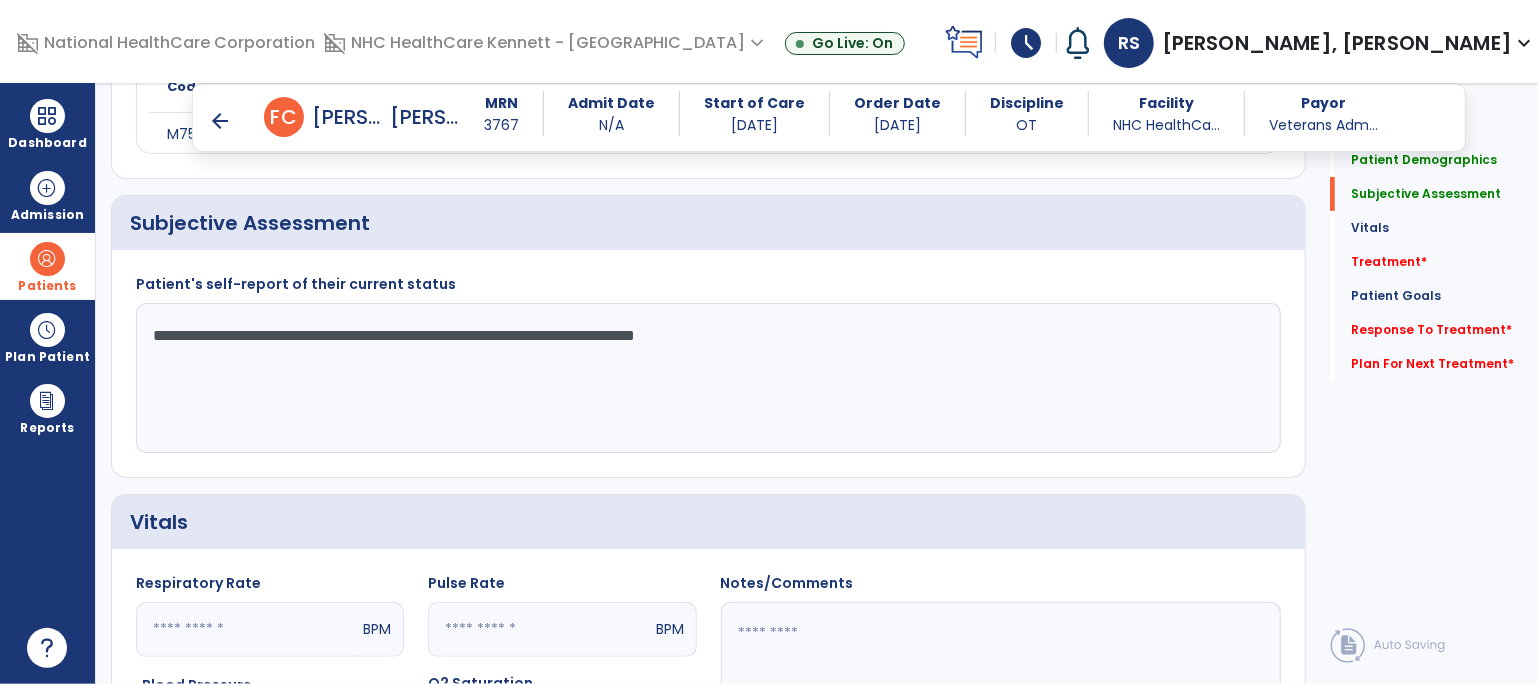 click on "**********" 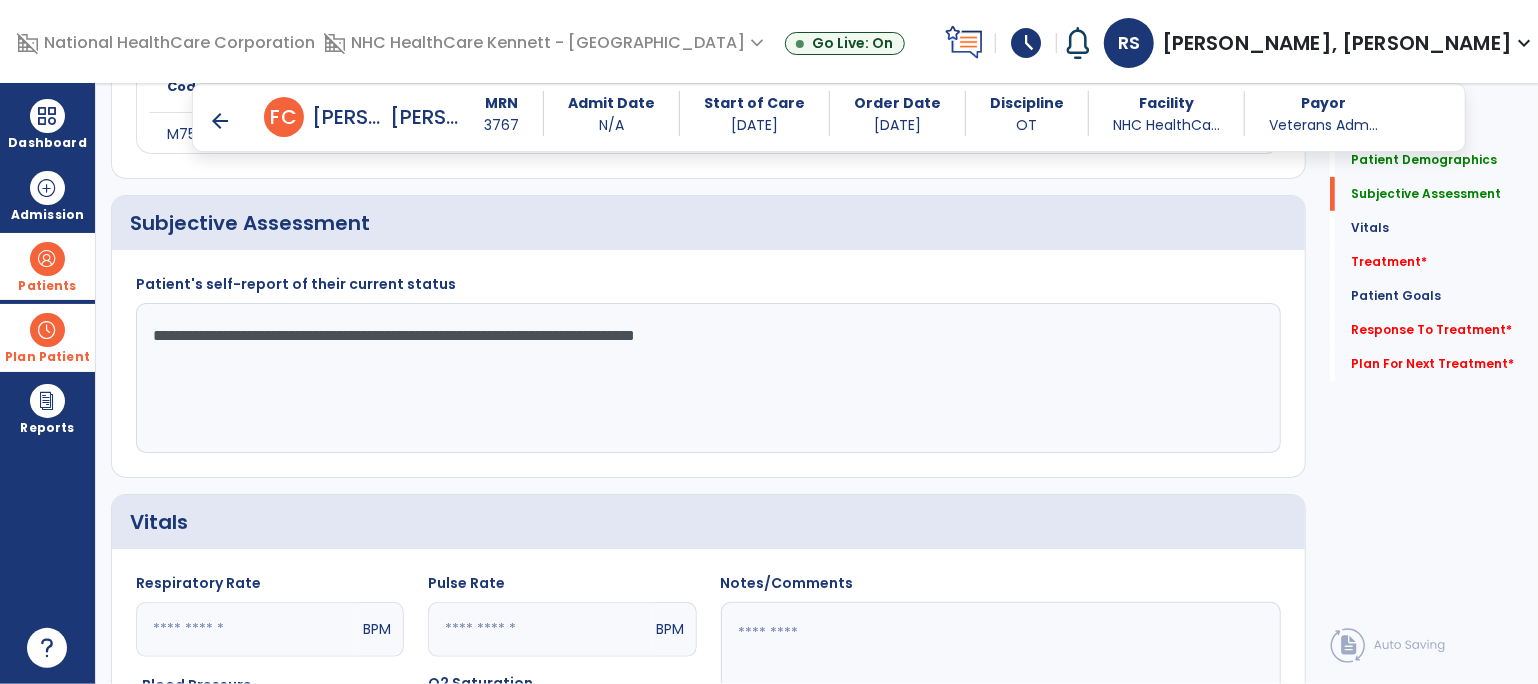 drag, startPoint x: 828, startPoint y: 338, endPoint x: 87, endPoint y: 344, distance: 741.0243 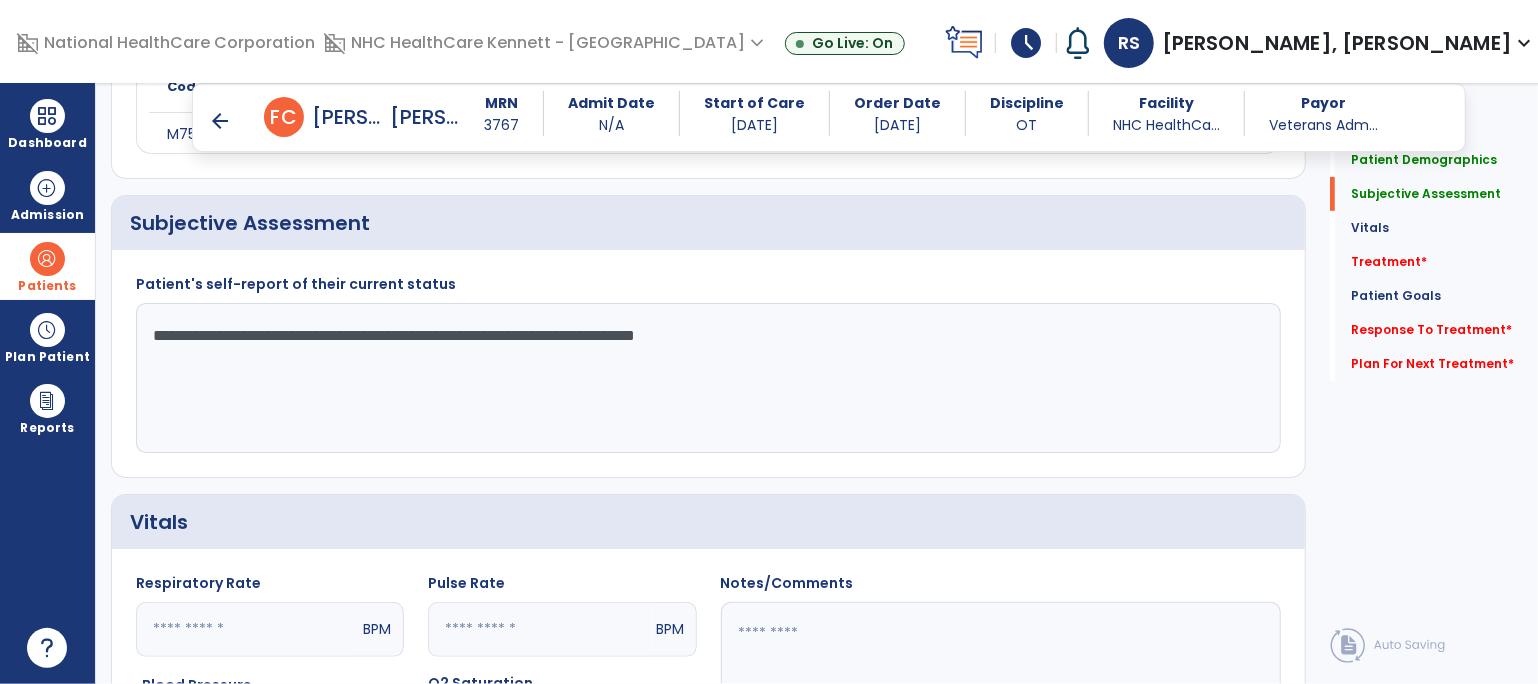 paste on "**********" 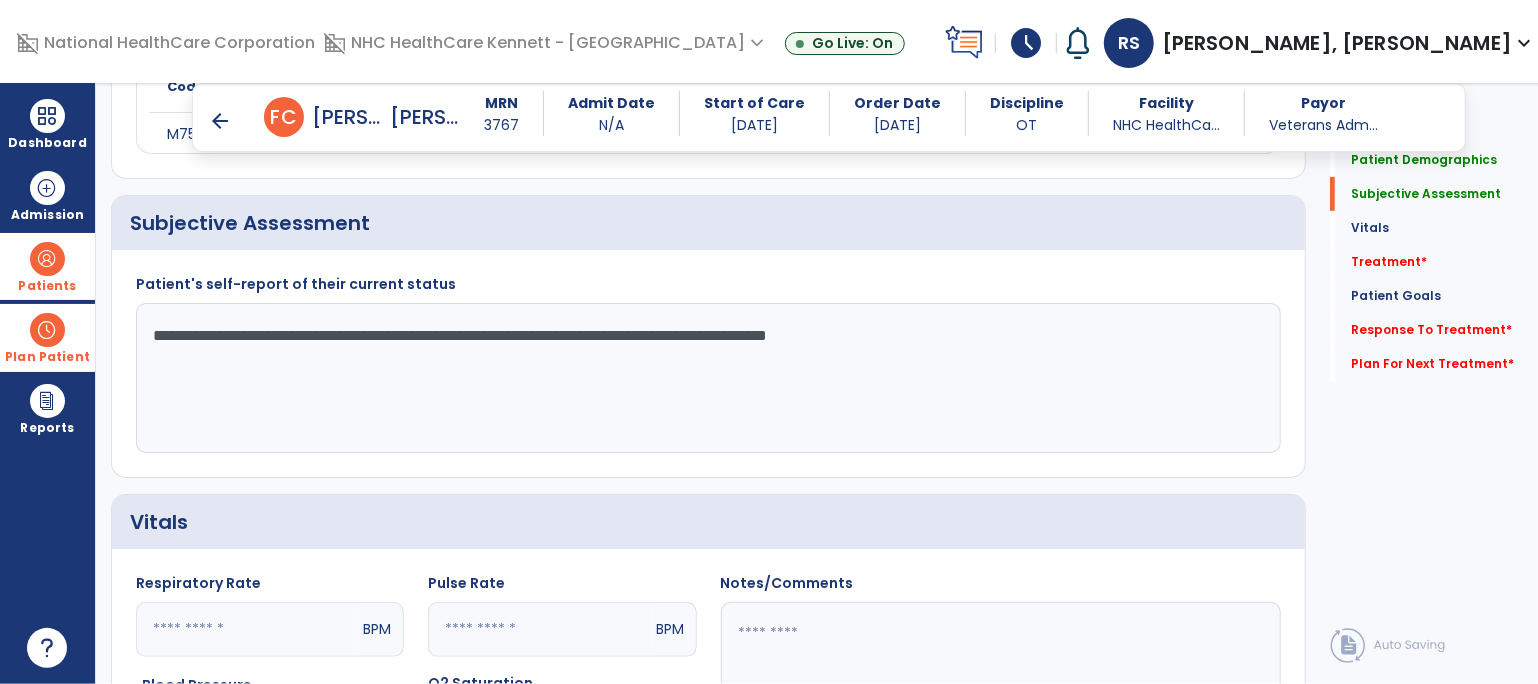drag, startPoint x: 189, startPoint y: 342, endPoint x: 36, endPoint y: 331, distance: 153.39491 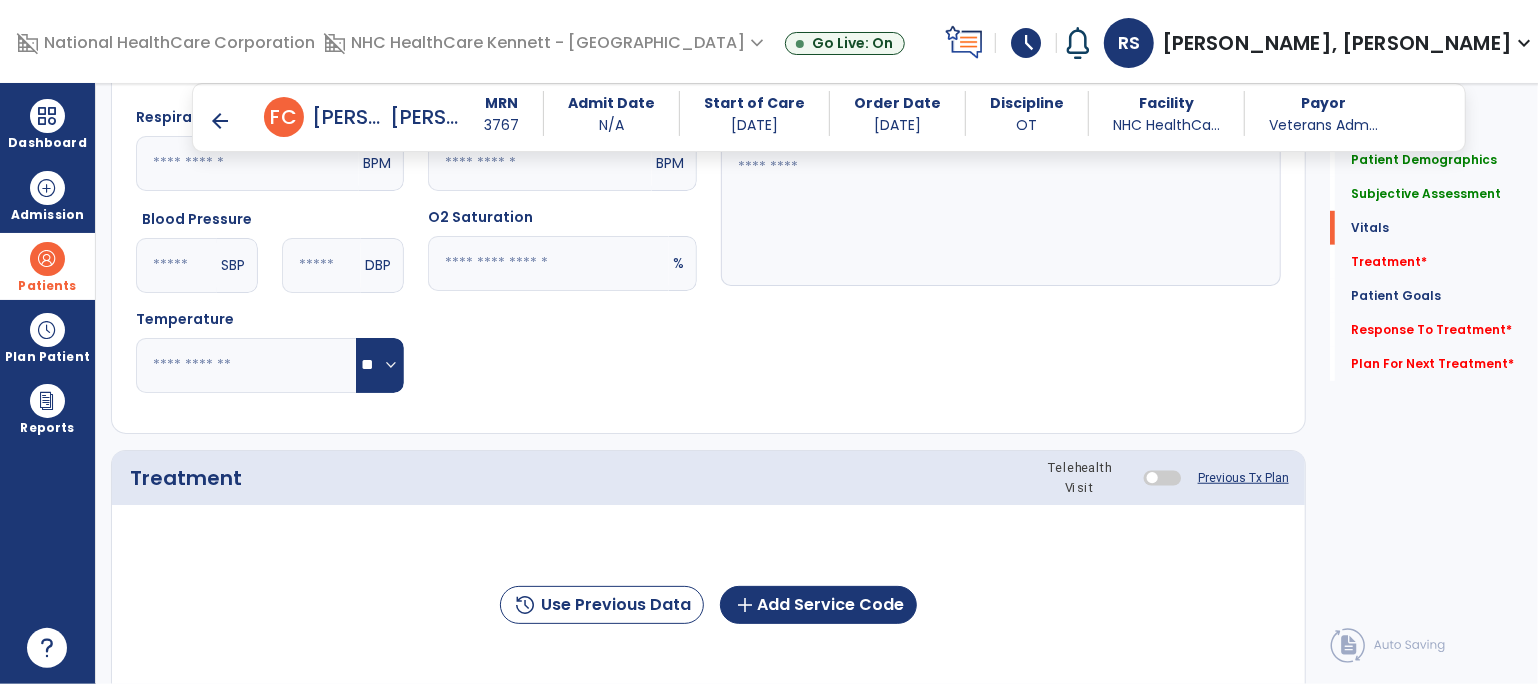 scroll, scrollTop: 888, scrollLeft: 0, axis: vertical 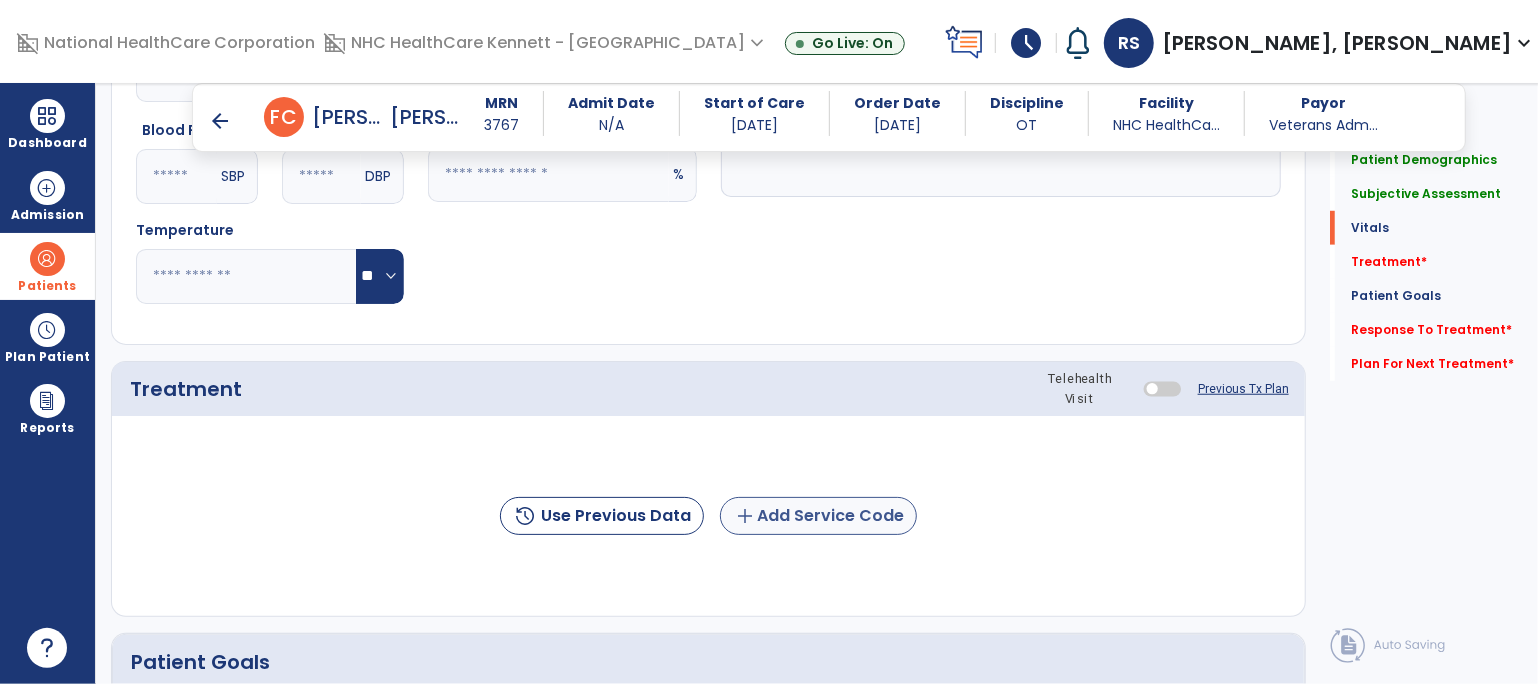 type on "**********" 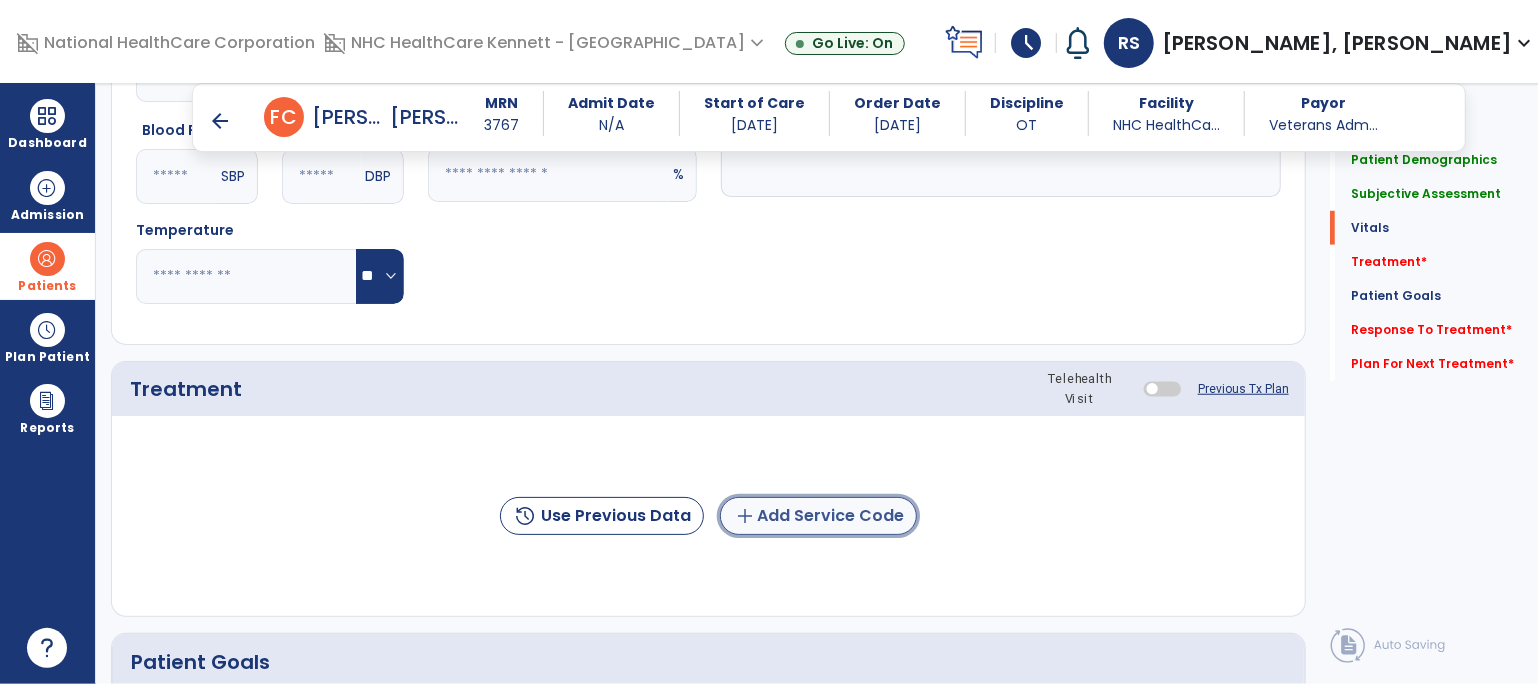 click on "add  Add Service Code" 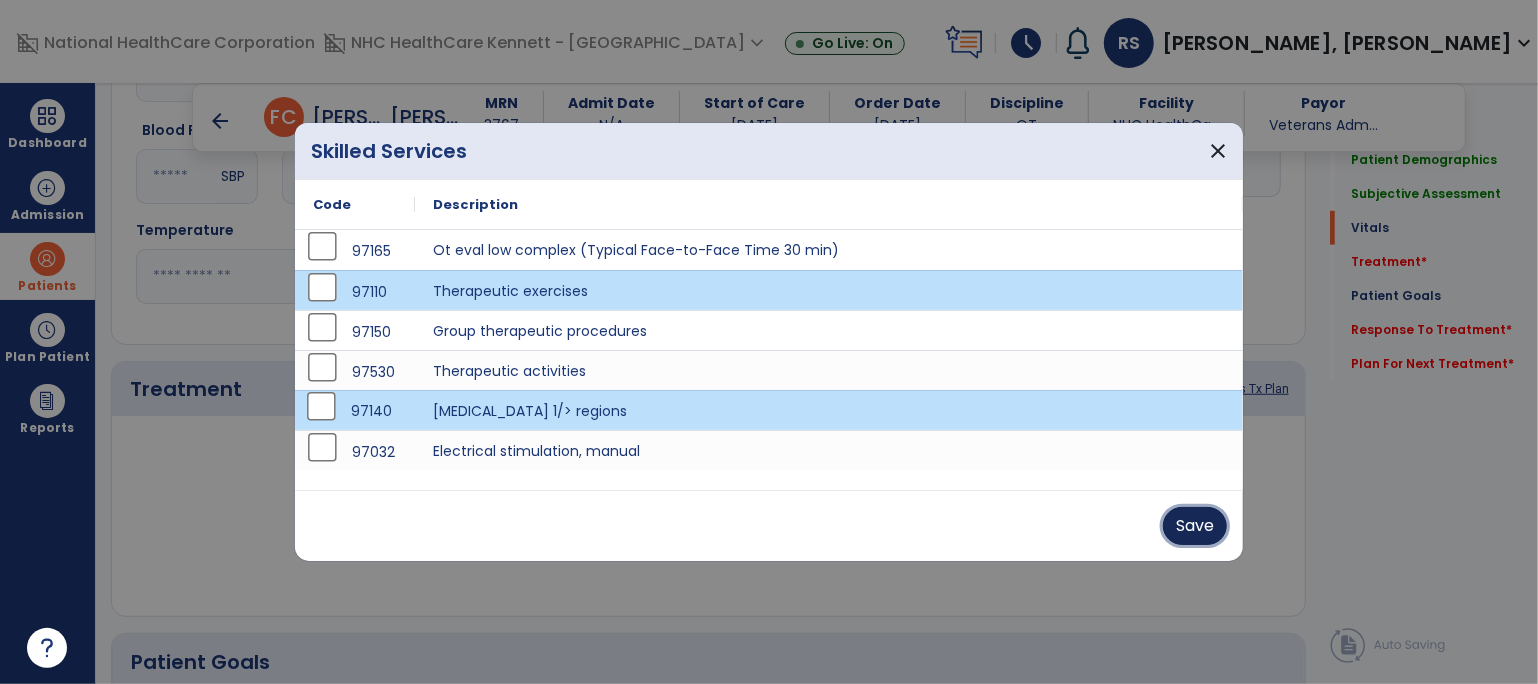 click on "Save" at bounding box center (1195, 526) 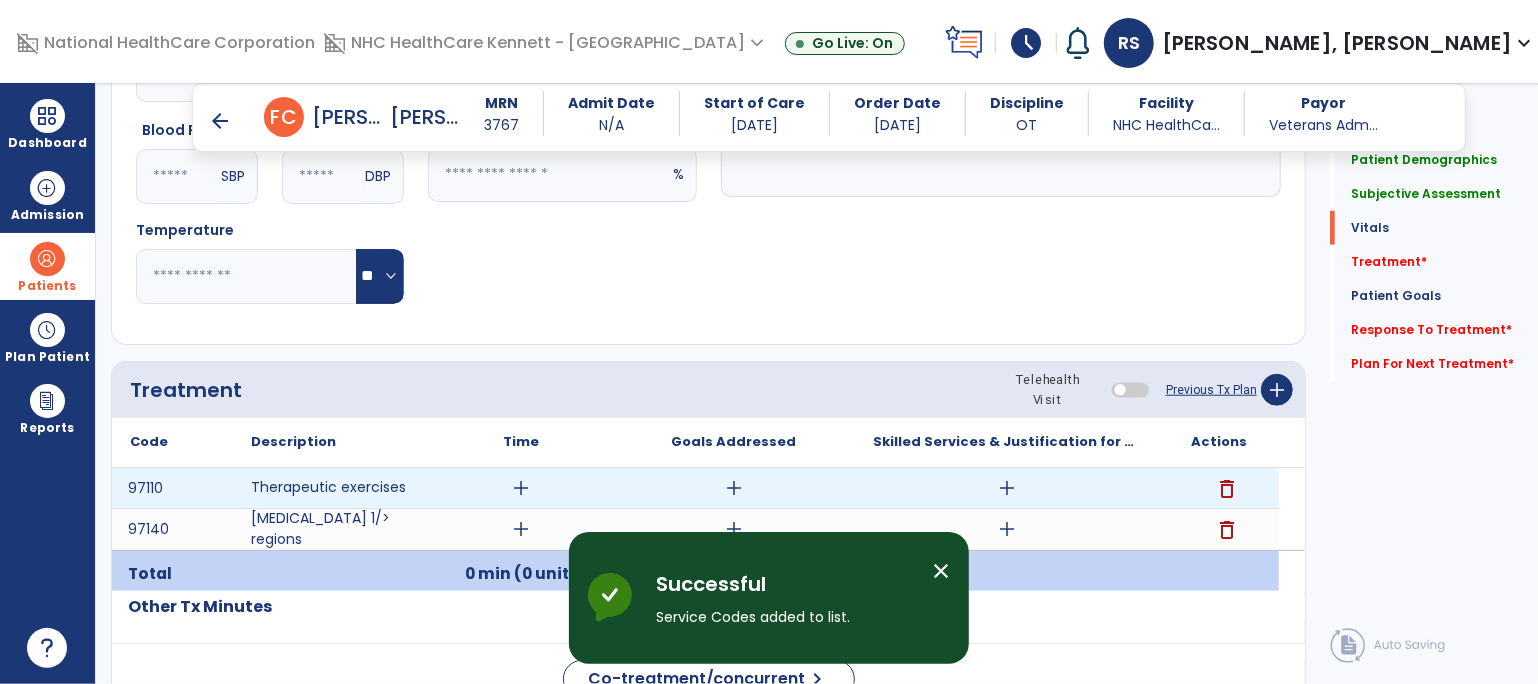click on "add" at bounding box center (521, 488) 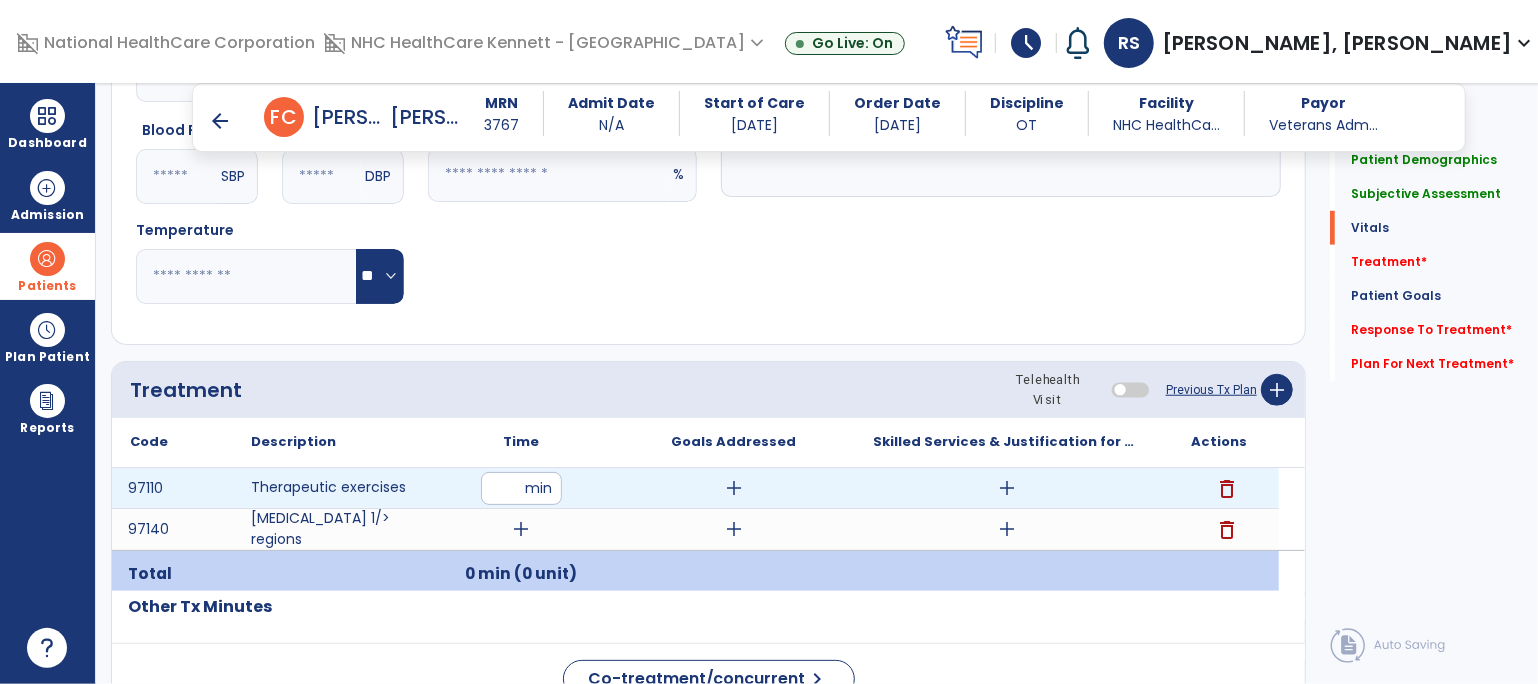 type on "**" 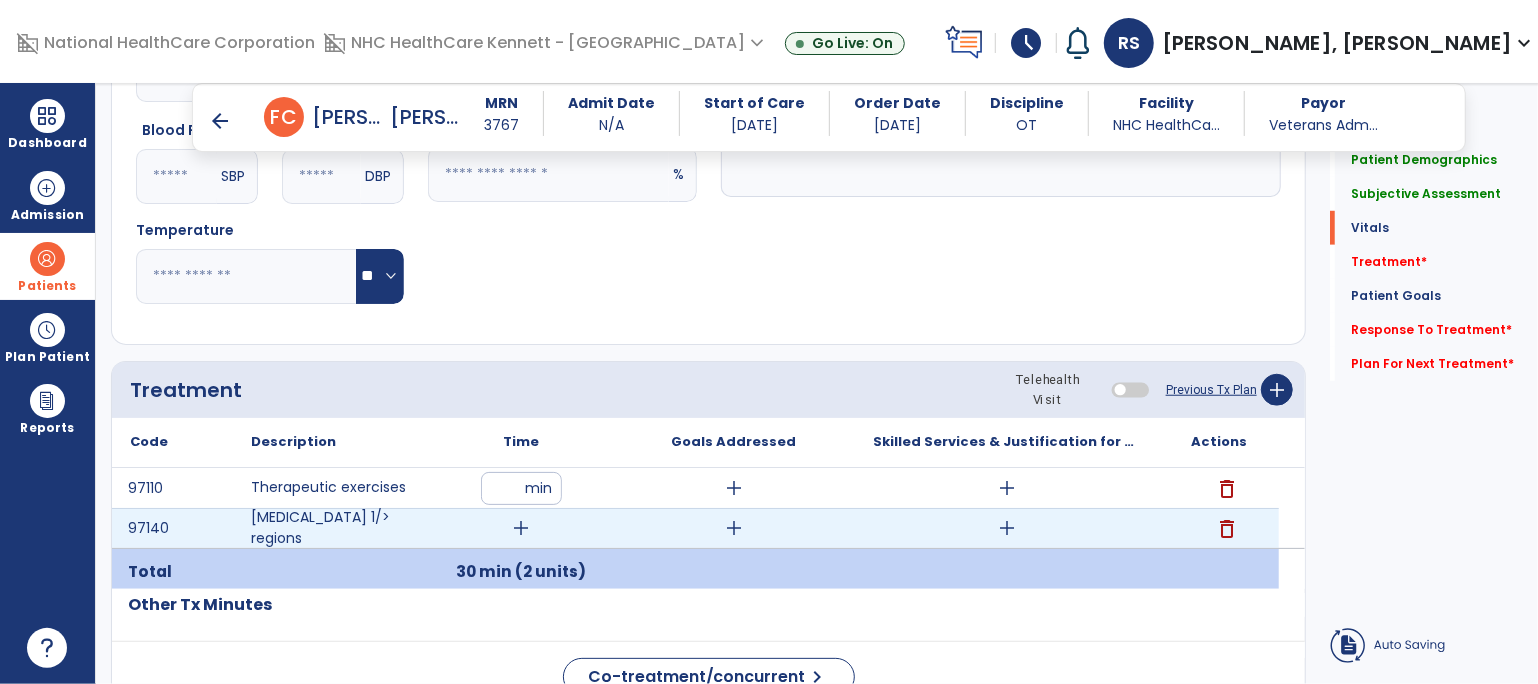 click on "add" at bounding box center [521, 528] 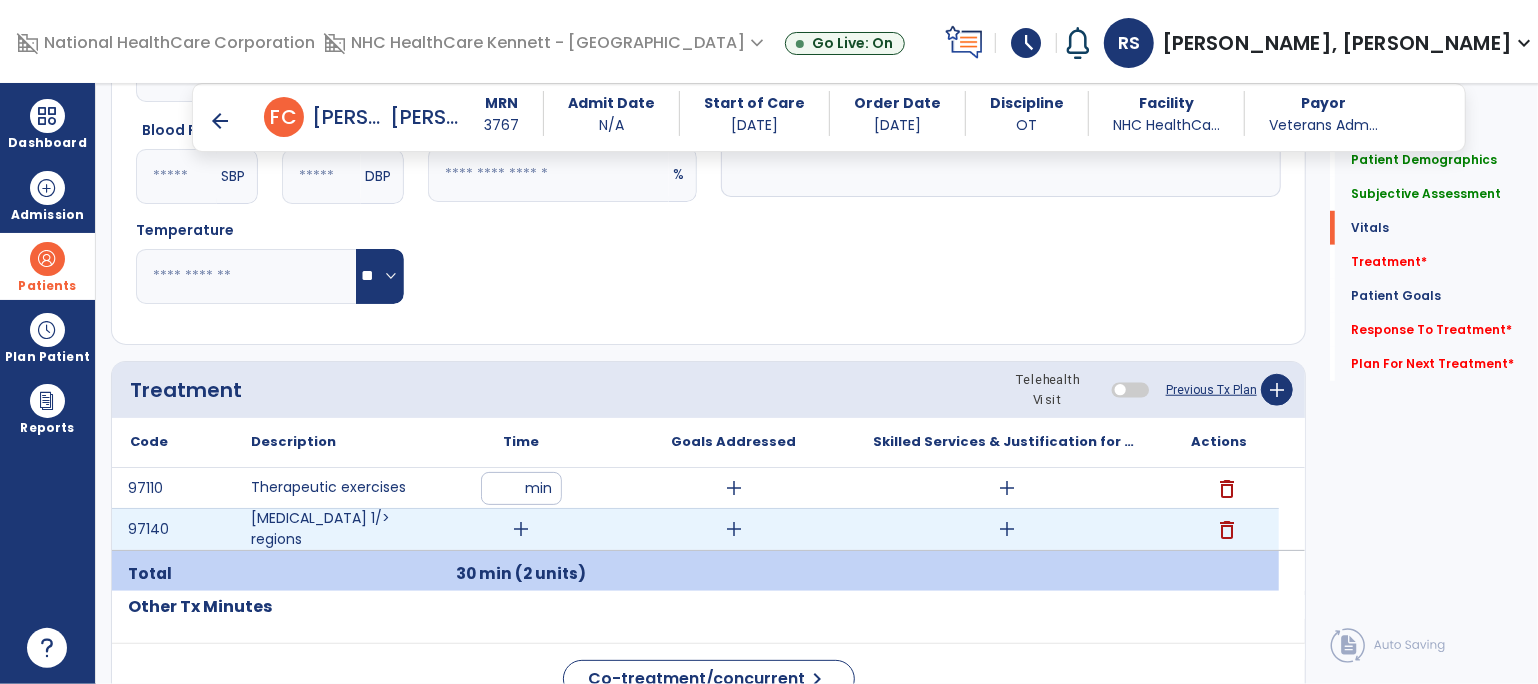 click on "add" at bounding box center (521, 529) 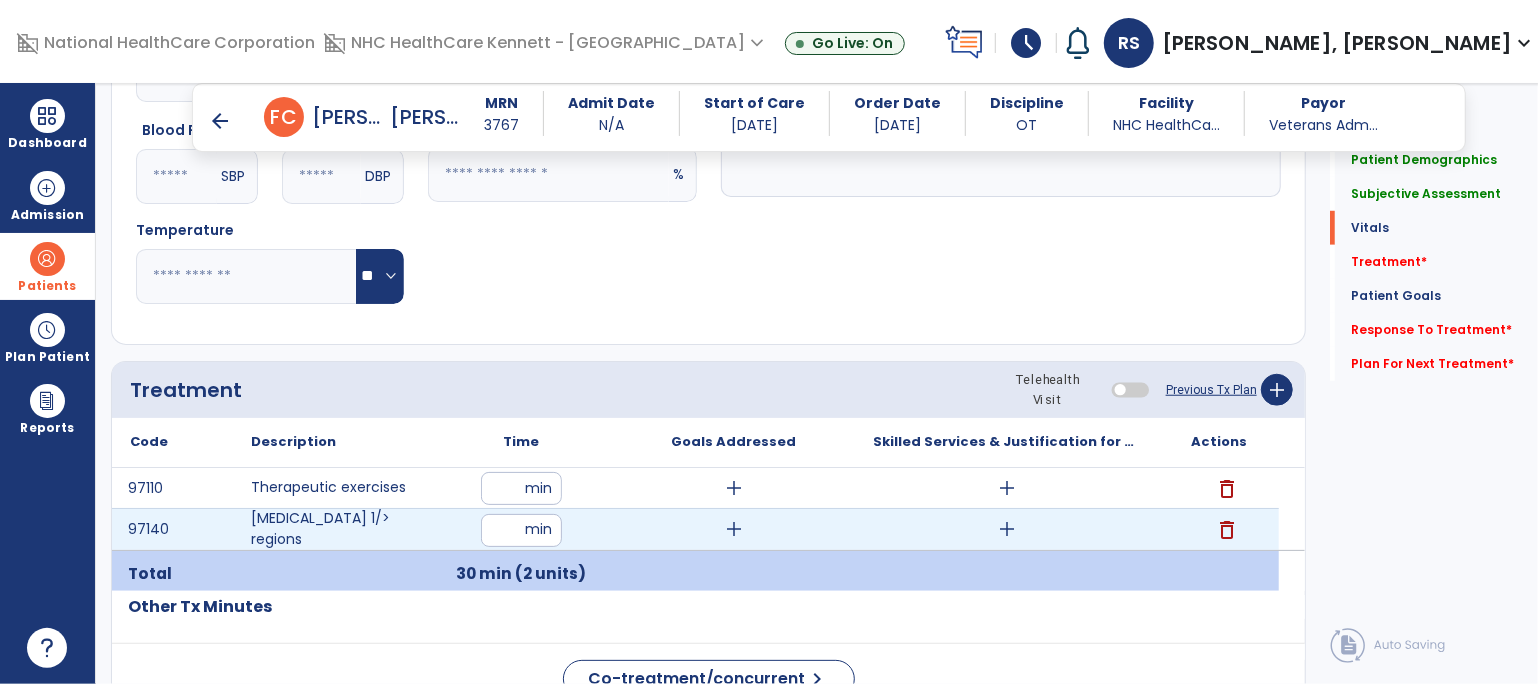type on "**" 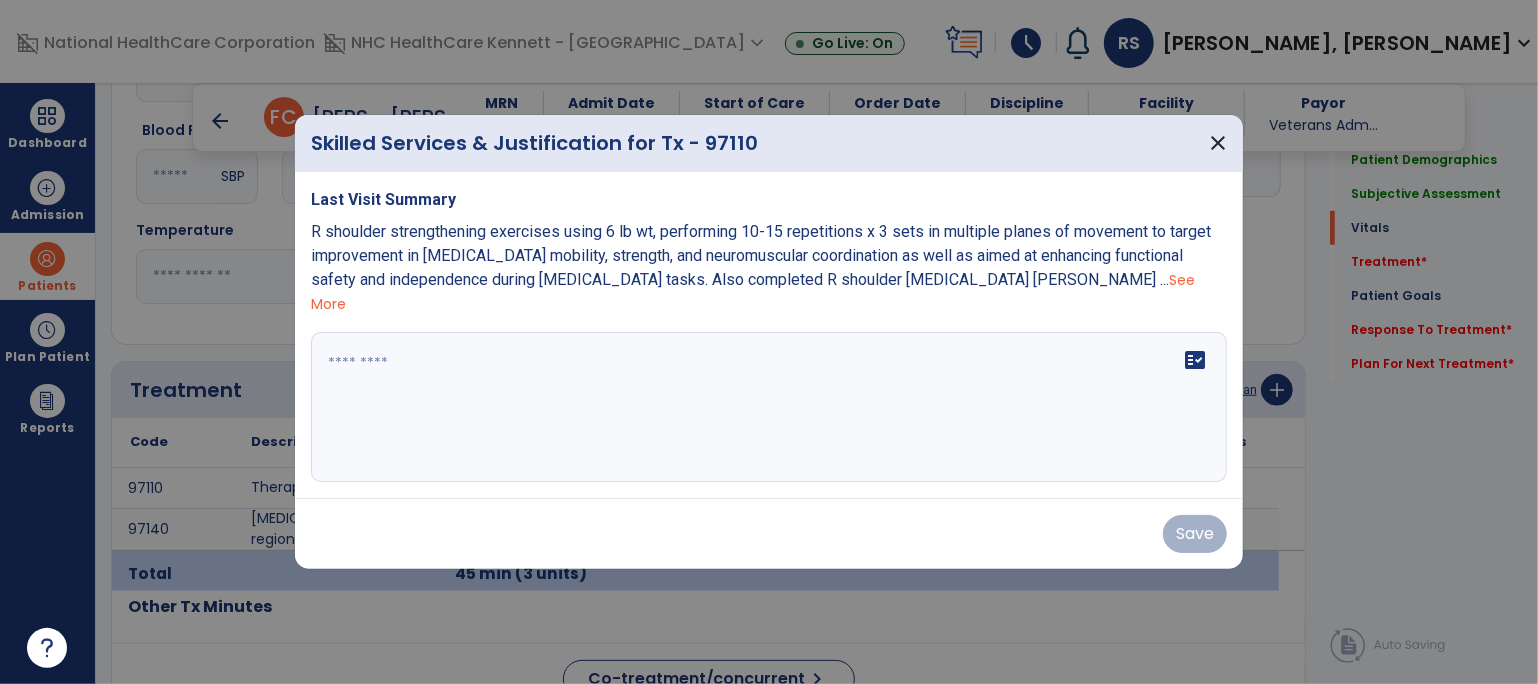 click on "fact_check" at bounding box center [769, 407] 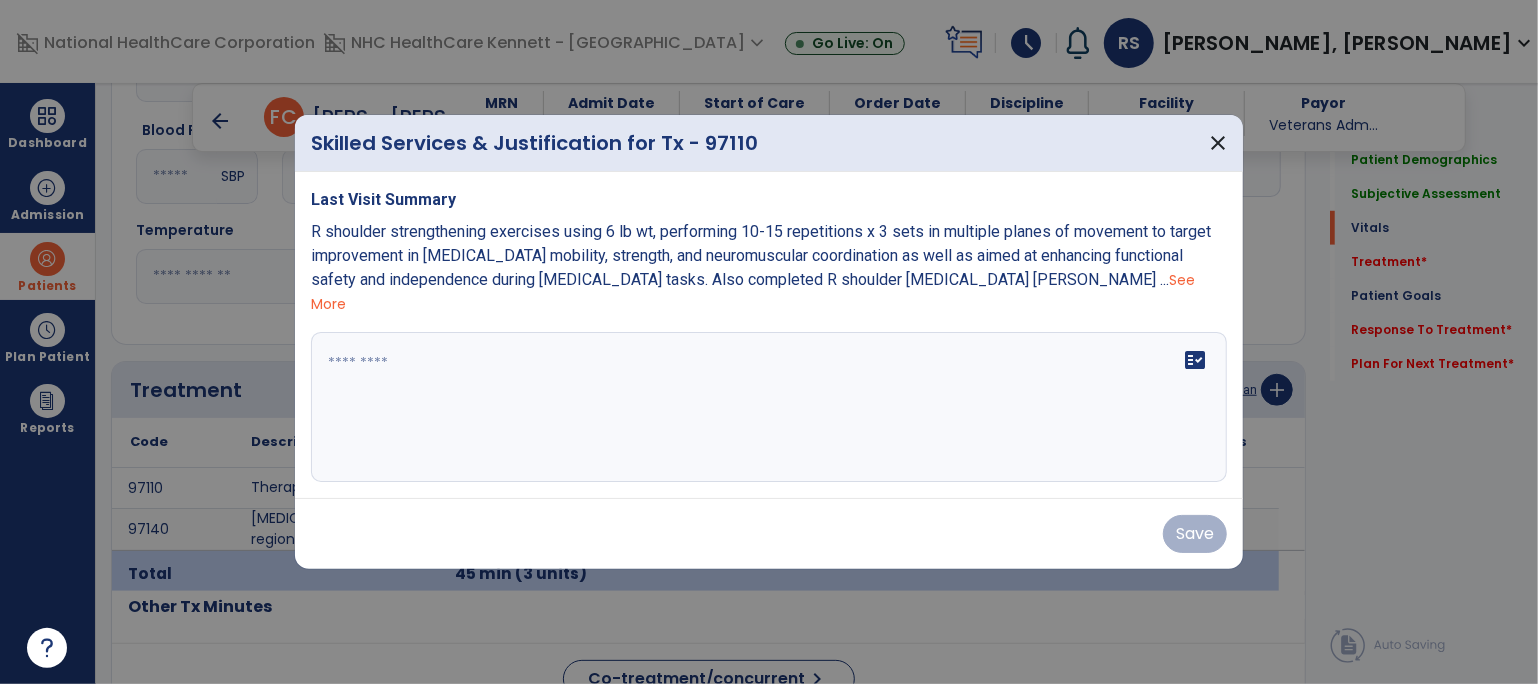 click on "See More" at bounding box center (753, 292) 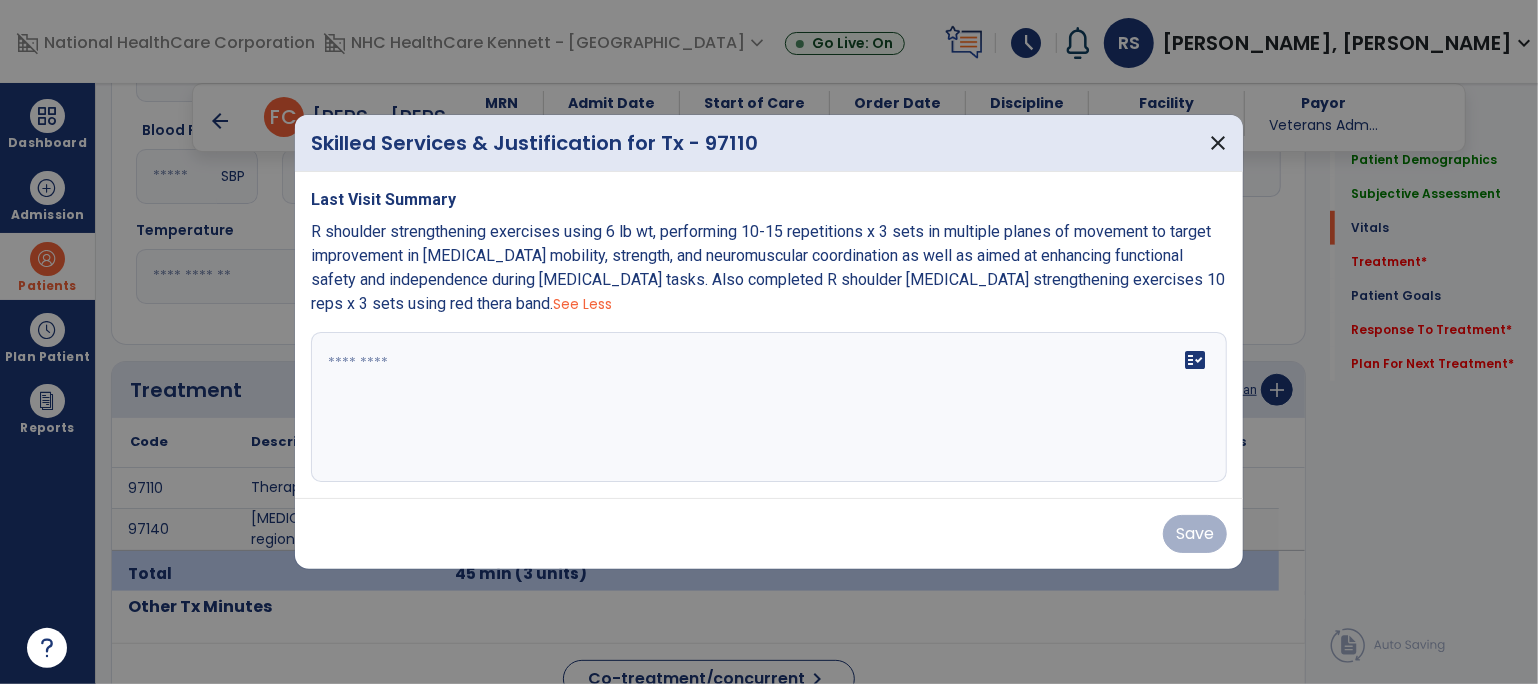 click on "See Less" at bounding box center (582, 304) 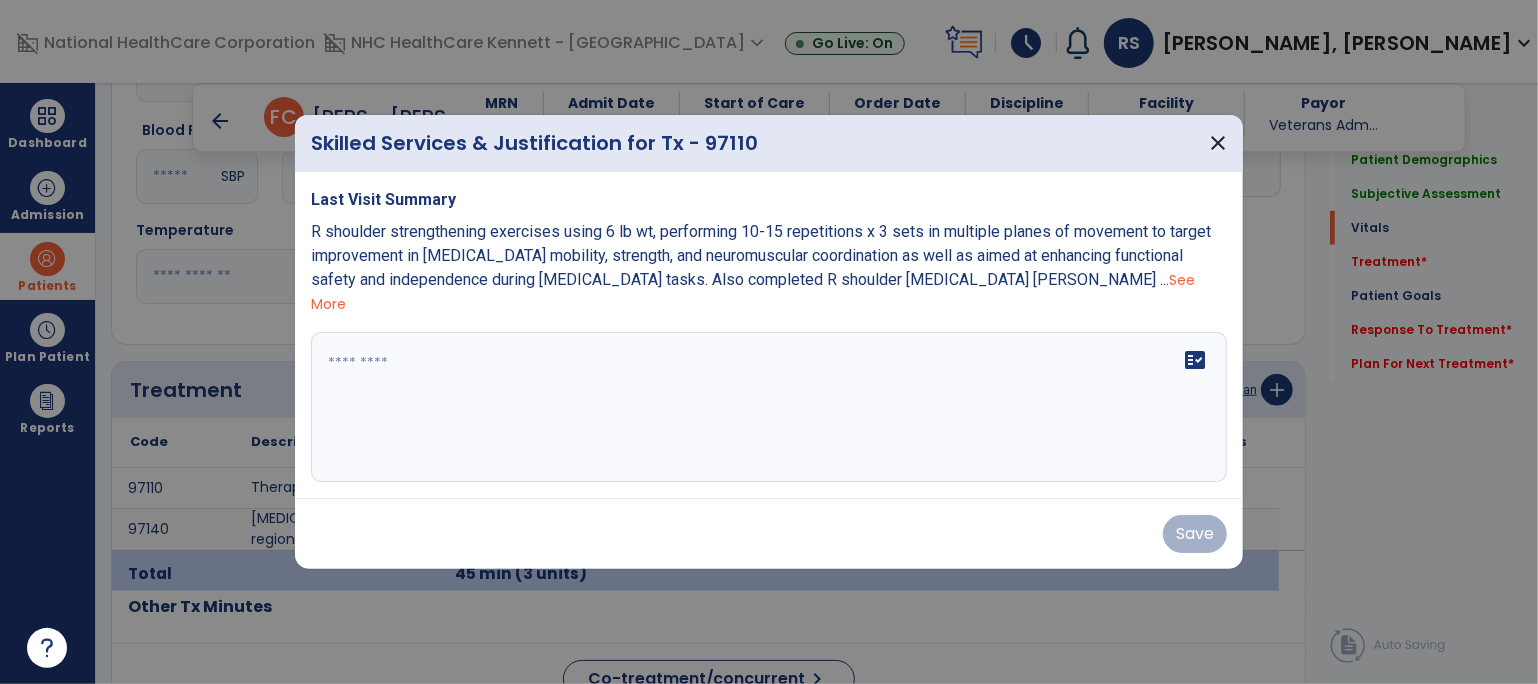click on "Last Visit Summary R shoulder strengthening exercises using 6 lb wt, performing 10-15 repetitions x 3 sets in multiple planes of movement to target improvement in shoulder joint mobility, strength, and neuromuscular coordination as well as aimed at enhancing functional safety and independence during upper extremity tasks. Also completed R shoulder rotator cuff streng ...  See More   fact_check" at bounding box center [769, 335] 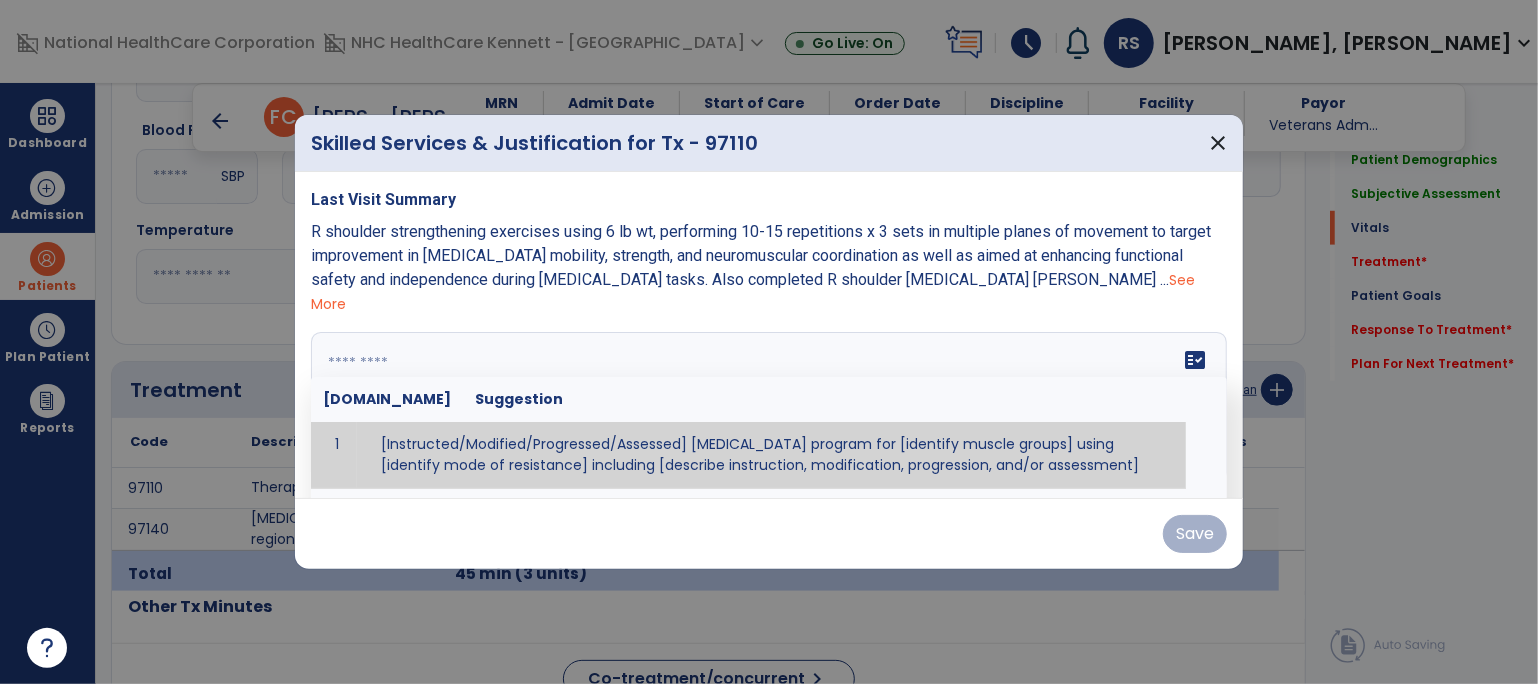 drag, startPoint x: 453, startPoint y: 357, endPoint x: 305, endPoint y: 344, distance: 148.56985 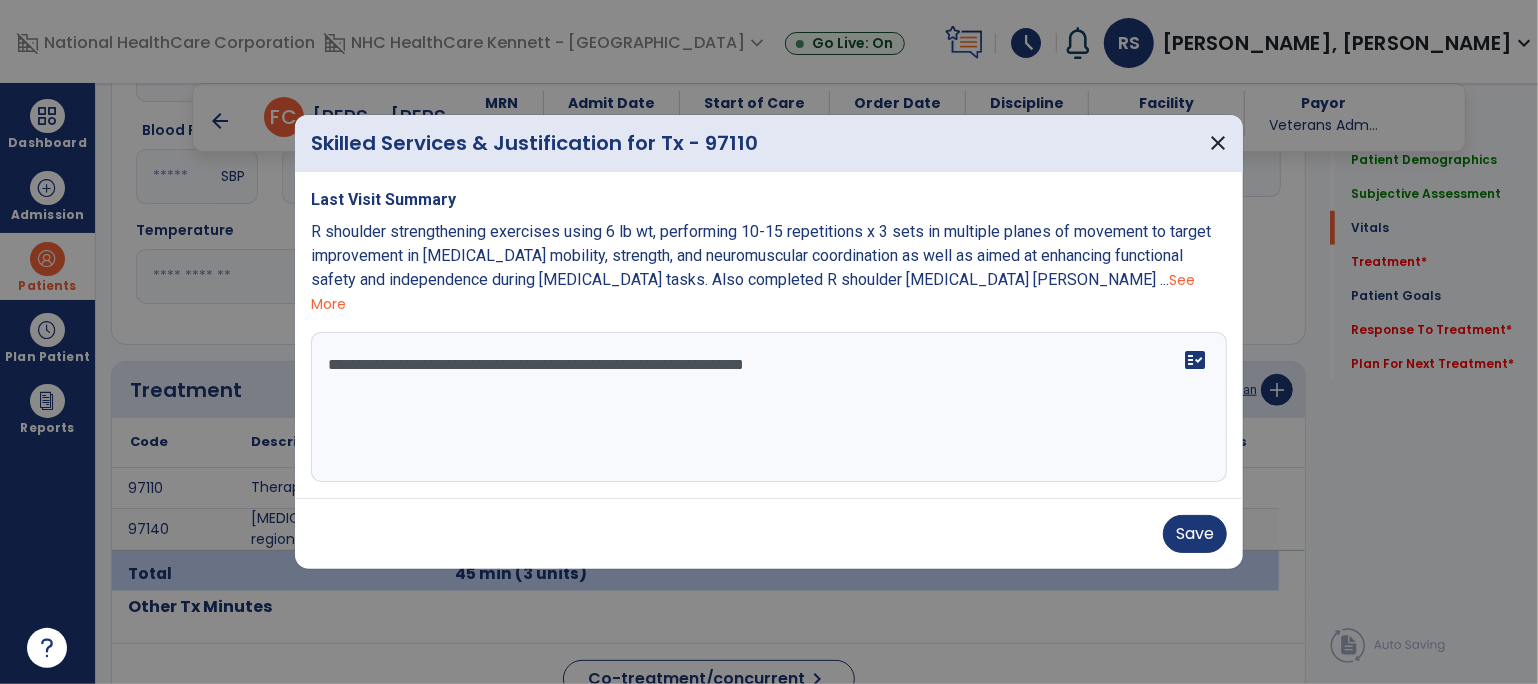 click on "**********" at bounding box center [769, 407] 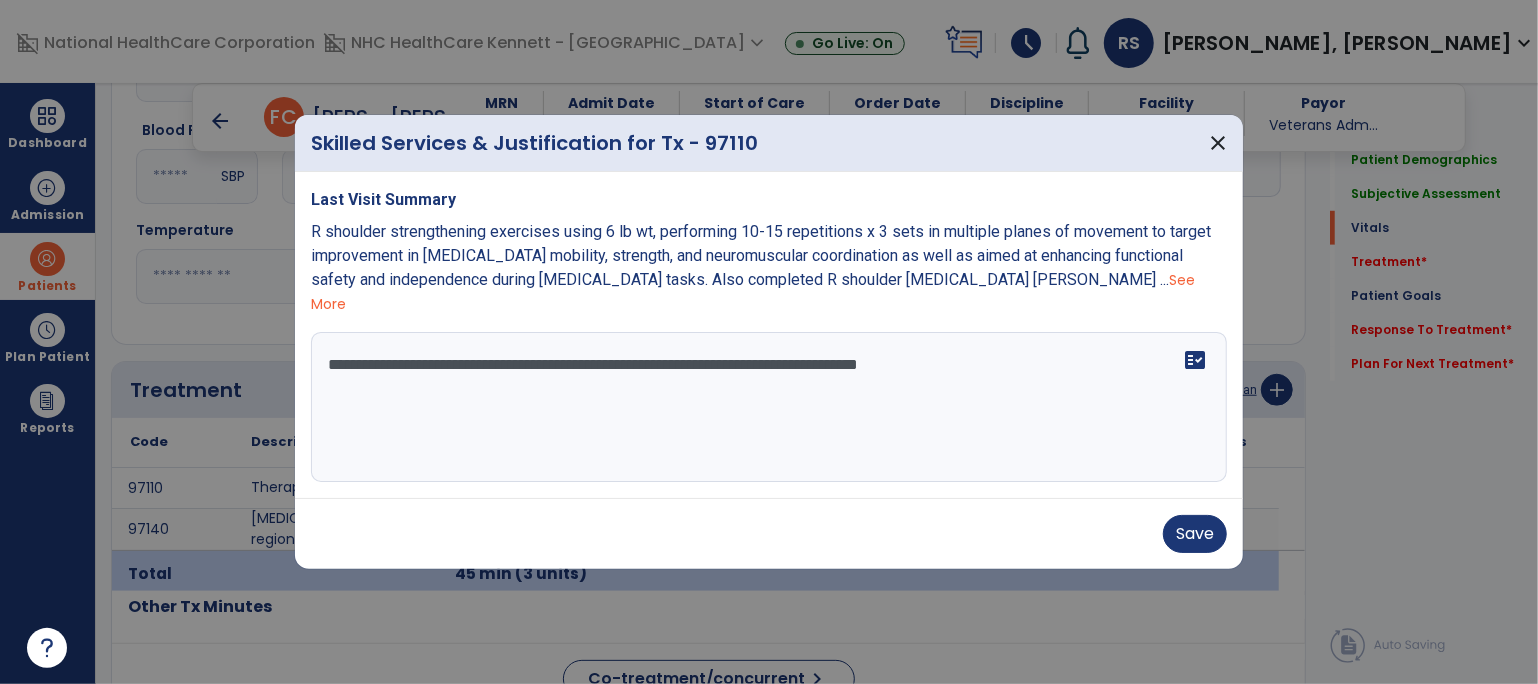 click on "**********" at bounding box center (769, 407) 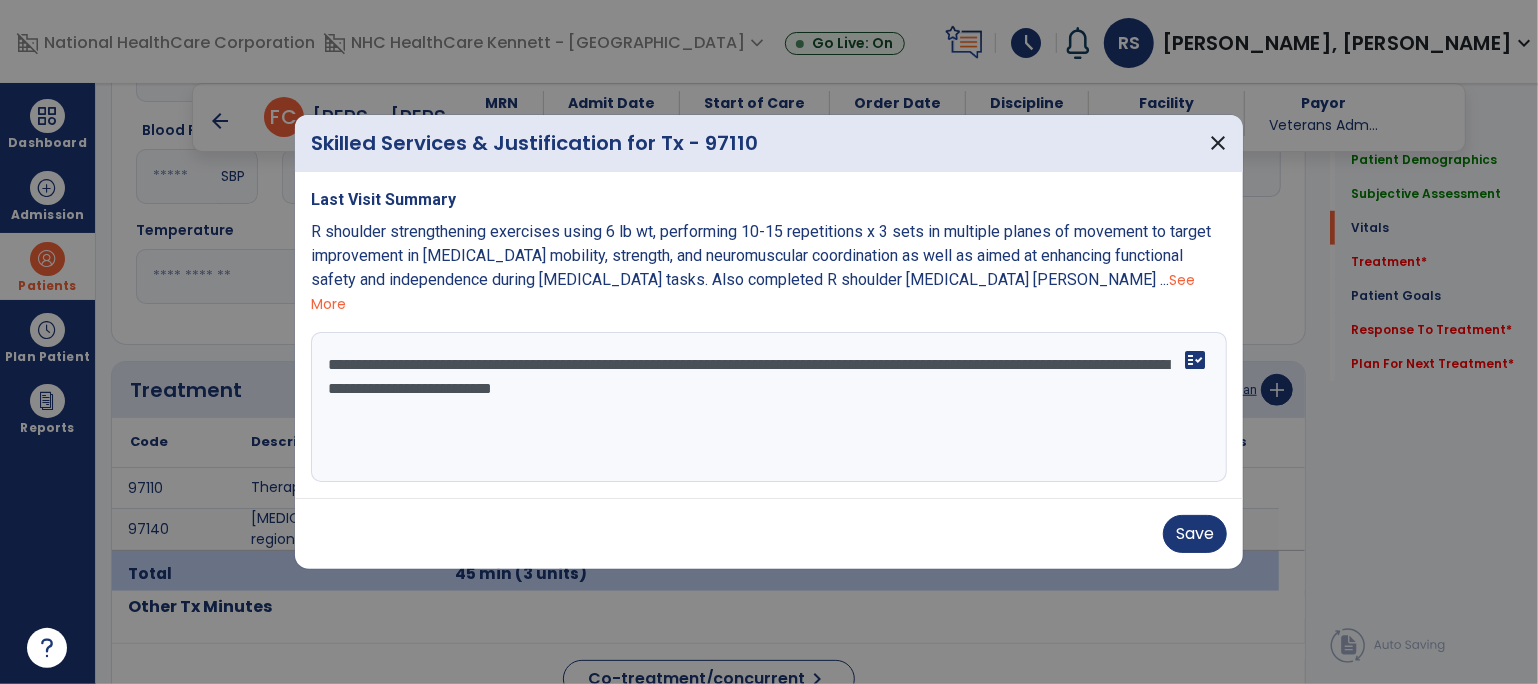 click on "**********" at bounding box center [769, 407] 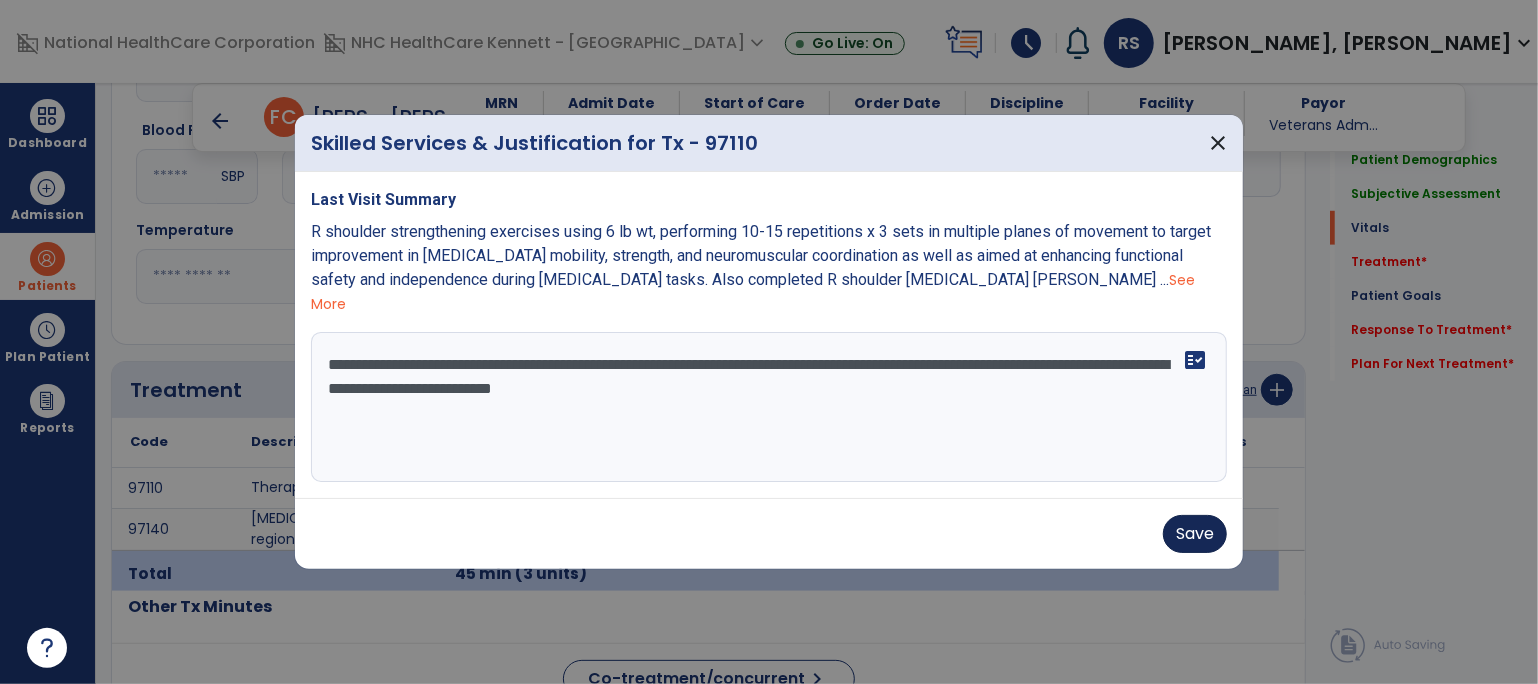 type on "**********" 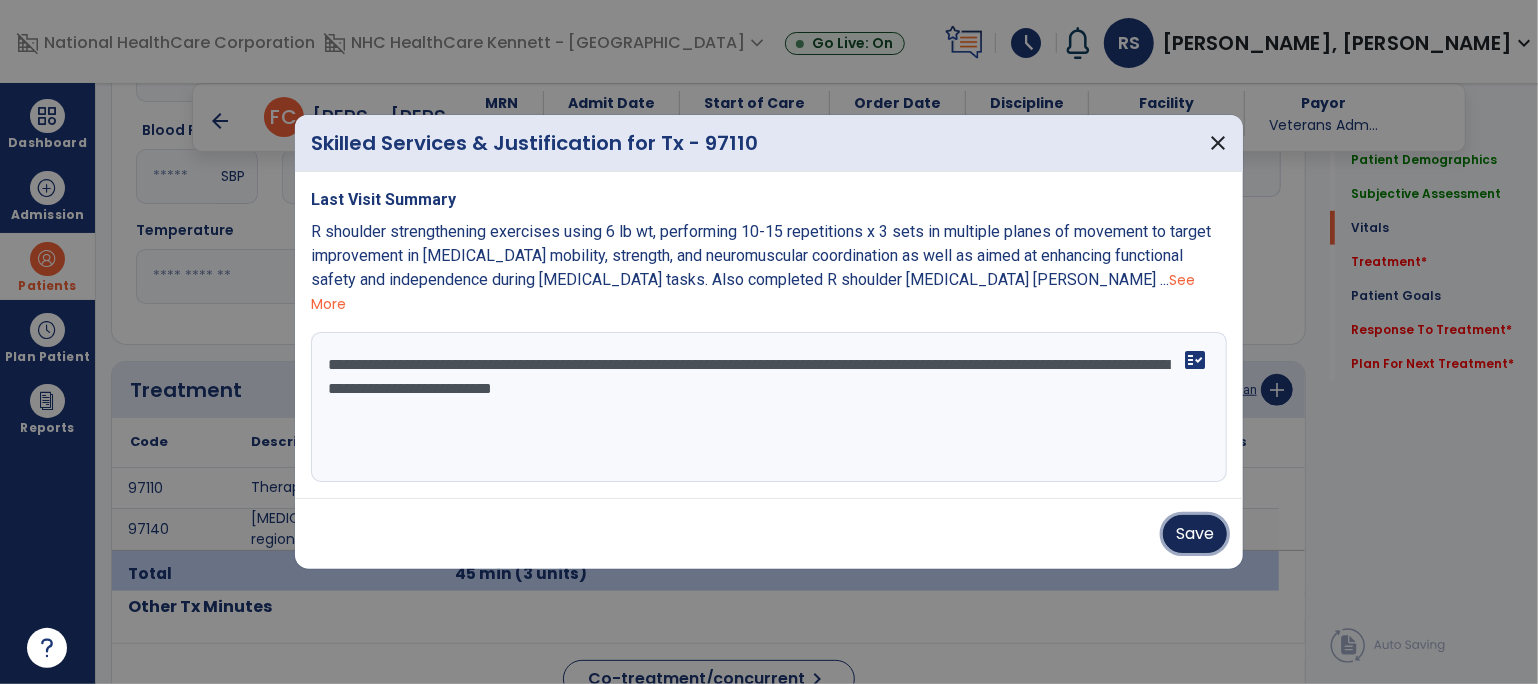 click on "Save" at bounding box center [1195, 534] 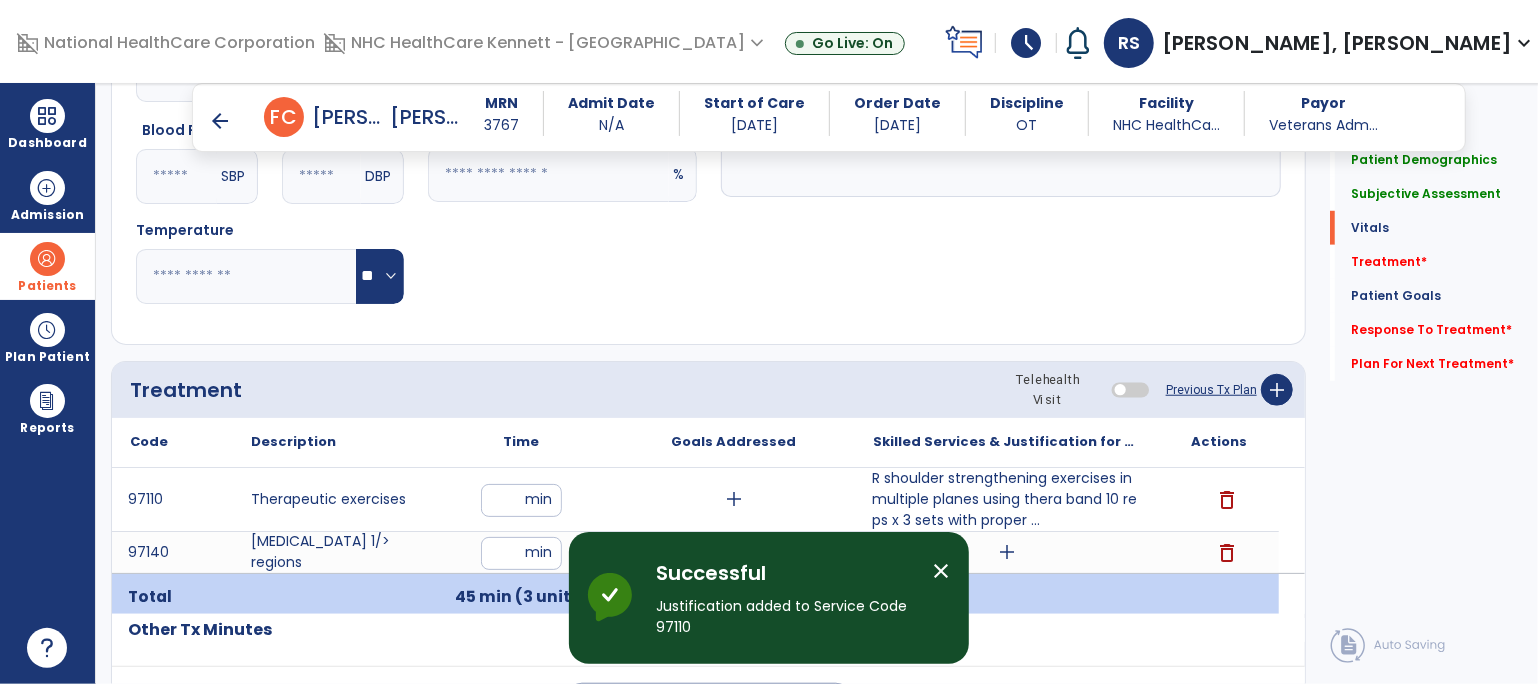 scroll, scrollTop: 1000, scrollLeft: 0, axis: vertical 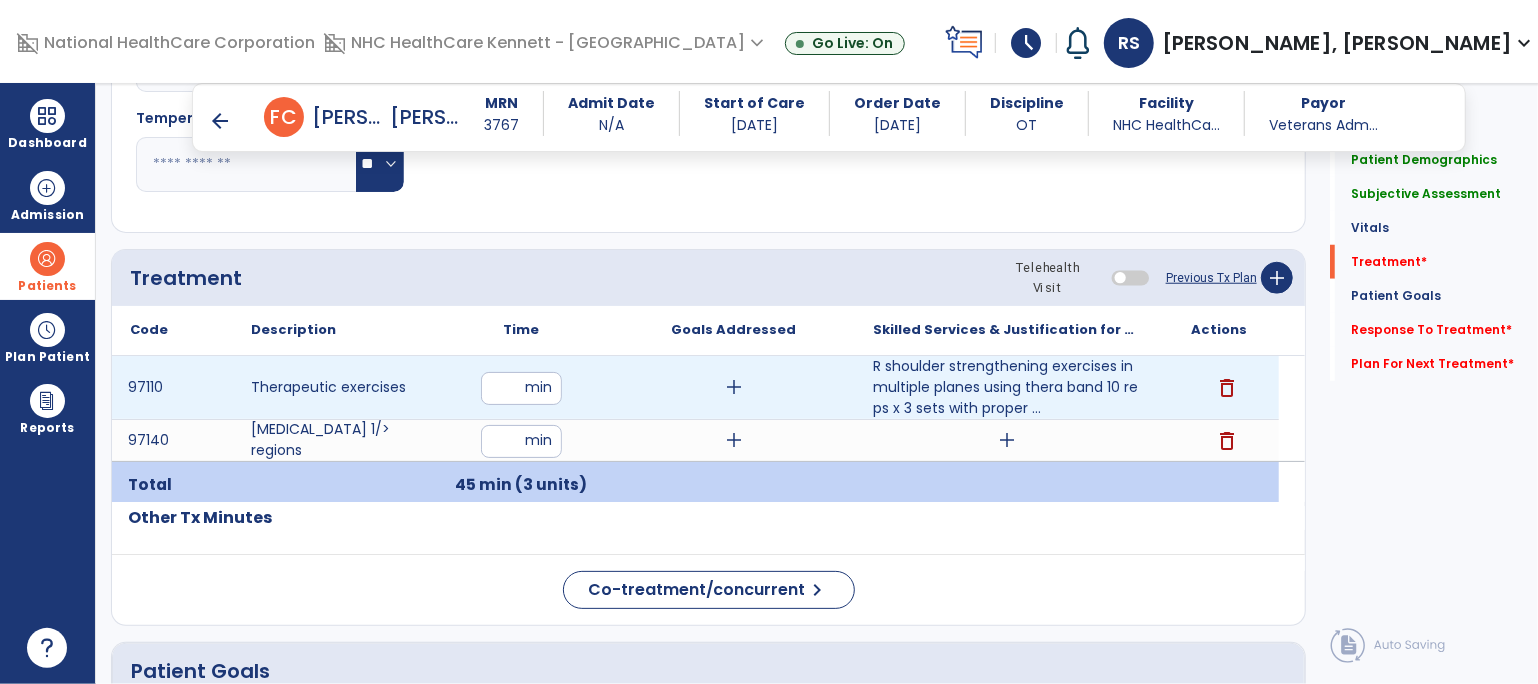 click on "add" at bounding box center (734, 387) 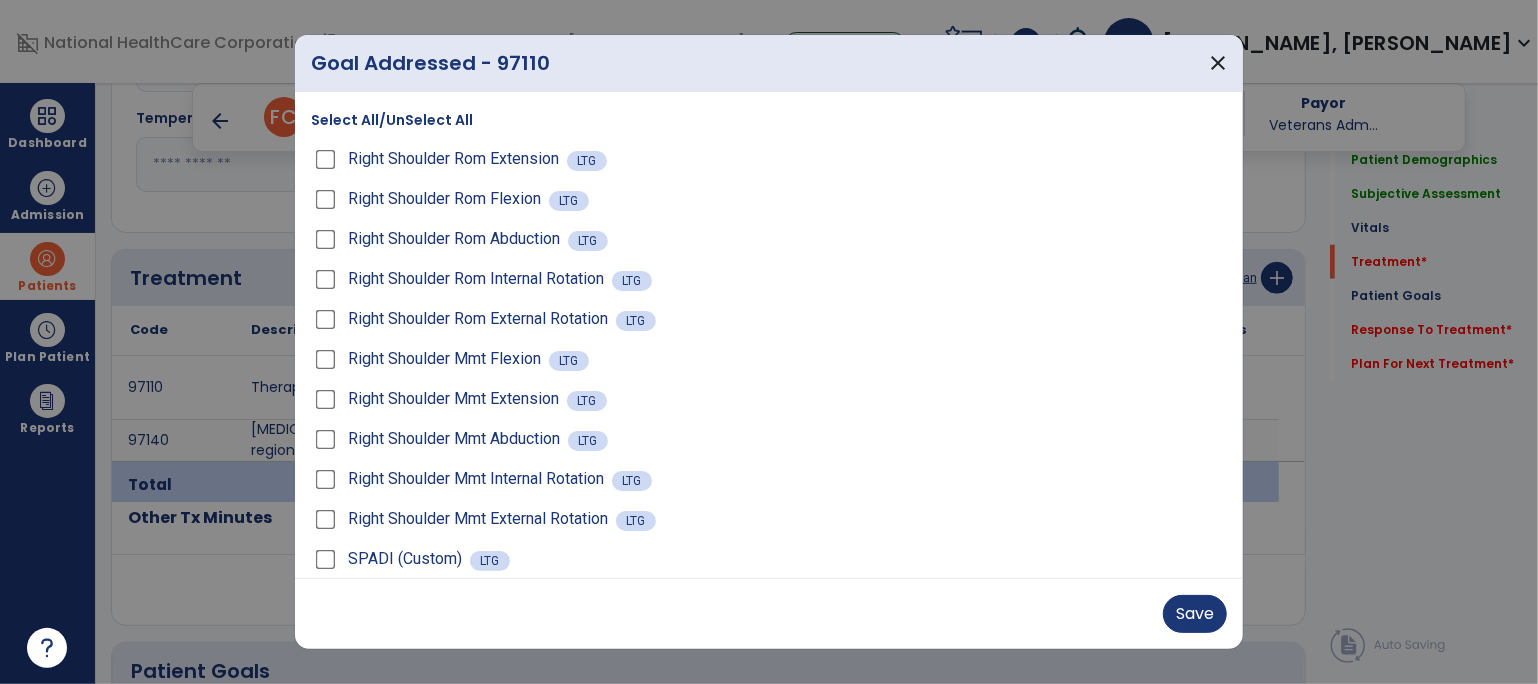 scroll, scrollTop: 56, scrollLeft: 0, axis: vertical 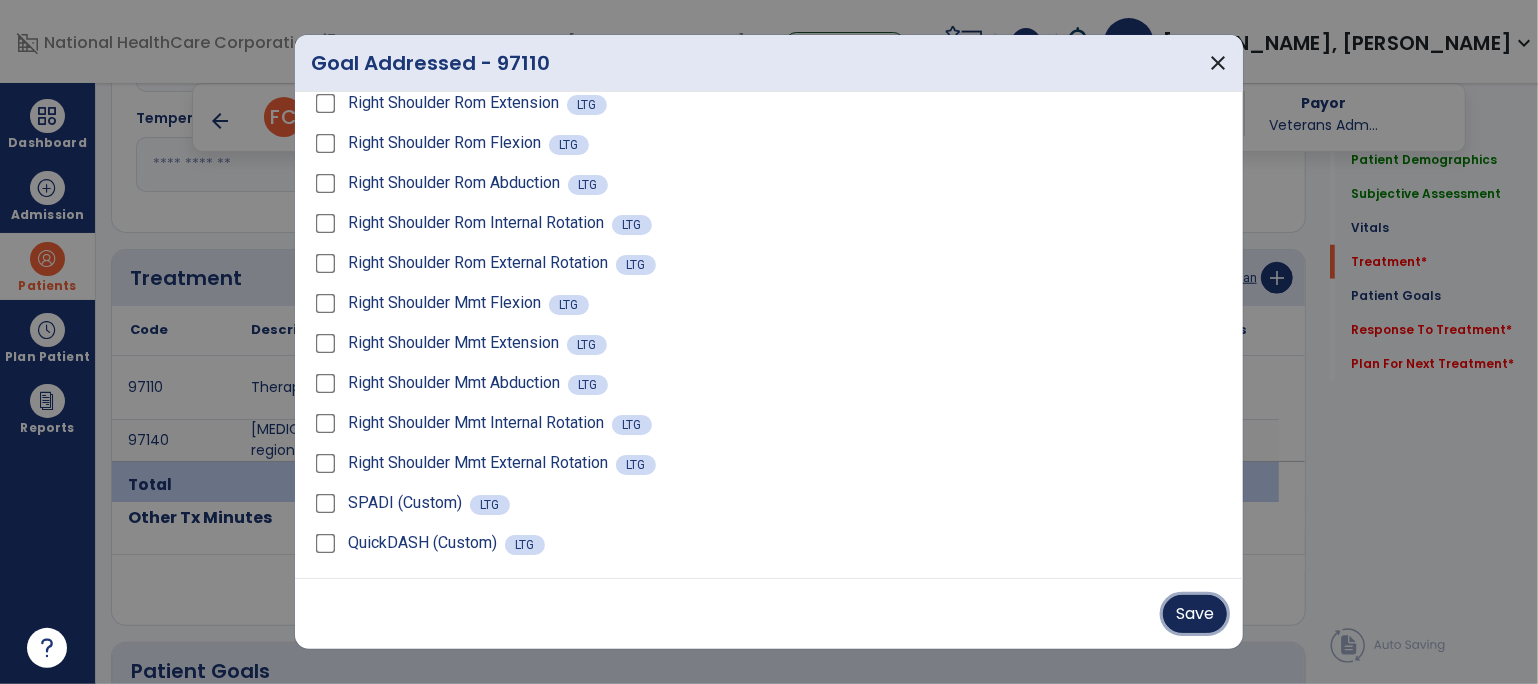 click on "Save" at bounding box center (1195, 614) 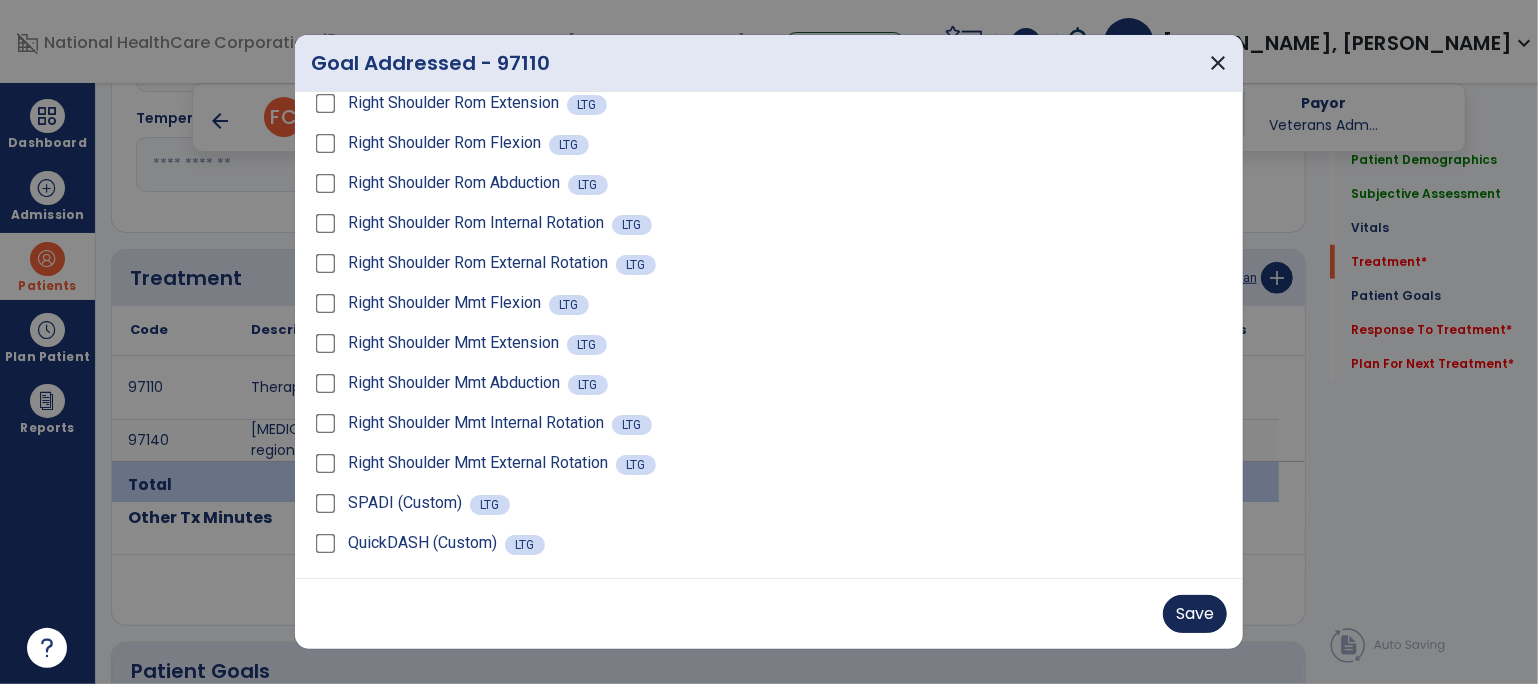click on "Save" at bounding box center (769, 614) 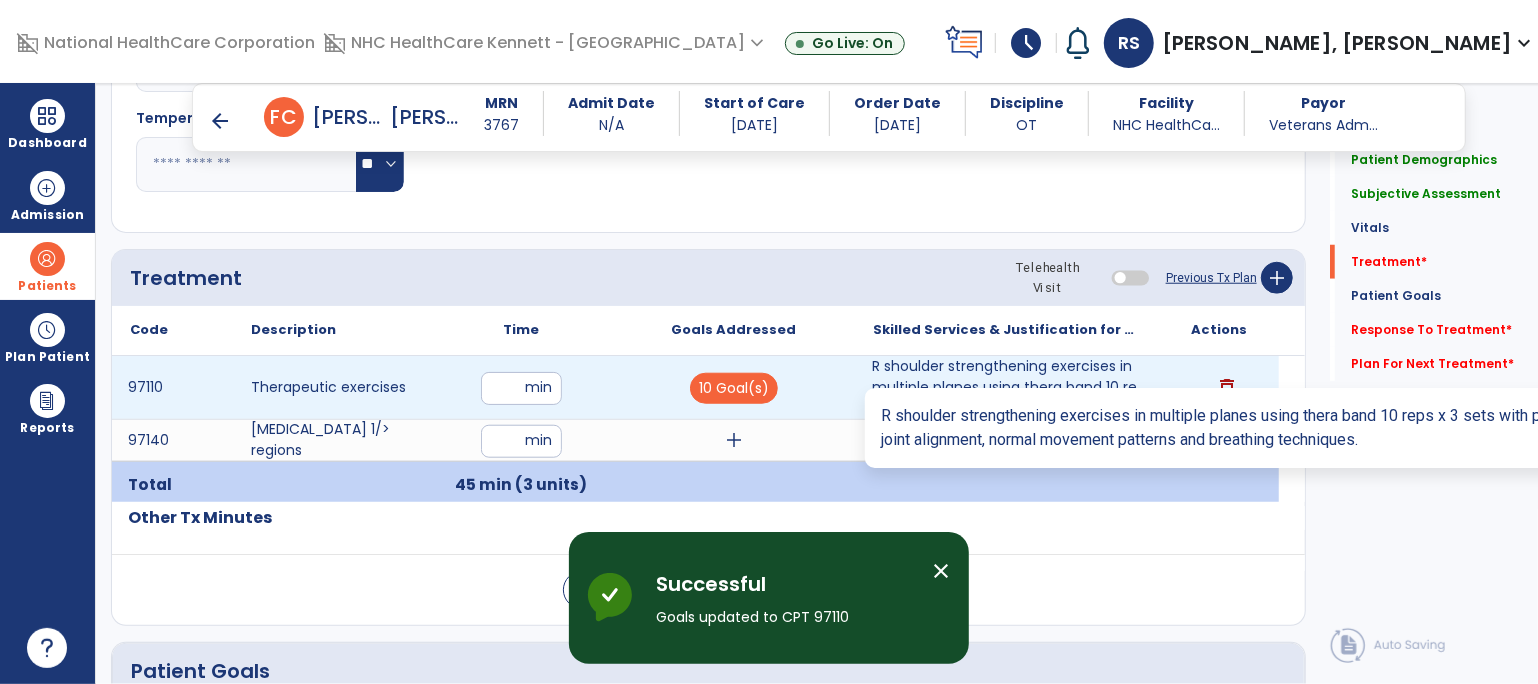 click on "R shoulder strengthening exercises in multiple planes using thera band 10 reps x 3 sets with proper ..." at bounding box center [1006, 387] 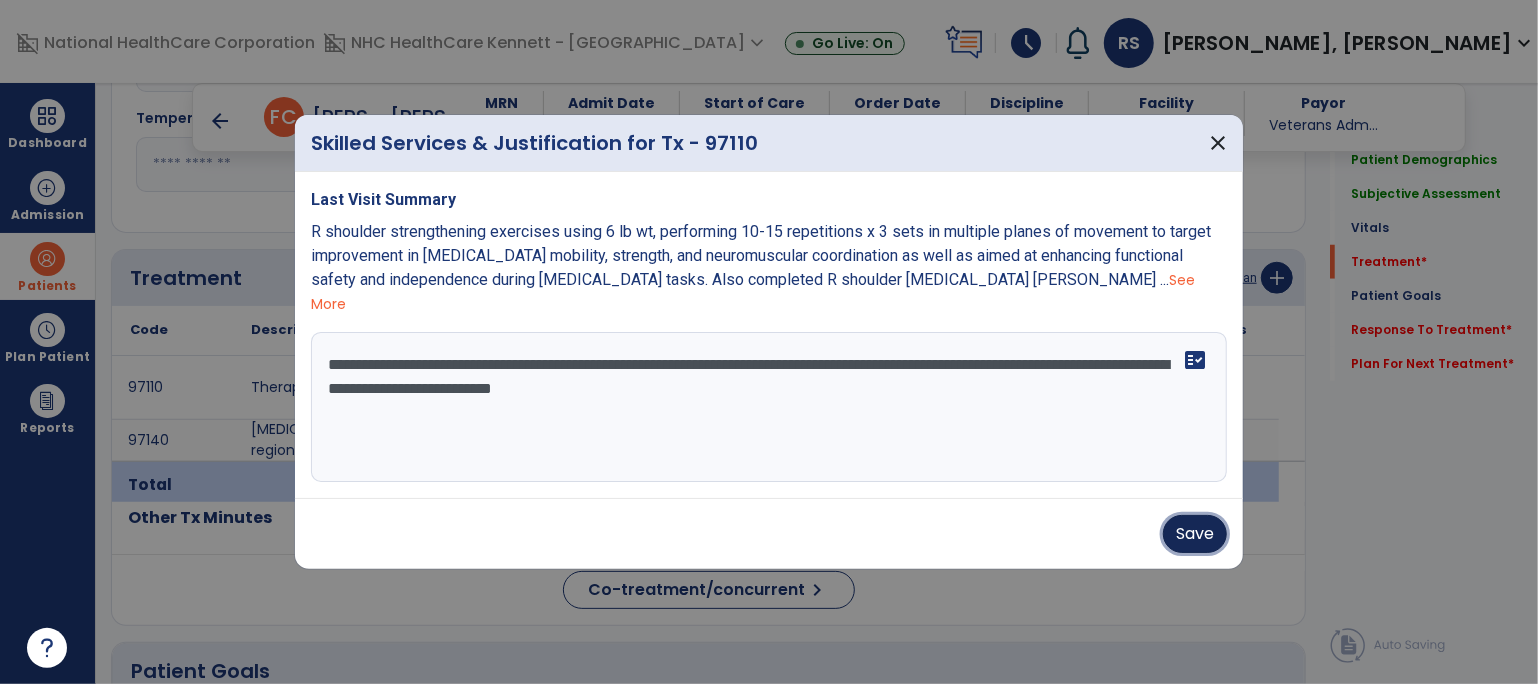click on "Save" at bounding box center (1195, 534) 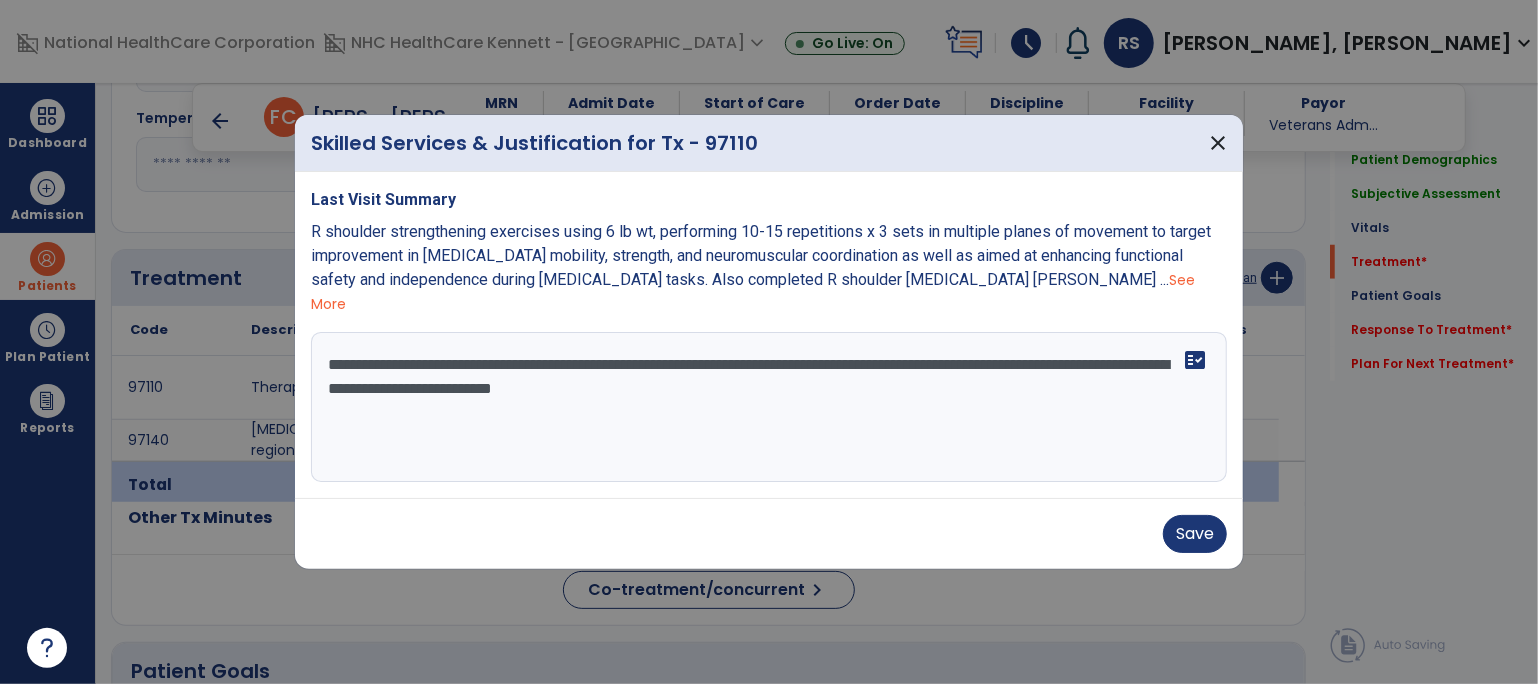 click on "Save" at bounding box center [769, 534] 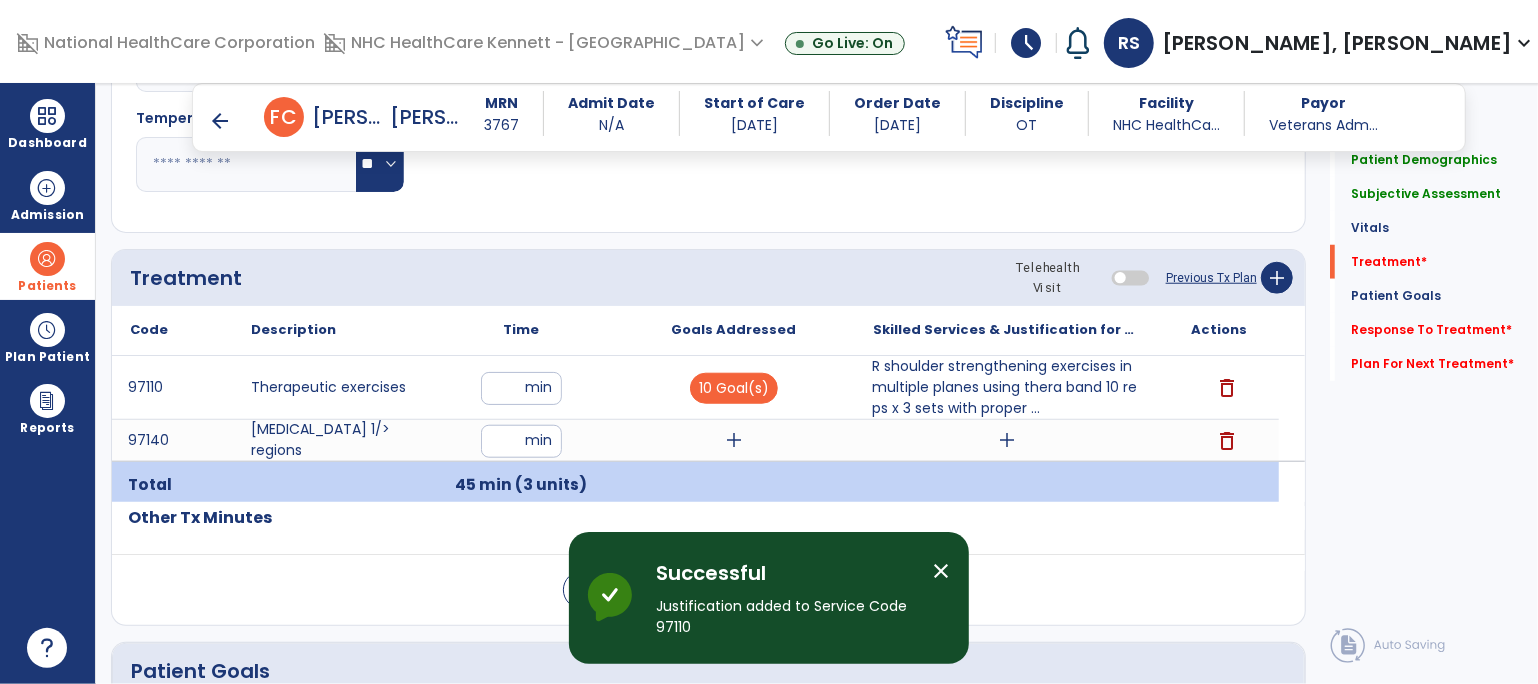 click on "Notes/Comments" 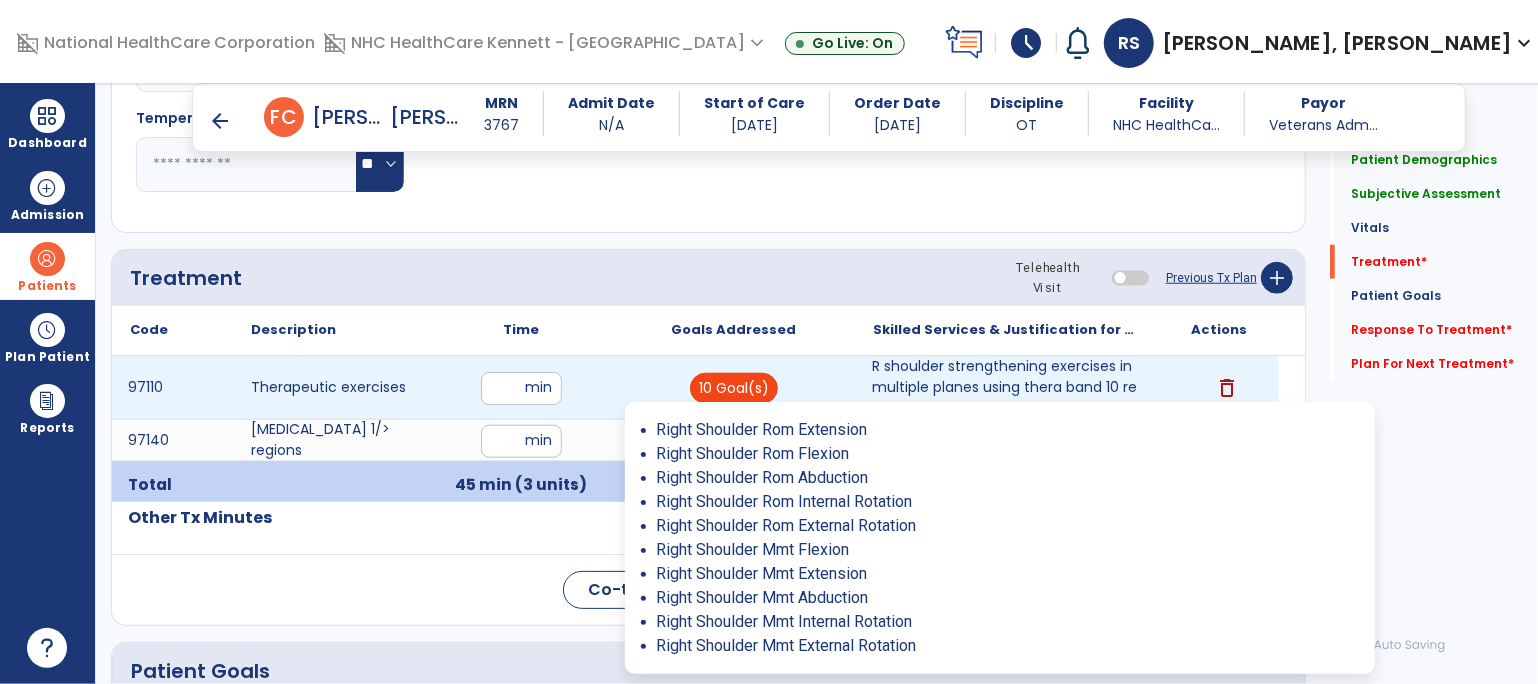 click on "10 Goal(s)" at bounding box center (734, 388) 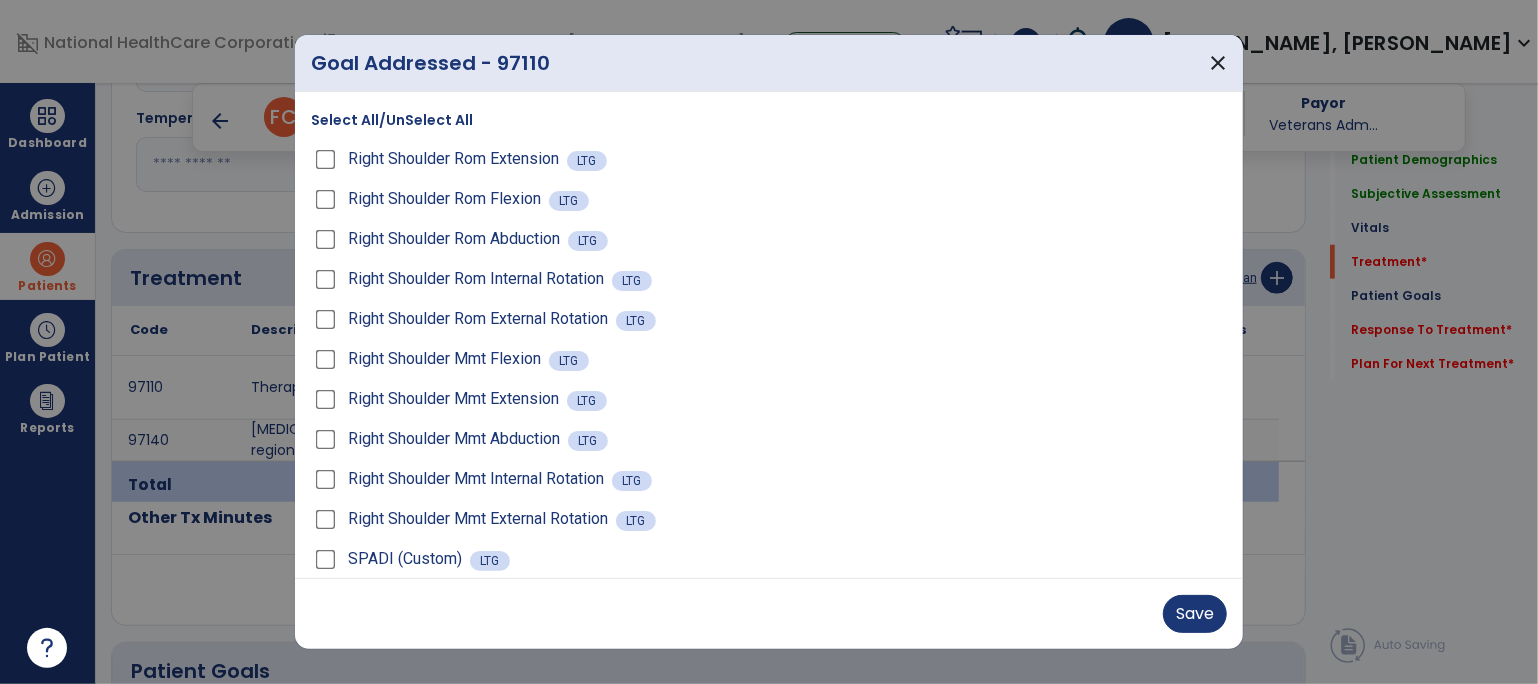 scroll, scrollTop: 56, scrollLeft: 0, axis: vertical 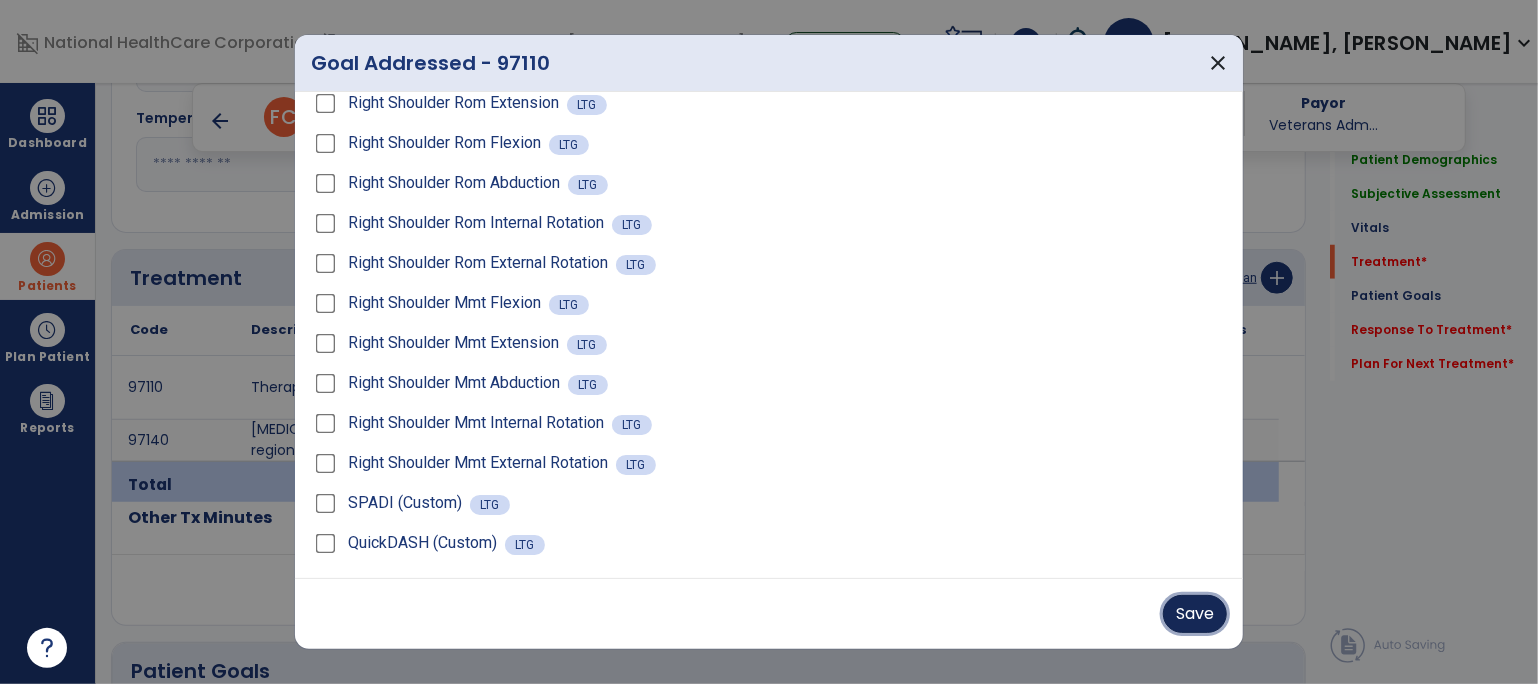click on "Save" at bounding box center (1195, 614) 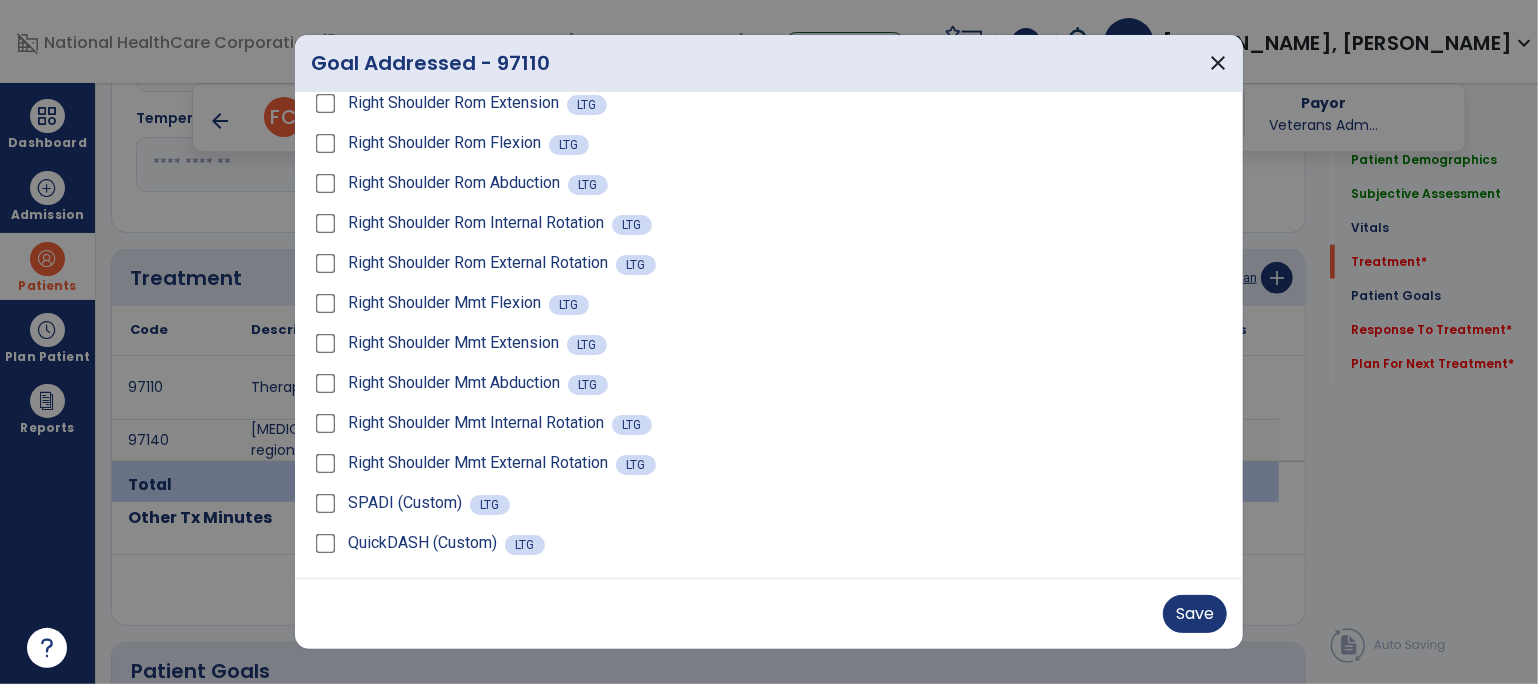 click on "Save" at bounding box center [769, 614] 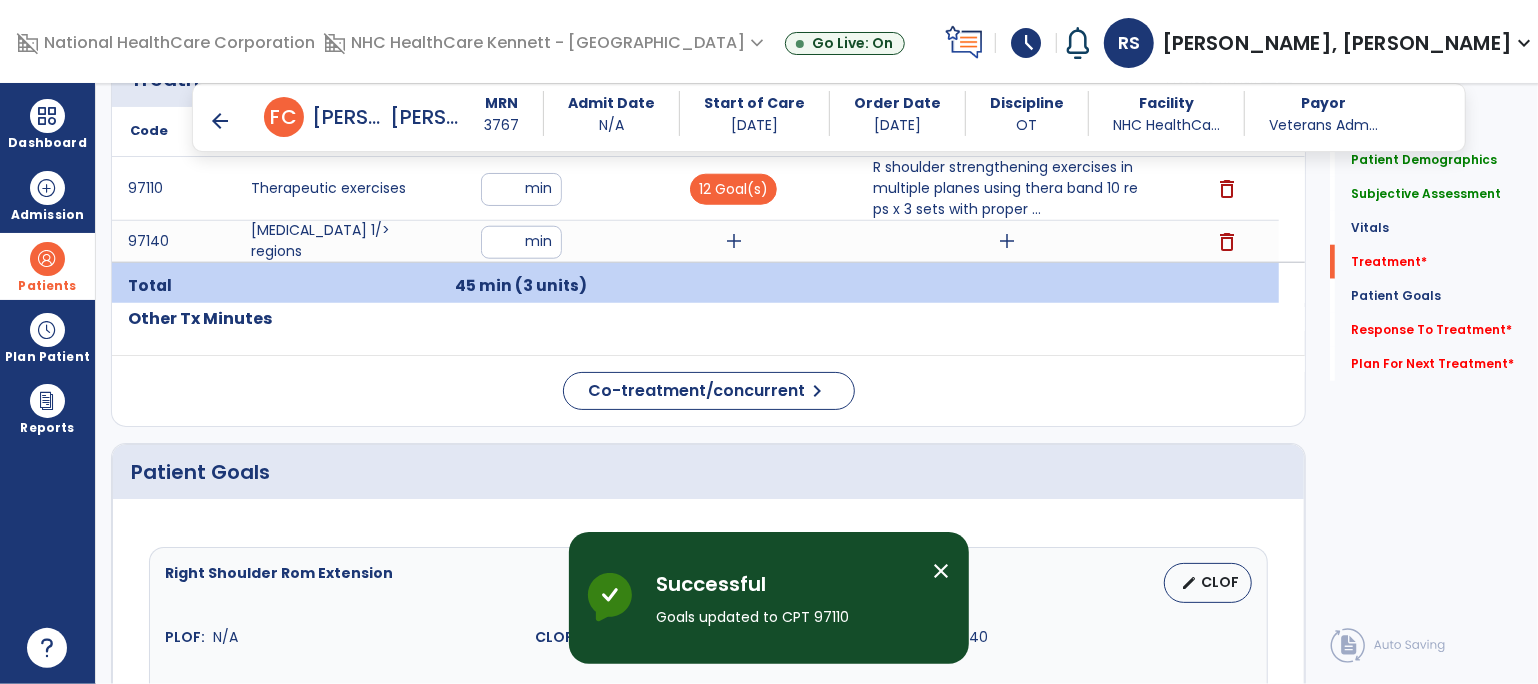 scroll, scrollTop: 1222, scrollLeft: 0, axis: vertical 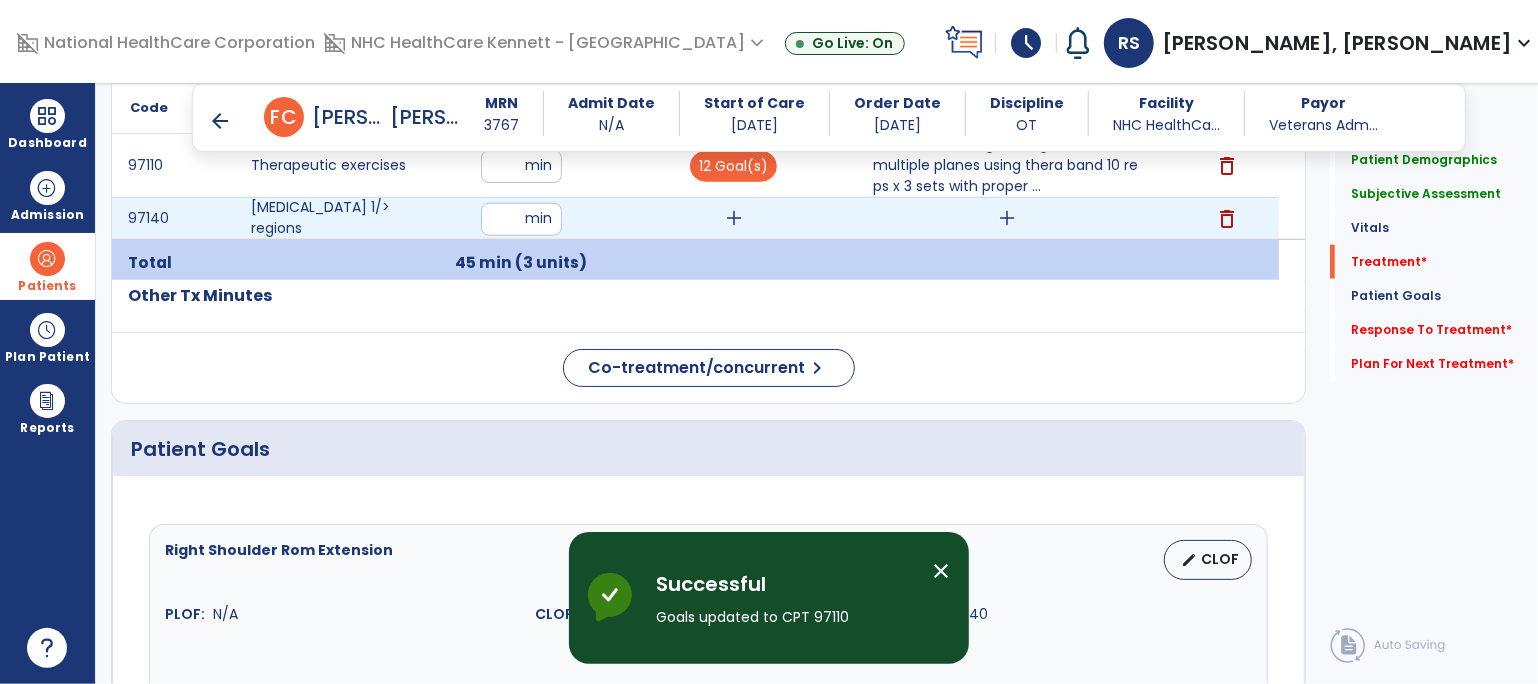 click on "add" at bounding box center (1007, 218) 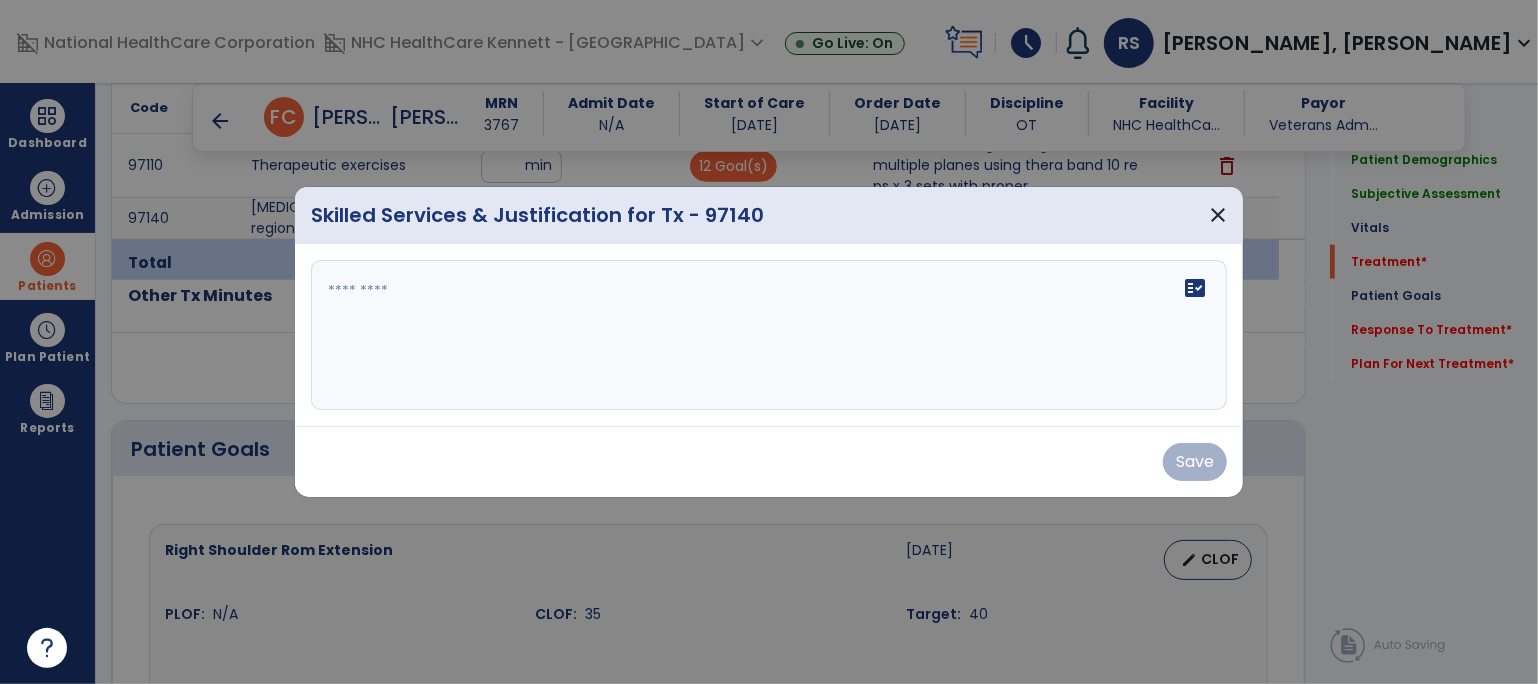 click at bounding box center [769, 335] 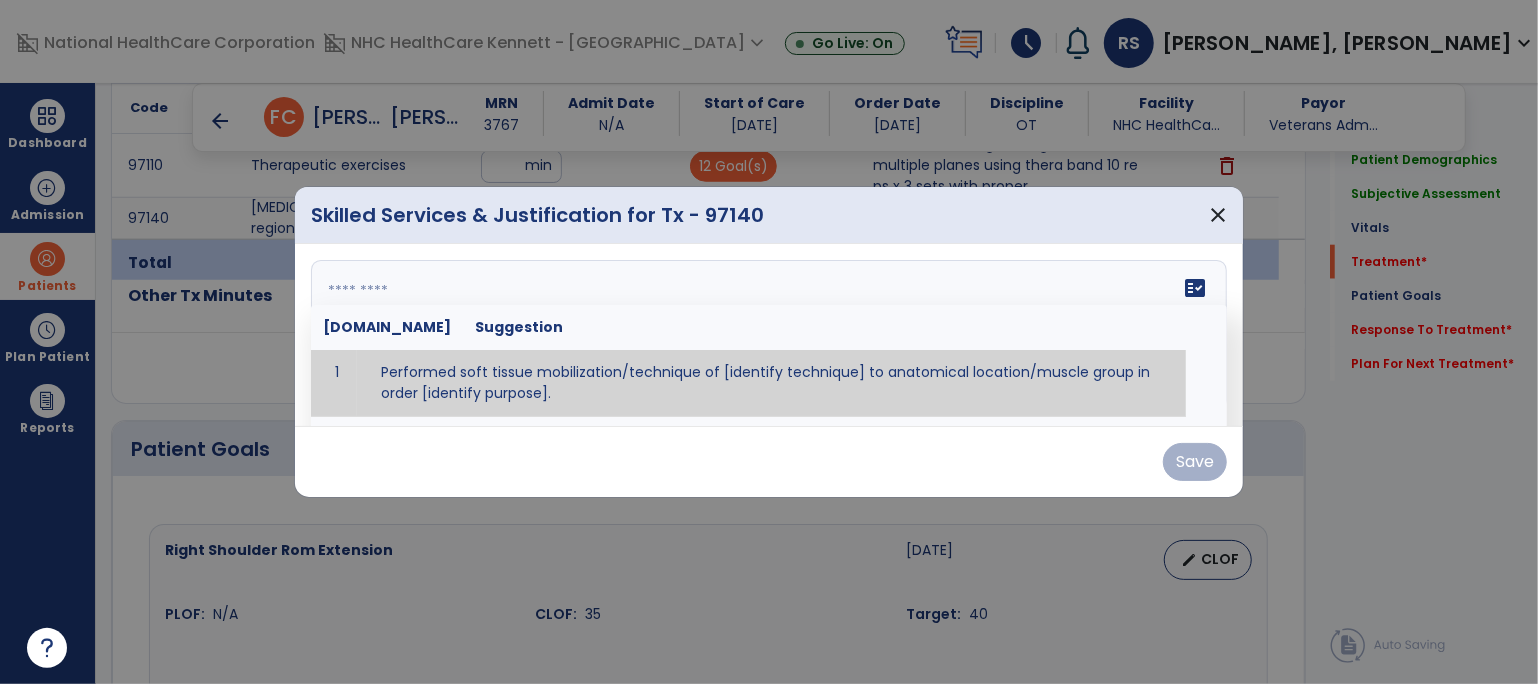 click at bounding box center [767, 335] 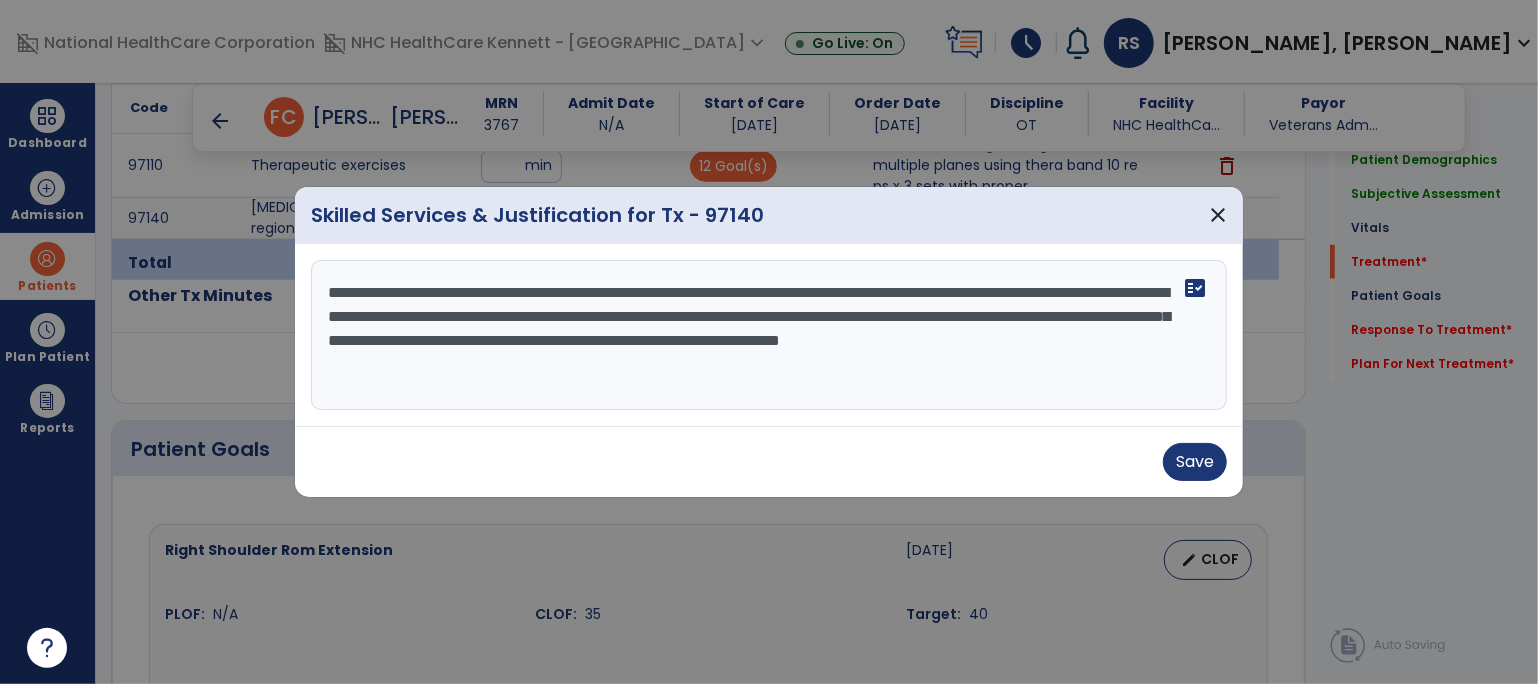 drag, startPoint x: 515, startPoint y: 314, endPoint x: 549, endPoint y: 315, distance: 34.0147 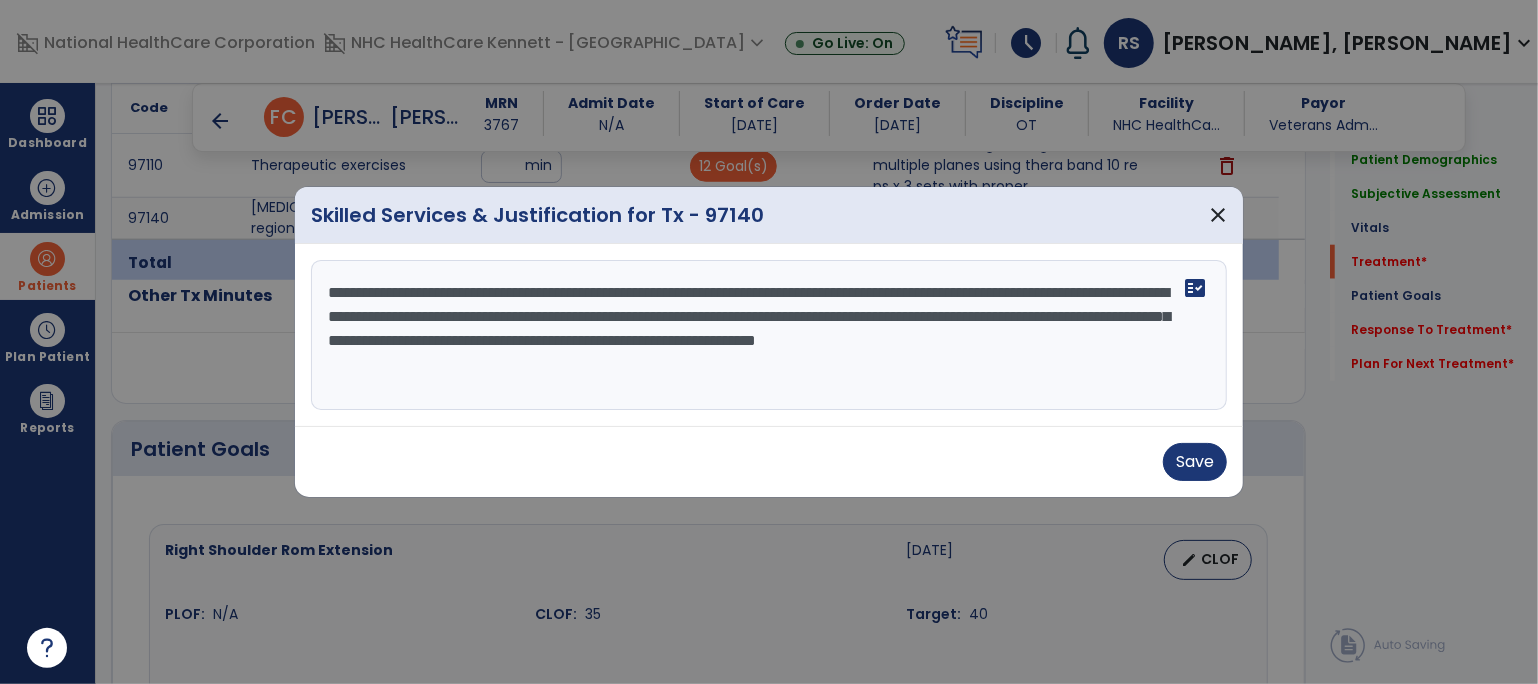 click on "**********" at bounding box center (769, 335) 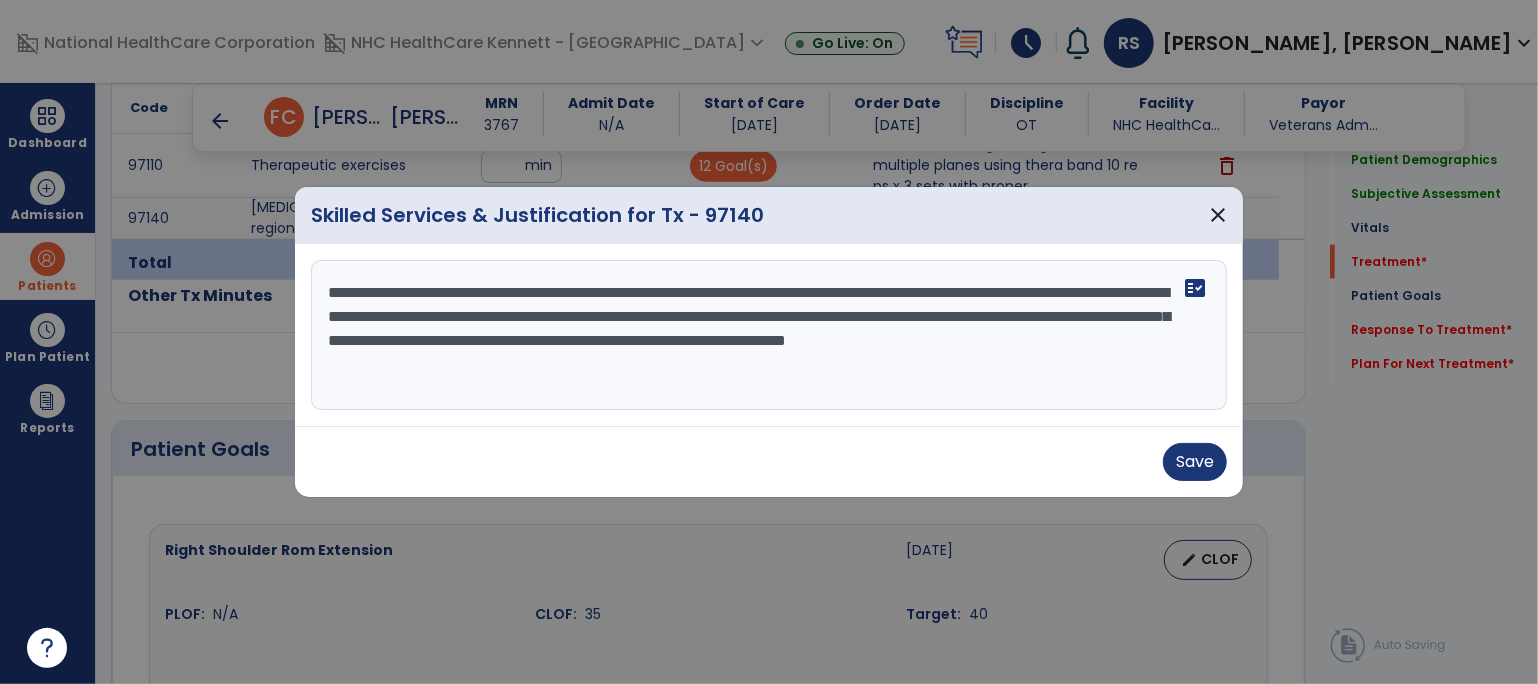 click on "**********" at bounding box center (769, 335) 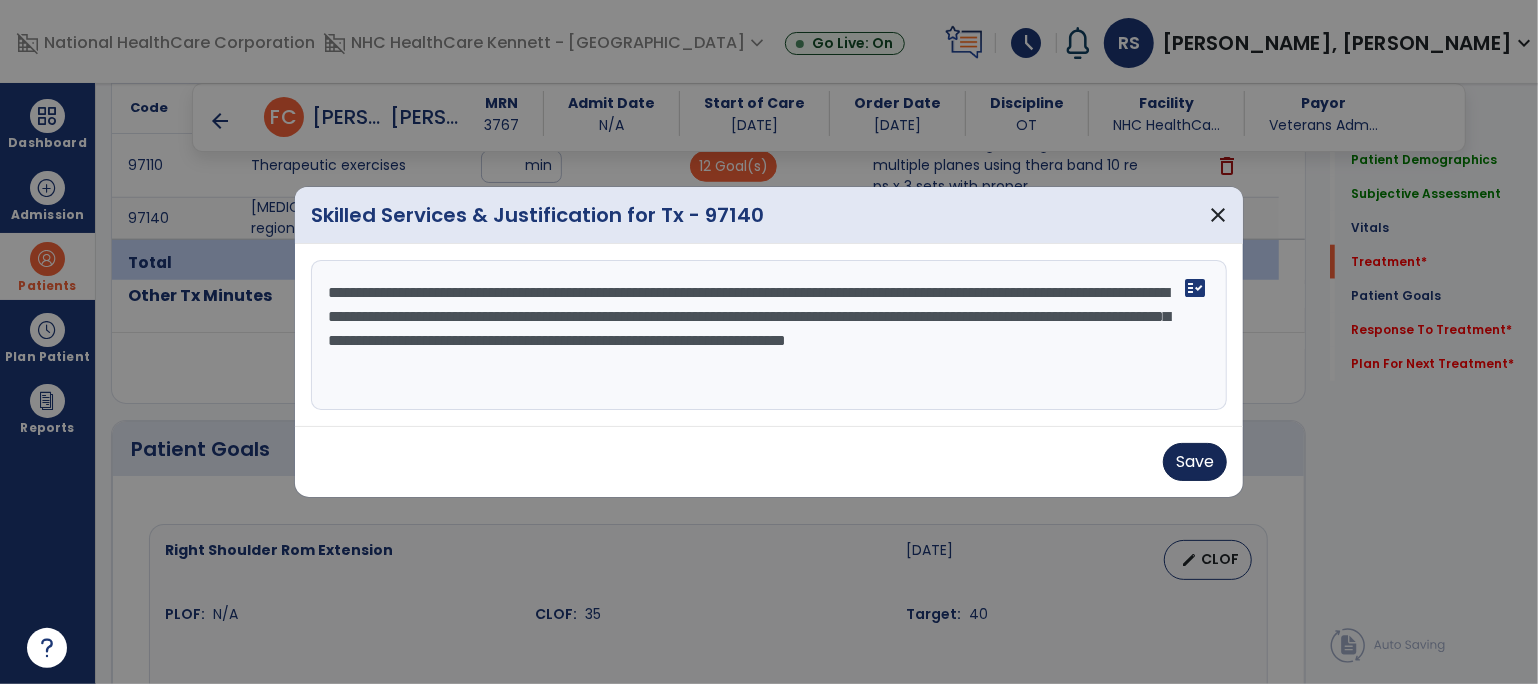 type on "**********" 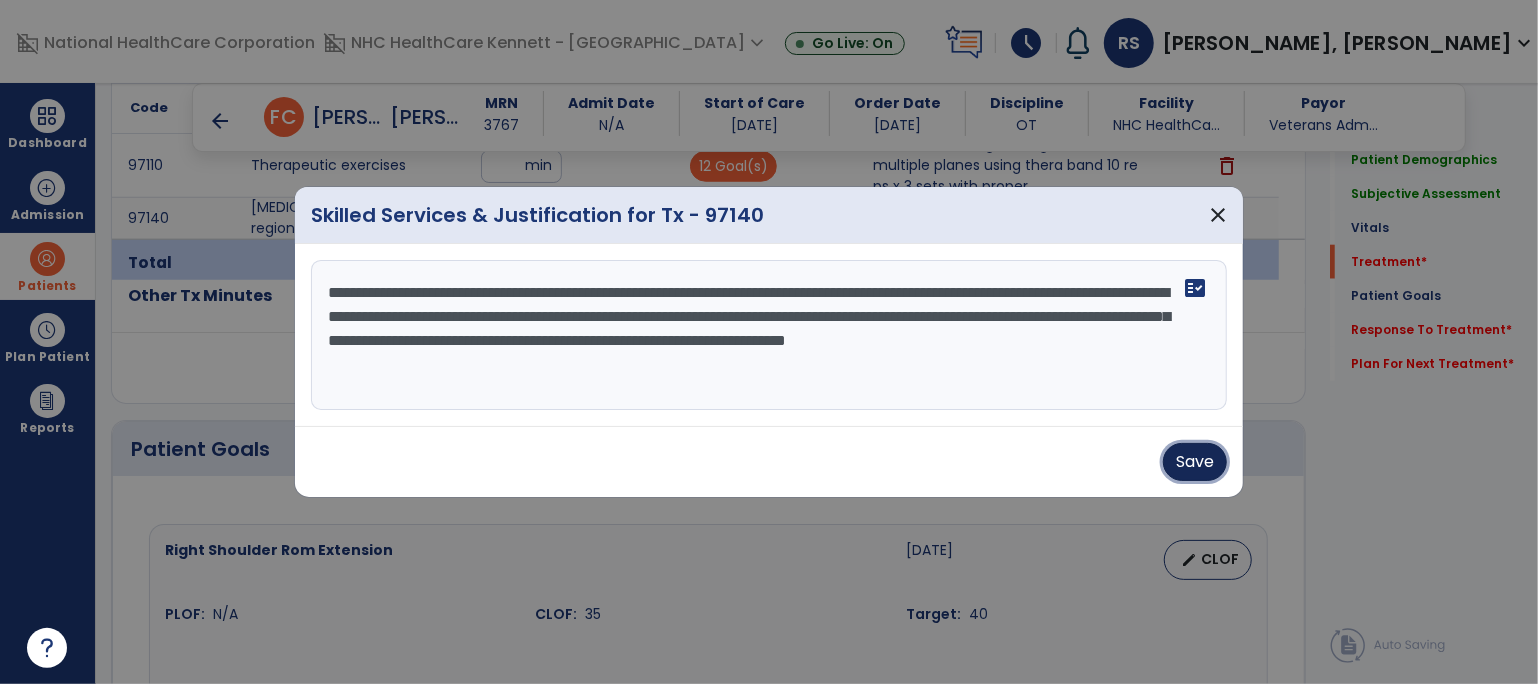 drag, startPoint x: 1219, startPoint y: 452, endPoint x: 996, endPoint y: 378, distance: 234.95744 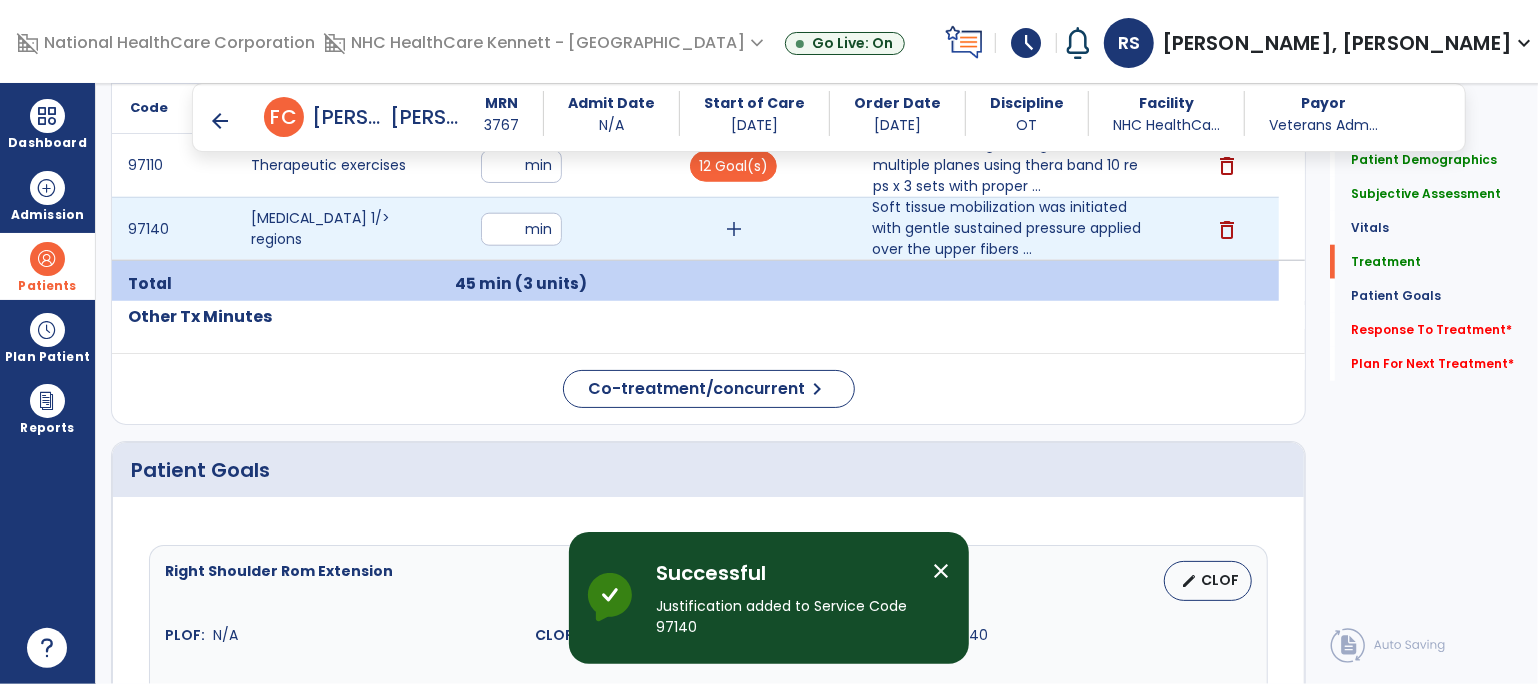 click on "add" at bounding box center [734, 229] 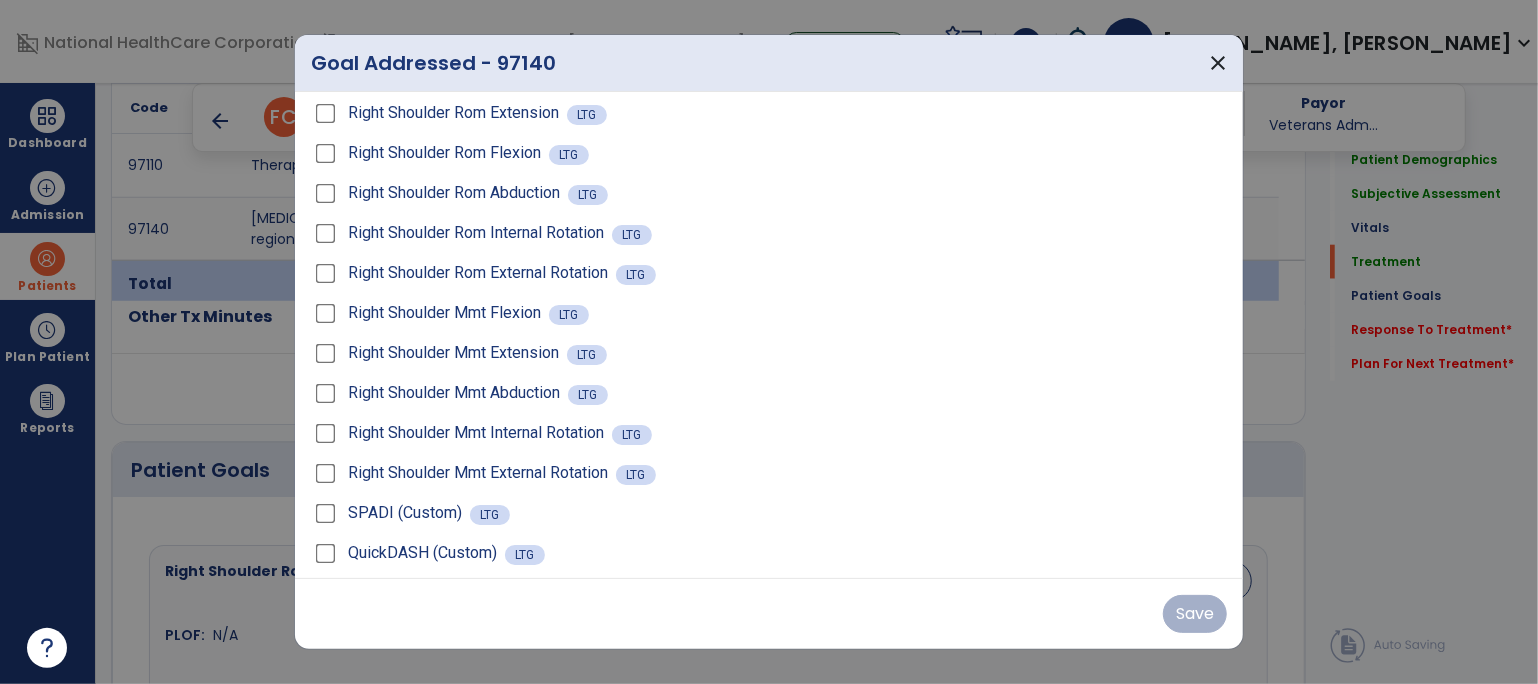 scroll, scrollTop: 56, scrollLeft: 0, axis: vertical 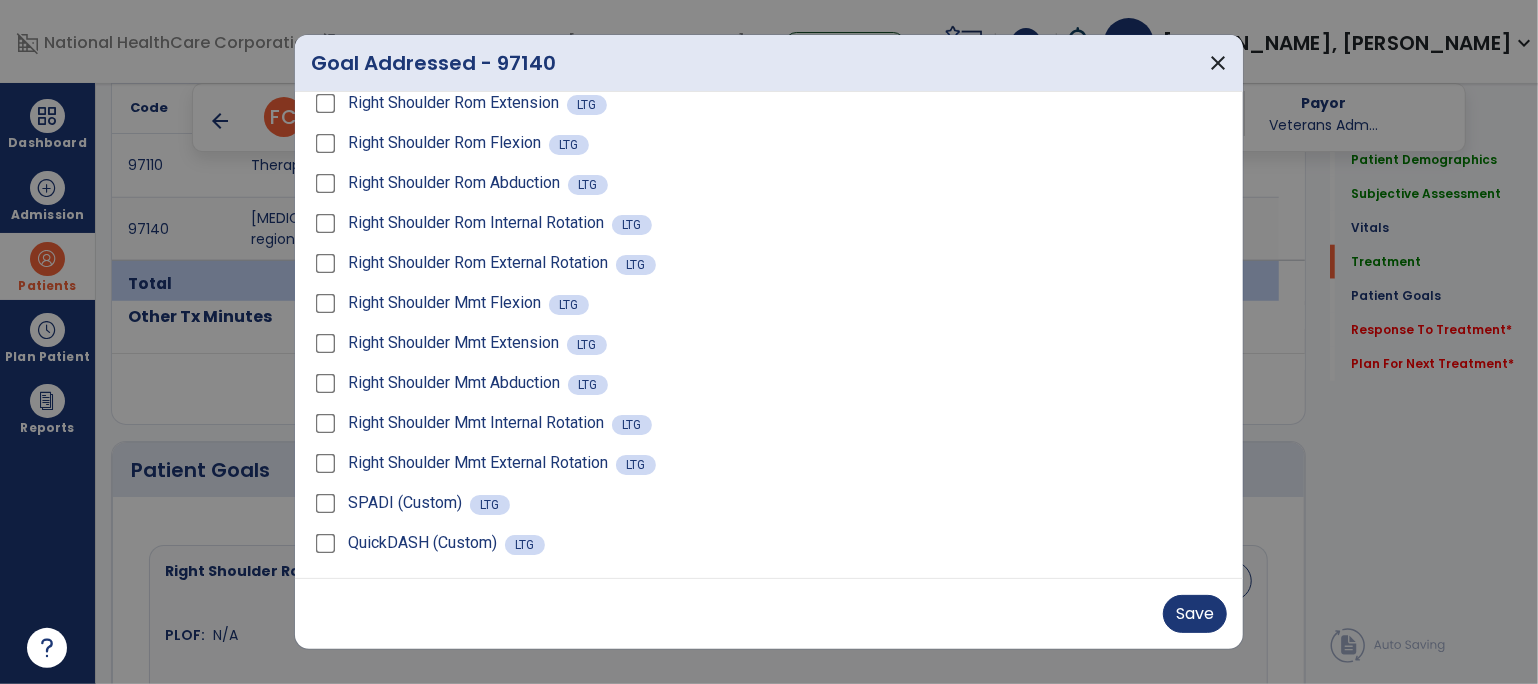 click on "Select All/UnSelect All Right Shoulder Rom Extension  LTG  Right Shoulder Rom Flexion  LTG  Right Shoulder Rom Abduction  LTG  Right Shoulder Rom Internal Rotation  LTG  Right Shoulder Rom External Rotation  LTG  Right Shoulder Mmt Flexion  LTG  Right Shoulder Mmt Extension  LTG  Right Shoulder Mmt Abduction  LTG  Right Shoulder Mmt Internal Rotation  LTG  Right Shoulder Mmt External Rotation  LTG  SPADI (Custom)  LTG  QuickDASH (Custom)  LTG" at bounding box center (769, 335) 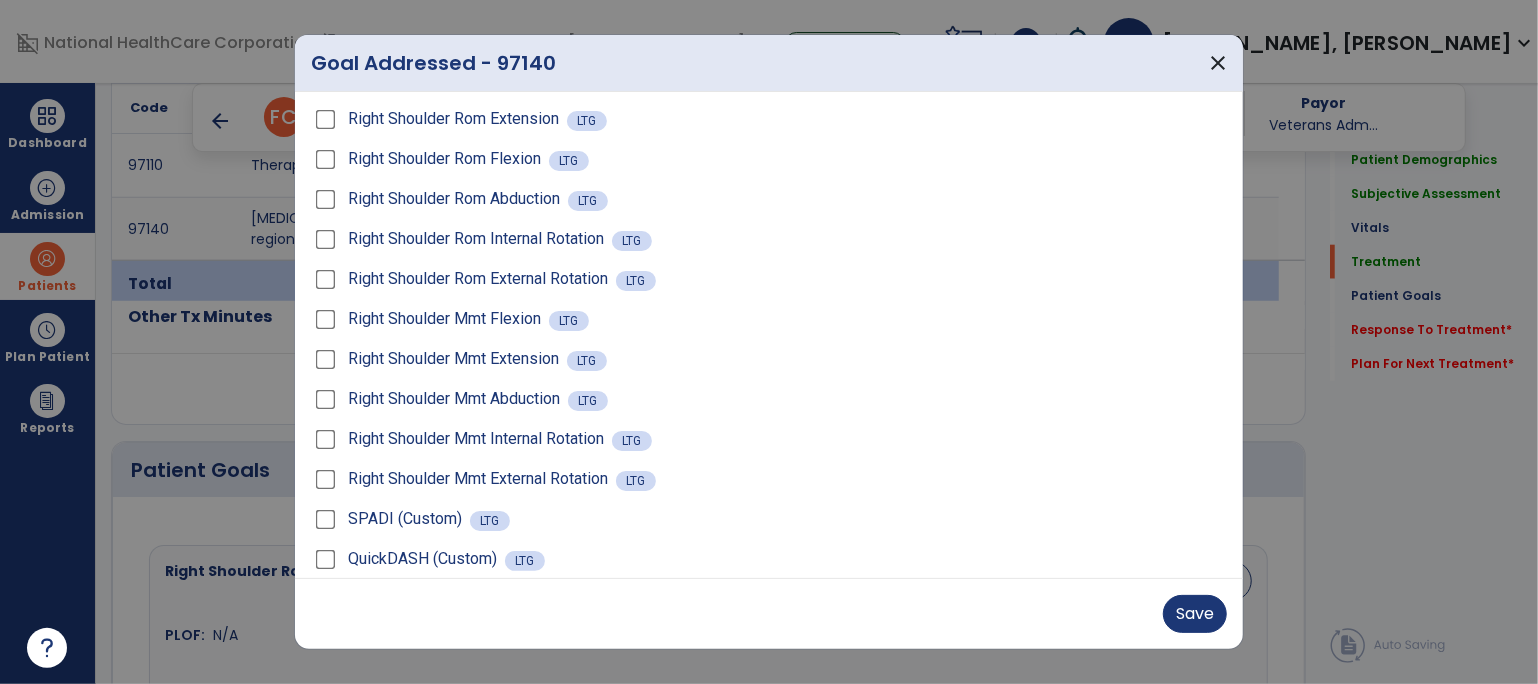 scroll, scrollTop: 56, scrollLeft: 0, axis: vertical 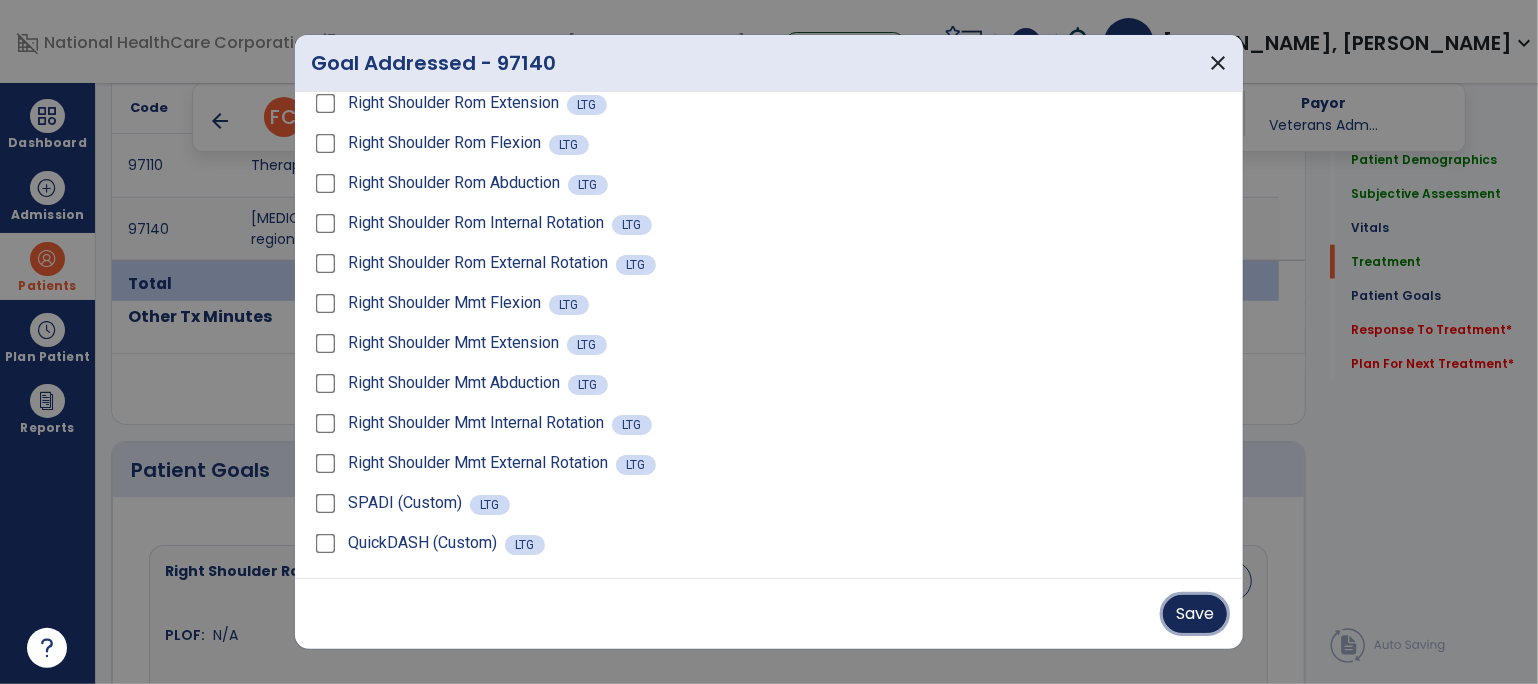 click on "Save" at bounding box center [1195, 614] 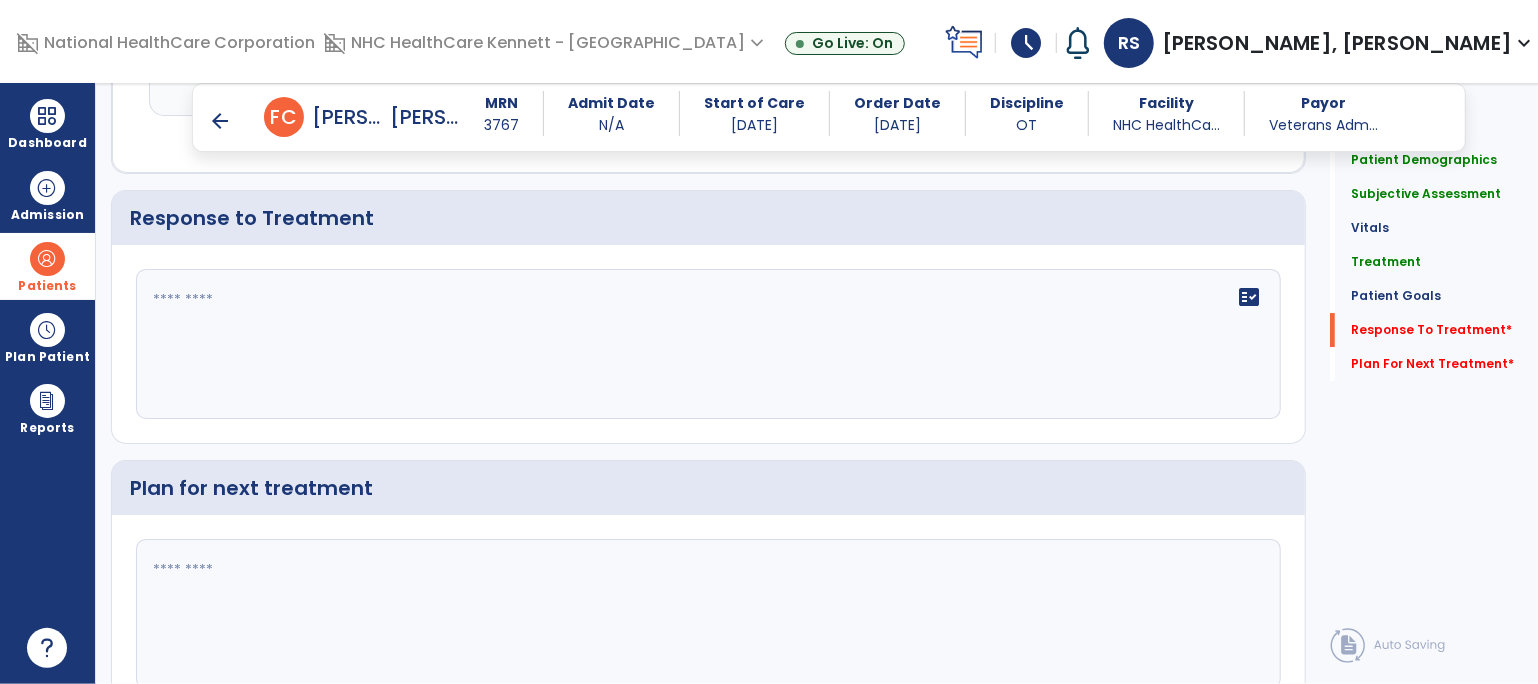 scroll, scrollTop: 3982, scrollLeft: 0, axis: vertical 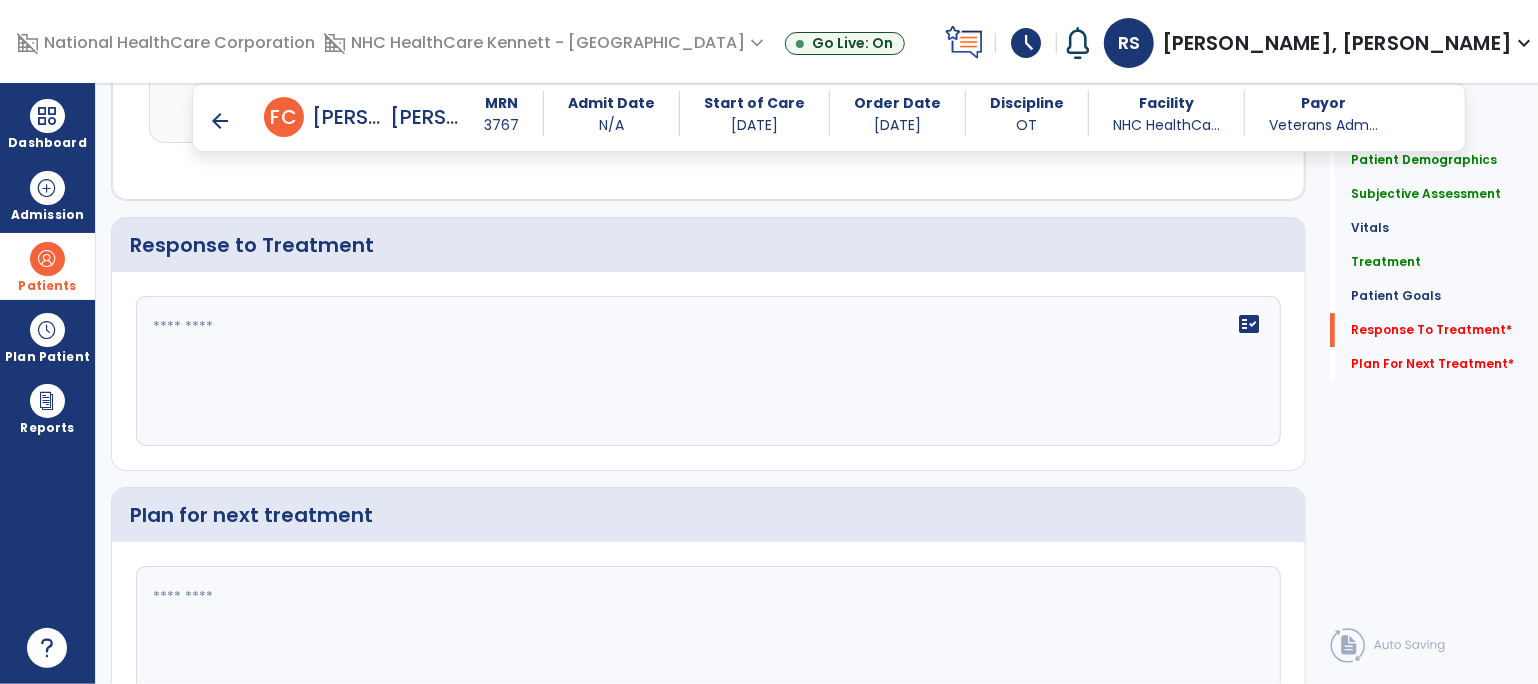click on "fact_check" 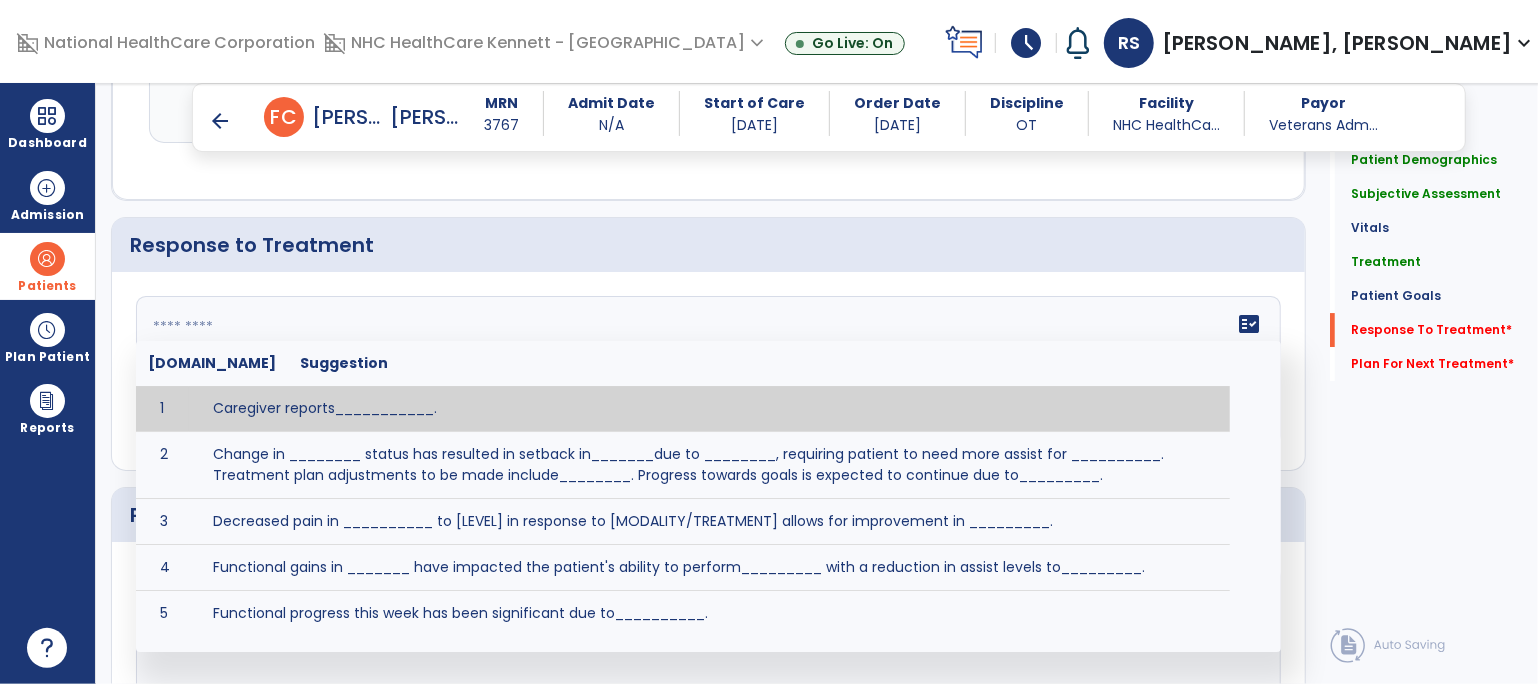 paste on "**********" 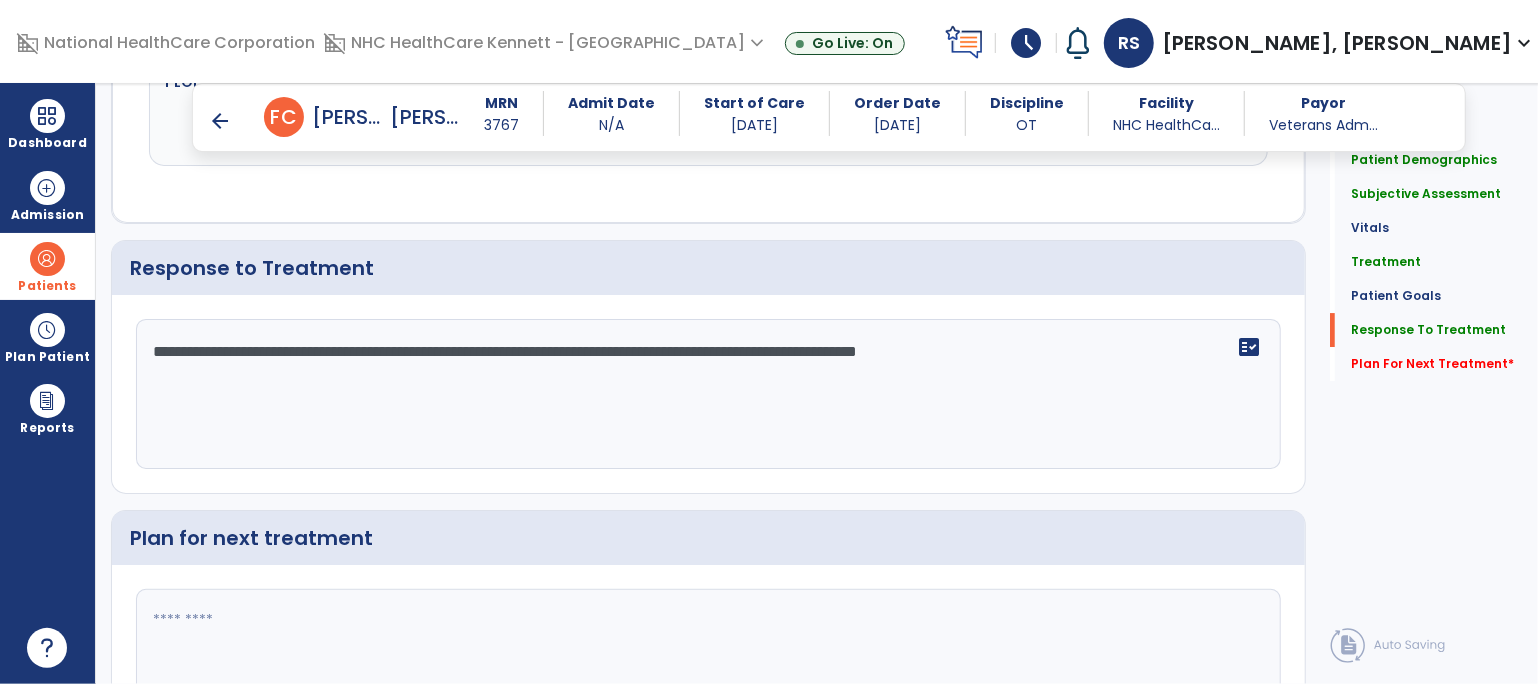 scroll, scrollTop: 3983, scrollLeft: 0, axis: vertical 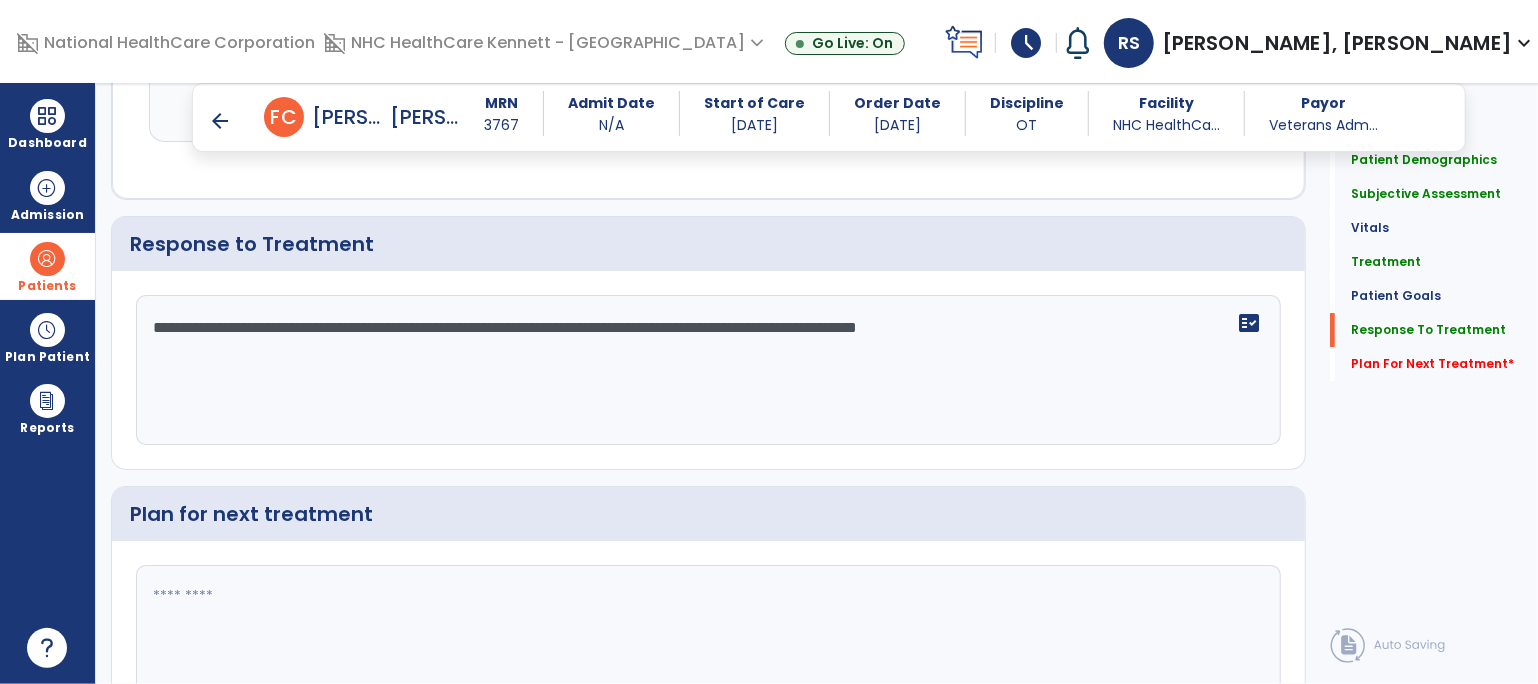 click on "**********" 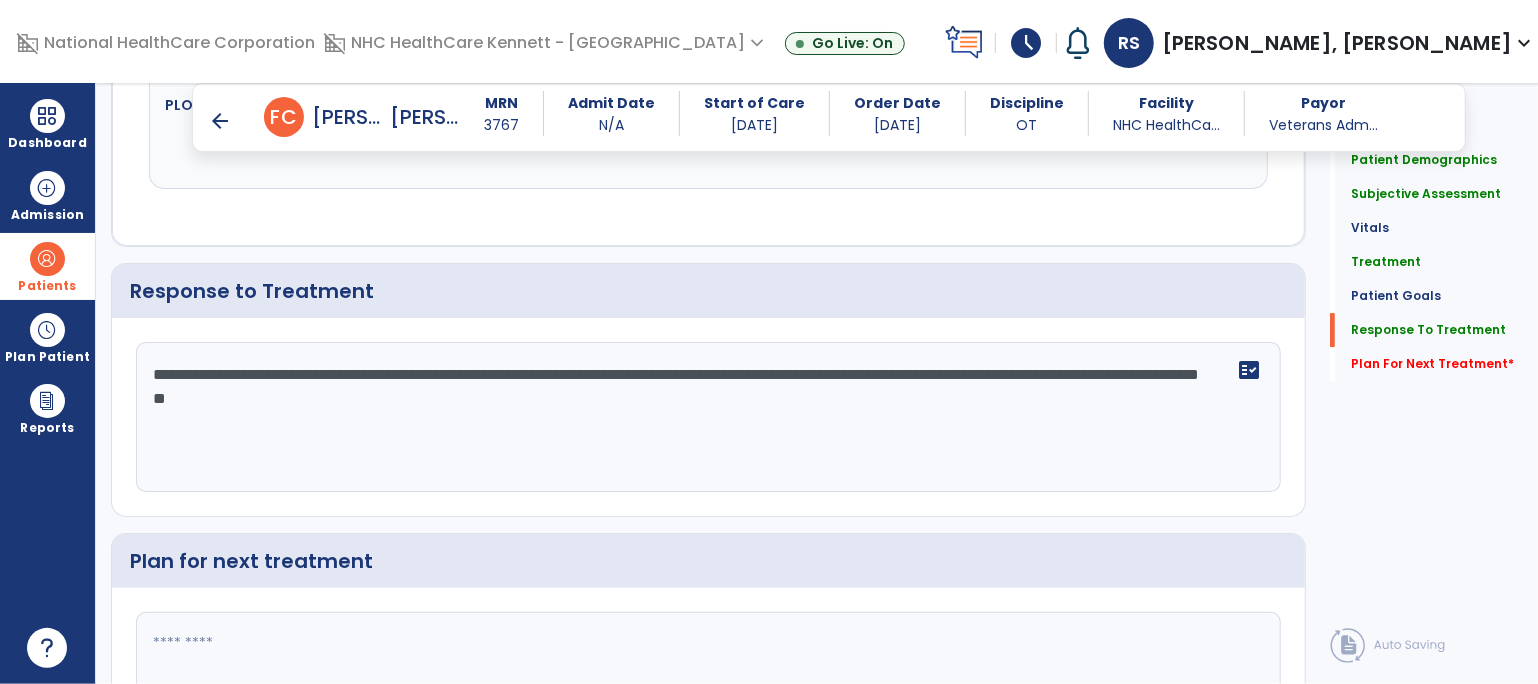 scroll, scrollTop: 3983, scrollLeft: 0, axis: vertical 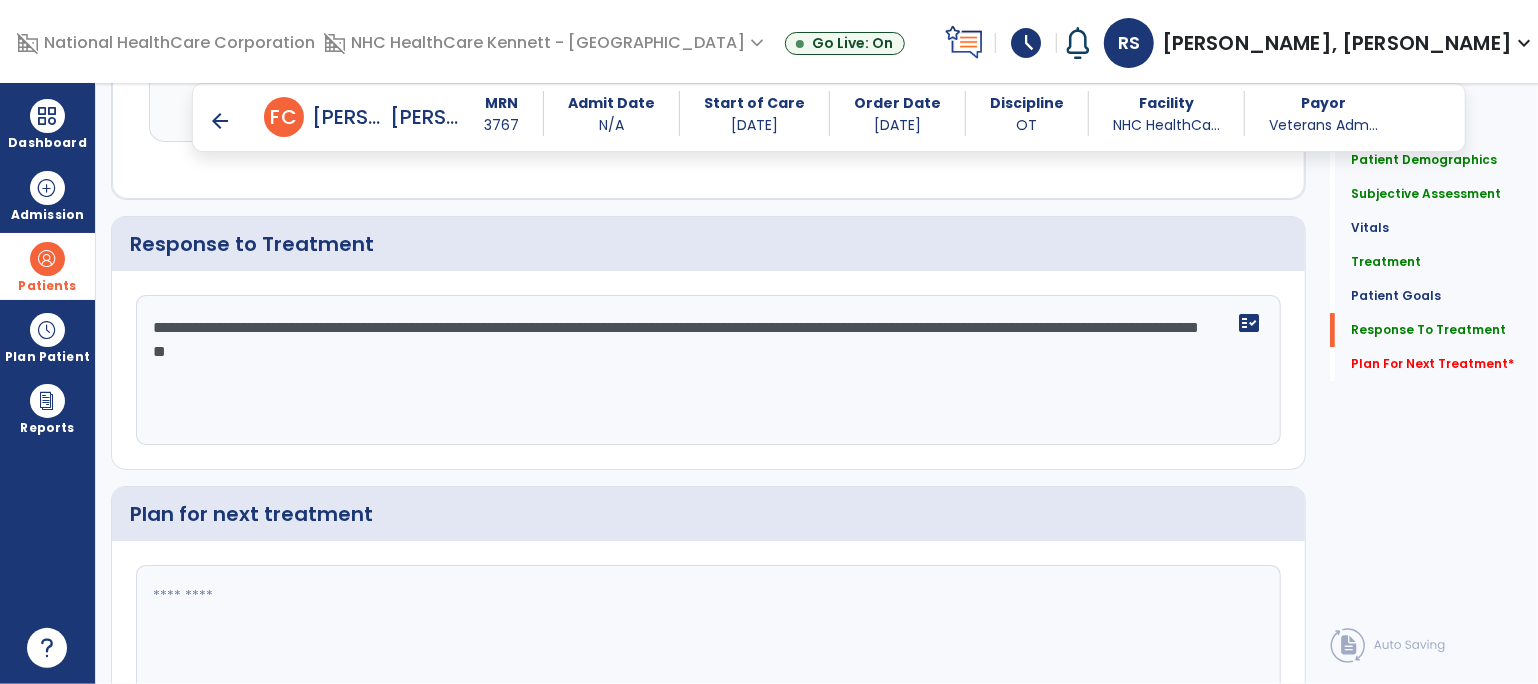 click on "**********" 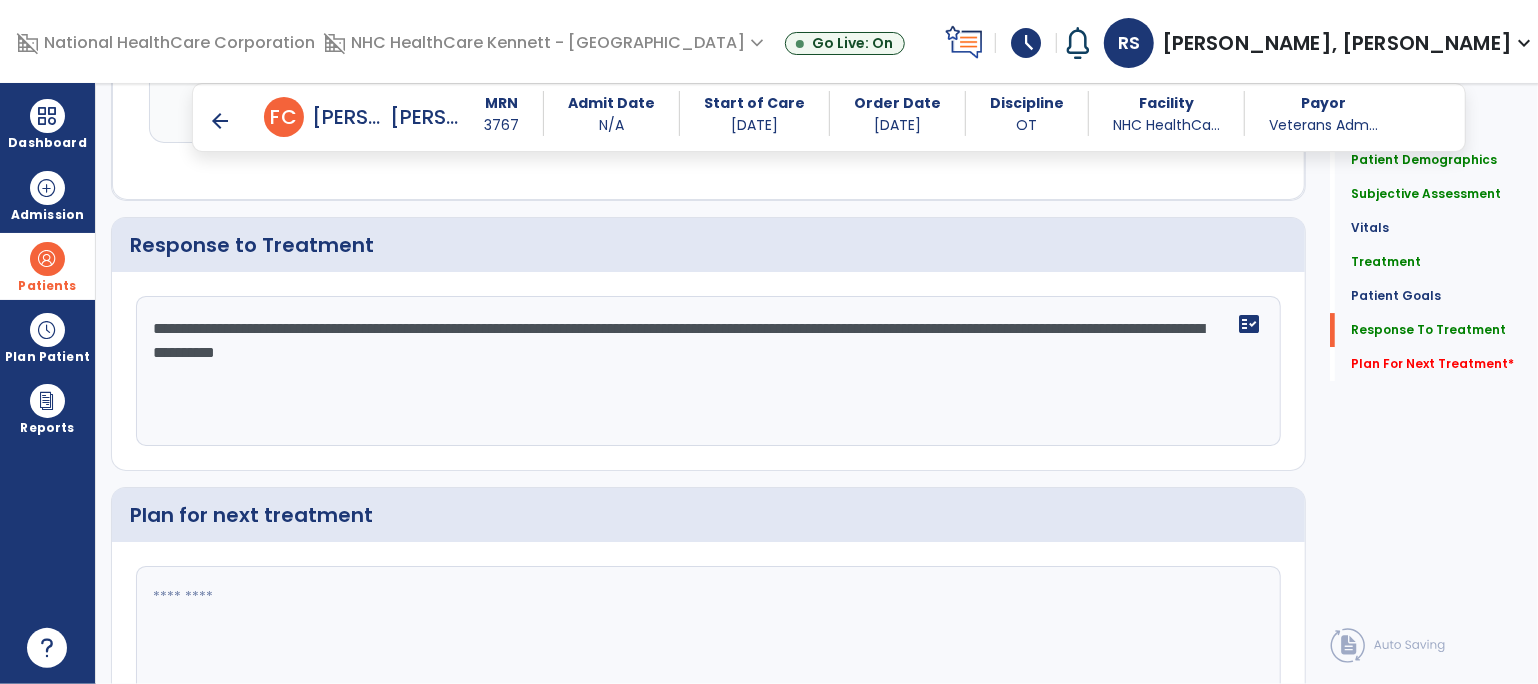 drag, startPoint x: 498, startPoint y: 337, endPoint x: 482, endPoint y: 339, distance: 16.124516 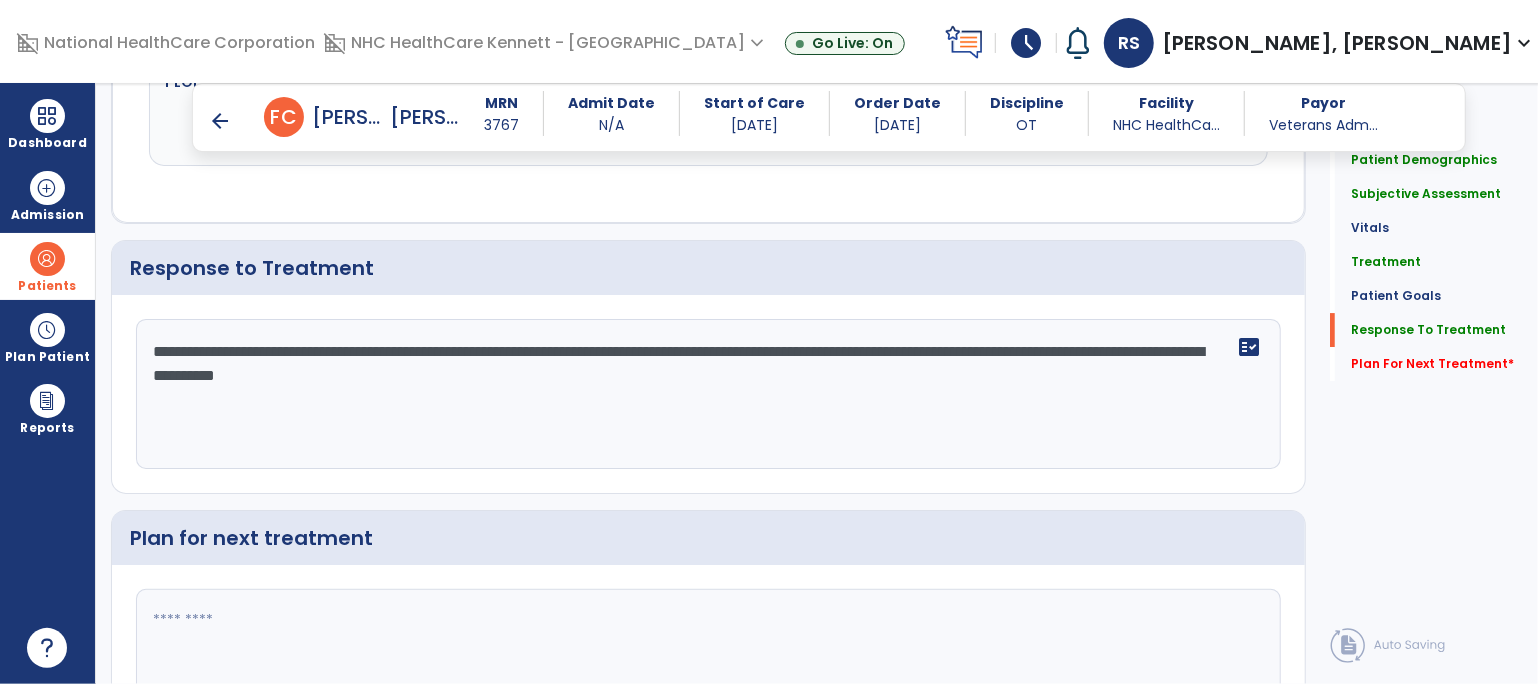 scroll, scrollTop: 3983, scrollLeft: 0, axis: vertical 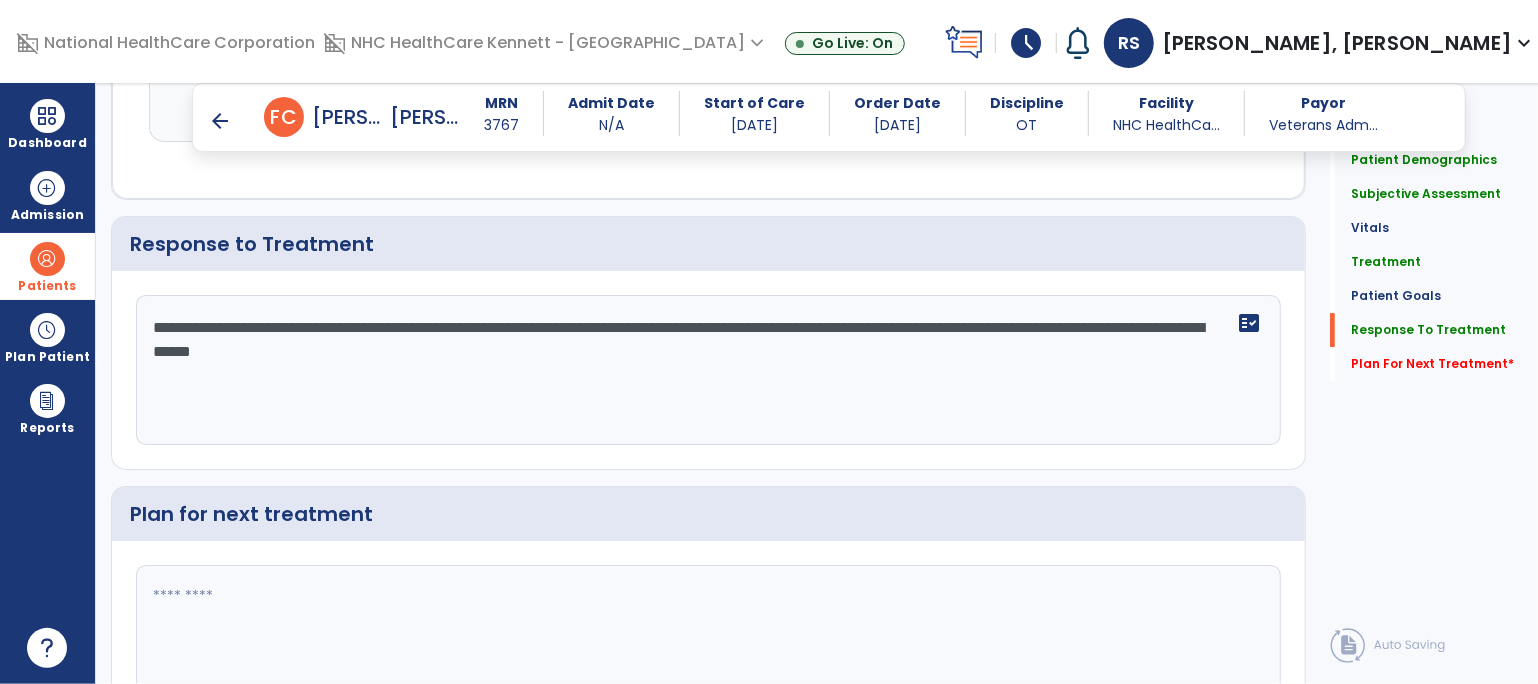 click on "**********" 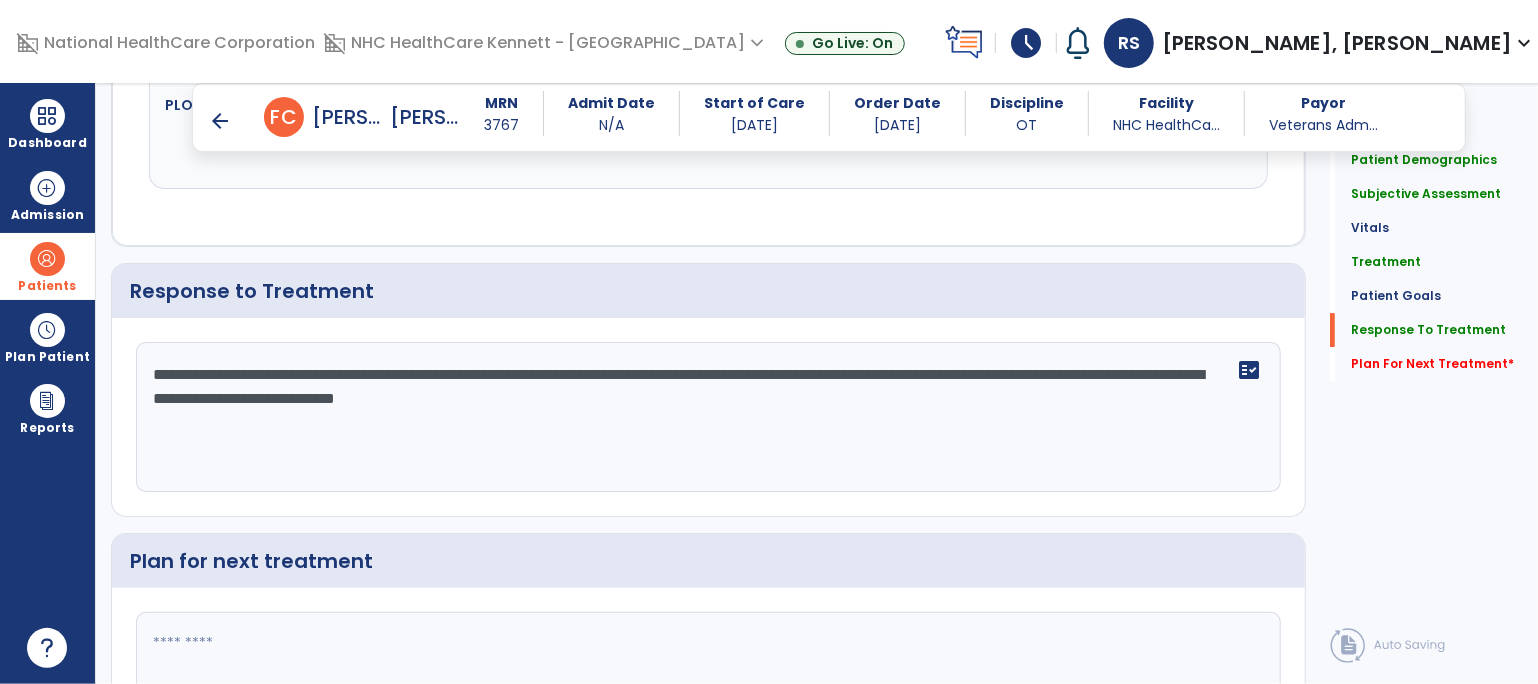 scroll, scrollTop: 3983, scrollLeft: 0, axis: vertical 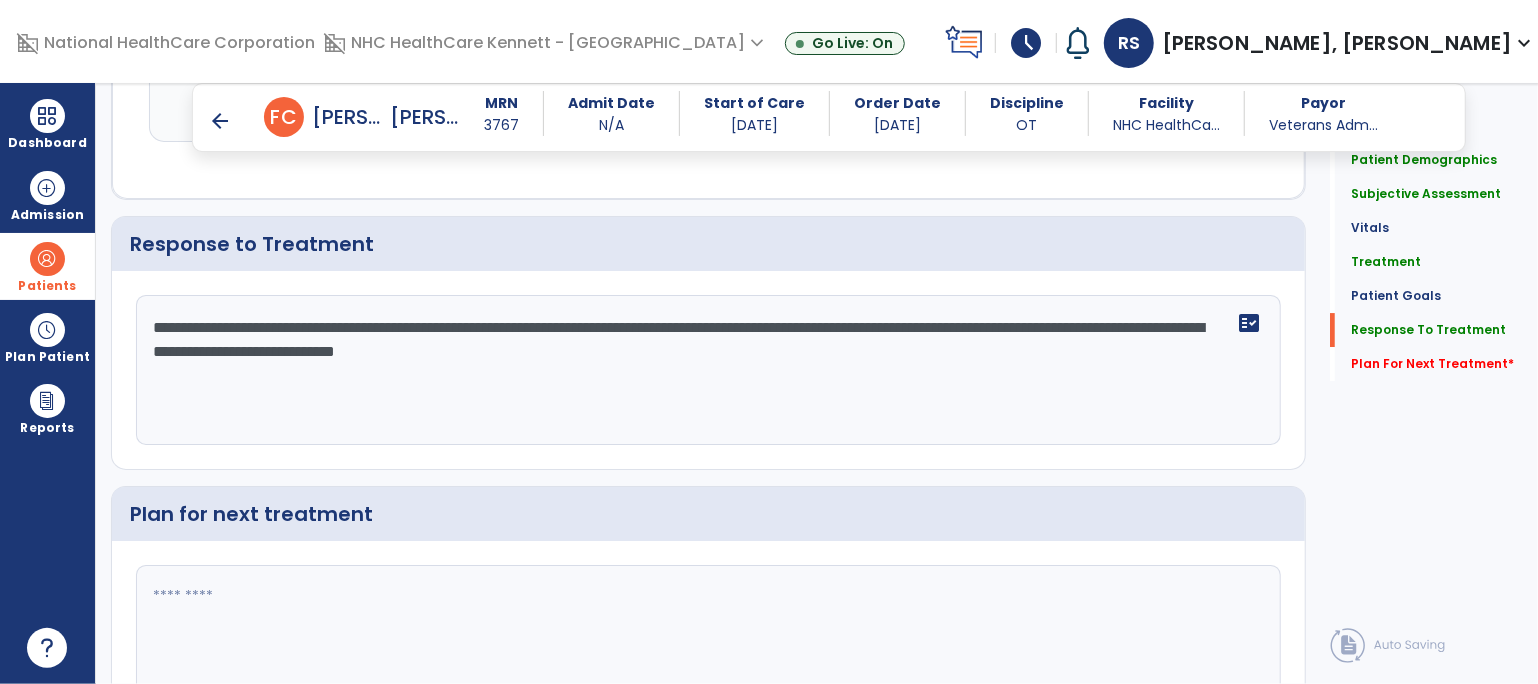 click on "**********" 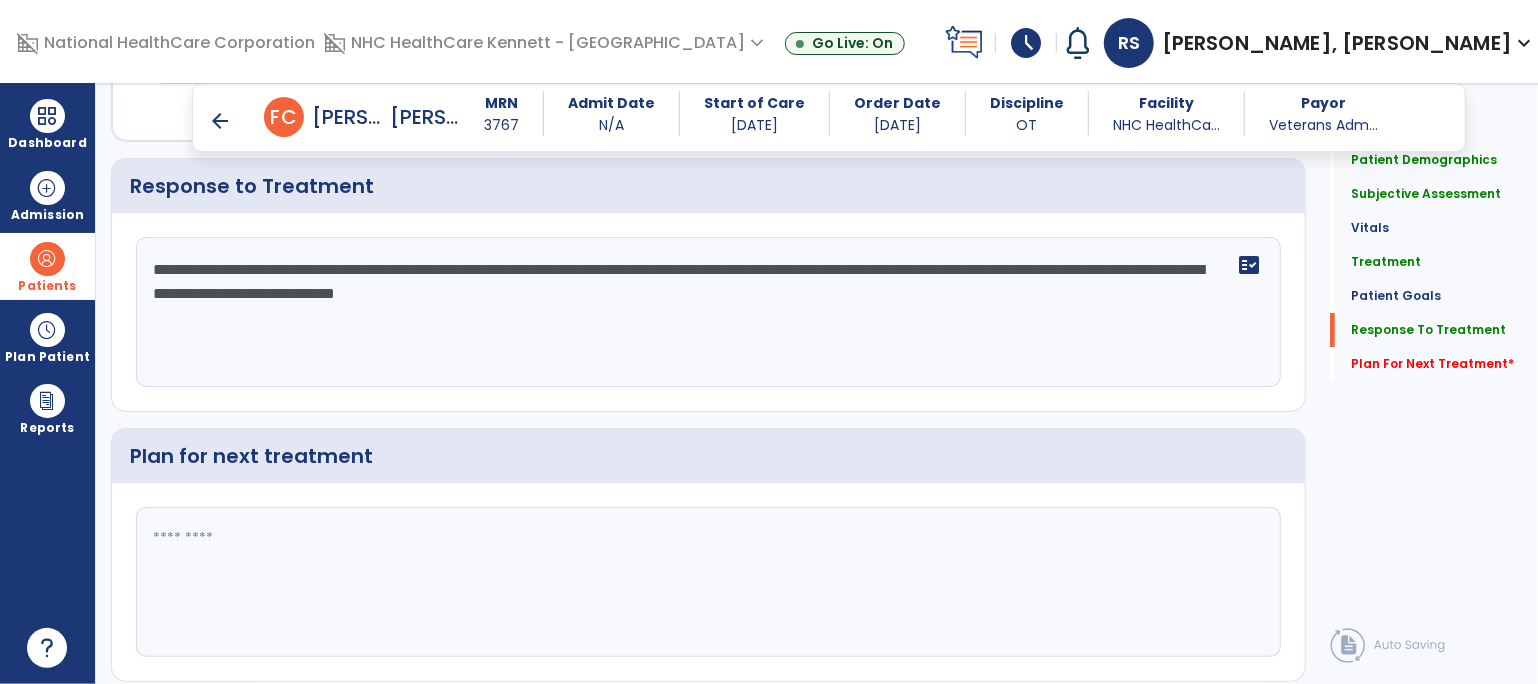 scroll, scrollTop: 4093, scrollLeft: 0, axis: vertical 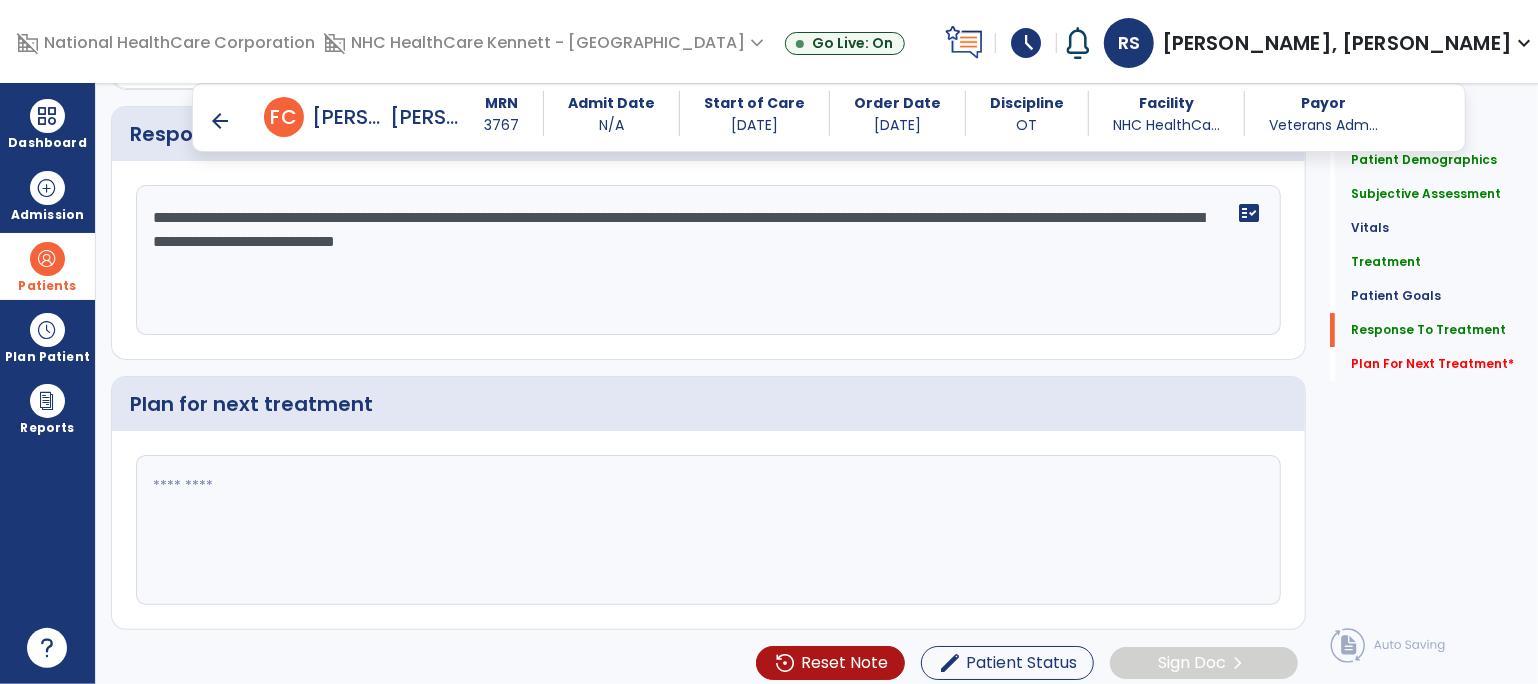 type on "**********" 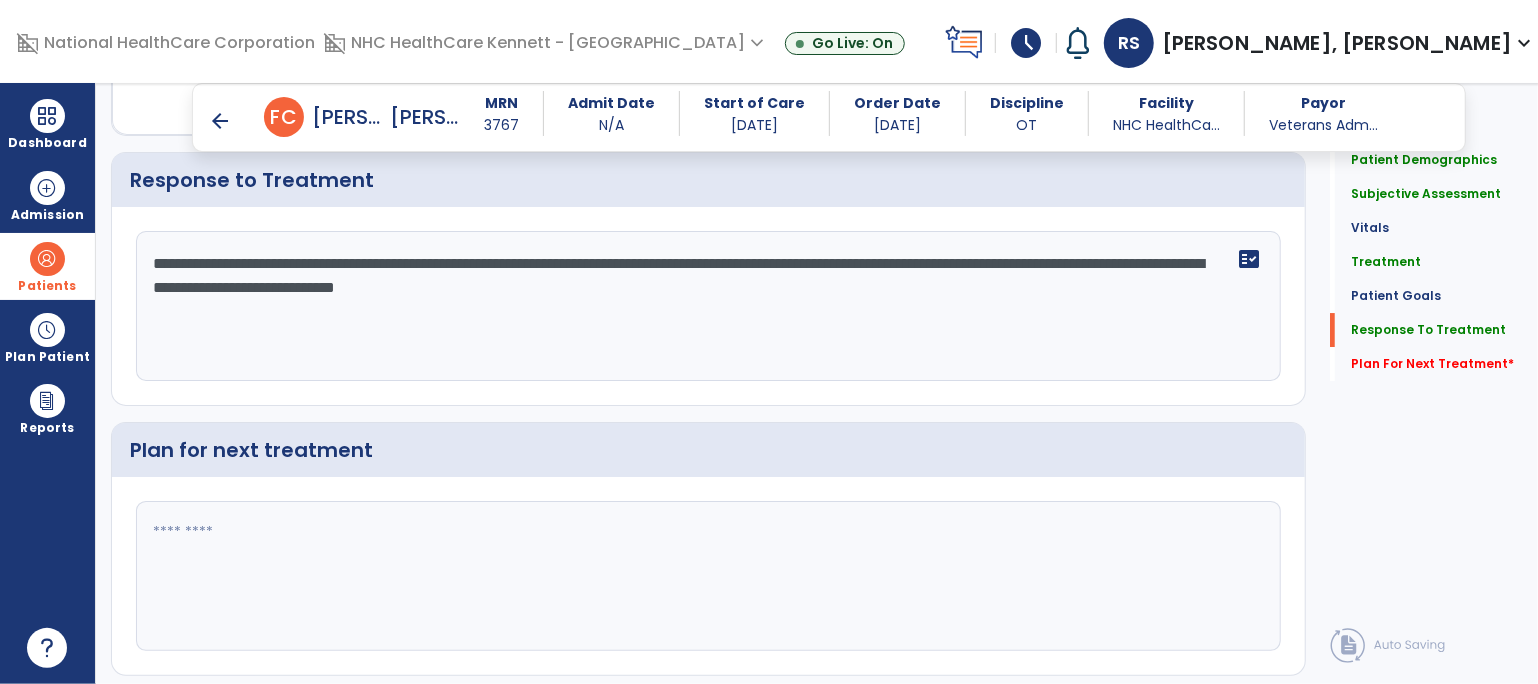 scroll, scrollTop: 4093, scrollLeft: 0, axis: vertical 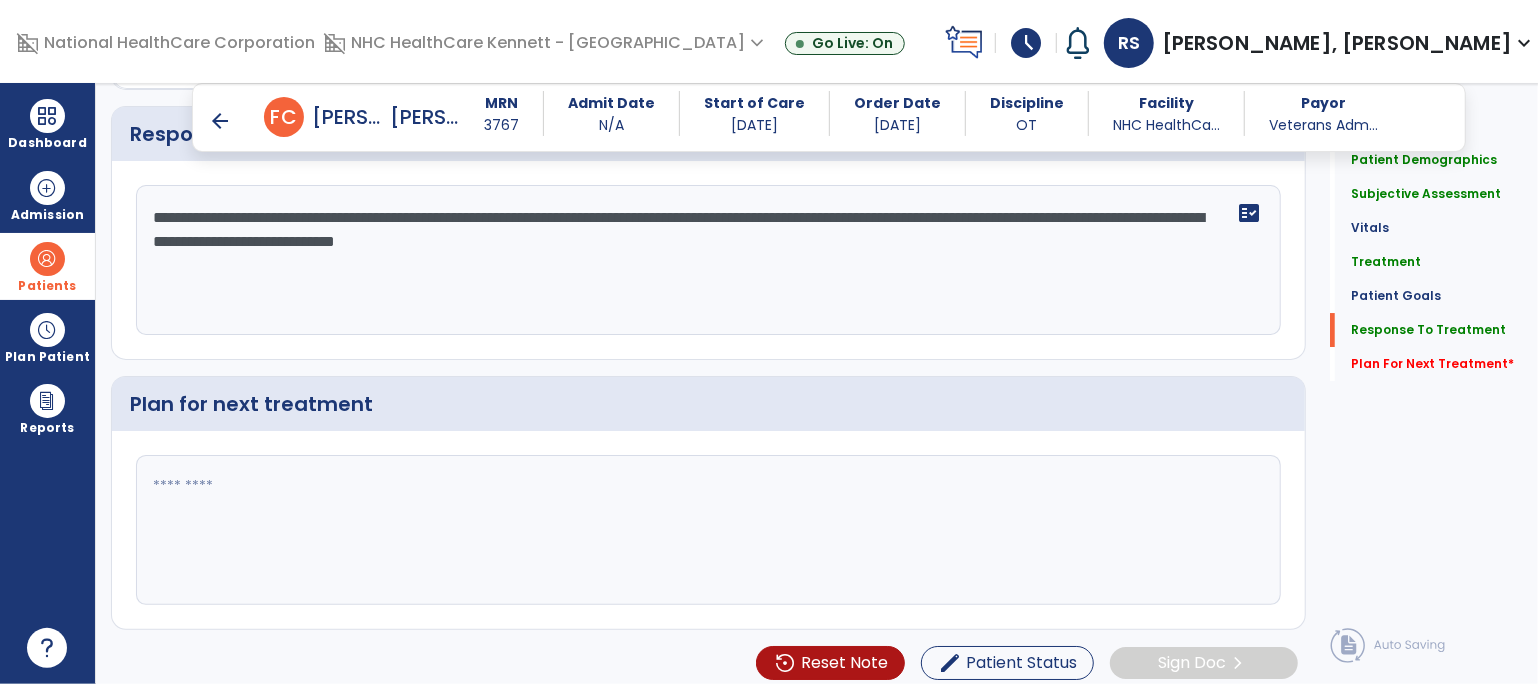 click 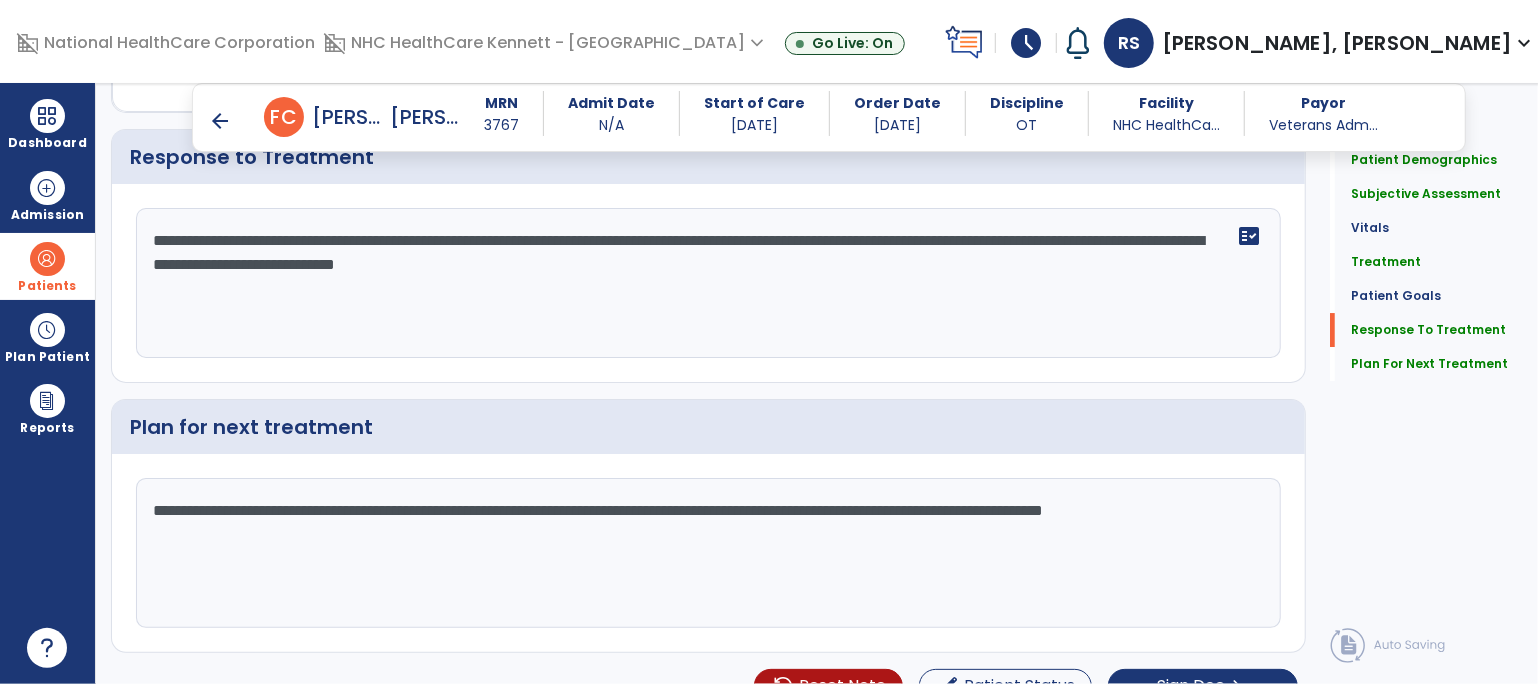 scroll, scrollTop: 4093, scrollLeft: 0, axis: vertical 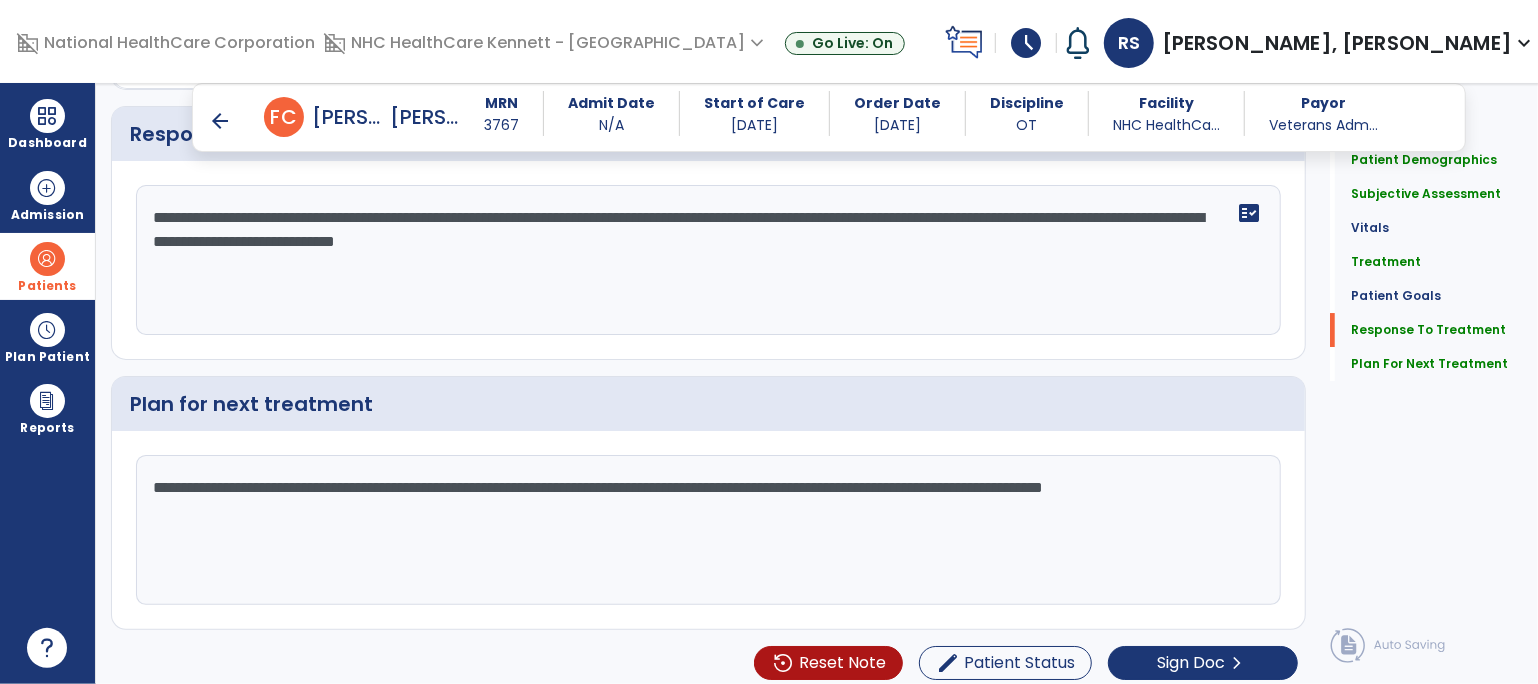 click on "**********" 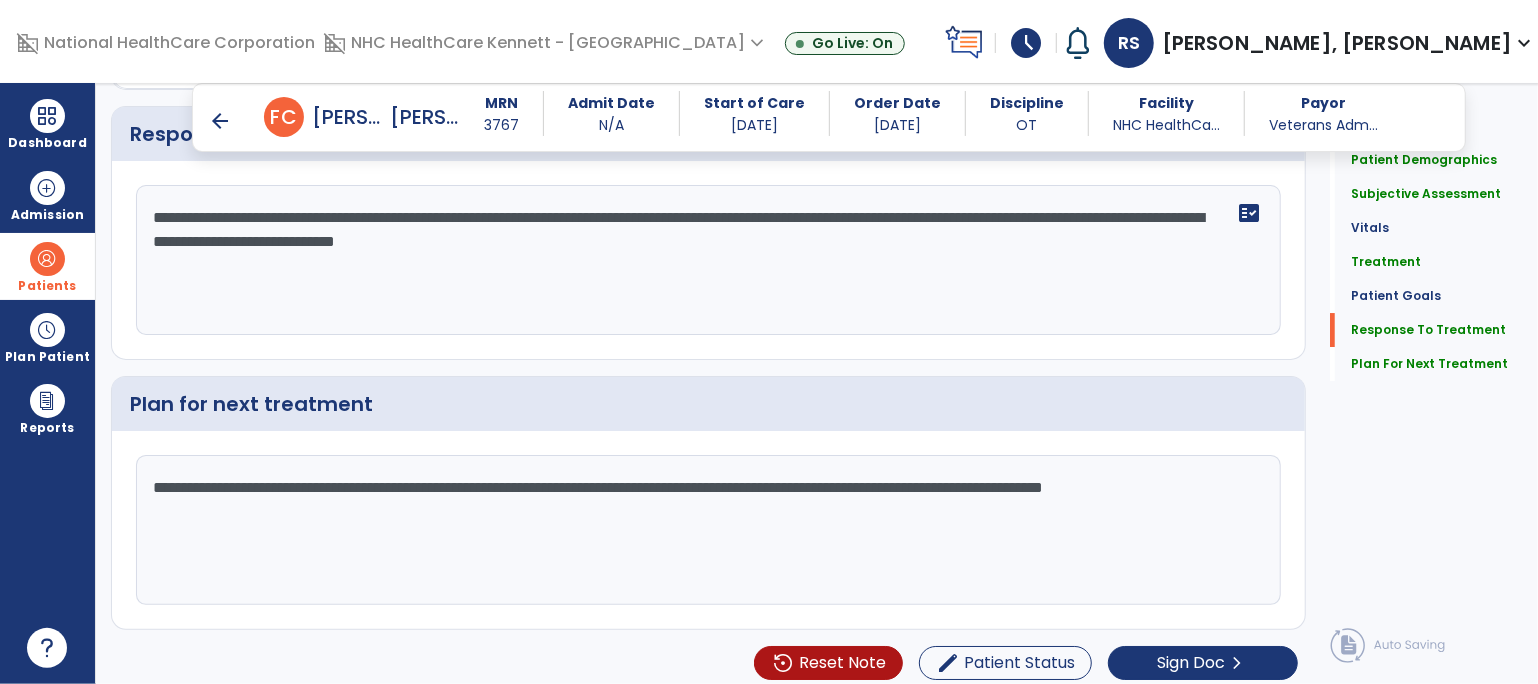 click on "**********" 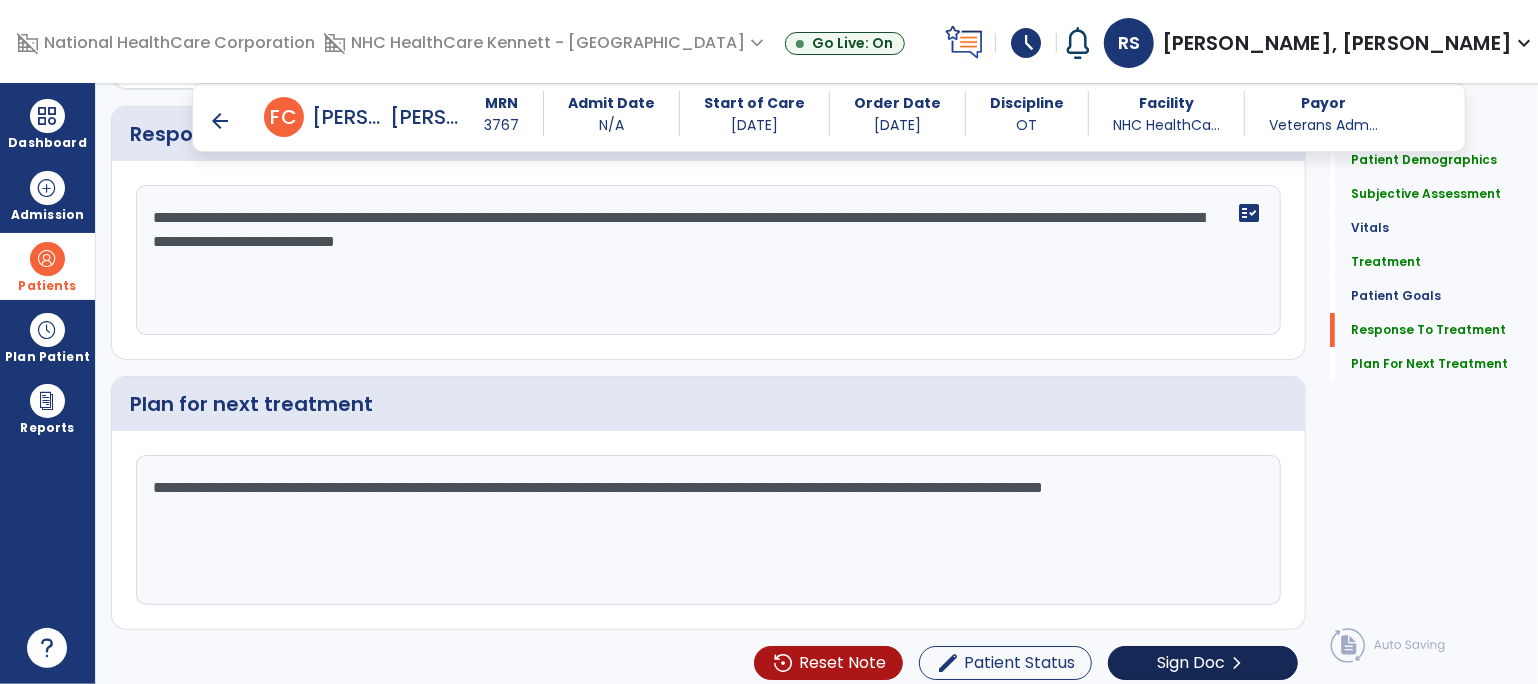 type on "**********" 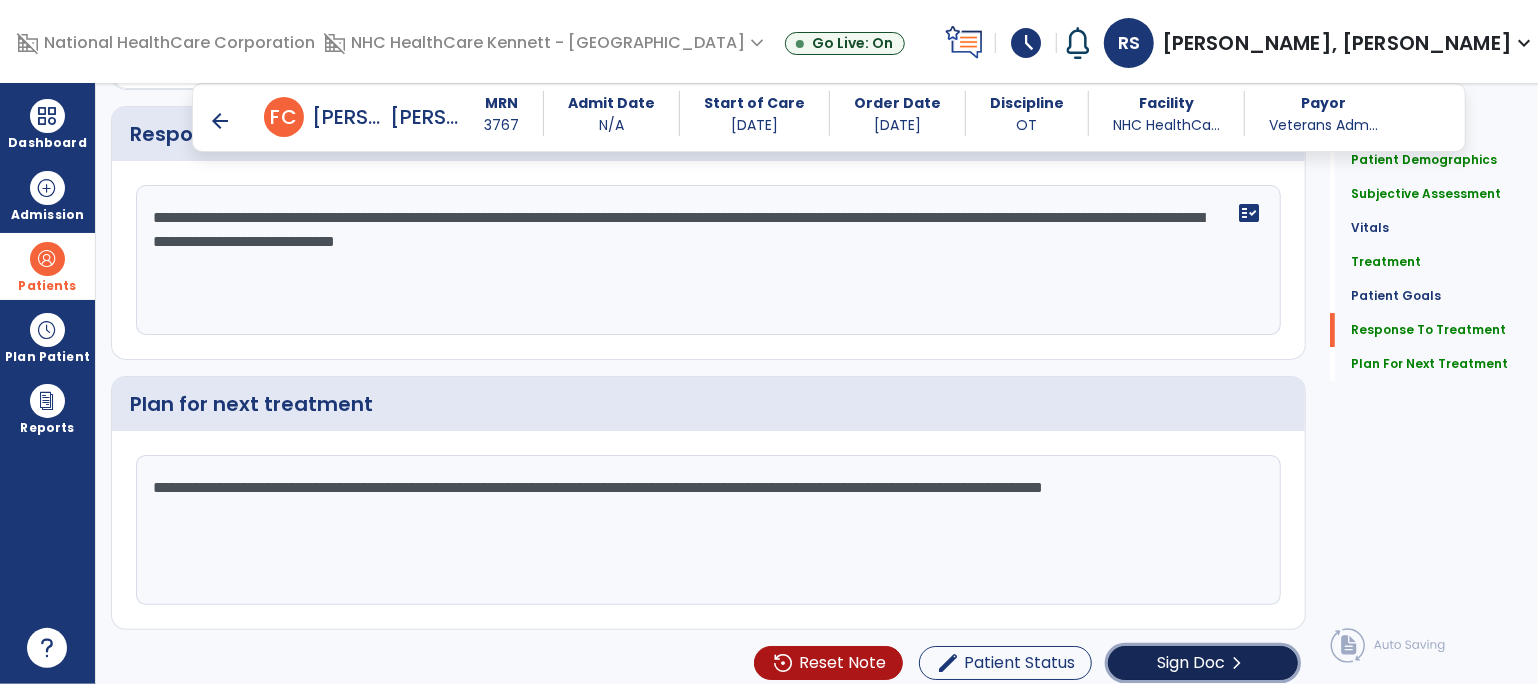 click on "Sign Doc" 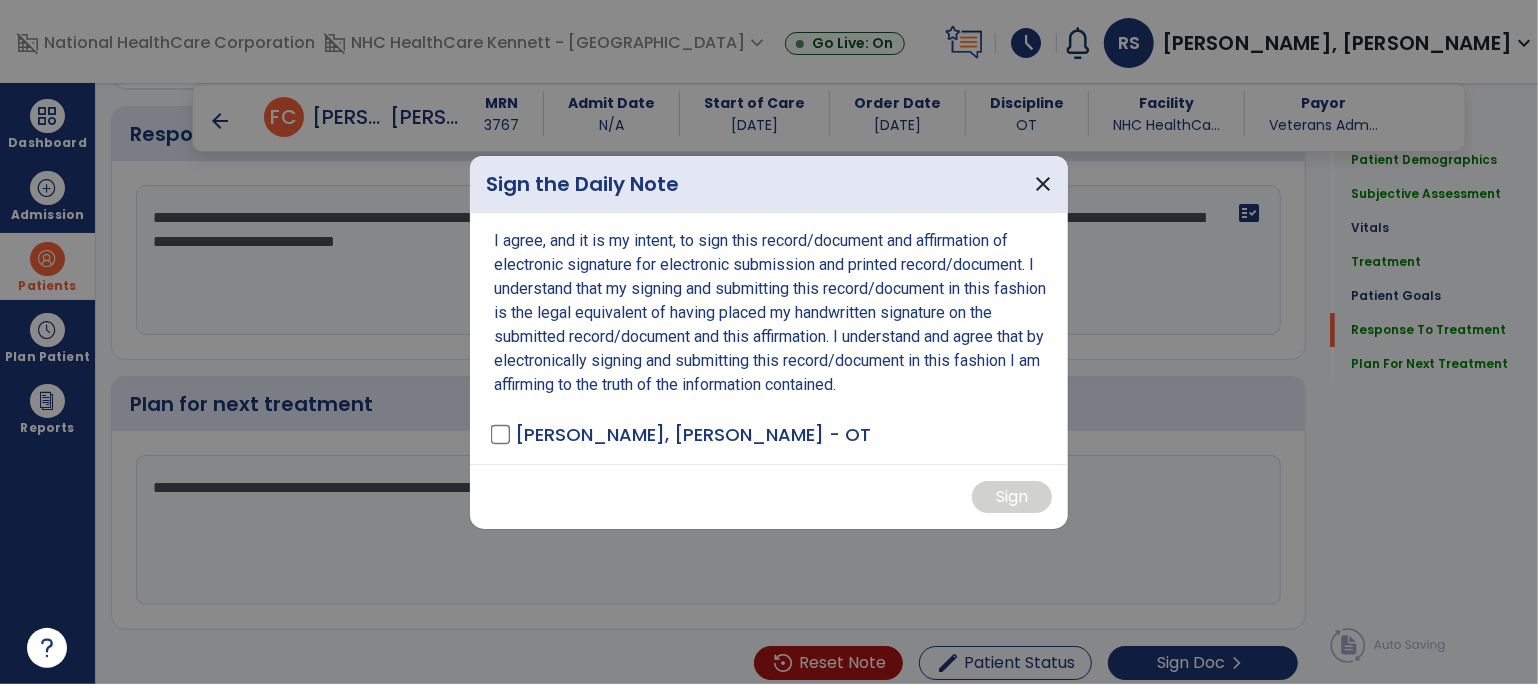 click on "I agree, and it is my intent, to sign this record/document and affirmation of electronic signature for electronic submission and printed record/document. I understand that my signing and submitting this record/document in this fashion is the legal equivalent of having placed my handwritten signature on the submitted record/document and this affirmation. I understand and agree that by electronically signing and submitting this record/document in this fashion I am affirming to the truth of the information contained.  [PERSON_NAME]  - OT" at bounding box center [769, 338] 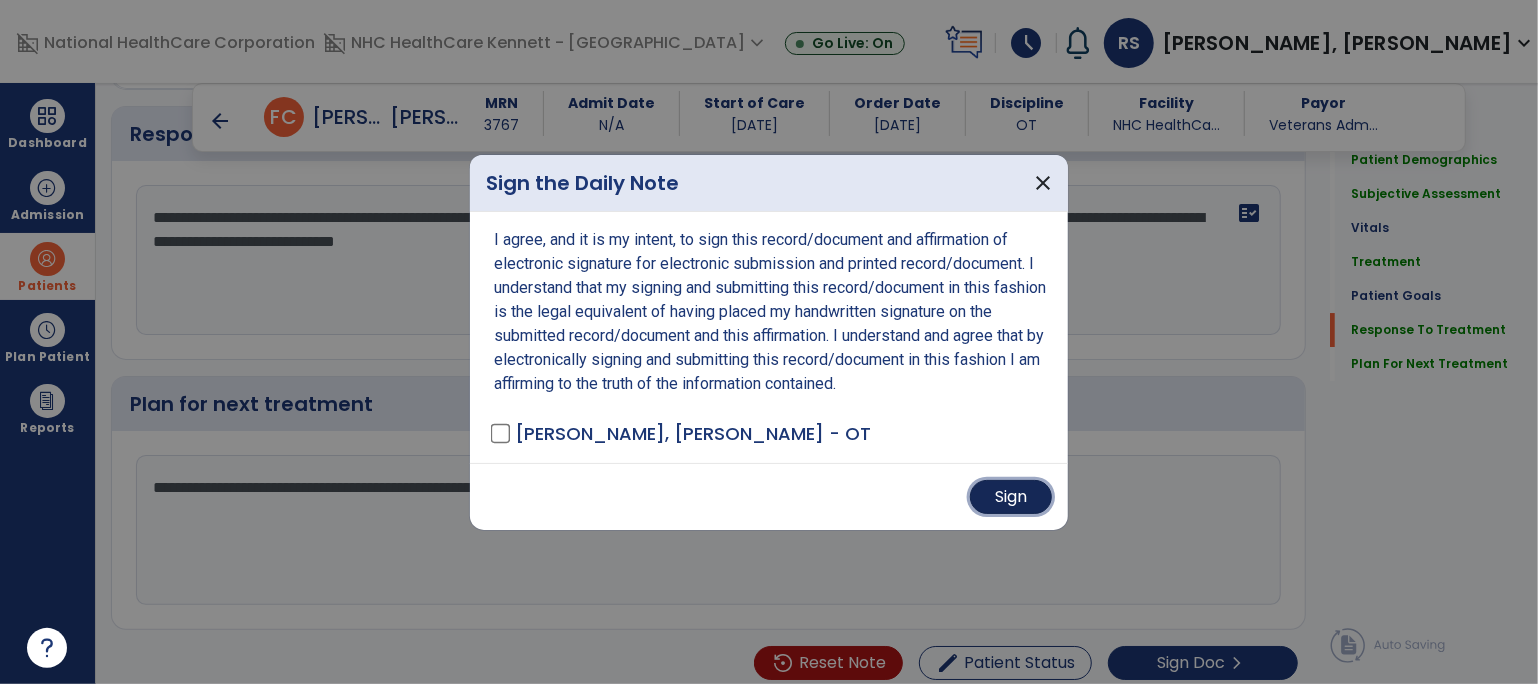 click on "Sign" at bounding box center (1011, 497) 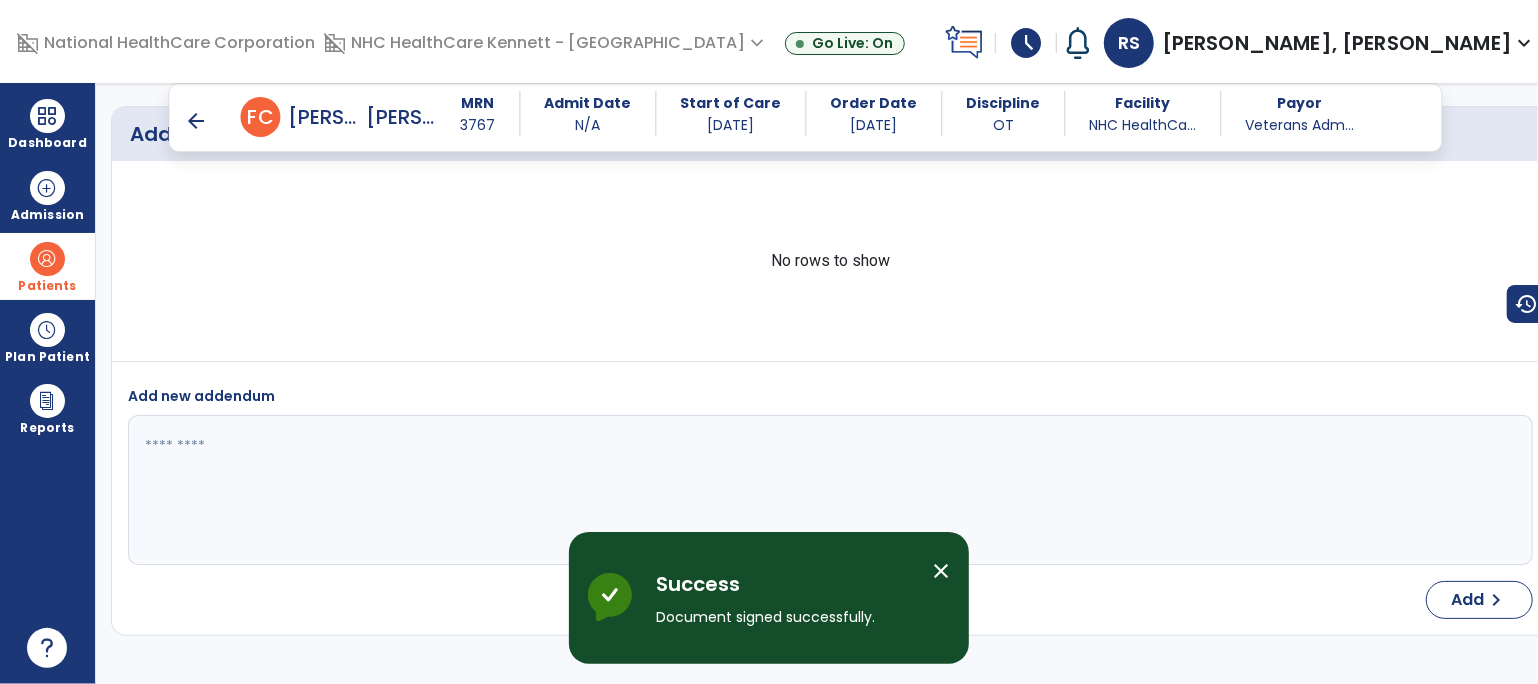 scroll, scrollTop: 5502, scrollLeft: 0, axis: vertical 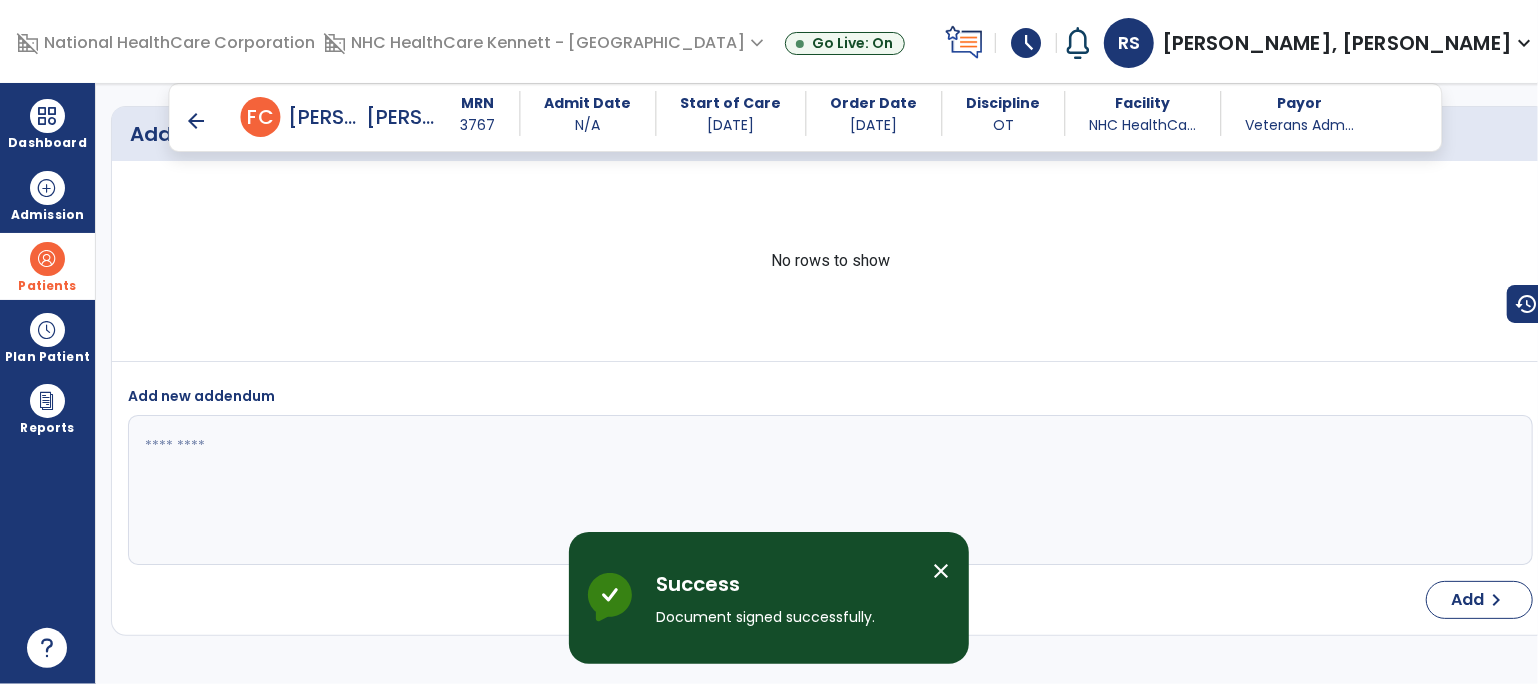 click on "arrow_back" at bounding box center (197, 121) 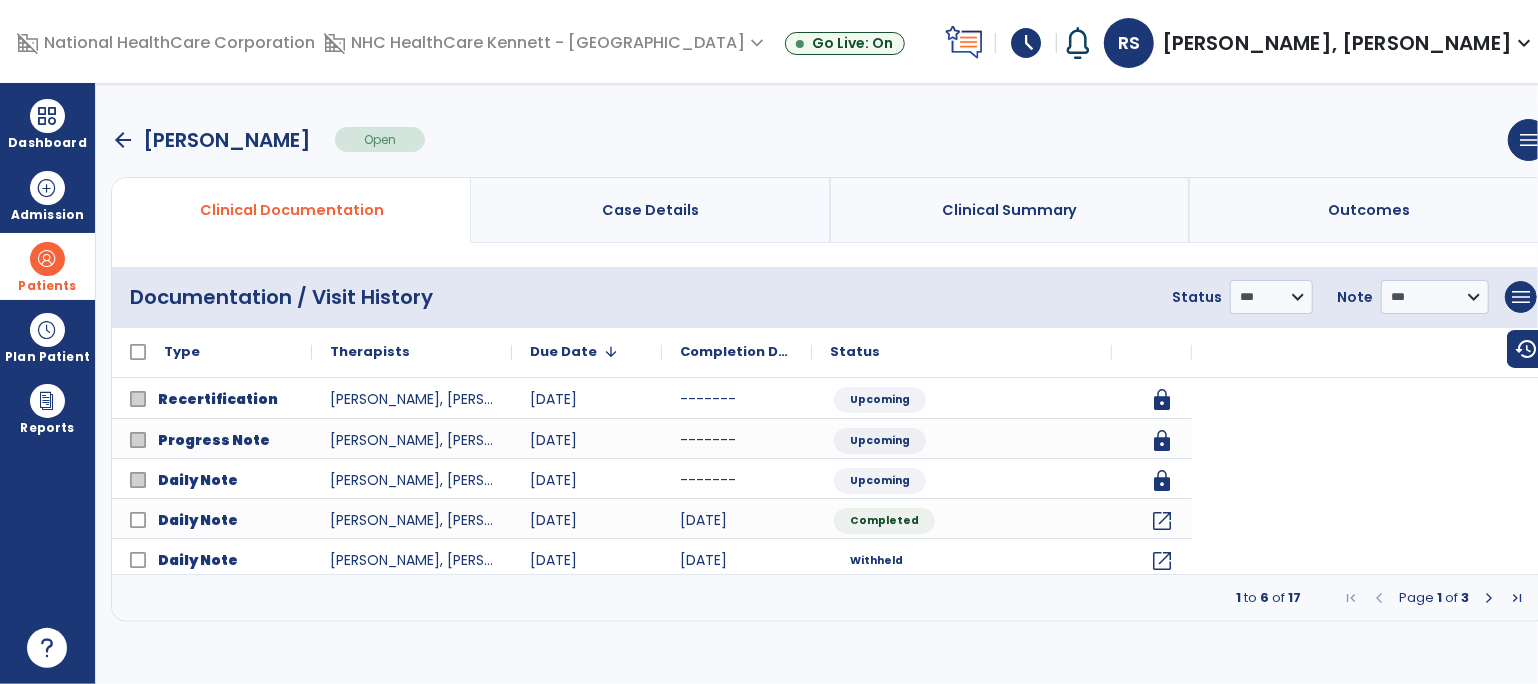 scroll, scrollTop: 0, scrollLeft: 0, axis: both 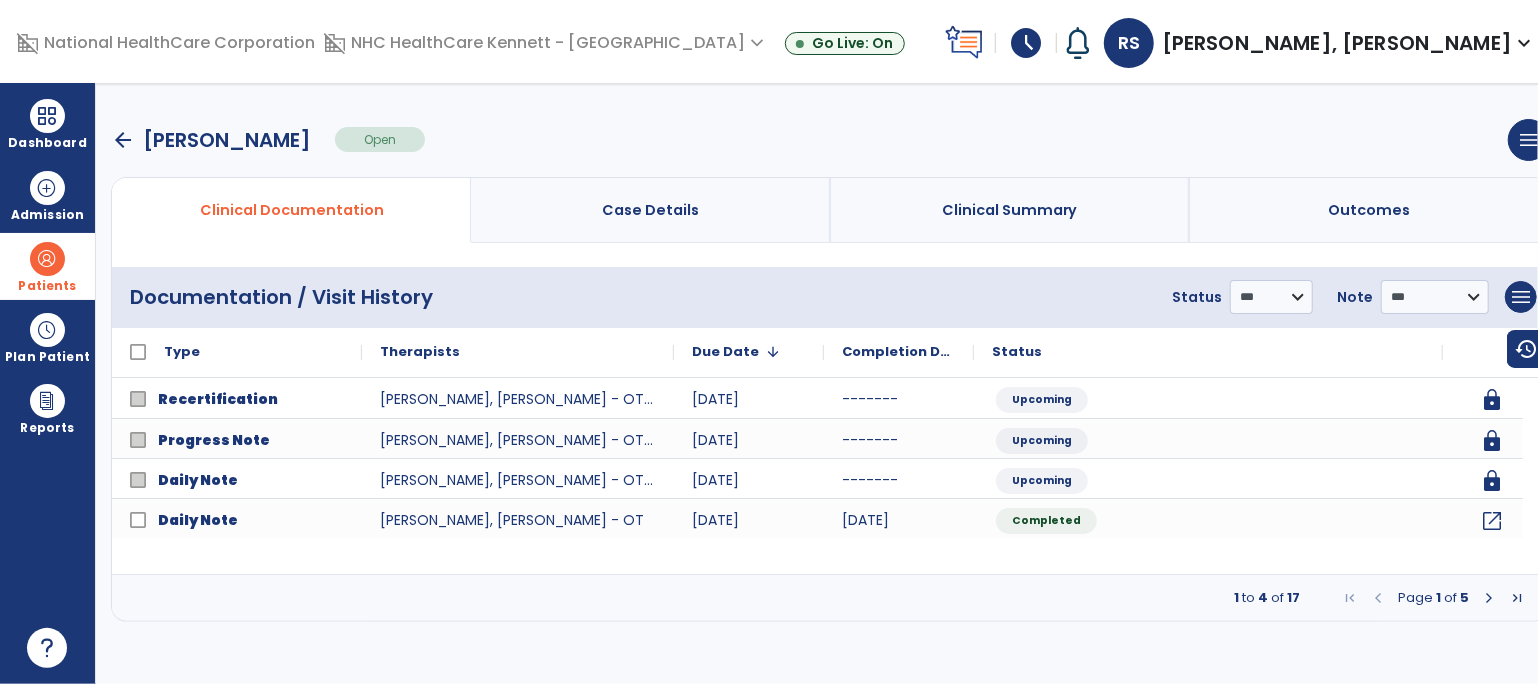 click on "arrow_back" at bounding box center [123, 140] 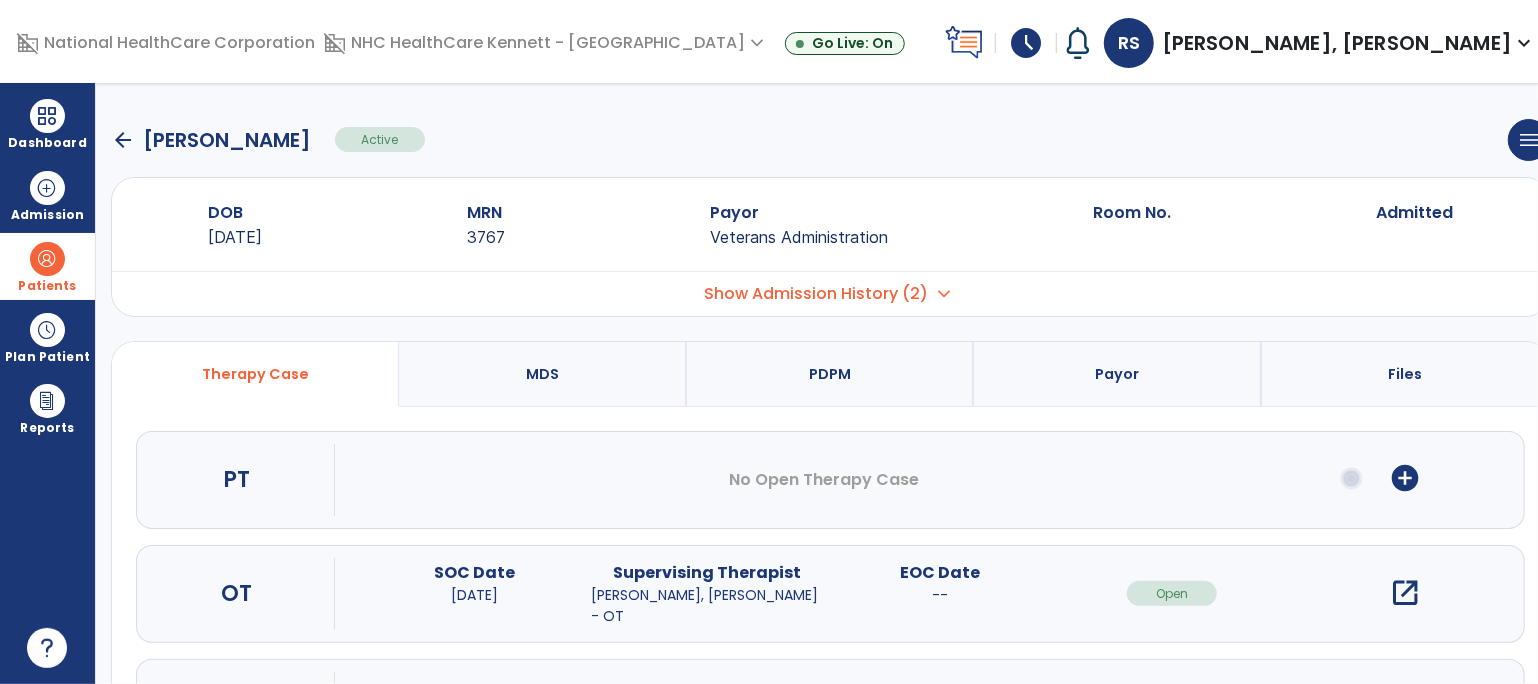 click on "arrow_back" 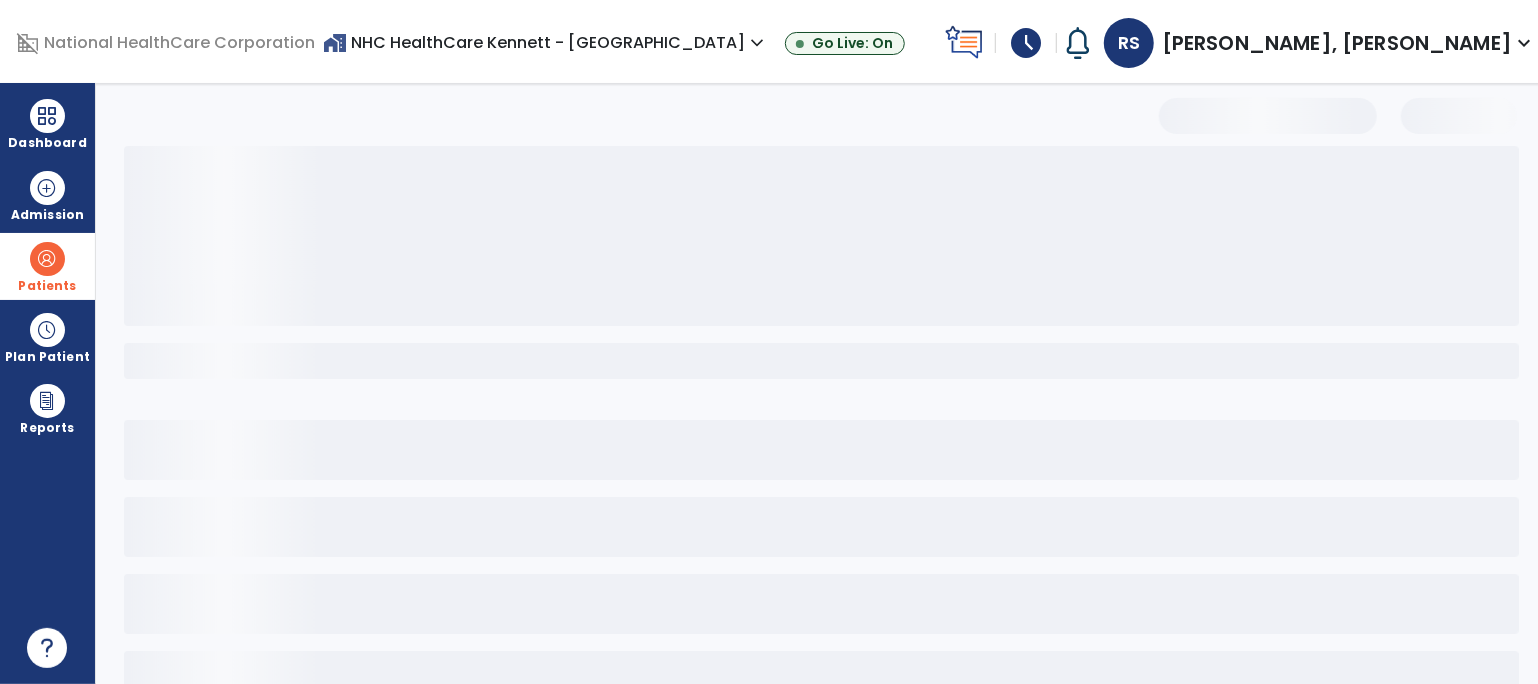 select on "***" 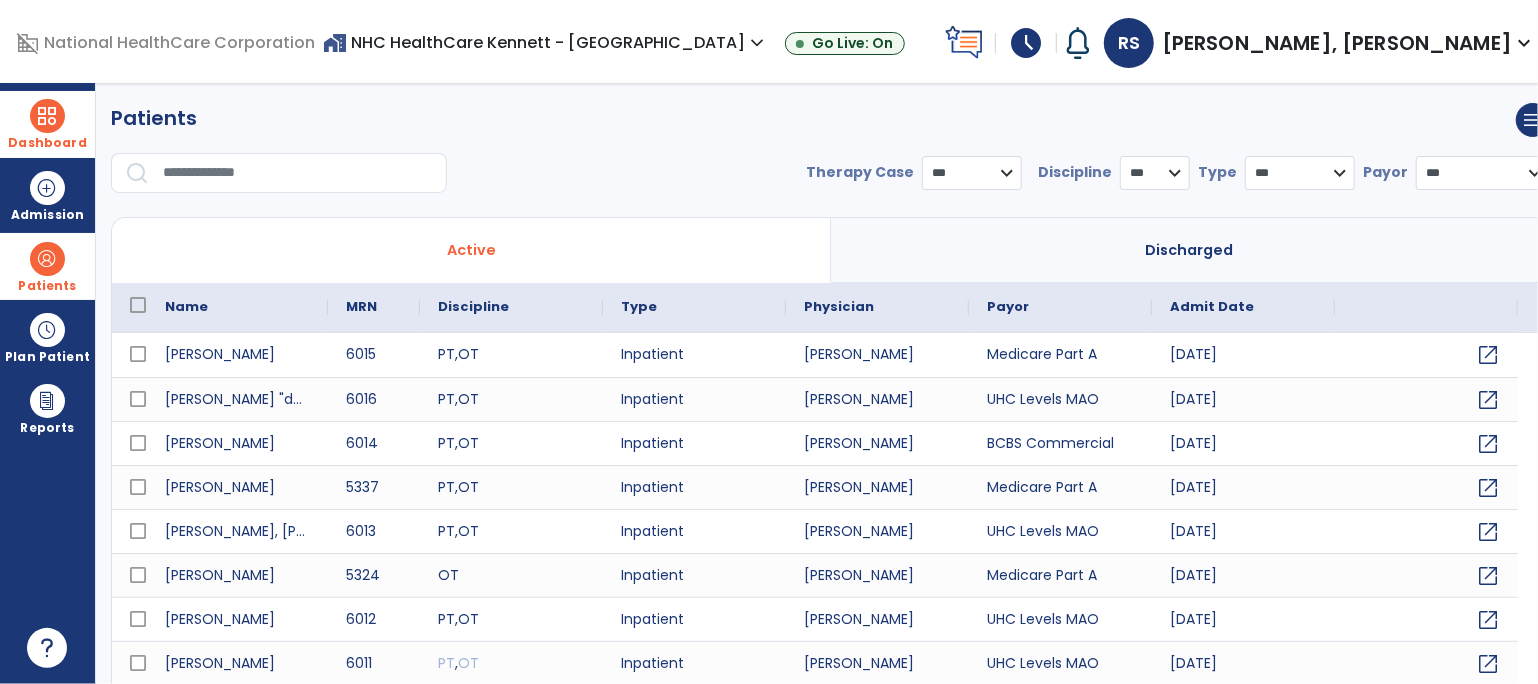 click on "Dashboard" at bounding box center [47, 124] 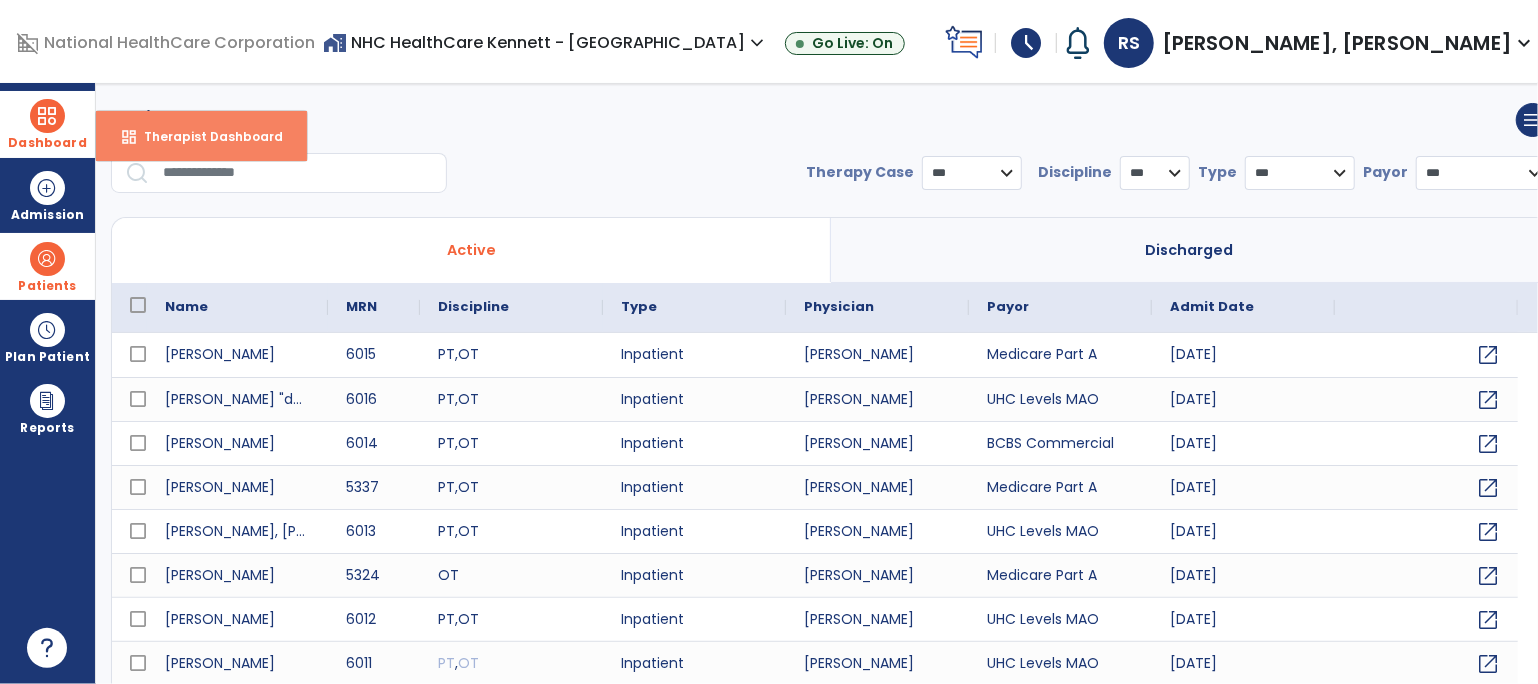 click on "Therapist Dashboard" at bounding box center [205, 136] 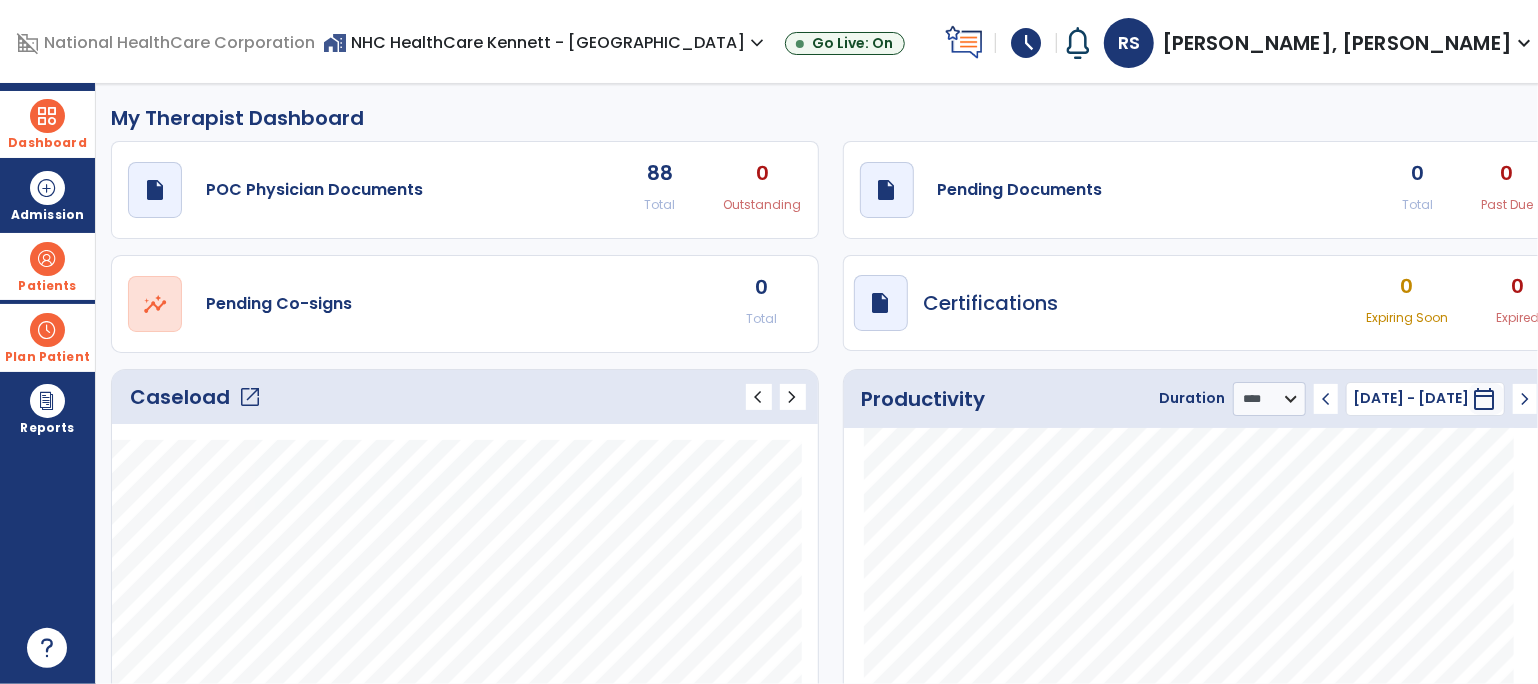 click at bounding box center (47, 330) 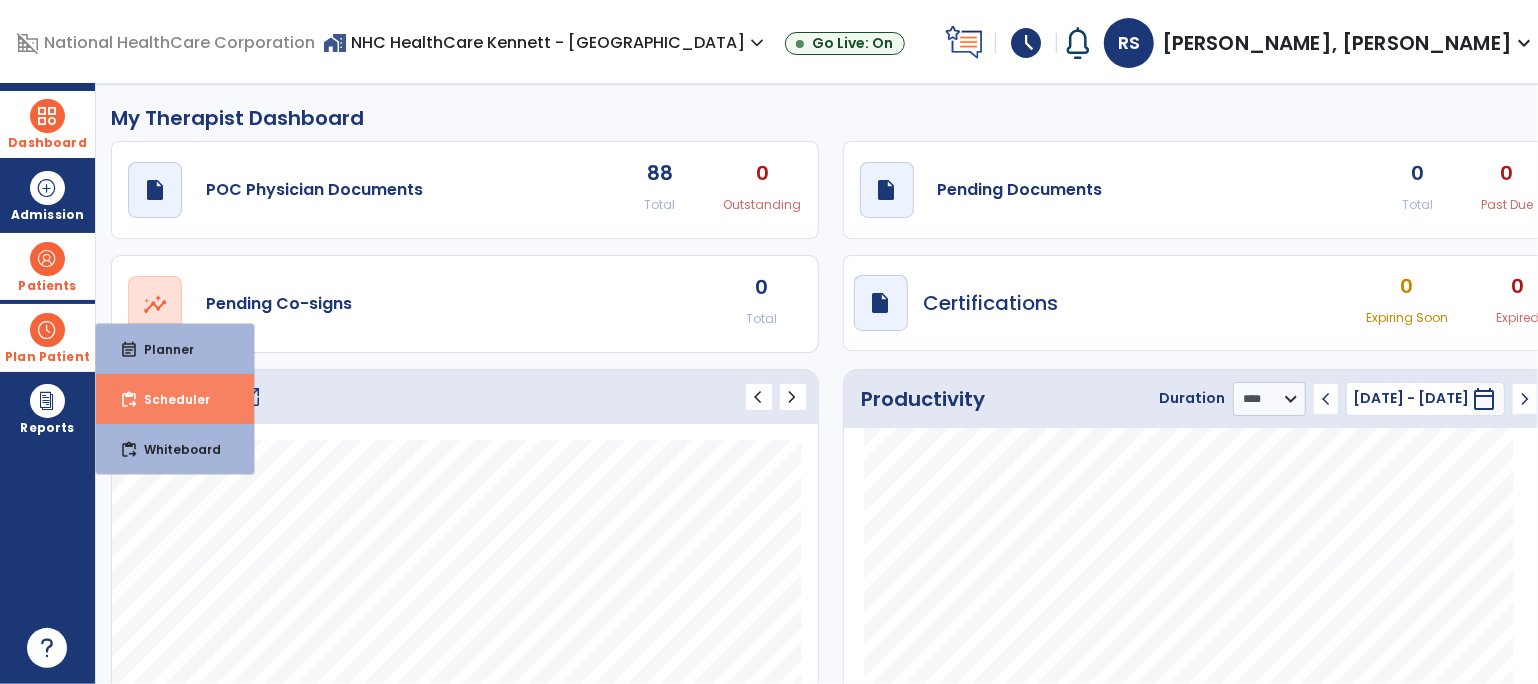 click on "Scheduler" at bounding box center [169, 399] 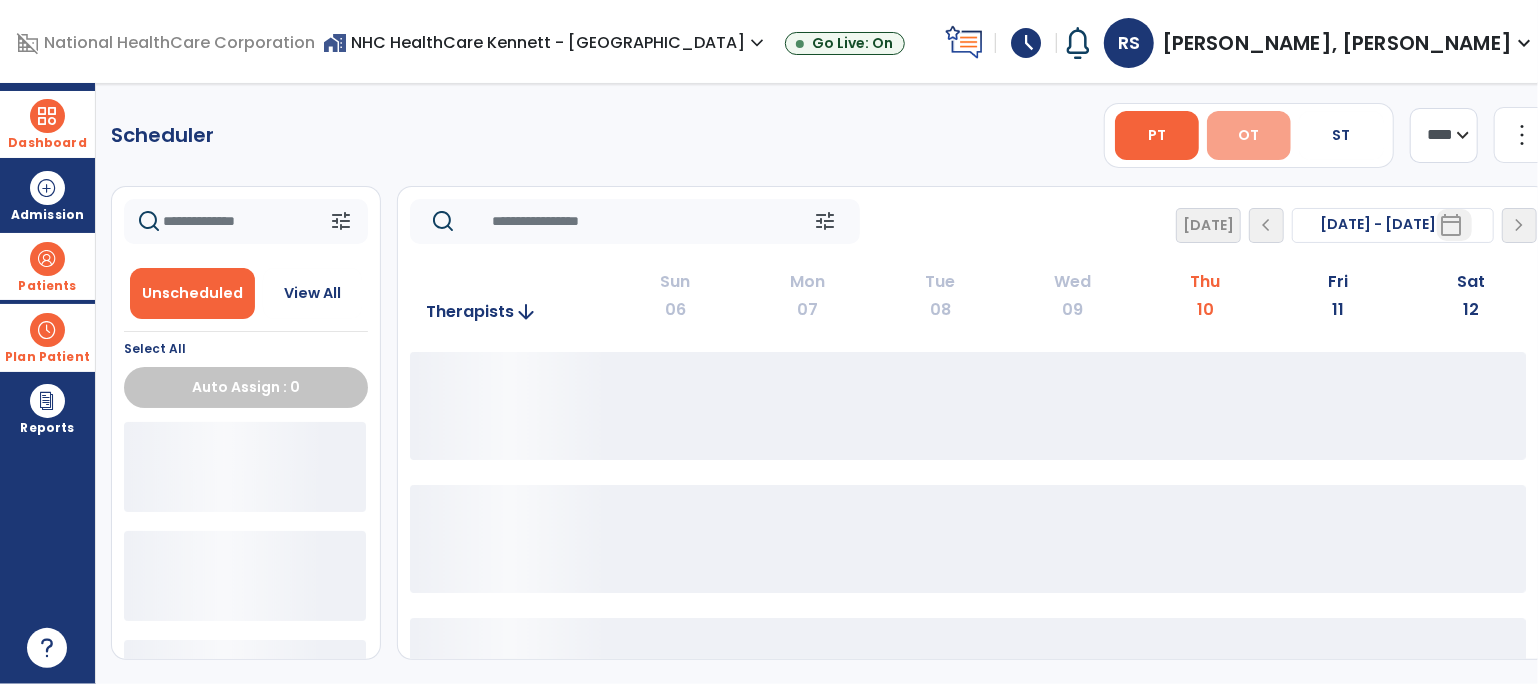 click on "OT" at bounding box center [1249, 135] 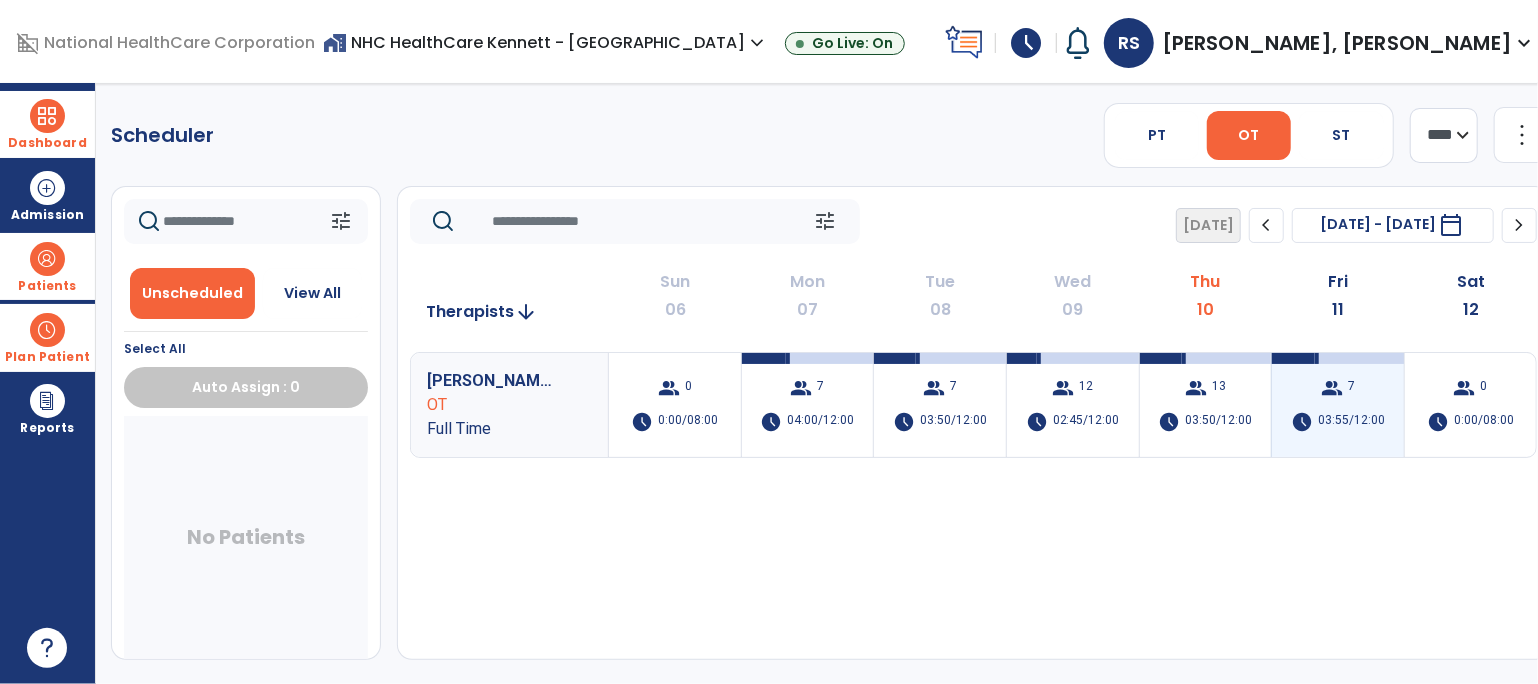 click on "group  7  schedule  03:55/12:00" at bounding box center [1338, 405] 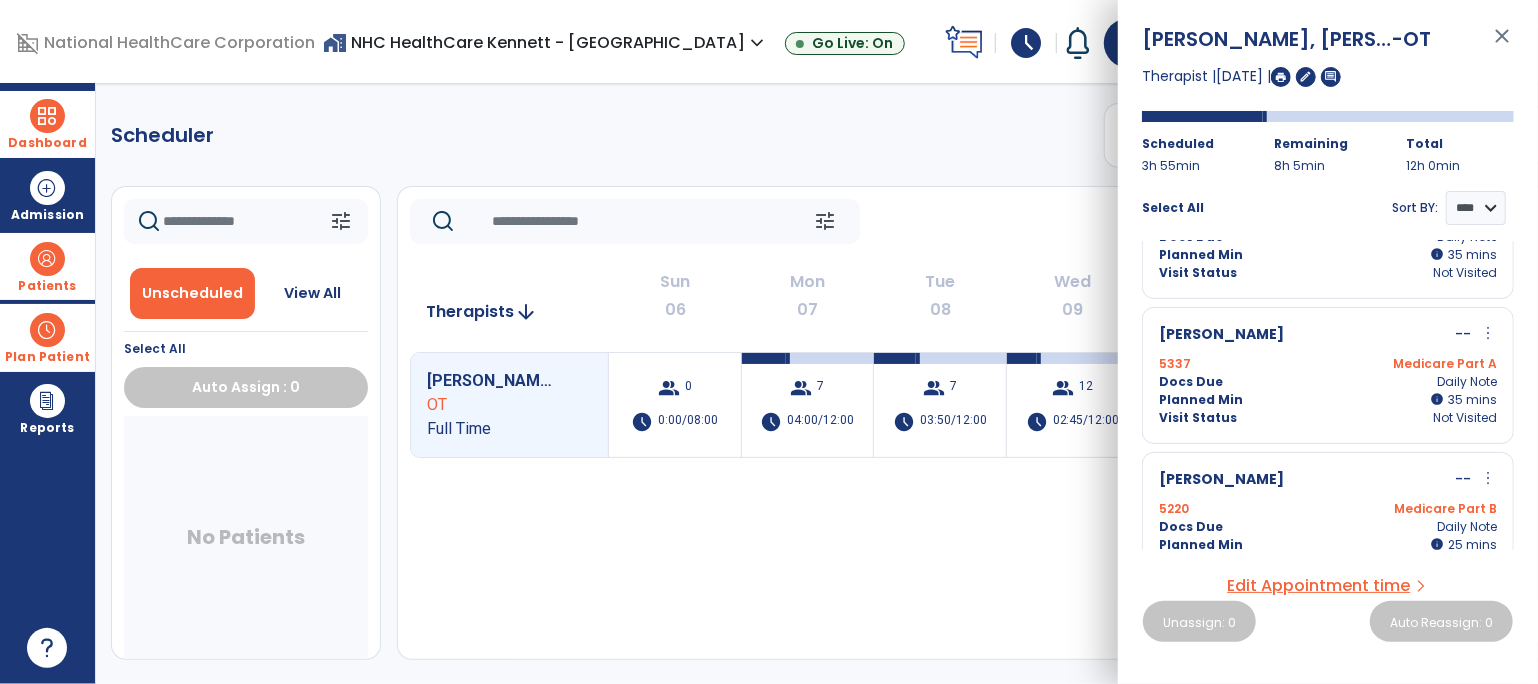 scroll, scrollTop: 701, scrollLeft: 0, axis: vertical 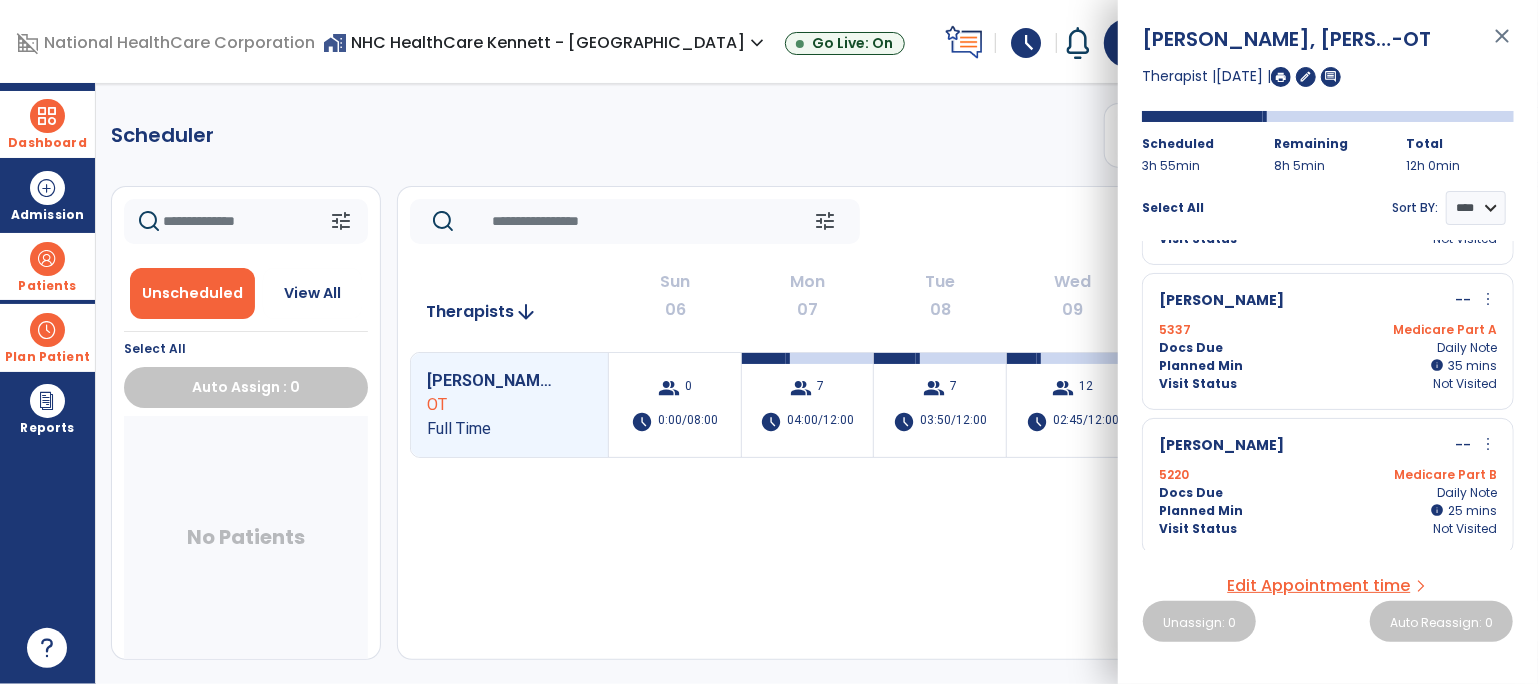 click at bounding box center (47, 116) 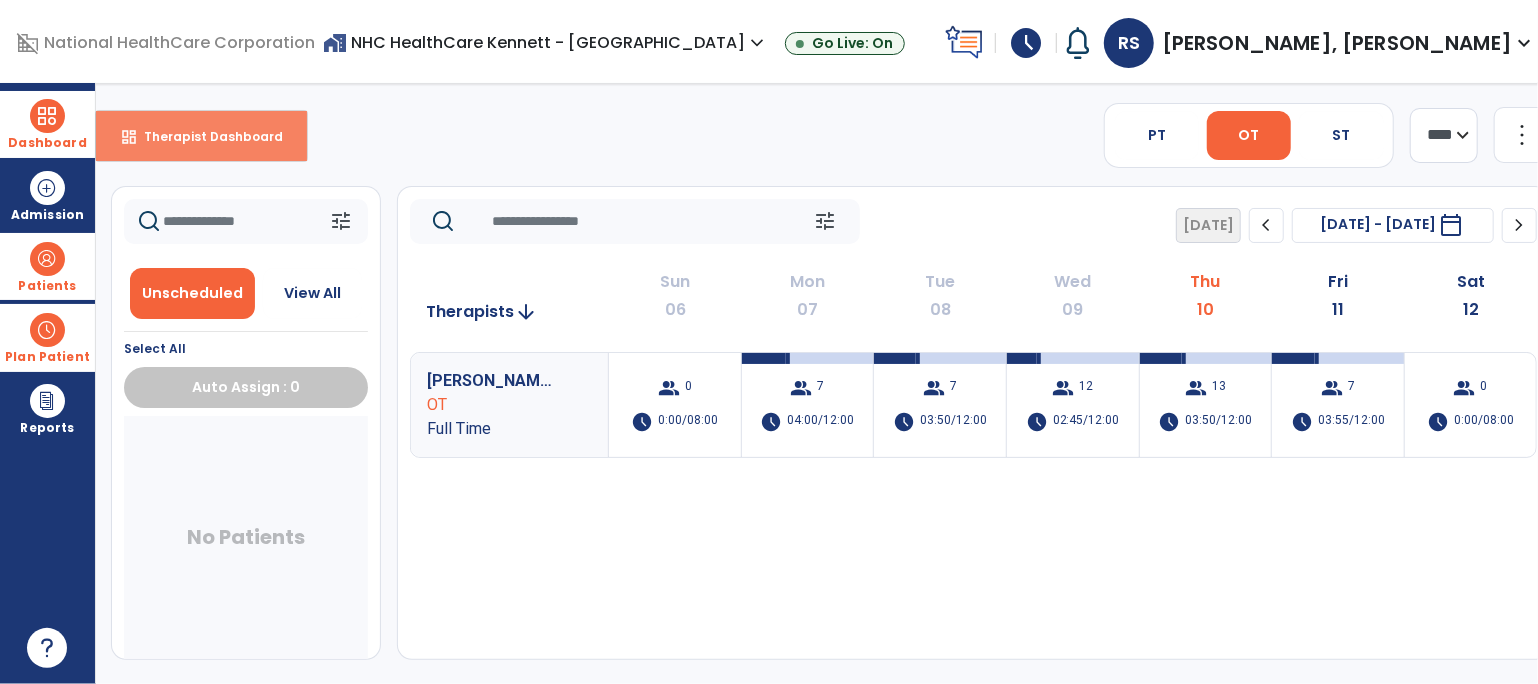 click on "dashboard  Therapist Dashboard" at bounding box center (201, 136) 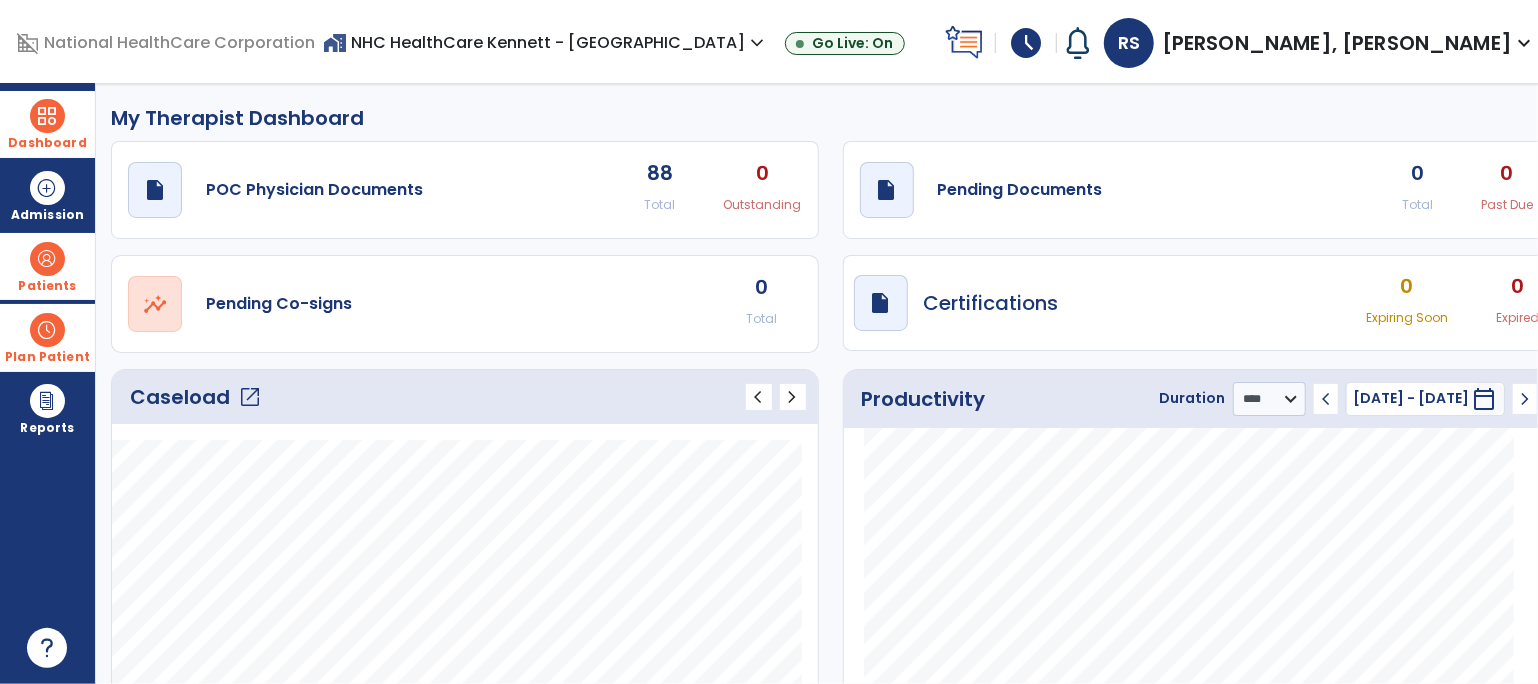 click on "Caseload   open_in_new" 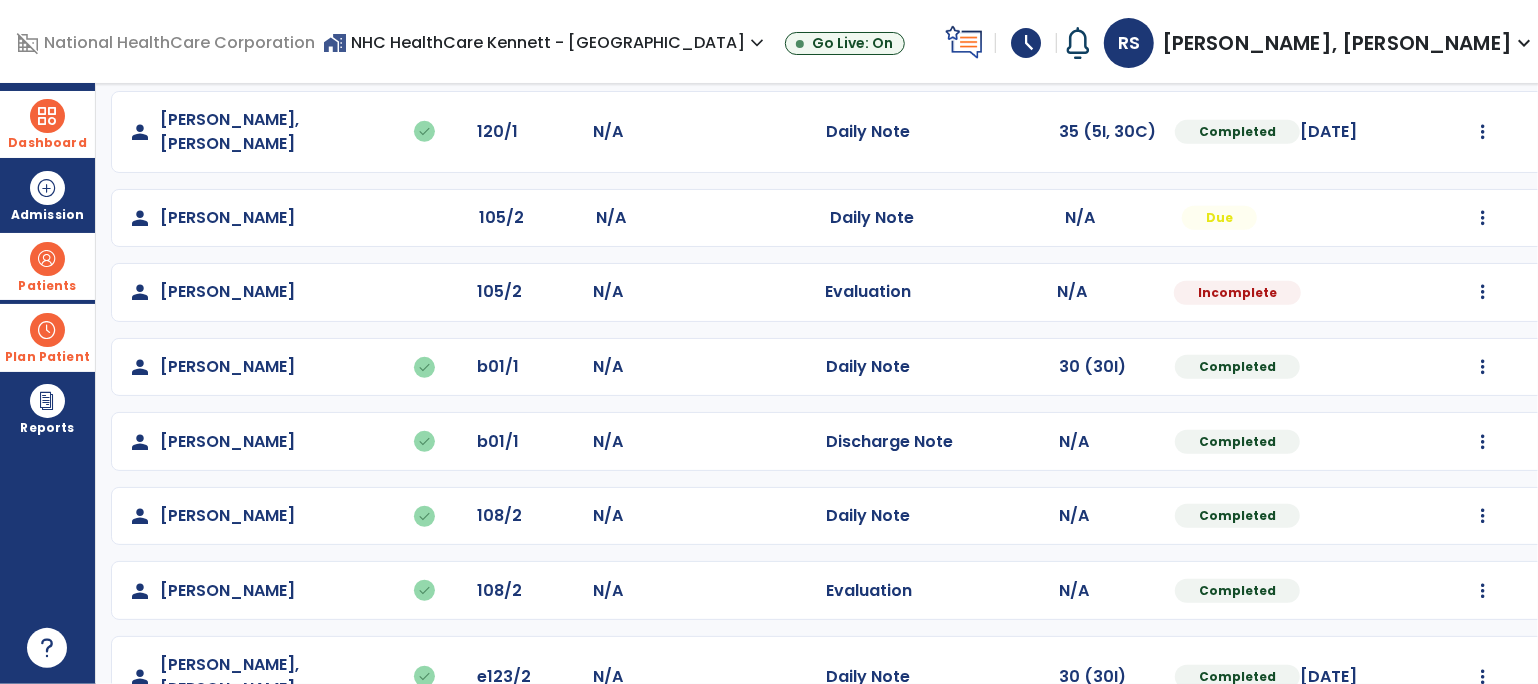 scroll, scrollTop: 543, scrollLeft: 0, axis: vertical 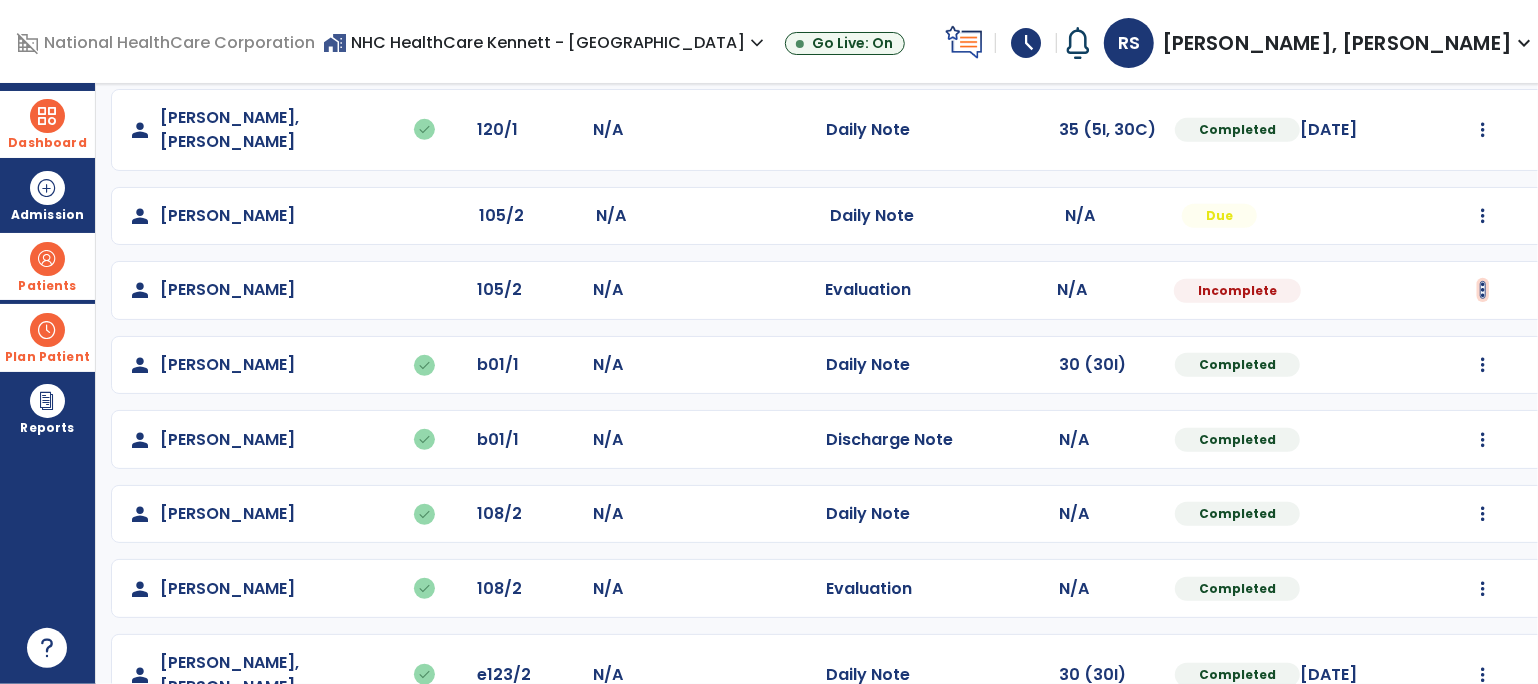 click at bounding box center (1483, -255) 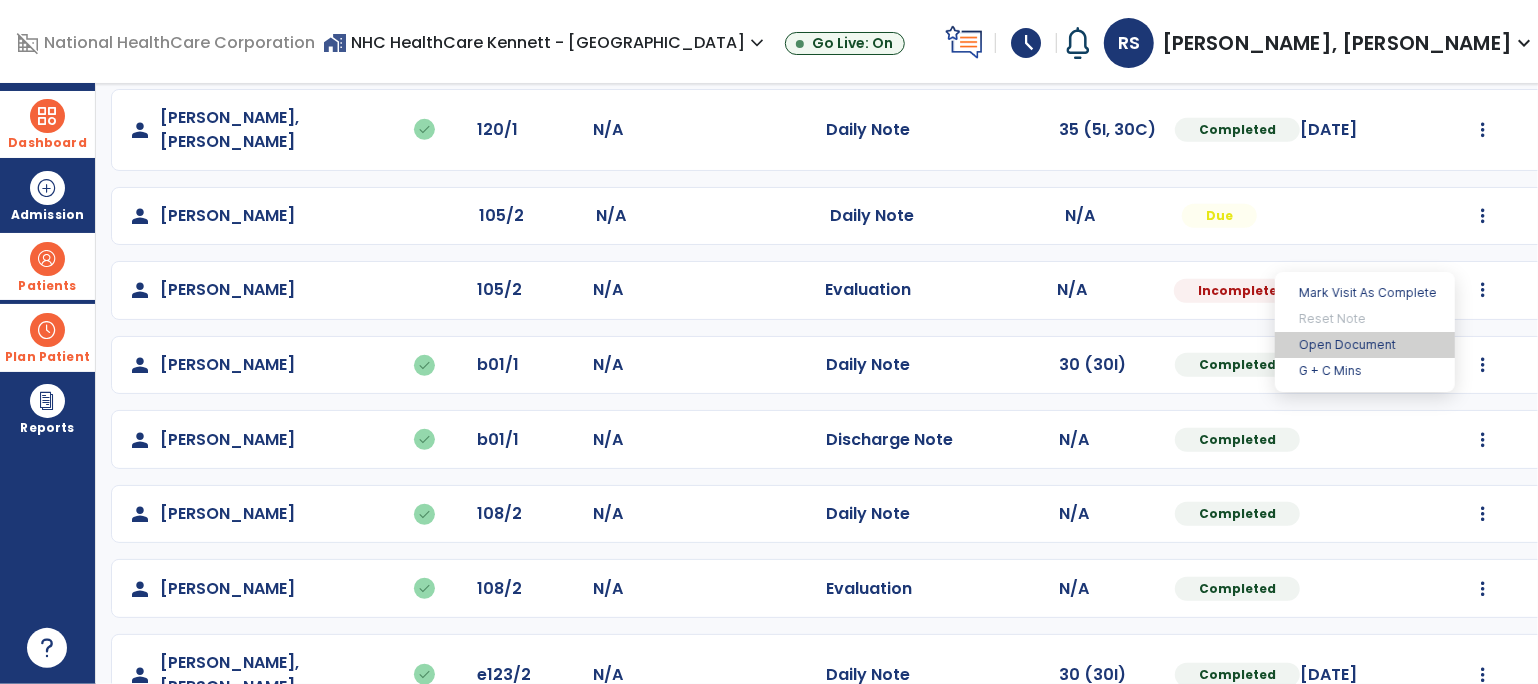 click on "Open Document" at bounding box center (1365, 345) 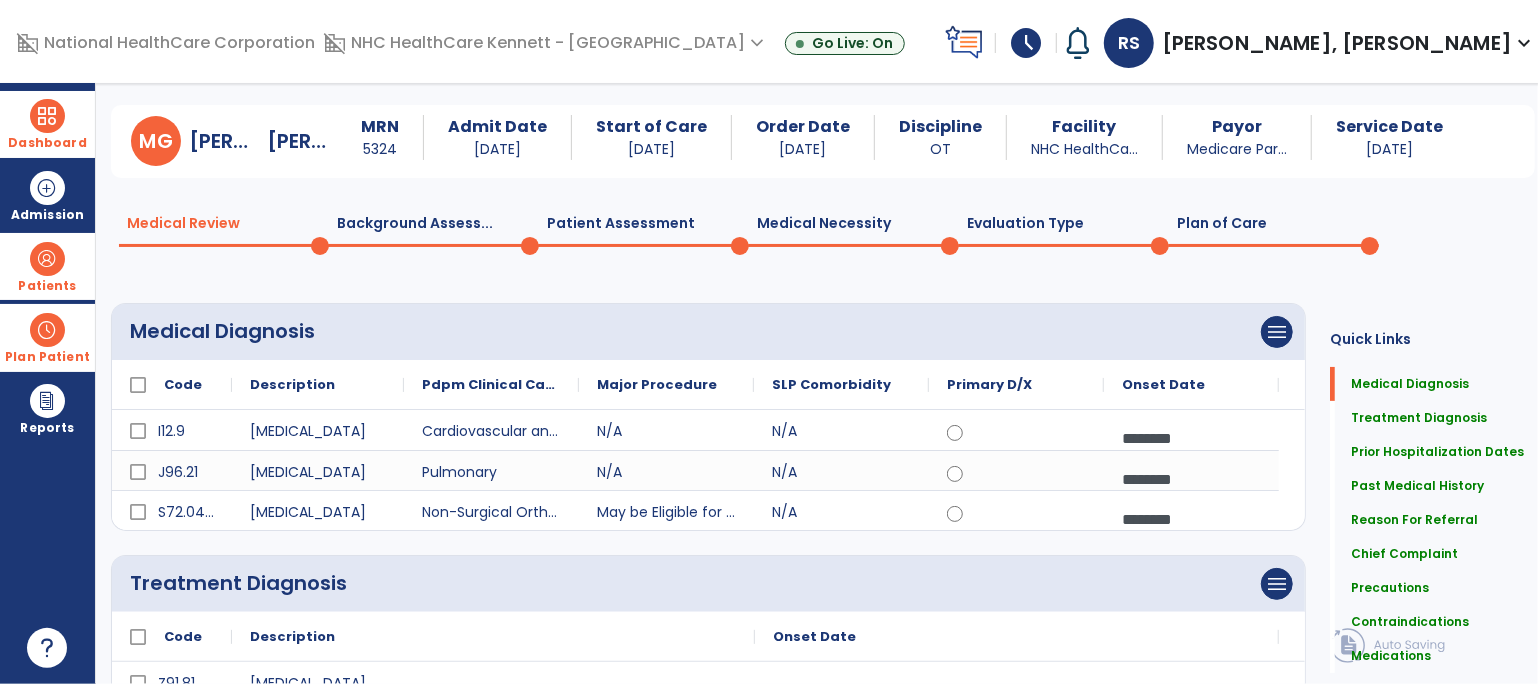 scroll, scrollTop: 0, scrollLeft: 0, axis: both 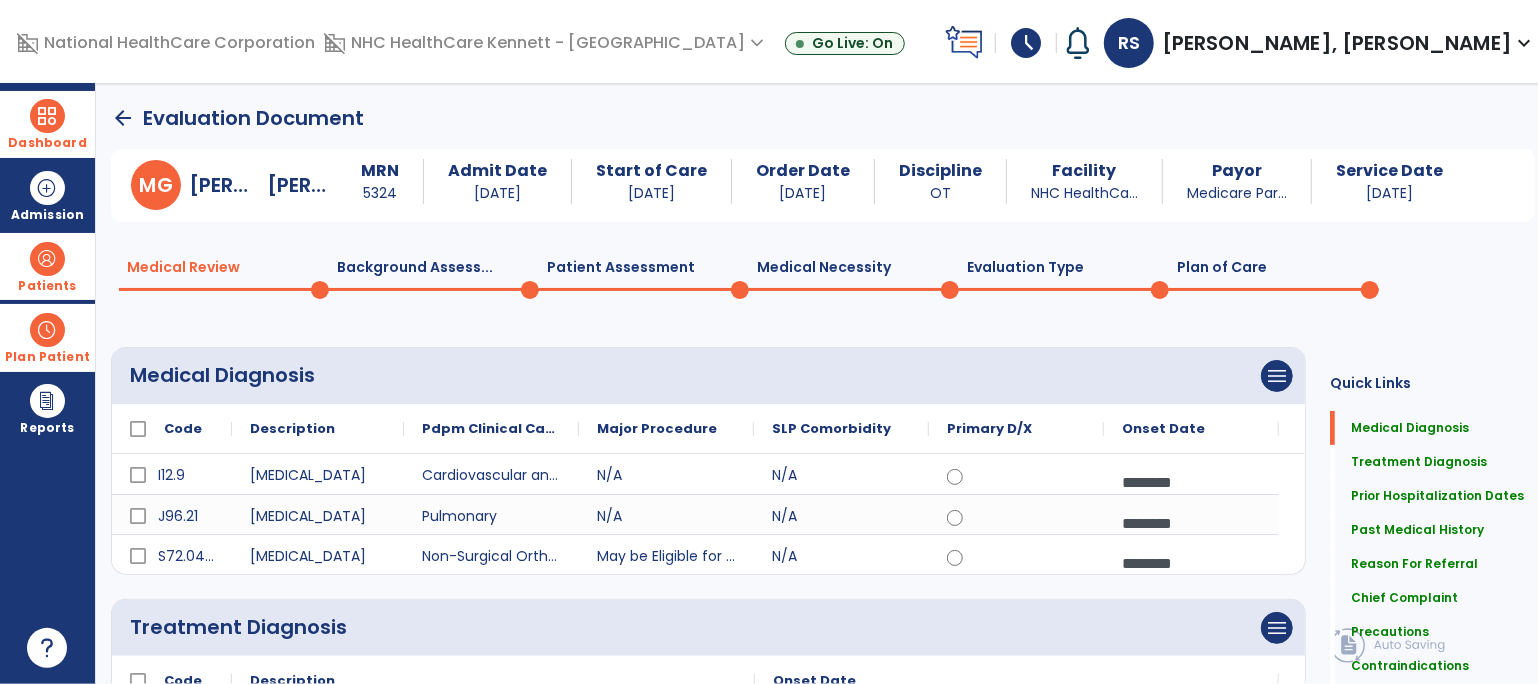 click on "Background Assess...  0" 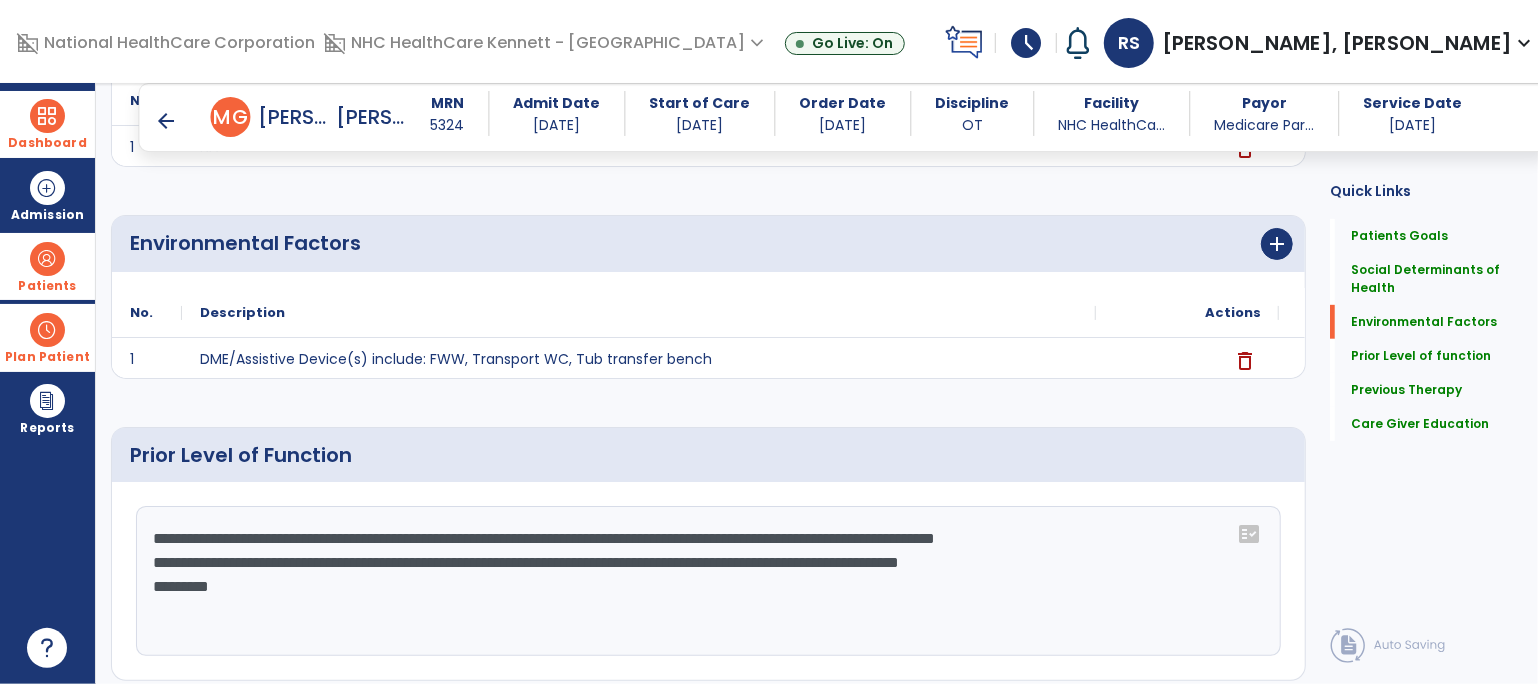 scroll, scrollTop: 0, scrollLeft: 0, axis: both 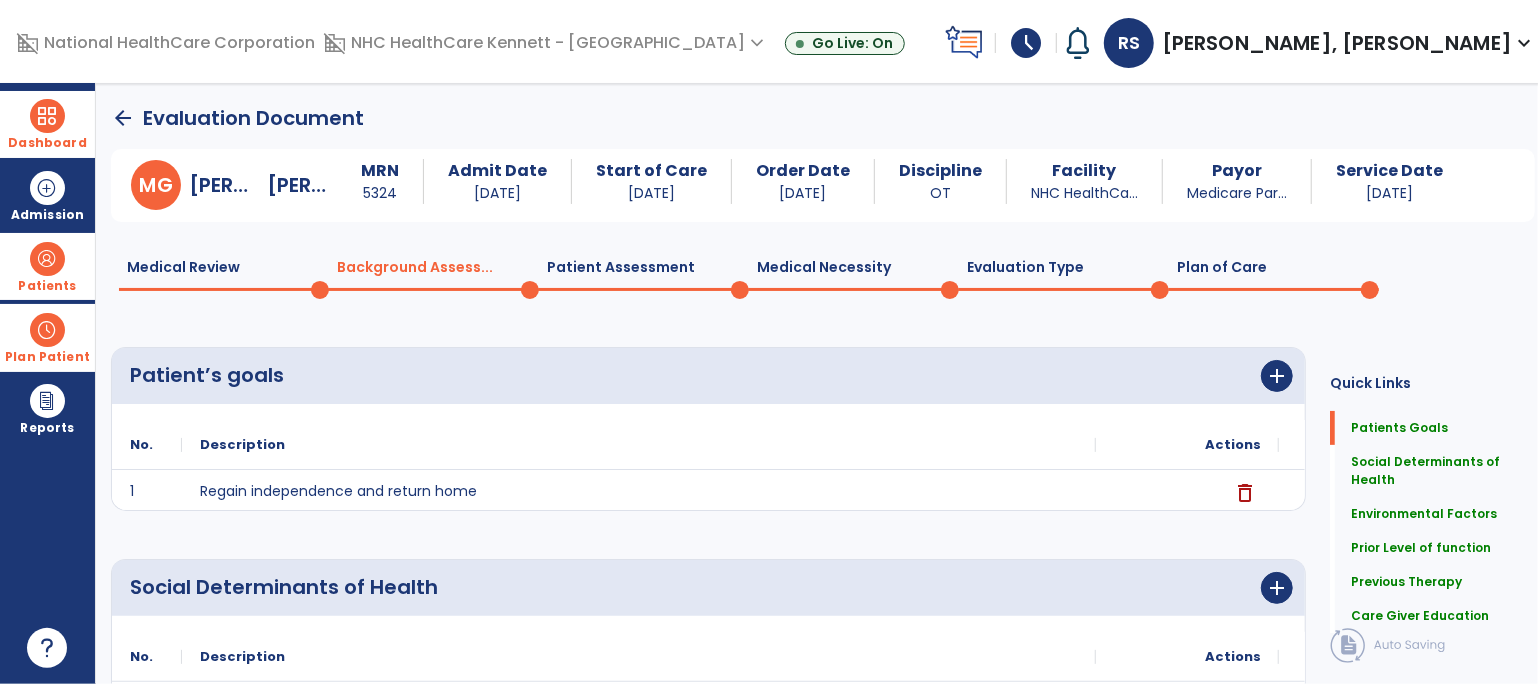 click on "Medical Necessity  0" 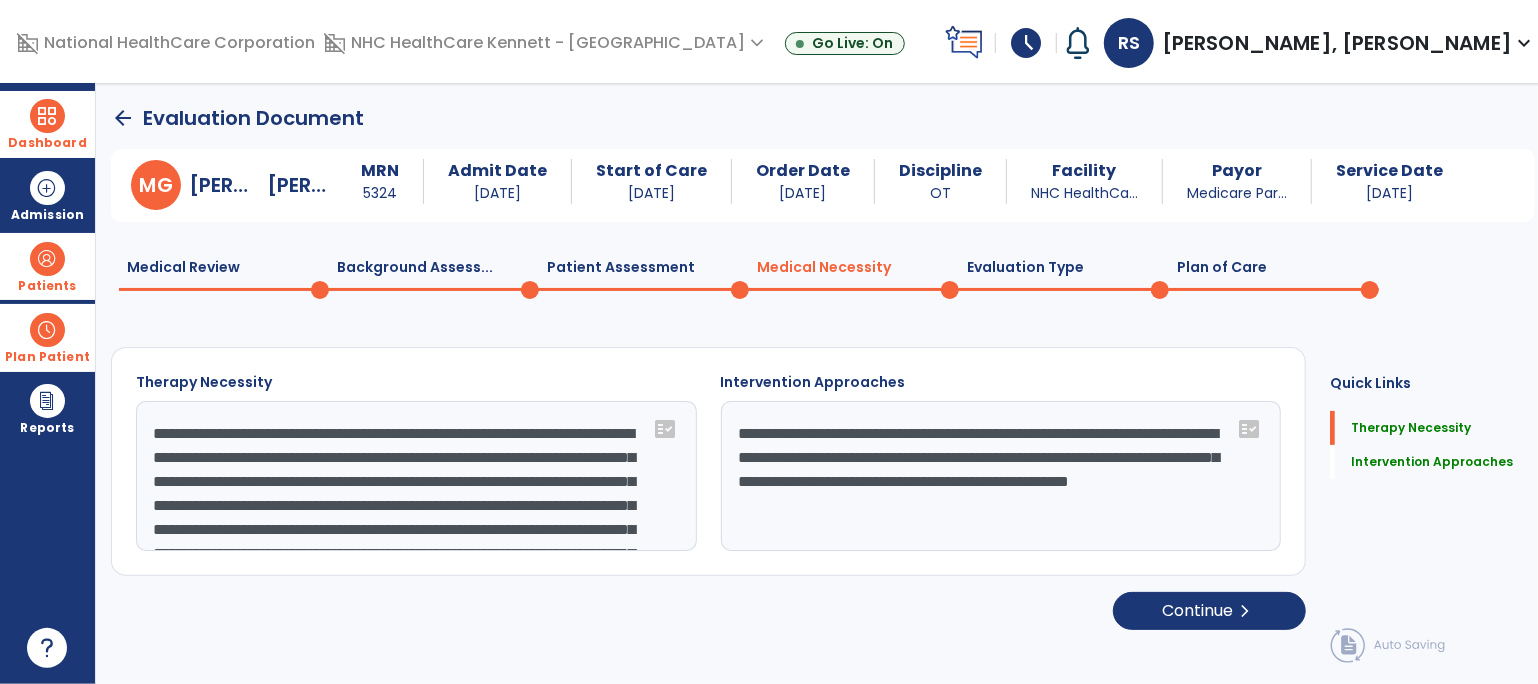 click on "Patient Assessment  0" 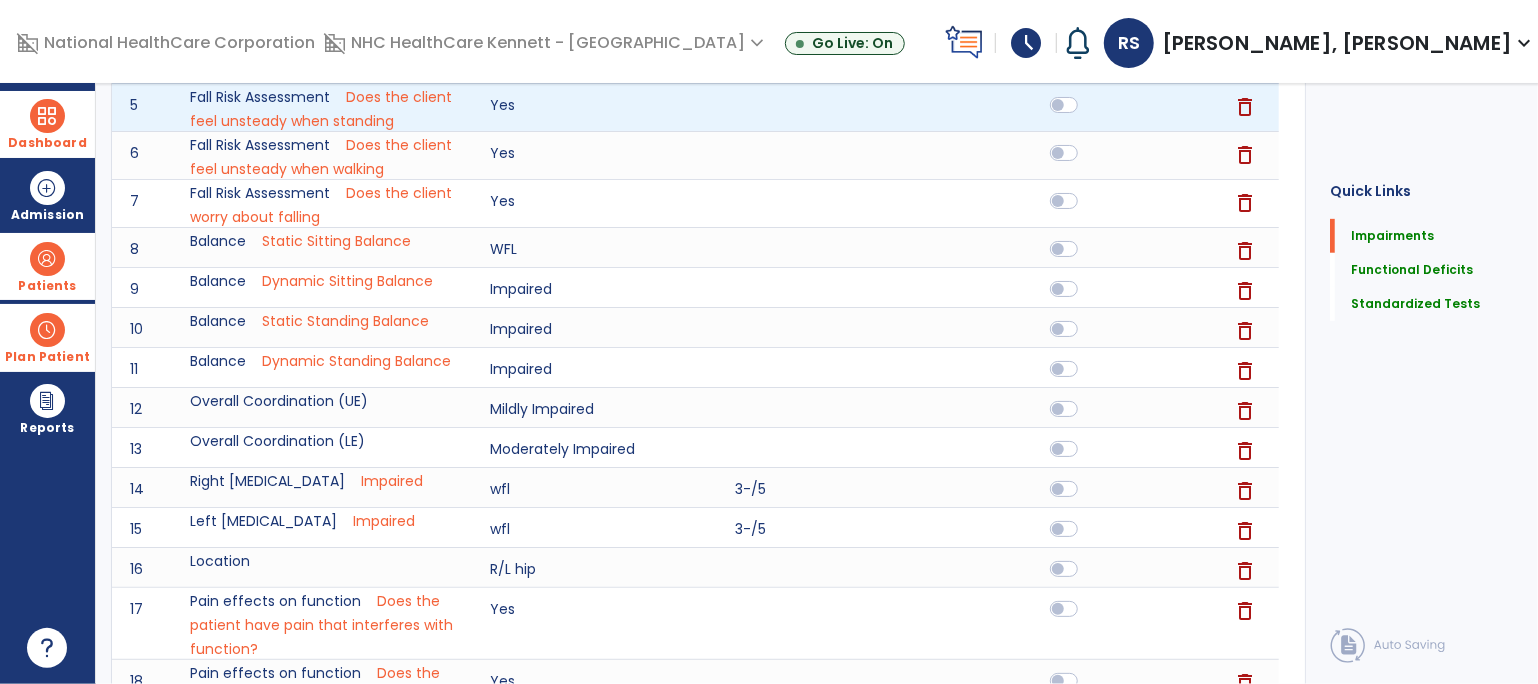 scroll, scrollTop: 0, scrollLeft: 0, axis: both 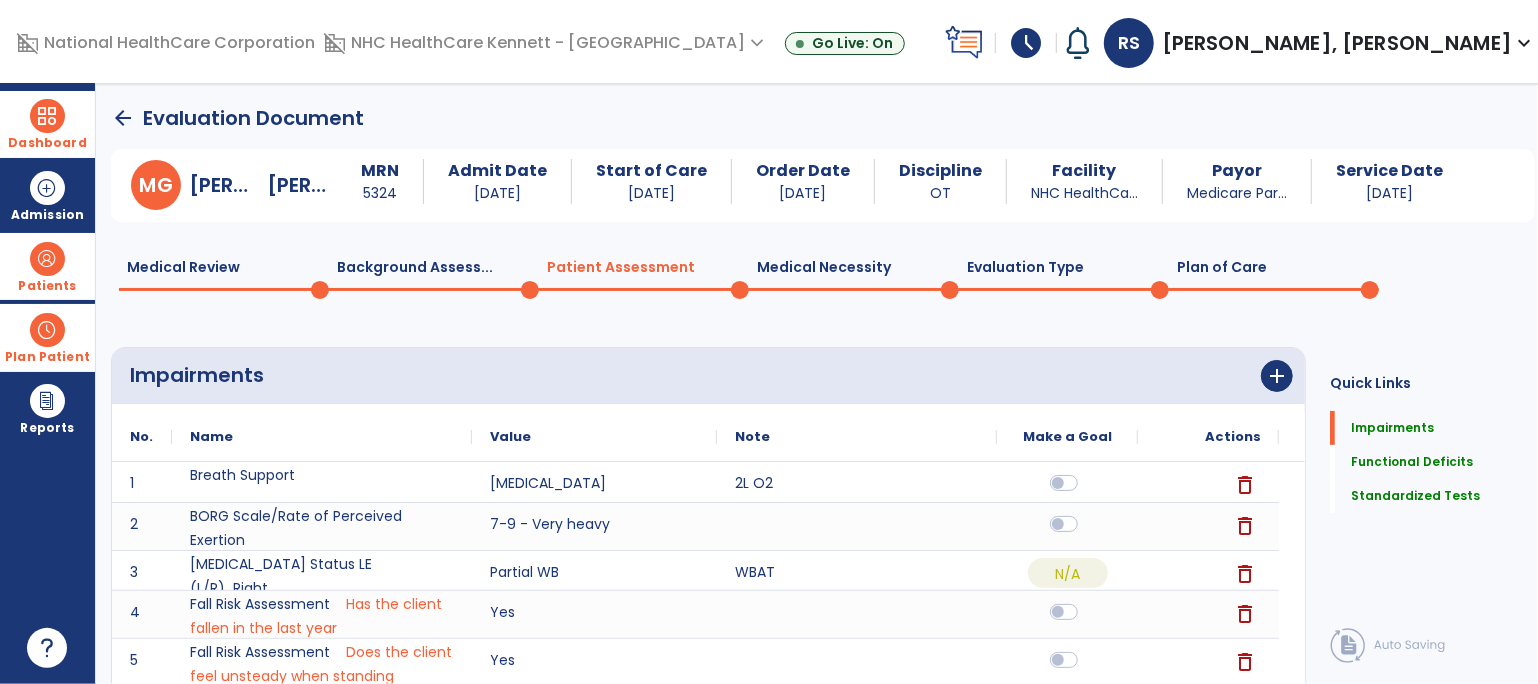 click on "Plan of Care  0" 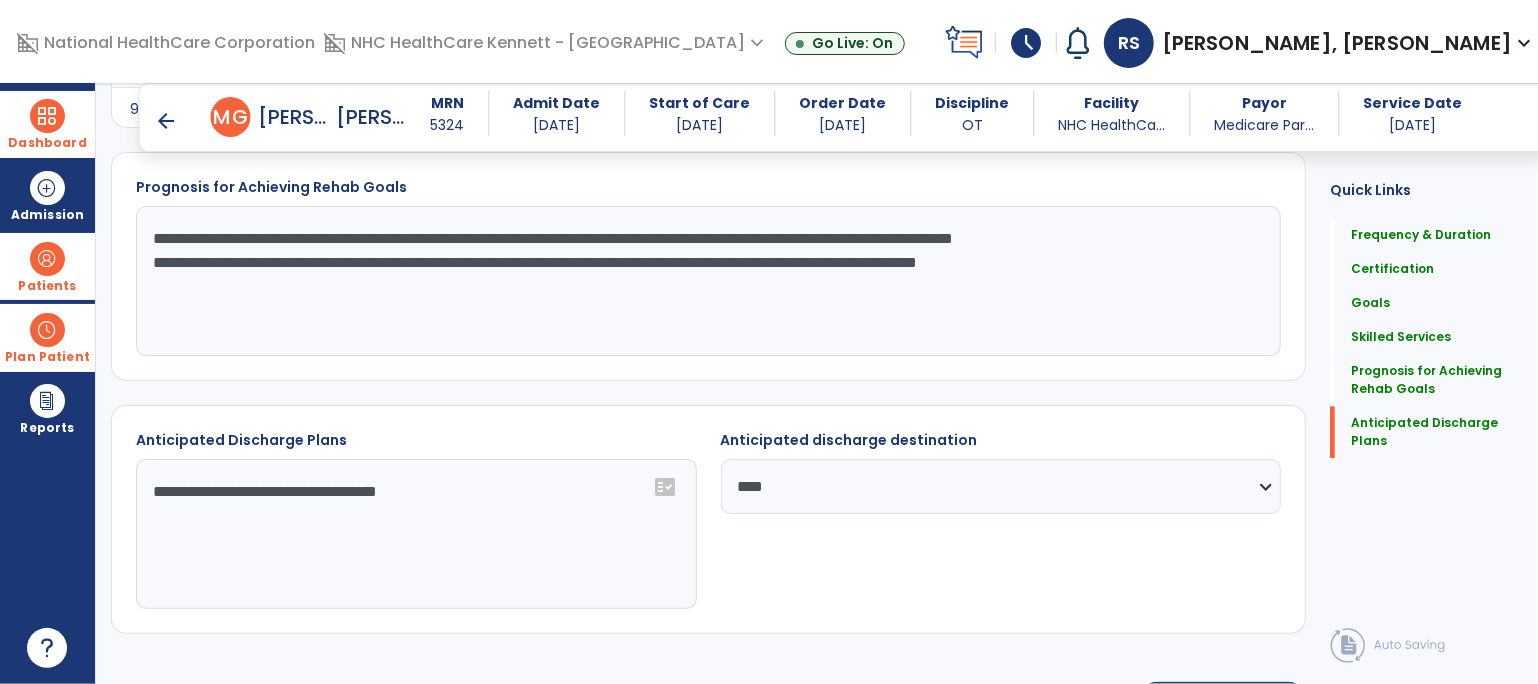 scroll, scrollTop: 2748, scrollLeft: 0, axis: vertical 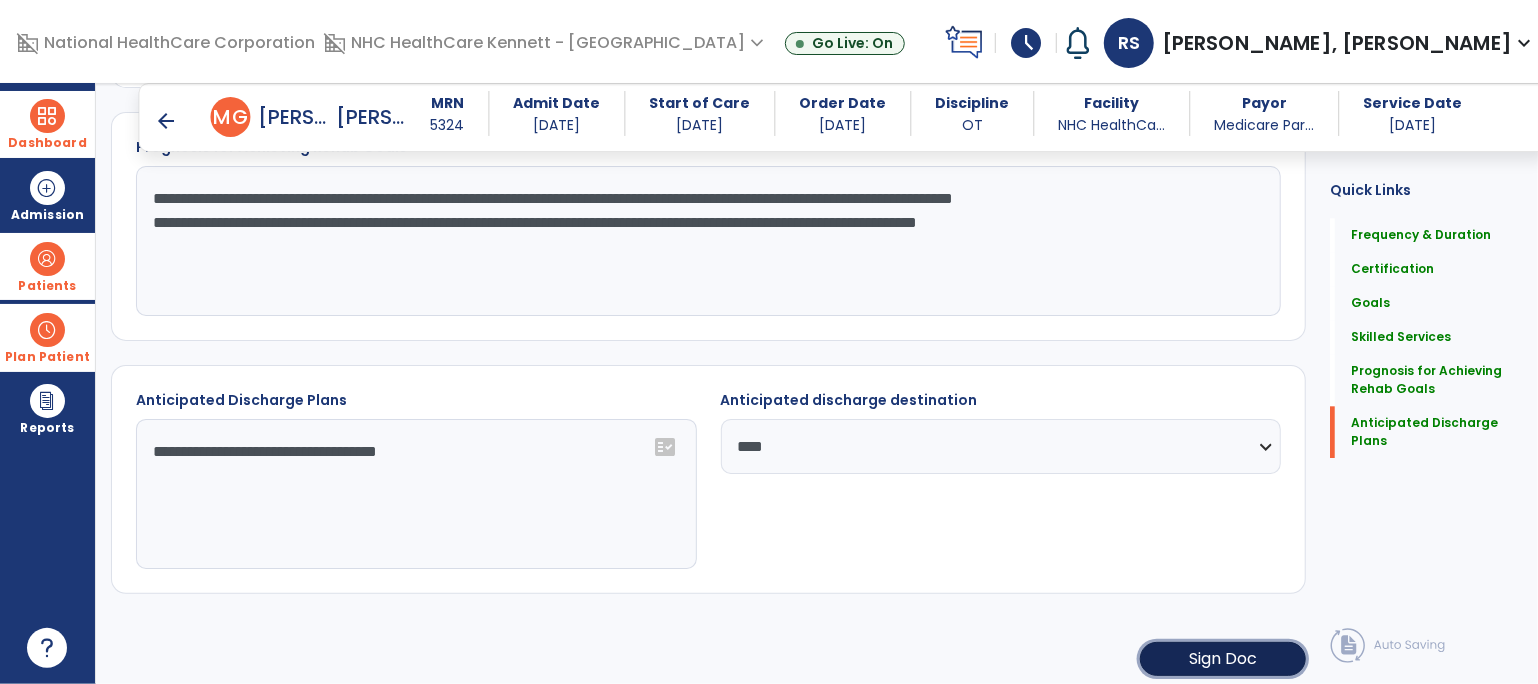 click on "Sign Doc" 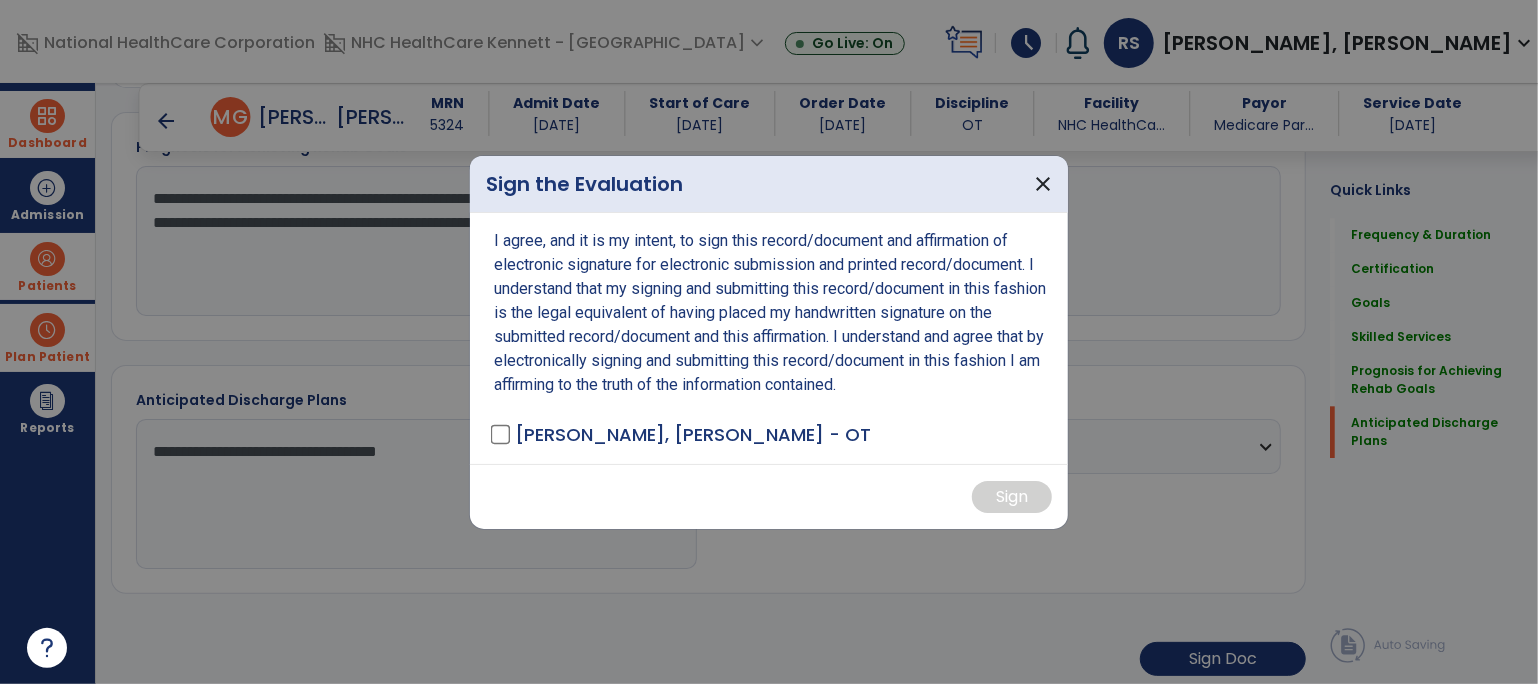click on "I agree, and it is my intent, to sign this record/document and affirmation of electronic signature for electronic submission and printed record/document. I understand that my signing and submitting this record/document in this fashion is the legal equivalent of having placed my handwritten signature on the submitted record/document and this affirmation. I understand and agree that by electronically signing and submitting this record/document in this fashion I am affirming to the truth of the information contained.  [PERSON_NAME]  - OT" at bounding box center [769, 338] 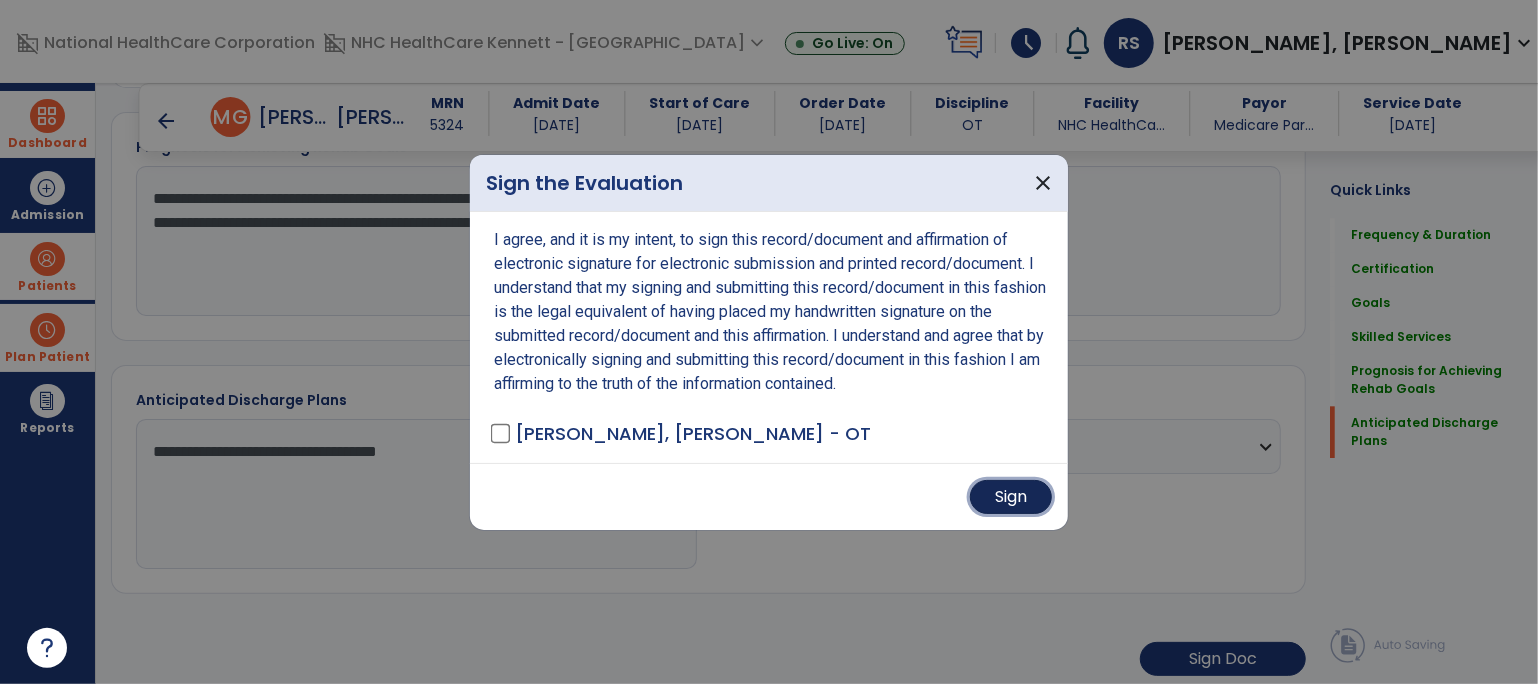 click on "Sign" at bounding box center [1011, 497] 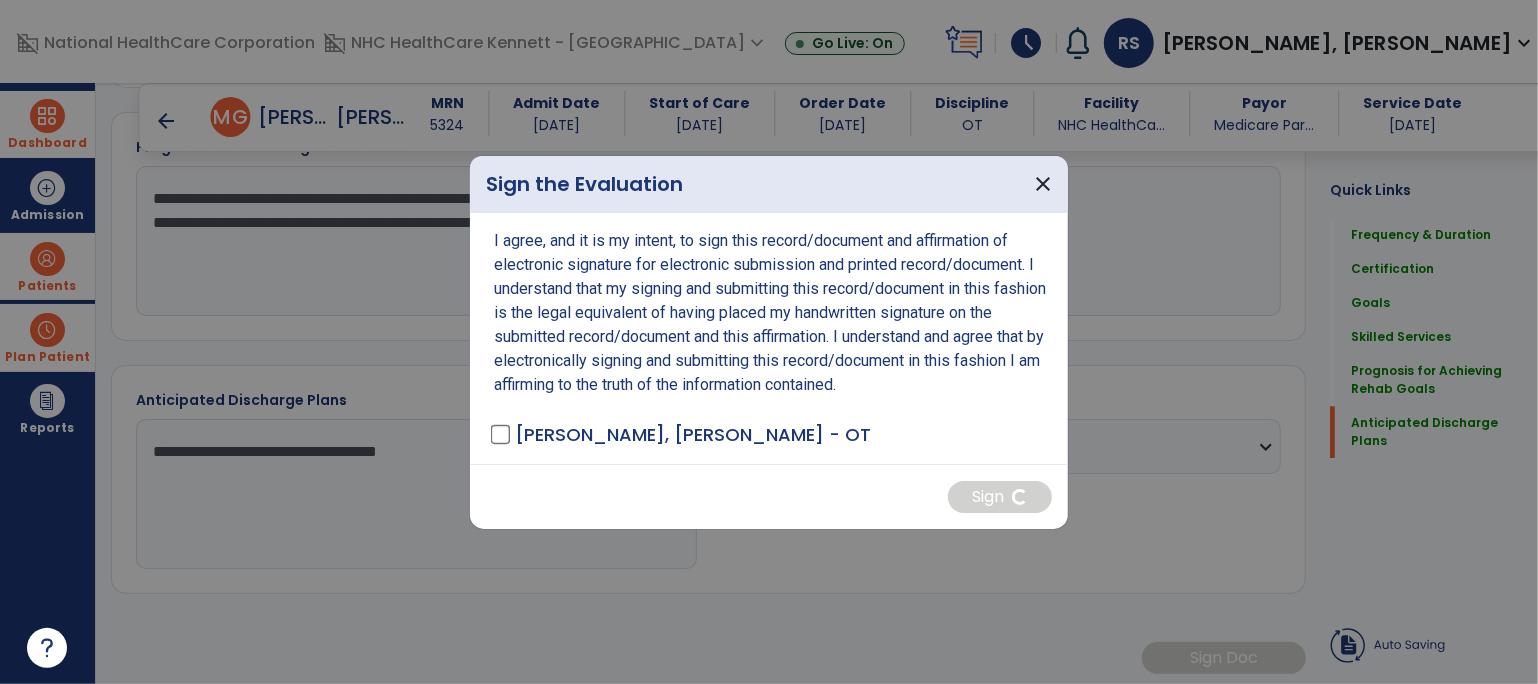 scroll, scrollTop: 2746, scrollLeft: 0, axis: vertical 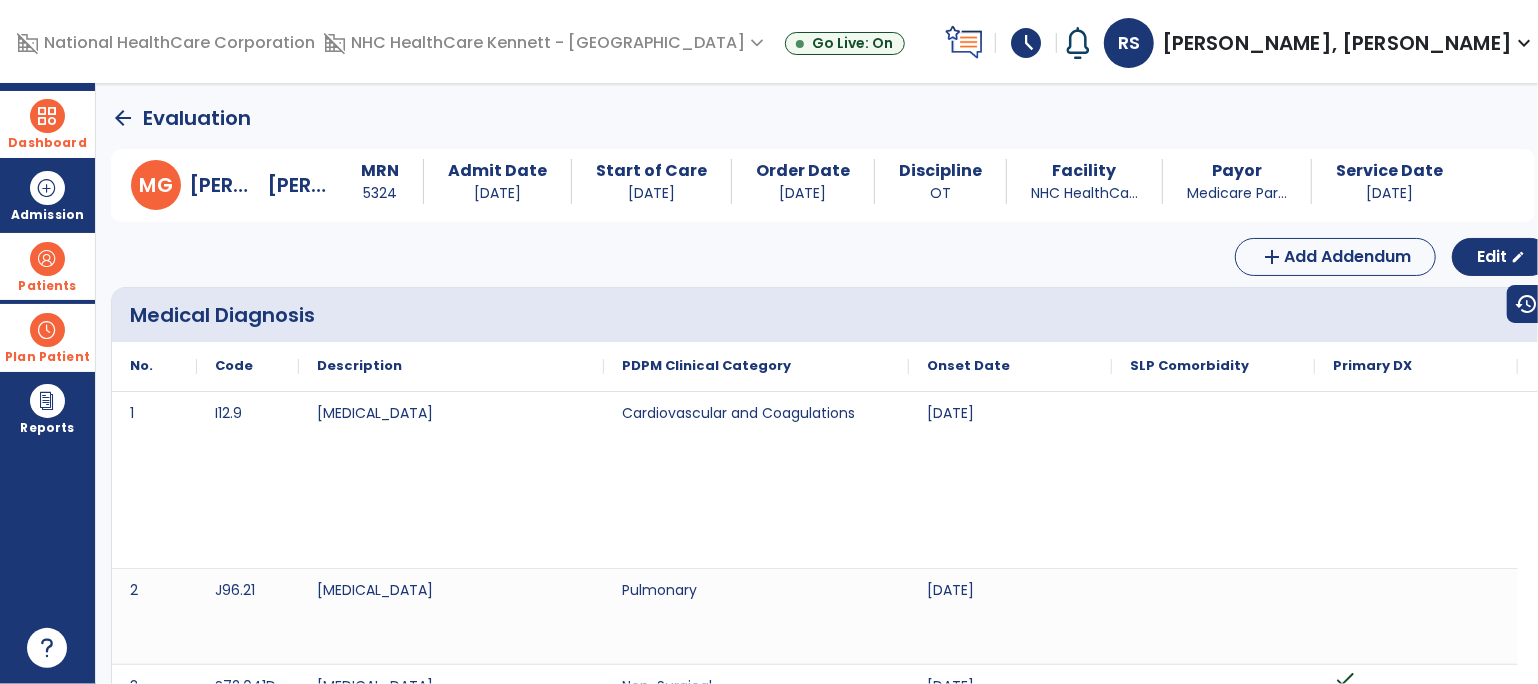 click on "arrow_back" 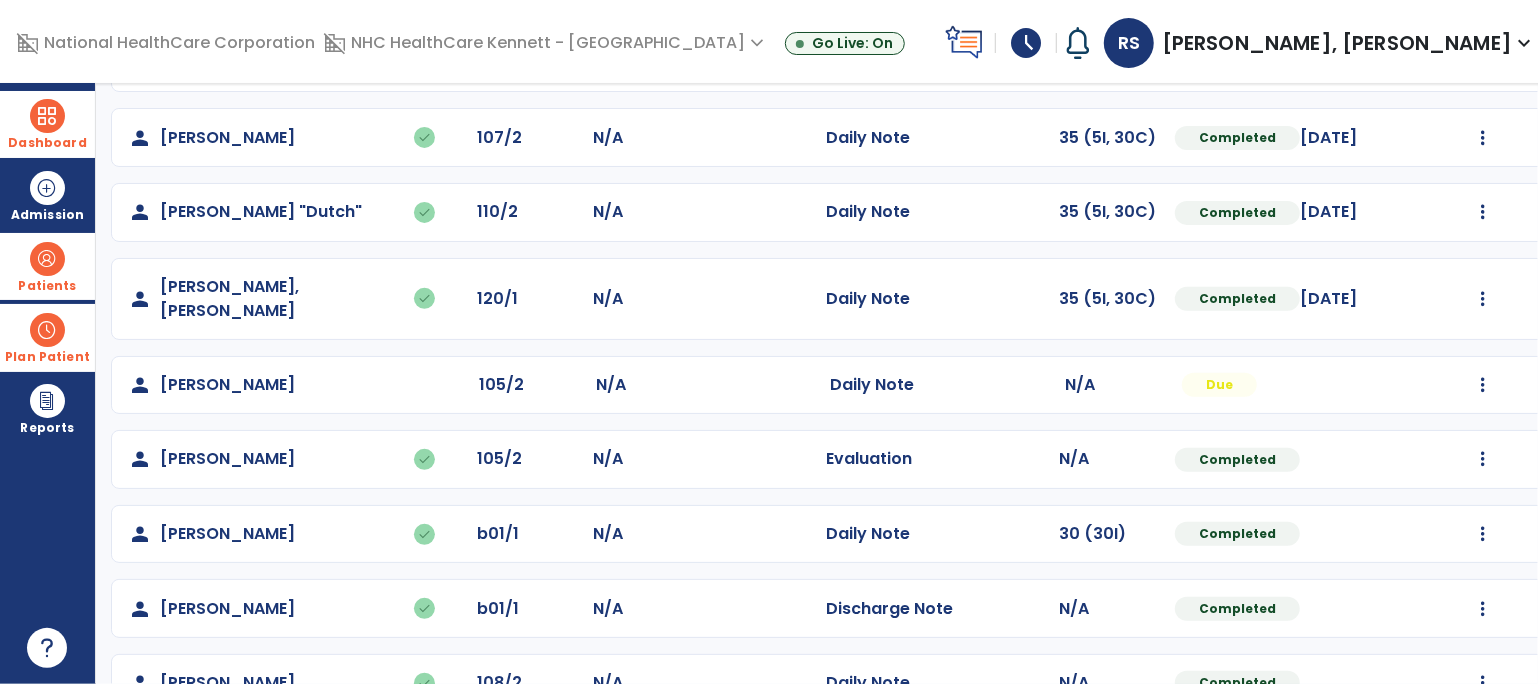 scroll, scrollTop: 322, scrollLeft: 0, axis: vertical 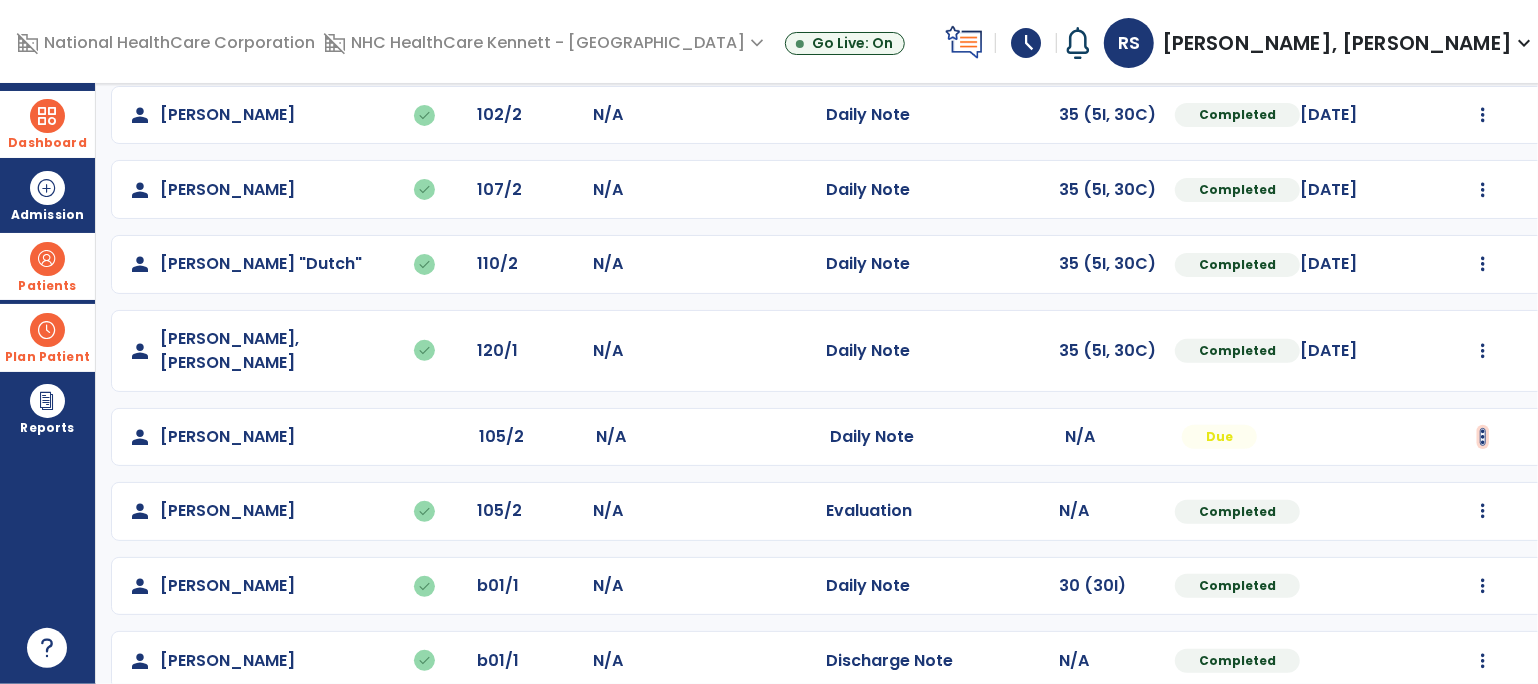 click at bounding box center (1483, -34) 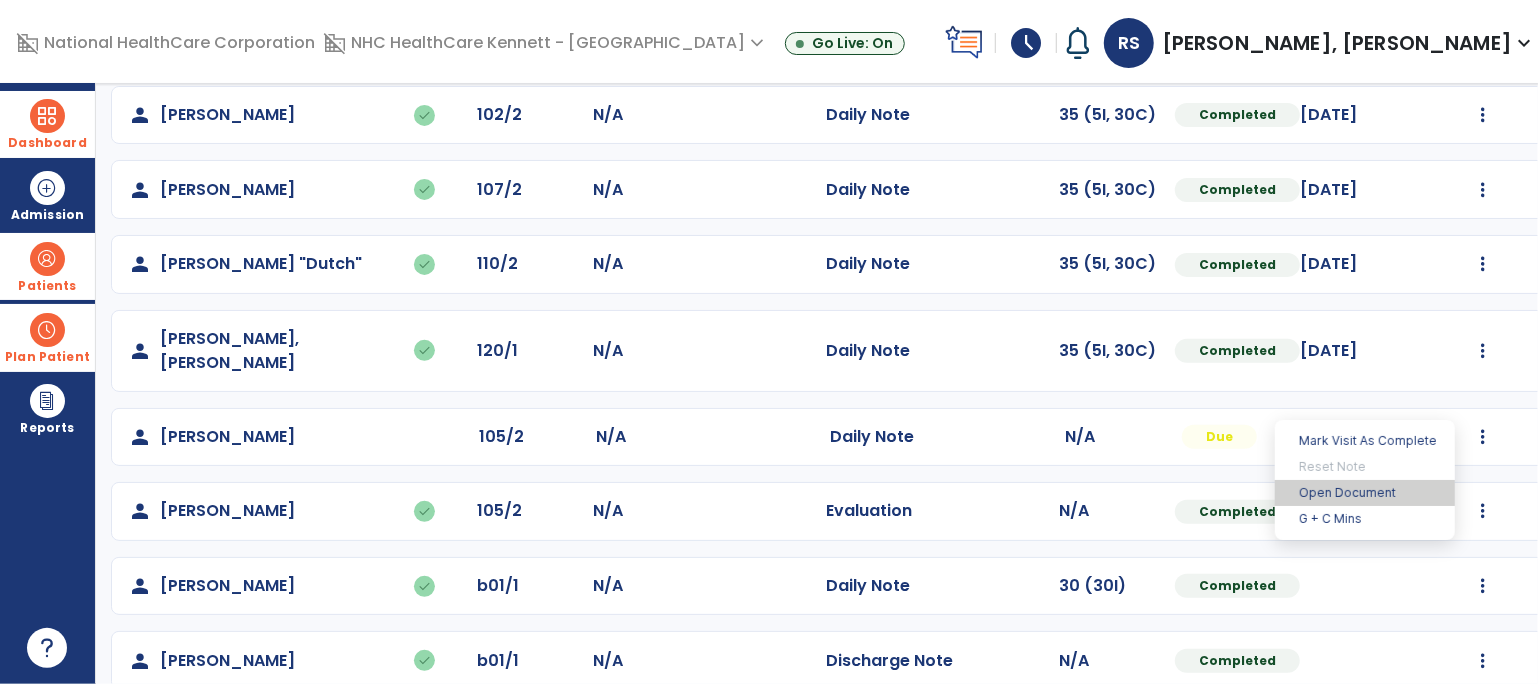 click on "Open Document" at bounding box center (1365, 493) 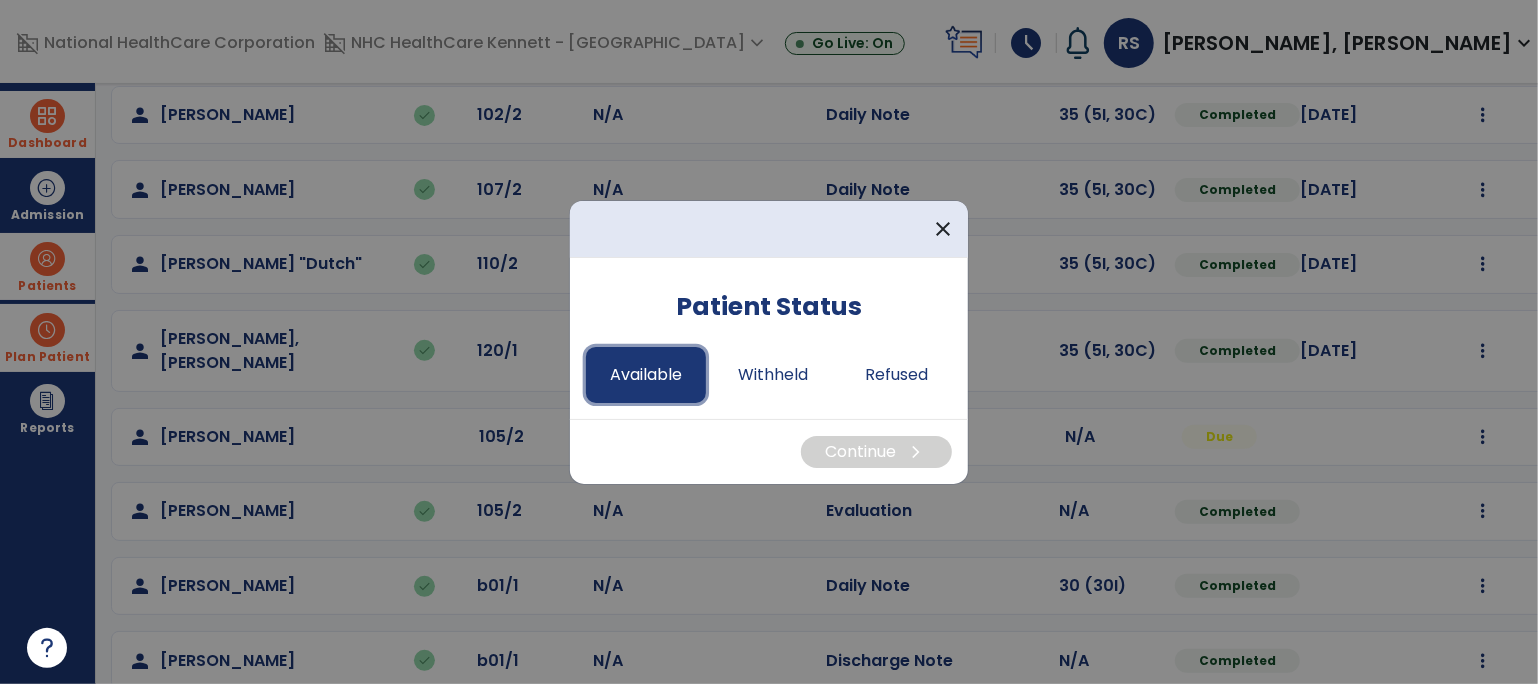 click on "Available" at bounding box center (646, 375) 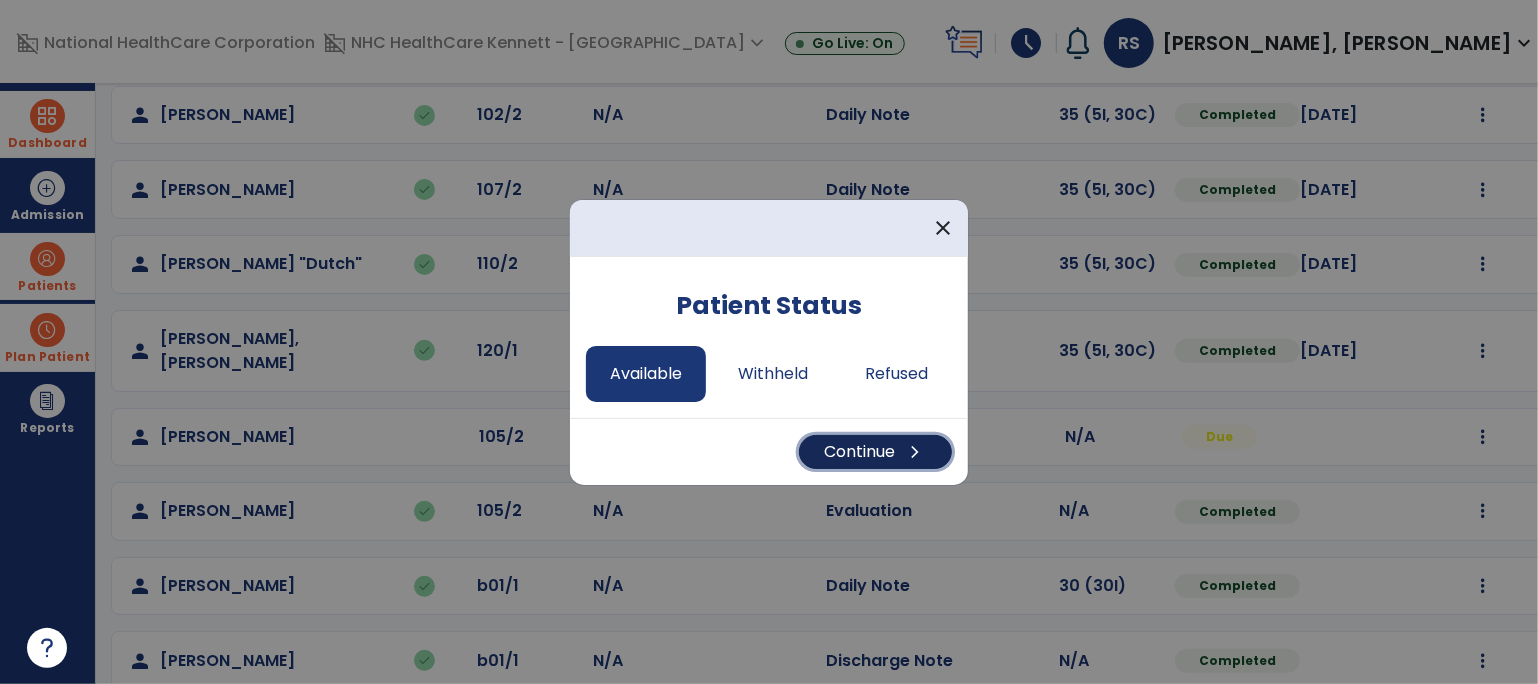 click on "Continue   chevron_right" at bounding box center [875, 452] 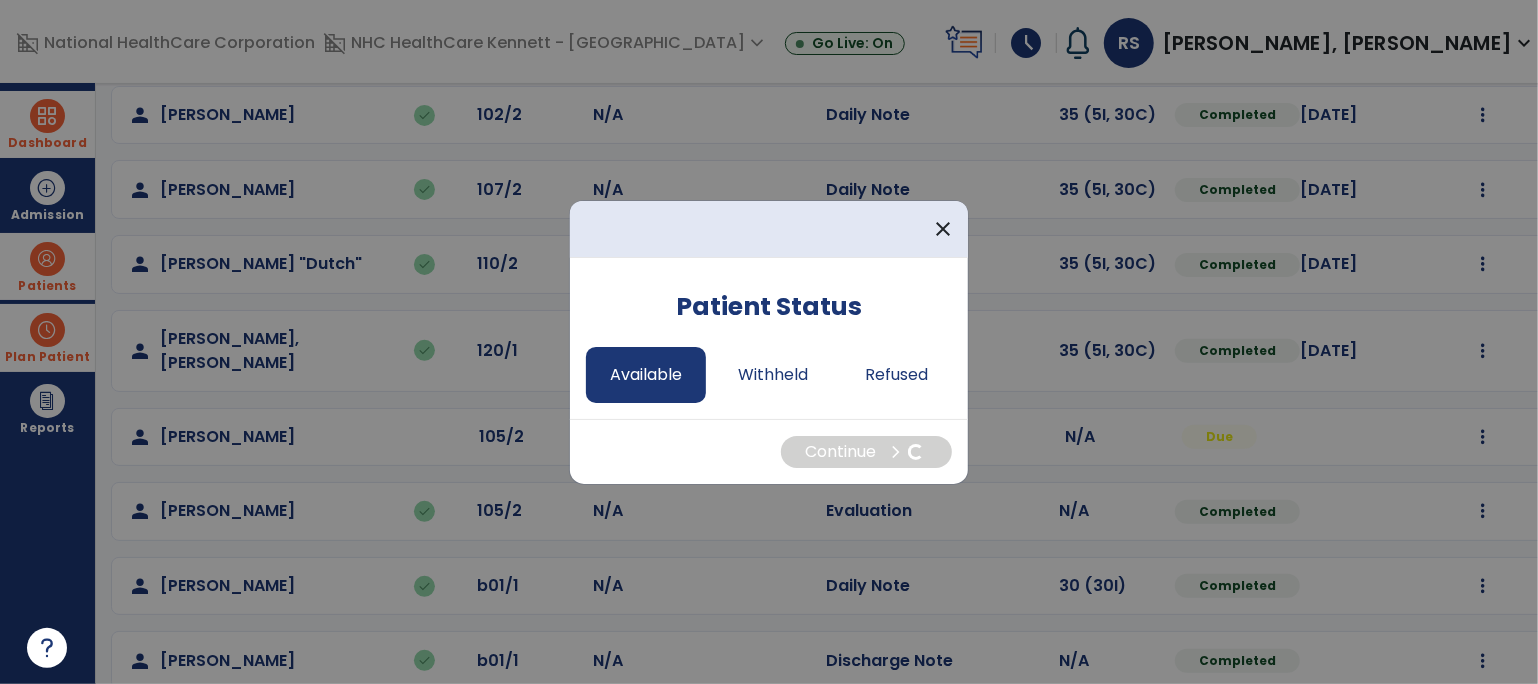 select on "*" 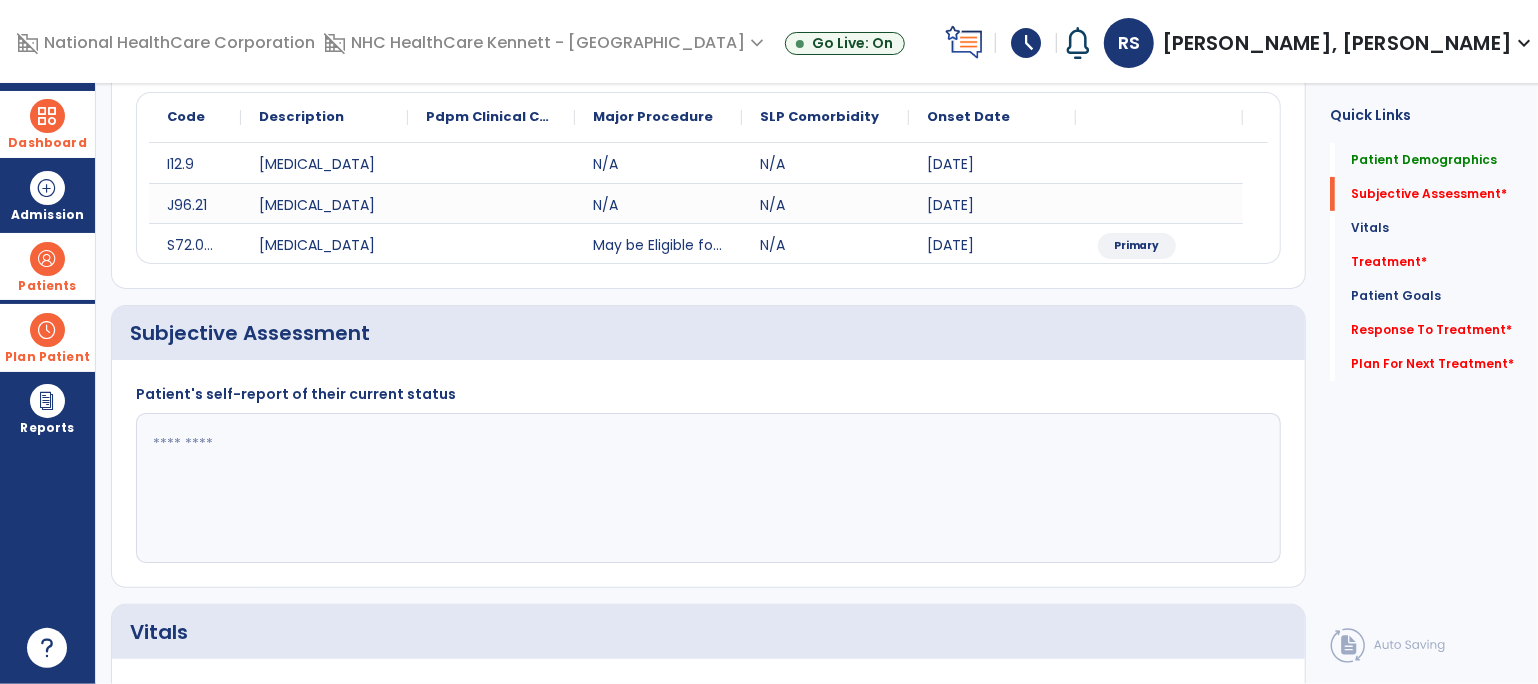 click 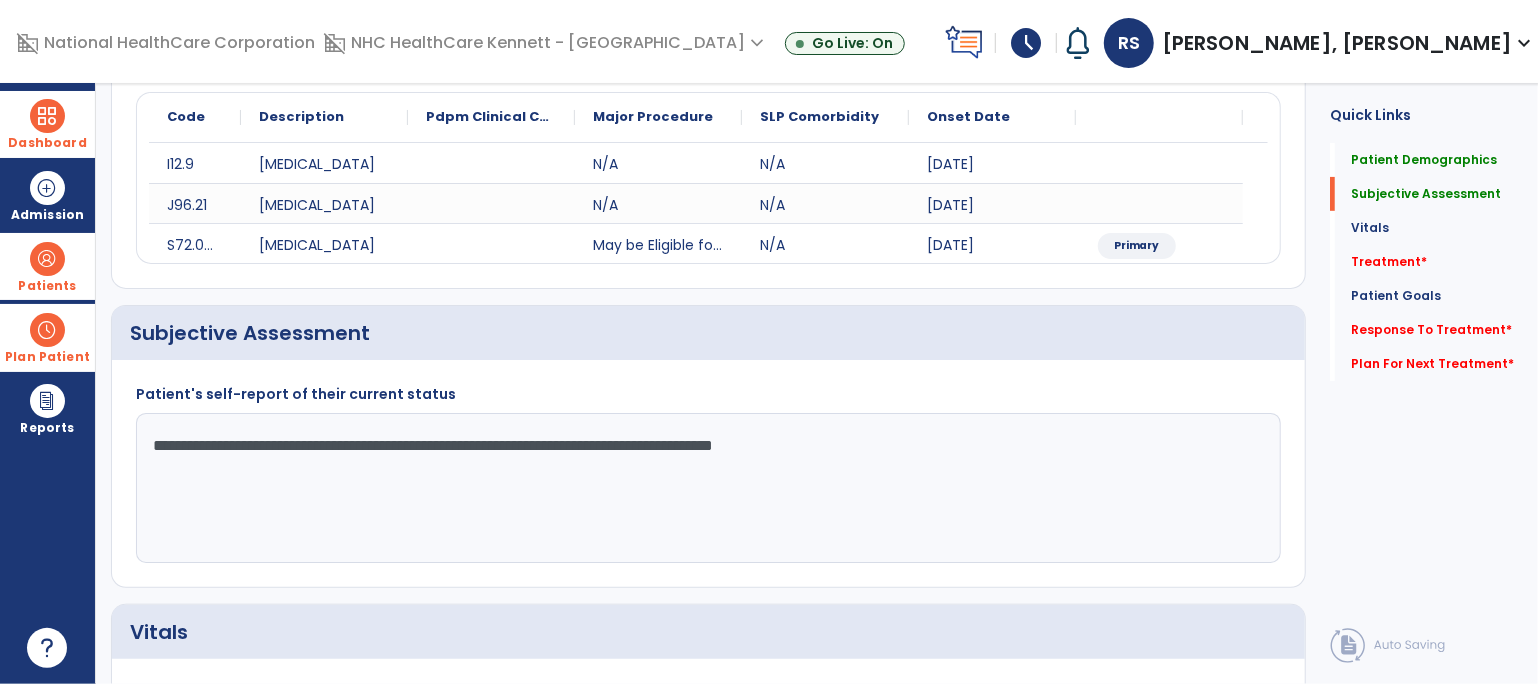 drag, startPoint x: 782, startPoint y: 446, endPoint x: 771, endPoint y: 443, distance: 11.401754 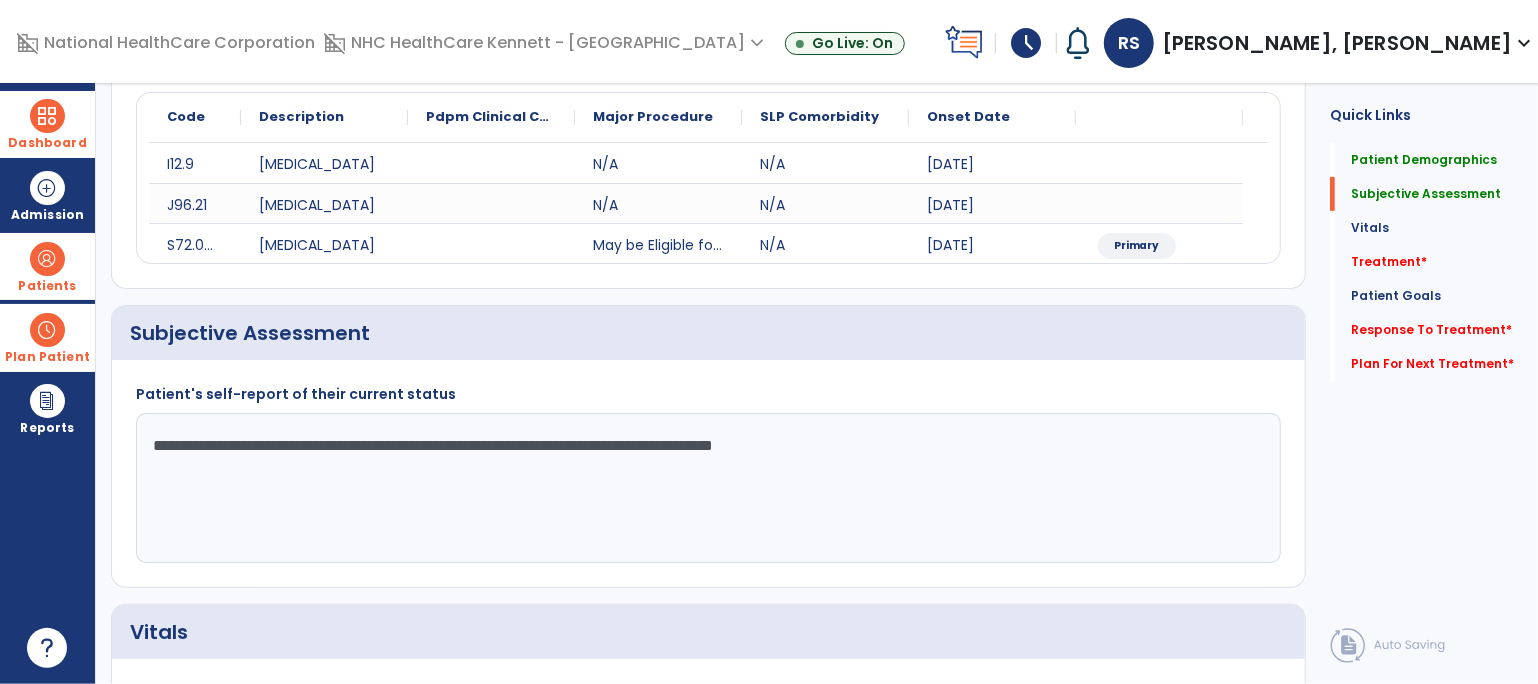 click on "**********" 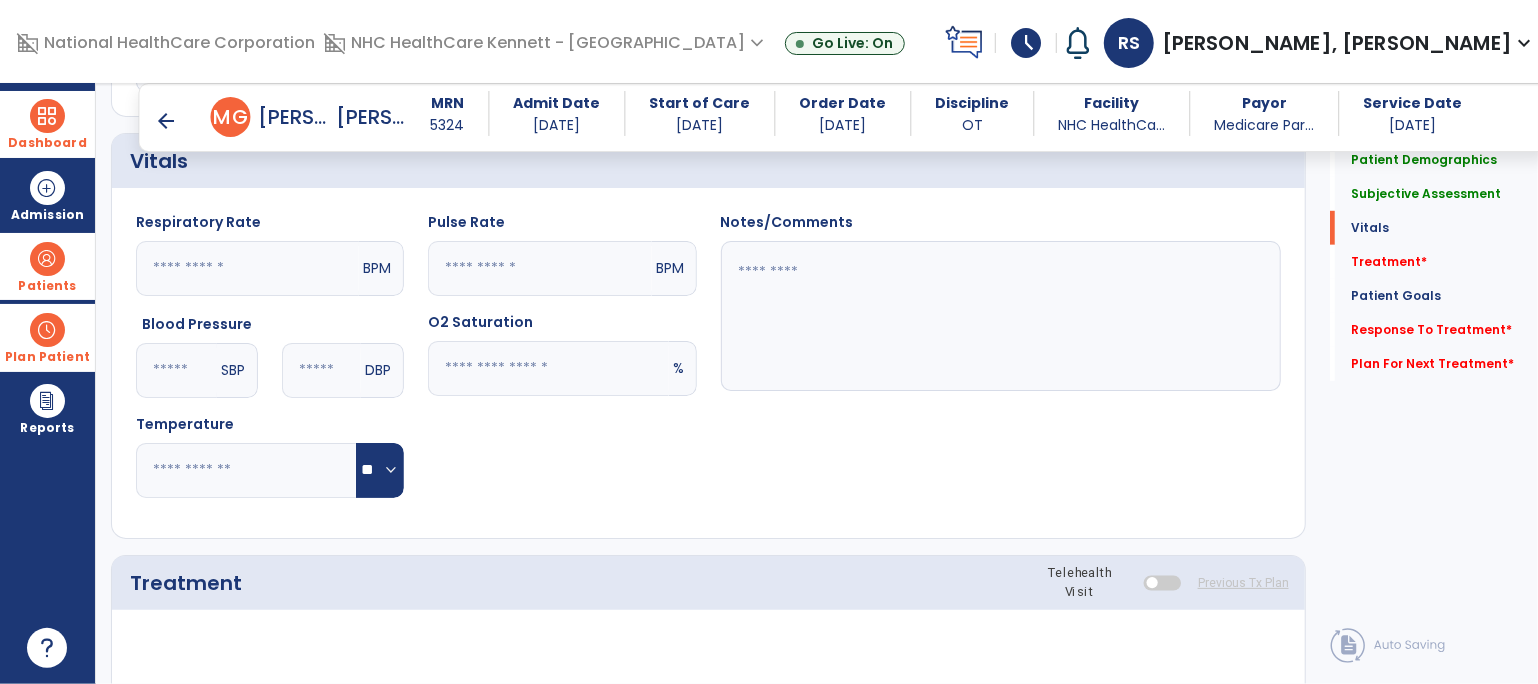 scroll, scrollTop: 988, scrollLeft: 0, axis: vertical 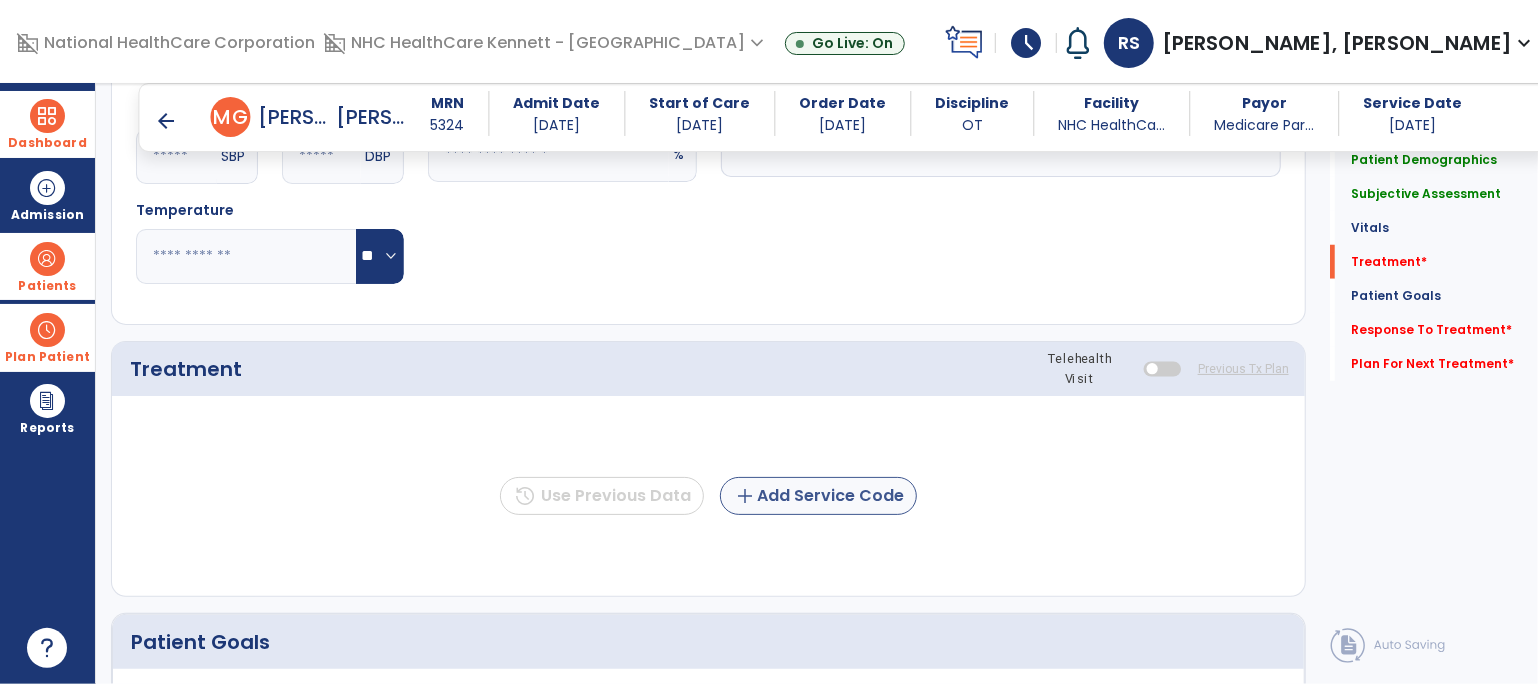 type on "**********" 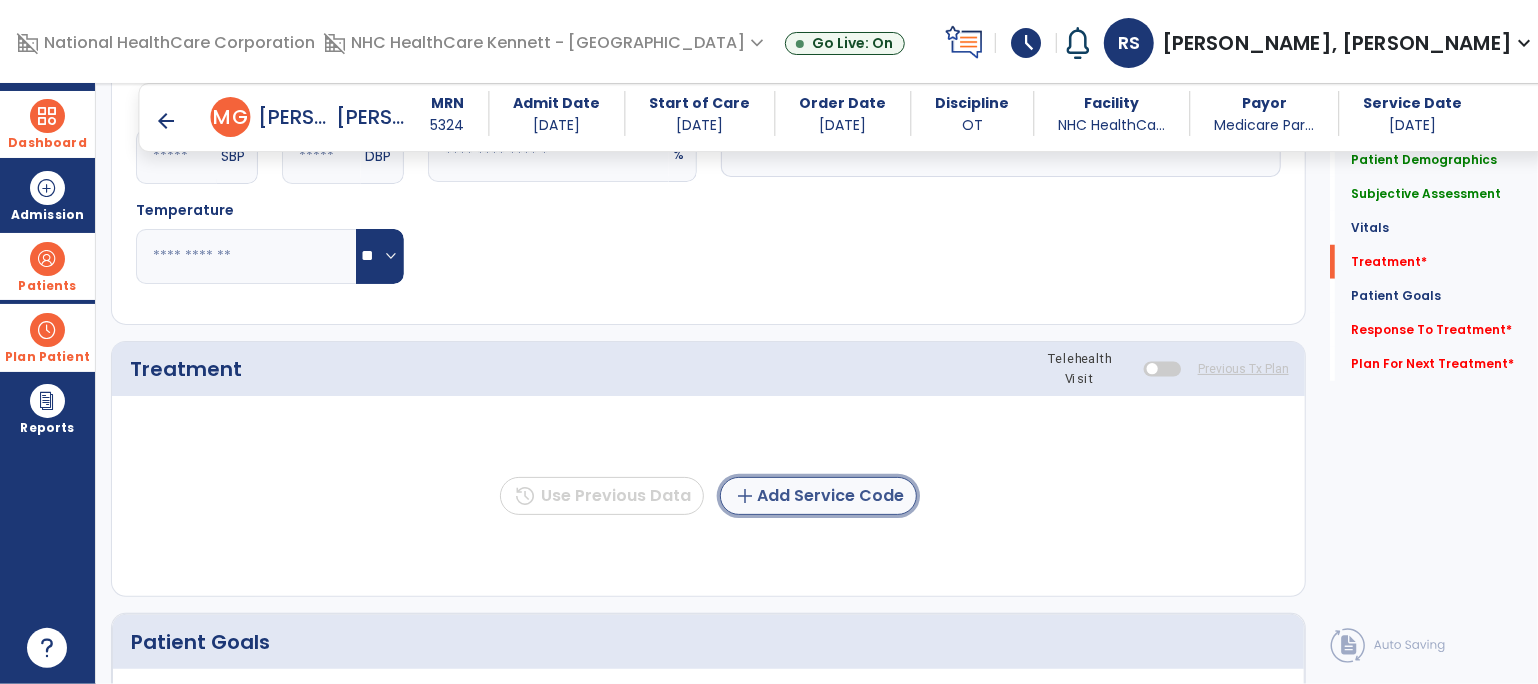 click on "add  Add Service Code" 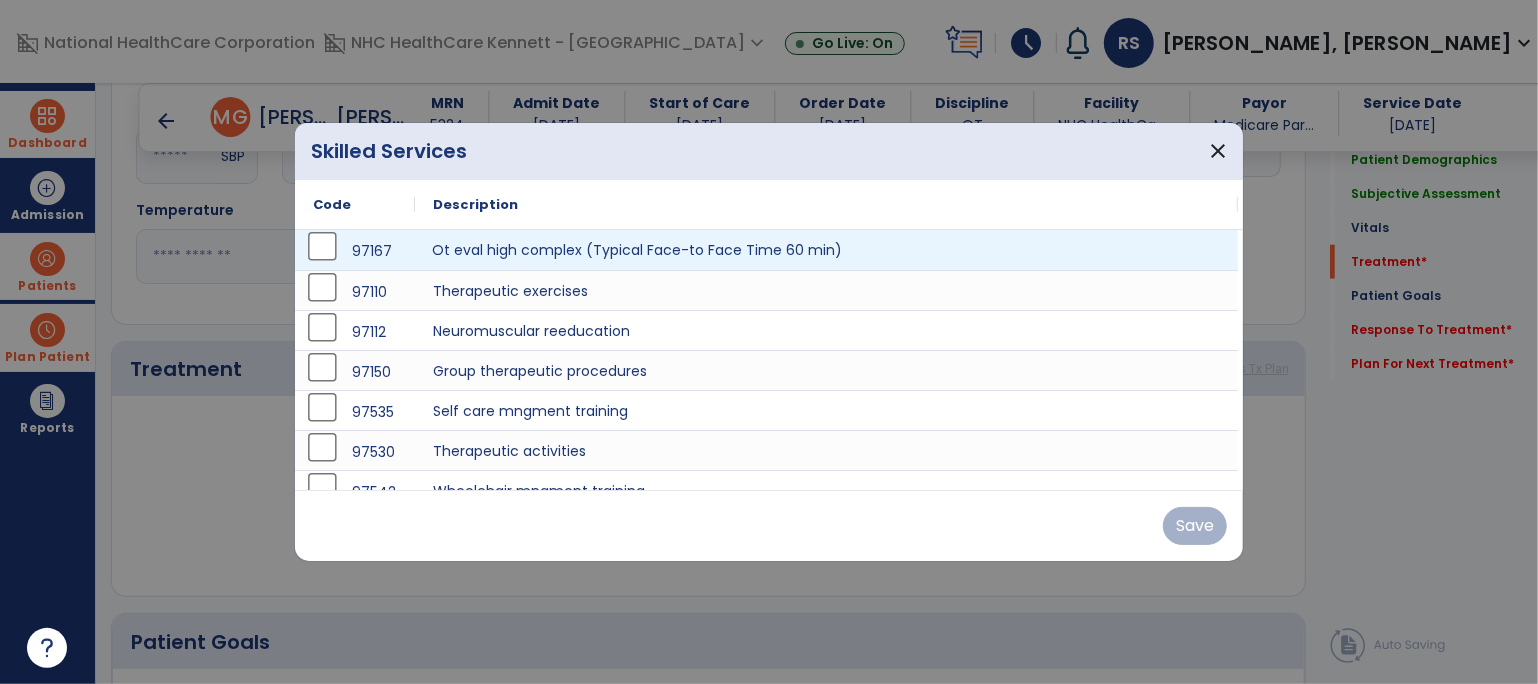 click on "Ot eval high complex (Typical Face-to Face Time 60 min)" at bounding box center (826, 250) 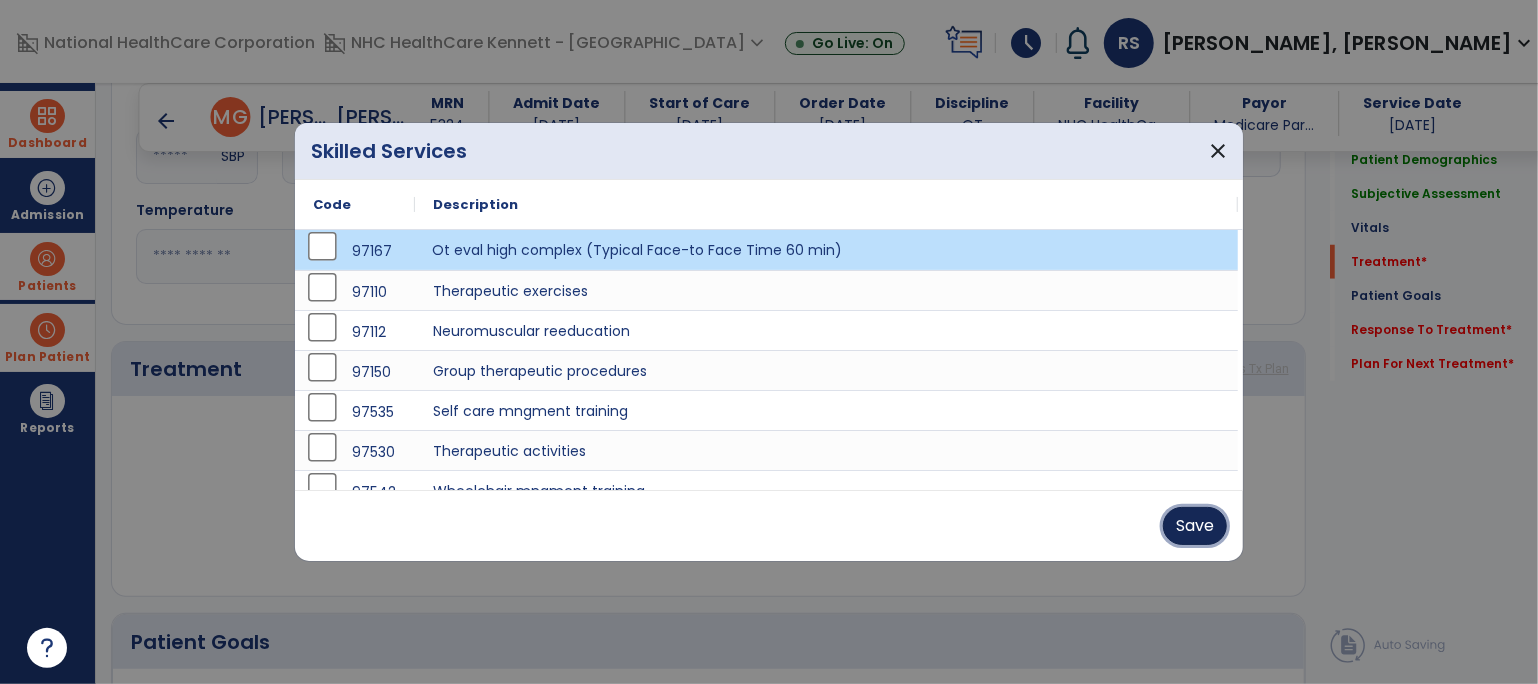 click on "Save" at bounding box center [1195, 526] 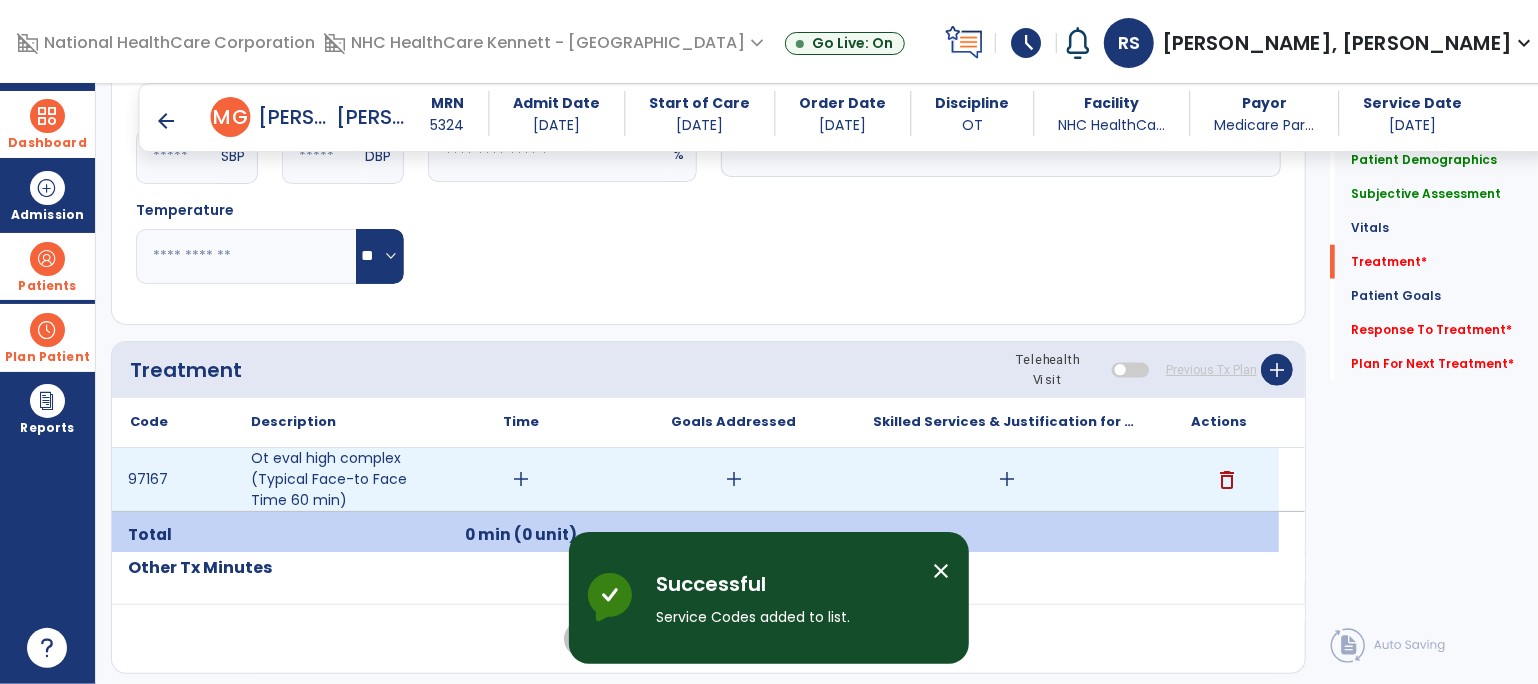click on "add" at bounding box center (521, 479) 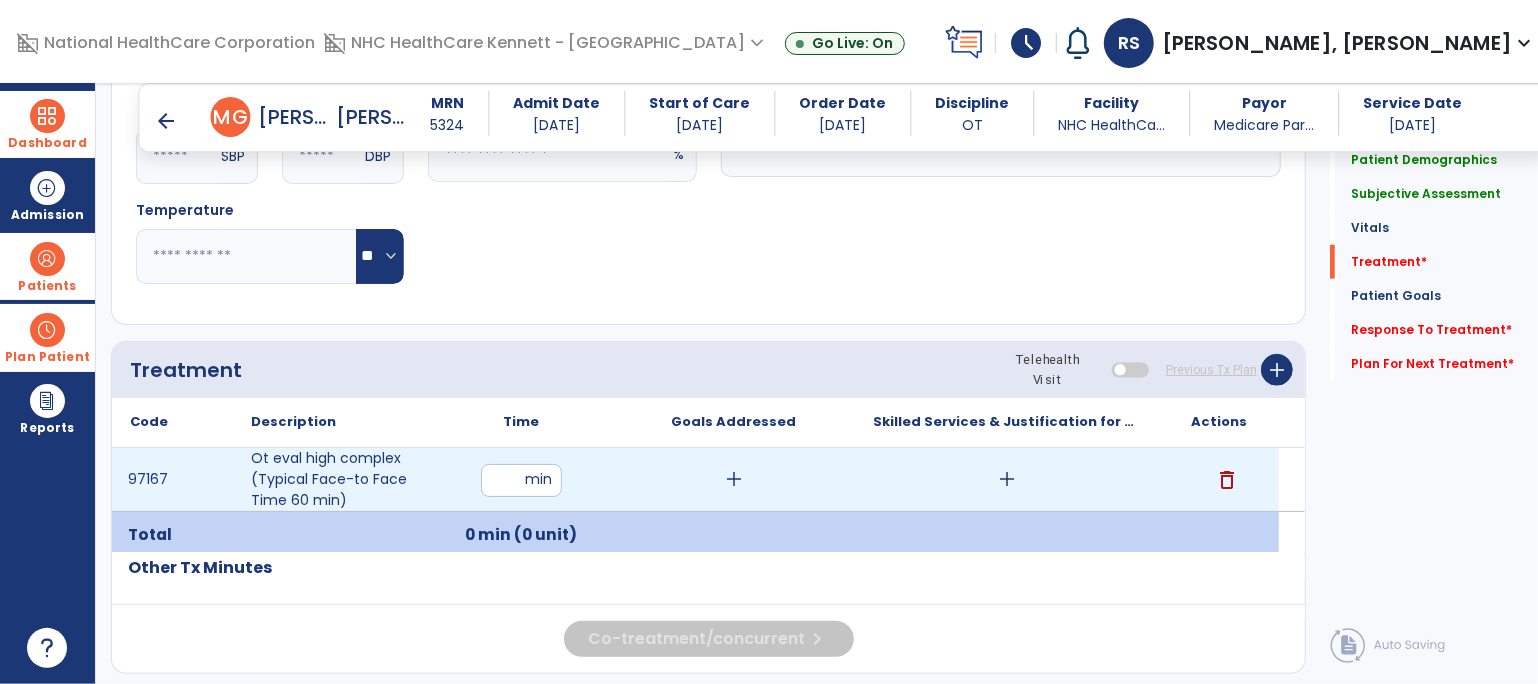 type on "**" 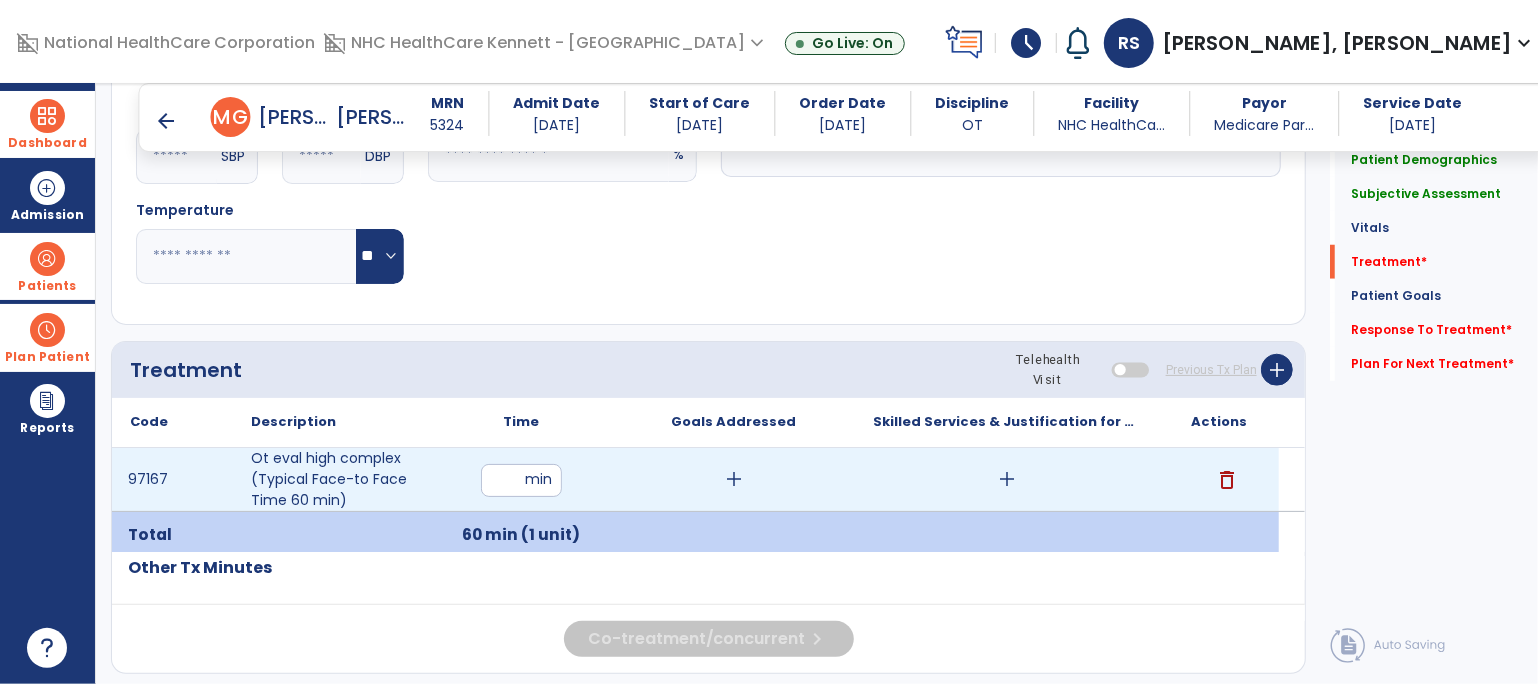 click on "add" at bounding box center [1007, 479] 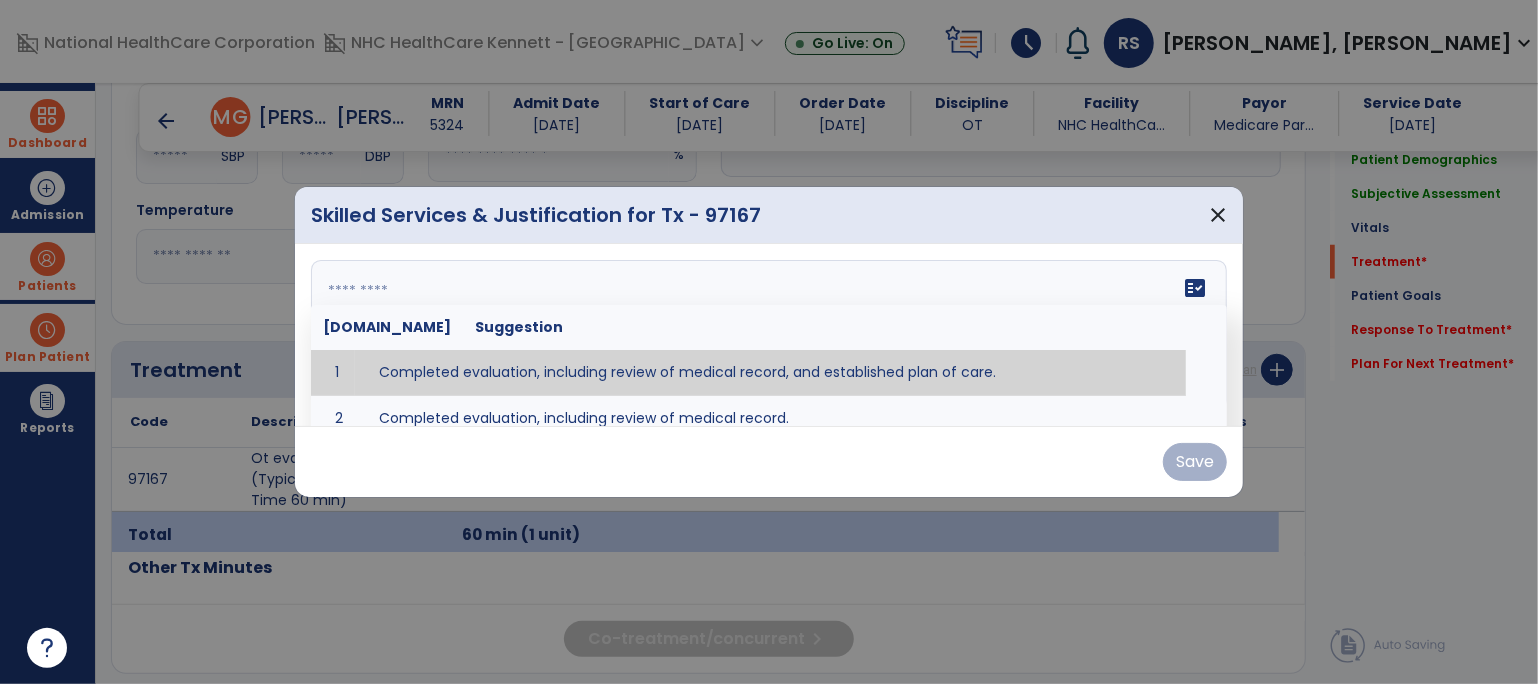 click on "fact_check  Sr.No Suggestion 1 Completed evaluation, including review of medical record, and established plan of care. 2 Completed evaluation, including review of medical record." at bounding box center (769, 335) 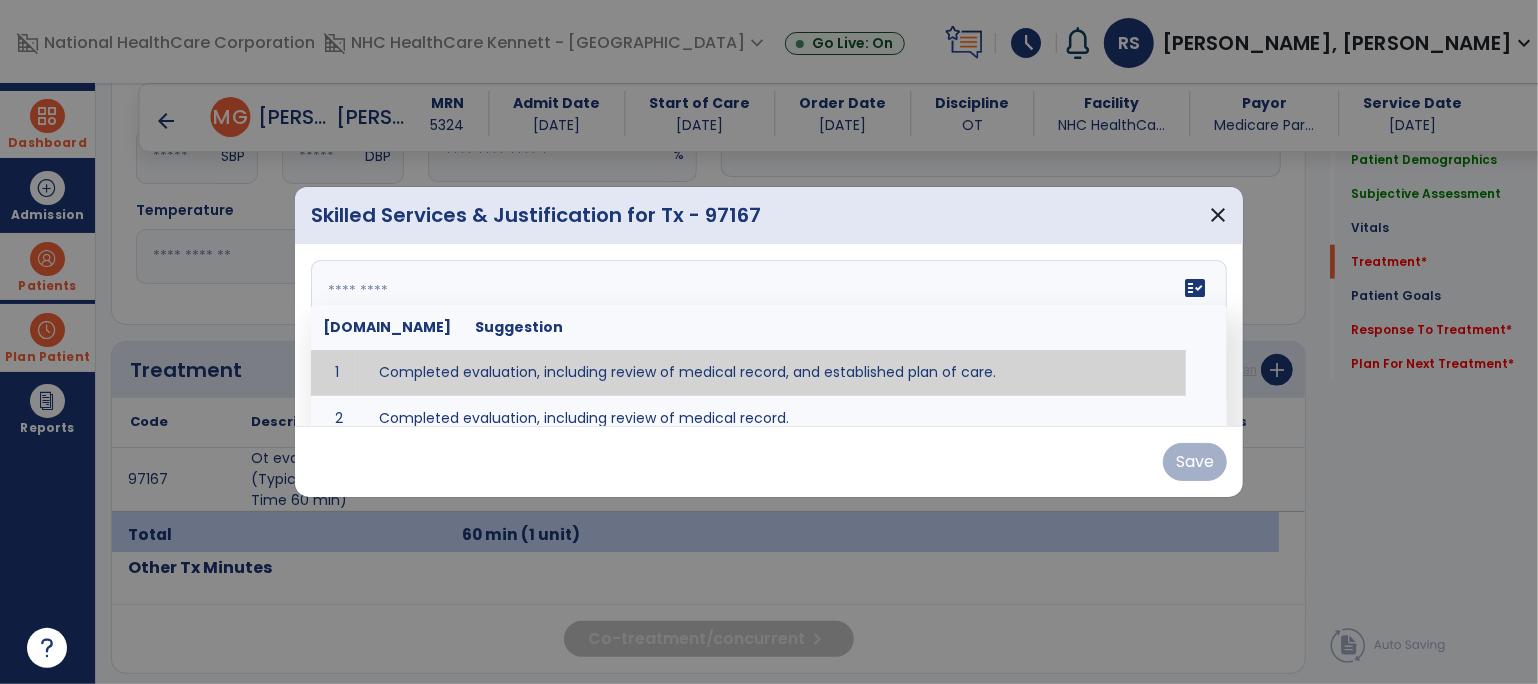 type on "**********" 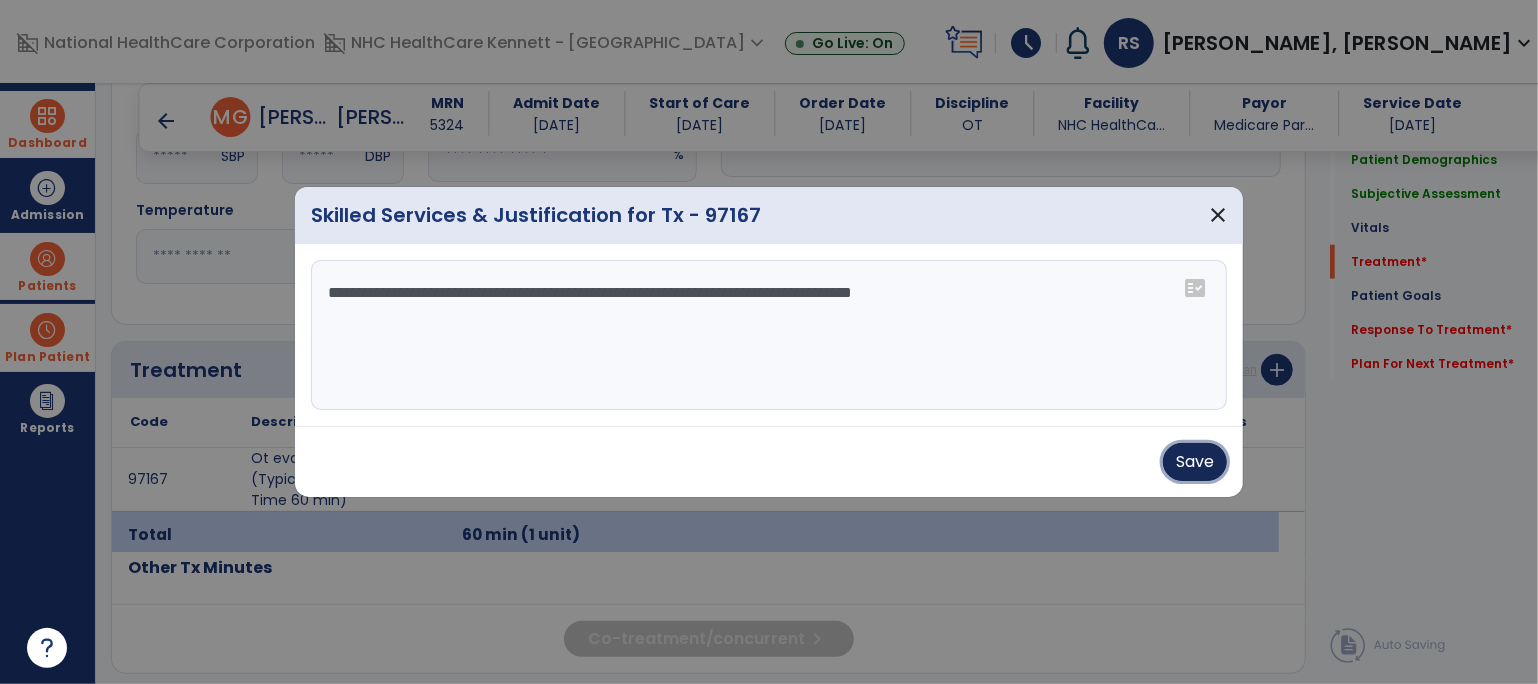 click on "Save" at bounding box center (1195, 462) 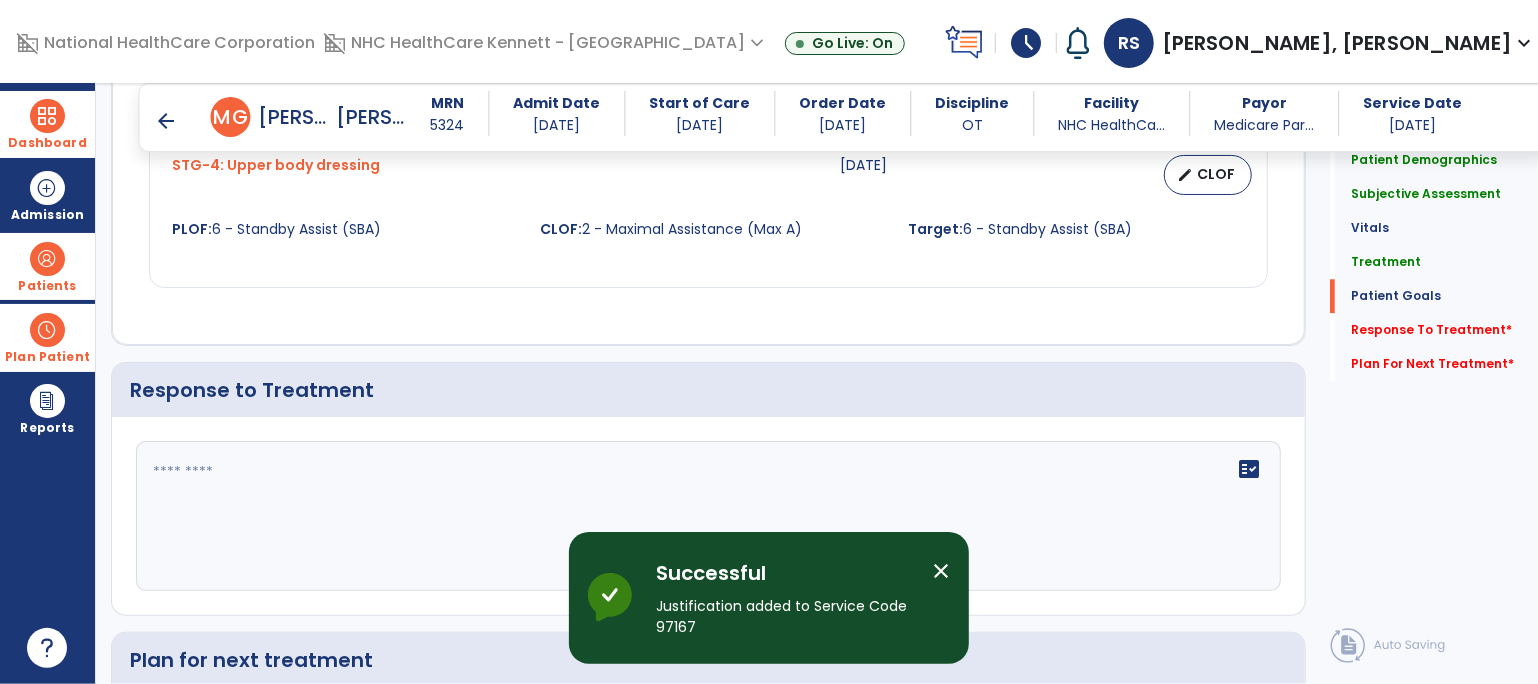 scroll, scrollTop: 3099, scrollLeft: 0, axis: vertical 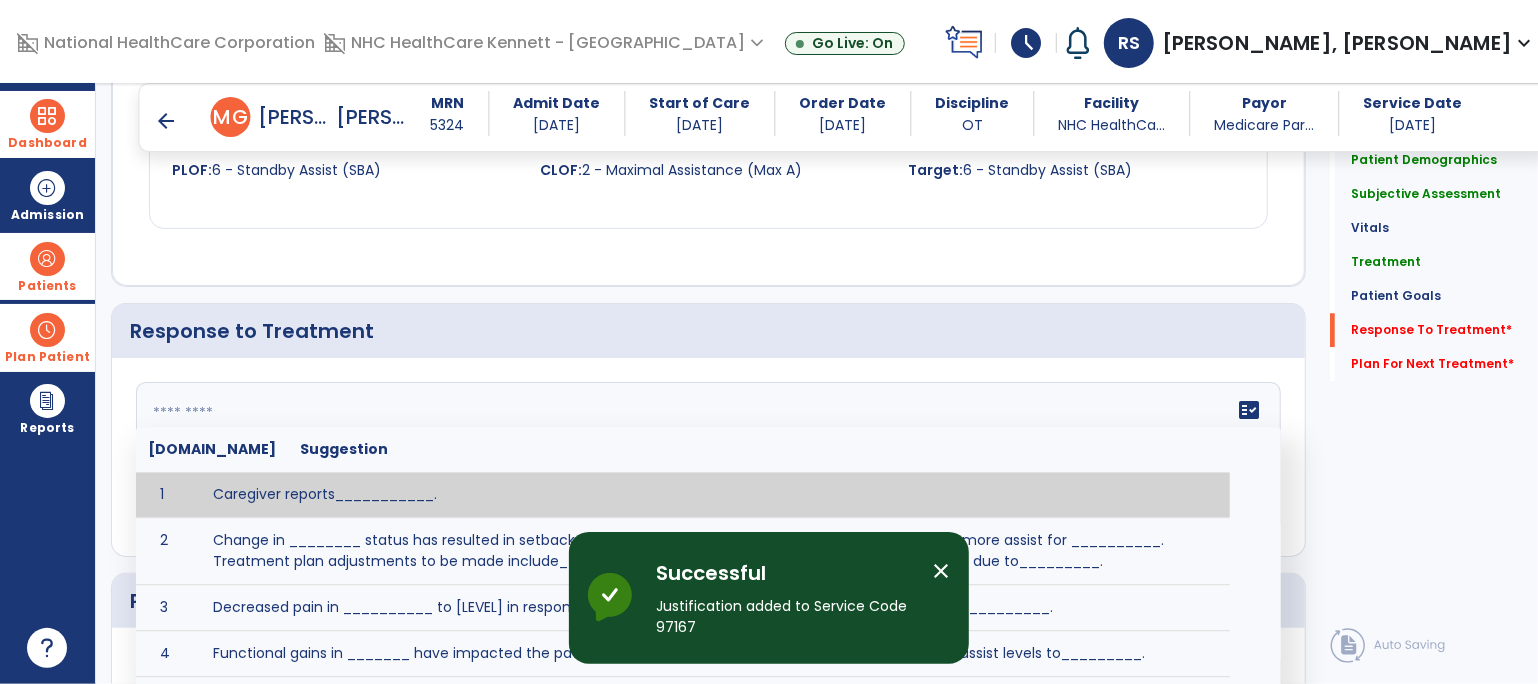 click 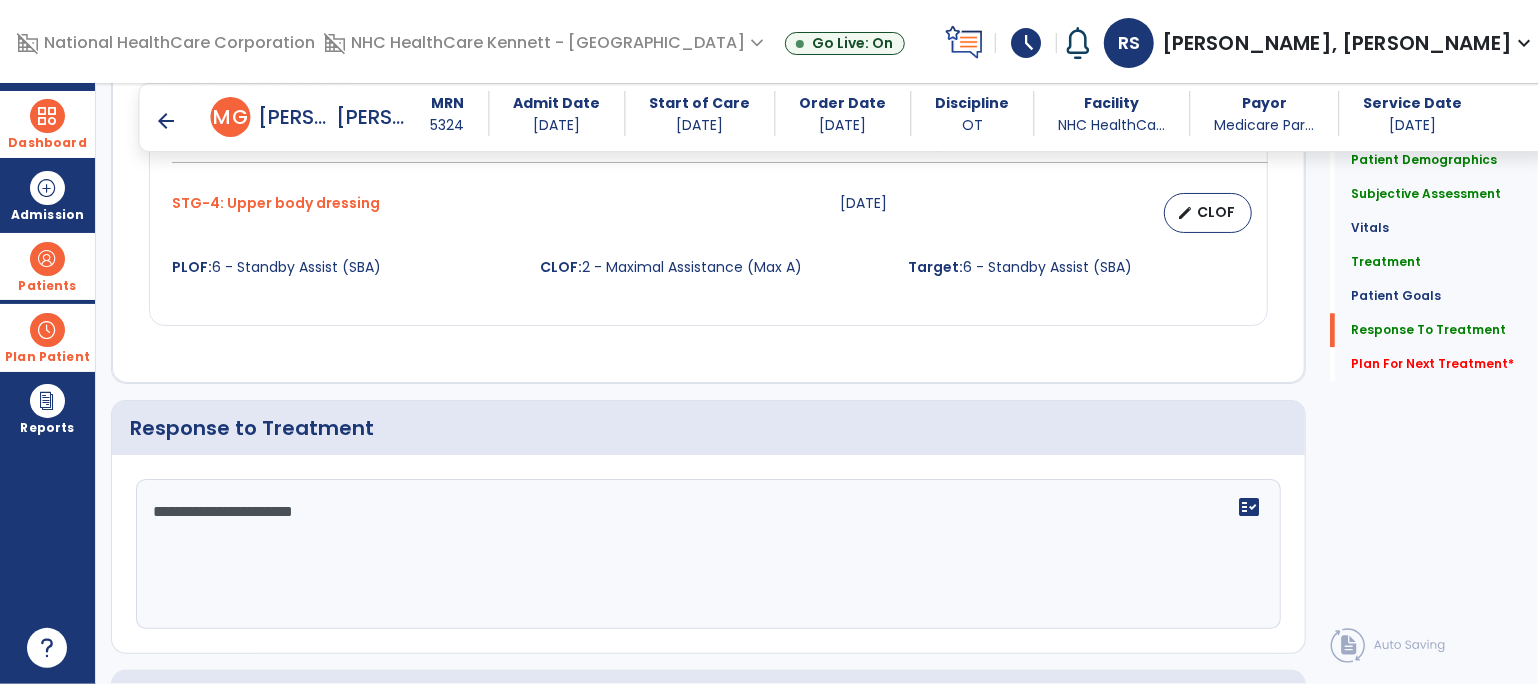 scroll, scrollTop: 3100, scrollLeft: 0, axis: vertical 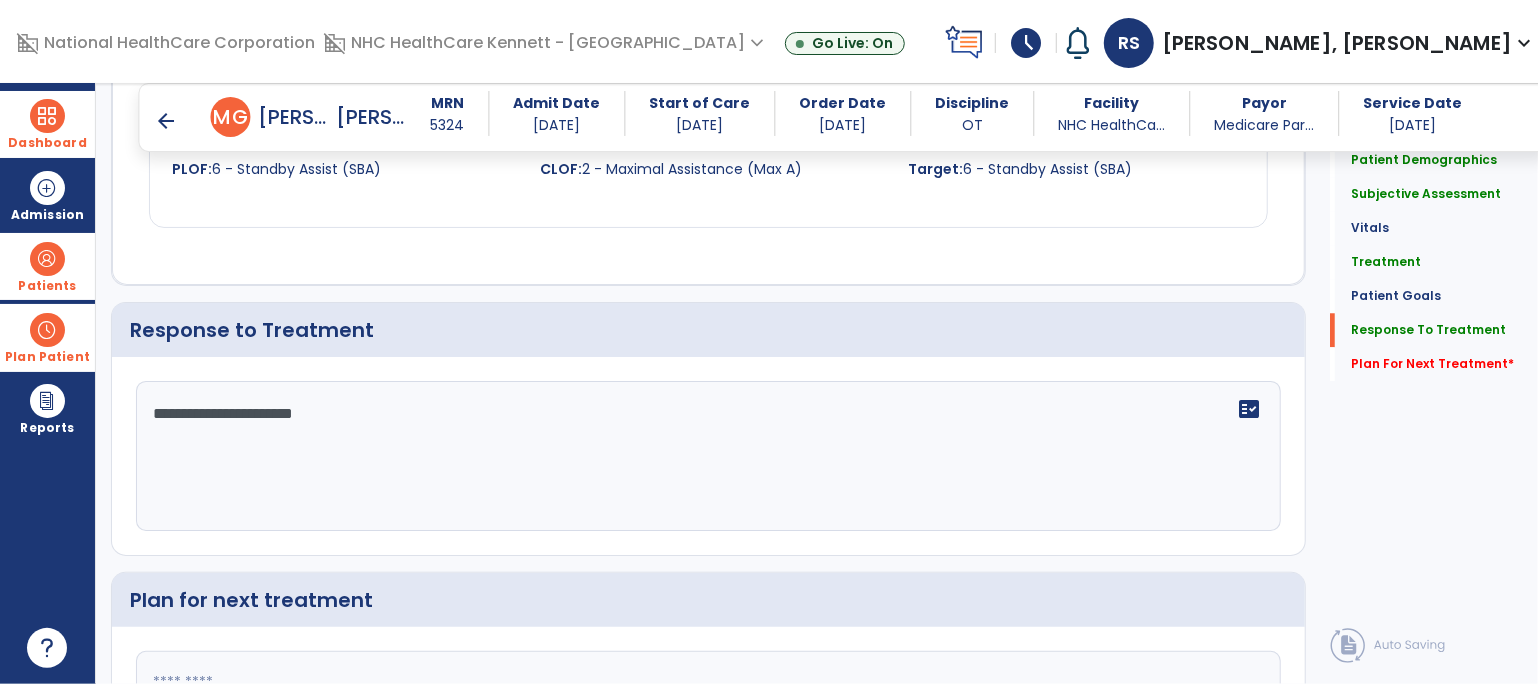 click on "**********" 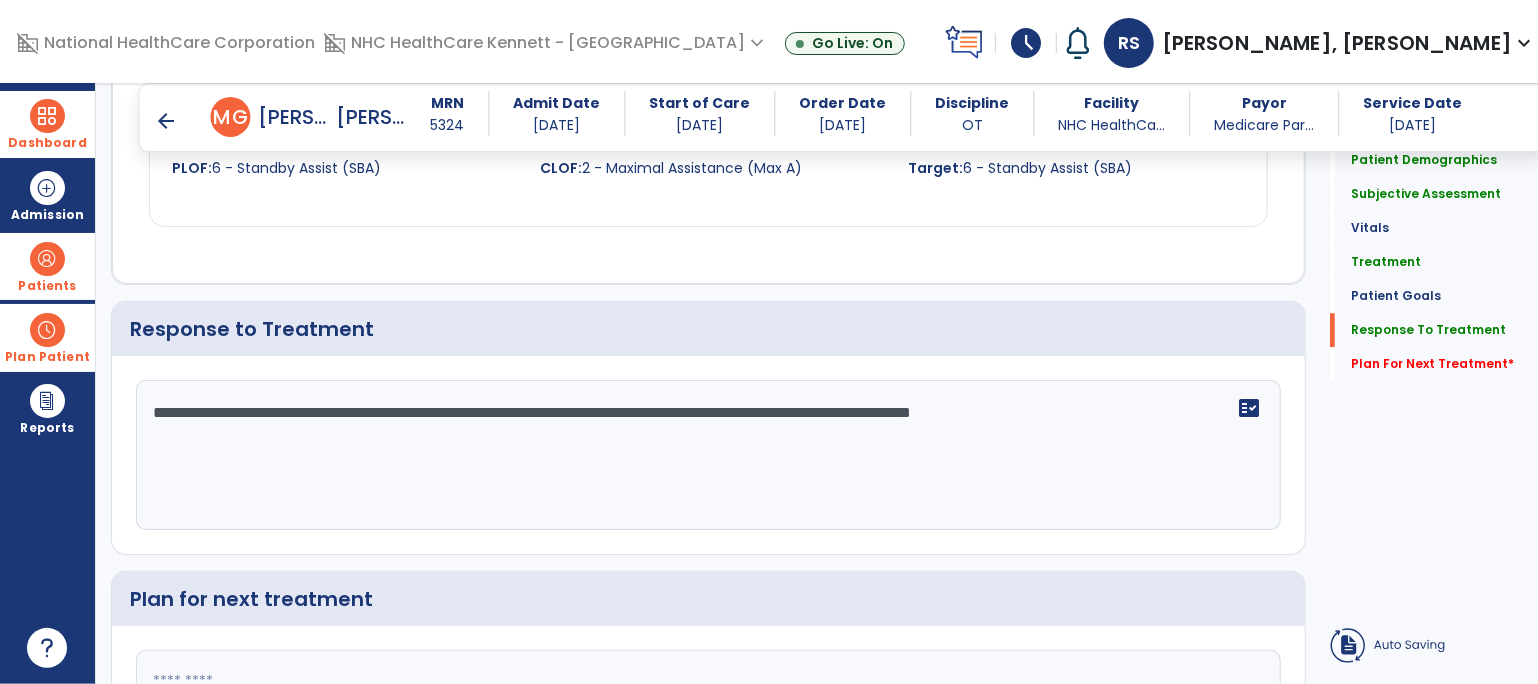 click on "**********" 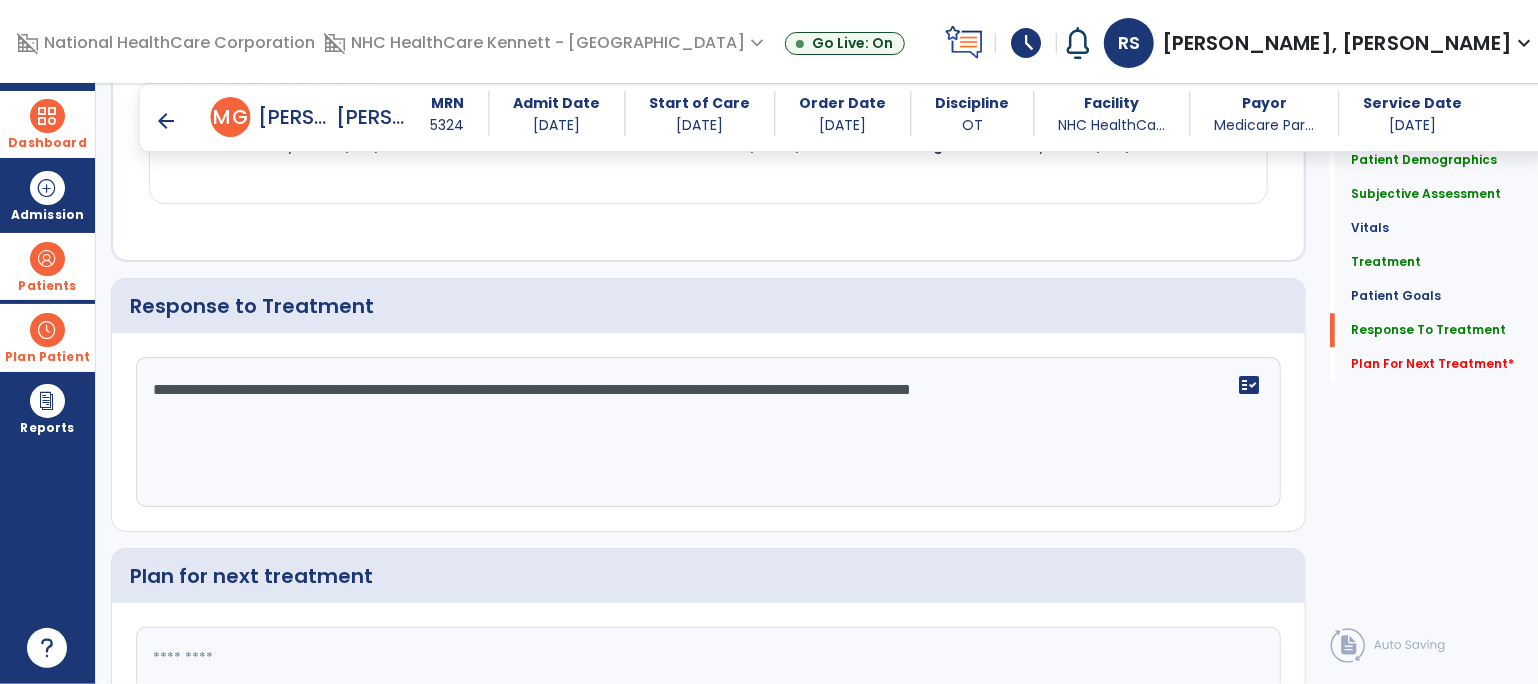 click on "**********" 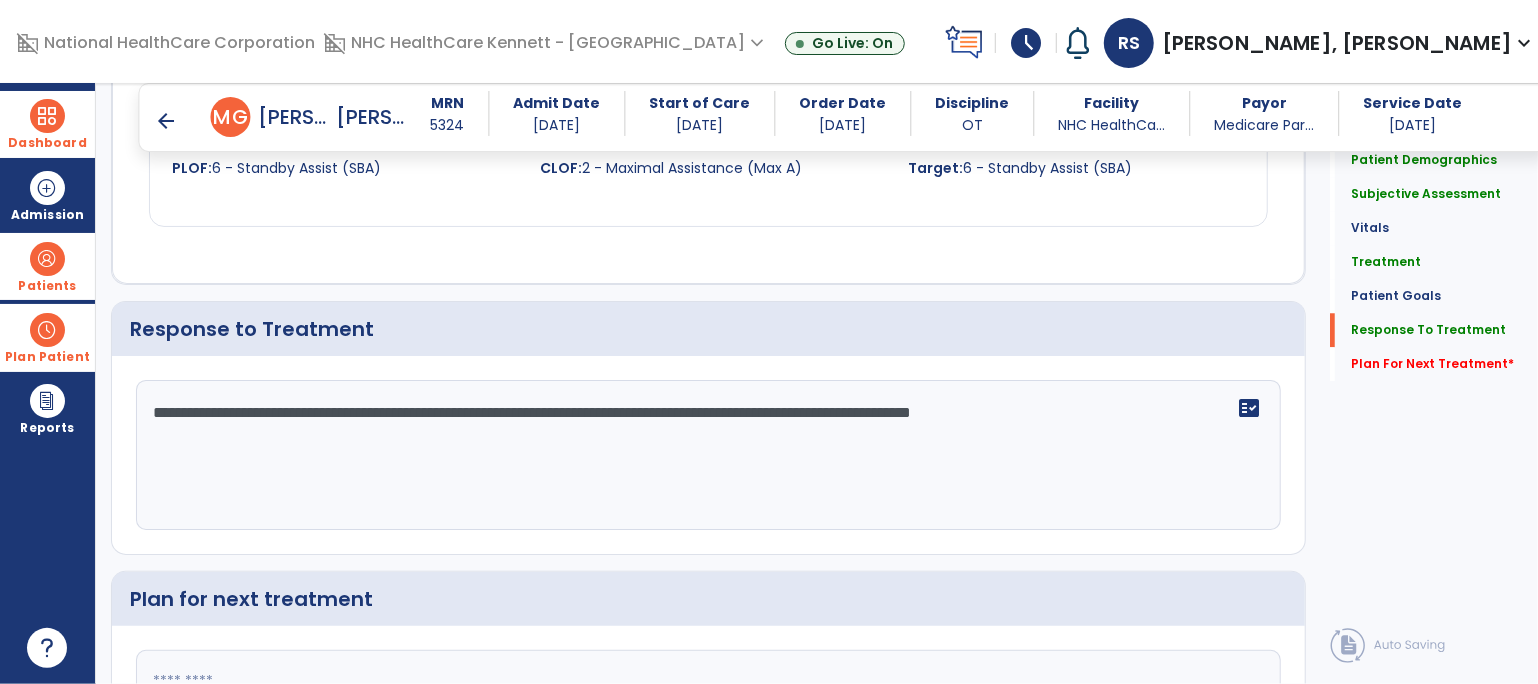 click on "**********" 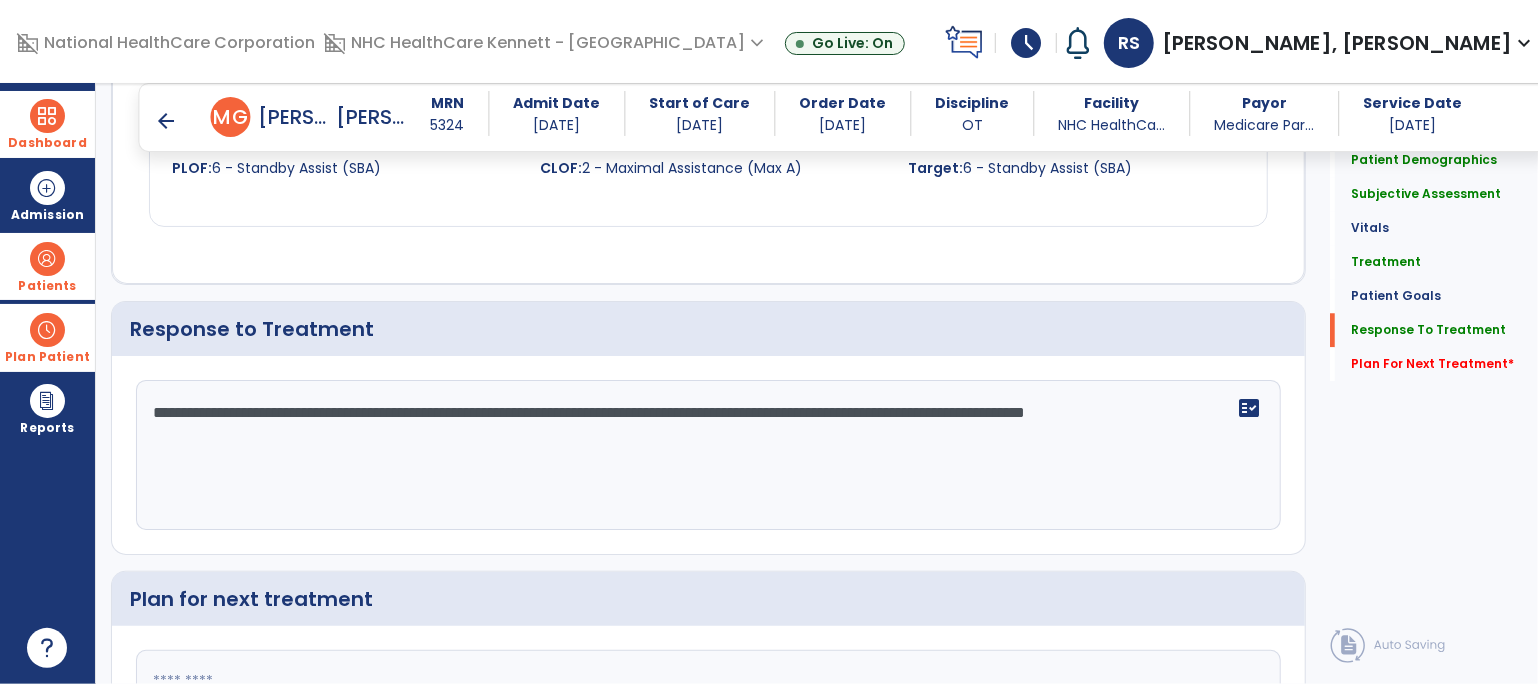 click on "**********" 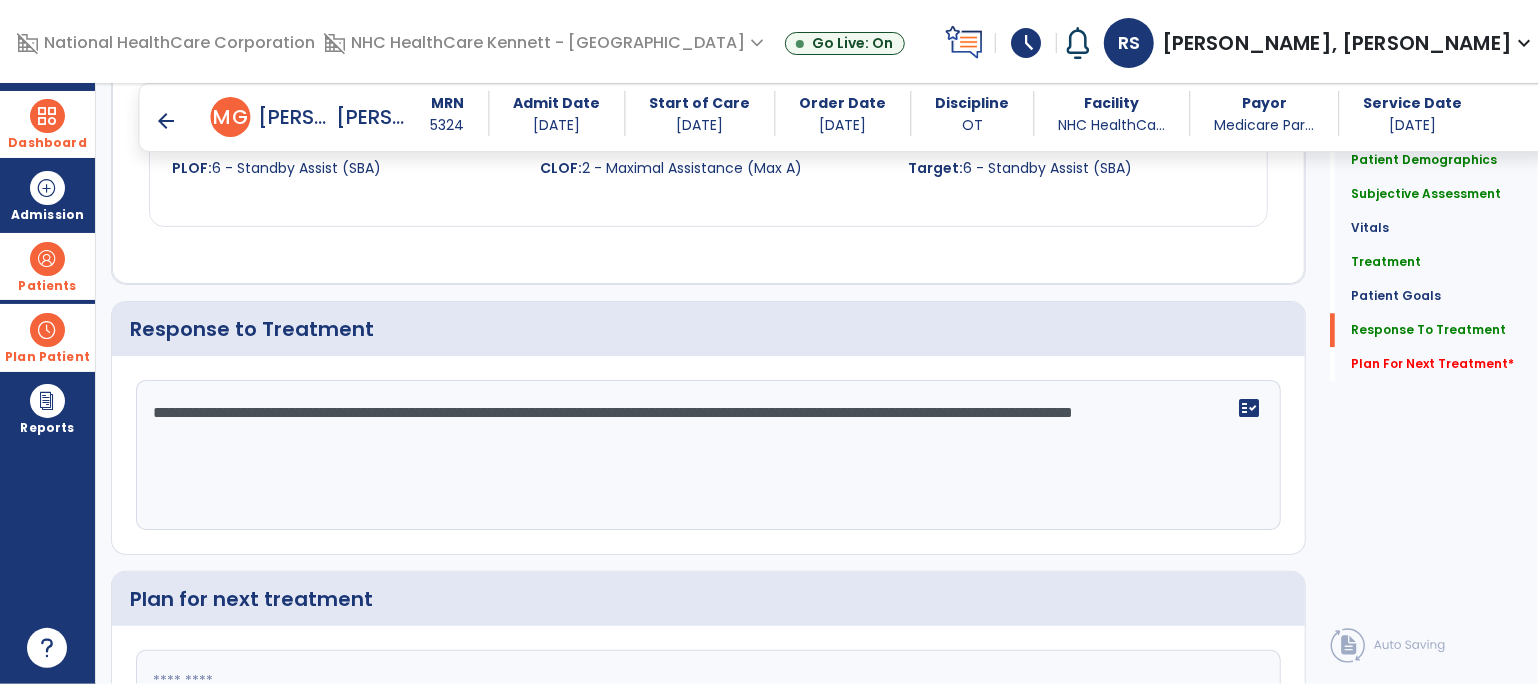 scroll, scrollTop: 3101, scrollLeft: 0, axis: vertical 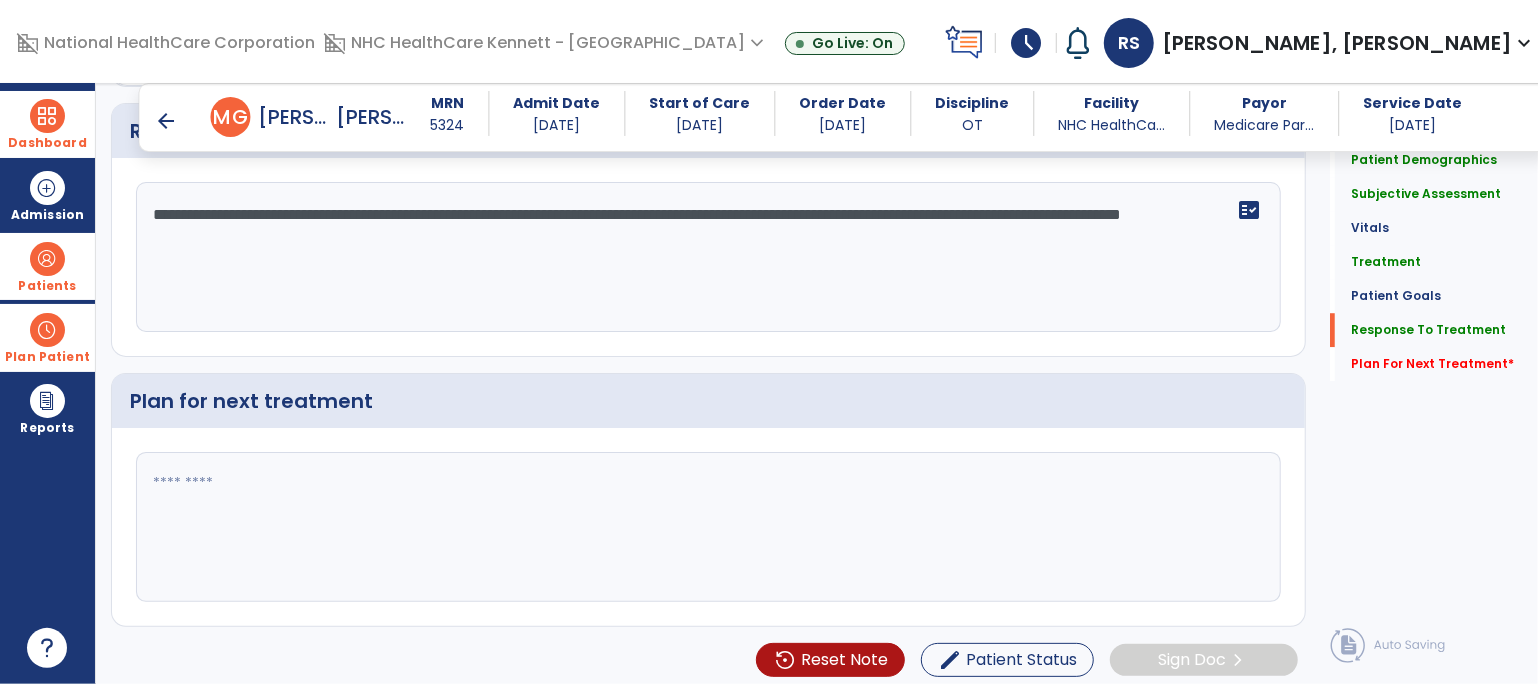 type on "**********" 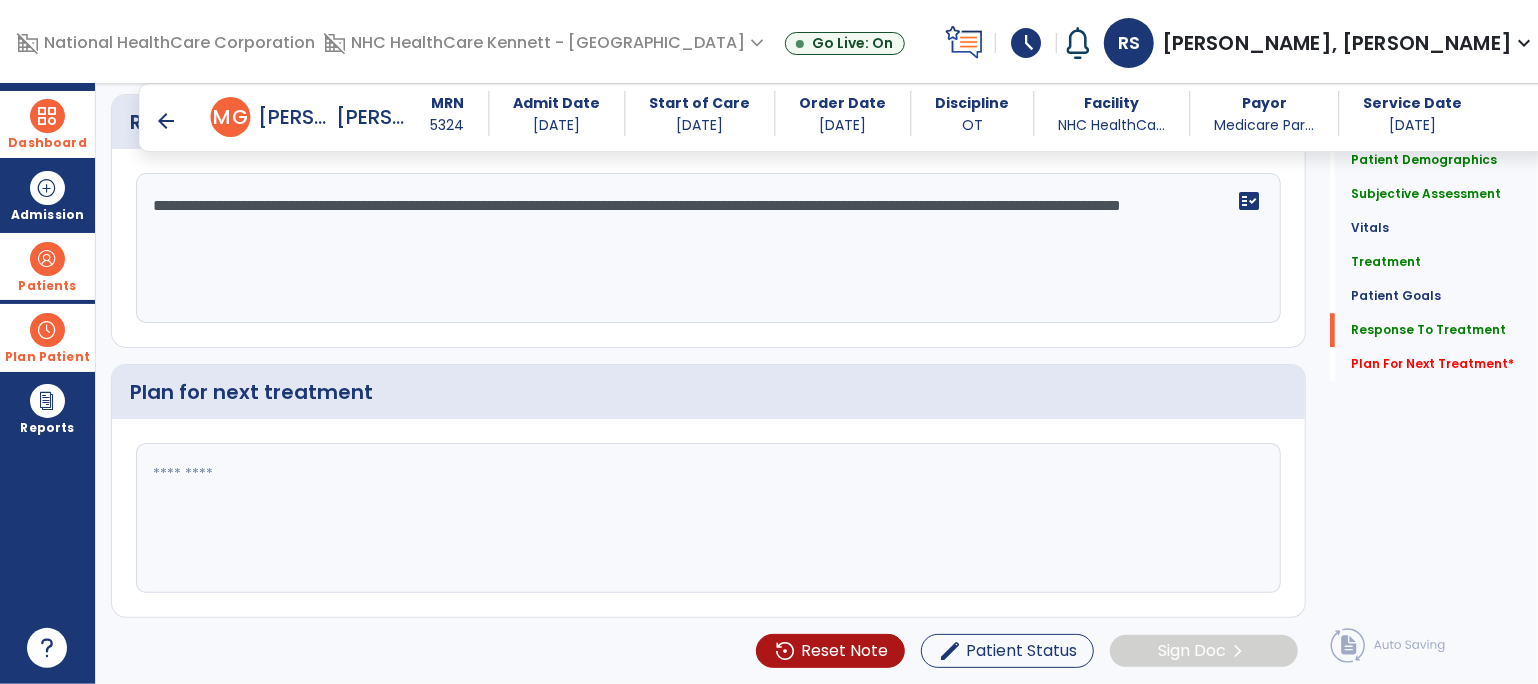 scroll, scrollTop: 3299, scrollLeft: 0, axis: vertical 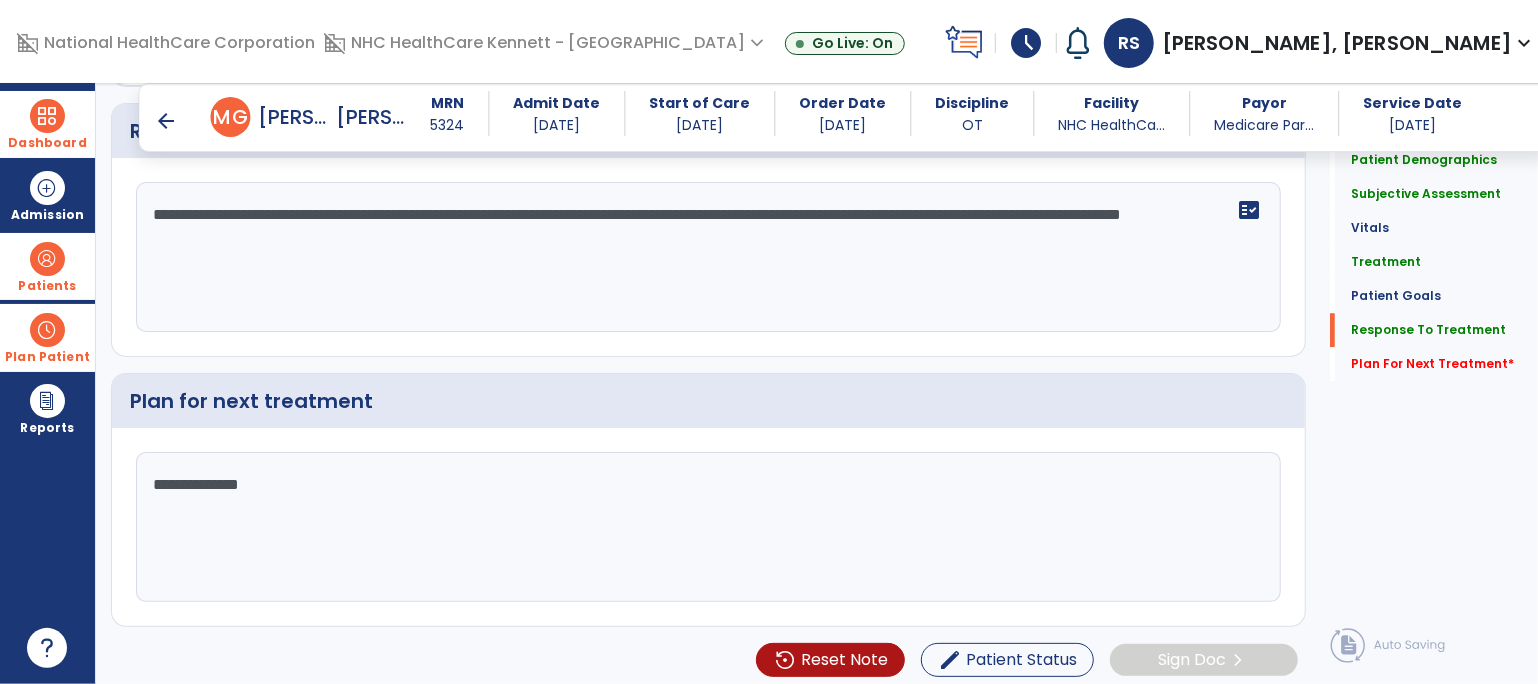 type on "**********" 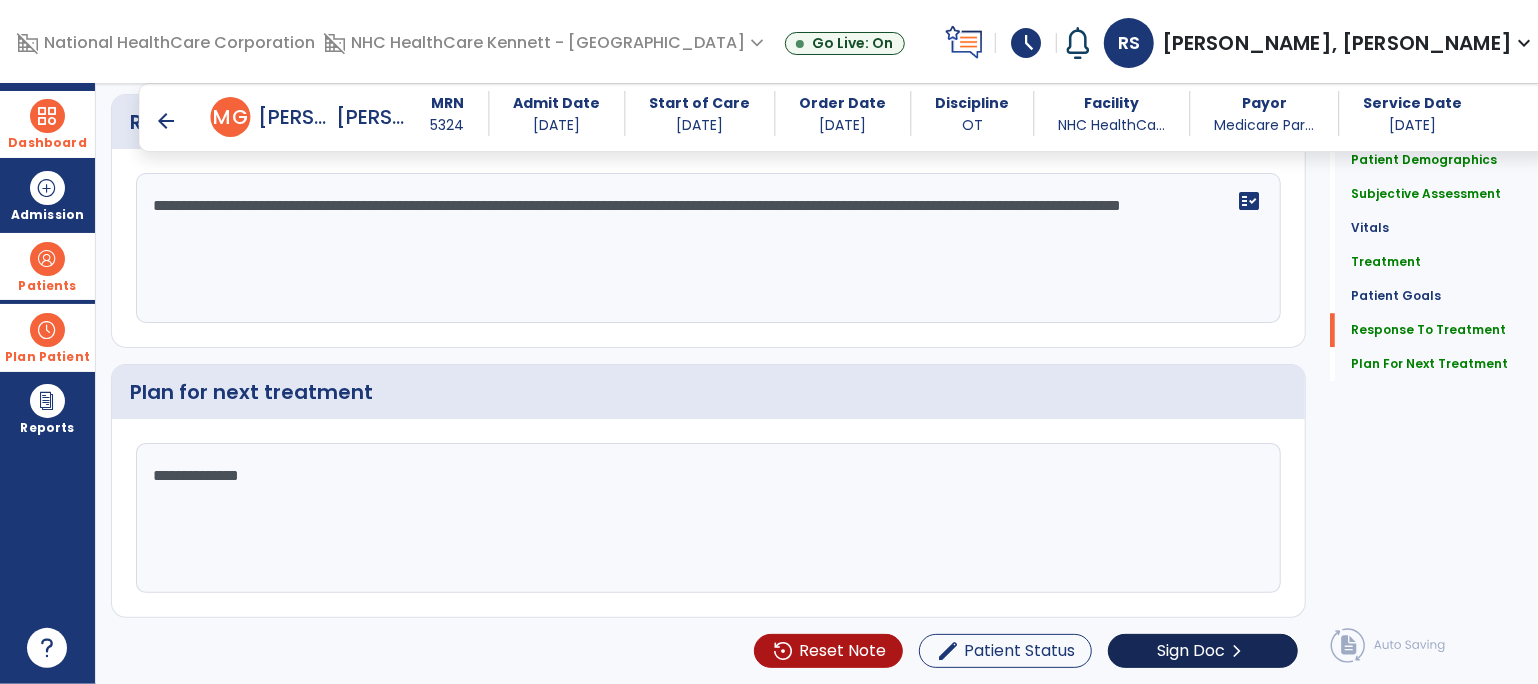 scroll, scrollTop: 3299, scrollLeft: 0, axis: vertical 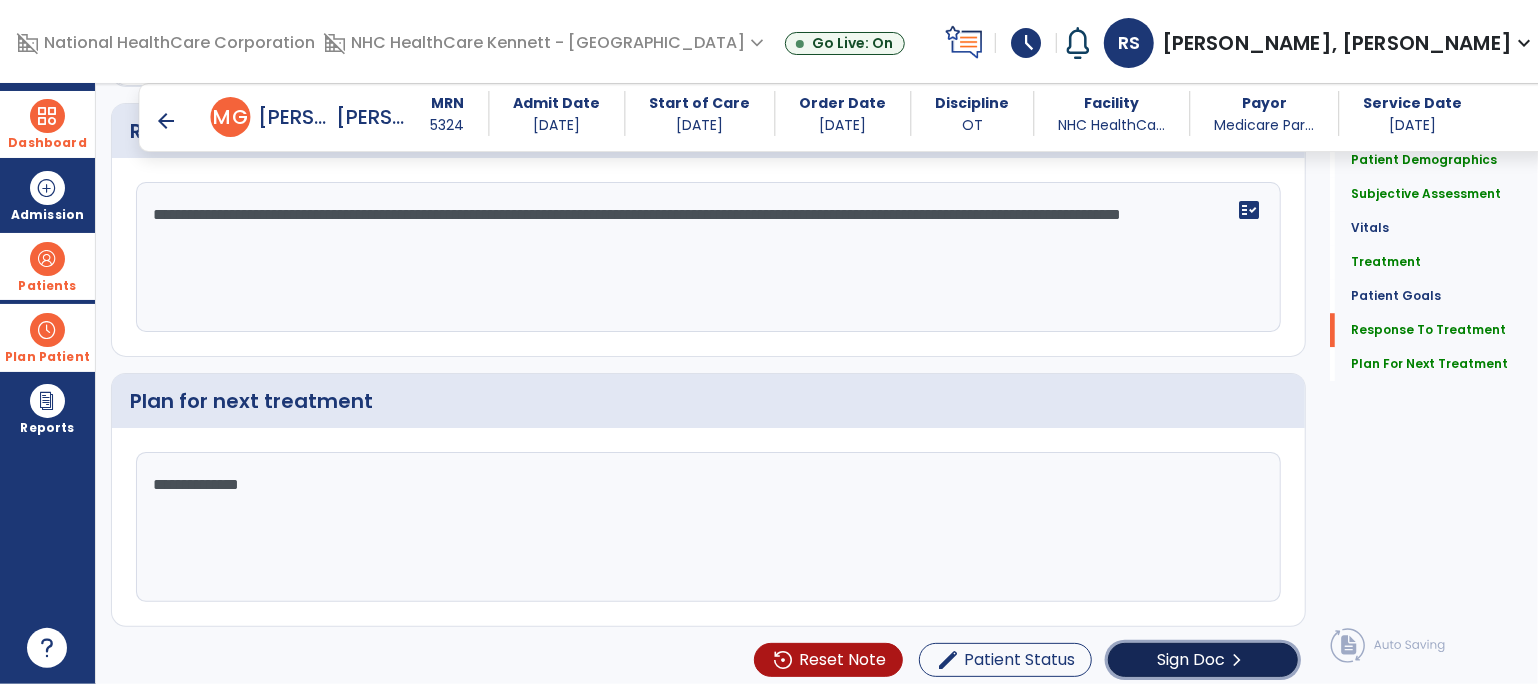 click on "Sign Doc" 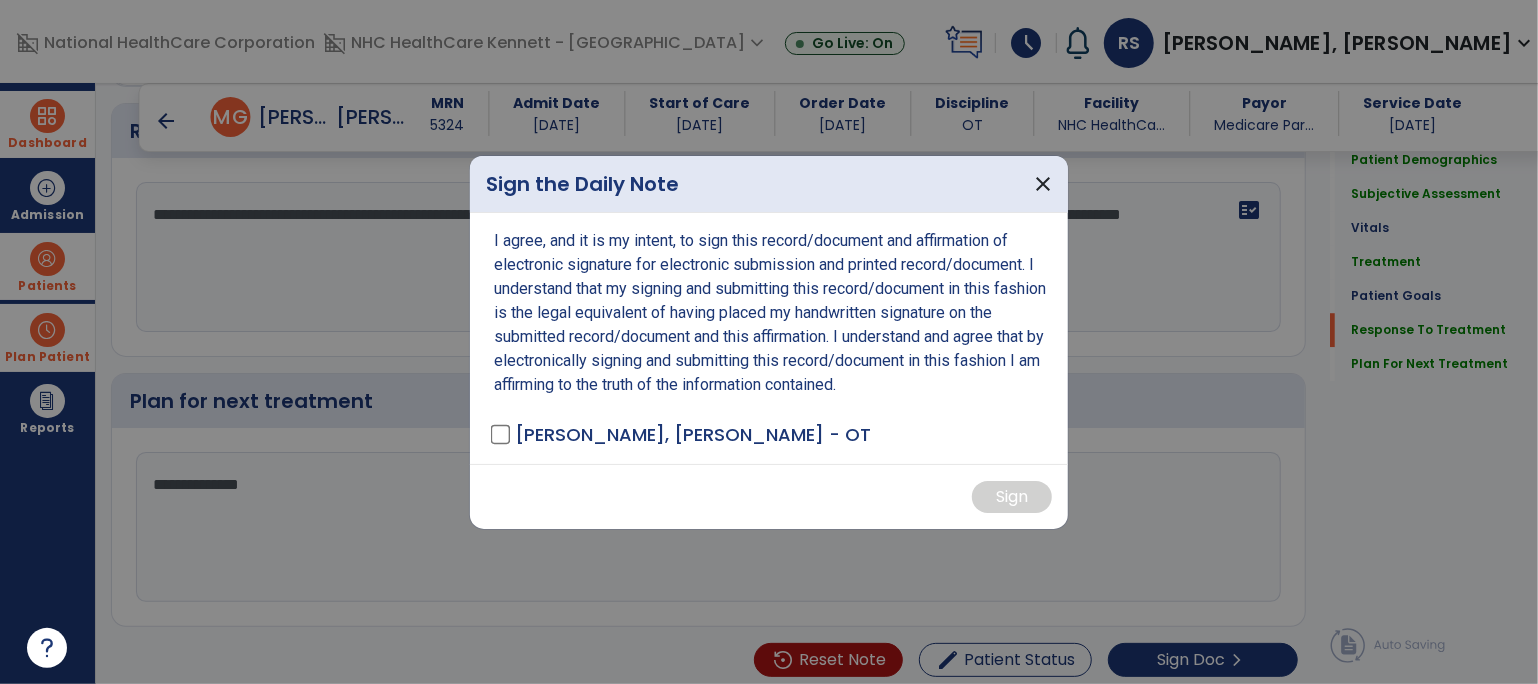 click on "I agree, and it is my intent, to sign this record/document and affirmation of electronic signature for electronic submission and printed record/document. I understand that my signing and submitting this record/document in this fashion is the legal equivalent of having placed my handwritten signature on the submitted record/document and this affirmation. I understand and agree that by electronically signing and submitting this record/document in this fashion I am affirming to the truth of the information contained.  [PERSON_NAME]  - OT" at bounding box center (769, 338) 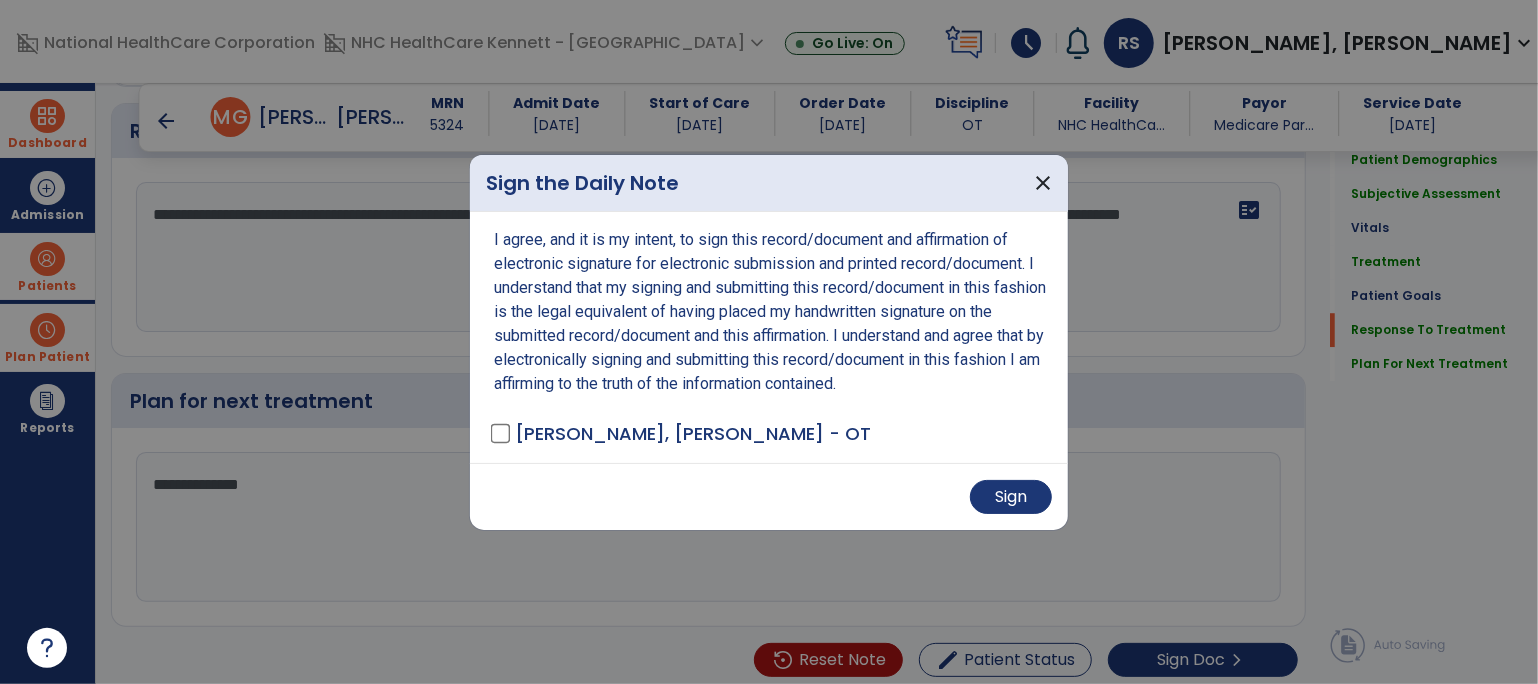 click on "Sign" at bounding box center [769, 496] 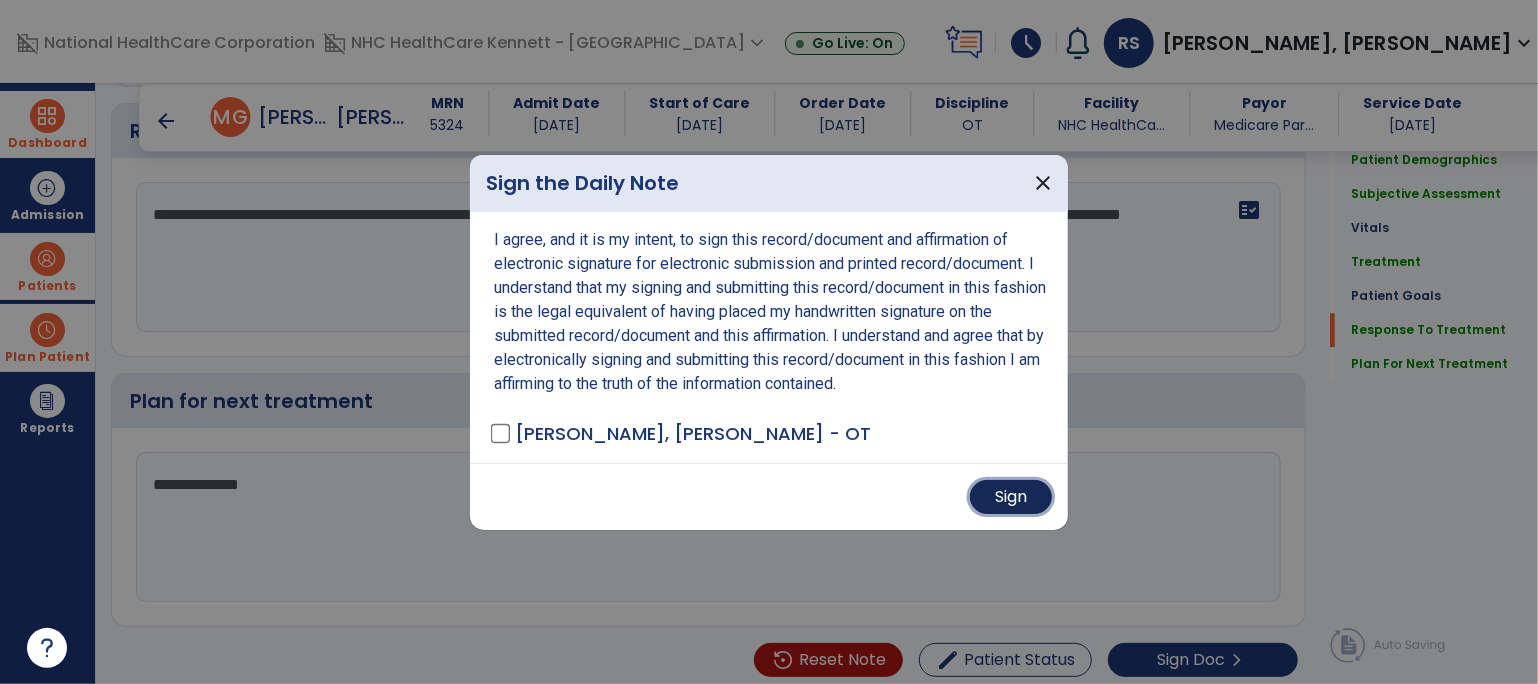 click on "Sign" at bounding box center [1011, 497] 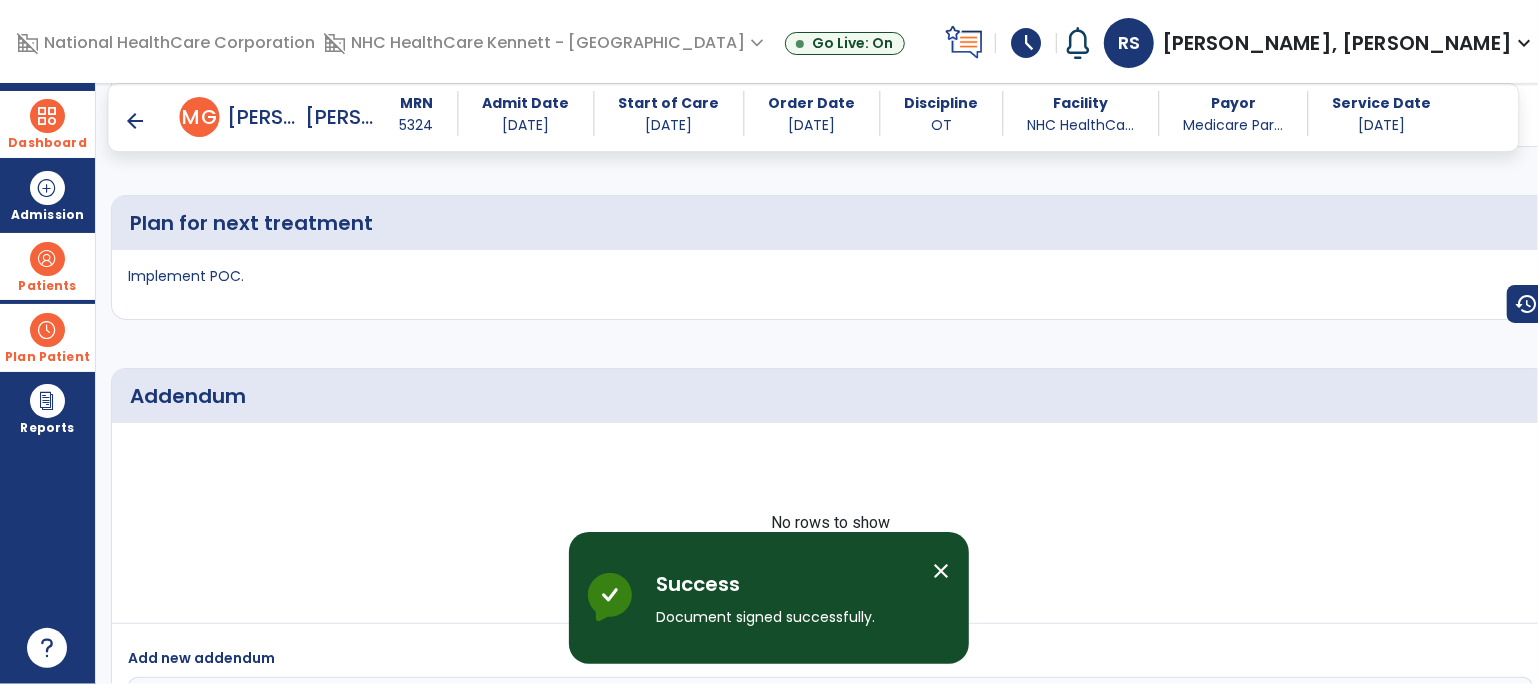 scroll, scrollTop: 4563, scrollLeft: 0, axis: vertical 